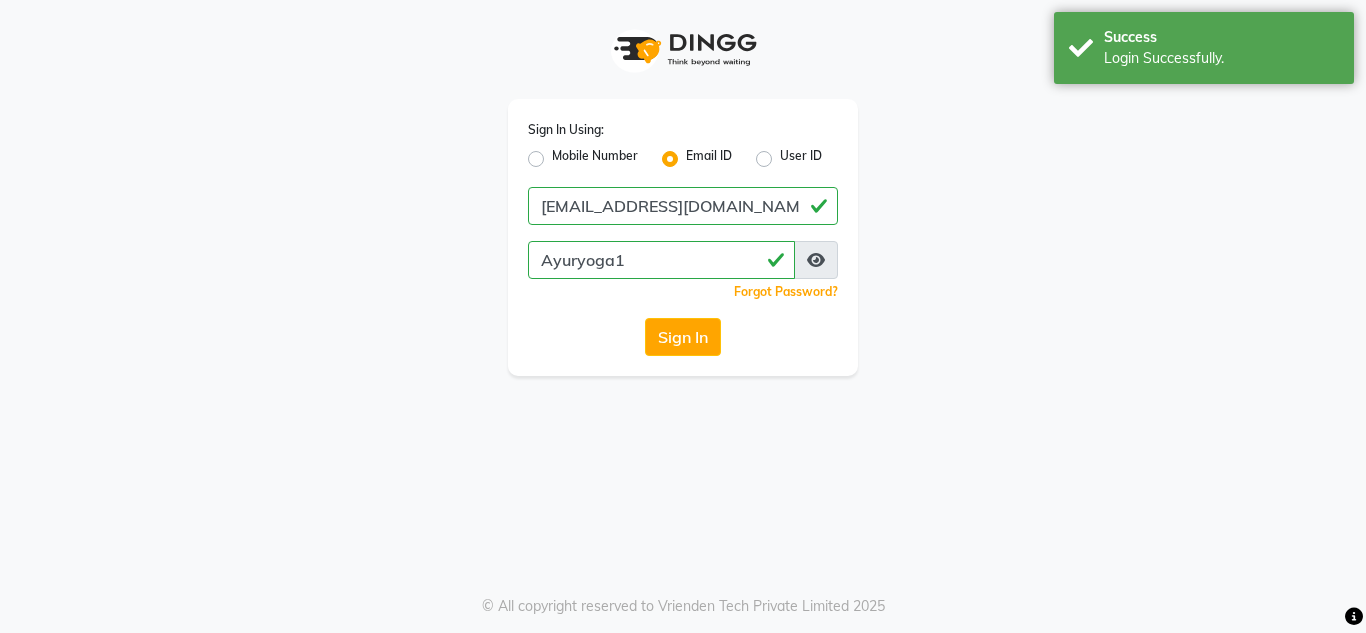 scroll, scrollTop: 0, scrollLeft: 0, axis: both 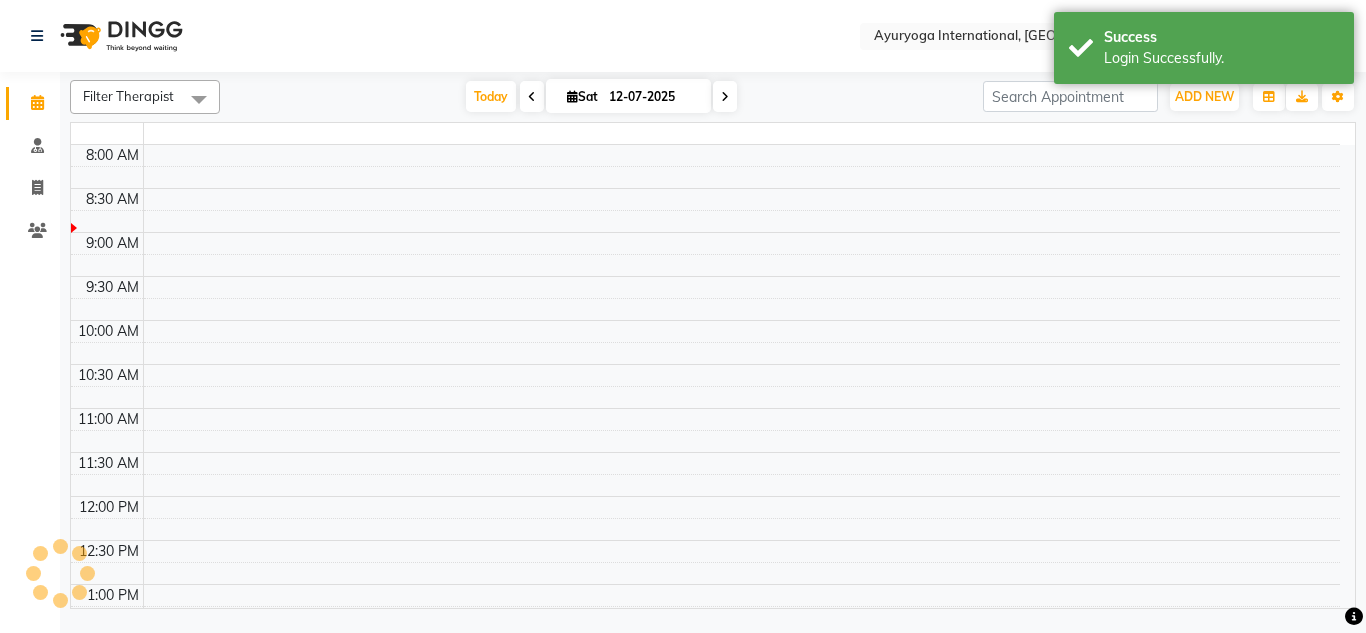 select on "en" 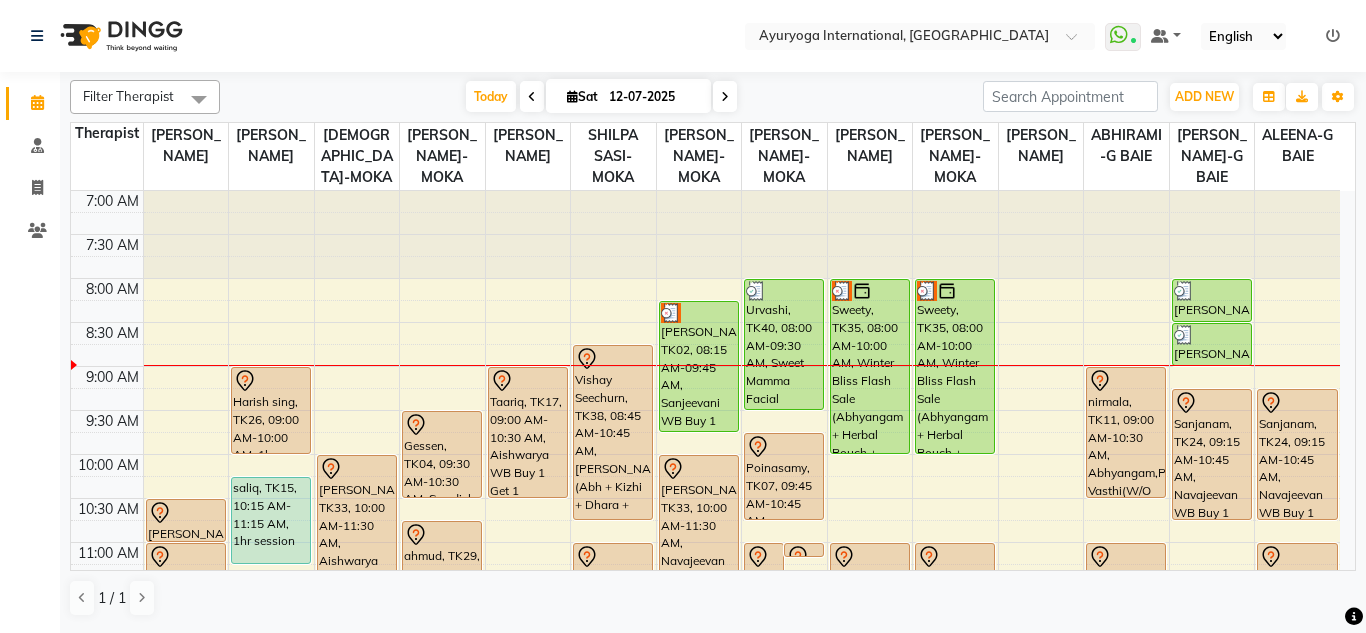 click on "[DATE]  [DATE]" at bounding box center (601, 97) 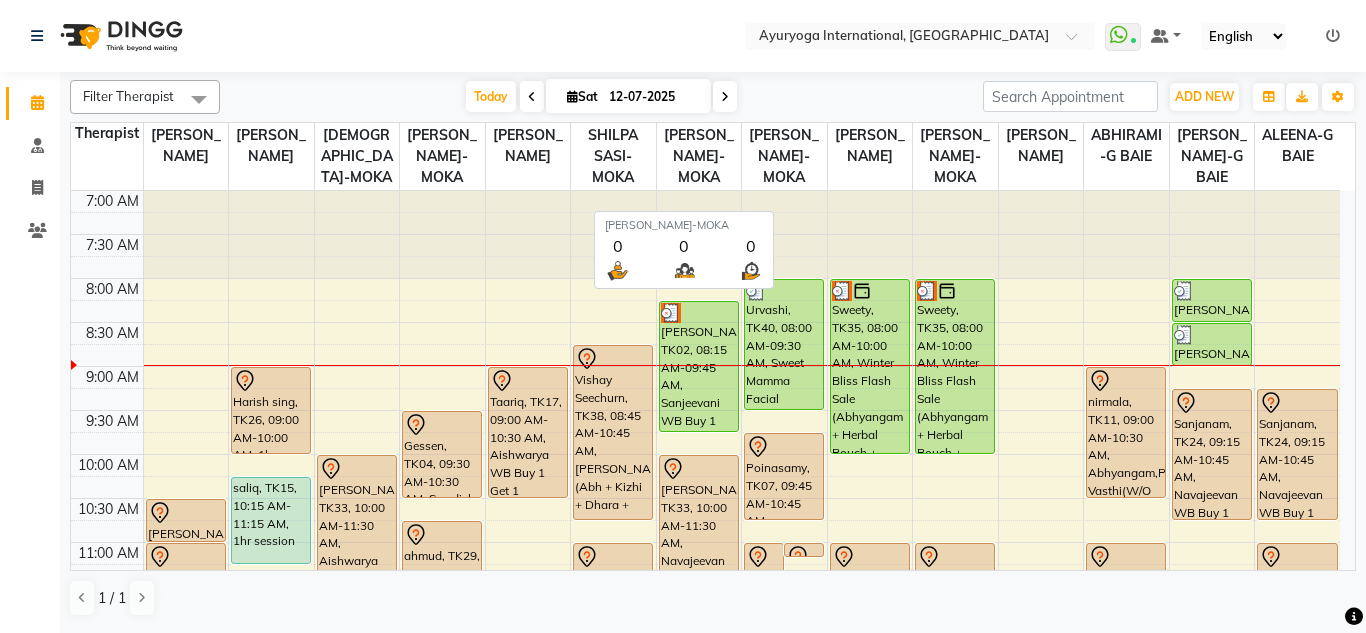 click on "[PERSON_NAME]-MOKA" at bounding box center (785, 157) 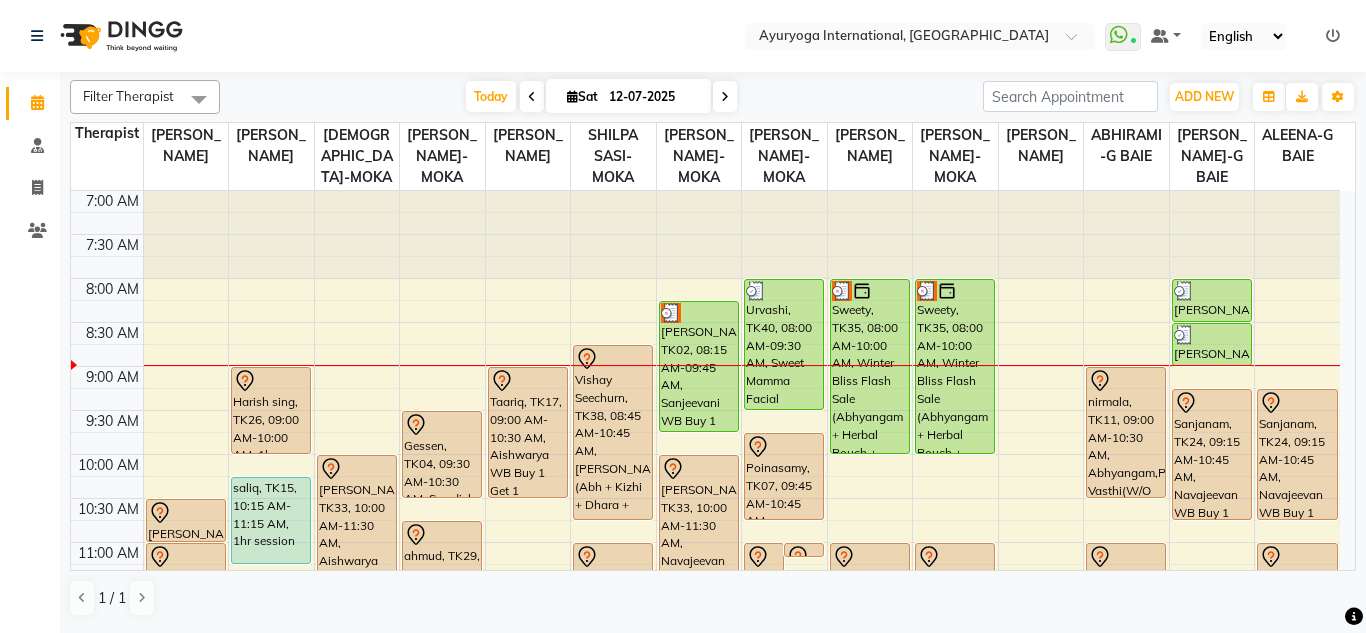 click on "[DATE]  [DATE]" at bounding box center (601, 97) 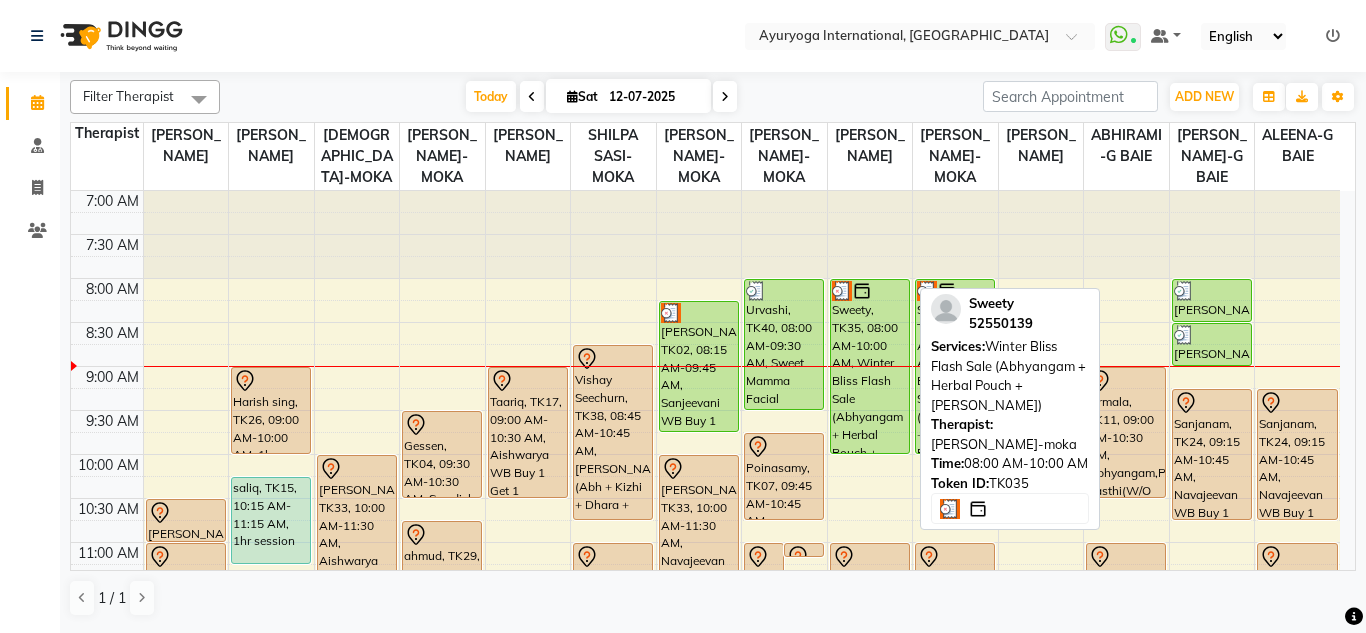 click on "Sweety, TK35, 08:00 AM-10:00 AM, Winter Bliss Flash Sale (Abhyangam + Herbal Pouch + Ksheeradhara)" at bounding box center [870, 366] 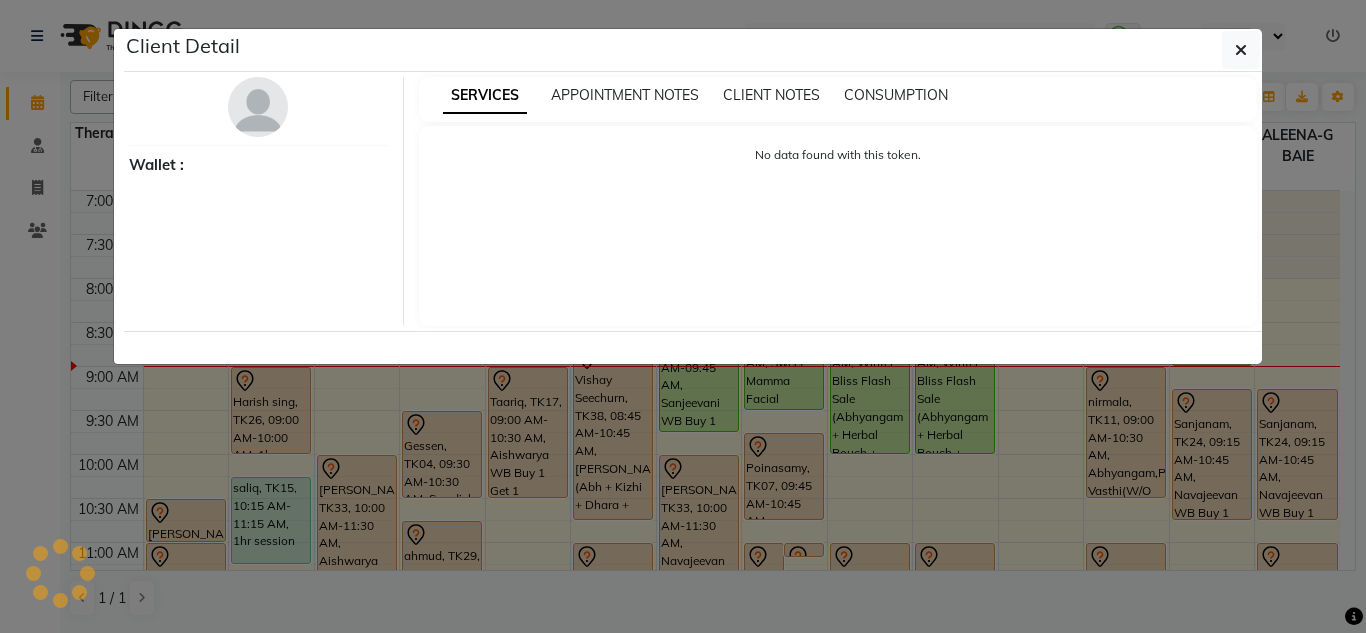 select on "3" 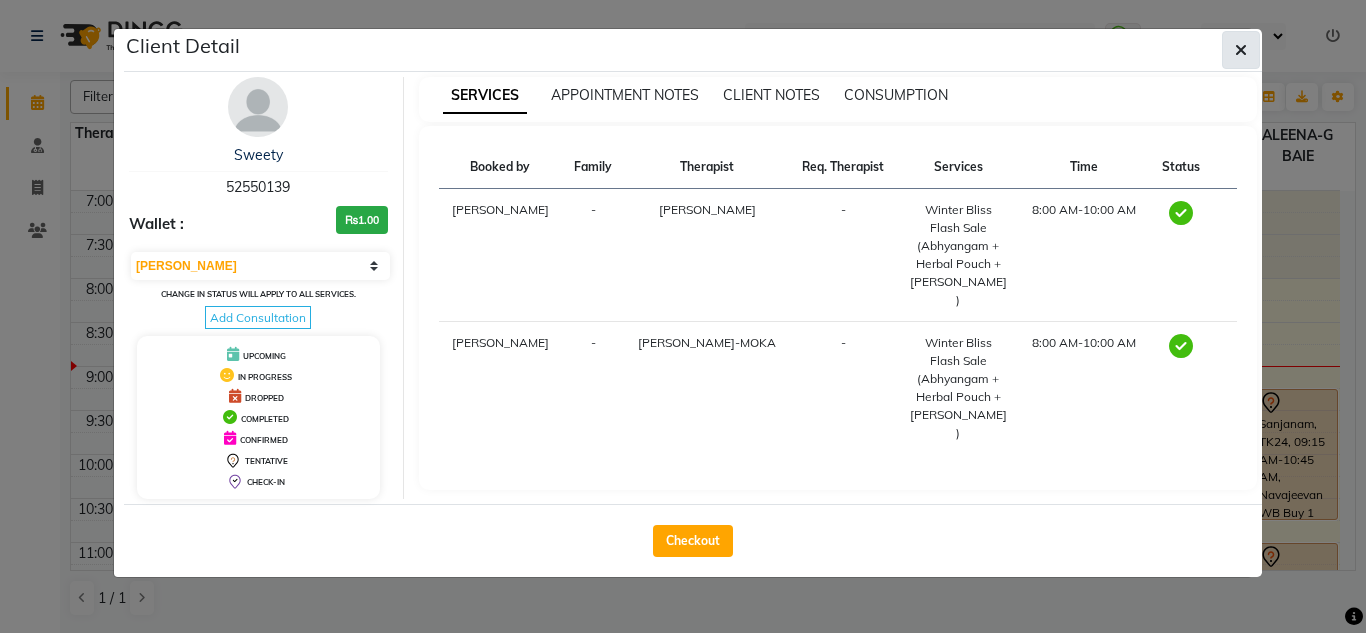 click 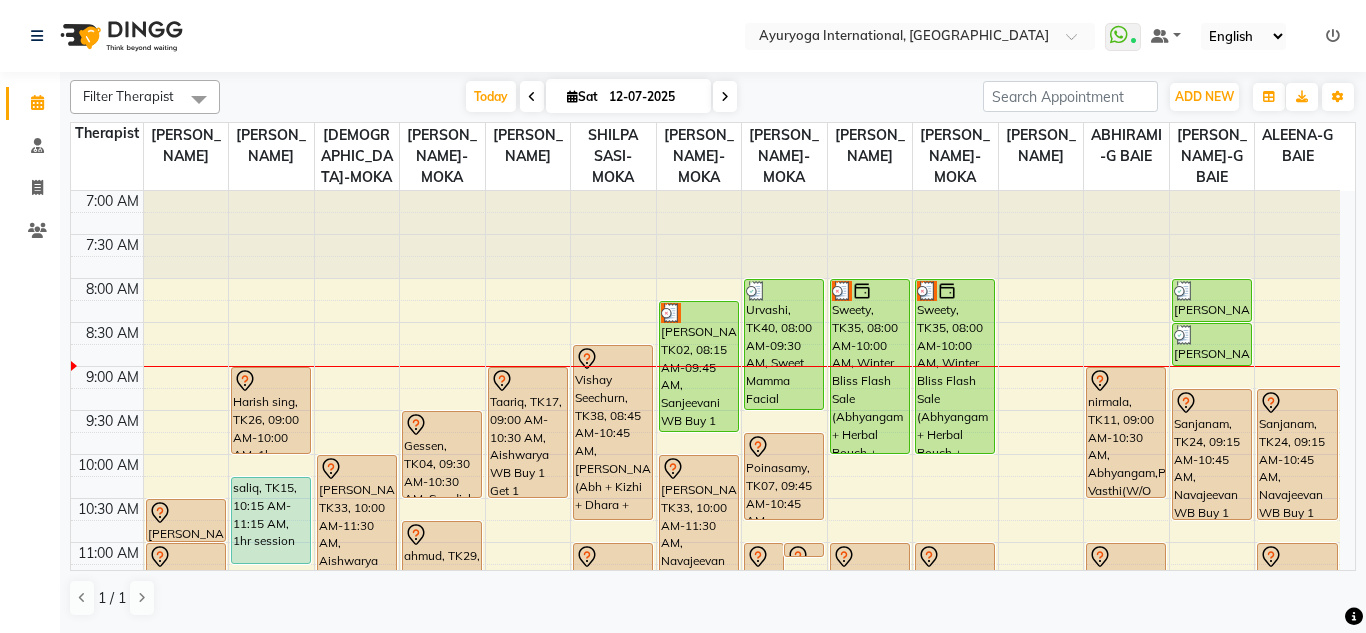click on "[DATE]  [DATE]" at bounding box center (601, 97) 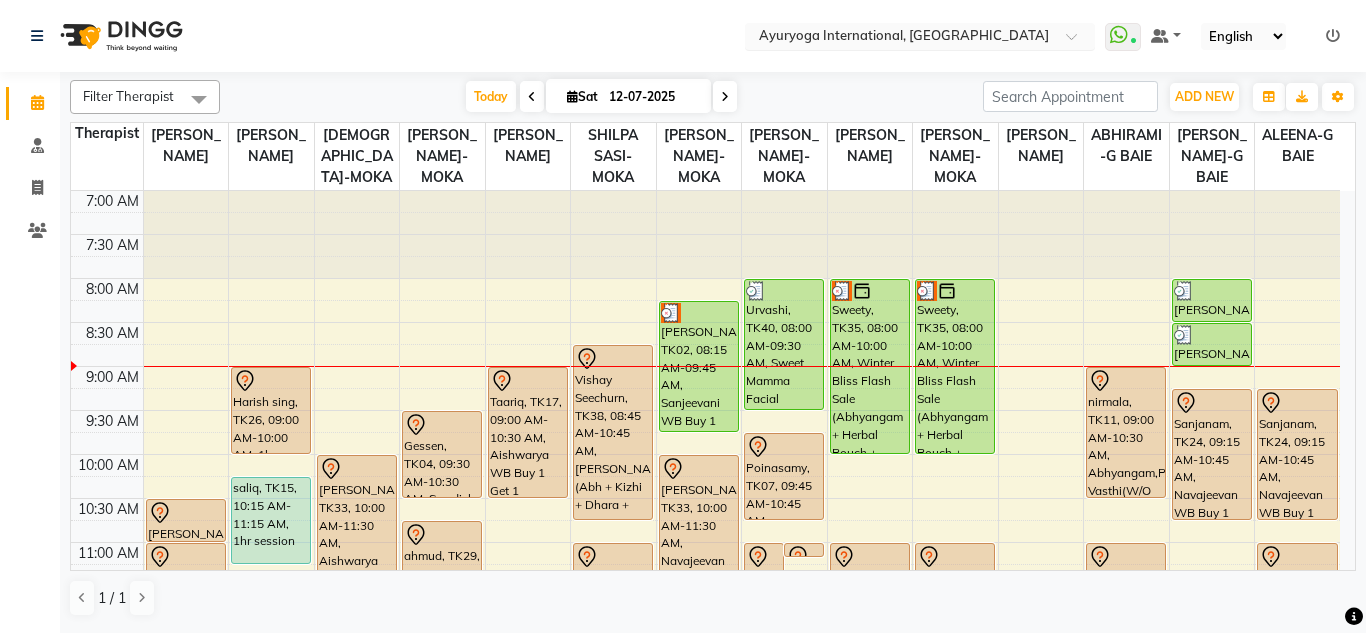 click at bounding box center [900, 38] 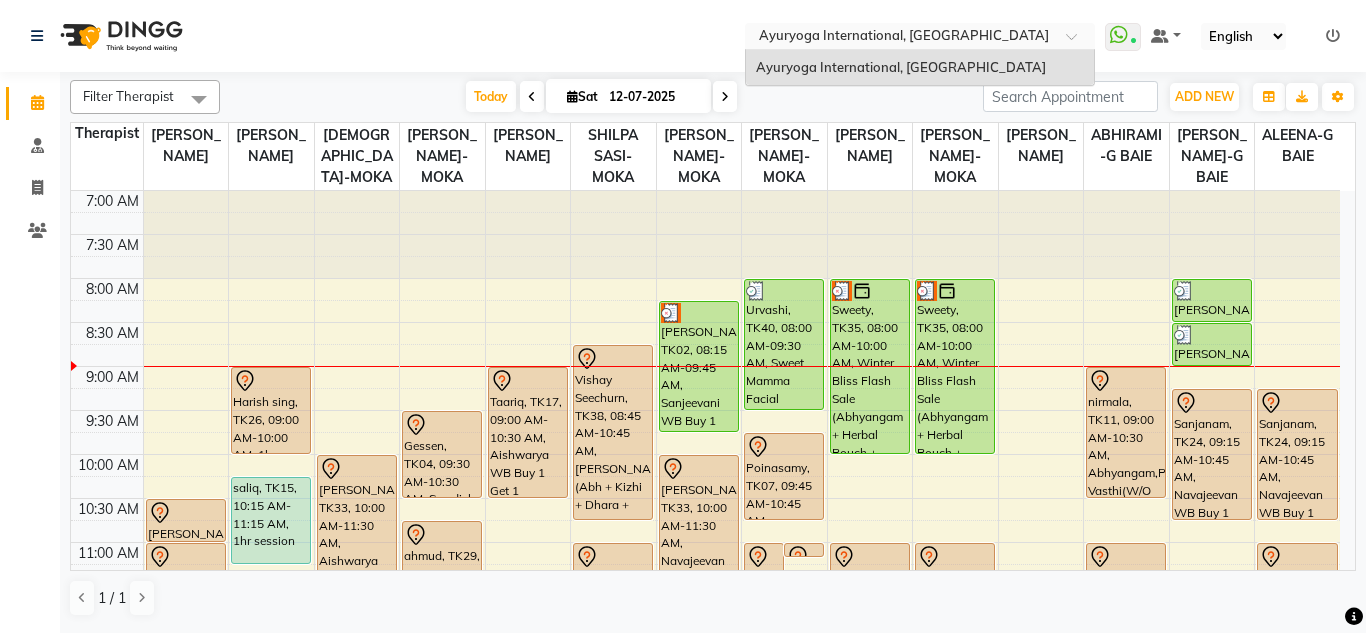click at bounding box center [900, 38] 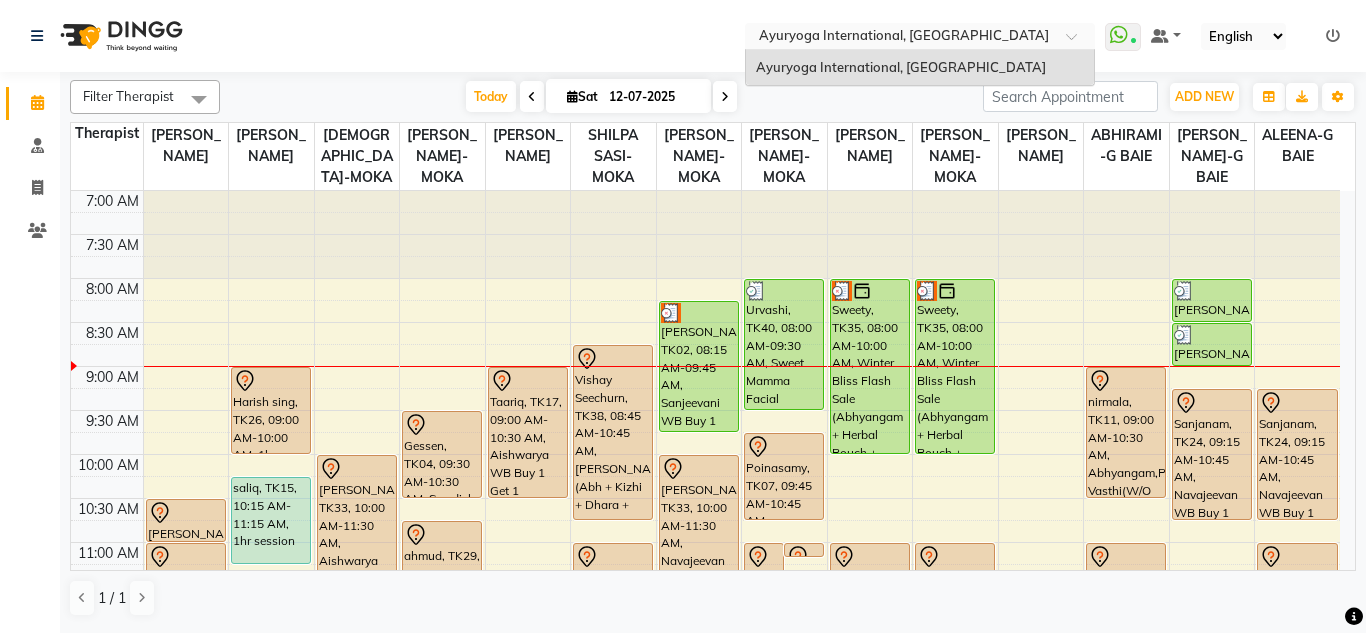 click on "Select Location × Ayuryoga International, Mount Ory Rd Ayuryoga International, Mount Ory Rd  WhatsApp Status  ✕ Status:  Connected Most Recent Message: 12-07-2025     08:57 AM Recent Service Activity: 12-07-2025     08:51 AM Default Panel My Panel English ENGLISH Español العربية मराठी हिंदी ગુજરાતી தமிழ் 中文 Notifications nothing to show" 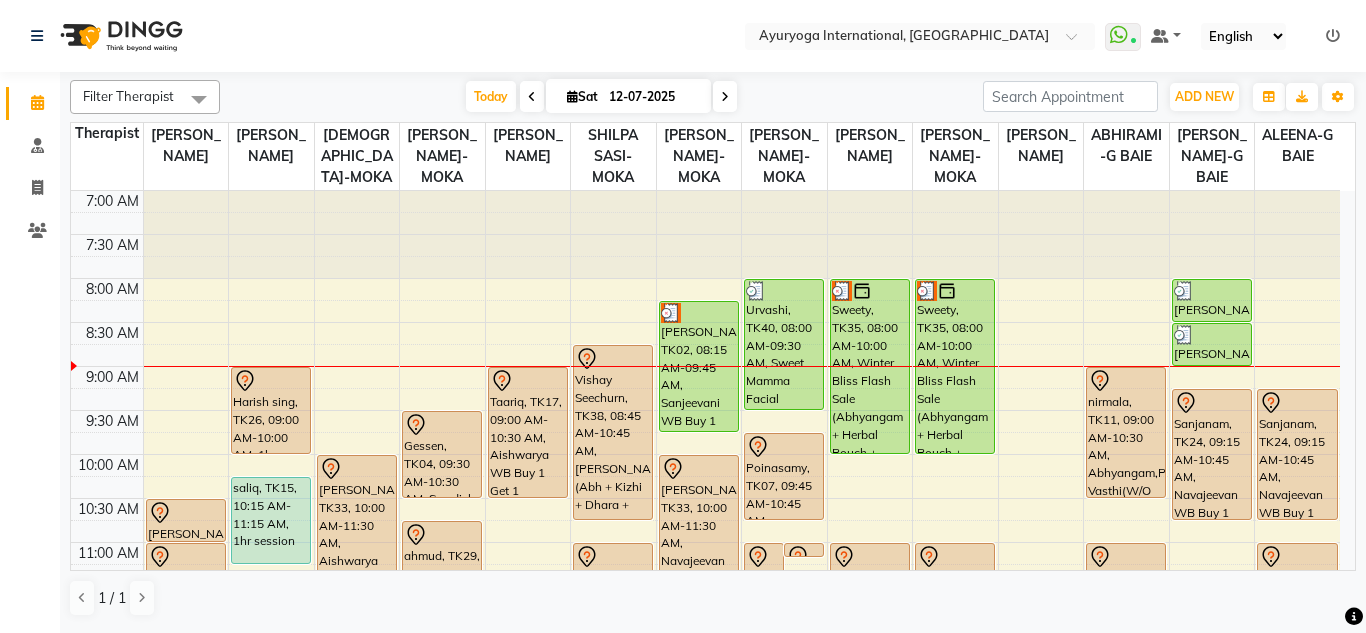 click on "Select Location × Ayuryoga International, Mount Ory Rd  WhatsApp Status  ✕ Status:  Connected Most Recent Message: 12-07-2025     08:57 AM Recent Service Activity: 12-07-2025     08:51 AM Default Panel My Panel English ENGLISH Español العربية मराठी हिंदी ગુજરાતી தமிழ் 中文 Notifications nothing to show" 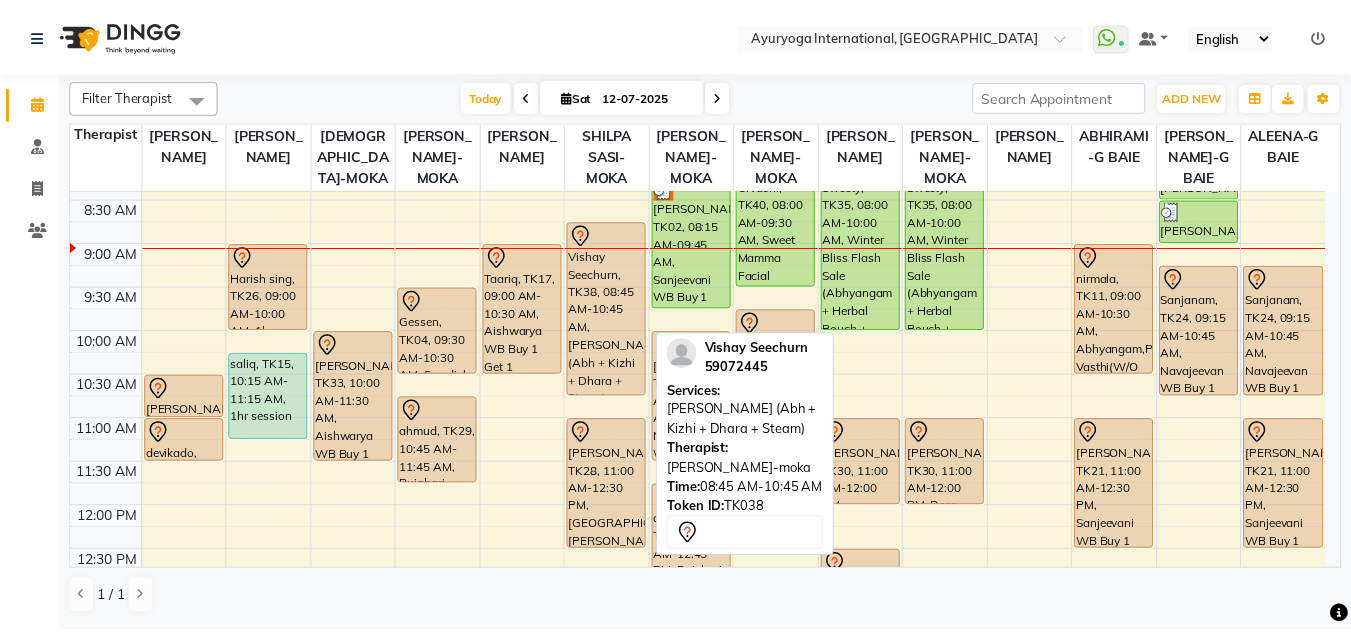 scroll, scrollTop: 0, scrollLeft: 0, axis: both 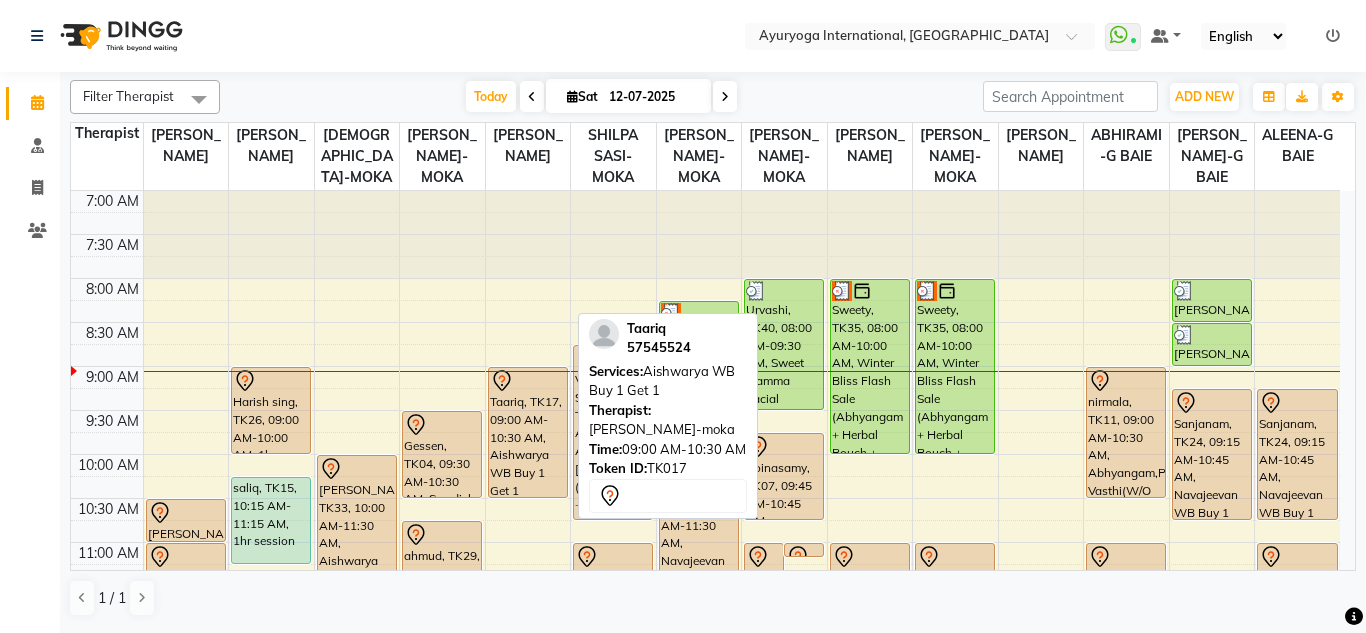 click on "Taariq, TK17, 09:00 AM-10:30 AM, Aishwarya WB Buy 1 Get 1" at bounding box center (528, 432) 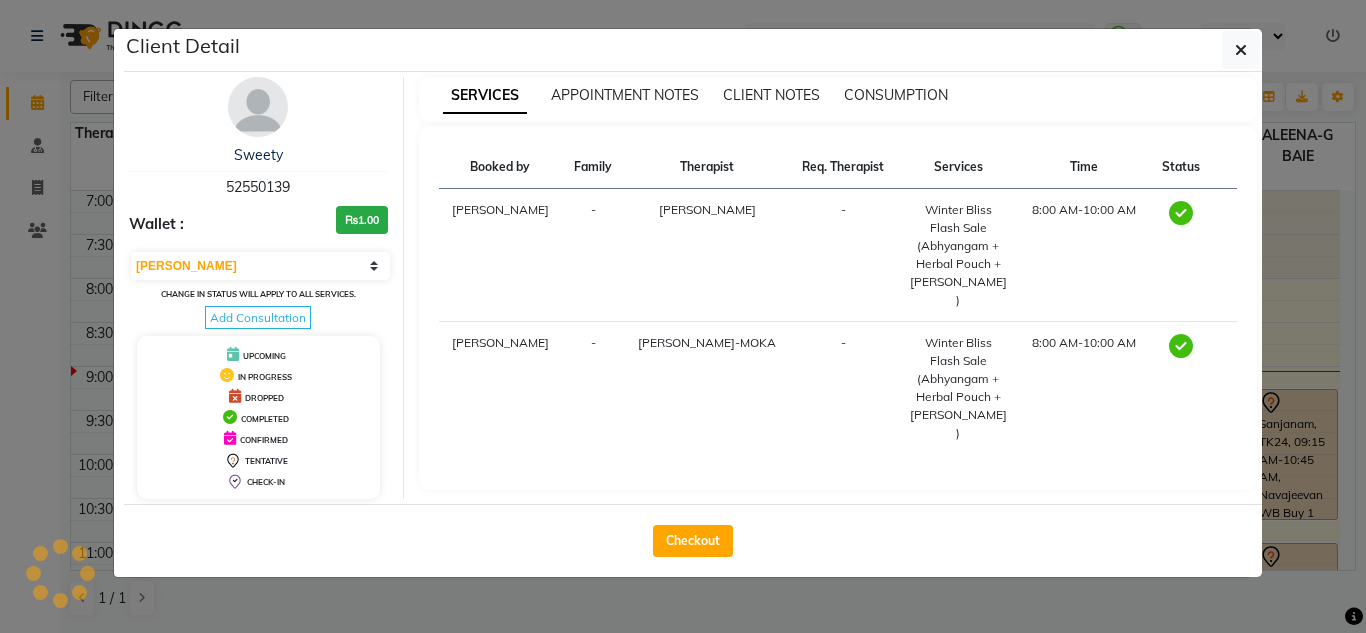 select on "7" 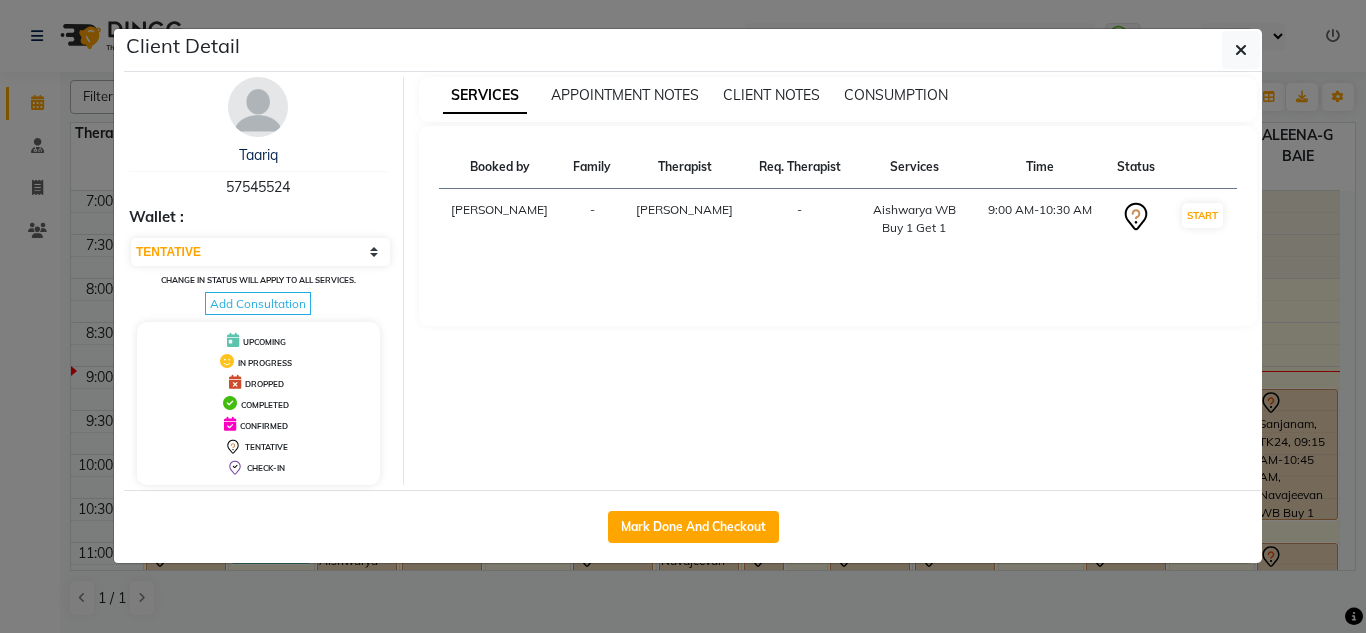 drag, startPoint x: 323, startPoint y: 181, endPoint x: 199, endPoint y: 185, distance: 124.0645 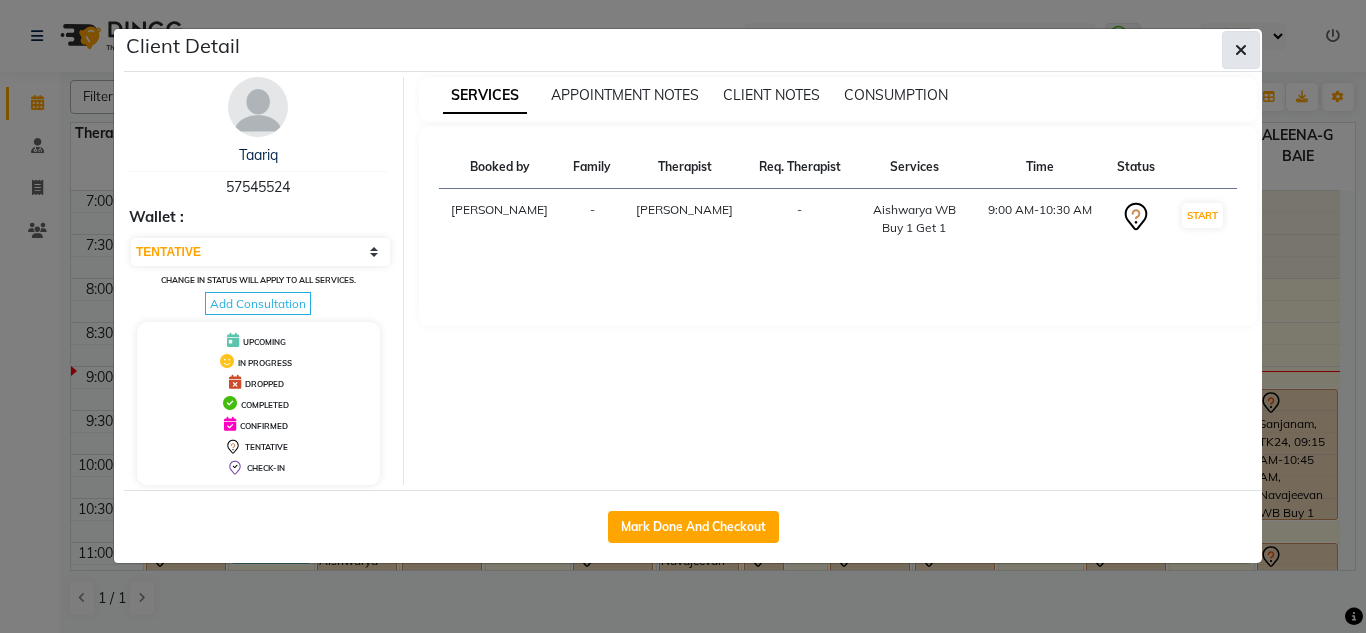 click 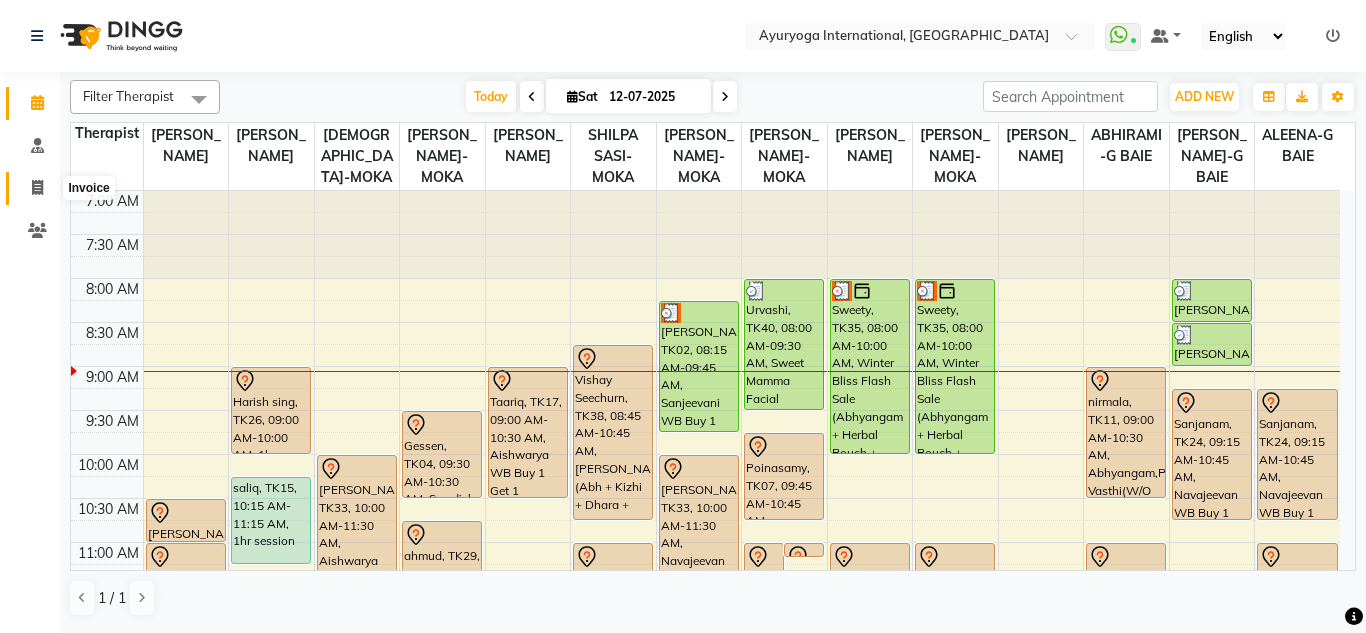 click 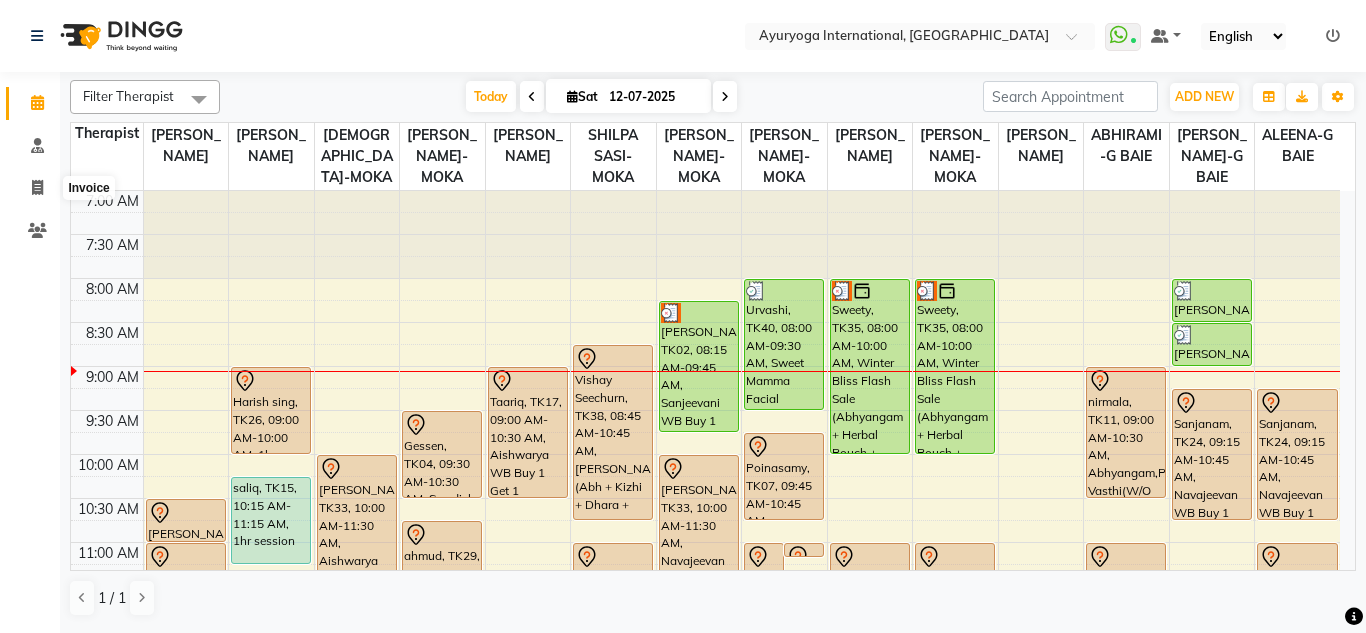 select on "service" 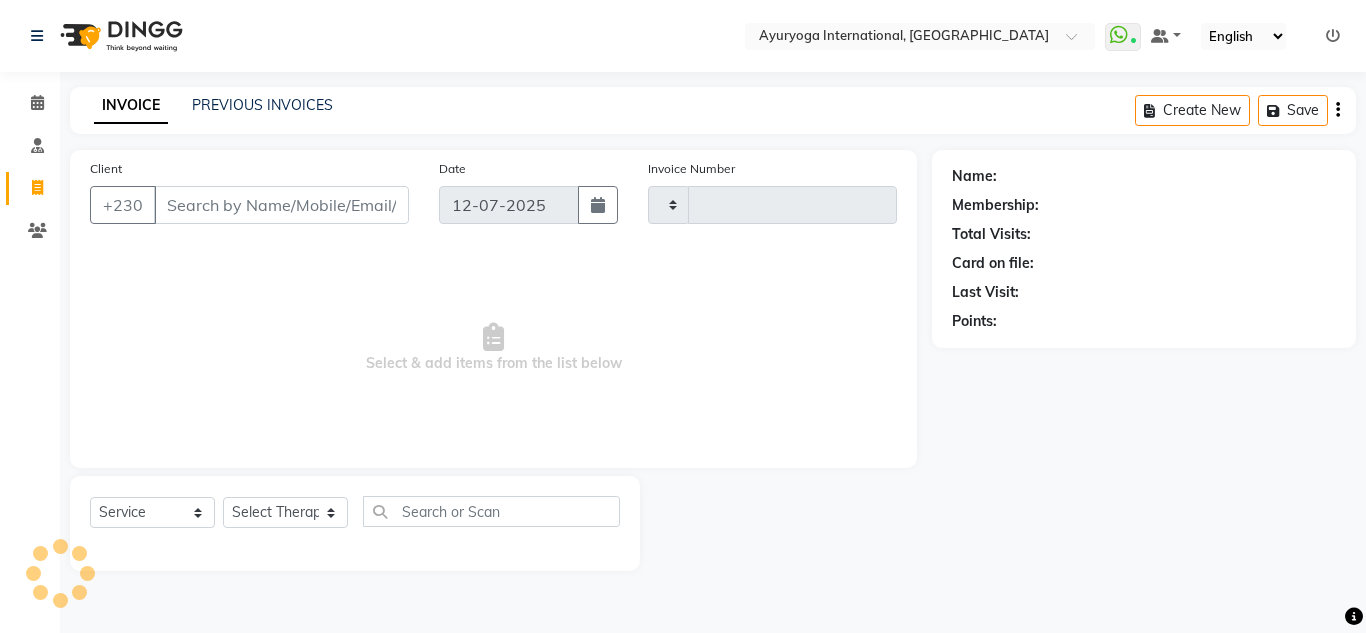 type on "3395" 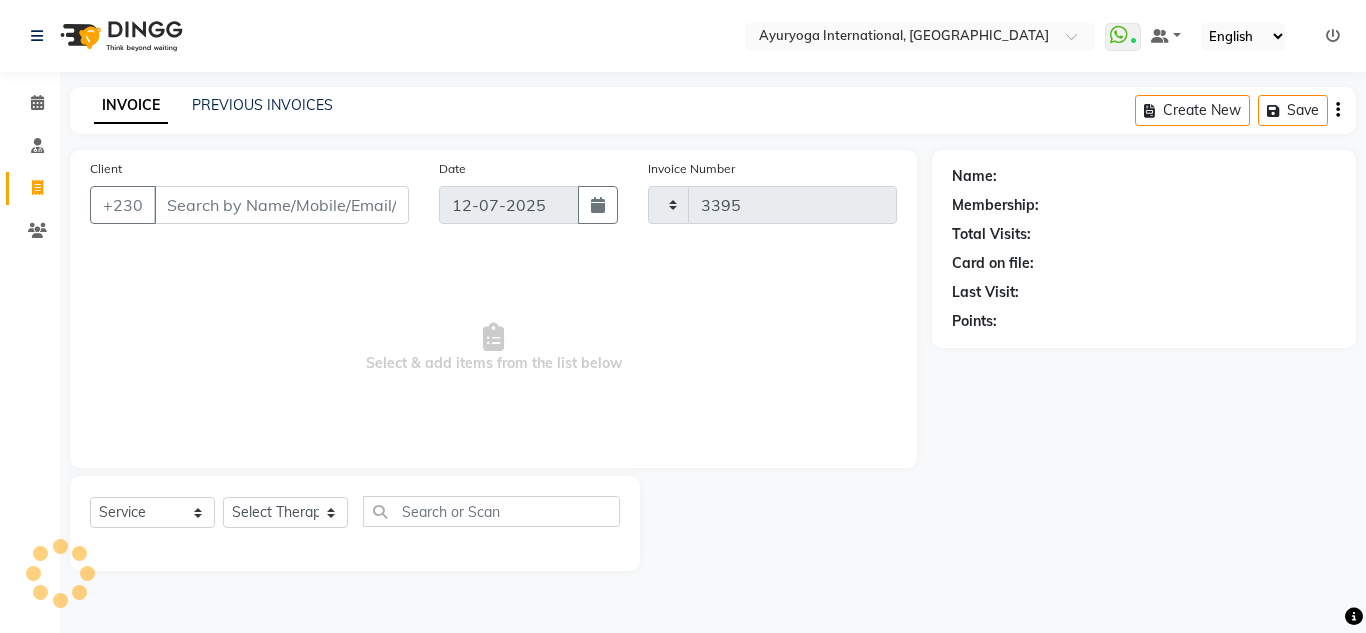 select on "730" 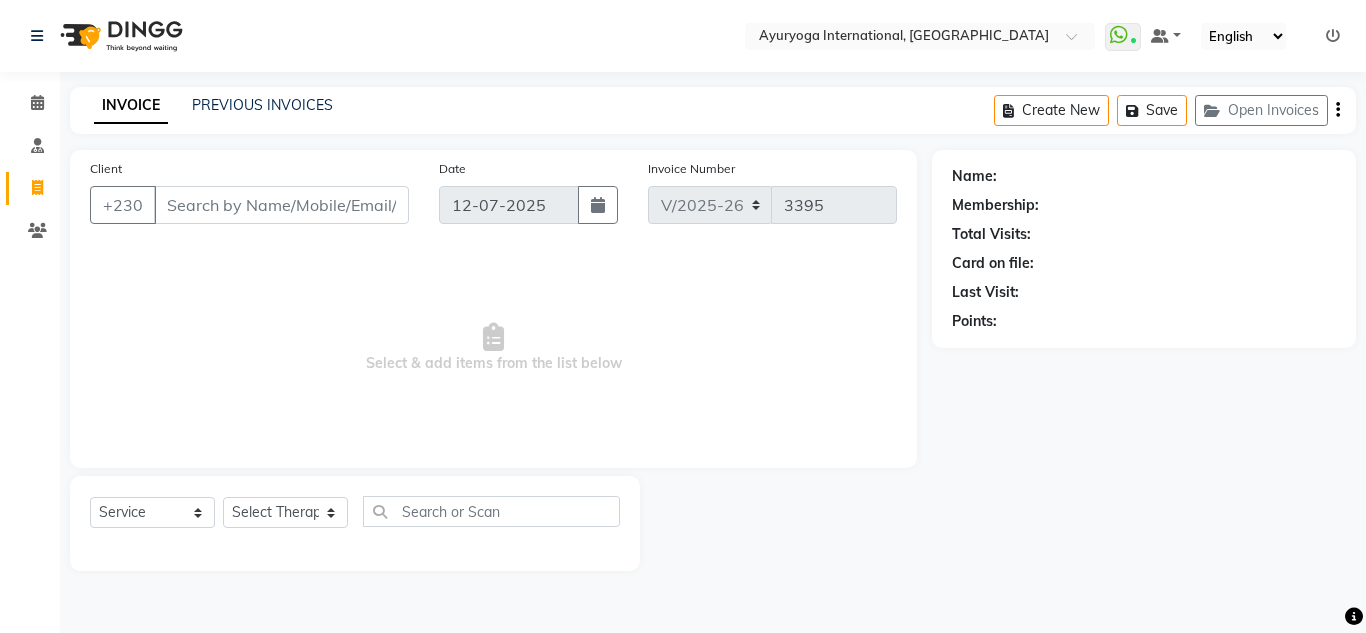 click on "Client" at bounding box center (281, 205) 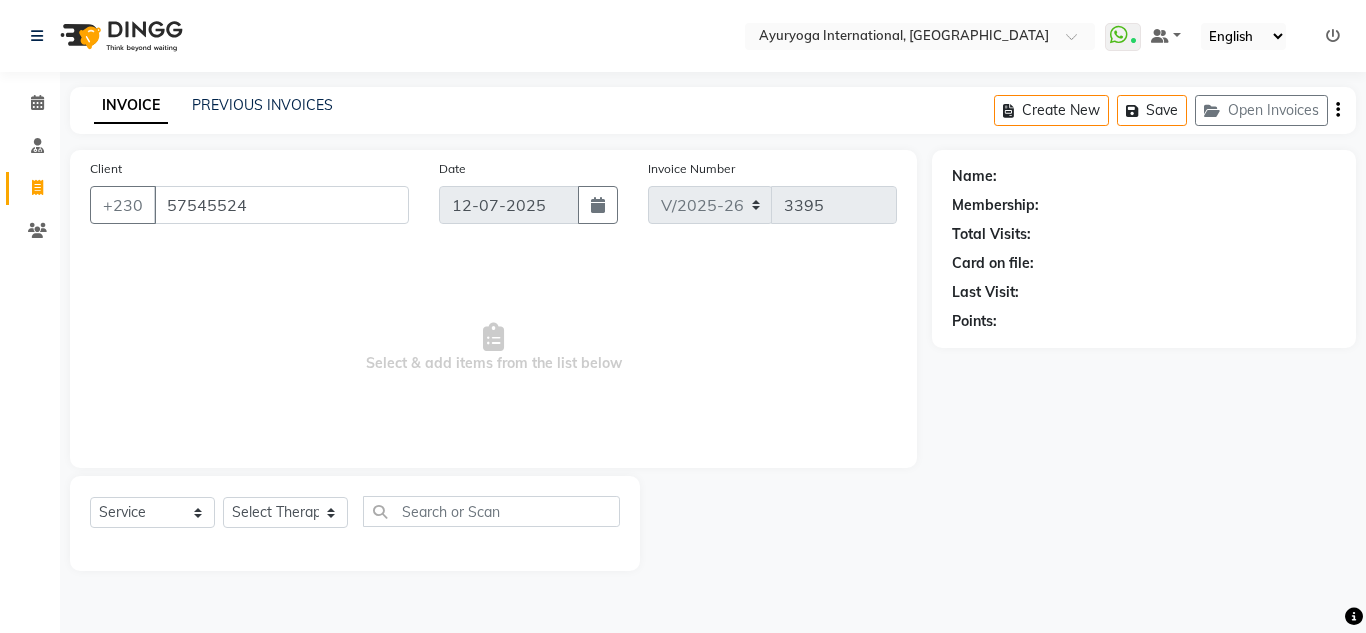 type on "57545524" 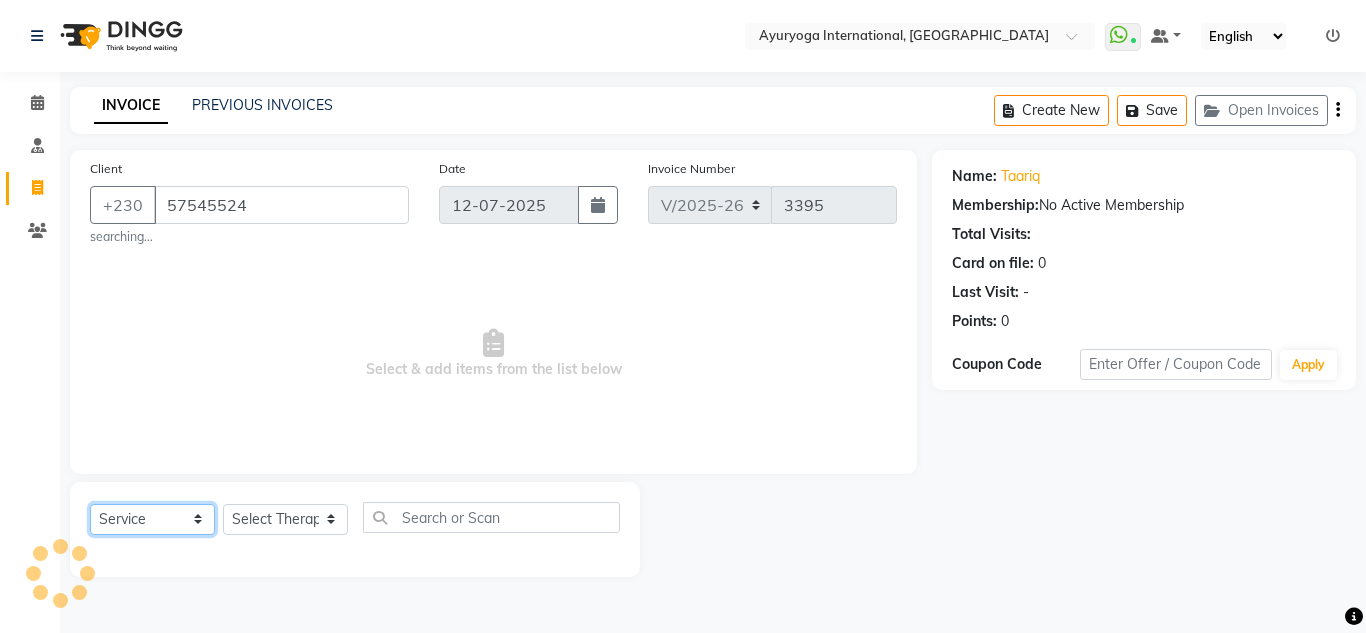 click on "Select  Service  Product  Membership  Package Voucher Prepaid Gift Card" 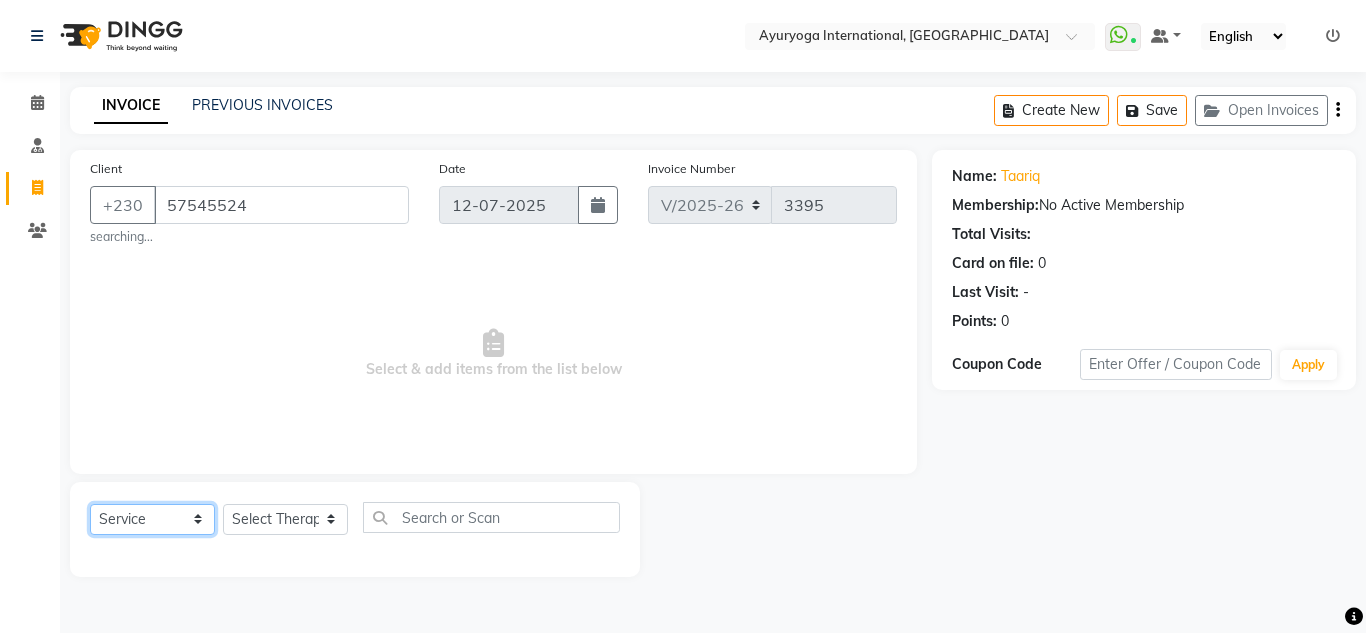 select on "V" 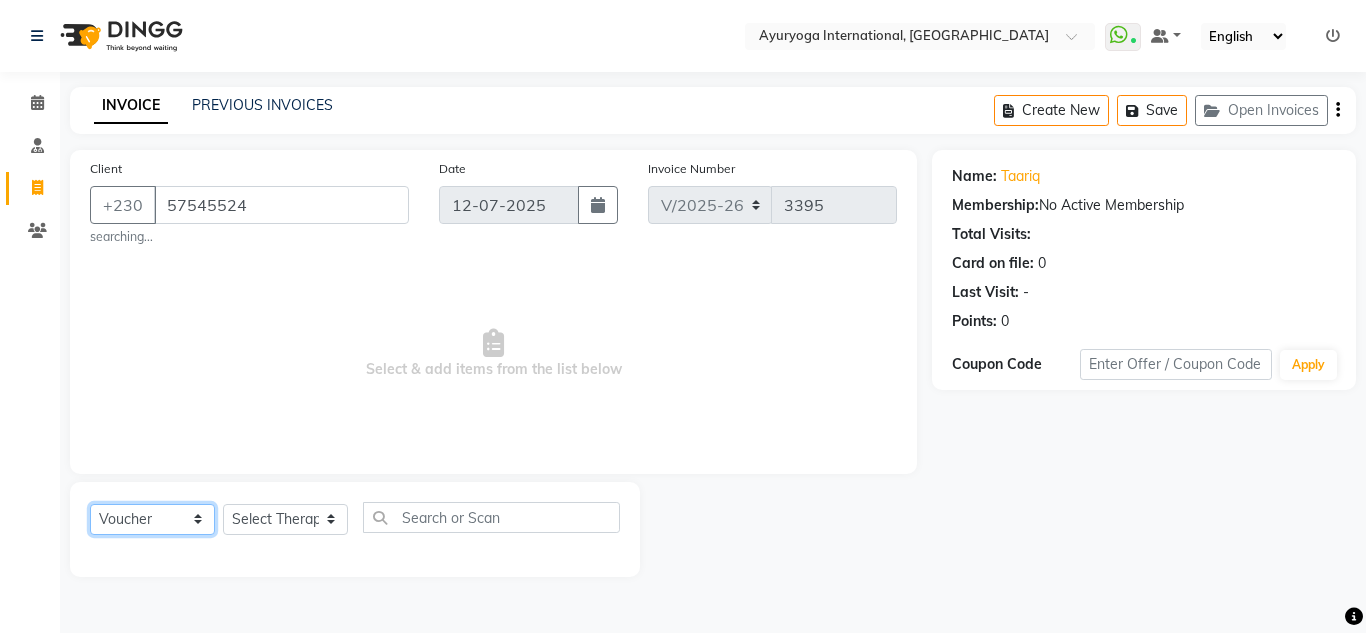 click on "Select  Service  Product  Membership  Package Voucher Prepaid Gift Card" 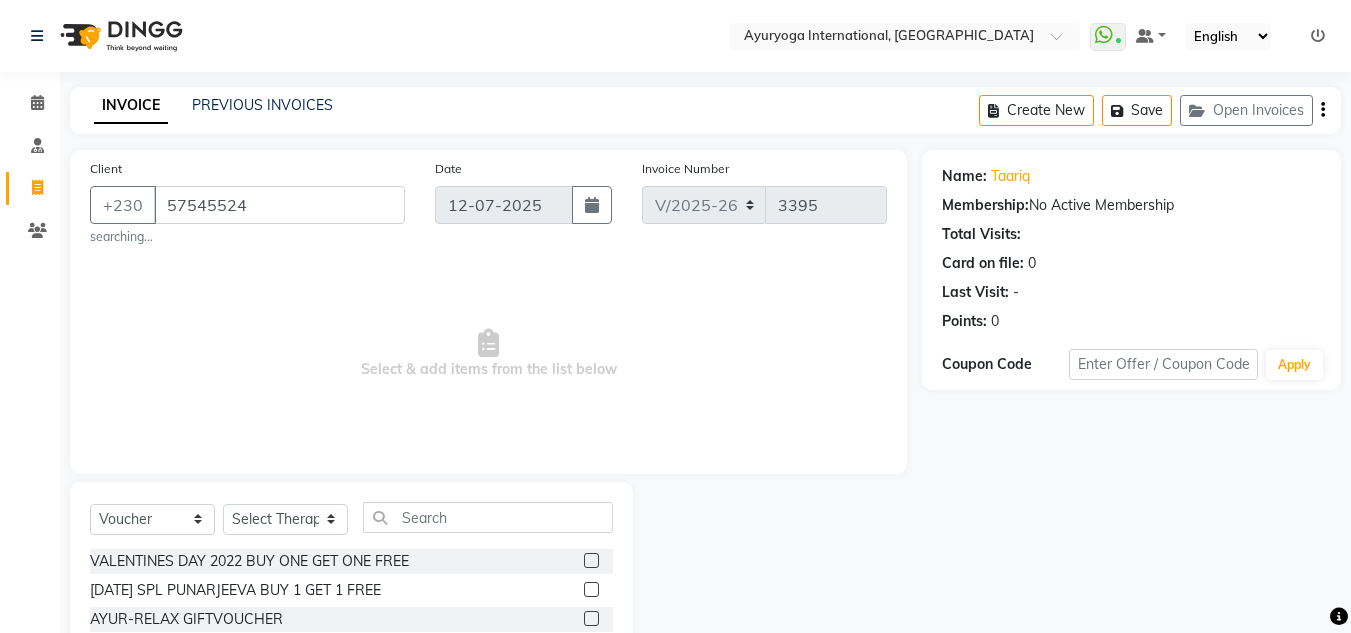 click on "Select  Service  Product  Membership  Package Voucher Prepaid Gift Card  Select Therapist ABHIRAMI-G BAIE [PERSON_NAME]-MOKA [PERSON_NAME]-MOKA ALEENA-G [GEOGRAPHIC_DATA][PERSON_NAME]-MOKA [PERSON_NAME] VIJAYAN [PERSON_NAME]-MOKA [PERSON_NAME]-MOKA [PERSON_NAME]-MOKA [PERSON_NAME]-MOKA NIDESH [PERSON_NAME]-MOKA PREMAWATEE SHILPA SASI-MOKA [PERSON_NAME]-G BAIE SMIBIN [PERSON_NAME]-G BAIE VISHNU-MOKA [PERSON_NAME]-MOKA VALENTINES DAY 2022 BUY ONE GET ONE FREE  [DATE] SPL PUNARJEEVA BUY 1 GET 1 FREE  AYUR-RELAX GIFTVOUCHER  MONTH END PROMO JEEVANI BUY 1 GET 1 FREE  MONTH END PROMO AISHWARYA BUY 1 GET 1 FREE   INDIPENDANCE DAY 2022 (BUY 1 Get 1 FREE) ABH + FACIAL 90 Min,  SWEDISH MASSAGE 60 MIN  Navajeevan BUY 1 GET 1 FREE  Spa Massage + Facial 90Min.  CHRISTMAS SPL ABHYANGAM + FACIAL 90 Min.  PANCHAGAVYA FACIAL + FOOT MASSAGE 60MIN  MANICURE & PEDICURE  SWEET MAMMA FACIAL PACKAGE 90 Min  [DATE] - 90 Mins  CELEBRATION MOM PACKAGE 90 Min  SUPER MOM CARE PACKAGE 120 Min  [DATE] SPECIAL PUNARJEEVA  Combo - Swedish & Reflexology  [DATE] BUY 1 GET 1 FREE 120Min" 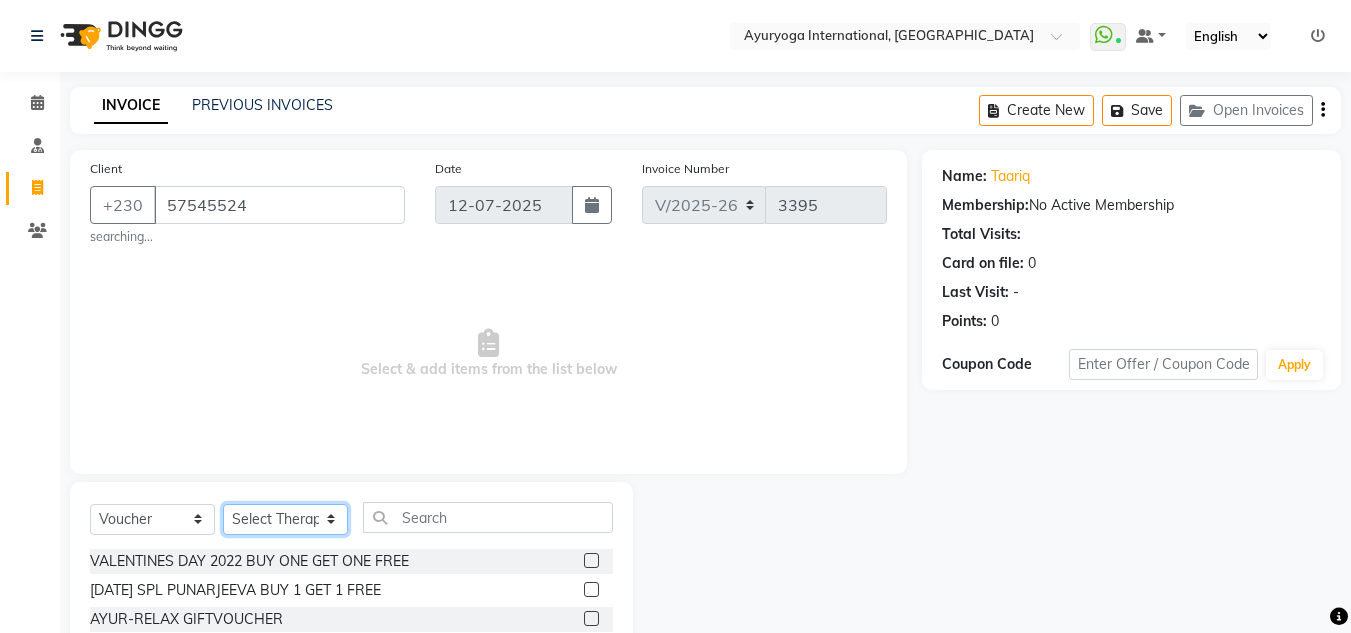 drag, startPoint x: 267, startPoint y: 519, endPoint x: 267, endPoint y: 505, distance: 14 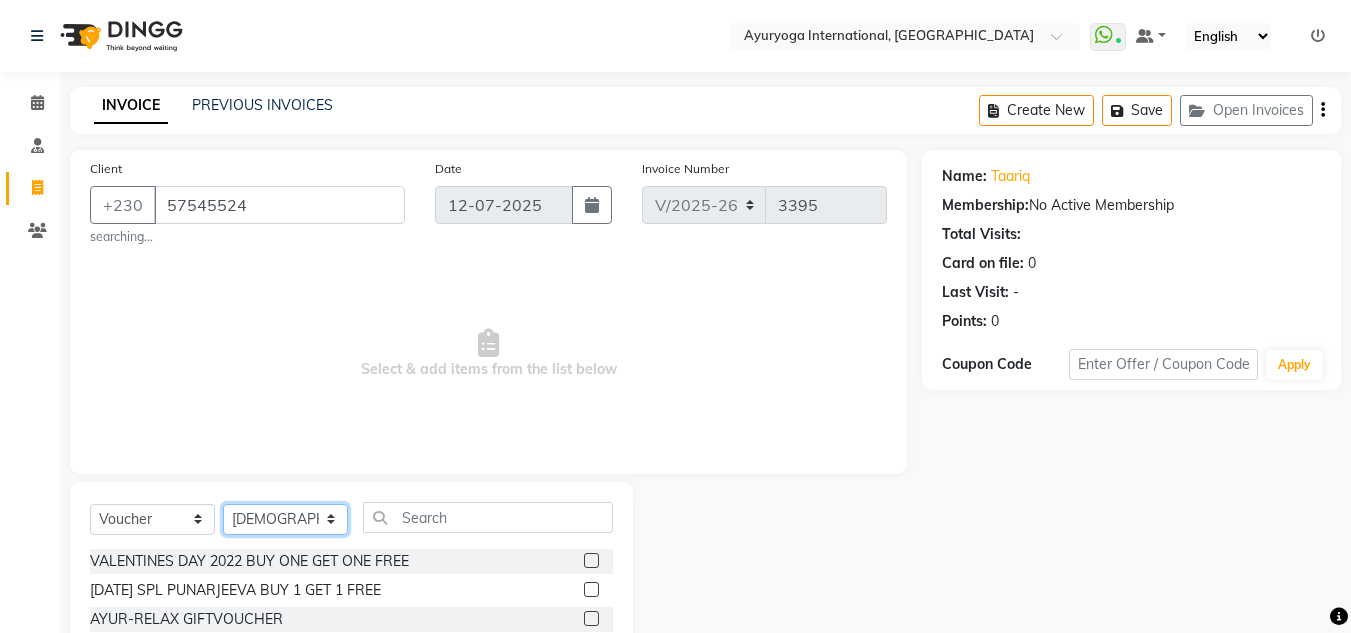 click on "Select Therapist ABHIRAMI-G BAIE [PERSON_NAME]-MOKA [PERSON_NAME]-MOKA ALEENA-G BAIE [PERSON_NAME]-MOKA [PERSON_NAME] VIJAYAN [PERSON_NAME]-MOKA [PERSON_NAME]-MOKA [PERSON_NAME]-MOKA [PERSON_NAME]-MOKA [PERSON_NAME]-MOKA PREMAWATEE SHILPA SASI-MOKA [PERSON_NAME]-G BAIE SMIBIN [PERSON_NAME]-G BAIE VISHNU-MOKA [PERSON_NAME]-MOKA" 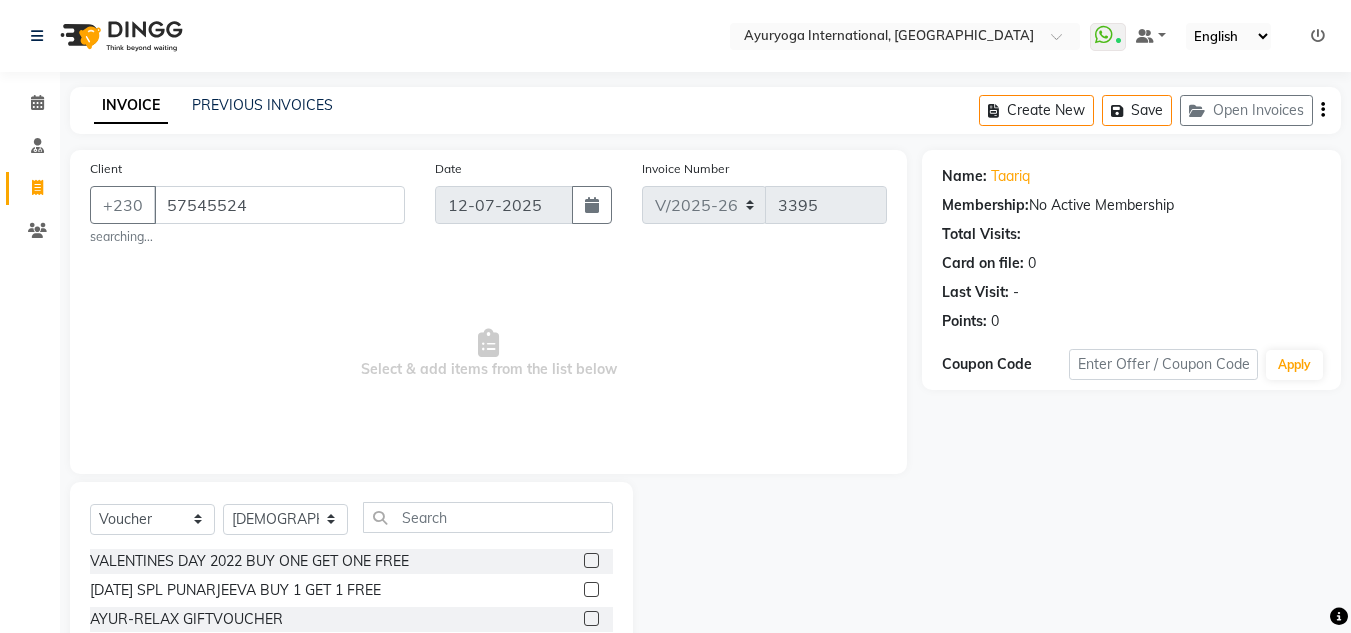 click on "Select  Service  Product  Membership  Package Voucher Prepaid Gift Card  Select Therapist ABHIRAMI-G BAIE [PERSON_NAME]-MOKA [PERSON_NAME]-MOKA ALEENA-G [GEOGRAPHIC_DATA][PERSON_NAME]-MOKA [PERSON_NAME] VIJAYAN [PERSON_NAME]-MOKA [PERSON_NAME]-MOKA [PERSON_NAME]-MOKA [PERSON_NAME]-MOKA NIDESH [PERSON_NAME]-MOKA PREMAWATEE SHILPA SASI-MOKA [PERSON_NAME]-G BAIE SMIBIN [PERSON_NAME]-G BAIE VISHNU-MOKA [PERSON_NAME]-MOKA VALENTINES DAY 2022 BUY ONE GET ONE FREE  [DATE] SPL PUNARJEEVA BUY 1 GET 1 FREE  AYUR-RELAX GIFTVOUCHER  MONTH END PROMO JEEVANI BUY 1 GET 1 FREE  MONTH END PROMO AISHWARYA BUY 1 GET 1 FREE   INDIPENDANCE DAY 2022 (BUY 1 Get 1 FREE) ABH + FACIAL 90 Min,  SWEDISH MASSAGE 60 MIN  Navajeevan BUY 1 GET 1 FREE  Spa Massage + Facial 90Min.  CHRISTMAS SPL ABHYANGAM + FACIAL 90 Min.  PANCHAGAVYA FACIAL + FOOT MASSAGE 60MIN  MANICURE & PEDICURE  SWEET MAMMA FACIAL PACKAGE 90 Min  [DATE] - 90 Mins  CELEBRATION MOM PACKAGE 90 Min  SUPER MOM CARE PACKAGE 120 Min  [DATE] SPECIAL PUNARJEEVA  Combo - Swedish & Reflexology  [DATE] BUY 1 GET 1 FREE 120Min" 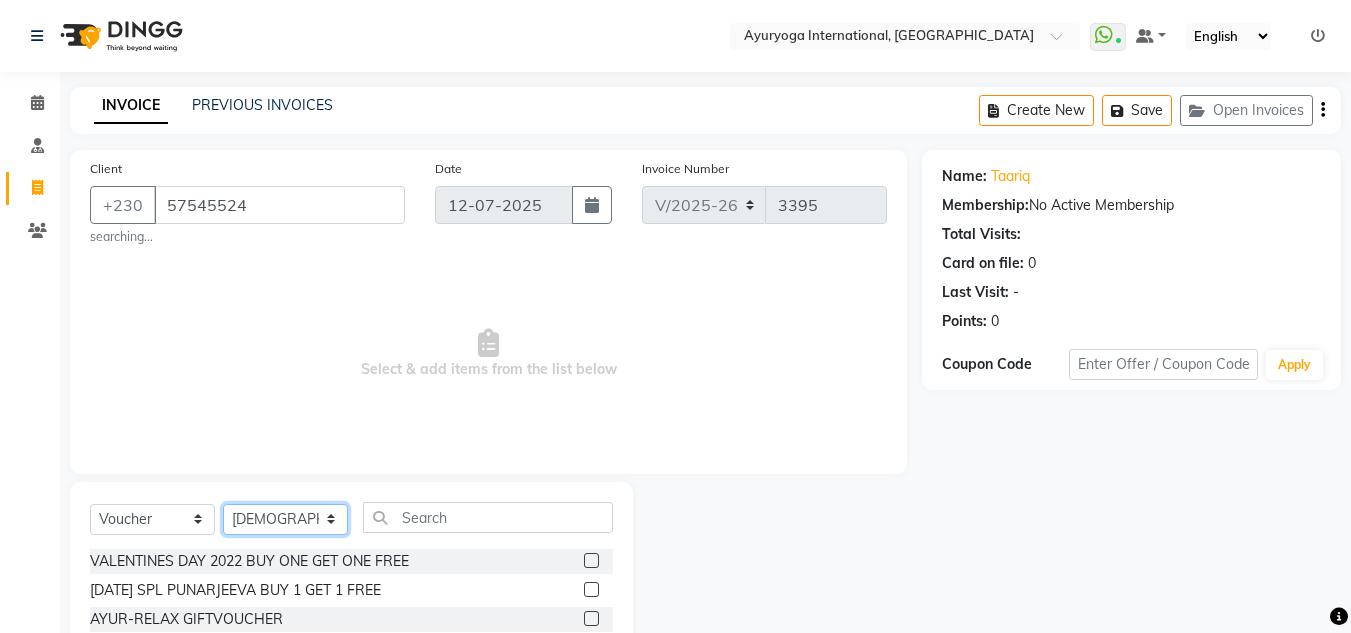 click on "Select Therapist ABHIRAMI-G BAIE [PERSON_NAME]-MOKA [PERSON_NAME]-MOKA ALEENA-G BAIE [PERSON_NAME]-MOKA [PERSON_NAME] VIJAYAN [PERSON_NAME]-MOKA [PERSON_NAME]-MOKA [PERSON_NAME]-MOKA [PERSON_NAME]-MOKA [PERSON_NAME]-MOKA PREMAWATEE SHILPA SASI-MOKA [PERSON_NAME]-G BAIE SMIBIN [PERSON_NAME]-G BAIE VISHNU-MOKA [PERSON_NAME]-MOKA" 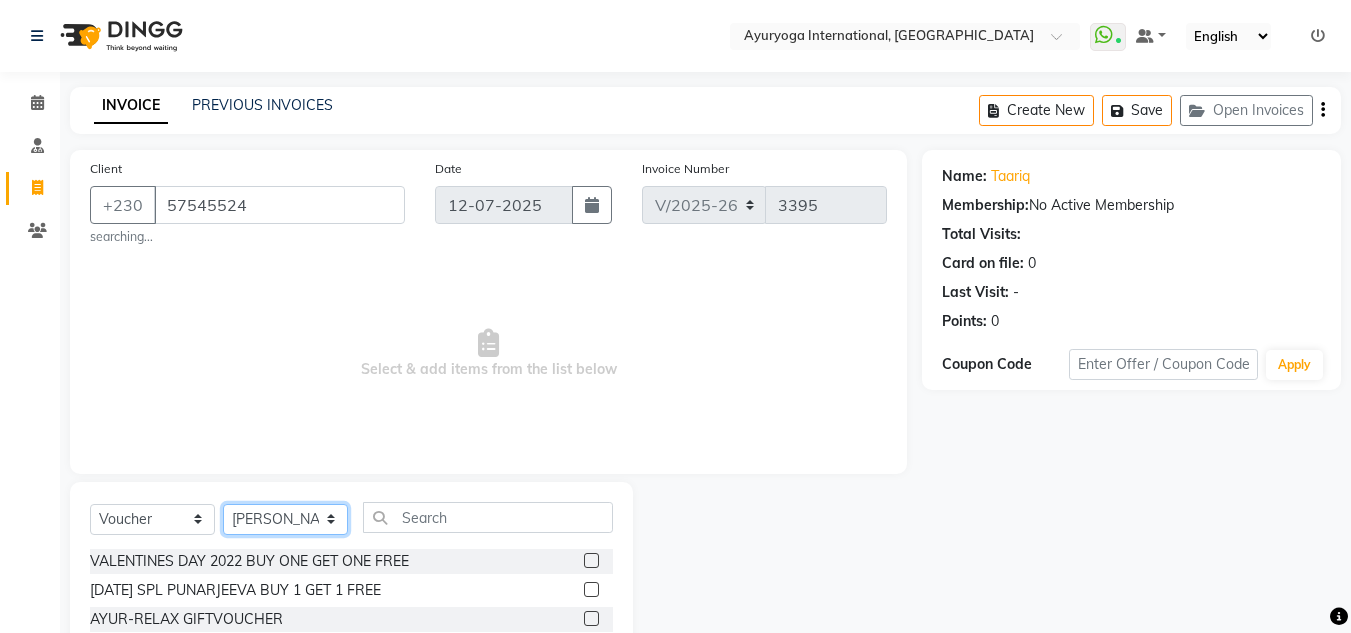 click on "Select Therapist ABHIRAMI-G BAIE [PERSON_NAME]-MOKA [PERSON_NAME]-MOKA ALEENA-G BAIE [PERSON_NAME]-MOKA [PERSON_NAME] VIJAYAN [PERSON_NAME]-MOKA [PERSON_NAME]-MOKA [PERSON_NAME]-MOKA [PERSON_NAME]-MOKA [PERSON_NAME]-MOKA PREMAWATEE SHILPA SASI-MOKA [PERSON_NAME]-G BAIE SMIBIN [PERSON_NAME]-G BAIE VISHNU-MOKA [PERSON_NAME]-MOKA" 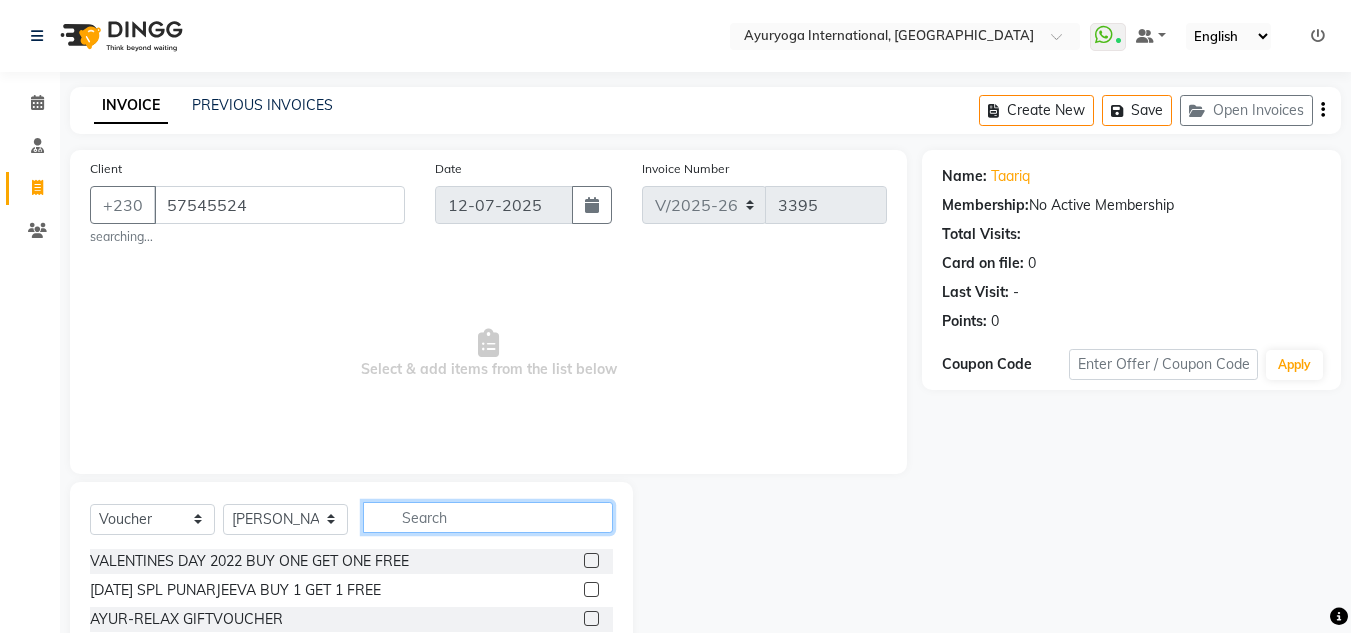 click 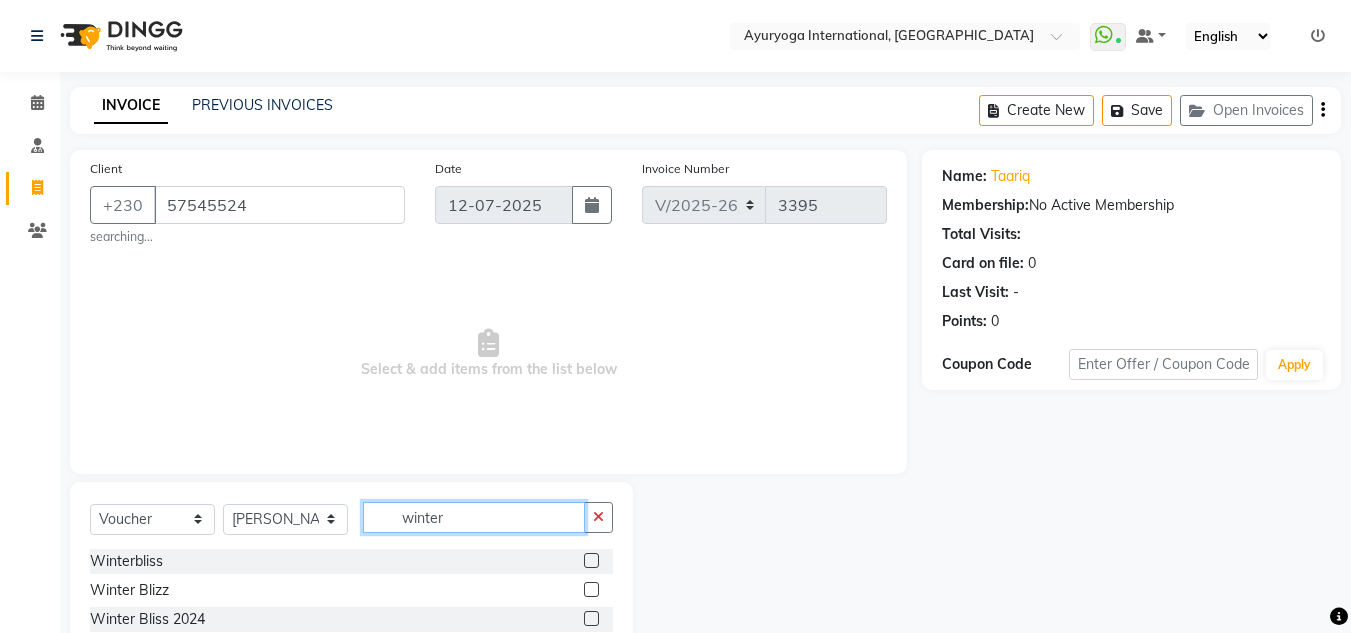 scroll, scrollTop: 119, scrollLeft: 0, axis: vertical 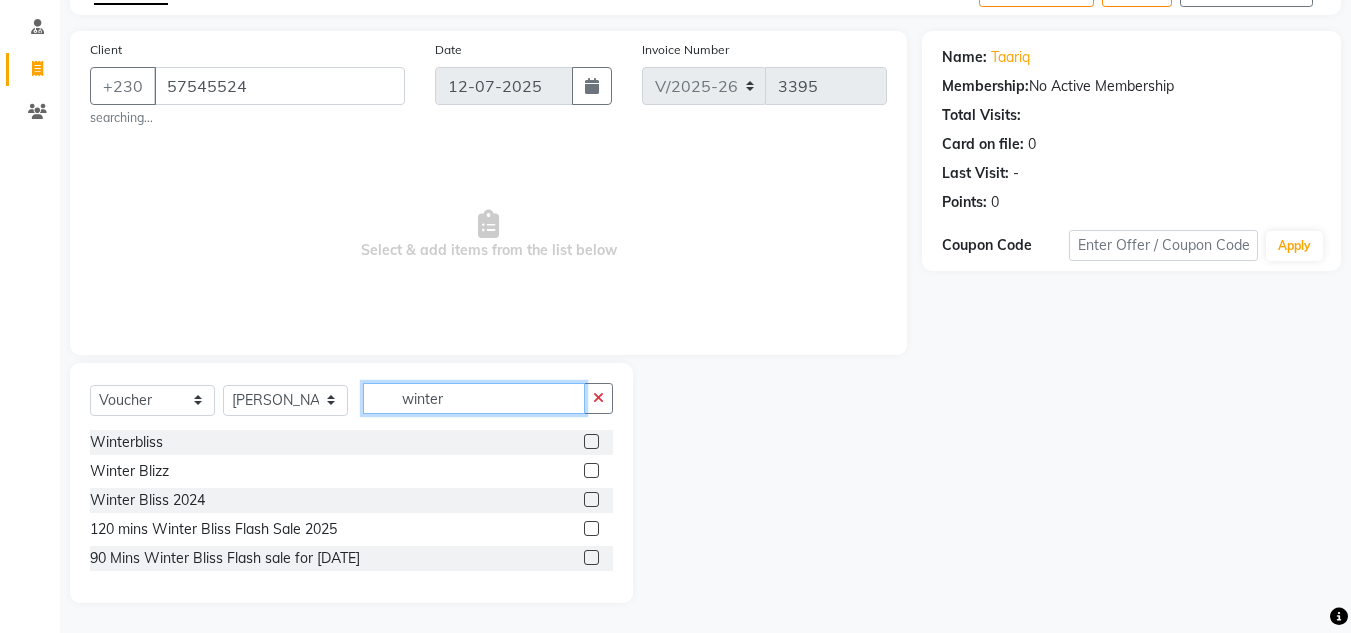 type on "winter" 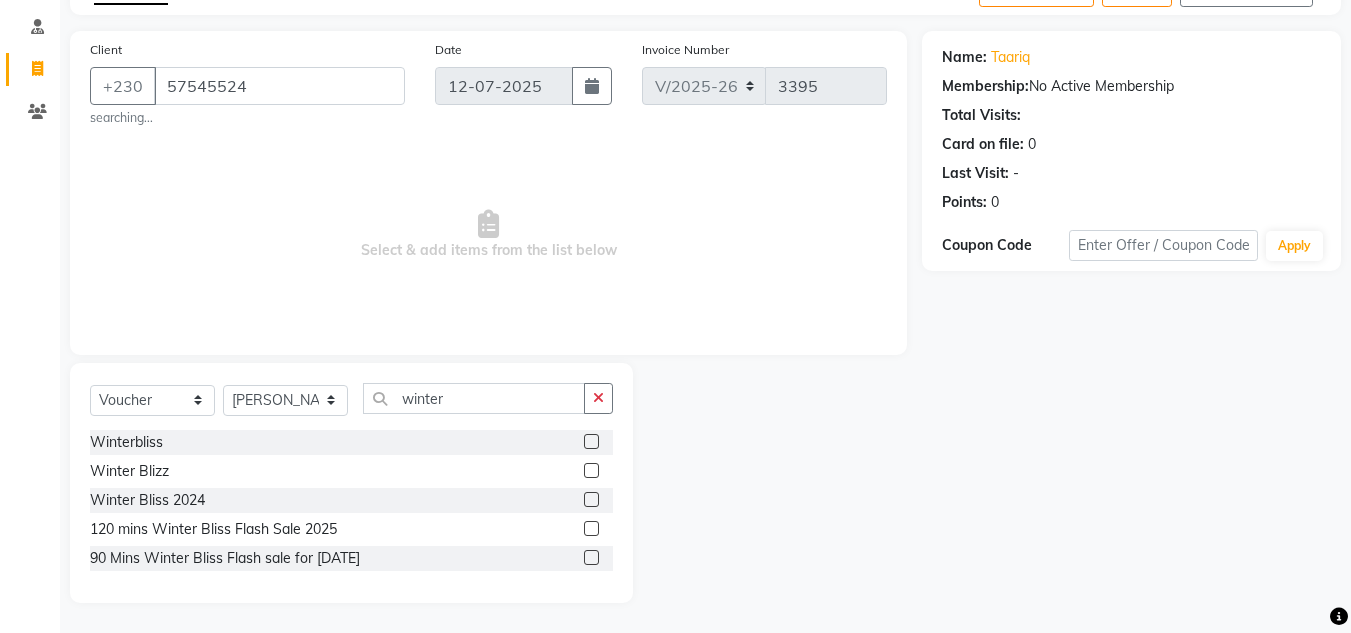 click 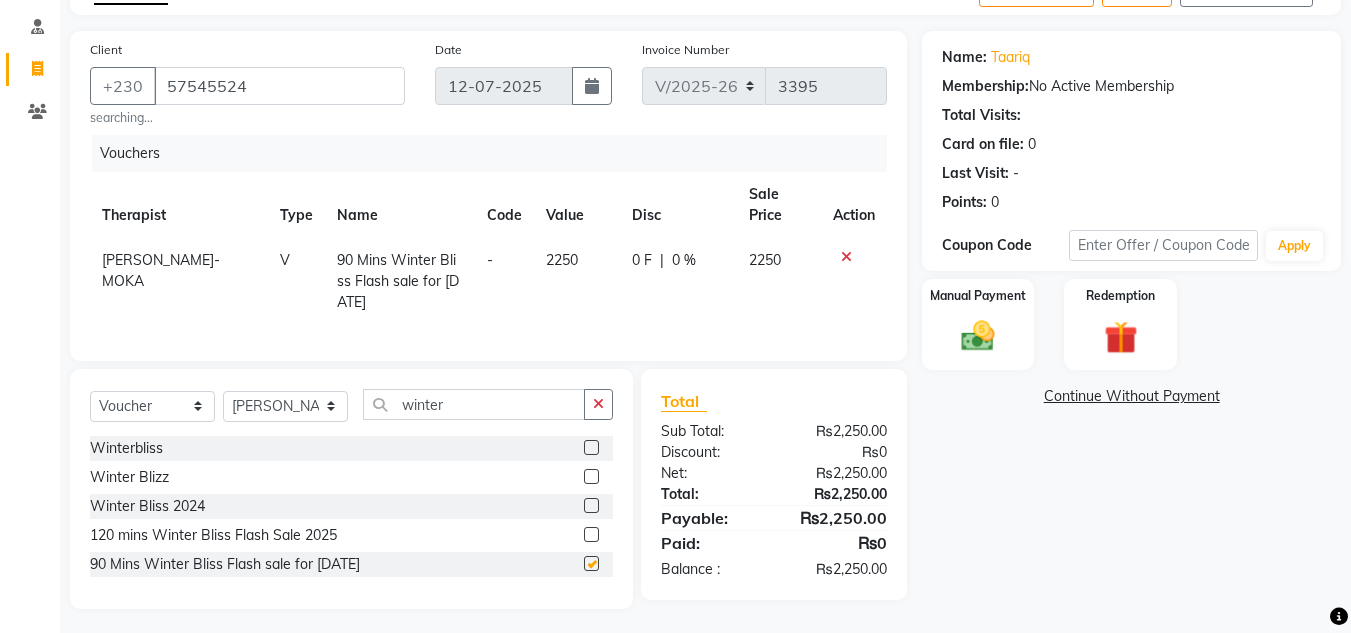 checkbox on "false" 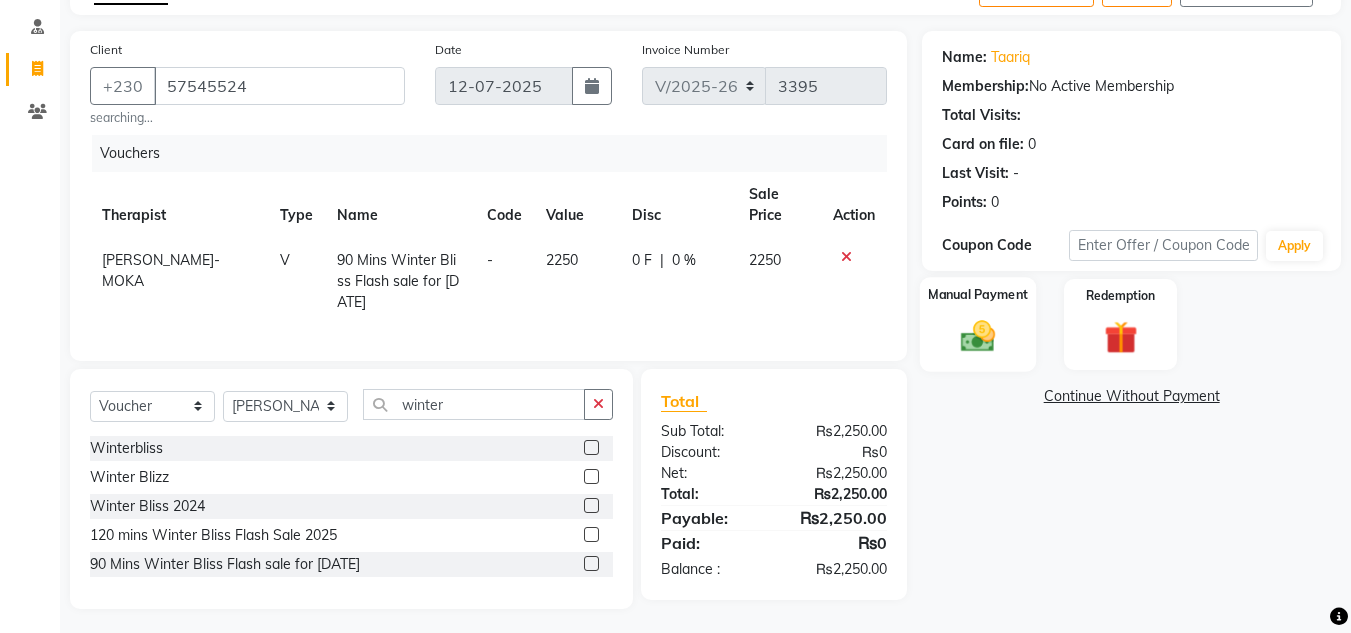 click 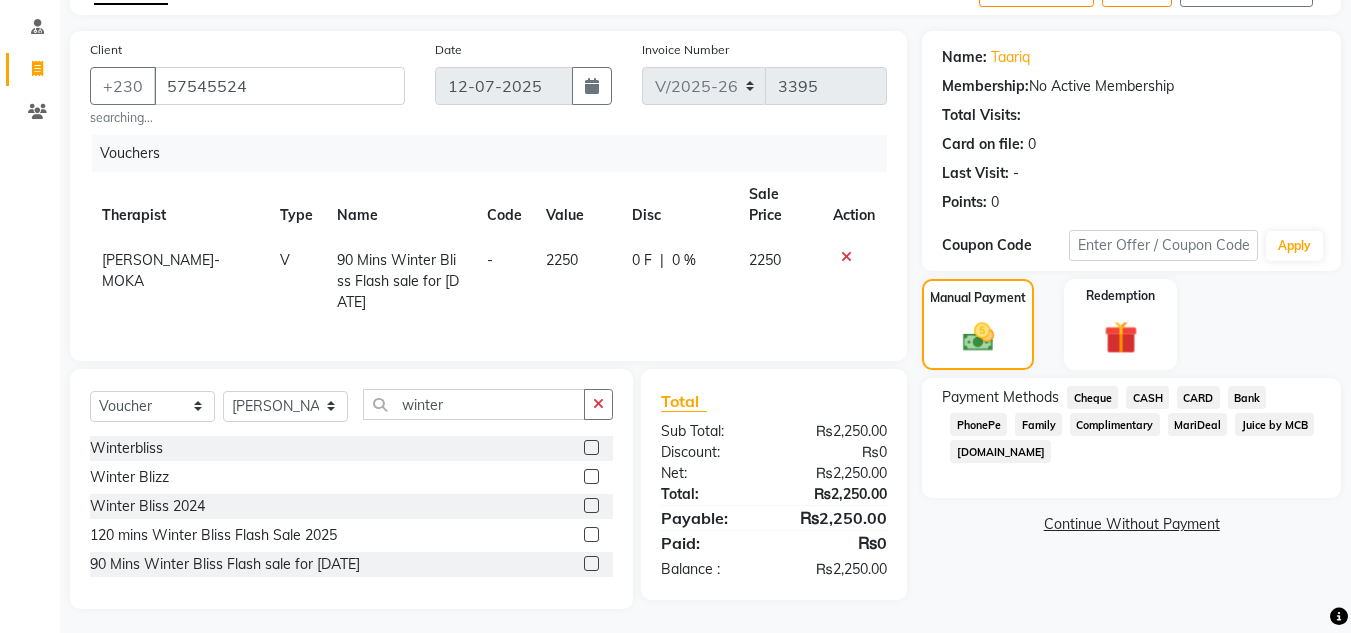 click on "Juice by MCB" 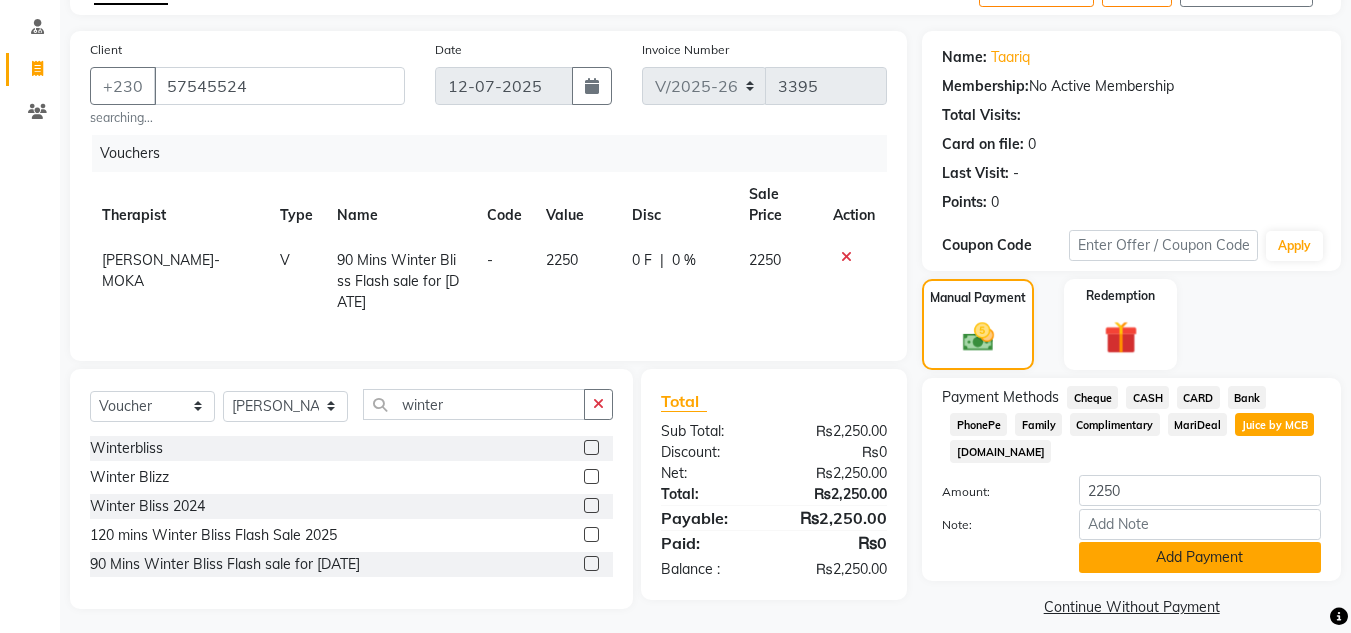 click on "Add Payment" 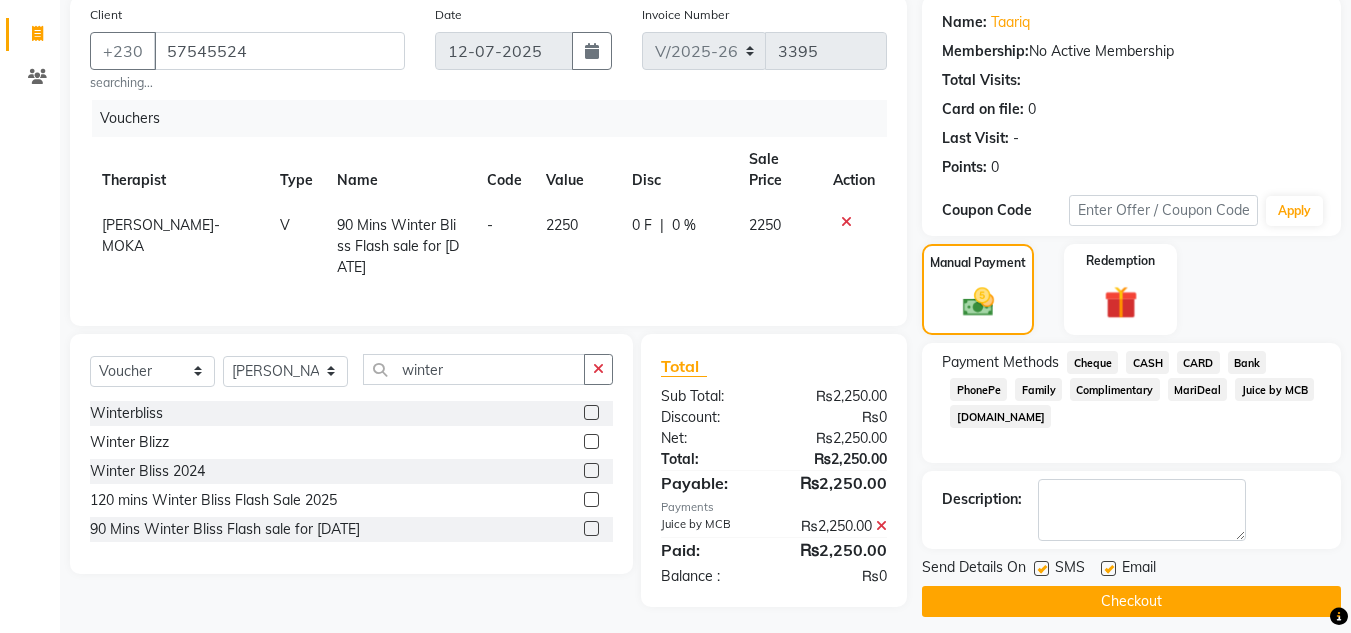 scroll, scrollTop: 173, scrollLeft: 0, axis: vertical 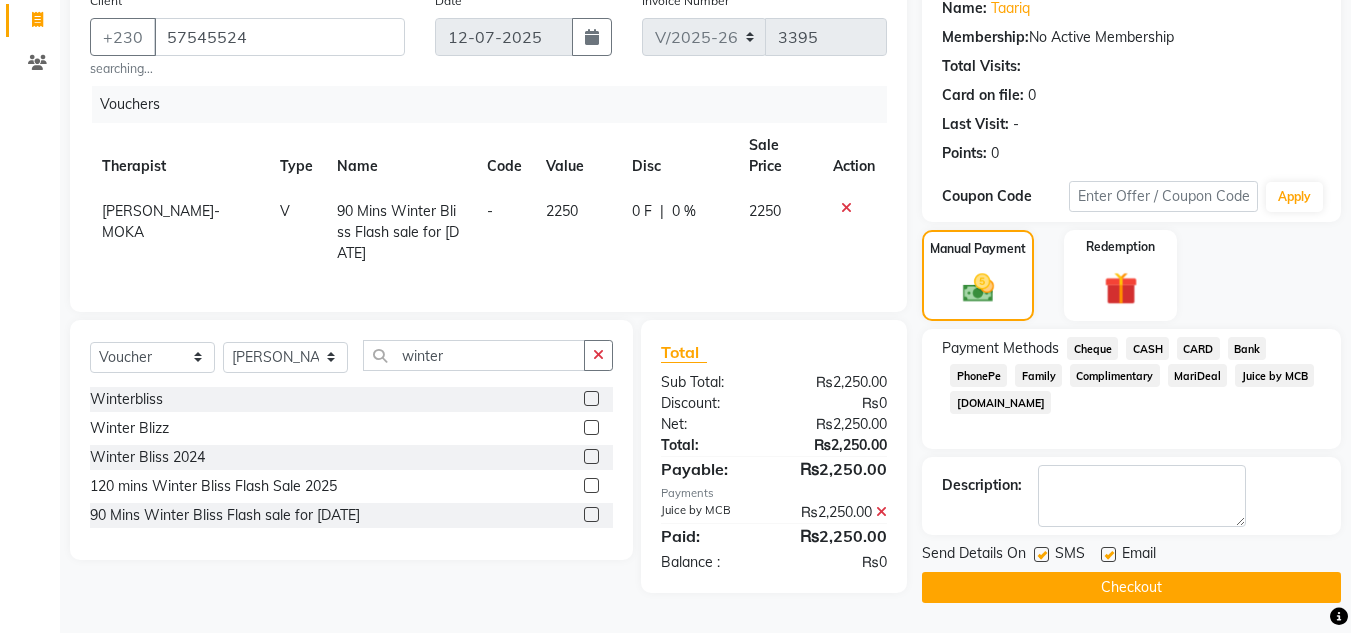 click on "Checkout" 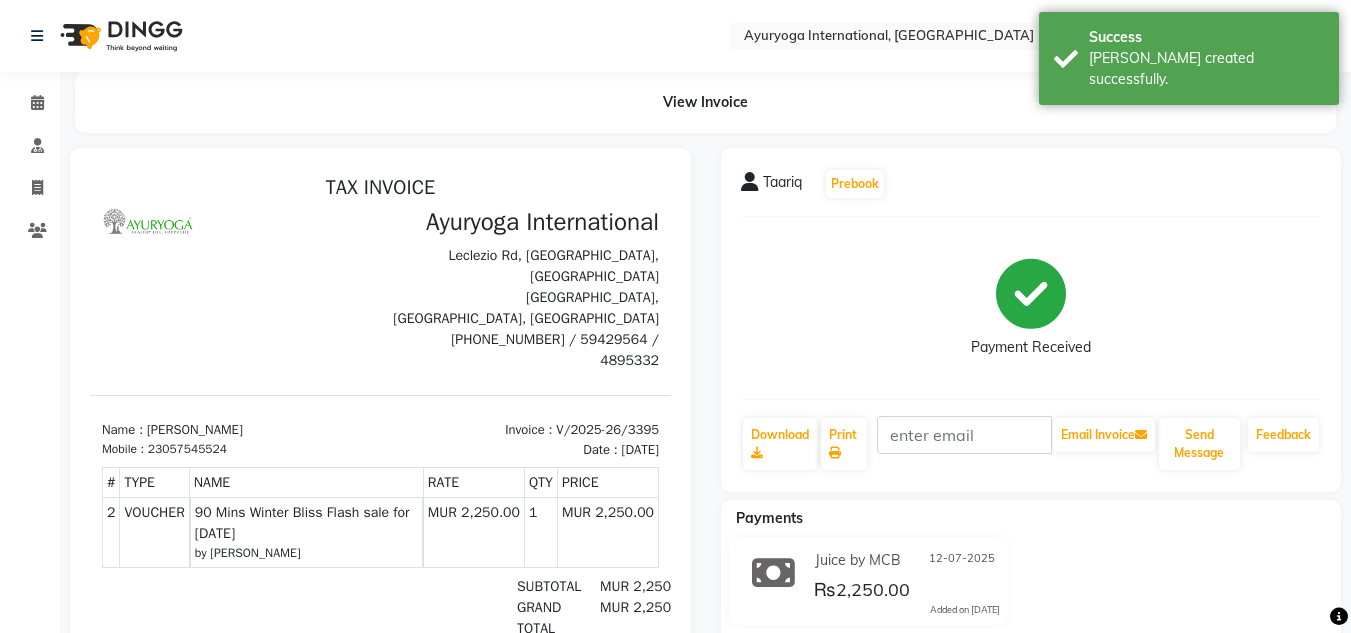 scroll, scrollTop: 0, scrollLeft: 0, axis: both 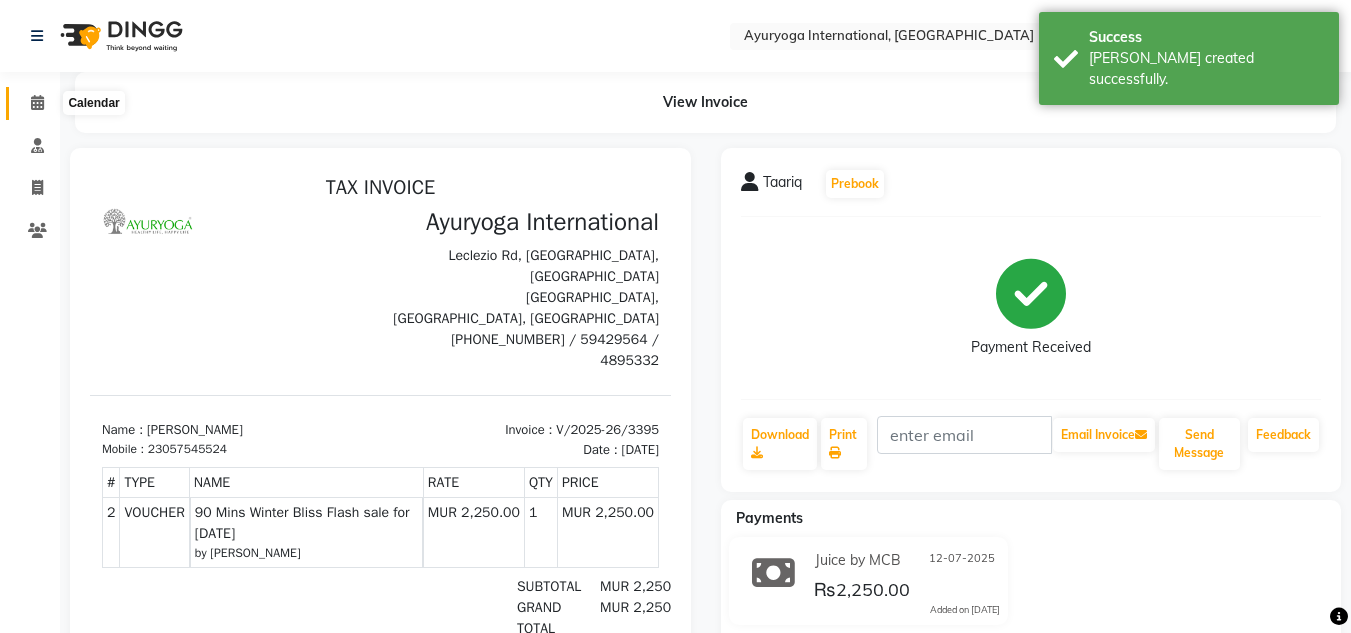 click 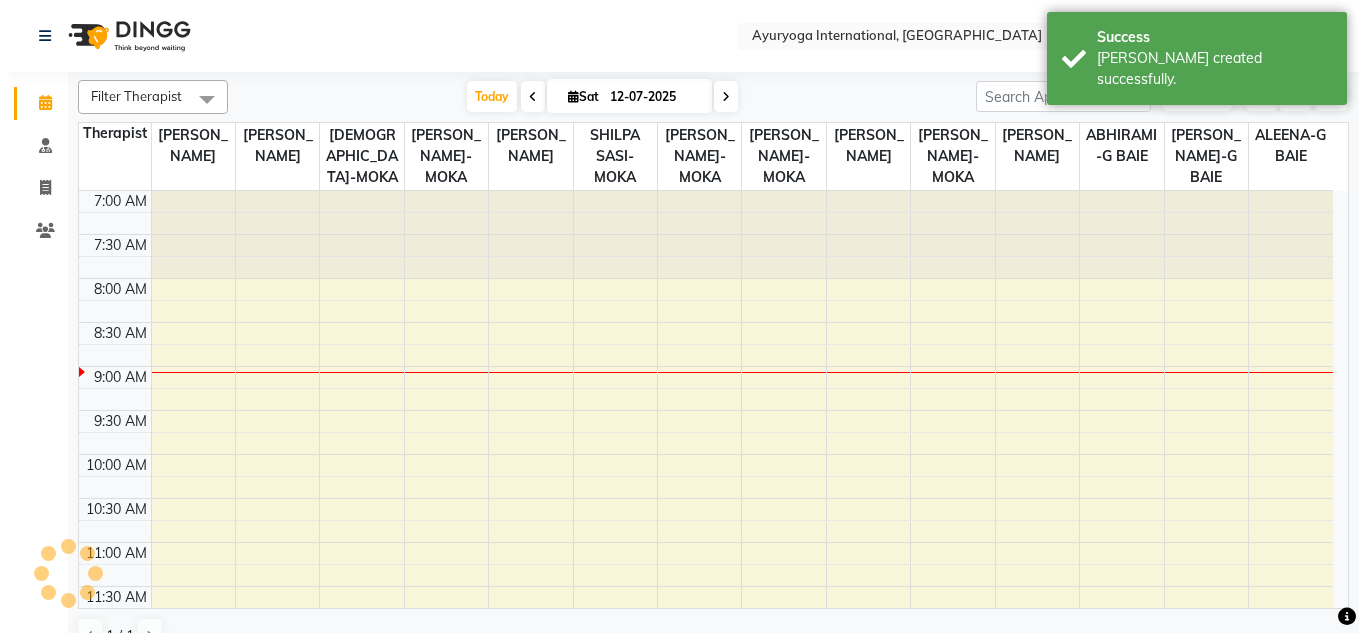 scroll, scrollTop: 177, scrollLeft: 0, axis: vertical 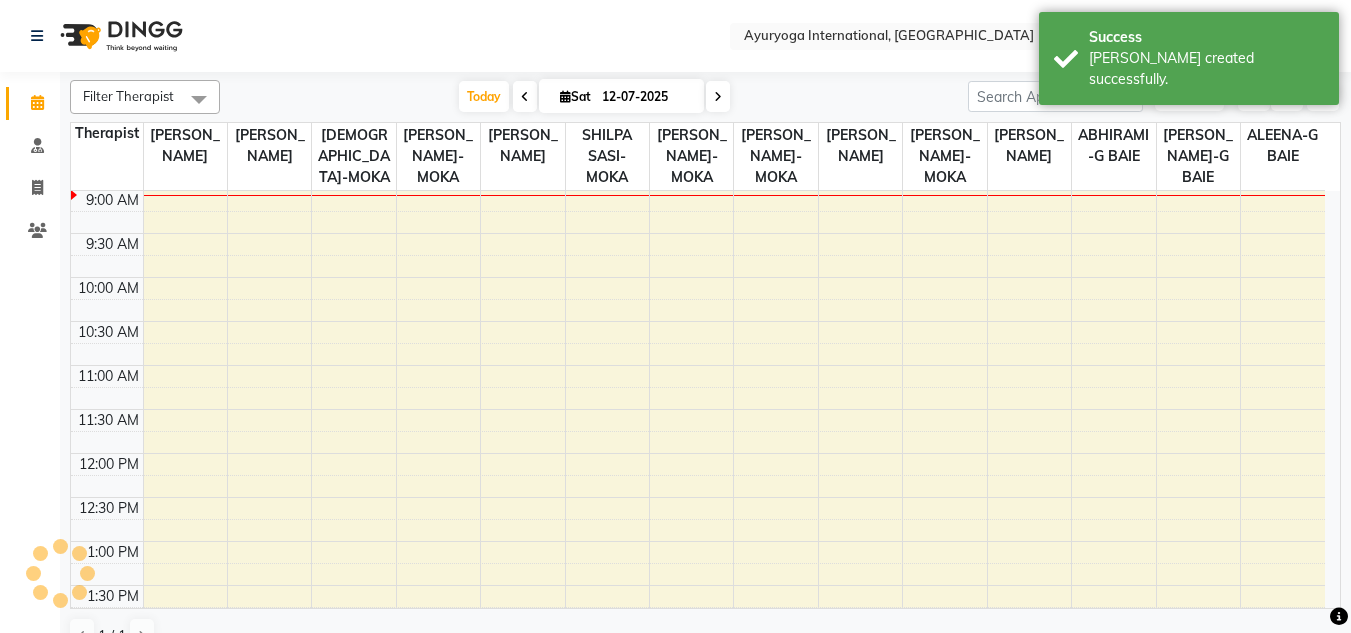 click on "Filter Therapist Select All ABHIRAMI-G BAIE [PERSON_NAME]-MOKA [PERSON_NAME]-MOKA ALEENA-G [GEOGRAPHIC_DATA][PERSON_NAME]-MOKA [PERSON_NAME]-MOKA [PERSON_NAME]-MOKA [PERSON_NAME]-MOKA [PERSON_NAME]-MOKA [PERSON_NAME]-MOKA SHILPA SASI-MOKA [PERSON_NAME]-G BAIE [PERSON_NAME]-G BAIE VISHNU-MOKA [DATE]  [DATE] Toggle Dropdown Add Appointment Add Invoice Add Client Toggle Dropdown Add Appointment Add Invoice Add Client ADD NEW Toggle Dropdown Add Appointment Add Invoice Add Client Filter Therapist Select All ABHIRAMI-G BAIE [PERSON_NAME]-MOKA [PERSON_NAME]-MOKA ALEENA-G [GEOGRAPHIC_DATA][PERSON_NAME]-MOKA [PERSON_NAME]-MOKA [PERSON_NAME]-MOKA [PERSON_NAME]-MOKA [PERSON_NAME]-MOKA [PERSON_NAME]-MOKA SHILPA SASI-MOKA [PERSON_NAME]-G BAIE [PERSON_NAME]-G BAIE VISHNU-MOKA Group By  Staff View   Room View  View as Vertical  Vertical - Week View  Horizontal  Horizontal - Week View  List  Toggle Dropdown Calendar Settings Manage Tags   Arrange Therapists   Reset Therapists  Full Screen Appointment Form Zoom 100% Staff/Room Display Count 14" at bounding box center [705, 97] 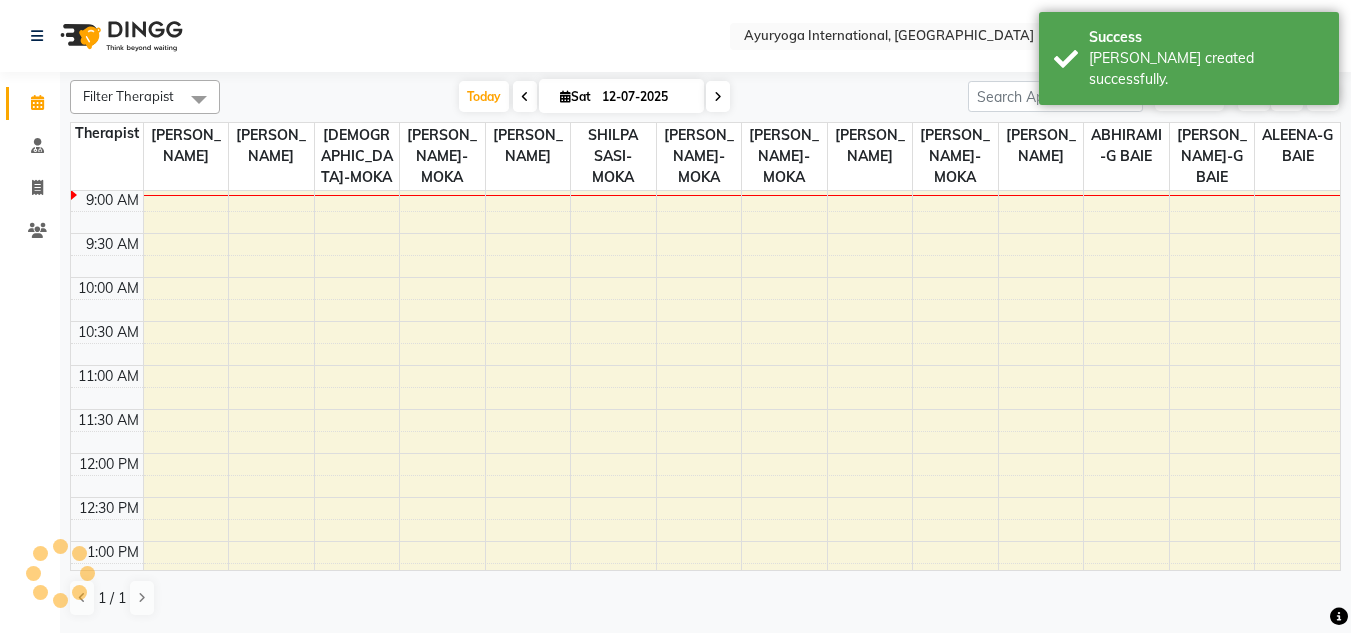 scroll, scrollTop: 0, scrollLeft: 0, axis: both 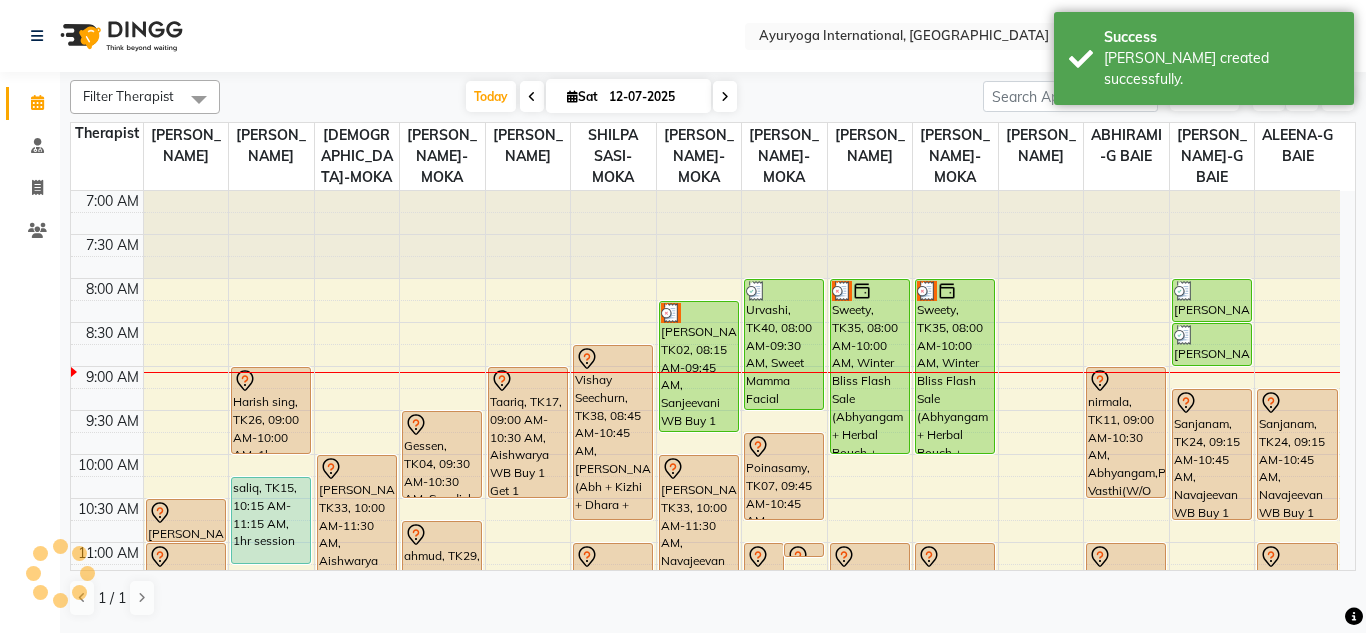 click on "Select Location × Ayuryoga International, Mount Ory Rd  WhatsApp Status  ✕ Status:  Connected Most Recent Message: 12-07-2025     08:57 AM Recent Service Activity: 12-07-2025     08:51 AM Default Panel My Panel English ENGLISH Español العربية मराठी हिंदी ગુજરાતી தமிழ் 中文 Notifications nothing to show" 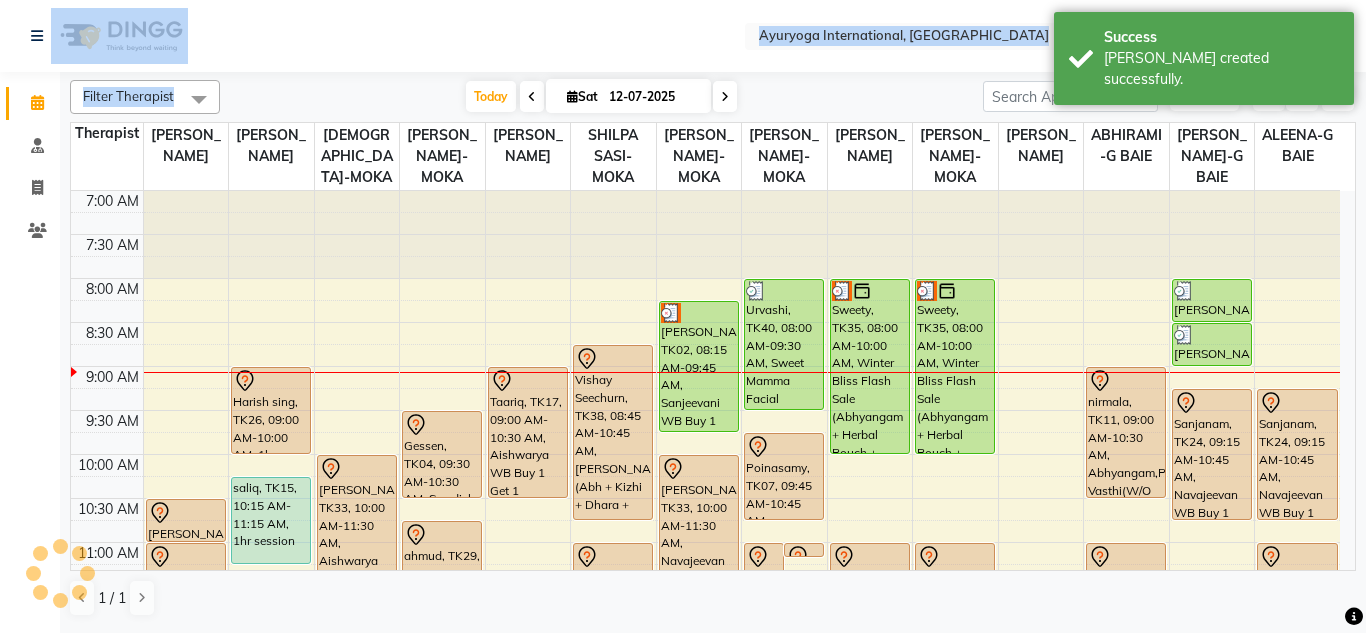 click on "Select Location × Ayuryoga International, Mount Ory Rd  WhatsApp Status  ✕ Status:  Connected Most Recent Message: 12-07-2025     08:57 AM Recent Service Activity: 12-07-2025     08:51 AM Default Panel My Panel English ENGLISH Español العربية मराठी हिंदी ગુજરાતી தமிழ் 中文 Notifications nothing to show ☀ Ayuryoga International, Mount Ory Rd  Calendar  Consultation  Invoice  Clients Completed InProgress Upcoming Dropped Tentative Check-In Confirm Bookings Segments Page Builder Filter Therapist Select All ABHIRAMI-G BAIE ABHIRAM-MOKA ADHITHYA-MOKA ALEENA-G BAIE ANAGHA-MOKA Dr ADARSH-MOKA JOJU MATHEW-MOKA KAVYA-MOKA MEGHA-MOKA PRASANTH SASIDHARAN-MOKA SHILPA SASI-MOKA SIDDARTH-G BAIE TINU JOSEPH-G BAIE VISHNU-MOKA Today  Sat 12-07-2025 Toggle Dropdown Add Appointment Add Invoice Add Client Toggle Dropdown Add Appointment Add Invoice Add Client ADD NEW Toggle Dropdown Add Appointment Add Invoice Add Client Filter Therapist Select All ABHIRAMI-G BAIE 14" 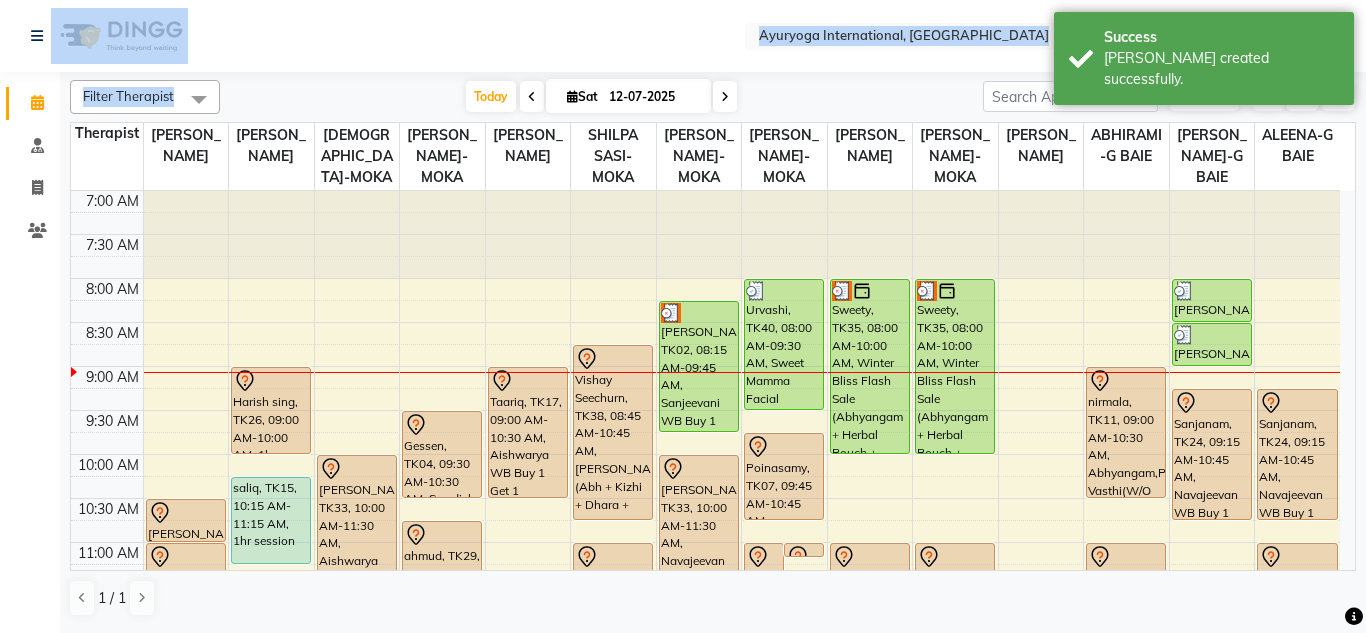 click on "Filter Therapist Select All ABHIRAMI-G BAIE [PERSON_NAME]-MOKA [PERSON_NAME]-MOKA ALEENA-G [GEOGRAPHIC_DATA][PERSON_NAME]-MOKA [PERSON_NAME]-MOKA [PERSON_NAME]-MOKA [PERSON_NAME]-MOKA [PERSON_NAME]-MOKA [PERSON_NAME]-MOKA SHILPA SASI-MOKA [PERSON_NAME]-G BAIE [PERSON_NAME]-G BAIE VISHNU-MOKA [DATE]  [DATE] Toggle Dropdown Add Appointment Add Invoice Add Client Toggle Dropdown Add Appointment Add Invoice Add Client ADD NEW Toggle Dropdown Add Appointment Add Invoice Add Client Filter Therapist Select All ABHIRAMI-G BAIE [PERSON_NAME]-MOKA [PERSON_NAME]-MOKA ALEENA-G [GEOGRAPHIC_DATA][PERSON_NAME]-MOKA [PERSON_NAME]-MOKA [PERSON_NAME]-MOKA [PERSON_NAME]-MOKA [PERSON_NAME]-MOKA [PERSON_NAME]-MOKA SHILPA SASI-MOKA [PERSON_NAME]-G BAIE [PERSON_NAME]-G BAIE VISHNU-MOKA Group By  Staff View   Room View  View as Vertical  Vertical - Week View  Horizontal  Horizontal - Week View  List  Toggle Dropdown Calendar Settings Manage Tags   Arrange Therapists   Reset Therapists  Full Screen Appointment Form Zoom 100% Staff/Room Display Count 14 Therapist [PERSON_NAME]-MOKA [PERSON_NAME]-MOKA VISHNU-MOKA [PERSON_NAME]-MOKA [PERSON_NAME]-MOKA" 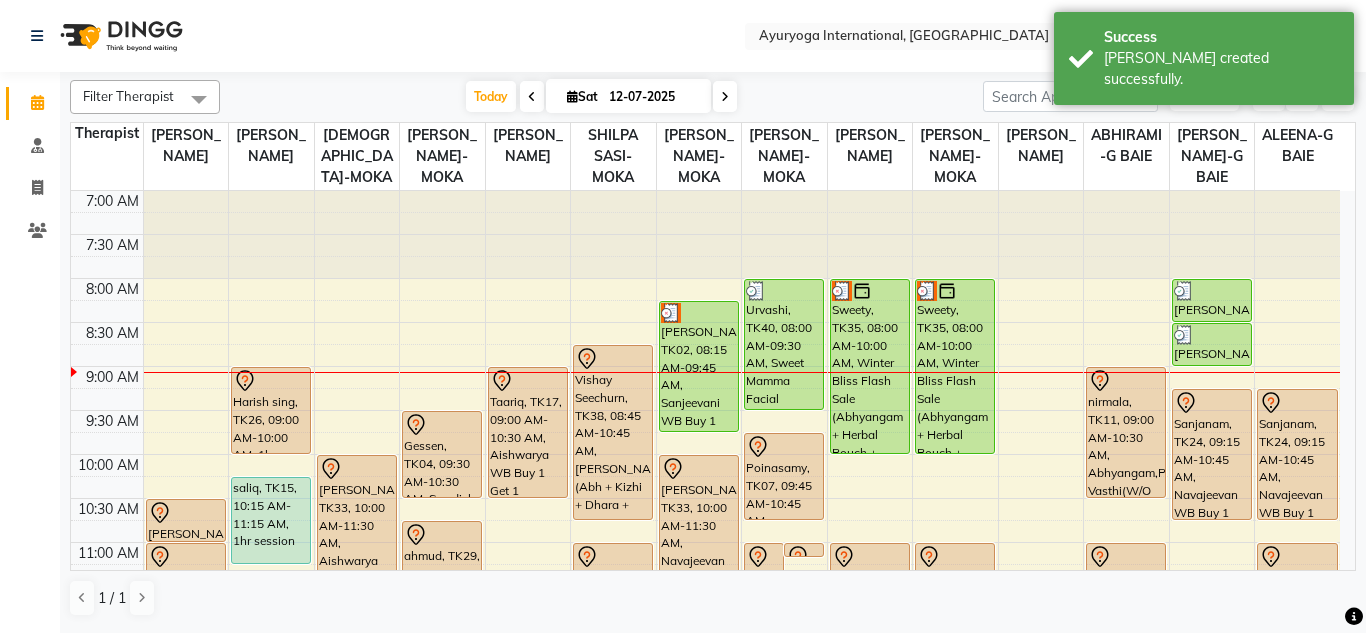 click on "Select Location × Ayuryoga International, Mount Ory Rd  WhatsApp Status  ✕ Status:  Connected Most Recent Message: 12-07-2025     08:57 AM Recent Service Activity: 12-07-2025     08:51 AM Default Panel My Panel English ENGLISH Español العربية मराठी हिंदी ગુજરાતી தமிழ் 中文 Notifications nothing to show" 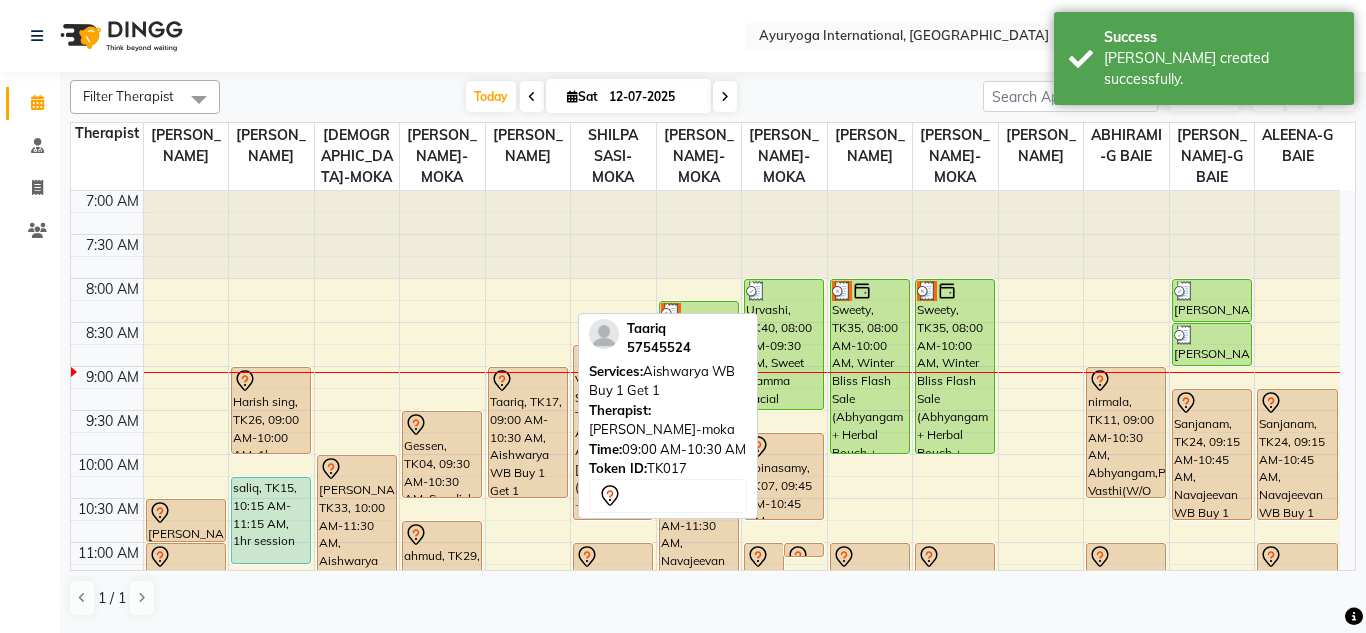 click on "Taariq, TK17, 09:00 AM-10:30 AM, Aishwarya WB Buy 1 Get 1" at bounding box center (528, 432) 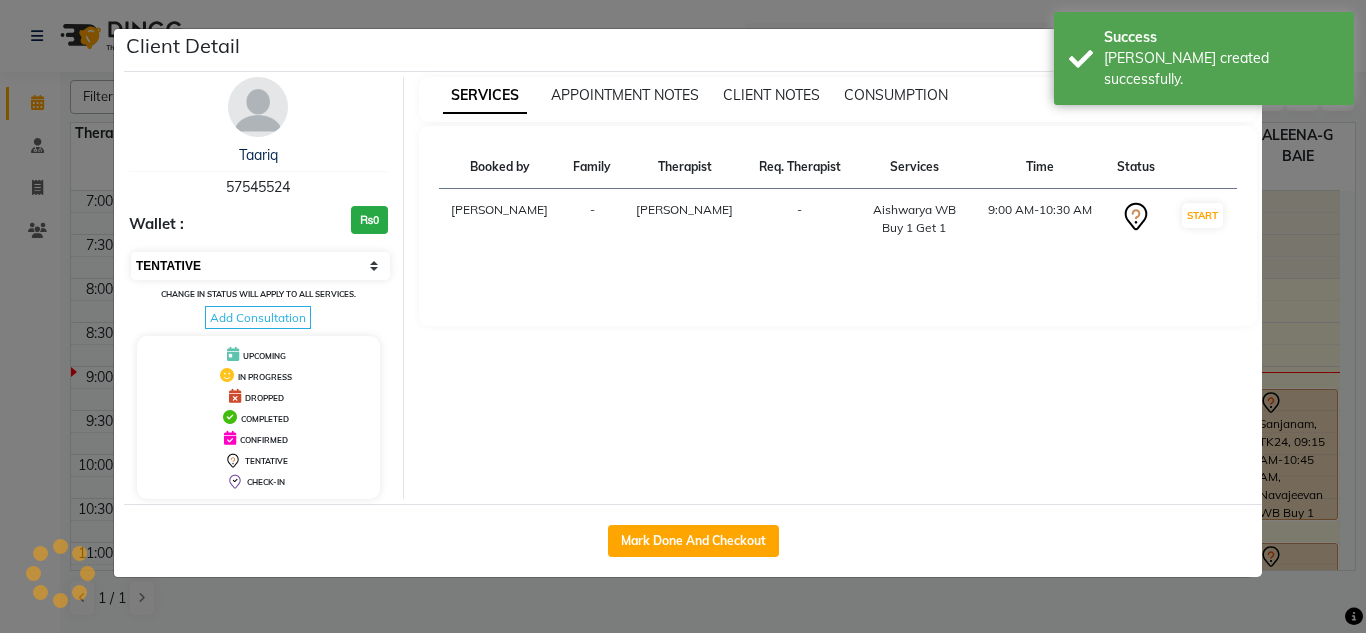 click on "Select IN SERVICE CONFIRMED TENTATIVE CHECK IN MARK DONE DROPPED UPCOMING" at bounding box center [260, 266] 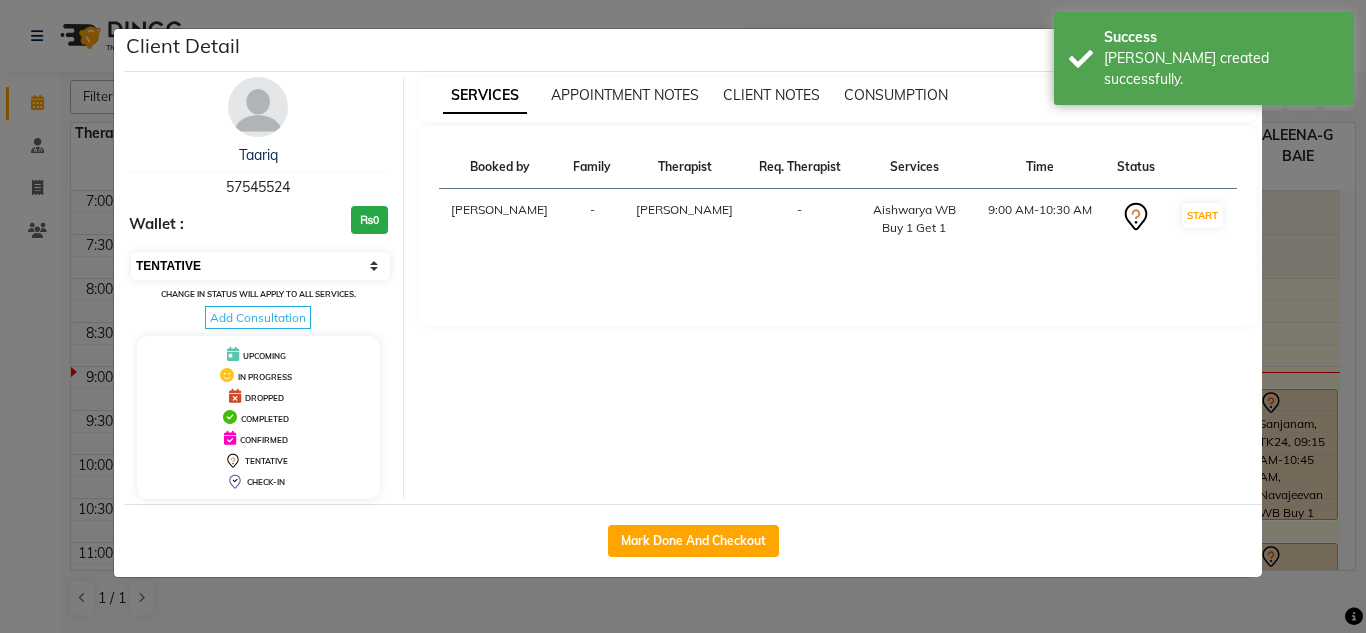 select on "3" 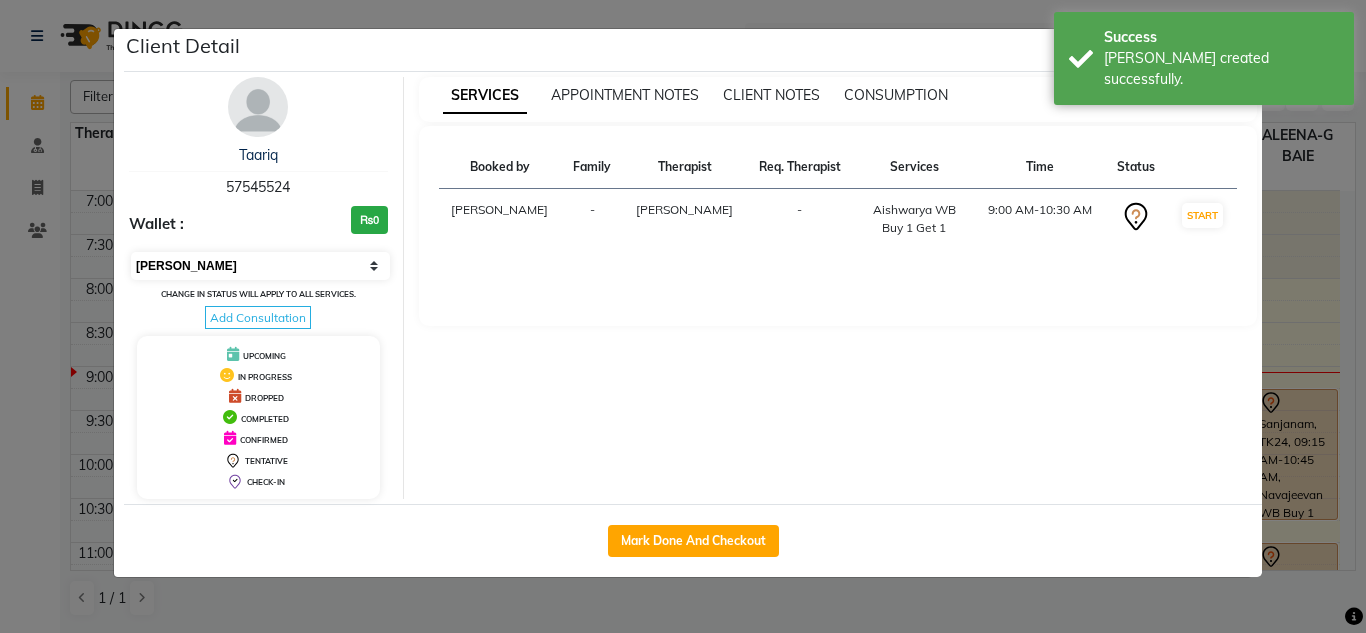 click on "Select IN SERVICE CONFIRMED TENTATIVE CHECK IN MARK DONE DROPPED UPCOMING" at bounding box center (260, 266) 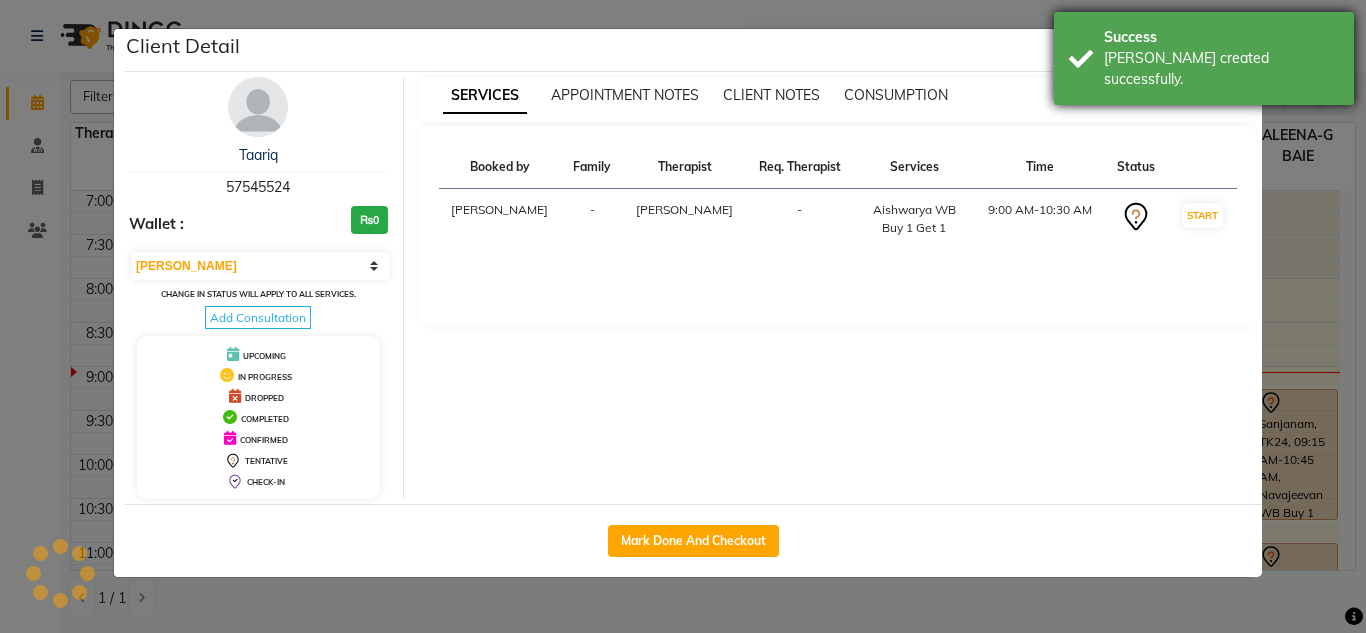 click on "Success   Bill created successfully." at bounding box center (1204, 58) 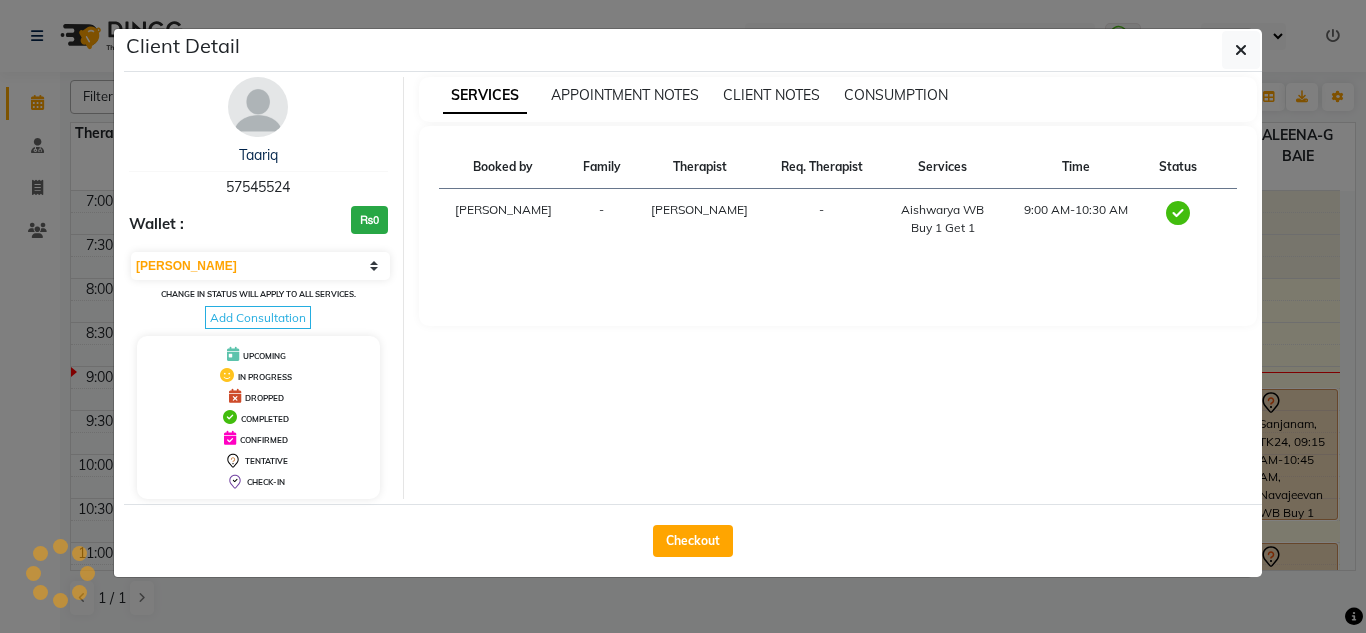 drag, startPoint x: 1232, startPoint y: 49, endPoint x: 1196, endPoint y: 67, distance: 40.24922 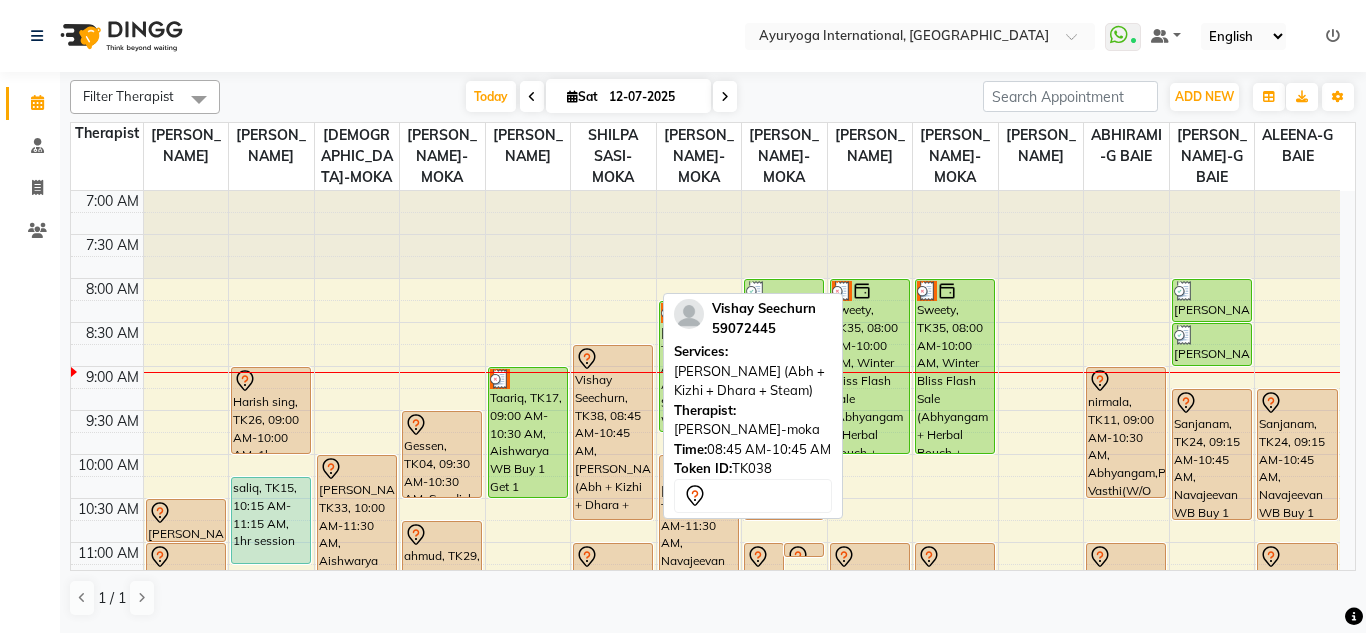 click on "Vishay Seechurn, TK38, 08:45 AM-10:45 AM, [PERSON_NAME] (Abh + Kizhi + Dhara + Steam)" at bounding box center [613, 432] 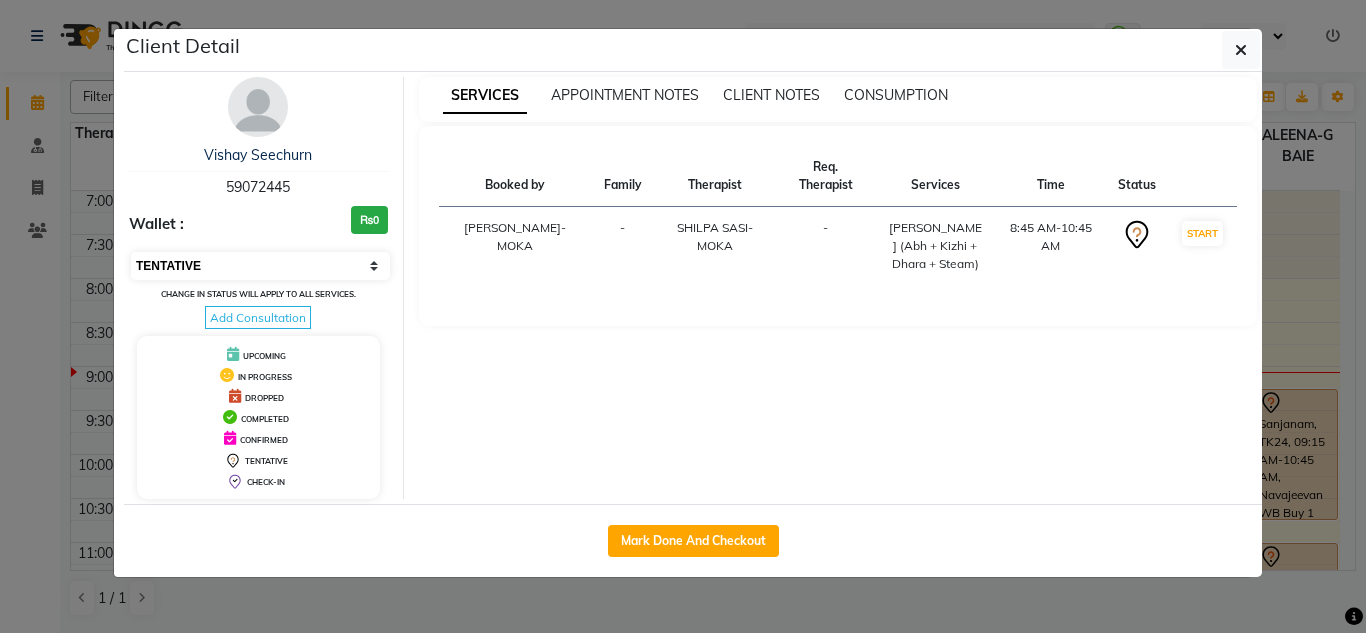 click on "Select IN SERVICE CONFIRMED TENTATIVE CHECK IN MARK DONE DROPPED UPCOMING" at bounding box center [260, 266] 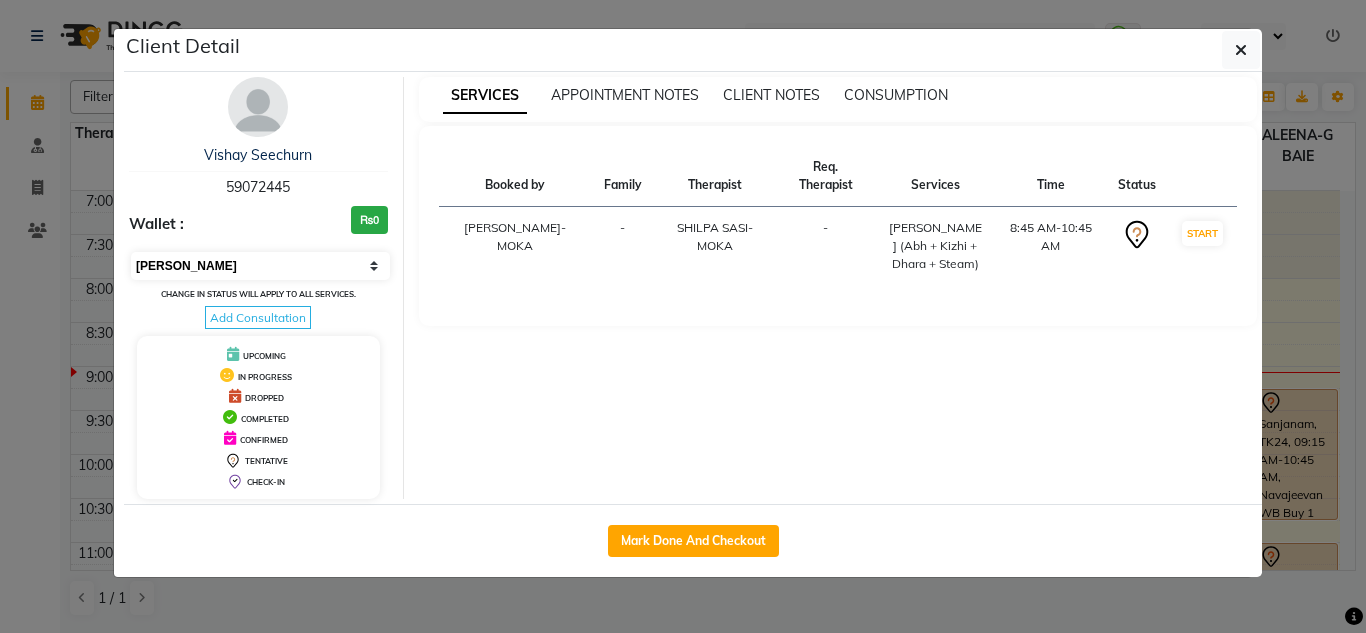 click on "Select IN SERVICE CONFIRMED TENTATIVE CHECK IN MARK DONE DROPPED UPCOMING" at bounding box center (260, 266) 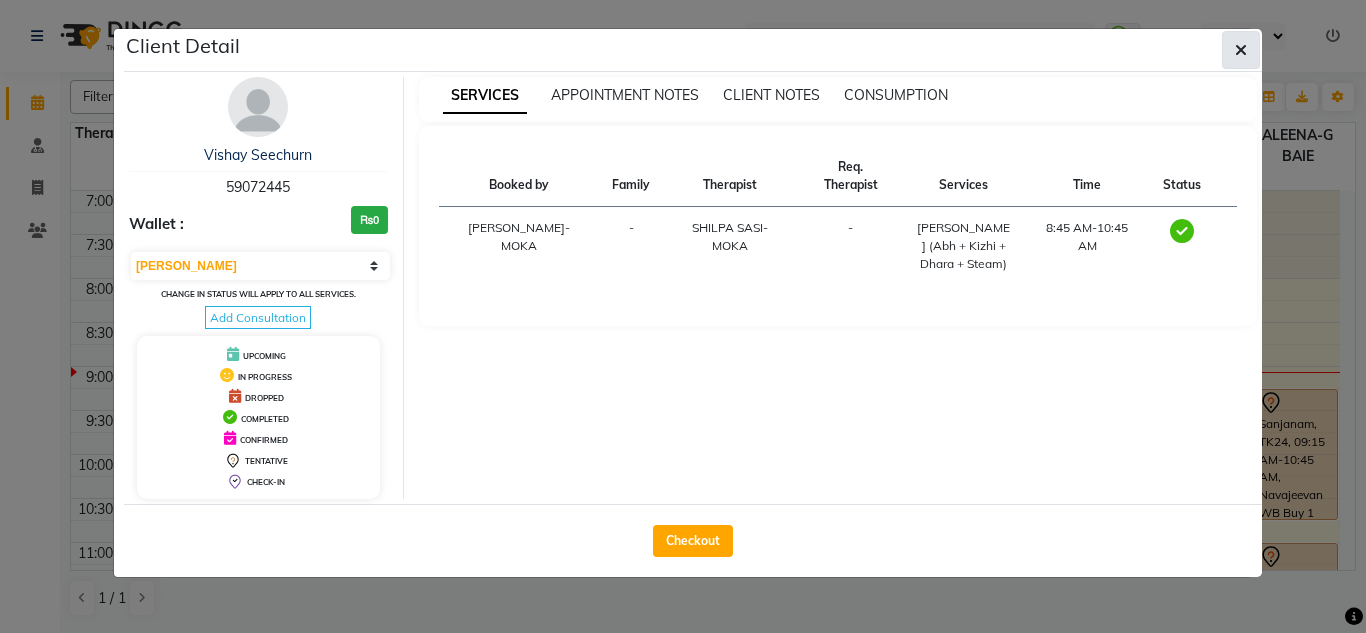 click 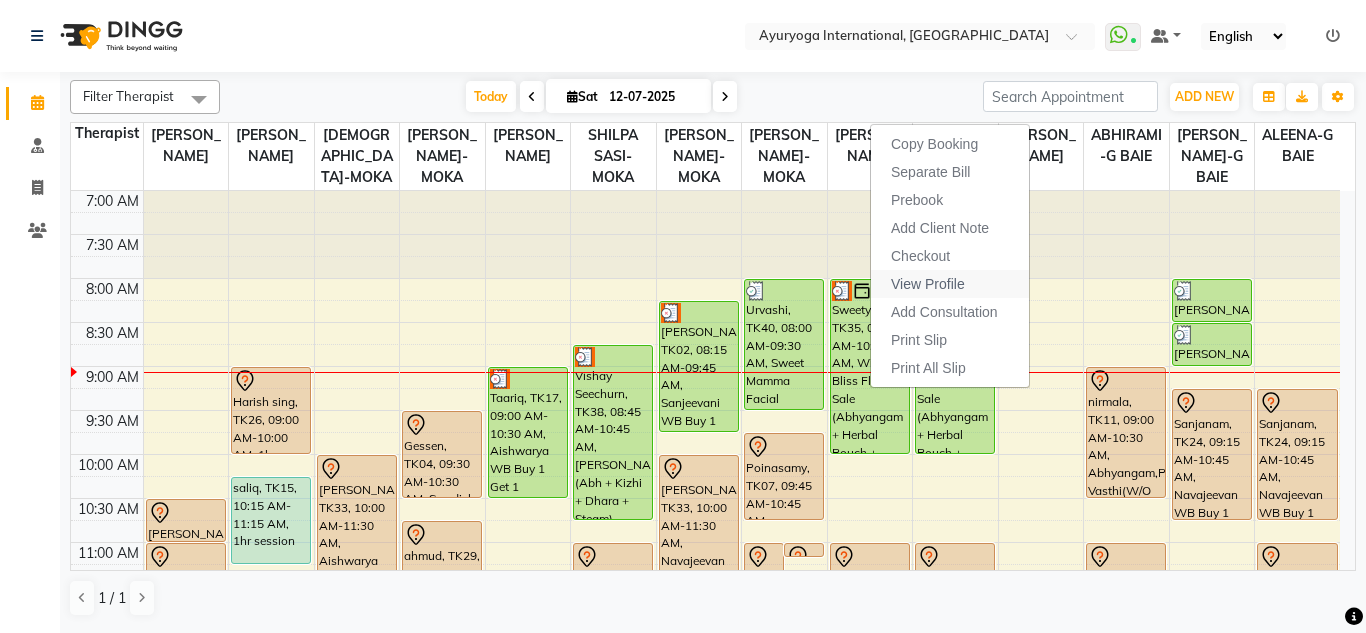 click on "View Profile" at bounding box center [928, 284] 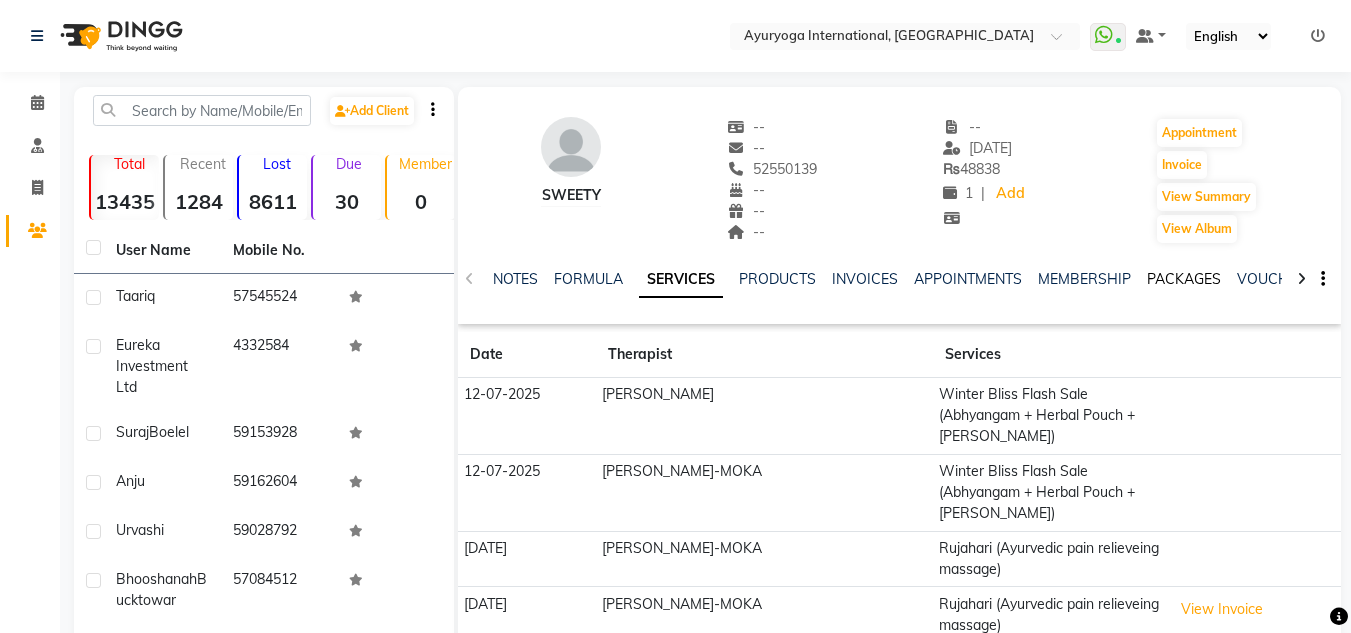click on "PACKAGES" 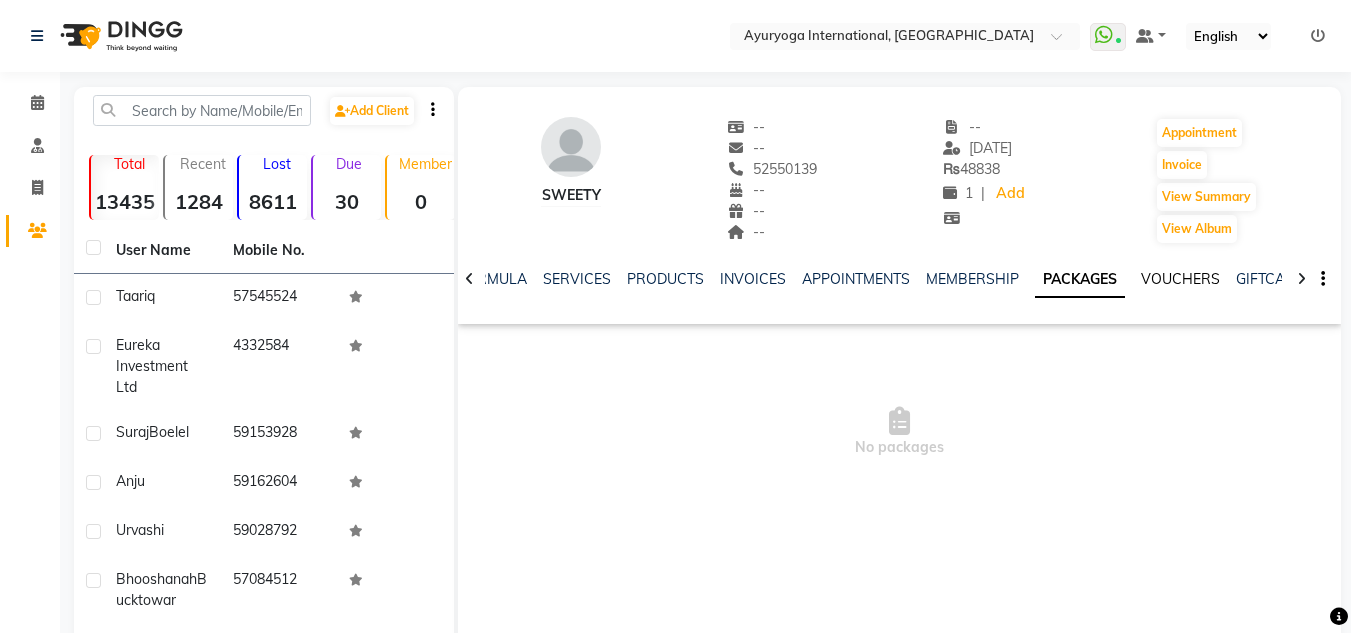 click on "VOUCHERS" 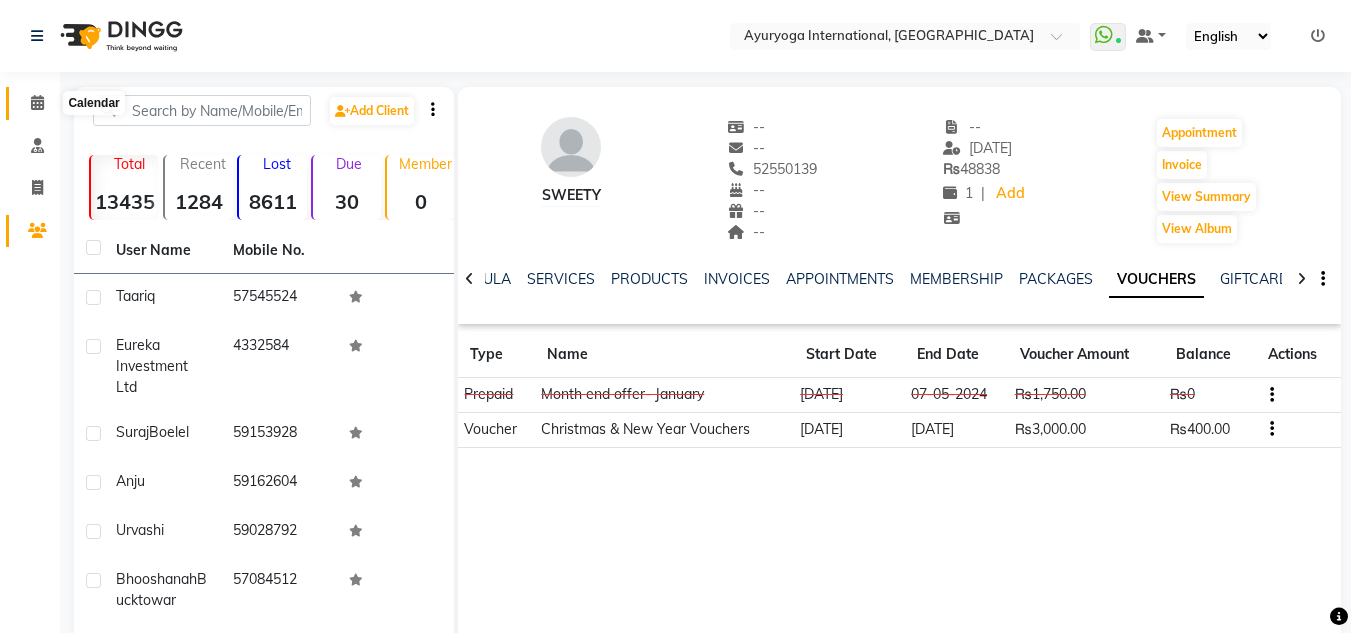 click 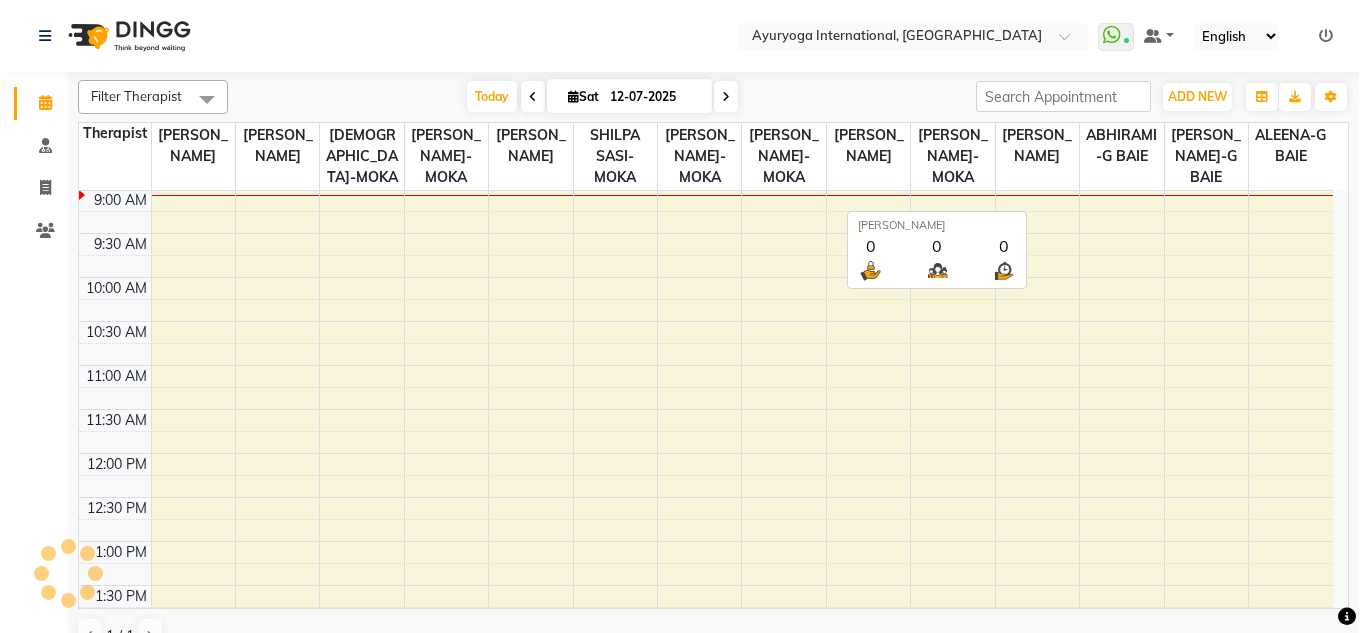 scroll, scrollTop: 0, scrollLeft: 0, axis: both 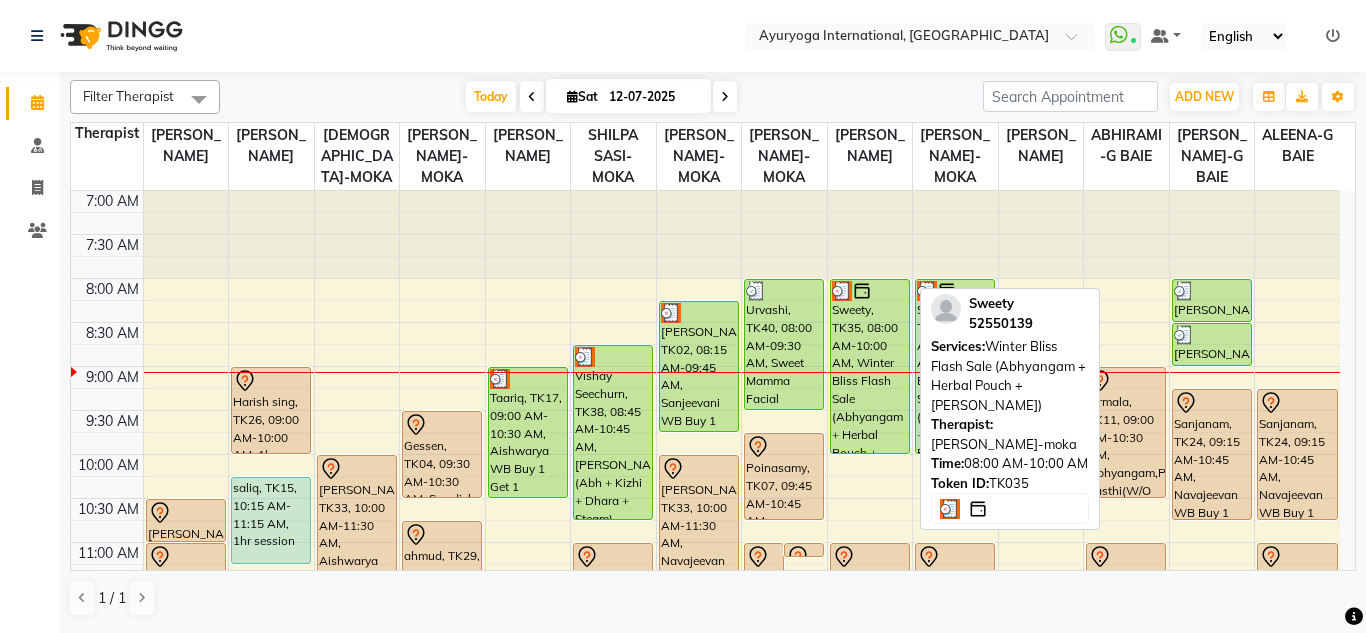 click on "Sweety, TK35, 08:00 AM-10:00 AM, Winter Bliss Flash Sale (Abhyangam + Herbal Pouch + Ksheeradhara)" at bounding box center (870, 366) 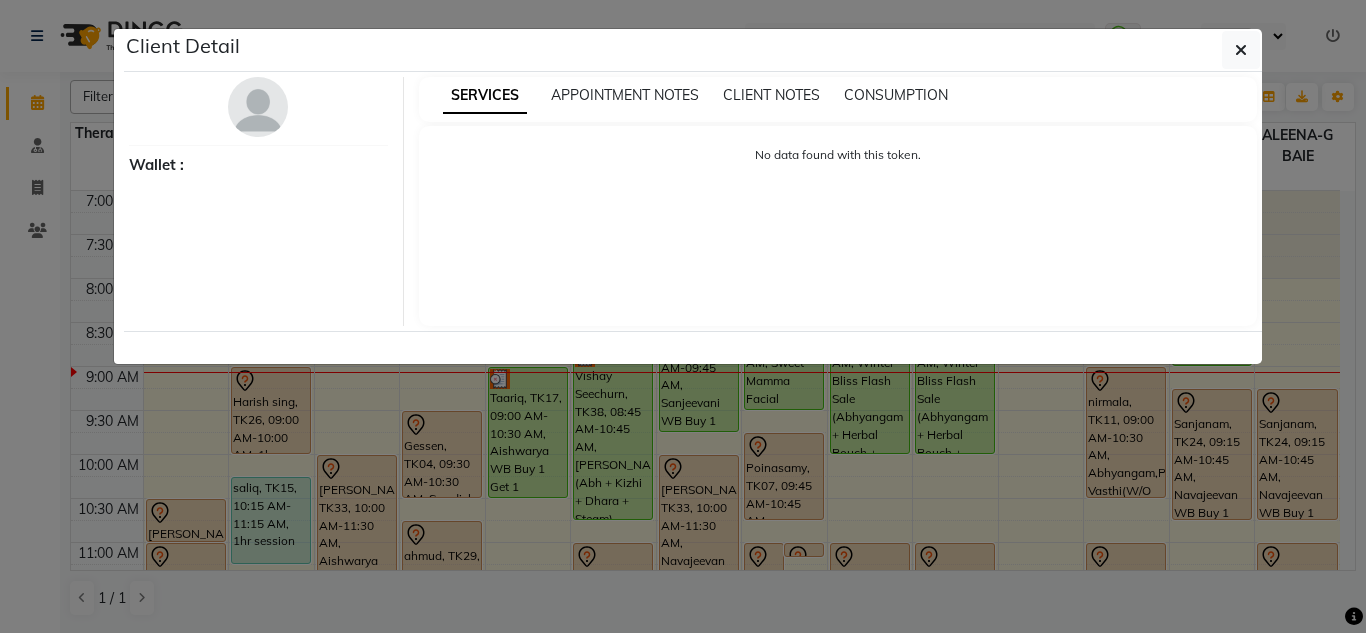 select on "3" 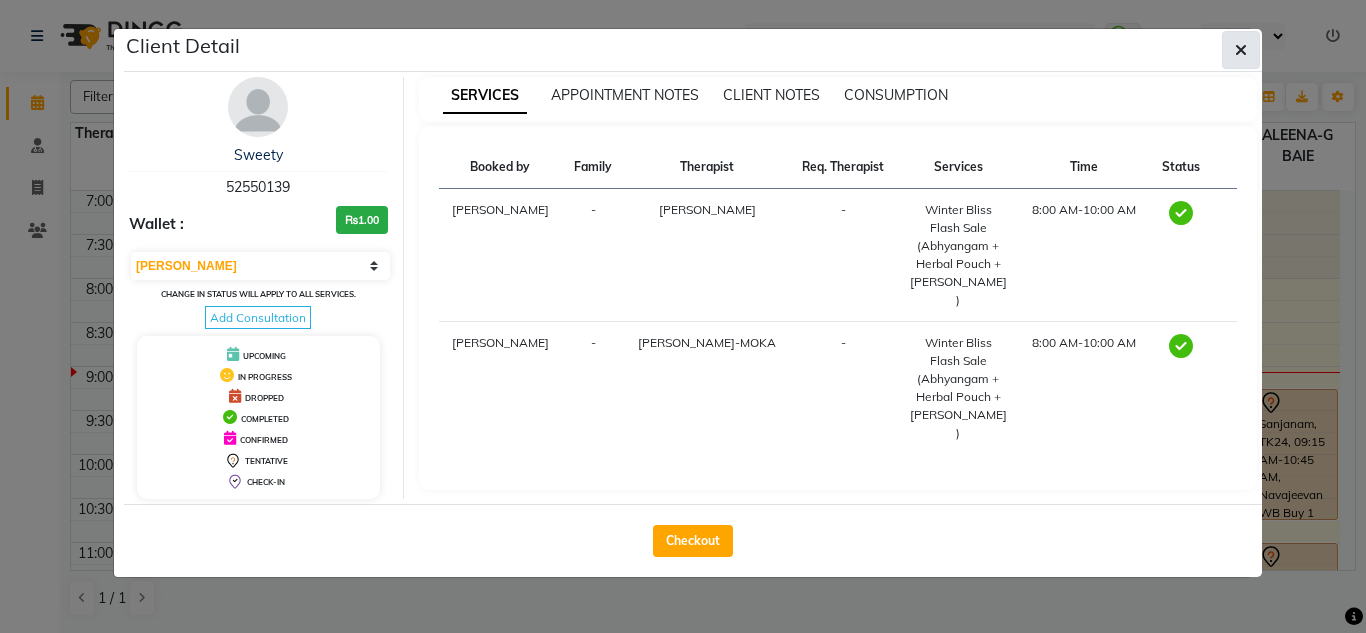 click 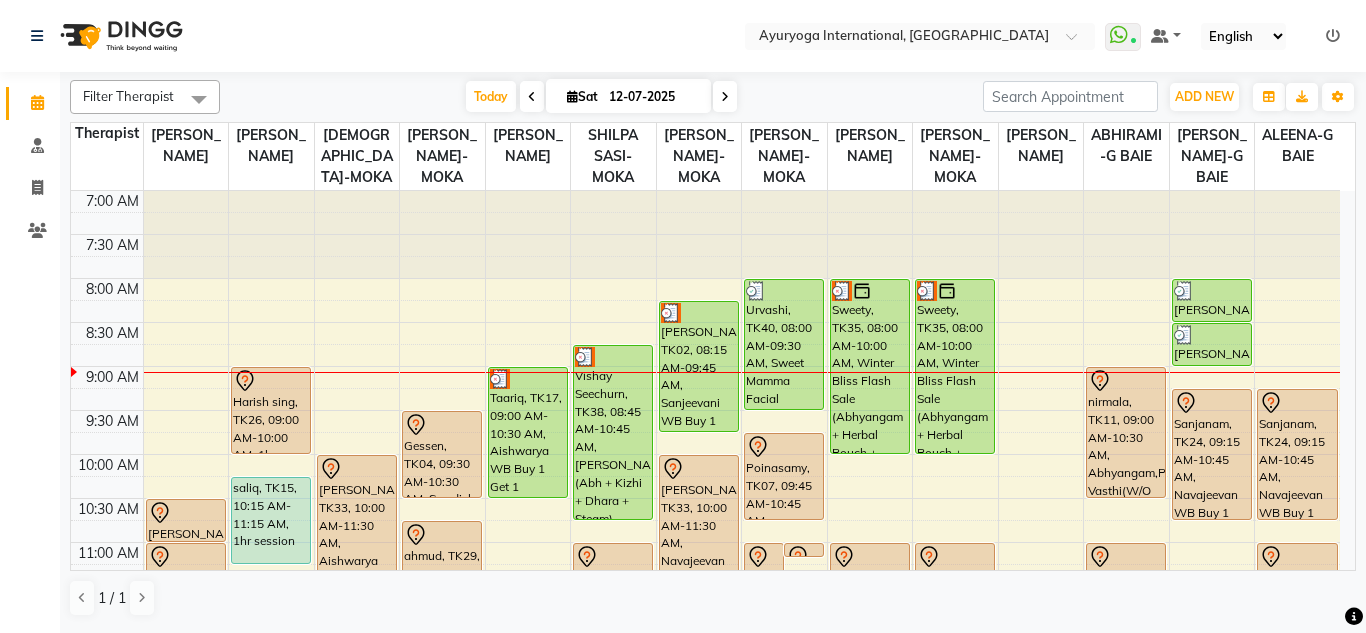click on "Select Location × Ayuryoga International, Mount Ory Rd  WhatsApp Status  ✕ Status:  Connected Most Recent Message: 12-07-2025     08:57 AM Recent Service Activity: 12-07-2025     08:51 AM Default Panel My Panel English ENGLISH Español العربية मराठी हिंदी ગુજરાતી தமிழ் 中文 Notifications nothing to show" 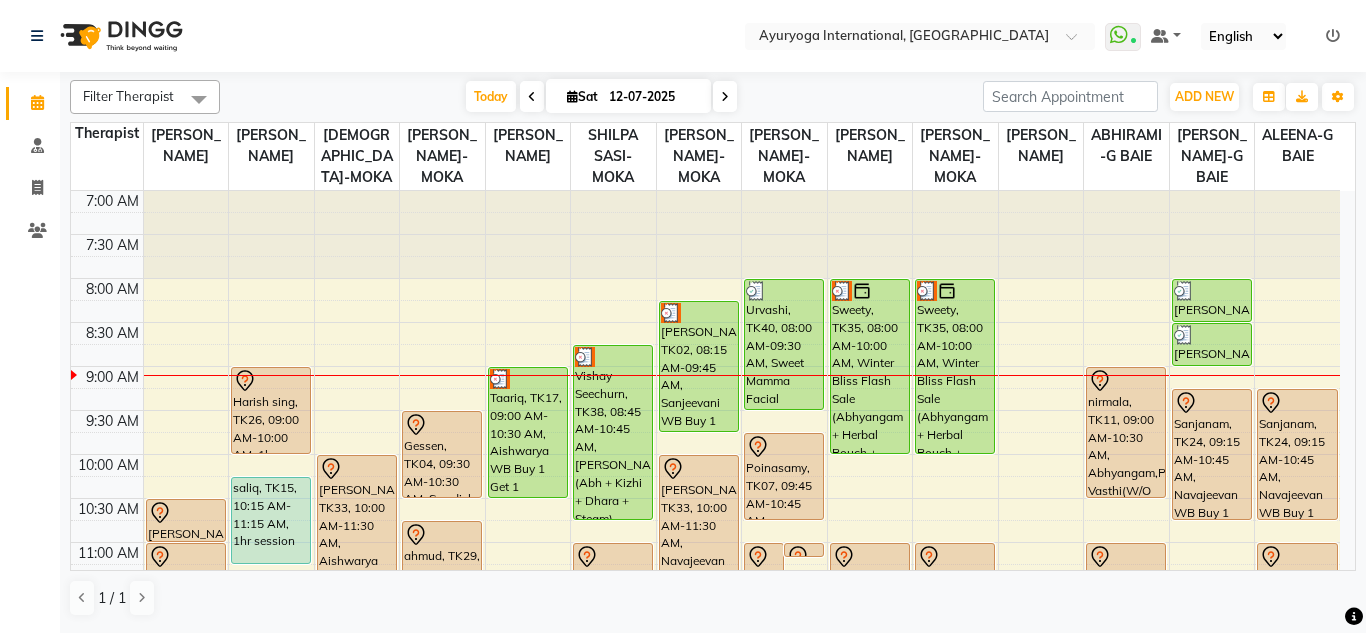 click on "Select Location × Ayuryoga International, Mount Ory Rd  WhatsApp Status  ✕ Status:  Connected Most Recent Message: 12-07-2025     08:57 AM Recent Service Activity: 12-07-2025     08:51 AM Default Panel My Panel English ENGLISH Español العربية मराठी हिंदी ગુજરાતી தமிழ் 中文 Notifications nothing to show" 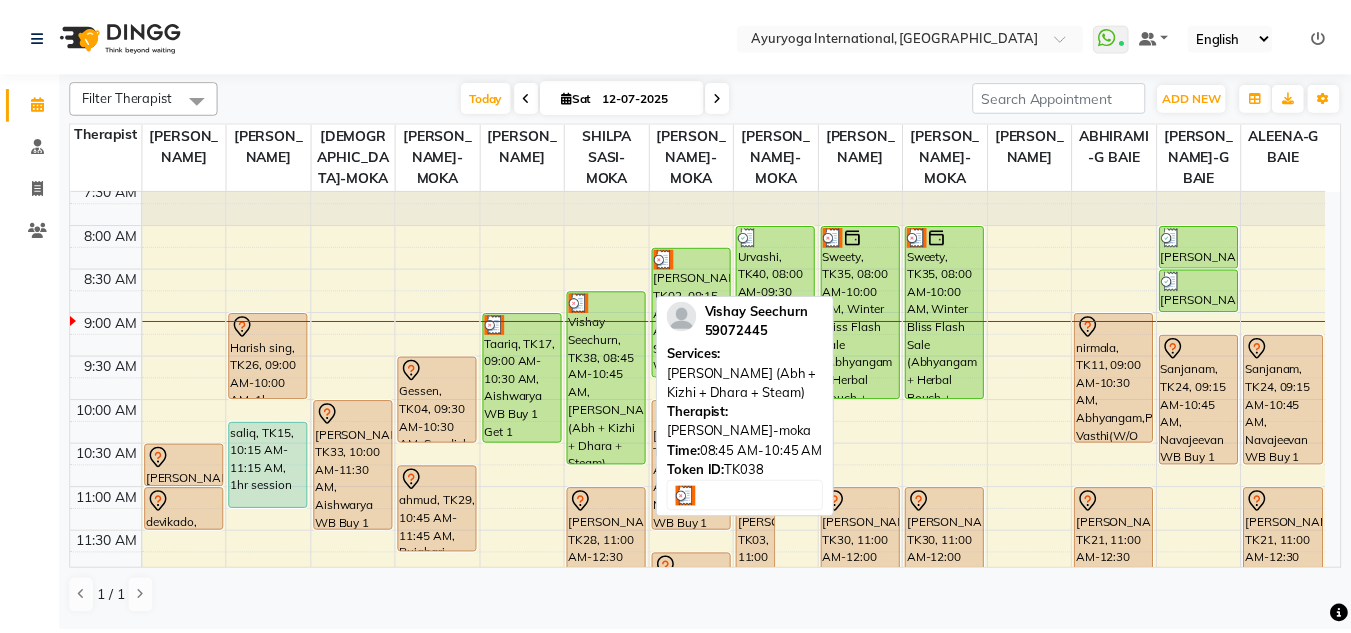 scroll, scrollTop: 100, scrollLeft: 0, axis: vertical 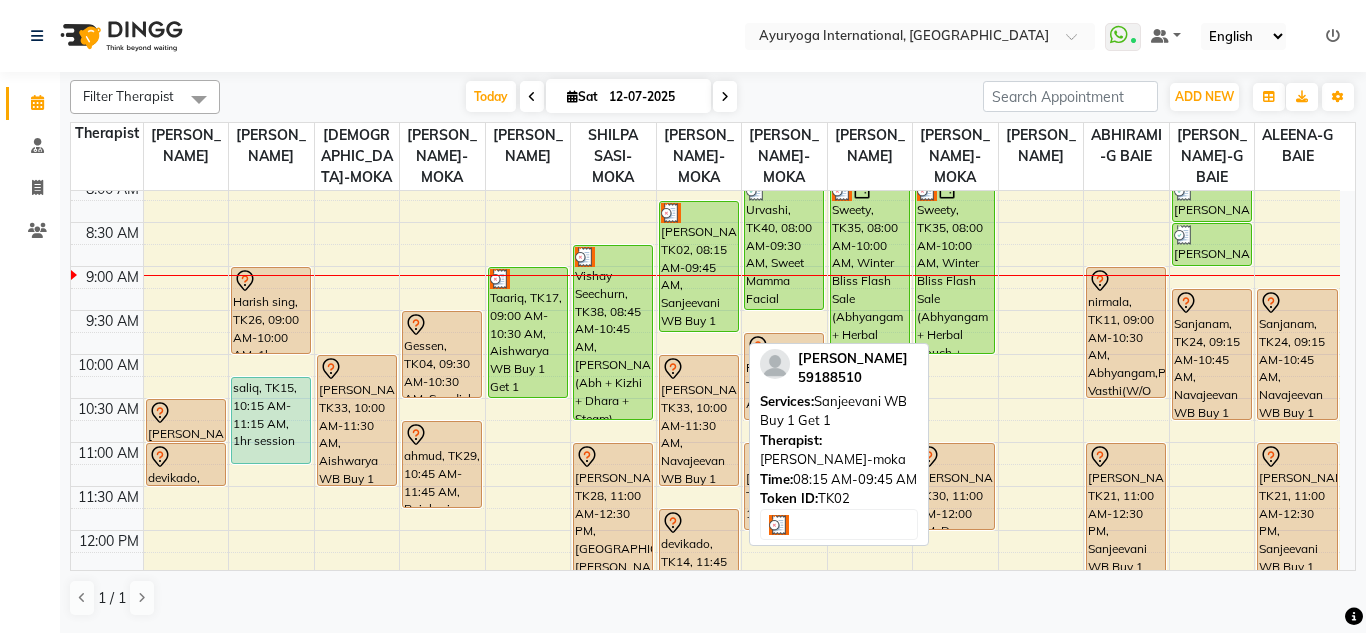 click on "[PERSON_NAME], TK02, 08:15 AM-09:45 AM, Sanjeevani WB Buy 1 Get 1" at bounding box center [699, 266] 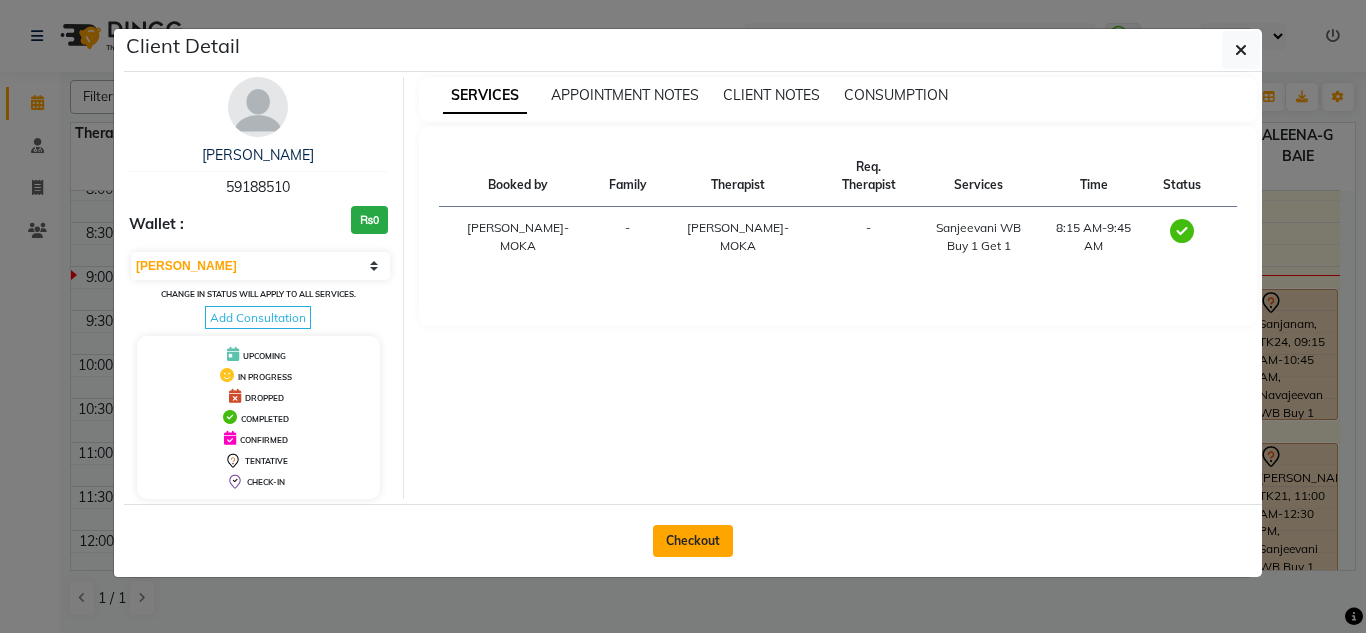 click on "Checkout" 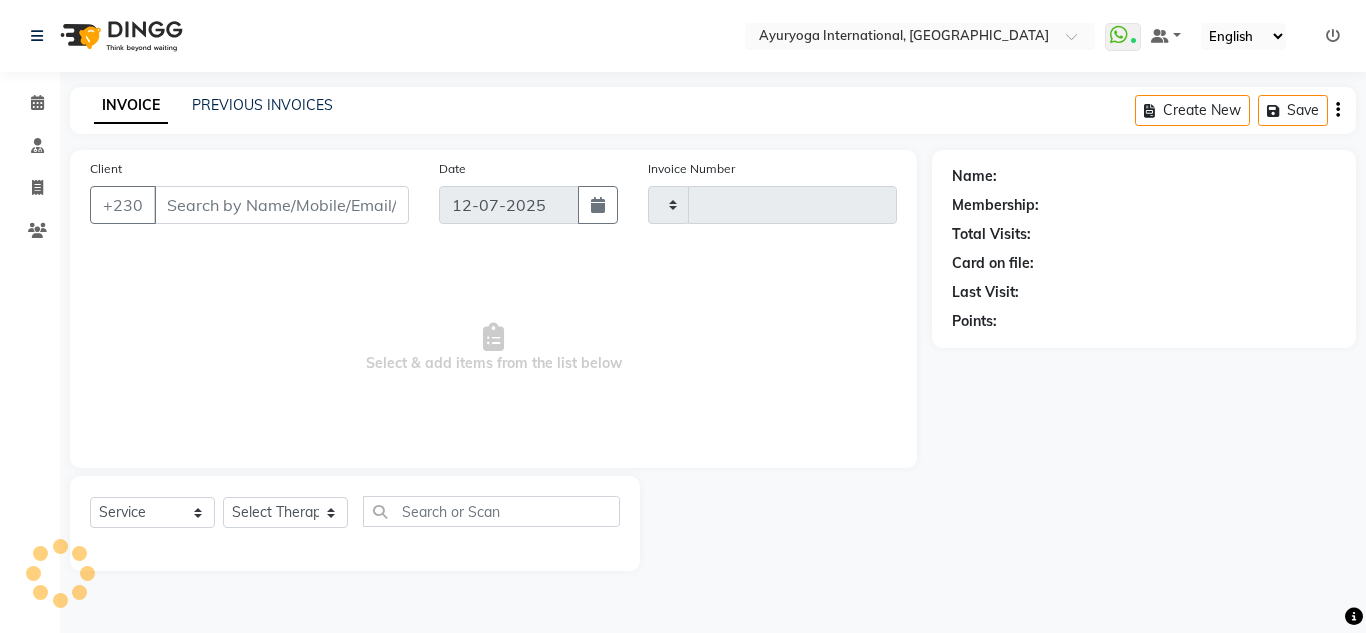 type on "3396" 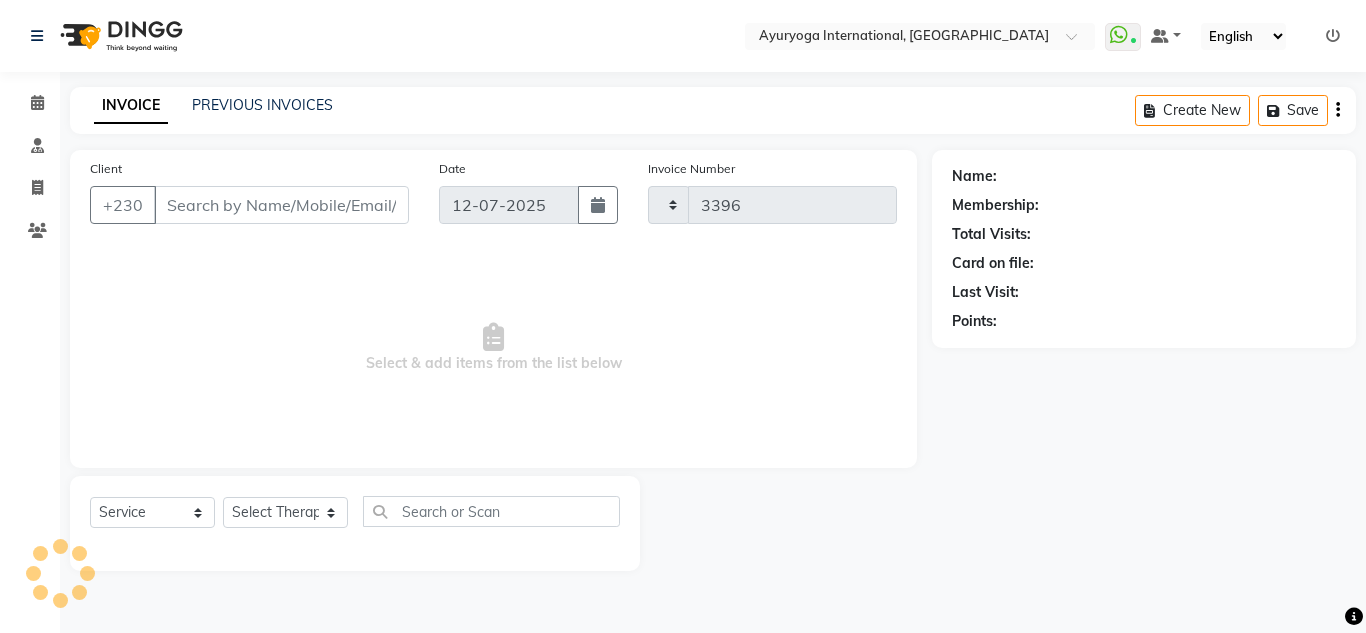 select on "730" 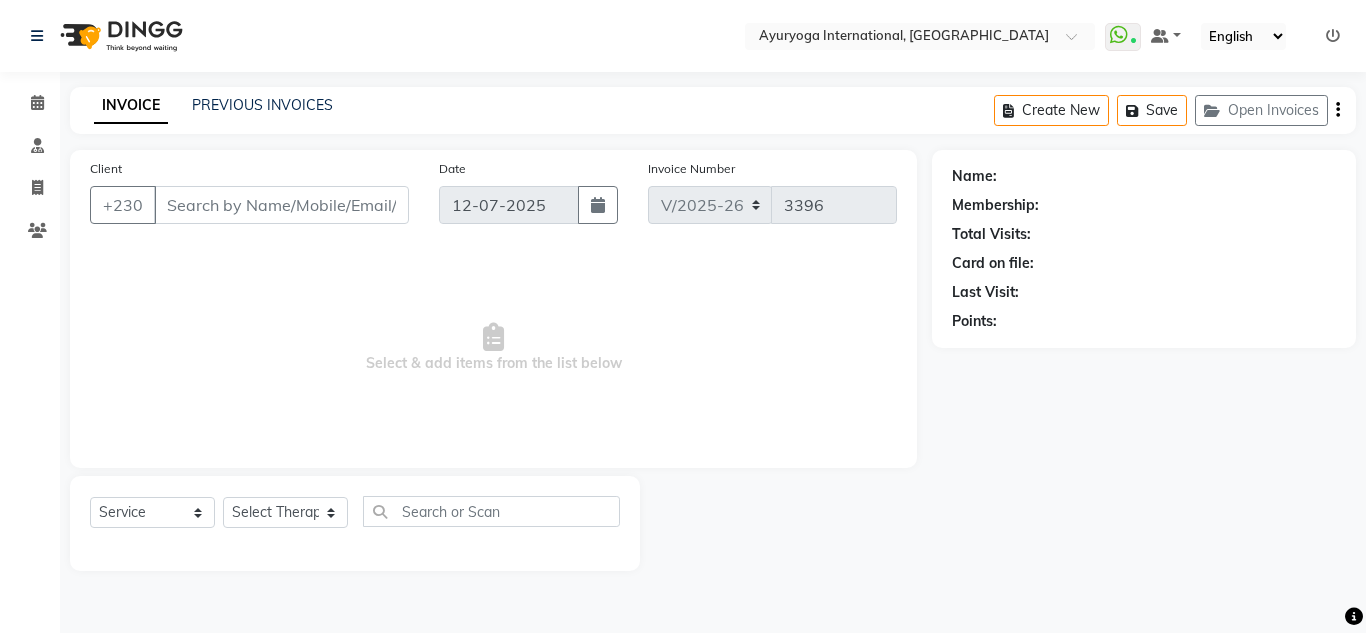 type on "59188510" 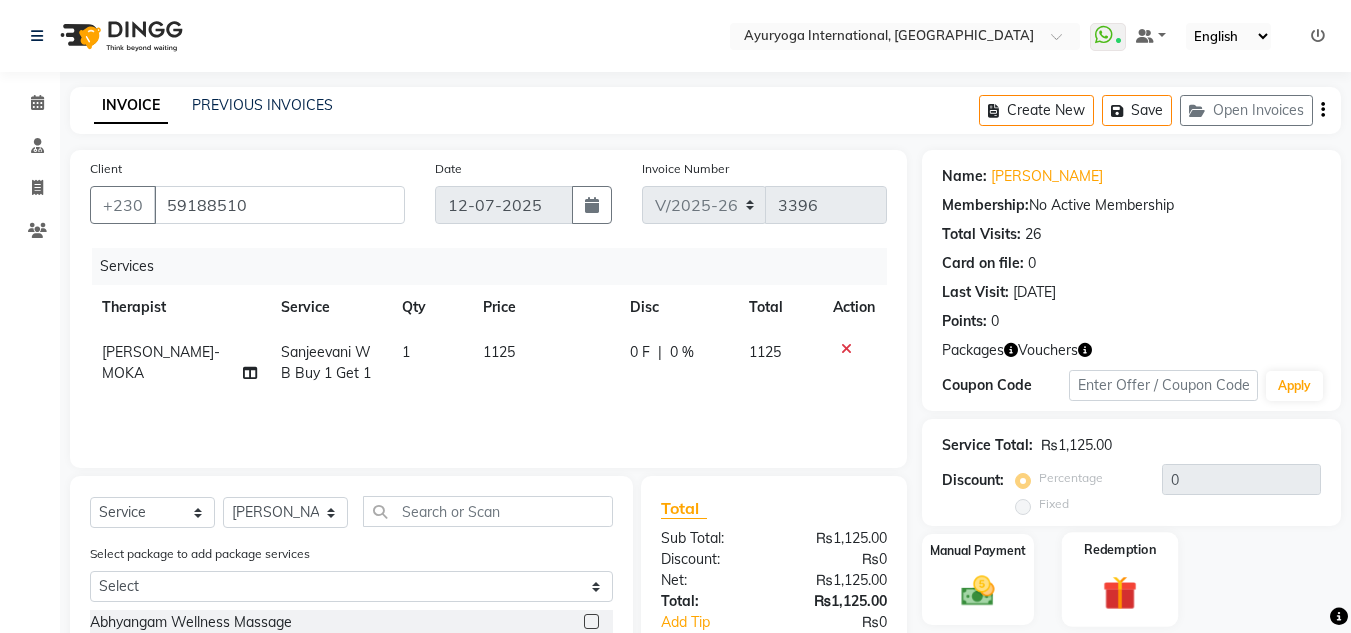 scroll, scrollTop: 235, scrollLeft: 0, axis: vertical 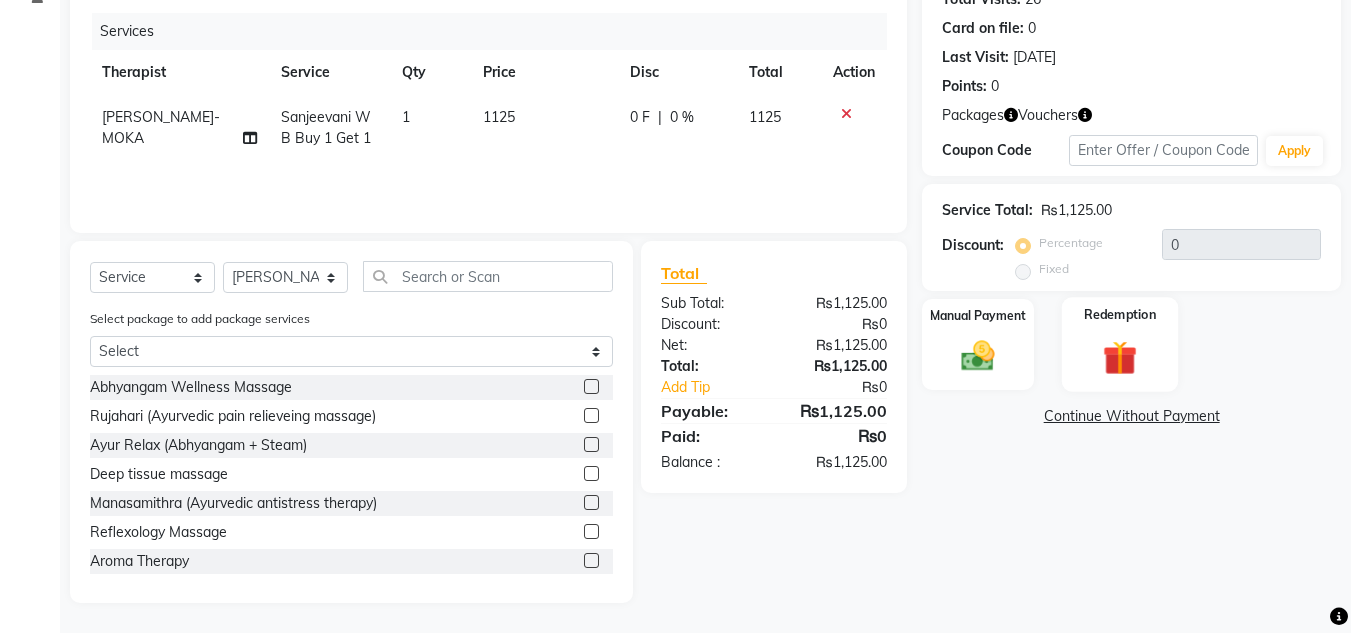 click 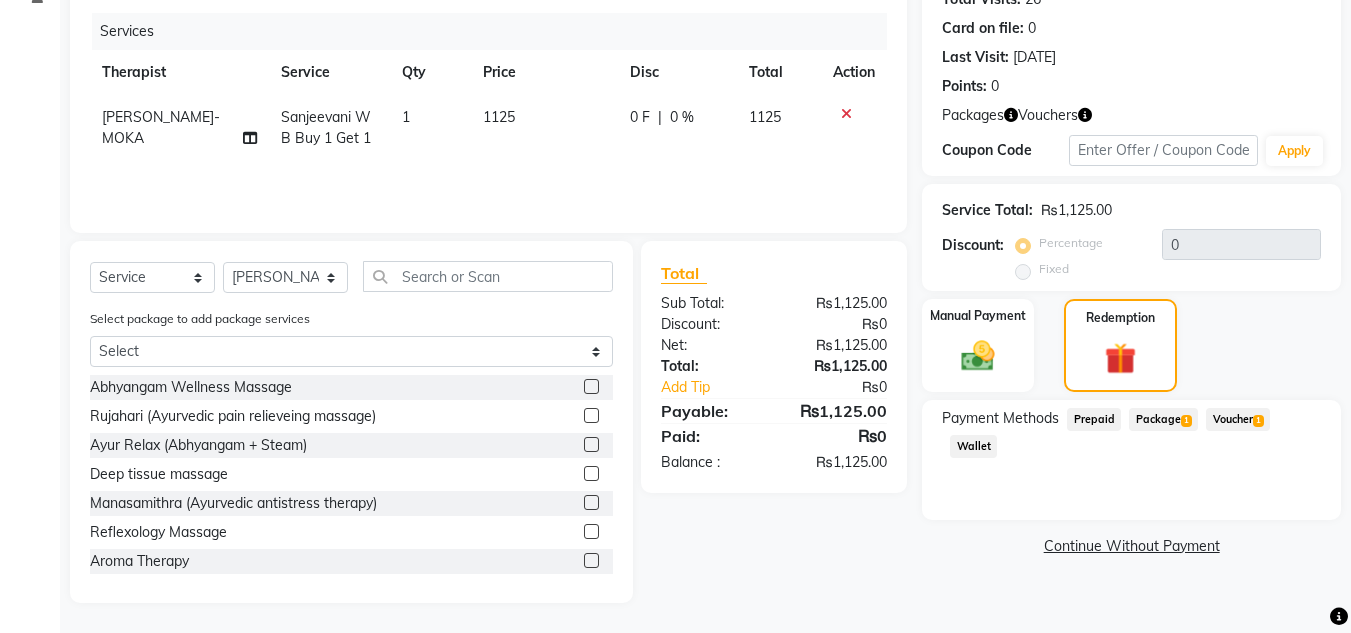 drag, startPoint x: 1156, startPoint y: 428, endPoint x: 1150, endPoint y: 413, distance: 16.155495 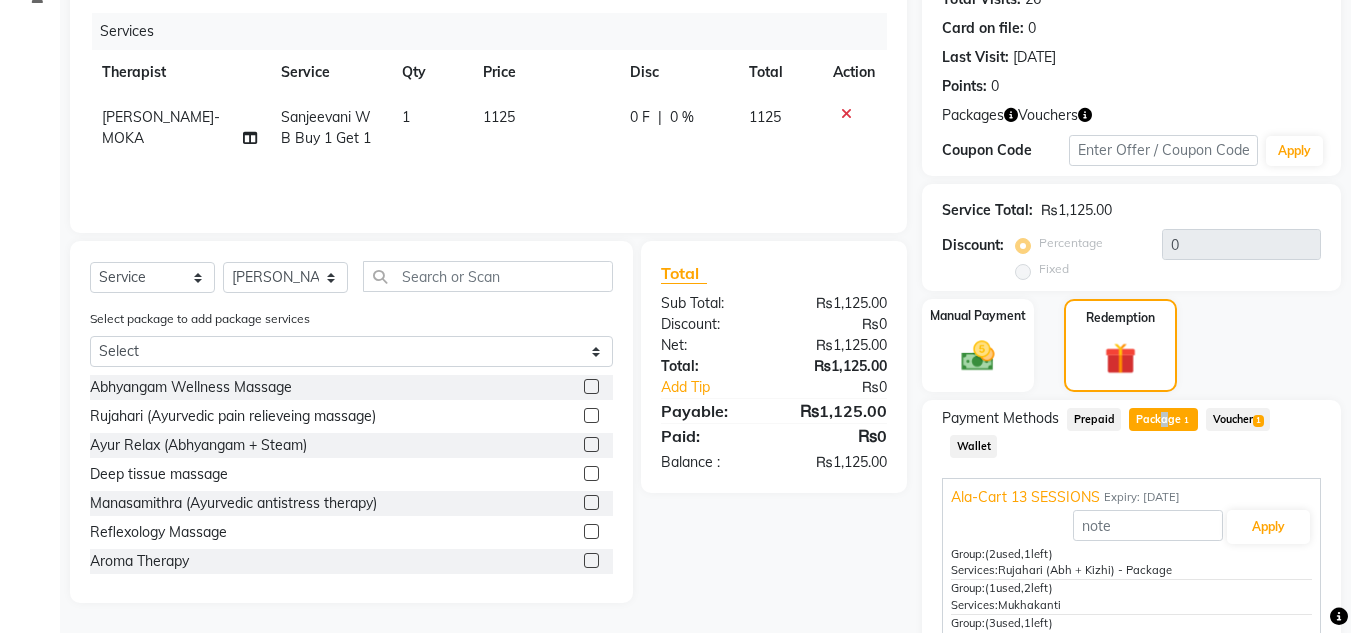 click on "Package  1" 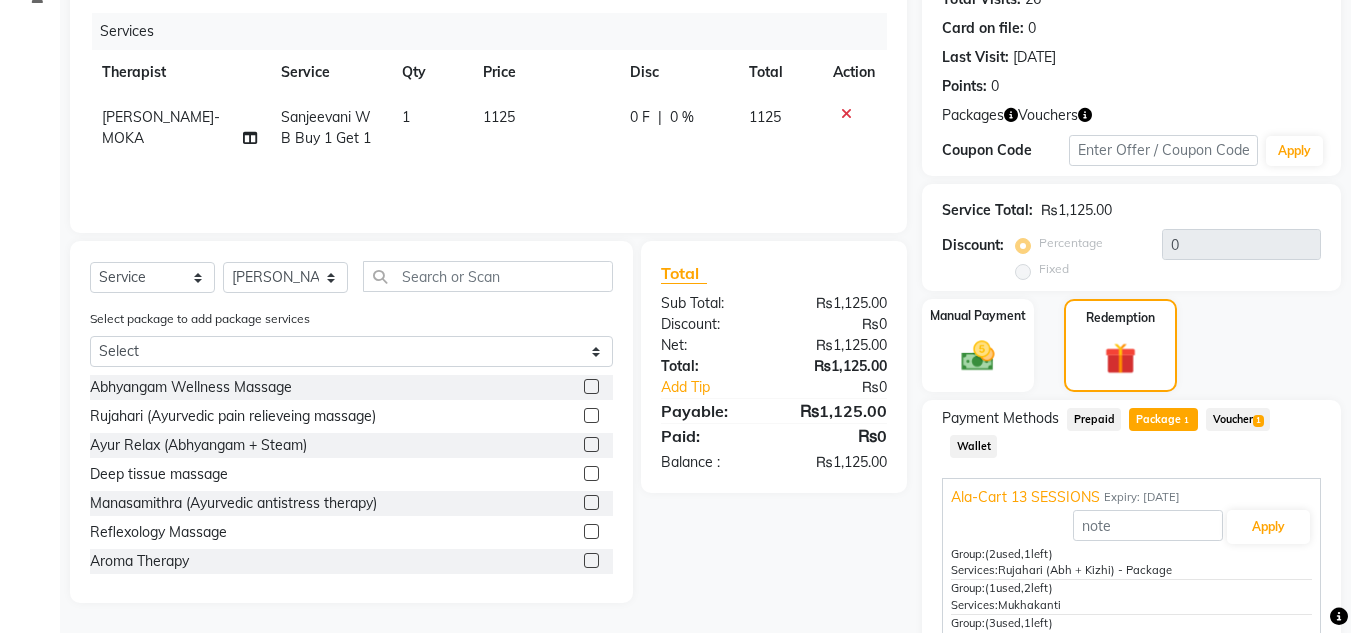 click on "Voucher  1" 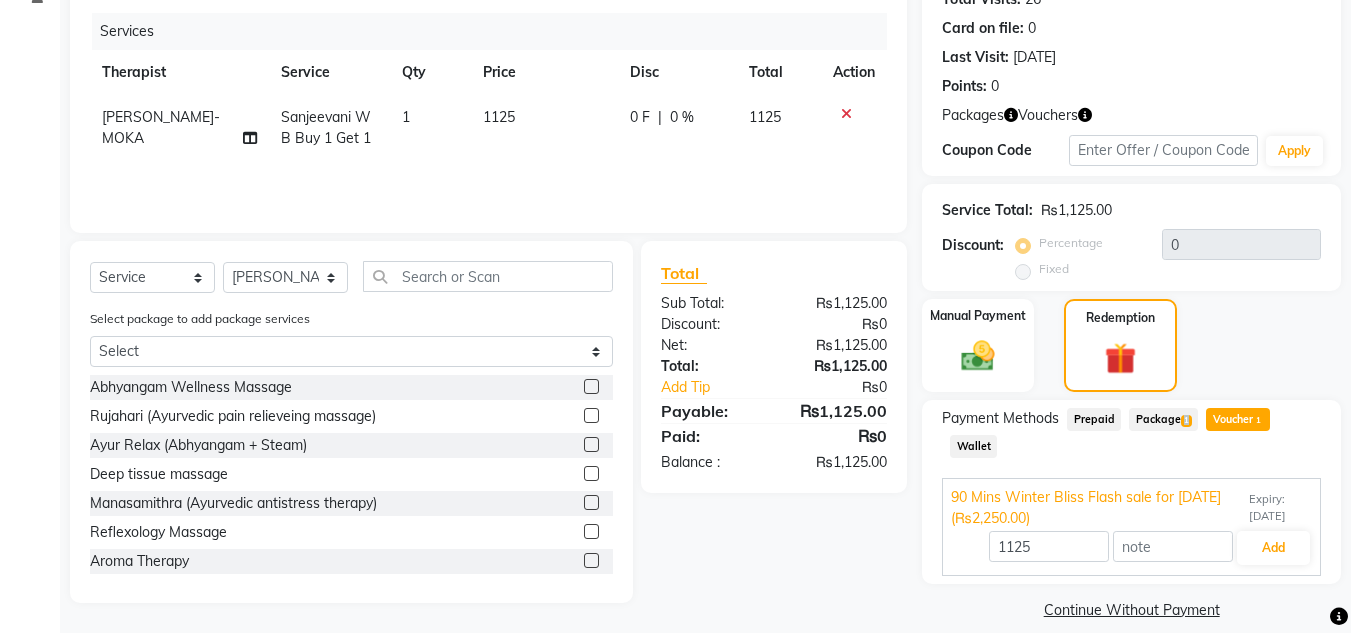 click on "1" 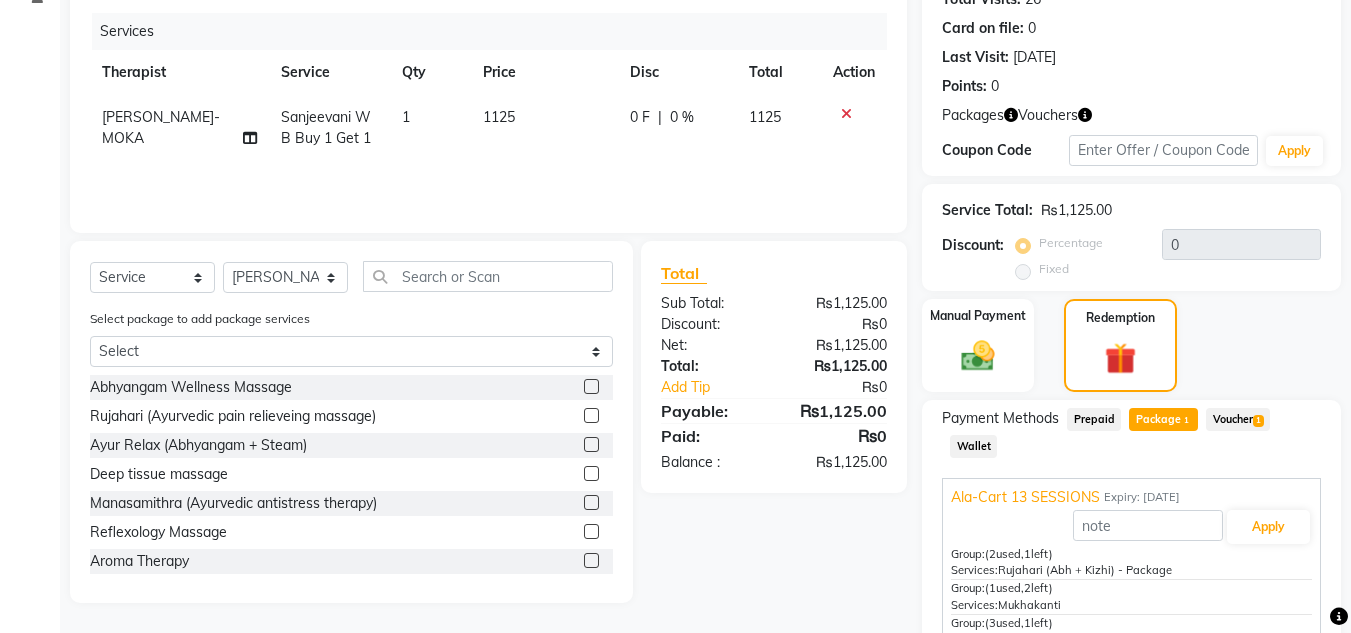 click on "Voucher  1" 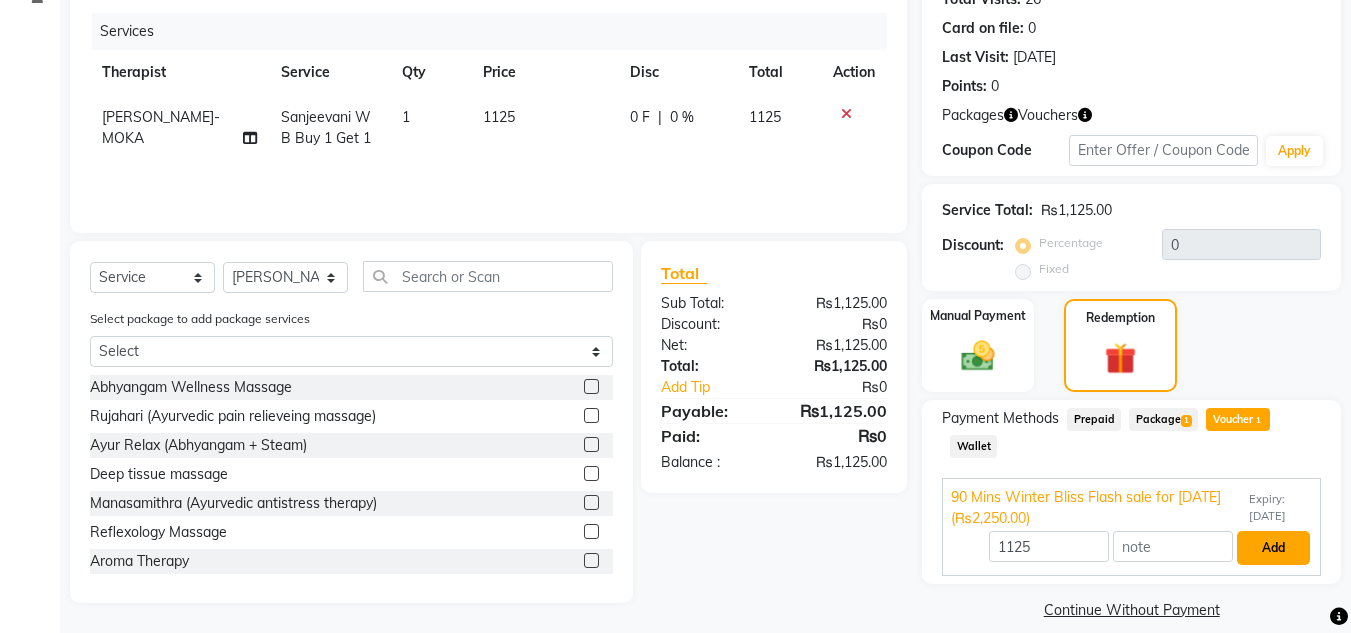 click on "Add" at bounding box center (1273, 548) 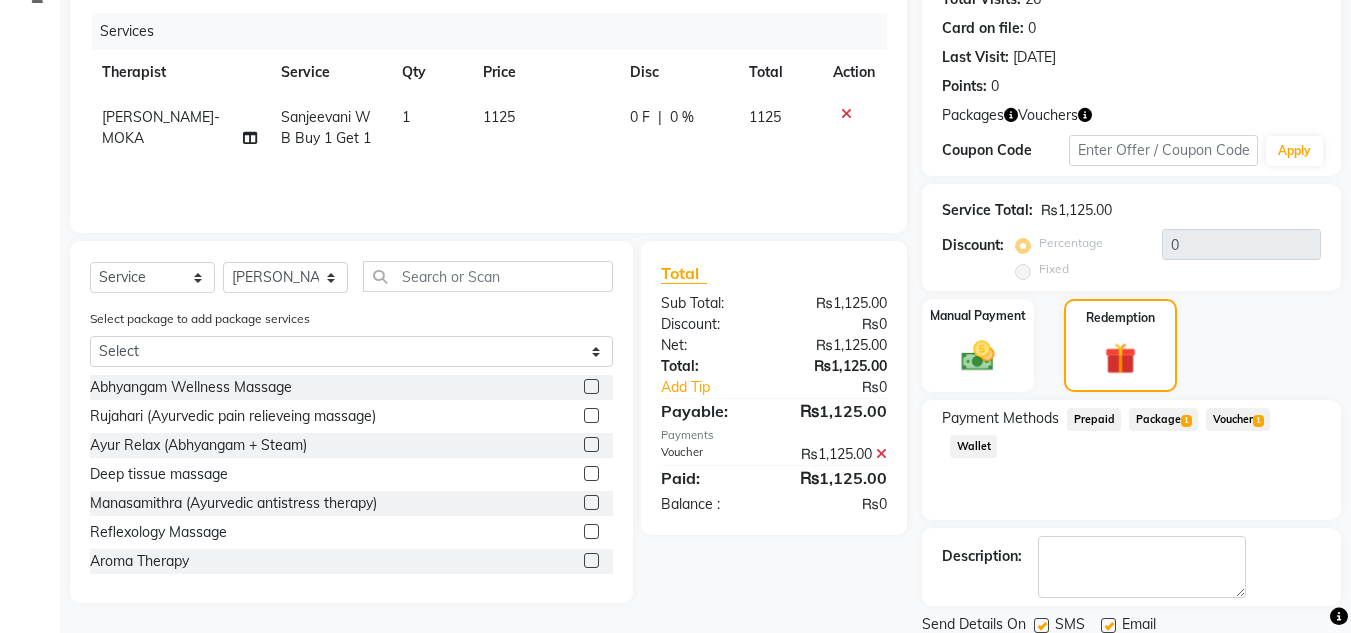 scroll, scrollTop: 306, scrollLeft: 0, axis: vertical 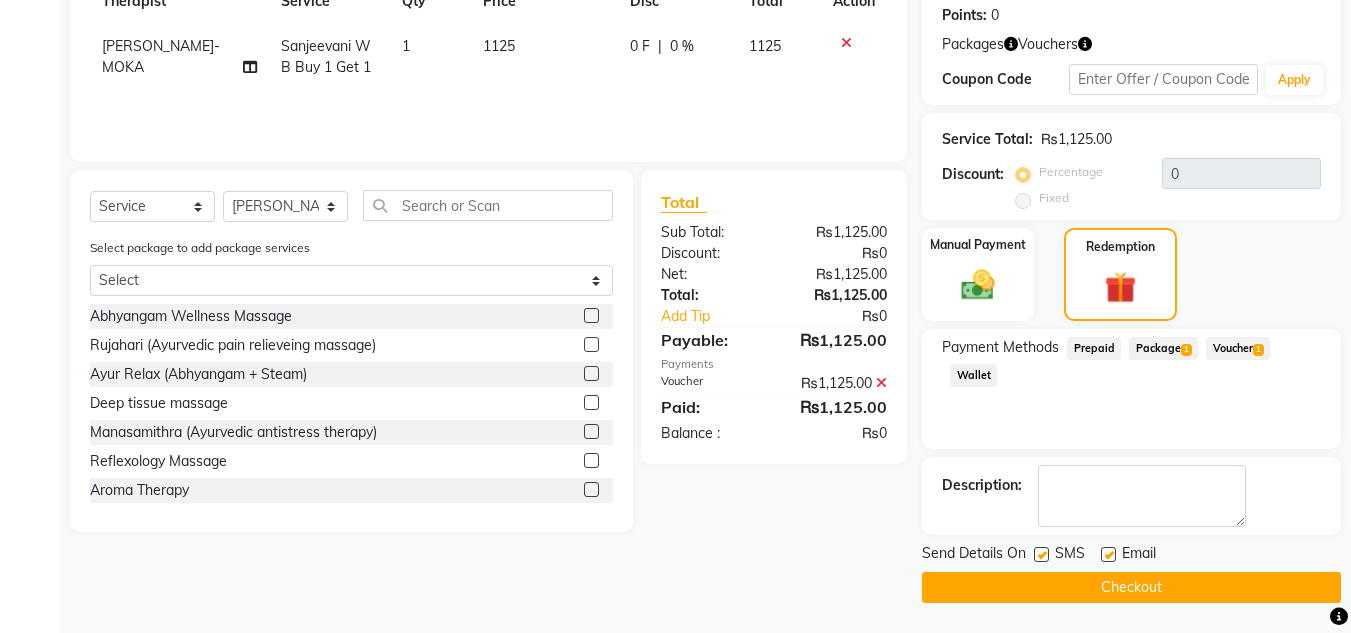 click on "Checkout" 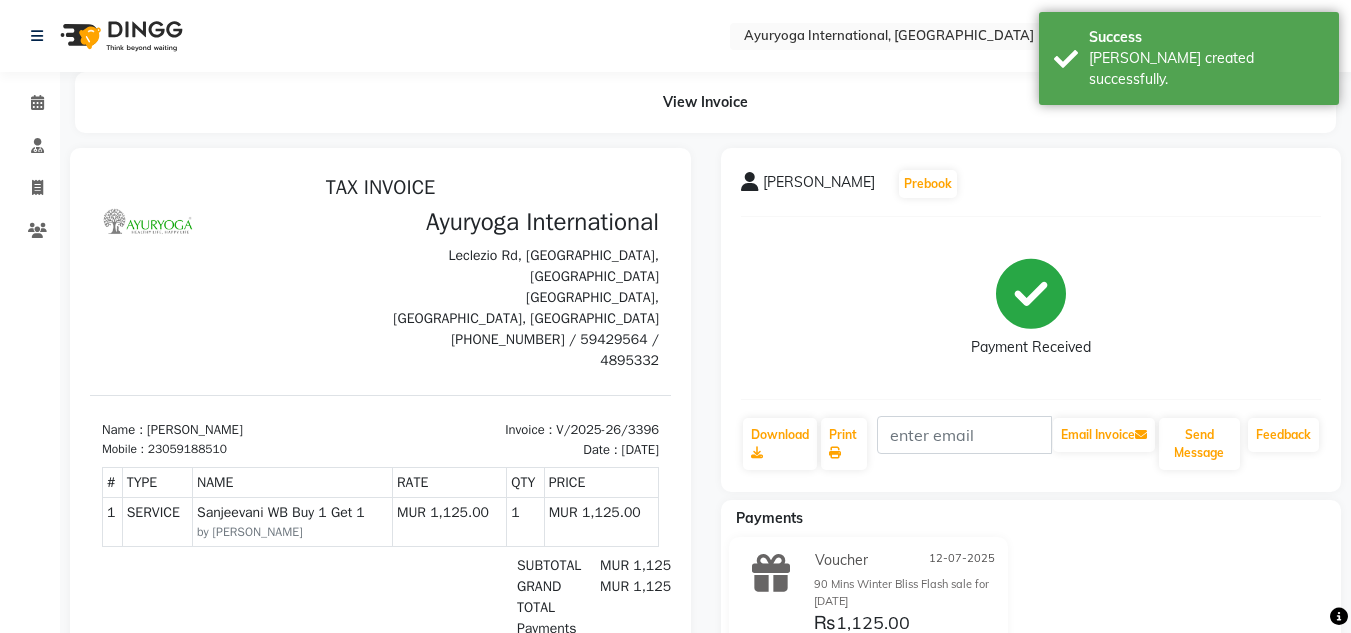 scroll, scrollTop: 0, scrollLeft: 0, axis: both 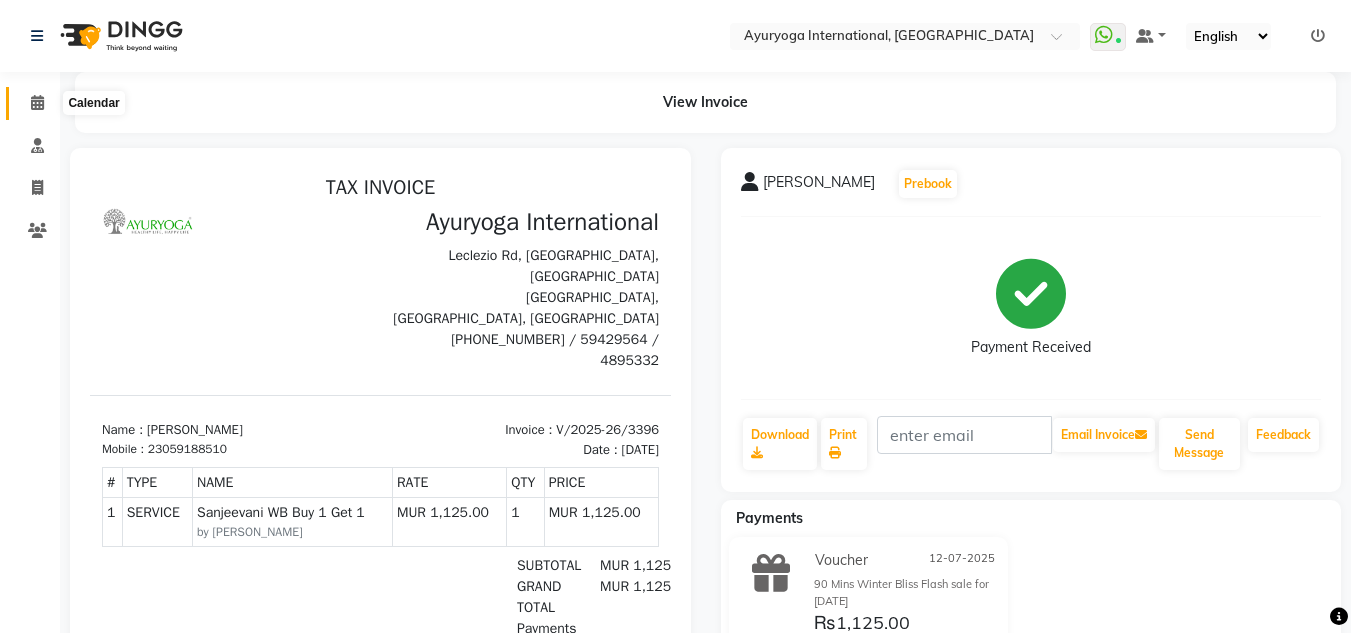 click 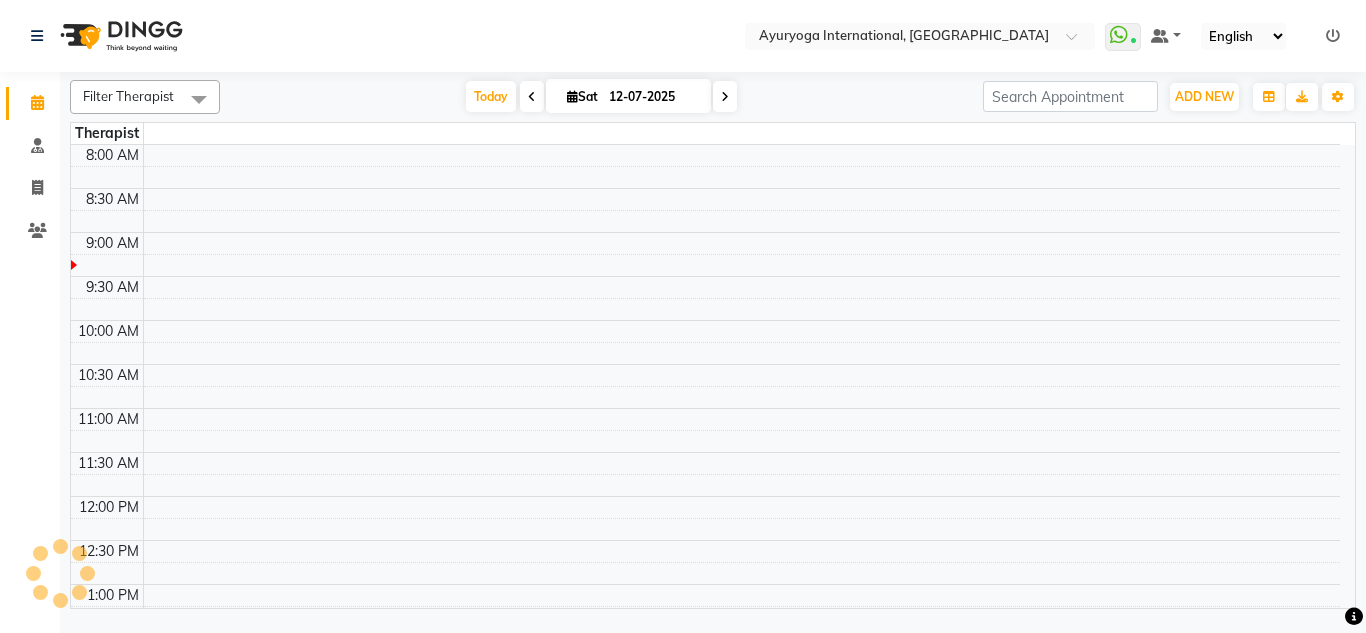 click on "[DATE]  [DATE]" at bounding box center (601, 97) 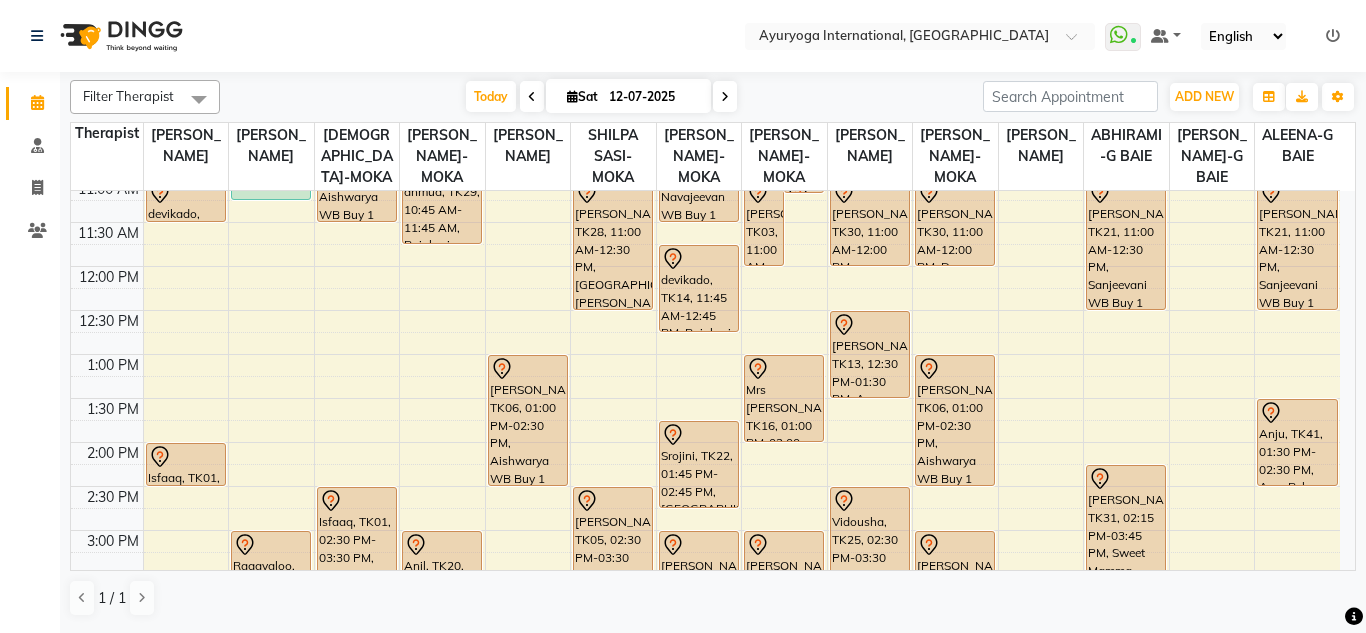 scroll, scrollTop: 400, scrollLeft: 0, axis: vertical 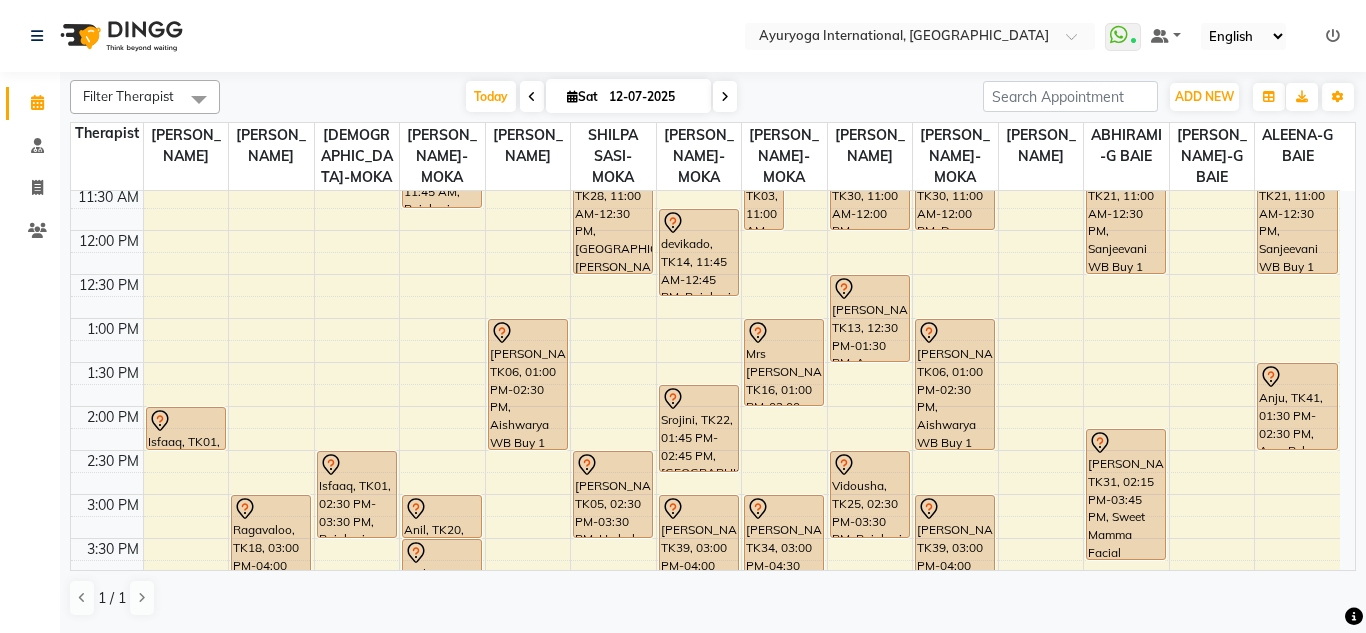 click on "7:00 AM 7:30 AM 8:00 AM 8:30 AM 9:00 AM 9:30 AM 10:00 AM 10:30 AM 11:00 AM 11:30 AM 12:00 PM 12:30 PM 1:00 PM 1:30 PM 2:00 PM 2:30 PM 3:00 PM 3:30 PM 4:00 PM 4:30 PM 5:00 PM 5:30 PM 6:00 PM 6:30 PM 7:00 PM 7:30 PM 8:00 PM 8:30 PM             Chathurvedi, TK03, 10:30 AM-11:00 AM, Consultation with Dr.Adarsh at Moka             devikado, TK14, 11:00 AM-11:30 AM, Consultation with Dr.Adarsh at Moka             Isfaaq, TK01, 02:00 PM-02:30 PM, Consultation with Dr.Adarsh at Moka             Harish sing, TK26, 09:00 AM-10:00 AM, 1hr session    saliq, TK15, 10:15 AM-11:15 AM, 1hr session             Ragavaloo, TK18, 03:00 PM-04:00 PM, 1hr session             Mrs Ramsahye, TK33, 10:00 AM-11:30 AM, Aishwarya WB Buy 1 Get 1              Isfaaq, TK01, 02:30 PM-03:30 PM, Rujahari (Ayurvedic pain relieveing massage)             Nirmala, TK08, 06:00 PM-08:00 PM, Ayur Soukya (Abh + Kizhi + Dhara + Steam)             Gessen, TK04, 09:30 AM-10:30 AM, Swedish massage (60 Min)" at bounding box center (705, 406) 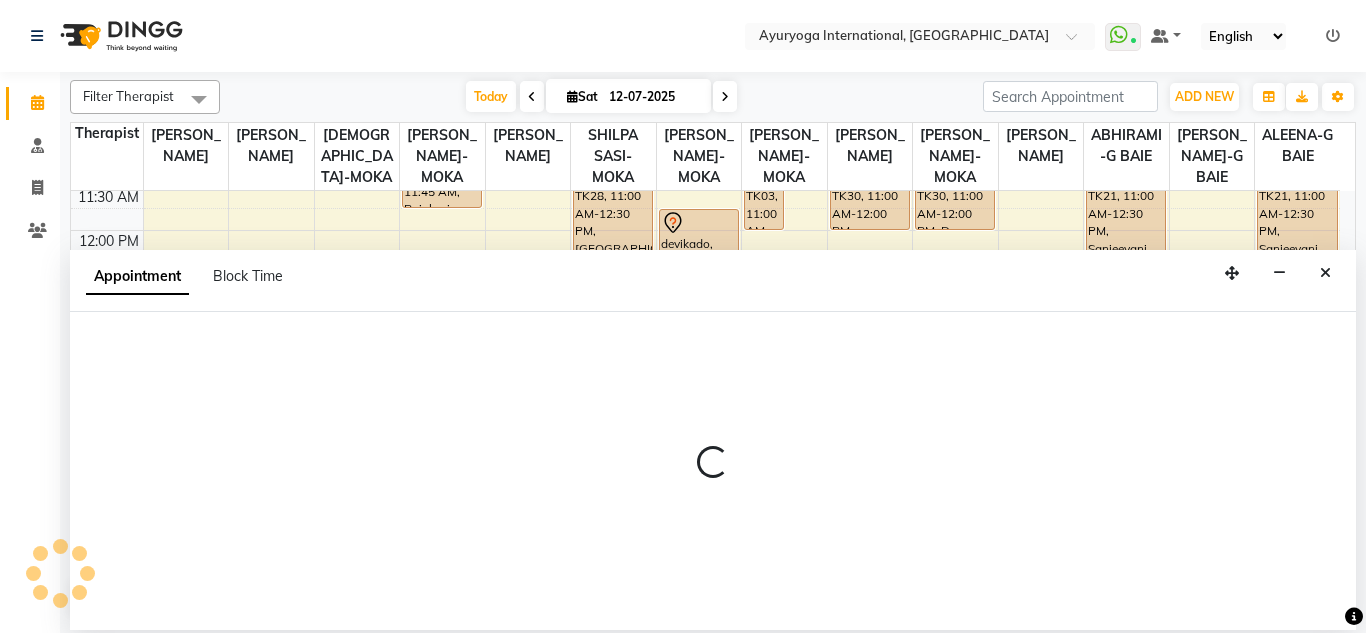 select on "69824" 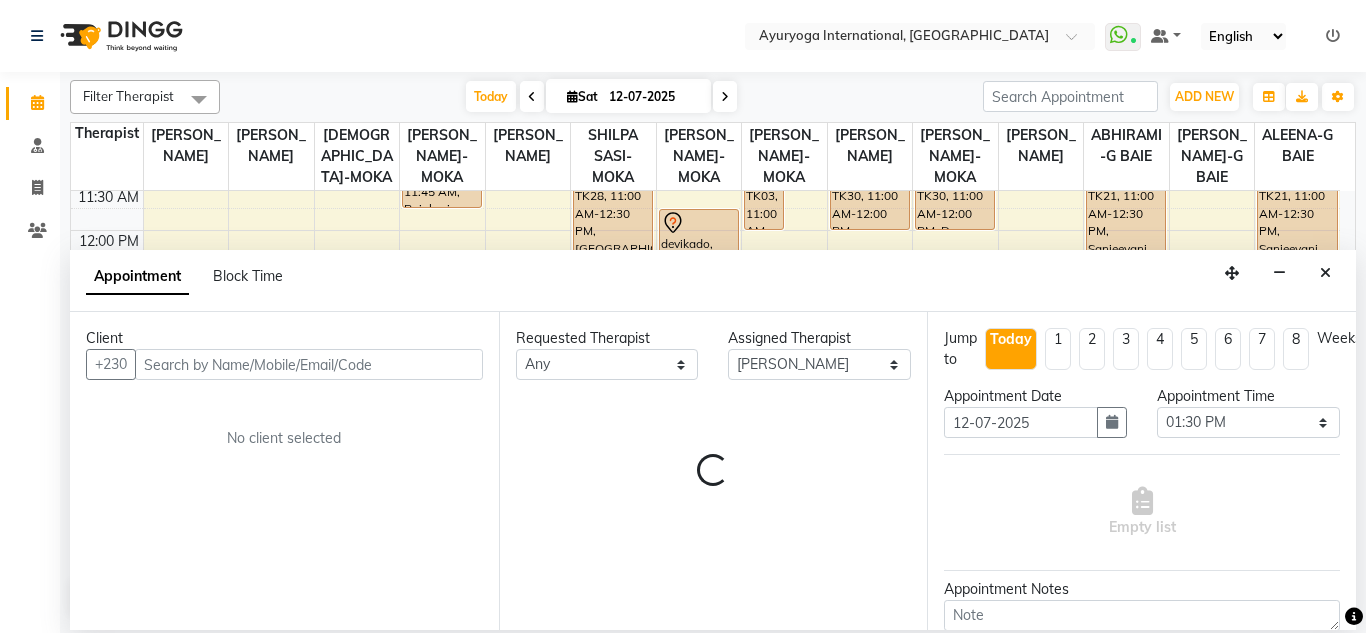 click on "Client +230  No client selected" at bounding box center (284, 471) 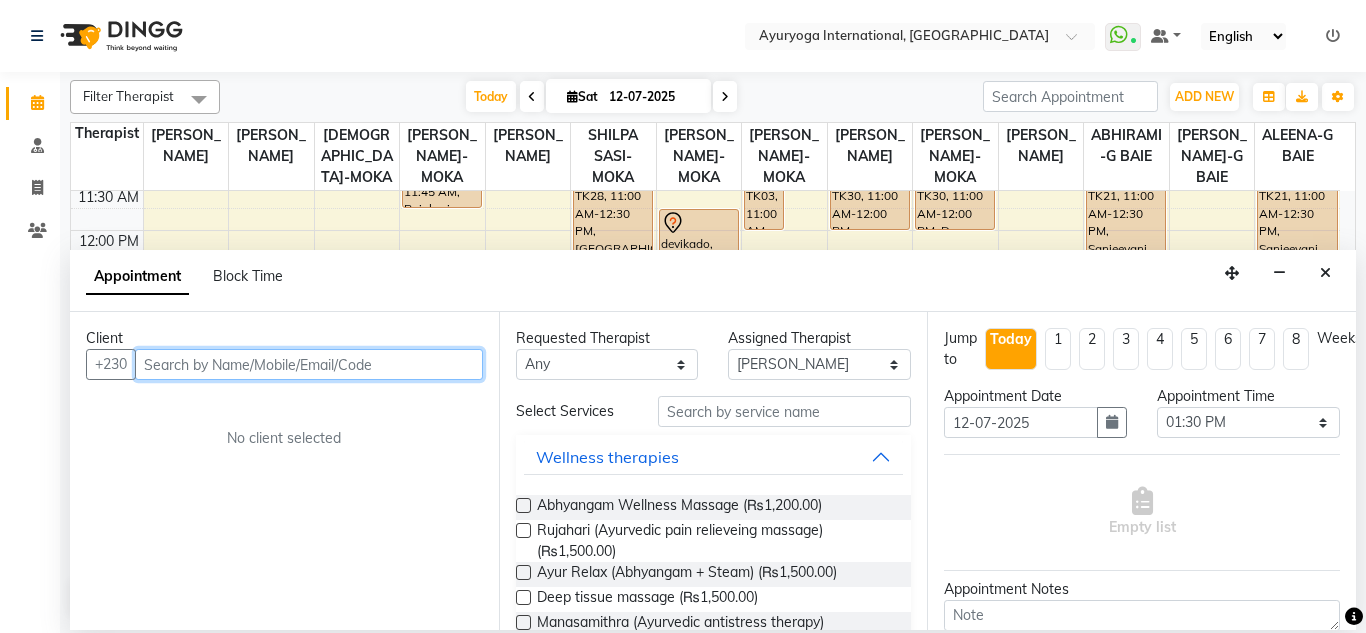 click at bounding box center (309, 364) 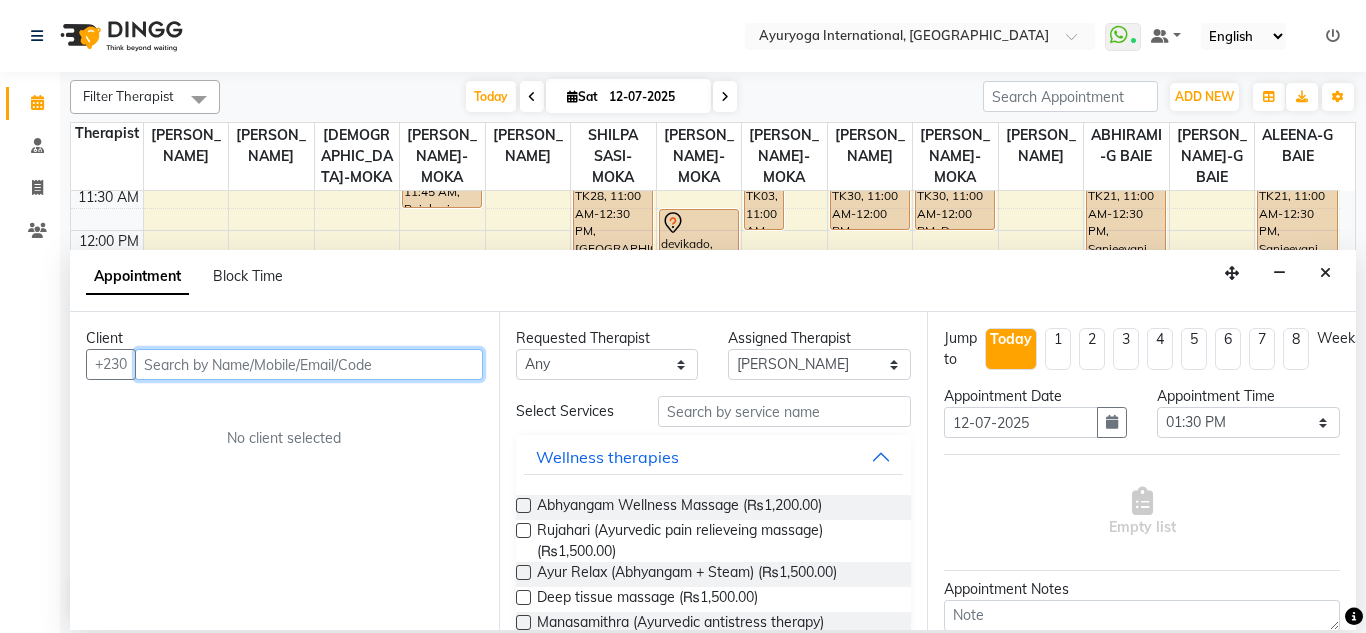 click at bounding box center (309, 364) 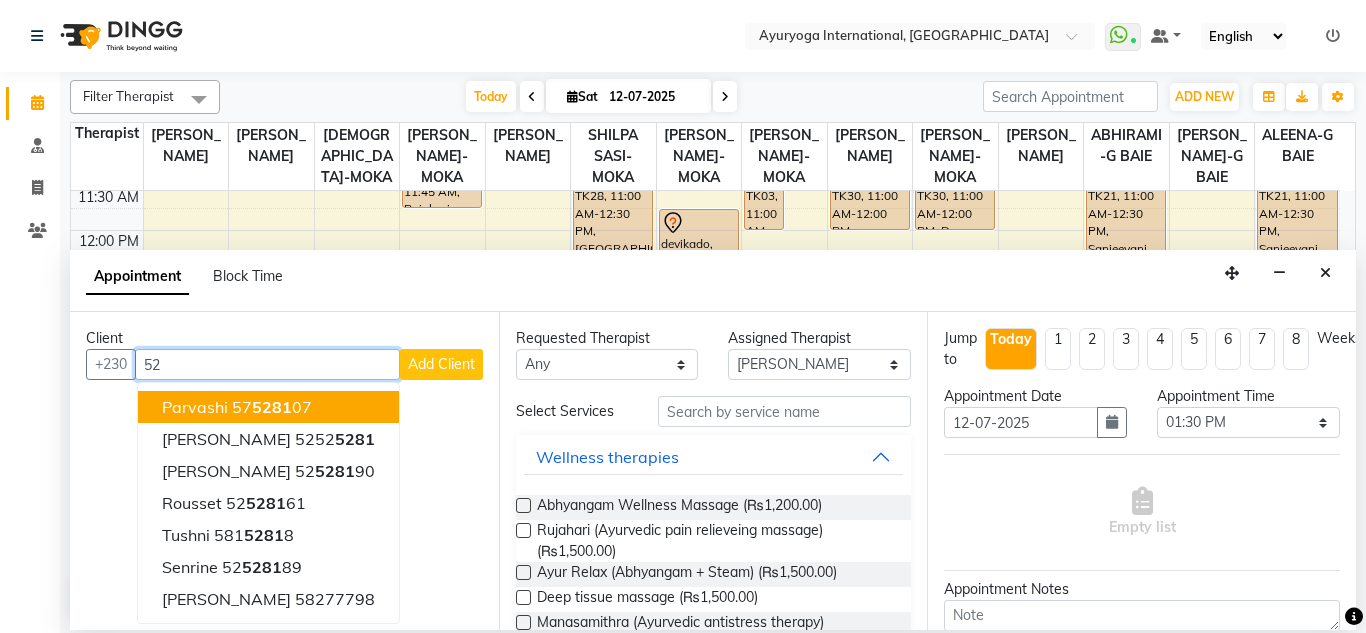 type on "5" 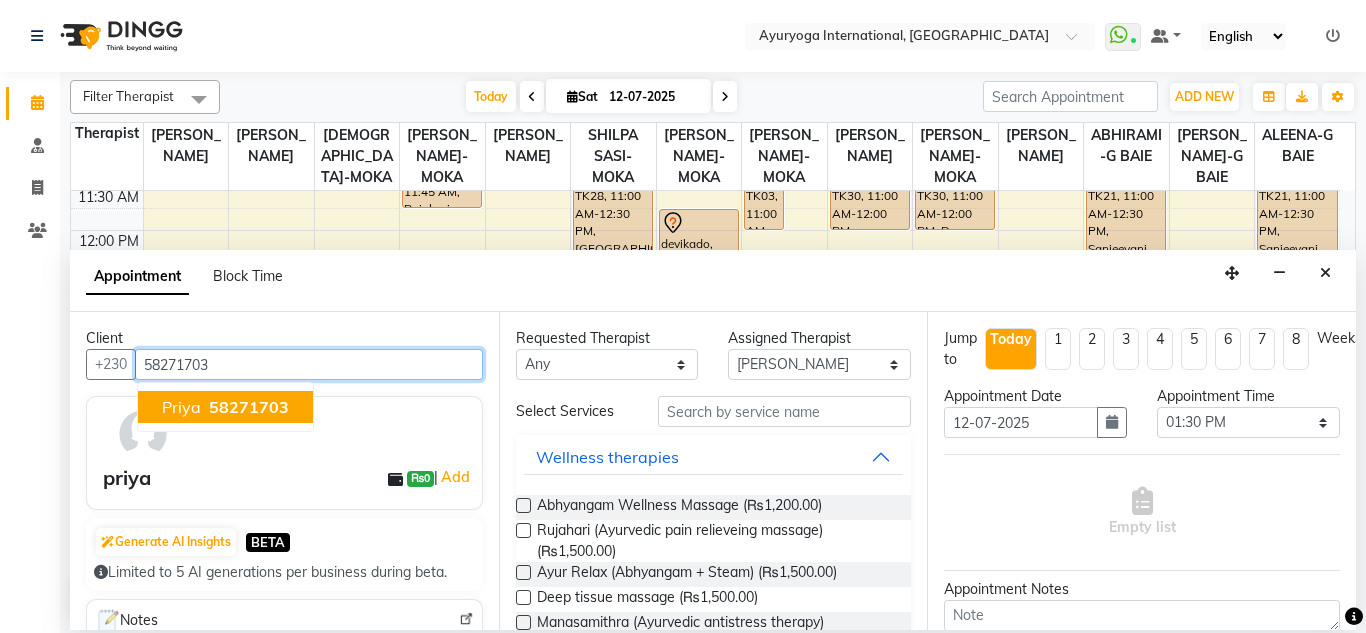 click on "58271703" at bounding box center [249, 407] 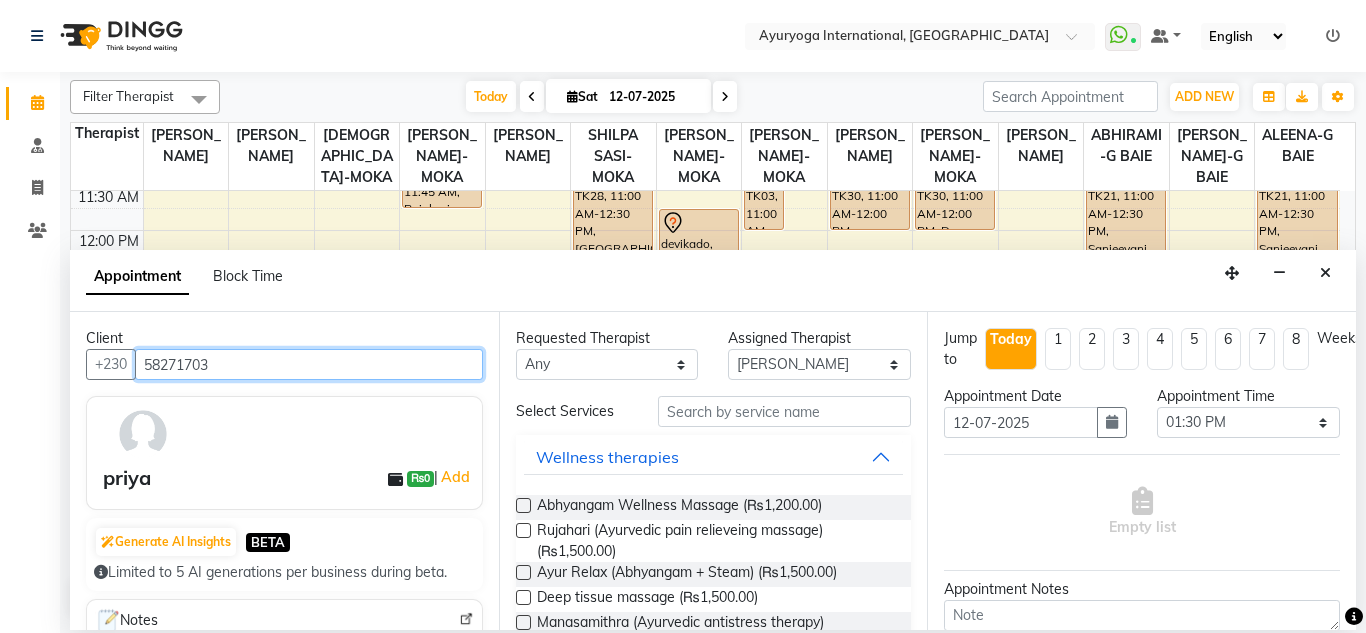click on "58271703" at bounding box center [309, 364] 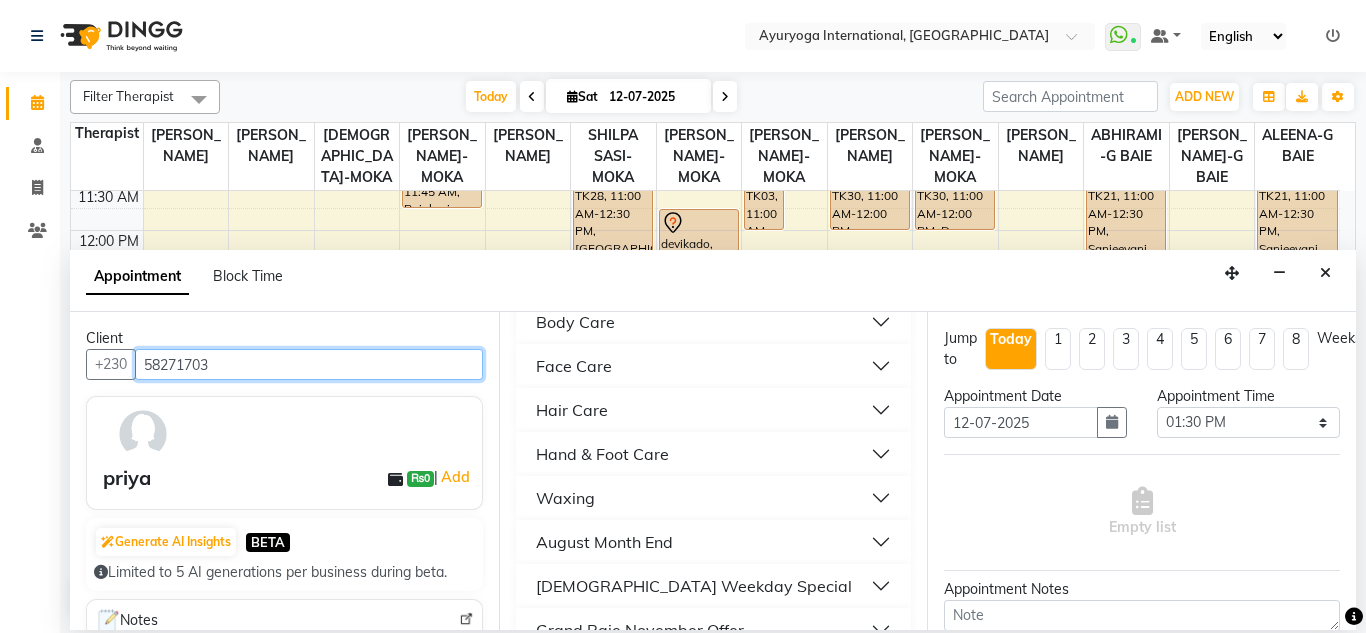 scroll, scrollTop: 1956, scrollLeft: 0, axis: vertical 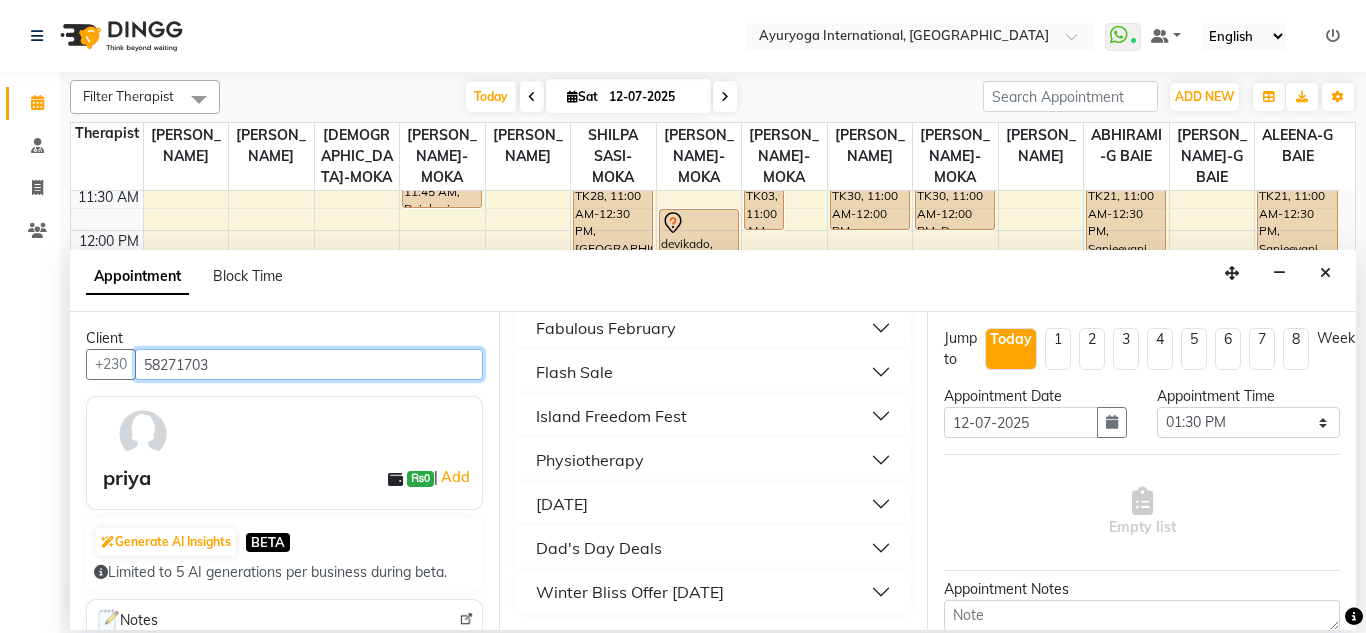 type on "58271703" 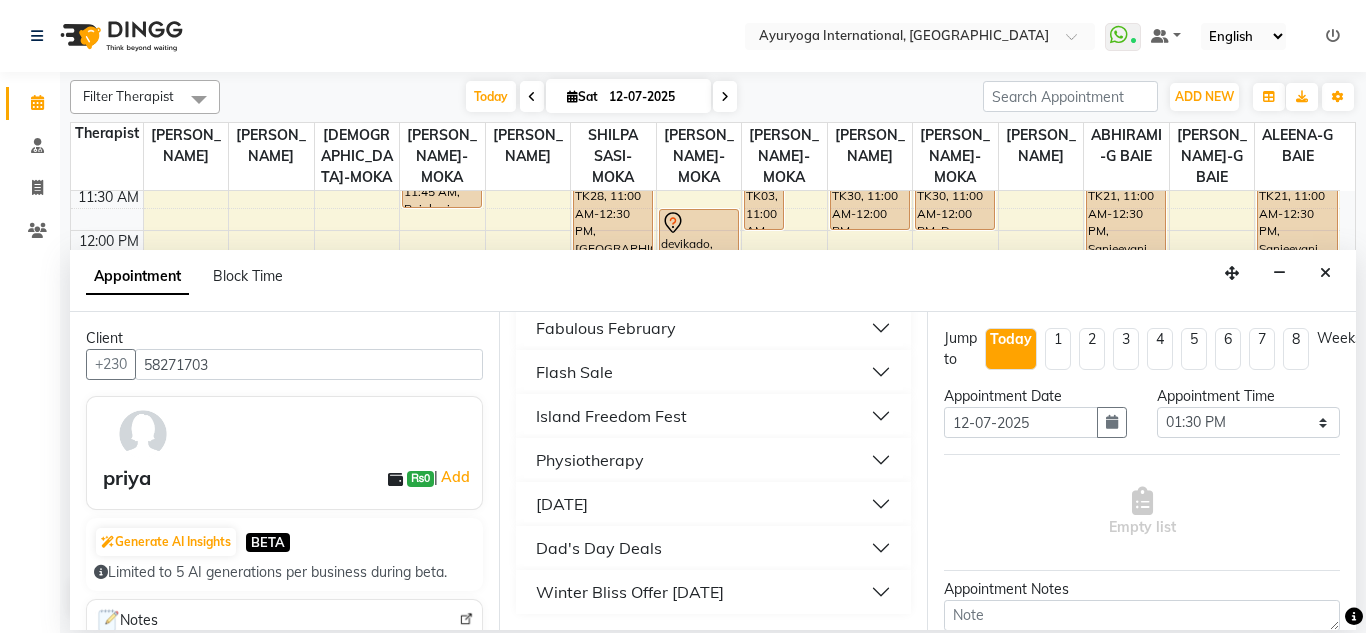 click on "Physiotherapy" at bounding box center [590, 460] 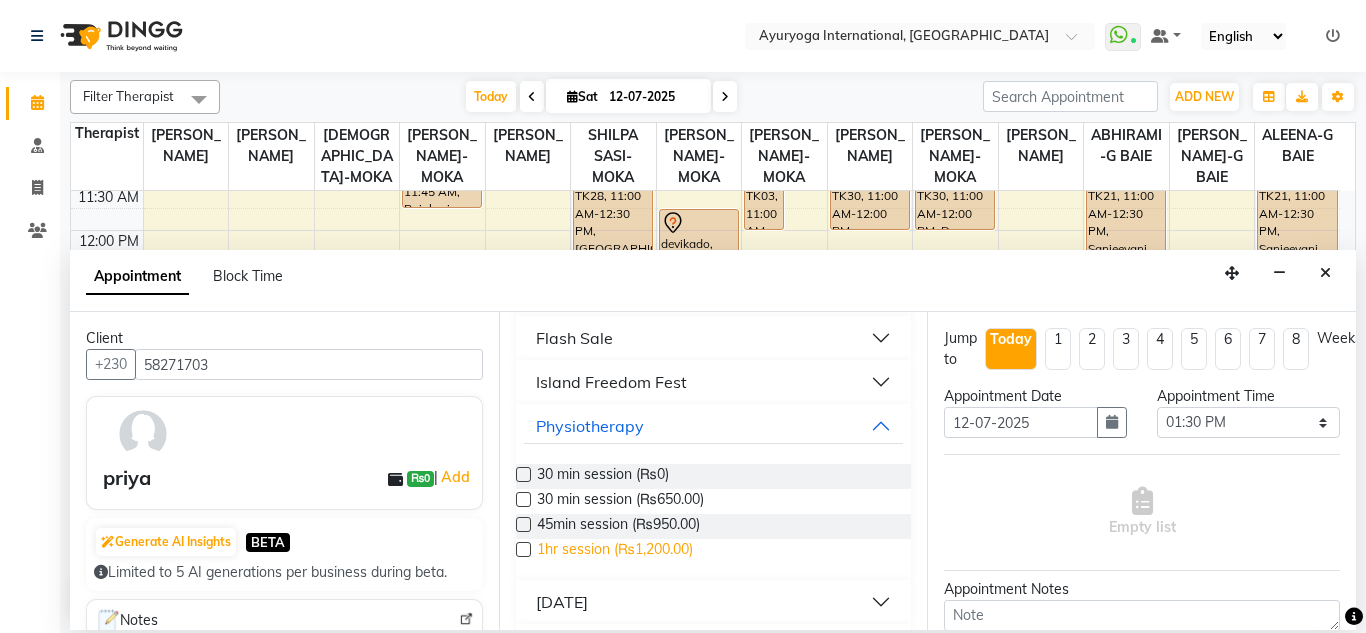 click on "1hr session (₨1,200.00)" at bounding box center [615, 551] 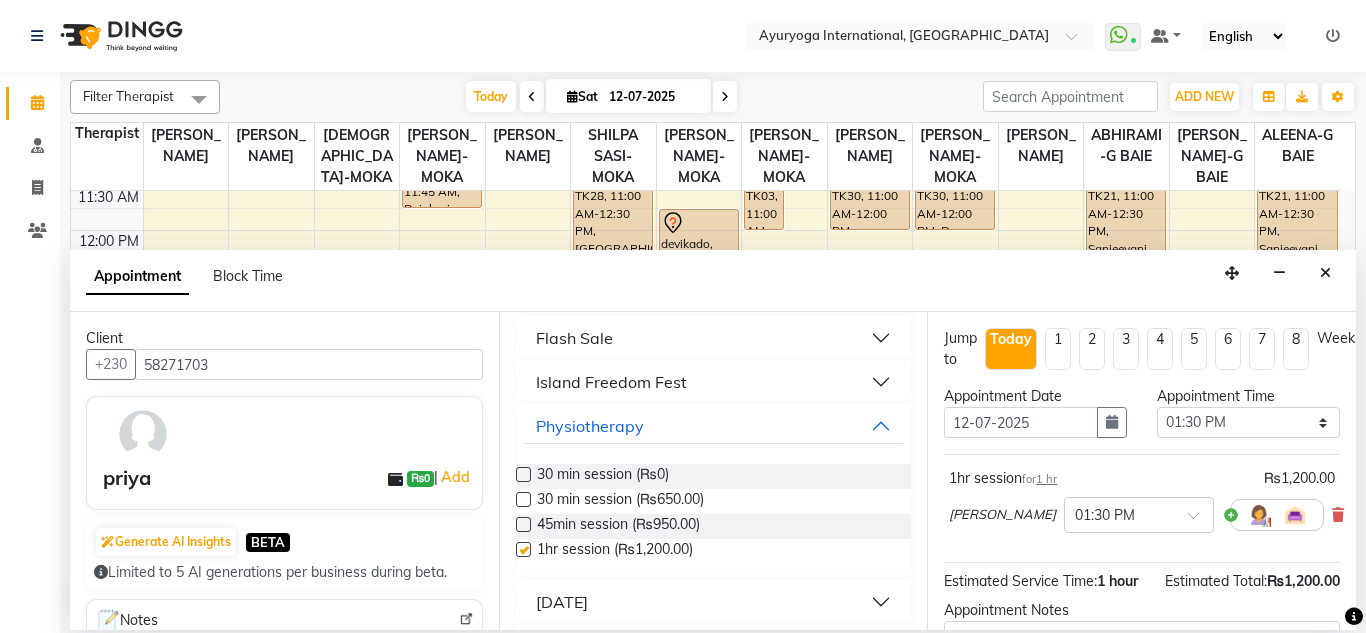 checkbox on "false" 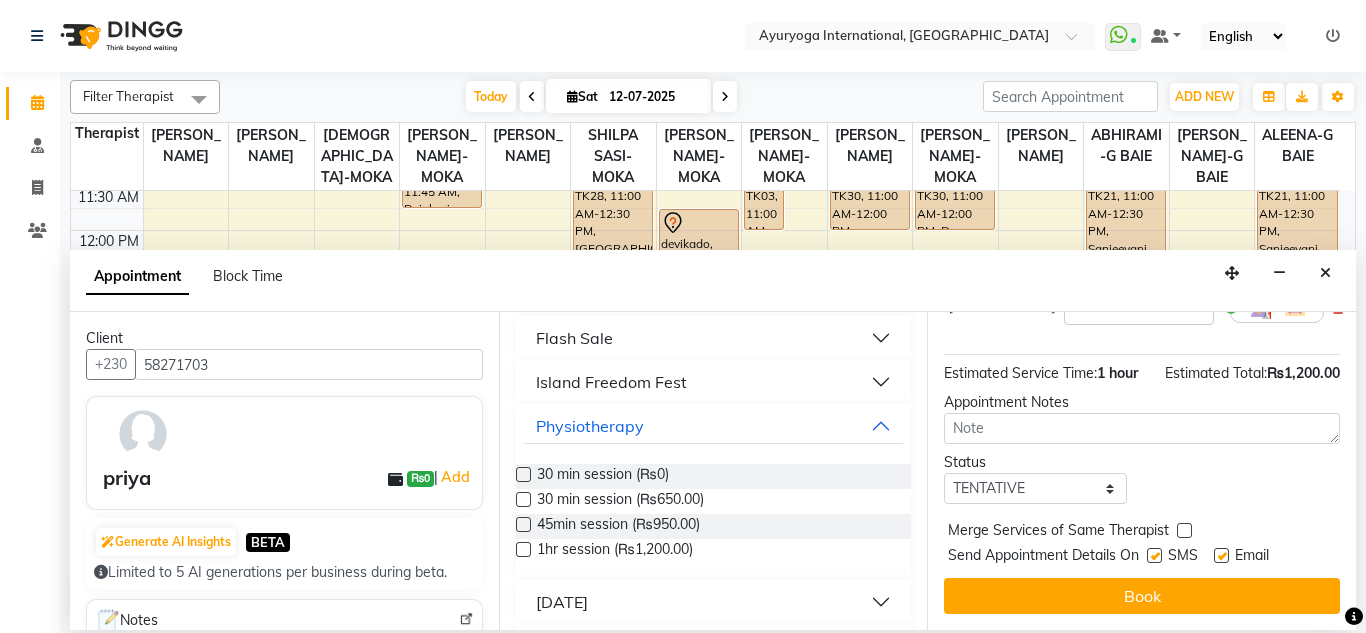 scroll, scrollTop: 267, scrollLeft: 0, axis: vertical 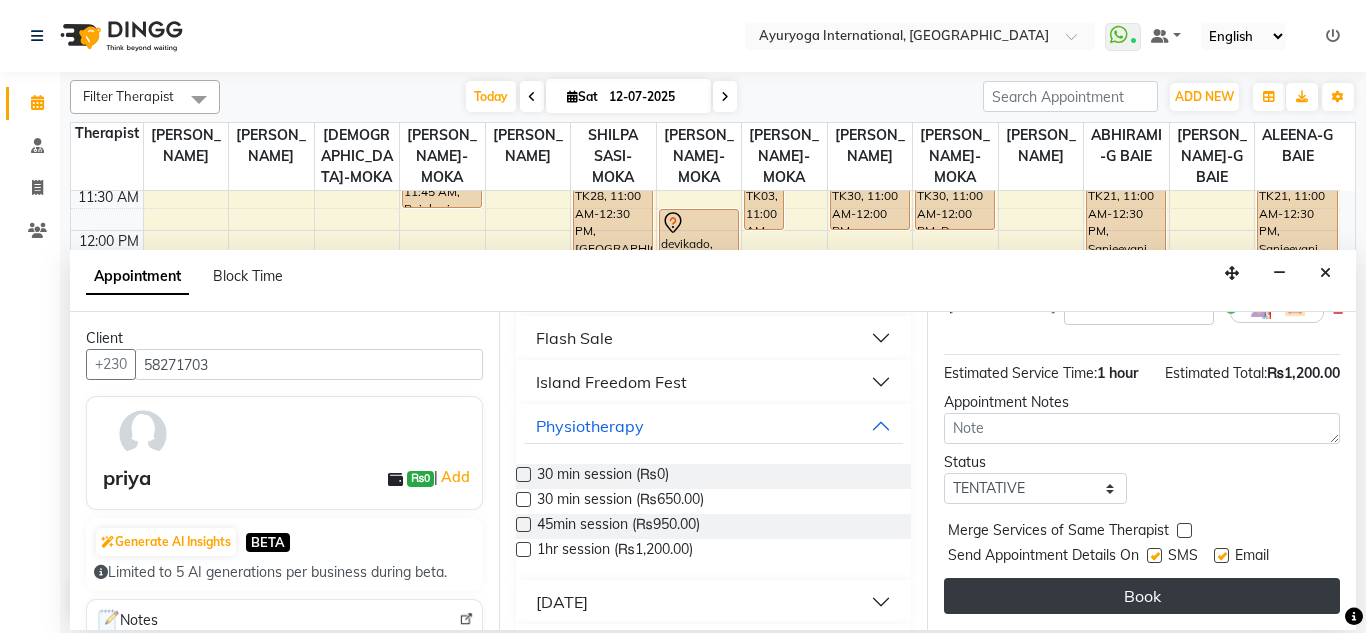 click on "Book" at bounding box center (1142, 596) 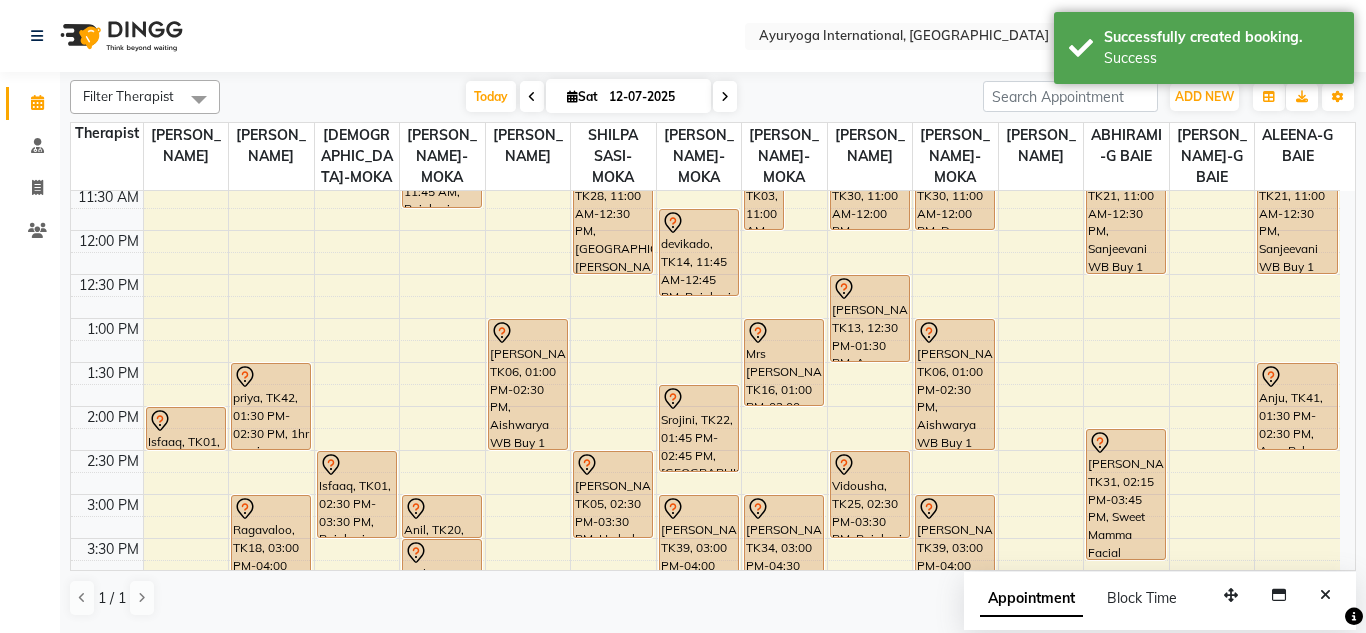 click on "[DATE]  [DATE]" at bounding box center [601, 97] 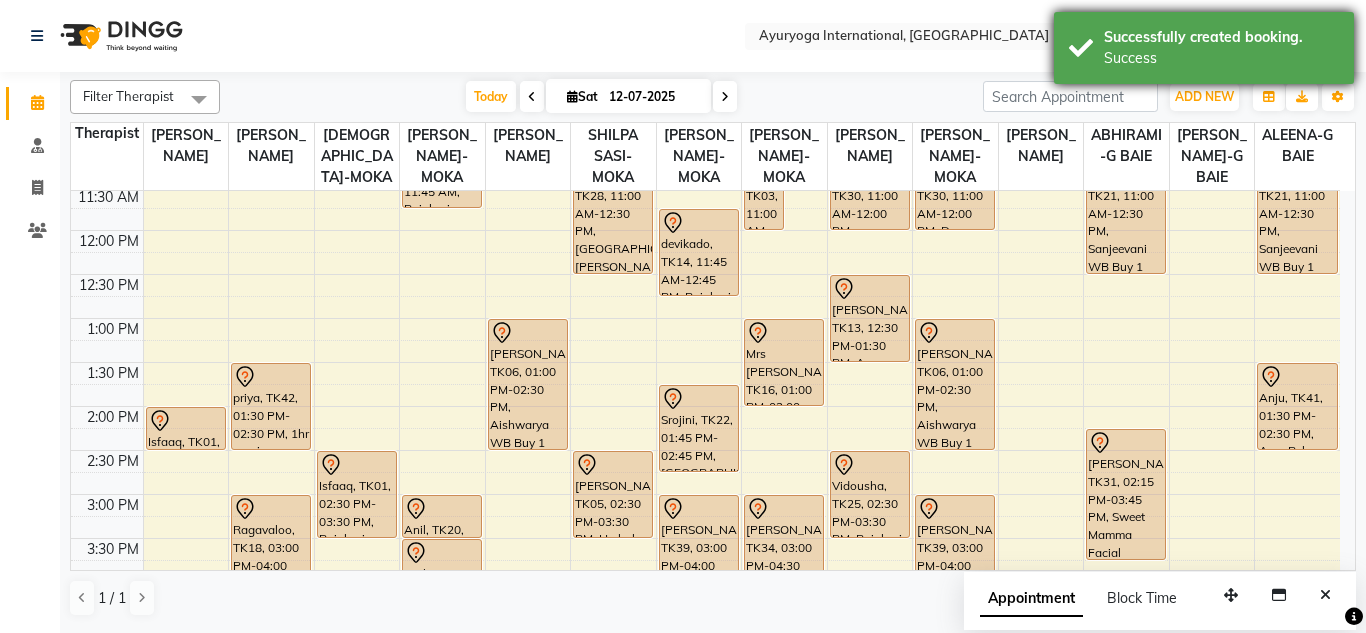 click on "Success" at bounding box center [1221, 58] 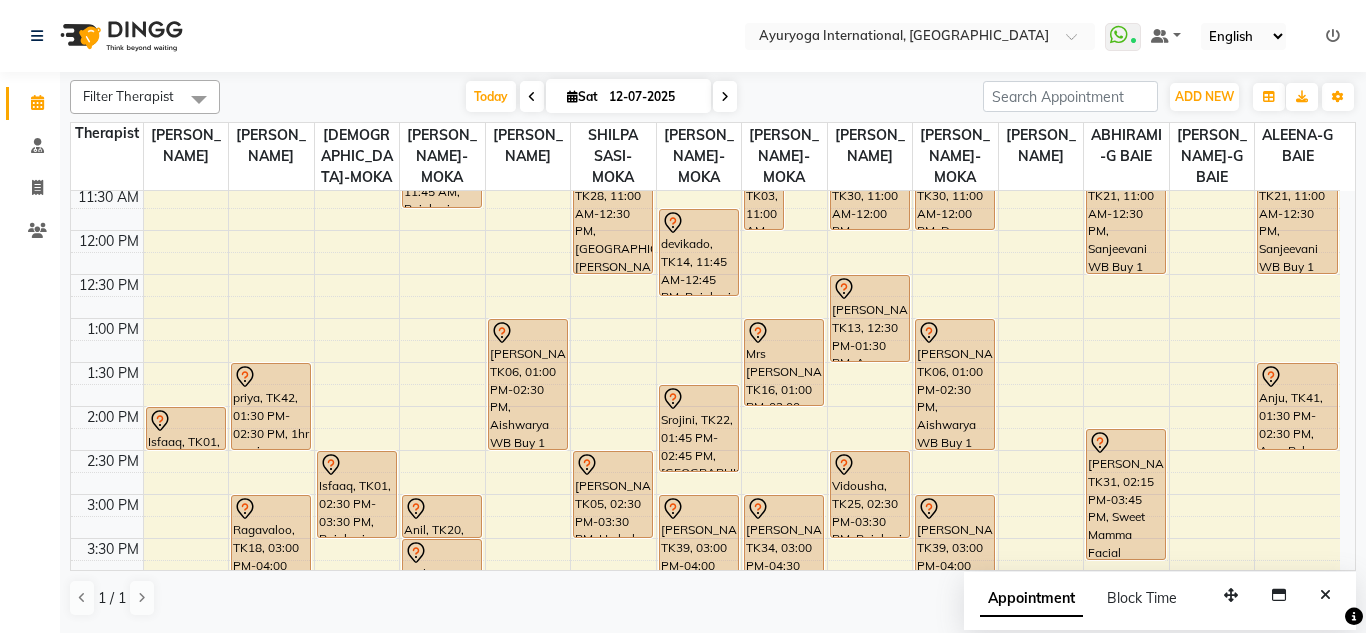 click on "[DATE]  [DATE]" at bounding box center (601, 97) 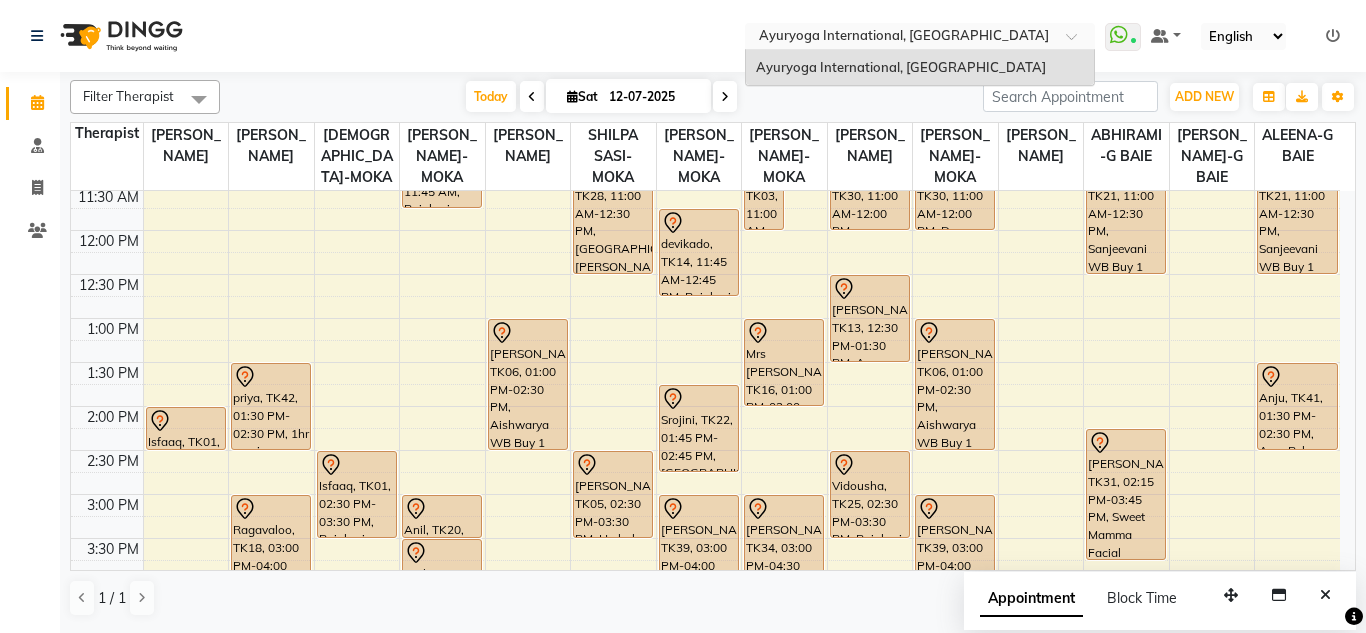 click at bounding box center (900, 38) 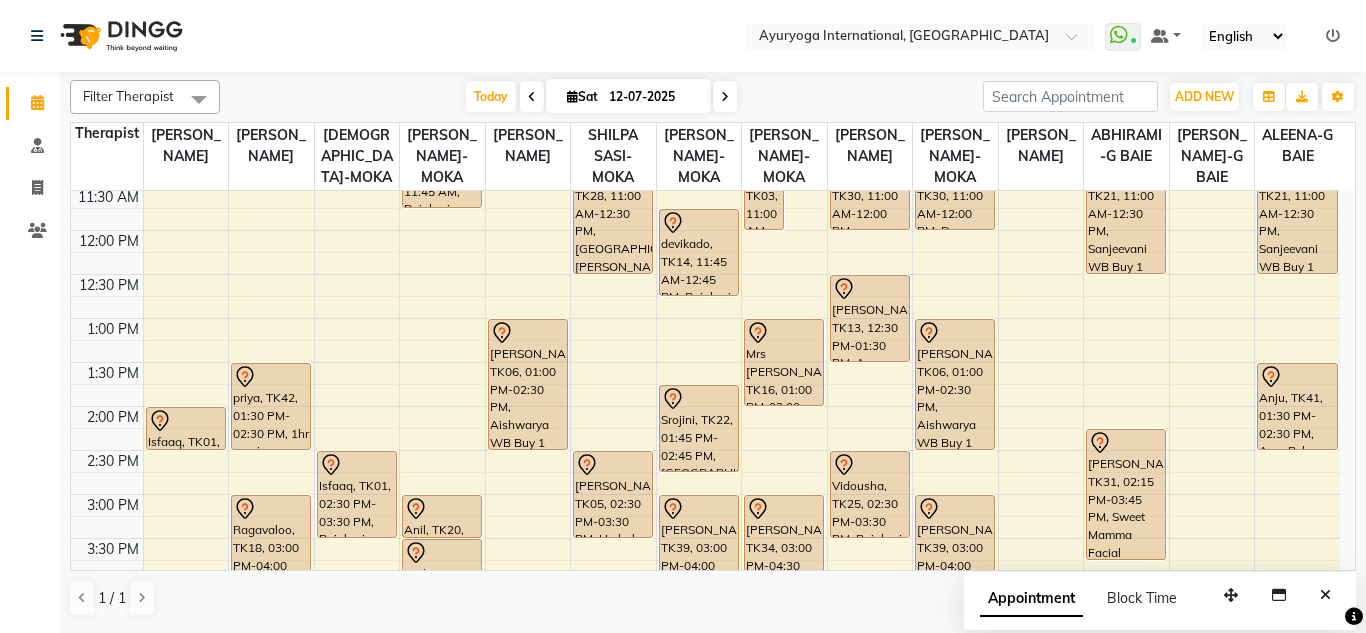 click on "Select Location × Ayuryoga International, Mount Ory Rd  WhatsApp Status  ✕ Status:  Connected Most Recent Message: 12-07-2025     08:57 AM Recent Service Activity: 12-07-2025     08:51 AM Default Panel My Panel English ENGLISH Español العربية मराठी हिंदी ગુજરાતી தமிழ் 中文 Notifications nothing to show" 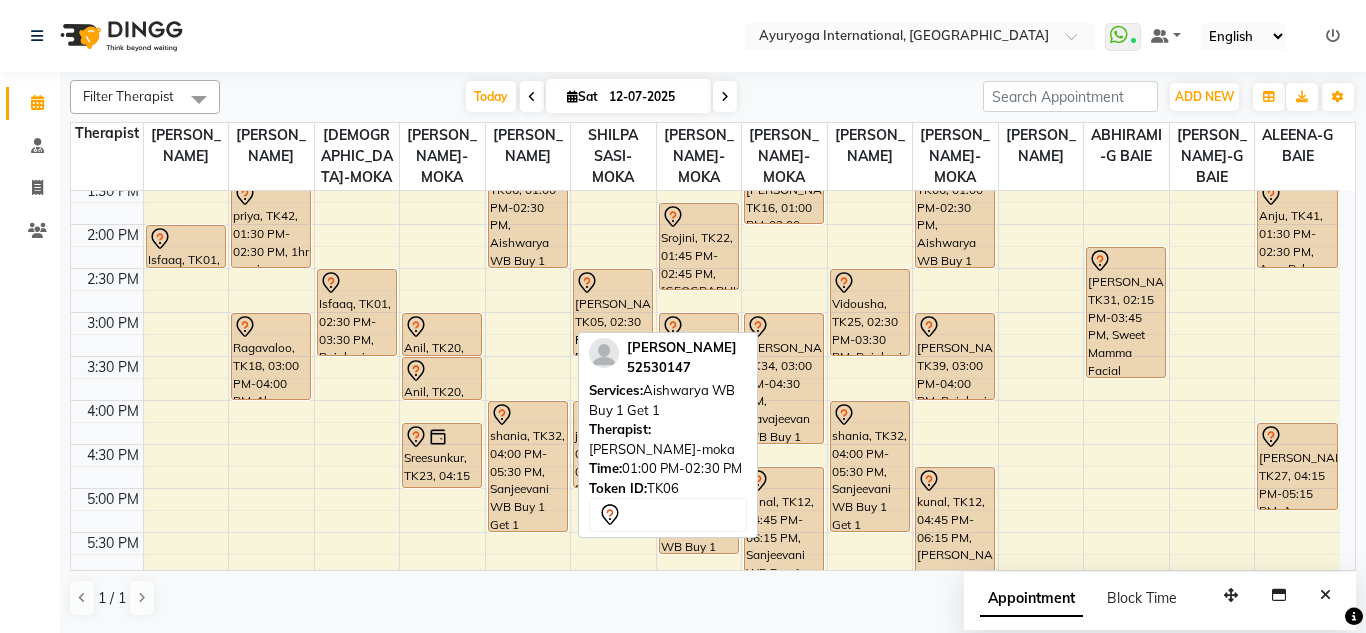 scroll, scrollTop: 600, scrollLeft: 0, axis: vertical 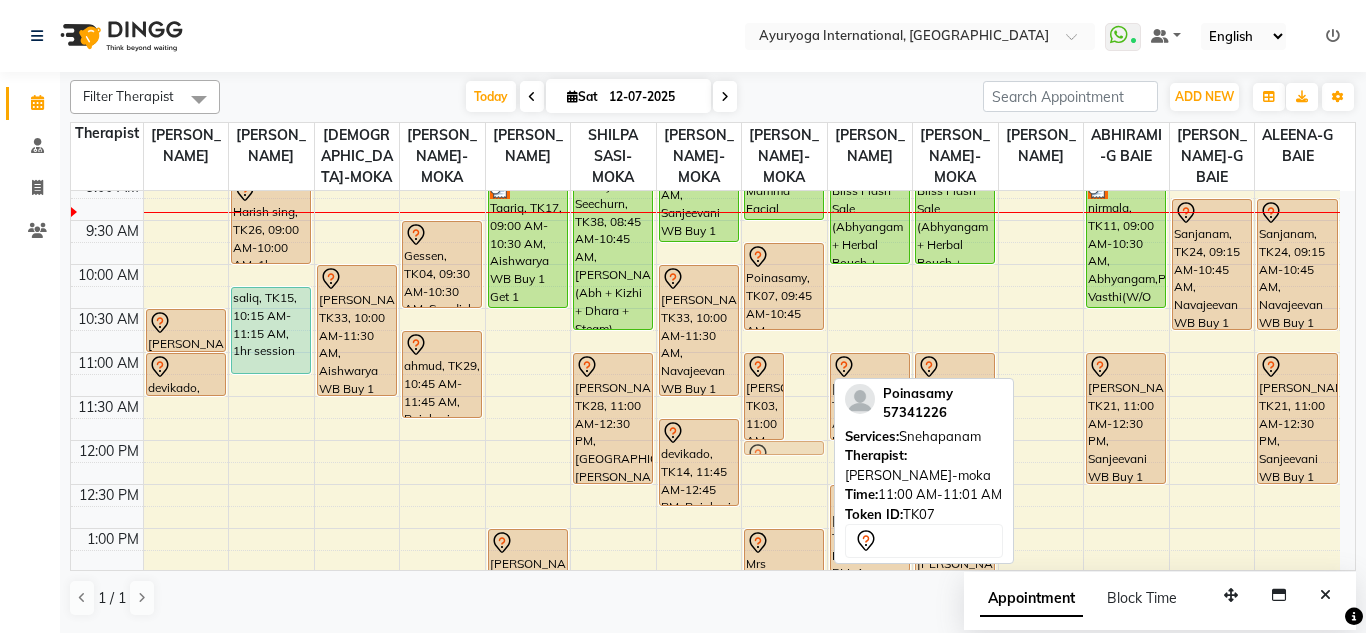 drag, startPoint x: 820, startPoint y: 380, endPoint x: 821, endPoint y: 463, distance: 83.00603 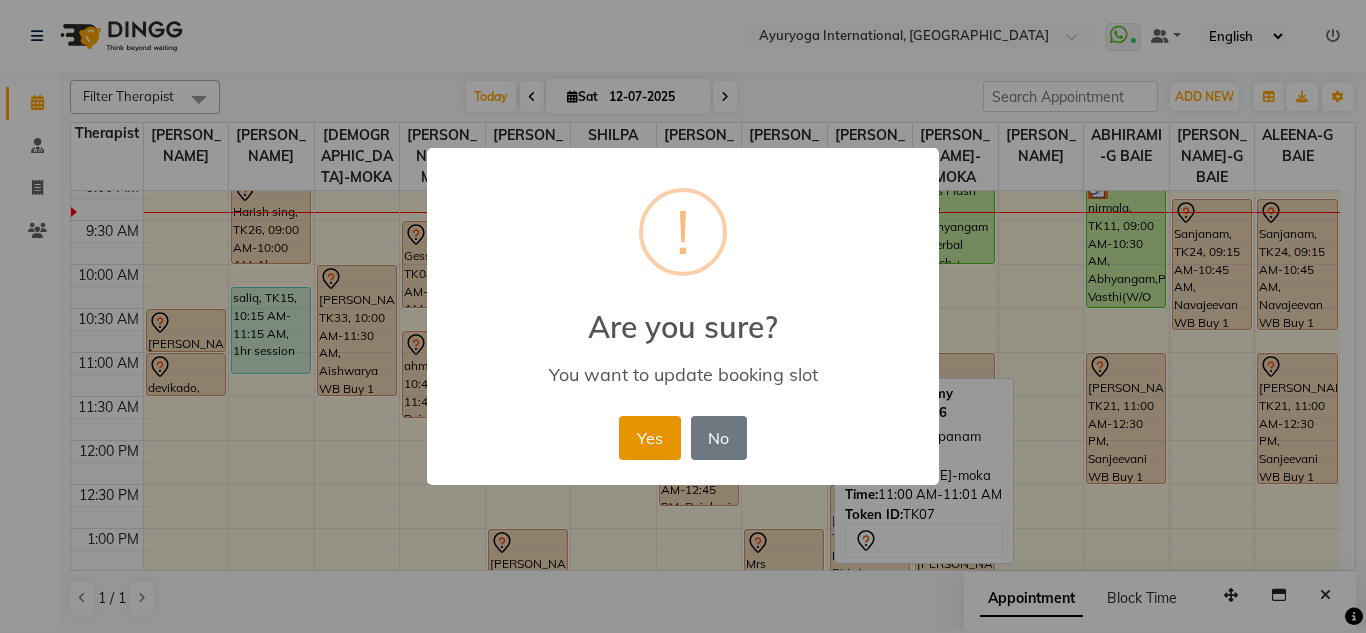 click on "Yes" at bounding box center [649, 438] 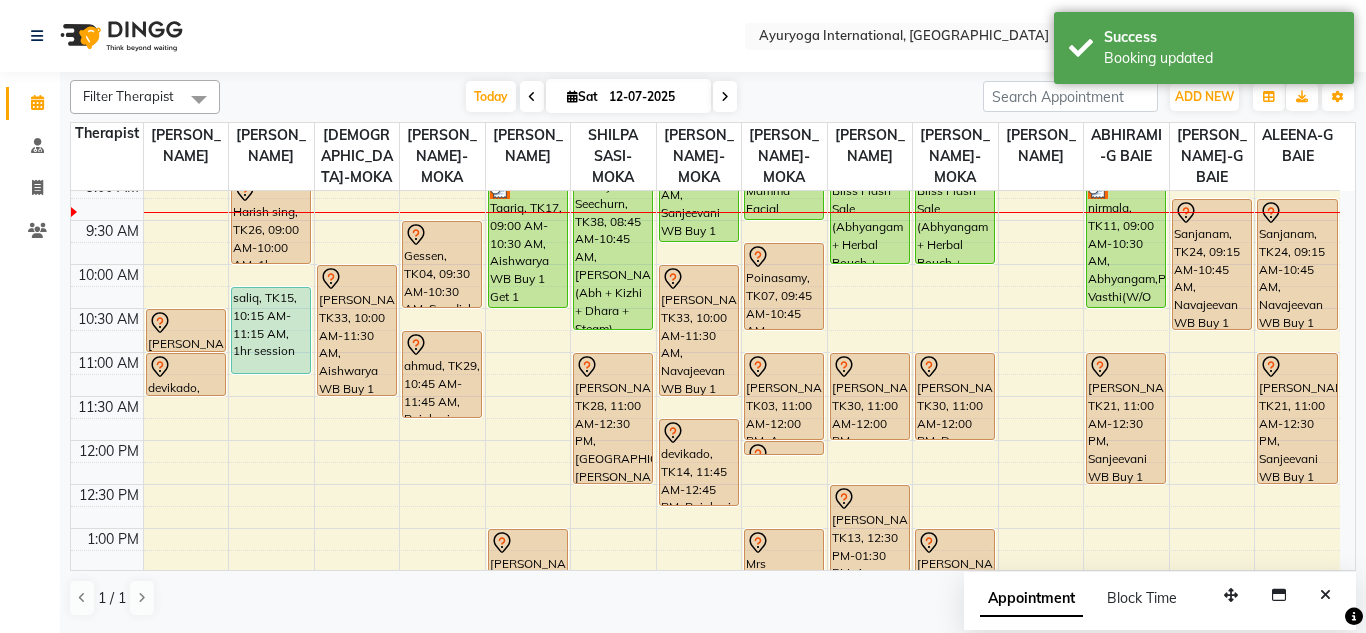 click at bounding box center [725, 96] 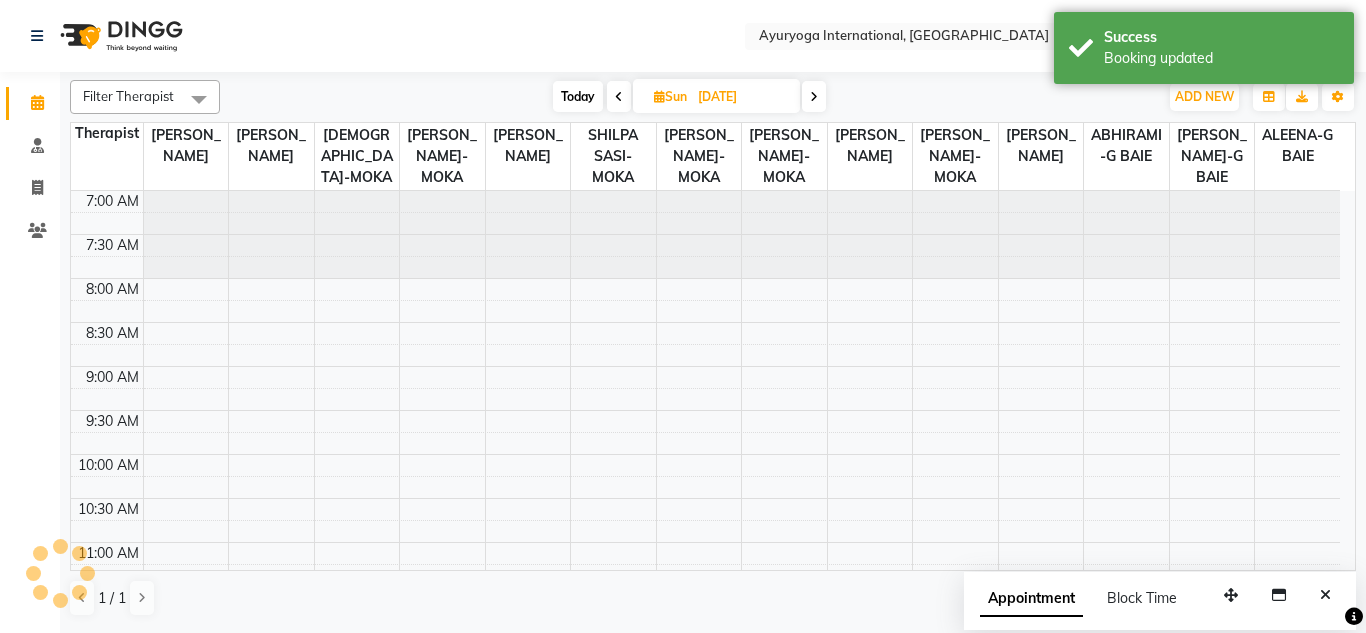 scroll, scrollTop: 177, scrollLeft: 0, axis: vertical 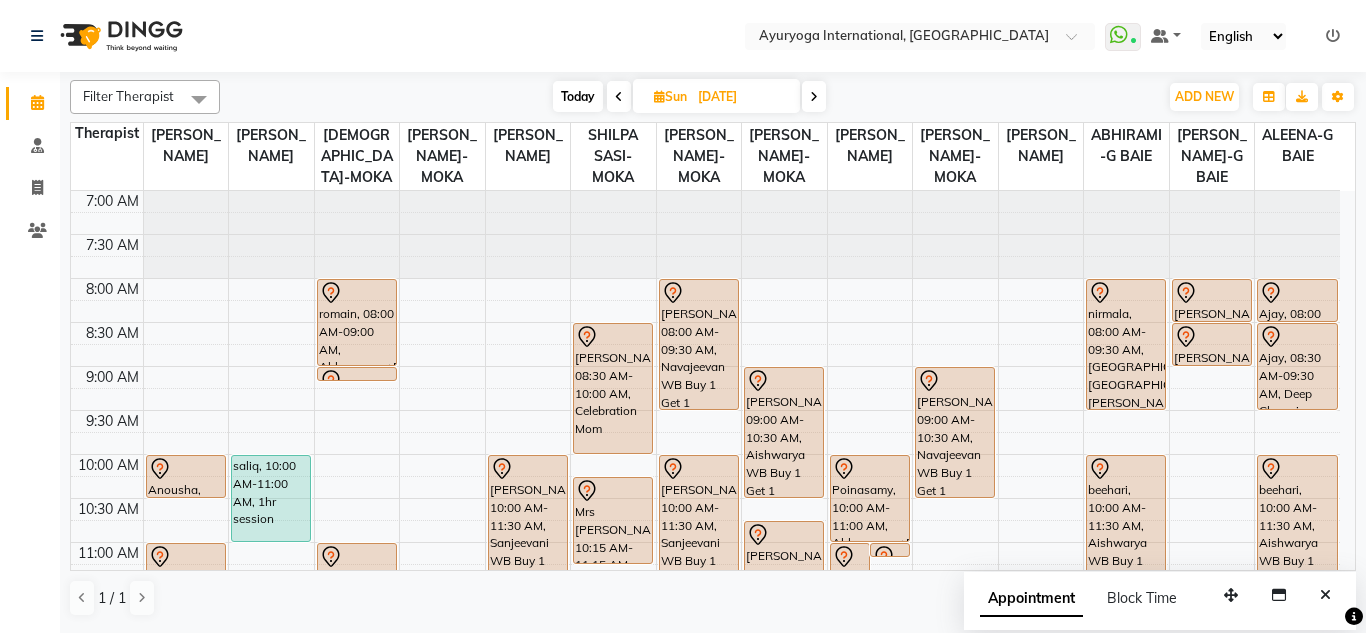click on "Select Location × Ayuryoga International, Mount Ory Rd  WhatsApp Status  ✕ Status:  Connected Most Recent Message: 12-07-2025     08:57 AM Recent Service Activity: 12-07-2025     08:51 AM Default Panel My Panel English ENGLISH Español العربية मराठी हिंदी ગુજરાતી தமிழ் 中文 Notifications nothing to show" 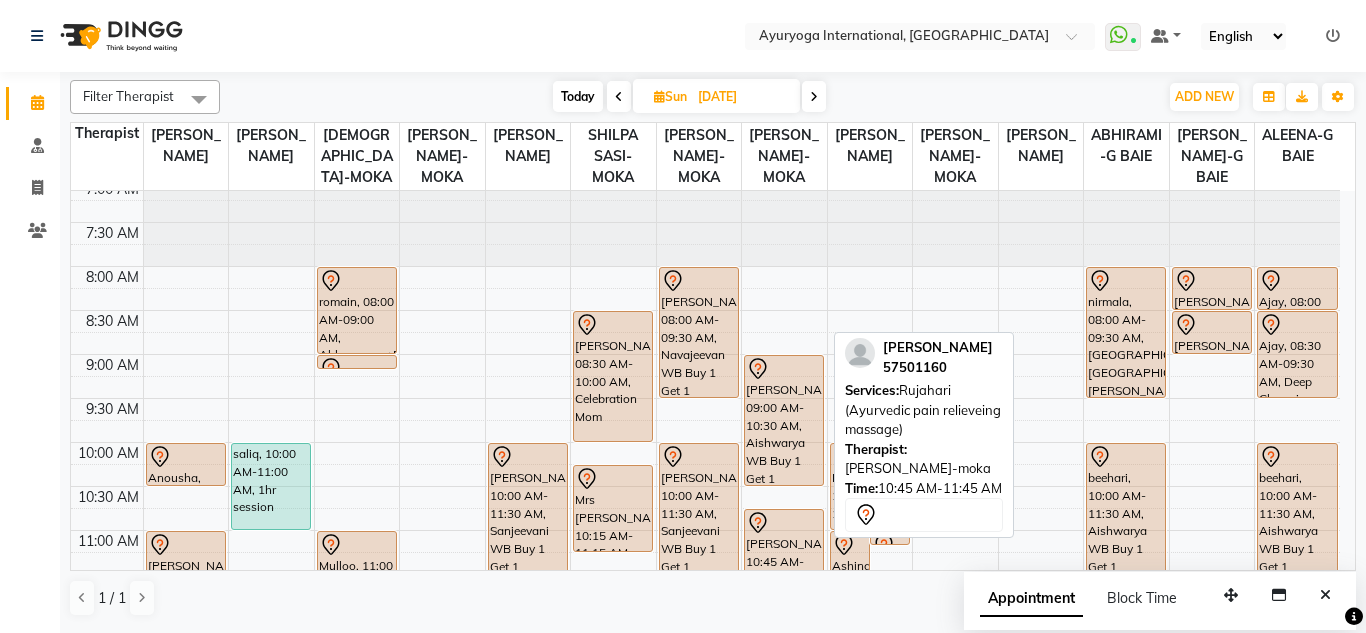 scroll, scrollTop: 0, scrollLeft: 0, axis: both 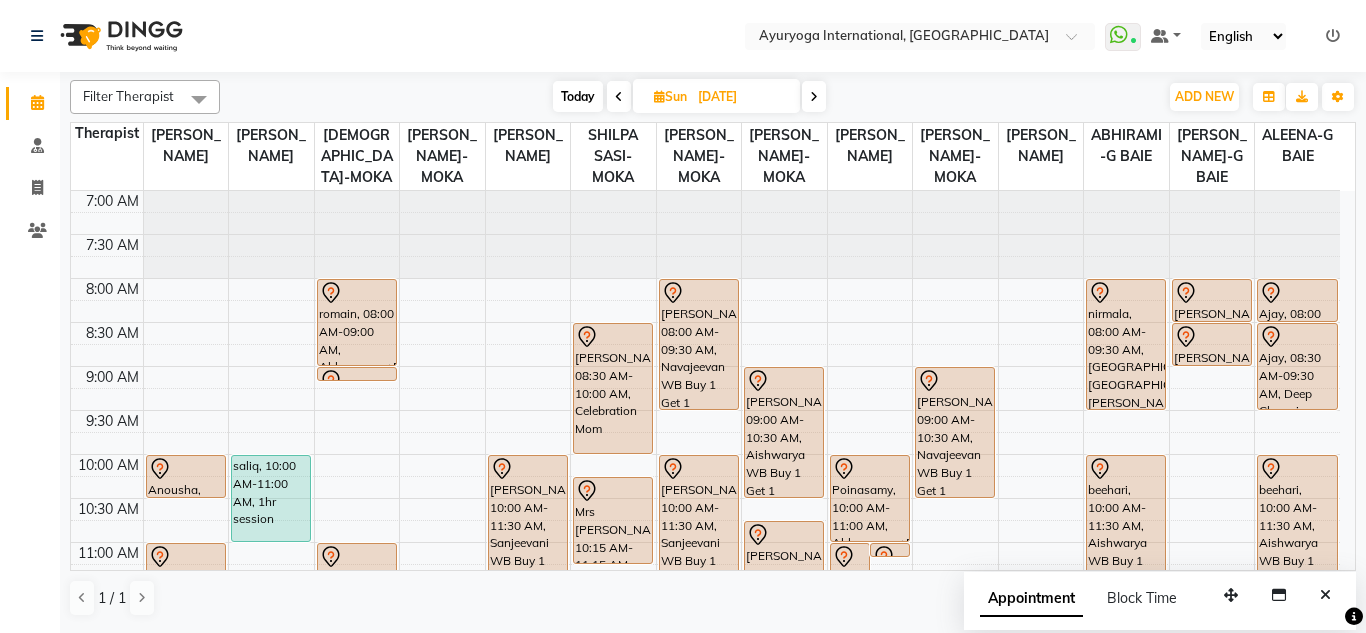click on "Today" at bounding box center (578, 96) 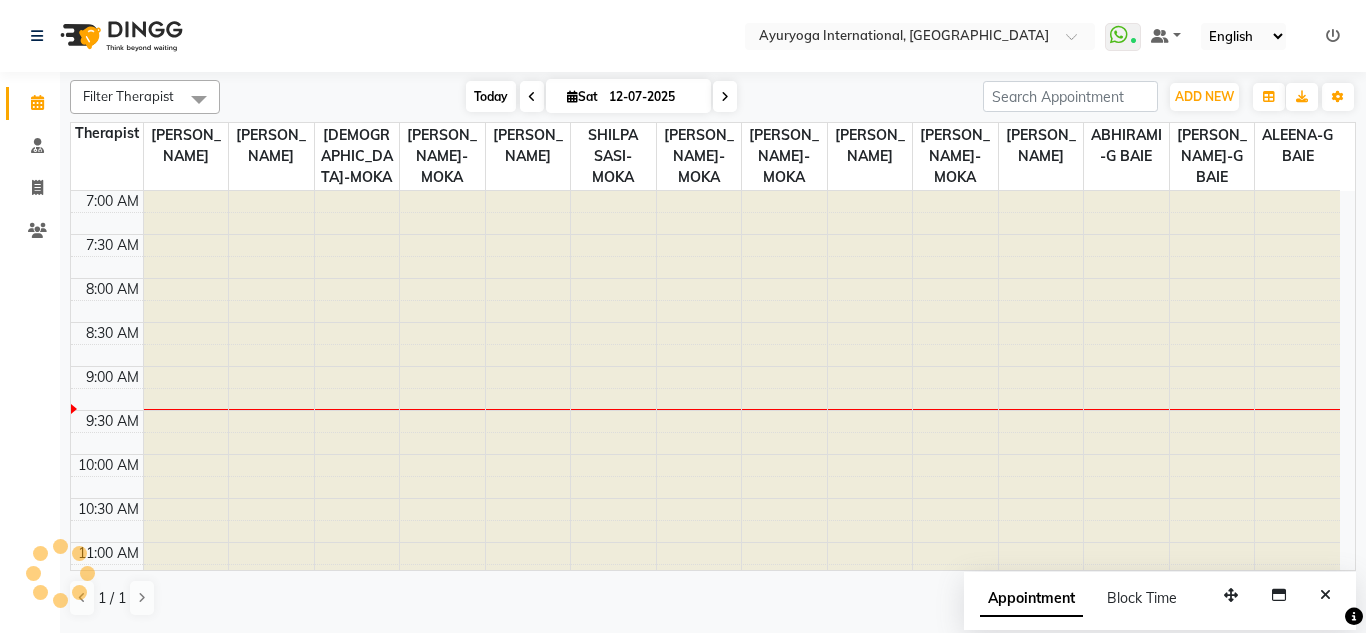 scroll, scrollTop: 177, scrollLeft: 0, axis: vertical 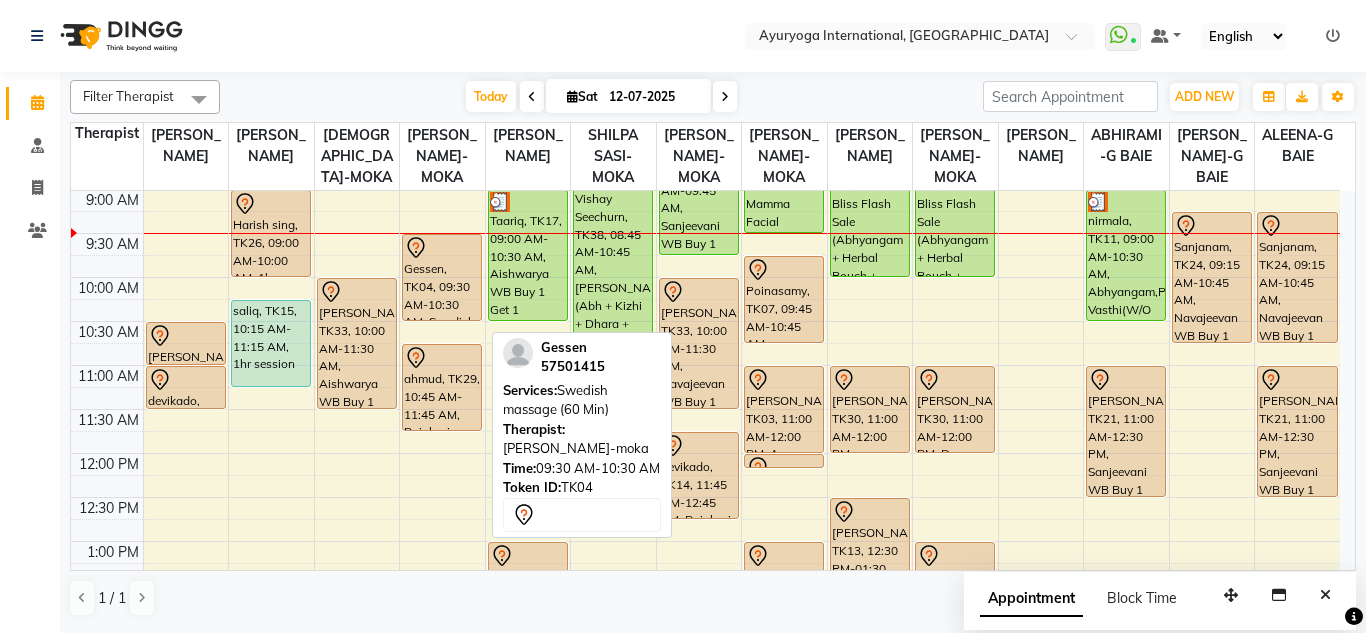 click on "Gessen, TK04, 09:30 AM-10:30 AM, Swedish massage (60 Min)" at bounding box center [442, 277] 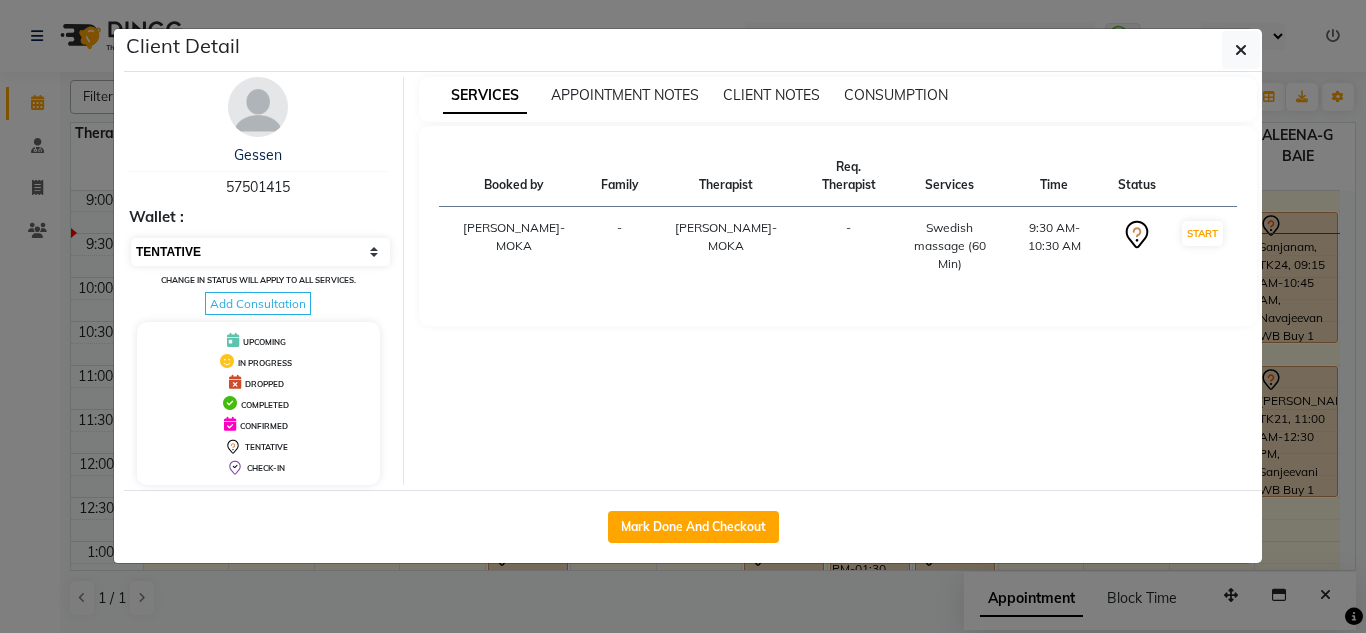 click on "Select IN SERVICE CONFIRMED TENTATIVE CHECK IN MARK DONE DROPPED UPCOMING" at bounding box center [260, 252] 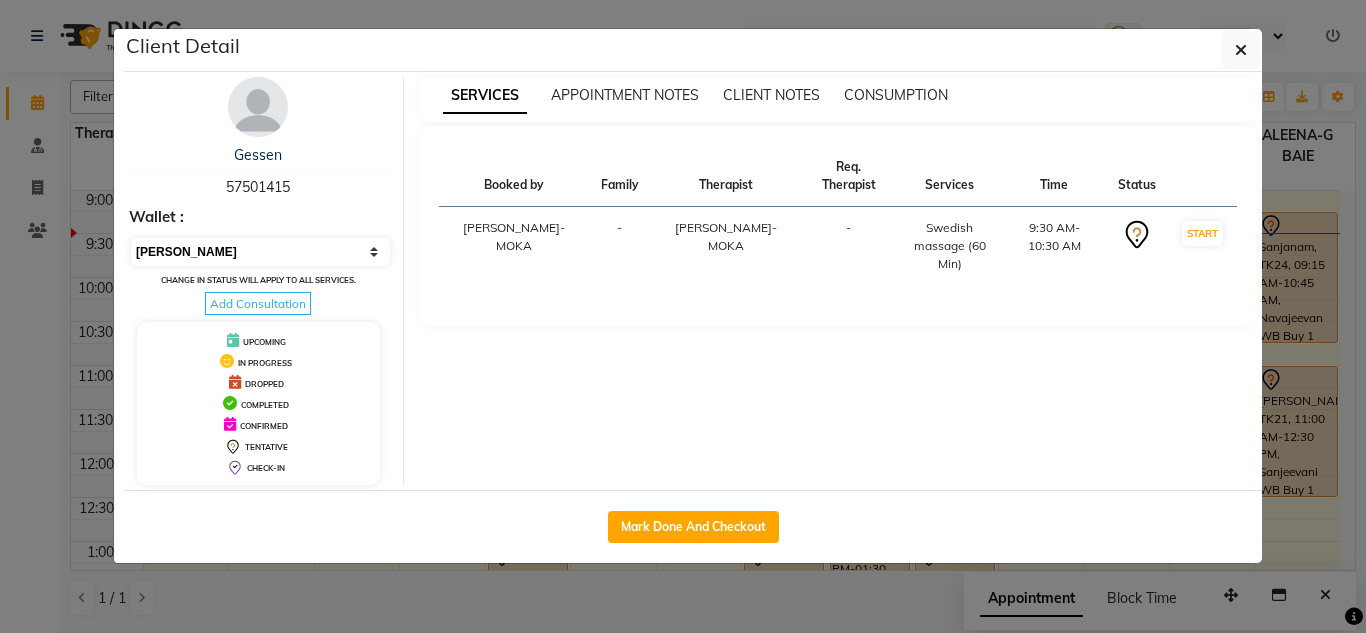 click on "Select IN SERVICE CONFIRMED TENTATIVE CHECK IN MARK DONE DROPPED UPCOMING" at bounding box center [260, 252] 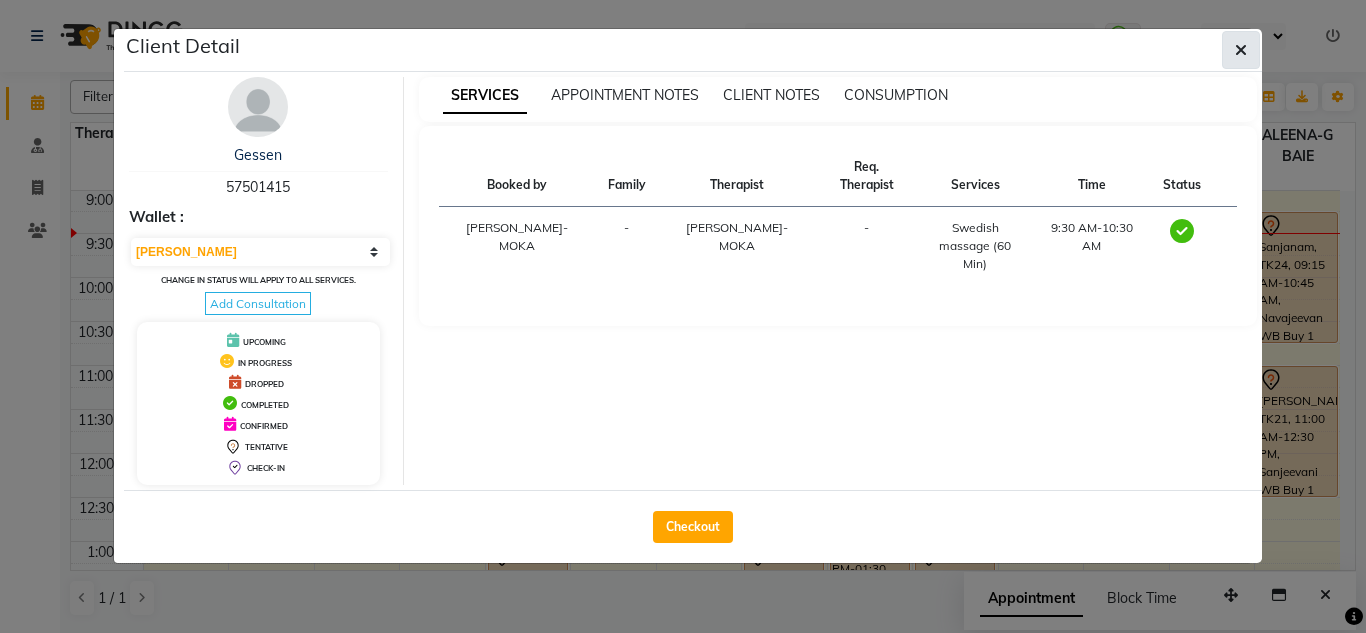 click 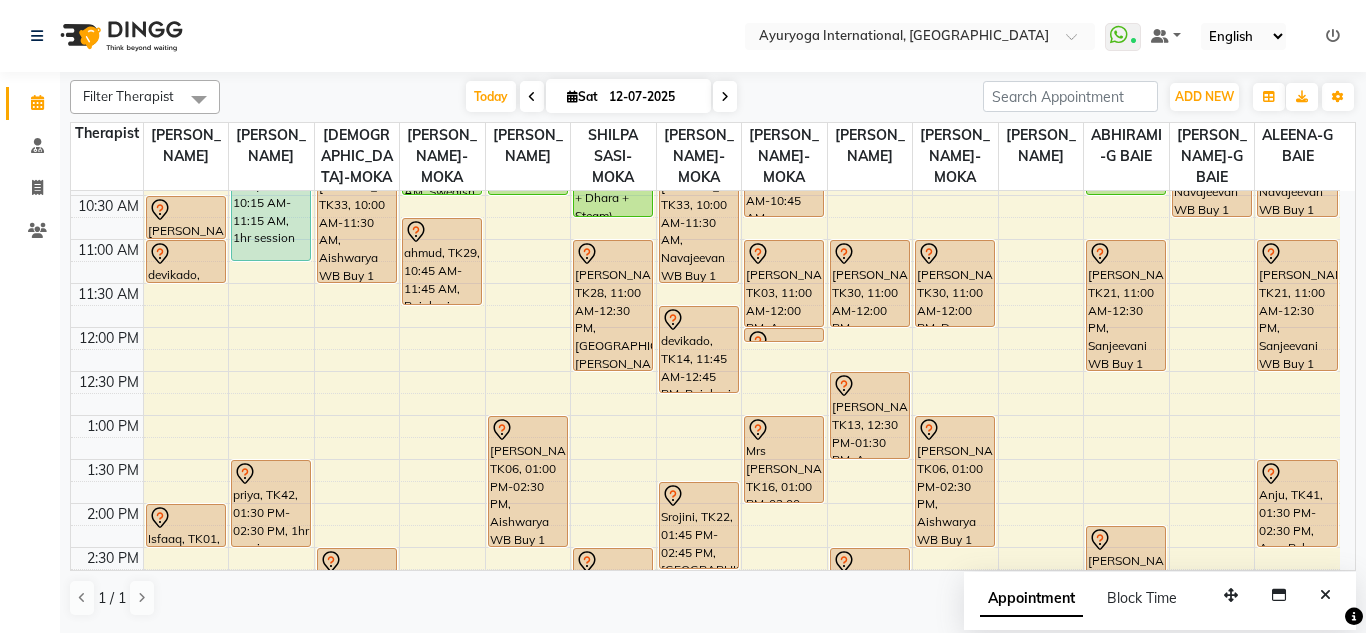 scroll, scrollTop: 296, scrollLeft: 0, axis: vertical 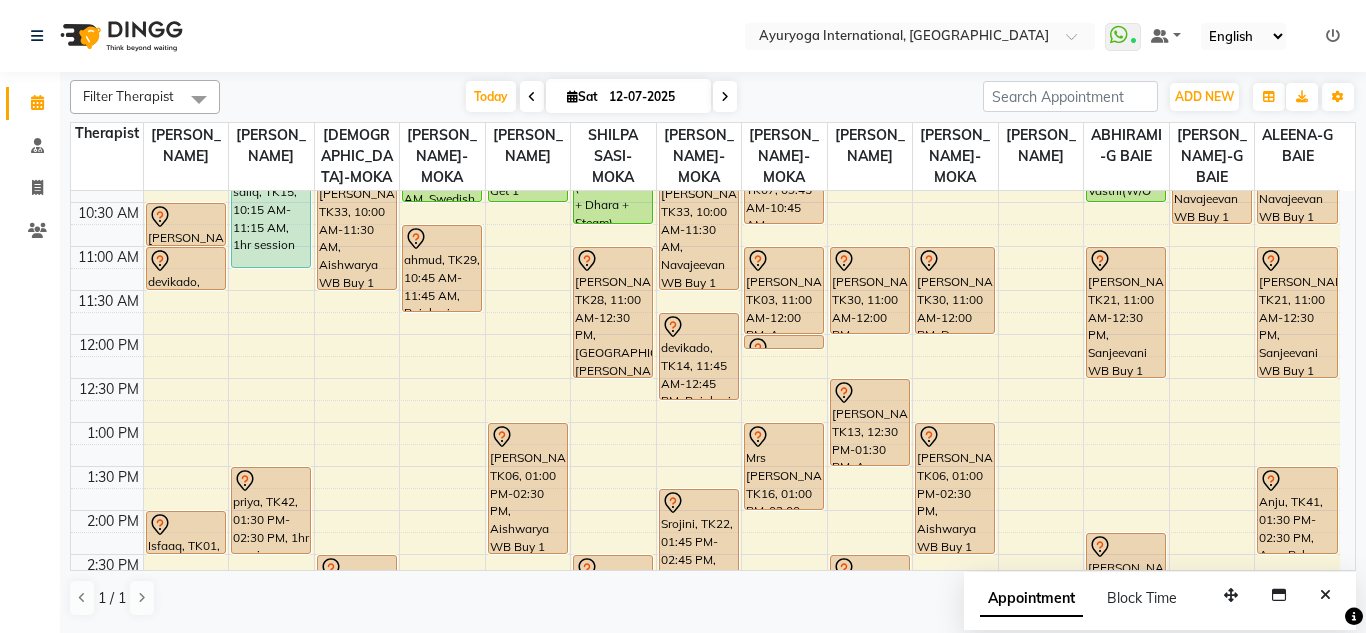 click at bounding box center (532, 96) 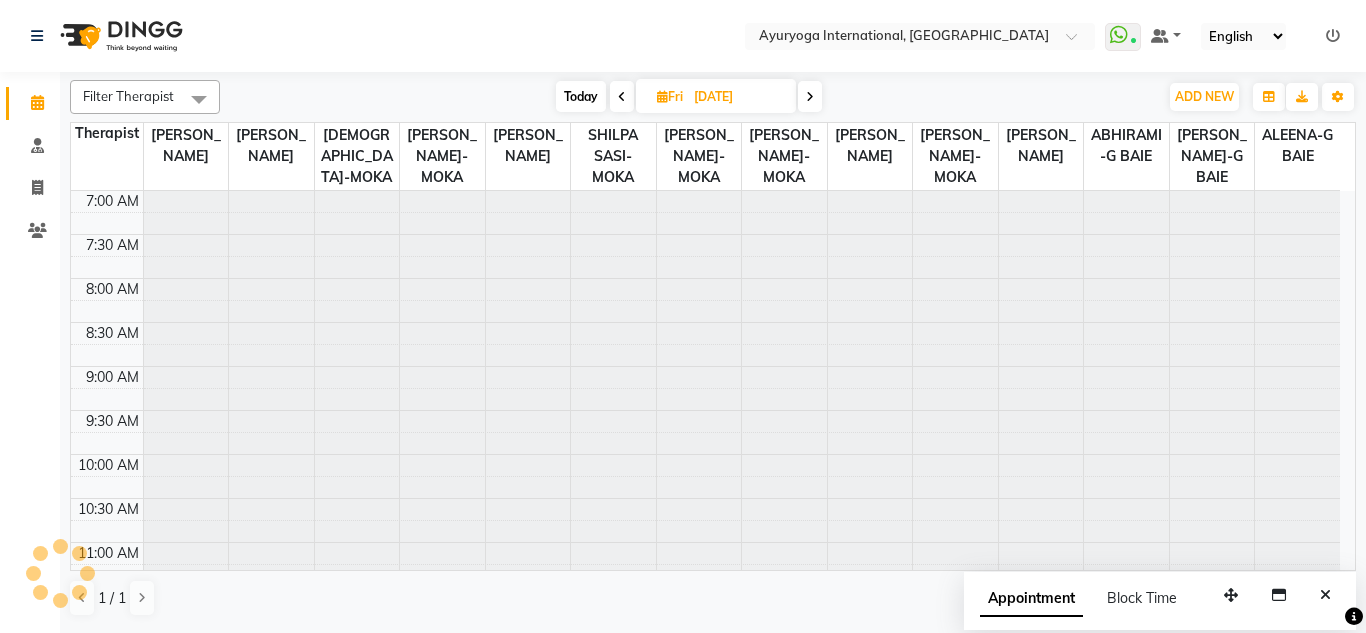 scroll, scrollTop: 177, scrollLeft: 0, axis: vertical 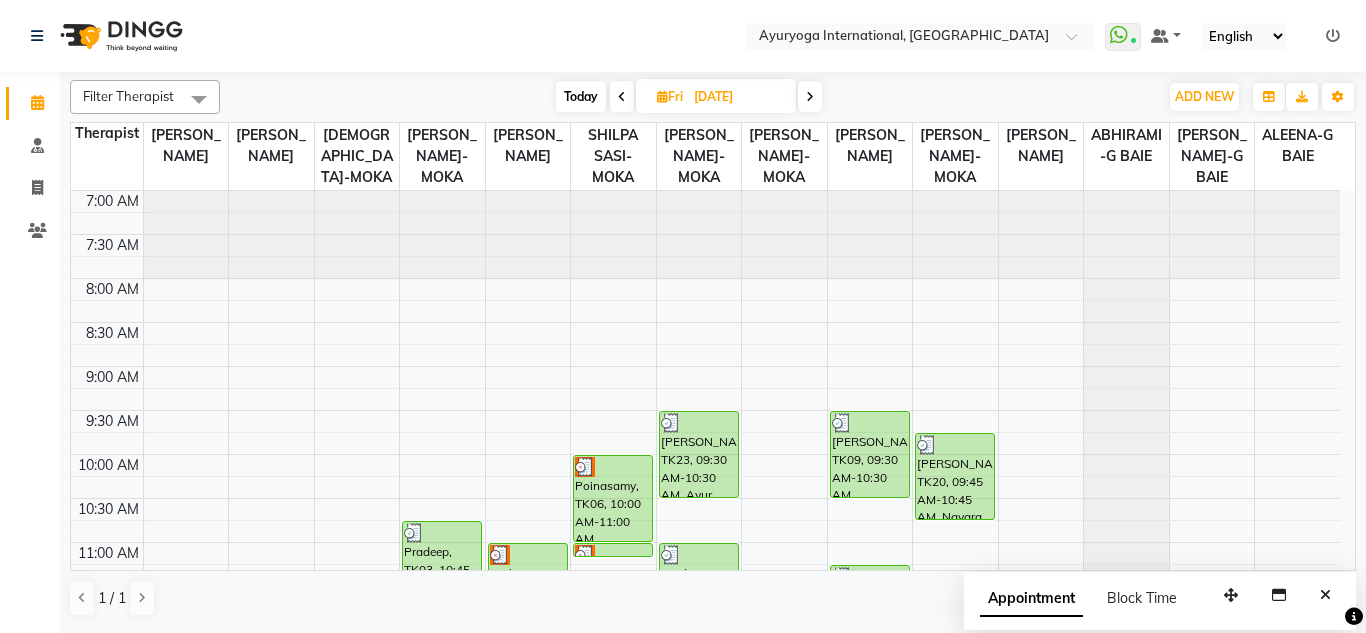 click on "Today" at bounding box center (581, 96) 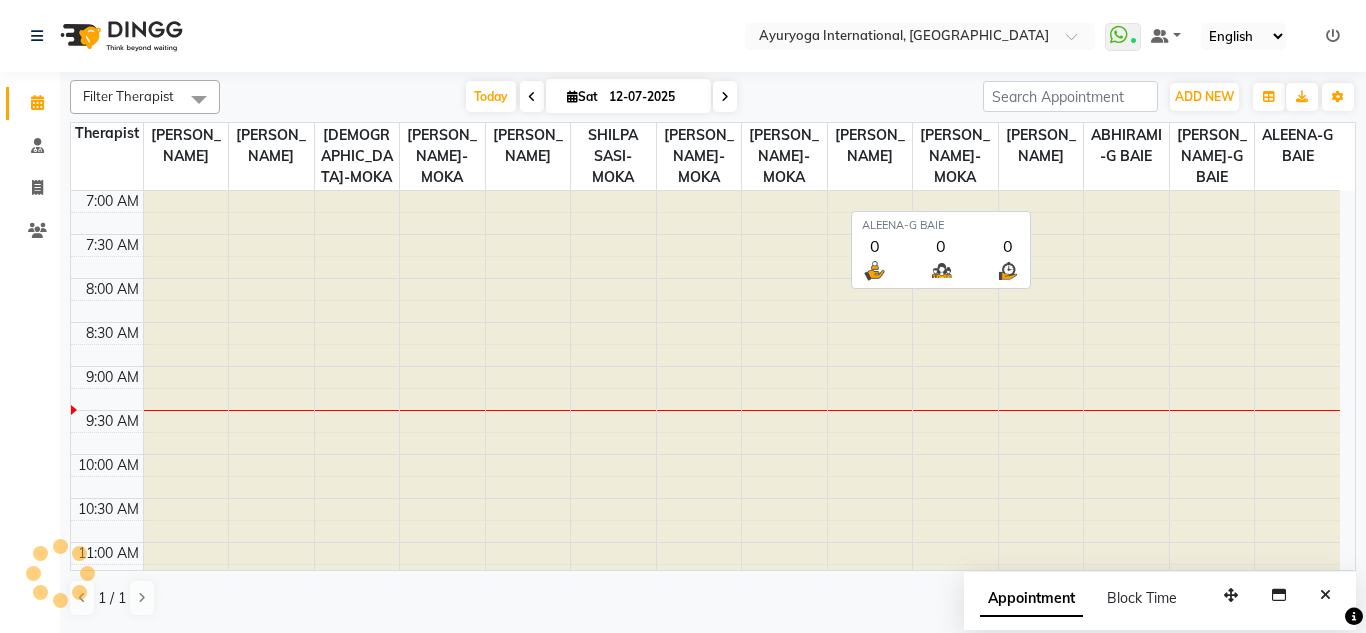 scroll, scrollTop: 177, scrollLeft: 0, axis: vertical 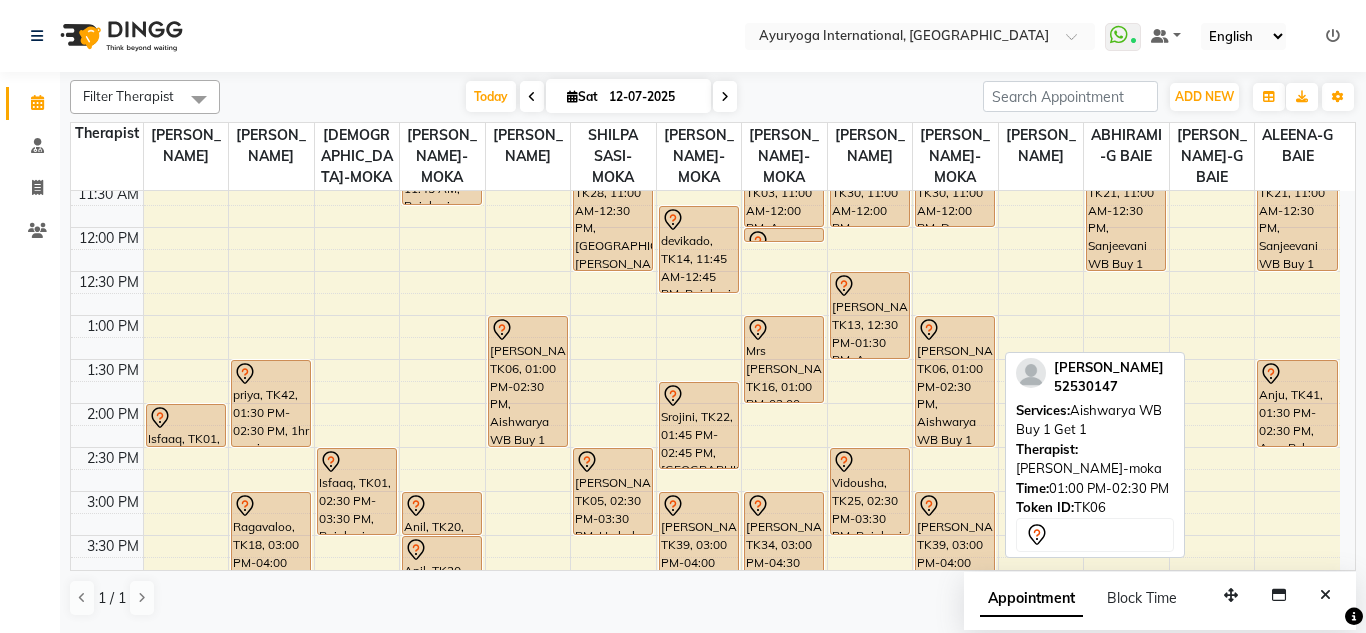 click on "[PERSON_NAME], TK06, 01:00 PM-02:30 PM, Aishwarya WB Buy 1 Get 1" at bounding box center [955, 381] 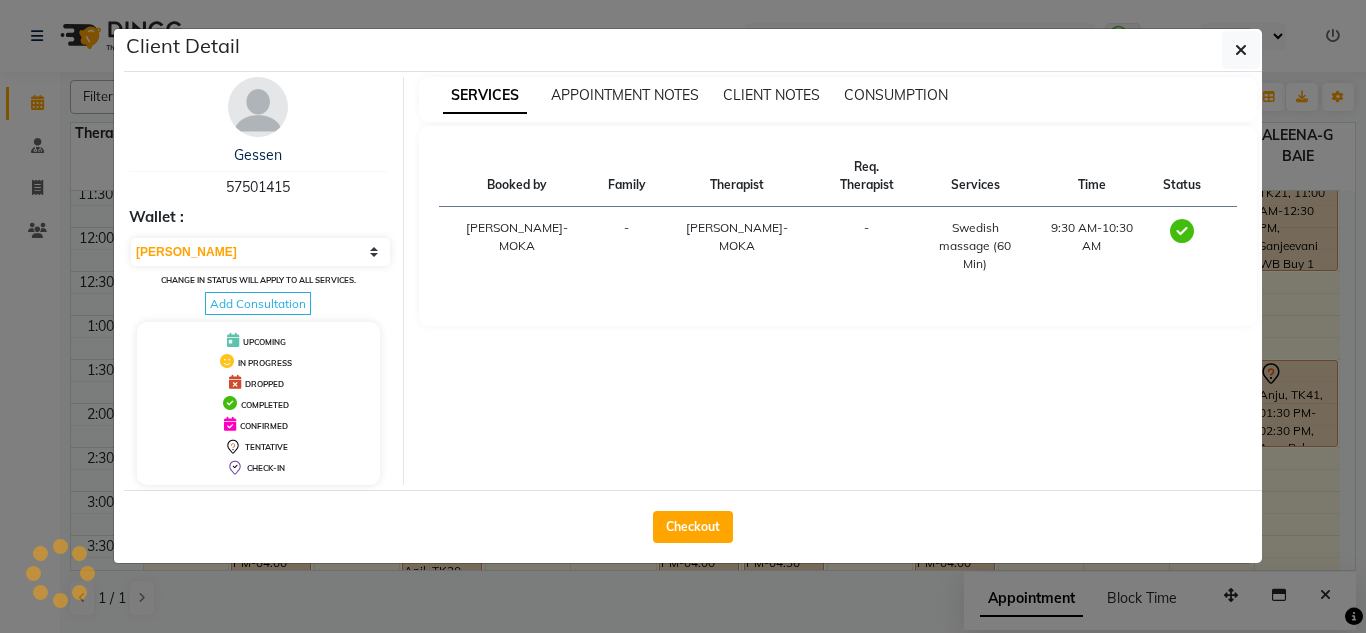 select on "7" 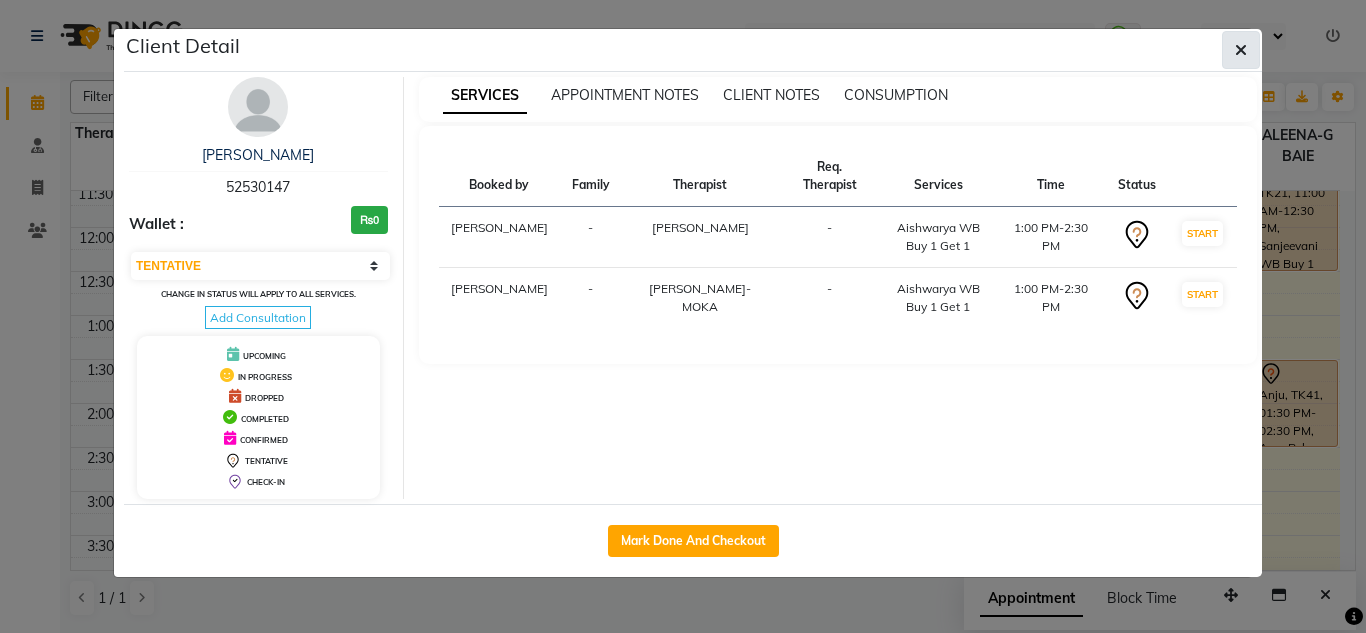 click 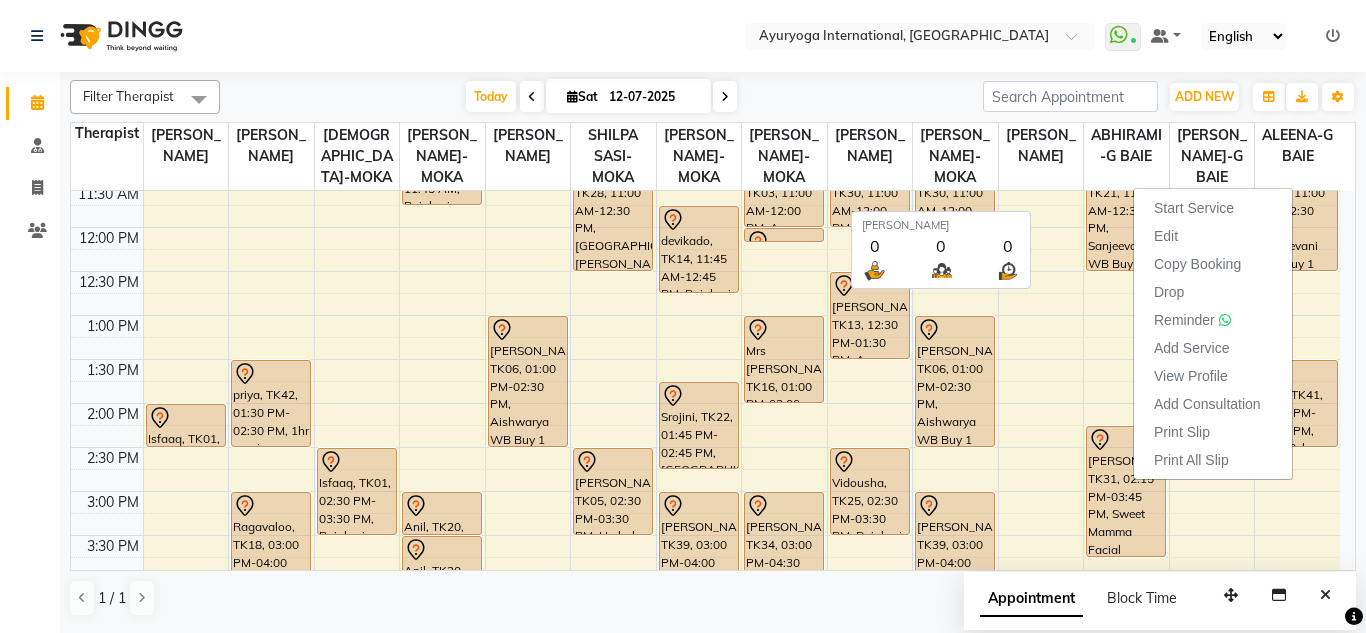 click on "[PERSON_NAME]" at bounding box center [1041, 146] 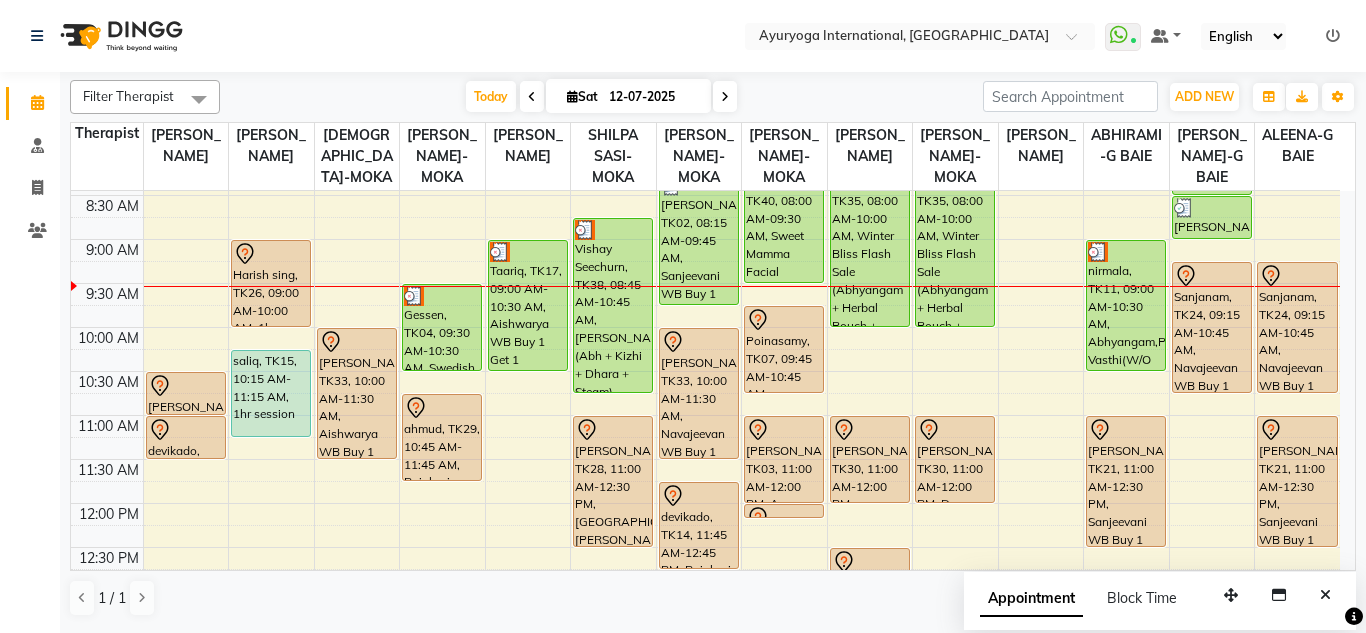 scroll, scrollTop: 166, scrollLeft: 0, axis: vertical 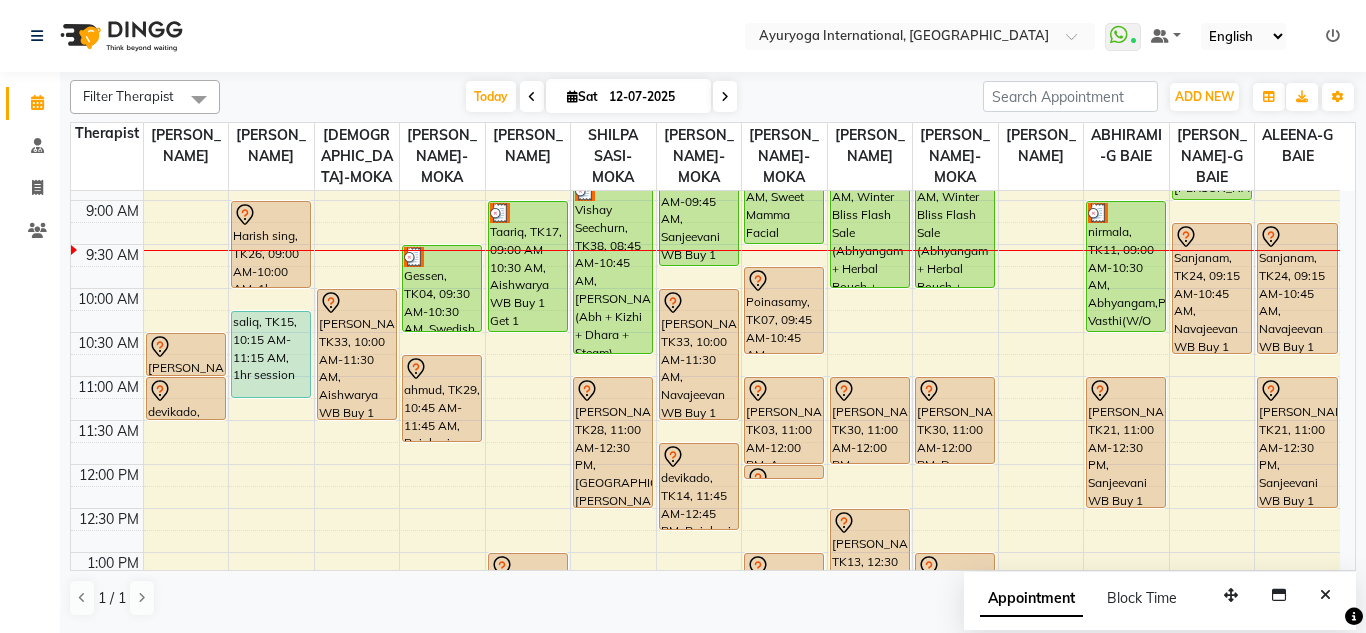click on "12-07-2025" at bounding box center [653, 97] 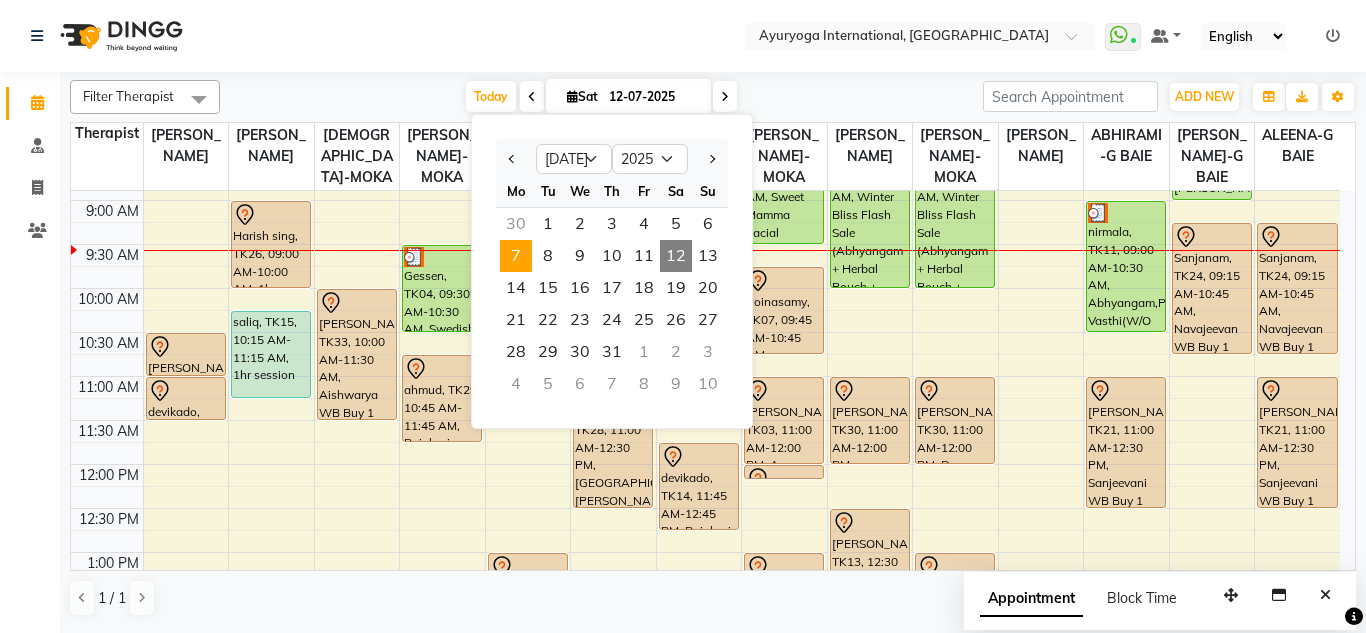 click on "7" at bounding box center (516, 256) 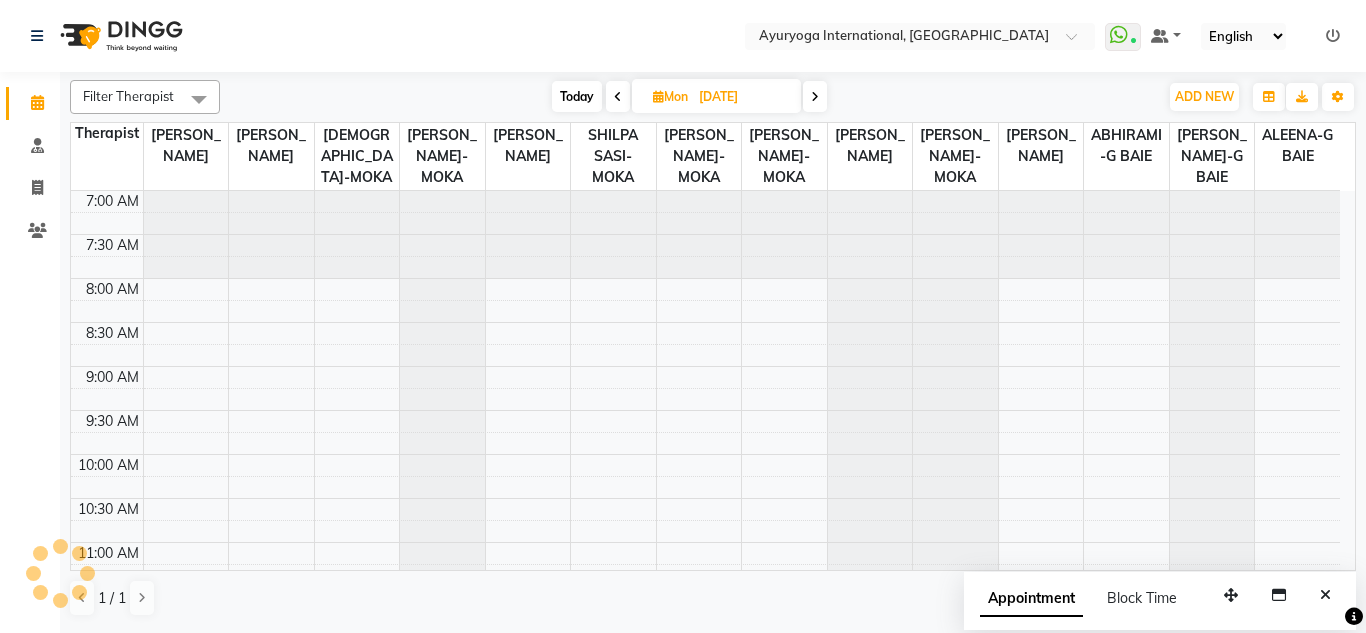 scroll, scrollTop: 177, scrollLeft: 0, axis: vertical 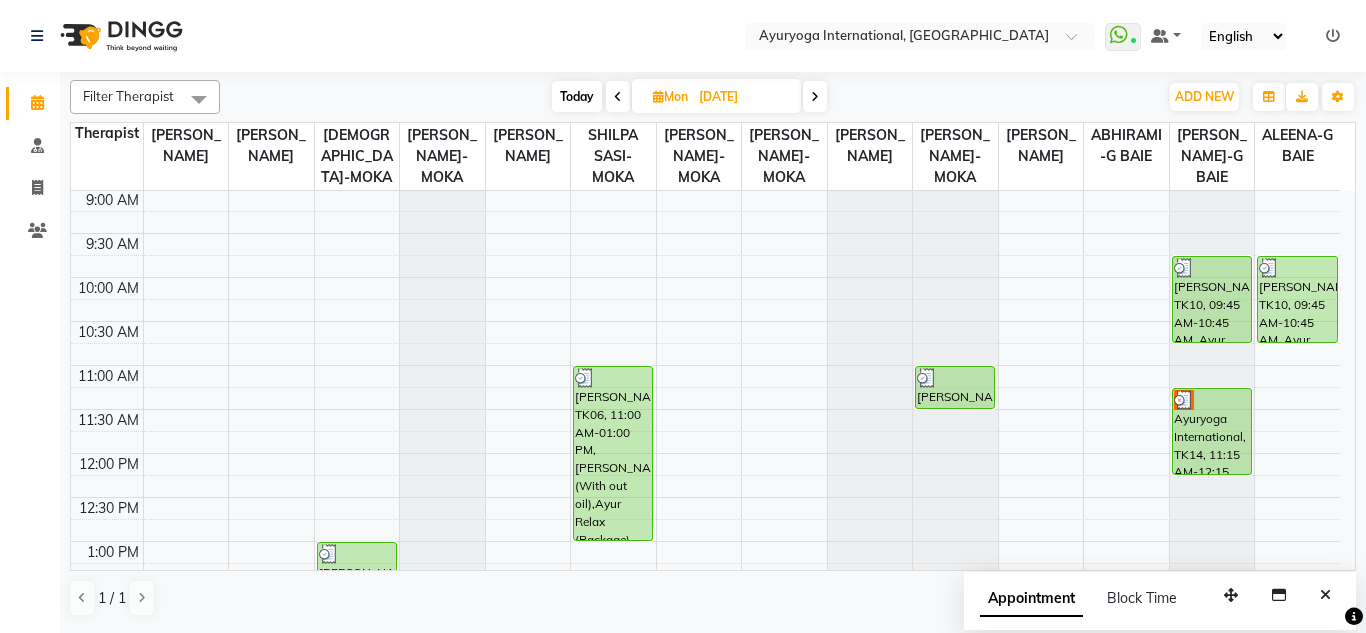 click on "Mon" at bounding box center [670, 96] 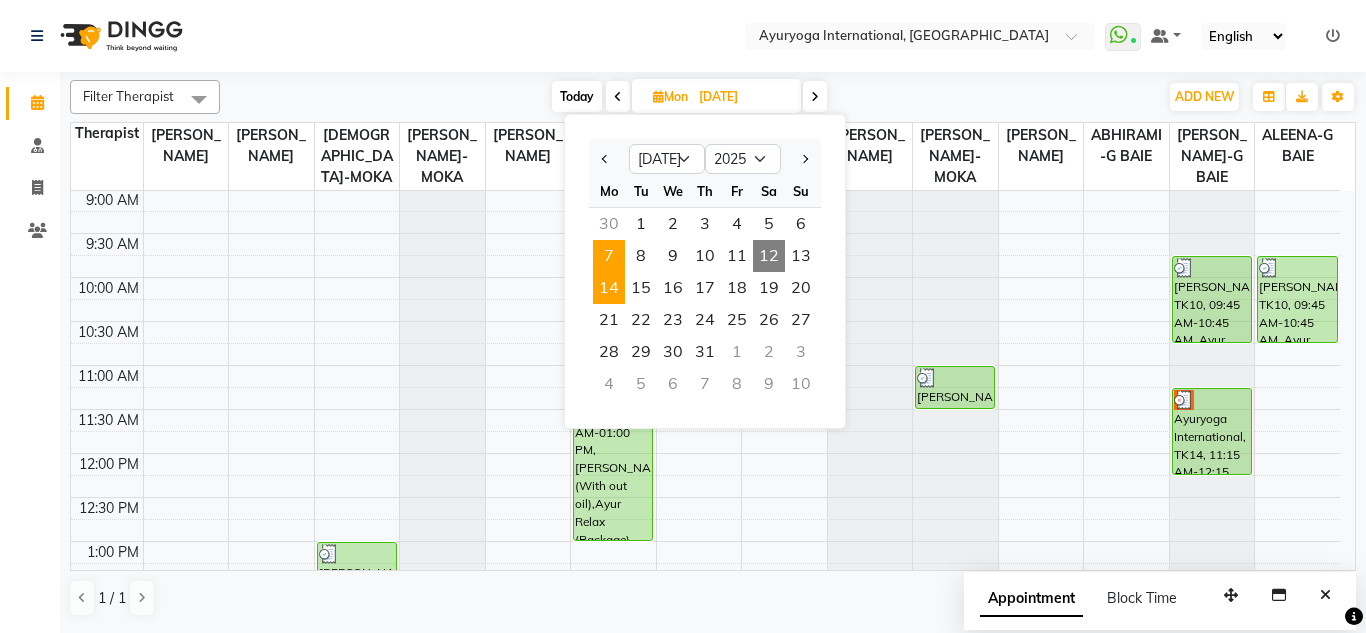 click on "14" at bounding box center (609, 288) 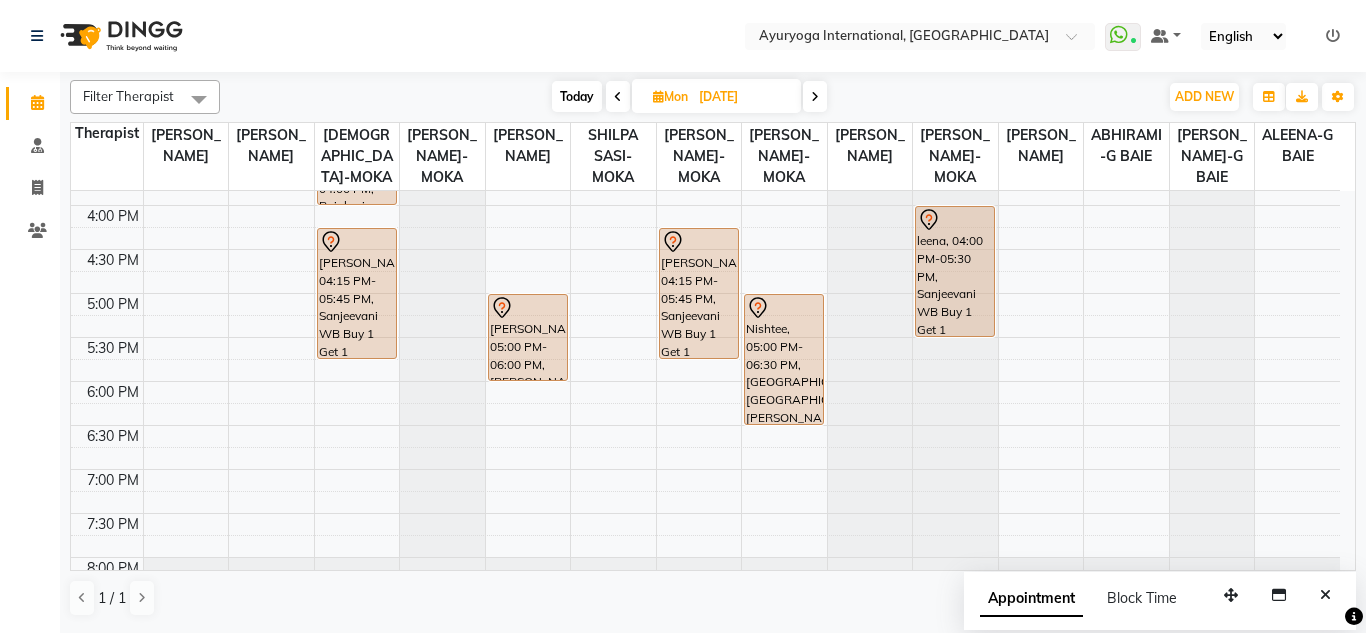 scroll, scrollTop: 677, scrollLeft: 0, axis: vertical 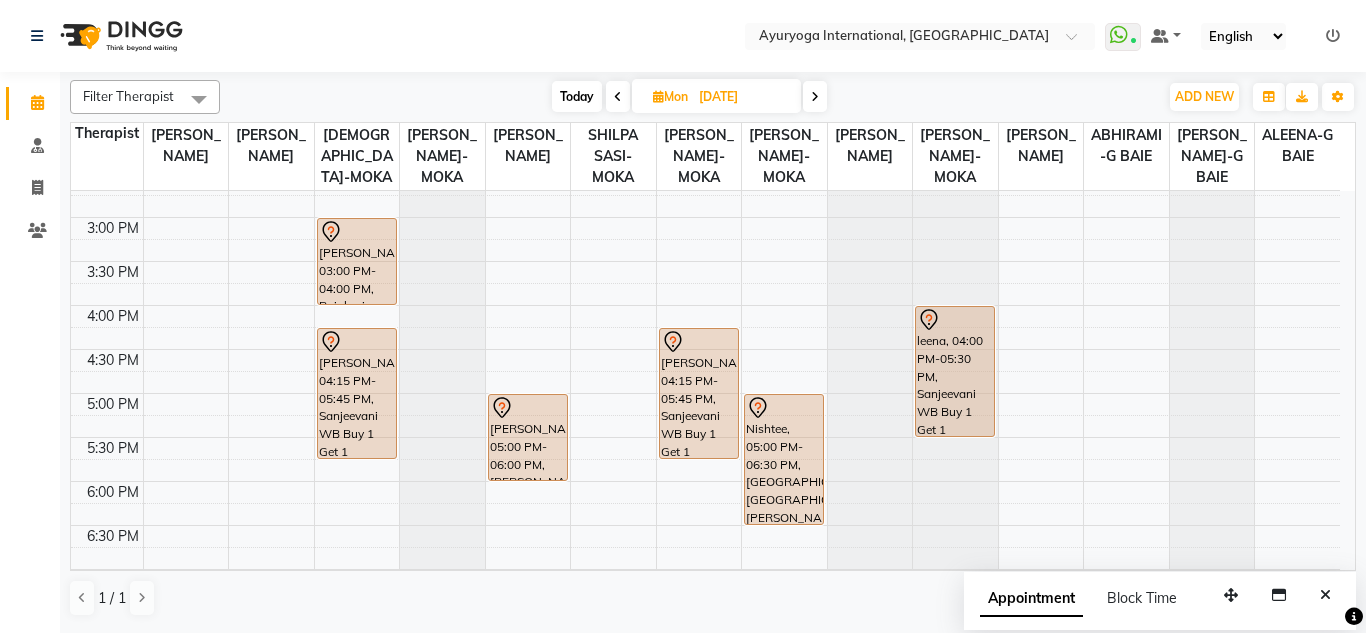 click on "Select Location × Ayuryoga International, Mount Ory Rd  WhatsApp Status  ✕ Status:  Connected Most Recent Message: 12-07-2025     08:57 AM Recent Service Activity: 12-07-2025     08:51 AM Default Panel My Panel English ENGLISH Español العربية मराठी हिंदी ગુજરાતી தமிழ் 中文 Notifications nothing to show" 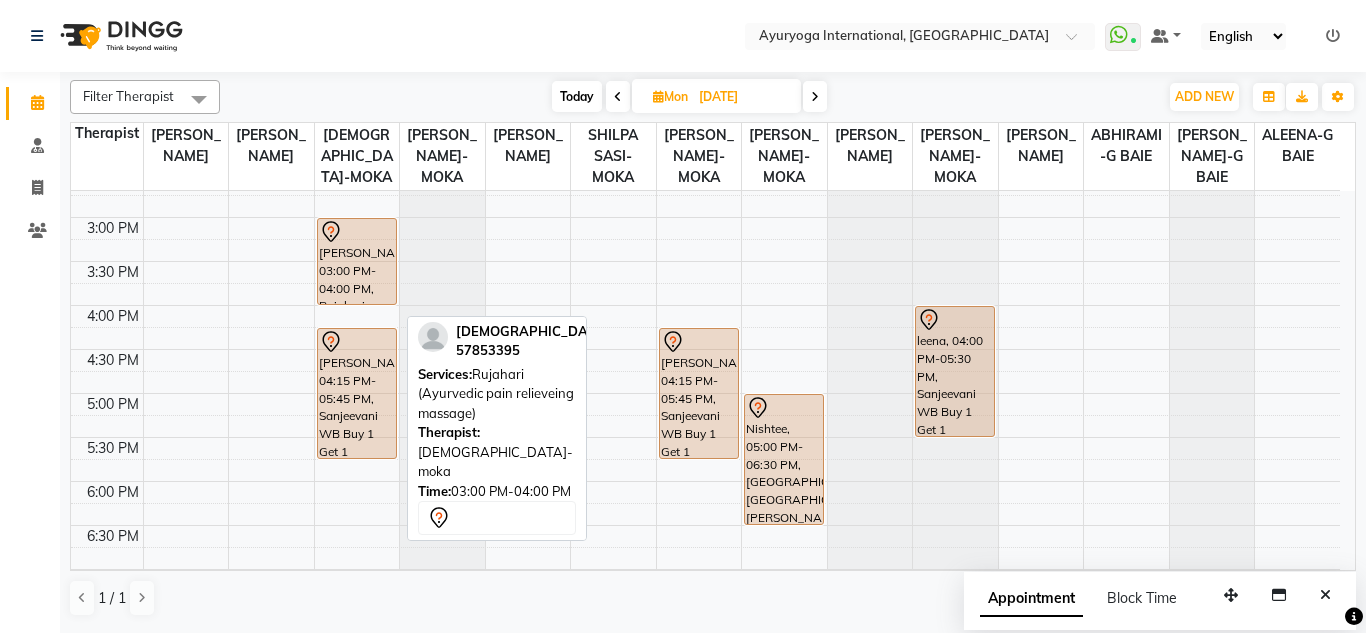 click at bounding box center [357, 232] 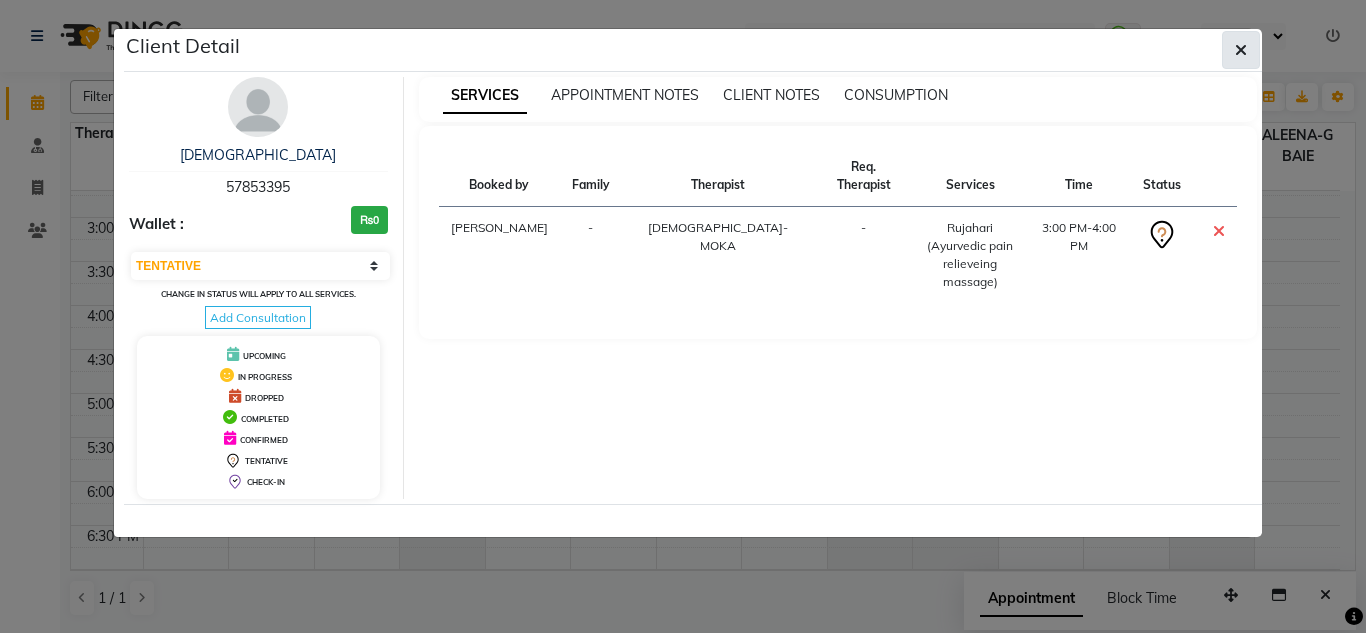 drag, startPoint x: 1252, startPoint y: 44, endPoint x: 1235, endPoint y: 47, distance: 17.262676 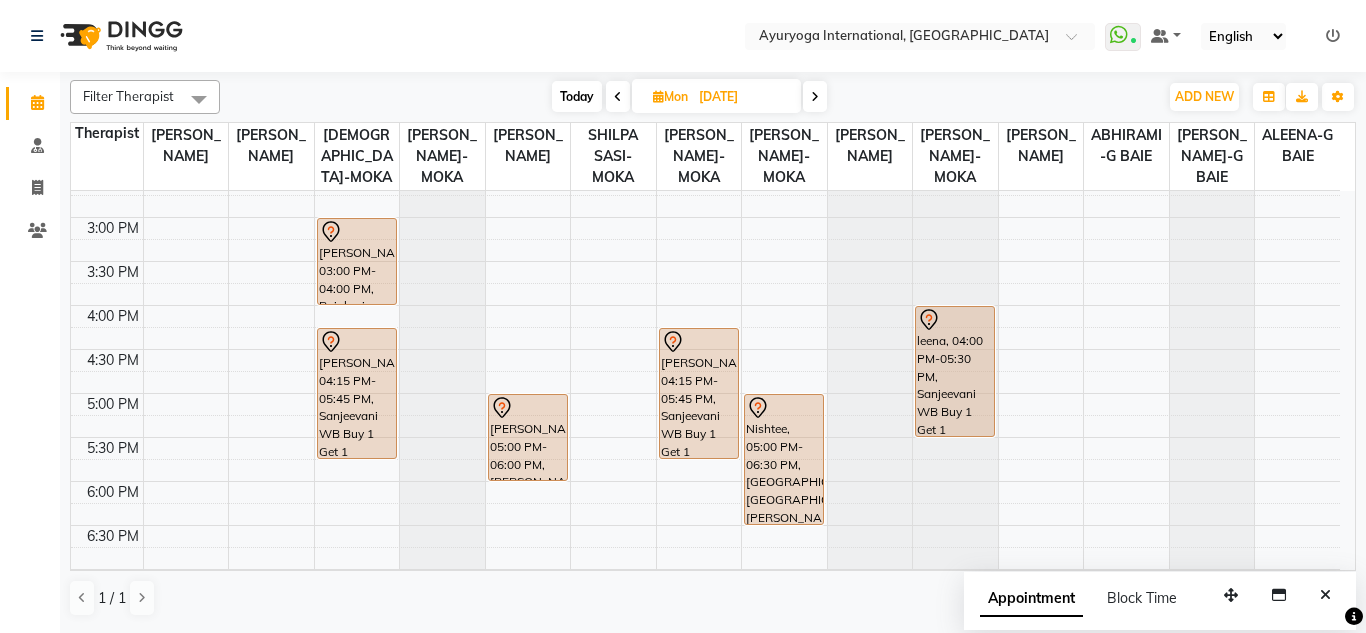 click on "Today" at bounding box center (577, 96) 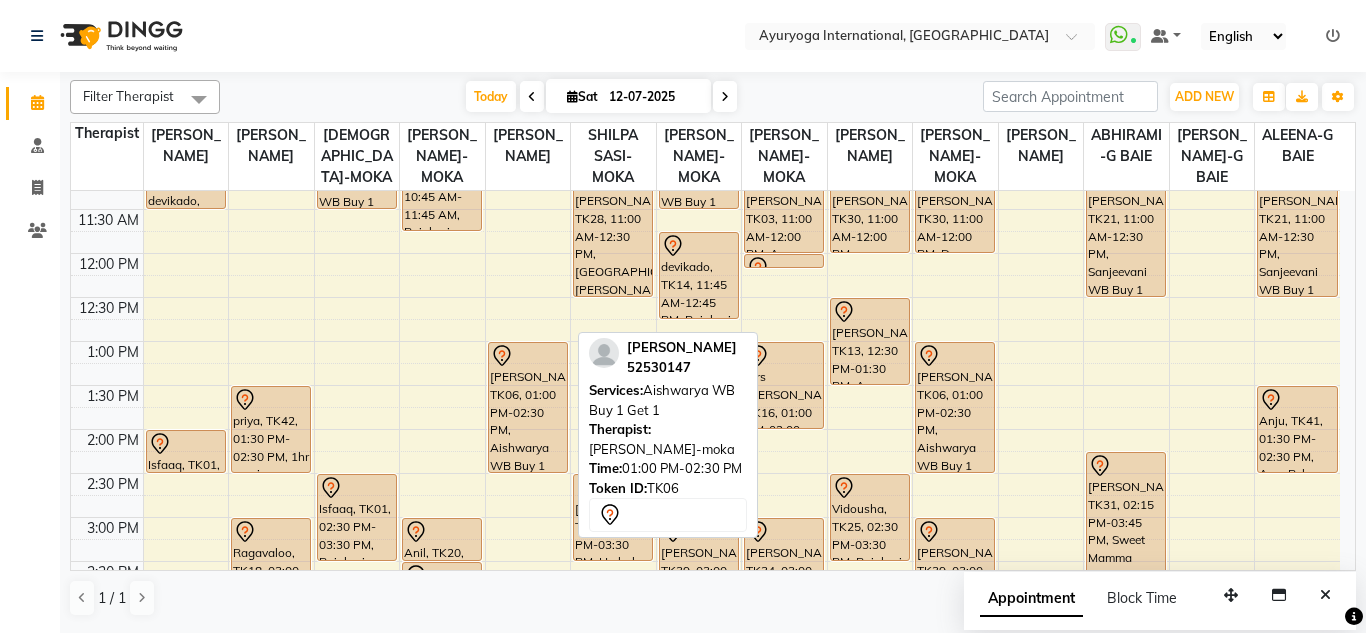 scroll, scrollTop: 477, scrollLeft: 0, axis: vertical 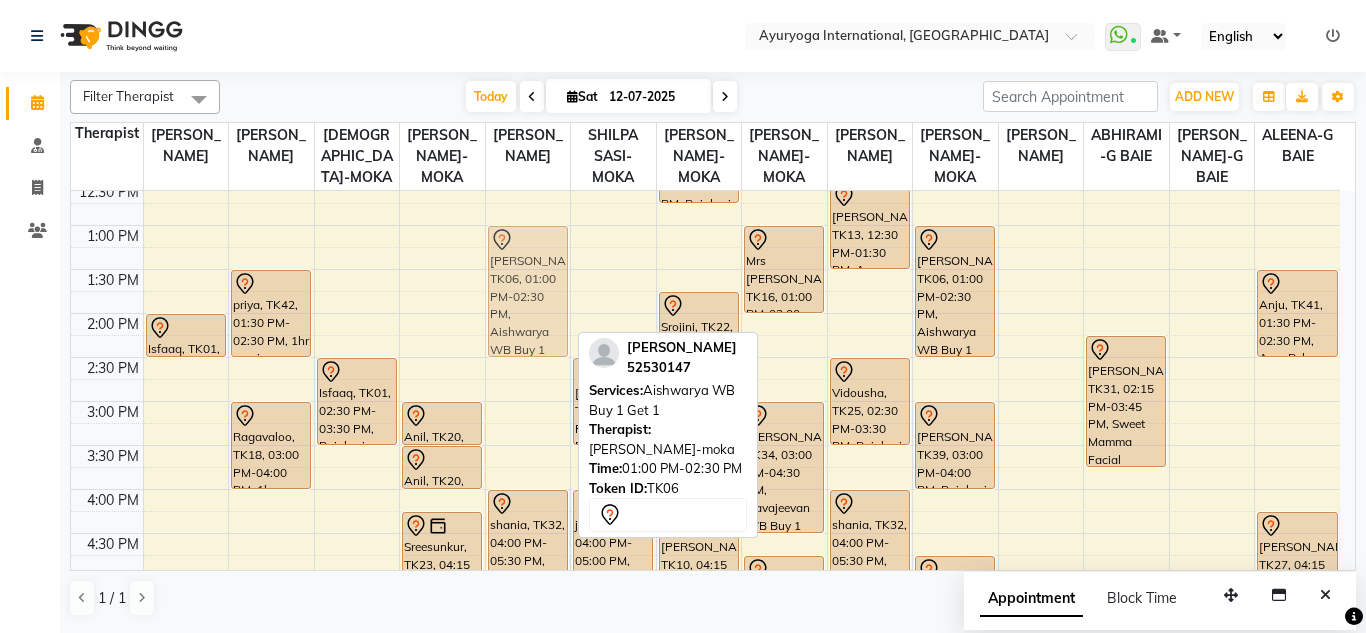 drag, startPoint x: 550, startPoint y: 385, endPoint x: 547, endPoint y: 372, distance: 13.341664 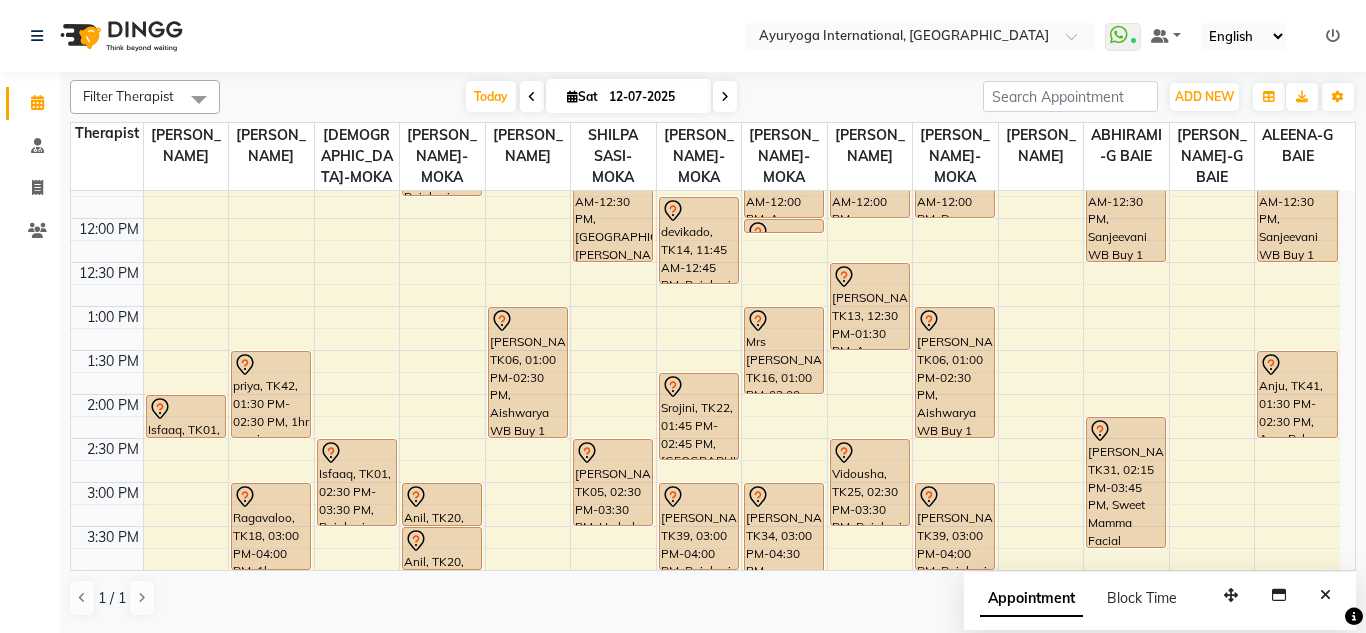 scroll, scrollTop: 413, scrollLeft: 0, axis: vertical 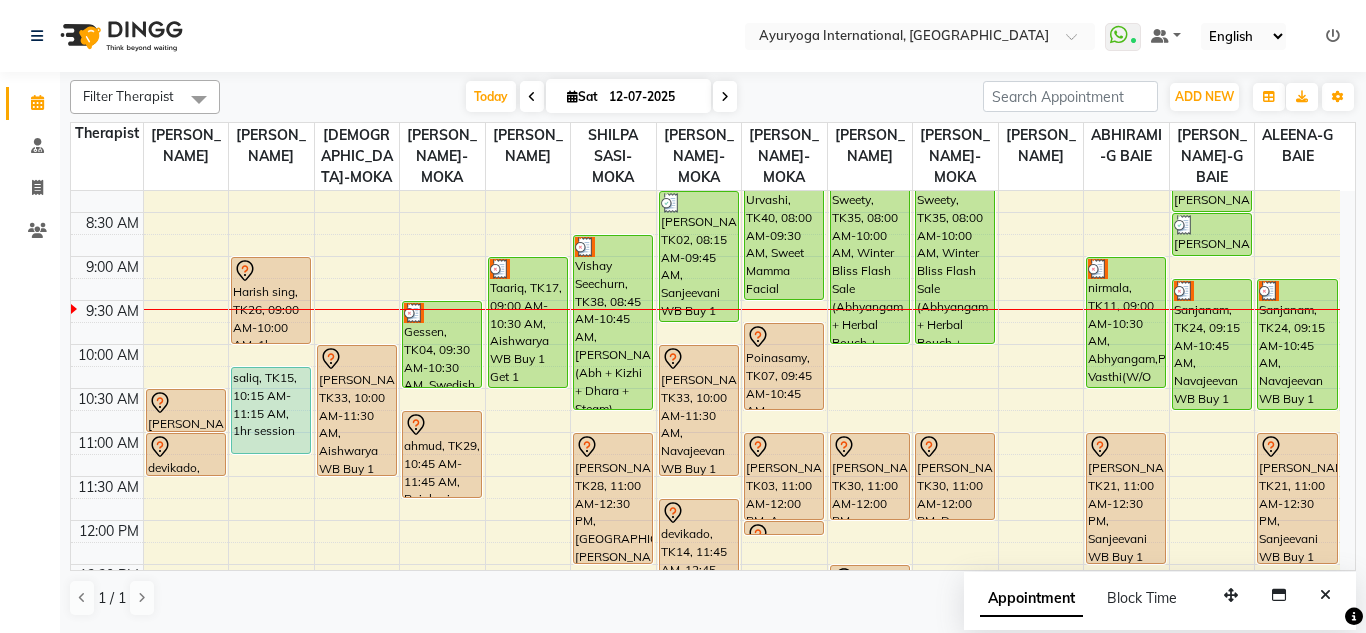click at bounding box center (725, 96) 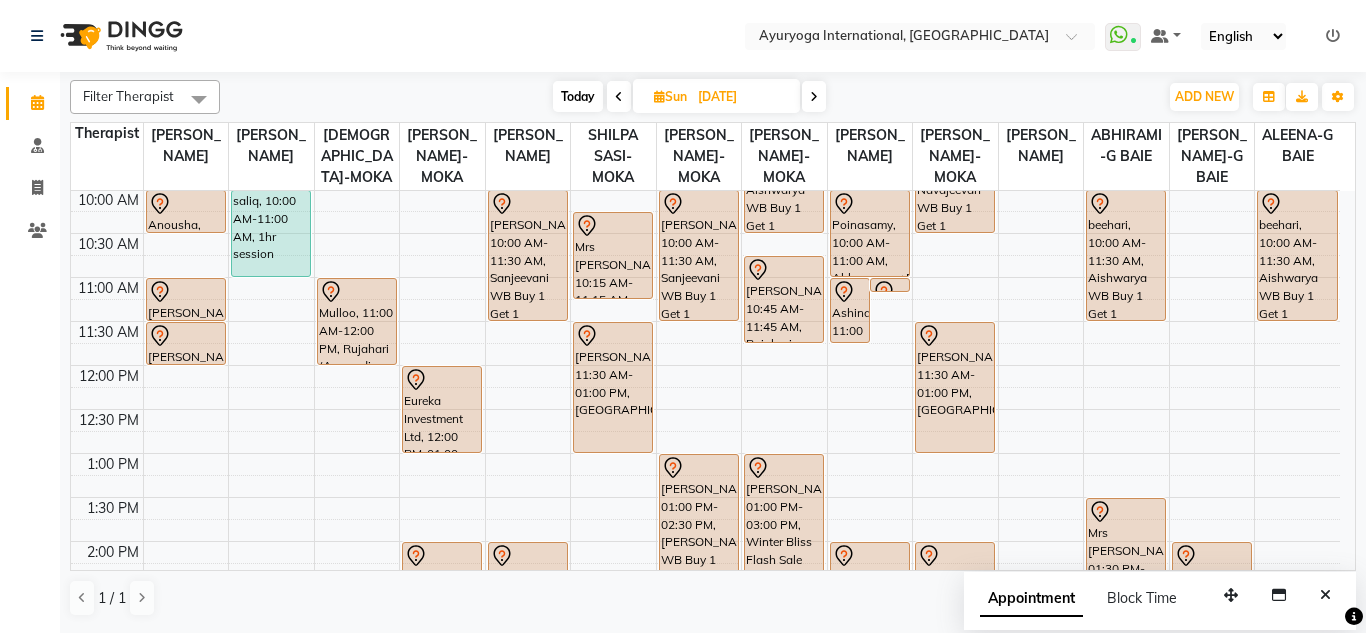 scroll, scrollTop: 264, scrollLeft: 0, axis: vertical 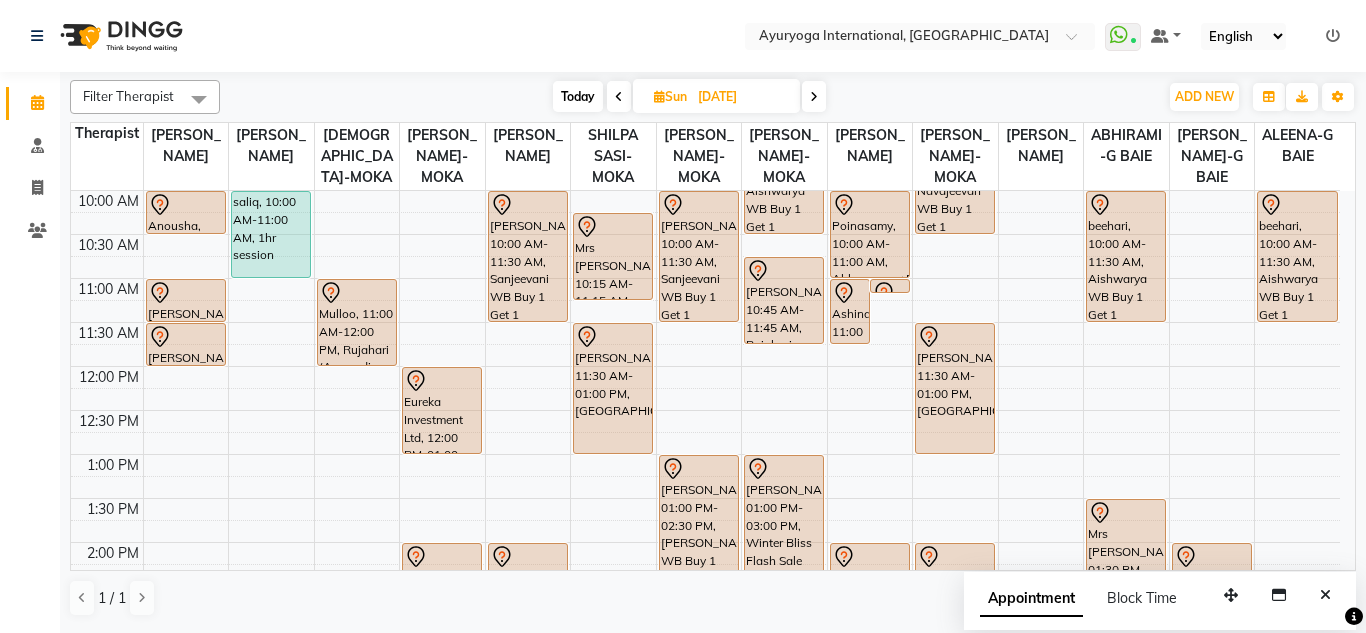 click at bounding box center [814, 96] 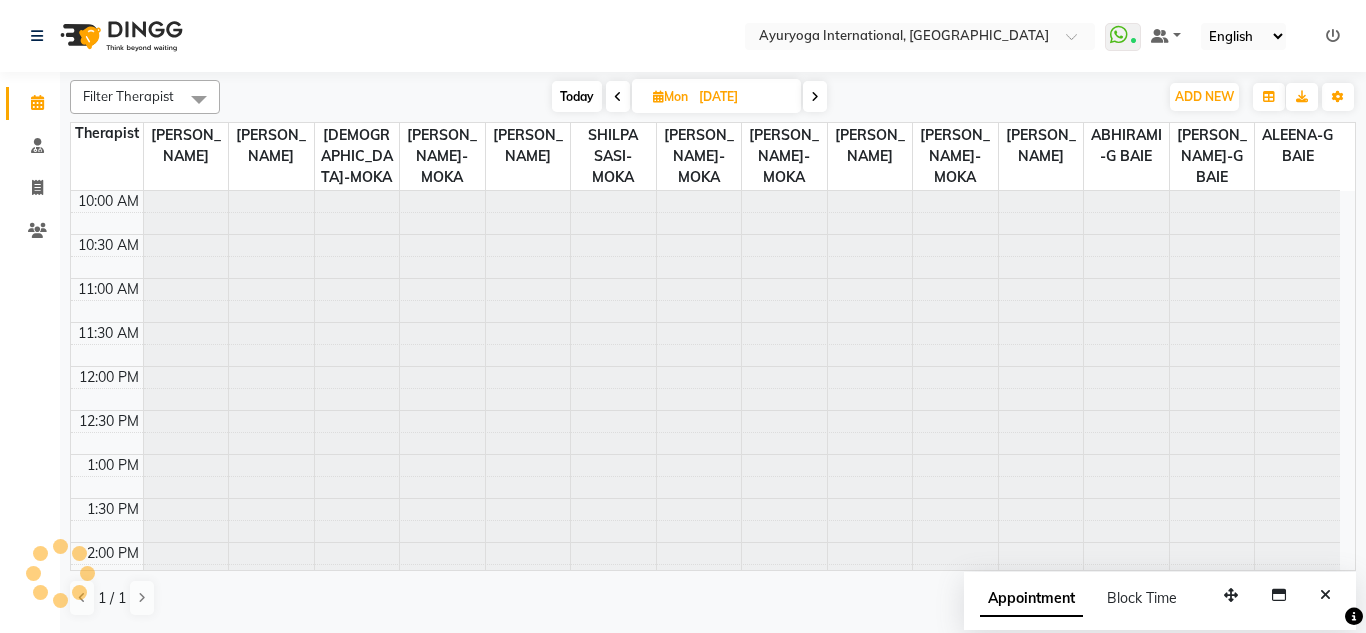 scroll, scrollTop: 0, scrollLeft: 0, axis: both 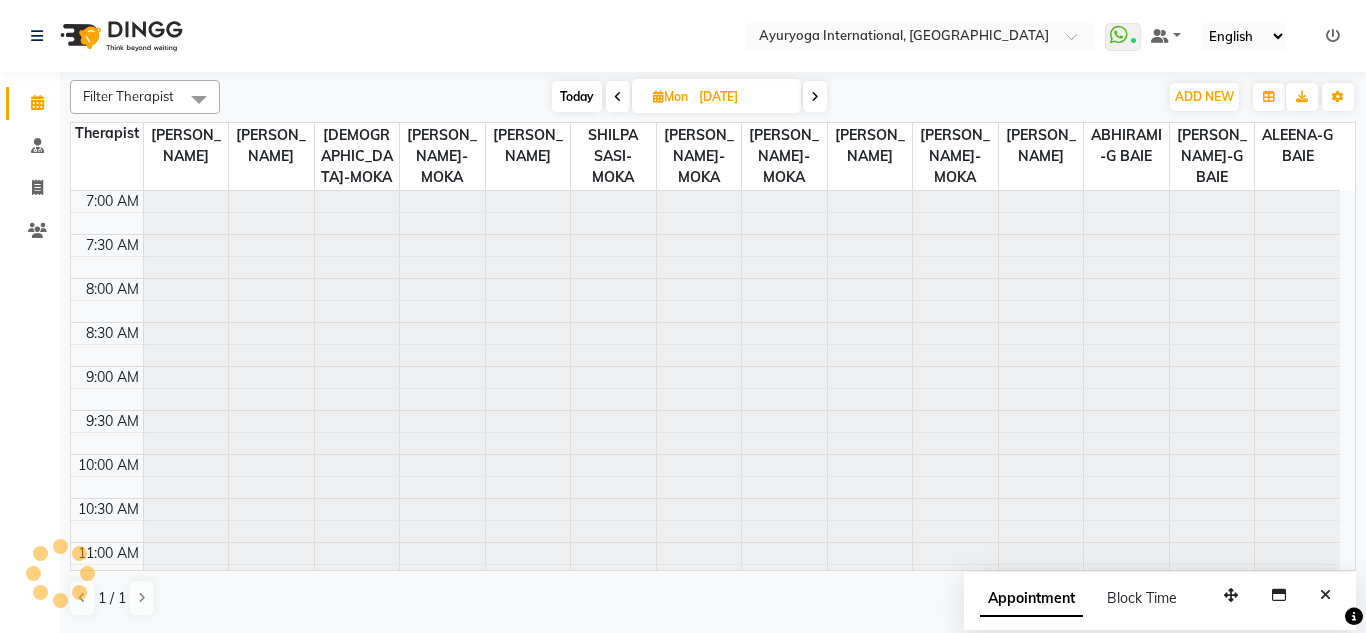 click on "Select Location × Ayuryoga International, Mount Ory Rd  WhatsApp Status  ✕ Status:  Connected Most Recent Message: 12-07-2025     08:57 AM Recent Service Activity: 12-07-2025     08:51 AM Default Panel My Panel English ENGLISH Español العربية मराठी हिंदी ગુજરાતી தமிழ் 中文 Notifications nothing to show" 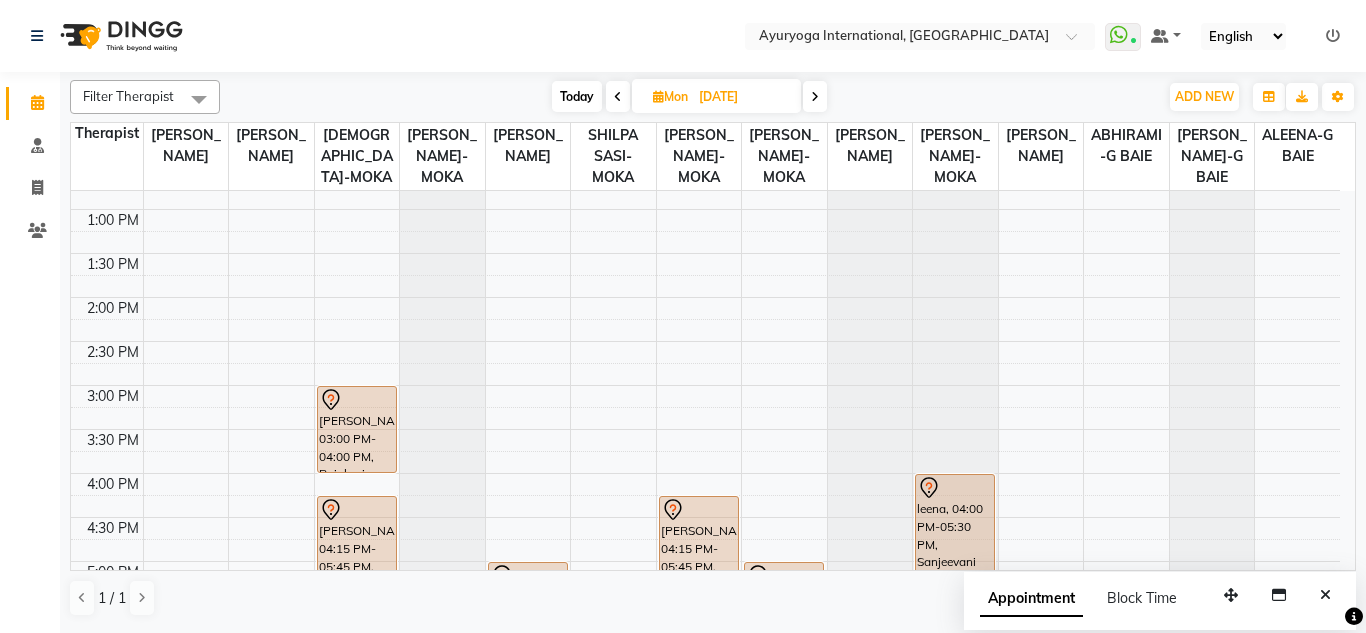 scroll, scrollTop: 577, scrollLeft: 0, axis: vertical 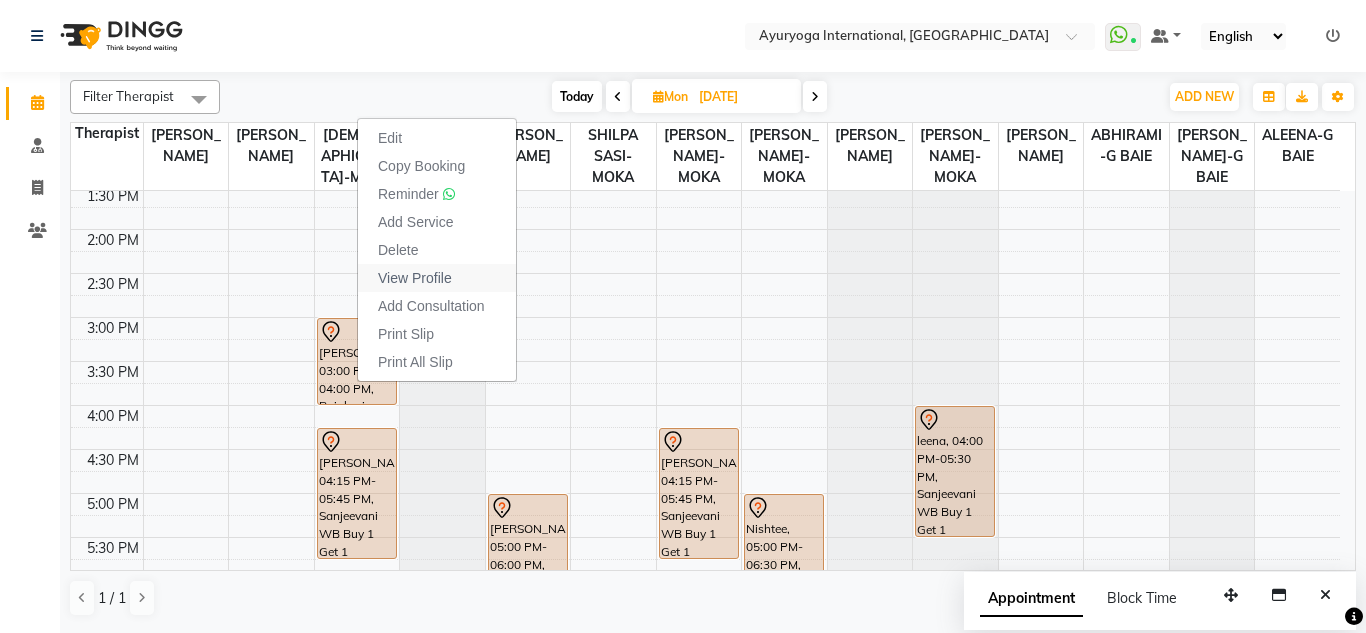 click on "View Profile" at bounding box center (415, 278) 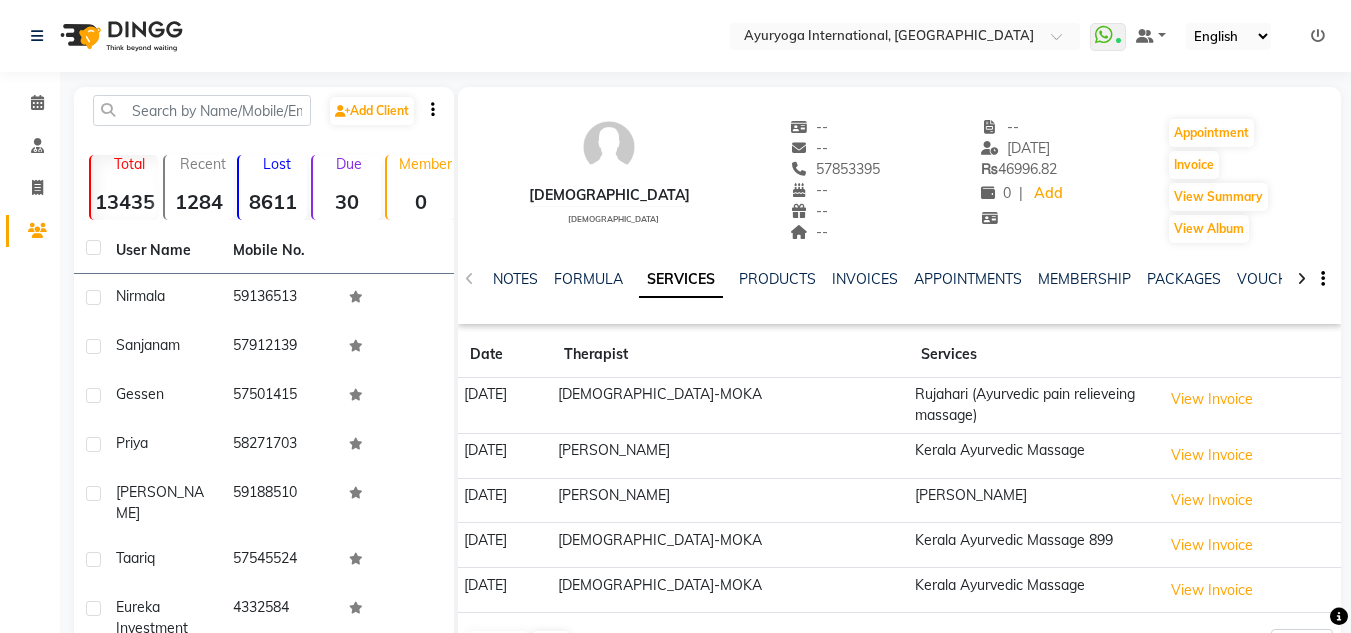 click on "PACKAGES" 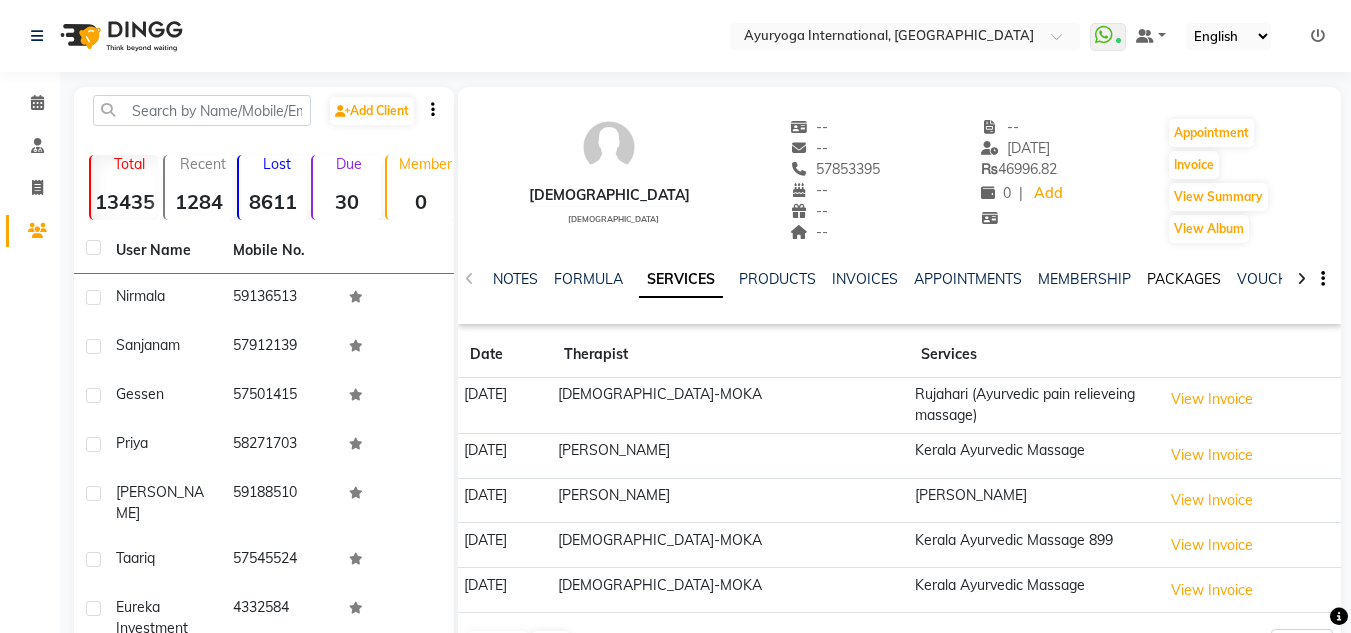 click on "PACKAGES" 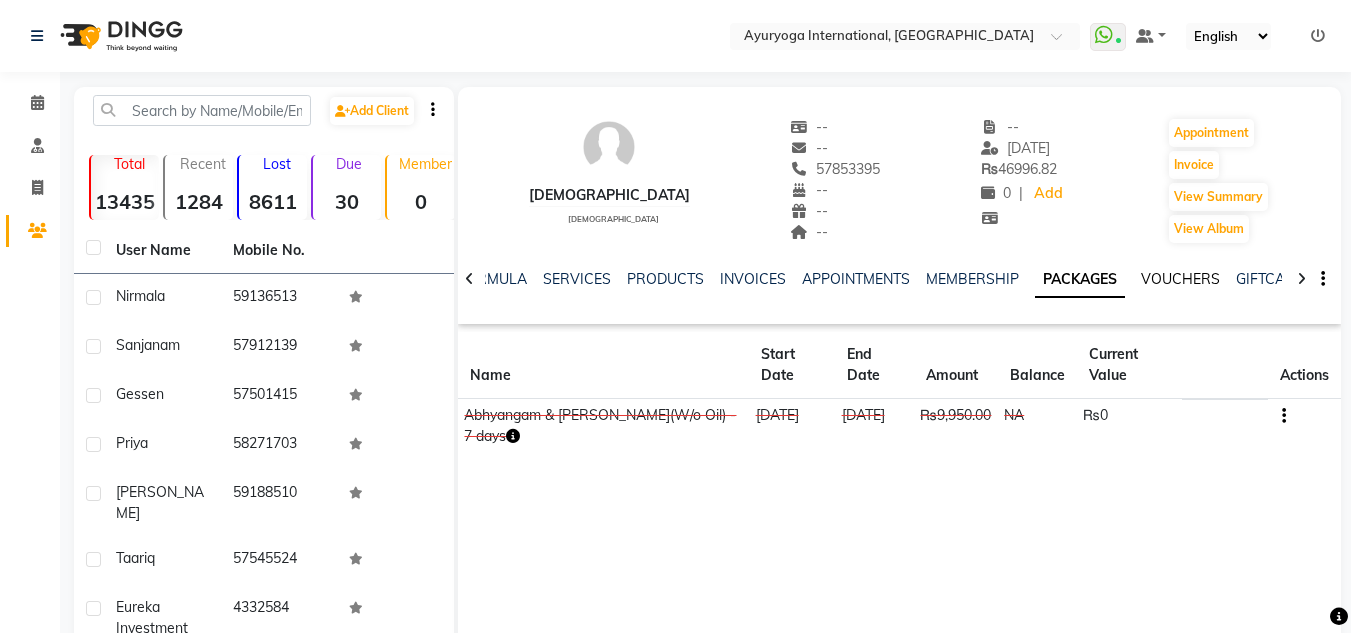 click on "VOUCHERS" 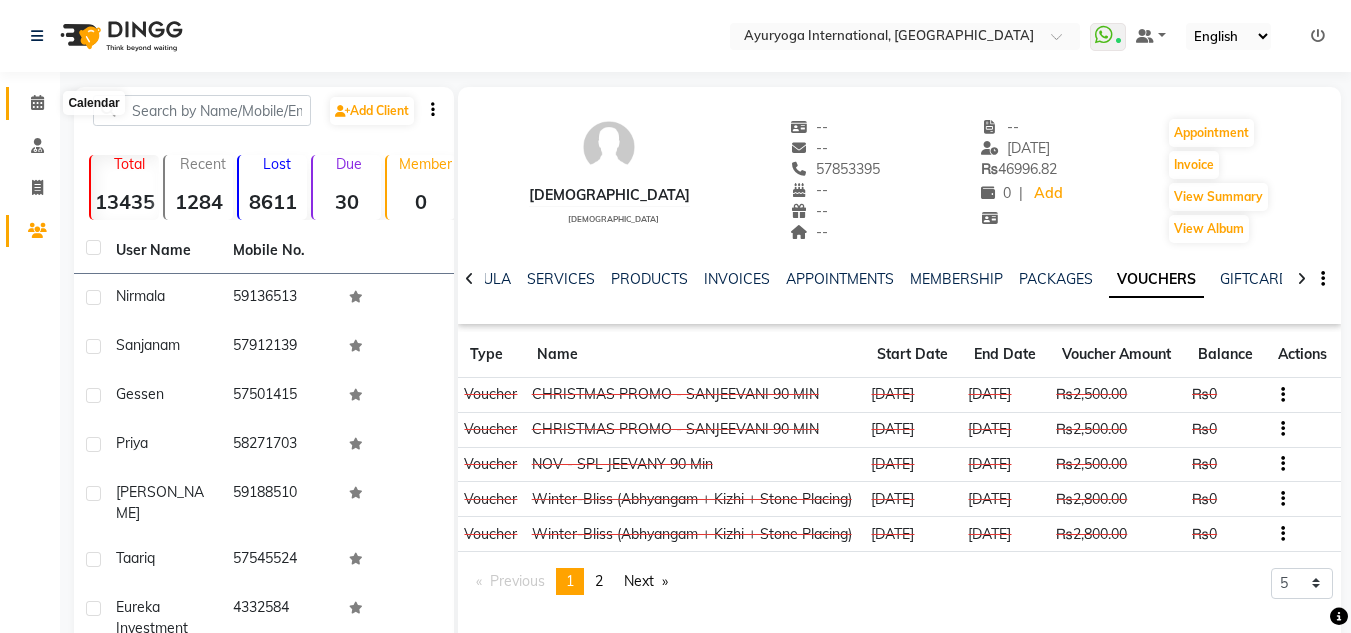 click 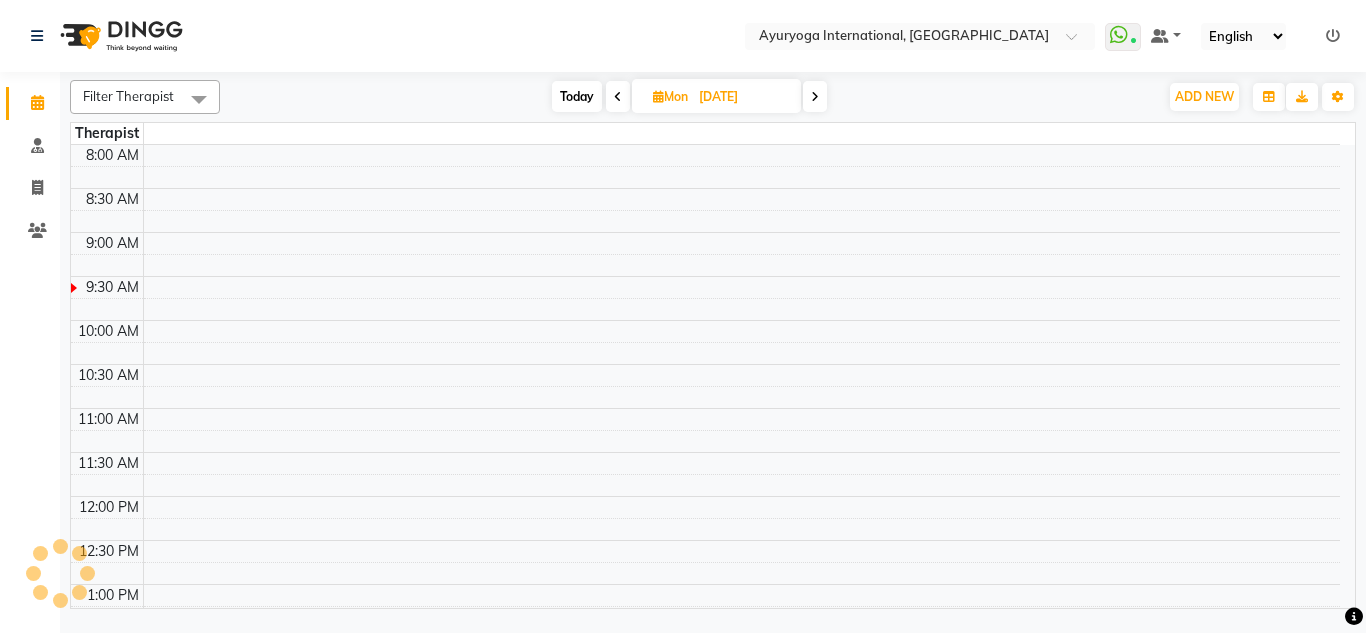 click on "Select Location × Ayuryoga International, Mount Ory Rd  WhatsApp Status  ✕ Status:  Connected Most Recent Message: 12-07-2025     08:57 AM Recent Service Activity: 12-07-2025     08:51 AM Default Panel My Panel English ENGLISH Español العربية मराठी हिंदी ગુજરાતી தமிழ் 中文 Notifications nothing to show" 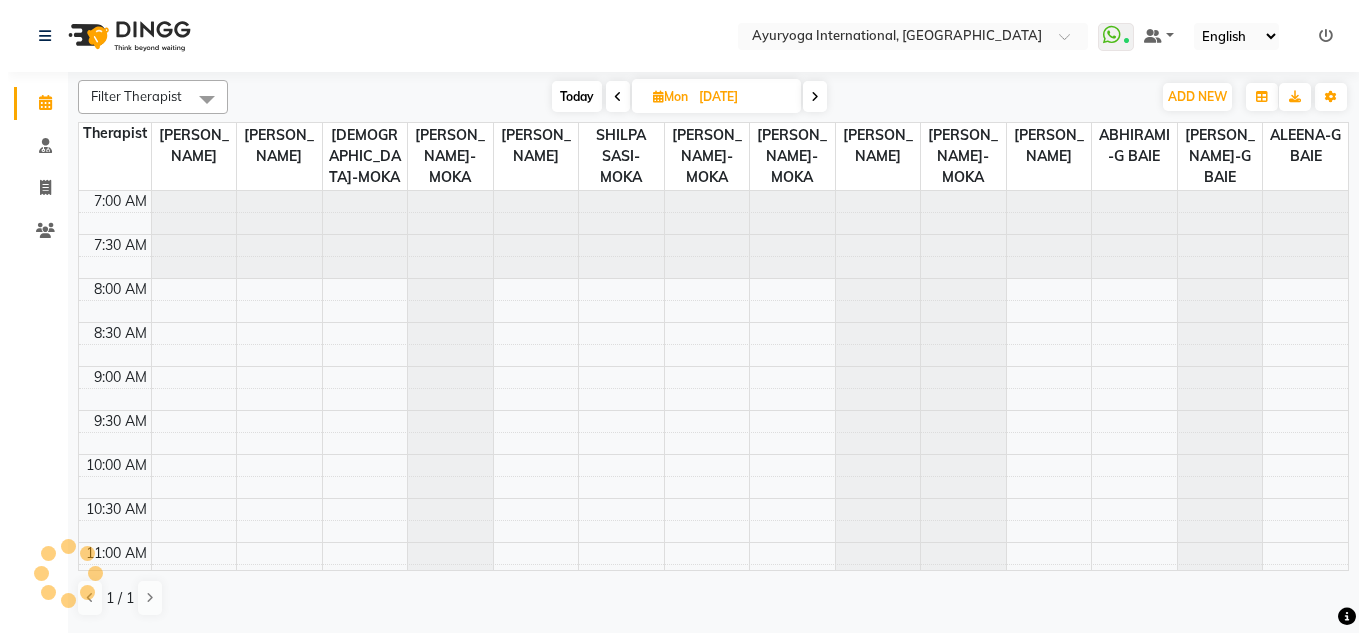 scroll, scrollTop: 0, scrollLeft: 0, axis: both 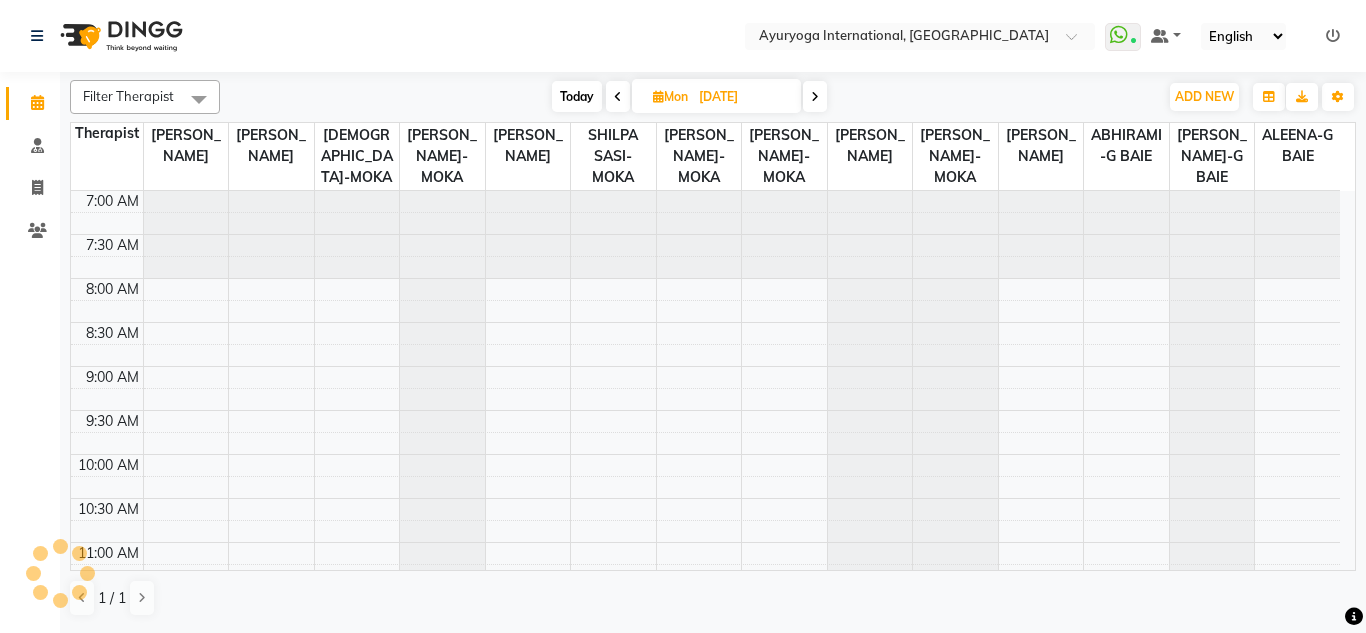 drag, startPoint x: 466, startPoint y: 26, endPoint x: 522, endPoint y: 70, distance: 71.21797 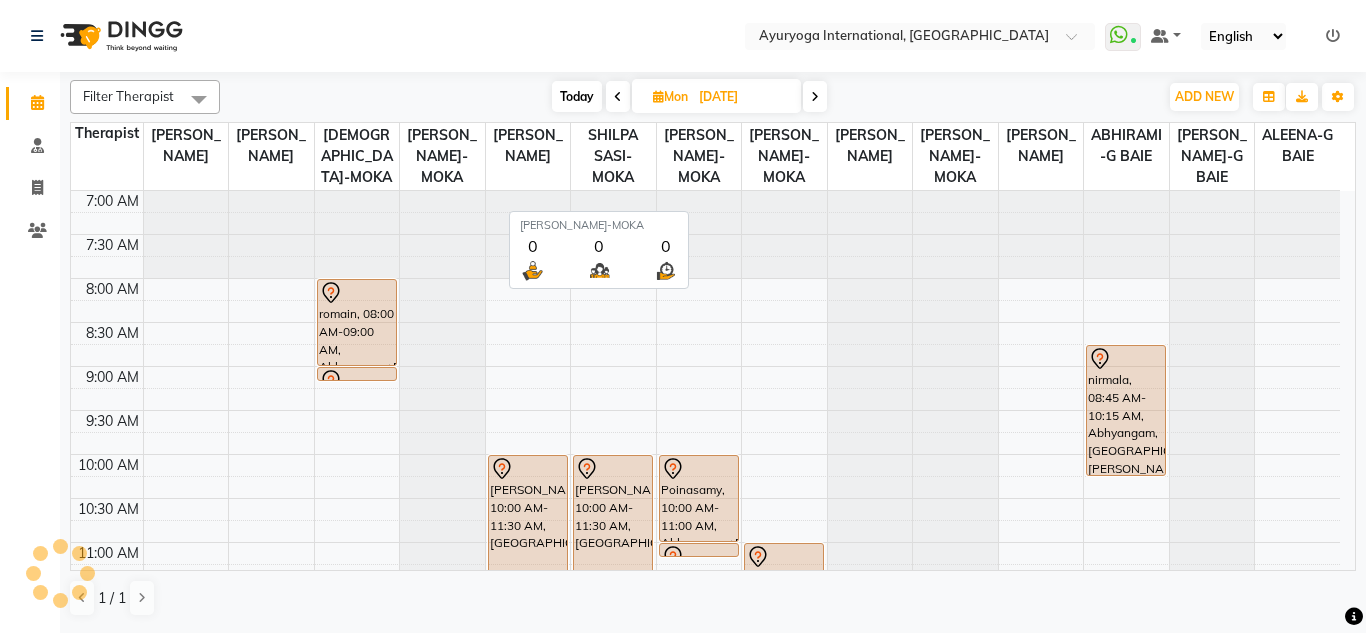 click on "[DATE]" at bounding box center (743, 97) 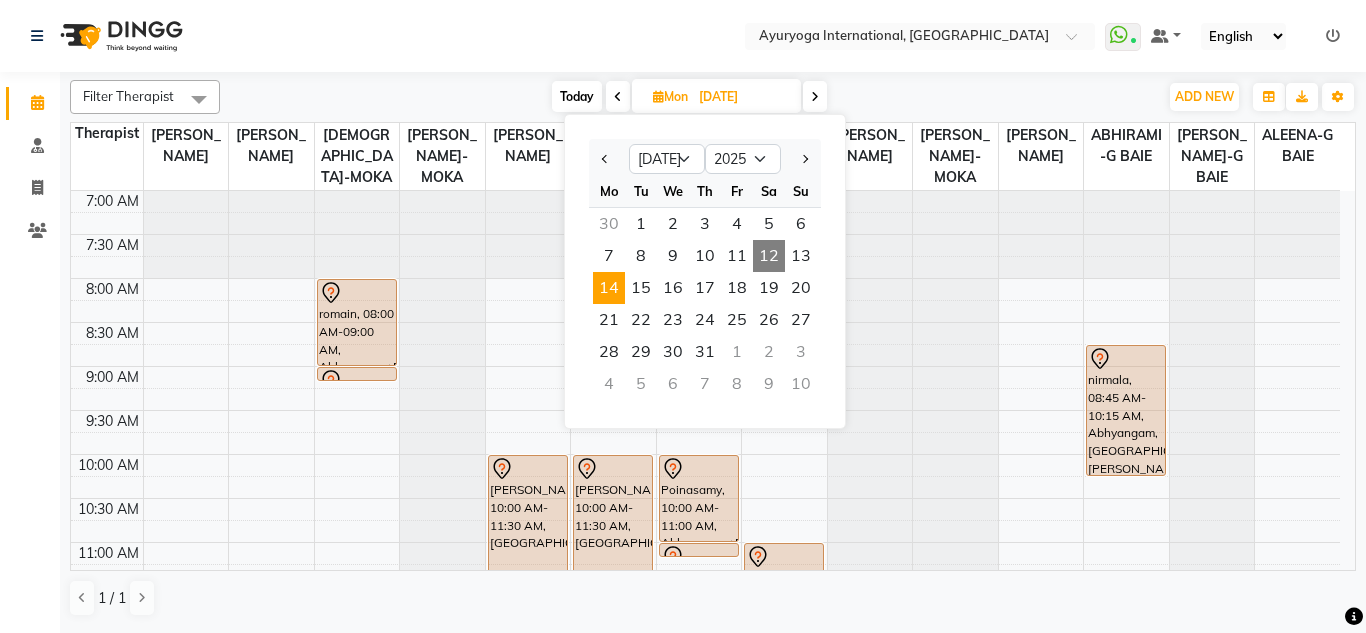 click on "30" at bounding box center (609, 224) 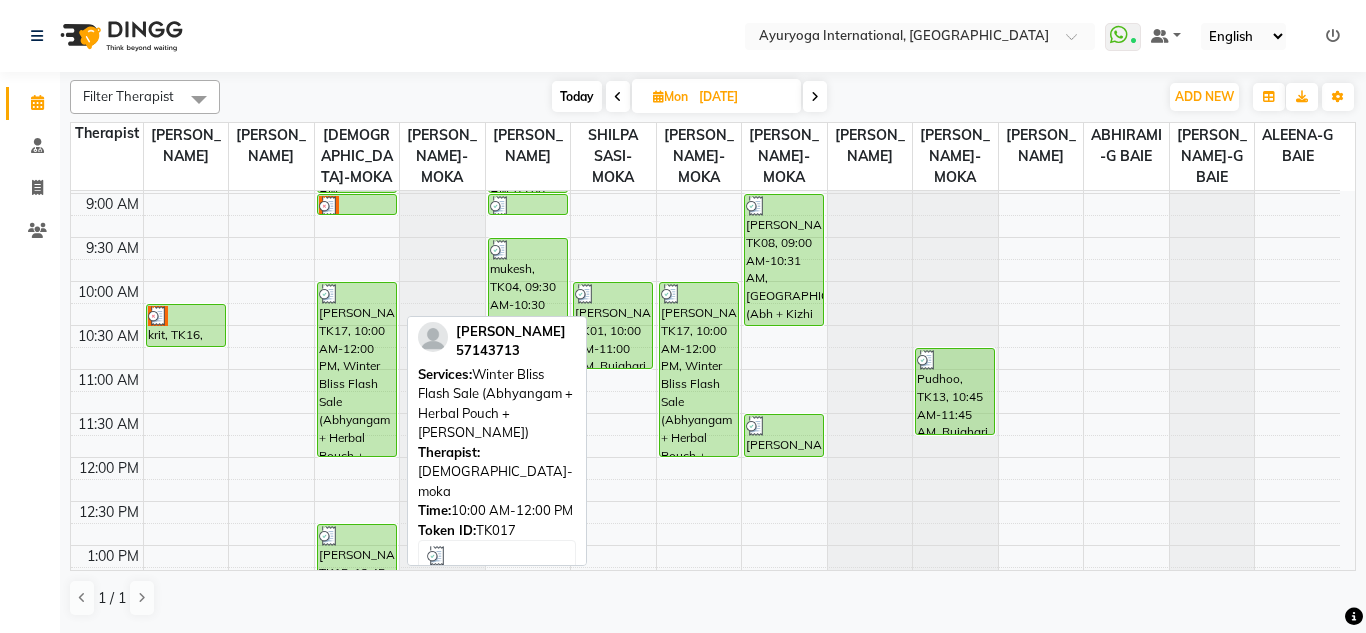 scroll, scrollTop: 0, scrollLeft: 0, axis: both 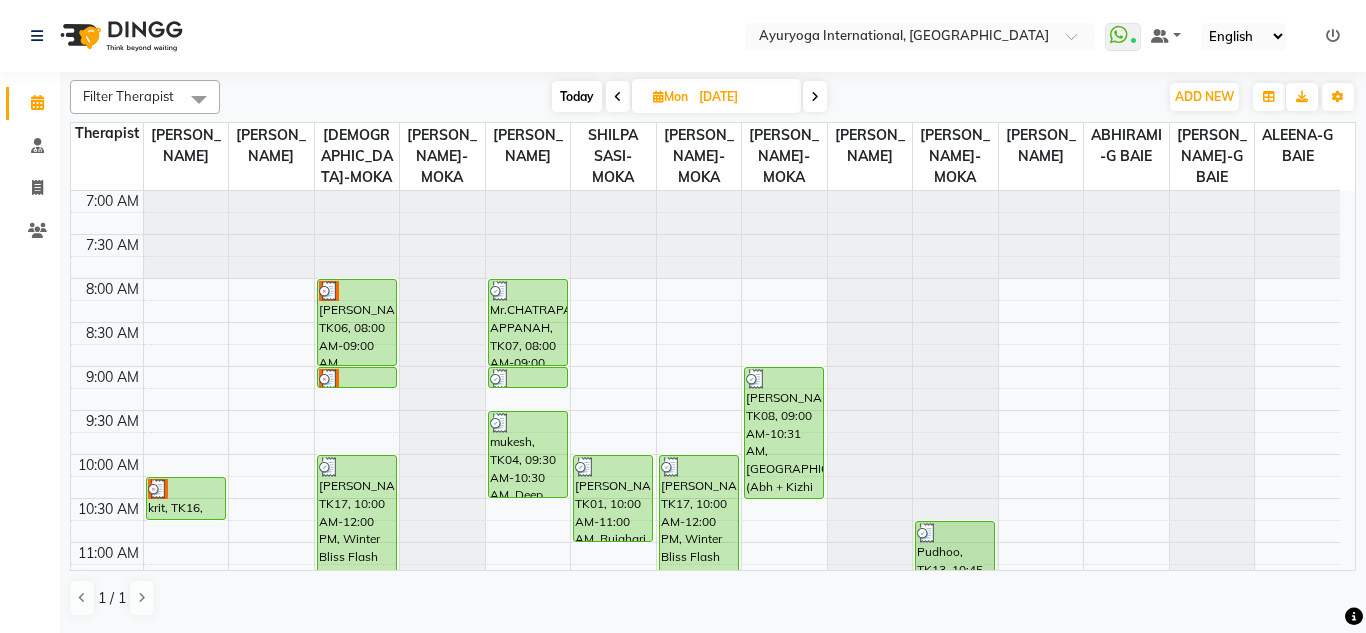 click on "30-06-2025" at bounding box center [743, 97] 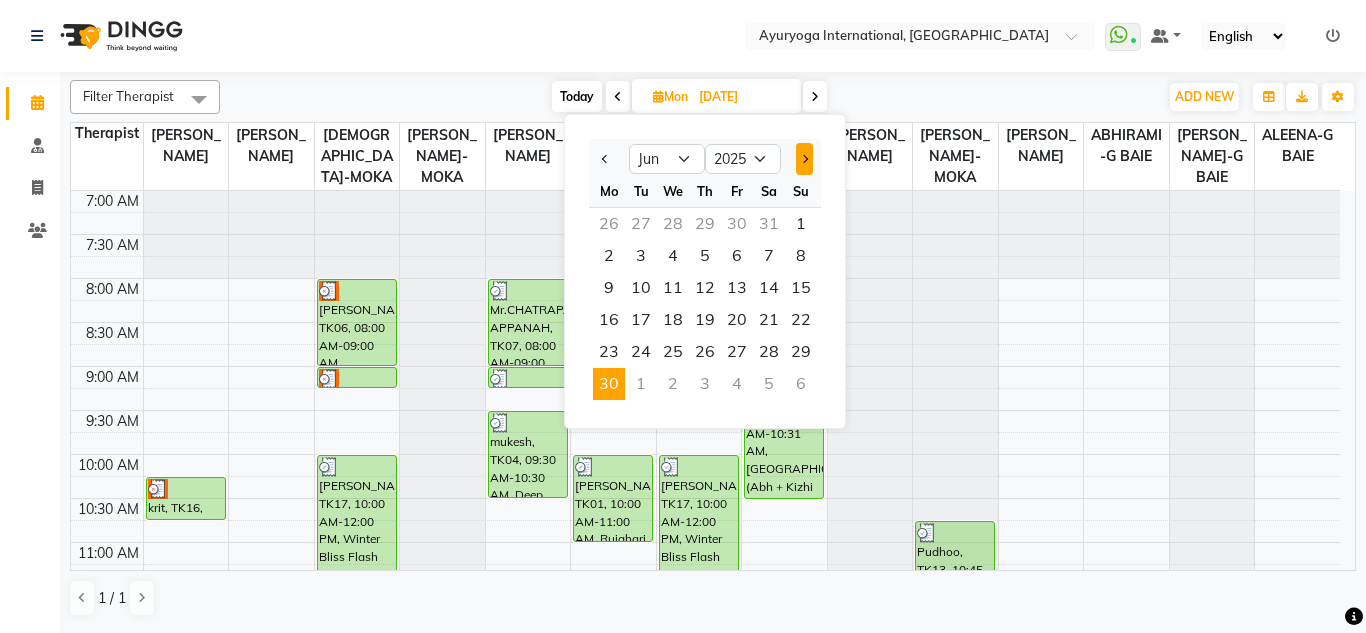click at bounding box center [804, 159] 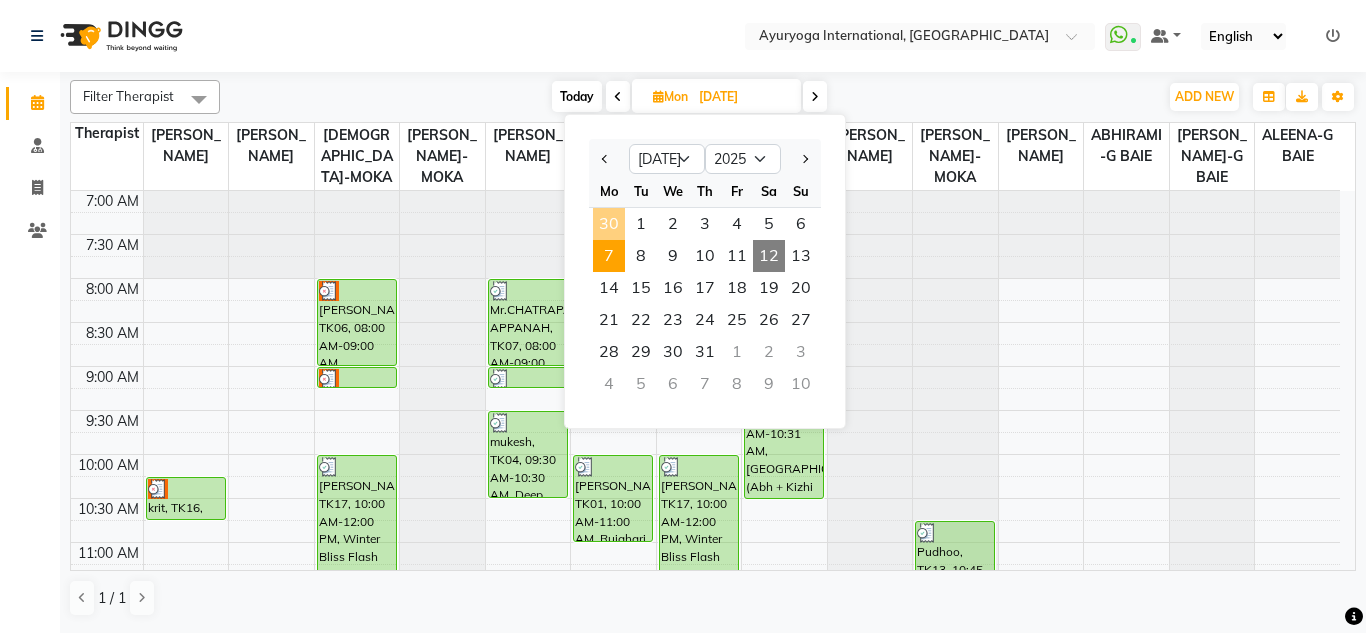 click on "7" at bounding box center [609, 256] 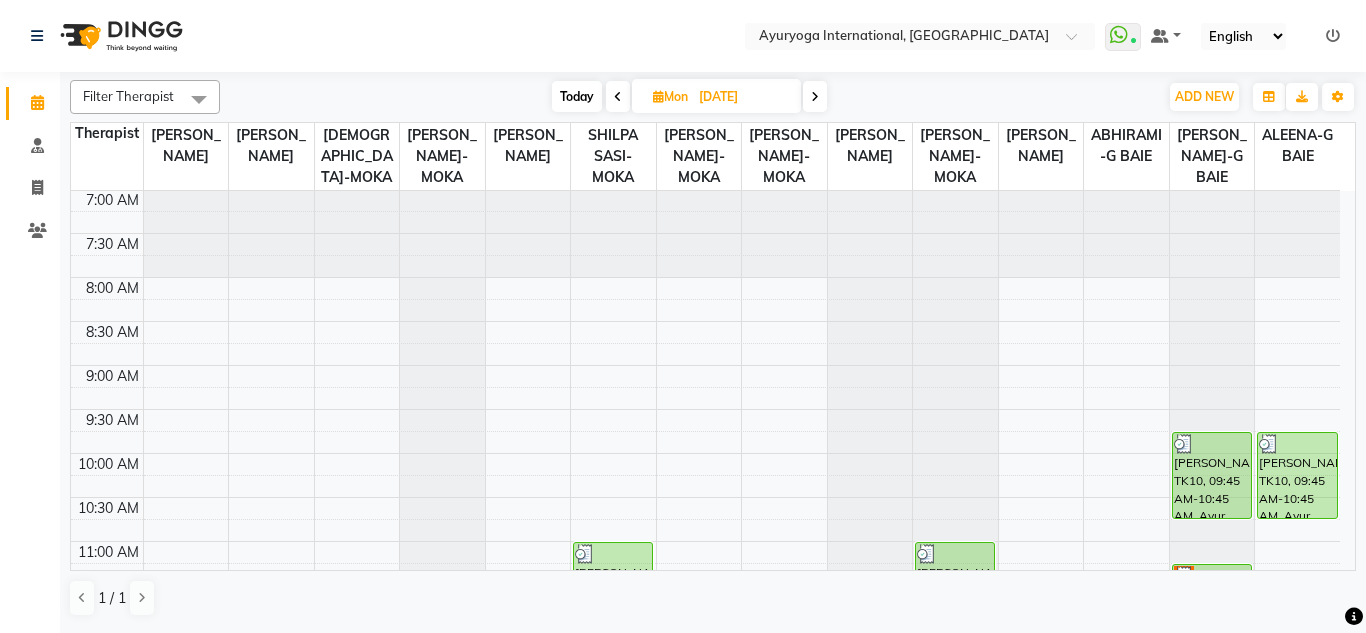 scroll, scrollTop: 0, scrollLeft: 0, axis: both 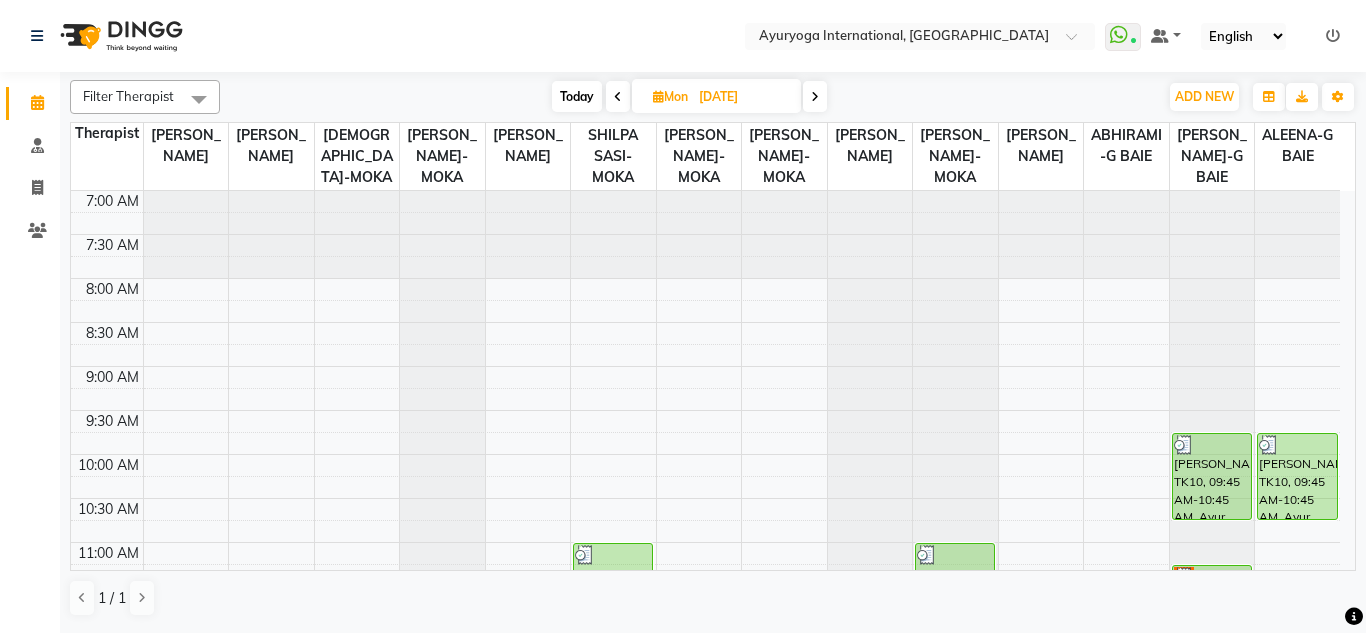 click on "Today" at bounding box center (577, 96) 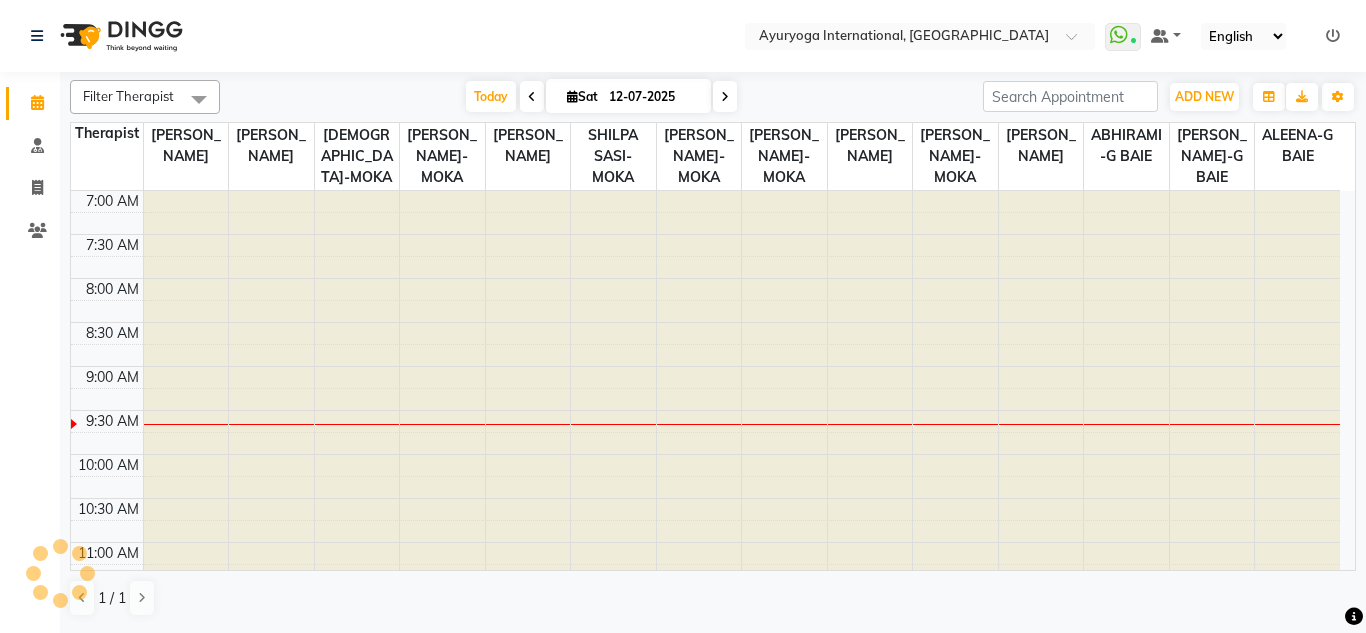 click on "Select Location × Ayuryoga International, Mount Ory Rd  WhatsApp Status  ✕ Status:  Connected Most Recent Message: 12-07-2025     08:57 AM Recent Service Activity: 12-07-2025     08:51 AM Default Panel My Panel English ENGLISH Español العربية मराठी हिंदी ગુજરાતી தமிழ் 中文 Notifications nothing to show" 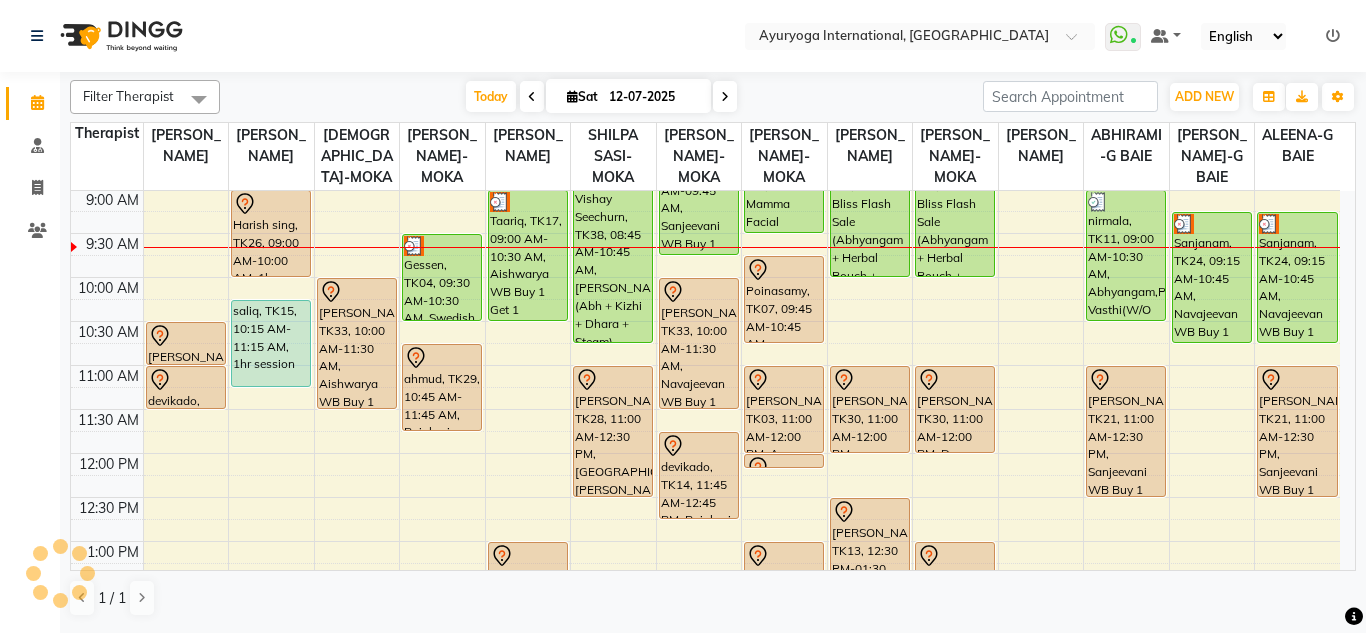 click on "Select Location × Ayuryoga International, Mount Ory Rd  WhatsApp Status  ✕ Status:  Connected Most Recent Message: 12-07-2025     08:57 AM Recent Service Activity: 12-07-2025     08:51 AM Default Panel My Panel English ENGLISH Español العربية मराठी हिंदी ગુજરાતી தமிழ் 中文 Notifications nothing to show" 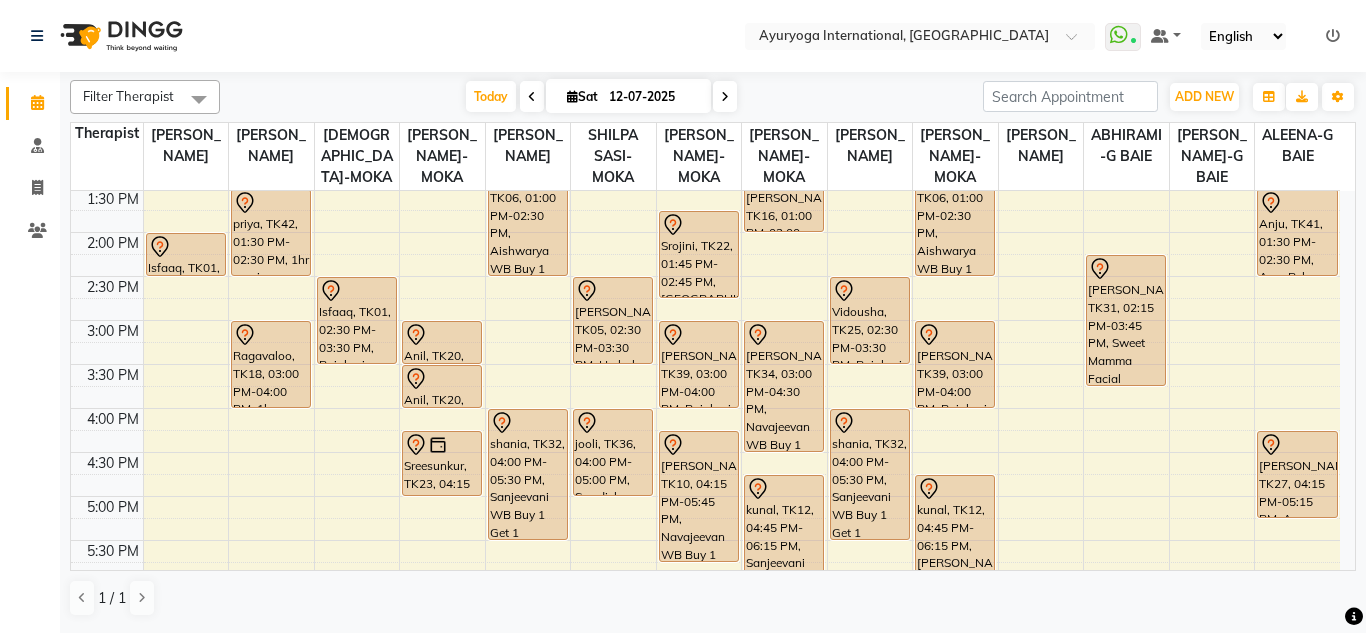 scroll, scrollTop: 573, scrollLeft: 0, axis: vertical 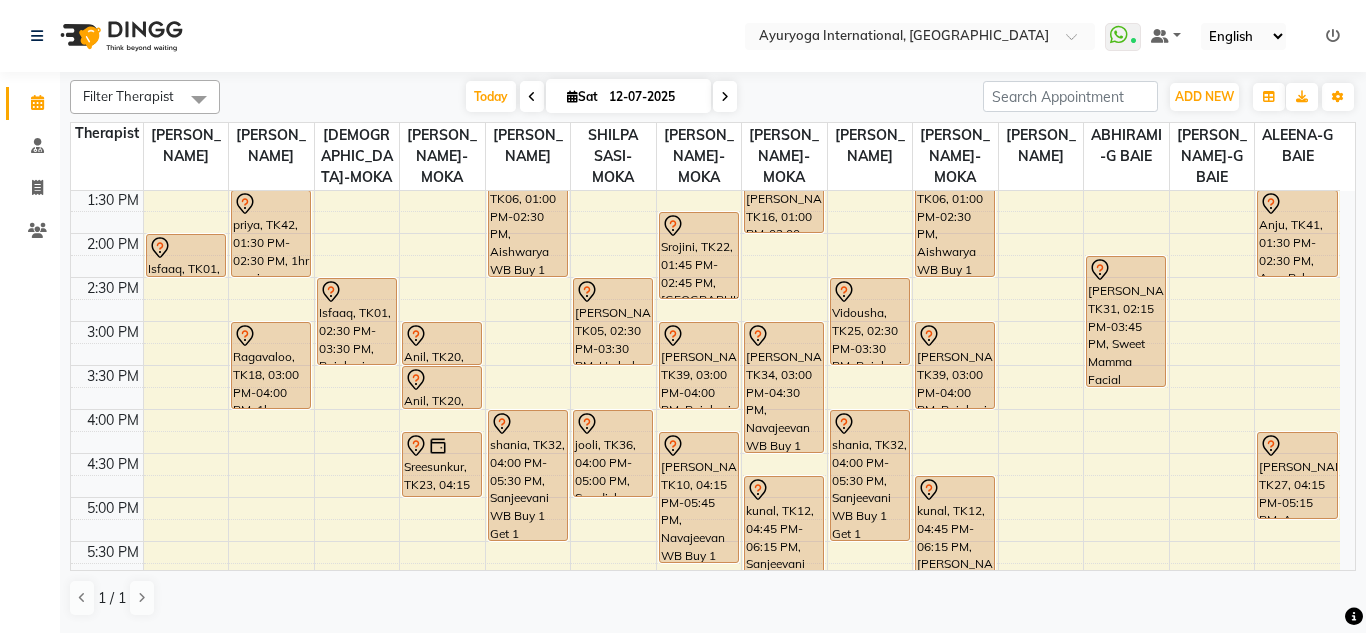 click on "Select Location × Ayuryoga International, Mount Ory Rd  WhatsApp Status  ✕ Status:  Connected Most Recent Message: 12-07-2025     08:57 AM Recent Service Activity: 12-07-2025     08:51 AM Default Panel My Panel English ENGLISH Español العربية मराठी हिंदी ગુજરાતી தமிழ் 中文 Notifications nothing to show" 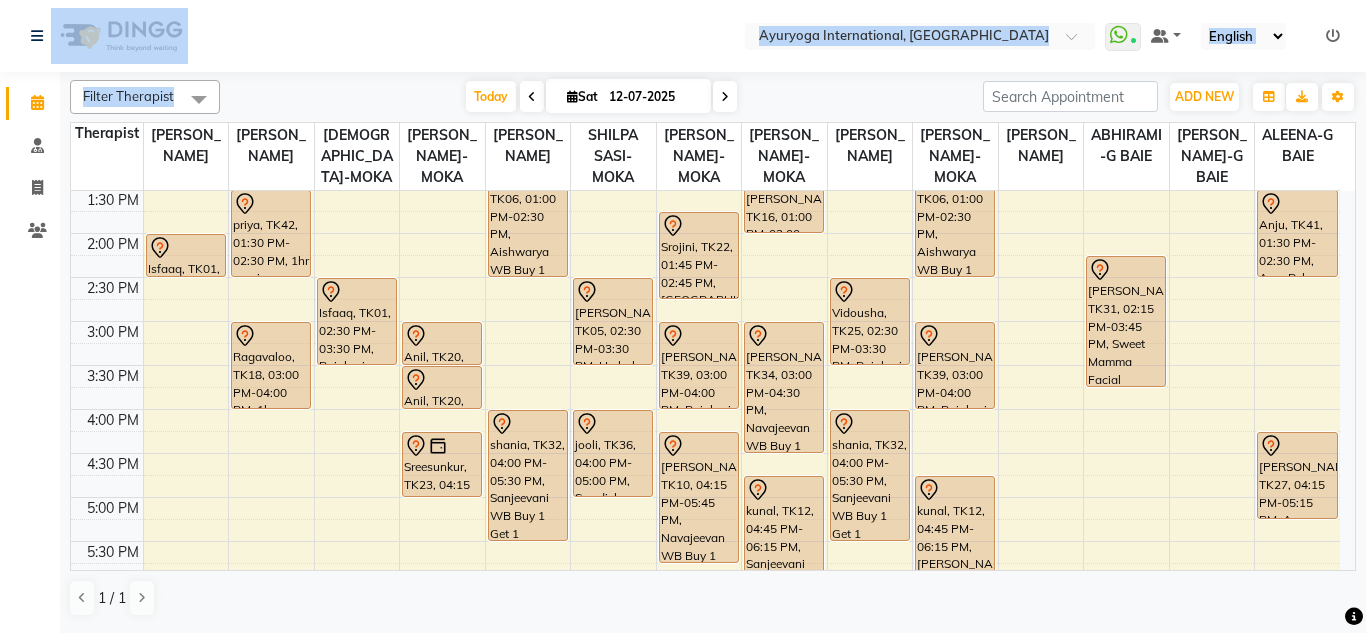 drag, startPoint x: 345, startPoint y: 35, endPoint x: 353, endPoint y: 3, distance: 32.984844 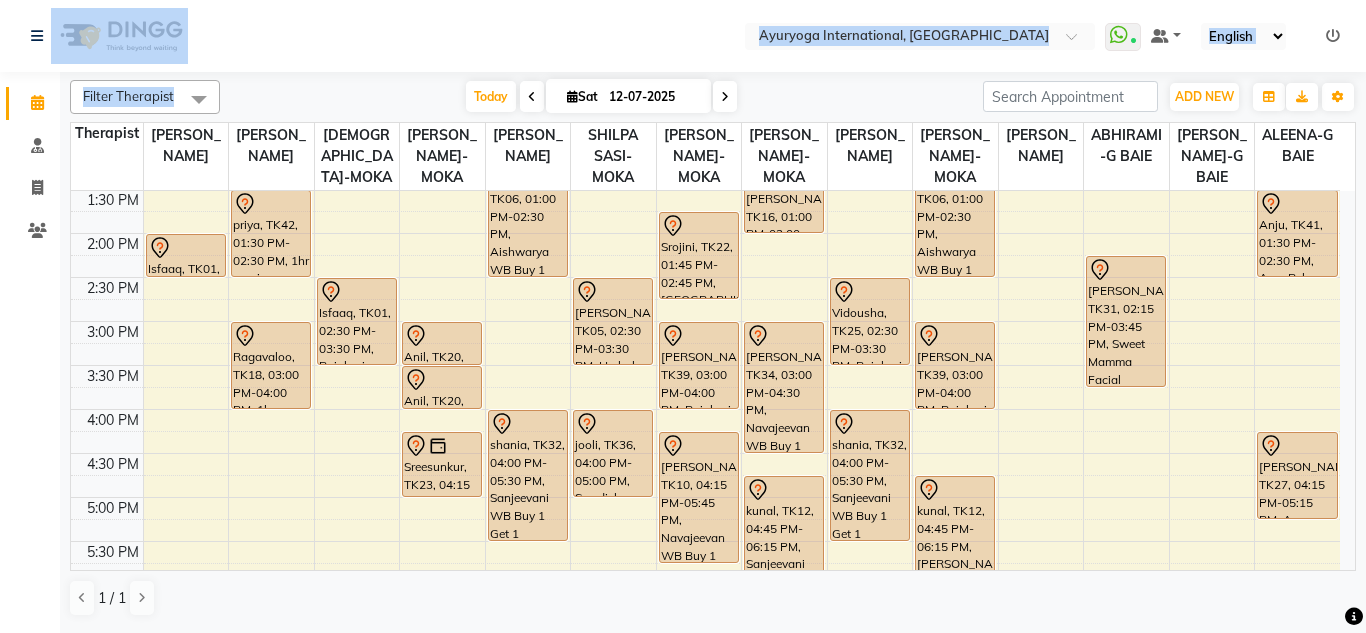 click on "Select Location × Ayuryoga International, Mount Ory Rd  WhatsApp Status  ✕ Status:  Connected Most Recent Message: 12-07-2025     08:57 AM Recent Service Activity: 12-07-2025     08:51 AM Default Panel My Panel English ENGLISH Español العربية मराठी हिंदी ગુજરાતી தமிழ் 中文 Notifications nothing to show ☀ Ayuryoga International, Mount Ory Rd  Calendar  Consultation  Invoice  Clients Completed InProgress Upcoming Dropped Tentative Check-In Confirm Bookings Segments Page Builder Filter Therapist Select All ABHIRAMI-G BAIE ABHIRAM-MOKA ADHITHYA-MOKA ALEENA-G BAIE ANAGHA-MOKA Dr ADARSH-MOKA JOJU MATHEW-MOKA KAVYA-MOKA MEGHA-MOKA PRASANTH SASIDHARAN-MOKA SHILPA SASI-MOKA SIDDARTH-G BAIE TINU JOSEPH-G BAIE VISHNU-MOKA Today  Sat 12-07-2025 Toggle Dropdown Add Appointment Add Invoice Add Client Toggle Dropdown Add Appointment Add Invoice Add Client ADD NEW Toggle Dropdown Add Appointment Add Invoice Add Client Filter Therapist Select All ABHIRAMI-G BAIE 14" 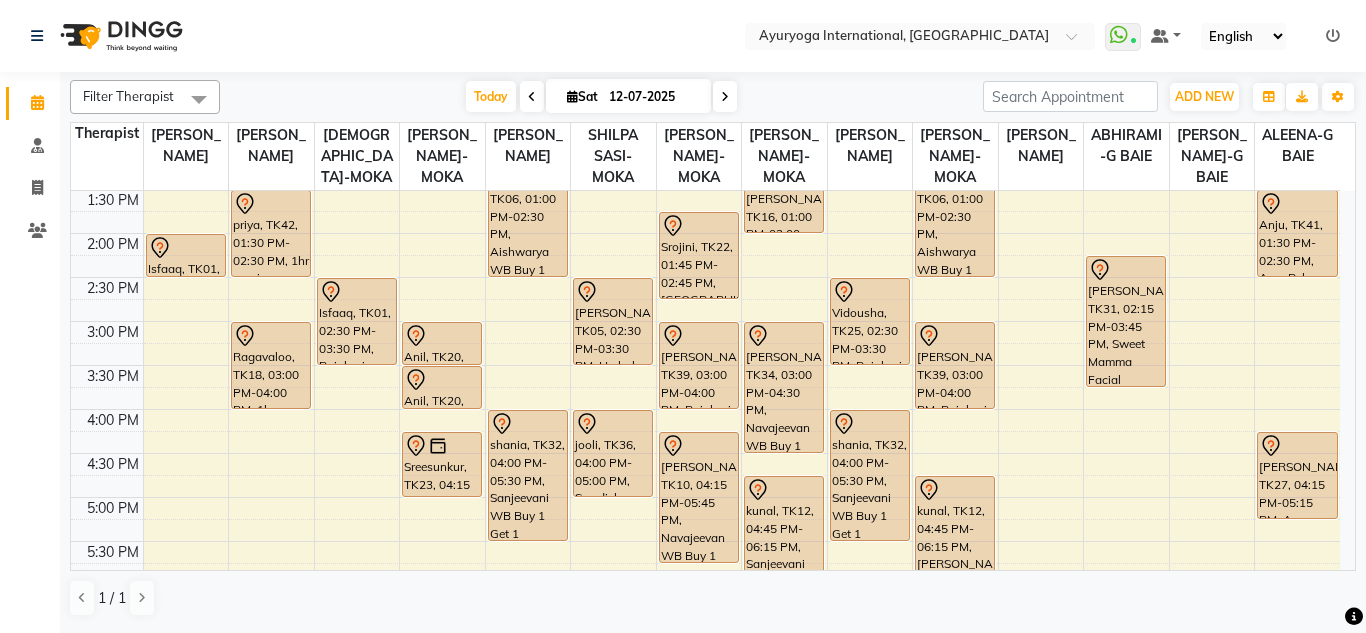 click on "Select Location × Ayuryoga International, Mount Ory Rd  WhatsApp Status  ✕ Status:  Connected Most Recent Message: 12-07-2025     08:57 AM Recent Service Activity: 12-07-2025     08:51 AM Default Panel My Panel English ENGLISH Español العربية मराठी हिंदी ગુજરાતી தமிழ் 中文 Notifications nothing to show" 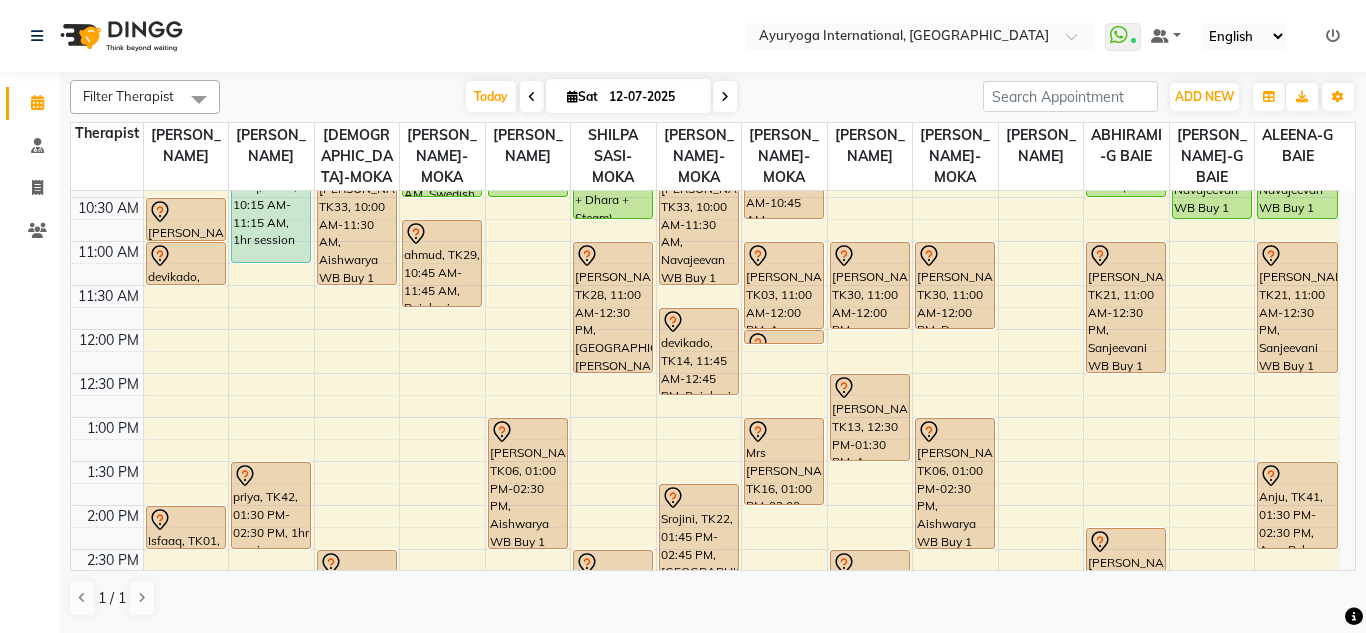 scroll, scrollTop: 300, scrollLeft: 0, axis: vertical 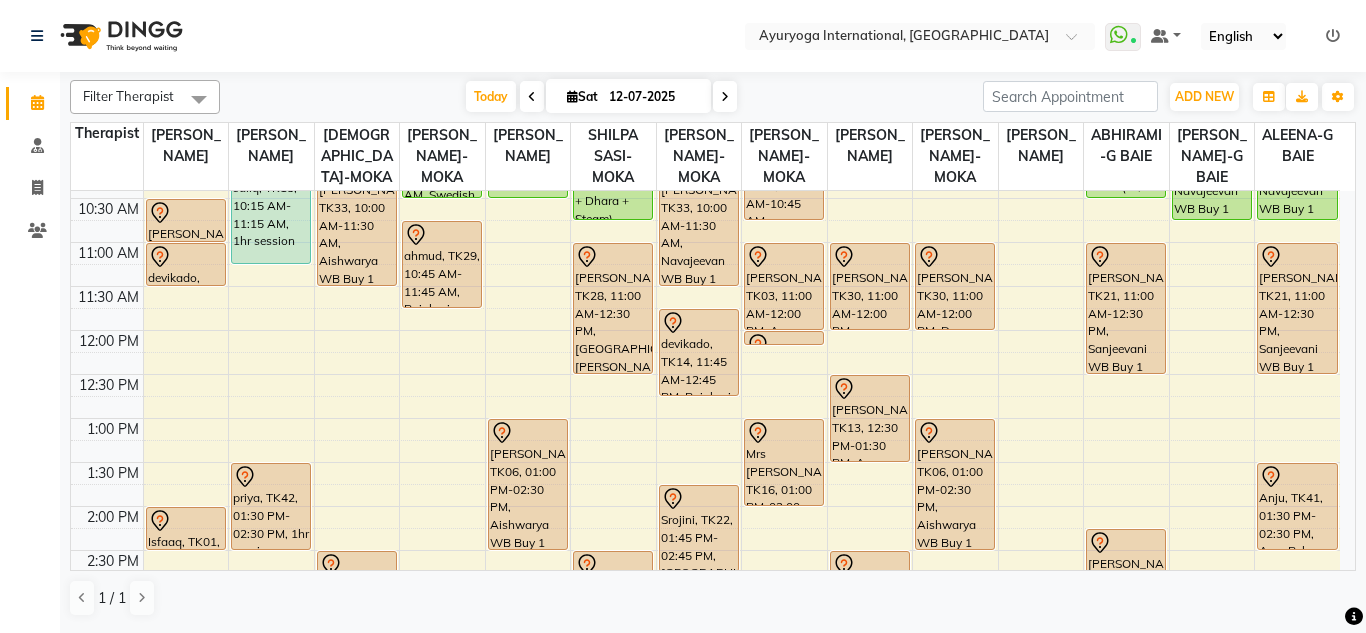 click on "Select Location × Ayuryoga International, Mount Ory Rd  WhatsApp Status  ✕ Status:  Connected Most Recent Message: 12-07-2025     08:57 AM Recent Service Activity: 12-07-2025     08:51 AM Default Panel My Panel English ENGLISH Español العربية मराठी हिंदी ગુજરાતી தமிழ் 中文 Notifications nothing to show" 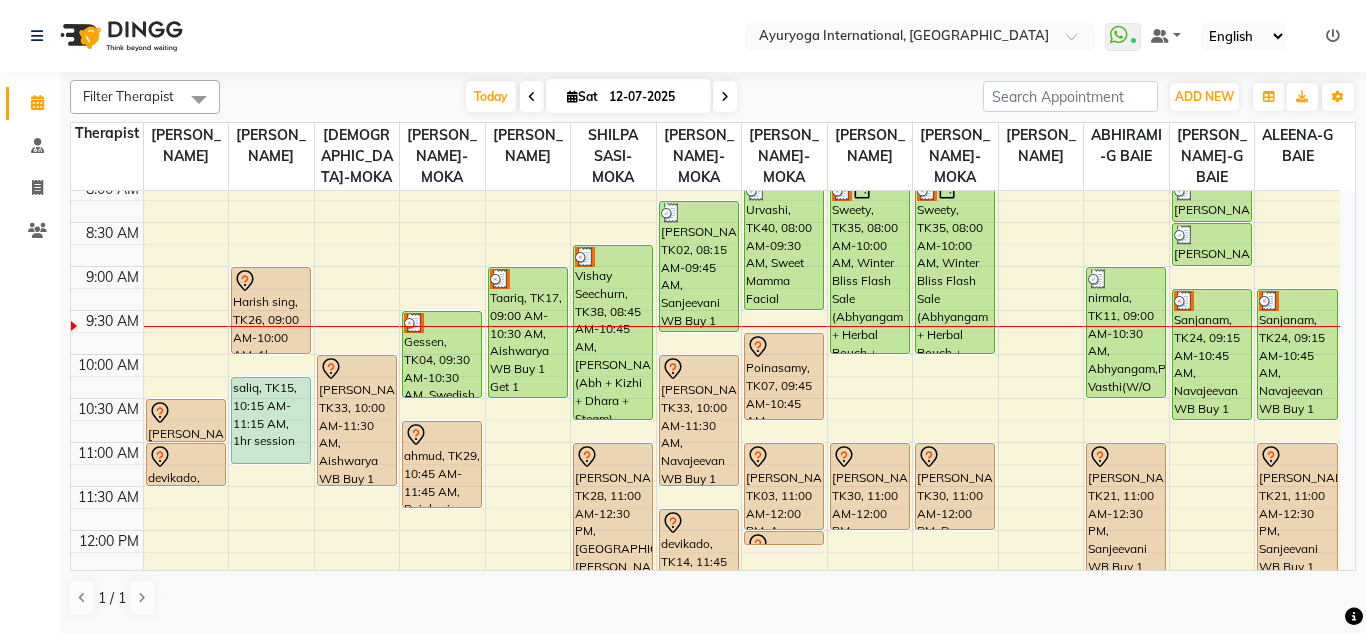 scroll, scrollTop: 200, scrollLeft: 0, axis: vertical 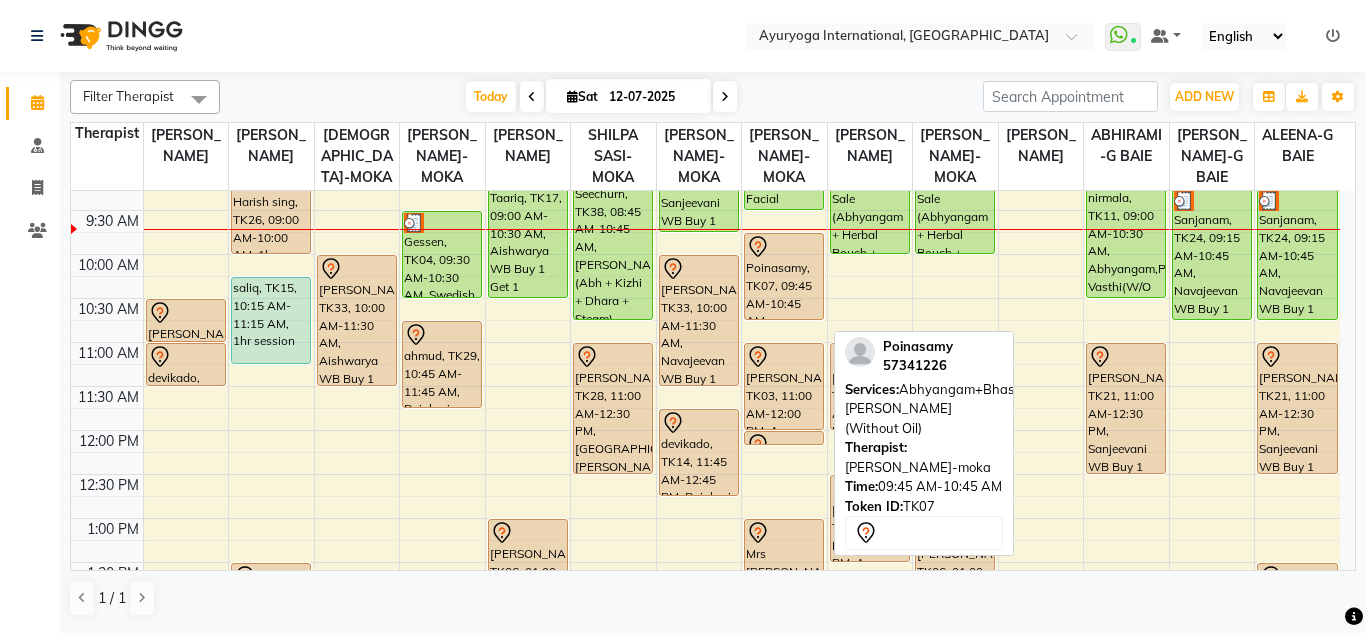 click on "Poinasamy, TK07, 09:45 AM-10:45 AM, Abhyangam+Bhashpa [PERSON_NAME](Without Oil)" at bounding box center [784, 276] 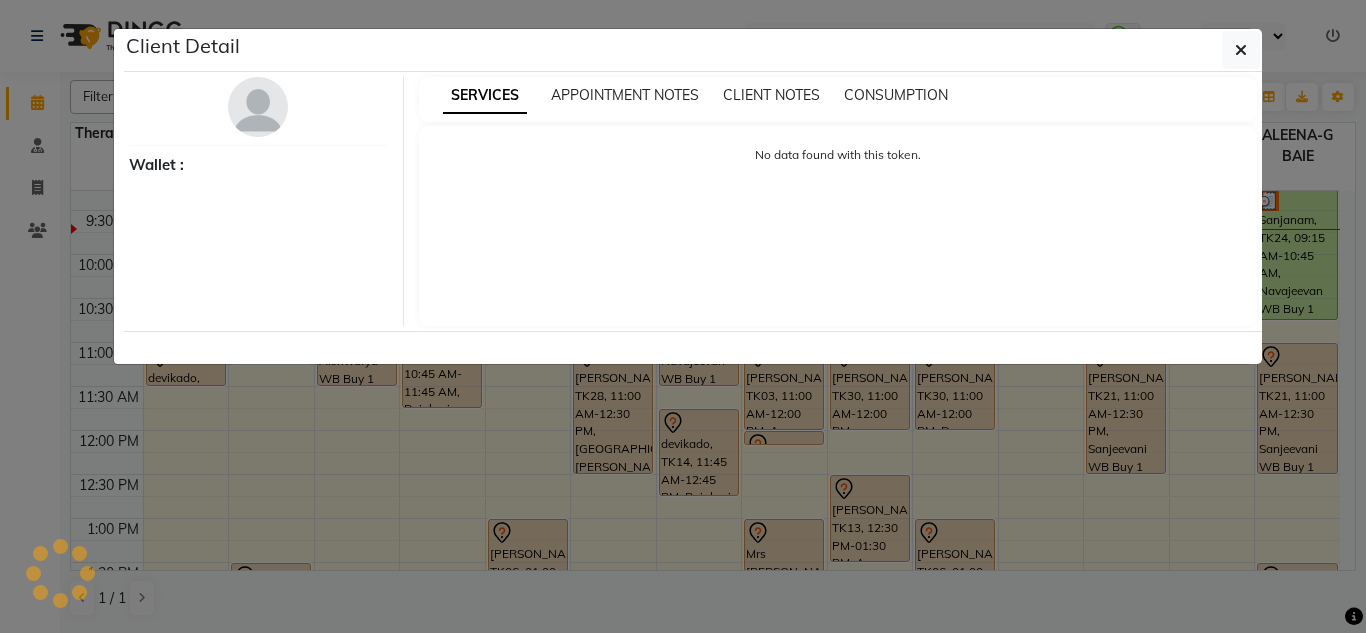 select on "7" 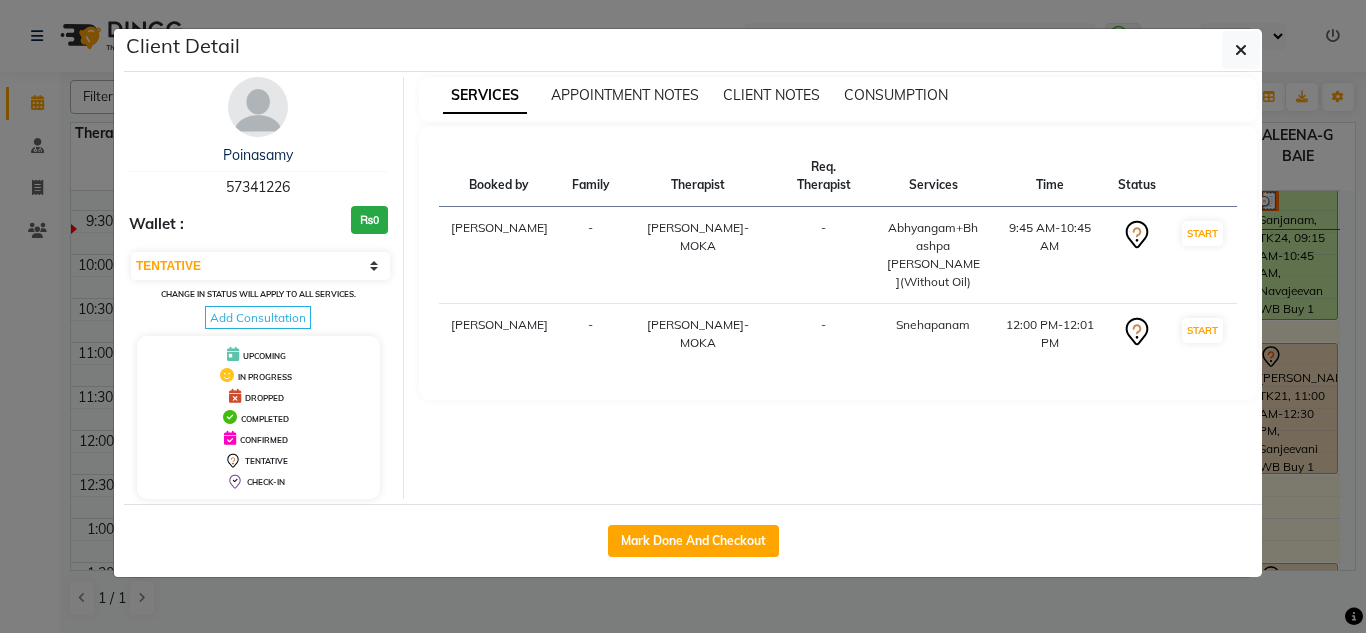 drag, startPoint x: 445, startPoint y: 209, endPoint x: 570, endPoint y: 212, distance: 125.035995 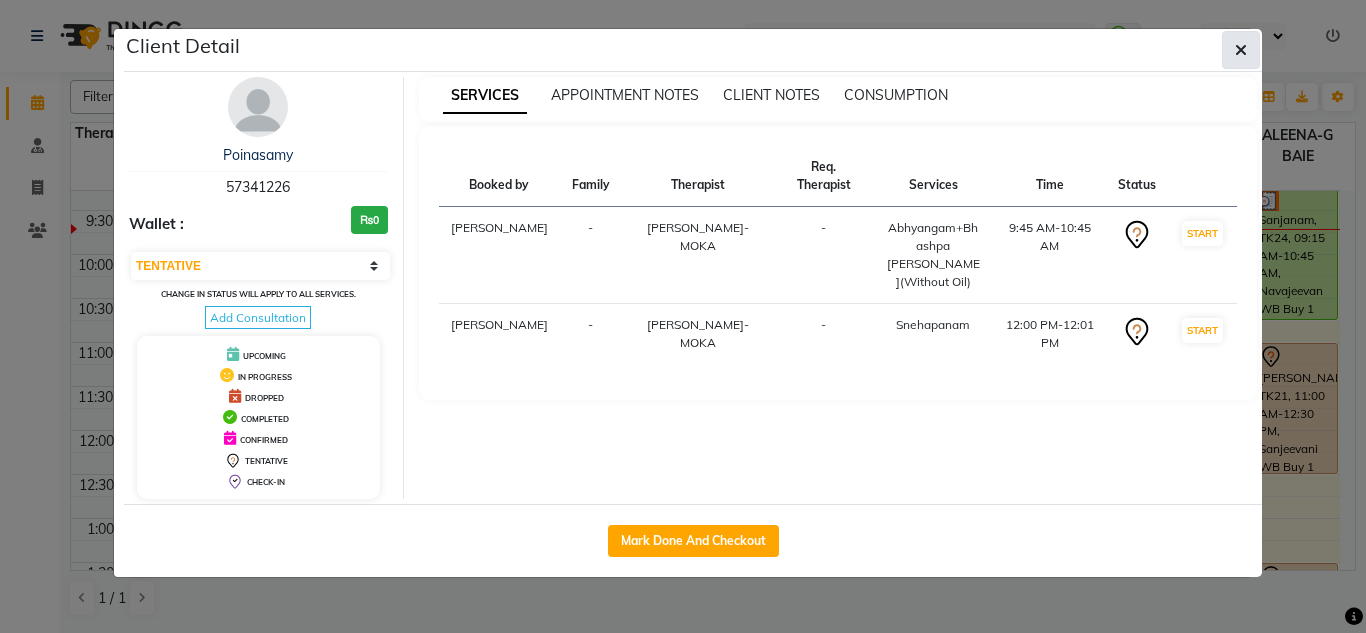click 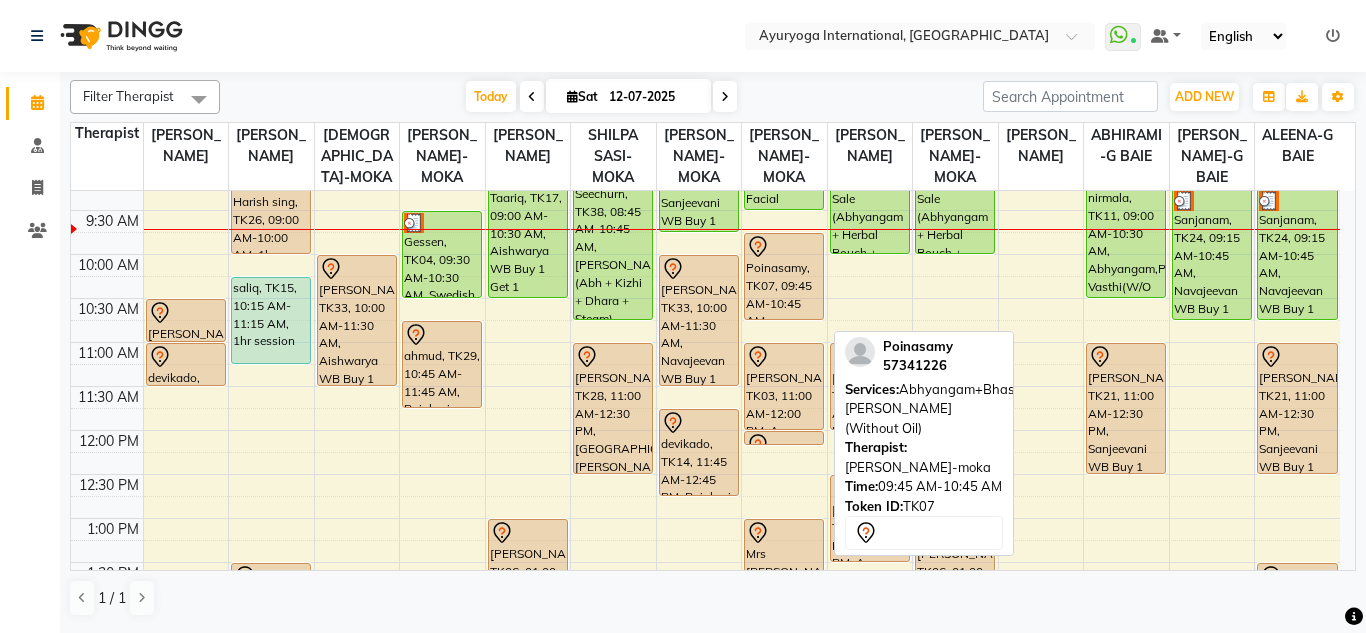 click on "Poinasamy, TK07, 09:45 AM-10:45 AM, Abhyangam+Bhashpa [PERSON_NAME](Without Oil)" at bounding box center (784, 276) 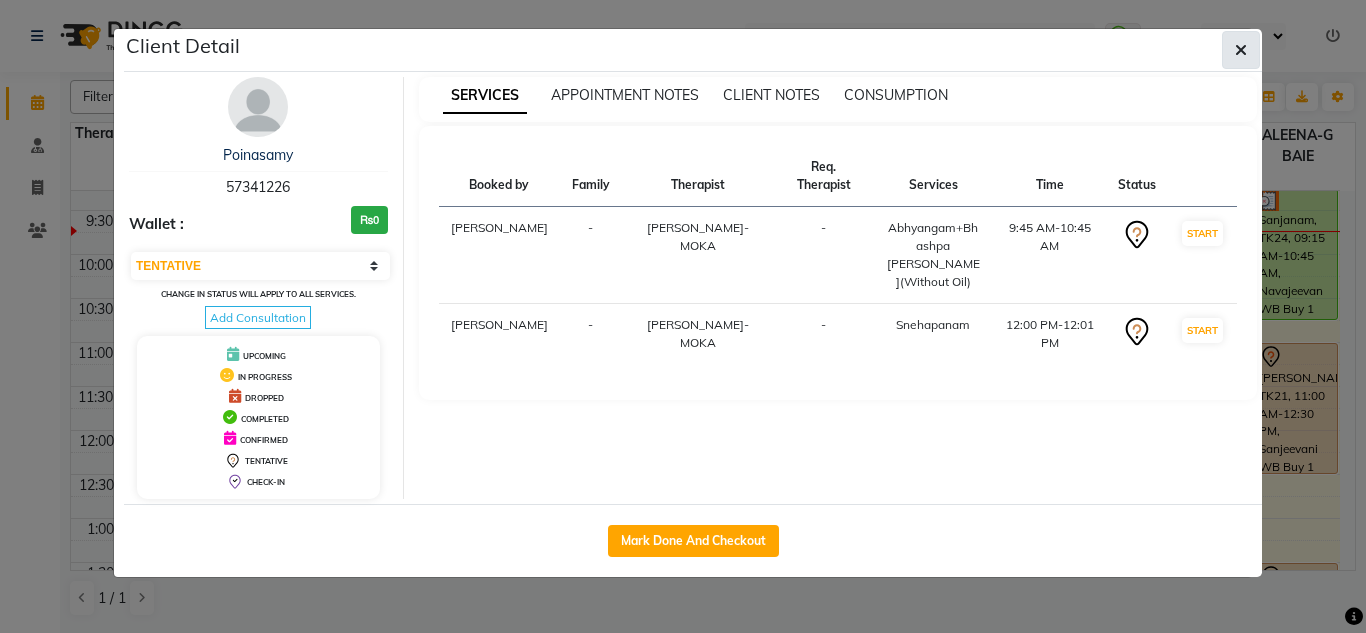 click 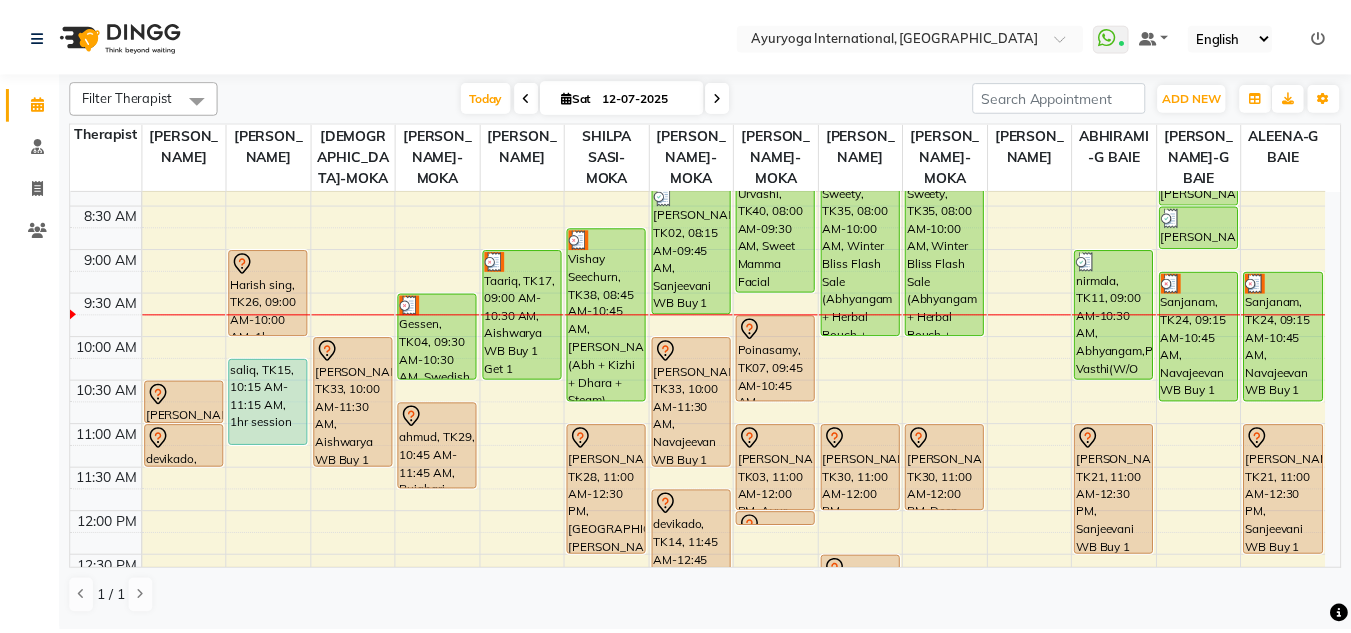 scroll, scrollTop: 100, scrollLeft: 0, axis: vertical 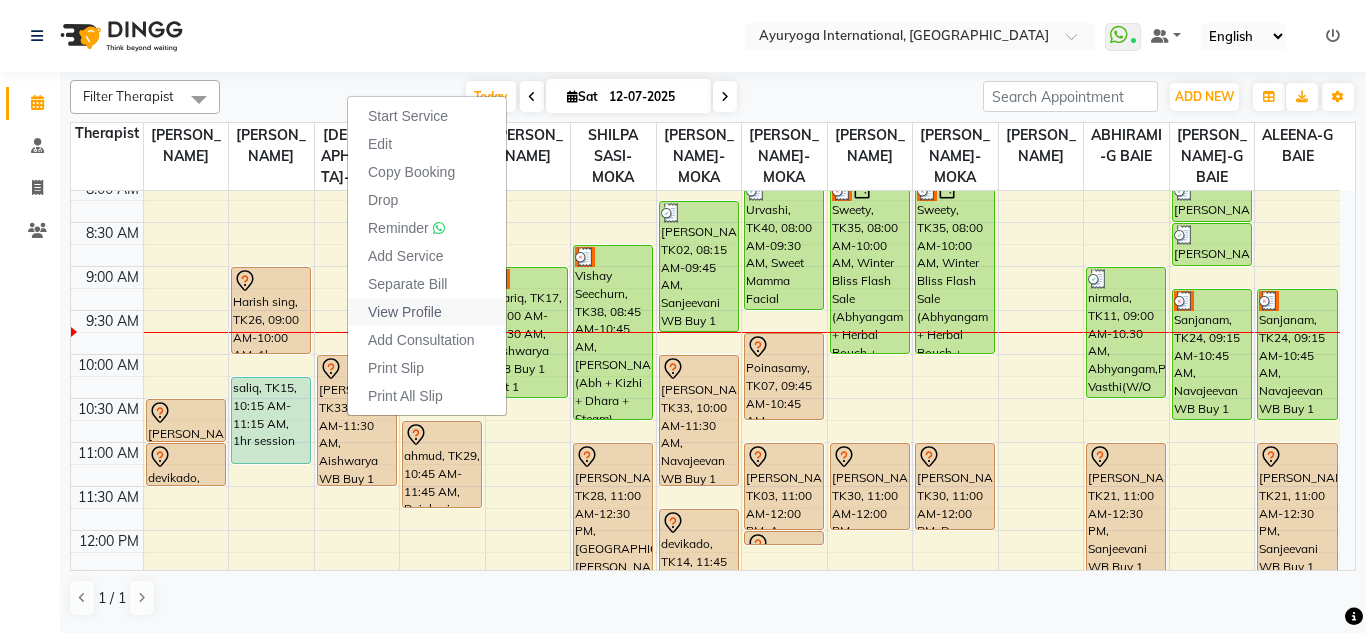 click on "View Profile" at bounding box center (405, 312) 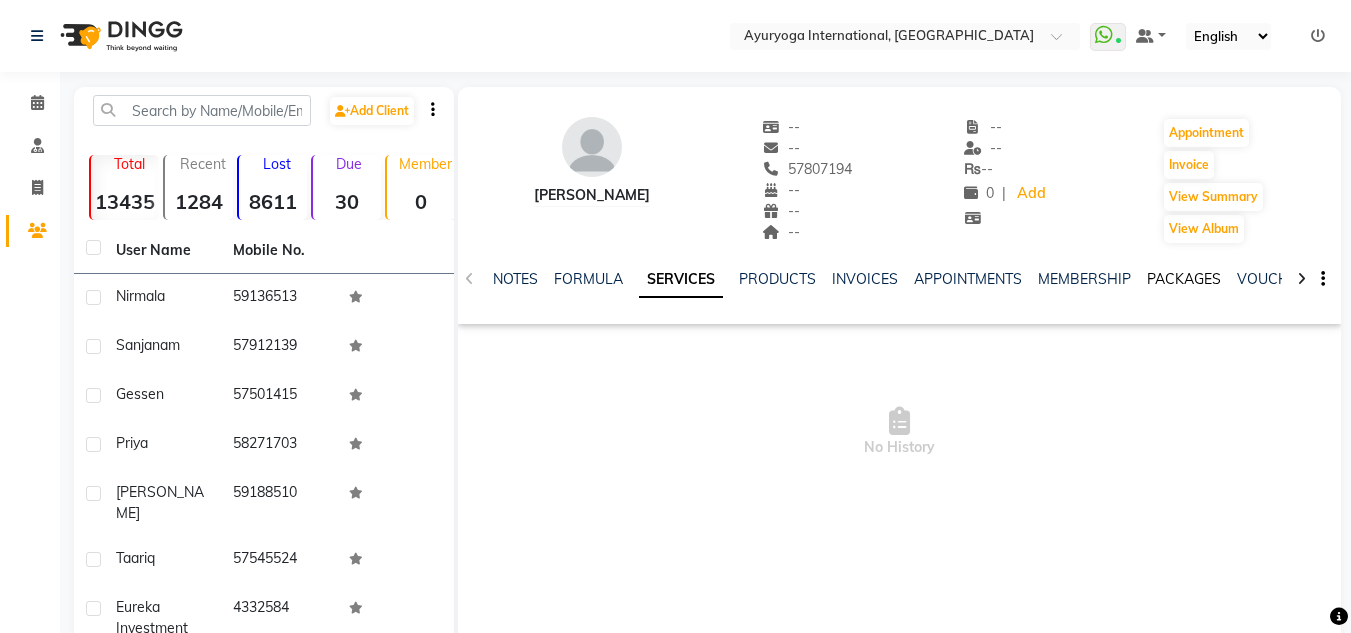 click on "PACKAGES" 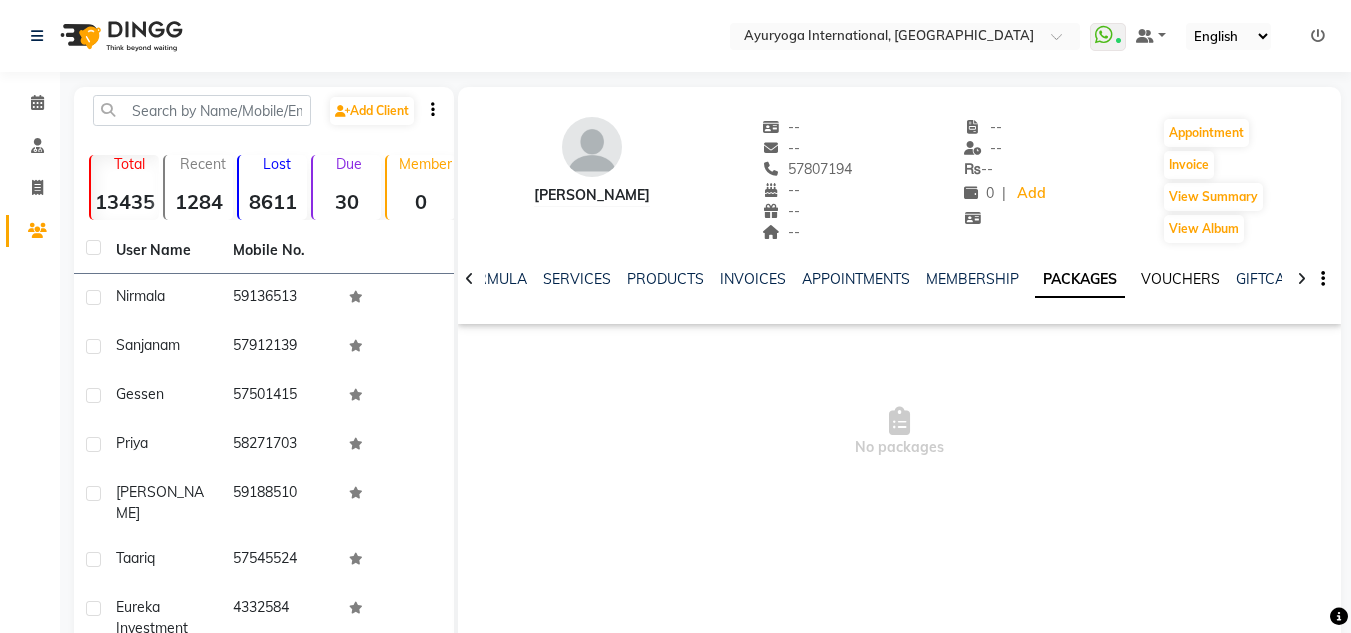 click on "VOUCHERS" 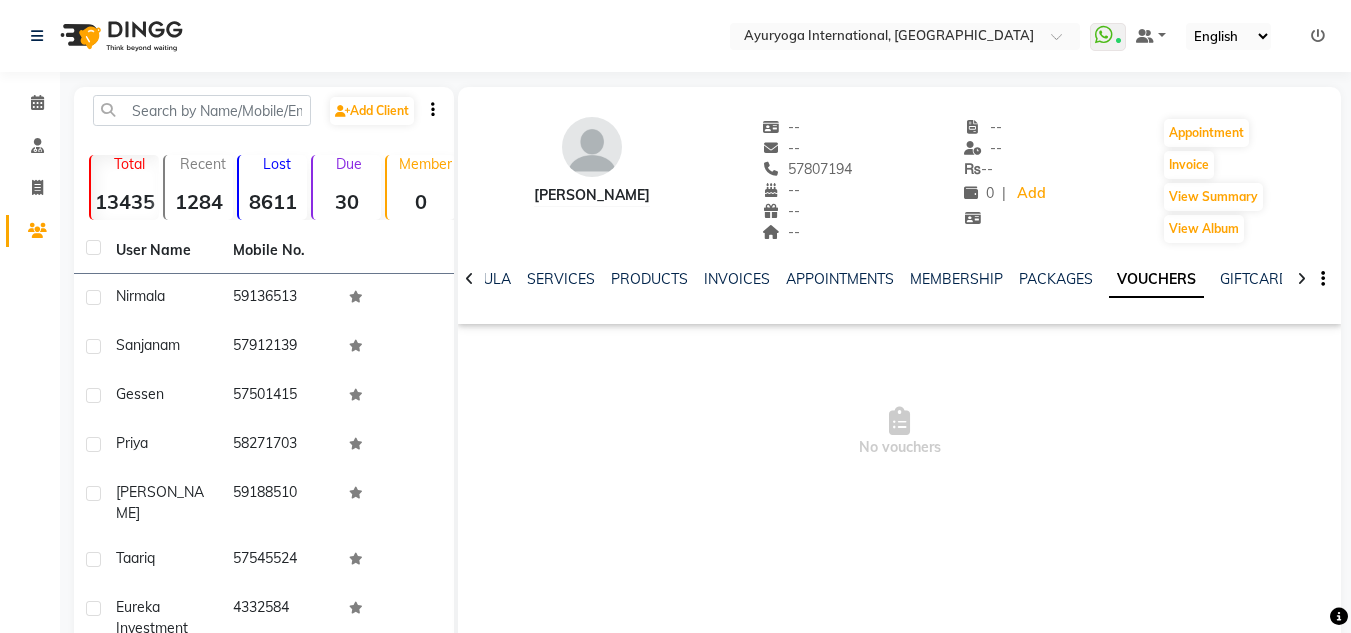 click on "PACKAGES" 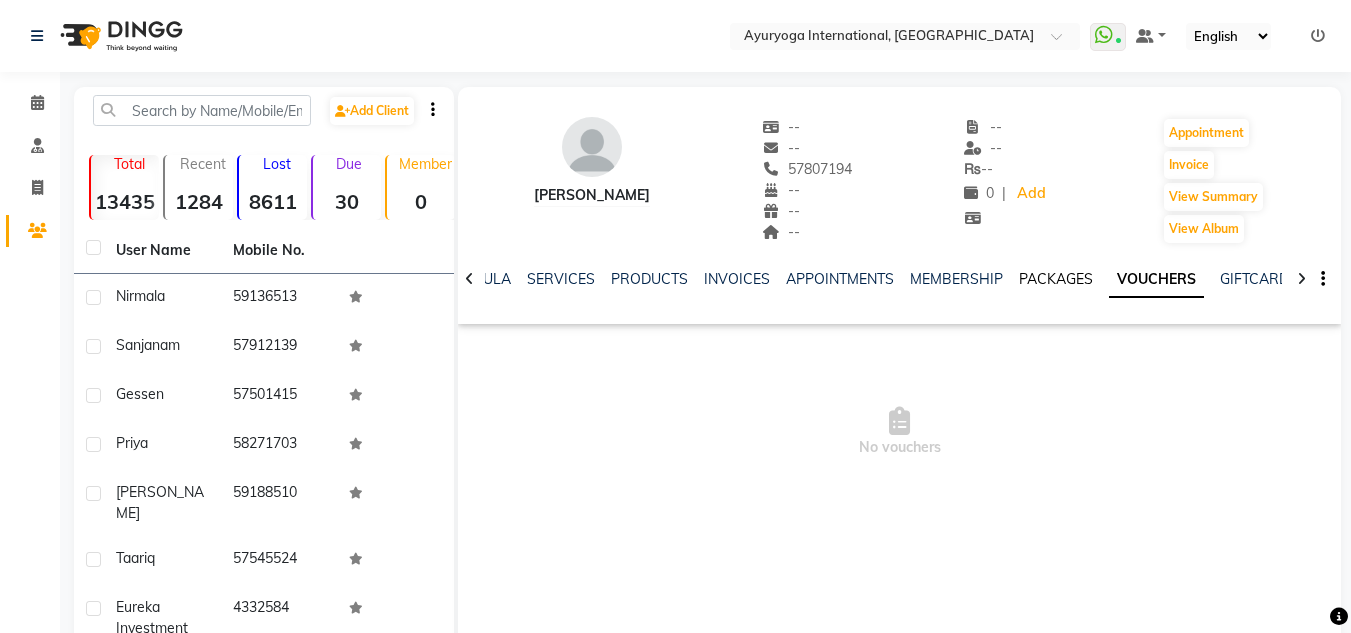 click on "PACKAGES" 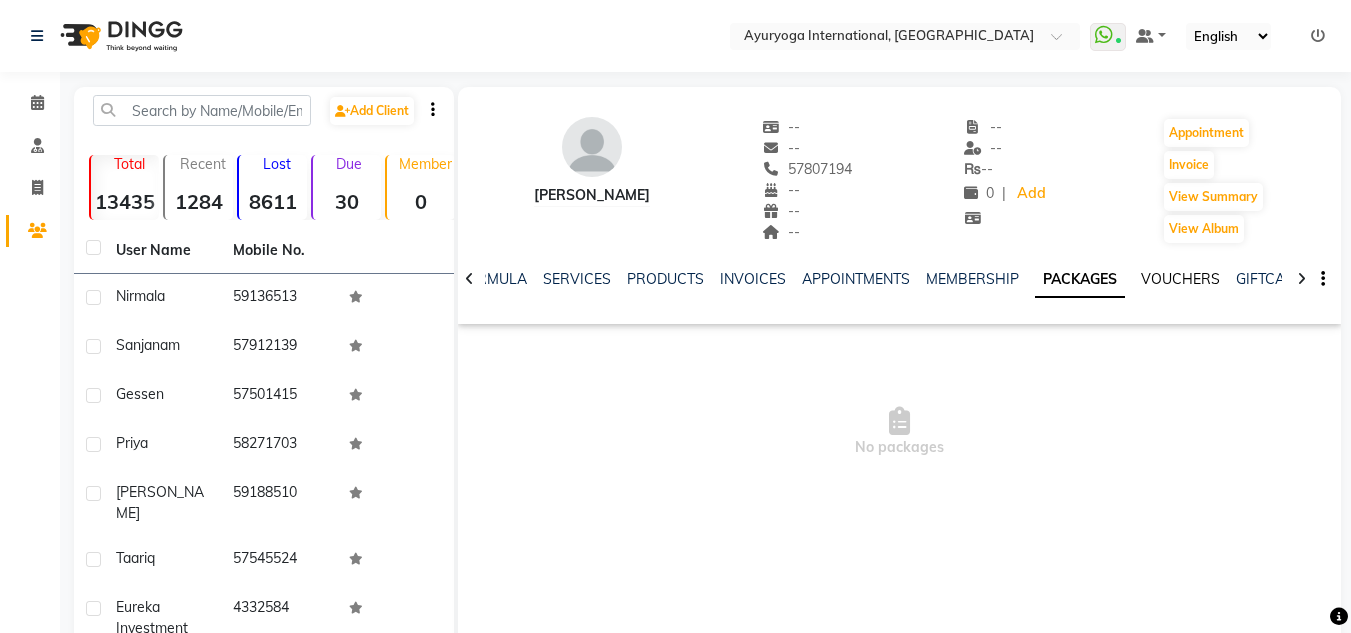 click on "VOUCHERS" 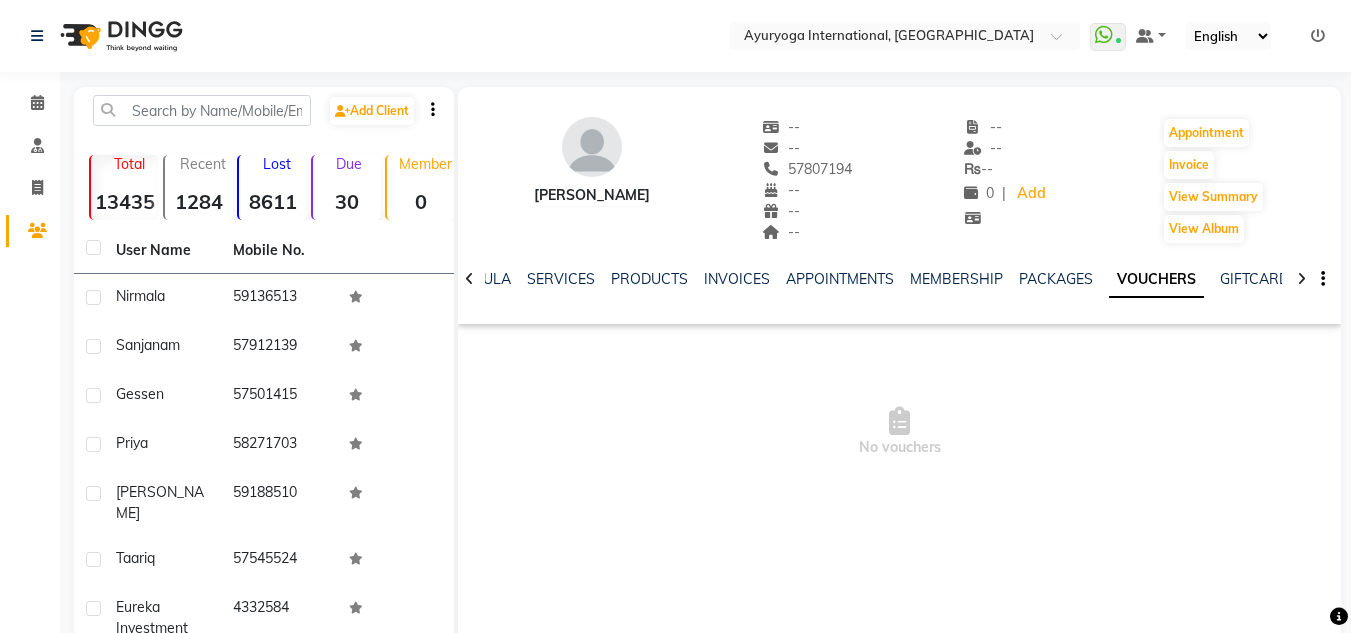 click on "No vouchers" at bounding box center [899, 432] 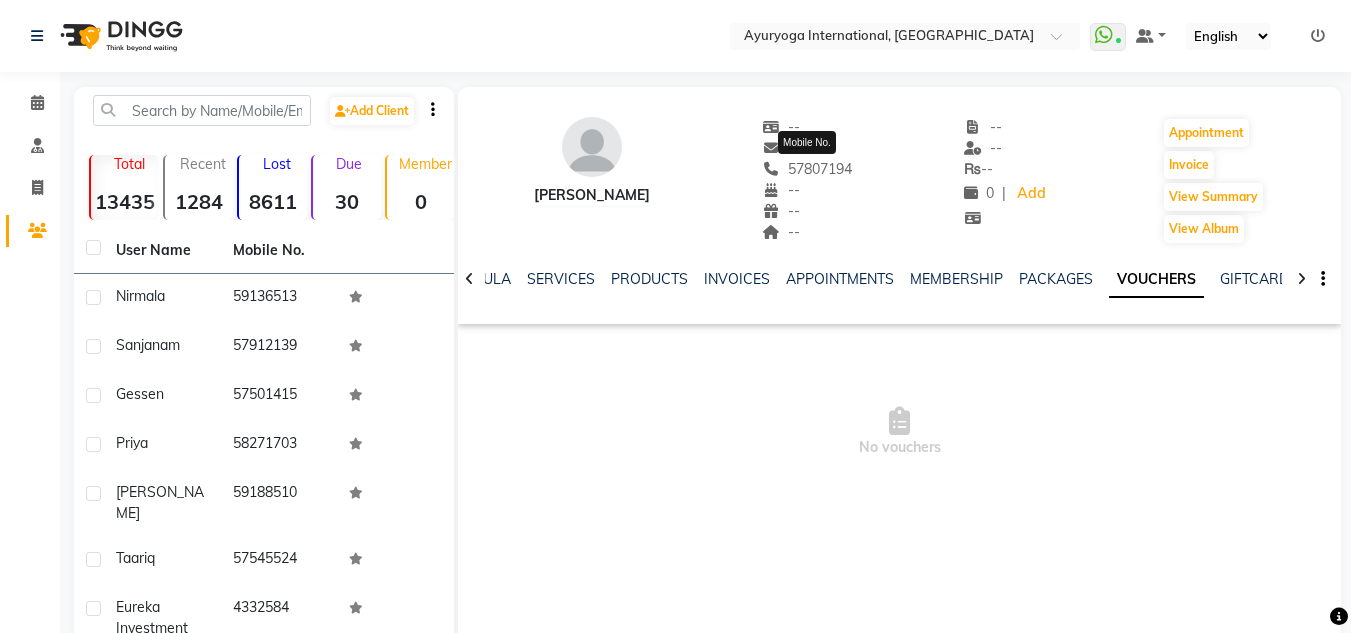 drag, startPoint x: 872, startPoint y: 166, endPoint x: 783, endPoint y: 169, distance: 89.050545 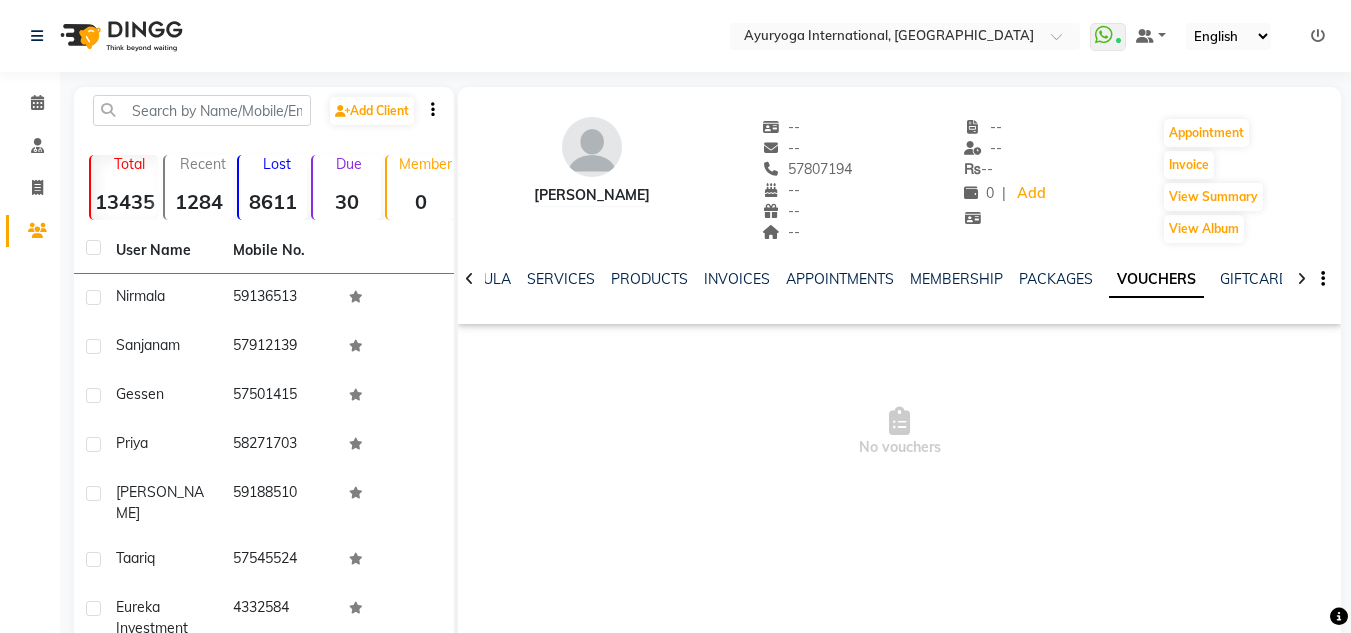 copy on "57807194" 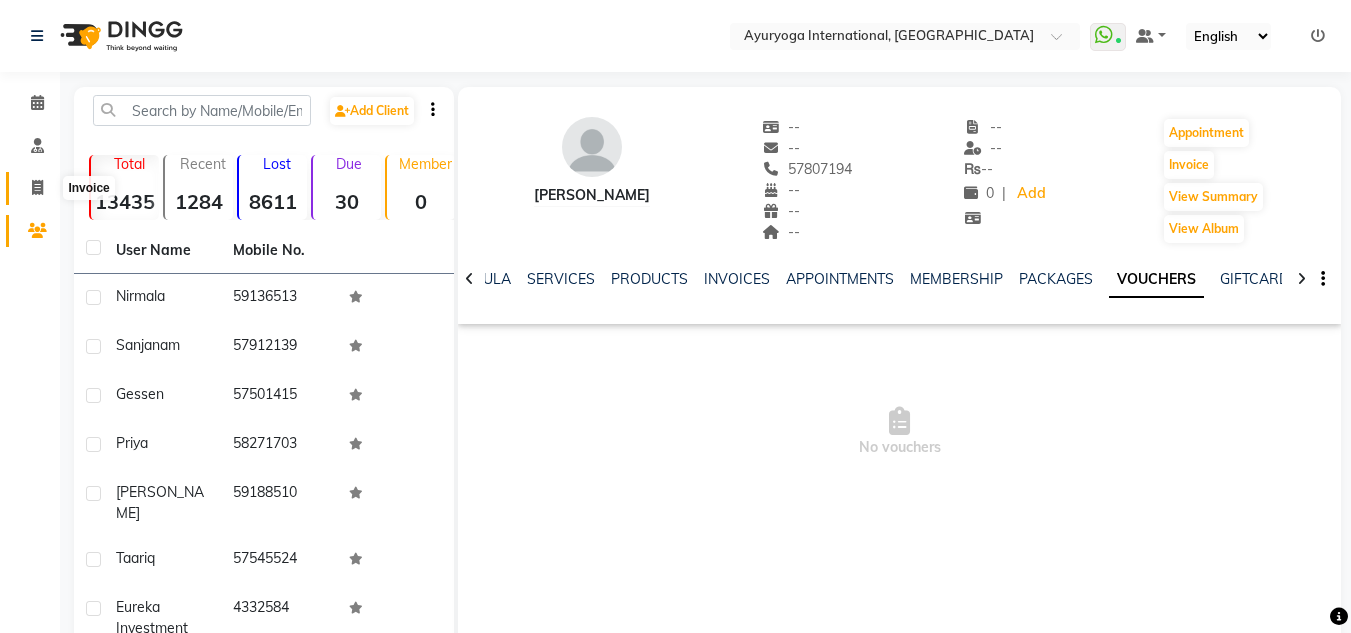 click 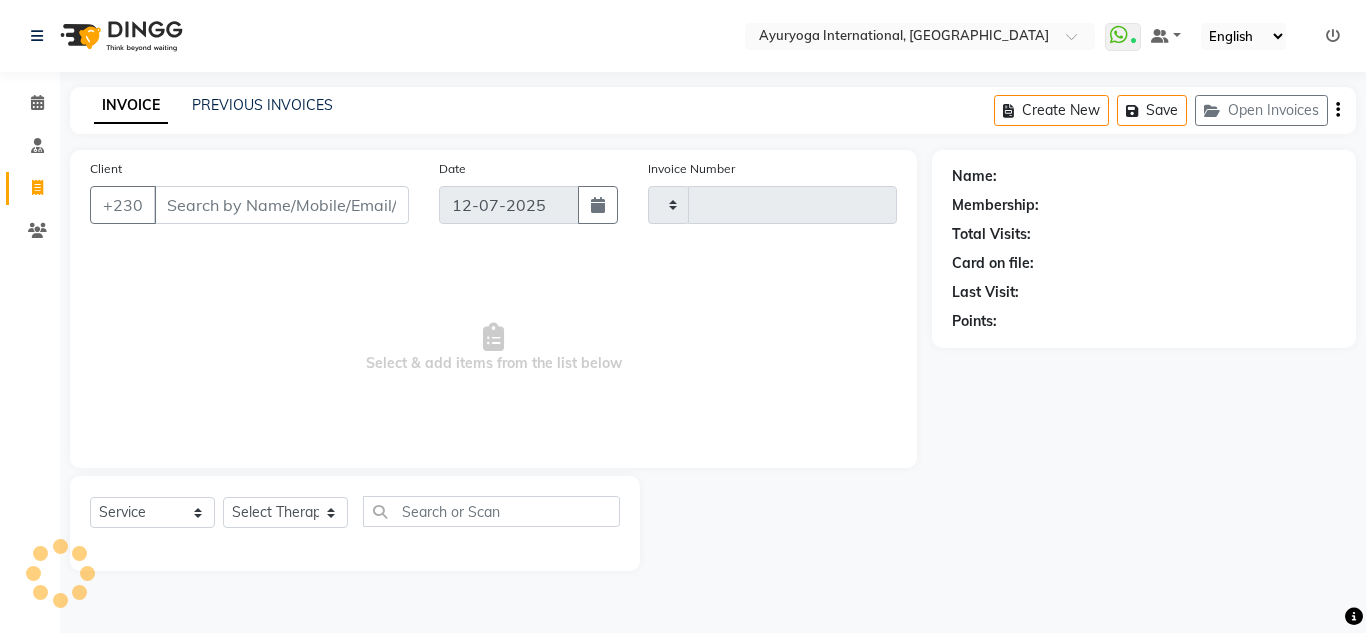 type on "3398" 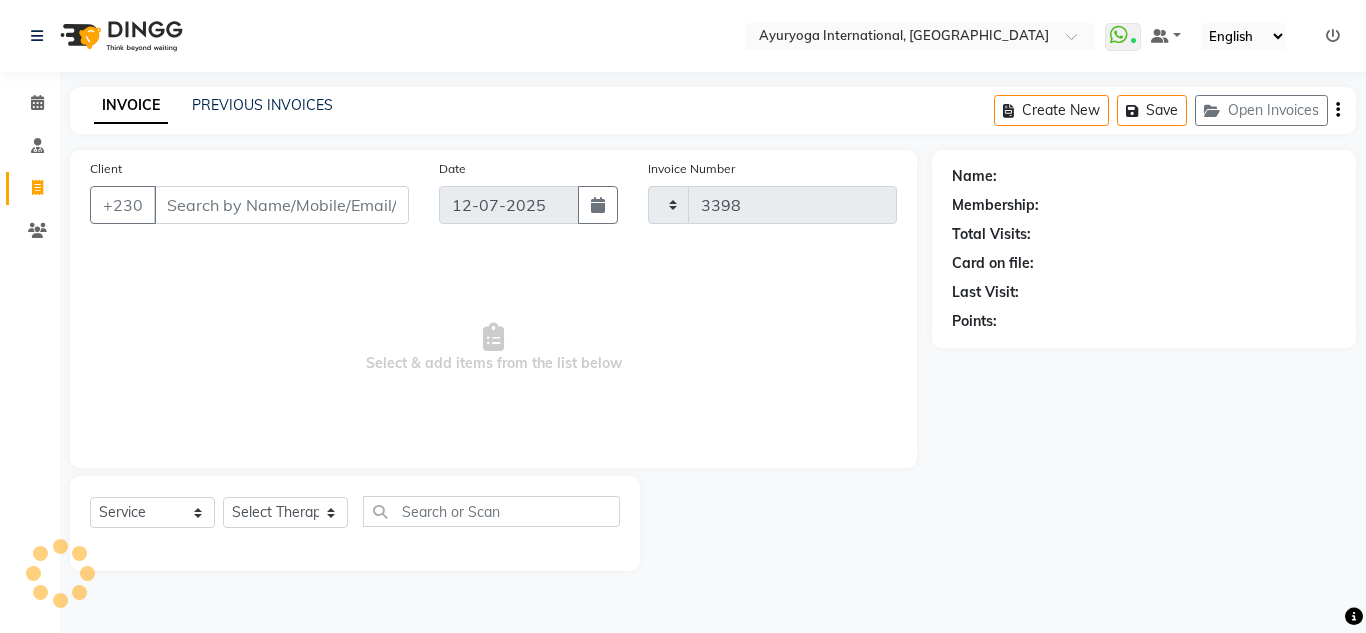 select on "730" 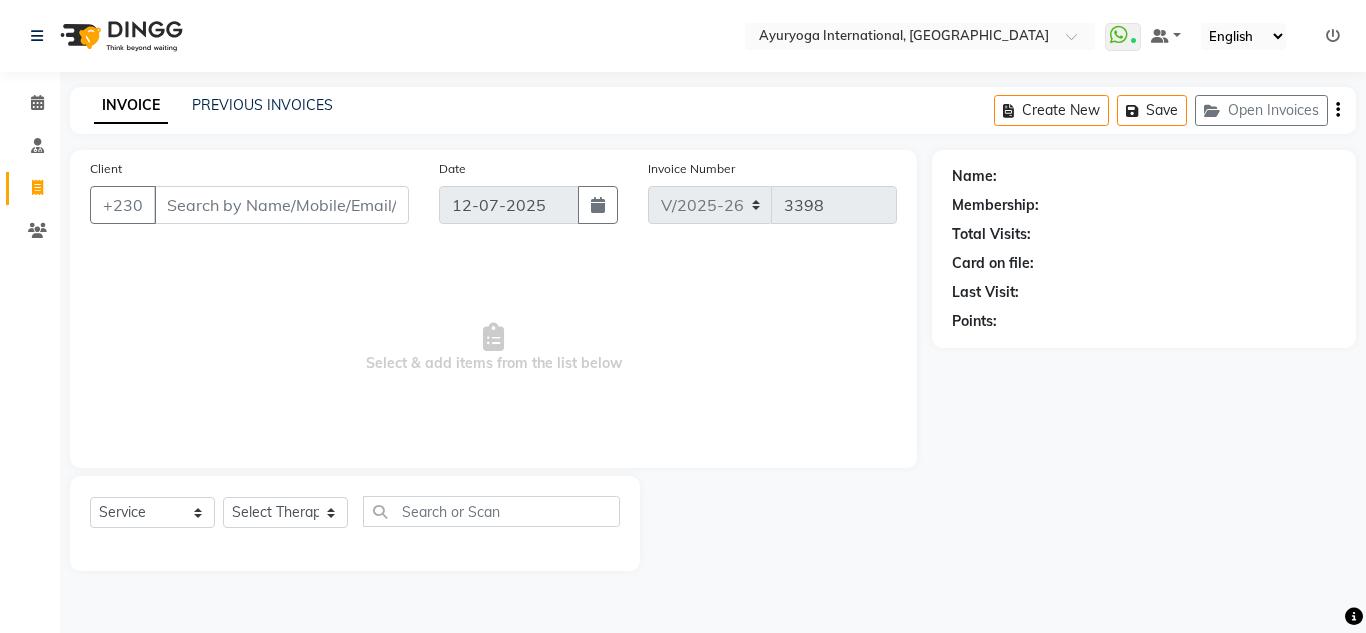 click on "Client" at bounding box center [281, 205] 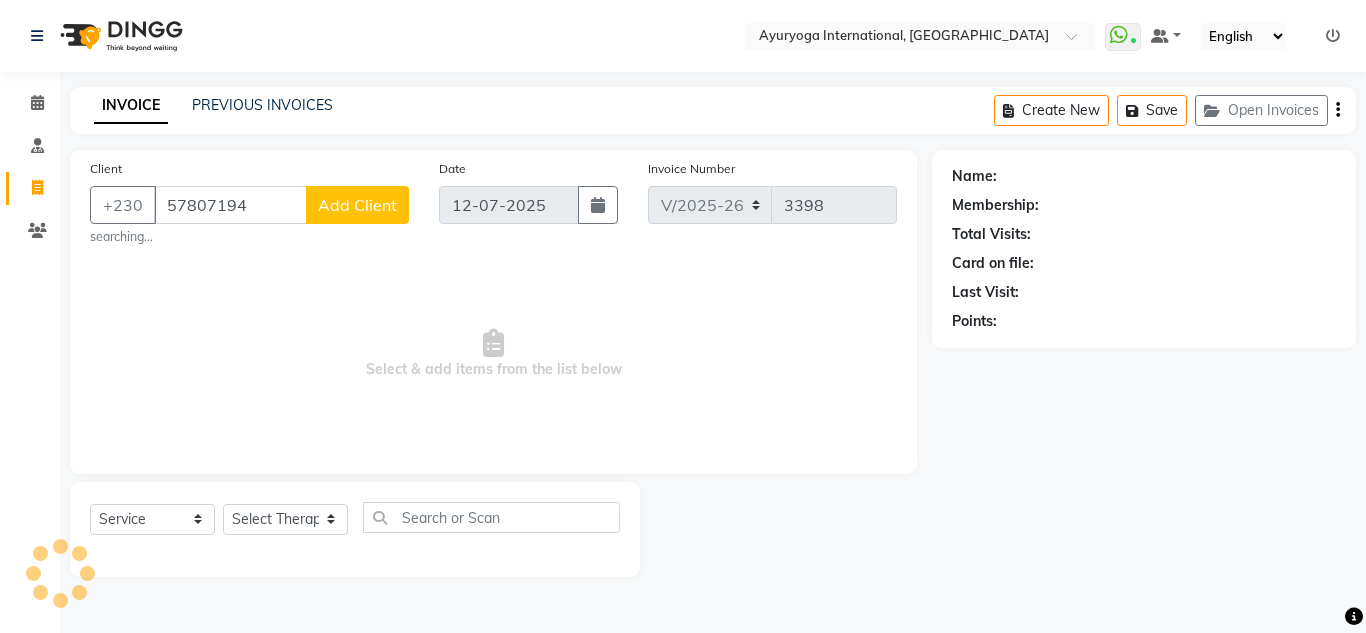 type on "57807194" 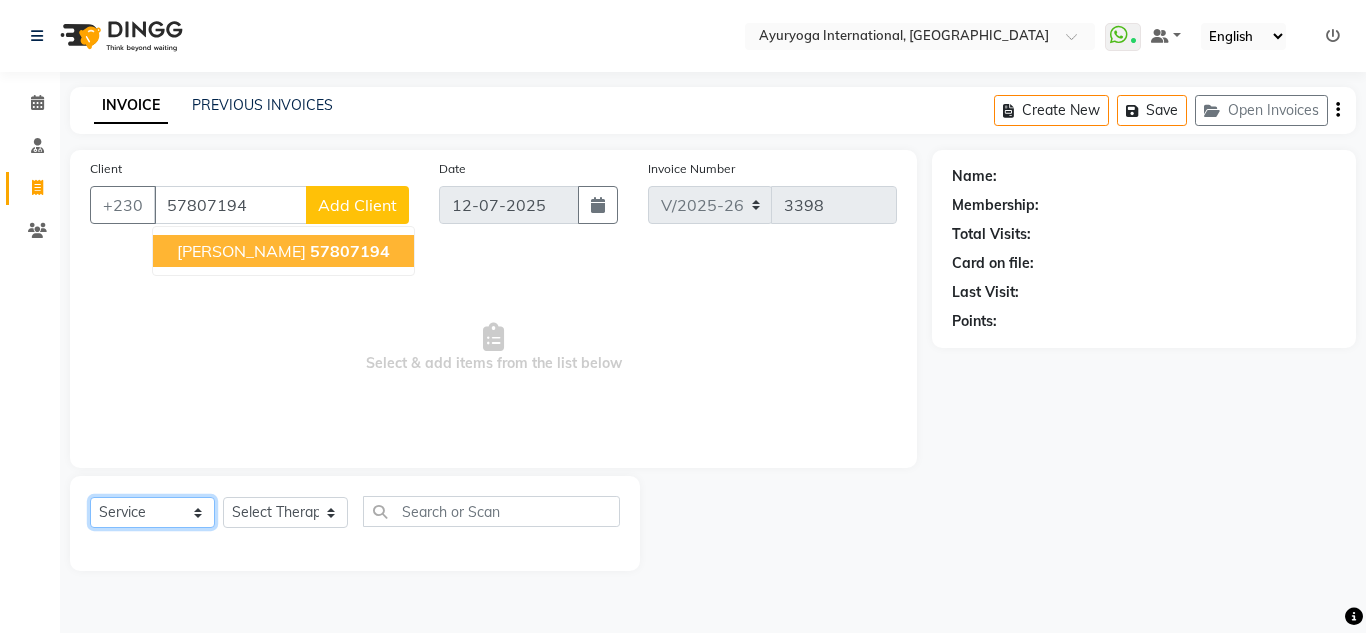 click on "Select  Service  Product  Membership  Package Voucher Prepaid Gift Card" 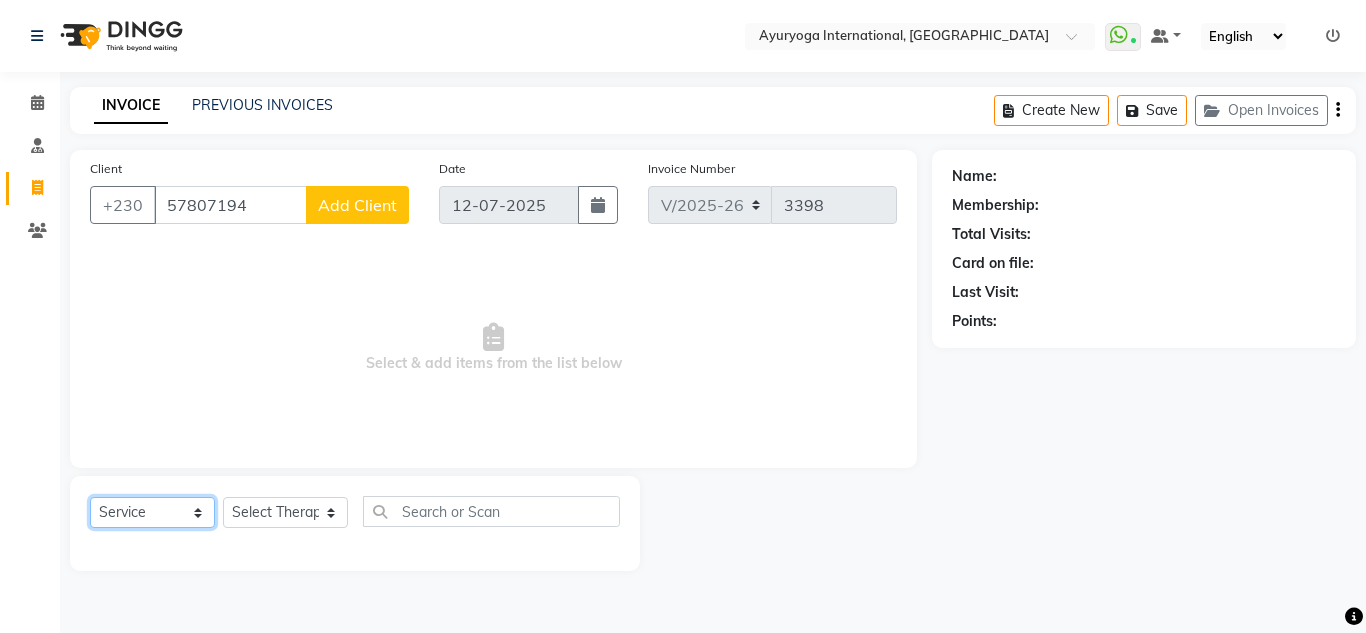 select on "V" 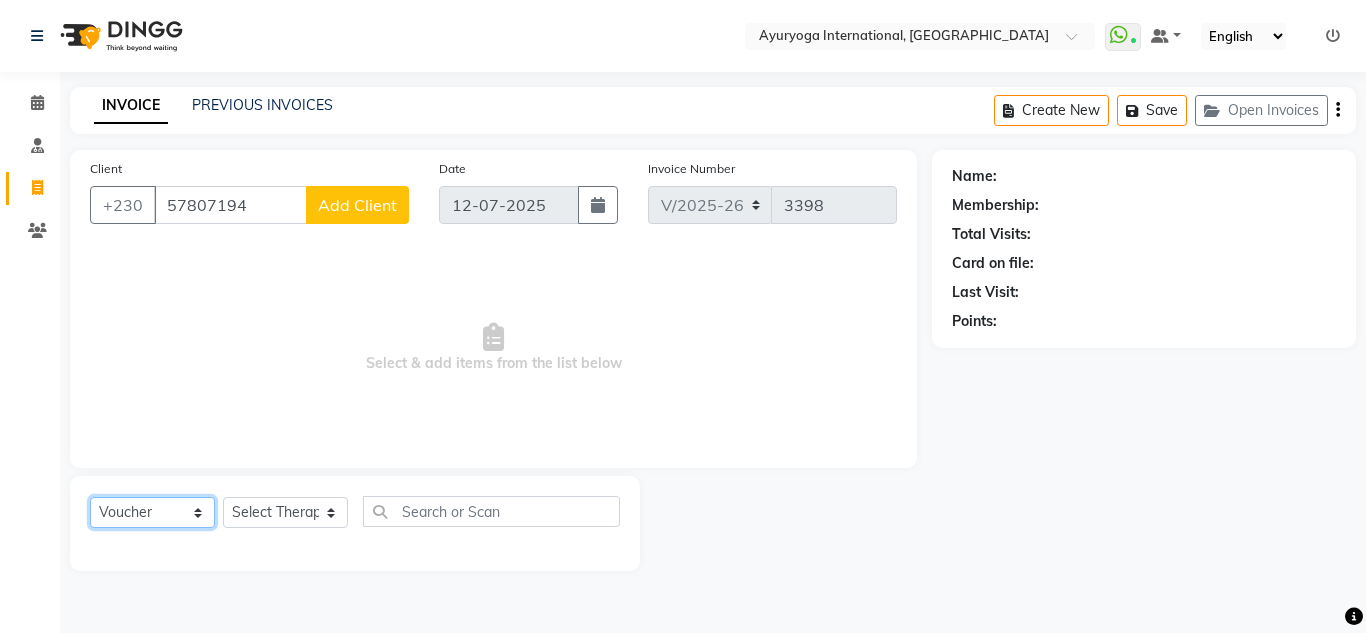 click on "Select  Service  Product  Membership  Package Voucher Prepaid Gift Card" 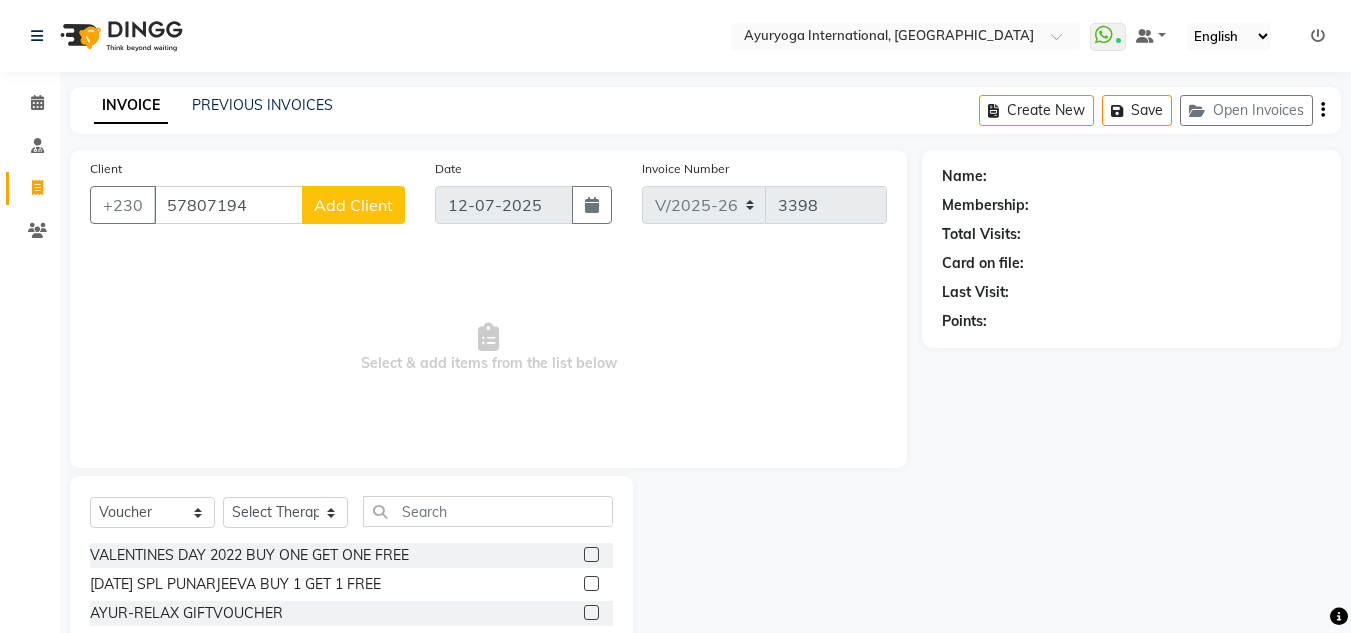 click on "Select  Service  Product  Membership  Package Voucher Prepaid Gift Card  Select Therapist ABHIRAMI-G BAIE ABHIRAM-MOKA ADHITHYA-MOKA ALEENA-G BAIE ANAGHA-MOKA BIJU PUTHUR VIJAYAN Dr ADARSH-MOKA JOJU MATHEW-MOKA KAVYA-MOKA MEGHA-MOKA NIDESH PRASANTH SASIDHARAN-MOKA PREMAWATEE SHILPA SASI-MOKA Shyama SIDDARTH-G BAIE SMIBIN TINU JOSEPH-G BAIE VISHNU-MOKA YUSHIKA-MOKA" 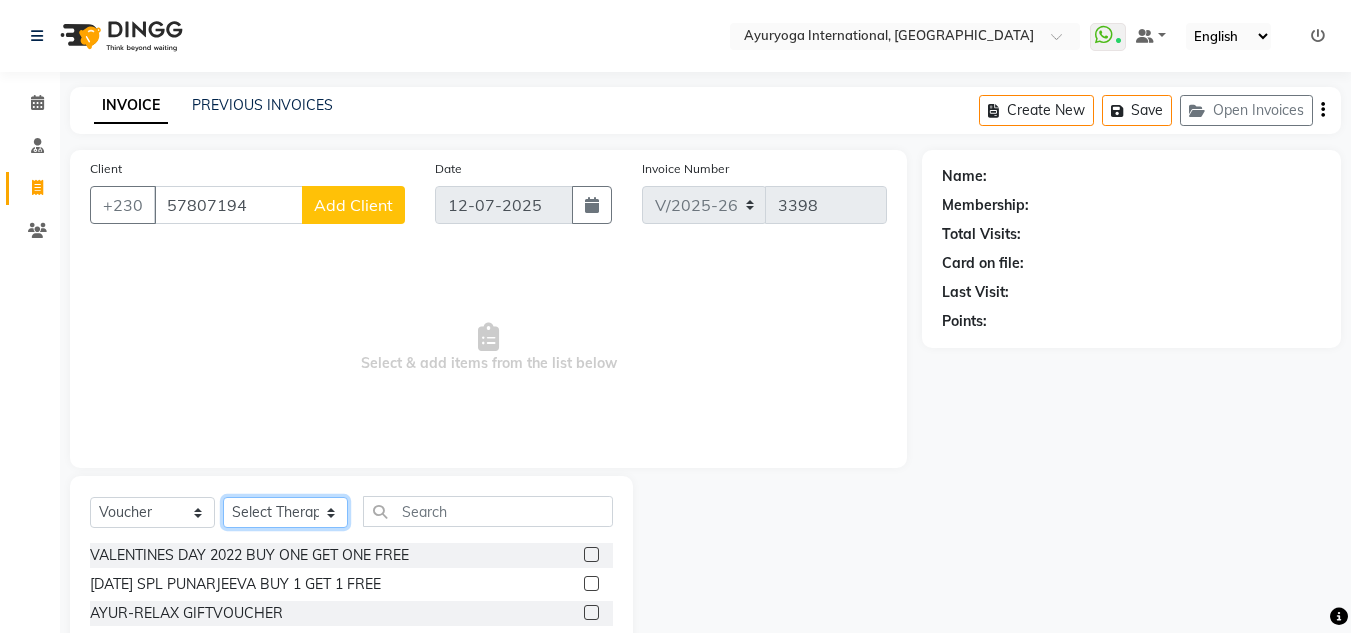 click on "Select Therapist ABHIRAMI-G BAIE ABHIRAM-MOKA ADHITHYA-MOKA ALEENA-G BAIE ANAGHA-MOKA BIJU PUTHUR VIJAYAN Dr ADARSH-MOKA JOJU MATHEW-MOKA KAVYA-MOKA MEGHA-MOKA NIDESH PRASANTH SASIDHARAN-MOKA PREMAWATEE SHILPA SASI-MOKA Shyama SIDDARTH-G BAIE SMIBIN TINU JOSEPH-G BAIE VISHNU-MOKA YUSHIKA-MOKA" 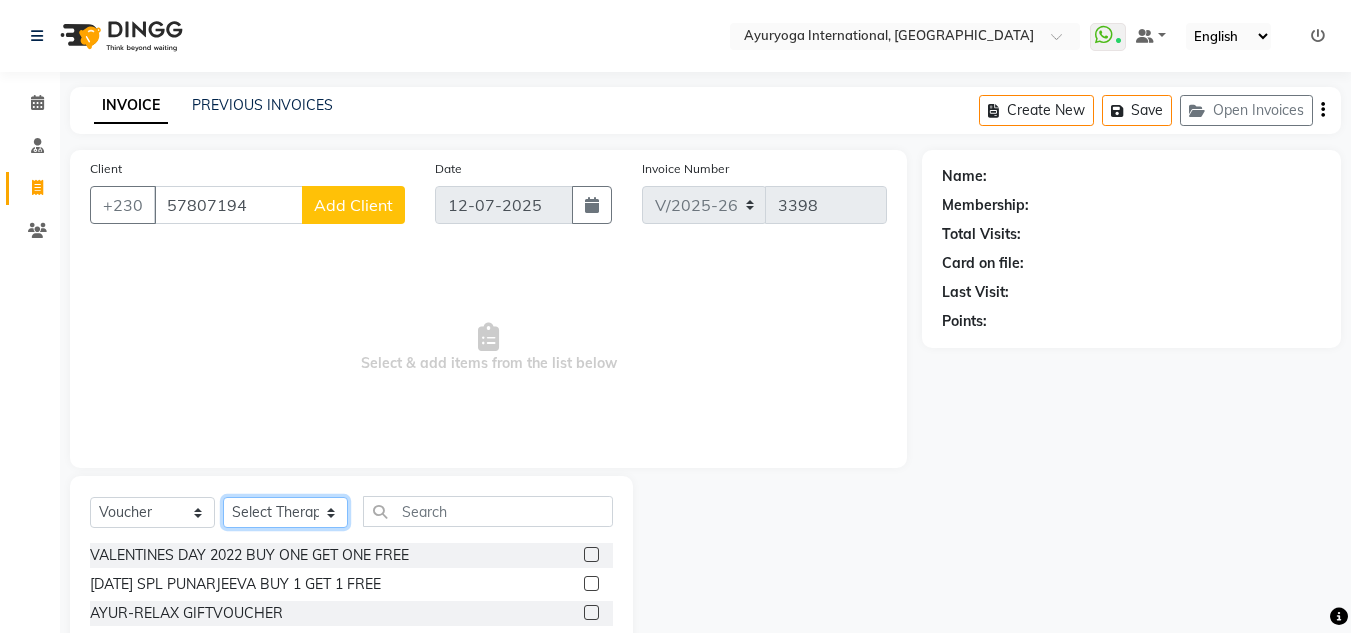 select on "11404" 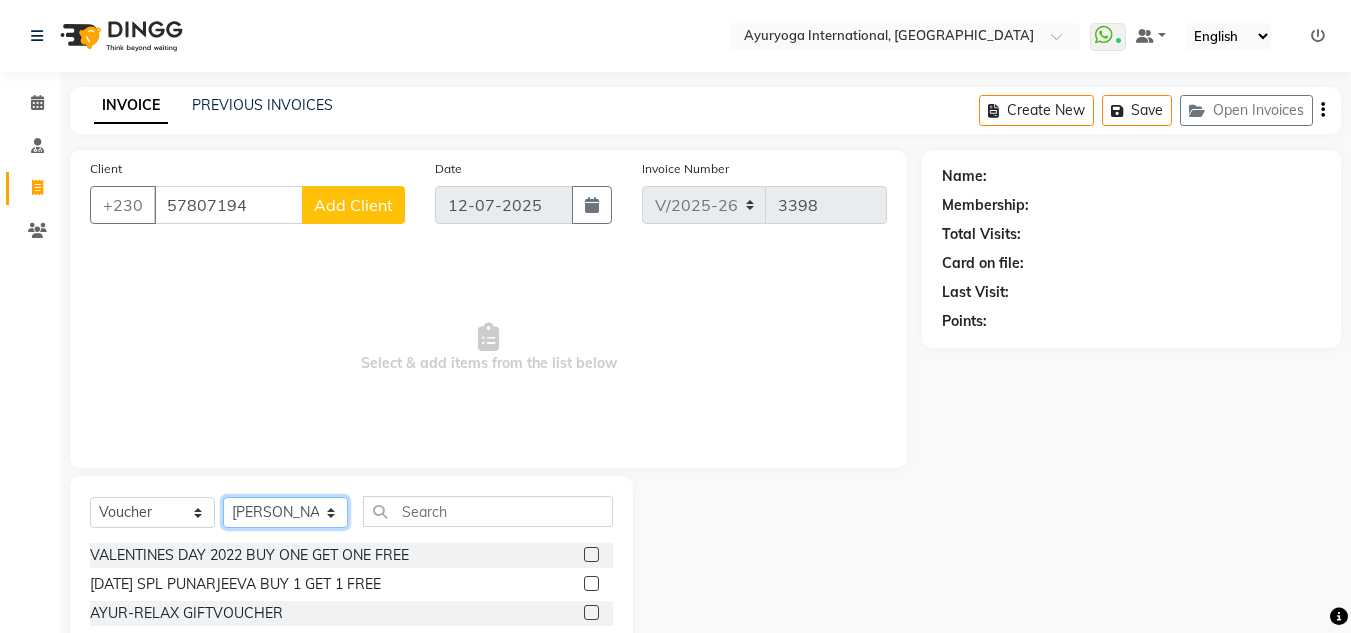 click on "Select Therapist ABHIRAMI-G BAIE ABHIRAM-MOKA ADHITHYA-MOKA ALEENA-G BAIE ANAGHA-MOKA BIJU PUTHUR VIJAYAN Dr ADARSH-MOKA JOJU MATHEW-MOKA KAVYA-MOKA MEGHA-MOKA NIDESH PRASANTH SASIDHARAN-MOKA PREMAWATEE SHILPA SASI-MOKA Shyama SIDDARTH-G BAIE SMIBIN TINU JOSEPH-G BAIE VISHNU-MOKA YUSHIKA-MOKA" 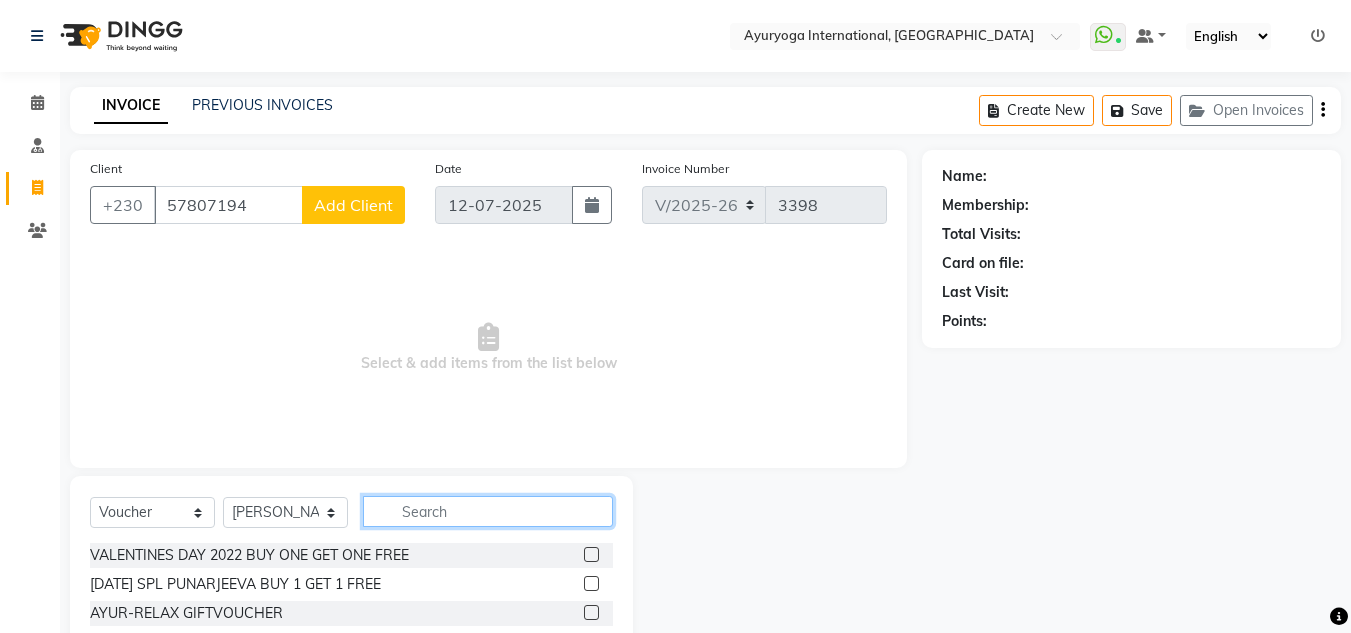 click 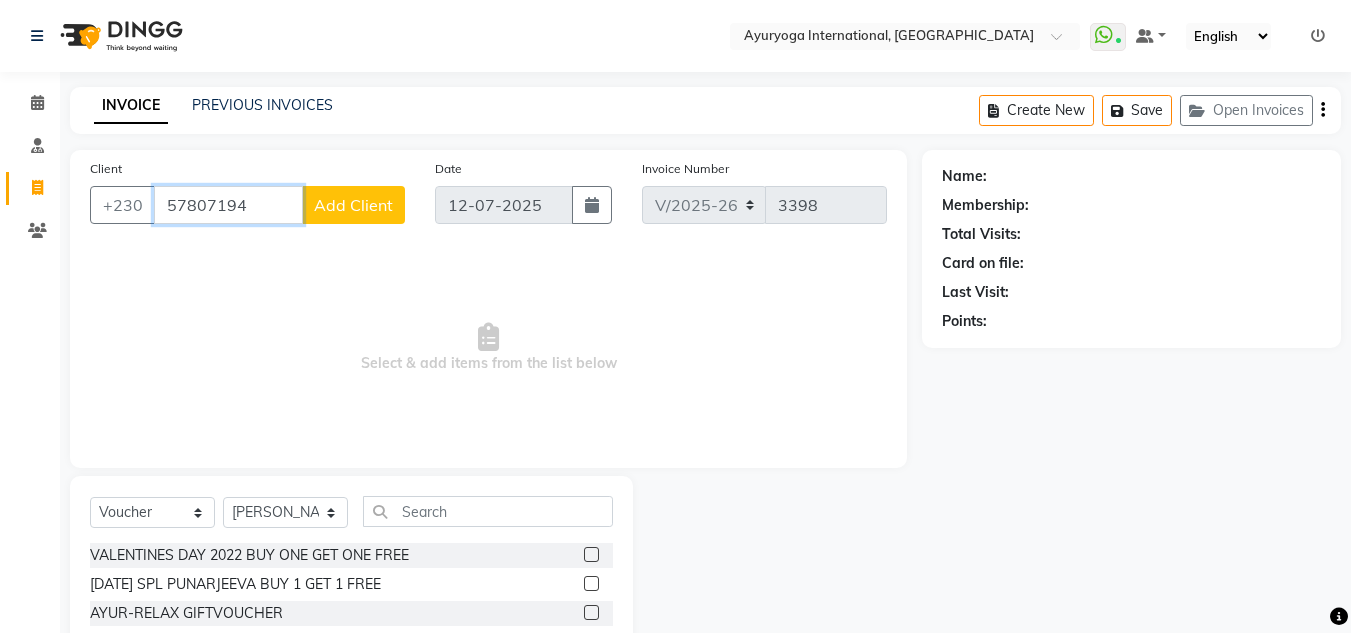 click on "57807194" at bounding box center (228, 205) 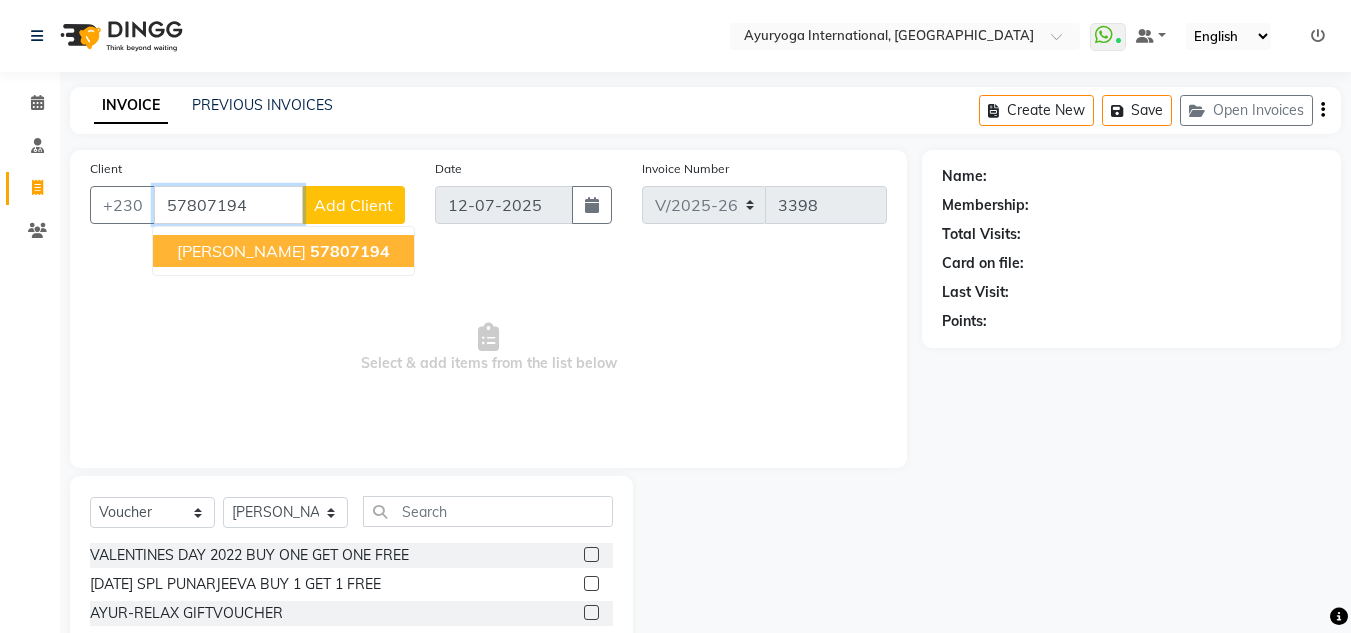 click on "Mrs Ramsahye" at bounding box center (241, 251) 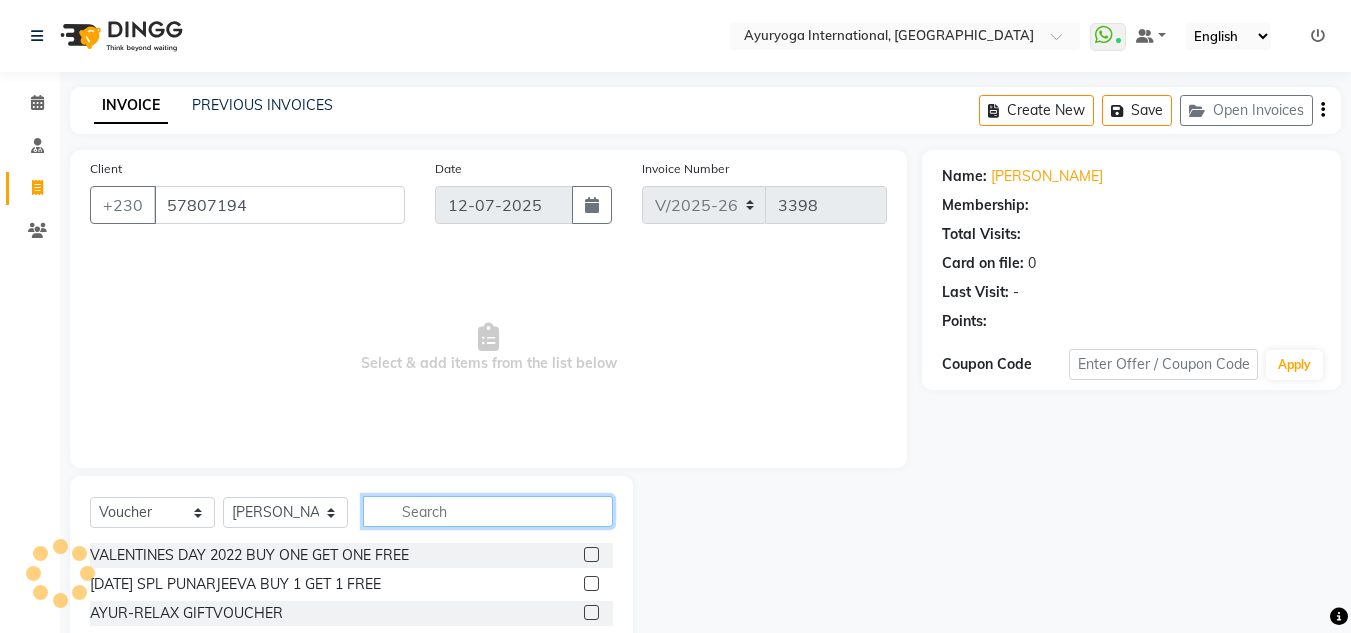 click 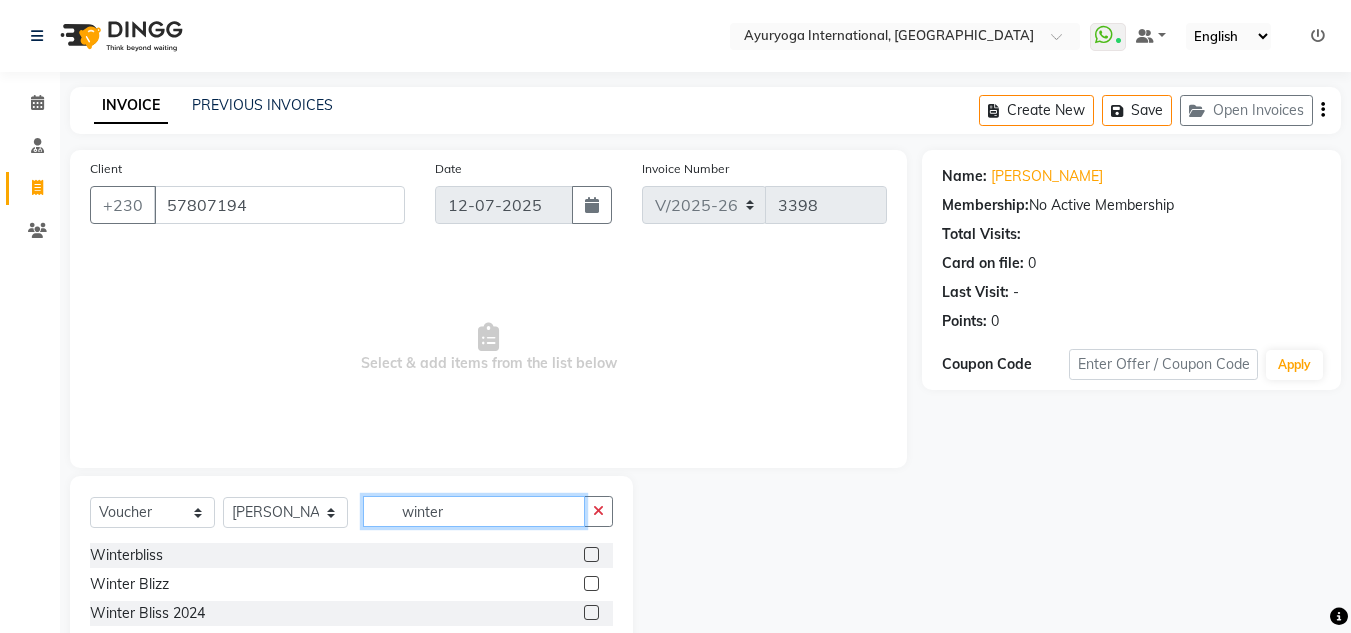 scroll, scrollTop: 113, scrollLeft: 0, axis: vertical 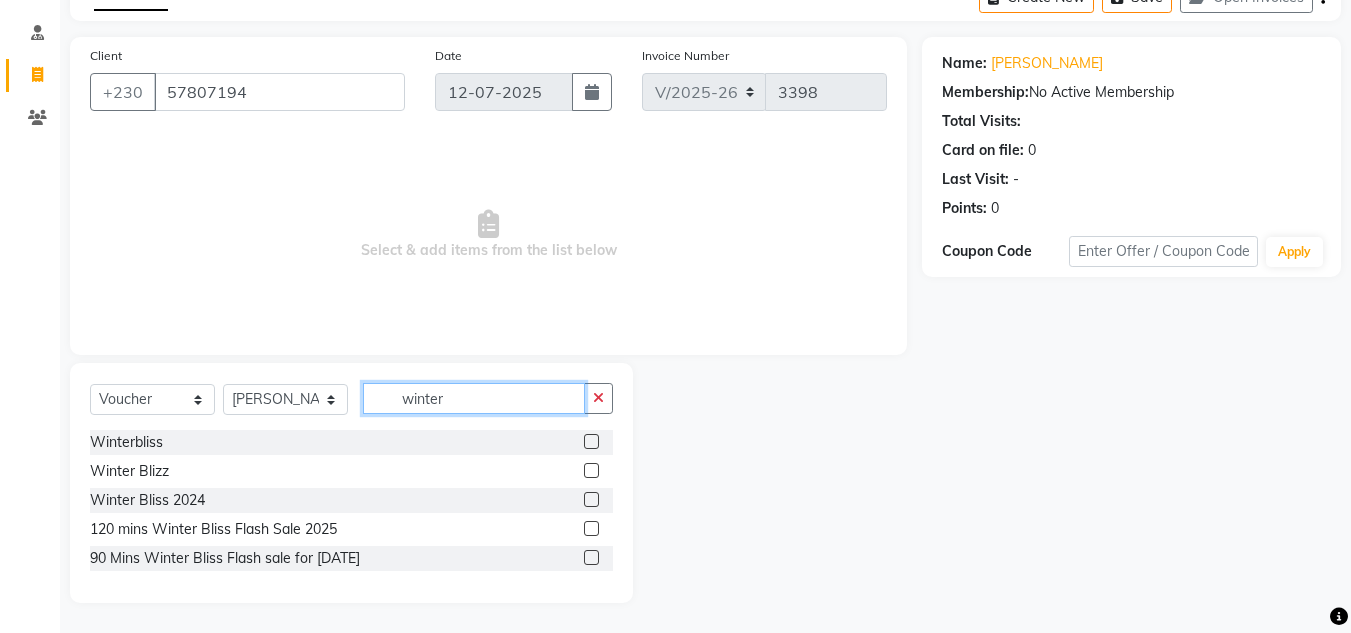 type on "winter" 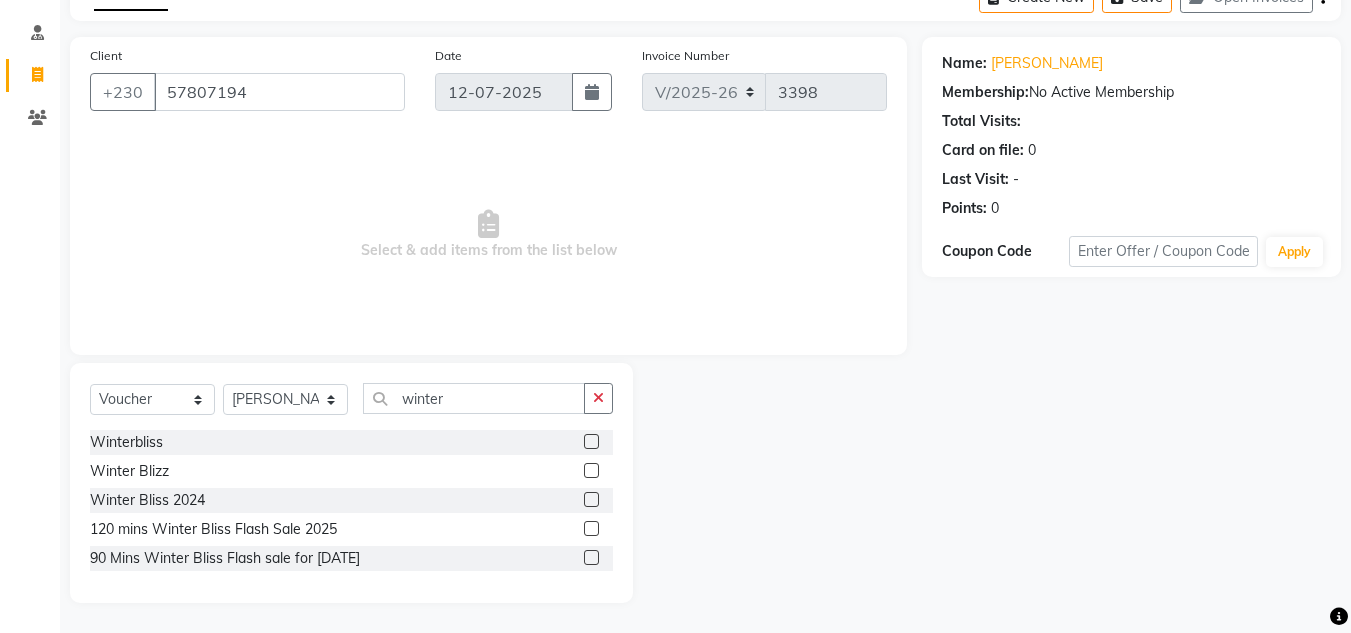 click 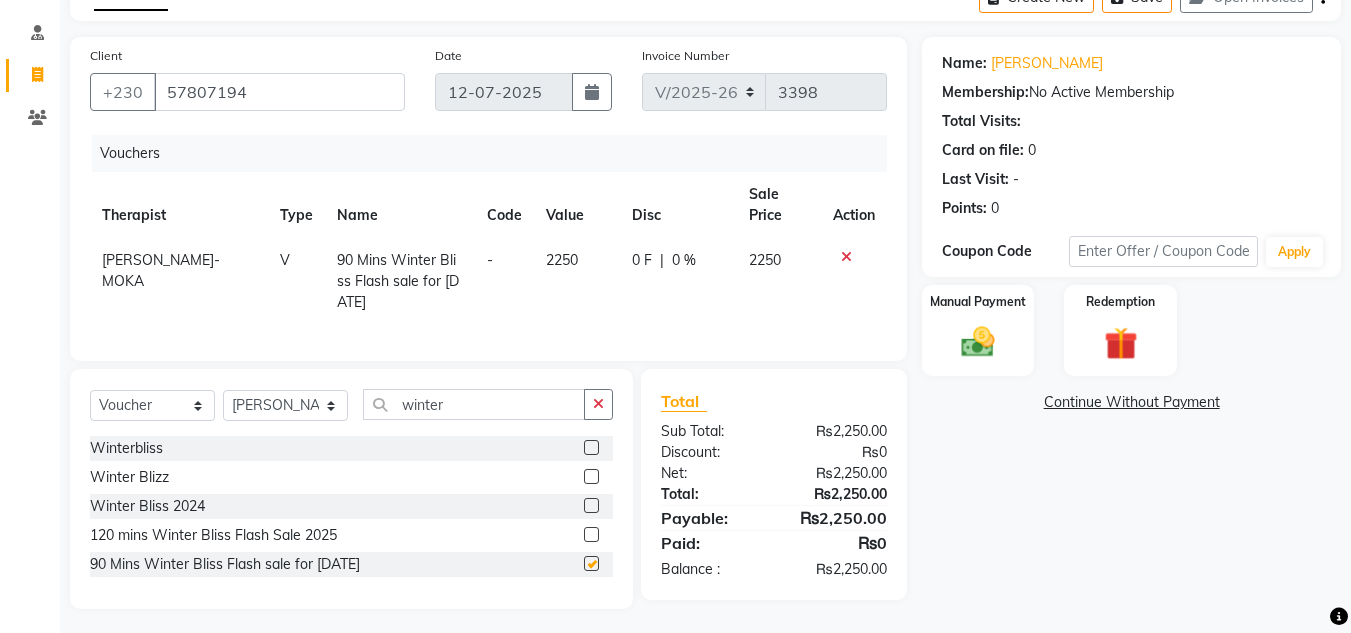 checkbox on "false" 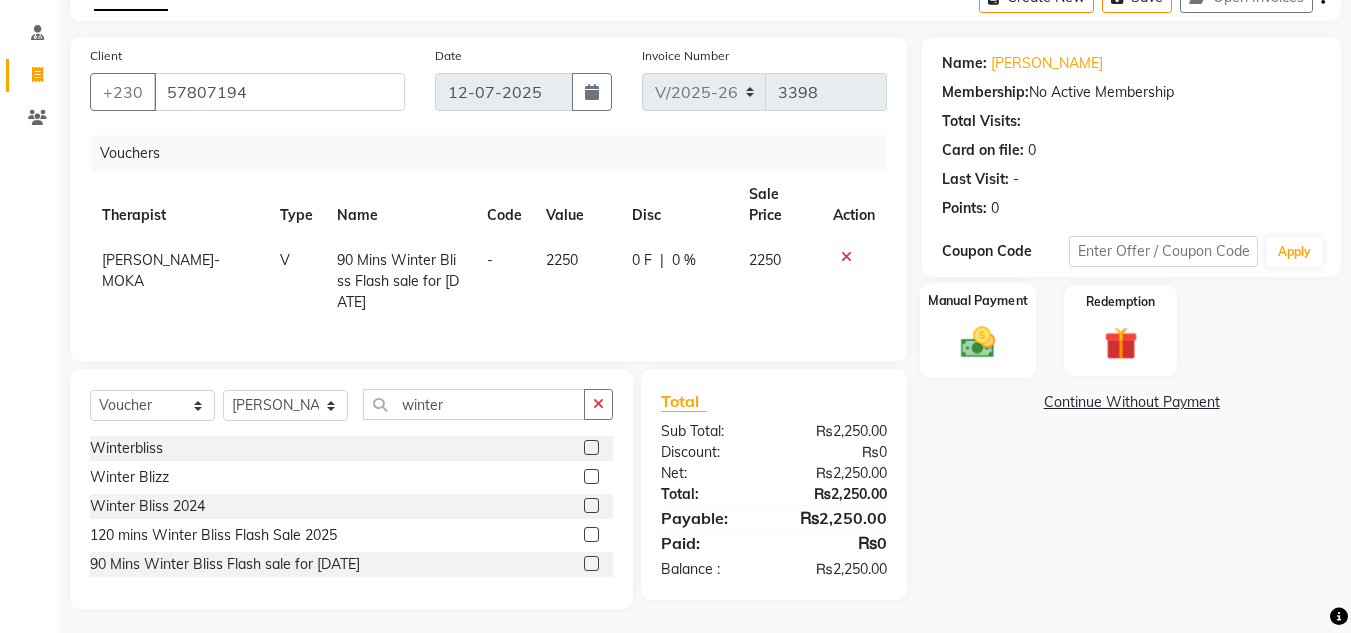 click 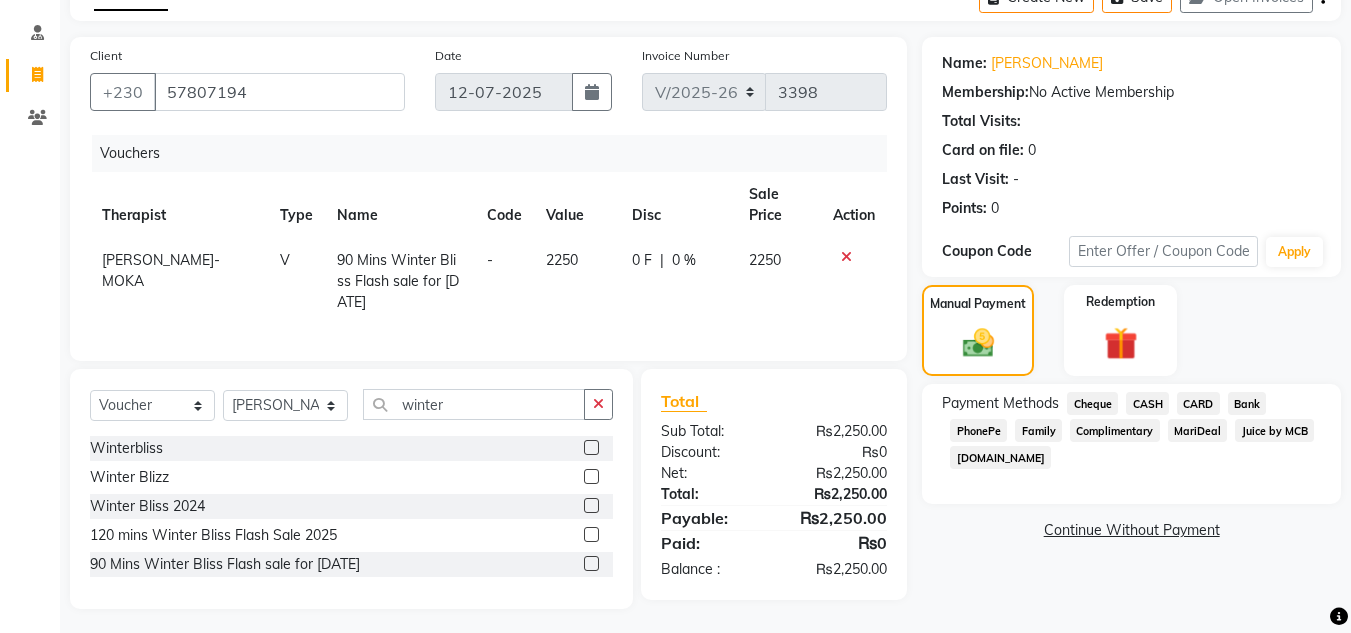 click on "CASH" 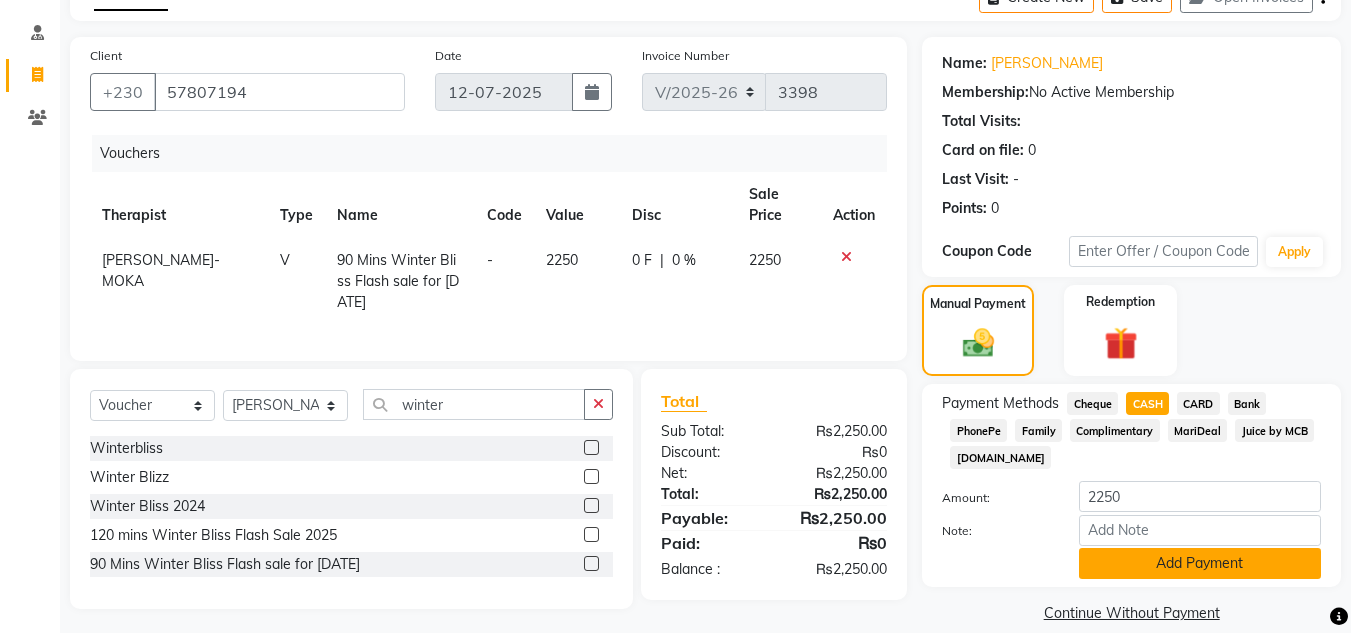 click on "Add Payment" 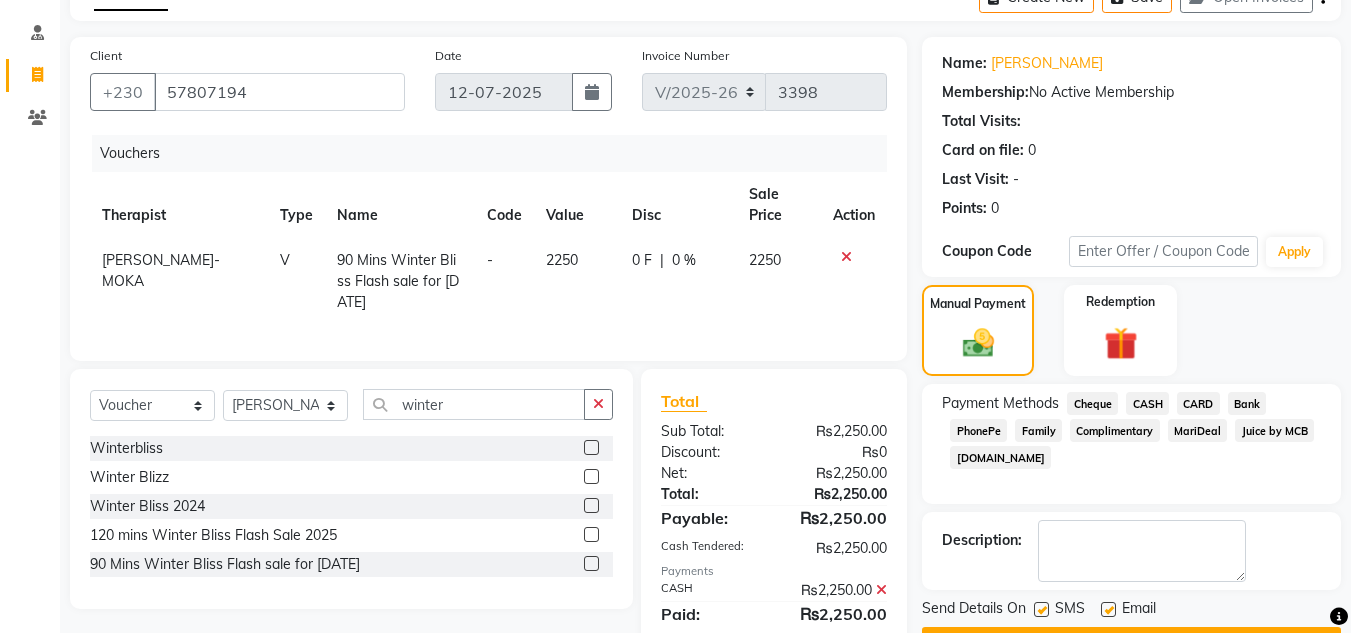 scroll, scrollTop: 196, scrollLeft: 0, axis: vertical 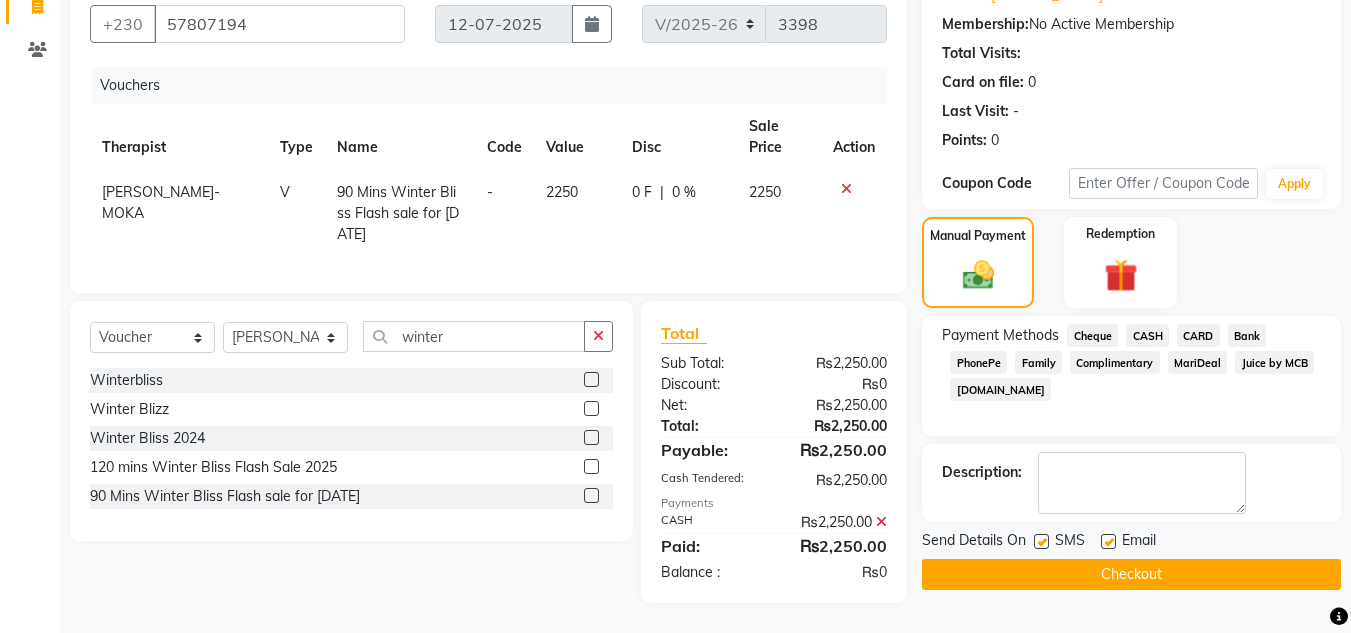 click on "Checkout" 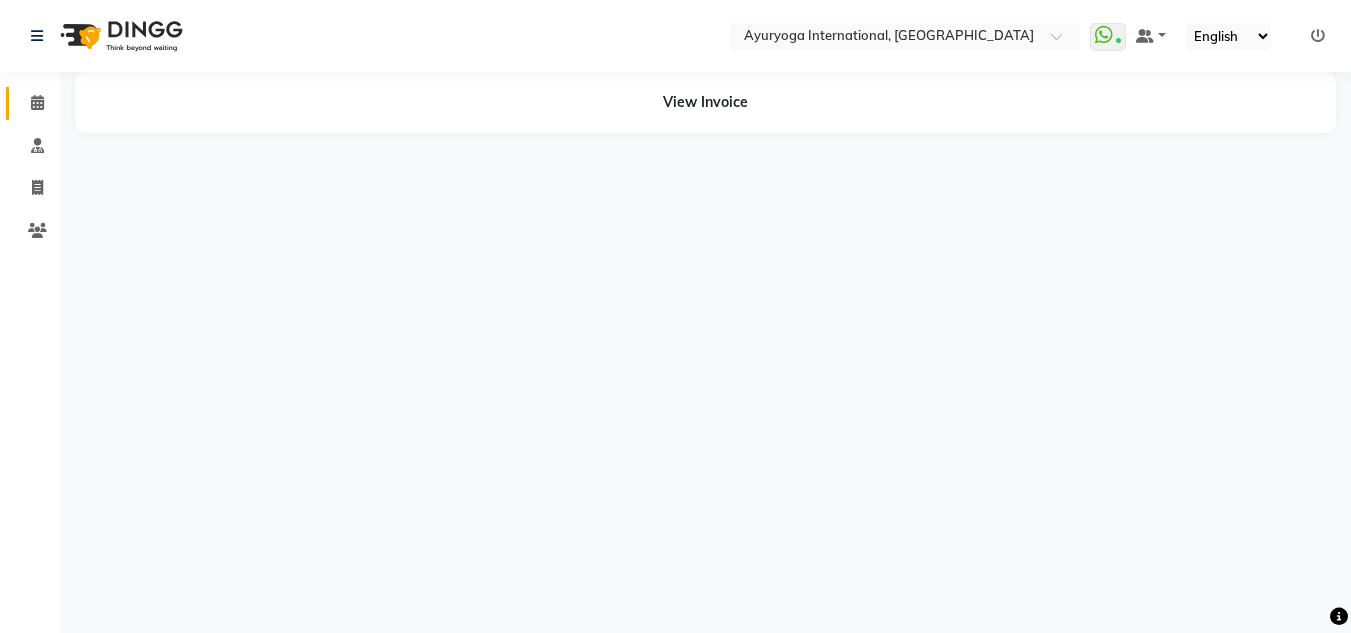 scroll, scrollTop: 0, scrollLeft: 0, axis: both 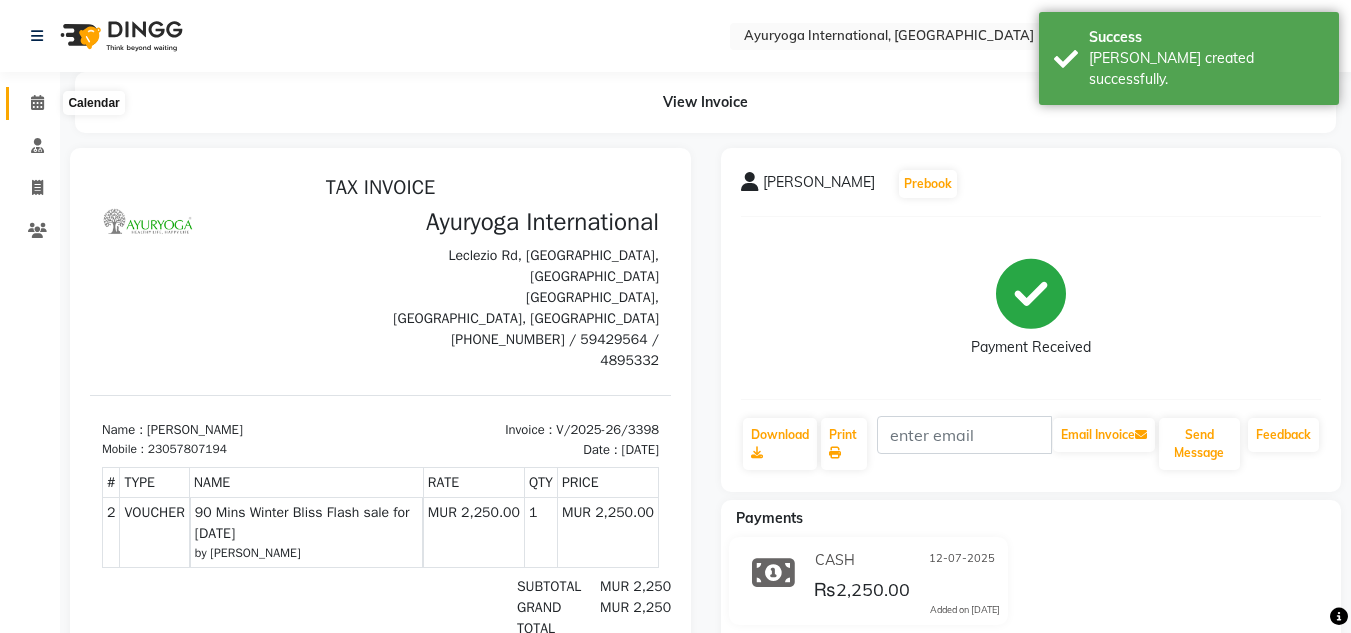 click 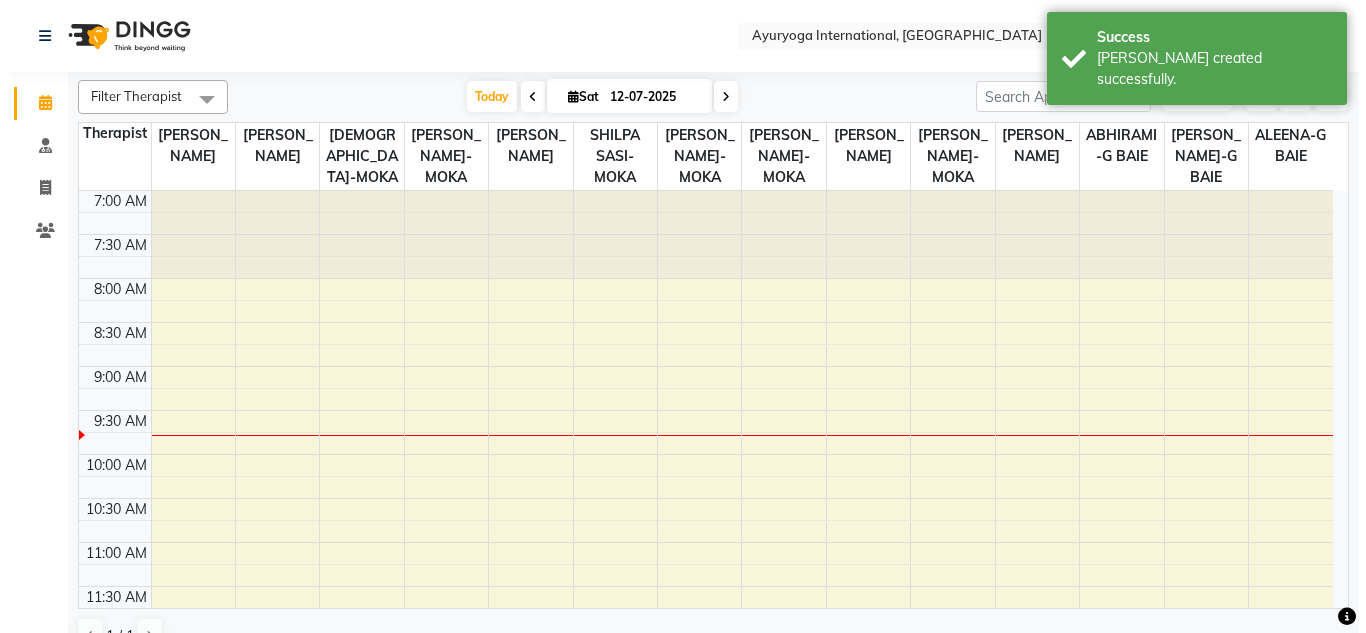 scroll, scrollTop: 177, scrollLeft: 0, axis: vertical 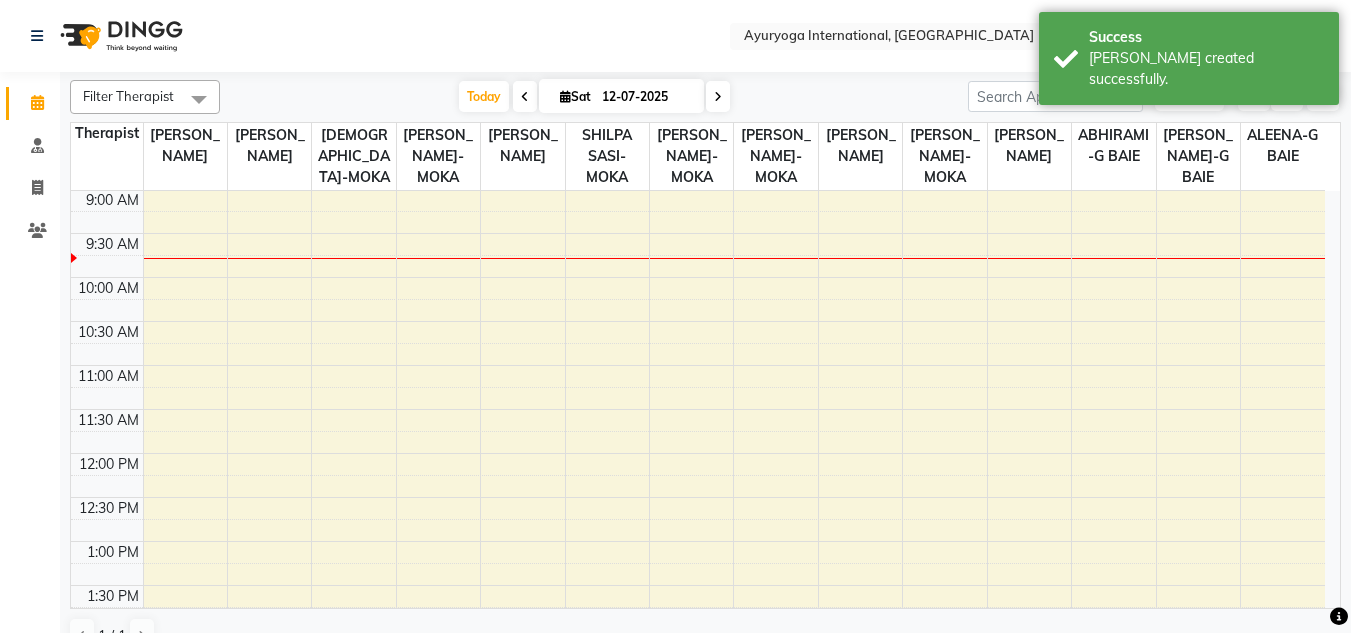 click on "Select Location × Ayuryoga International, Mount Ory Rd  WhatsApp Status  ✕ Status:  Connected Most Recent Message: 12-07-2025     08:57 AM Recent Service Activity: 12-07-2025     08:51 AM Default Panel My Panel English ENGLISH Español العربية मराठी हिंदी ગુજરાતી தமிழ் 中文 Notifications nothing to show" 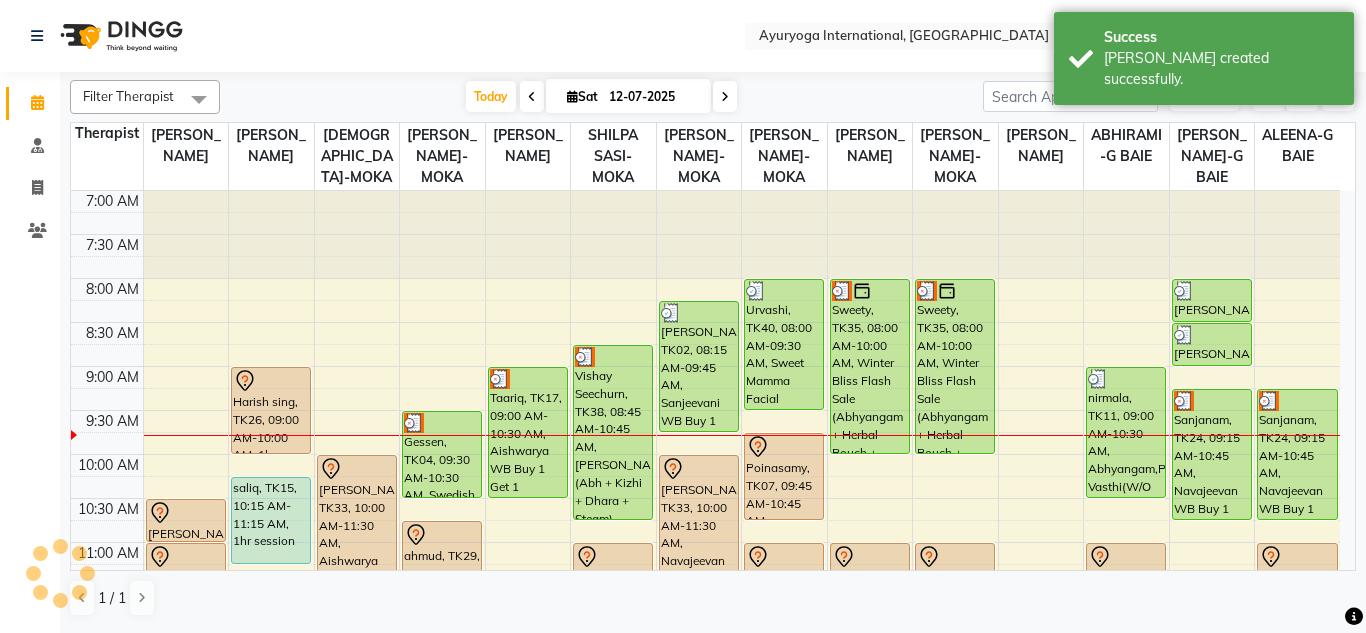 scroll, scrollTop: 100, scrollLeft: 0, axis: vertical 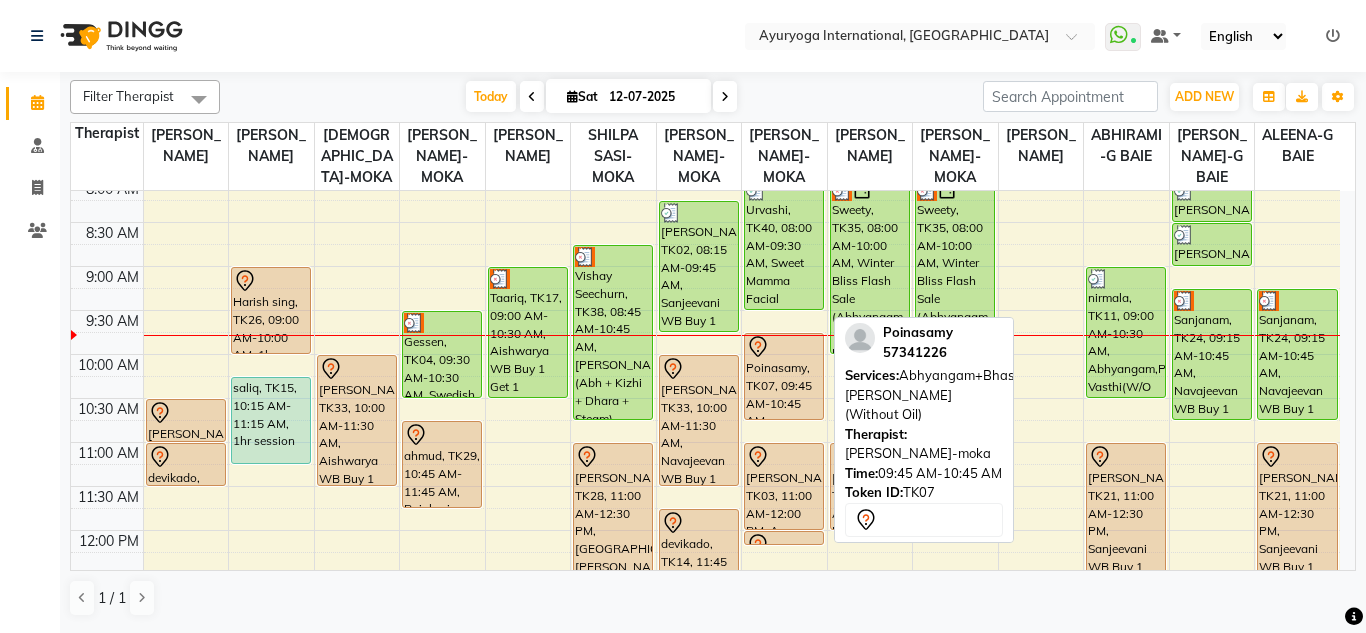 click on "Poinasamy, TK07, 09:45 AM-10:45 AM, Abhyangam+Bhashpa [PERSON_NAME](Without Oil)" at bounding box center [784, 376] 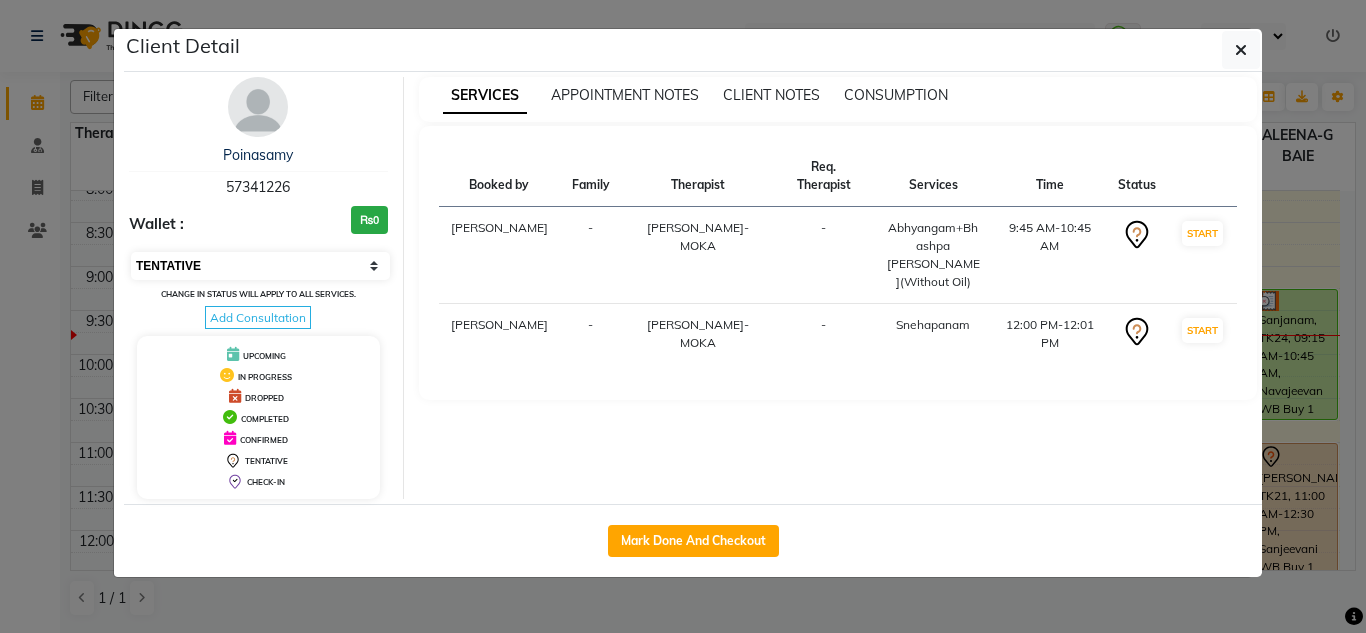 click on "Select IN SERVICE CONFIRMED TENTATIVE CHECK IN MARK DONE DROPPED UPCOMING" at bounding box center [260, 266] 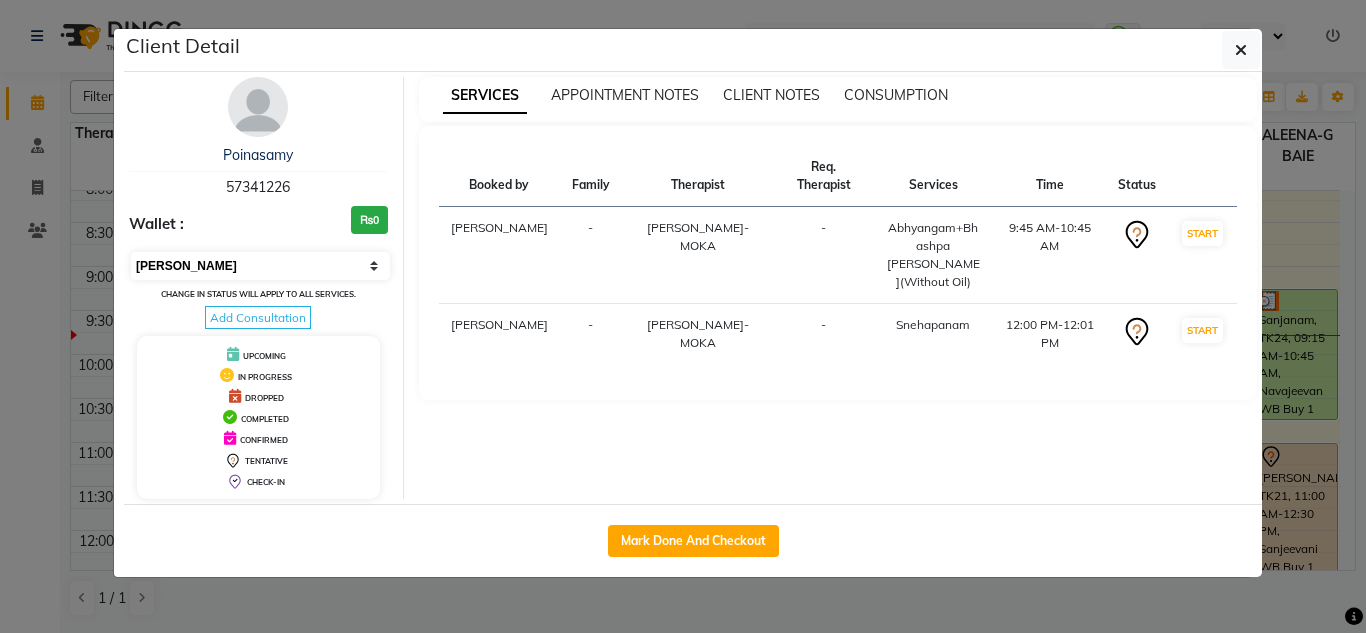 click on "Select IN SERVICE CONFIRMED TENTATIVE CHECK IN MARK DONE DROPPED UPCOMING" at bounding box center (260, 266) 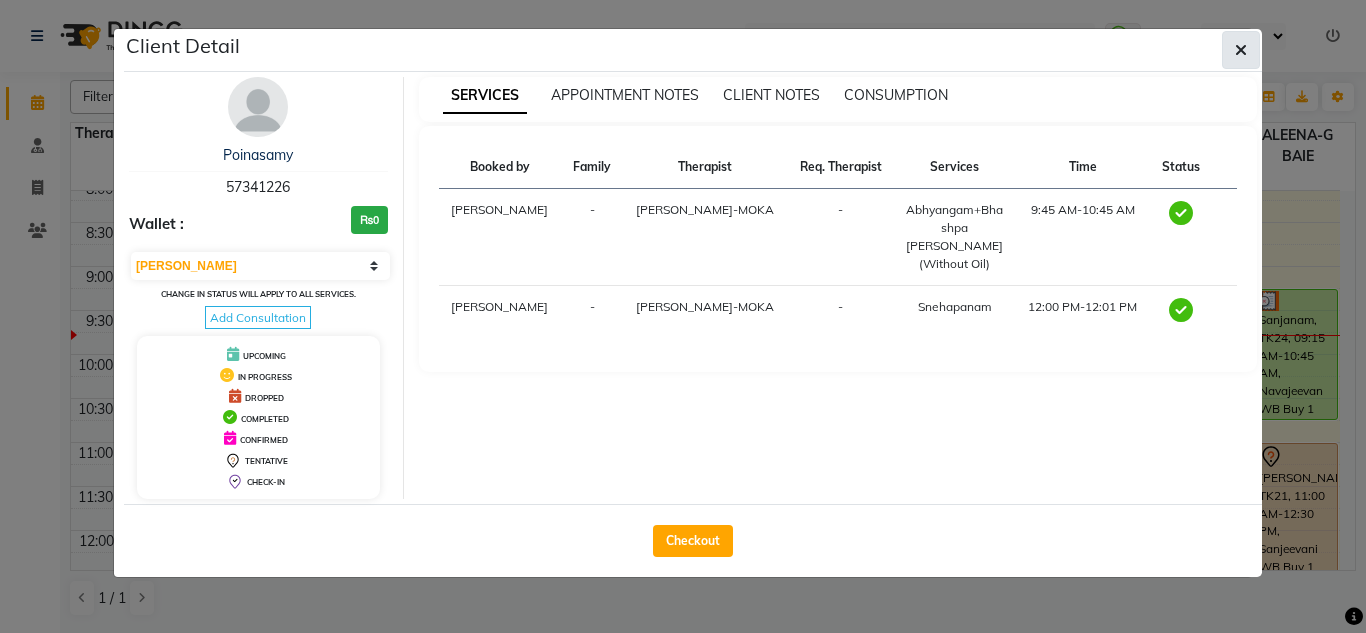 click 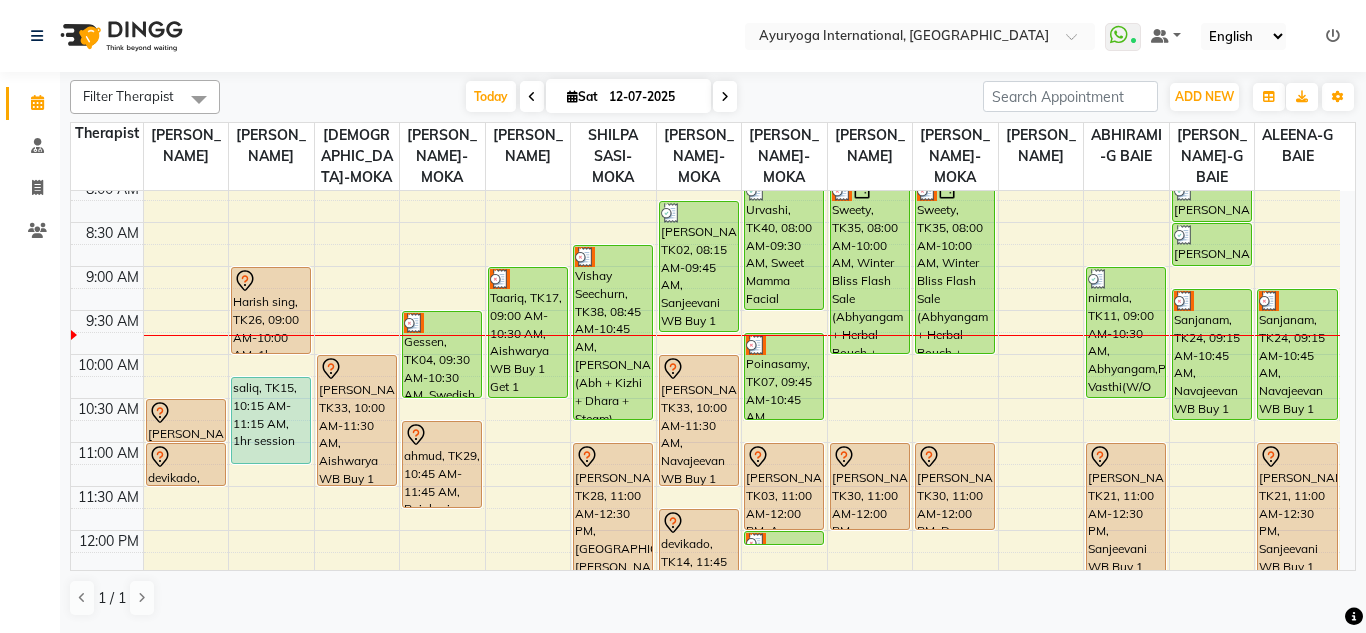 click at bounding box center [725, 97] 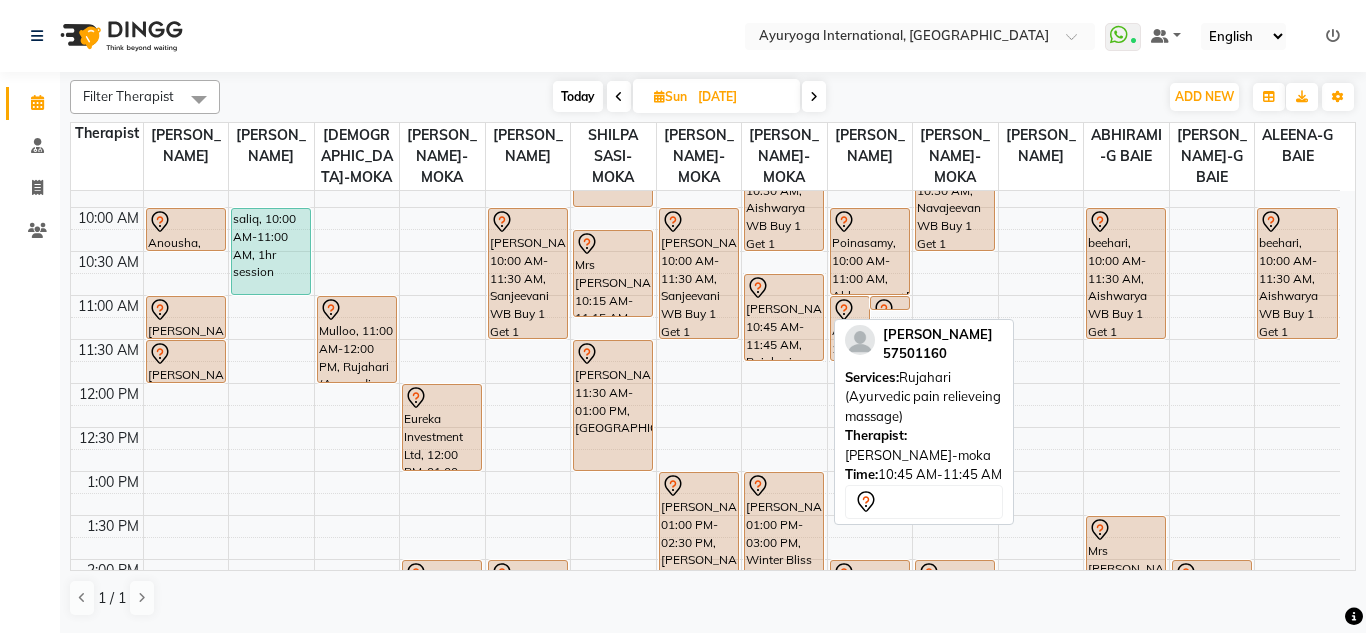 scroll, scrollTop: 200, scrollLeft: 0, axis: vertical 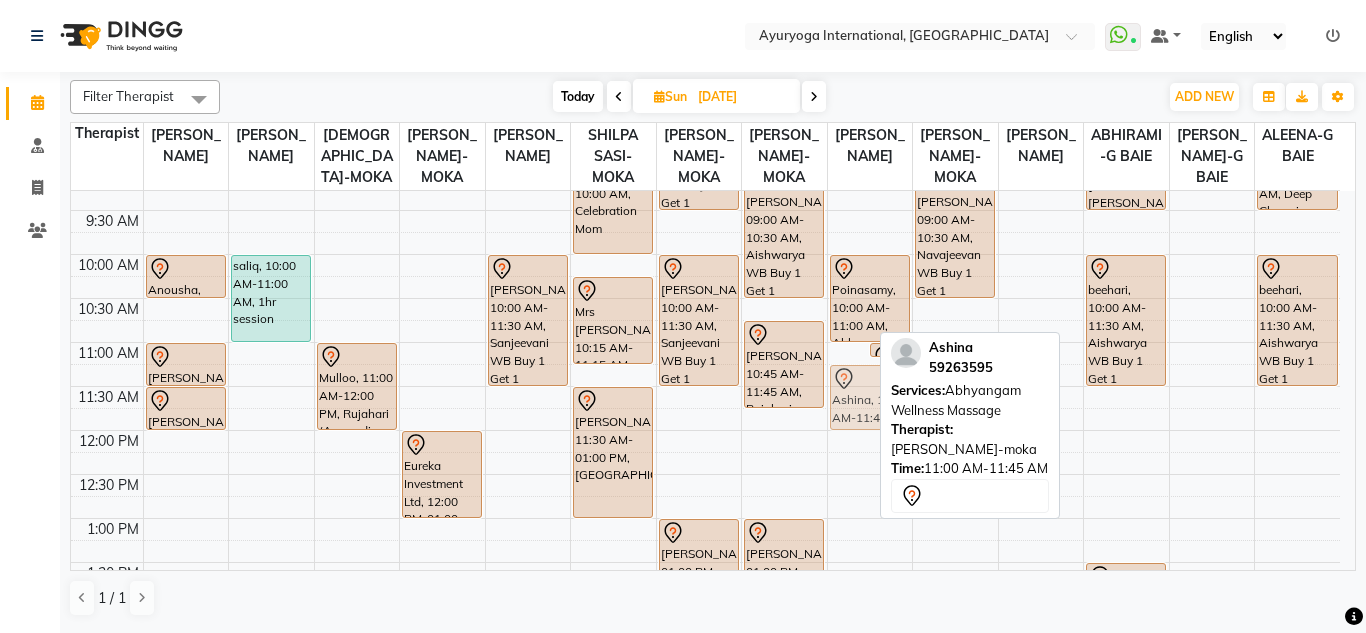 drag, startPoint x: 857, startPoint y: 395, endPoint x: 847, endPoint y: 410, distance: 18.027756 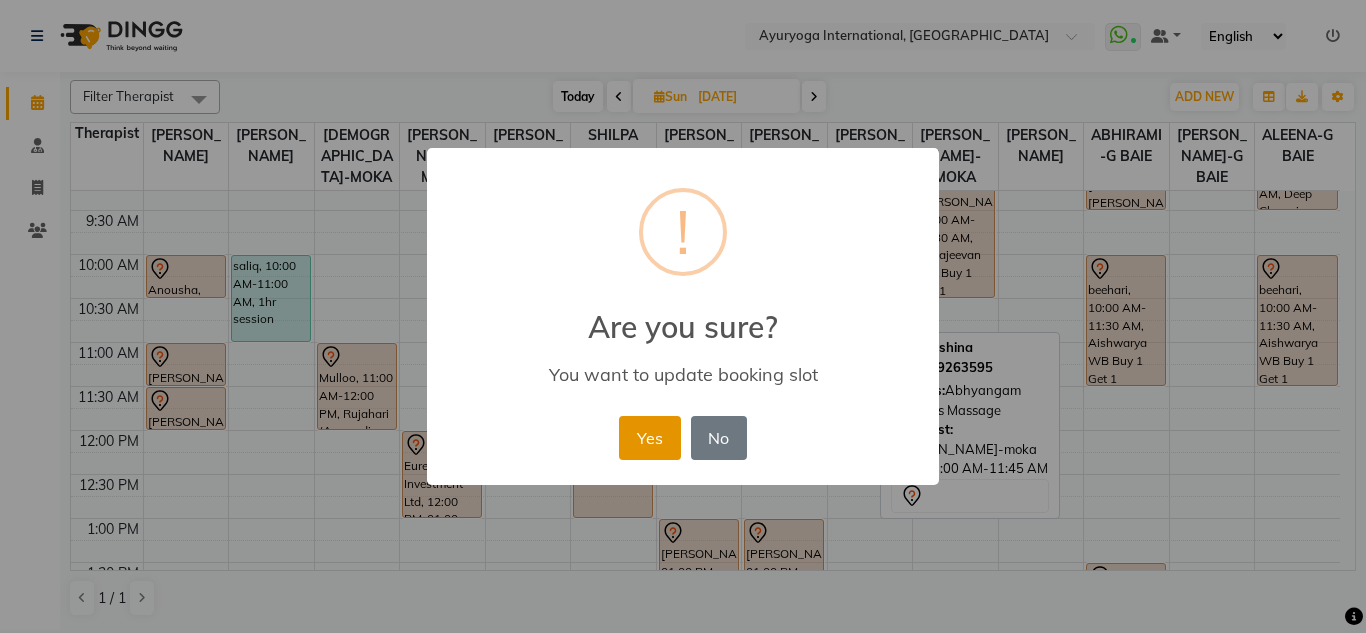 click on "Yes" at bounding box center [649, 438] 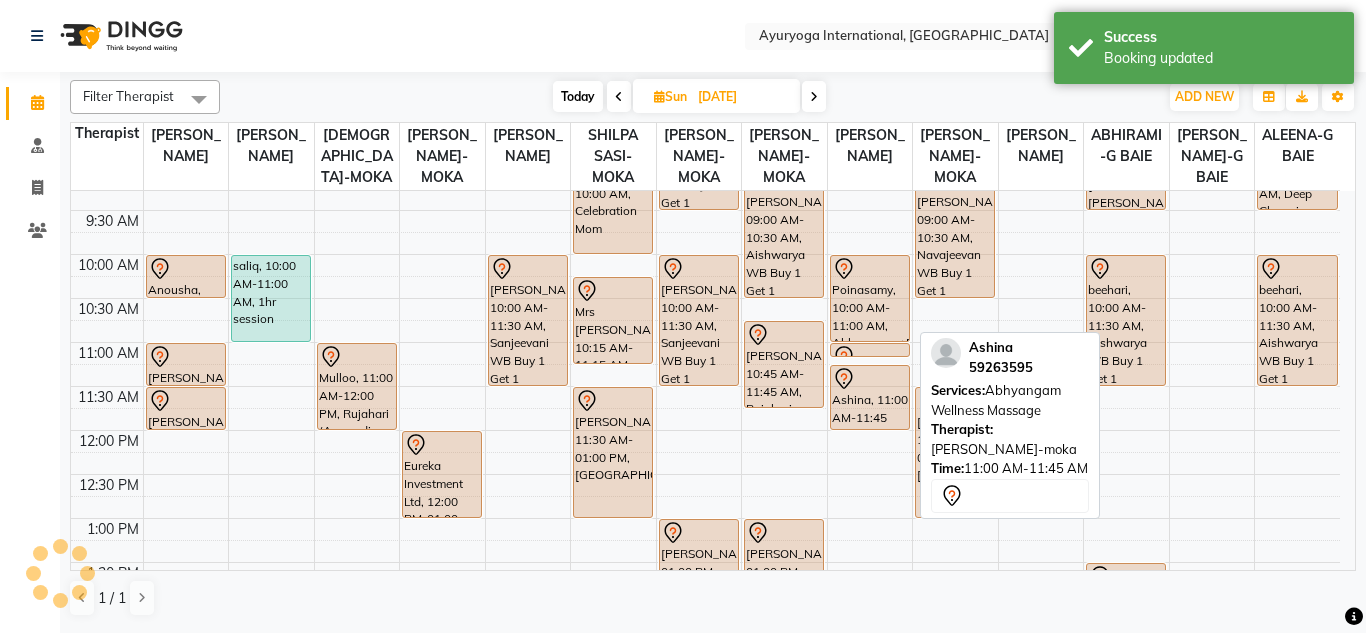 click on "Ashina, 11:00 AM-11:45 AM, Abhyangam Wellness Massage" at bounding box center (870, 397) 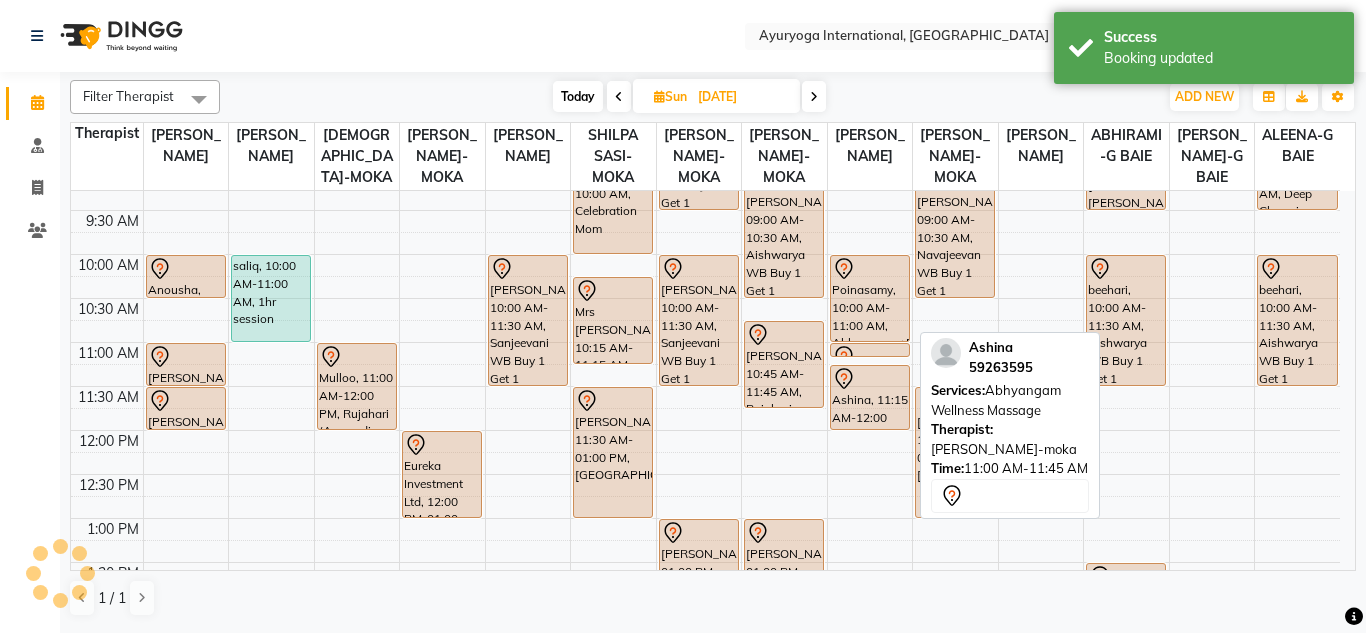 click on "Ashina, 11:15 AM-12:00 PM, Abhyangam Wellness Massage" at bounding box center [870, 397] 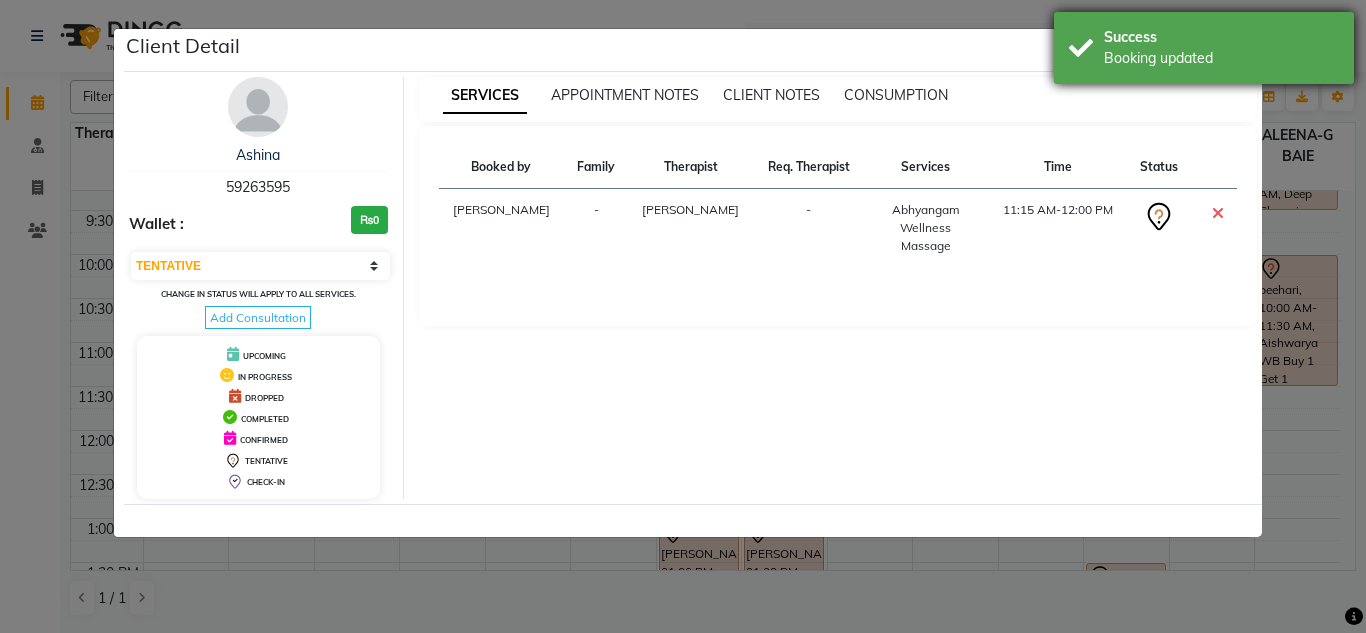 click on "Success" at bounding box center [1221, 37] 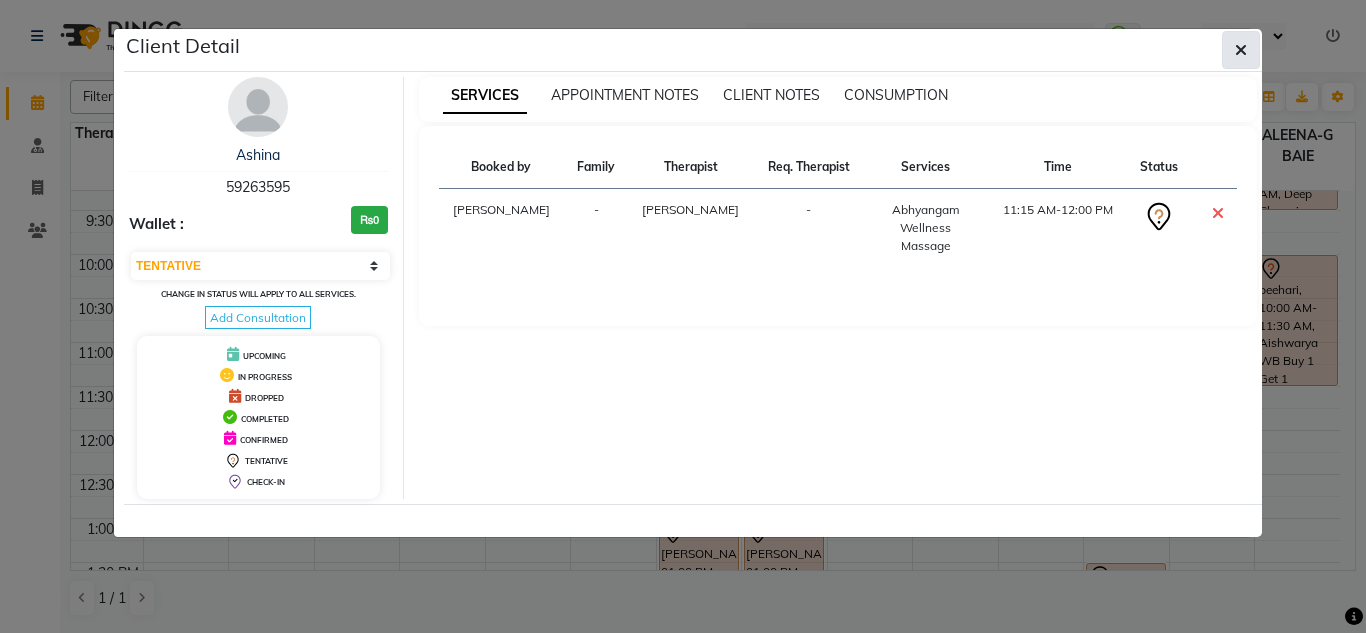 click 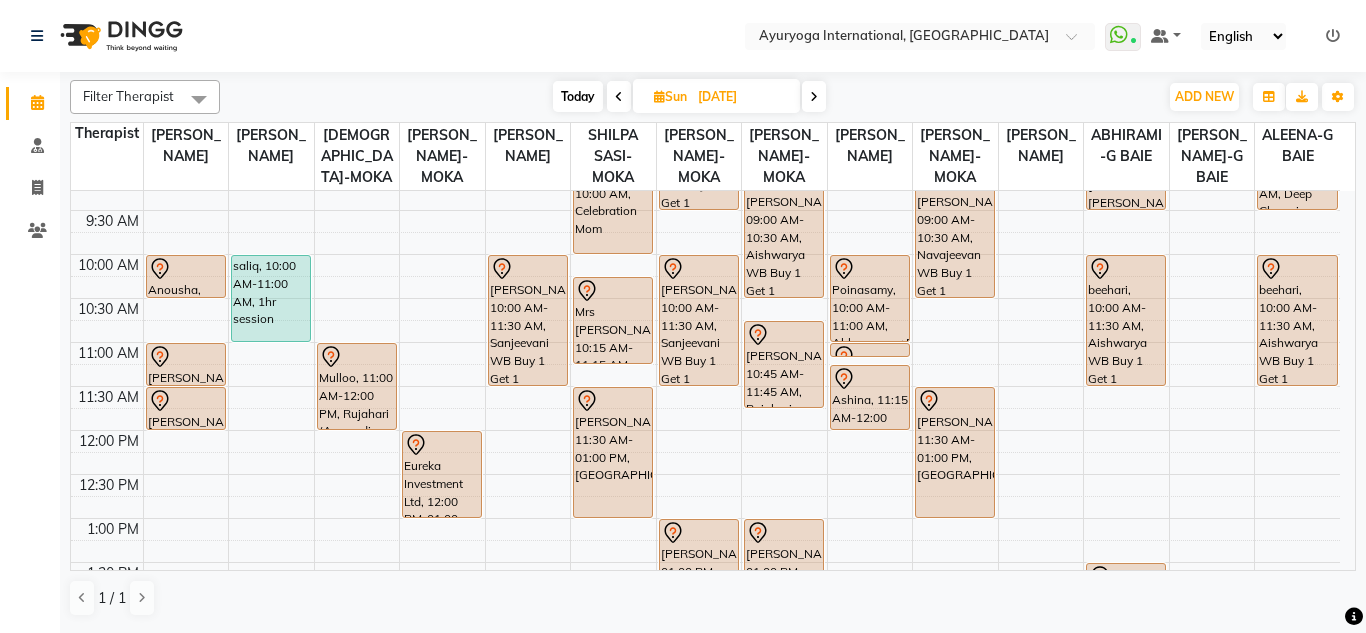 click at bounding box center [814, 97] 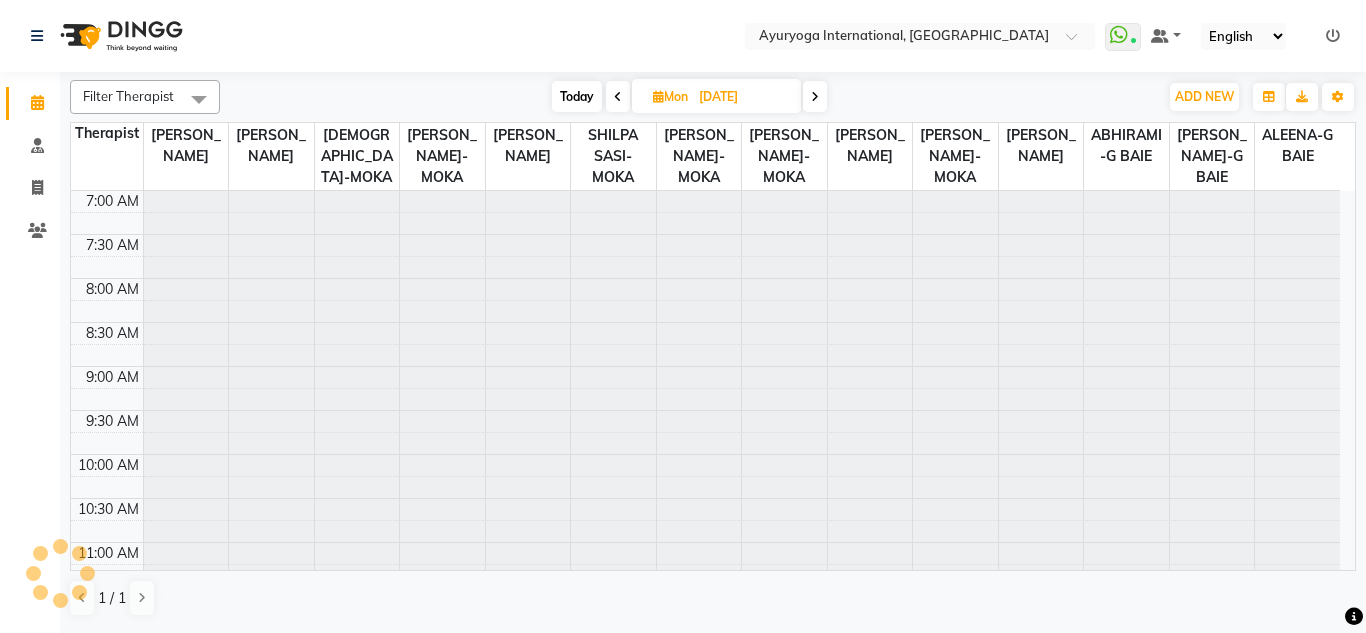 drag, startPoint x: 927, startPoint y: 64, endPoint x: 897, endPoint y: 108, distance: 53.25411 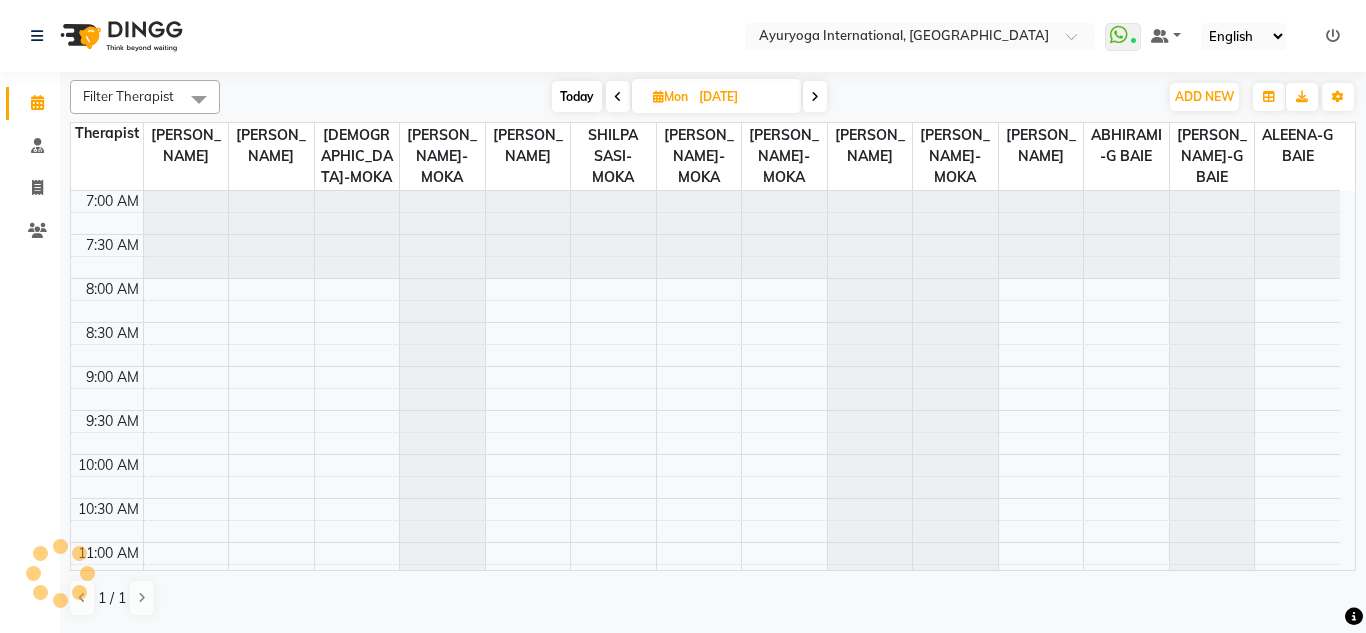 scroll, scrollTop: 177, scrollLeft: 0, axis: vertical 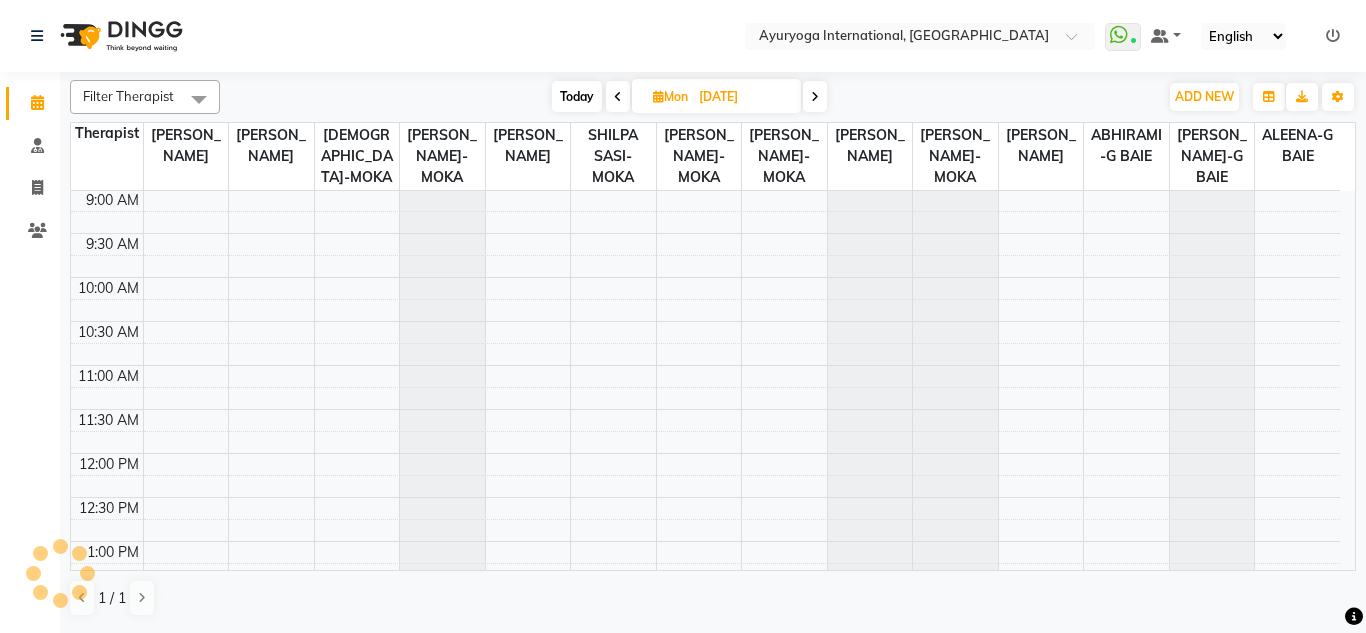 click at bounding box center [618, 96] 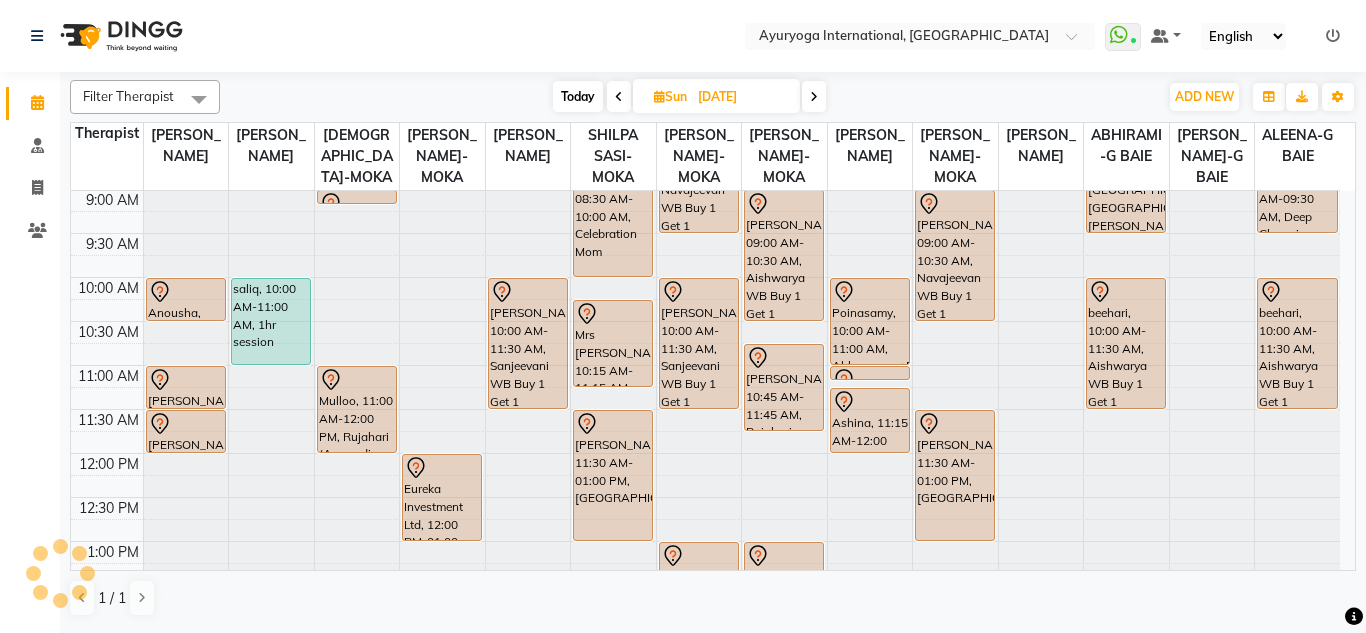 scroll, scrollTop: 0, scrollLeft: 0, axis: both 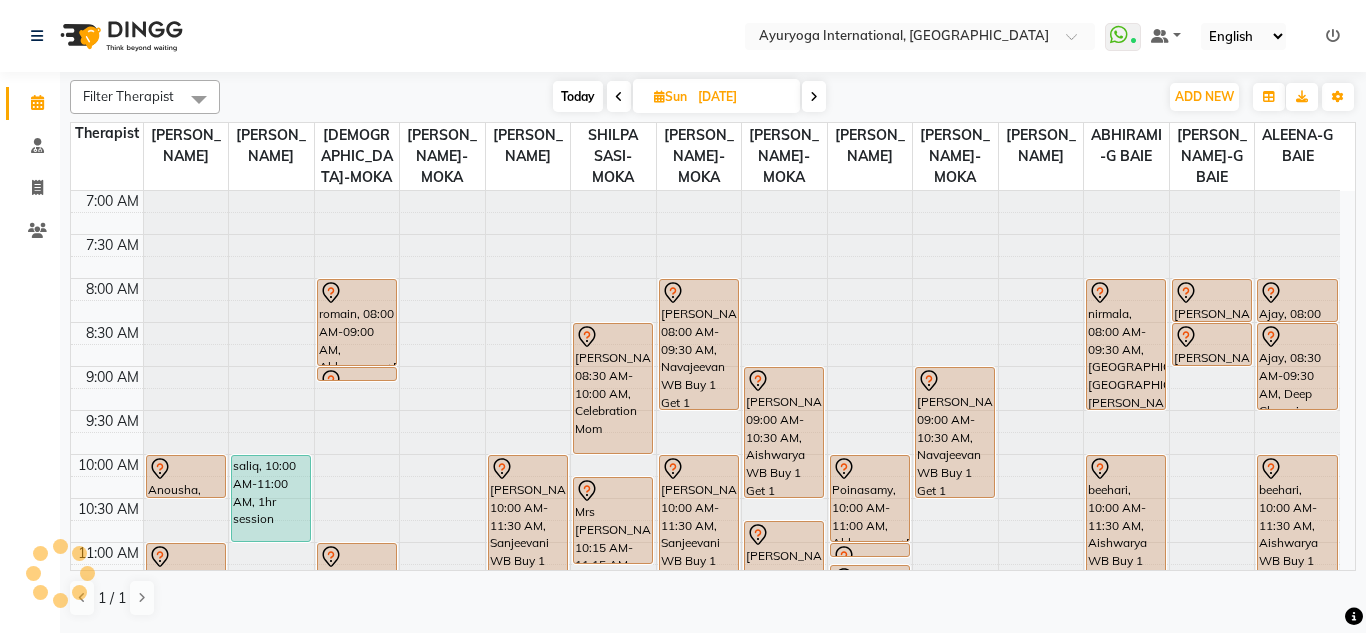click on "Select Location × Ayuryoga International, Mount Ory Rd  WhatsApp Status  ✕ Status:  Connected Most Recent Message: 12-07-2025     08:57 AM Recent Service Activity: 12-07-2025     08:51 AM Default Panel My Panel English ENGLISH Español العربية मराठी हिंदी ગુજરાતી தமிழ் 中文 Notifications nothing to show" 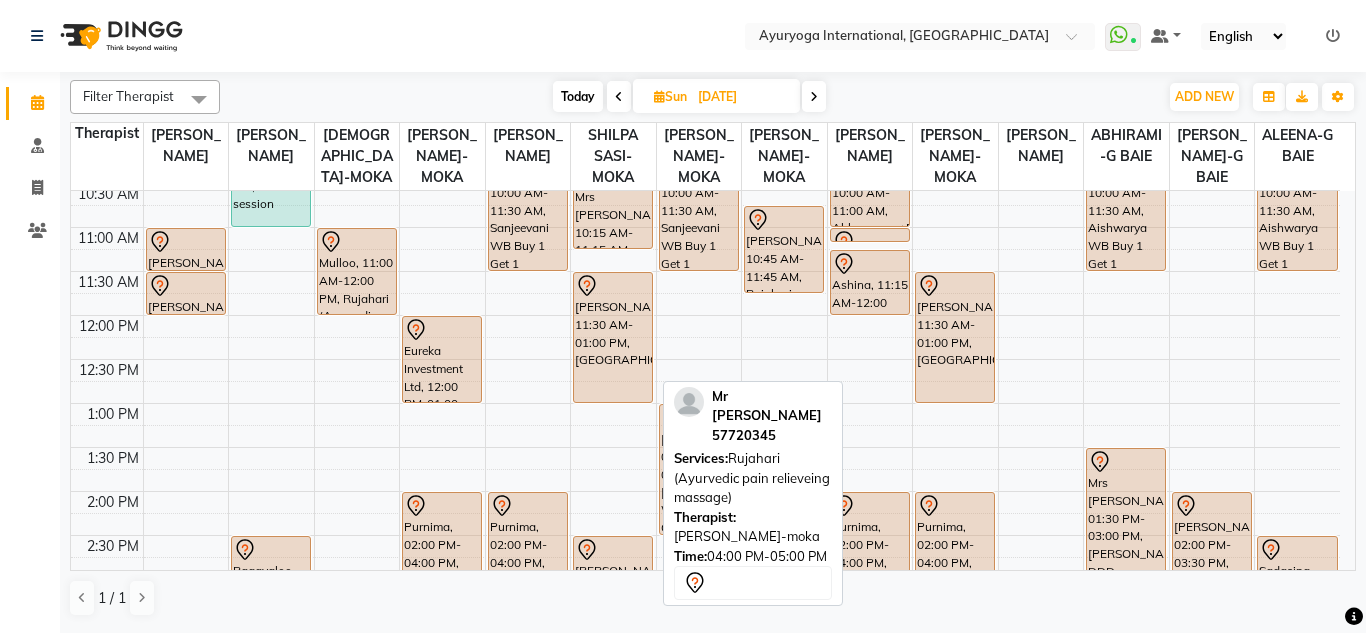 scroll, scrollTop: 300, scrollLeft: 0, axis: vertical 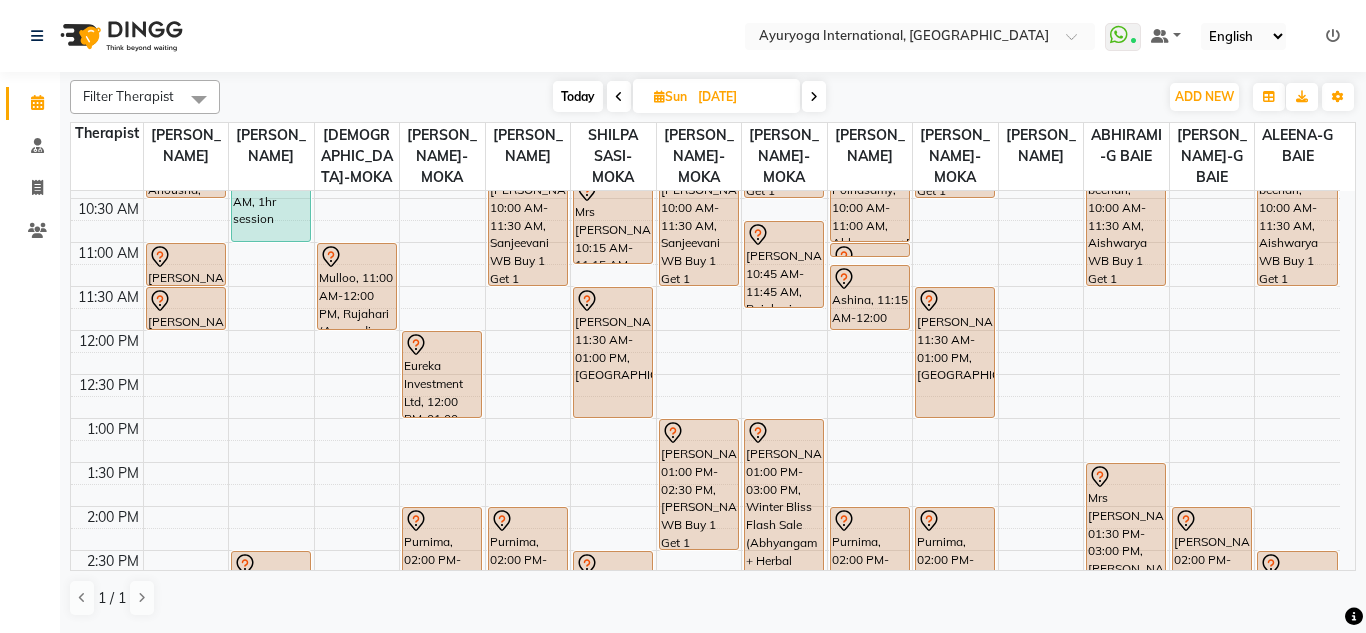 click at bounding box center [814, 97] 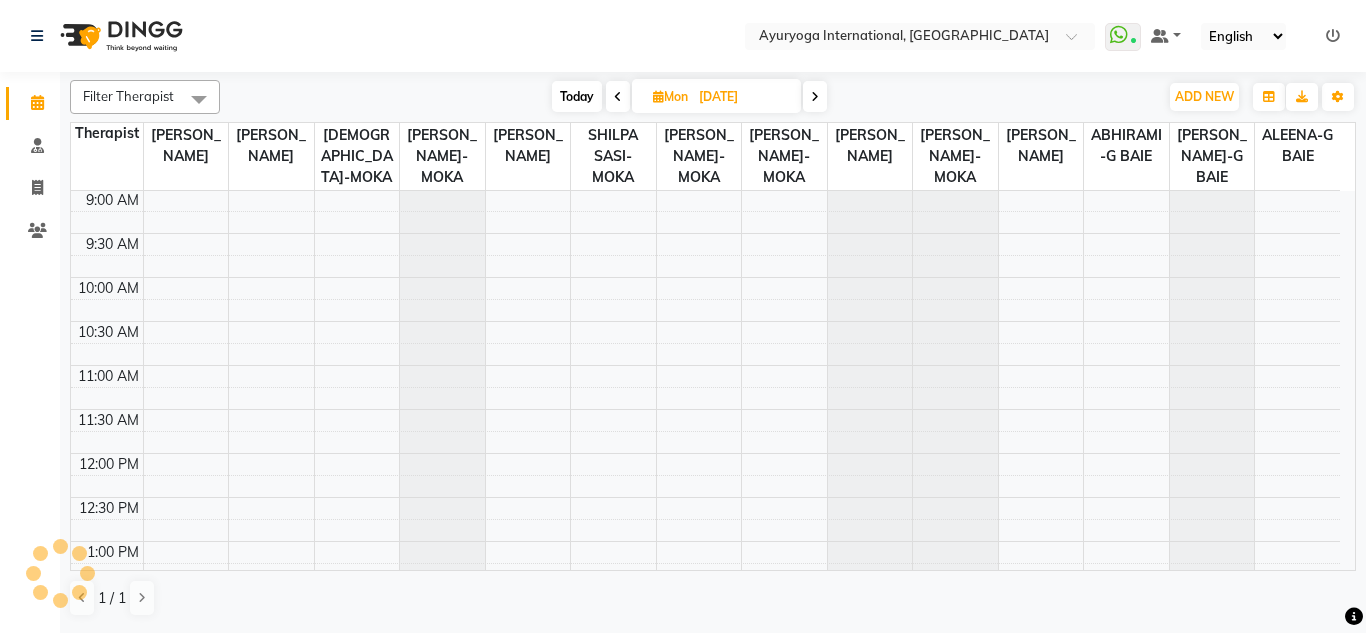 click on "Today  Mon 14-07-2025" at bounding box center [689, 97] 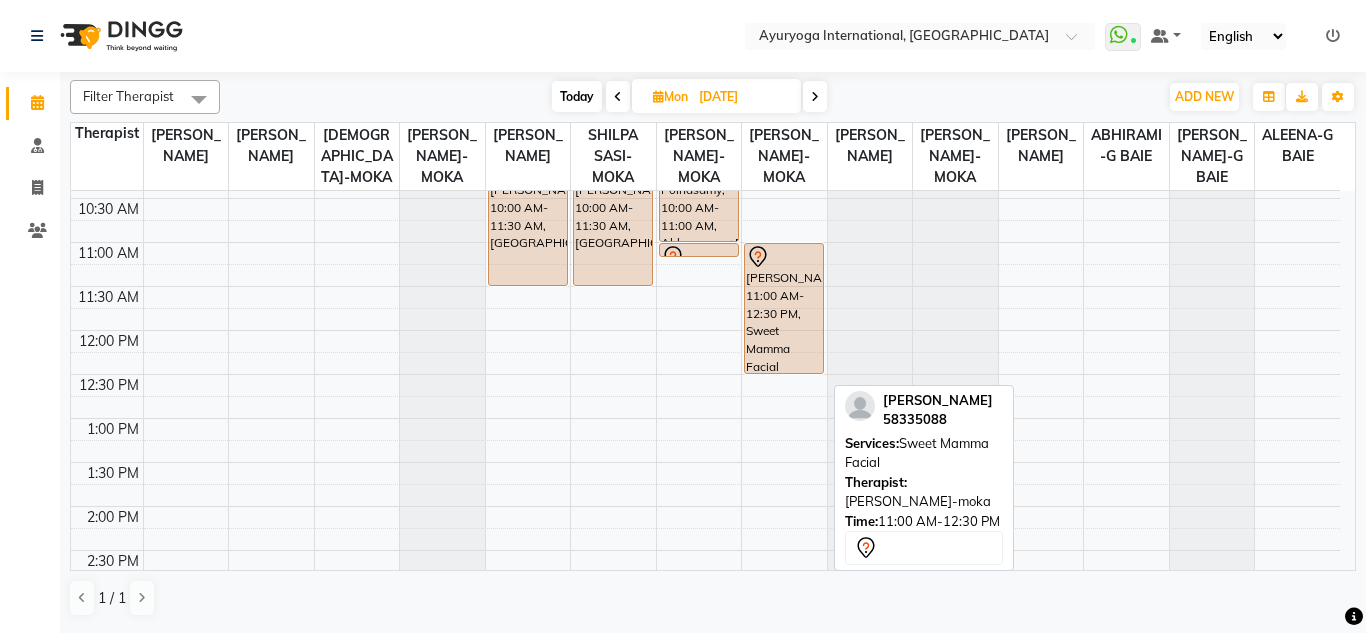 scroll, scrollTop: 200, scrollLeft: 0, axis: vertical 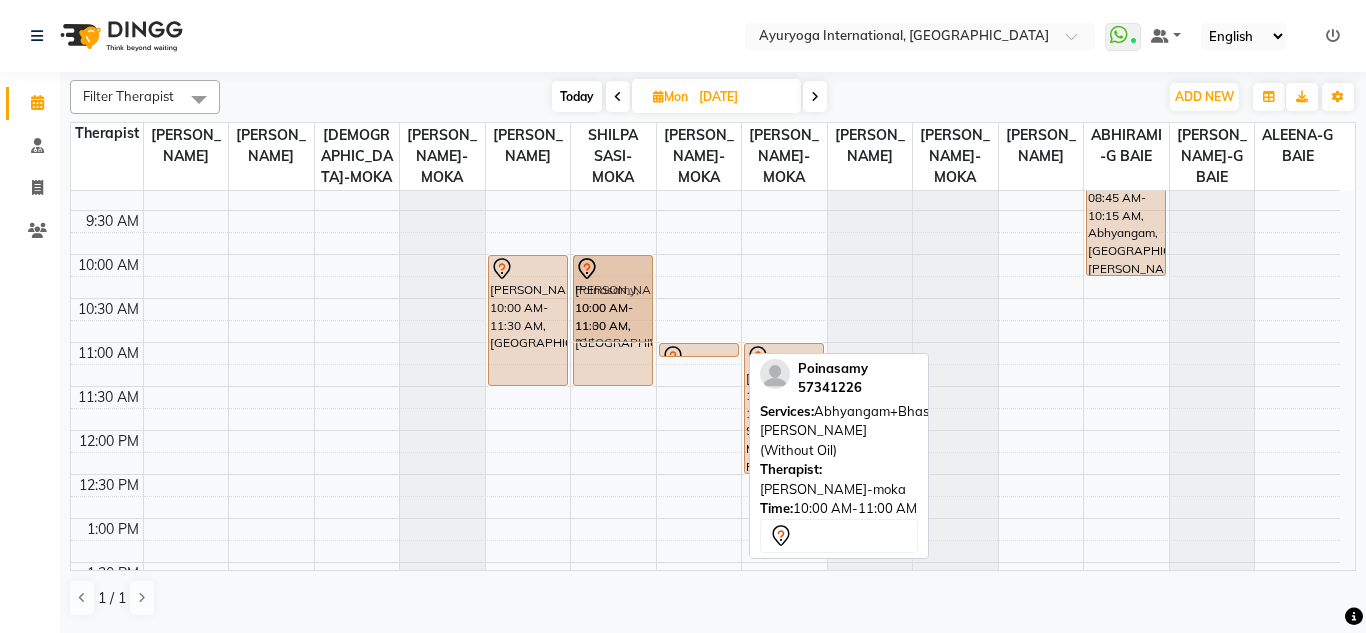 drag, startPoint x: 692, startPoint y: 298, endPoint x: 631, endPoint y: 291, distance: 61.400326 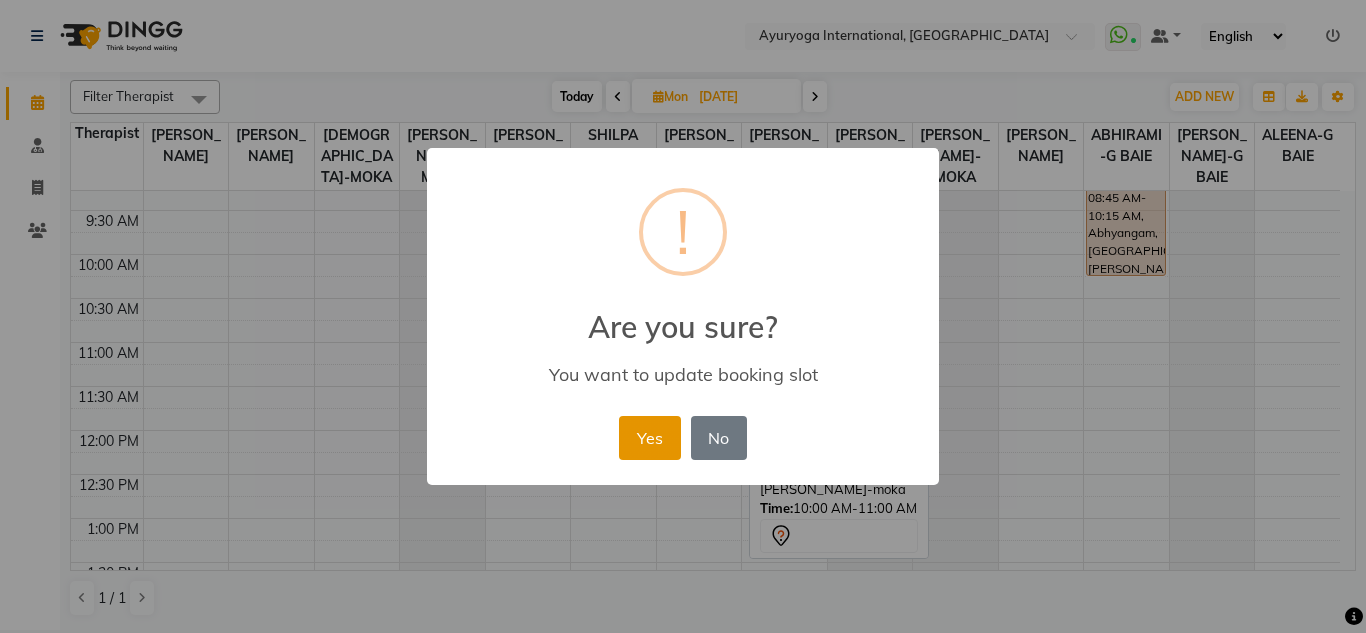 click on "Yes" at bounding box center [649, 438] 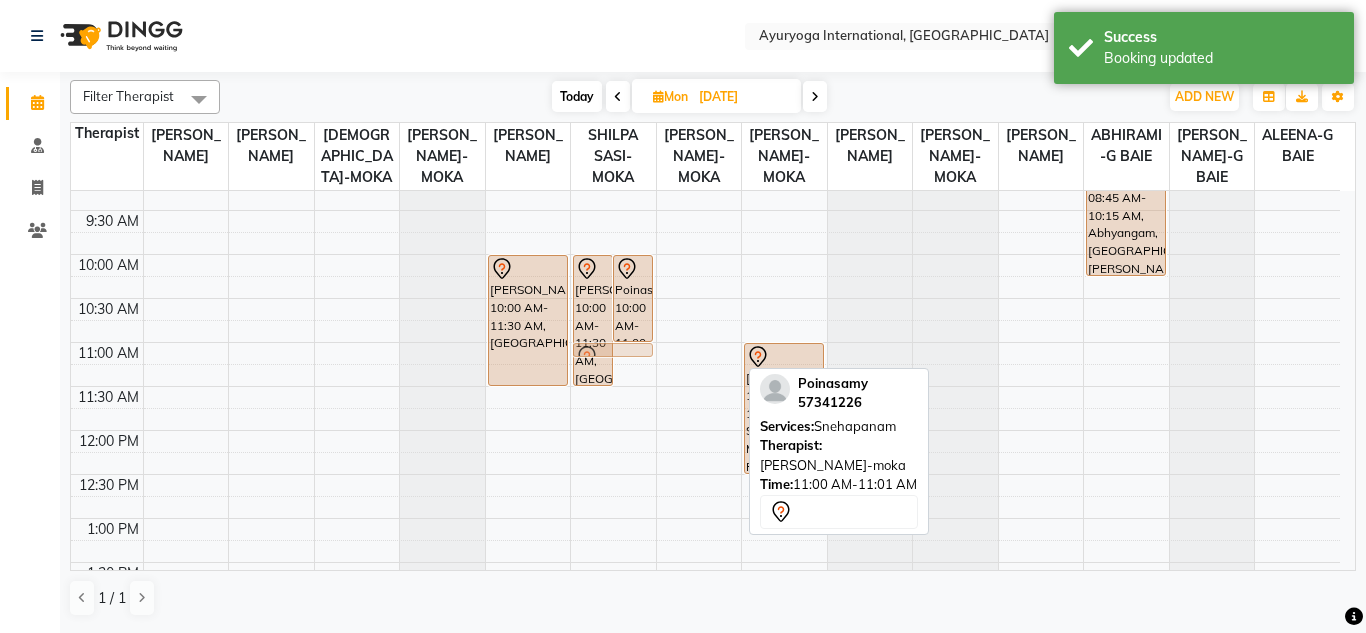 drag, startPoint x: 710, startPoint y: 368, endPoint x: 643, endPoint y: 369, distance: 67.00746 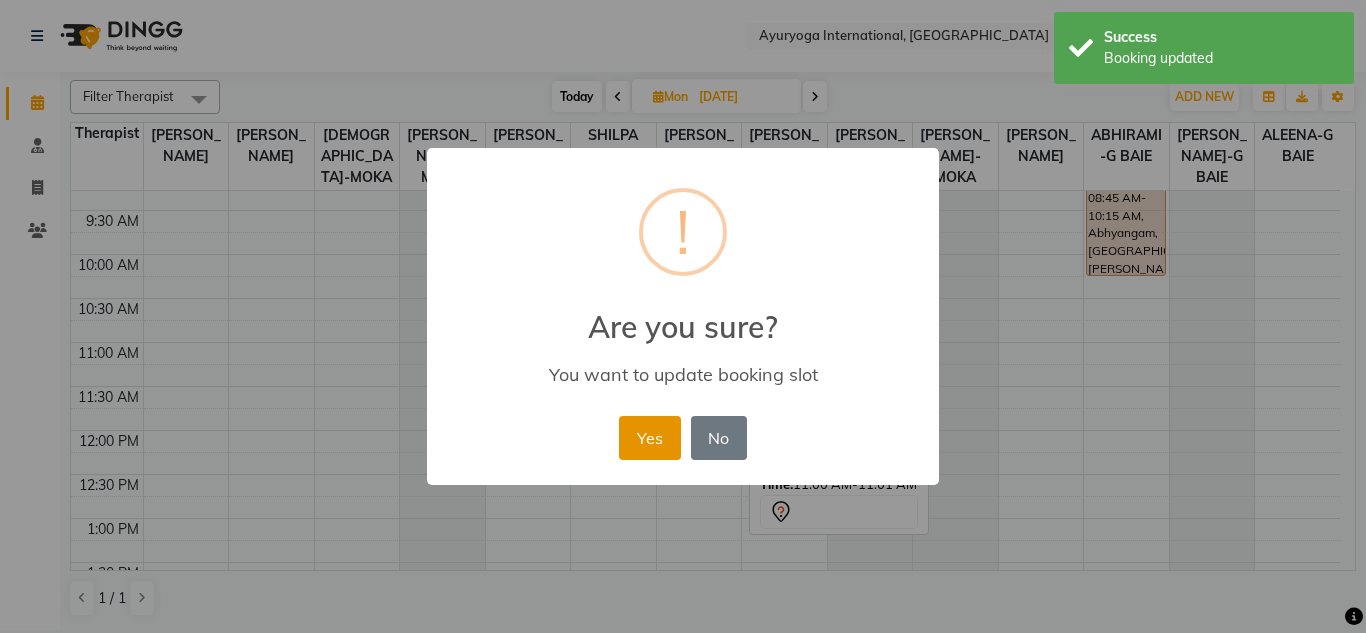 click on "Yes" at bounding box center (649, 438) 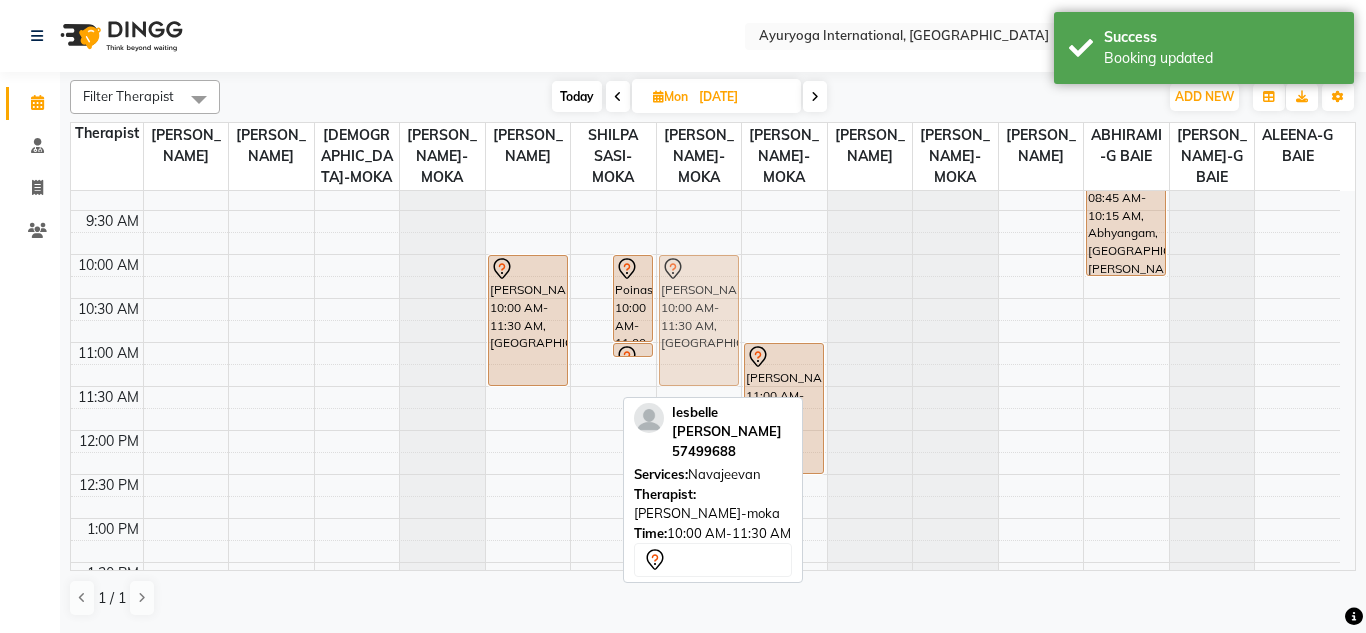 drag, startPoint x: 594, startPoint y: 309, endPoint x: 679, endPoint y: 309, distance: 85 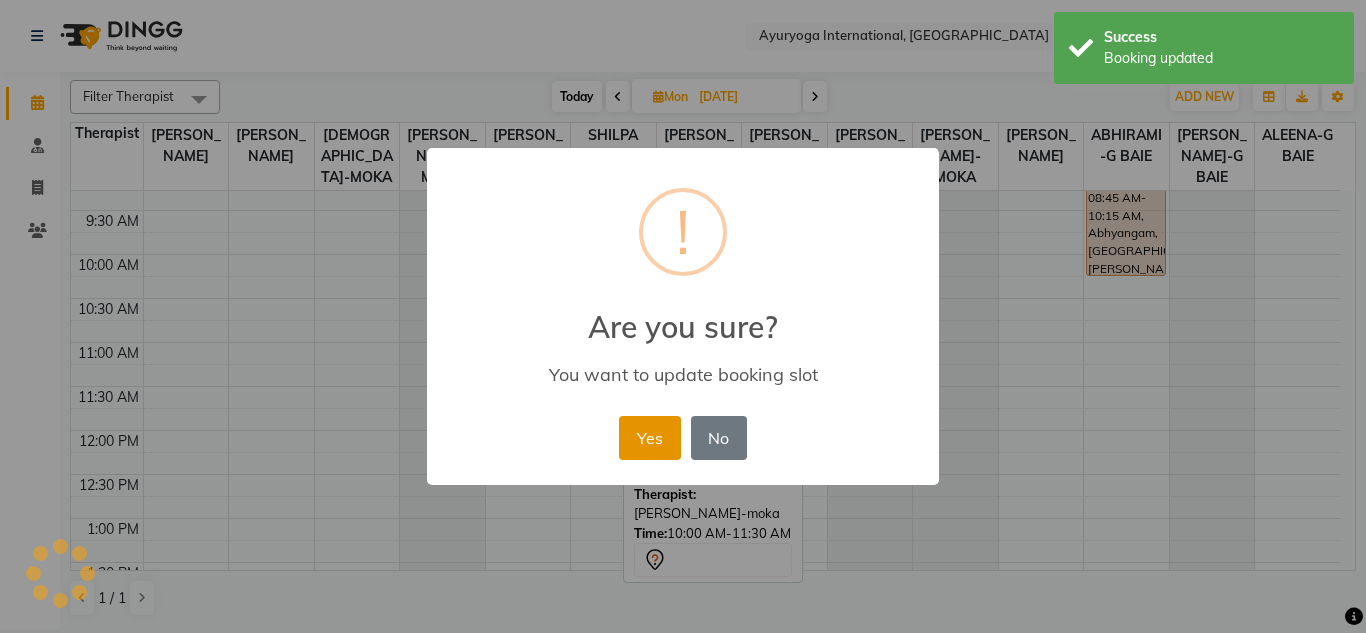 click on "Yes" at bounding box center [649, 438] 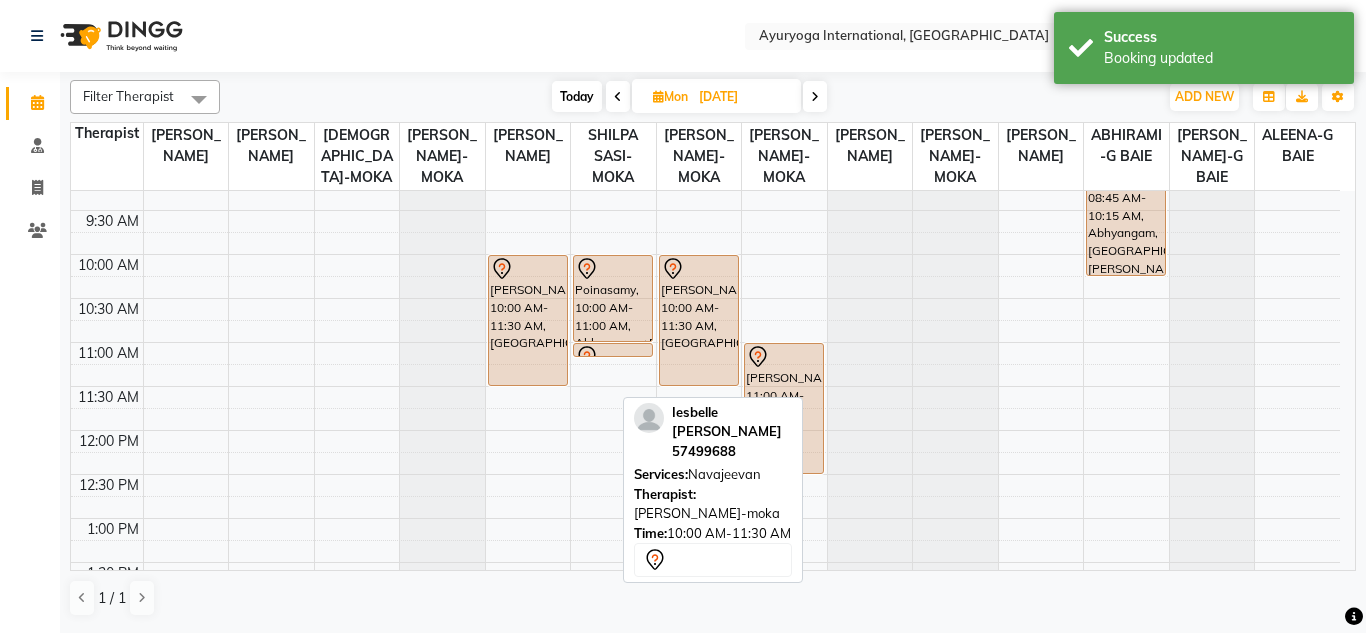 click at bounding box center (815, 97) 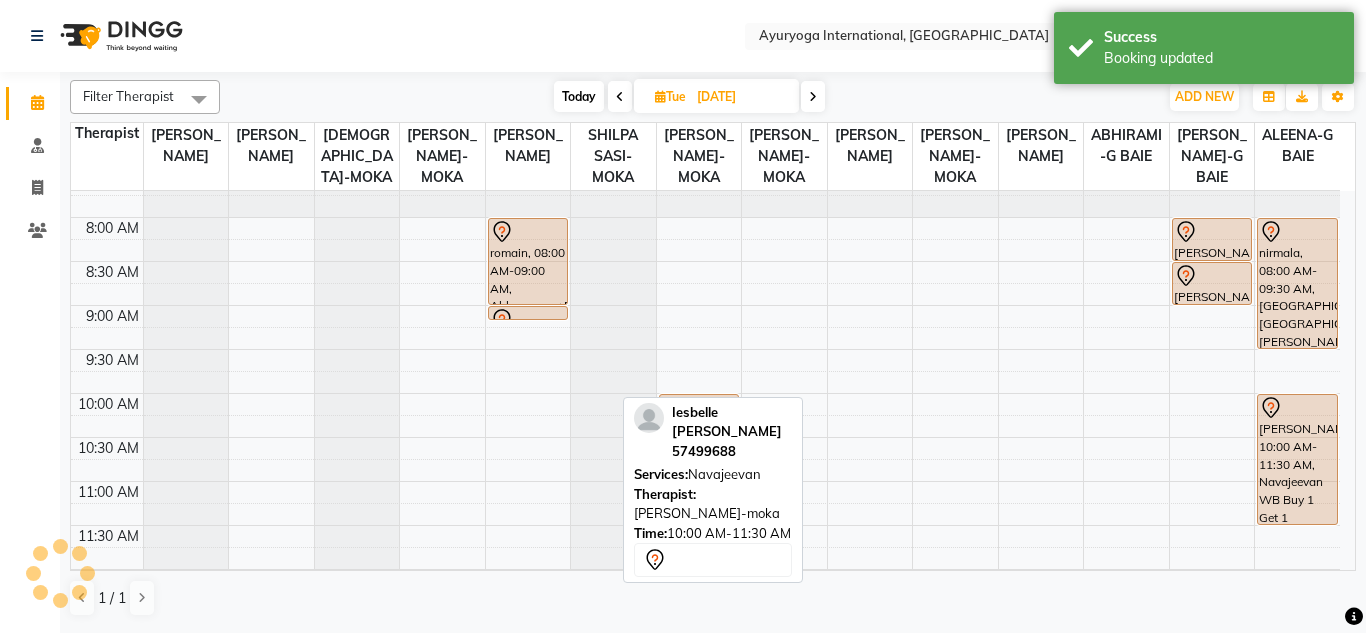 scroll, scrollTop: 200, scrollLeft: 0, axis: vertical 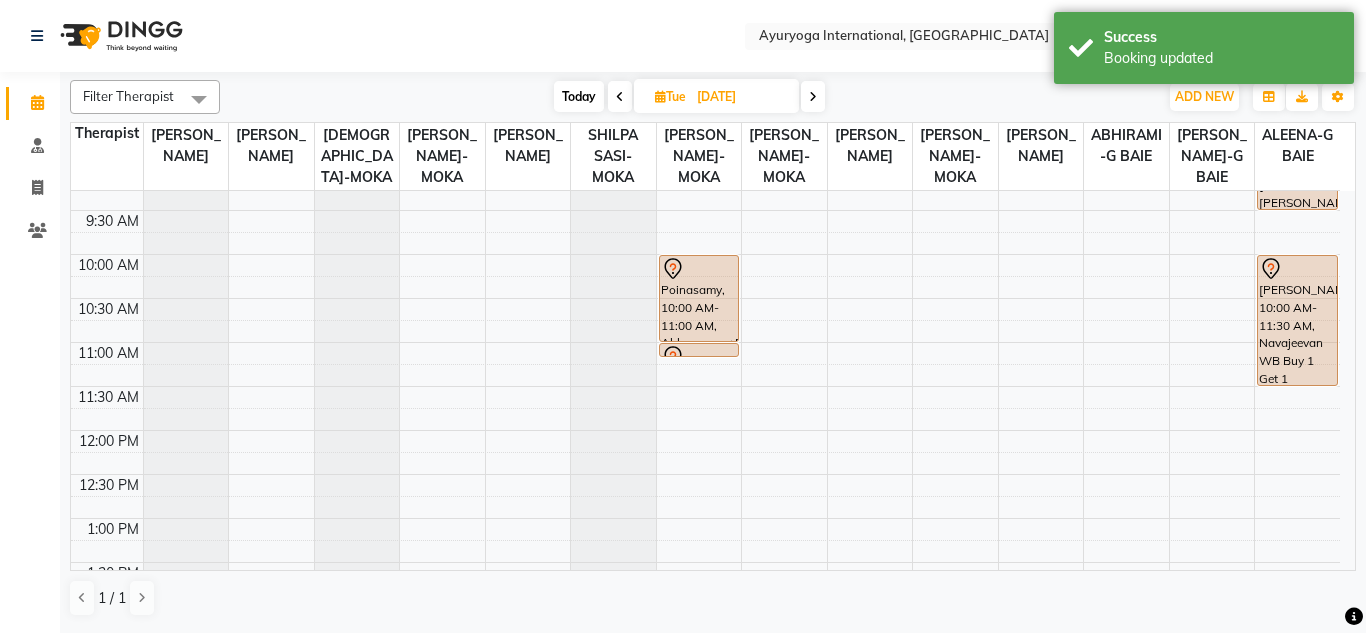 click at bounding box center (813, 96) 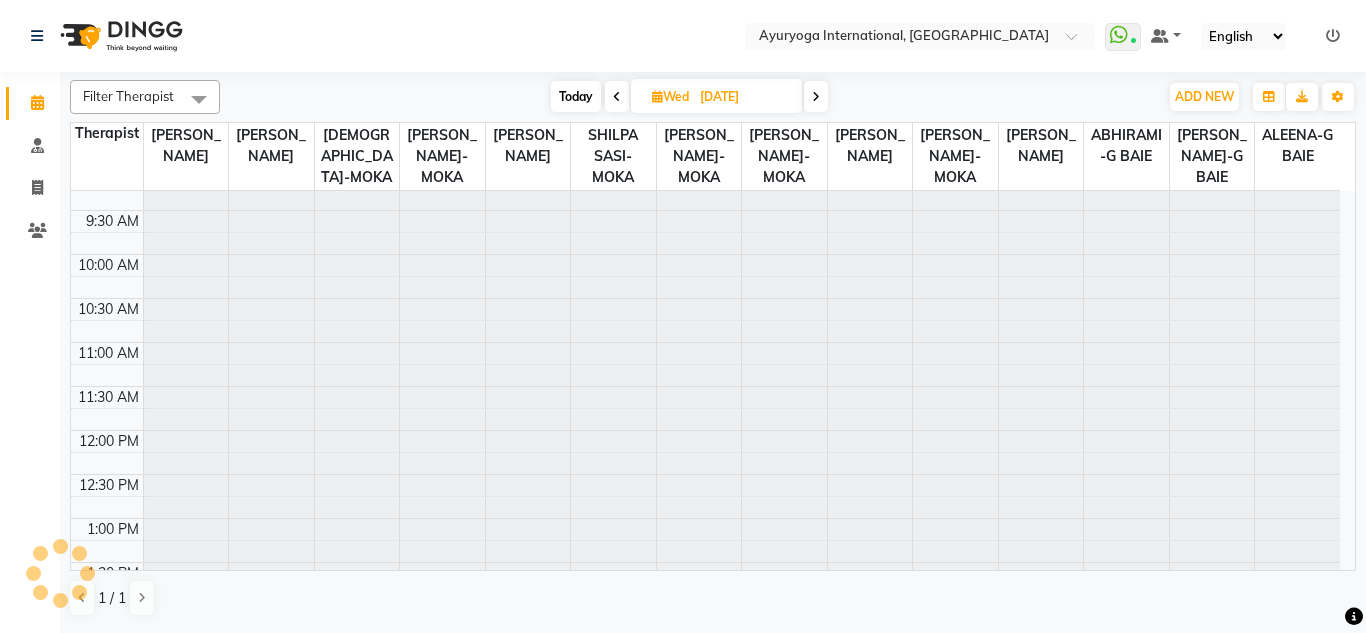 scroll, scrollTop: 0, scrollLeft: 0, axis: both 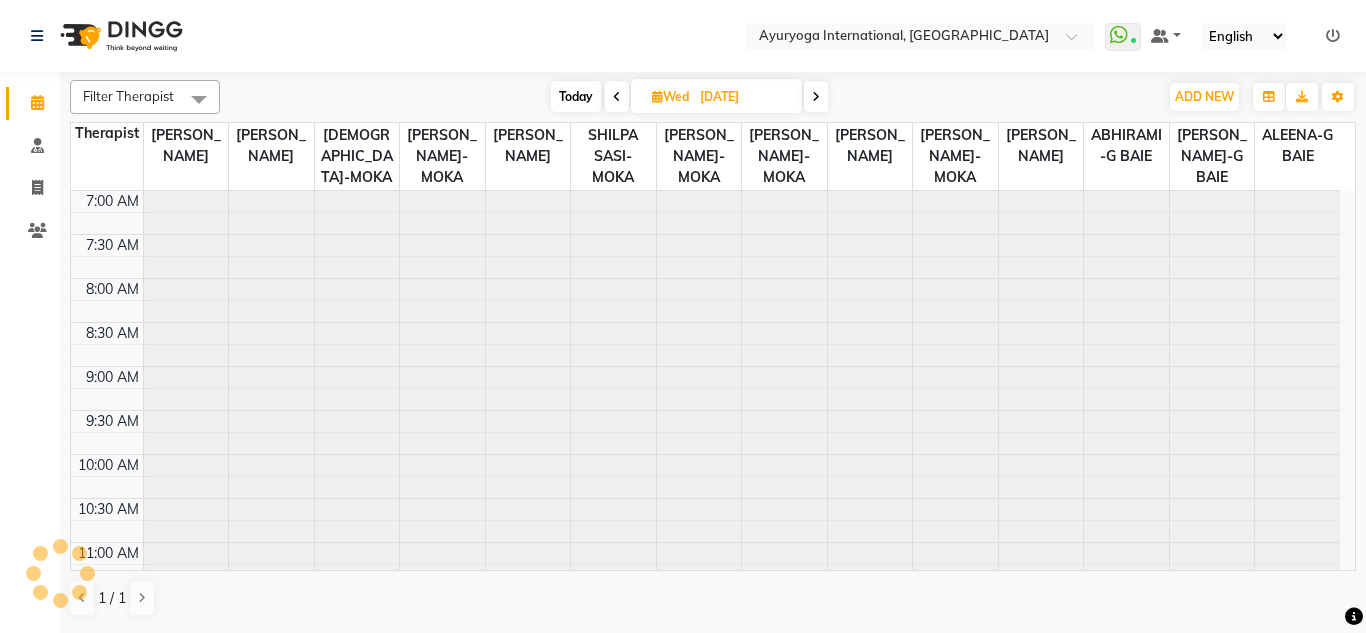 click on "Filter Therapist Select All ABHIRAMI-G BAIE ABHIRAM-MOKA ADHITHYA-MOKA ALEENA-G BAIE ANAGHA-MOKA Dr ADARSH-MOKA JOJU MATHEW-MOKA KAVYA-MOKA MEGHA-MOKA PRASANTH SASIDHARAN-MOKA SHILPA SASI-MOKA SIDDARTH-G BAIE TINU JOSEPH-G BAIE VISHNU-MOKA Today  Wed 16-07-2025 Toggle Dropdown Add Appointment Add Invoice Add Client Toggle Dropdown Add Appointment Add Invoice Add Client ADD NEW Toggle Dropdown Add Appointment Add Invoice Add Client Filter Therapist Select All ABHIRAMI-G BAIE ABHIRAM-MOKA ADHITHYA-MOKA ALEENA-G BAIE ANAGHA-MOKA Dr ADARSH-MOKA JOJU MATHEW-MOKA KAVYA-MOKA MEGHA-MOKA PRASANTH SASIDHARAN-MOKA SHILPA SASI-MOKA SIDDARTH-G BAIE TINU JOSEPH-G BAIE VISHNU-MOKA Group By  Staff View   Room View  View as Vertical  Vertical - Week View  Horizontal  Horizontal - Week View  List  Toggle Dropdown Calendar Settings Manage Tags   Arrange Therapists   Reset Therapists  Full Screen Appointment Form Zoom 100% Staff/Room Display Count 14 Therapist Dr ADARSH-MOKA JOJU MATHEW-MOKA VISHNU-MOKA ABHIRAM-MOKA KAVYA-MOKA" 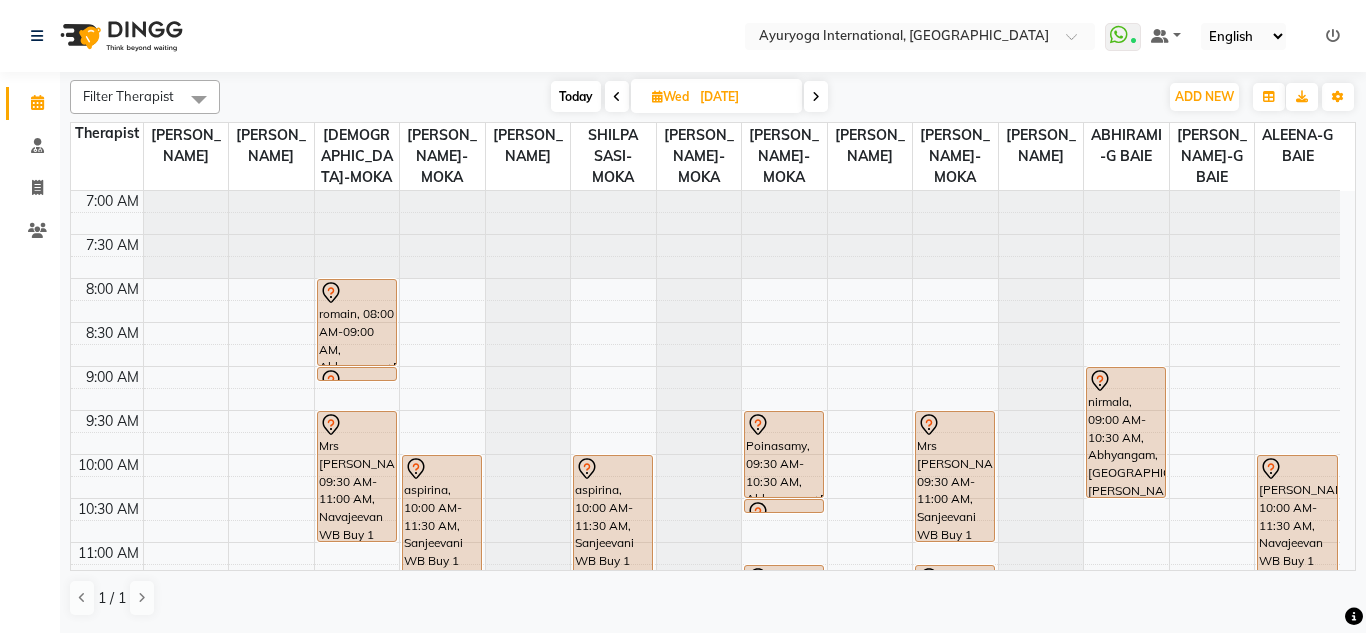 scroll, scrollTop: 100, scrollLeft: 0, axis: vertical 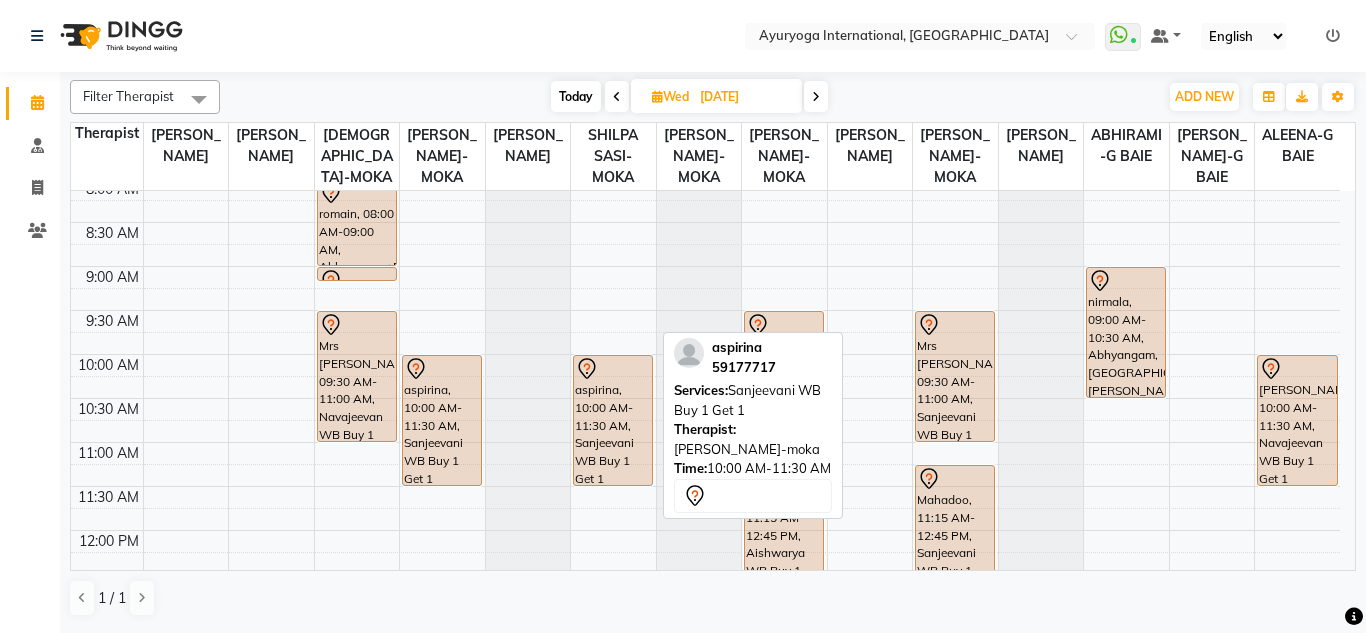 click on "aspirina, 10:00 AM-11:30 AM, Sanjeevani WB Buy 1 Get 1" at bounding box center [613, 420] 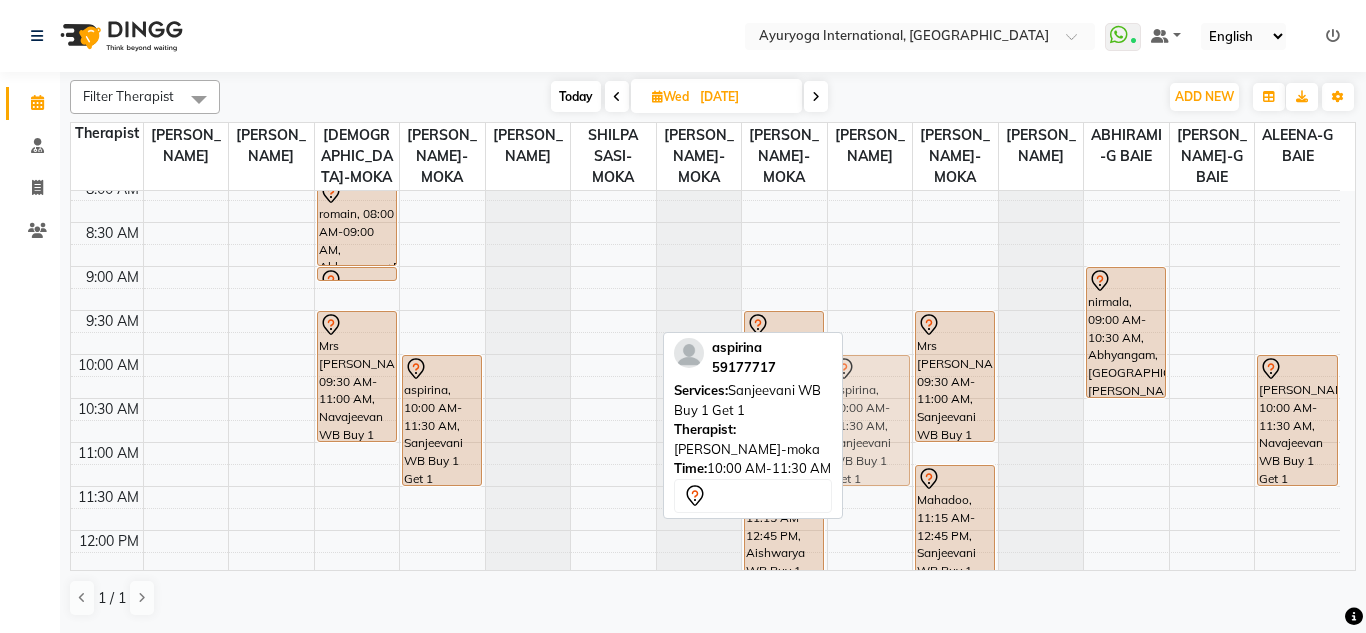 drag, startPoint x: 609, startPoint y: 418, endPoint x: 843, endPoint y: 417, distance: 234.00214 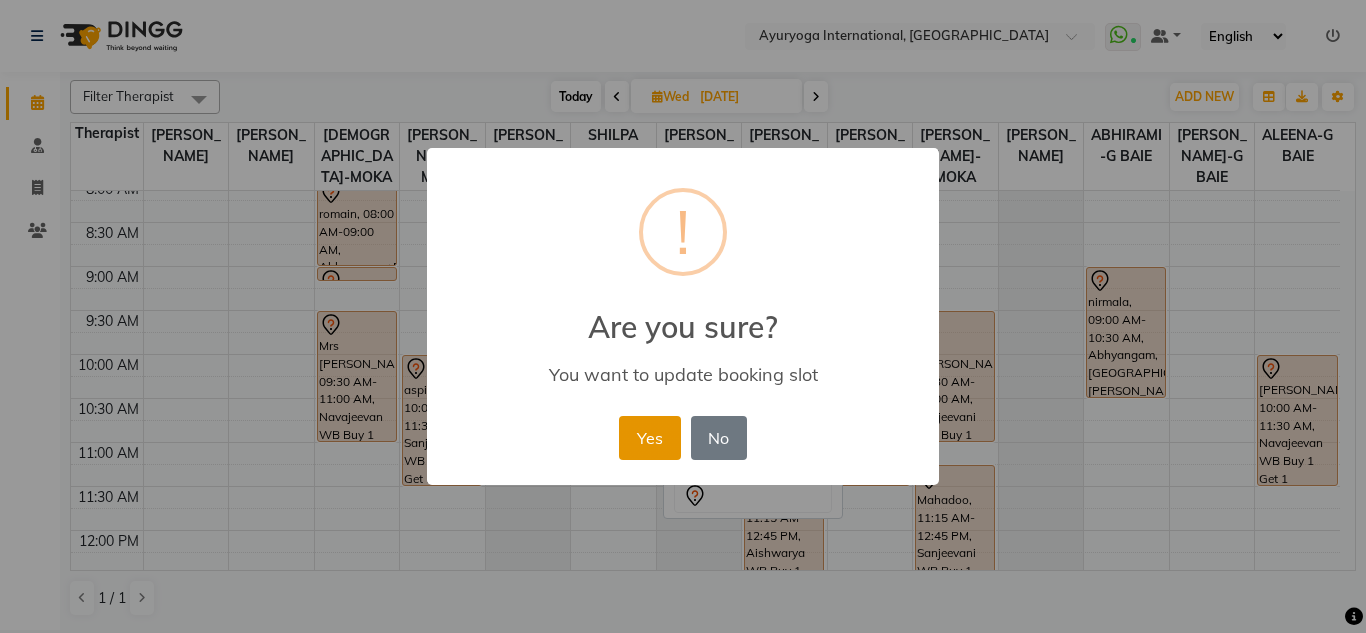 click on "Yes" at bounding box center [649, 438] 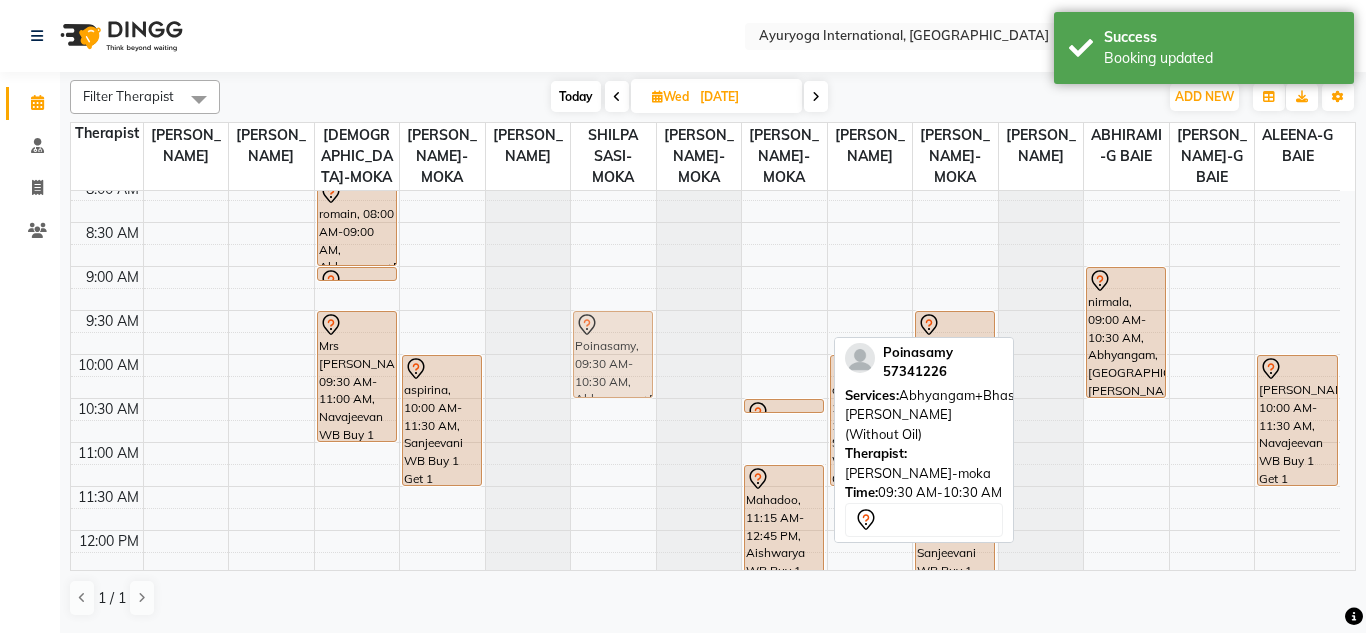drag, startPoint x: 779, startPoint y: 352, endPoint x: 620, endPoint y: 357, distance: 159.0786 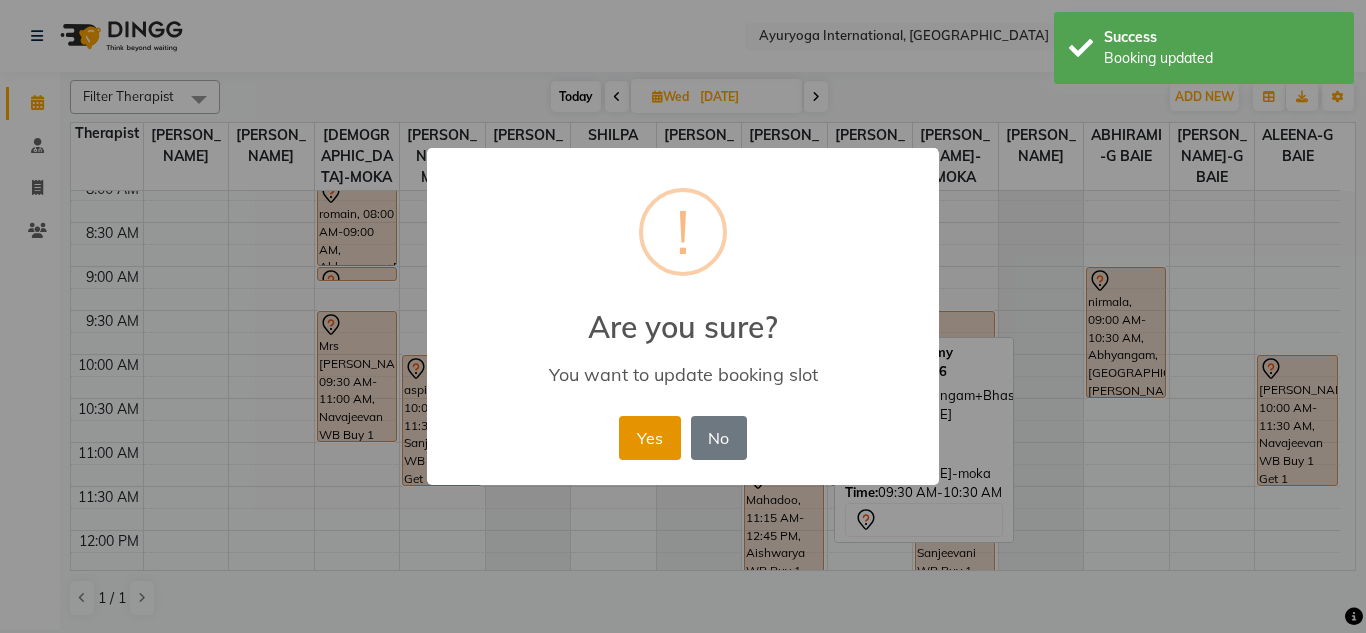 click on "Yes" at bounding box center (649, 438) 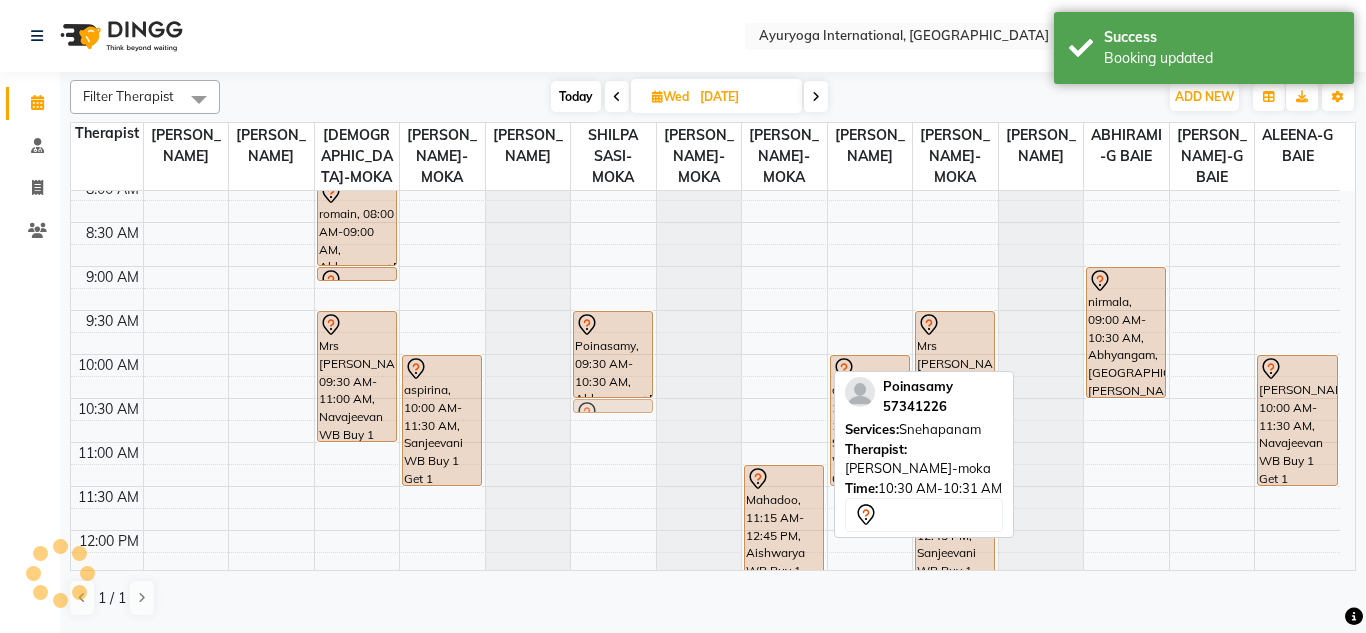 drag, startPoint x: 810, startPoint y: 426, endPoint x: 642, endPoint y: 427, distance: 168.00298 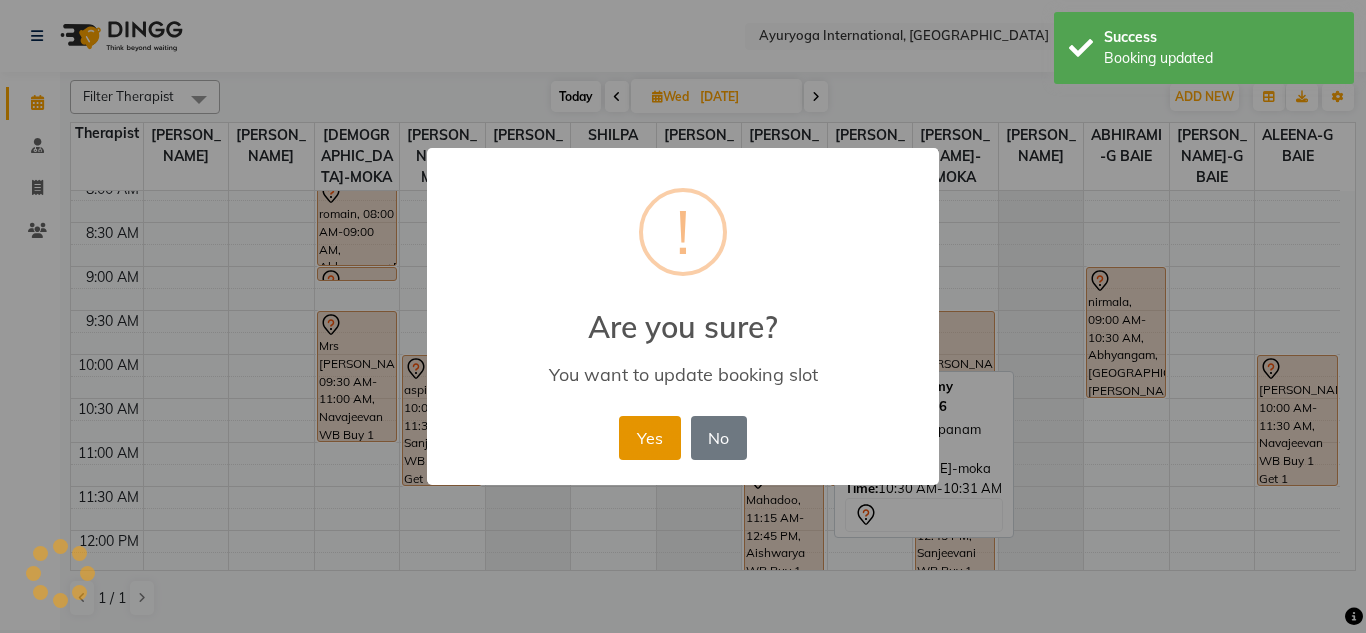 click on "Yes" at bounding box center [649, 438] 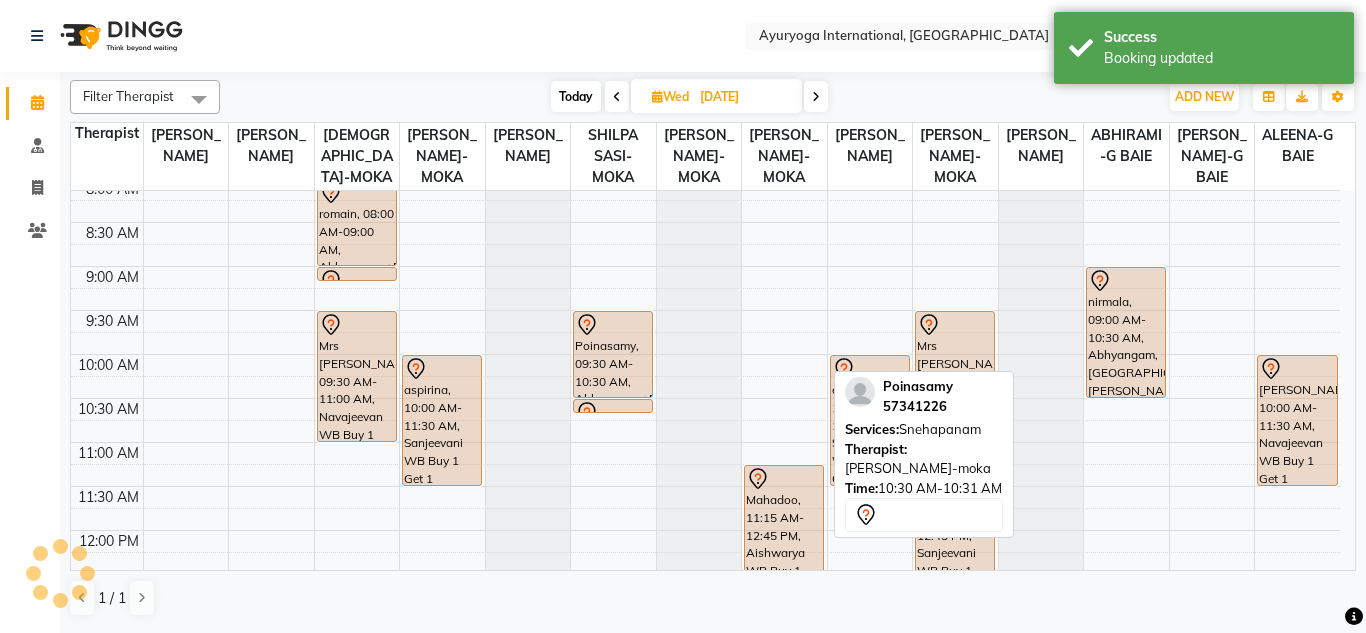 click at bounding box center [816, 96] 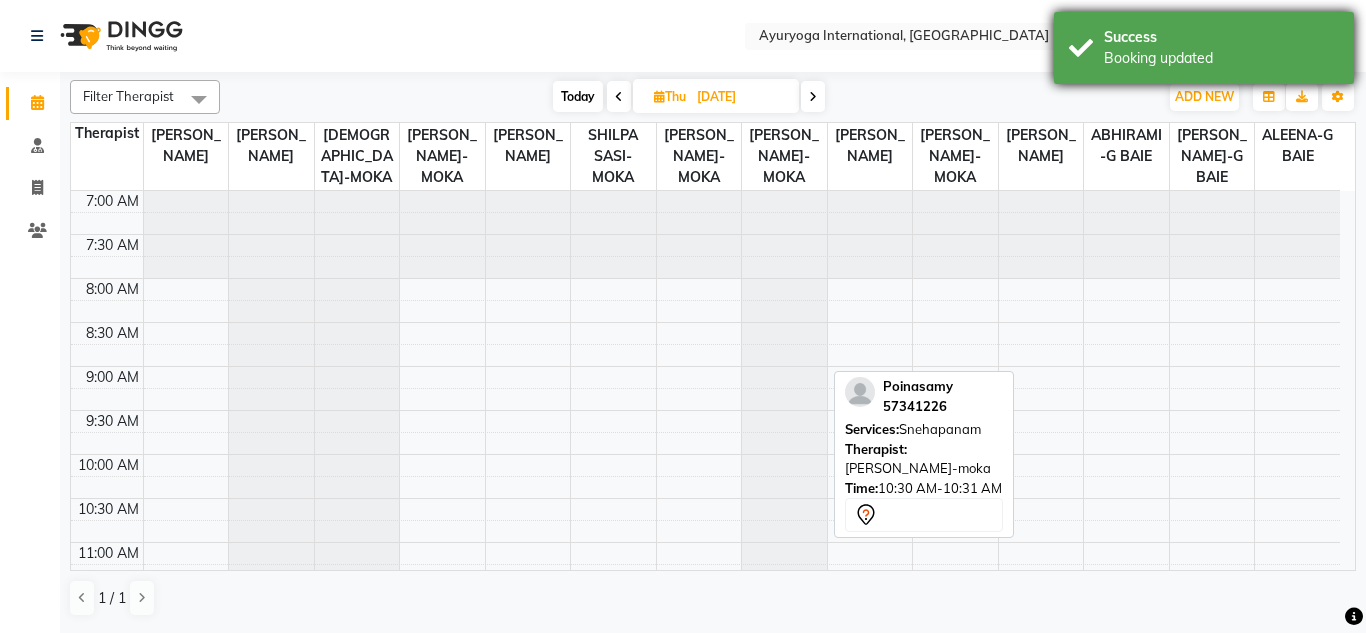 scroll, scrollTop: 177, scrollLeft: 0, axis: vertical 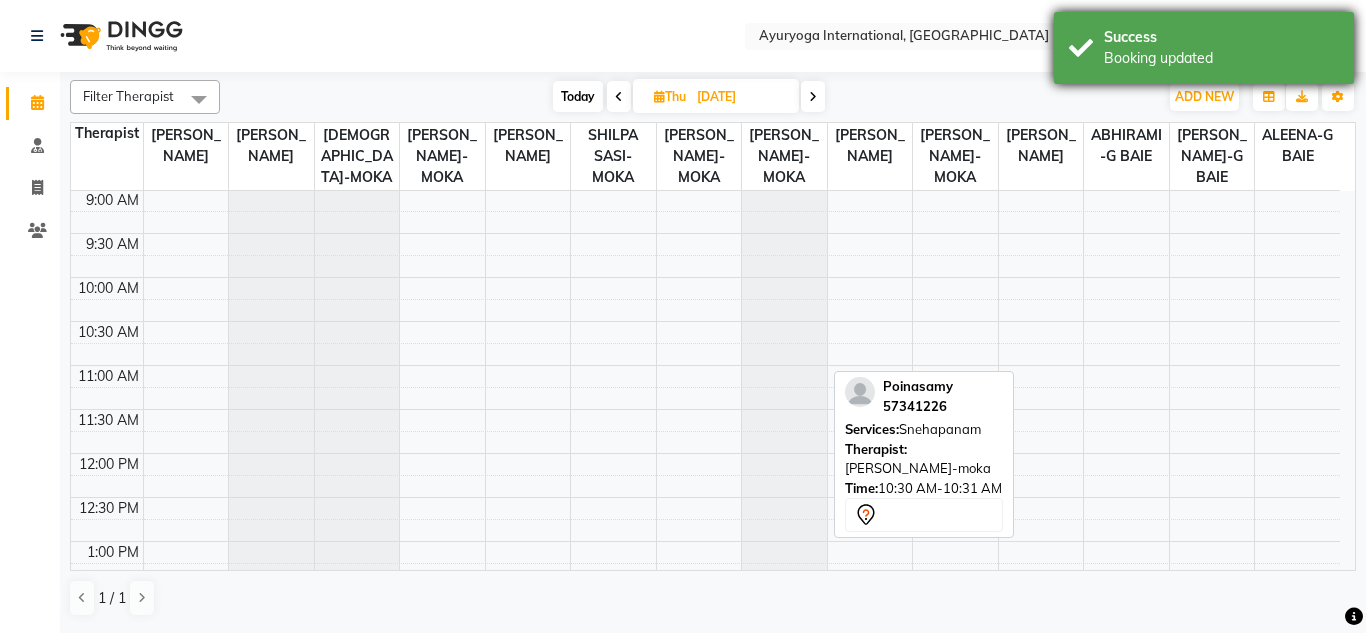 drag, startPoint x: 1108, startPoint y: 53, endPoint x: 1061, endPoint y: 70, distance: 49.979996 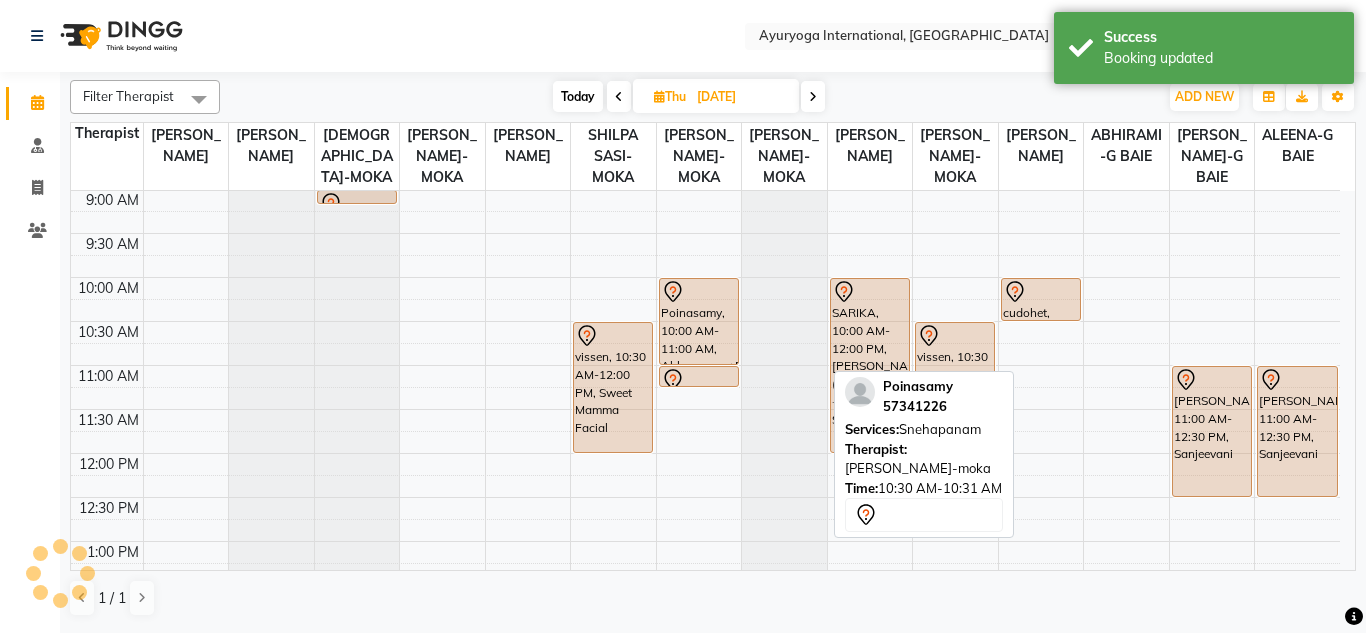 click on "Today  Thu 17-07-2025" at bounding box center (689, 97) 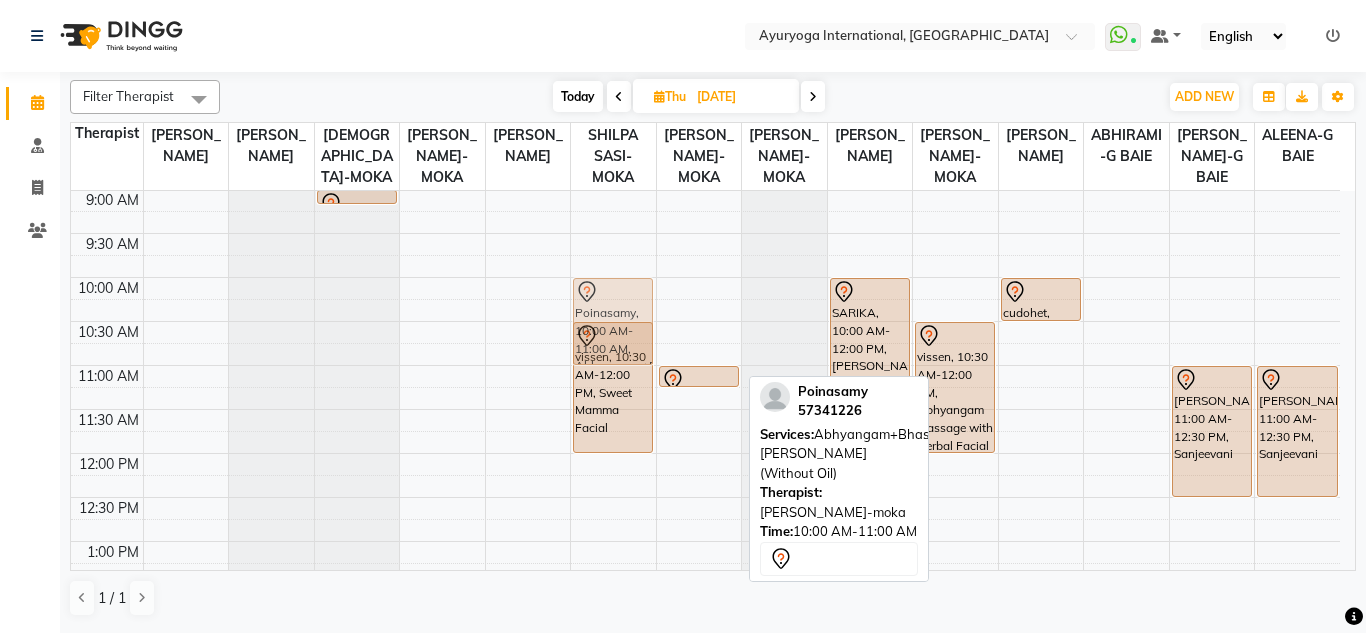 drag, startPoint x: 695, startPoint y: 329, endPoint x: 631, endPoint y: 333, distance: 64.12488 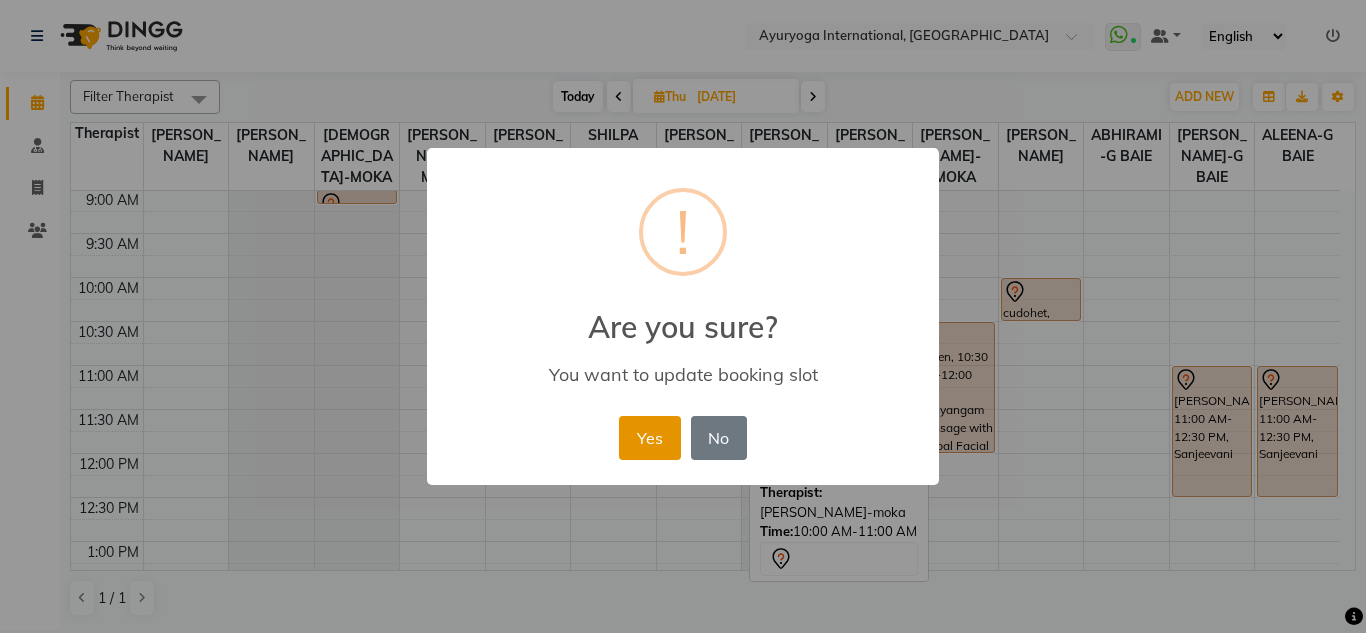 click on "Yes" at bounding box center [649, 438] 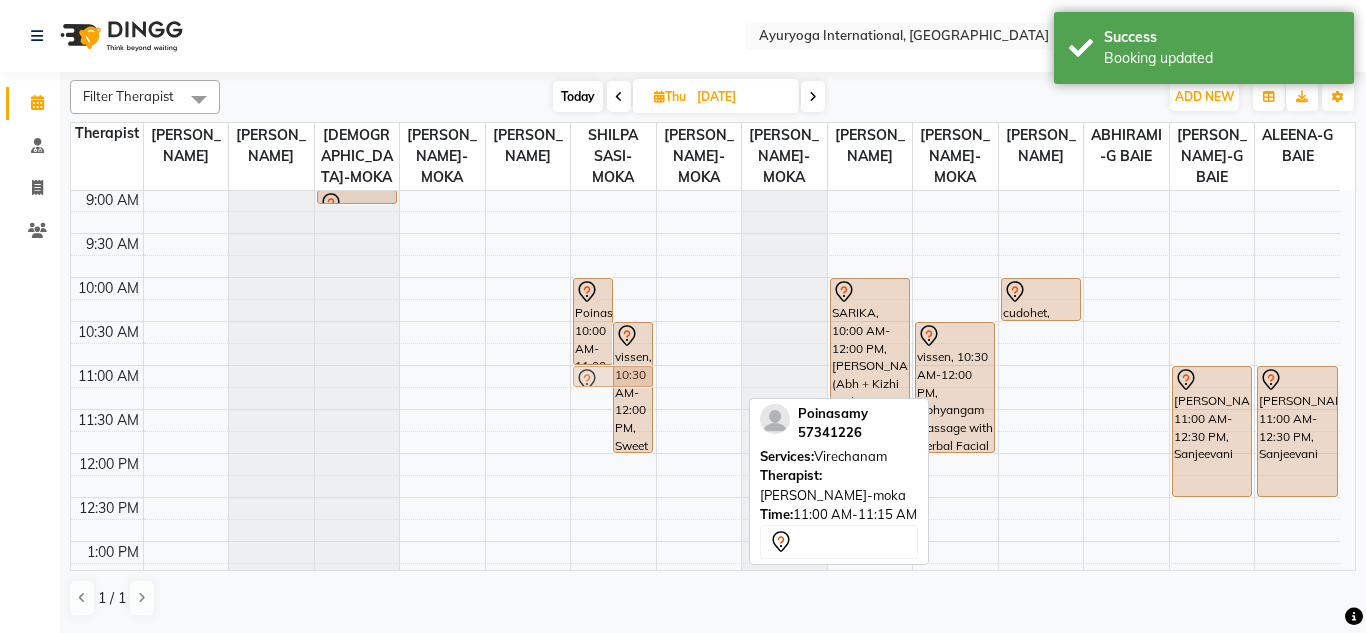 drag, startPoint x: 691, startPoint y: 397, endPoint x: 603, endPoint y: 391, distance: 88.20431 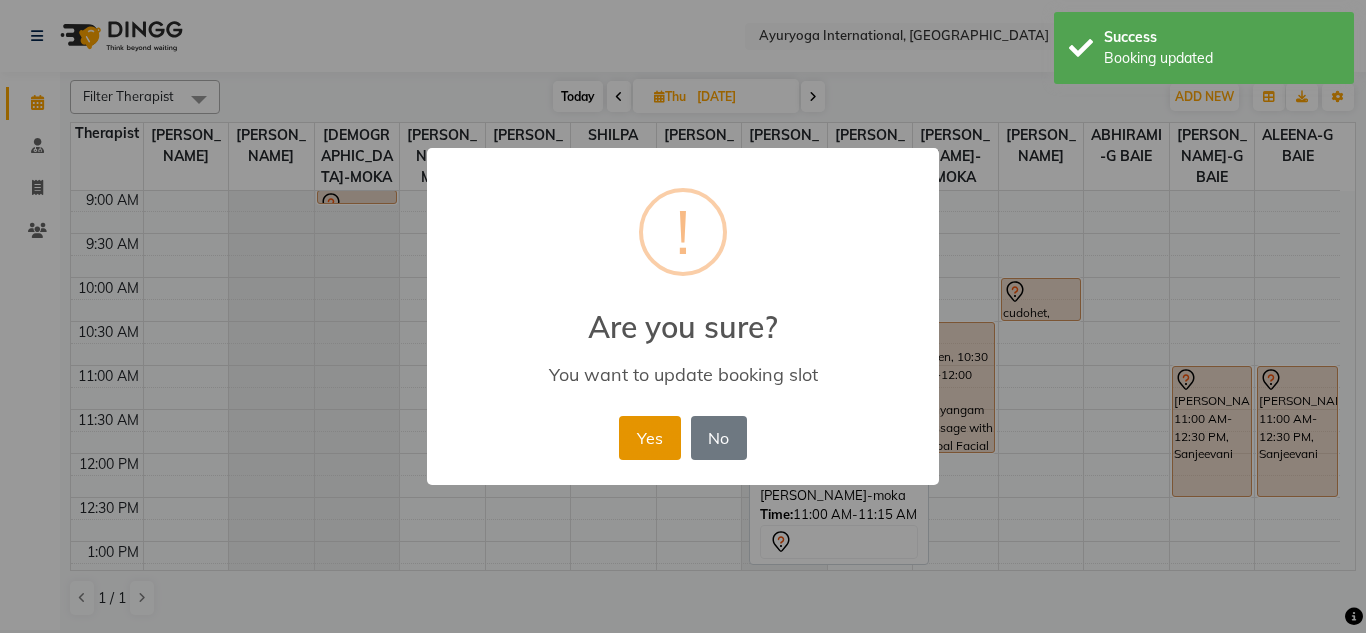 click on "Yes No No" at bounding box center (682, 438) 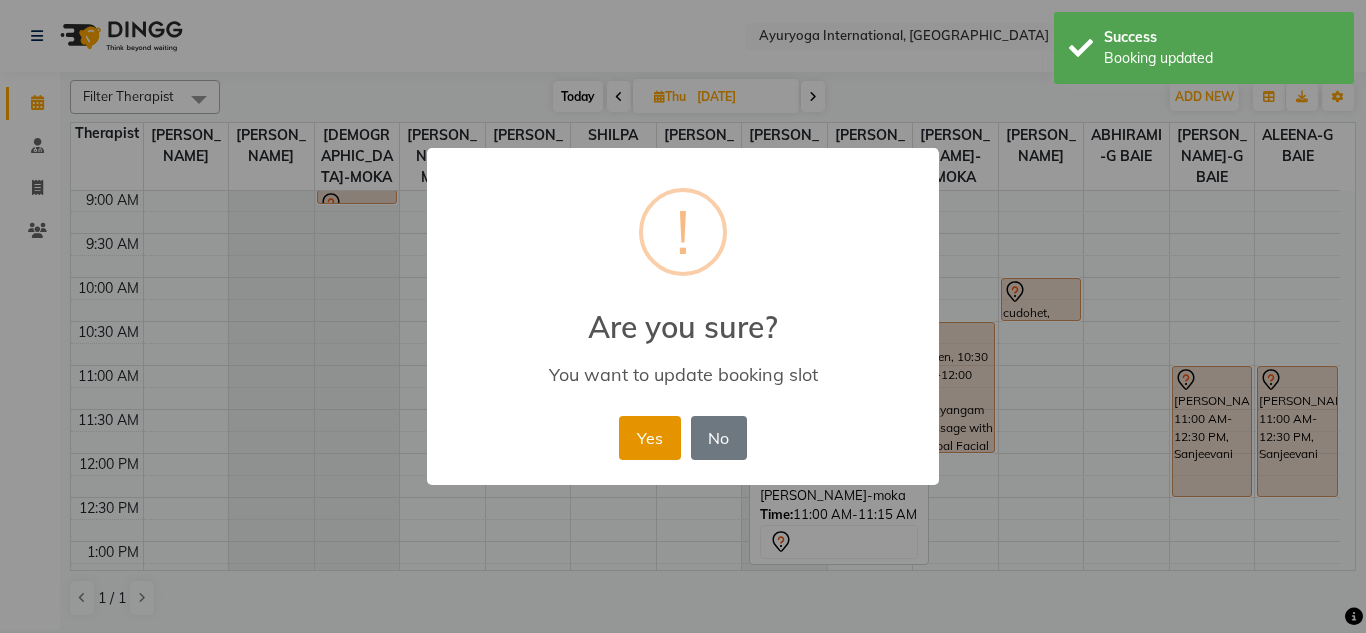 click on "Yes" at bounding box center [649, 438] 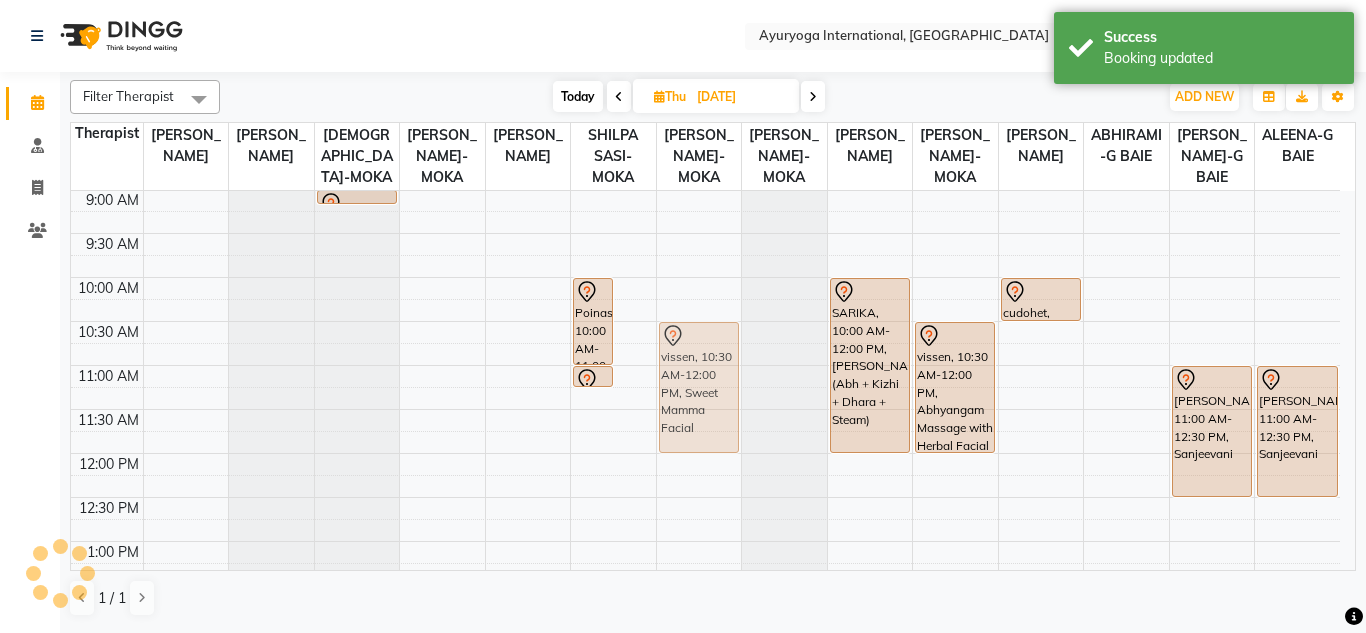 drag, startPoint x: 629, startPoint y: 347, endPoint x: 655, endPoint y: 348, distance: 26.019224 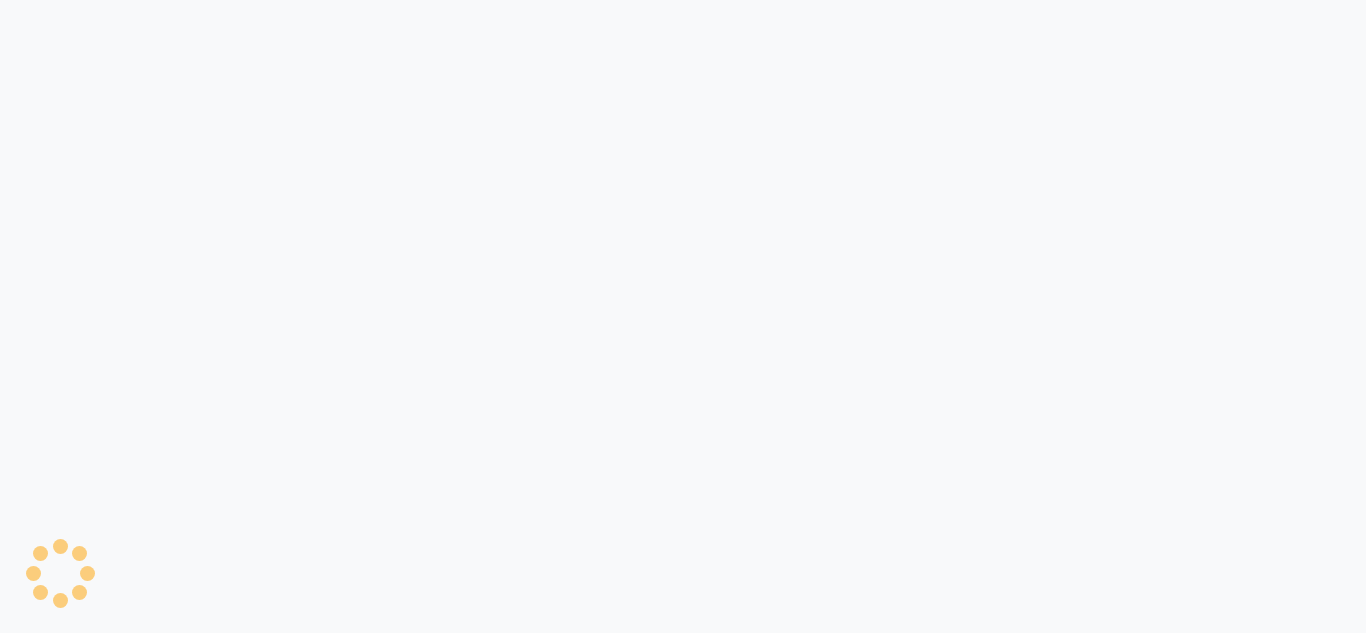 scroll, scrollTop: 0, scrollLeft: 0, axis: both 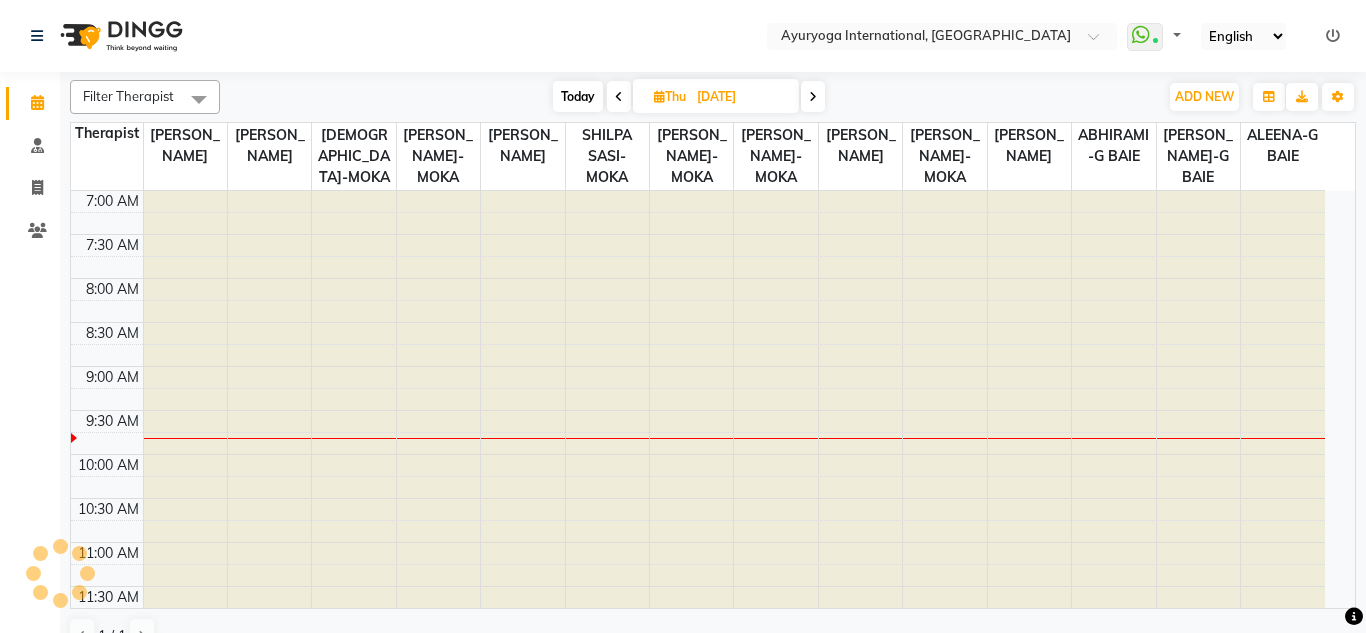 select on "en" 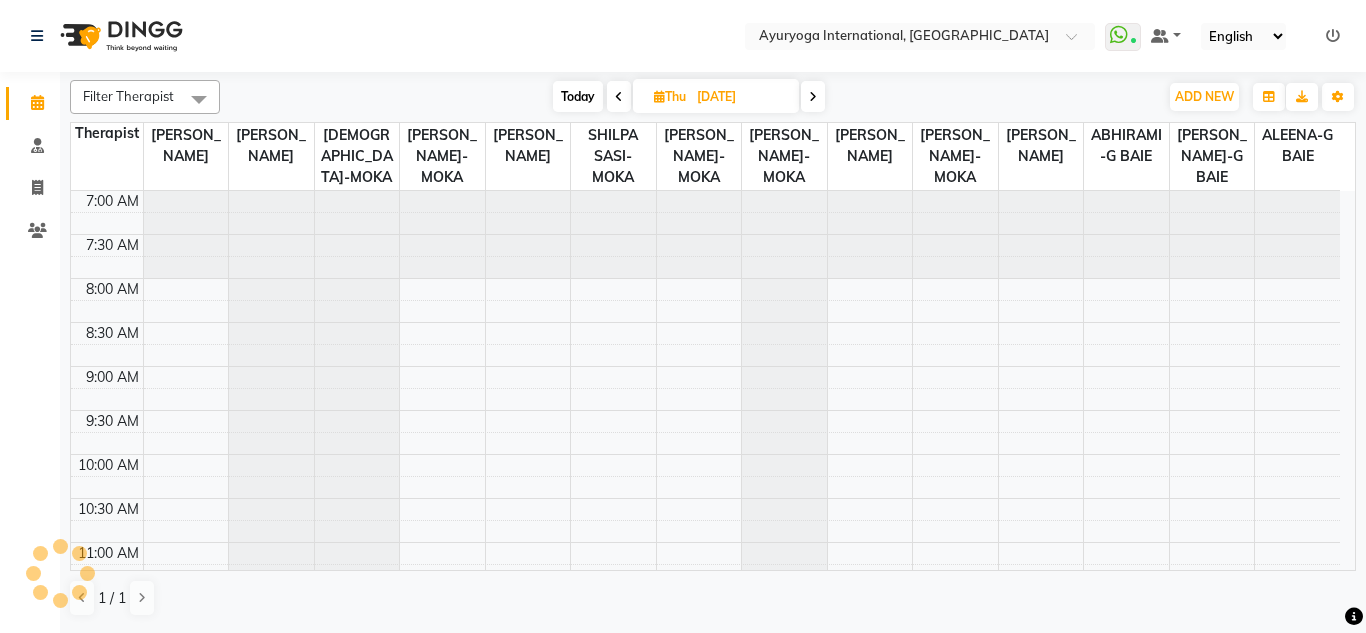 scroll, scrollTop: 0, scrollLeft: 0, axis: both 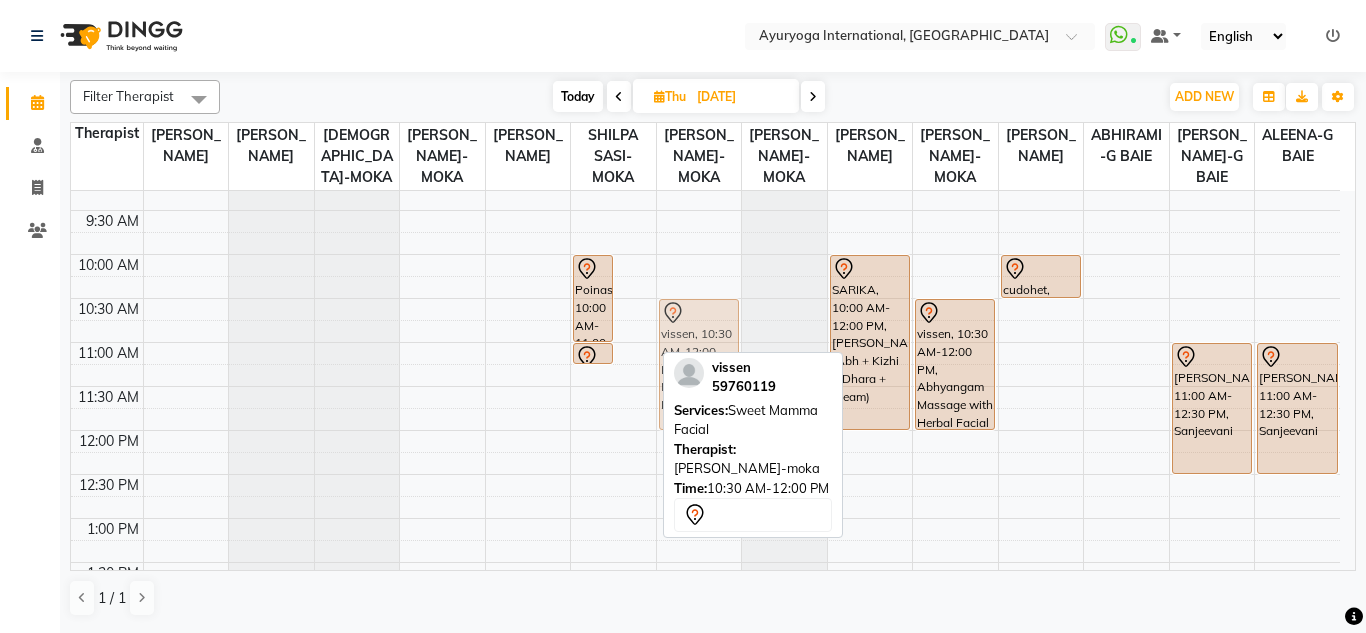 drag, startPoint x: 634, startPoint y: 352, endPoint x: 694, endPoint y: 355, distance: 60.074955 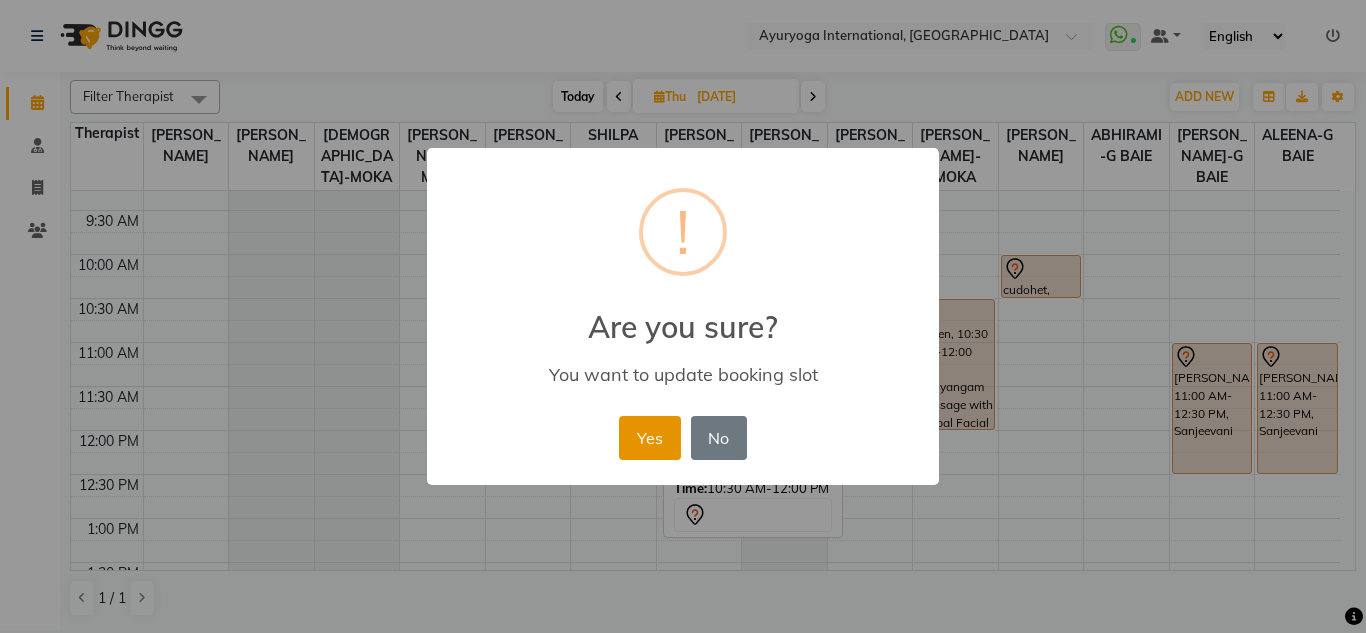 click on "Yes" at bounding box center (649, 438) 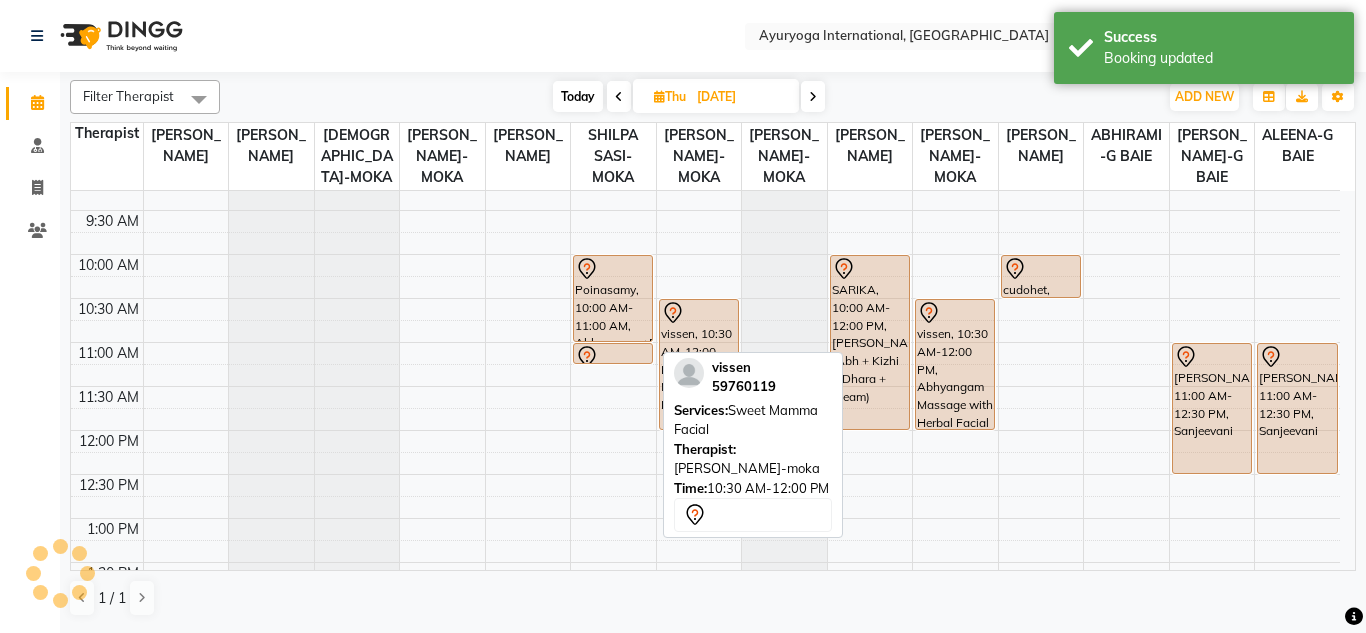 click at bounding box center (813, 96) 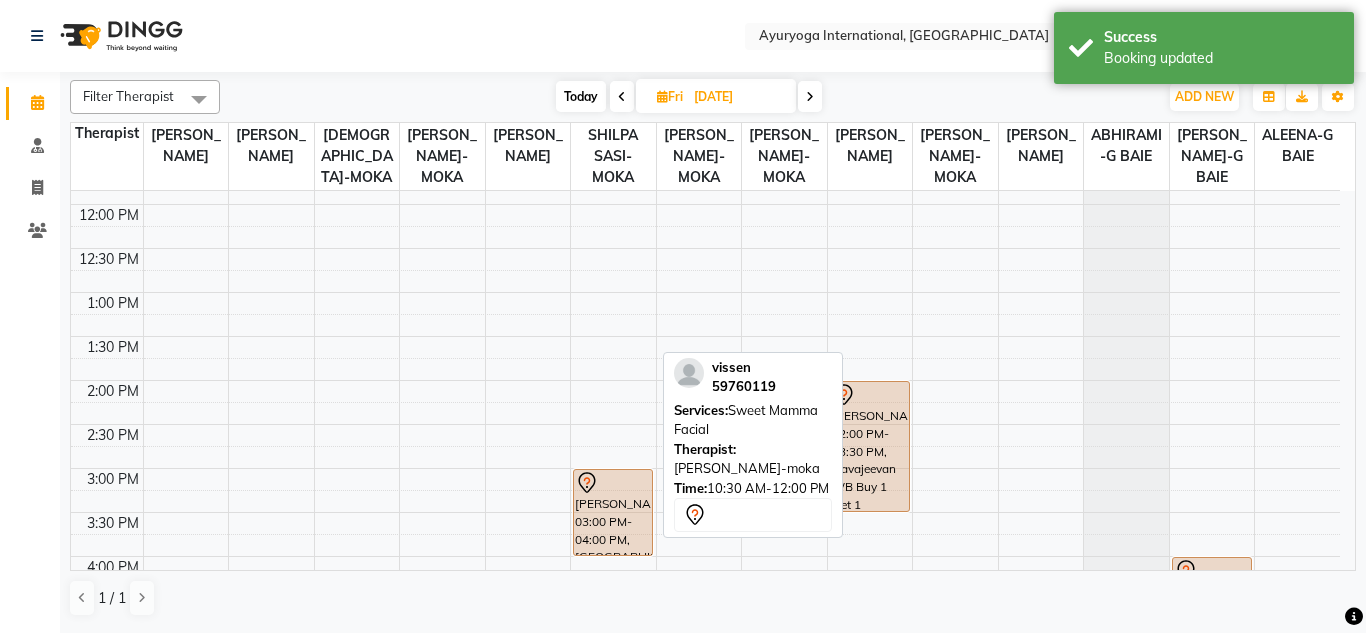 scroll, scrollTop: 500, scrollLeft: 0, axis: vertical 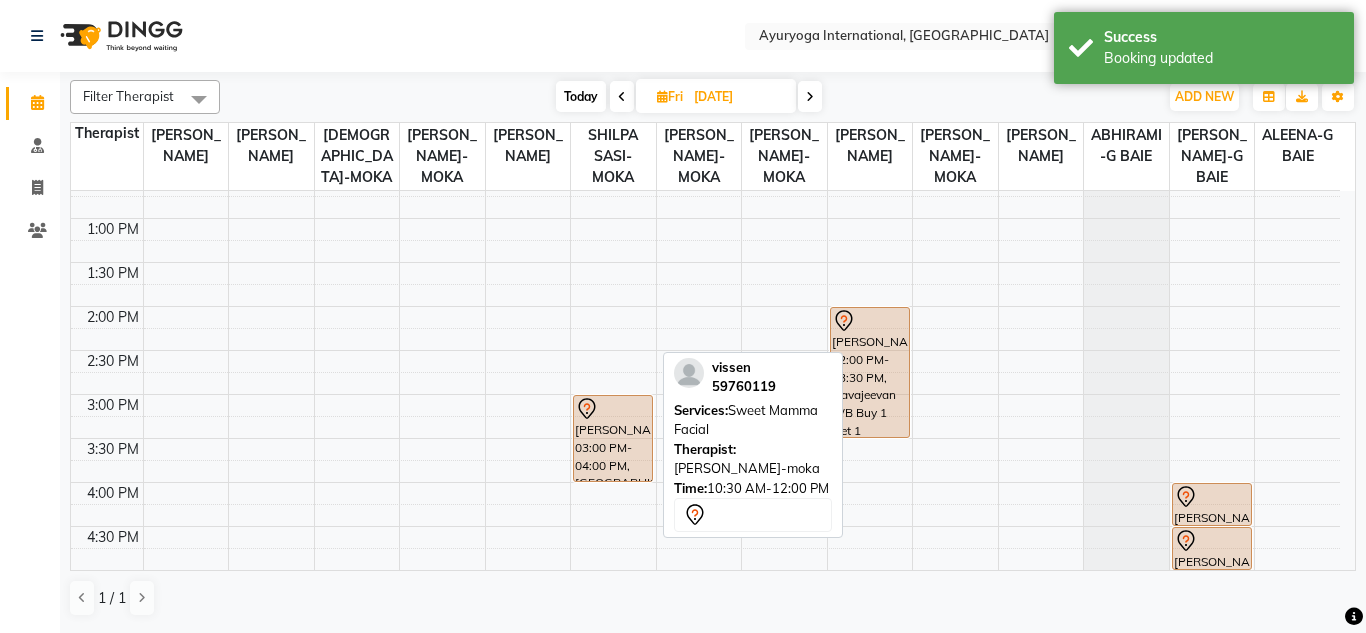 click on "Today" at bounding box center (581, 96) 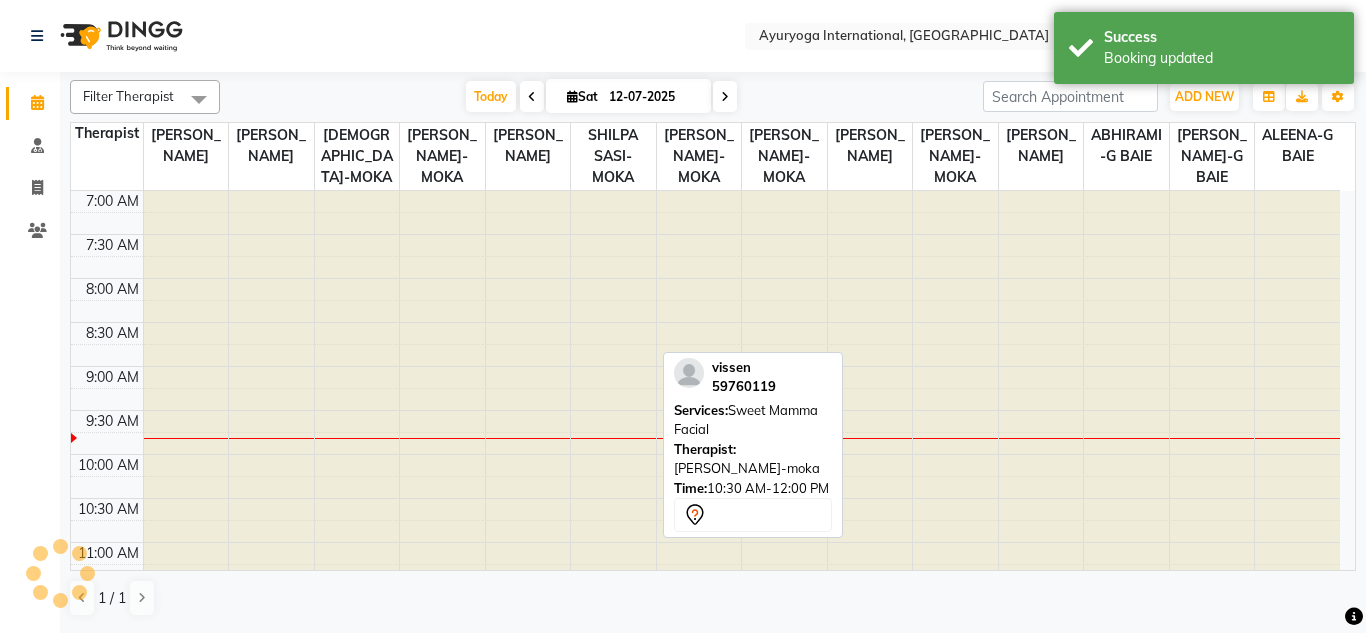 scroll, scrollTop: 177, scrollLeft: 0, axis: vertical 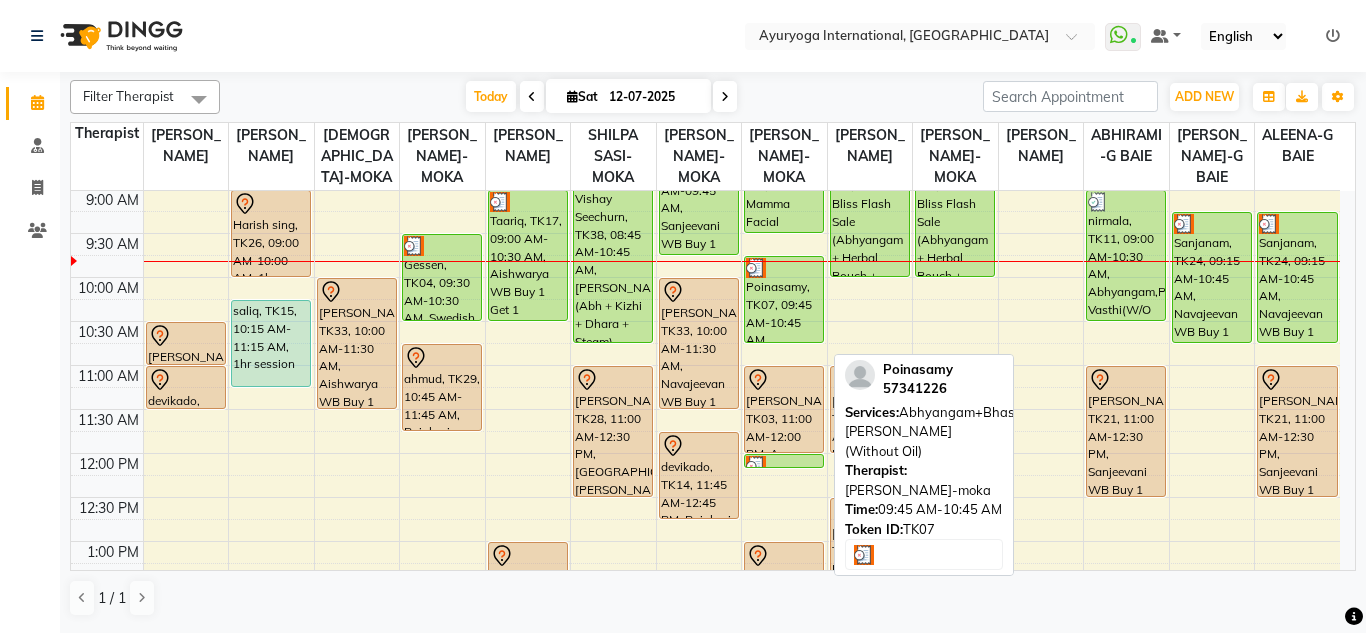 click on "Poinasamy, TK07, 09:45 AM-10:45 AM, Abhyangam+Bhashpa [PERSON_NAME](Without Oil)" at bounding box center (784, 299) 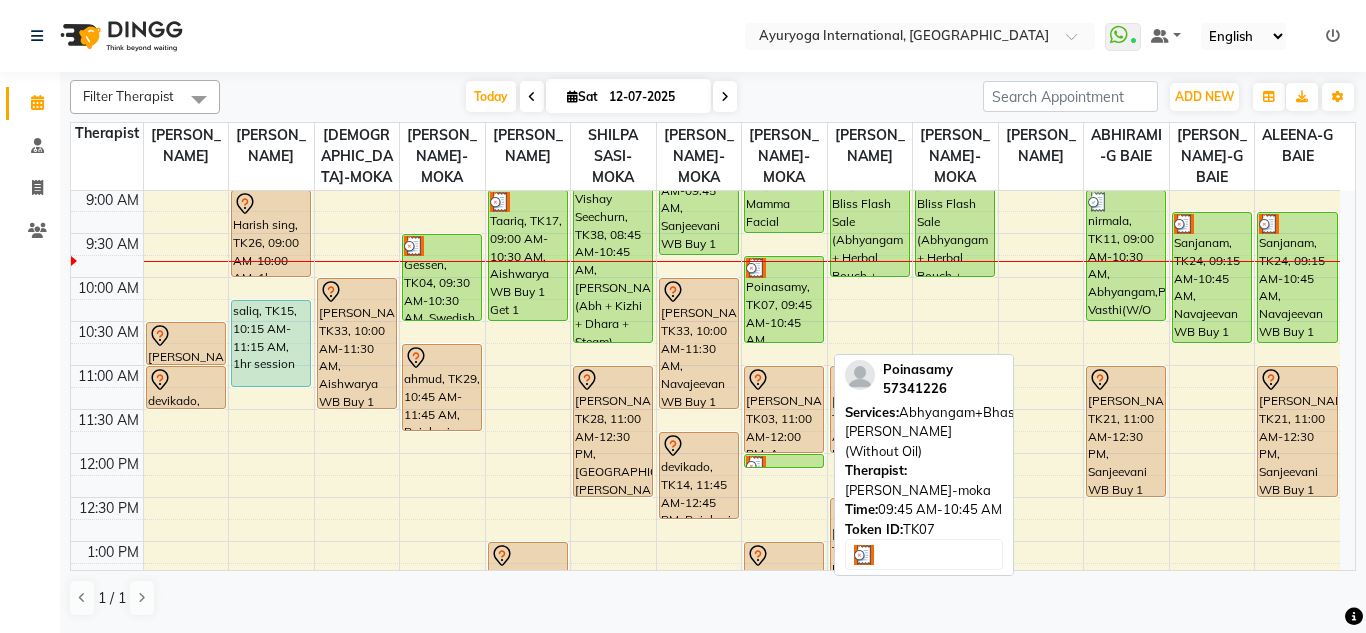 click on "Poinasamy, TK07, 09:45 AM-10:45 AM, Abhyangam+Bhashpa [PERSON_NAME](Without Oil)" at bounding box center [784, 299] 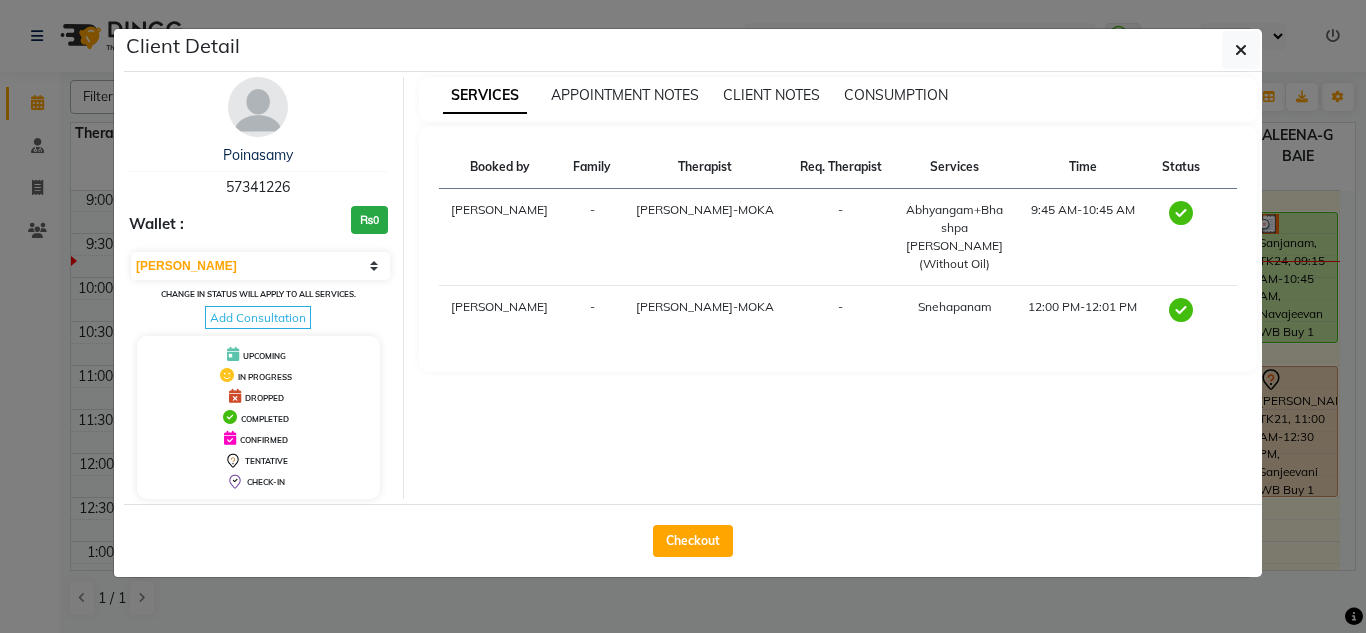 drag, startPoint x: 326, startPoint y: 183, endPoint x: 230, endPoint y: 198, distance: 97.16481 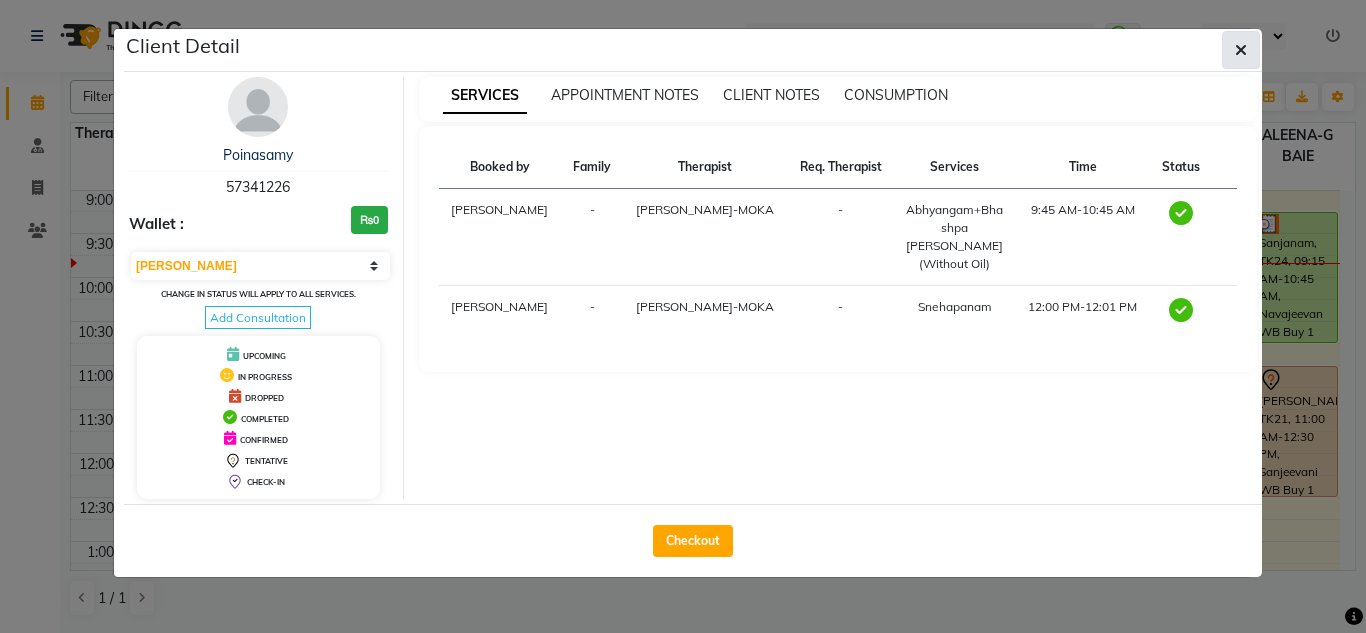 drag, startPoint x: 1207, startPoint y: 54, endPoint x: 1224, endPoint y: 49, distance: 17.720045 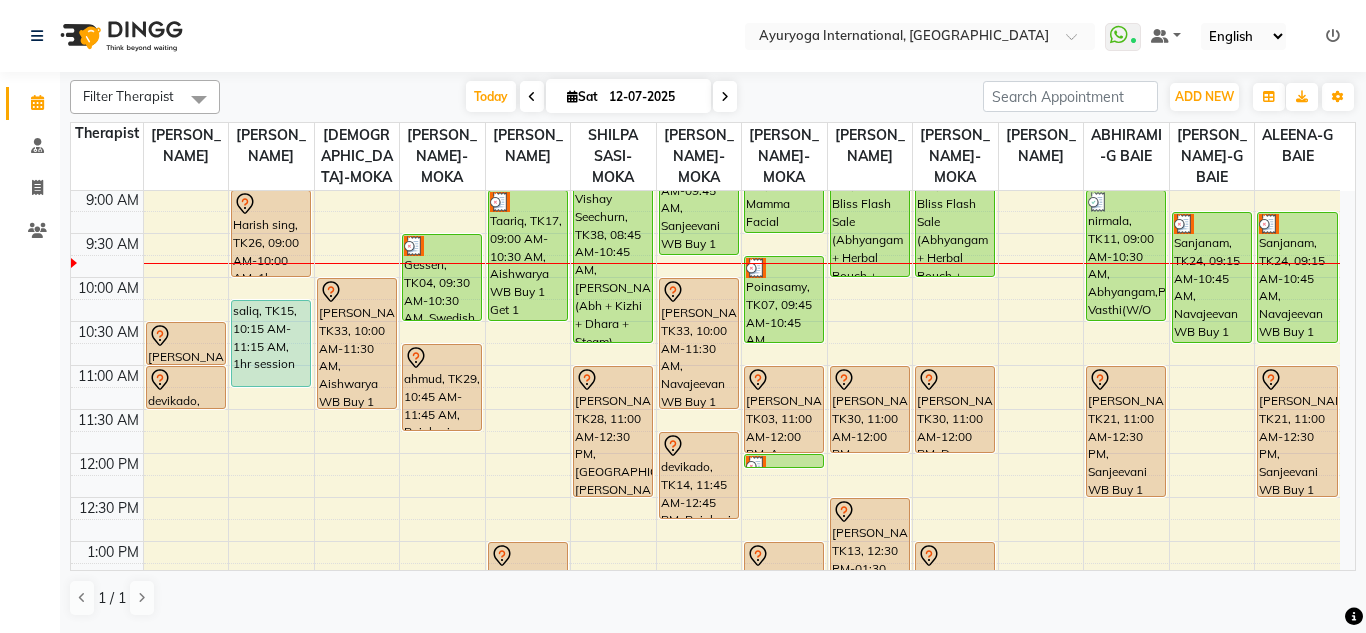 click on "12-07-2025" at bounding box center (653, 97) 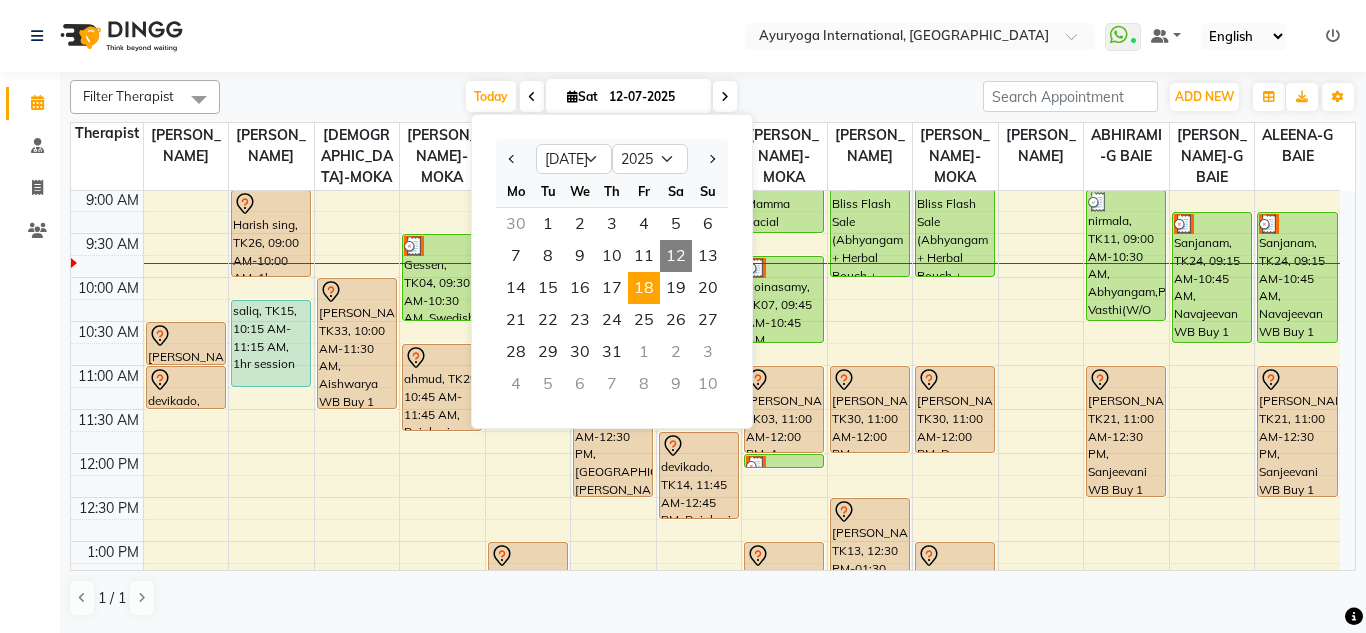 click on "18" at bounding box center [644, 288] 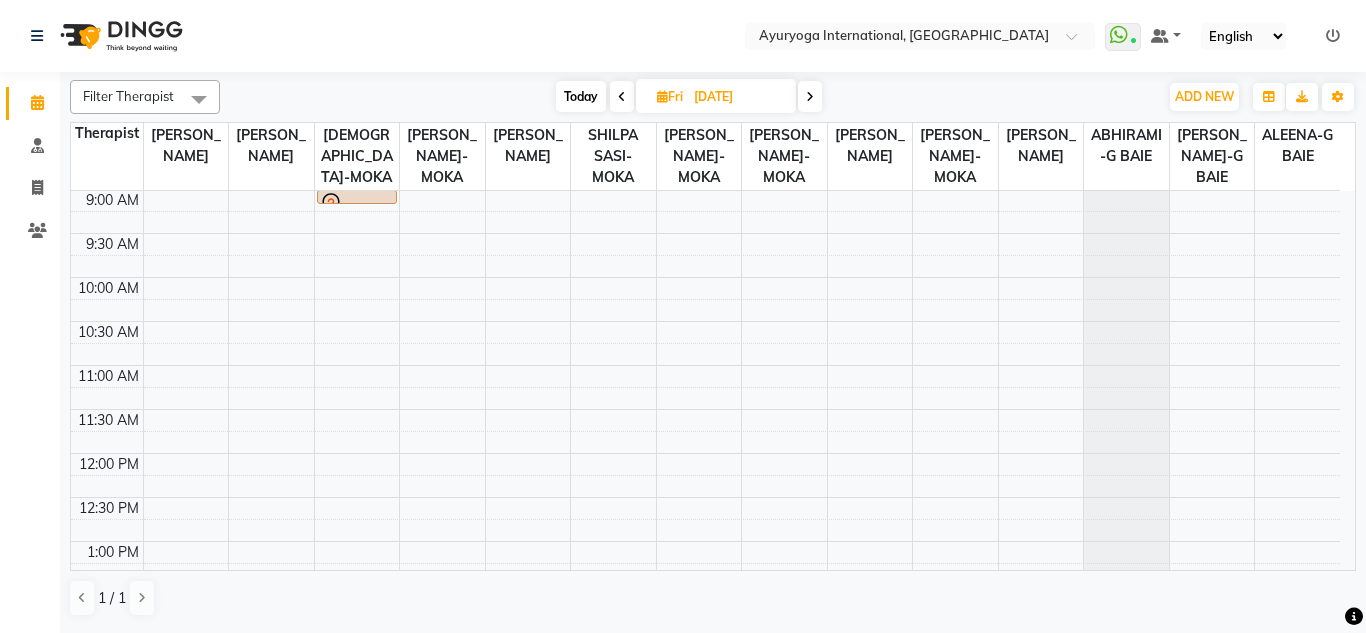 scroll, scrollTop: 77, scrollLeft: 0, axis: vertical 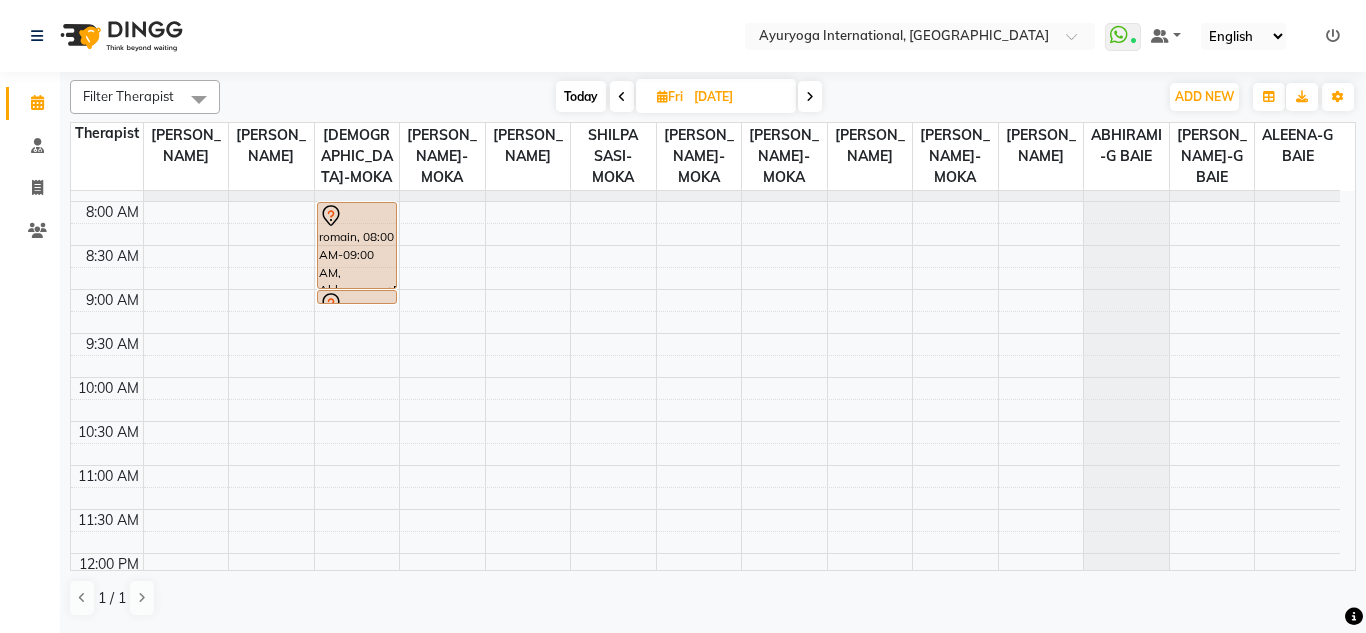 click on "7:00 AM 7:30 AM 8:00 AM 8:30 AM 9:00 AM 9:30 AM 10:00 AM 10:30 AM 11:00 AM 11:30 AM 12:00 PM 12:30 PM 1:00 PM 1:30 PM 2:00 PM 2:30 PM 3:00 PM 3:30 PM 4:00 PM 4:30 PM 5:00 PM 5:30 PM 6:00 PM 6:30 PM 7:00 PM 7:30 PM 8:00 PM 8:30 PM             romain, 08:00 AM-09:00 AM, Abhyangam+Bhashpa sweda(Without Oil)             romain, 09:00 AM-09:01 AM, Snehapanam             rishi, 05:00 PM-07:00 PM, Ayur Soukya (Abh + Kizhi + Dhara + Steam)             Yovanna, 03:00 PM-04:00 PM, Panchagavya facial             Nishtee, 05:00 PM-06:30 PM, Abhyangam,Podikizhi,Kadee Vasthi & Greeva Vasthi(W/O Oil)             Pricila, 02:00 PM-03:30 PM, Navajeevan WB Buy 1 Get 1             Suraj Boelel, 04:00 PM-04:30 PM, Sthanika Abhyangam + Podikizhi             Suraj Boelel, 04:30 PM-05:00 PM, Greeva Vasthi             Govinda Naidu, 06:15 PM-07:45 PM, Navajeevan WB Buy 1 Get 1" at bounding box center (705, 729) 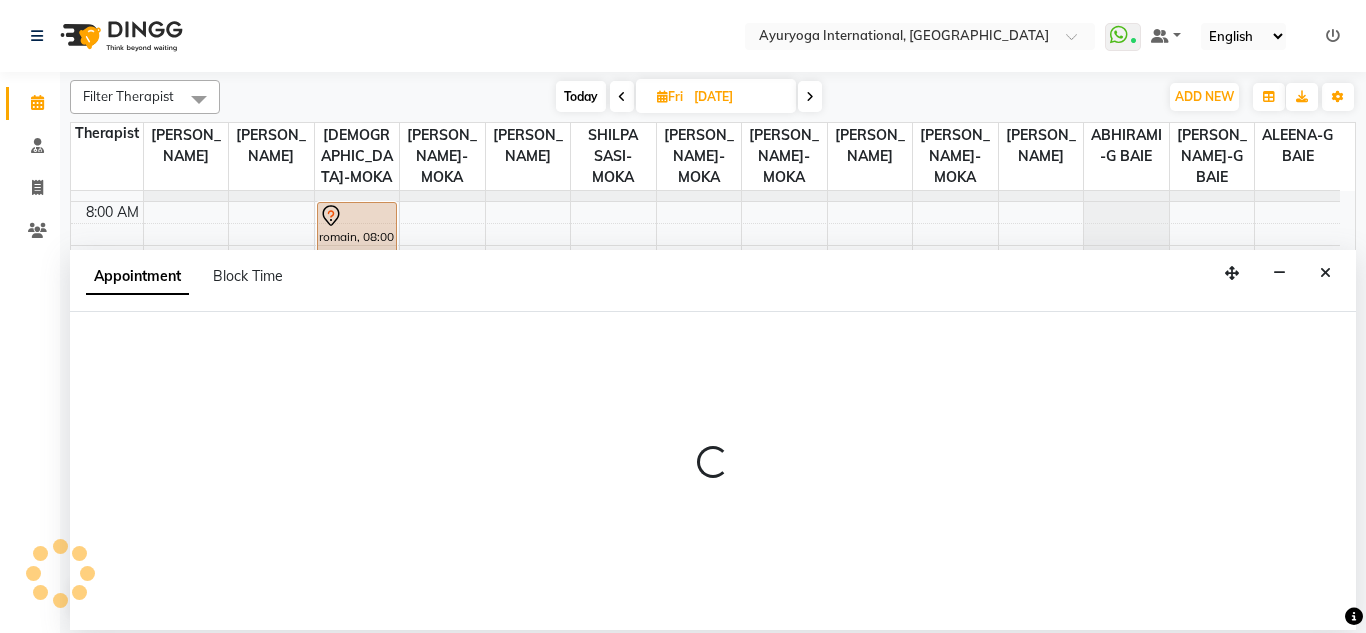 select on "11400" 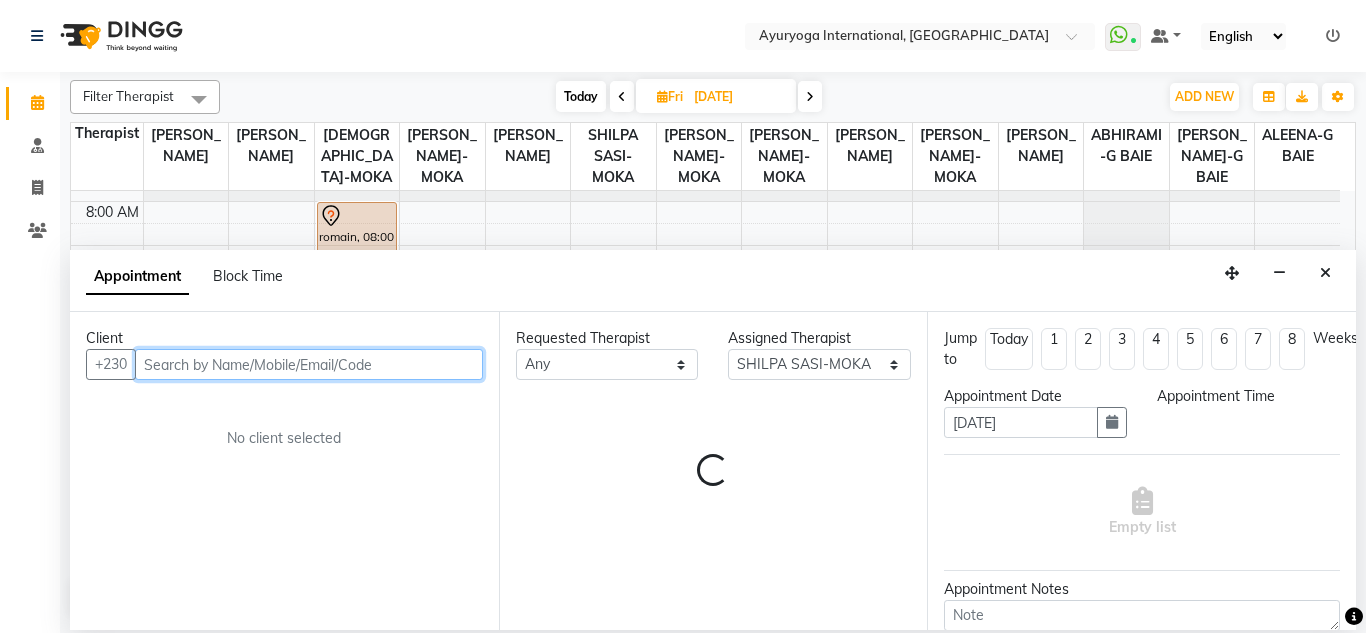 select on "600" 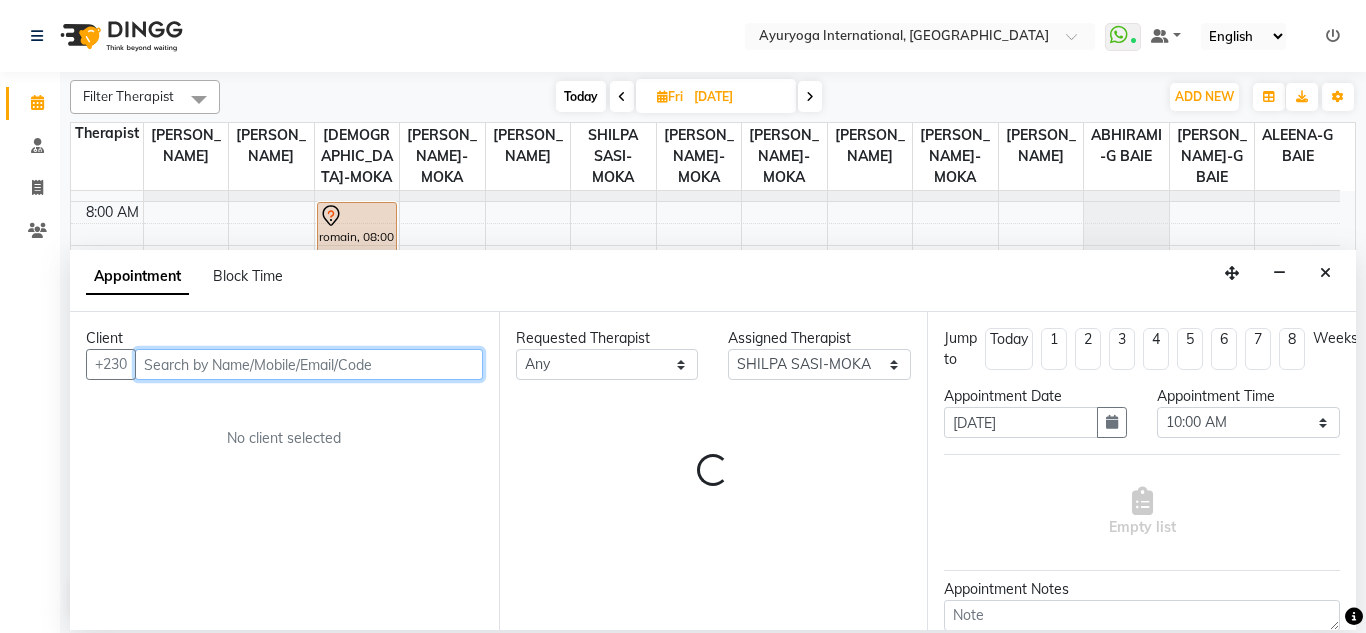 click at bounding box center [309, 364] 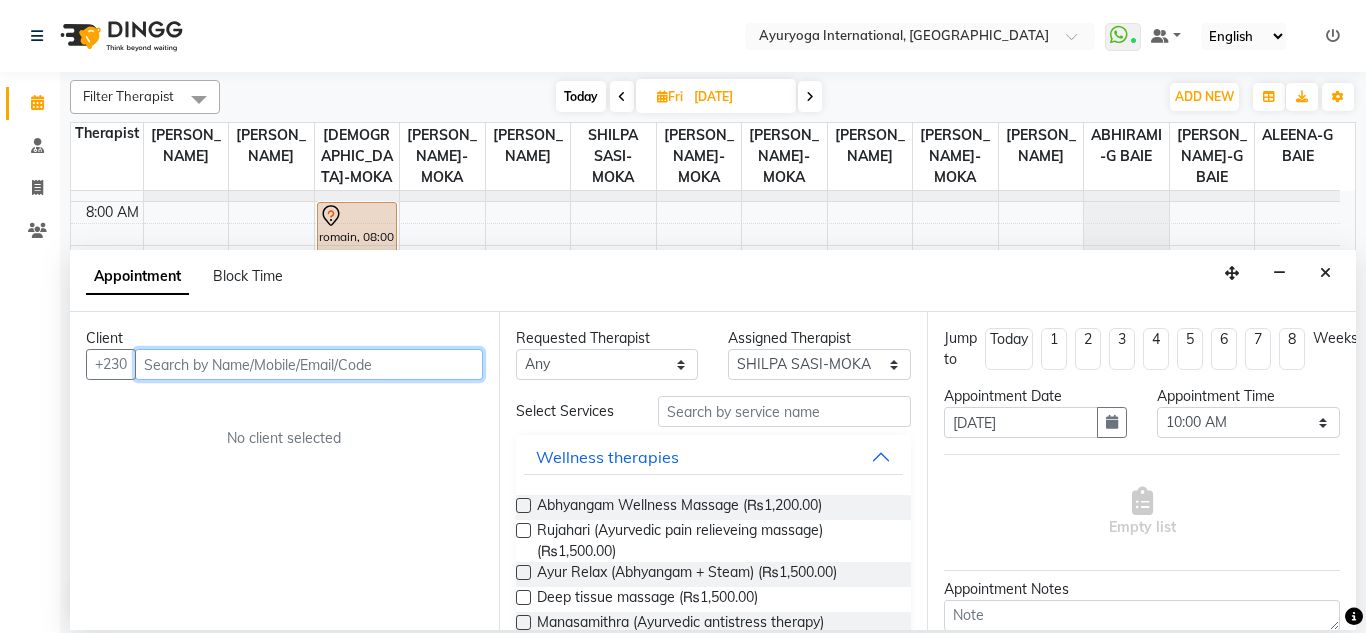 paste on "57341226" 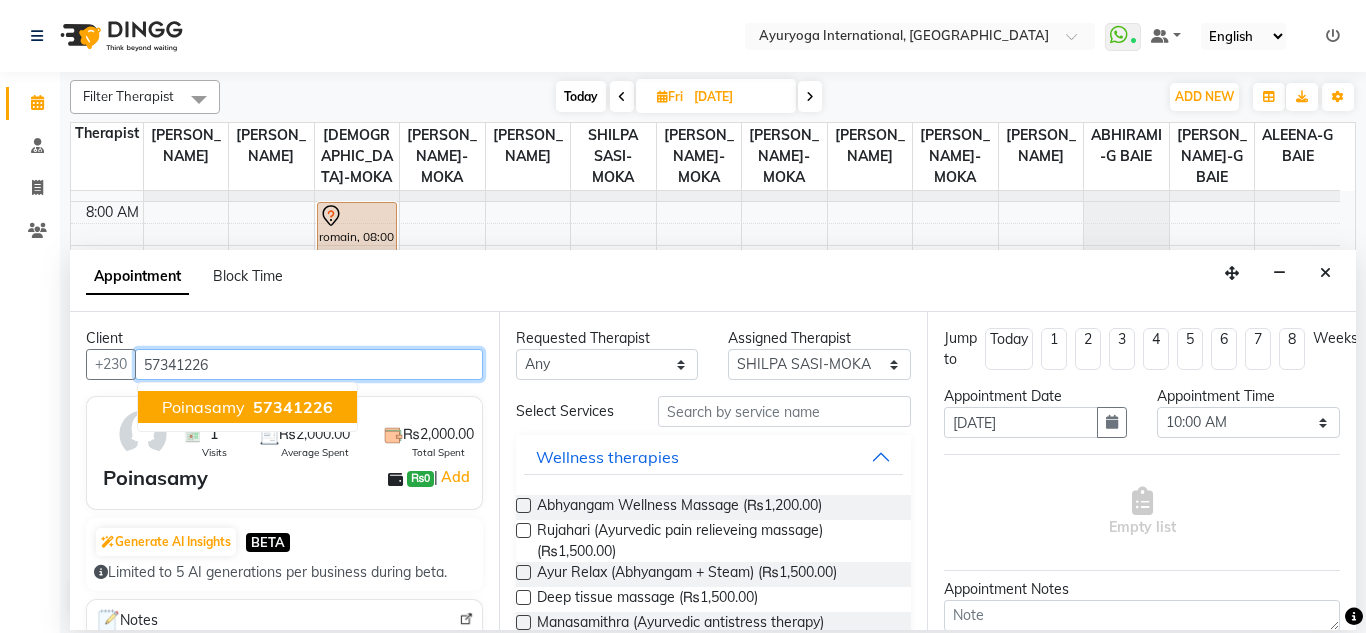 click on "57341226" at bounding box center [293, 407] 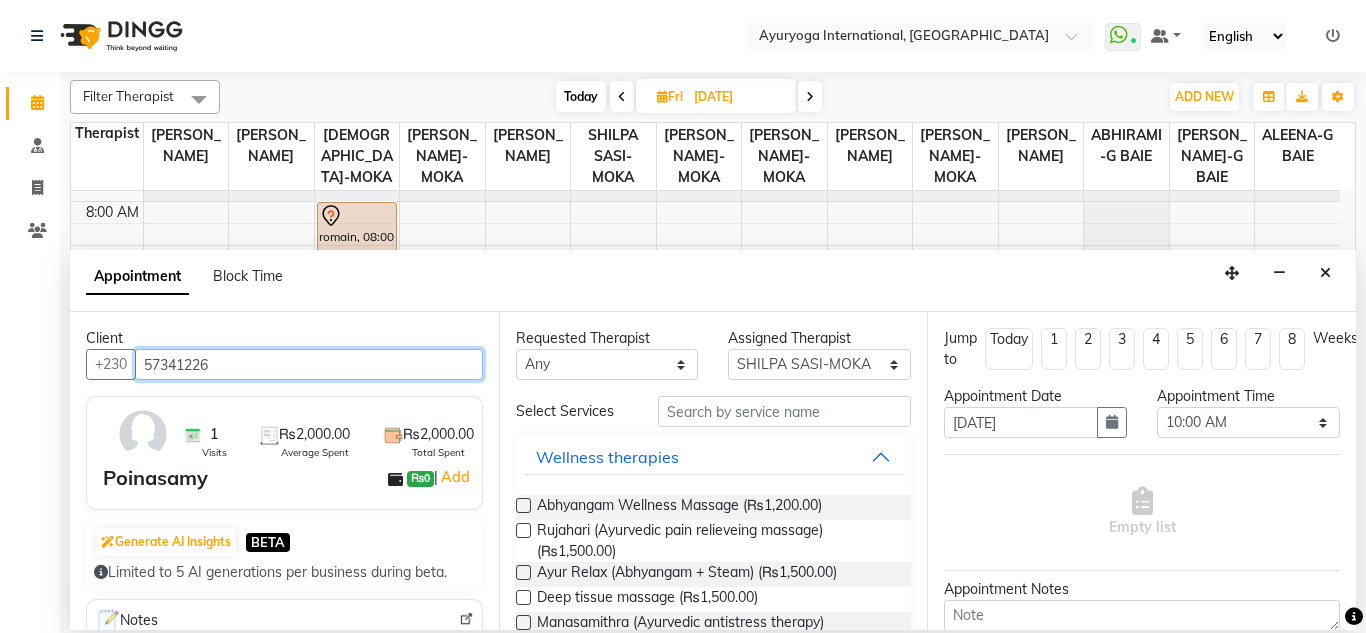scroll, scrollTop: 200, scrollLeft: 0, axis: vertical 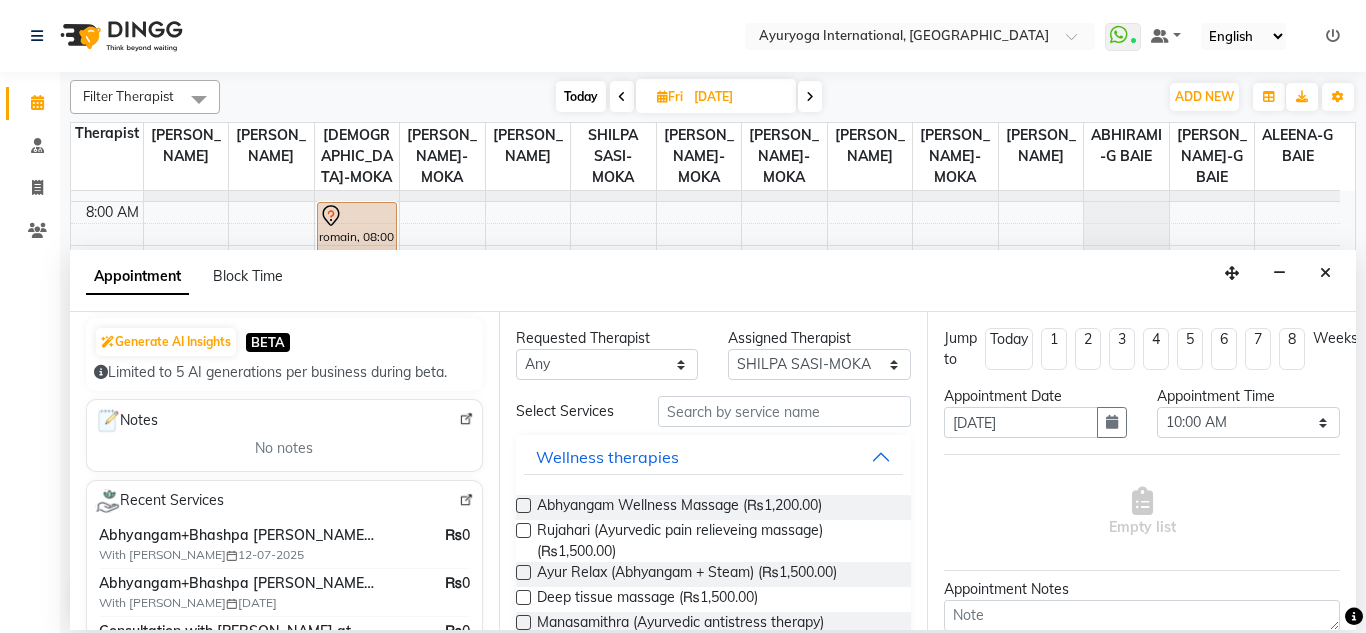 type on "57341226" 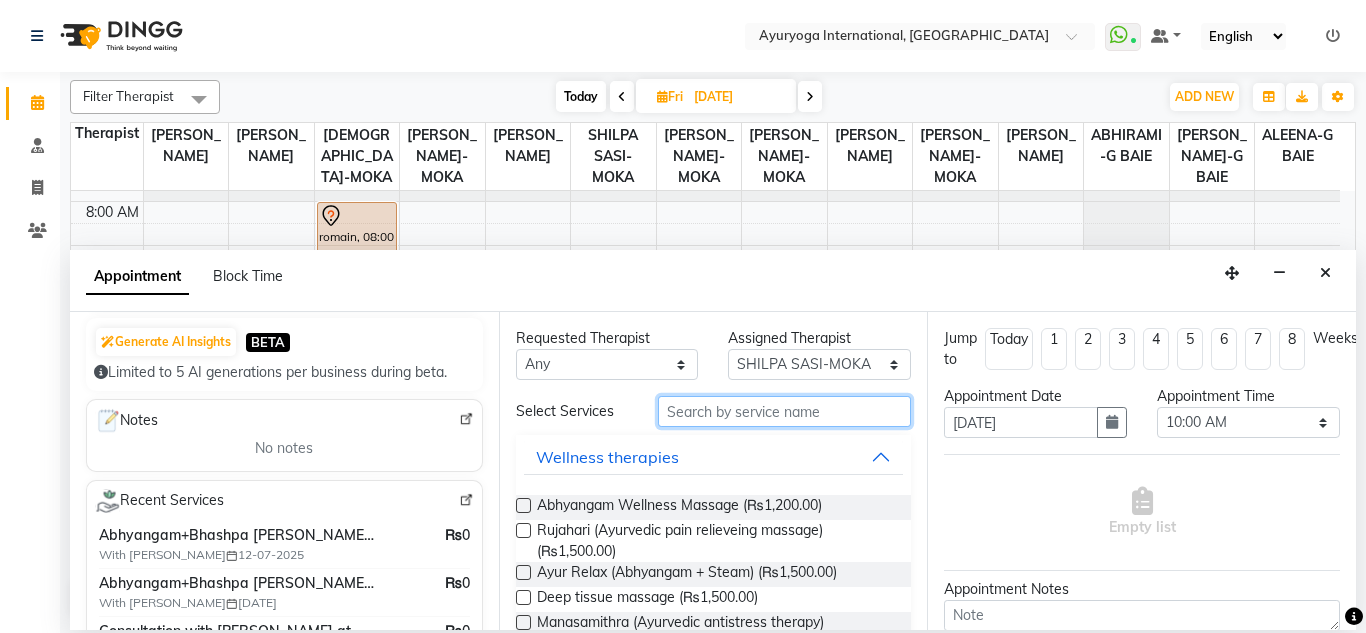 click at bounding box center (785, 411) 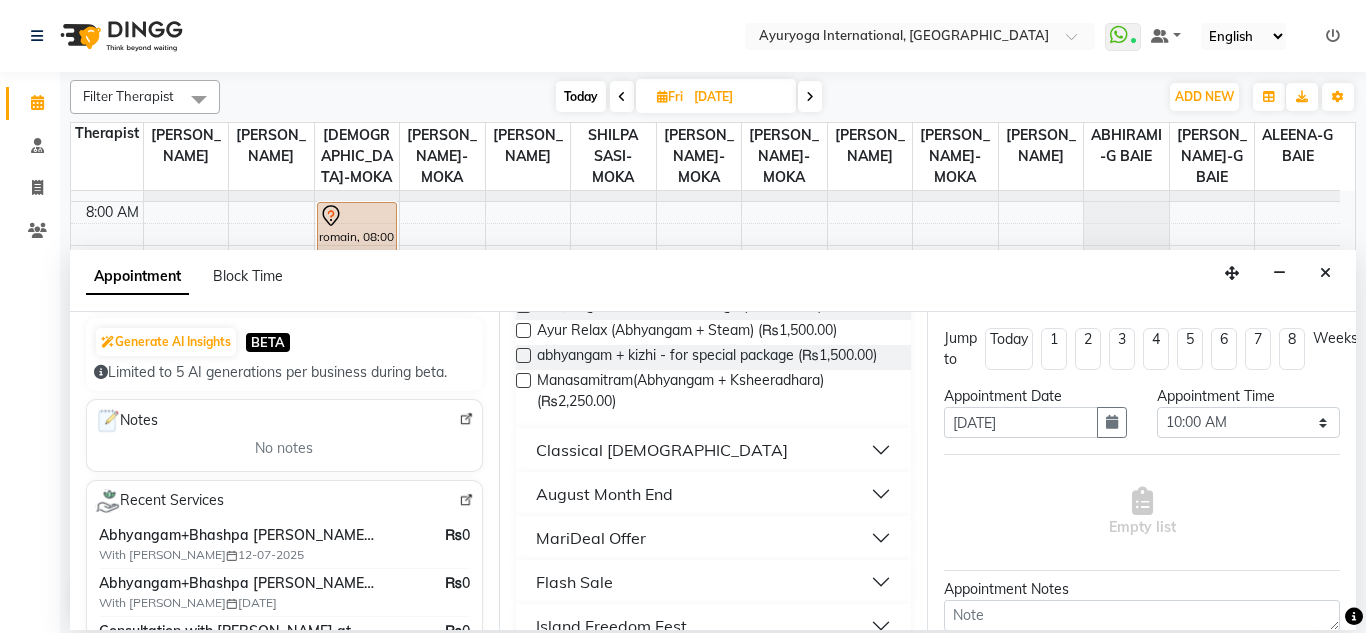 type on "abhy" 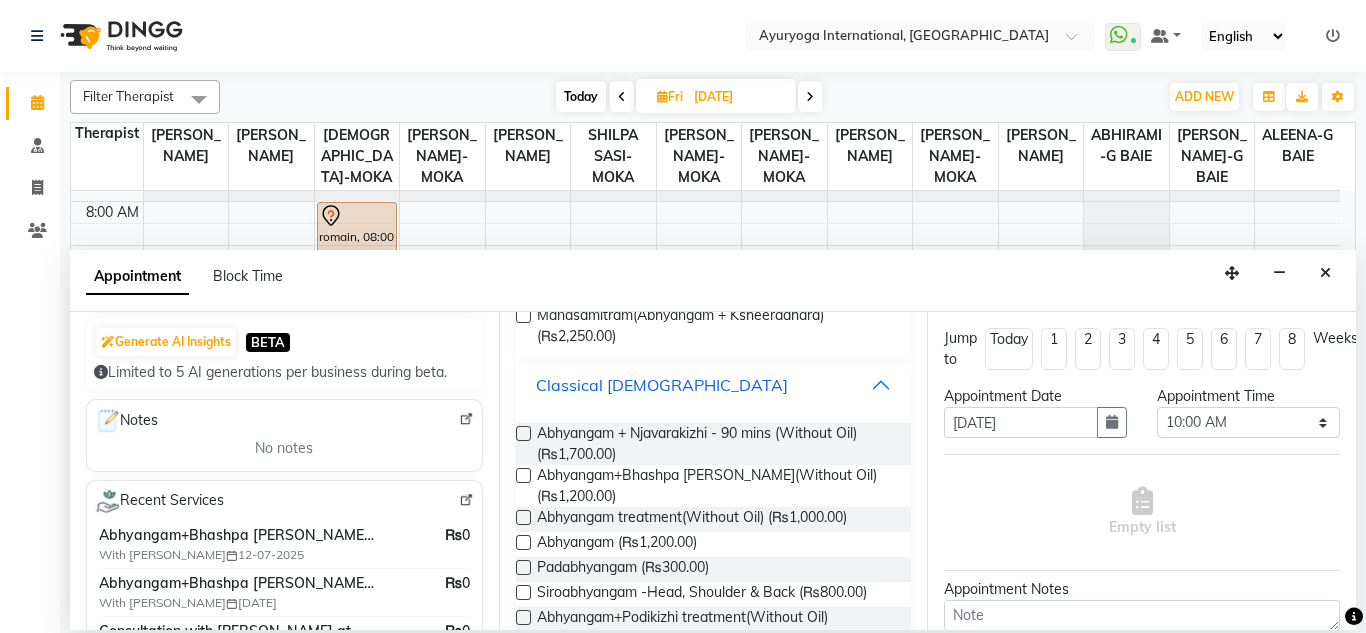scroll, scrollTop: 300, scrollLeft: 0, axis: vertical 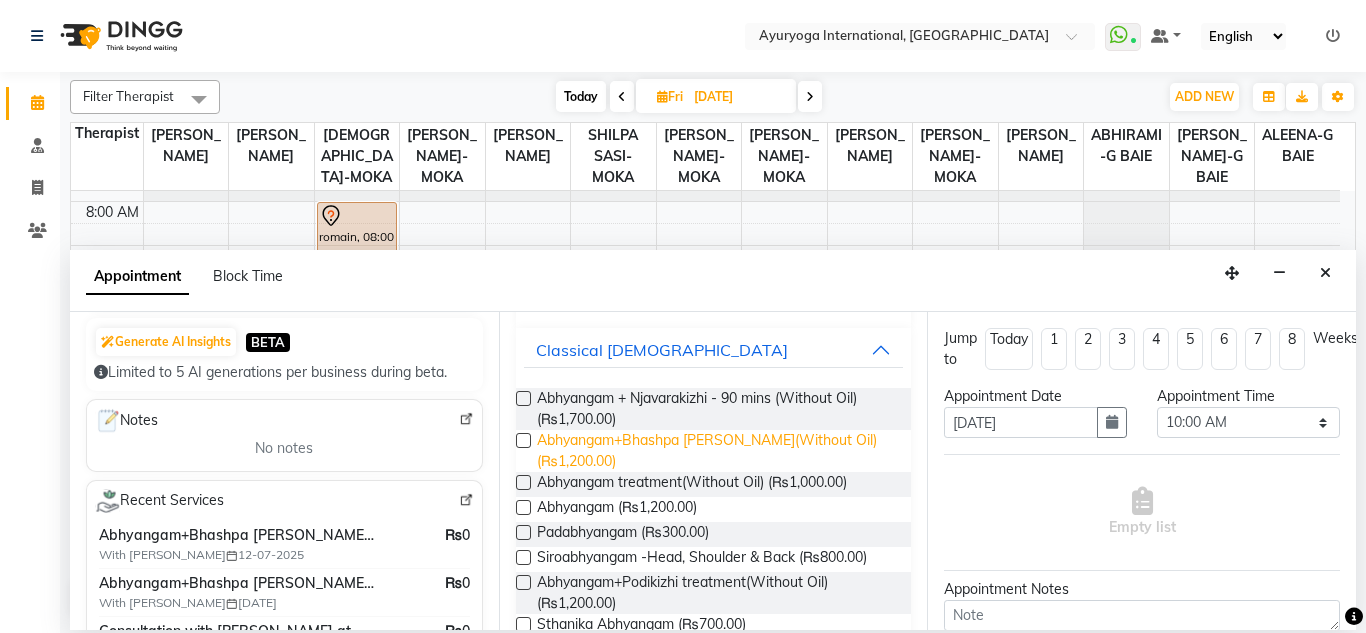 click on "Abhyangam+Bhashpa sweda(Without Oil) (₨1,200.00)" at bounding box center [716, 451] 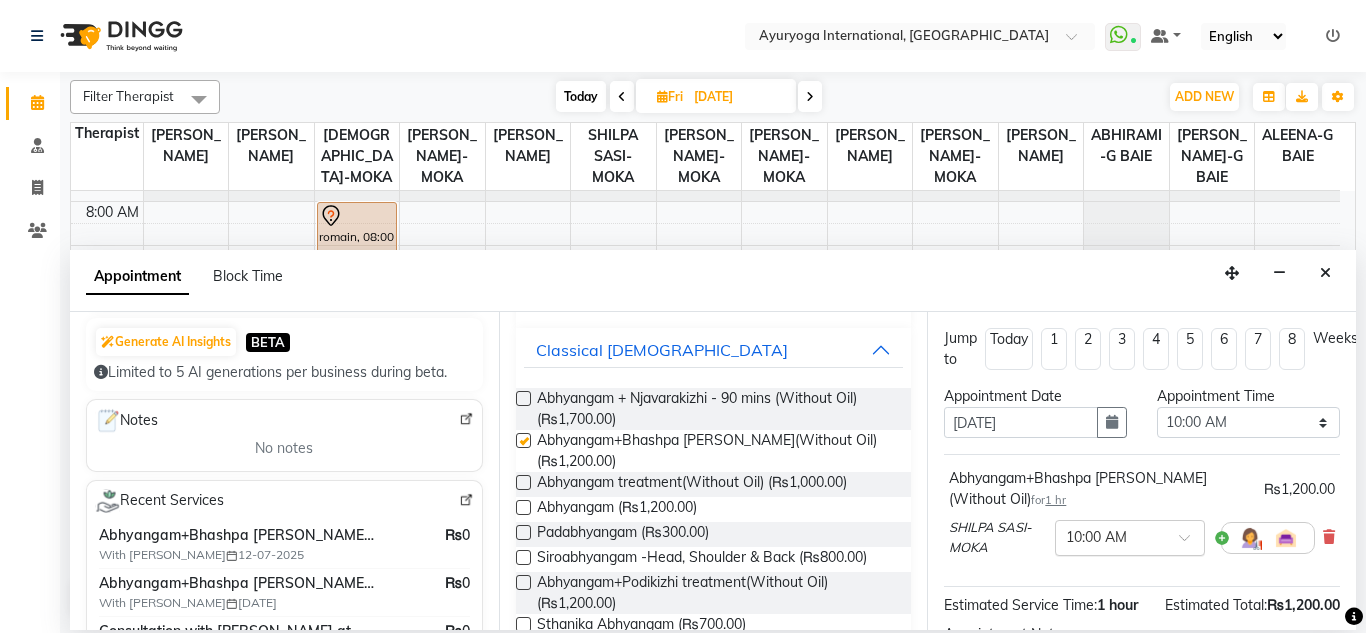 checkbox on "false" 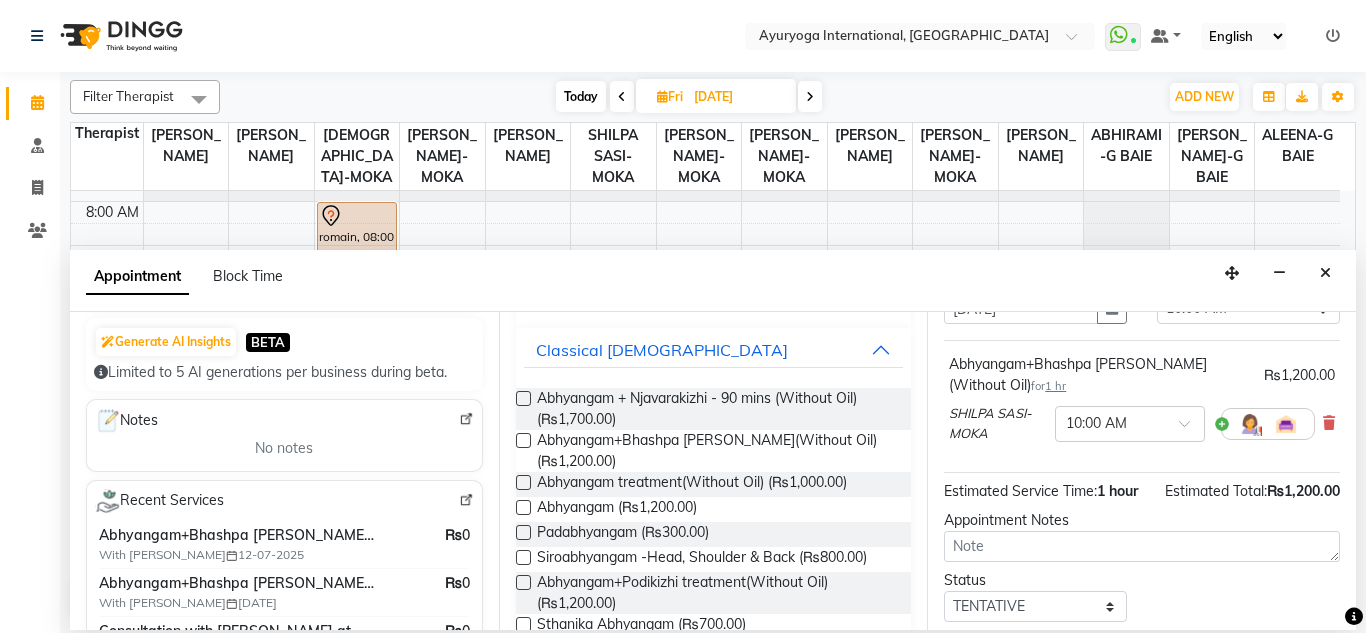 scroll, scrollTop: 268, scrollLeft: 0, axis: vertical 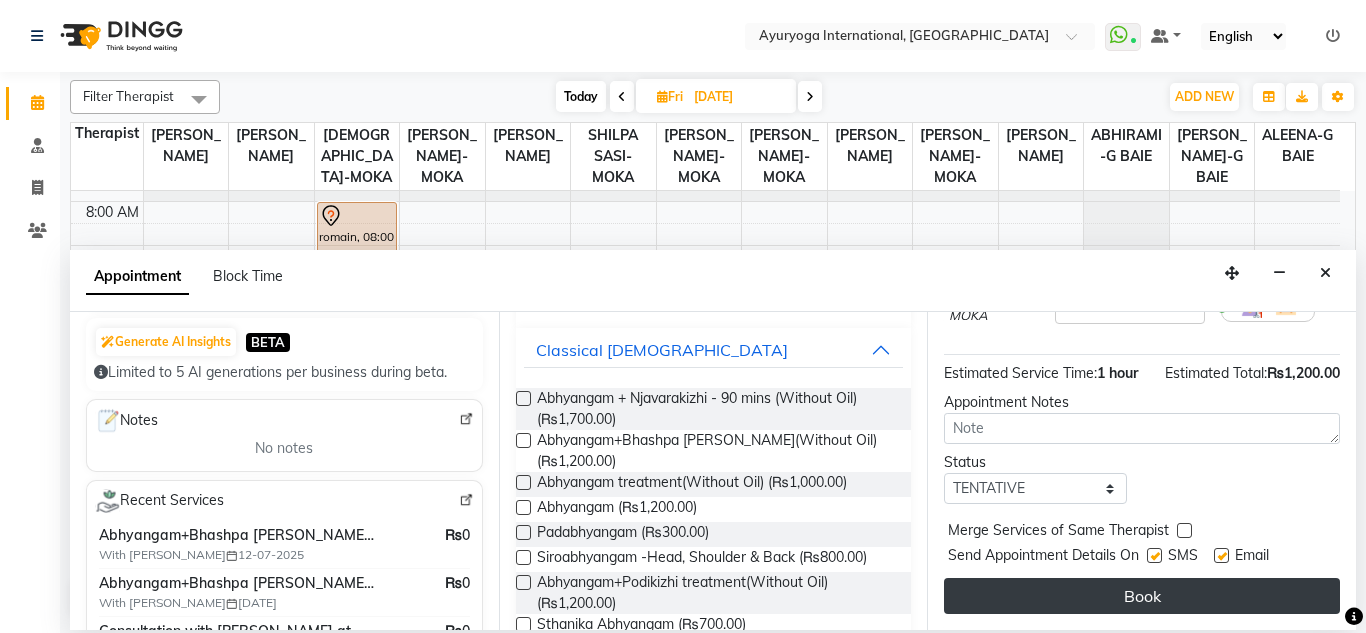 click on "Book" at bounding box center (1142, 596) 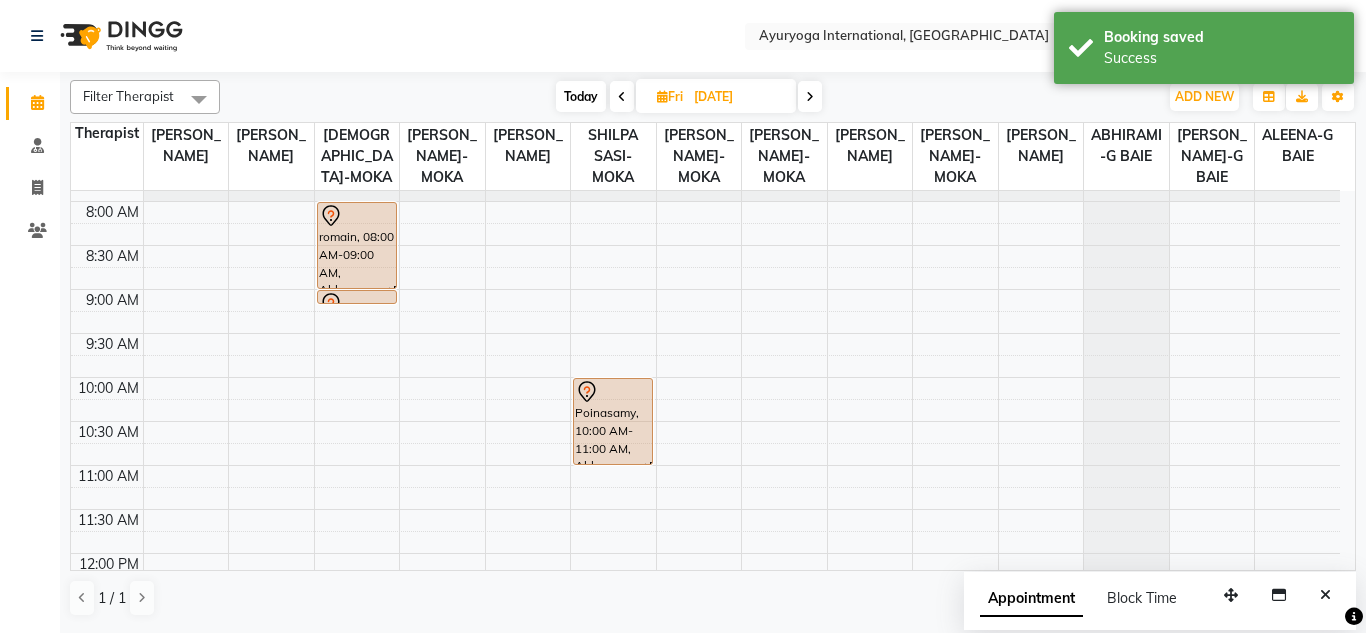 click on "Today" at bounding box center [581, 96] 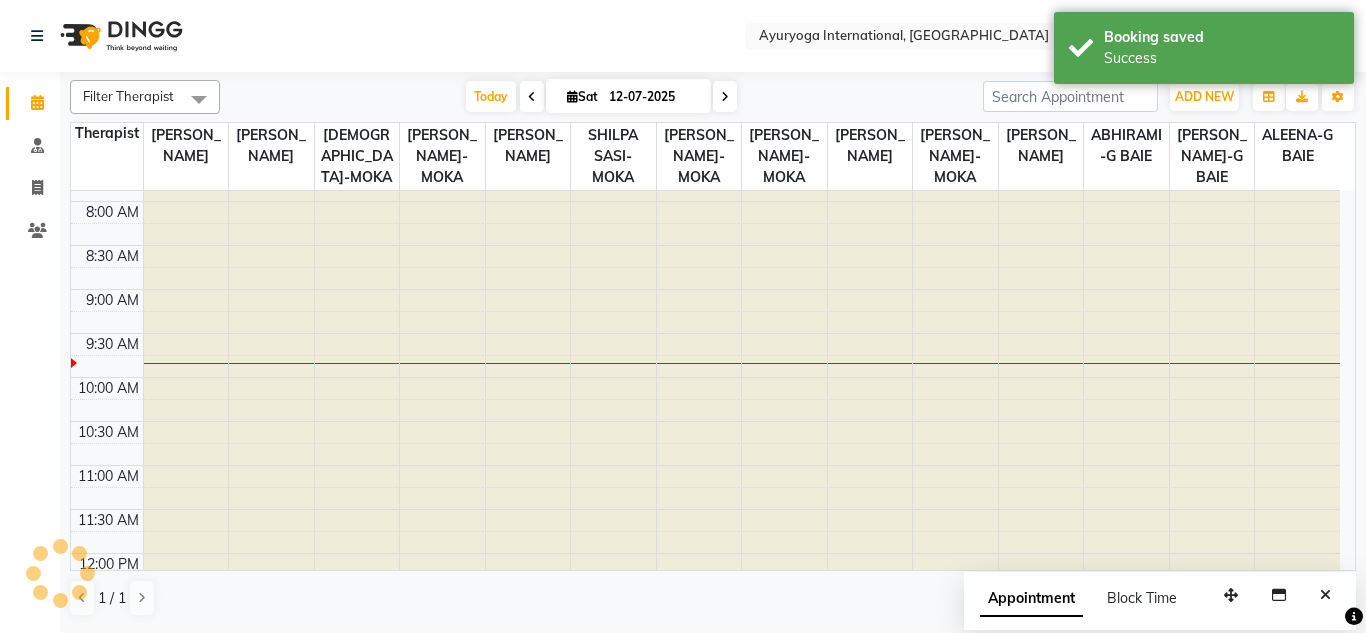 scroll, scrollTop: 0, scrollLeft: 0, axis: both 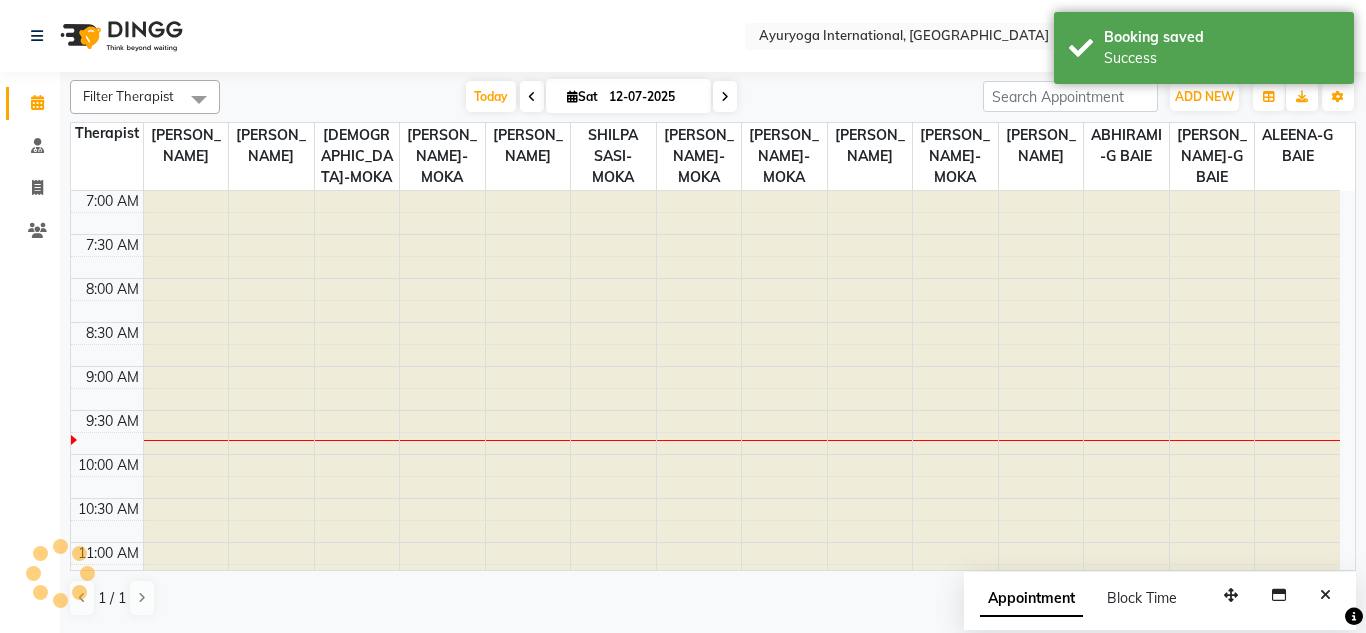 drag, startPoint x: 568, startPoint y: 62, endPoint x: 575, endPoint y: 7, distance: 55.443665 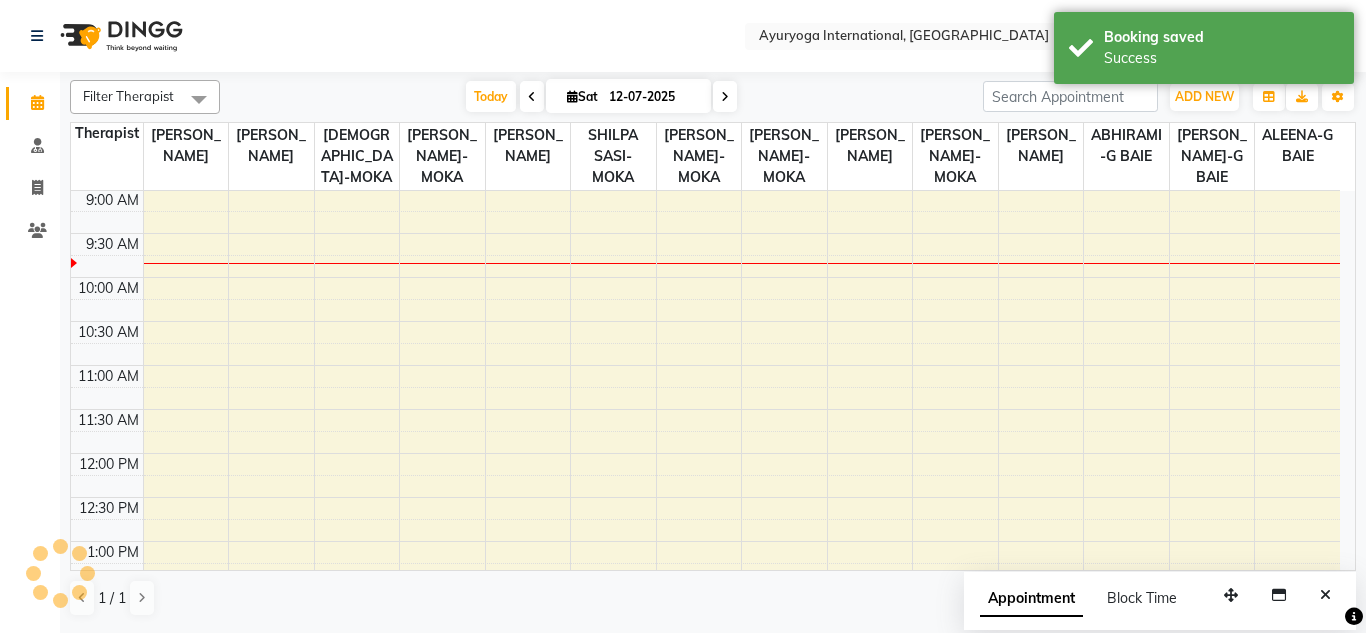 click on "Select Location × Ayuryoga International, Mount Ory Rd  WhatsApp Status  ✕ Status:  Connected Most Recent Message: 12-07-2025     09:49 AM Recent Service Activity: 12-07-2025     09:49 AM Default Panel My Panel English ENGLISH Español العربية मराठी हिंदी ગુજરાતી தமிழ் 中文 Notifications nothing to show" 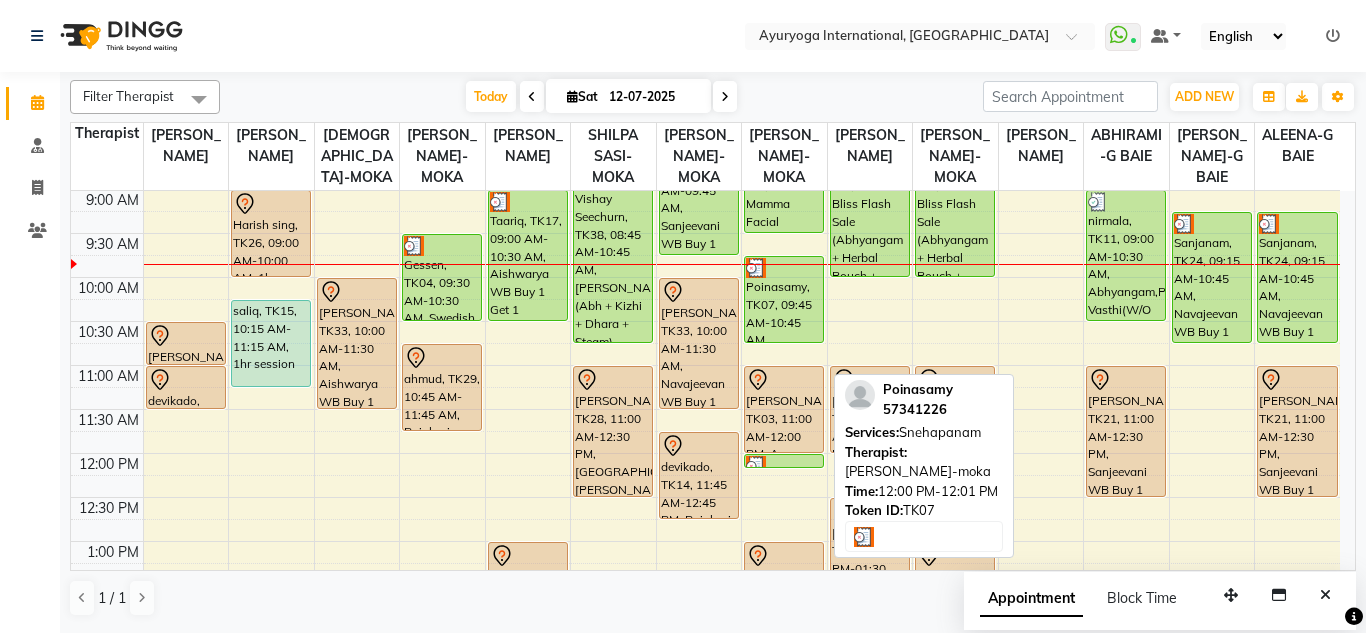 click at bounding box center [784, 466] 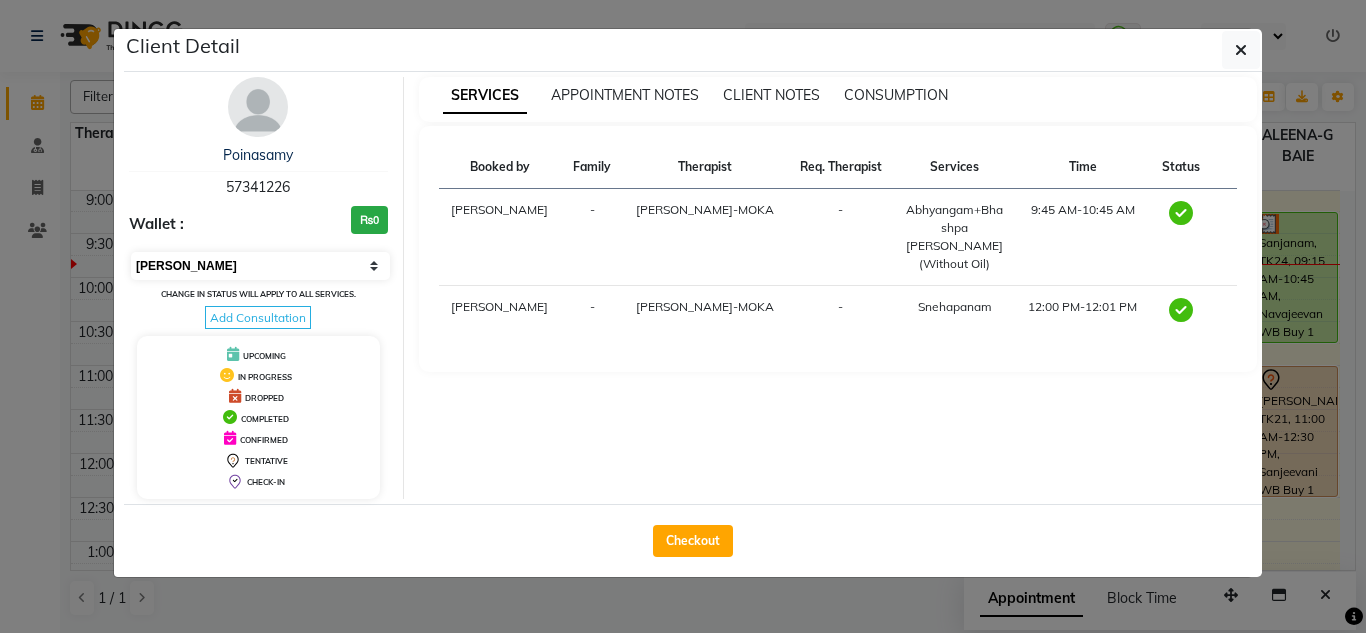 click on "Select MARK DONE UPCOMING" at bounding box center (260, 266) 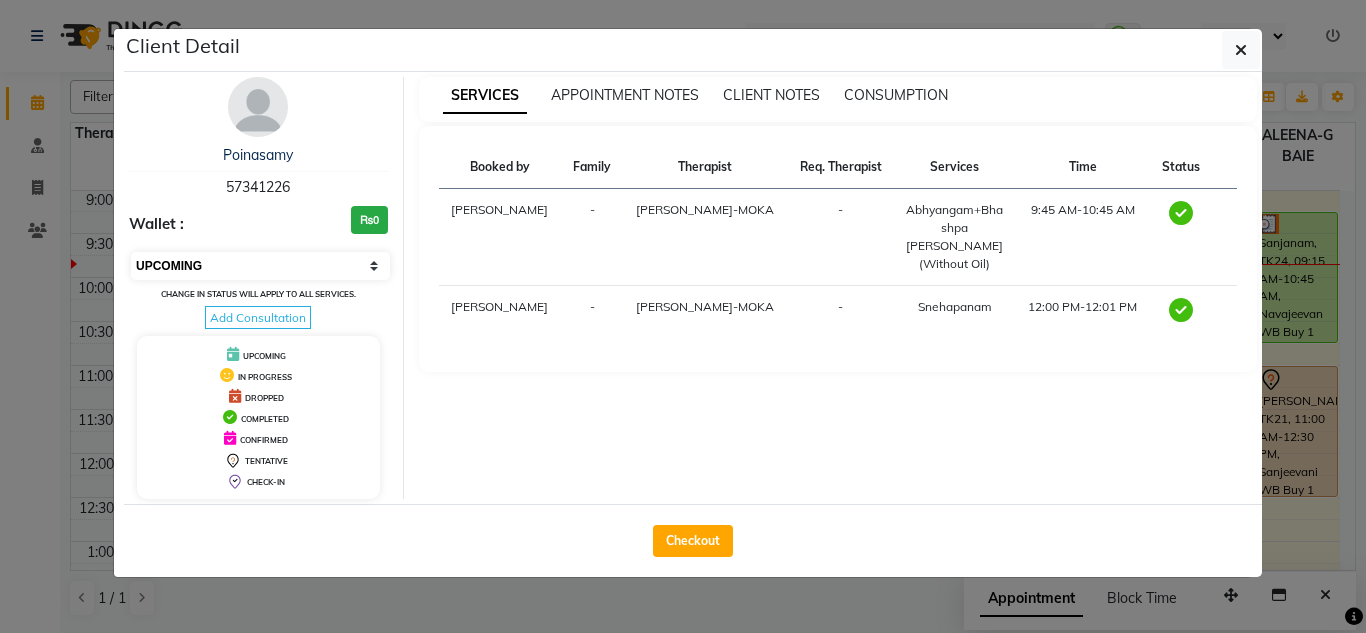 click on "Select MARK DONE UPCOMING" at bounding box center [260, 266] 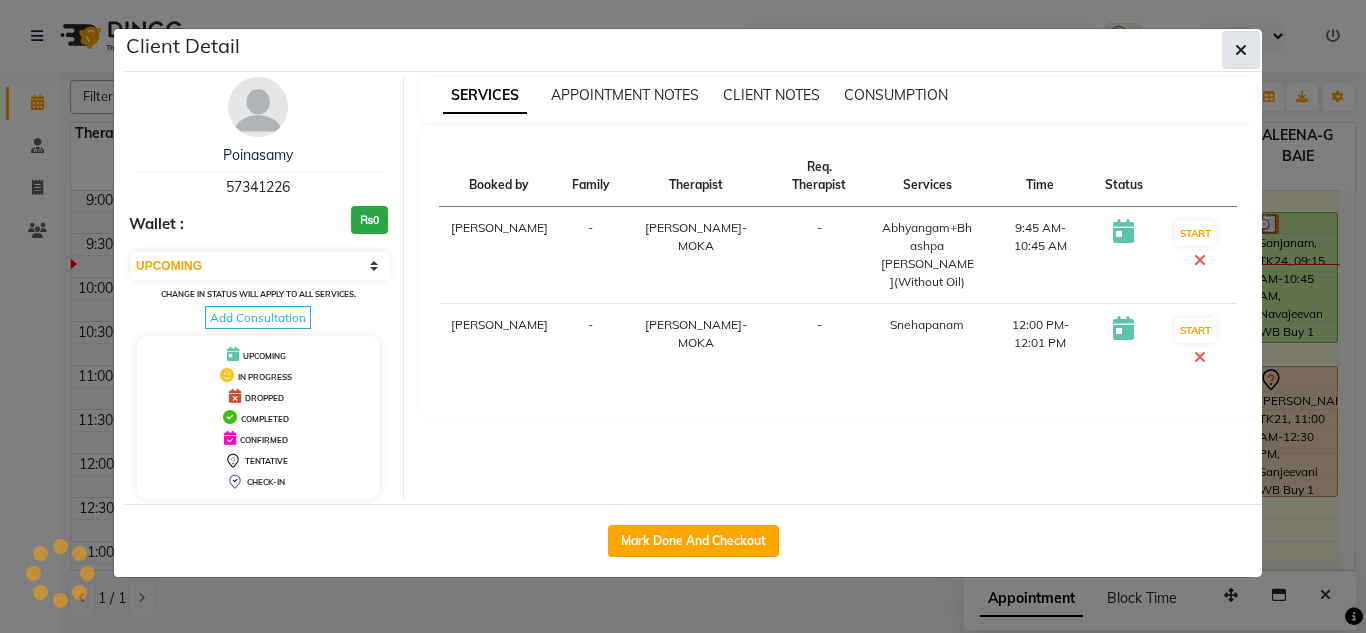 click 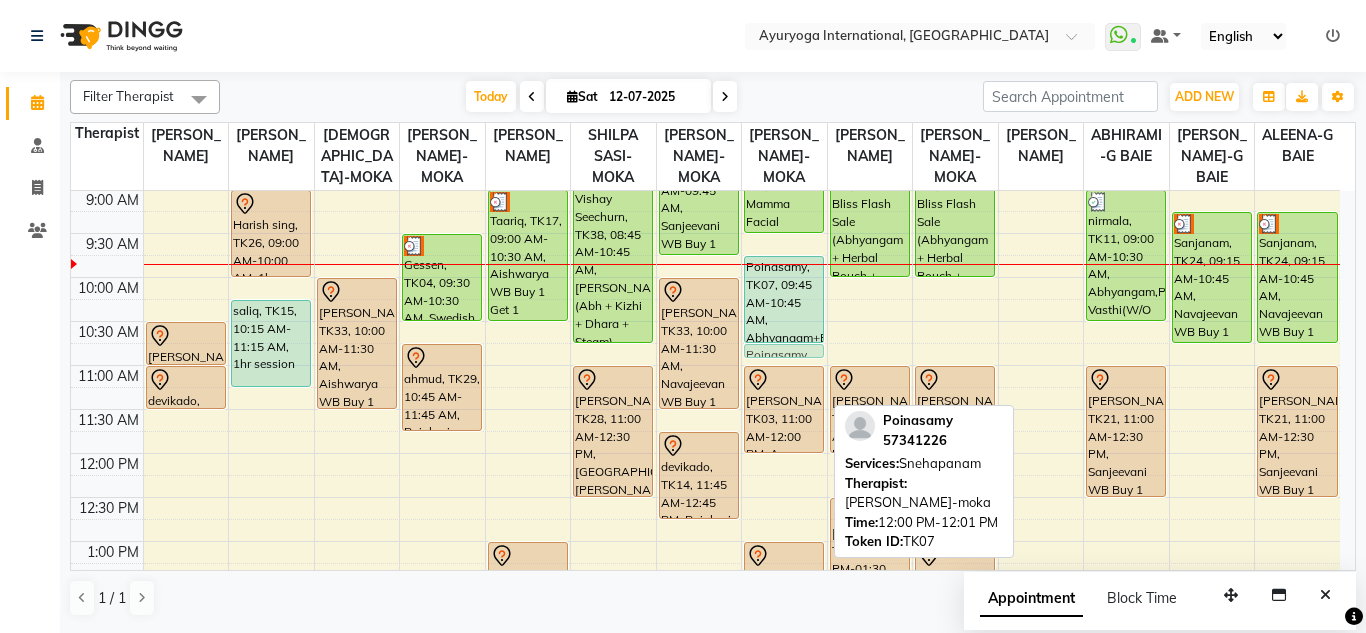 drag, startPoint x: 811, startPoint y: 481, endPoint x: 826, endPoint y: 372, distance: 110.02727 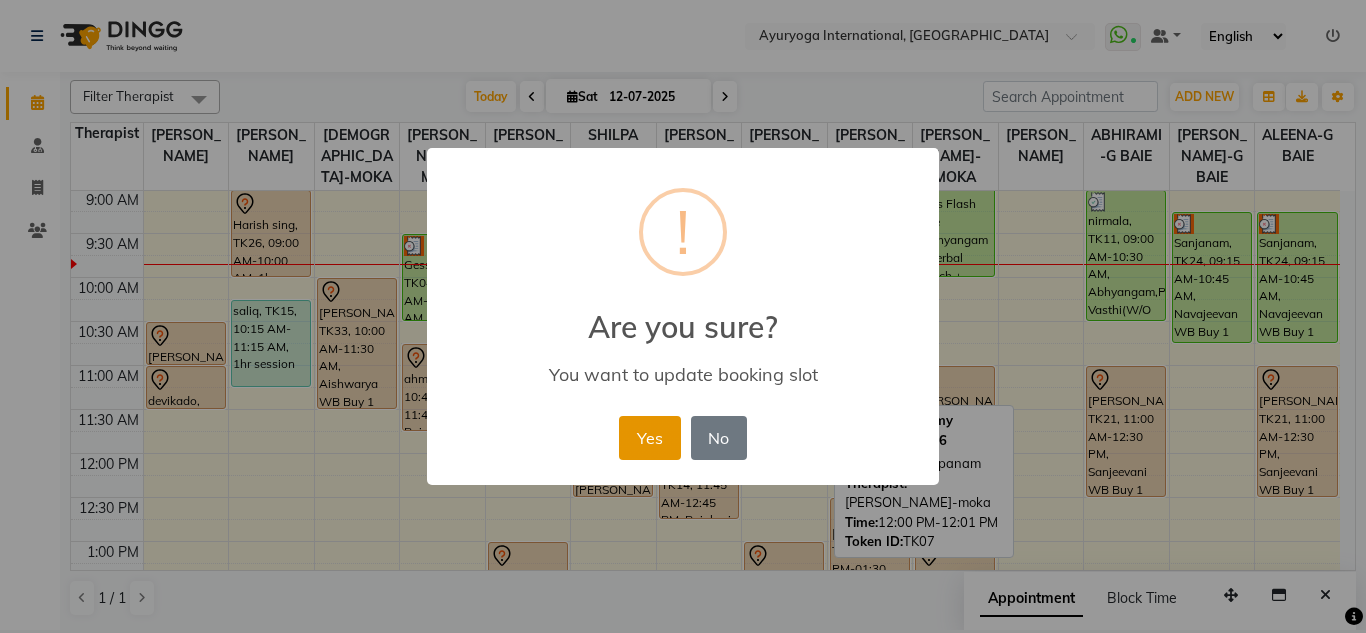 click on "Yes" at bounding box center [649, 438] 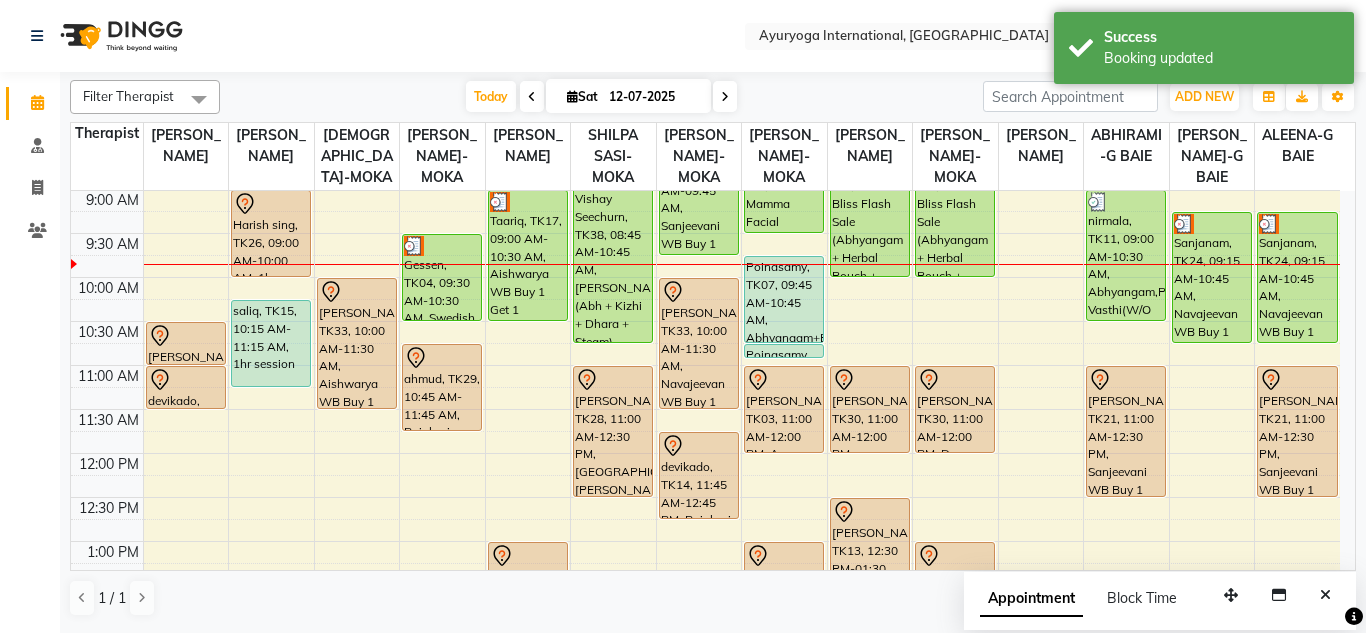 click at bounding box center (725, 96) 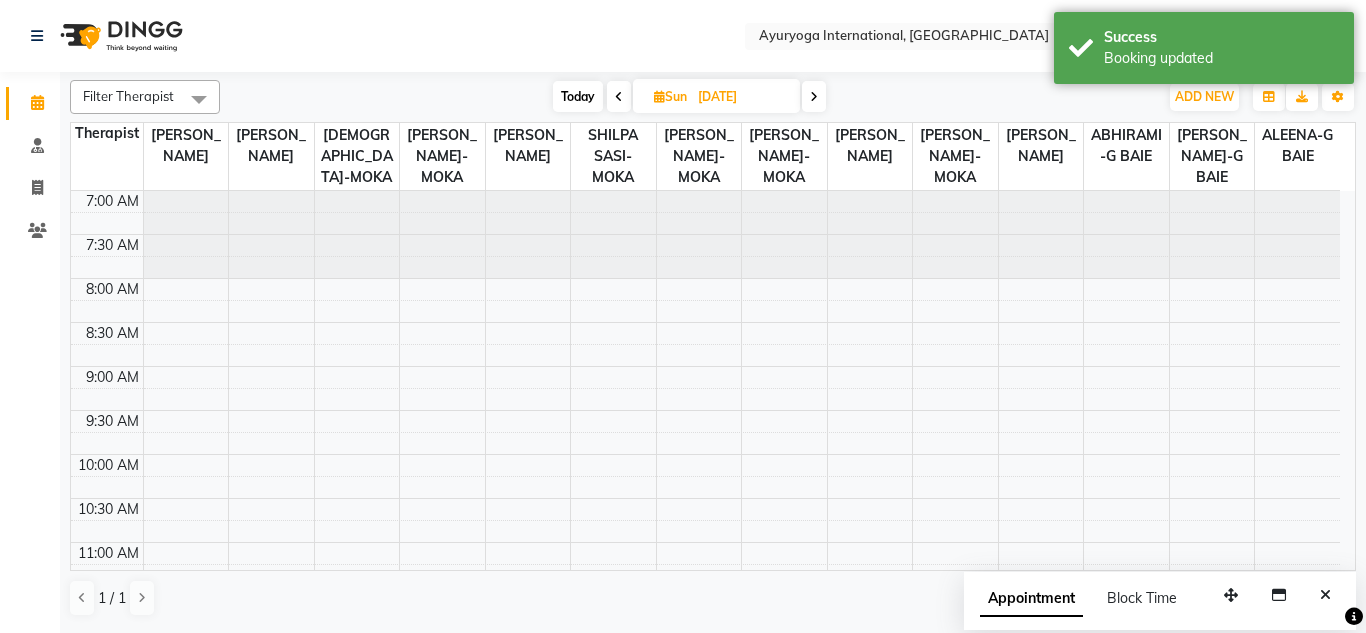 scroll, scrollTop: 177, scrollLeft: 0, axis: vertical 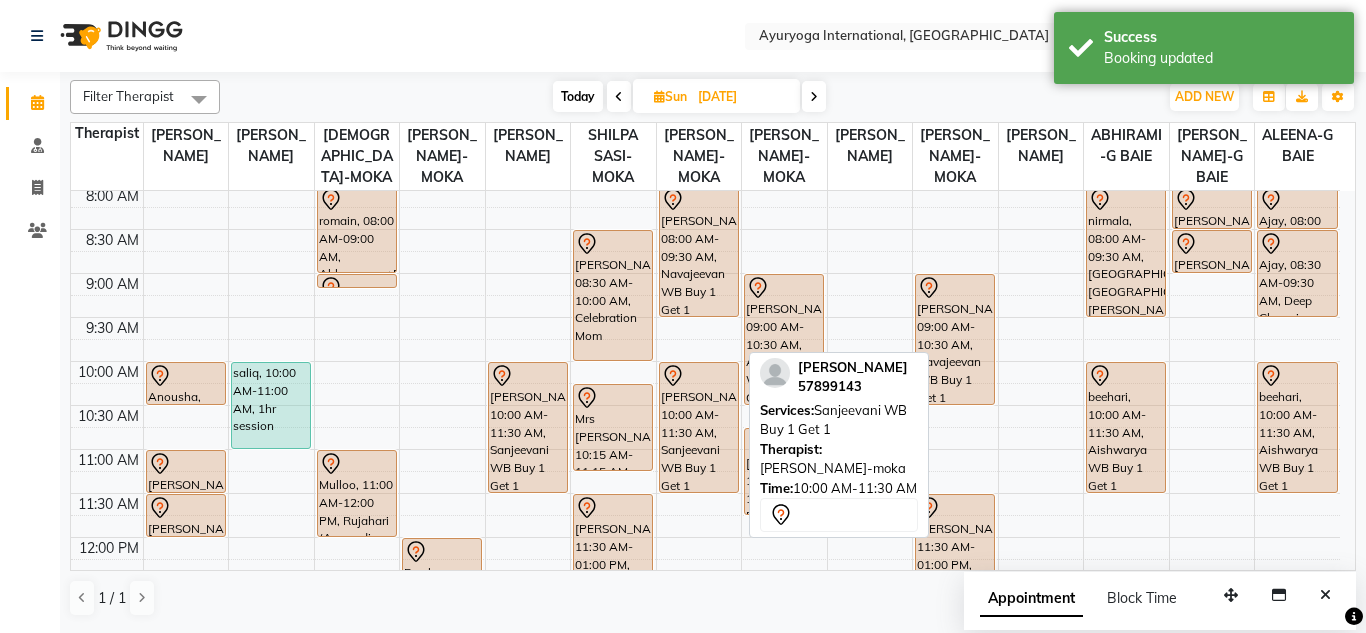 click on "[PERSON_NAME], 10:00 AM-11:30 AM, Sanjeevani WB Buy 1 Get 1" at bounding box center (699, 427) 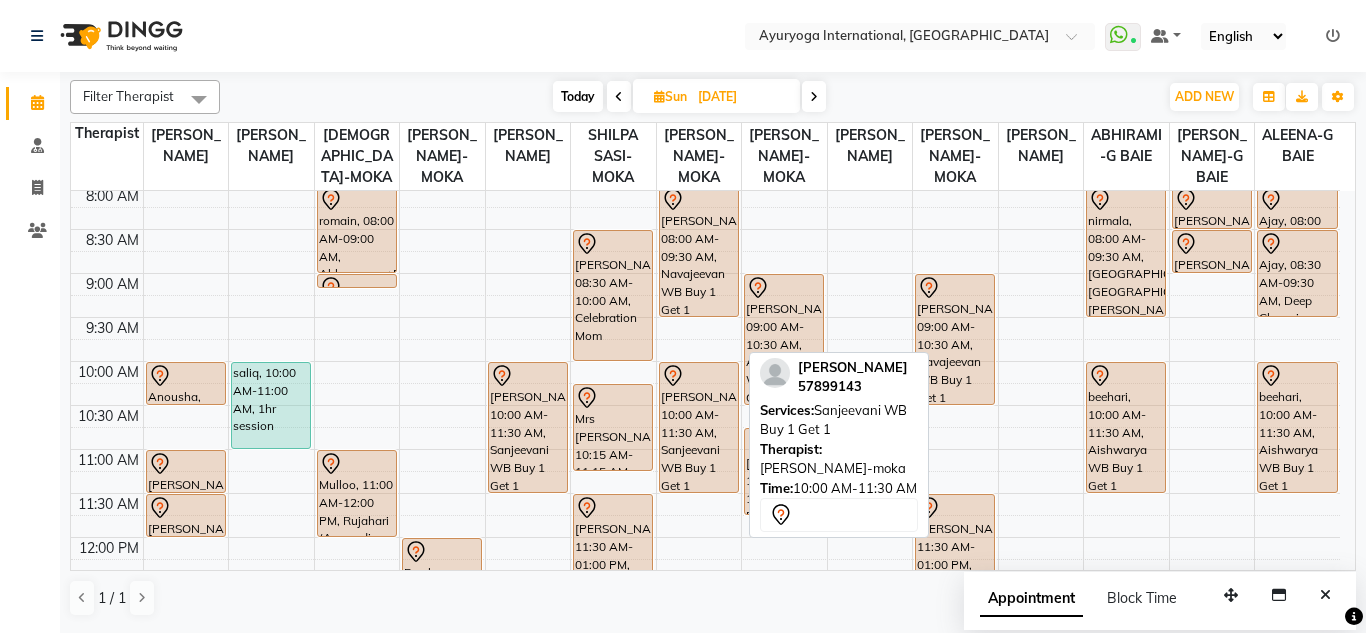 click on "[PERSON_NAME], 10:00 AM-11:30 AM, Sanjeevani WB Buy 1 Get 1" at bounding box center [699, 427] 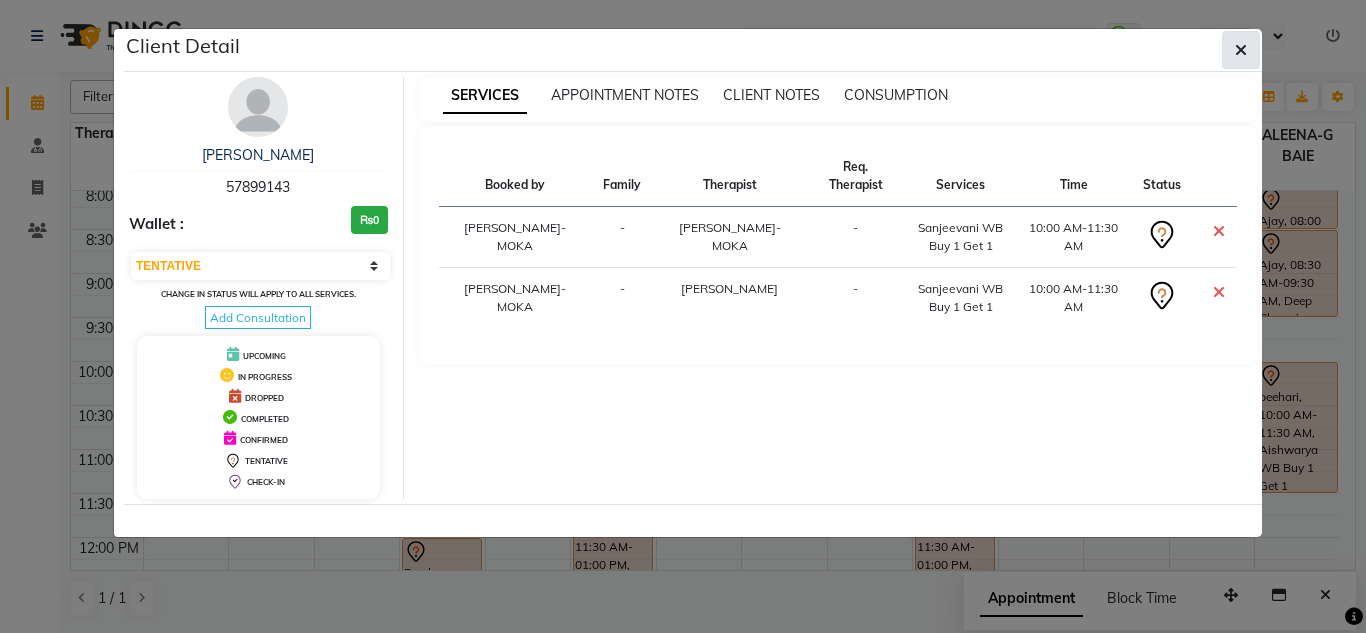 click 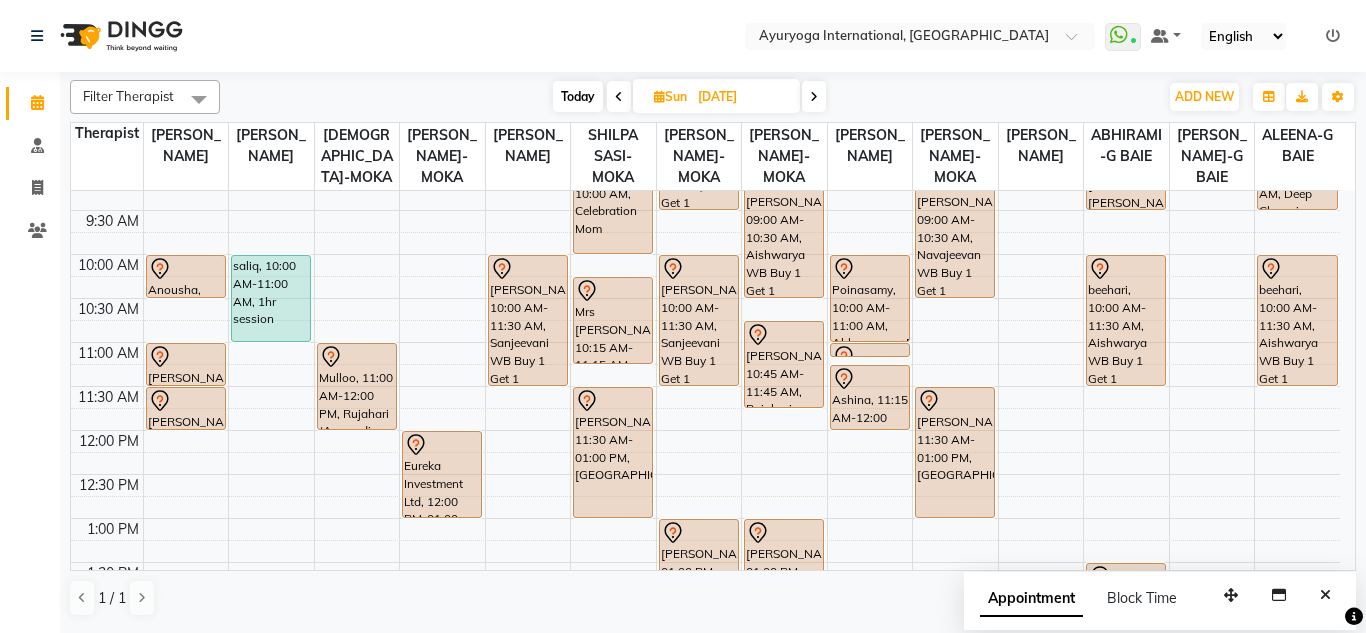 scroll, scrollTop: 300, scrollLeft: 0, axis: vertical 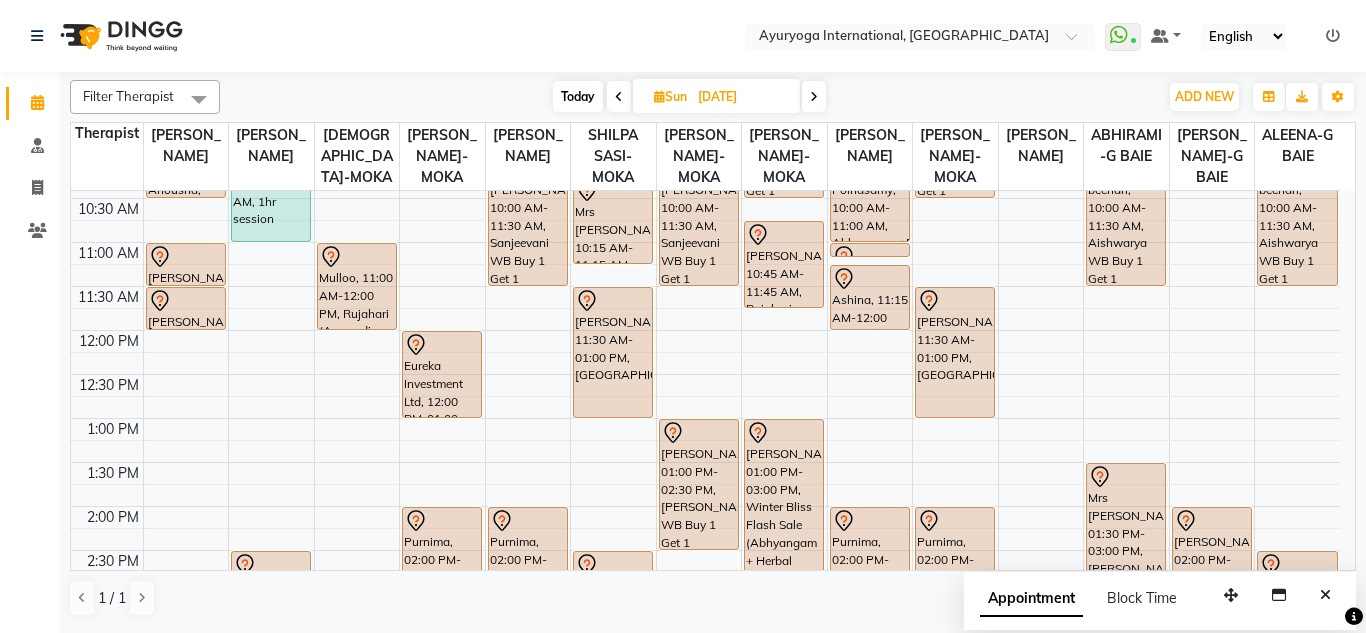 click on "Today" at bounding box center [578, 96] 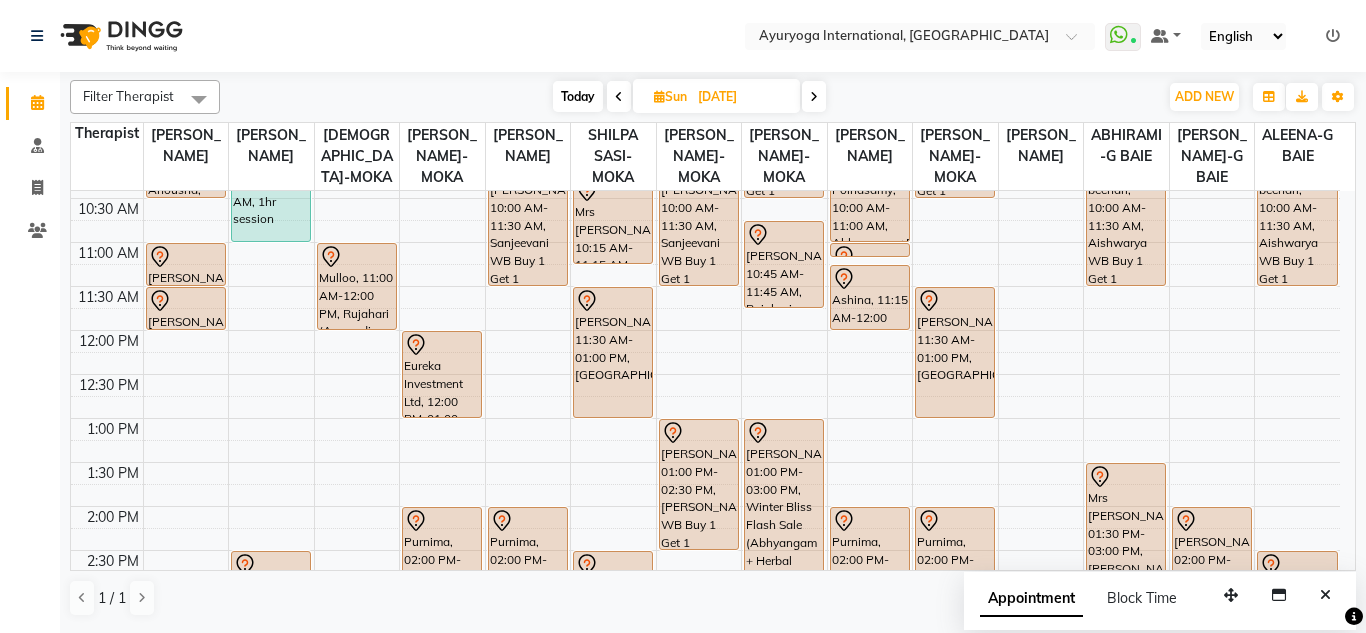type on "12-07-2025" 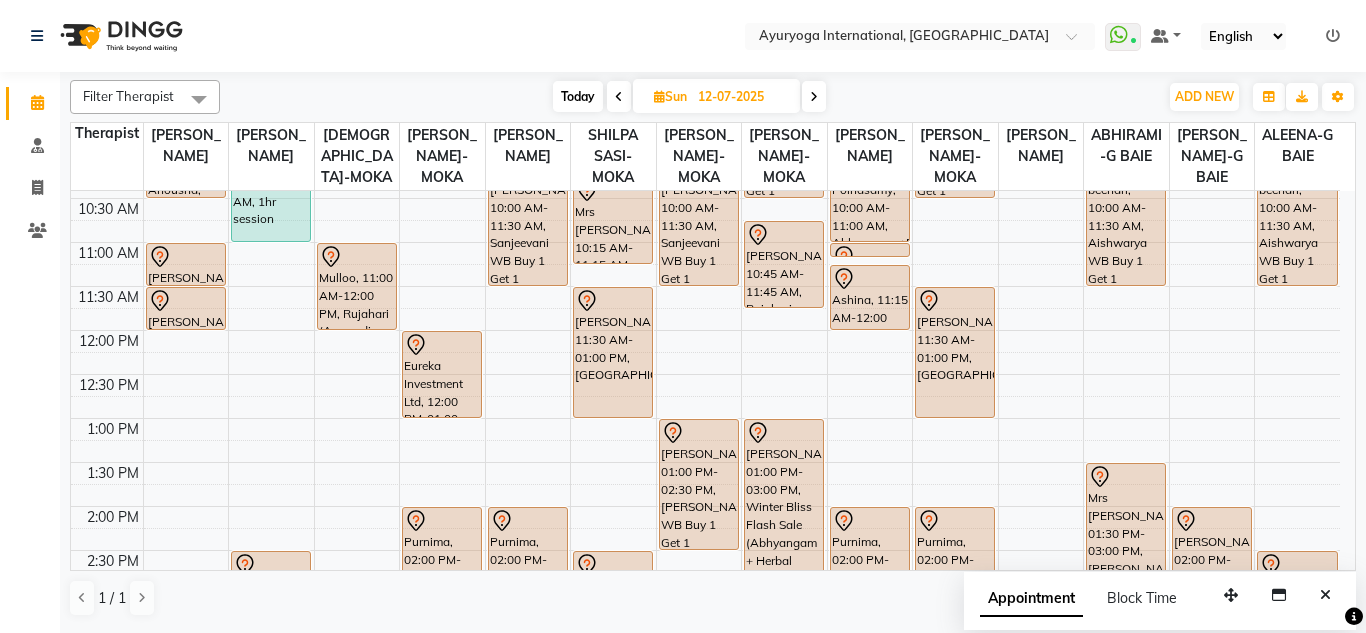 scroll, scrollTop: 0, scrollLeft: 0, axis: both 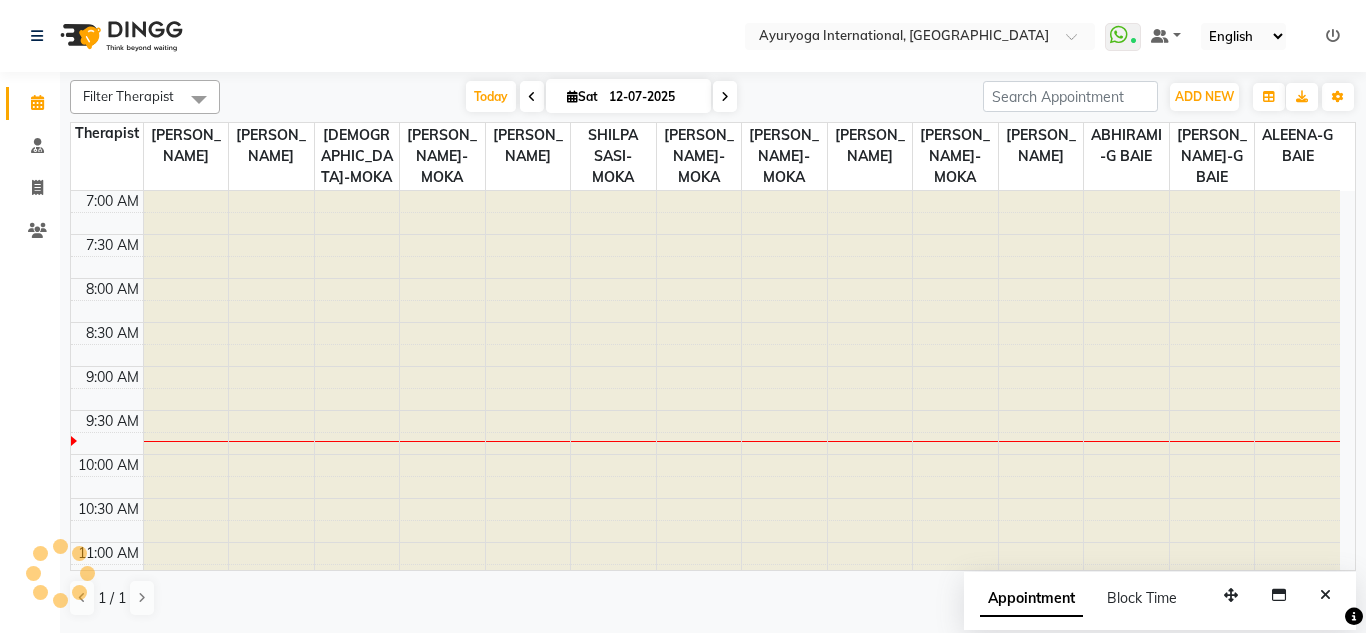 click on "Select Location × Ayuryoga International, Mount Ory Rd  WhatsApp Status  ✕ Status:  Connected Most Recent Message: 12-07-2025     09:49 AM Recent Service Activity: 12-07-2025     09:49 AM Default Panel My Panel English ENGLISH Español العربية मराठी हिंदी ગુજરાતી தமிழ் 中文 Notifications nothing to show" 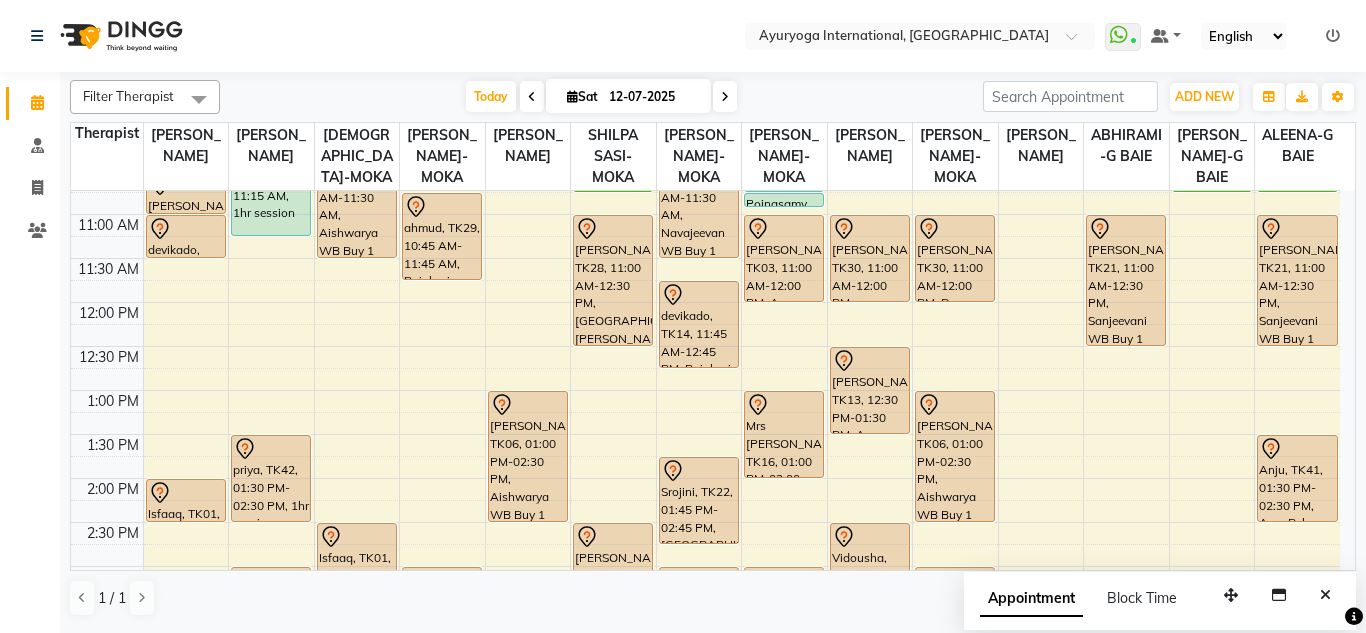 scroll, scrollTop: 377, scrollLeft: 0, axis: vertical 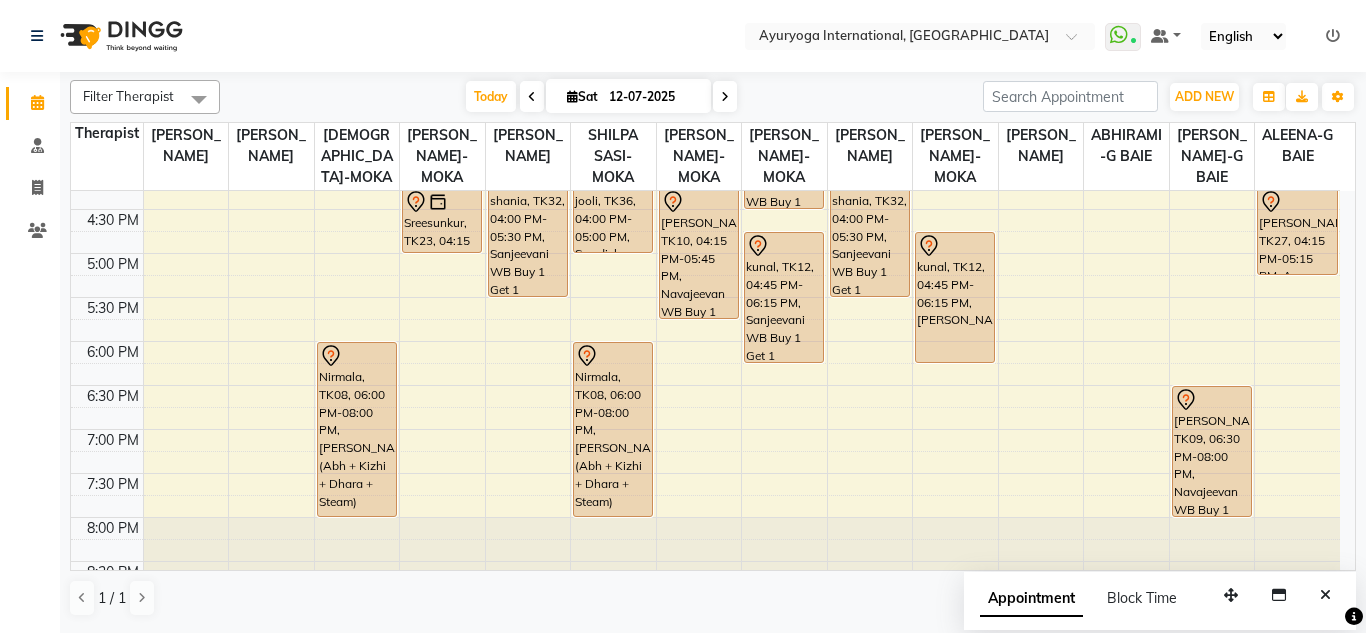 click on "7:00 AM 7:30 AM 8:00 AM 8:30 AM 9:00 AM 9:30 AM 10:00 AM 10:30 AM 11:00 AM 11:30 AM 12:00 PM 12:30 PM 1:00 PM 1:30 PM 2:00 PM 2:30 PM 3:00 PM 3:30 PM 4:00 PM 4:30 PM 5:00 PM 5:30 PM 6:00 PM 6:30 PM 7:00 PM 7:30 PM 8:00 PM 8:30 PM             Chathurvedi, TK03, 10:30 AM-11:00 AM, Consultation with Dr.Adarsh at Moka             devikado, TK14, 11:00 AM-11:30 AM, Consultation with Dr.Adarsh at Moka             Isfaaq, TK01, 02:00 PM-02:30 PM, Consultation with Dr.Adarsh at Moka             Harish sing, TK26, 09:00 AM-10:00 AM, 1hr session    saliq, TK15, 10:15 AM-11:15 AM, 1hr session             priya, TK42, 01:30 PM-02:30 PM, 1hr session             Ragavaloo, TK18, 03:00 PM-04:00 PM, 1hr session             Mrs Ramsahye, TK33, 10:00 AM-11:30 AM, Aishwarya WB Buy 1 Get 1              Isfaaq, TK01, 02:30 PM-03:30 PM, Rujahari (Ayurvedic pain relieveing massage)             Nirmala, TK08, 06:00 PM-08:00 PM, Ayur Soukya (Abh + Kizhi + Dhara + Steam)     Gessen, TK04, 09:30 AM-10:30 AM, Swedish massage (60 Min)" at bounding box center (705, -11) 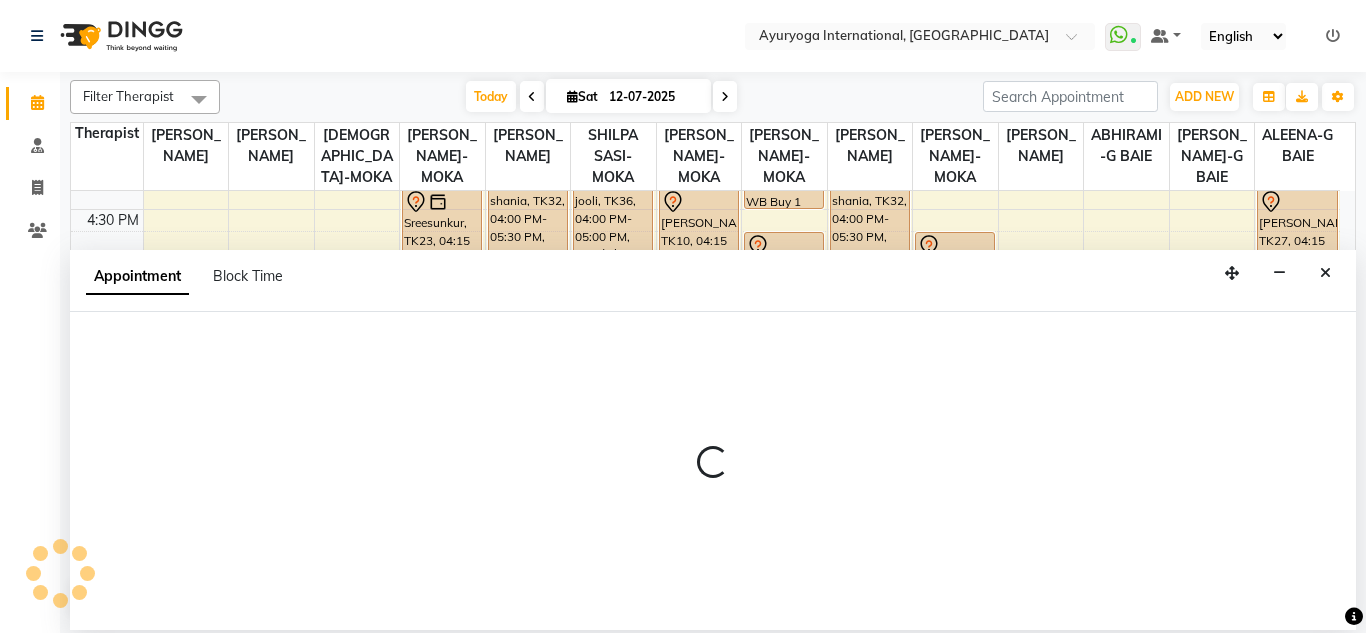 select on "36055" 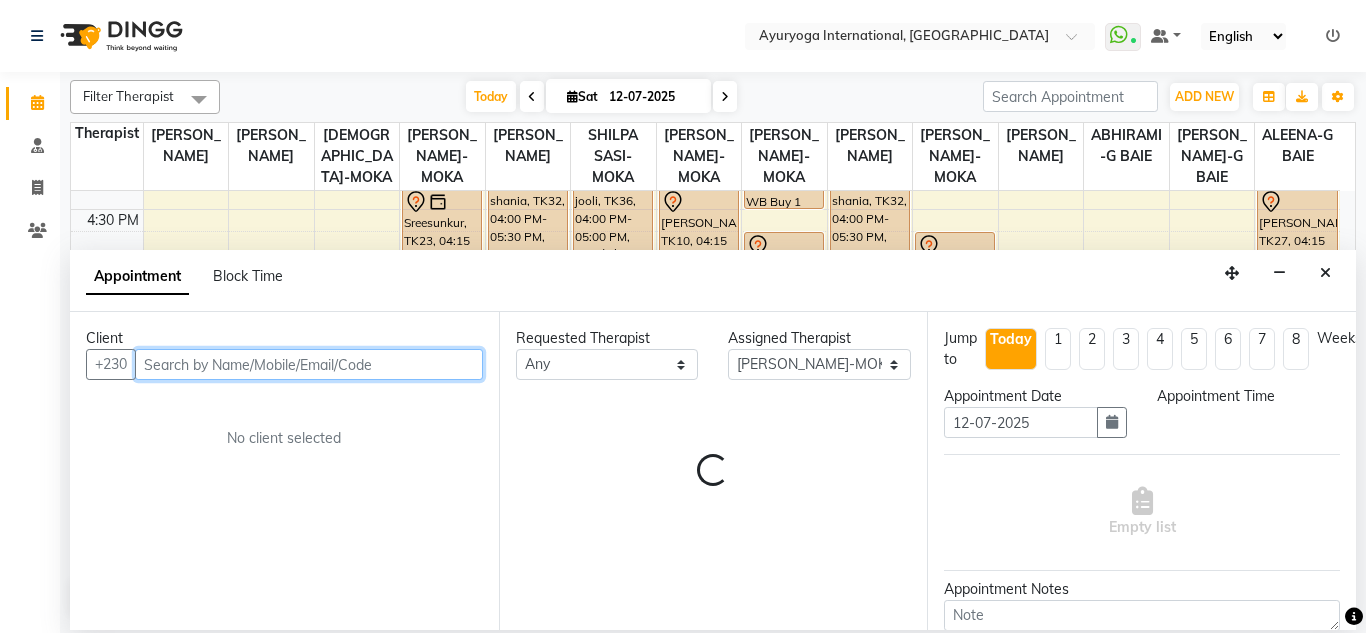 select on "1080" 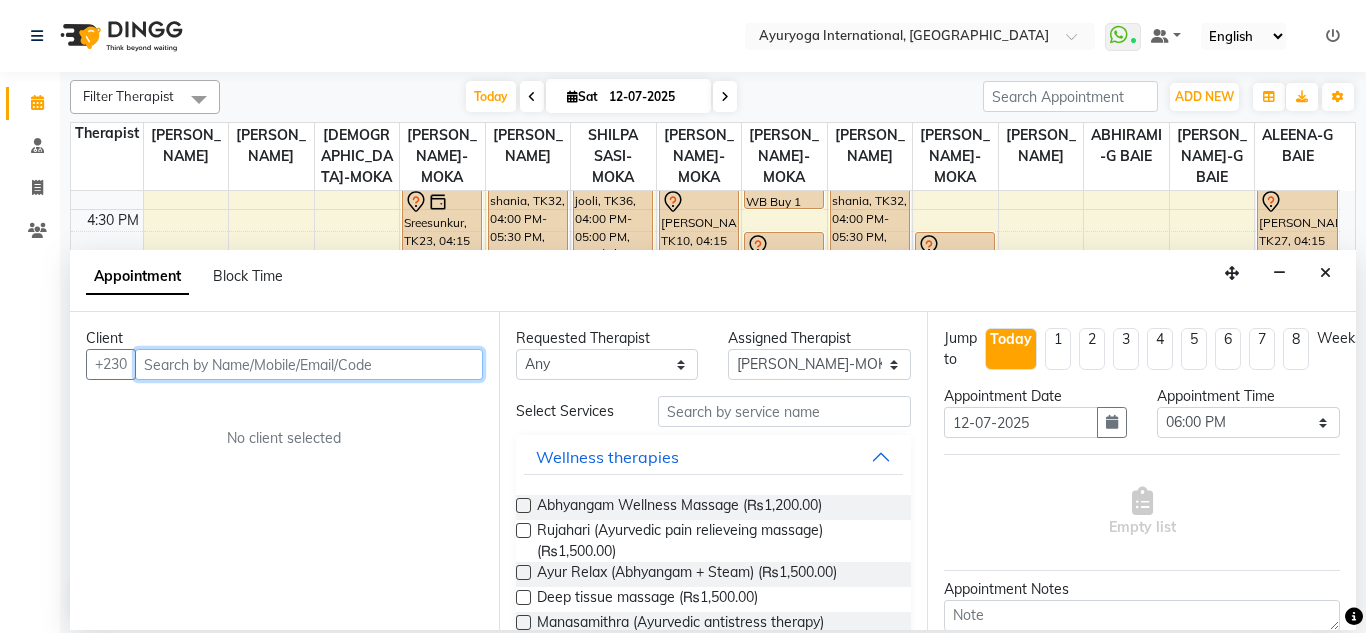 click at bounding box center [309, 364] 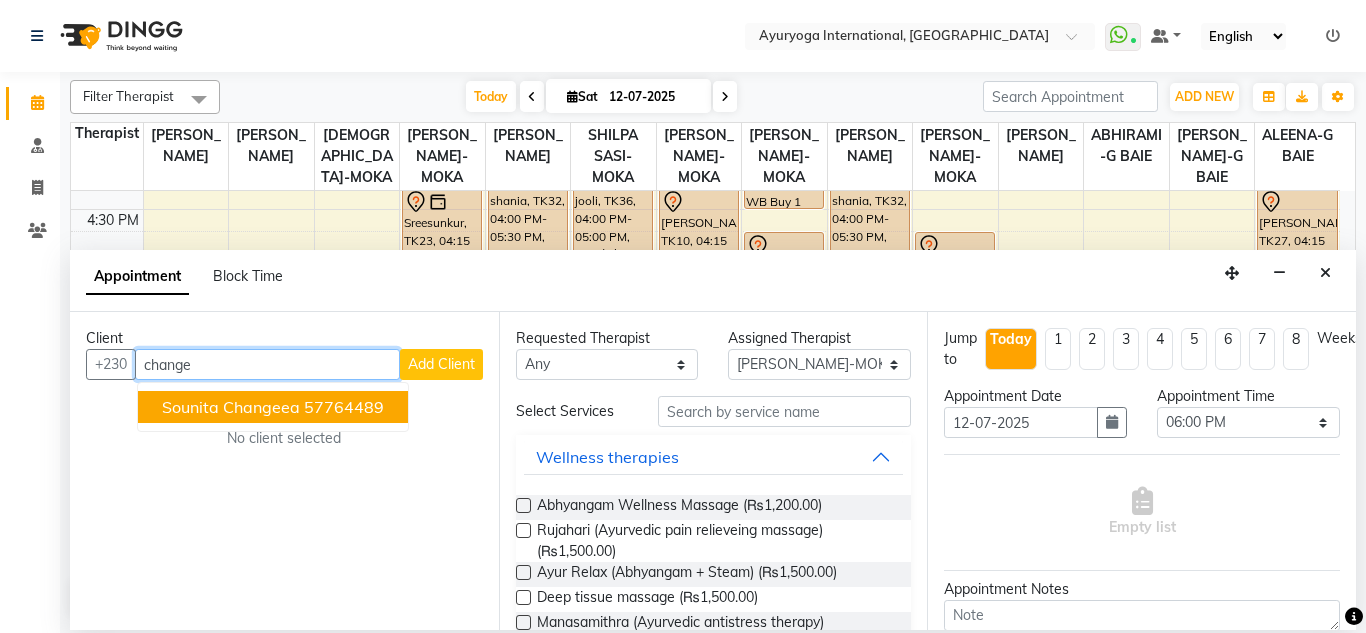 click on "Sounita Changeea" at bounding box center [231, 407] 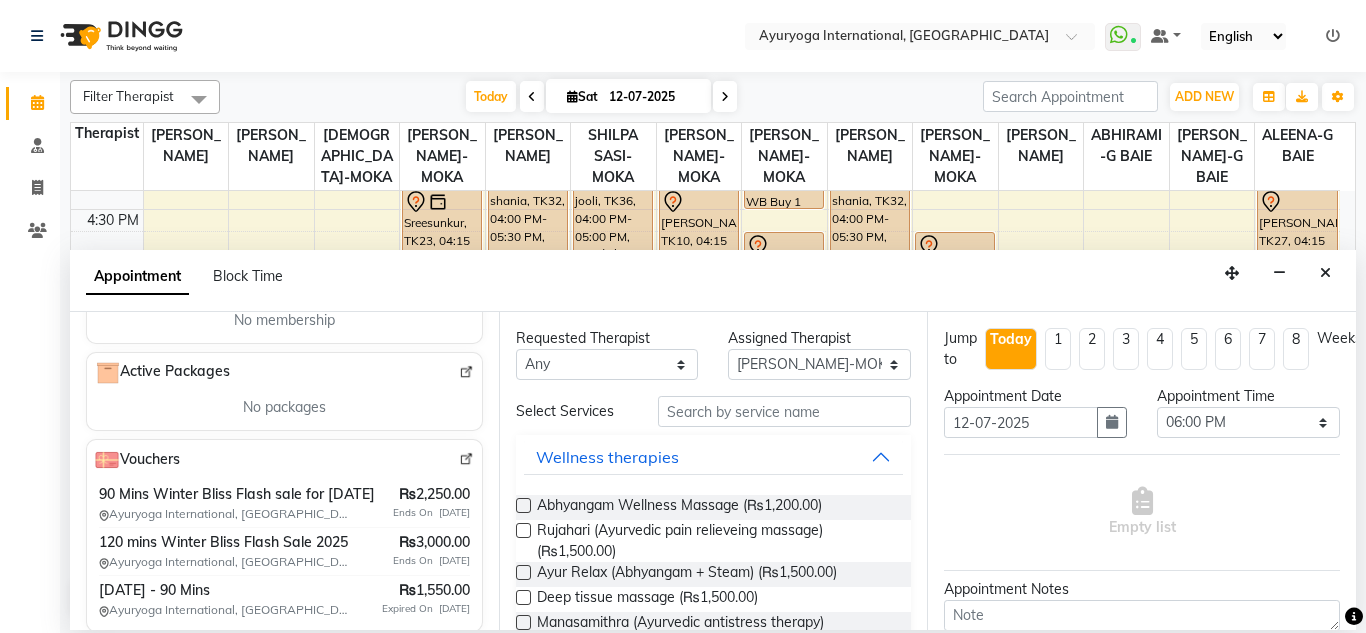 scroll, scrollTop: 658, scrollLeft: 0, axis: vertical 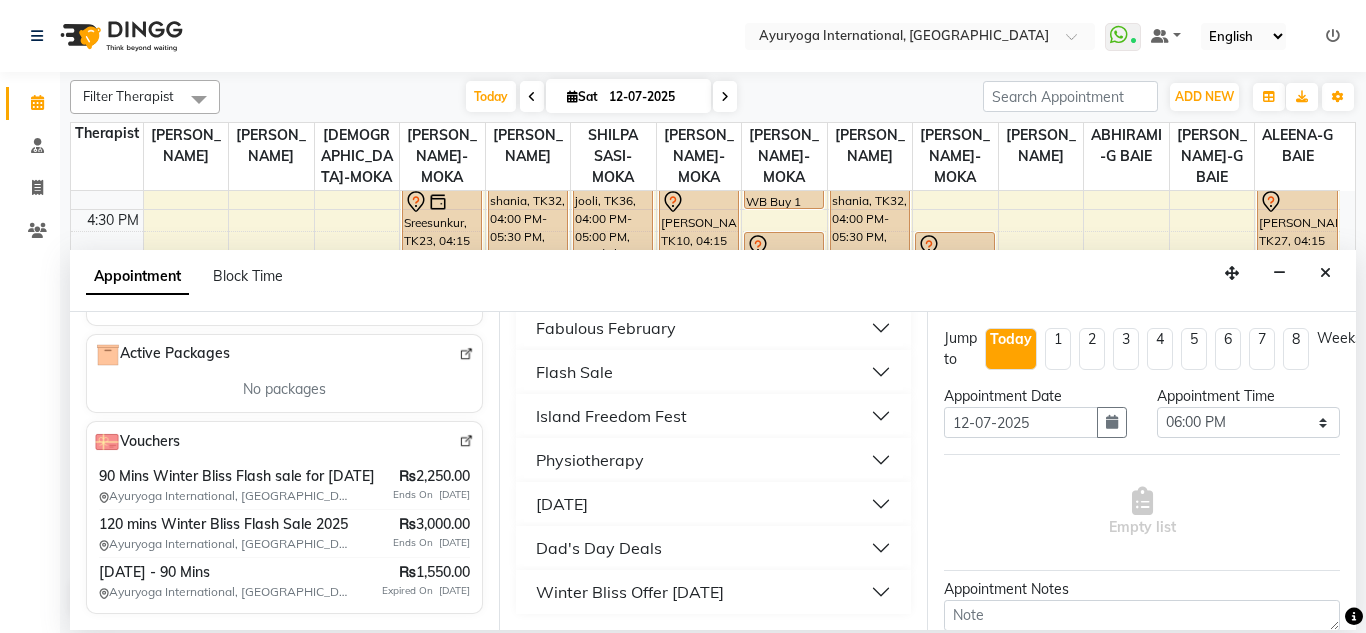 type on "57764489" 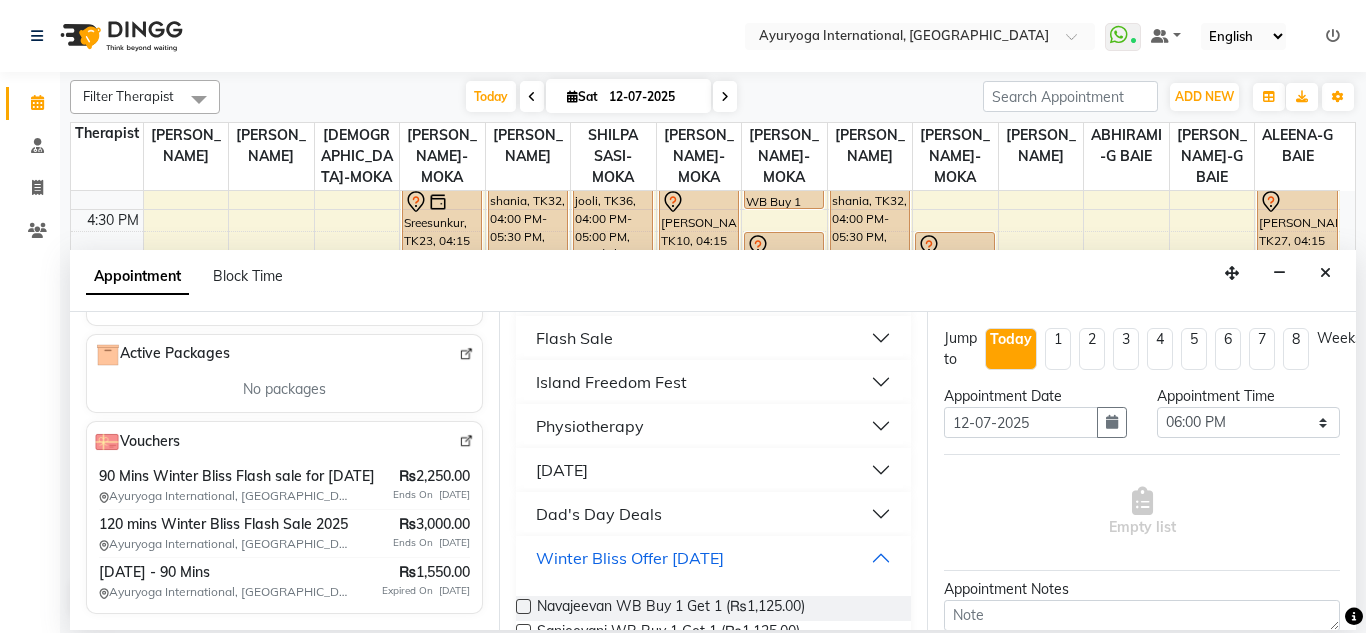 scroll, scrollTop: 2063, scrollLeft: 0, axis: vertical 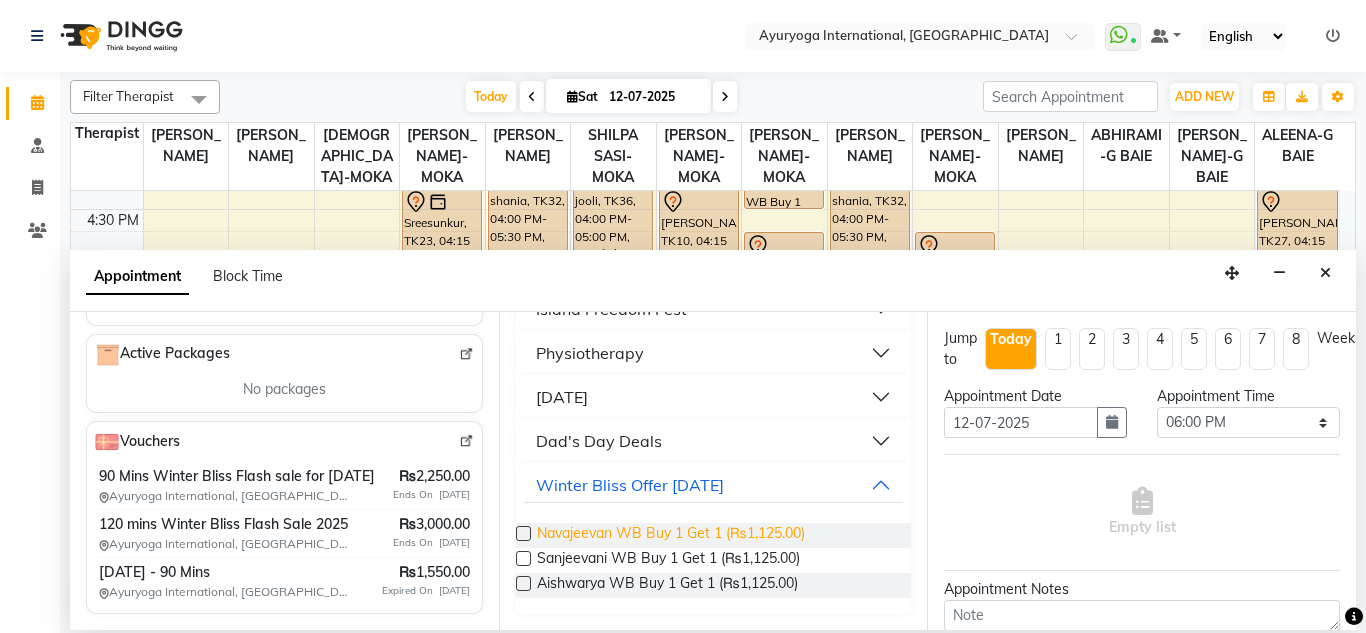 click on "Navajeevan WB Buy 1 Get 1 (₨1,125.00)" at bounding box center [671, 535] 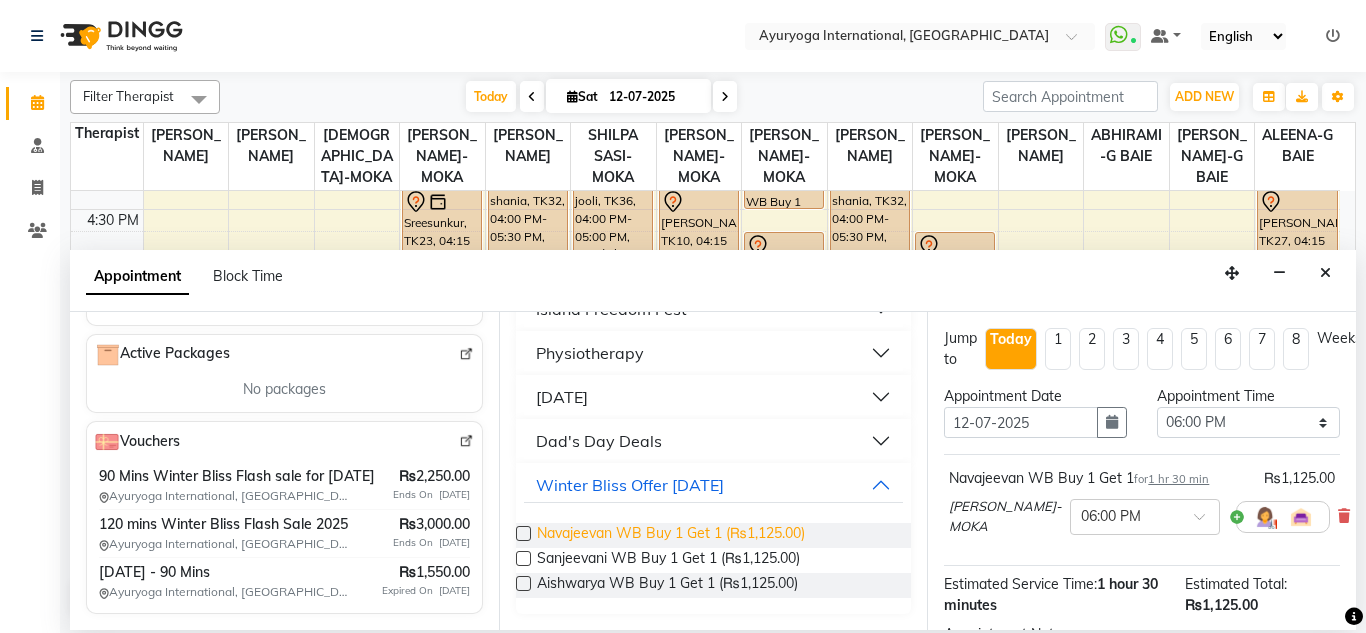 click on "Navajeevan WB Buy 1 Get 1 (₨1,125.00)" at bounding box center [671, 535] 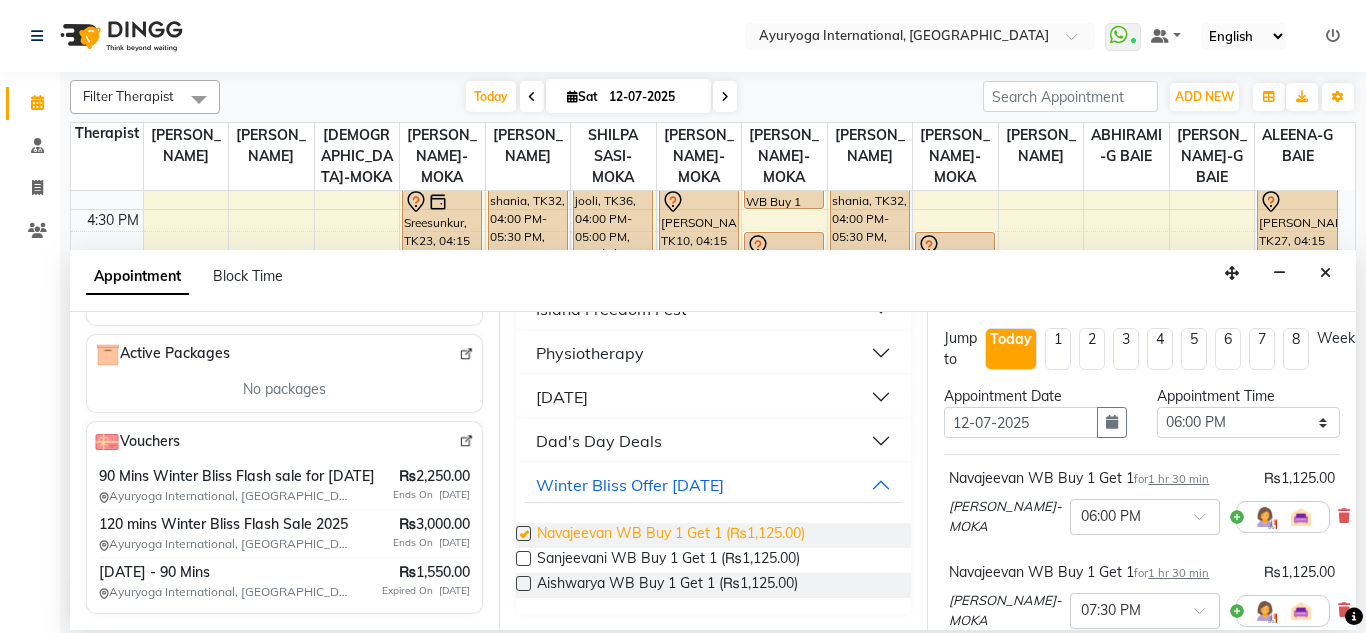 checkbox on "false" 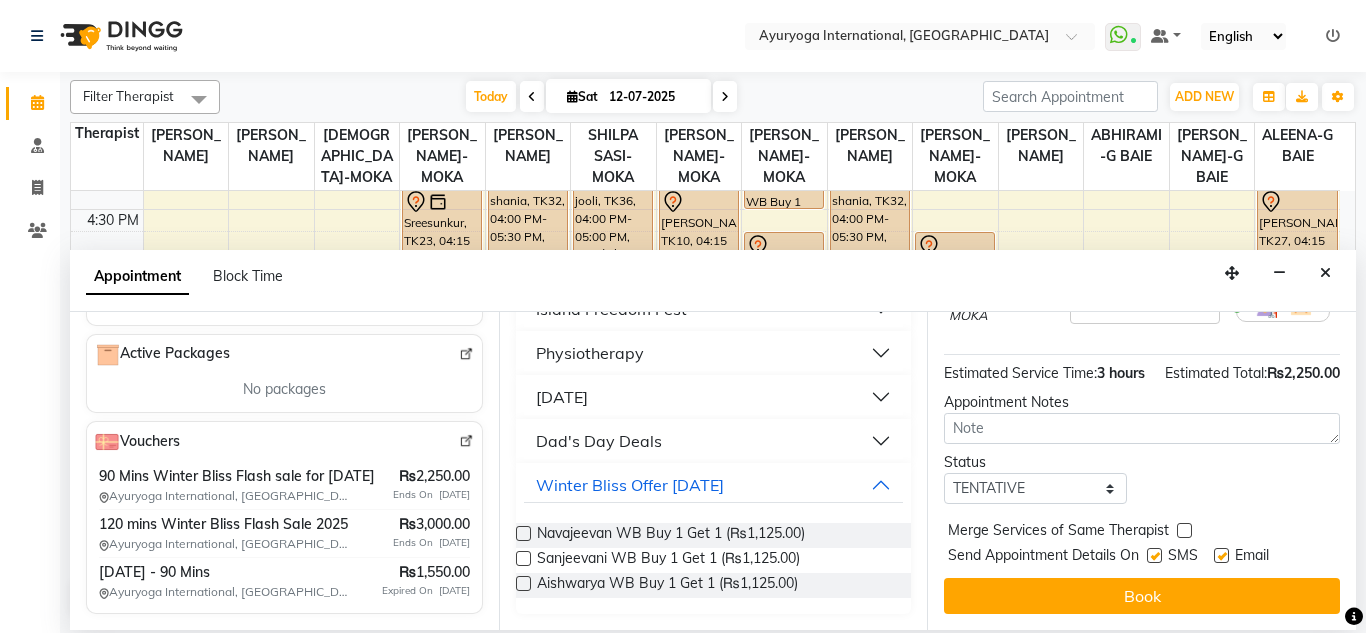 scroll, scrollTop: 340, scrollLeft: 0, axis: vertical 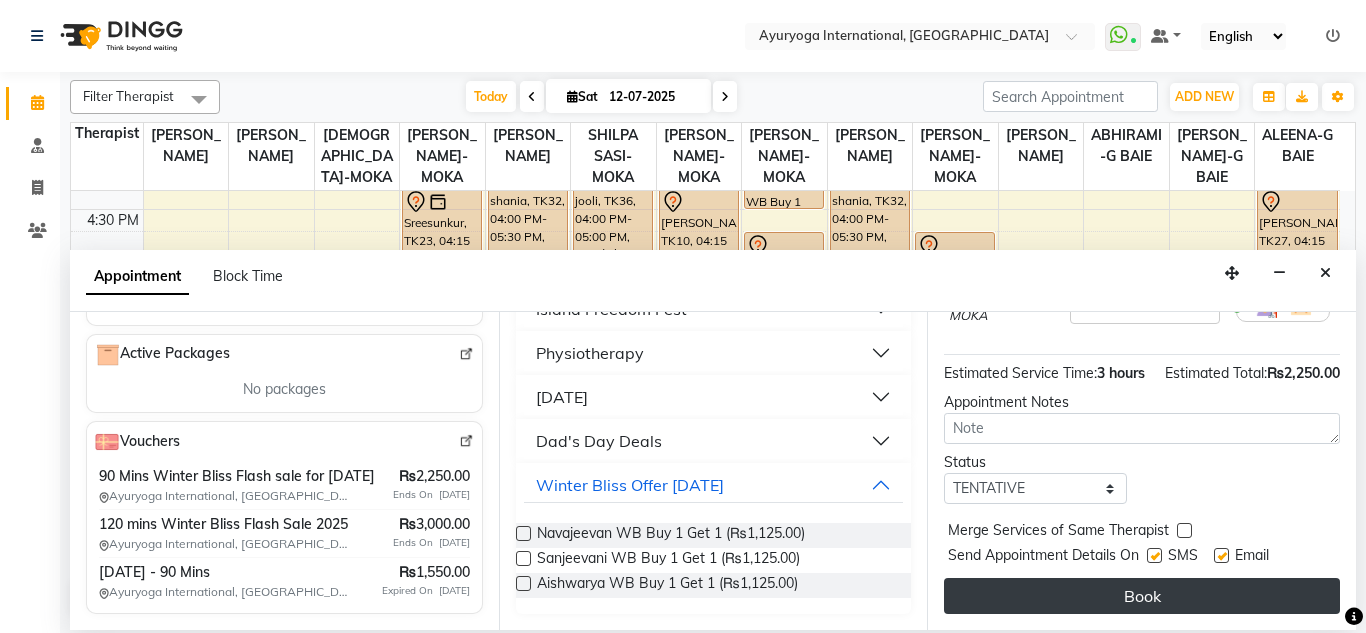 click on "Book" at bounding box center (1142, 596) 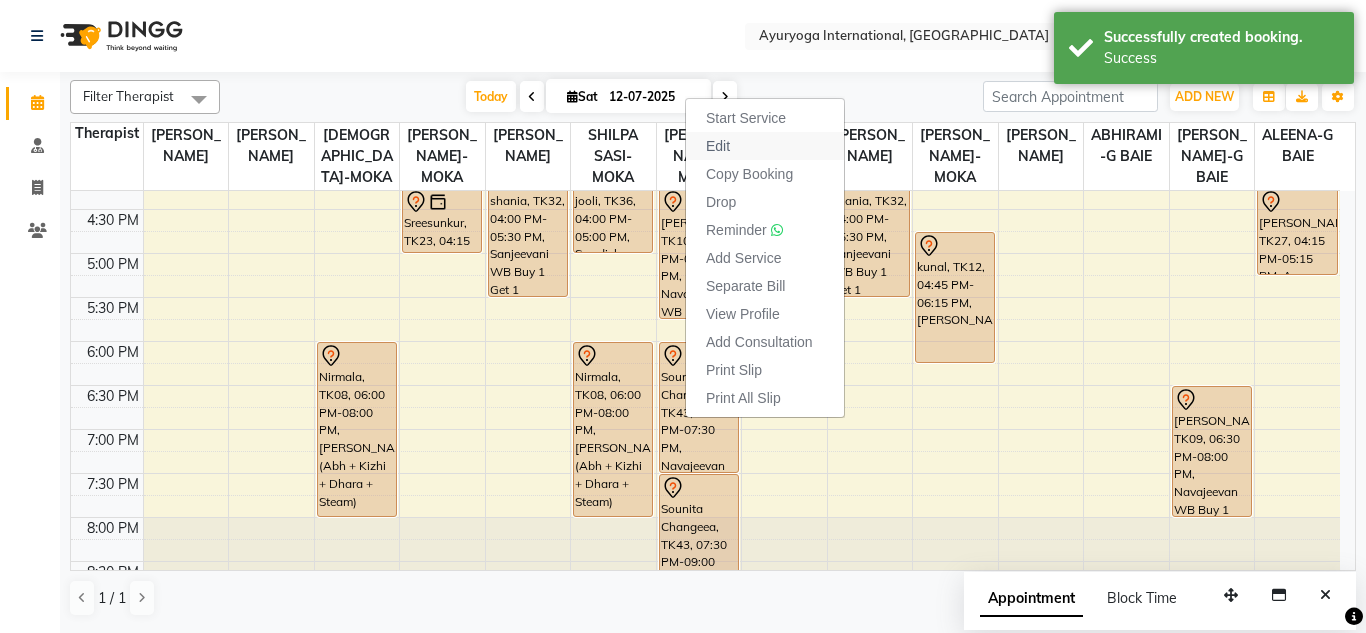 click on "Edit" at bounding box center (765, 146) 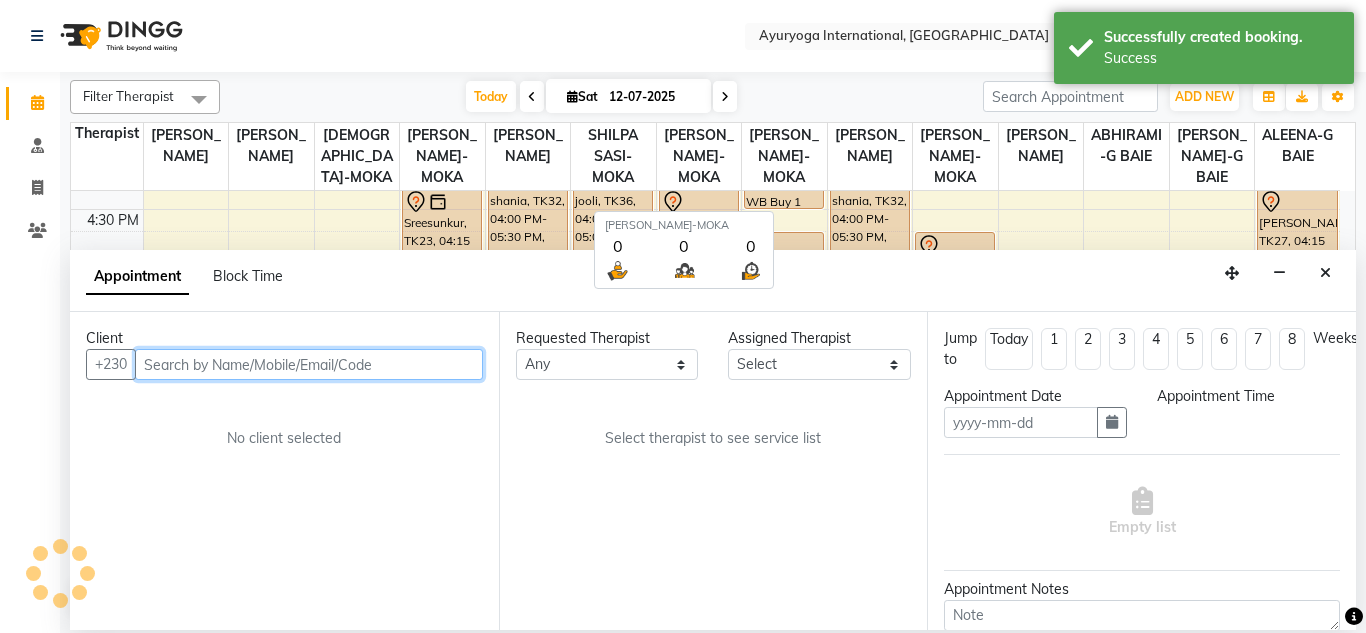 type on "12-07-2025" 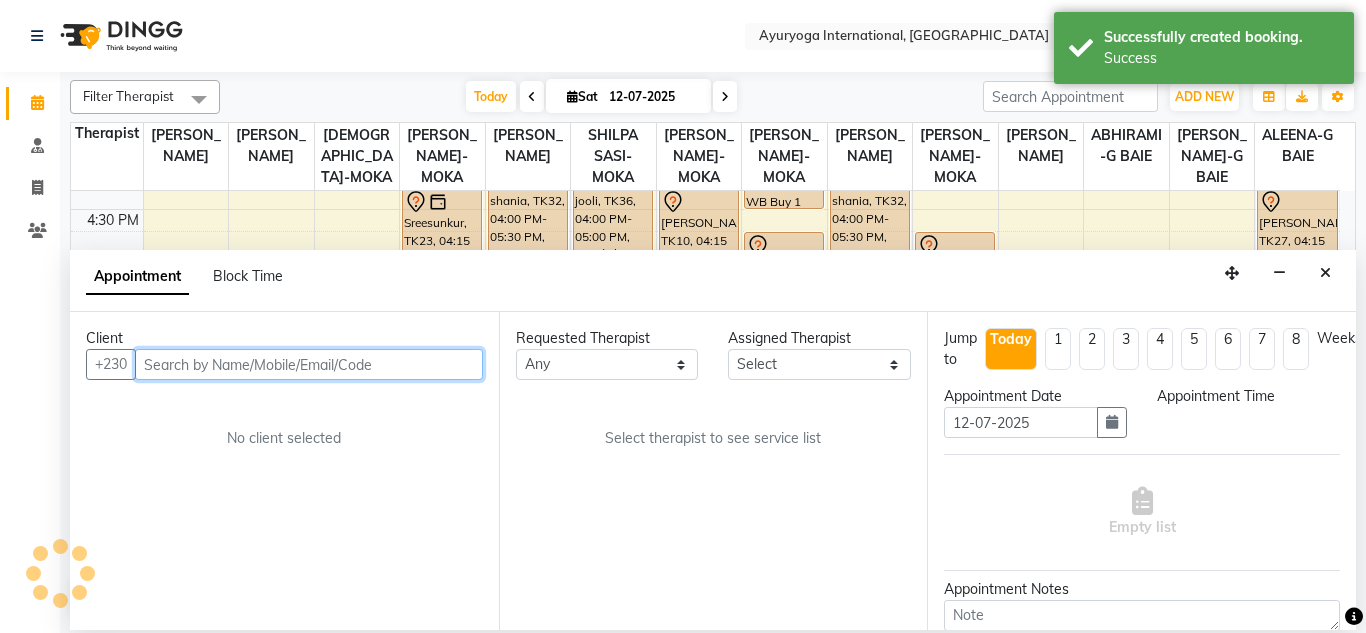 scroll, scrollTop: 0, scrollLeft: 0, axis: both 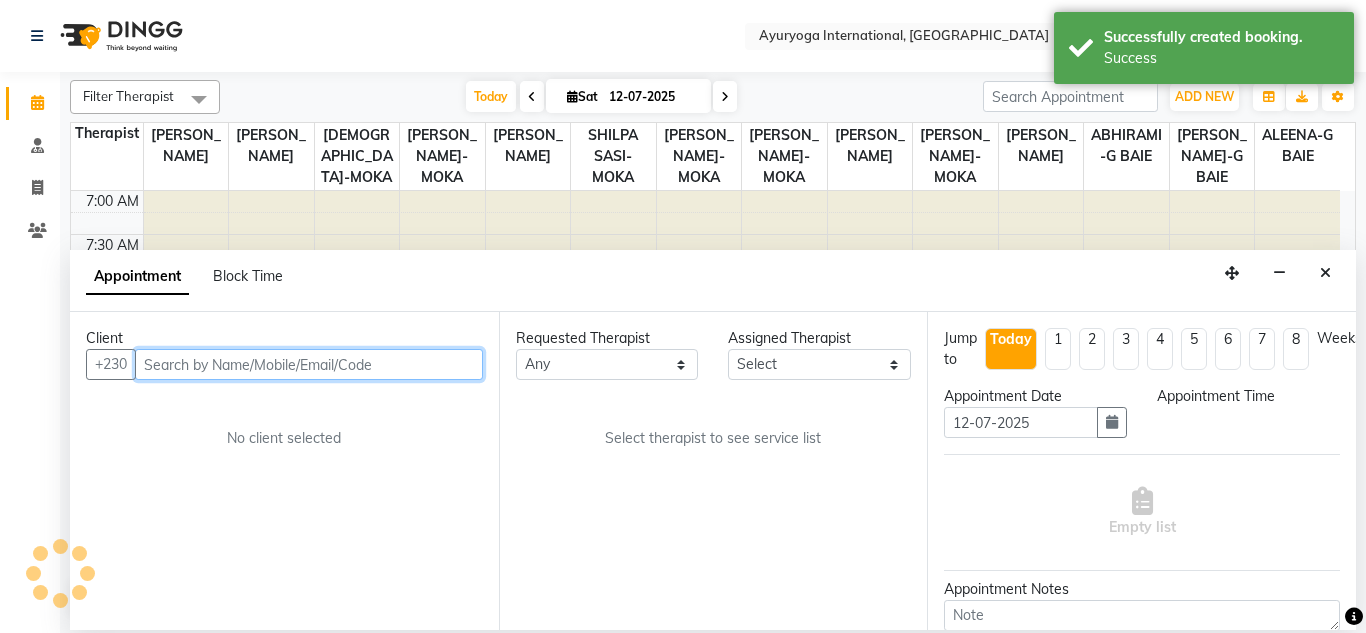 select on "1080" 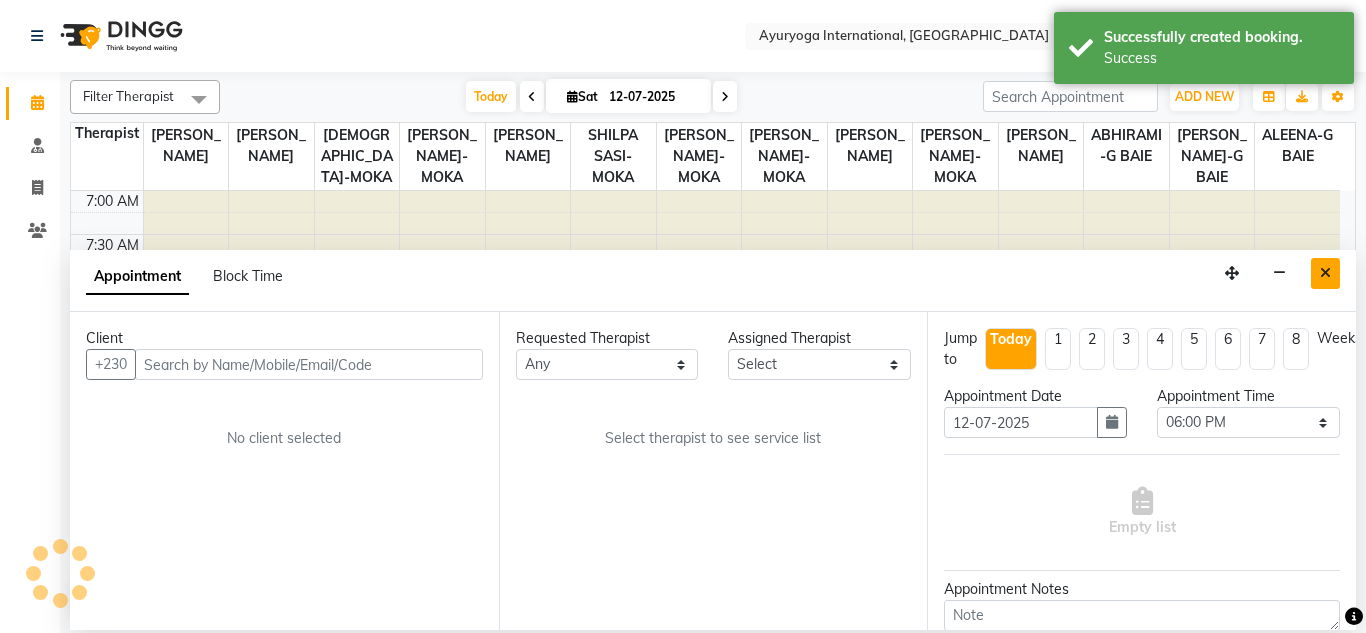 click at bounding box center (1325, 273) 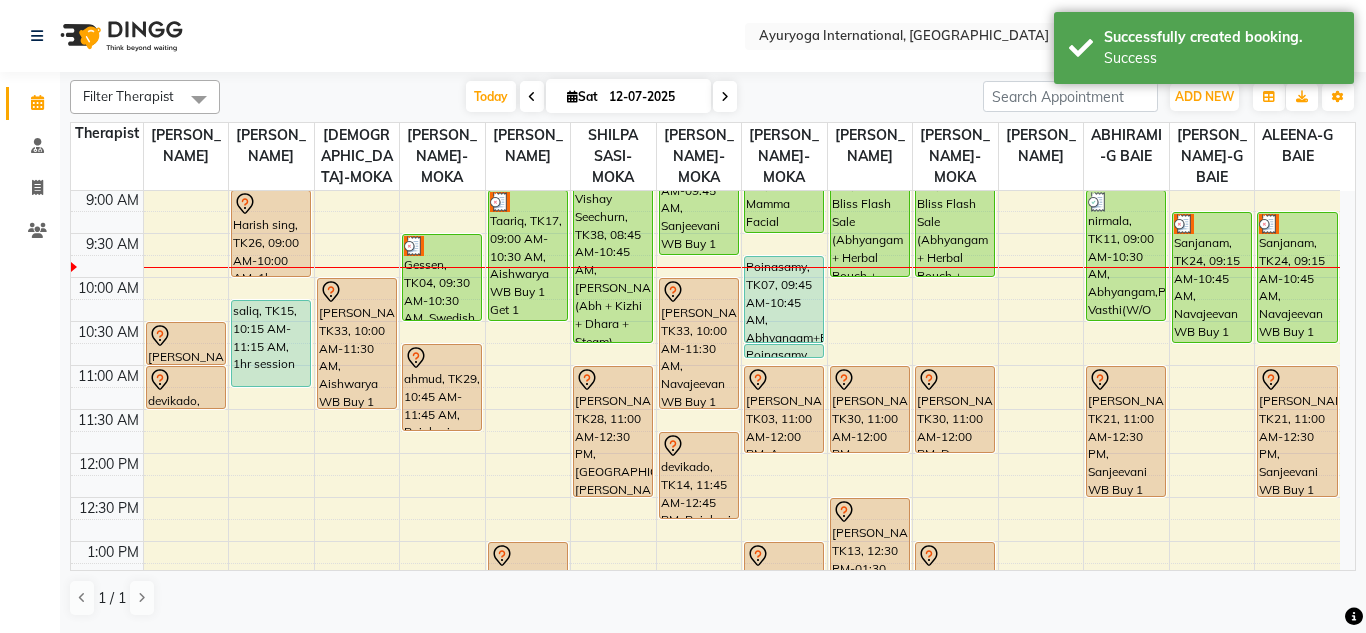 scroll, scrollTop: 847, scrollLeft: 0, axis: vertical 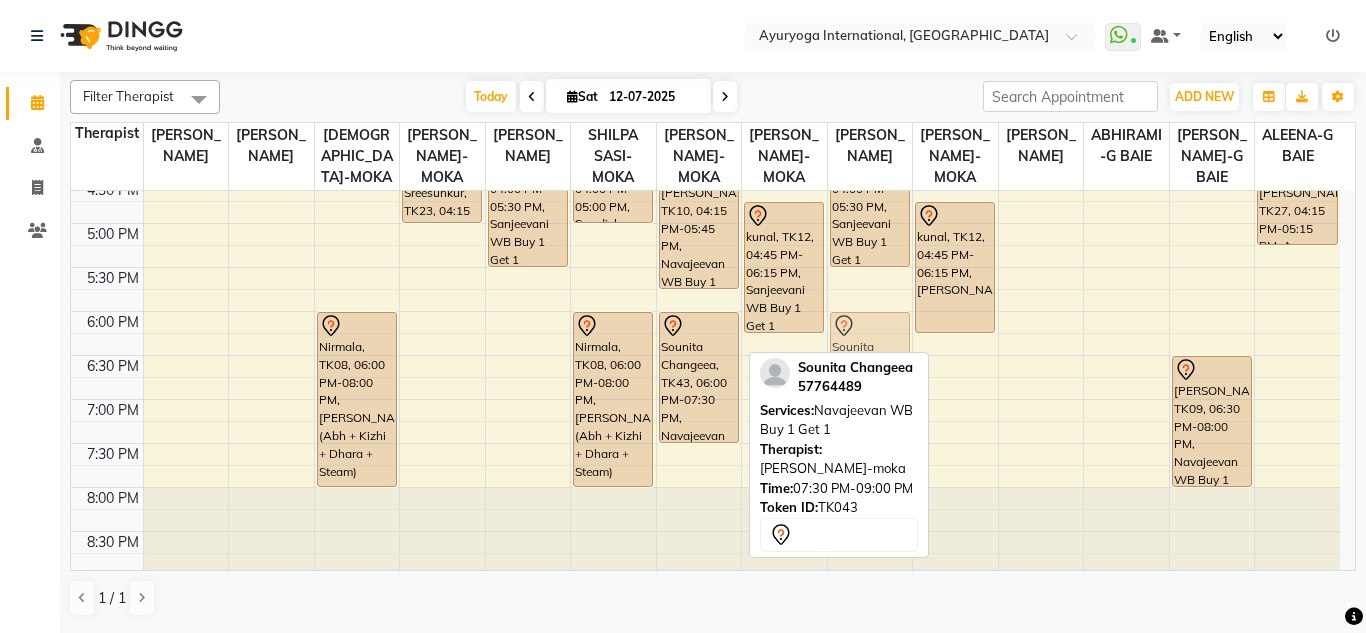 drag, startPoint x: 702, startPoint y: 508, endPoint x: 912, endPoint y: 375, distance: 248.57393 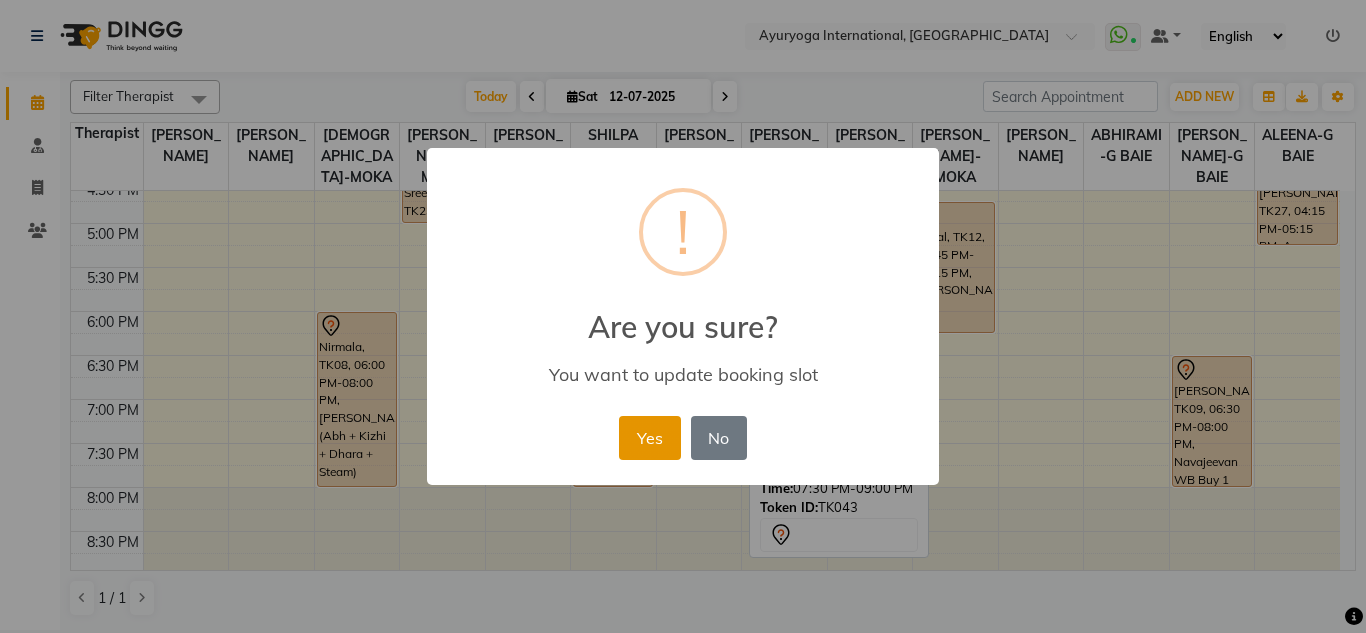 click on "Yes" at bounding box center (649, 438) 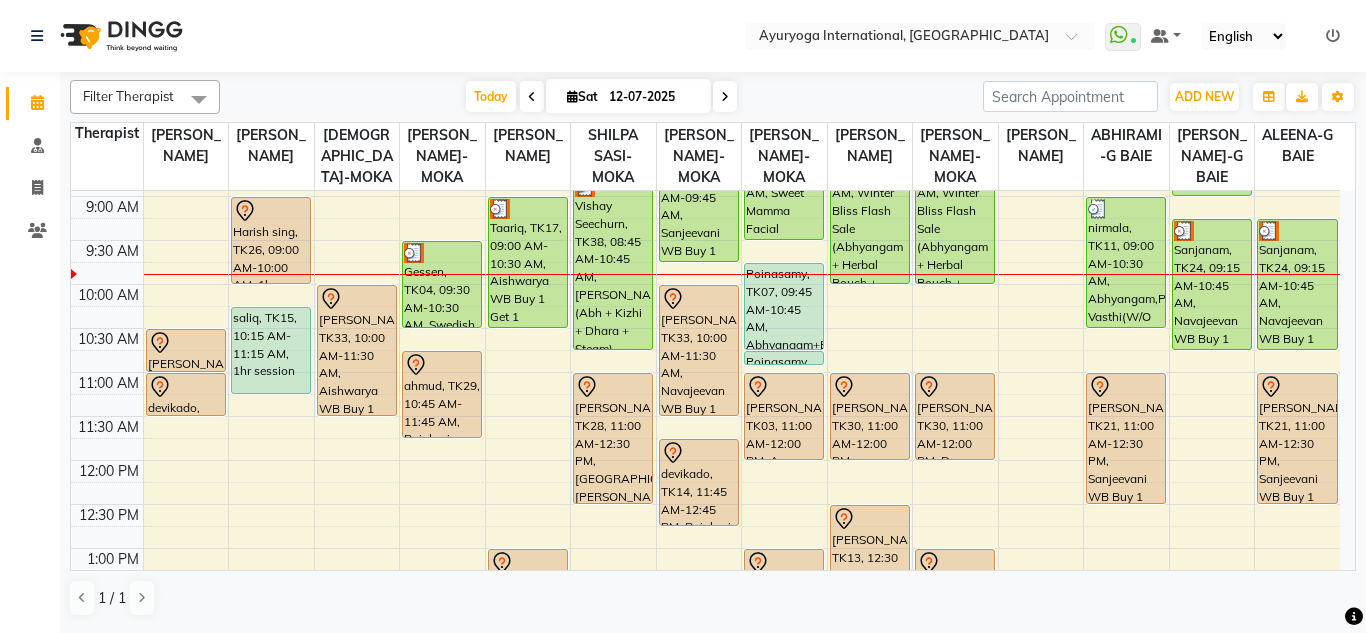 scroll, scrollTop: 174, scrollLeft: 0, axis: vertical 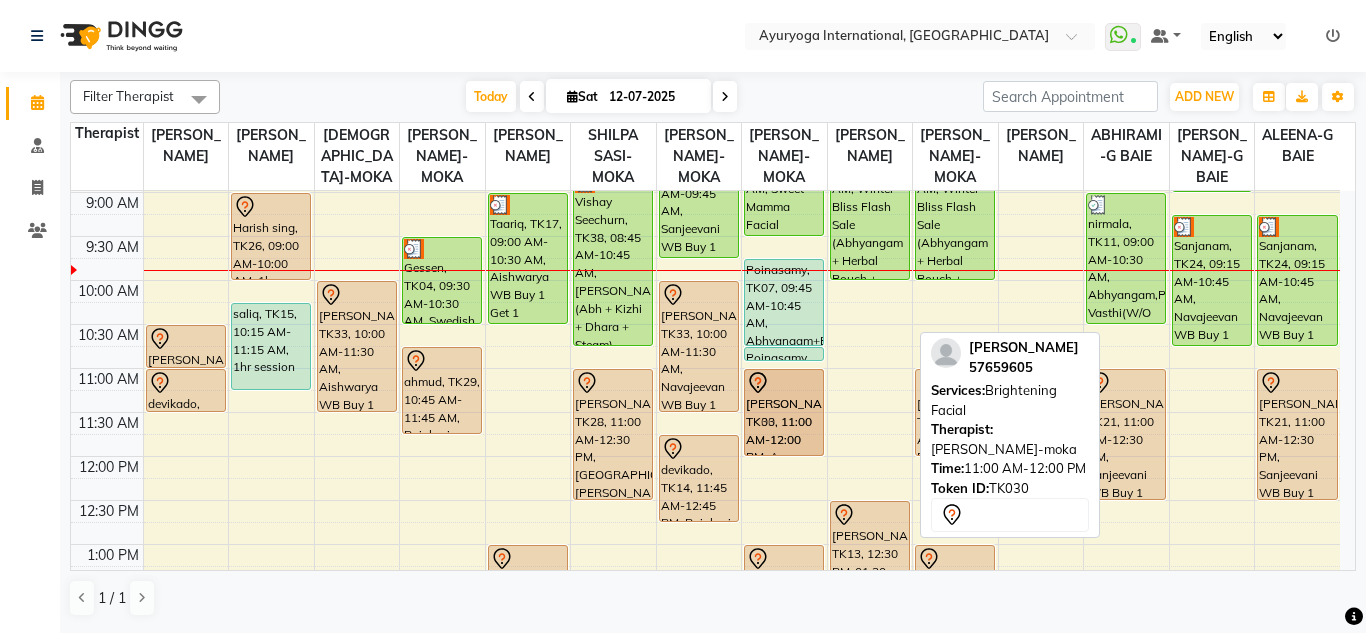 drag, startPoint x: 859, startPoint y: 409, endPoint x: 798, endPoint y: 404, distance: 61.204575 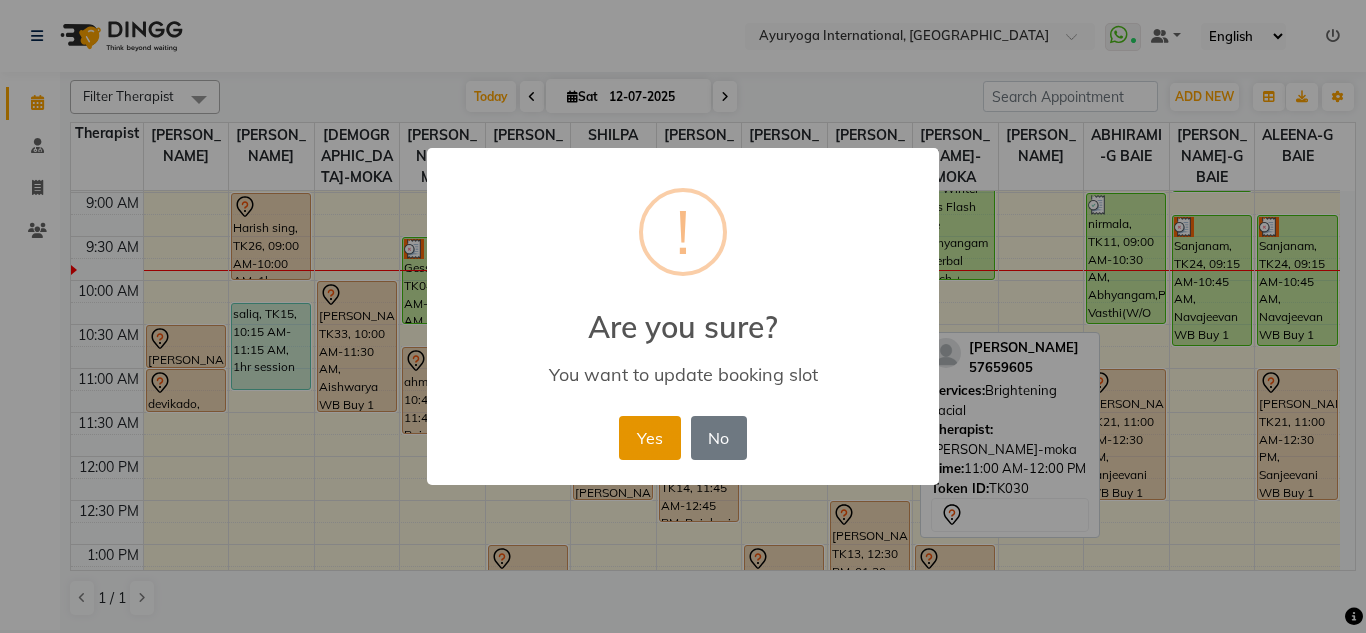click on "Yes" at bounding box center [649, 438] 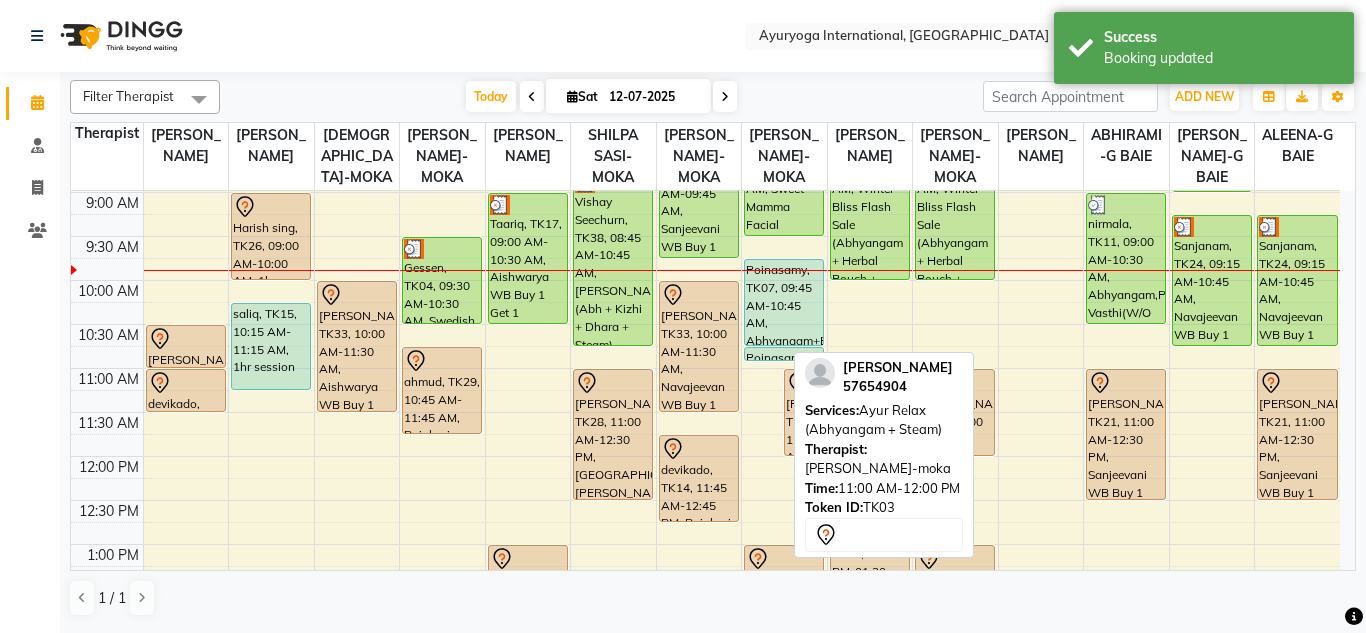 drag, startPoint x: 770, startPoint y: 413, endPoint x: 866, endPoint y: 409, distance: 96.0833 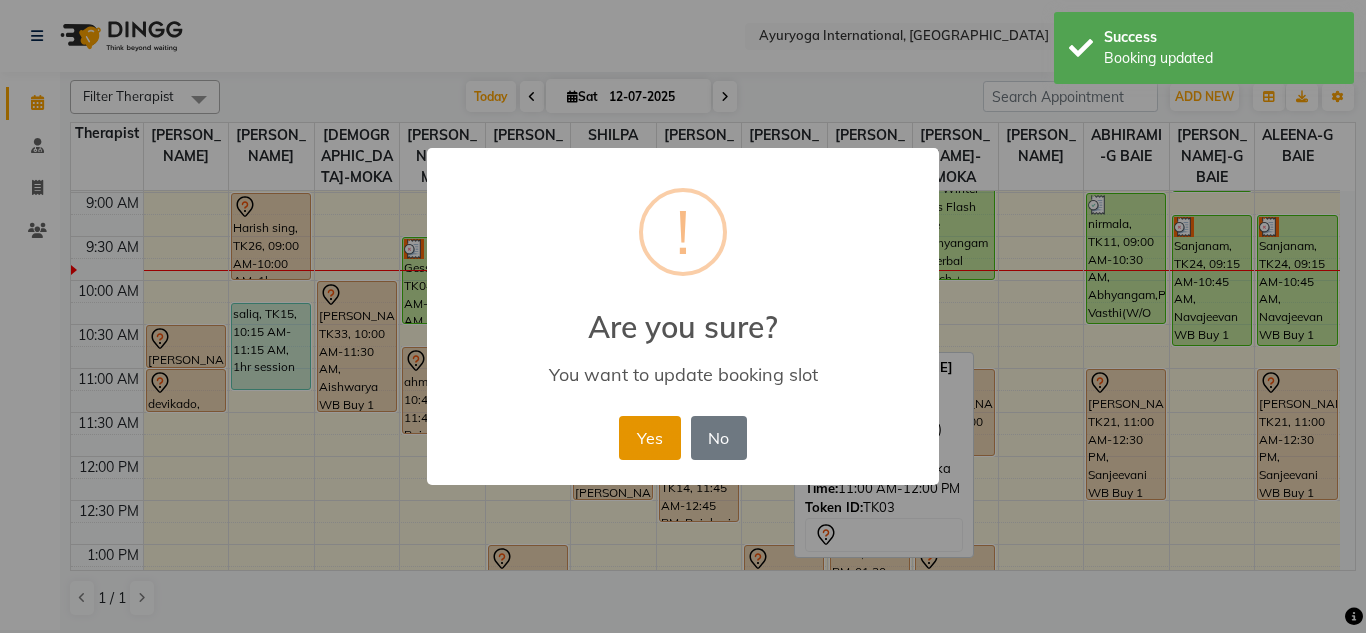 click on "Yes" at bounding box center (649, 438) 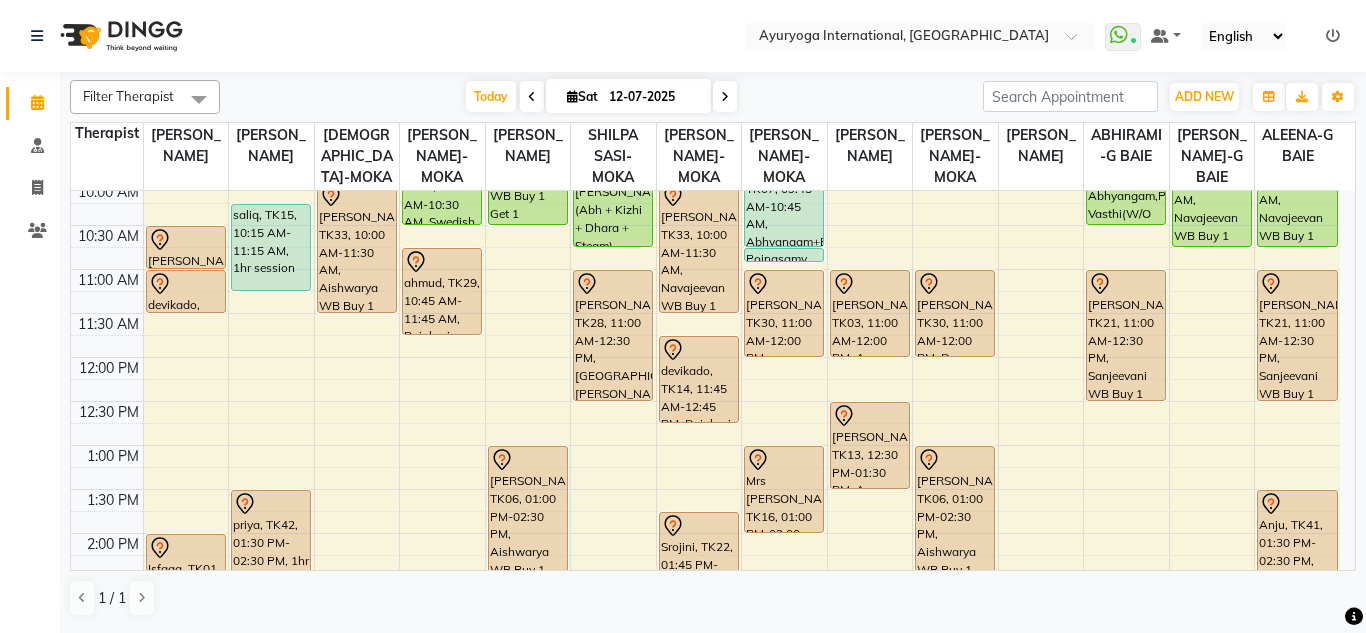 scroll, scrollTop: 373, scrollLeft: 0, axis: vertical 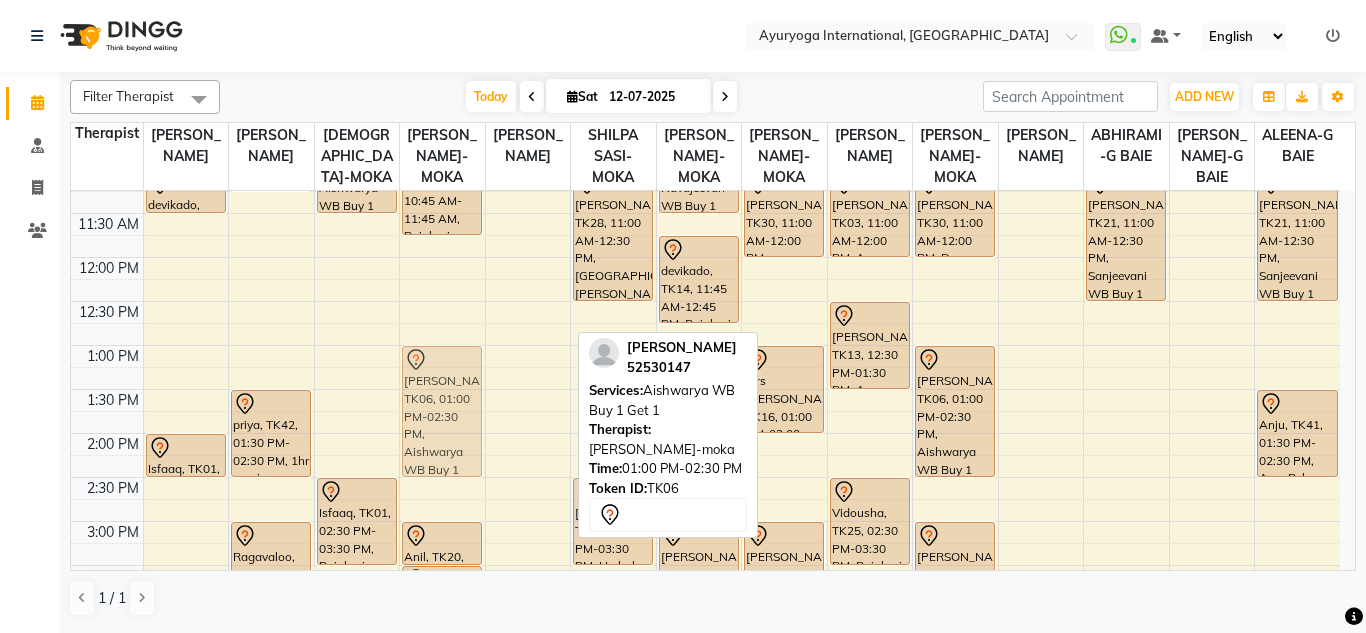 drag, startPoint x: 517, startPoint y: 405, endPoint x: 461, endPoint y: 402, distance: 56.0803 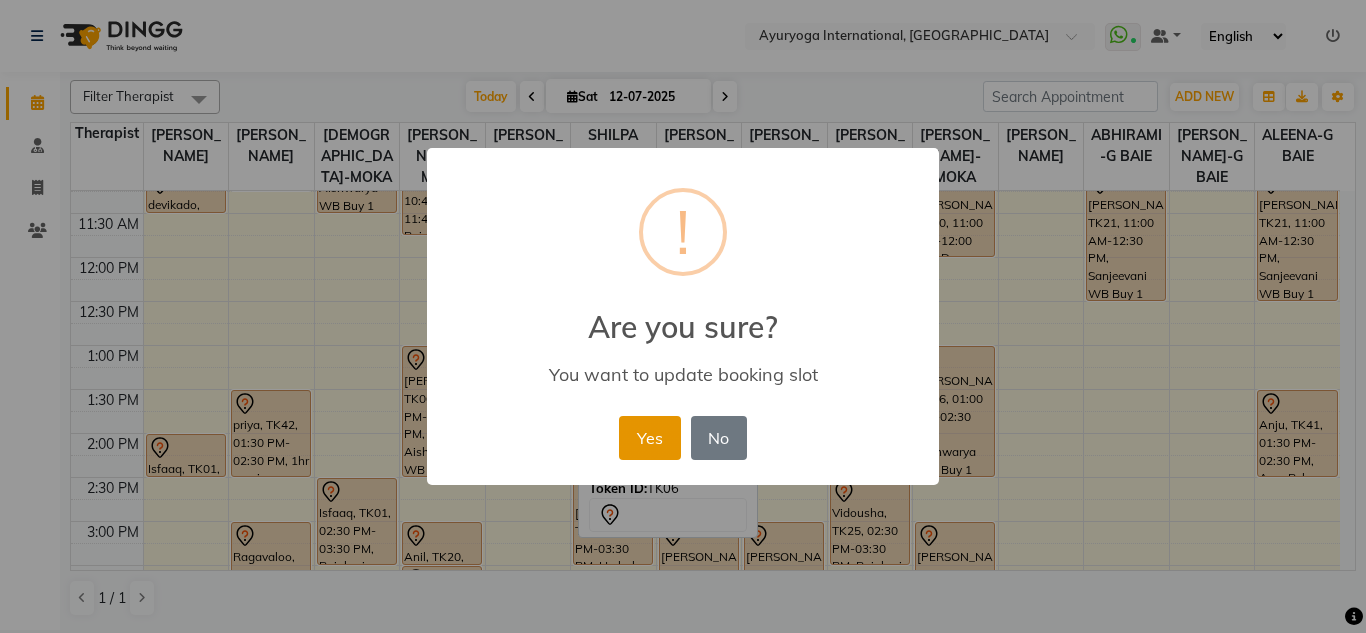 click on "Yes" at bounding box center [649, 438] 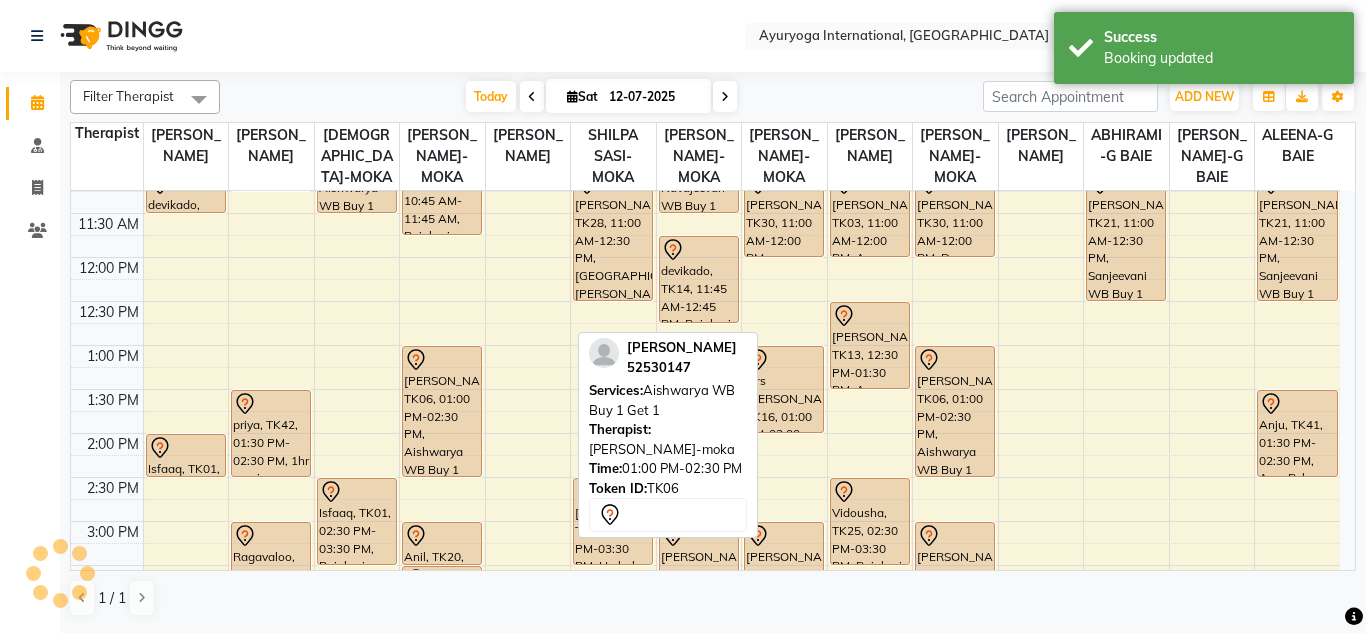 click on "7:00 AM 7:30 AM 8:00 AM 8:30 AM 9:00 AM 9:30 AM 10:00 AM 10:30 AM 11:00 AM 11:30 AM 12:00 PM 12:30 PM 1:00 PM 1:30 PM 2:00 PM 2:30 PM 3:00 PM 3:30 PM 4:00 PM 4:30 PM 5:00 PM 5:30 PM 6:00 PM 6:30 PM 7:00 PM 7:30 PM 8:00 PM 8:30 PM             Chathurvedi, TK03, 10:30 AM-11:00 AM, Consultation with Dr.Adarsh at Moka             devikado, TK14, 11:00 AM-11:30 AM, Consultation with Dr.Adarsh at Moka             Isfaaq, TK01, 02:00 PM-02:30 PM, Consultation with Dr.Adarsh at Moka             Harish sing, TK26, 09:00 AM-10:00 AM, 1hr session    saliq, TK15, 10:15 AM-11:15 AM, 1hr session             priya, TK42, 01:30 PM-02:30 PM, 1hr session             Ragavaloo, TK18, 03:00 PM-04:00 PM, 1hr session             Mrs Ramsahye, TK33, 10:00 AM-11:30 AM, Aishwarya WB Buy 1 Get 1              Isfaaq, TK01, 02:30 PM-03:30 PM, Rujahari (Ayurvedic pain relieveing massage)             Nirmala, TK08, 06:00 PM-08:00 PM, Ayur Soukya (Abh + Kizhi + Dhara + Steam)     Gessen, TK04, 09:30 AM-10:30 AM, Swedish massage (60 Min)" at bounding box center [705, 433] 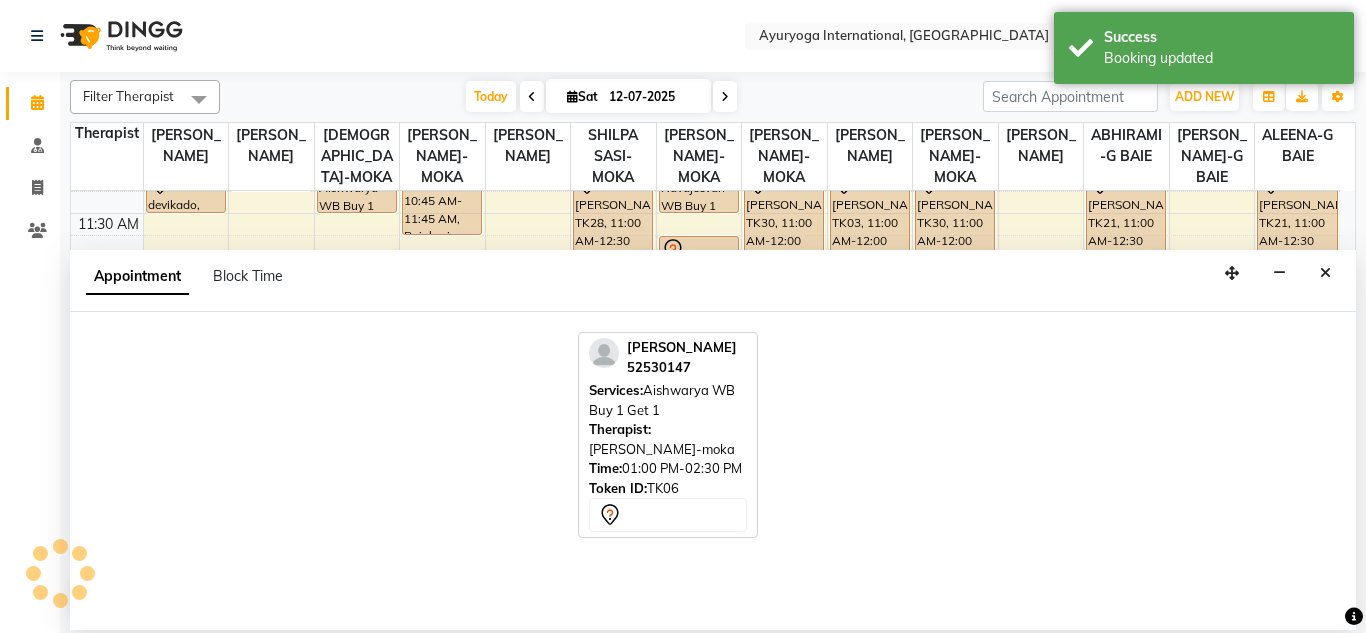 select on "50740" 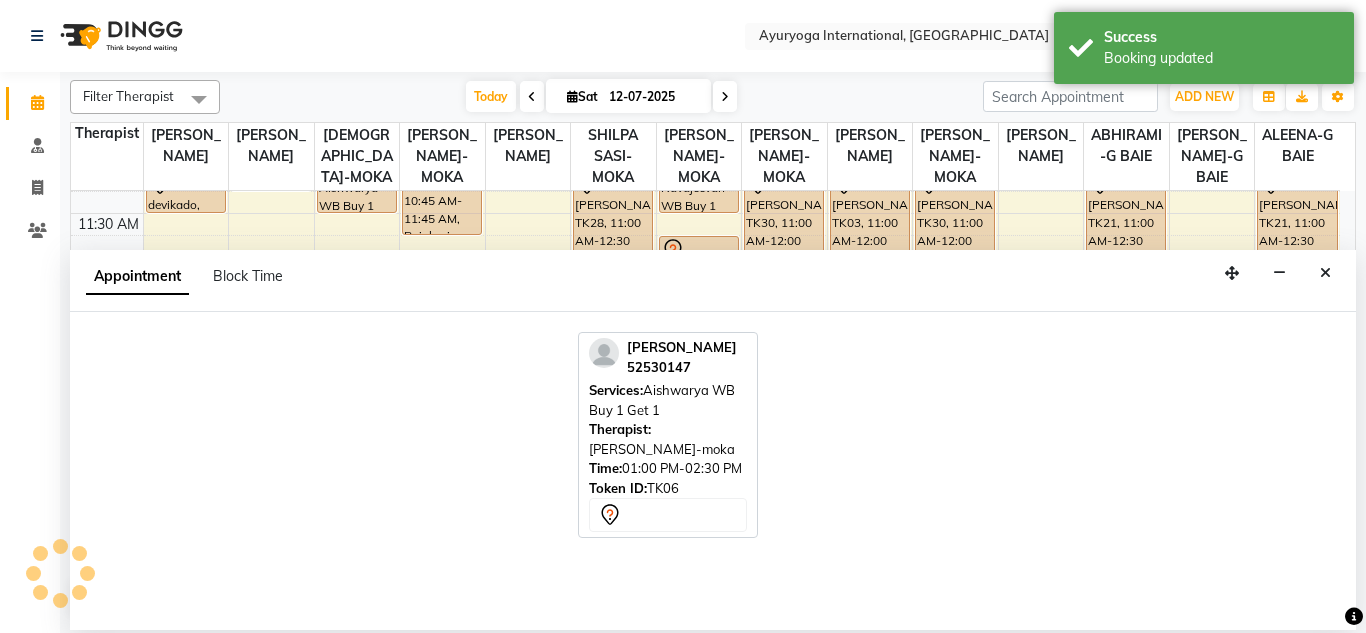 select on "tentative" 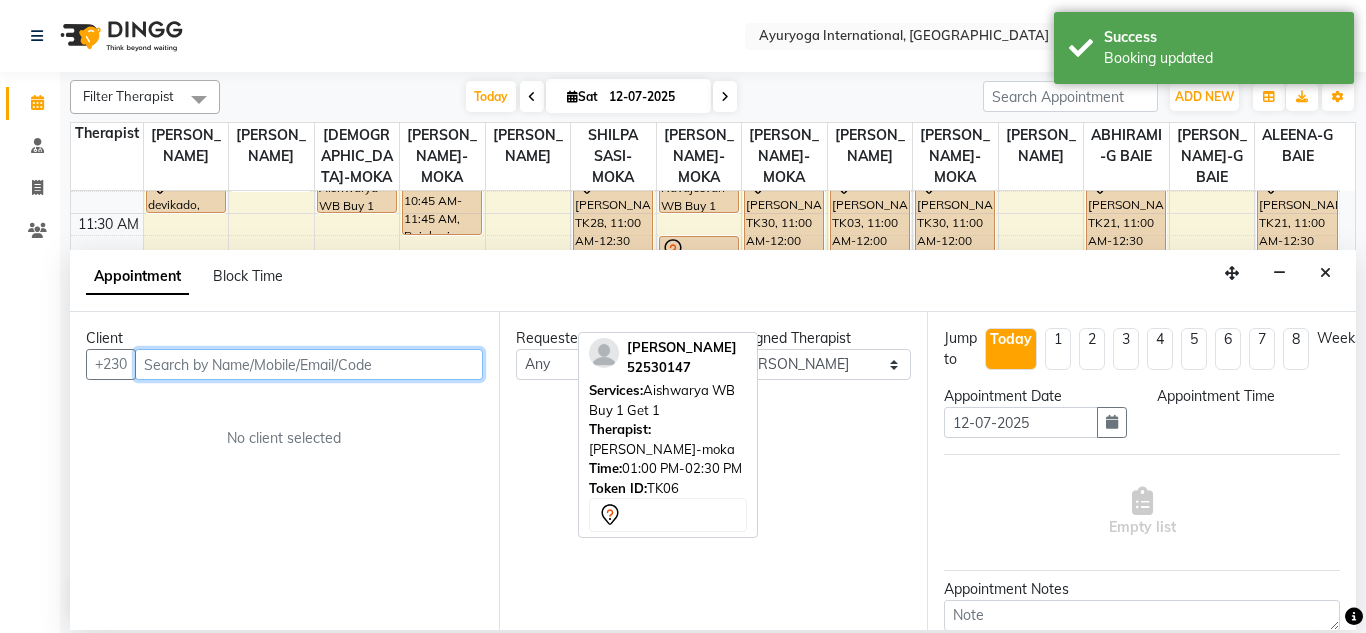 select on "810" 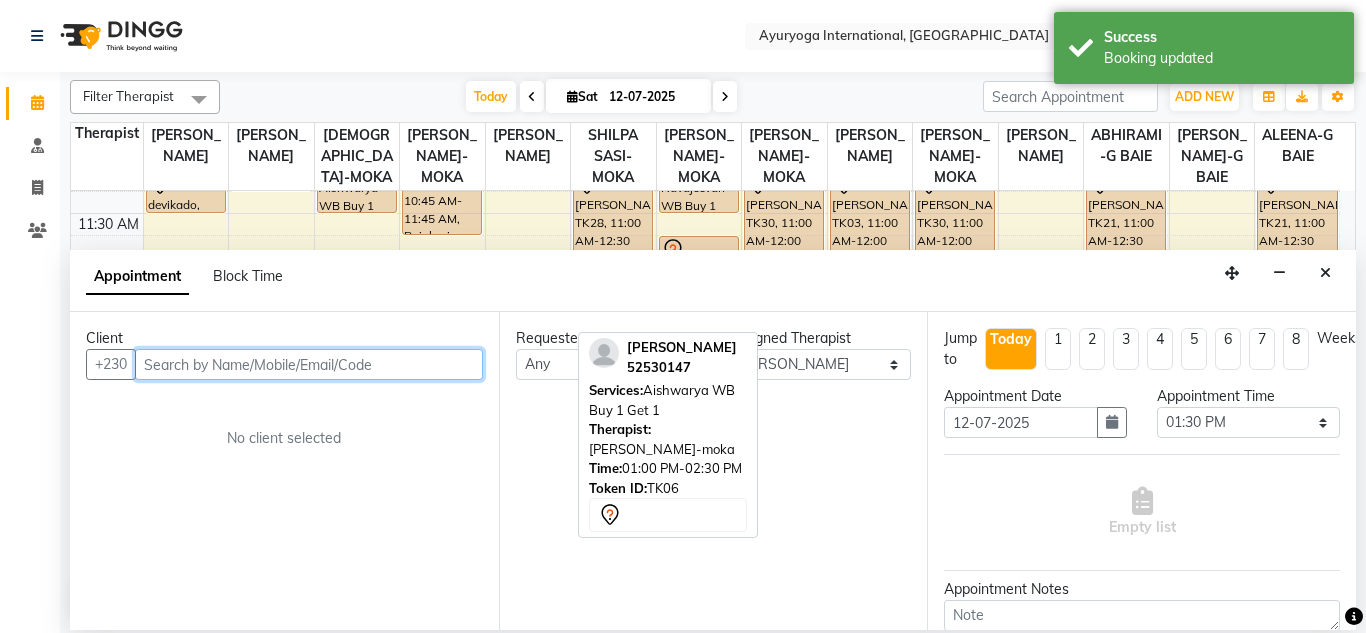 click at bounding box center (309, 364) 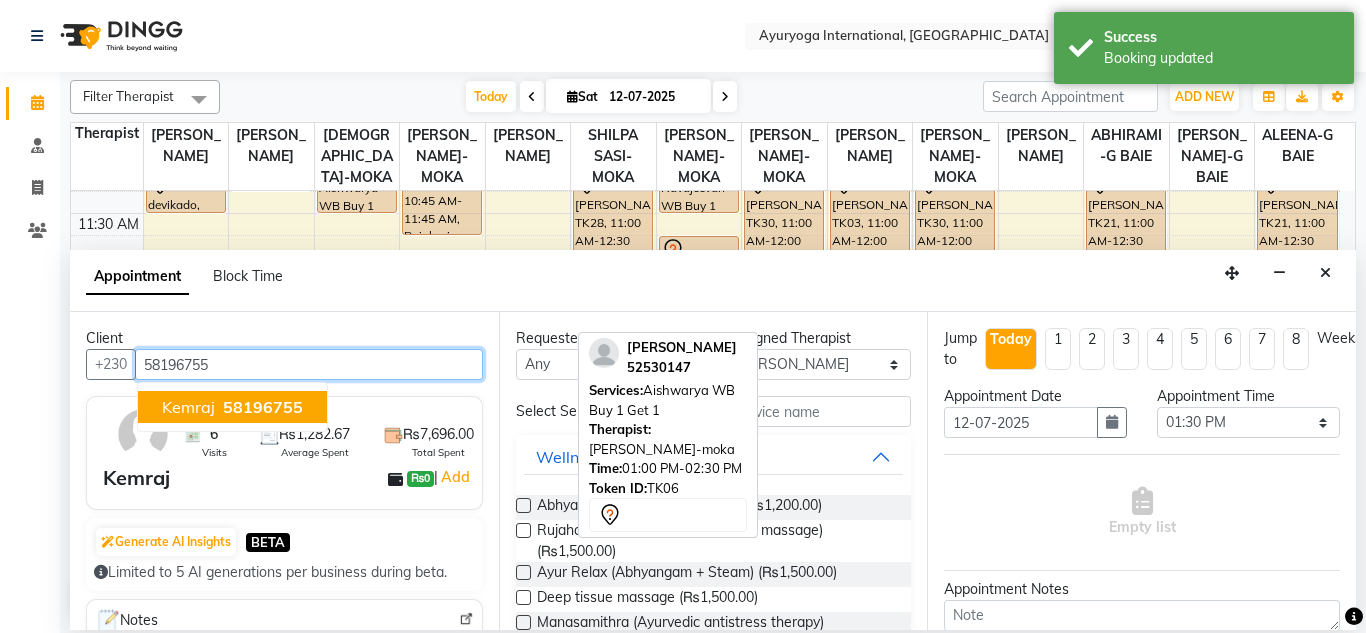 click on "58196755" at bounding box center (263, 407) 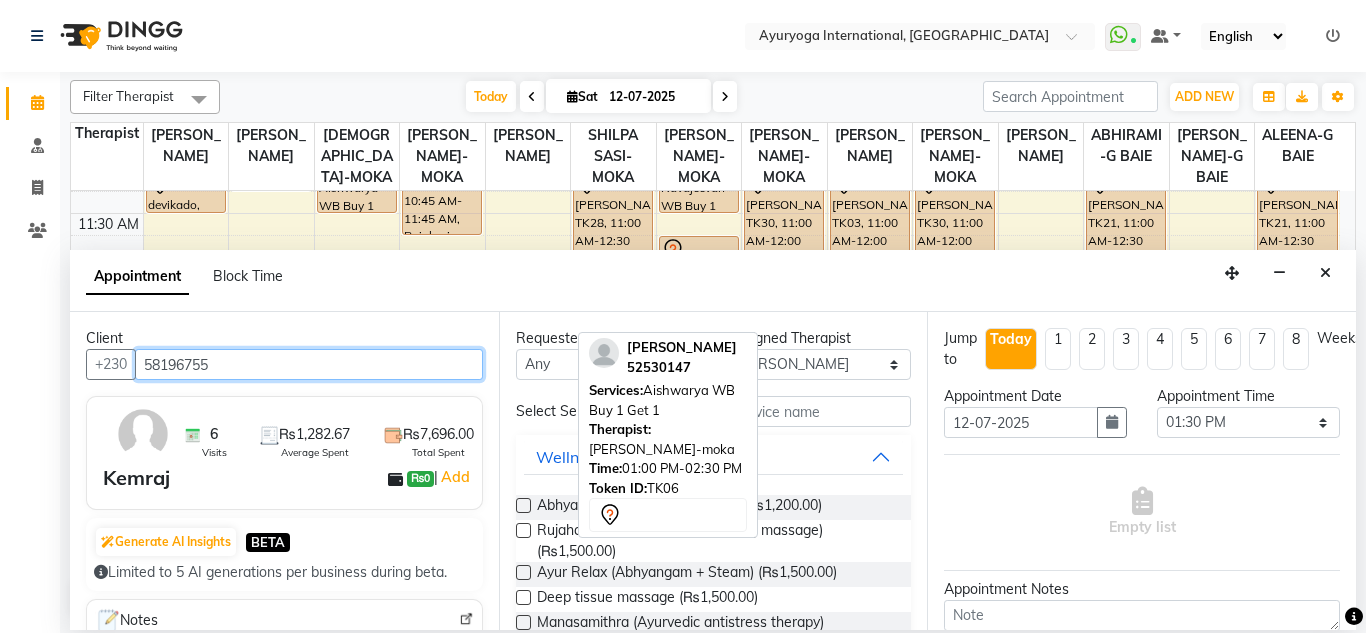 type on "58196755" 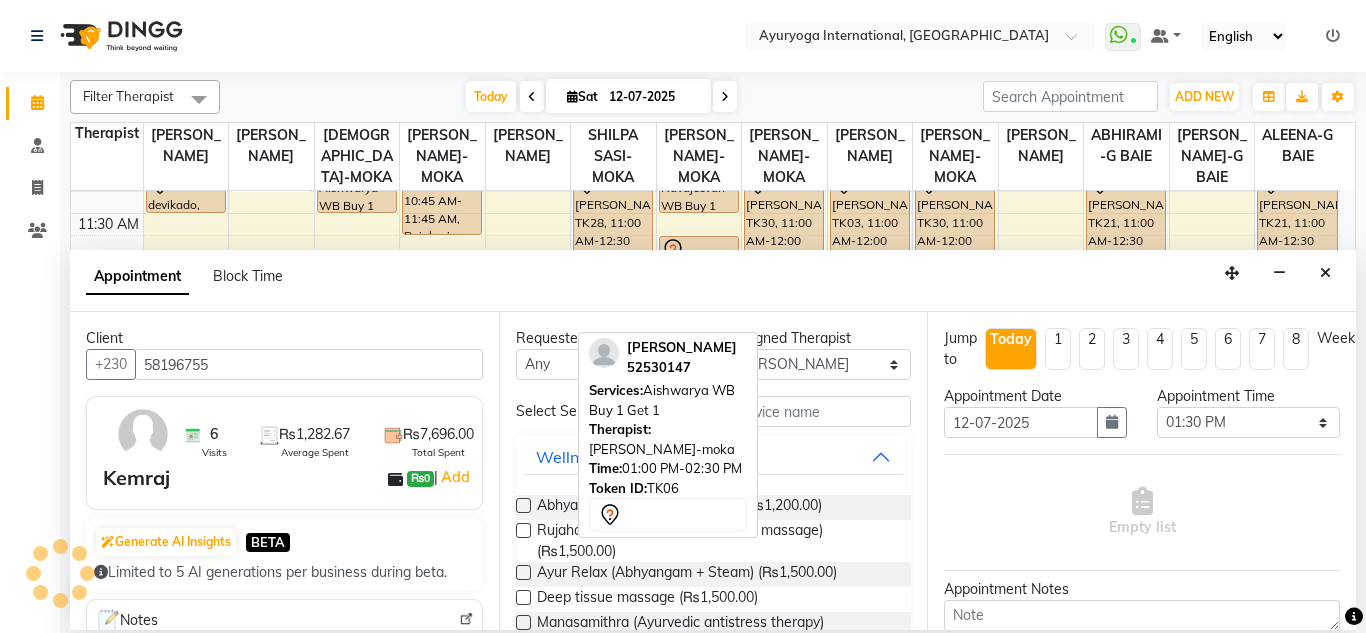 drag, startPoint x: 832, startPoint y: 433, endPoint x: 823, endPoint y: 413, distance: 21.931713 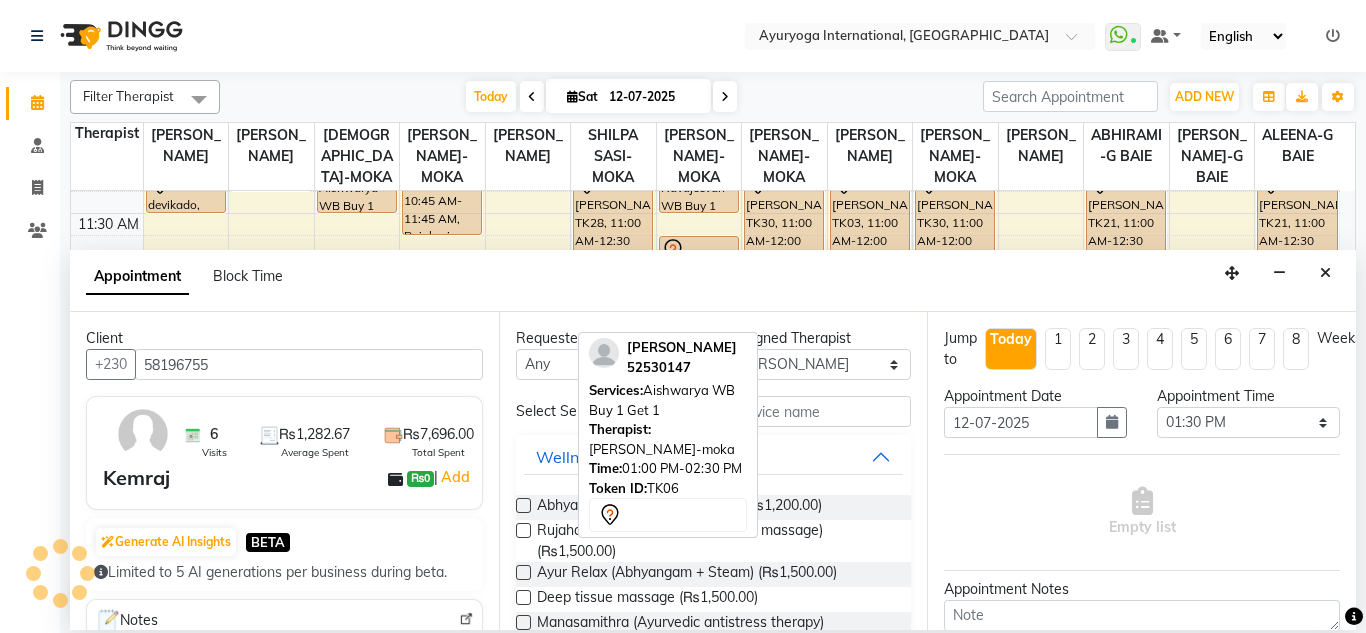 click on "Select Services    Wellness therapies Abhyangam Wellness Massage (₨1,200.00) Rujahari (Ayurvedic pain relieveing massage) (₨1,500.00) Ayur Relax (Abhyangam + Steam) (₨1,500.00) Deep tissue massage (₨1,500.00) Manasamithra (Ayurvedic antistress therapy) (₨2,250.00) Reflexology Massage (₨1,000.00) Aroma Therapy (₨1,500.00) Stone Massage (₨1,500.00) Manasanthi (Anti stress therapy) (₨1,500.00) Rujahari (Ayurvedic pain relieveing massage) (₨1,500.00) Punarjeeva (Ayurvedic sensory rejuvenation) (₨2,999.00) Mukhakanti (Ayurvedic facial) (₨1,300.00) Swedish massage (60 Min) (₨1,500.00) Ayurvedic NIRVANA - Stress buster (₨2,000.00) Bamboo Massge (₨1,300.00) Steam (₨300.00) Christmas Blast - Ayur Soukya (₨1,499.00) Divya Dhara (Ayurvedic antistress therapy) (₨1,999.00) abhyangam + kizhi - for special package (₨1,500.00) Manicure Paraffin (₨800.00) Deep Tissue Massage and Facial (₨2,250.00) Padamruta (₨1,000.00) Sanjeevani (₨2,250.00) Navajeevan (₨2,250.00)" at bounding box center [714, 1466] 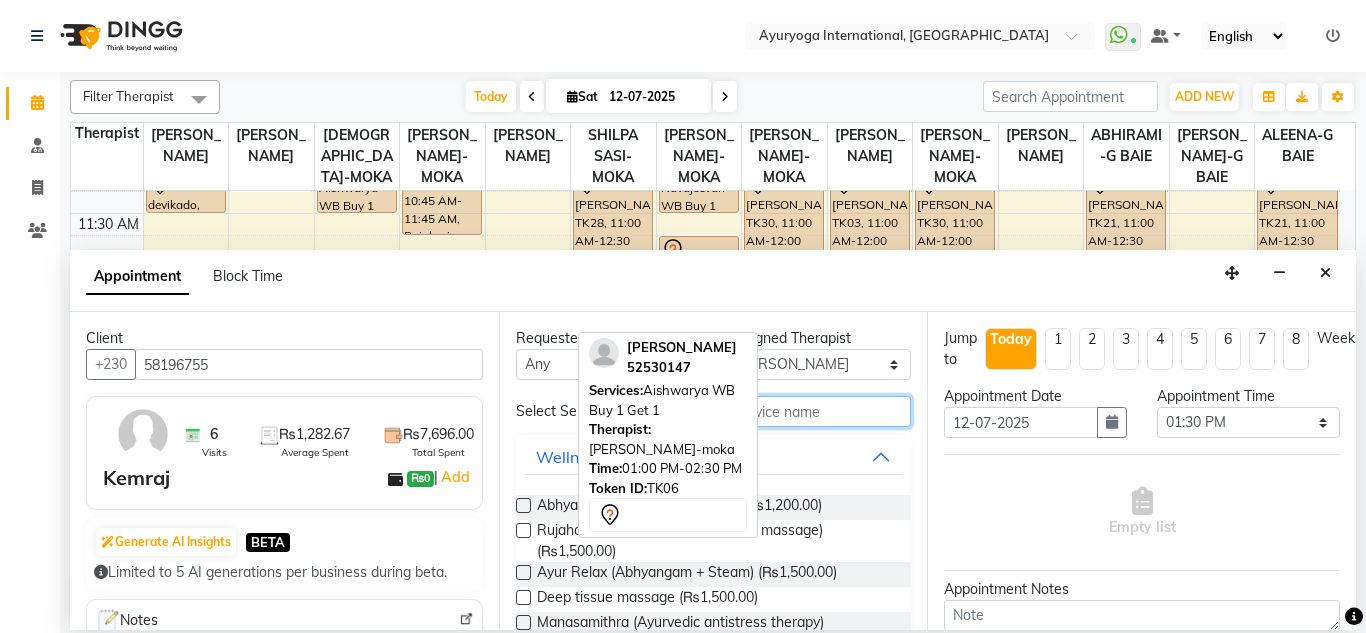 click at bounding box center [785, 411] 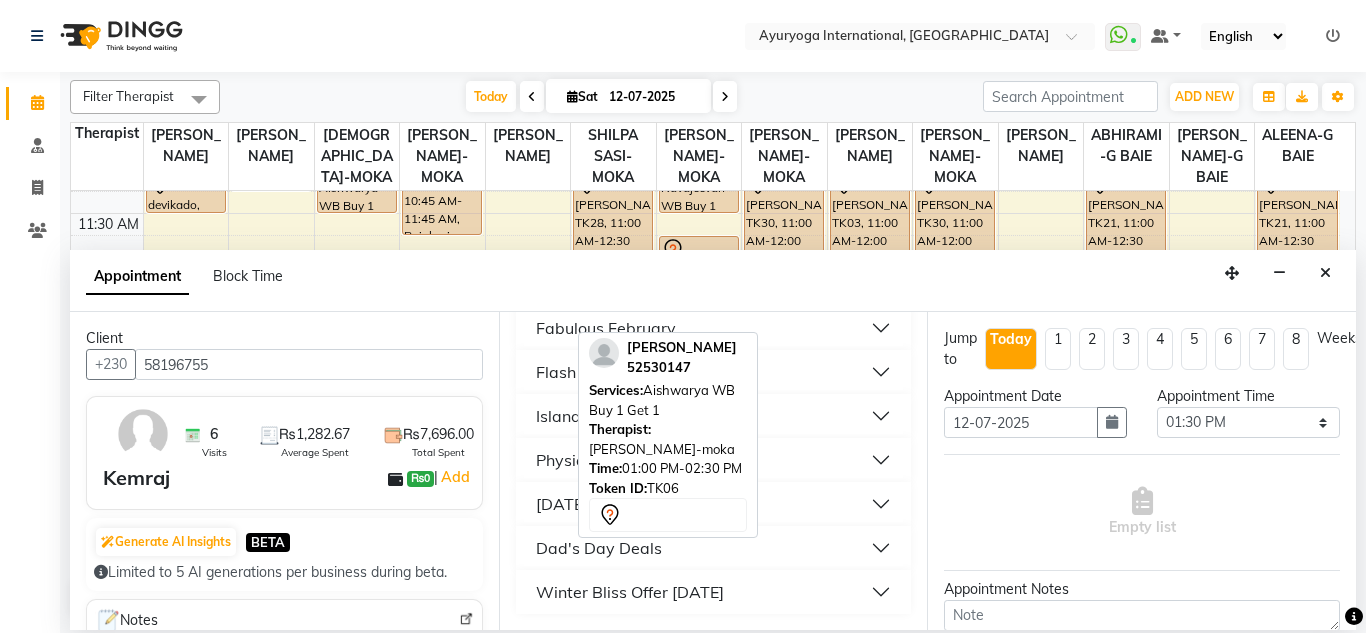 scroll, scrollTop: 1956, scrollLeft: 0, axis: vertical 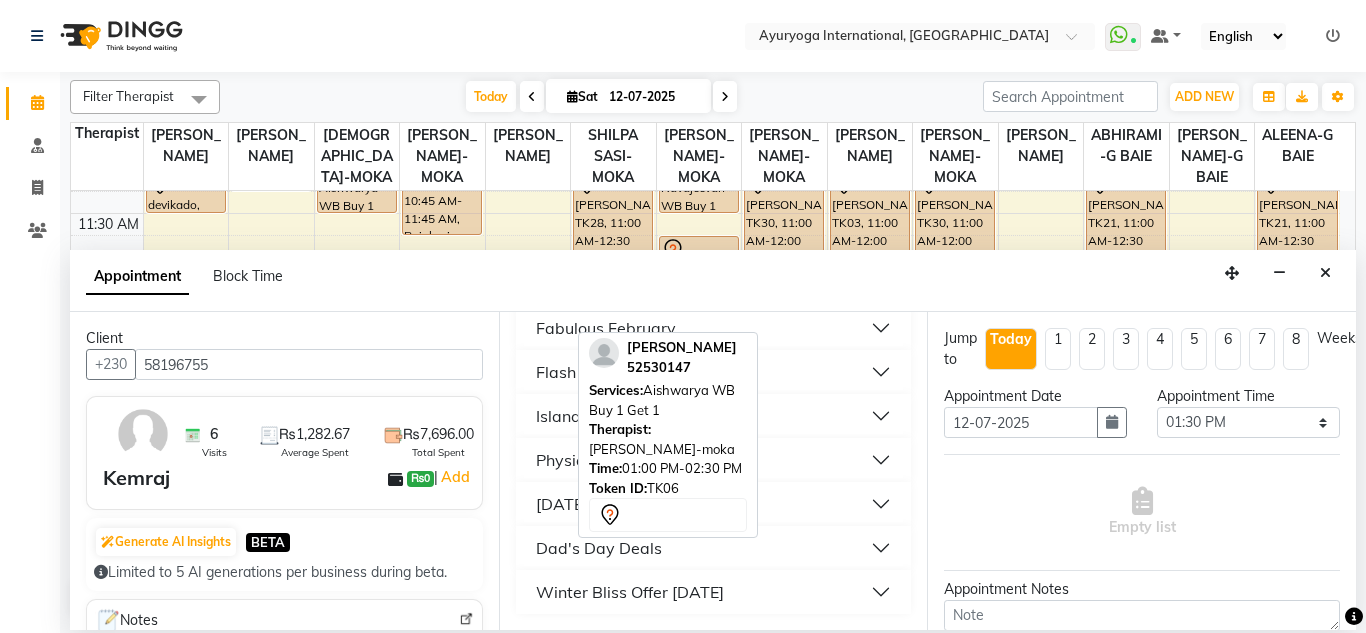 click on "Winter Bliss Offer [DATE]" at bounding box center [630, 592] 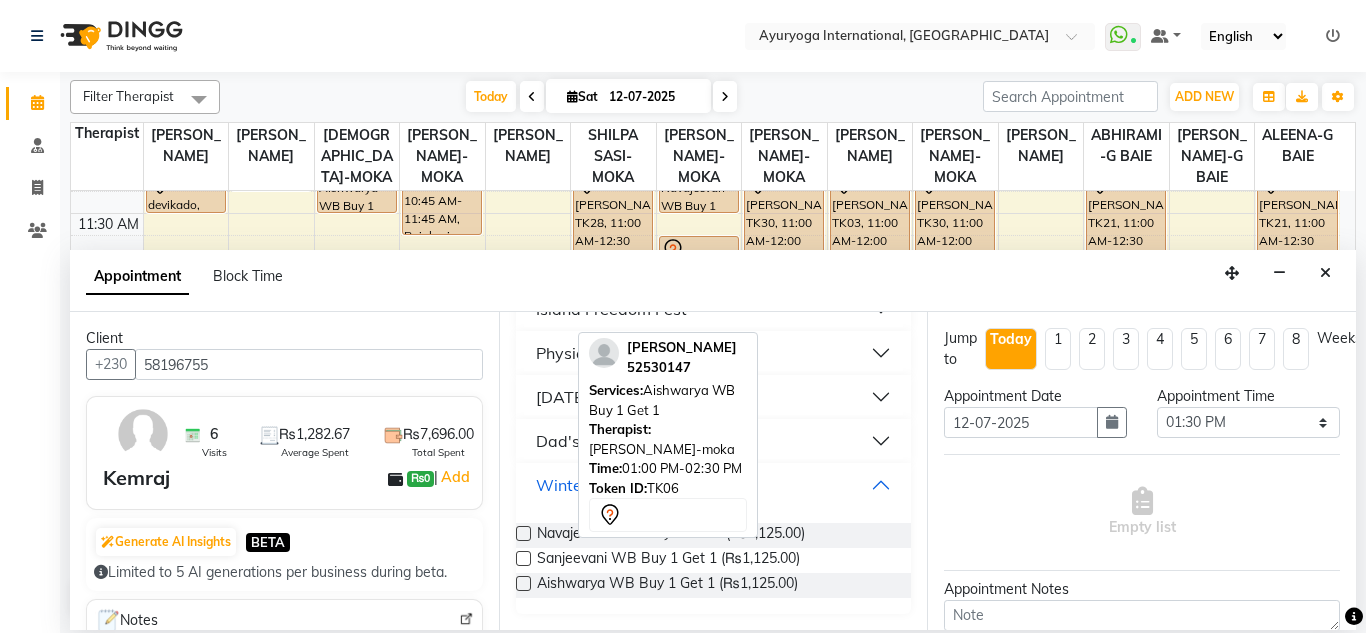 scroll, scrollTop: 2063, scrollLeft: 0, axis: vertical 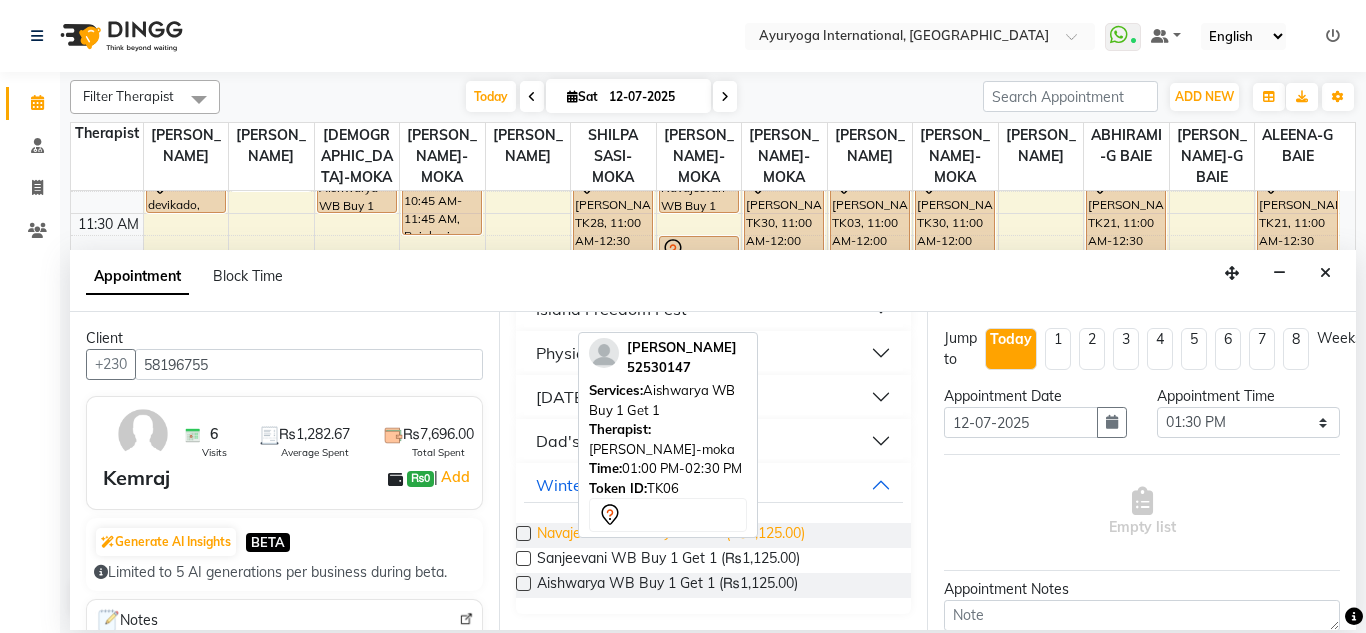 click on "Navajeevan WB Buy 1 Get 1 (₨1,125.00)" at bounding box center (671, 535) 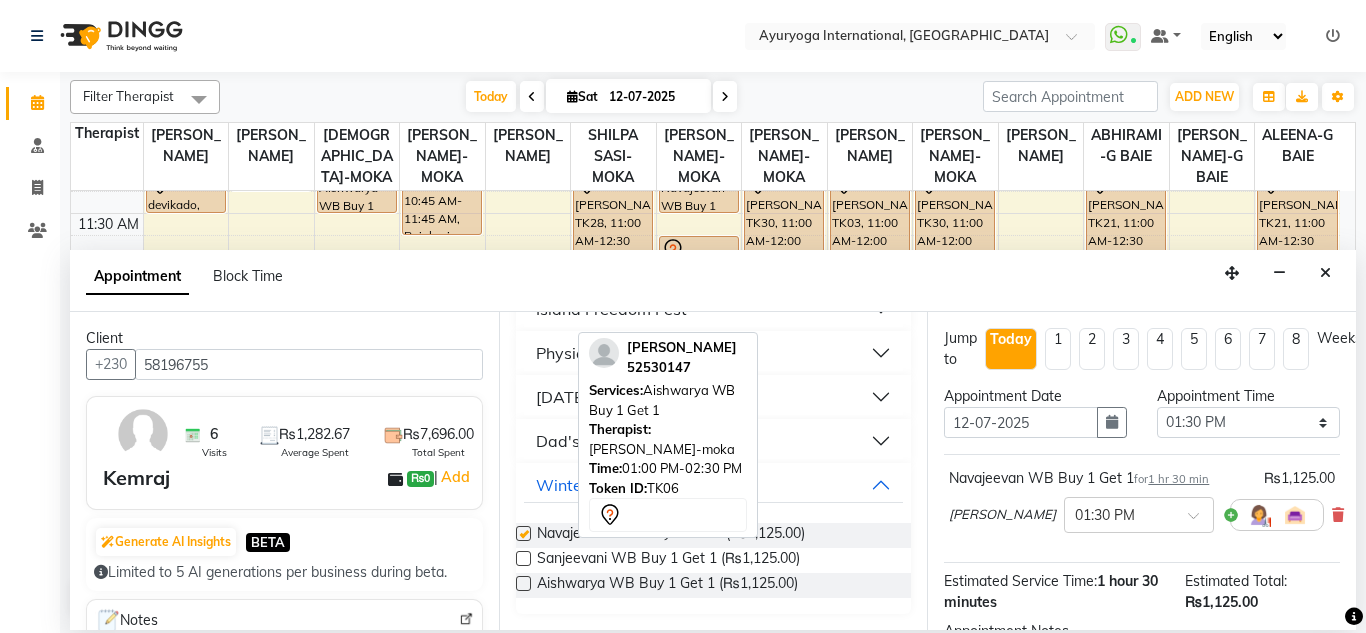 checkbox on "false" 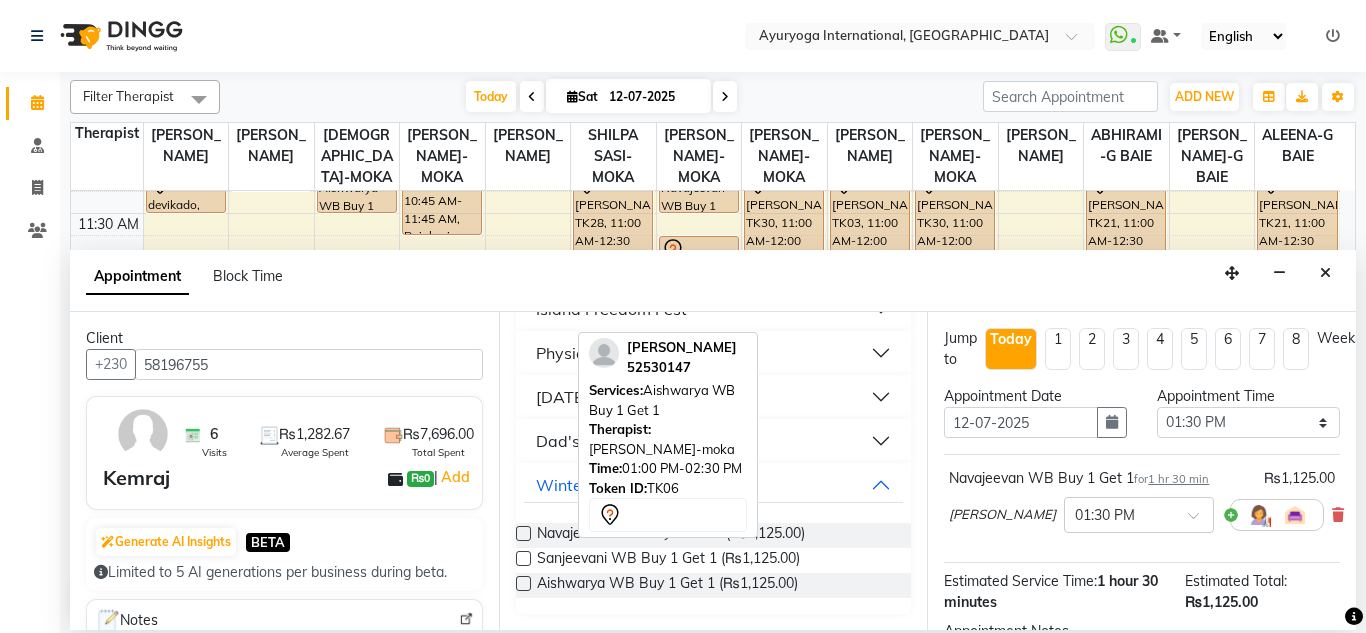 scroll, scrollTop: 267, scrollLeft: 0, axis: vertical 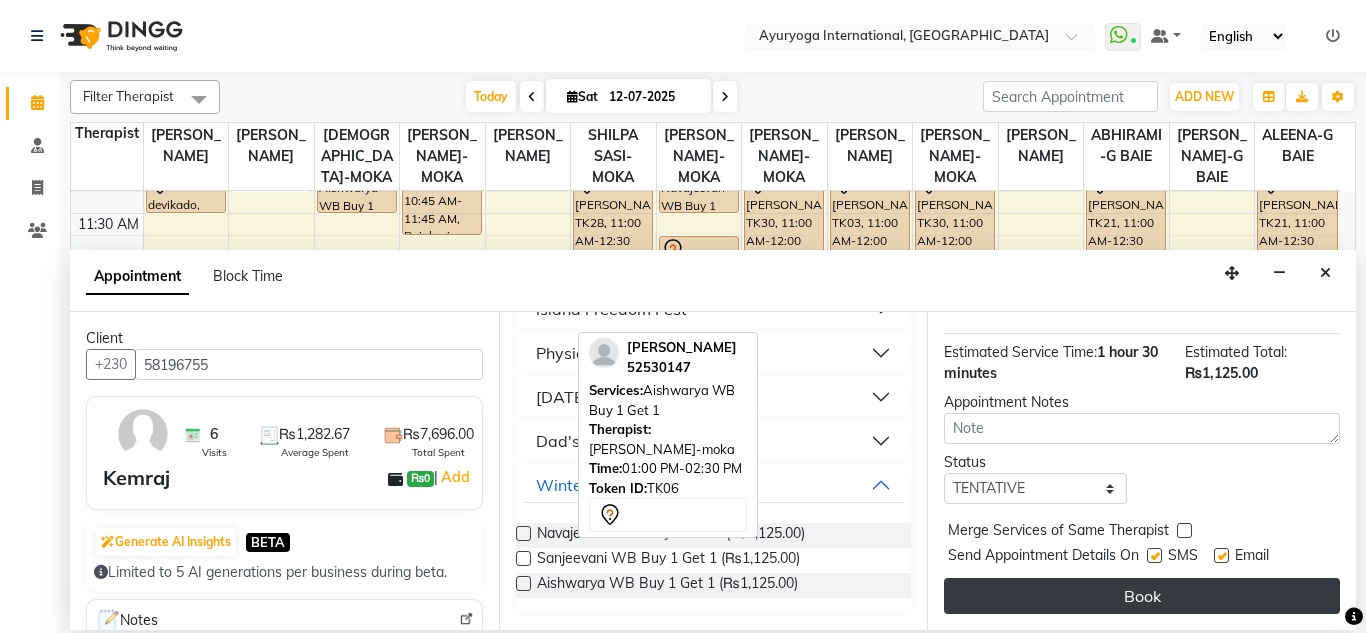 click on "Book" at bounding box center [1142, 596] 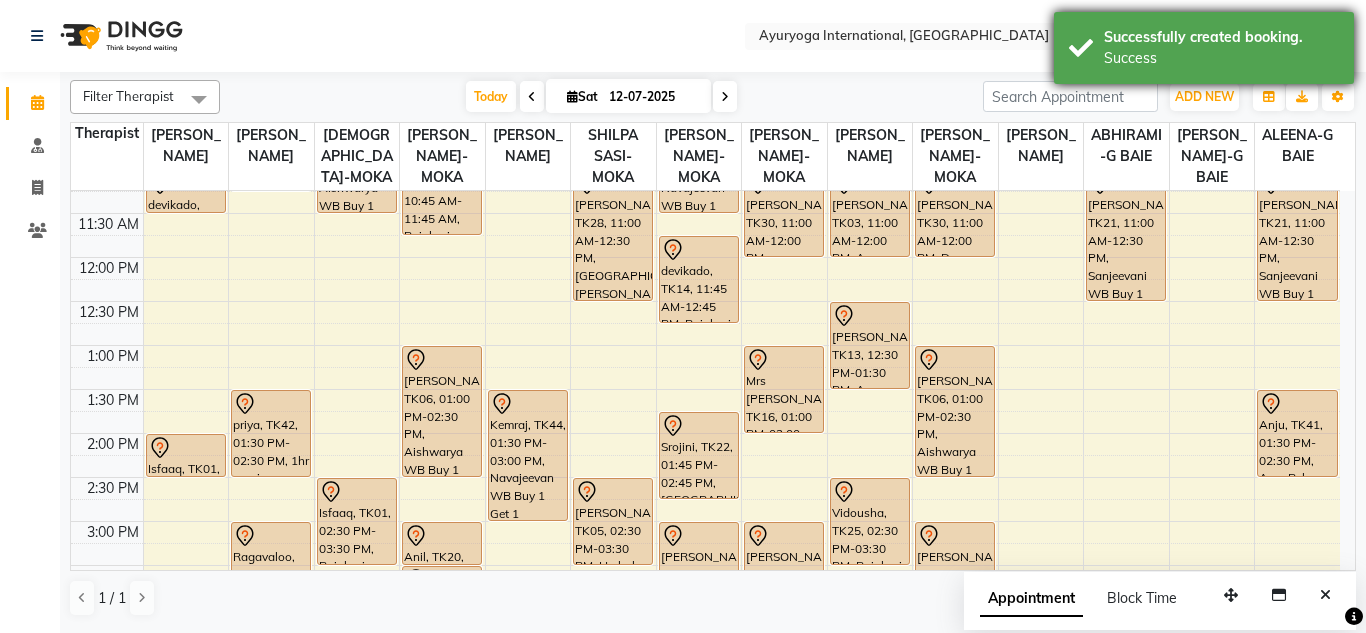 click on "Success" at bounding box center [1221, 58] 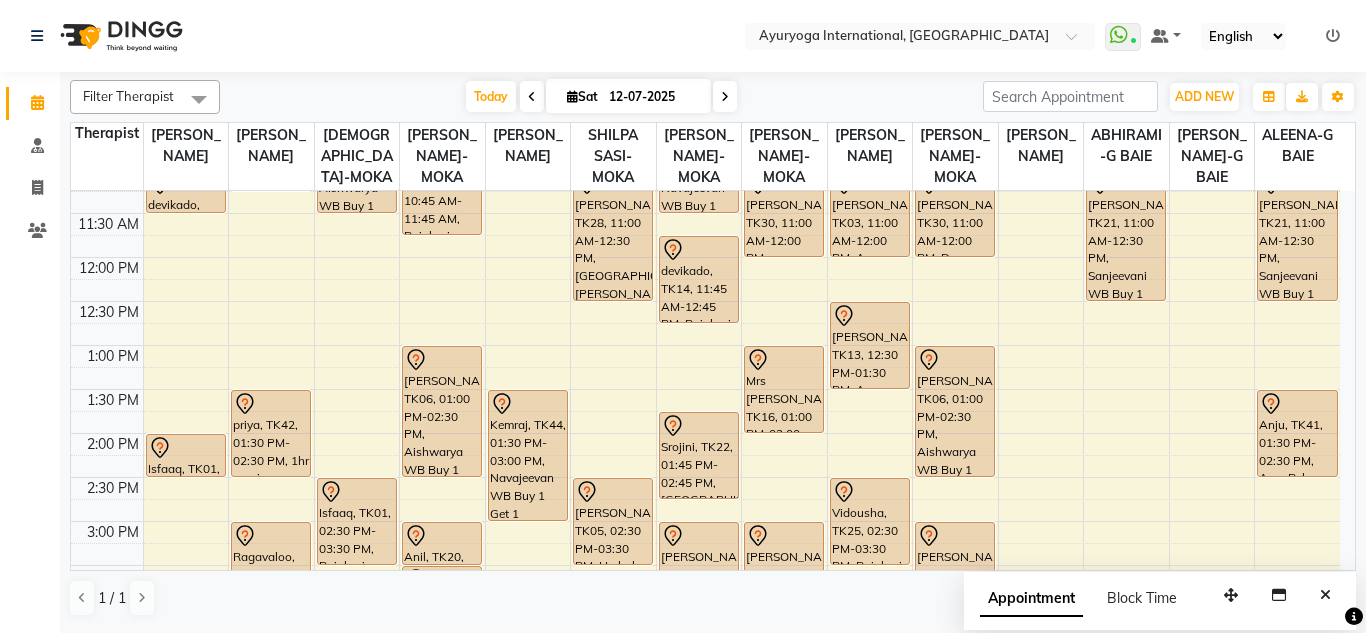 click on "[DATE]  [DATE]" at bounding box center (601, 97) 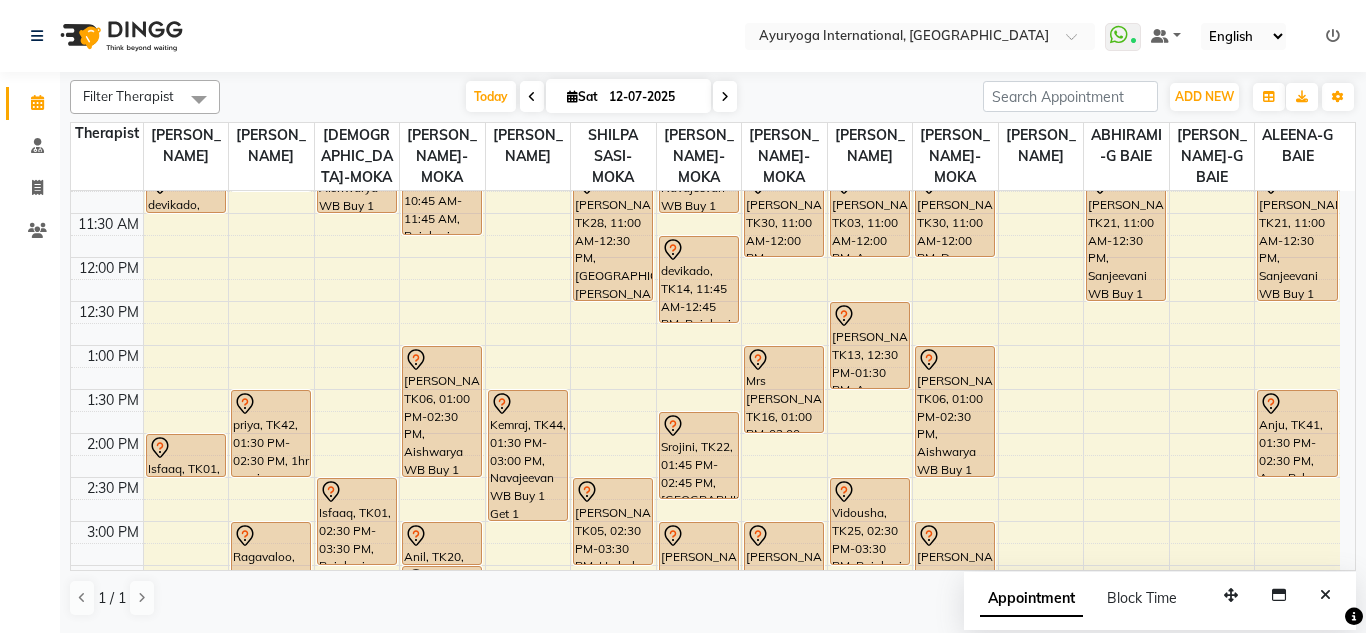 click on "Select Location × Ayuryoga International, Mount Ory Rd  WhatsApp Status  ✕ Status:  Connected Most Recent Message: 12-07-2025     09:49 AM Recent Service Activity: 12-07-2025     09:49 AM Default Panel My Panel English ENGLISH Español العربية मराठी हिंदी ગુજરાતી தமிழ் 中文 Notifications nothing to show" 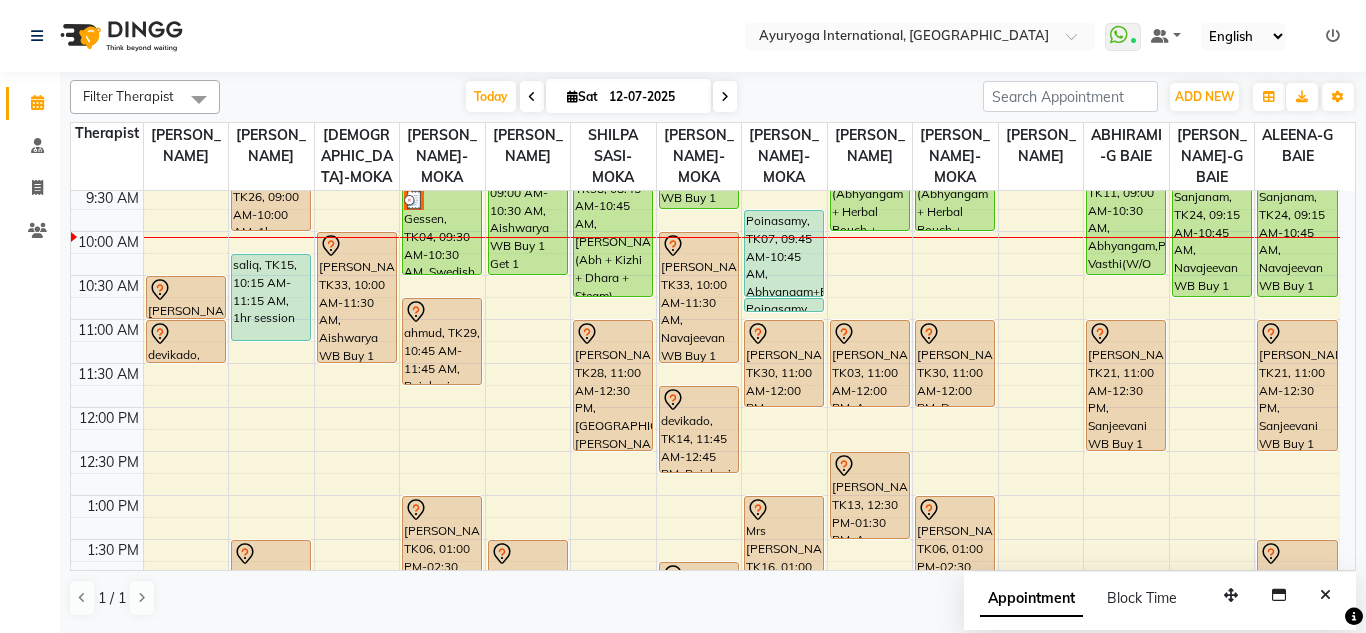 scroll, scrollTop: 173, scrollLeft: 0, axis: vertical 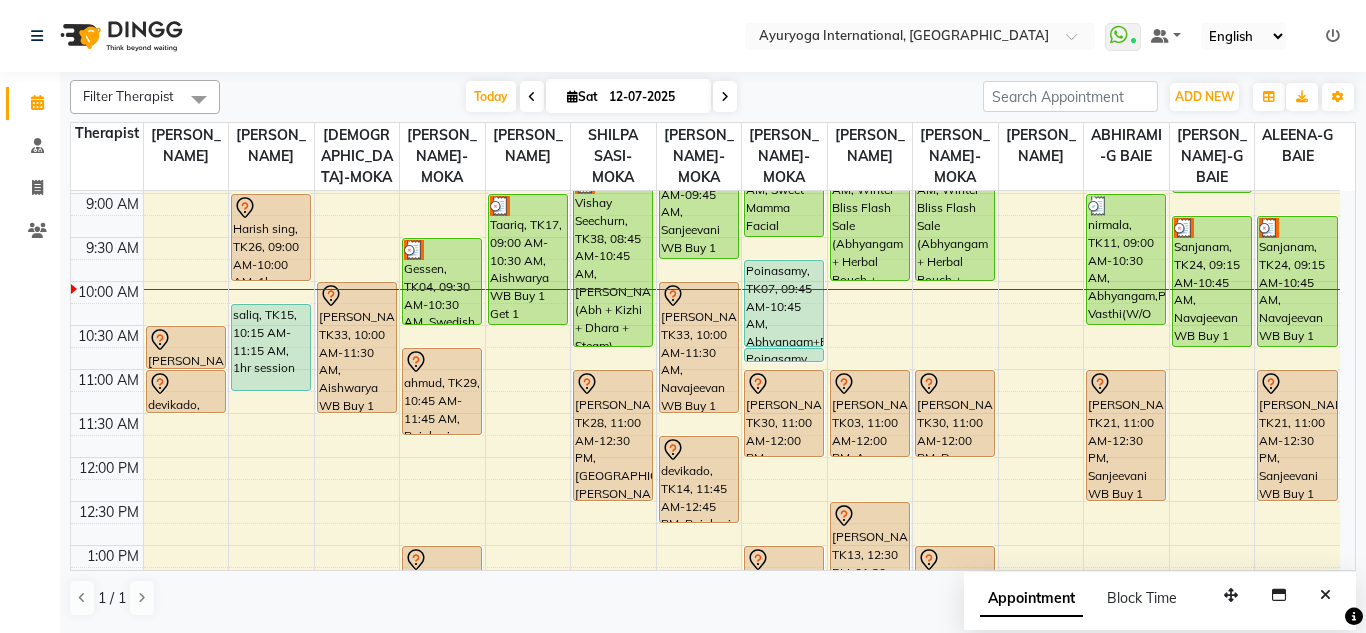 click on "[DATE]  [DATE]" at bounding box center (601, 97) 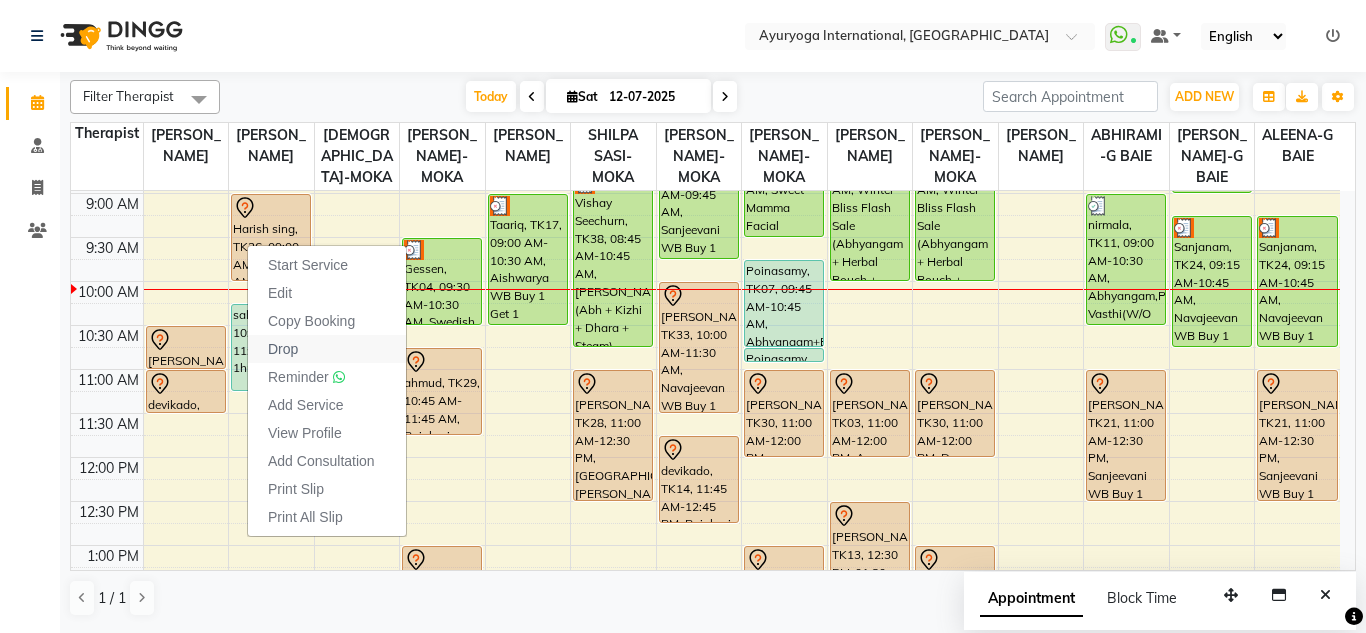 click on "Drop" at bounding box center (327, 349) 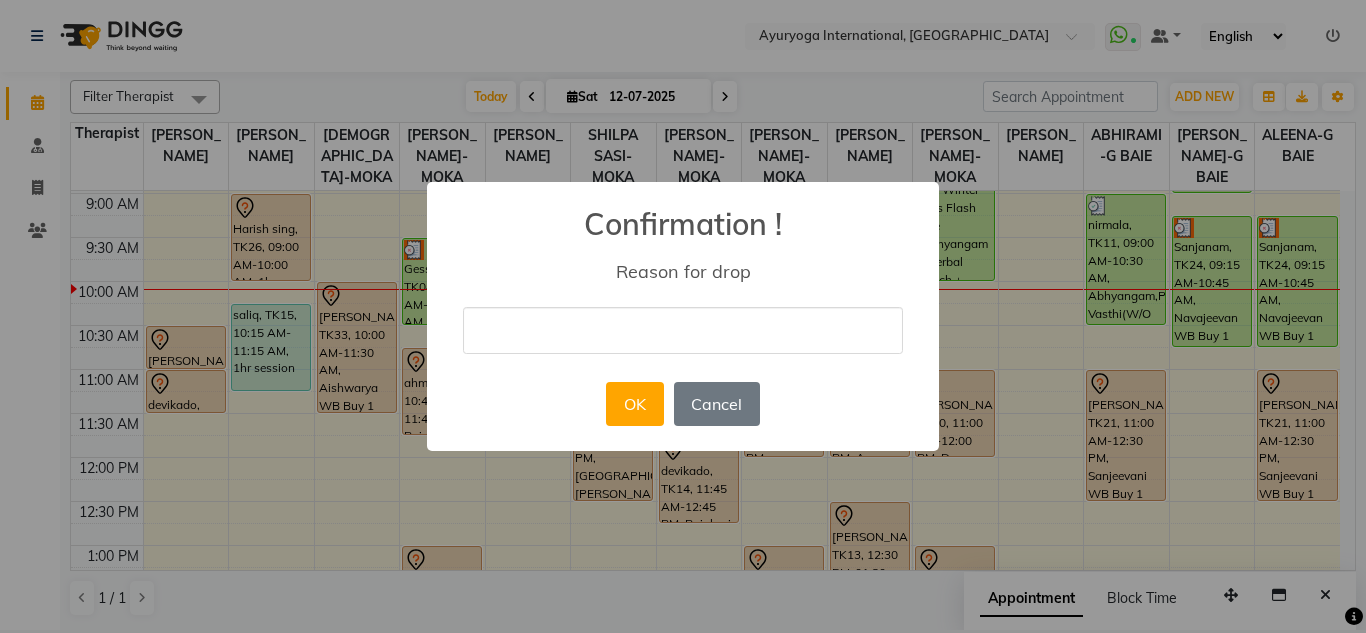 drag, startPoint x: 529, startPoint y: 312, endPoint x: 527, endPoint y: 349, distance: 37.054016 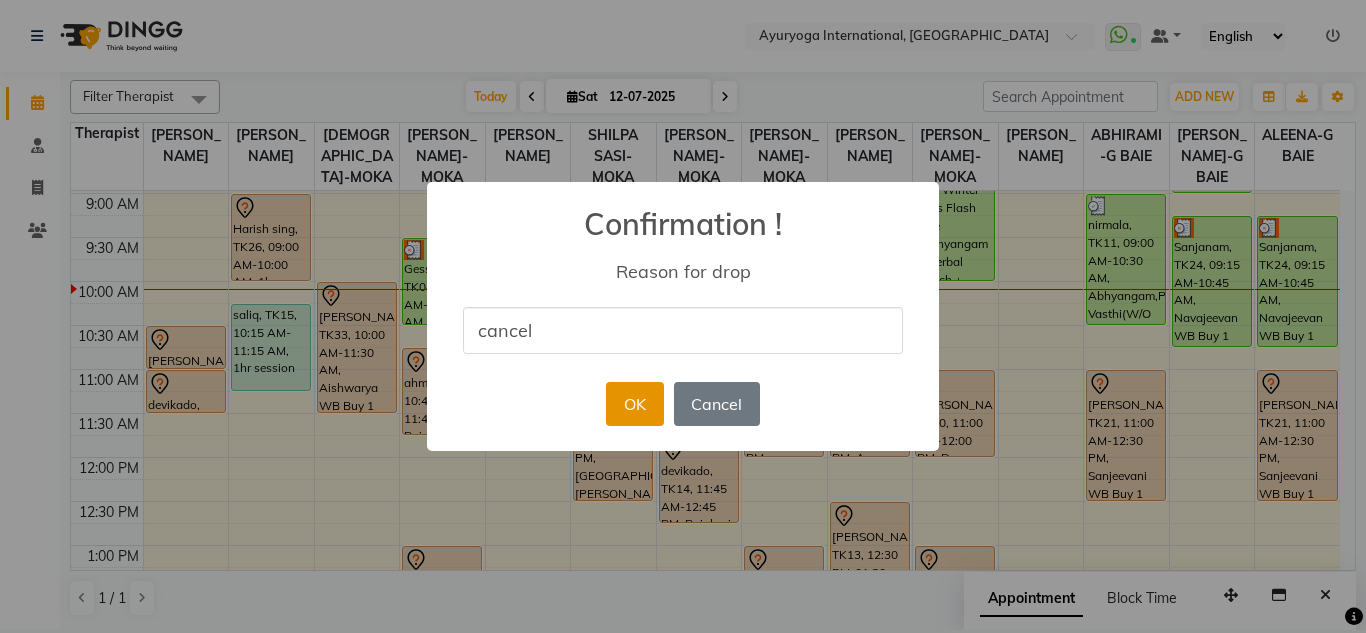 click on "OK" at bounding box center [634, 404] 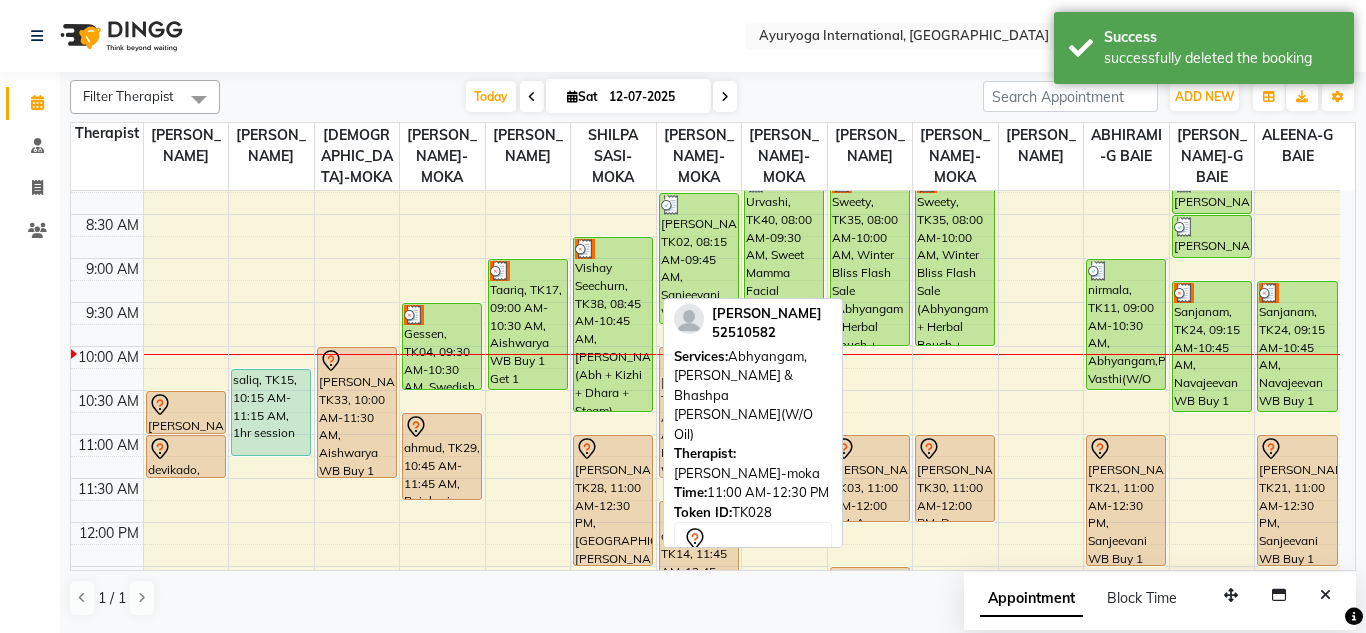 scroll, scrollTop: 73, scrollLeft: 0, axis: vertical 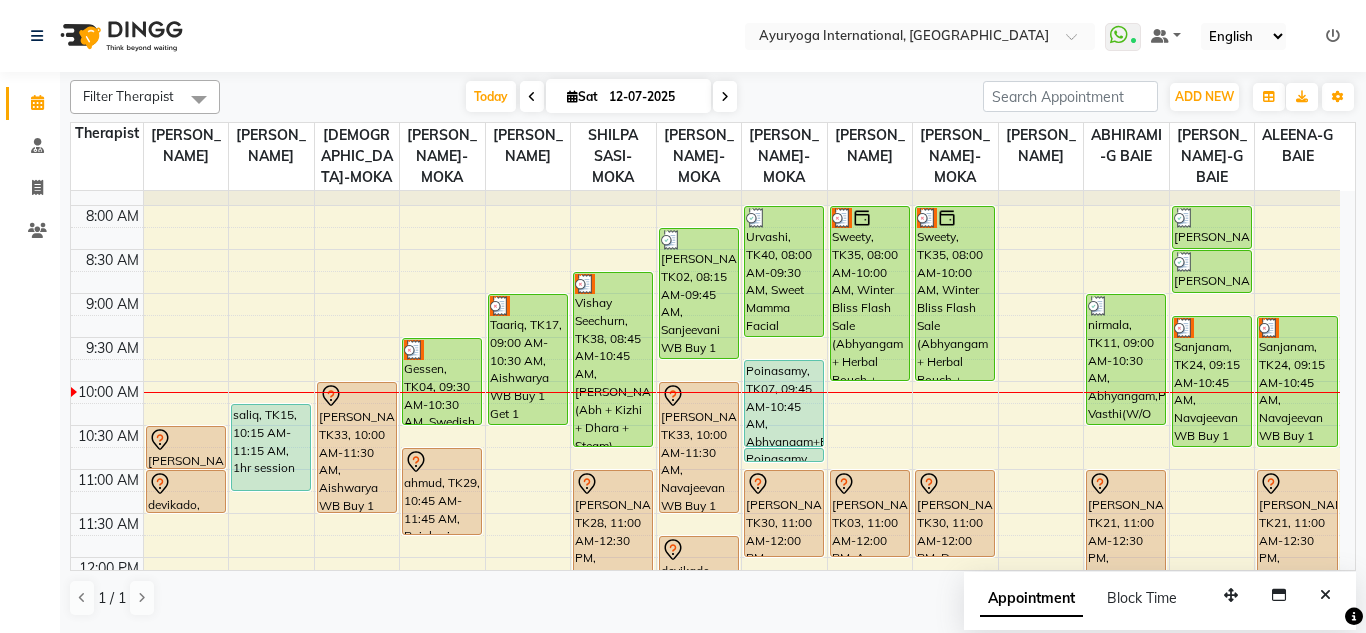 click at bounding box center [725, 97] 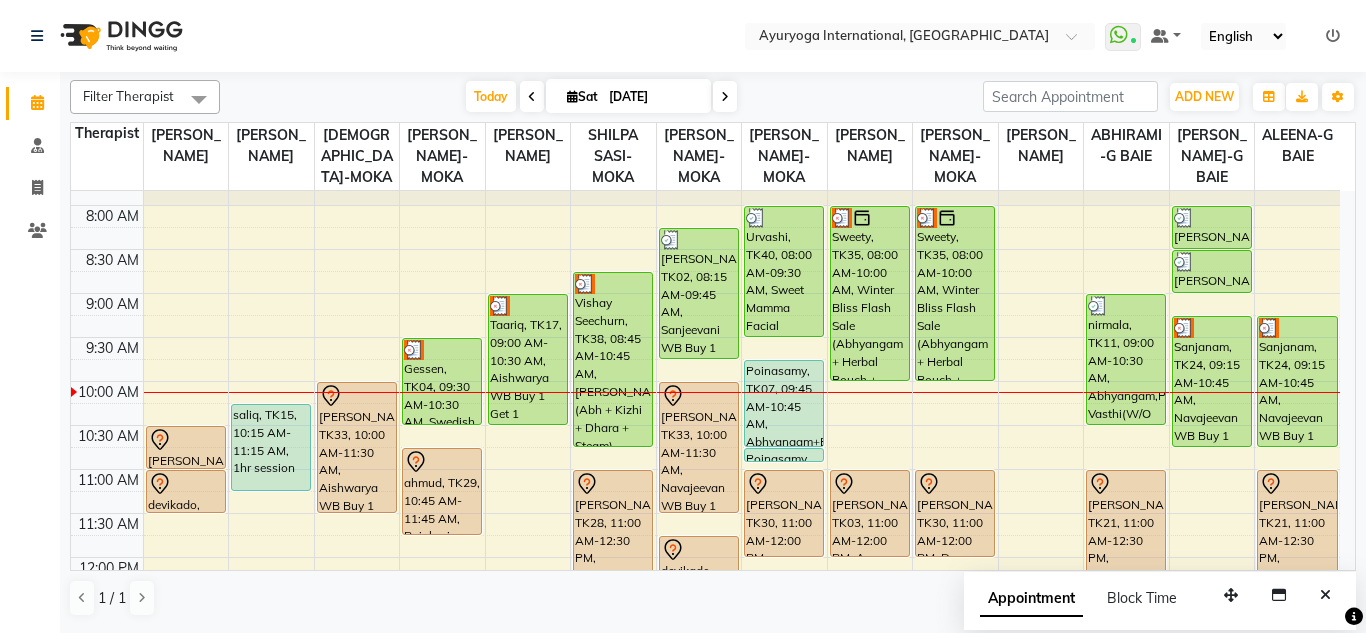 scroll, scrollTop: 0, scrollLeft: 0, axis: both 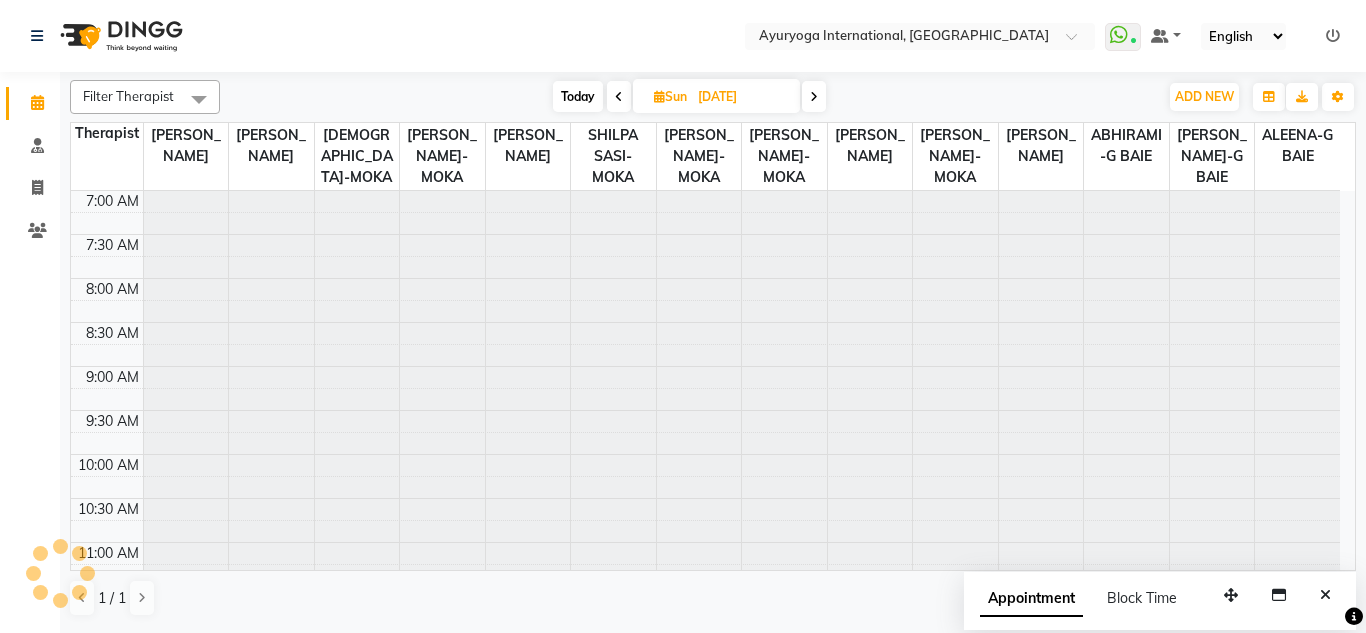 click on "Select Location × Ayuryoga International, Mount Ory Rd  WhatsApp Status  ✕ Status:  Connected Most Recent Message: 12-07-2025     09:49 AM Recent Service Activity: 12-07-2025     09:49 AM Default Panel My Panel English ENGLISH Español العربية मराठी हिंदी ગુજરાતી தமிழ் 中文 Notifications nothing to show" 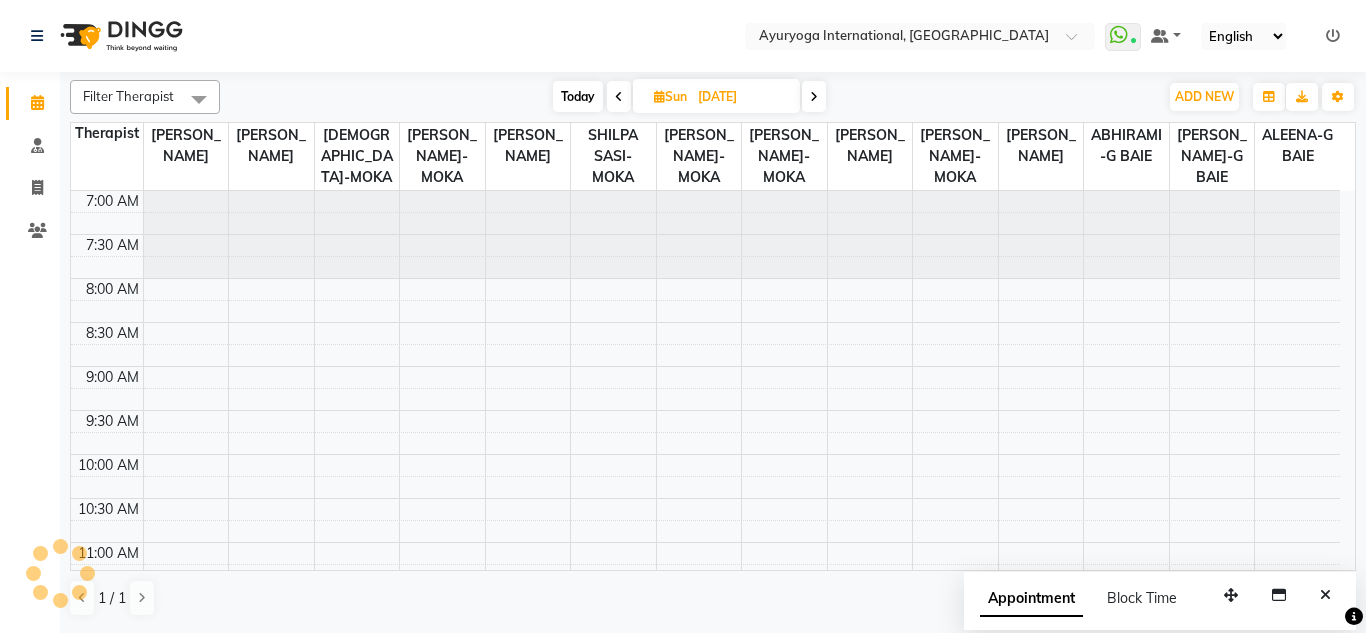 scroll, scrollTop: 265, scrollLeft: 0, axis: vertical 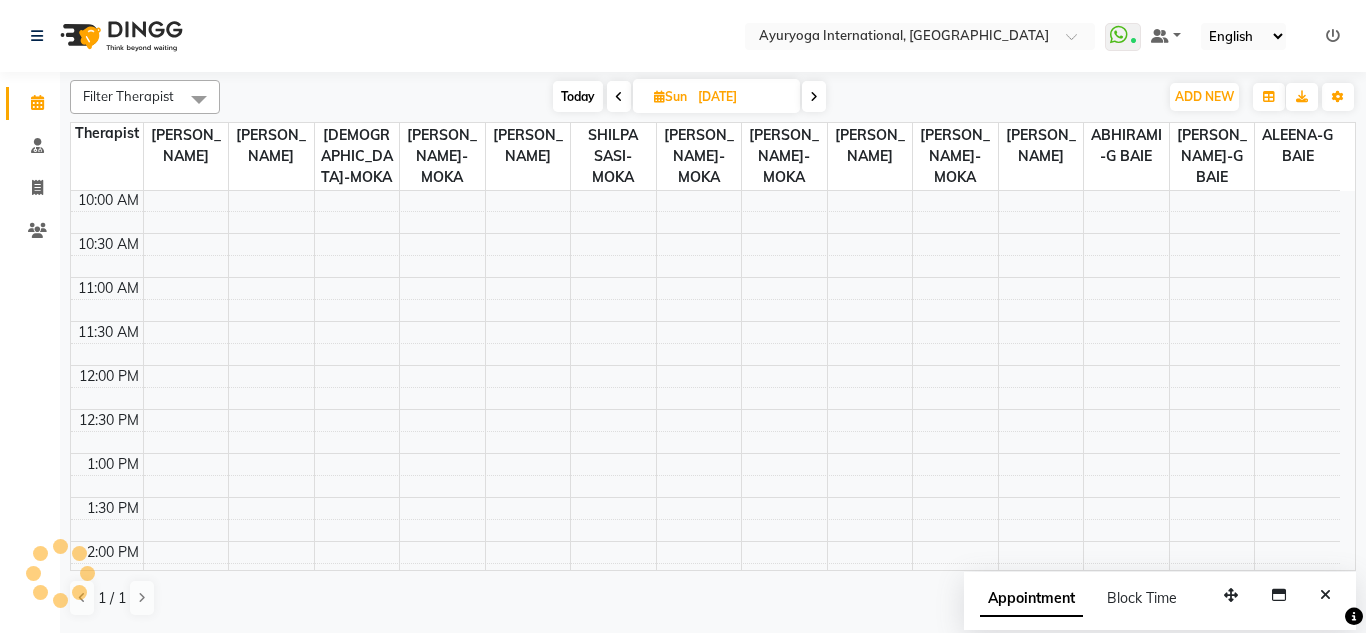 click on "Select Location × Ayuryoga International, Mount Ory Rd  WhatsApp Status  ✕ Status:  Connected Most Recent Message: 12-07-2025     09:49 AM Recent Service Activity: 12-07-2025     09:49 AM Default Panel My Panel English ENGLISH Español العربية मराठी हिंदी ગુજરાતી தமிழ் 中文 Notifications nothing to show" 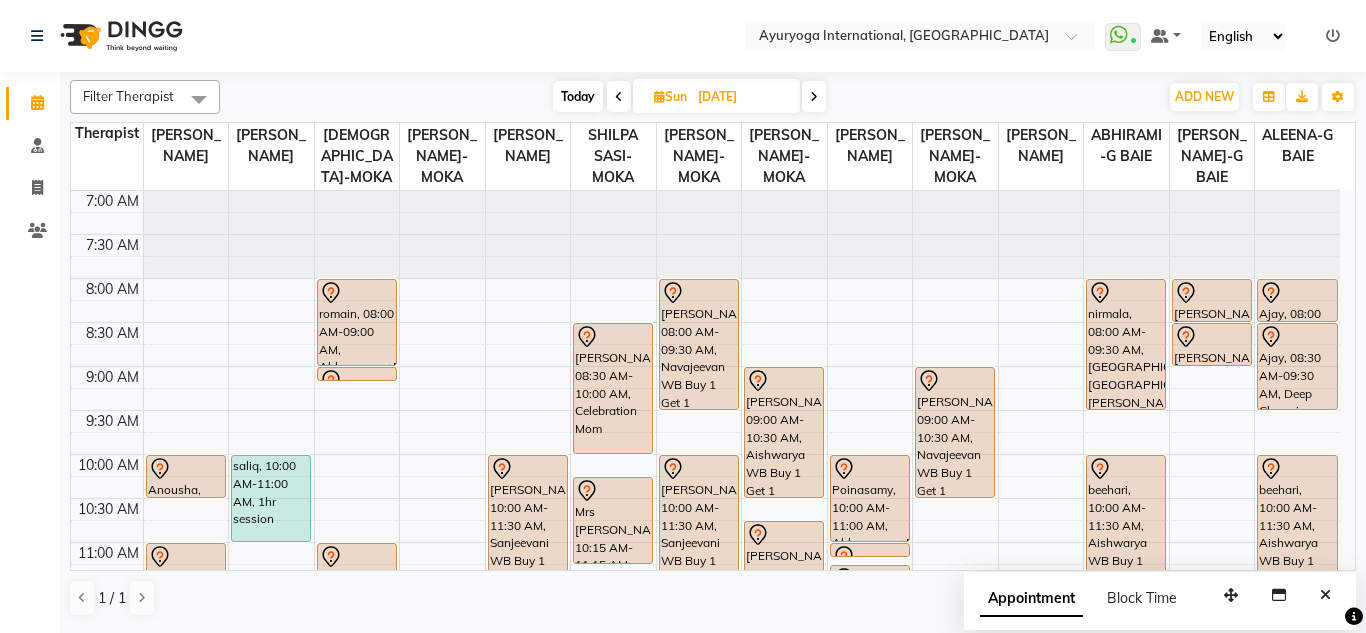 scroll, scrollTop: 100, scrollLeft: 0, axis: vertical 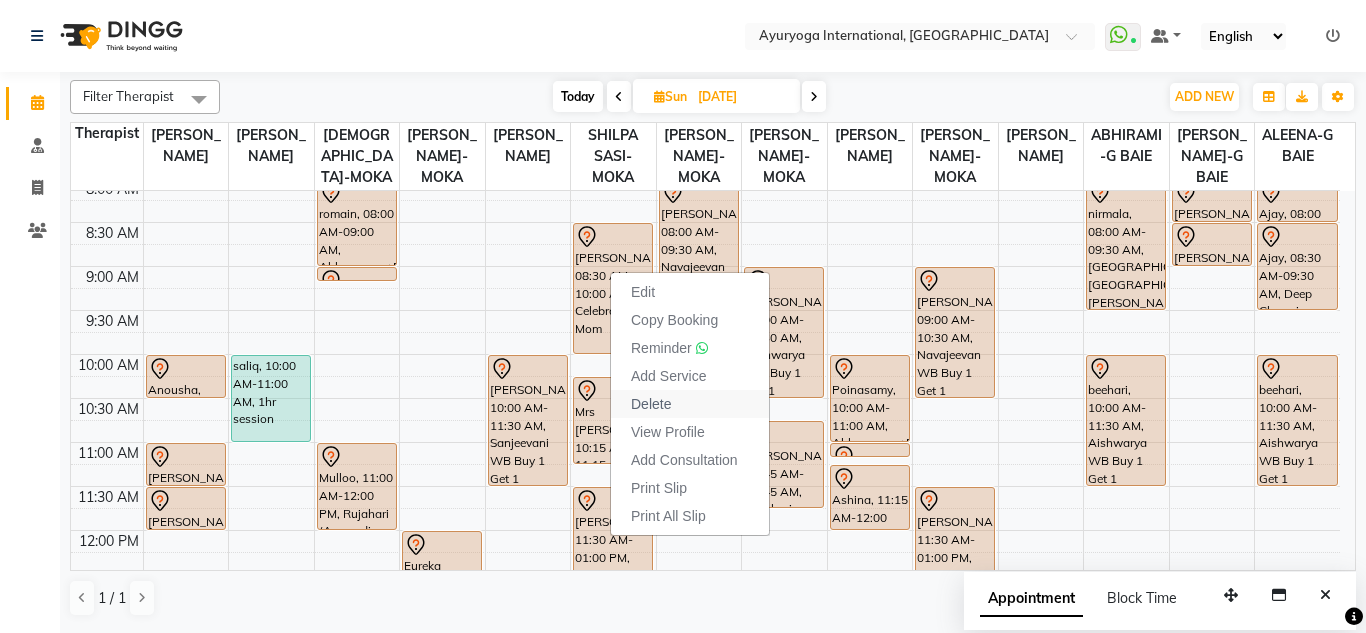 click on "Delete" at bounding box center [690, 404] 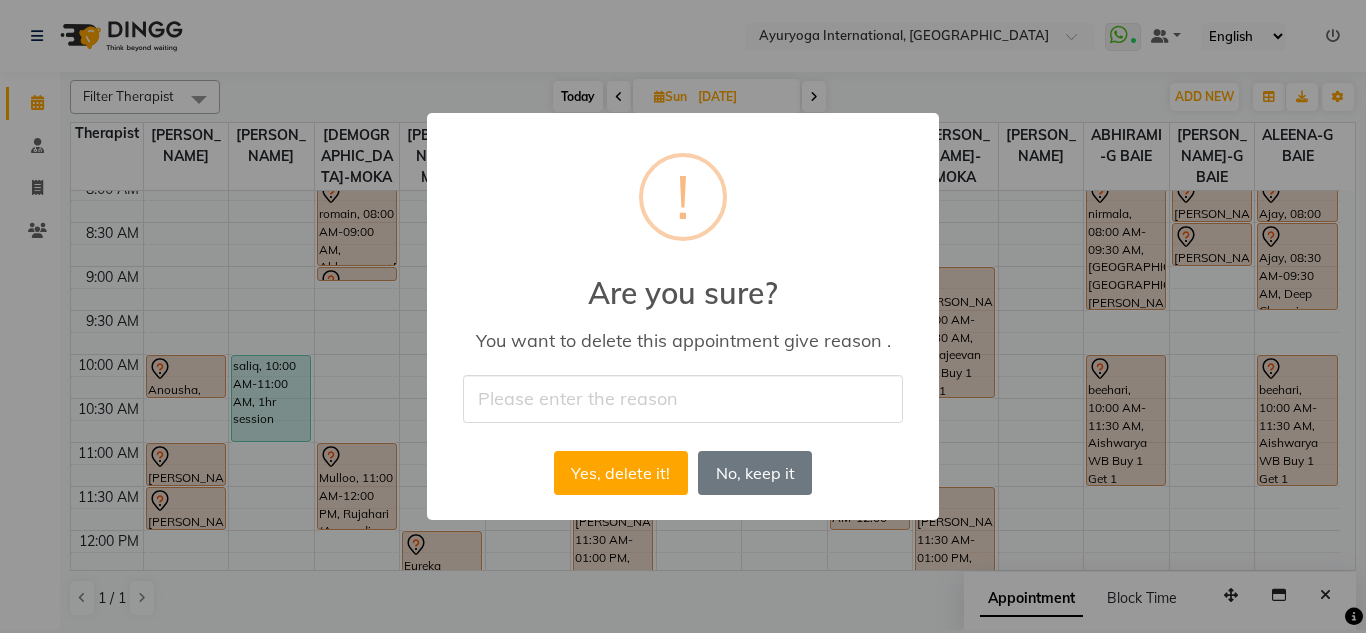 click at bounding box center (683, 398) 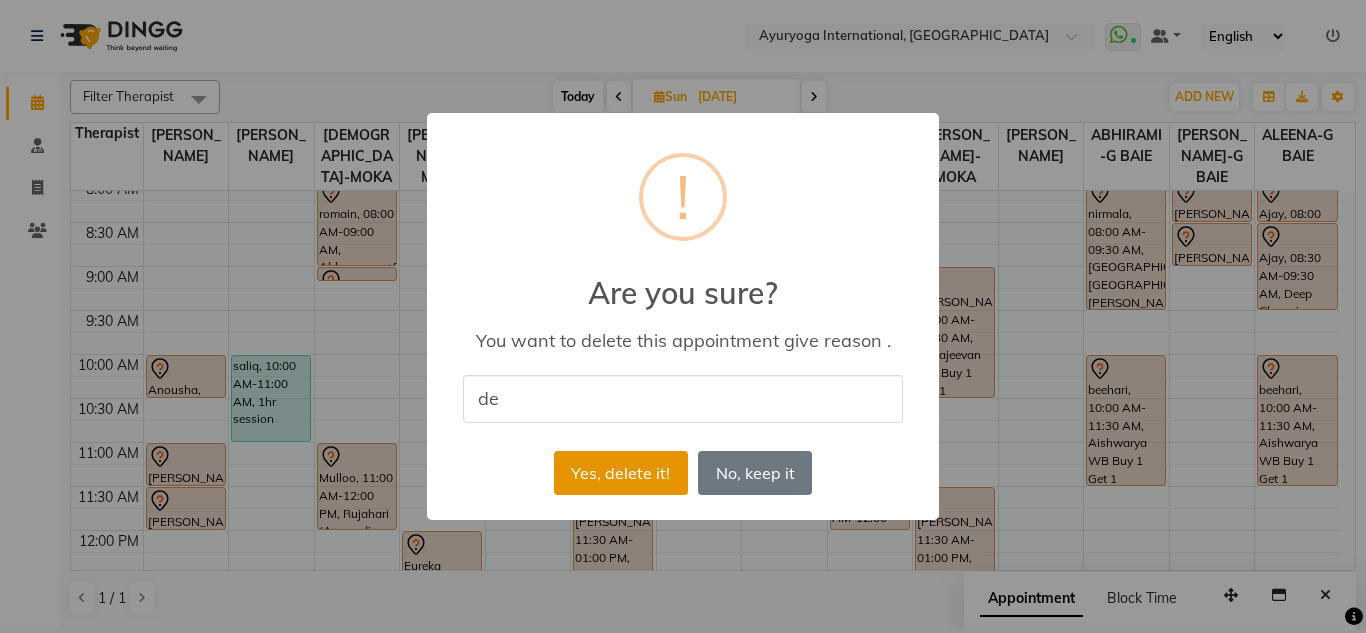 click on "Yes, delete it!" at bounding box center (621, 473) 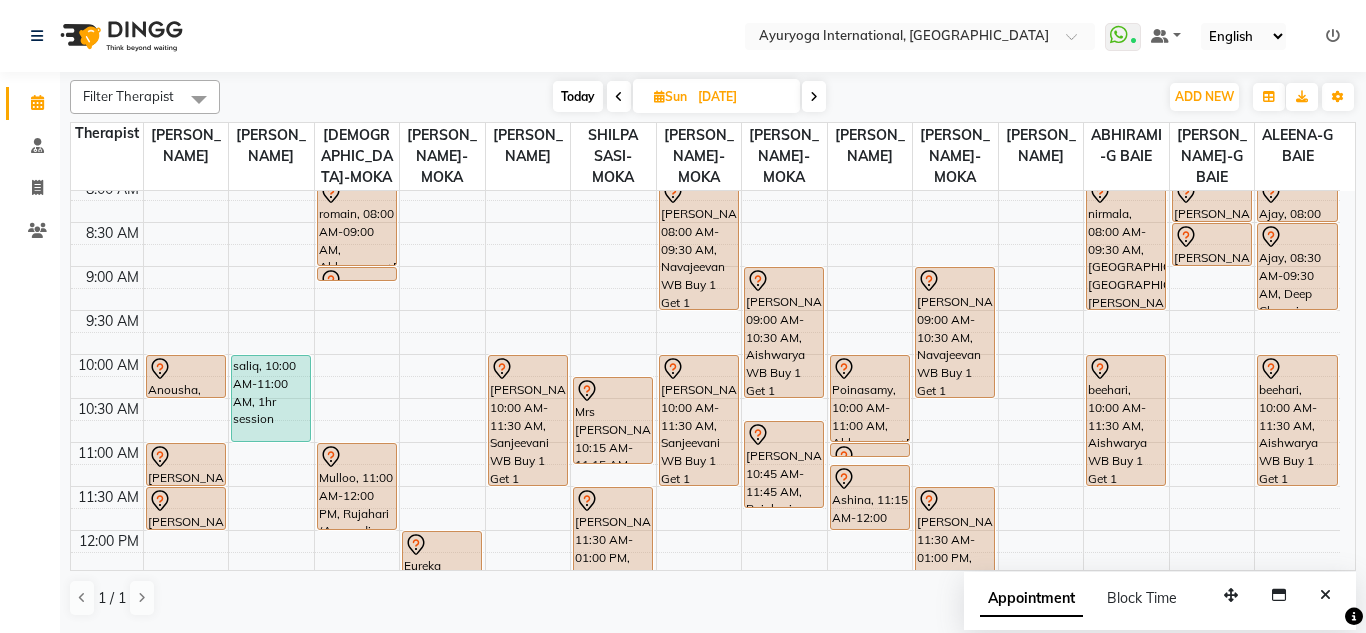 click on "[DATE]" at bounding box center (742, 97) 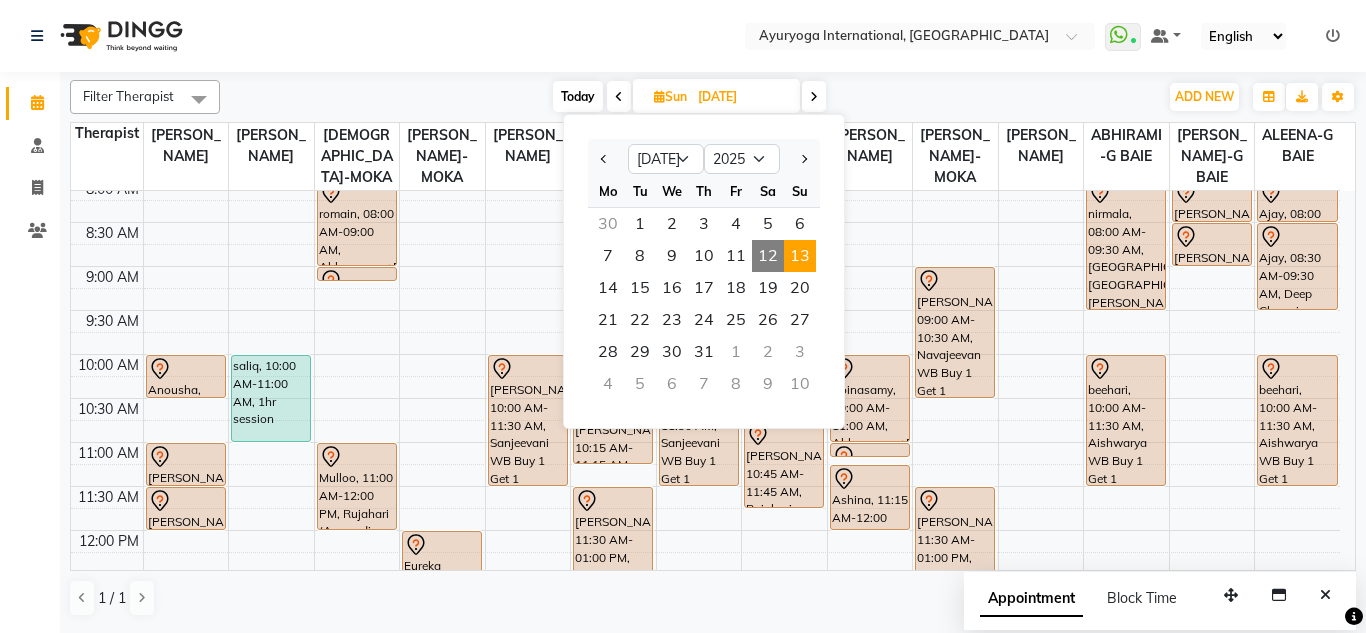 click on "1" at bounding box center [736, 352] 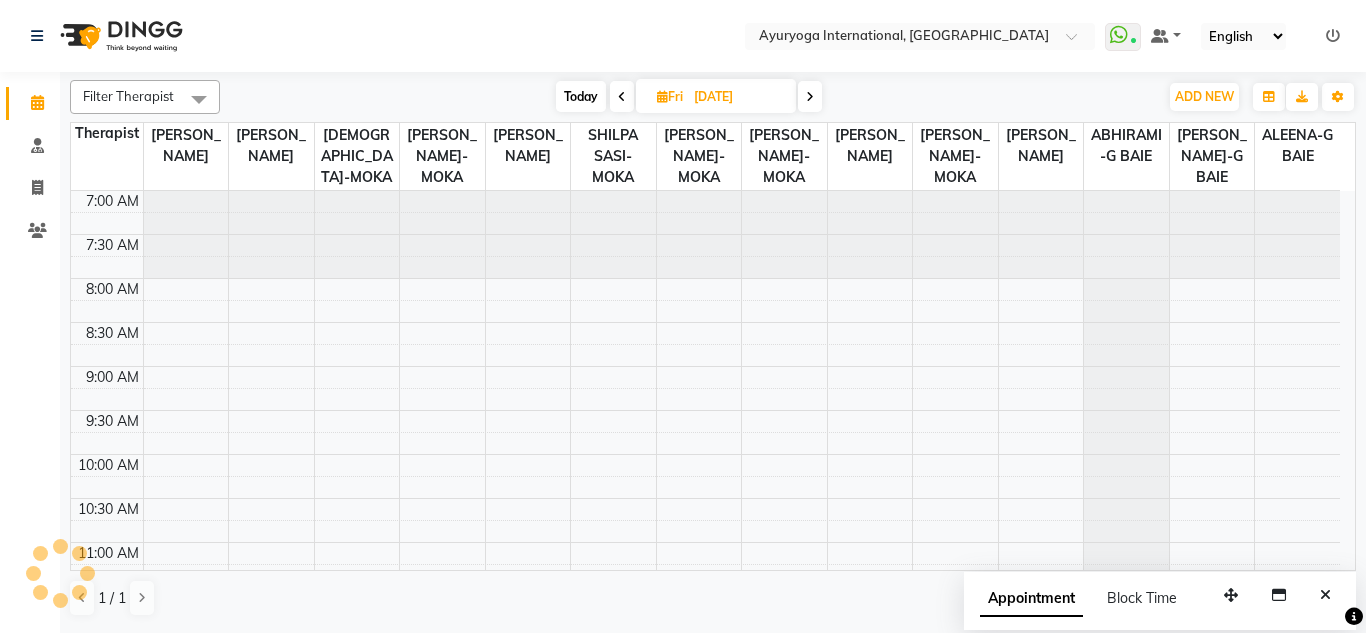 scroll, scrollTop: 265, scrollLeft: 0, axis: vertical 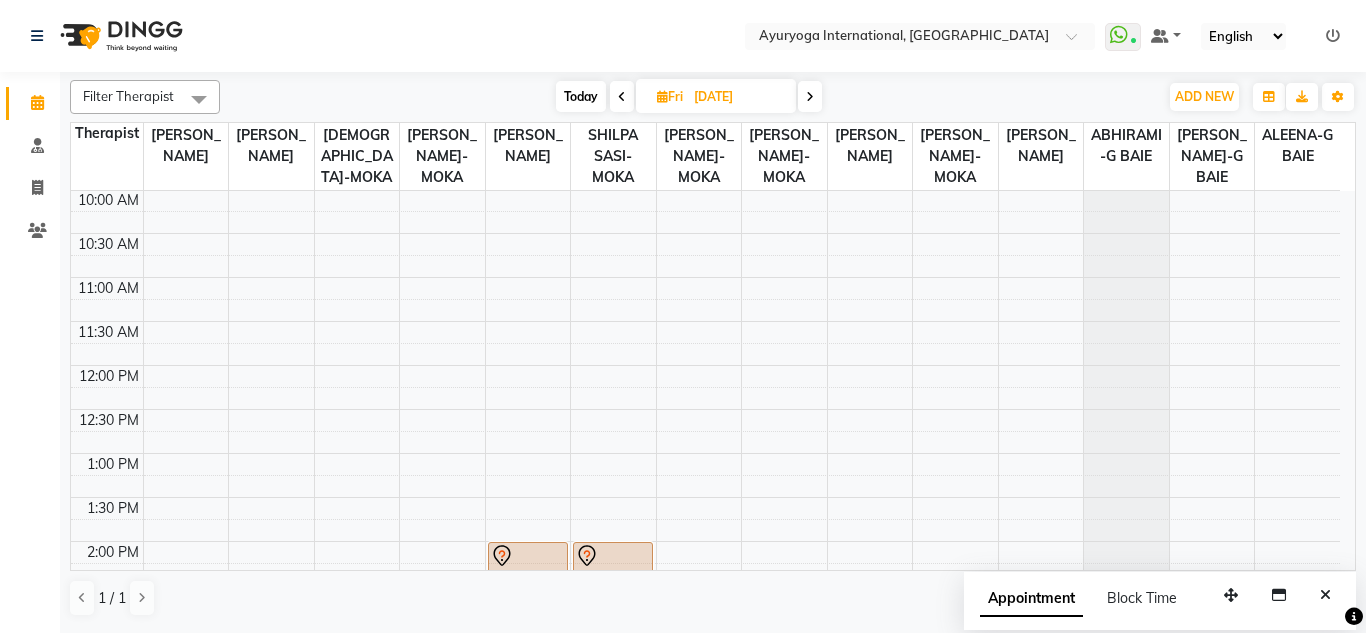 click on "7:00 AM 7:30 AM 8:00 AM 8:30 AM 9:00 AM 9:30 AM 10:00 AM 10:30 AM 11:00 AM 11:30 AM 12:00 PM 12:30 PM 1:00 PM 1:30 PM 2:00 PM 2:30 PM 3:00 PM 3:30 PM 4:00 PM 4:30 PM 5:00 PM 5:30 PM 6:00 PM 6:30 PM 7:00 PM 7:30 PM 8:00 PM 8:30 PM             Mrs Ramgoolam SANDHYA, 02:00 PM-03:30 PM, Sanjeevani WB Buy 1 Get 1              Mrs Ramgoolam SANDHYA, 02:00 PM-03:30 PM, Sanjeevani WB Buy 1 Get 1" at bounding box center (705, 541) 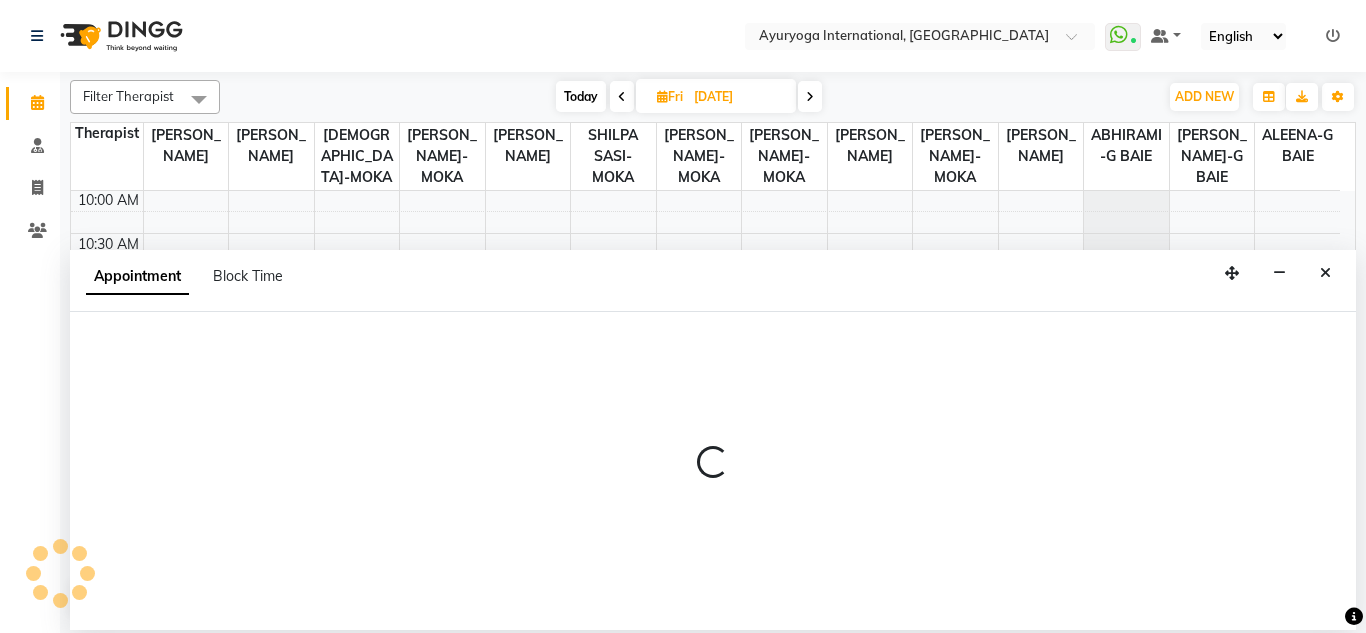 select on "36055" 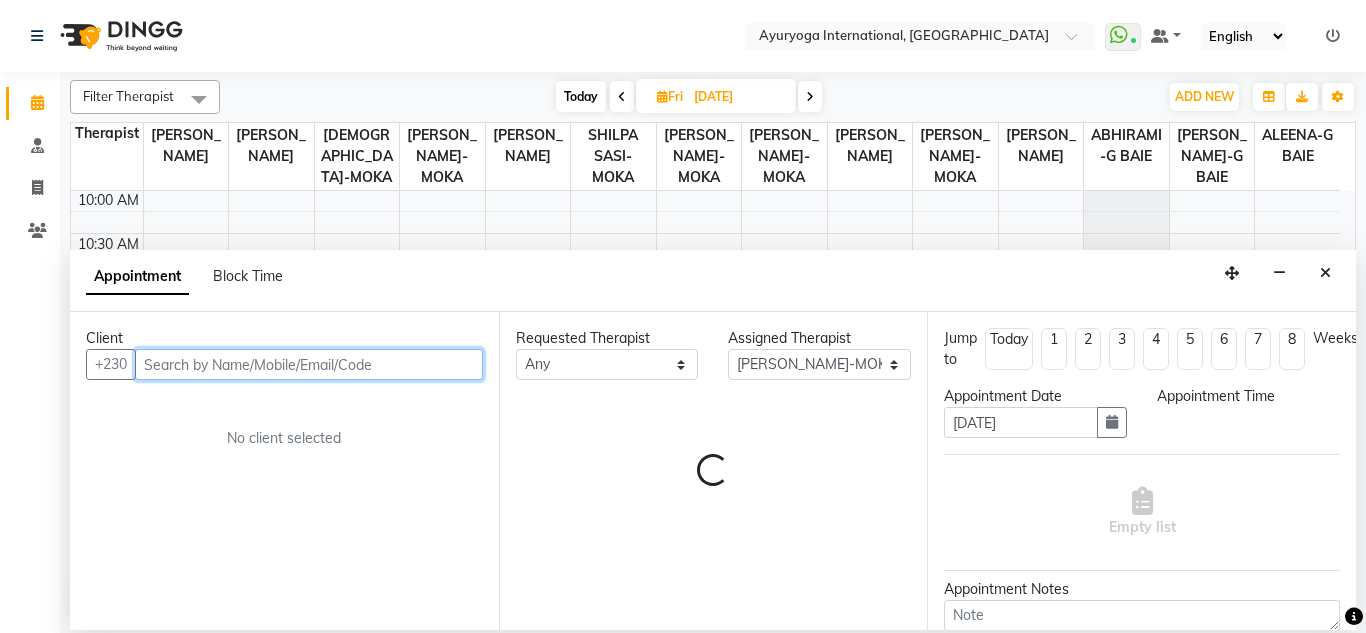 click at bounding box center (309, 364) 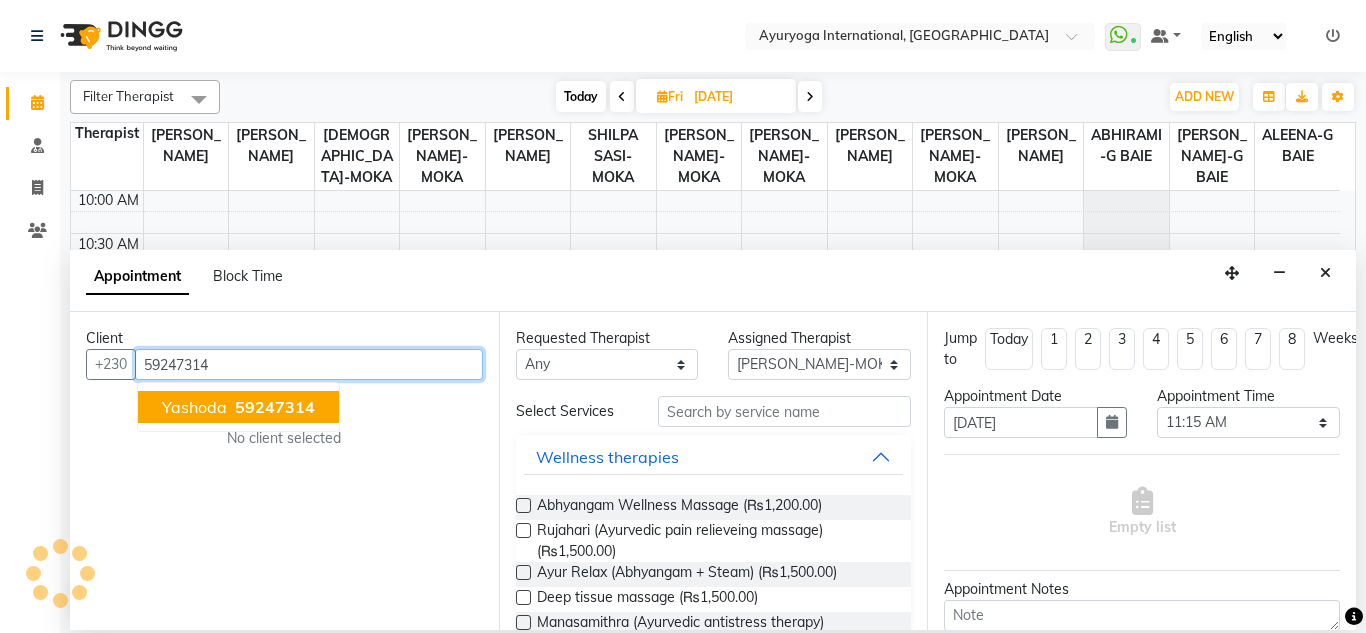 click on "59247314" at bounding box center [275, 407] 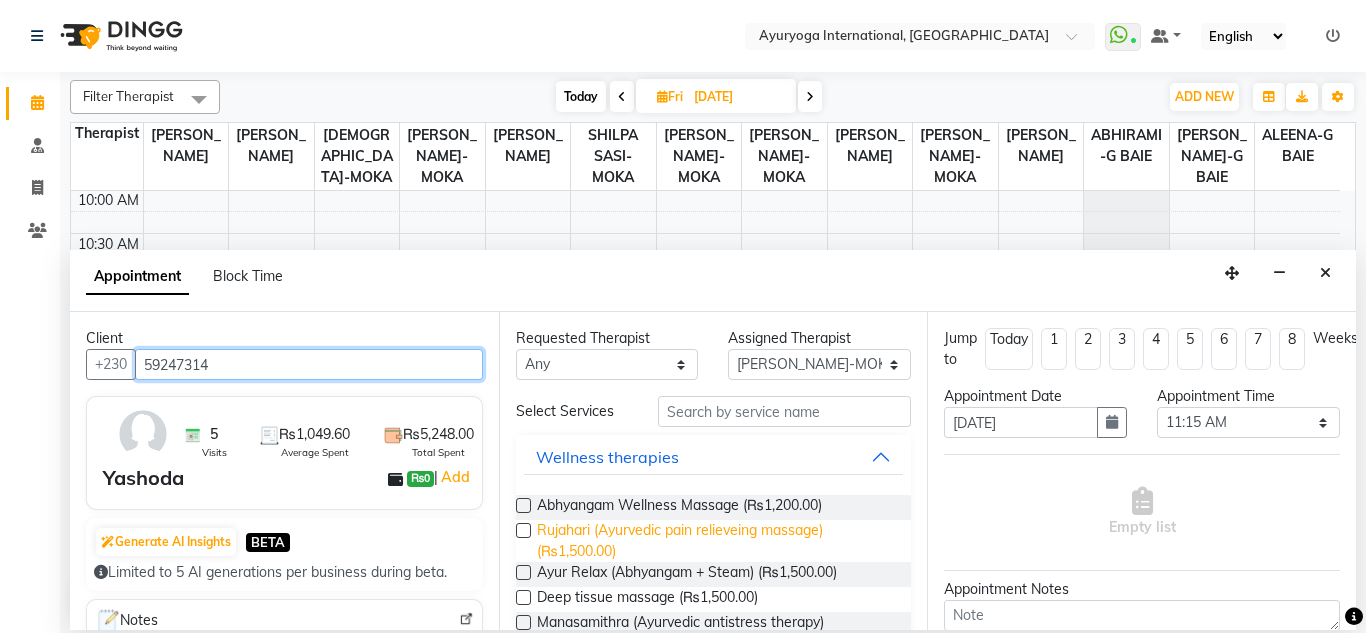 type on "59247314" 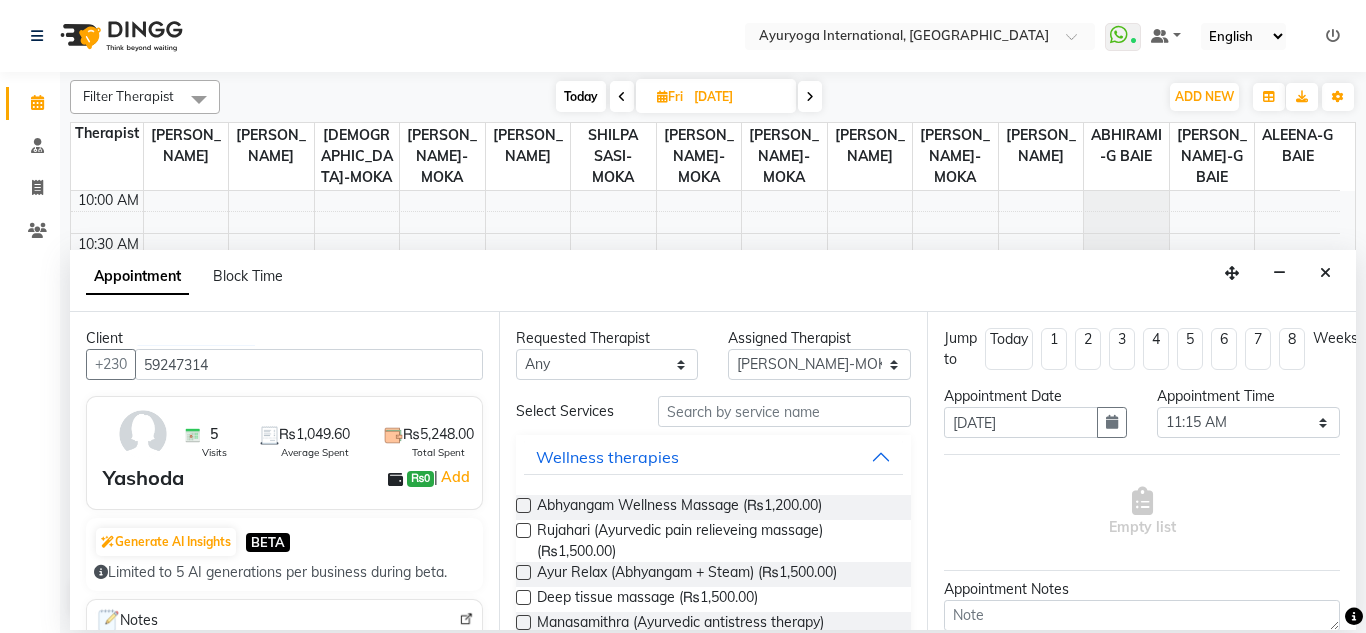 drag, startPoint x: 747, startPoint y: 530, endPoint x: 999, endPoint y: 577, distance: 256.34546 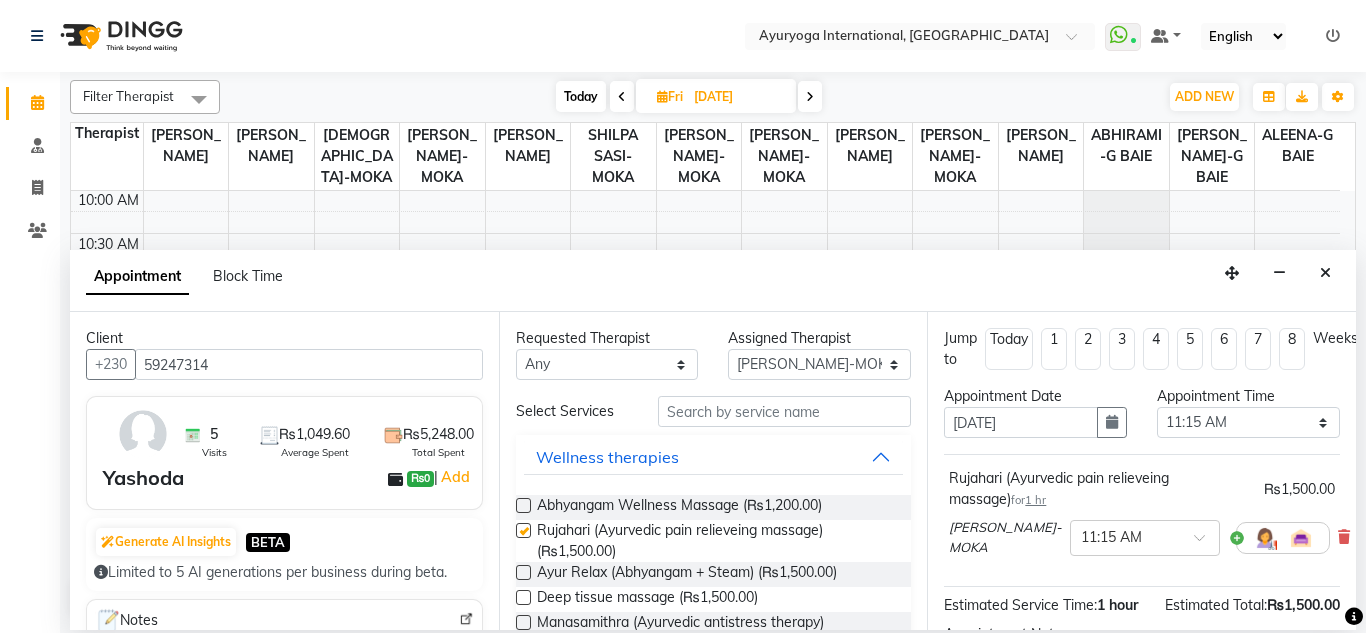 checkbox on "false" 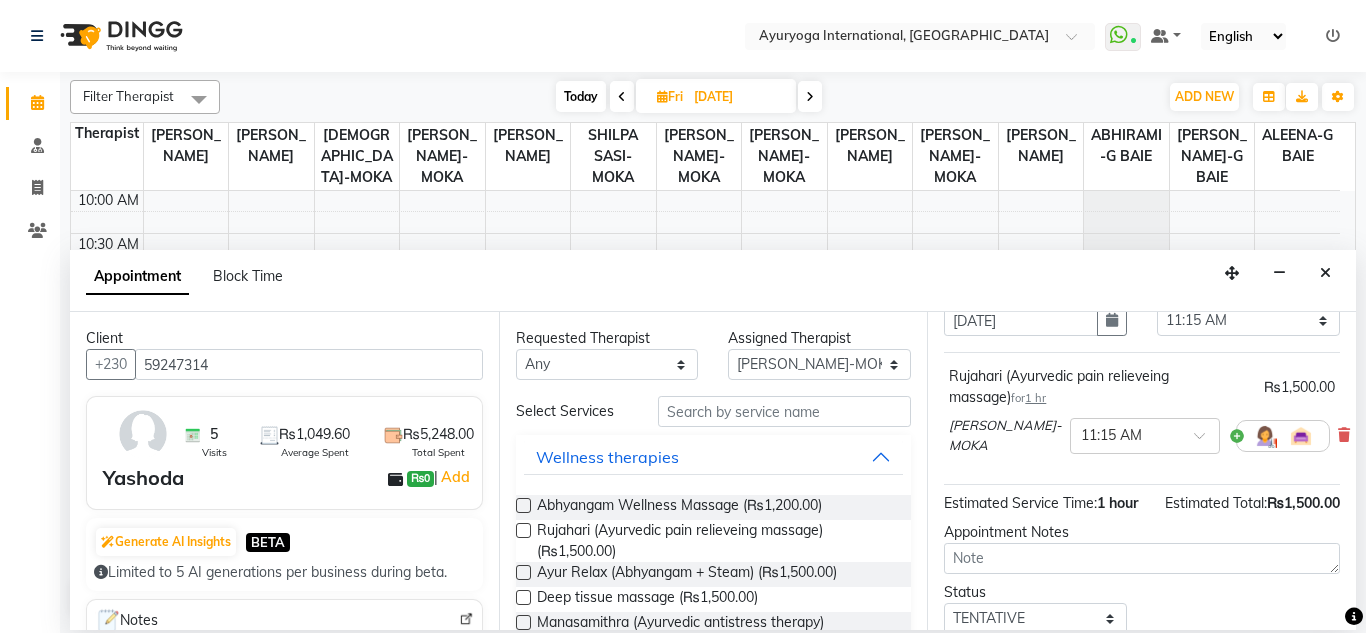 scroll, scrollTop: 268, scrollLeft: 0, axis: vertical 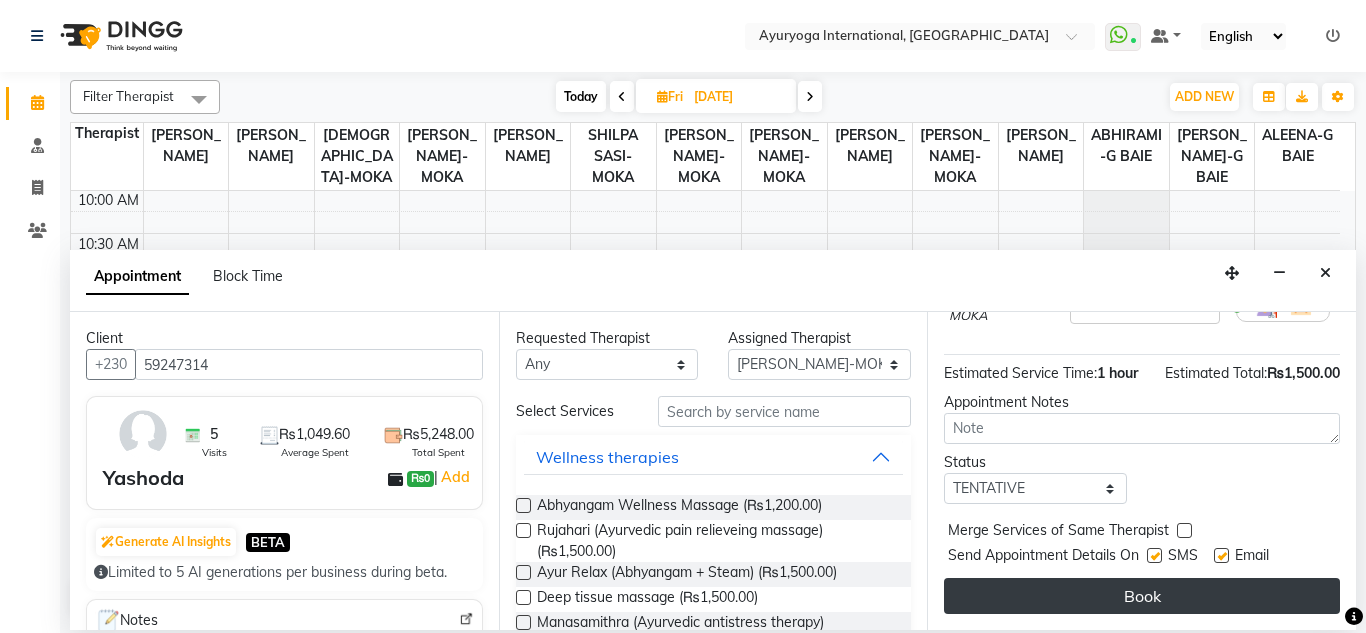 click on "Book" at bounding box center [1142, 596] 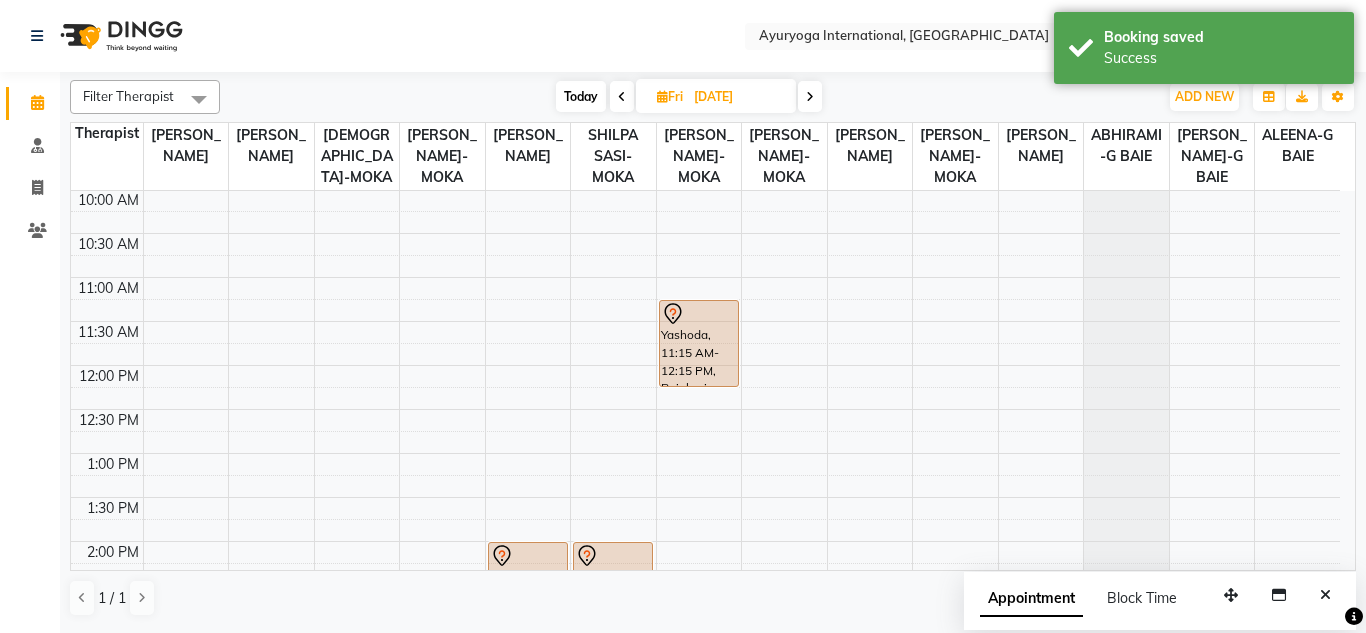 click on "Today" at bounding box center [581, 96] 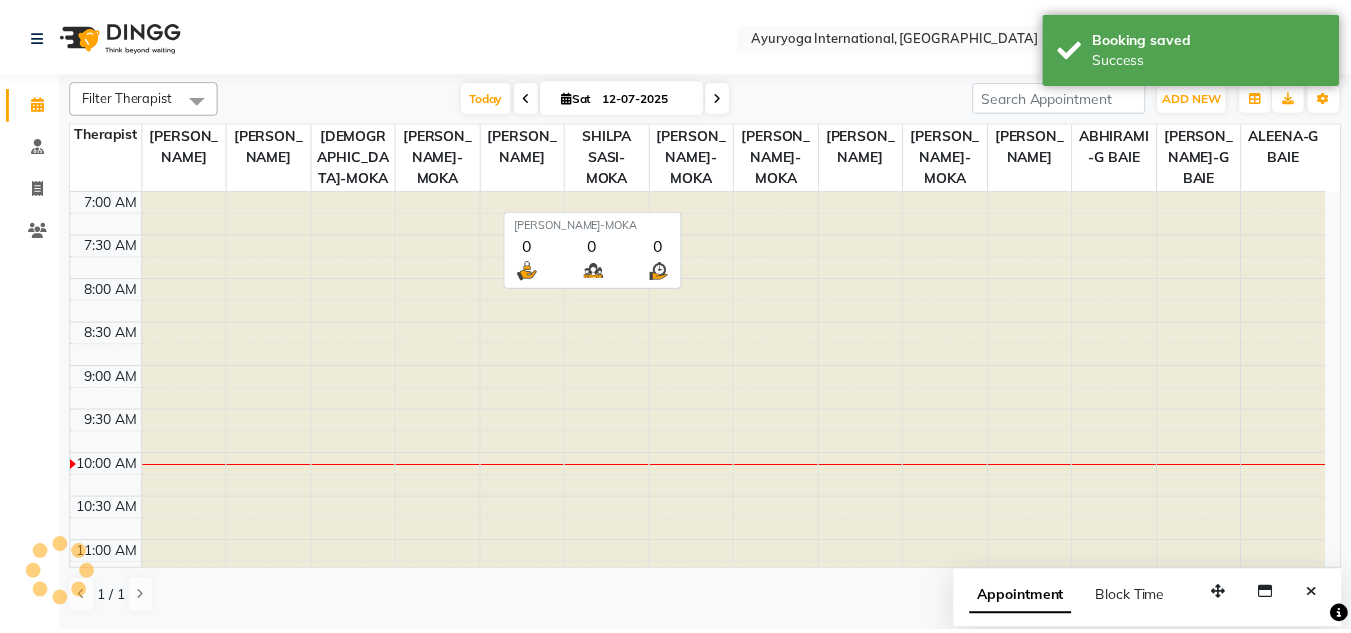 scroll, scrollTop: 265, scrollLeft: 0, axis: vertical 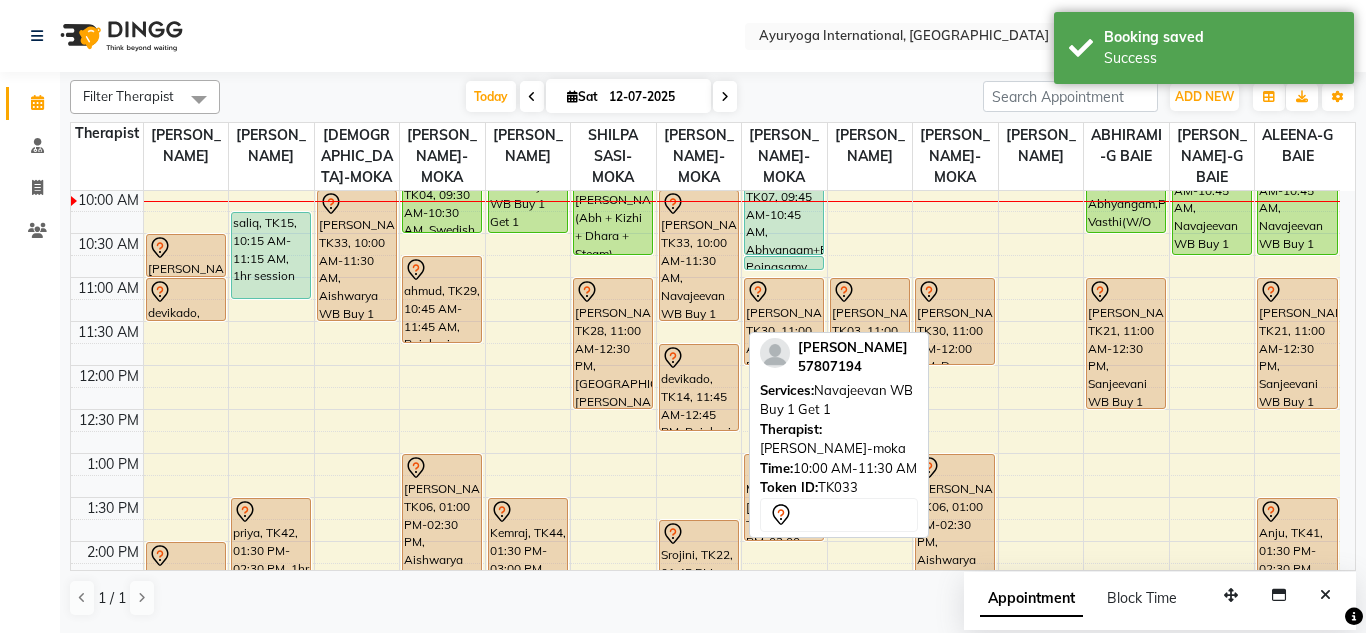 click on "[PERSON_NAME], TK33, 10:00 AM-11:30 AM, Navajeevan WB Buy 1 Get 1" at bounding box center (699, 255) 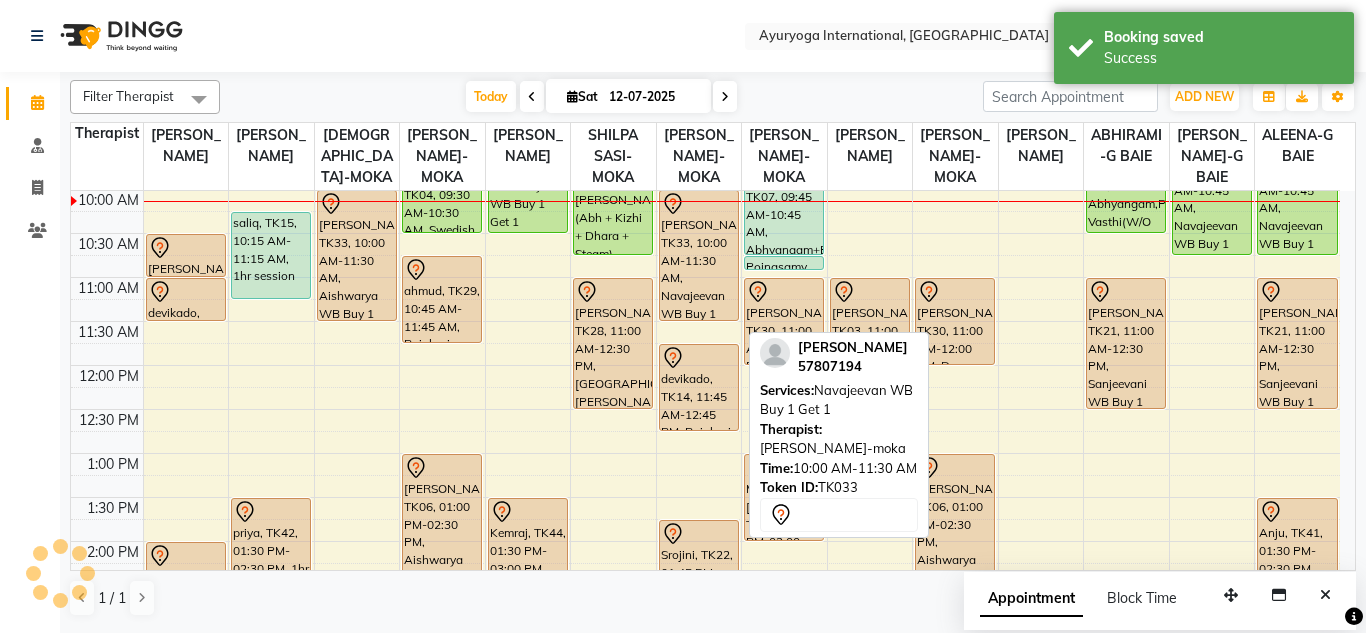 click on "[PERSON_NAME], TK33, 10:00 AM-11:30 AM, Navajeevan WB Buy 1 Get 1" at bounding box center (699, 255) 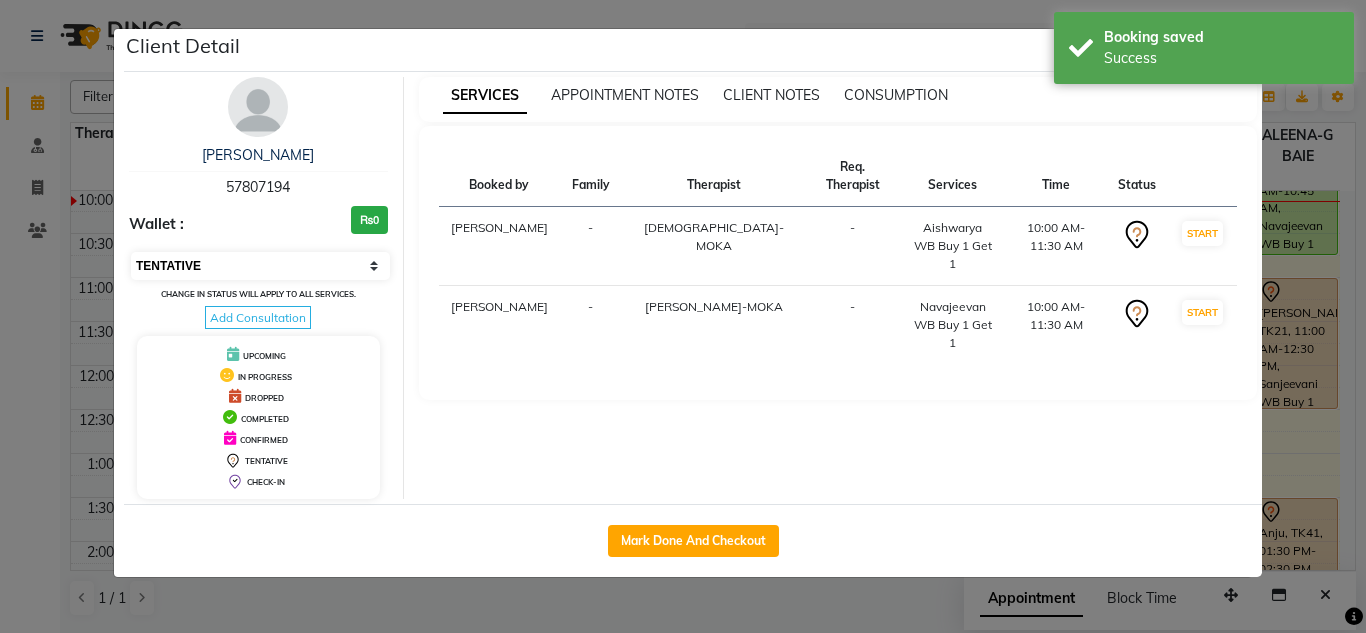 drag, startPoint x: 327, startPoint y: 260, endPoint x: 328, endPoint y: 278, distance: 18.027756 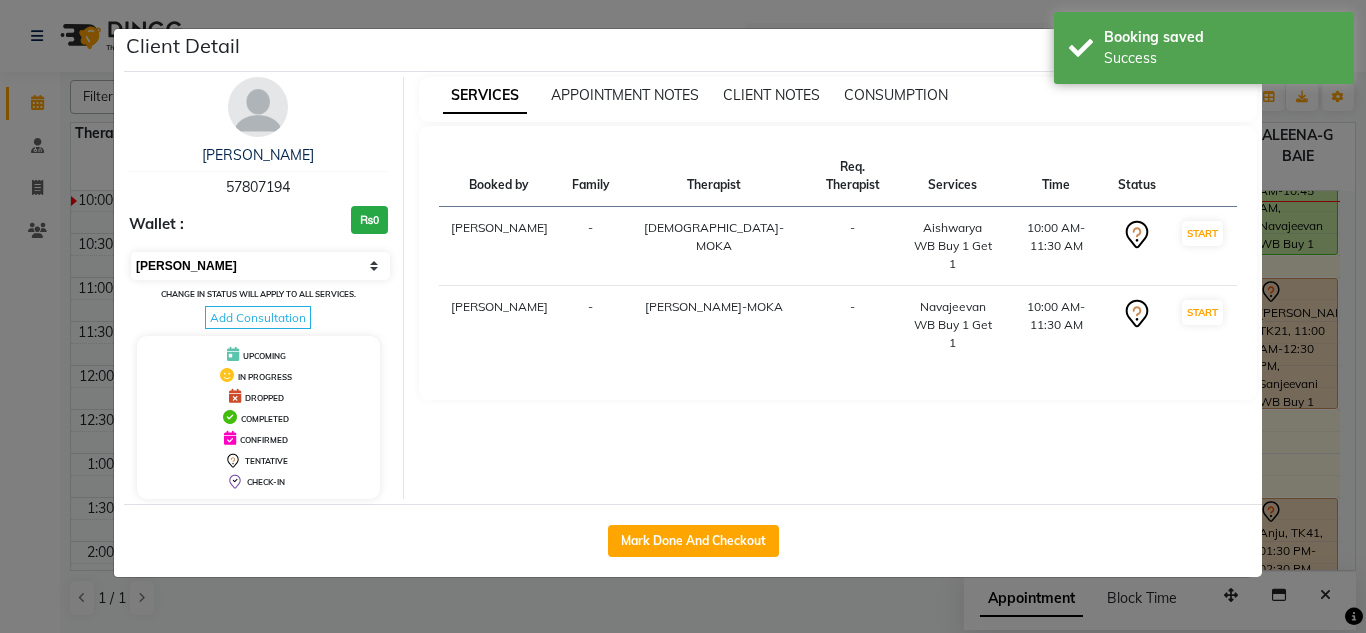click on "Select IN SERVICE CONFIRMED TENTATIVE CHECK IN MARK DONE DROPPED UPCOMING" at bounding box center [260, 266] 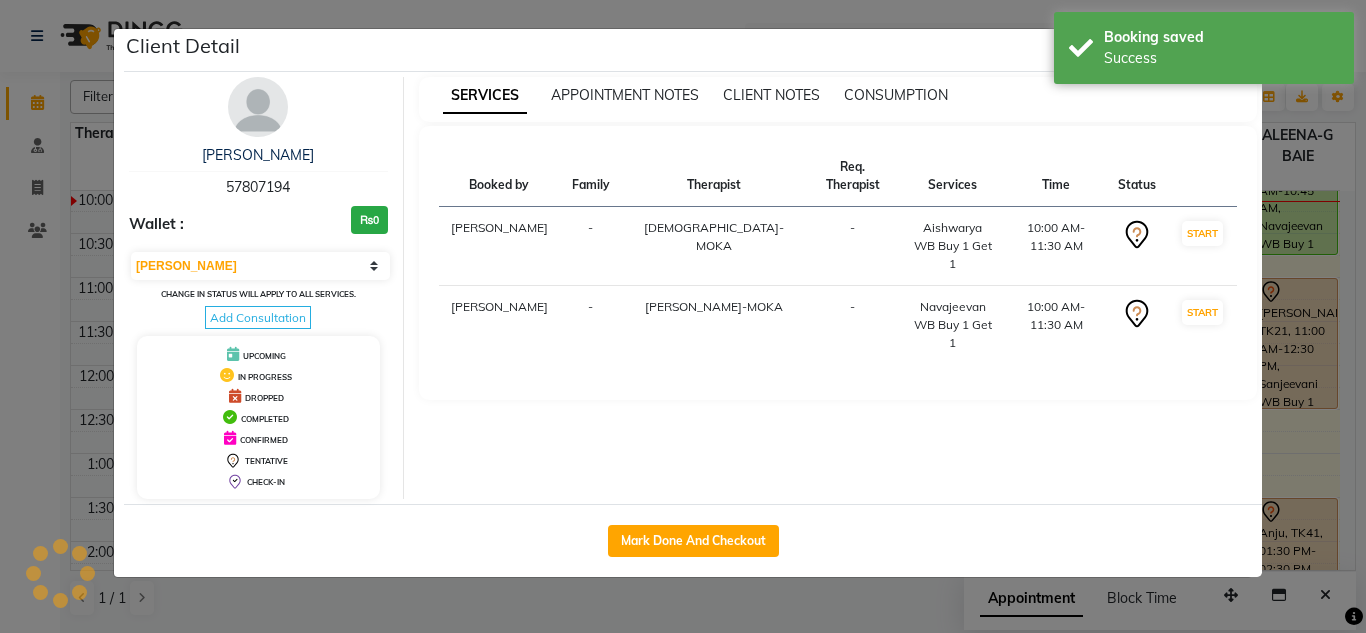 click on "Client Detail" 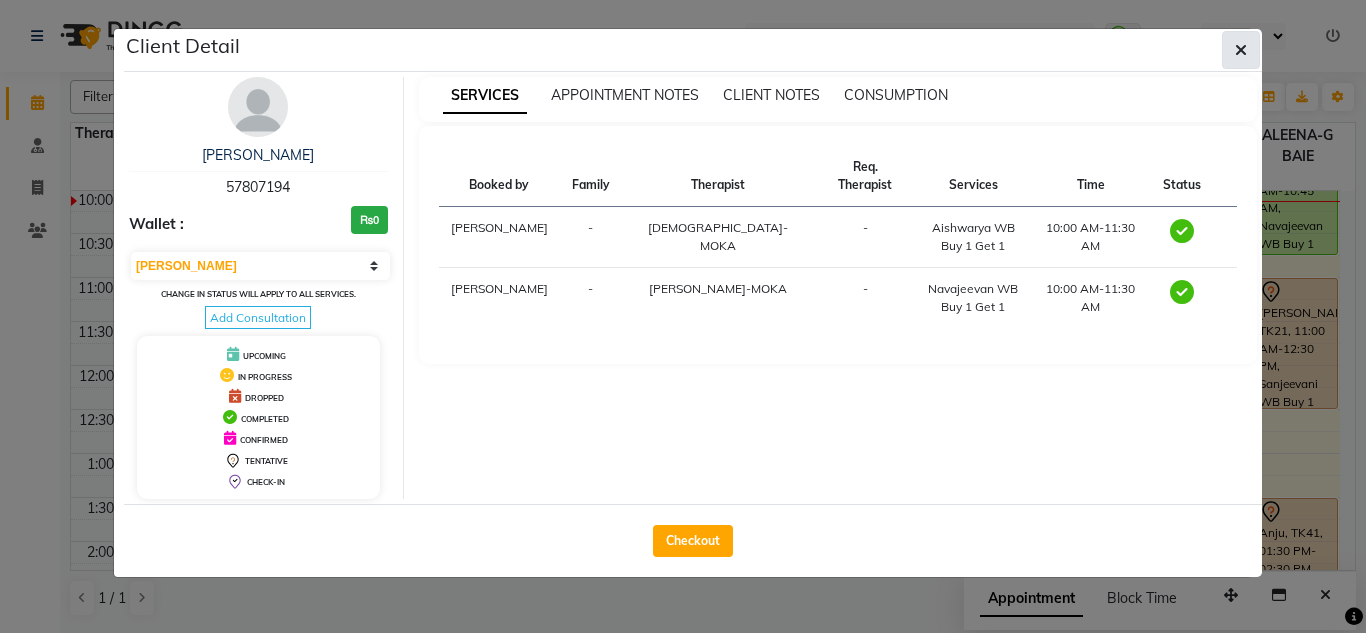 click 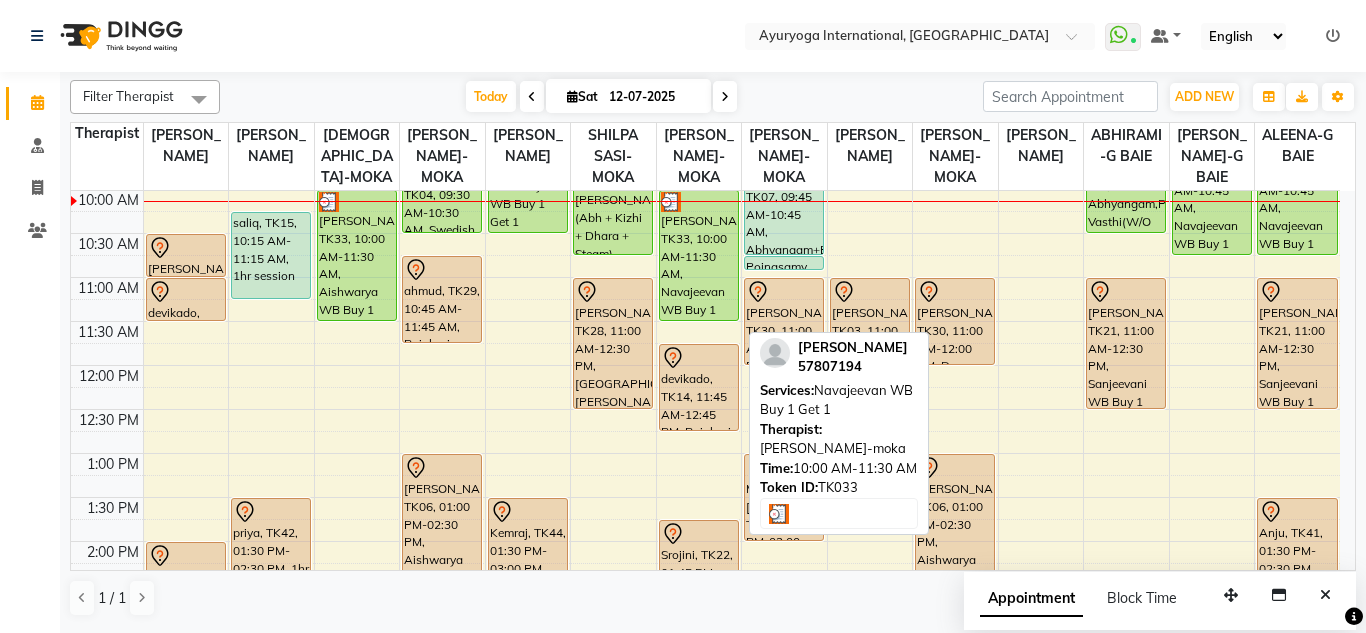 click on "[PERSON_NAME], TK33, 10:00 AM-11:30 AM, Navajeevan WB Buy 1 Get 1" at bounding box center [699, 255] 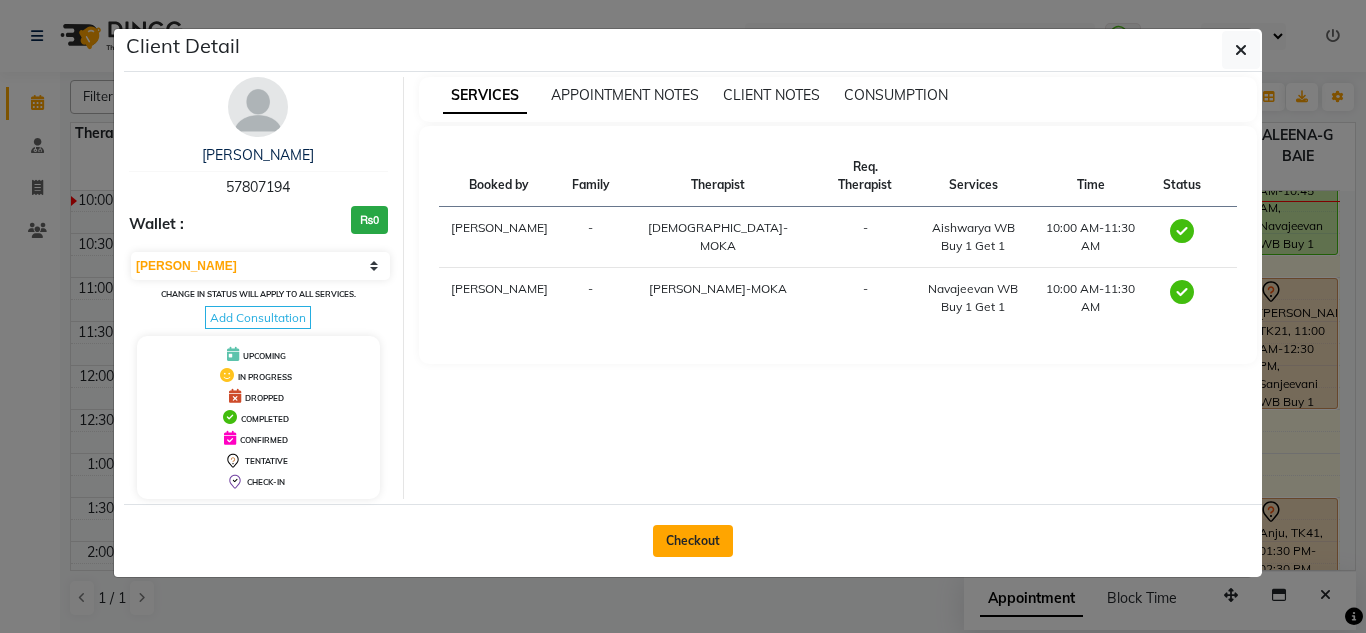 click on "Checkout" 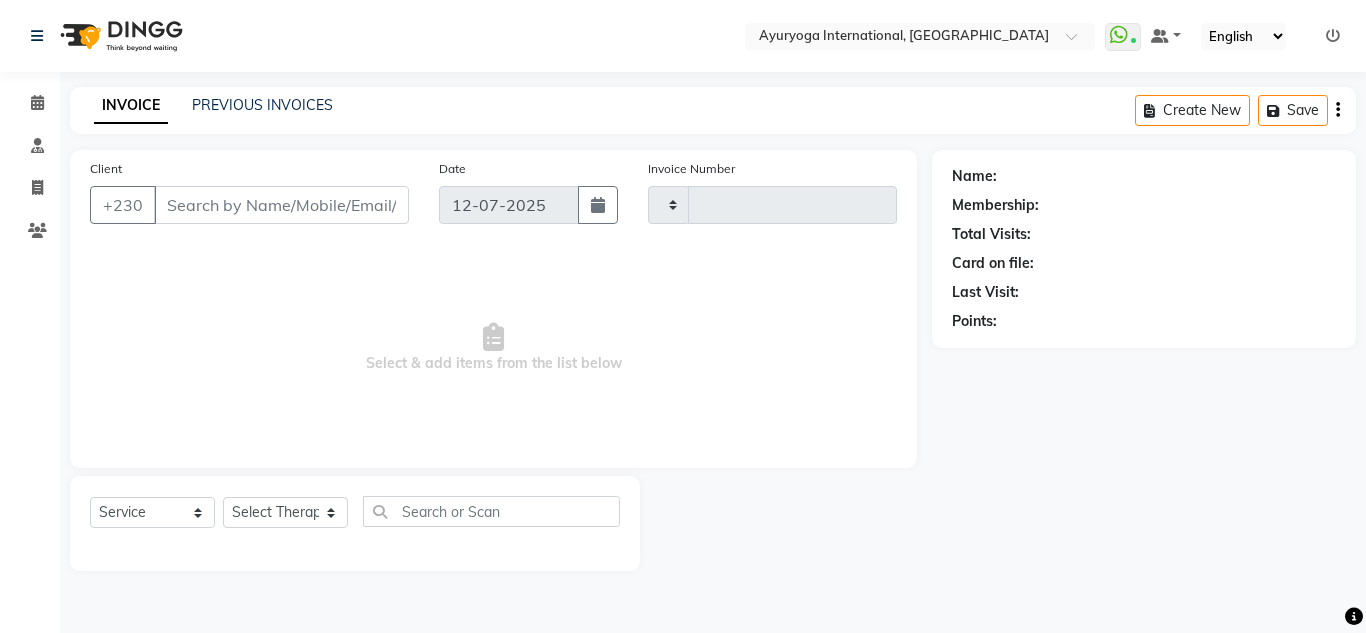 type on "3399" 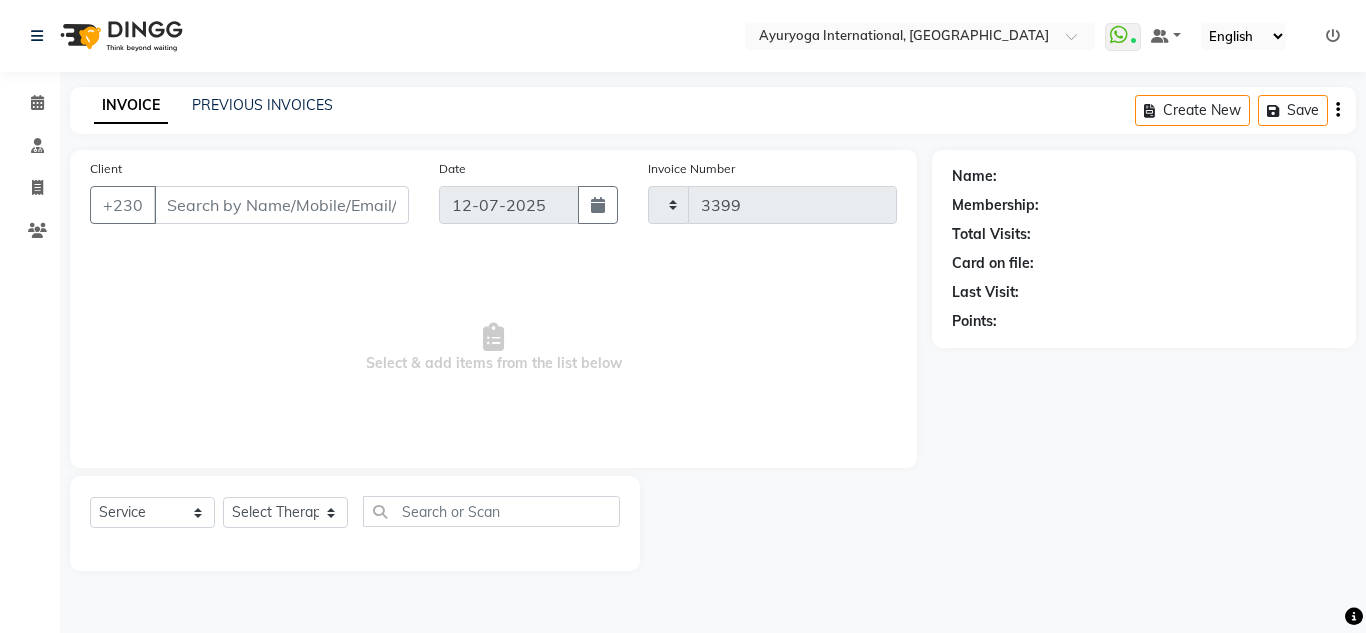 select on "730" 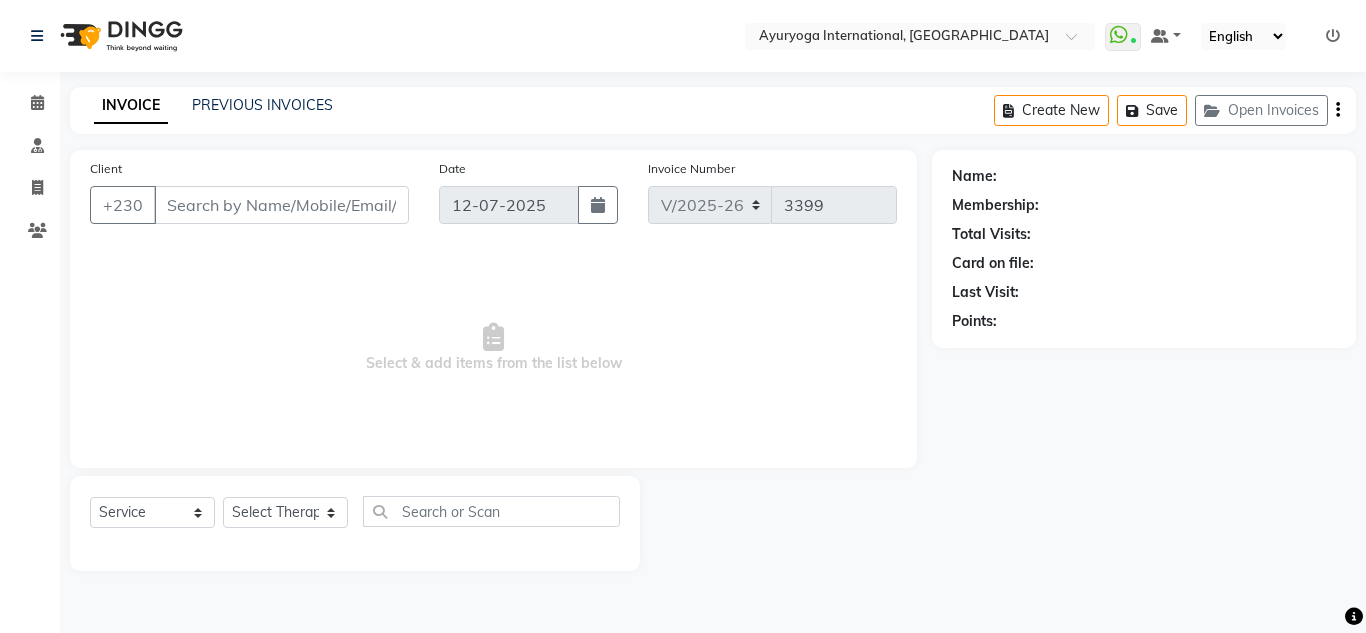 type on "57807194" 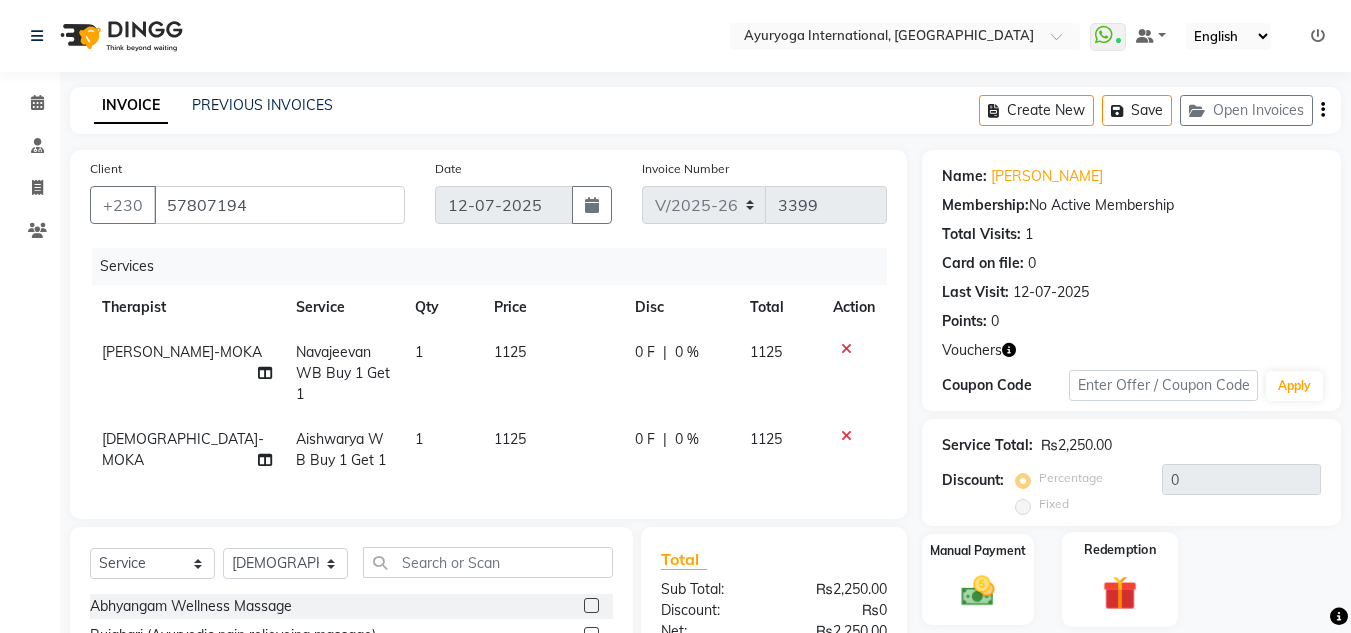 scroll, scrollTop: 213, scrollLeft: 0, axis: vertical 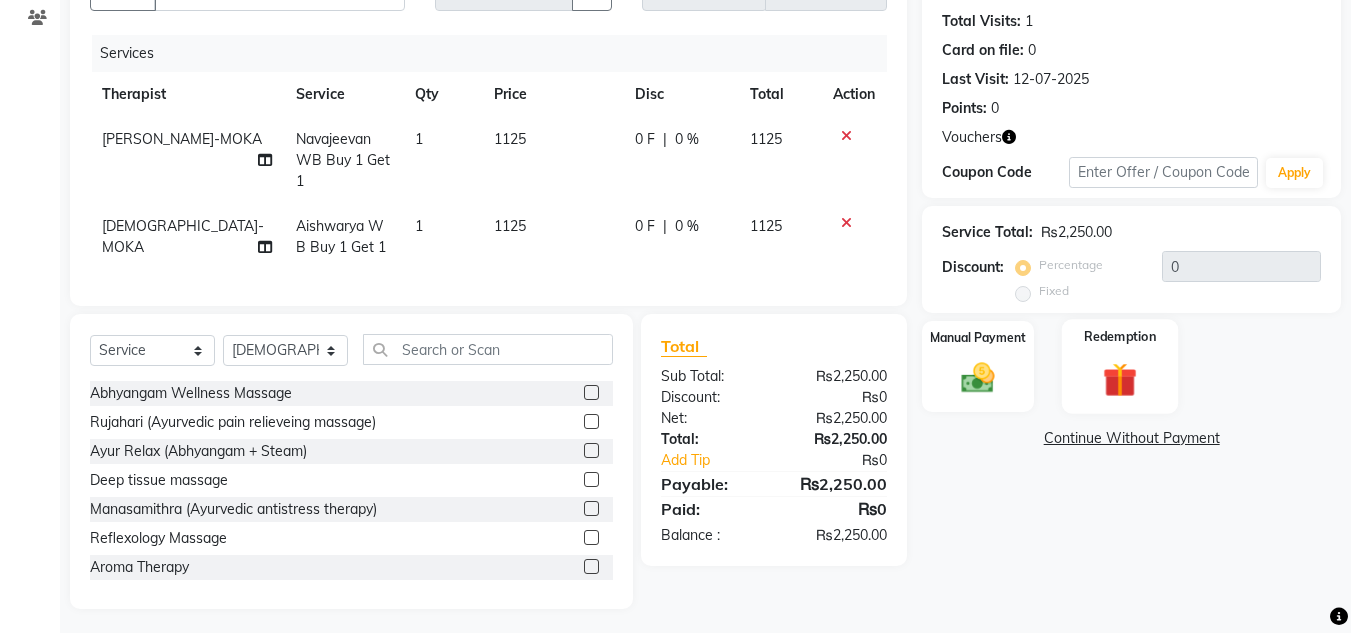 click 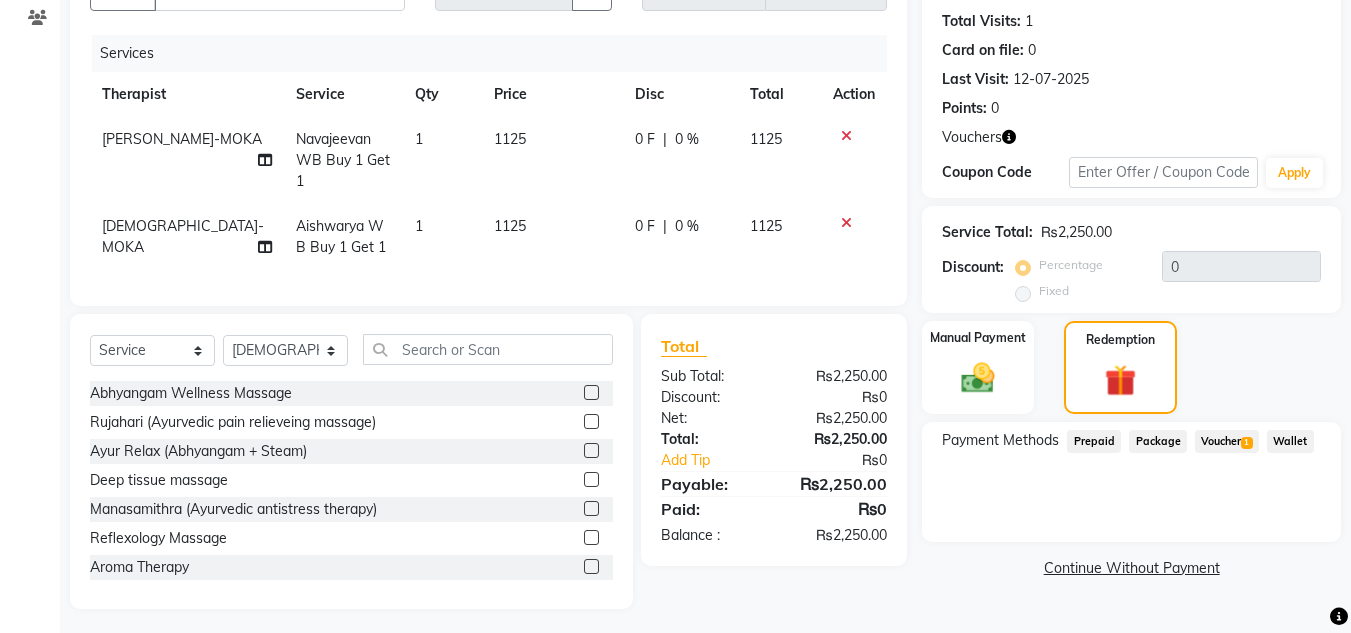 click on "Voucher  1" 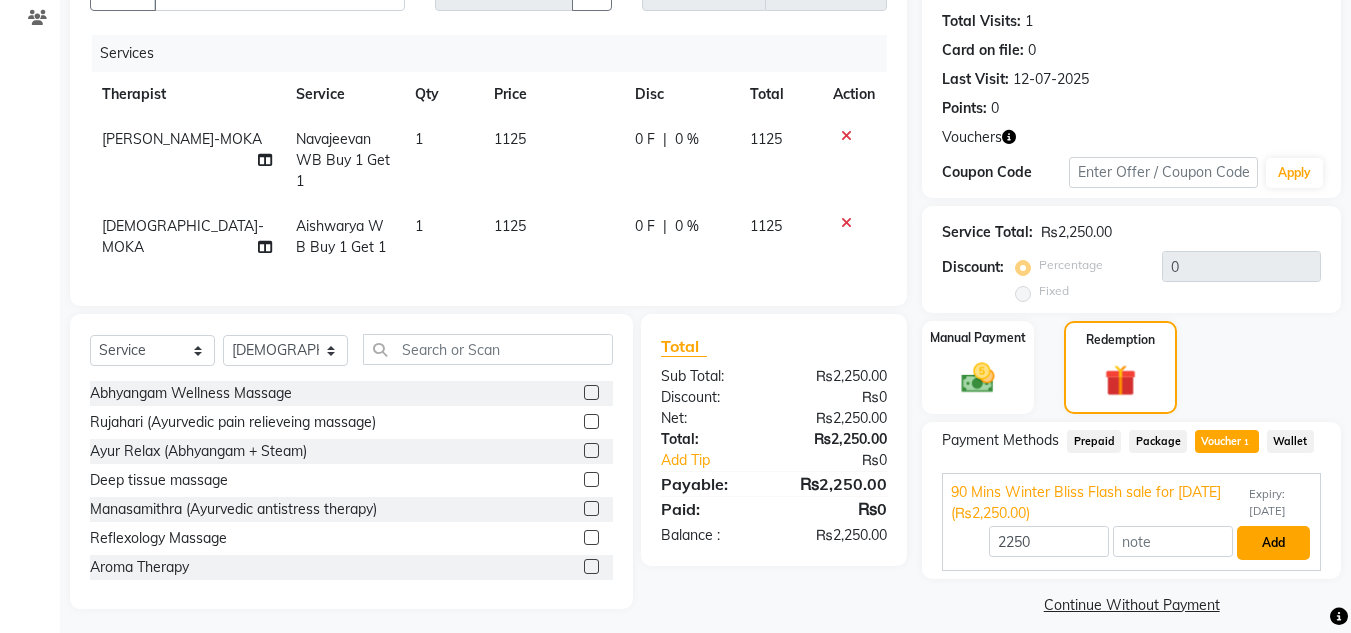 click on "Add" at bounding box center (1273, 543) 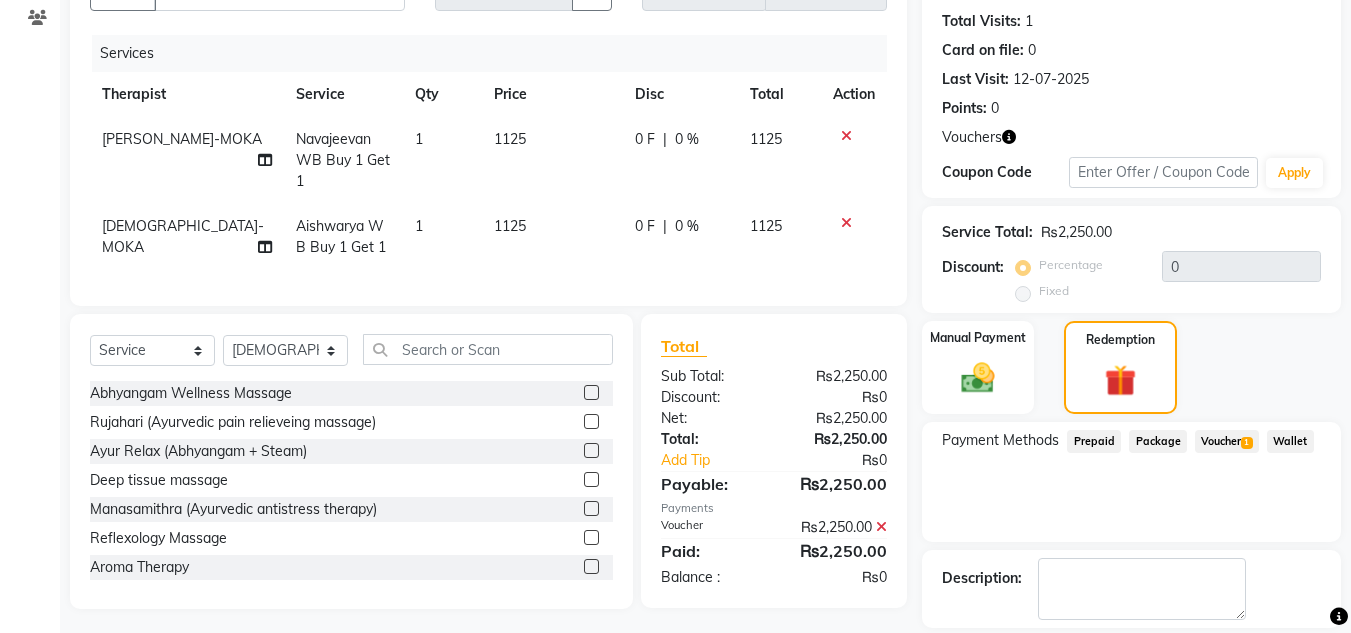 click on "Send Details On SMS Email  Checkout" 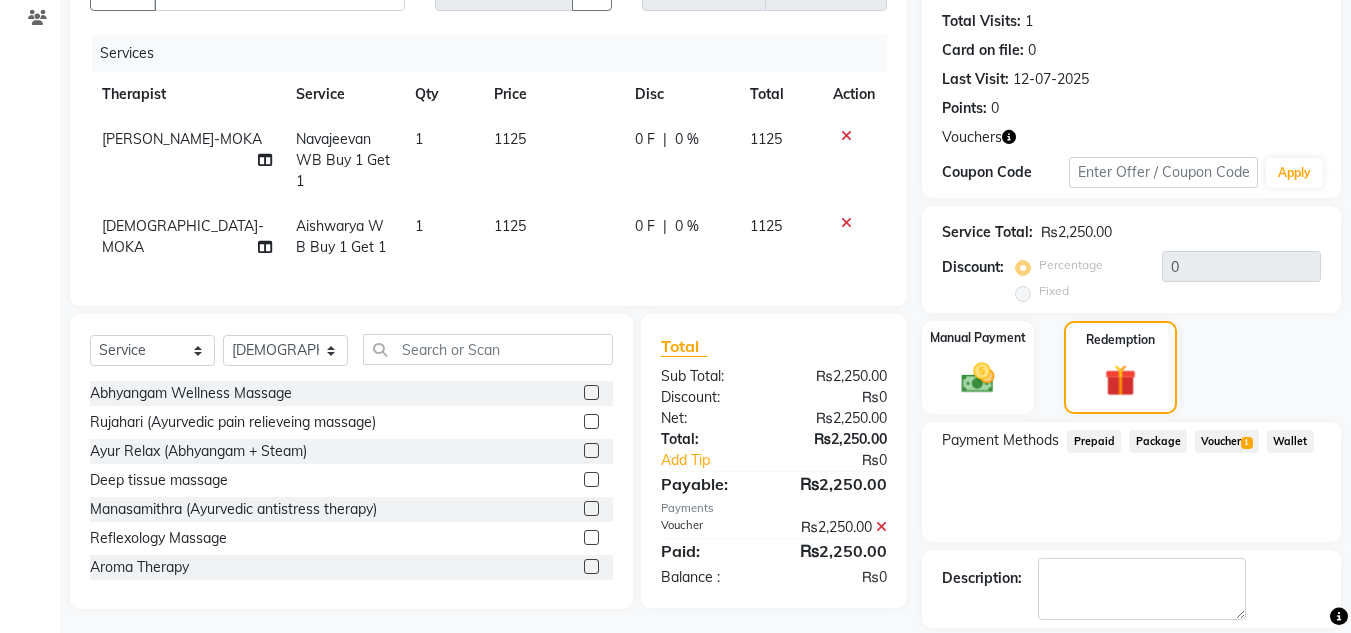 scroll, scrollTop: 306, scrollLeft: 0, axis: vertical 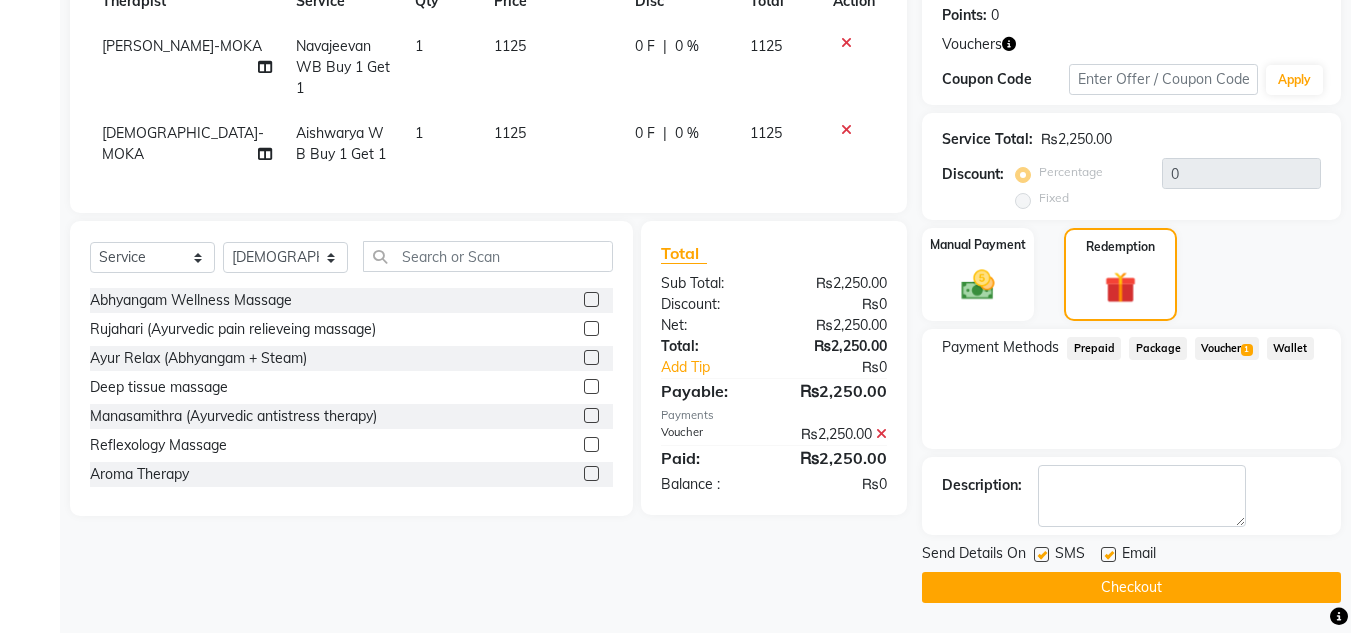 click on "Checkout" 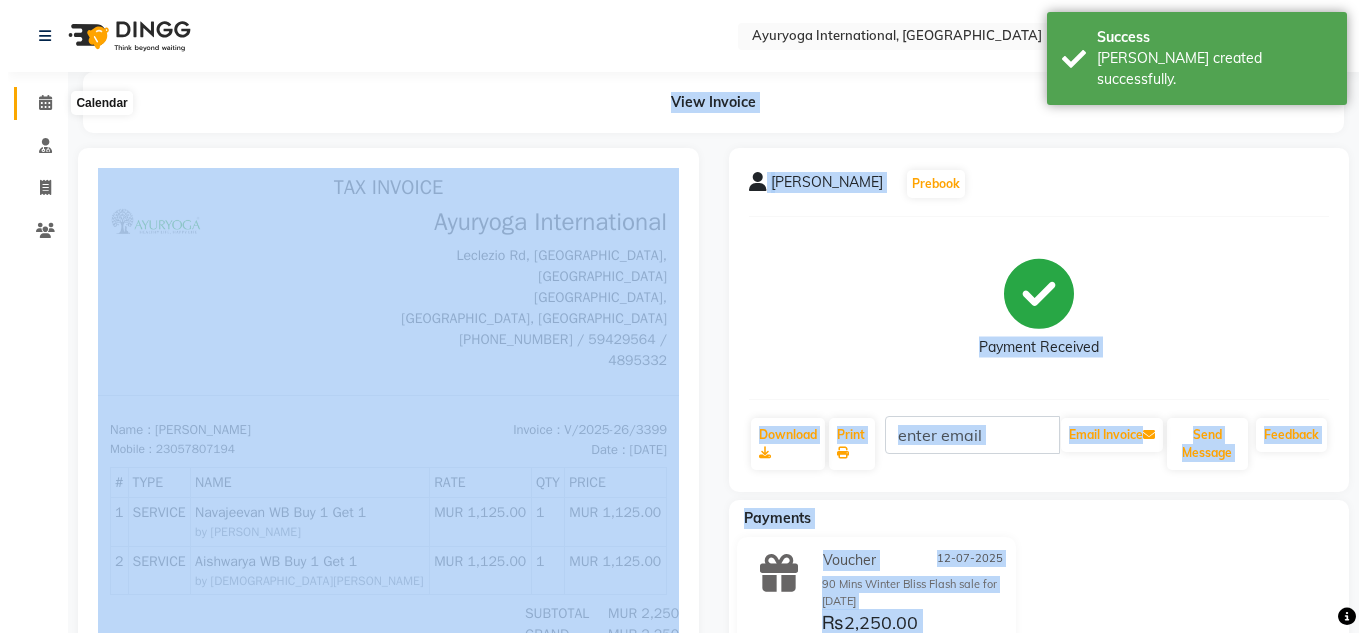 scroll, scrollTop: 0, scrollLeft: 0, axis: both 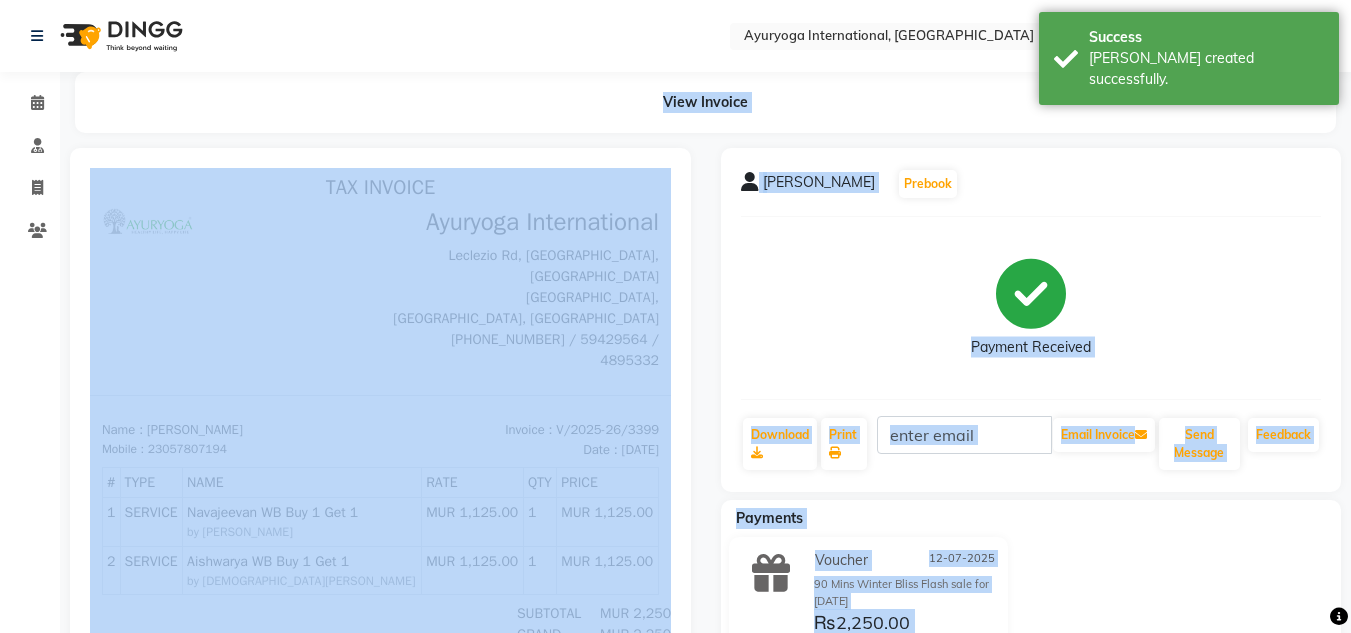 click on "View Invoice" 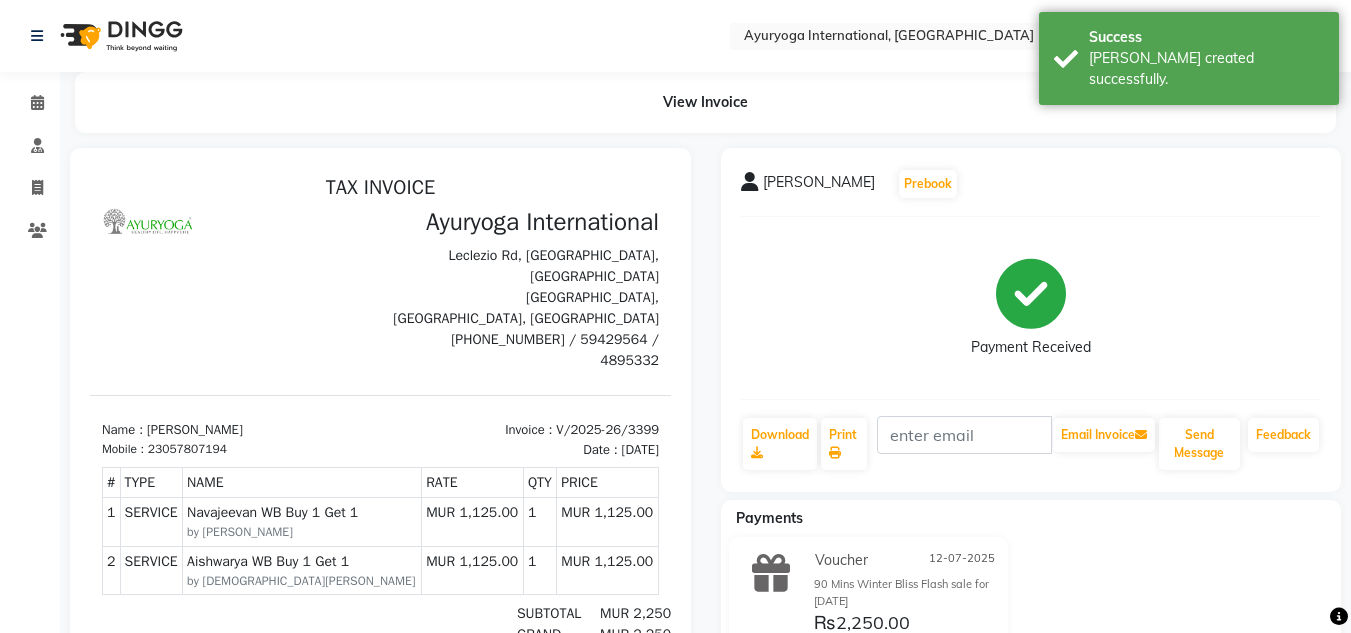 click on "View Invoice" 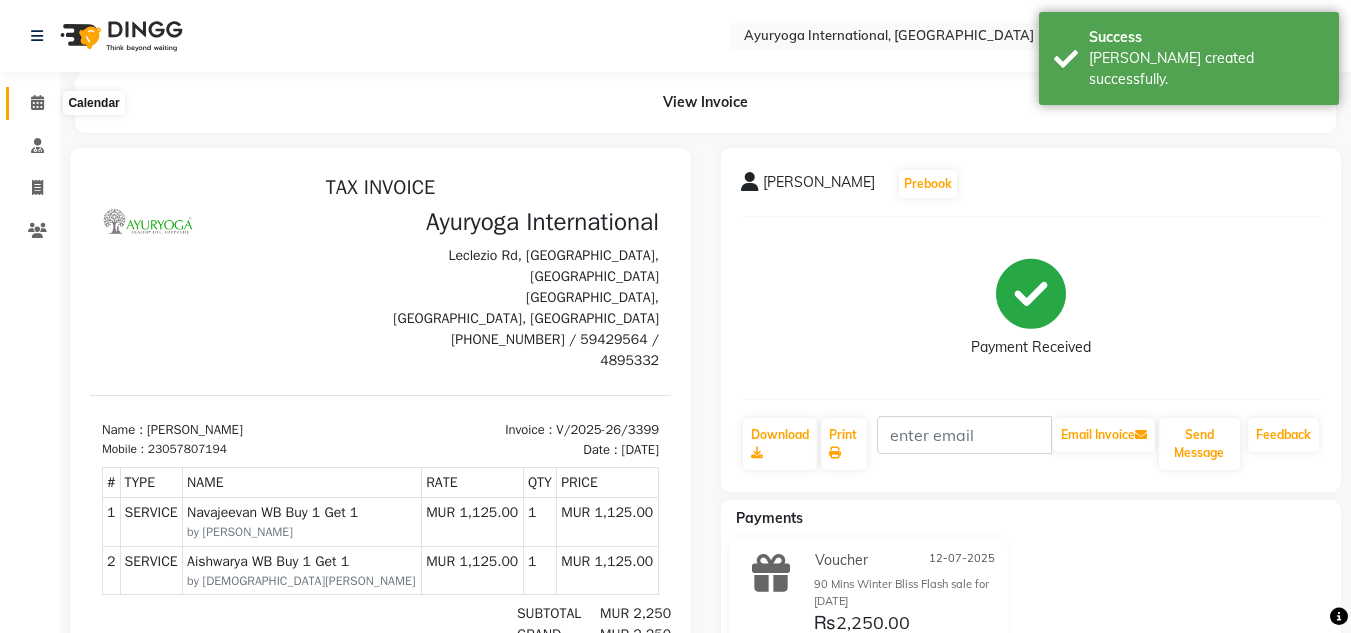 click 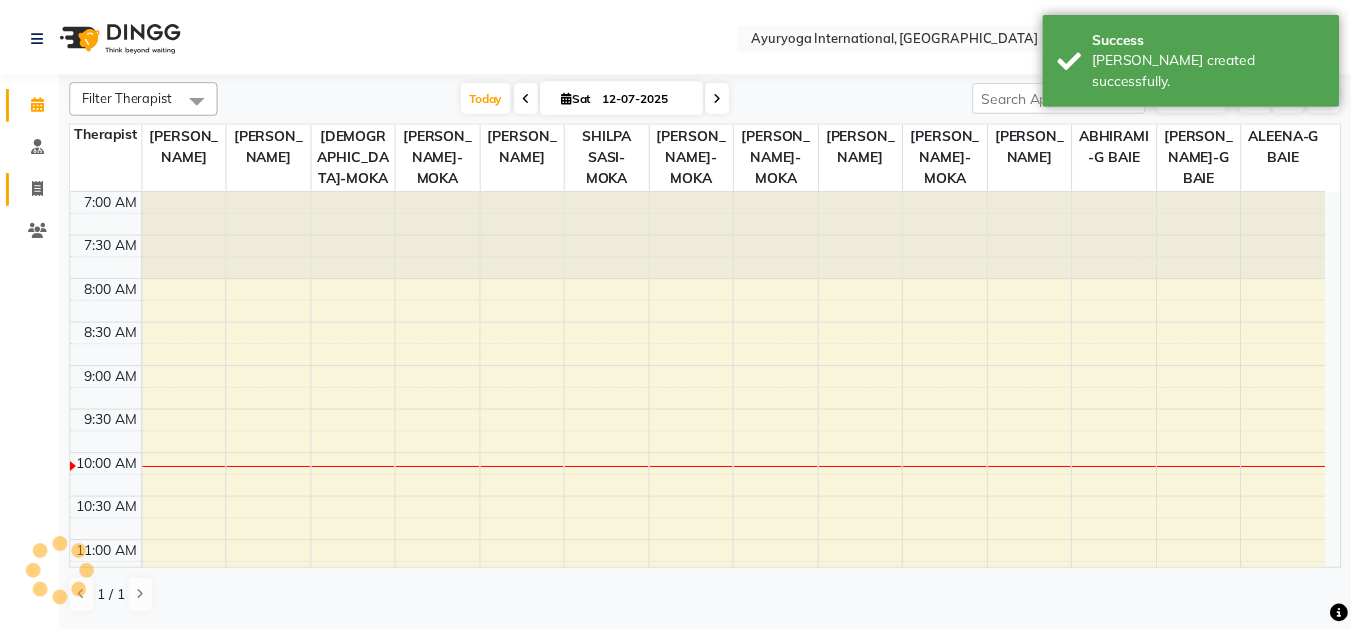 scroll, scrollTop: 0, scrollLeft: 0, axis: both 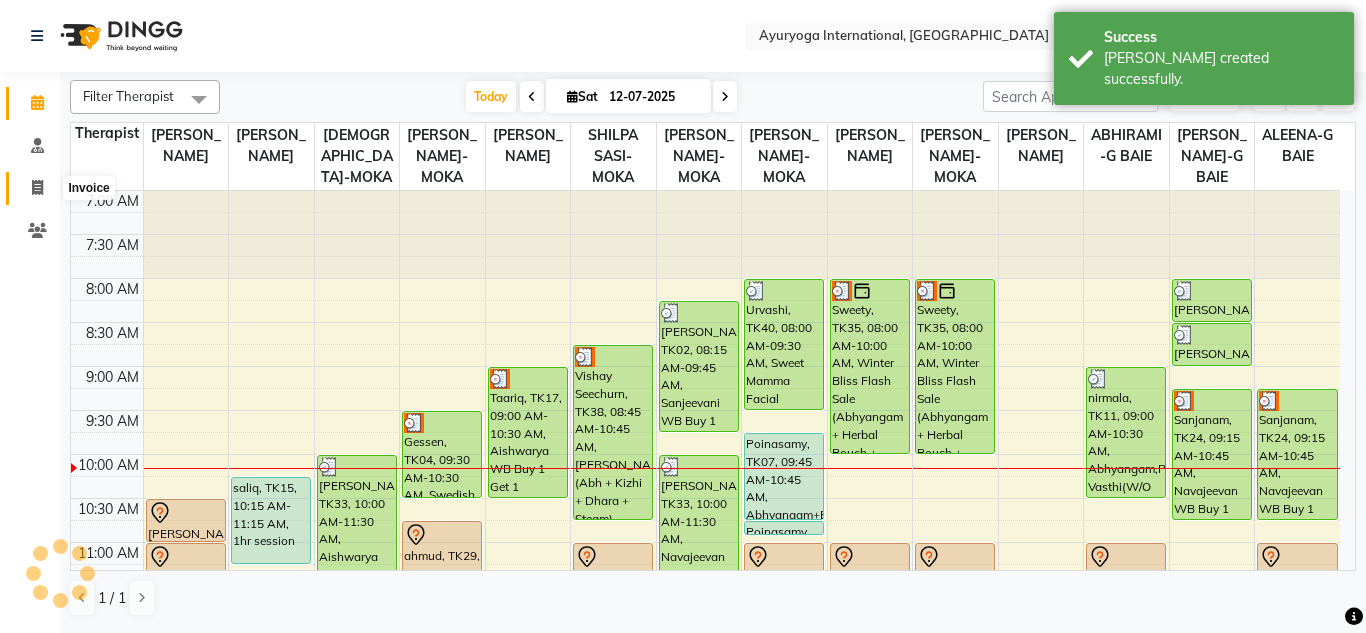 click 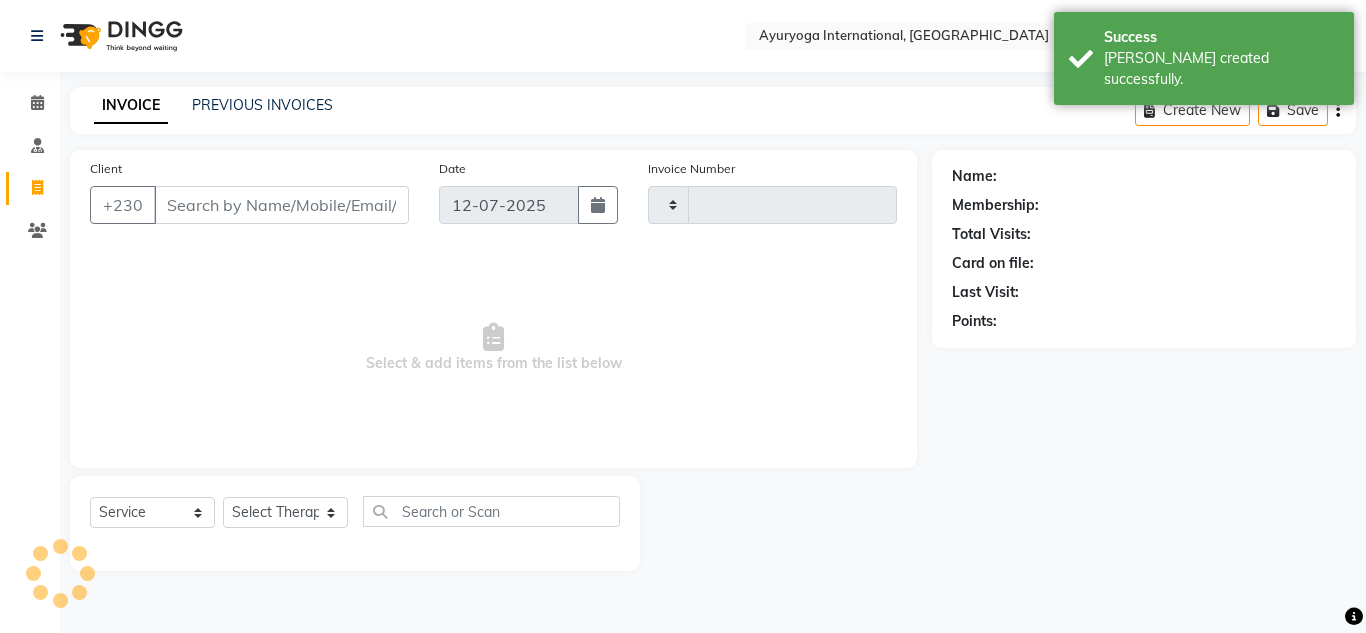 type on "3400" 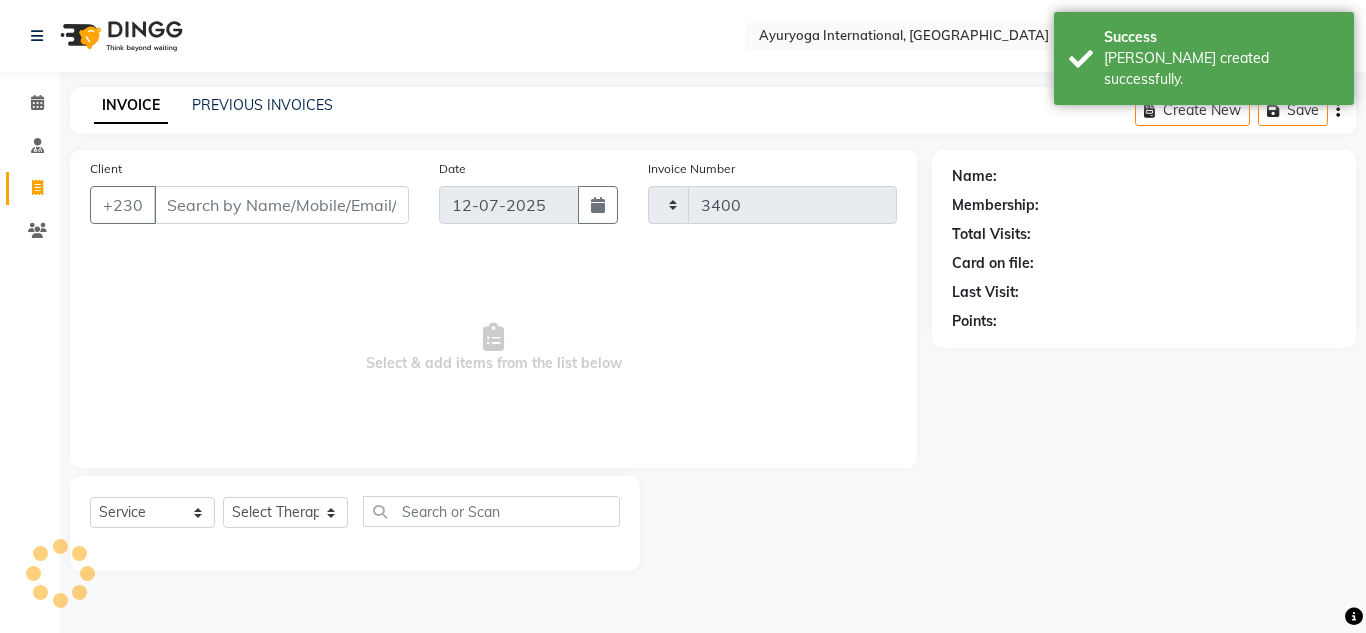 select on "730" 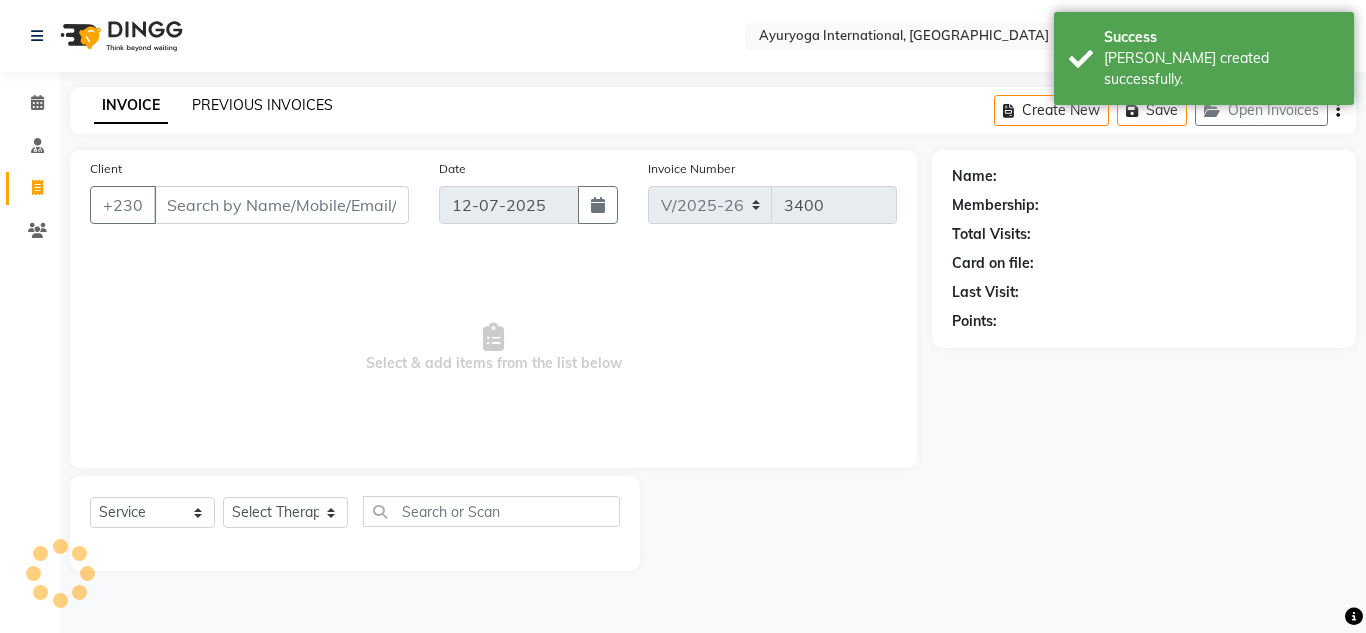 click on "PREVIOUS INVOICES" 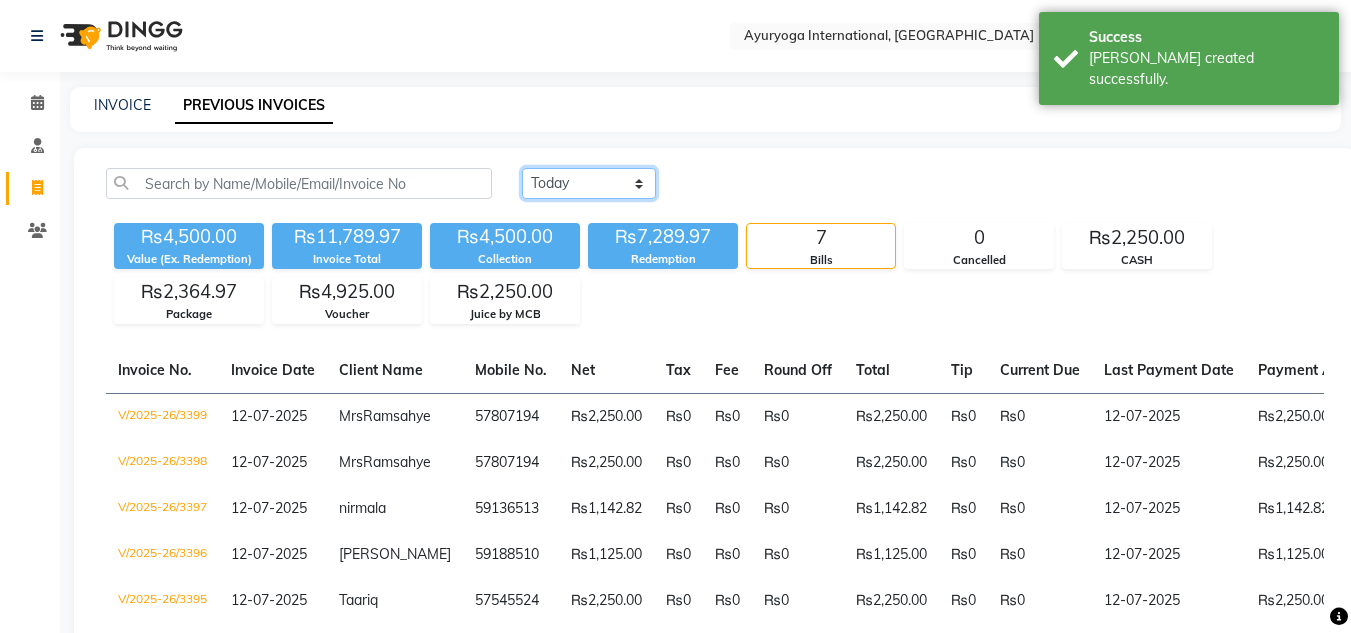 click on "Today Yesterday Custom Range" 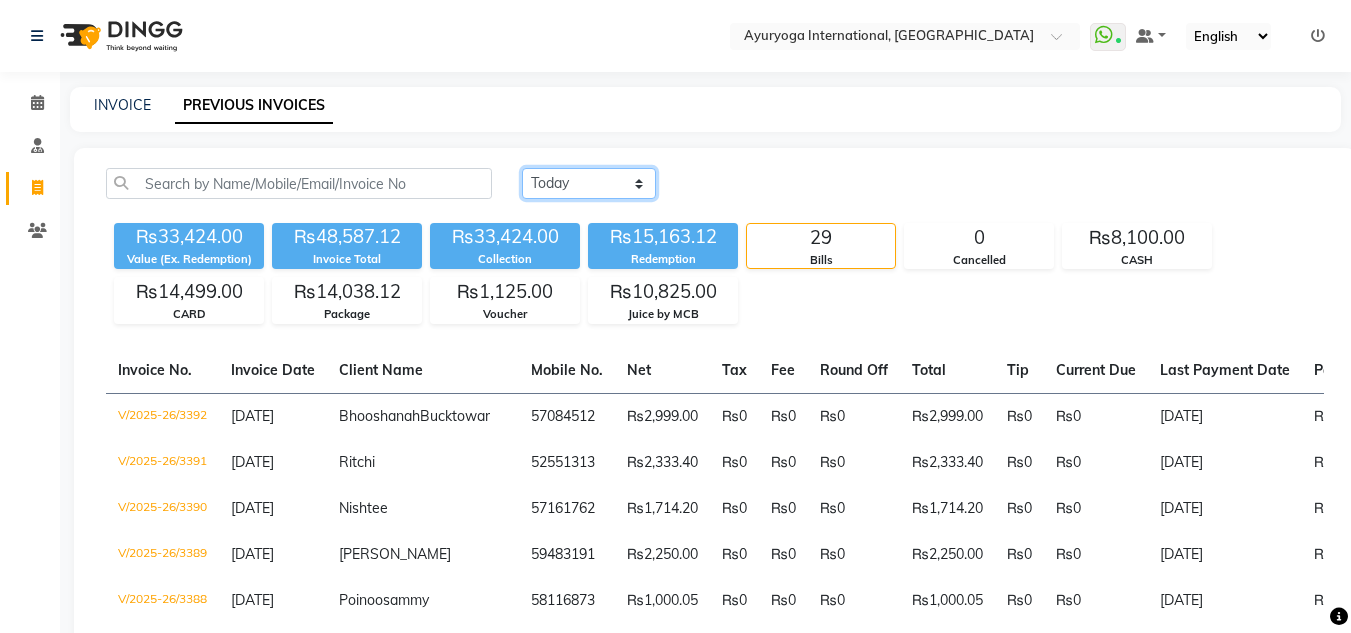 click on "Today Yesterday Custom Range" 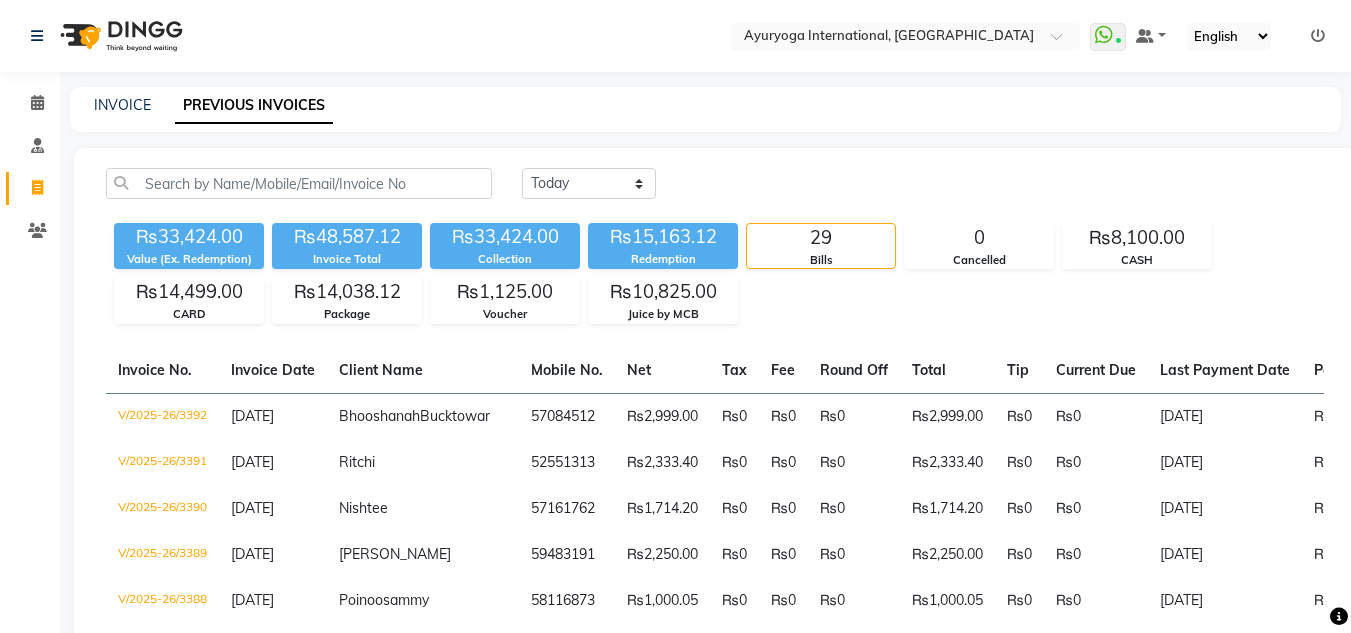 drag, startPoint x: 333, startPoint y: 90, endPoint x: 388, endPoint y: 104, distance: 56.753853 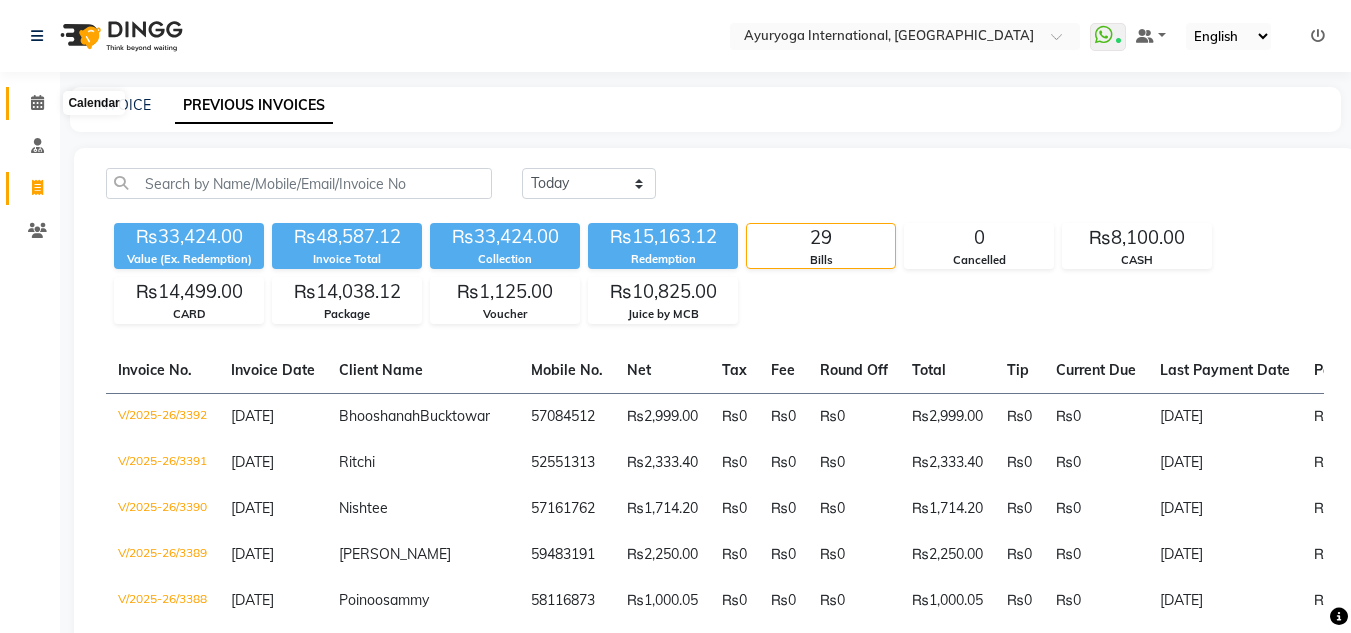 click 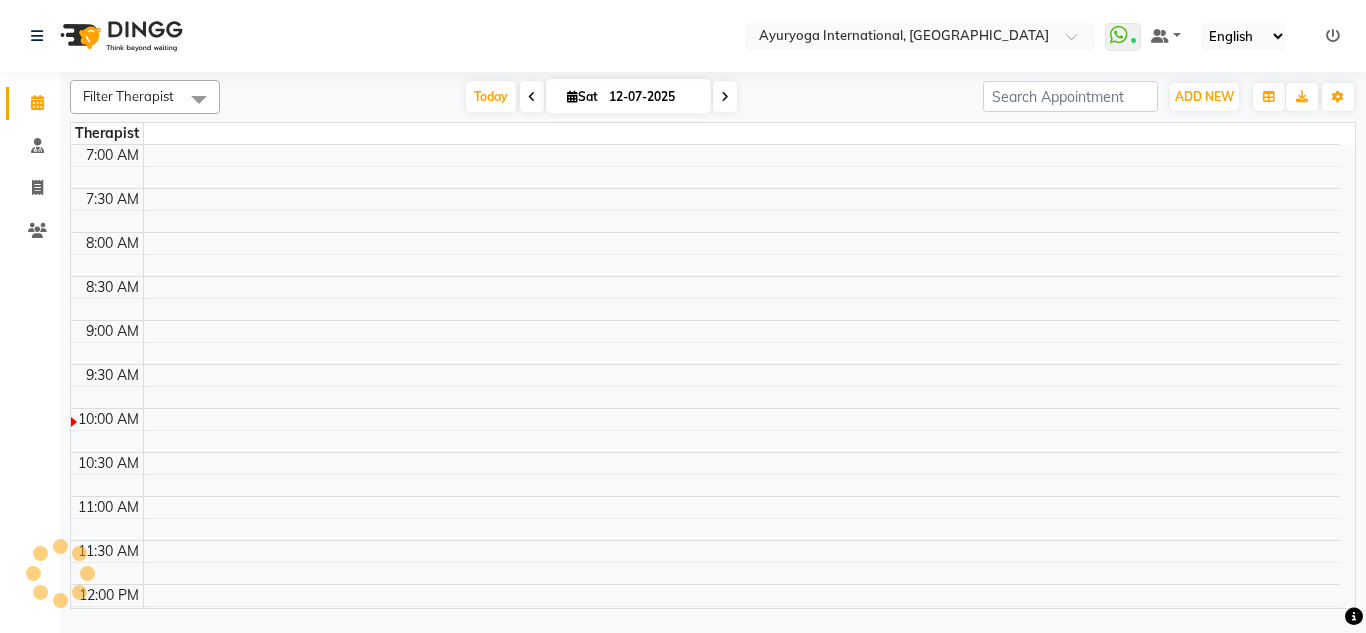 click 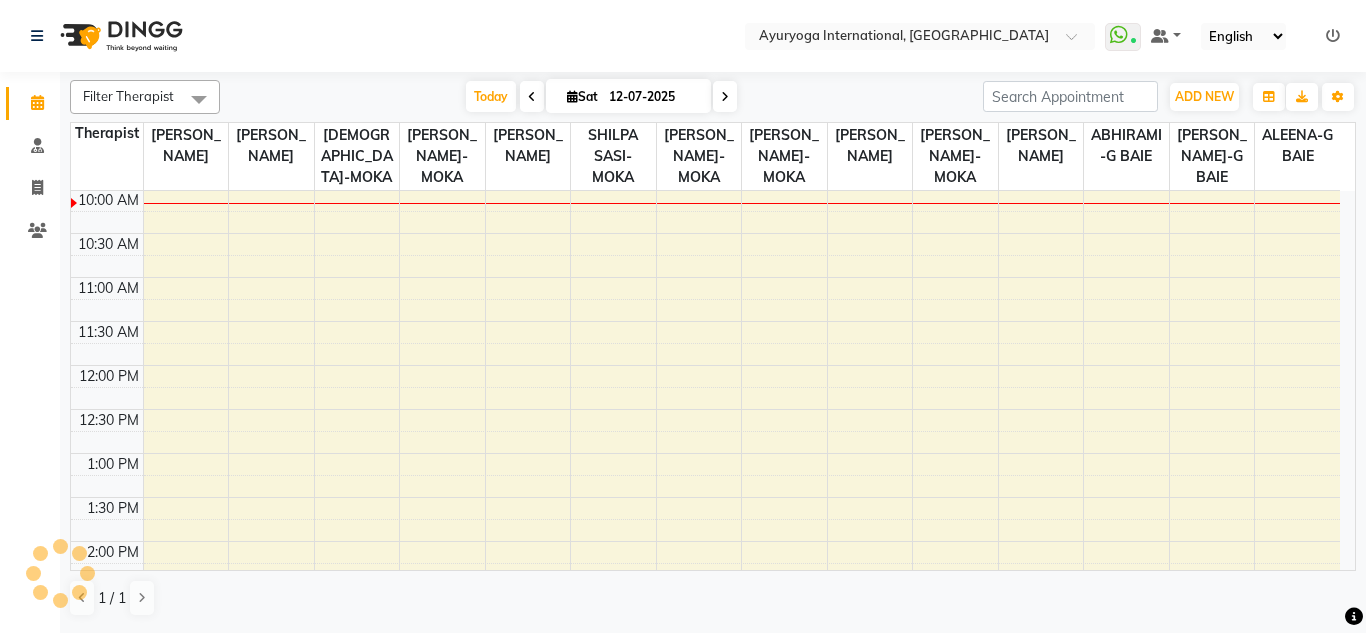 scroll, scrollTop: 0, scrollLeft: 0, axis: both 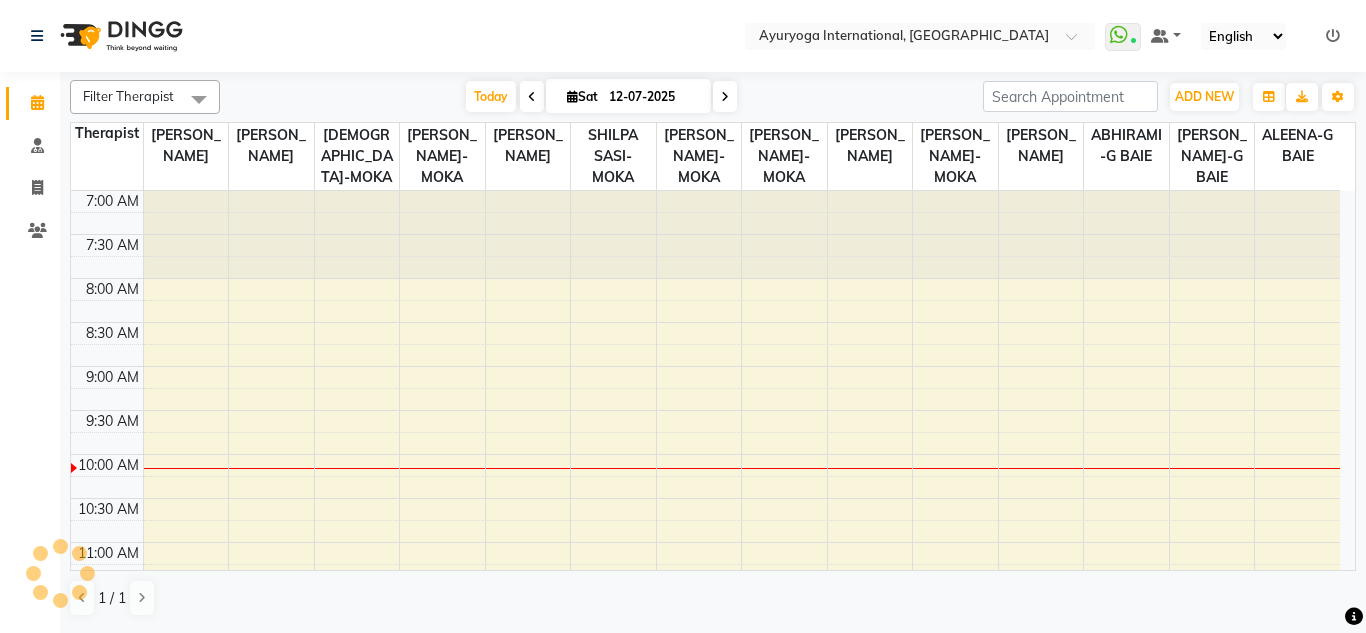 click on "[DATE]  [DATE]" at bounding box center [601, 97] 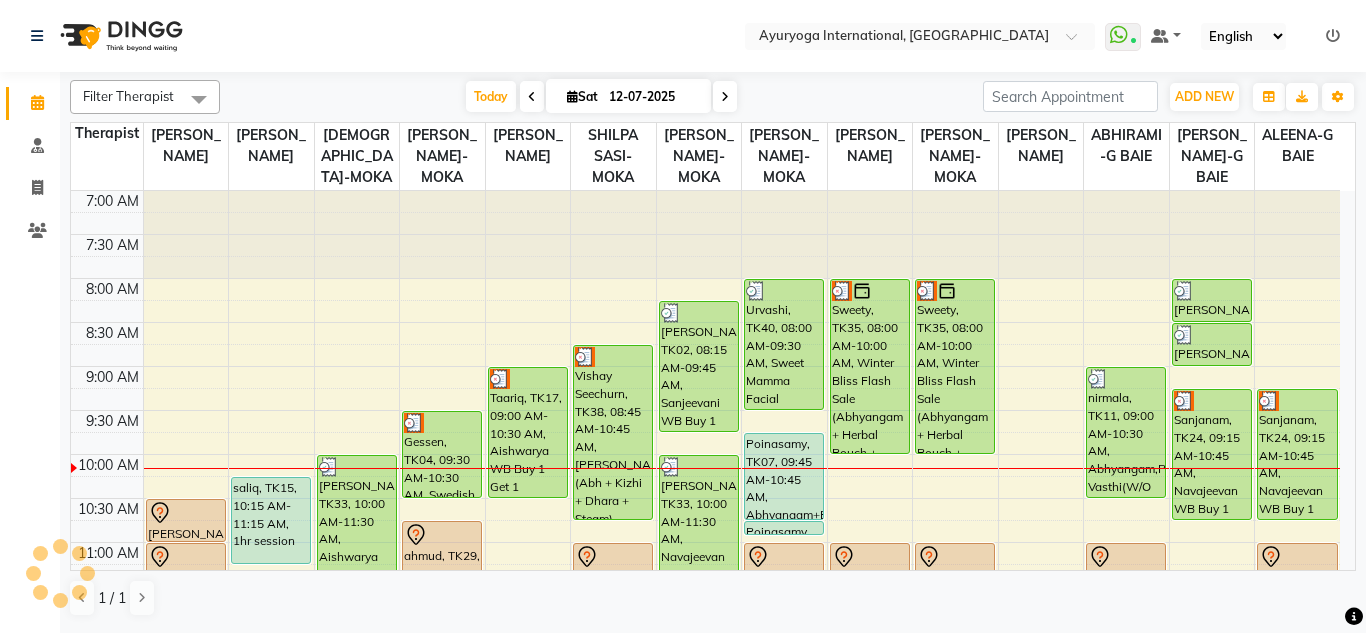 click on "Select Location × Ayuryoga International, Mount Ory Rd  WhatsApp Status  ✕ Status:  Connected Most Recent Message: 12-07-2025     09:49 AM Recent Service Activity: 12-07-2025     09:49 AM Default Panel My Panel English ENGLISH Español العربية मराठी हिंदी ગુજરાતી தமிழ் 中文 Notifications nothing to show" 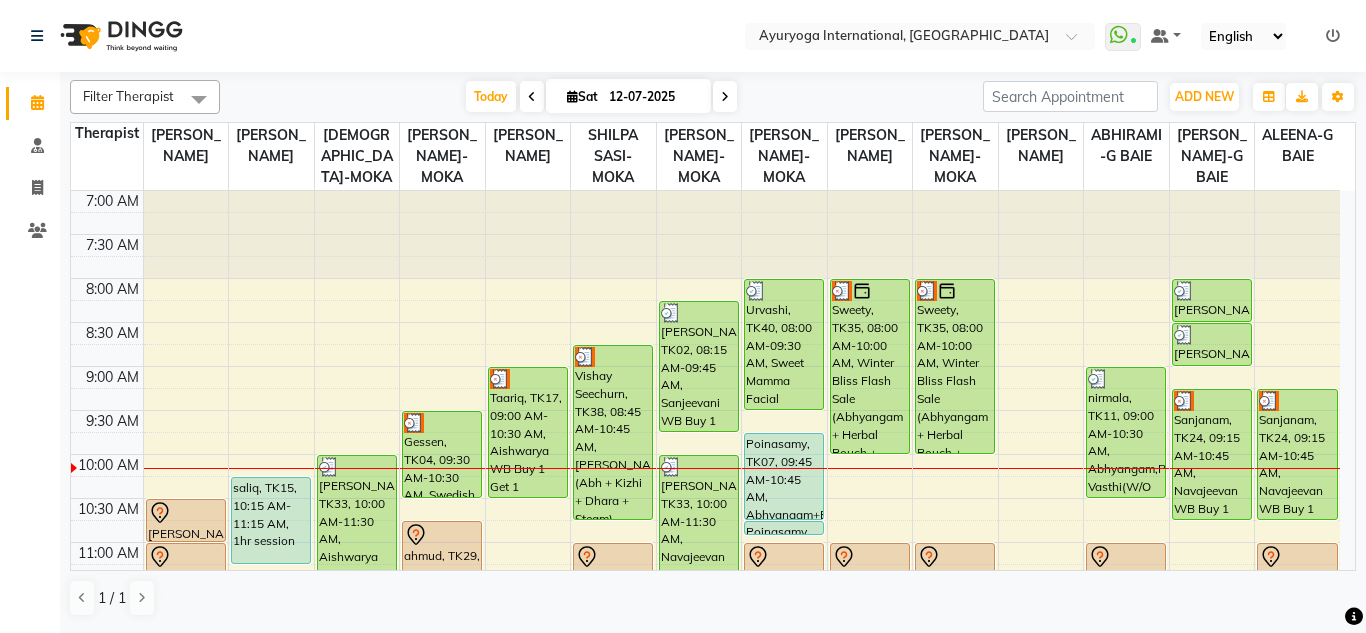 click on "[DATE]  [DATE]" at bounding box center [601, 97] 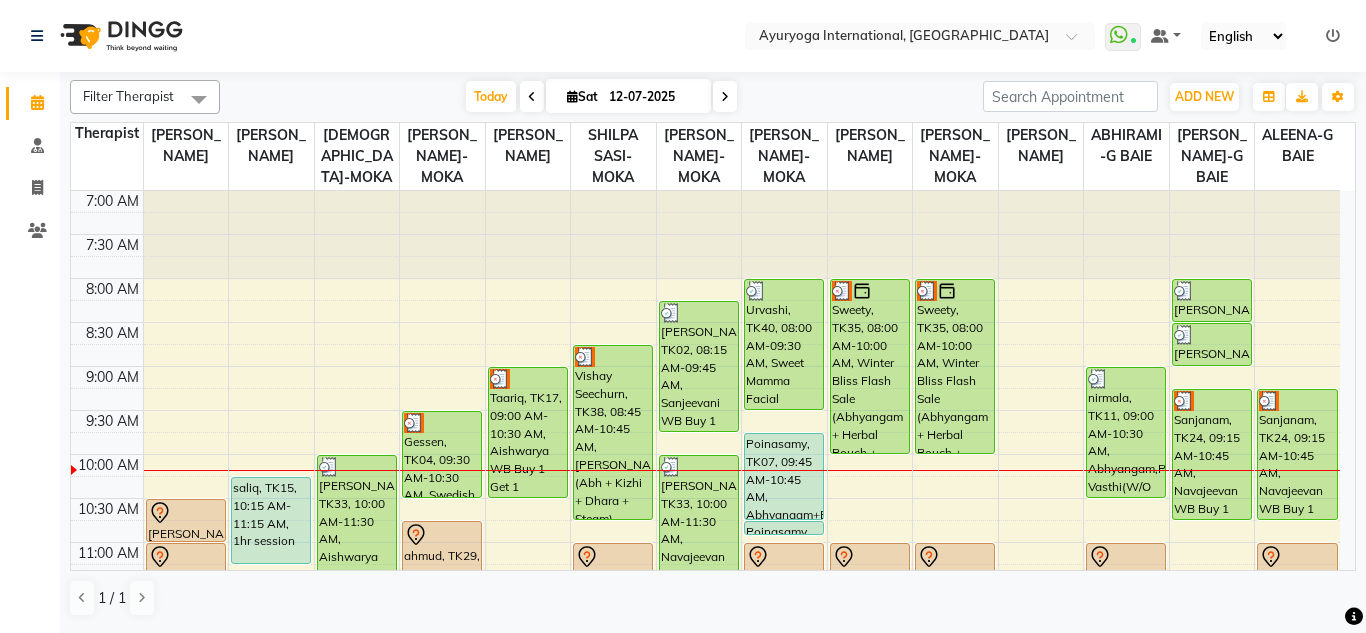drag, startPoint x: 643, startPoint y: 8, endPoint x: 933, endPoint y: 224, distance: 361.602 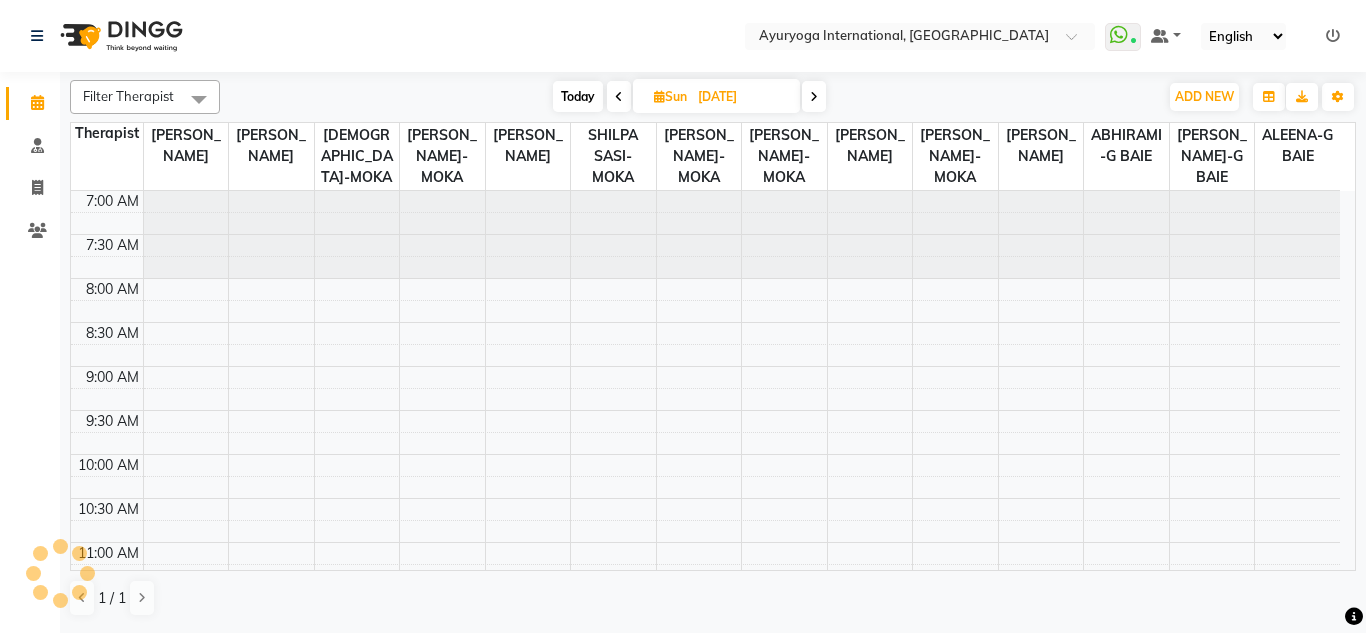 scroll, scrollTop: 265, scrollLeft: 0, axis: vertical 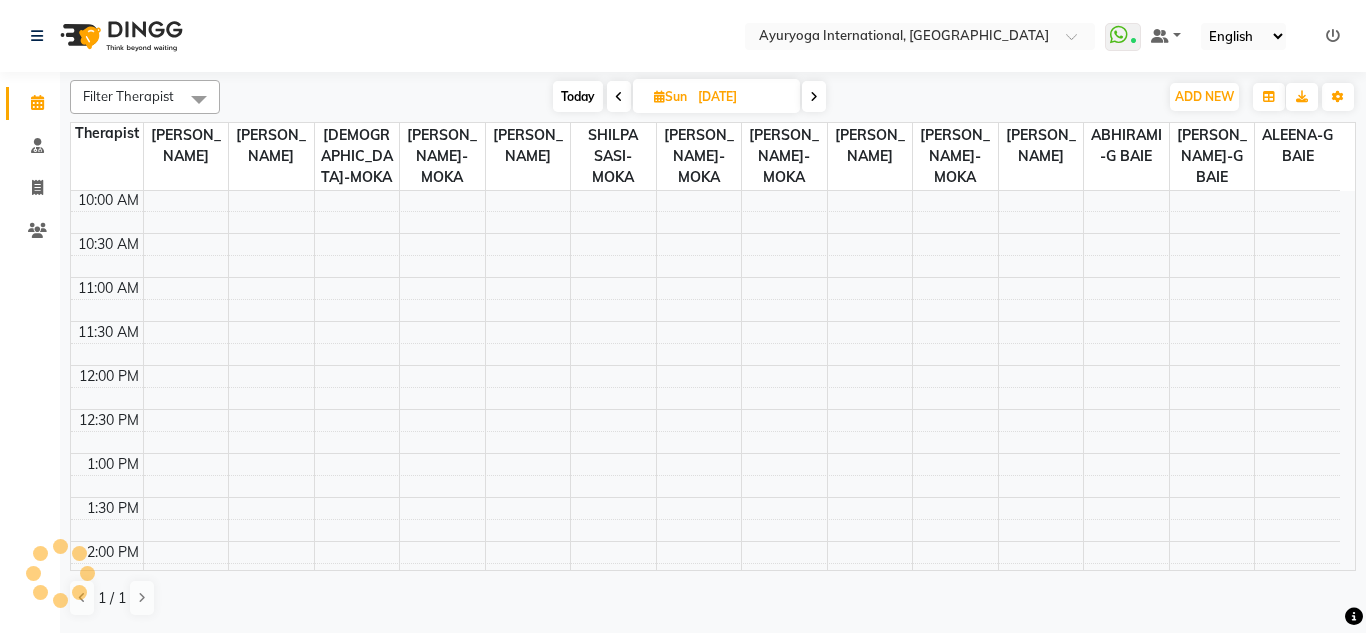 click on "Select Location × Ayuryoga International, Mount Ory Rd  WhatsApp Status  ✕ Status:  Connected Most Recent Message: 12-07-2025     09:49 AM Recent Service Activity: 12-07-2025     09:49 AM Default Panel My Panel English ENGLISH Español العربية मराठी हिंदी ગુજરાતી தமிழ் 中文 Notifications nothing to show" 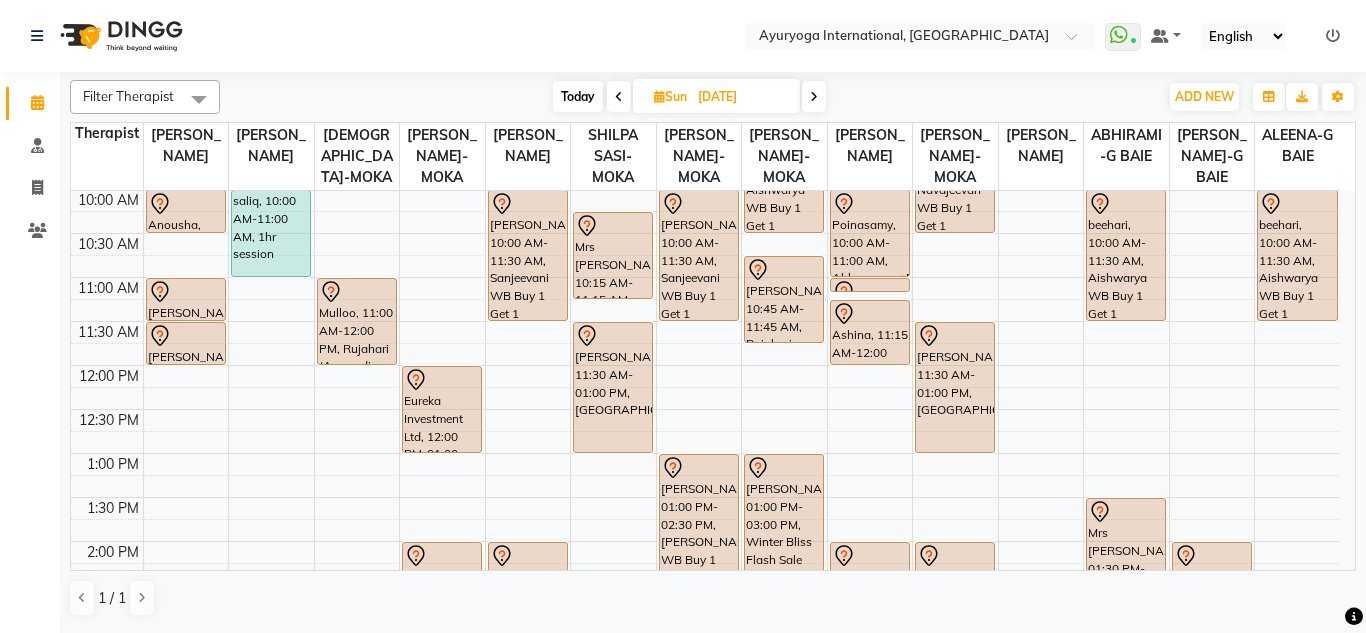 click on "Select Location × Ayuryoga International, Mount Ory Rd  WhatsApp Status  ✕ Status:  Connected Most Recent Message: 12-07-2025     09:49 AM Recent Service Activity: 12-07-2025     09:49 AM Default Panel My Panel English ENGLISH Español العربية मराठी हिंदी ગુજરાતી தமிழ் 中文 Notifications nothing to show" 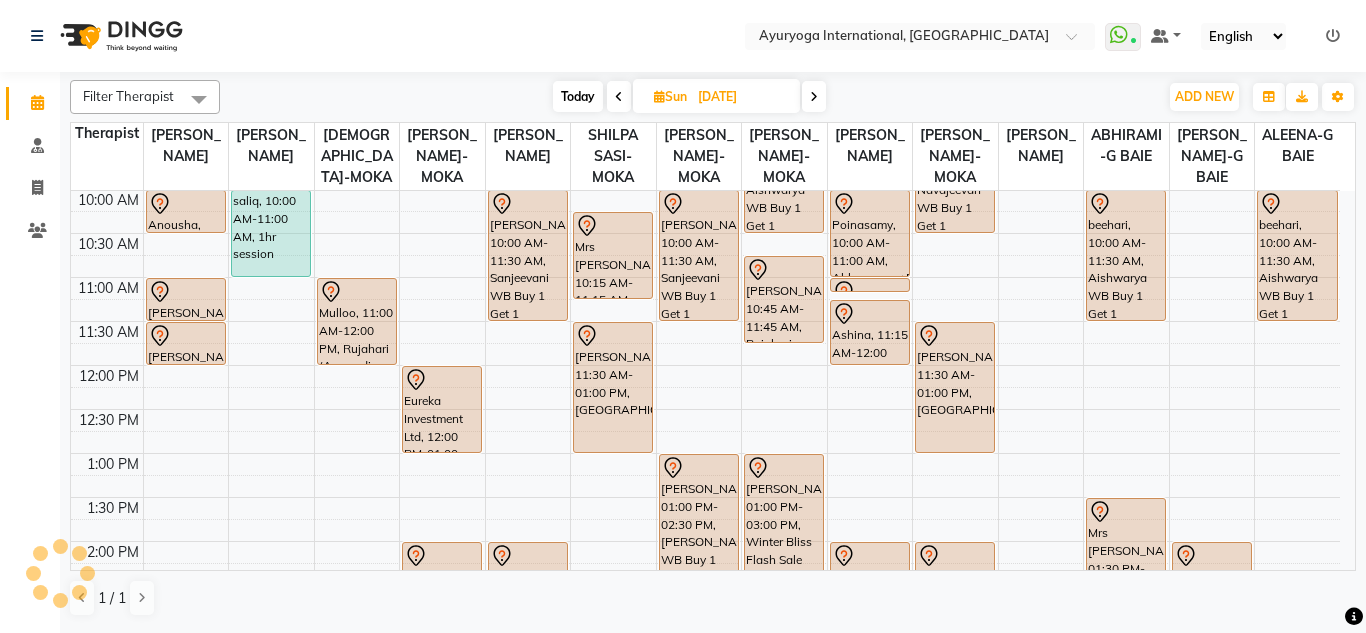 click on "Select Location × Ayuryoga International, Mount Ory Rd  WhatsApp Status  ✕ Status:  Connected Most Recent Message: 12-07-2025     09:49 AM Recent Service Activity: 12-07-2025     09:49 AM Default Panel My Panel English ENGLISH Español العربية मराठी हिंदी ગુજરાતી தமிழ் 中文 Notifications nothing to show" 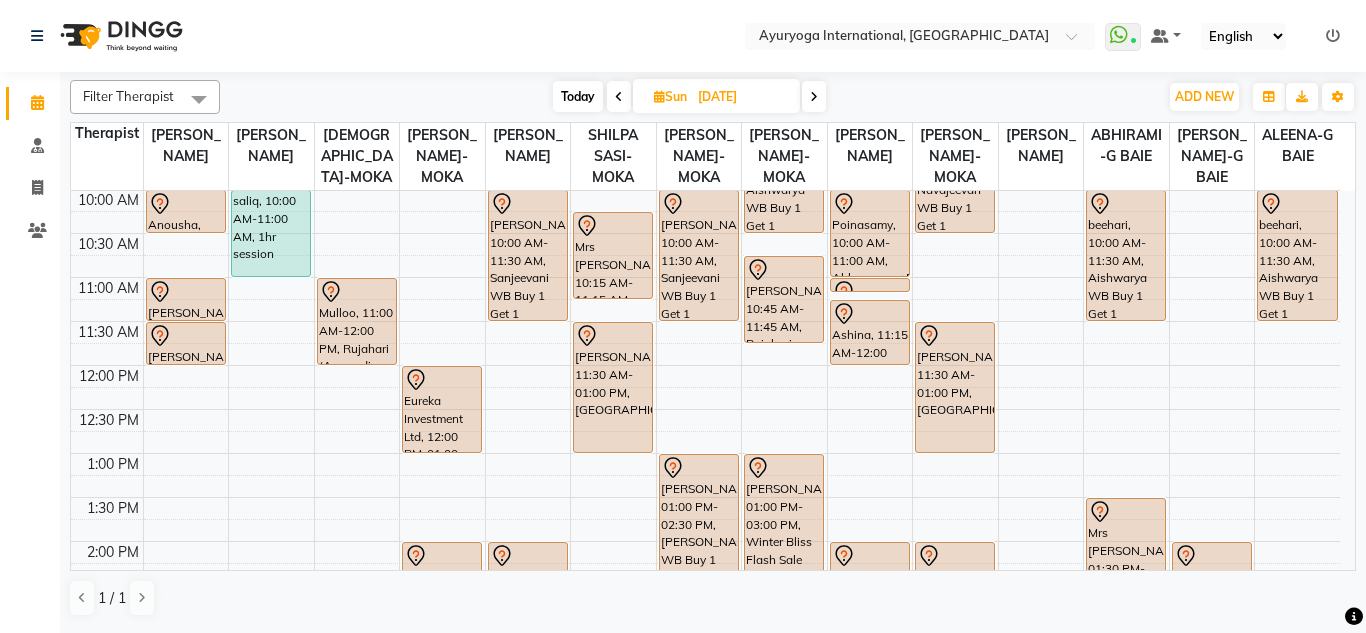click on "Select Location × Ayuryoga International, Mount Ory Rd  WhatsApp Status  ✕ Status:  Connected Most Recent Message: 12-07-2025     09:49 AM Recent Service Activity: 12-07-2025     09:49 AM Default Panel My Panel English ENGLISH Español العربية मराठी हिंदी ગુજરાતી தமிழ் 中文 Notifications nothing to show" 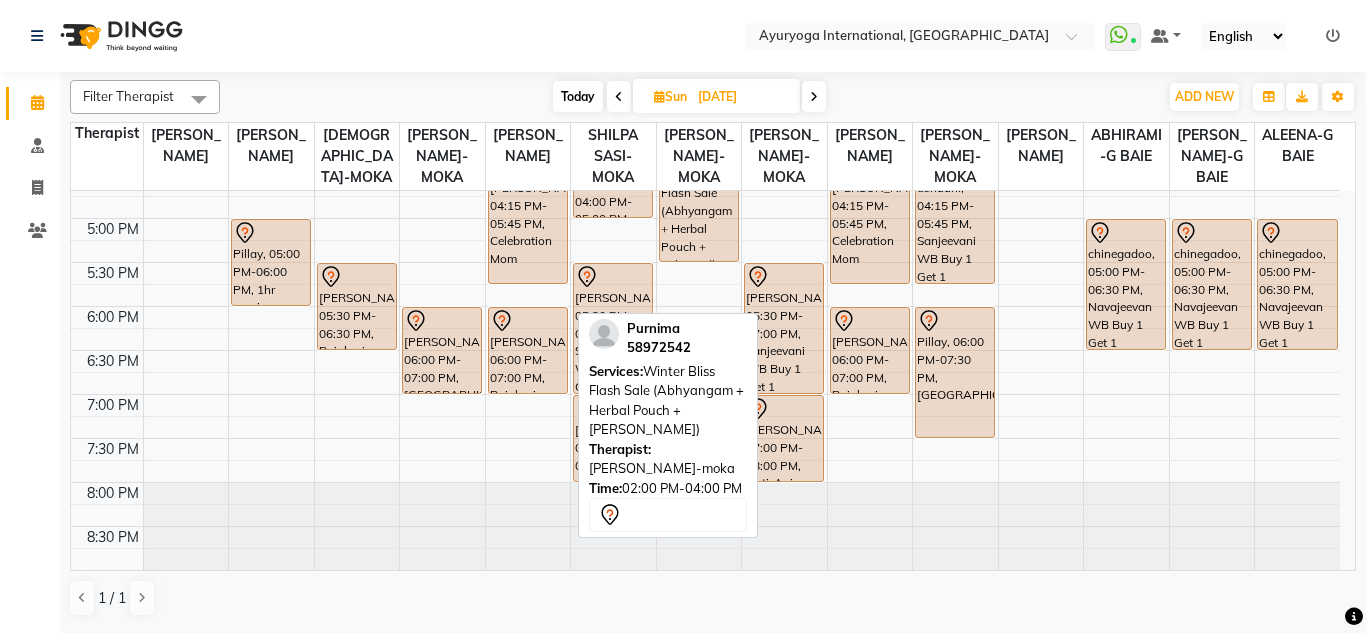 scroll, scrollTop: 873, scrollLeft: 0, axis: vertical 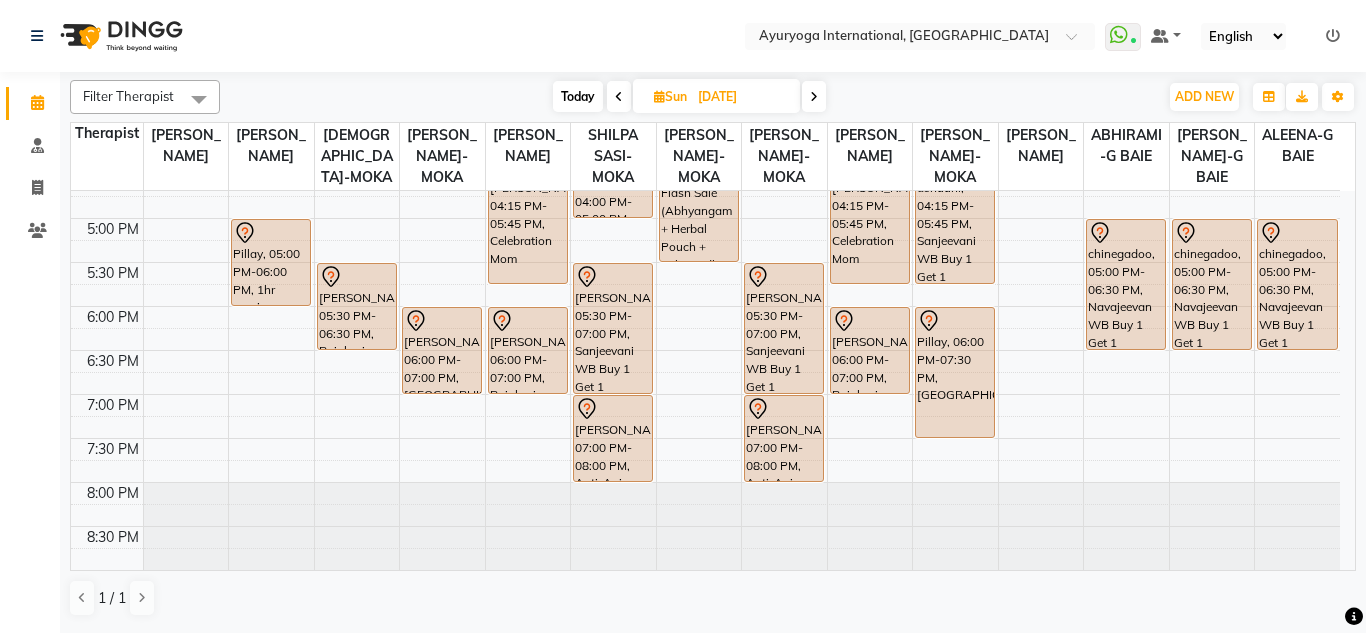 click on "Filter Therapist Select All ABHIRAMI-G BAIE ABHIRAM-MOKA ADHITHYA-MOKA ALEENA-G BAIE ANAGHA-MOKA Dr ADARSH-MOKA JOJU MATHEW-MOKA KAVYA-MOKA MEGHA-MOKA PRASANTH SASIDHARAN-MOKA SHILPA SASI-MOKA SIDDARTH-G BAIE TINU JOSEPH-G BAIE VISHNU-MOKA Today  Sun 13-07-2025 Toggle Dropdown Add Appointment Add Invoice Add Client Toggle Dropdown Add Appointment Add Invoice Add Client ADD NEW Toggle Dropdown Add Appointment Add Invoice Add Client Filter Therapist Select All ABHIRAMI-G BAIE ABHIRAM-MOKA ADHITHYA-MOKA ALEENA-G BAIE ANAGHA-MOKA Dr ADARSH-MOKA JOJU MATHEW-MOKA KAVYA-MOKA MEGHA-MOKA PRASANTH SASIDHARAN-MOKA SHILPA SASI-MOKA SIDDARTH-G BAIE TINU JOSEPH-G BAIE VISHNU-MOKA Group By  Staff View   Room View  View as Vertical  Vertical - Week View  Horizontal  Horizontal - Week View  List  Toggle Dropdown Calendar Settings Manage Tags   Arrange Therapists   Reset Therapists  Full Screen Appointment Form Zoom 100% Staff/Room Display Count 14 Therapist Dr ADARSH-MOKA JOJU MATHEW-MOKA VISHNU-MOKA ABHIRAM-MOKA KAVYA-MOKA" 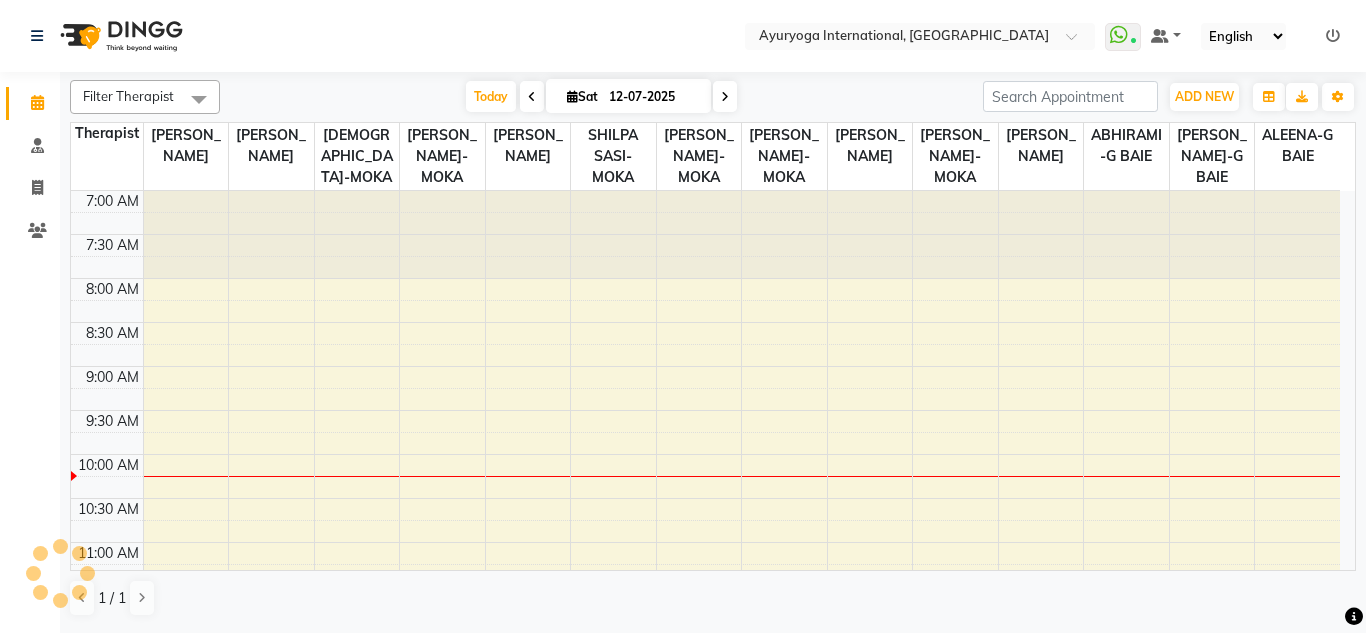 scroll, scrollTop: 265, scrollLeft: 0, axis: vertical 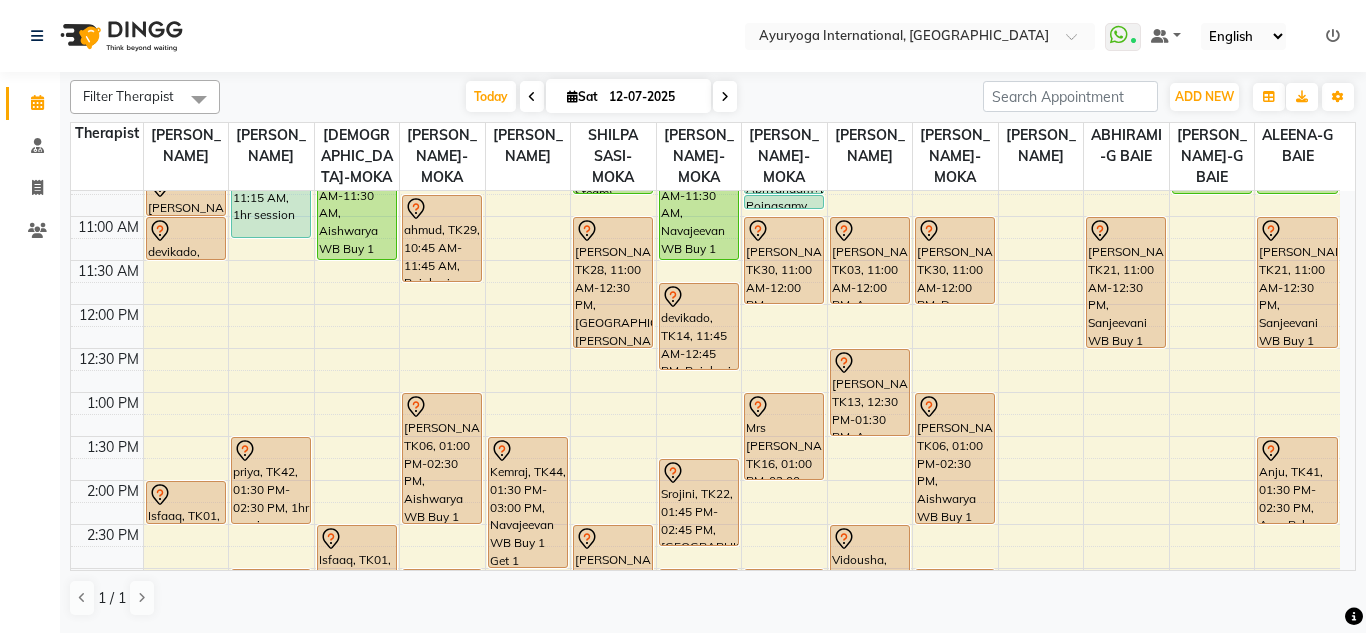 click at bounding box center [725, 96] 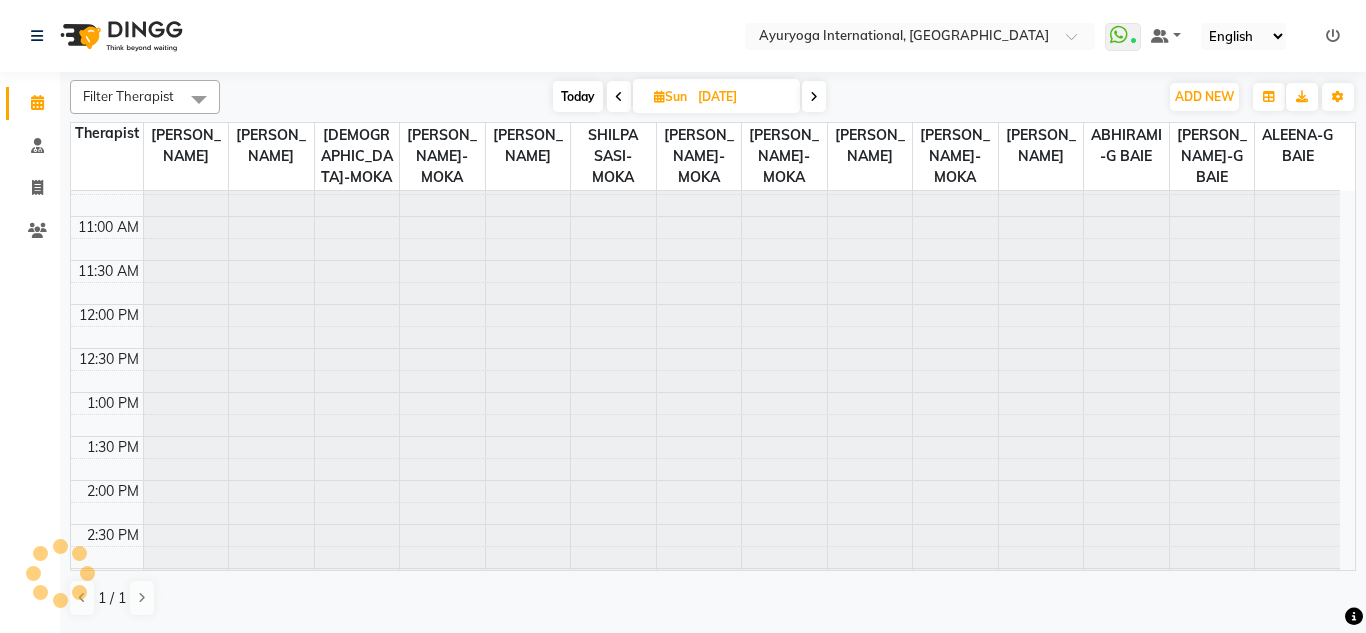 scroll, scrollTop: 0, scrollLeft: 0, axis: both 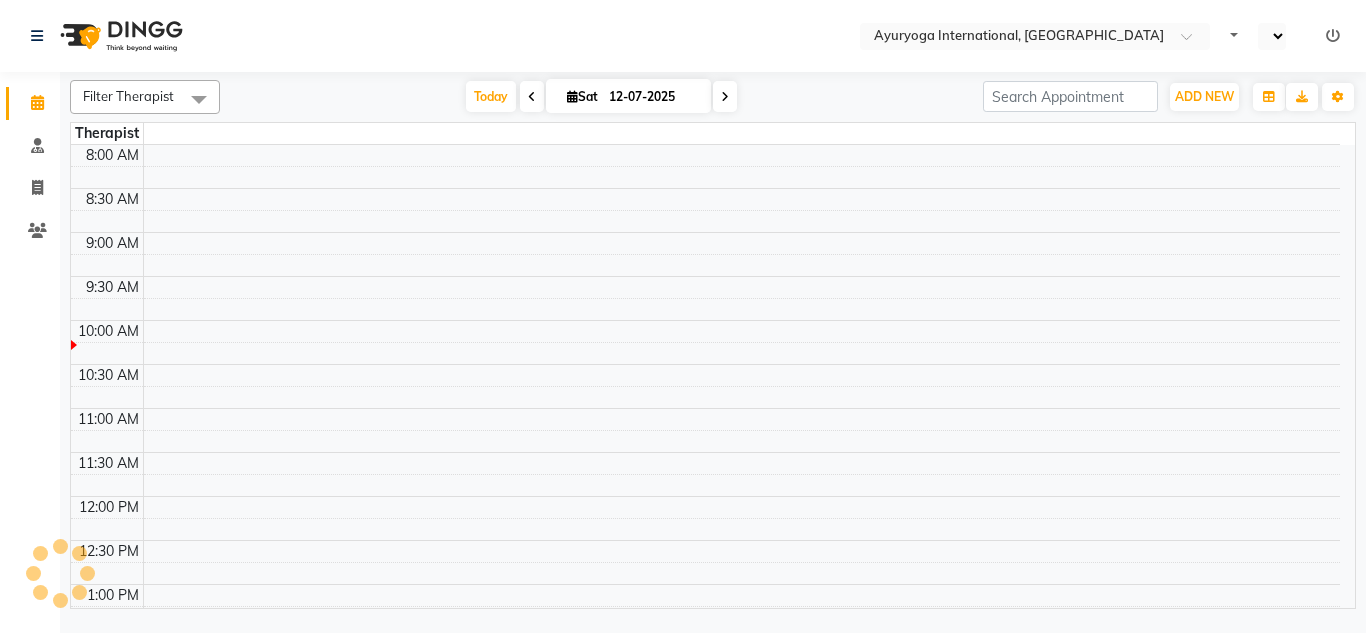 select on "en" 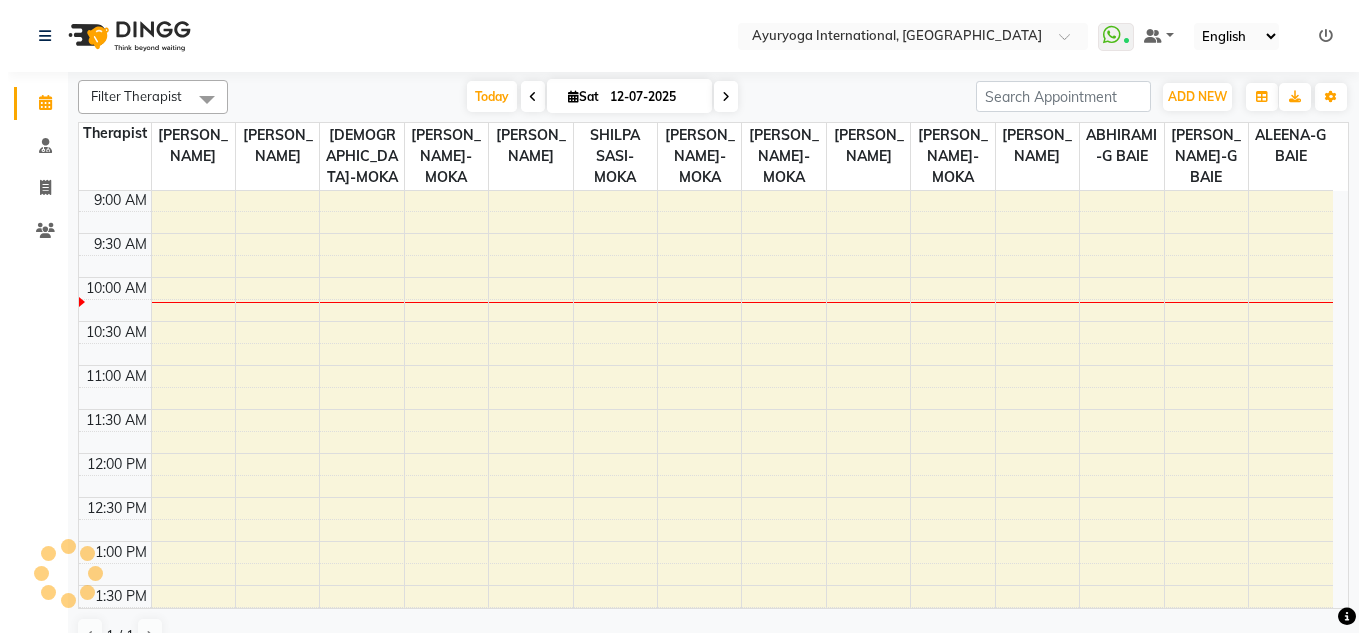 scroll, scrollTop: 0, scrollLeft: 0, axis: both 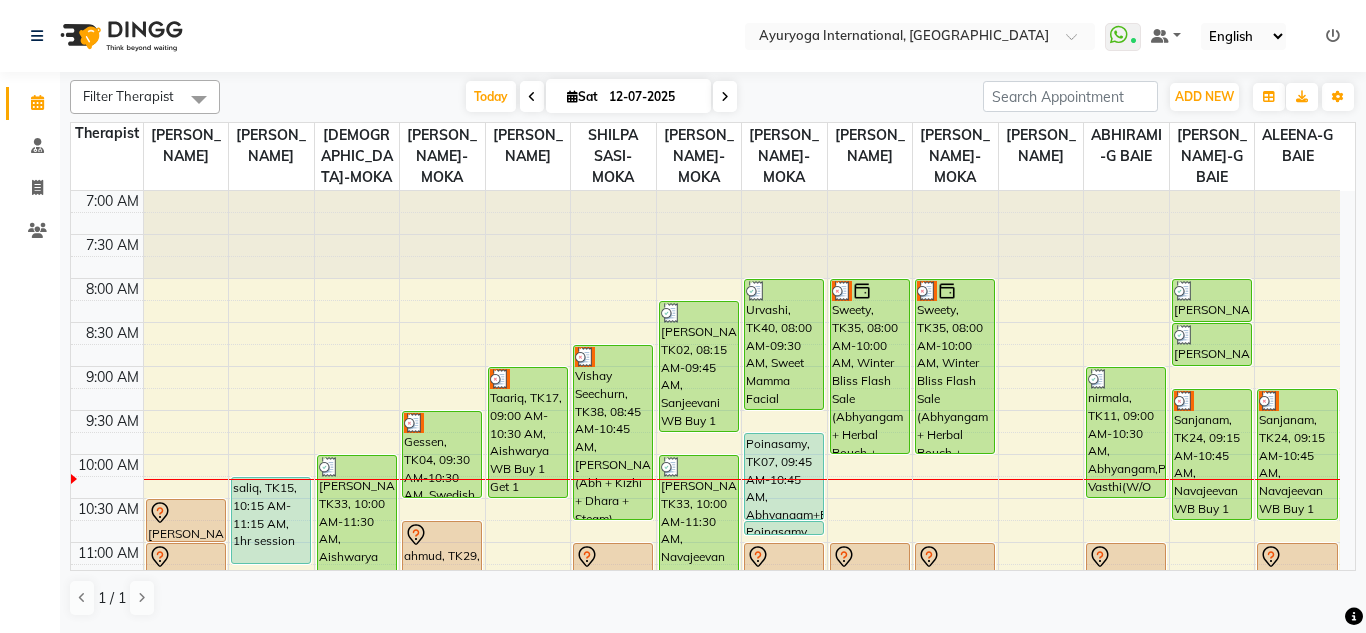 click on "Select Location × Ayuryoga International, [GEOGRAPHIC_DATA] Rd  WhatsApp Status  ✕ Status:  Connected Most Recent Message: [DATE]     10:15 AM Recent Service Activity: [DATE]     10:15 AM Default Panel My Panel English ENGLISH Español العربية मराठी हिंदी ગુજરાતી தமிழ் 中文 Notifications nothing to show" 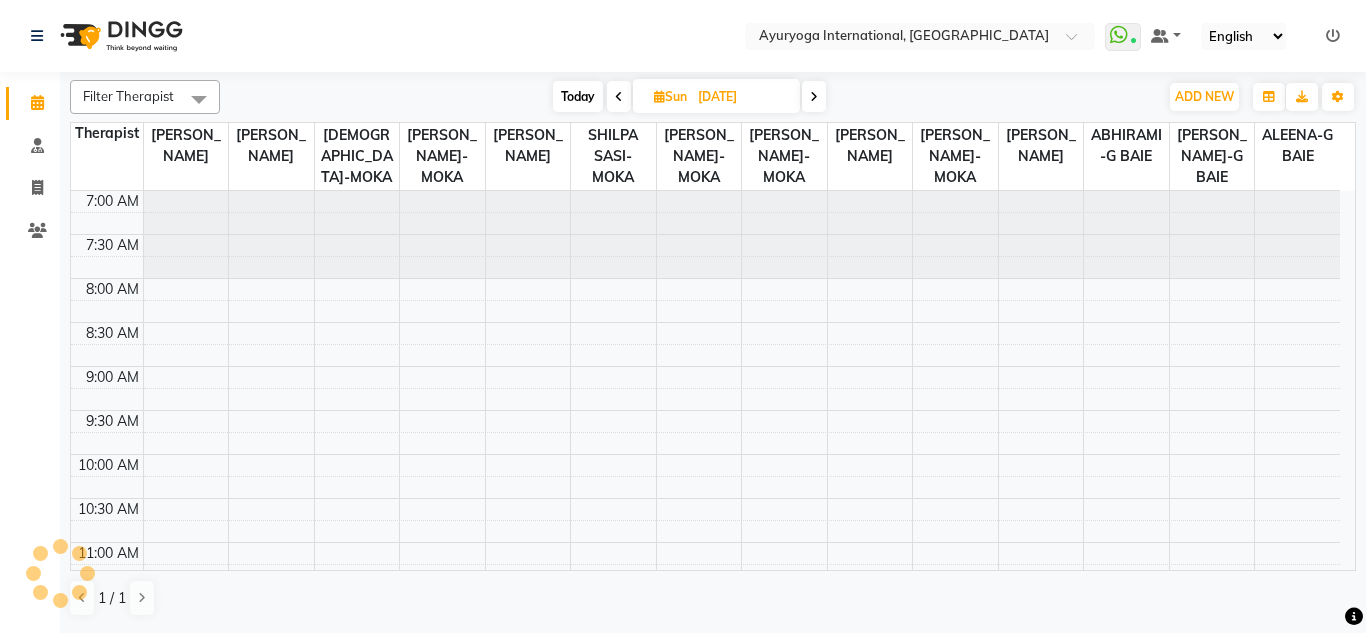 scroll, scrollTop: 265, scrollLeft: 0, axis: vertical 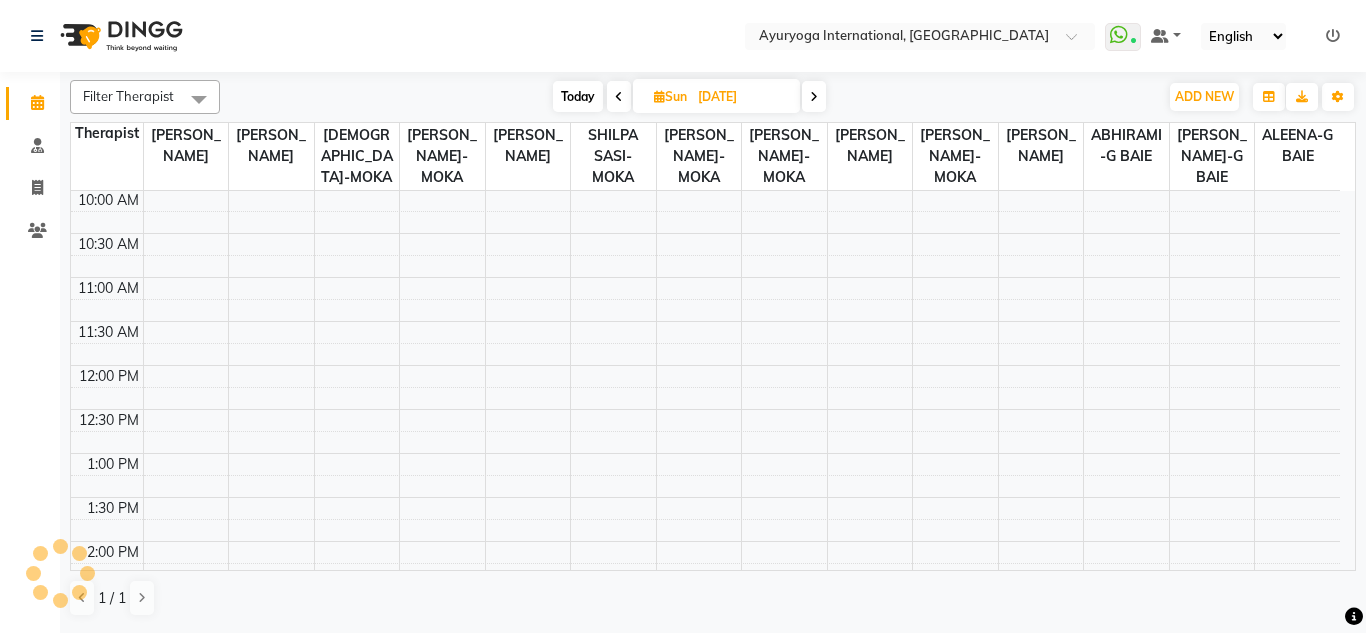 click on "Select Location × Ayuryoga International, [GEOGRAPHIC_DATA] Rd  WhatsApp Status  ✕ Status:  Connected Most Recent Message: [DATE]     10:15 AM Recent Service Activity: [DATE]     10:15 AM Default Panel My Panel English ENGLISH Español العربية मराठी हिंदी ગુજરાતી தமிழ் 中文 Notifications nothing to show" 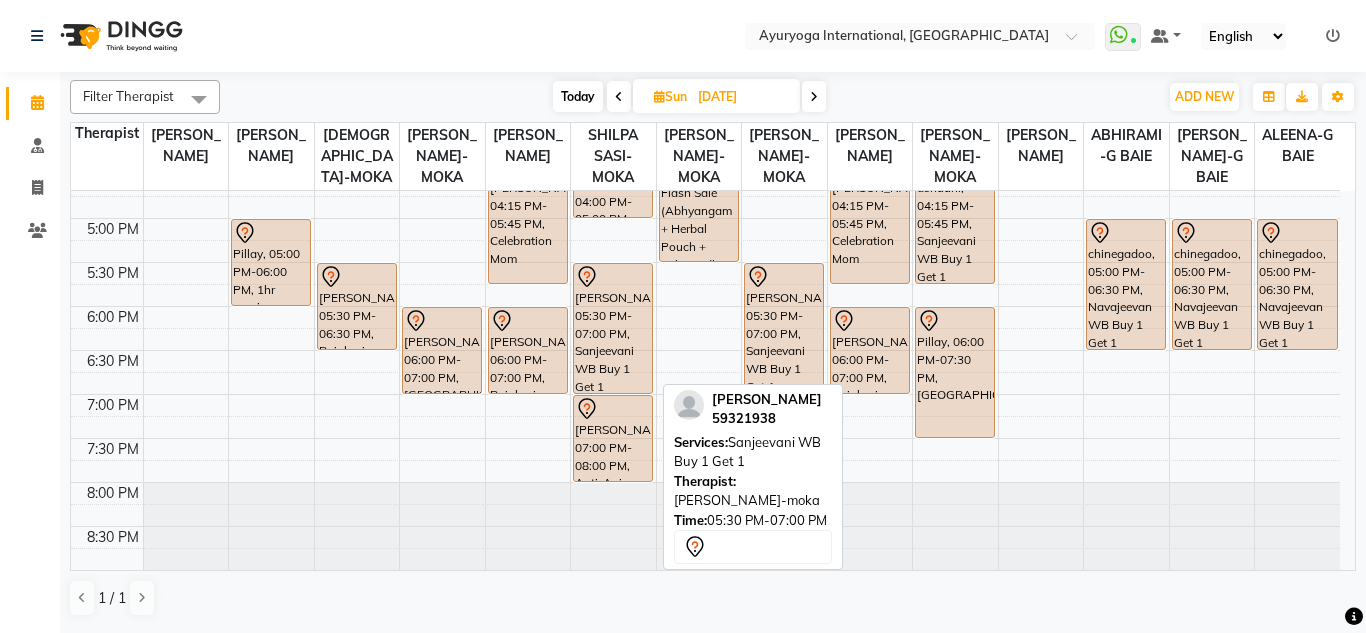 scroll, scrollTop: 373, scrollLeft: 0, axis: vertical 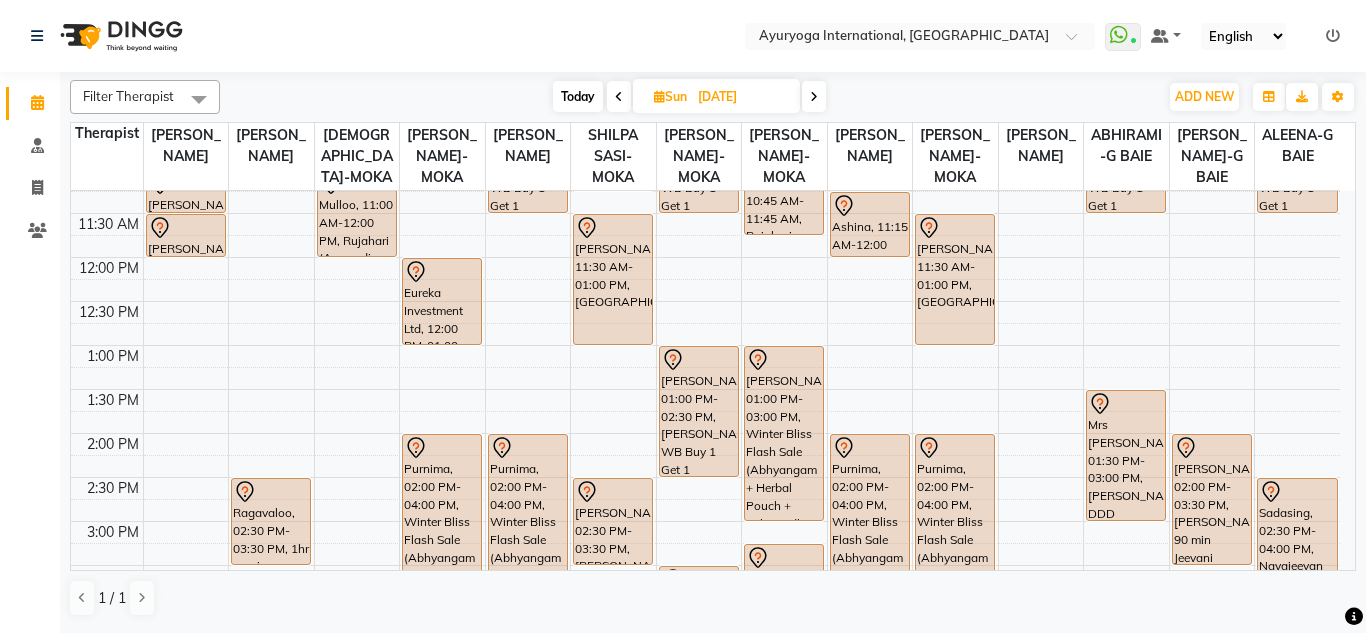 click on "Today" at bounding box center (578, 96) 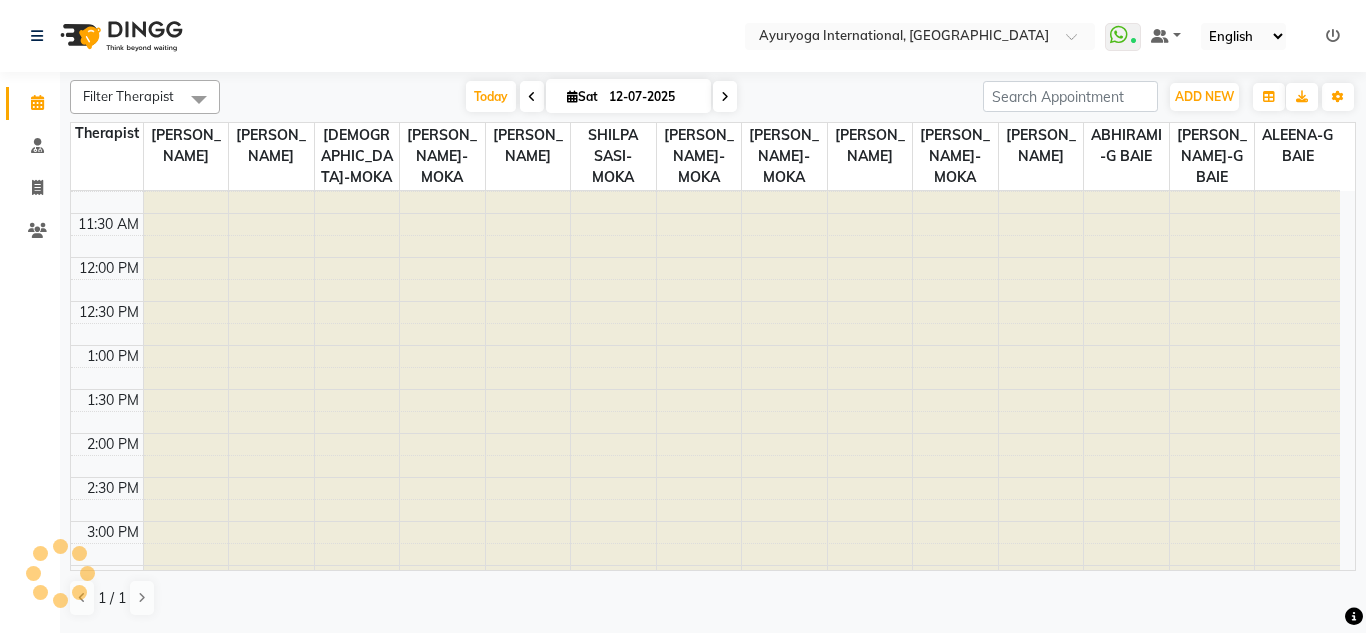 scroll, scrollTop: 0, scrollLeft: 0, axis: both 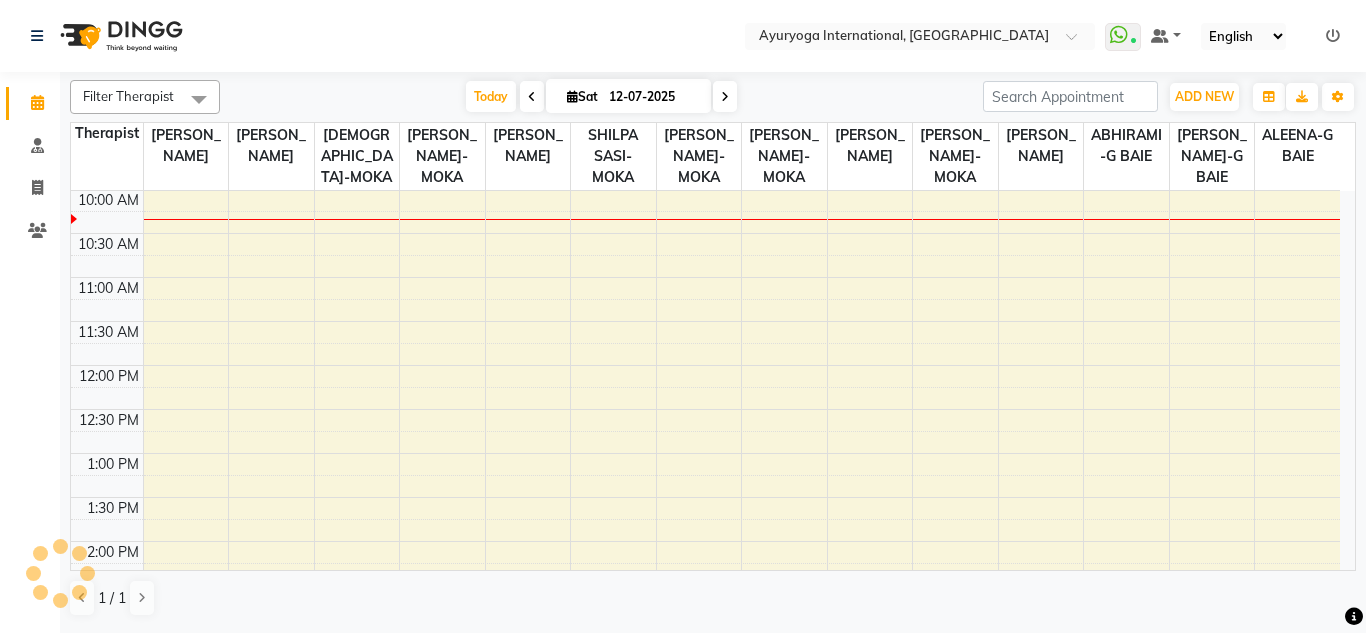 click on "Select Location × Ayuryoga International, [GEOGRAPHIC_DATA] Rd  WhatsApp Status  ✕ Status:  Connected Most Recent Message: [DATE]     10:15 AM Recent Service Activity: [DATE]     10:15 AM Default Panel My Panel English ENGLISH Español العربية मराठी हिंदी ગુજરાતી தமிழ் 中文 Notifications nothing to show" 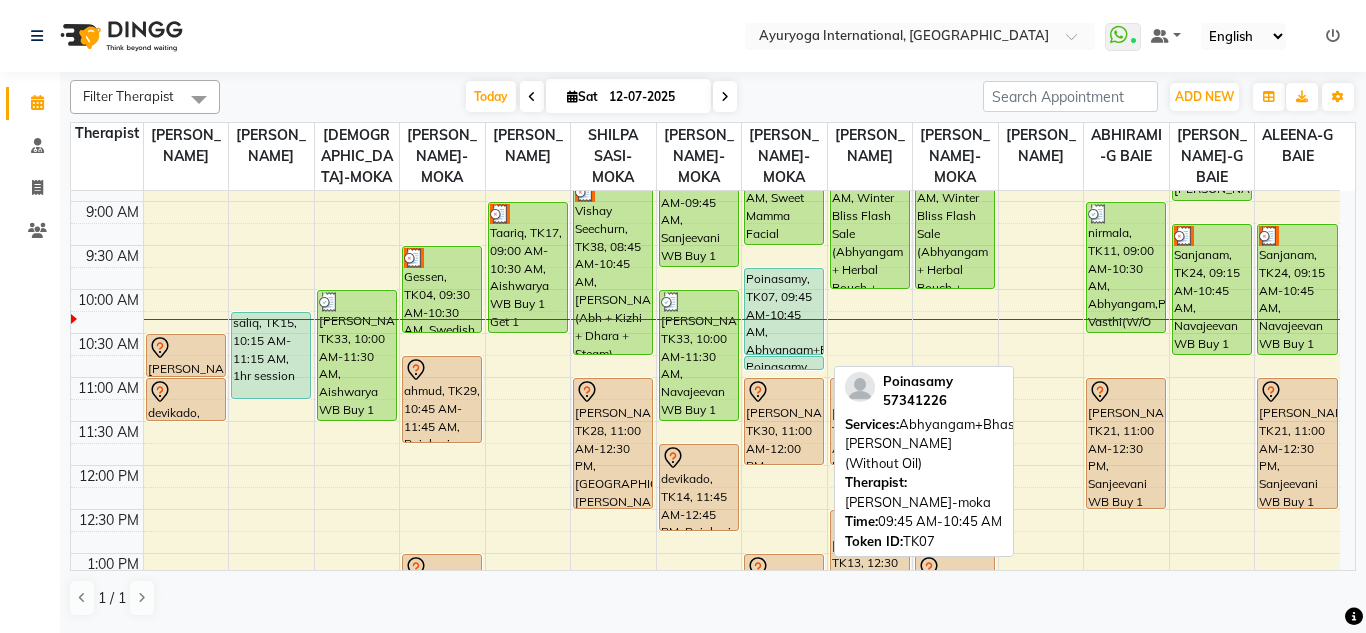 scroll, scrollTop: 65, scrollLeft: 0, axis: vertical 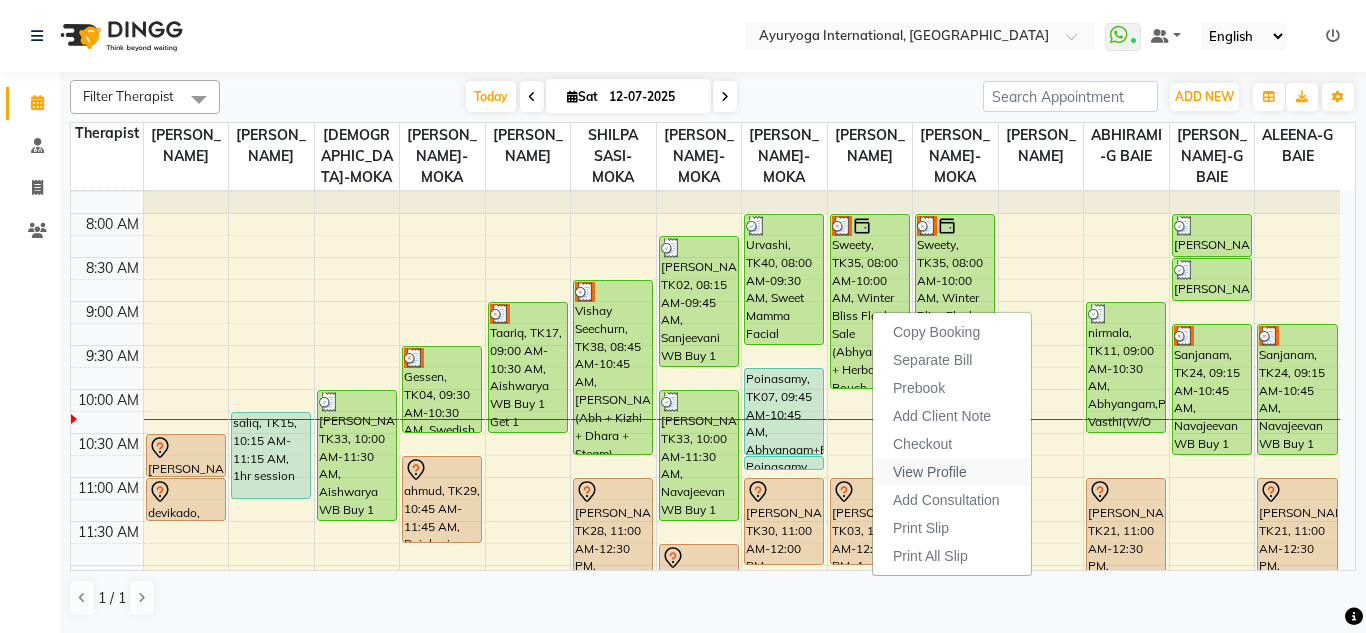 click on "View Profile" at bounding box center (930, 472) 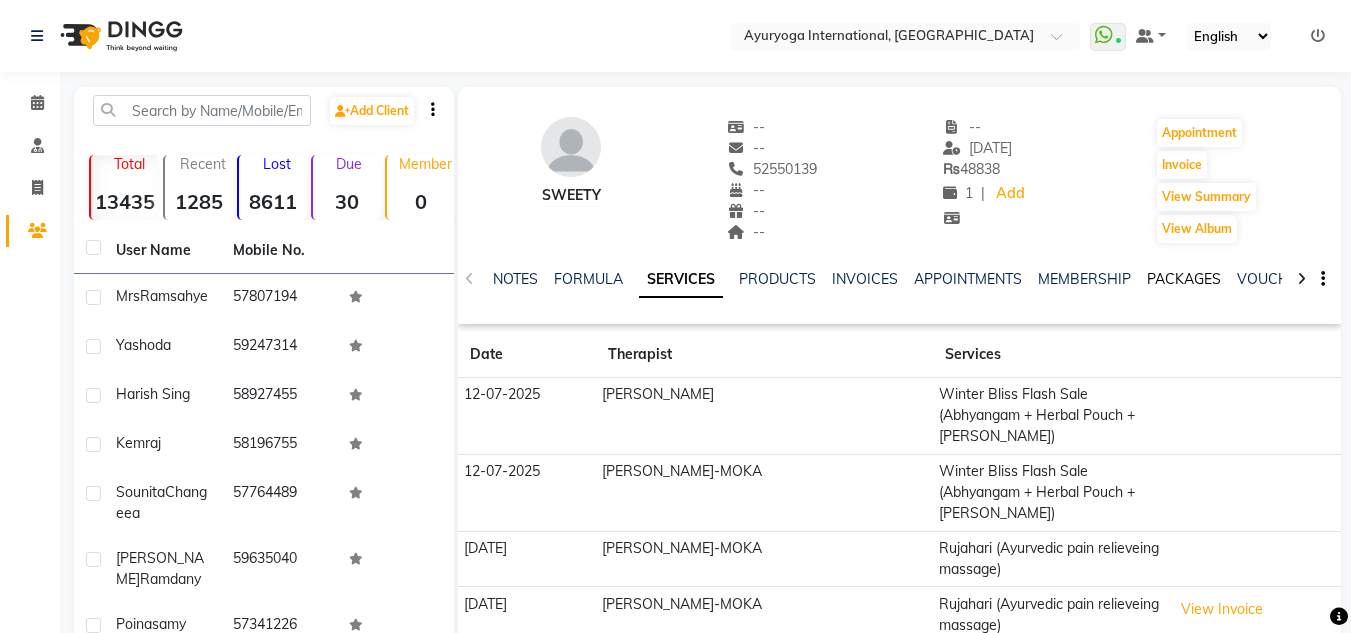click on "PACKAGES" 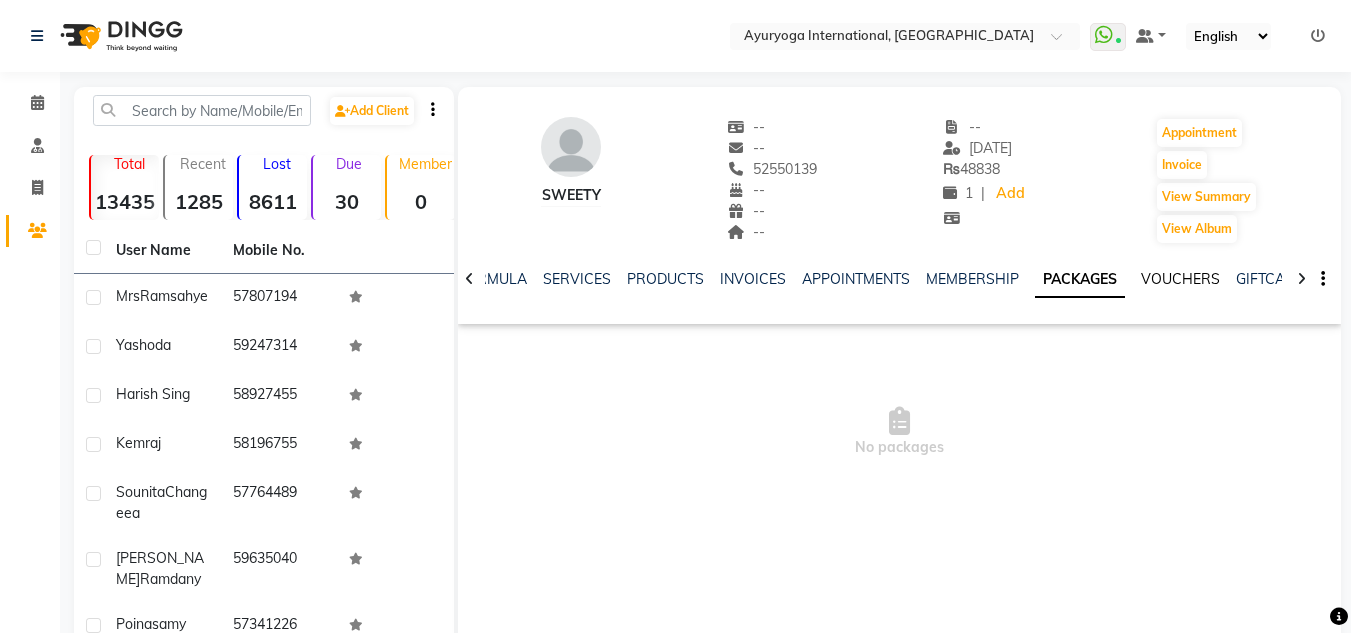 click on "VOUCHERS" 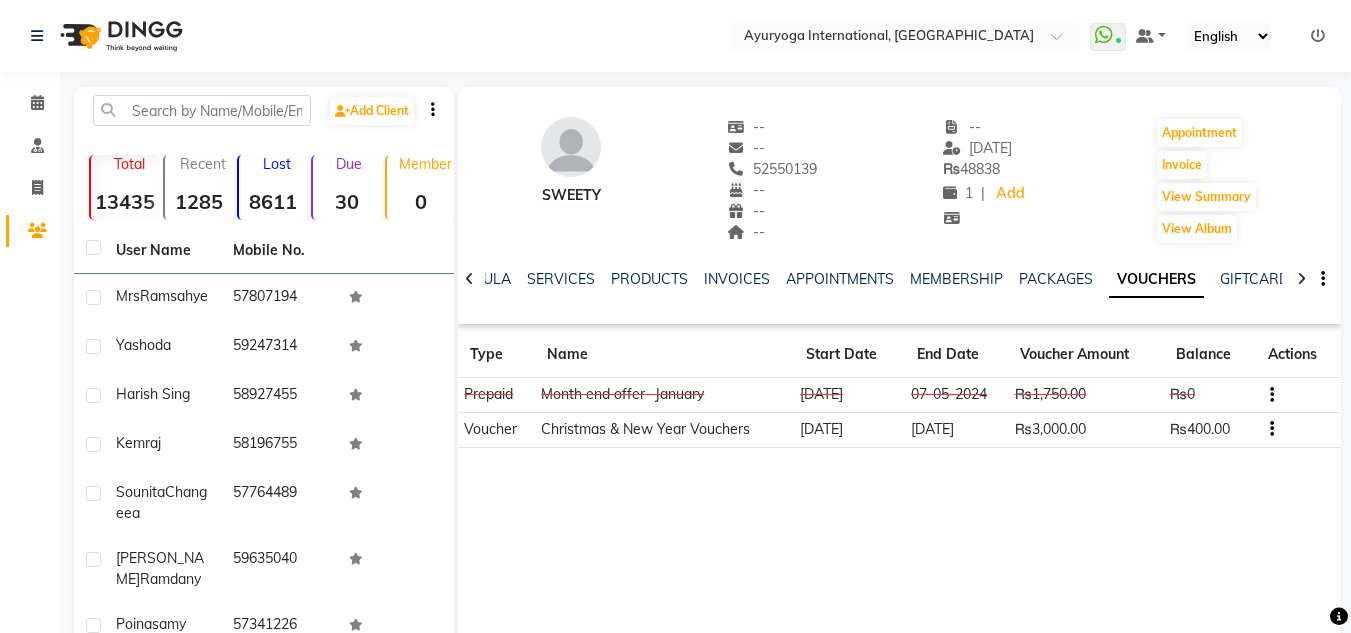click on "VOUCHERS" 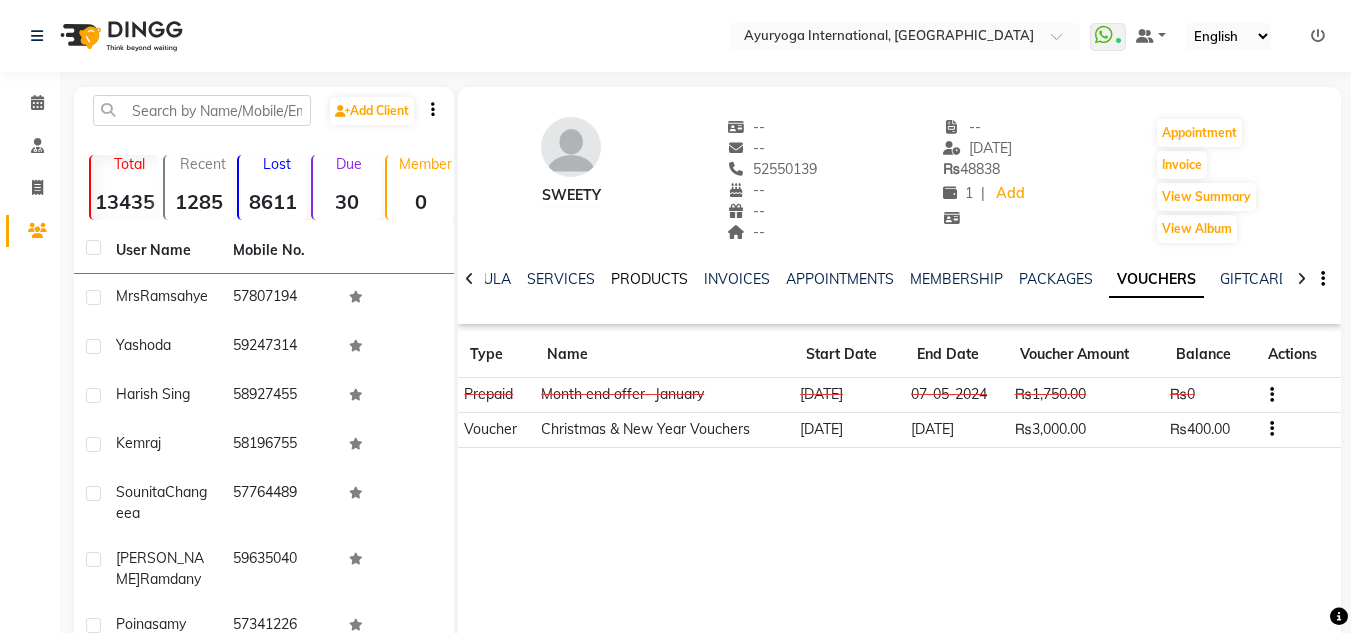 click on "PRODUCTS" 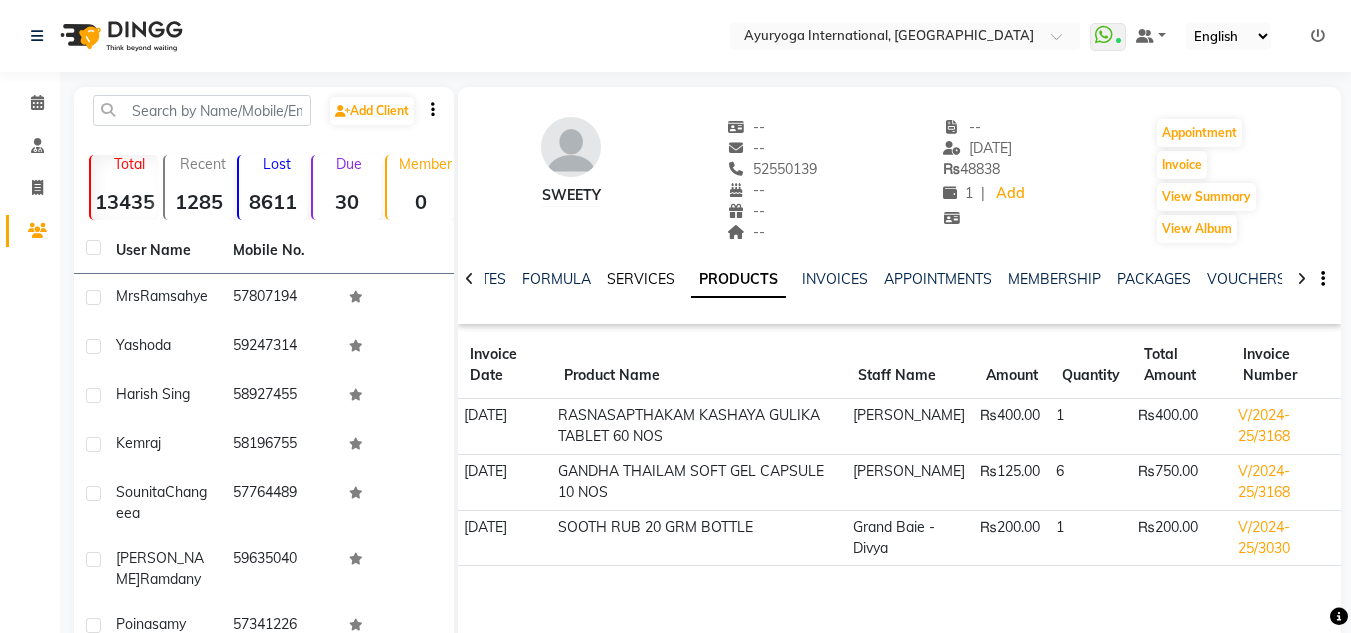 click on "SERVICES" 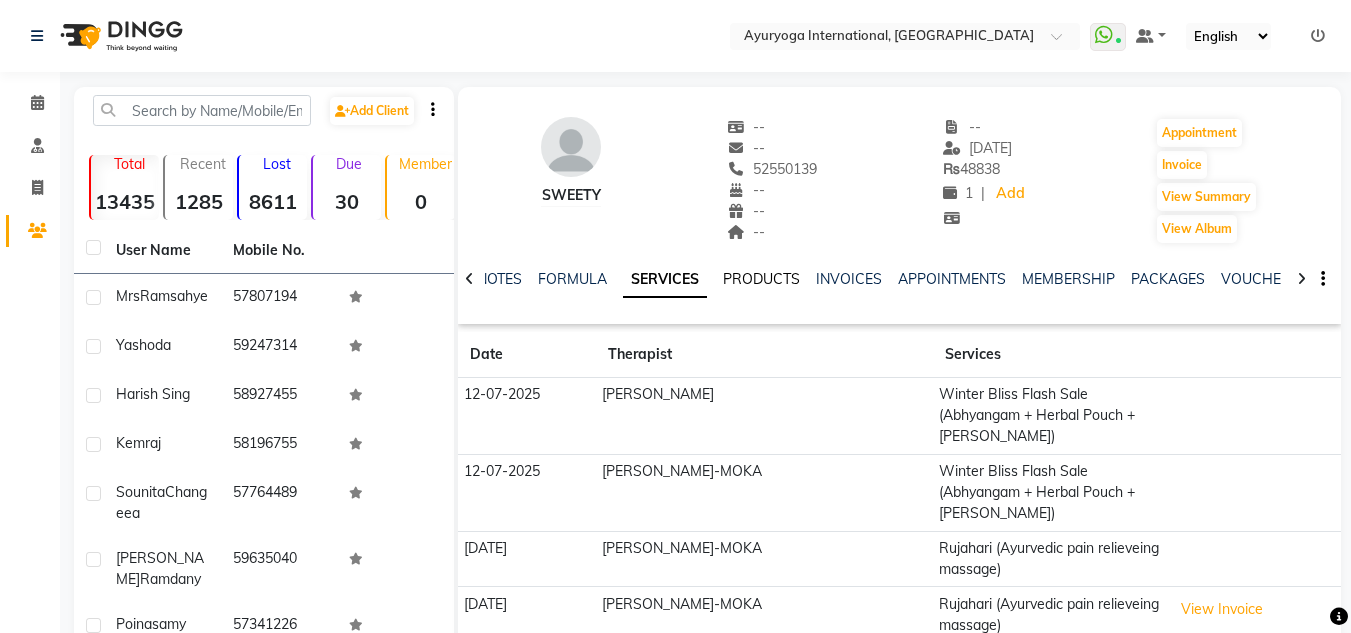 click on "PRODUCTS" 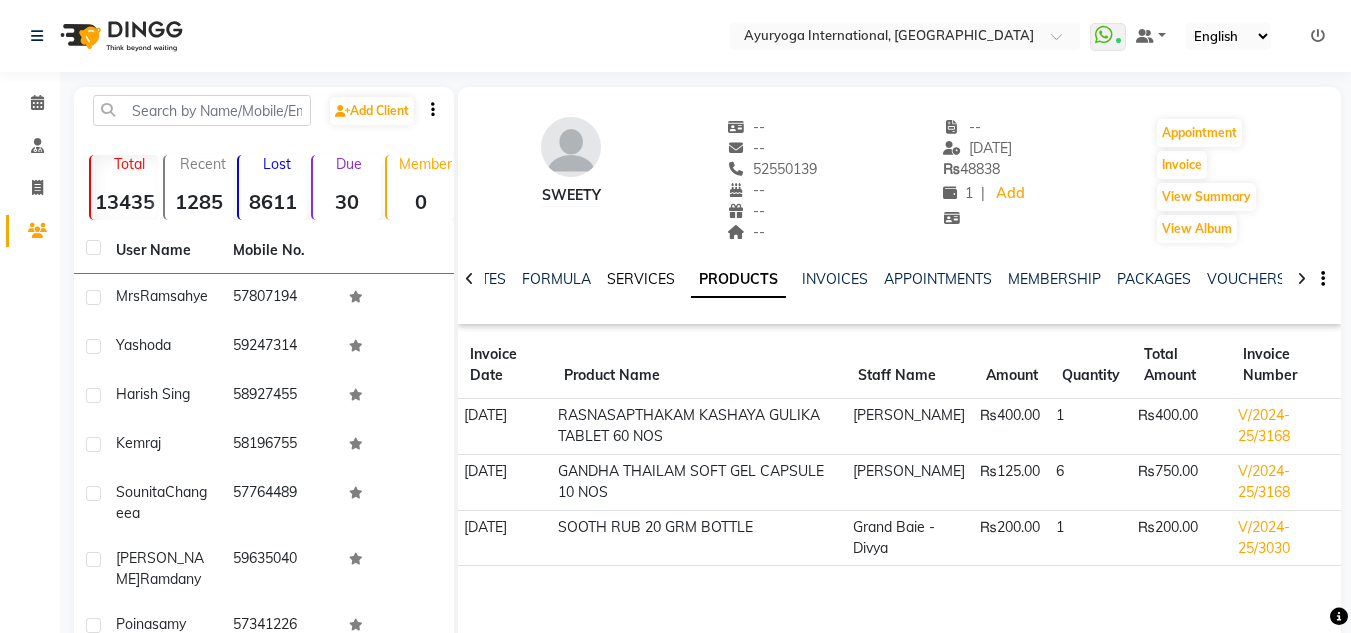 click on "SERVICES" 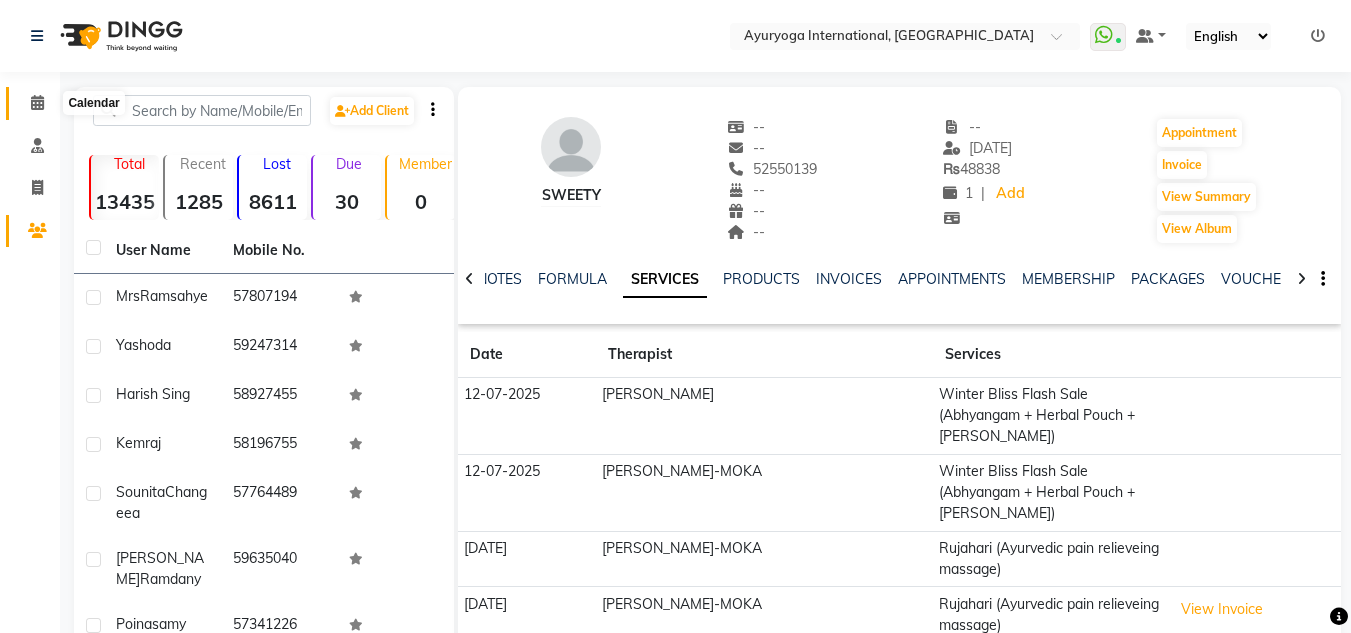 click 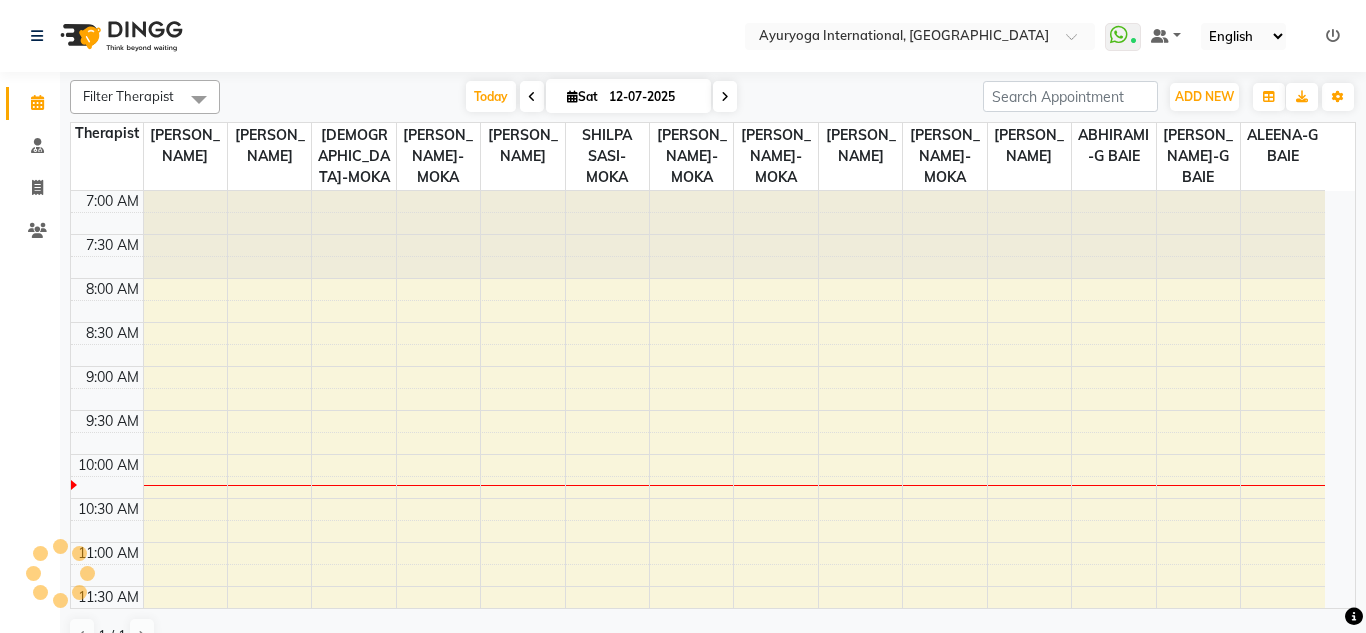 scroll, scrollTop: 0, scrollLeft: 0, axis: both 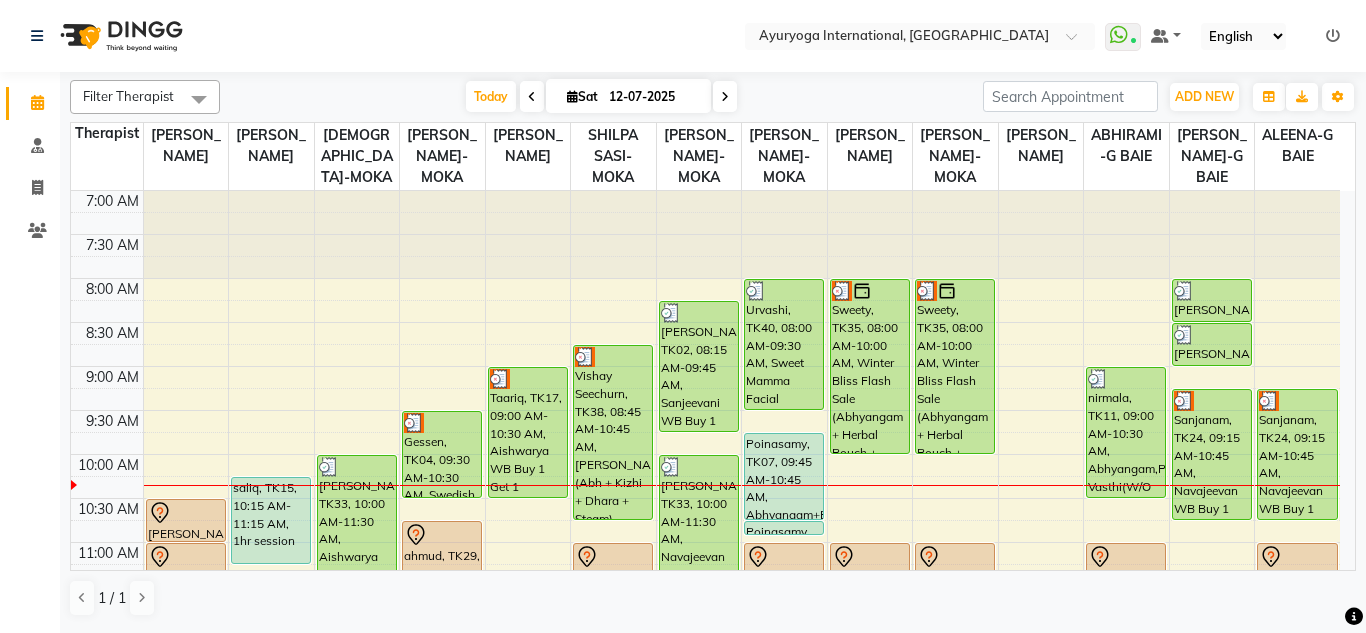 click on "Select Location × Ayuryoga International, [GEOGRAPHIC_DATA] Rd  WhatsApp Status  ✕ Status:  Connected Most Recent Message: [DATE]     10:15 AM Recent Service Activity: [DATE]     10:15 AM Default Panel My Panel English ENGLISH Español العربية मराठी हिंदी ગુજરાતી தமிழ் 中文 Notifications nothing to show" 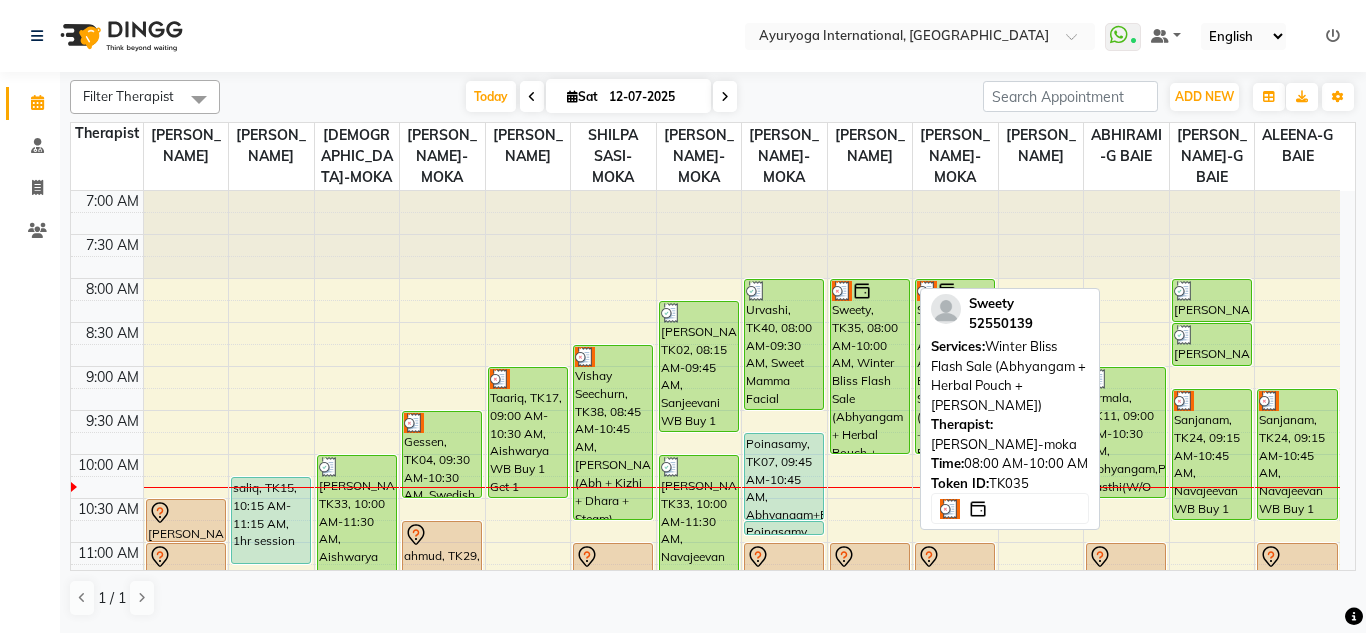 click on "Sweety, TK35, 08:00 AM-10:00 AM, Winter Bliss Flash Sale (Abhyangam + Herbal Pouch + Ksheeradhara)" at bounding box center (870, 366) 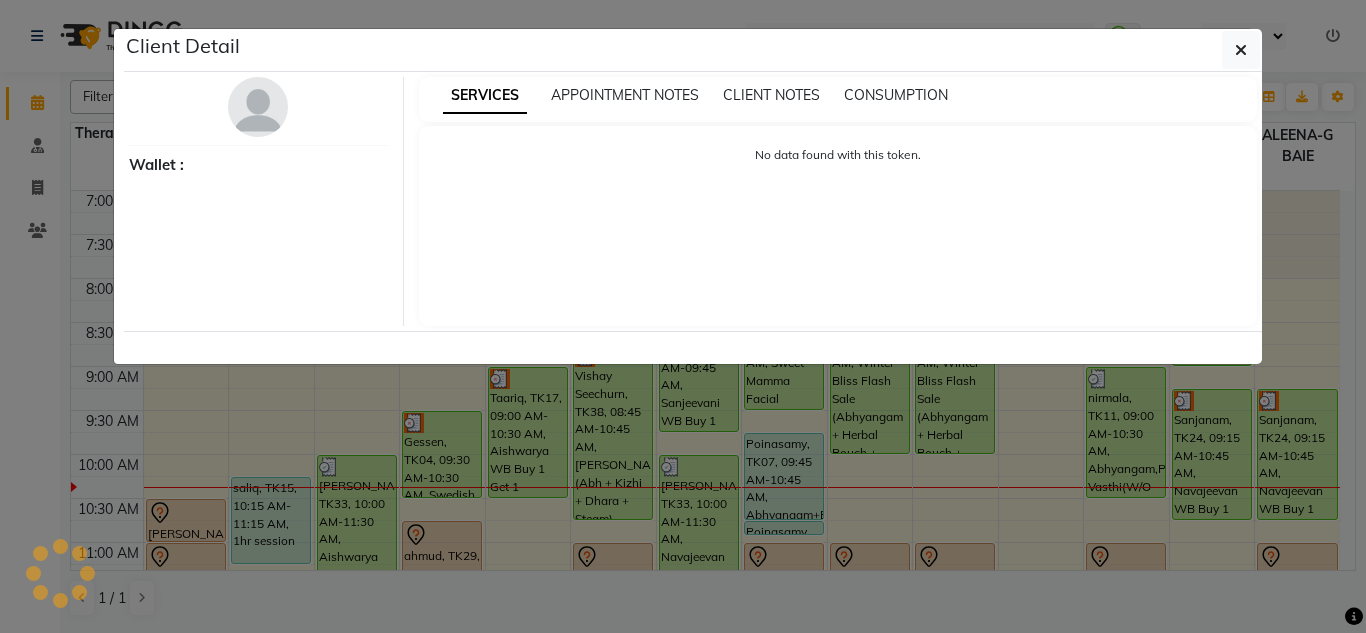 select on "3" 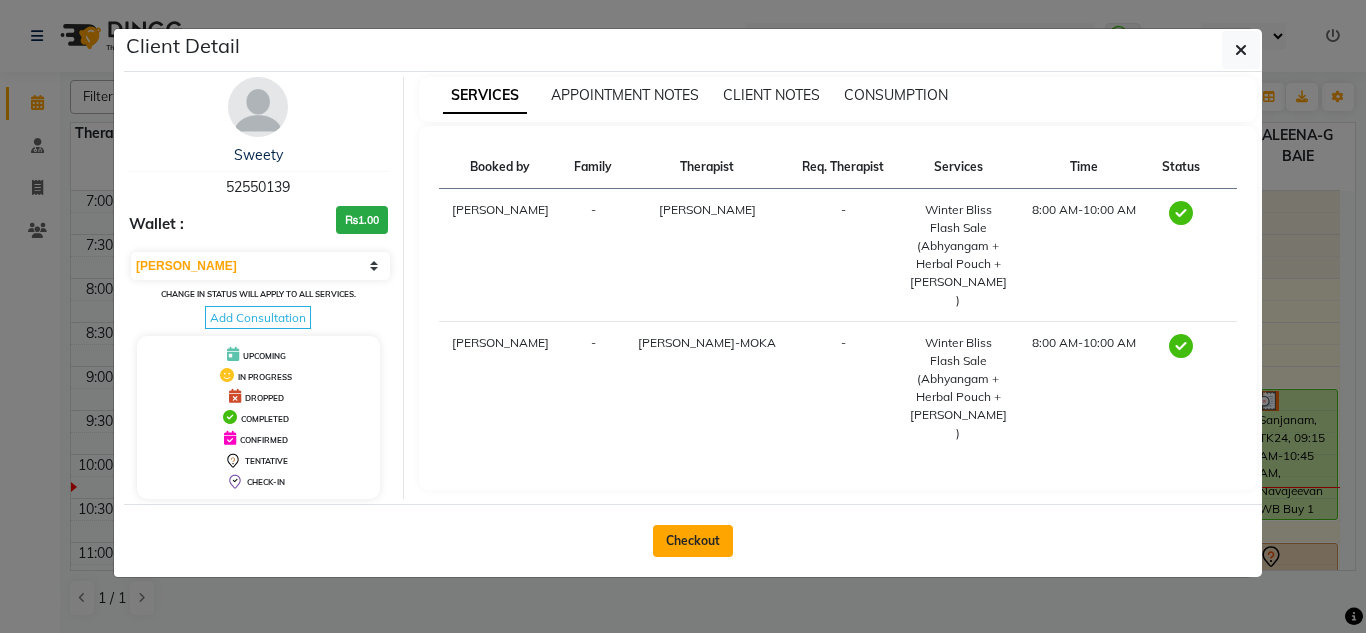 click on "Checkout" 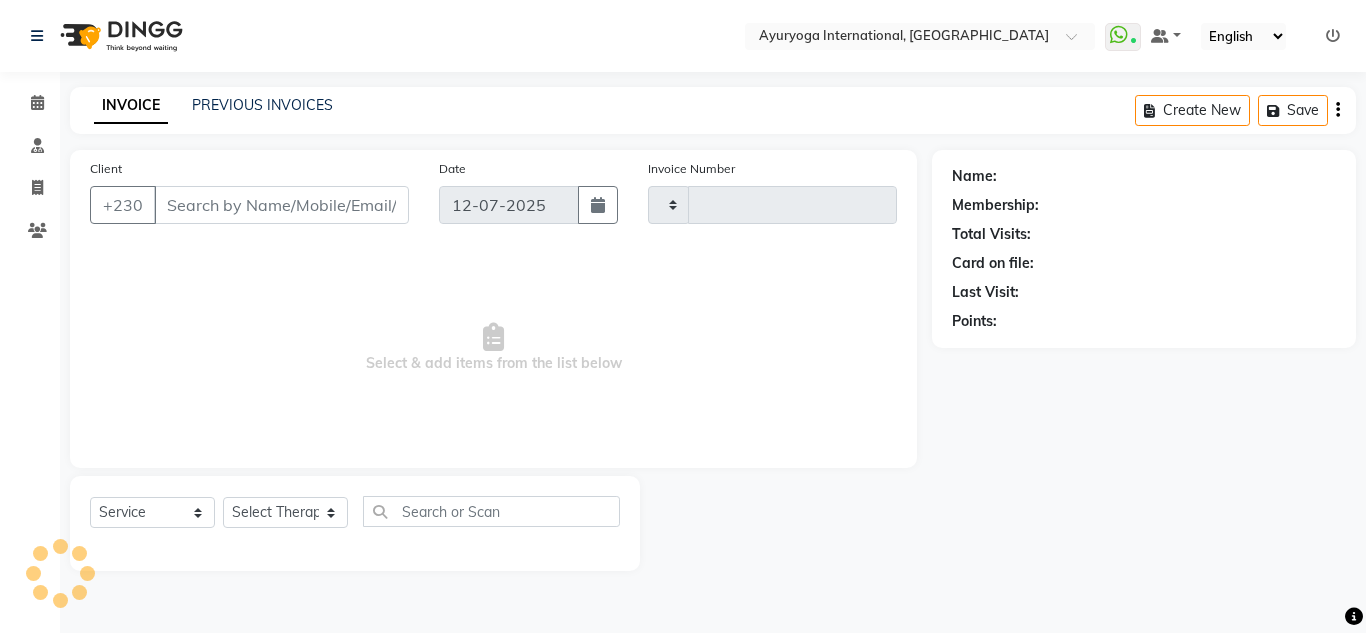 type on "3400" 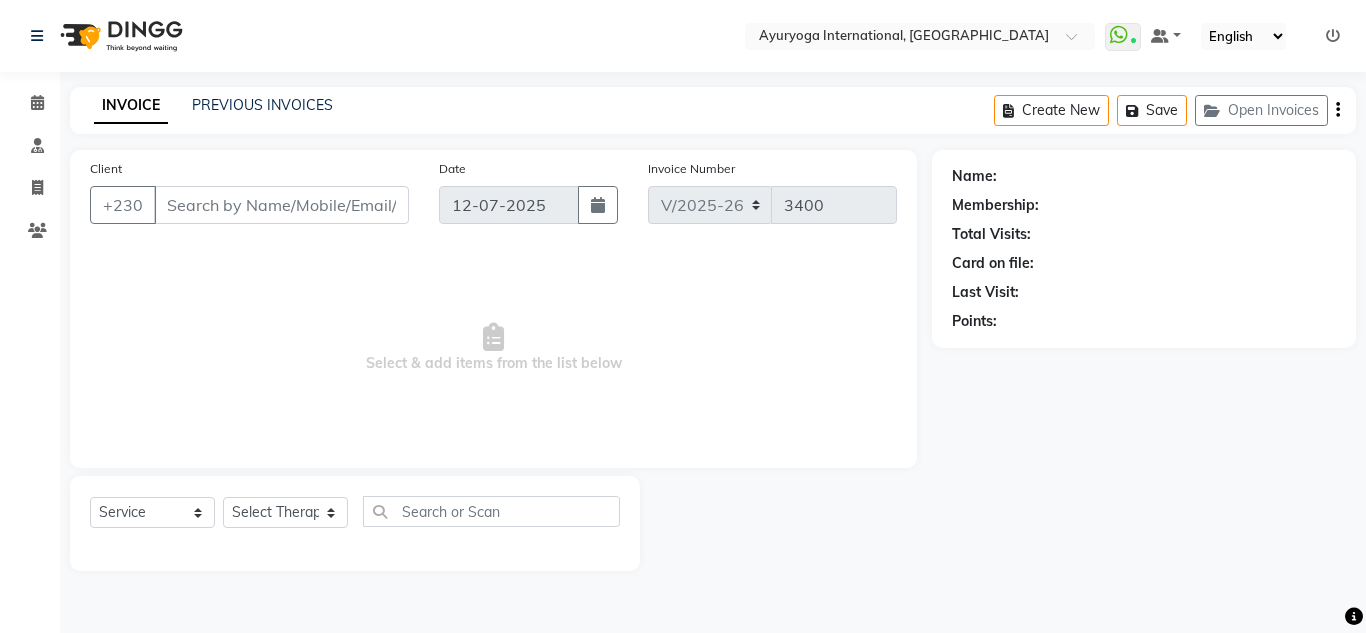 type on "52550139" 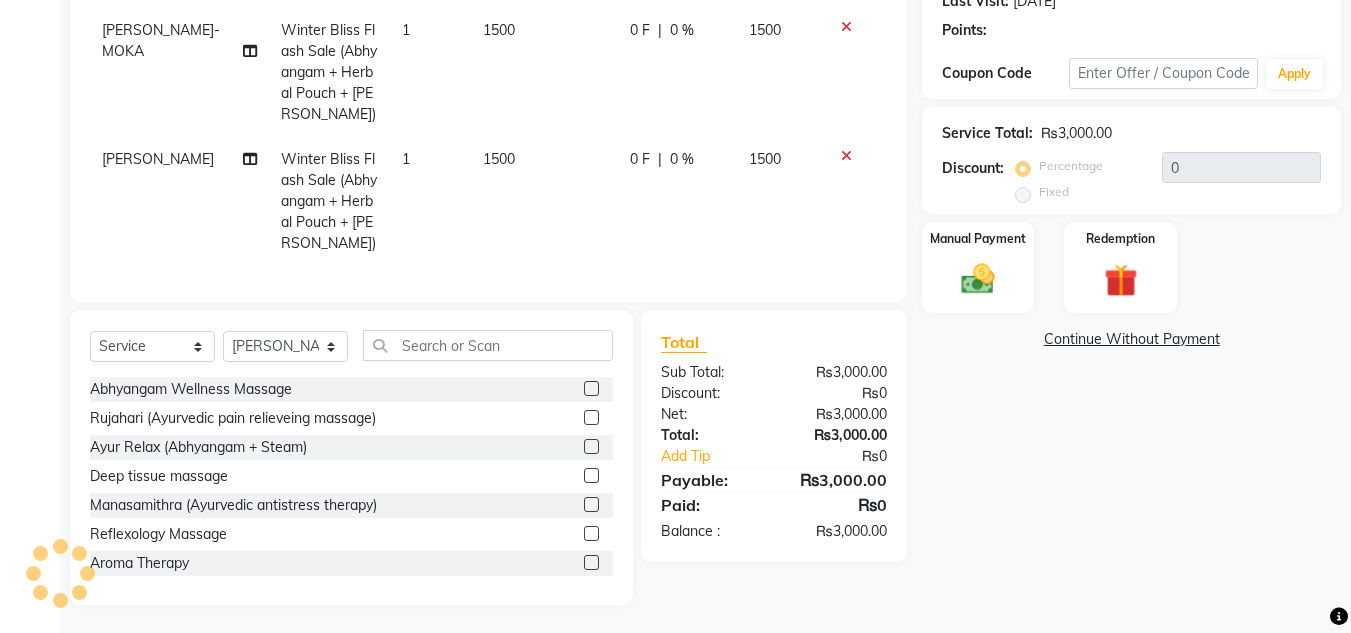 select on "1: Object" 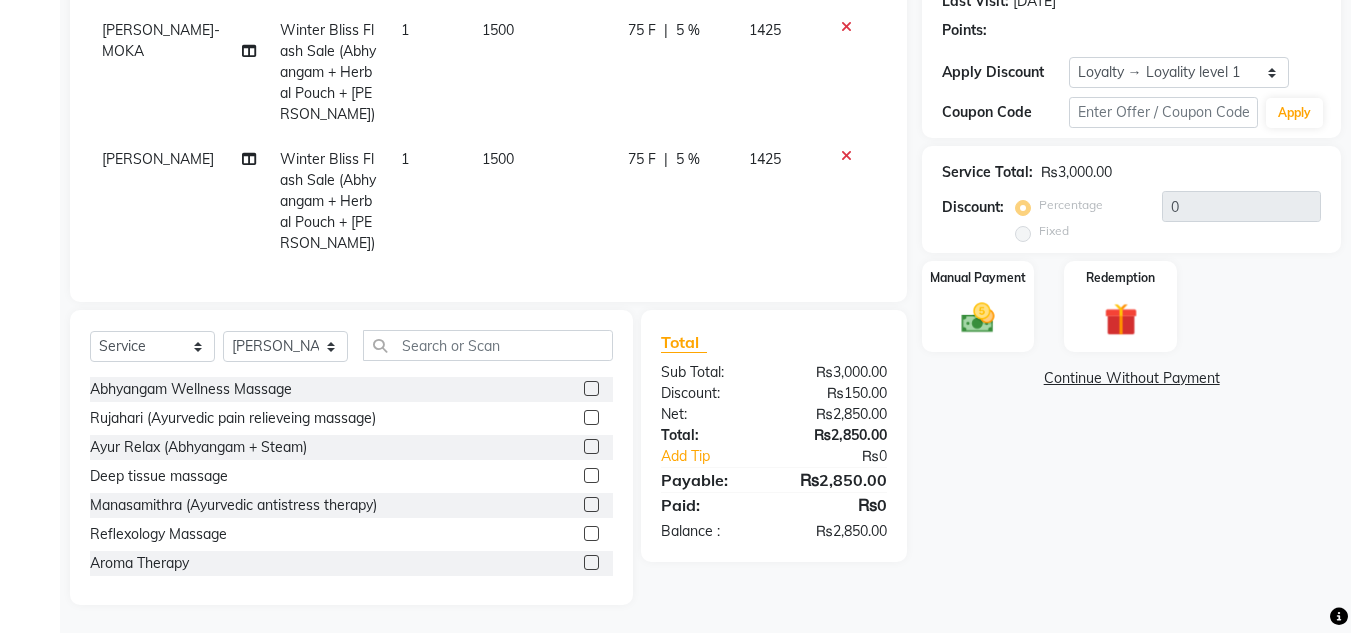 type on "5" 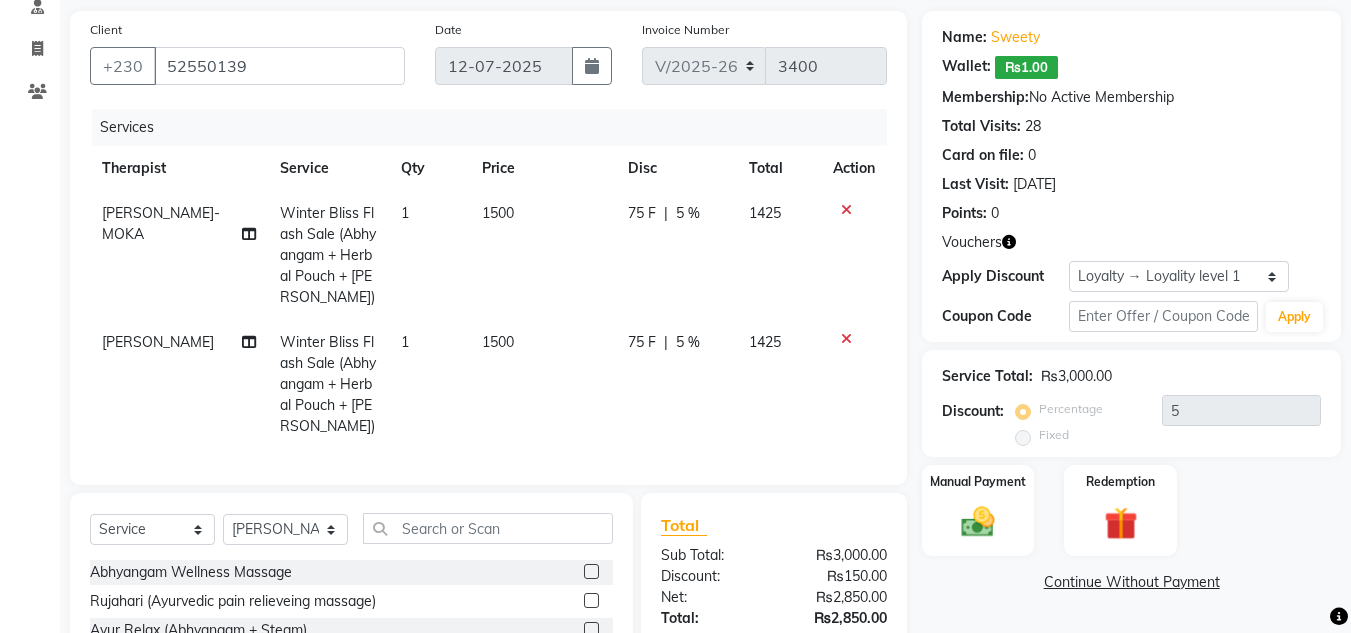 scroll, scrollTop: 339, scrollLeft: 0, axis: vertical 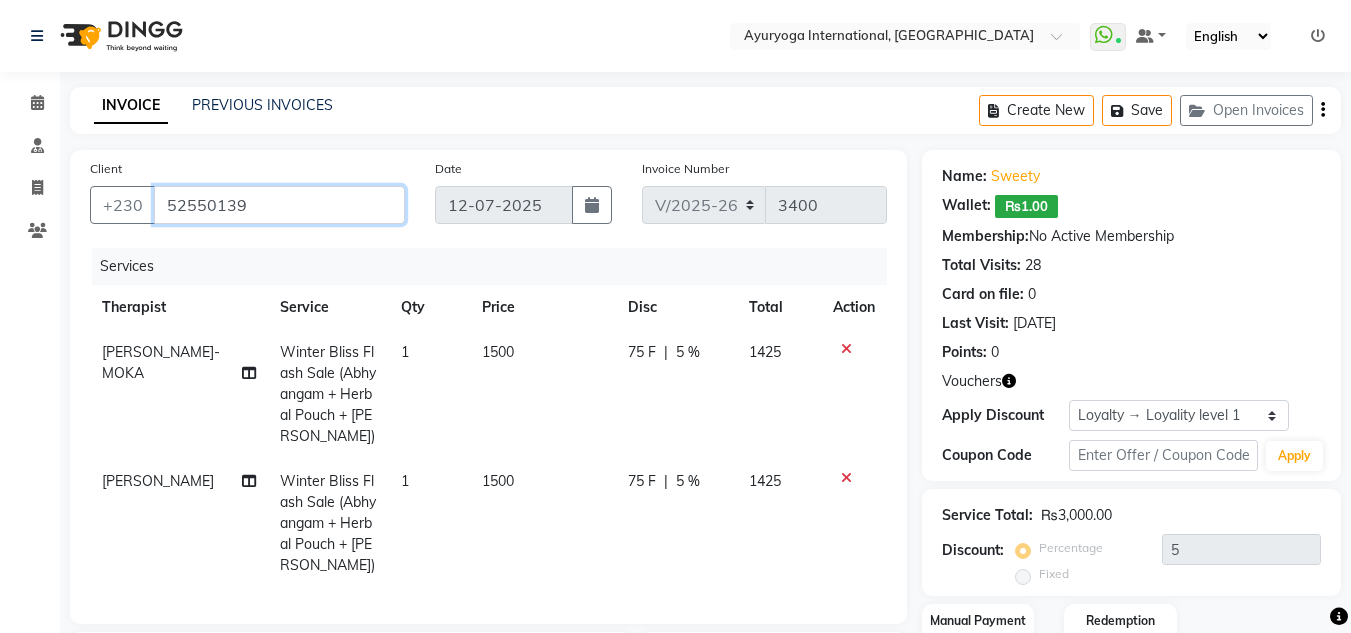 drag, startPoint x: 241, startPoint y: 208, endPoint x: 163, endPoint y: 201, distance: 78.31347 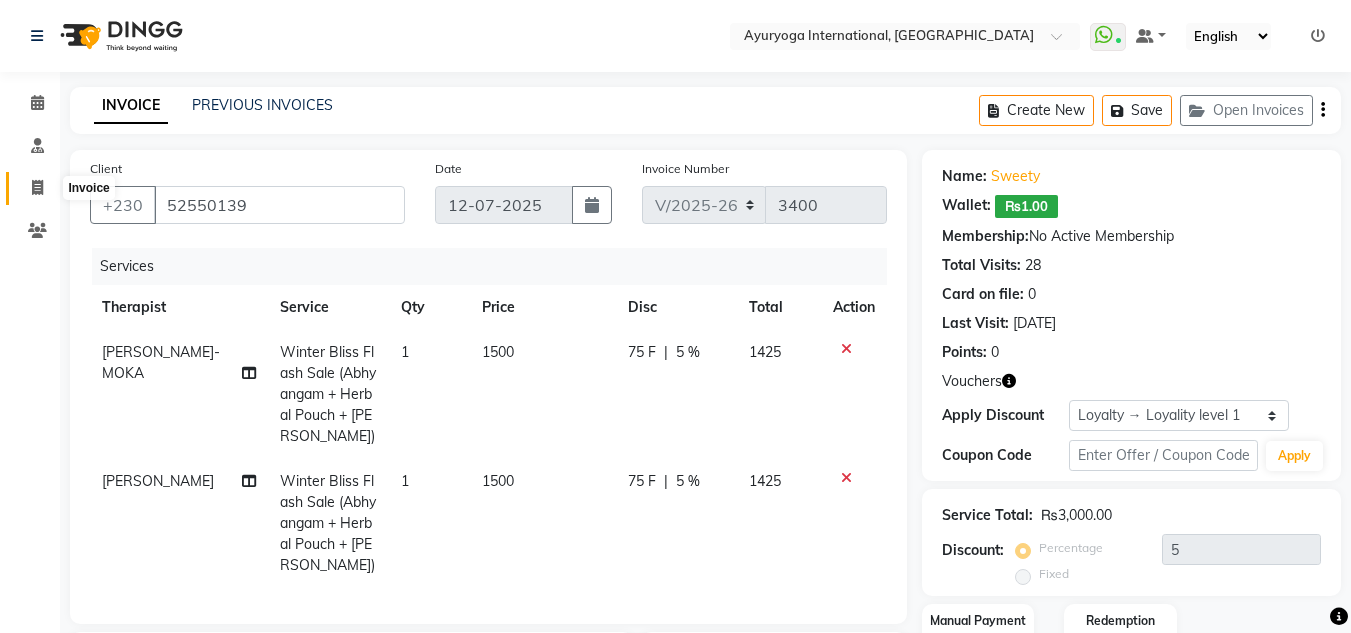 click 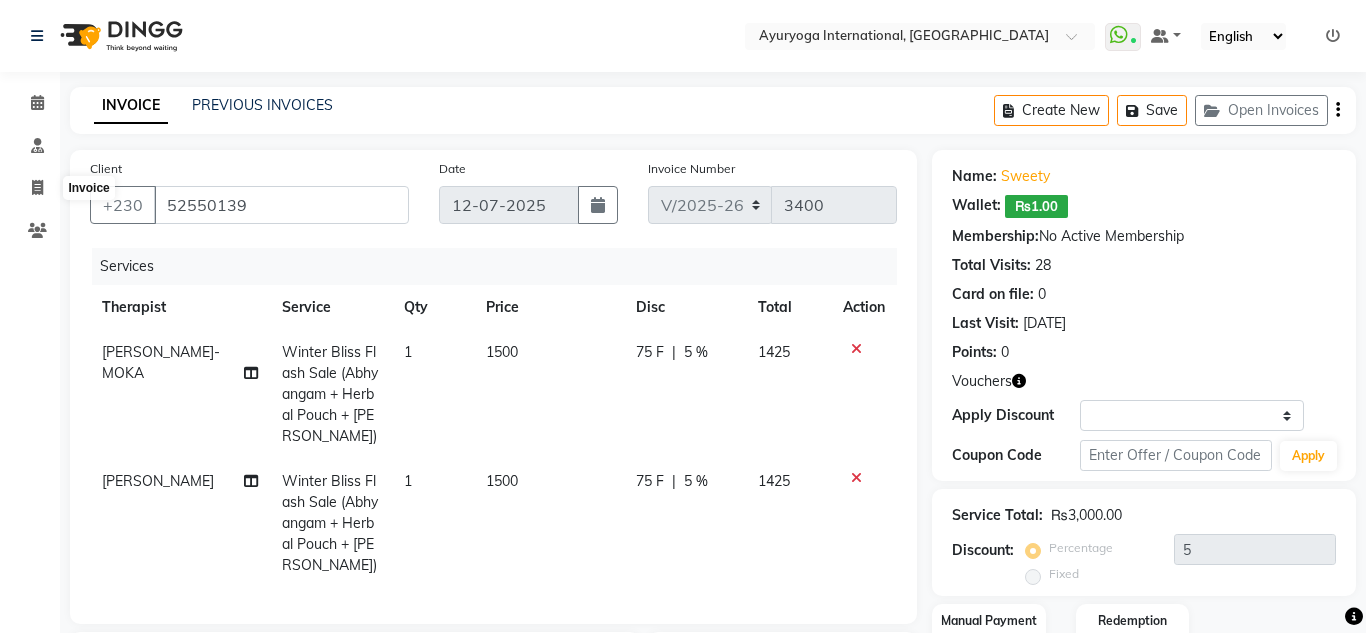 select on "service" 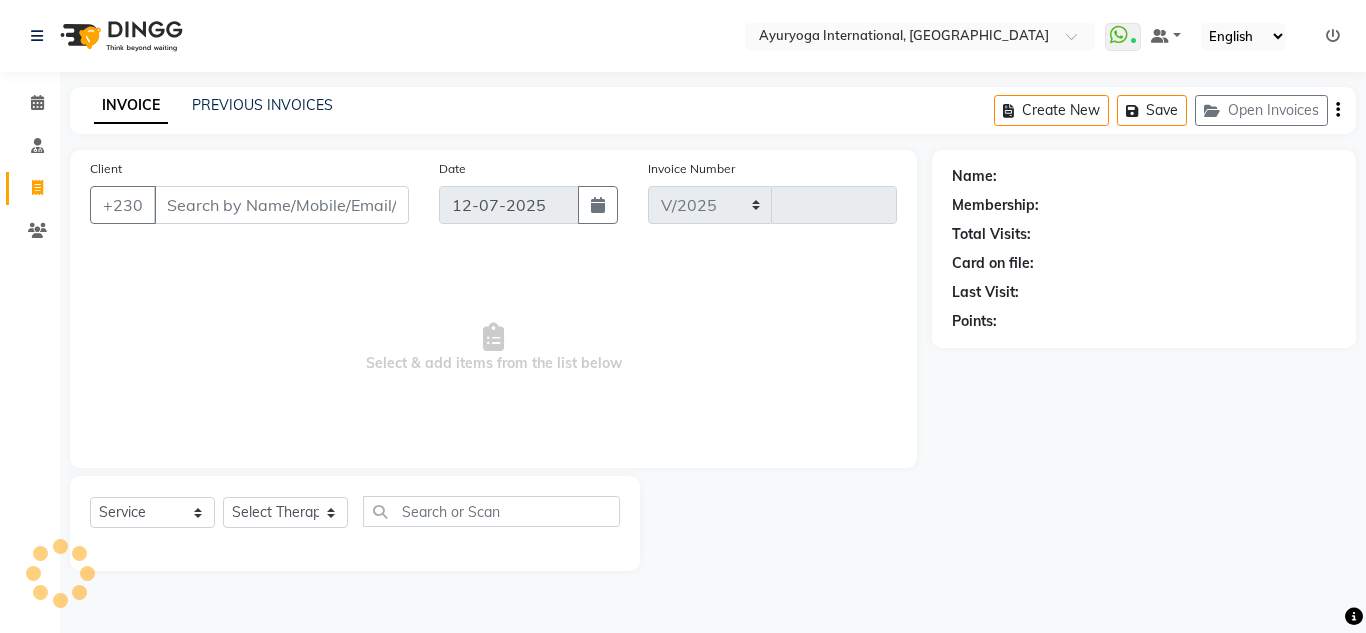 select on "730" 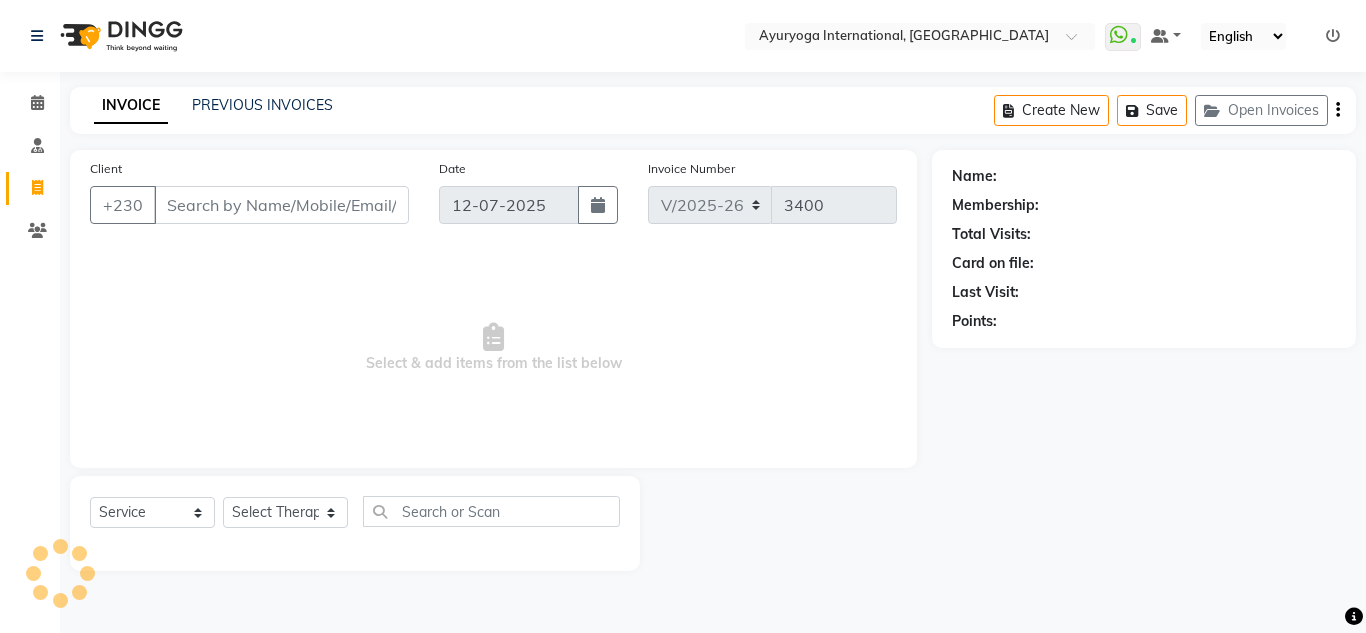 click on "Client" at bounding box center [281, 205] 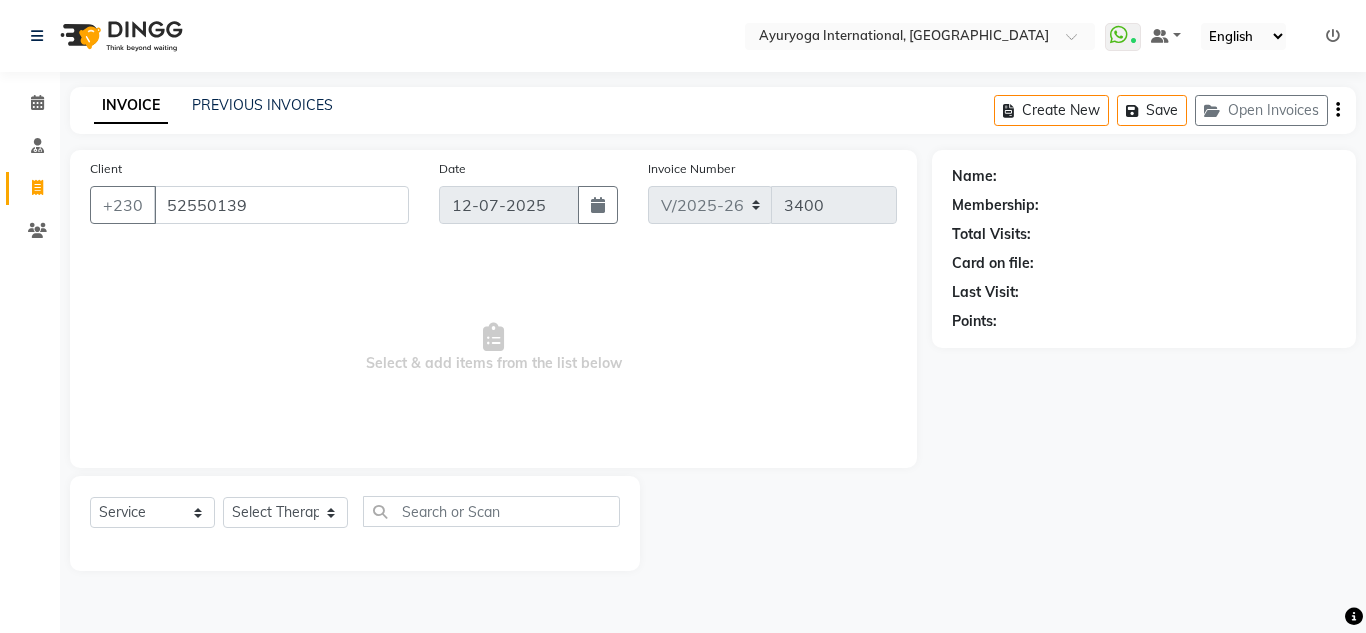 type on "52550139" 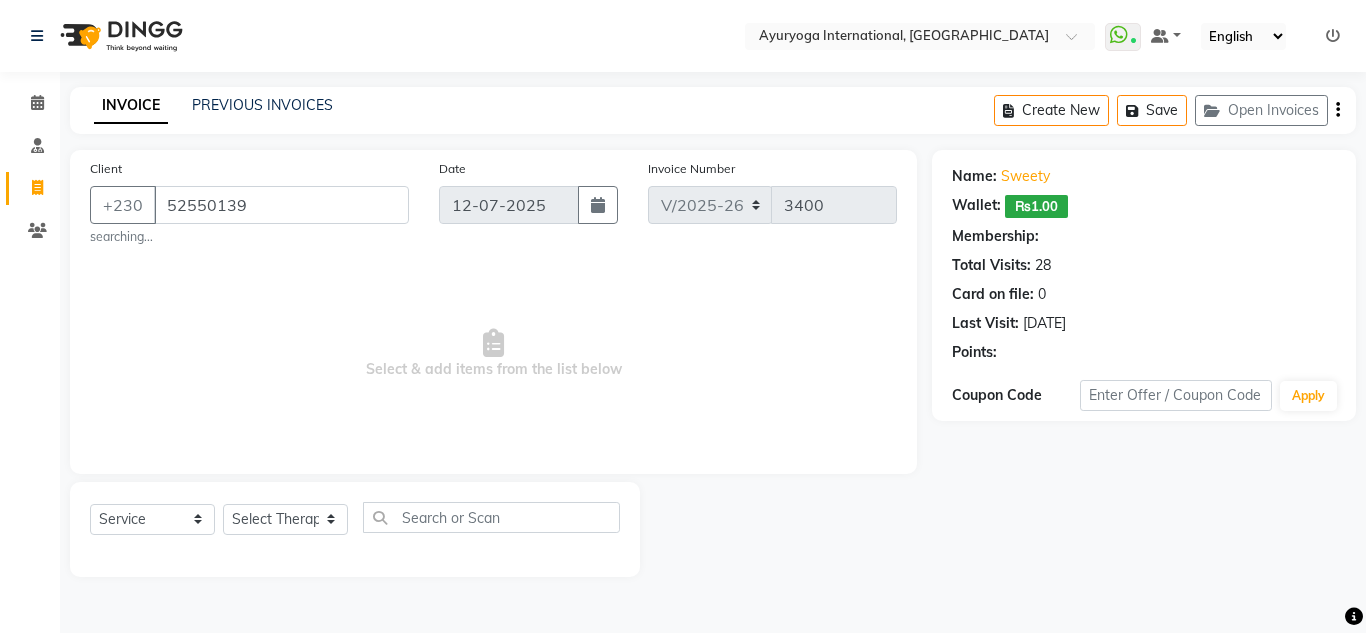 select on "1: Object" 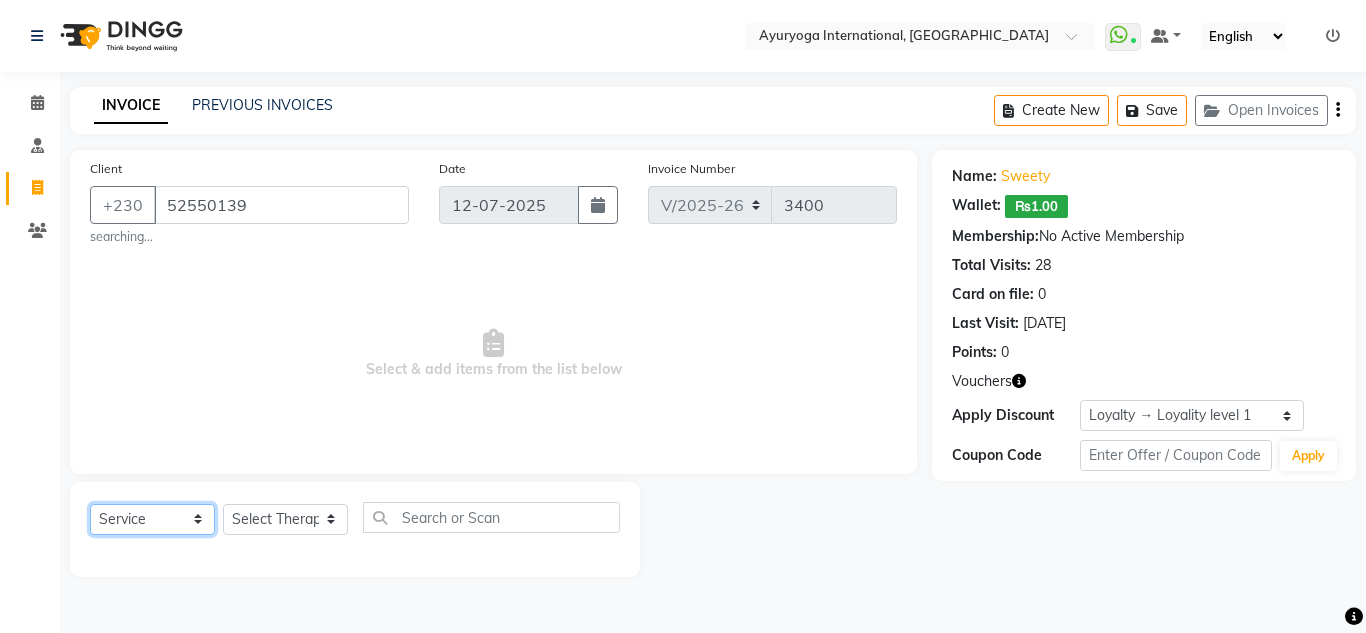 click on "Select  Service  Product  Membership  Package Voucher Prepaid Gift Card" 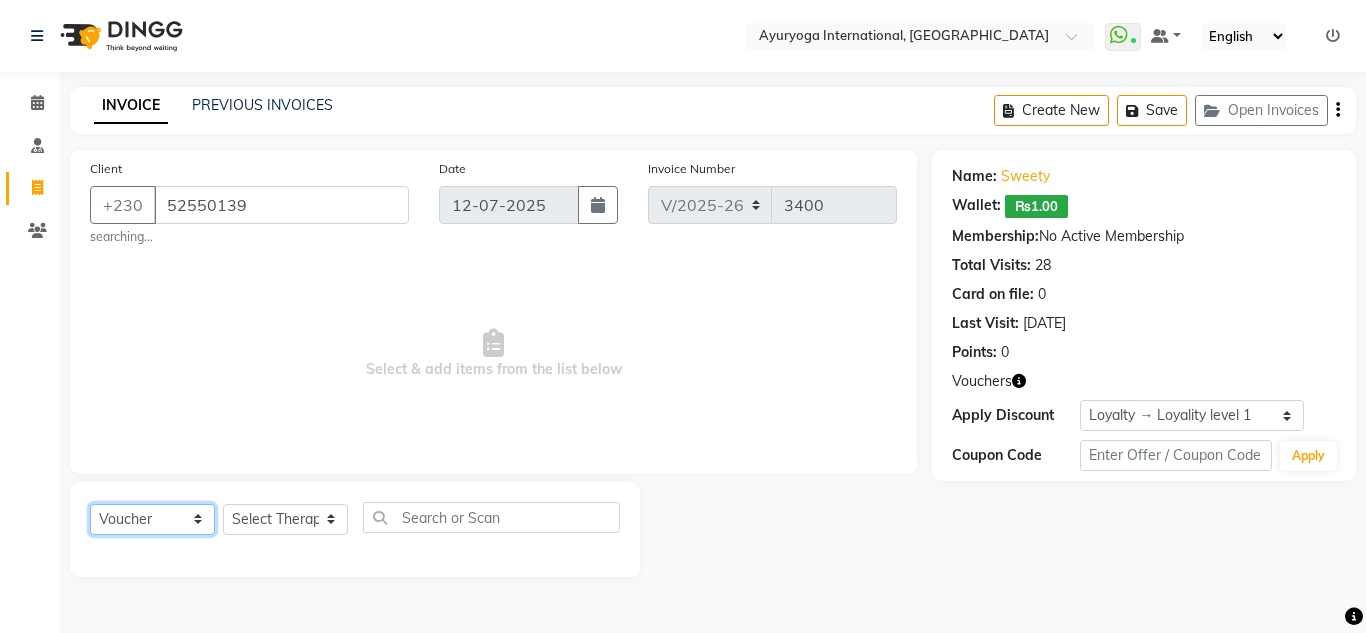 click on "Select  Service  Product  Membership  Package Voucher Prepaid Gift Card" 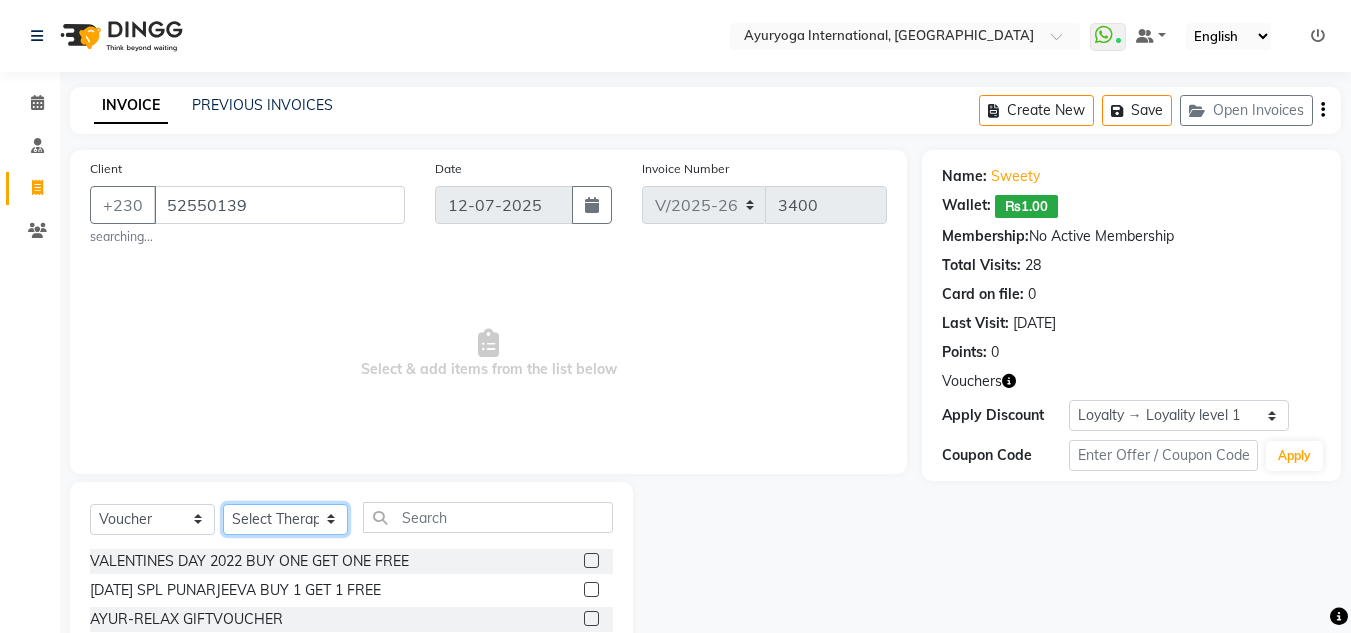 click on "Select Therapist ABHIRAMI-G BAIE [PERSON_NAME]-MOKA [PERSON_NAME]-MOKA ALEENA-G BAIE [PERSON_NAME]-MOKA [PERSON_NAME] VIJAYAN [PERSON_NAME]-MOKA [PERSON_NAME]-MOKA [PERSON_NAME]-MOKA [PERSON_NAME]-MOKA [PERSON_NAME]-MOKA PREMAWATEE SHILPA SASI-MOKA [PERSON_NAME]-G BAIE SMIBIN [PERSON_NAME]-G BAIE VISHNU-MOKA [PERSON_NAME]-MOKA" 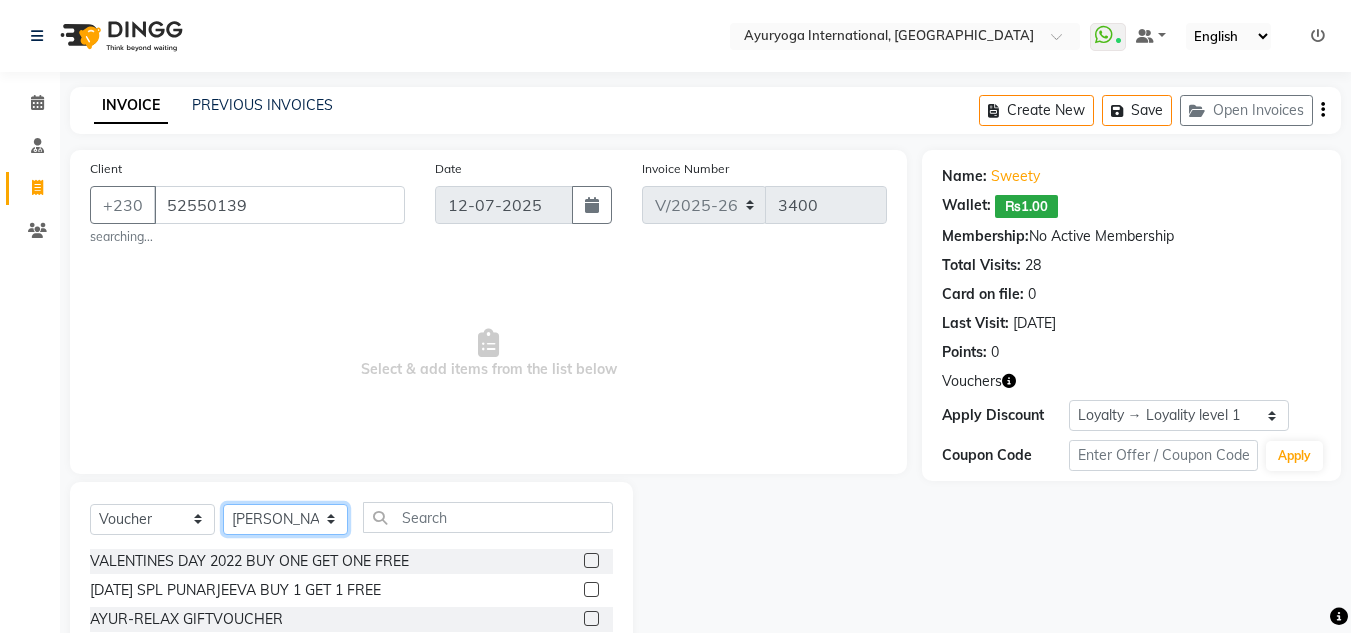 click on "Select Therapist ABHIRAMI-G BAIE [PERSON_NAME]-MOKA [PERSON_NAME]-MOKA ALEENA-G BAIE [PERSON_NAME]-MOKA [PERSON_NAME] VIJAYAN [PERSON_NAME]-MOKA [PERSON_NAME]-MOKA [PERSON_NAME]-MOKA [PERSON_NAME]-MOKA [PERSON_NAME]-MOKA PREMAWATEE SHILPA SASI-MOKA [PERSON_NAME]-G BAIE SMIBIN [PERSON_NAME]-G BAIE VISHNU-MOKA [PERSON_NAME]-MOKA" 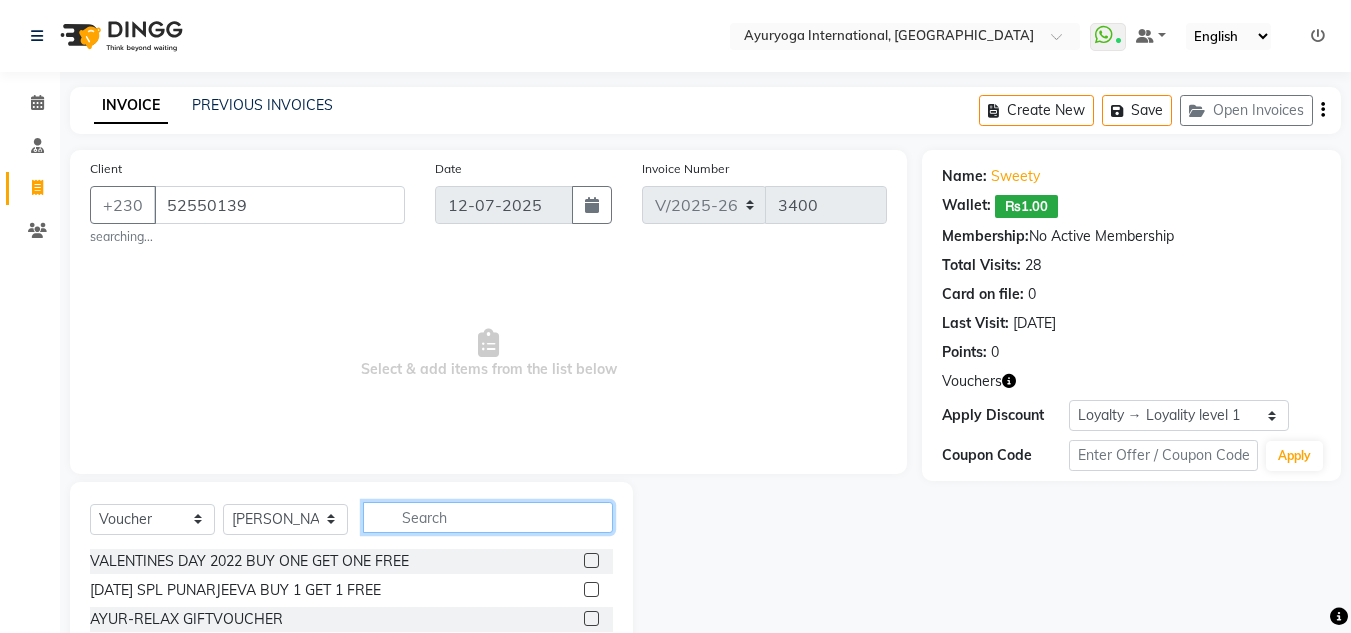 click 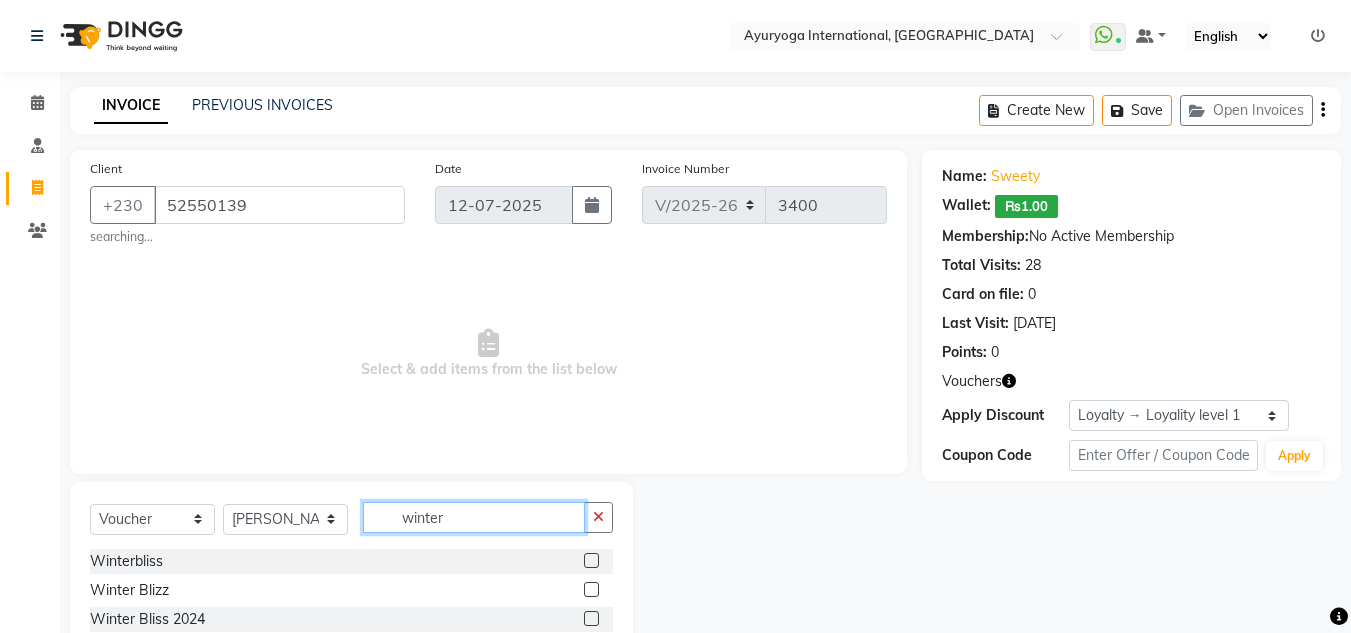 scroll, scrollTop: 119, scrollLeft: 0, axis: vertical 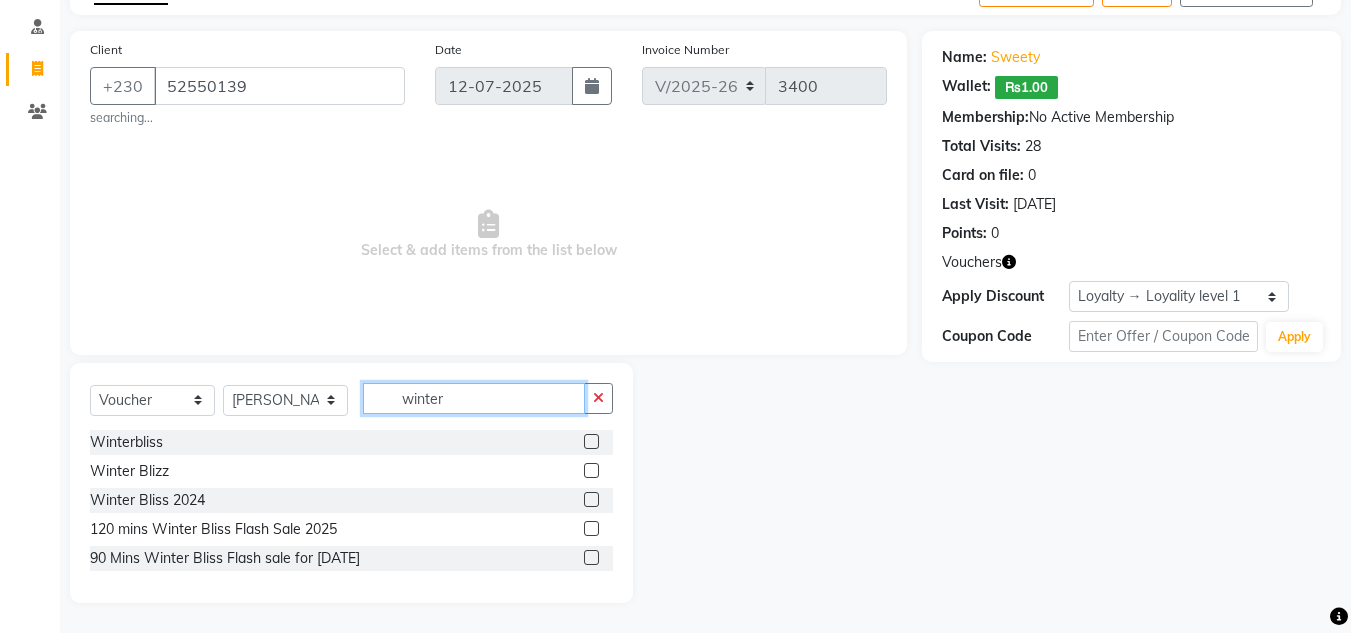 type on "winter" 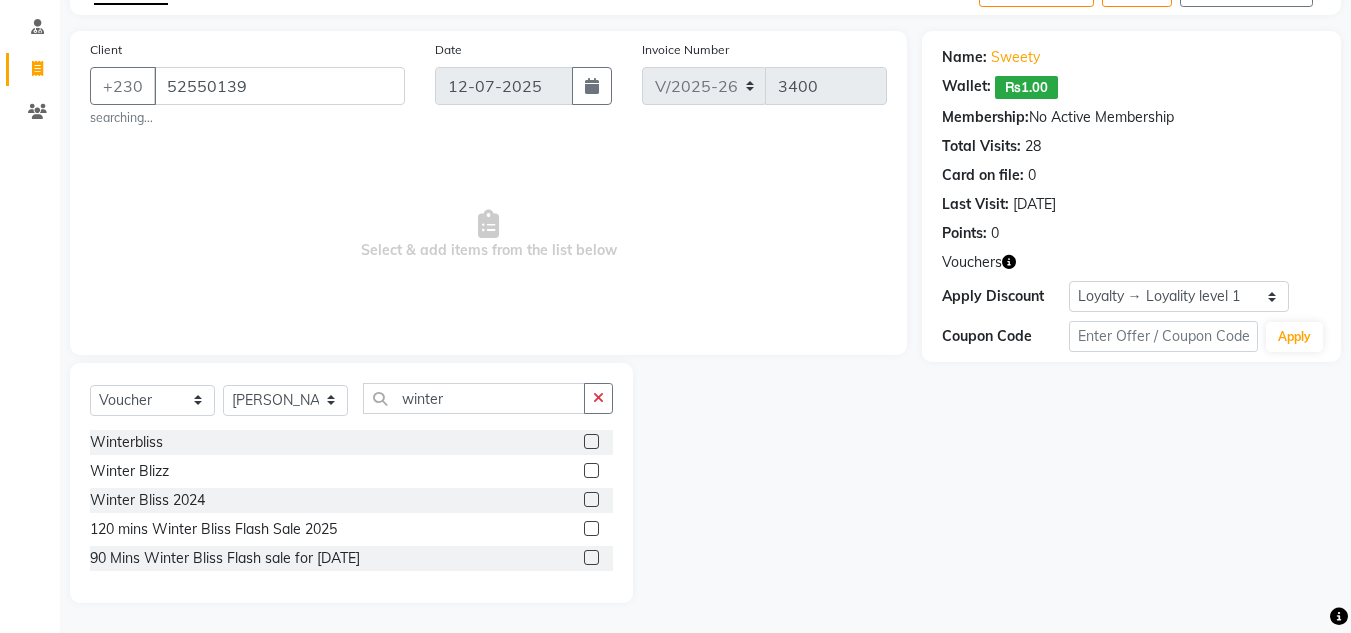 click 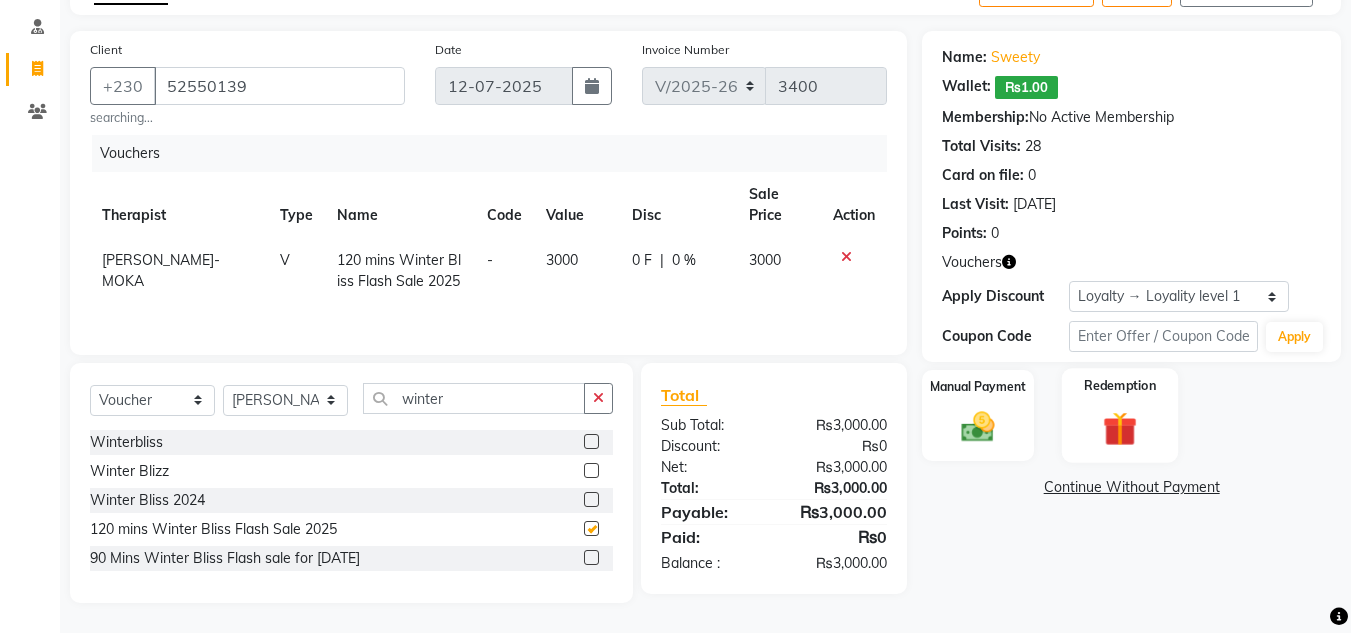 checkbox on "false" 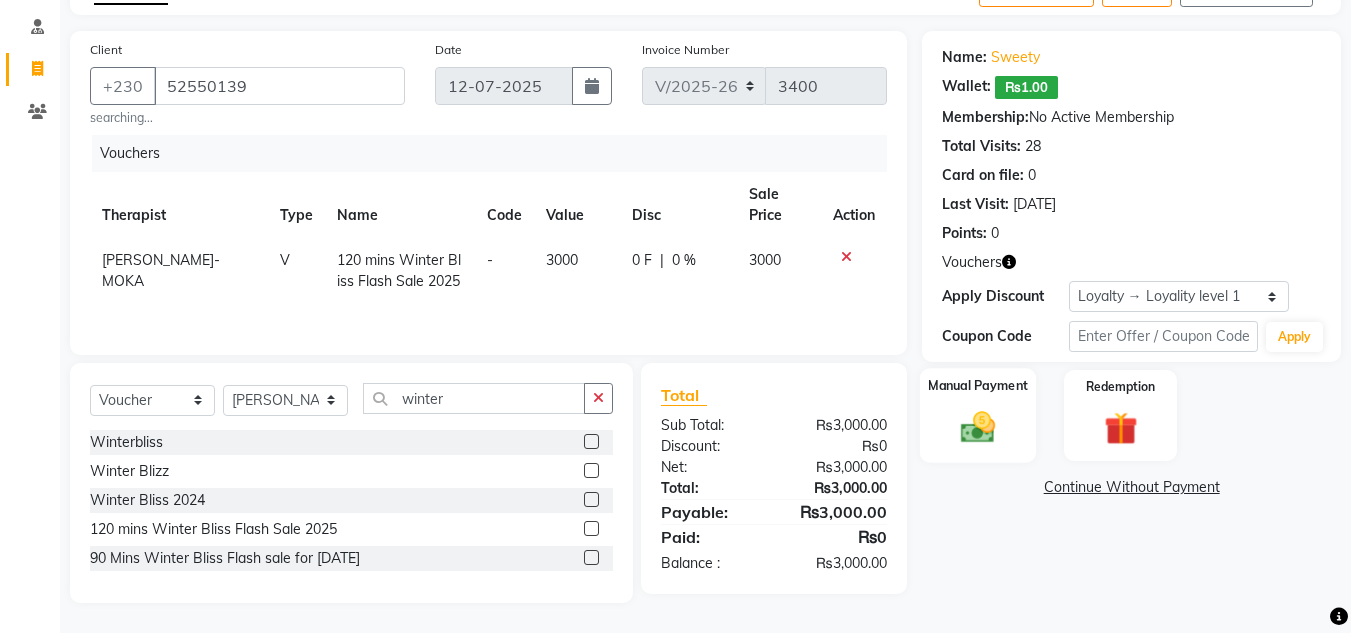 click 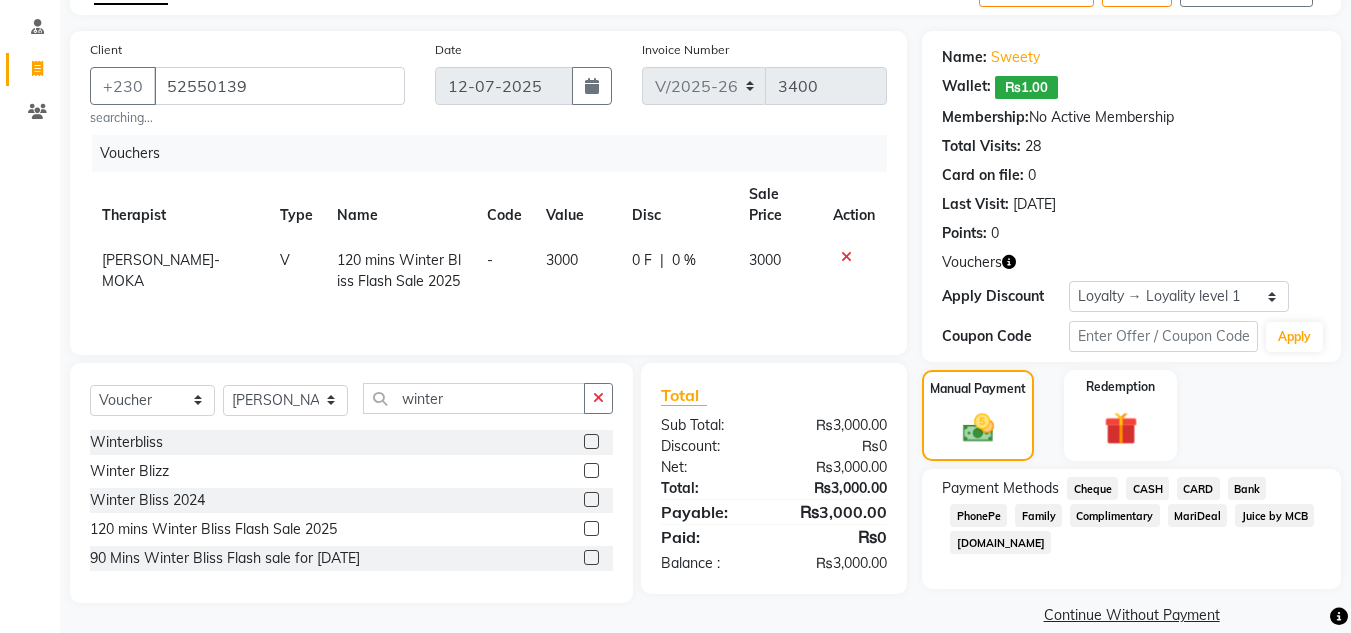 click on "CARD" 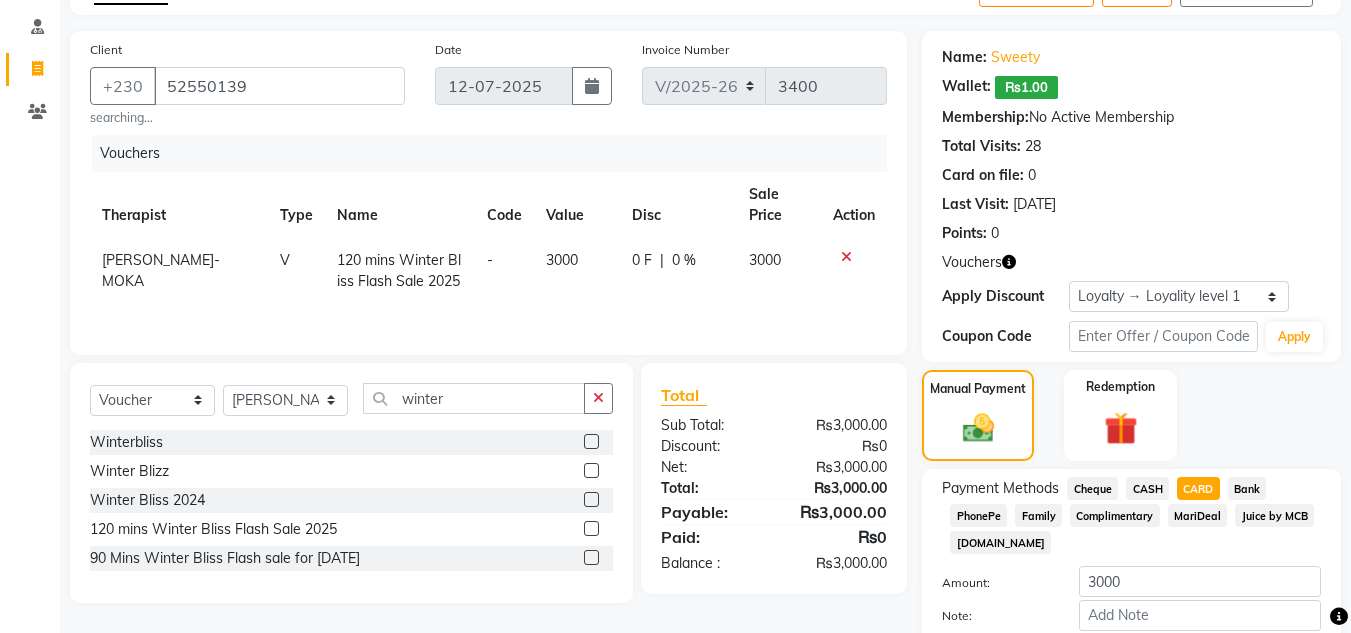 scroll, scrollTop: 229, scrollLeft: 0, axis: vertical 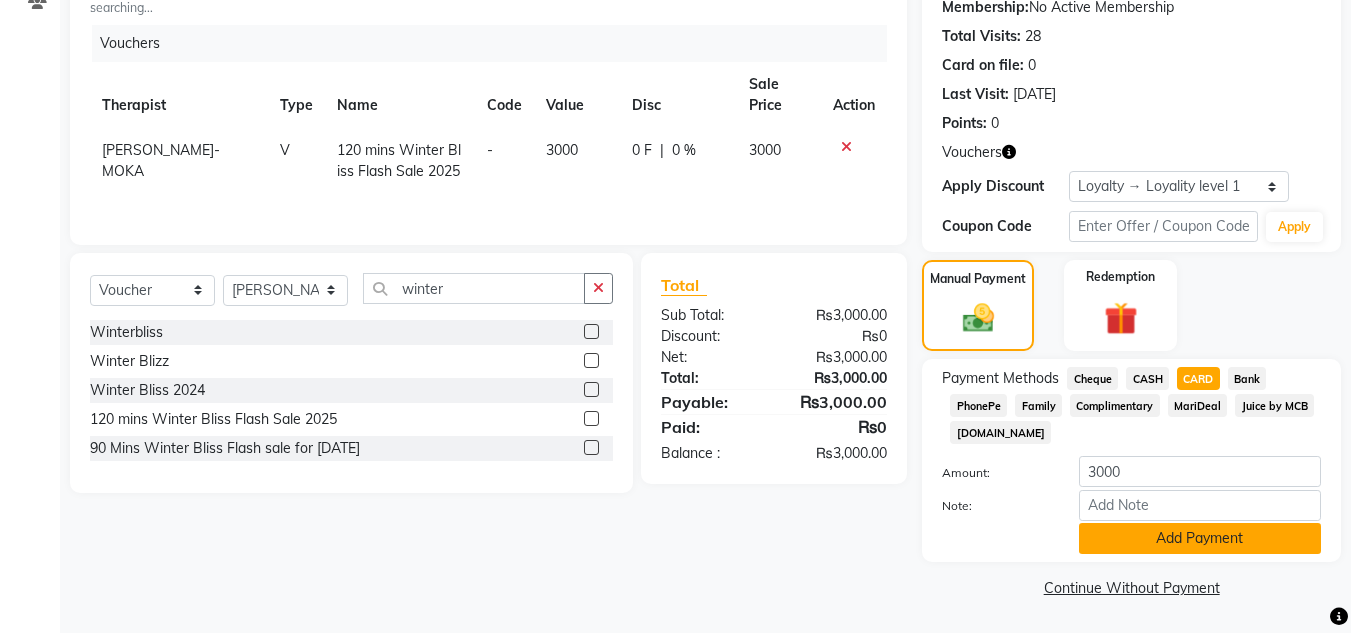 click on "Add Payment" 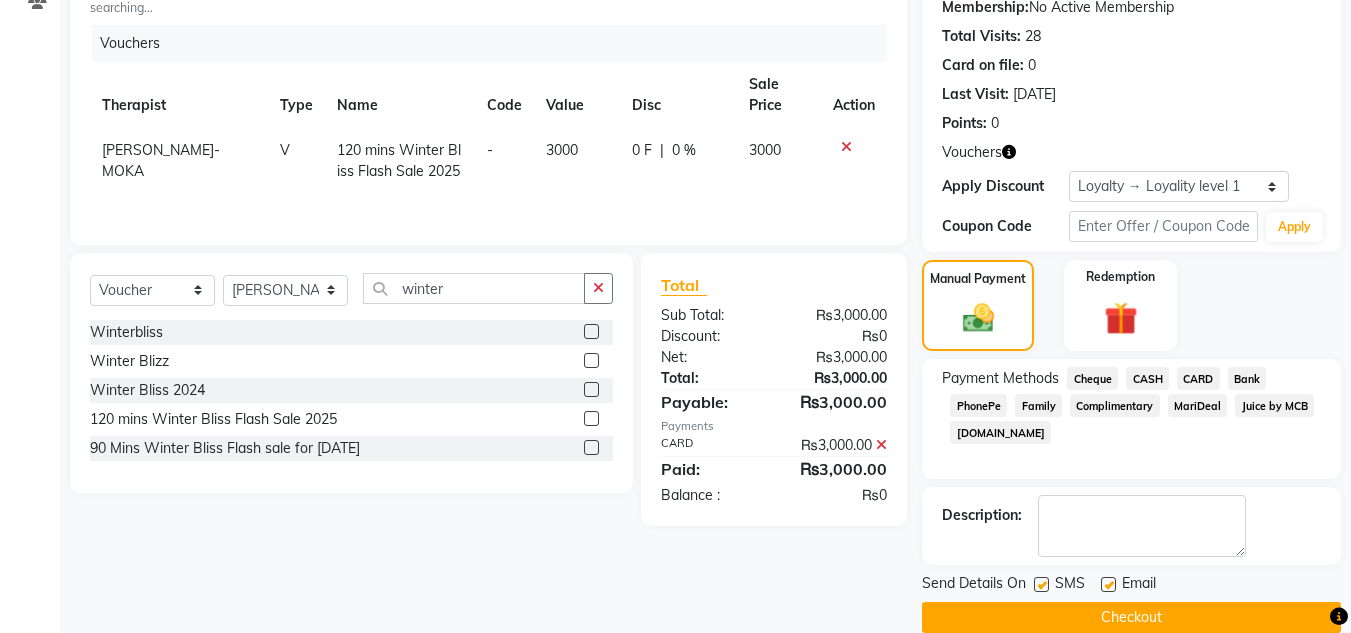 click on "Checkout" 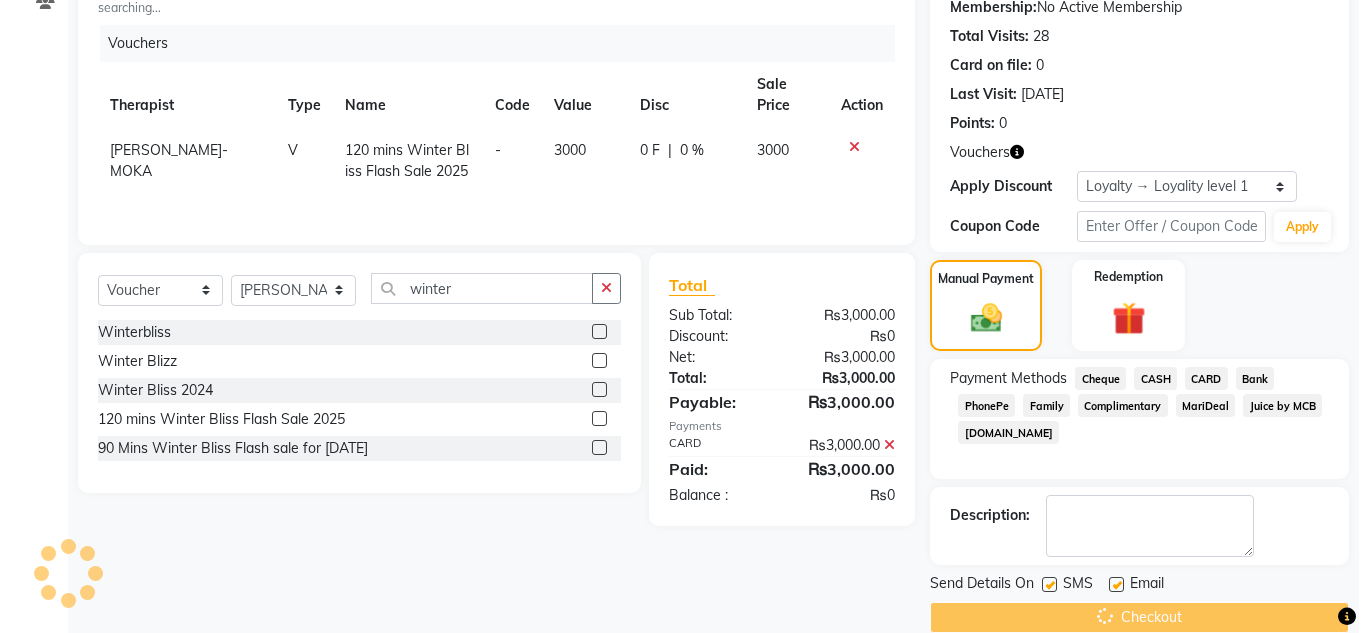 scroll, scrollTop: 0, scrollLeft: 0, axis: both 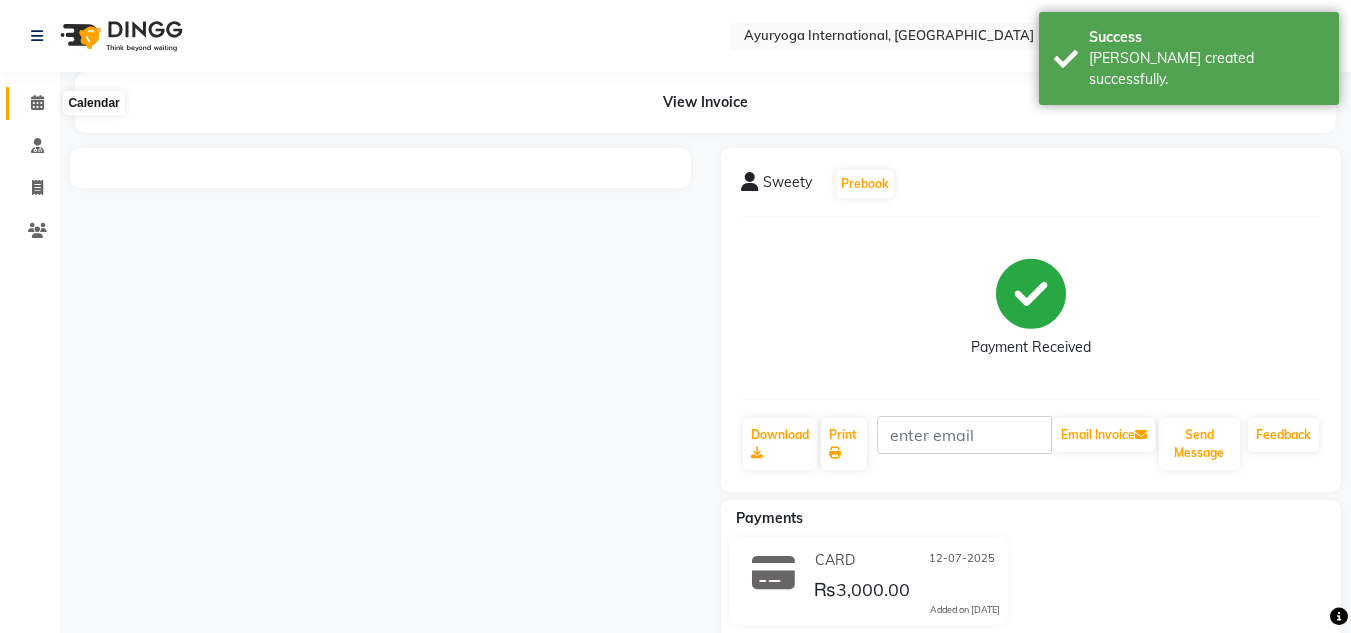 click 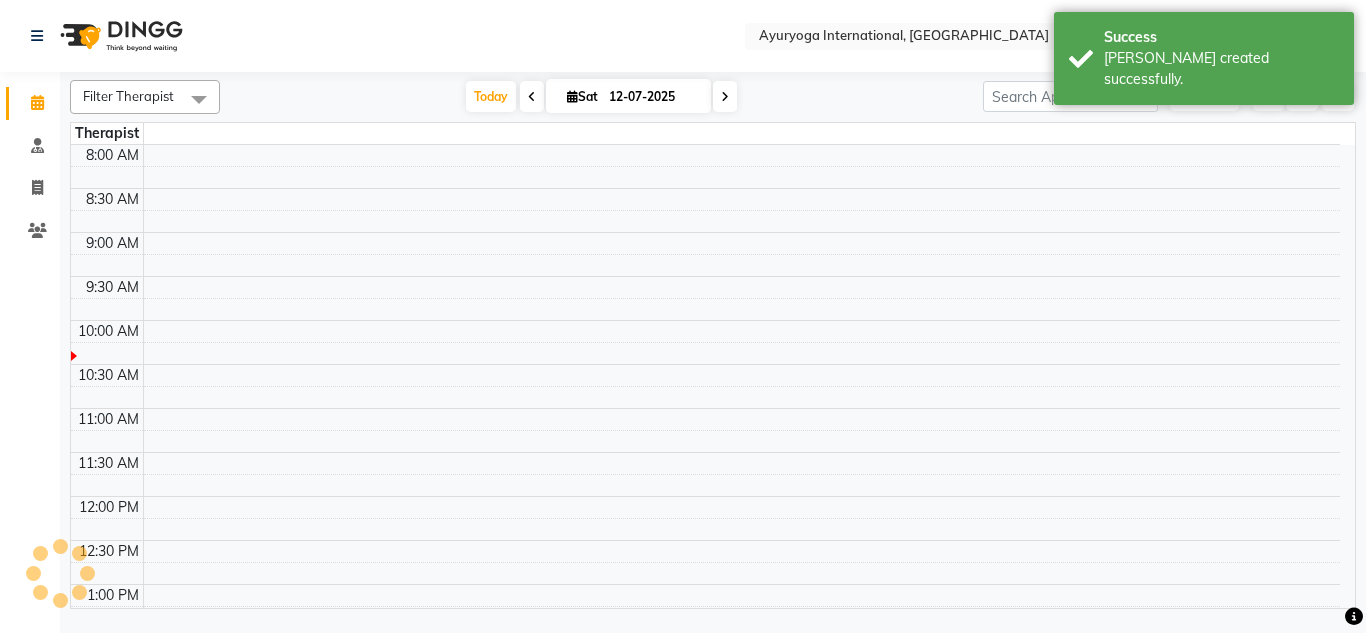 click on "[DATE]  [DATE]" at bounding box center (601, 97) 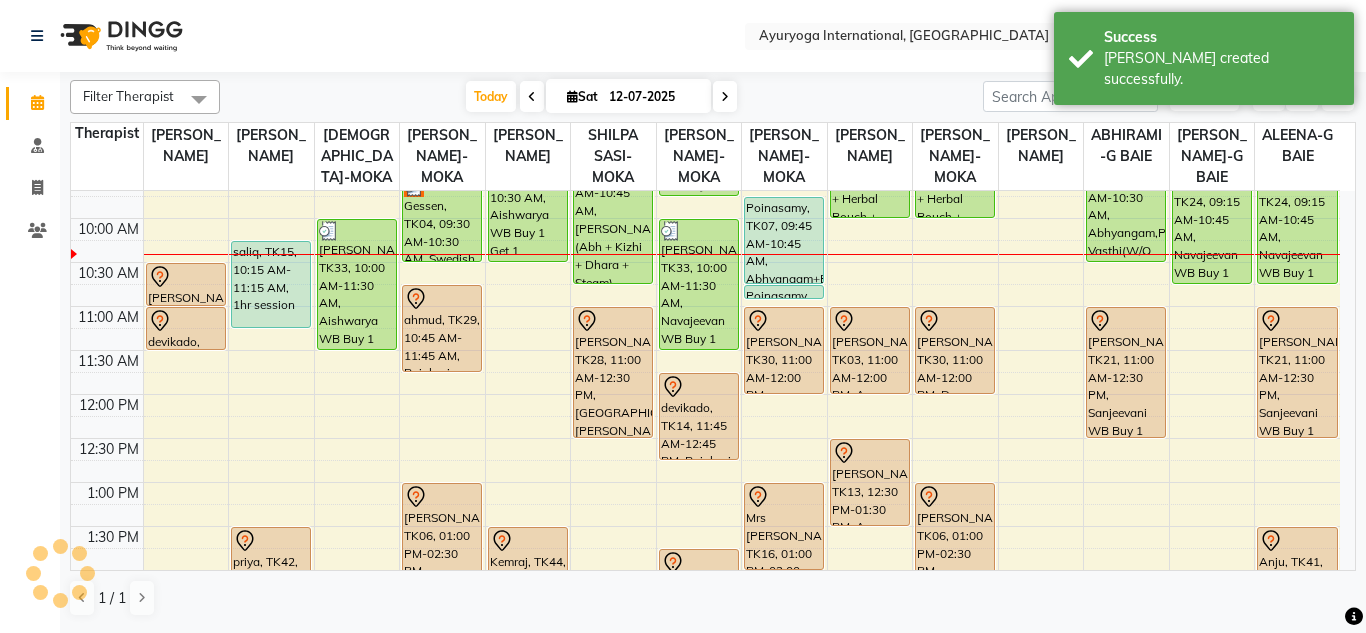 scroll, scrollTop: 300, scrollLeft: 0, axis: vertical 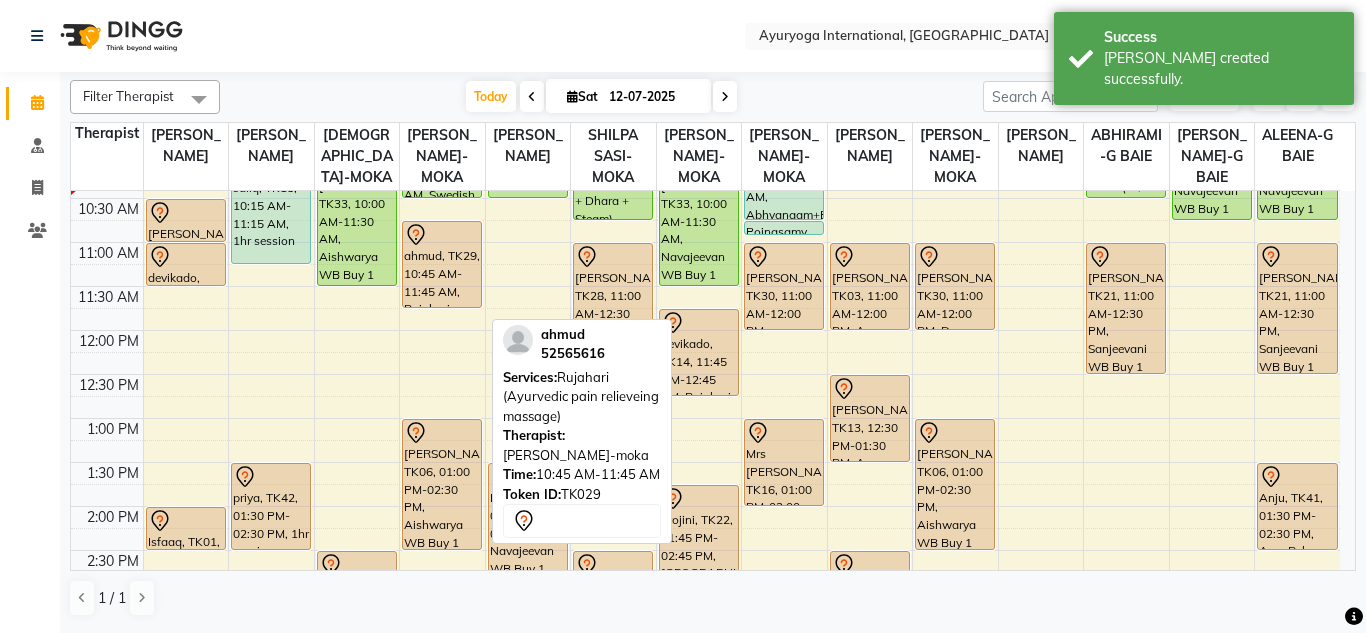 click on "ahmud, TK29, 10:45 AM-11:45 AM, Rujahari (Ayurvedic pain relieveing massage)" at bounding box center [442, 264] 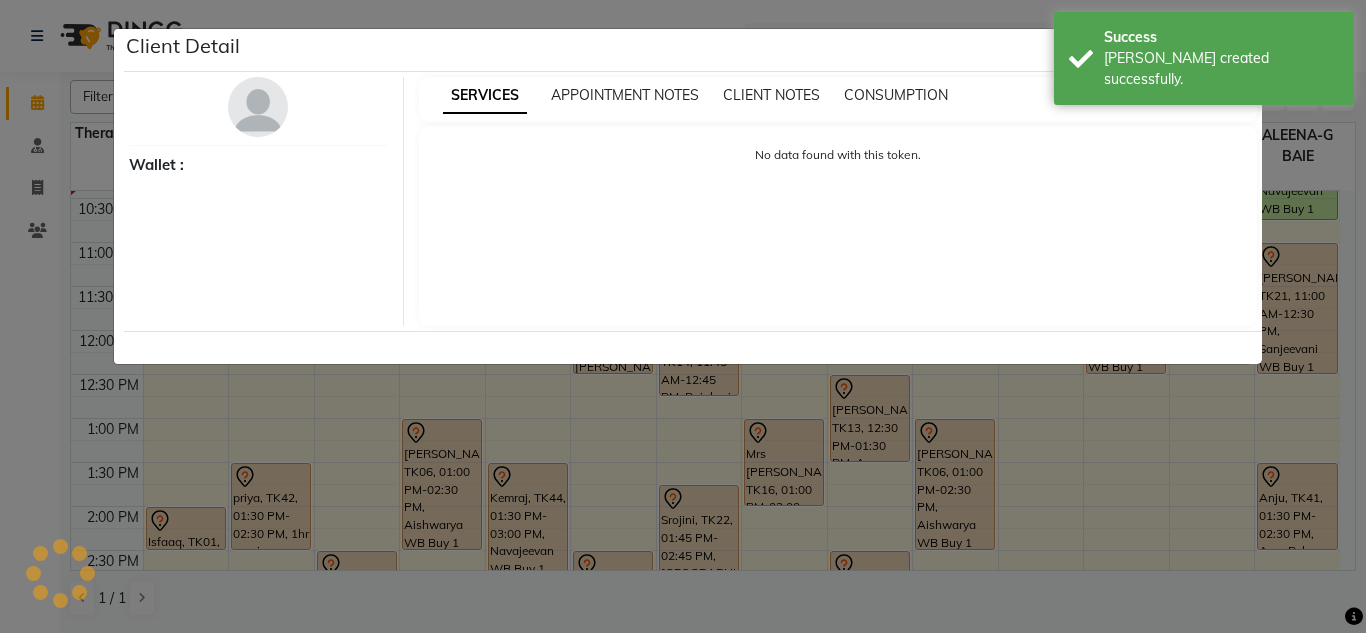 select on "7" 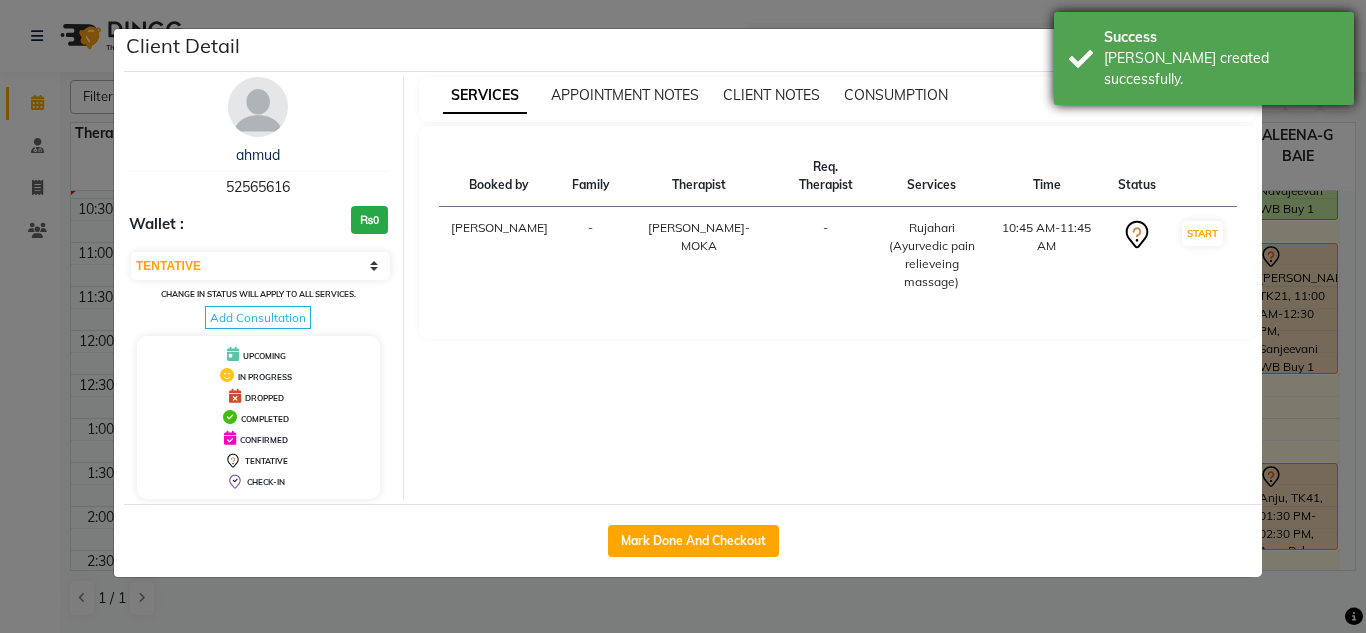 click on "Success" at bounding box center (1221, 37) 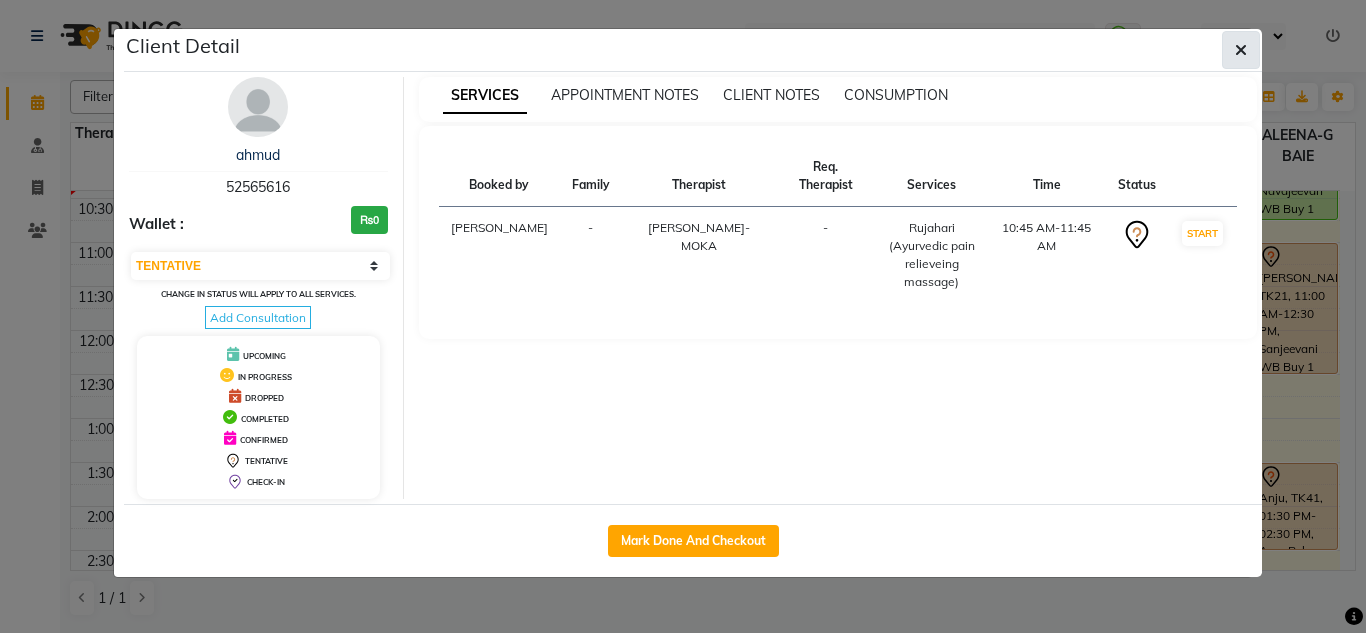 click 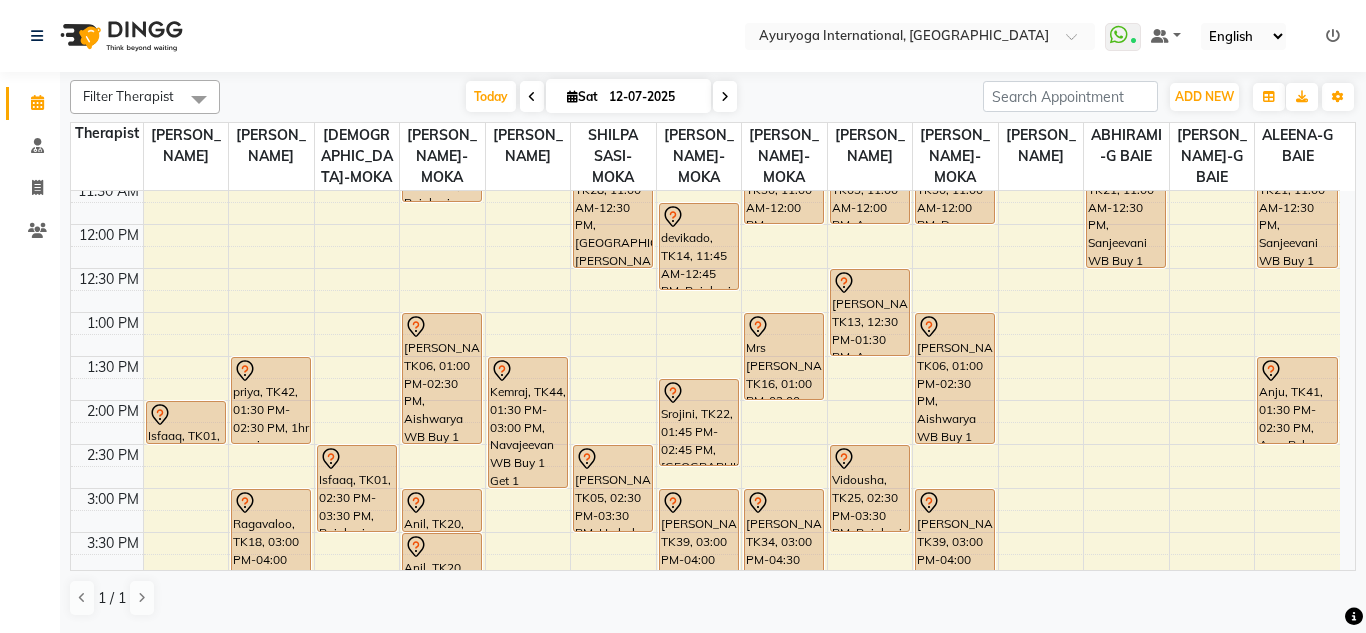 scroll, scrollTop: 200, scrollLeft: 0, axis: vertical 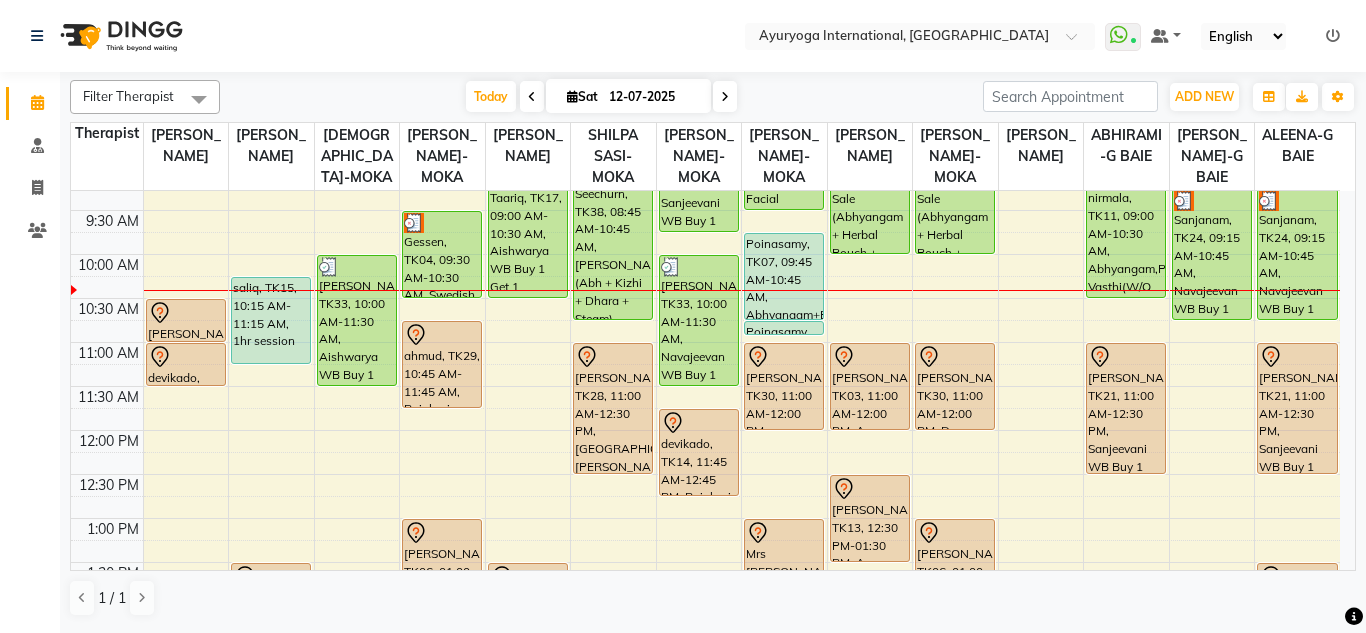 click on "[DATE]  [DATE]" at bounding box center [601, 97] 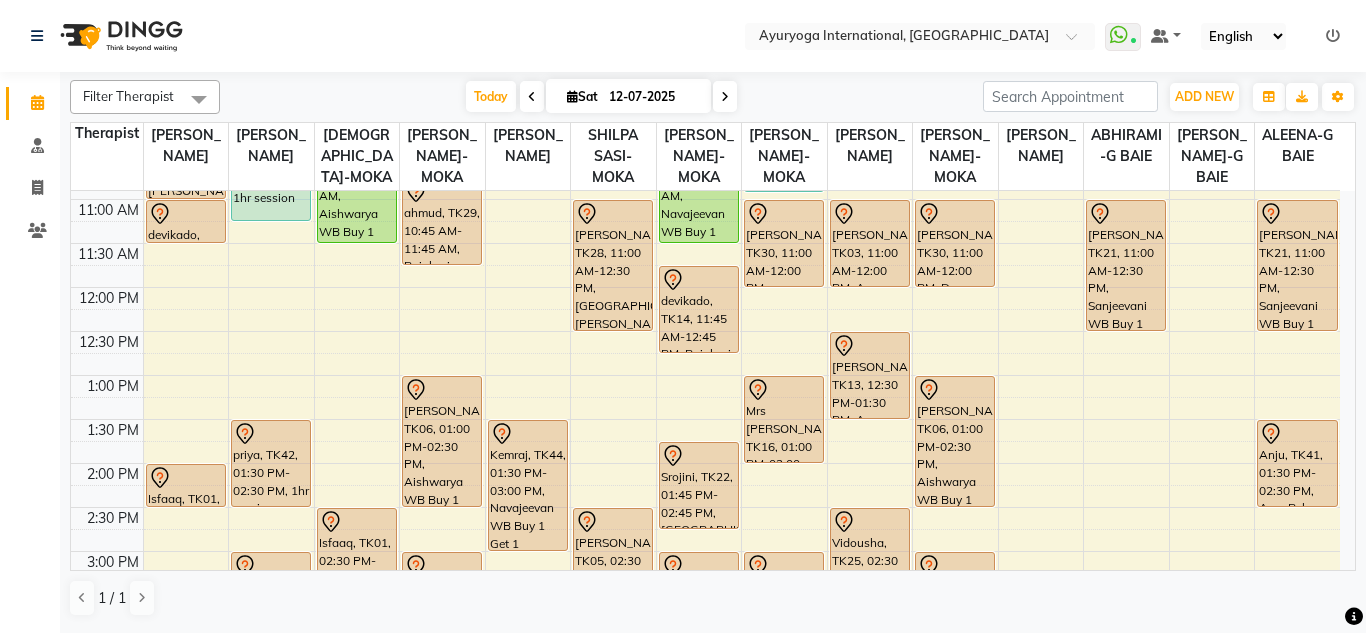 scroll, scrollTop: 400, scrollLeft: 0, axis: vertical 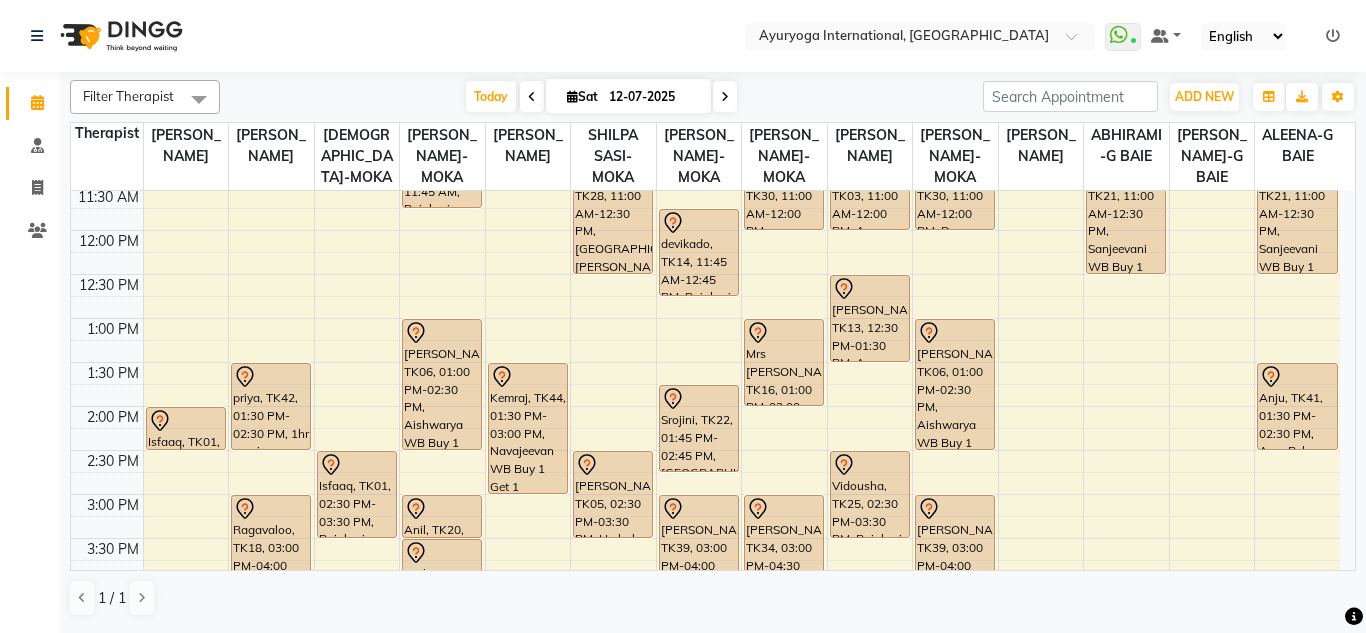 click on "[DATE]  [DATE]" at bounding box center (601, 97) 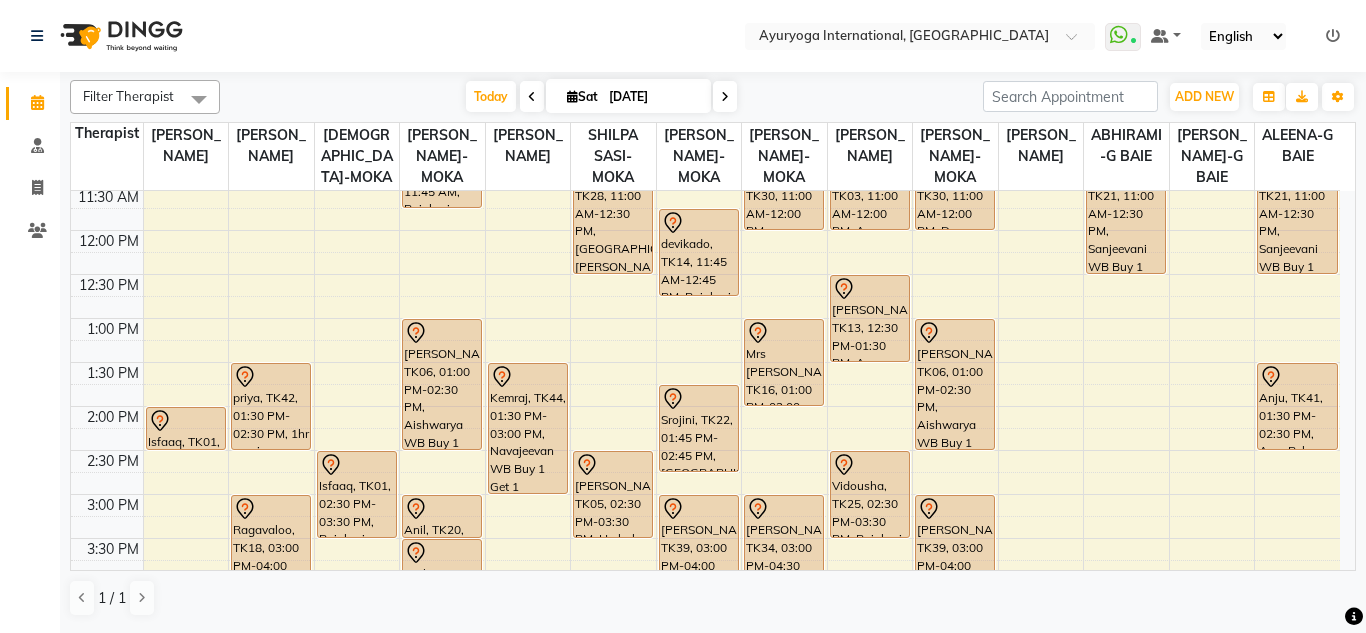 scroll, scrollTop: 0, scrollLeft: 0, axis: both 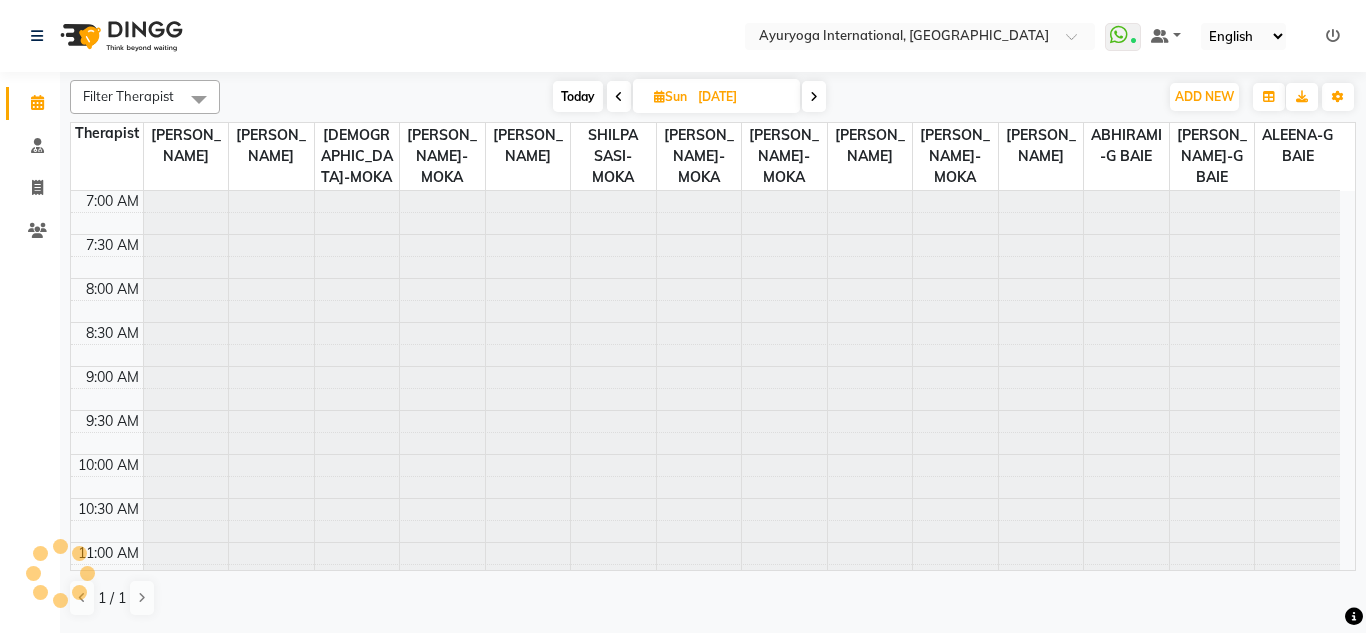 click on "Select Location × Ayuryoga International, [GEOGRAPHIC_DATA] Rd  WhatsApp Status  ✕ Status:  Connected Most Recent Message: [DATE]     10:15 AM Recent Service Activity: [DATE]     10:15 AM Default Panel My Panel English ENGLISH Español العربية मराठी हिंदी ગુજરાતી தமிழ் 中文 Notifications nothing to show" 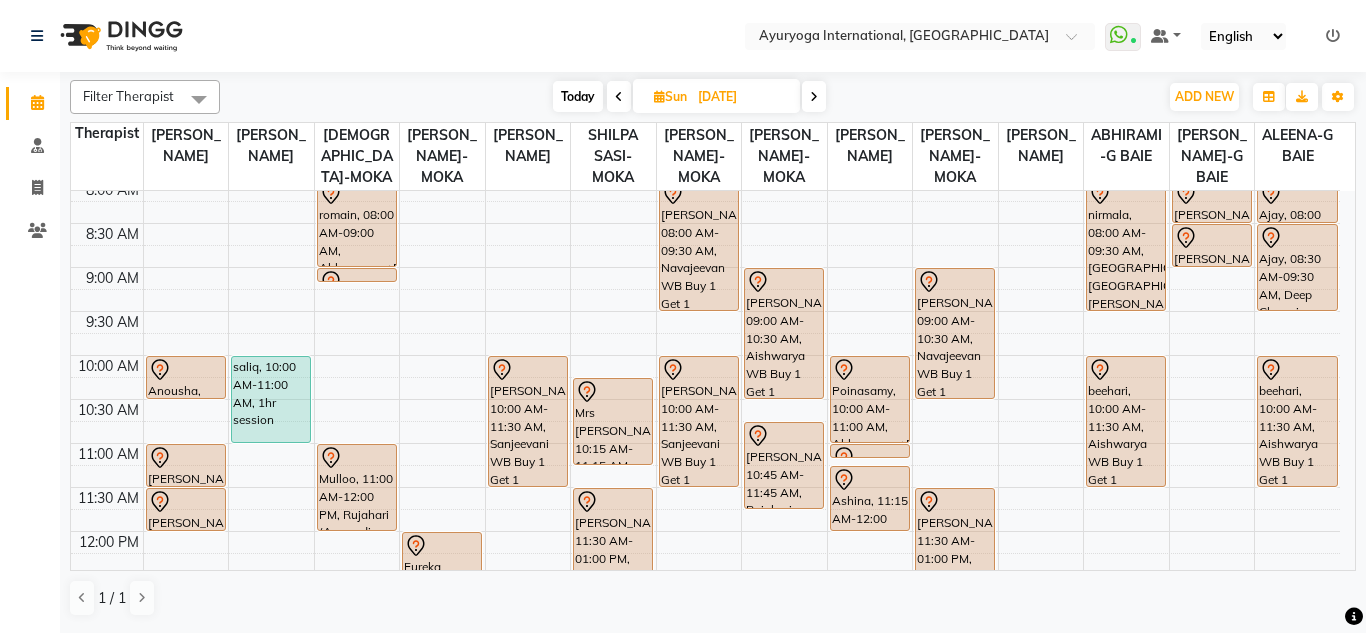 scroll, scrollTop: 0, scrollLeft: 0, axis: both 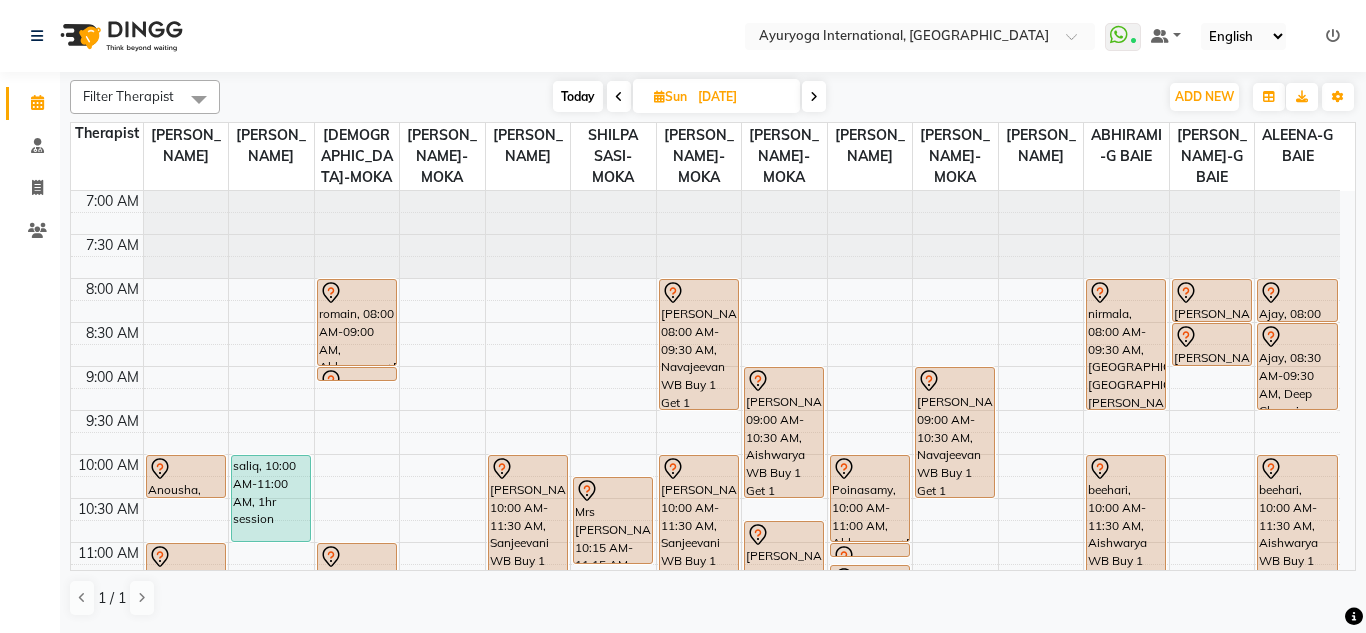 click on "Today" at bounding box center (578, 96) 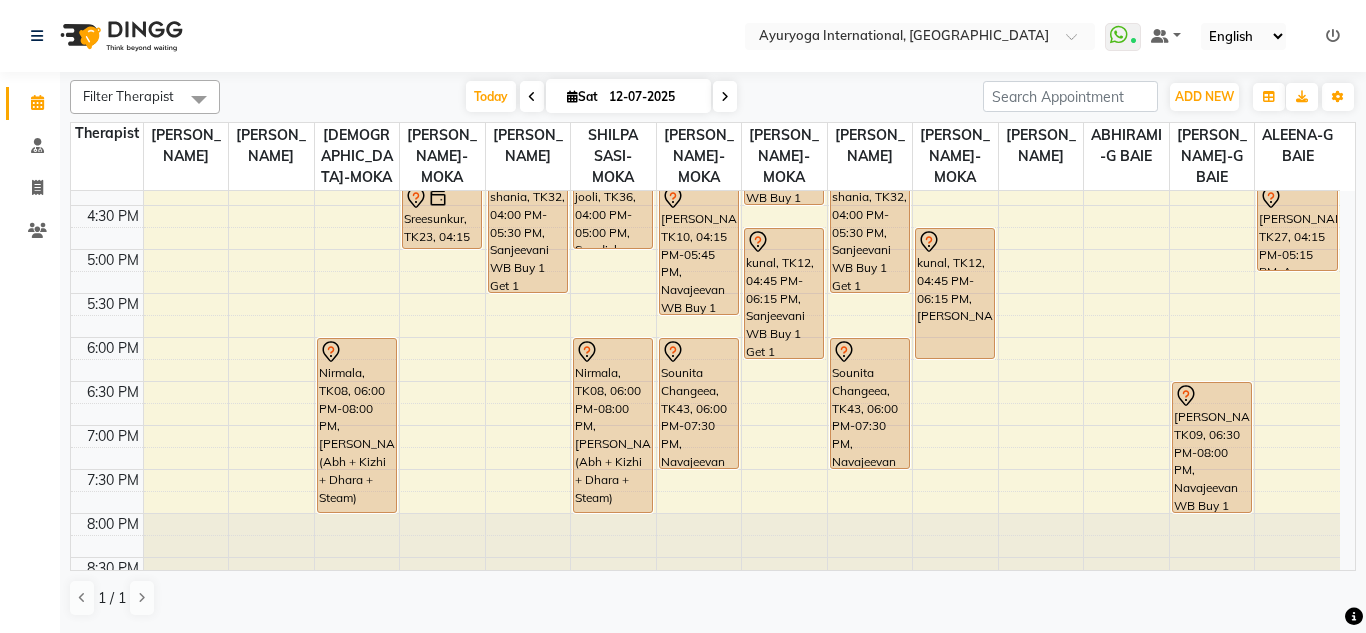 scroll, scrollTop: 873, scrollLeft: 0, axis: vertical 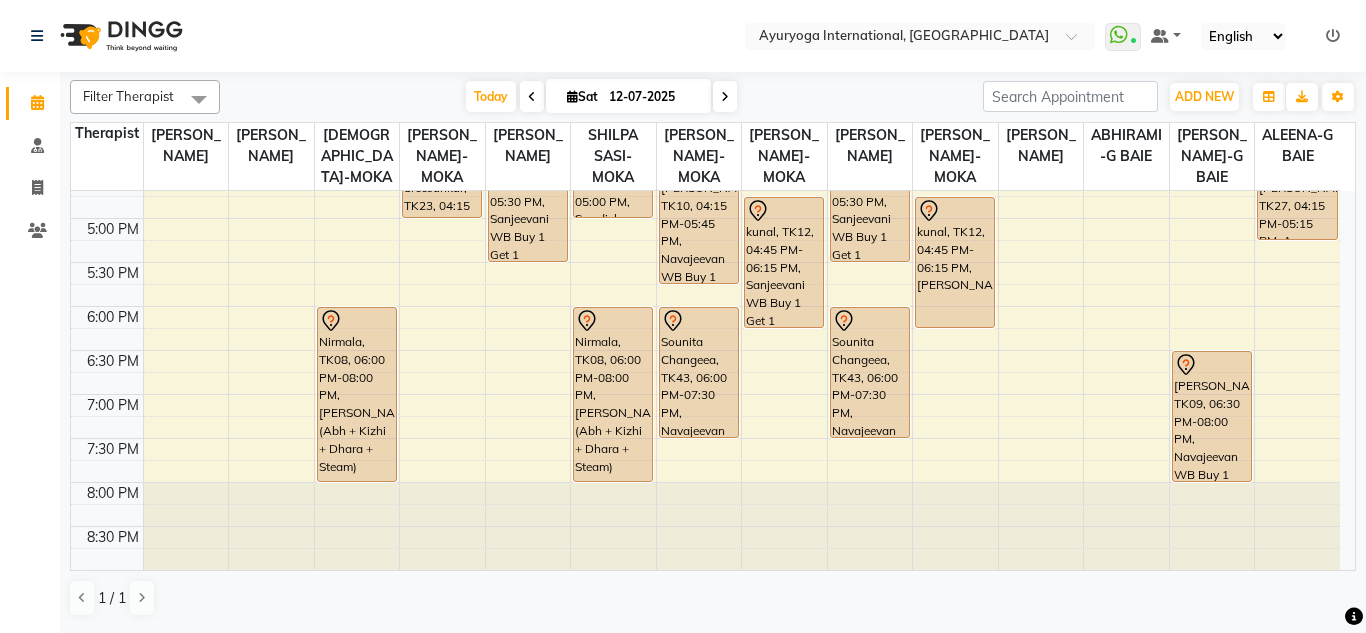 click on "7:00 AM 7:30 AM 8:00 AM 8:30 AM 9:00 AM 9:30 AM 10:00 AM 10:30 AM 11:00 AM 11:30 AM 12:00 PM 12:30 PM 1:00 PM 1:30 PM 2:00 PM 2:30 PM 3:00 PM 3:30 PM 4:00 PM 4:30 PM 5:00 PM 5:30 PM 6:00 PM 6:30 PM 7:00 PM 7:30 PM 8:00 PM 8:30 PM             [PERSON_NAME], TK03, 10:30 AM-11:00 AM, Consultation with [PERSON_NAME] at [GEOGRAPHIC_DATA], TK14, 11:00 AM-11:30 AM, Consultation with [PERSON_NAME] at [GEOGRAPHIC_DATA], TK01, 02:00 PM-02:30 PM, Consultation with [PERSON_NAME] at [GEOGRAPHIC_DATA], TK15, 10:15 AM-11:15 AM, 1hr session             priya, TK42, 01:30 PM-02:30 PM, 1hr session             [GEOGRAPHIC_DATA], TK18, 03:00 PM-04:00 PM, 1hr session     [PERSON_NAME], TK33, 10:00 AM-11:30 AM, Aishwarya WB Buy 1 Get 1              Isfaaq, TK01, 02:30 PM-03:30 PM, [GEOGRAPHIC_DATA] (Ayurvedic pain relieveing massage)             Nirmala, TK08, 06:00 PM-08:00 PM, Ayur Soukya (Abh + Kizhi + Dhara + Steam)     Gessen, TK04, 09:30 AM-10:30 AM, Swedish massage (60 Min)" at bounding box center (705, -46) 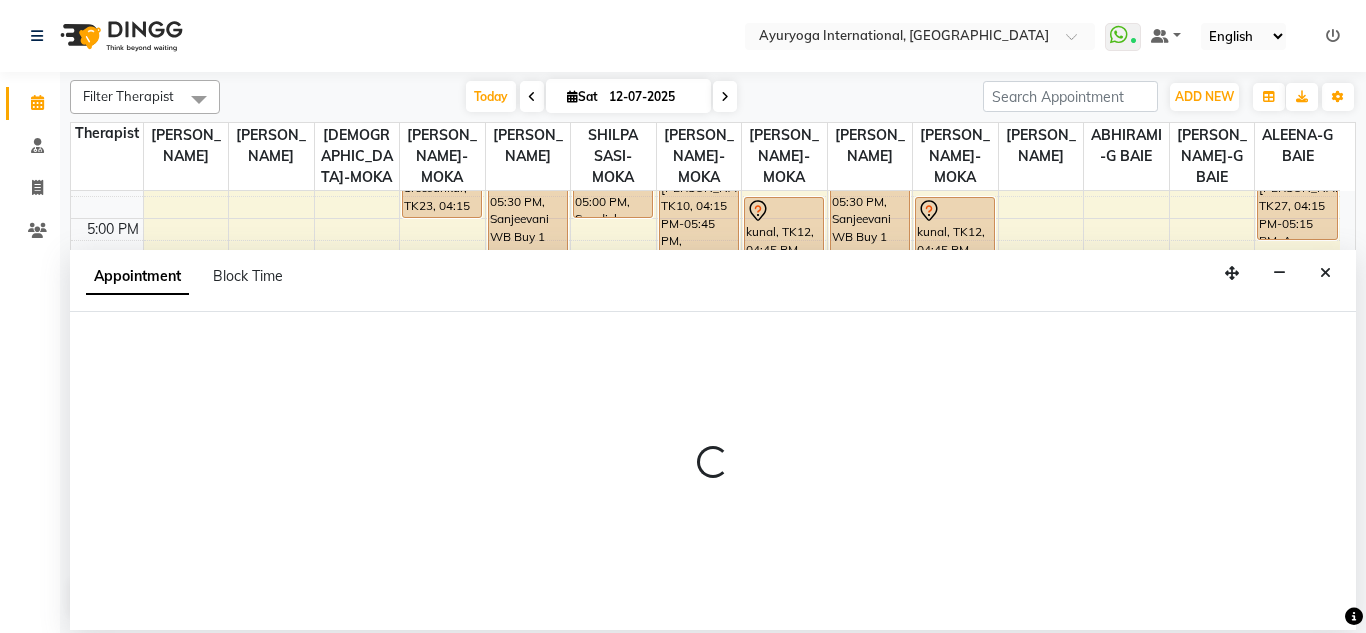 select on "50740" 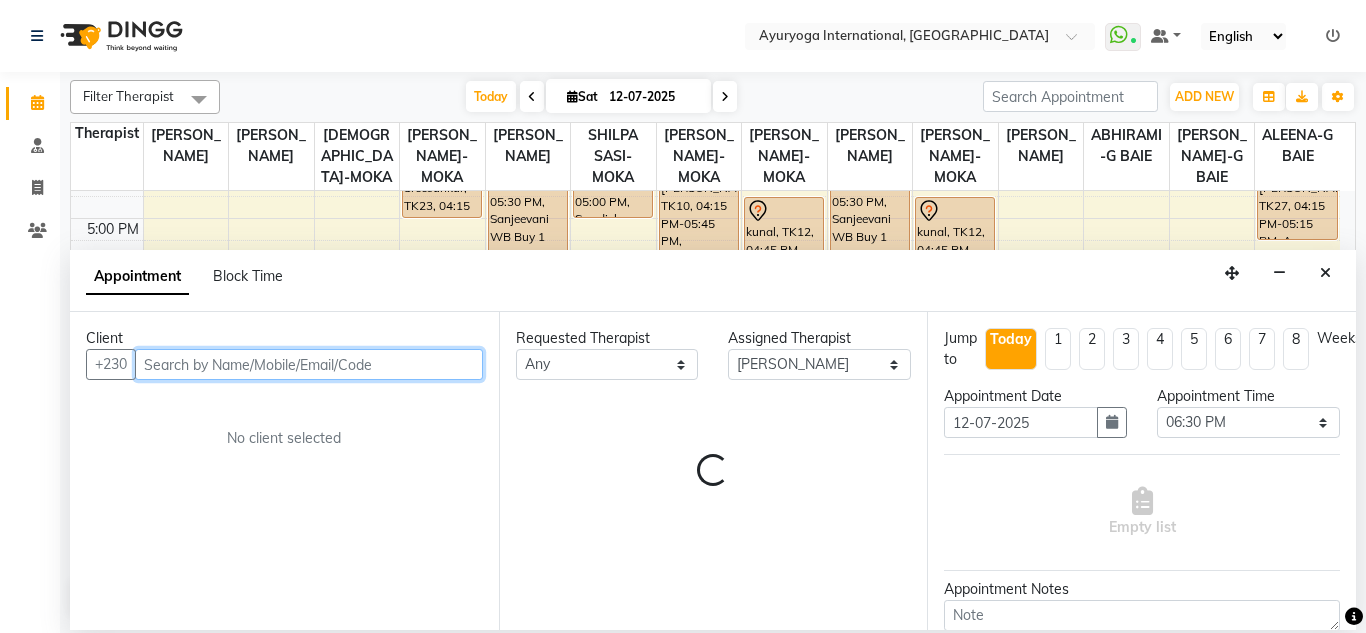 click at bounding box center [309, 364] 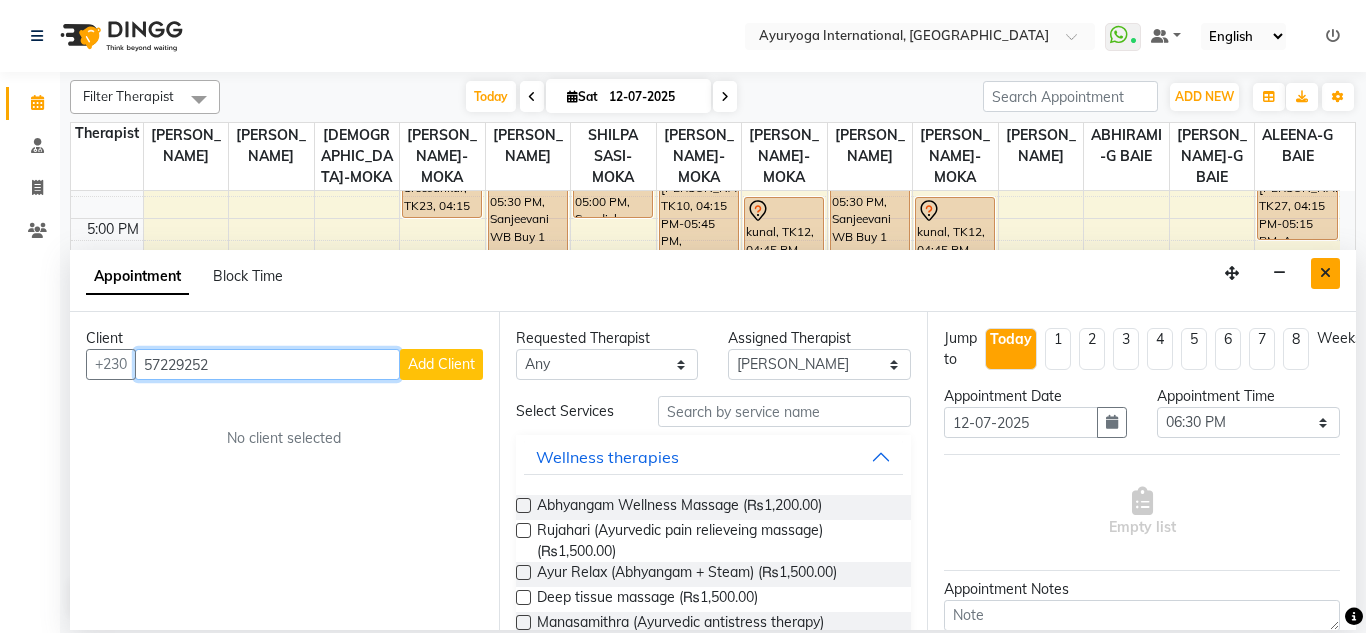 type on "57229252" 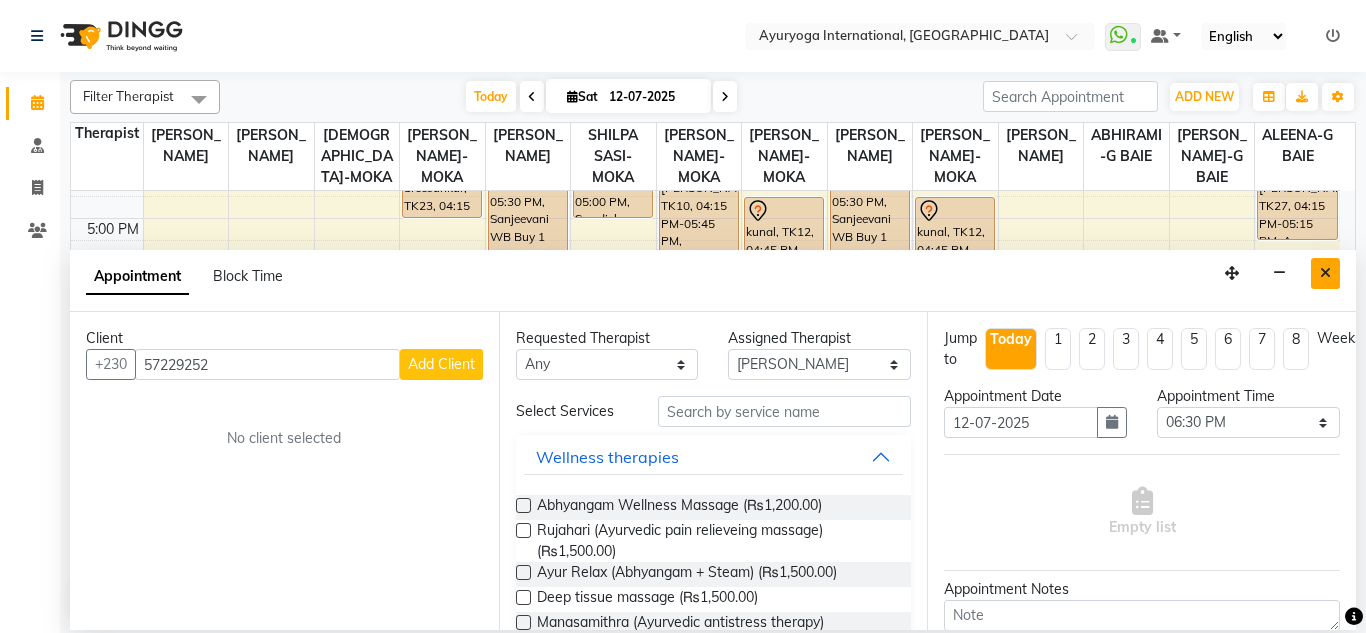 click at bounding box center [1325, 273] 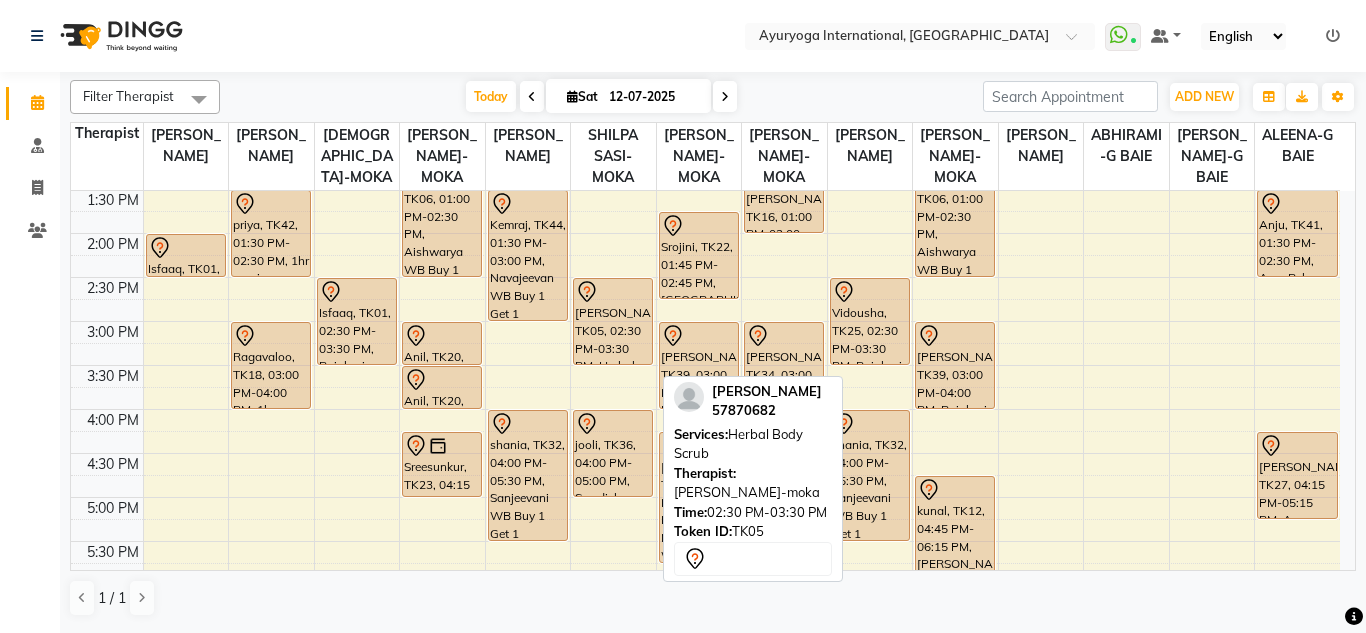 scroll, scrollTop: 473, scrollLeft: 0, axis: vertical 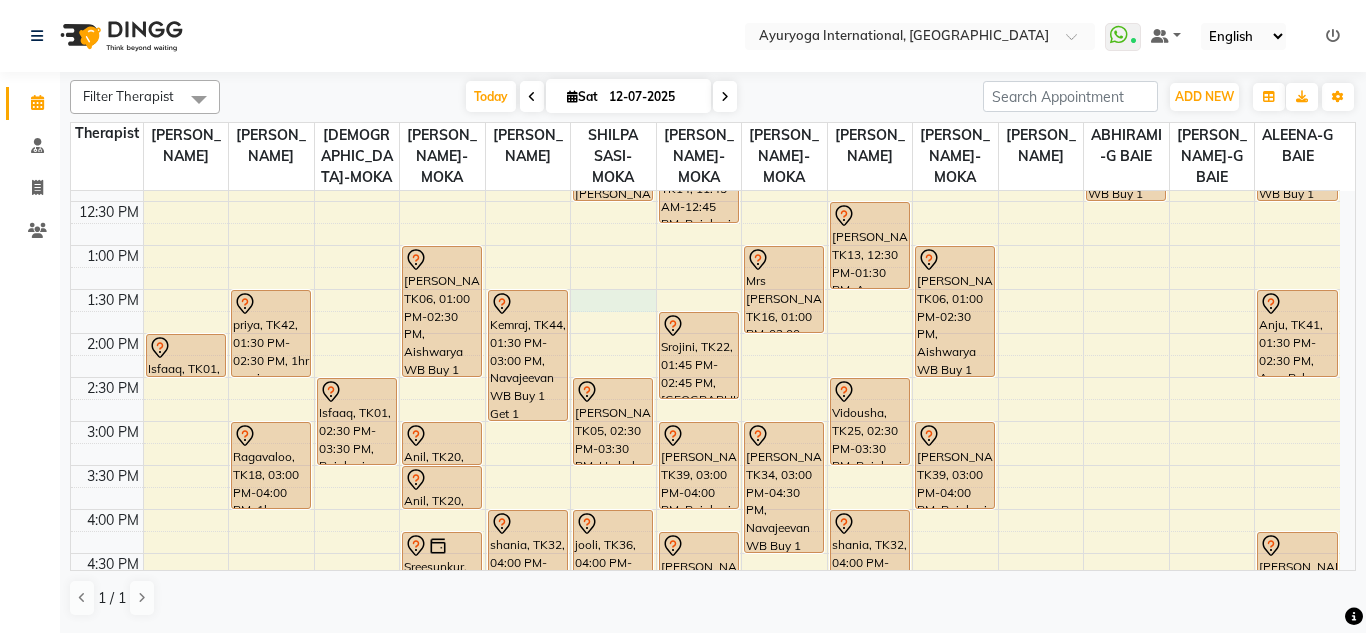 click on "7:00 AM 7:30 AM 8:00 AM 8:30 AM 9:00 AM 9:30 AM 10:00 AM 10:30 AM 11:00 AM 11:30 AM 12:00 PM 12:30 PM 1:00 PM 1:30 PM 2:00 PM 2:30 PM 3:00 PM 3:30 PM 4:00 PM 4:30 PM 5:00 PM 5:30 PM 6:00 PM 6:30 PM 7:00 PM 7:30 PM 8:00 PM 8:30 PM             [PERSON_NAME], TK03, 10:30 AM-11:00 AM, Consultation with [PERSON_NAME] at [GEOGRAPHIC_DATA], TK14, 11:00 AM-11:30 AM, Consultation with [PERSON_NAME] at [GEOGRAPHIC_DATA], TK01, 02:00 PM-02:30 PM, Consultation with [PERSON_NAME] at [GEOGRAPHIC_DATA], TK15, 10:15 AM-11:15 AM, 1hr session             priya, TK42, 01:30 PM-02:30 PM, 1hr session             [GEOGRAPHIC_DATA], TK18, 03:00 PM-04:00 PM, 1hr session     [PERSON_NAME], TK33, 10:00 AM-11:30 AM, Aishwarya WB Buy 1 Get 1              Isfaaq, TK01, 02:30 PM-03:30 PM, [GEOGRAPHIC_DATA] (Ayurvedic pain relieveing massage)             Nirmala, TK08, 06:00 PM-08:00 PM, Ayur Soukya (Abh + Kizhi + Dhara + Steam)     Gessen, TK04, 09:30 AM-10:30 AM, Swedish massage (60 Min)" at bounding box center [705, 333] 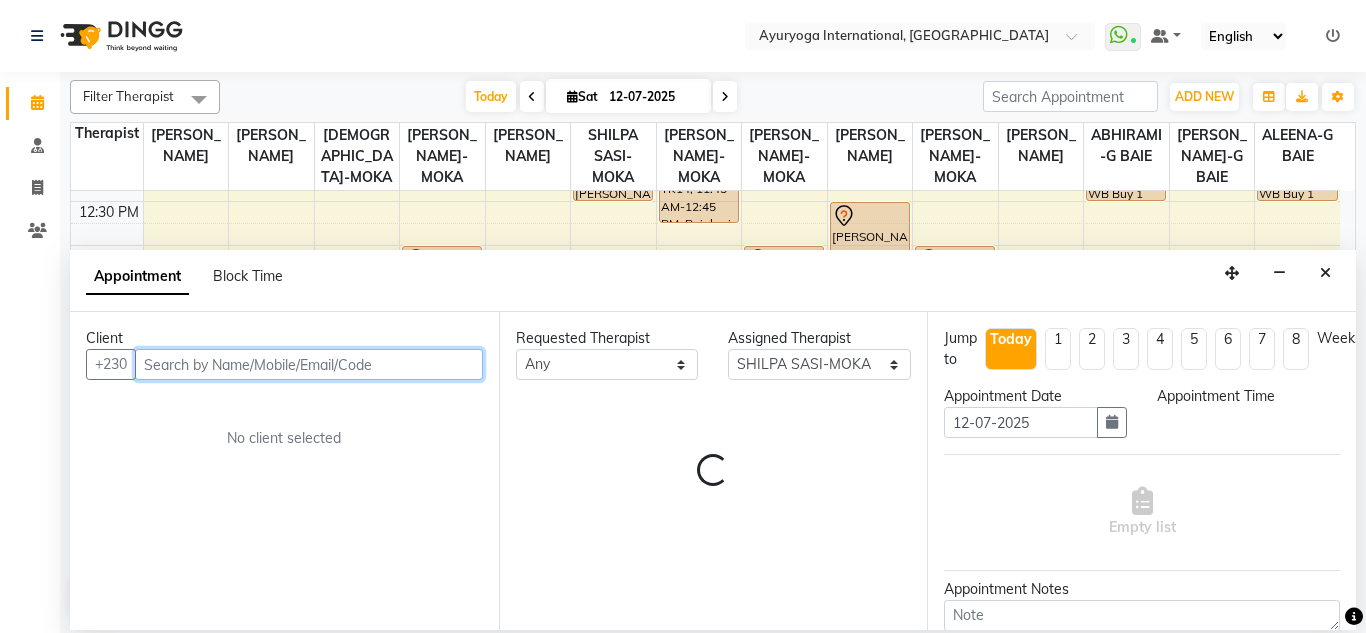 select on "810" 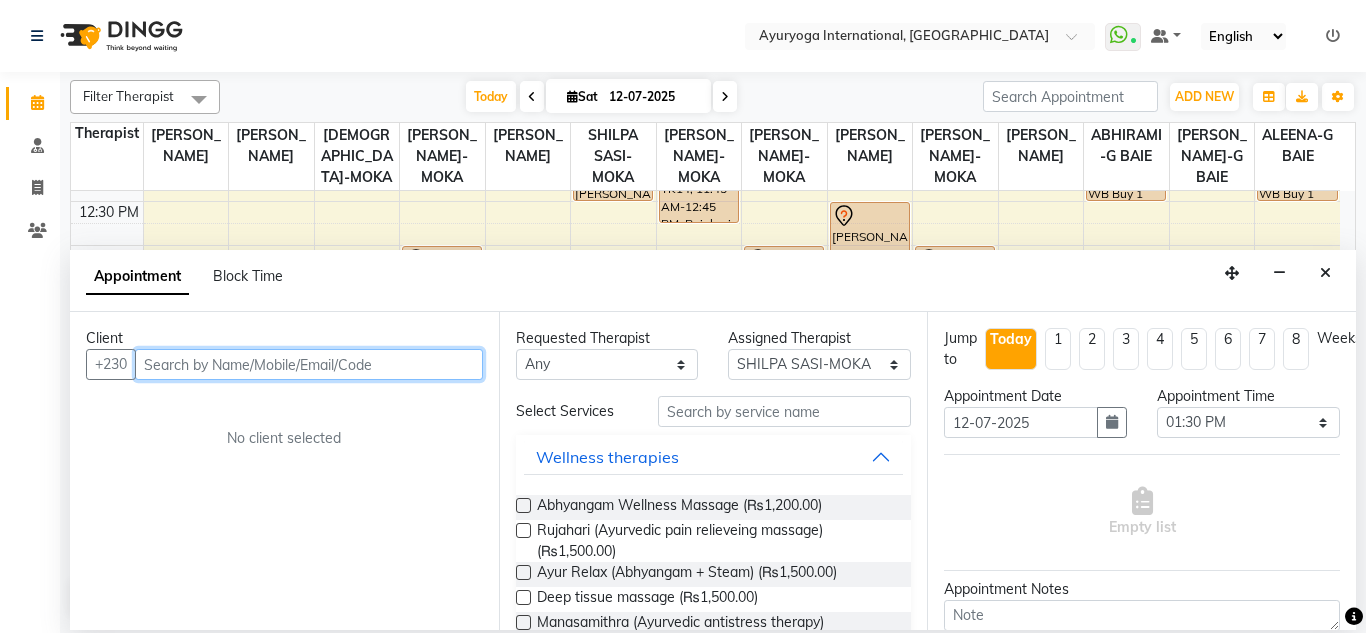 click at bounding box center (309, 364) 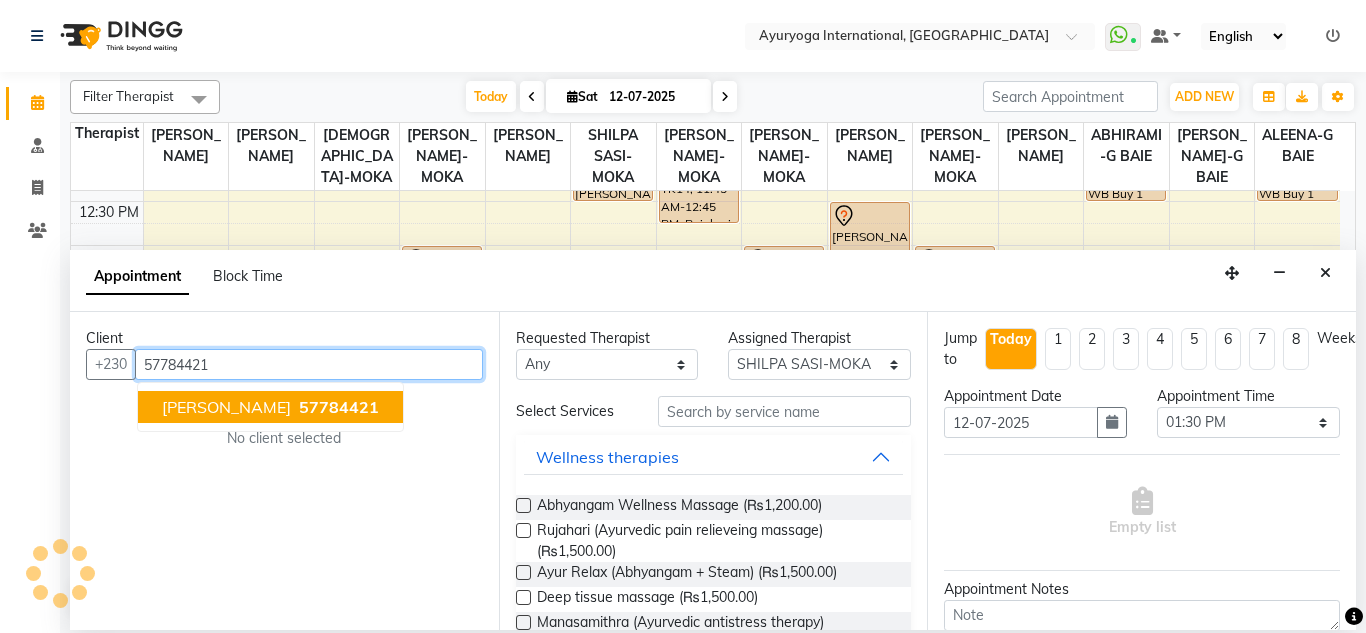 click on "57784421" at bounding box center [339, 407] 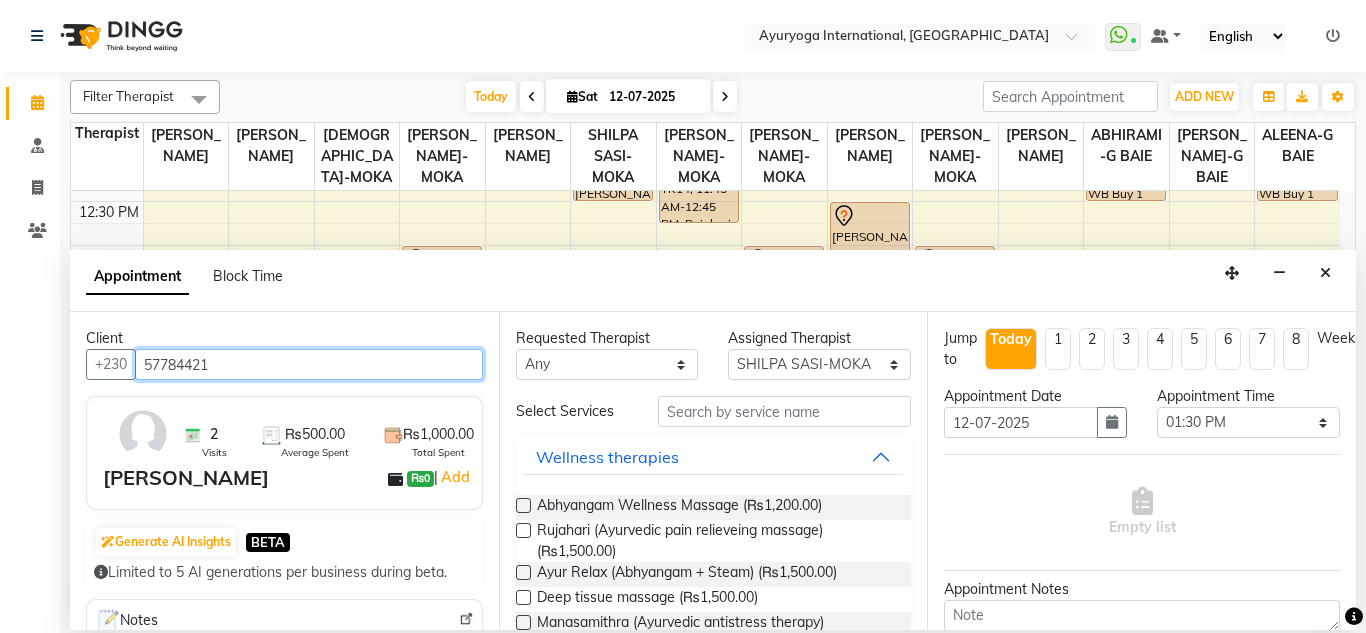 type on "57784421" 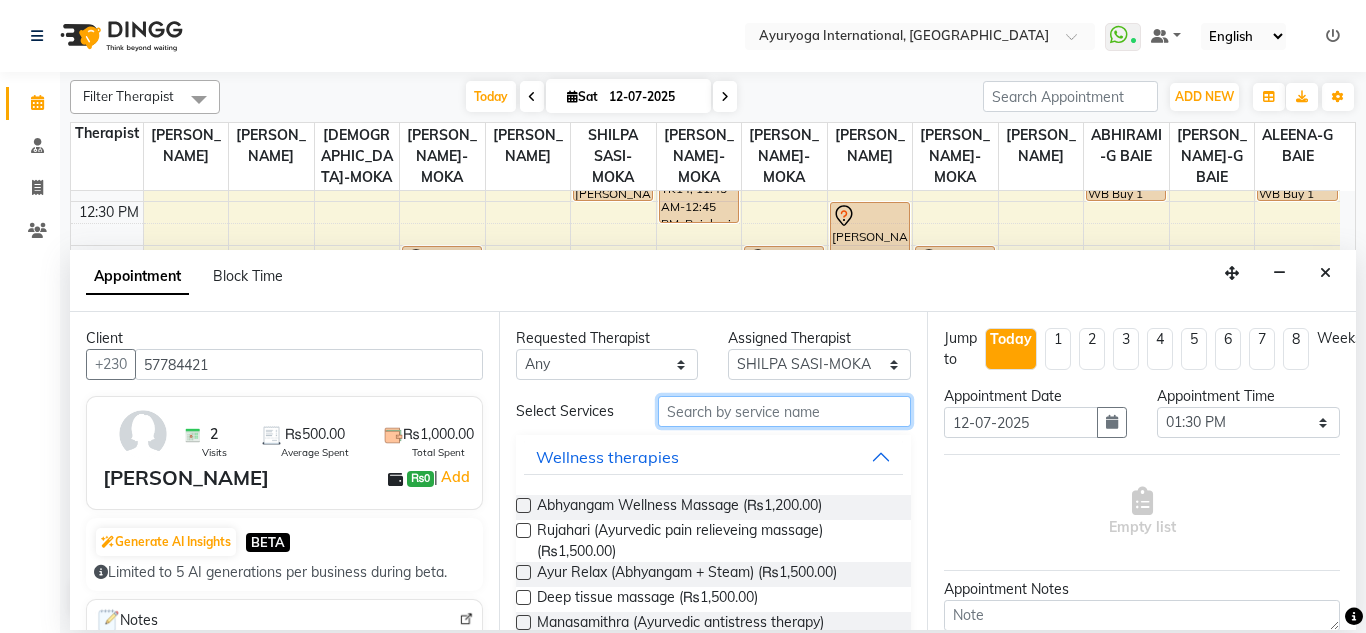 click at bounding box center (785, 411) 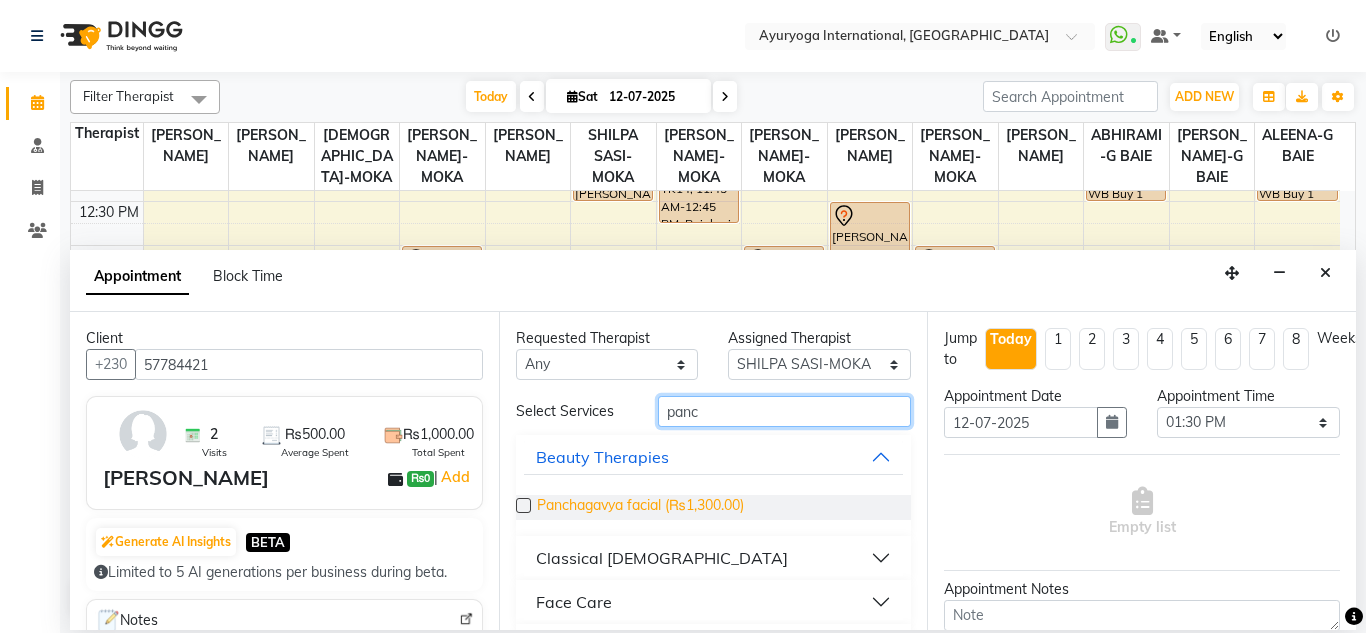 type on "panc" 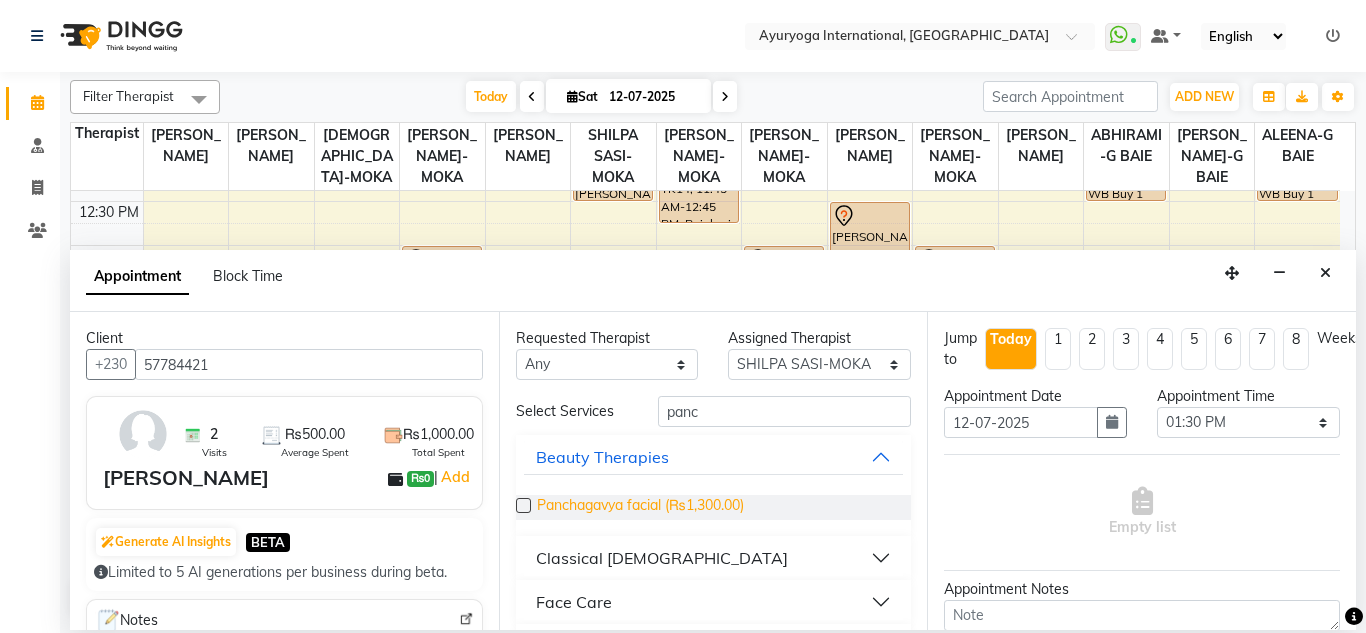 click on "Panchagavya facial (₨1,300.00)" at bounding box center [640, 507] 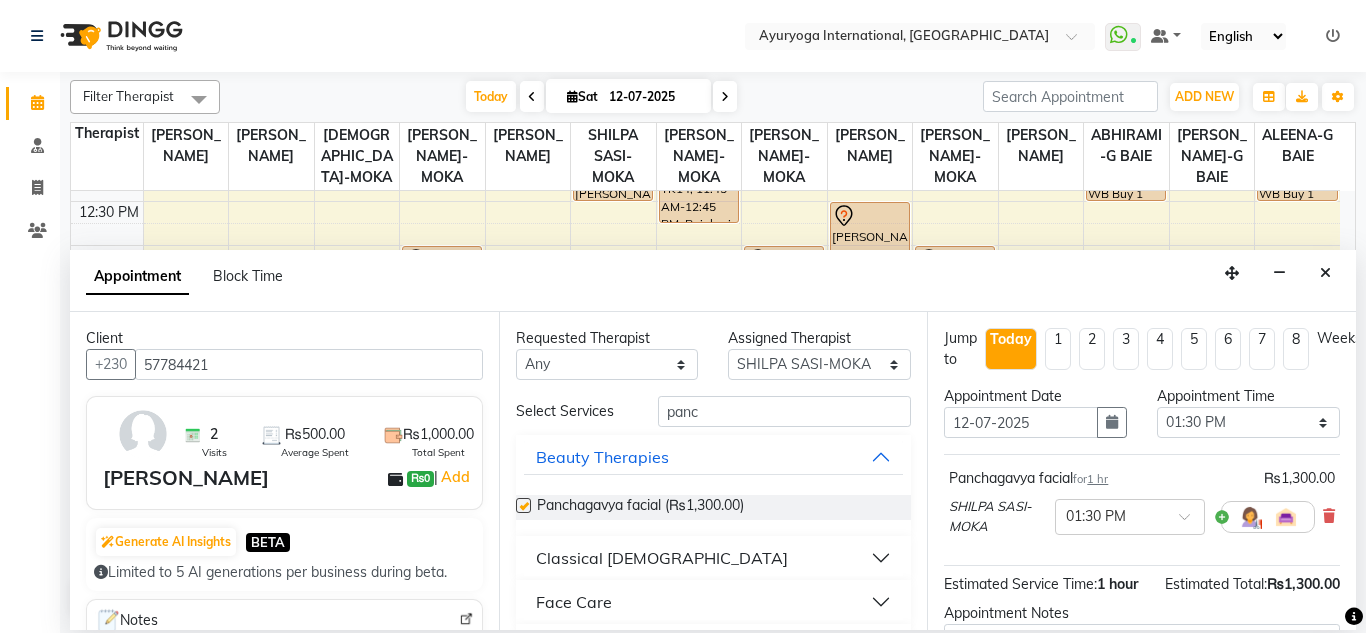 checkbox on "false" 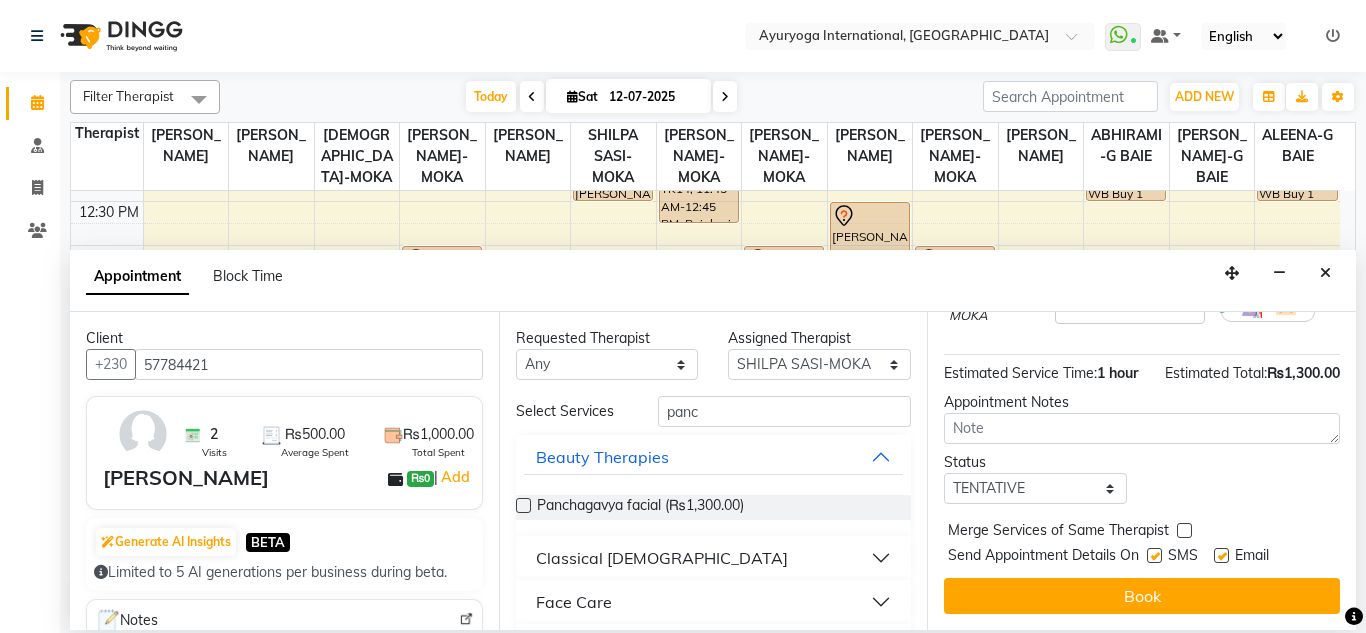 scroll, scrollTop: 247, scrollLeft: 0, axis: vertical 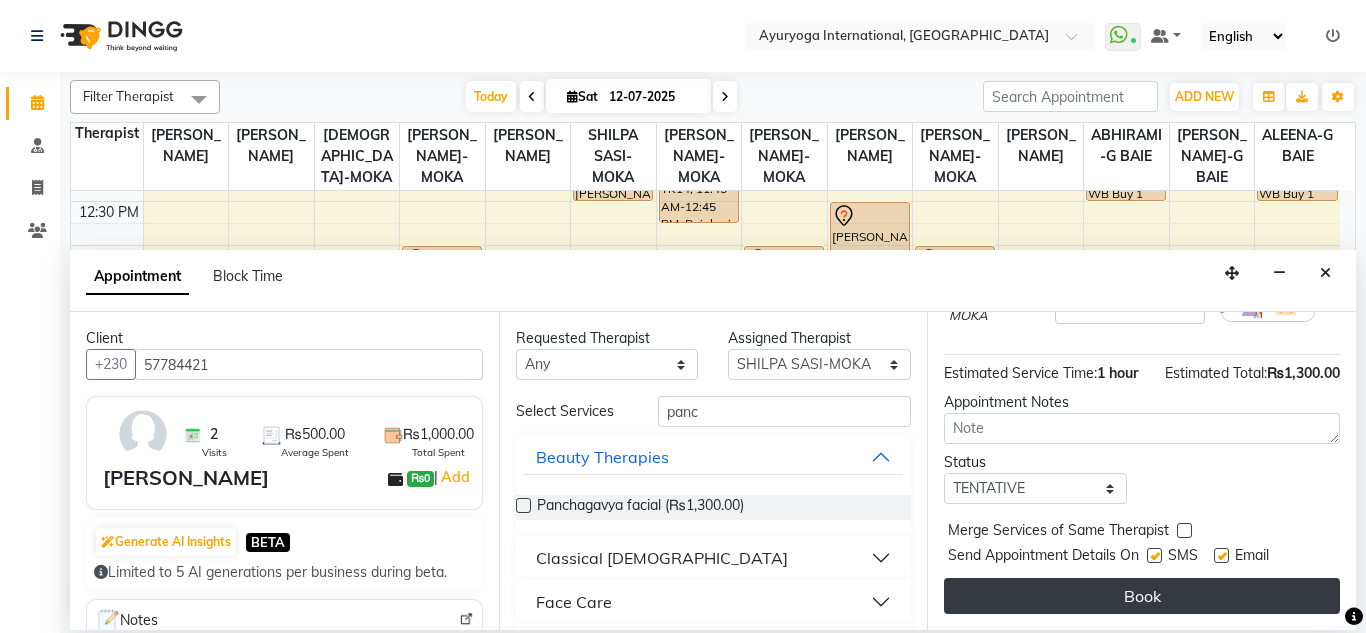 click on "Book" at bounding box center (1142, 596) 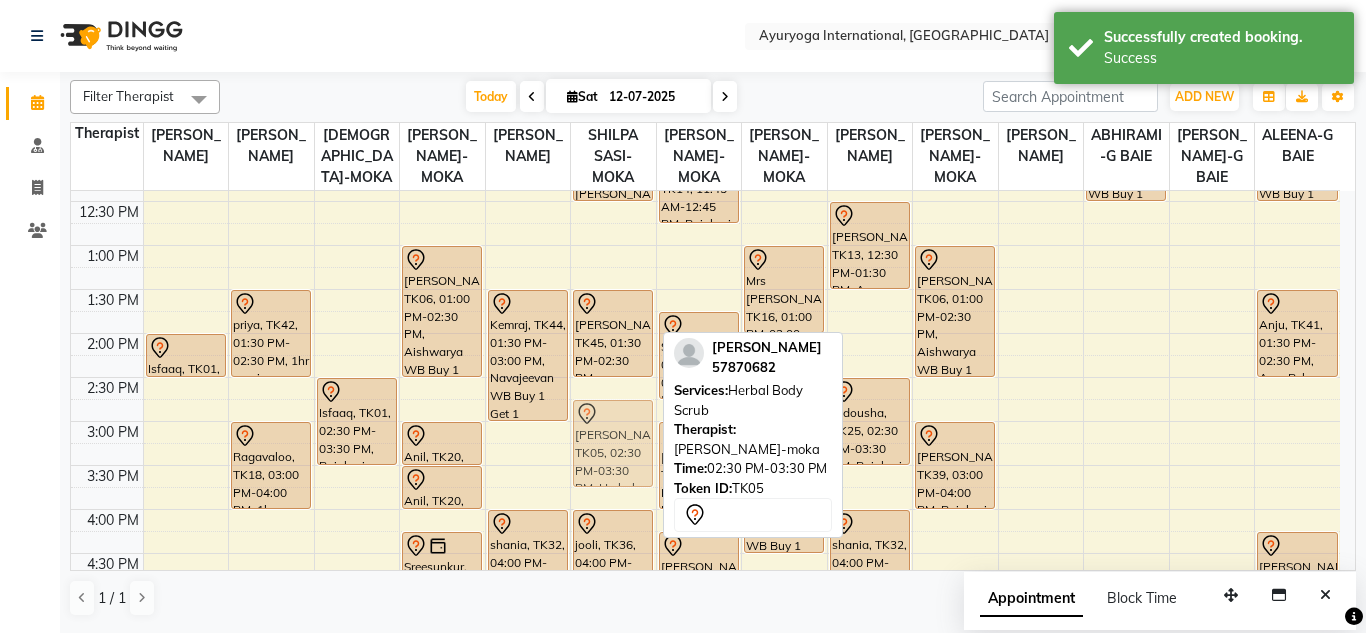 click on "Vishay Seechurn, TK38, 08:45 AM-10:45 AM, [PERSON_NAME] (Abh + Kizhi + Dhara + Steam)             [PERSON_NAME], TK28, 11:00 AM-12:30 PM, [GEOGRAPHIC_DATA],[PERSON_NAME] & Bhashpa [PERSON_NAME](W/O Oil)             [PERSON_NAME], TK45, 01:30 PM-02:30 PM, Panchagavya facial             Vidishi Bonomaully, TK05, 02:30 PM-03:30 PM, Herbal Body Scrub             jooli, TK36, 04:00 PM-05:00 PM, Swedish massage (60 Min)             [GEOGRAPHIC_DATA], TK08, 06:00 PM-08:00 PM, Ayur Soukya (Abh + Kizhi + Dhara + Steam)             Vidishi Bonomaully, TK05, 02:30 PM-03:30 PM, Herbal Body Scrub" at bounding box center [613, 333] 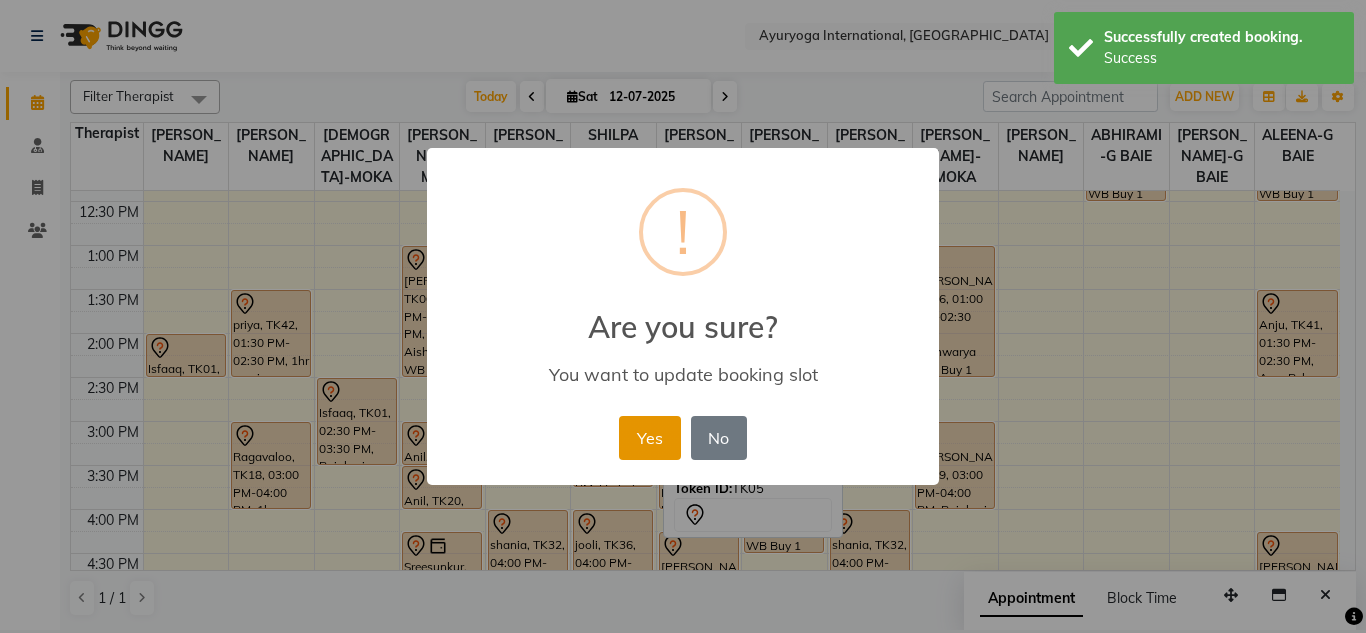 click on "Yes" at bounding box center [649, 438] 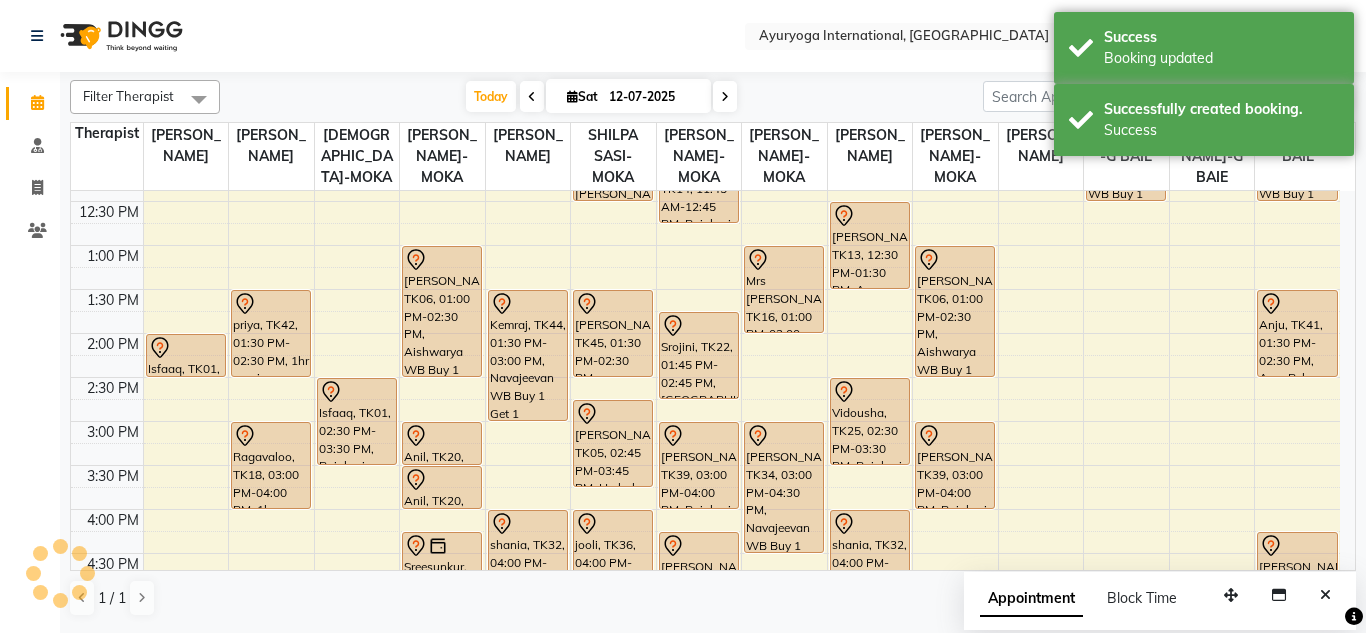 click on "Filter Therapist Select All ABHIRAMI-G BAIE [PERSON_NAME]-MOKA [PERSON_NAME]-MOKA ALEENA-G [GEOGRAPHIC_DATA][PERSON_NAME]-MOKA [PERSON_NAME]-MOKA [PERSON_NAME]-MOKA [PERSON_NAME]-MOKA [PERSON_NAME]-MOKA [PERSON_NAME]-MOKA SHILPA SASI-MOKA [PERSON_NAME]-G BAIE [PERSON_NAME]-G BAIE VISHNU-MOKA [DATE]  [DATE] Toggle Dropdown Add Appointment Add Invoice Add Client Toggle Dropdown Add Appointment Add Invoice Add Client ADD NEW Toggle Dropdown Add Appointment Add Invoice Add Client Filter Therapist Select All ABHIRAMI-G BAIE [PERSON_NAME]-MOKA [PERSON_NAME]-MOKA ALEENA-G [GEOGRAPHIC_DATA][PERSON_NAME]-MOKA [PERSON_NAME]-MOKA [PERSON_NAME]-MOKA [PERSON_NAME]-MOKA [PERSON_NAME]-MOKA [PERSON_NAME]-MOKA SHILPA SASI-MOKA [PERSON_NAME]-G BAIE [PERSON_NAME]-G BAIE VISHNU-MOKA Group By  Staff View   Room View  View as Vertical  Vertical - Week View  Horizontal  Horizontal - Week View  List  Toggle Dropdown Calendar Settings Manage Tags   Arrange Therapists   Reset Therapists  Full Screen Appointment Form Zoom 100% Staff/Room Display Count 14" at bounding box center [713, 97] 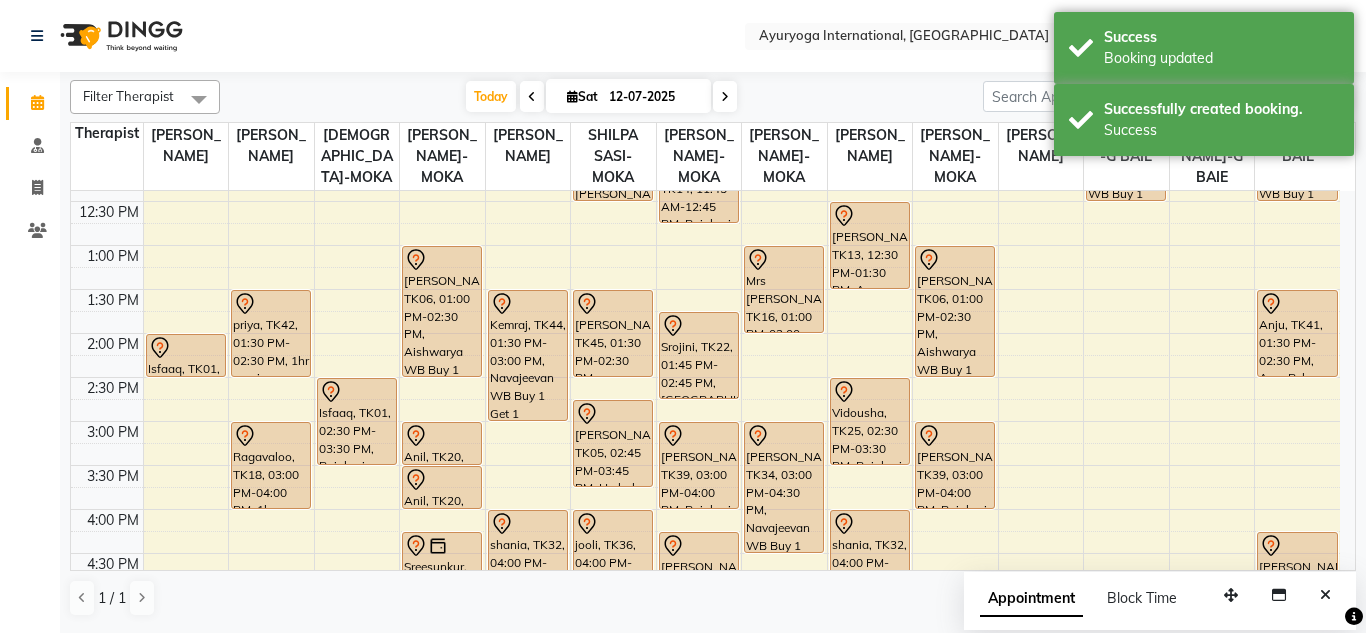 click on "Filter Therapist Select All ABHIRAMI-G BAIE [PERSON_NAME]-MOKA [PERSON_NAME]-MOKA ALEENA-G [GEOGRAPHIC_DATA][PERSON_NAME]-MOKA [PERSON_NAME]-MOKA [PERSON_NAME]-MOKA [PERSON_NAME]-MOKA [PERSON_NAME]-MOKA [PERSON_NAME]-MOKA SHILPA SASI-MOKA [PERSON_NAME]-G BAIE [PERSON_NAME]-G BAIE VISHNU-MOKA [DATE]  [DATE] Toggle Dropdown Add Appointment Add Invoice Add Client Toggle Dropdown Add Appointment Add Invoice Add Client ADD NEW Toggle Dropdown Add Appointment Add Invoice Add Client Filter Therapist Select All ABHIRAMI-G BAIE [PERSON_NAME]-MOKA [PERSON_NAME]-MOKA ALEENA-G [GEOGRAPHIC_DATA][PERSON_NAME]-MOKA [PERSON_NAME]-MOKA [PERSON_NAME]-MOKA [PERSON_NAME]-MOKA [PERSON_NAME]-MOKA [PERSON_NAME]-MOKA SHILPA SASI-MOKA [PERSON_NAME]-G BAIE [PERSON_NAME]-G BAIE VISHNU-MOKA Group By  Staff View   Room View  View as Vertical  Vertical - Week View  Horizontal  Horizontal - Week View  List  Toggle Dropdown Calendar Settings Manage Tags   Arrange Therapists   Reset Therapists  Full Screen Appointment Form Zoom 100% Staff/Room Display Count 14" at bounding box center [713, 97] 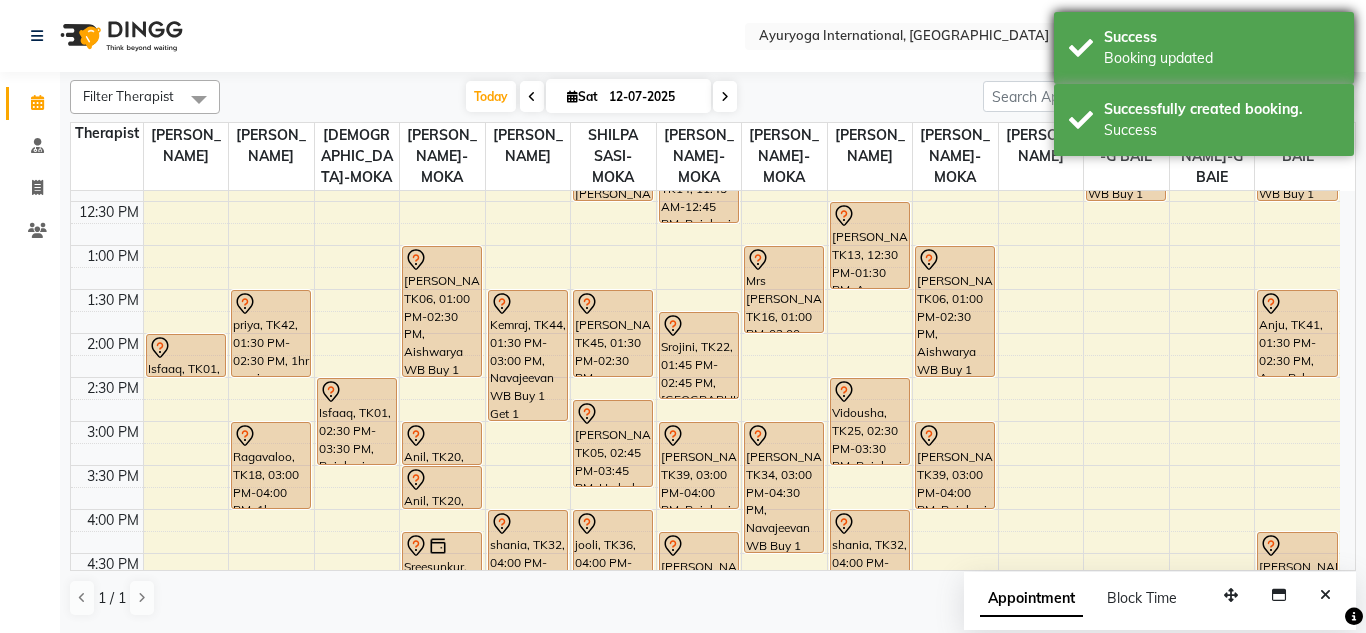 drag, startPoint x: 1112, startPoint y: 110, endPoint x: 1099, endPoint y: 16, distance: 94.89468 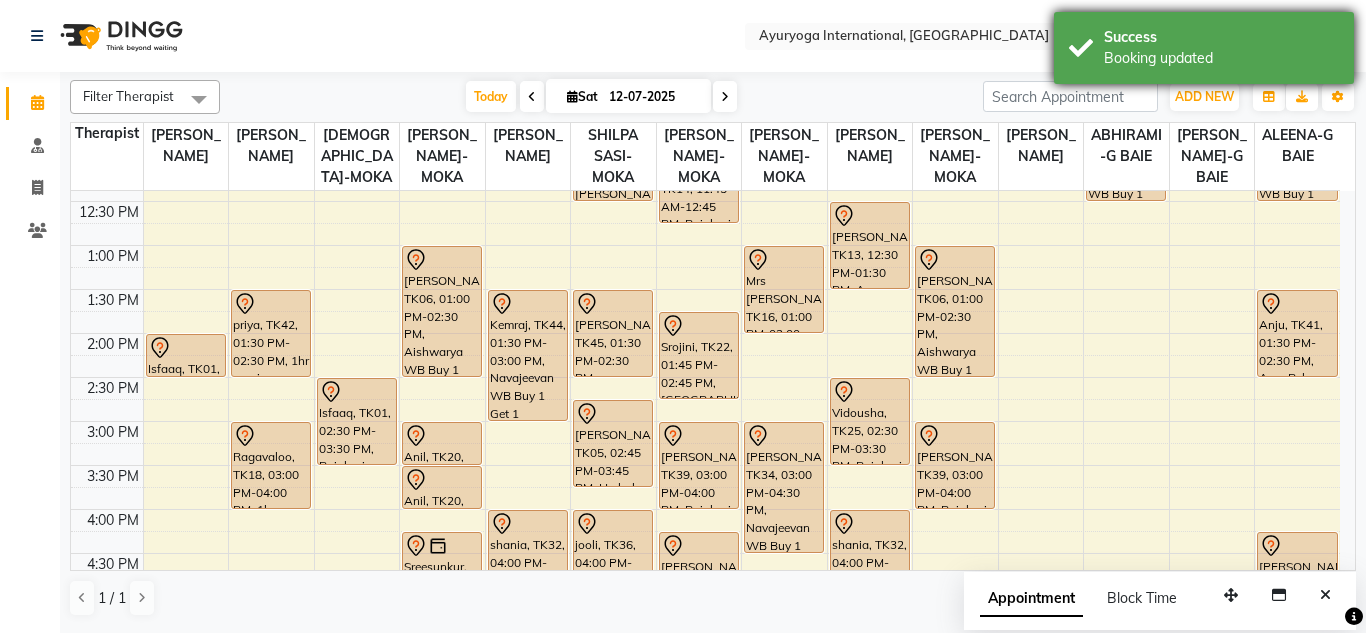 click on "Success   Booking updated" at bounding box center (1204, 48) 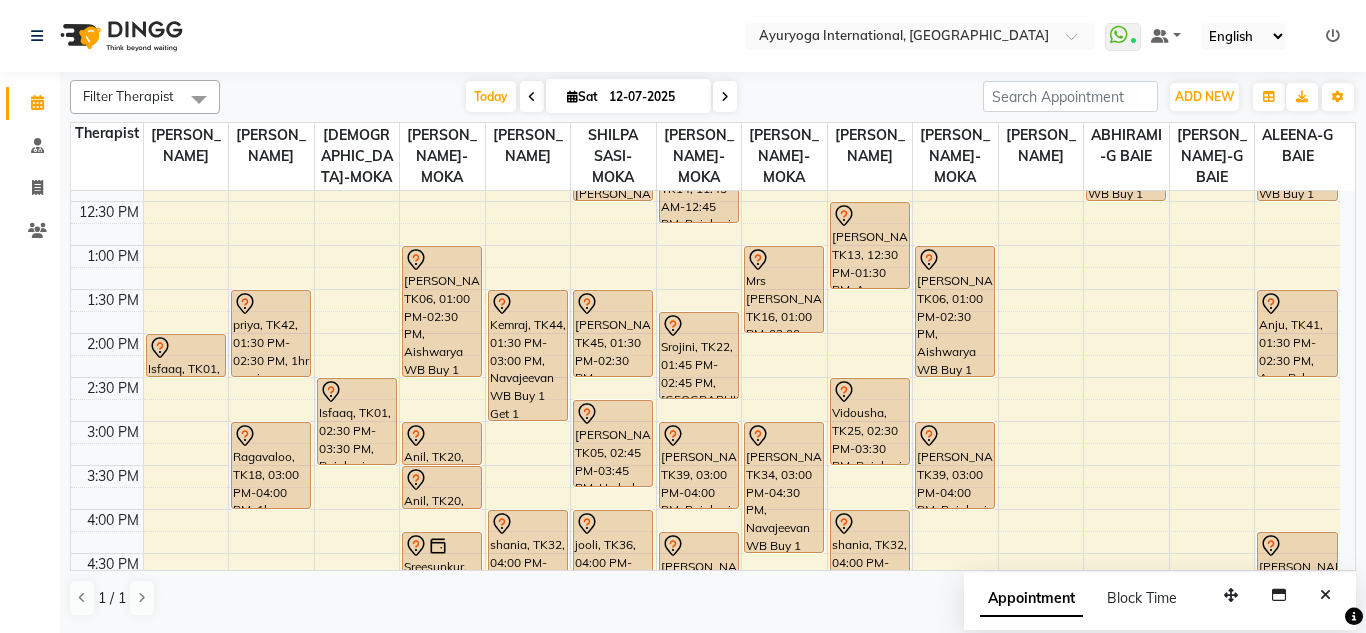 click on "[DATE]  [DATE]" at bounding box center (601, 97) 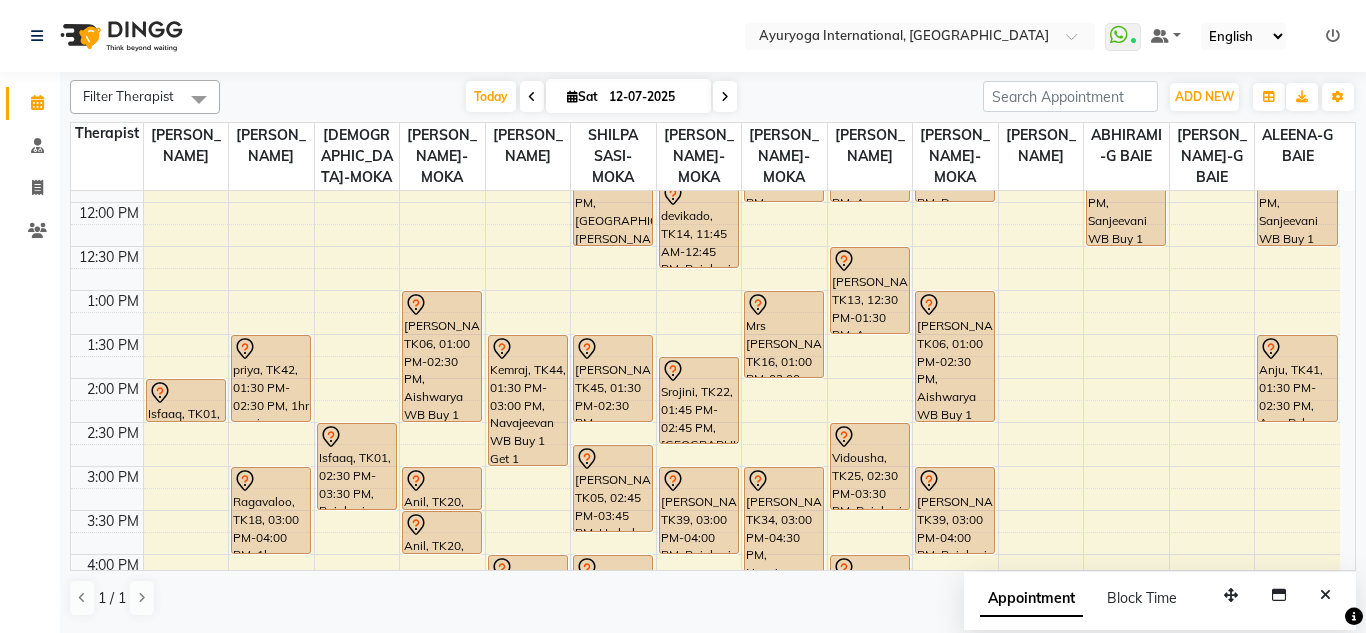 scroll, scrollTop: 473, scrollLeft: 0, axis: vertical 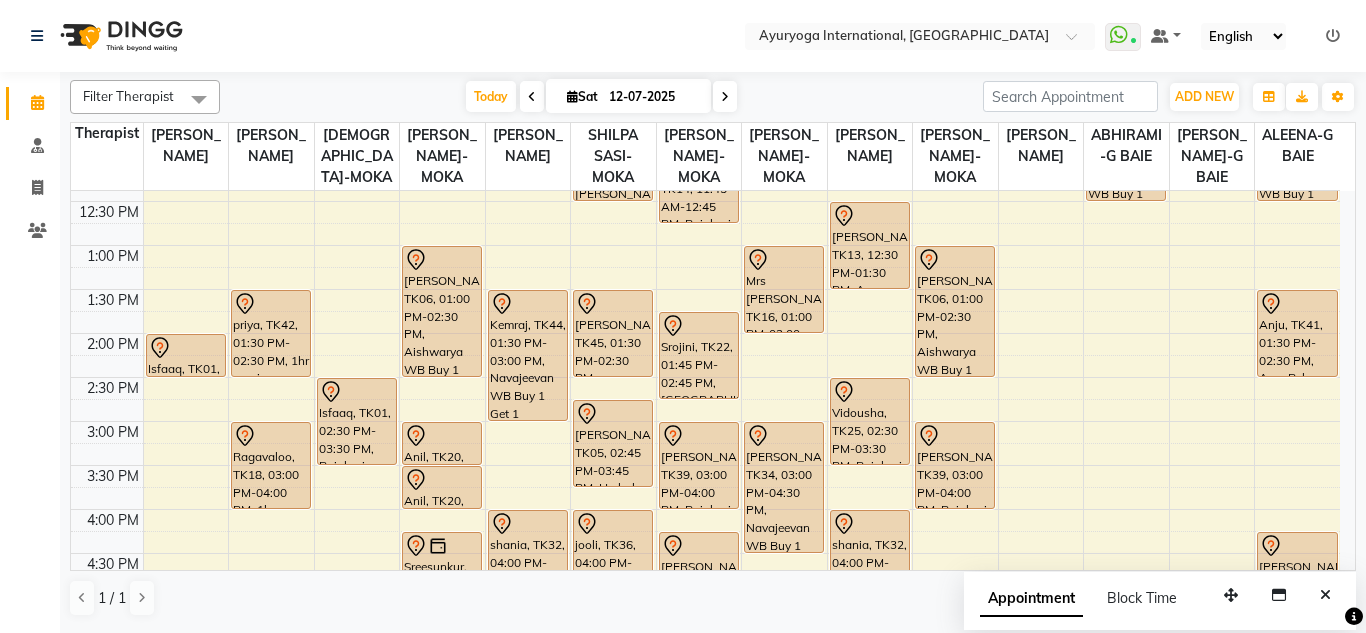 click on "[DATE]  [DATE]" at bounding box center (601, 97) 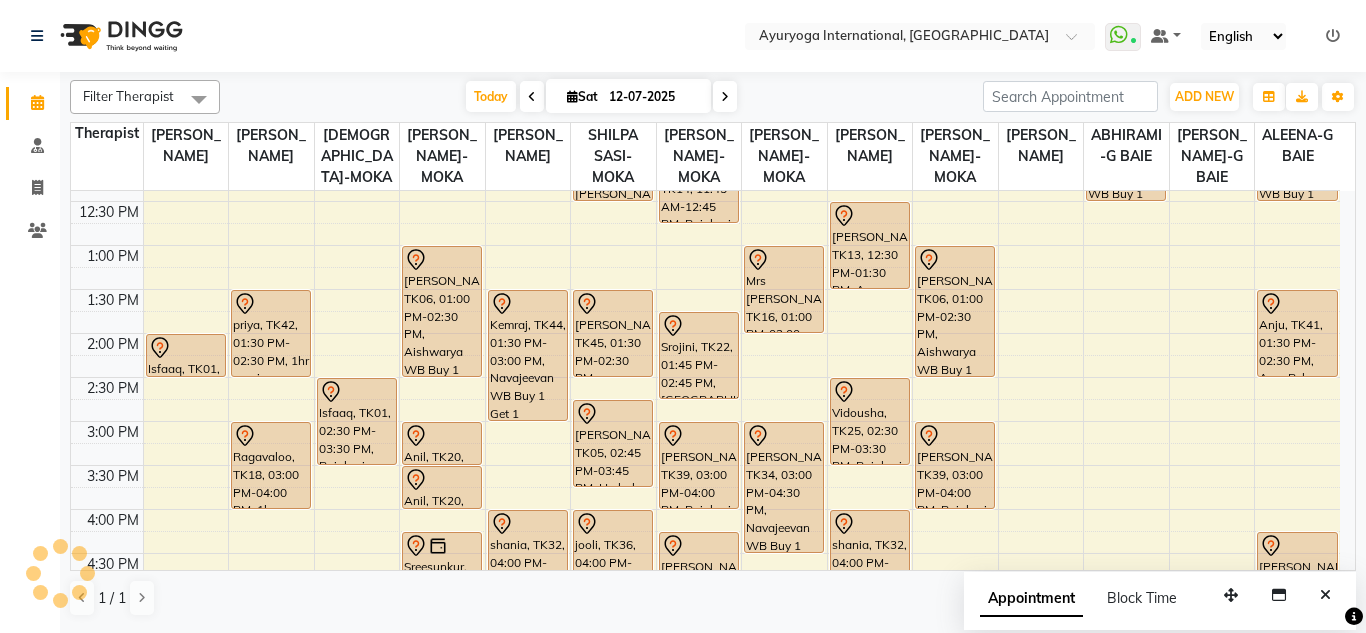 click on "12-07-2025" at bounding box center (653, 97) 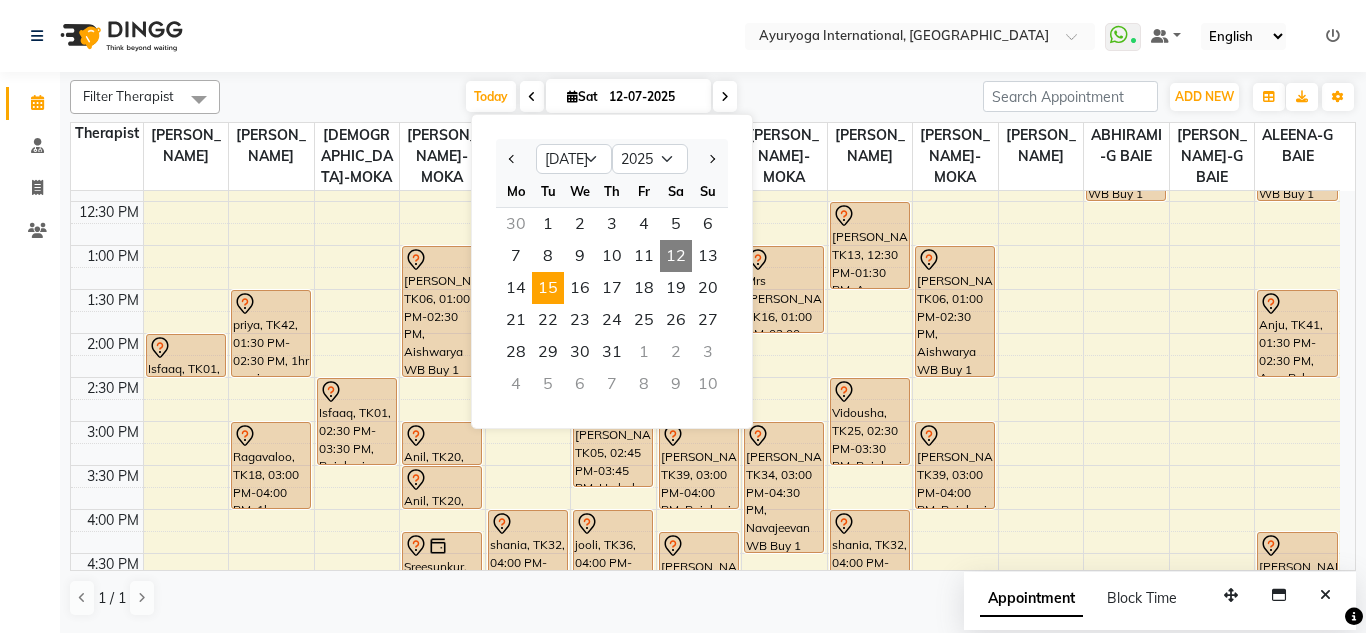 click on "15" at bounding box center [548, 288] 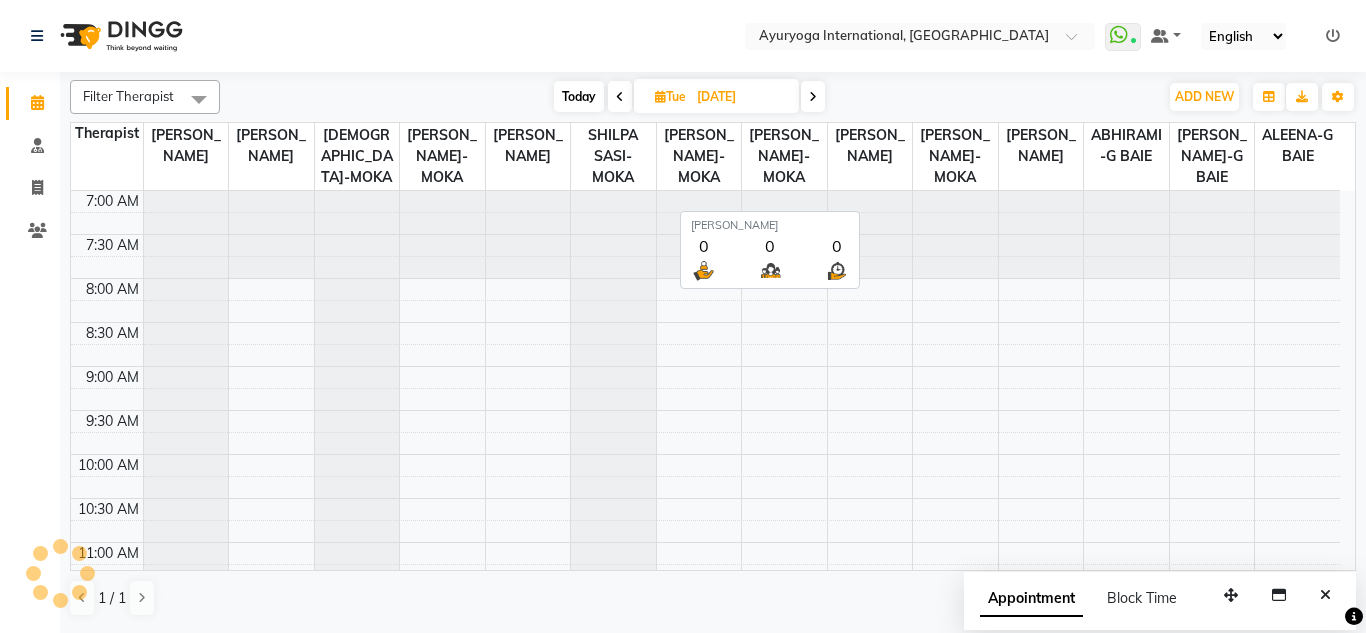 scroll, scrollTop: 265, scrollLeft: 0, axis: vertical 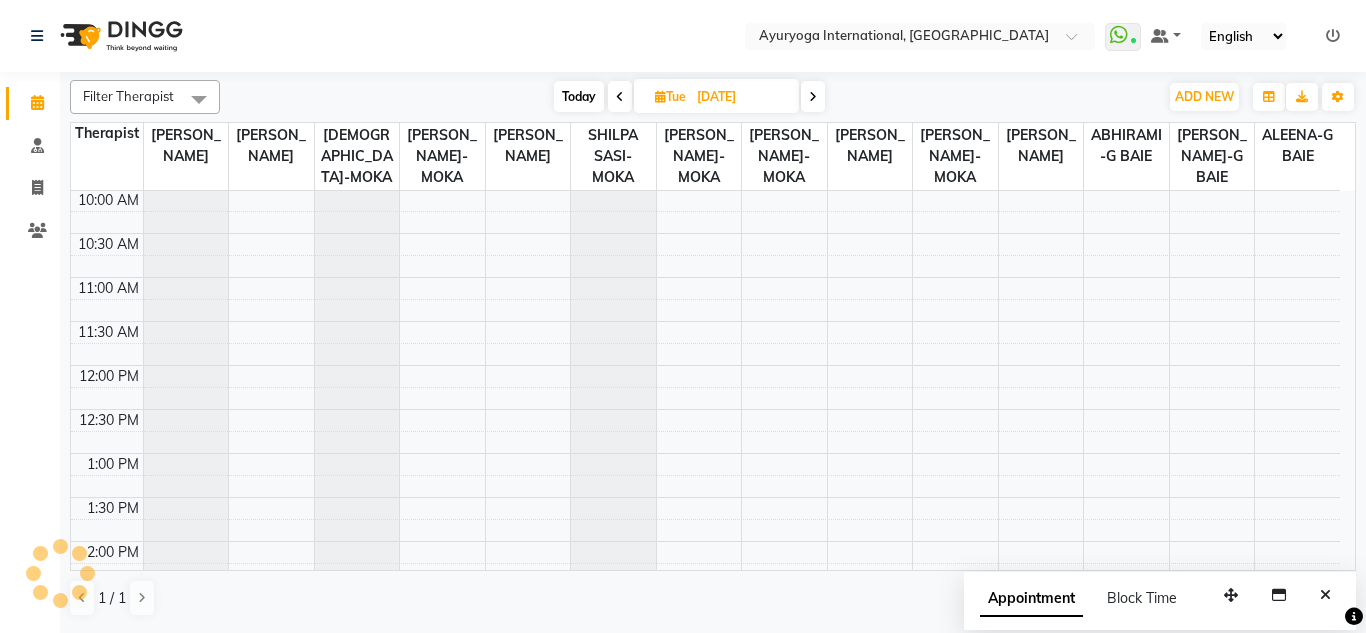 click on "[DATE]  [DATE]" at bounding box center [689, 97] 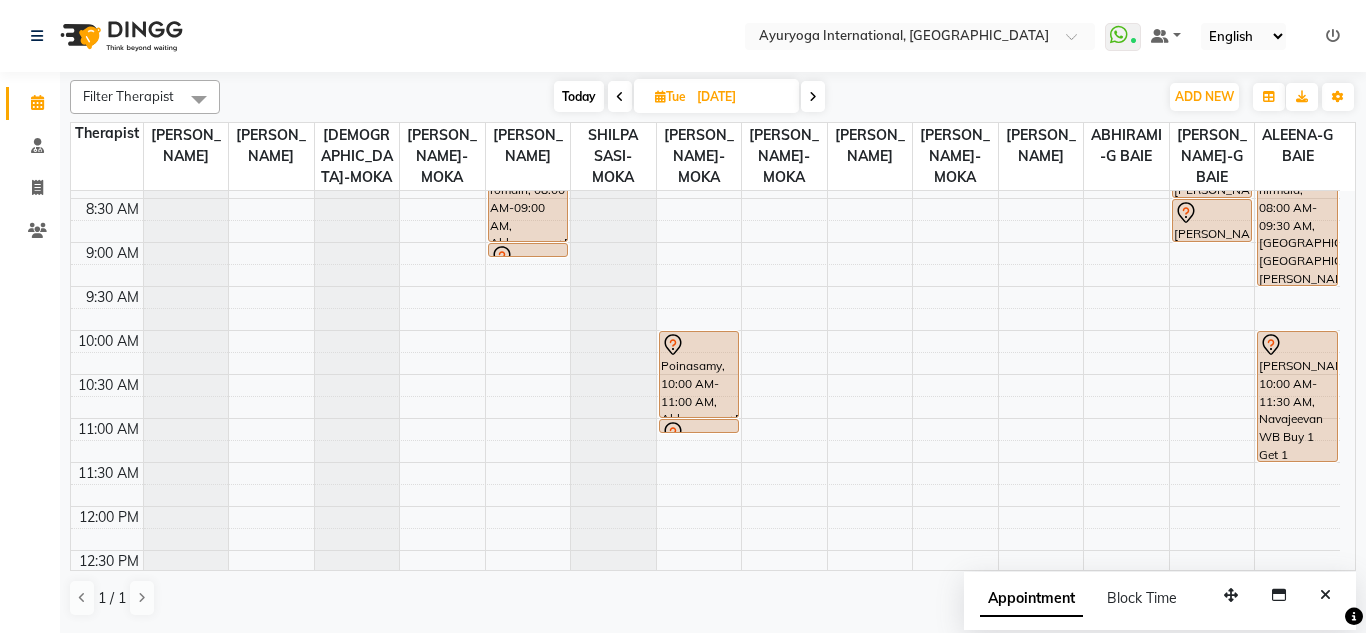 scroll, scrollTop: 0, scrollLeft: 0, axis: both 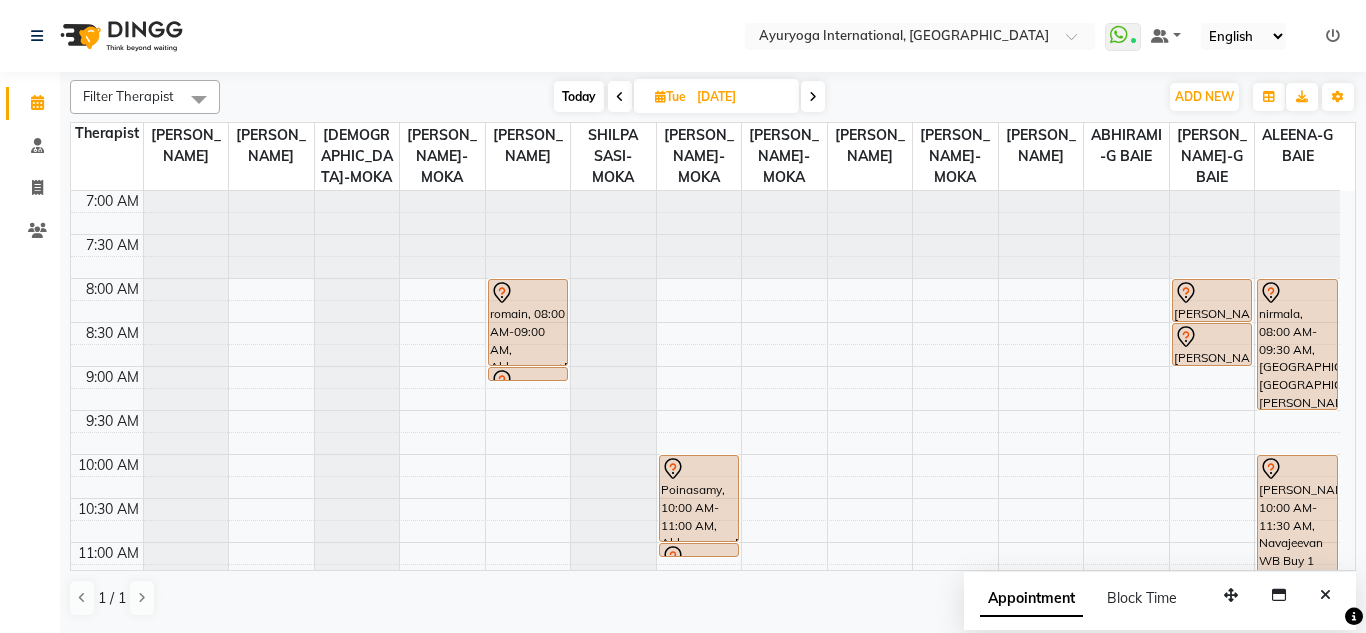 click at bounding box center [813, 96] 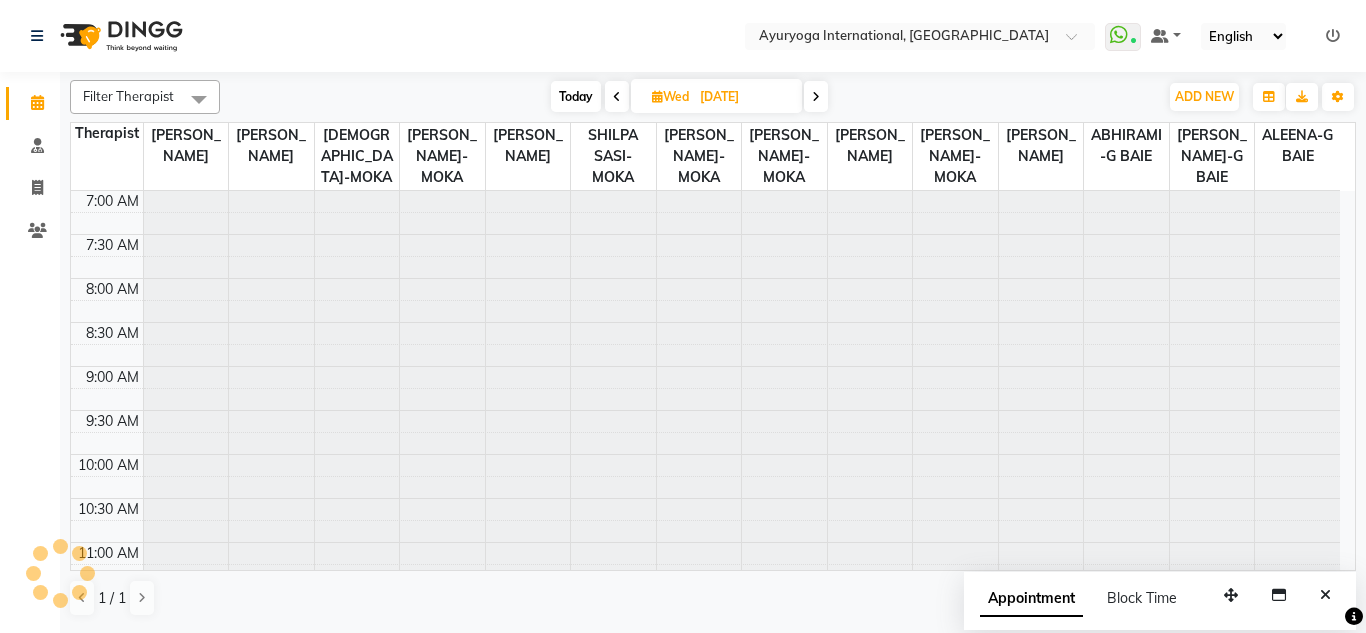 click on "[DATE]  [DATE]" at bounding box center [689, 97] 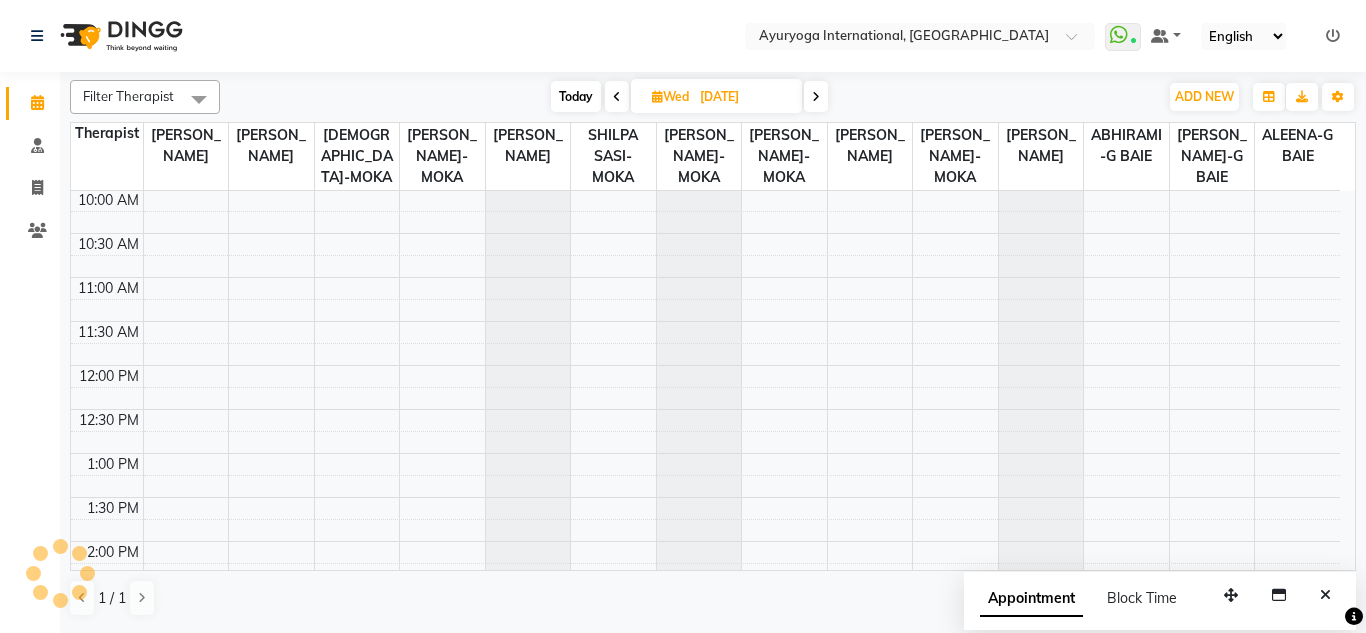 click on "[DATE]  [DATE]" at bounding box center [689, 97] 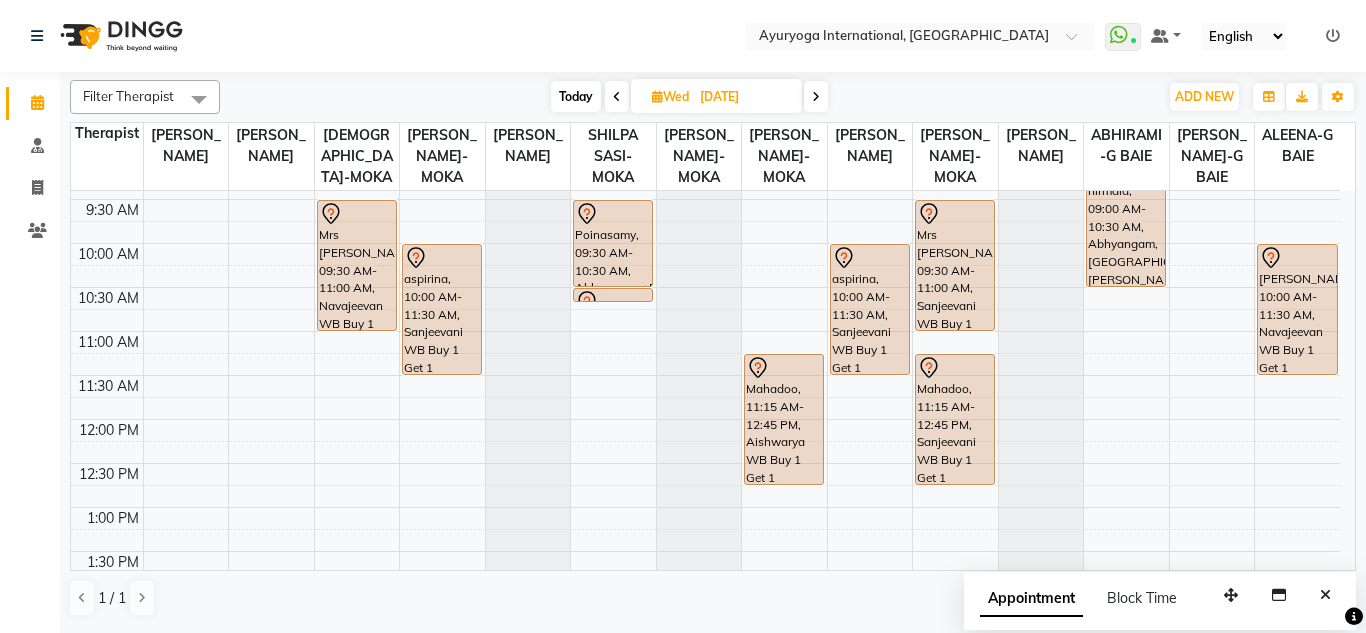 scroll, scrollTop: 165, scrollLeft: 0, axis: vertical 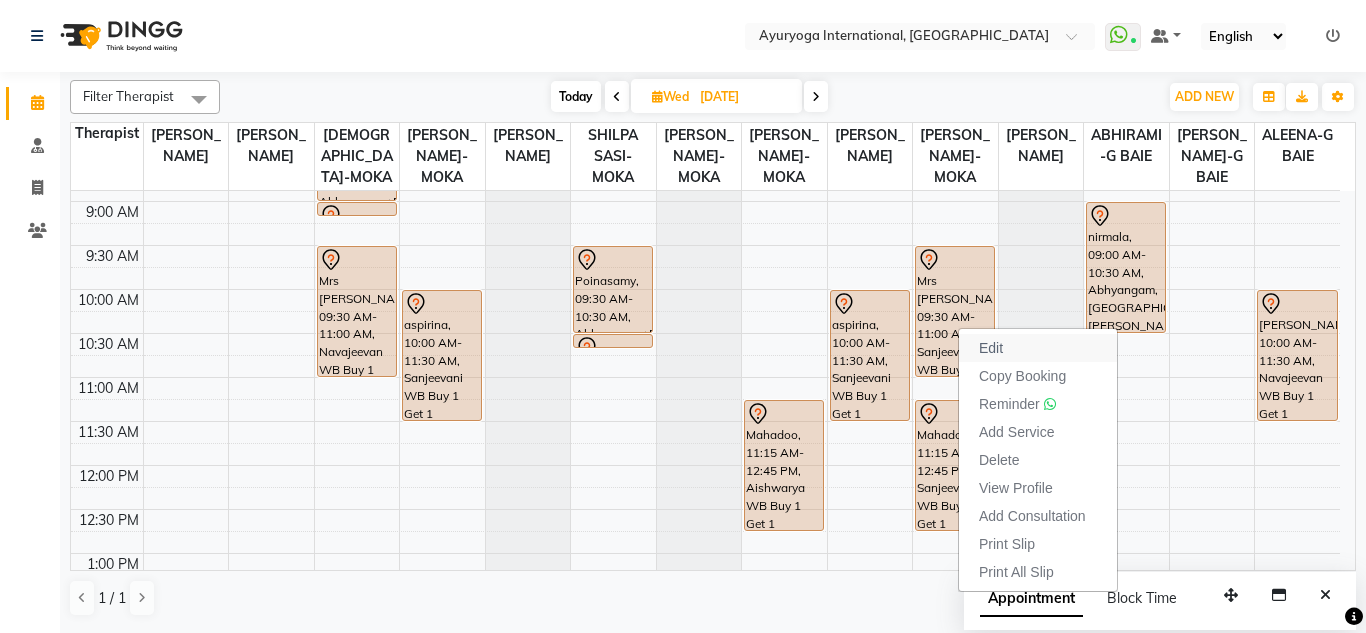 click on "Edit" at bounding box center [991, 348] 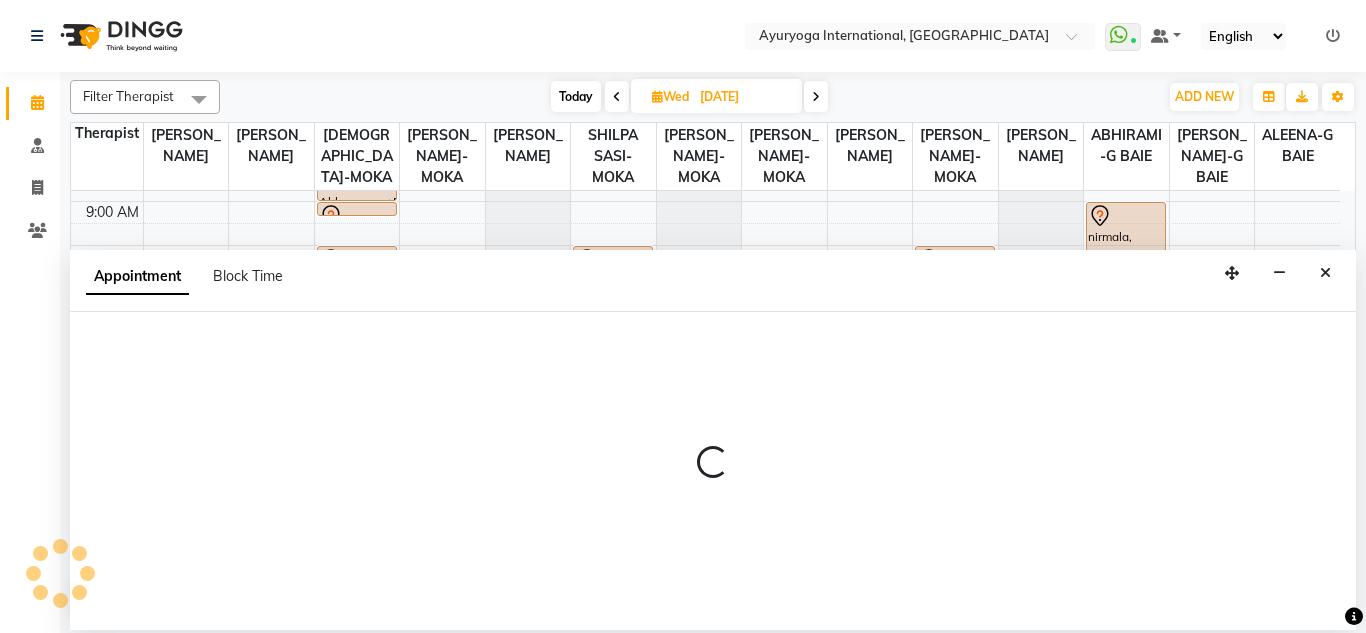 select on "tentative" 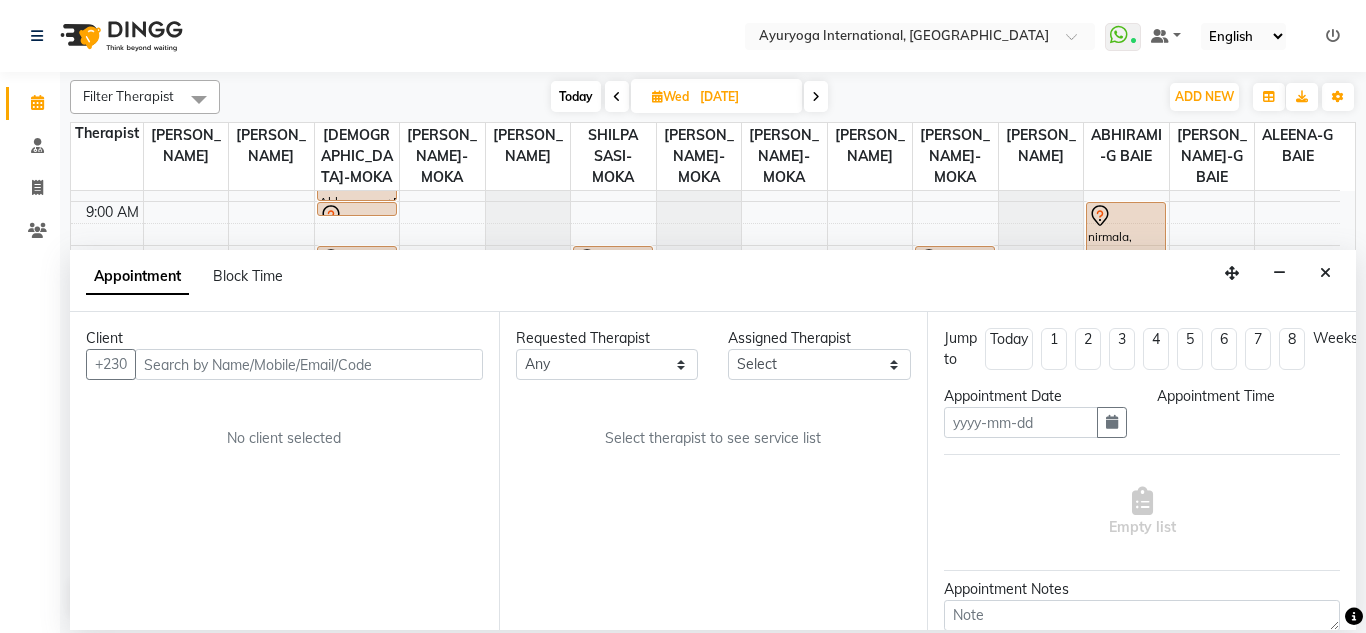 type on "[DATE]" 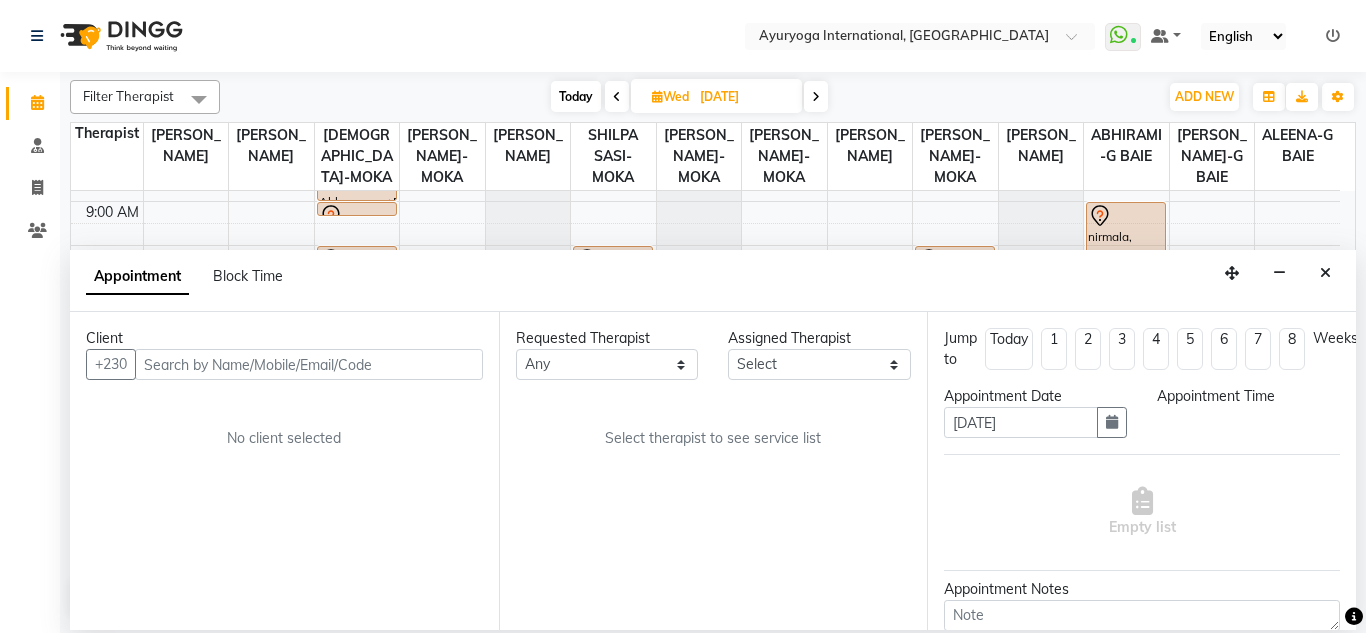 scroll, scrollTop: 0, scrollLeft: 0, axis: both 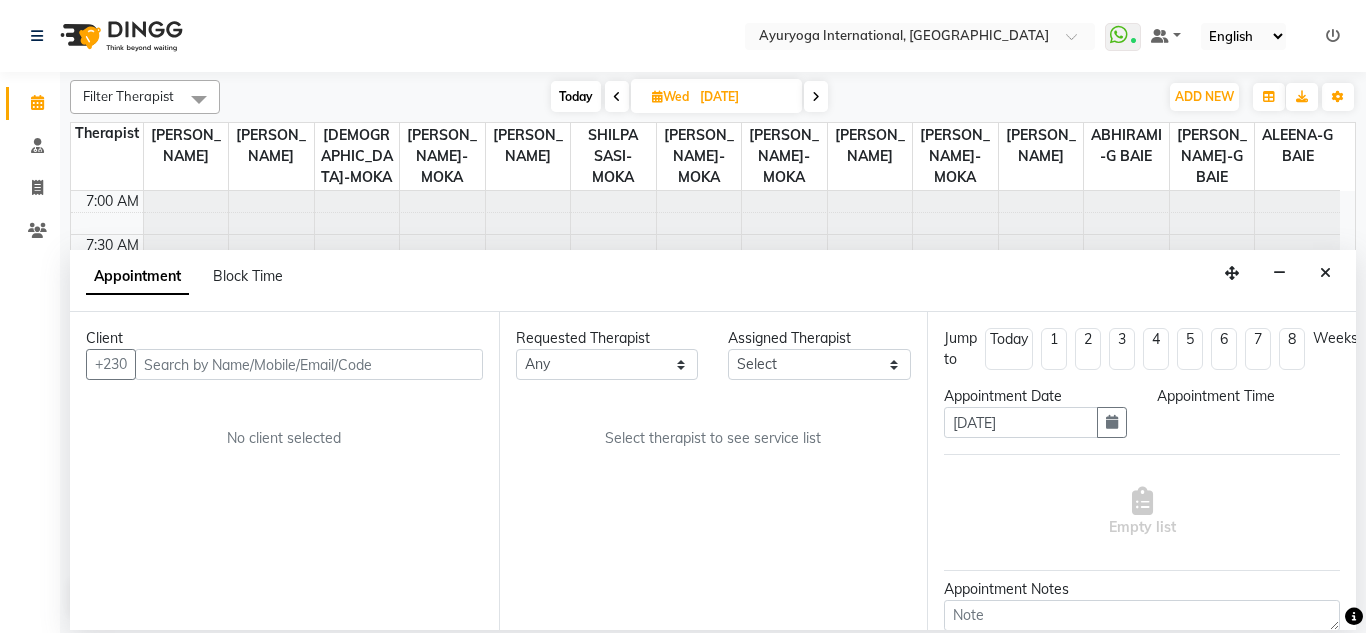 select on "570" 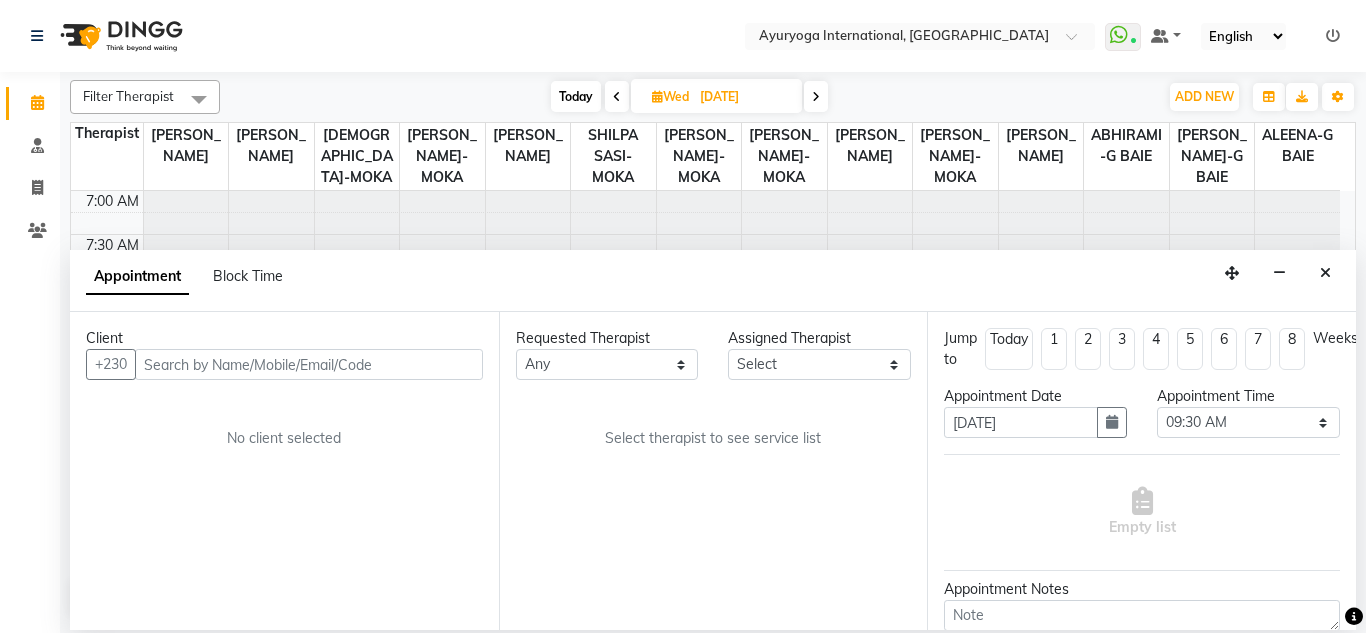 select on "77771" 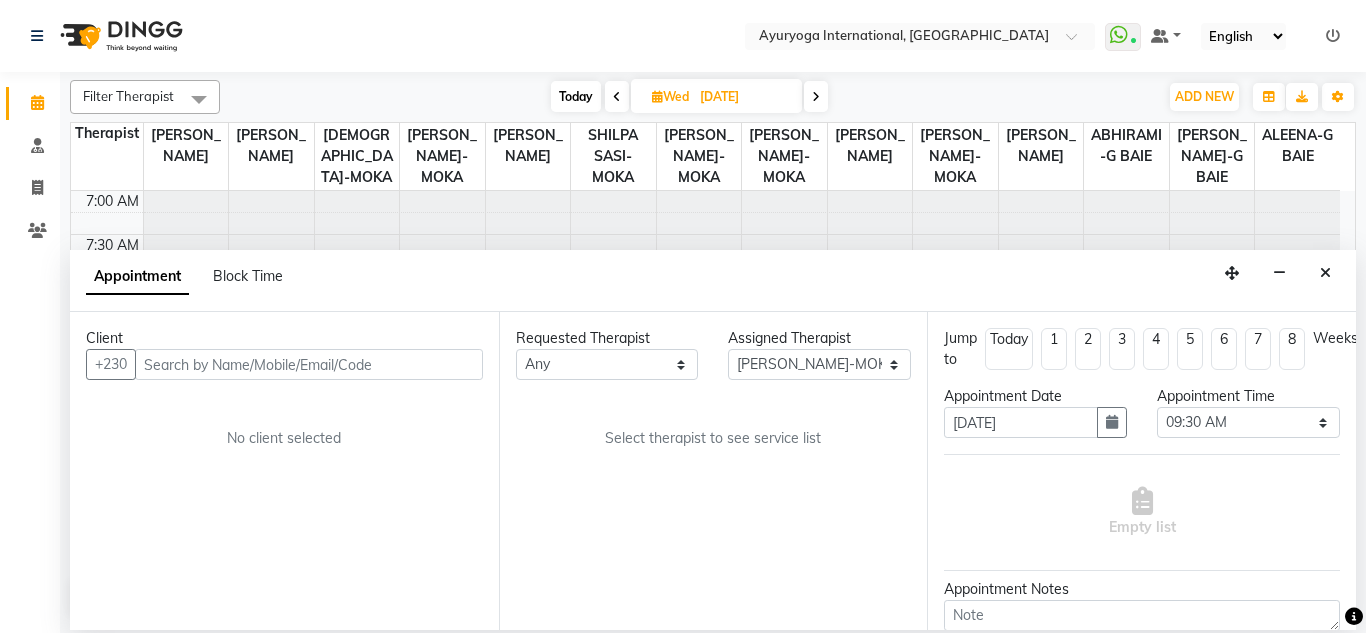 scroll, scrollTop: 265, scrollLeft: 0, axis: vertical 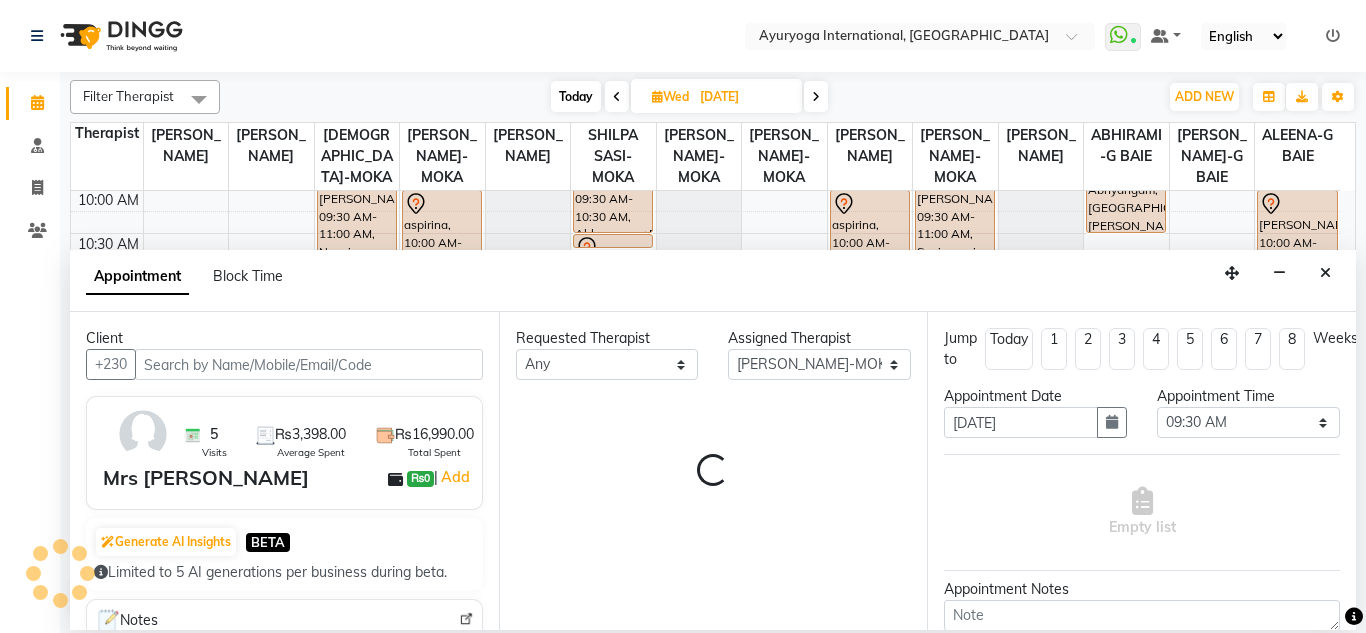 click at bounding box center (1112, 422) 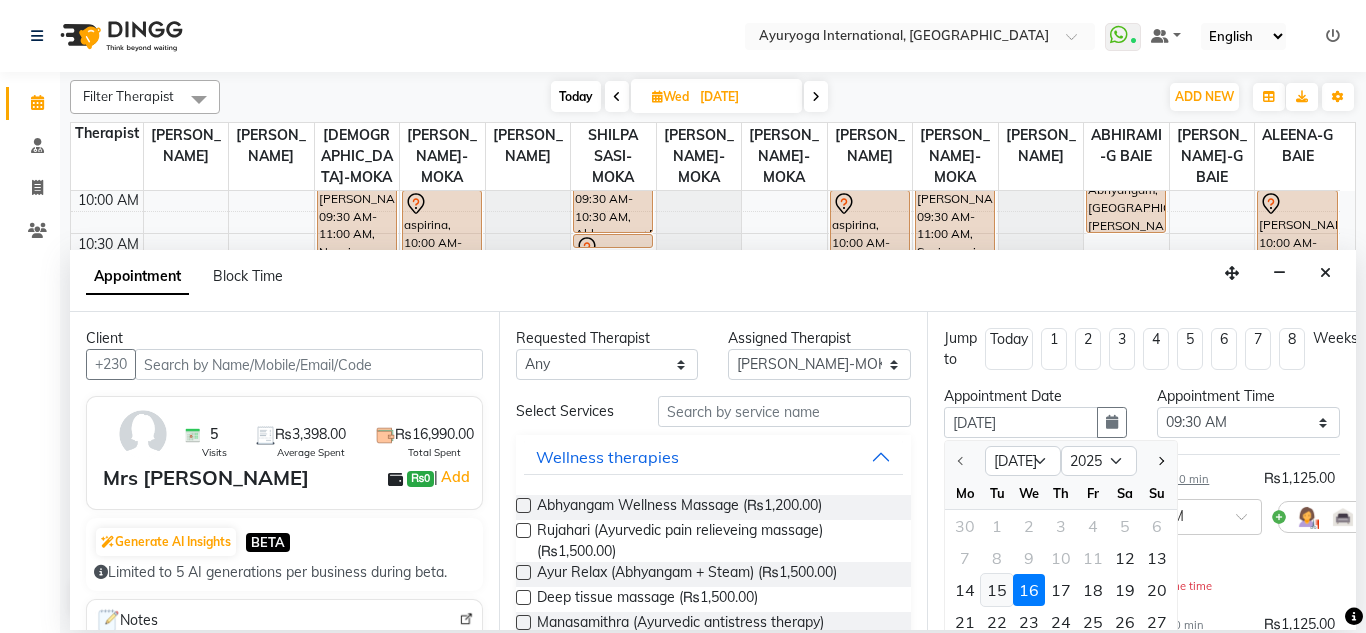 click on "15" at bounding box center [997, 590] 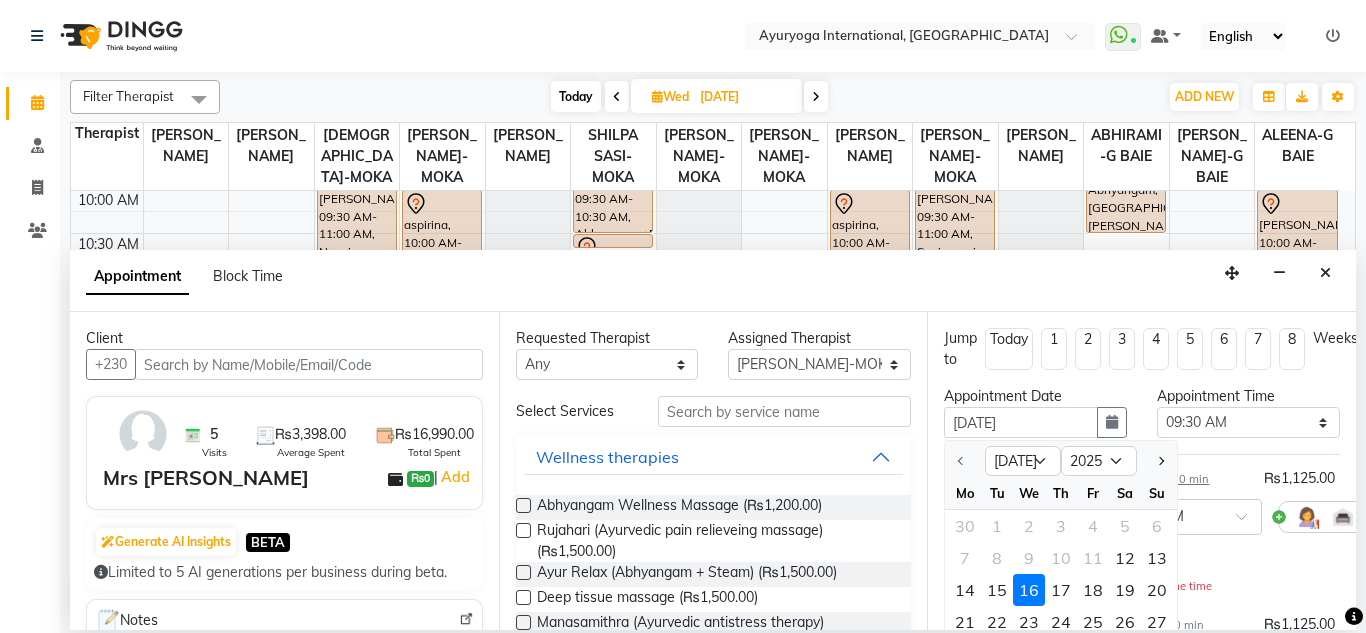 scroll, scrollTop: 0, scrollLeft: 0, axis: both 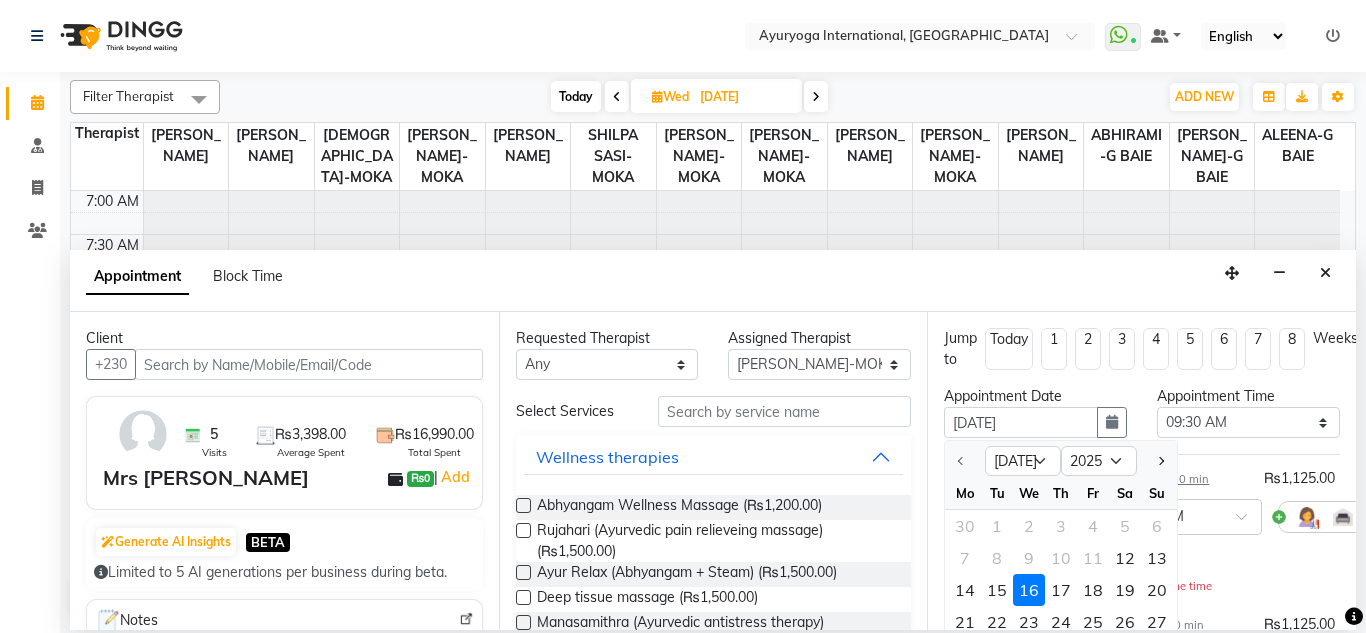 select on "570" 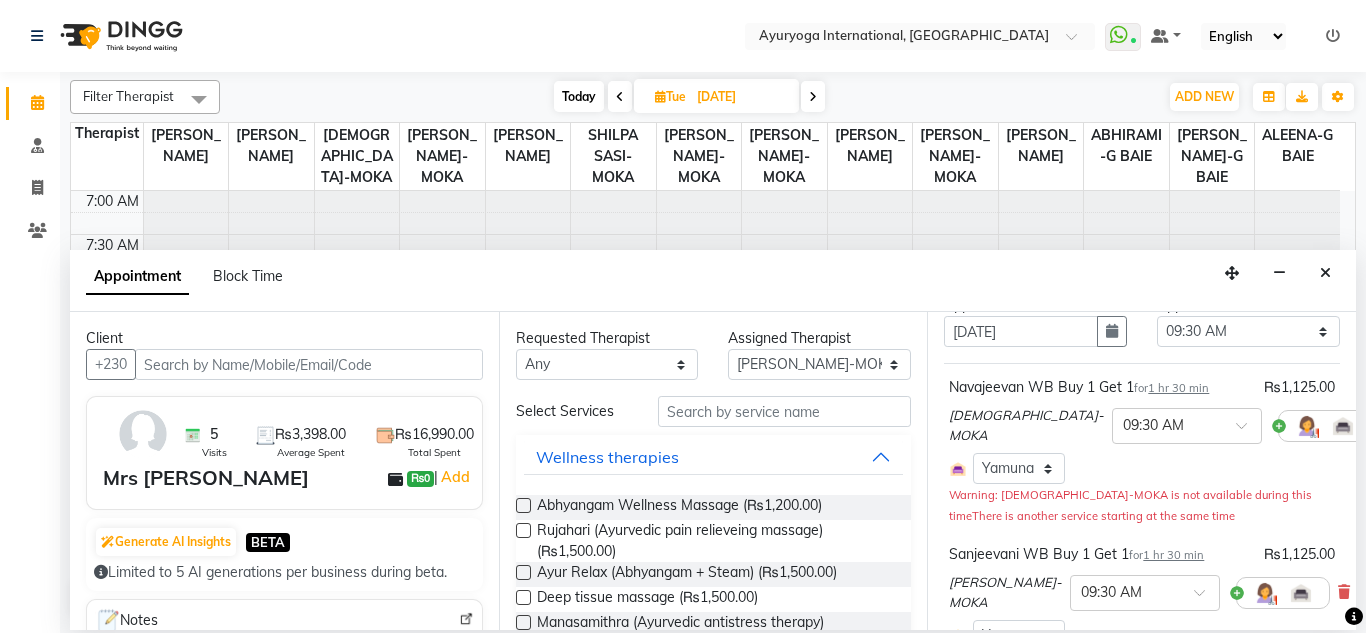 scroll, scrollTop: 387, scrollLeft: 0, axis: vertical 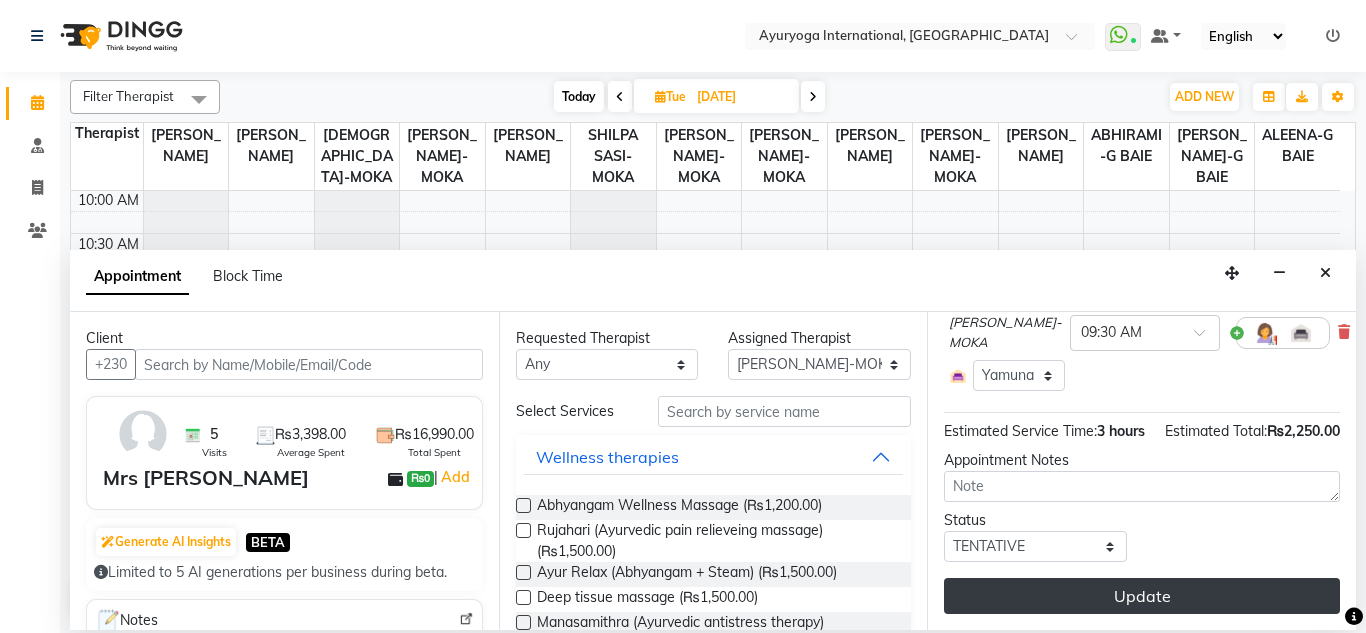 click on "Update" at bounding box center (1142, 596) 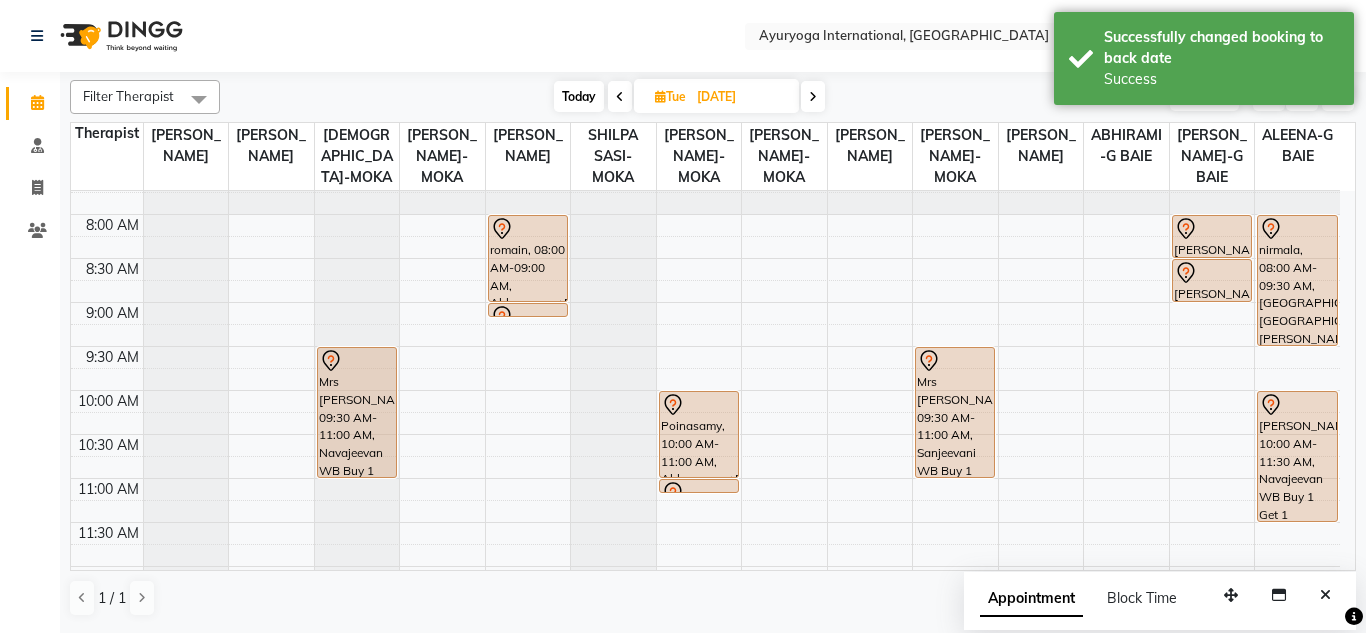 scroll, scrollTop: 100, scrollLeft: 0, axis: vertical 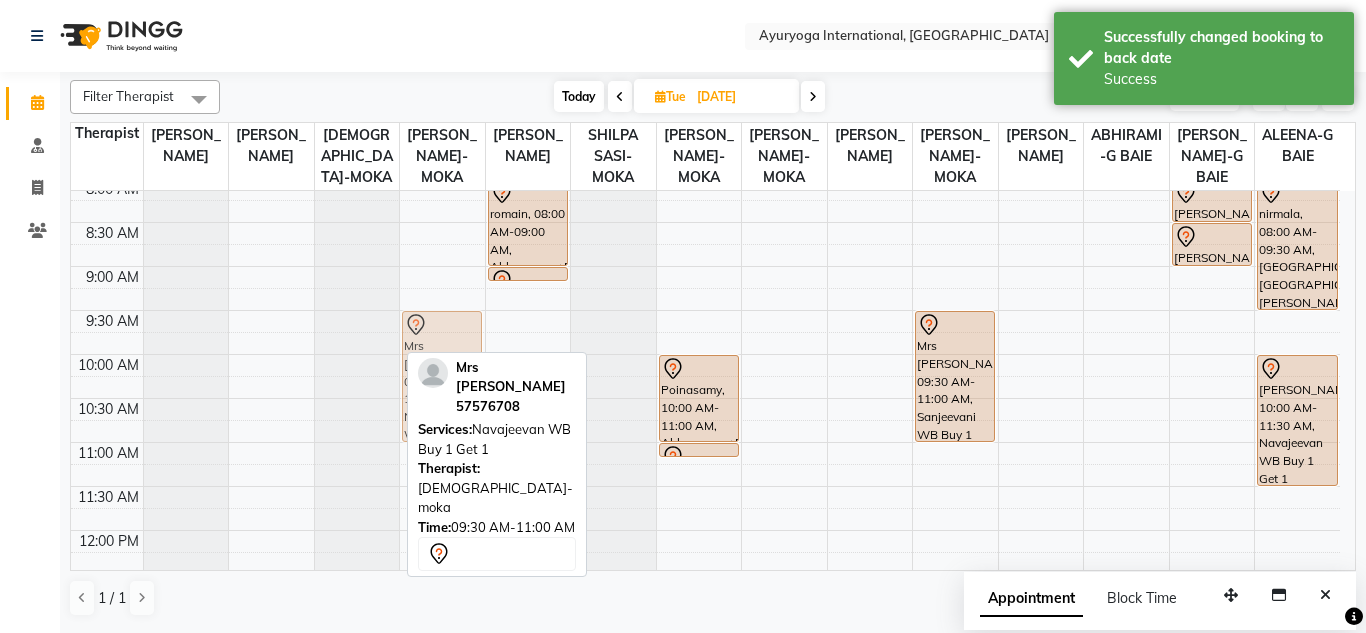 drag, startPoint x: 379, startPoint y: 351, endPoint x: 430, endPoint y: 351, distance: 51 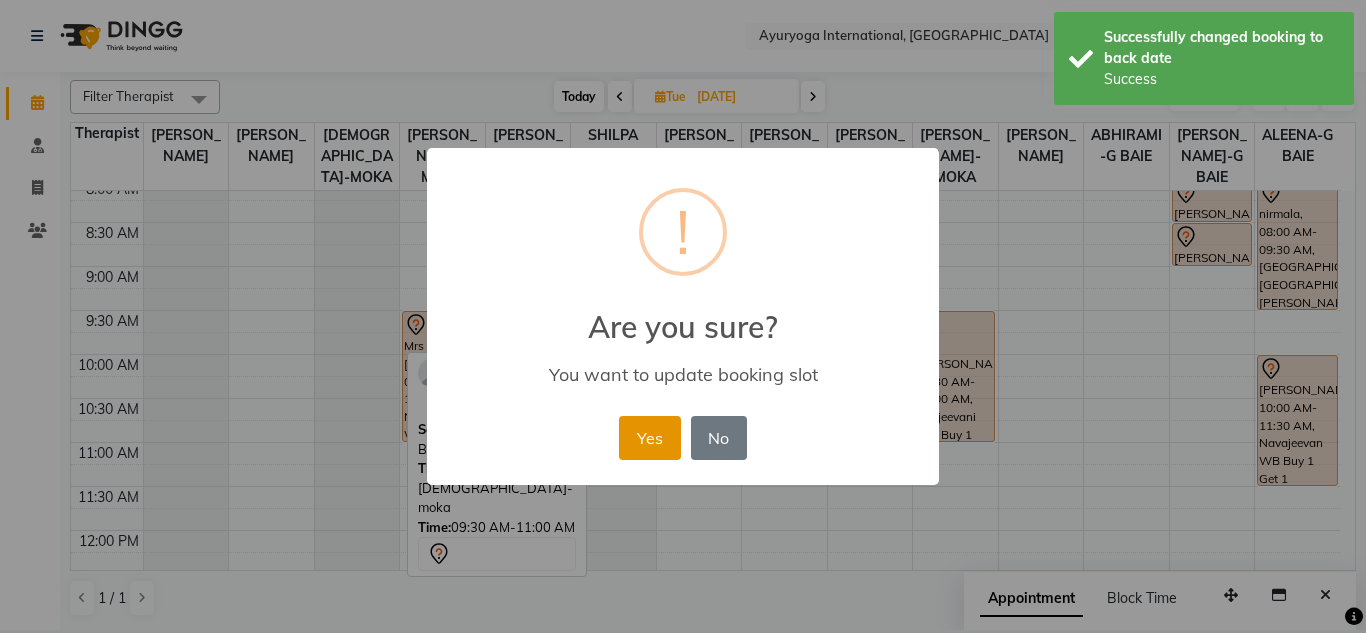 click on "Yes" at bounding box center (649, 438) 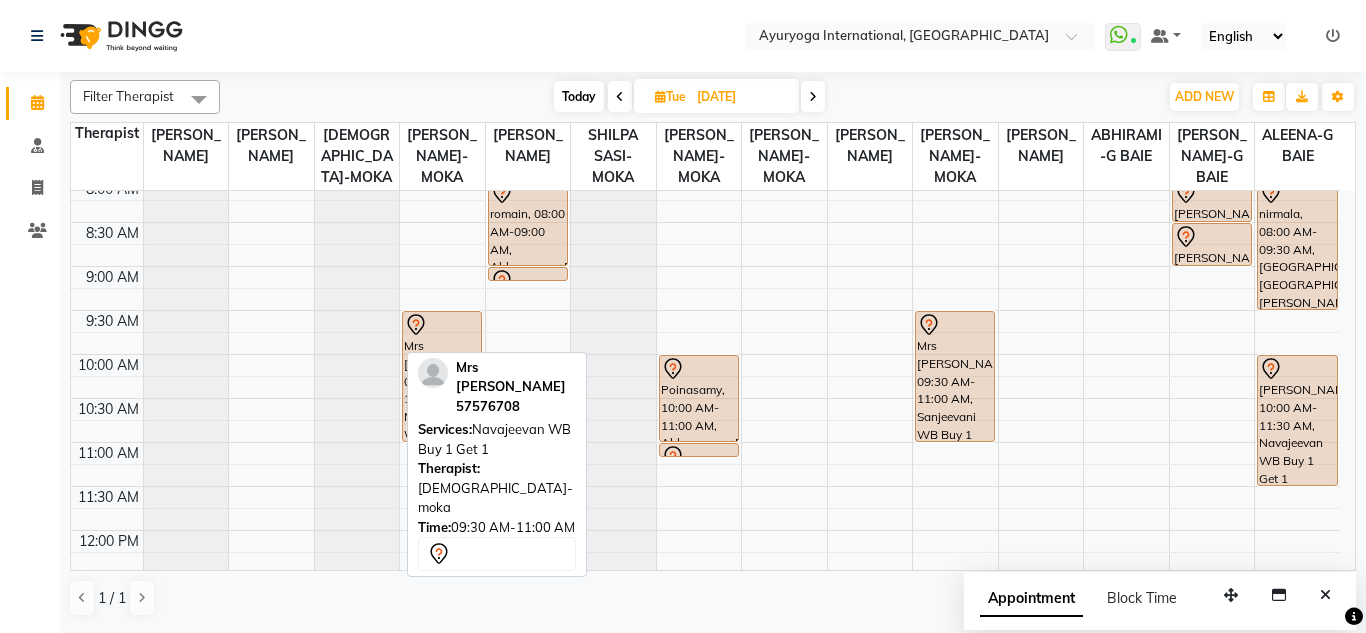 click on "Select Location × Ayuryoga International, [GEOGRAPHIC_DATA] Rd  WhatsApp Status  ✕ Status:  Connected Most Recent Message: [DATE]     10:15 AM Recent Service Activity: [DATE]     10:15 AM Default Panel My Panel English ENGLISH Español العربية मराठी हिंदी ગુજરાતી தமிழ் 中文 Notifications nothing to show" 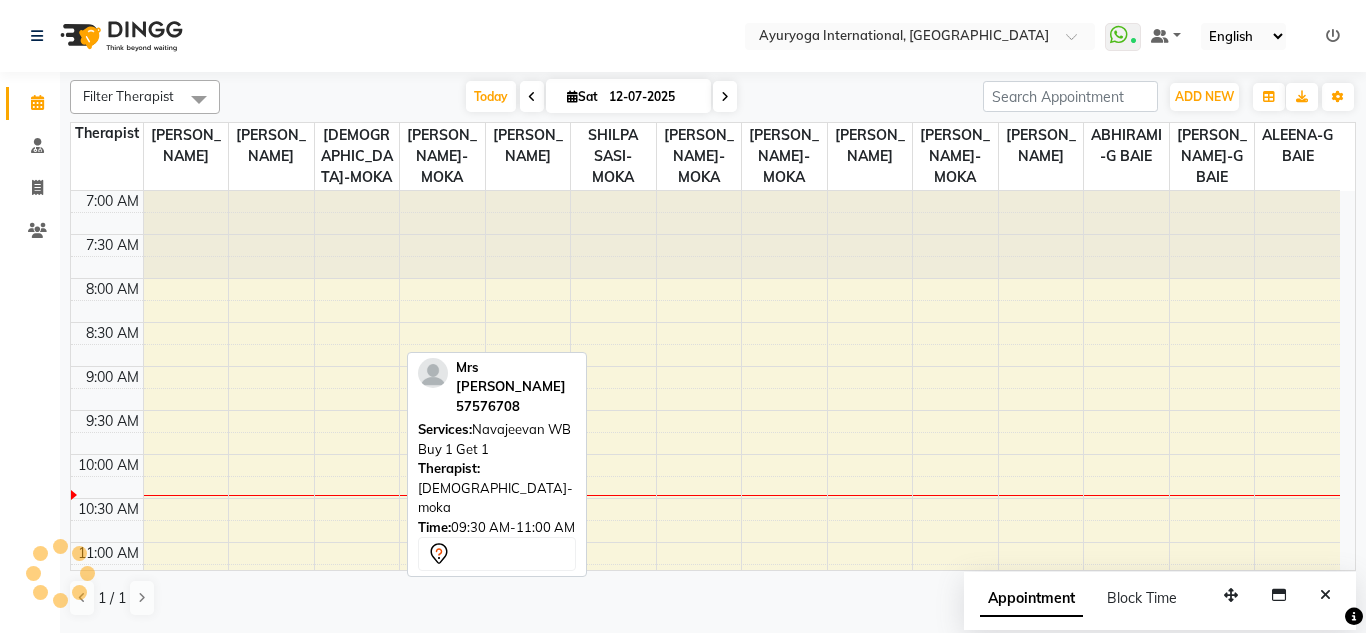 scroll, scrollTop: 265, scrollLeft: 0, axis: vertical 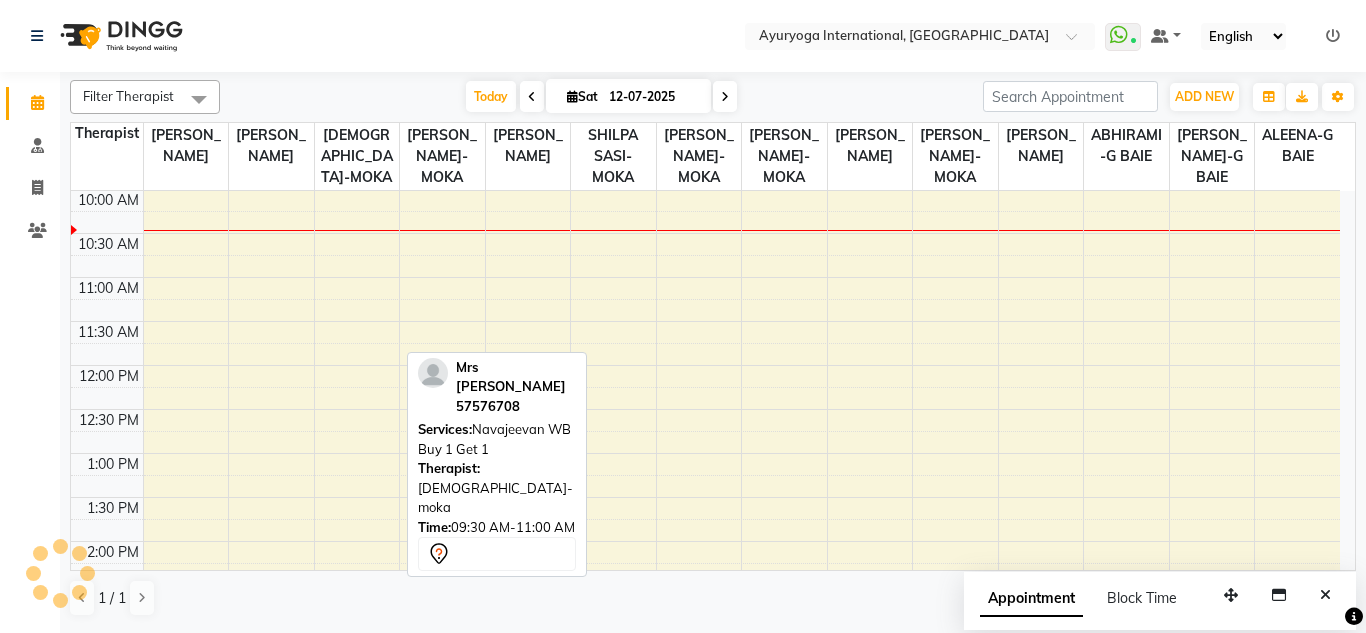 click on "Select Location × Ayuryoga International, [GEOGRAPHIC_DATA] Rd  WhatsApp Status  ✕ Status:  Connected Most Recent Message: [DATE]     10:15 AM Recent Service Activity: [DATE]     10:15 AM Default Panel My Panel English ENGLISH Español العربية मराठी हिंदी ગુજરાતી தமிழ் 中文 Notifications nothing to show" 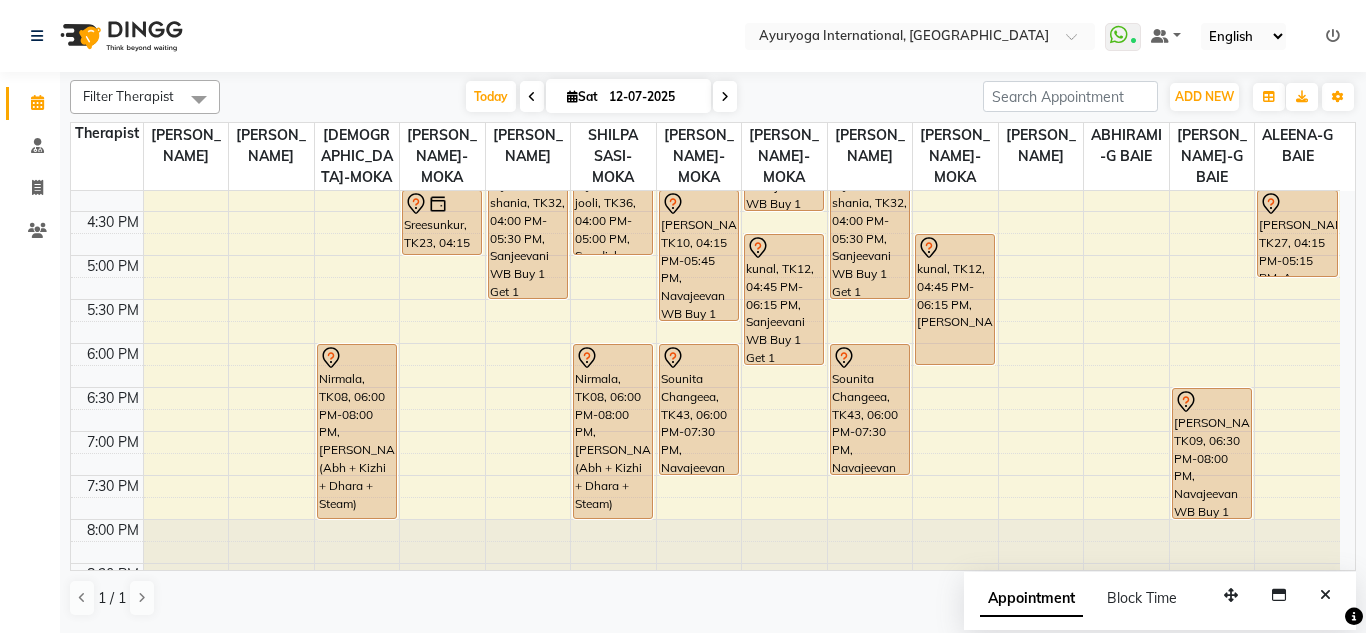 scroll, scrollTop: 773, scrollLeft: 0, axis: vertical 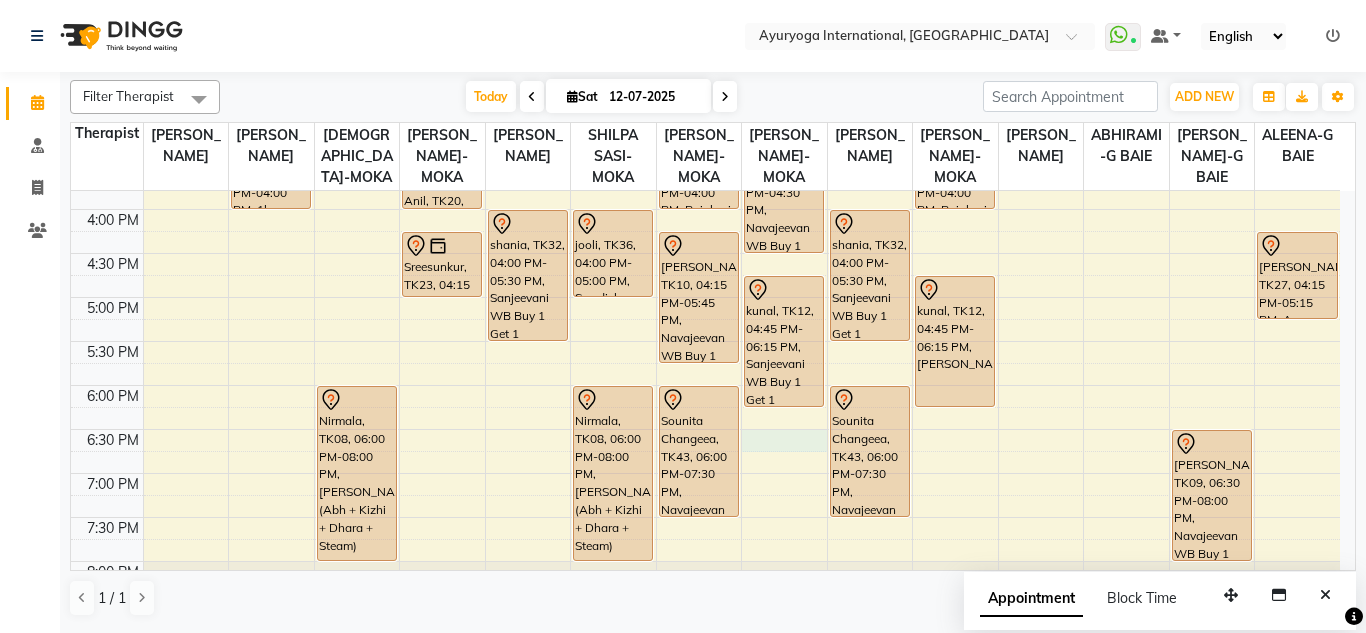 click on "7:00 AM 7:30 AM 8:00 AM 8:30 AM 9:00 AM 9:30 AM 10:00 AM 10:30 AM 11:00 AM 11:30 AM 12:00 PM 12:30 PM 1:00 PM 1:30 PM 2:00 PM 2:30 PM 3:00 PM 3:30 PM 4:00 PM 4:30 PM 5:00 PM 5:30 PM 6:00 PM 6:30 PM 7:00 PM 7:30 PM 8:00 PM 8:30 PM             [PERSON_NAME], TK03, 10:30 AM-11:00 AM, Consultation with [PERSON_NAME] at [GEOGRAPHIC_DATA], TK14, 11:00 AM-11:30 AM, Consultation with [PERSON_NAME] at [GEOGRAPHIC_DATA], TK01, 02:00 PM-02:30 PM, Consultation with [PERSON_NAME] at [GEOGRAPHIC_DATA], TK15, 10:15 AM-11:15 AM, 1hr session             priya, TK42, 01:30 PM-02:30 PM, 1hr session             [GEOGRAPHIC_DATA], TK18, 03:00 PM-04:00 PM, 1hr session     [PERSON_NAME], TK33, 10:00 AM-11:30 AM, Aishwarya WB Buy 1 Get 1              Isfaaq, TK01, 02:30 PM-03:30 PM, [GEOGRAPHIC_DATA] (Ayurvedic pain relieveing massage)             Nirmala, TK08, 06:00 PM-08:00 PM, Ayur Soukya (Abh + Kizhi + Dhara + Steam)     Gessen, TK04, 09:30 AM-10:30 AM, Swedish massage (60 Min)" at bounding box center [705, 33] 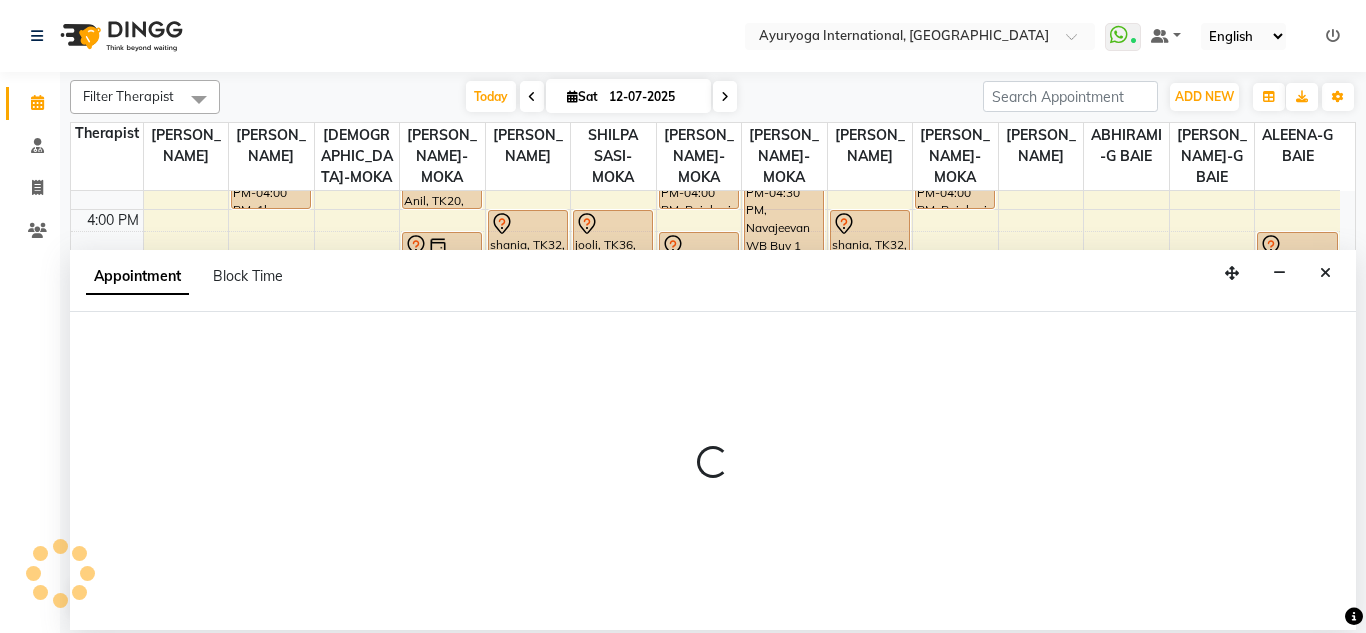 select on "50739" 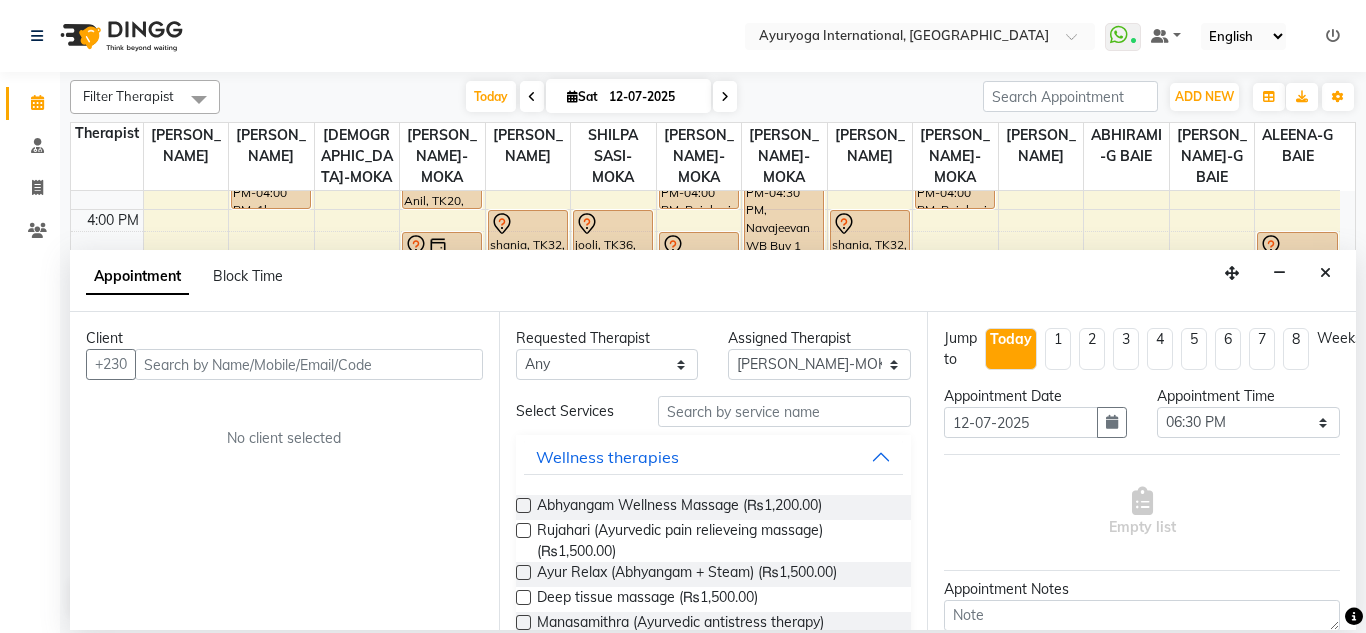 click at bounding box center (309, 364) 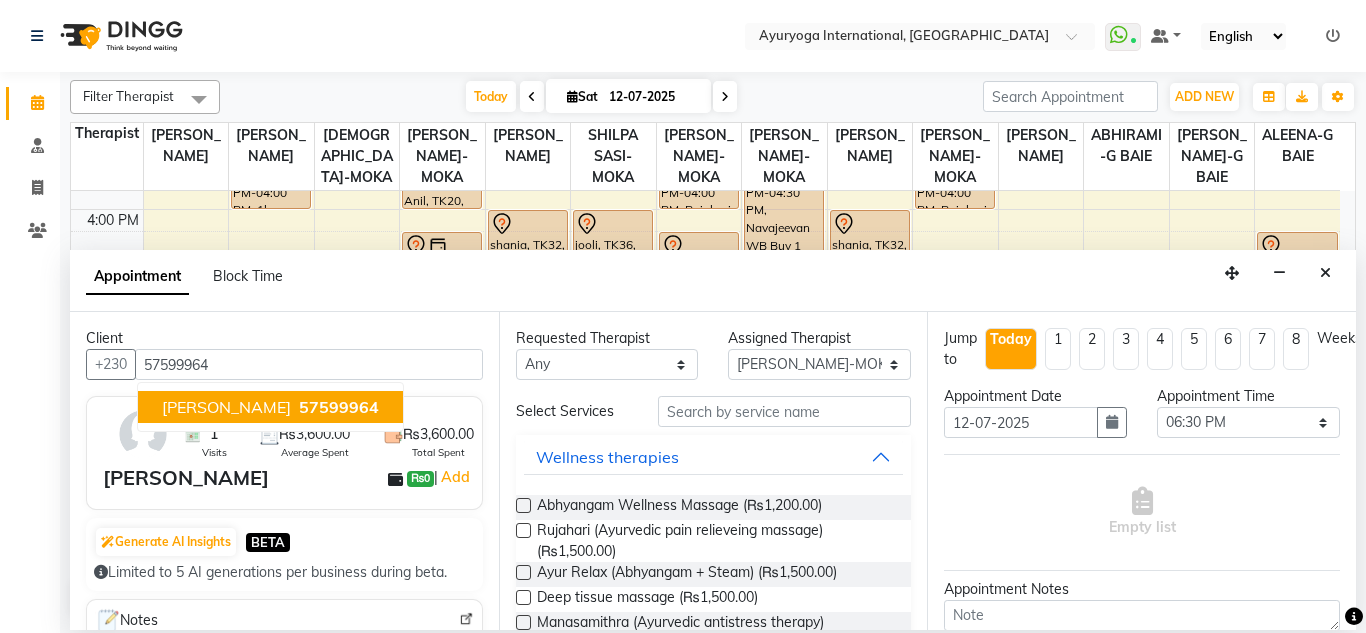 click on "57599964" at bounding box center [339, 407] 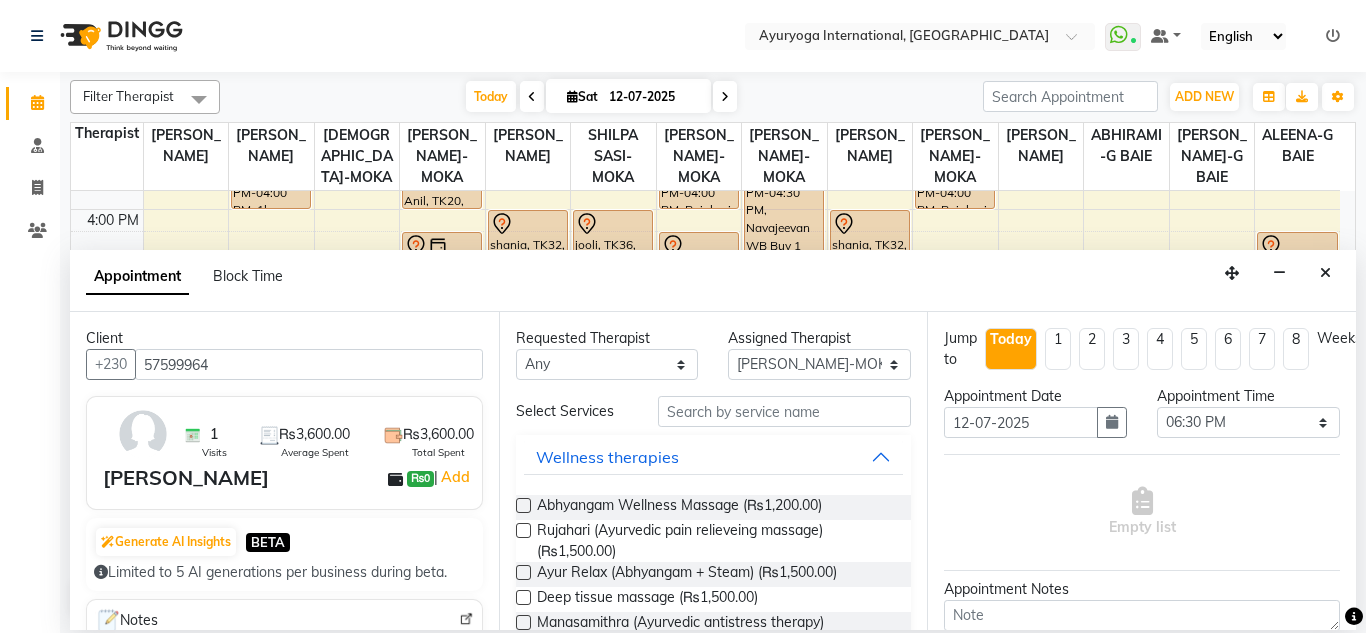 type on "57599964" 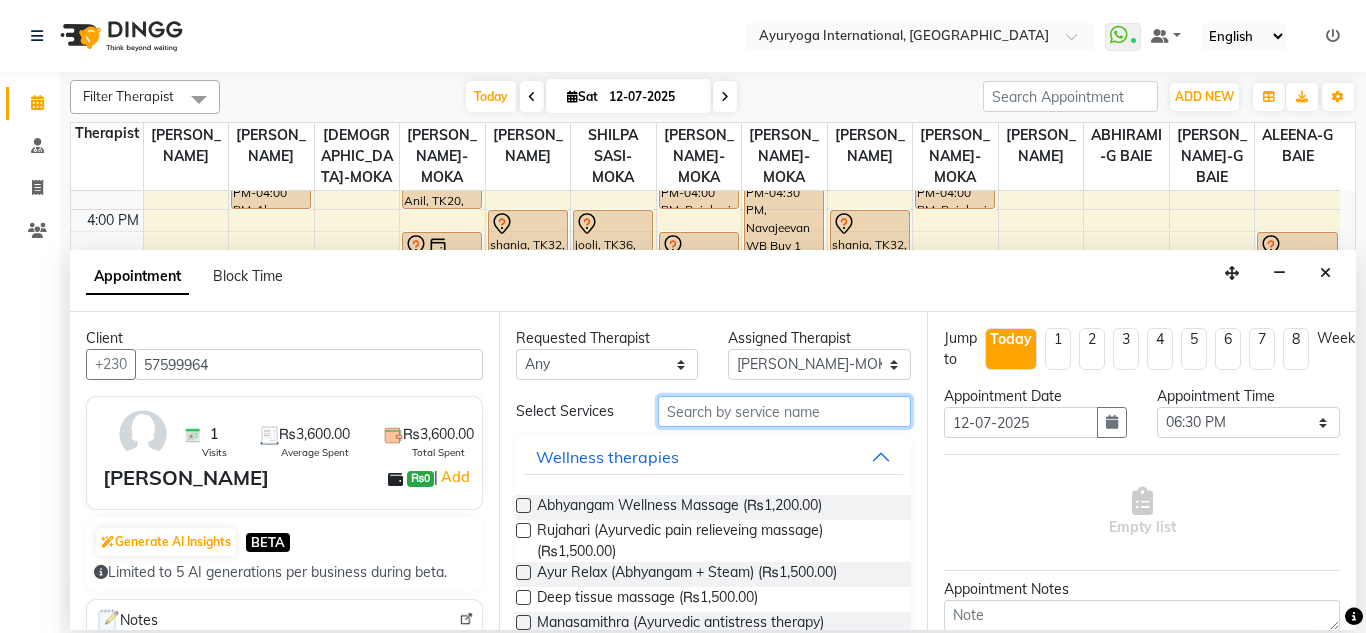 click at bounding box center [785, 411] 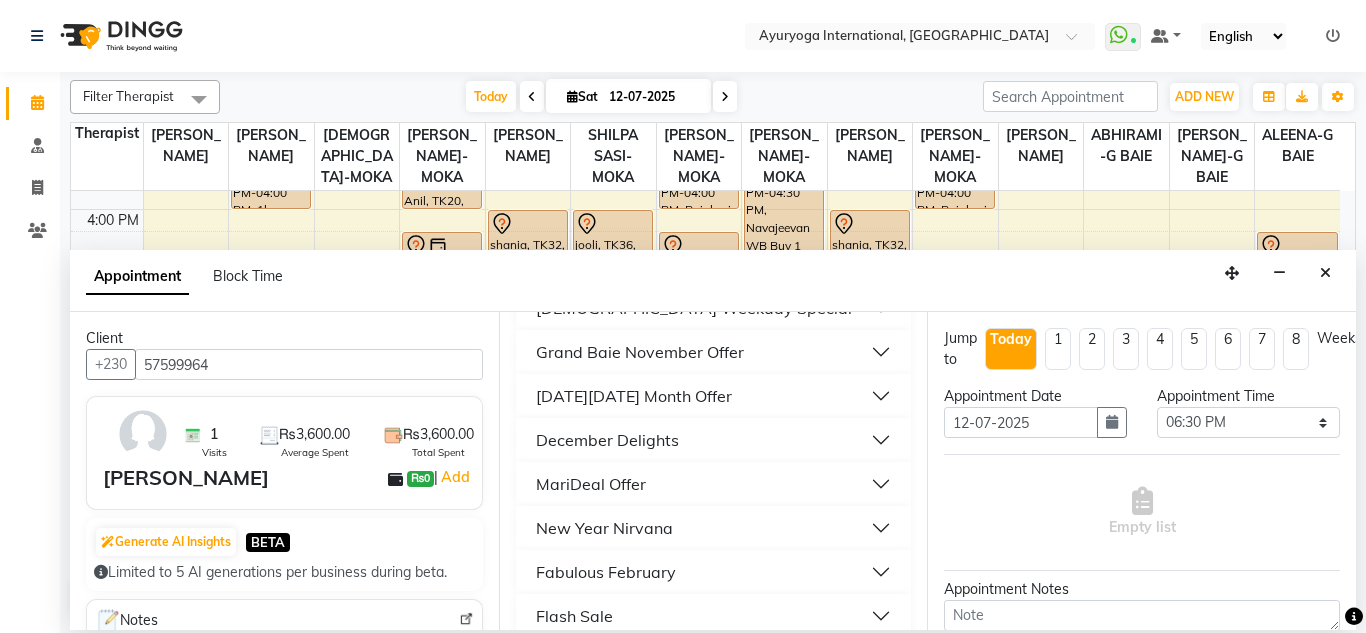 scroll, scrollTop: 1956, scrollLeft: 0, axis: vertical 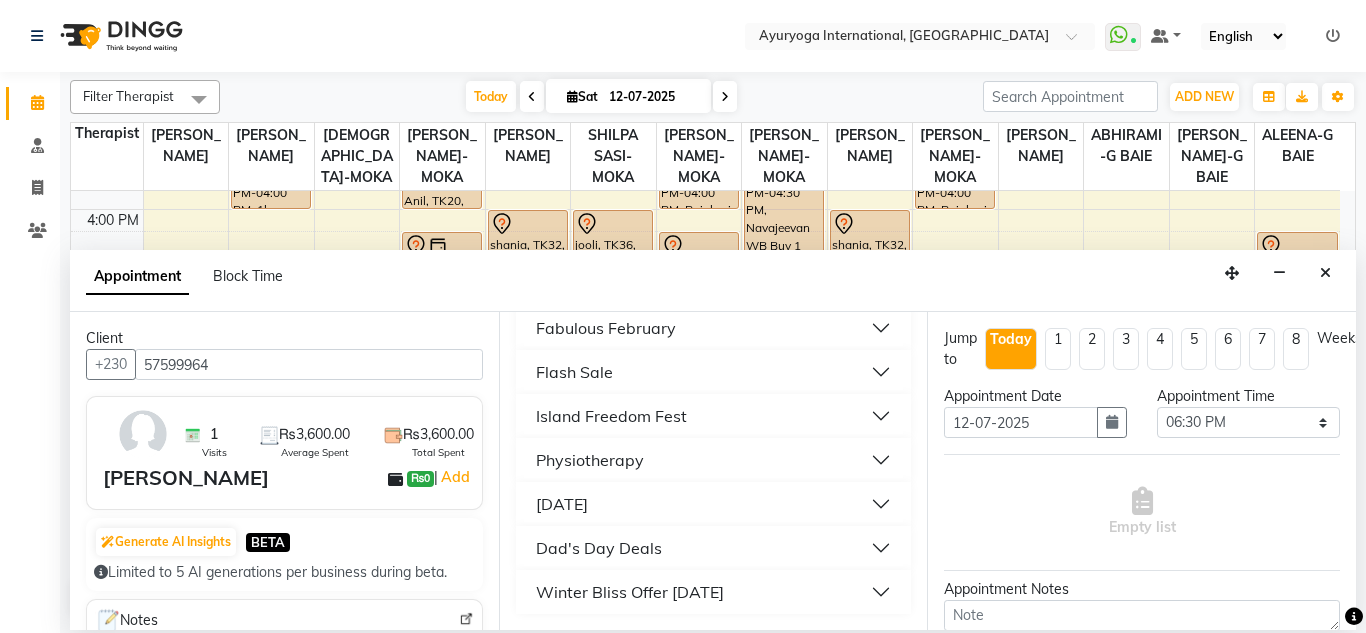 click on "Winter Bliss Offer [DATE]" at bounding box center [630, 592] 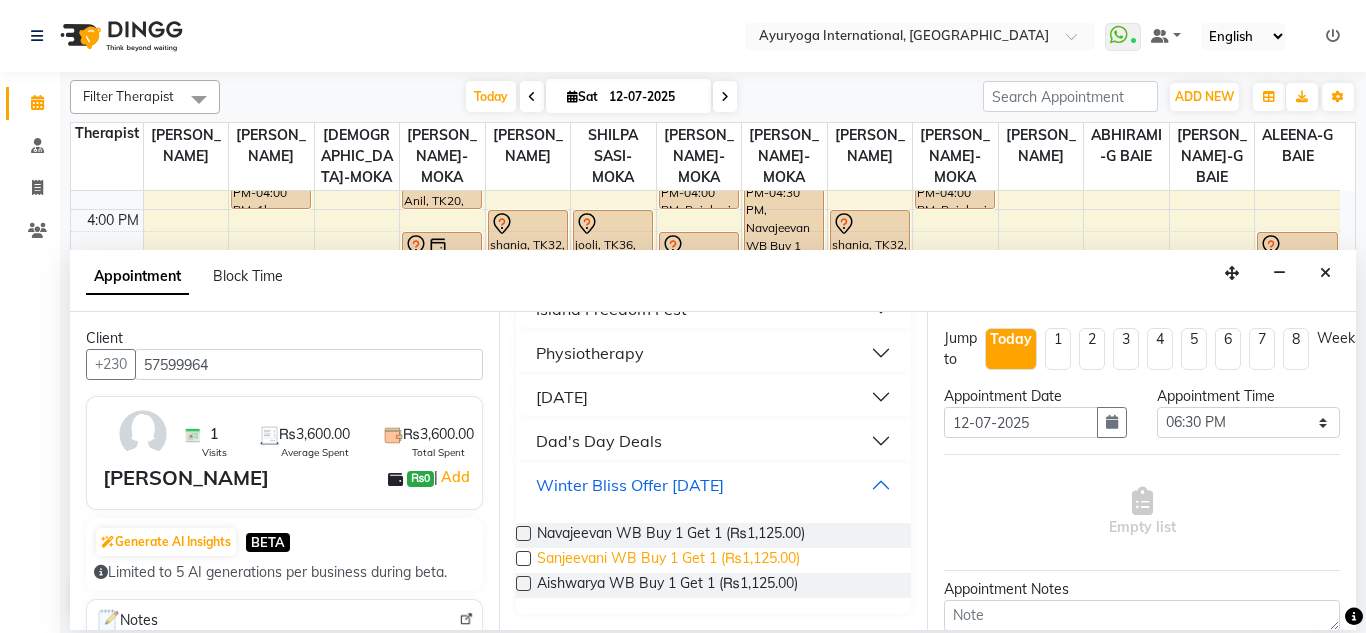 scroll, scrollTop: 2058, scrollLeft: 0, axis: vertical 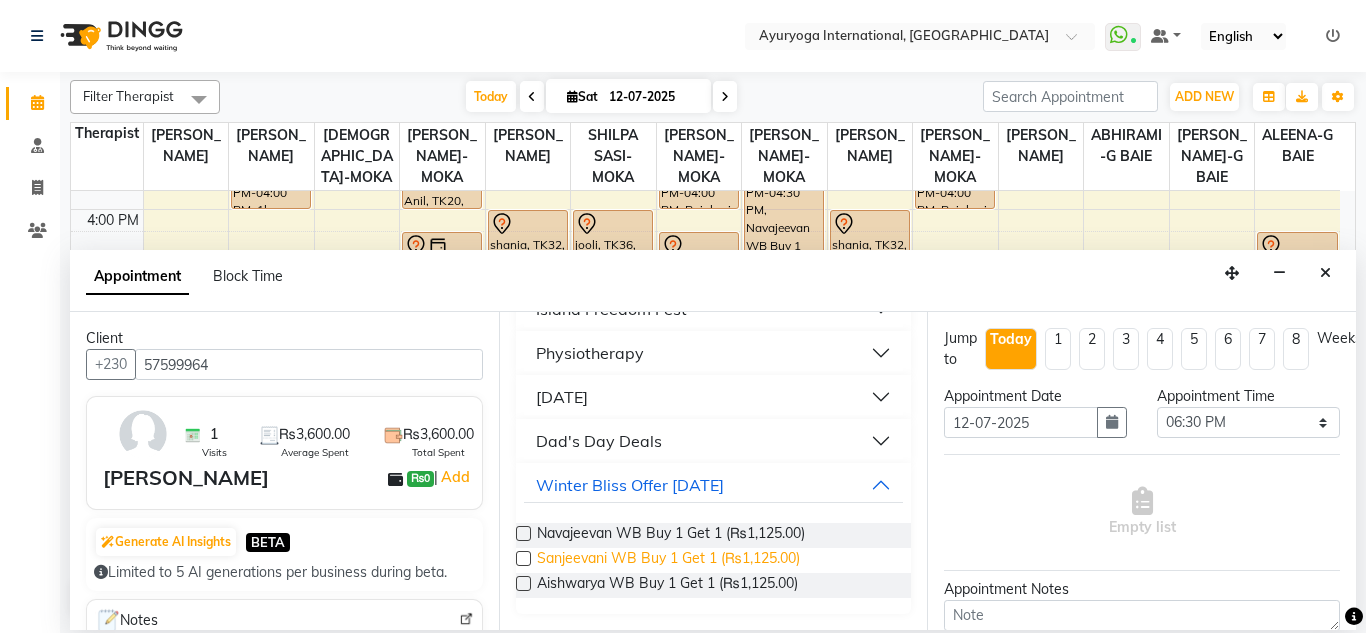 click on "Sanjeevani WB Buy 1 Get 1  (₨1,125.00)" at bounding box center (668, 560) 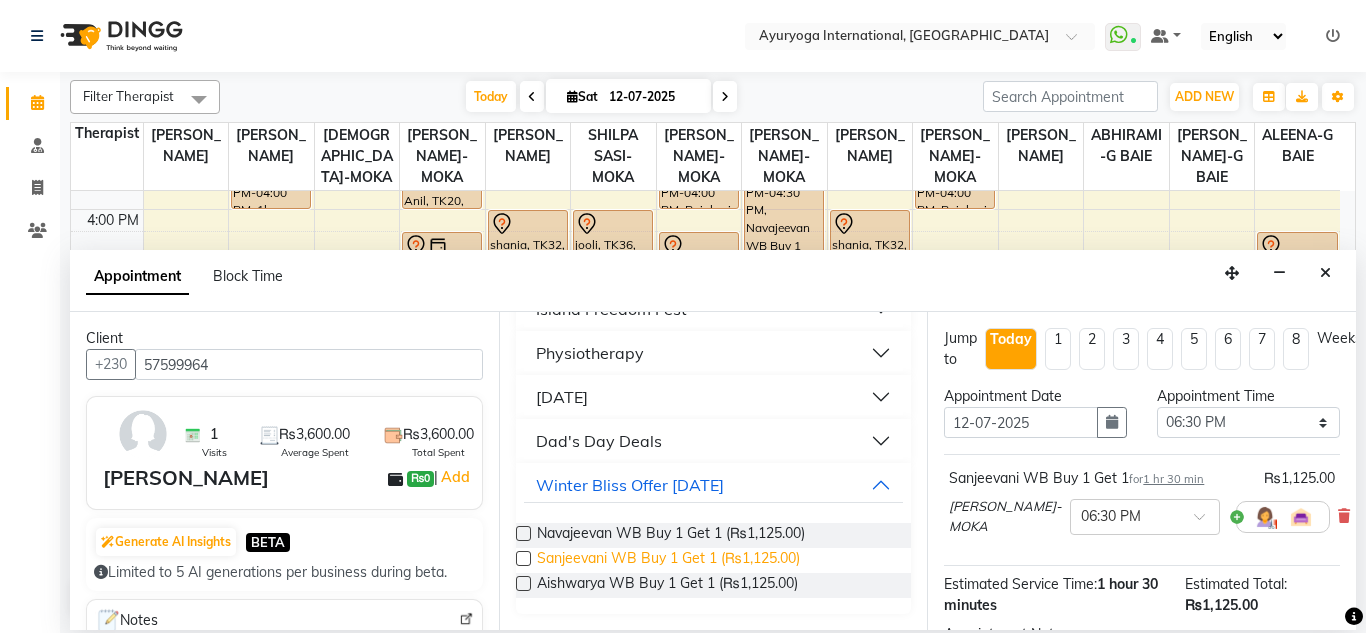 click on "Sanjeevani WB Buy 1 Get 1  (₨1,125.00)" at bounding box center (668, 560) 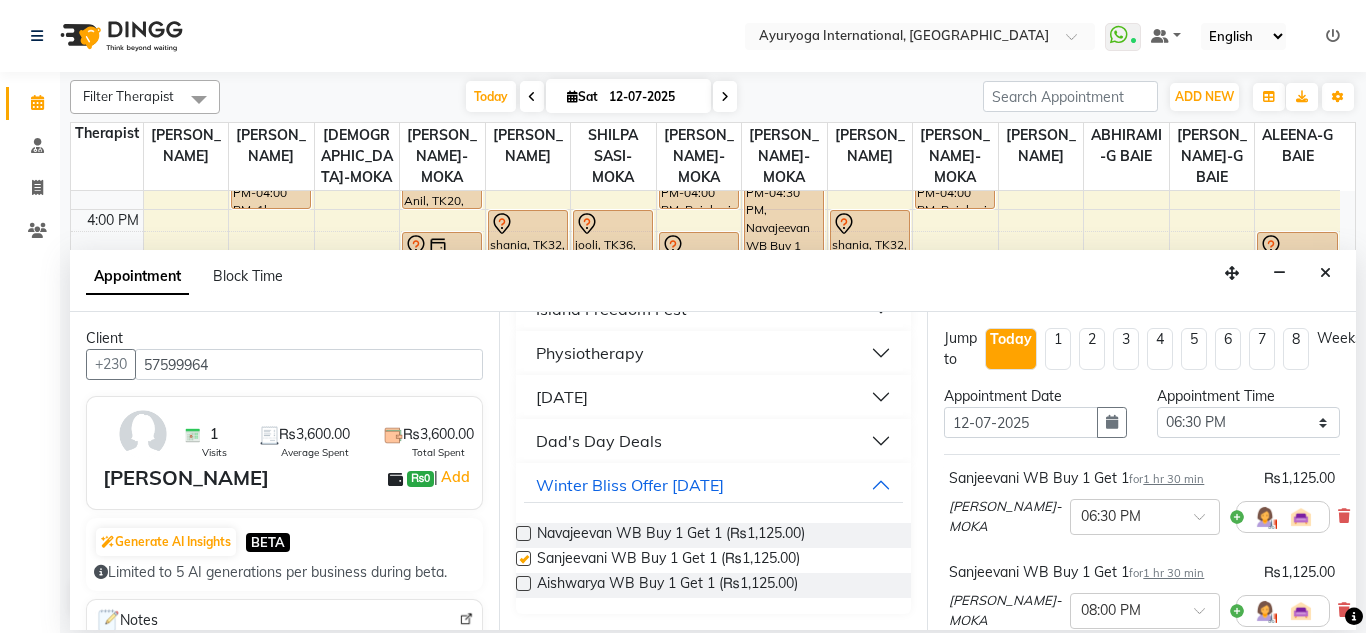 checkbox on "false" 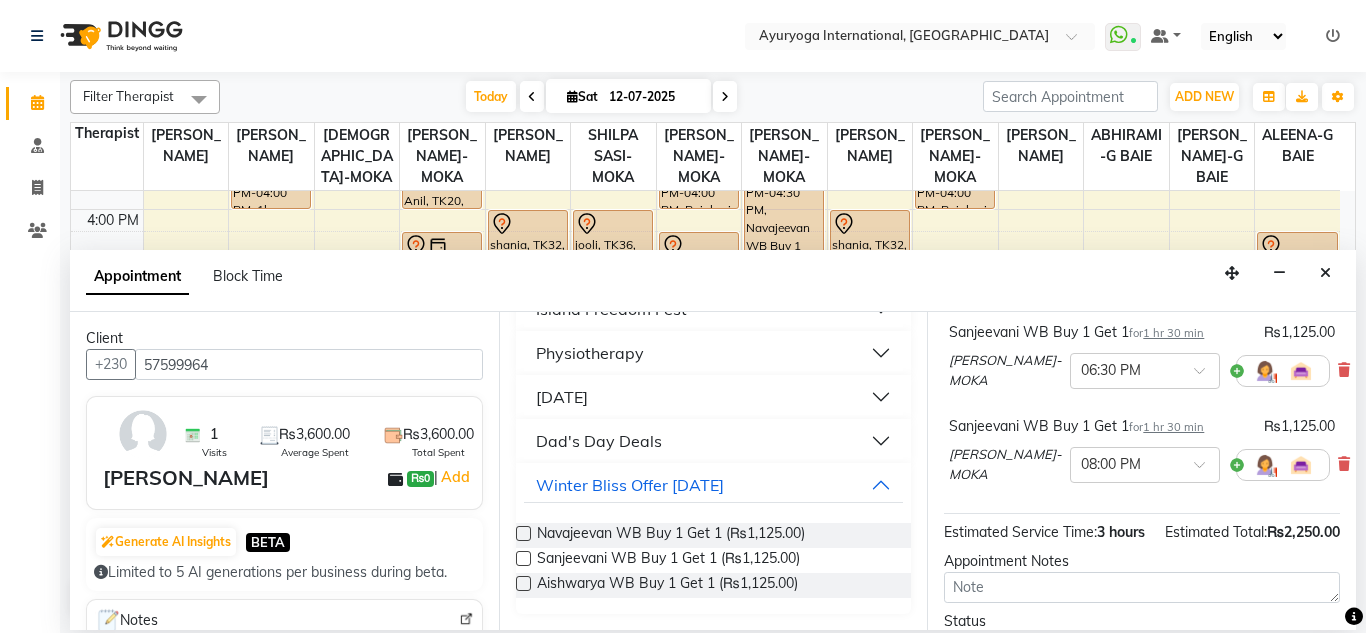scroll, scrollTop: 341, scrollLeft: 0, axis: vertical 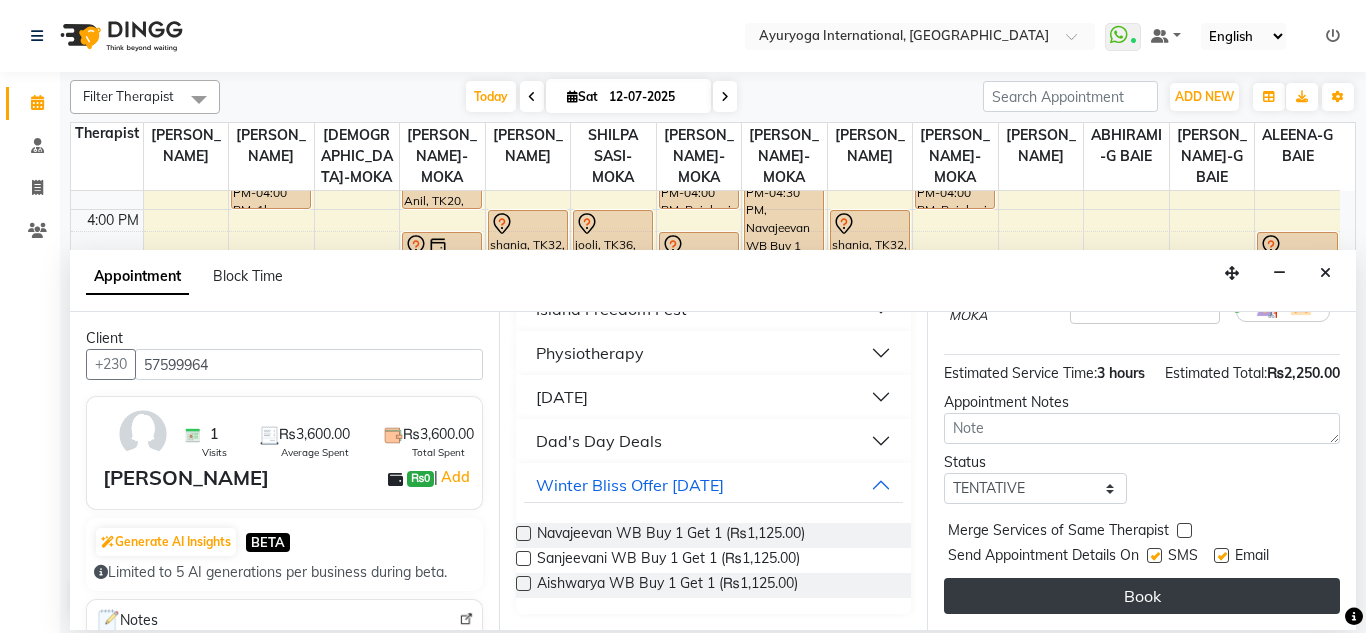 click on "Book" at bounding box center [1142, 596] 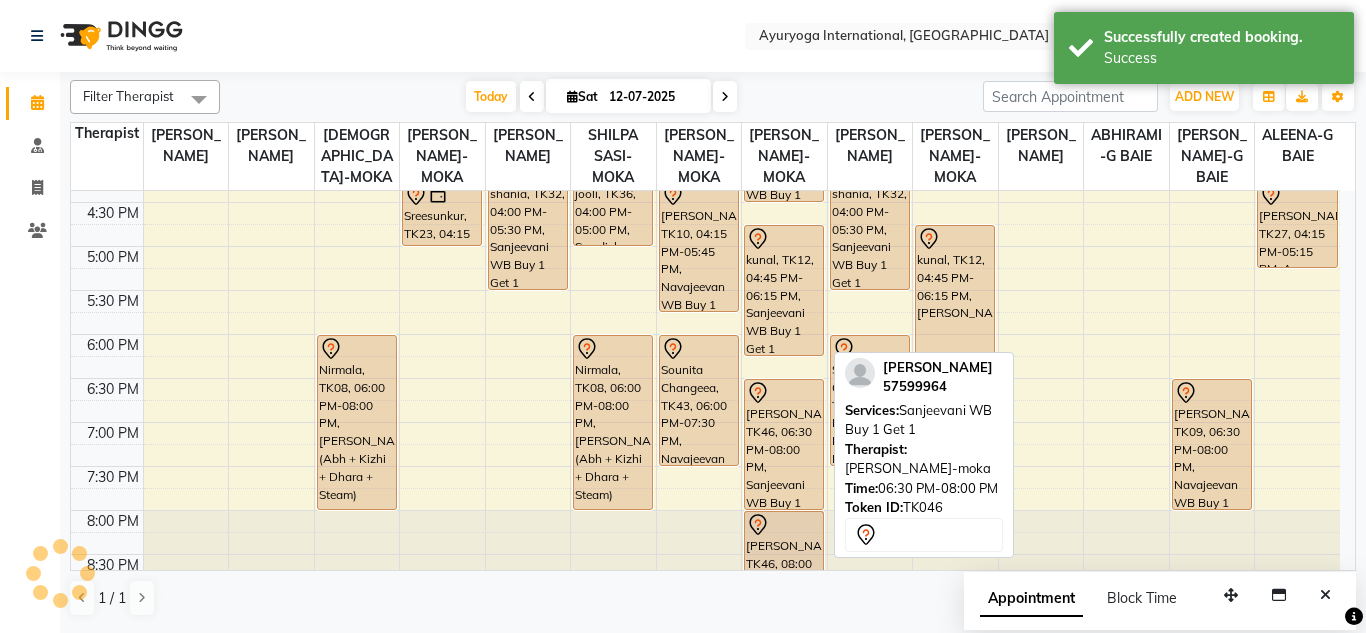 scroll, scrollTop: 873, scrollLeft: 0, axis: vertical 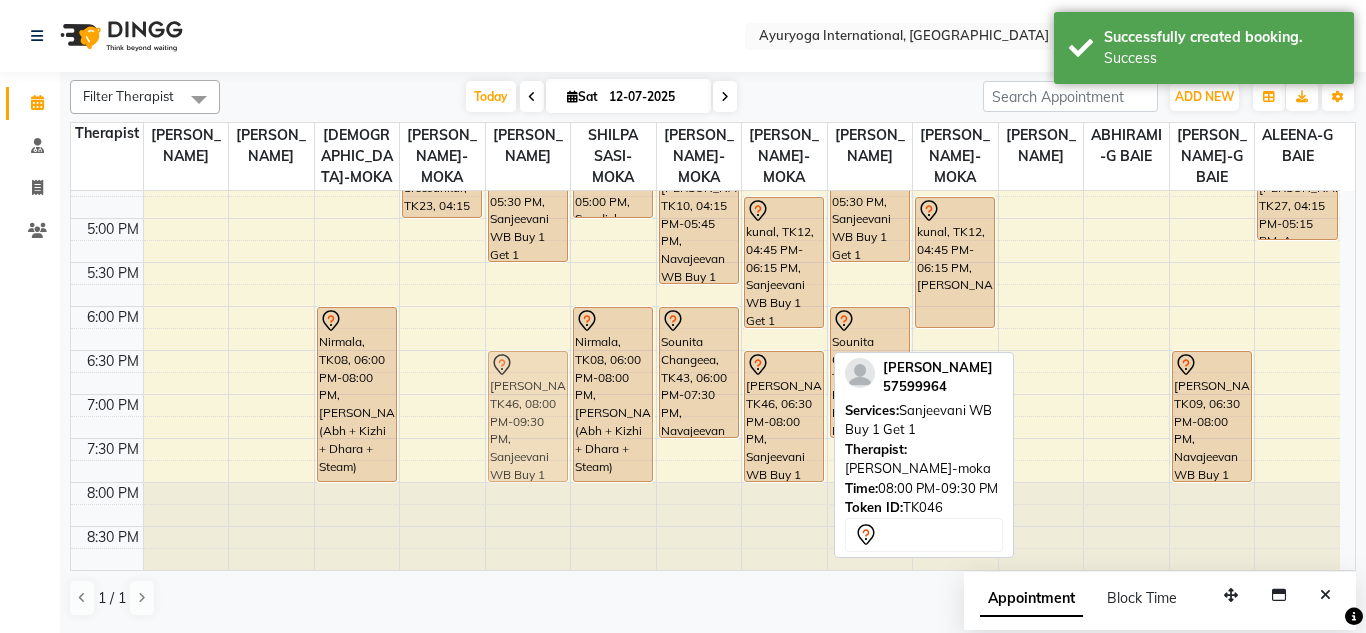 drag, startPoint x: 798, startPoint y: 529, endPoint x: 539, endPoint y: 399, distance: 289.79477 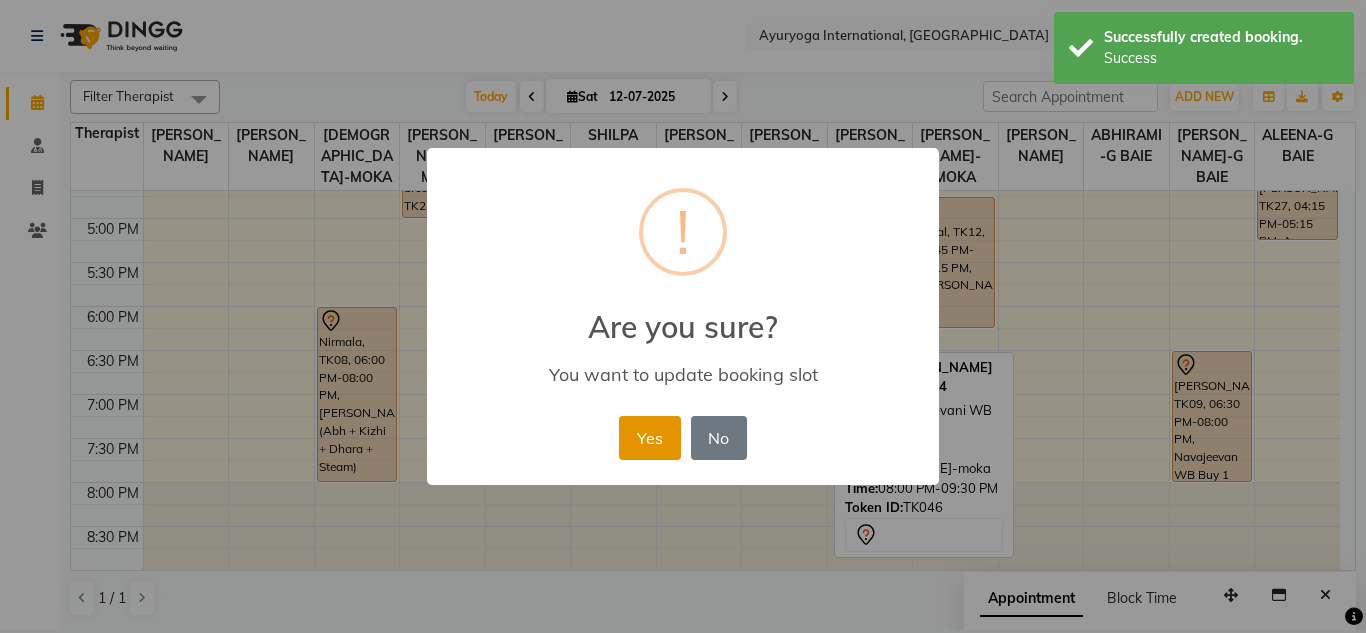 click on "Yes" at bounding box center [649, 438] 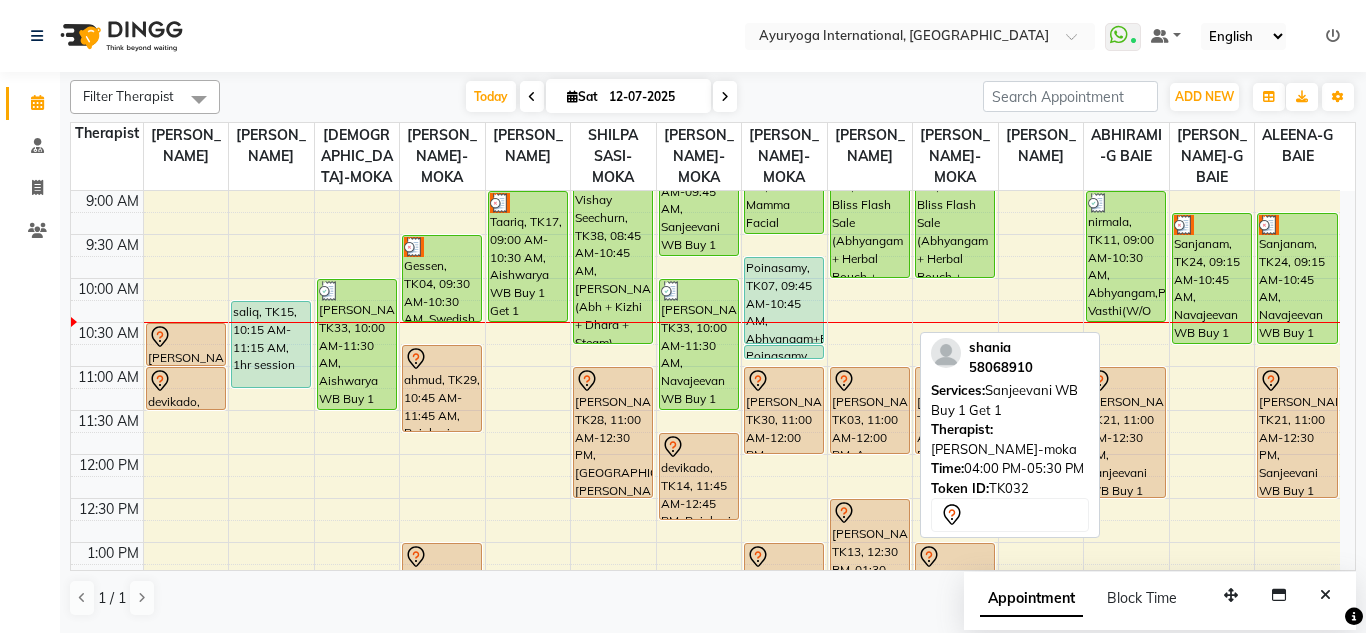 scroll, scrollTop: 173, scrollLeft: 0, axis: vertical 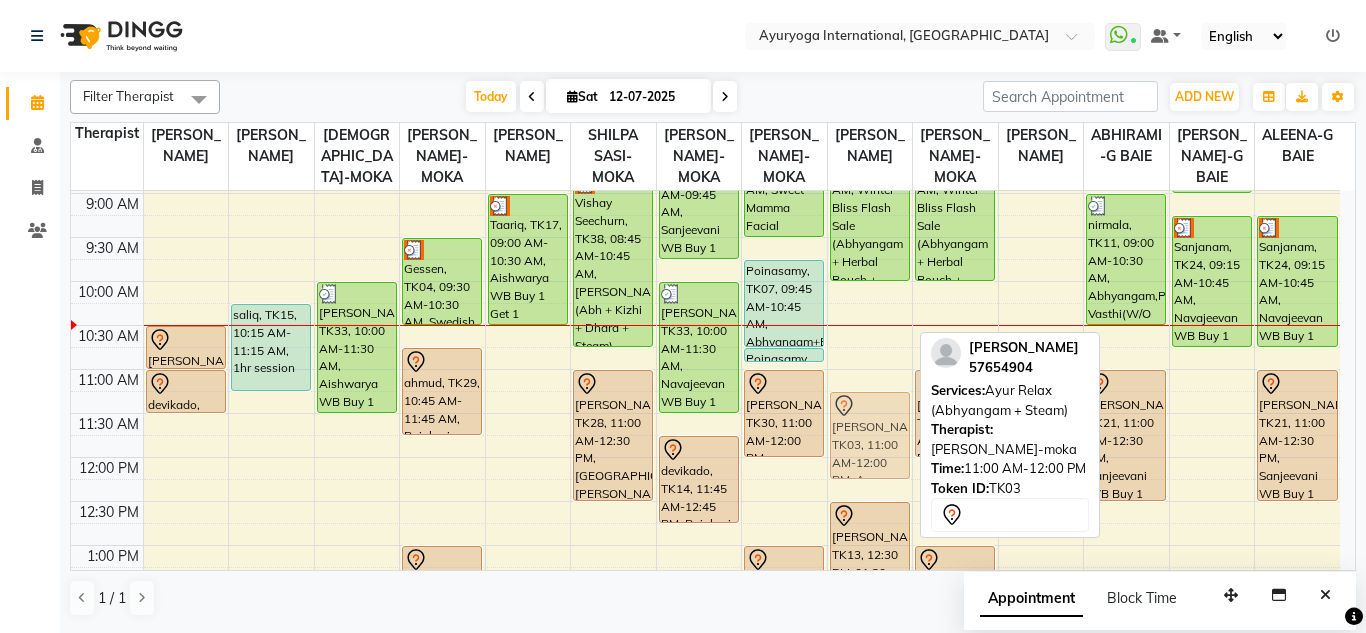 click on "Sweety, TK35, 08:00 AM-10:00 AM, Winter Bliss Flash Sale (Abhyangam + Herbal Pouch + Ksheeradhara)             [PERSON_NAME], TK03, 11:00 AM-12:00 PM, Ayur Relax (Abhyangam + Steam)             geeta, TK13, 12:30 PM-01:30 PM, Ayur Relax (Abhyangam + Steam)             Vidousha, TK25, 02:30 PM-03:30 PM, [PERSON_NAME] (Ayurvedic pain relieveing massage)             shania, TK32, 04:00 PM-05:30 PM, Sanjeevani WB Buy 1 Get 1              Sounita Changeea, TK43, 06:00 PM-07:30 PM, Navajeevan WB Buy 1 Get 1             [PERSON_NAME], TK03, 11:00 AM-12:00 PM, Ayur Relax (Abhyangam + Steam)" at bounding box center (870, 633) 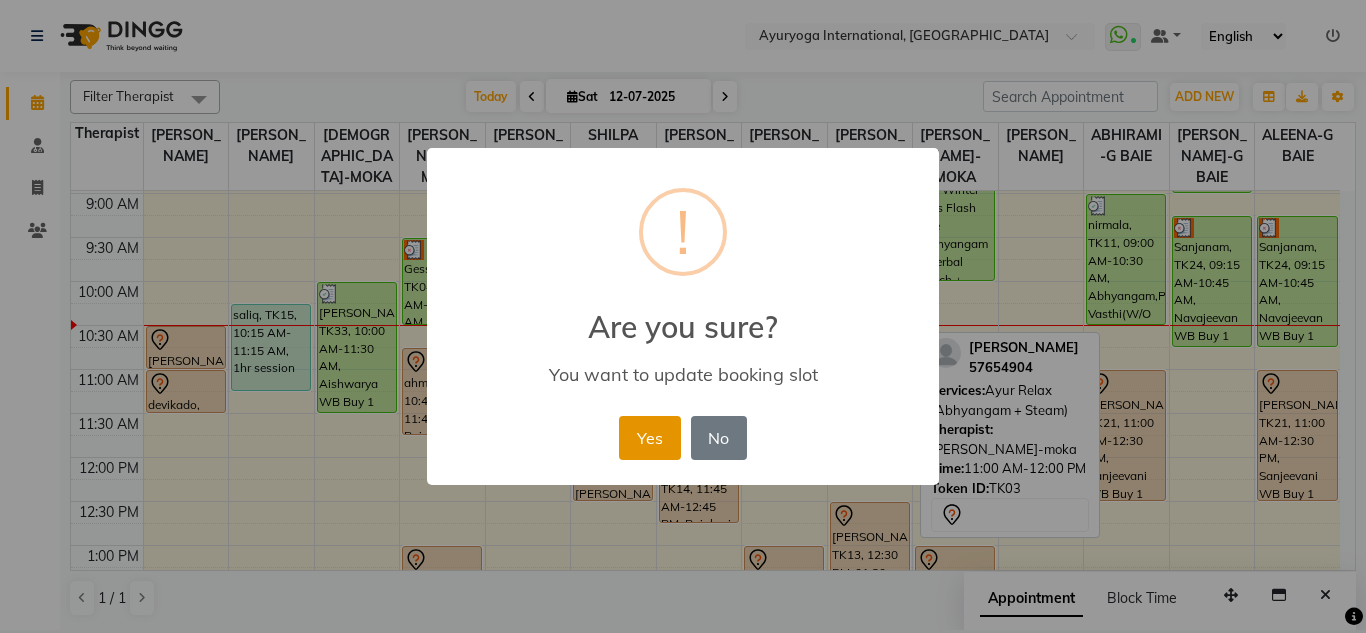 click on "Yes" at bounding box center [649, 438] 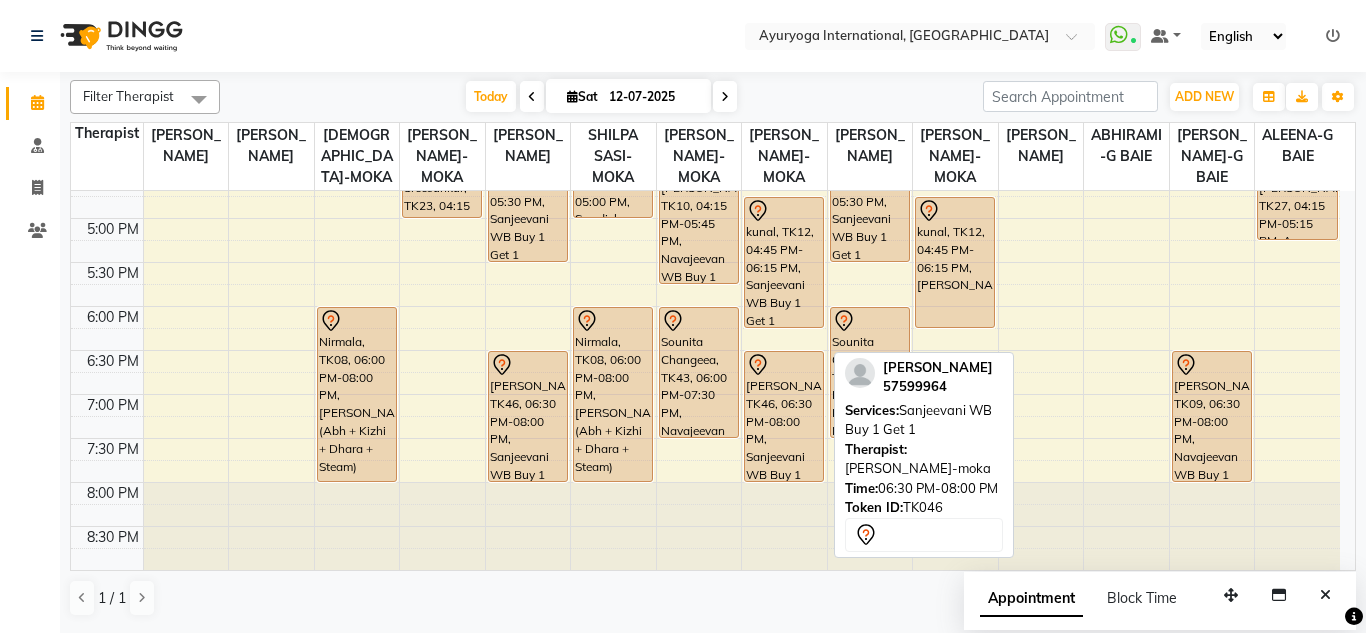scroll, scrollTop: 873, scrollLeft: 0, axis: vertical 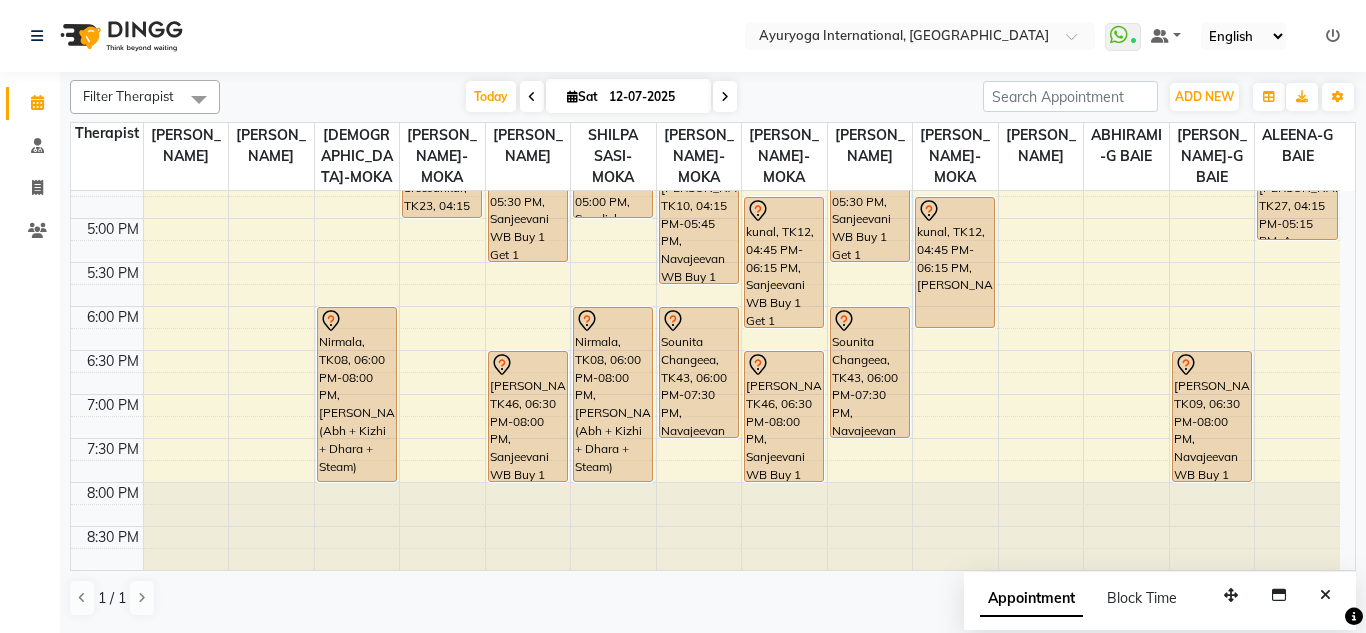 click on "7:00 AM 7:30 AM 8:00 AM 8:30 AM 9:00 AM 9:30 AM 10:00 AM 10:30 AM 11:00 AM 11:30 AM 12:00 PM 12:30 PM 1:00 PM 1:30 PM 2:00 PM 2:30 PM 3:00 PM 3:30 PM 4:00 PM 4:30 PM 5:00 PM 5:30 PM 6:00 PM 6:30 PM 7:00 PM 7:30 PM 8:00 PM 8:30 PM             [PERSON_NAME], TK03, 10:30 AM-11:00 AM, Consultation with [PERSON_NAME] at [GEOGRAPHIC_DATA], TK14, 11:00 AM-11:30 AM, Consultation with [PERSON_NAME] at [GEOGRAPHIC_DATA], TK01, 02:00 PM-02:30 PM, Consultation with [PERSON_NAME] at [GEOGRAPHIC_DATA], TK15, 10:15 AM-11:15 AM, 1hr session             priya, TK42, 01:30 PM-02:30 PM, 1hr session             [GEOGRAPHIC_DATA], TK18, 03:00 PM-04:00 PM, 1hr session     [PERSON_NAME], TK33, 10:00 AM-11:30 AM, Aishwarya WB Buy 1 Get 1              Isfaaq, TK01, 02:30 PM-03:30 PM, [GEOGRAPHIC_DATA] (Ayurvedic pain relieveing massage)             Nirmala, TK08, 06:00 PM-08:00 PM, Ayur Soukya (Abh + Kizhi + Dhara + Steam)     Gessen, TK04, 09:30 AM-10:30 AM, Swedish massage (60 Min)" at bounding box center [705, -46] 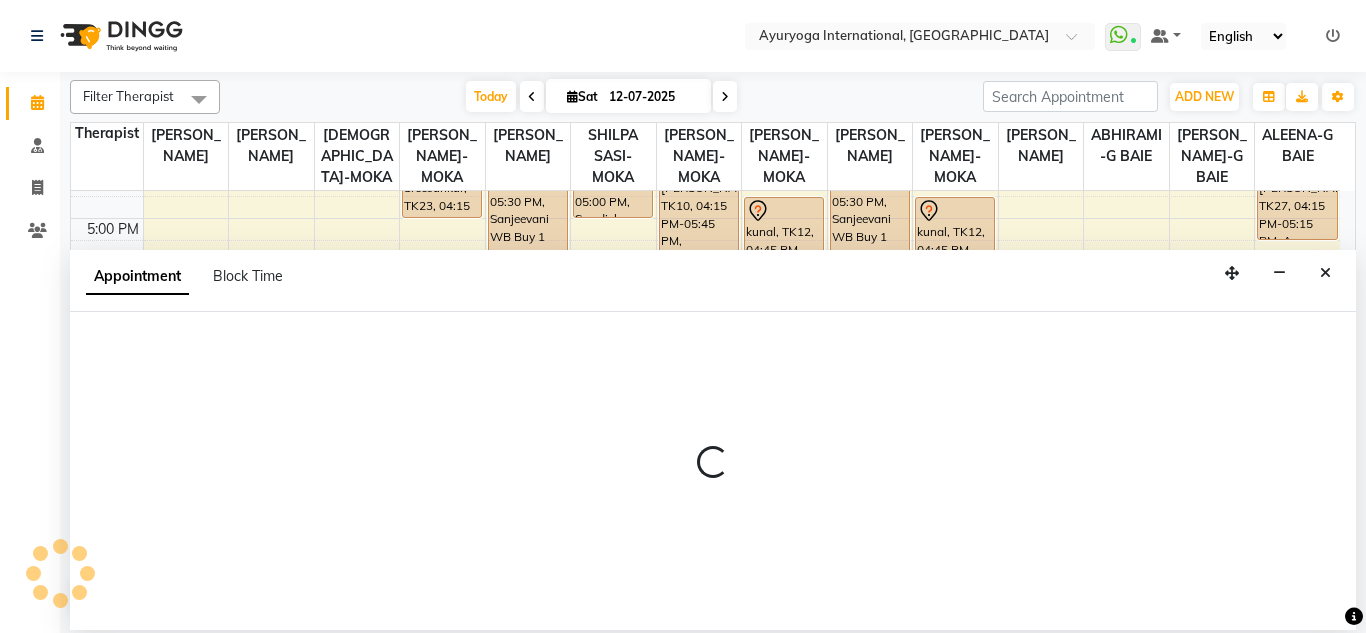 select on "77771" 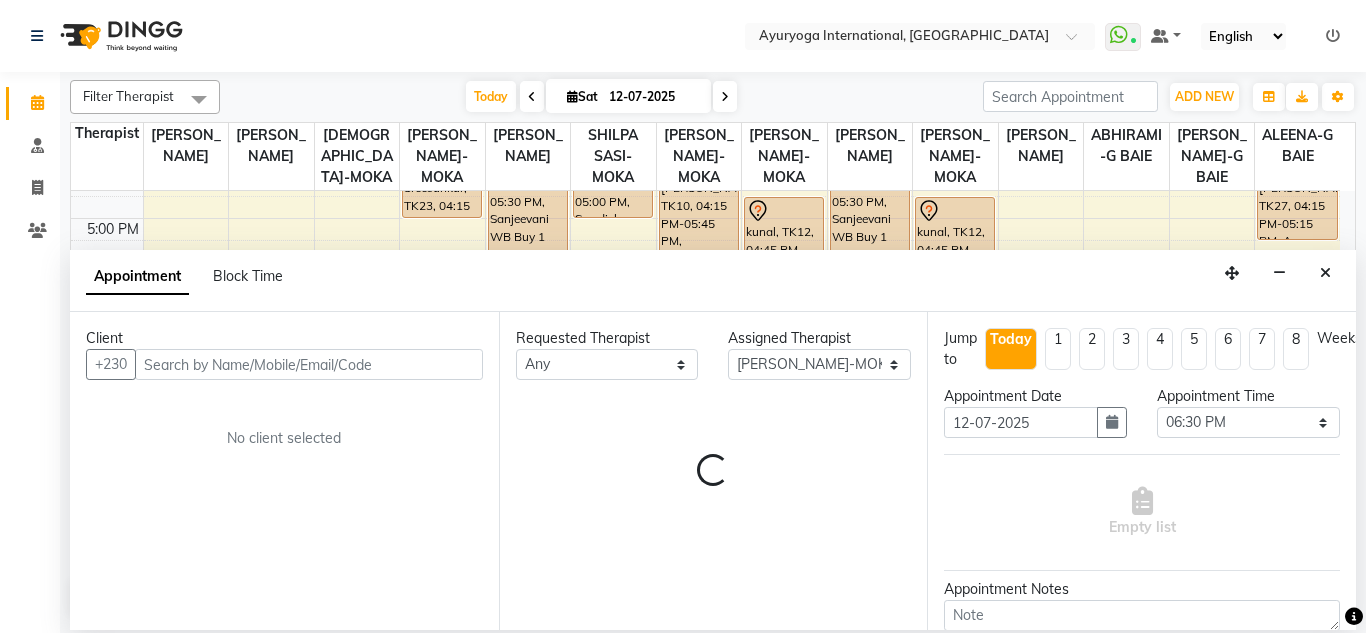 click at bounding box center (309, 364) 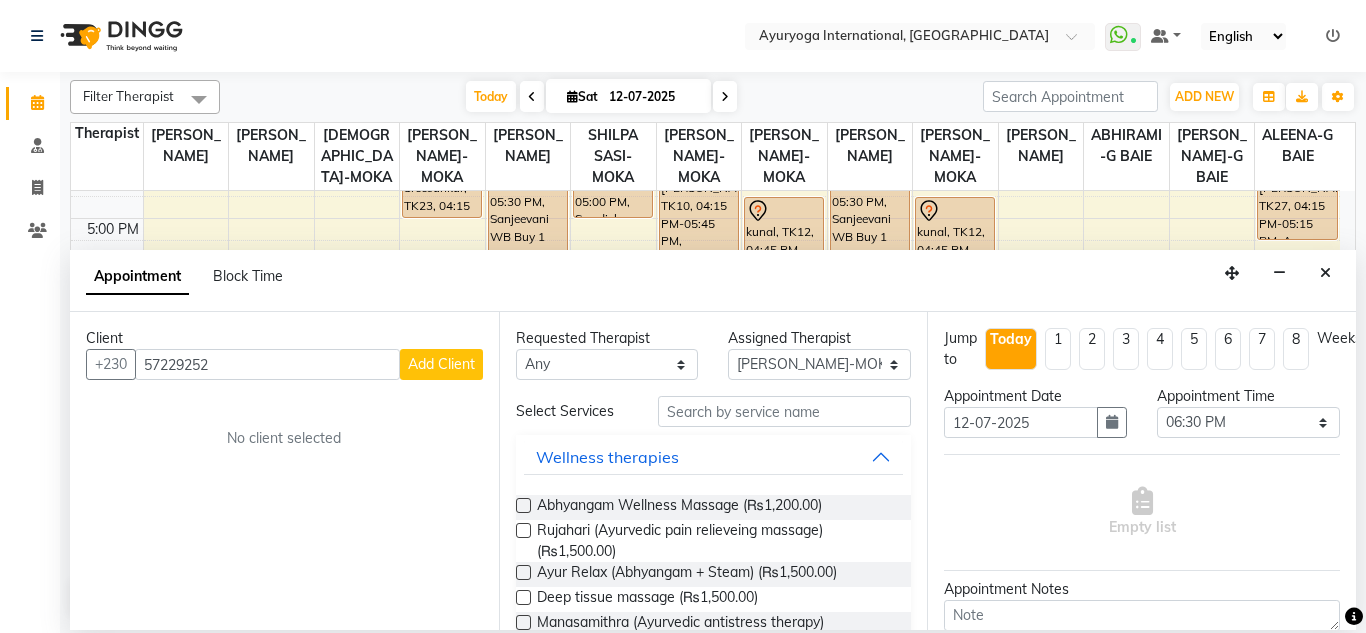 type on "57229252" 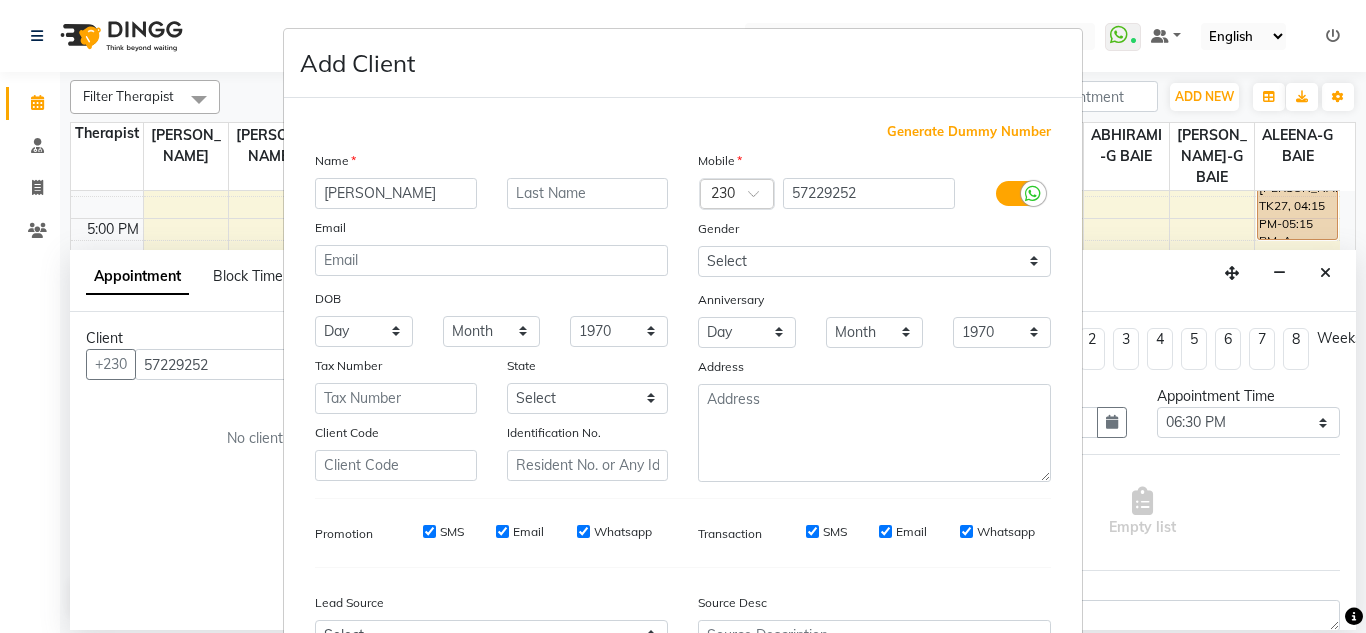 click on "[PERSON_NAME]" at bounding box center [396, 193] 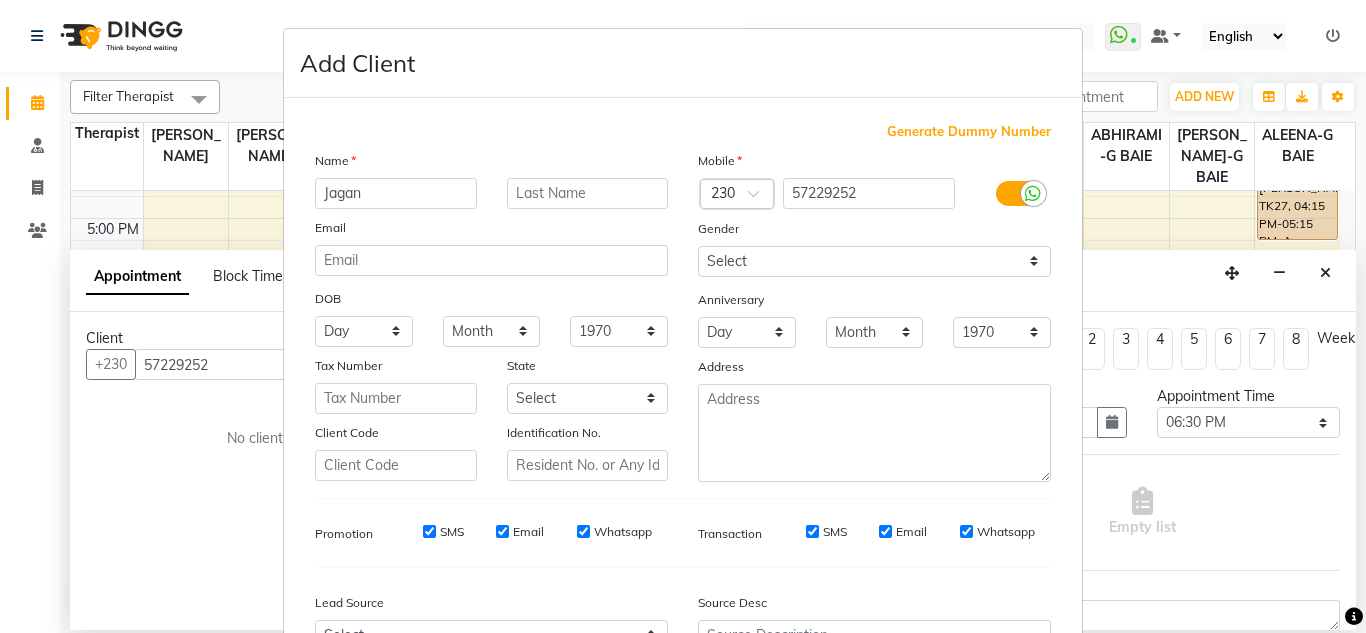 type on "Jagan" 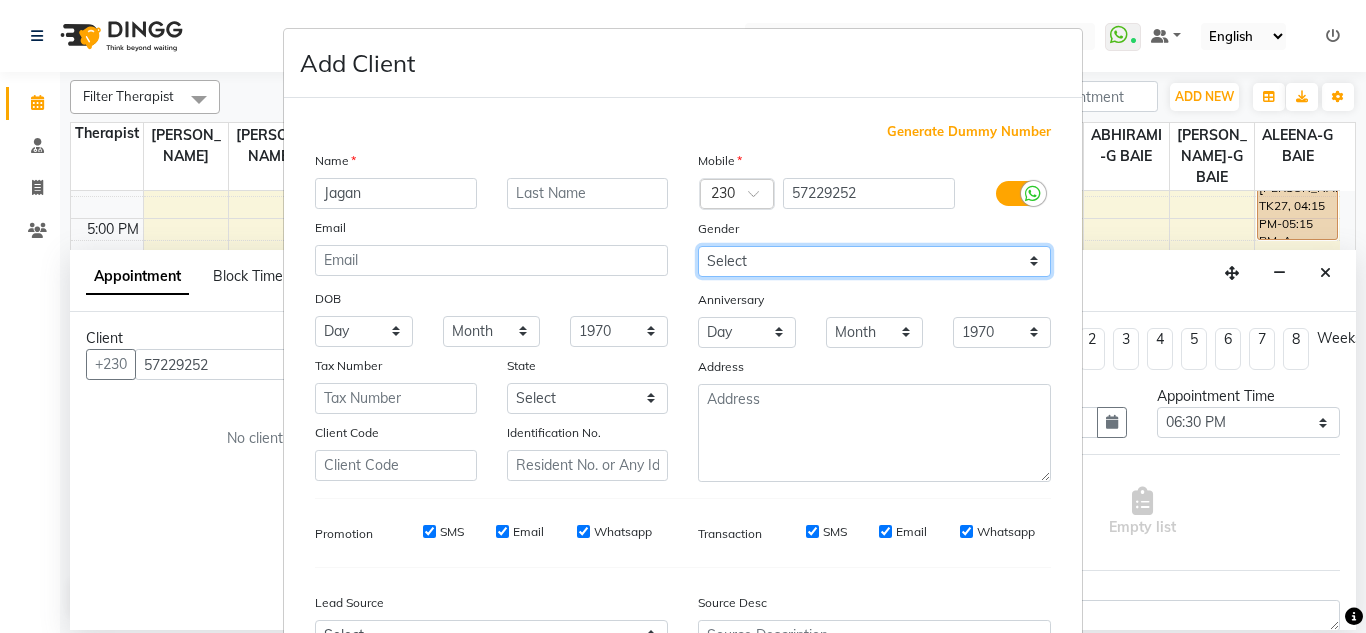 drag, startPoint x: 780, startPoint y: 263, endPoint x: 773, endPoint y: 275, distance: 13.892444 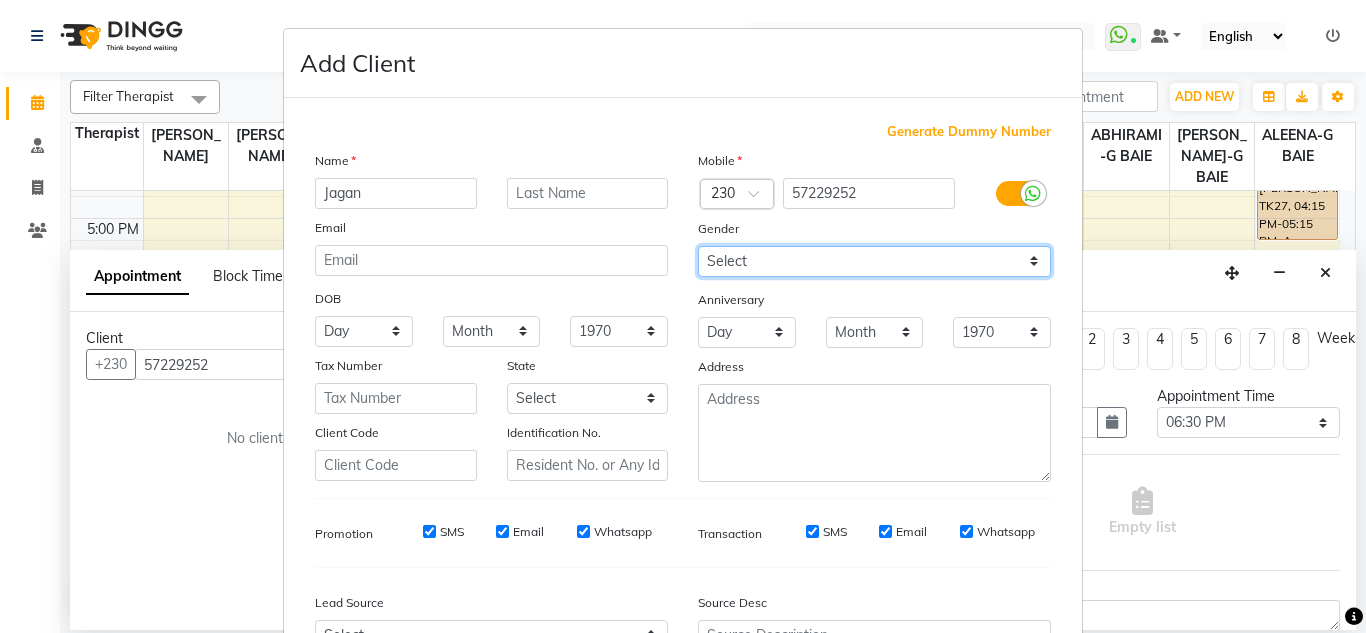click on "Select [DEMOGRAPHIC_DATA] [DEMOGRAPHIC_DATA] Other Prefer Not To Say" at bounding box center (874, 261) 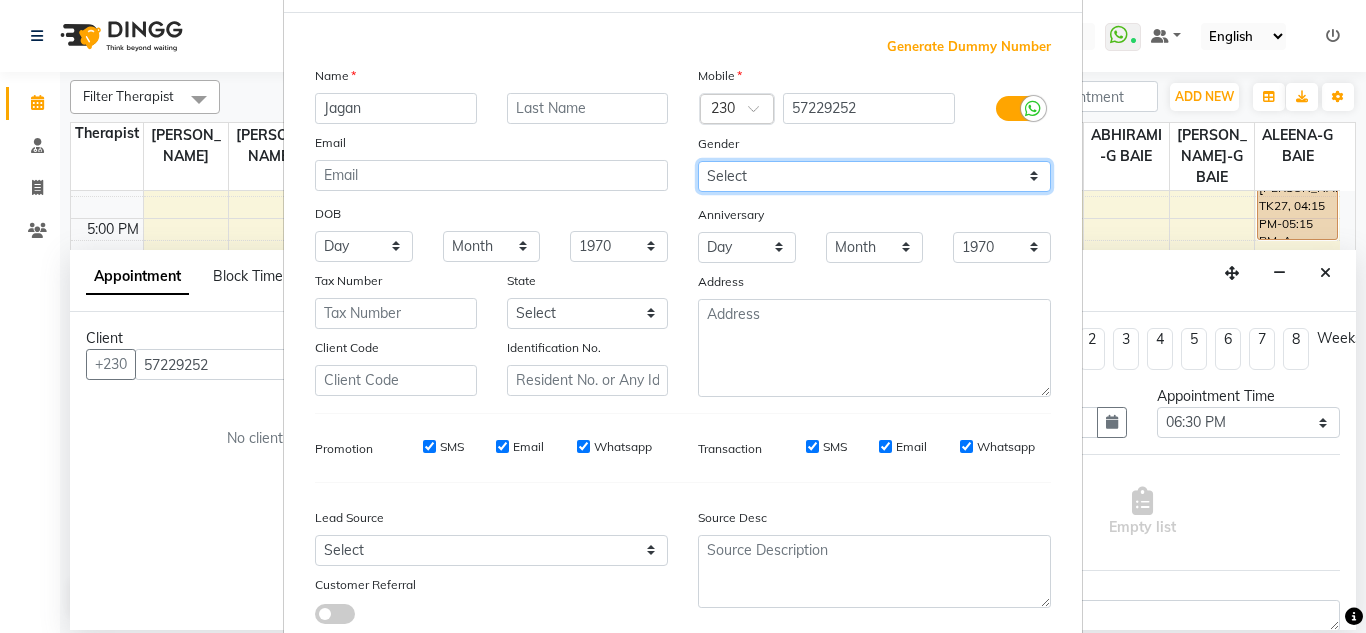 scroll, scrollTop: 216, scrollLeft: 0, axis: vertical 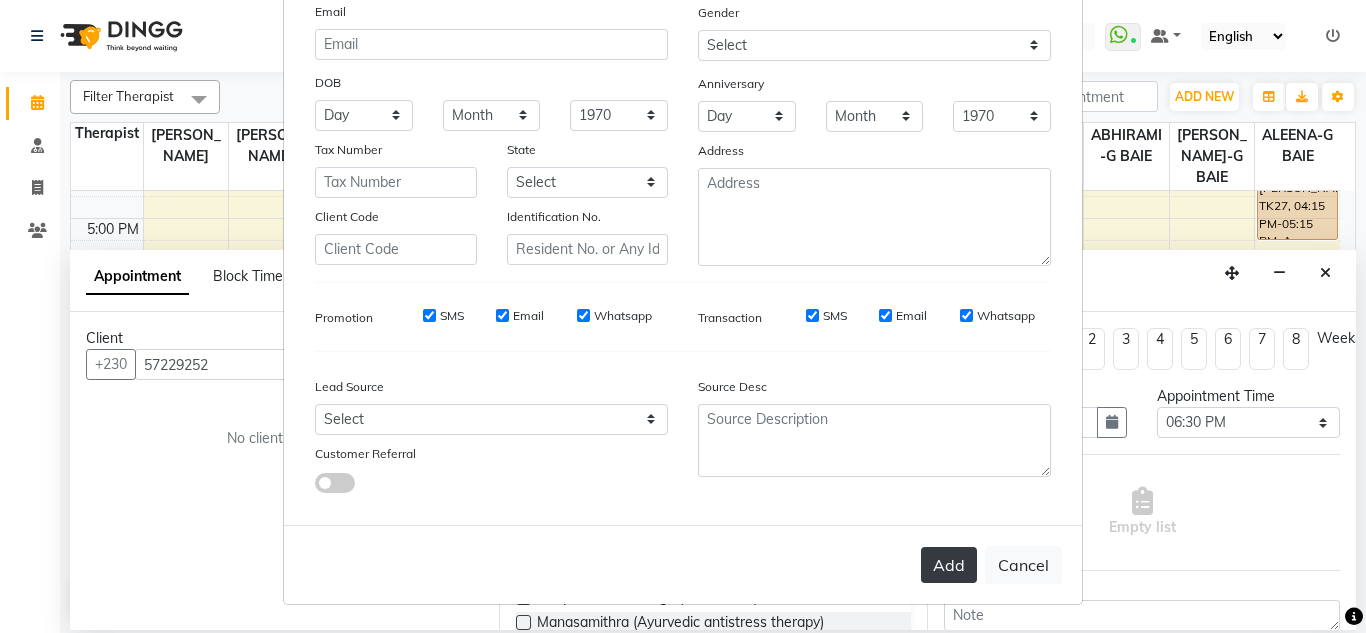 click on "Add" at bounding box center (949, 565) 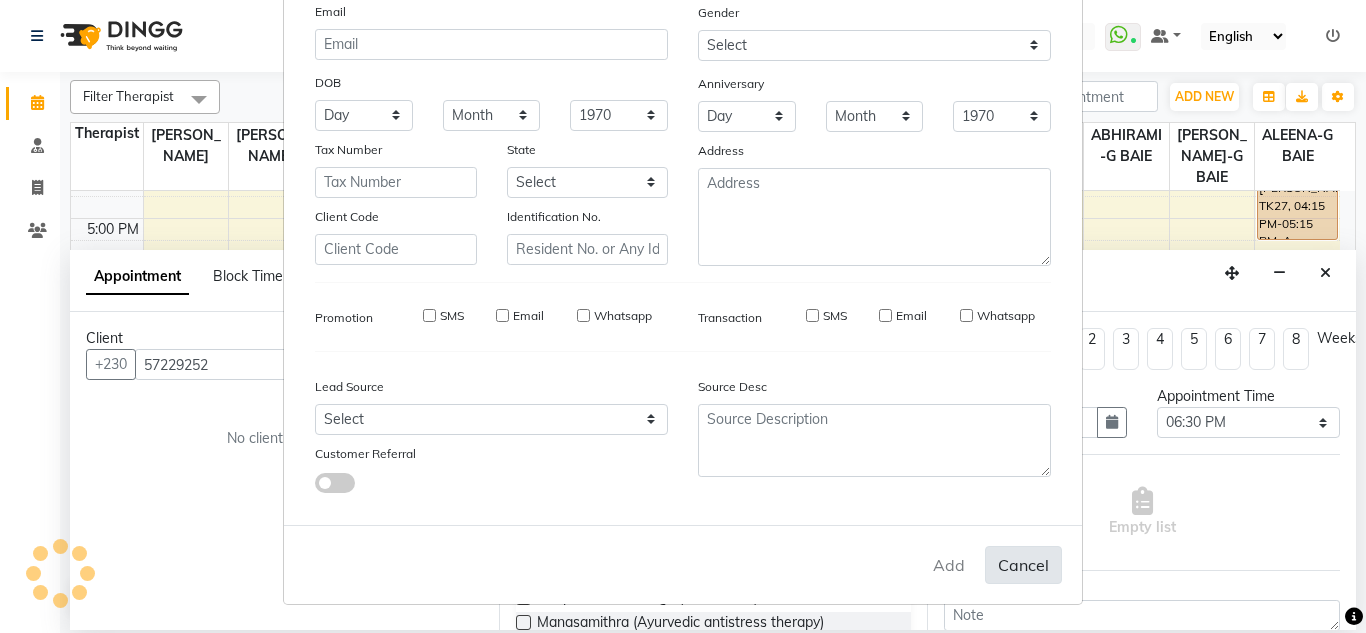 type 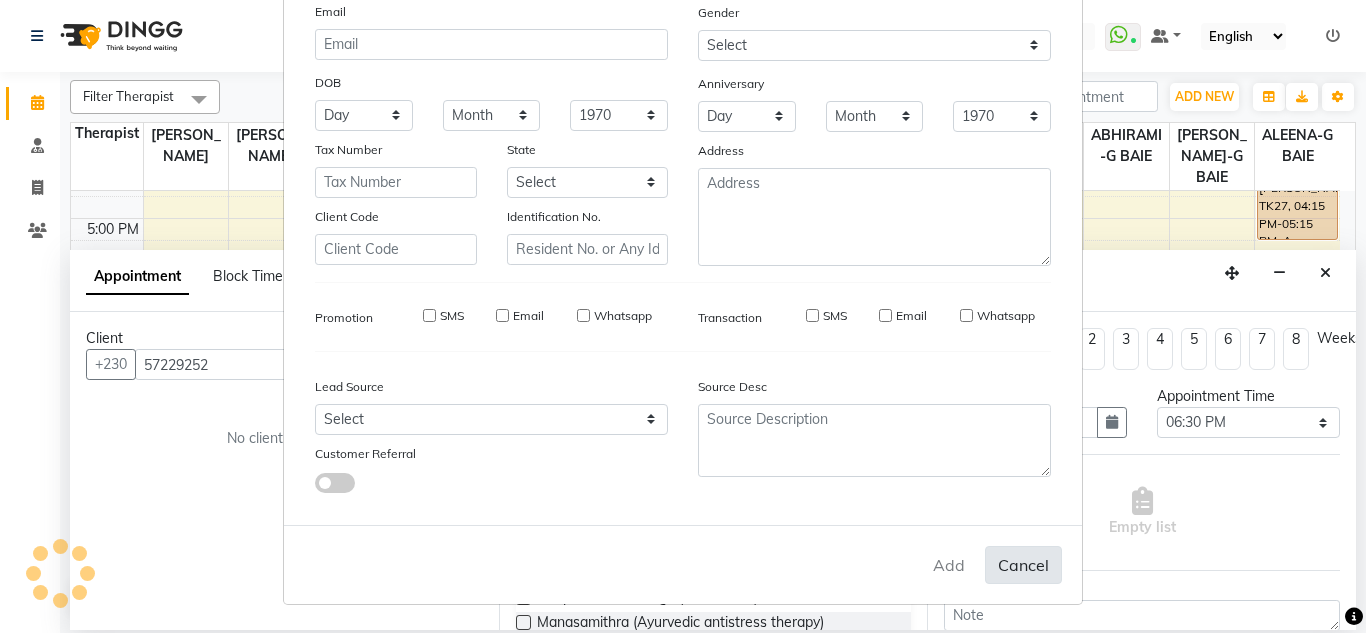 select 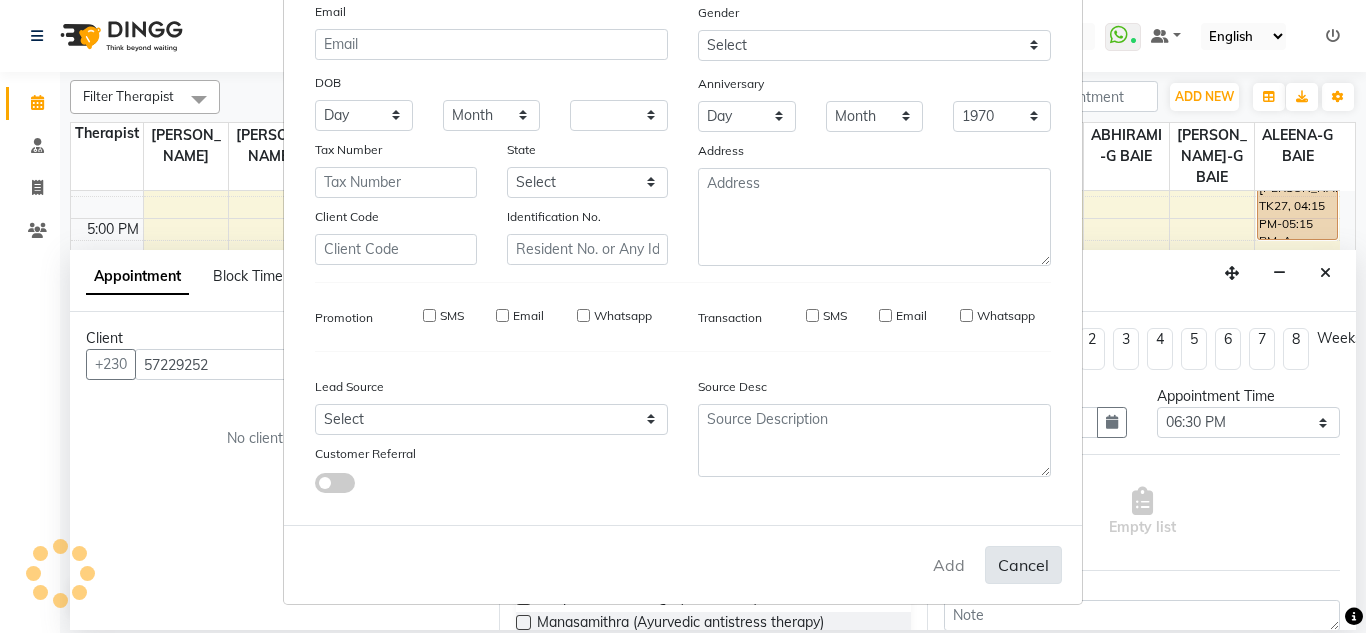 select 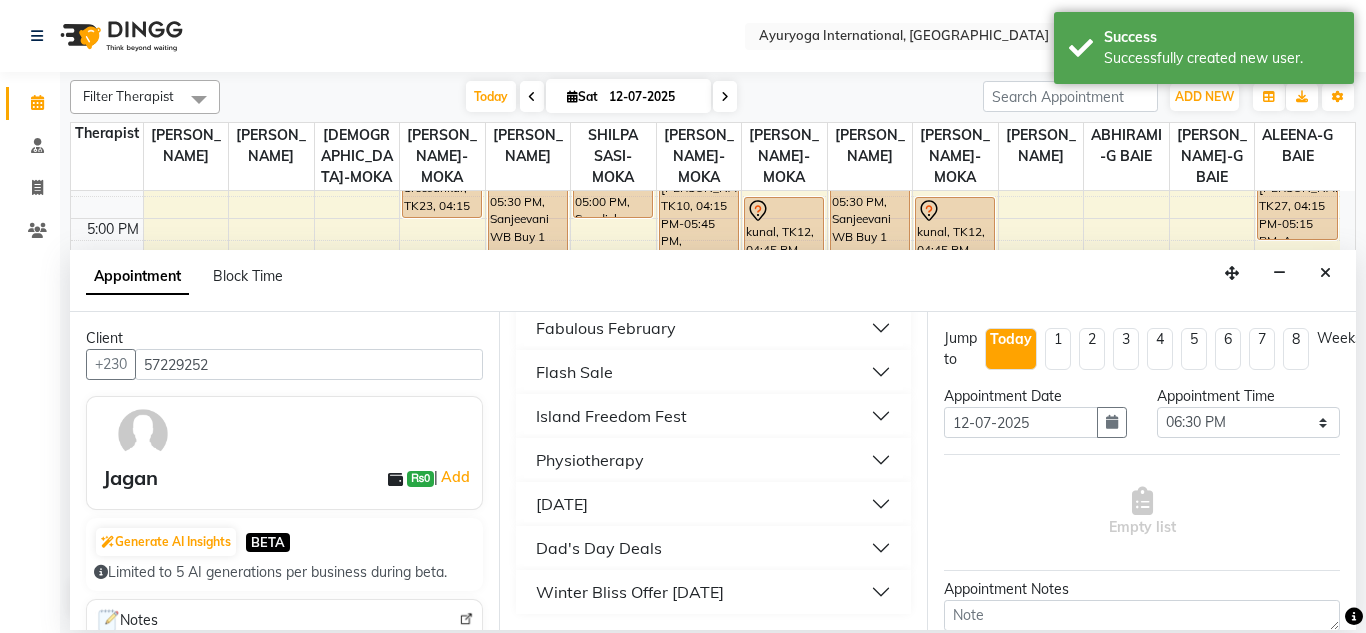 click on "Winter Bliss Offer [DATE]" at bounding box center [714, 592] 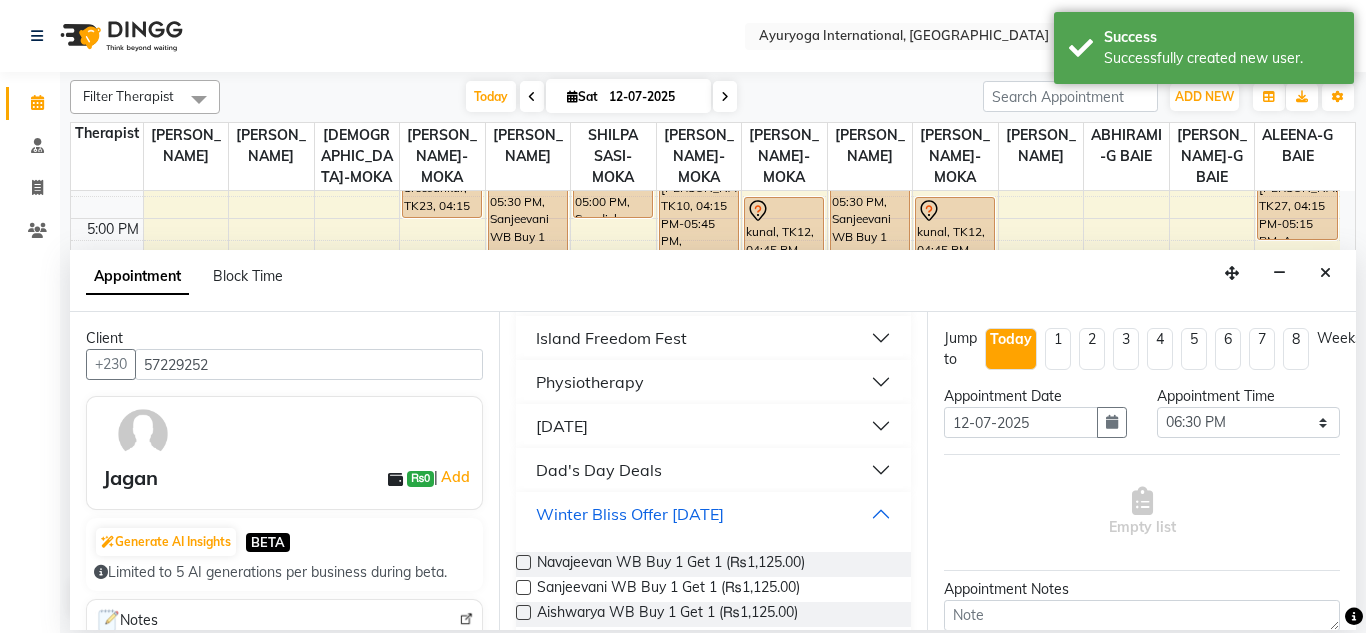 scroll, scrollTop: 2052, scrollLeft: 0, axis: vertical 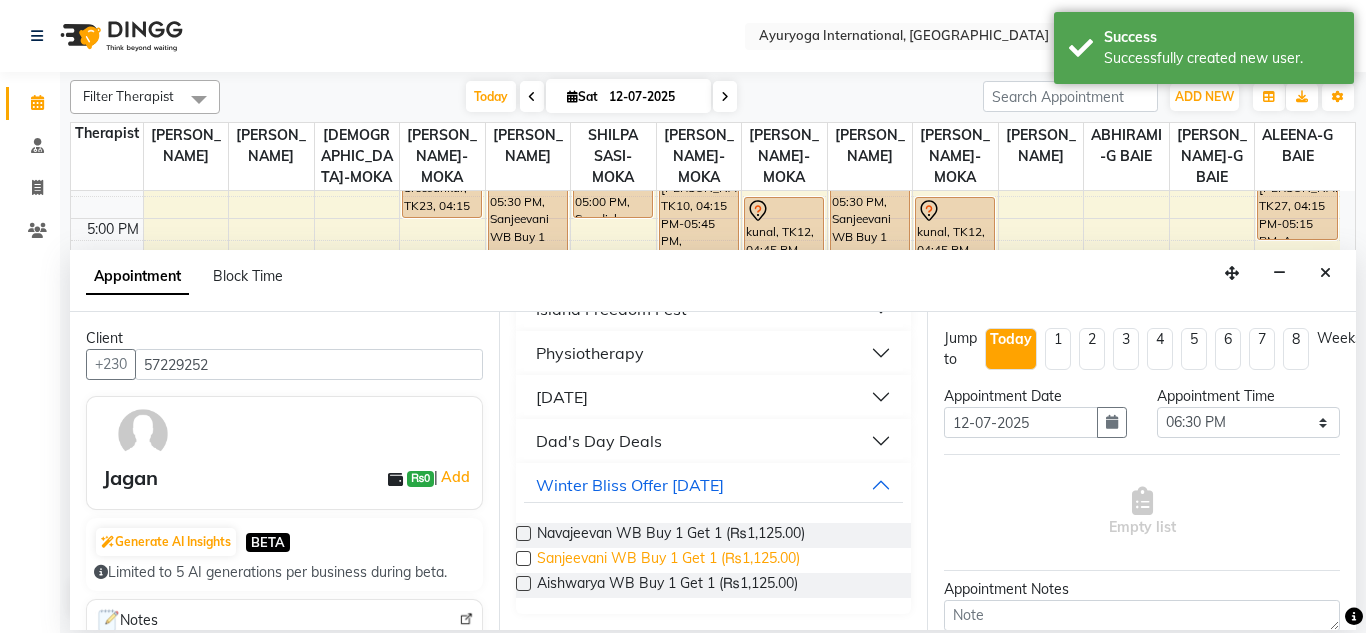 click on "Sanjeevani WB Buy 1 Get 1  (₨1,125.00)" at bounding box center [668, 560] 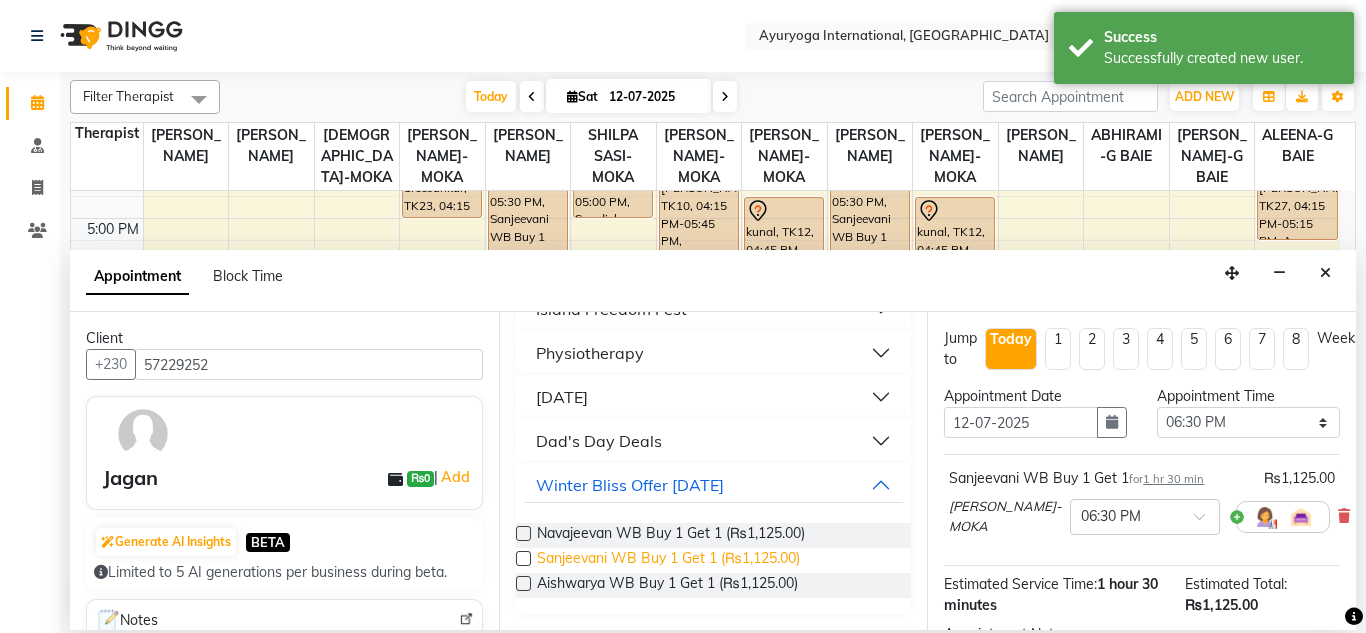 click on "Sanjeevani WB Buy 1 Get 1  (₨1,125.00)" at bounding box center [668, 560] 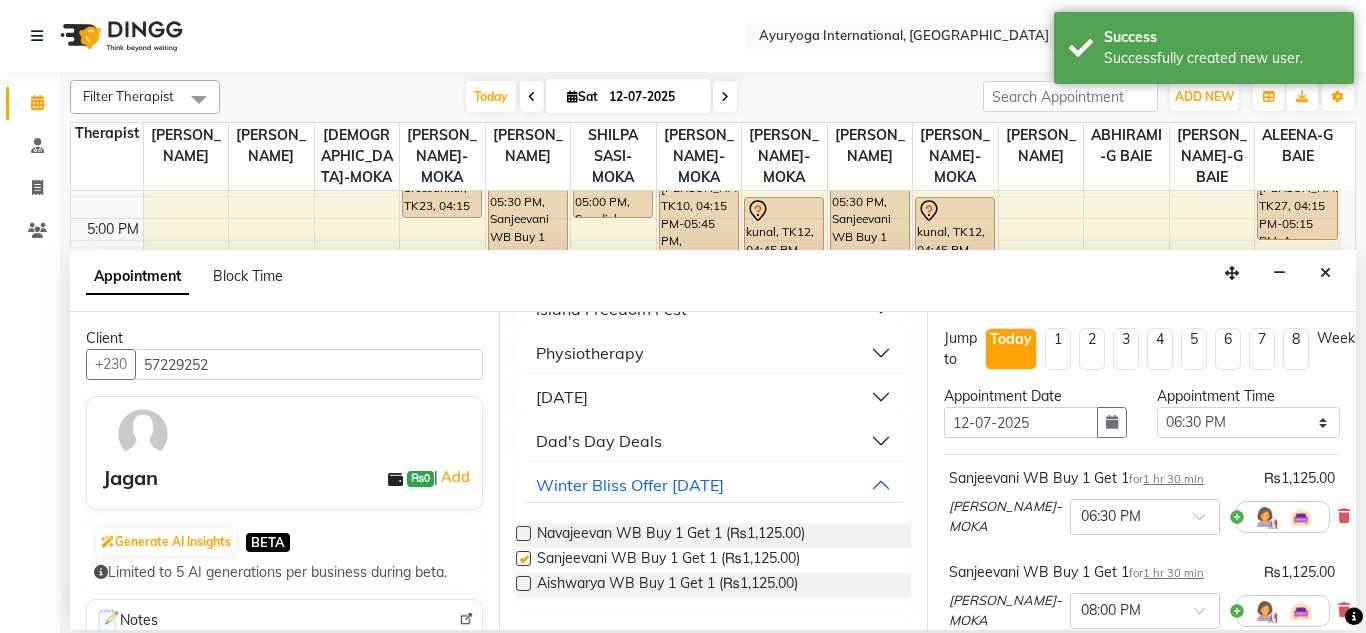 checkbox on "false" 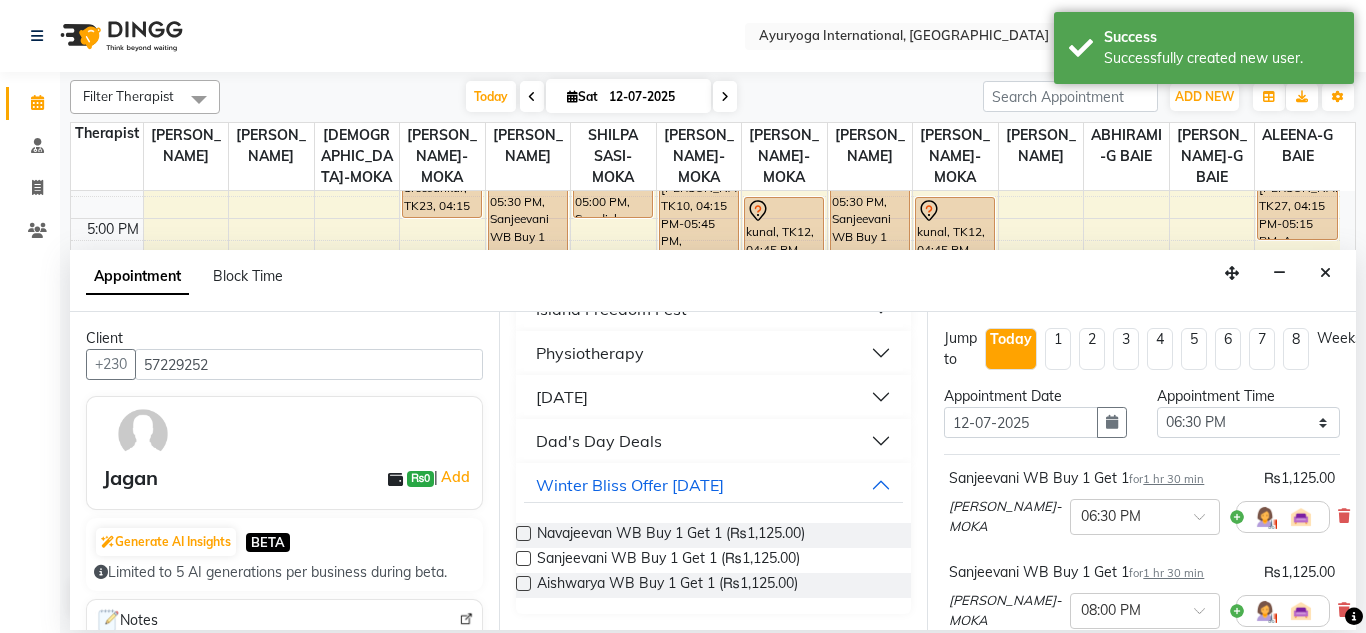scroll, scrollTop: 341, scrollLeft: 0, axis: vertical 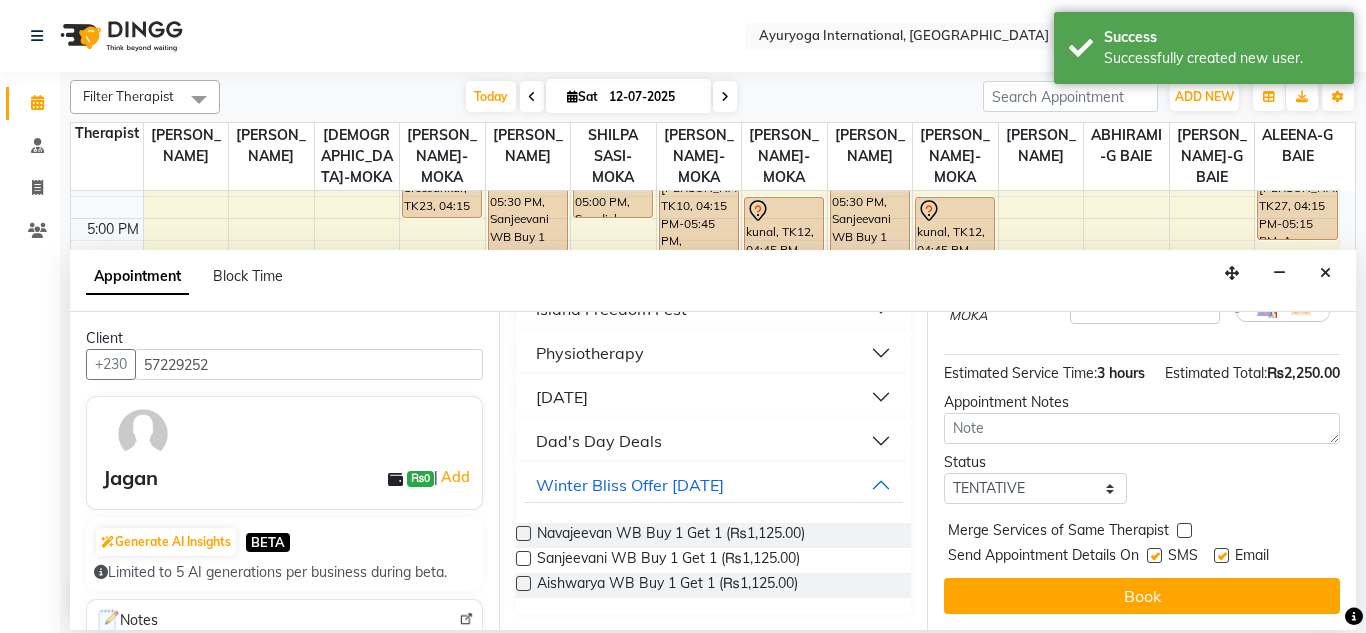 click on "Book" at bounding box center (1142, 596) 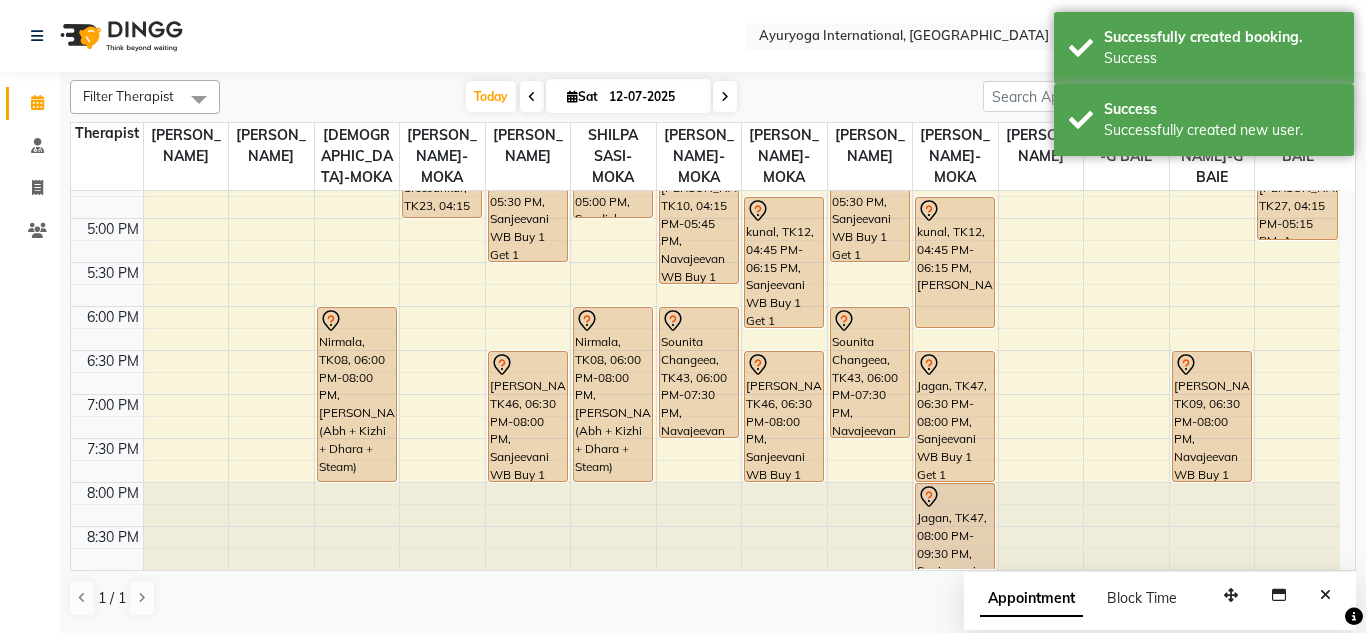 click on "Sweety, TK35, 08:00 AM-10:00 AM, Winter Bliss Flash Sale (Abhyangam + Herbal Pouch + Ksheeradhara)             Navisha, TK30, 11:00 AM-12:00 PM, Deep Cleansing Facial             Khushboo, TK06, 01:00 PM-02:30 PM, Aishwarya WB Buy 1 Get 1              Justine Palaneehye, TK39, 03:00 PM-04:00 PM, Rujahari (Ayurvedic pain relieveing massage)             kunal, TK12, 04:45 PM-06:15 PM, Sanjeevani             Jagan, TK47, 06:30 PM-08:00 PM, Sanjeevani WB Buy 1 Get 1              Jagan, TK47, 08:00 PM-09:30 PM, Sanjeevani WB Buy 1 Get 1" at bounding box center (955, -46) 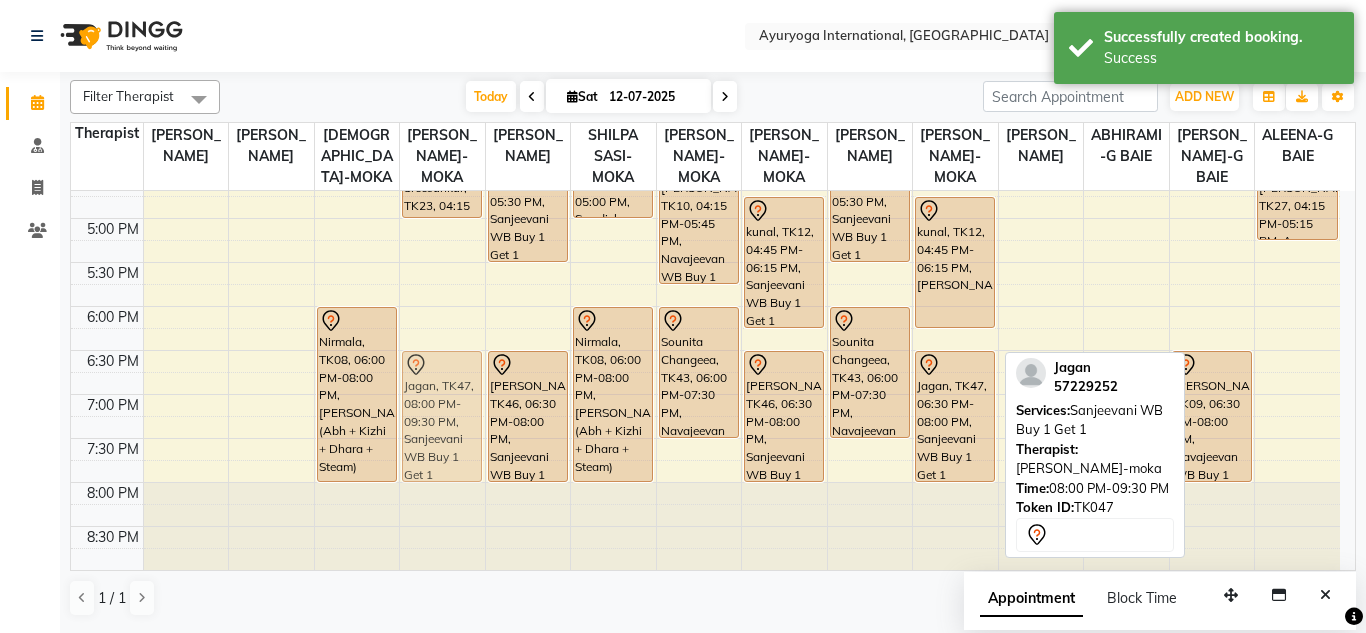 drag, startPoint x: 943, startPoint y: 523, endPoint x: 436, endPoint y: 390, distance: 524.15454 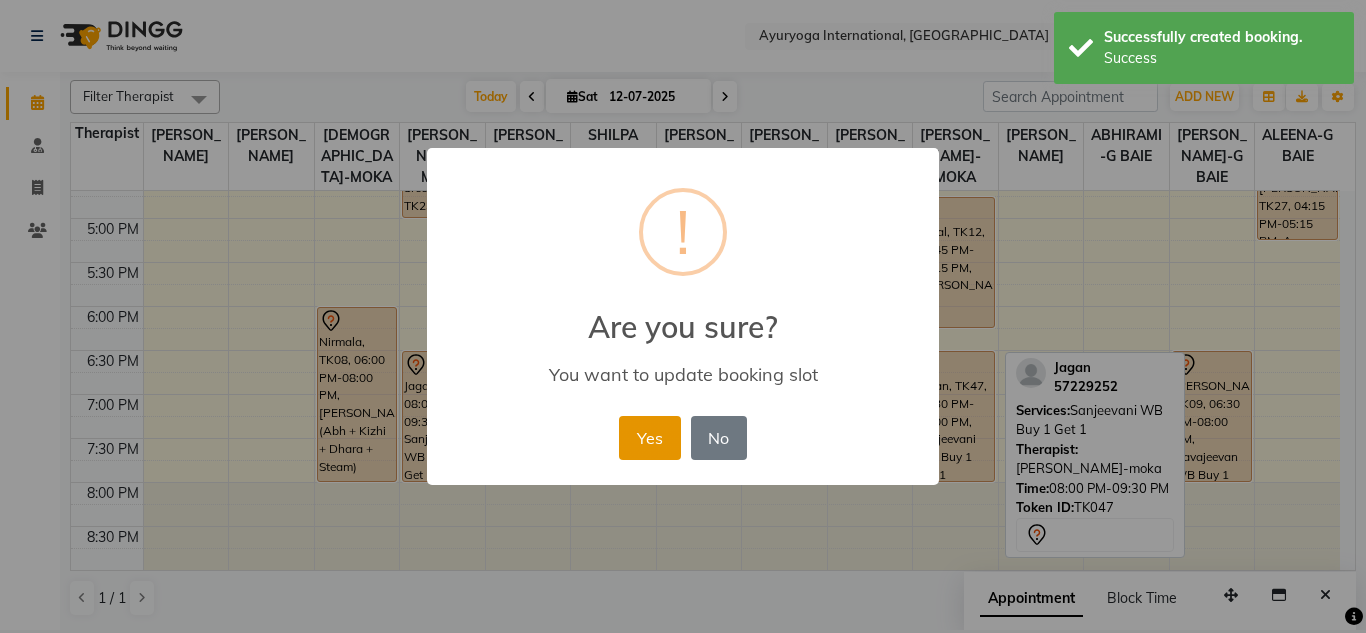 click on "Yes" at bounding box center [649, 438] 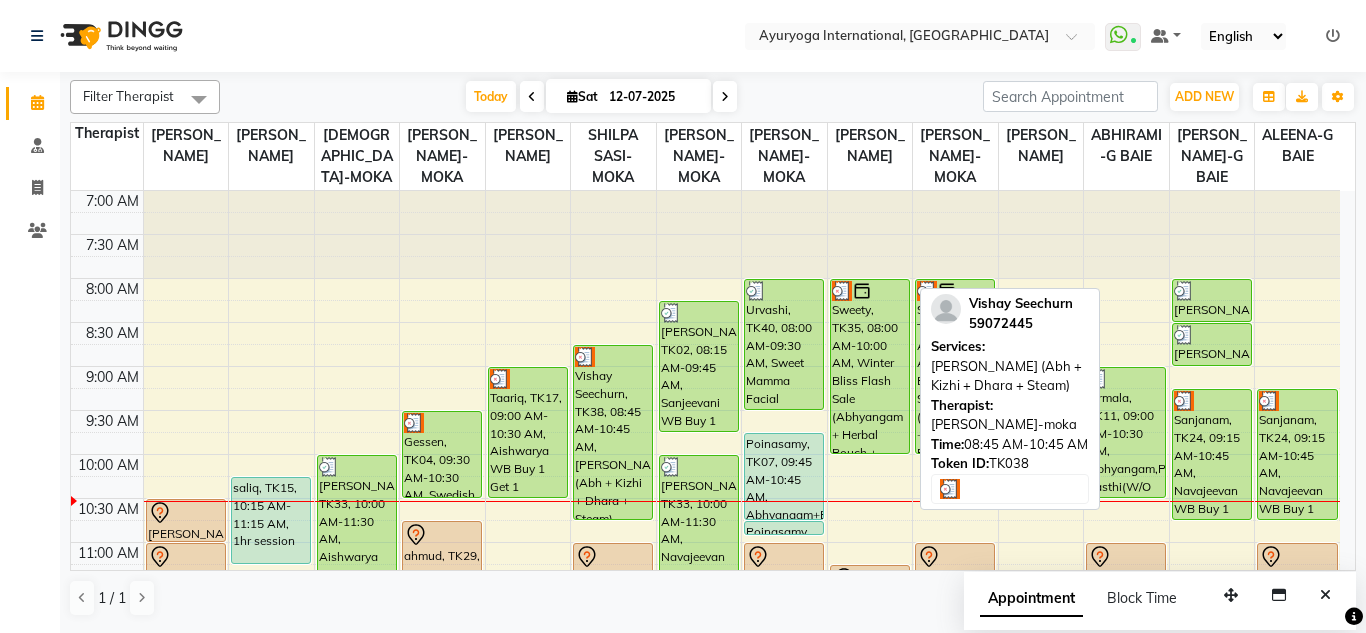 scroll, scrollTop: 100, scrollLeft: 0, axis: vertical 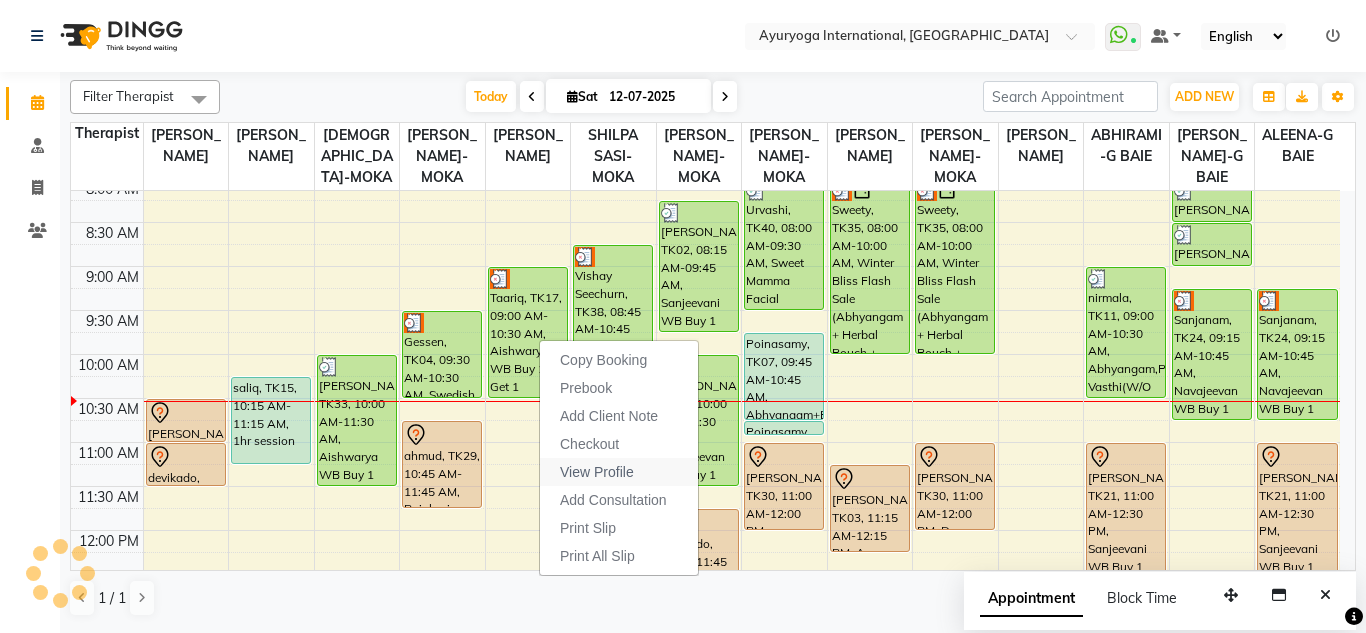 click on "View Profile" at bounding box center (597, 472) 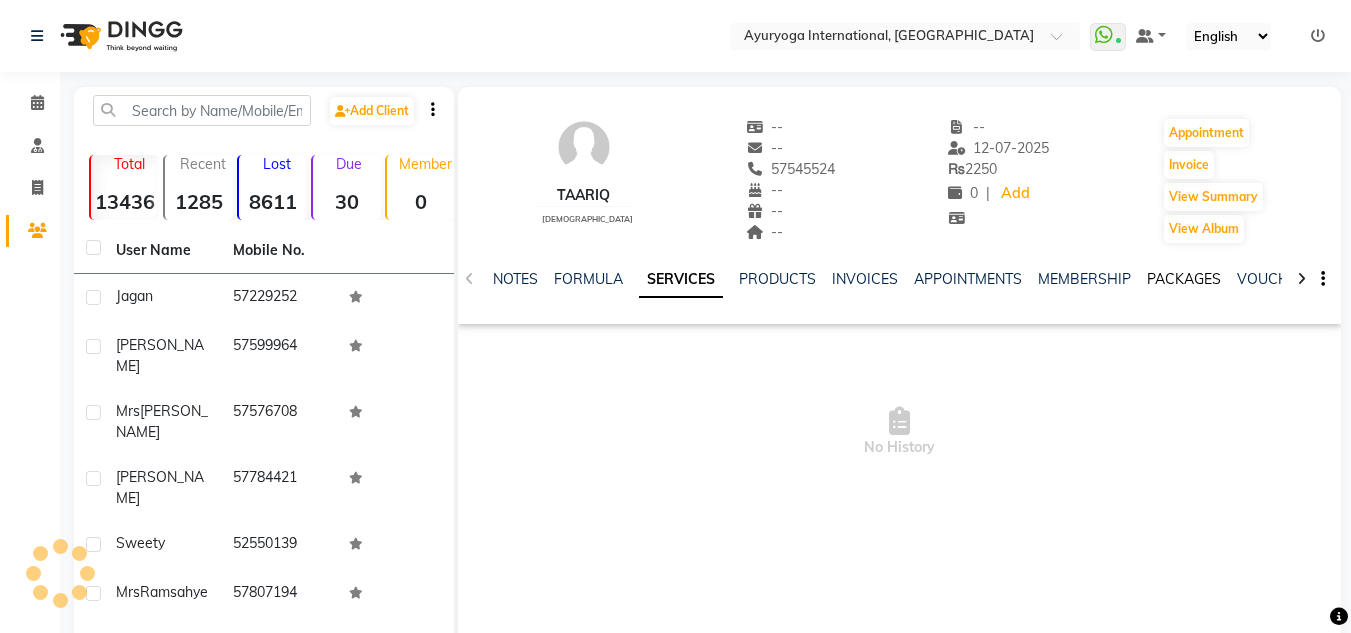 click on "PACKAGES" 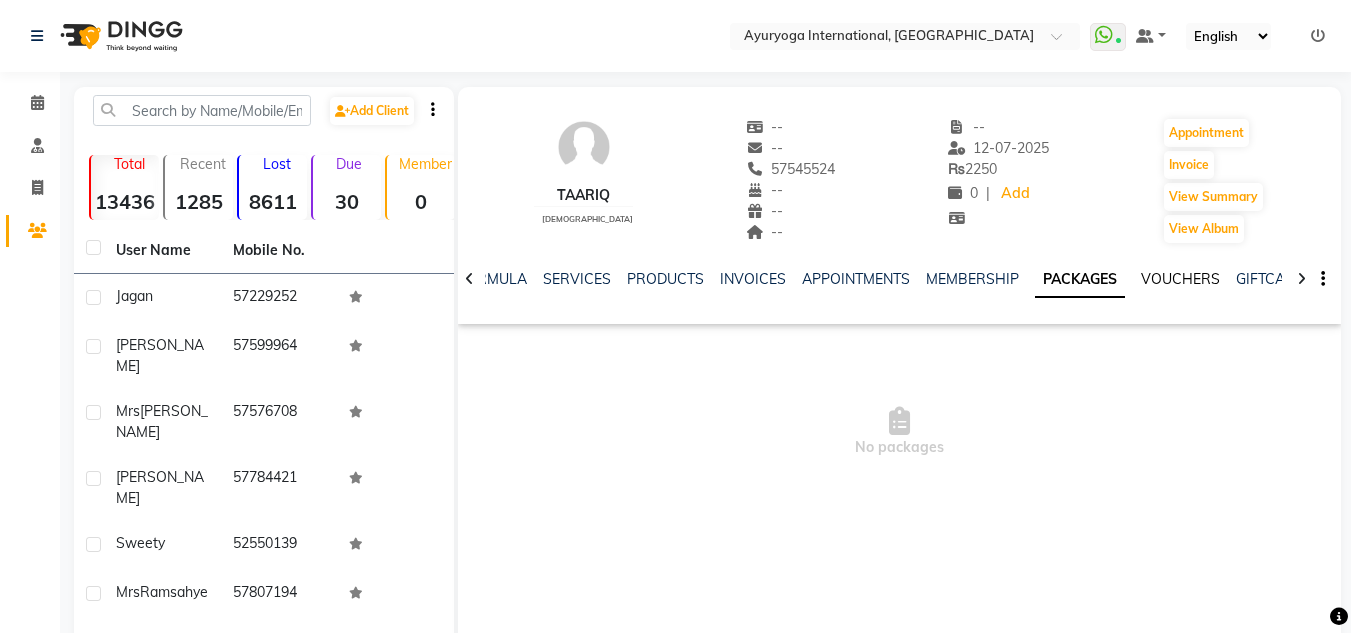 click on "VOUCHERS" 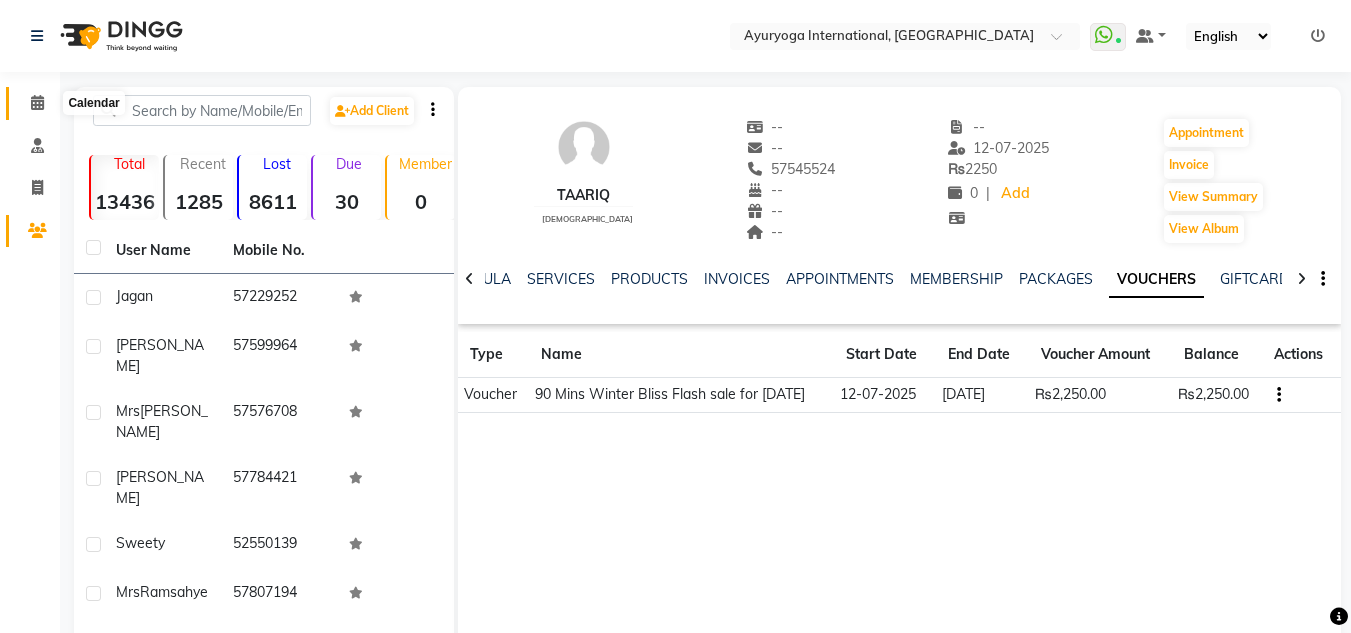 click 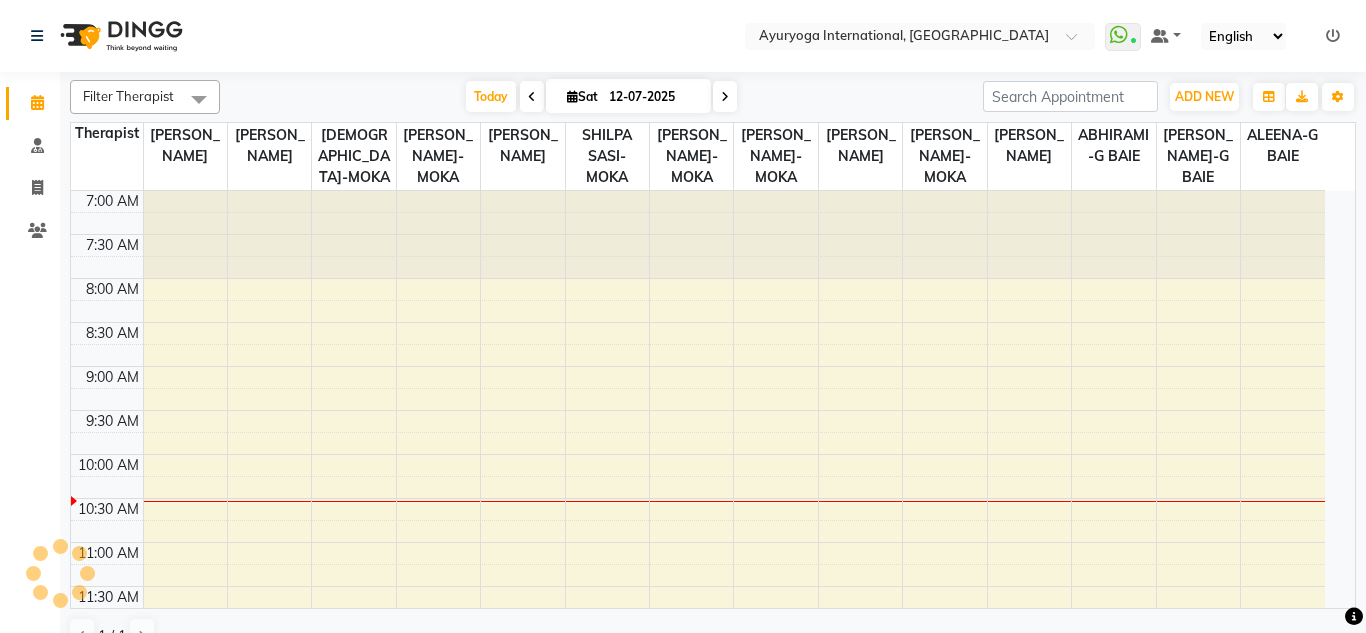 click 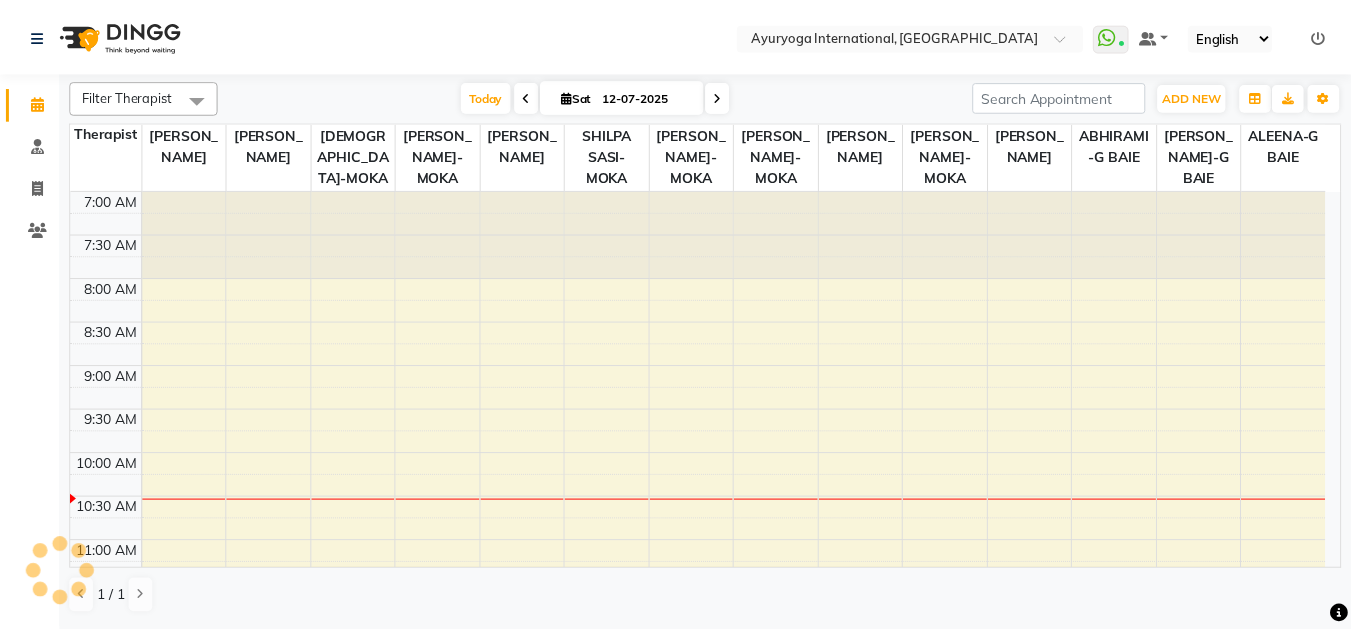 scroll, scrollTop: 0, scrollLeft: 0, axis: both 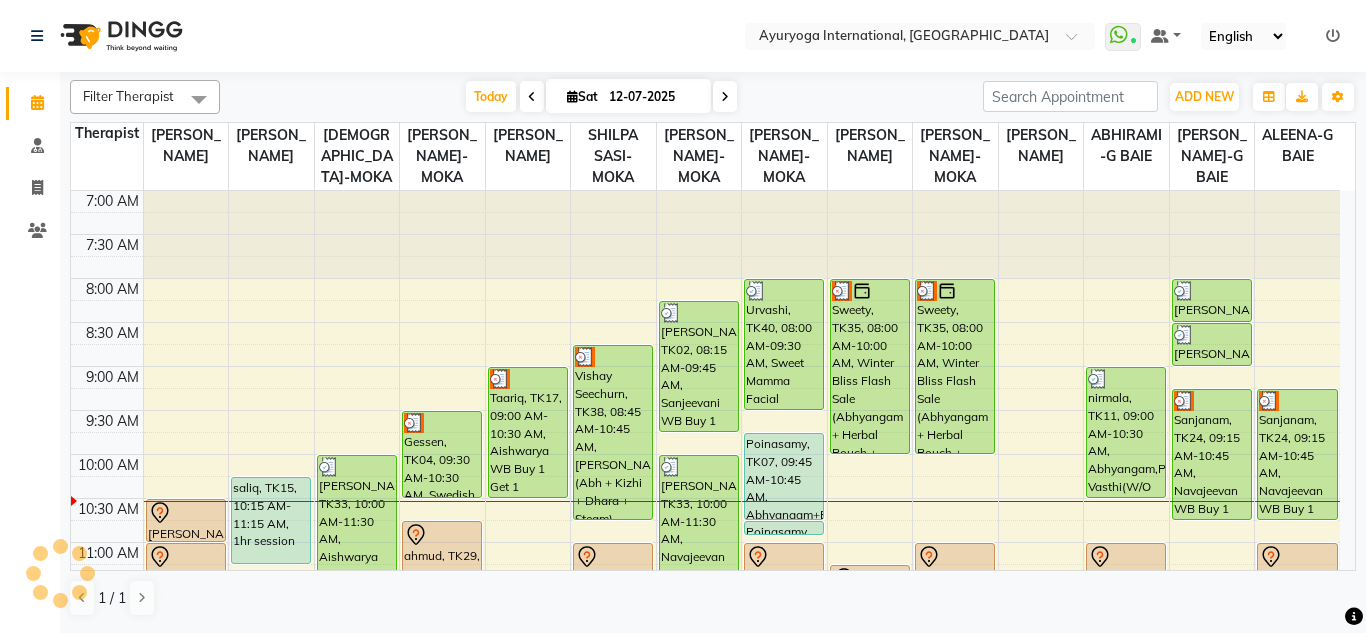 click on "[DATE]  [DATE]" at bounding box center (601, 97) 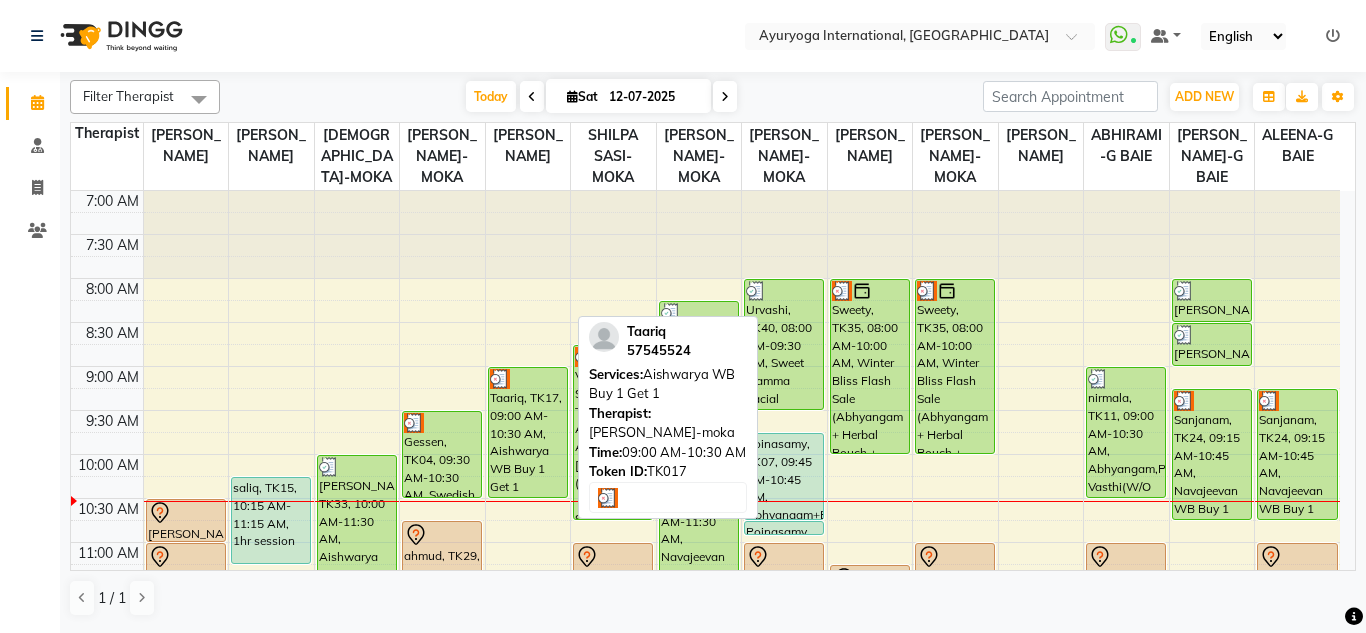 click on "Taariq, TK17, 09:00 AM-10:30 AM, Aishwarya WB Buy 1 Get 1" at bounding box center [528, 432] 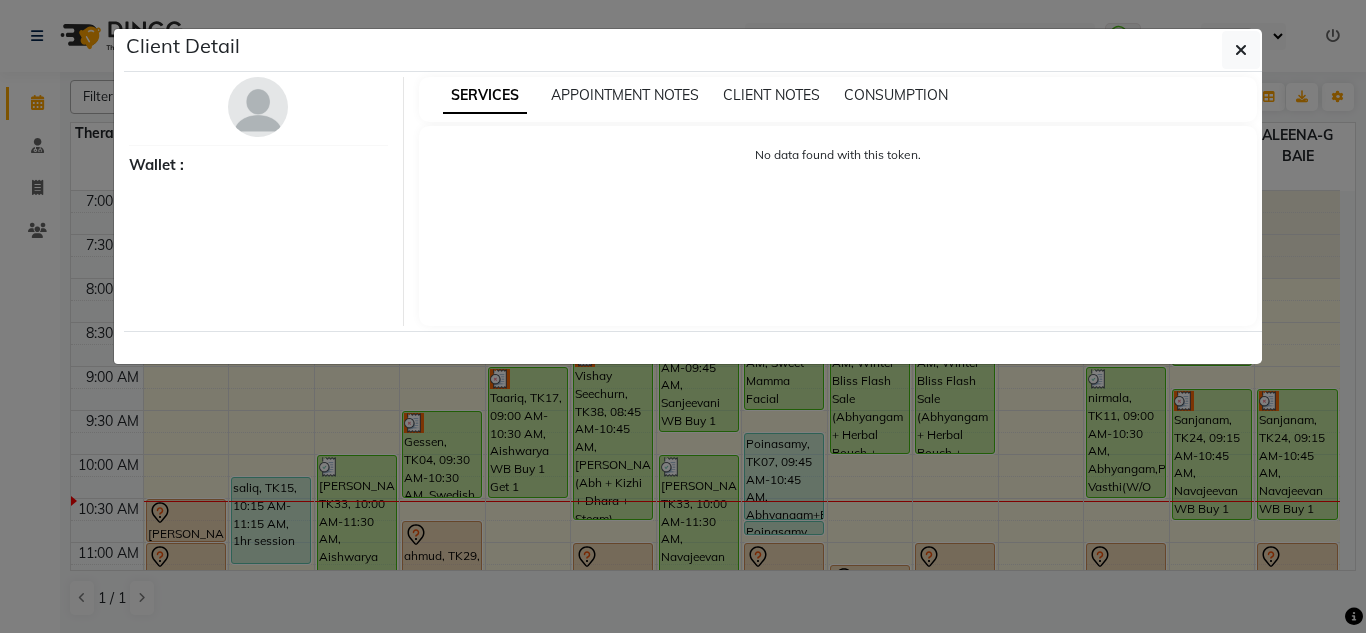 select on "3" 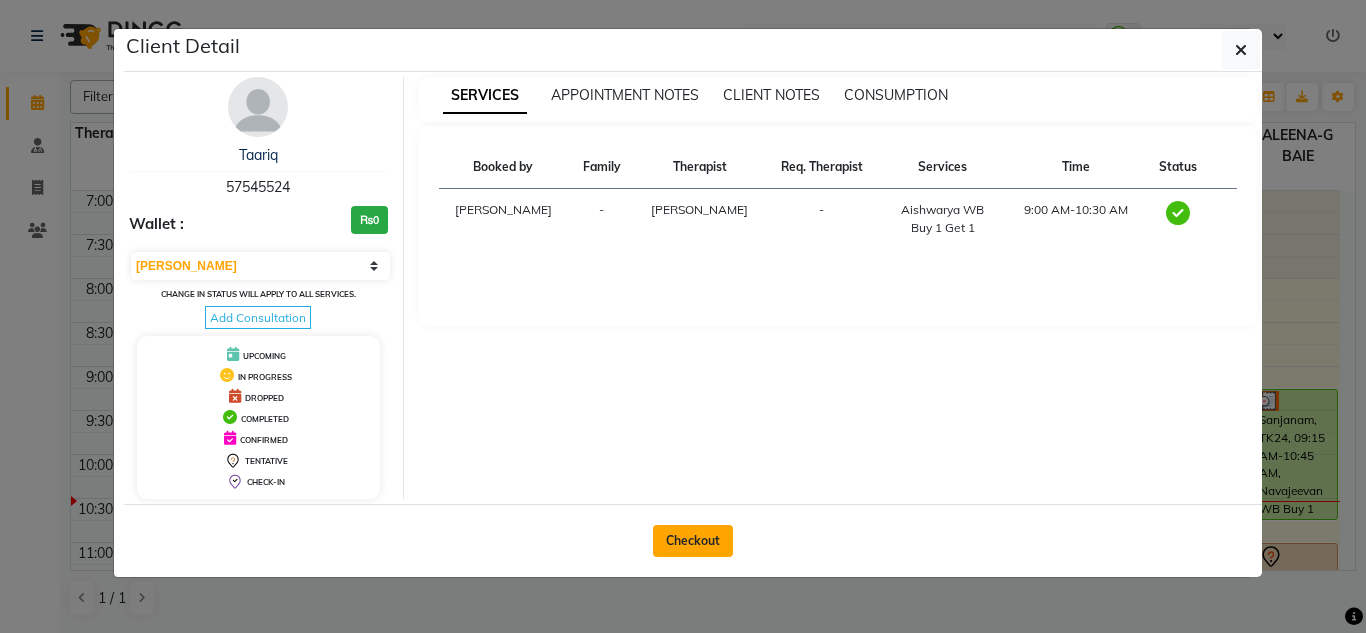 click on "Checkout" 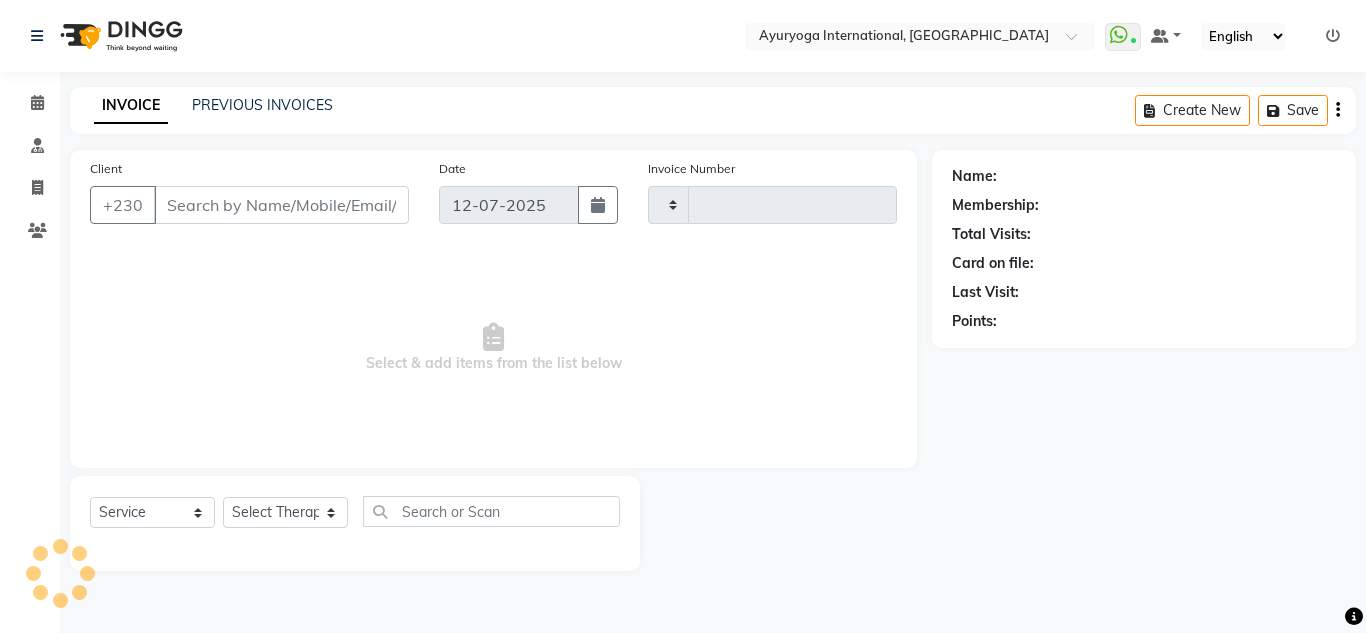 type on "3401" 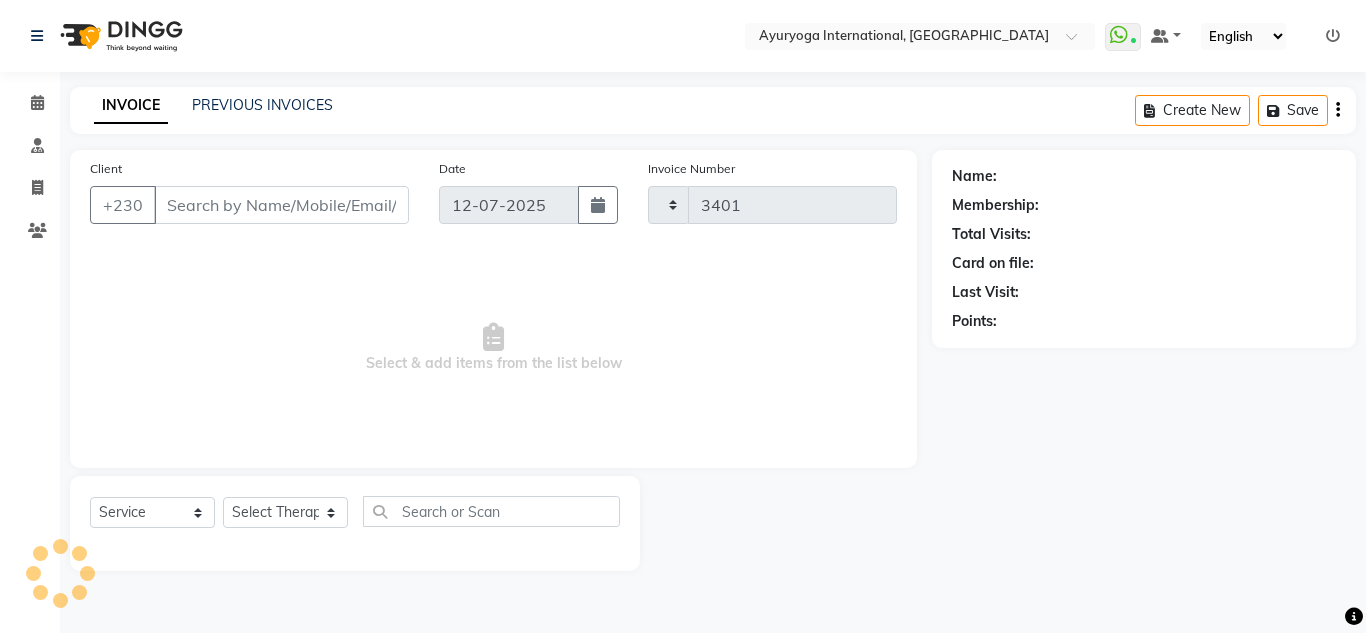 select on "730" 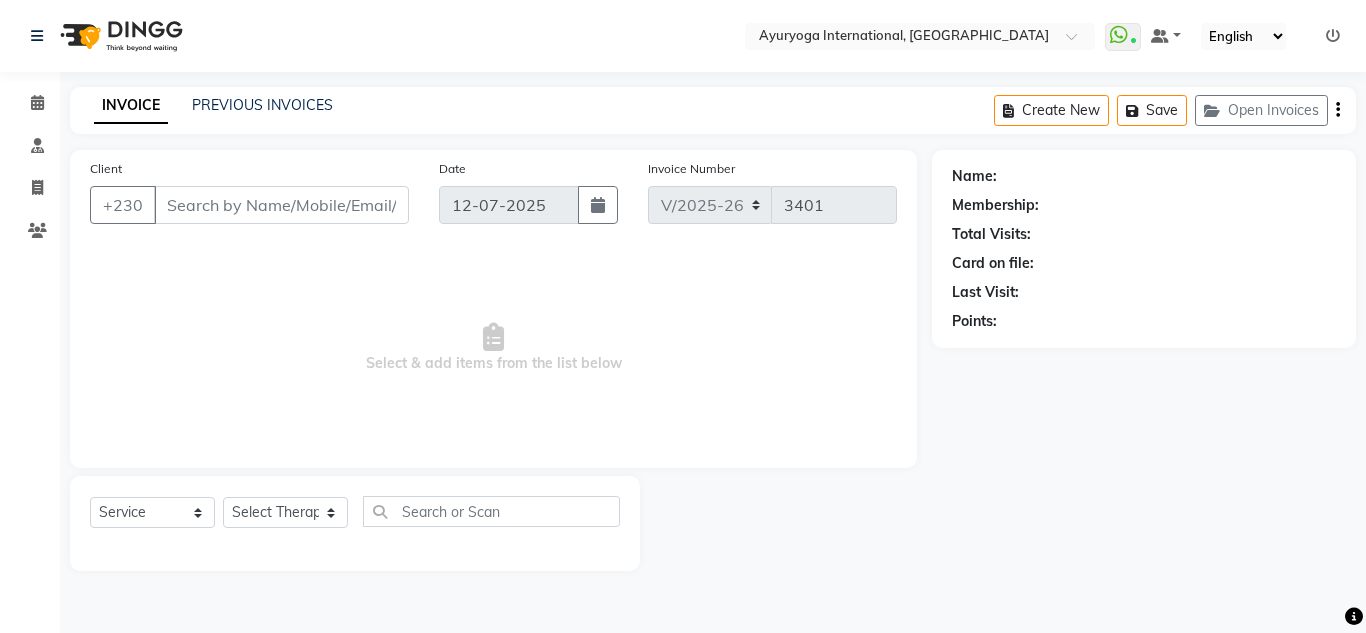 type on "57545524" 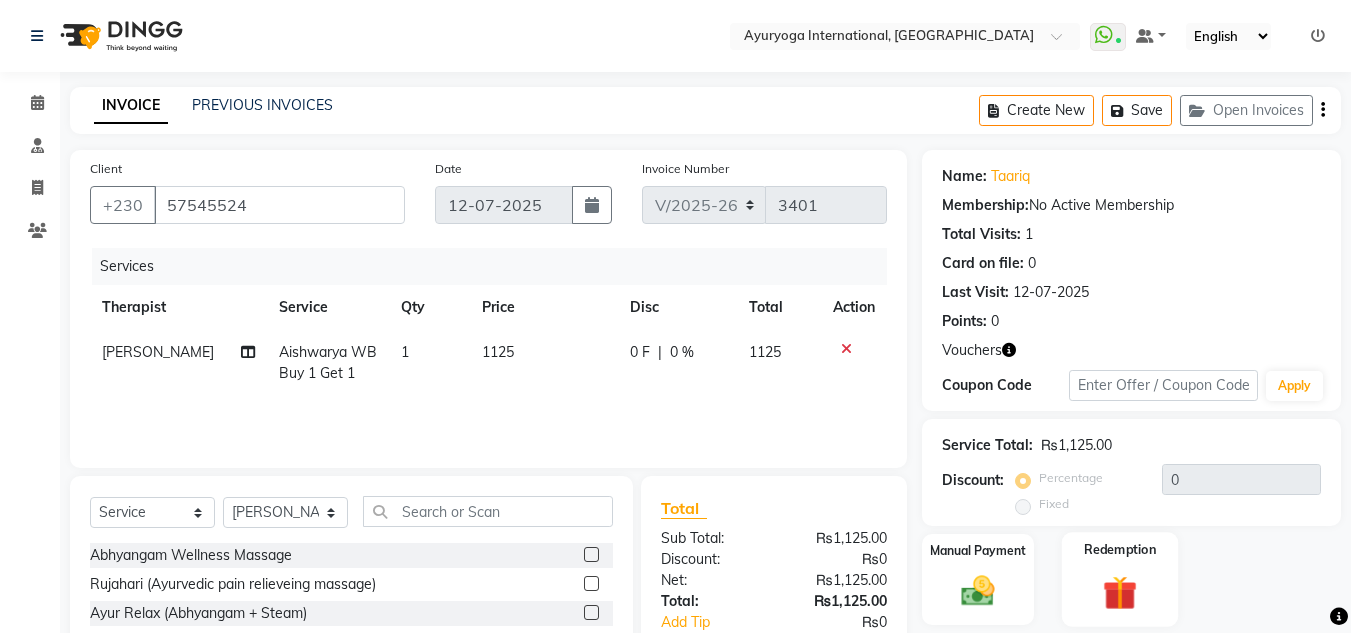 click on "Redemption" 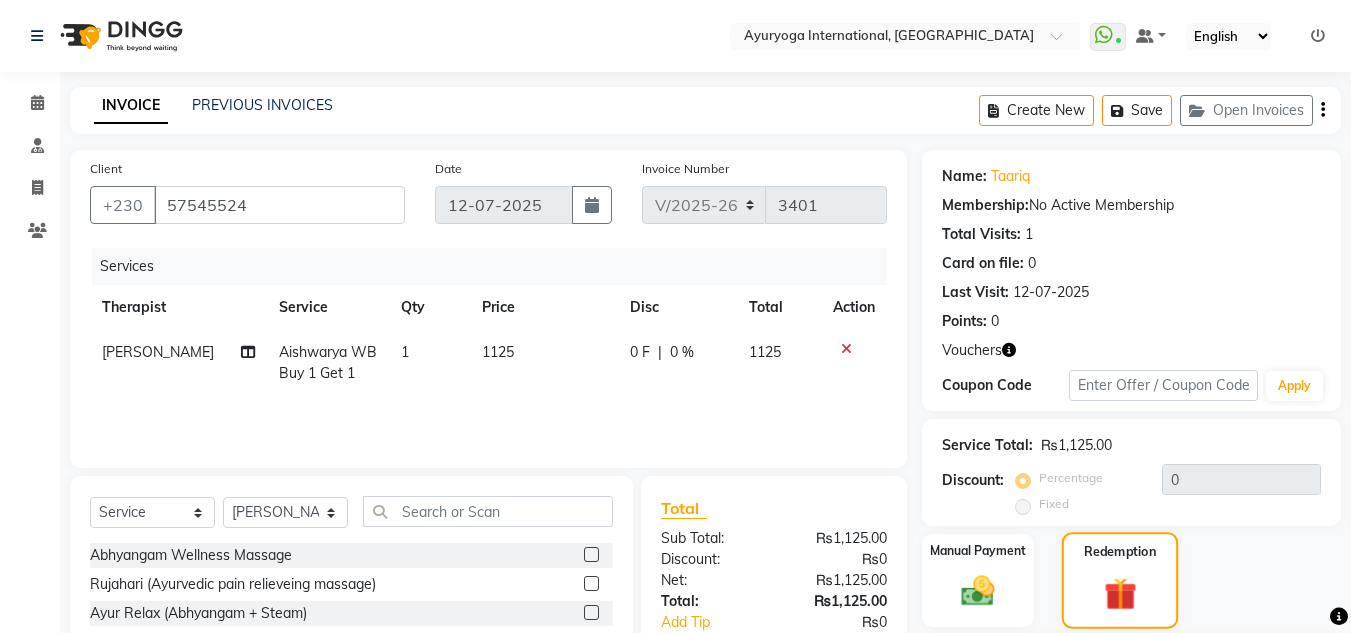 scroll, scrollTop: 168, scrollLeft: 0, axis: vertical 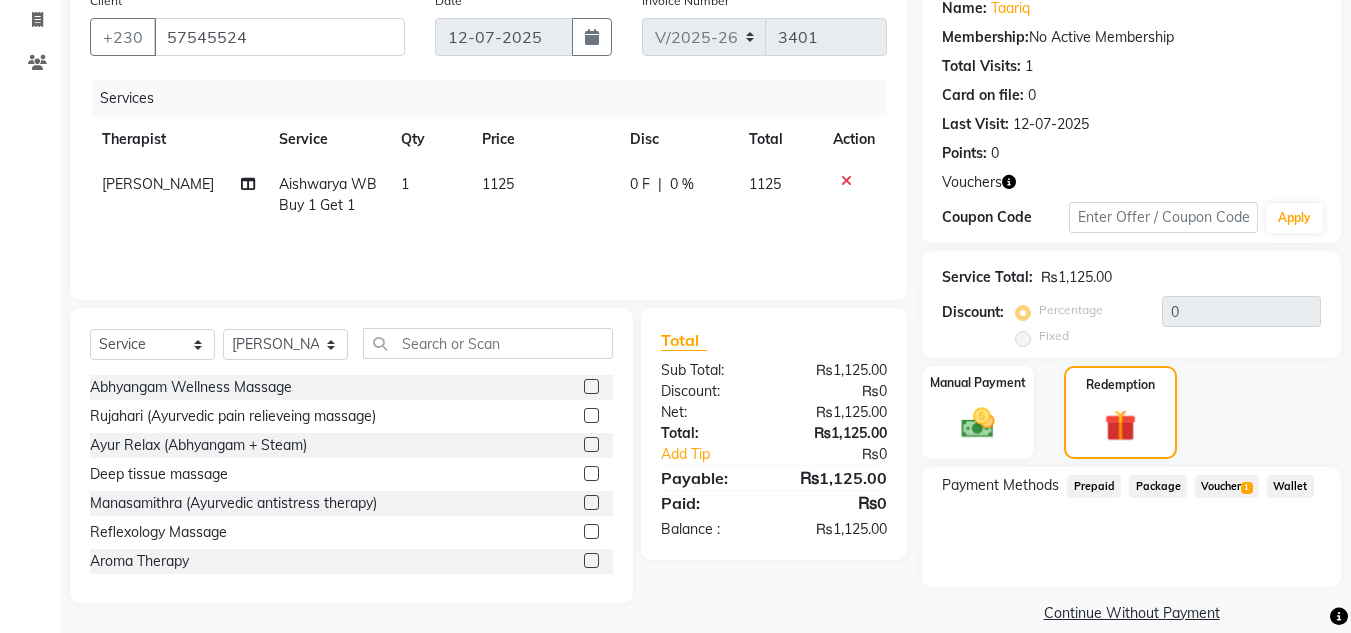 click on "Voucher  1" 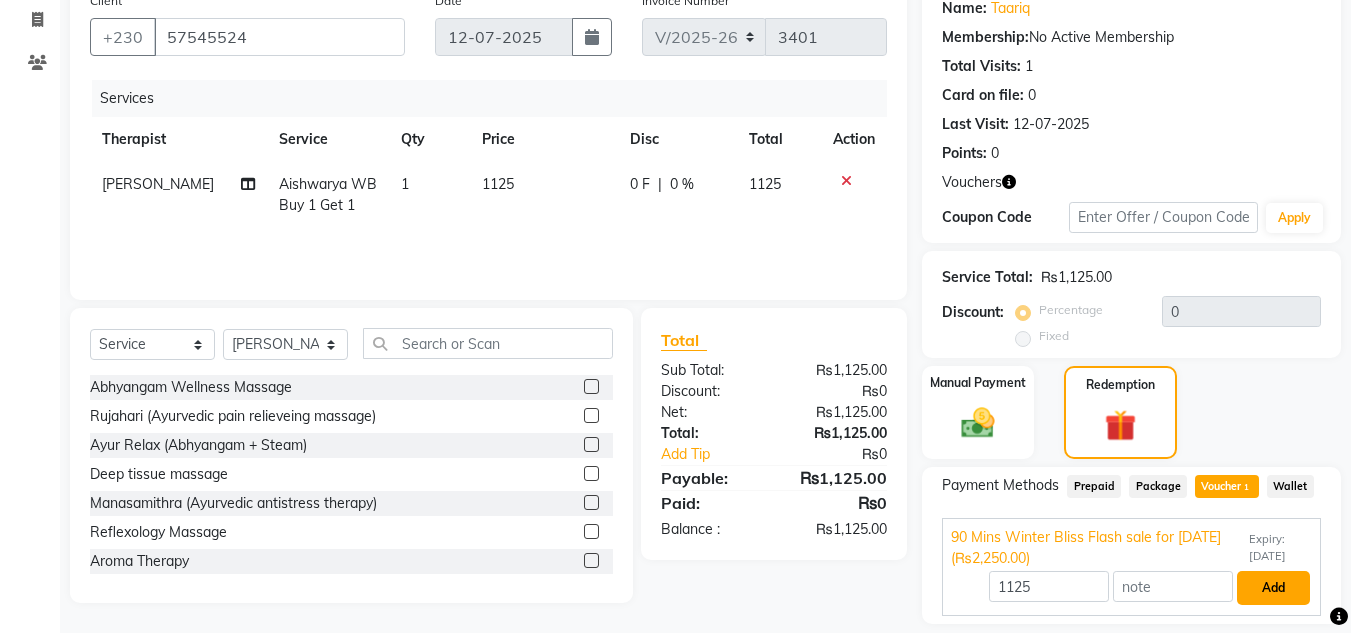 click on "Add" at bounding box center [1273, 588] 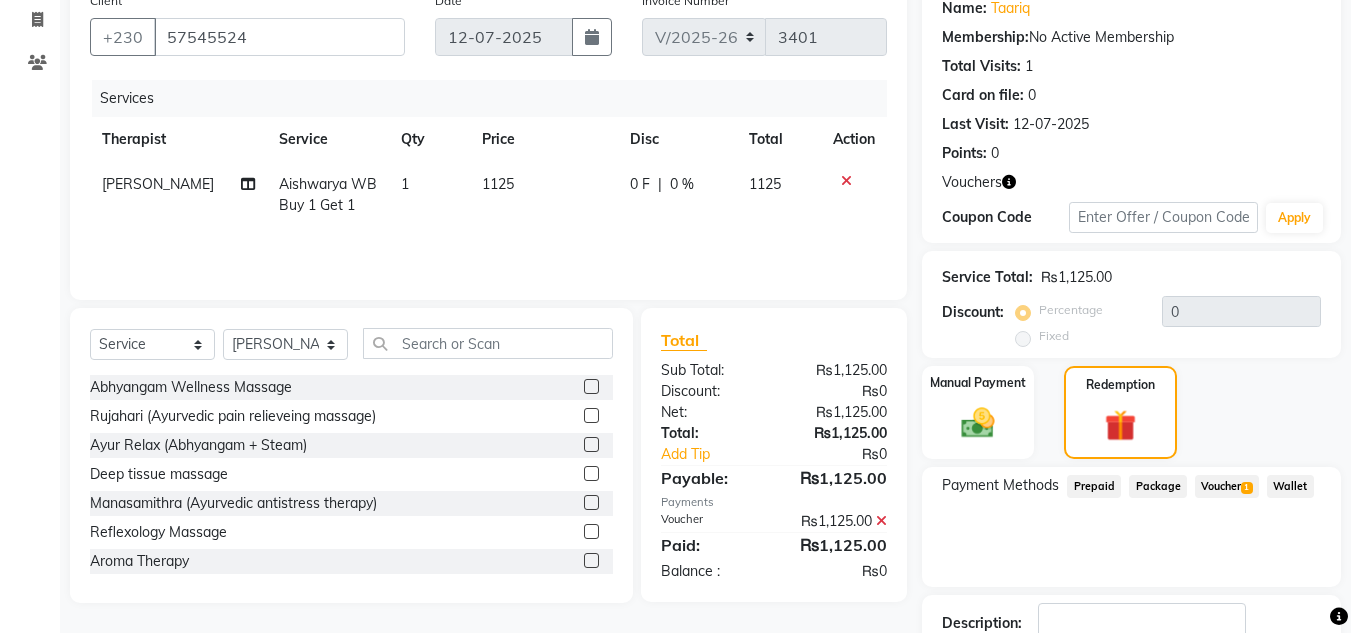 click on "SMS" 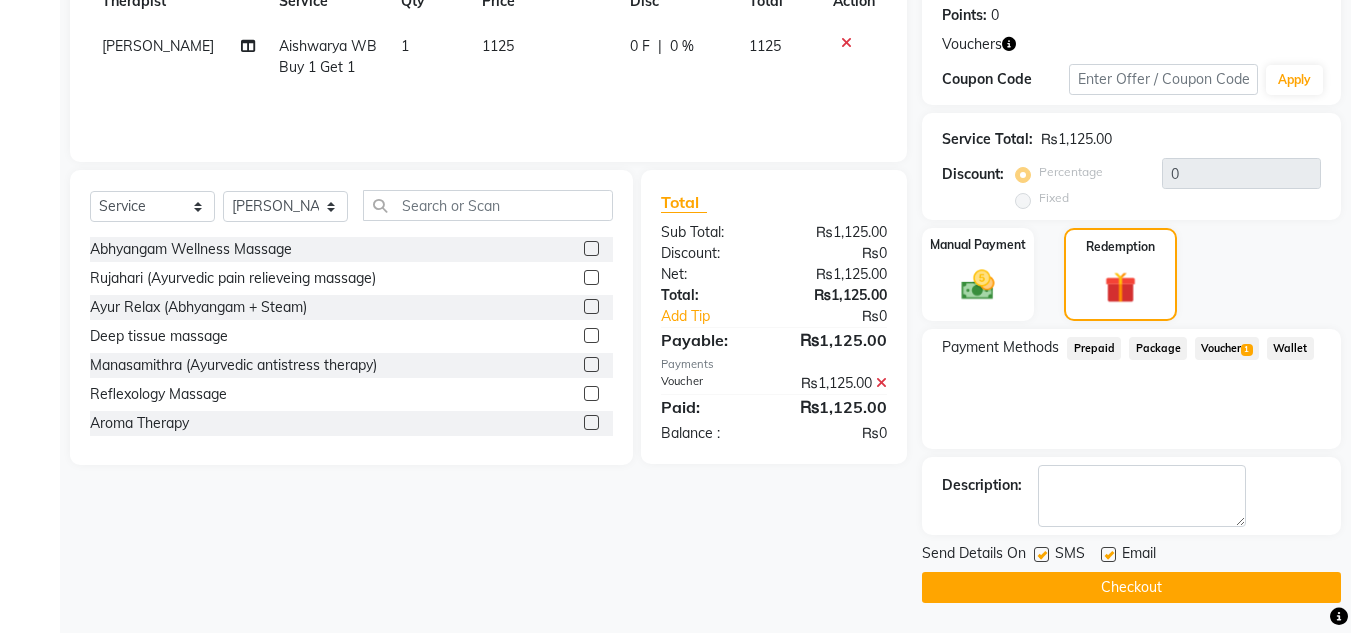 drag, startPoint x: 1092, startPoint y: 560, endPoint x: 1095, endPoint y: 570, distance: 10.440307 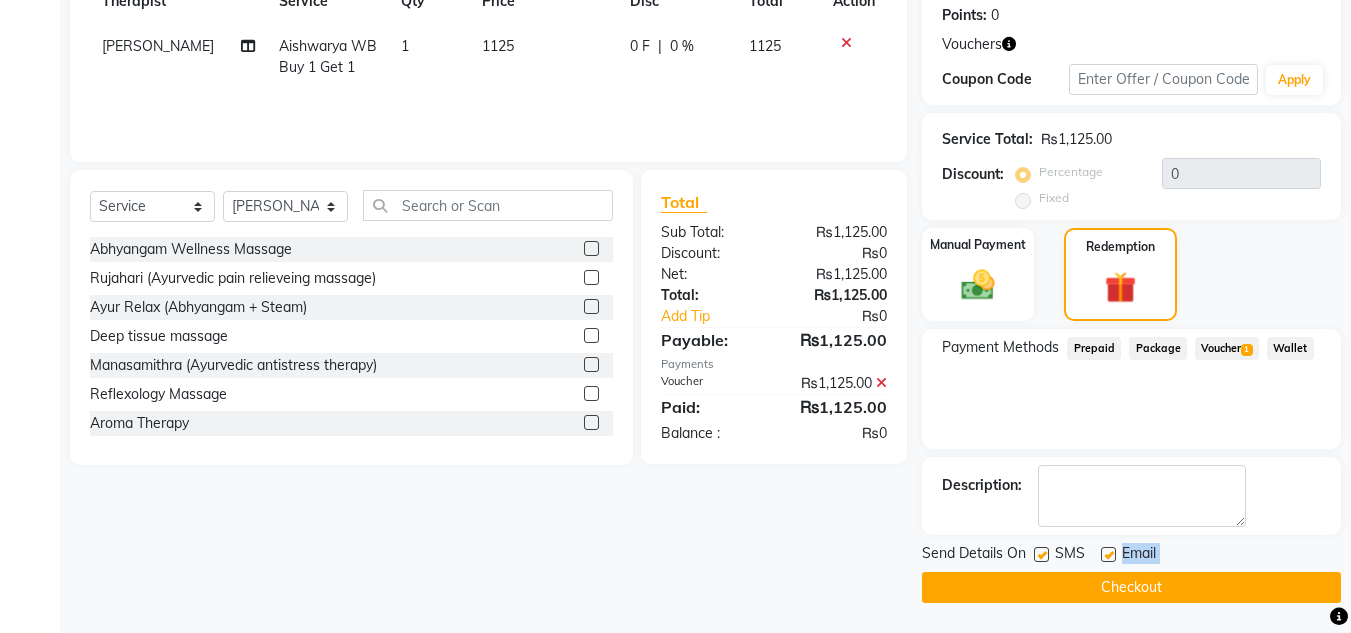 click on "Checkout" 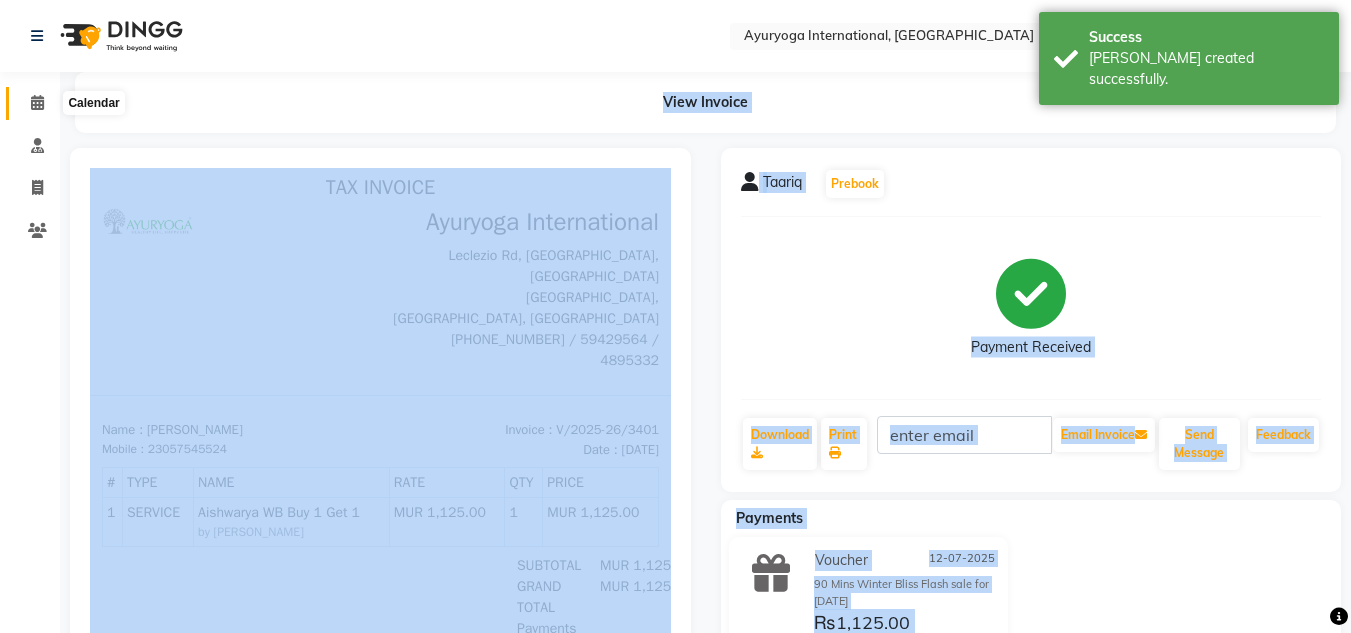 scroll, scrollTop: 0, scrollLeft: 0, axis: both 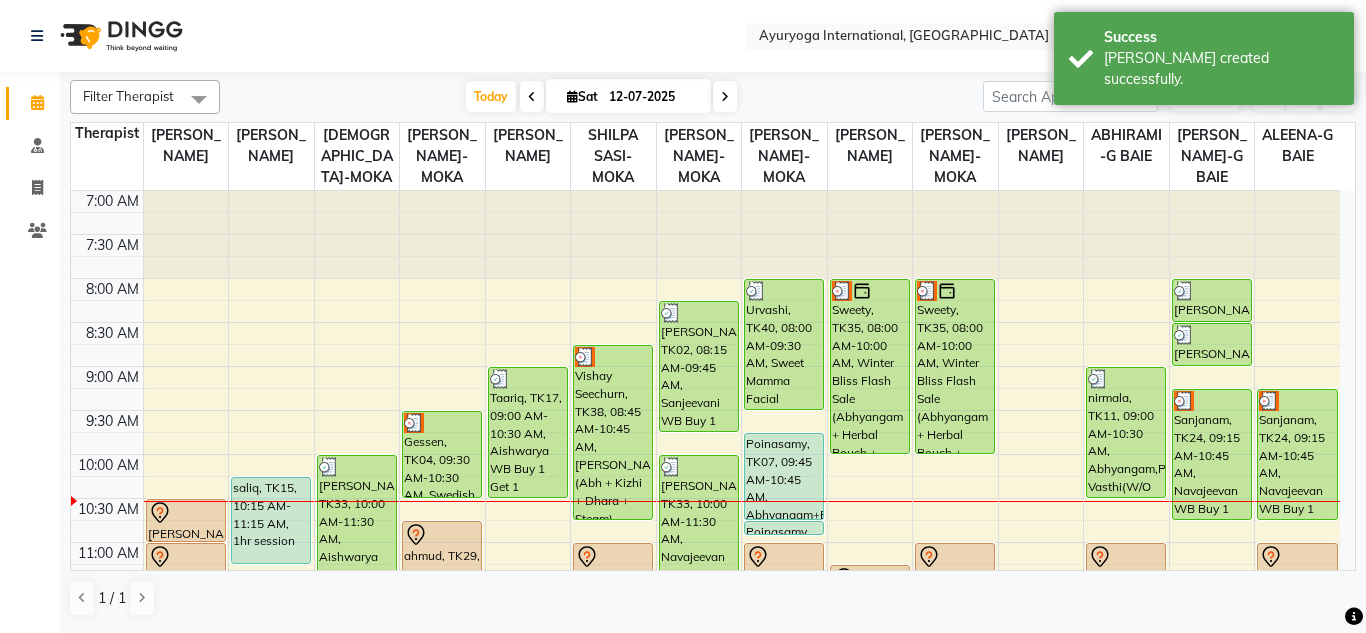 click on "Select Location × Ayuryoga International, Mount Ory Rd  WhatsApp Status  ✕ Status:  Connected Most Recent Message: 12-07-2025     10:15 AM Recent Service Activity: 12-07-2025     10:15 AM Default Panel My Panel English ENGLISH Español العربية मराठी हिंदी ગુજરાતી தமிழ் 中文 Notifications nothing to show" 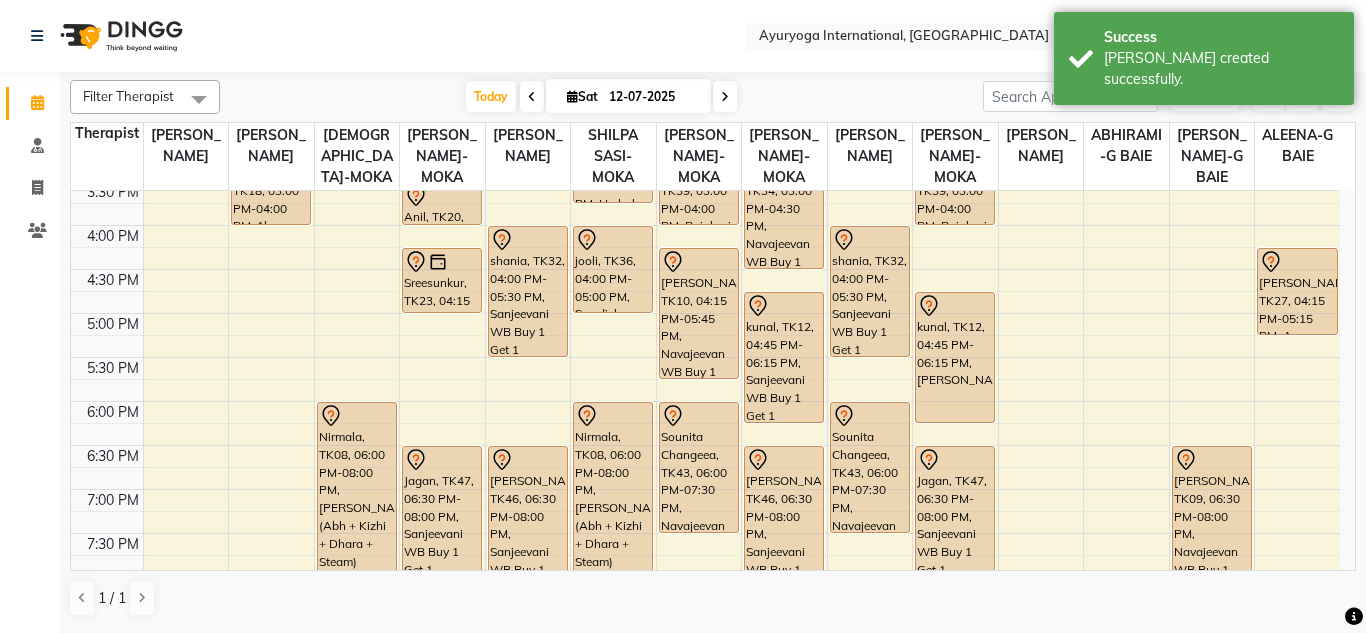 scroll, scrollTop: 873, scrollLeft: 0, axis: vertical 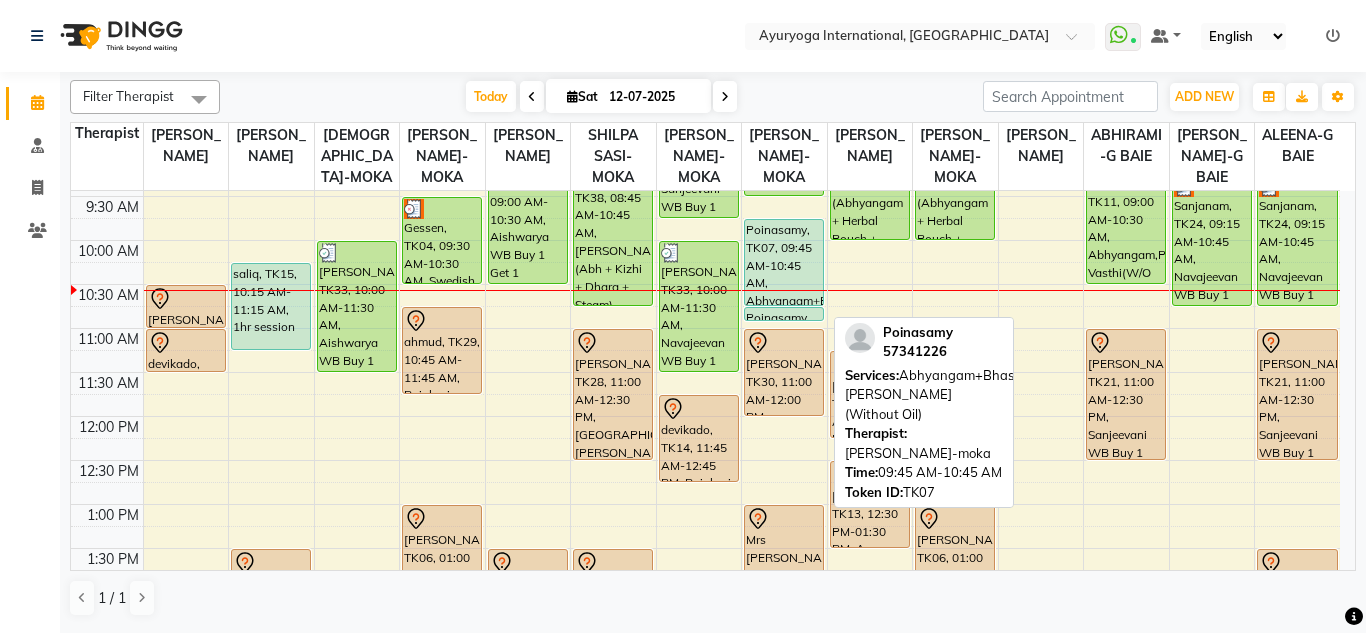 click on "Poinasamy, TK07, 09:45 AM-10:45 AM, Abhyangam+Bhashpa [PERSON_NAME](Without Oil)" at bounding box center [784, 262] 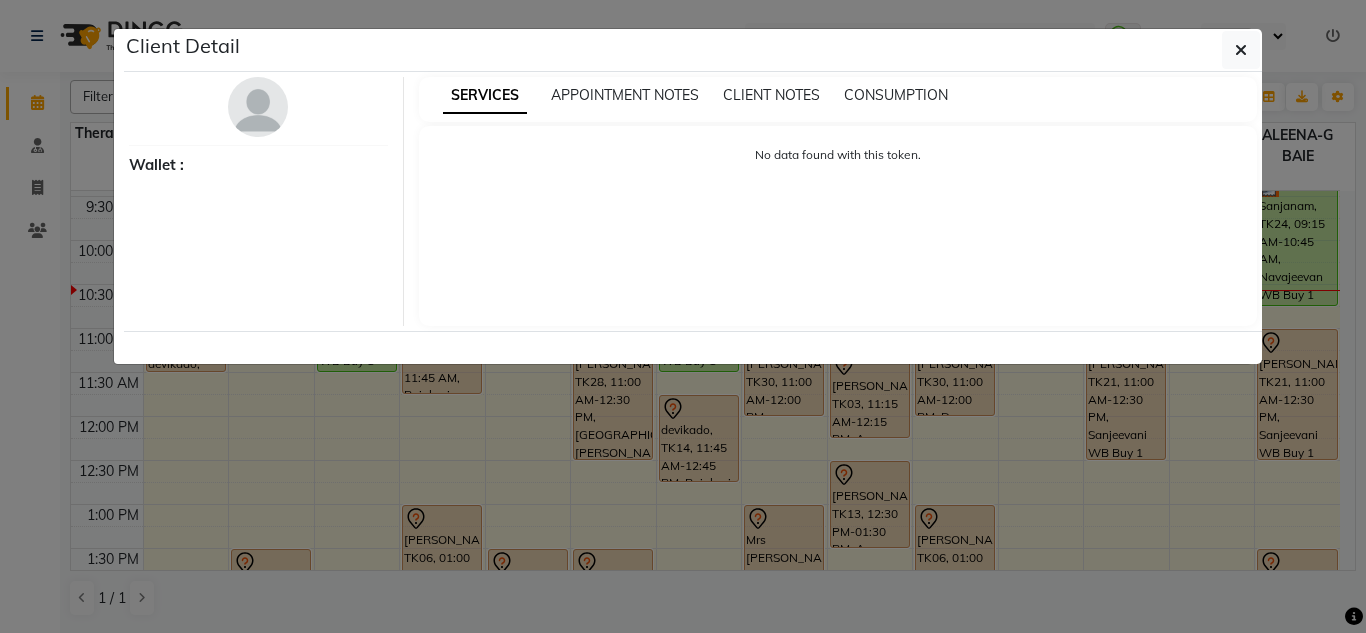 select on "5" 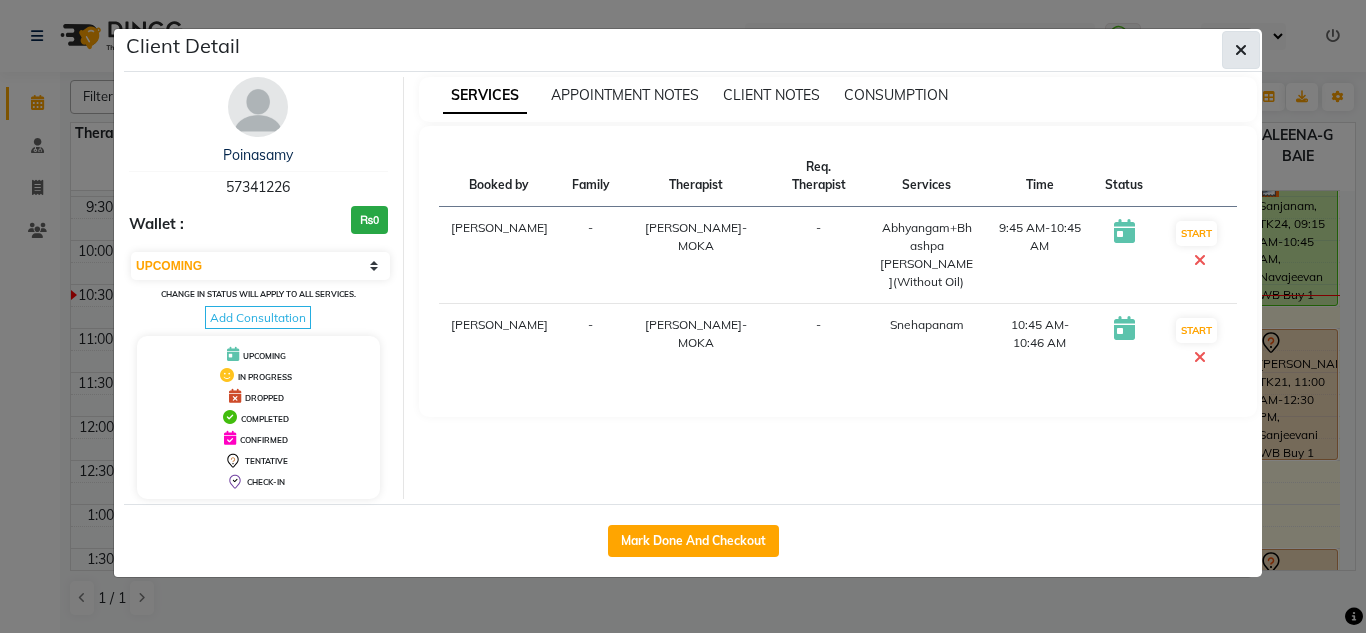 click 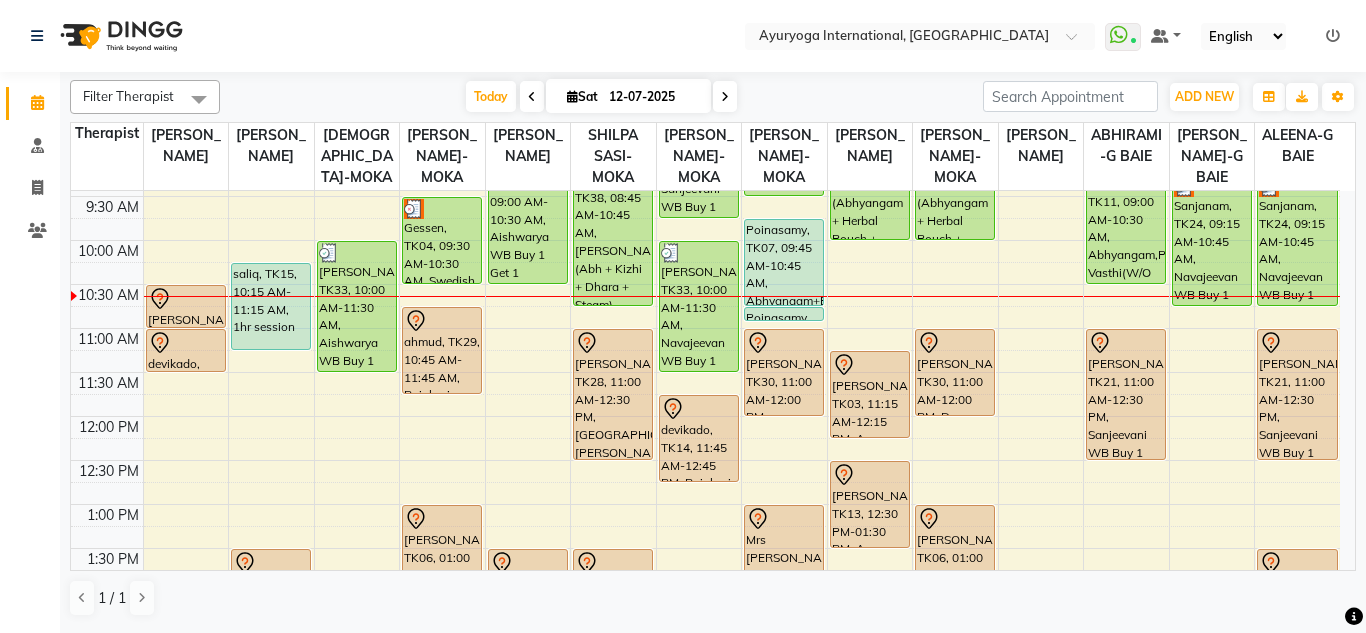 click on "Select Location × Ayuryoga International, Mount Ory Rd  WhatsApp Status  ✕ Status:  Connected Most Recent Message: 12-07-2025     10:15 AM Recent Service Activity: 12-07-2025     10:15 AM Default Panel My Panel English ENGLISH Español العربية मराठी हिंदी ગુજરાતી தமிழ் 中文 Notifications nothing to show" 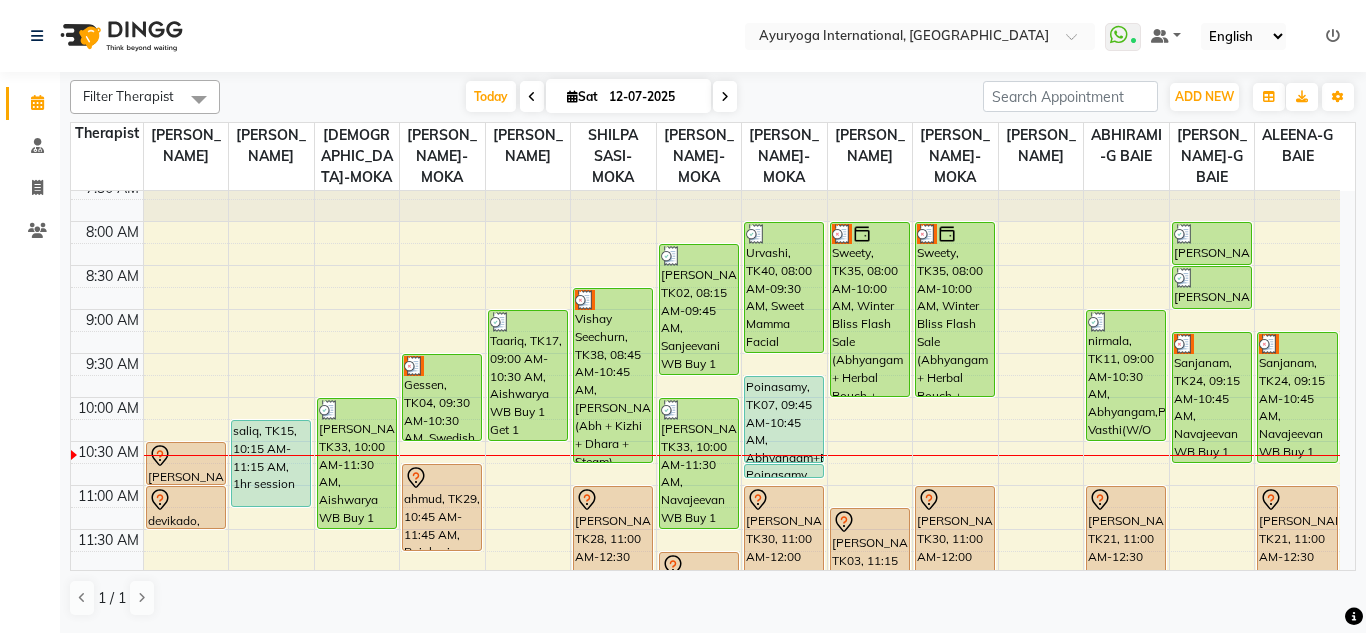 scroll, scrollTop: 54, scrollLeft: 0, axis: vertical 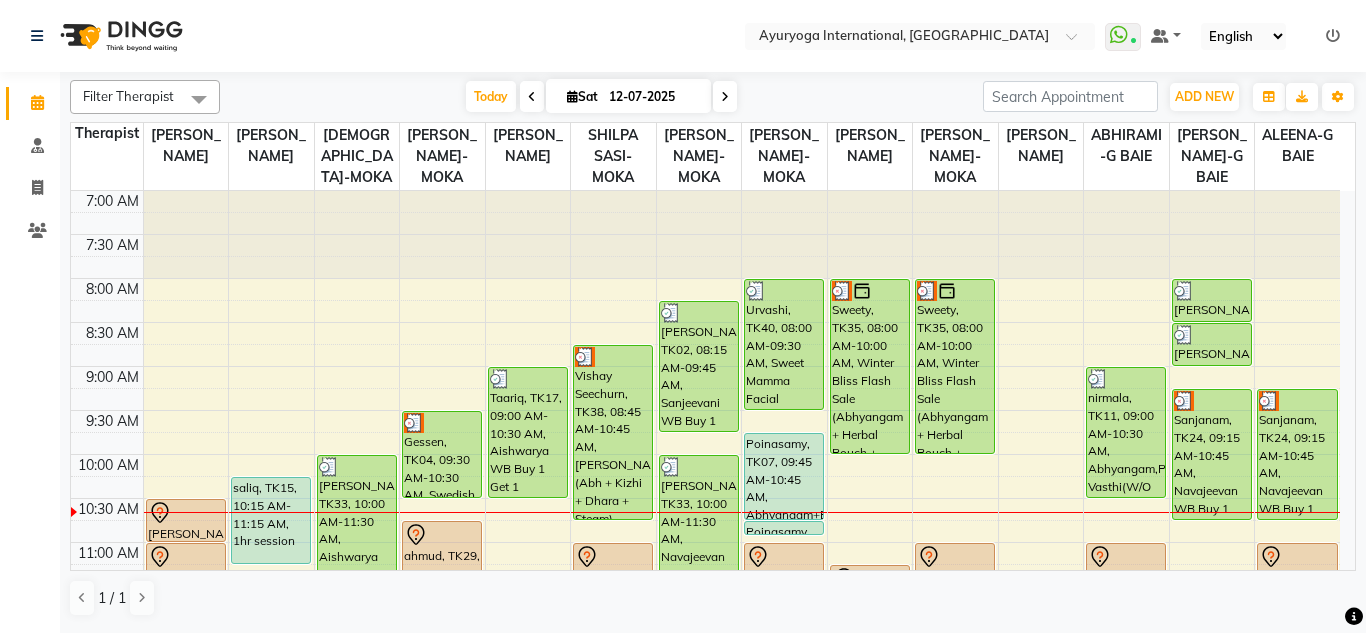 click on "12-07-2025" at bounding box center [653, 97] 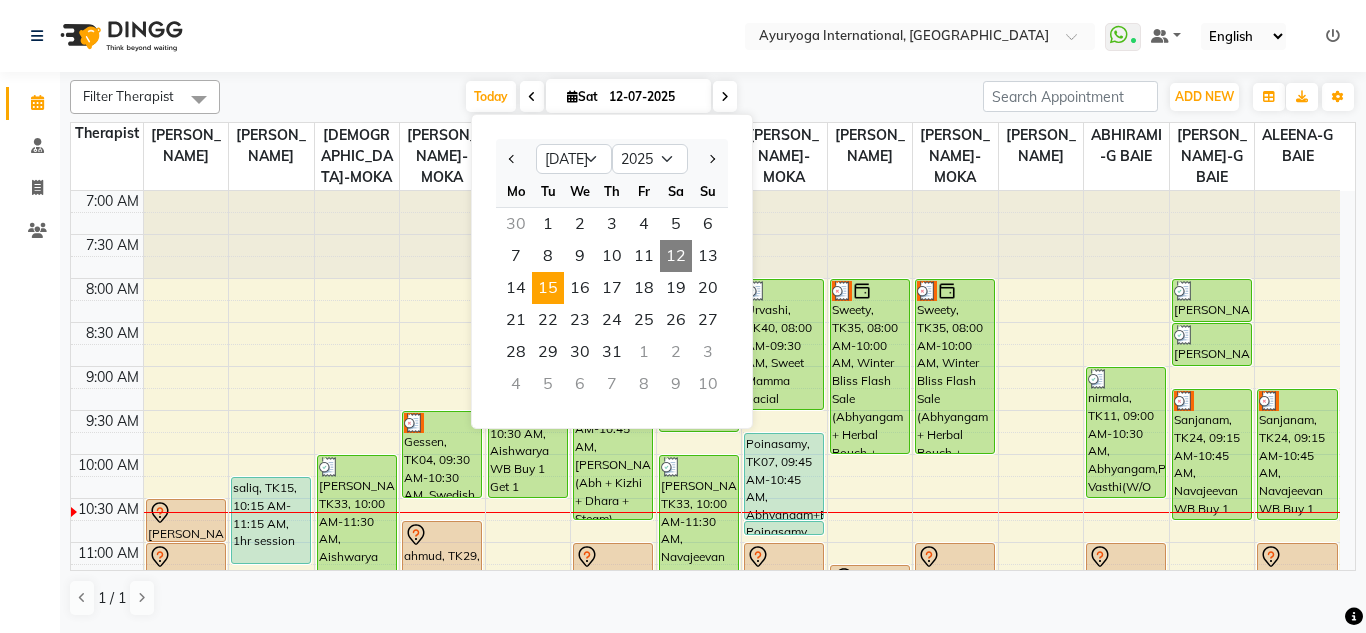 click on "15" at bounding box center (548, 288) 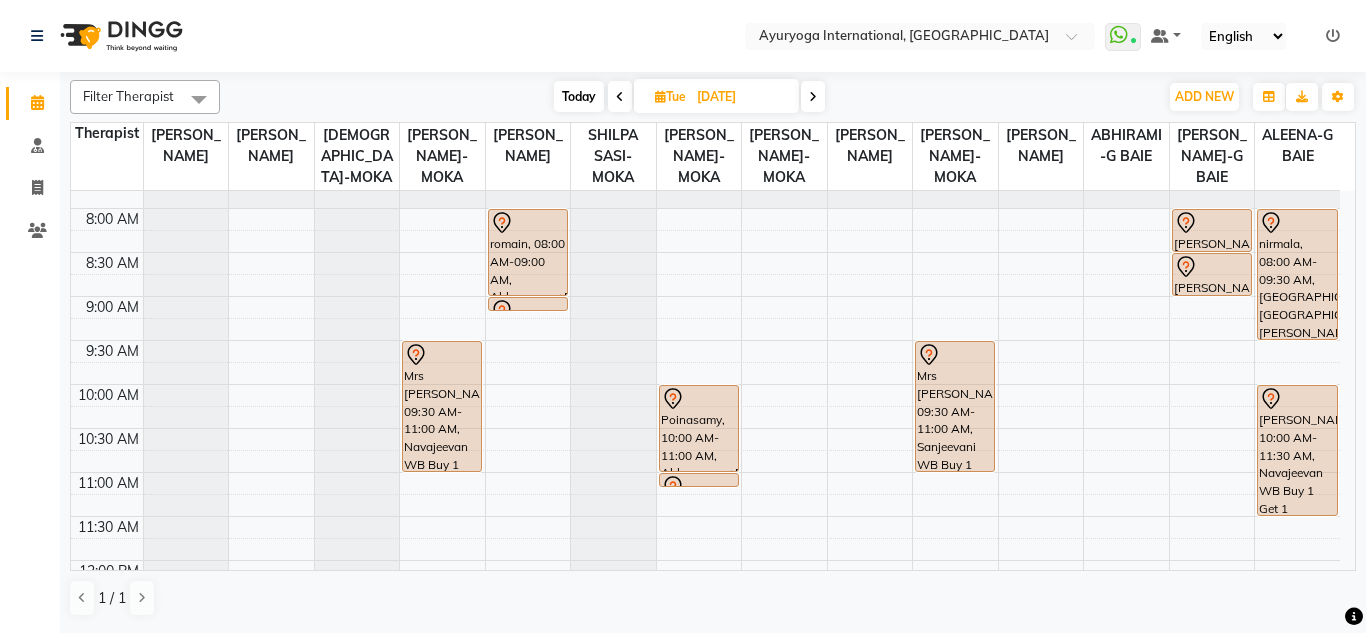 scroll, scrollTop: 74, scrollLeft: 0, axis: vertical 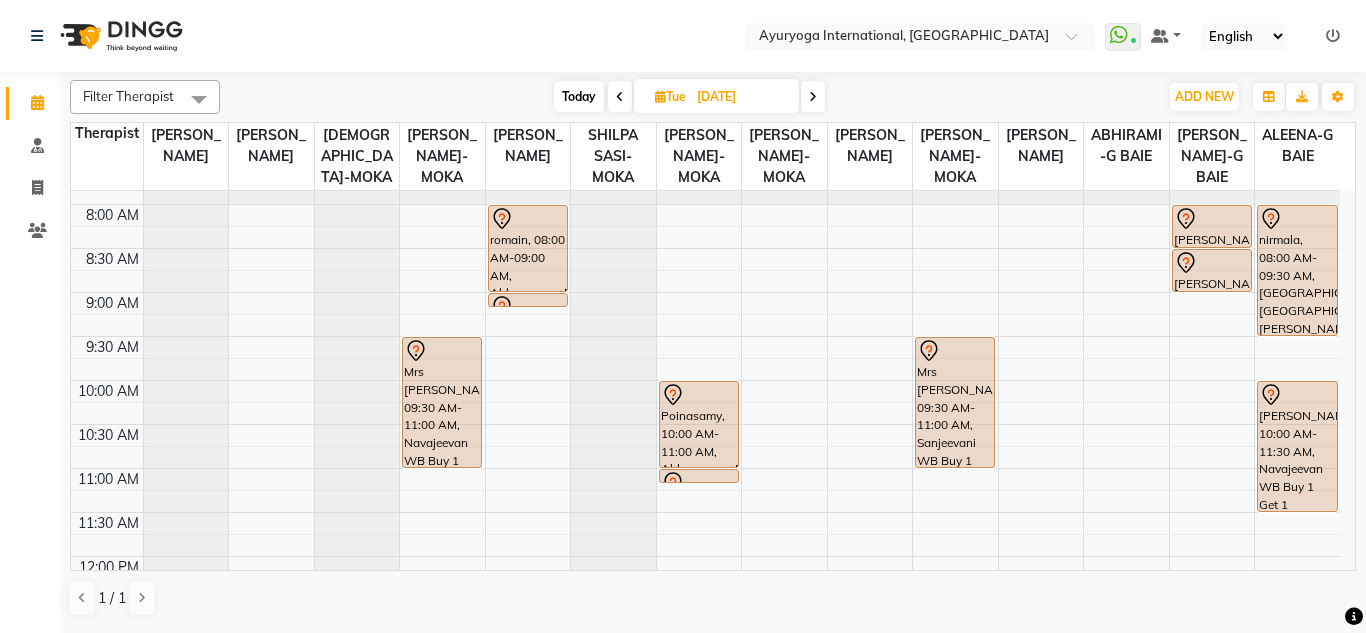 click on "7:00 AM 7:30 AM 8:00 AM 8:30 AM 9:00 AM 9:30 AM 10:00 AM 10:30 AM 11:00 AM 11:30 AM 12:00 PM 12:30 PM 1:00 PM 1:30 PM 2:00 PM 2:30 PM 3:00 PM 3:30 PM 4:00 PM 4:30 PM 5:00 PM 5:30 PM 6:00 PM 6:30 PM 7:00 PM 7:30 PM 8:00 PM 8:30 PM             Mrs Prisha, 09:30 AM-11:00 AM, Navajeevan WB Buy 1 Get 1             romain, 08:00 AM-09:00 AM, Abhyangam+Bhashpa sweda(Without Oil)             romain, 09:00 AM-09:01 AM, Snehapanam             Singaravelloo, 07:00 PM-08:00 PM, Ayur Relax (Abhyangam + Steam)             Poinasamy, 10:00 AM-11:00 AM, Abhyangam+Bhashpa sweda(Without Oil)             Poinasamy, 11:00 AM-11:01 AM, Snehapanam             Nishtee, 05:00 PM-06:30 PM, Abhyangam,Podikizhi,Kadee Vasthi & Greeva Vasthi(W/O Oil)             Nishtee, 05:00 PM-06:30 PM, Abhyangam,Podikizhi,Kadee Vasthi & Greeva Vasthi(W/O Oil)             Singaravelloo, 07:00 PM-07:45 PM, Deep Tissue Massage- IFF             Singaravelloo, 07:45 PM-08:00 PM, ADD-ON Sauna (15 ins)" at bounding box center (705, 732) 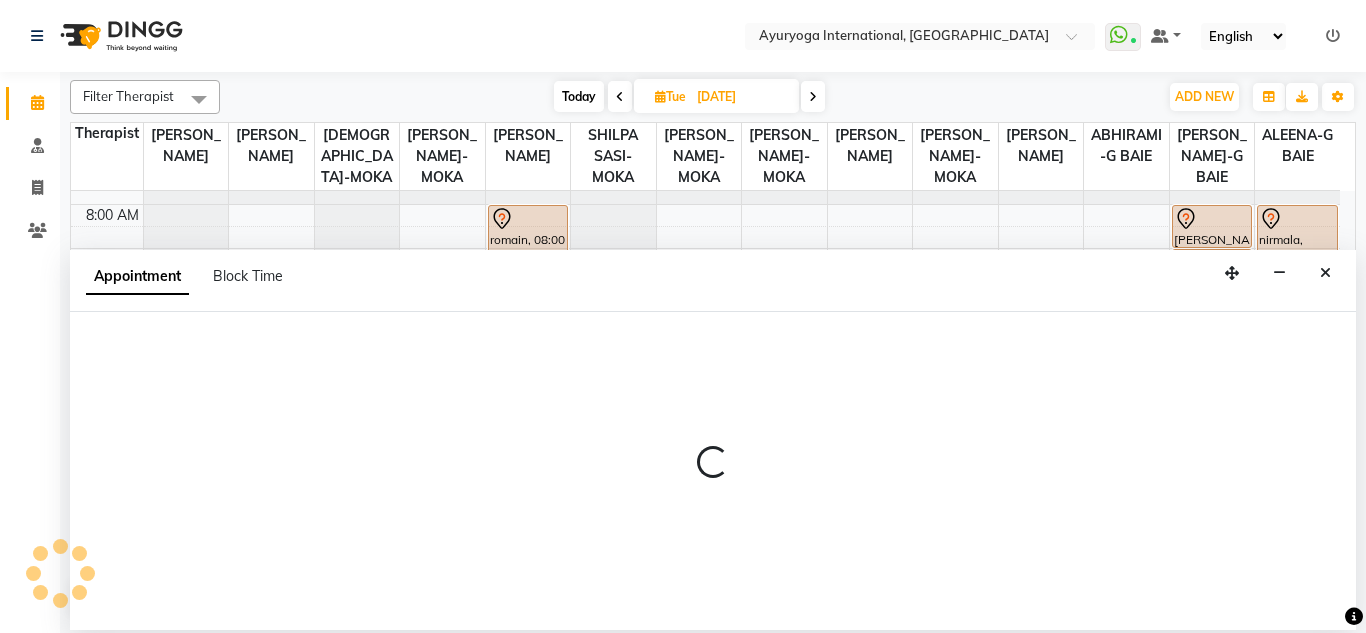 select on "50740" 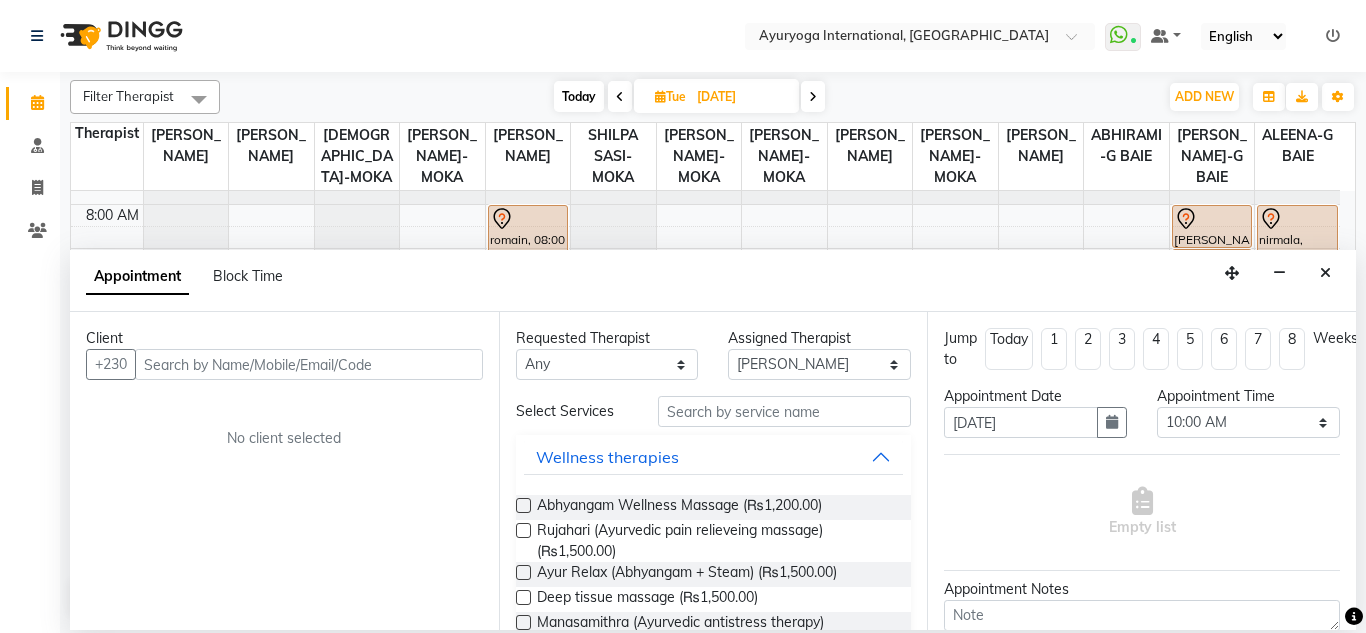 click at bounding box center (309, 364) 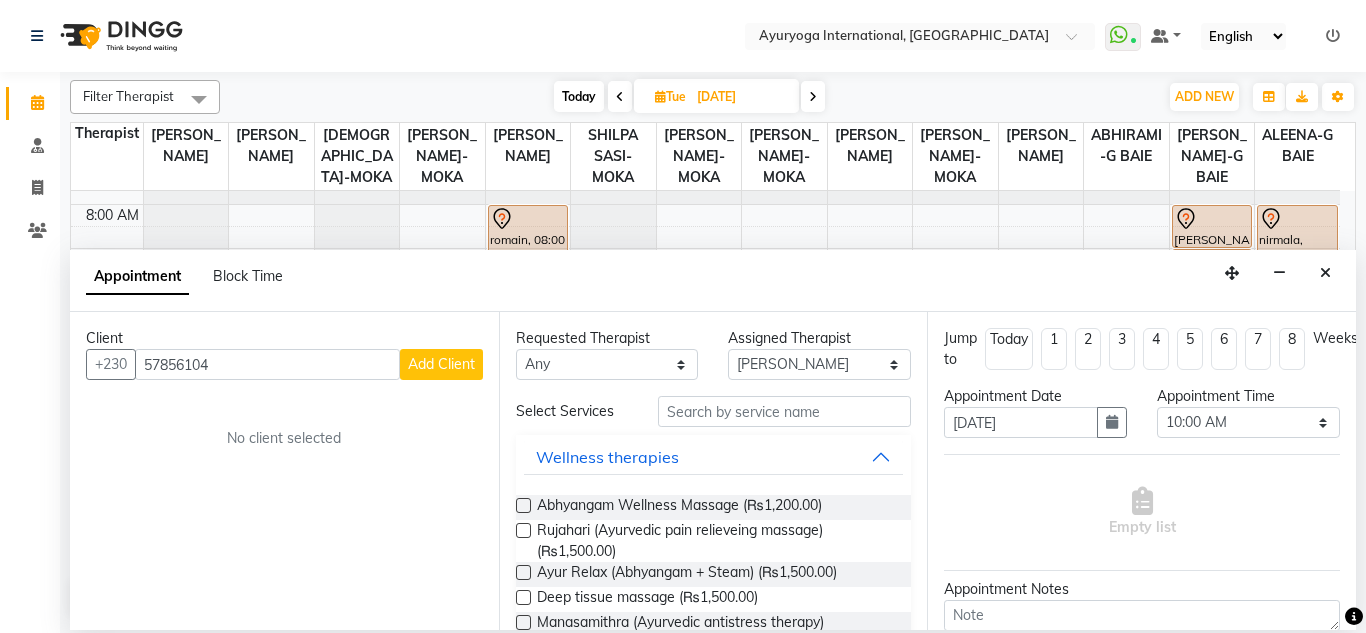 type on "57856104" 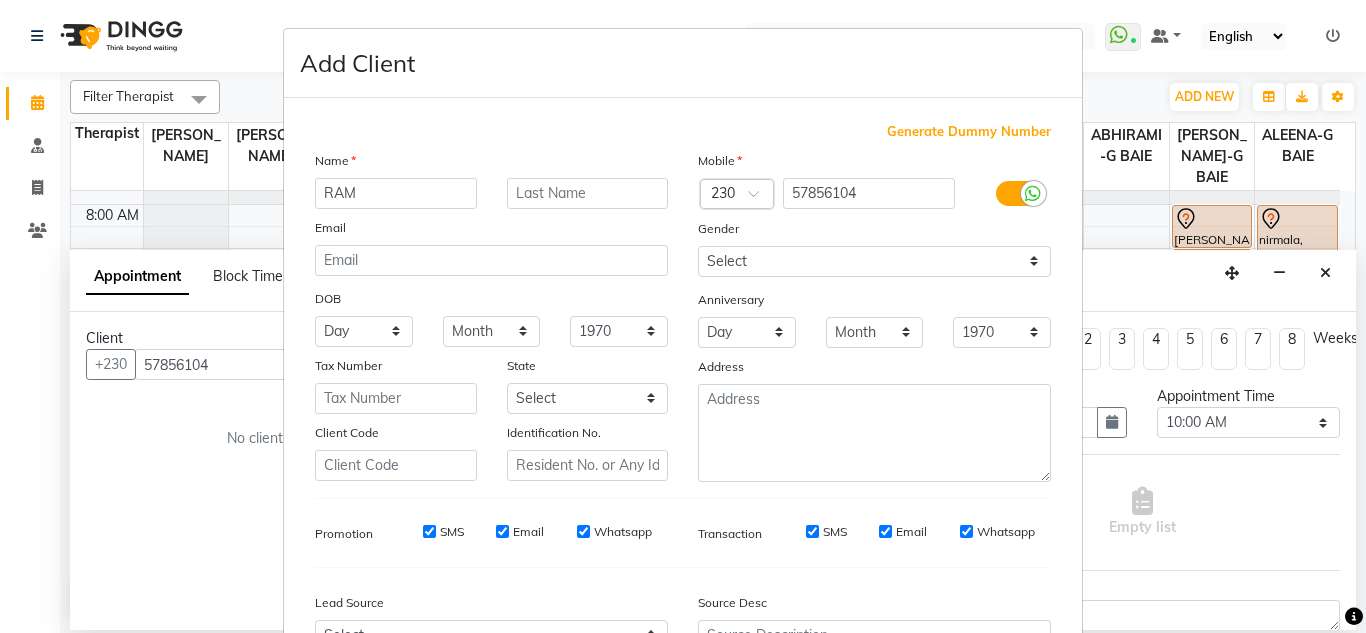 type on "RAM" 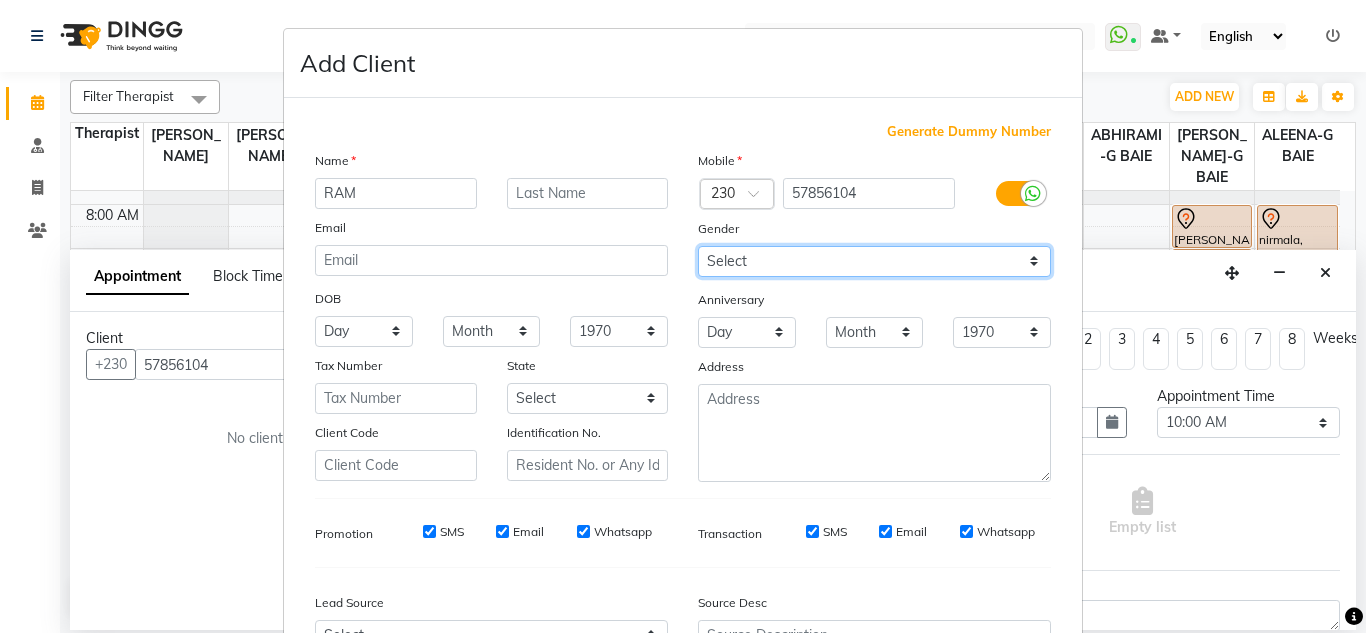 click on "Select Male Female Other Prefer Not To Say" at bounding box center (874, 261) 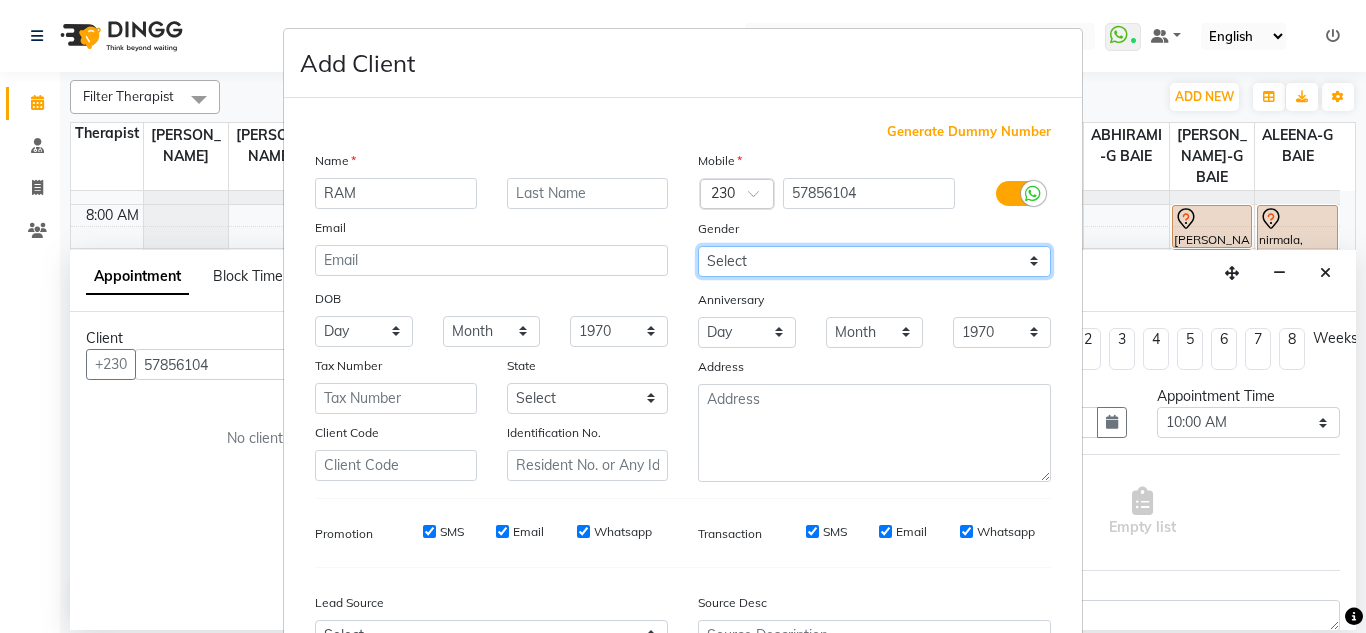 select on "male" 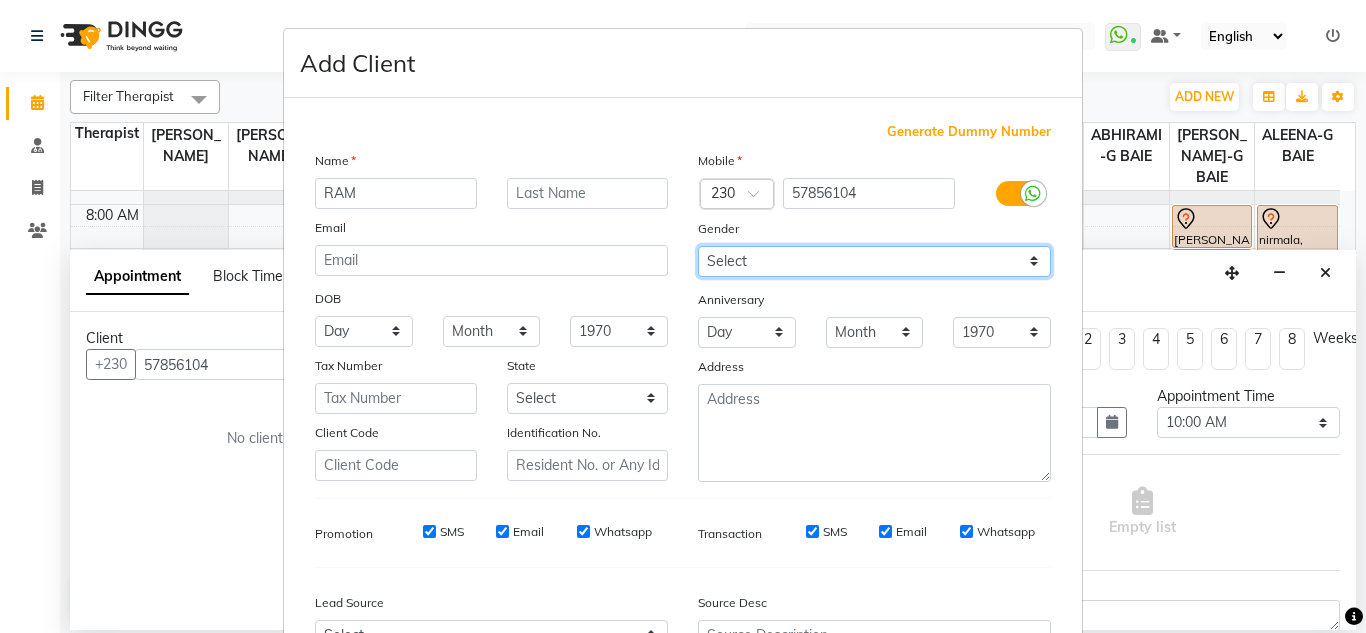 click on "Select Male Female Other Prefer Not To Say" at bounding box center [874, 261] 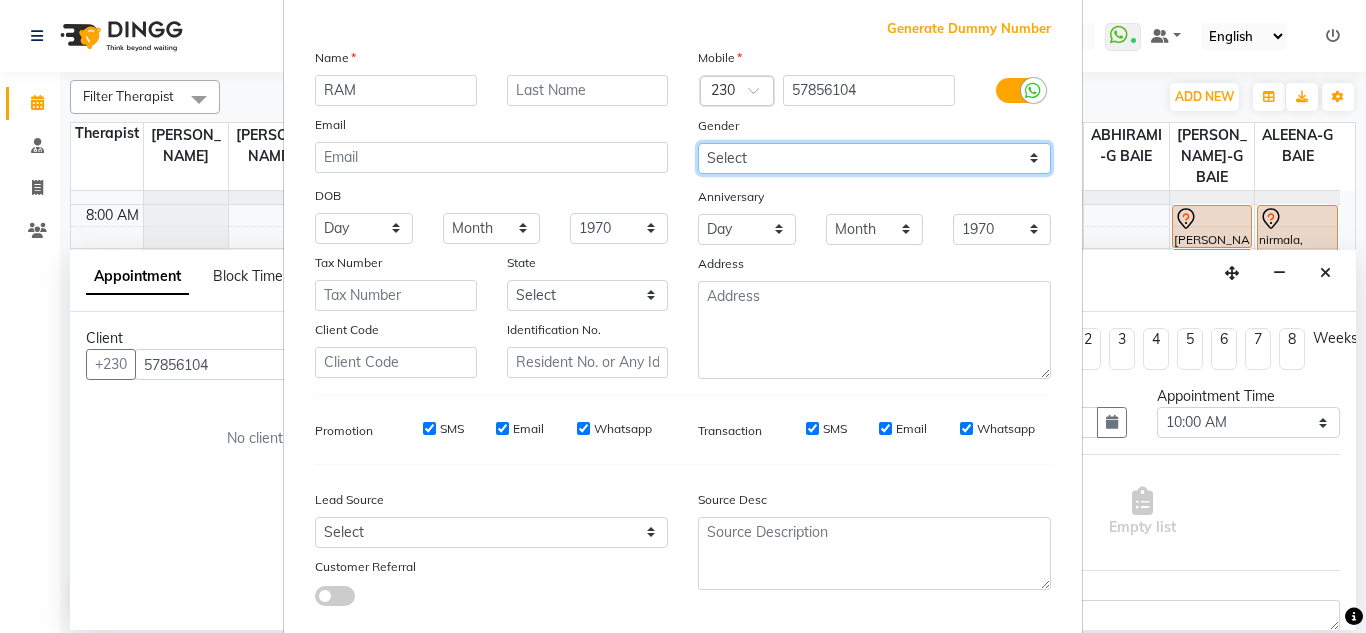 scroll, scrollTop: 216, scrollLeft: 0, axis: vertical 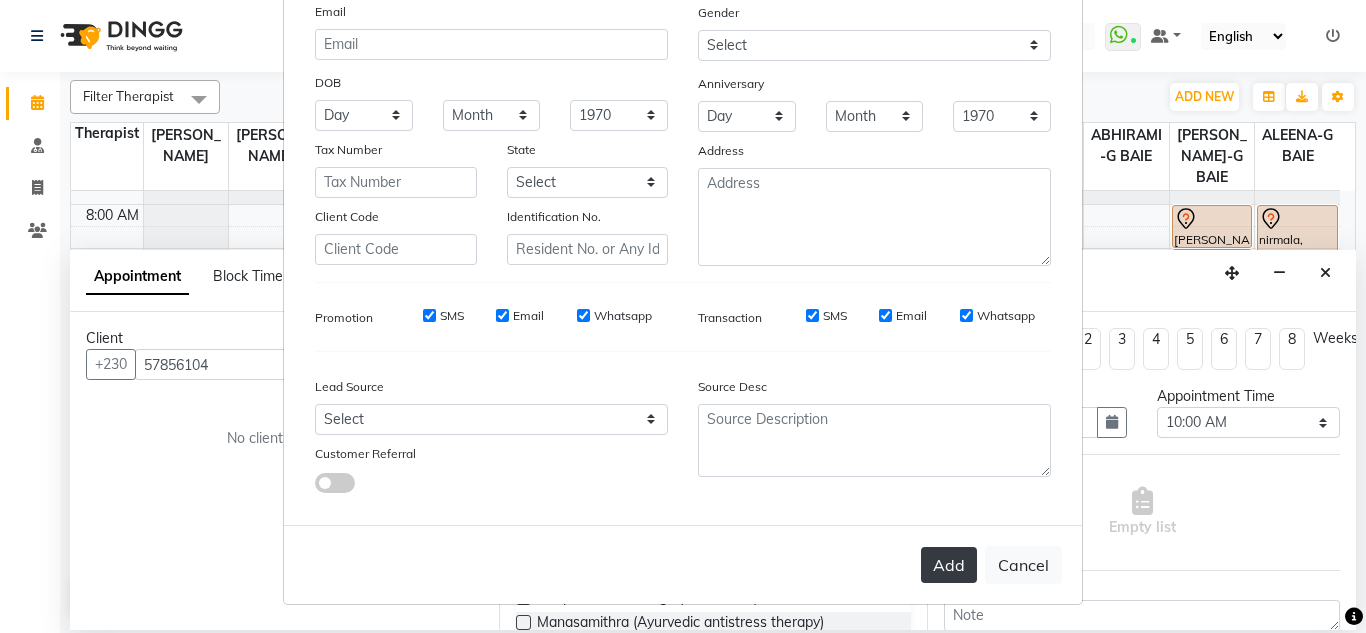 click on "Add" at bounding box center (949, 565) 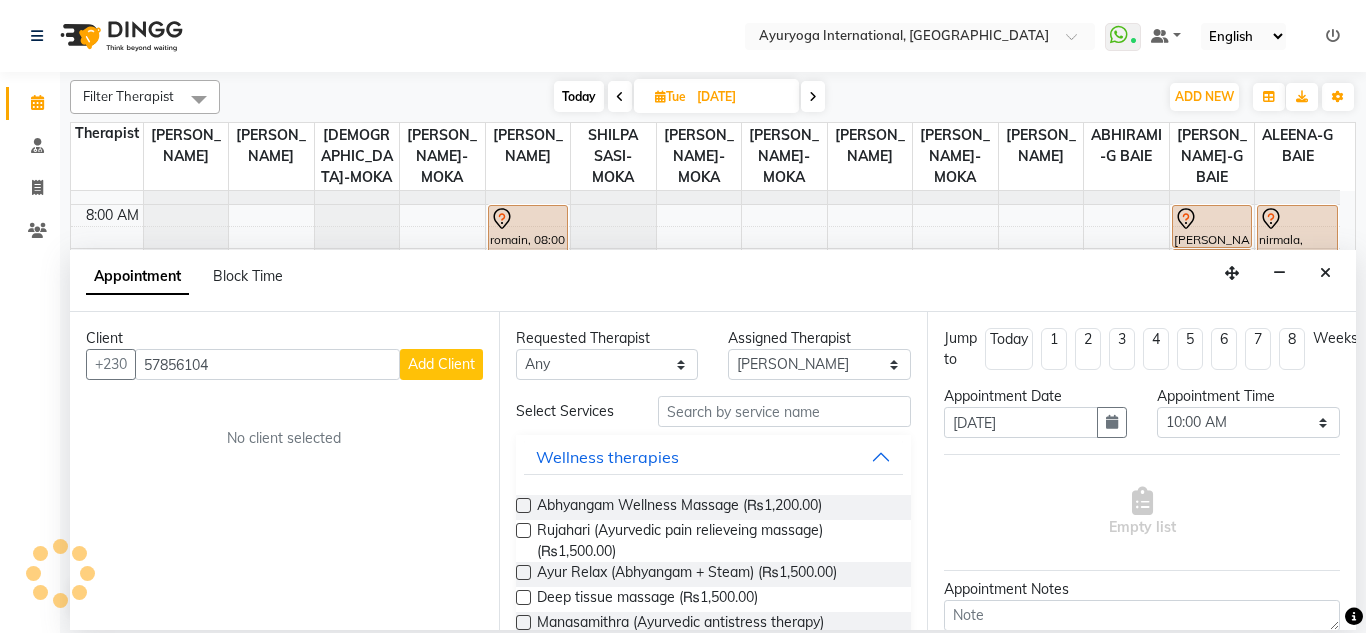 type 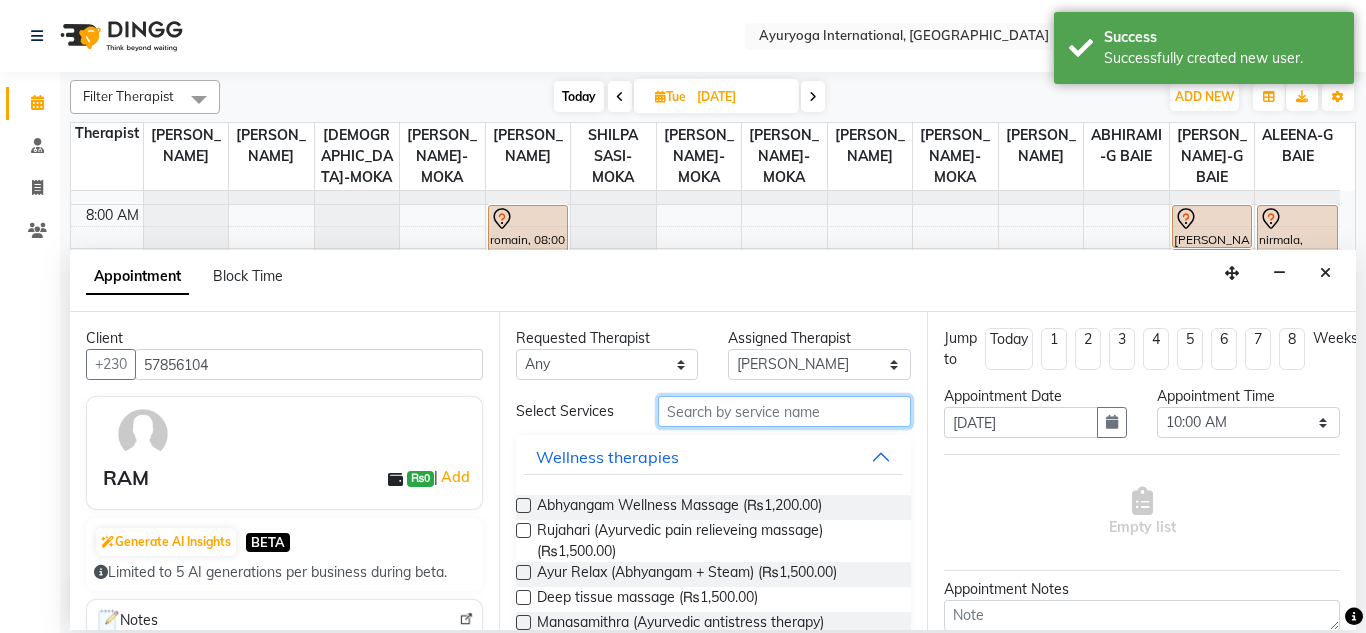 click at bounding box center [785, 411] 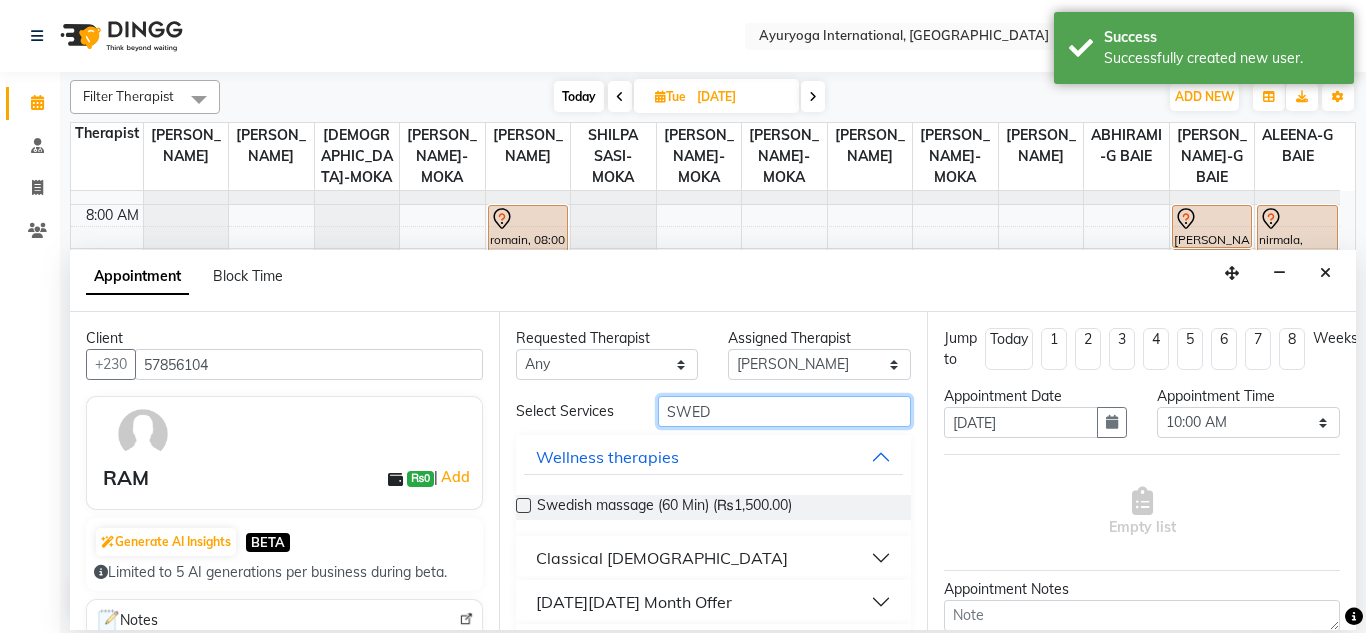 type on "SWED" 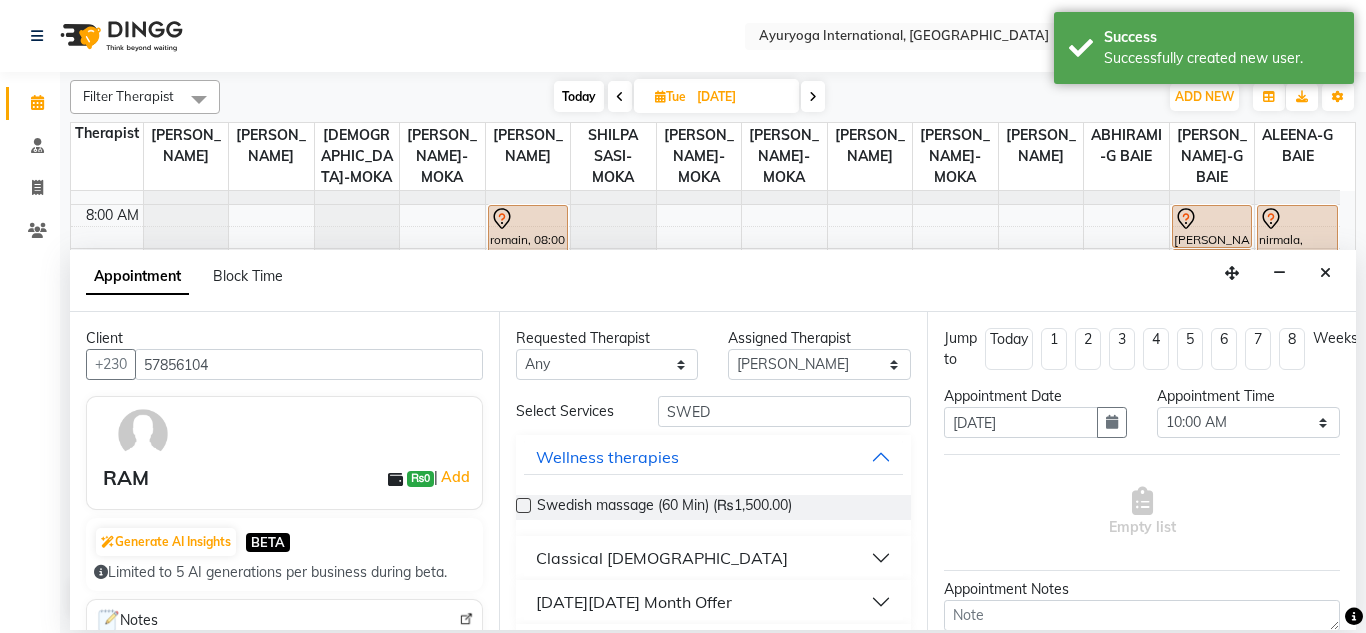 click on "Swedish massage (60 Min) (₨1,500.00)" at bounding box center [664, 507] 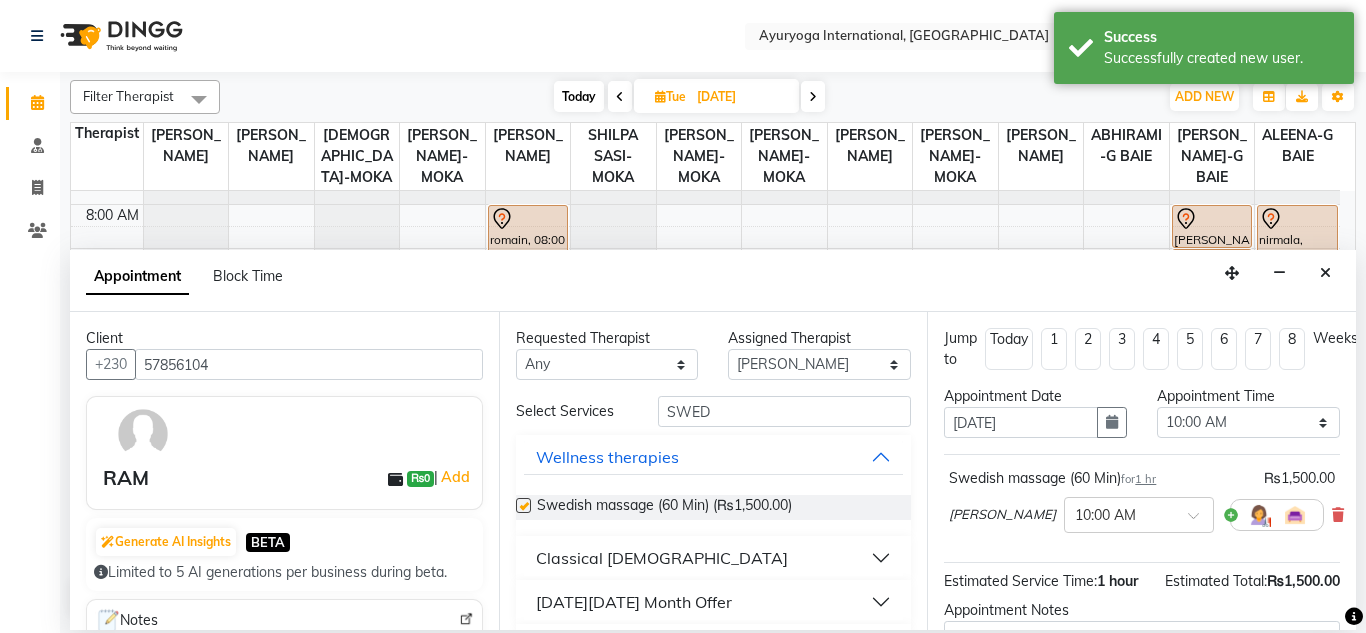 checkbox on "false" 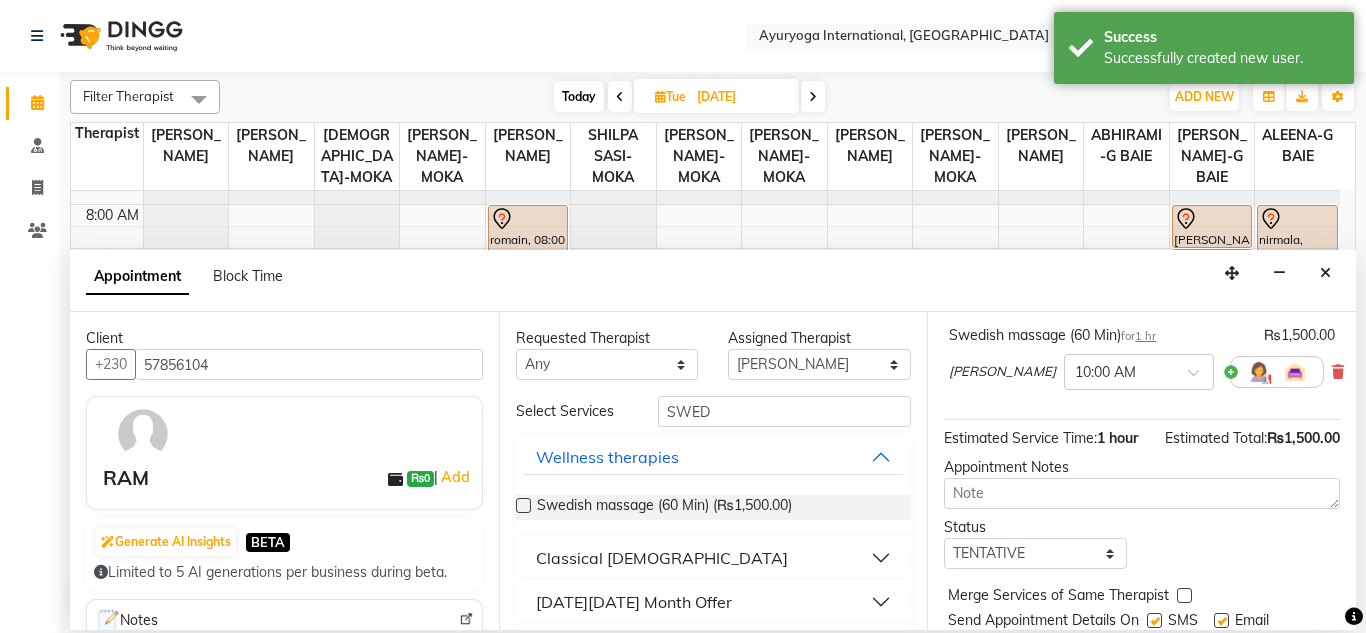 scroll, scrollTop: 267, scrollLeft: 0, axis: vertical 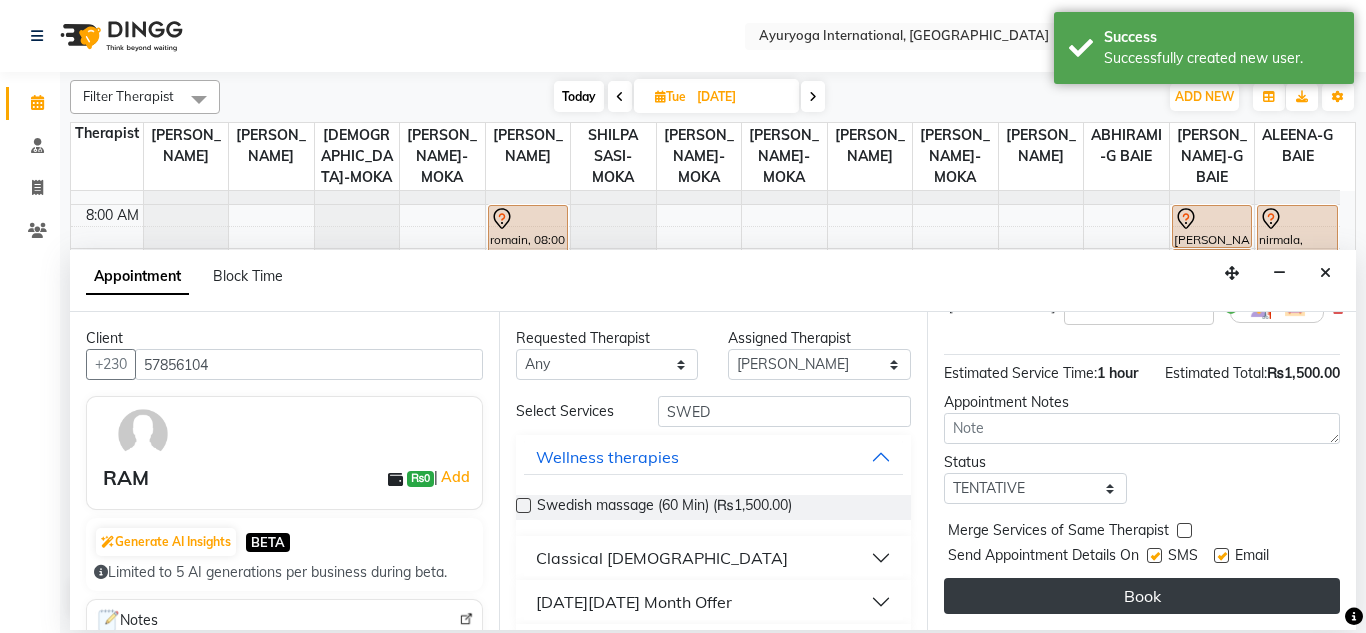 click on "Jump to Today 1 2 3 4 5 6 7 8 Weeks Appointment Date 15-07-2025 Appointment Time Select 08:00 AM 08:15 AM 08:30 AM 08:45 AM 09:00 AM 09:15 AM 09:30 AM 09:45 AM 10:00 AM 10:15 AM 10:30 AM 10:45 AM 11:00 AM 11:15 AM 11:30 AM 11:45 AM 12:00 PM 12:15 PM 12:30 PM 12:45 PM 01:00 PM 01:15 PM 01:30 PM 01:45 PM 02:00 PM 02:15 PM 02:30 PM 02:45 PM 03:00 PM 03:15 PM 03:30 PM 03:45 PM 04:00 PM 04:15 PM 04:30 PM 04:45 PM 05:00 PM 05:15 PM 05:30 PM 05:45 PM 06:00 PM 06:15 PM 06:30 PM 06:45 PM 07:00 PM 07:15 PM 07:30 PM 07:45 PM 08:00 PM Swedish massage (60 Min)   for  1 hr ₨1,500.00 PRASANTH SASIDHARAN-MOKA × 10:00 AM Estimated Service Time:  1 hour Estimated Total:  ₨1,500.00 Appointment Notes Status Select TENTATIVE CONFIRM UPCOMING Merge Services of Same Therapist Send Appointment Details On SMS Email  Book" at bounding box center (1141, 471) 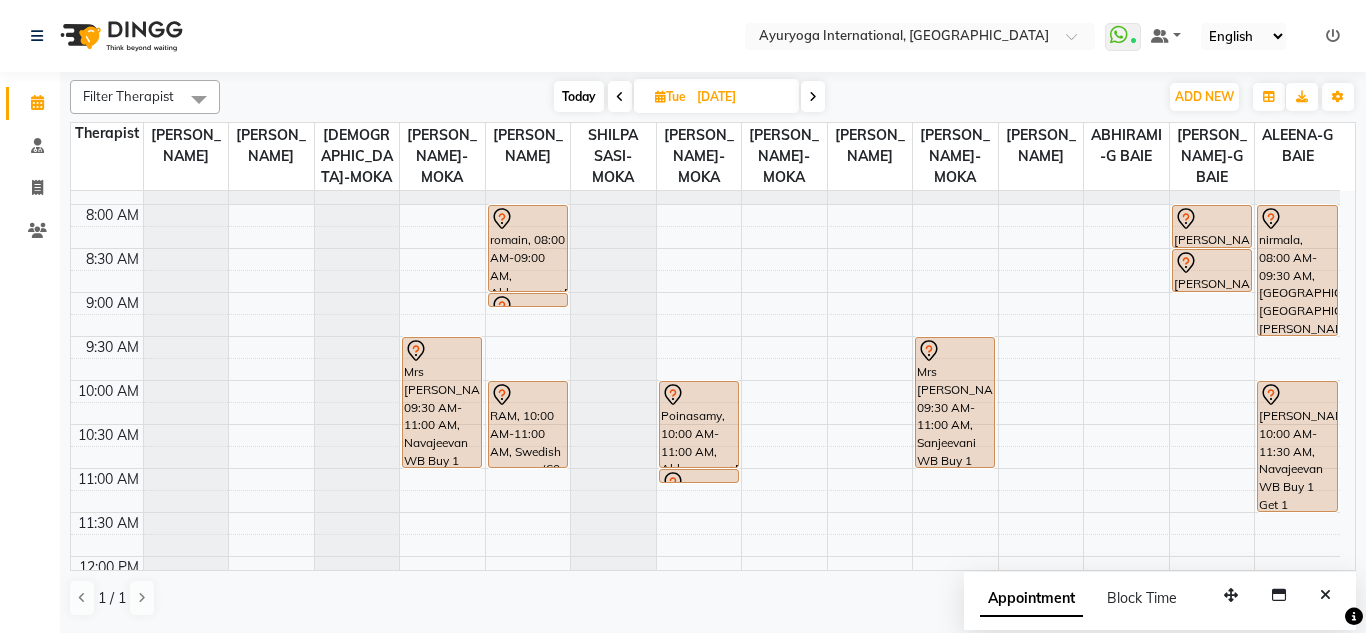 click on "Select Location × Ayuryoga International, Mount Ory Rd  WhatsApp Status  ✕ Status:  Connected Most Recent Message: 12-07-2025     10:15 AM Recent Service Activity: 12-07-2025     10:15 AM Default Panel My Panel English ENGLISH Español العربية मराठी हिंदी ગુજરાતી தமிழ் 中文 Notifications nothing to show" 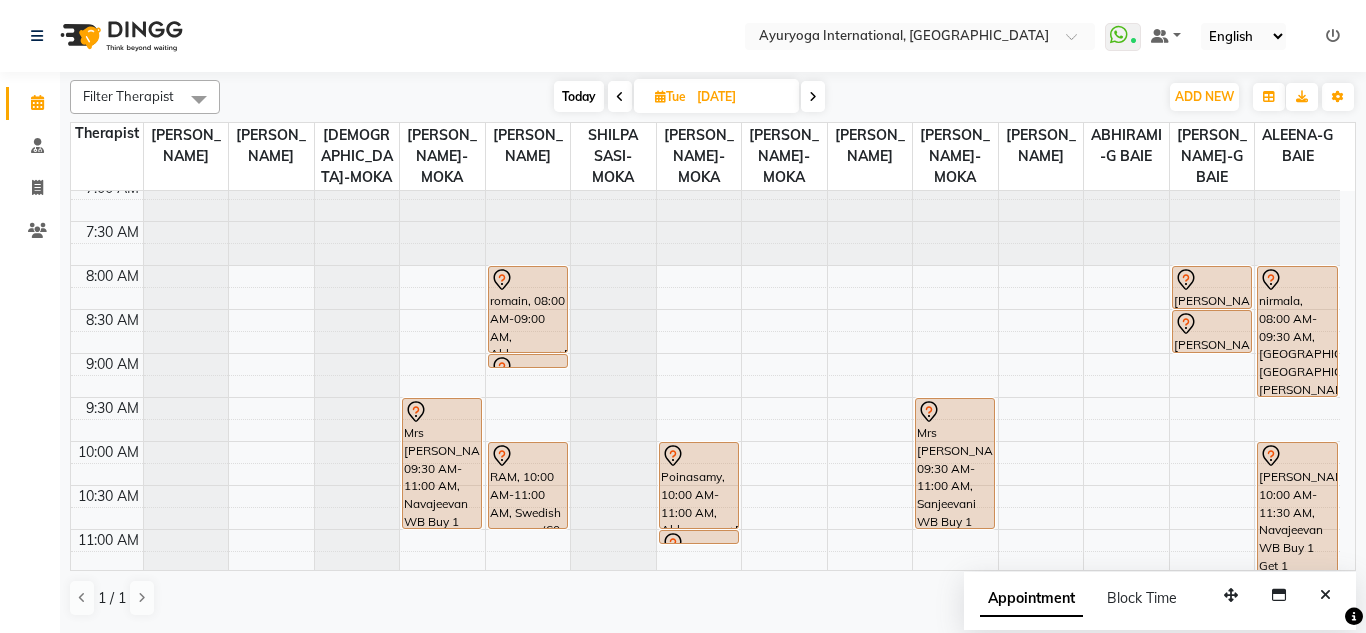 scroll, scrollTop: 0, scrollLeft: 0, axis: both 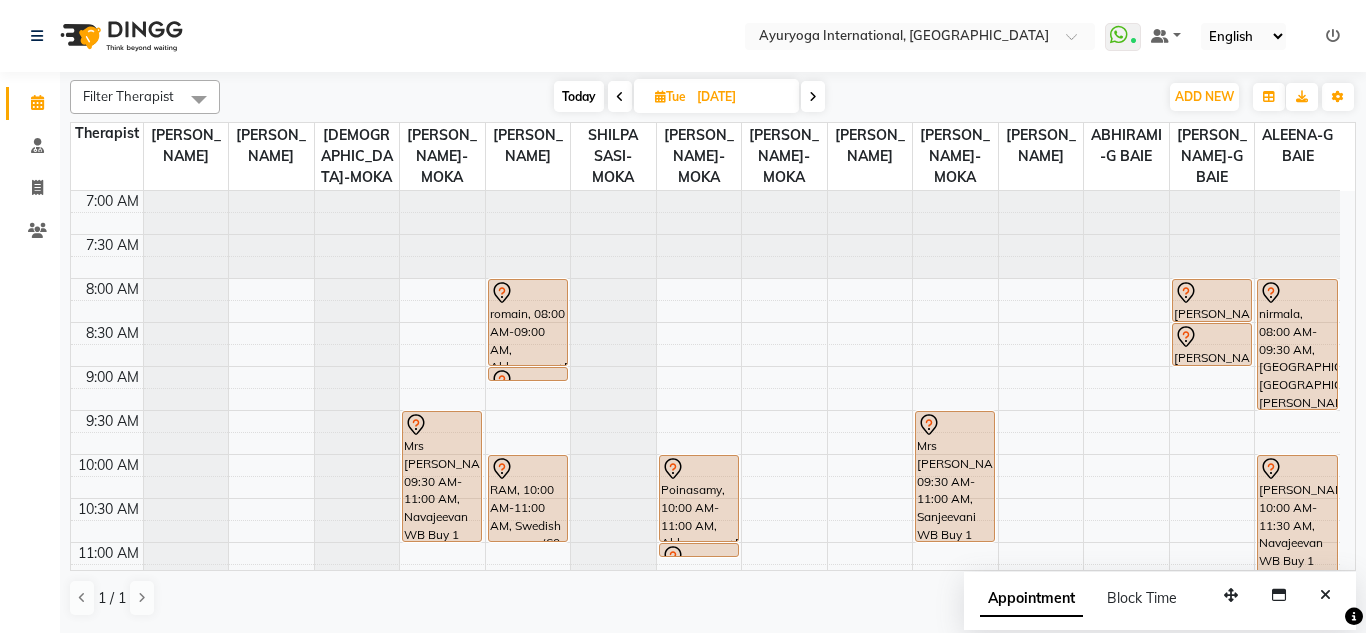 click on "Today" at bounding box center (579, 96) 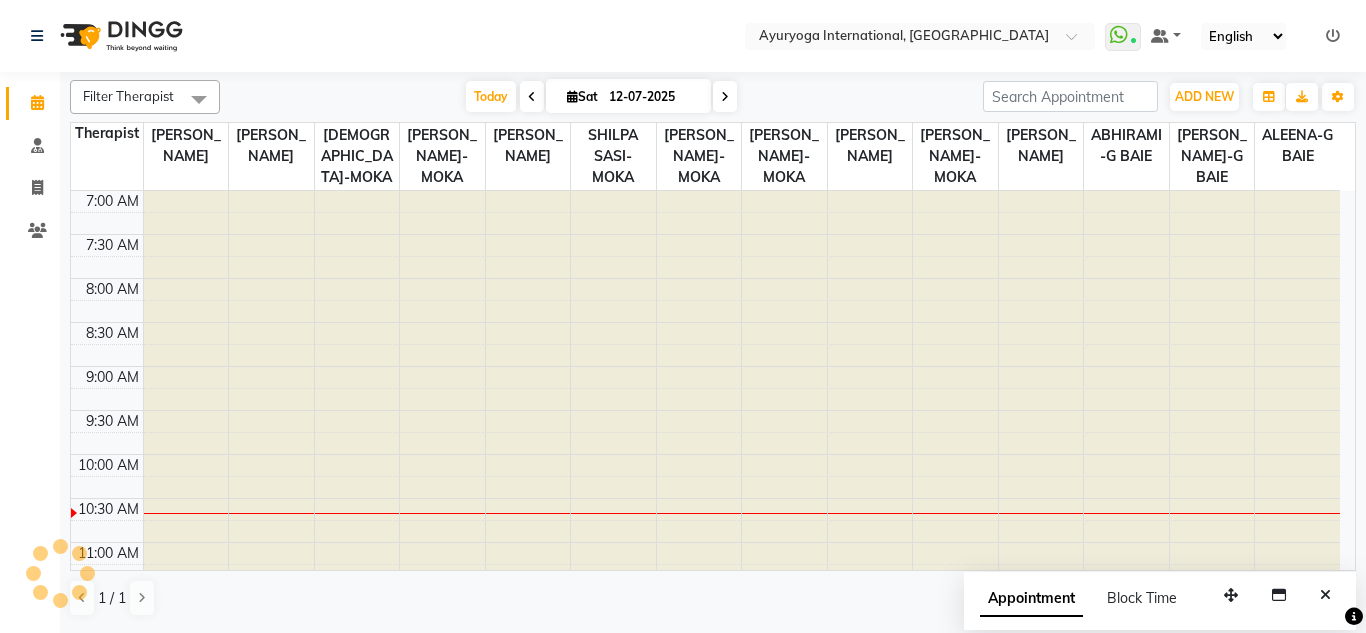 click on "Select Location × Ayuryoga International, Mount Ory Rd  WhatsApp Status  ✕ Status:  Connected Most Recent Message: 12-07-2025     10:15 AM Recent Service Activity: 12-07-2025     10:15 AM Default Panel My Panel English ENGLISH Español العربية मराठी हिंदी ગુજરાતી தமிழ் 中文 Notifications nothing to show" 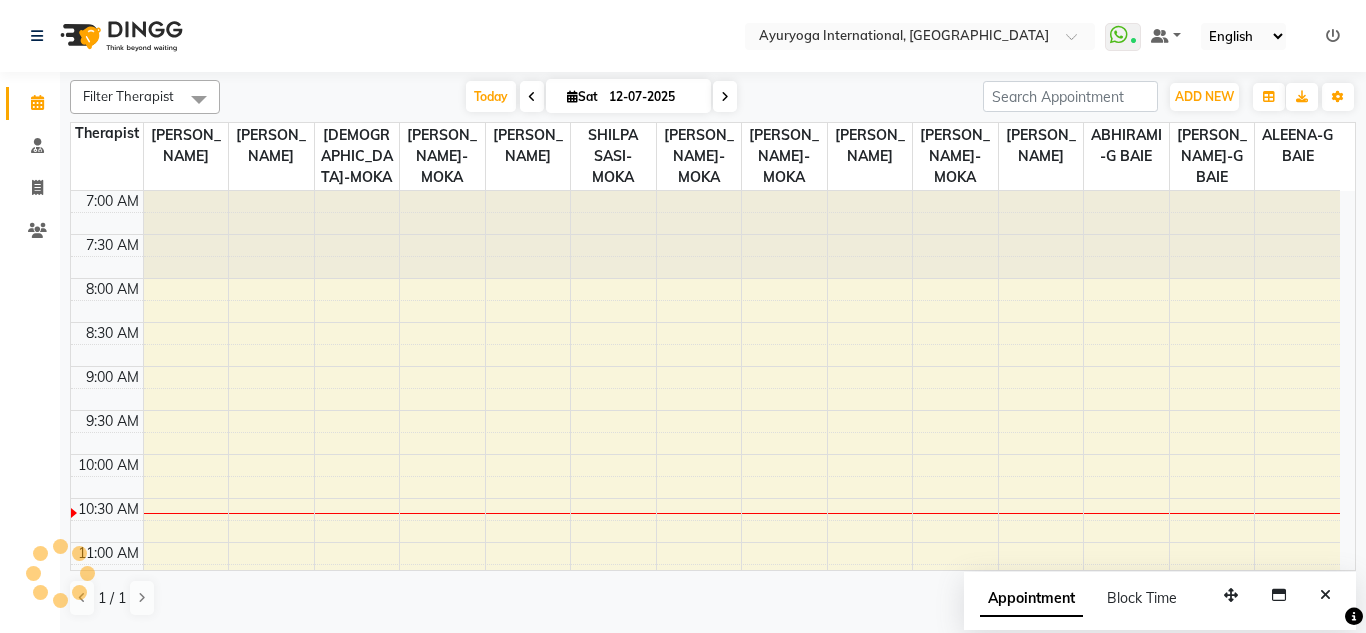 scroll, scrollTop: 265, scrollLeft: 0, axis: vertical 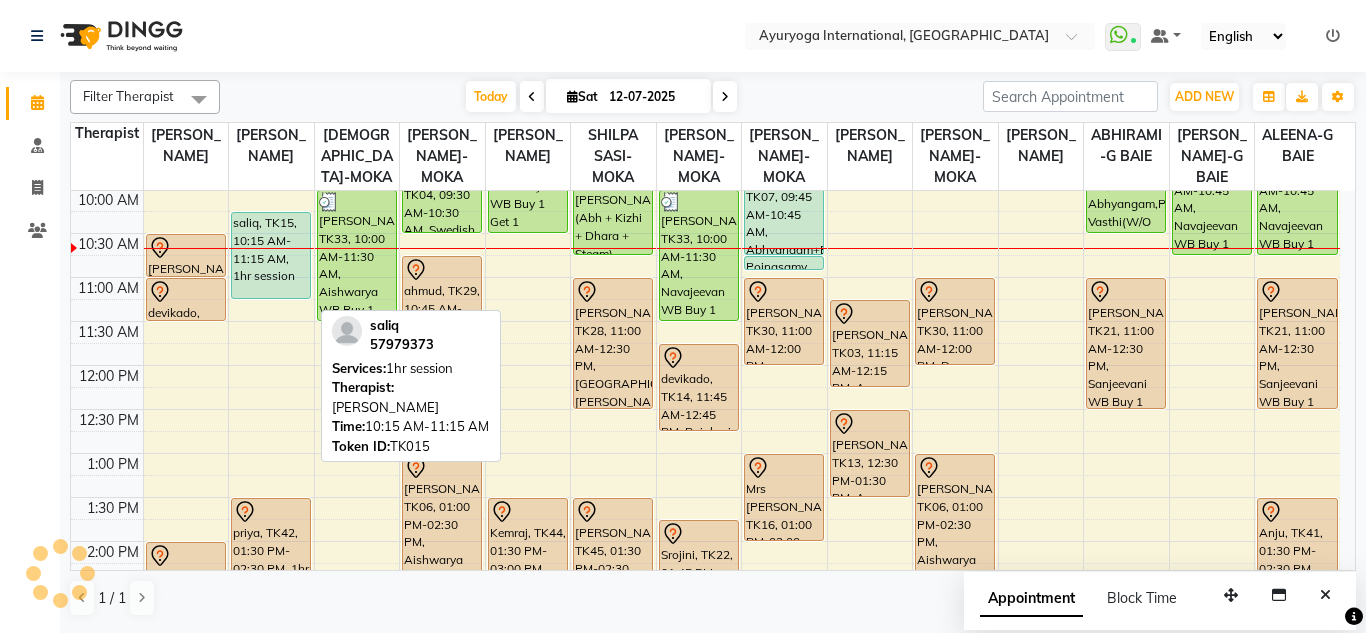 click on "saliq, TK15, 10:15 AM-11:15 AM, 1hr session" at bounding box center [271, 255] 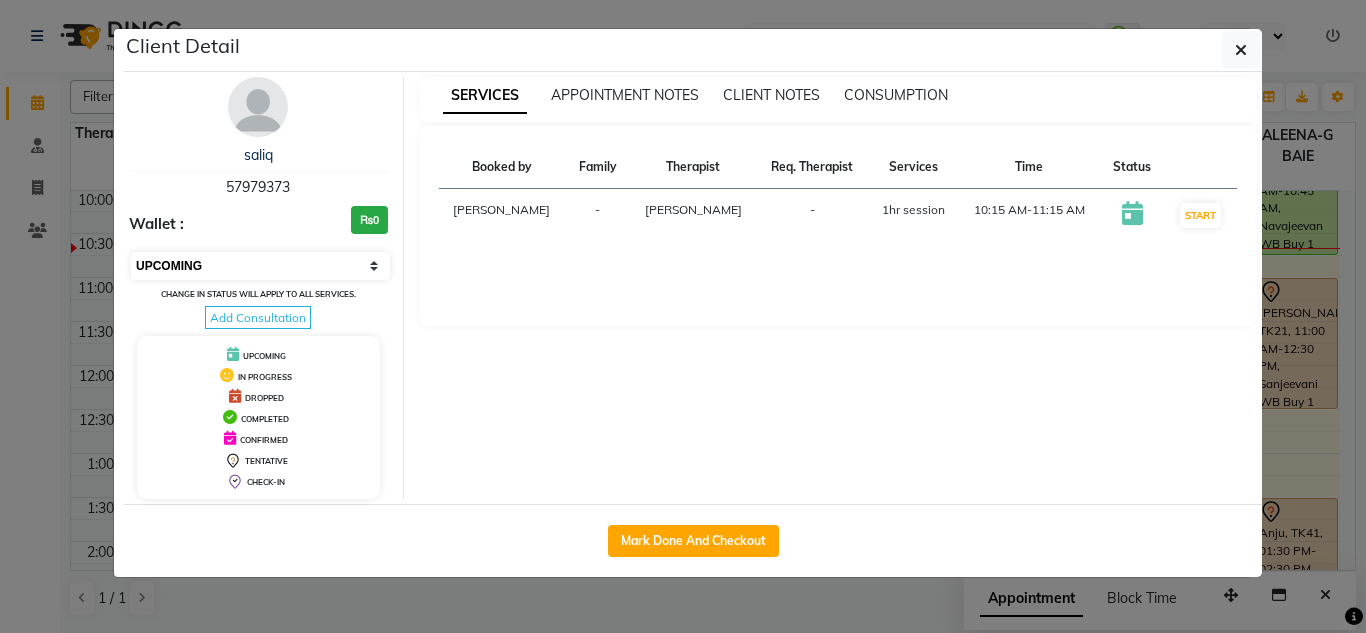 click on "Select IN SERVICE CONFIRMED TENTATIVE CHECK IN MARK DONE DROPPED UPCOMING" at bounding box center (260, 266) 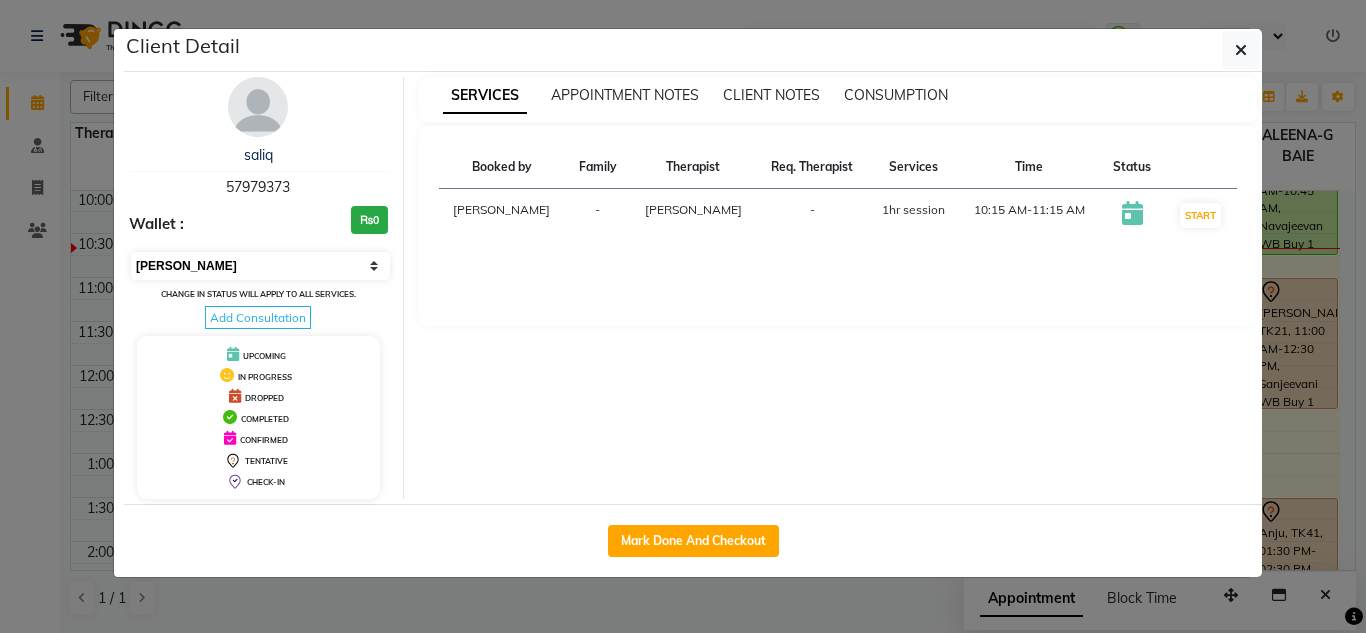 click on "Select IN SERVICE CONFIRMED TENTATIVE CHECK IN MARK DONE DROPPED UPCOMING" at bounding box center (260, 266) 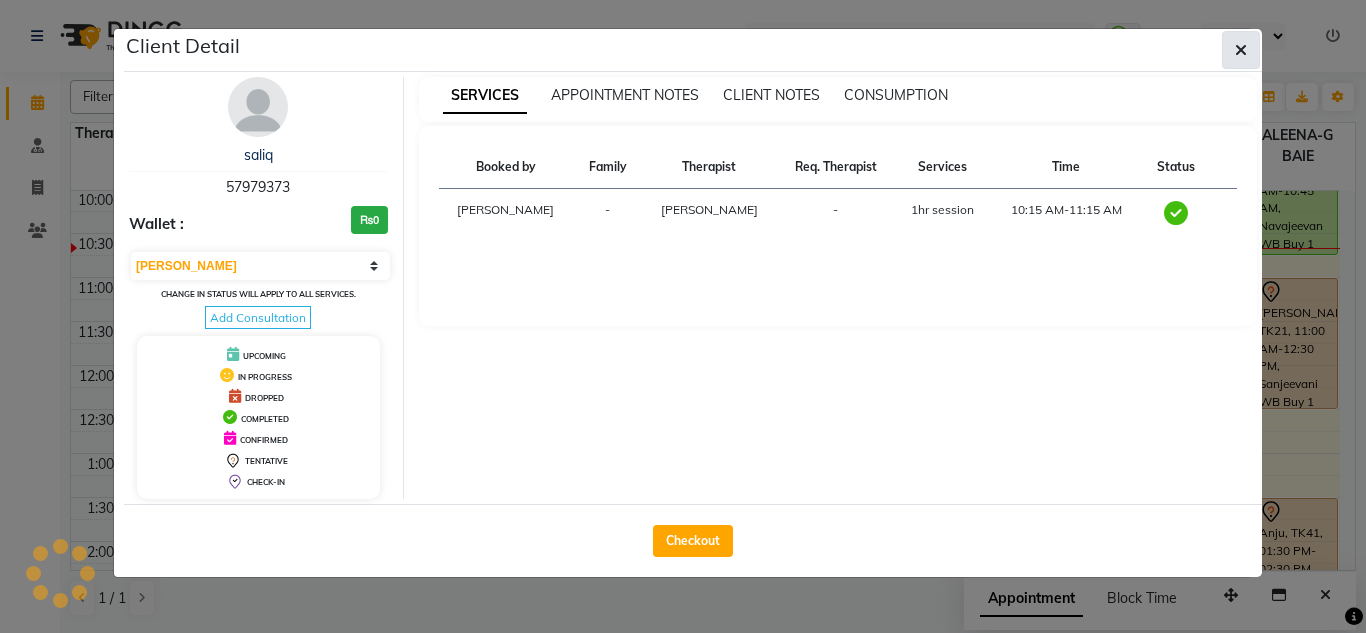 click 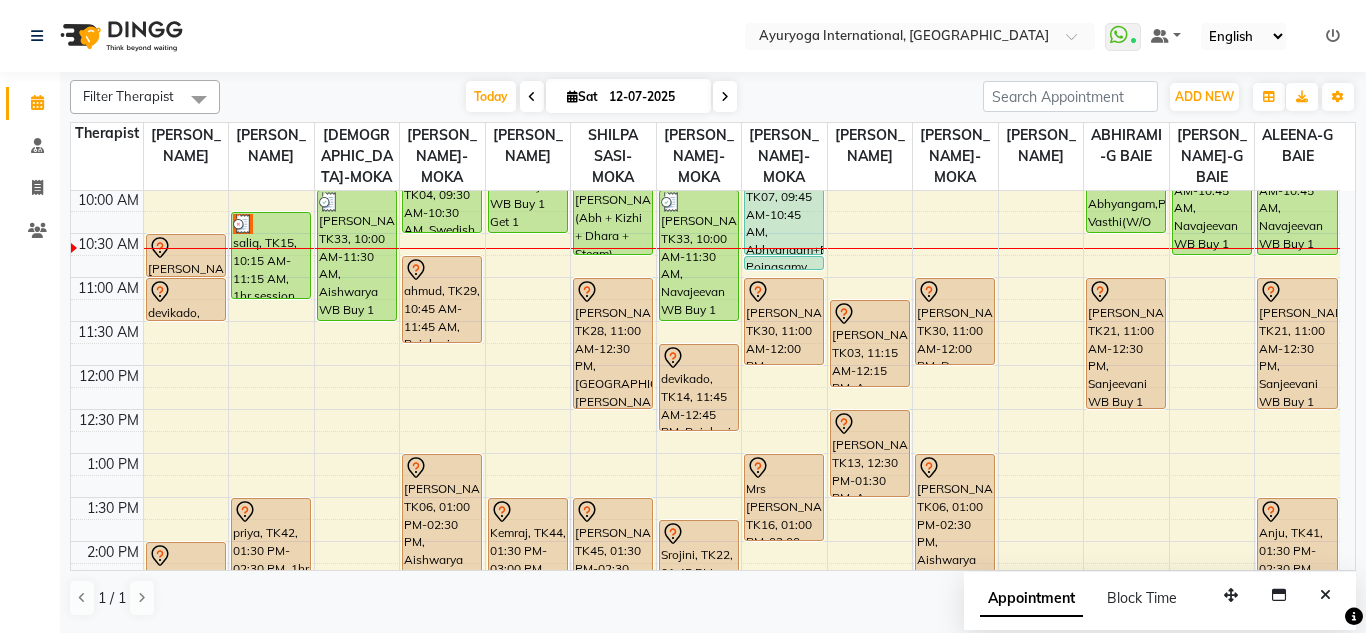 click on "Select Location × Ayuryoga International, Mount Ory Rd  WhatsApp Status  ✕ Status:  Connected Most Recent Message: 12-07-2025     10:15 AM Recent Service Activity: 12-07-2025     10:15 AM Default Panel My Panel English ENGLISH Español العربية मराठी हिंदी ગુજરાતી தமிழ் 中文 Notifications nothing to show" 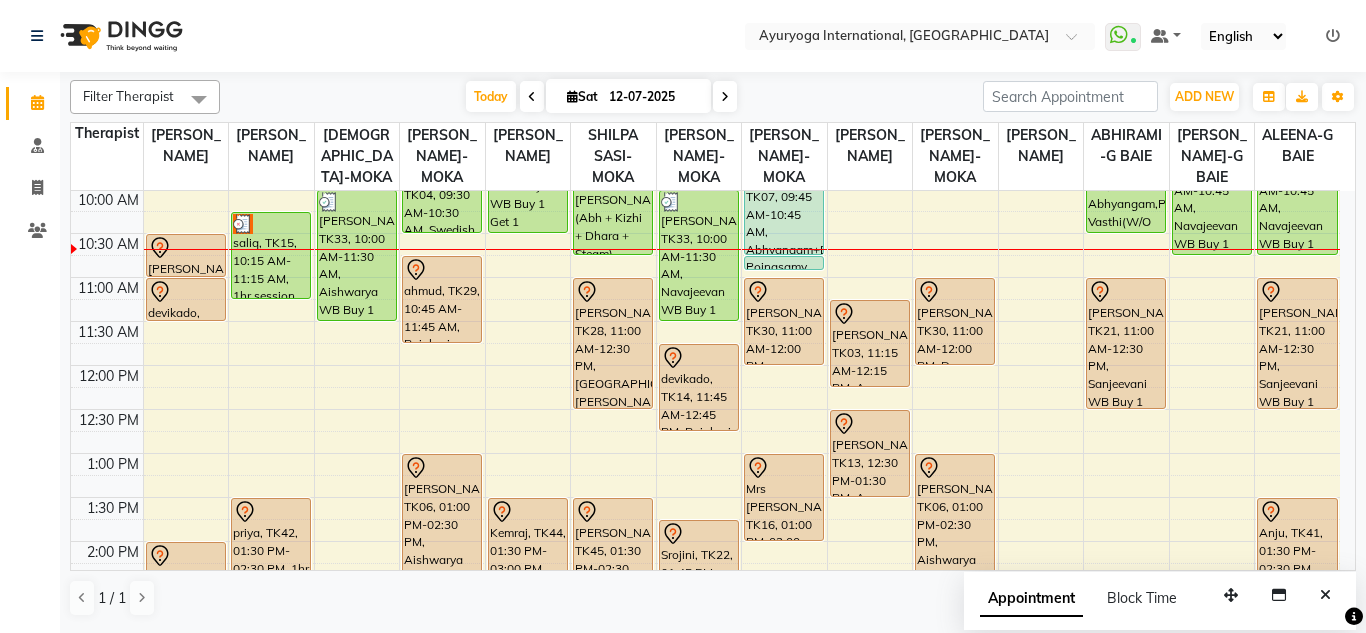 click on "Select Location × Ayuryoga International, Mount Ory Rd  WhatsApp Status  ✕ Status:  Connected Most Recent Message: 12-07-2025     10:15 AM Recent Service Activity: 12-07-2025     10:15 AM Default Panel My Panel English ENGLISH Español العربية मराठी हिंदी ગુજરાતી தமிழ் 中文 Notifications nothing to show" 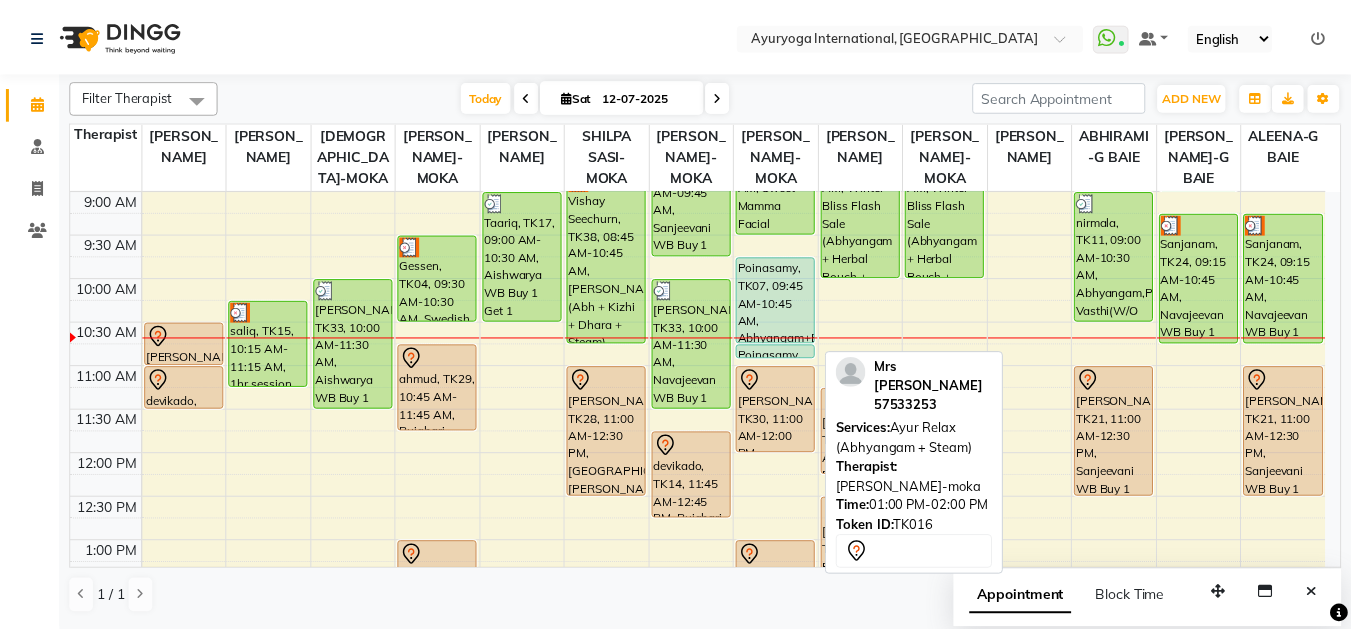 scroll, scrollTop: 65, scrollLeft: 0, axis: vertical 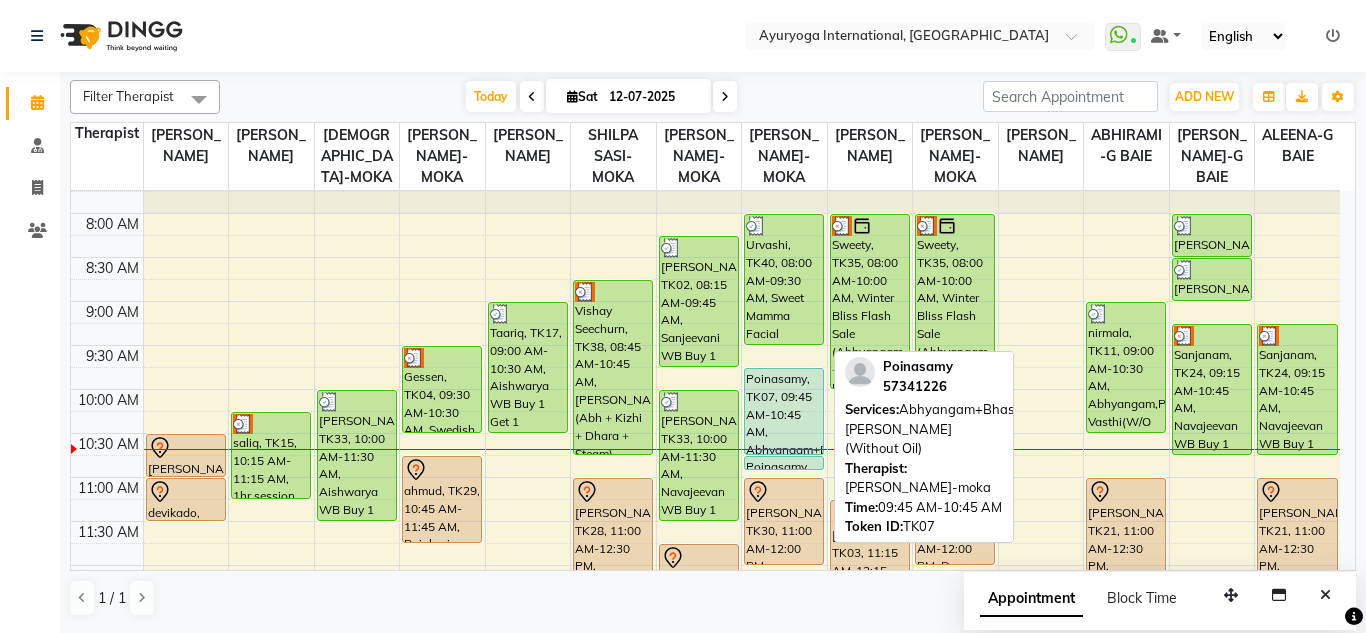 click on "Poinasamy, TK07, 09:45 AM-10:45 AM, Abhyangam+Bhashpa [PERSON_NAME](Without Oil)" at bounding box center [784, 411] 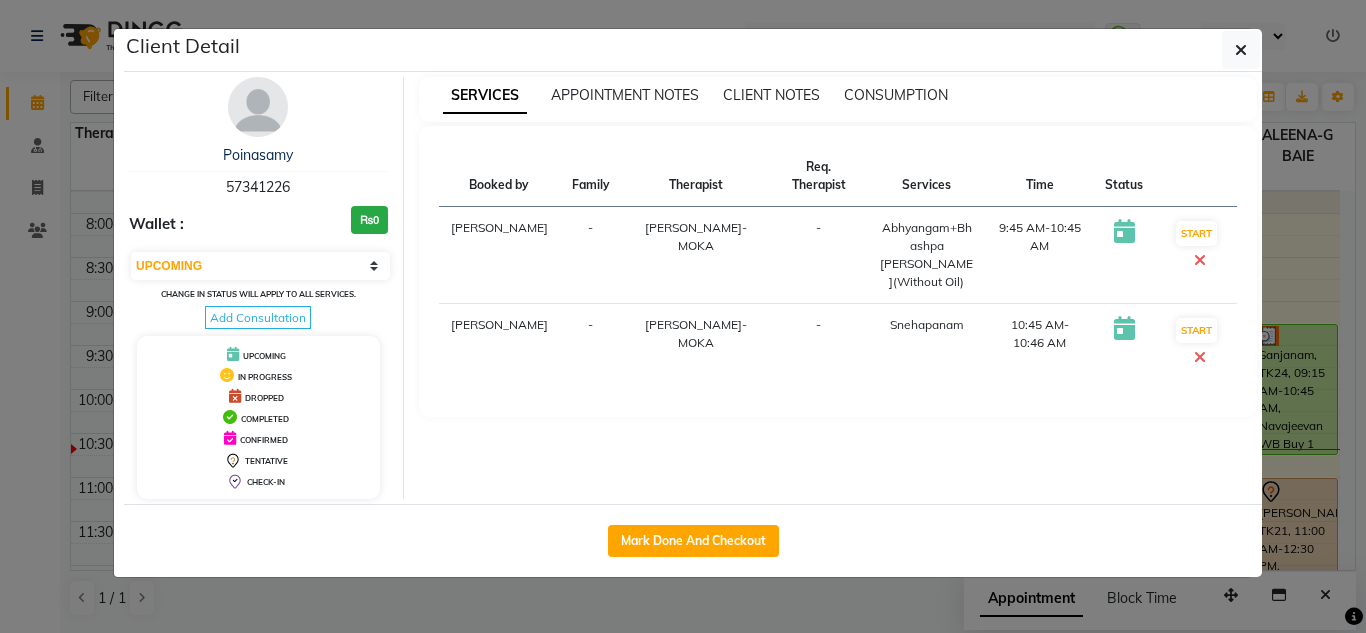 click on "Poinasamy    57341226 Wallet : ₨0 Select IN SERVICE CONFIRMED TENTATIVE CHECK IN MARK DONE DROPPED UPCOMING Change in status will apply to all services. Add Consultation UPCOMING IN PROGRESS DROPPED COMPLETED CONFIRMED TENTATIVE CHECK-IN" at bounding box center [259, 288] 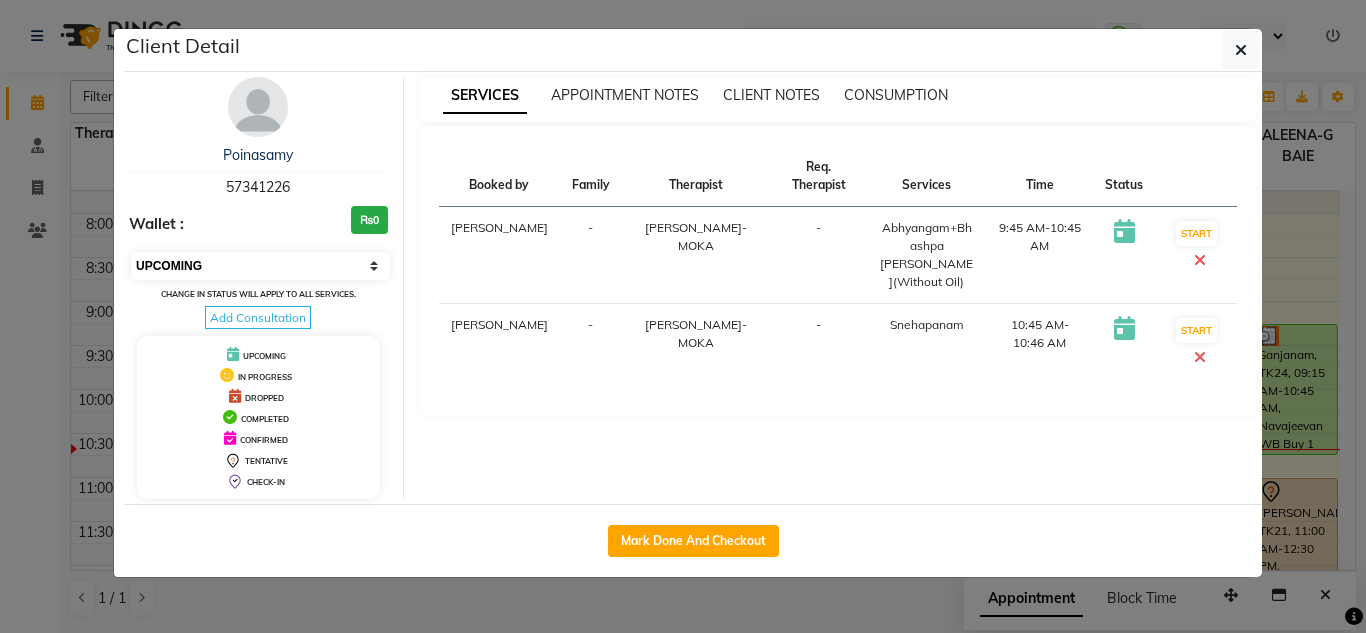 click on "Select IN SERVICE CONFIRMED TENTATIVE CHECK IN MARK DONE DROPPED UPCOMING" at bounding box center (260, 266) 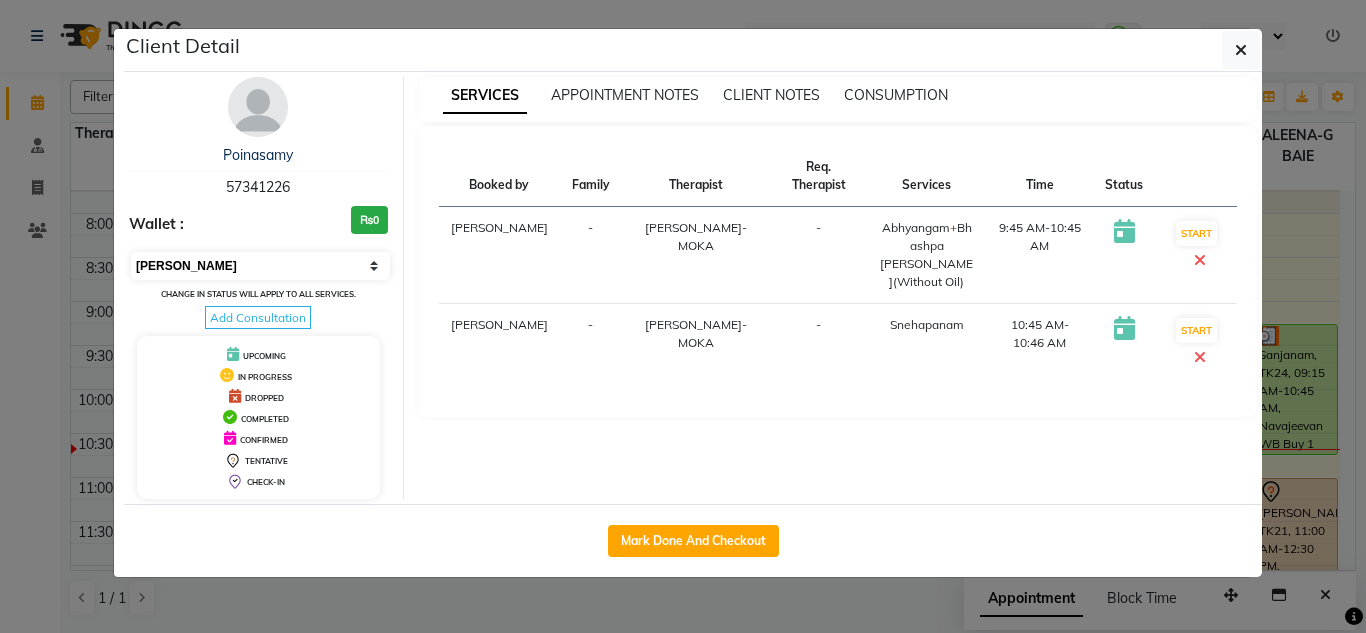 click on "Select IN SERVICE CONFIRMED TENTATIVE CHECK IN MARK DONE DROPPED UPCOMING" at bounding box center (260, 266) 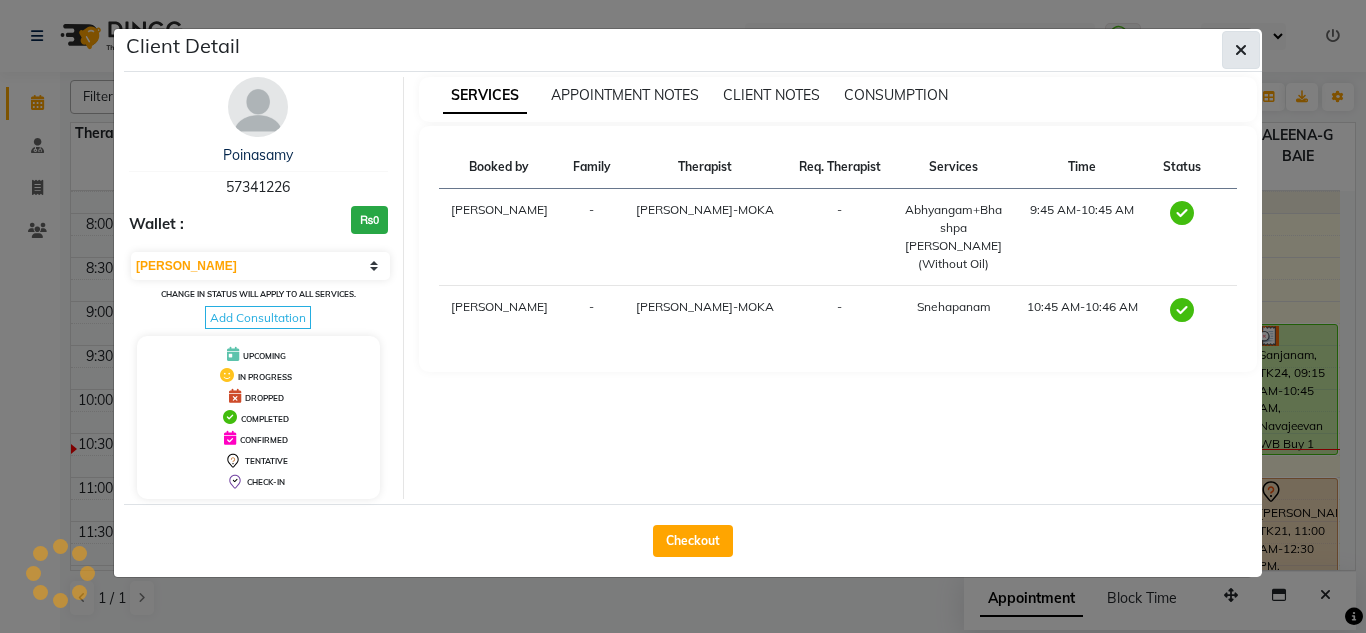 click 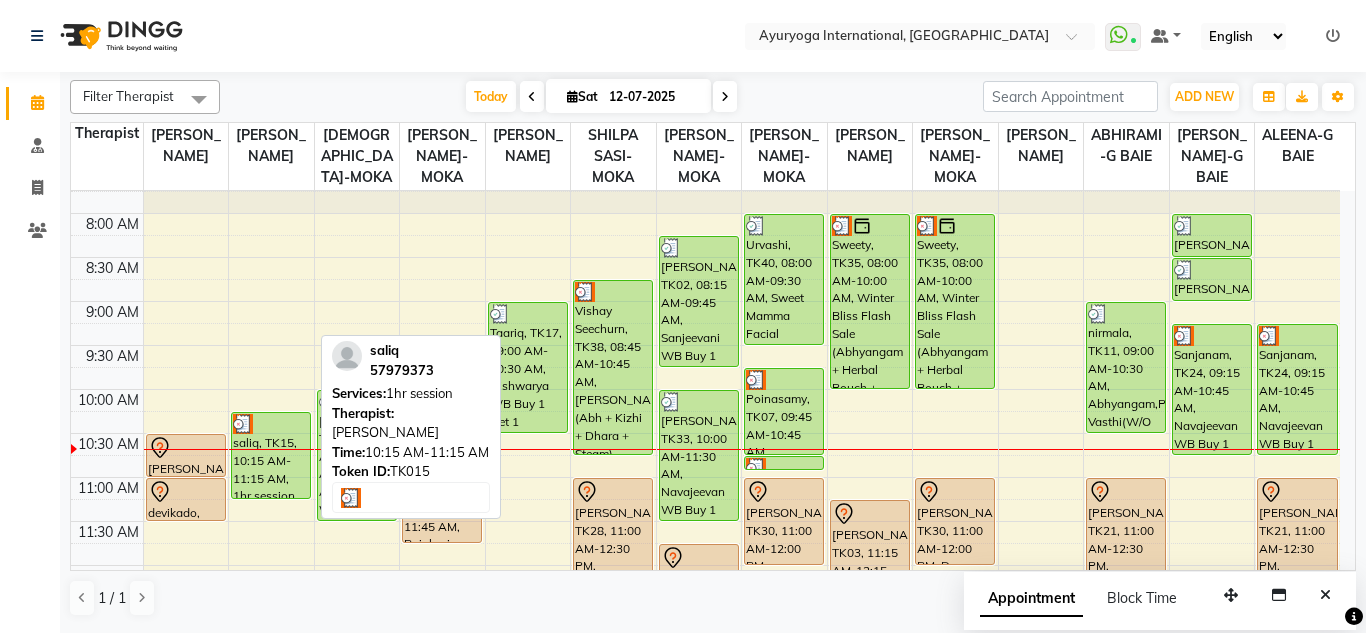 click on "saliq, TK15, 10:15 AM-11:15 AM, 1hr session" at bounding box center [271, 455] 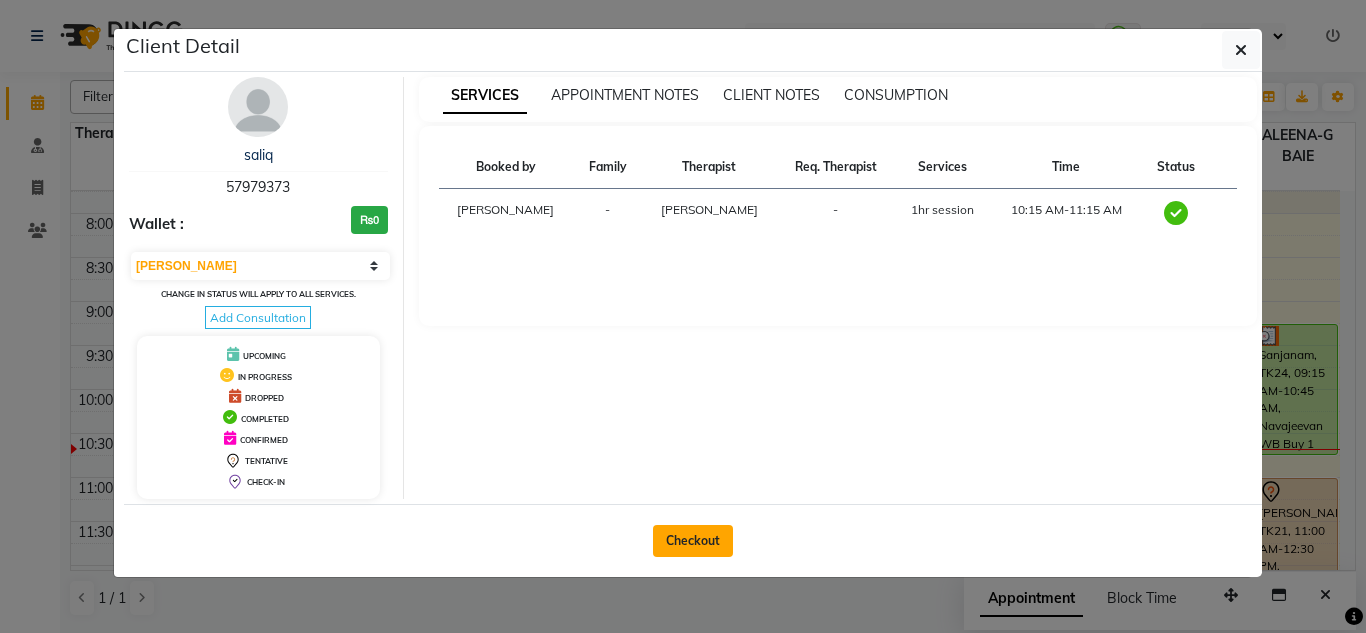 click on "Checkout" 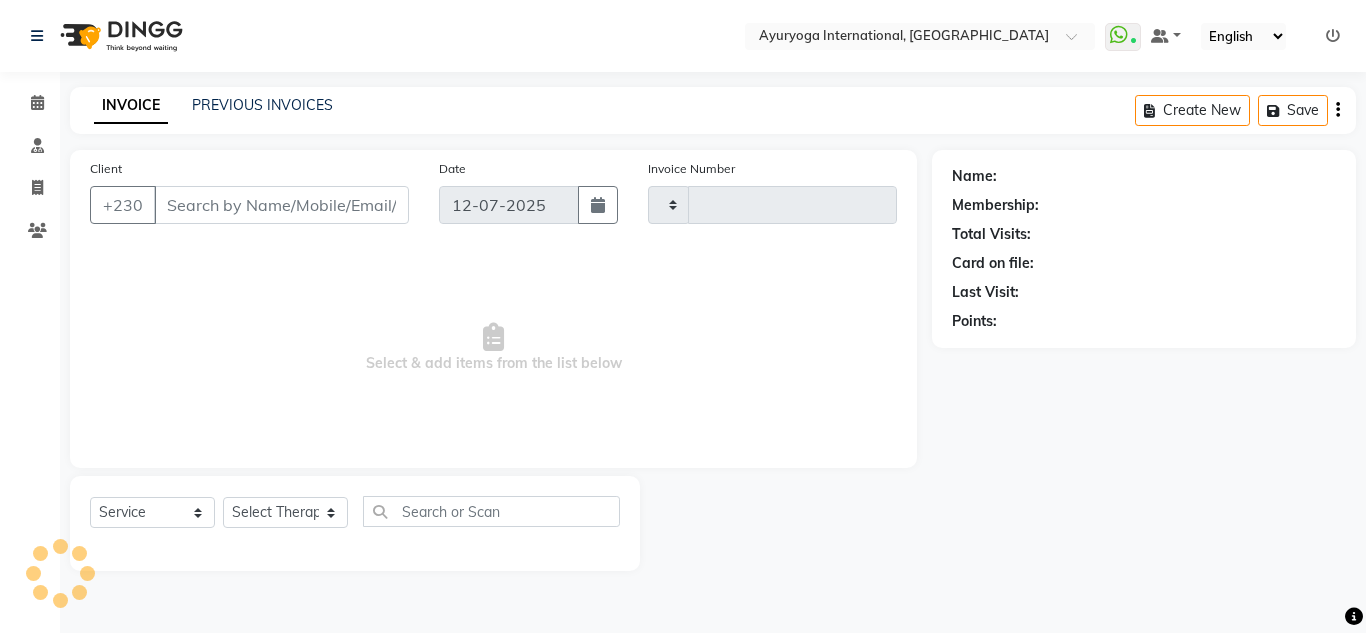type on "3402" 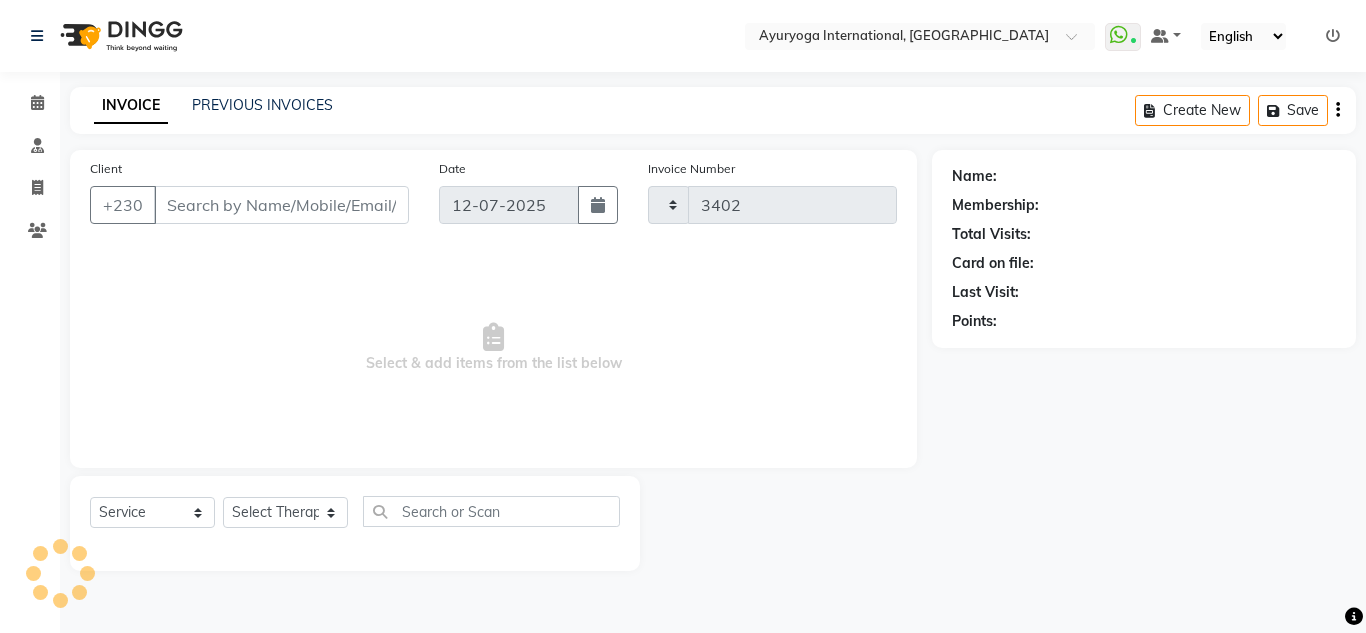 select on "730" 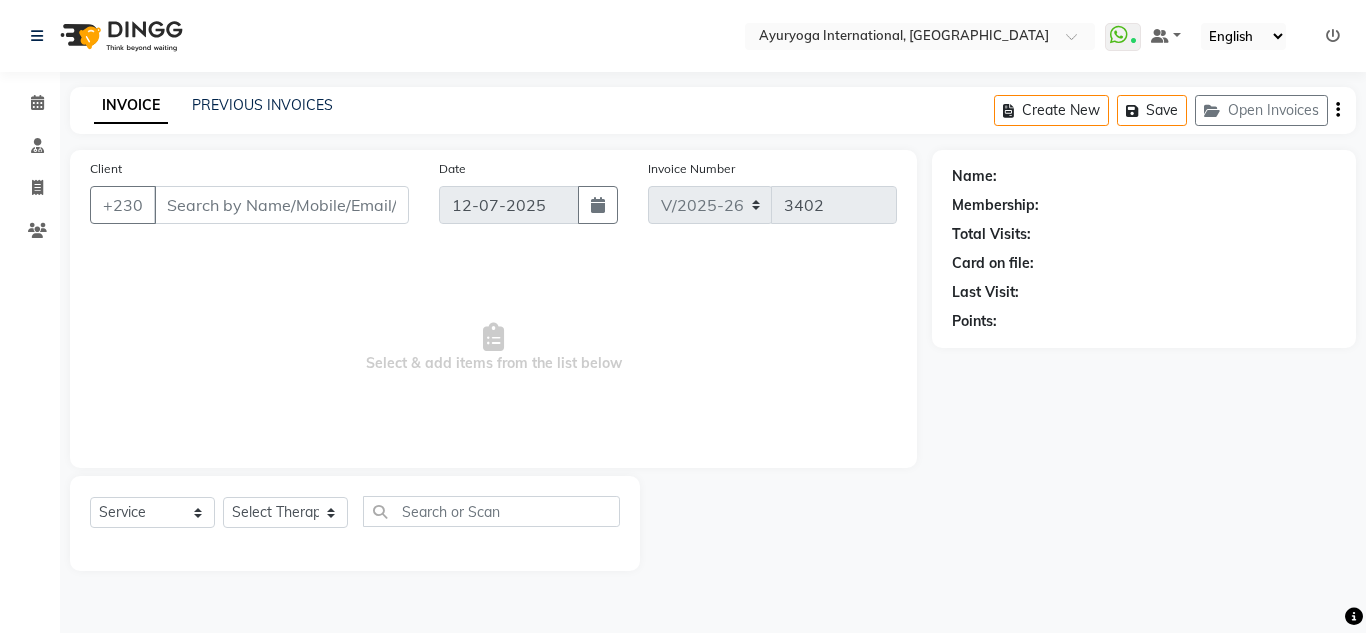 type on "57979373" 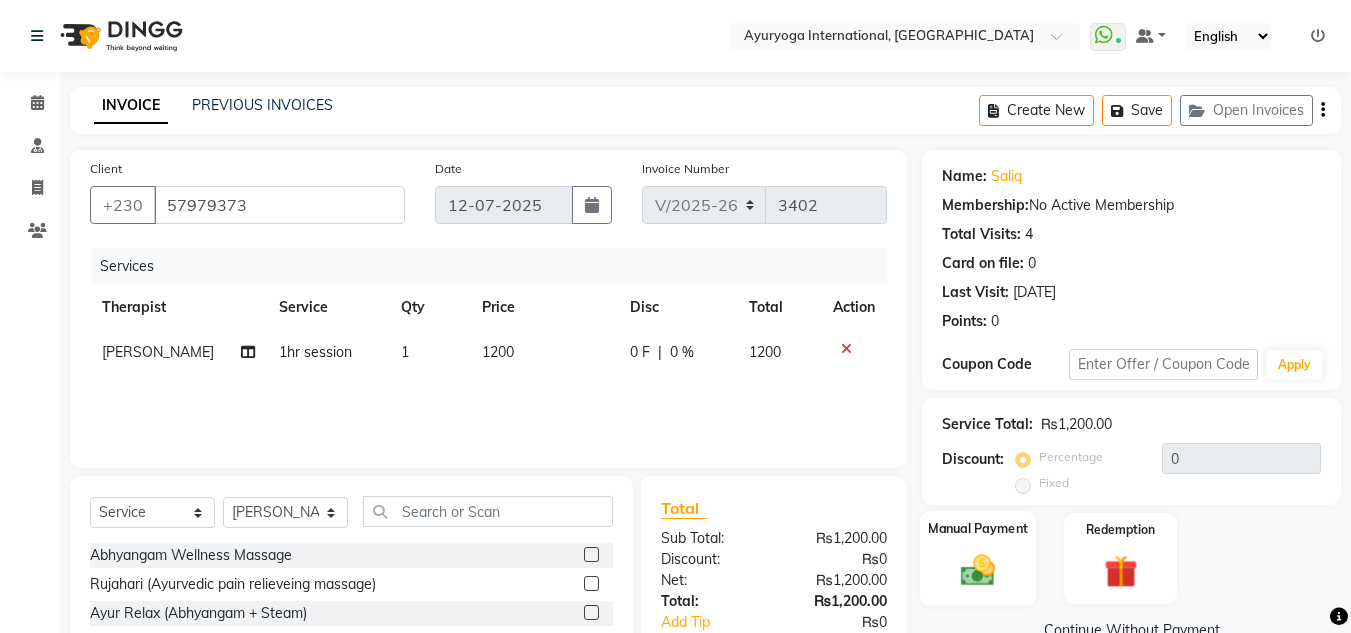 scroll, scrollTop: 168, scrollLeft: 0, axis: vertical 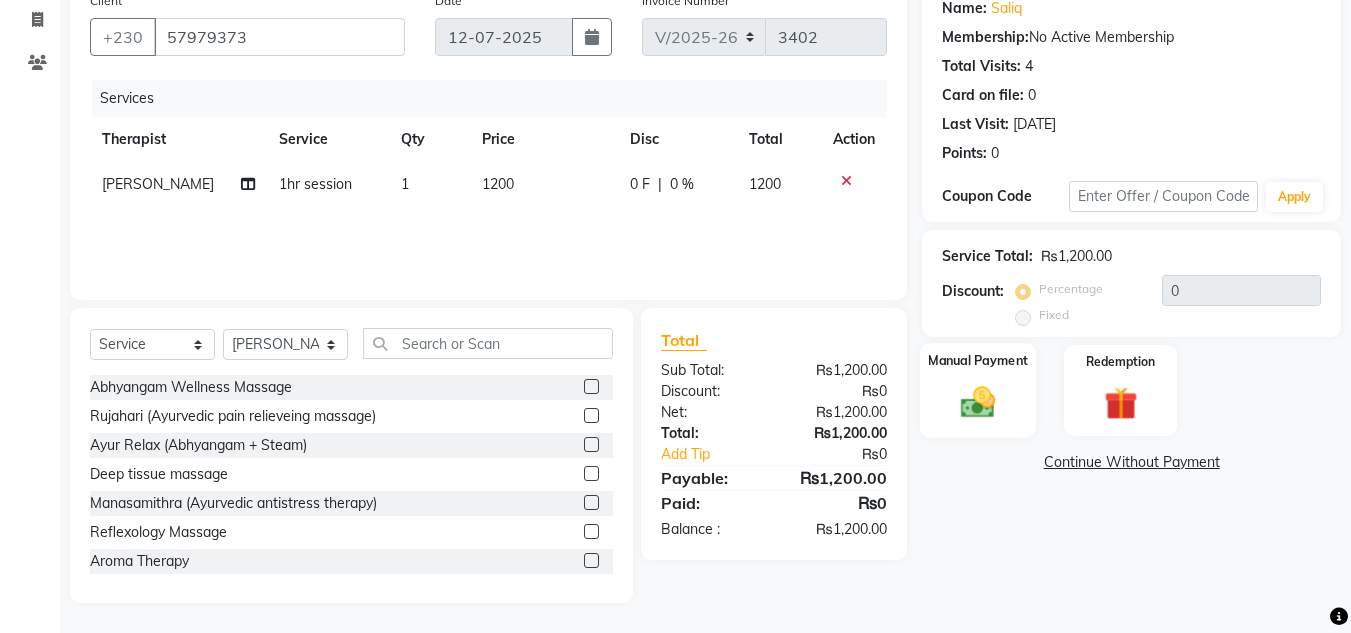 click 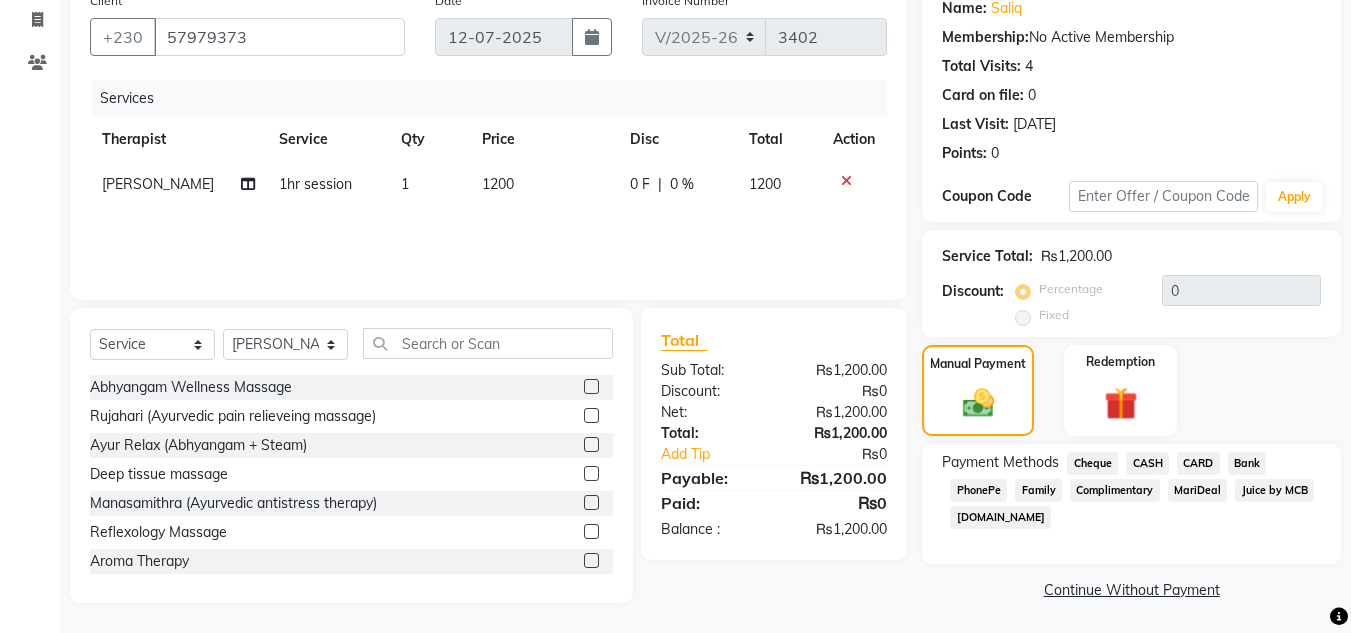 scroll, scrollTop: 170, scrollLeft: 0, axis: vertical 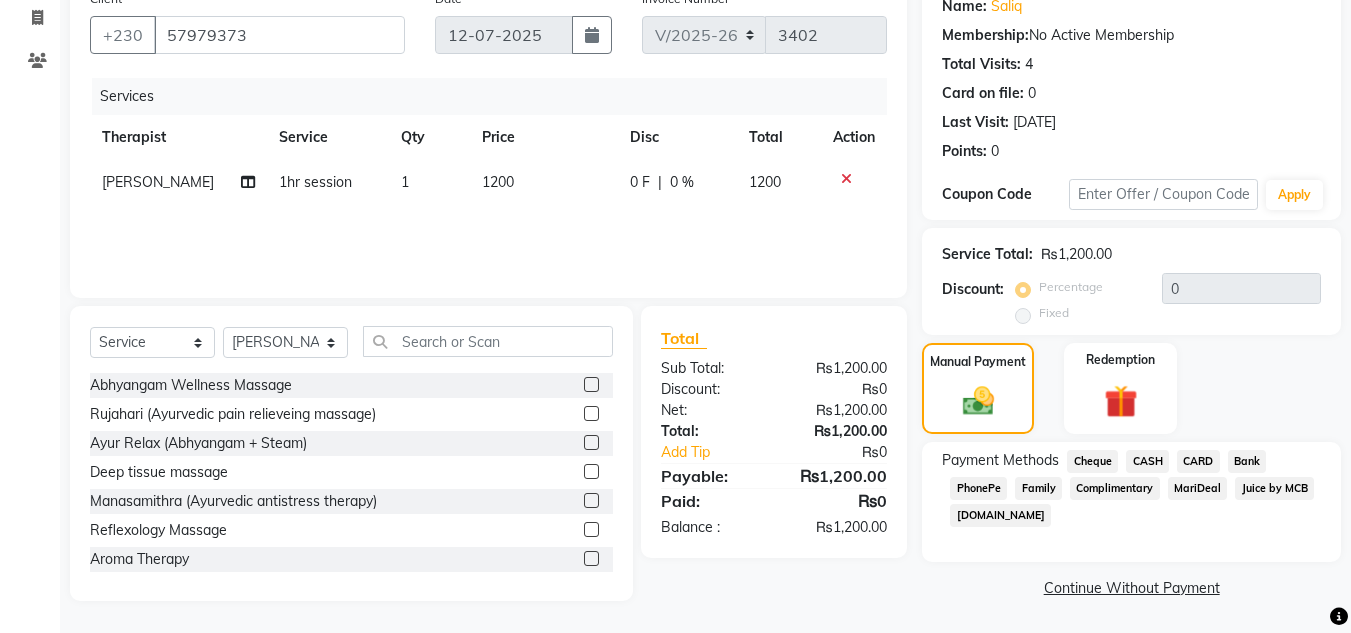 click on "CARD" 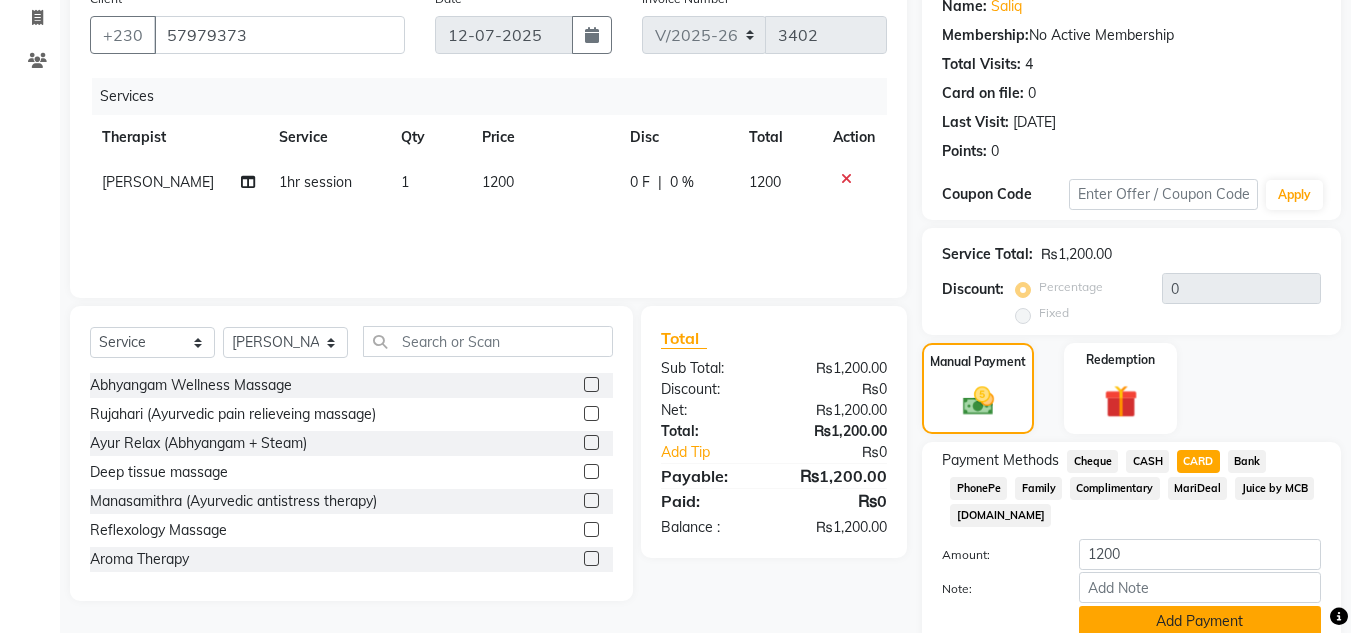 click on "Add Payment" 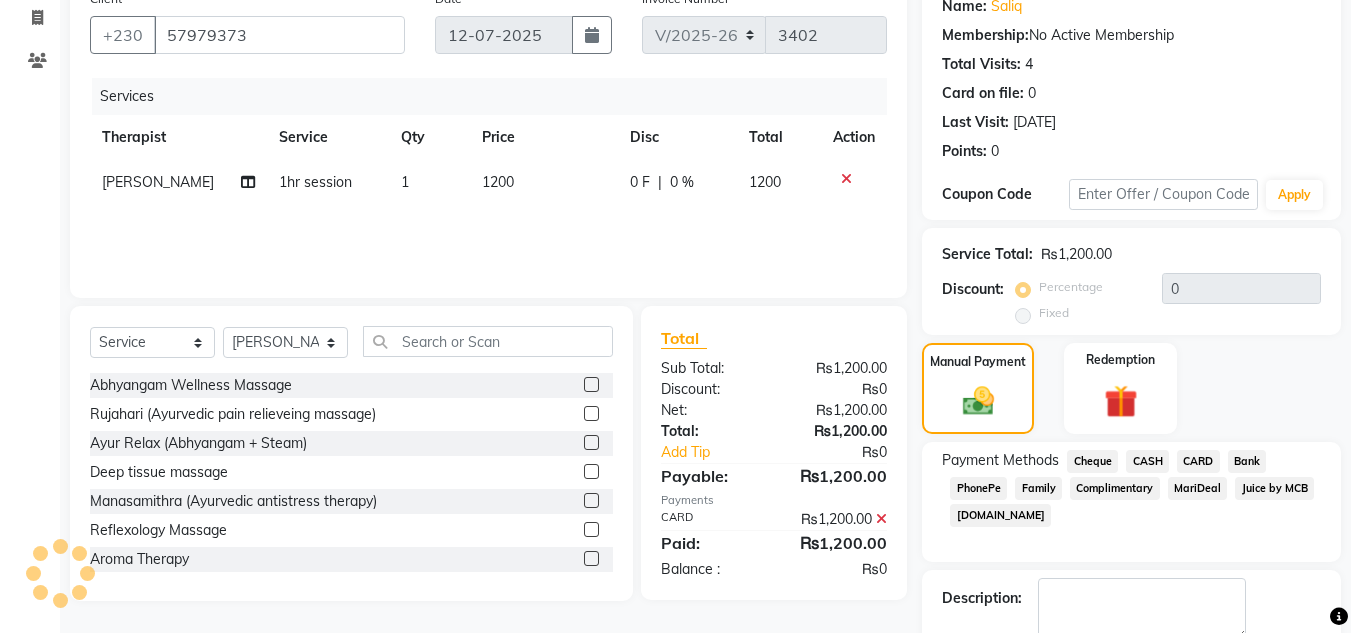 scroll, scrollTop: 283, scrollLeft: 0, axis: vertical 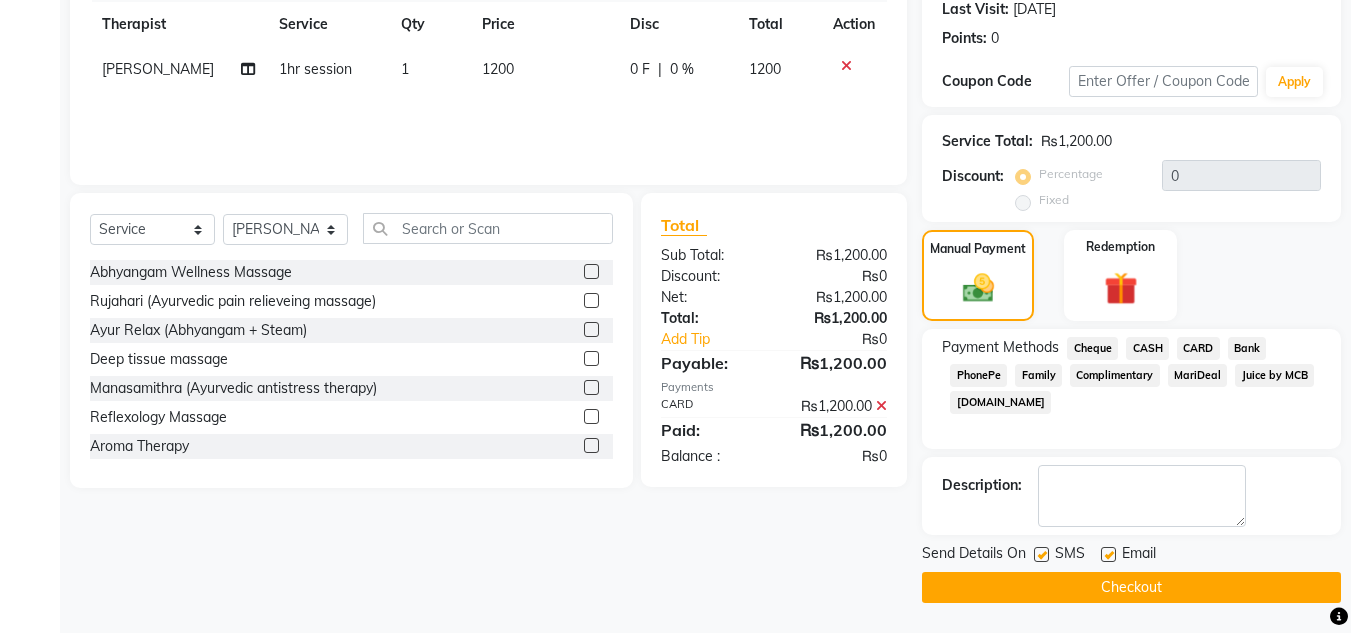 click on "Checkout" 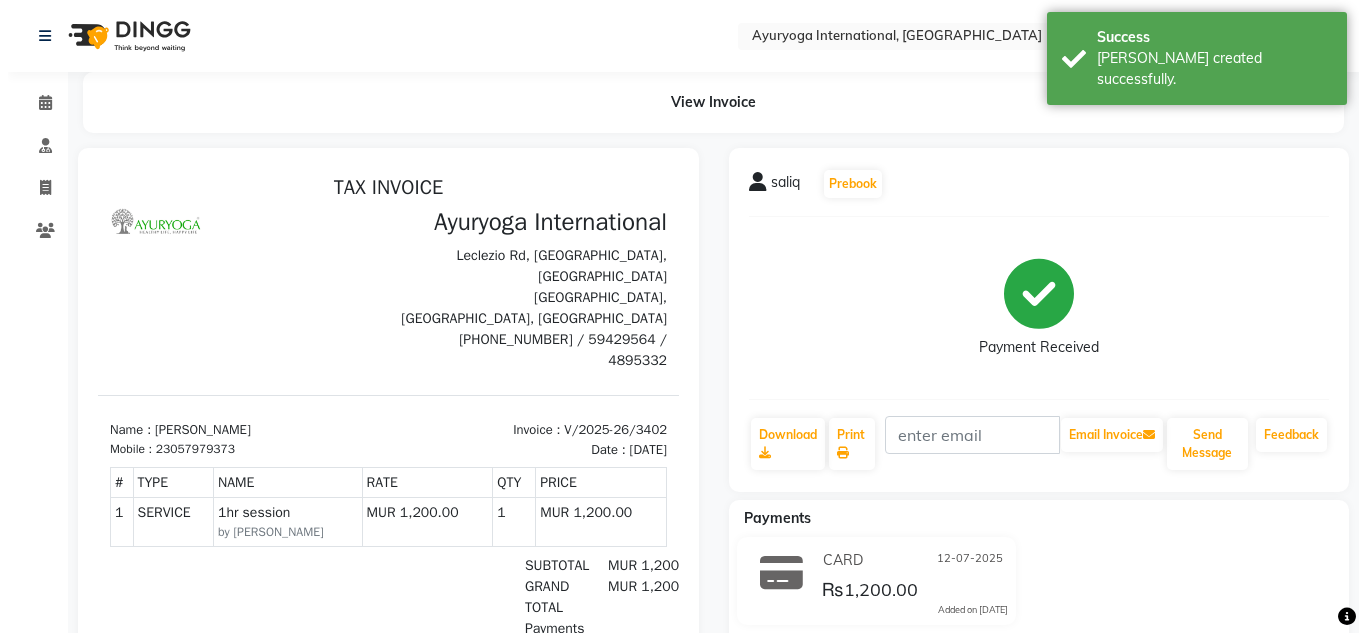 scroll, scrollTop: 0, scrollLeft: 0, axis: both 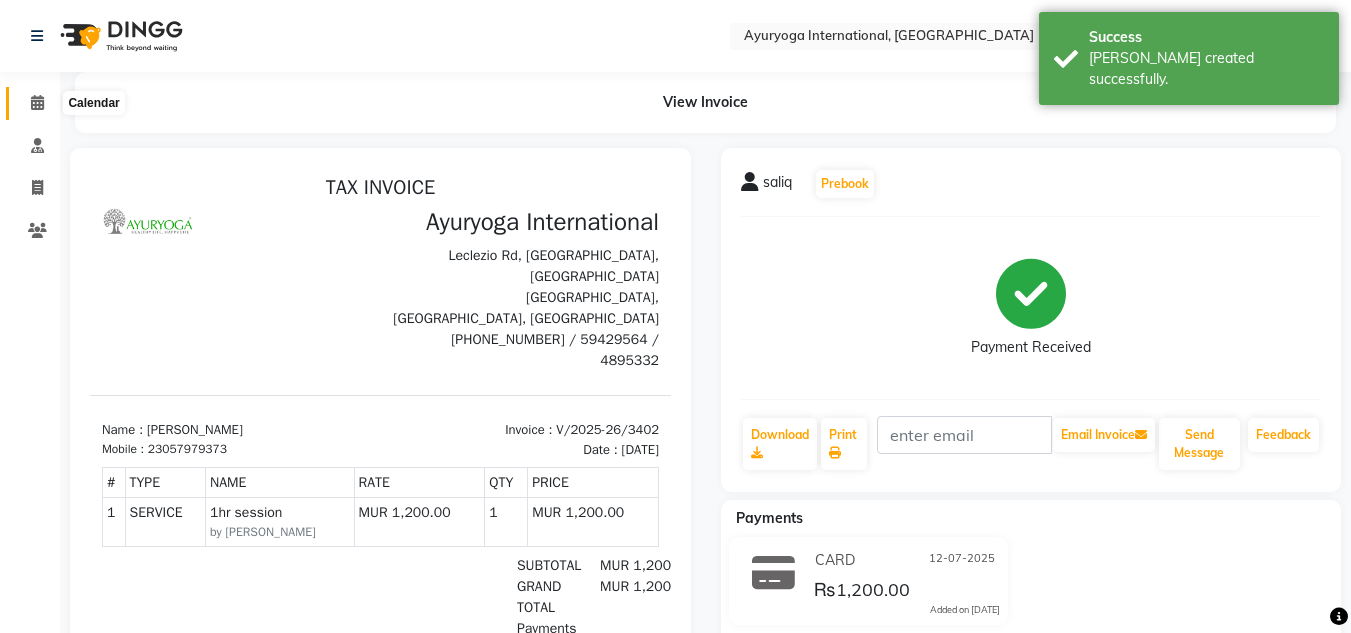 click 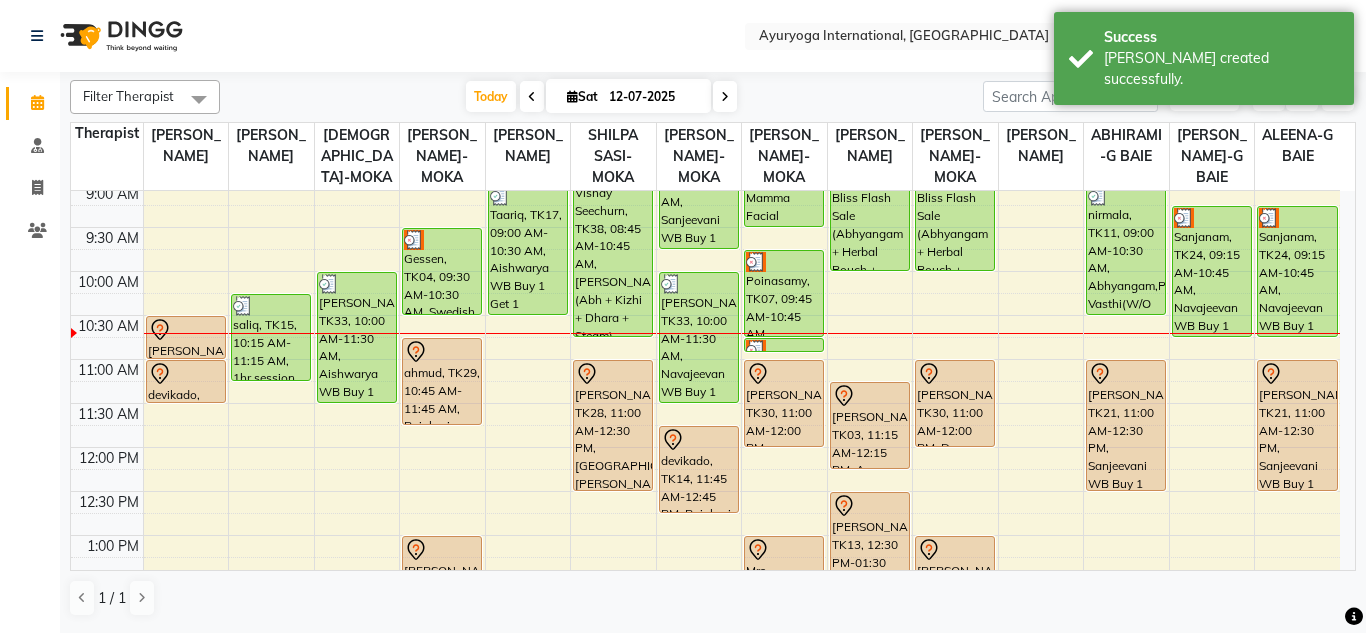 scroll, scrollTop: 200, scrollLeft: 0, axis: vertical 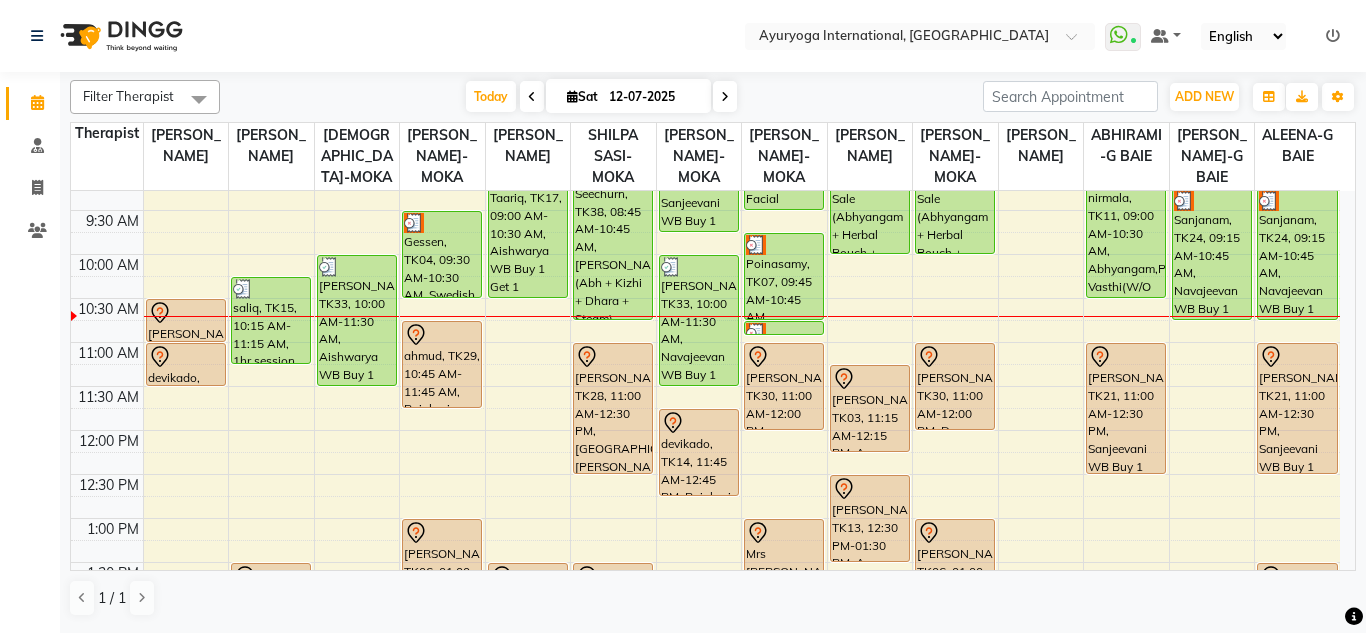 click at bounding box center [725, 97] 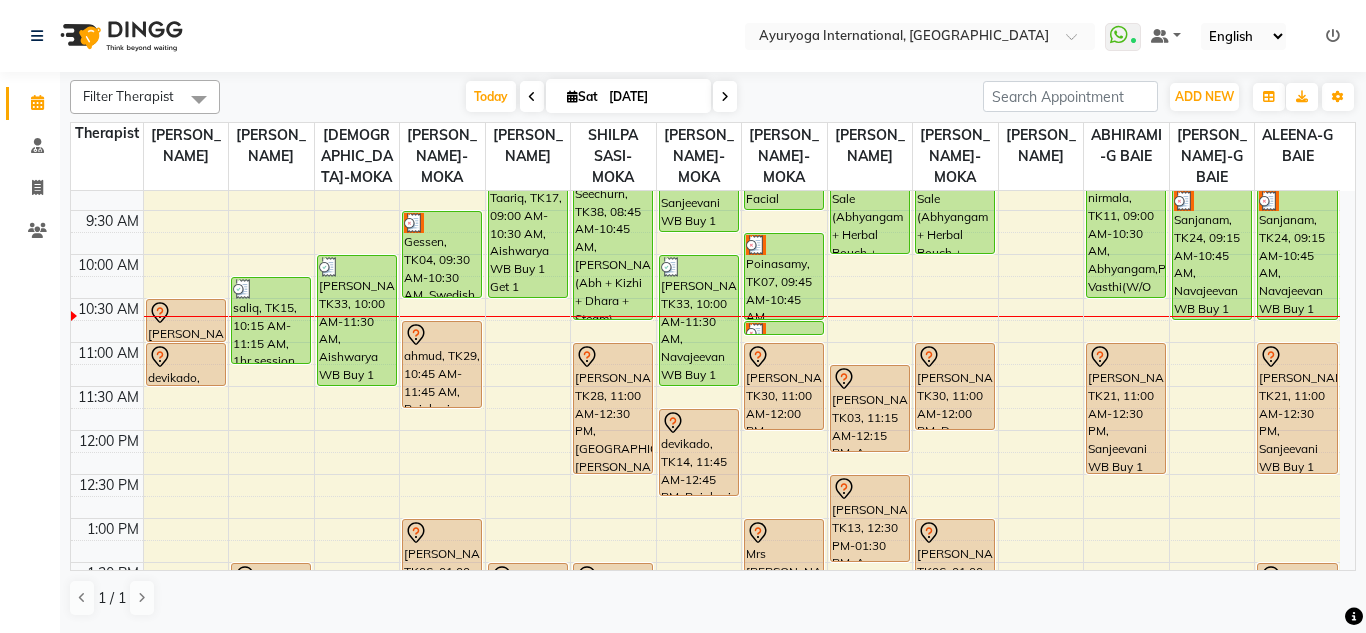 scroll, scrollTop: 0, scrollLeft: 0, axis: both 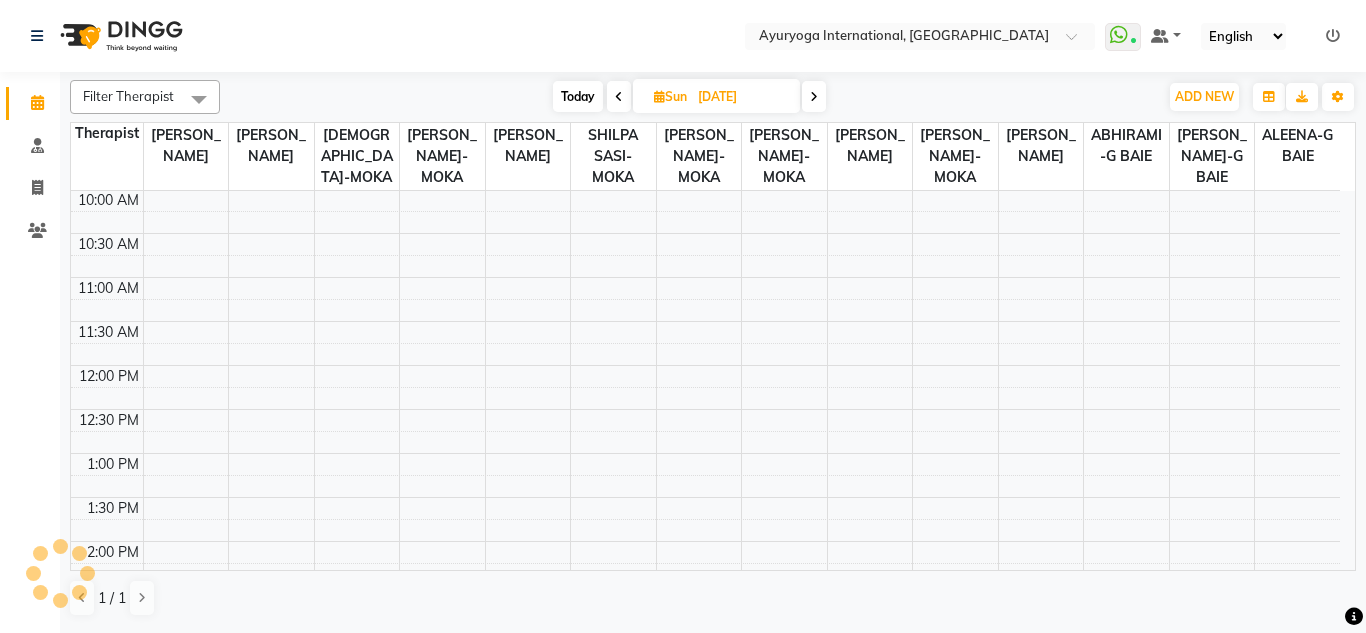 click on "Select Location × Ayuryoga International, Mount Ory Rd  WhatsApp Status  ✕ Status:  Connected Most Recent Message: 12-07-2025     10:15 AM Recent Service Activity: 12-07-2025     10:15 AM Default Panel My Panel English ENGLISH Español العربية मराठी हिंदी ગુજરાતી தமிழ் 中文 Notifications nothing to show" 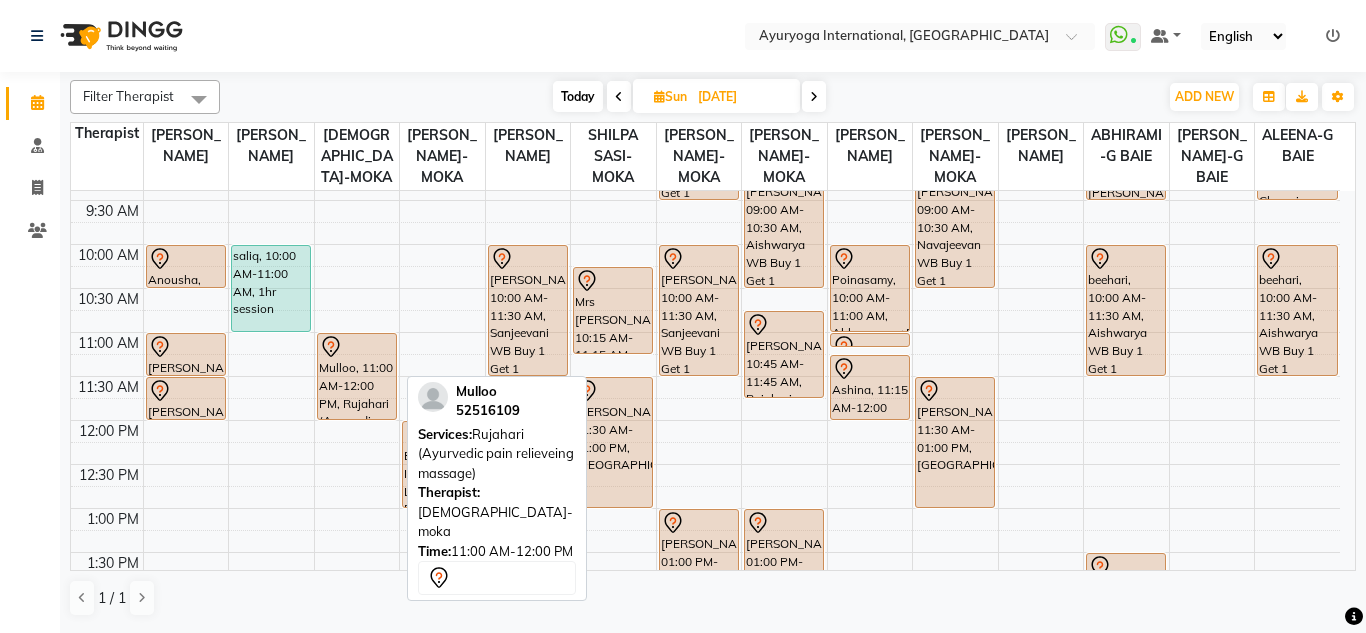 scroll, scrollTop: 165, scrollLeft: 0, axis: vertical 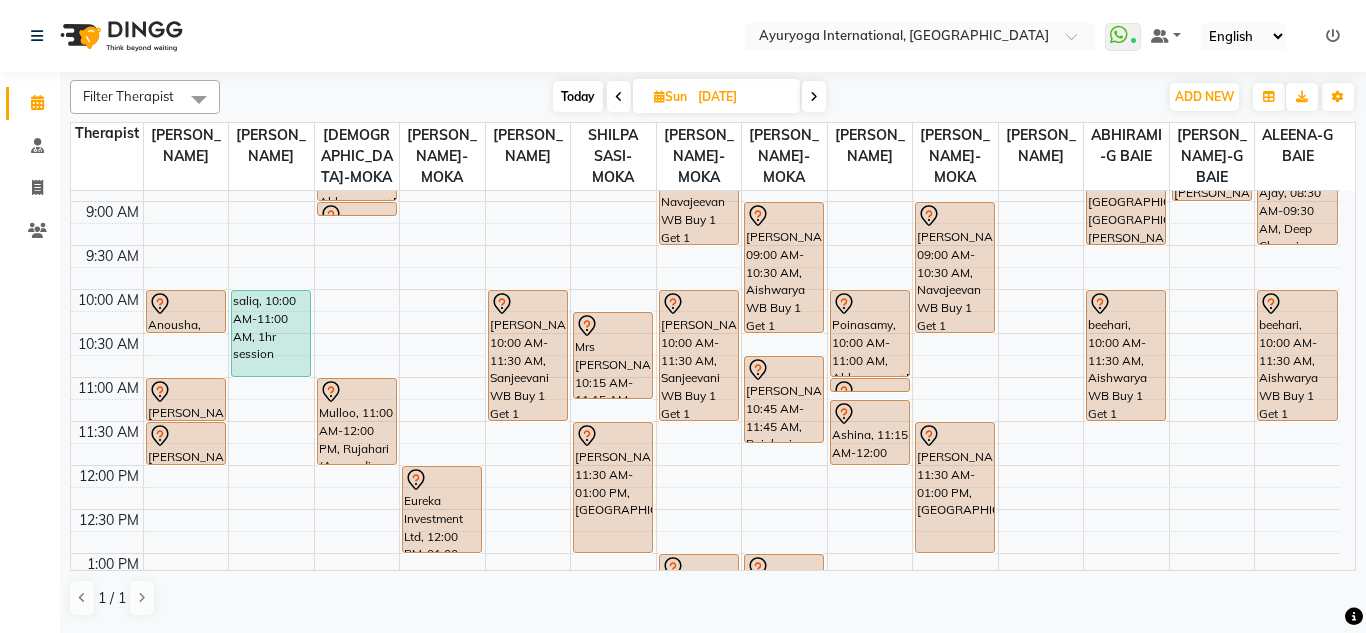 click on "Today  Sun 13-07-2025" at bounding box center [689, 97] 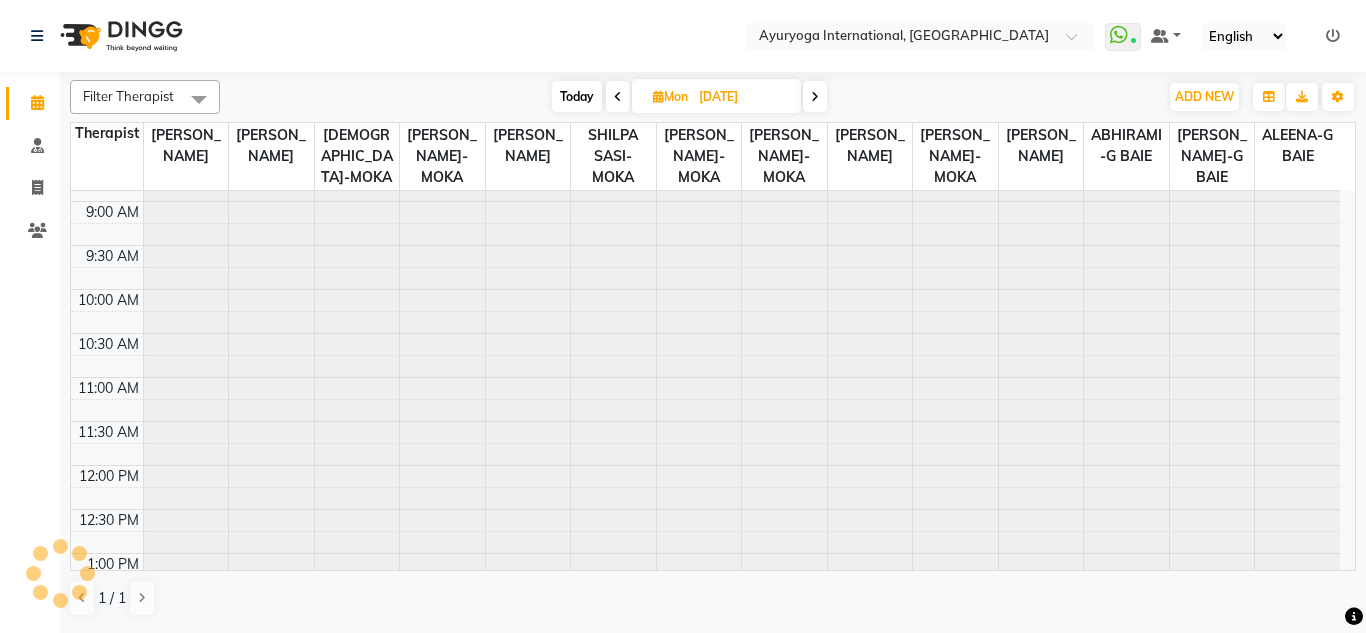 scroll, scrollTop: 0, scrollLeft: 0, axis: both 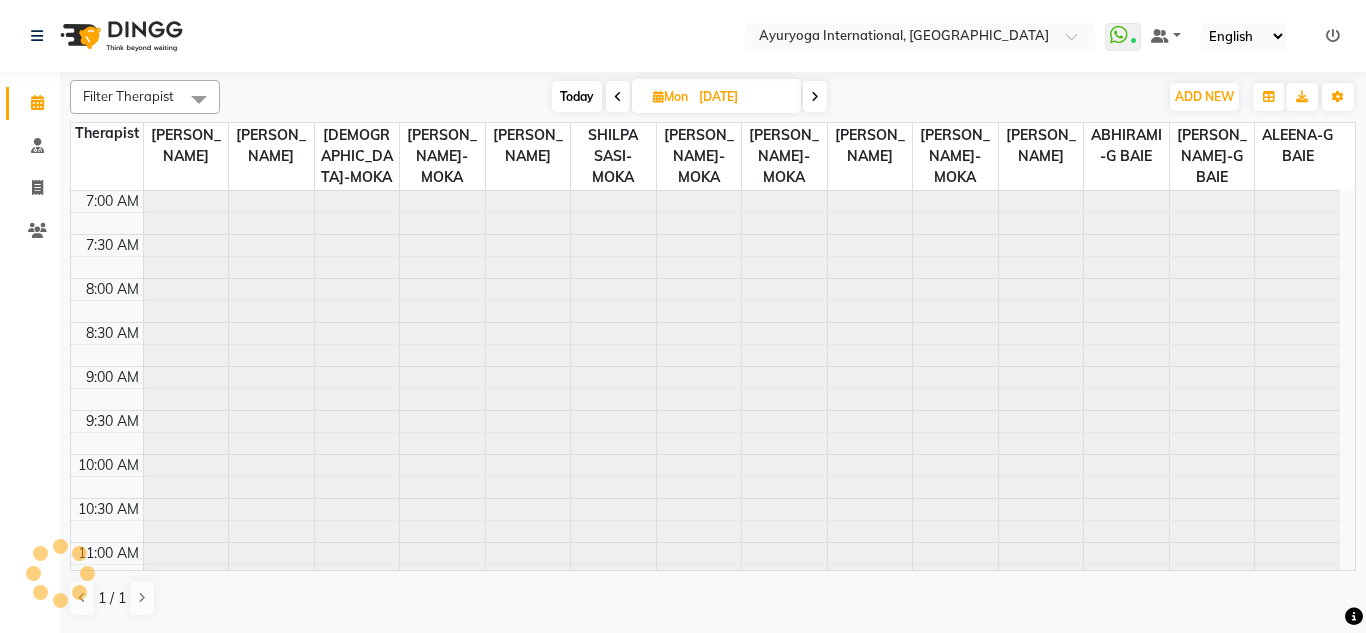 click on "Select Location × Ayuryoga International, Mount Ory Rd  WhatsApp Status  ✕ Status:  Connected Most Recent Message: 12-07-2025     10:15 AM Recent Service Activity: 12-07-2025     10:15 AM Default Panel My Panel English ENGLISH Español العربية मराठी हिंदी ગુજરાતી தமிழ் 中文 Notifications nothing to show" 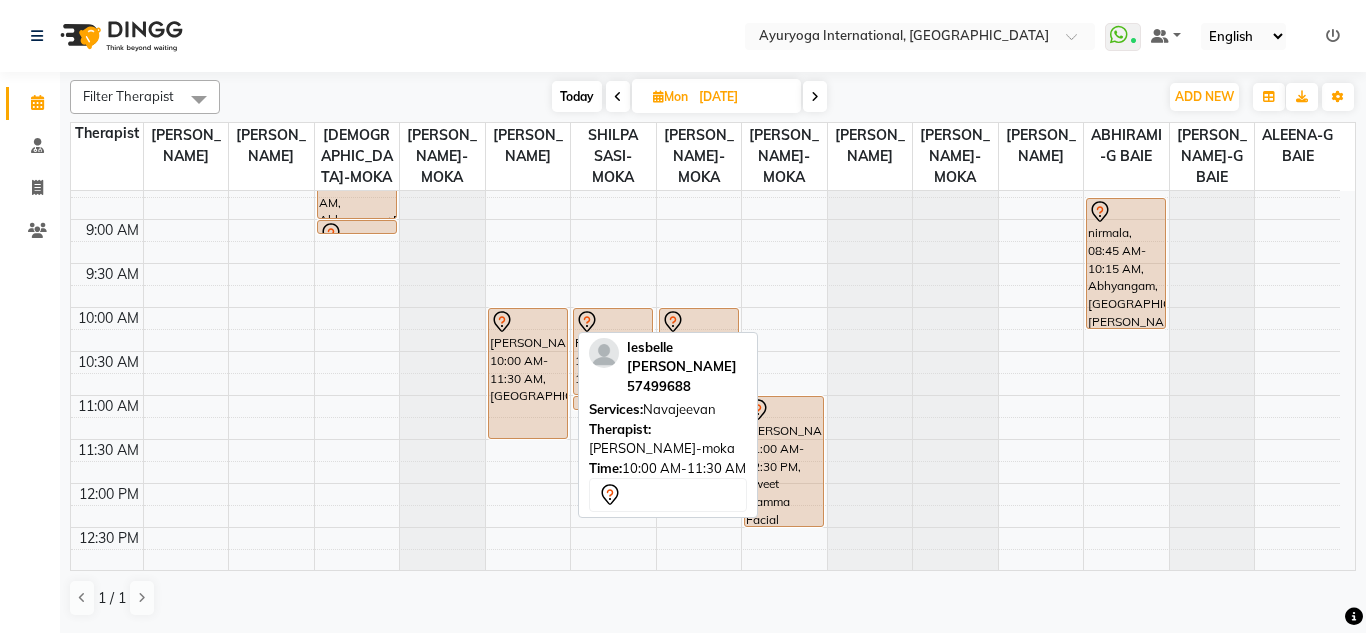 scroll, scrollTop: 0, scrollLeft: 0, axis: both 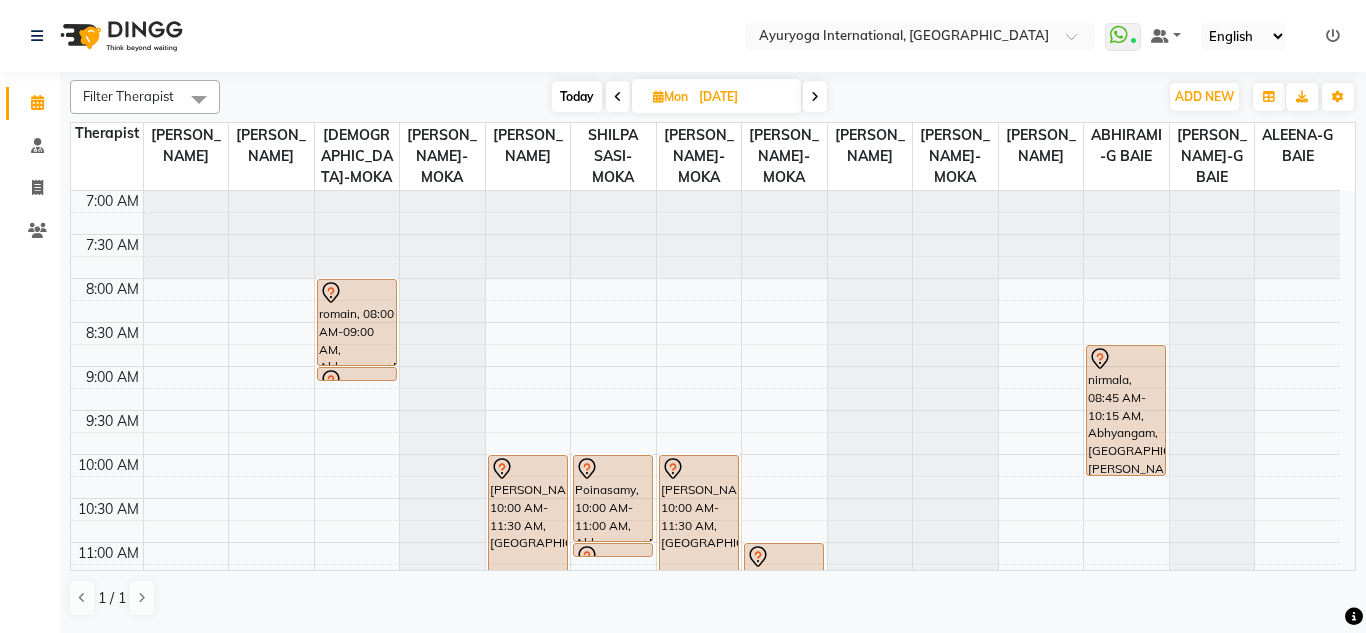 click on "Today" at bounding box center [577, 96] 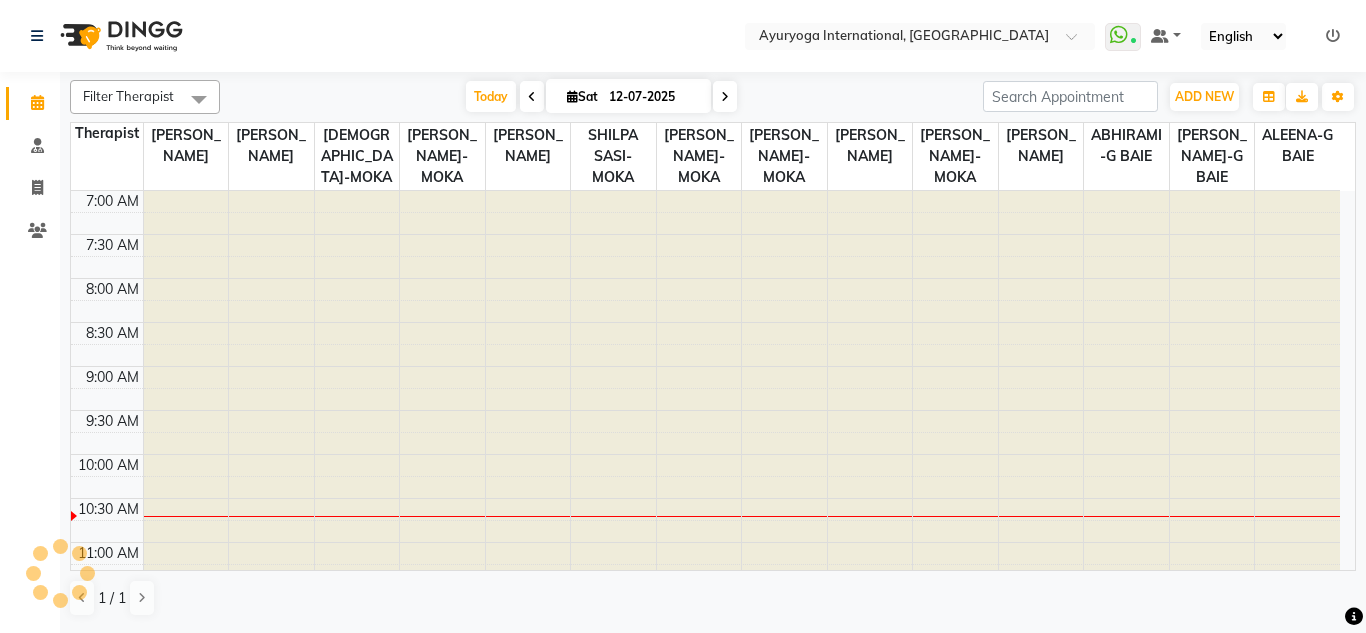 click on "Select Location × Ayuryoga International, Mount Ory Rd  WhatsApp Status  ✕ Status:  Connected Most Recent Message: 12-07-2025     10:15 AM Recent Service Activity: 12-07-2025     10:15 AM Default Panel My Panel English ENGLISH Español العربية मराठी हिंदी ગુજરાતી தமிழ் 中文 Notifications nothing to show" 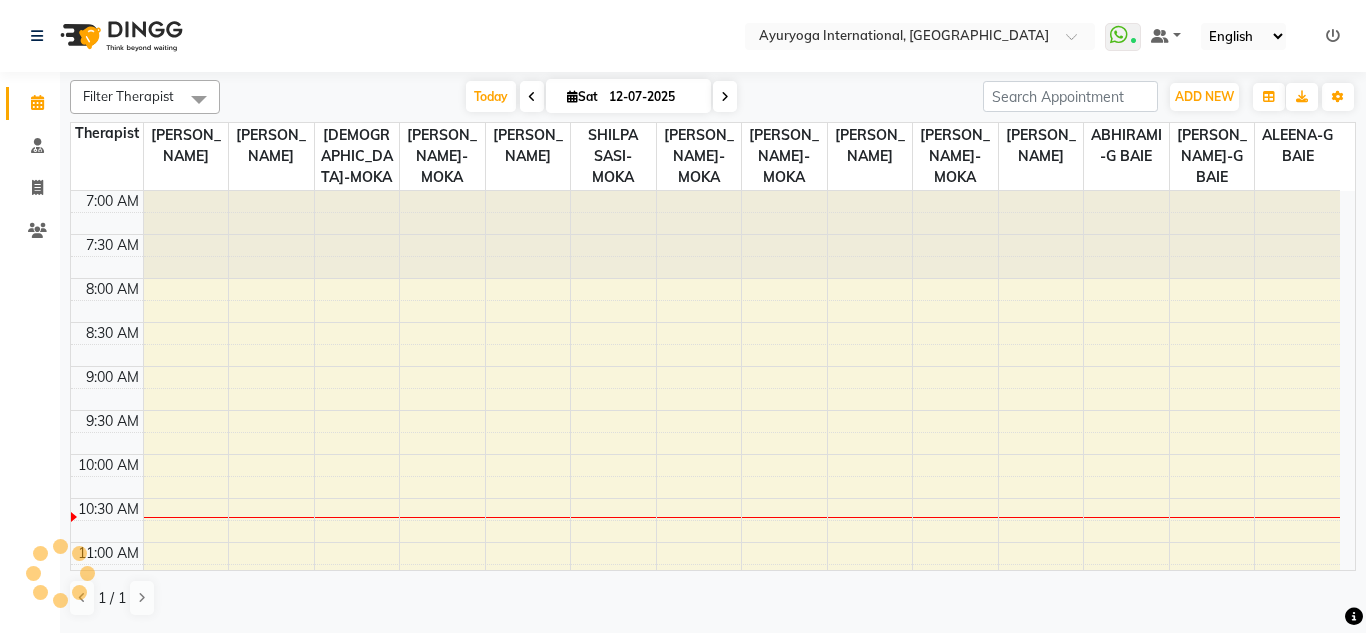 scroll, scrollTop: 265, scrollLeft: 0, axis: vertical 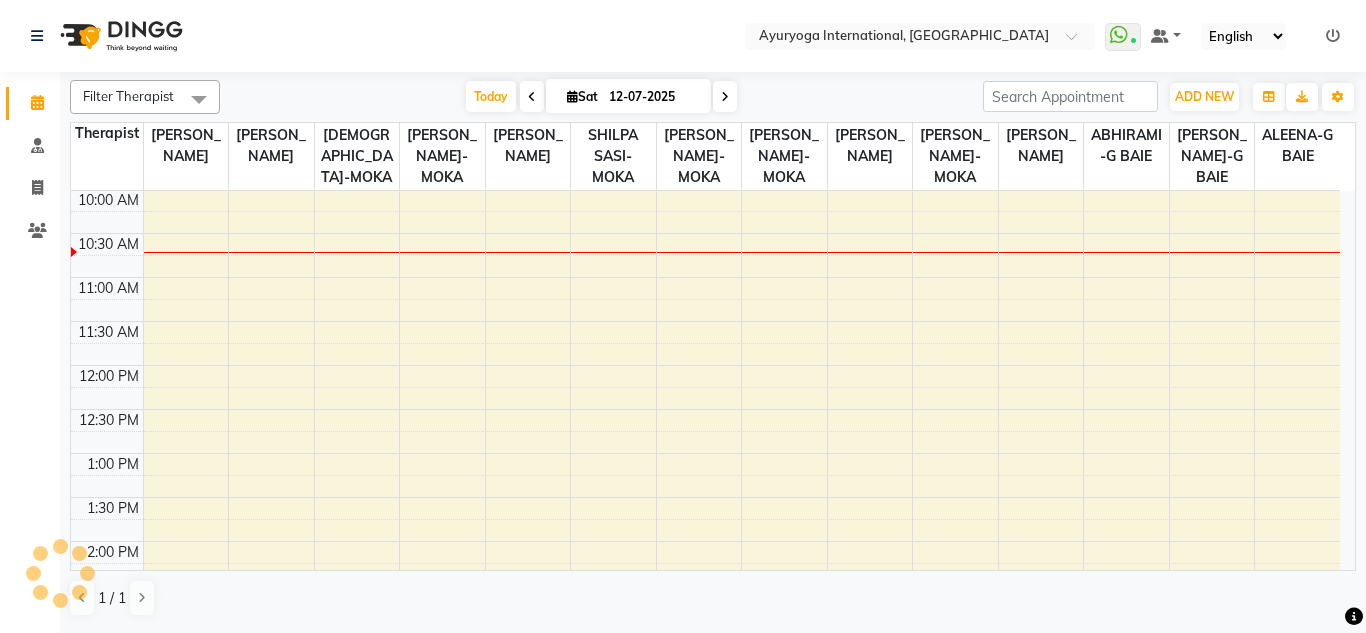 click on "Select Location × Ayuryoga International, Mount Ory Rd  WhatsApp Status  ✕ Status:  Connected Most Recent Message: 12-07-2025     10:15 AM Recent Service Activity: 12-07-2025     10:15 AM Default Panel My Panel English ENGLISH Español العربية मराठी हिंदी ગુજરાતી தமிழ் 中文 Notifications nothing to show" 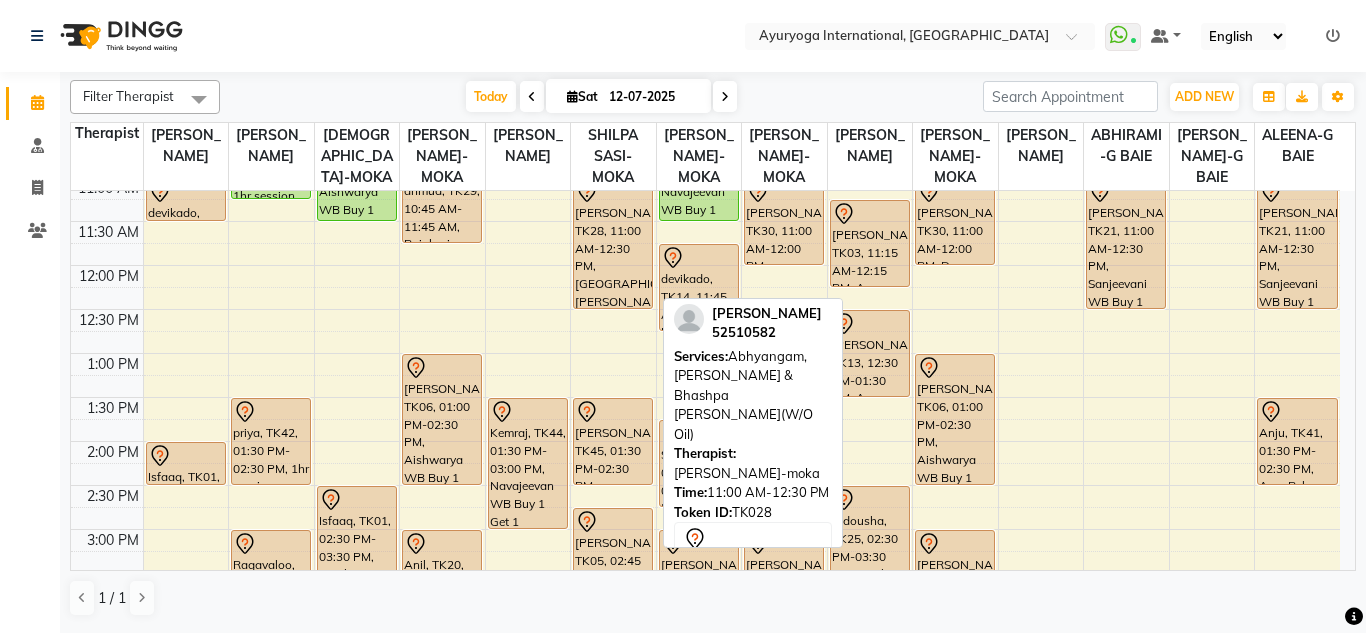 scroll, scrollTop: 265, scrollLeft: 0, axis: vertical 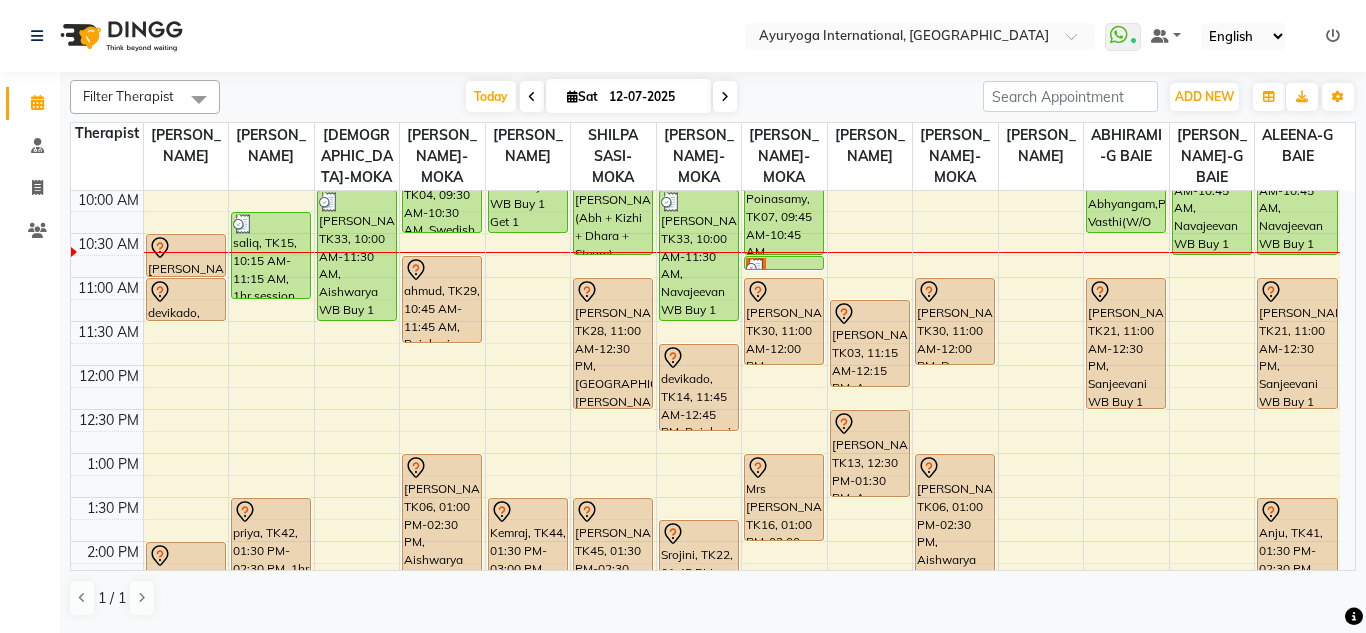 click on "Select Location × Ayuryoga International, Mount Ory Rd  WhatsApp Status  ✕ Status:  Connected Most Recent Message: 12-07-2025     10:15 AM Recent Service Activity: 12-07-2025     10:15 AM Default Panel My Panel English ENGLISH Español العربية मराठी हिंदी ગુજરાતી தமிழ் 中文 Notifications nothing to show" 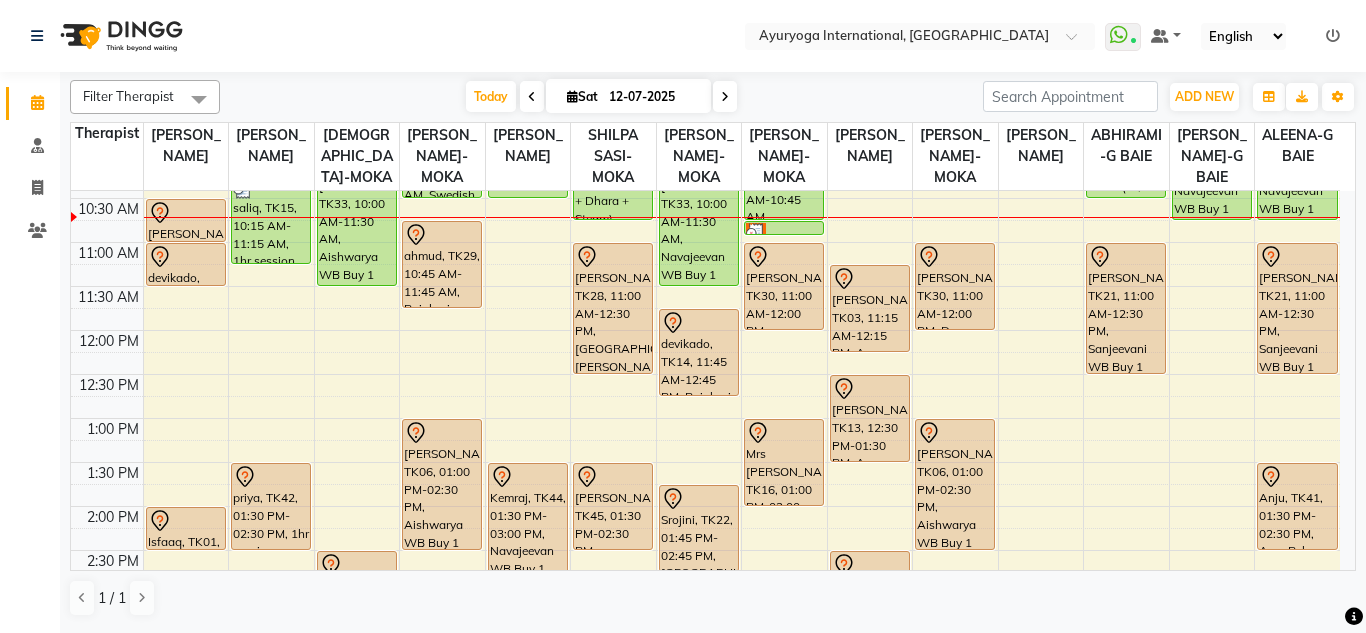 scroll, scrollTop: 265, scrollLeft: 0, axis: vertical 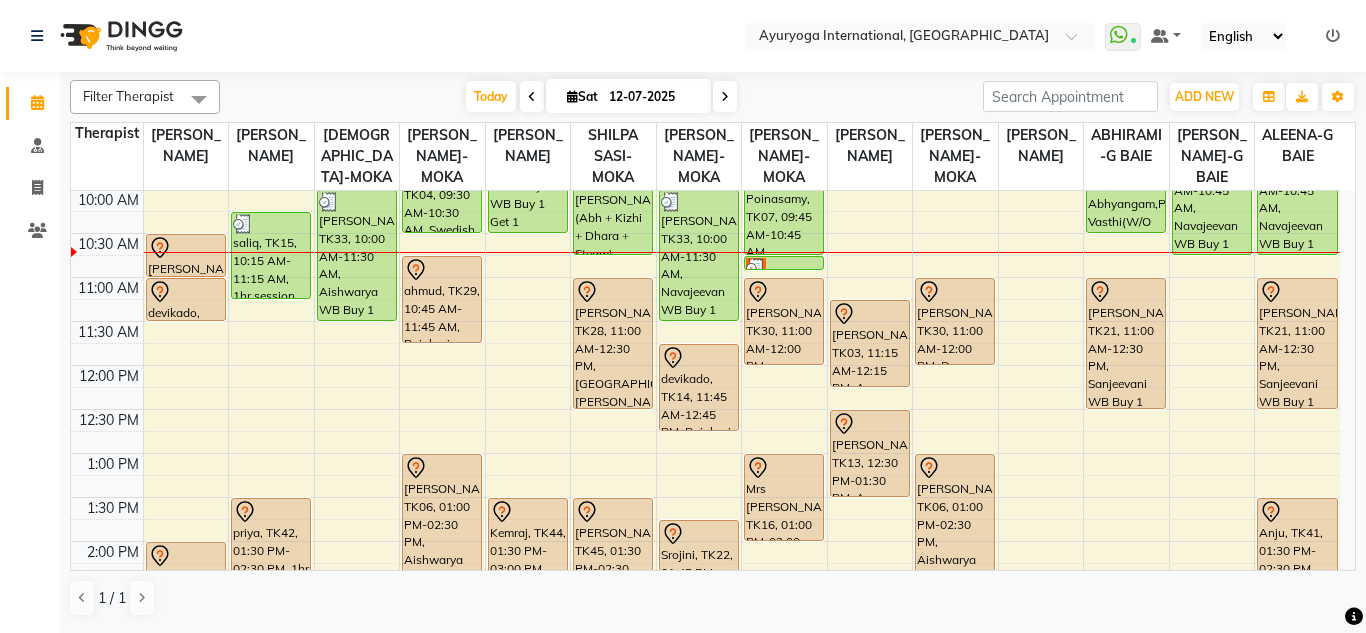 click on "7:00 AM 7:30 AM 8:00 AM 8:30 AM 9:00 AM 9:30 AM 10:00 AM 10:30 AM 11:00 AM 11:30 AM 12:00 PM 12:30 PM 1:00 PM 1:30 PM 2:00 PM 2:30 PM 3:00 PM 3:30 PM 4:00 PM 4:30 PM 5:00 PM 5:30 PM 6:00 PM 6:30 PM 7:00 PM 7:30 PM 8:00 PM 8:30 PM             Chathurvedi, TK03, 10:30 AM-11:00 AM, Consultation with Dr.Adarsh at Moka             devikado, TK14, 11:00 AM-11:30 AM, Consultation with Dr.Adarsh at Moka             Isfaaq, TK01, 02:00 PM-02:30 PM, Consultation with Dr.Adarsh at Moka     saliq, TK15, 10:15 AM-11:15 AM, 1hr session             priya, TK42, 01:30 PM-02:30 PM, 1hr session             Ragavaloo, TK18, 03:00 PM-04:00 PM, 1hr session     Mrs Ramsahye, TK33, 10:00 AM-11:30 AM, Aishwarya WB Buy 1 Get 1              Isfaaq, TK01, 02:30 PM-03:30 PM, Rujahari (Ayurvedic pain relieveing massage)             Nirmala, TK08, 06:00 PM-08:00 PM, Ayur Soukya (Abh + Kizhi + Dhara + Steam)     Gessen, TK04, 09:30 AM-10:30 AM, Swedish massage (60 Min)" at bounding box center [705, 541] 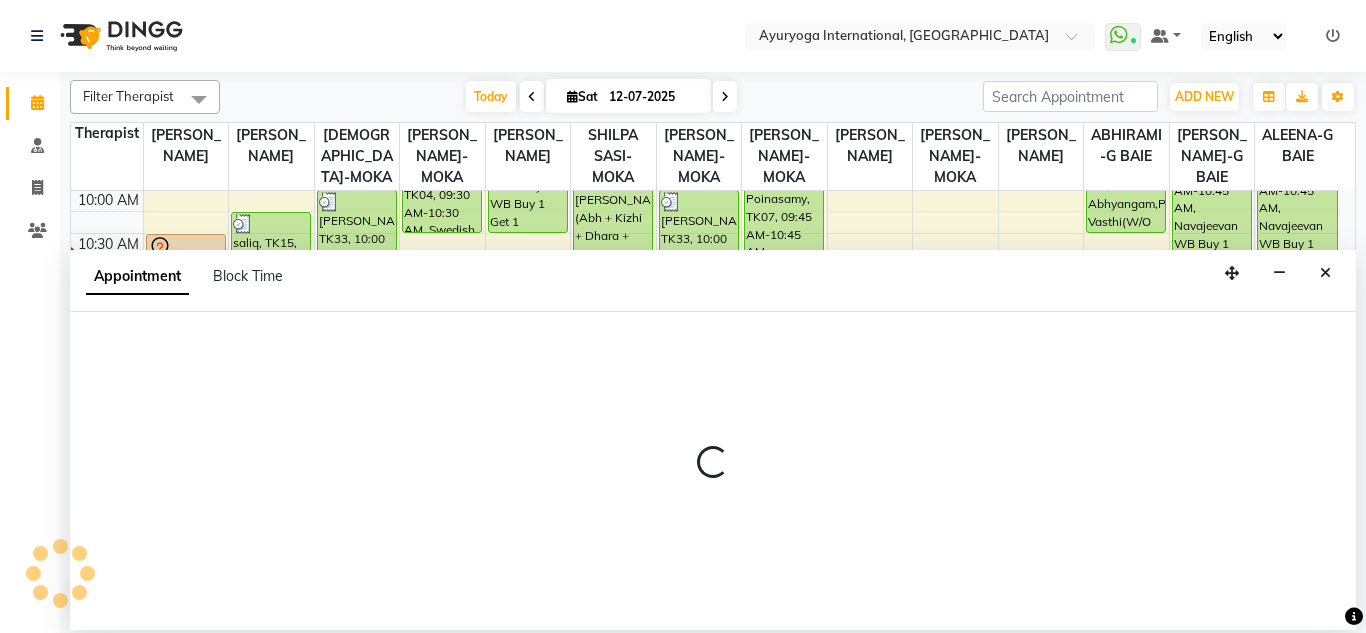 select on "69824" 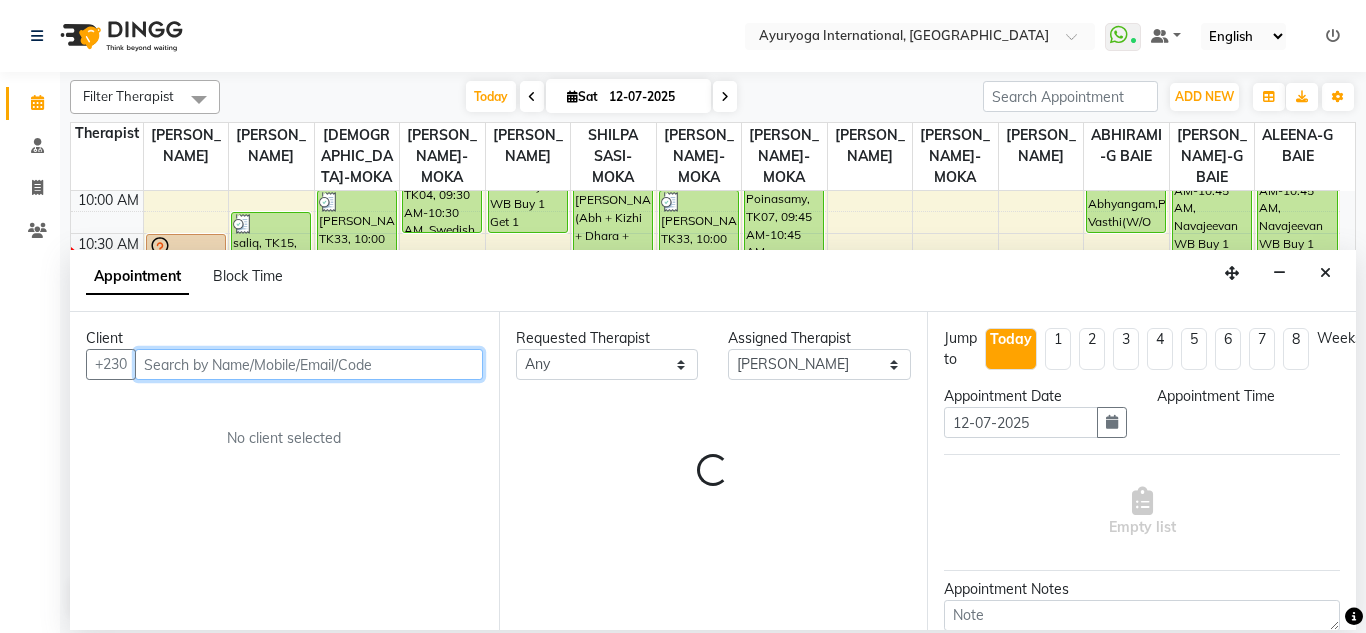select on "690" 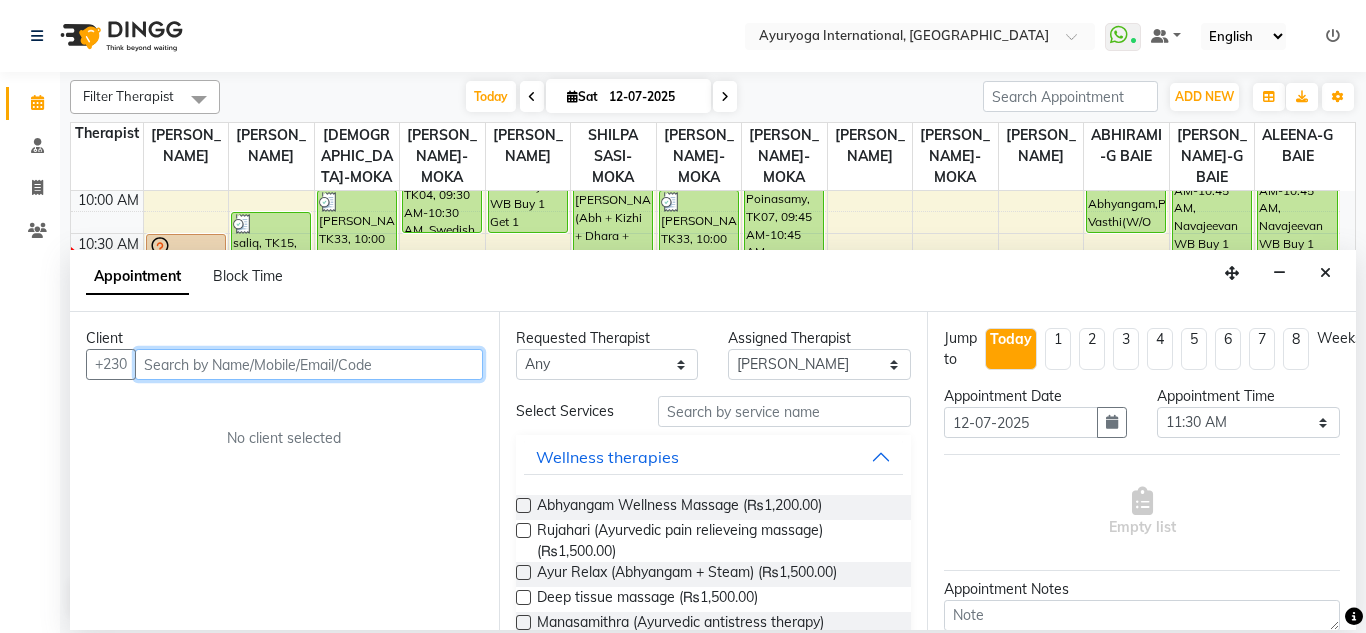 click at bounding box center (309, 364) 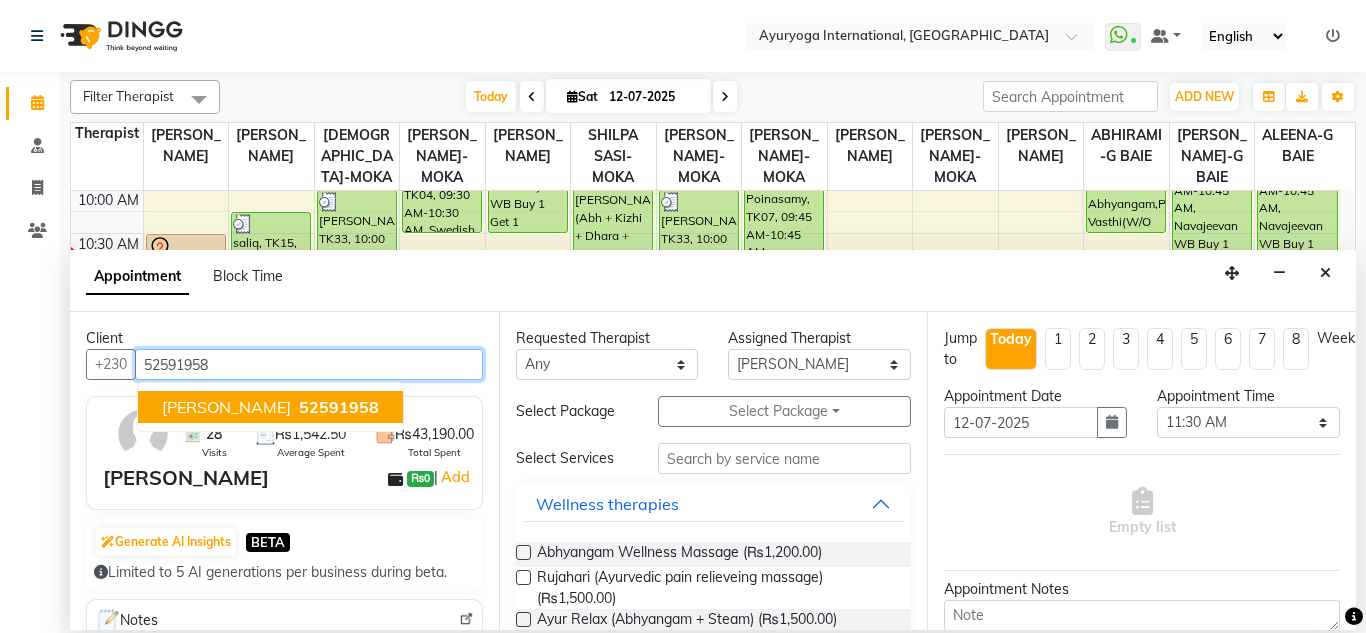 drag, startPoint x: 258, startPoint y: 413, endPoint x: 268, endPoint y: 419, distance: 11.661903 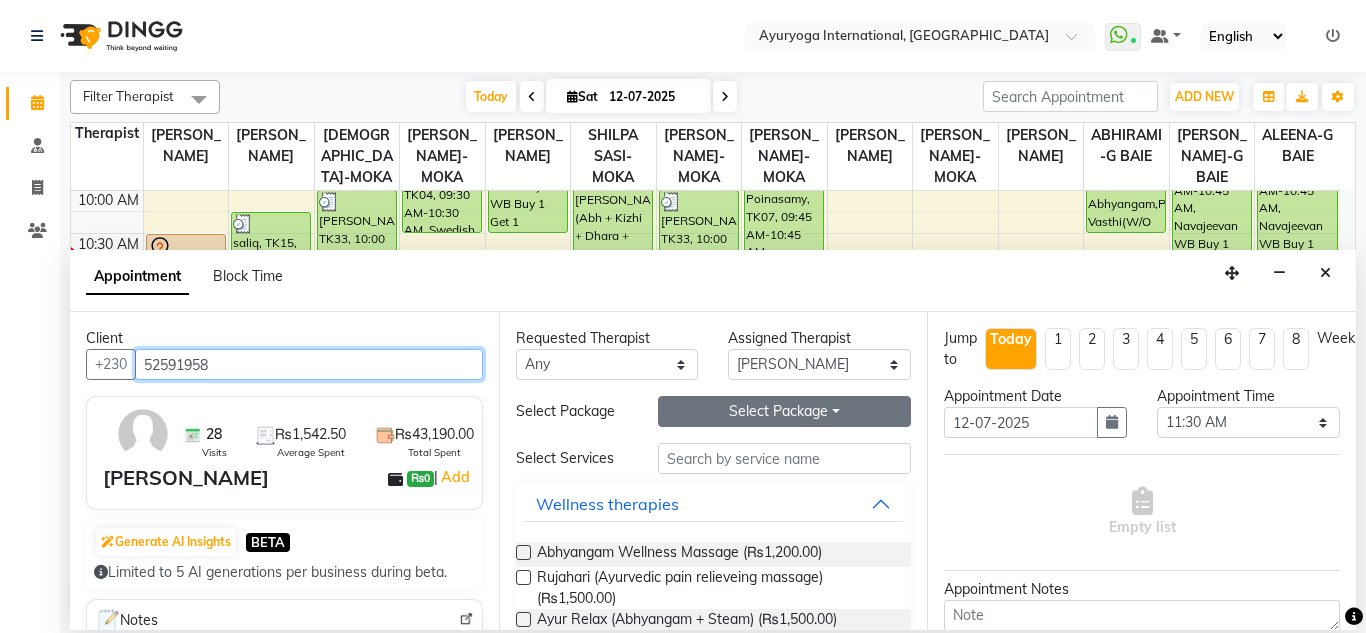 type on "52591958" 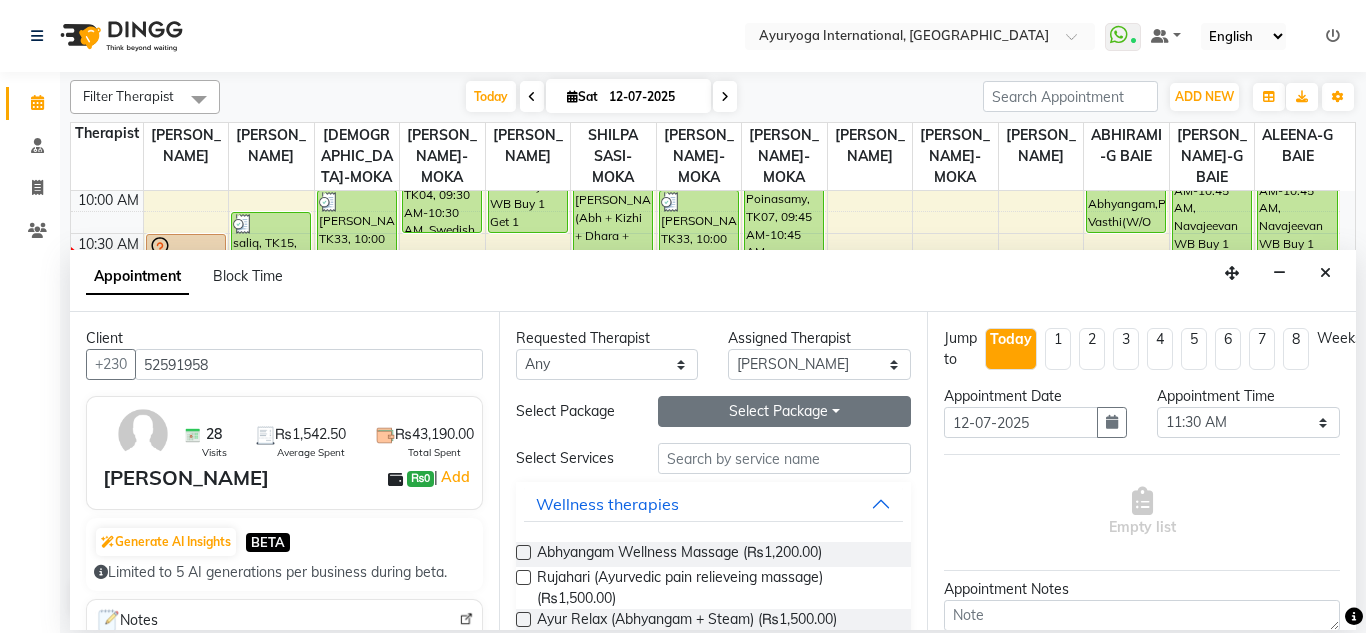 click on "Select Package  Toggle Dropdown" at bounding box center [785, 411] 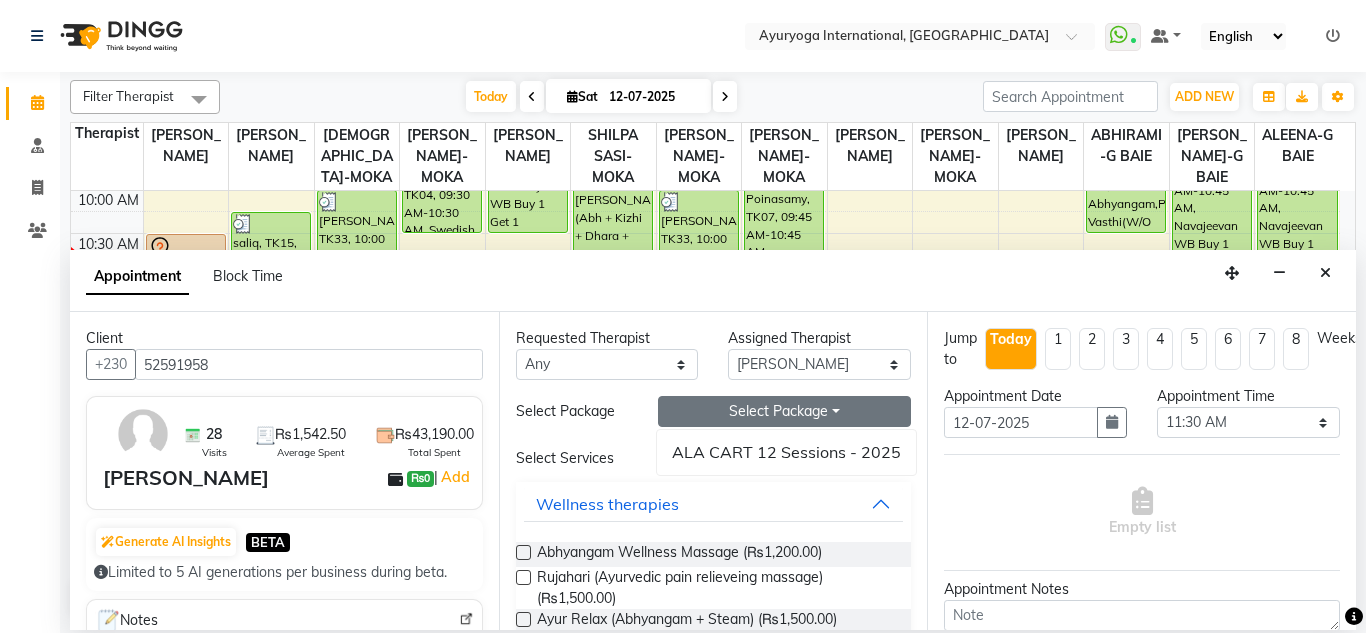 click on "Select Package  Toggle Dropdown" at bounding box center (785, 411) 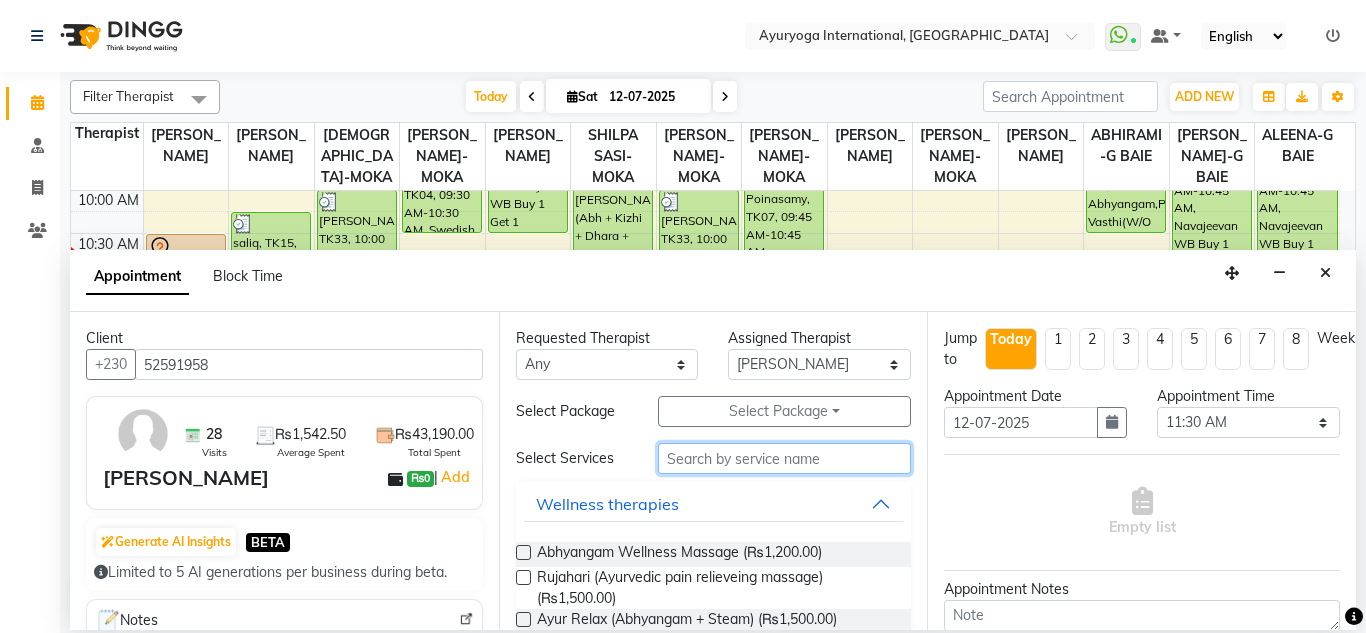 click at bounding box center (785, 458) 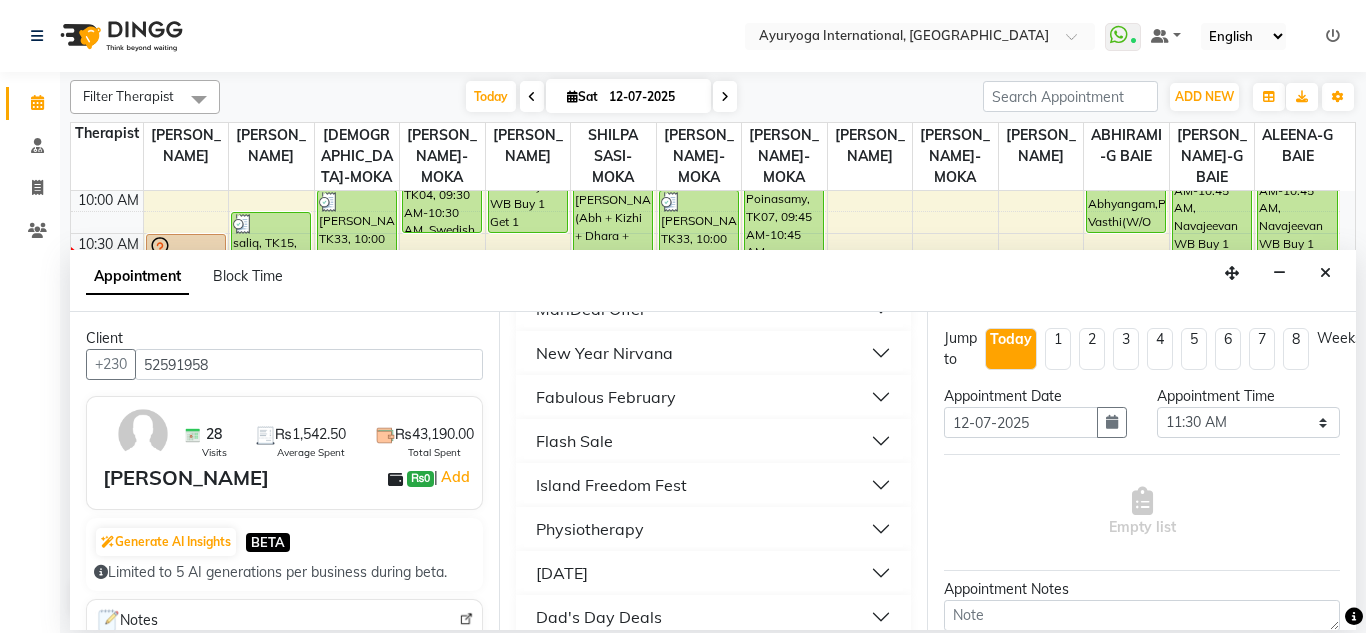 scroll, scrollTop: 2003, scrollLeft: 0, axis: vertical 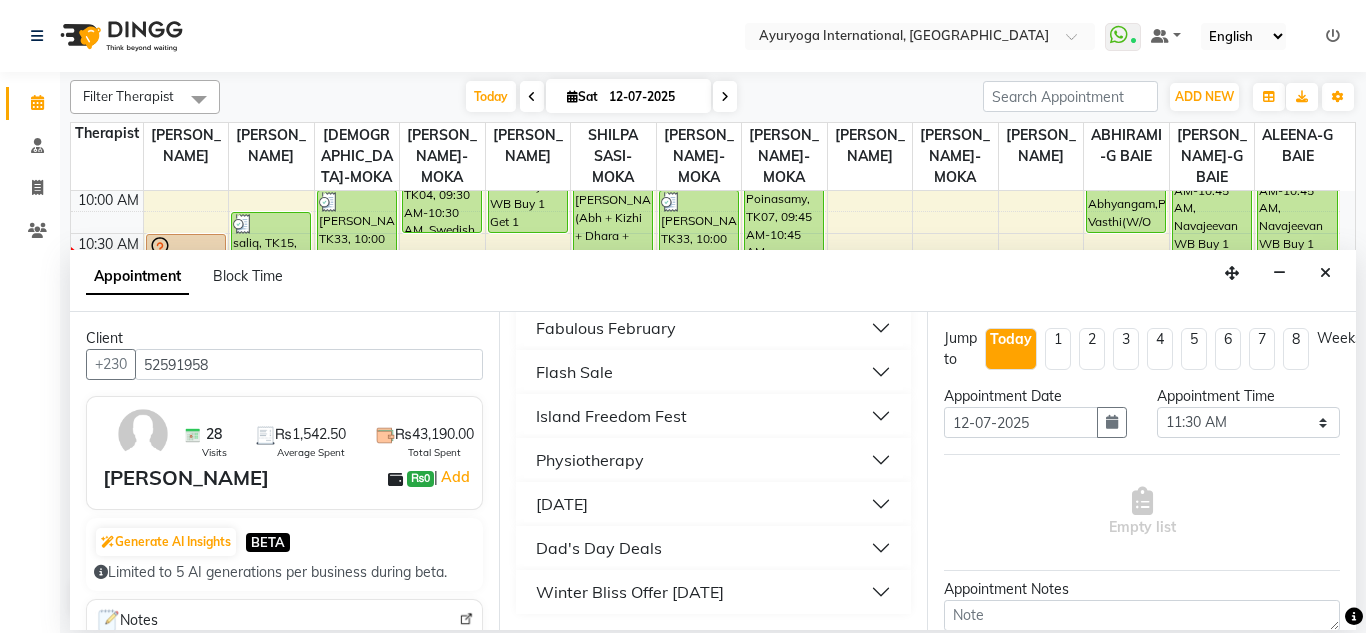 click on "Winter Bliss Offer [DATE]" at bounding box center (630, 592) 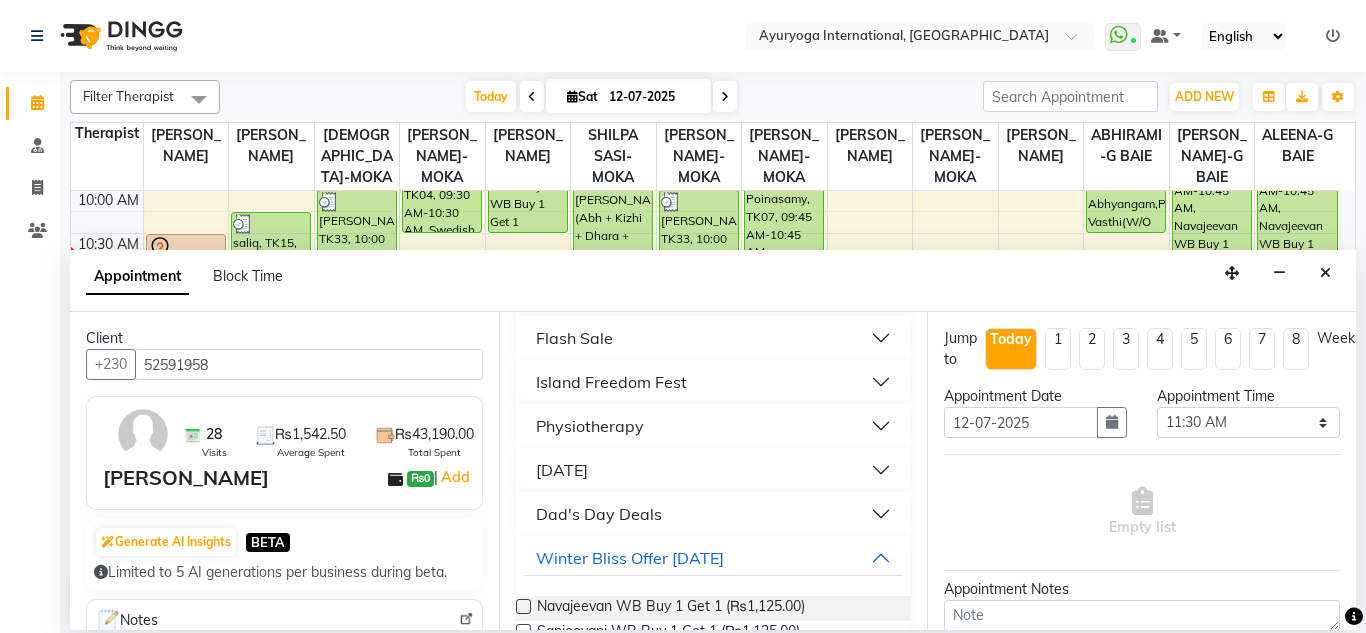 click on "Physiotherapy" at bounding box center [714, 426] 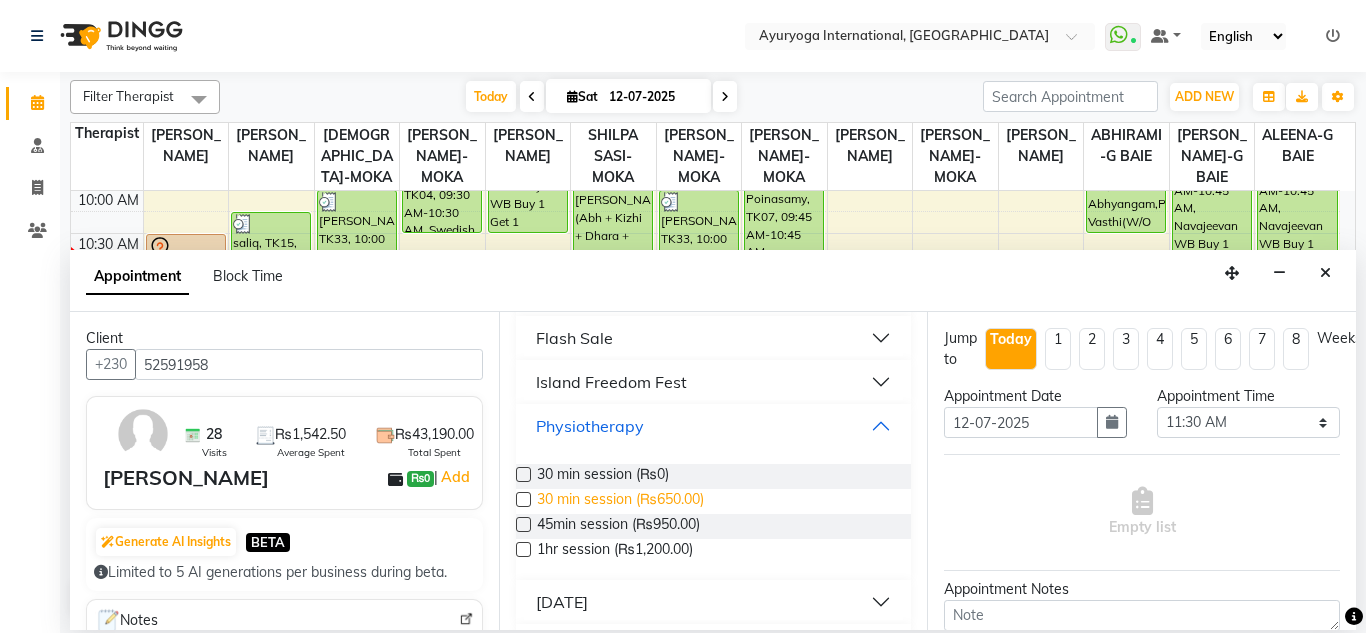 scroll, scrollTop: 2103, scrollLeft: 0, axis: vertical 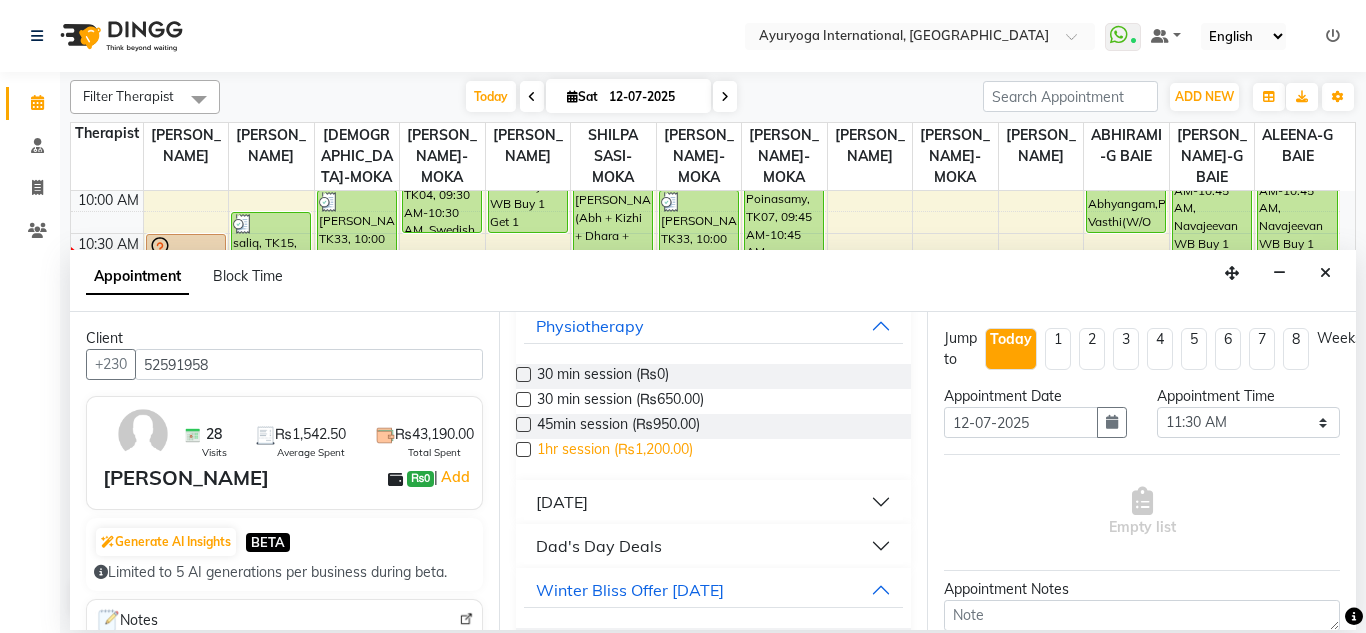 click on "1hr session (₨1,200.00)" at bounding box center (615, 451) 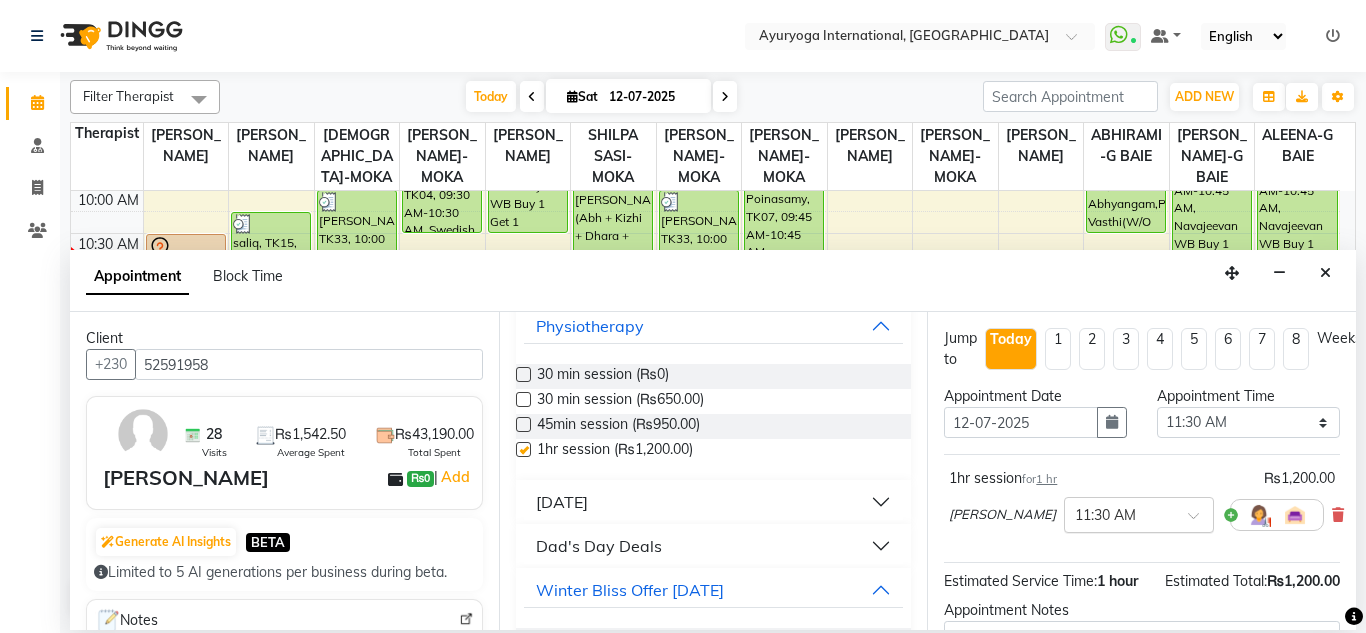 checkbox on "false" 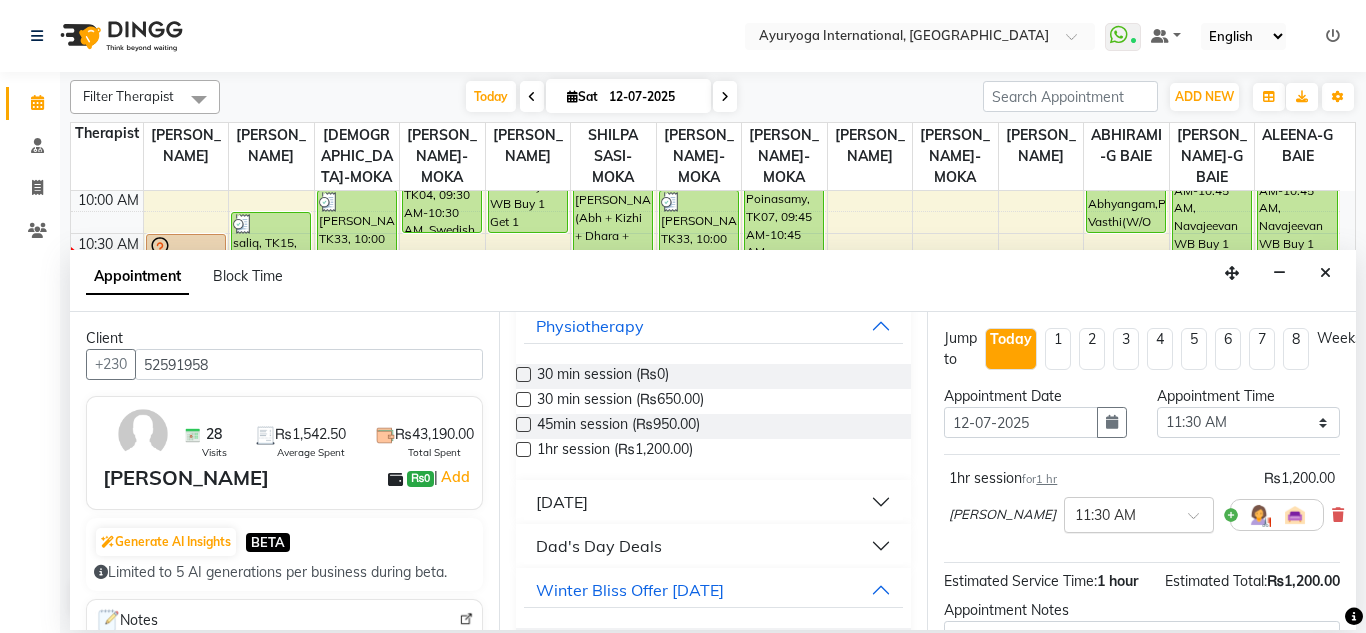 scroll, scrollTop: 267, scrollLeft: 0, axis: vertical 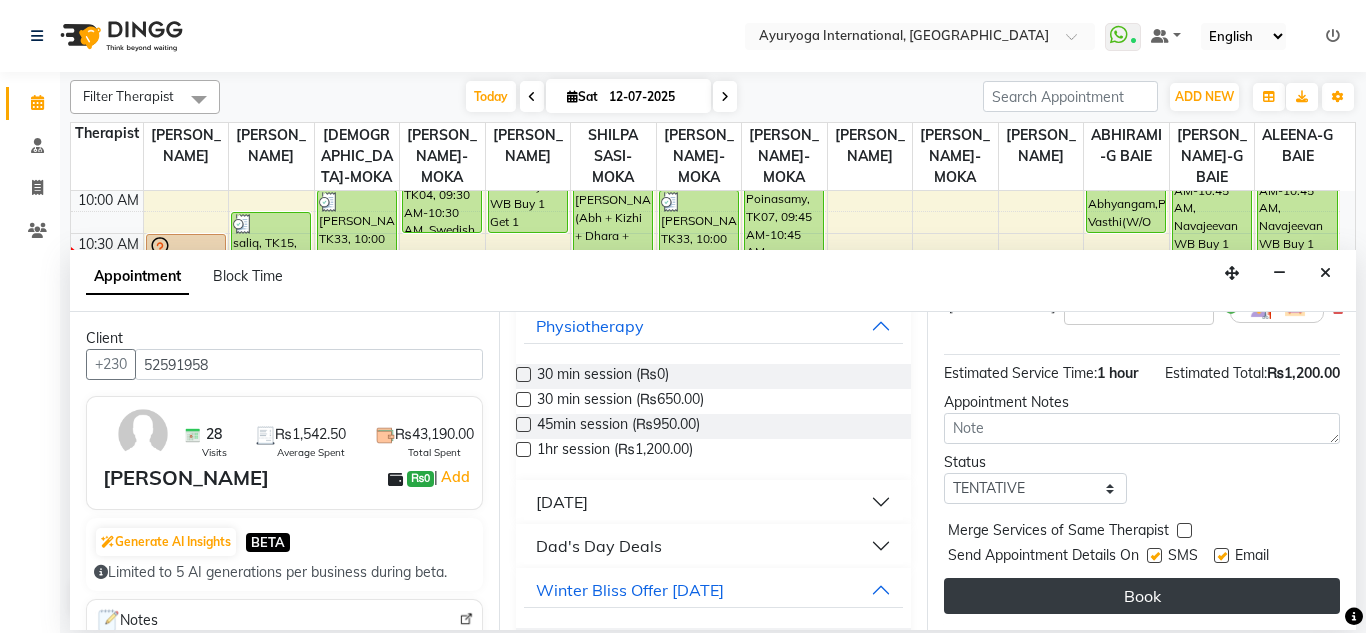 click on "Book" at bounding box center [1142, 596] 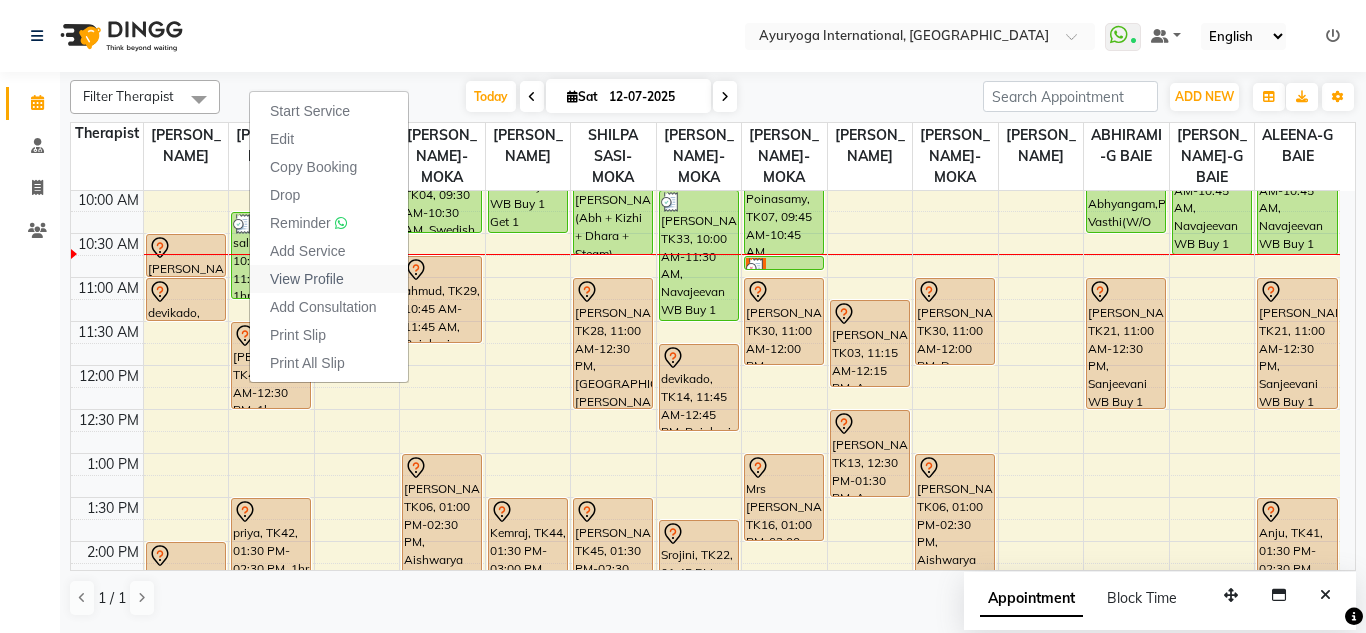 click on "View Profile" at bounding box center [307, 279] 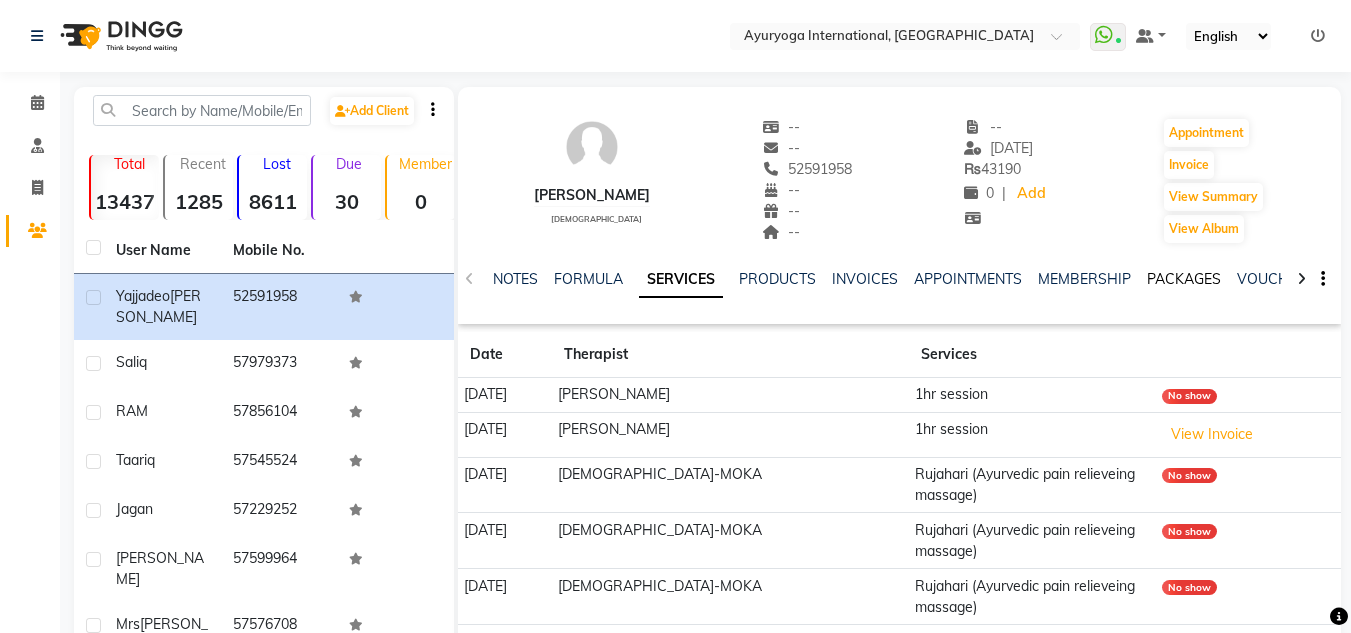 click on "PACKAGES" 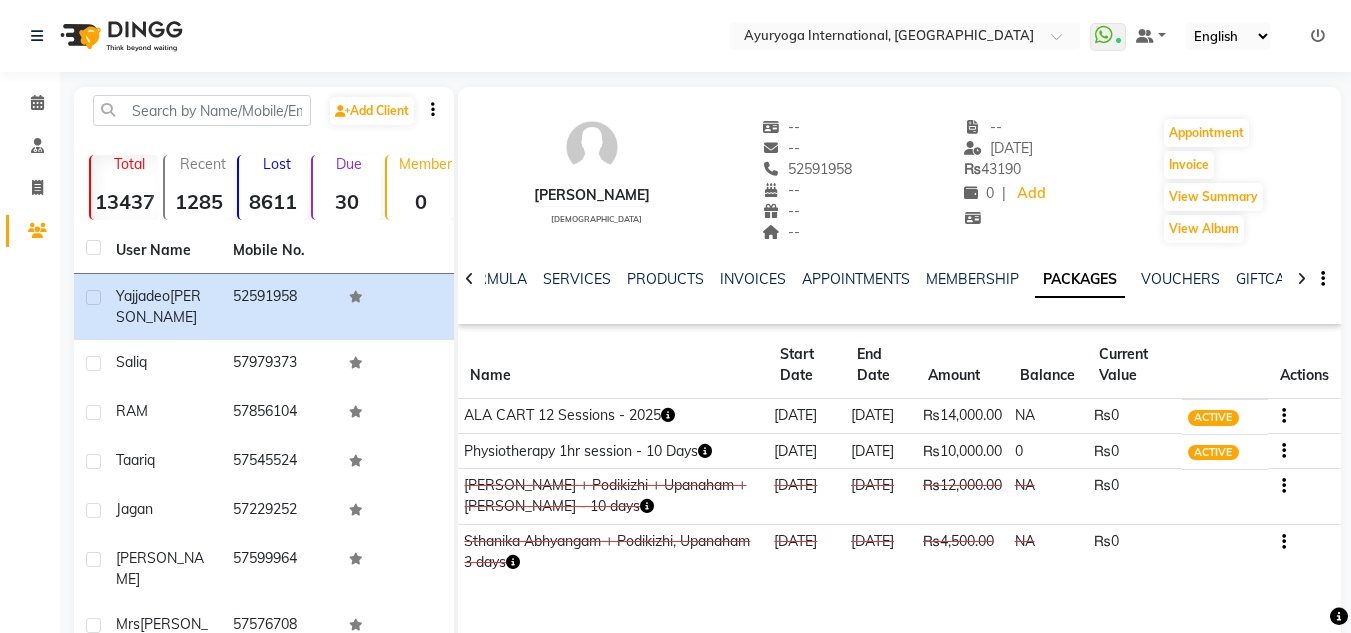 click on "ALA CART 12 Sessions - 2025" 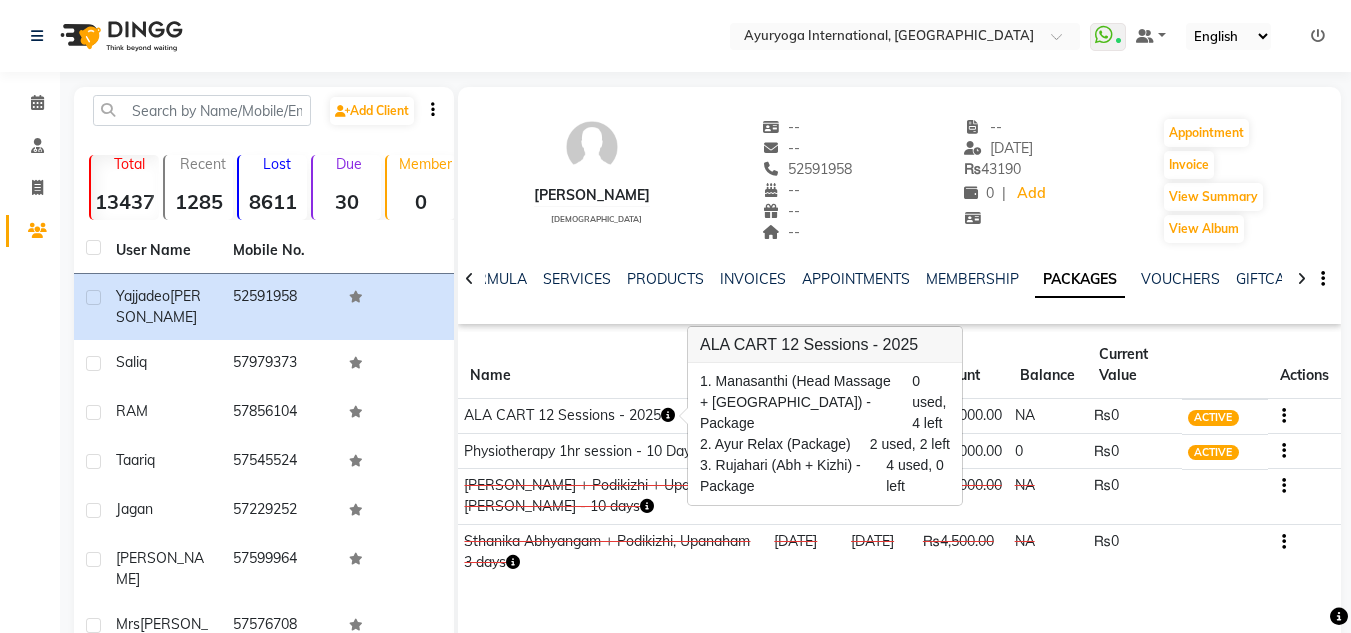 click on "ALA CART 12 Sessions - 2025" 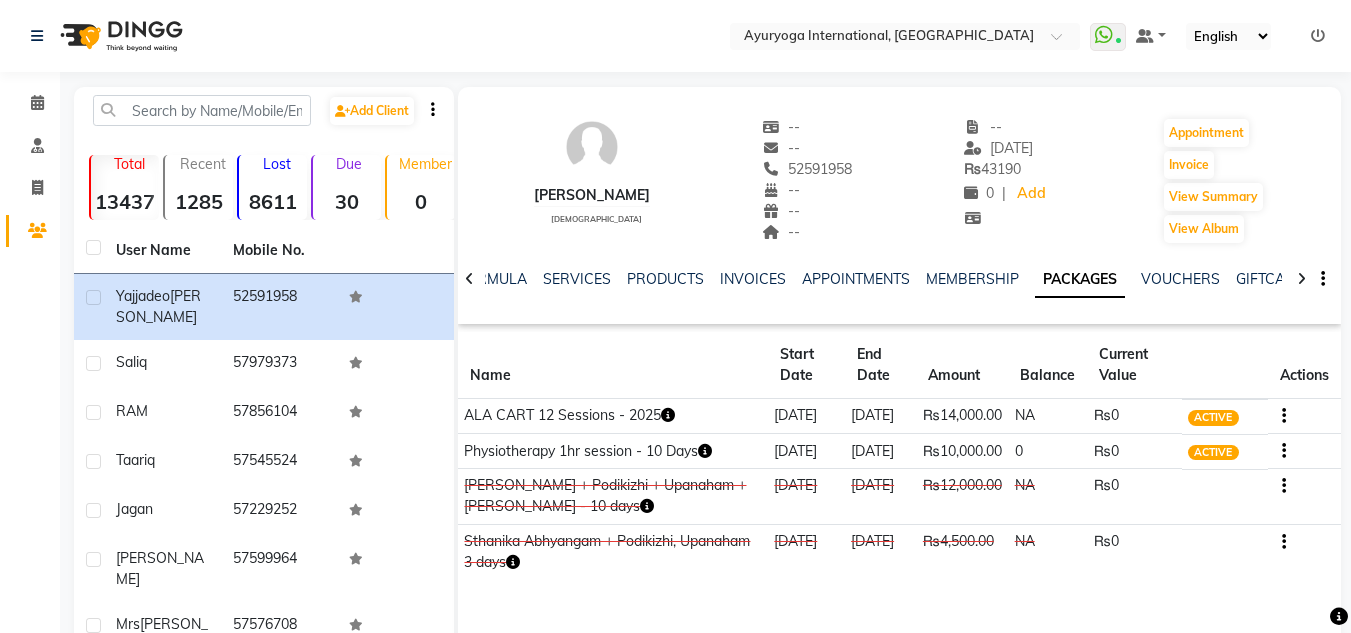 drag, startPoint x: 706, startPoint y: 465, endPoint x: 718, endPoint y: 465, distance: 12 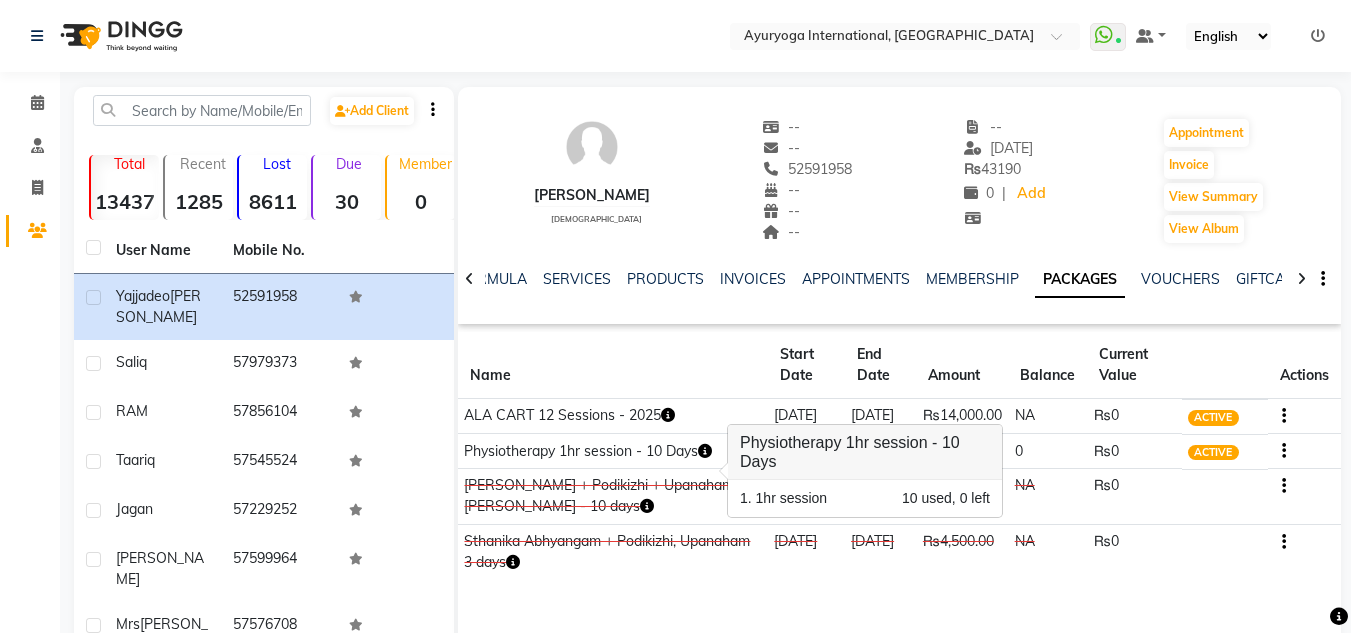click 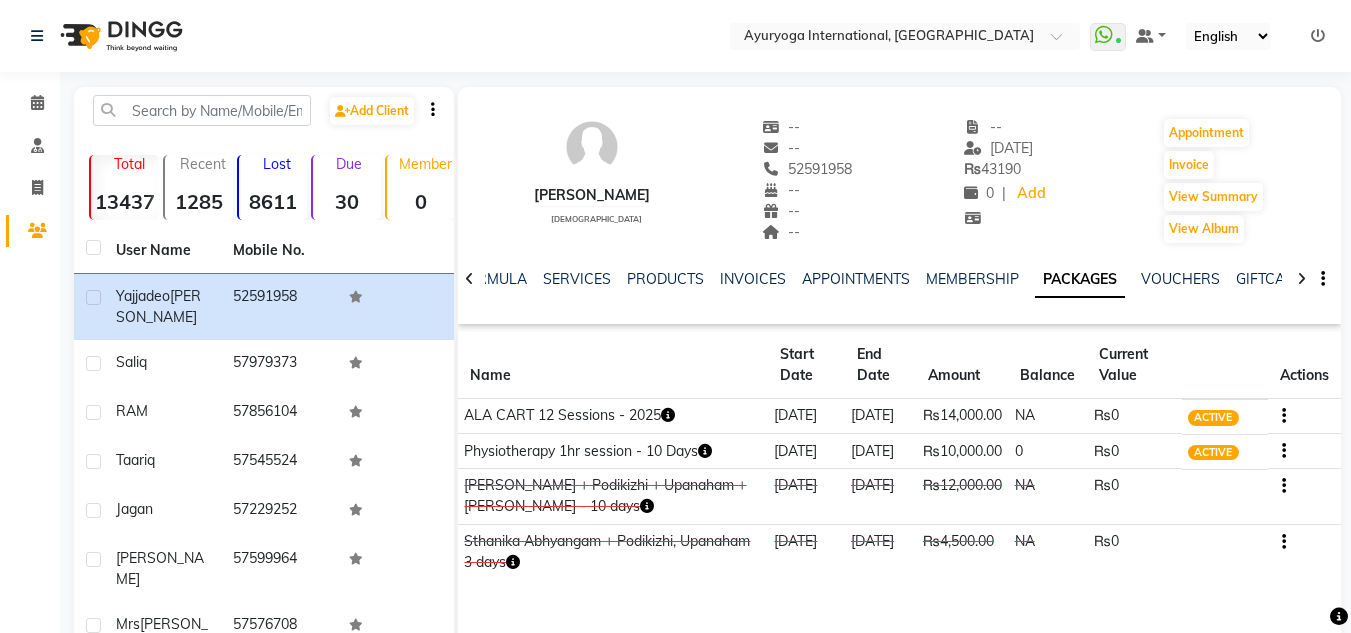 click 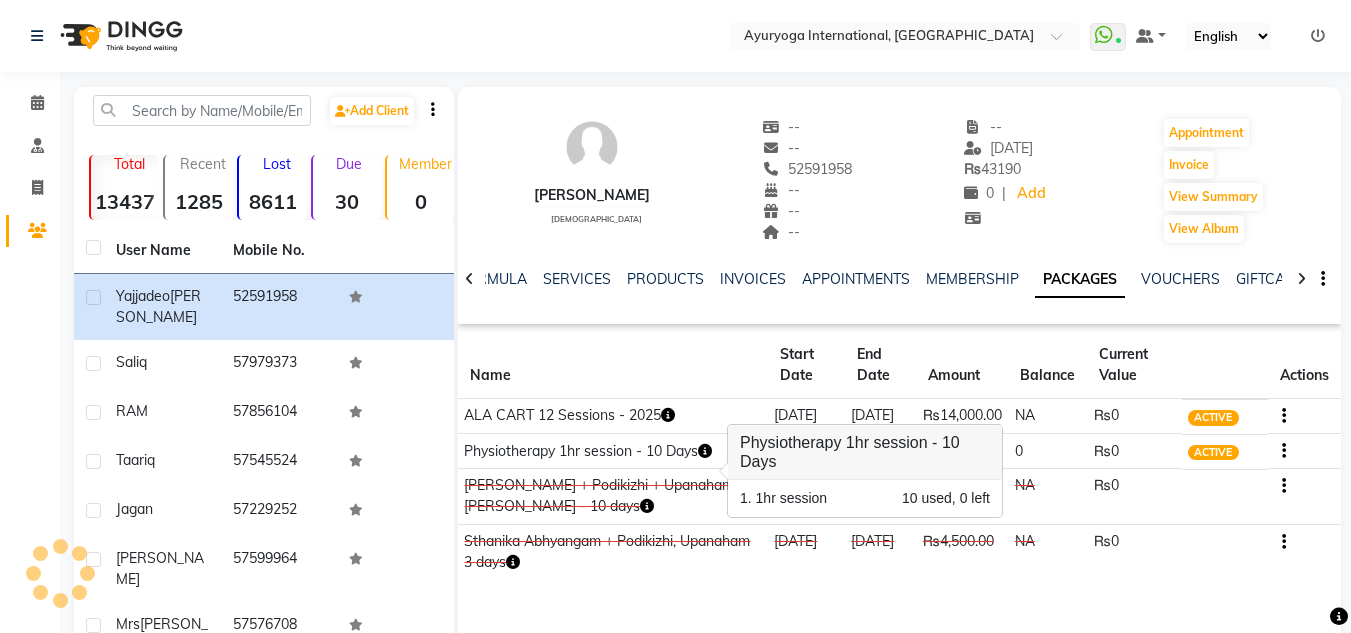 click 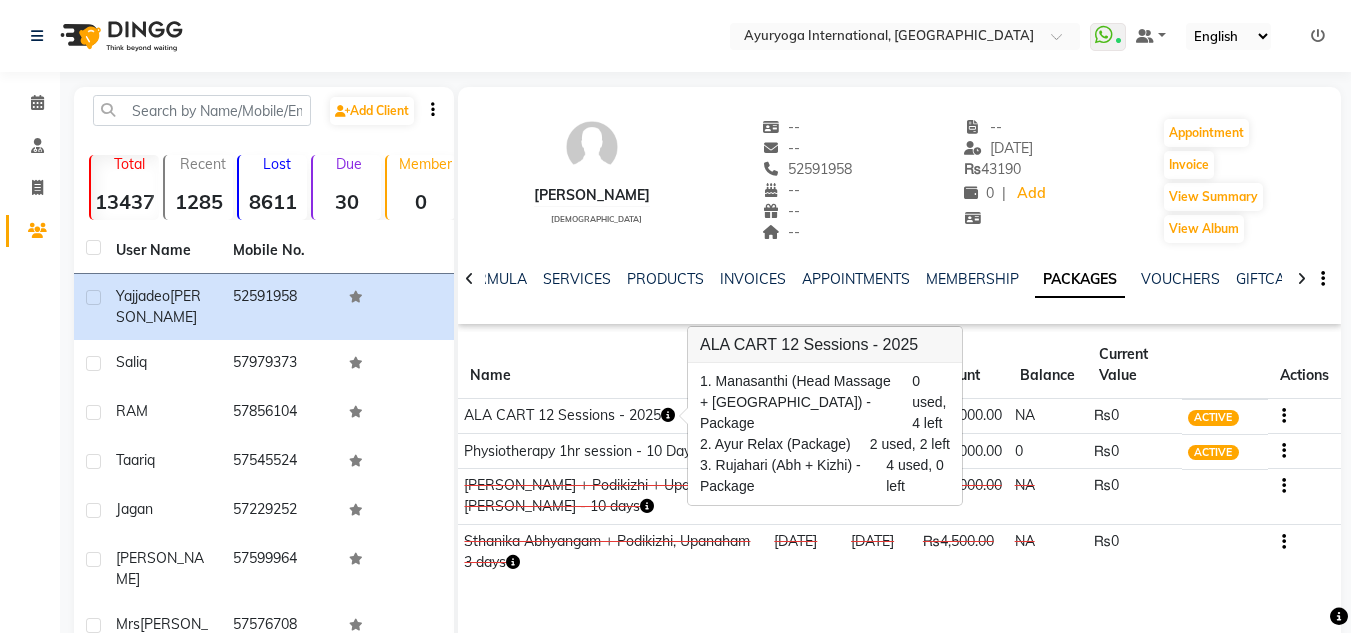 click on "ALA CART 12 Sessions - 2025" 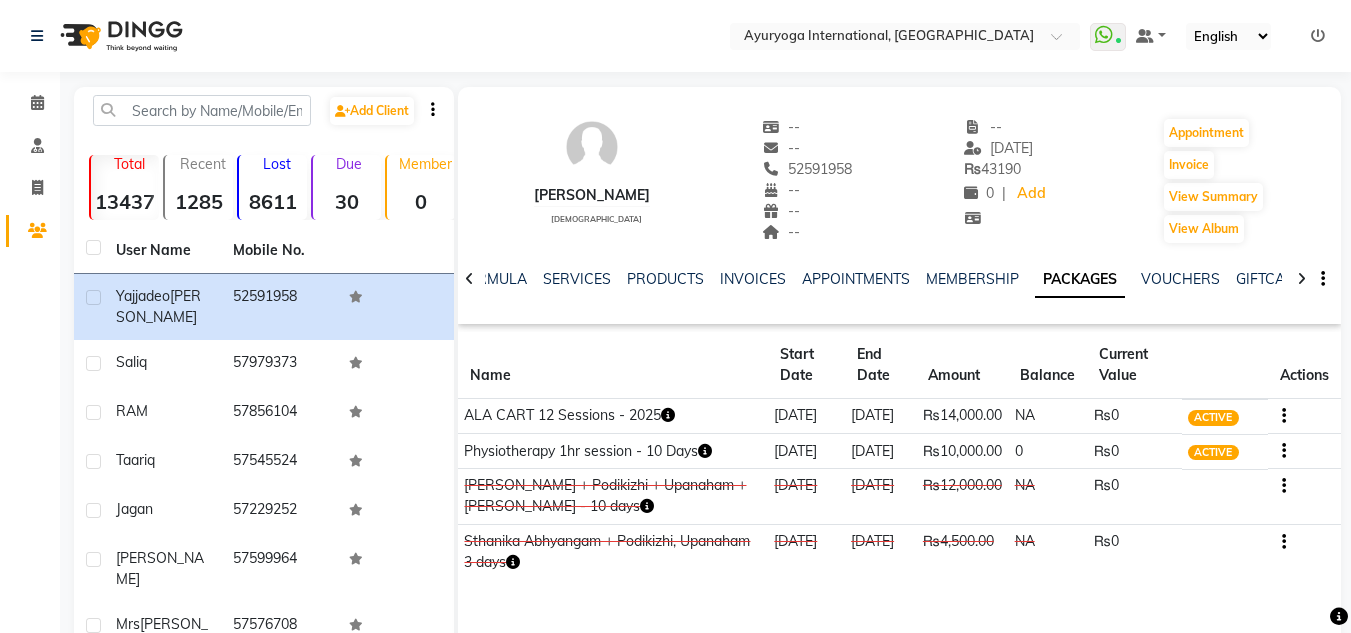 click on "ALA CART 12 Sessions - 2025" 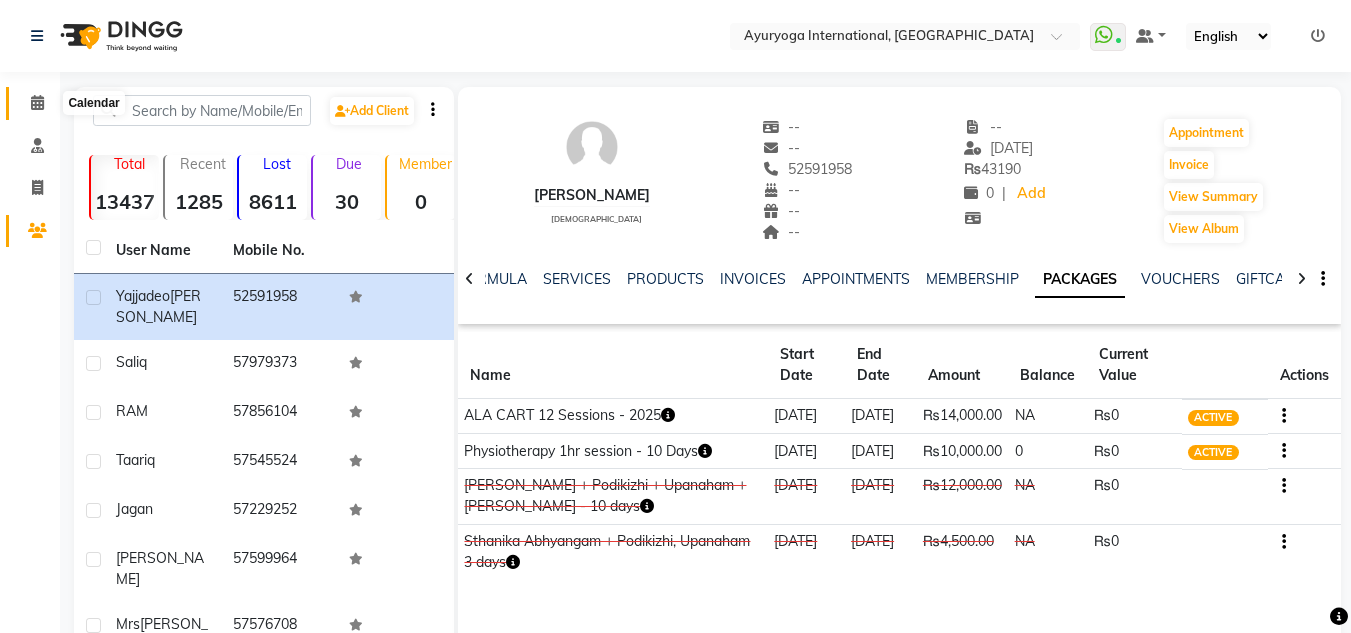 click 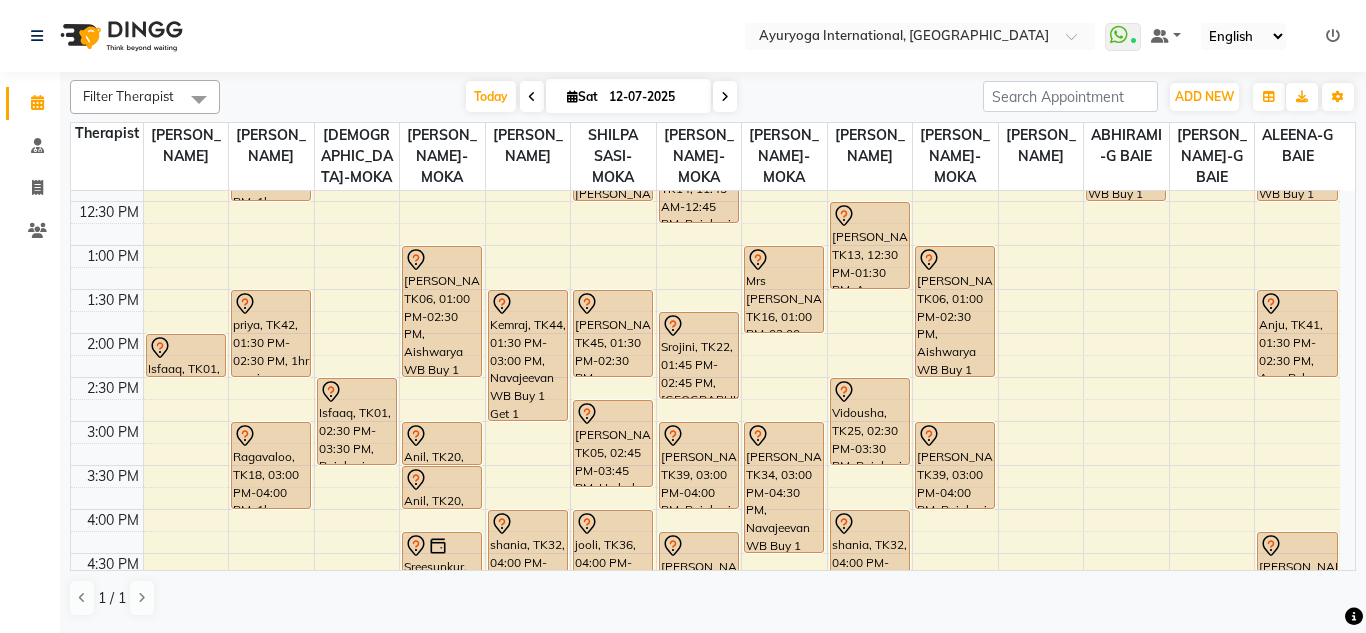 scroll, scrollTop: 573, scrollLeft: 0, axis: vertical 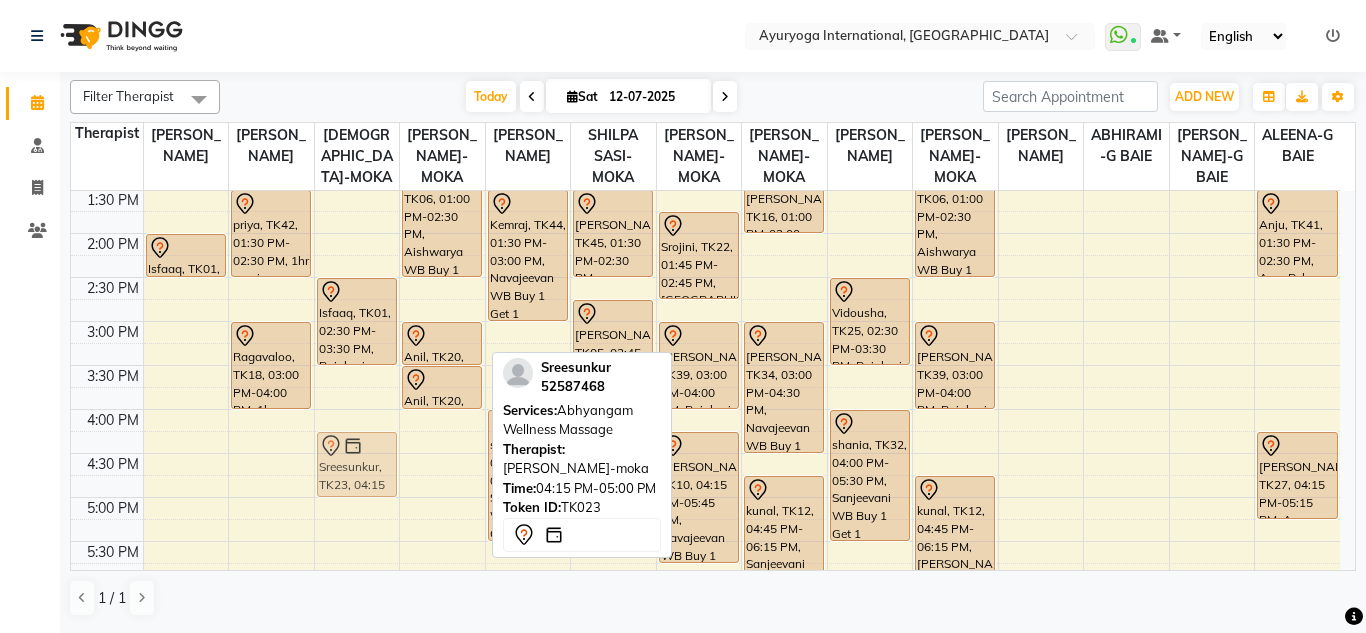 drag, startPoint x: 445, startPoint y: 471, endPoint x: 370, endPoint y: 481, distance: 75.66373 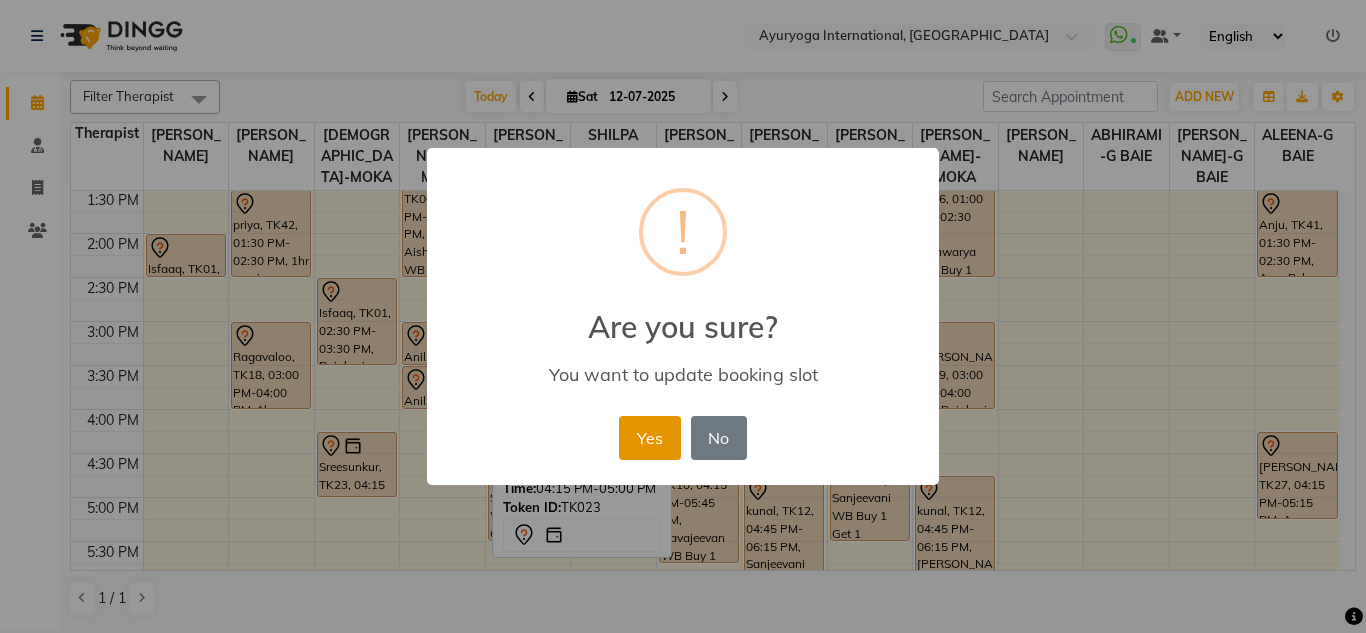 click on "Yes" at bounding box center [649, 438] 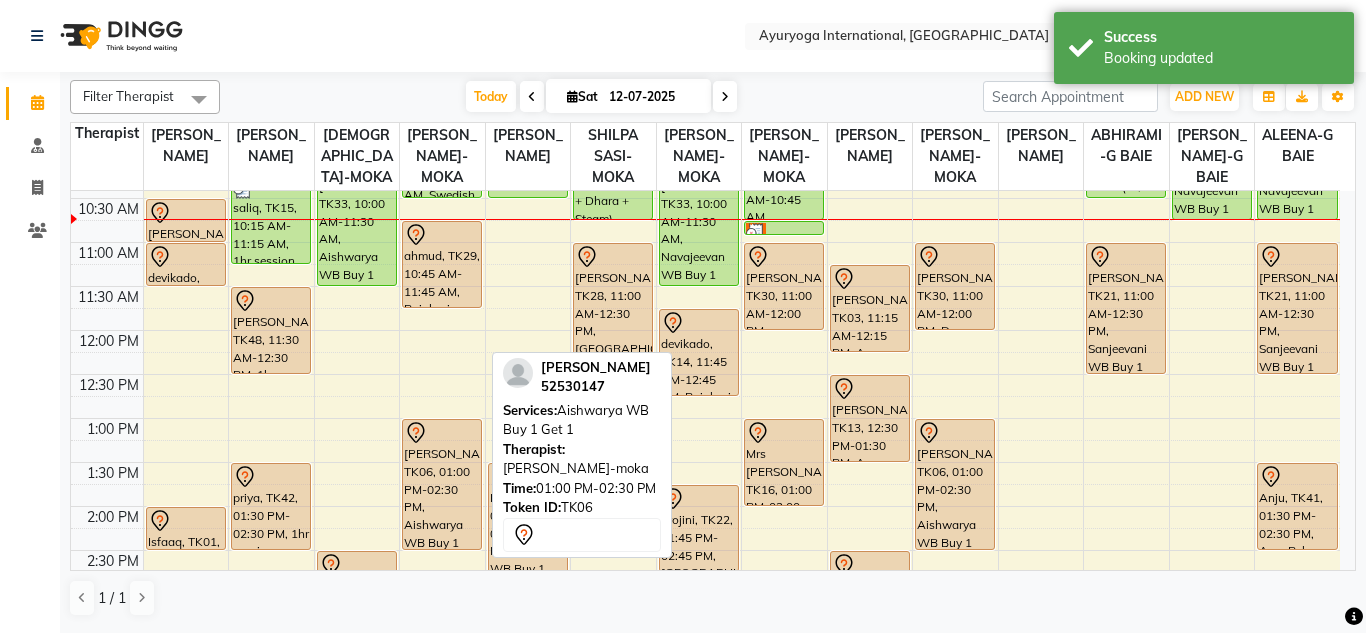 scroll, scrollTop: 400, scrollLeft: 0, axis: vertical 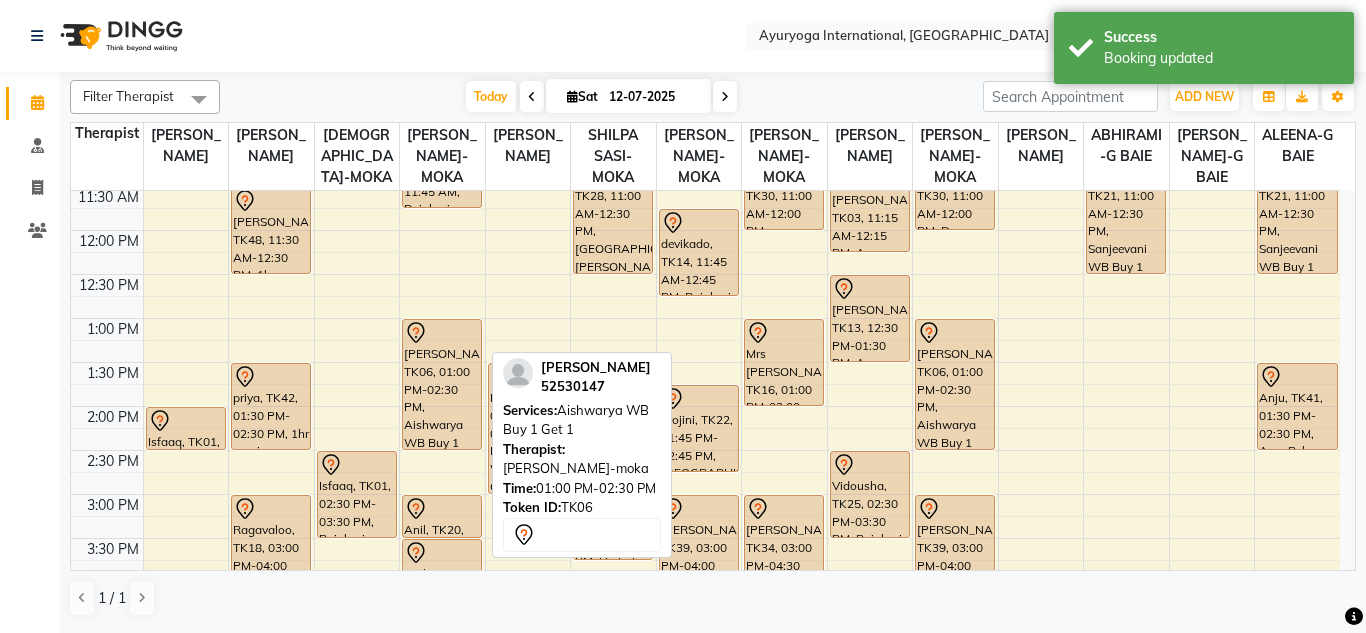 click on "[PERSON_NAME], TK06, 01:00 PM-02:30 PM, Aishwarya WB Buy 1 Get 1" at bounding box center (442, 384) 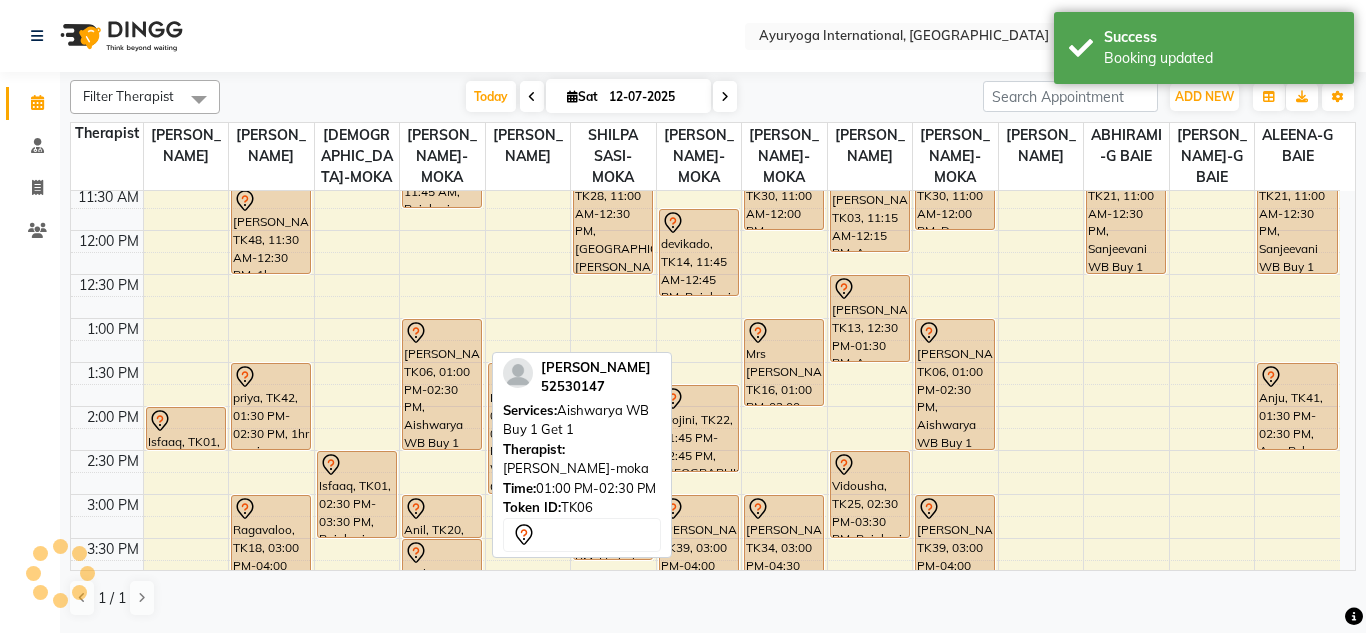 click on "[PERSON_NAME], TK06, 01:00 PM-02:30 PM, Aishwarya WB Buy 1 Get 1" at bounding box center (442, 384) 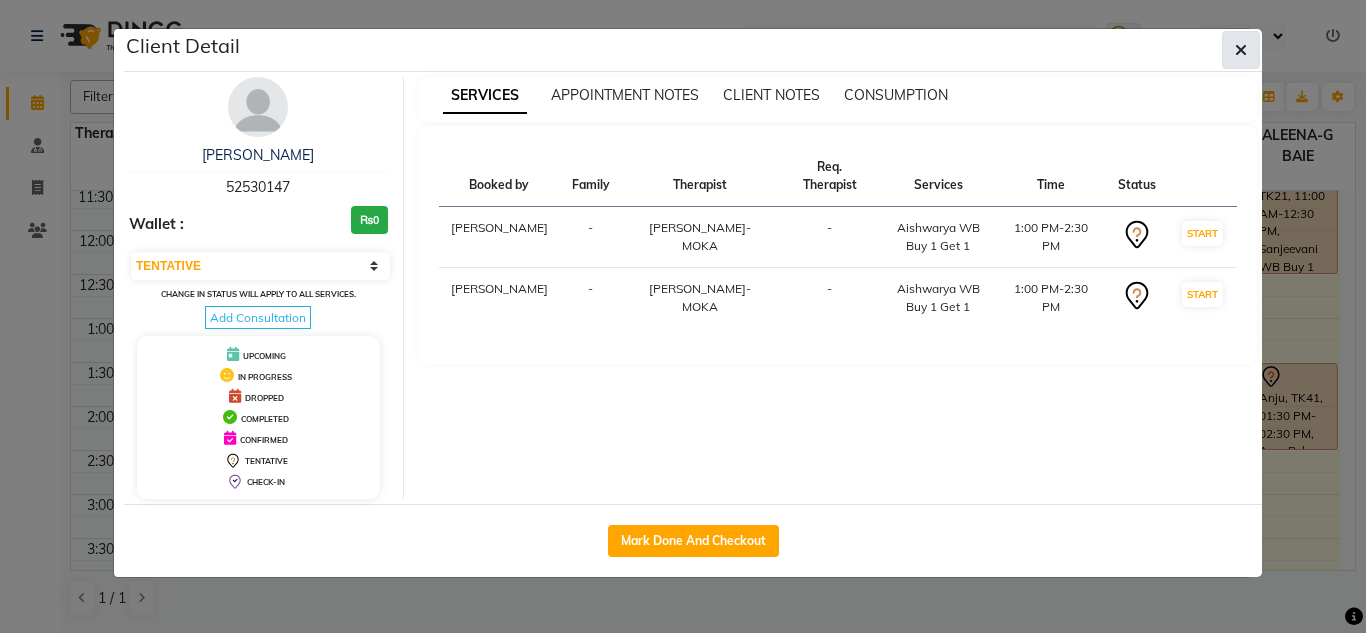 click 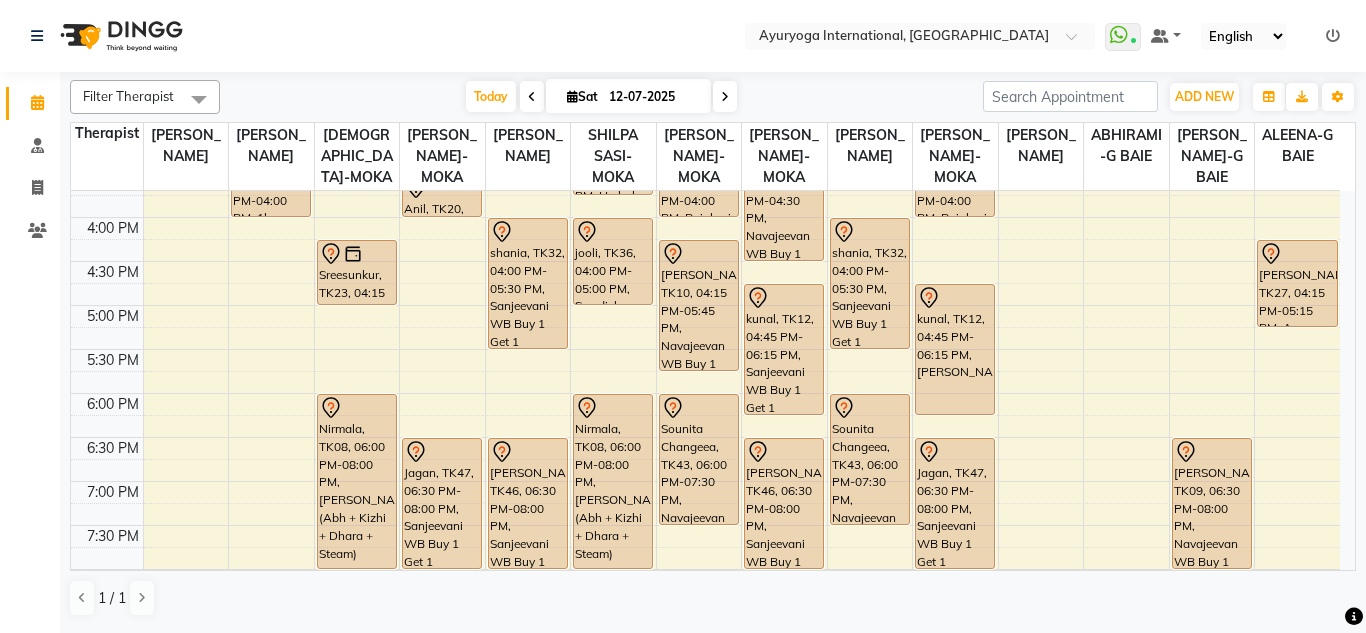 scroll, scrollTop: 800, scrollLeft: 0, axis: vertical 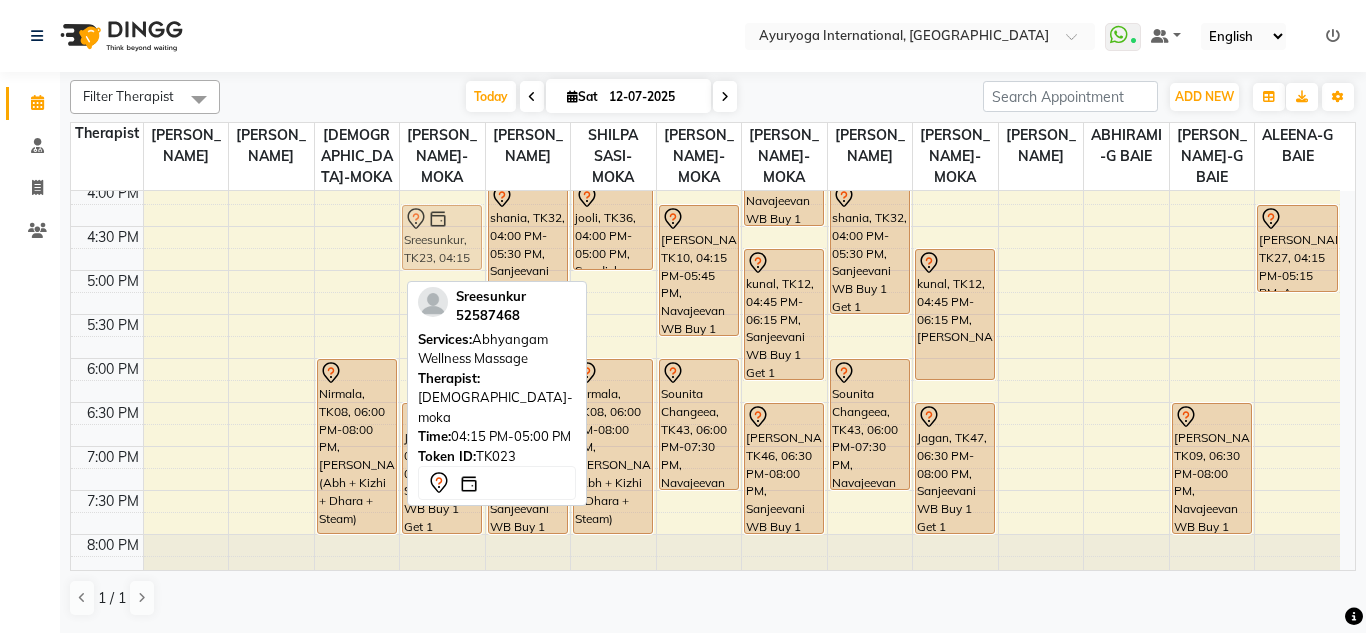 drag, startPoint x: 350, startPoint y: 239, endPoint x: 435, endPoint y: 236, distance: 85.052925 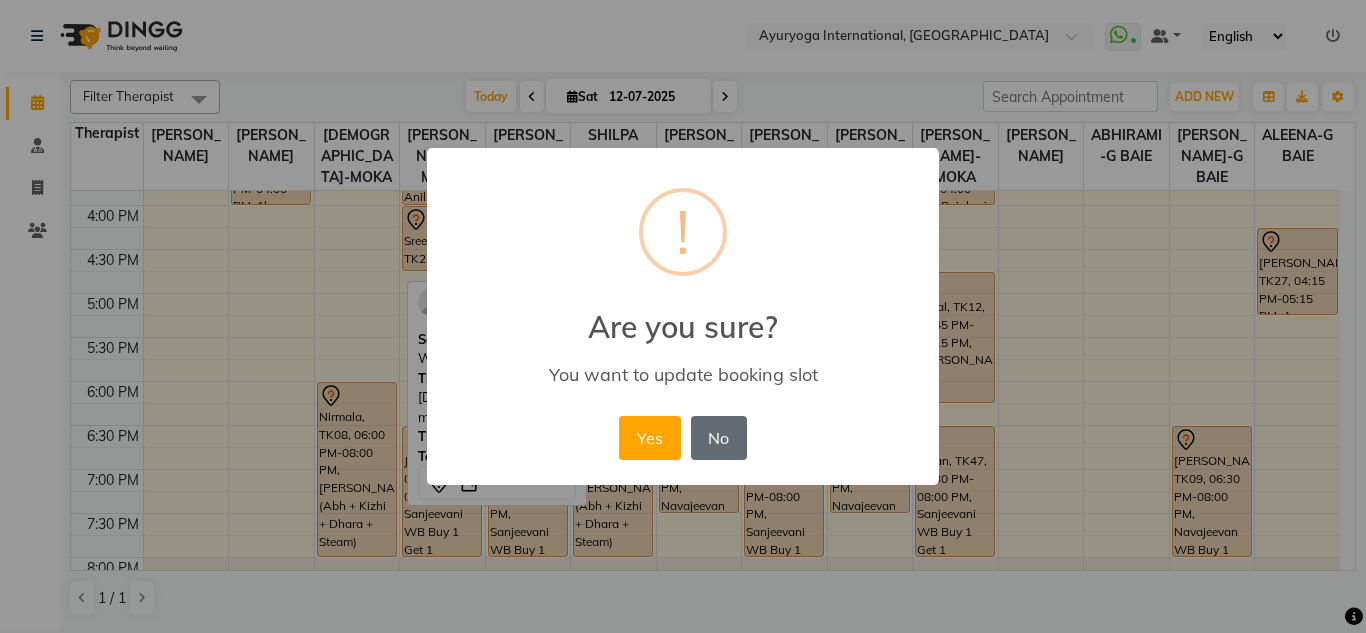 click on "No" at bounding box center (719, 438) 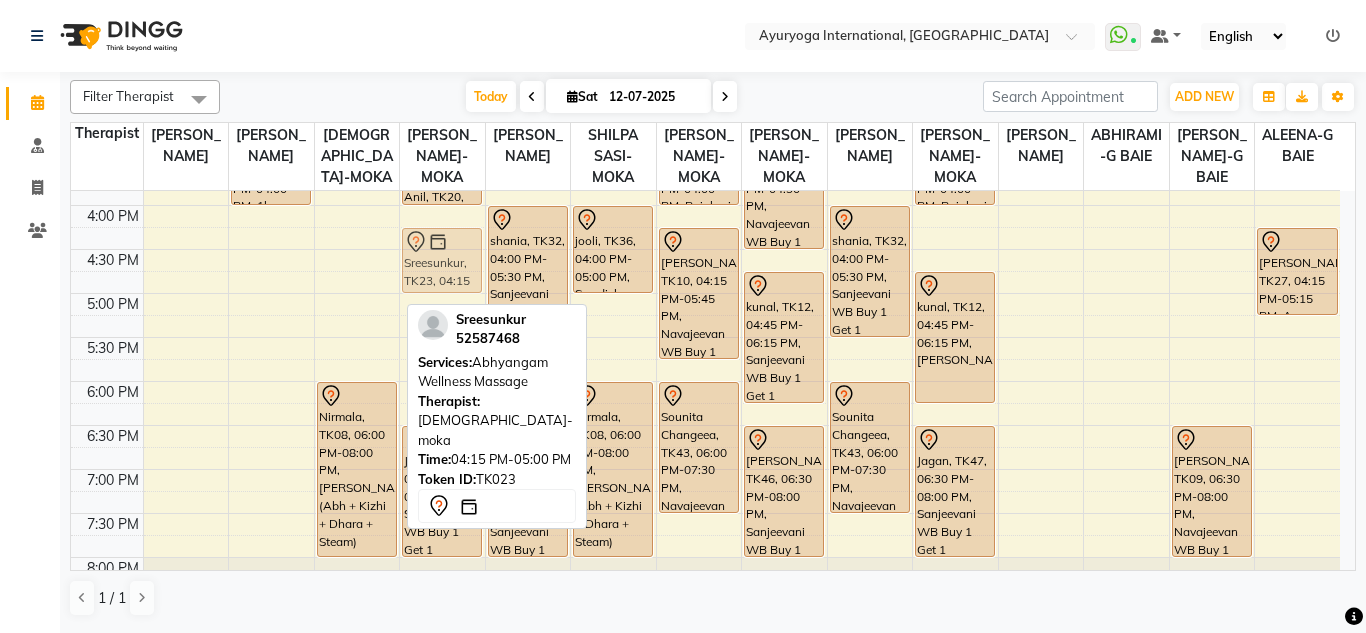 drag, startPoint x: 346, startPoint y: 278, endPoint x: 367, endPoint y: 276, distance: 21.095022 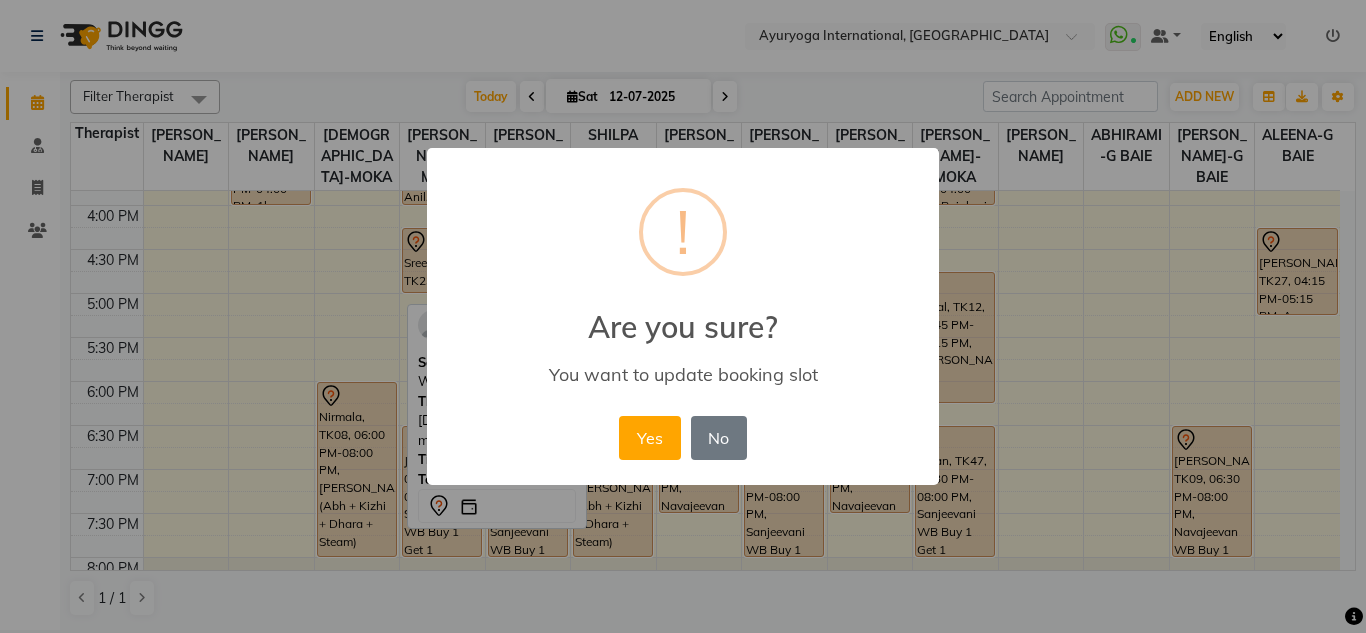 click on "× ! Are you sure? You want to update booking slot Yes No No" at bounding box center [683, 317] 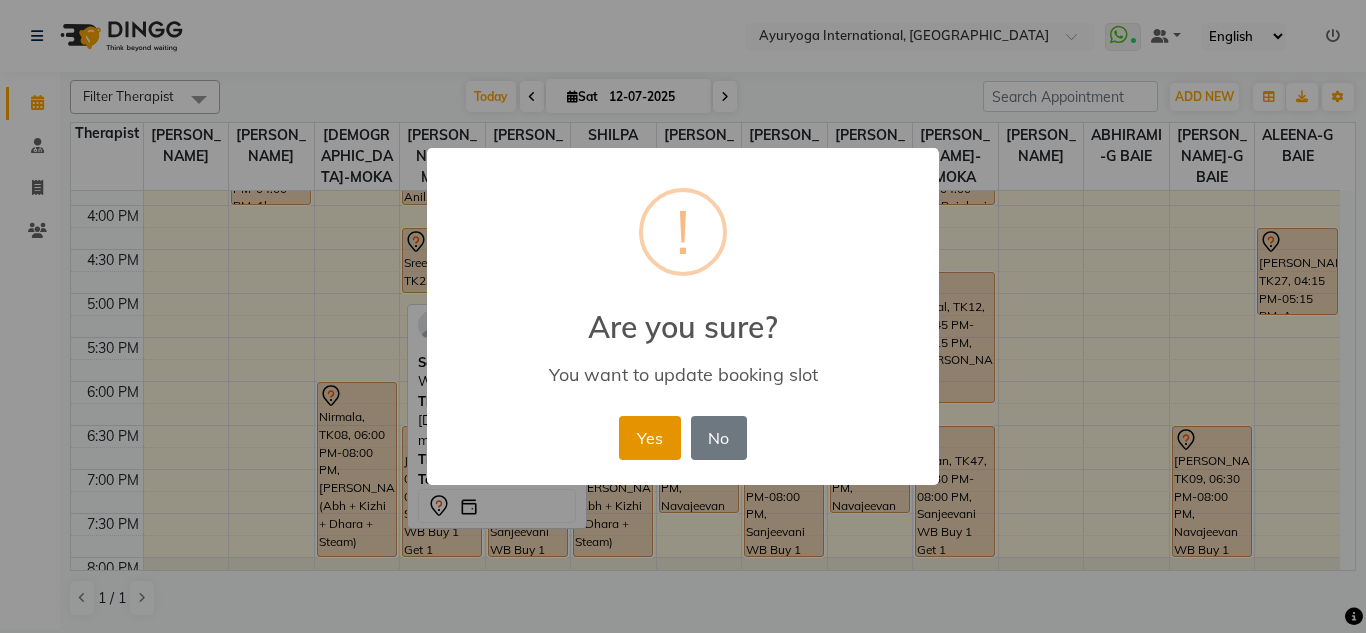 click on "Yes" at bounding box center (649, 438) 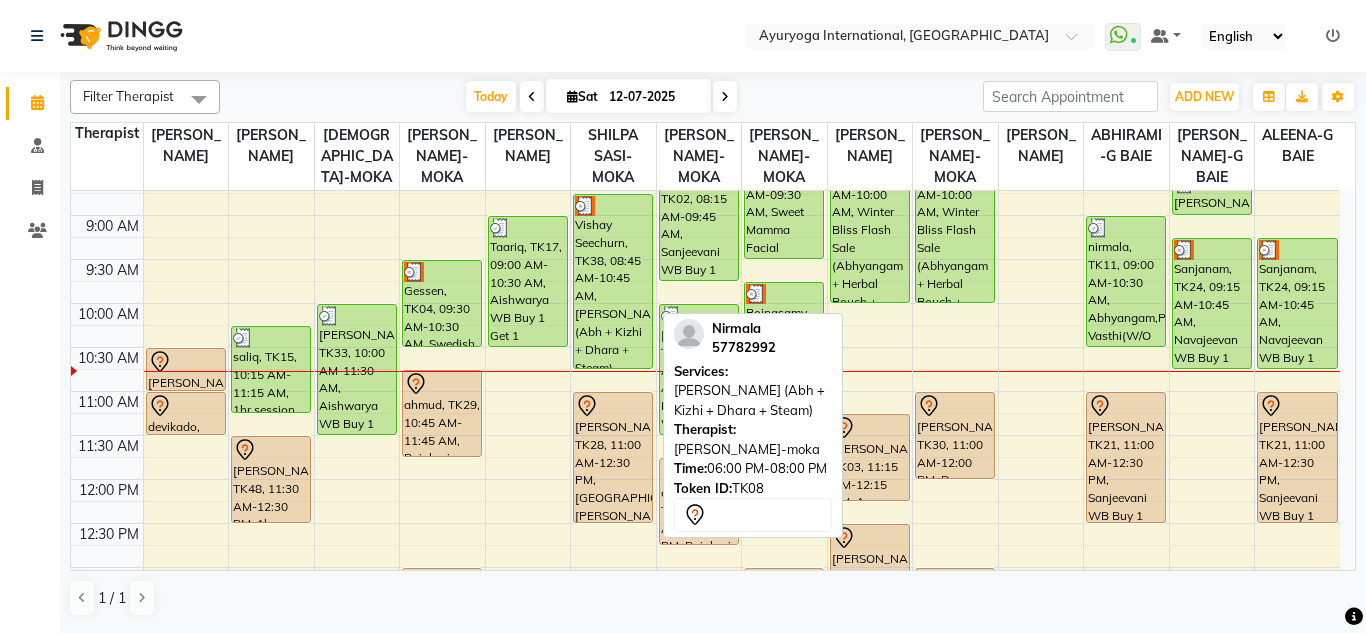 scroll, scrollTop: 0, scrollLeft: 0, axis: both 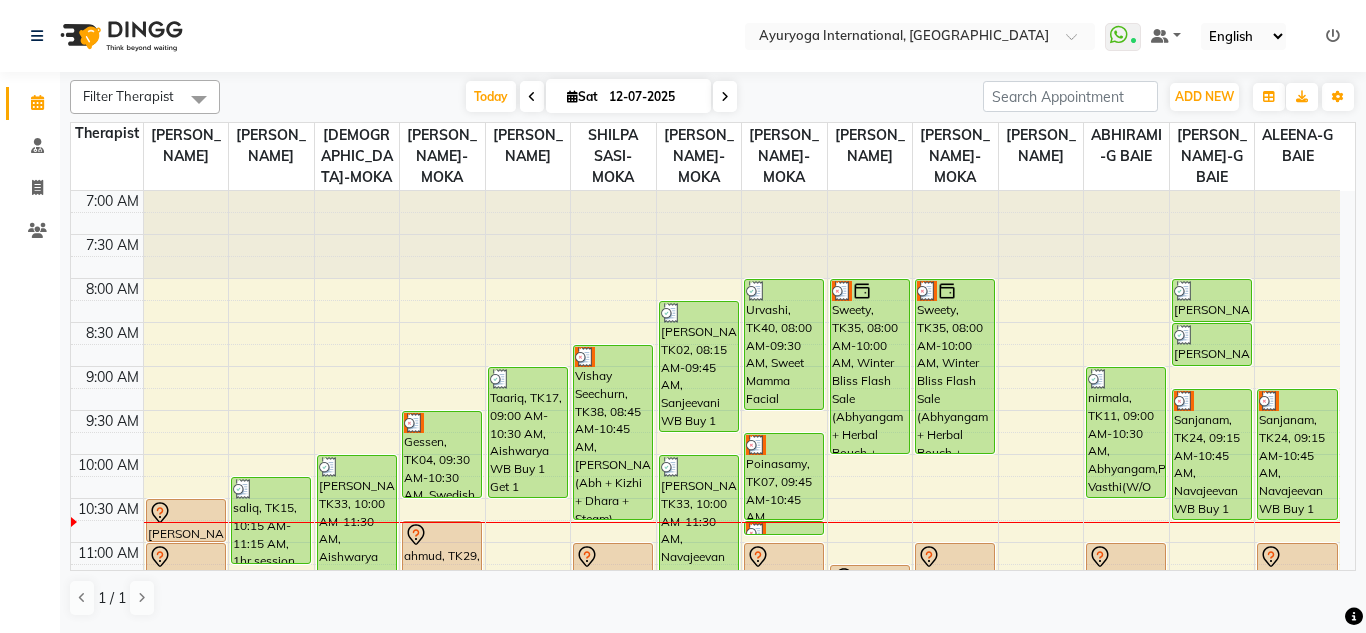 click on "[DATE]  [DATE]" at bounding box center (601, 97) 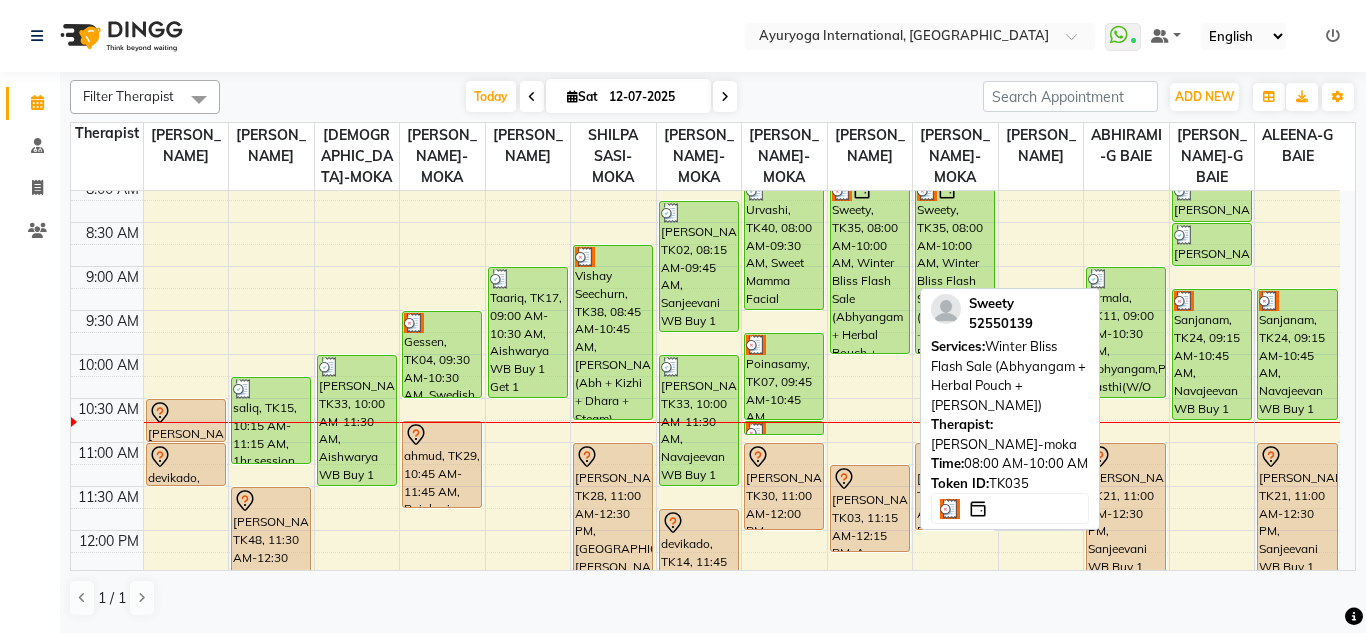 scroll, scrollTop: 300, scrollLeft: 0, axis: vertical 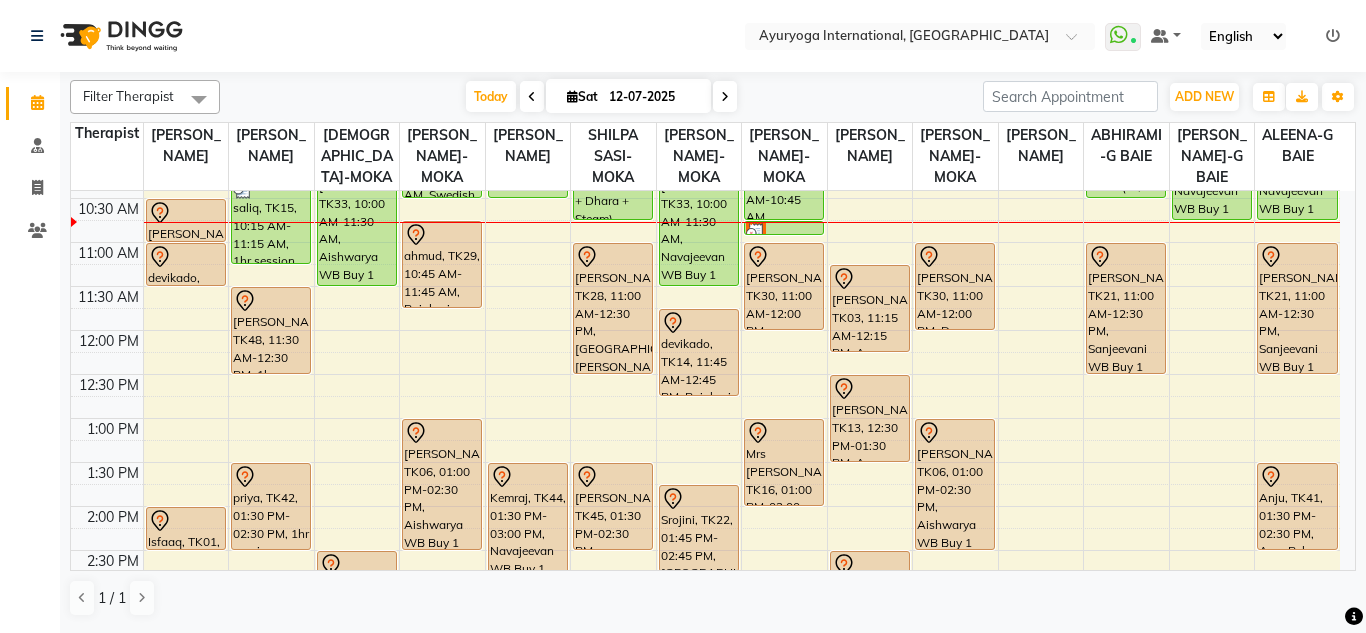 click on "Select Location × Ayuryoga International, Mount Ory Rd  WhatsApp Status  ✕ Status:  Connected Most Recent Message: 12-07-2025     10:15 AM Recent Service Activity: 12-07-2025     10:15 AM Default Panel My Panel English ENGLISH Español العربية मराठी हिंदी ગુજરાતી தமிழ் 中文 Notifications nothing to show" 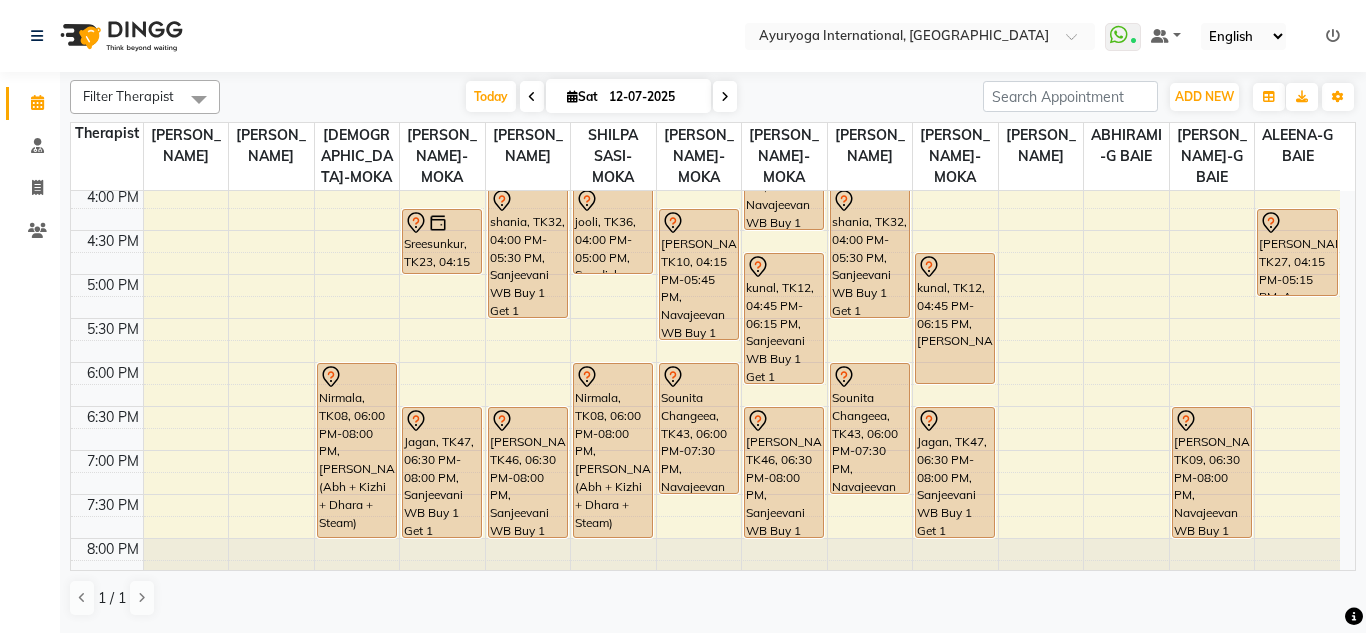 scroll, scrollTop: 800, scrollLeft: 0, axis: vertical 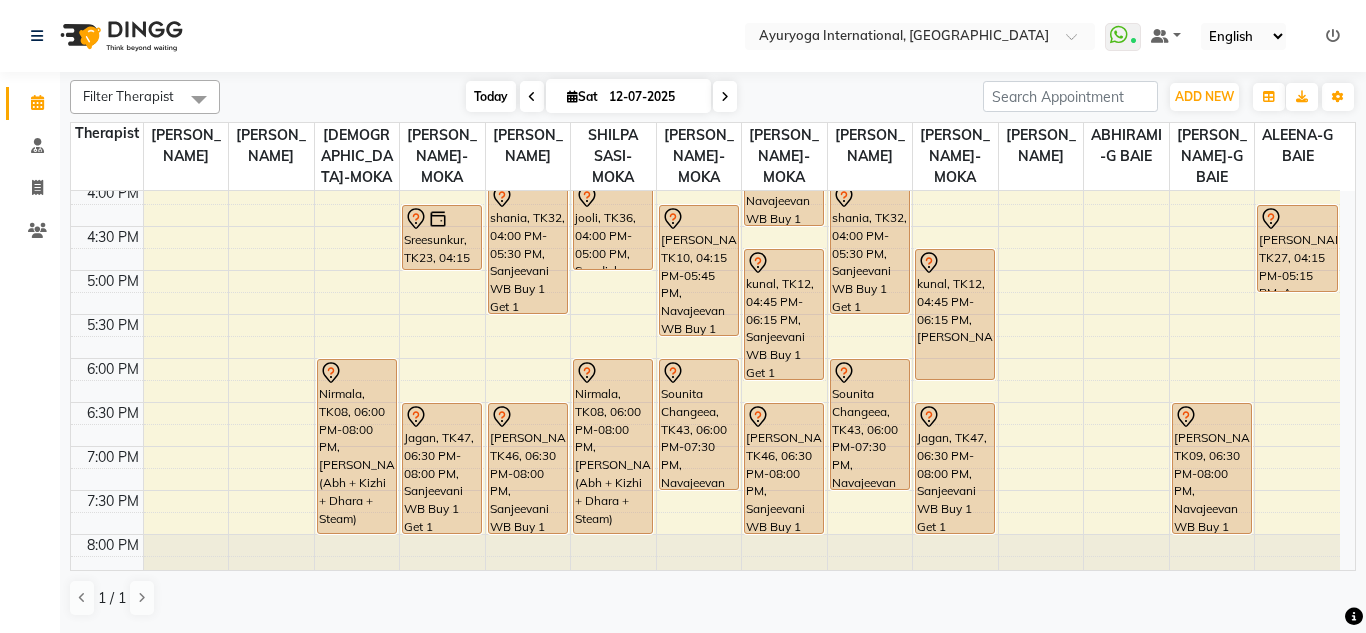 click on "Today" at bounding box center [491, 96] 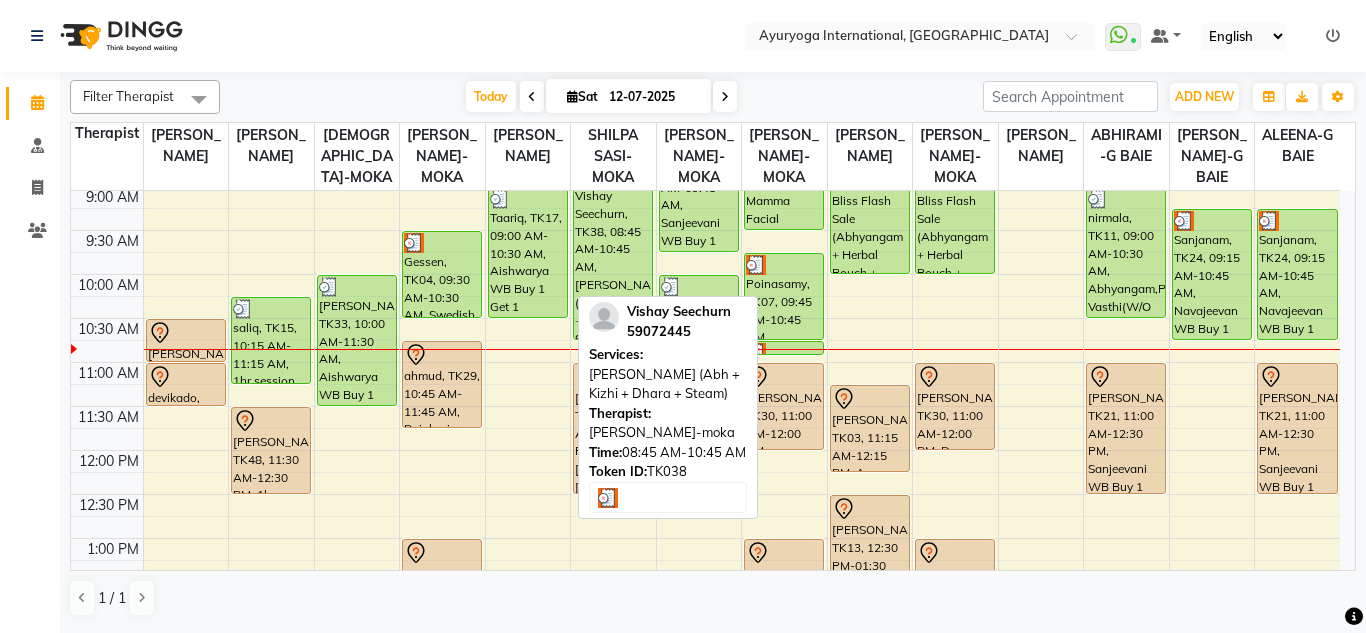 scroll, scrollTop: 65, scrollLeft: 0, axis: vertical 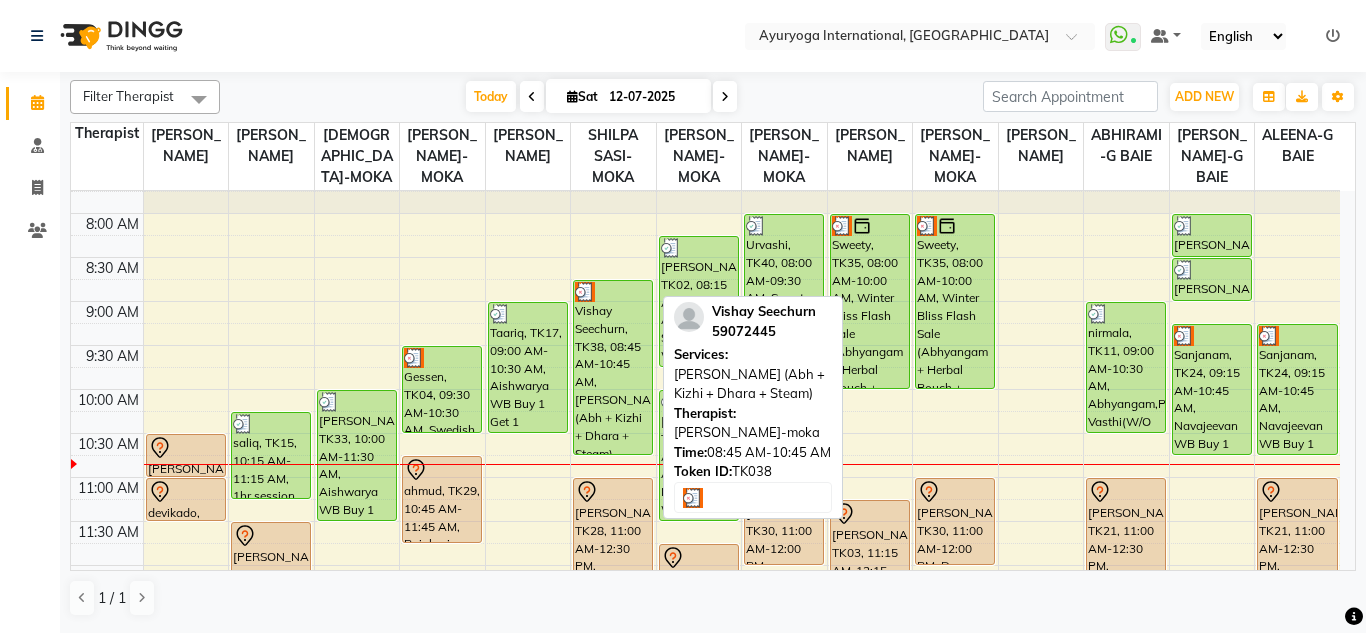 click on "Vishay Seechurn, TK38, 08:45 AM-10:45 AM, Ayur Soukya (Abh + Kizhi + Dhara + Steam)" at bounding box center [613, 367] 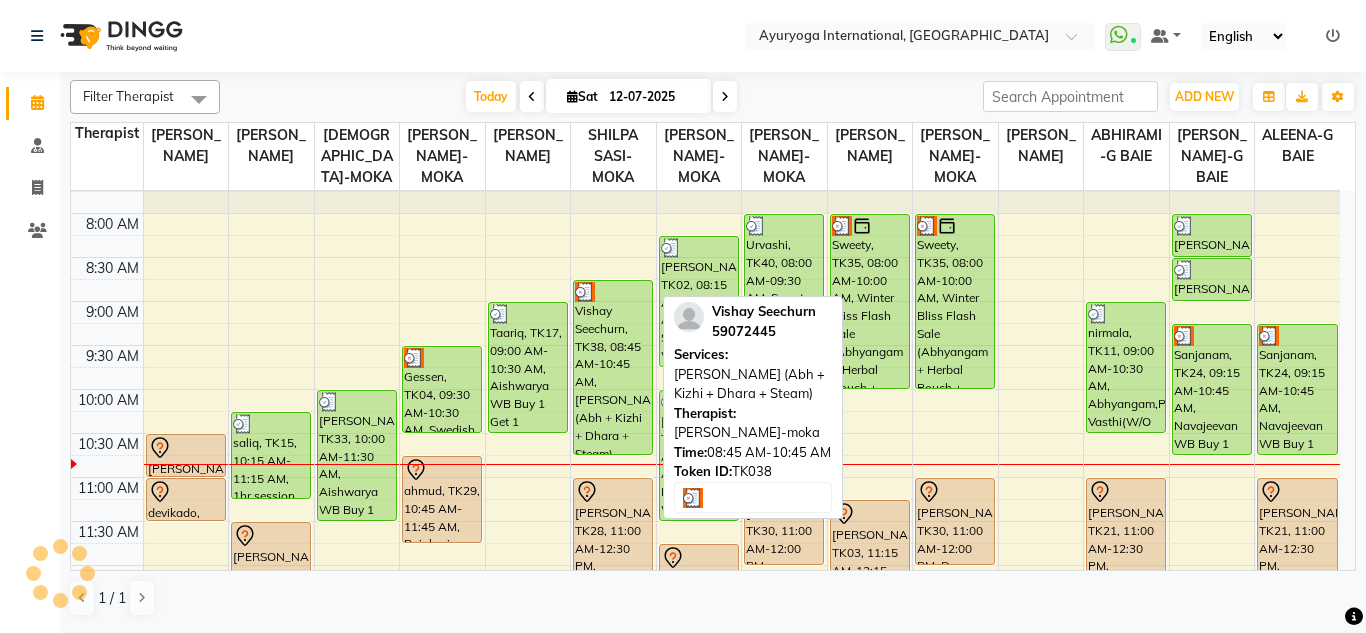 click on "Vishay Seechurn, TK38, 08:45 AM-10:45 AM, Ayur Soukya (Abh + Kizhi + Dhara + Steam)" at bounding box center (613, 367) 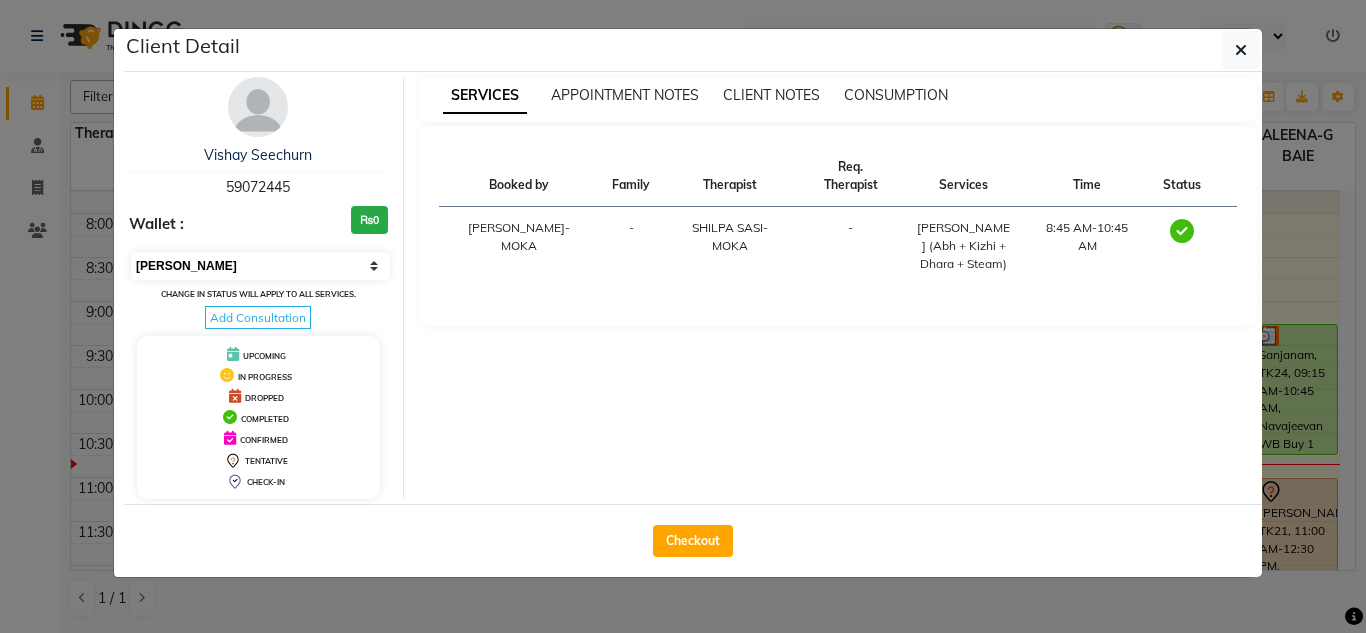 click on "Select MARK DONE UPCOMING" at bounding box center (260, 266) 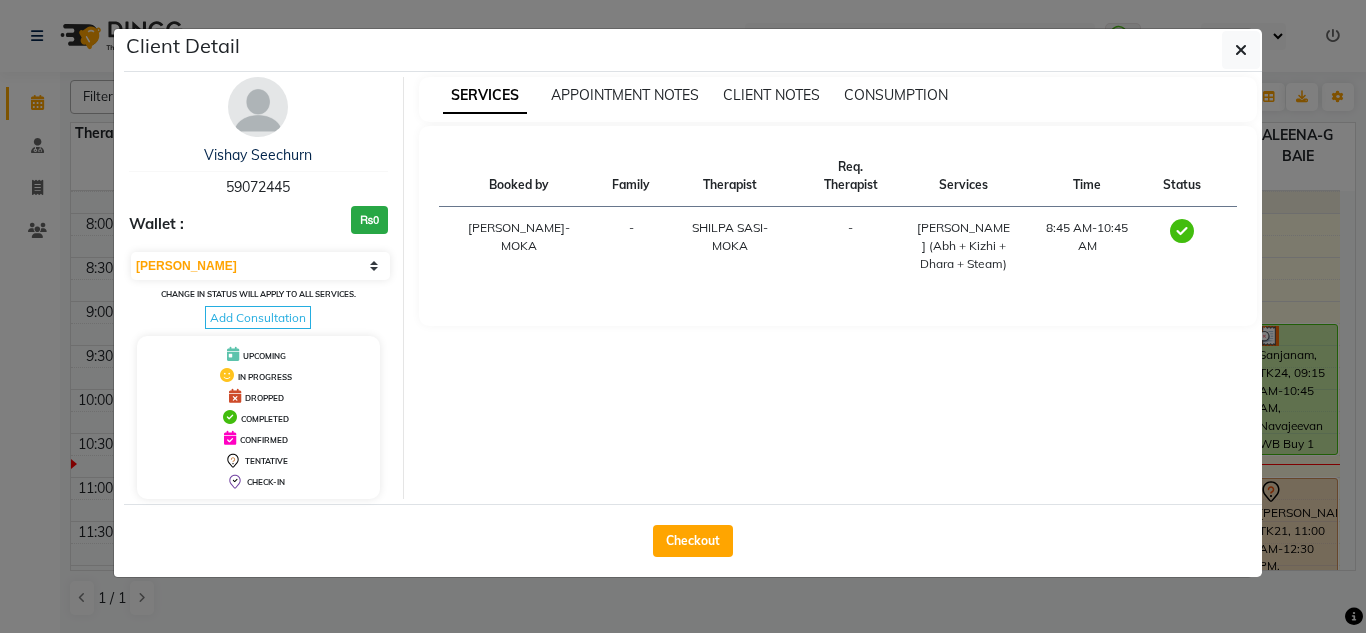 select on "5" 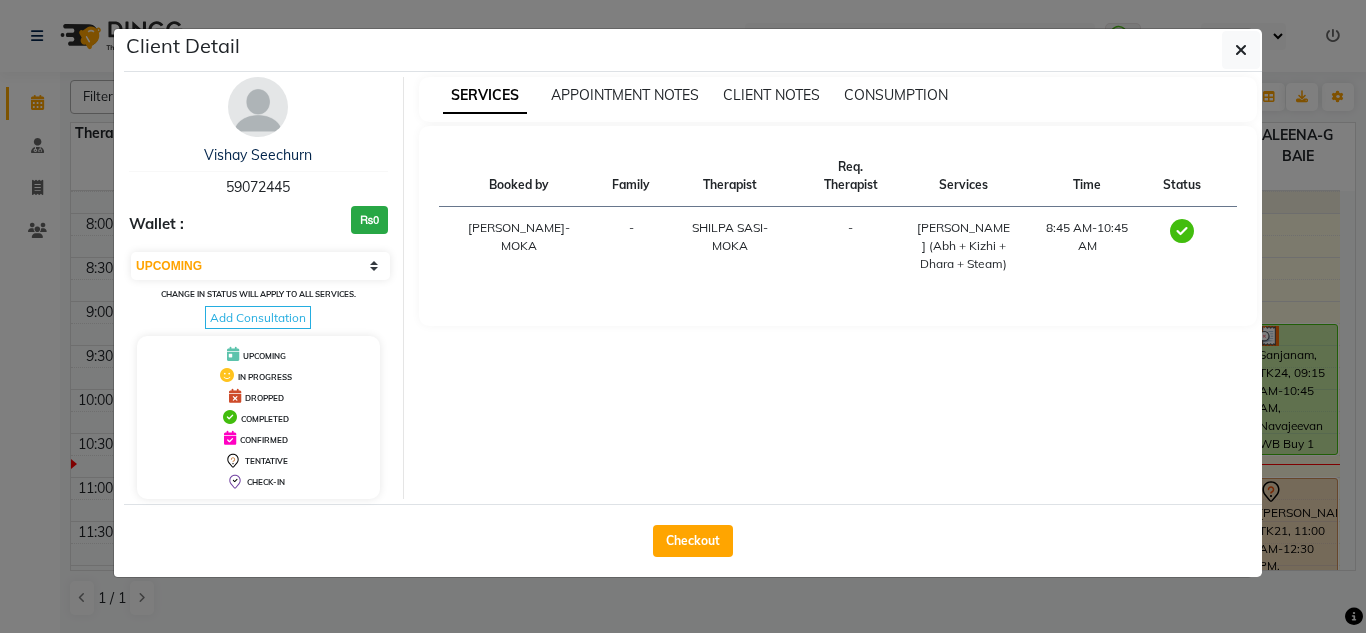 click on "Select MARK DONE UPCOMING" at bounding box center (260, 266) 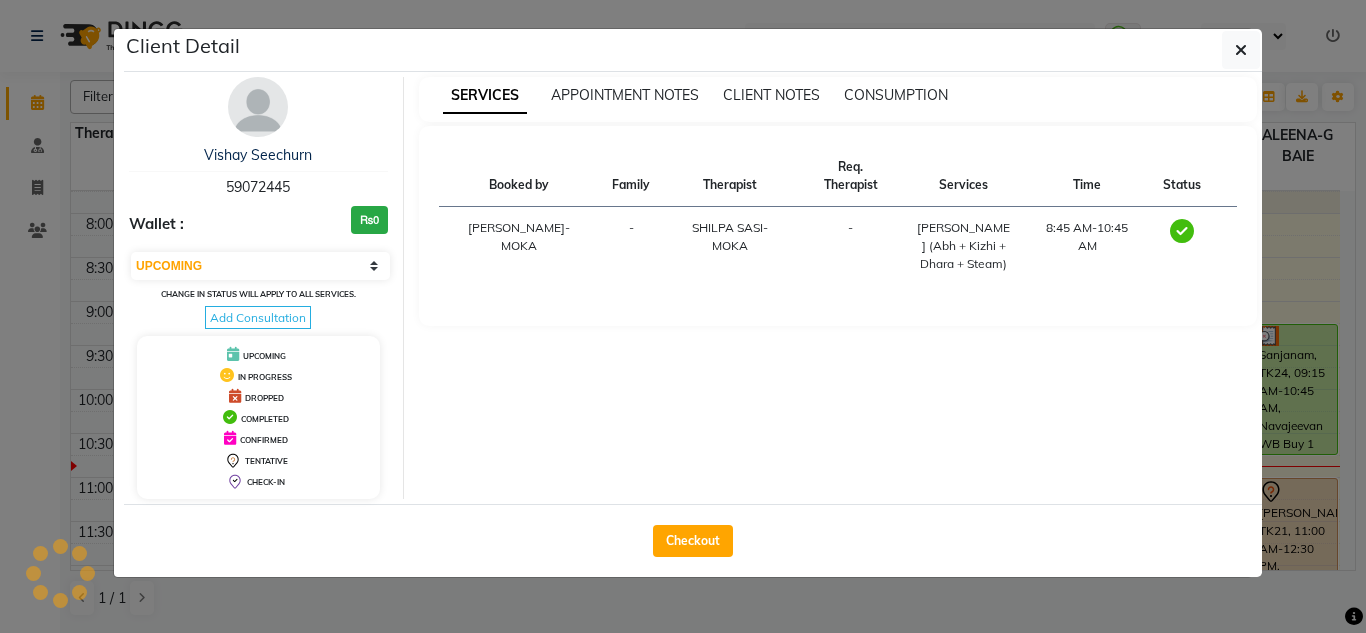 click 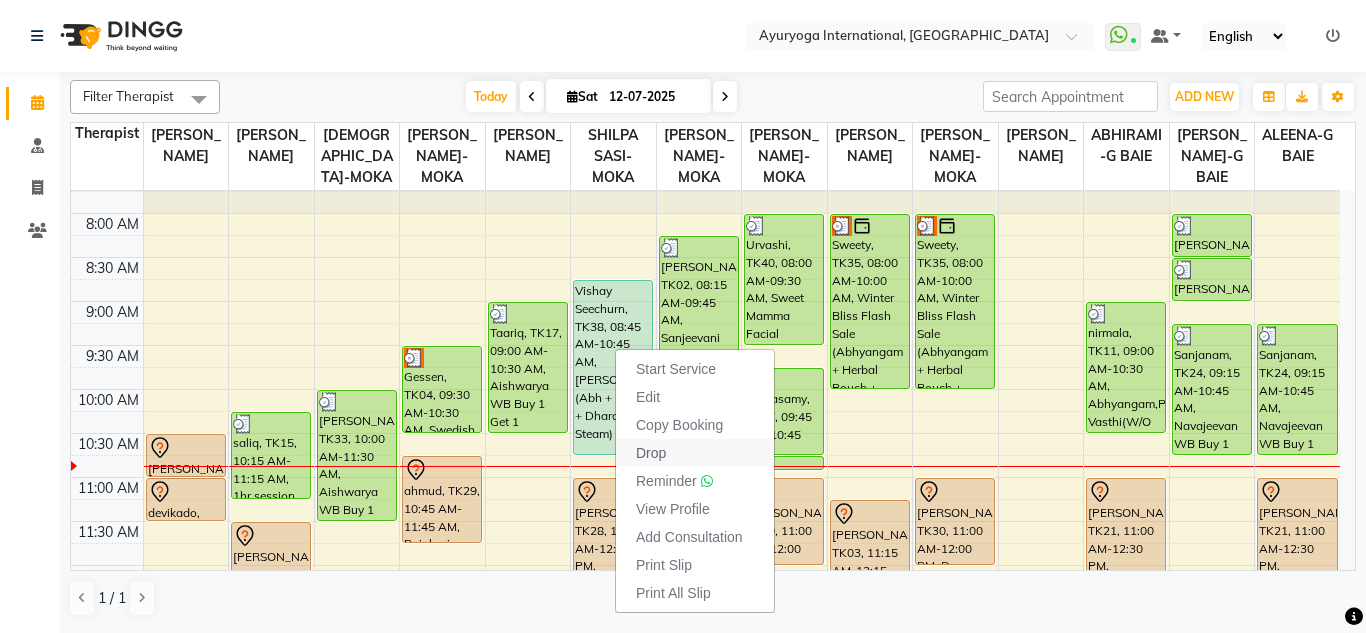 click on "Drop" at bounding box center (651, 453) 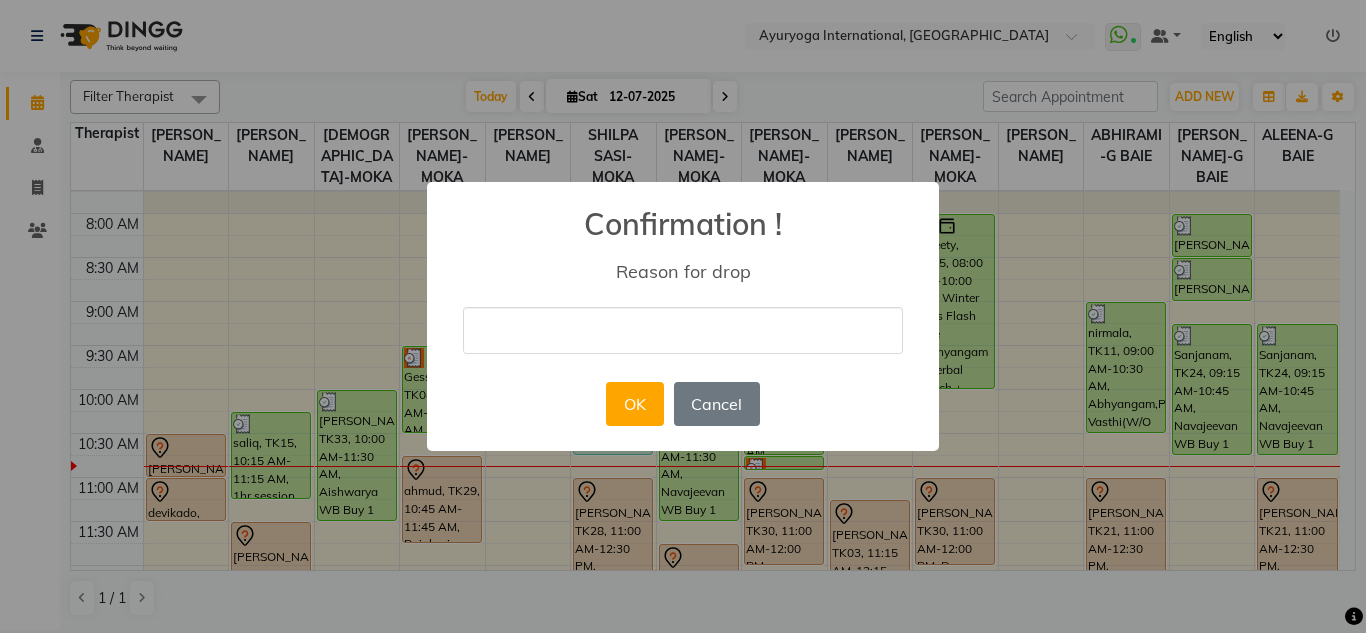 click on "× Confirmation ! Reason for drop OK No Cancel" at bounding box center [683, 316] 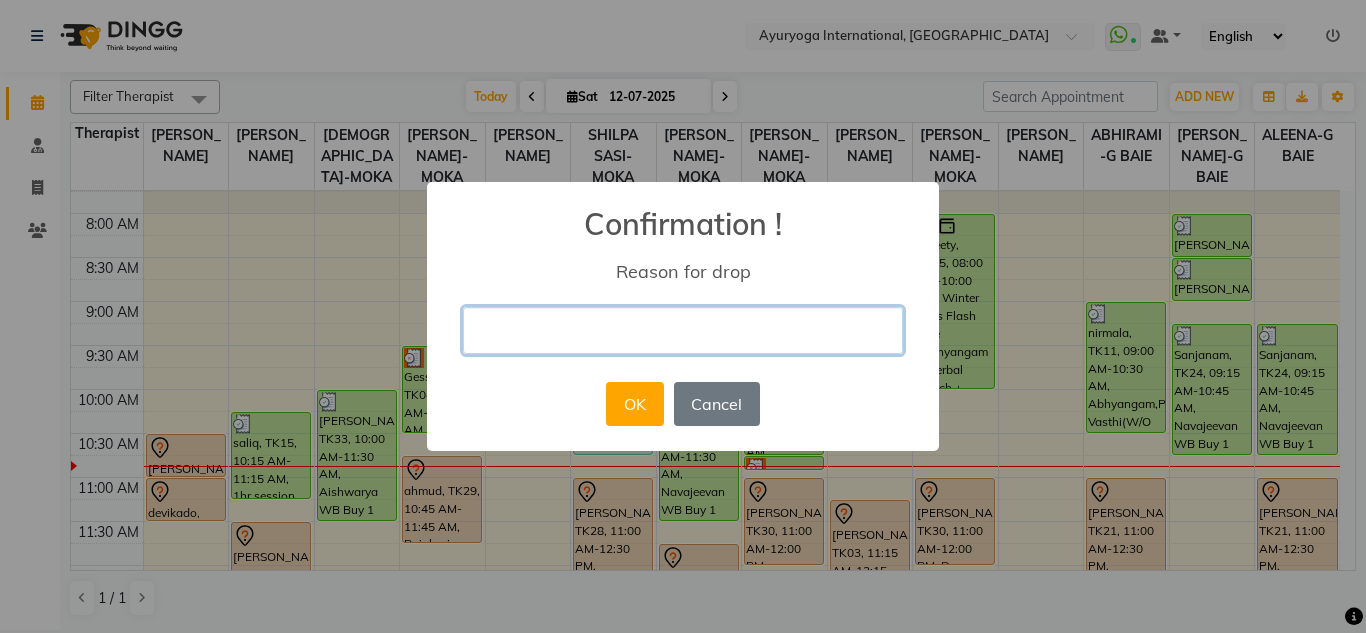 click at bounding box center [683, 330] 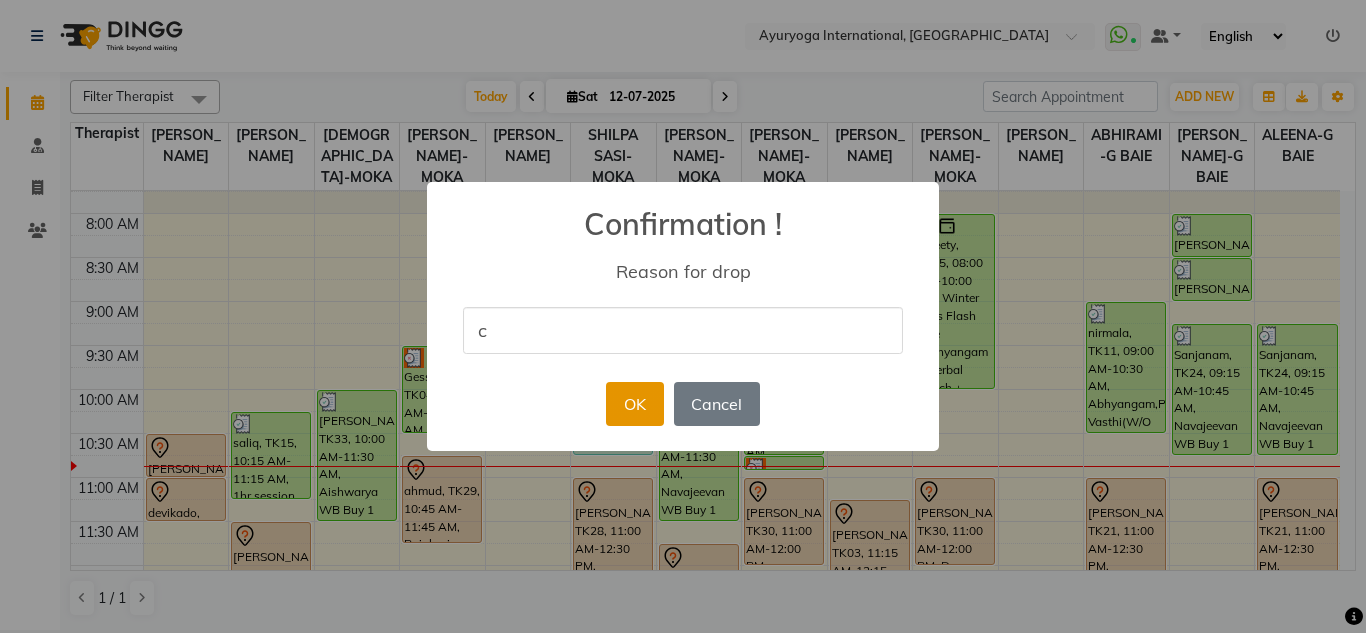 click on "OK" at bounding box center [634, 404] 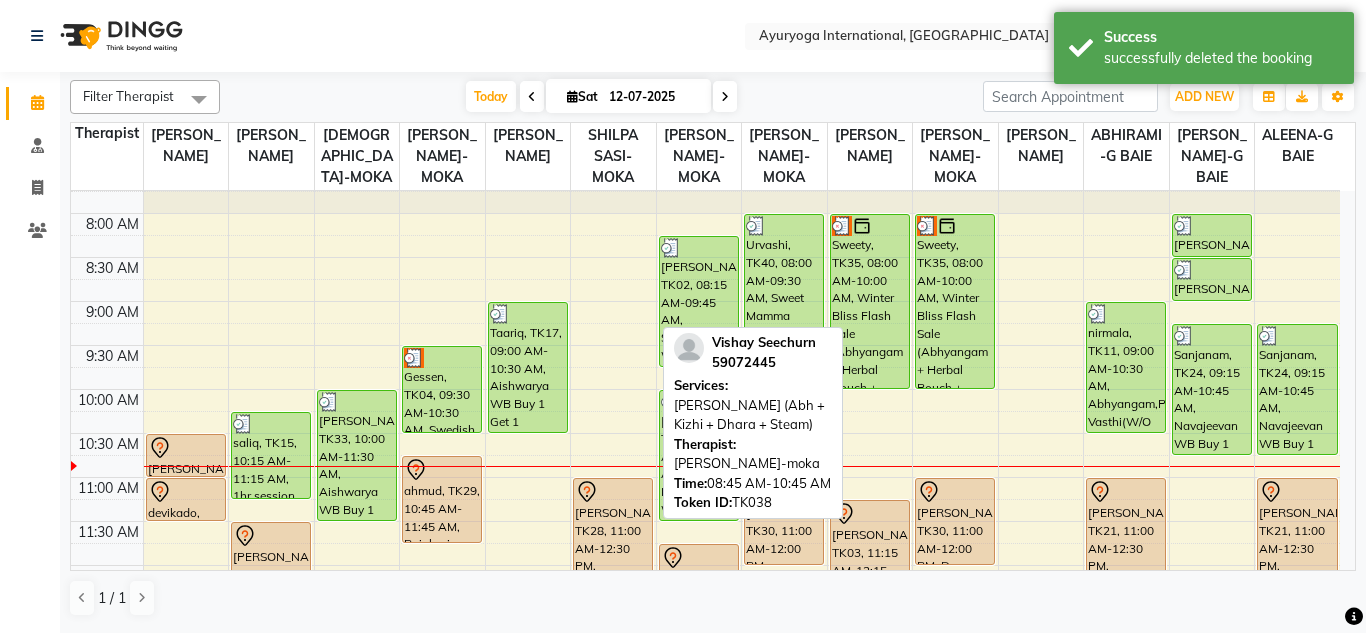 click on "7:00 AM 7:30 AM 8:00 AM 8:30 AM 9:00 AM 9:30 AM 10:00 AM 10:30 AM 11:00 AM 11:30 AM 12:00 PM 12:30 PM 1:00 PM 1:30 PM 2:00 PM 2:30 PM 3:00 PM 3:30 PM 4:00 PM 4:30 PM 5:00 PM 5:30 PM 6:00 PM 6:30 PM 7:00 PM 7:30 PM 8:00 PM 8:30 PM             Chathurvedi, TK03, 10:30 AM-11:00 AM, Consultation with Dr.Adarsh at Moka             devikado, TK14, 11:00 AM-11:30 AM, Consultation with Dr.Adarsh at Moka             Isfaaq, TK01, 02:00 PM-02:30 PM, Consultation with Dr.Adarsh at Moka     saliq, TK15, 10:15 AM-11:15 AM, 1hr session             Yajjadeo Lotun, TK48, 11:30 AM-12:30 PM, 1hr session             priya, TK42, 01:30 PM-02:30 PM, 1hr session             Ragavaloo, TK18, 03:00 PM-04:00 PM, 1hr session     Mrs Ramsahye, TK33, 10:00 AM-11:30 AM, Aishwarya WB Buy 1 Get 1              Isfaaq, TK01, 02:30 PM-03:30 PM, Rujahari (Ayurvedic pain relieveing massage)             Nirmala, TK08, 06:00 PM-08:00 PM, Ayur Soukya (Abh + Kizhi + Dhara + Steam)     Gessen, TK04, 09:30 AM-10:30 AM, Swedish massage (60 Min)" at bounding box center [705, 741] 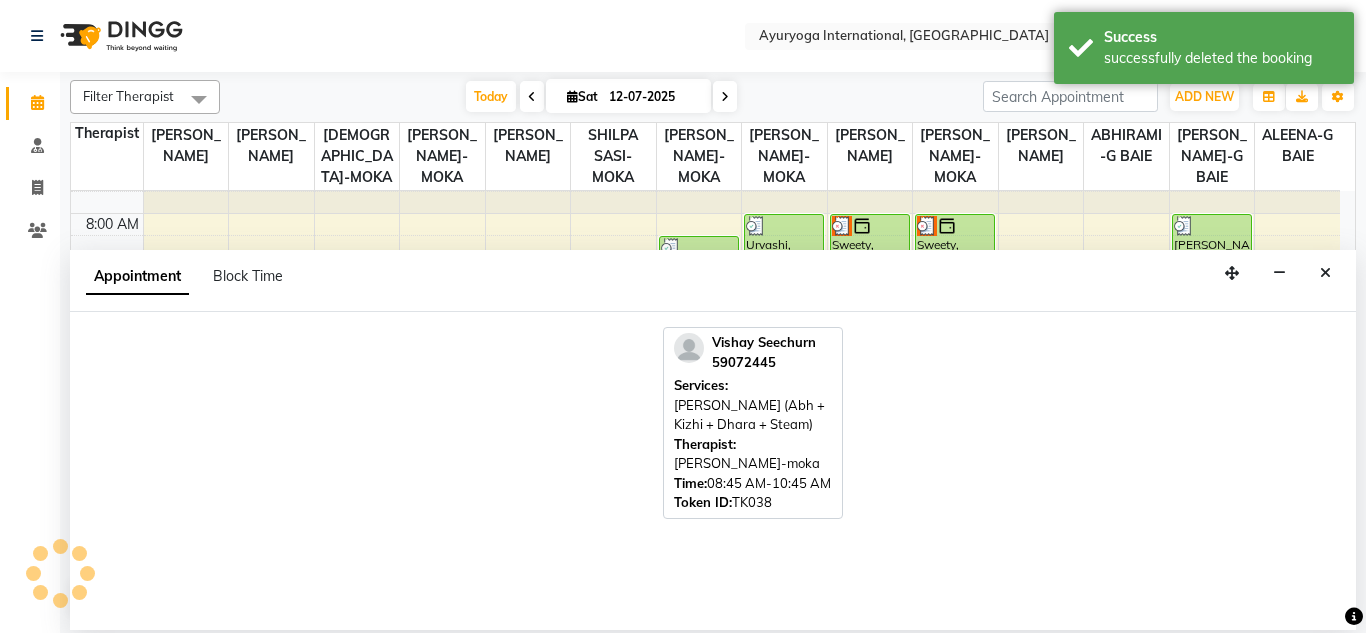 select on "11400" 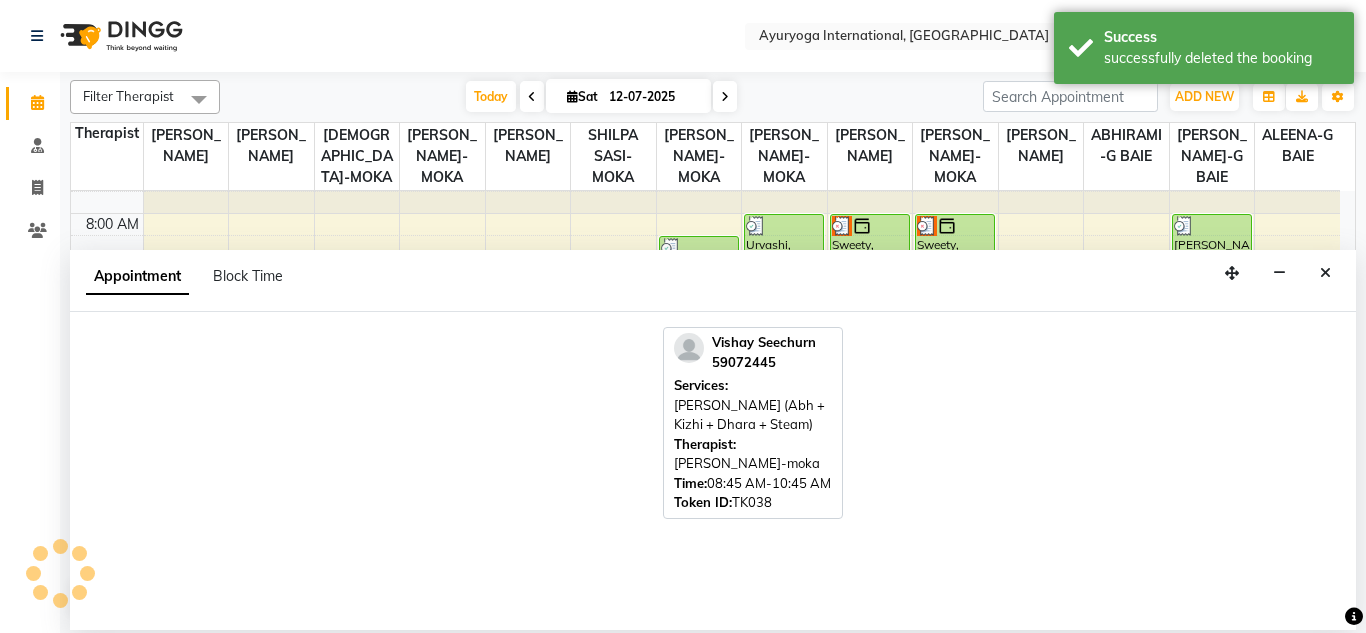 select on "tentative" 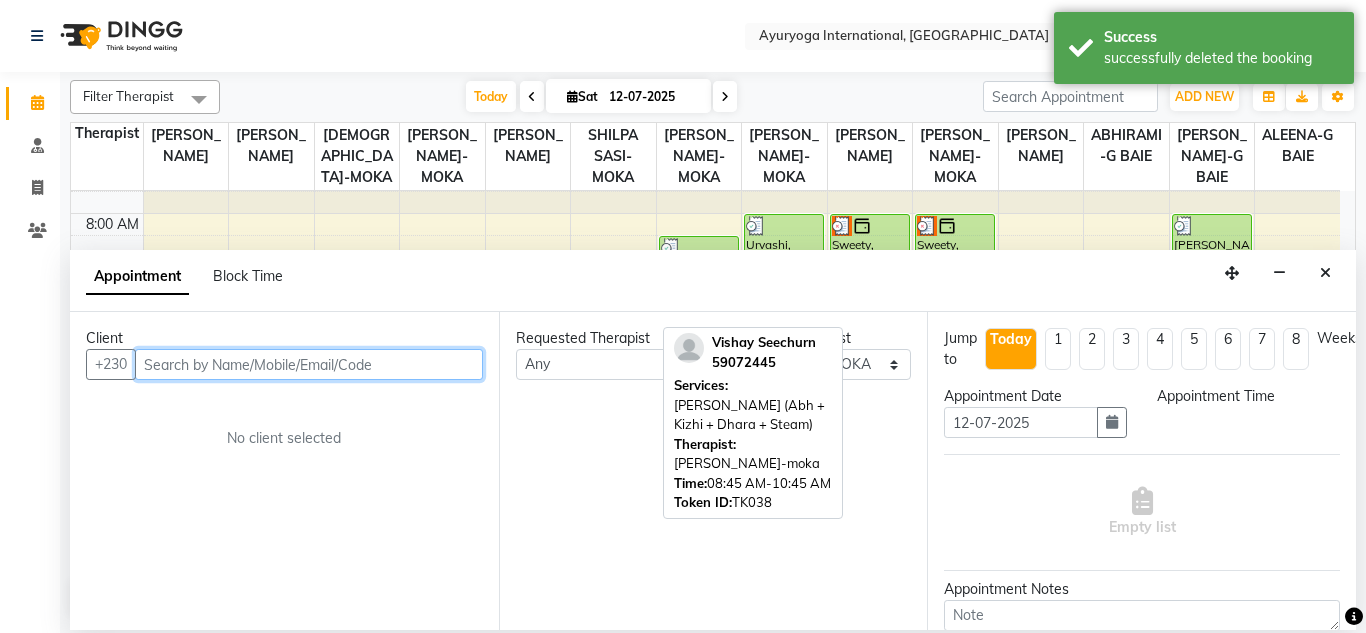 select on "525" 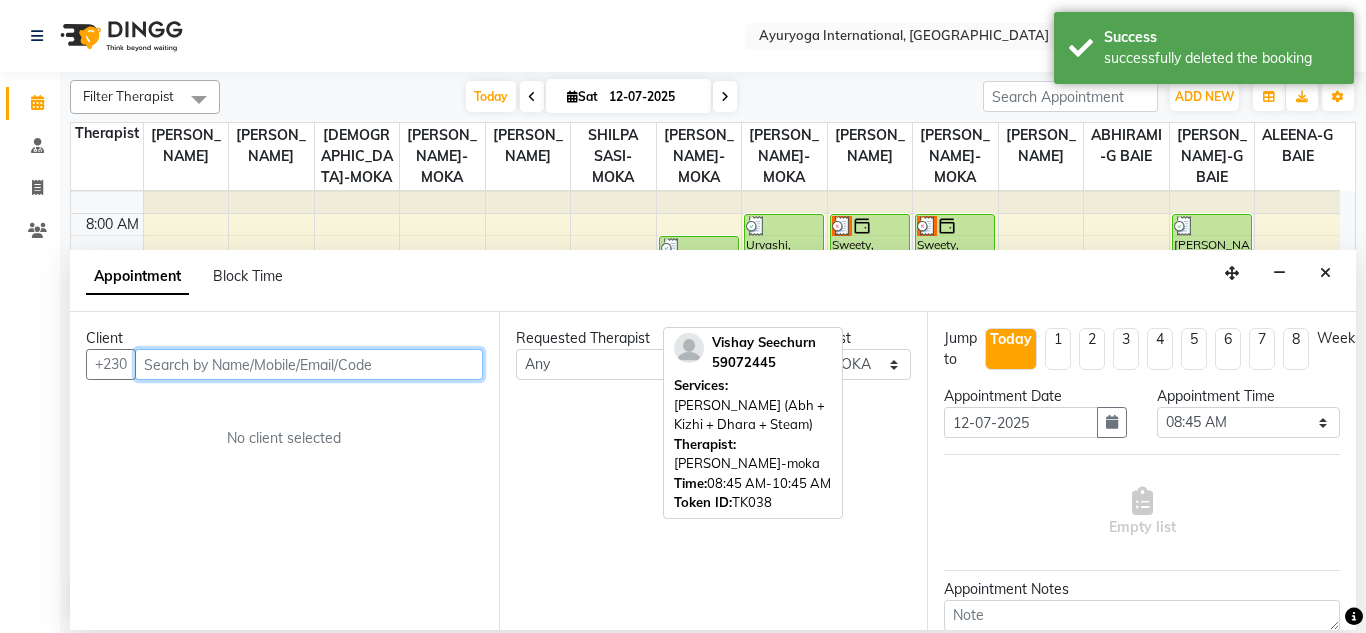 click at bounding box center (309, 364) 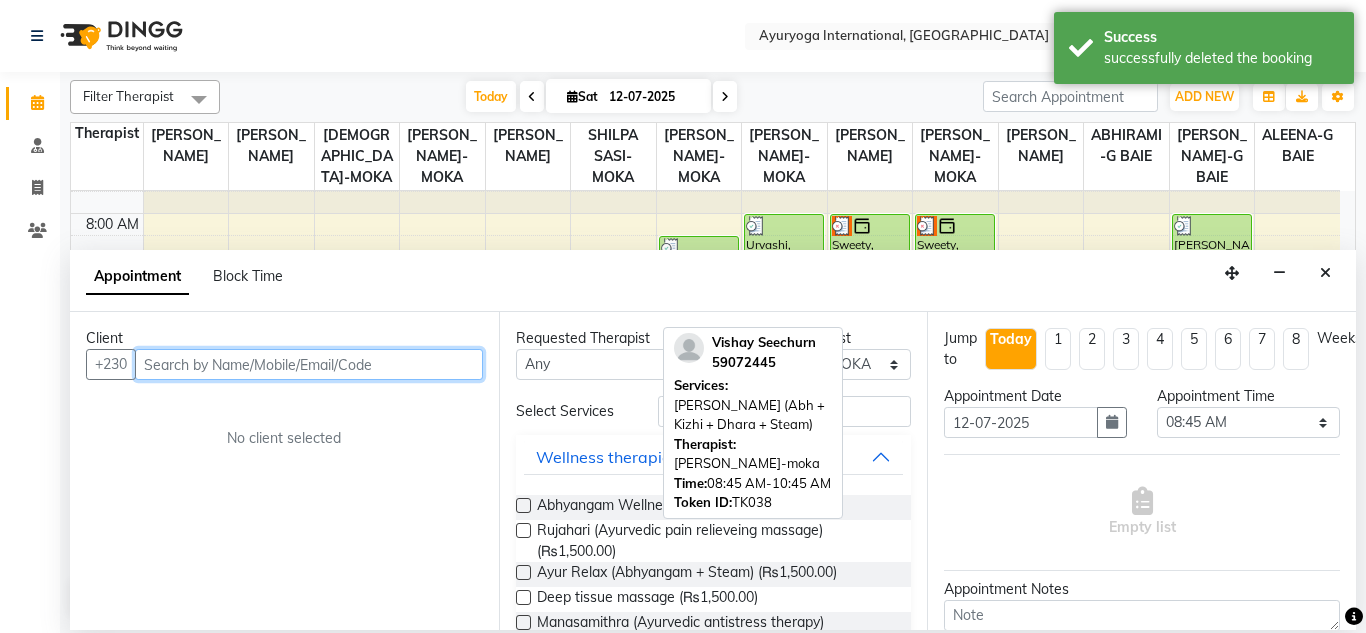 click at bounding box center (309, 364) 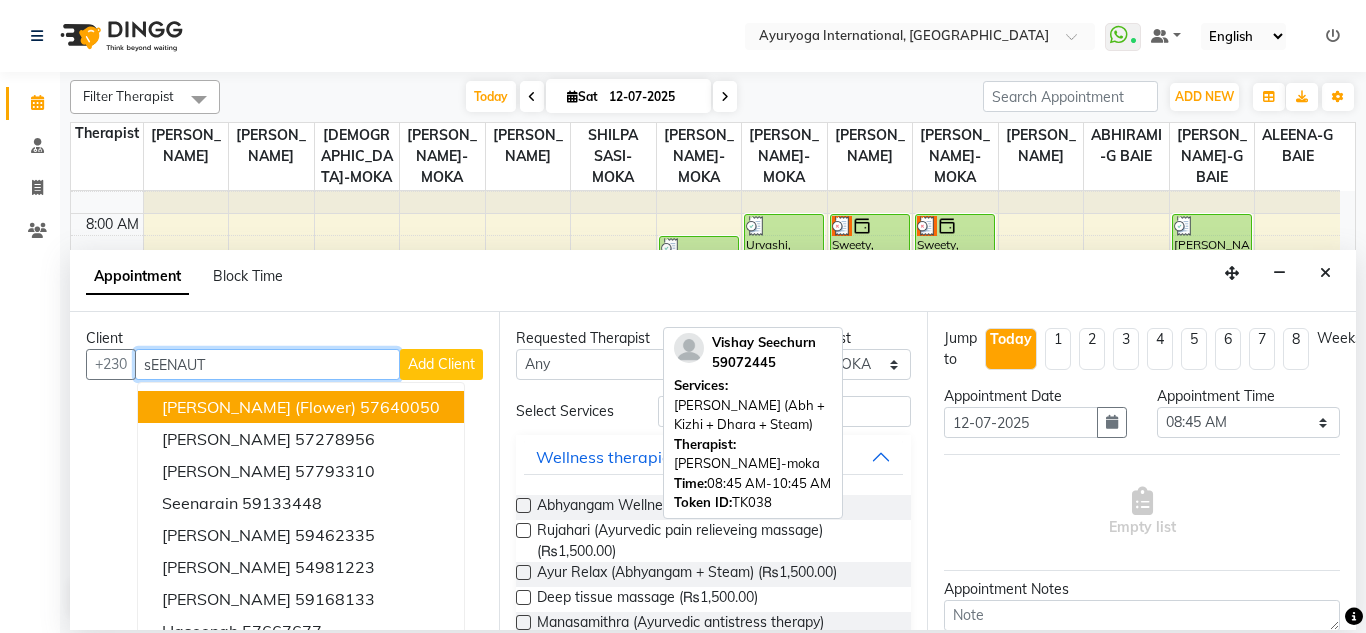 type on "sEENAUTH" 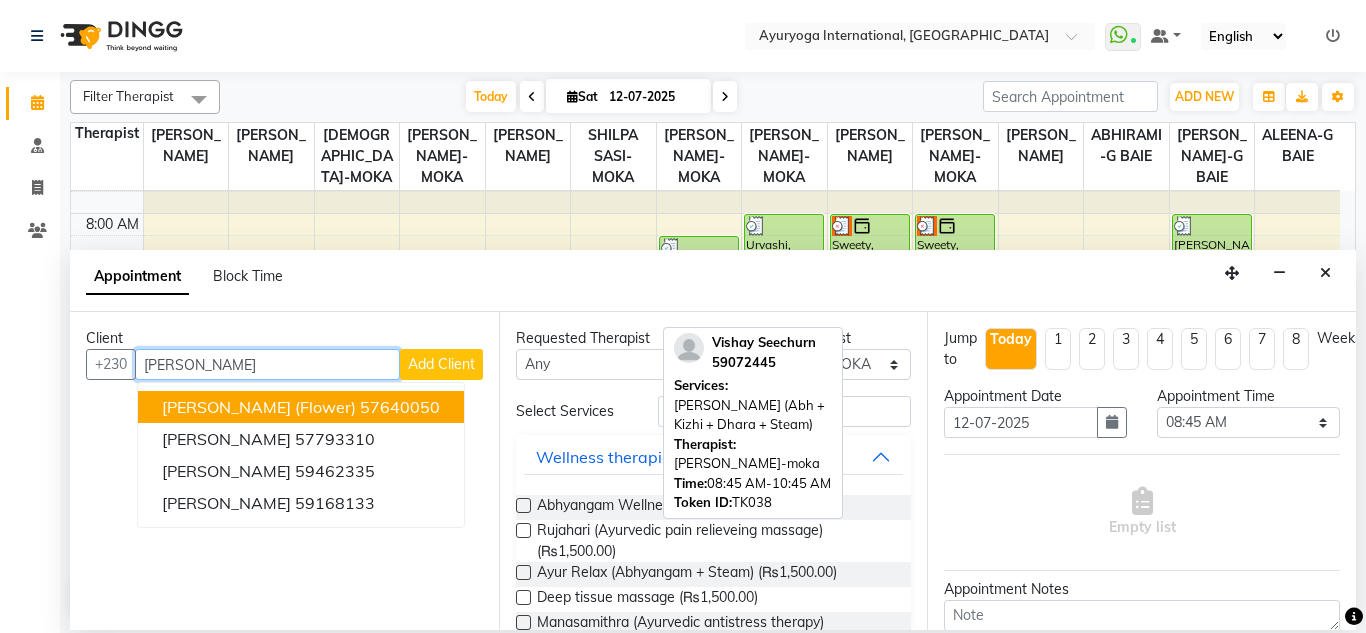drag, startPoint x: 301, startPoint y: 352, endPoint x: 146, endPoint y: 387, distance: 158.90248 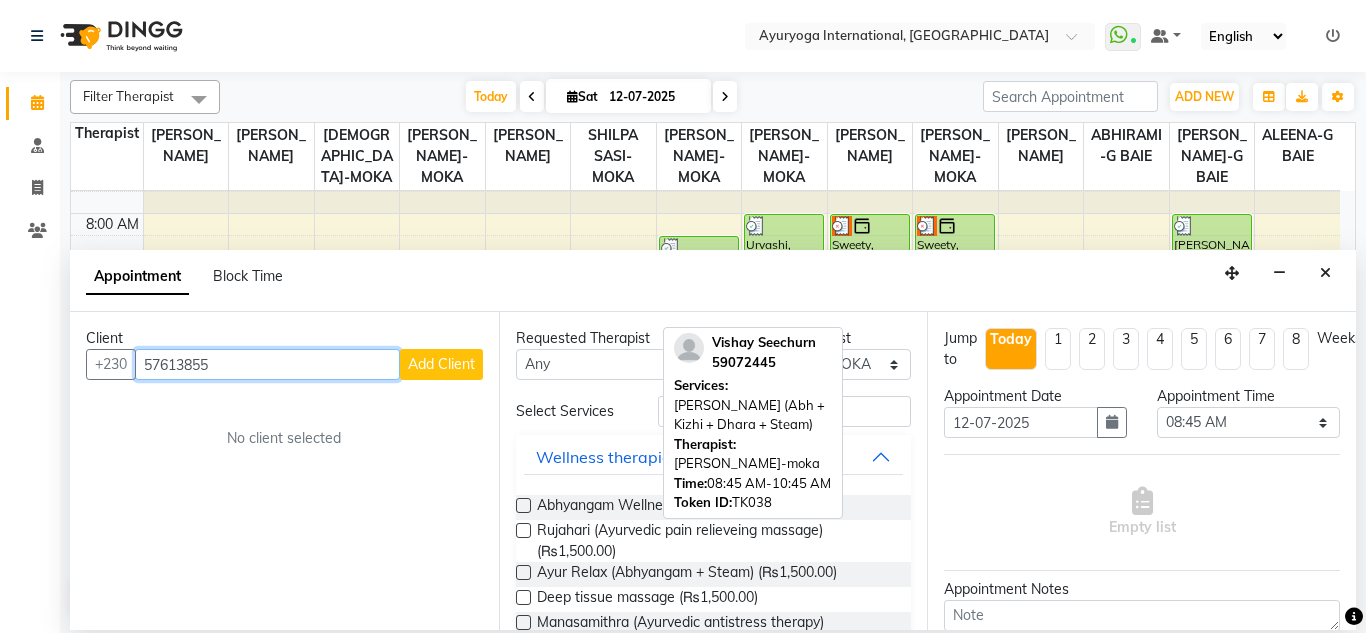 type on "57613855" 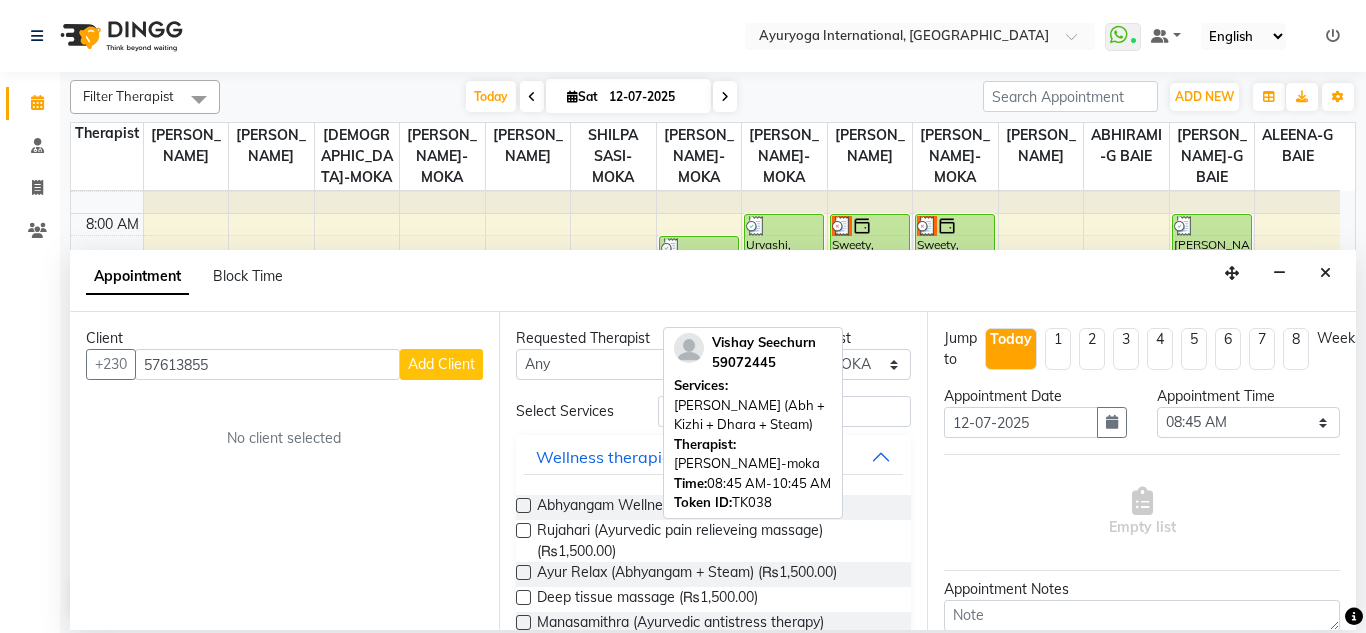 click on "Add Client" at bounding box center [441, 364] 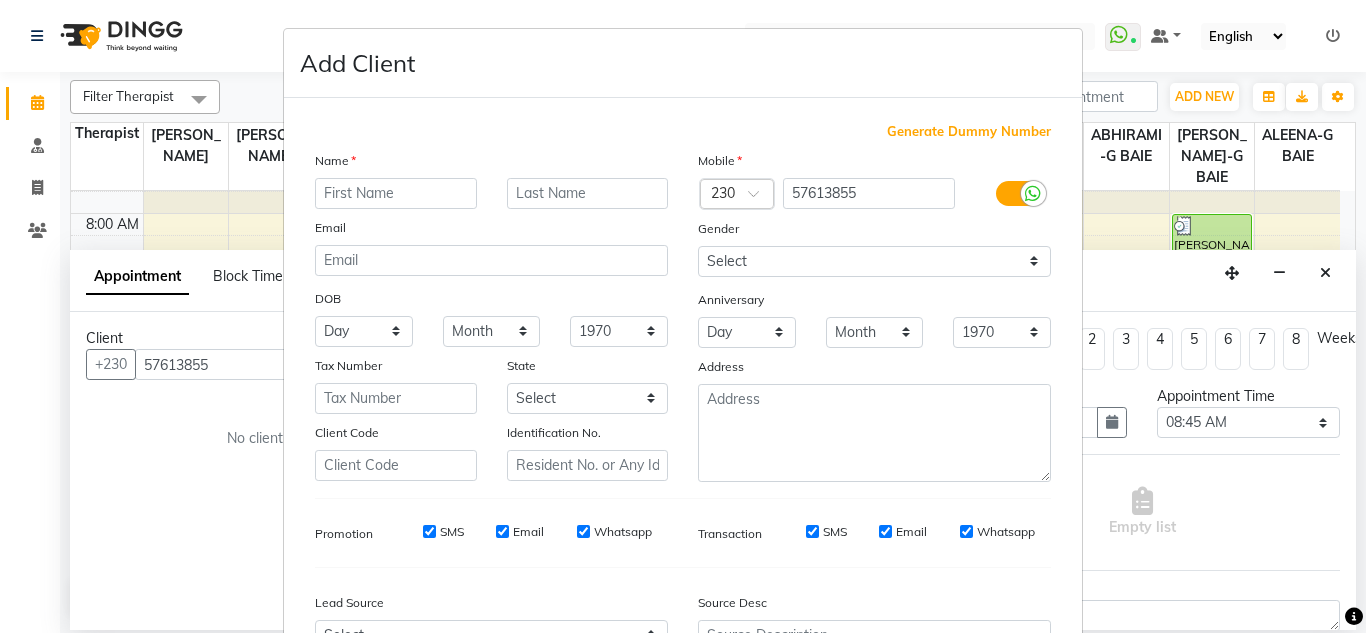 click at bounding box center [396, 193] 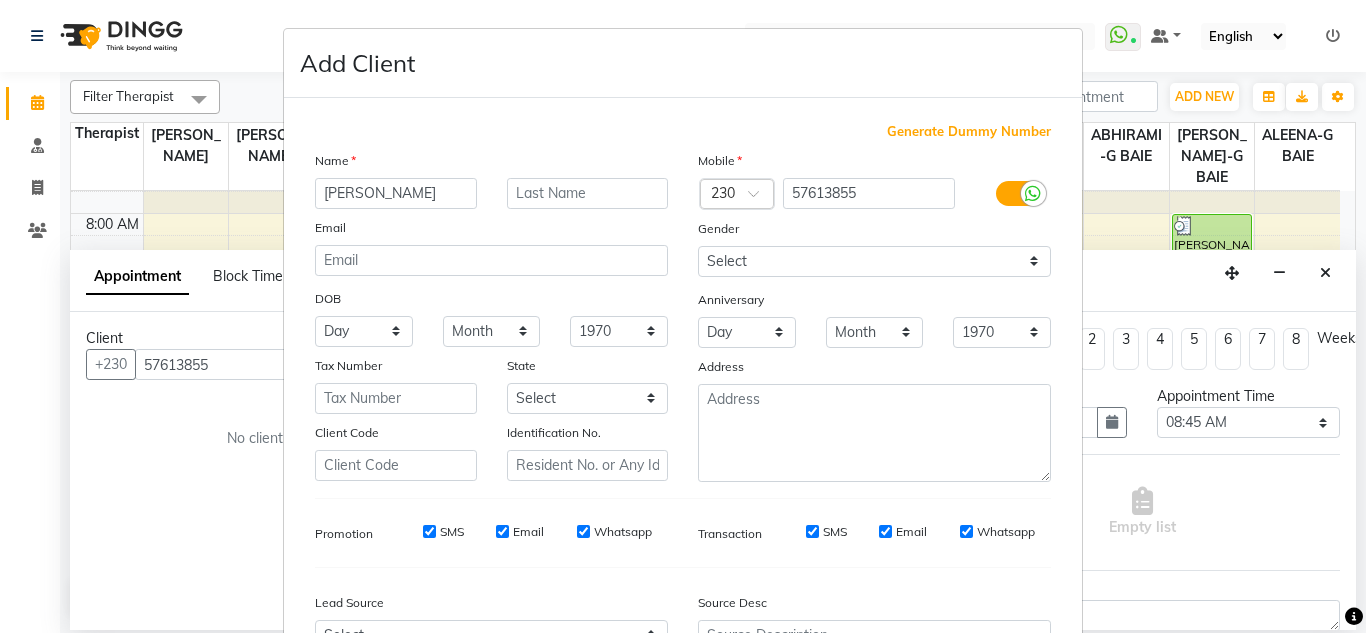 drag, startPoint x: 395, startPoint y: 190, endPoint x: 269, endPoint y: 237, distance: 134.48048 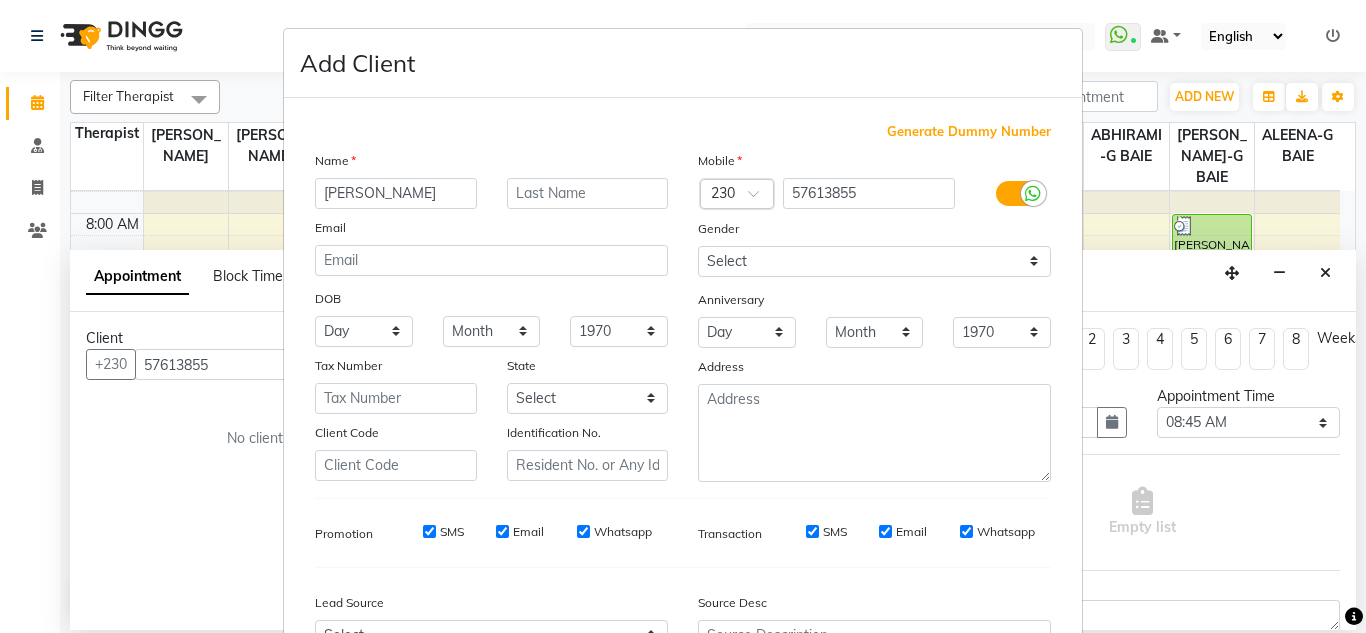 click on "Add Client Generate Dummy Number Name Seenauth Email DOB Day 01 02 03 04 05 06 07 08 09 10 11 12 13 14 15 16 17 18 19 20 21 22 23 24 25 26 27 28 29 30 31 Month January February March April May June July August September October November December 1940 1941 1942 1943 1944 1945 1946 1947 1948 1949 1950 1951 1952 1953 1954 1955 1956 1957 1958 1959 1960 1961 1962 1963 1964 1965 1966 1967 1968 1969 1970 1971 1972 1973 1974 1975 1976 1977 1978 1979 1980 1981 1982 1983 1984 1985 1986 1987 1988 1989 1990 1991 1992 1993 1994 1995 1996 1997 1998 1999 2000 2001 2002 2003 2004 2005 2006 2007 2008 2009 2010 2011 2012 2013 2014 2015 2016 2017 2018 2019 2020 2021 2022 2023 2024 Tax Number State Select Black River Eau Coulee Flacq Floreal Grand Port Moka Pamplempousses Plaines Wilhelm Port Louis Riviere du Rempart Rodrigues Rose Hill Savanne Client Code Identification No. Mobile Country Code × 230 57613855 Gender Select Male Female Other Prefer Not To Say Anniversary Day 01 02 03 04 05 06 07 08 09 10 11 12 13 14 15 16 17 18" at bounding box center [683, 316] 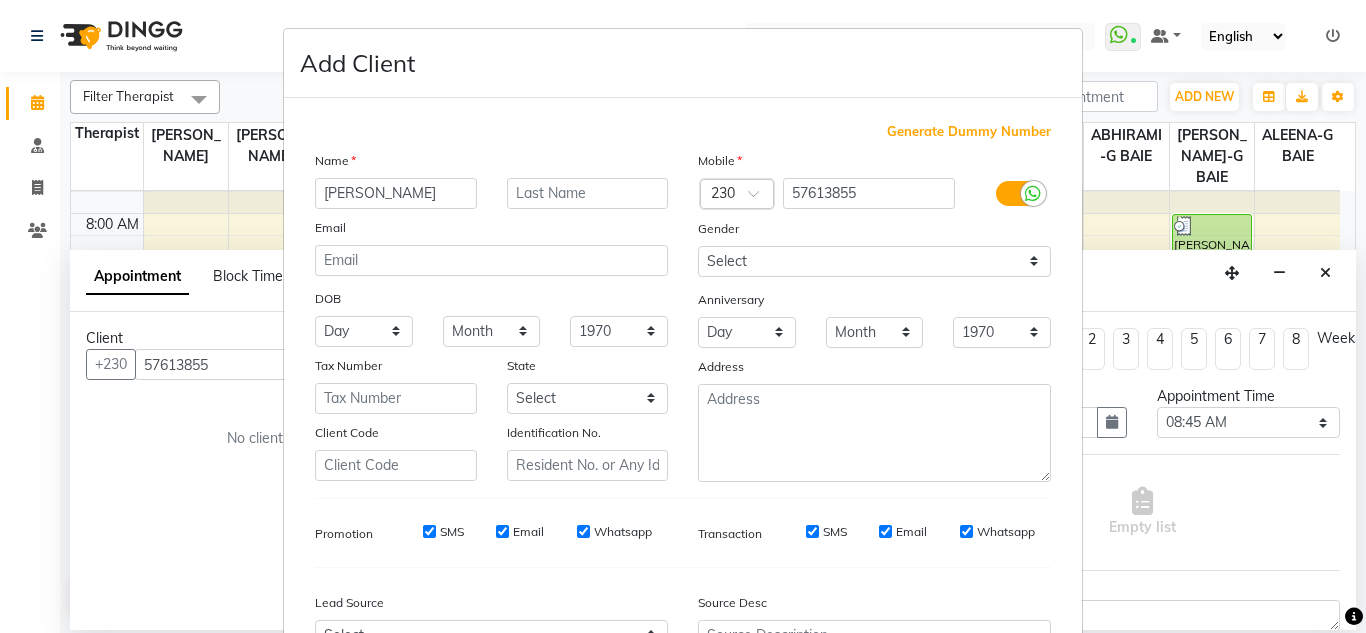 type on "Seenauth" 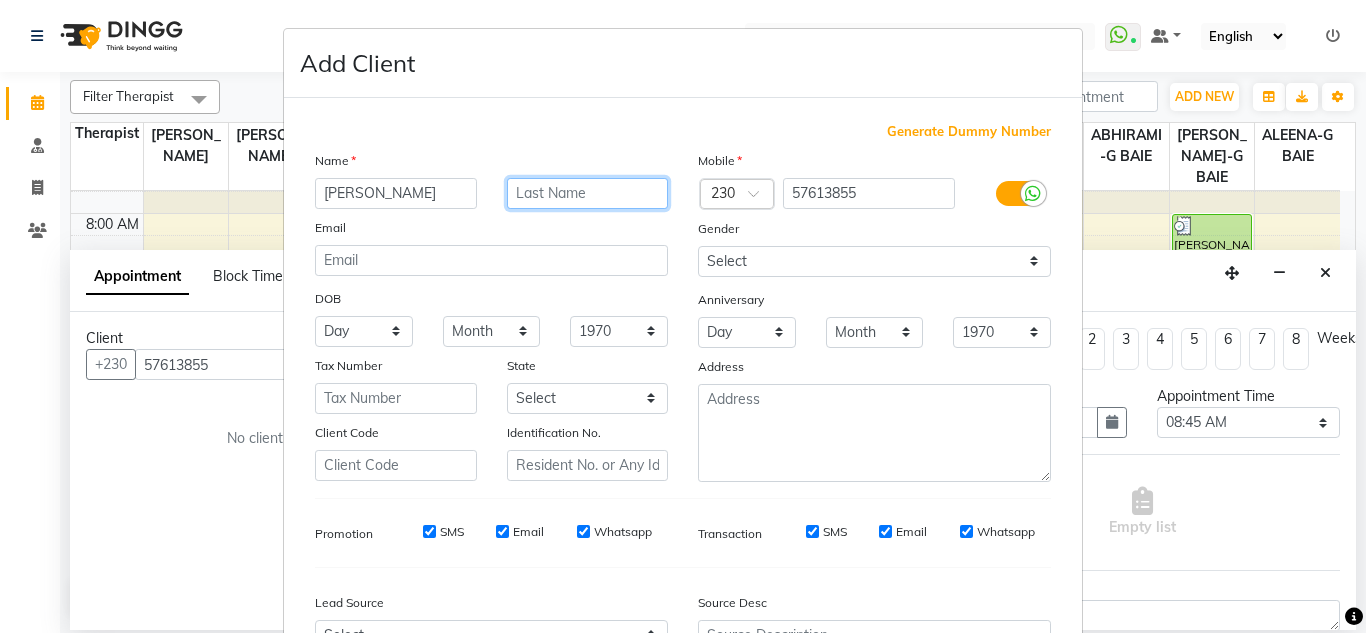 click at bounding box center [588, 193] 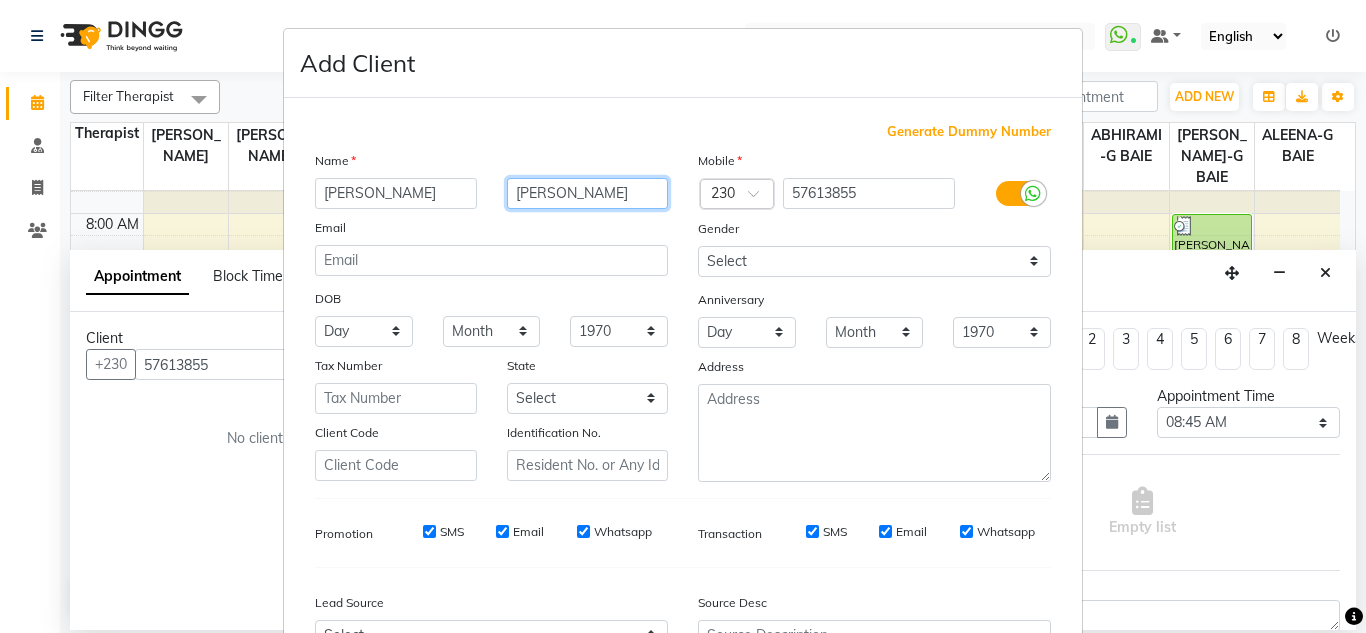 type on "Seenauth" 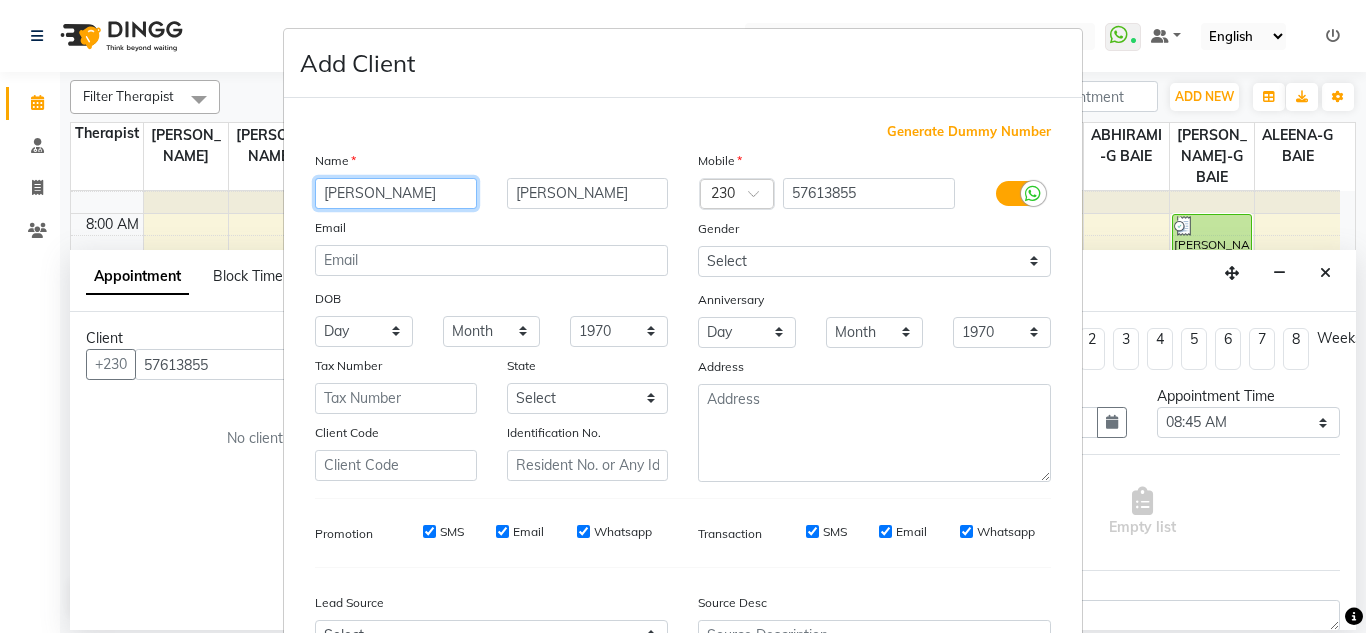 drag, startPoint x: 393, startPoint y: 194, endPoint x: 223, endPoint y: 212, distance: 170.95029 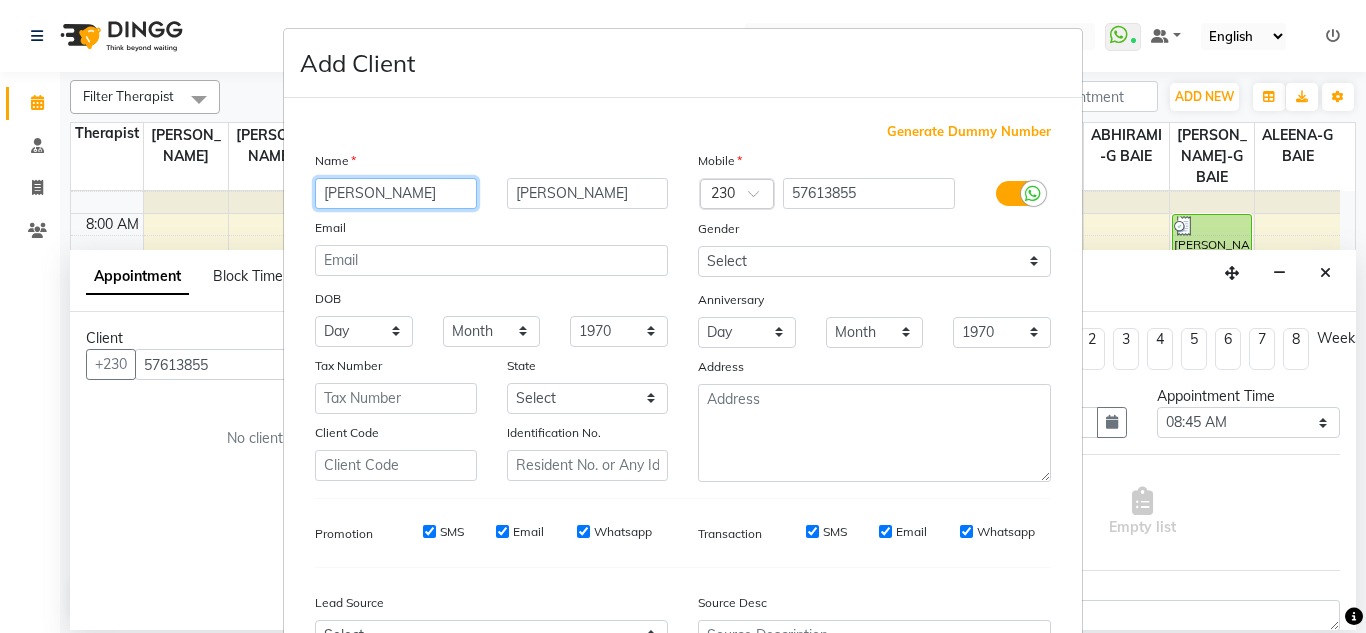 click on "Add Client Generate Dummy Number Name Seenauth Seenauth Email DOB Day 01 02 03 04 05 06 07 08 09 10 11 12 13 14 15 16 17 18 19 20 21 22 23 24 25 26 27 28 29 30 31 Month January February March April May June July August September October November December 1940 1941 1942 1943 1944 1945 1946 1947 1948 1949 1950 1951 1952 1953 1954 1955 1956 1957 1958 1959 1960 1961 1962 1963 1964 1965 1966 1967 1968 1969 1970 1971 1972 1973 1974 1975 1976 1977 1978 1979 1980 1981 1982 1983 1984 1985 1986 1987 1988 1989 1990 1991 1992 1993 1994 1995 1996 1997 1998 1999 2000 2001 2002 2003 2004 2005 2006 2007 2008 2009 2010 2011 2012 2013 2014 2015 2016 2017 2018 2019 2020 2021 2022 2023 2024 Tax Number State Select Black River Eau Coulee Flacq Floreal Grand Port Moka Pamplempousses Plaines Wilhelm Port Louis Riviere du Rempart Rodrigues Rose Hill Savanne Client Code Identification No. Mobile Country Code × 230 57613855 Gender Select Male Female Other Prefer Not To Say Anniversary Day 01 02 03 04 05 06 07 08 09 10 11 12 13 14 15" at bounding box center (683, 316) 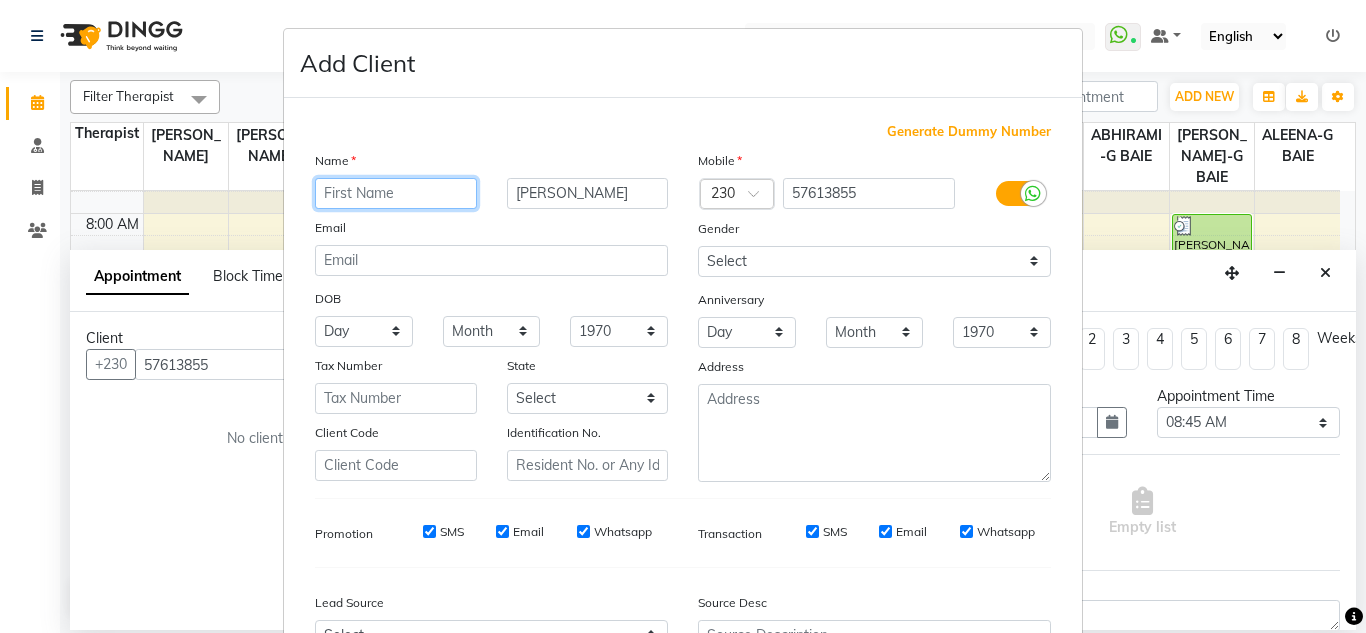 click at bounding box center [396, 193] 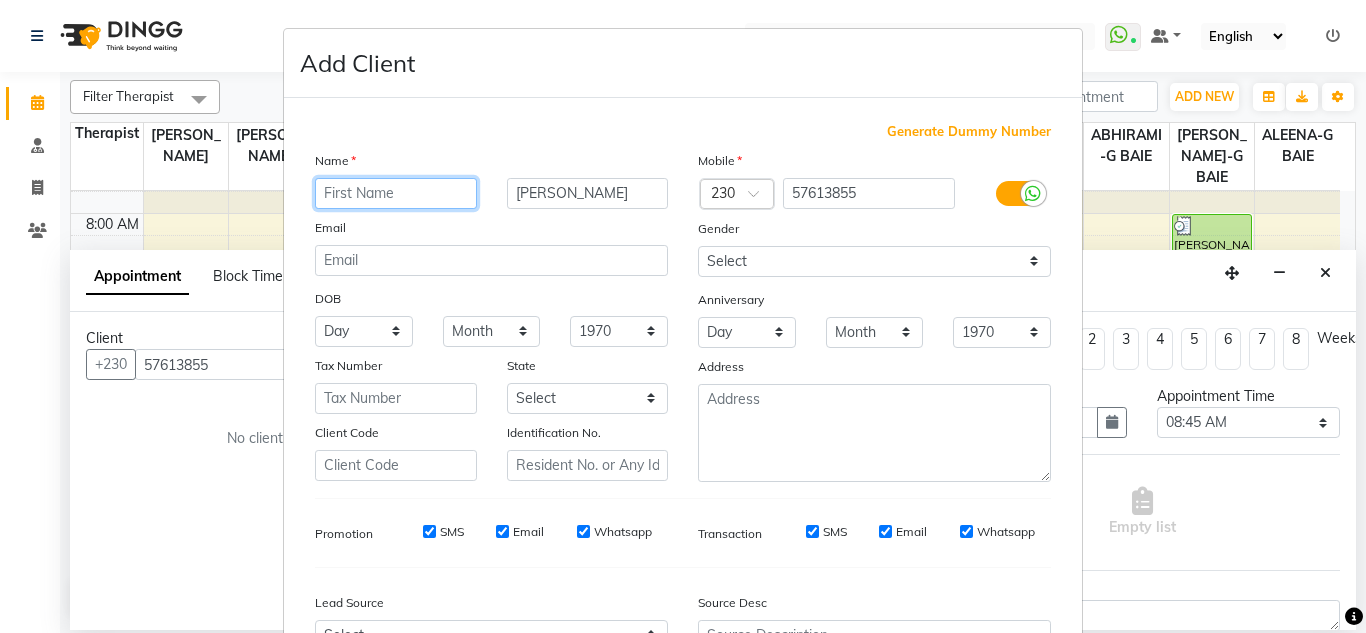 type 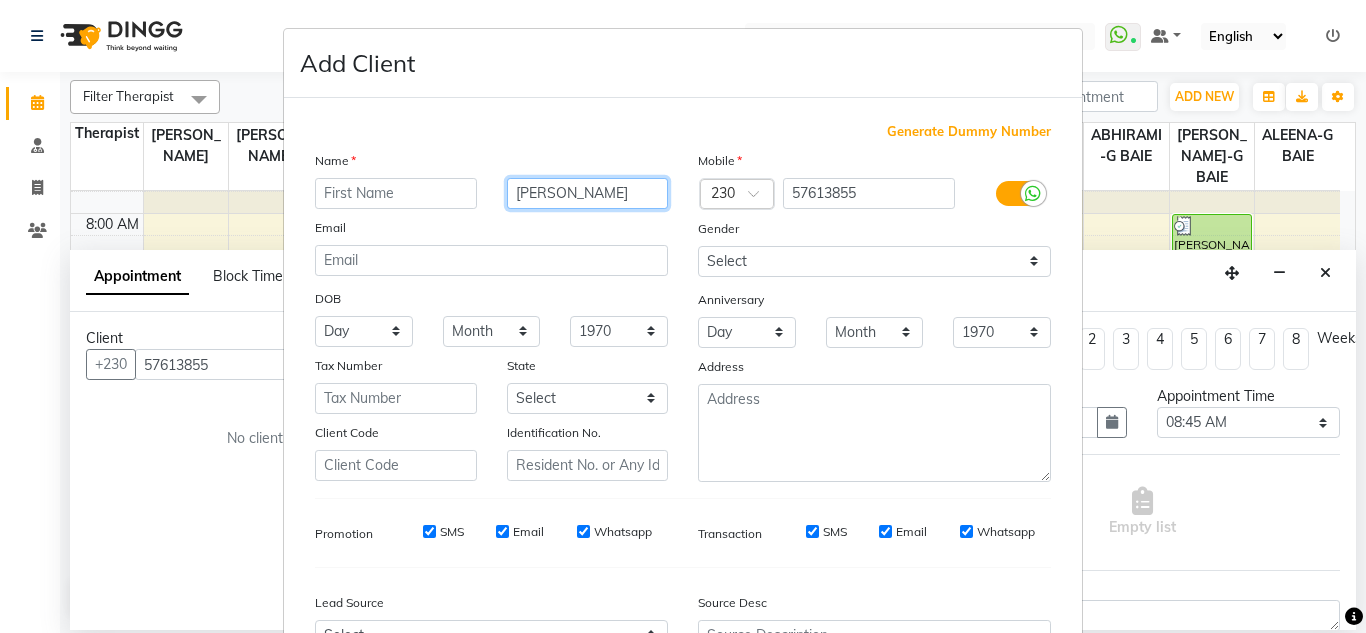 click on "Seenauth" at bounding box center (588, 193) 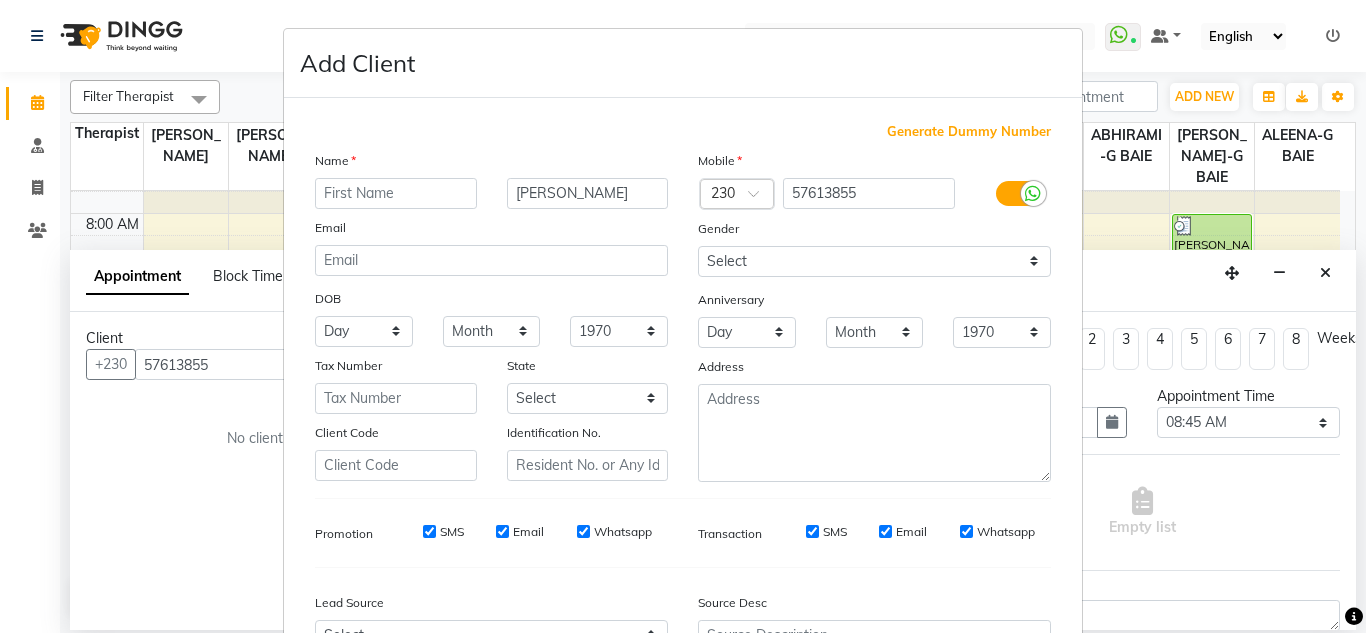 click at bounding box center [396, 193] 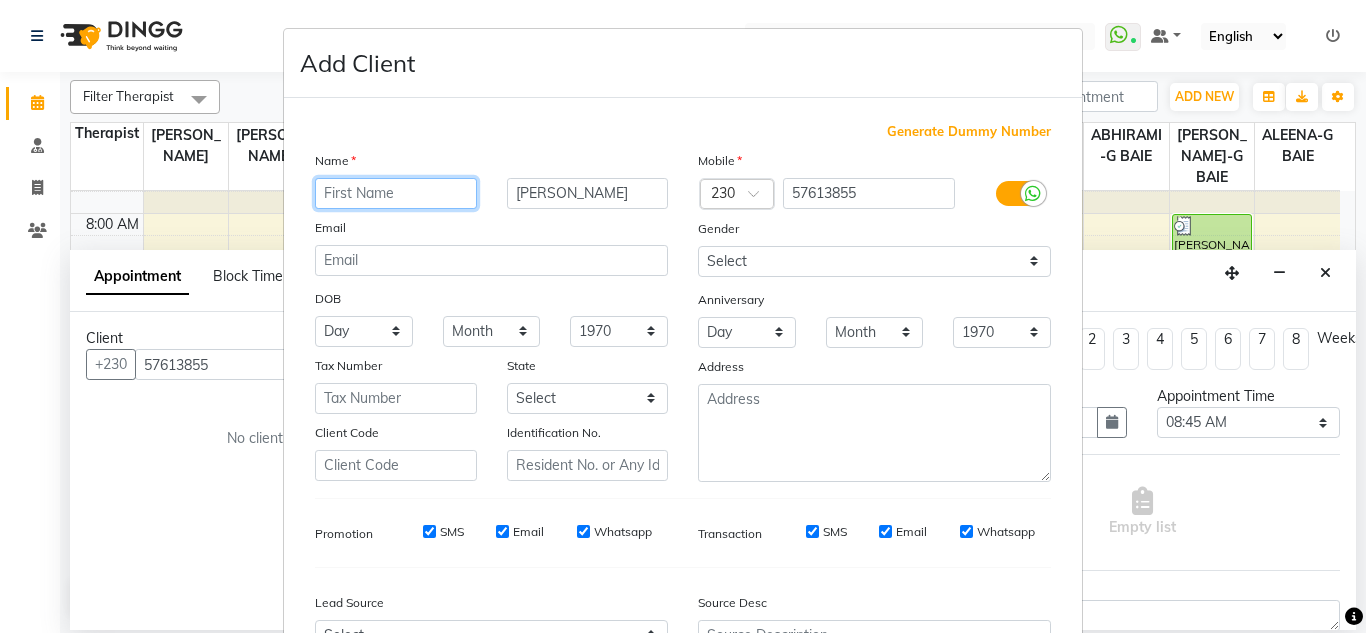 click at bounding box center (396, 193) 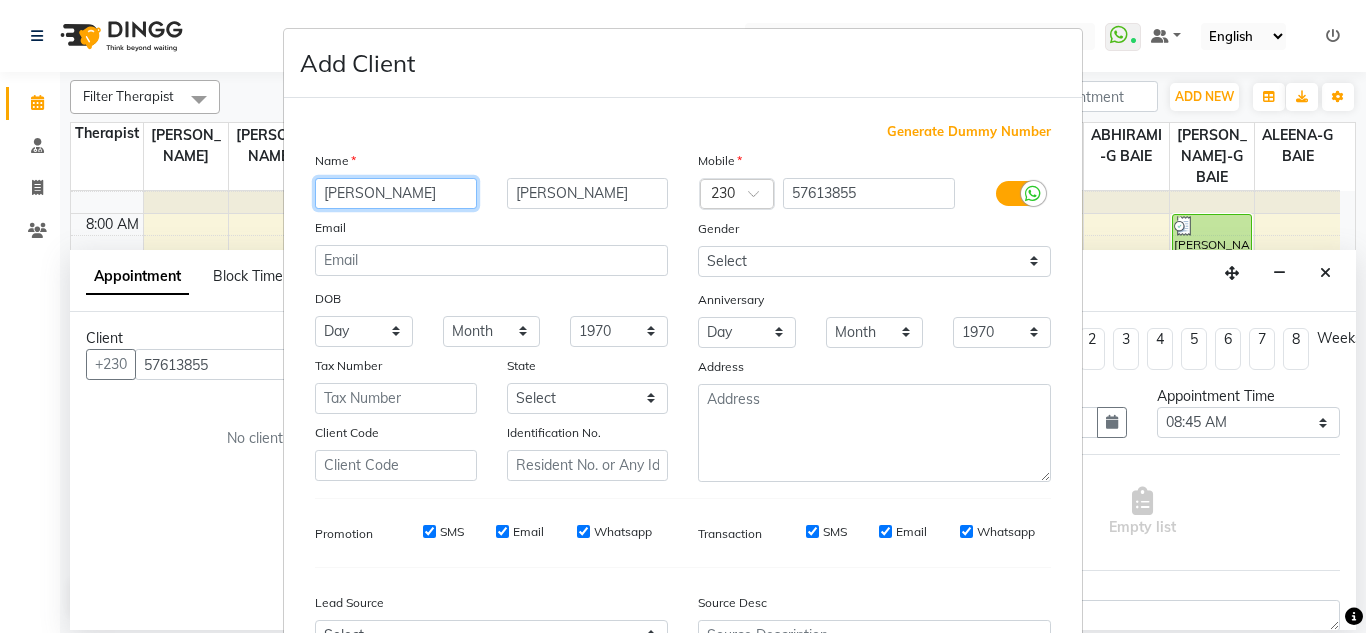 type on "Adishta Mridula" 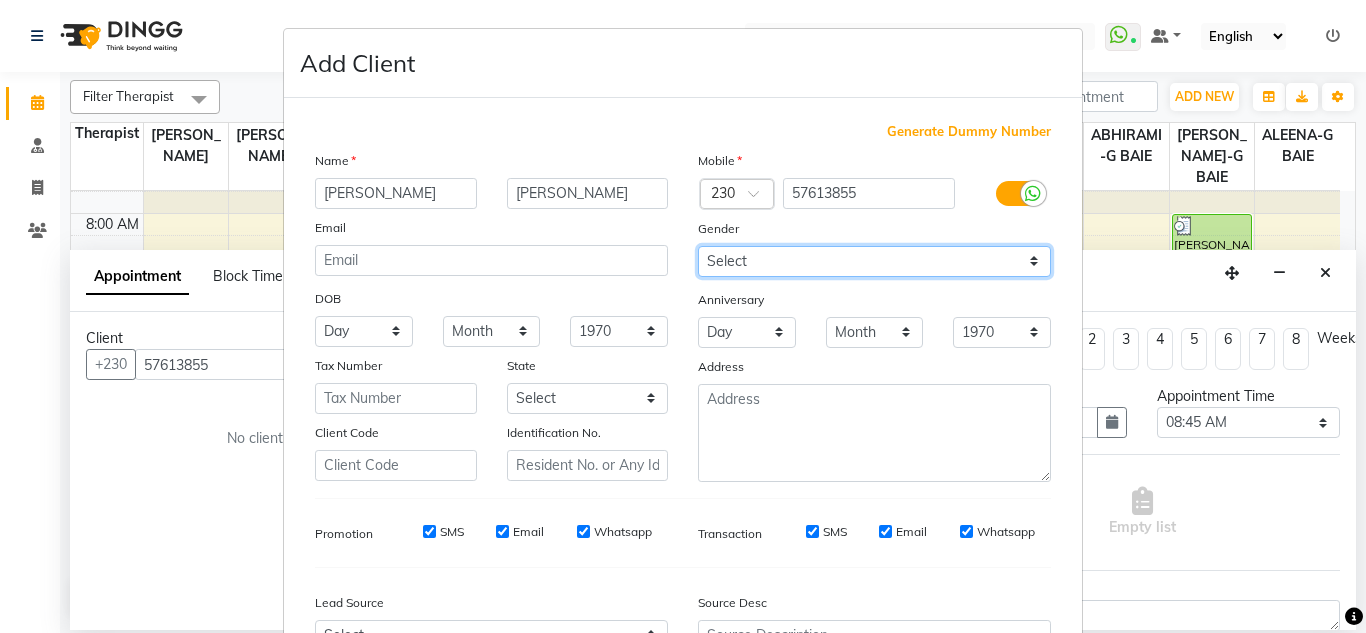 click on "Select Male Female Other Prefer Not To Say" at bounding box center (874, 261) 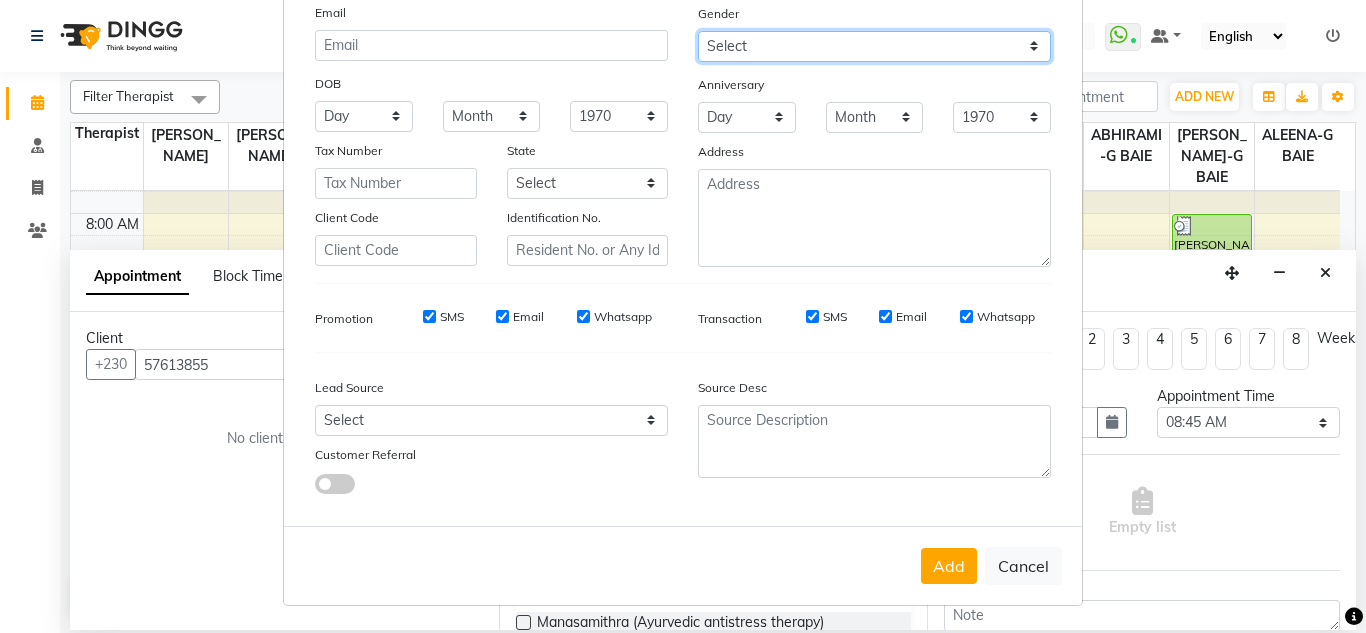 scroll, scrollTop: 216, scrollLeft: 0, axis: vertical 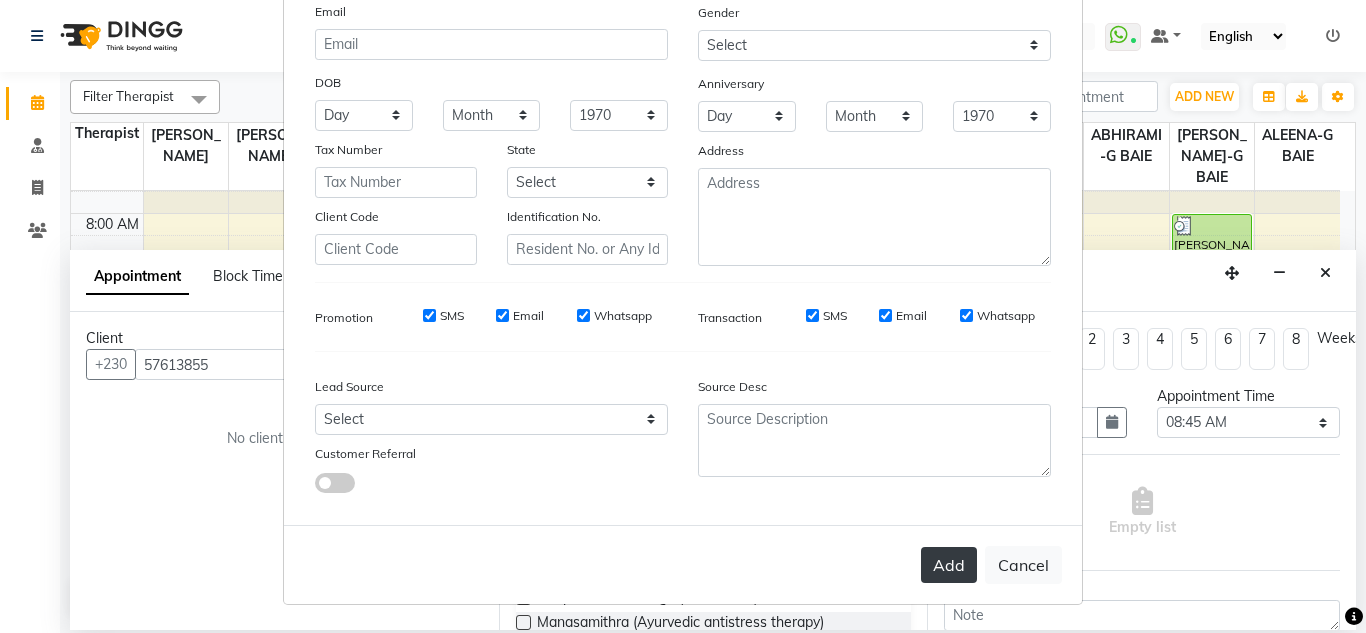 click on "Add" at bounding box center (949, 565) 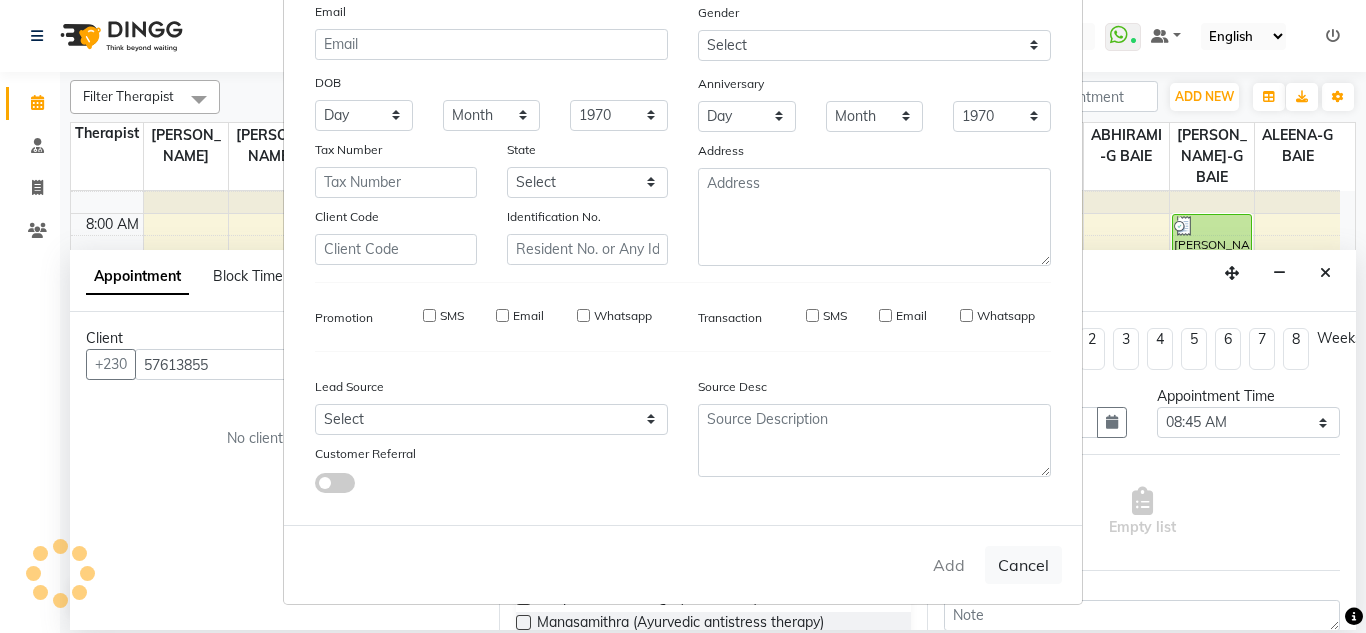 type 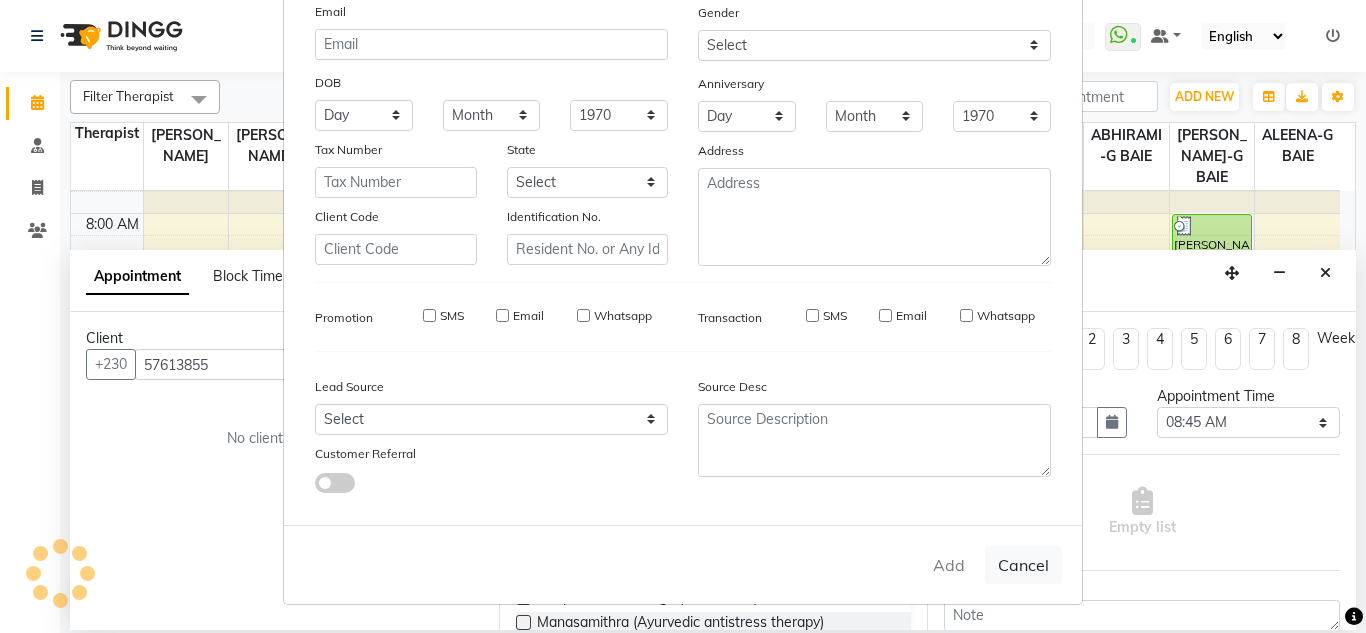 type 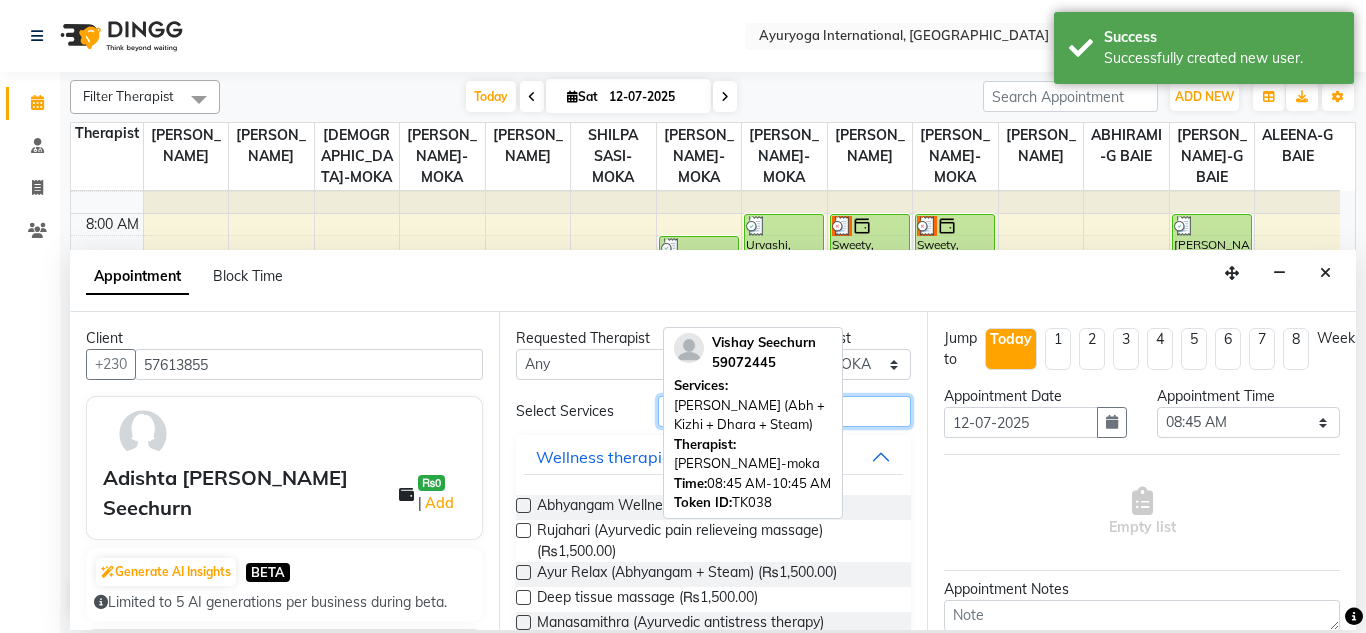 click at bounding box center [785, 411] 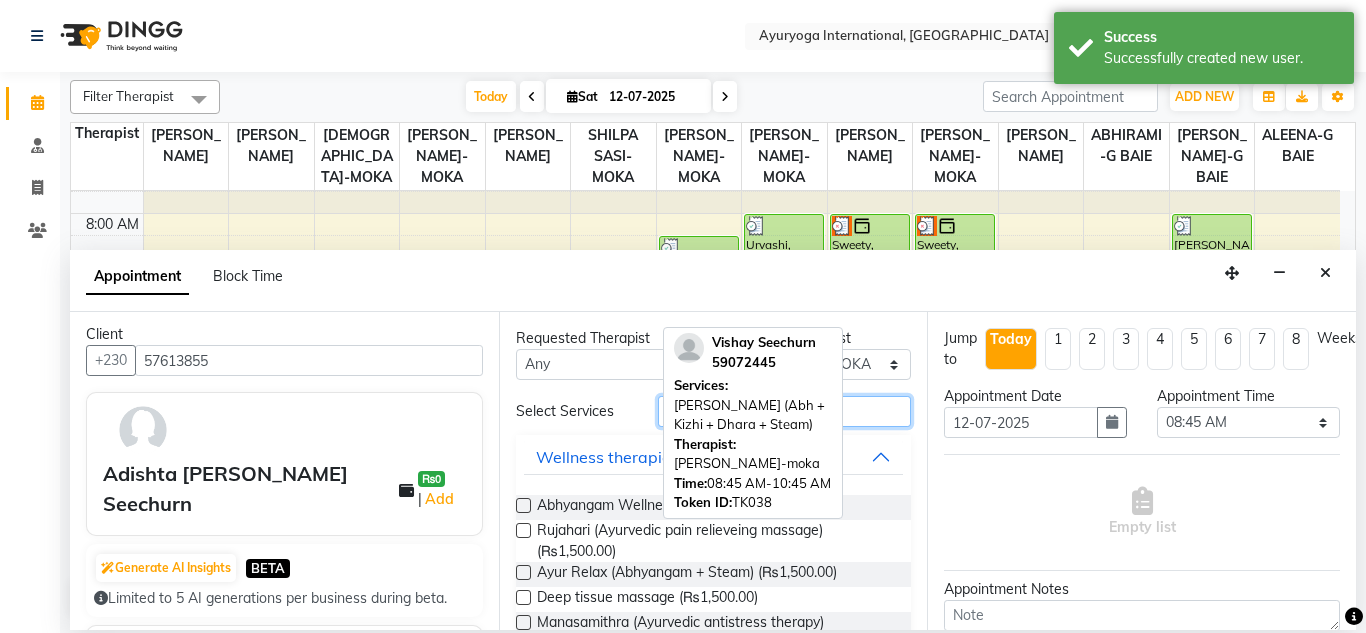 scroll, scrollTop: 0, scrollLeft: 0, axis: both 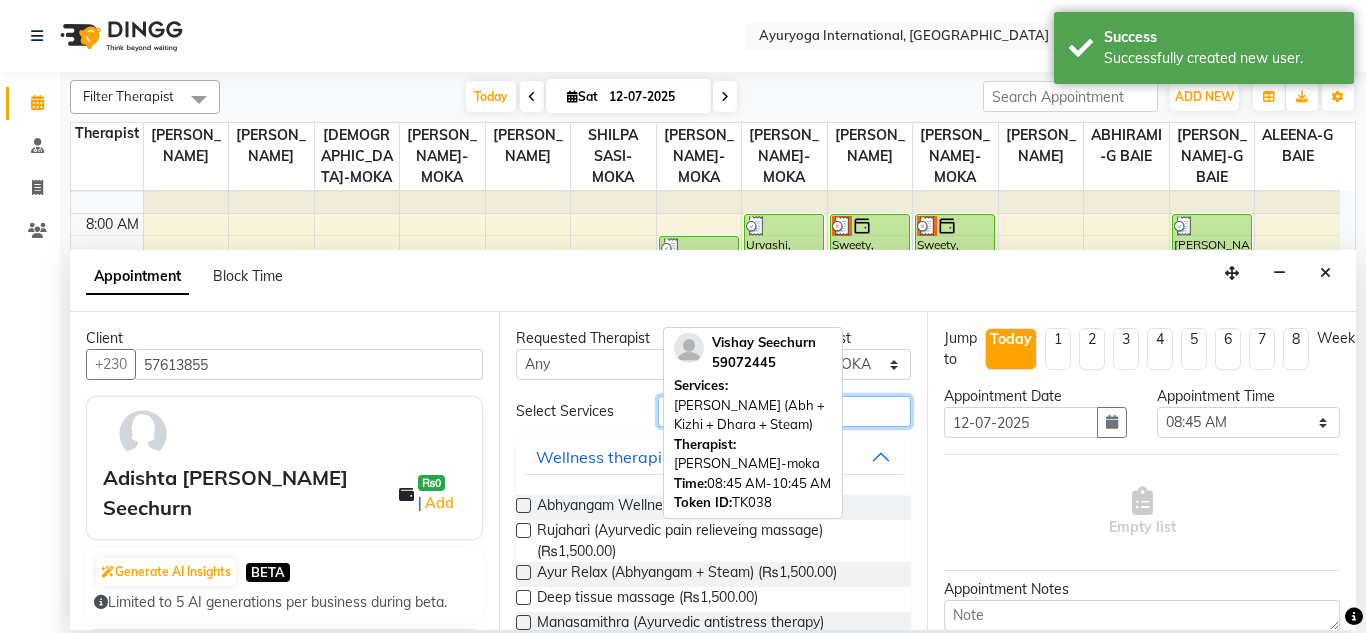 click at bounding box center (785, 411) 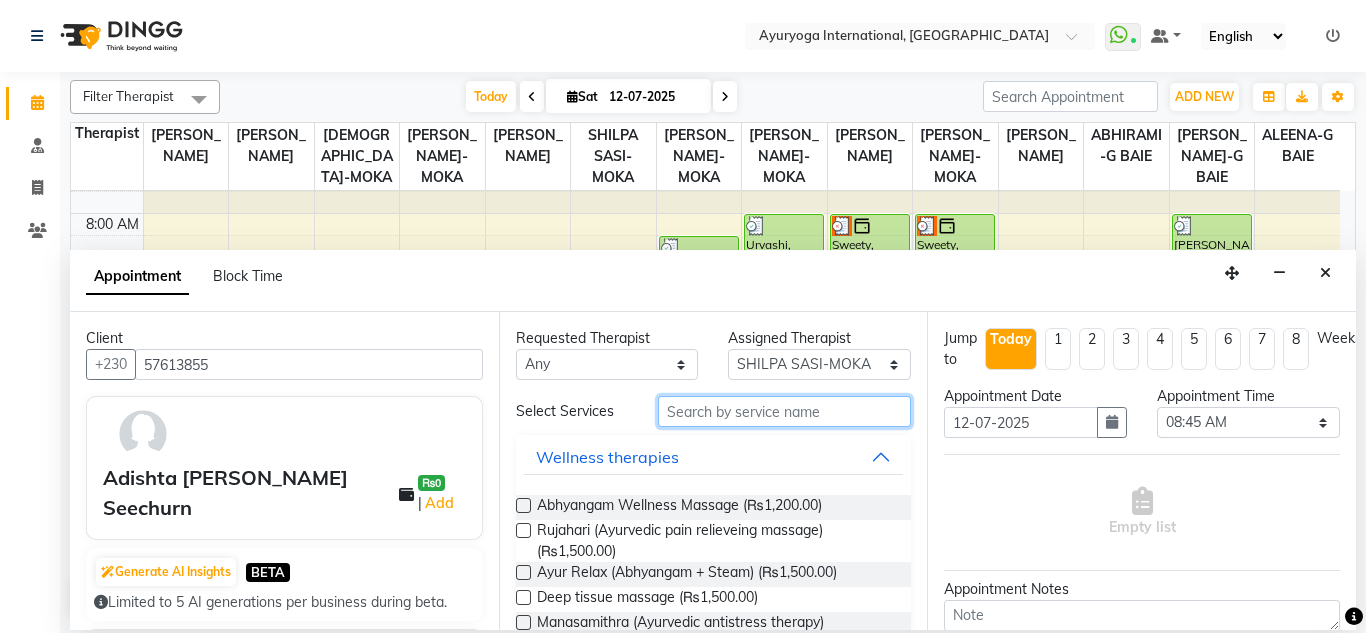 scroll, scrollTop: 165, scrollLeft: 0, axis: vertical 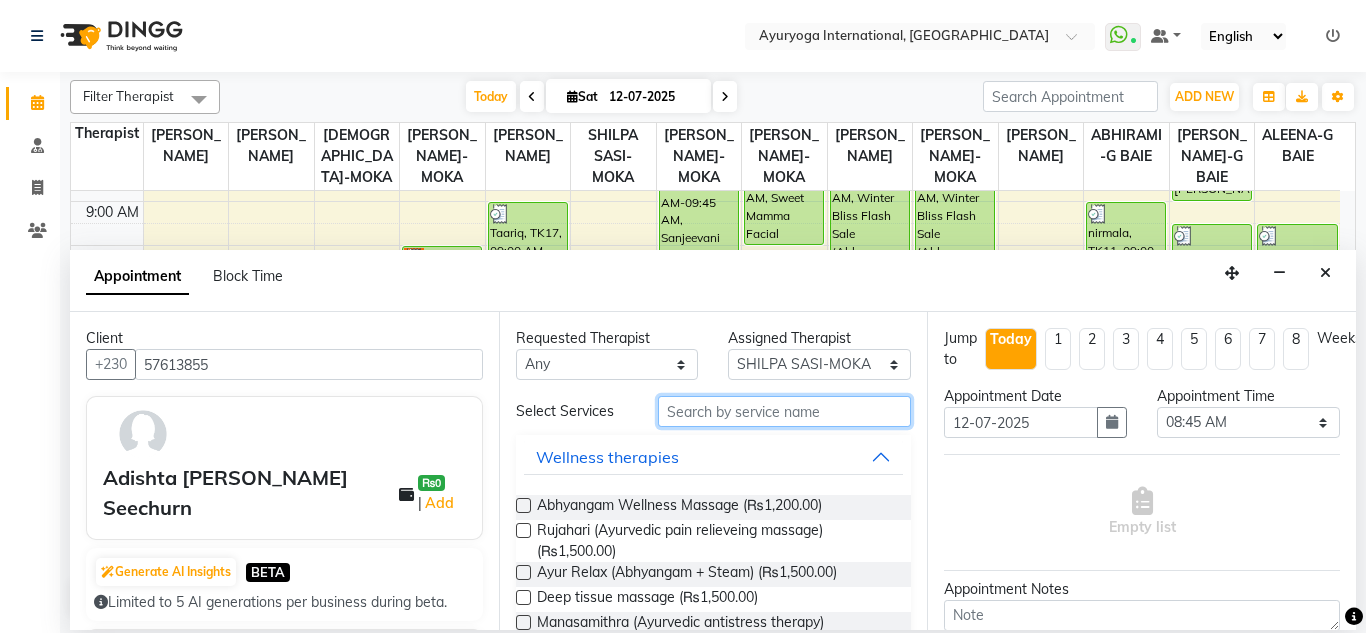 click at bounding box center (785, 411) 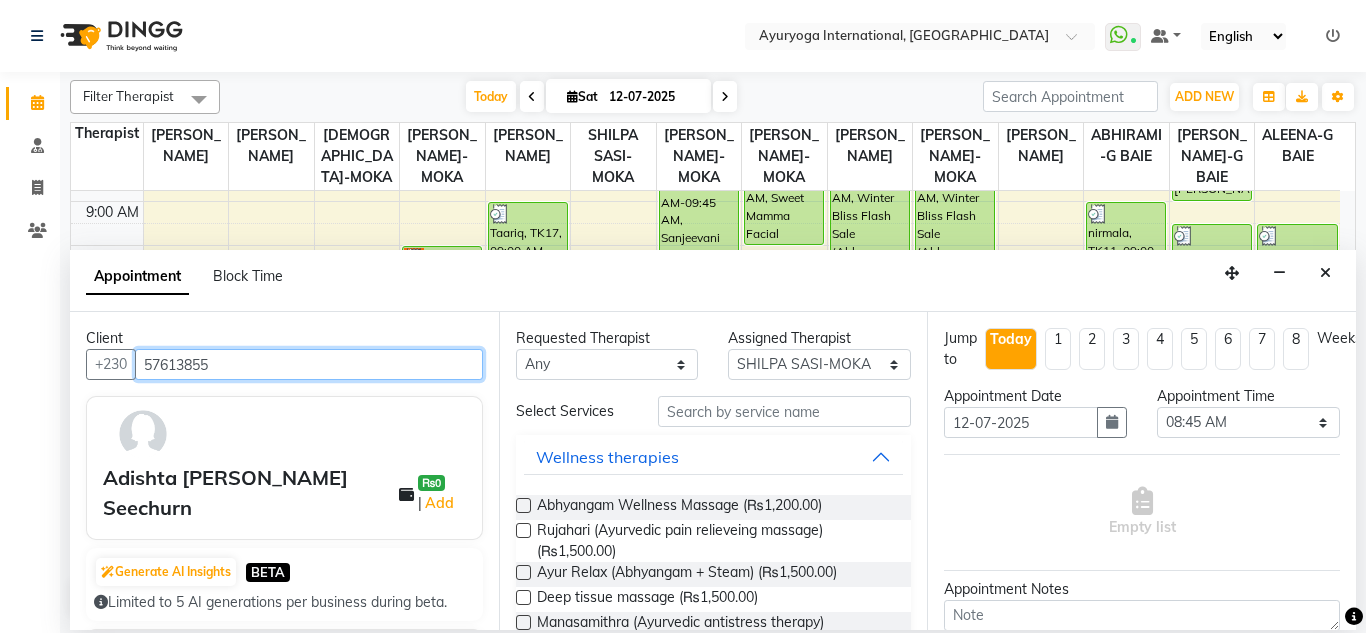 drag, startPoint x: 285, startPoint y: 355, endPoint x: 64, endPoint y: 357, distance: 221.00905 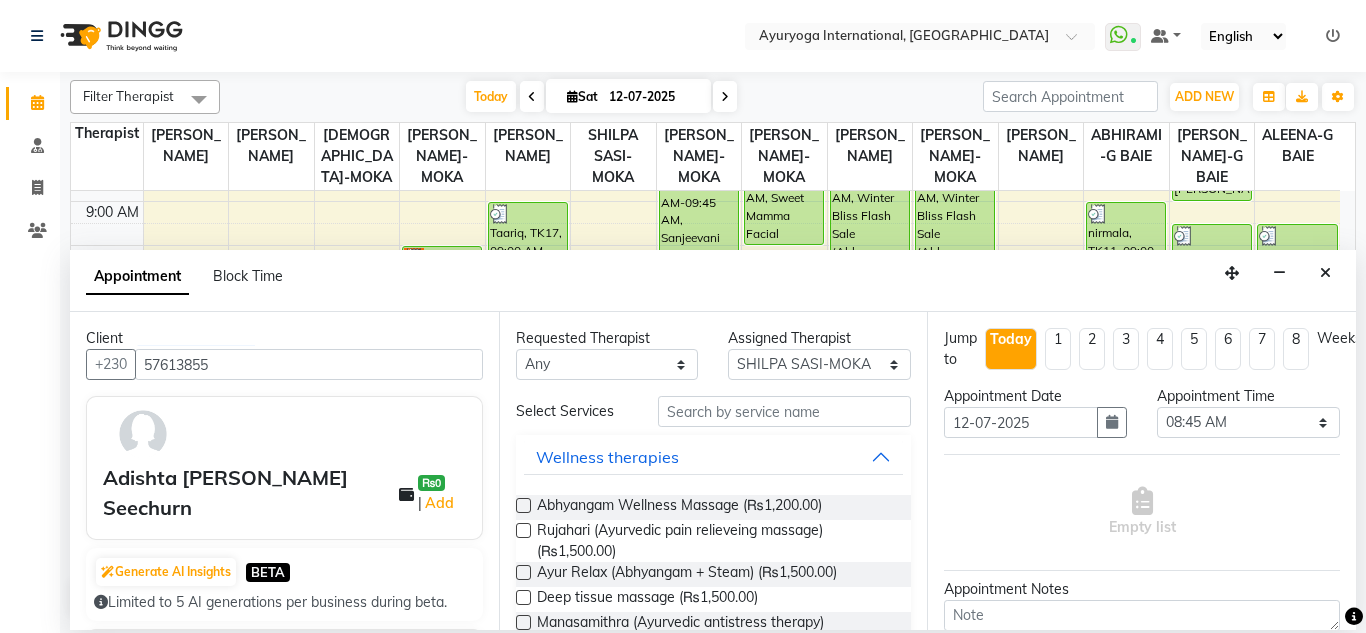 click on "Appointment Block Time" at bounding box center (713, 281) 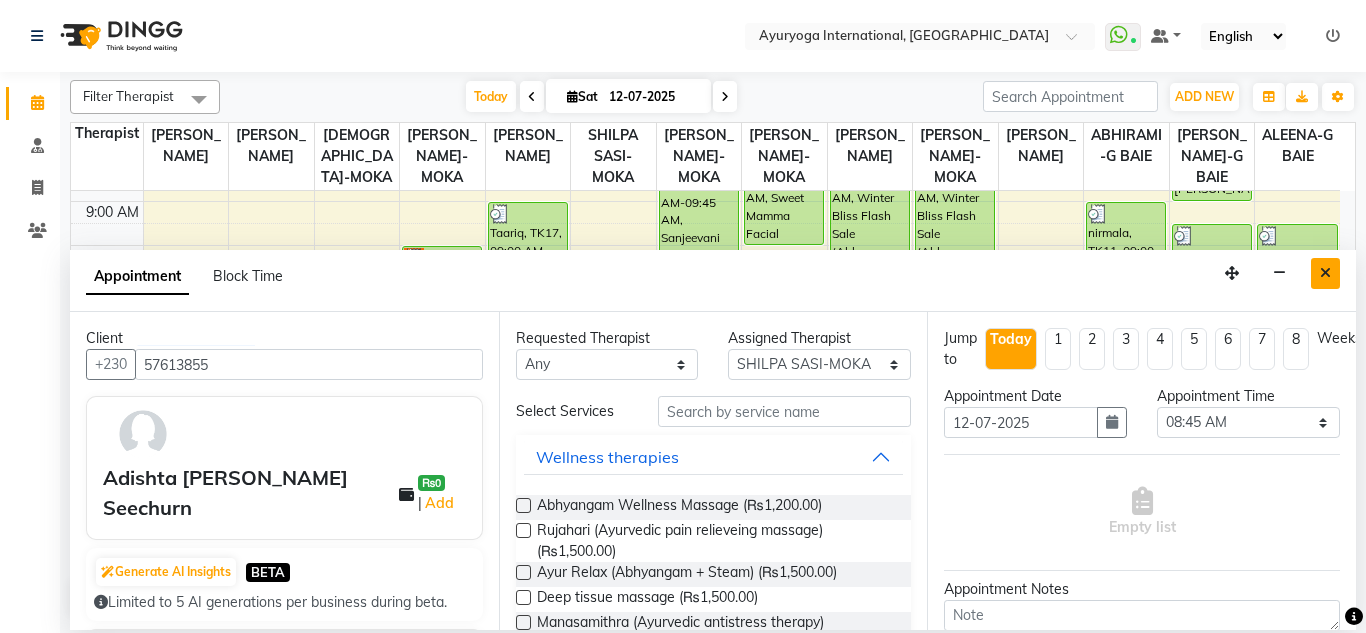 click at bounding box center [1325, 273] 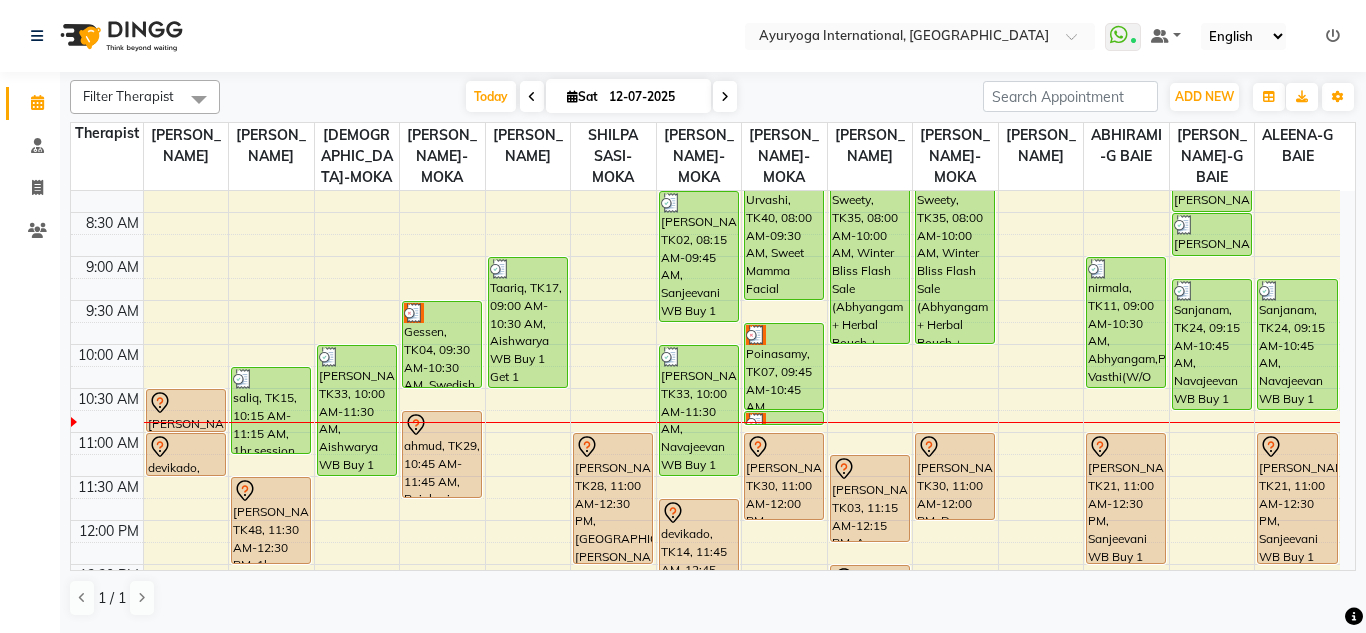 scroll, scrollTop: 65, scrollLeft: 0, axis: vertical 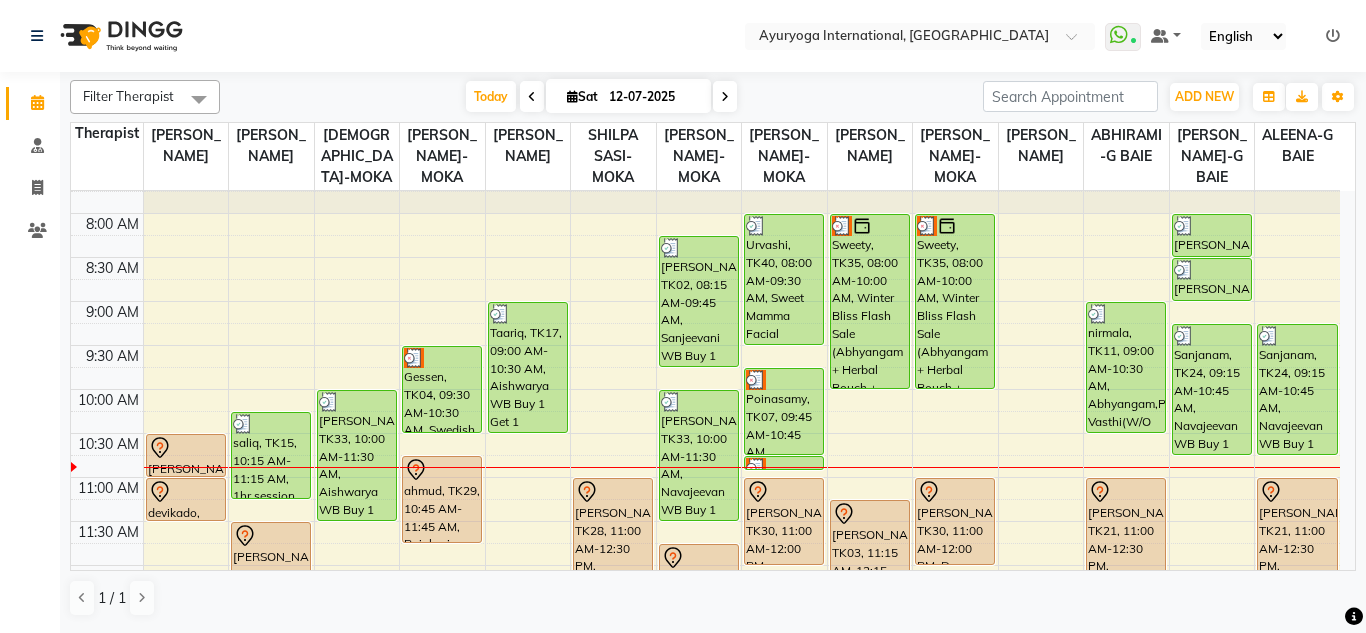 click on "12-07-2025" at bounding box center [653, 97] 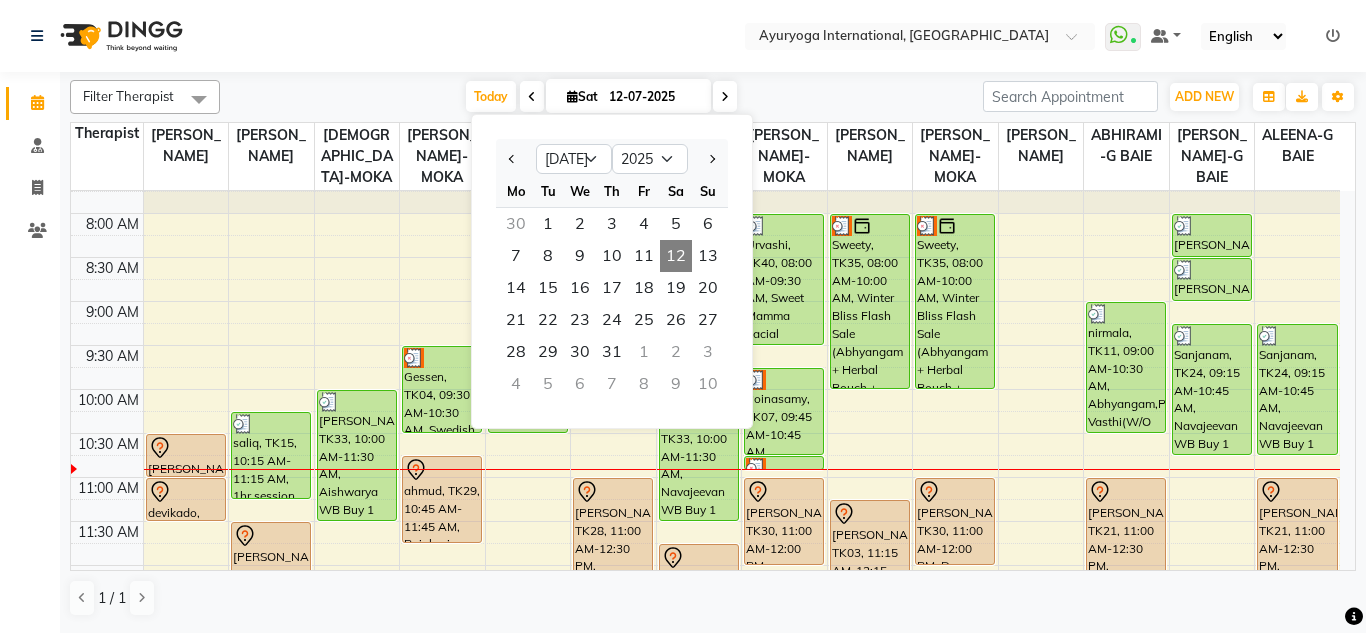 click on "Select Location × Ayuryoga International, Mount Ory Rd  WhatsApp Status  ✕ Status:  Connected Most Recent Message: 12-07-2025     10:15 AM Recent Service Activity: 12-07-2025     10:15 AM Default Panel My Panel English ENGLISH Español العربية मराठी हिंदी ગુજરાતી தமிழ் 中文 Notifications nothing to show" 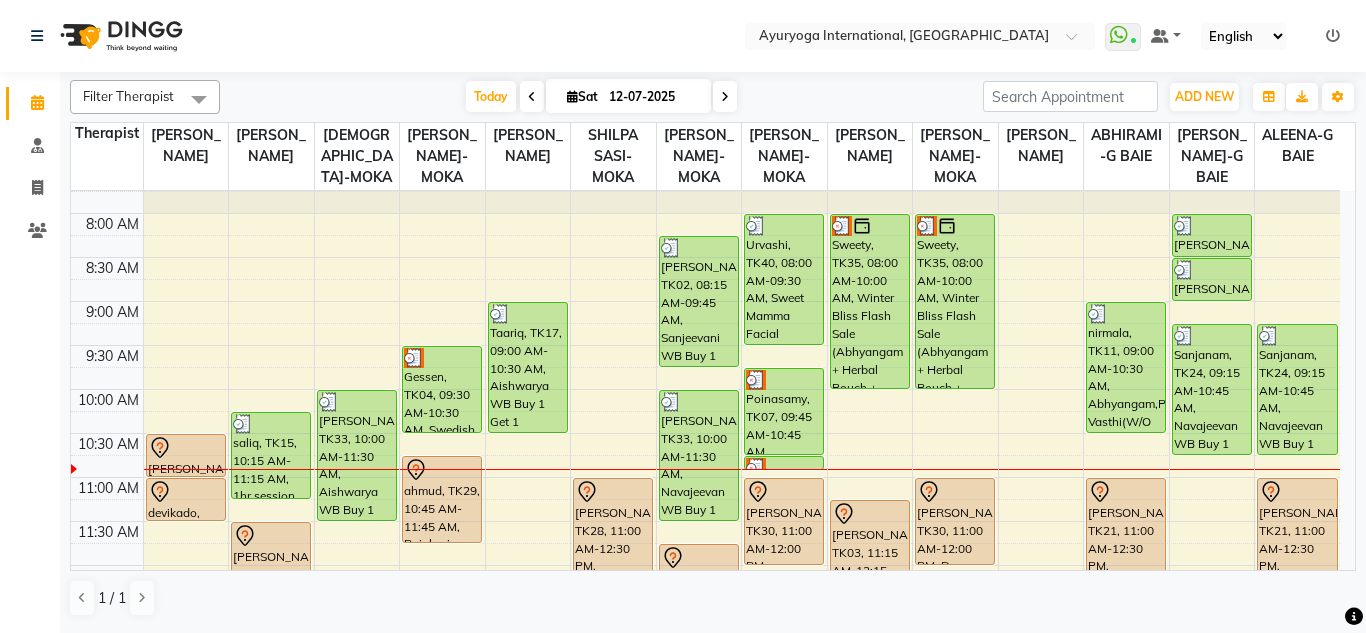 click on "12-07-2025" at bounding box center [653, 97] 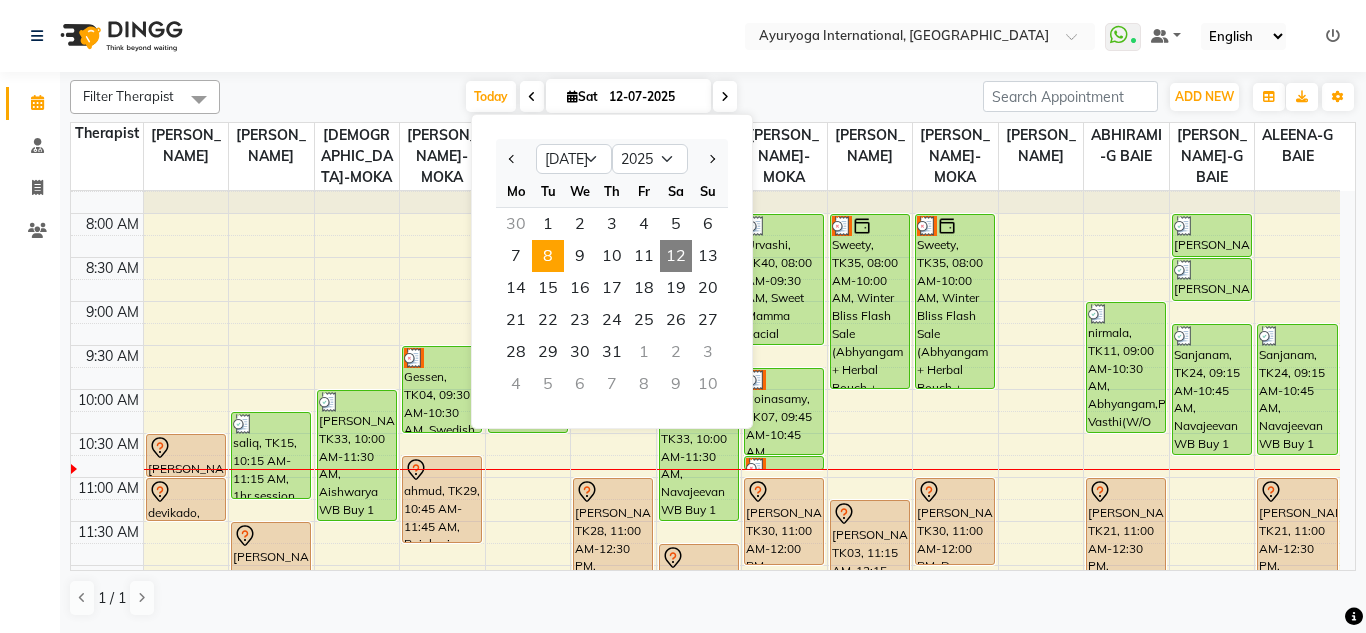 click on "8" at bounding box center [548, 256] 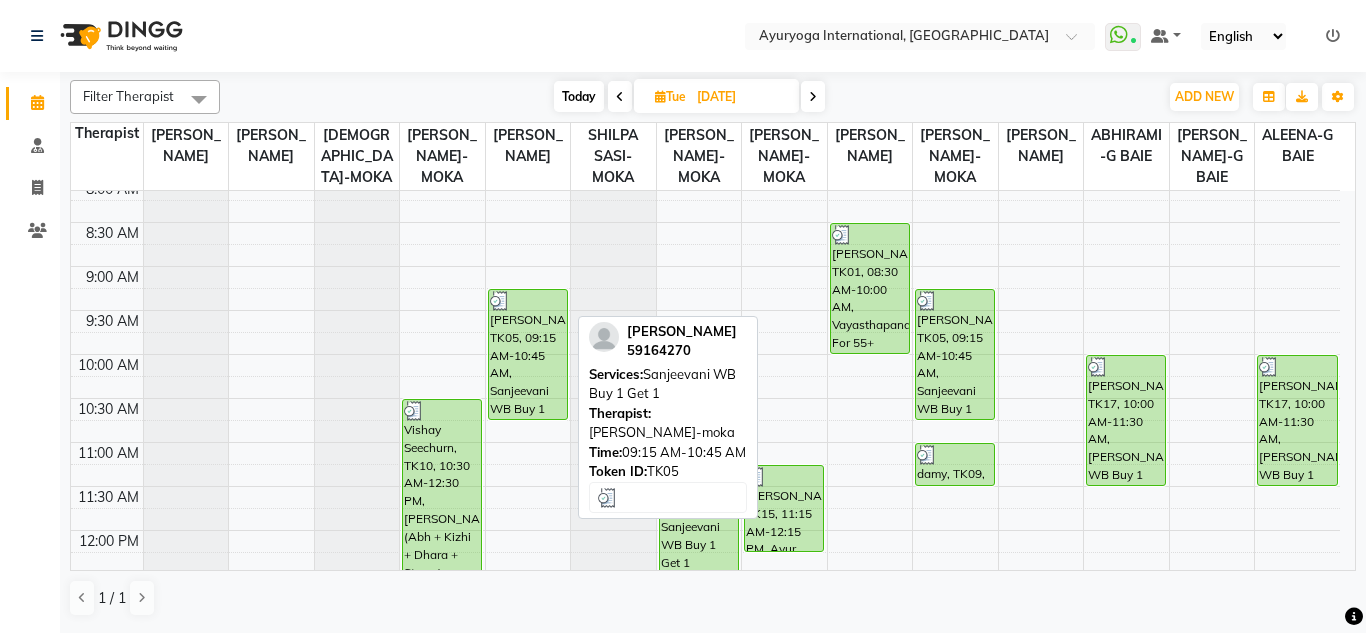 scroll, scrollTop: 200, scrollLeft: 0, axis: vertical 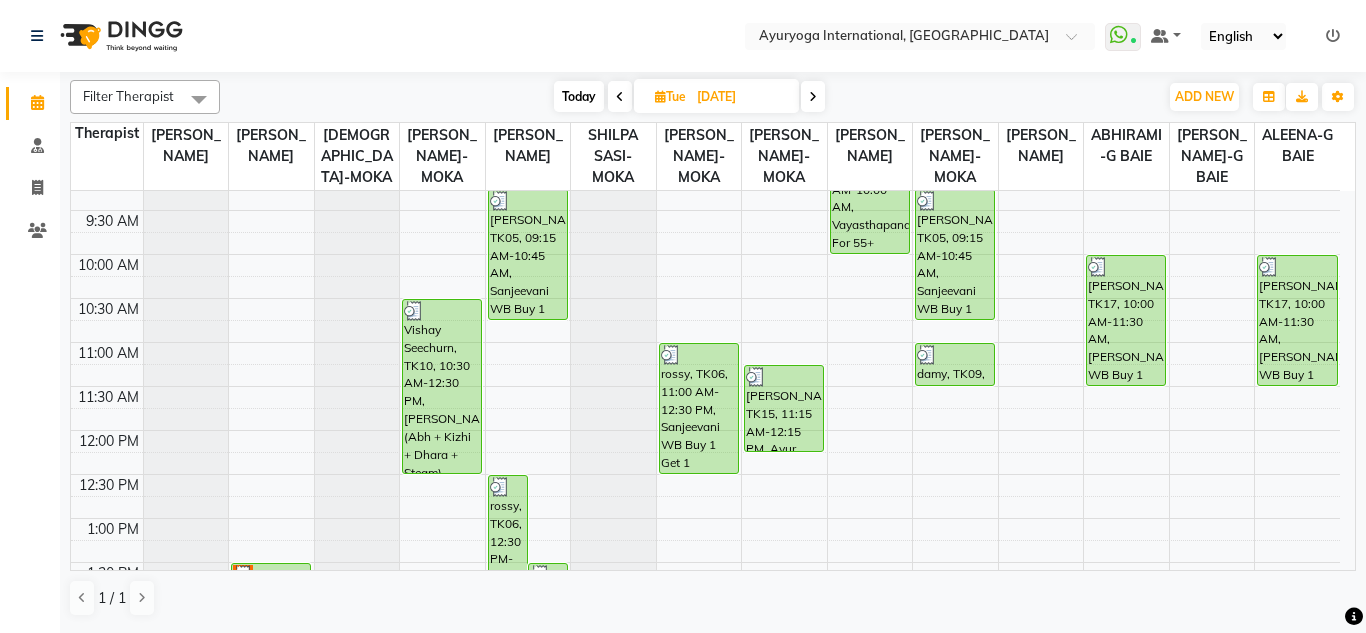 click on "Today" at bounding box center [579, 96] 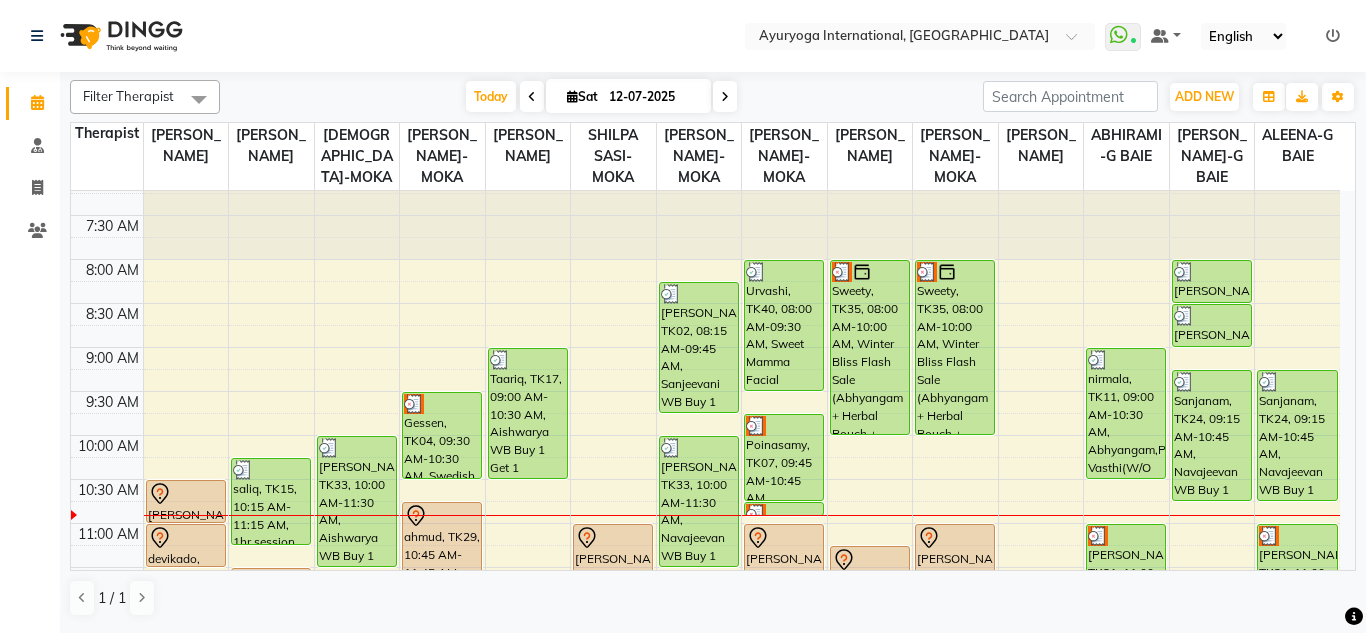 scroll, scrollTop: 0, scrollLeft: 0, axis: both 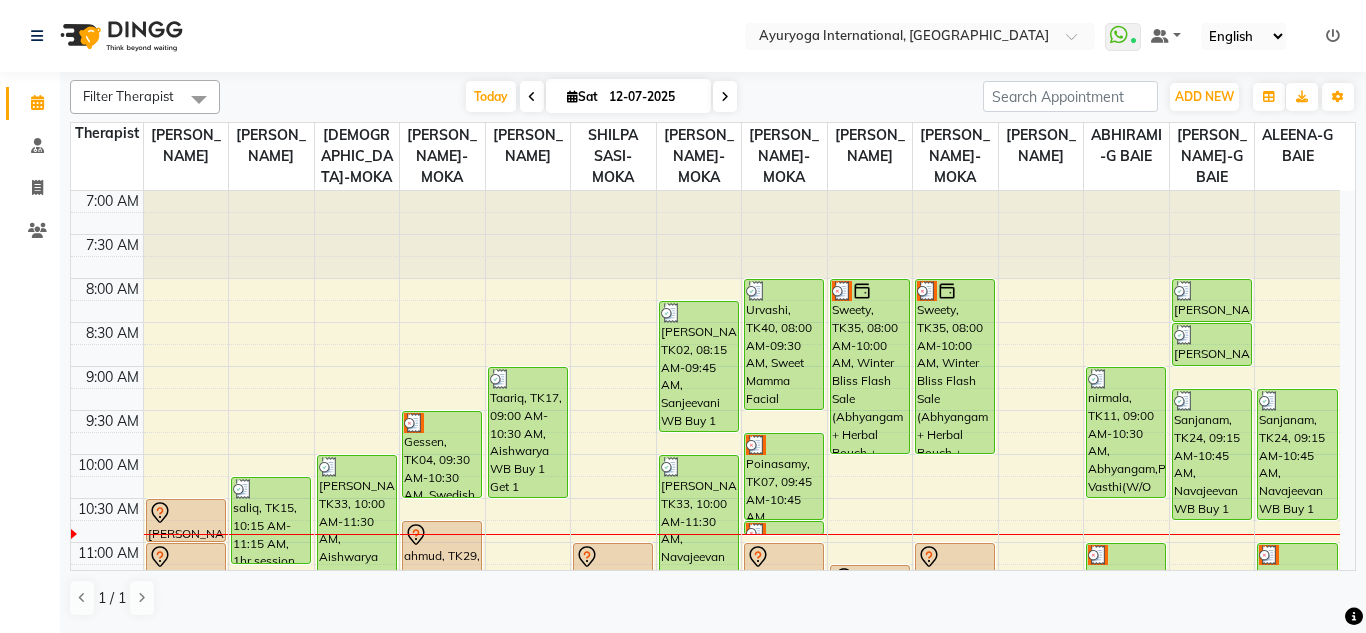 click on "7:00 AM 7:30 AM 8:00 AM 8:30 AM 9:00 AM 9:30 AM 10:00 AM 10:30 AM 11:00 AM 11:30 AM 12:00 PM 12:30 PM 1:00 PM 1:30 PM 2:00 PM 2:30 PM 3:00 PM 3:30 PM 4:00 PM 4:30 PM 5:00 PM 5:30 PM 6:00 PM 6:30 PM 7:00 PM 7:30 PM 8:00 PM 8:30 PM             Chathurvedi, TK03, 10:30 AM-11:00 AM, Consultation with Dr.Adarsh at Moka             devikado, TK14, 11:00 AM-11:30 AM, Consultation with Dr.Adarsh at Moka             Isfaaq, TK01, 02:00 PM-02:30 PM, Consultation with Dr.Adarsh at Moka     saliq, TK15, 10:15 AM-11:15 AM, 1hr session             Yajjadeo Lotun, TK48, 11:30 AM-12:30 PM, 1hr session             priya, TK42, 01:30 PM-02:30 PM, 1hr session             Ragavaloo, TK18, 03:00 PM-04:00 PM, 1hr session     Mrs Ramsahye, TK33, 10:00 AM-11:30 AM, Aishwarya WB Buy 1 Get 1              Isfaaq, TK01, 02:30 PM-03:30 PM, Rujahari (Ayurvedic pain relieveing massage)             Nirmala, TK08, 06:00 PM-08:00 PM, Ayur Soukya (Abh + Kizhi + Dhara + Steam)     Gessen, TK04, 09:30 AM-10:30 AM, Swedish massage (60 Min)" at bounding box center (705, 806) 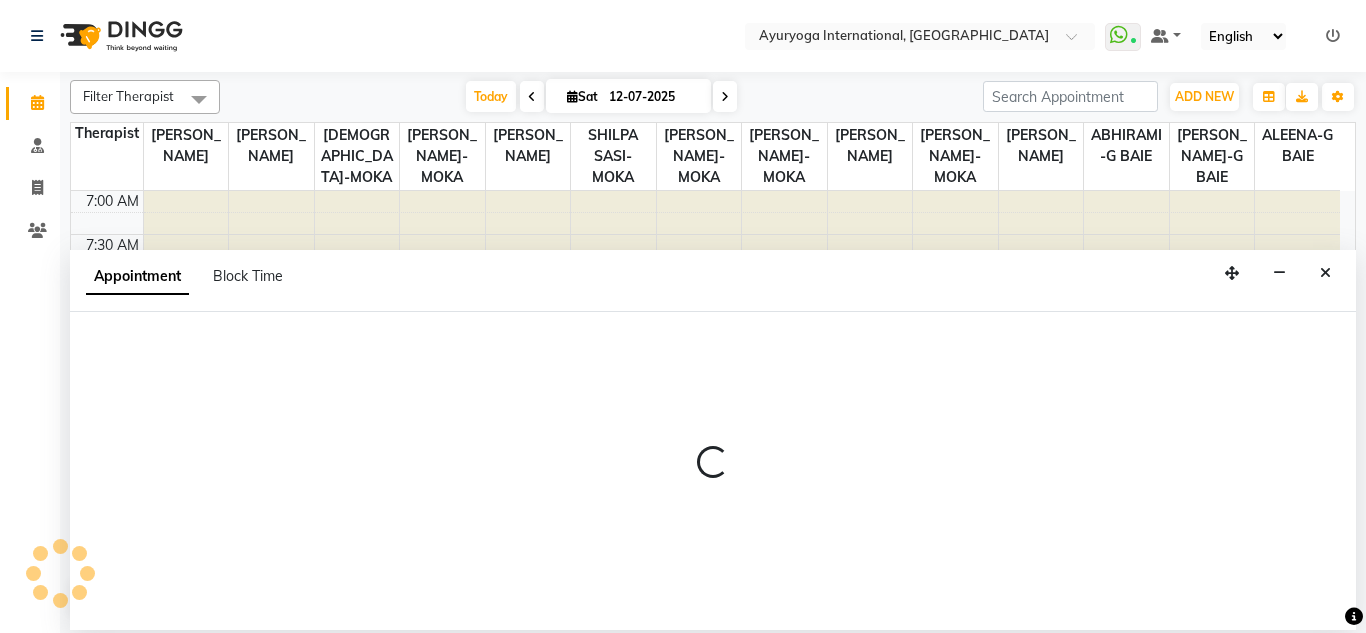 select on "11400" 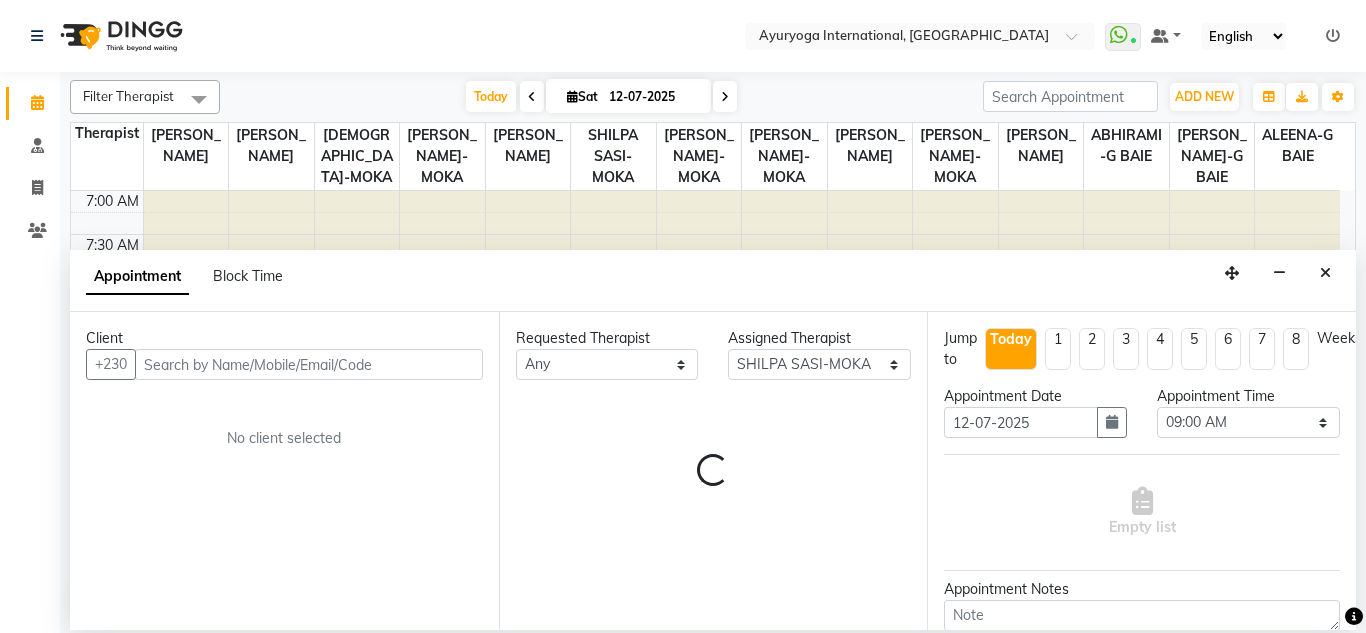 click at bounding box center (309, 364) 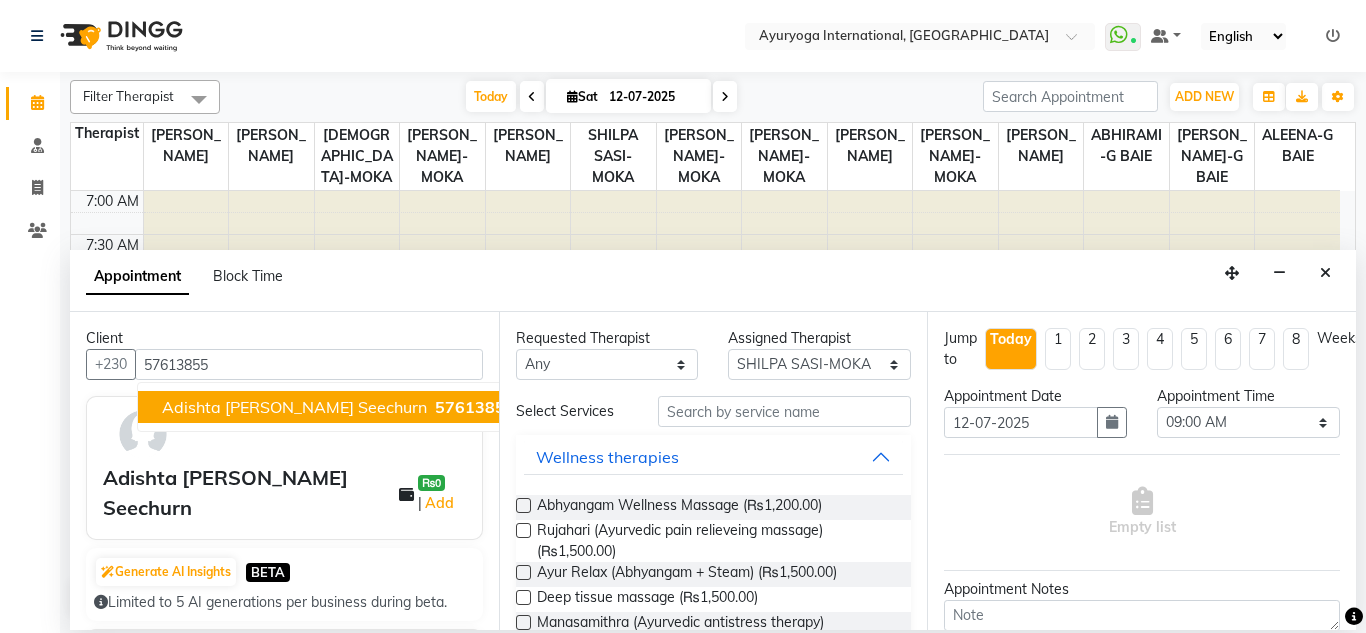 click on "Adishta Mridula Seenauth Seechurn" at bounding box center [294, 407] 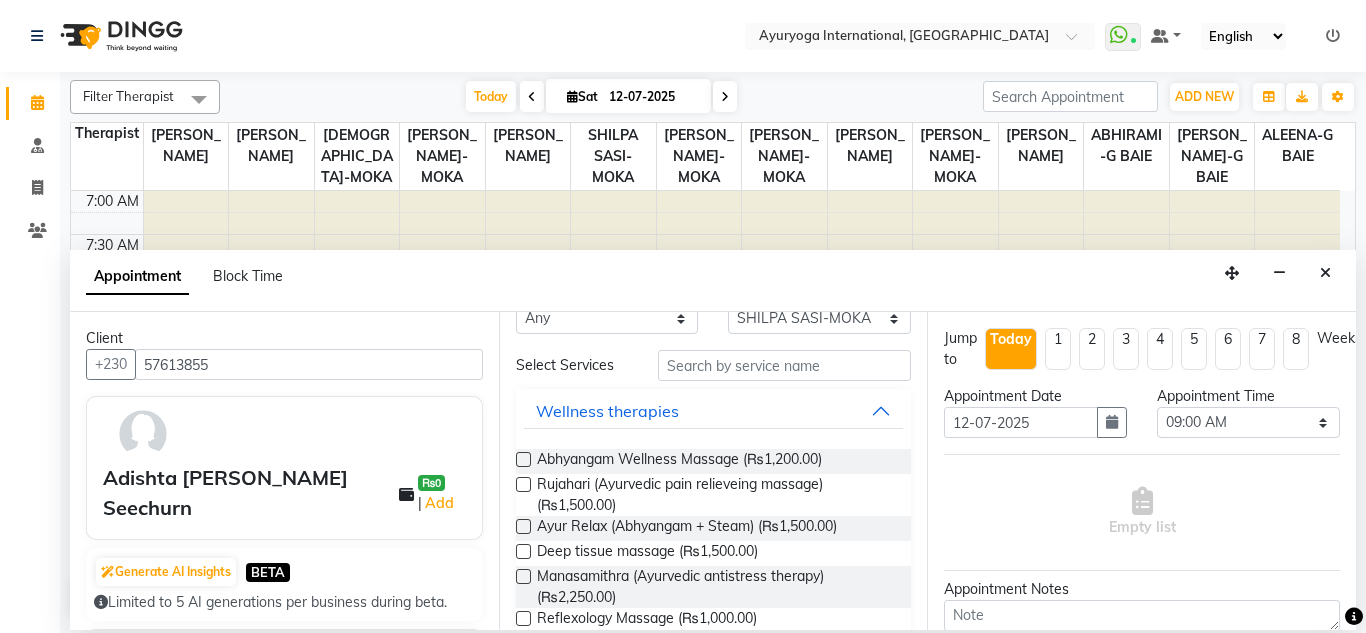 scroll, scrollTop: 0, scrollLeft: 0, axis: both 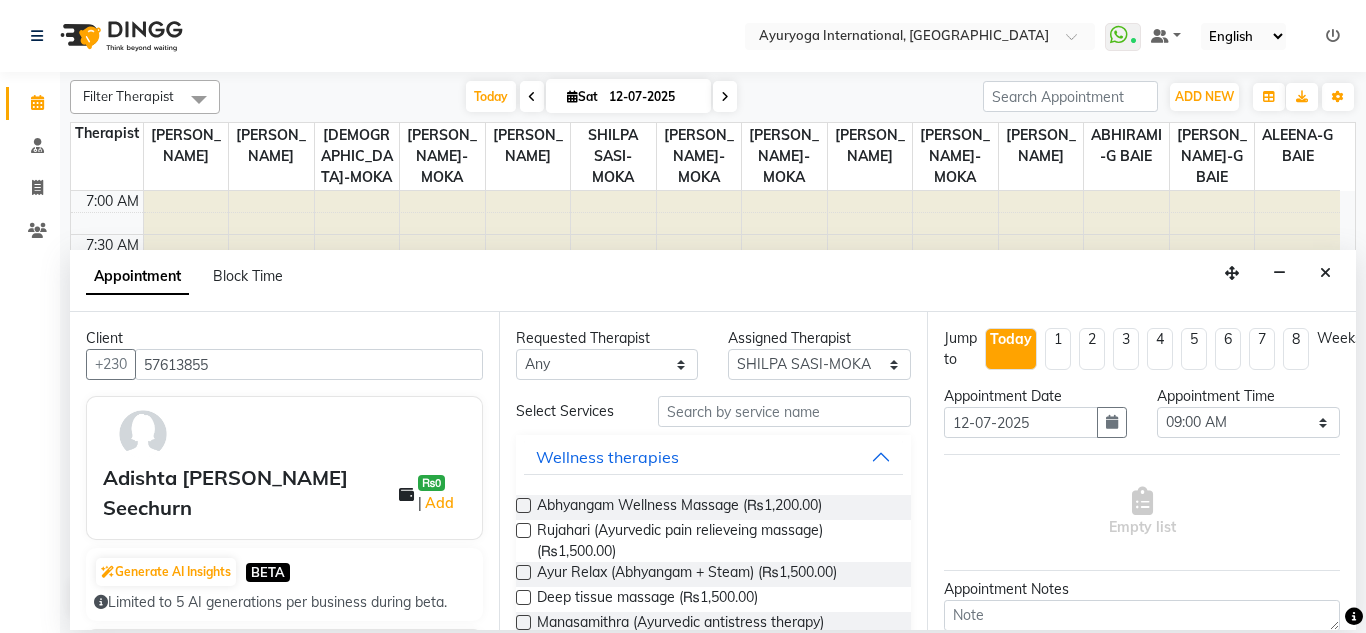 type on "57613855" 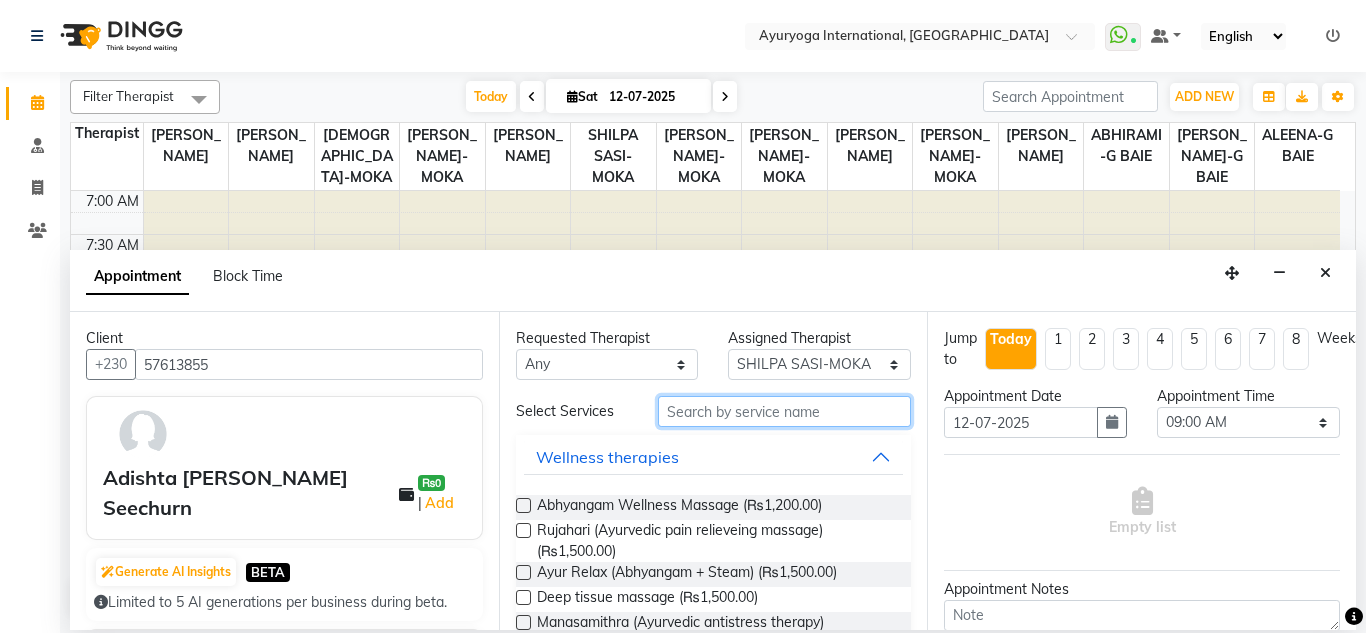 click at bounding box center (785, 411) 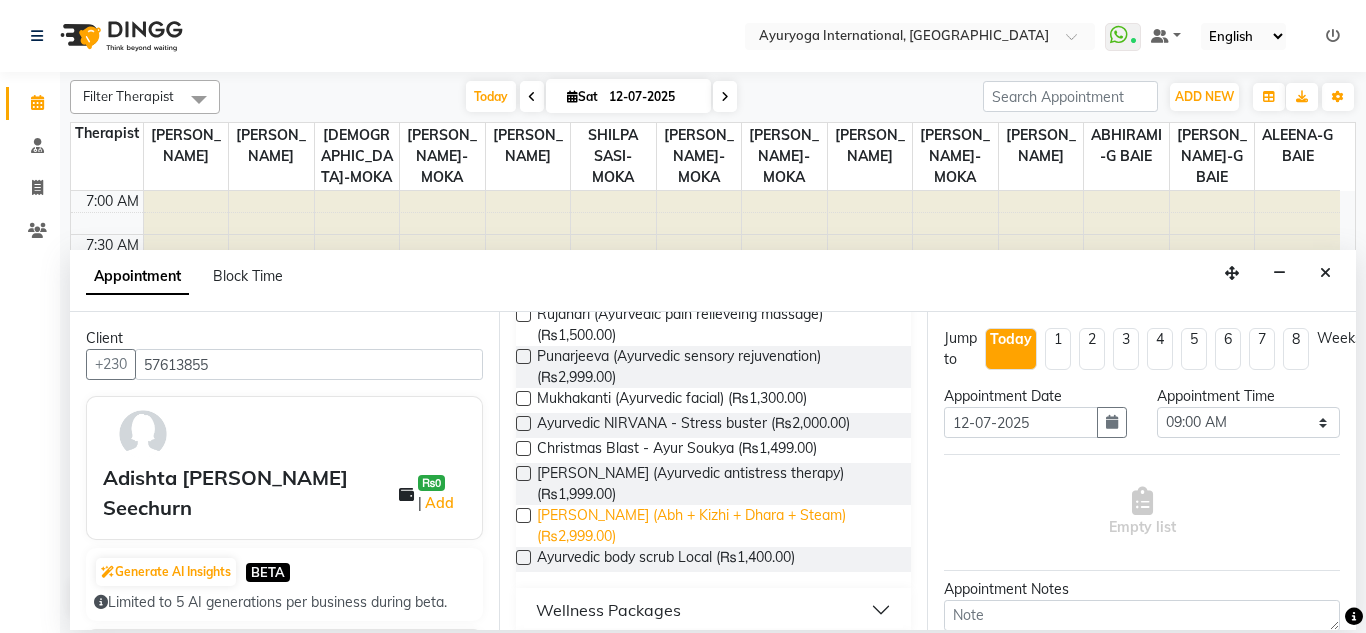scroll, scrollTop: 500, scrollLeft: 0, axis: vertical 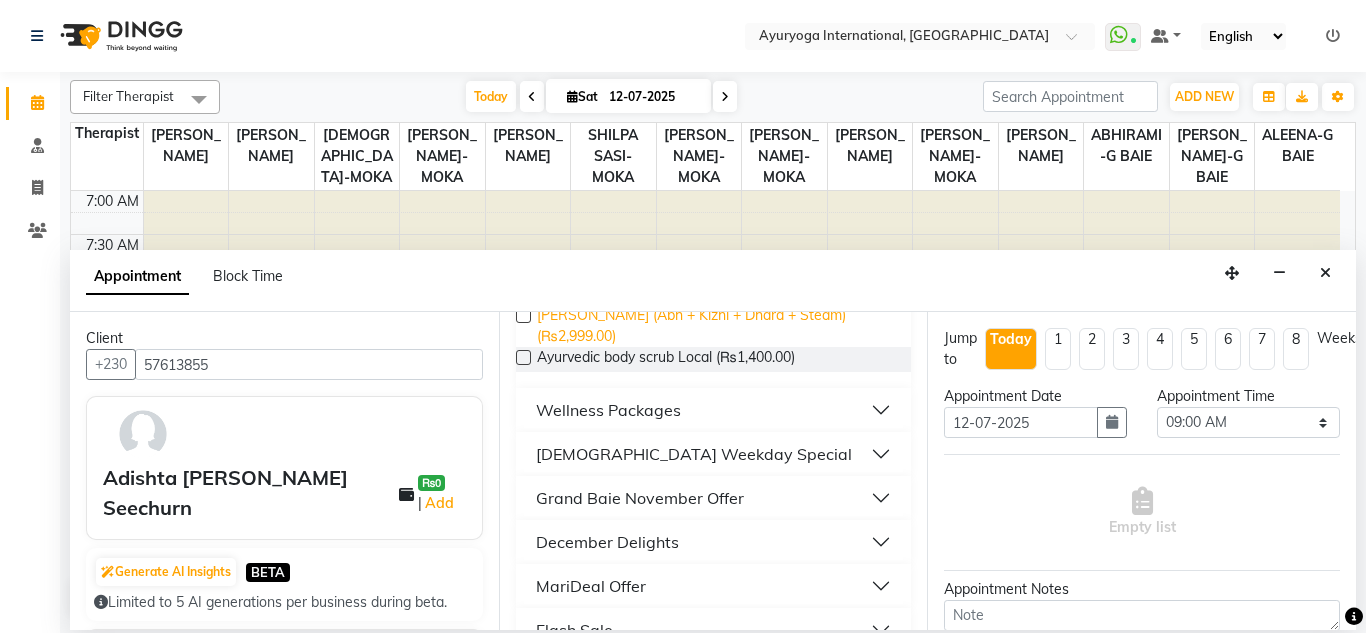 type on "ayur" 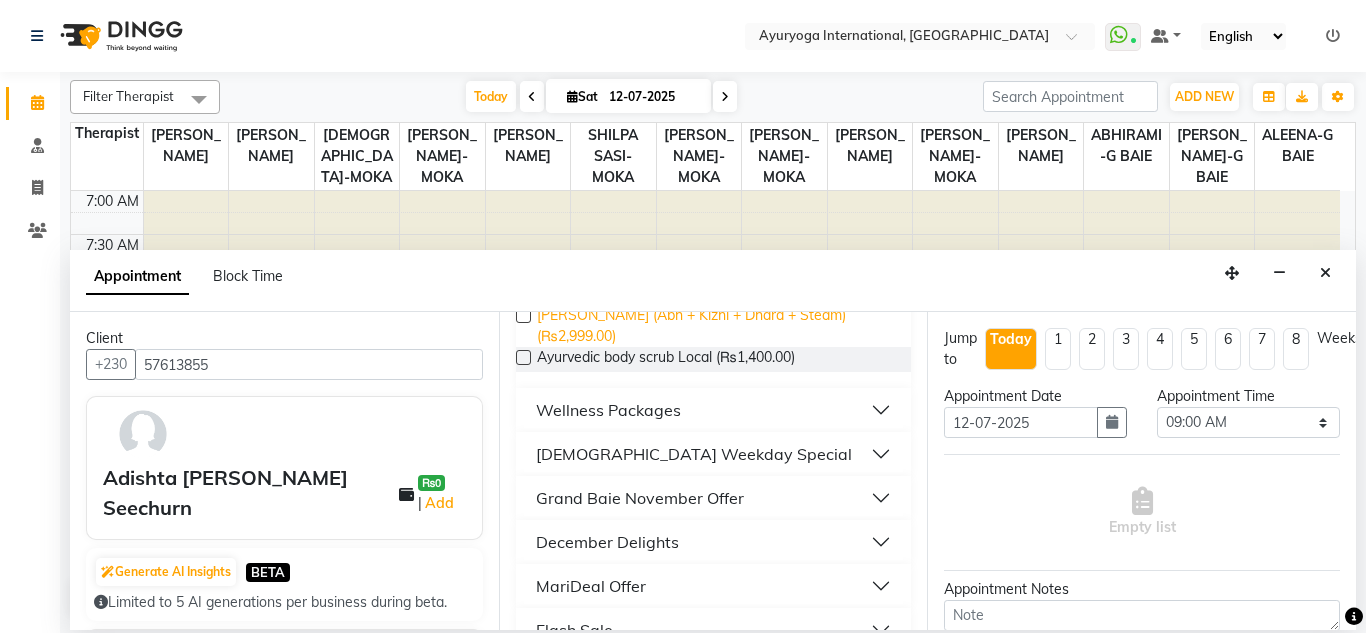 click on "[PERSON_NAME] (Abh + Kizhi + Dhara + Steam) (₨2,999.00)" at bounding box center [716, 326] 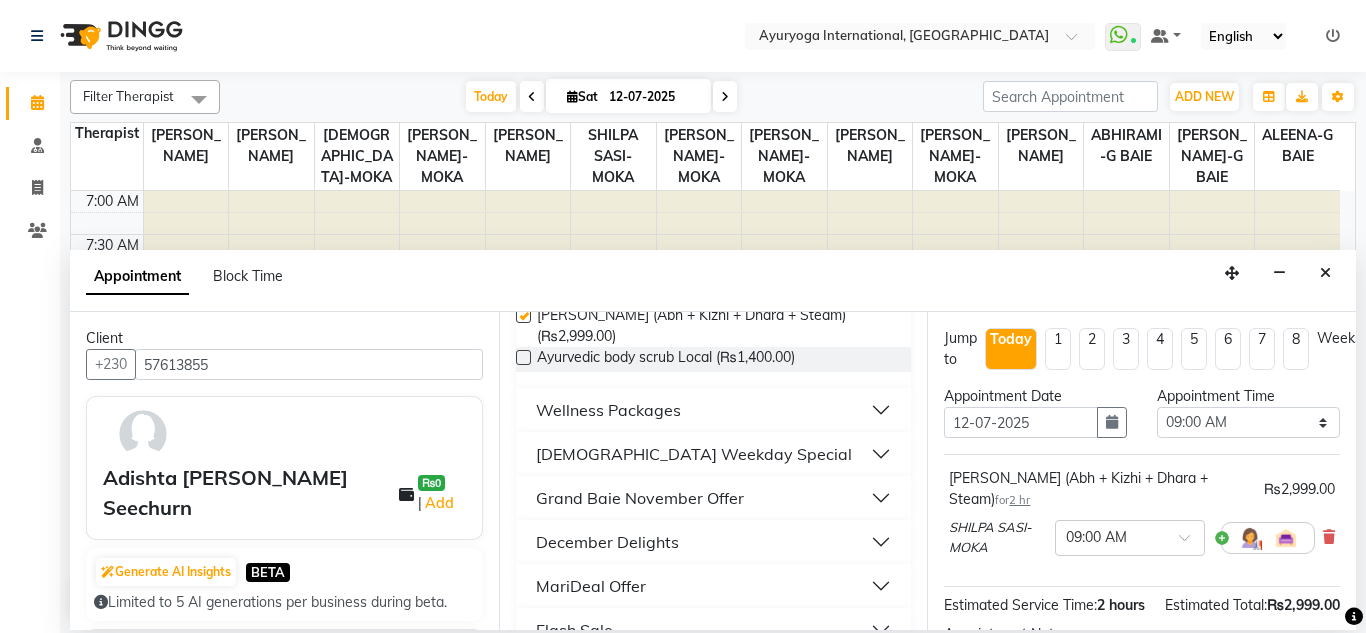 checkbox on "false" 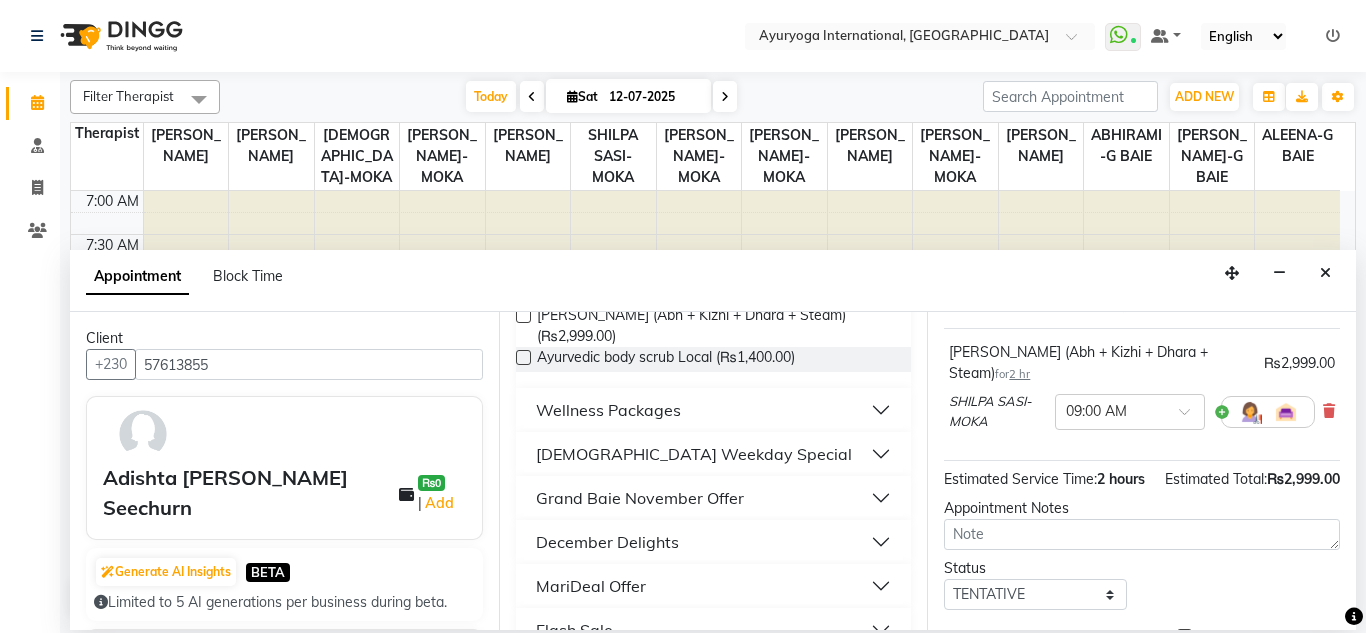scroll, scrollTop: 268, scrollLeft: 0, axis: vertical 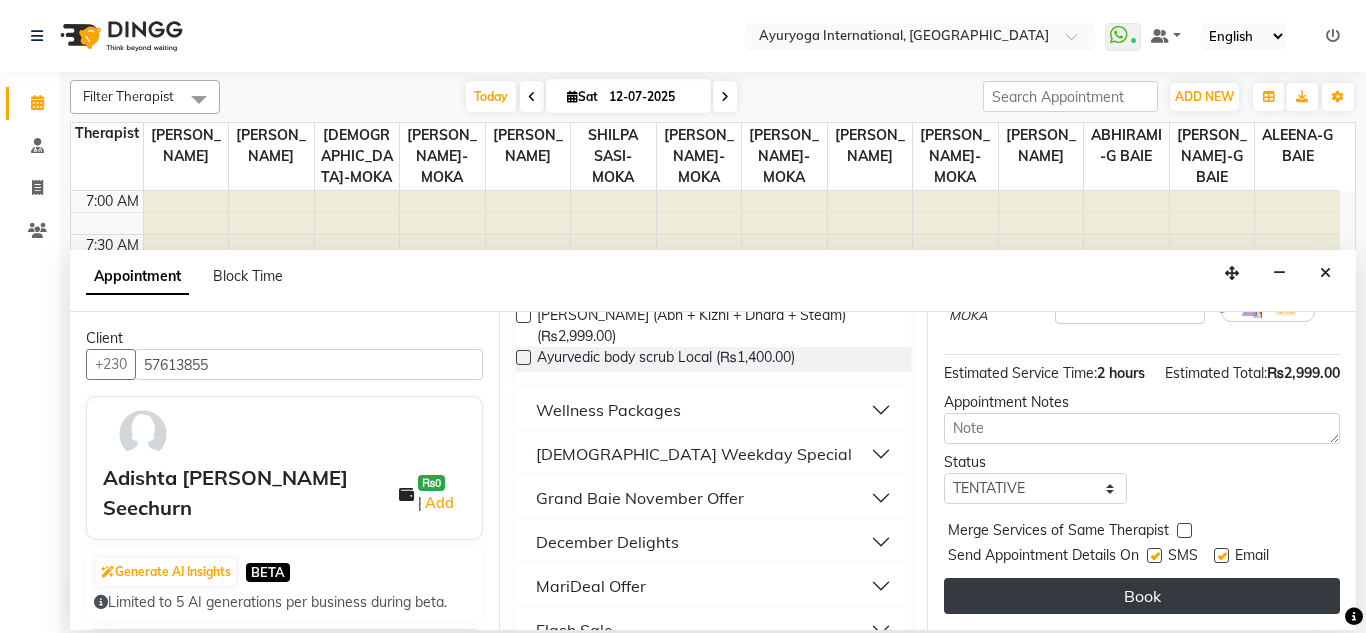 click on "Book" at bounding box center (1142, 596) 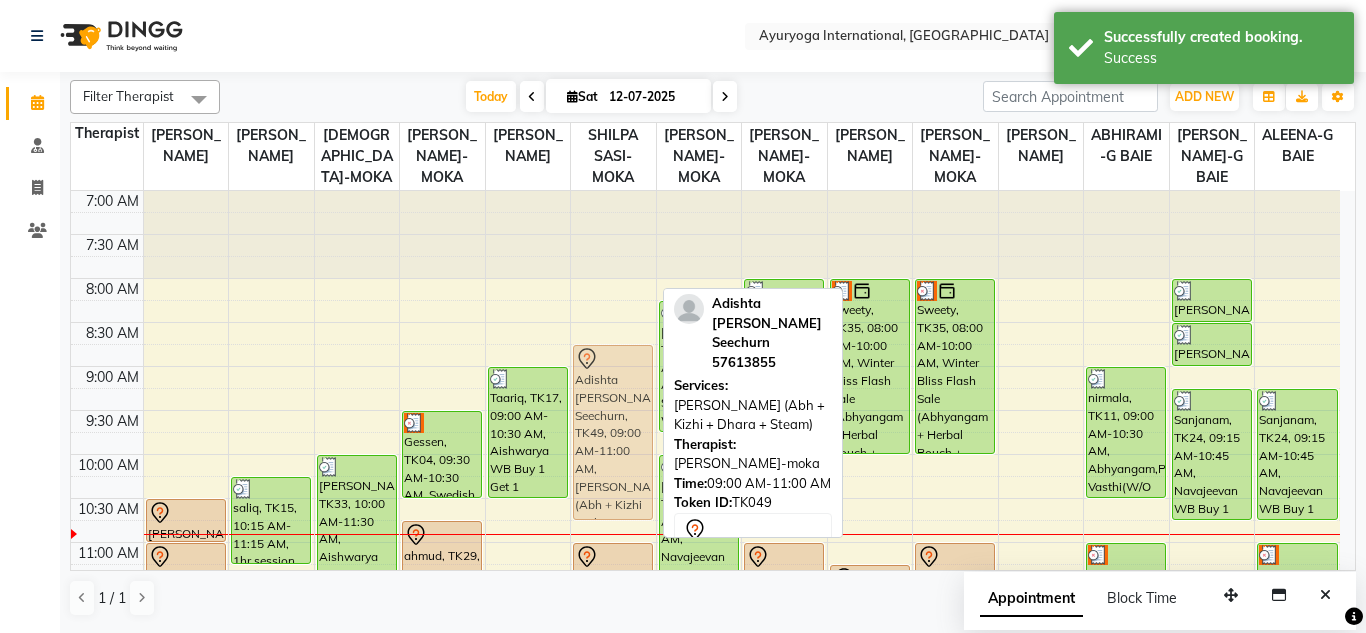 click on "Adishta Mridula Seenauth Seechurn, TK49, 09:00 AM-11:00 AM, Ayur Soukya (Abh + Kizhi + Dhara + Steam)             Sarita Sharma, TK28, 11:00 AM-12:30 PM, Abhyangam,Podikizhi & Bhashpa sweda(W/O Oil)             Brinda, TK45, 01:30 PM-02:30 PM, Panchagavya facial             Vidishi Bonomaully, TK05, 02:45 PM-03:45 PM, Herbal Body Scrub             jooli, TK36, 04:00 PM-05:00 PM, Swedish massage (60 Min)             Nirmala, TK08, 06:00 PM-08:00 PM, Ayur Soukya (Abh + Kizhi + Dhara + Steam)             Adishta Mridula Seenauth Seechurn, TK49, 09:00 AM-11:00 AM, Ayur Soukya (Abh + Kizhi + Dhara + Steam)" at bounding box center (613, 806) 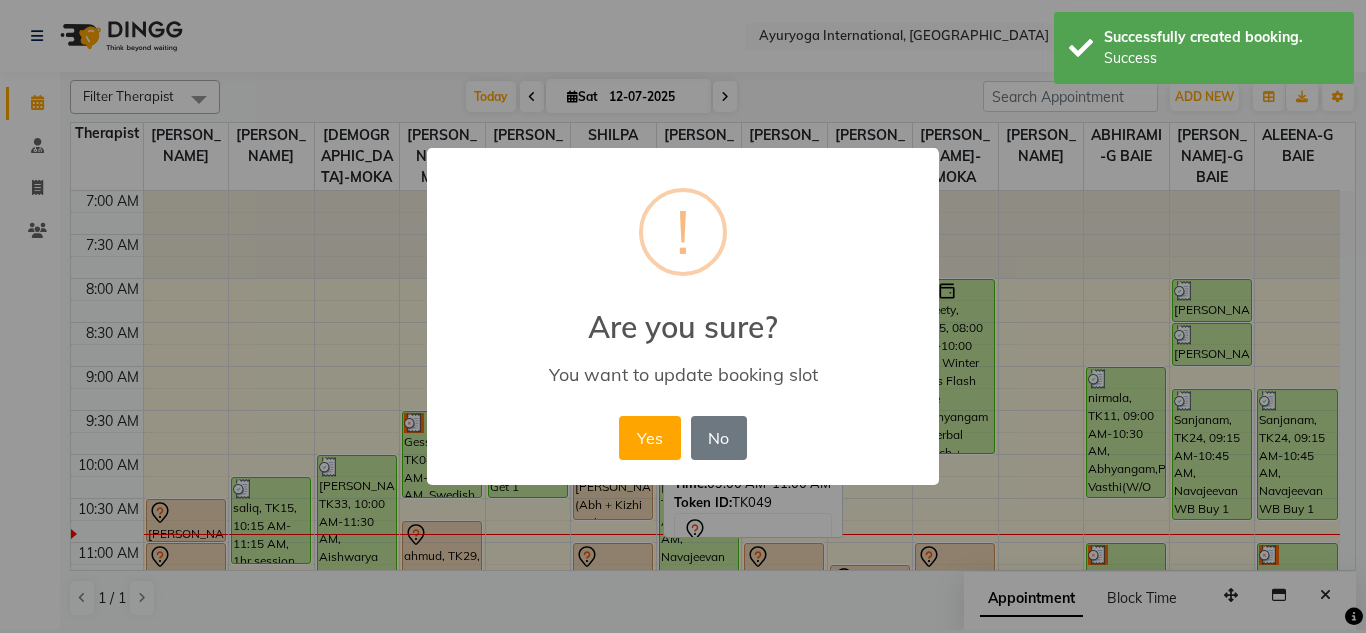 click on "Yes No No" at bounding box center (682, 438) 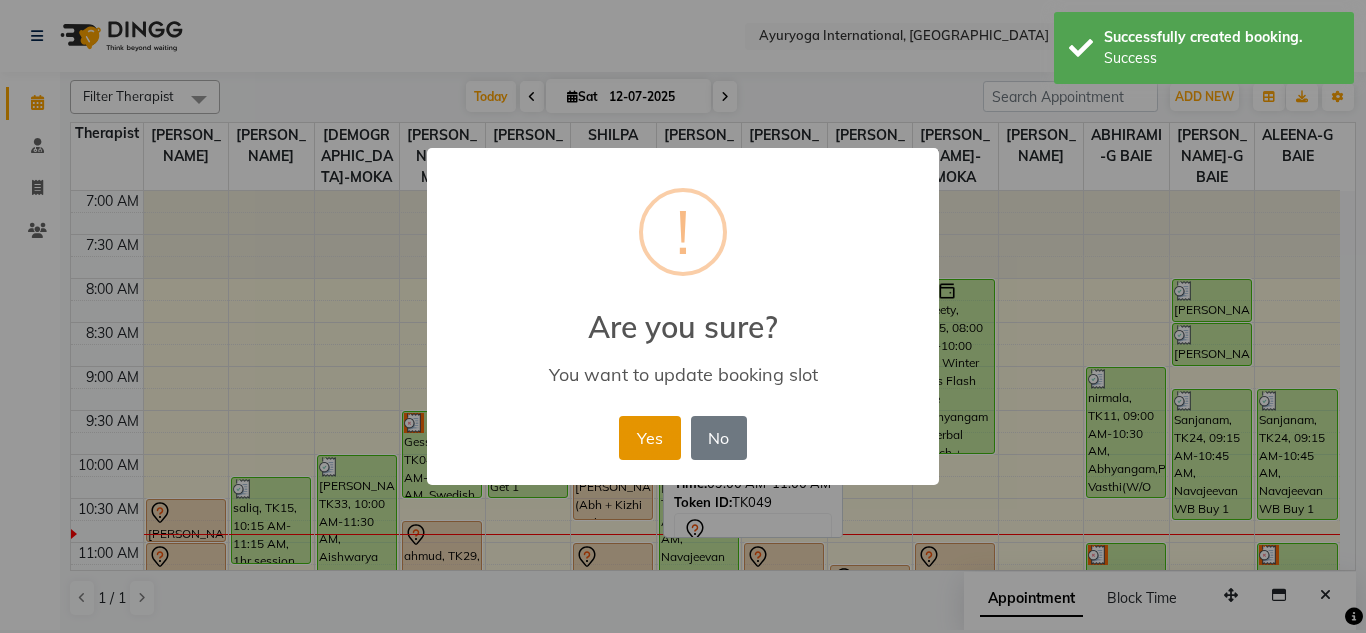 click on "Yes" at bounding box center (649, 438) 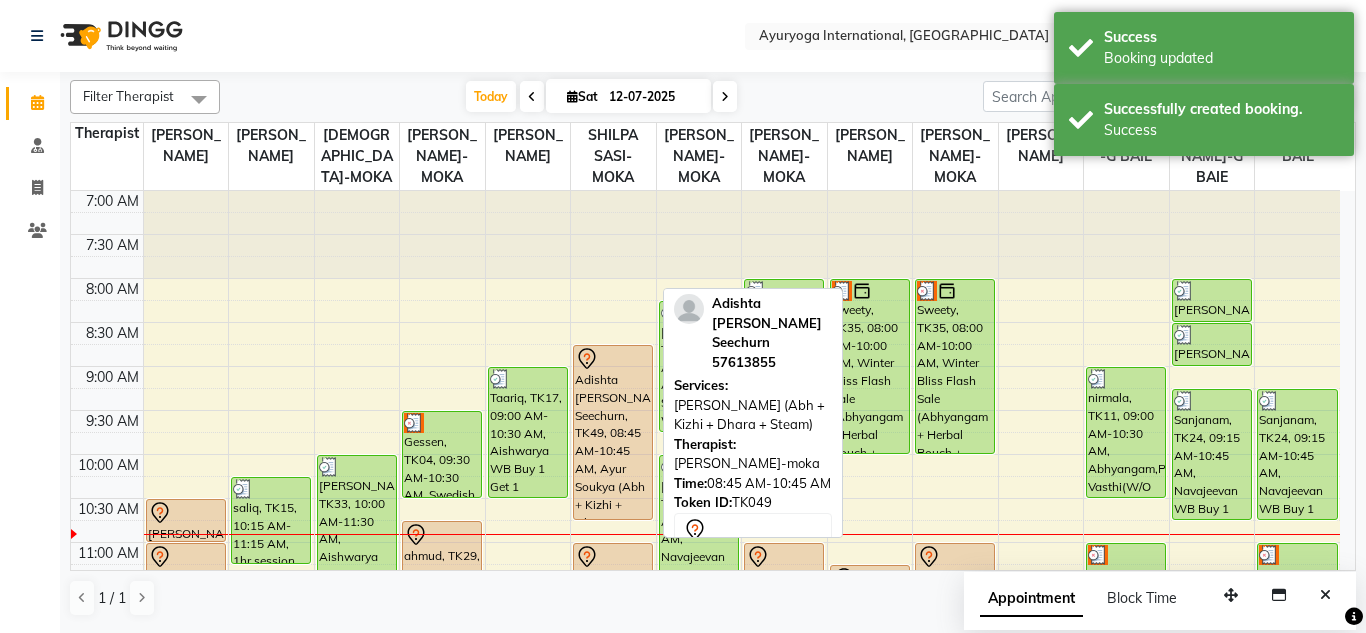 click on "Adishta [PERSON_NAME] Seechurn, TK49, 08:45 AM-10:45 AM, Ayur Soukya (Abh + Kizhi + Dhara + Steam)" at bounding box center [613, 432] 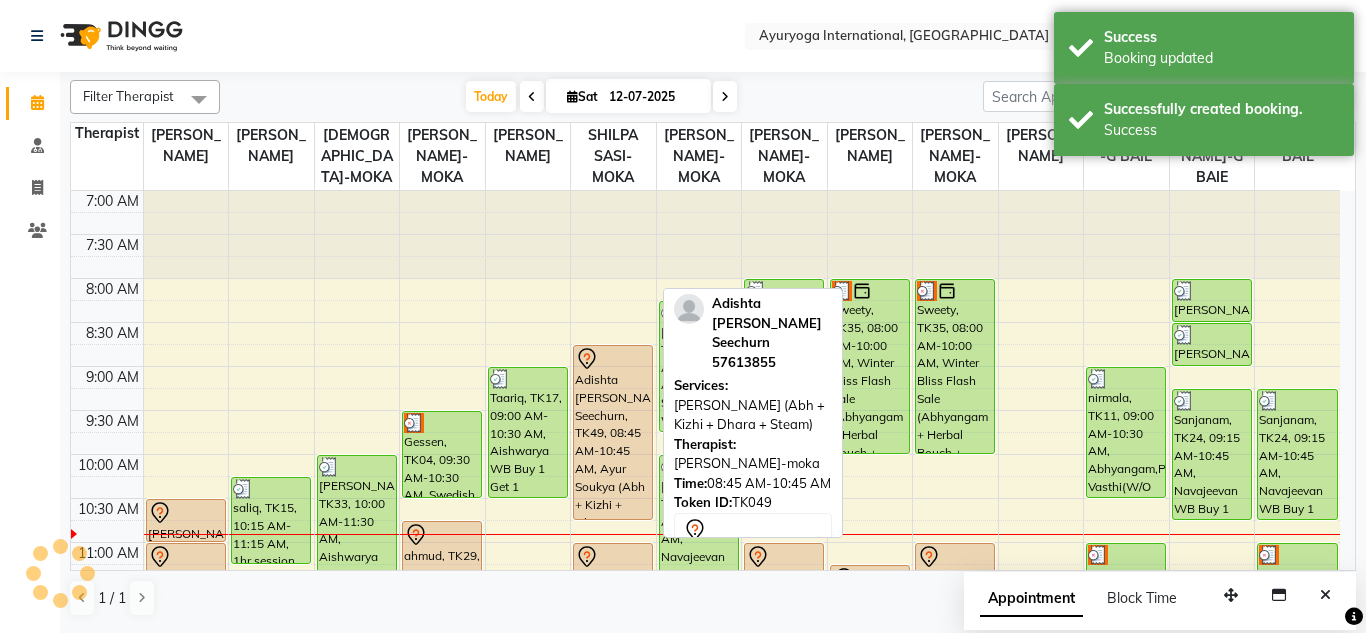 click on "Adishta [PERSON_NAME] Seechurn, TK49, 08:45 AM-10:45 AM, Ayur Soukya (Abh + Kizhi + Dhara + Steam)" at bounding box center [613, 432] 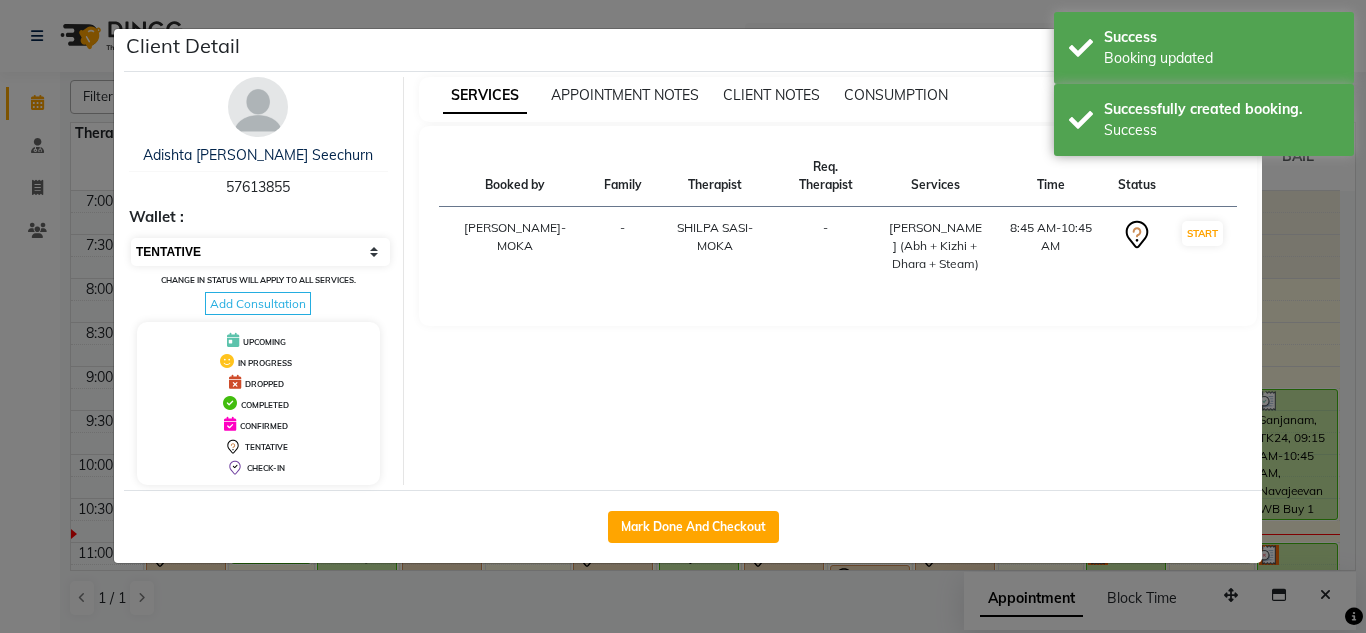 click on "Select IN SERVICE CONFIRMED TENTATIVE CHECK IN MARK DONE DROPPED UPCOMING" at bounding box center (260, 252) 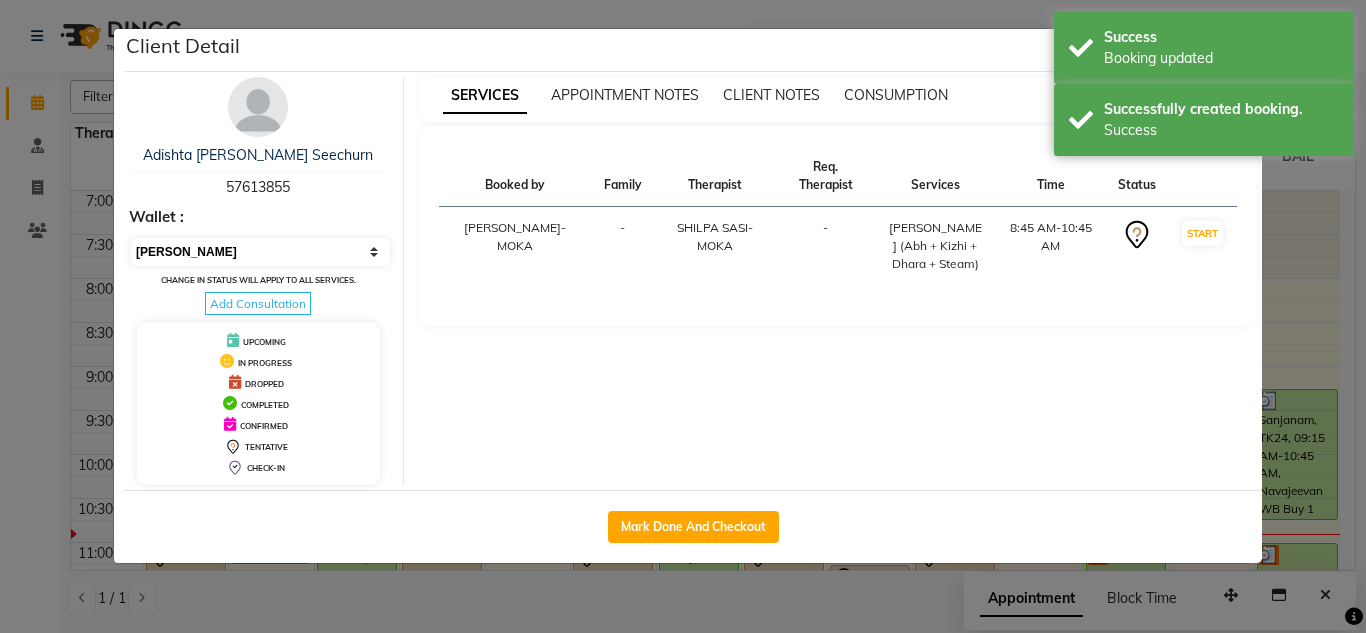 click on "Select IN SERVICE CONFIRMED TENTATIVE CHECK IN MARK DONE DROPPED UPCOMING" at bounding box center (260, 252) 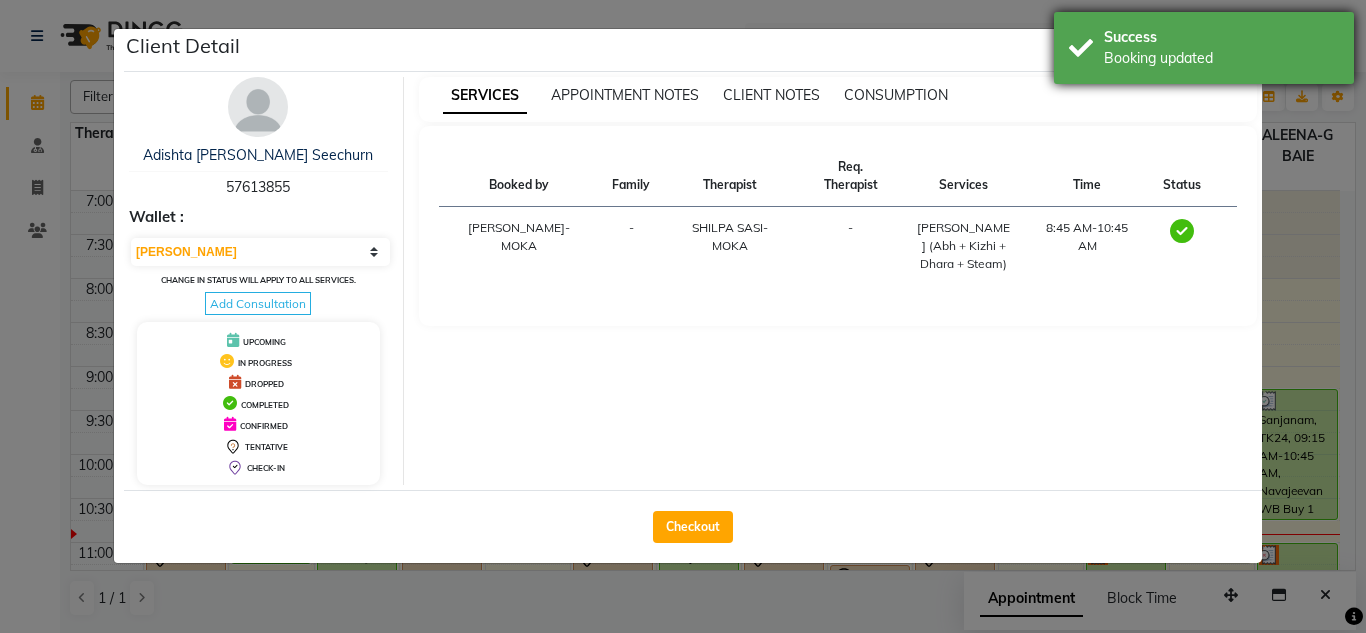 click on "Success" at bounding box center (1221, 37) 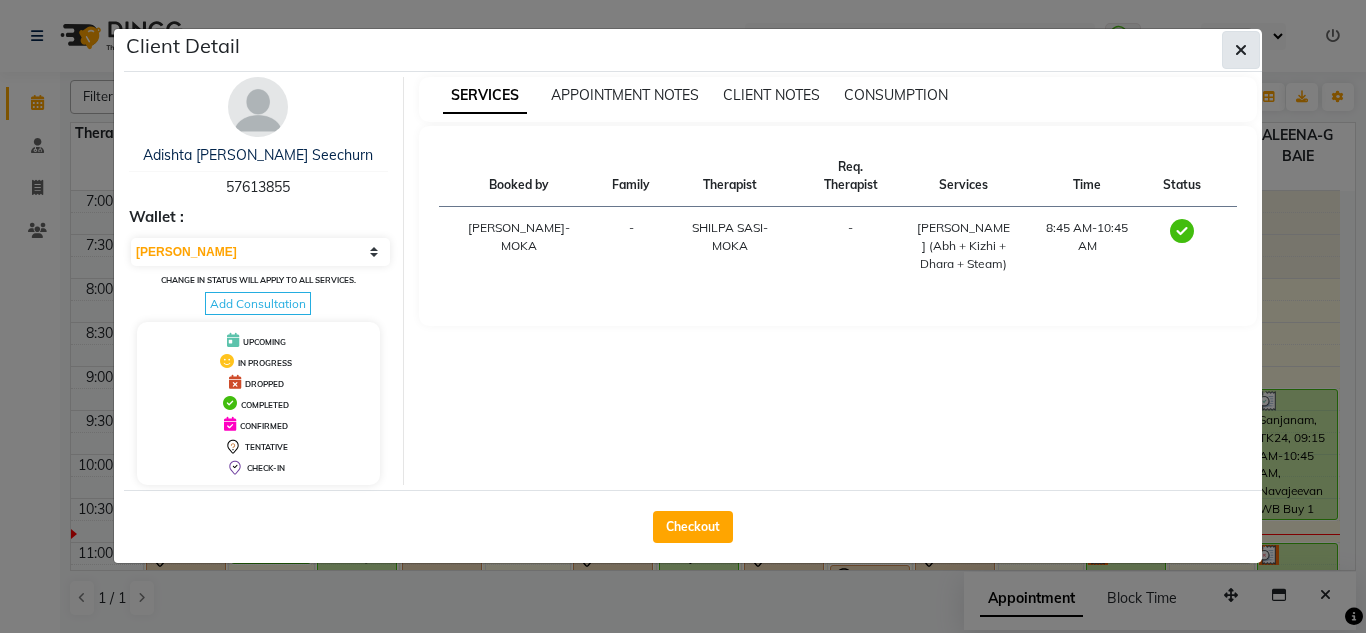 click 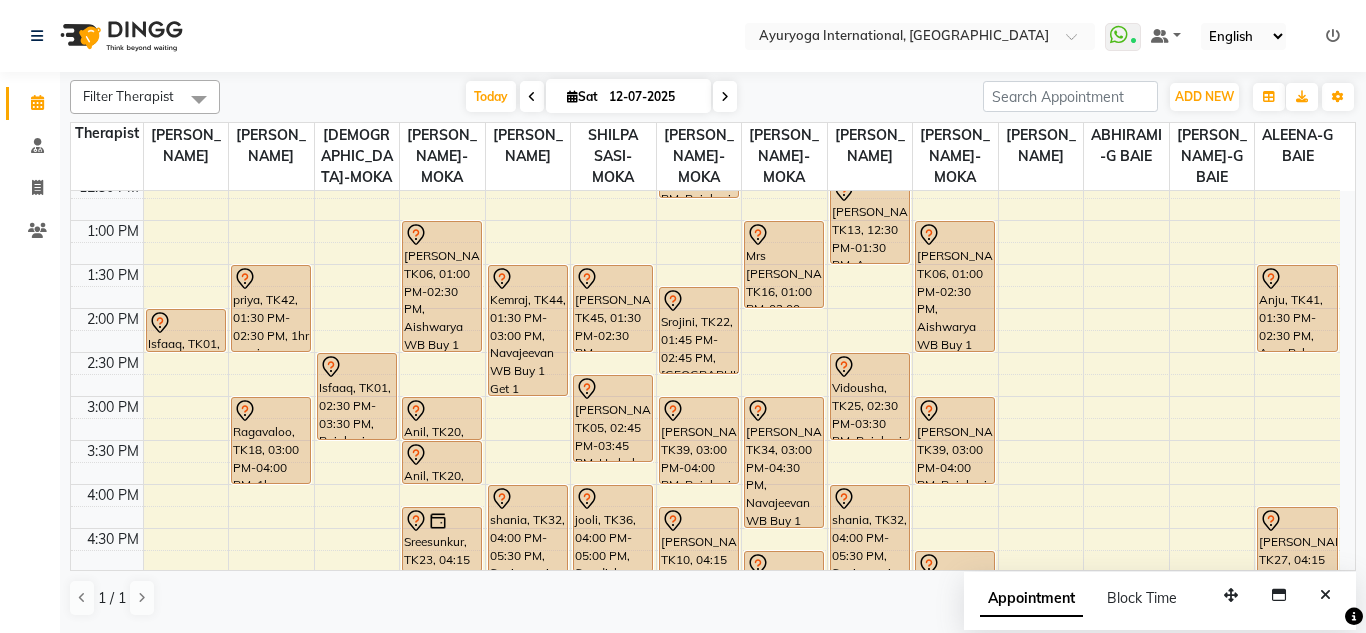 scroll, scrollTop: 500, scrollLeft: 0, axis: vertical 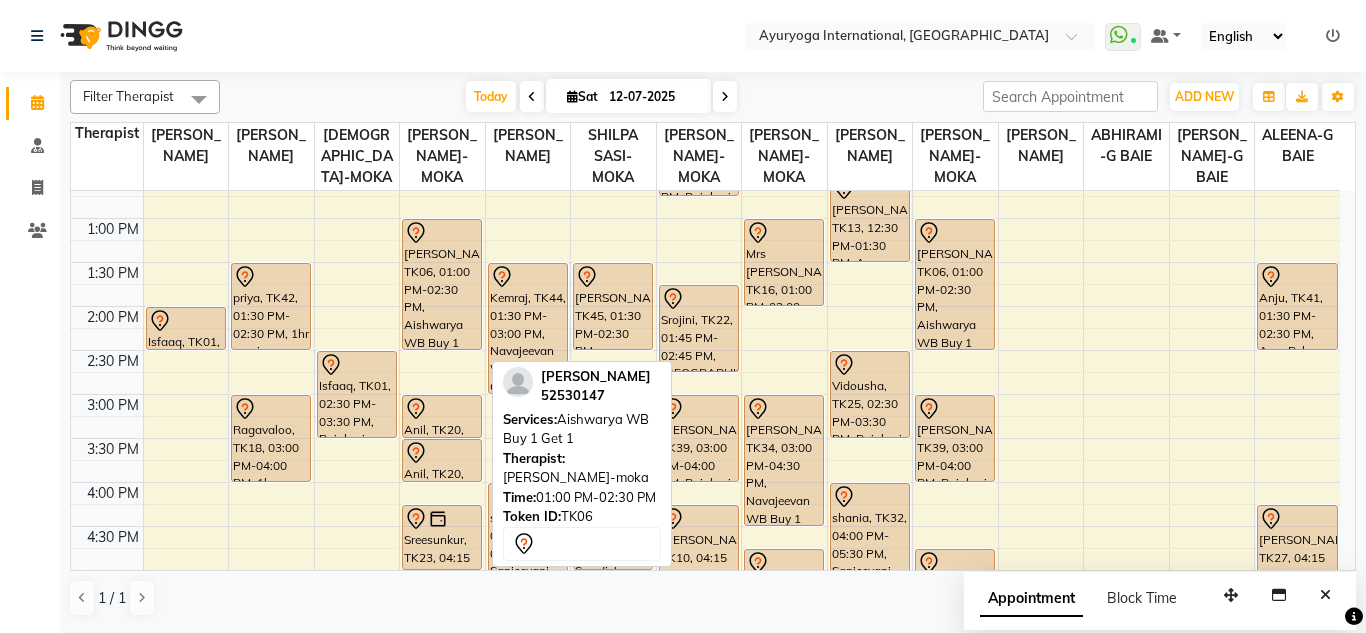 click on "[PERSON_NAME], TK06, 01:00 PM-02:30 PM, Aishwarya WB Buy 1 Get 1" at bounding box center (442, 284) 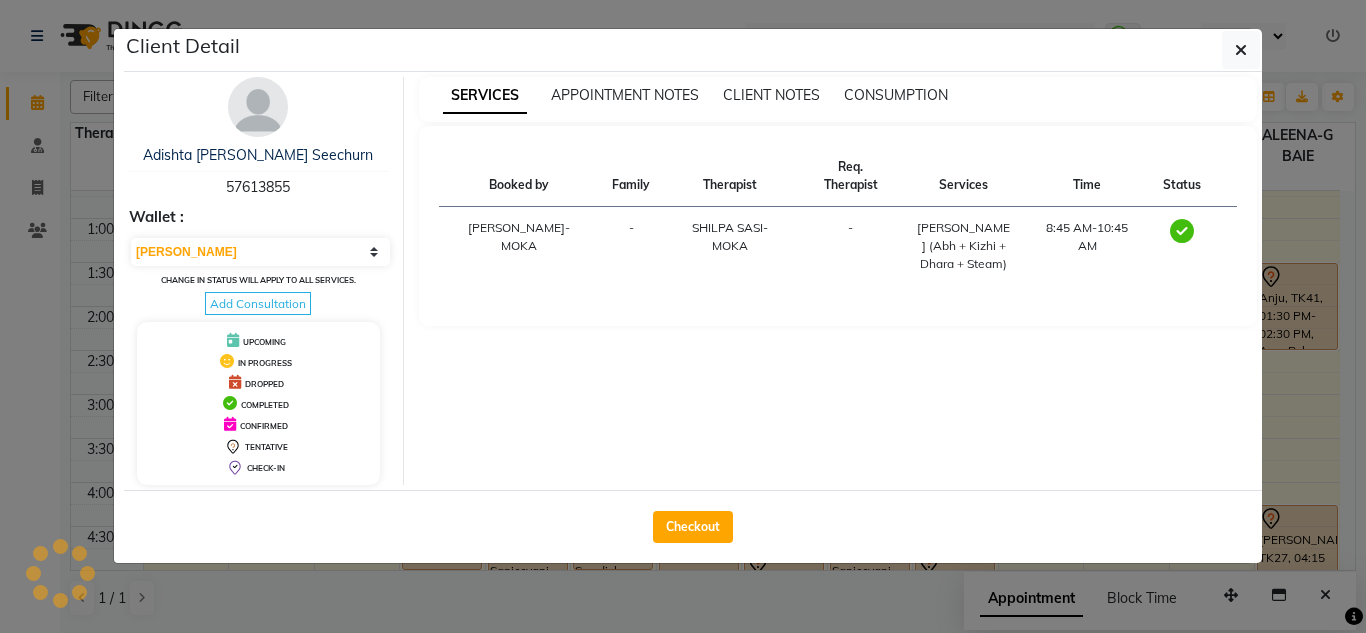 select on "7" 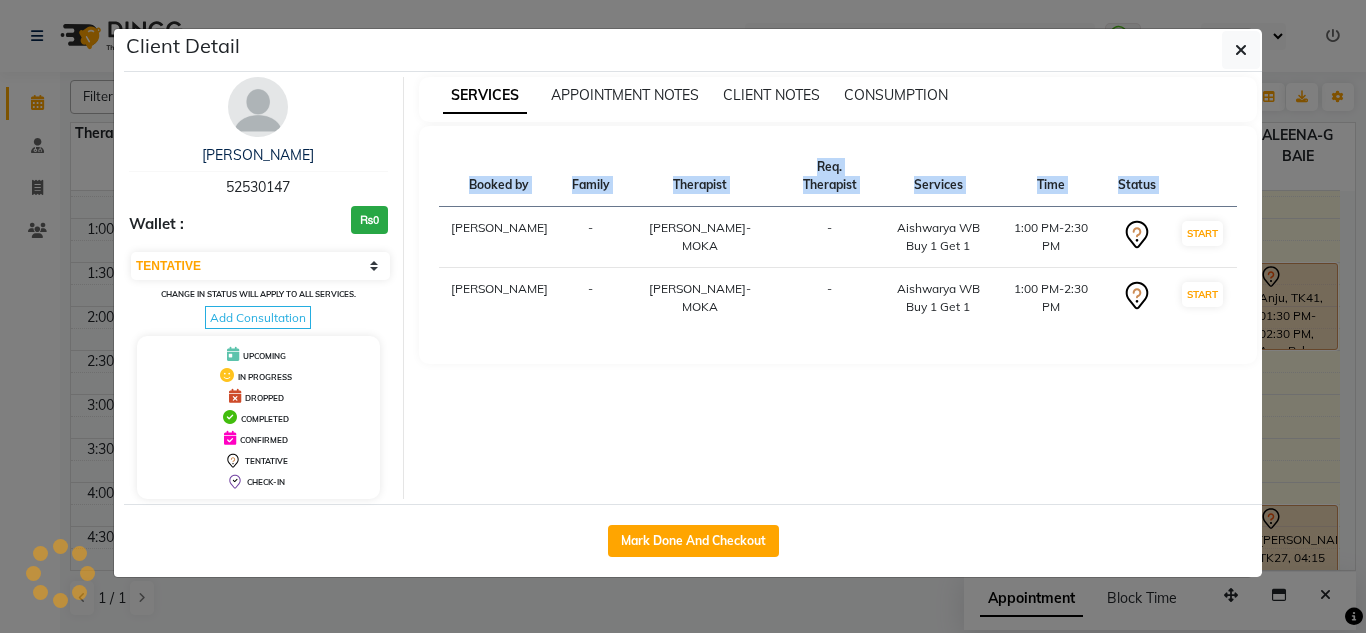 drag, startPoint x: 458, startPoint y: 224, endPoint x: 567, endPoint y: 333, distance: 154.14928 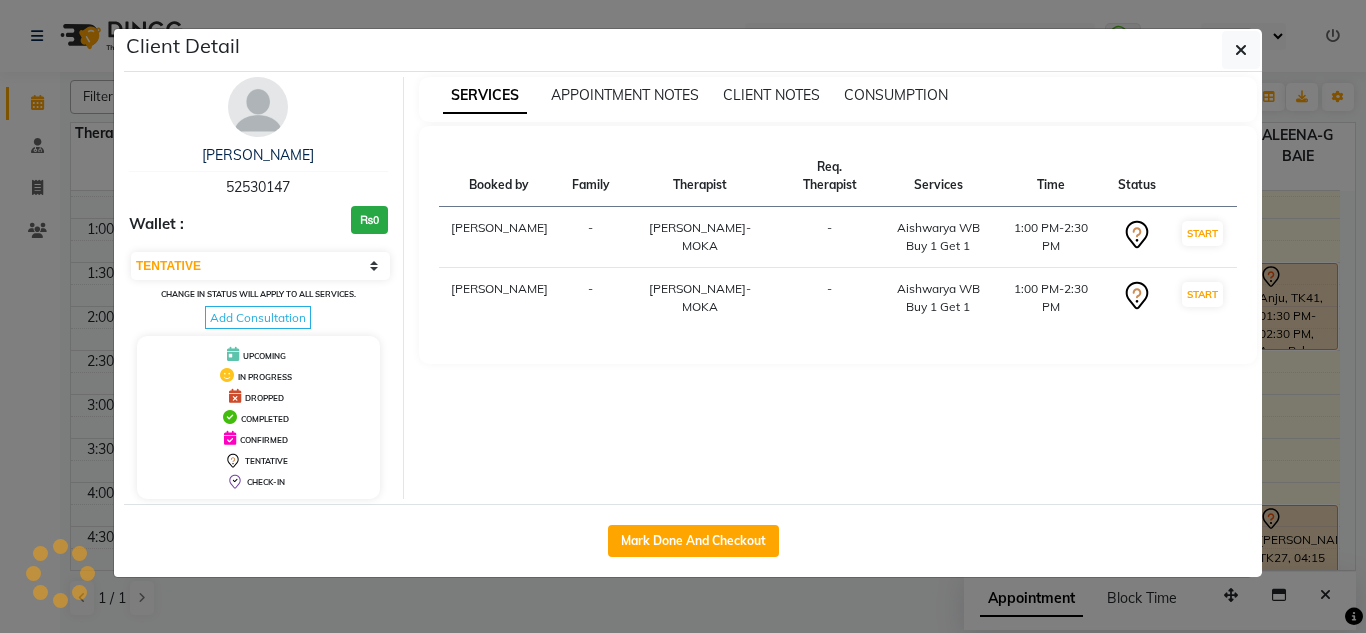 click on "[PERSON_NAME]" at bounding box center (499, 298) 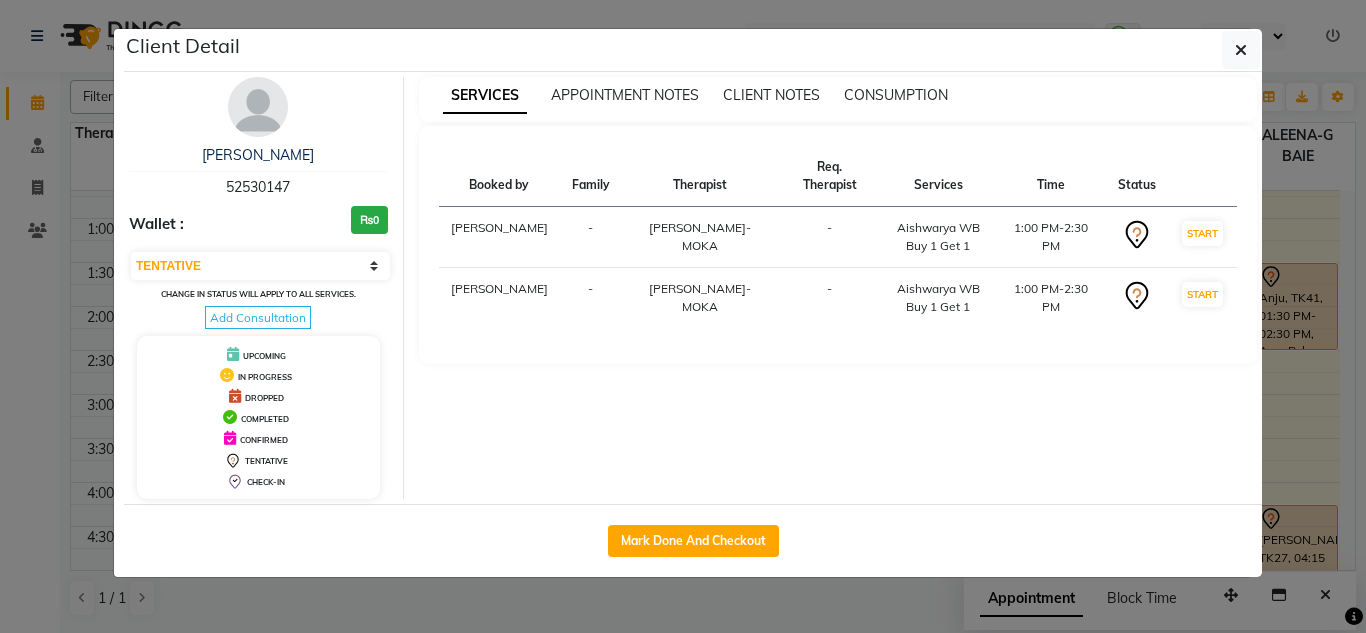 drag, startPoint x: 540, startPoint y: 322, endPoint x: 454, endPoint y: 215, distance: 137.2771 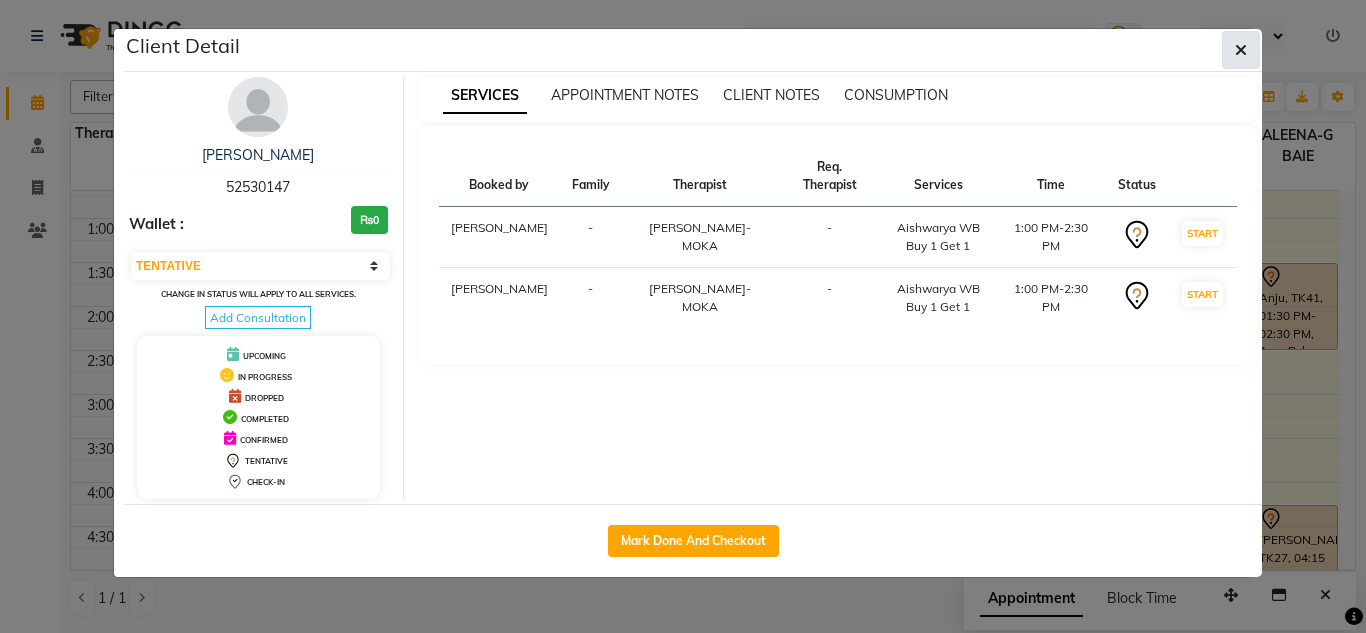 click 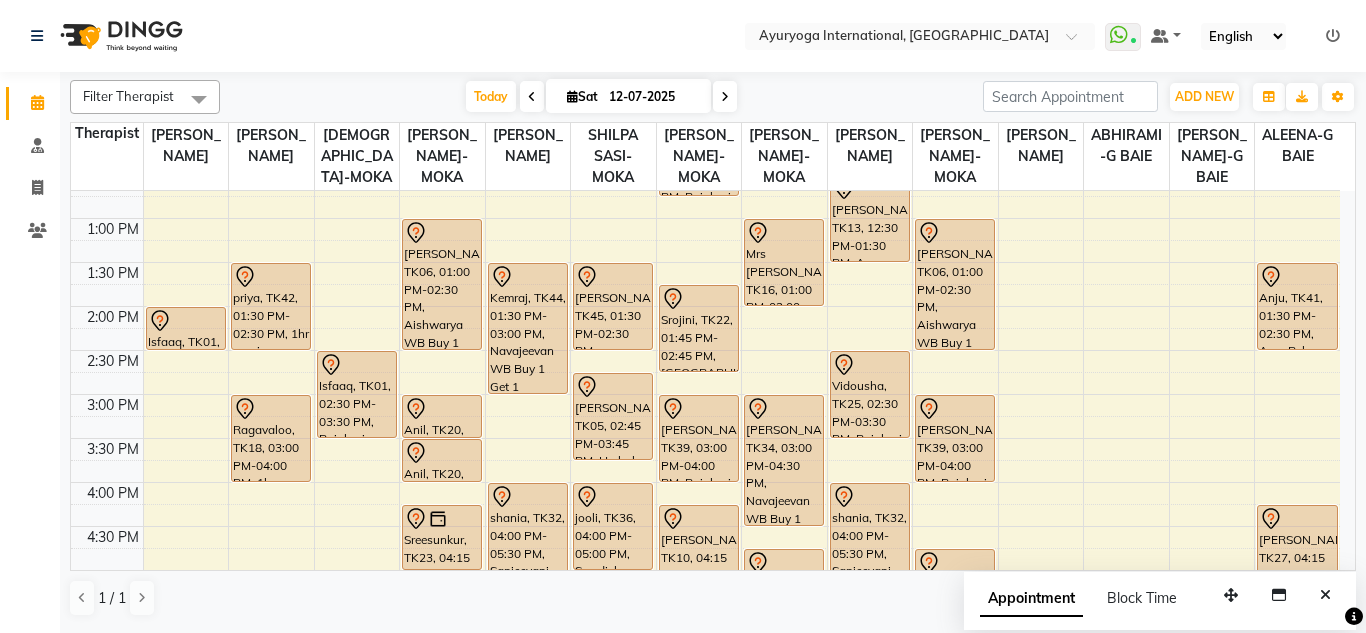 click on "Select Location × Ayuryoga International, Mount Ory Rd  WhatsApp Status  ✕ Status:  Connected Most Recent Message: 12-07-2025     10:15 AM Recent Service Activity: 12-07-2025     10:15 AM Default Panel My Panel English ENGLISH Español العربية मराठी हिंदी ગુજરાતી தமிழ் 中文 Notifications nothing to show" 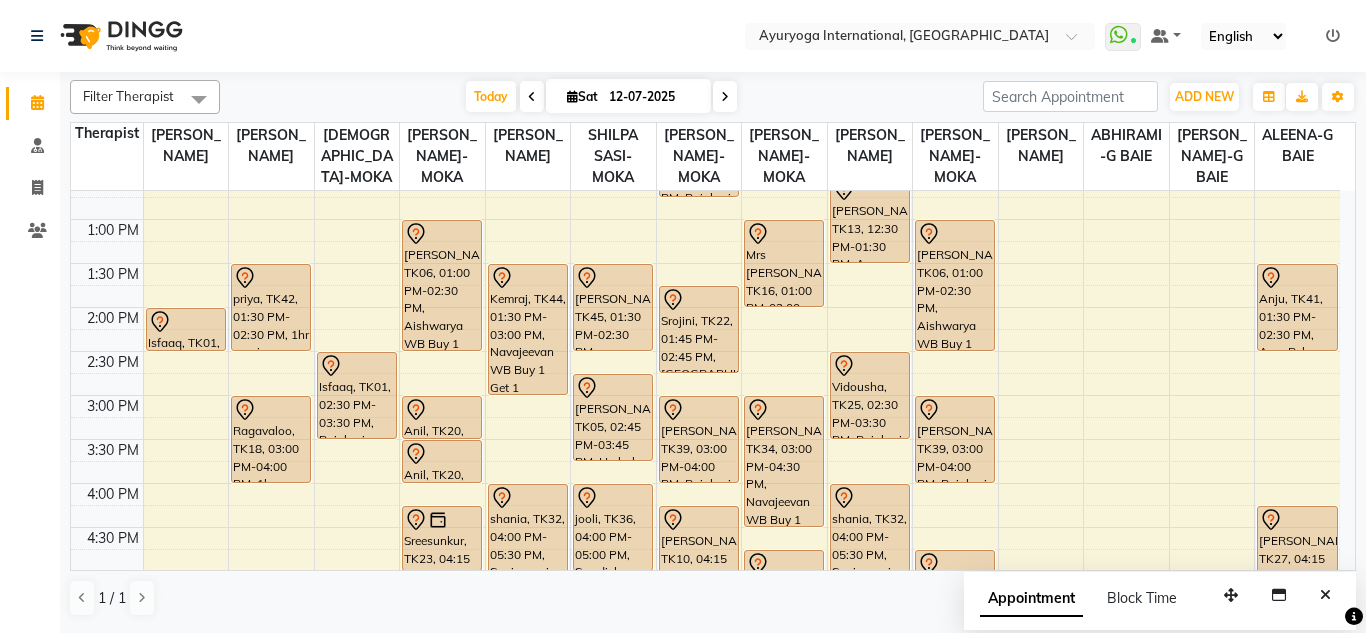 scroll, scrollTop: 500, scrollLeft: 0, axis: vertical 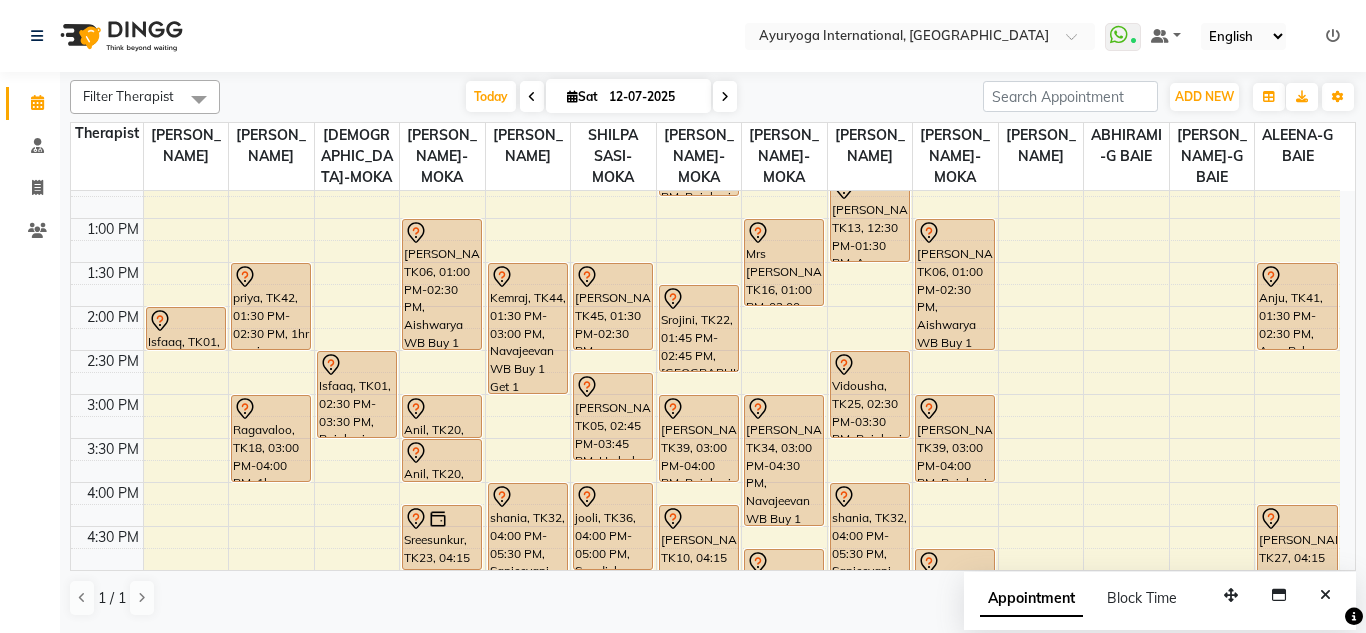 click on "[DATE]  [DATE]" at bounding box center (601, 97) 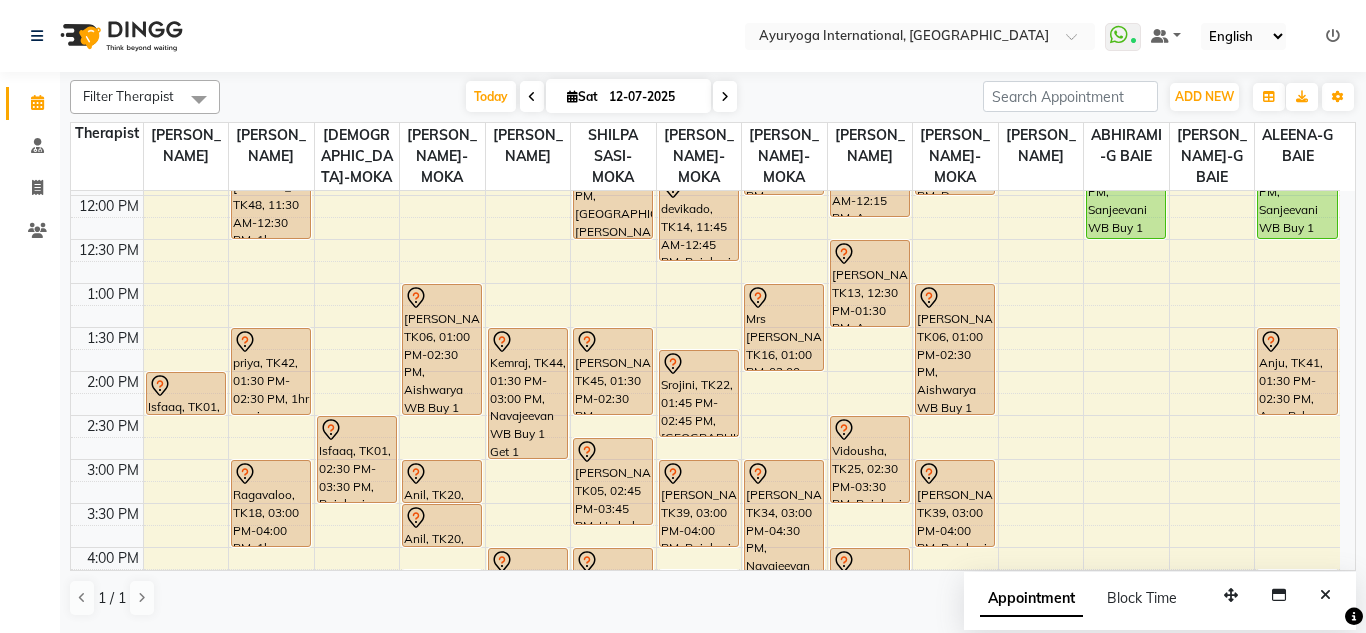scroll, scrollTop: 400, scrollLeft: 0, axis: vertical 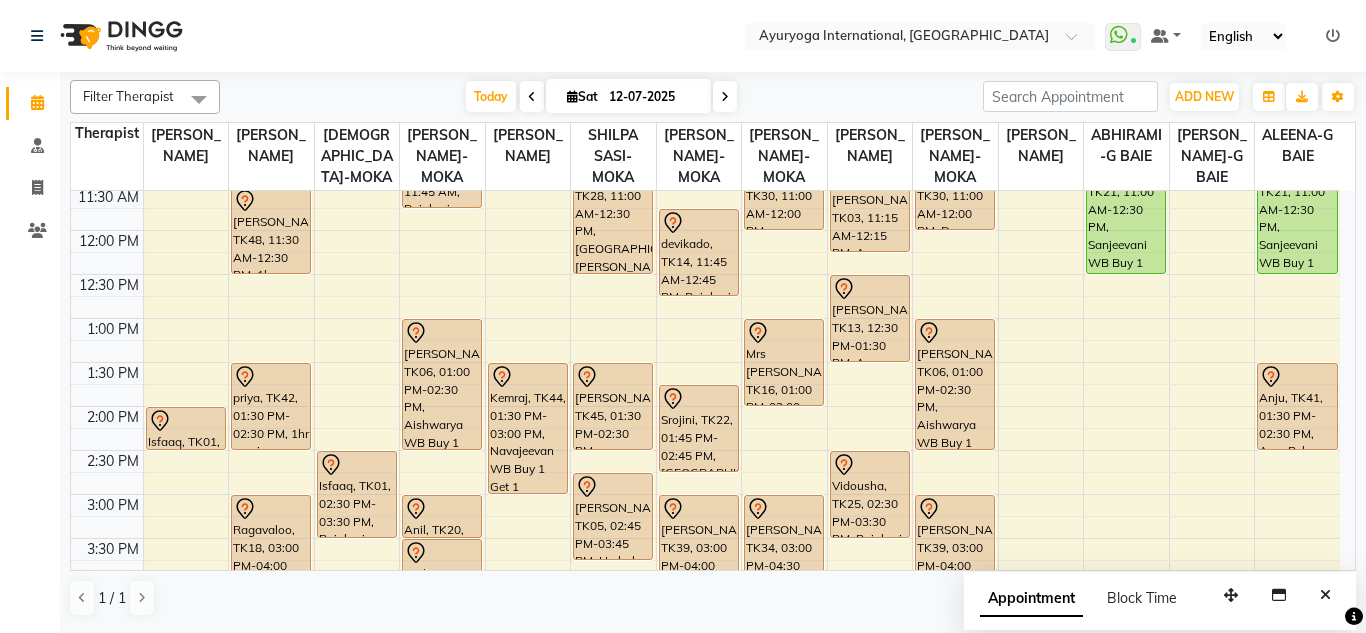 click on "[DATE]  [DATE]" at bounding box center [601, 97] 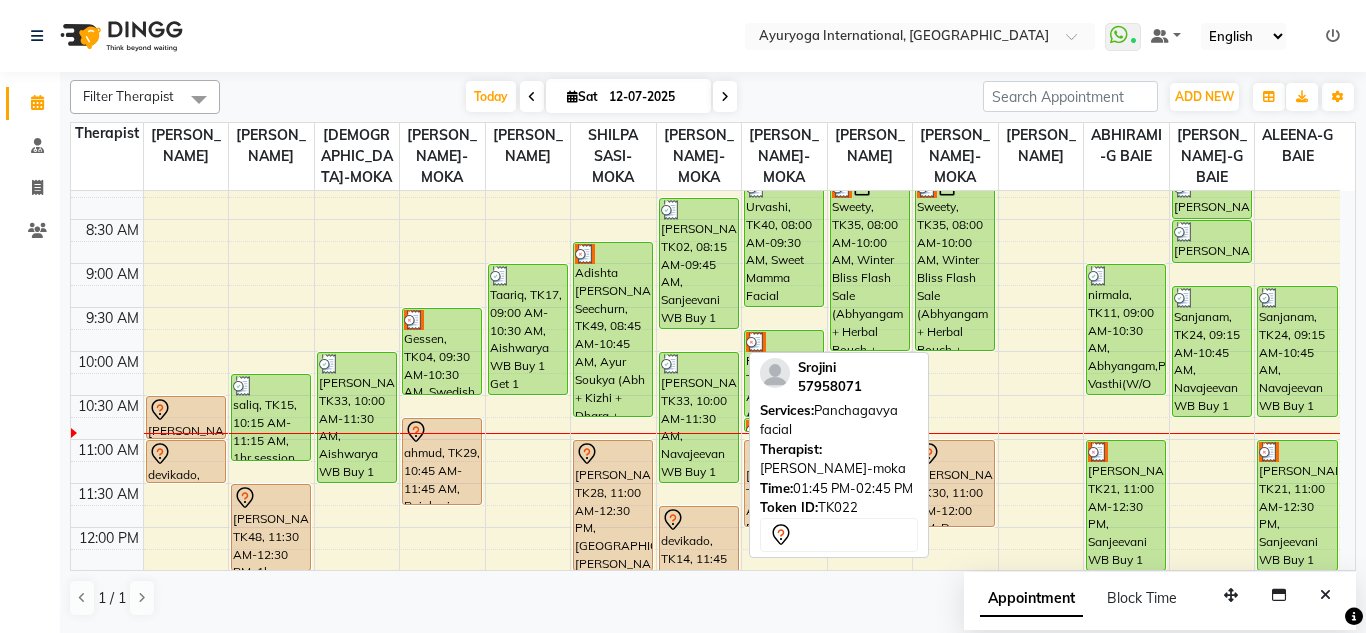 scroll, scrollTop: 100, scrollLeft: 0, axis: vertical 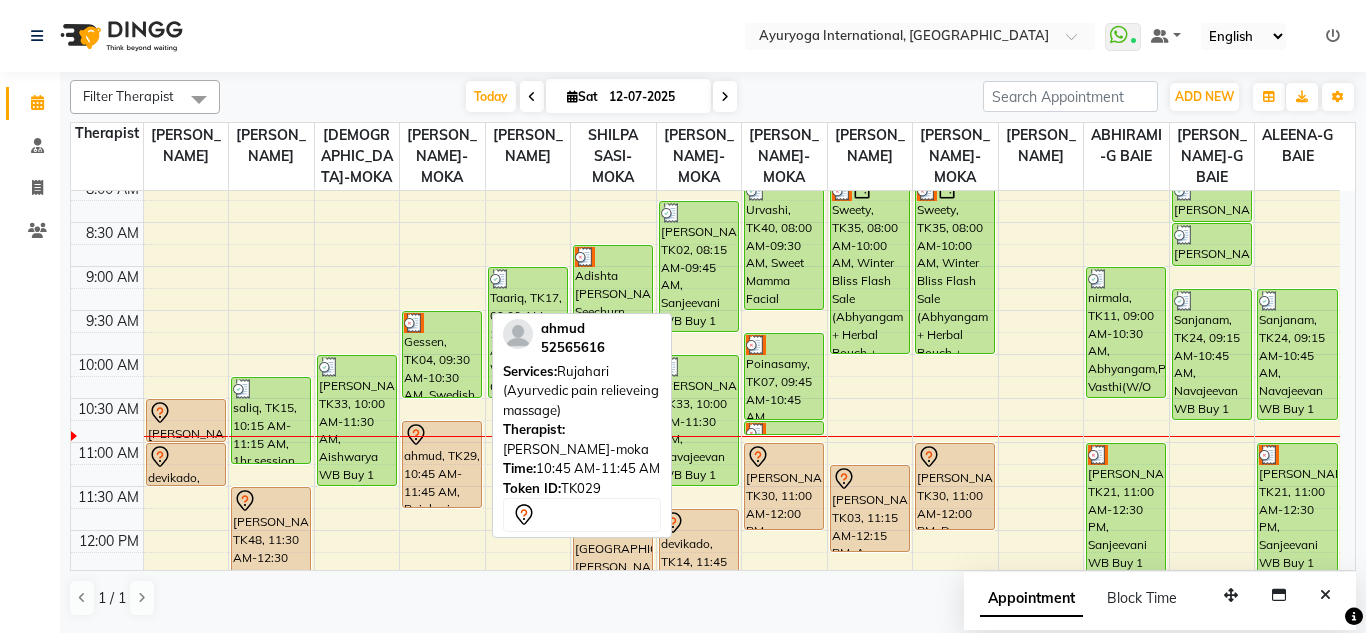 click on "ahmud, TK29, 10:45 AM-11:45 AM, Rujahari (Ayurvedic pain relieveing massage)" at bounding box center (442, 464) 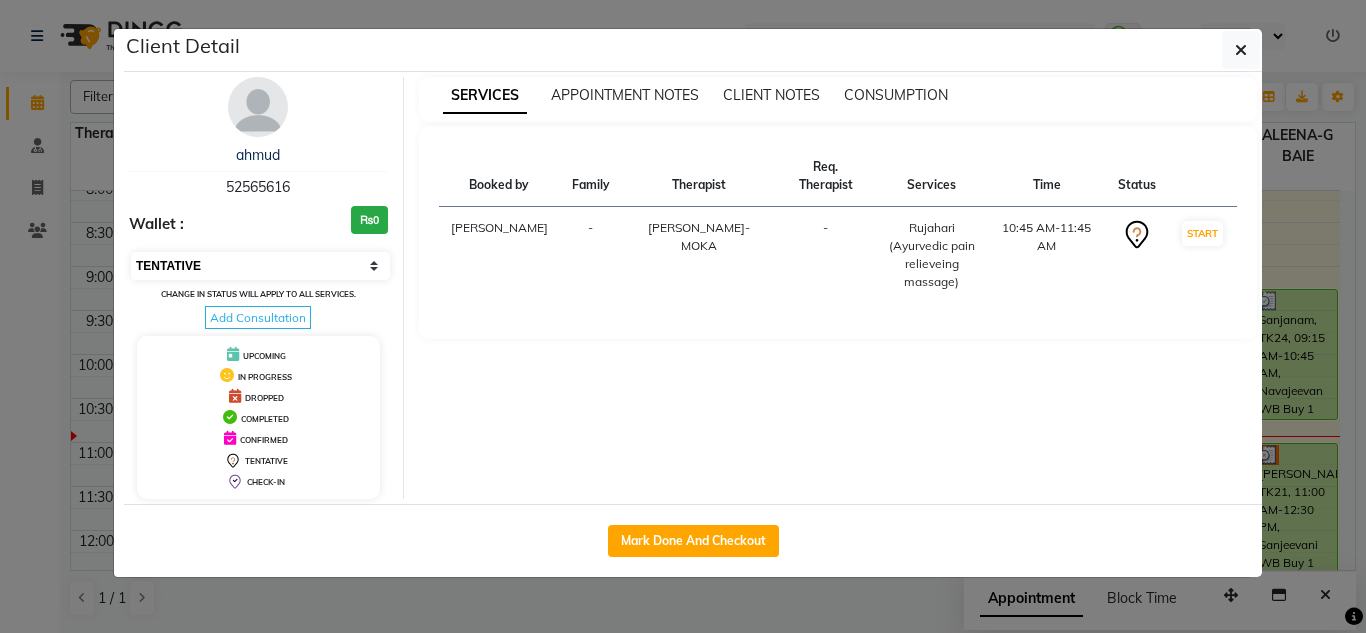 click on "Select IN SERVICE CONFIRMED TENTATIVE CHECK IN MARK DONE DROPPED UPCOMING" at bounding box center [260, 266] 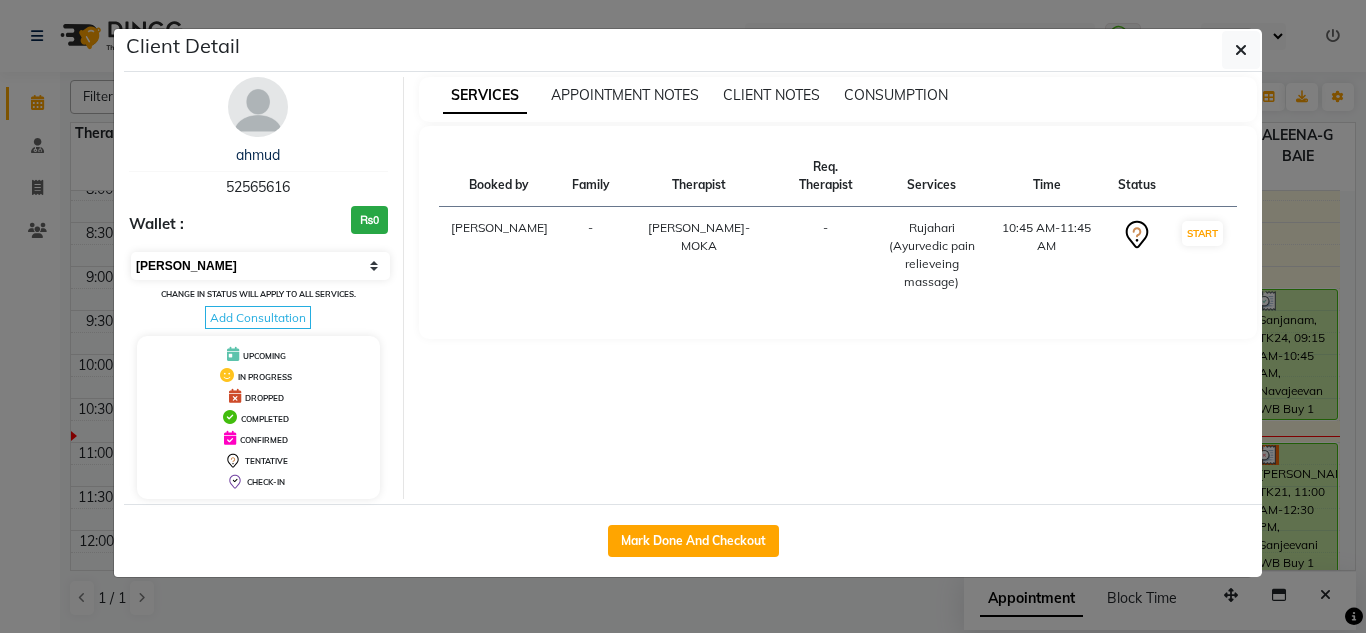 click on "Select IN SERVICE CONFIRMED TENTATIVE CHECK IN MARK DONE DROPPED UPCOMING" at bounding box center [260, 266] 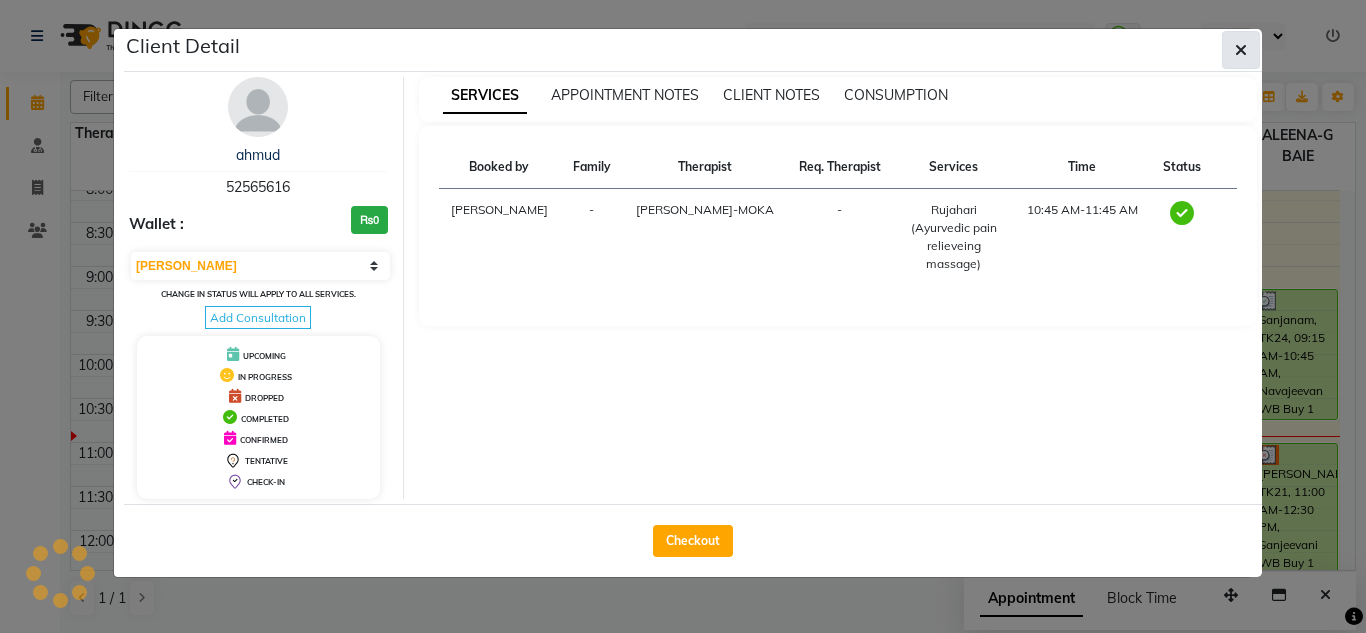 click 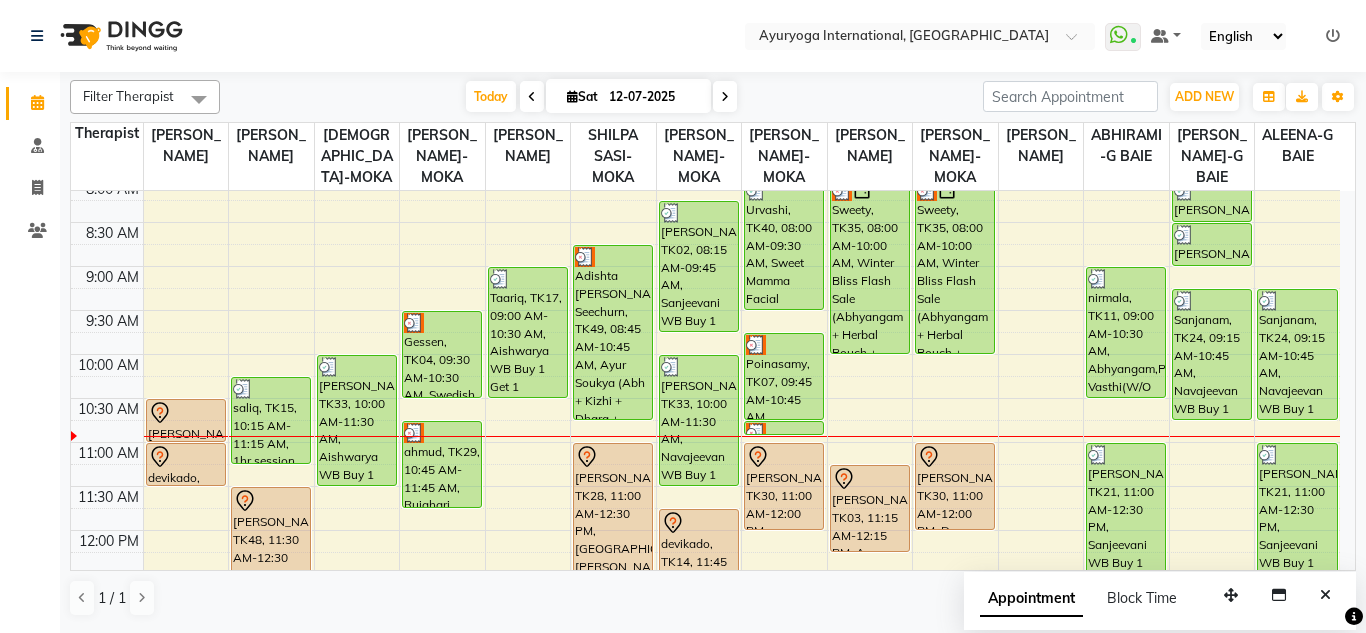 click on "Select Location × Ayuryoga International, Mount Ory Rd  WhatsApp Status  ✕ Status:  Connected Most Recent Message: 12-07-2025     10:15 AM Recent Service Activity: 12-07-2025     10:15 AM Default Panel My Panel English ENGLISH Español العربية मराठी हिंदी ગુજરાતી தமிழ் 中文 Notifications nothing to show" 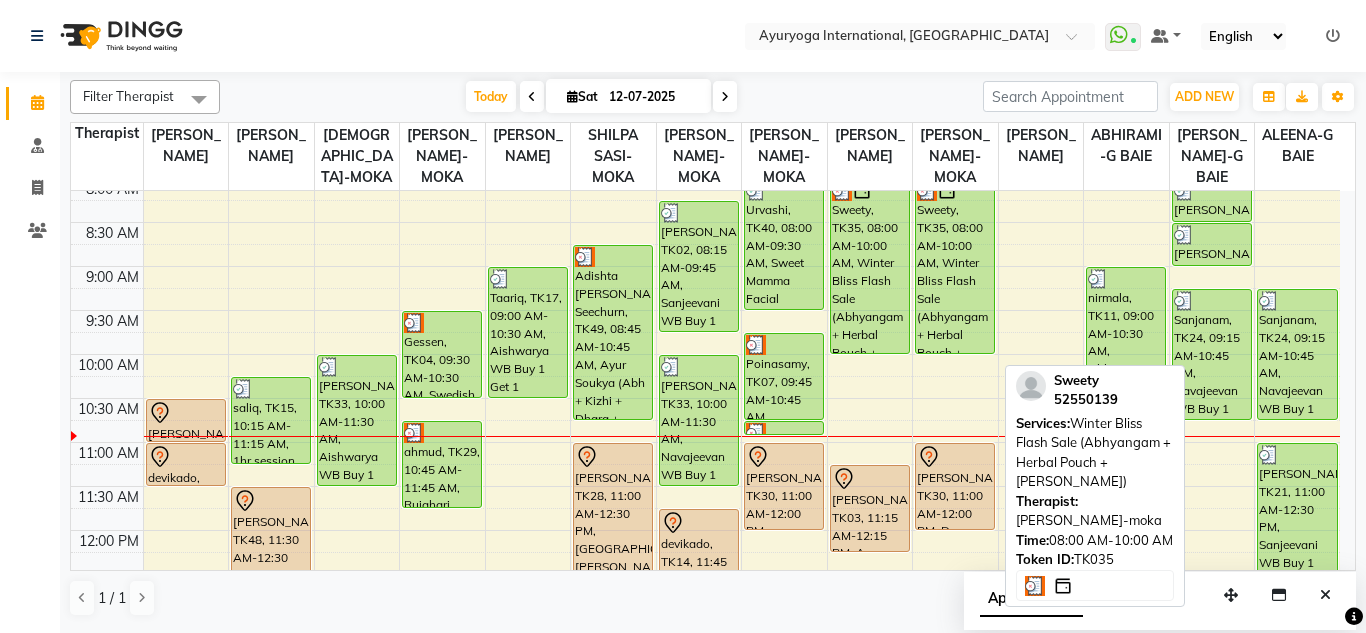 scroll, scrollTop: 200, scrollLeft: 0, axis: vertical 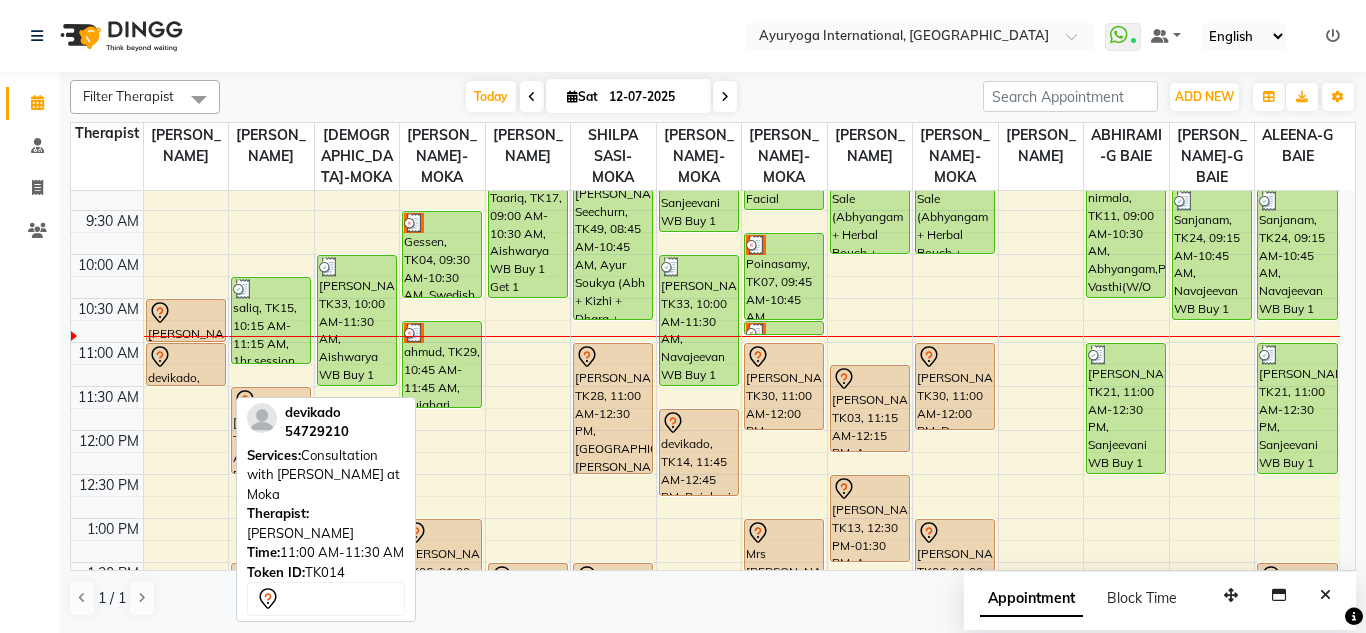 click at bounding box center (186, 357) 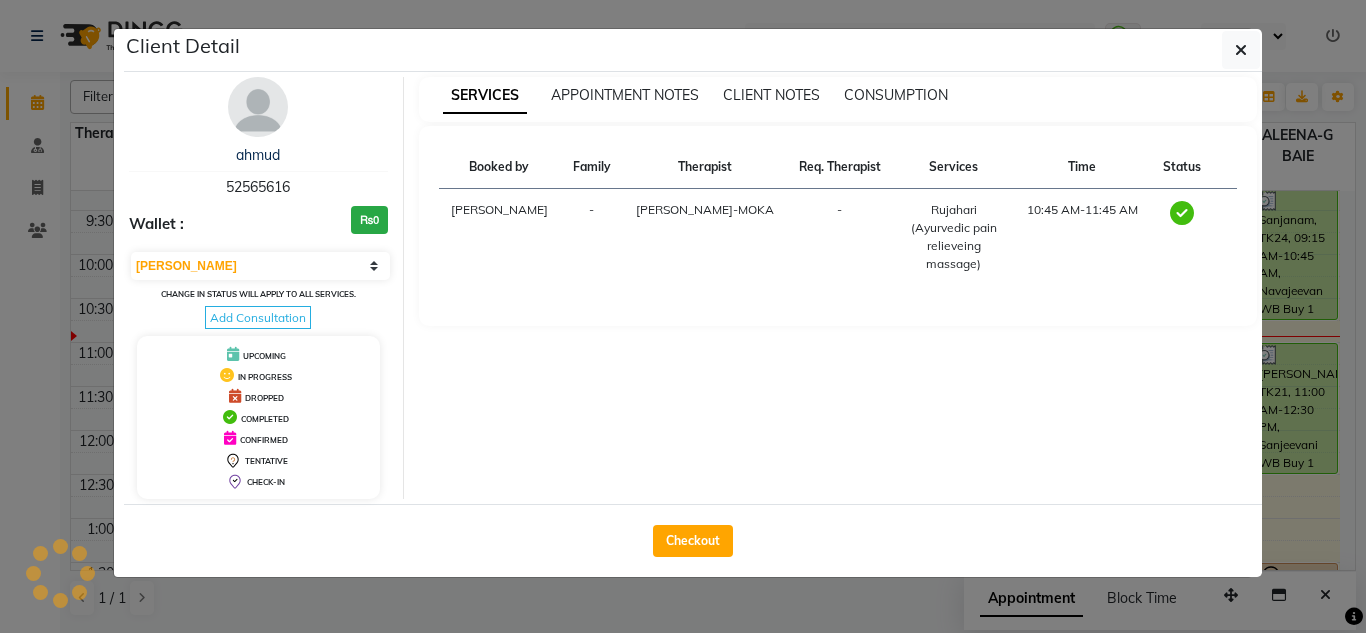 click on "Change in status will apply to all services." at bounding box center (258, 294) 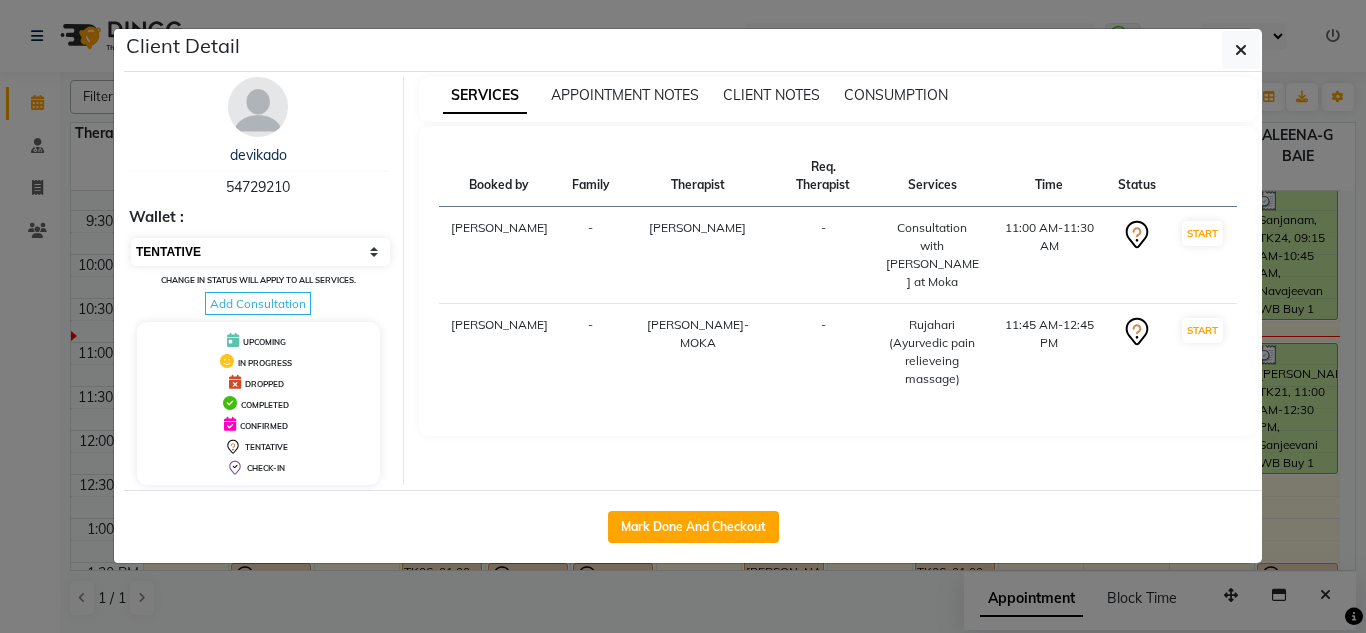click on "Select IN SERVICE CONFIRMED TENTATIVE CHECK IN MARK DONE DROPPED UPCOMING" at bounding box center [260, 252] 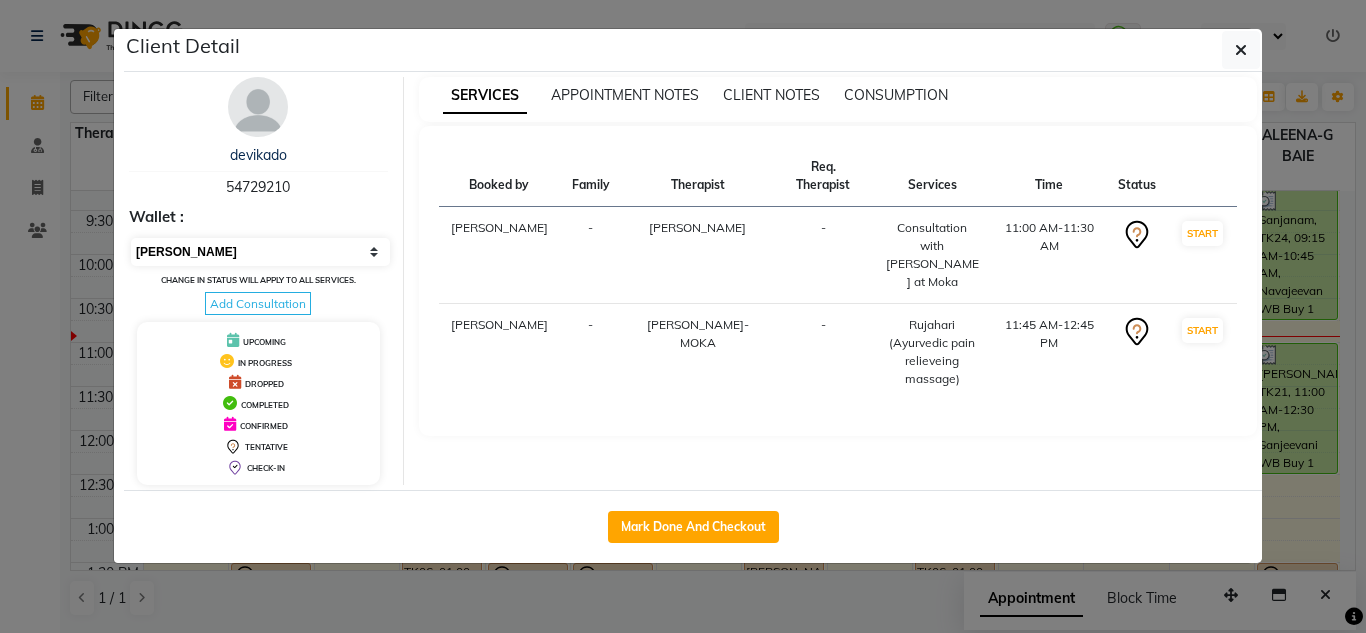click on "Select IN SERVICE CONFIRMED TENTATIVE CHECK IN MARK DONE DROPPED UPCOMING" at bounding box center [260, 252] 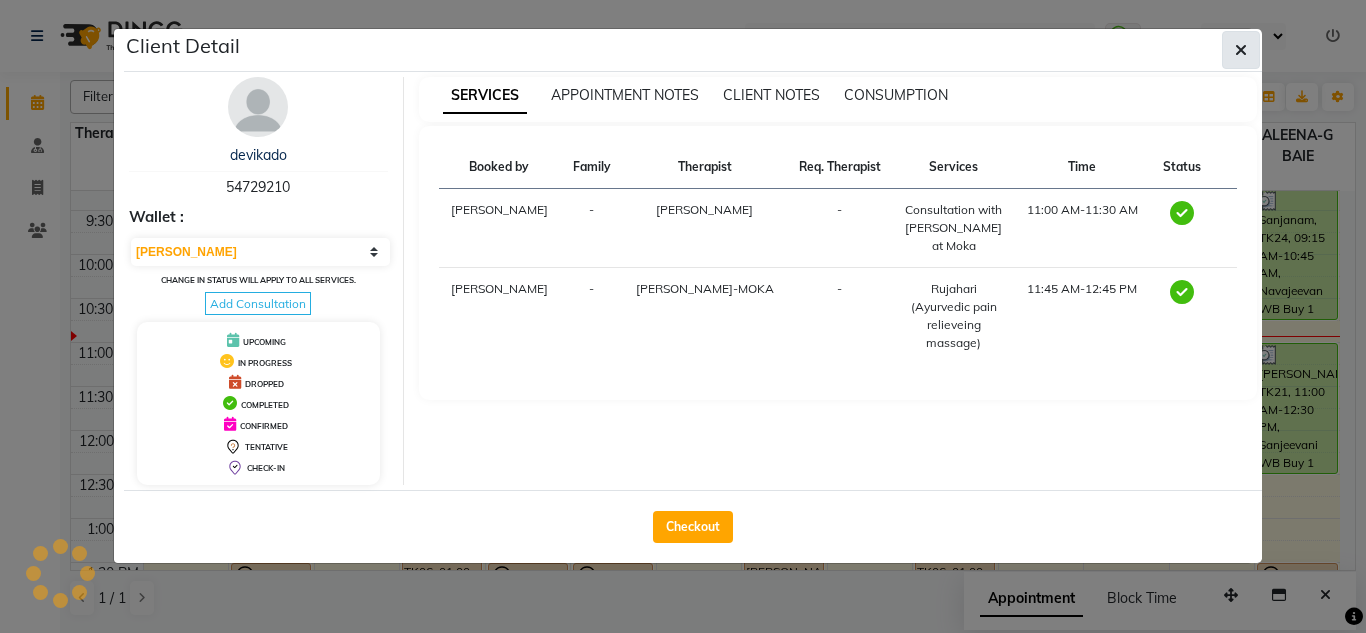 click 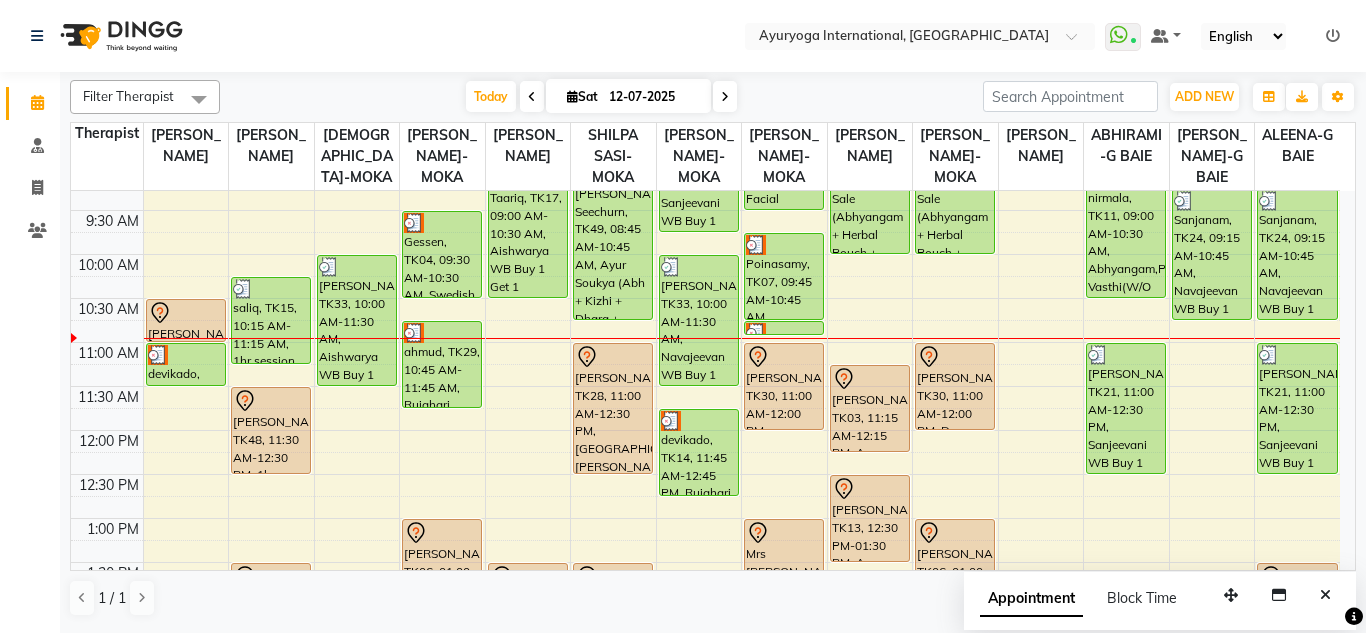 scroll, scrollTop: 300, scrollLeft: 0, axis: vertical 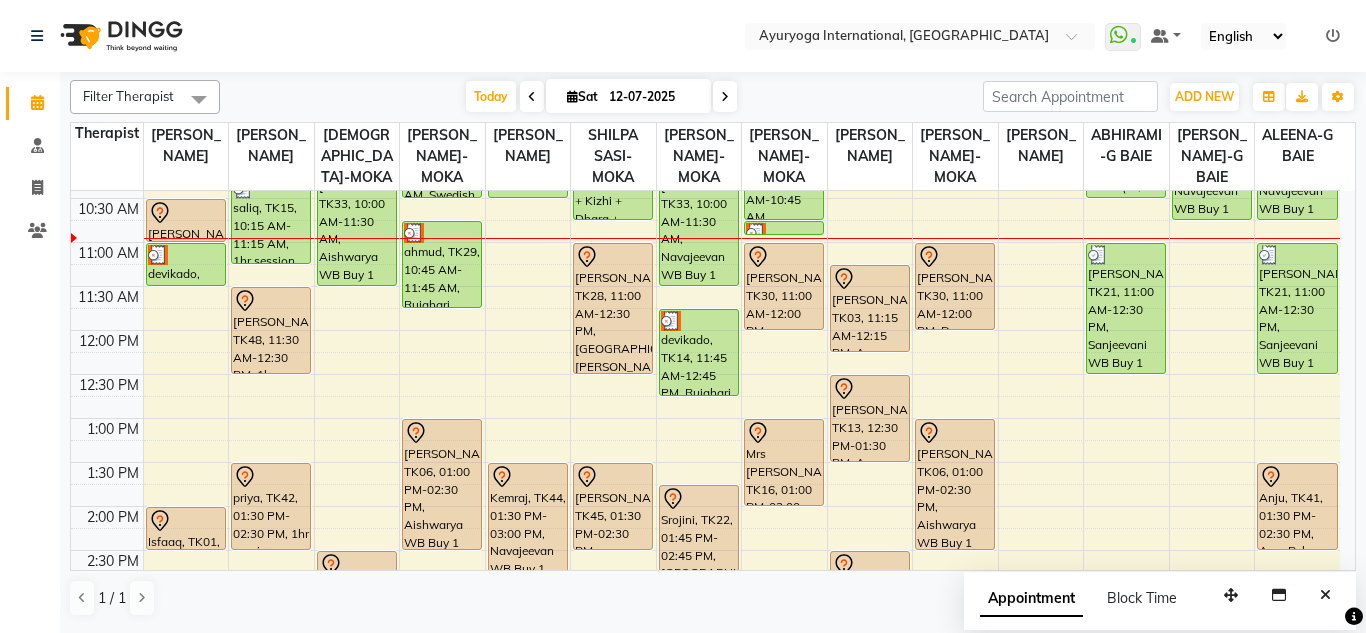 click on "[DATE]  [DATE]" at bounding box center (601, 97) 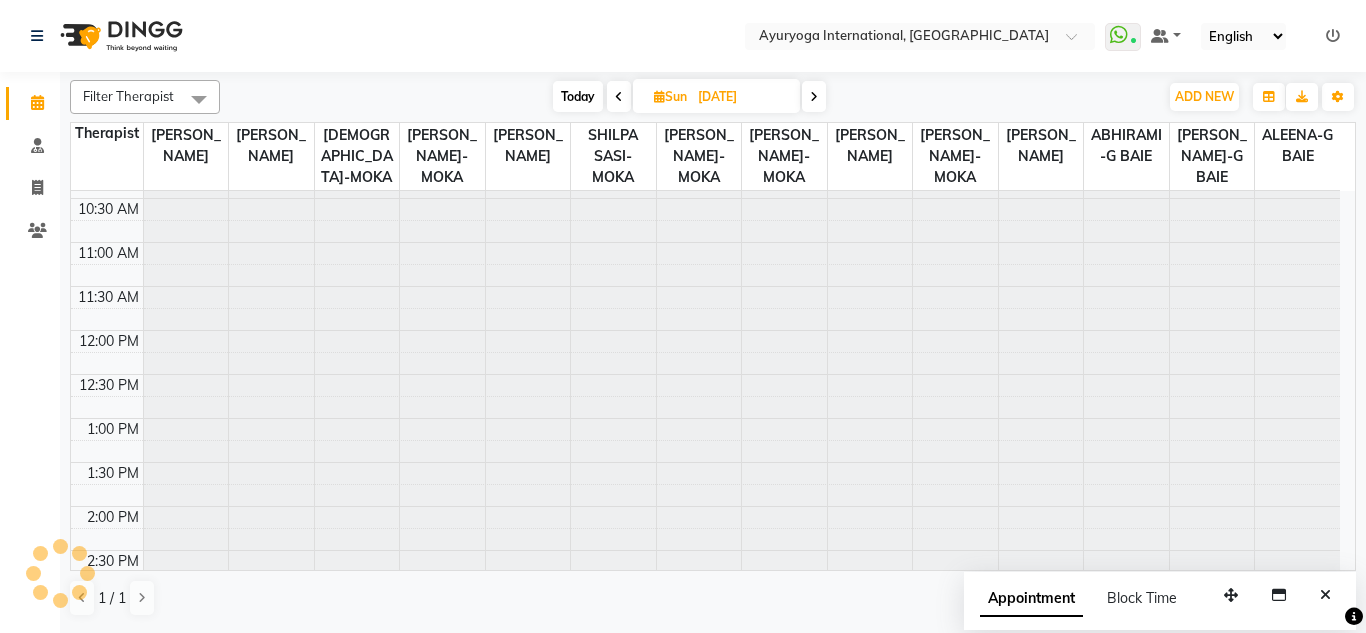 scroll, scrollTop: 0, scrollLeft: 0, axis: both 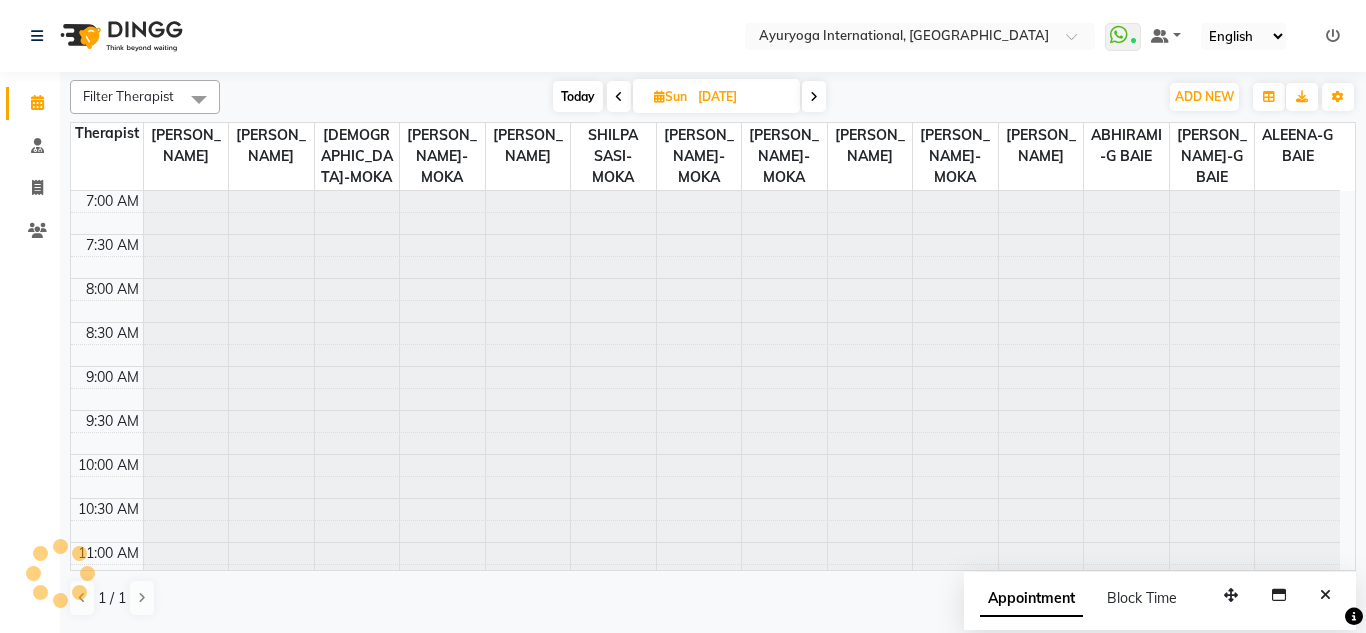 click on "Select Location × Ayuryoga International, Mount Ory Rd  WhatsApp Status  ✕ Status:  Connected Most Recent Message: 12-07-2025     10:15 AM Recent Service Activity: 12-07-2025     10:15 AM Default Panel My Panel English ENGLISH Español العربية मराठी हिंदी ગુજરાતી தமிழ் 中文 Notifications nothing to show" 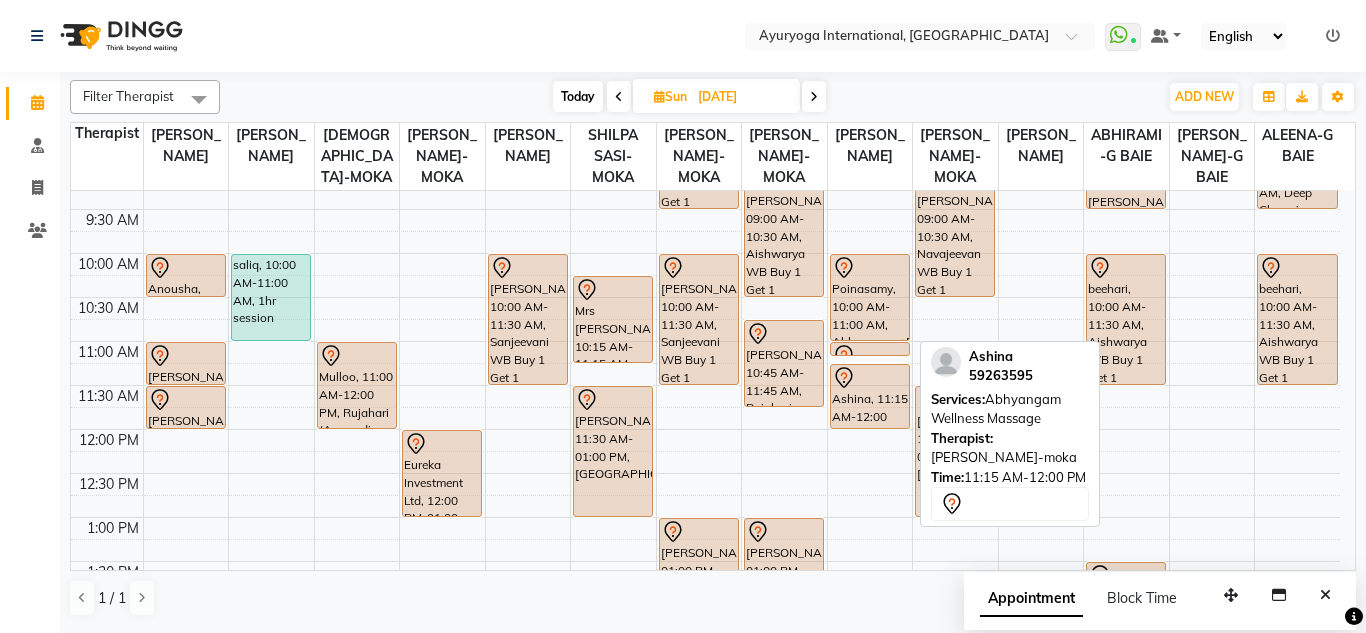 scroll, scrollTop: 200, scrollLeft: 0, axis: vertical 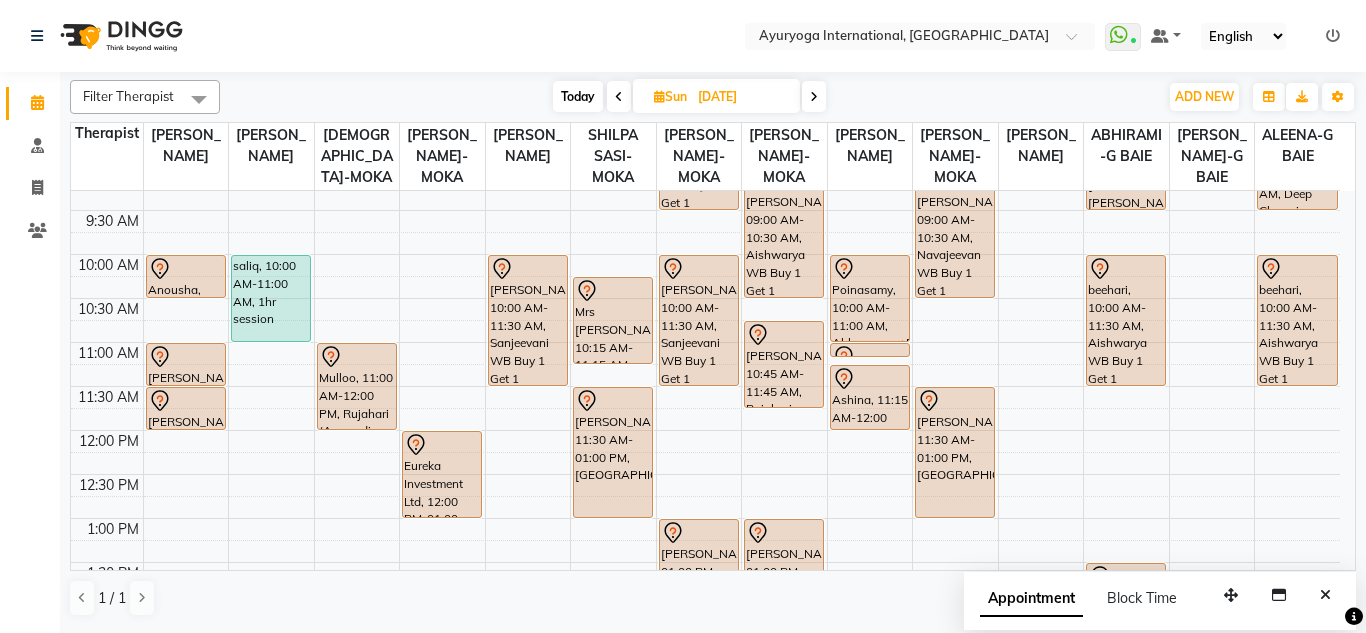 click at bounding box center (814, 97) 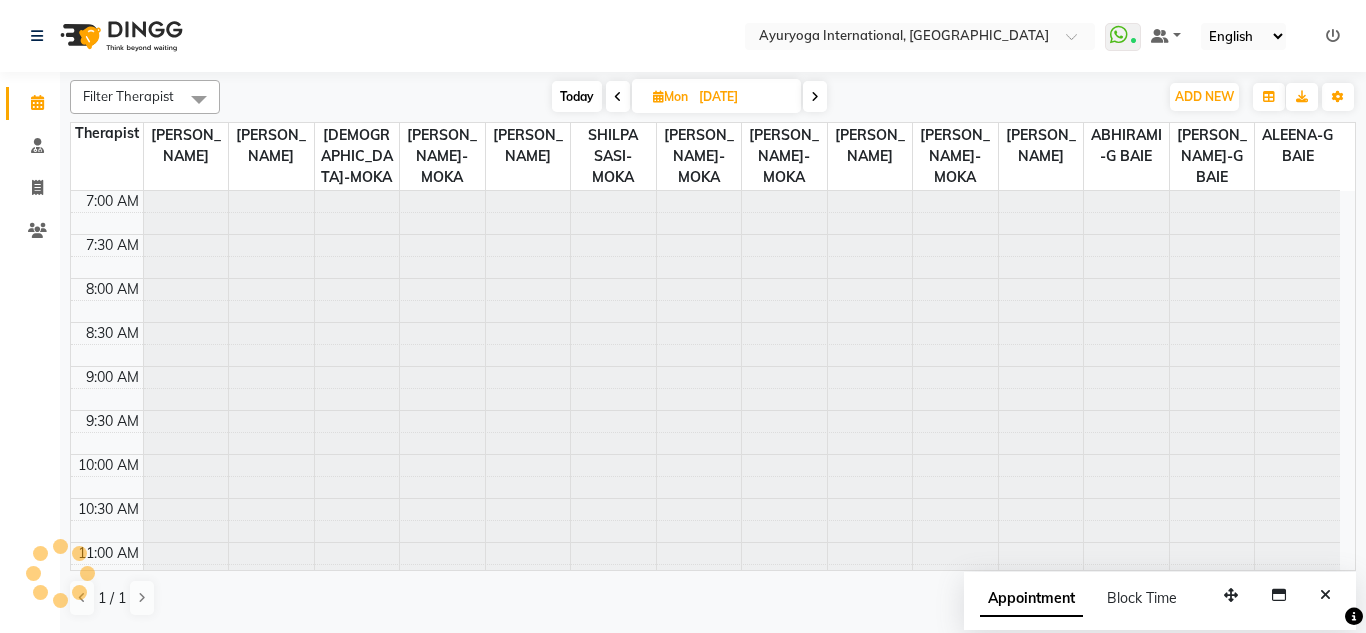 click on "Select Location × Ayuryoga International, Mount Ory Rd  WhatsApp Status  ✕ Status:  Connected Most Recent Message: 12-07-2025     10:15 AM Recent Service Activity: 12-07-2025     10:15 AM Default Panel My Panel English ENGLISH Español العربية मराठी हिंदी ગુજરાતી தமிழ் 中文 Notifications nothing to show" 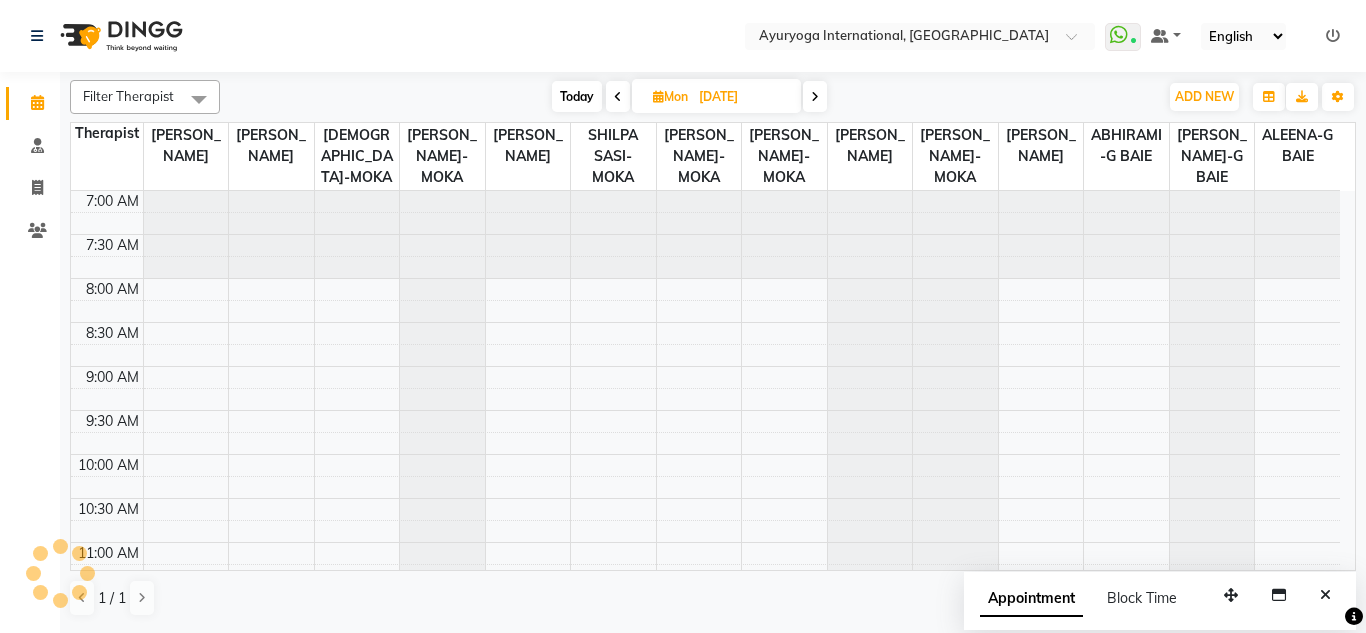 scroll, scrollTop: 265, scrollLeft: 0, axis: vertical 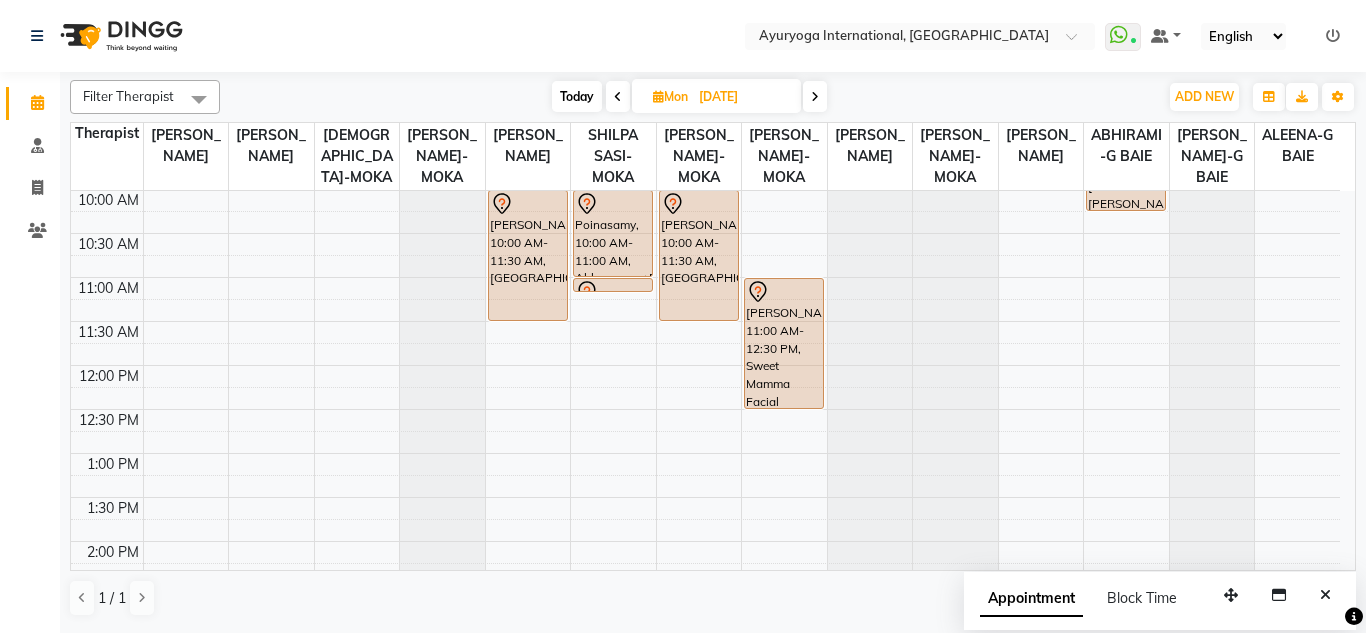 click on "Select Location × Ayuryoga International, Mount Ory Rd  WhatsApp Status  ✕ Status:  Connected Most Recent Message: 12-07-2025     10:15 AM Recent Service Activity: 12-07-2025     10:15 AM Default Panel My Panel English ENGLISH Español العربية मराठी हिंदी ગુજરાતી தமிழ் 中文 Notifications nothing to show" 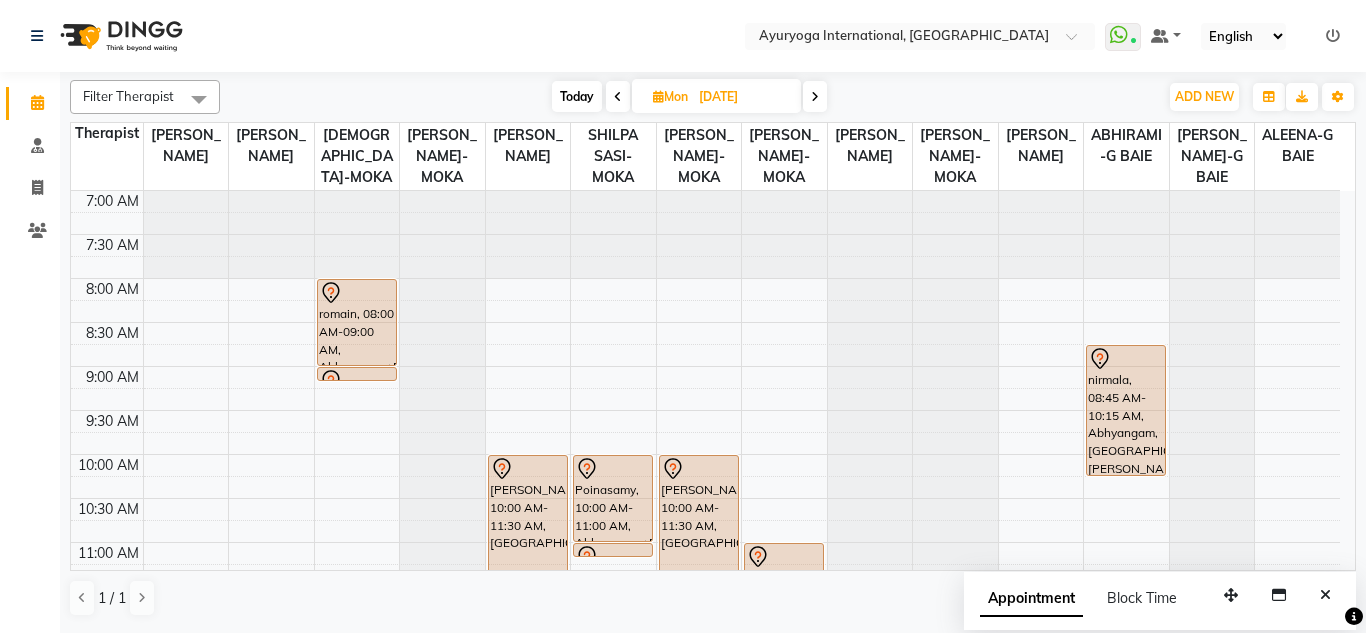 scroll, scrollTop: 100, scrollLeft: 0, axis: vertical 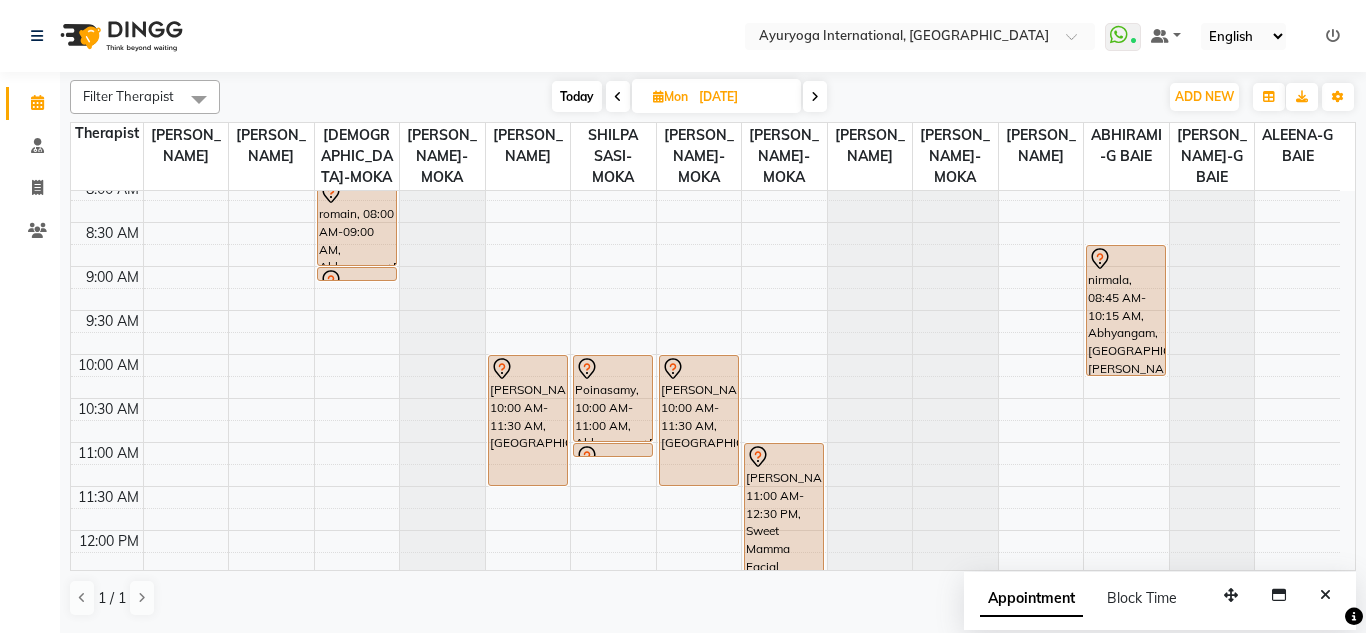 click on "Select Location × Ayuryoga International, Mount Ory Rd  WhatsApp Status  ✕ Status:  Connected Most Recent Message: 12-07-2025     10:15 AM Recent Service Activity: 12-07-2025     10:15 AM Default Panel My Panel English ENGLISH Español العربية मराठी हिंदी ગુજરાતી தமிழ் 中文 Notifications nothing to show" 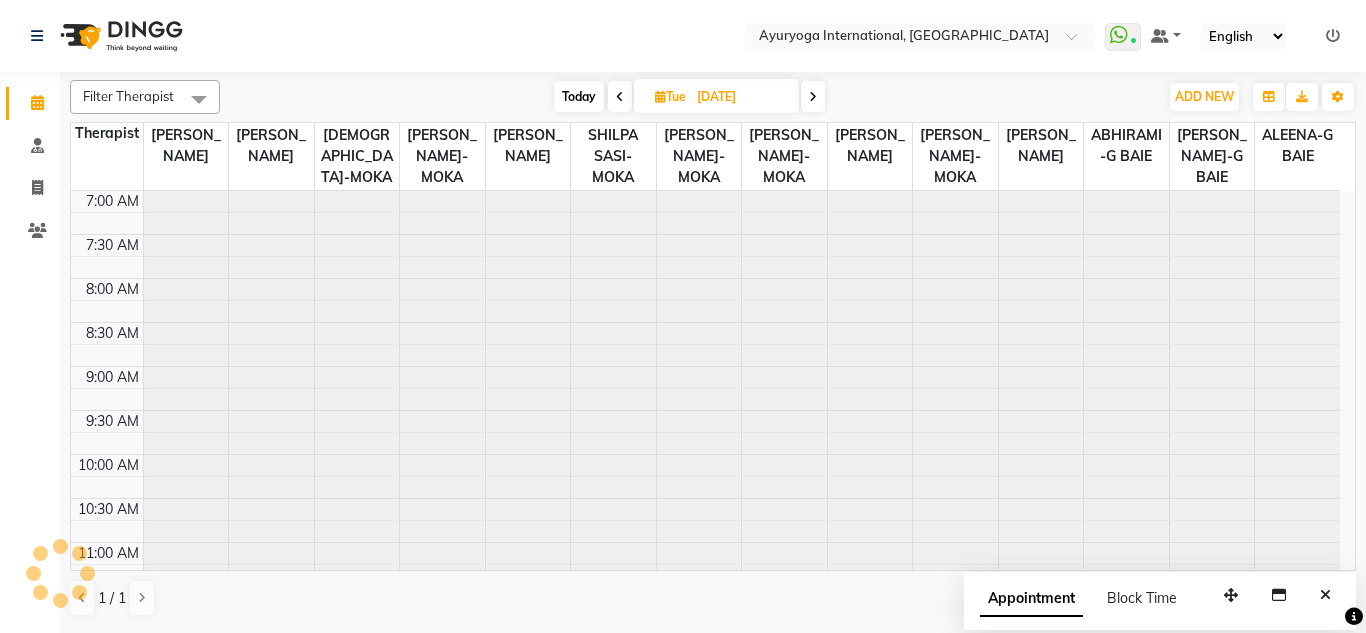 scroll, scrollTop: 265, scrollLeft: 0, axis: vertical 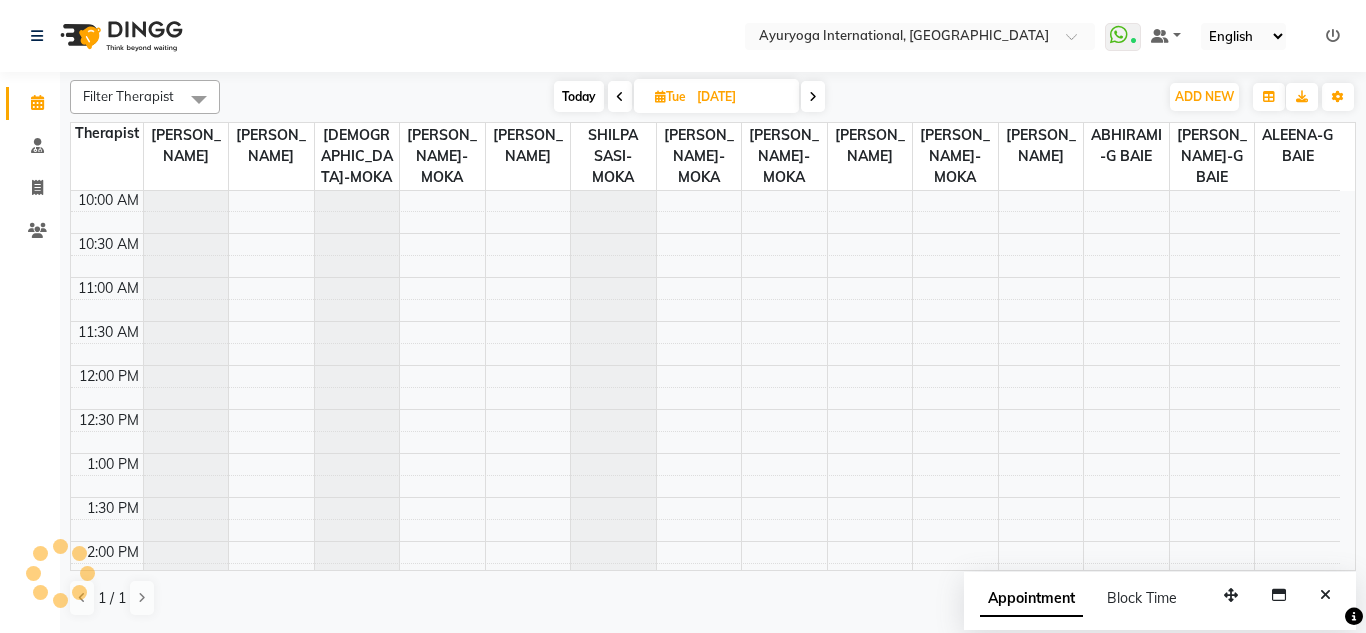 click on "Select Location × Ayuryoga International, Mount Ory Rd  WhatsApp Status  ✕ Status:  Connected Most Recent Message: 12-07-2025     10:15 AM Recent Service Activity: 12-07-2025     10:15 AM Default Panel My Panel English ENGLISH Español العربية मराठी हिंदी ગુજરાતી தமிழ் 中文 Notifications nothing to show" 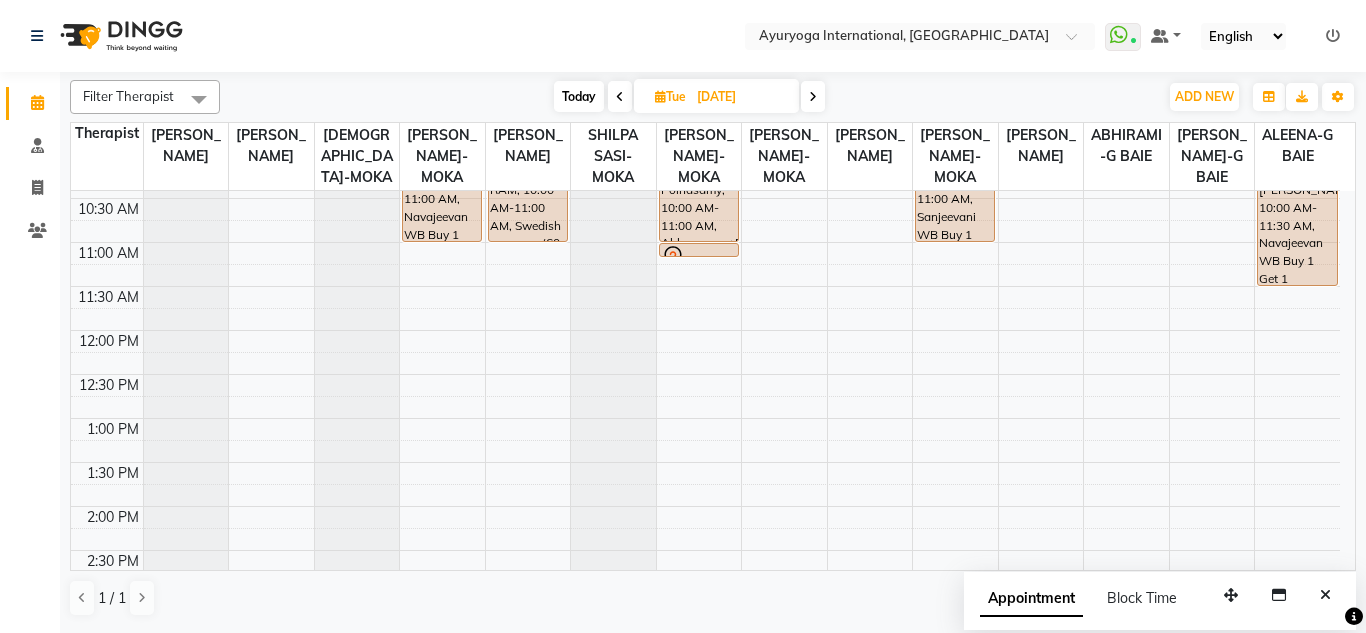 scroll, scrollTop: 200, scrollLeft: 0, axis: vertical 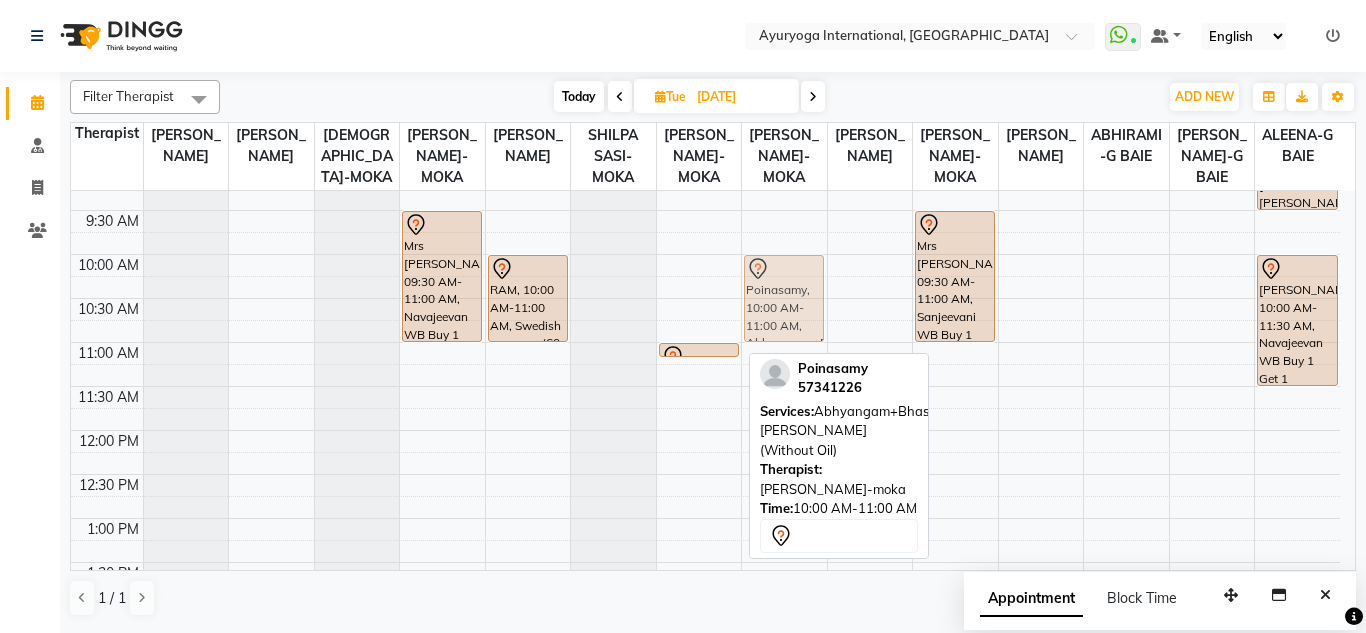 drag, startPoint x: 678, startPoint y: 318, endPoint x: 735, endPoint y: 323, distance: 57.21888 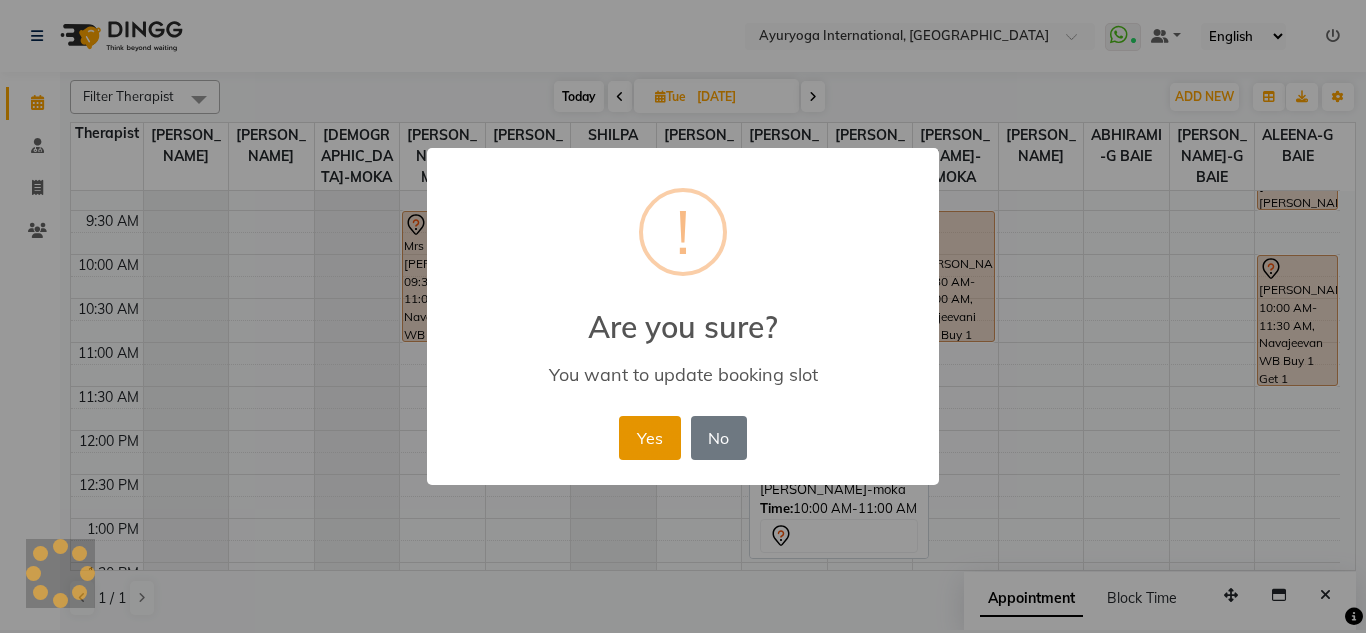 click on "Yes" at bounding box center [649, 438] 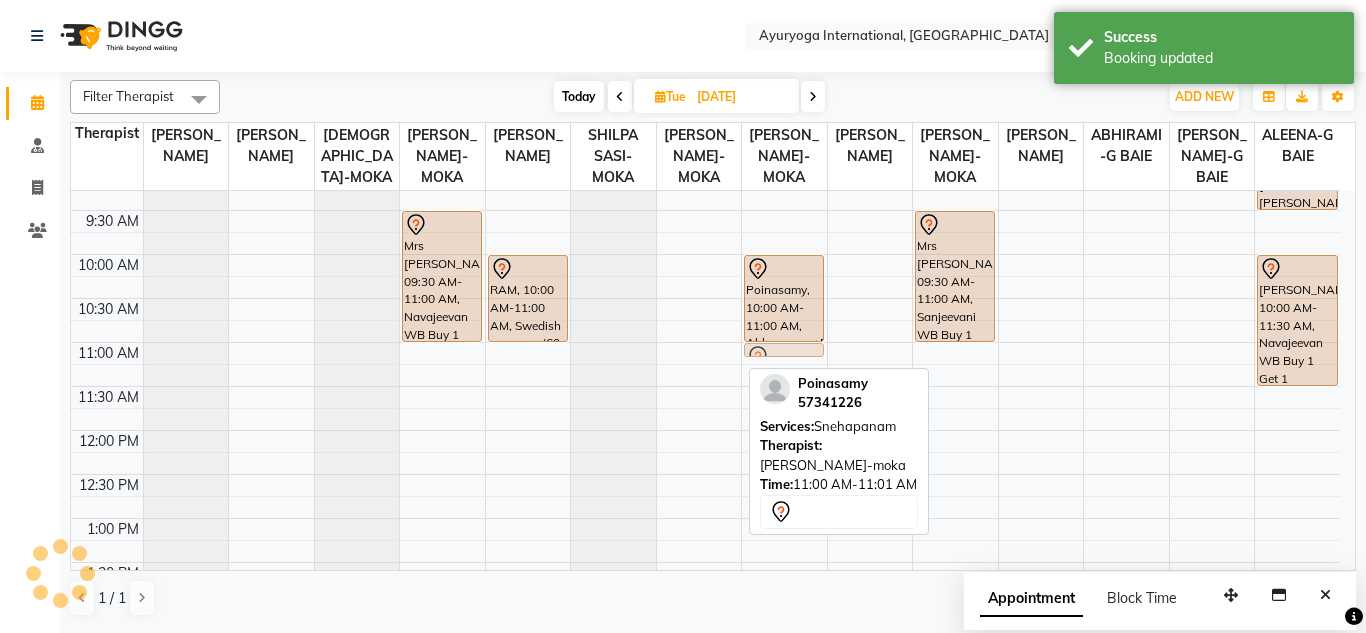 drag, startPoint x: 685, startPoint y: 365, endPoint x: 759, endPoint y: 375, distance: 74.672615 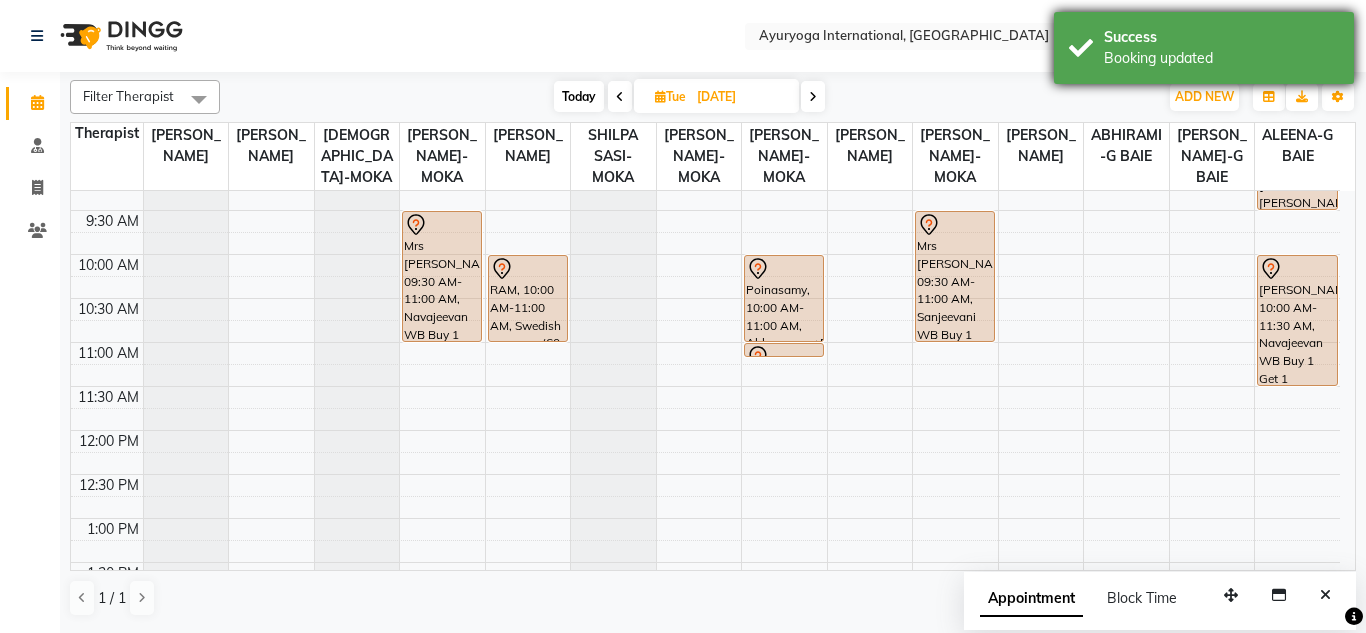 click on "Success   Booking updated" at bounding box center (1204, 48) 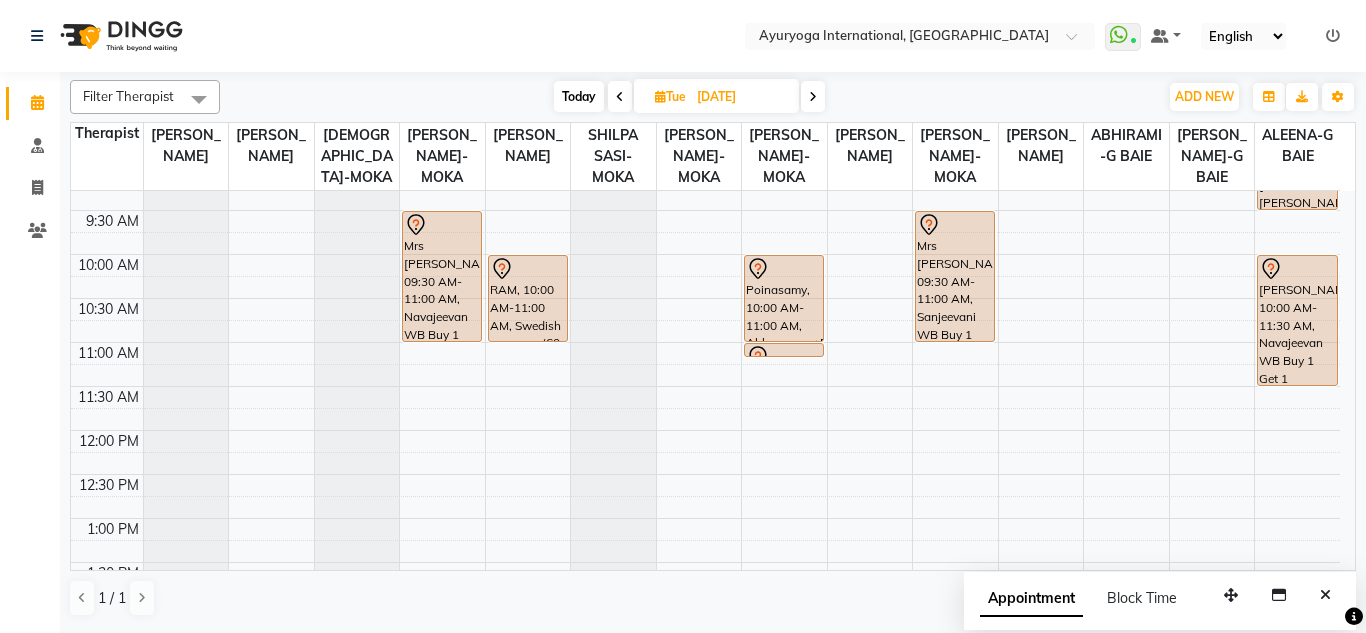 click on "Filter Therapist Select All ABHIRAMI-G BAIE ABHIRAM-MOKA ADHITHYA-MOKA ALEENA-G BAIE ANAGHA-MOKA Dr ADARSH-MOKA JOJU MATHEW-MOKA KAVYA-MOKA MEGHA-MOKA PRASANTH SASIDHARAN-MOKA SHILPA SASI-MOKA SIDDARTH-G BAIE TINU JOSEPH-G BAIE VISHNU-MOKA Today  Tue 15-07-2025 Toggle Dropdown Add Appointment Add Invoice Add Client Toggle Dropdown Add Appointment Add Invoice Add Client ADD NEW Toggle Dropdown Add Appointment Add Invoice Add Client Filter Therapist Select All ABHIRAMI-G BAIE ABHIRAM-MOKA ADHITHYA-MOKA ALEENA-G BAIE ANAGHA-MOKA Dr ADARSH-MOKA JOJU MATHEW-MOKA KAVYA-MOKA MEGHA-MOKA PRASANTH SASIDHARAN-MOKA SHILPA SASI-MOKA SIDDARTH-G BAIE TINU JOSEPH-G BAIE VISHNU-MOKA Group By  Staff View   Room View  View as Vertical  Vertical - Week View  Horizontal  Horizontal - Week View  List  Toggle Dropdown Calendar Settings Manage Tags   Arrange Therapists   Reset Therapists  Full Screen Appointment Form Zoom 100% Staff/Room Display Count 14" at bounding box center (713, 97) 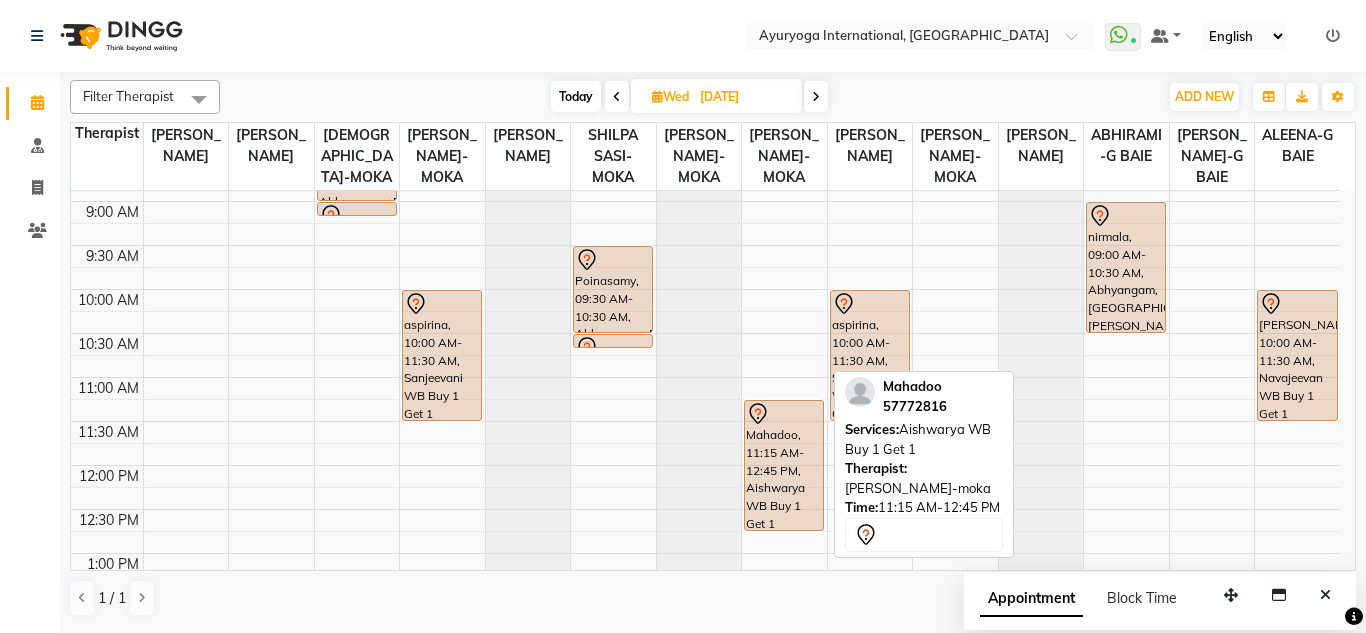 scroll, scrollTop: 265, scrollLeft: 0, axis: vertical 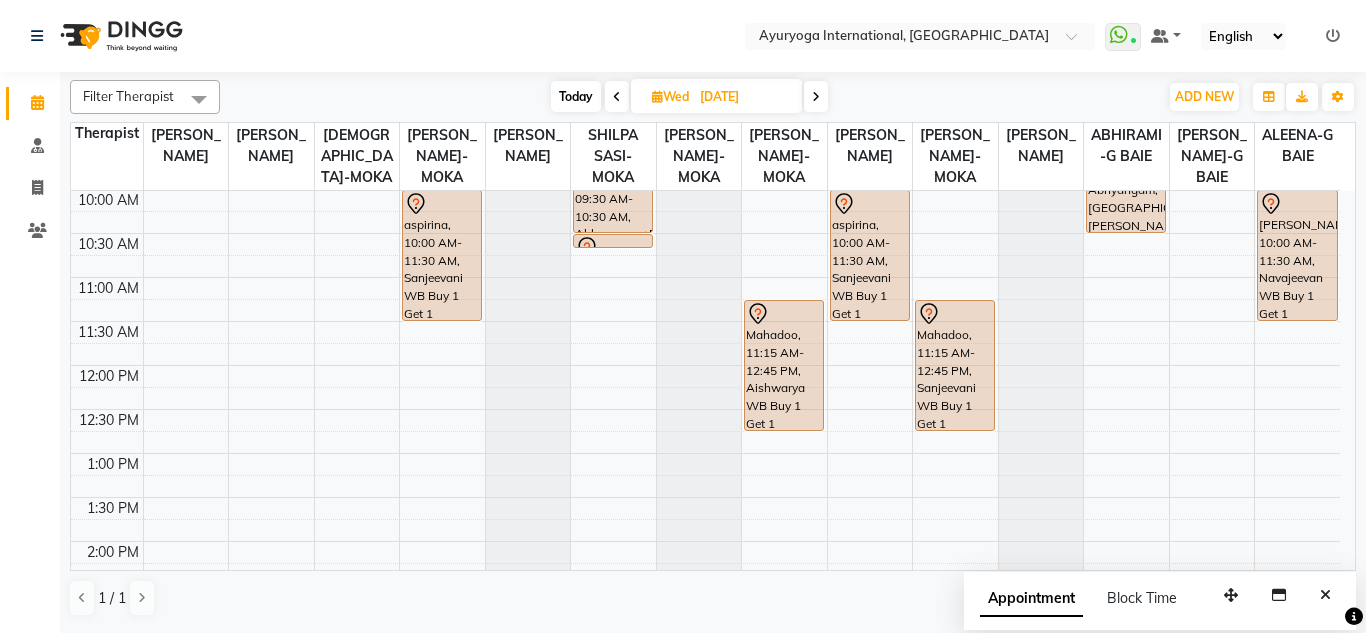 click on "Filter Therapist Select All ABHIRAMI-G BAIE ABHIRAM-MOKA ADHITHYA-MOKA ALEENA-G BAIE ANAGHA-MOKA Dr ADARSH-MOKA JOJU MATHEW-MOKA KAVYA-MOKA MEGHA-MOKA PRASANTH SASIDHARAN-MOKA SHILPA SASI-MOKA SIDDARTH-G BAIE TINU JOSEPH-G BAIE VISHNU-MOKA Today  Wed 16-07-2025 Toggle Dropdown Add Appointment Add Invoice Add Client Toggle Dropdown Add Appointment Add Invoice Add Client ADD NEW Toggle Dropdown Add Appointment Add Invoice Add Client Filter Therapist Select All ABHIRAMI-G BAIE ABHIRAM-MOKA ADHITHYA-MOKA ALEENA-G BAIE ANAGHA-MOKA Dr ADARSH-MOKA JOJU MATHEW-MOKA KAVYA-MOKA MEGHA-MOKA PRASANTH SASIDHARAN-MOKA SHILPA SASI-MOKA SIDDARTH-G BAIE TINU JOSEPH-G BAIE VISHNU-MOKA Group By  Staff View   Room View  View as Vertical  Vertical - Week View  Horizontal  Horizontal - Week View  List  Toggle Dropdown Calendar Settings Manage Tags   Arrange Therapists   Reset Therapists  Full Screen Appointment Form Zoom 100% Staff/Room Display Count 14 Therapist Dr ADARSH-MOKA JOJU MATHEW-MOKA VISHNU-MOKA ABHIRAM-MOKA KAVYA-MOKA" 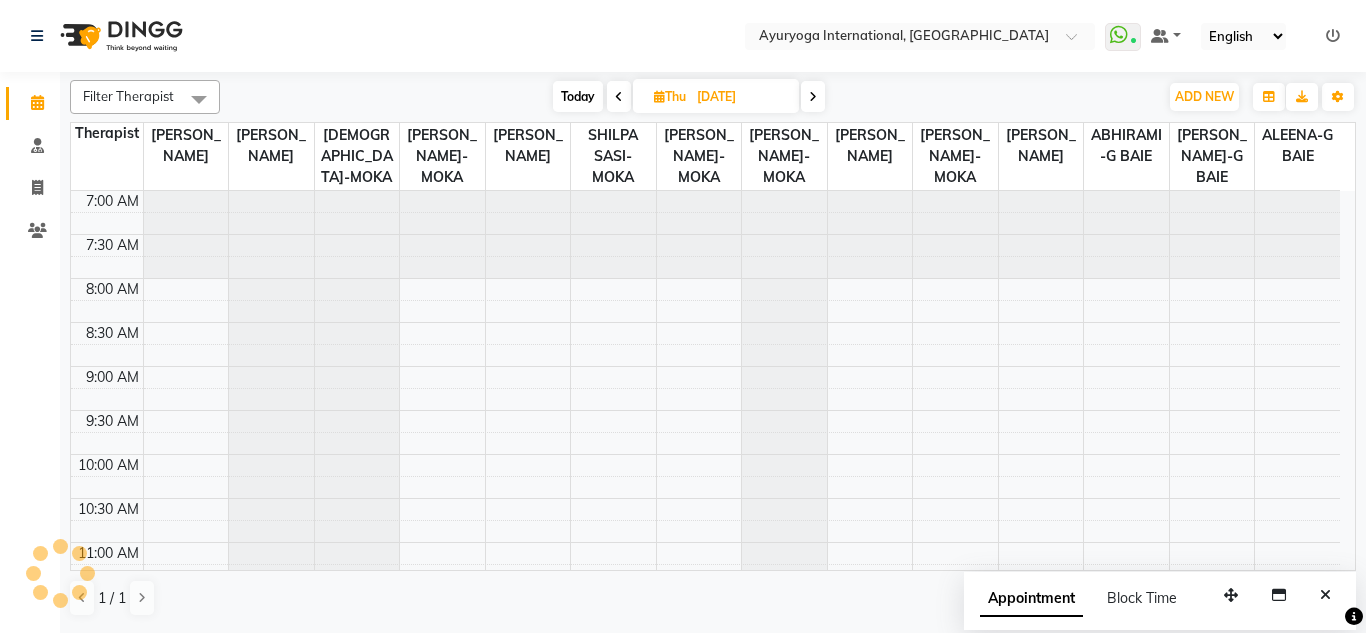 scroll, scrollTop: 265, scrollLeft: 0, axis: vertical 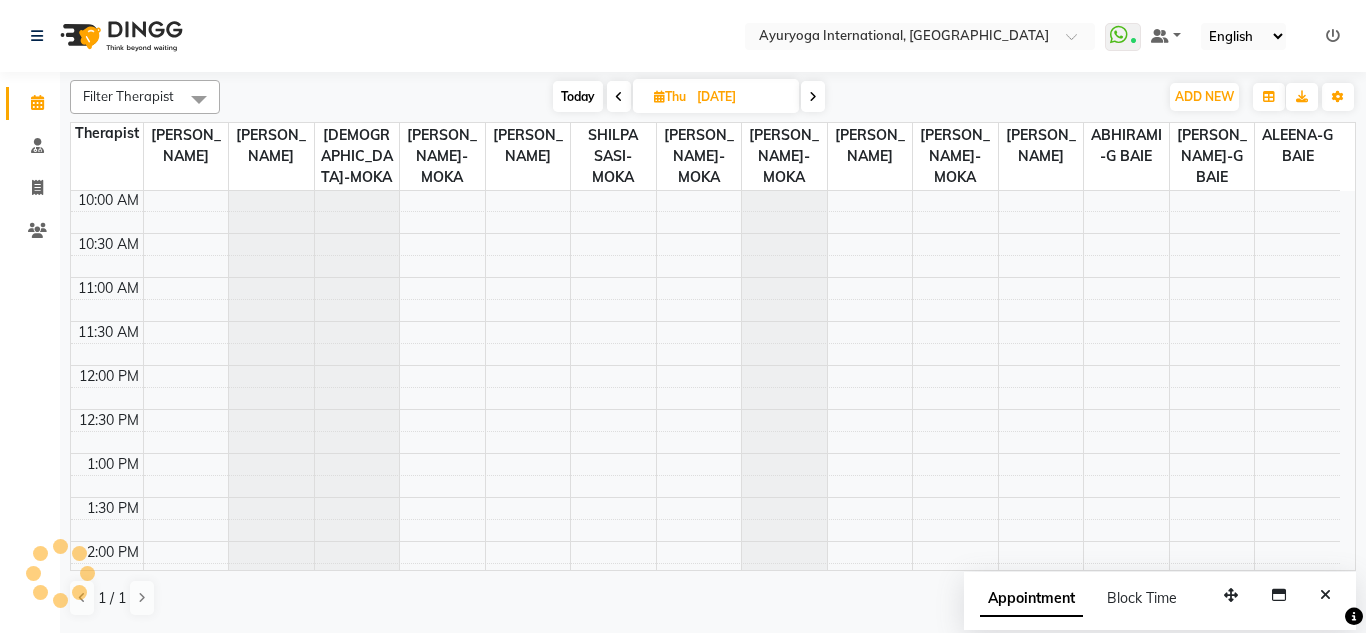 click on "Select Location × Ayuryoga International, Mount Ory Rd  WhatsApp Status  ✕ Status:  Connected Most Recent Message: 12-07-2025     10:15 AM Recent Service Activity: 12-07-2025     10:15 AM Default Panel My Panel English ENGLISH Español العربية मराठी हिंदी ગુજરાતી தமிழ் 中文 Notifications nothing to show" 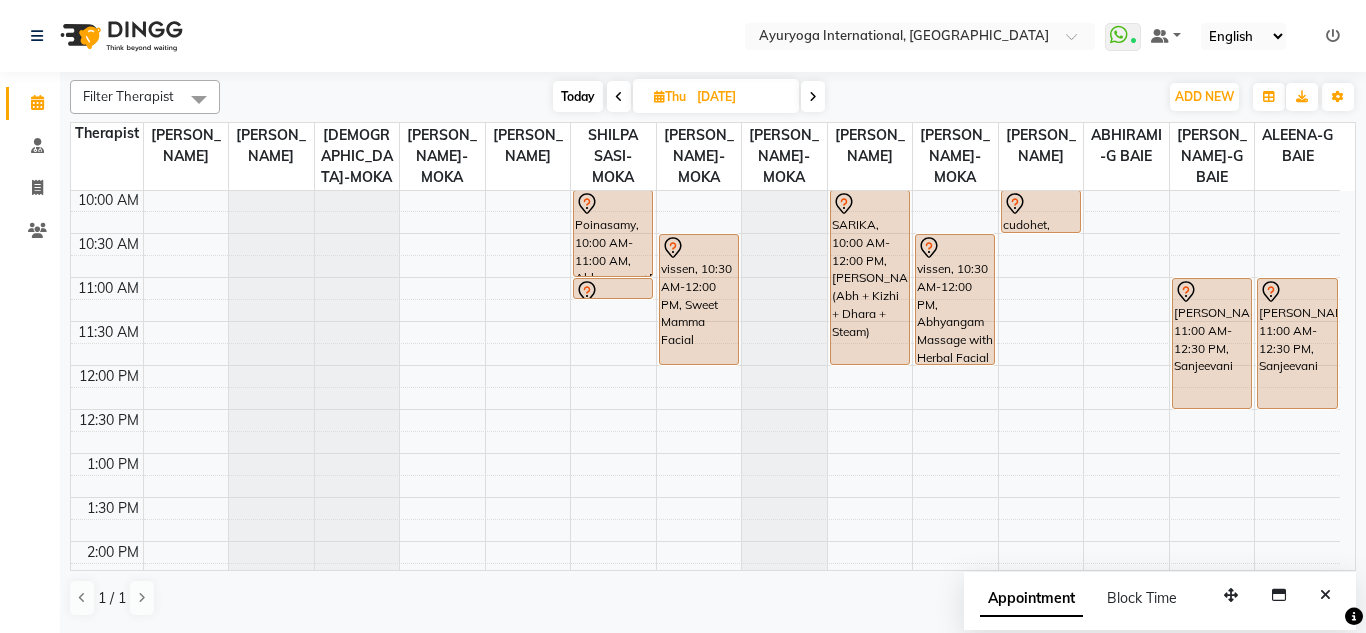 scroll, scrollTop: 165, scrollLeft: 0, axis: vertical 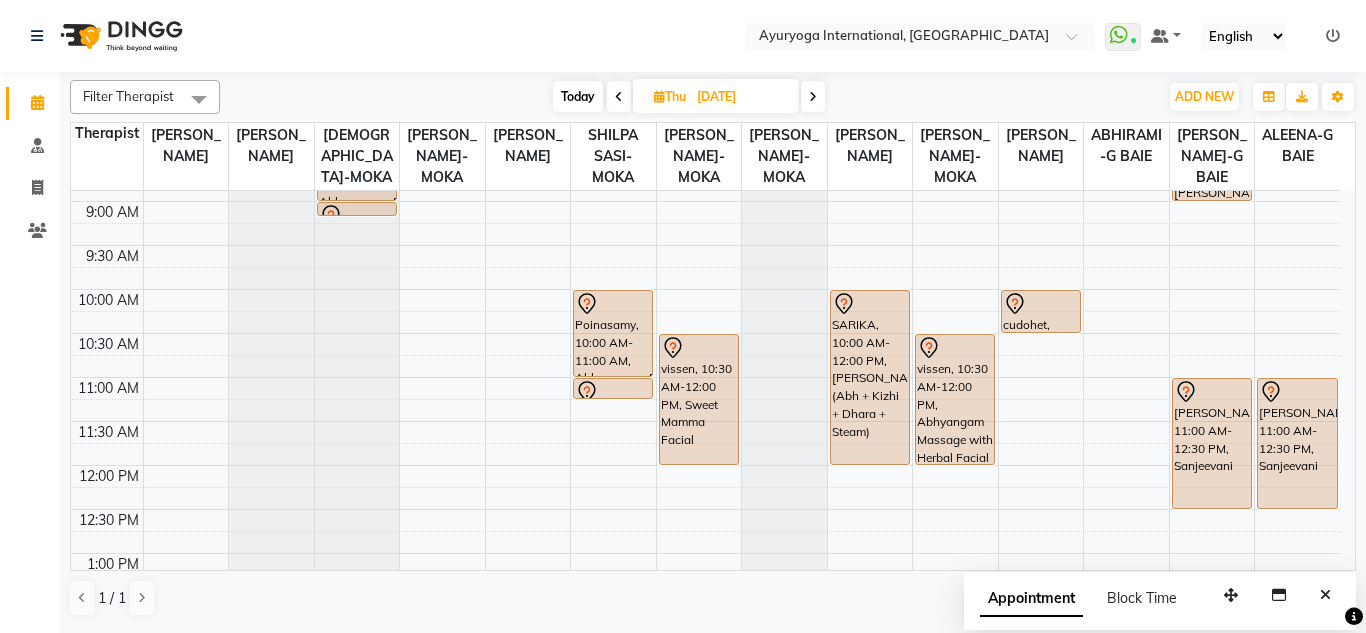 click on "Today" at bounding box center (578, 96) 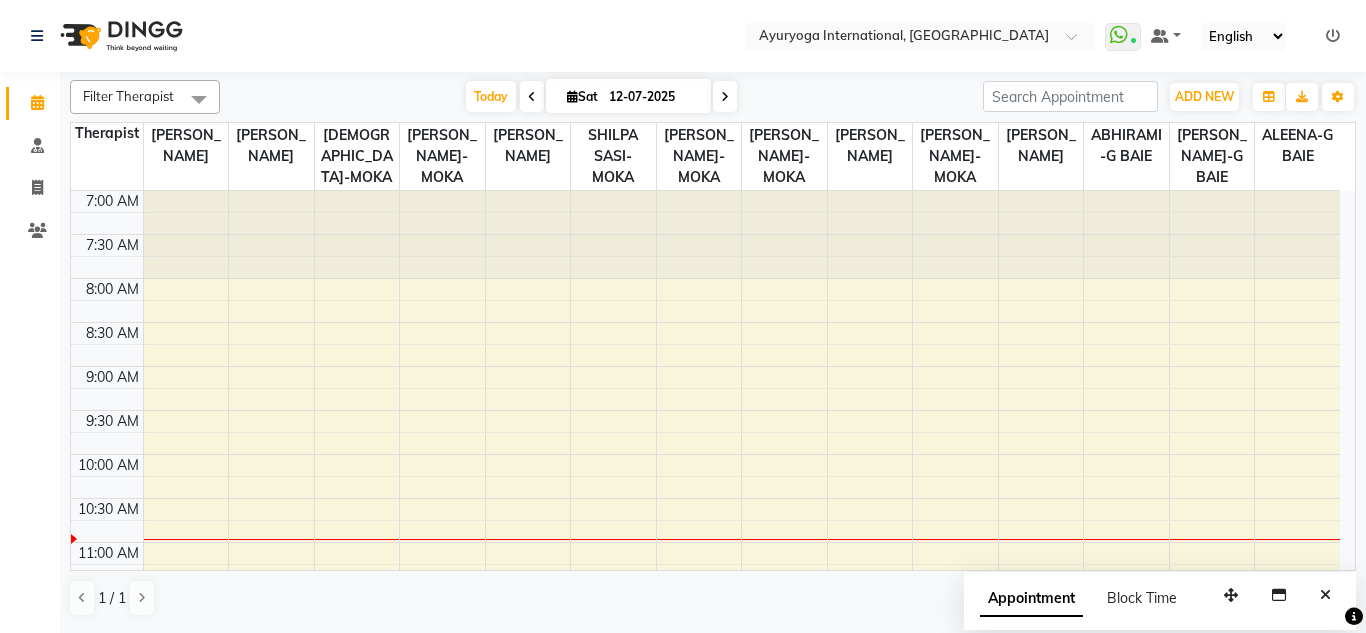 scroll, scrollTop: 265, scrollLeft: 0, axis: vertical 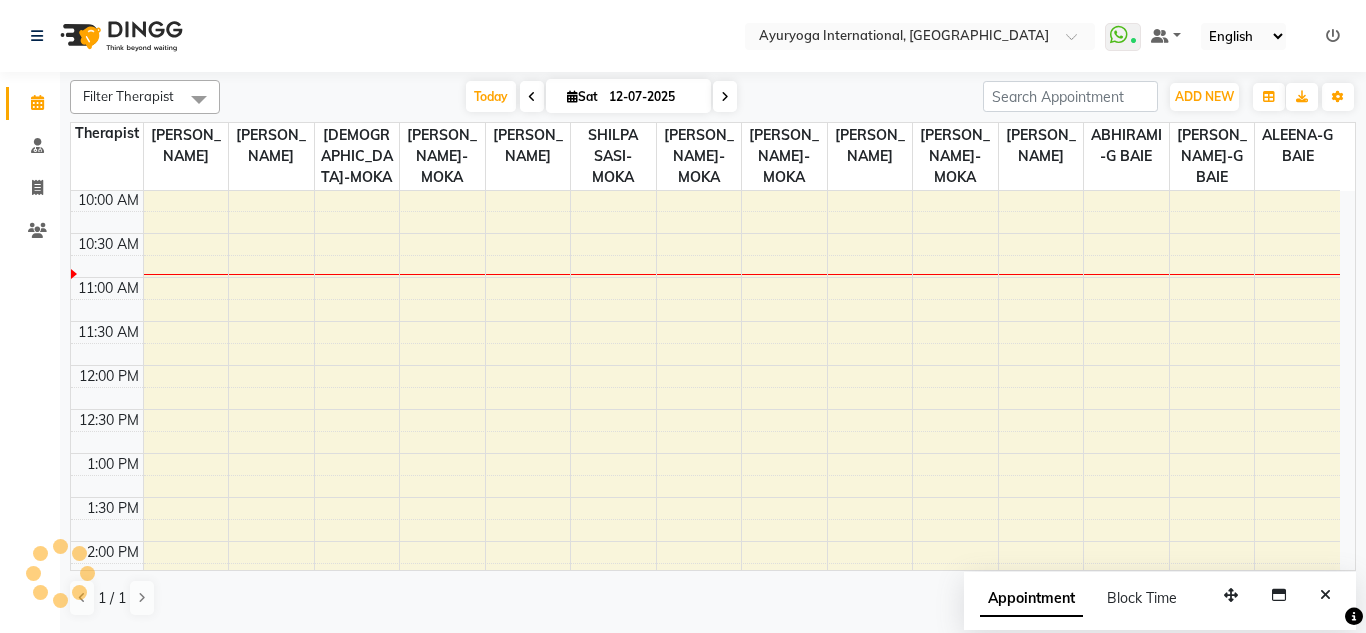 click on "[DATE]  [DATE]" at bounding box center (601, 97) 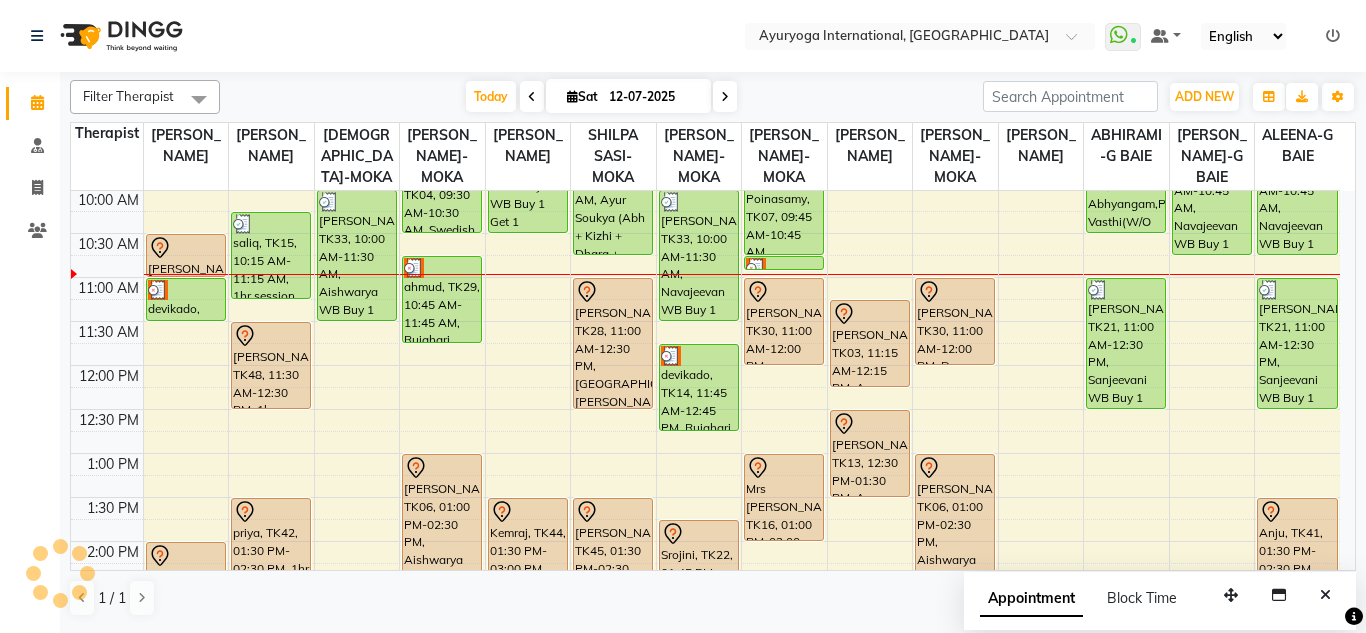 click at bounding box center [725, 96] 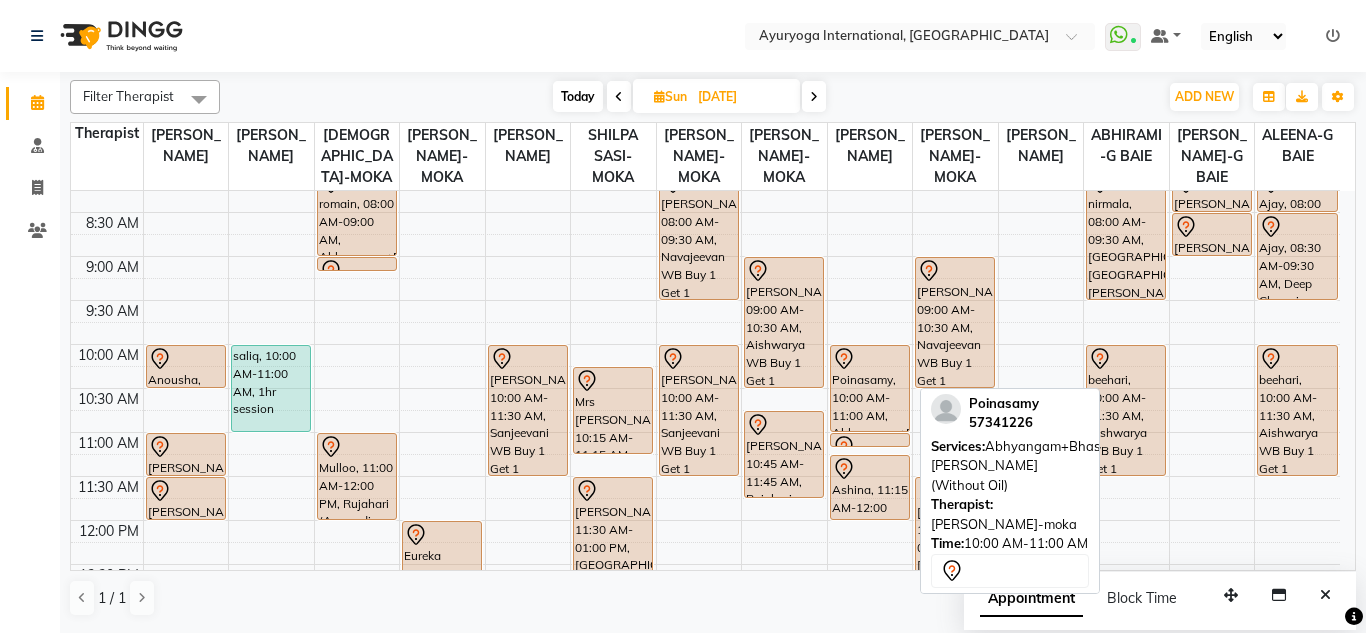 scroll, scrollTop: 65, scrollLeft: 0, axis: vertical 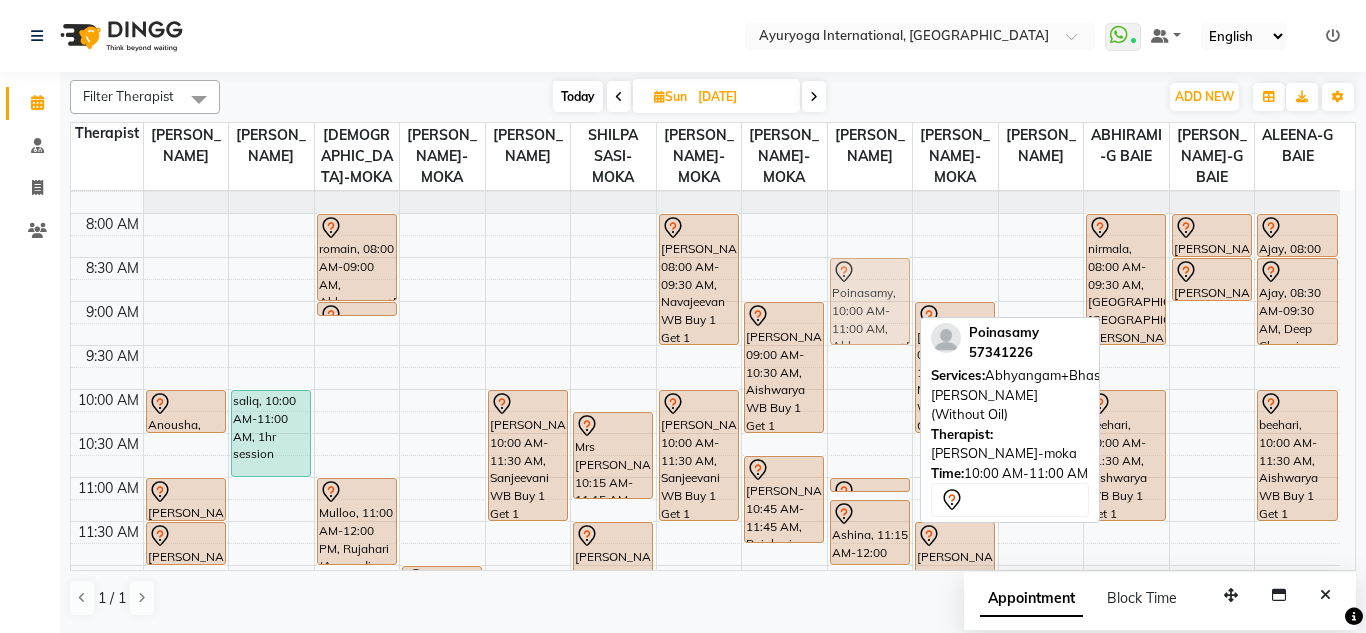 drag, startPoint x: 866, startPoint y: 454, endPoint x: 881, endPoint y: 315, distance: 139.807 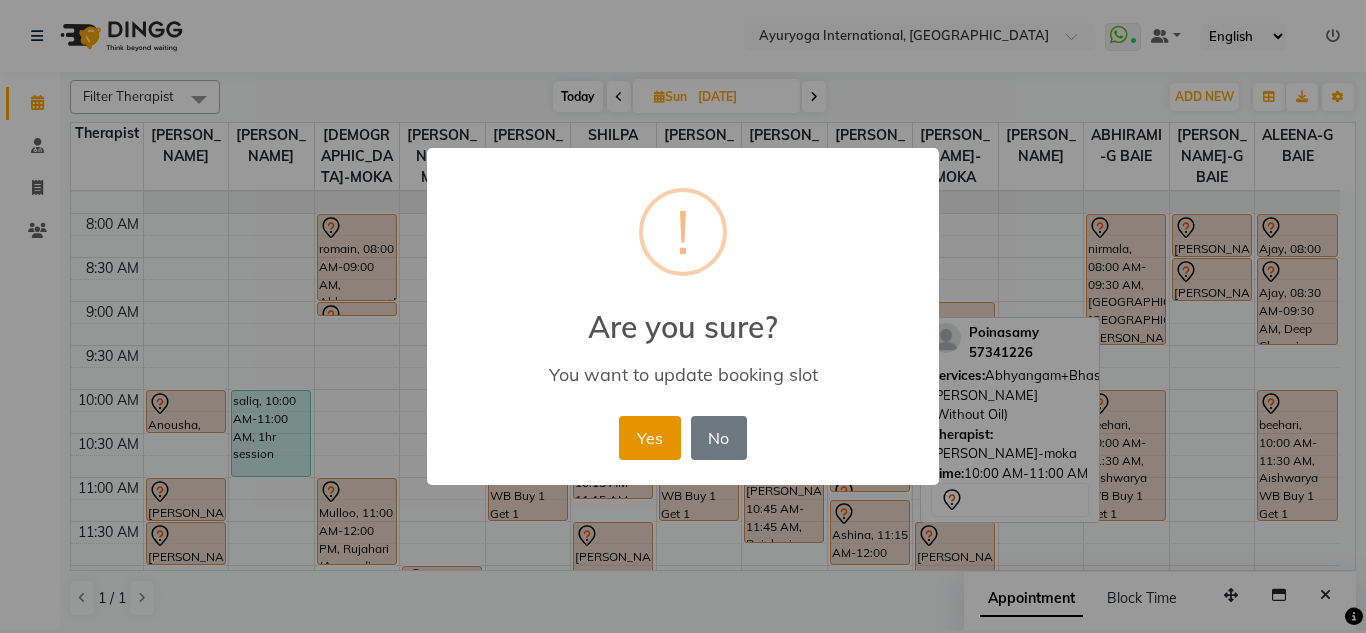 click on "Yes" at bounding box center [649, 438] 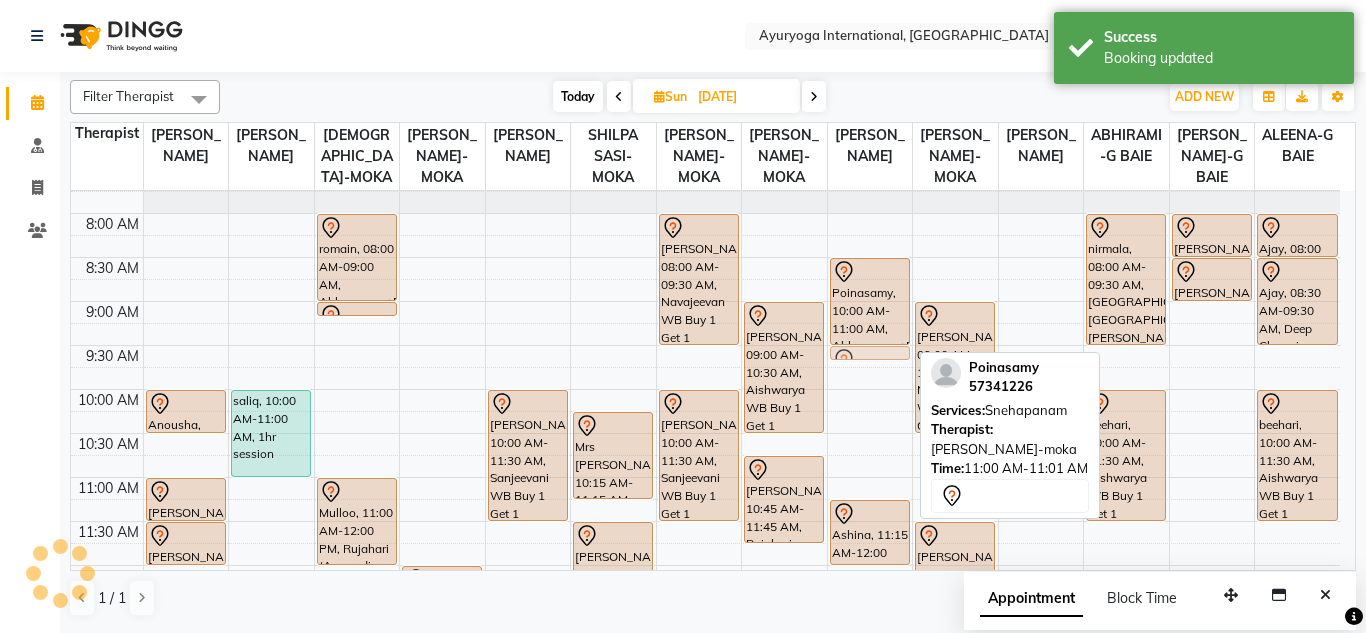 drag, startPoint x: 839, startPoint y: 503, endPoint x: 841, endPoint y: 375, distance: 128.01562 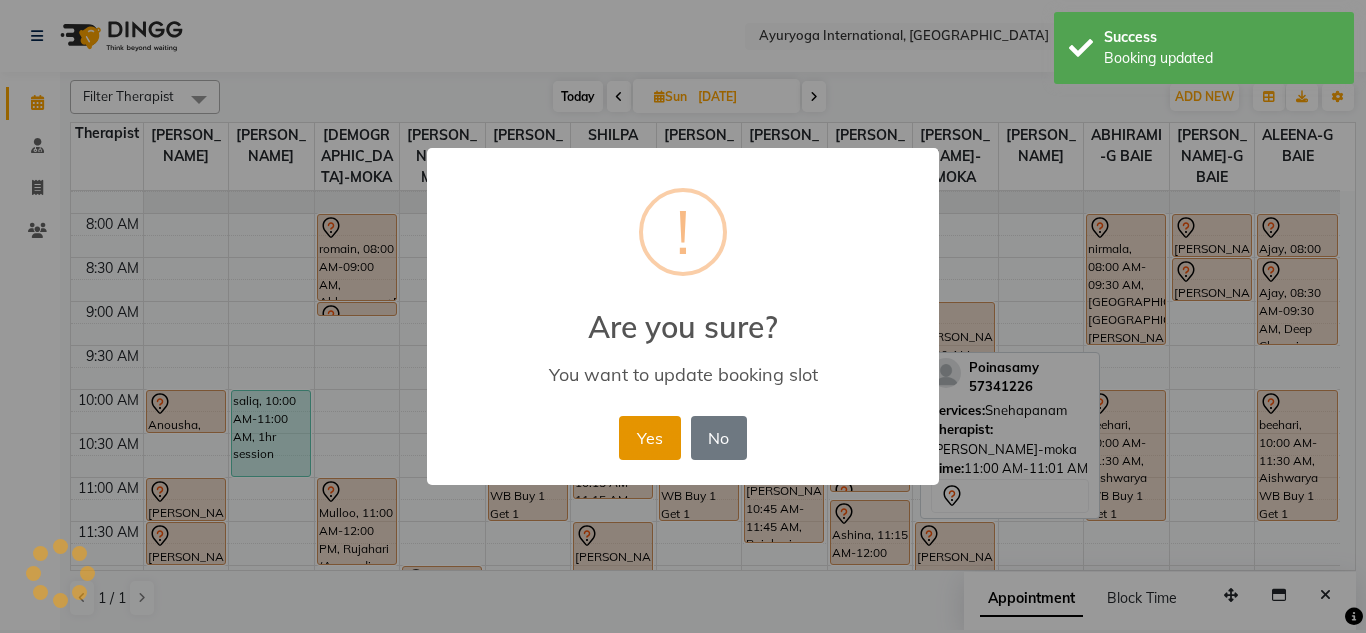 click on "Yes" at bounding box center [649, 438] 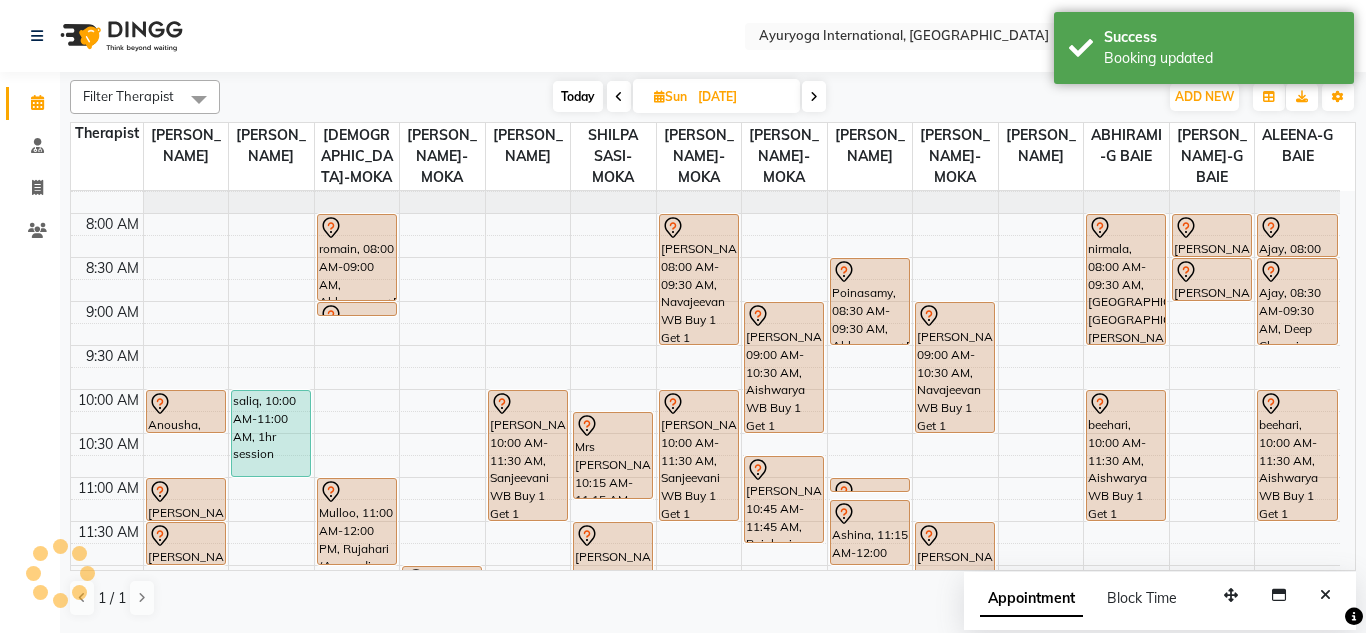 drag, startPoint x: 809, startPoint y: 95, endPoint x: 985, endPoint y: 74, distance: 177.24841 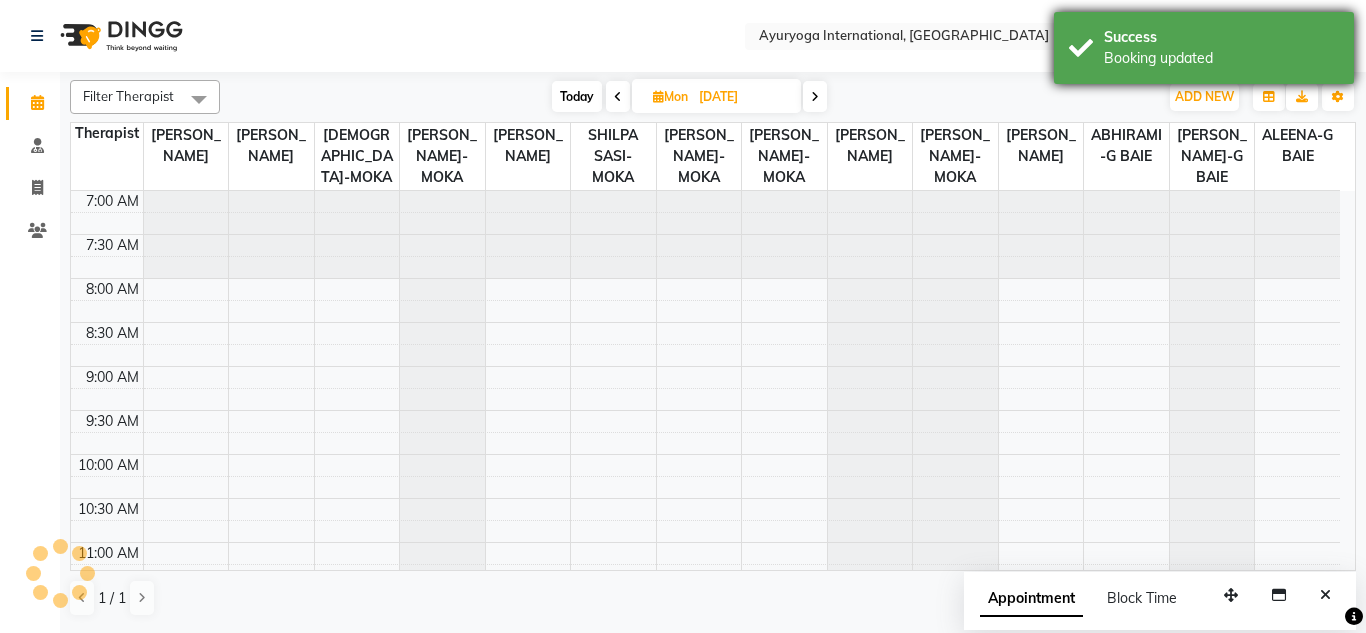 click on "Booking updated" at bounding box center [1221, 58] 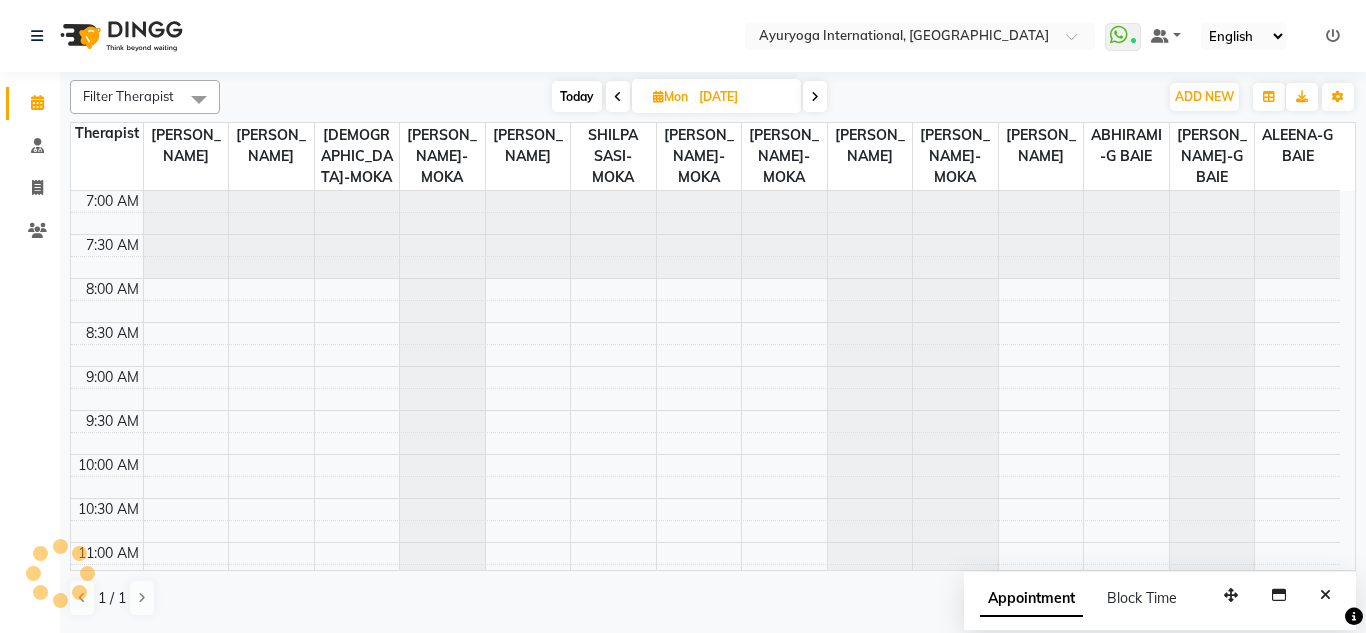 scroll, scrollTop: 265, scrollLeft: 0, axis: vertical 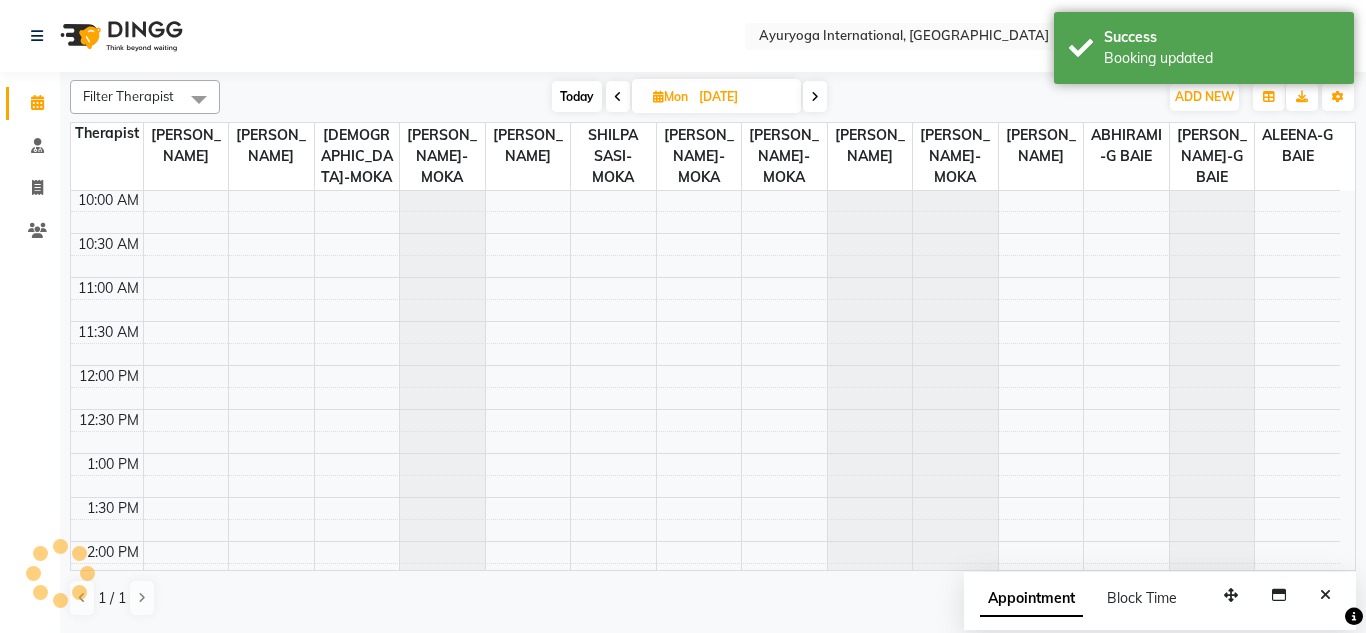 click on "Today  Mon 14-07-2025" at bounding box center (689, 97) 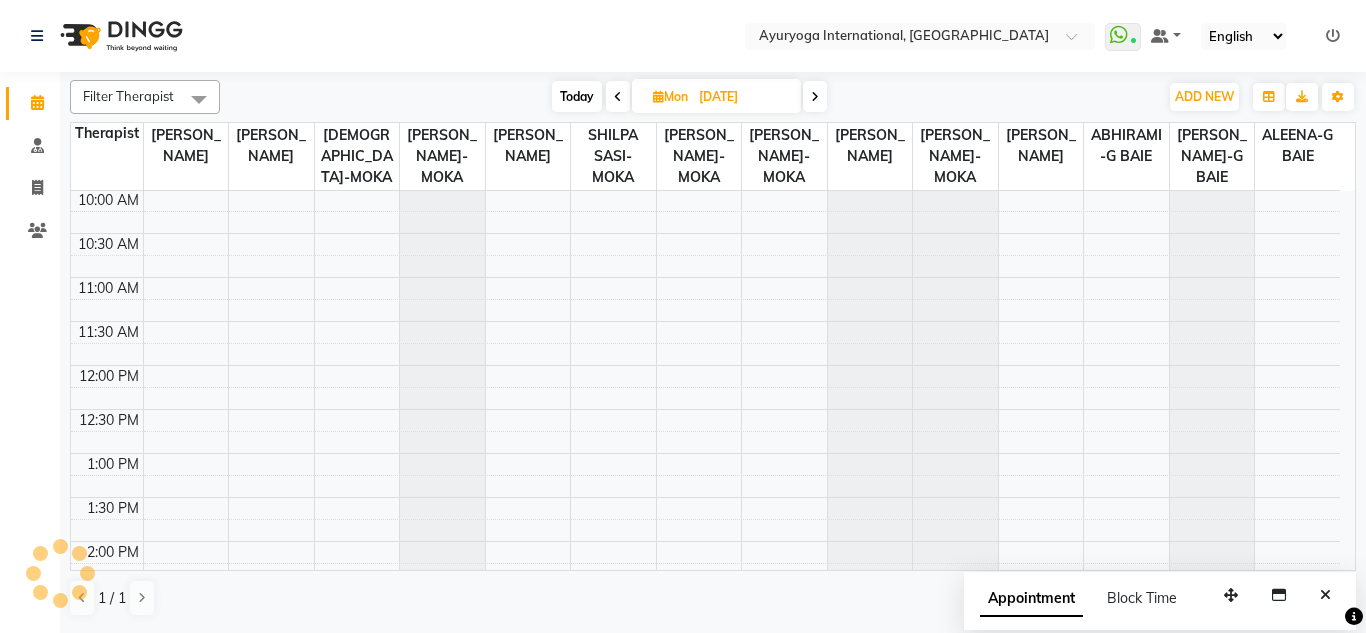 click on "Today  Mon 14-07-2025" at bounding box center [689, 97] 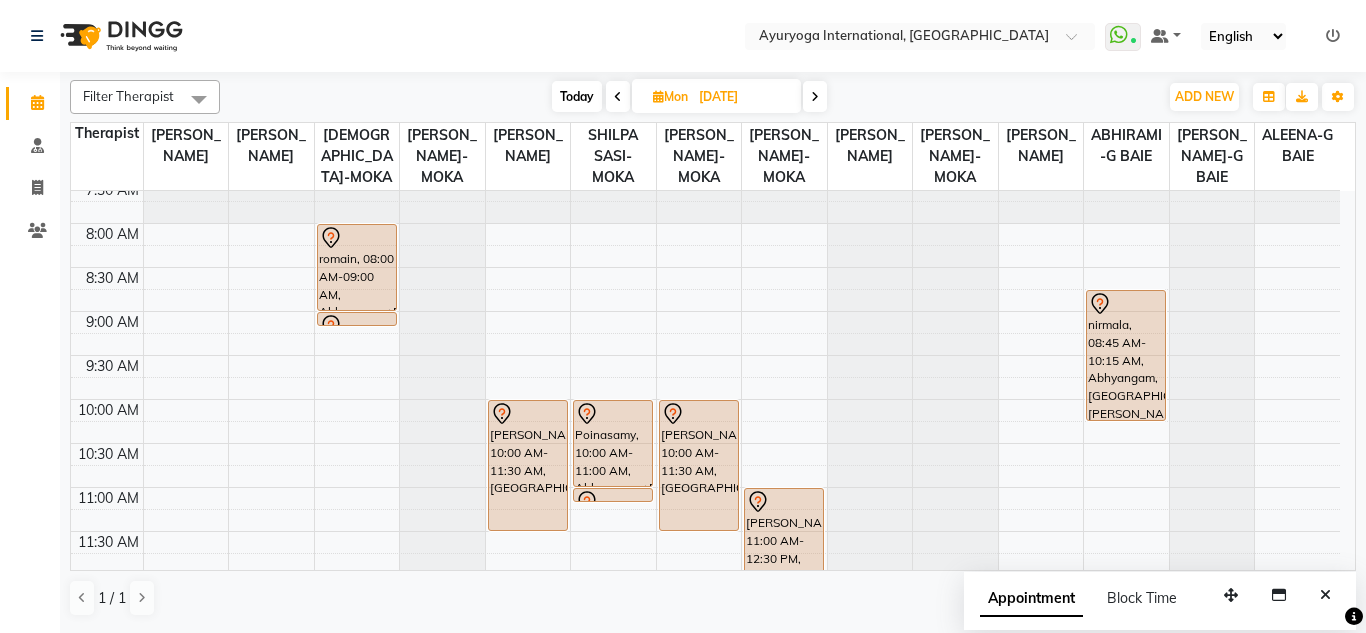 scroll, scrollTop: 100, scrollLeft: 0, axis: vertical 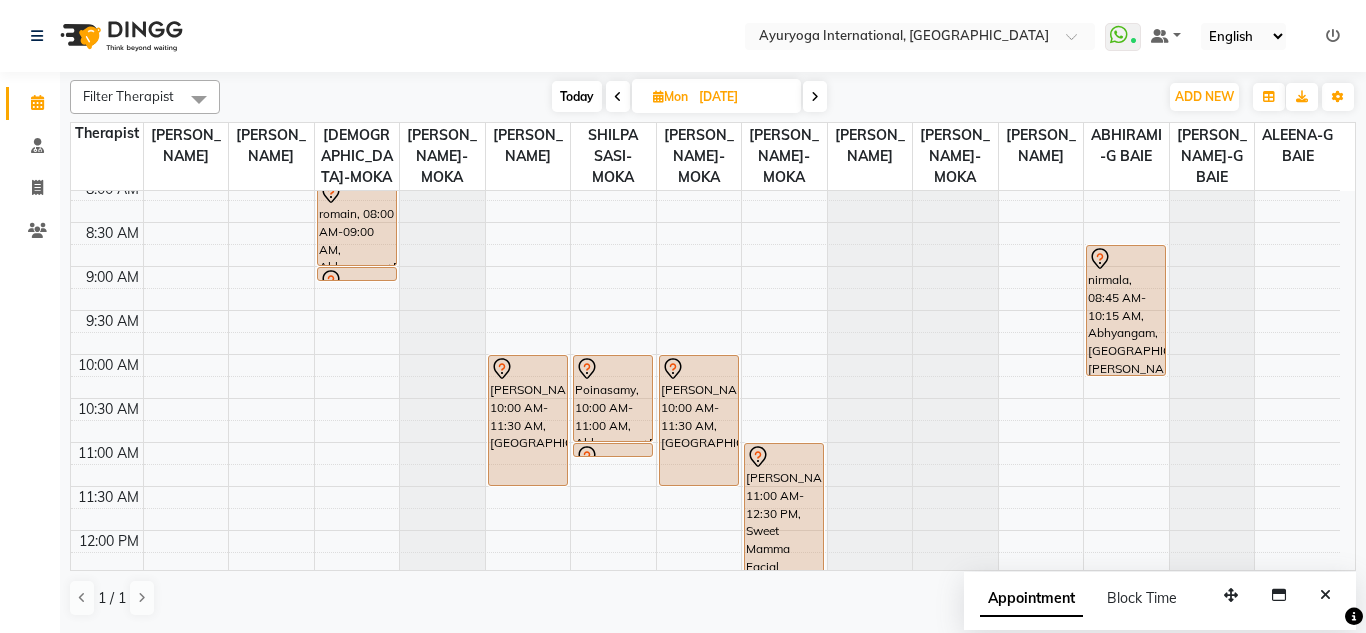 click at bounding box center [815, 97] 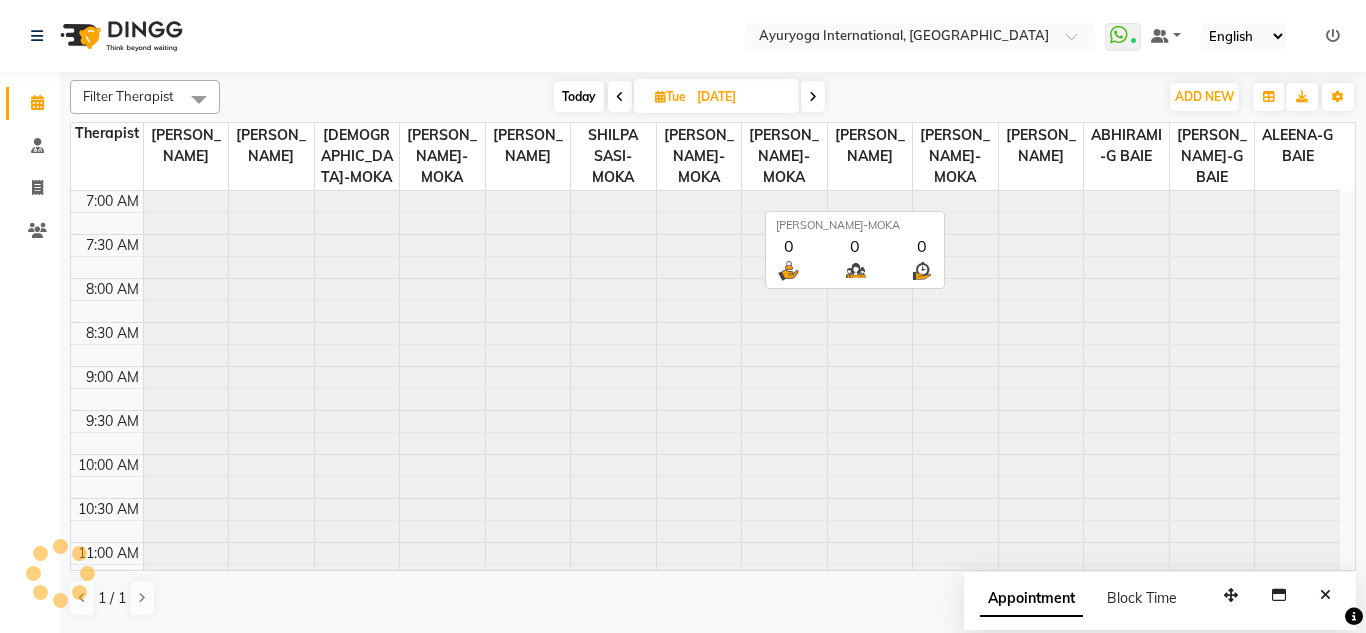 scroll, scrollTop: 265, scrollLeft: 0, axis: vertical 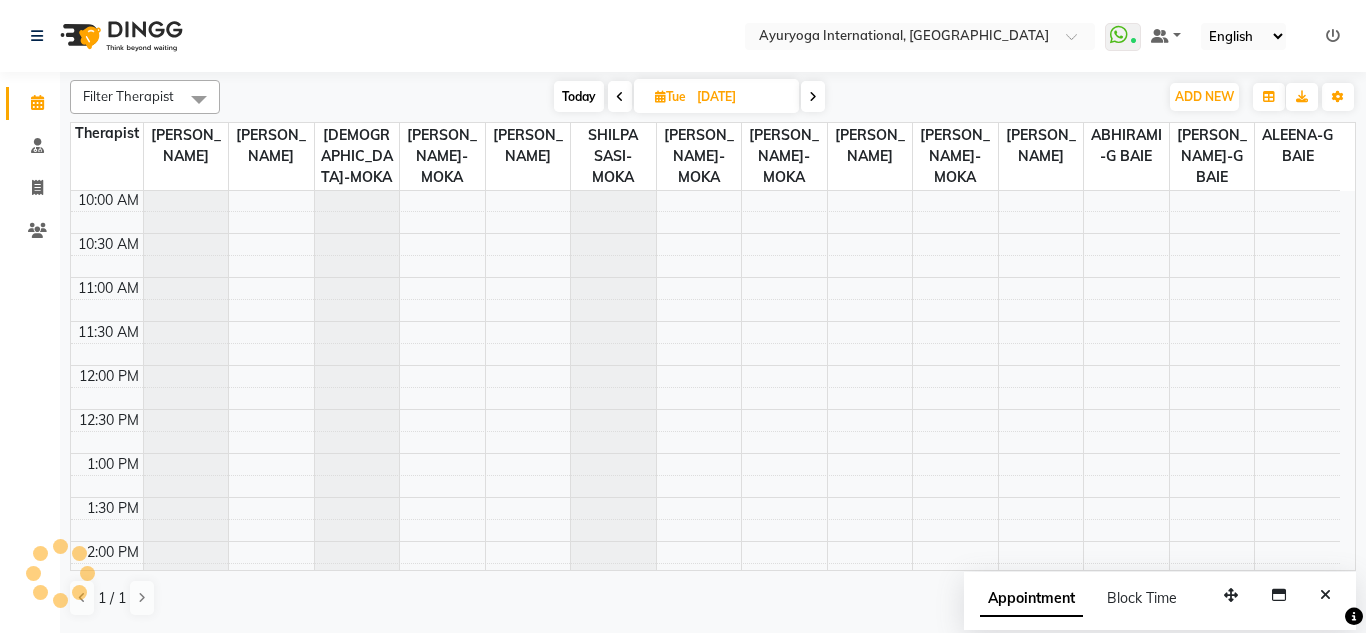 click on "Today  Tue 15-07-2025" at bounding box center (689, 97) 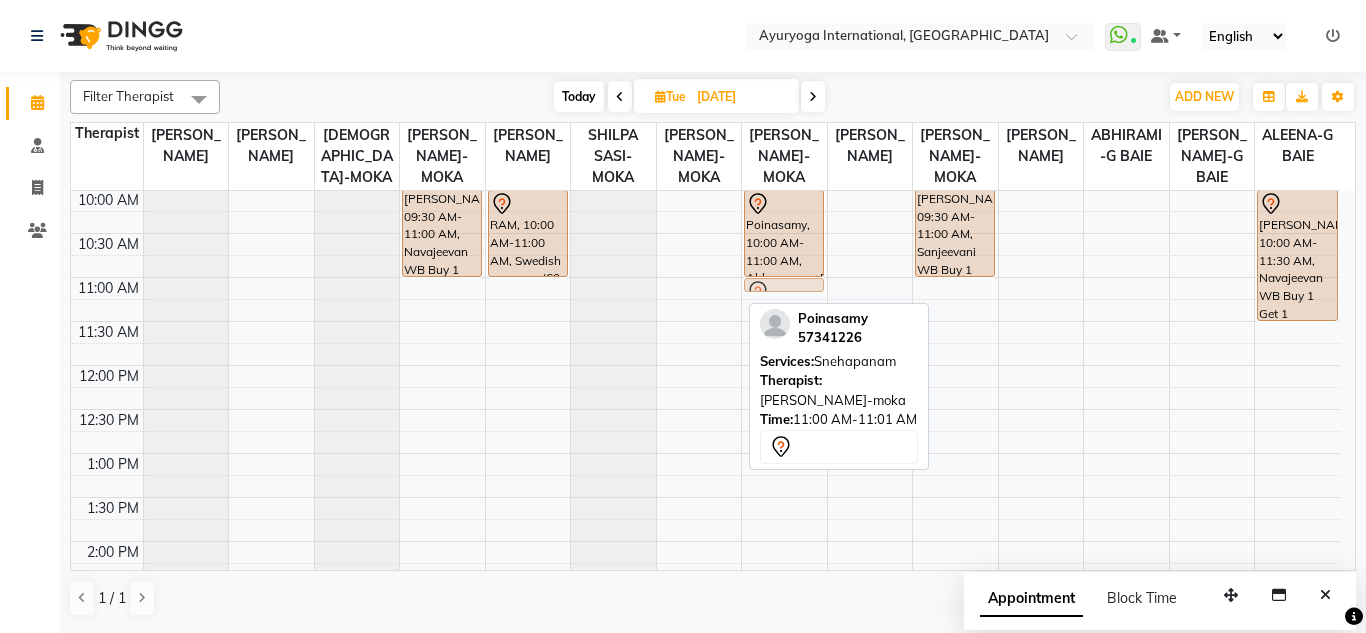 drag, startPoint x: 688, startPoint y: 301, endPoint x: 750, endPoint y: 307, distance: 62.289646 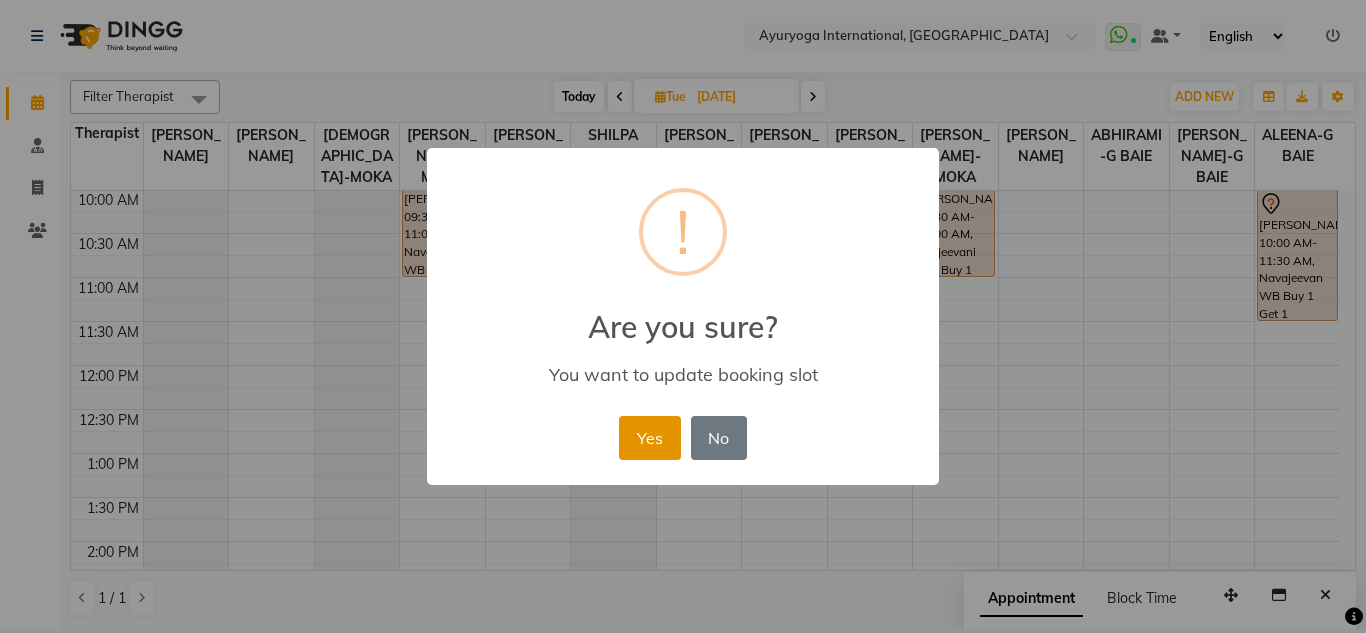 click on "Yes" at bounding box center [649, 438] 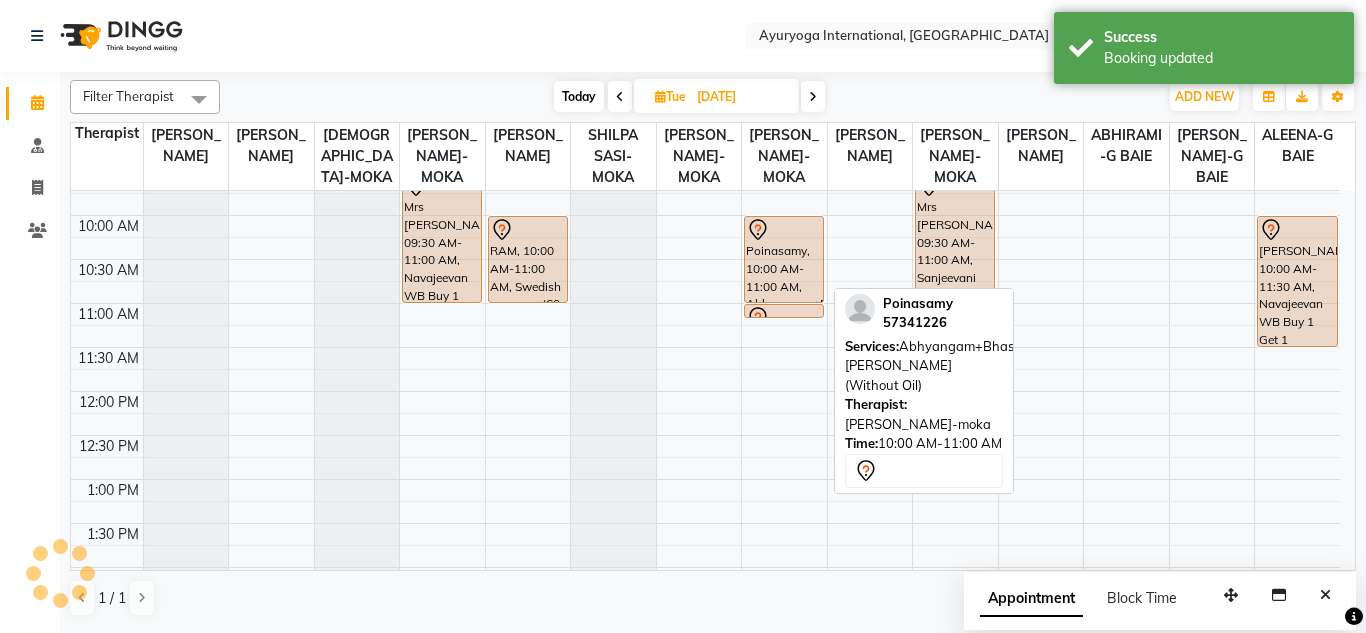 scroll, scrollTop: 165, scrollLeft: 0, axis: vertical 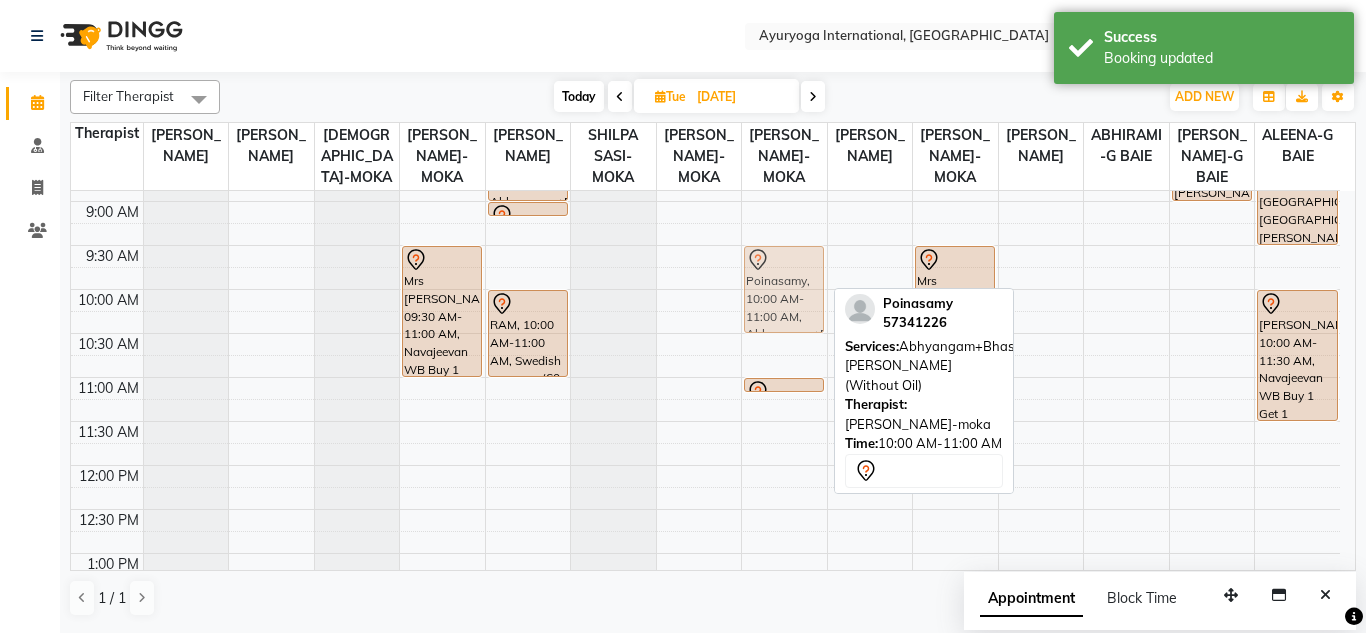 drag, startPoint x: 775, startPoint y: 345, endPoint x: 769, endPoint y: 305, distance: 40.4475 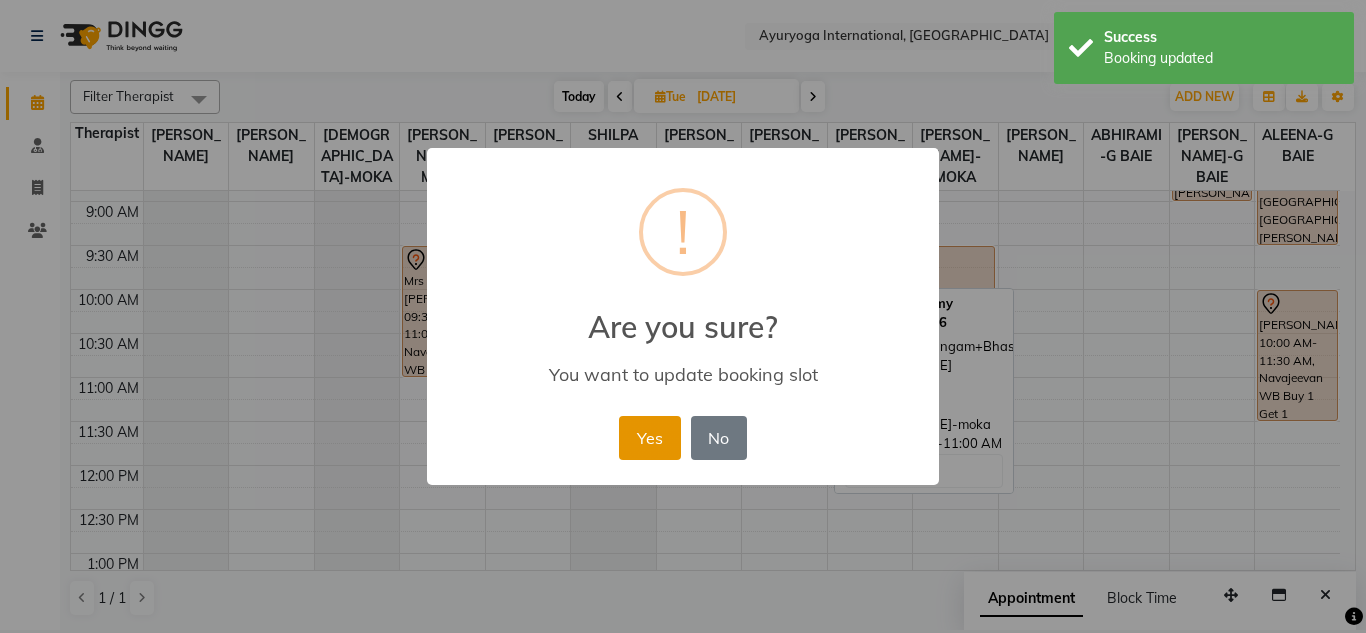 click on "Yes" at bounding box center (649, 438) 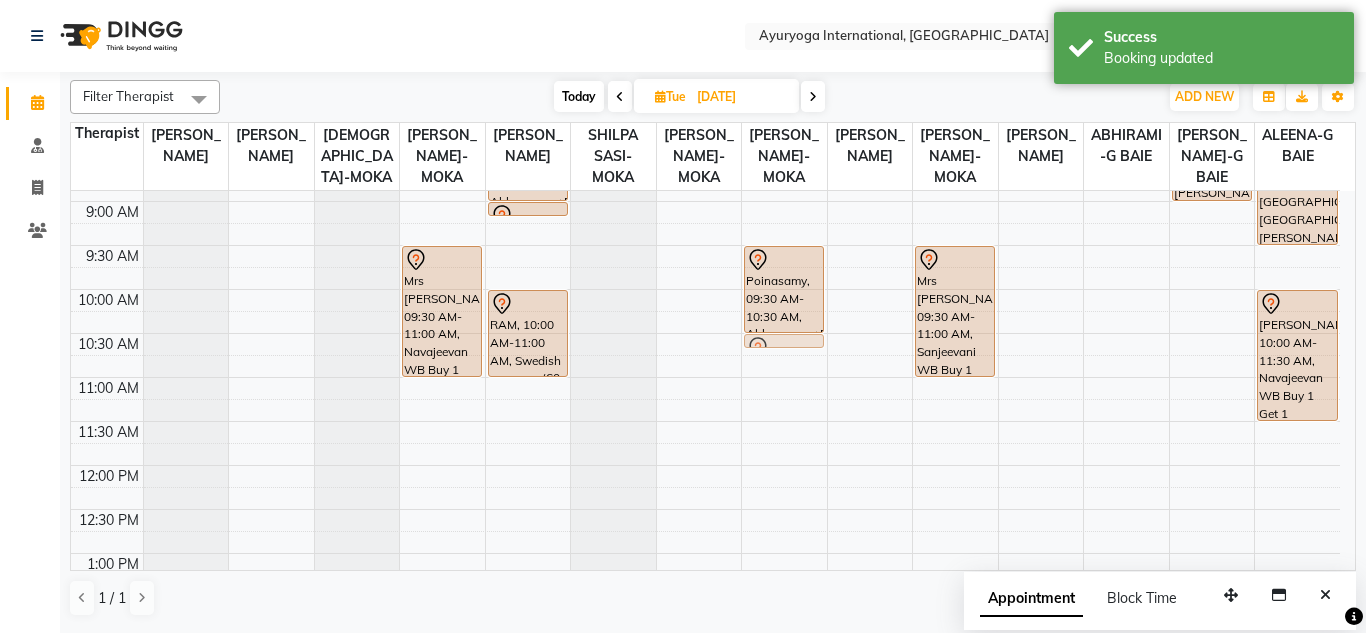 drag, startPoint x: 792, startPoint y: 401, endPoint x: 780, endPoint y: 364, distance: 38.8973 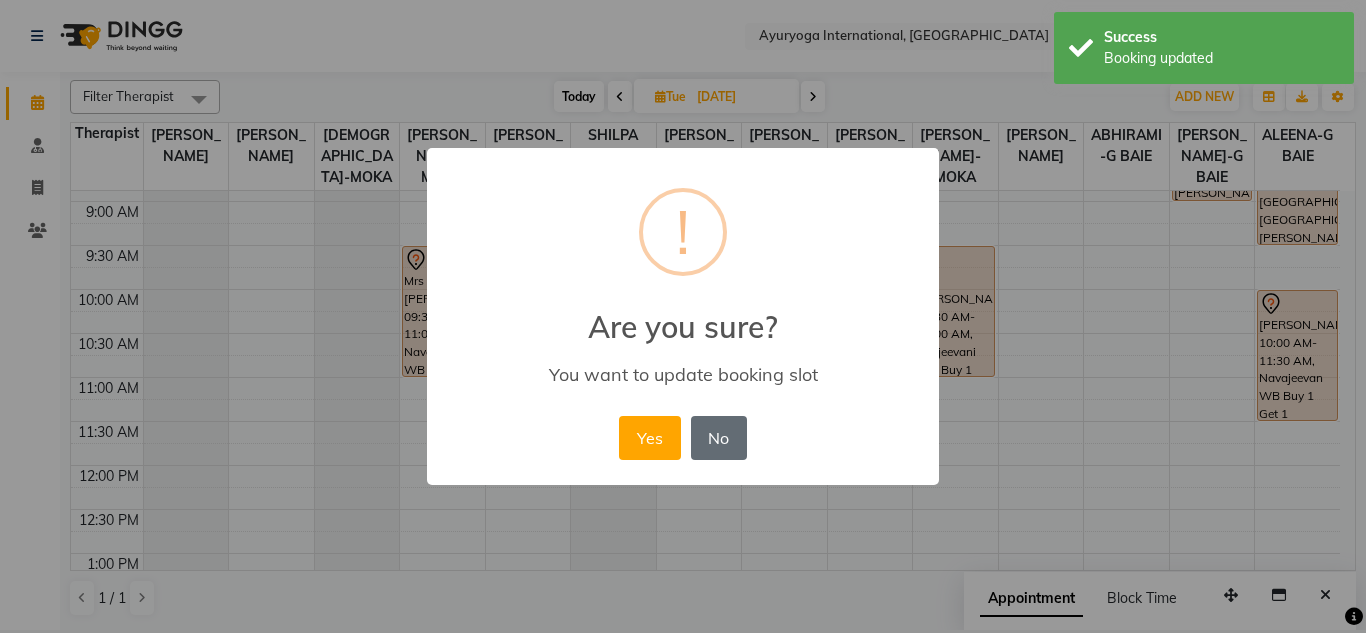 drag, startPoint x: 657, startPoint y: 426, endPoint x: 722, endPoint y: 404, distance: 68.622154 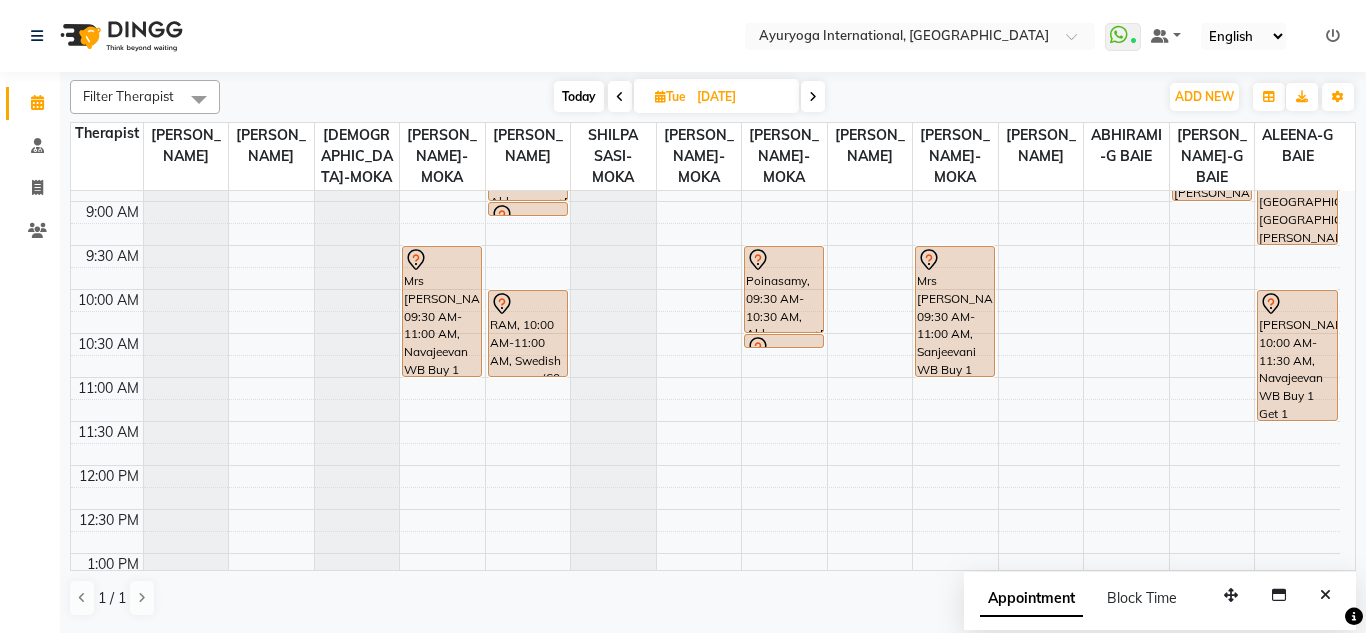 click at bounding box center [813, 97] 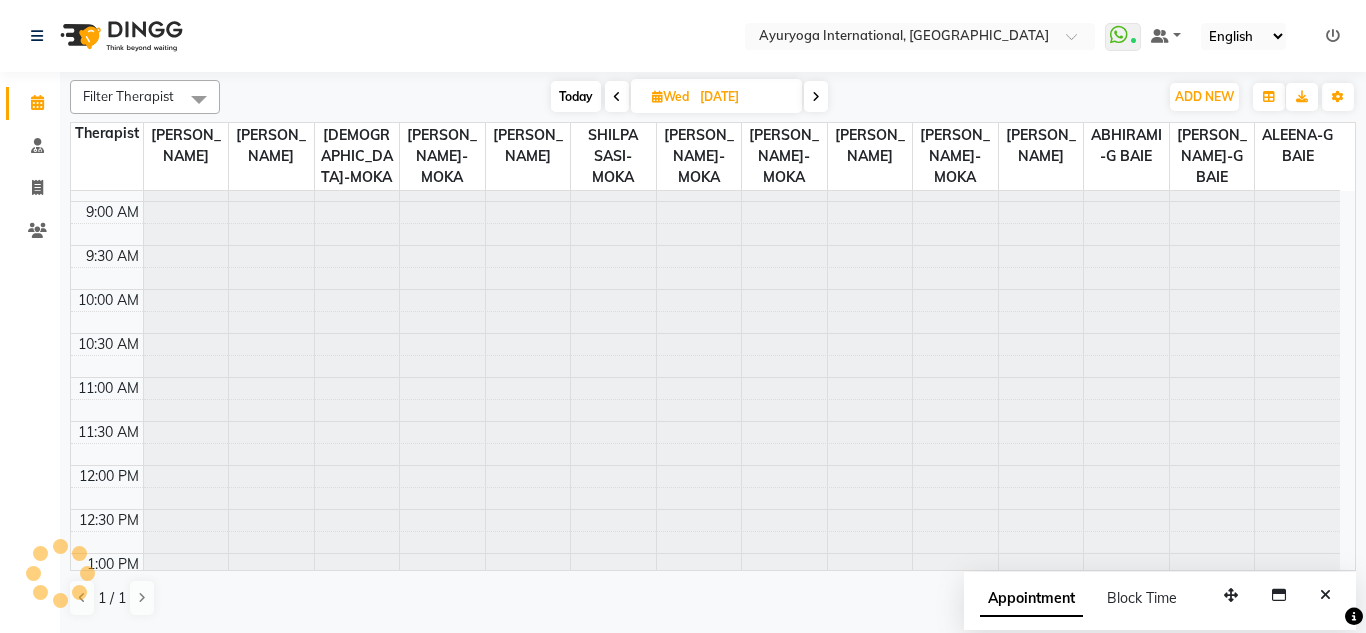 scroll, scrollTop: 0, scrollLeft: 0, axis: both 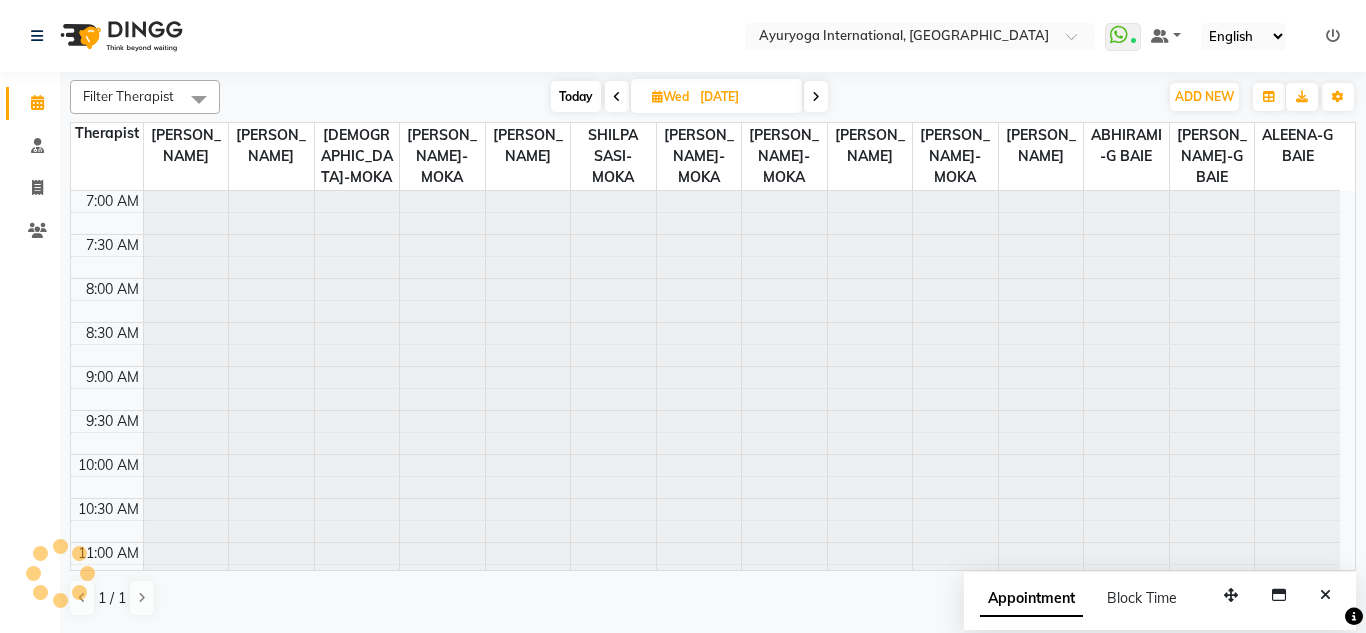 click on "Today  Wed 16-07-2025" at bounding box center [689, 97] 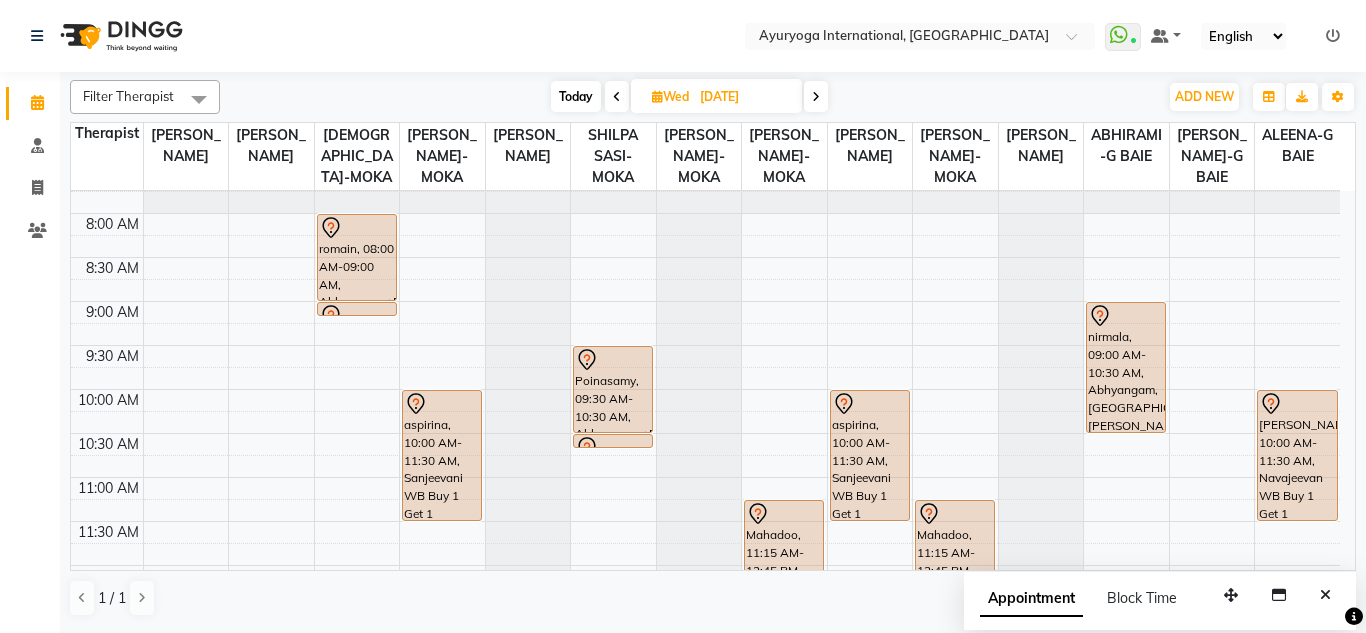 scroll, scrollTop: 165, scrollLeft: 0, axis: vertical 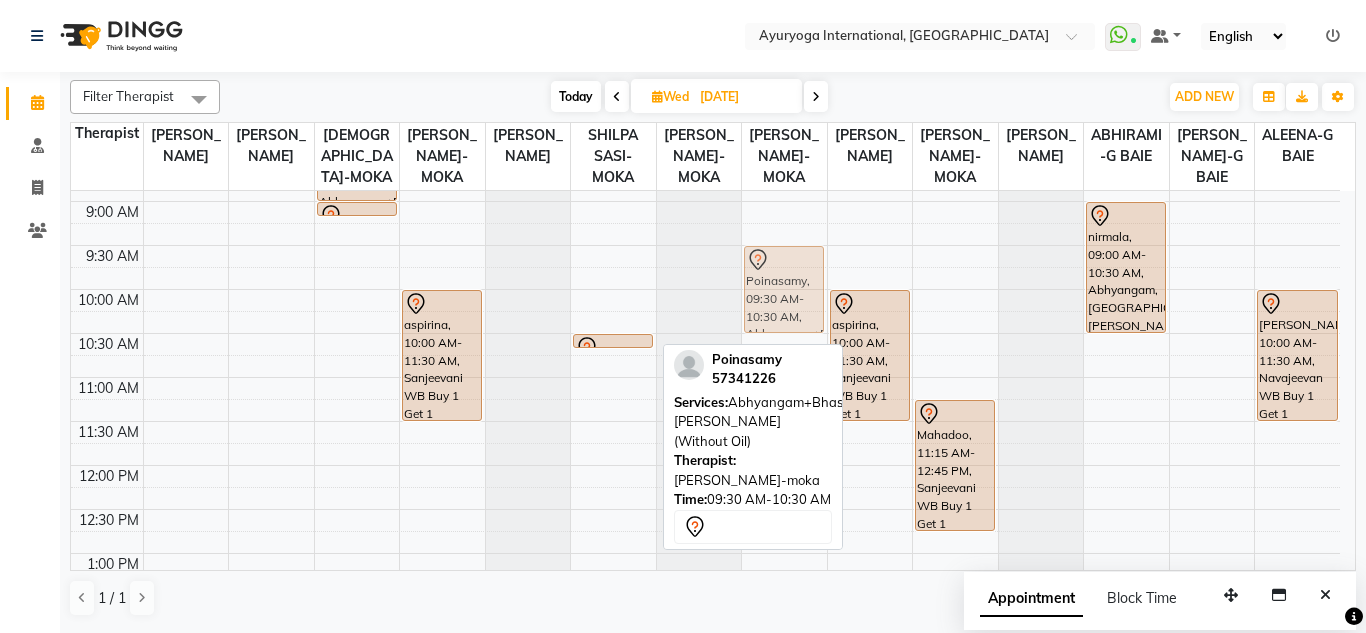 drag, startPoint x: 604, startPoint y: 294, endPoint x: 763, endPoint y: 303, distance: 159.25452 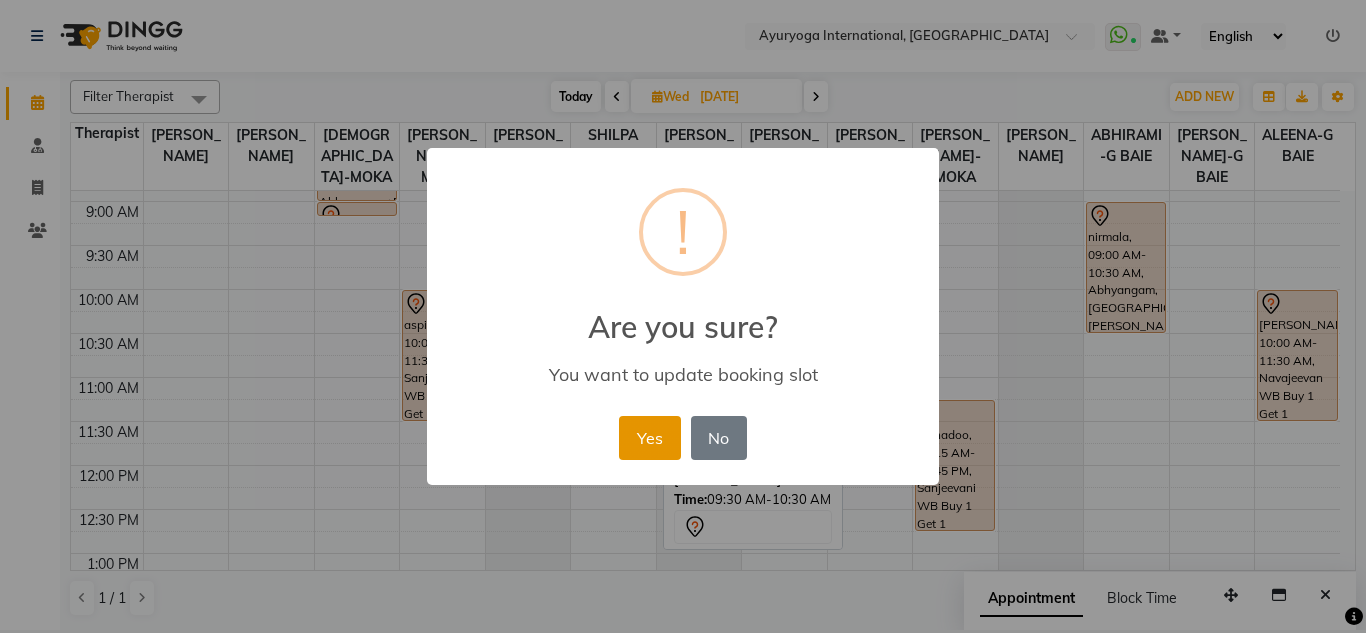 click on "Yes" at bounding box center (649, 438) 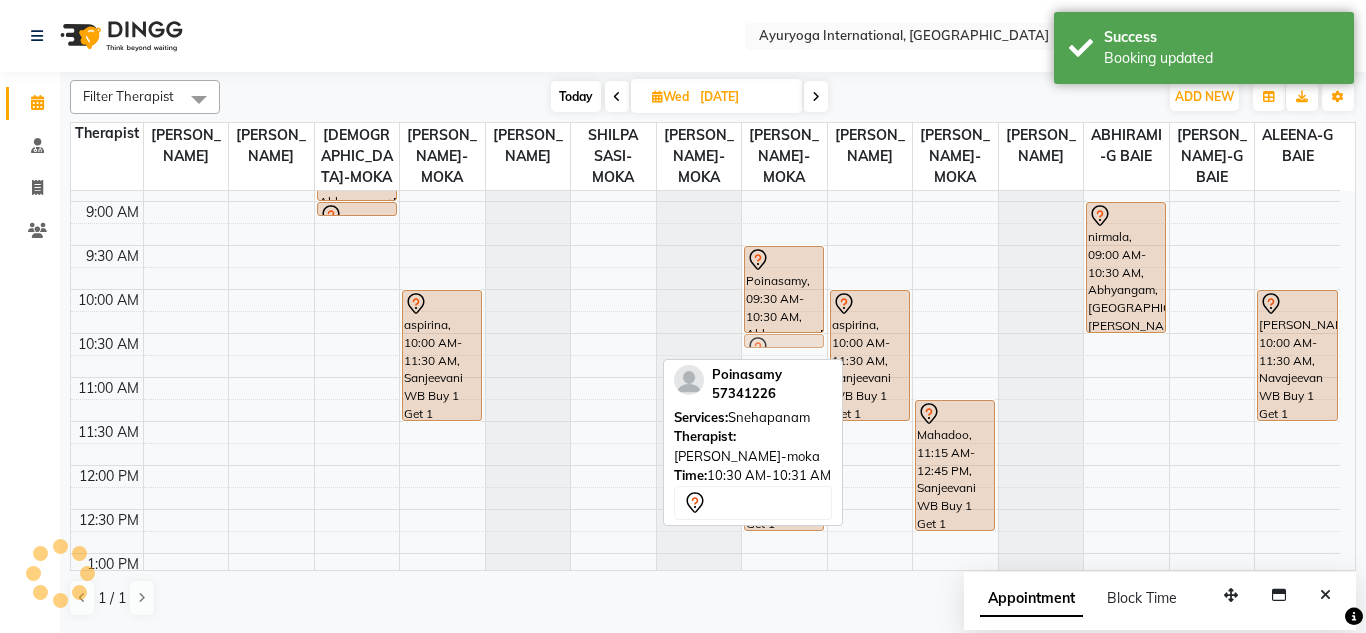 drag, startPoint x: 603, startPoint y: 361, endPoint x: 761, endPoint y: 371, distance: 158.31615 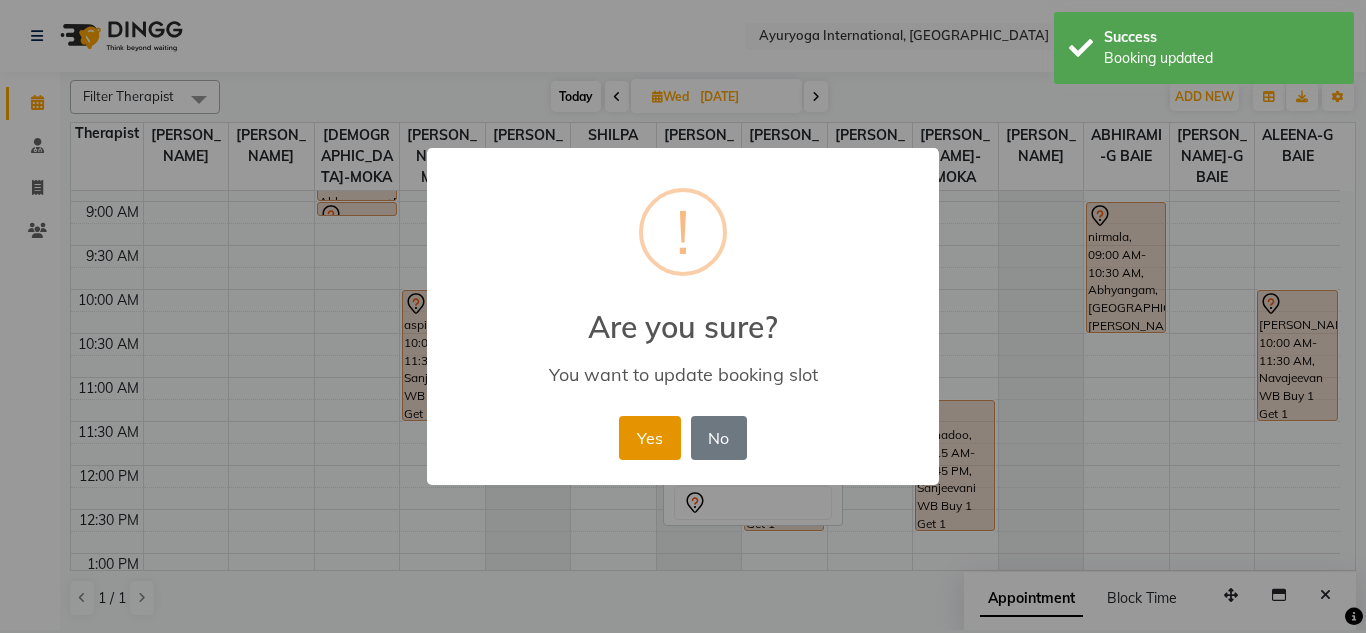 click on "Yes" at bounding box center [649, 438] 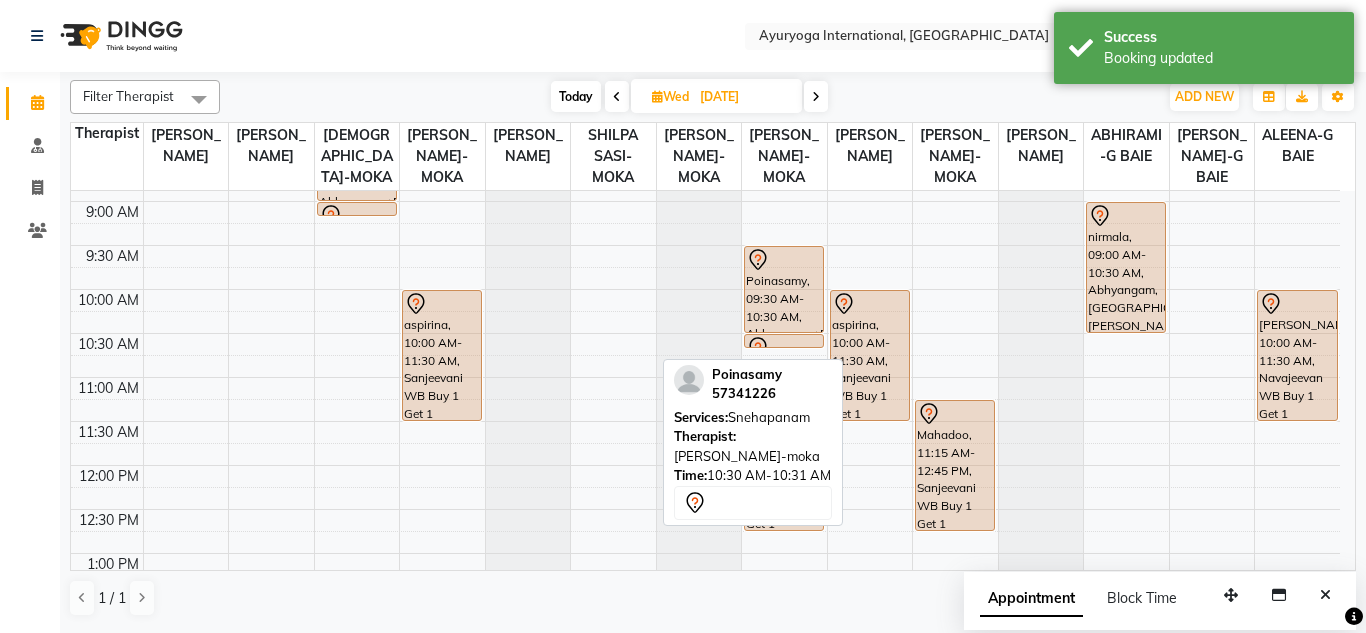 click at bounding box center (816, 97) 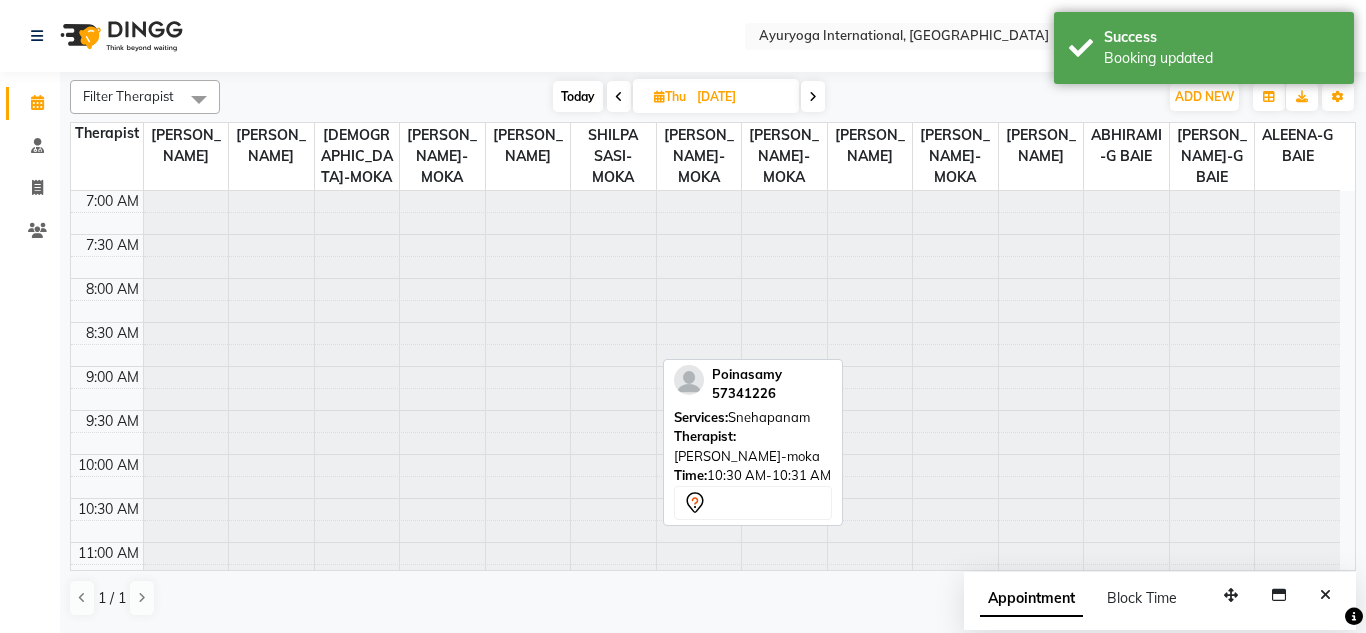 click on "Today  Thu 17-07-2025" at bounding box center (689, 97) 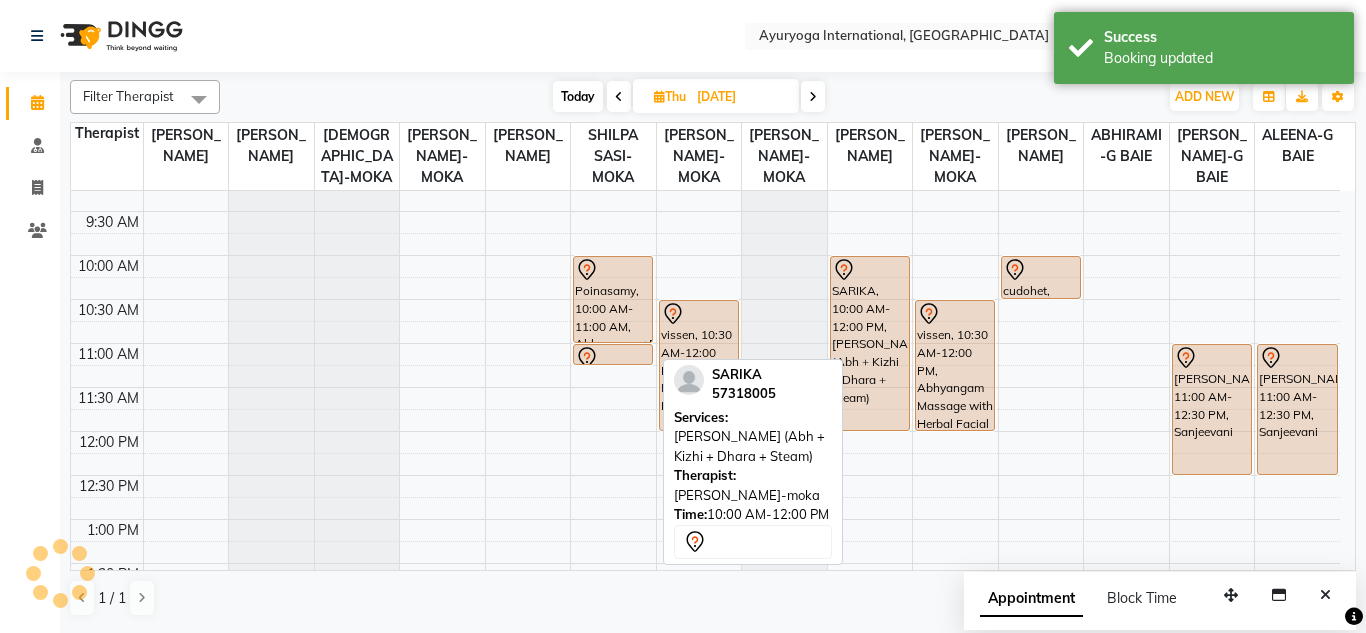 scroll, scrollTop: 200, scrollLeft: 0, axis: vertical 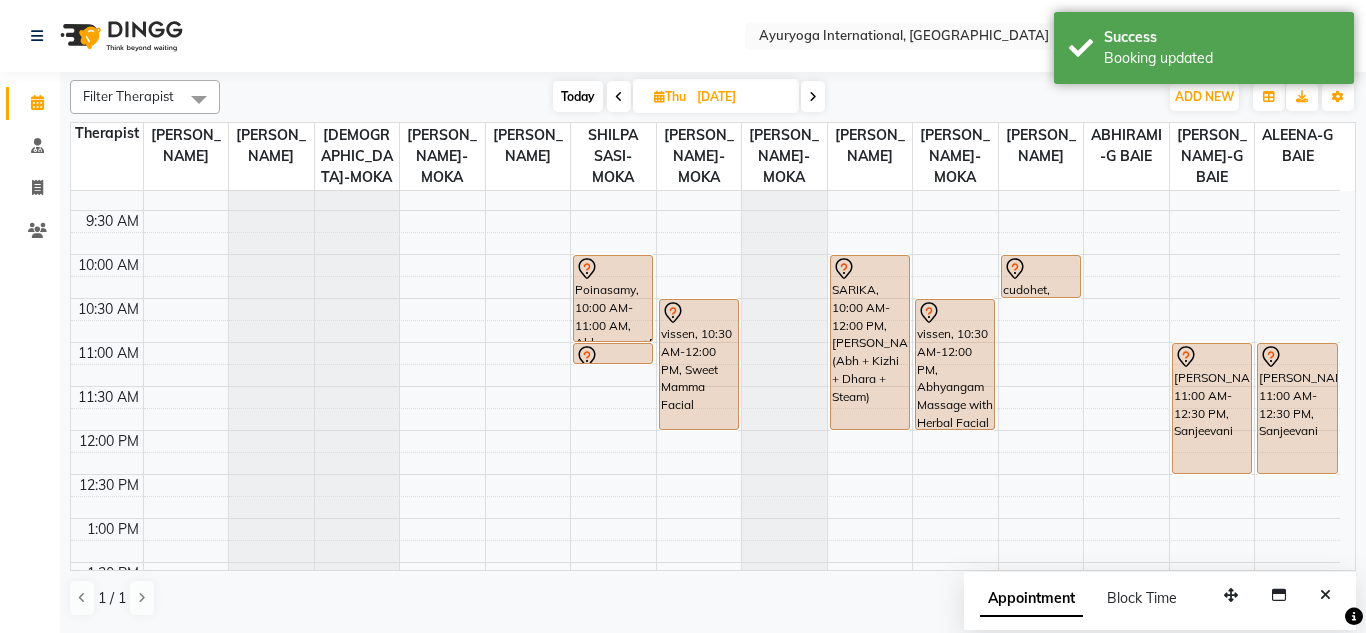 click at bounding box center (813, 96) 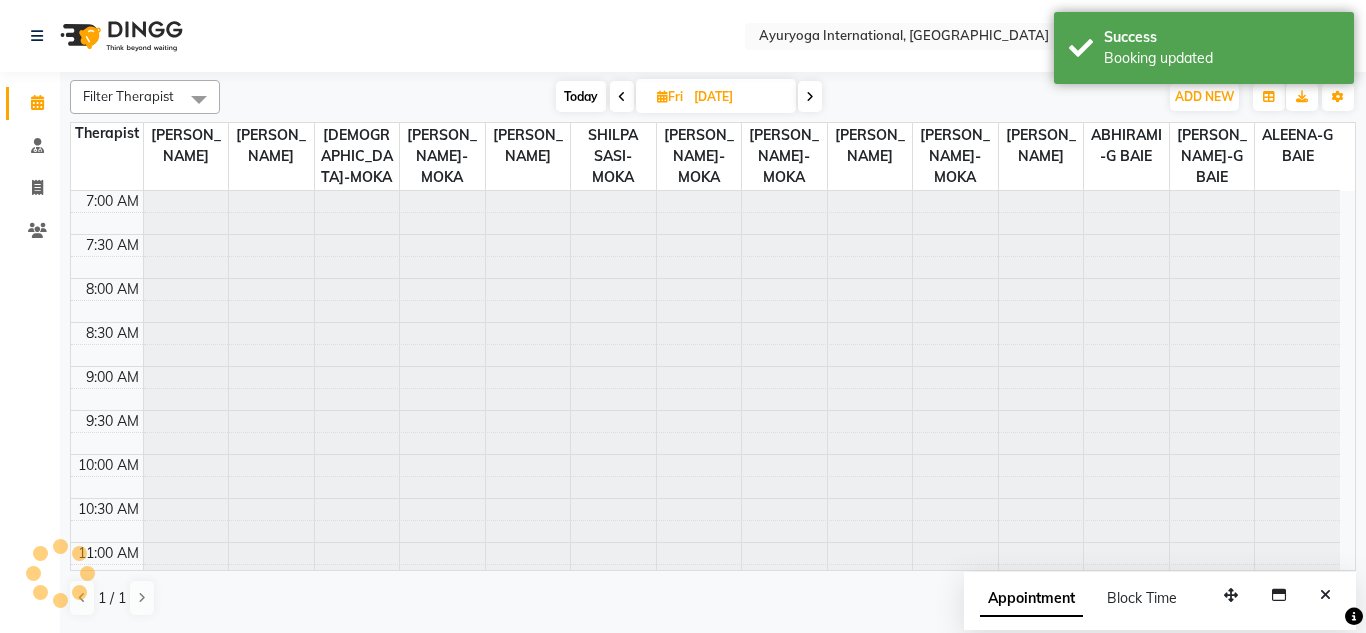 click on "Today  Fri 18-07-2025" at bounding box center (689, 97) 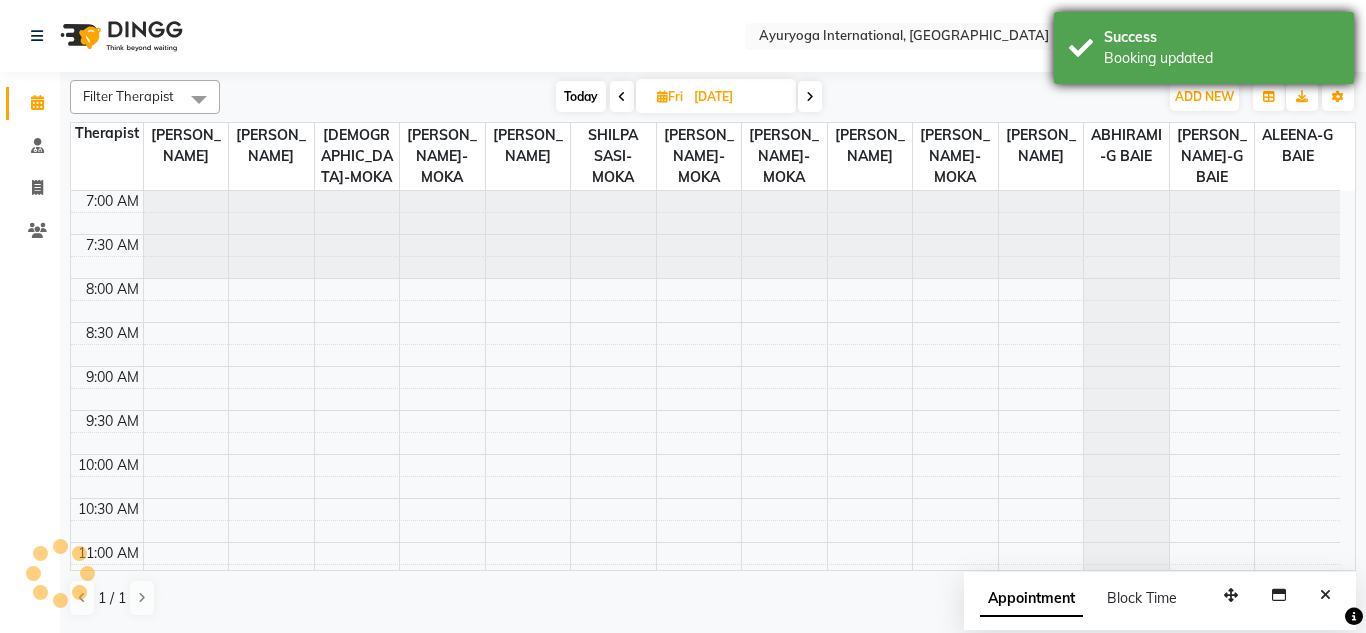 scroll, scrollTop: 353, scrollLeft: 0, axis: vertical 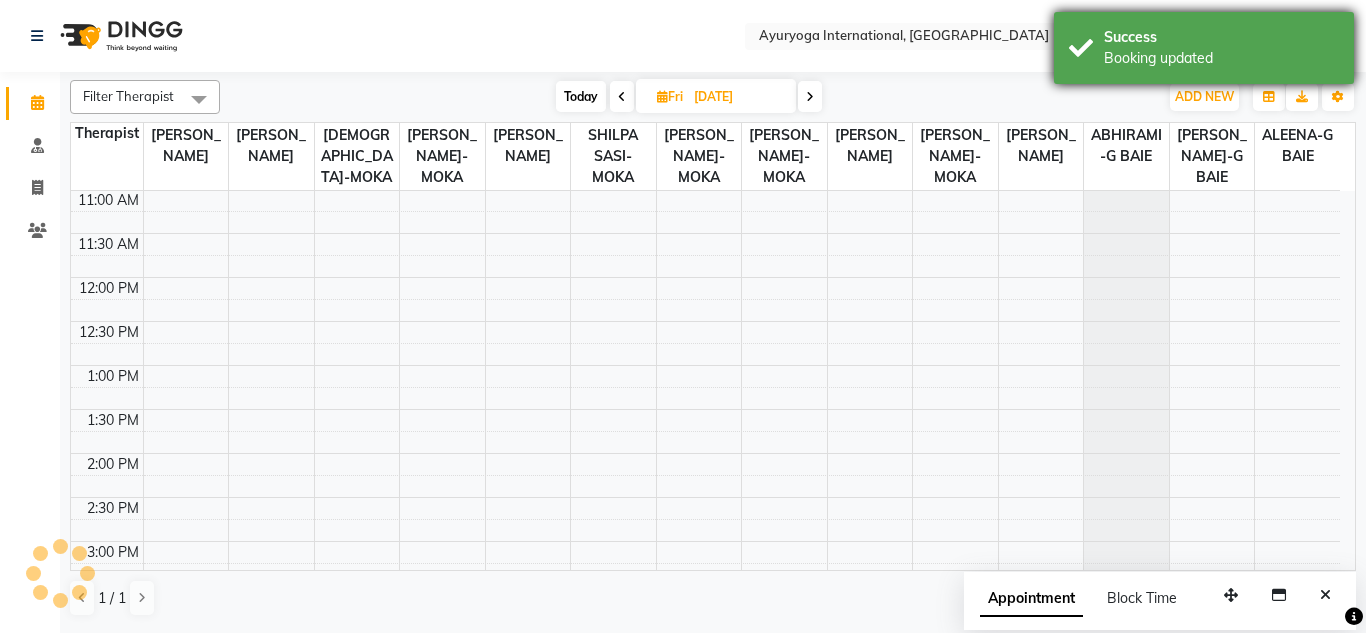 click on "Booking updated" at bounding box center [1221, 58] 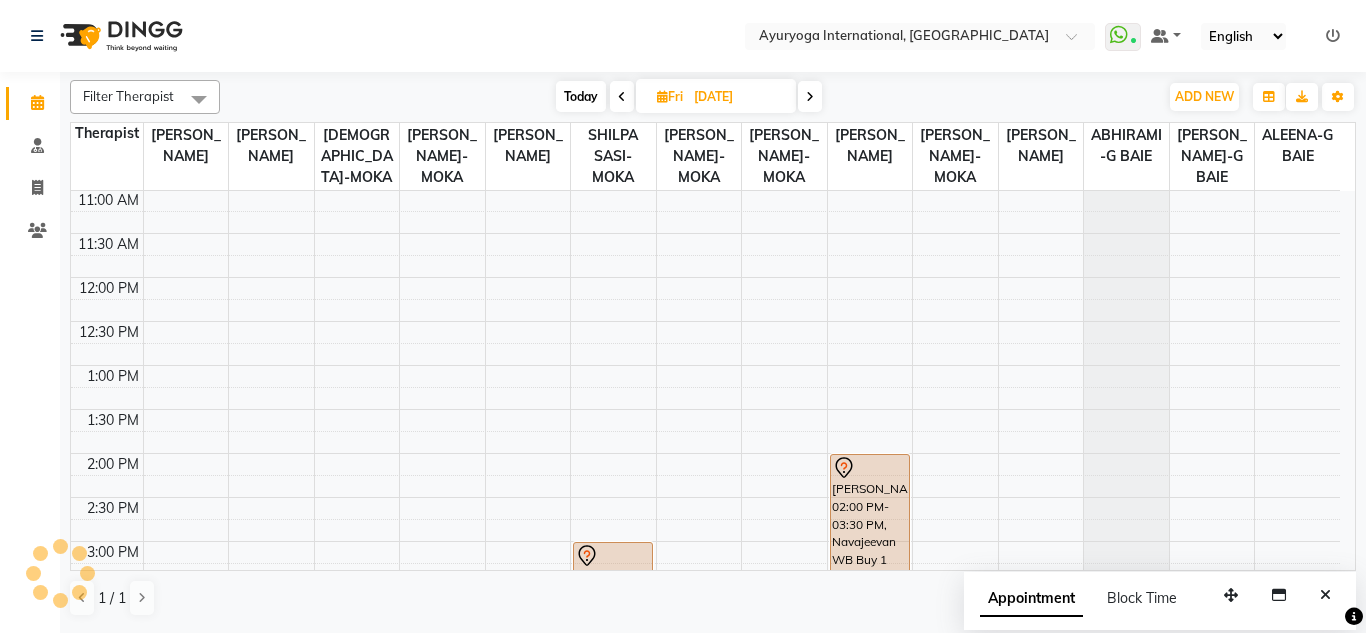 click on "Today  Fri 18-07-2025" at bounding box center (689, 97) 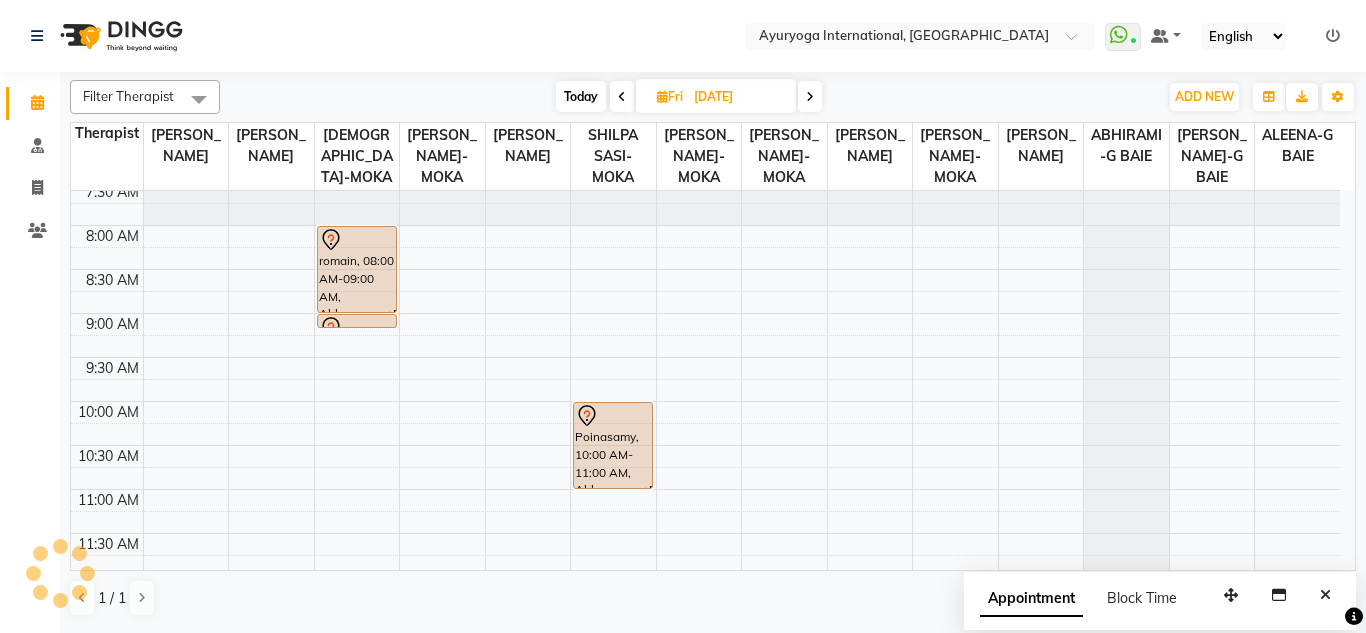 scroll, scrollTop: 153, scrollLeft: 0, axis: vertical 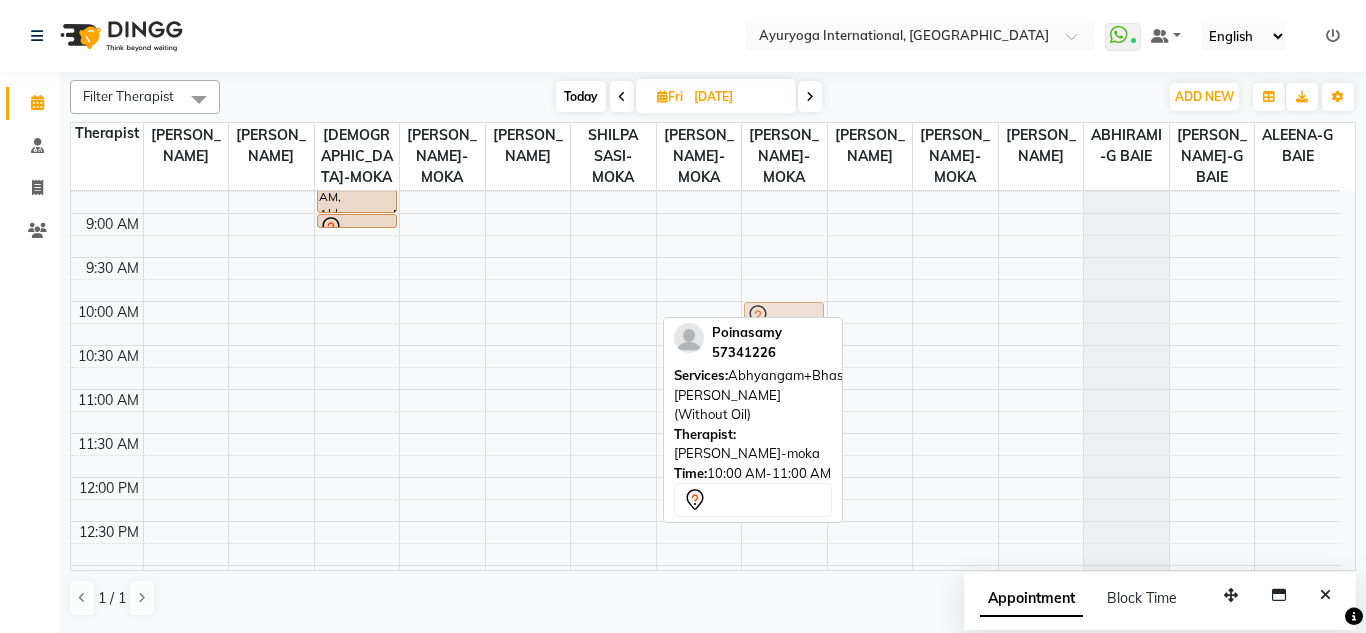 drag, startPoint x: 627, startPoint y: 349, endPoint x: 786, endPoint y: 355, distance: 159.11317 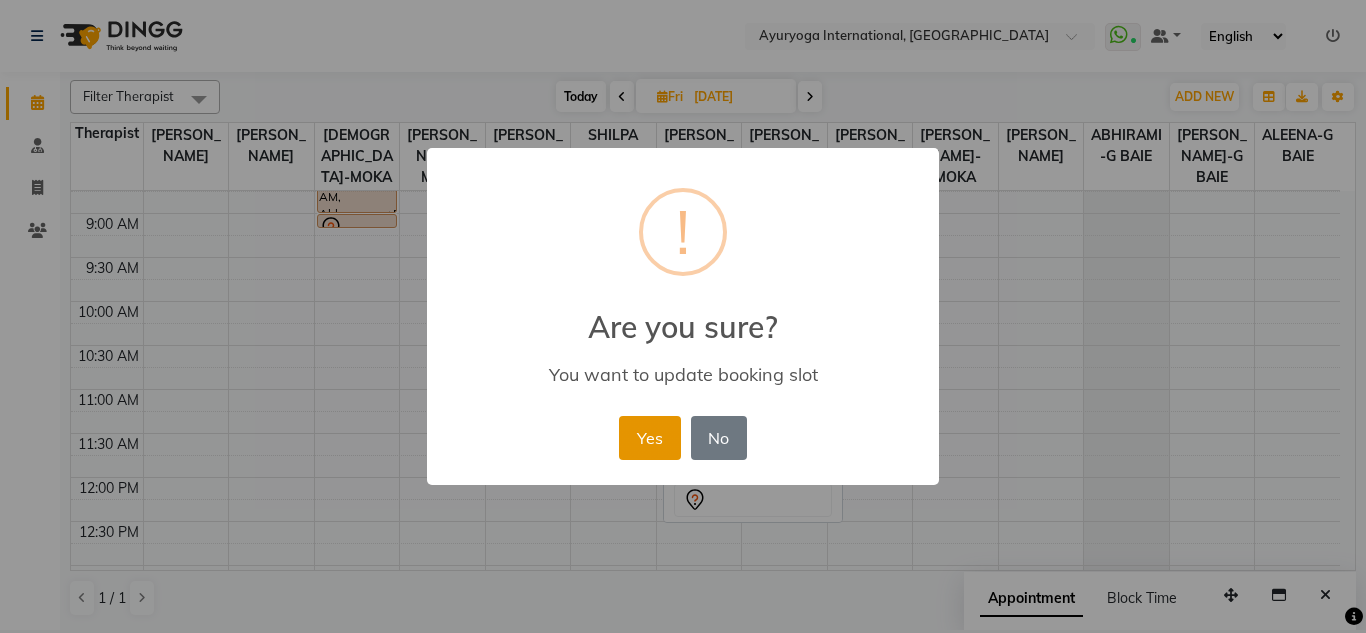 click on "Yes" at bounding box center (649, 438) 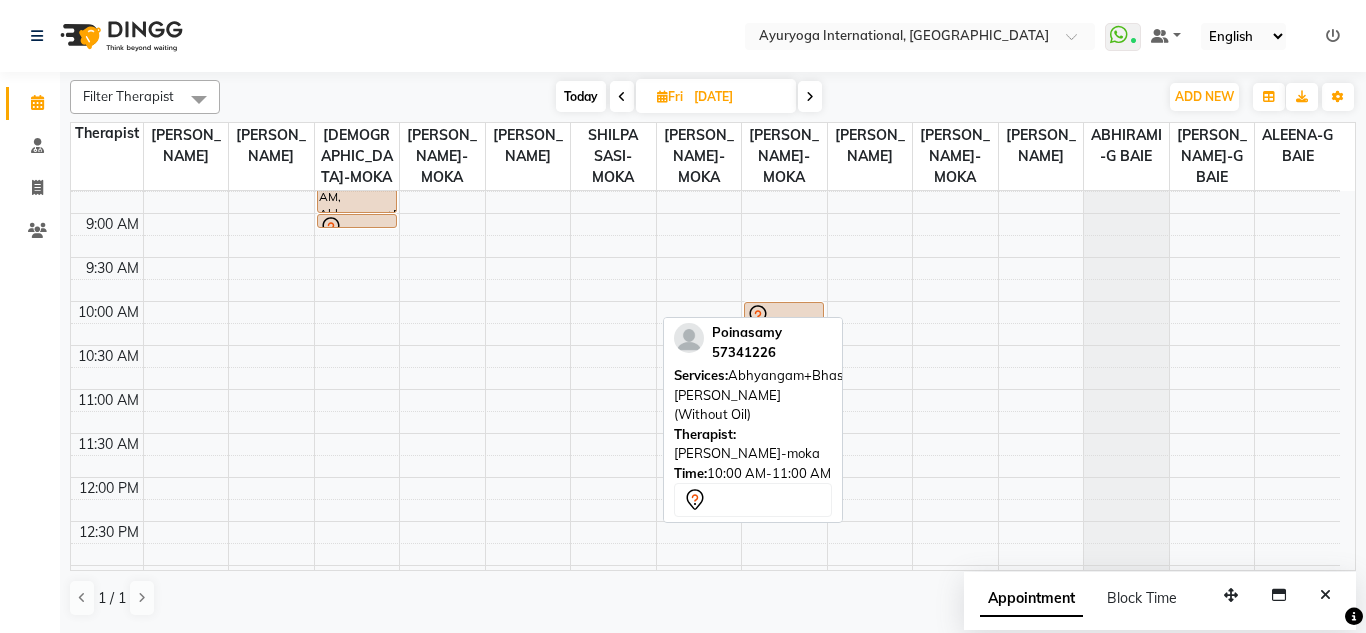 click on "Today  Fri 18-07-2025" at bounding box center [689, 97] 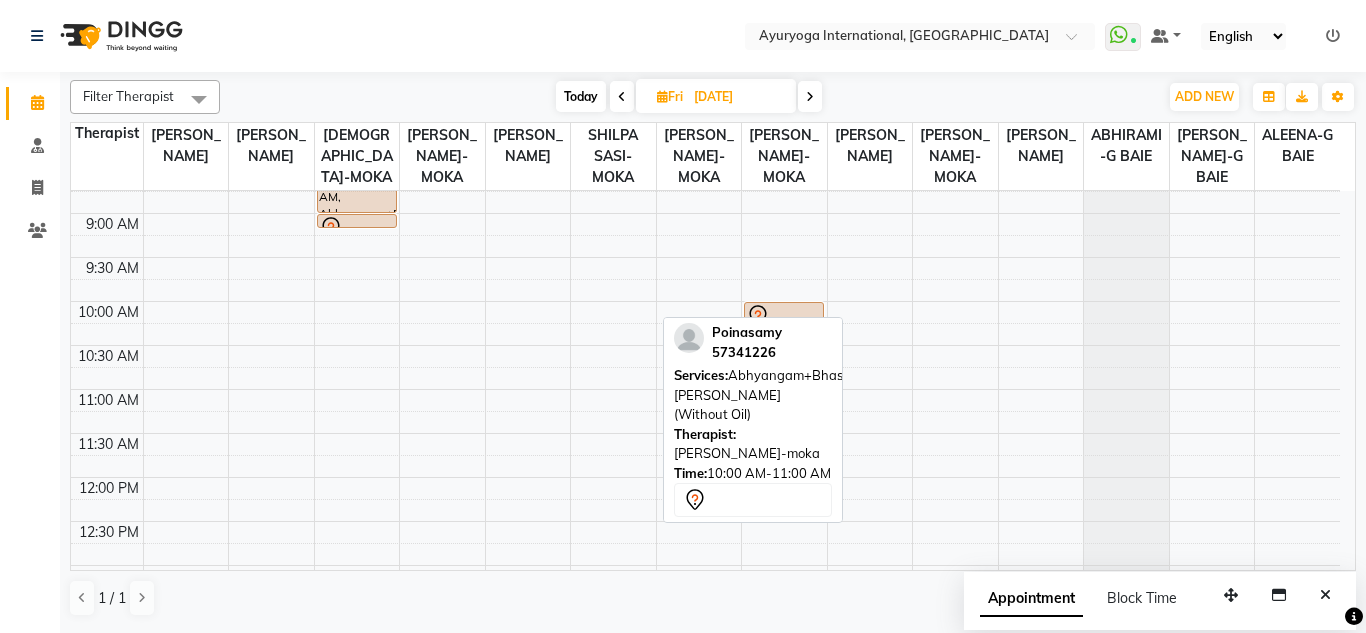 click on "Select Location × Ayuryoga International, Mount Ory Rd  WhatsApp Status  ✕ Status:  Connected Most Recent Message: 12-07-2025     10:15 AM Recent Service Activity: 12-07-2025     10:15 AM Default Panel My Panel English ENGLISH Español العربية मराठी हिंदी ગુજરાતી தமிழ் 中文 Notifications nothing to show" 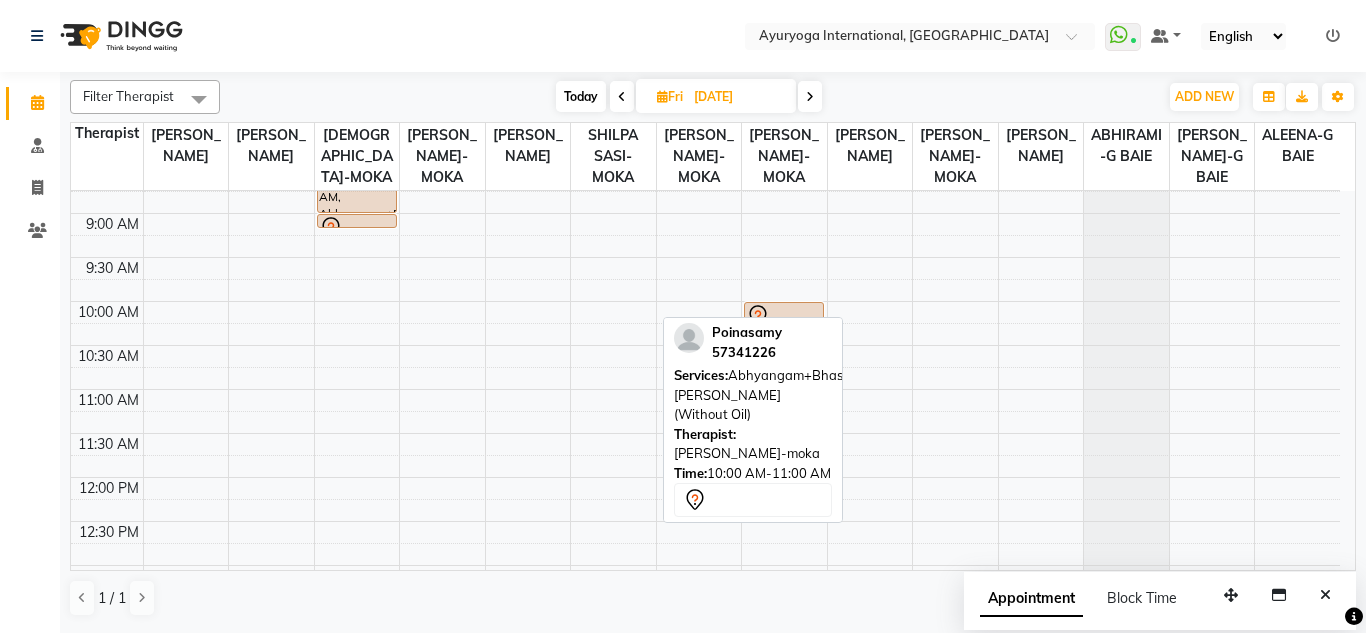 click on "Filter Therapist Select All ABHIRAMI-G BAIE ABHIRAM-MOKA ADHITHYA-MOKA ALEENA-G BAIE ANAGHA-MOKA Dr ADARSH-MOKA JOJU MATHEW-MOKA KAVYA-MOKA MEGHA-MOKA PRASANTH SASIDHARAN-MOKA SHILPA SASI-MOKA SIDDARTH-G BAIE TINU JOSEPH-G BAIE VISHNU-MOKA Today  Fri 18-07-2025 Toggle Dropdown Add Appointment Add Invoice Add Client Toggle Dropdown Add Appointment Add Invoice Add Client ADD NEW Toggle Dropdown Add Appointment Add Invoice Add Client Filter Therapist Select All ABHIRAMI-G BAIE ABHIRAM-MOKA ADHITHYA-MOKA ALEENA-G BAIE ANAGHA-MOKA Dr ADARSH-MOKA JOJU MATHEW-MOKA KAVYA-MOKA MEGHA-MOKA PRASANTH SASIDHARAN-MOKA SHILPA SASI-MOKA SIDDARTH-G BAIE TINU JOSEPH-G BAIE VISHNU-MOKA Group By  Staff View   Room View  View as Vertical  Vertical - Week View  Horizontal  Horizontal - Week View  List  Toggle Dropdown Calendar Settings Manage Tags   Arrange Therapists   Reset Therapists  Full Screen Appointment Form Zoom 100% Staff/Room Display Count 14  Poinasamy    57341226  Services: Abhyangam+Bhashpa sweda(Without Oil) Time:" 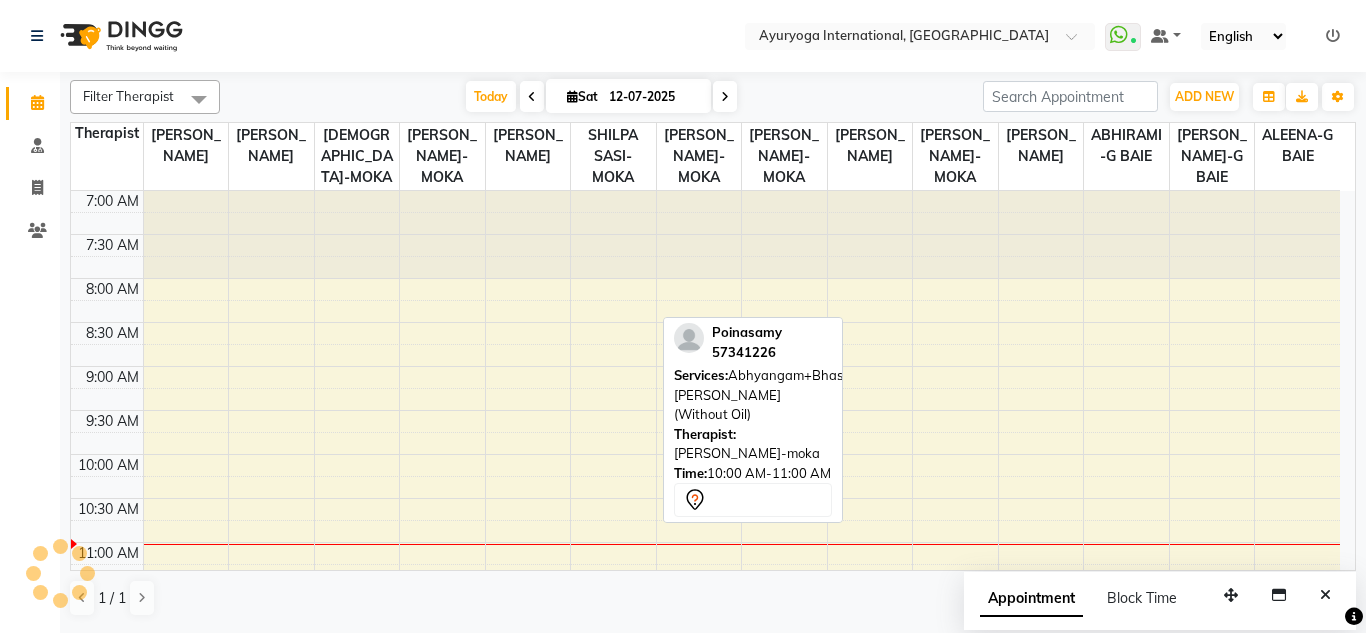 scroll, scrollTop: 353, scrollLeft: 0, axis: vertical 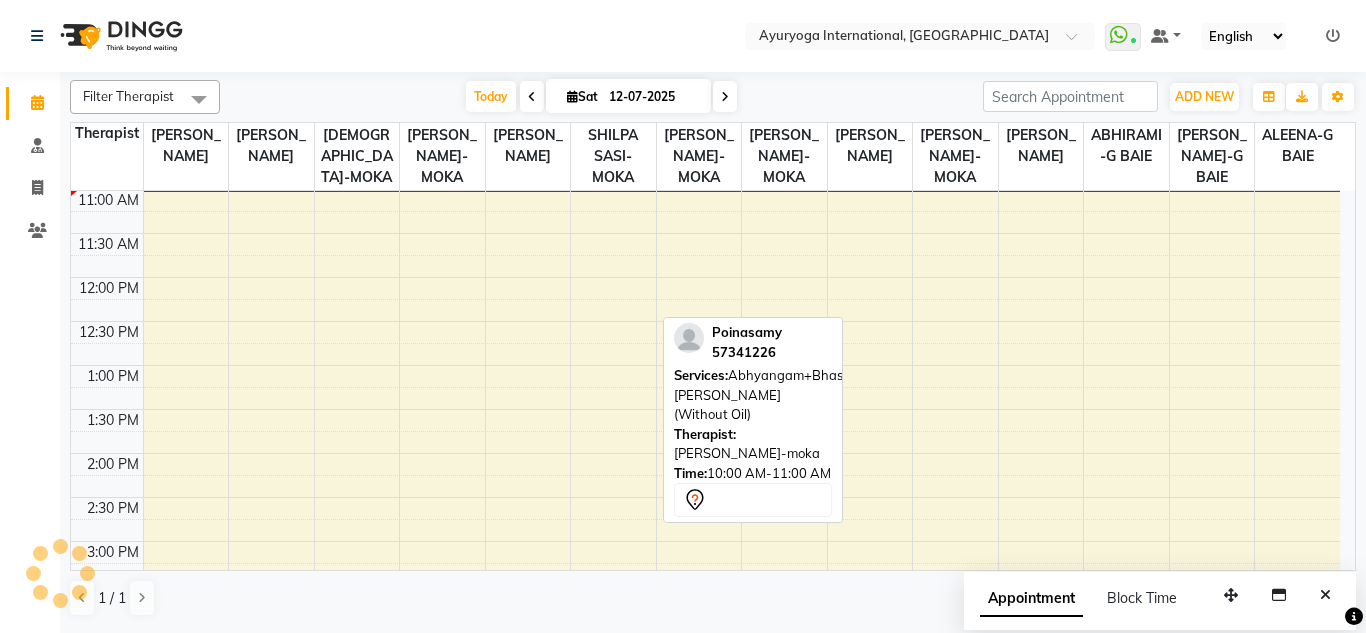click at bounding box center [725, 97] 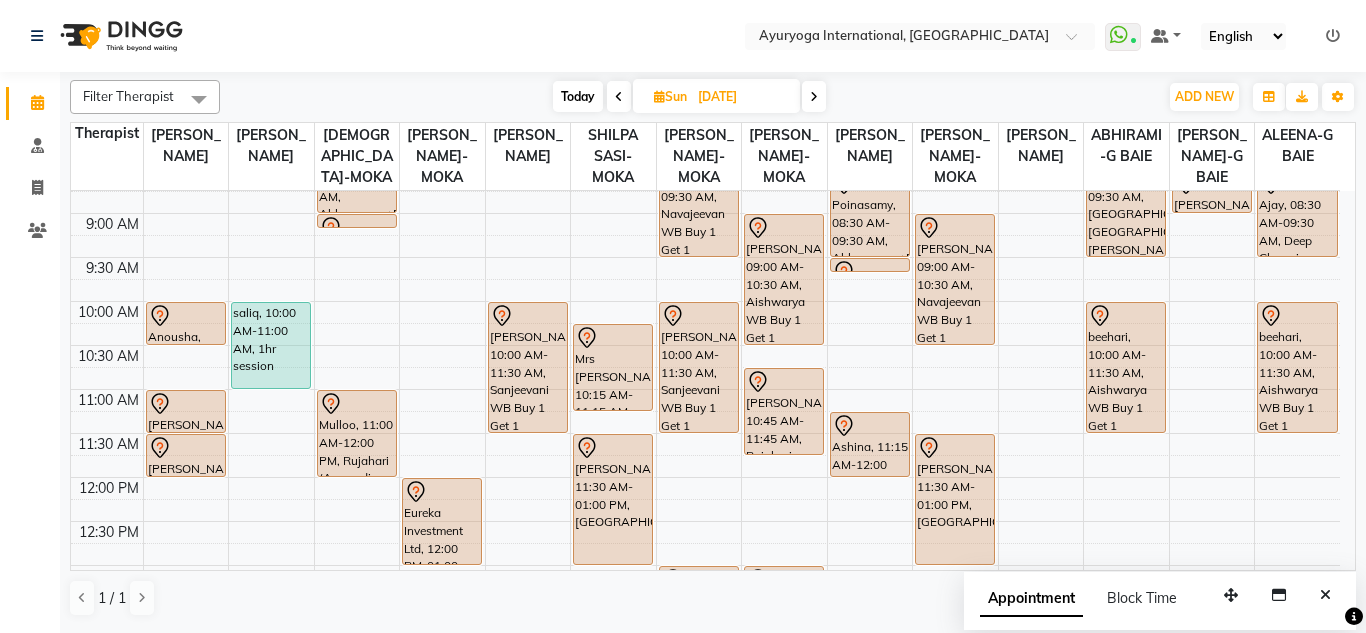 scroll, scrollTop: 53, scrollLeft: 0, axis: vertical 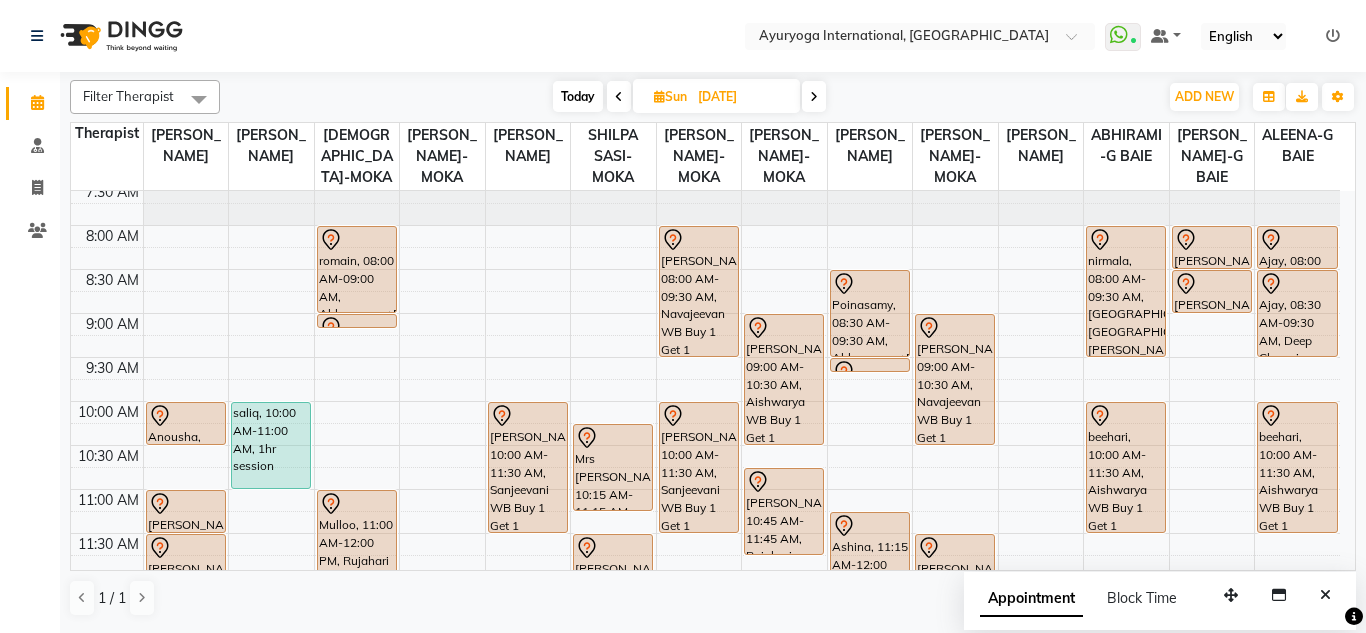 drag, startPoint x: 816, startPoint y: 101, endPoint x: 717, endPoint y: 59, distance: 107.54069 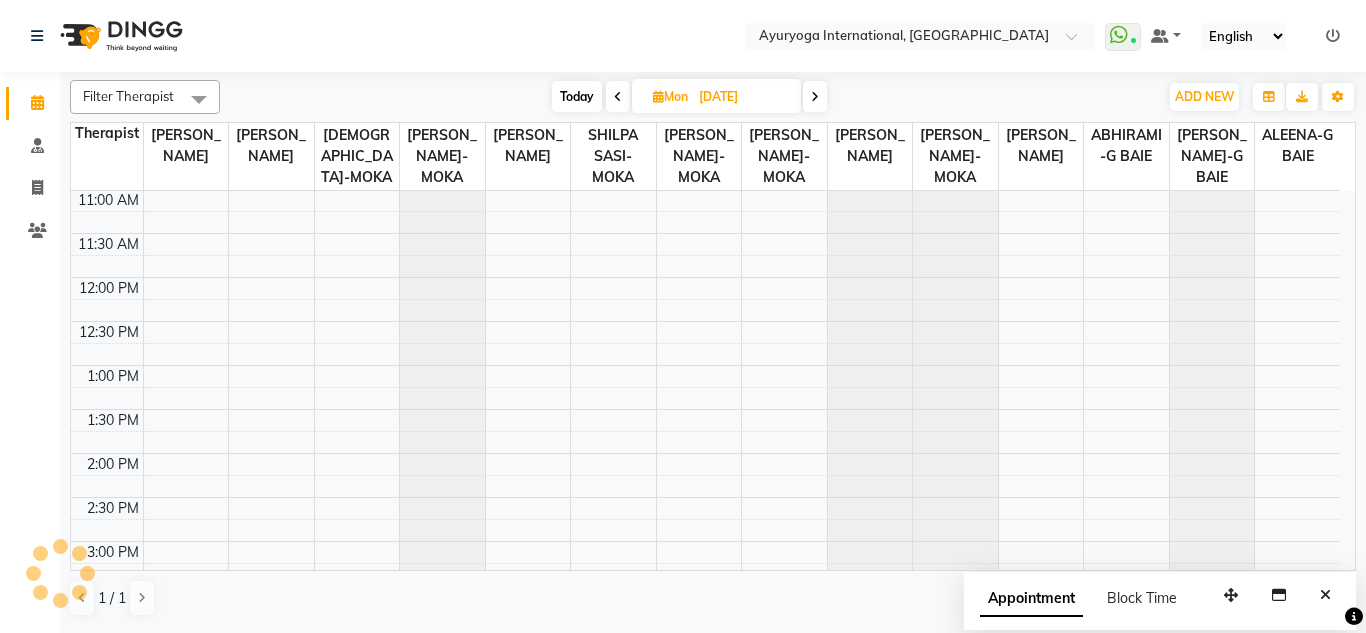 click on "Select Location × Ayuryoga International, Mount Ory Rd  WhatsApp Status  ✕ Status:  Connected Most Recent Message: 12-07-2025     10:15 AM Recent Service Activity: 12-07-2025     10:15 AM Default Panel My Panel English ENGLISH Español العربية मराठी हिंदी ગુજરાતી தமிழ் 中文 Notifications nothing to show" 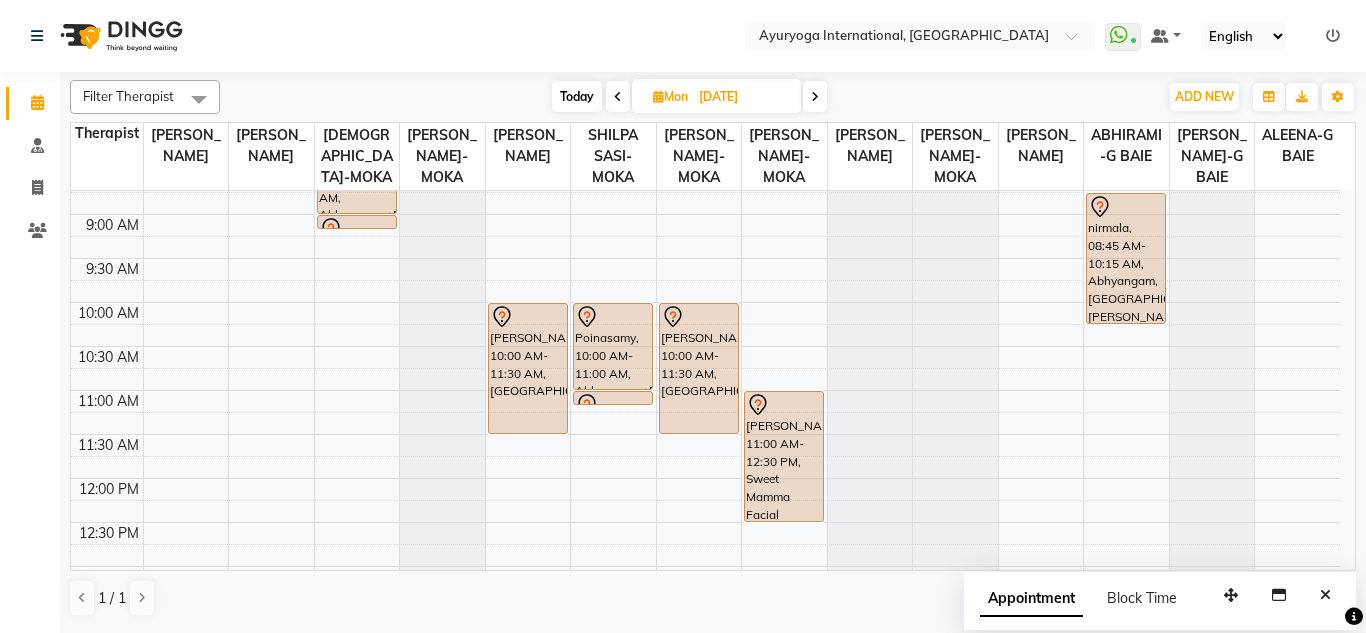 scroll, scrollTop: 153, scrollLeft: 0, axis: vertical 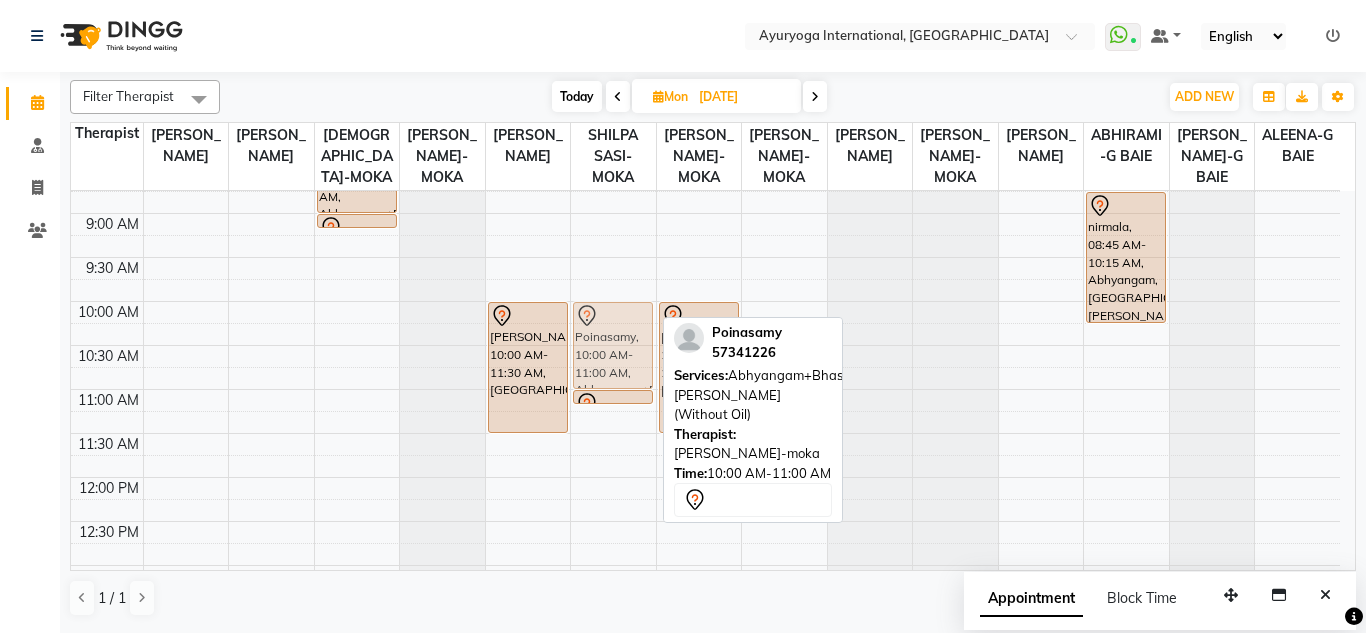 drag, startPoint x: 605, startPoint y: 359, endPoint x: 620, endPoint y: 357, distance: 15.132746 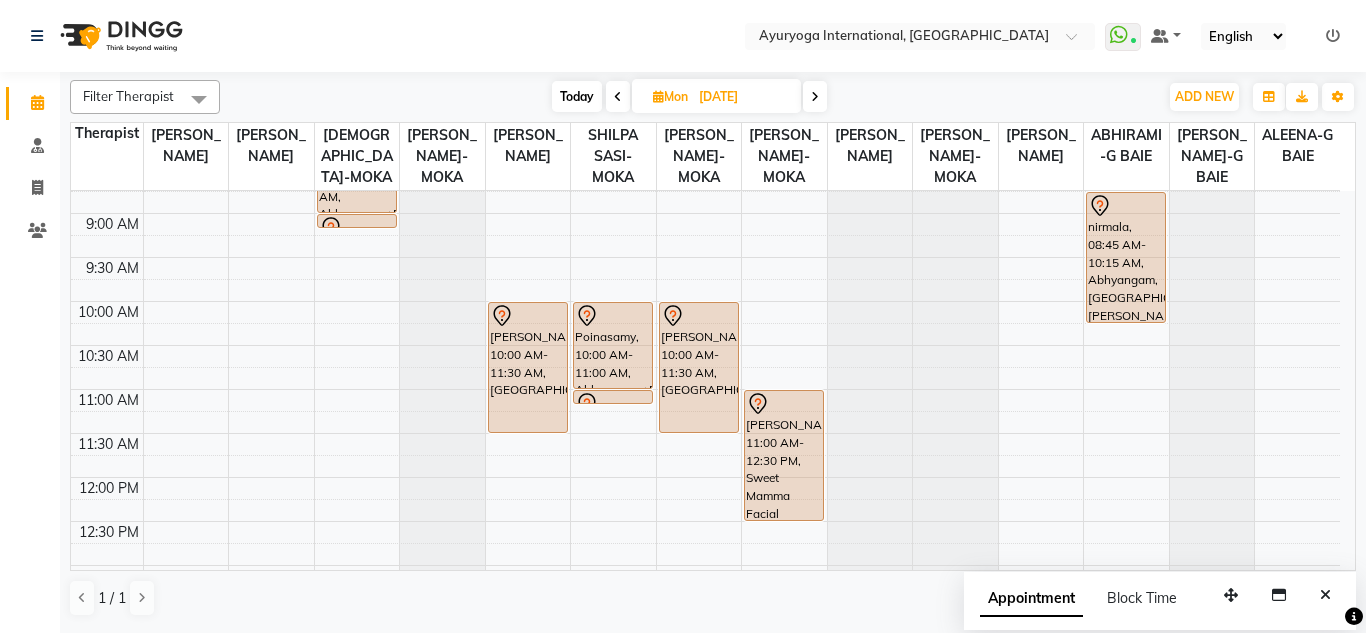 click on "Today" at bounding box center [577, 96] 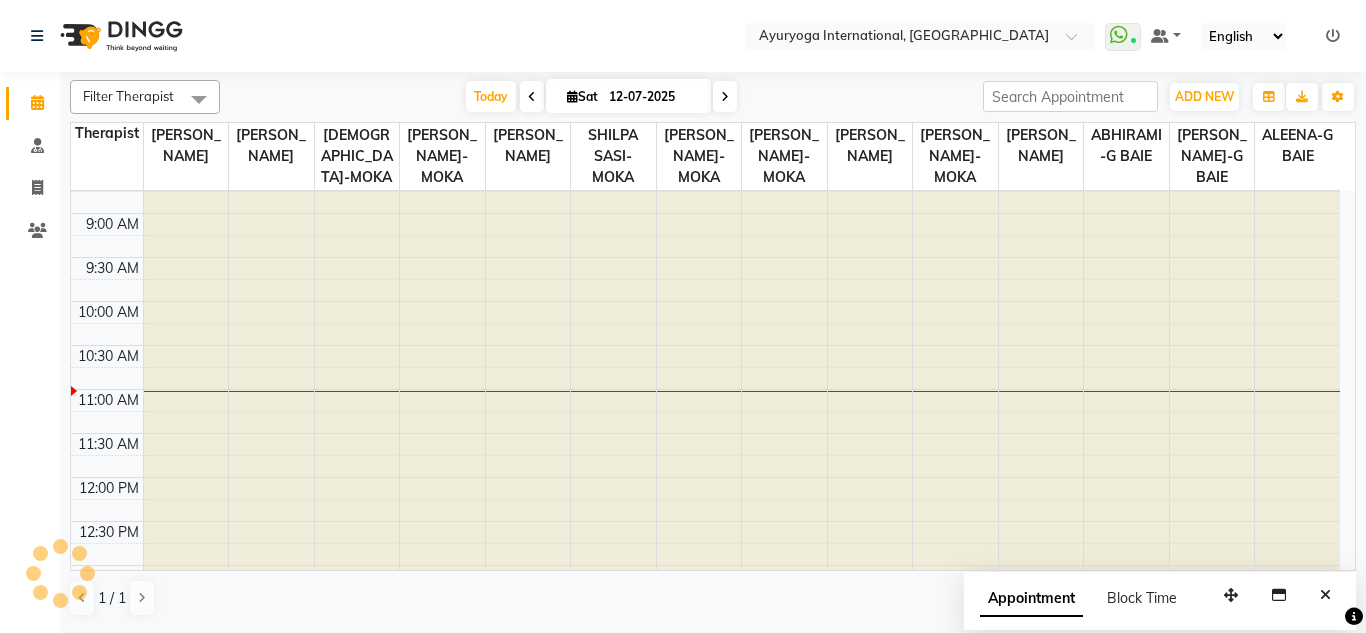 scroll, scrollTop: 0, scrollLeft: 0, axis: both 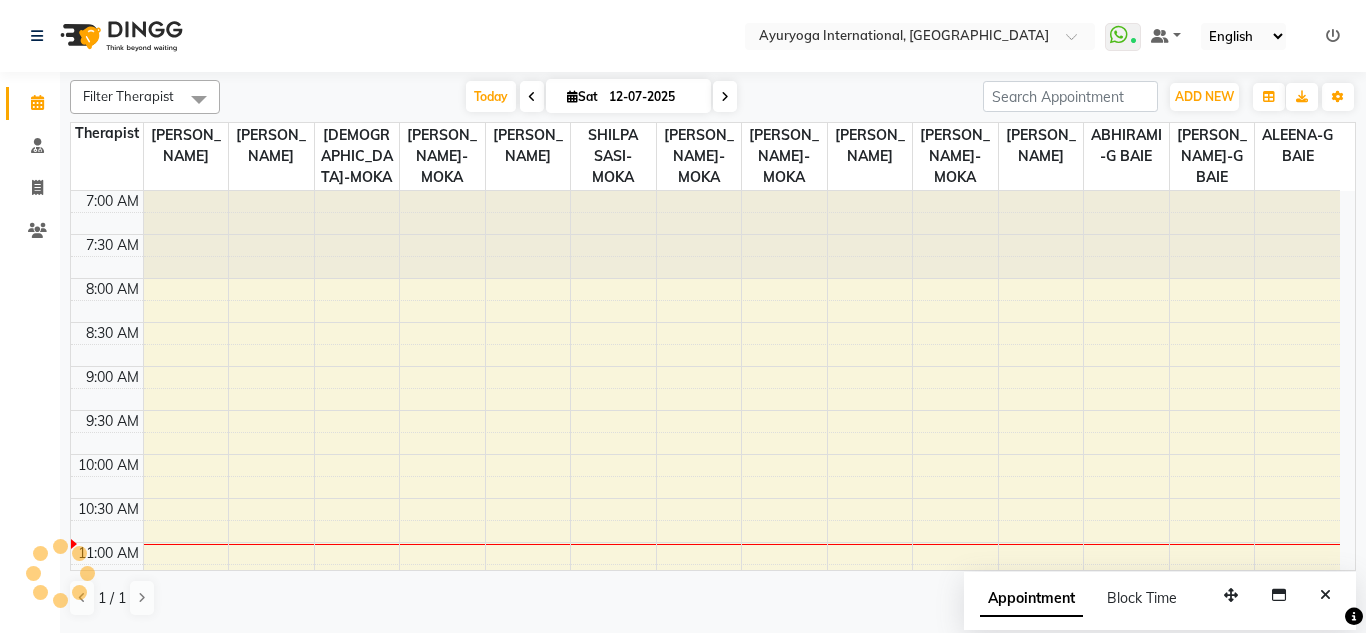 click on "Select Location × Ayuryoga International, Mount Ory Rd  WhatsApp Status  ✕ Status:  Connected Most Recent Message: 12-07-2025     10:15 AM Recent Service Activity: 12-07-2025     10:15 AM Default Panel My Panel English ENGLISH Español العربية मराठी हिंदी ગુજરાતી தமிழ் 中文 Notifications nothing to show" 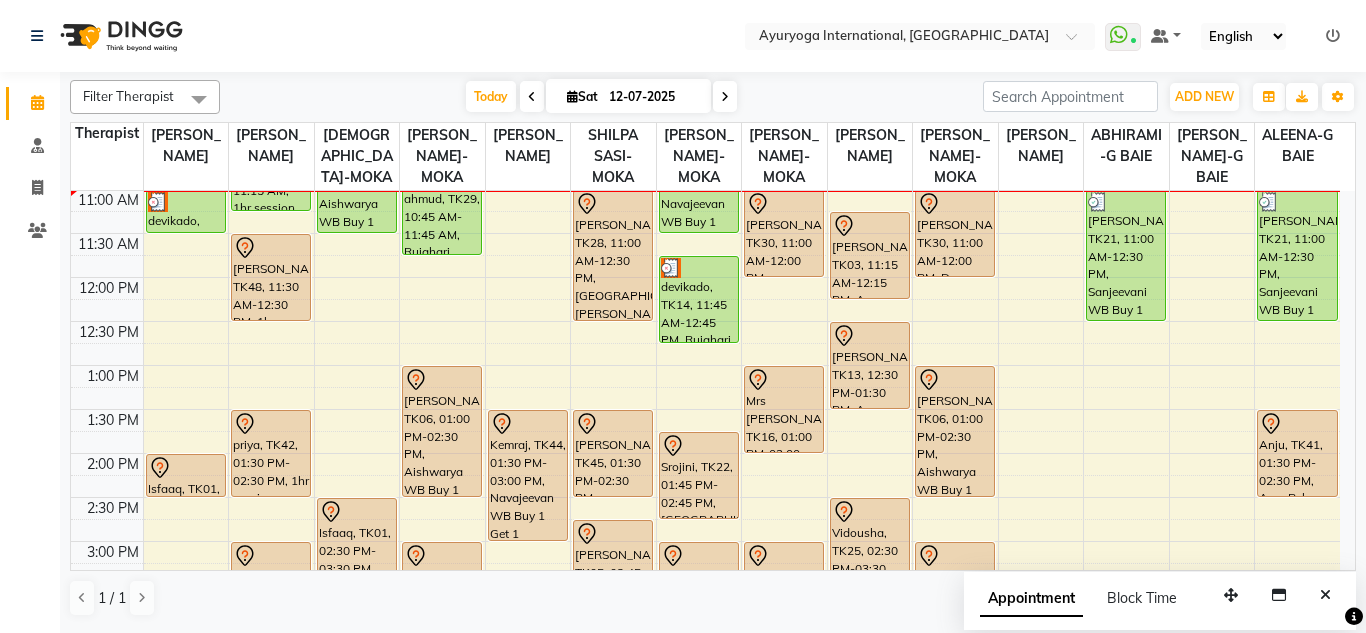 click on "Select Location × Ayuryoga International, Mount Ory Rd  WhatsApp Status  ✕ Status:  Connected Most Recent Message: 12-07-2025     10:15 AM Recent Service Activity: 12-07-2025     10:15 AM Default Panel My Panel English ENGLISH Español العربية मराठी हिंदी ગુજરાતી தமிழ் 中文 Notifications nothing to show" 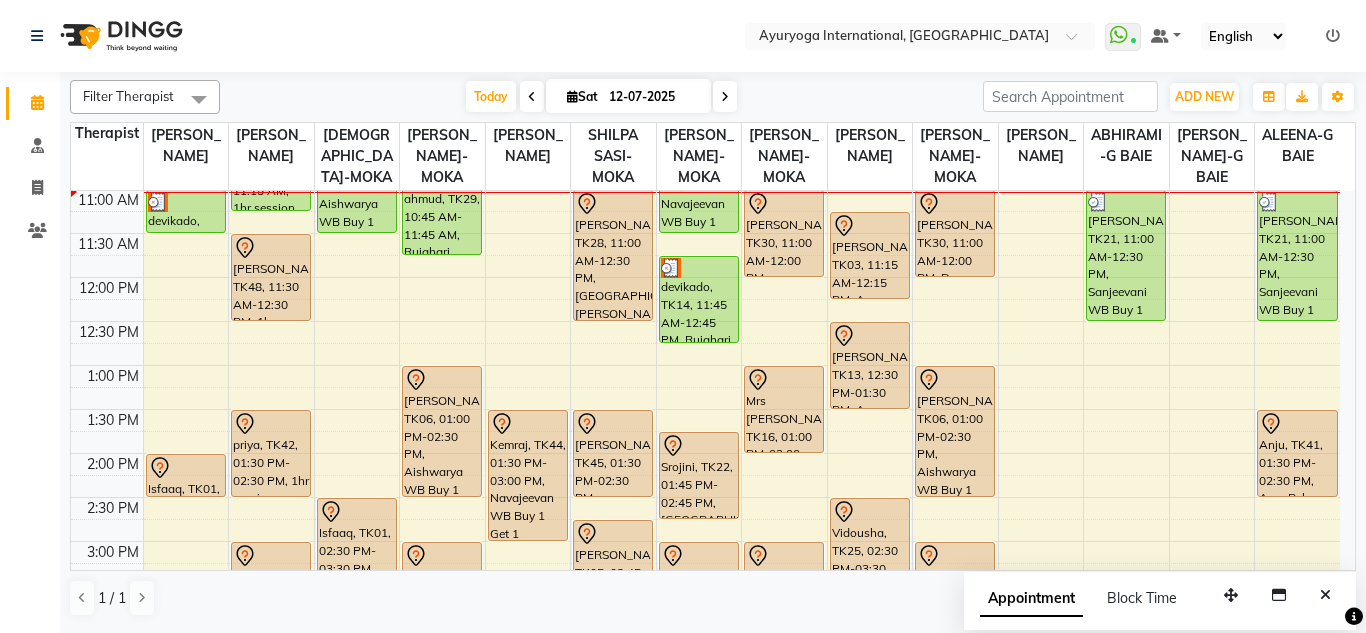 click on "Select Location × Ayuryoga International, Mount Ory Rd  WhatsApp Status  ✕ Status:  Connected Most Recent Message: 12-07-2025     10:15 AM Recent Service Activity: 12-07-2025     10:15 AM Default Panel My Panel English ENGLISH Español العربية मराठी हिंदी ગુજરાતી தமிழ் 中文 Notifications nothing to show" 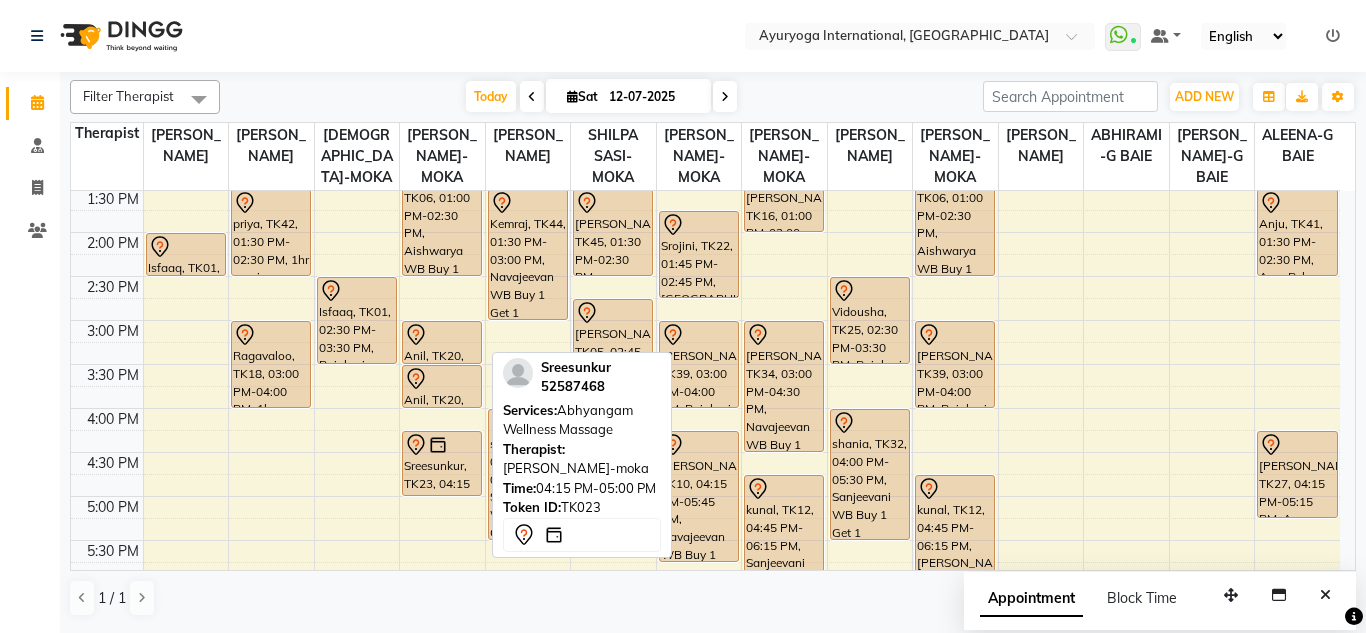 scroll, scrollTop: 573, scrollLeft: 0, axis: vertical 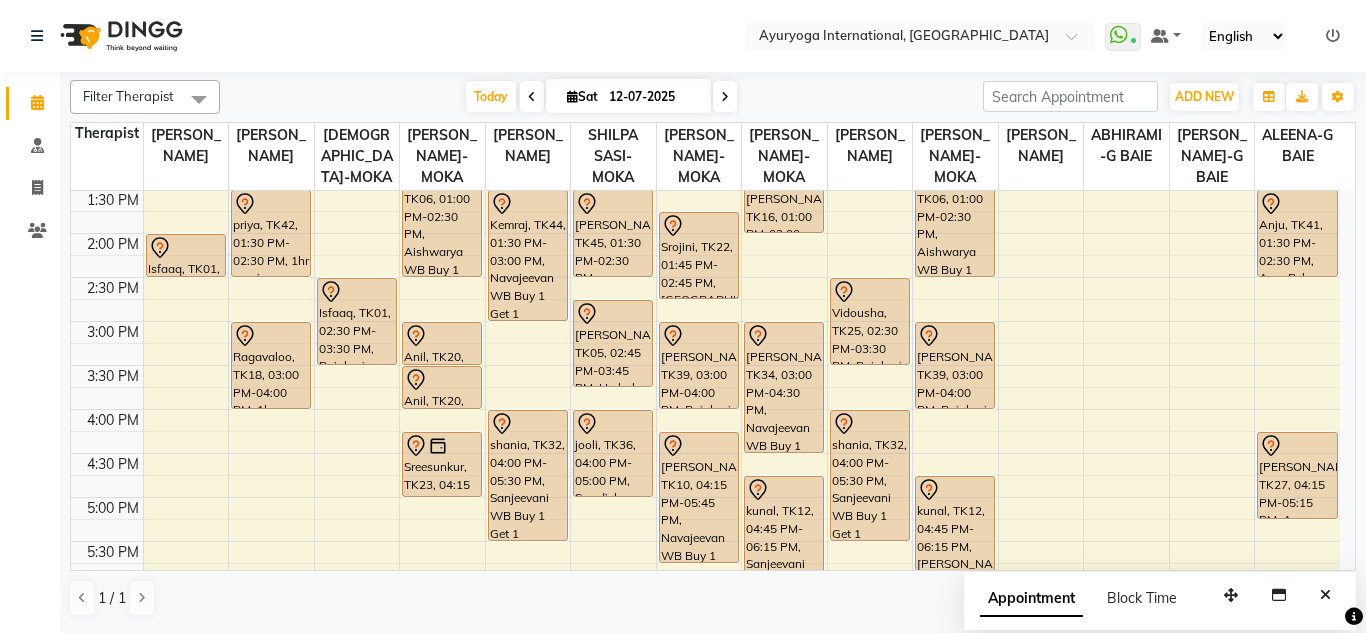 click on "[DATE]  [DATE]" at bounding box center (601, 97) 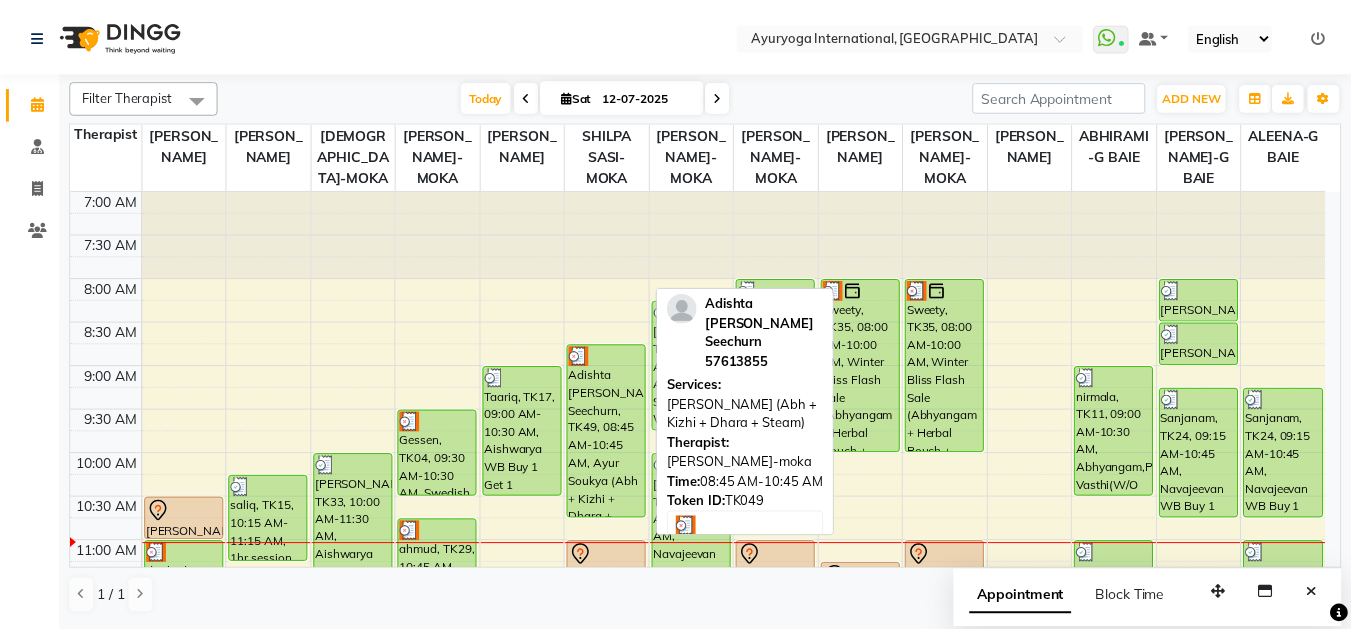 scroll, scrollTop: 100, scrollLeft: 0, axis: vertical 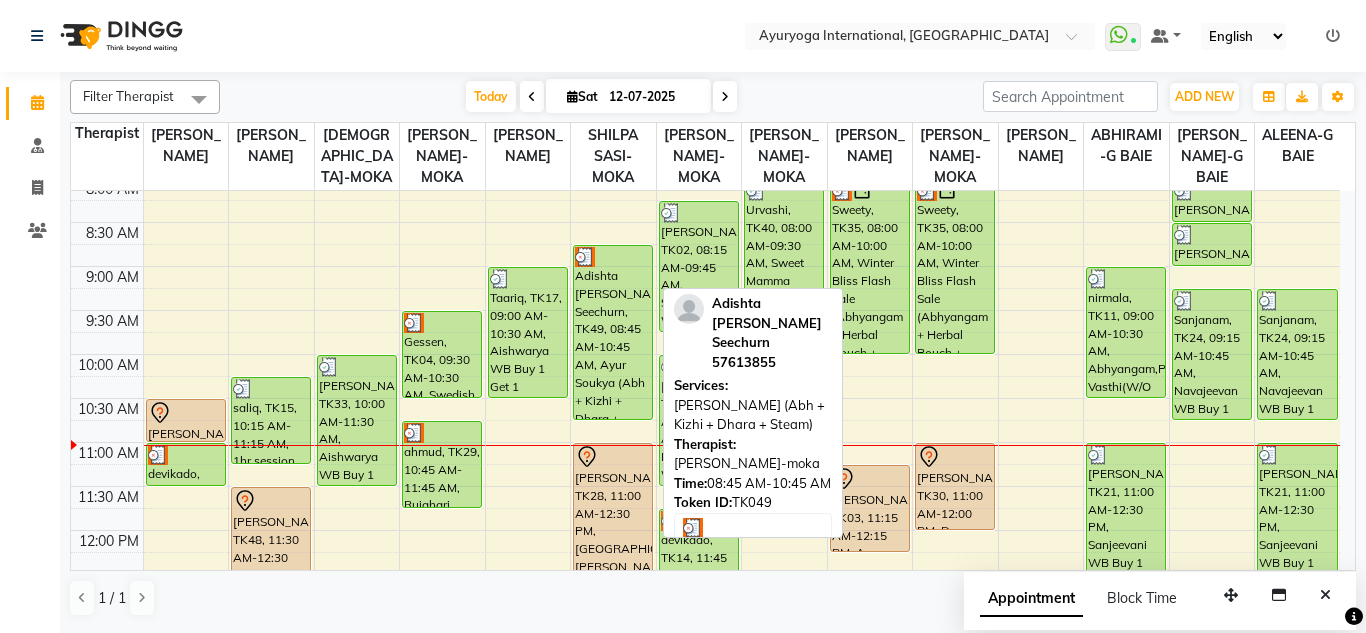 click on "Adishta [PERSON_NAME] Seechurn, TK49, 08:45 AM-10:45 AM, Ayur Soukya (Abh + Kizhi + Dhara + Steam)" at bounding box center [613, 332] 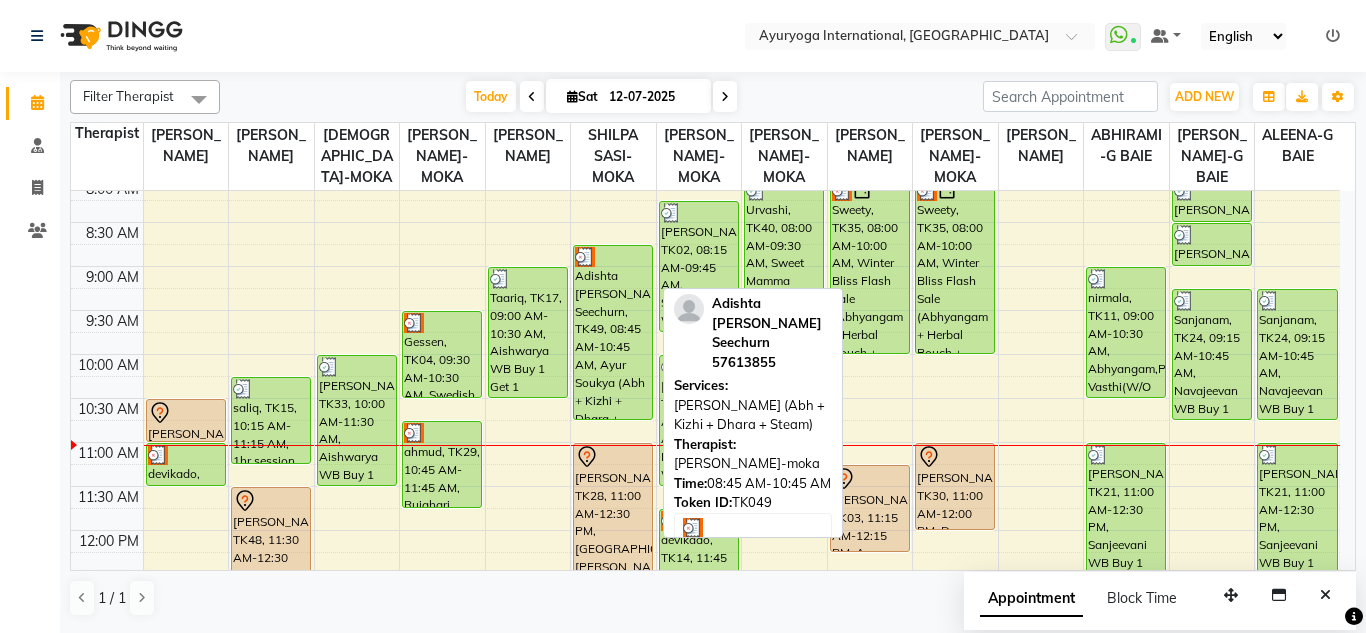 click on "Adishta [PERSON_NAME] Seechurn, TK49, 08:45 AM-10:45 AM, Ayur Soukya (Abh + Kizhi + Dhara + Steam)" at bounding box center [613, 332] 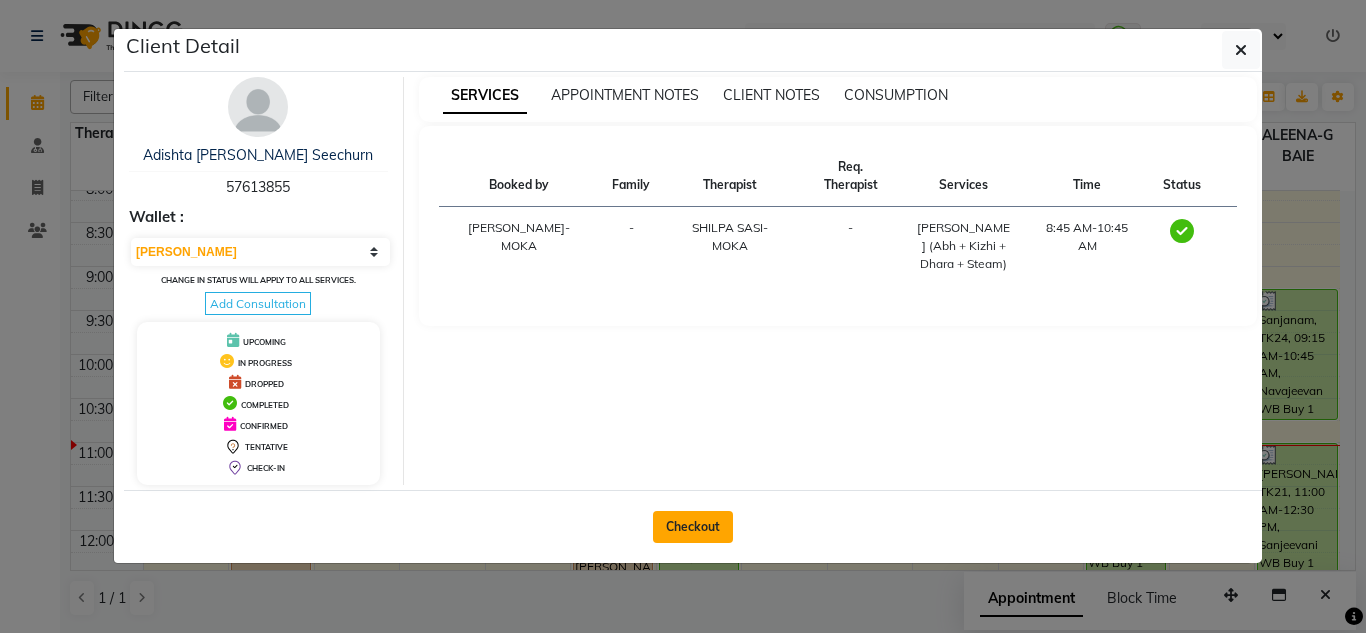 click on "Checkout" 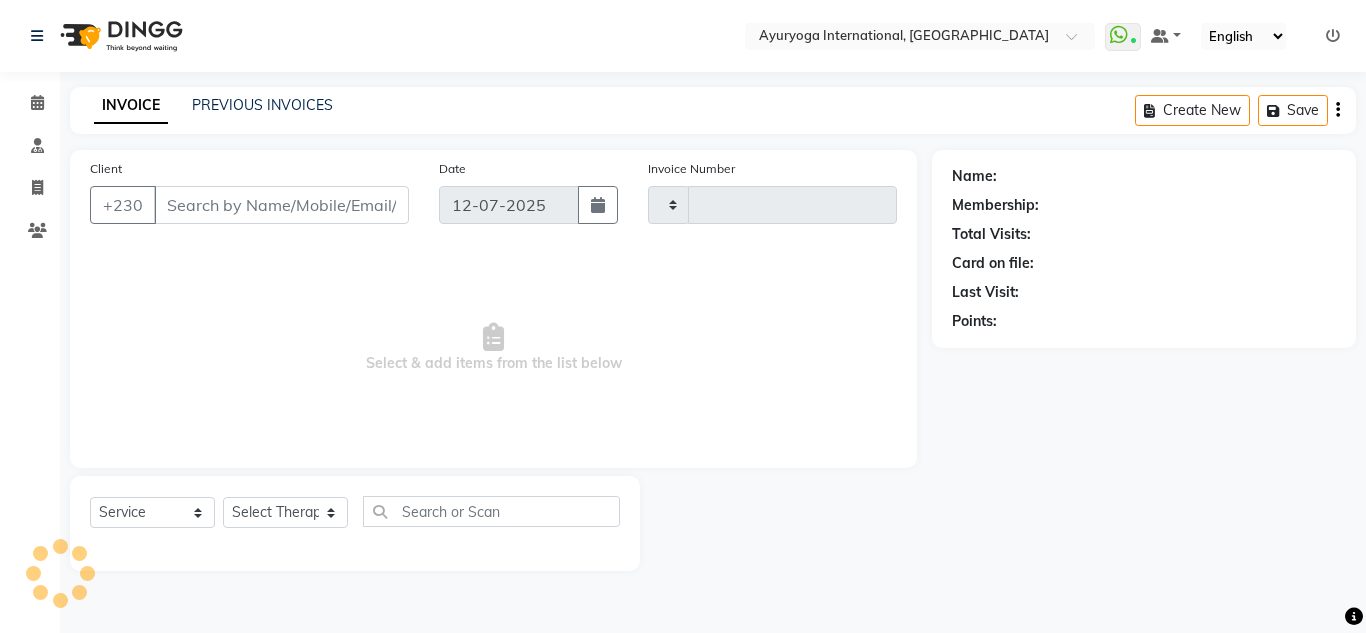 type on "3405" 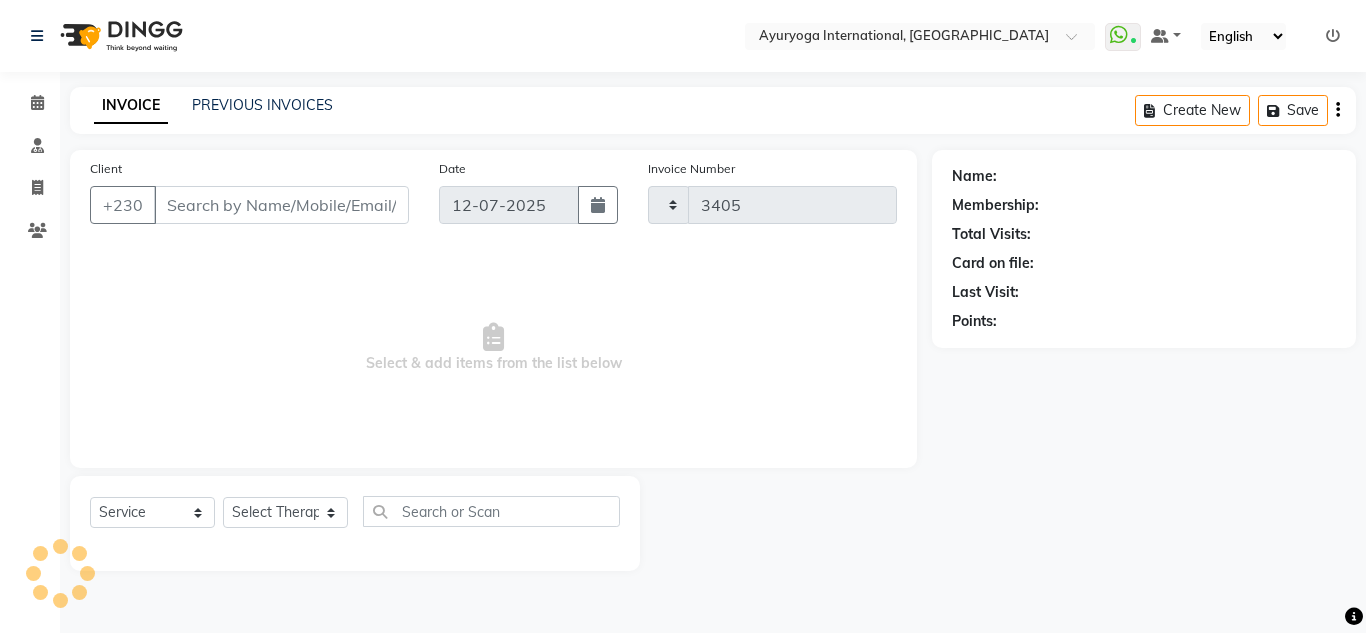 select on "730" 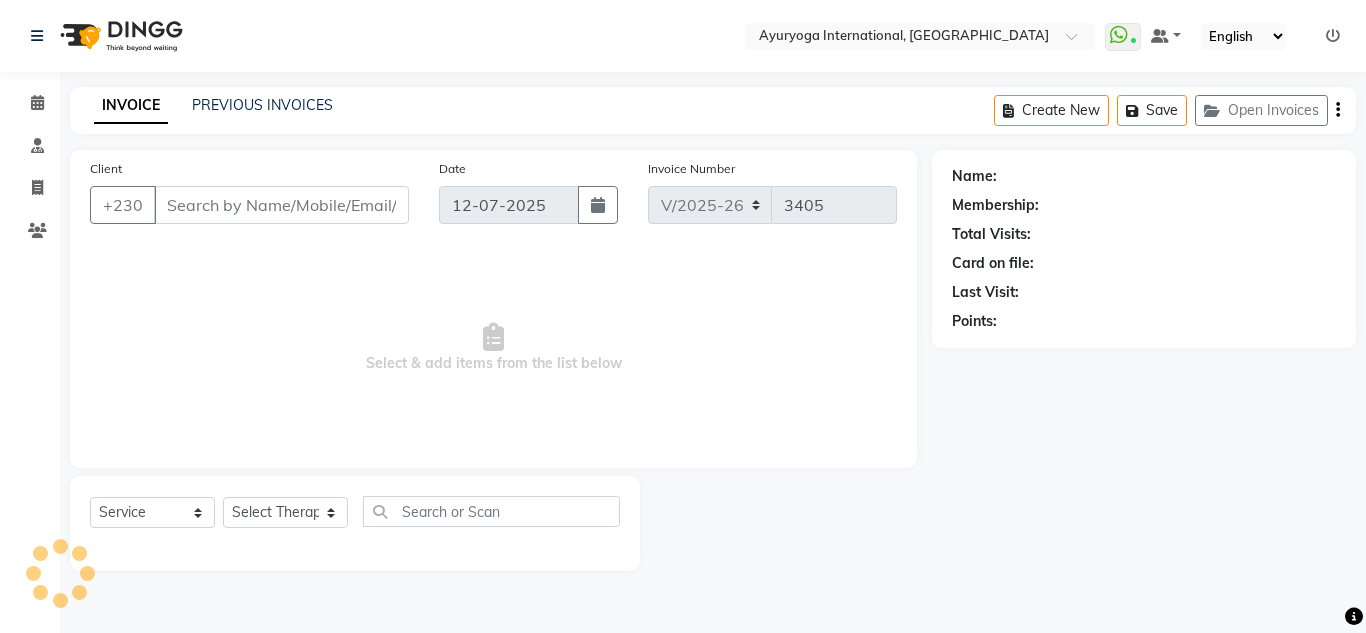 type on "57613855" 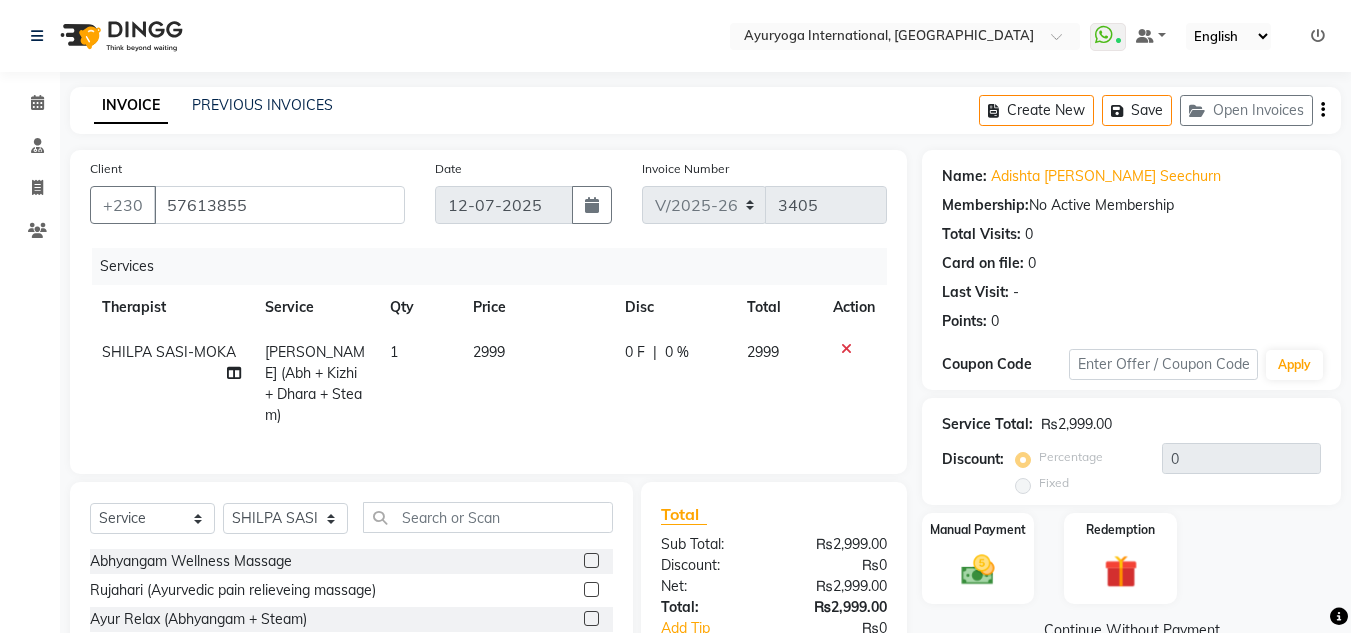 click on "0 F | 0 %" 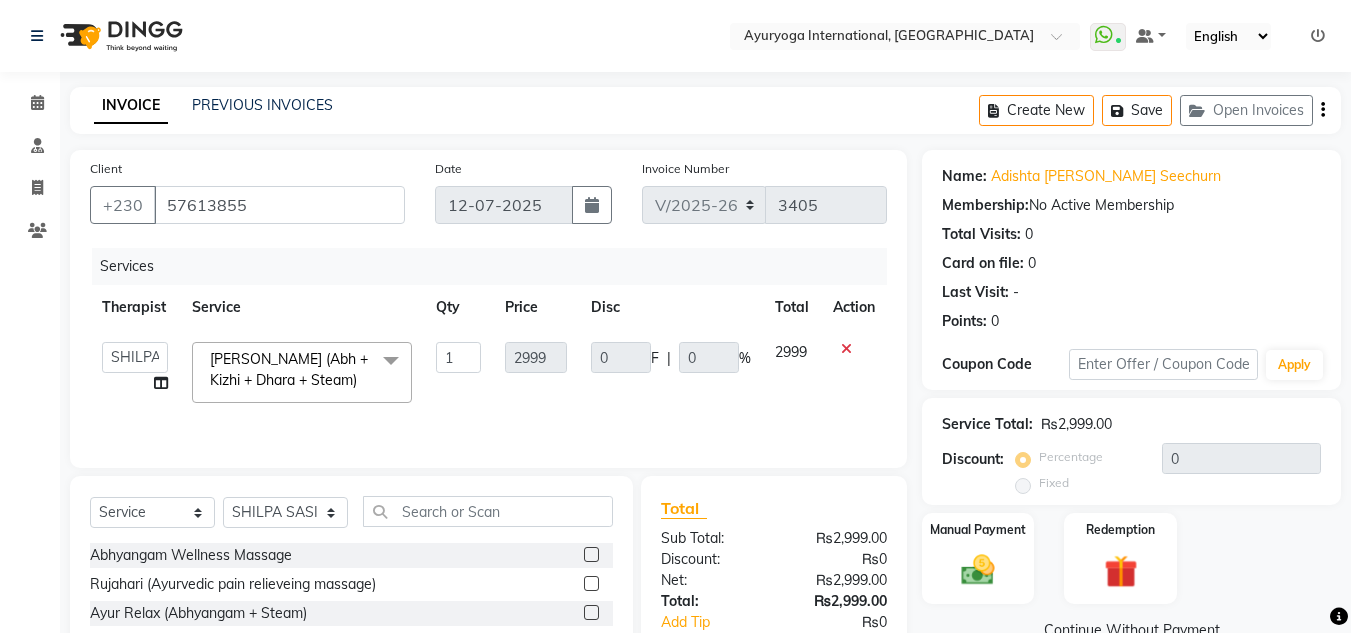 click on "0 F | 0 %" 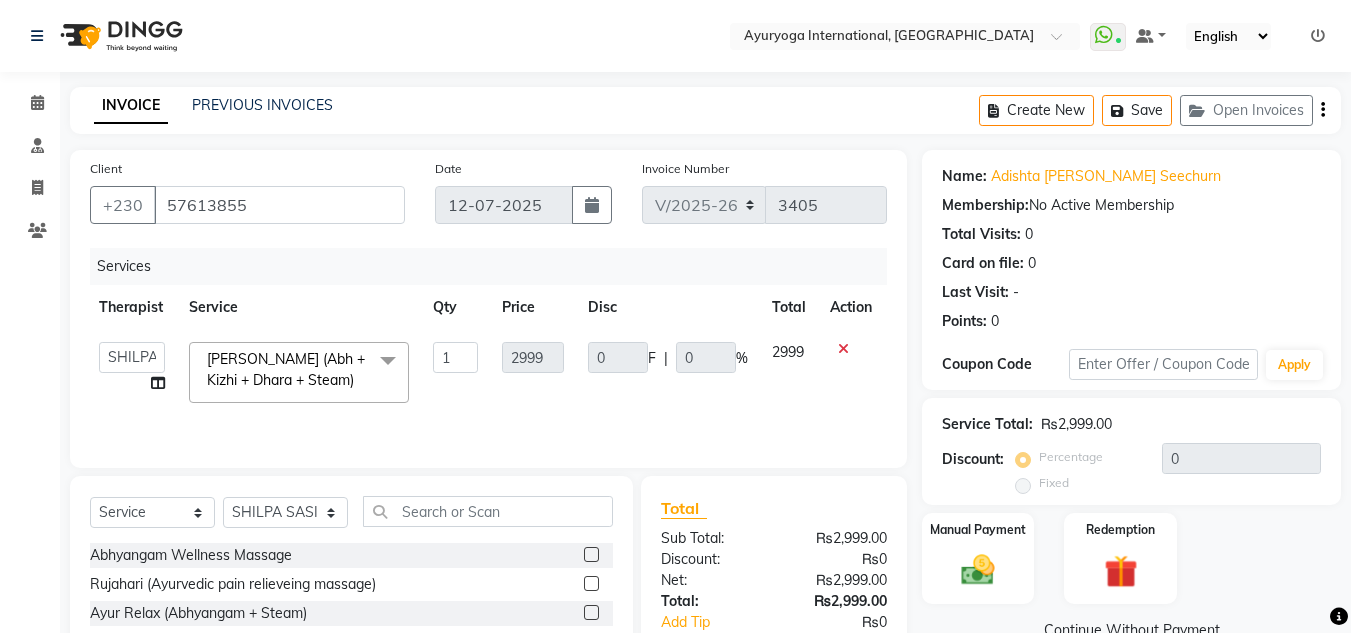 scroll, scrollTop: 0, scrollLeft: 15, axis: horizontal 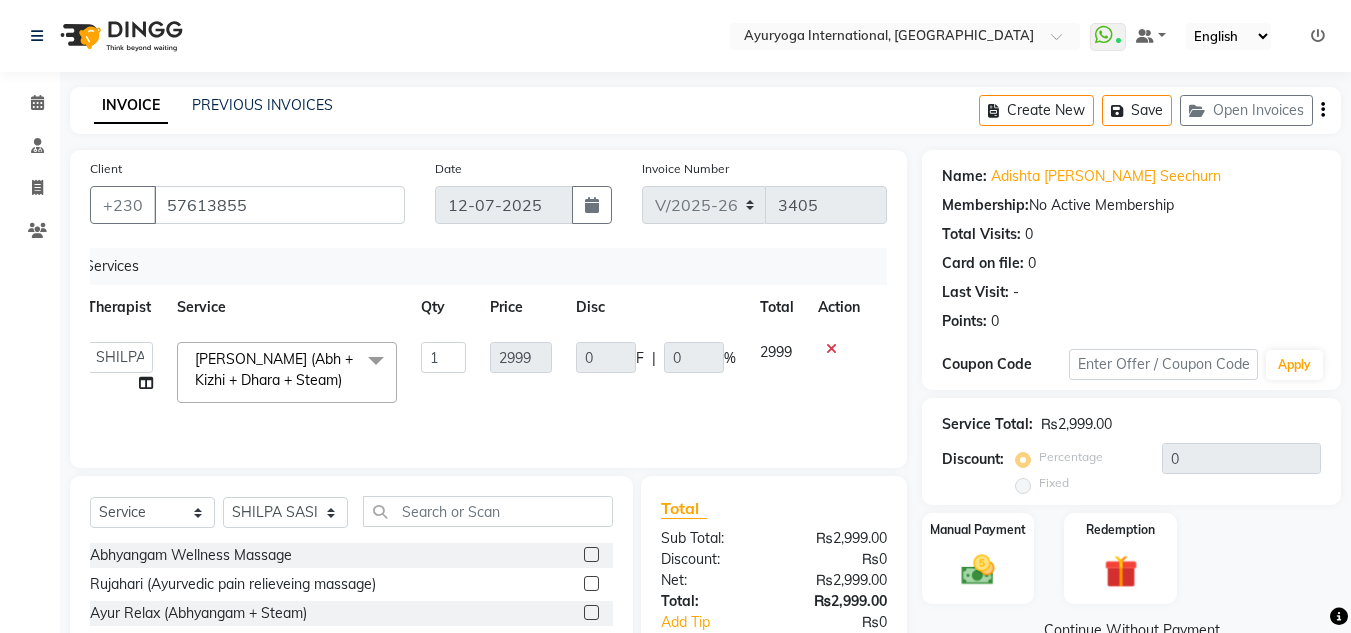 click on "1" 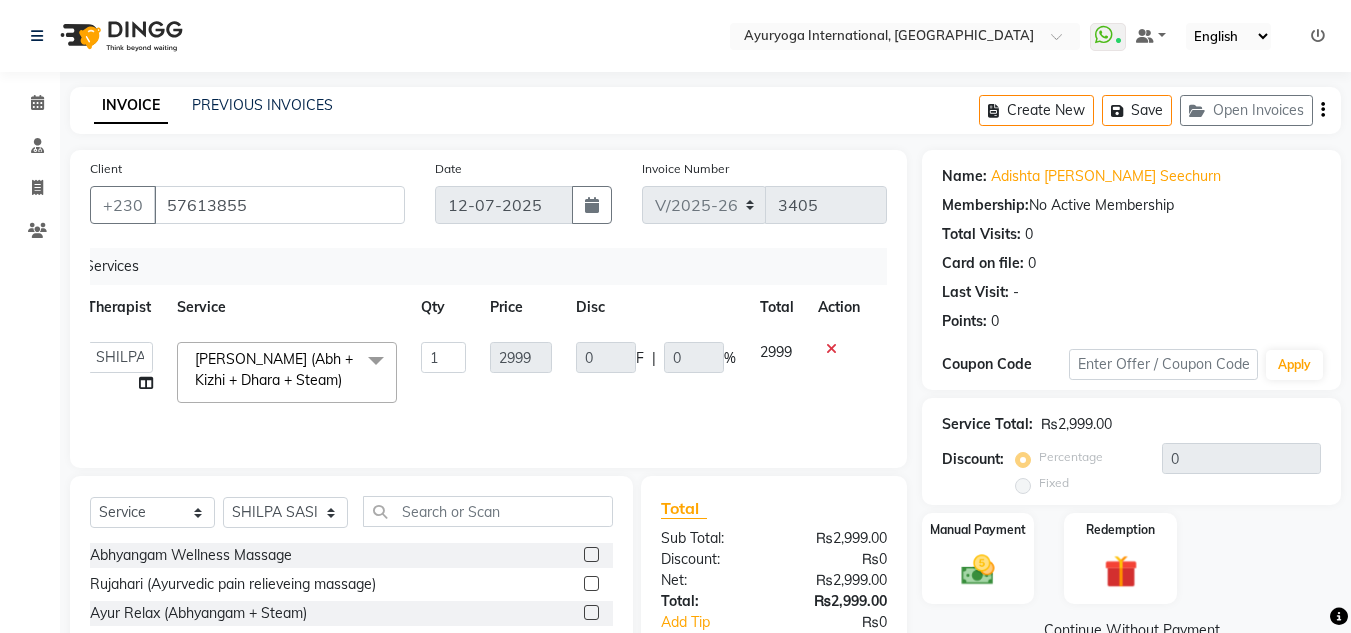 click on "1" 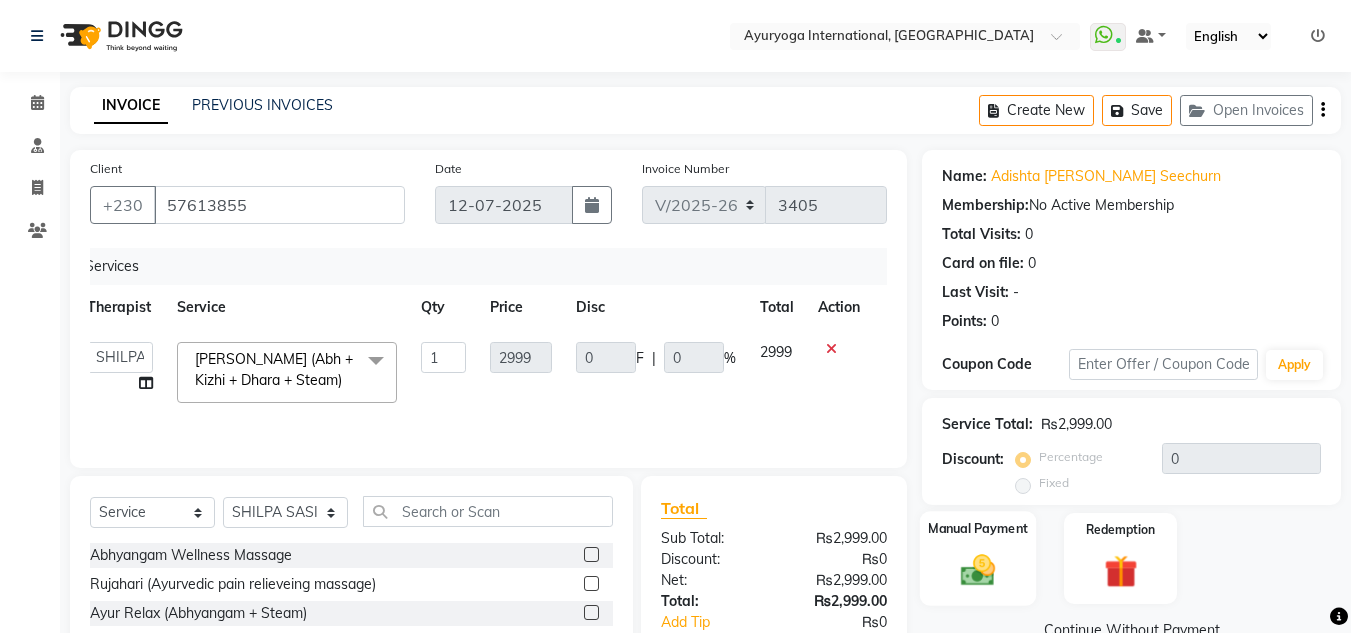 scroll, scrollTop: 168, scrollLeft: 0, axis: vertical 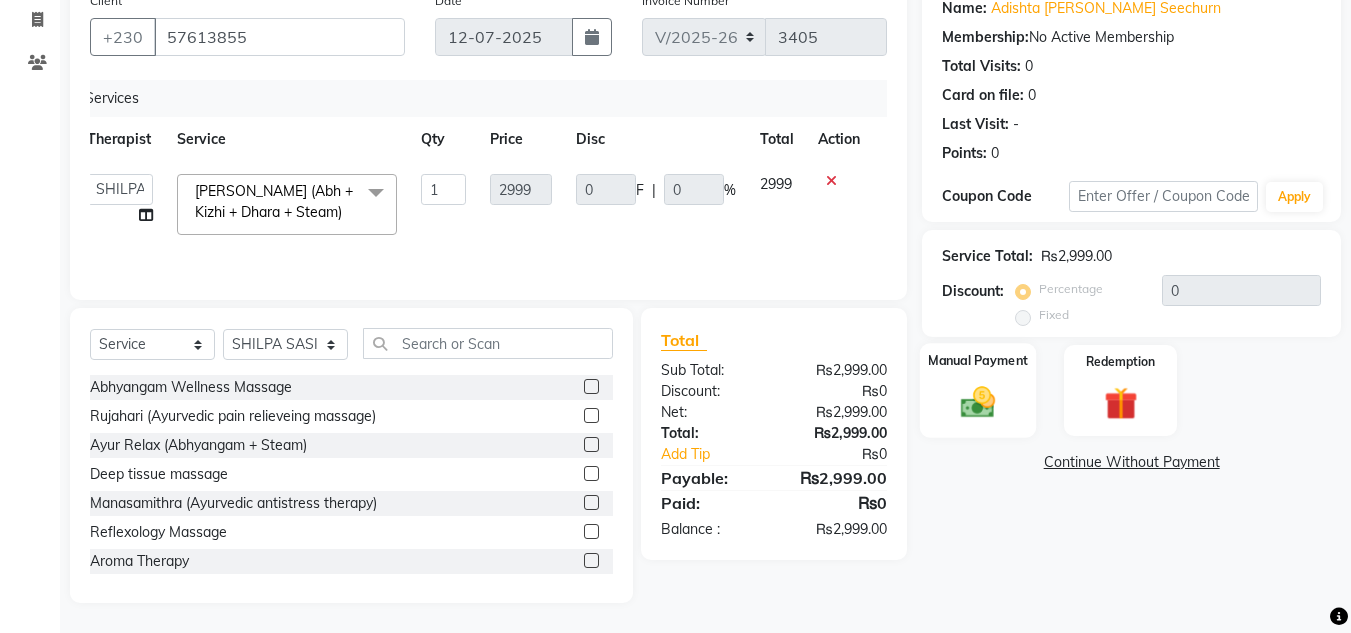 click 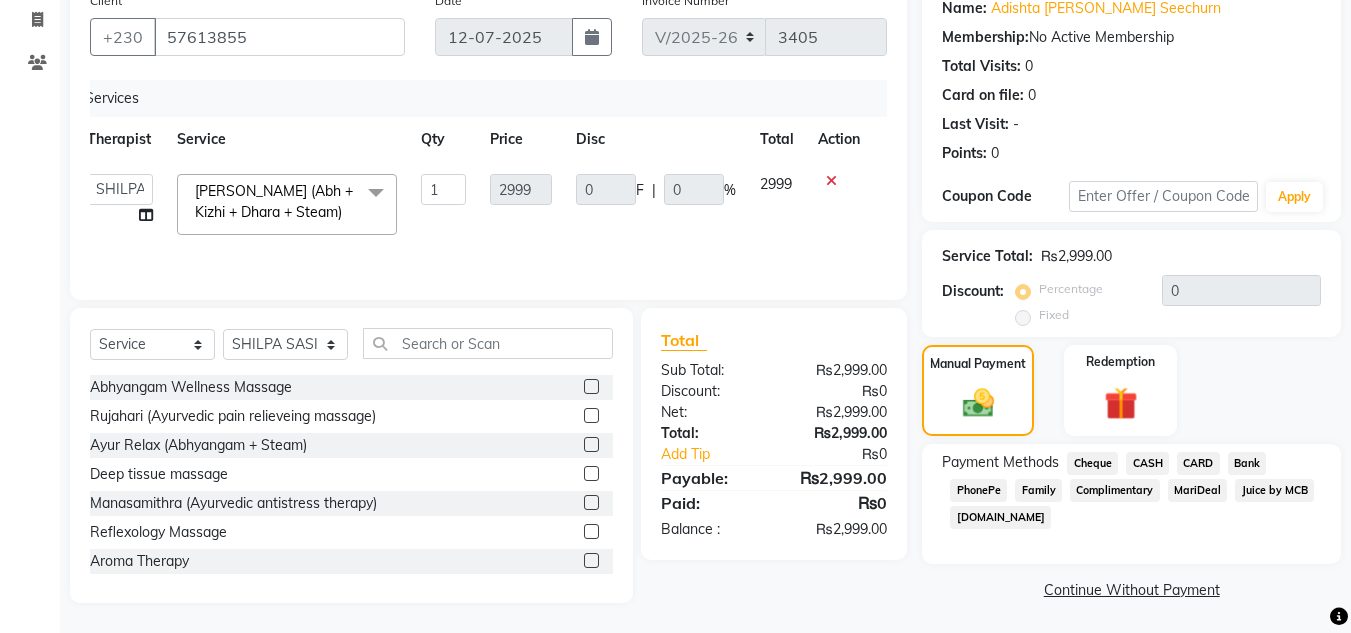 click on "CARD" 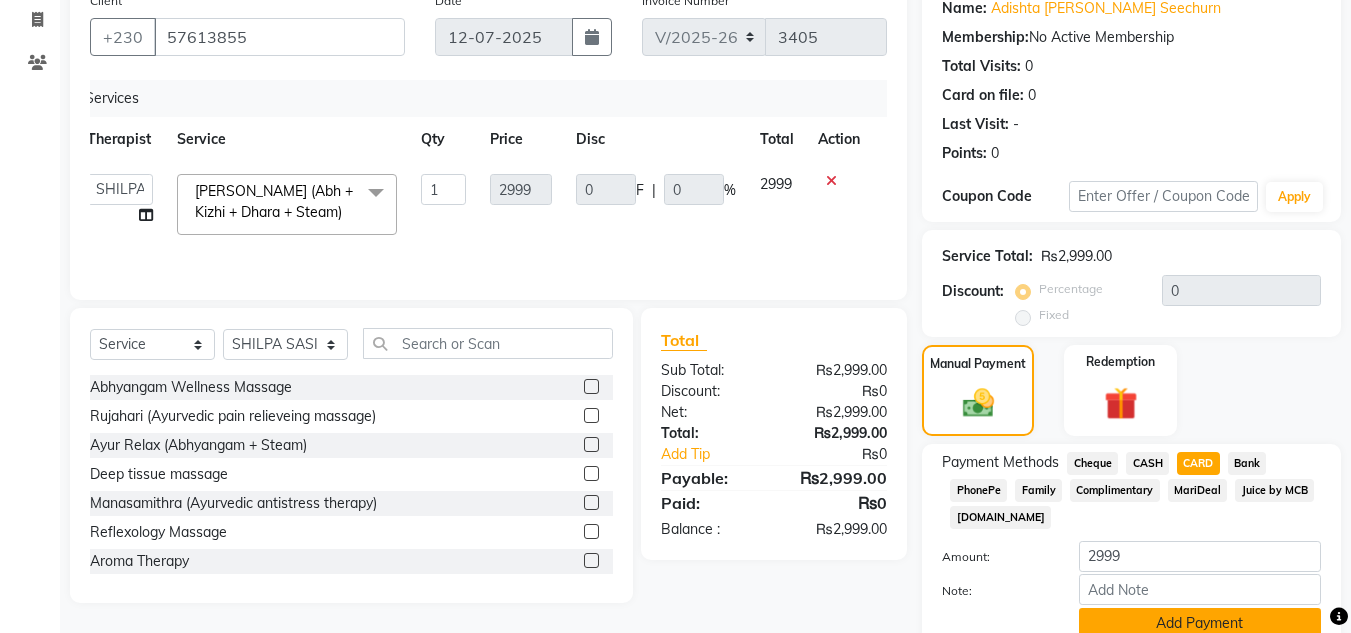 click on "Add Payment" 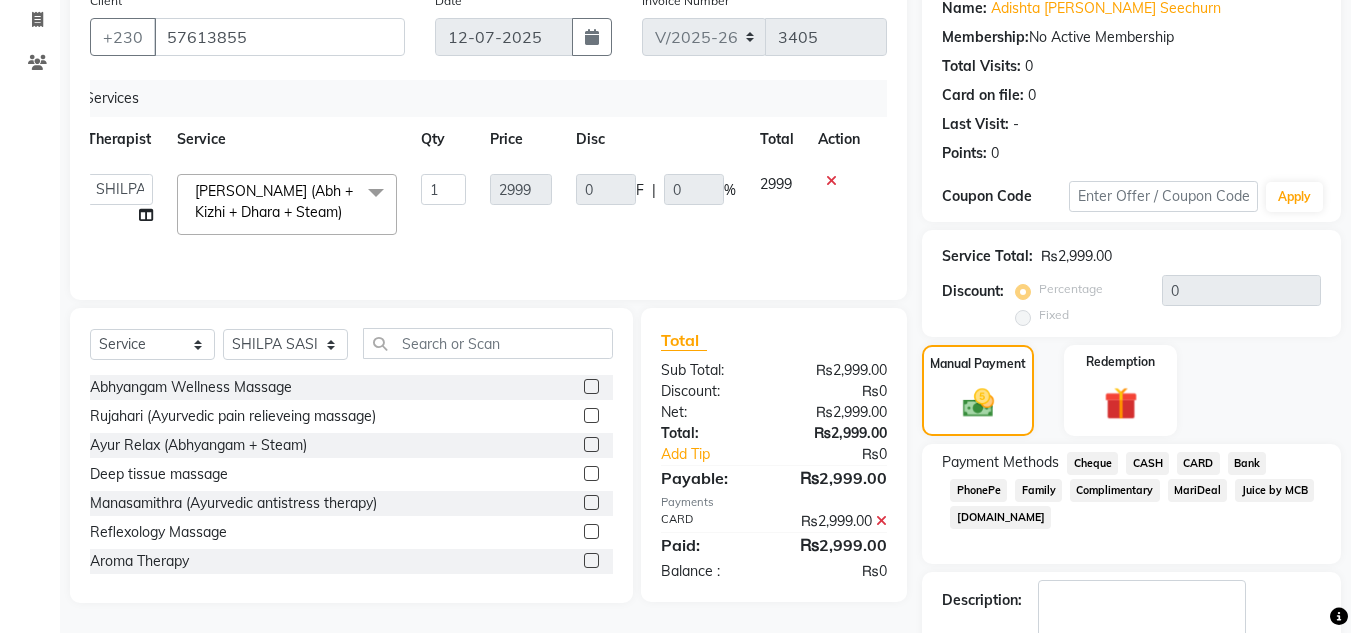 scroll, scrollTop: 283, scrollLeft: 0, axis: vertical 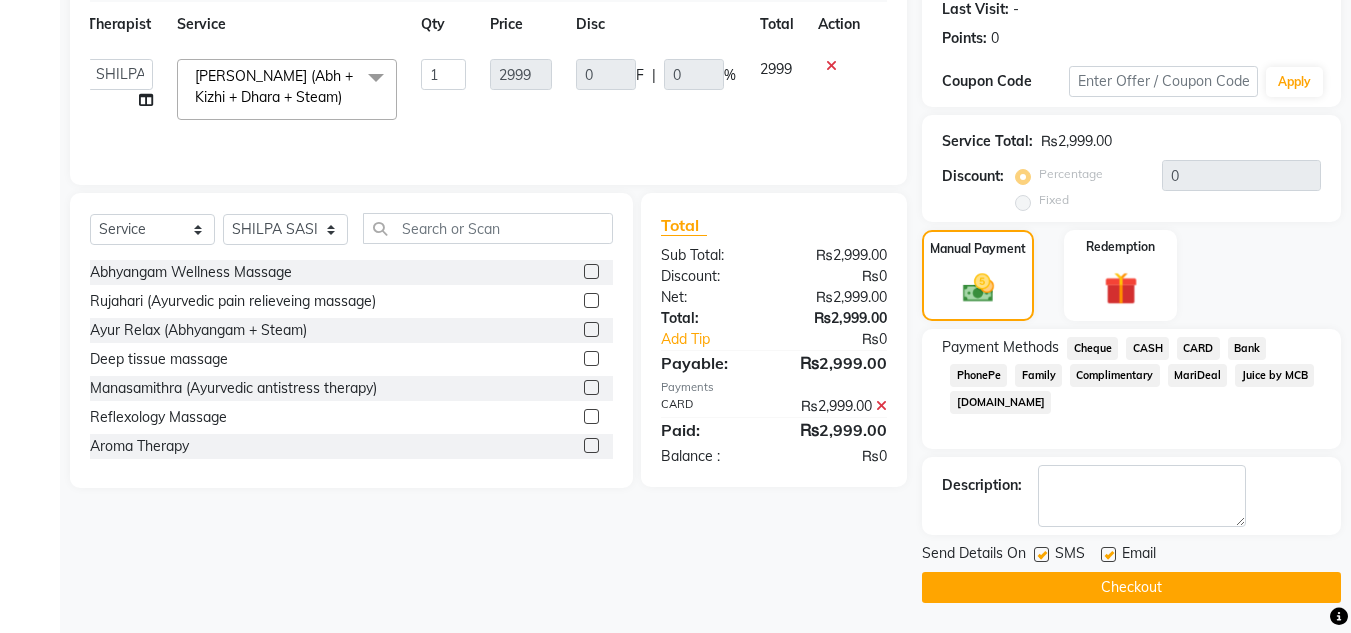 drag, startPoint x: 883, startPoint y: 410, endPoint x: 893, endPoint y: 400, distance: 14.142136 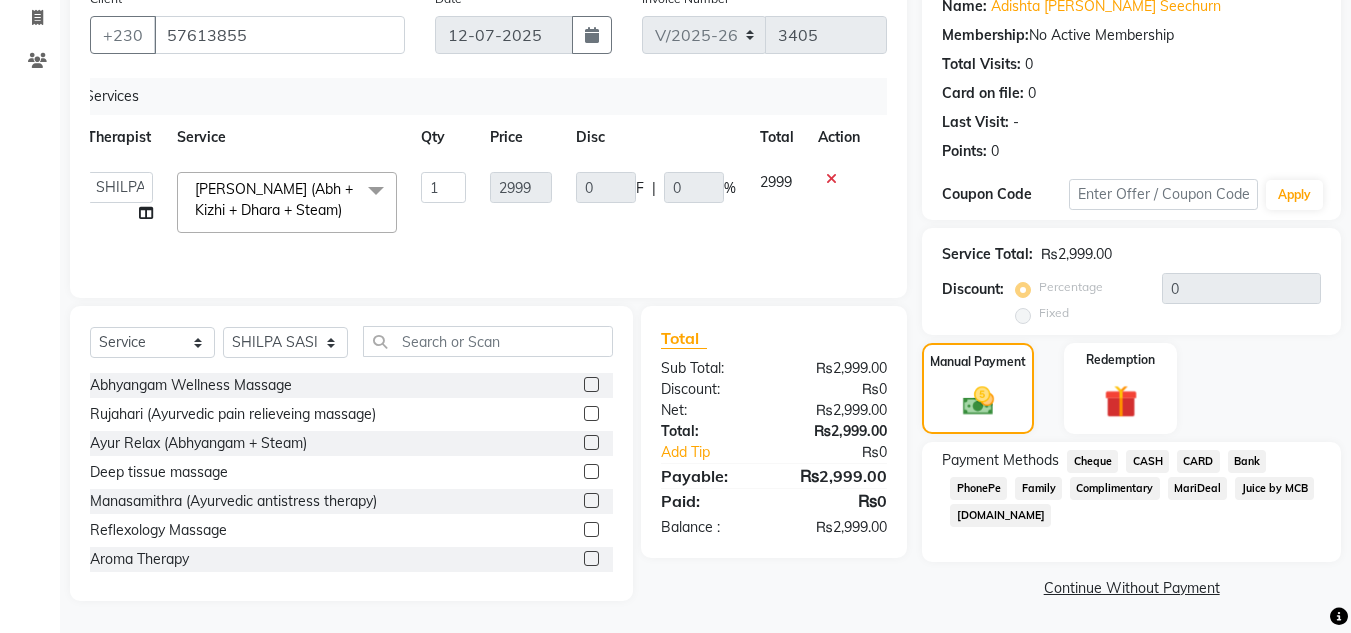 scroll, scrollTop: 170, scrollLeft: 0, axis: vertical 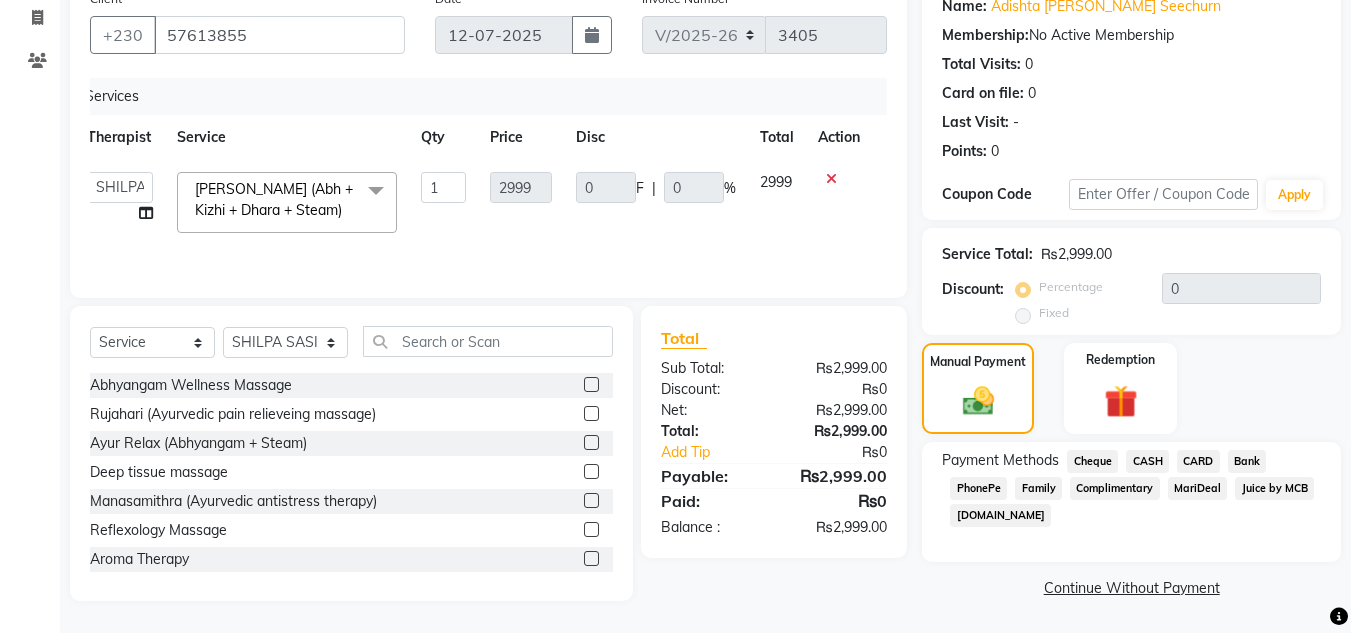 click on "CARD" 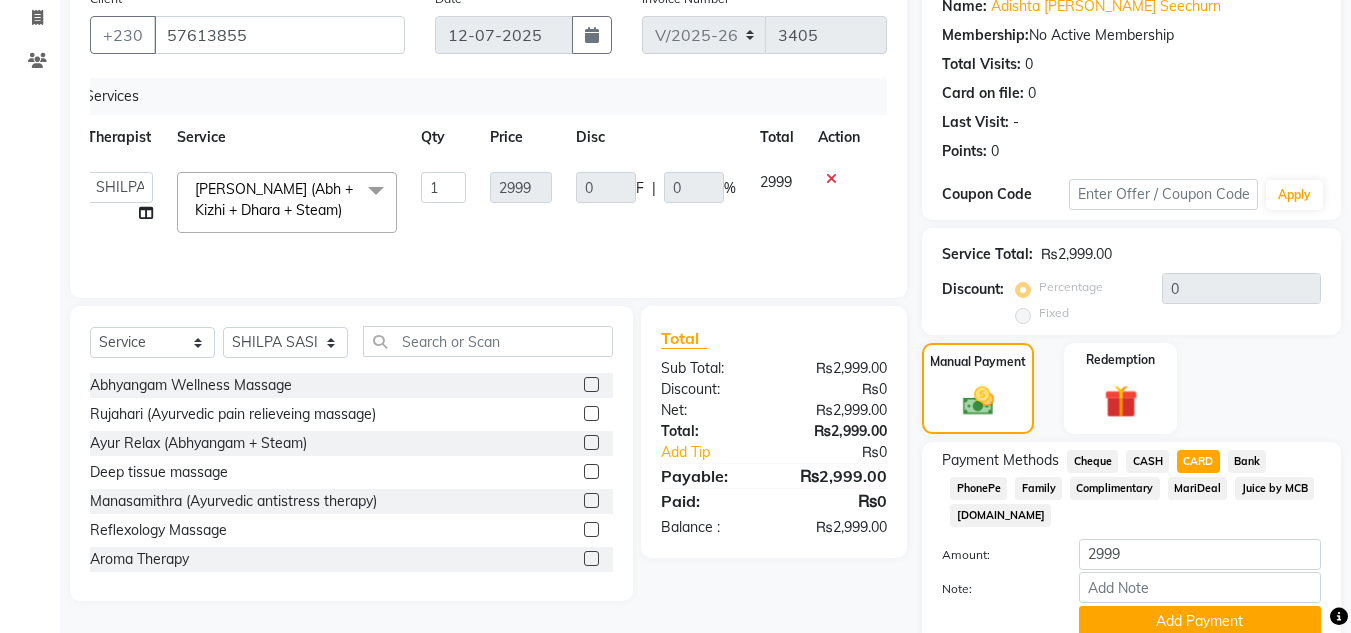 scroll, scrollTop: 253, scrollLeft: 0, axis: vertical 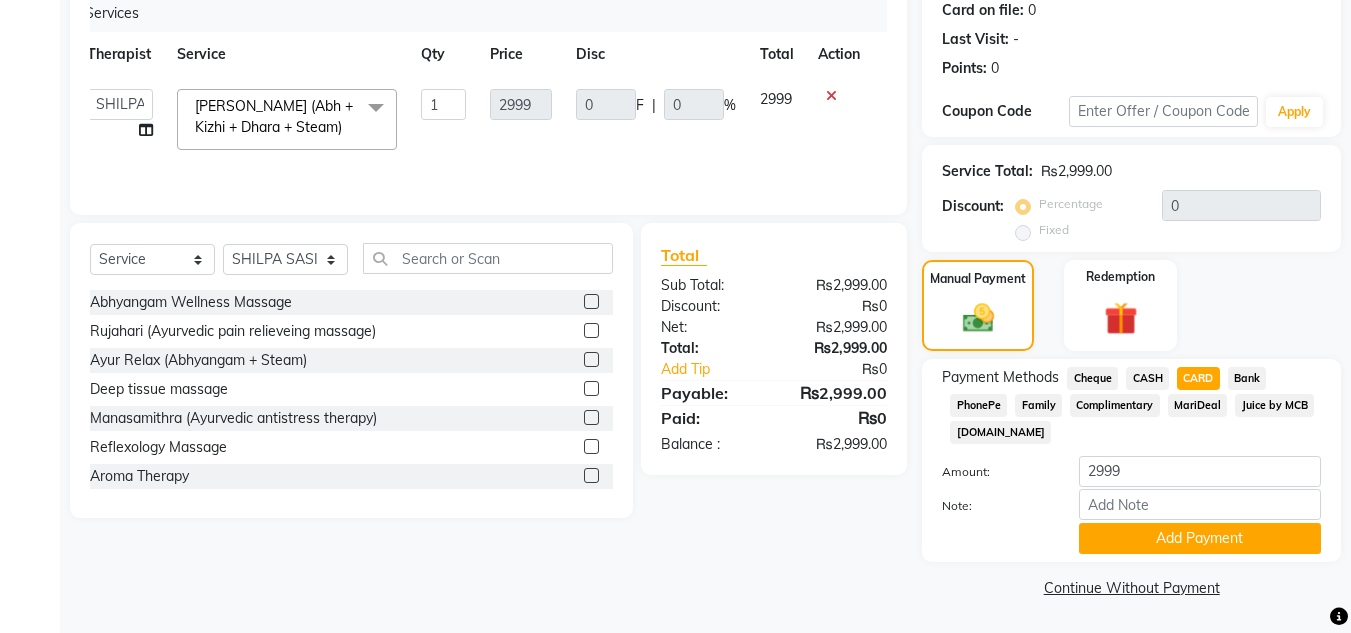 click on "Juice by MCB" 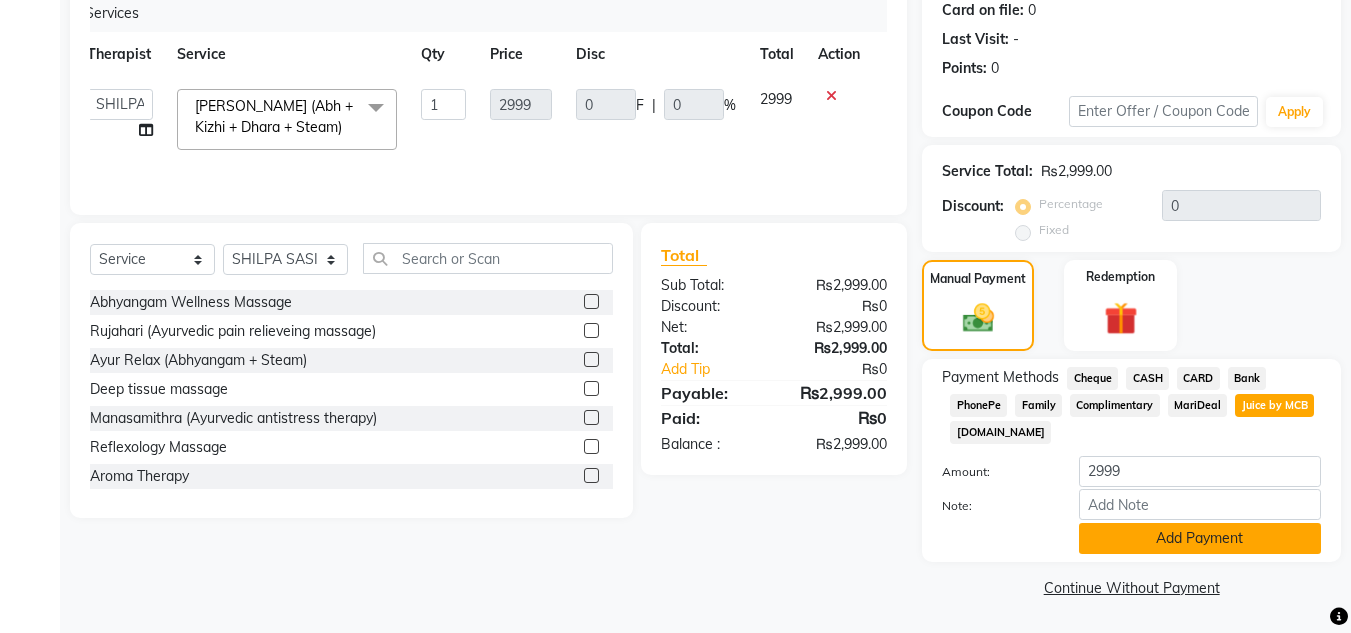 click on "Add Payment" 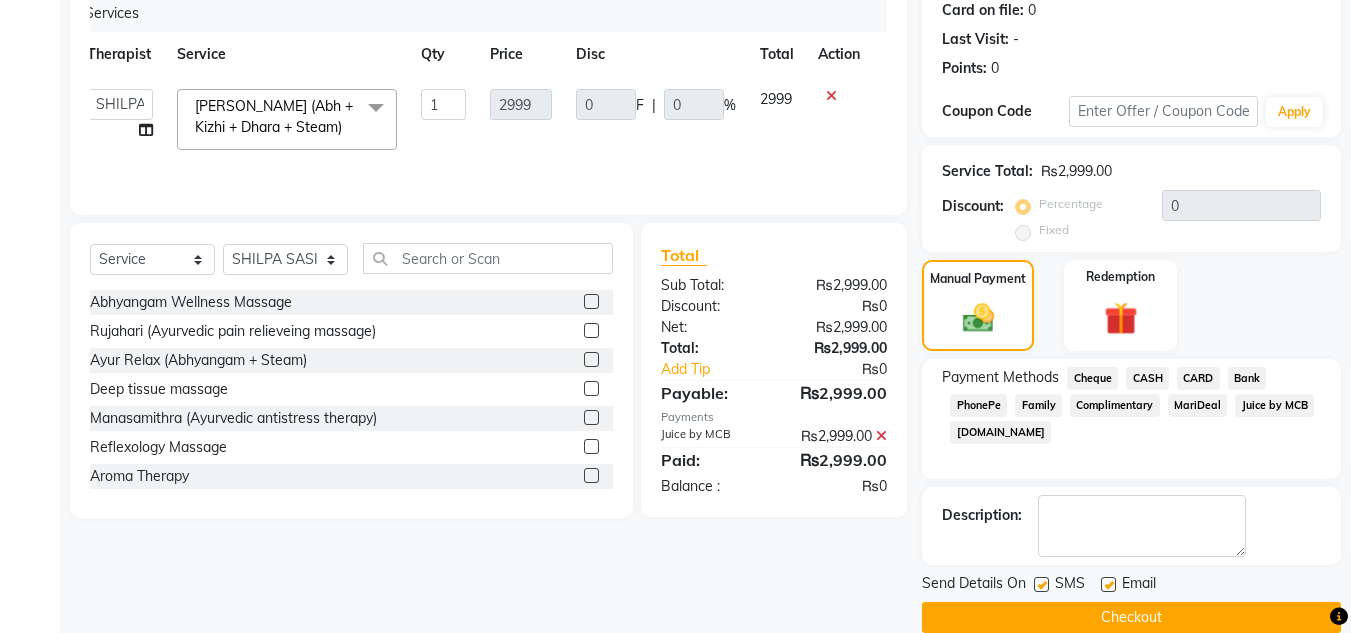scroll, scrollTop: 283, scrollLeft: 0, axis: vertical 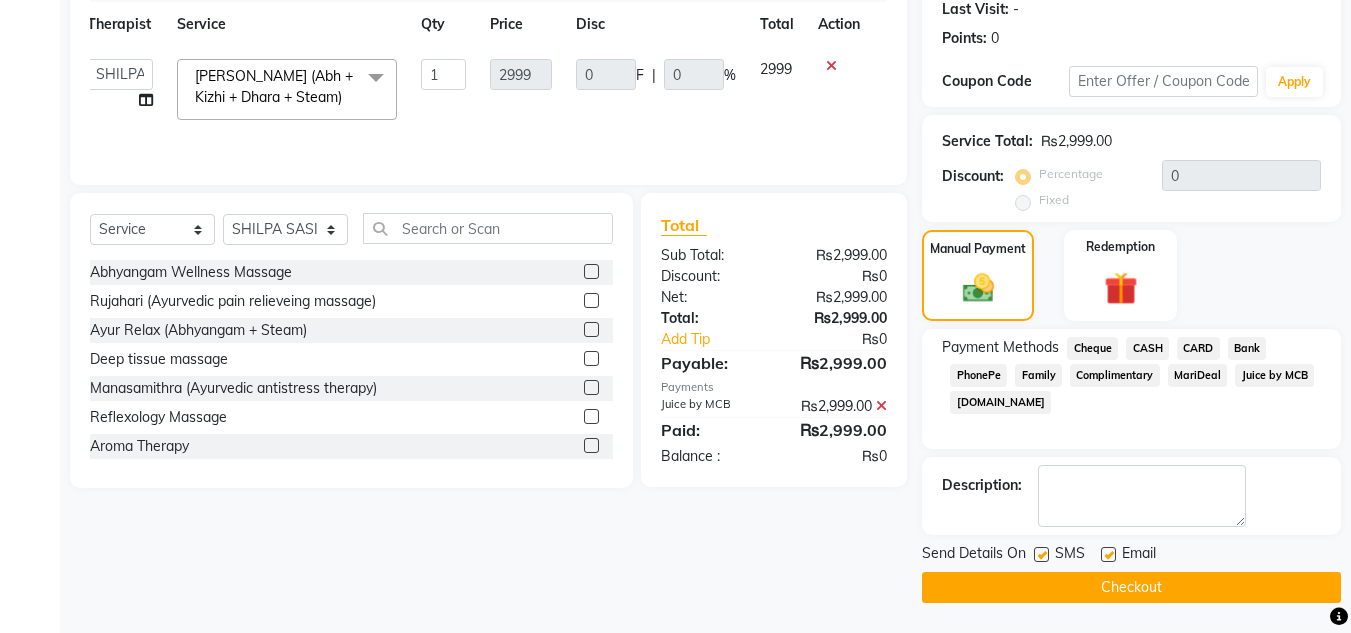 click on "Checkout" 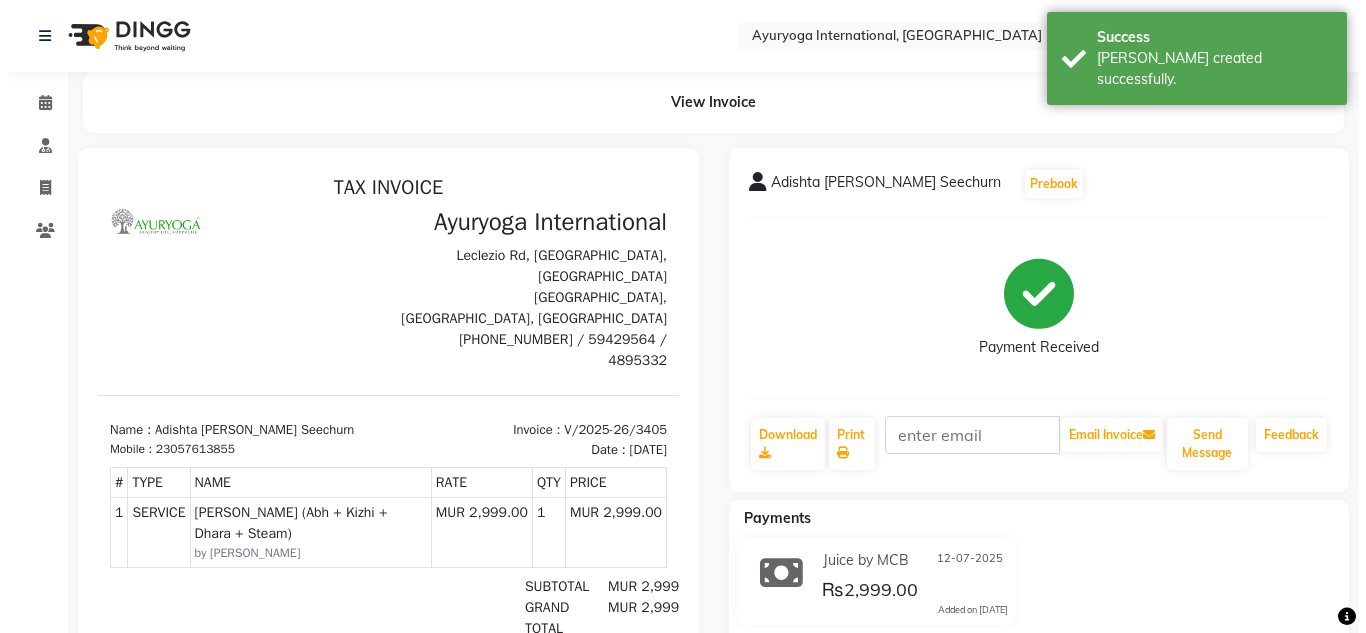 scroll, scrollTop: 0, scrollLeft: 0, axis: both 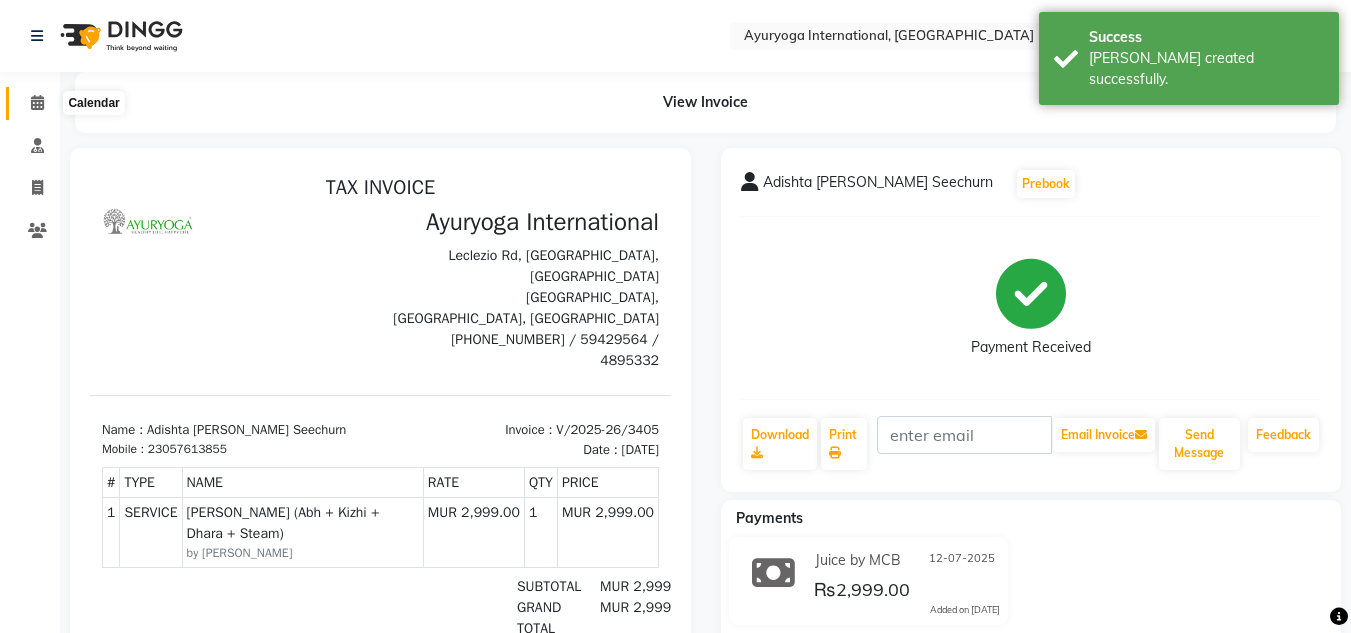 click 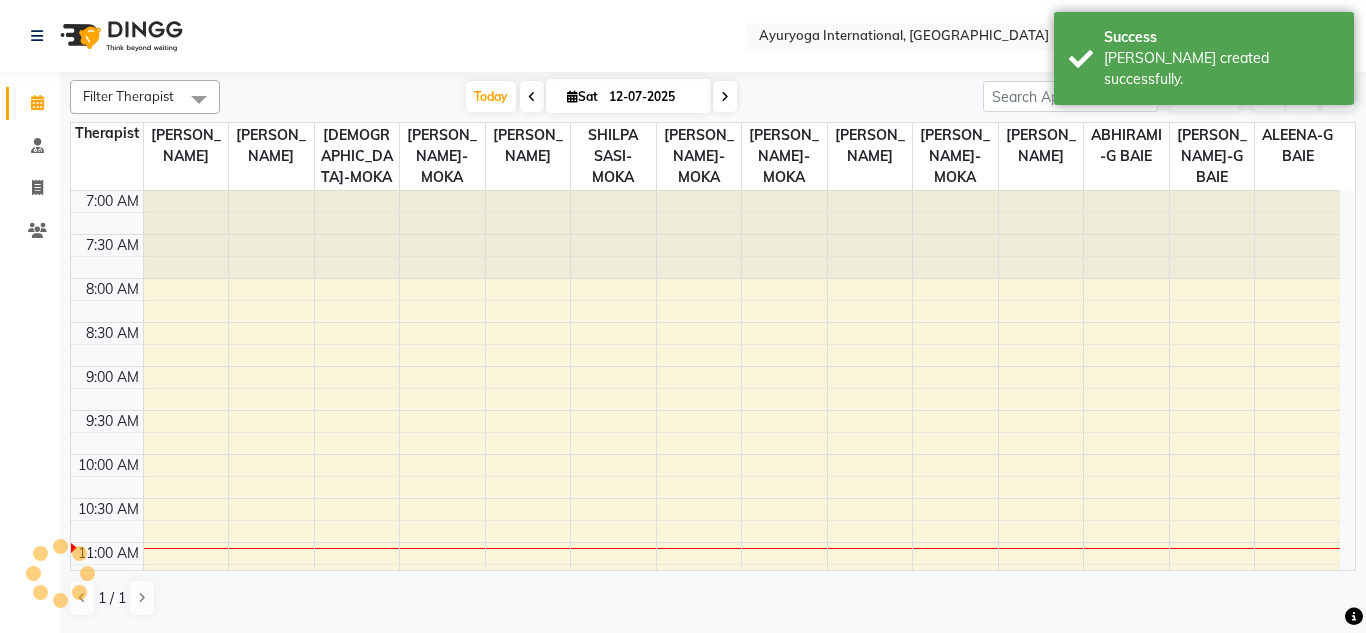 scroll, scrollTop: 0, scrollLeft: 0, axis: both 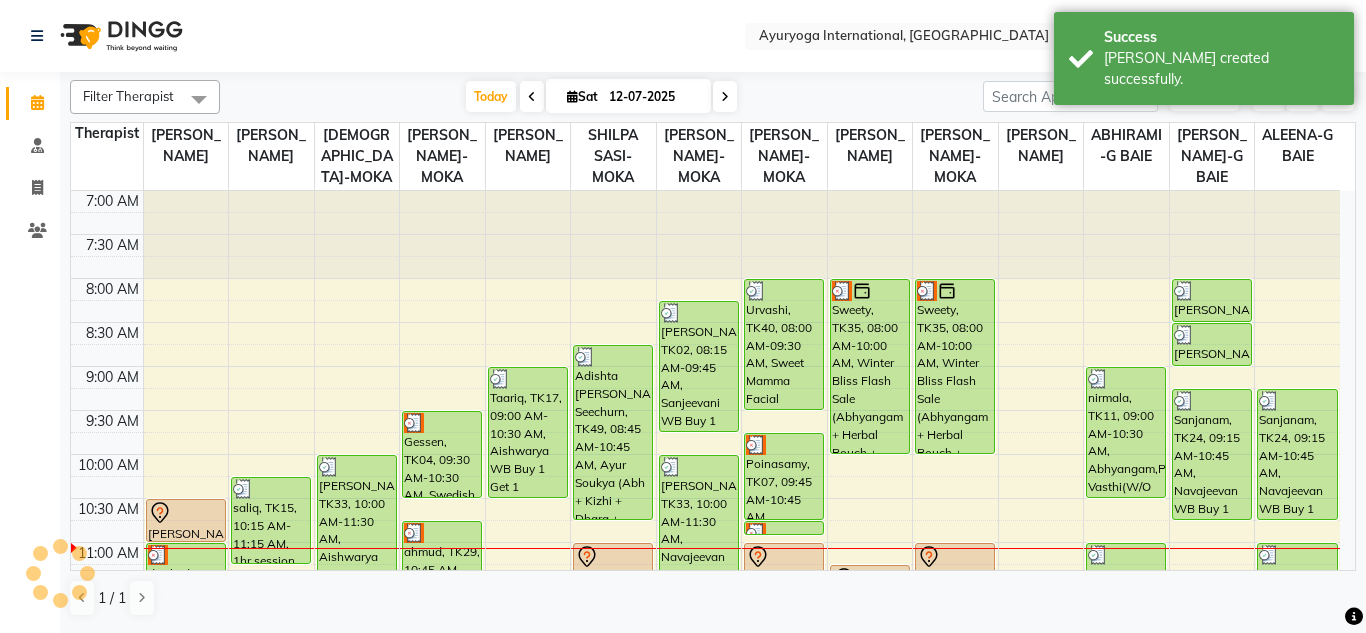 click on "[DATE]  [DATE]" at bounding box center [601, 97] 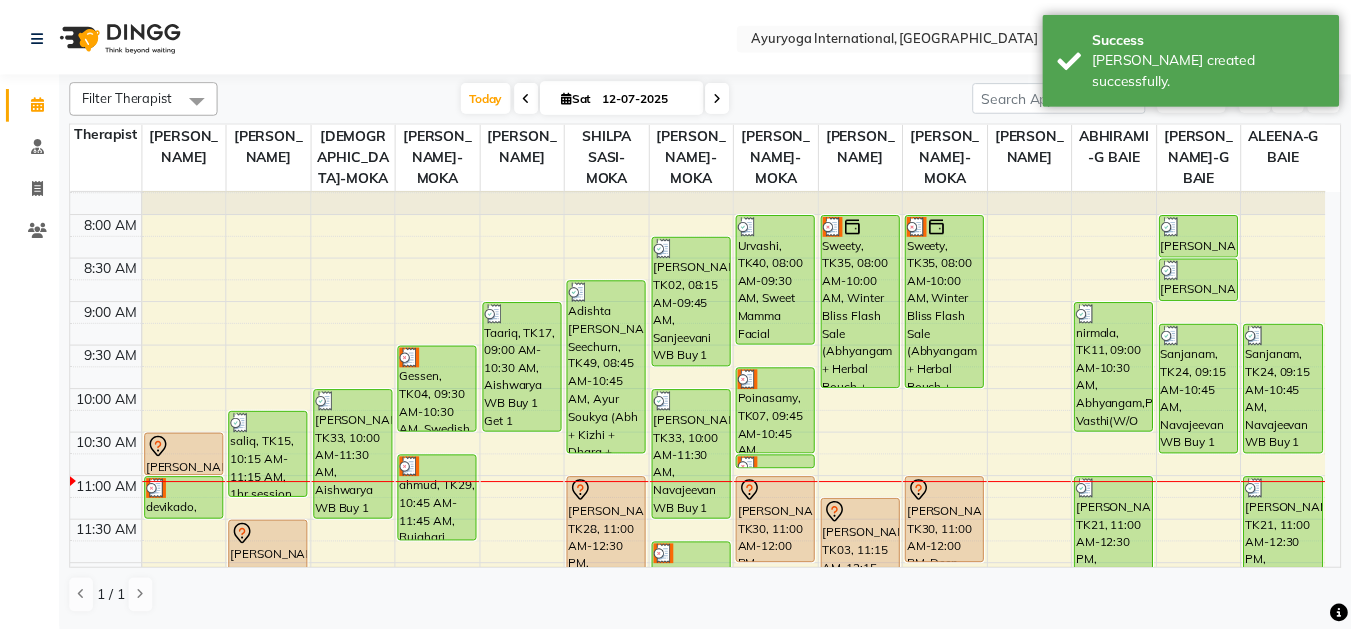 scroll, scrollTop: 100, scrollLeft: 0, axis: vertical 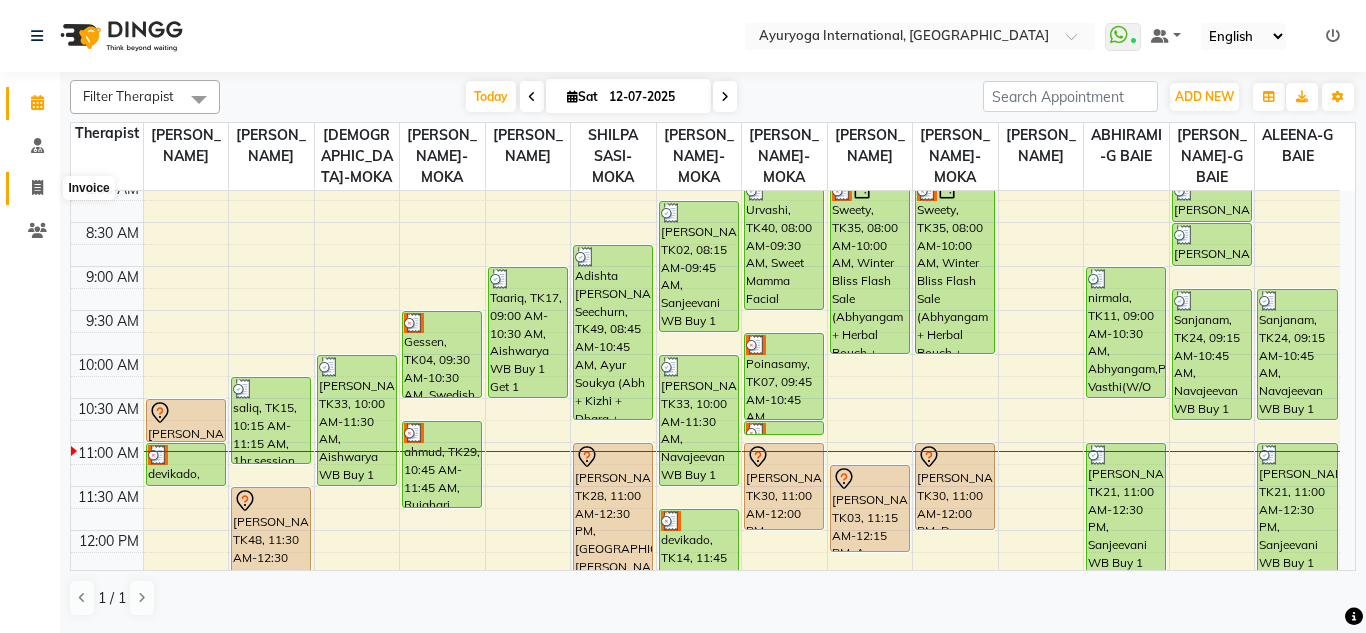 click 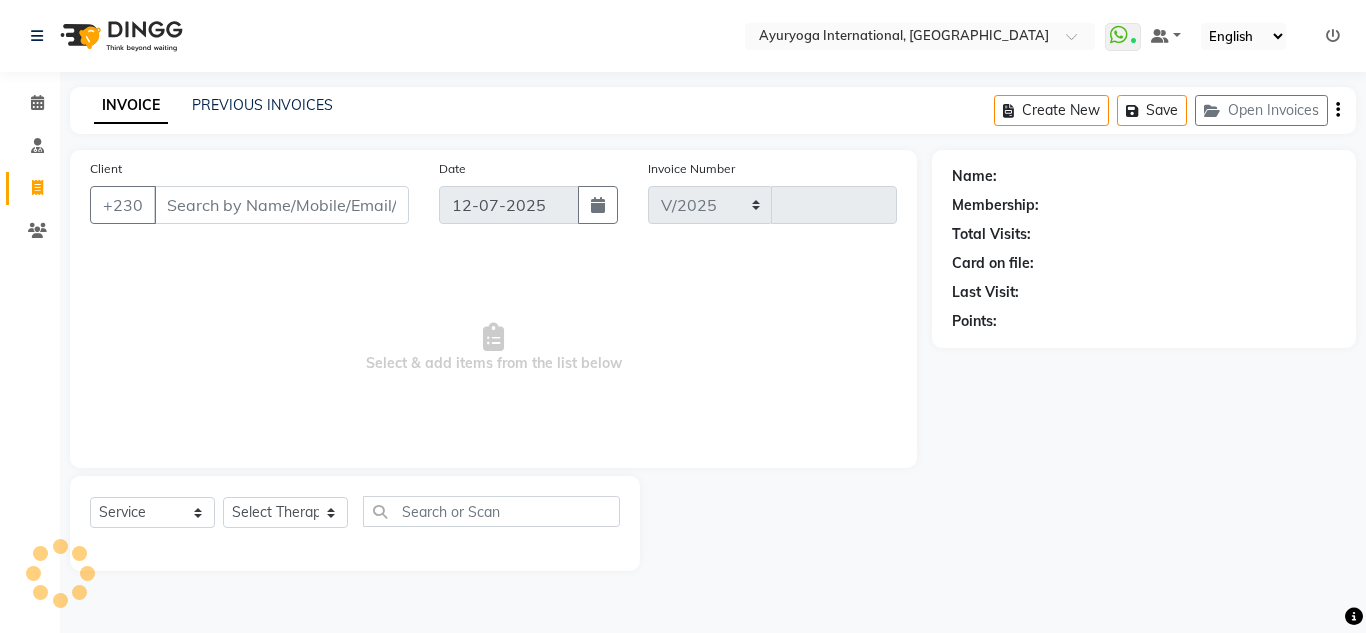 select on "730" 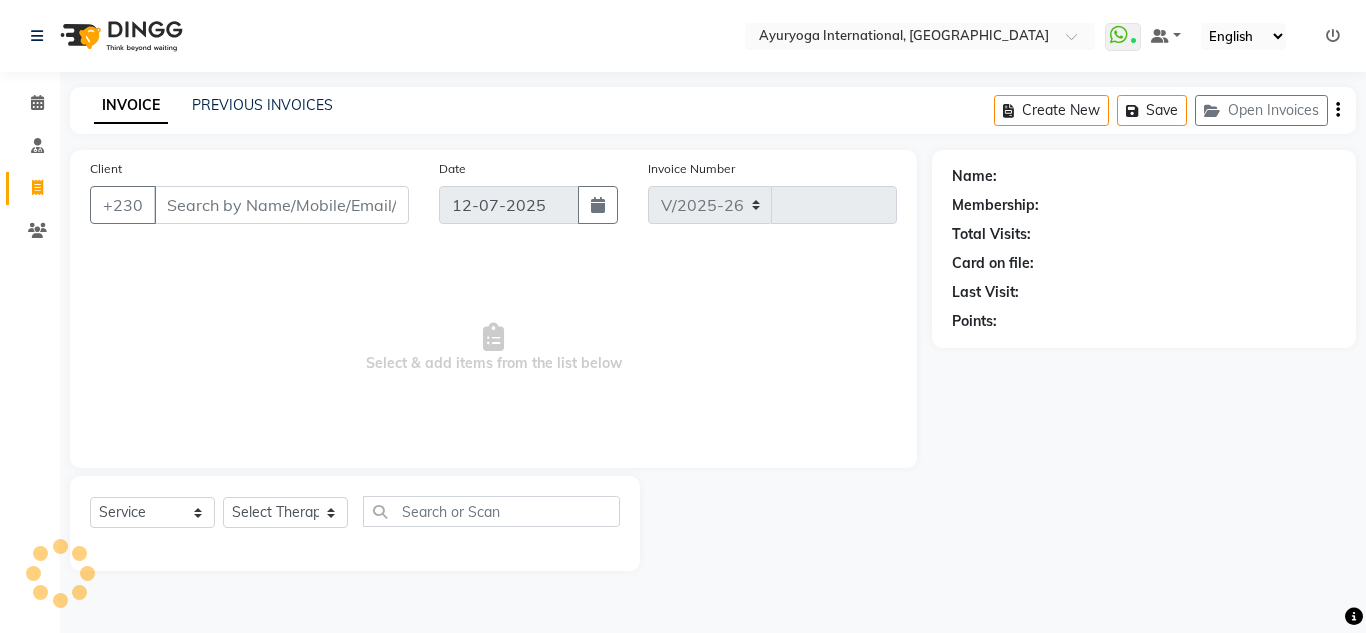 type on "3406" 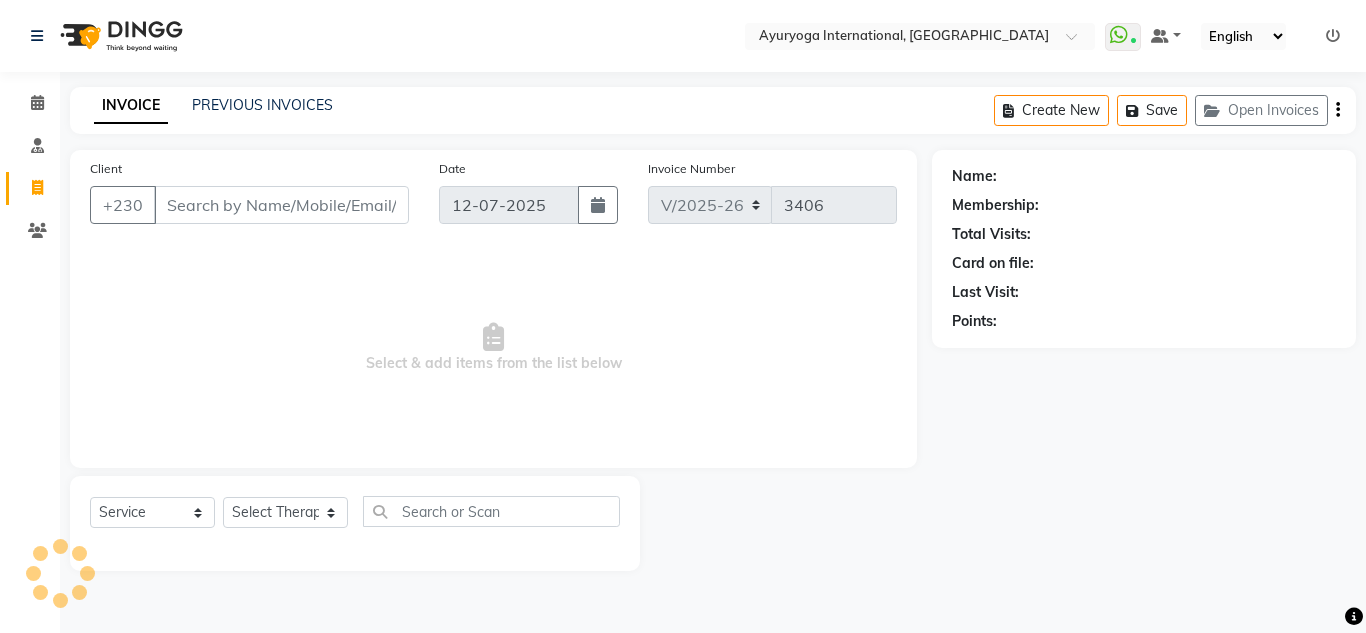 drag, startPoint x: 386, startPoint y: 181, endPoint x: 382, endPoint y: 195, distance: 14.56022 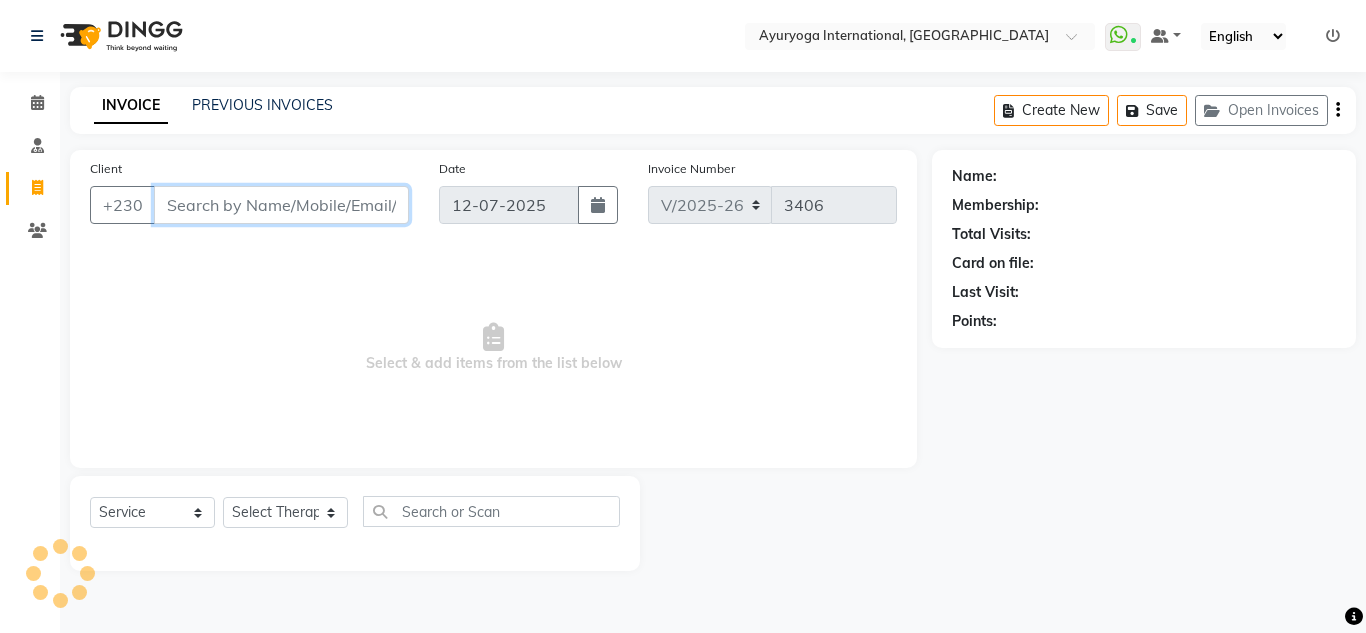 click on "Client" at bounding box center (281, 205) 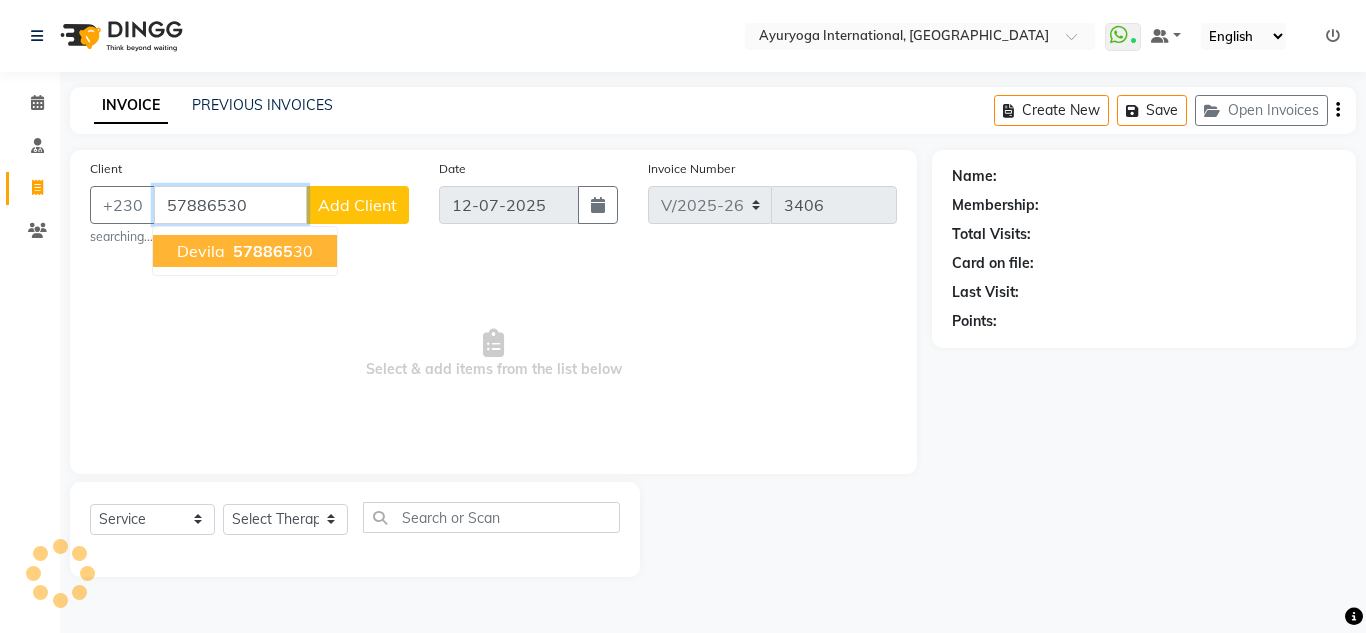 type on "57886530" 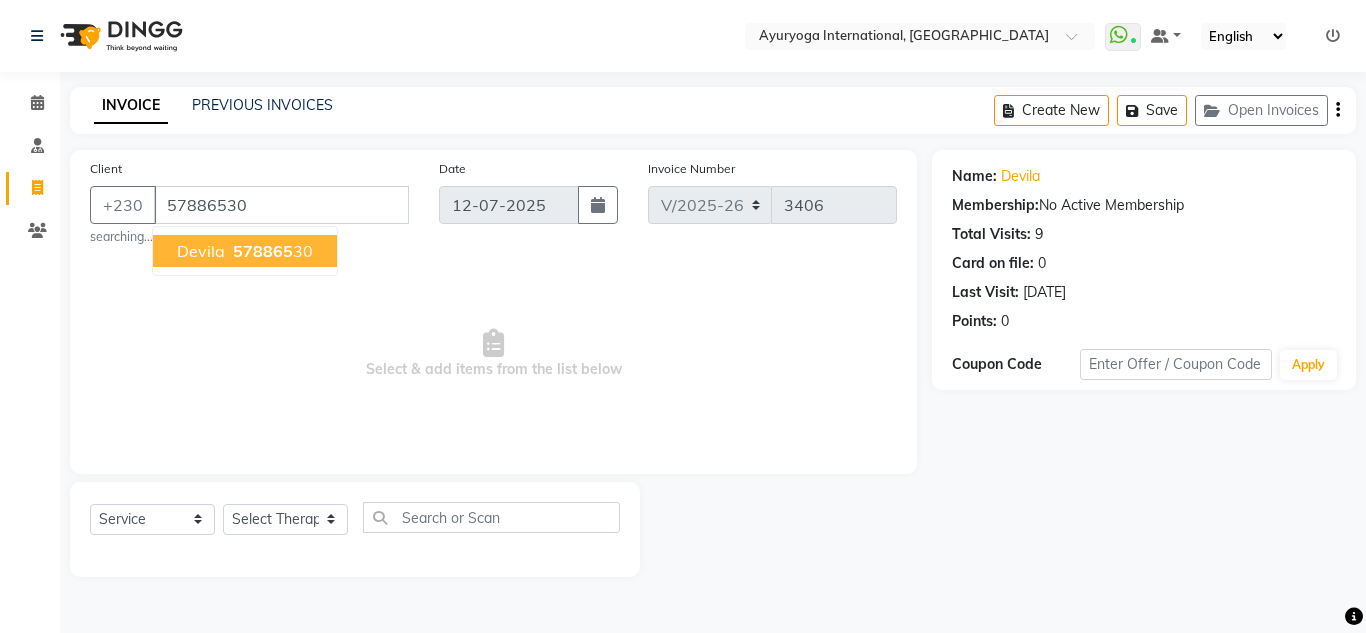 click on "578865" at bounding box center (263, 251) 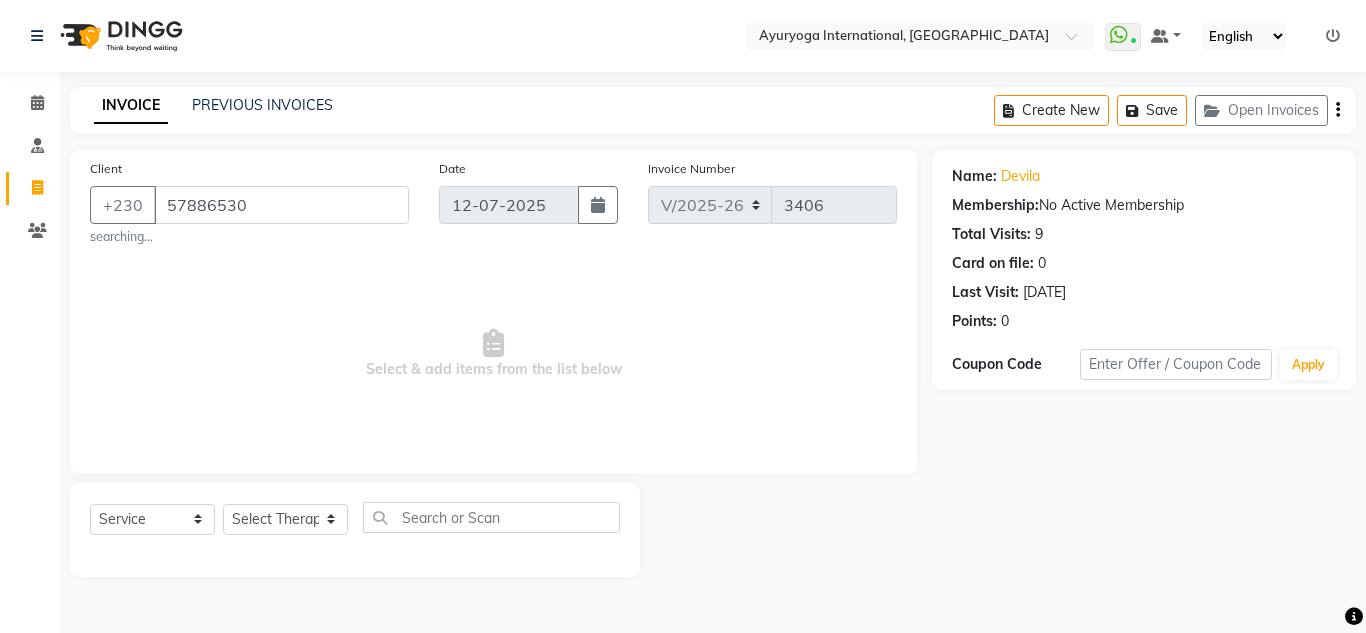 click on "Select  Service  Product  Membership  Package Voucher Prepaid Gift Card  Select Therapist ABHIRAMI-G BAIE ABHIRAM-MOKA ADHITHYA-MOKA ALEENA-G BAIE ANAGHA-MOKA BIJU PUTHUR VIJAYAN Dr ADARSH-MOKA JOJU MATHEW-MOKA KAVYA-MOKA MEGHA-MOKA NIDESH PRASANTH SASIDHARAN-MOKA PREMAWATEE SHILPA SASI-MOKA Shyama SIDDARTH-G BAIE SMIBIN TINU JOSEPH-G BAIE VISHNU-MOKA YUSHIKA-MOKA" 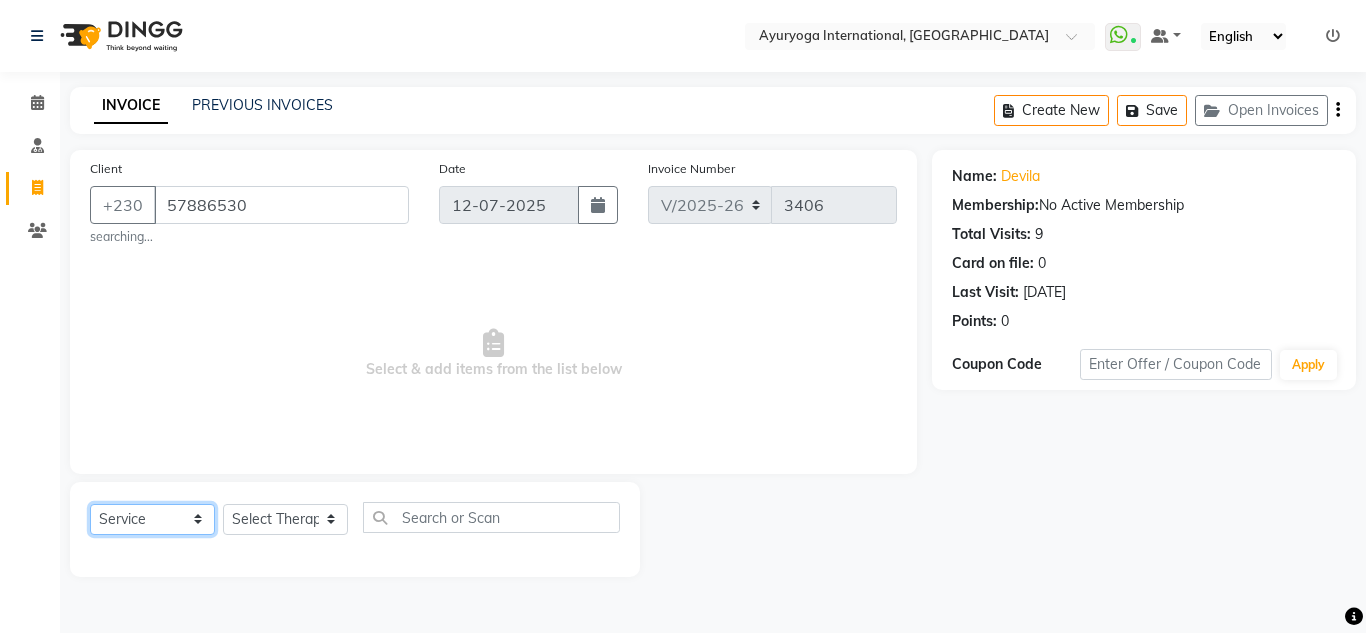 click on "Select  Service  Product  Membership  Package Voucher Prepaid Gift Card" 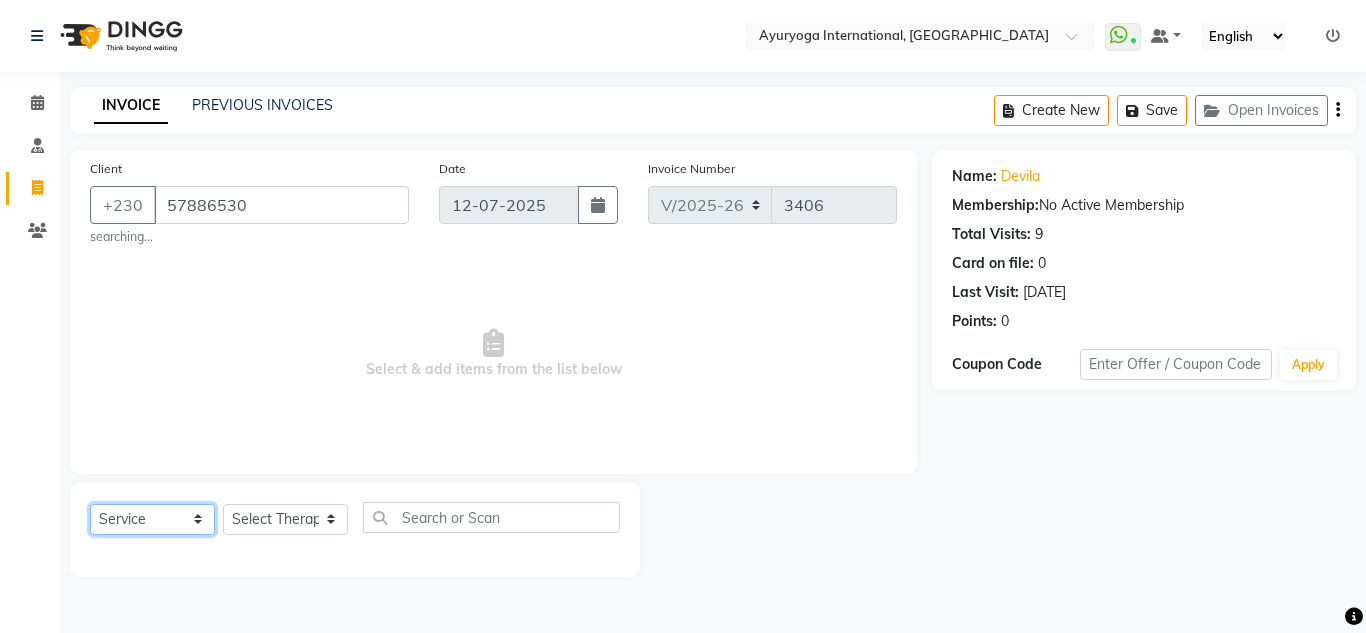 select on "V" 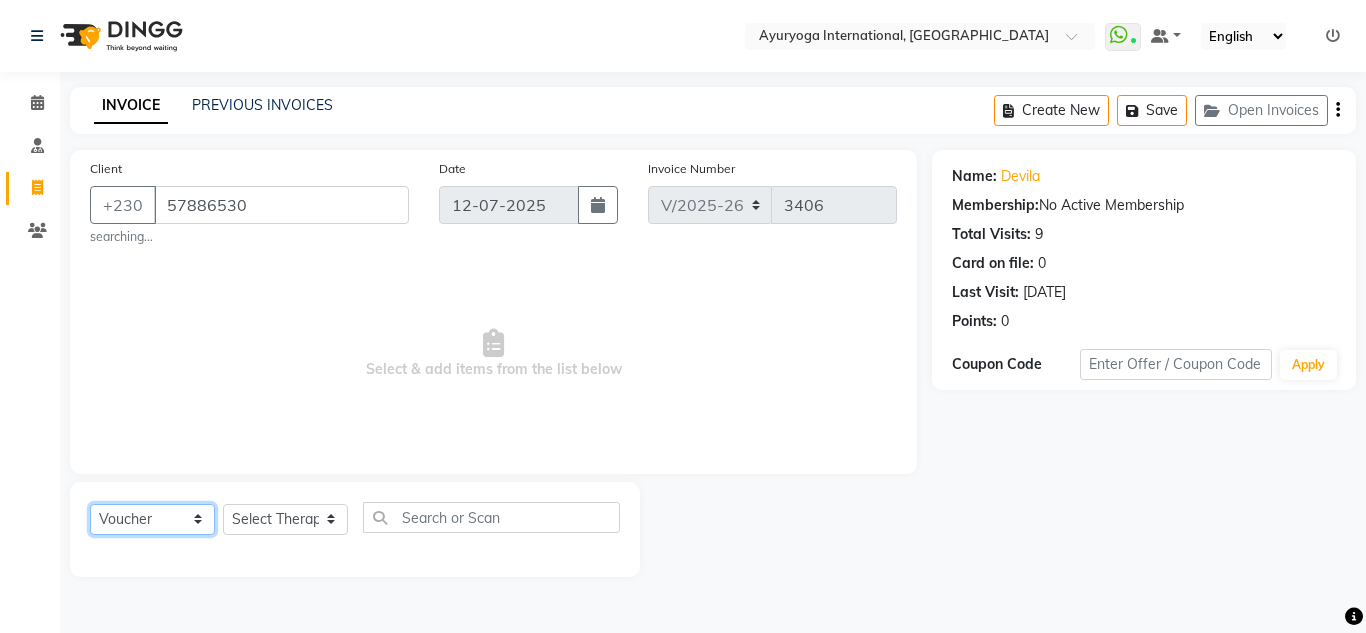 click on "Select  Service  Product  Membership  Package Voucher Prepaid Gift Card" 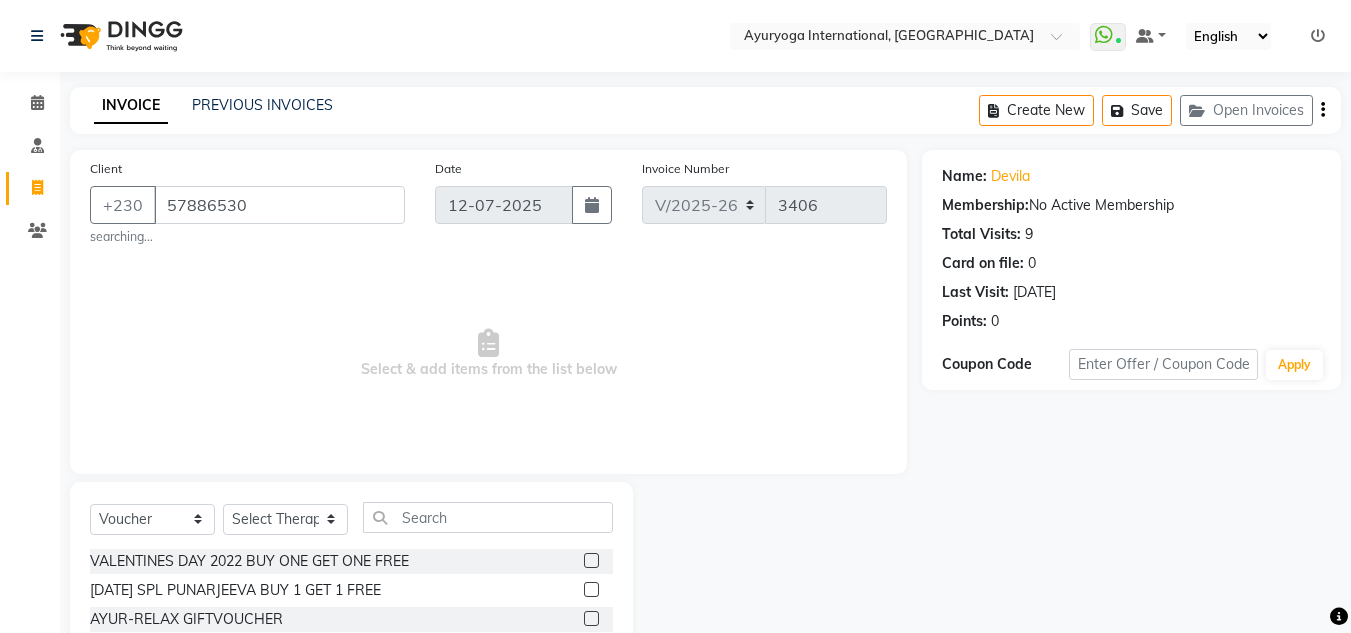 click on "Select  Service  Product  Membership  Package Voucher Prepaid Gift Card  Select Therapist ABHIRAMI-G BAIE ABHIRAM-MOKA ADHITHYA-MOKA ALEENA-G BAIE ANAGHA-MOKA BIJU PUTHUR VIJAYAN Dr ADARSH-MOKA JOJU MATHEW-MOKA KAVYA-MOKA MEGHA-MOKA NIDESH PRASANTH SASIDHARAN-MOKA PREMAWATEE SHILPA SASI-MOKA Shyama SIDDARTH-G BAIE SMIBIN TINU JOSEPH-G BAIE VISHNU-MOKA YUSHIKA-MOKA VALENTINES DAY 2022 BUY ONE GET ONE FREE  DIWALI SPL PUNARJEEVA BUY 1 GET 1 FREE  AYUR-RELAX GIFTVOUCHER  MONTH END PROMO JEEVANI BUY 1 GET 1 FREE  MONTH END PROMO AISHWARYA BUY 1 GET 1 FREE   INDIPENDANCE DAY 2022 (BUY 1 Get 1 FREE) ABH + FACIAL 90 Min,  SWEDISH MASSAGE 60 MIN  Navajeevan BUY 1 GET 1 FREE  Spa Massage + Facial 90Min.  CHRISTMAS SPL ABHYANGAM + FACIAL 90 Min.  PANCHAGAVYA FACIAL + FOOT MASSAGE 60MIN  MANICURE & PEDICURE  SWEET MAMMA FACIAL PACKAGE 90 Min  MOTHER's Day - 90 Mins  CELEBRATION MOM PACKAGE 90 Min  SUPER MOM CARE PACKAGE 120 Min  DIVALI SPECIAL PUNARJEEVA  Combo - Swedish & Reflexology  NAVARATRI BUY 1 GET 1 FREE 120Min" 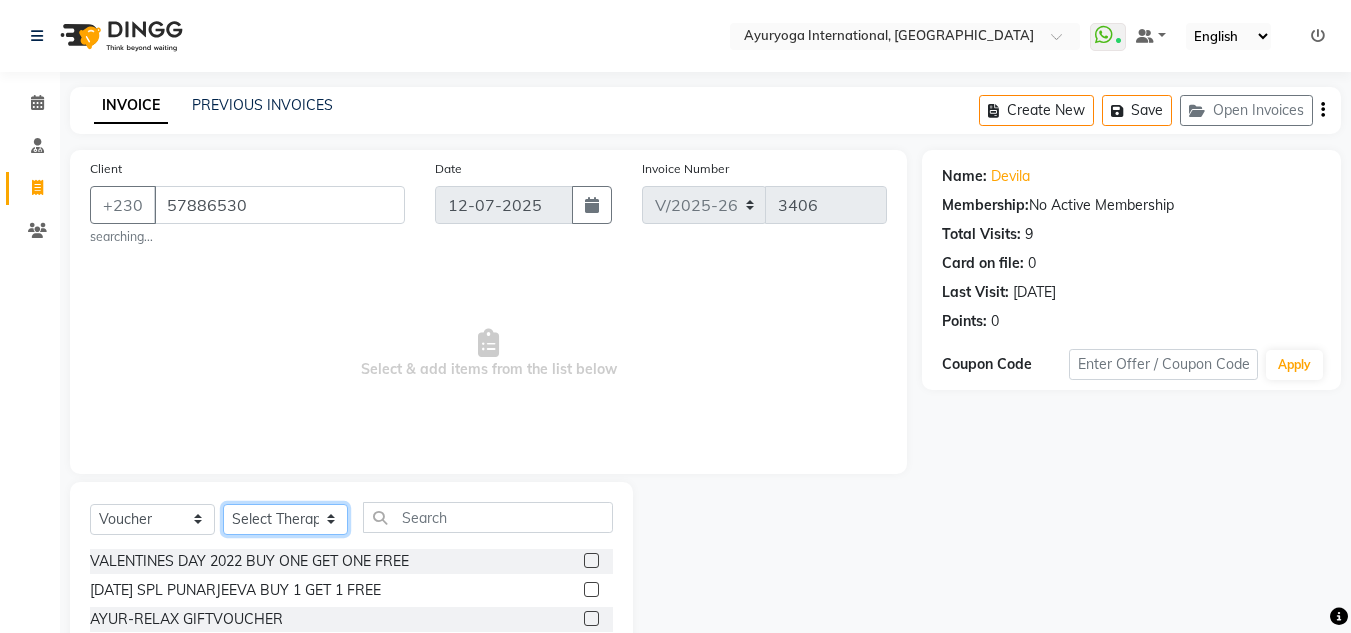 drag, startPoint x: 285, startPoint y: 526, endPoint x: 278, endPoint y: 507, distance: 20.248457 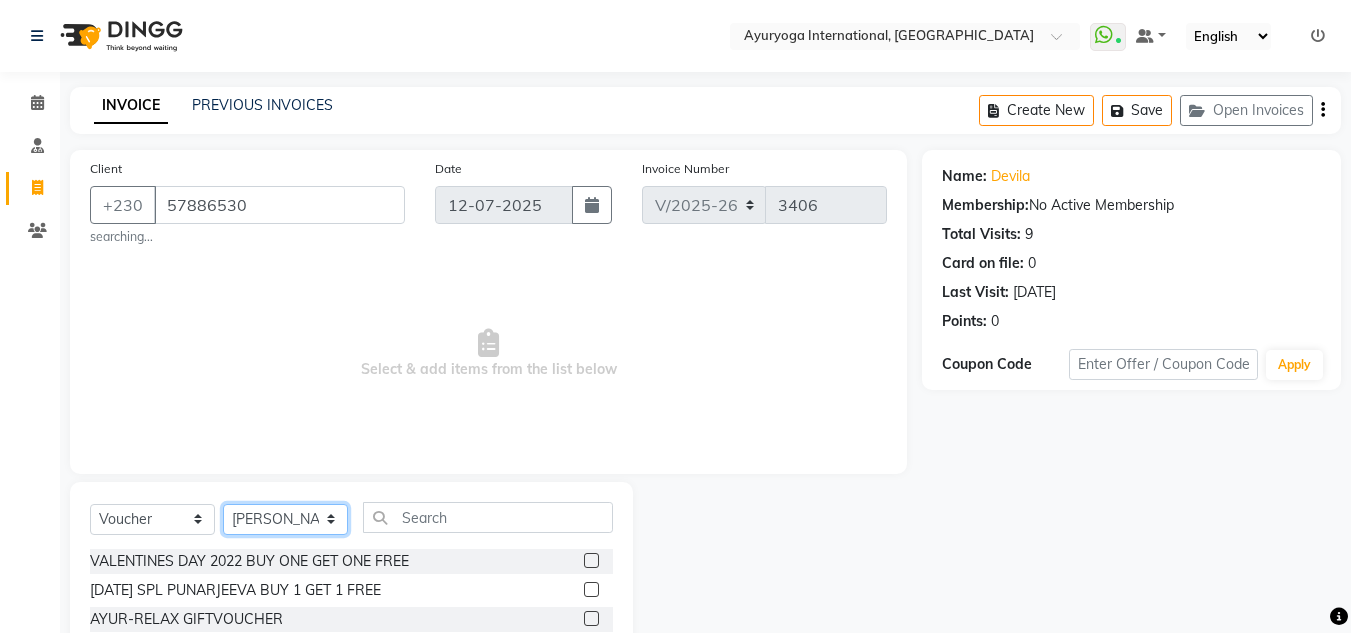 click on "Select Therapist ABHIRAMI-G BAIE ABHIRAM-MOKA ADHITHYA-MOKA ALEENA-G BAIE ANAGHA-MOKA BIJU PUTHUR VIJAYAN Dr ADARSH-MOKA JOJU MATHEW-MOKA KAVYA-MOKA MEGHA-MOKA NIDESH PRASANTH SASIDHARAN-MOKA PREMAWATEE SHILPA SASI-MOKA Shyama SIDDARTH-G BAIE SMIBIN TINU JOSEPH-G BAIE VISHNU-MOKA YUSHIKA-MOKA" 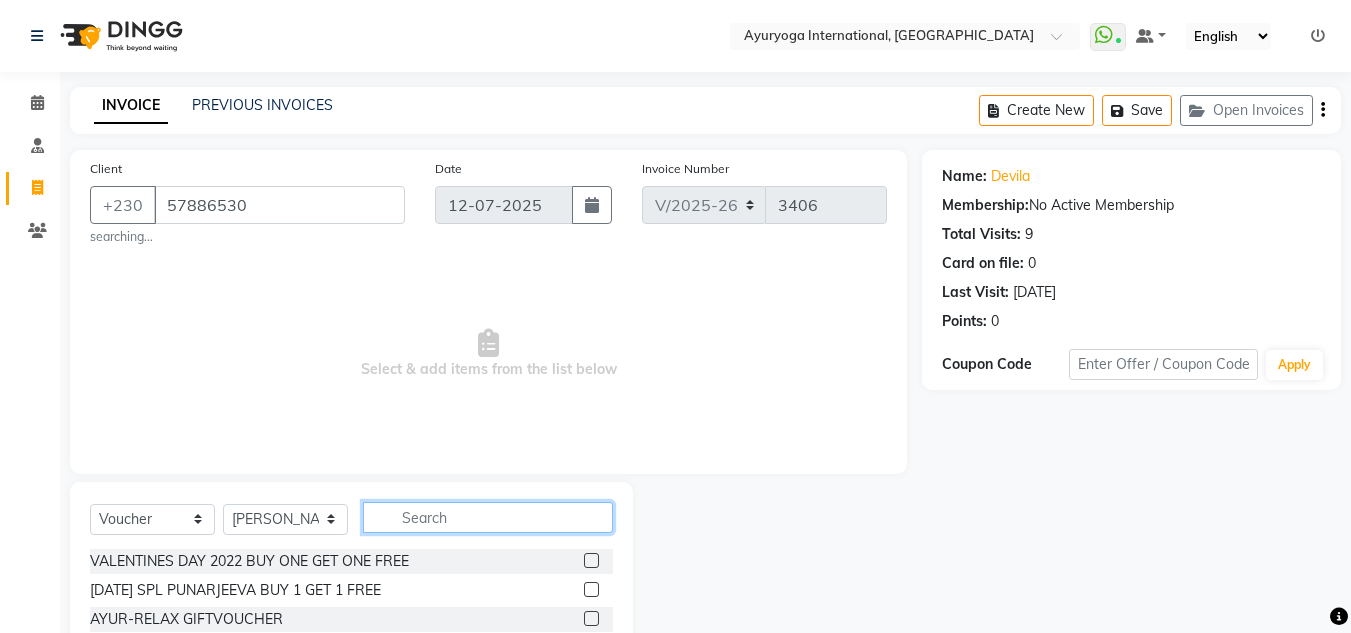 click 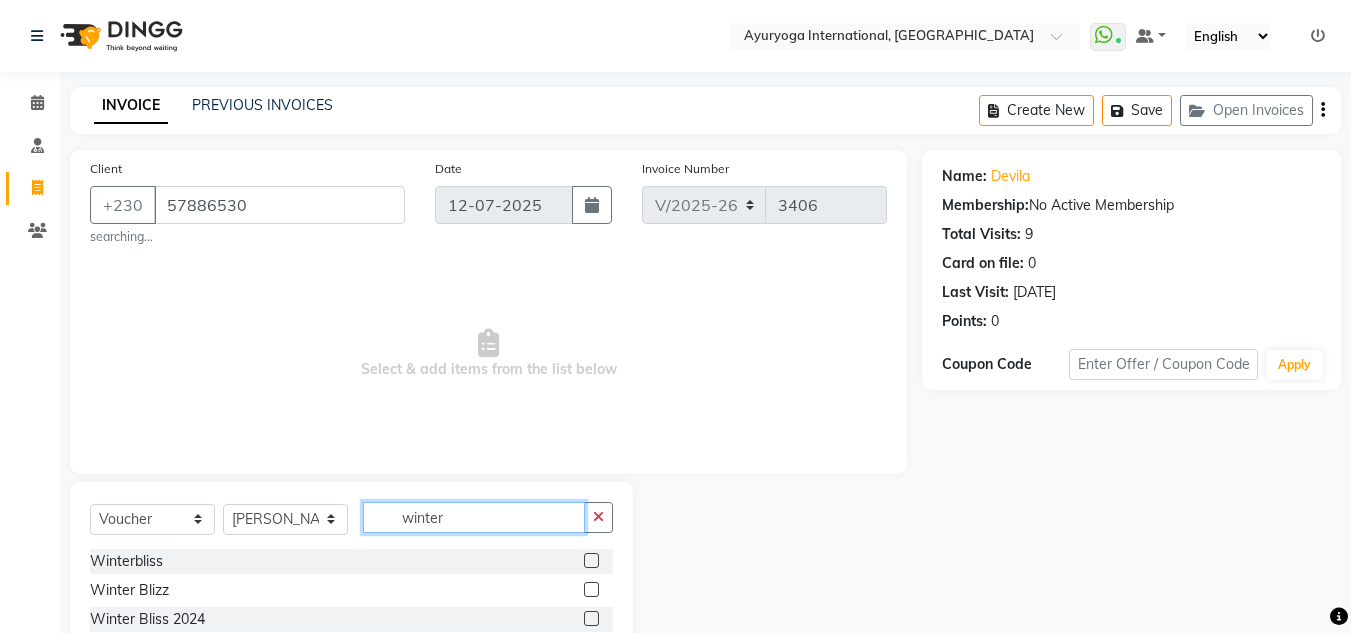 type on "winter" 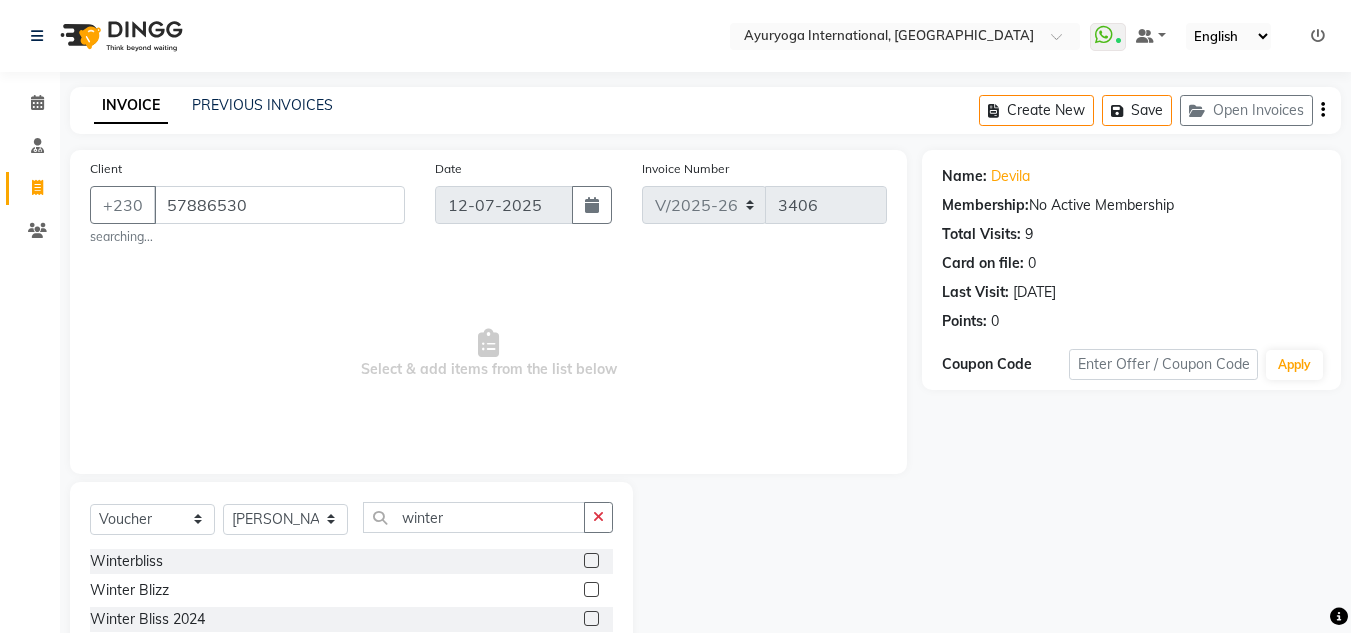 click 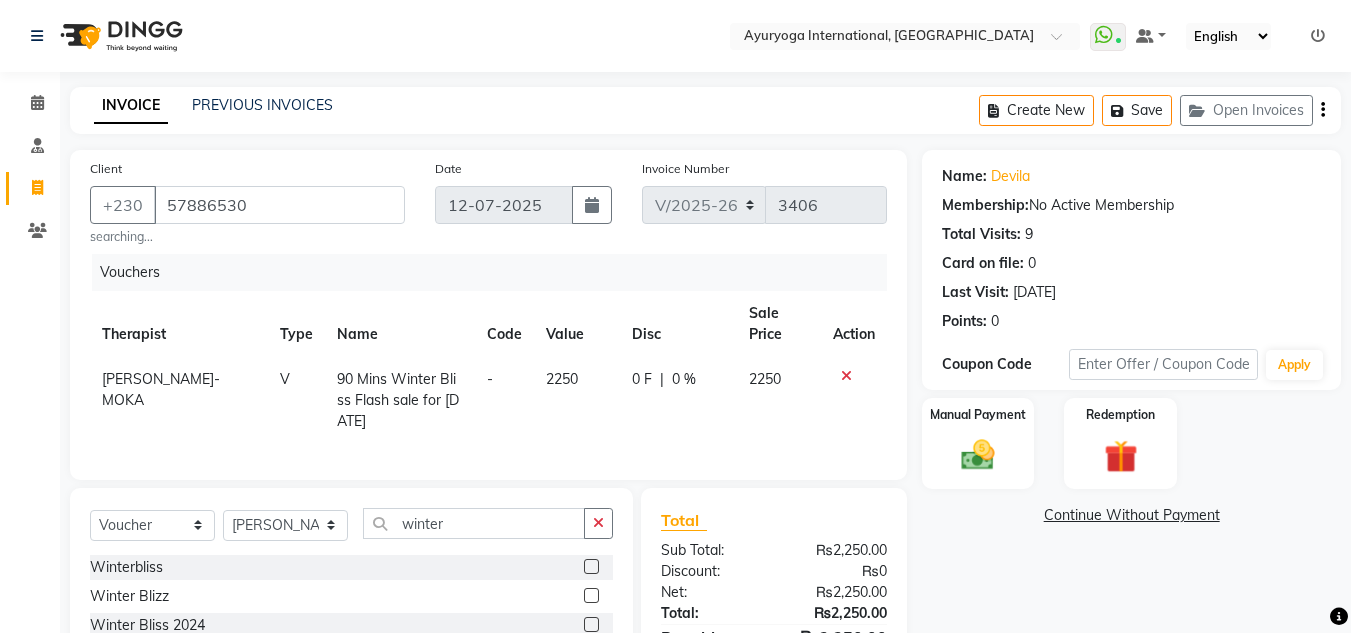 scroll, scrollTop: 119, scrollLeft: 0, axis: vertical 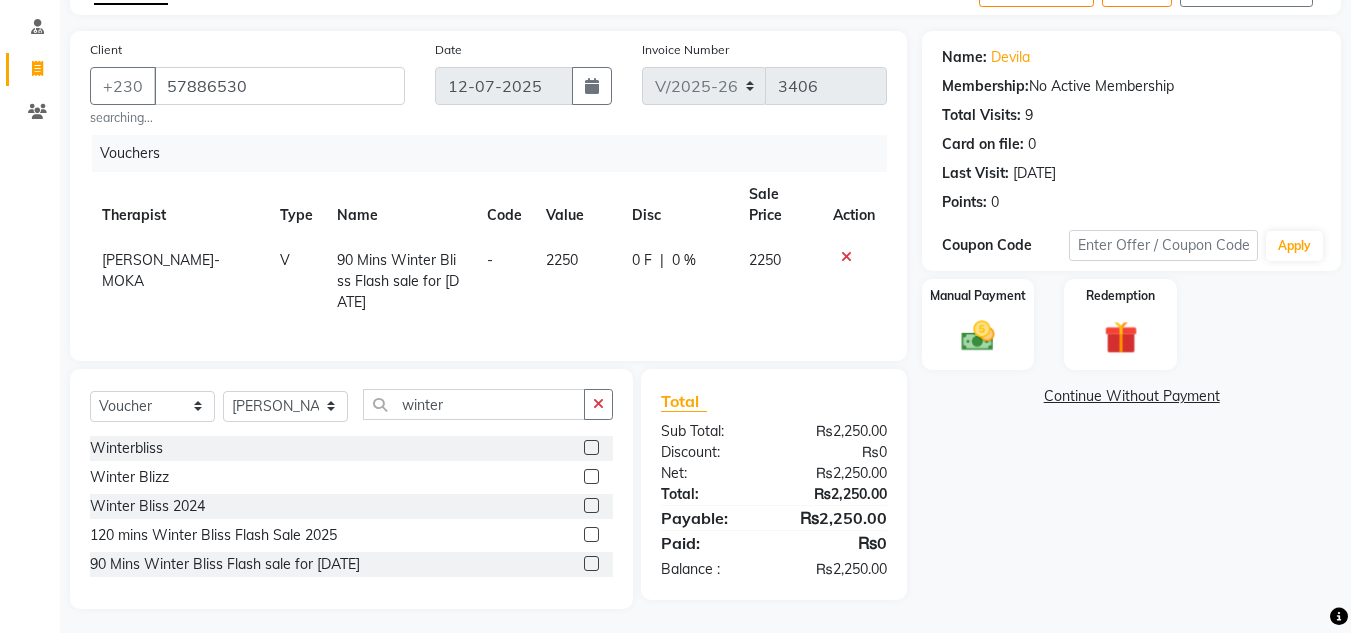 checkbox on "false" 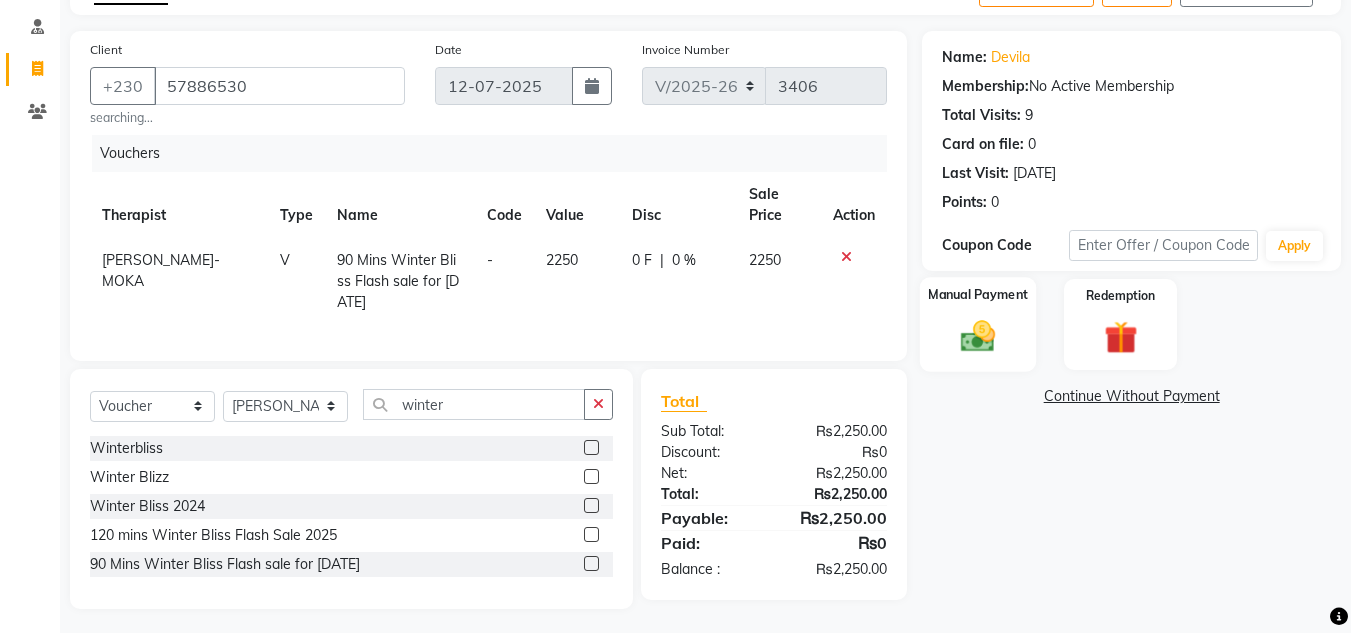 click 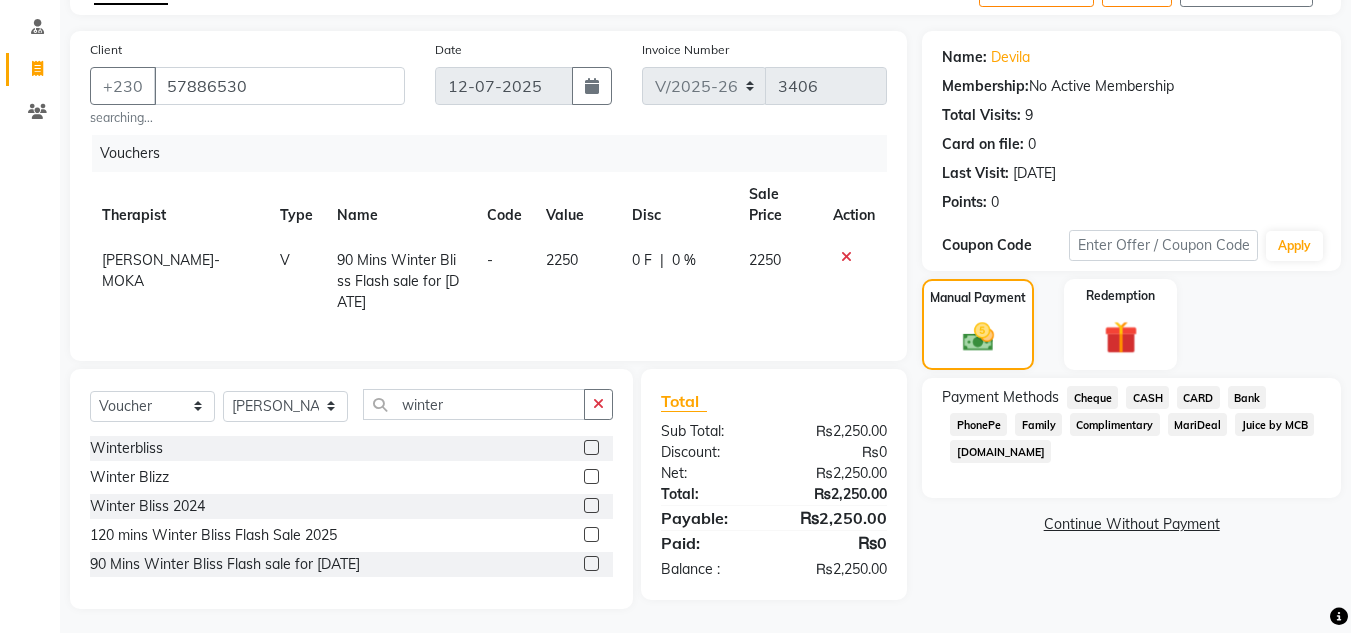 click on "CARD" 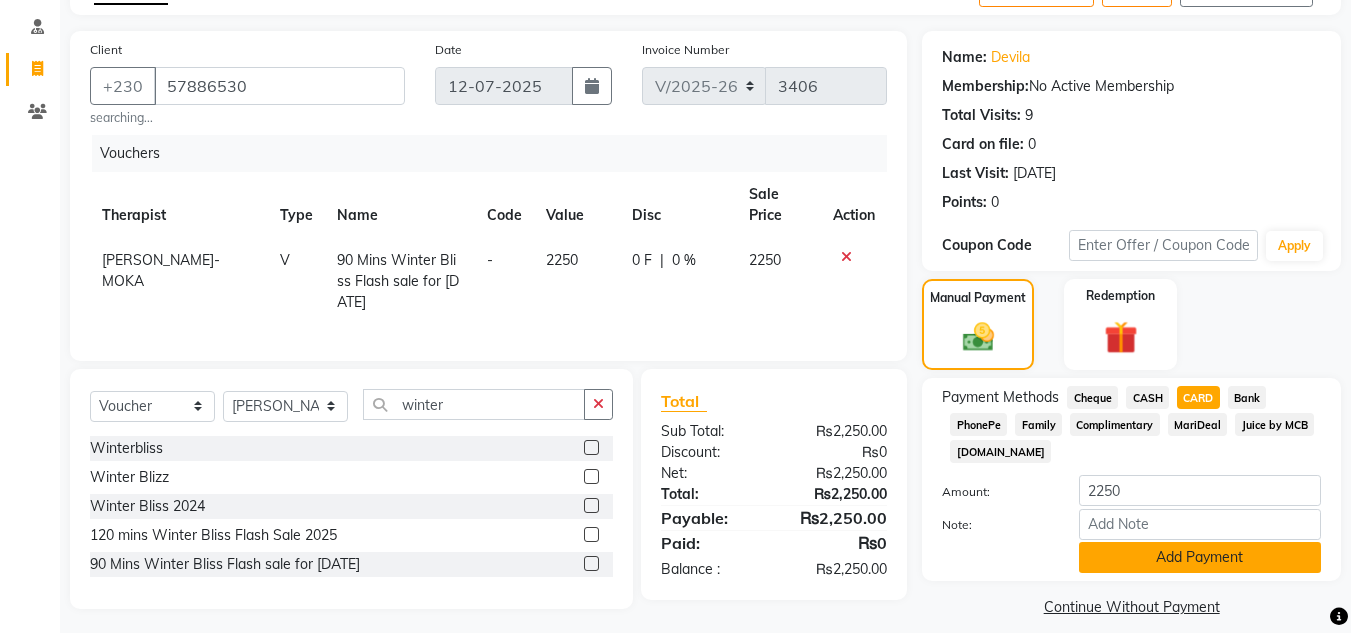 click on "Add Payment" 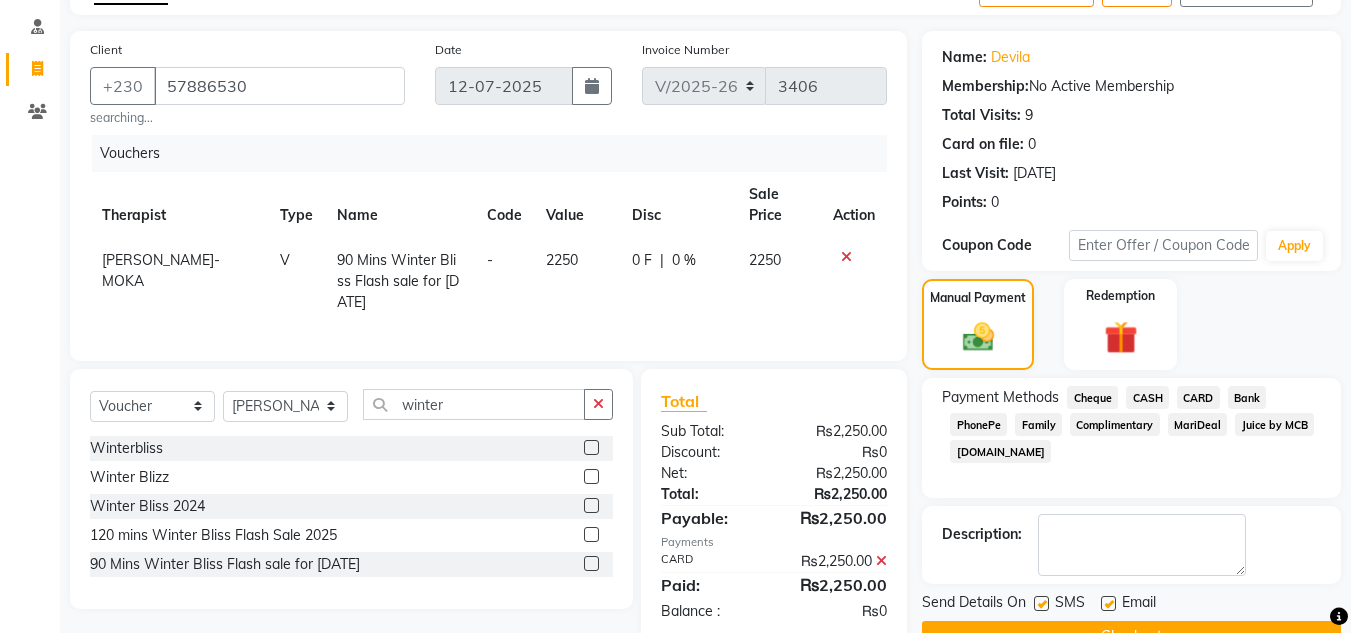 click on "Checkout" 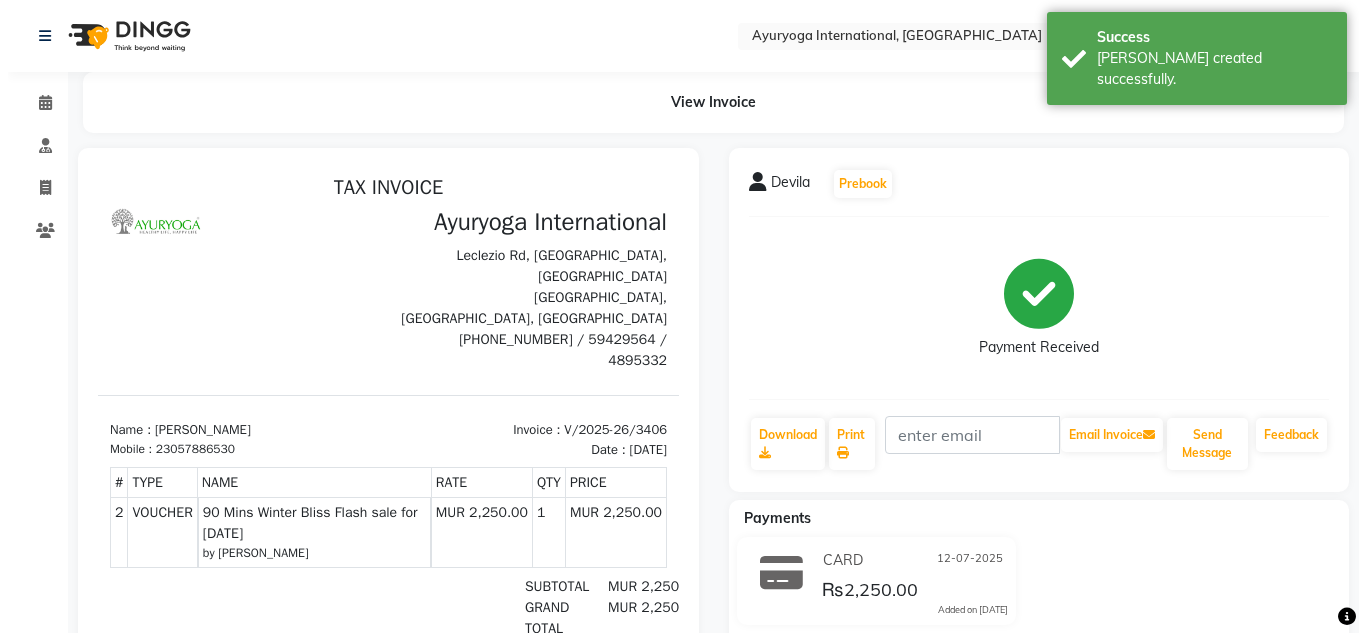scroll, scrollTop: 0, scrollLeft: 0, axis: both 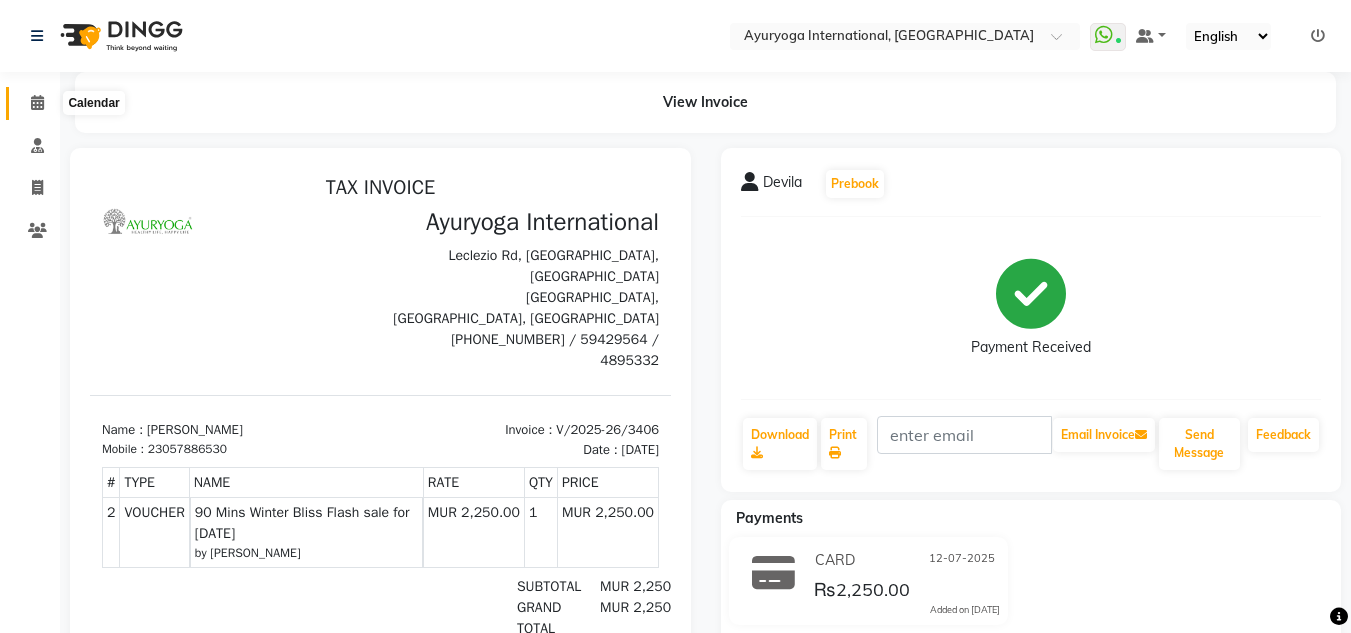 click 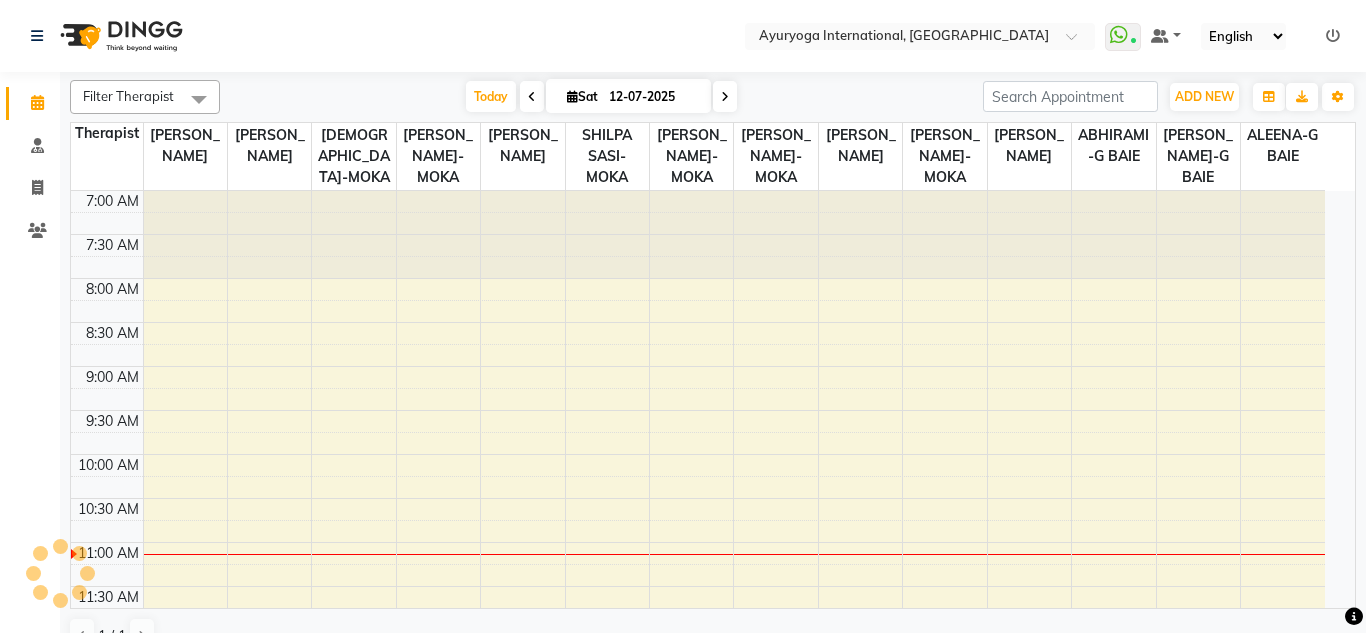 click on "[DATE]  [DATE]" at bounding box center [601, 97] 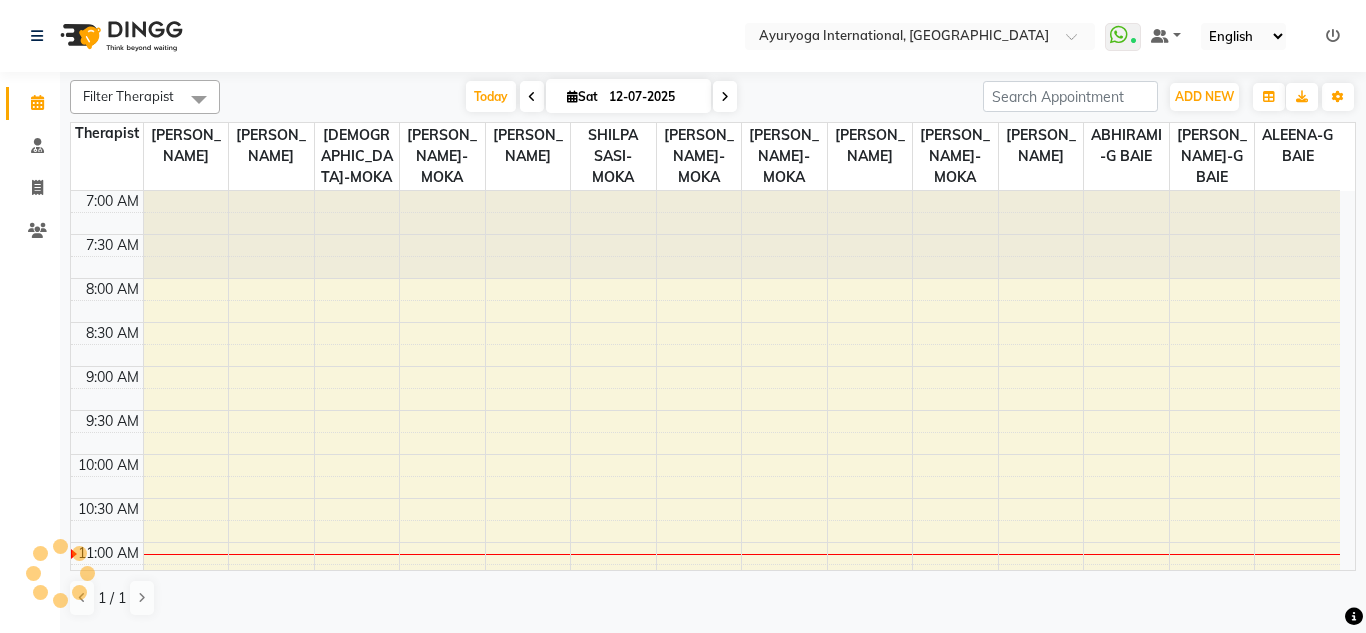 scroll, scrollTop: 0, scrollLeft: 0, axis: both 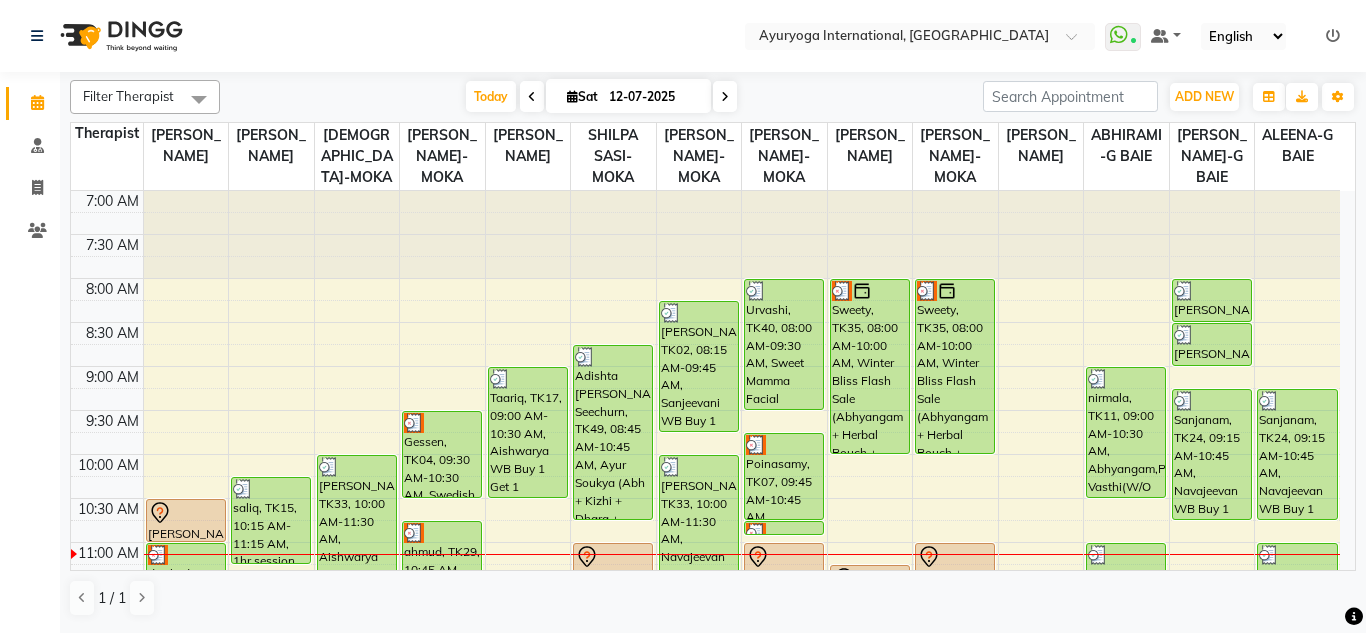 click on "Select Location × Ayuryoga International, Mount Ory Rd  WhatsApp Status  ✕ Status:  Connected Most Recent Message: 12-07-2025     10:15 AM Recent Service Activity: 12-07-2025     10:15 AM Default Panel My Panel English ENGLISH Español العربية मराठी हिंदी ગુજરાતી தமிழ் 中文 Notifications nothing to show" 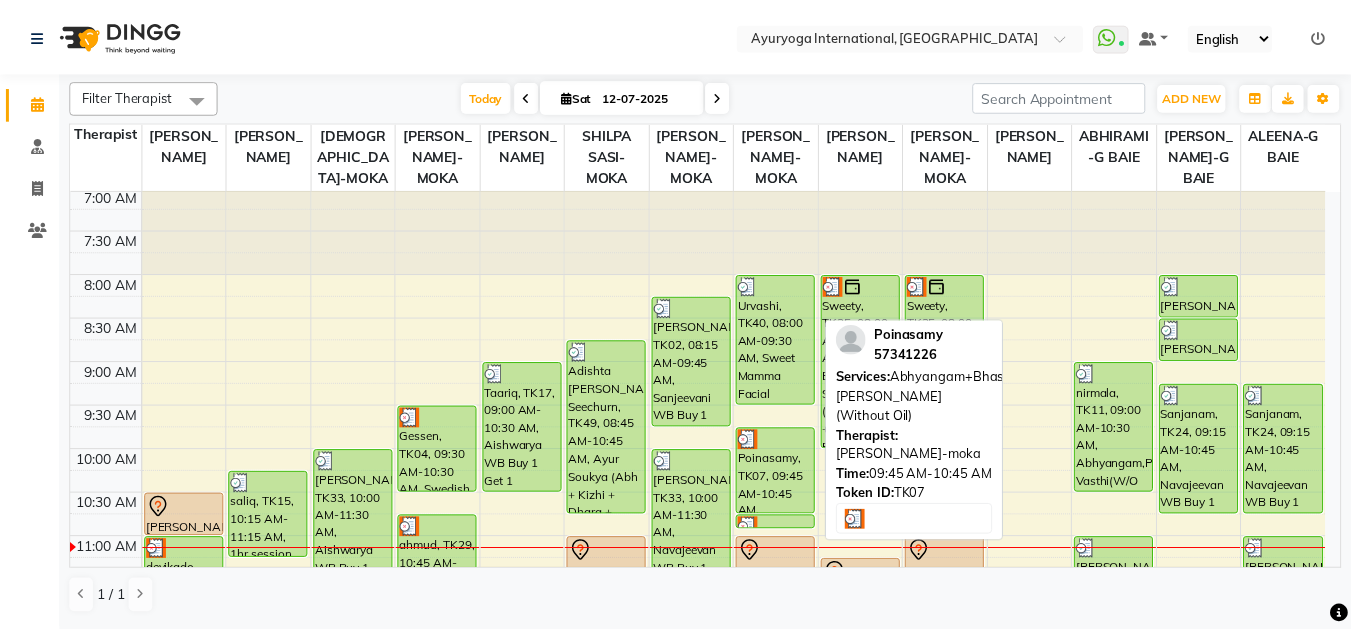 scroll, scrollTop: 0, scrollLeft: 0, axis: both 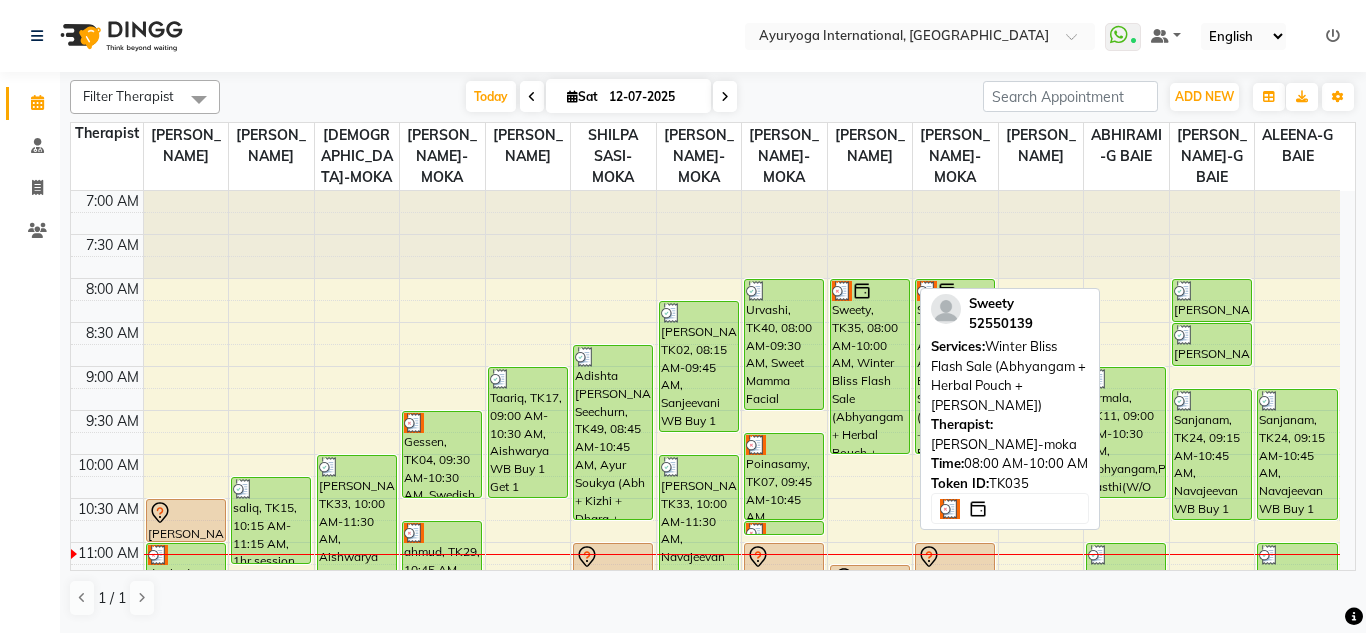 click on "Sweety, TK35, 08:00 AM-10:00 AM, Winter Bliss Flash Sale (Abhyangam + Herbal Pouch + Ksheeradhara)" at bounding box center (870, 366) 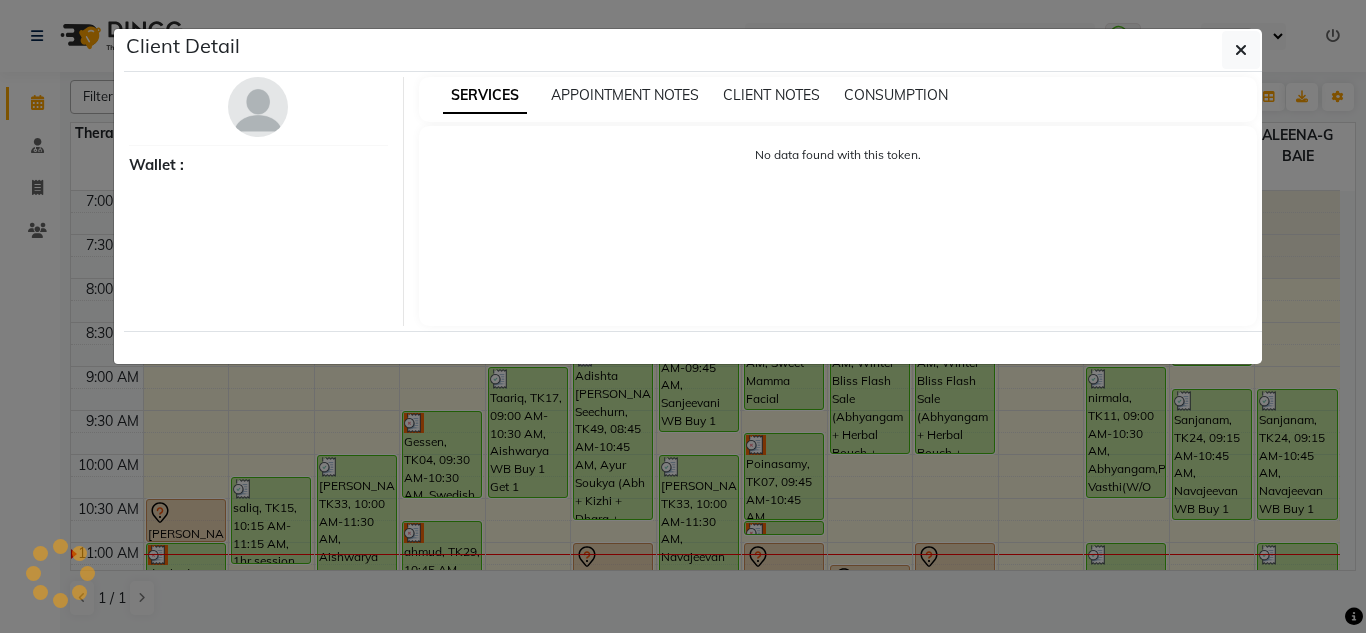 select on "3" 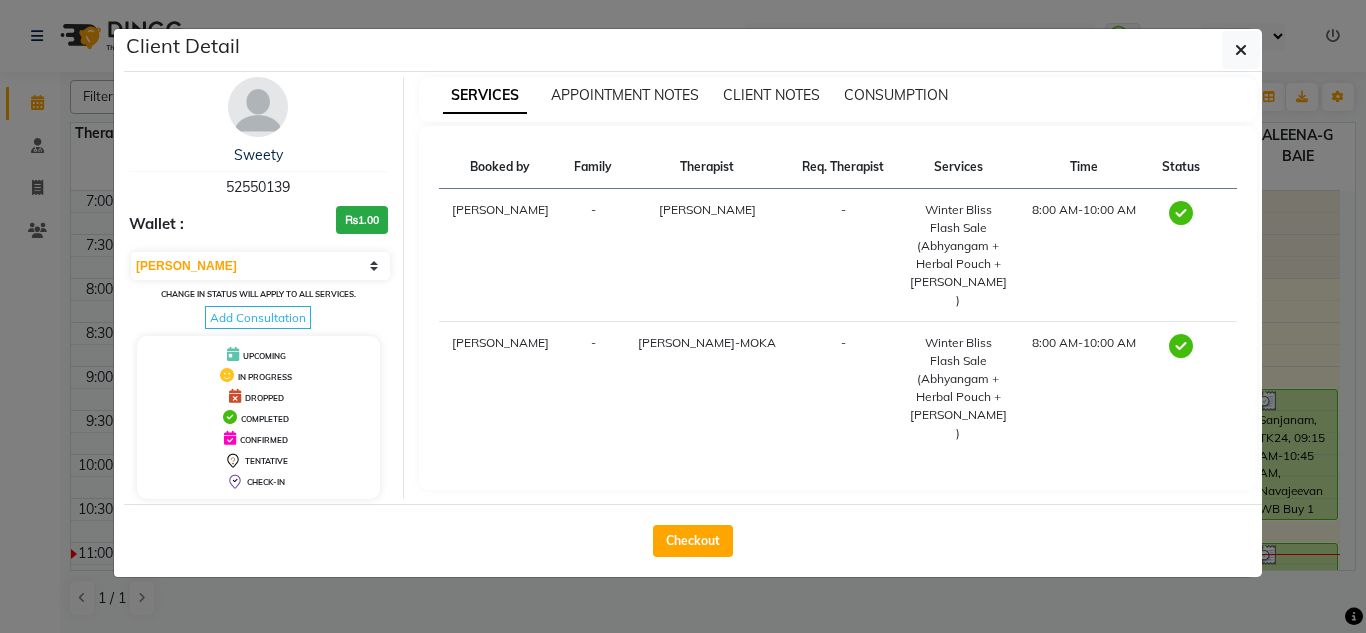 click on "Checkout" 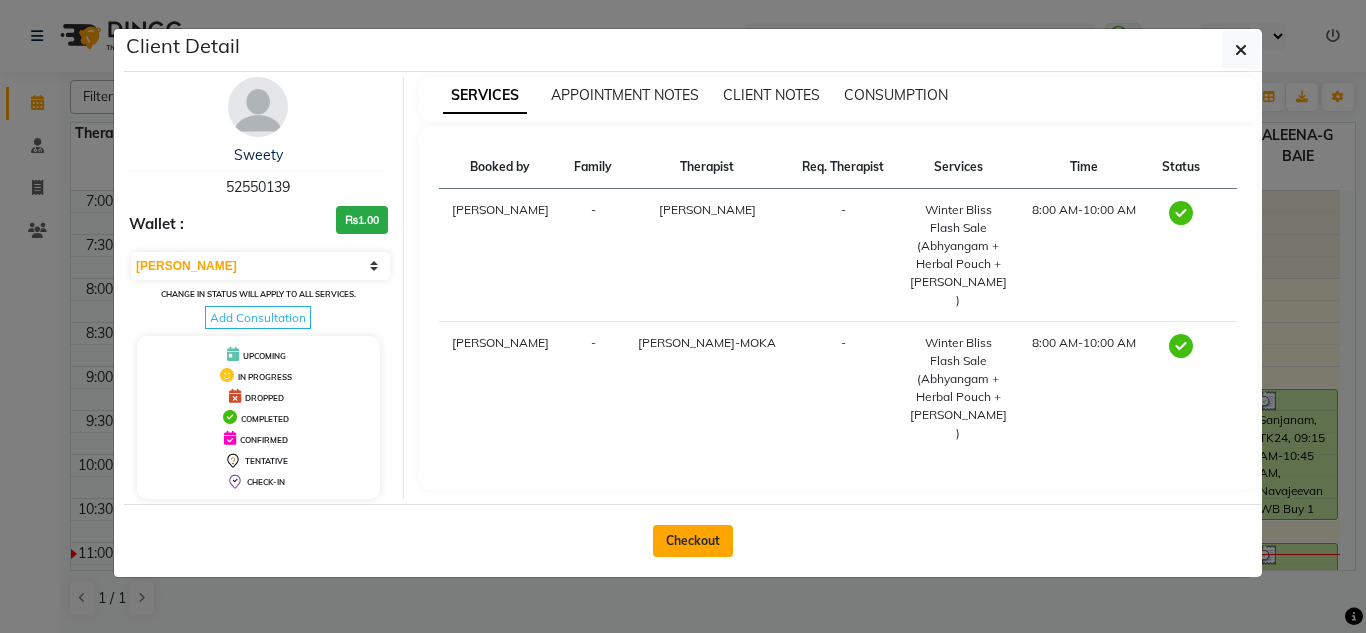 click on "Checkout" 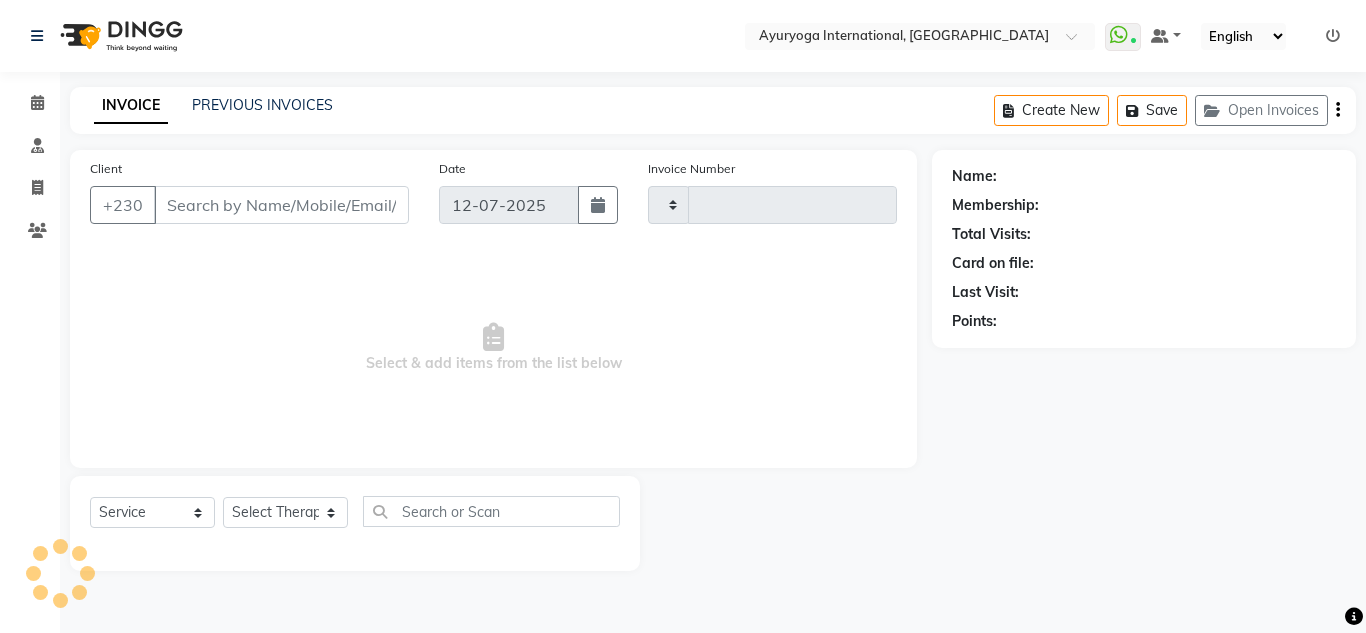 type on "3407" 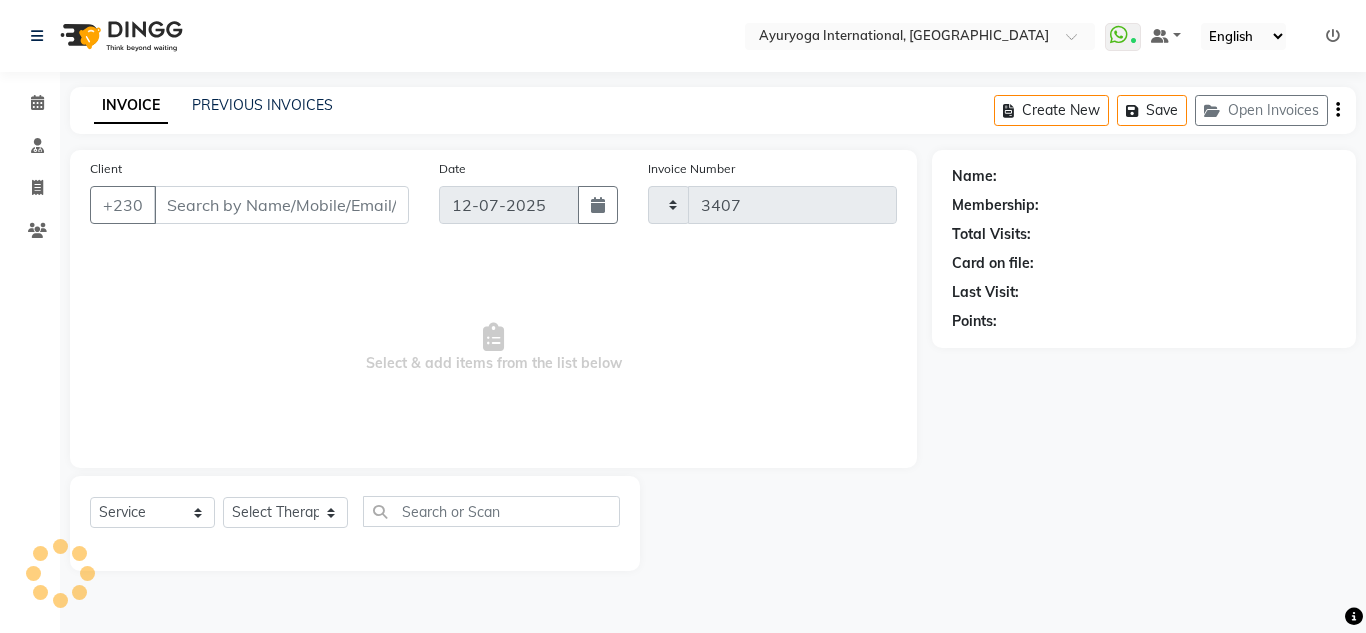 select on "730" 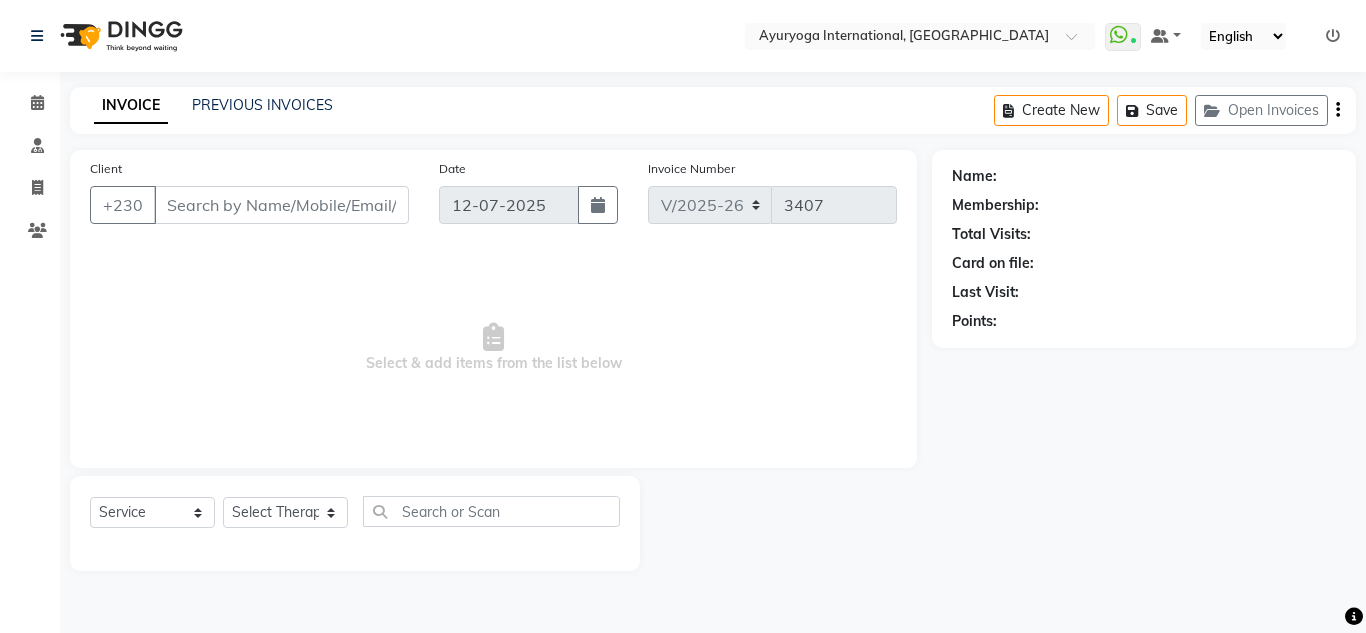 type on "52550139" 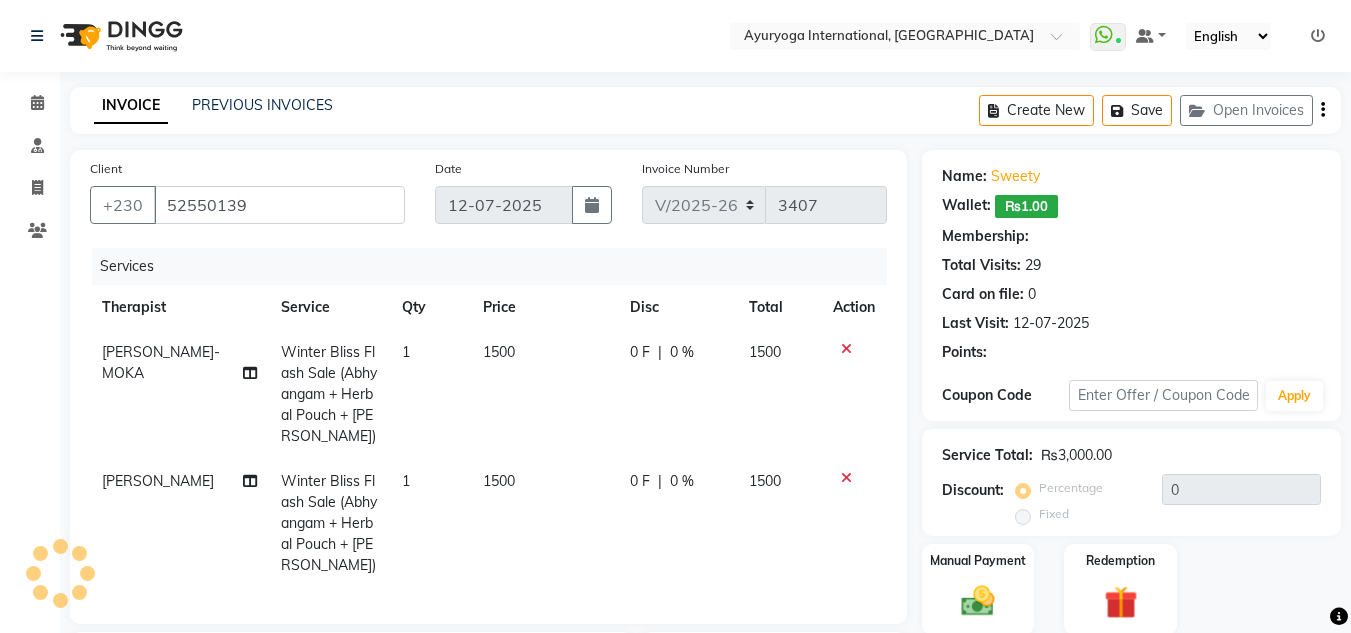 type on "5" 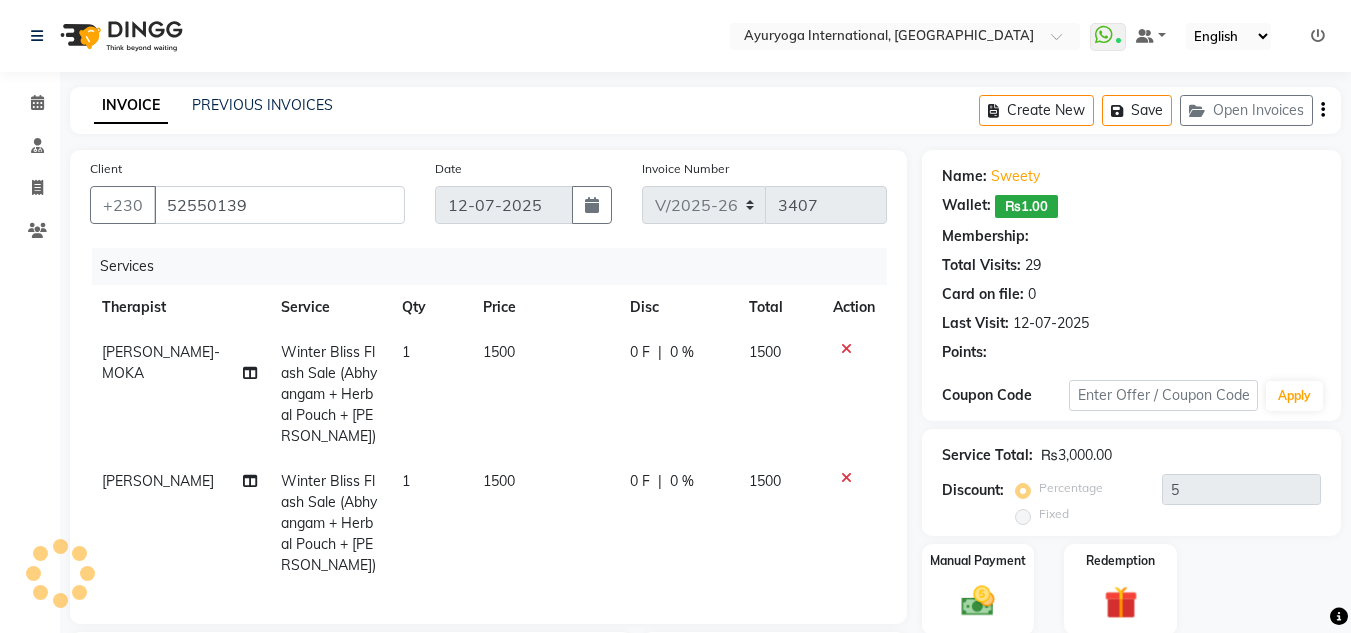 select on "1: Object" 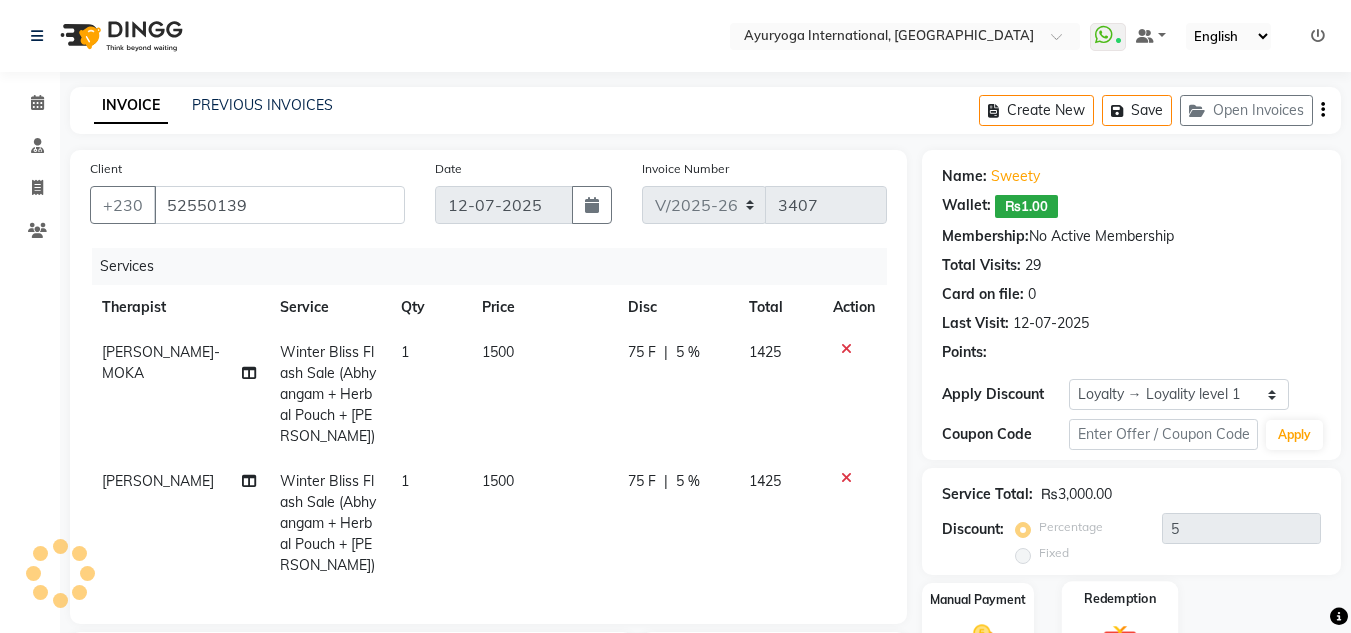 click 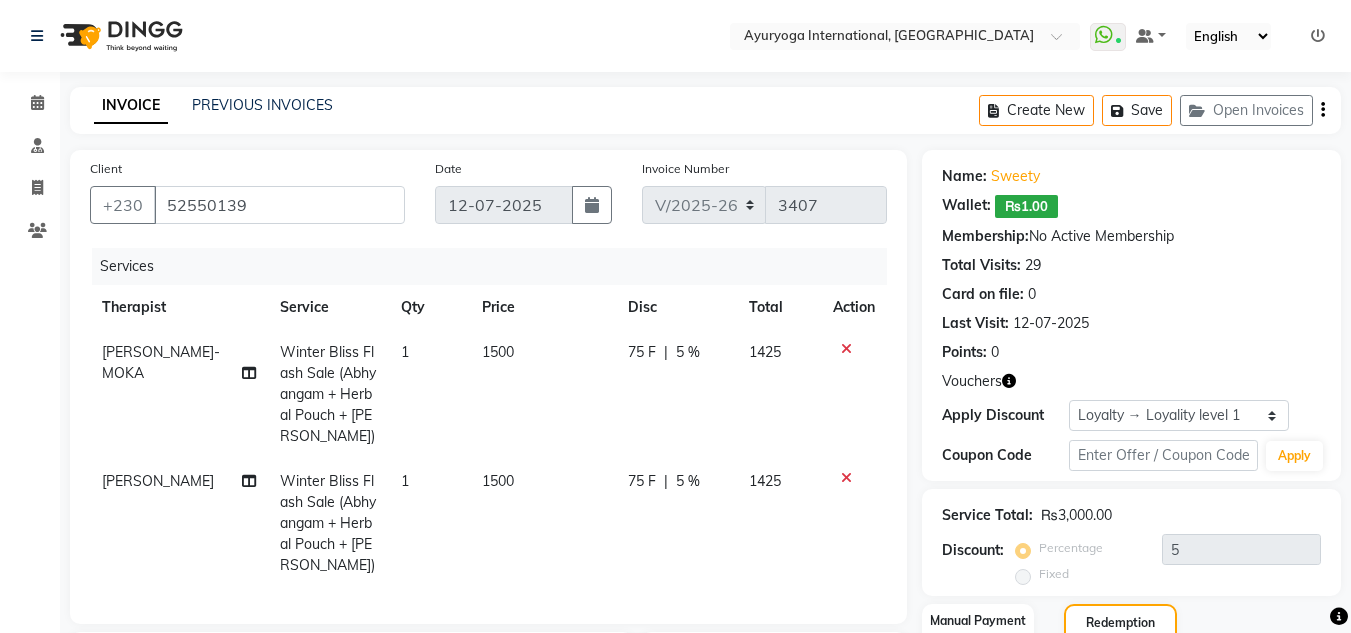 scroll, scrollTop: 200, scrollLeft: 0, axis: vertical 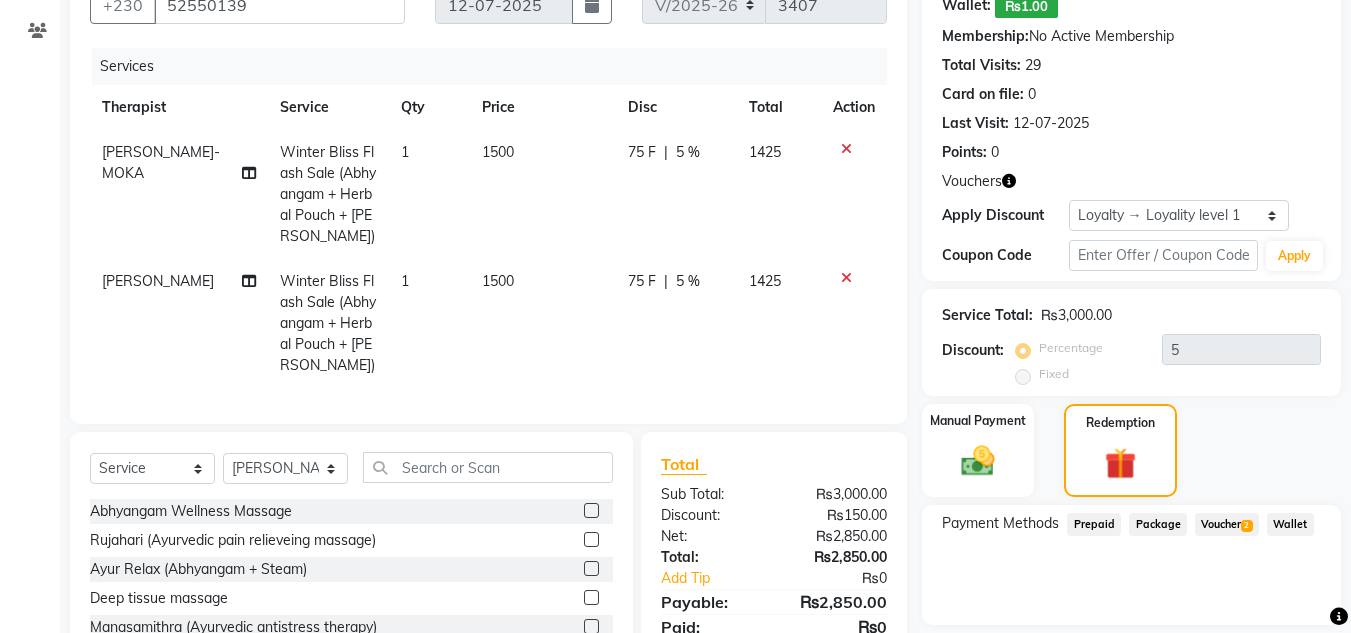 click on "Voucher  2" 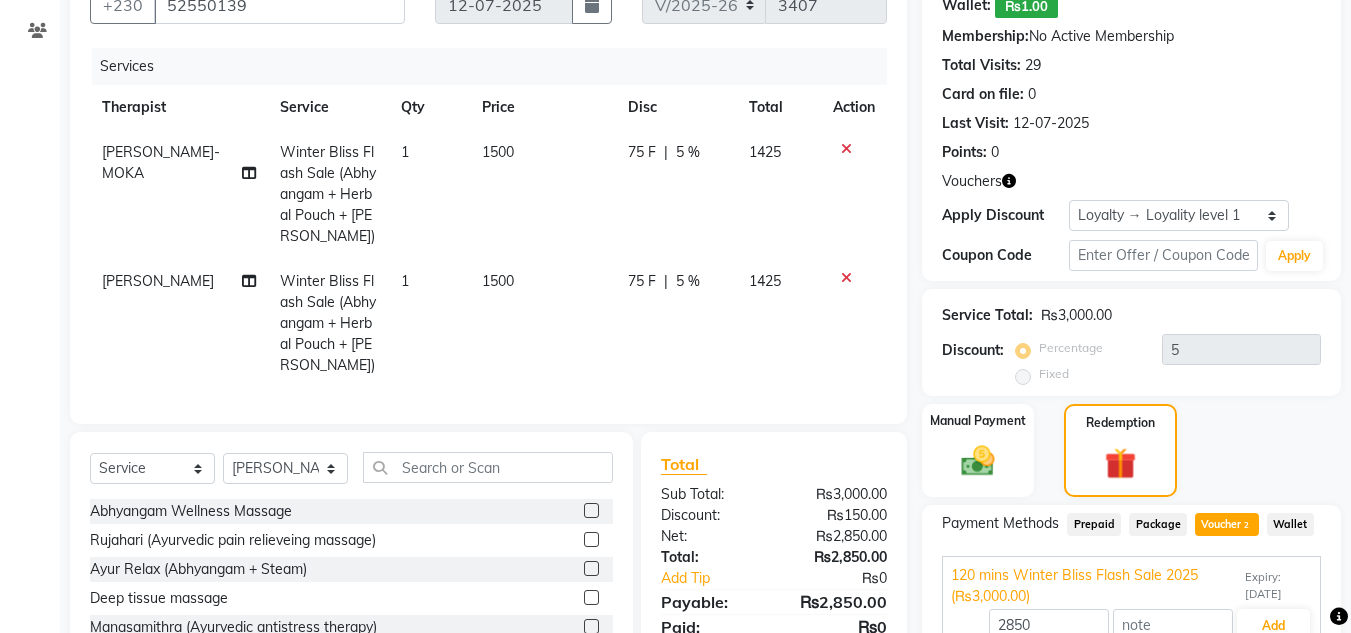 click on "Expiry: 10-09-2025" at bounding box center [1278, 586] 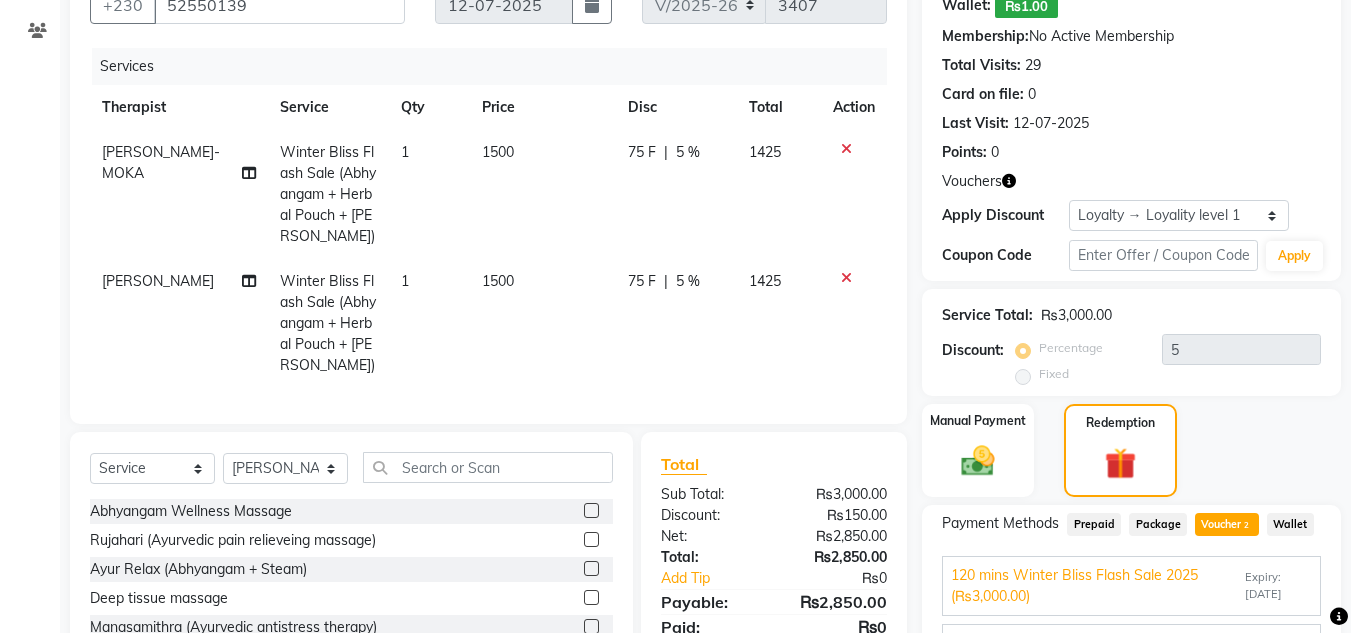 click on "Christmas & New Year Vouchers (₨400.00) Expiry: 20-02-2024 400 Add" at bounding box center (1131, 654) 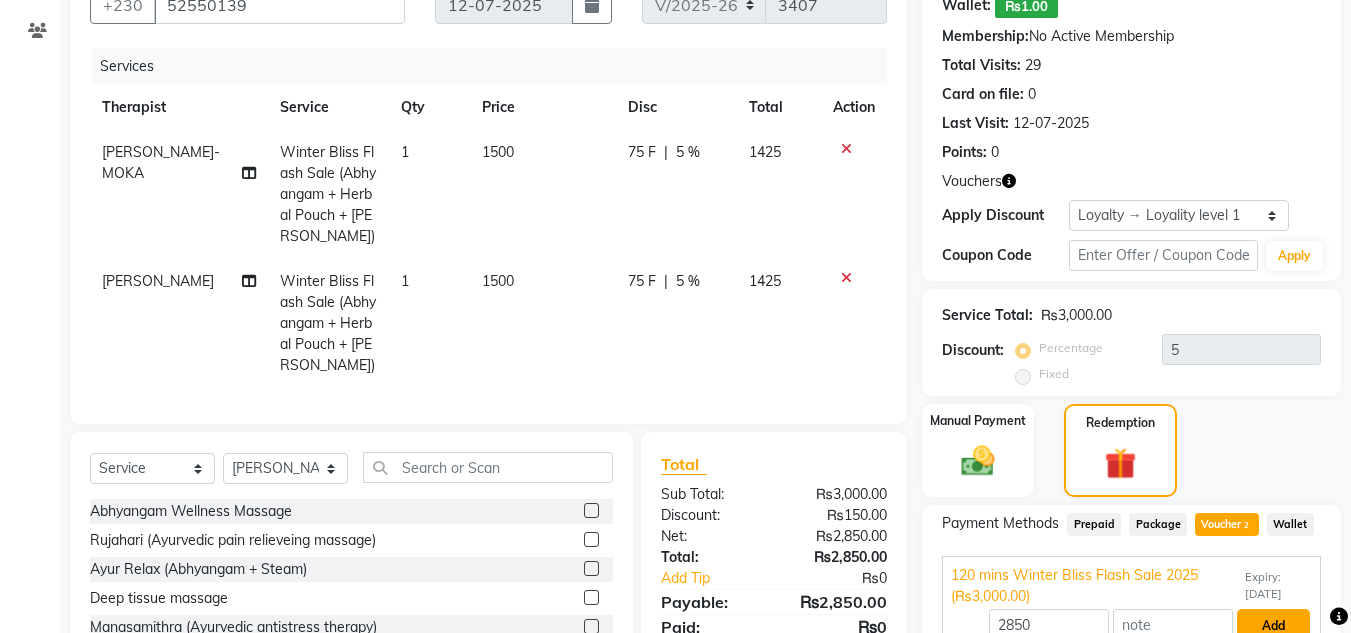 click on "Add" at bounding box center [1273, 626] 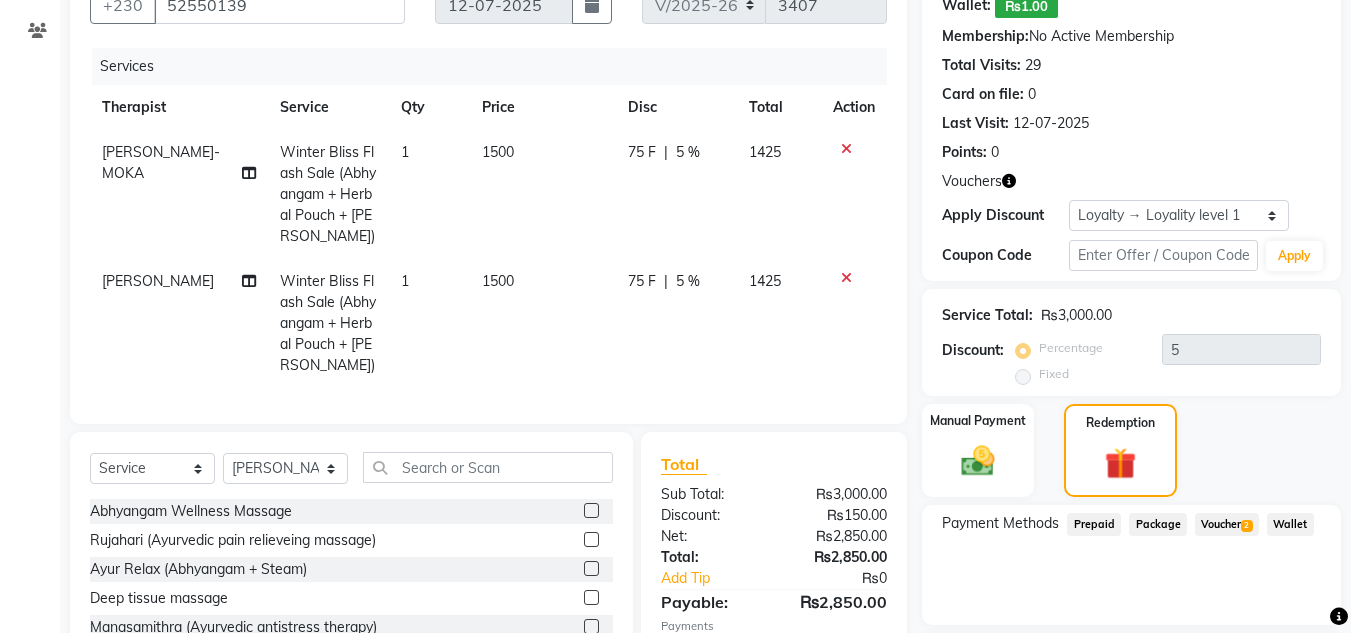 click on "INVOICE PREVIOUS INVOICES Create New   Save   Open Invoices  Client +230 52550139 Date 12-07-2025 Invoice Number V/2025 V/2025-26 3407 Services Therapist Service Qty Price Disc Total Action ANAGHA-MOKA Winter Bliss Flash Sale (Abhyangam + Herbal Pouch + Ksheeradhara) 1 1500 75 F | 5 % 1425 ADHITHYA-MOKA Winter Bliss Flash Sale (Abhyangam + Herbal Pouch + Ksheeradhara) 1 1500 75 F | 5 % 1425 Select  Service  Product  Membership  Package Voucher Prepaid Gift Card  Select Therapist ABHIRAMI-G BAIE ABHIRAM-MOKA ADHITHYA-MOKA ALEENA-G BAIE ANAGHA-MOKA BIJU PUTHUR VIJAYAN Dr ADARSH-MOKA JOJU MATHEW-MOKA KAVYA-MOKA MEGHA-MOKA NIDESH PRASANTH SASIDHARAN-MOKA PREMAWATEE SHILPA SASI-MOKA Shyama SIDDARTH-G BAIE SMIBIN TINU JOSEPH-G BAIE VISHNU-MOKA YUSHIKA-MOKA Abhyangam Wellness Massage  Rujahari (Ayurvedic pain relieveing massage)  Ayur Relax (Abhyangam + Steam)  Deep tissue massage  Manasamithra (Ayurvedic antistress therapy)  Reflexology Massage  Aroma Therapy  Stone Massage  Manasanthi (Anti stress therapy)  Steam" 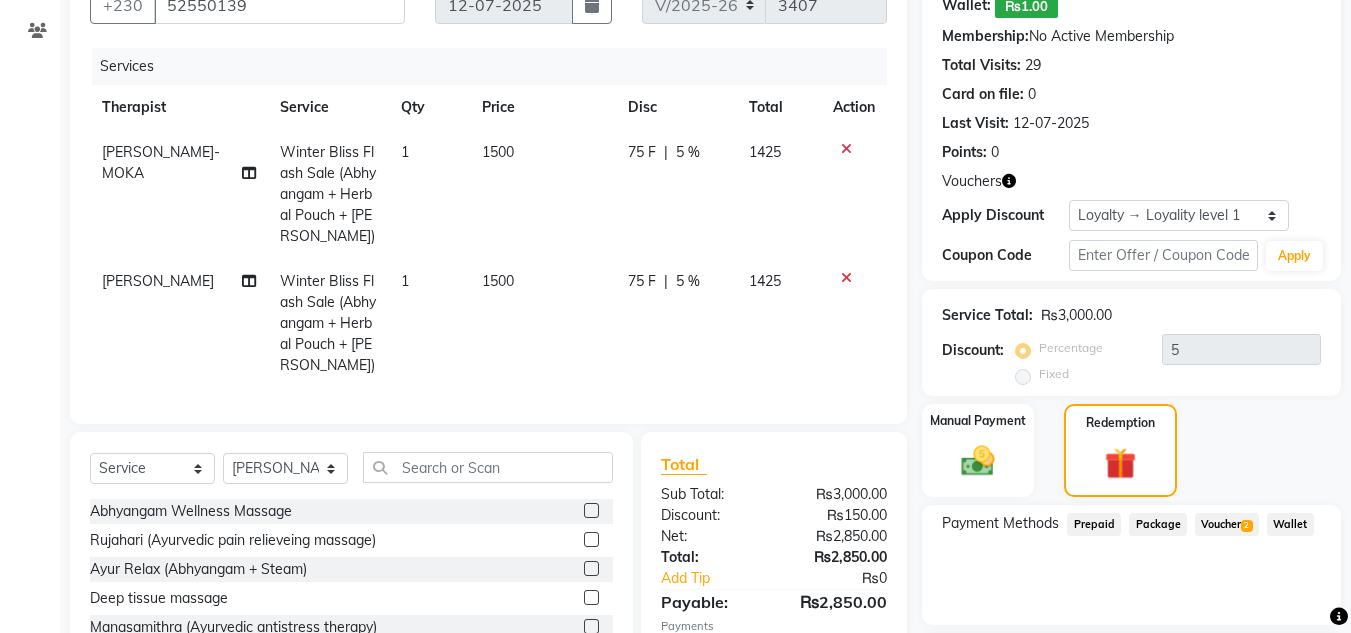 click on "Checkout" 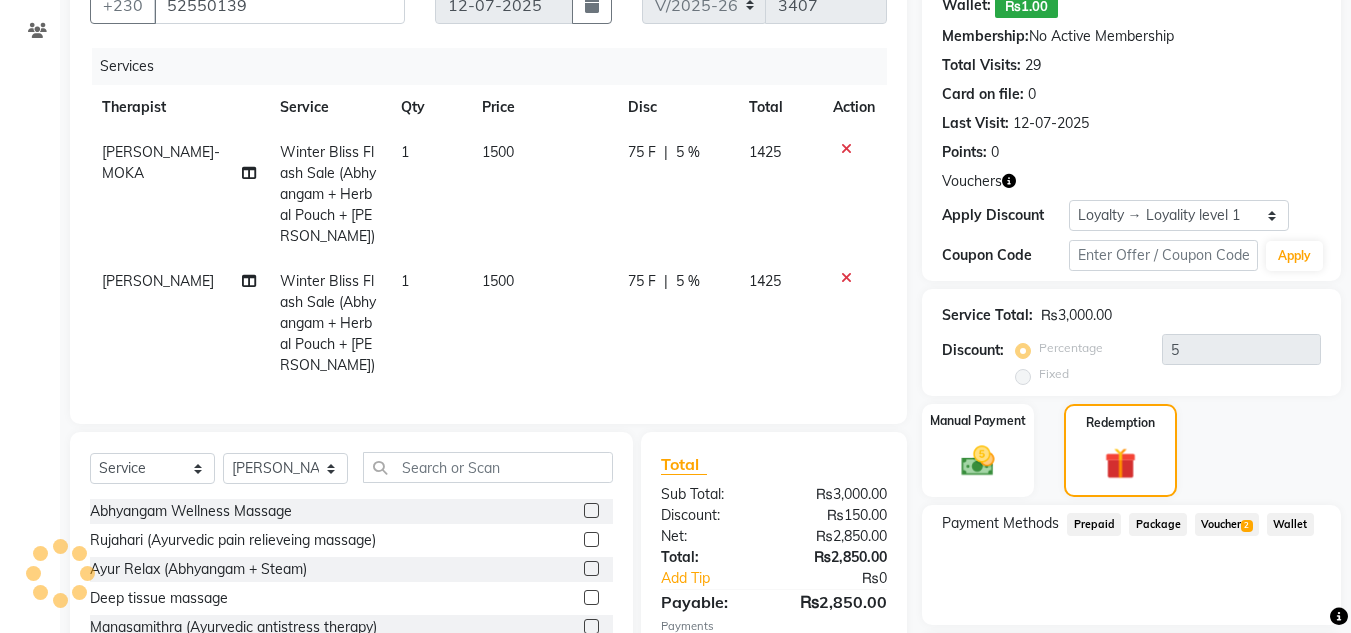 scroll, scrollTop: 376, scrollLeft: 0, axis: vertical 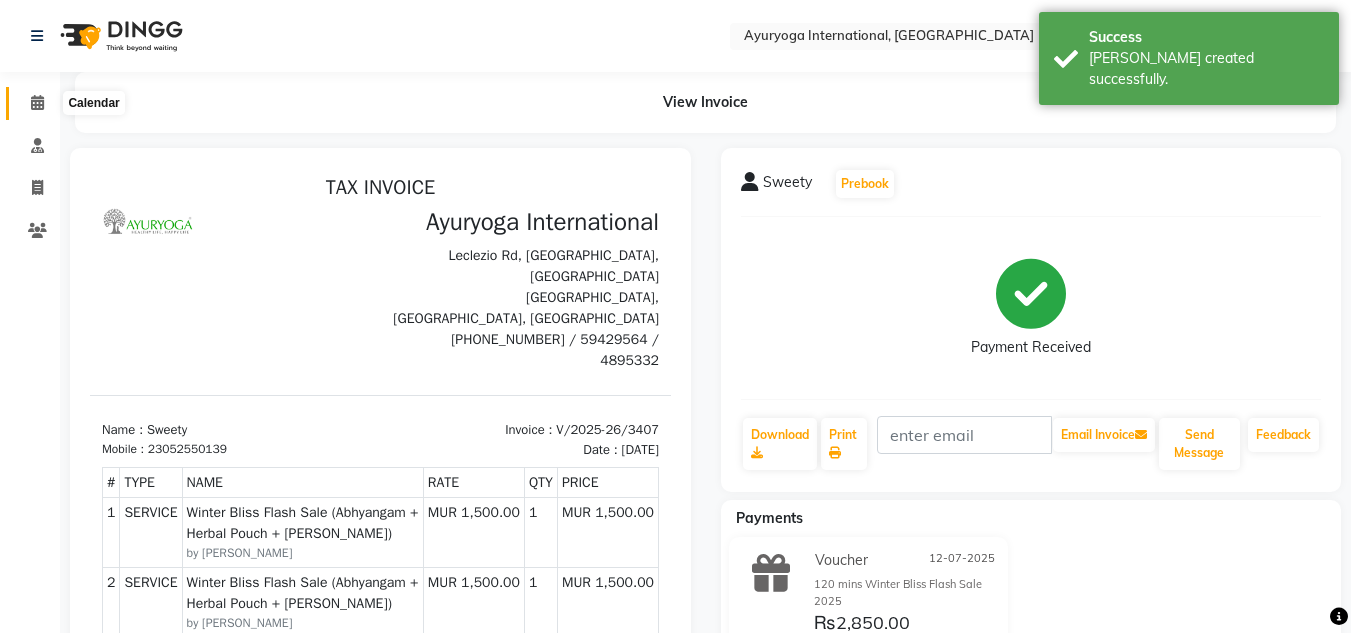 click 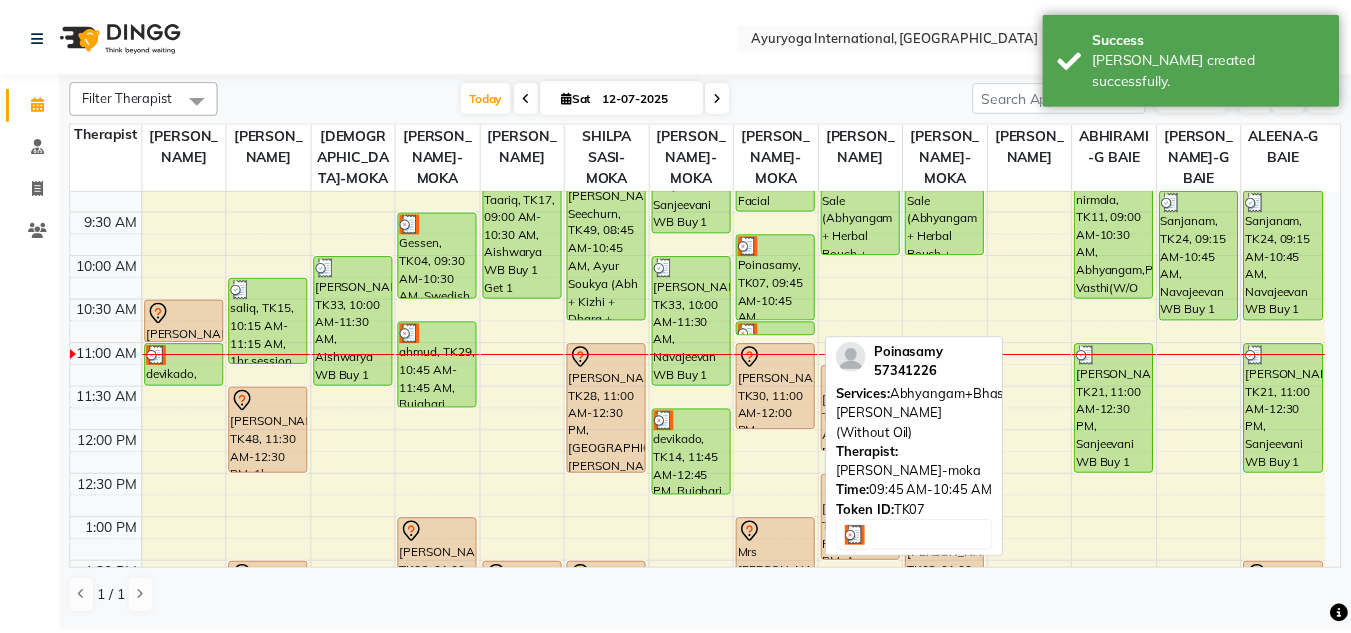 scroll, scrollTop: 200, scrollLeft: 0, axis: vertical 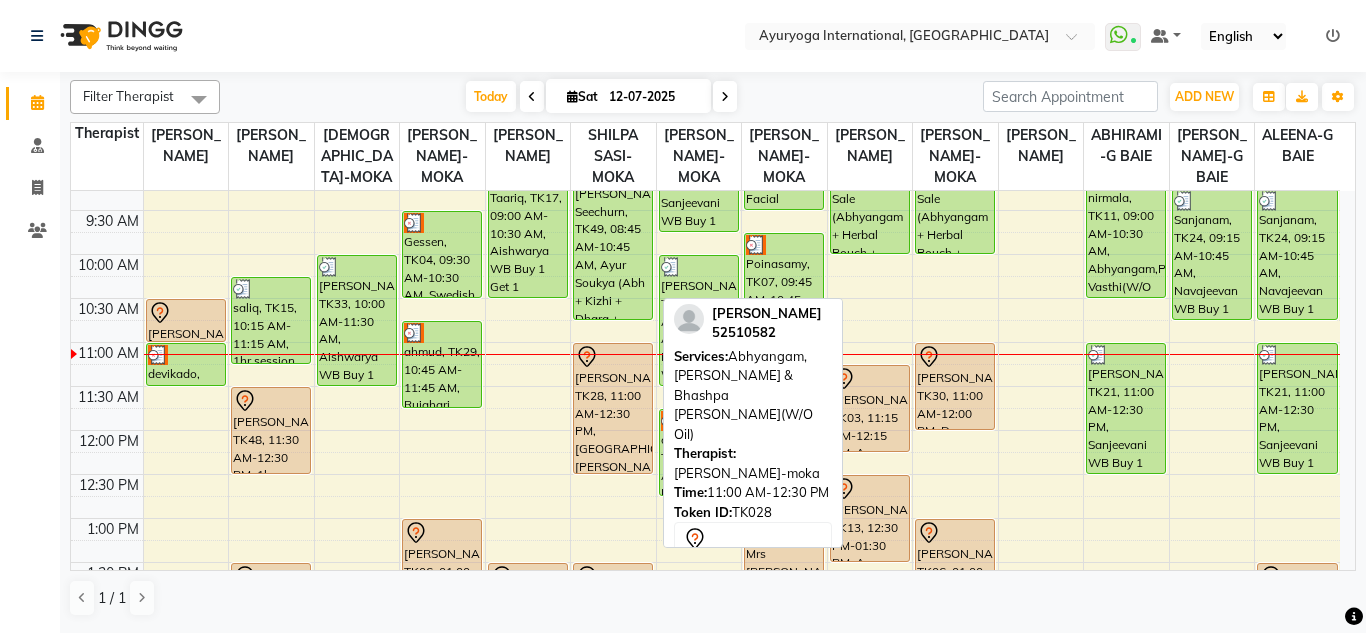 click on "[PERSON_NAME], TK28, 11:00 AM-12:30 PM, [GEOGRAPHIC_DATA],[PERSON_NAME] & Bhashpa [PERSON_NAME](W/O Oil)" at bounding box center (613, 408) 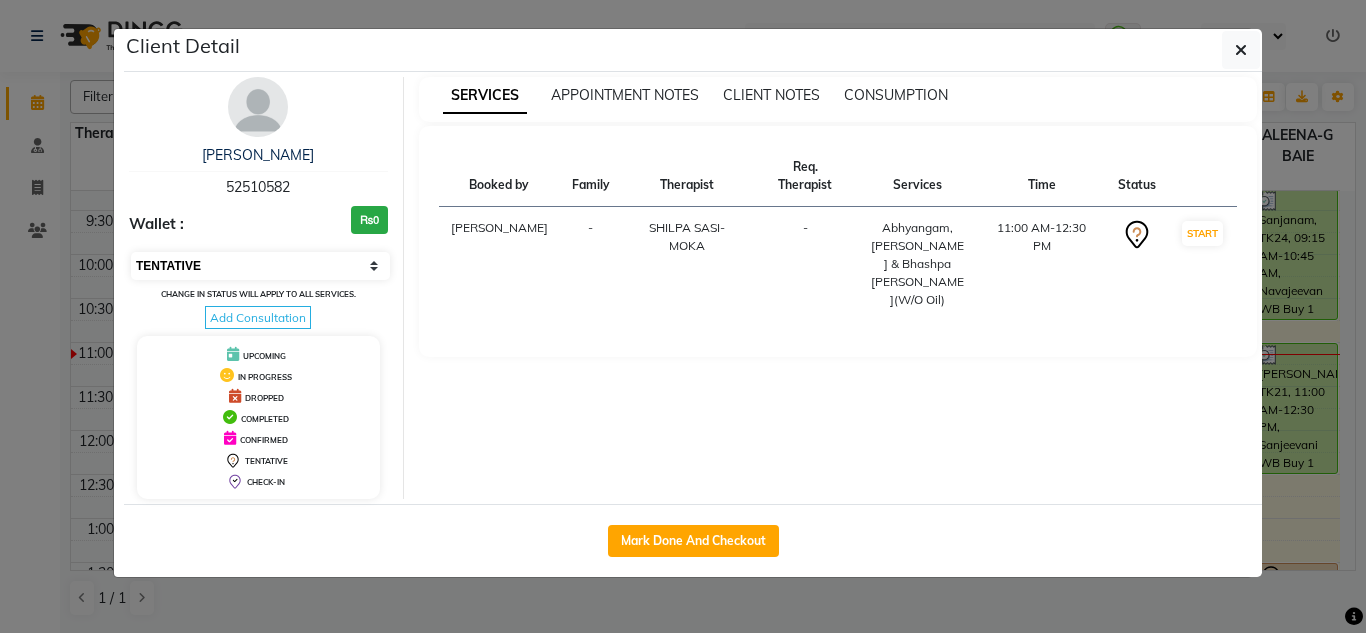 click on "Select IN SERVICE CONFIRMED TENTATIVE CHECK IN MARK DONE DROPPED UPCOMING" at bounding box center (260, 266) 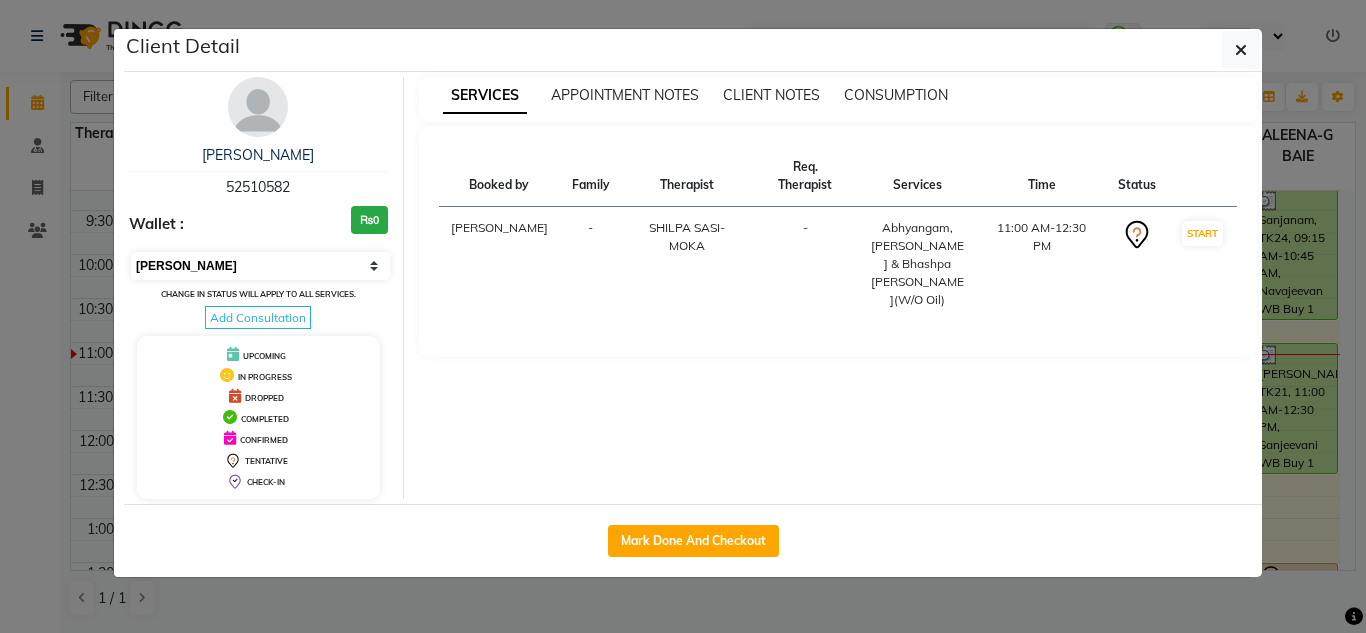click on "Select IN SERVICE CONFIRMED TENTATIVE CHECK IN MARK DONE DROPPED UPCOMING" at bounding box center (260, 266) 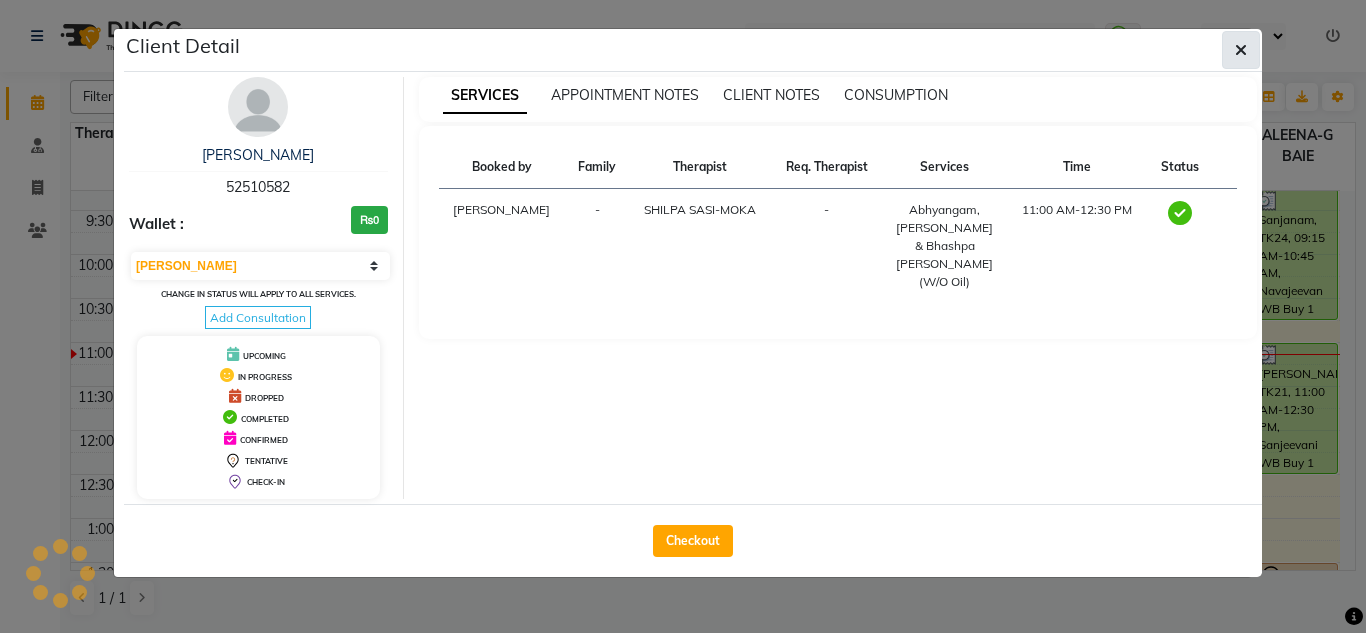 click 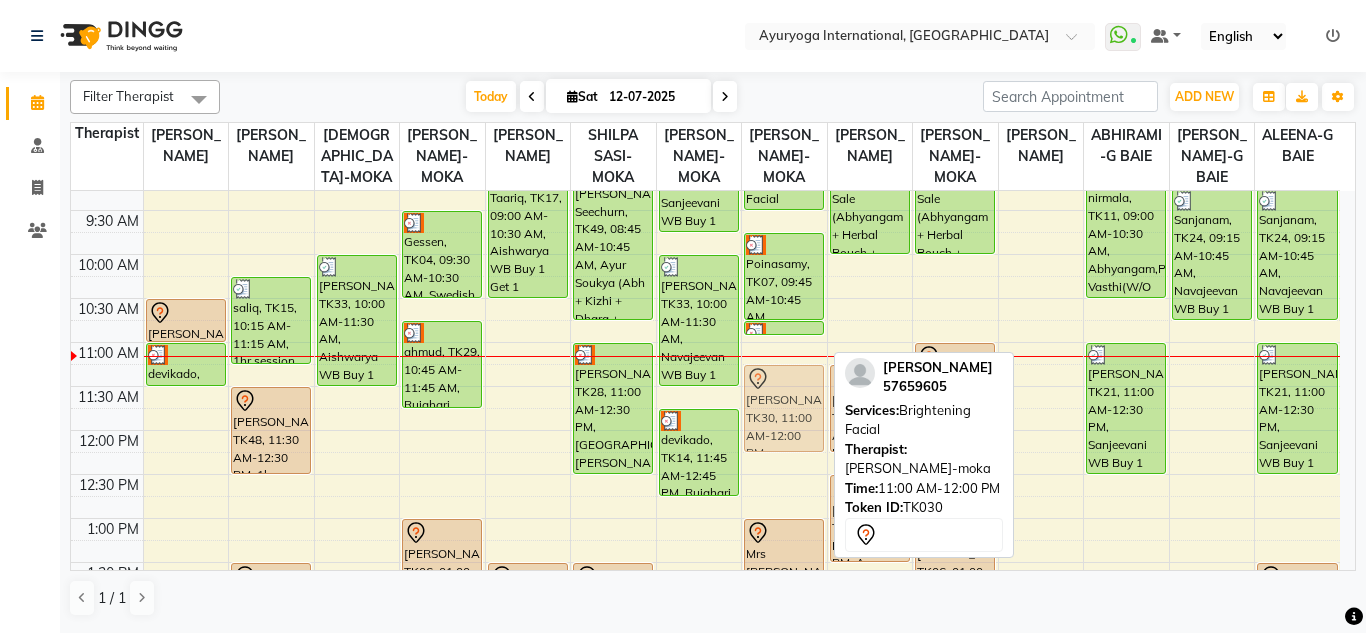 drag, startPoint x: 781, startPoint y: 415, endPoint x: 778, endPoint y: 439, distance: 24.186773 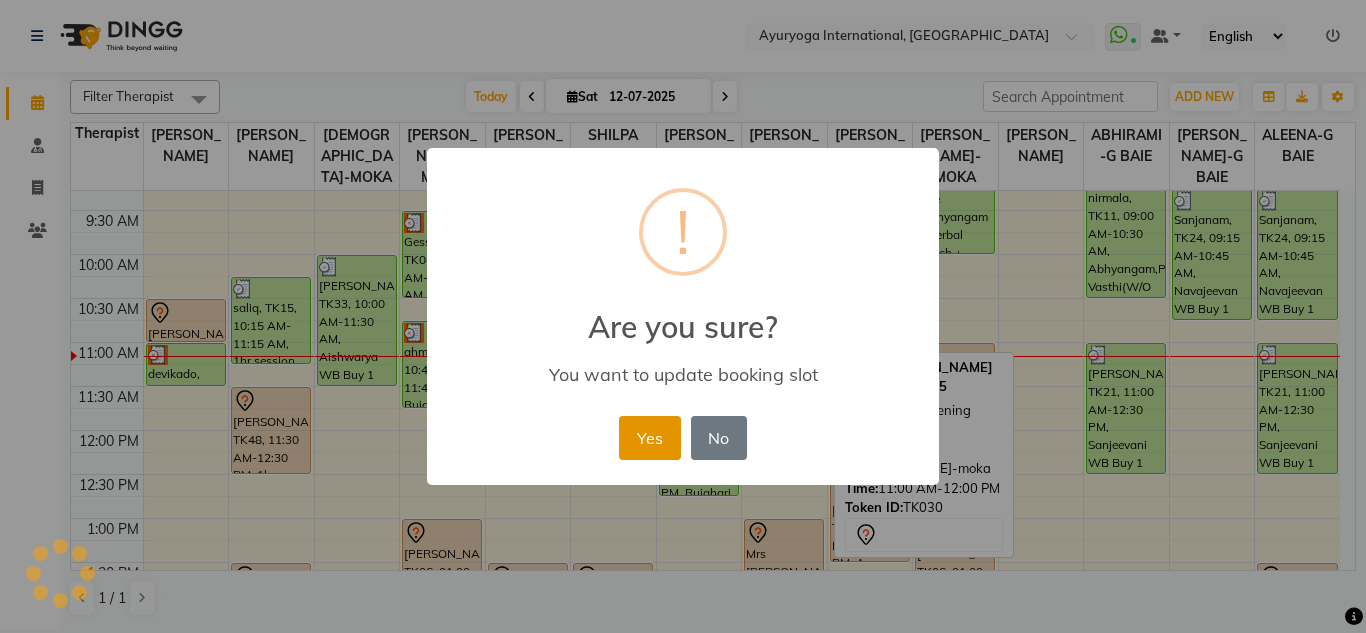 click on "Yes" at bounding box center (649, 438) 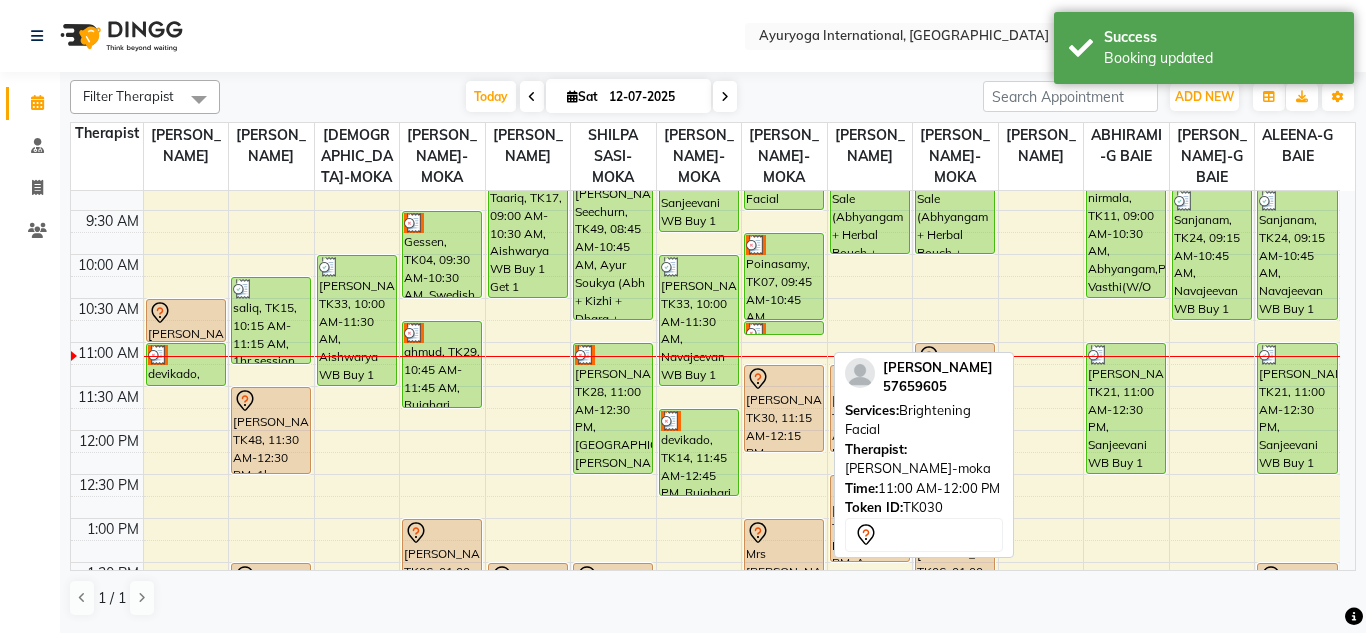 drag, startPoint x: 1169, startPoint y: 36, endPoint x: 1110, endPoint y: 127, distance: 108.45275 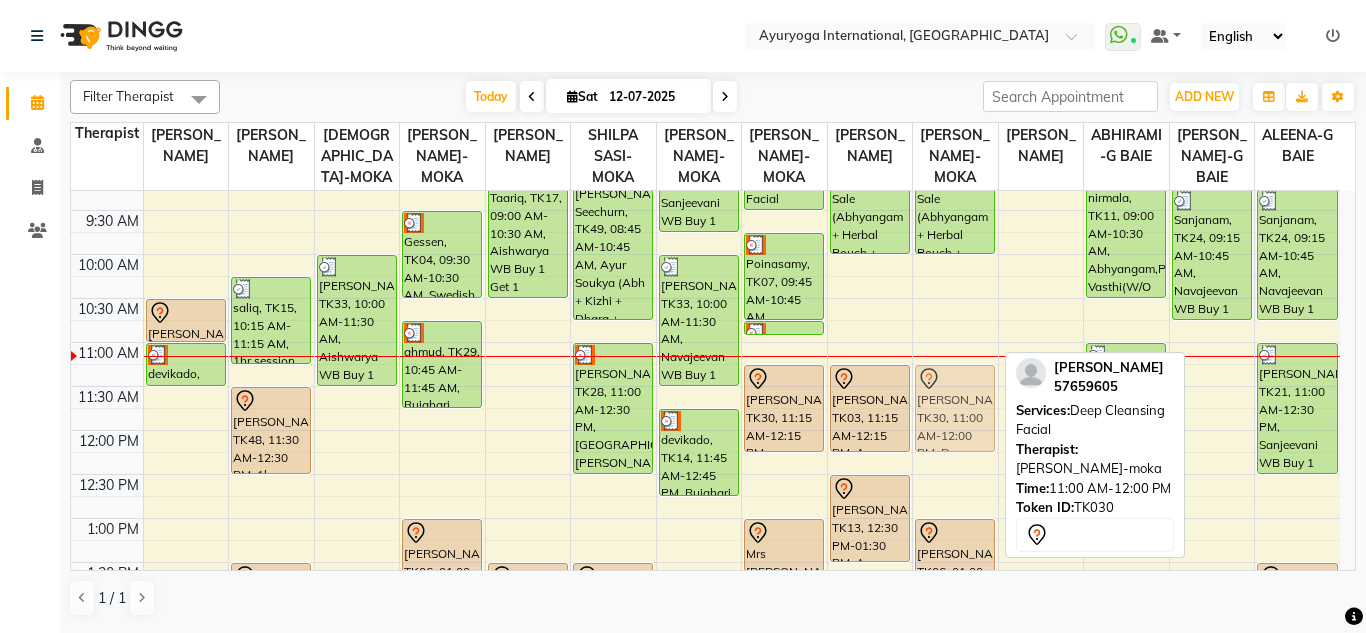 drag, startPoint x: 939, startPoint y: 418, endPoint x: 943, endPoint y: 435, distance: 17.464249 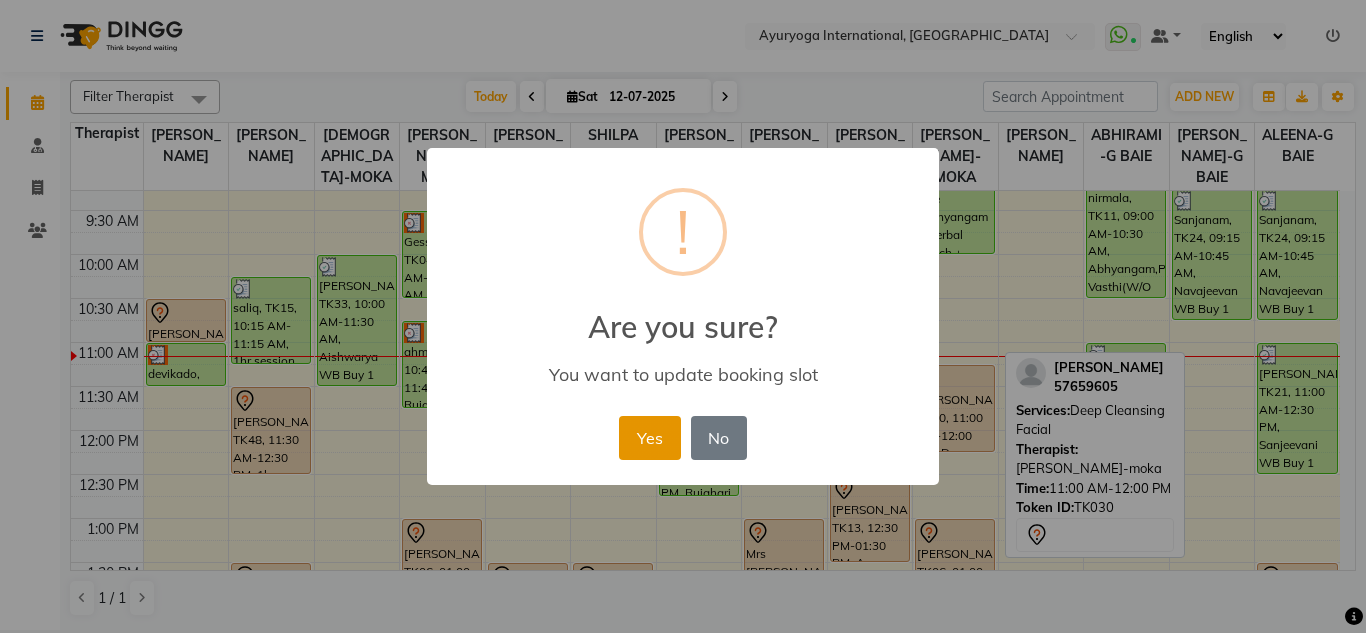 click on "Yes" at bounding box center [649, 438] 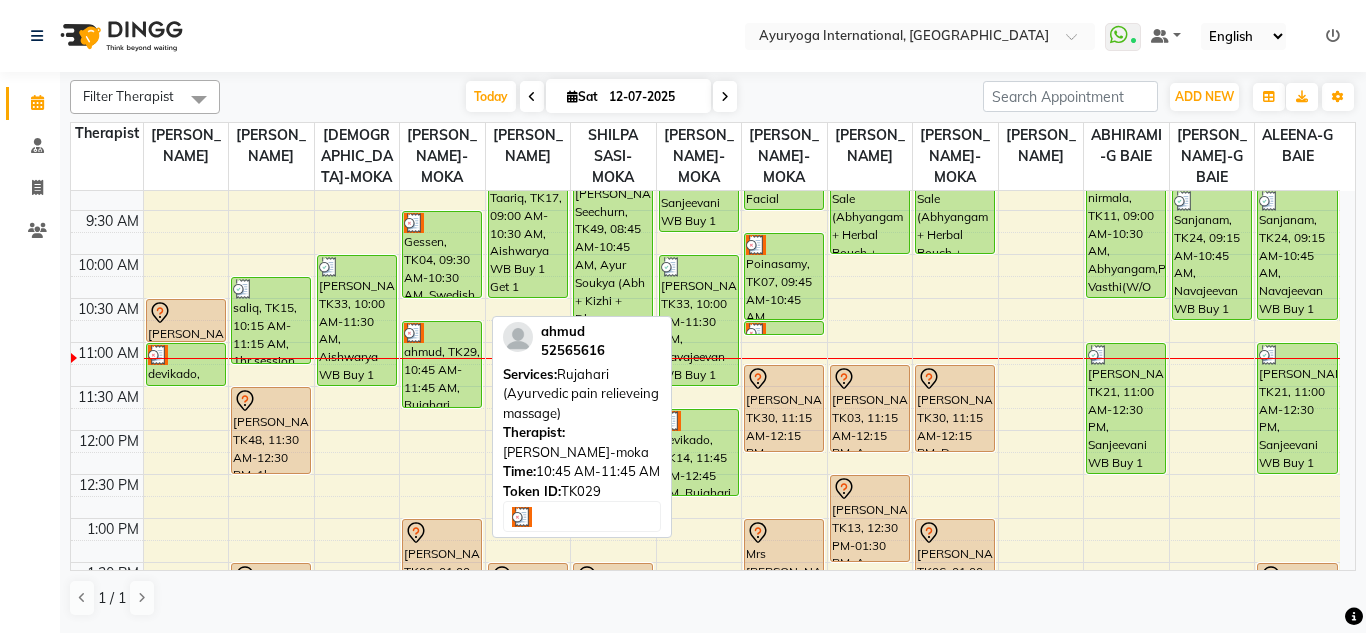 click on "ahmud, TK29, 10:45 AM-11:45 AM, Rujahari (Ayurvedic pain relieveing massage)" at bounding box center [442, 364] 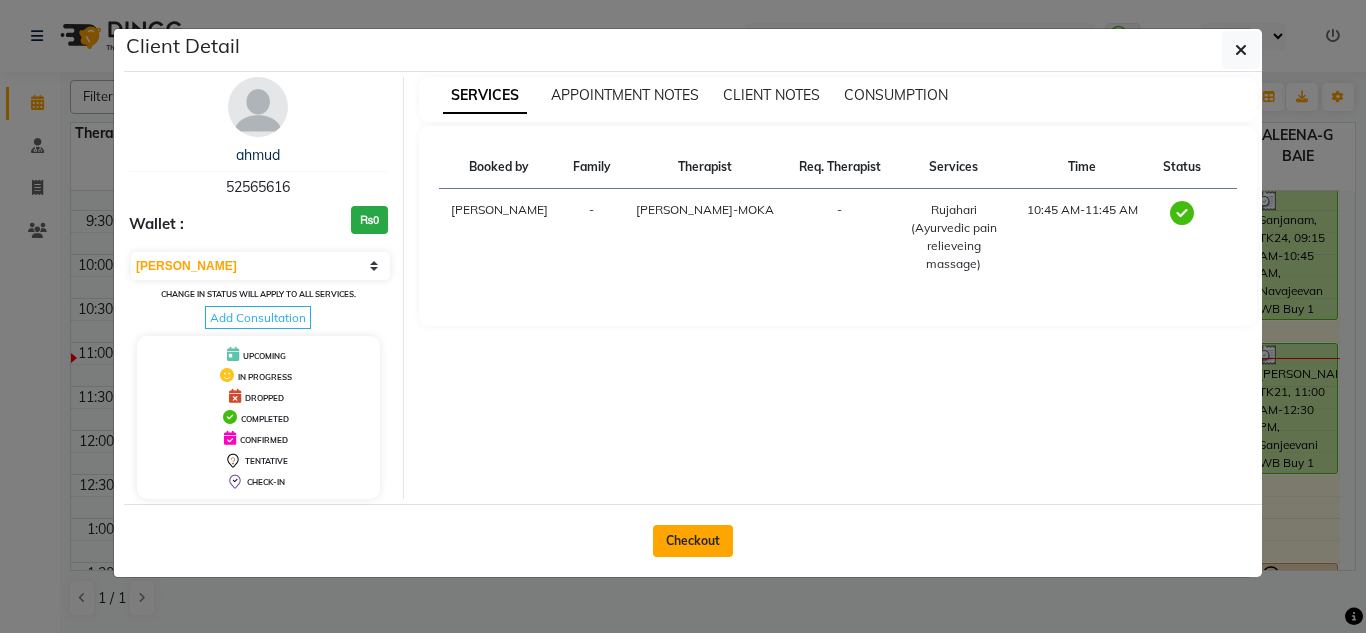 click on "Checkout" 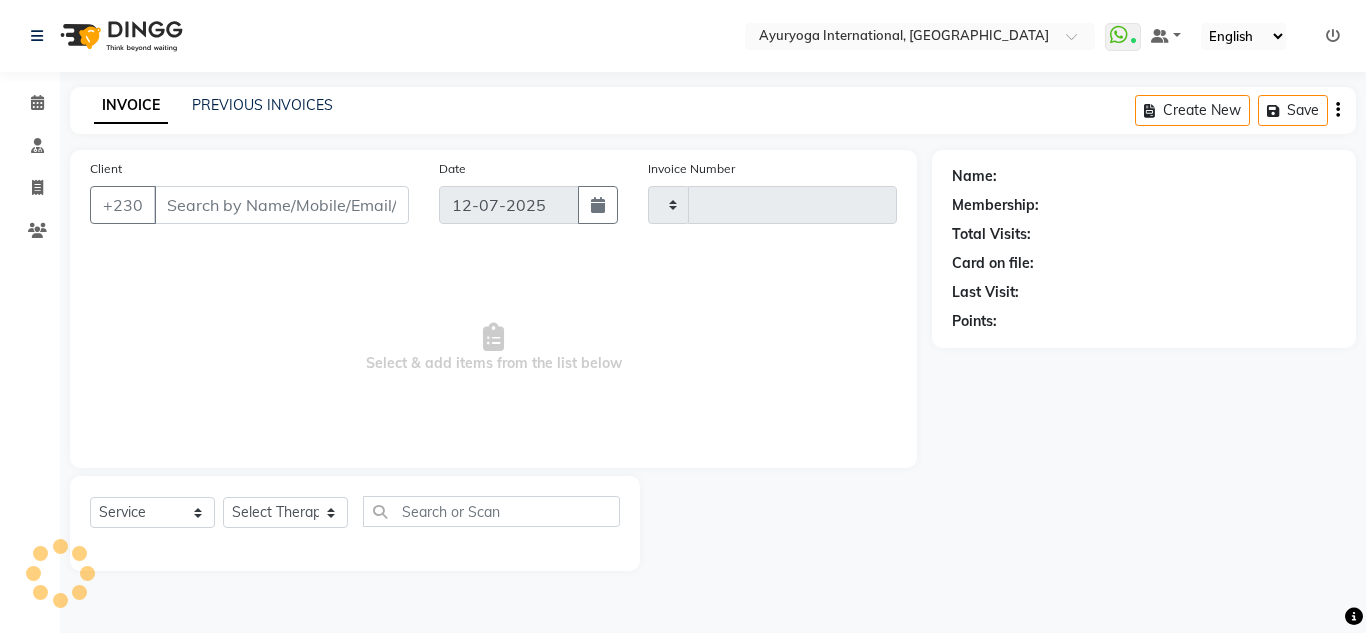 type on "3408" 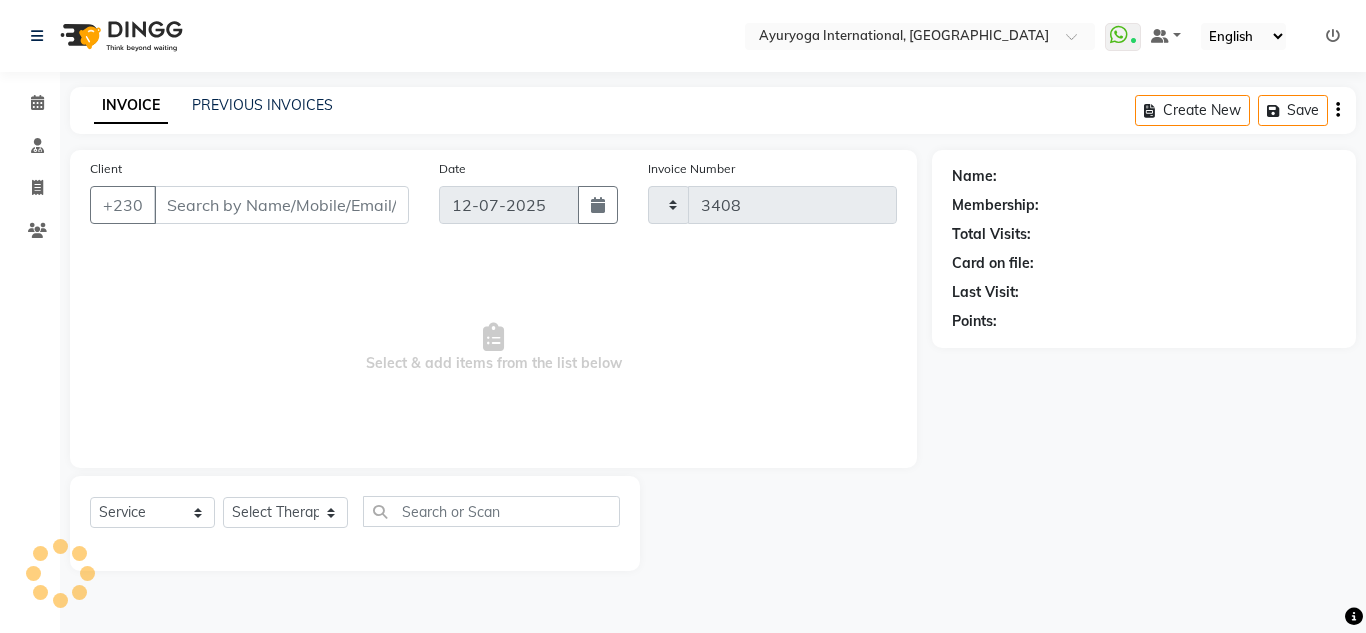 select on "730" 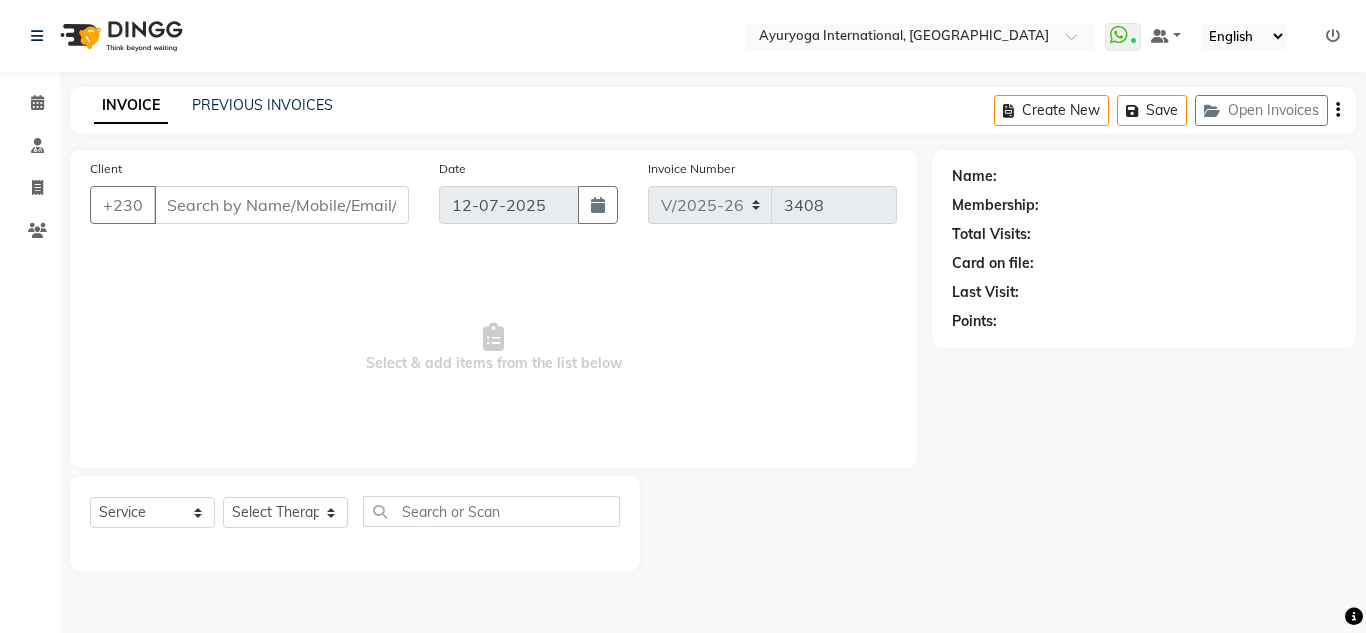 type on "52565616" 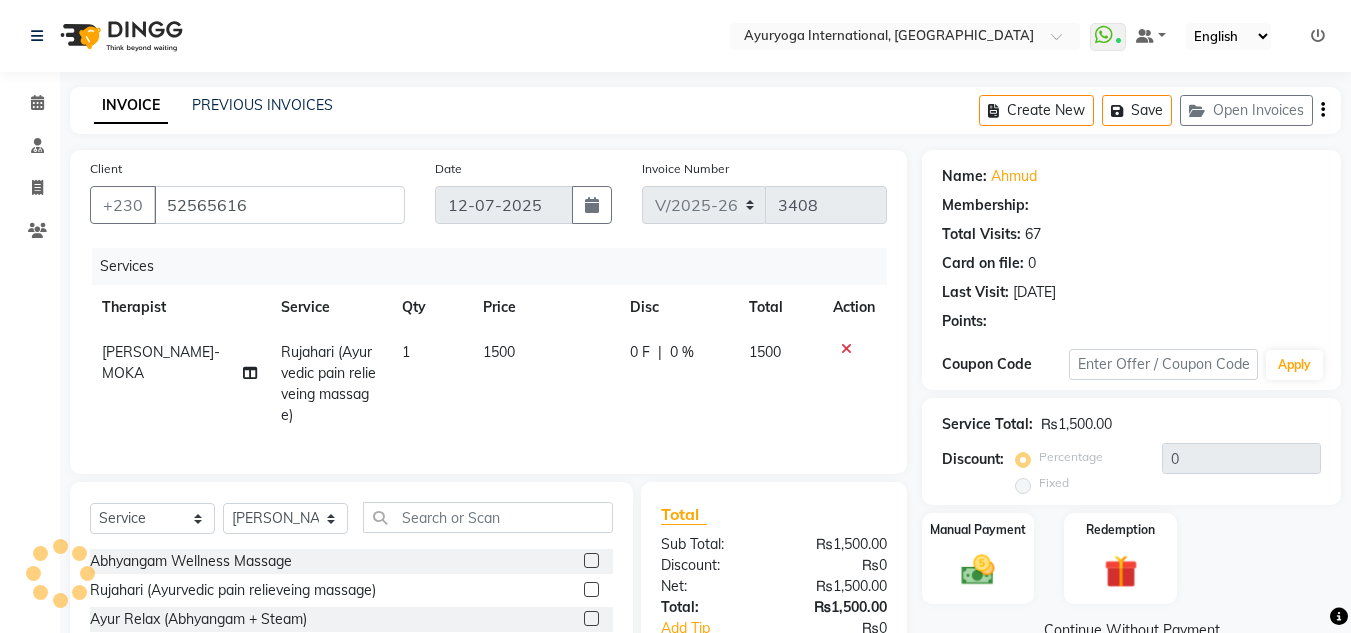 type on "5" 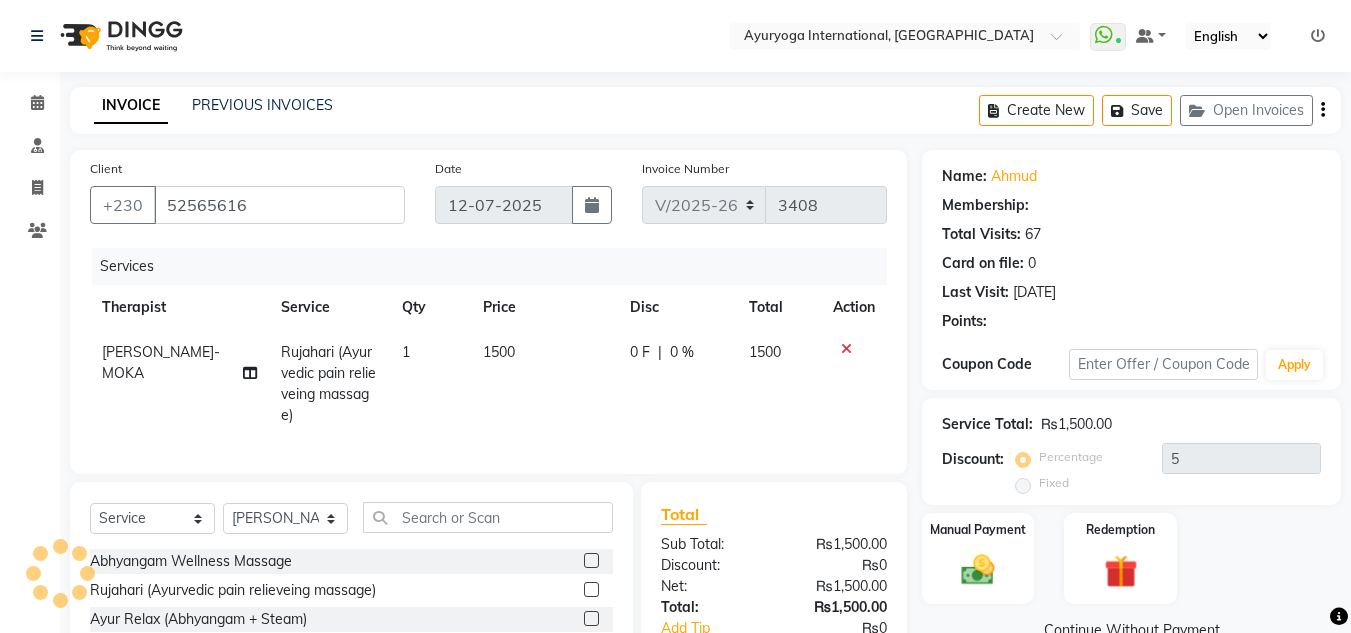 select on "1: Object" 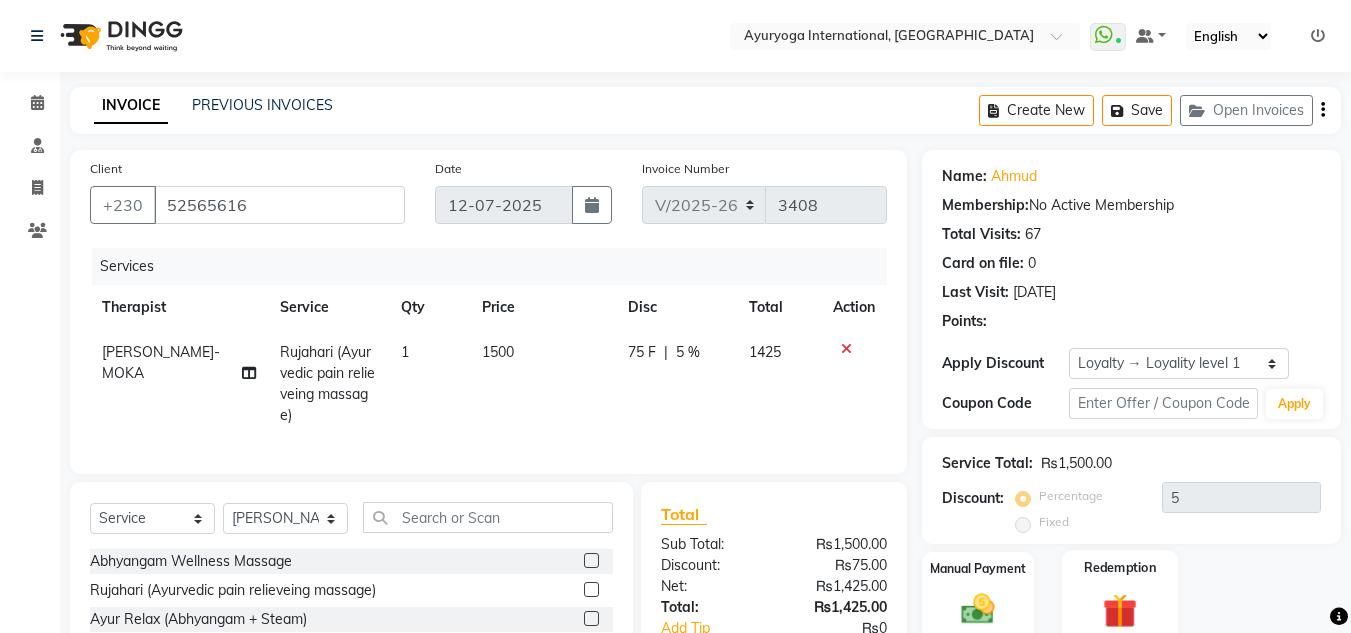 click 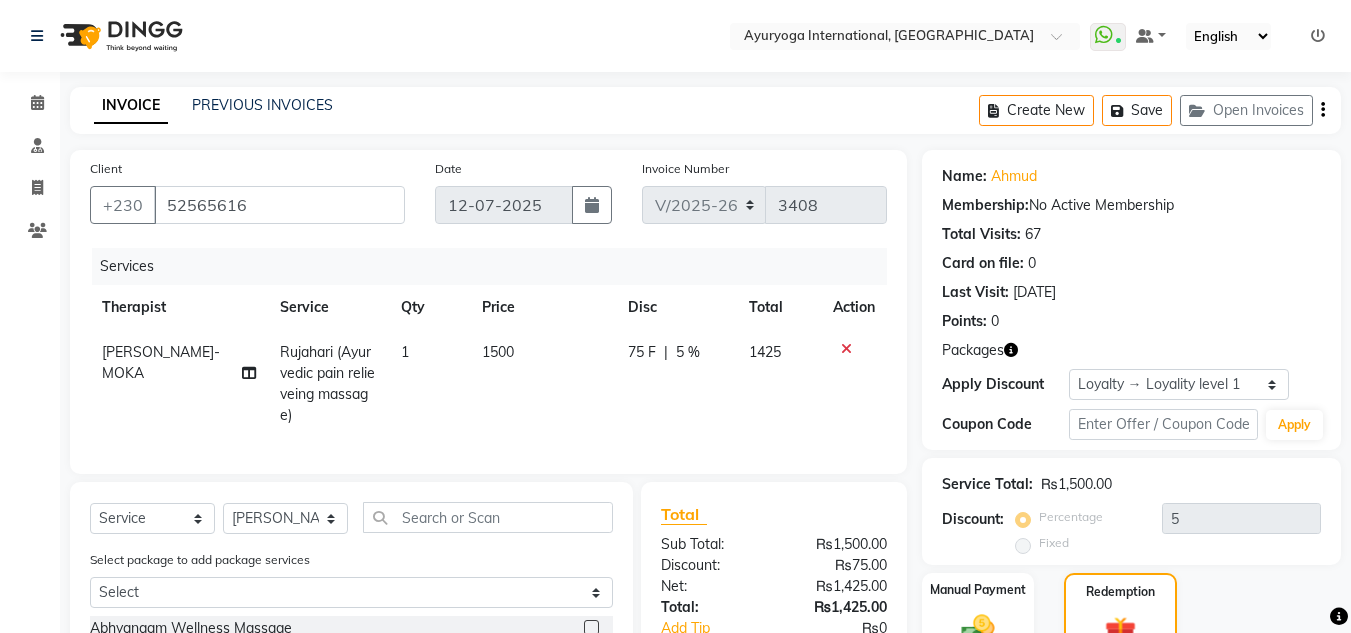 click on "Package  2" 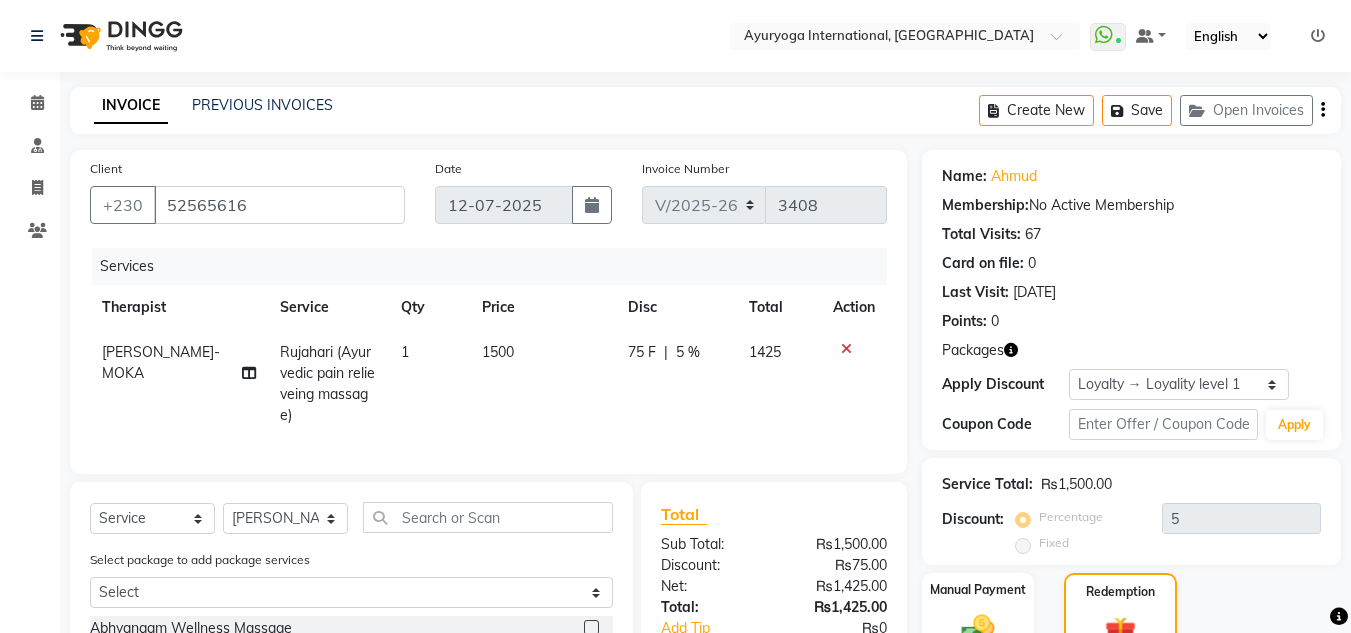 click on "Apply" at bounding box center (1268, 774) 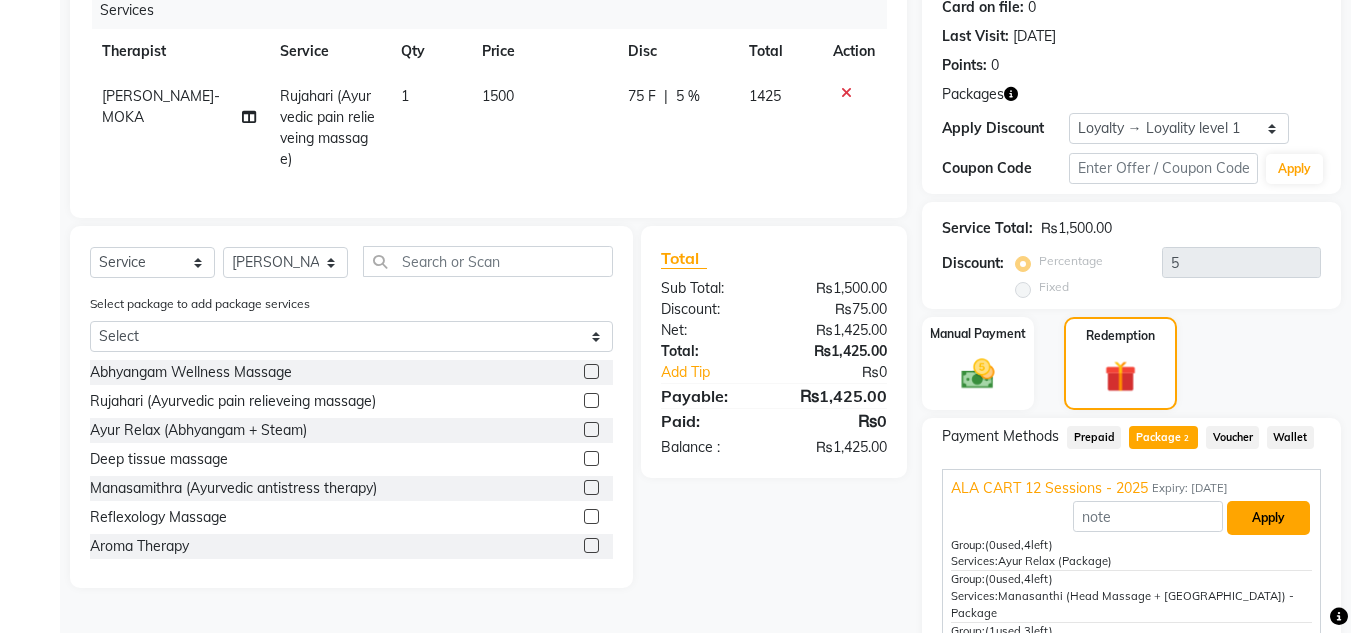 type on "ALA CART 12 Sessions - 2025" 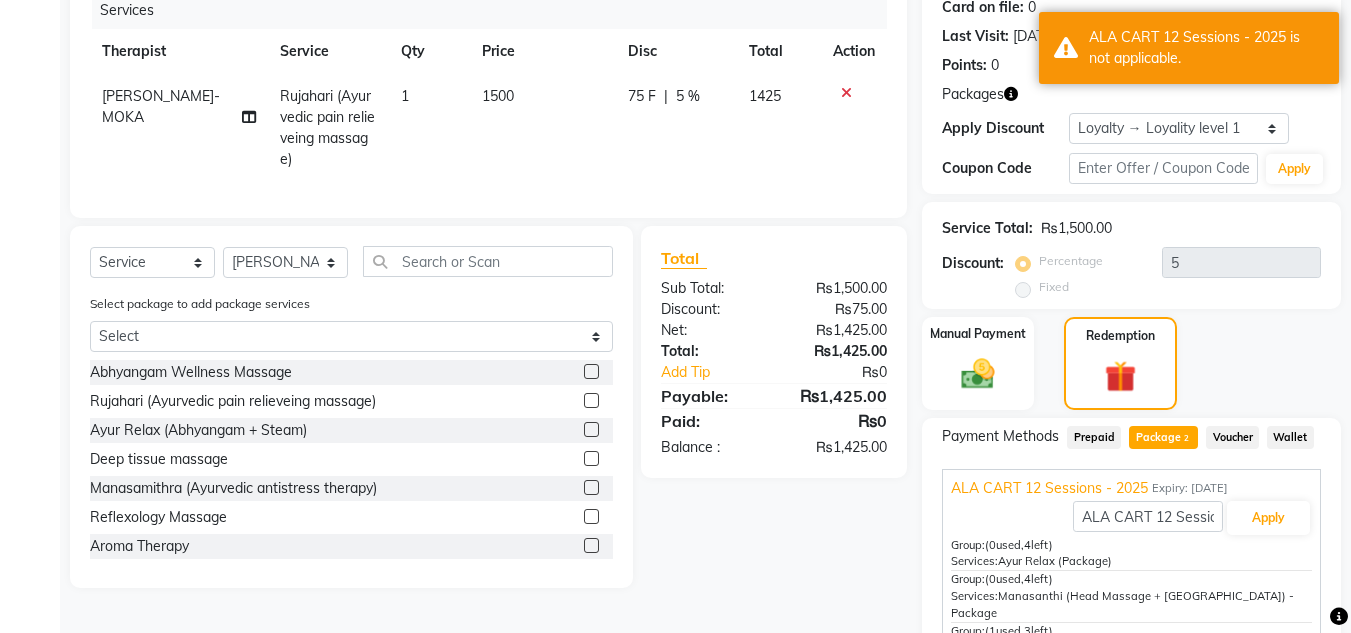 click 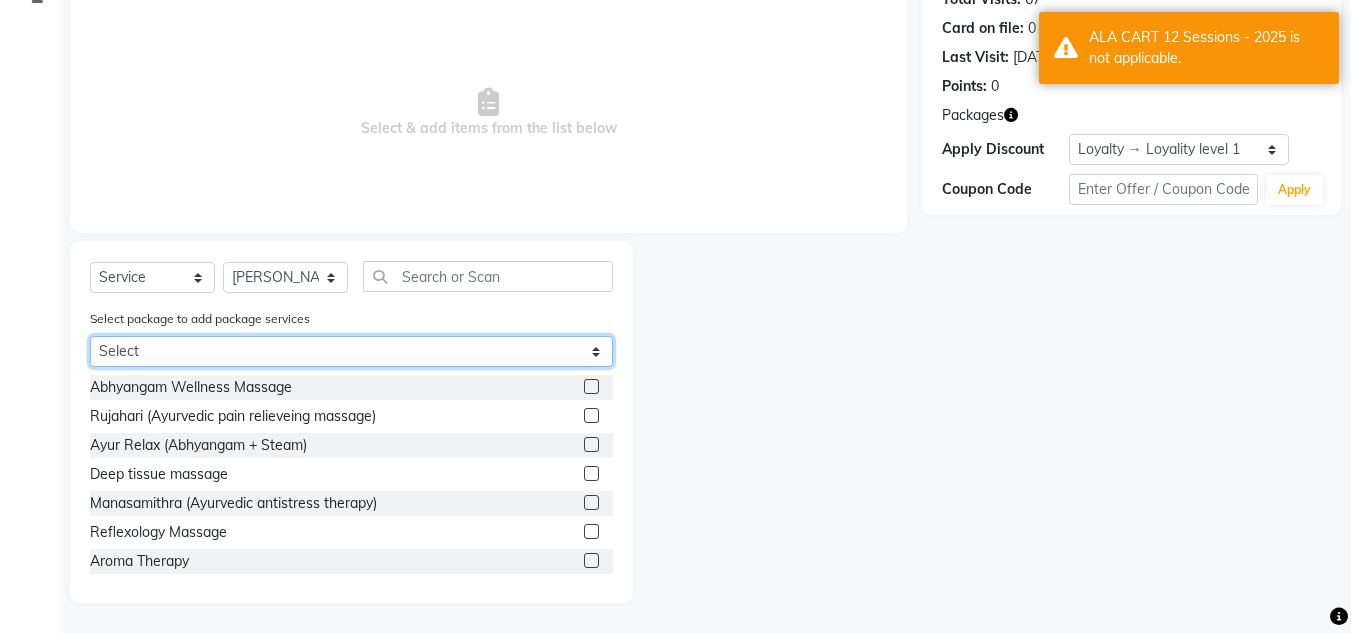 click on "Select ALA CART 12 Sessions - 2025 Ala-Cart 13 SESSIONS" 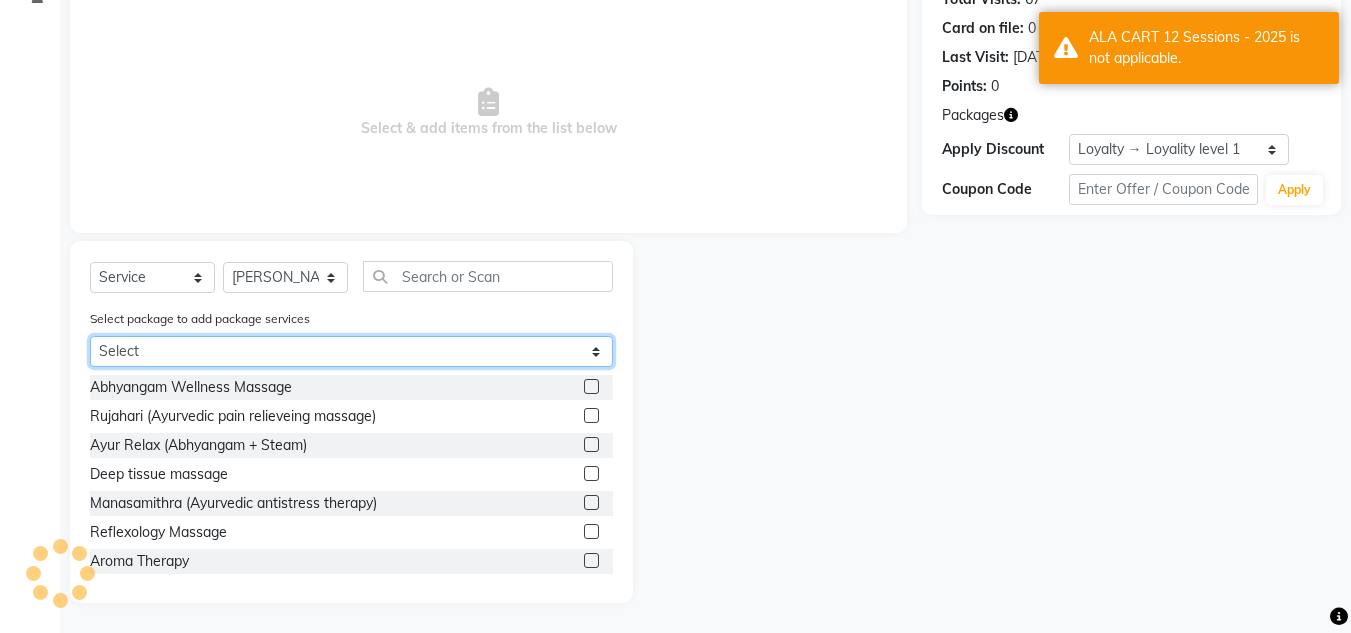 select on "1: Object" 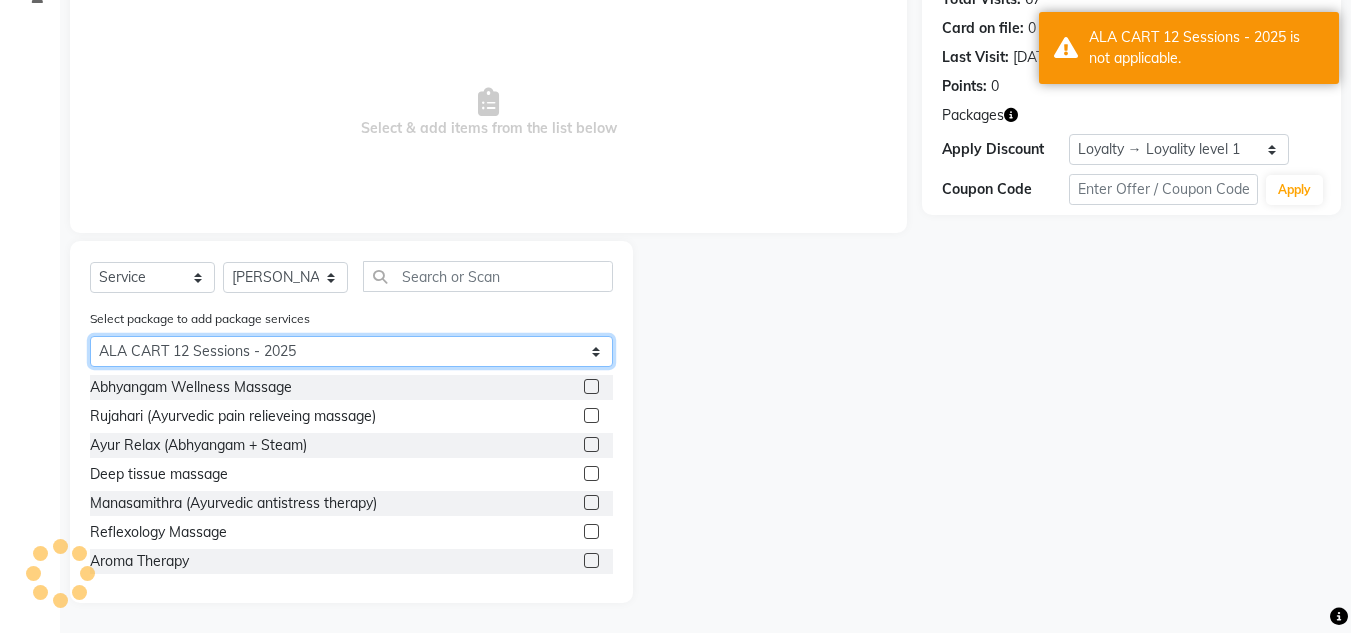 click on "Select ALA CART 12 Sessions - 2025 Ala-Cart 13 SESSIONS" 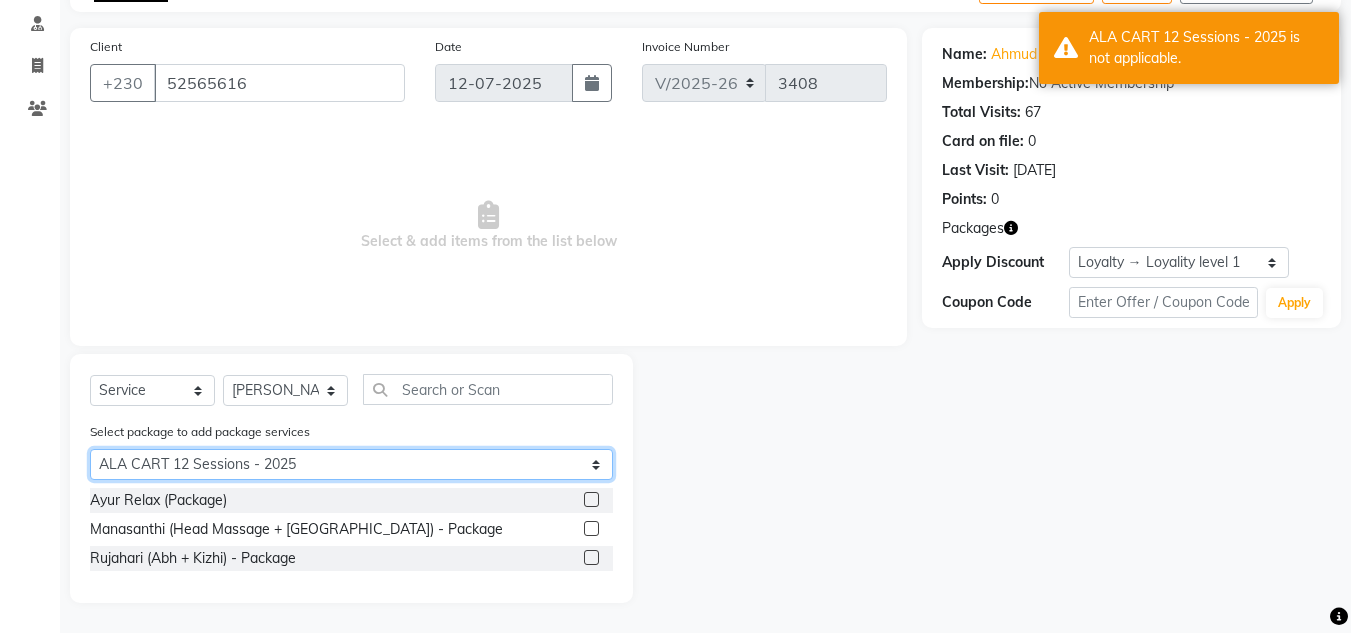 scroll, scrollTop: 122, scrollLeft: 0, axis: vertical 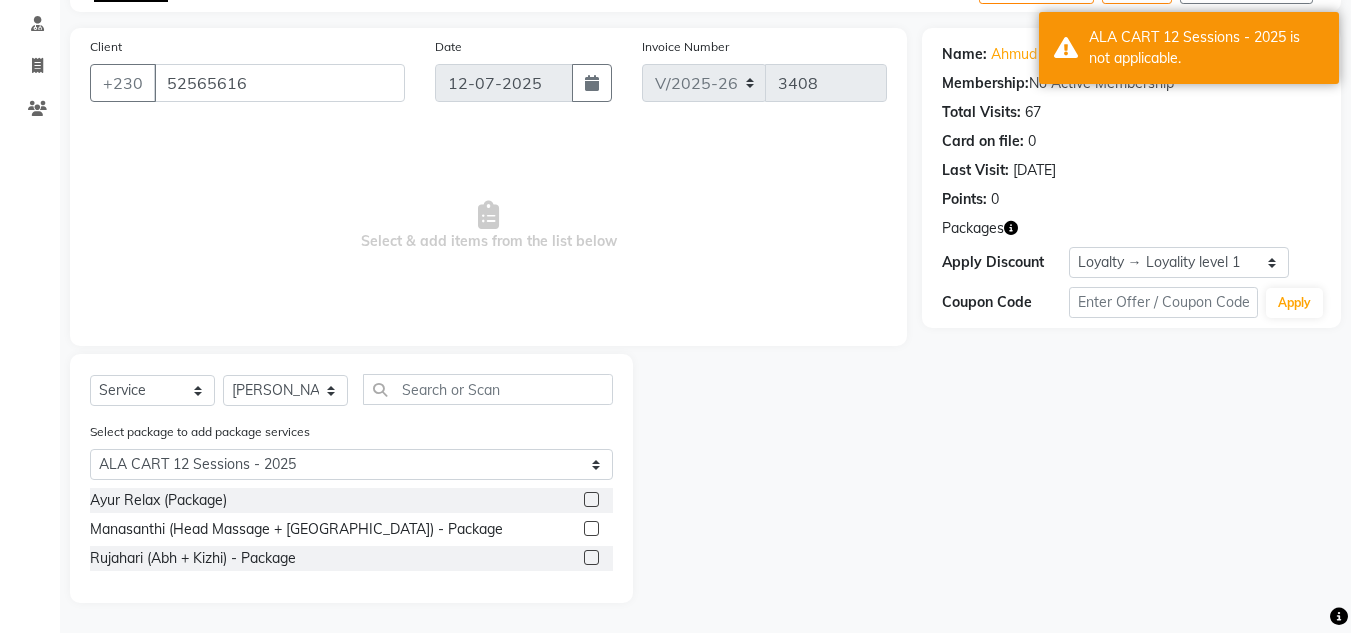 click 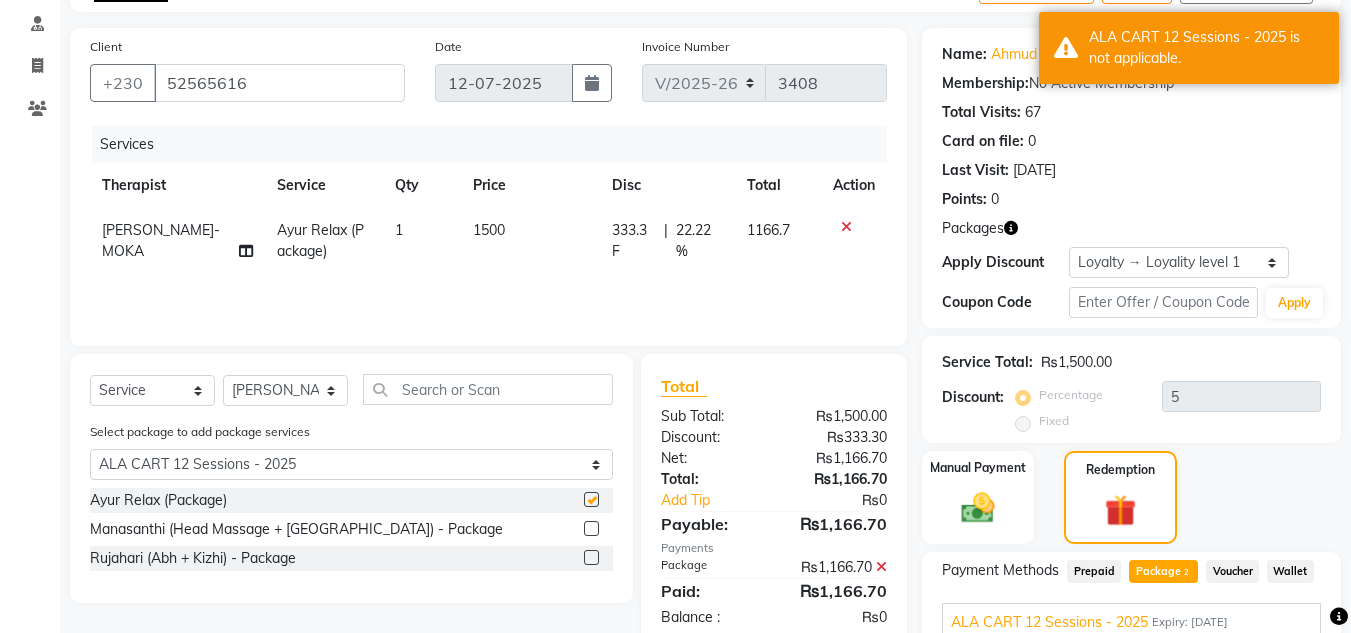 checkbox on "false" 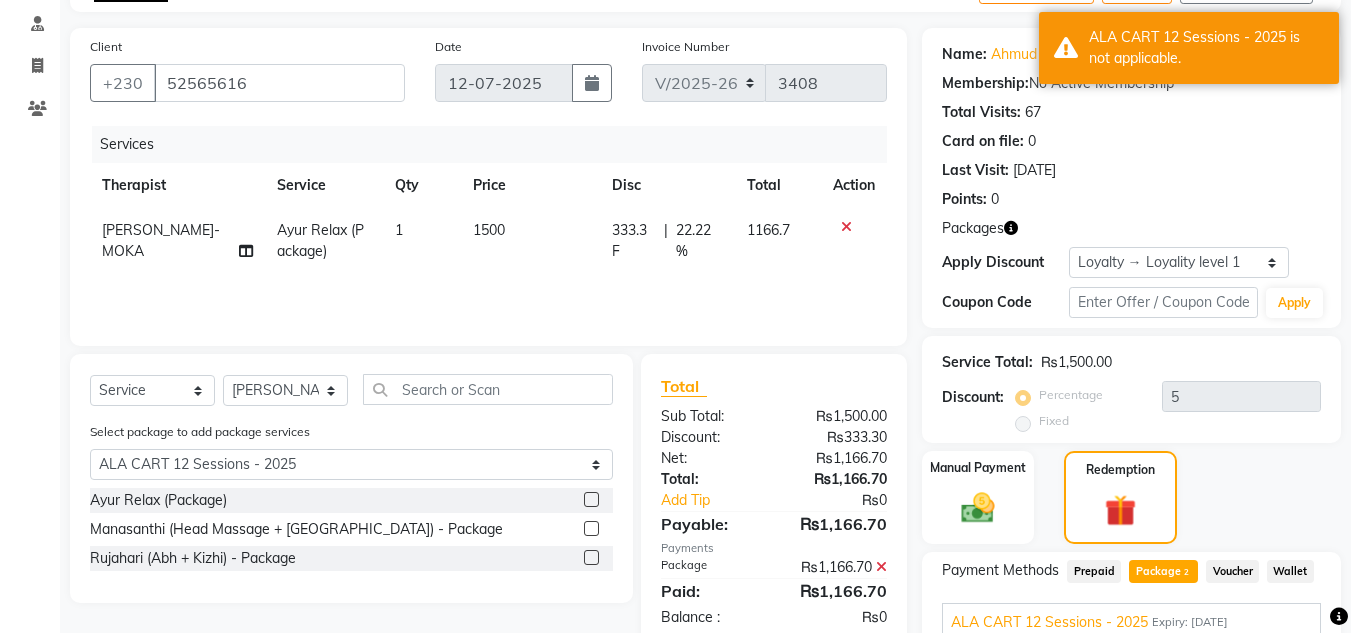 scroll, scrollTop: 506, scrollLeft: 0, axis: vertical 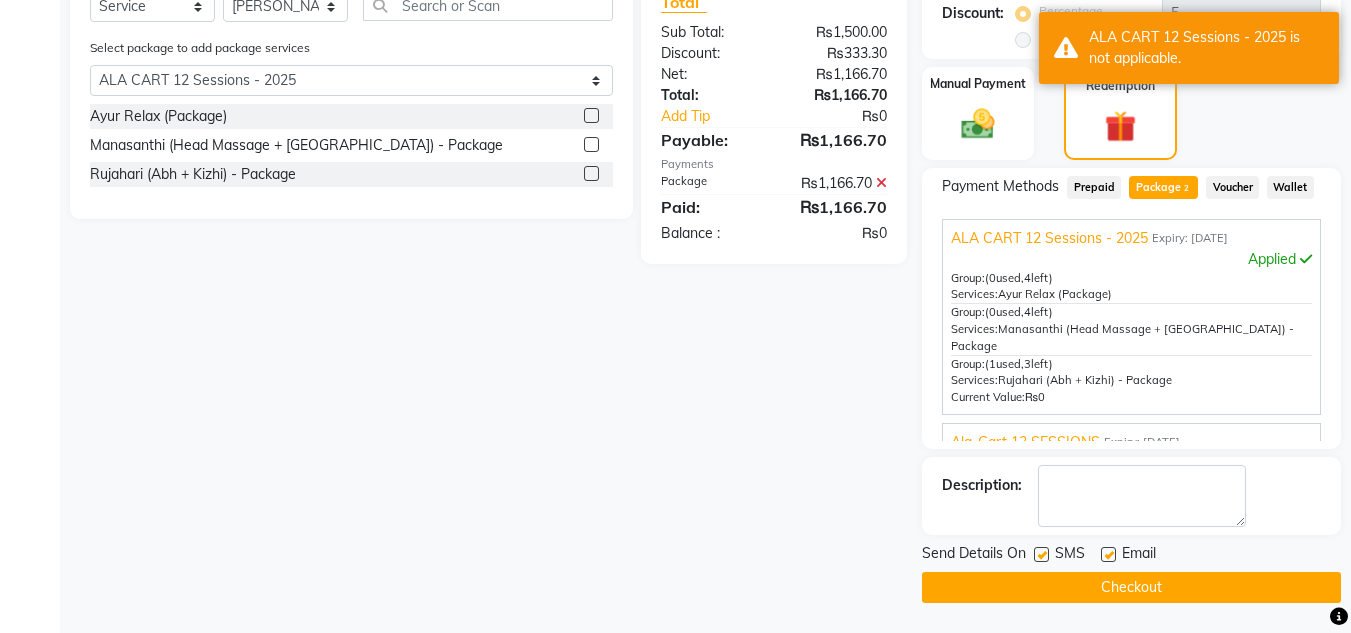 click on "Checkout" 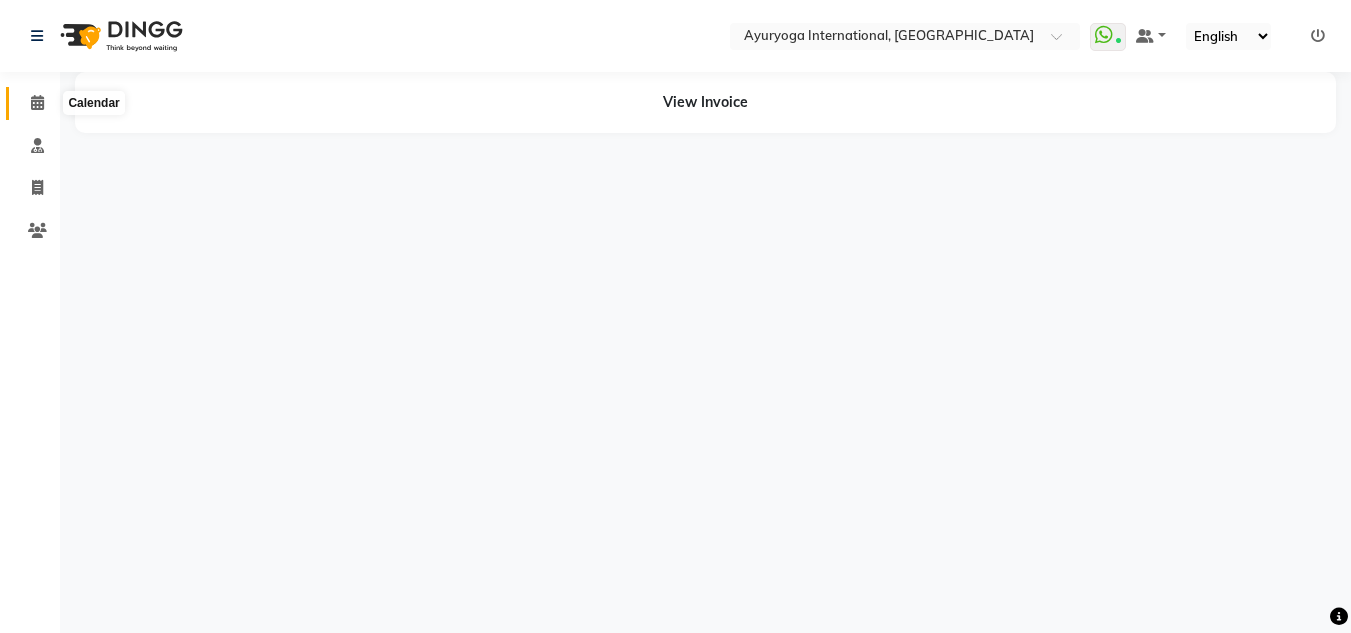 click 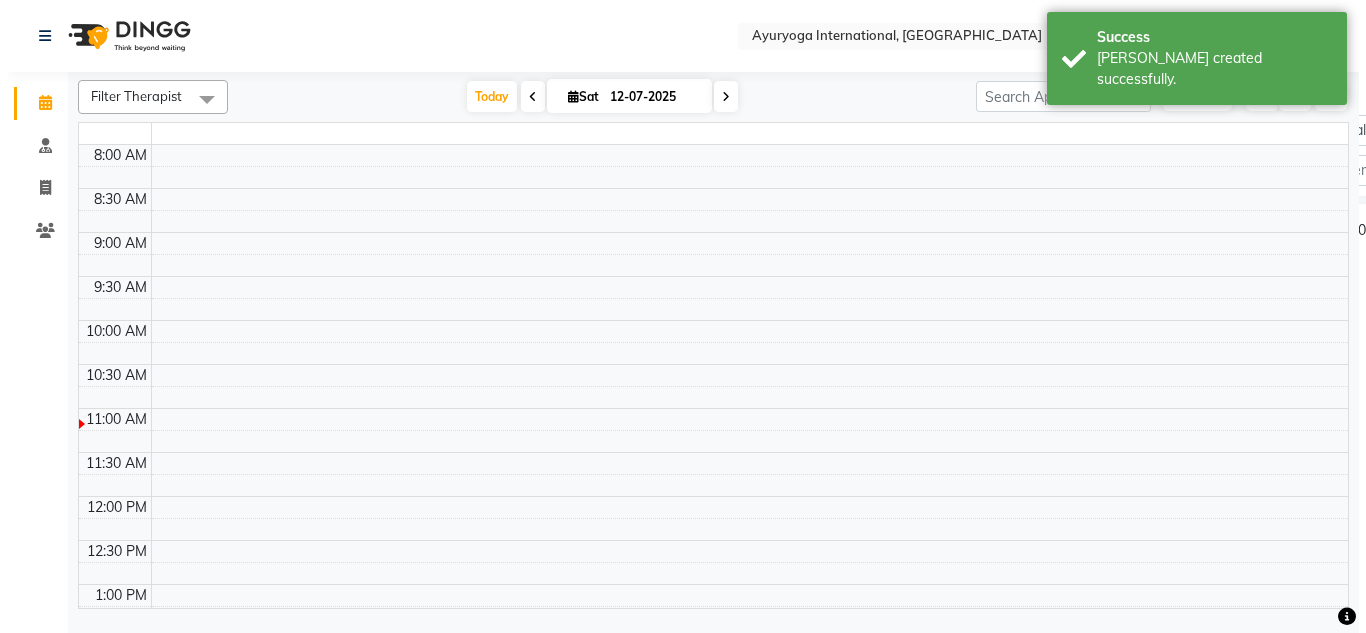 scroll, scrollTop: 0, scrollLeft: 0, axis: both 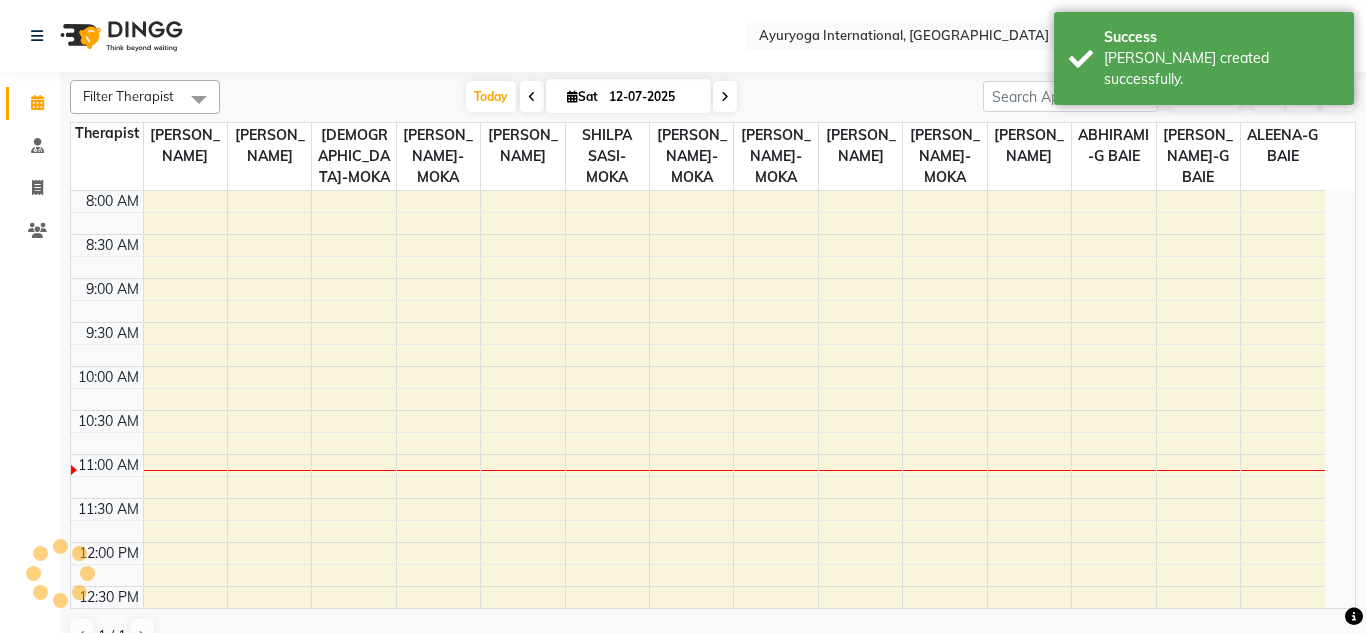 click on "[DATE]  [DATE]" at bounding box center (601, 97) 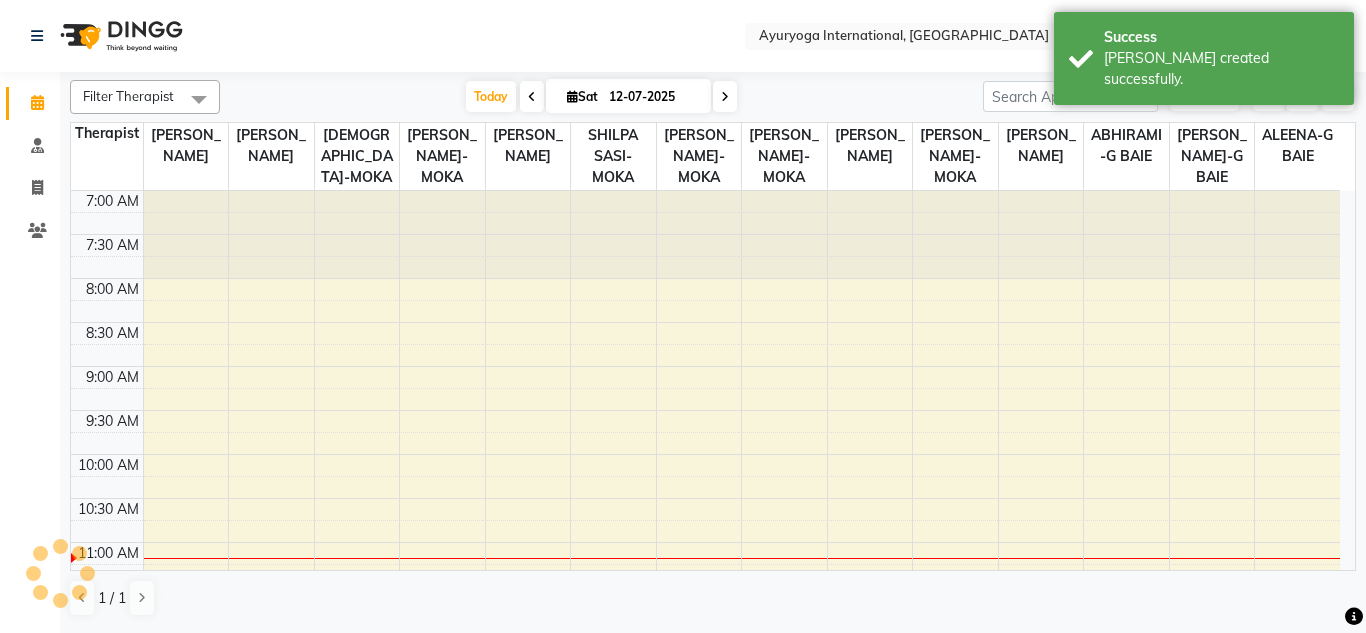 click on "Select Location × Ayuryoga International, Mount Ory Rd  WhatsApp Status  ✕ Status:  Connected Most Recent Message: 12-07-2025     10:15 AM Recent Service Activity: 12-07-2025     10:15 AM Default Panel My Panel English ENGLISH Español العربية मराठी हिंदी ગુજરાતી தமிழ் 中文 Notifications nothing to show" 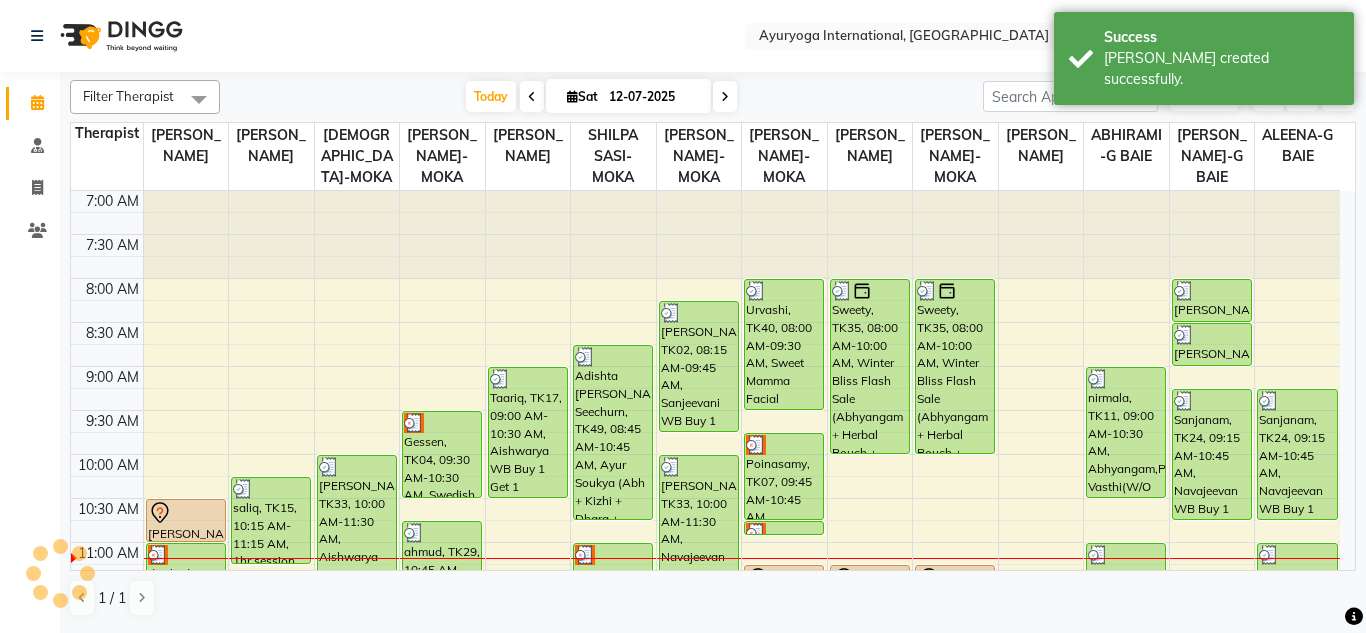 drag, startPoint x: 374, startPoint y: 82, endPoint x: 603, endPoint y: 316, distance: 327.40952 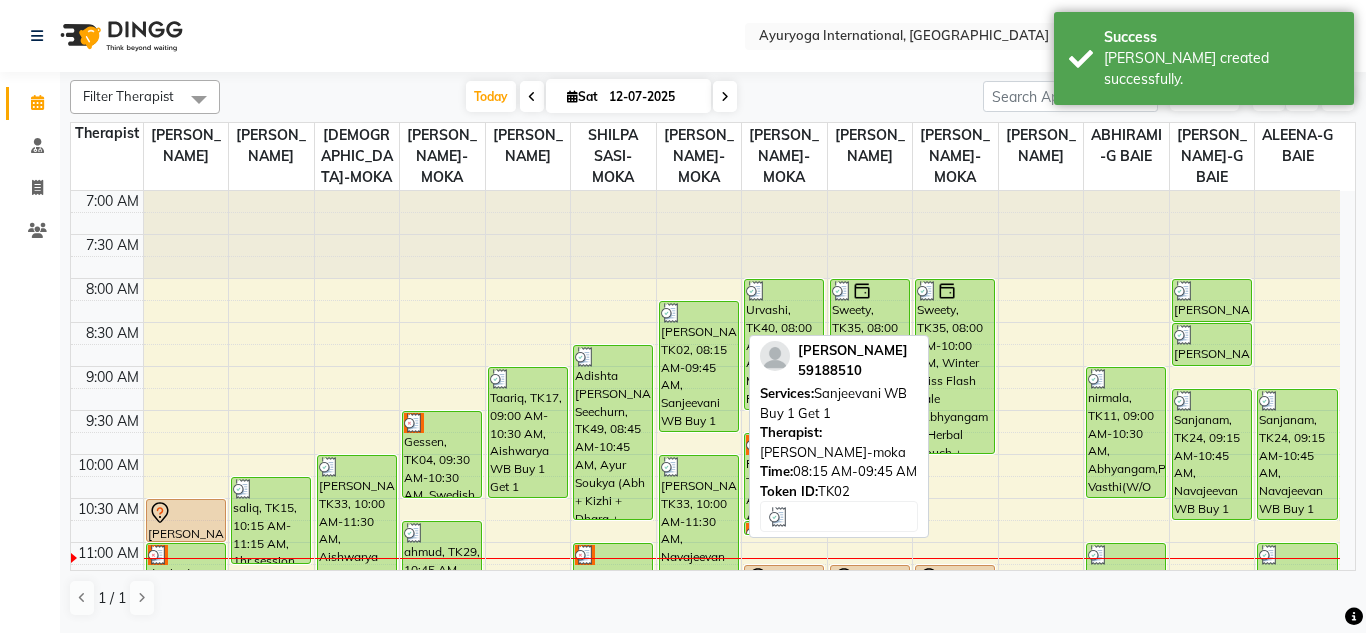 scroll, scrollTop: 100, scrollLeft: 0, axis: vertical 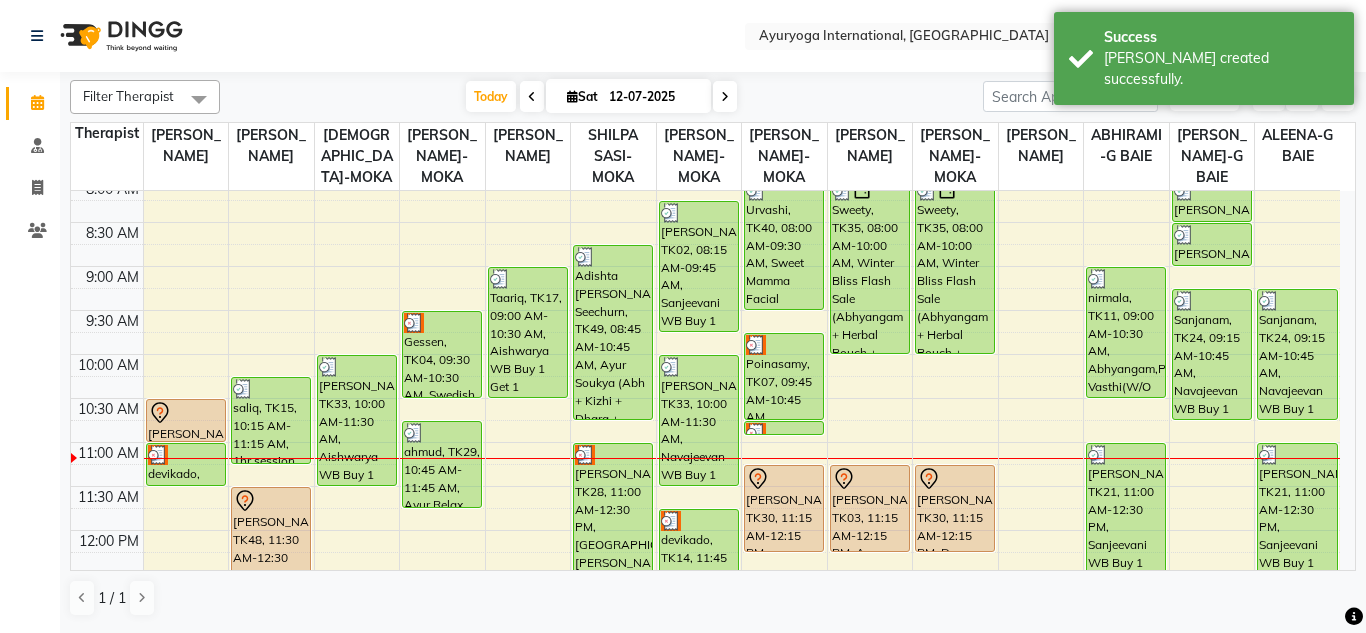 click on "12-07-2025" at bounding box center [653, 97] 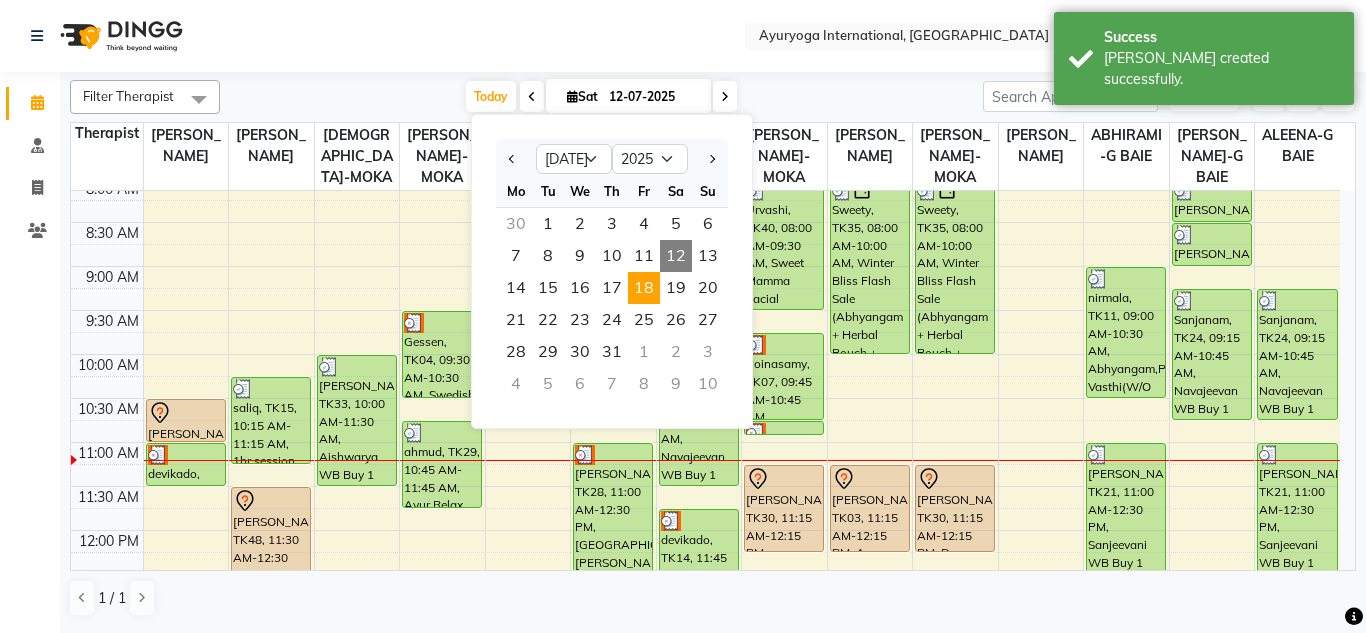 click on "18" at bounding box center (644, 288) 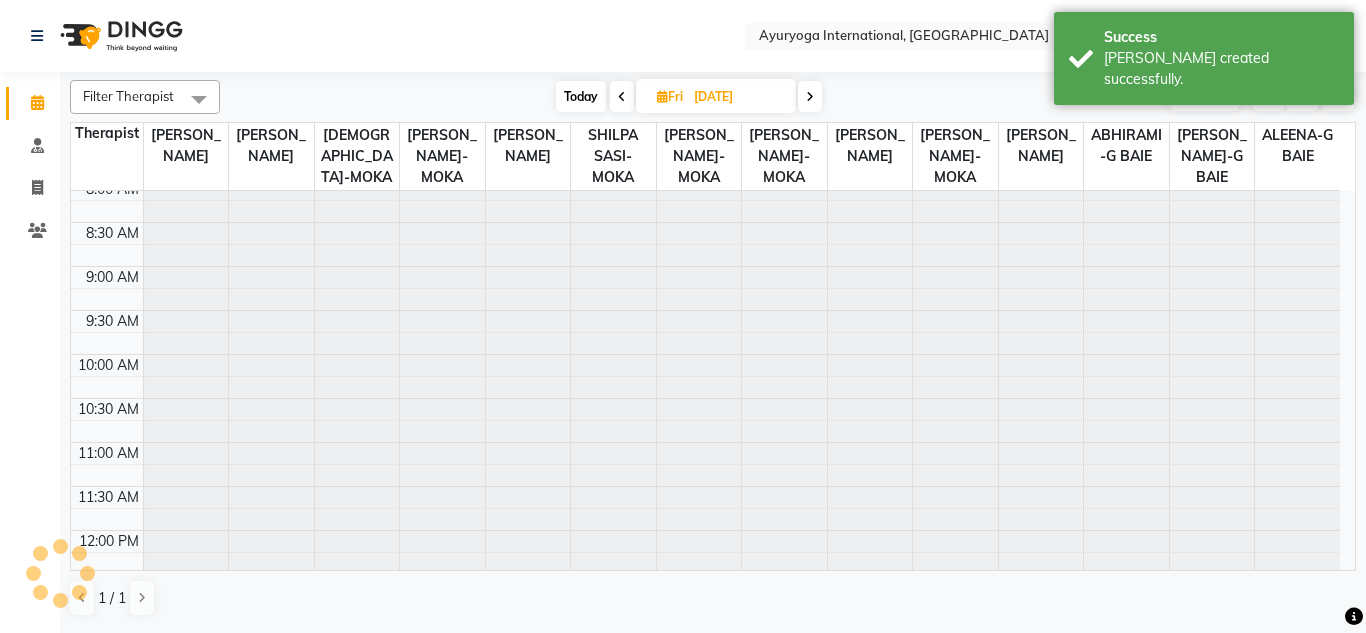 scroll, scrollTop: 0, scrollLeft: 0, axis: both 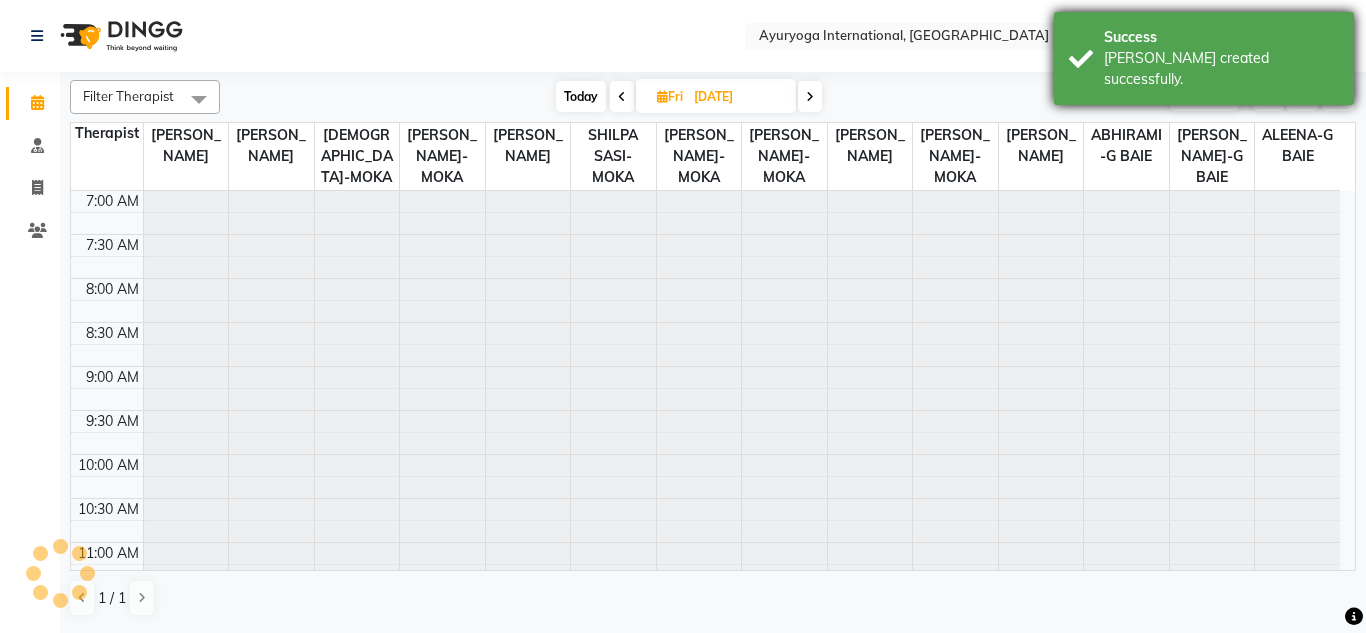 click on "Success" at bounding box center (1221, 37) 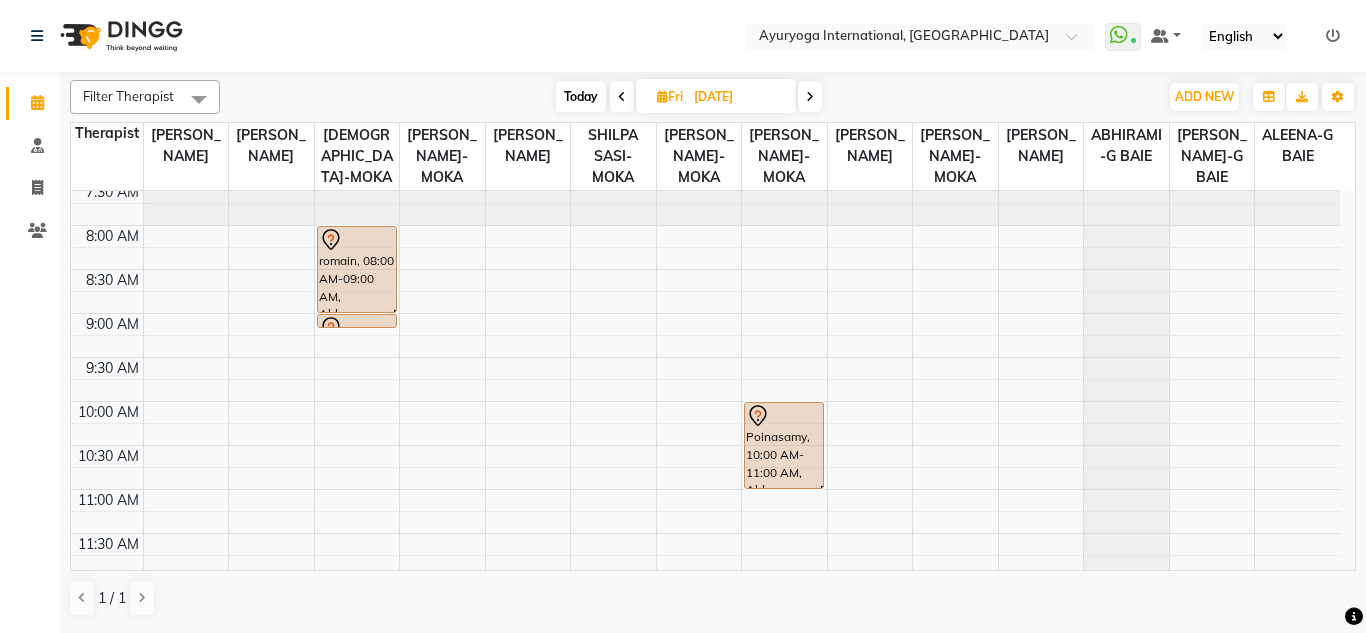 scroll, scrollTop: 100, scrollLeft: 0, axis: vertical 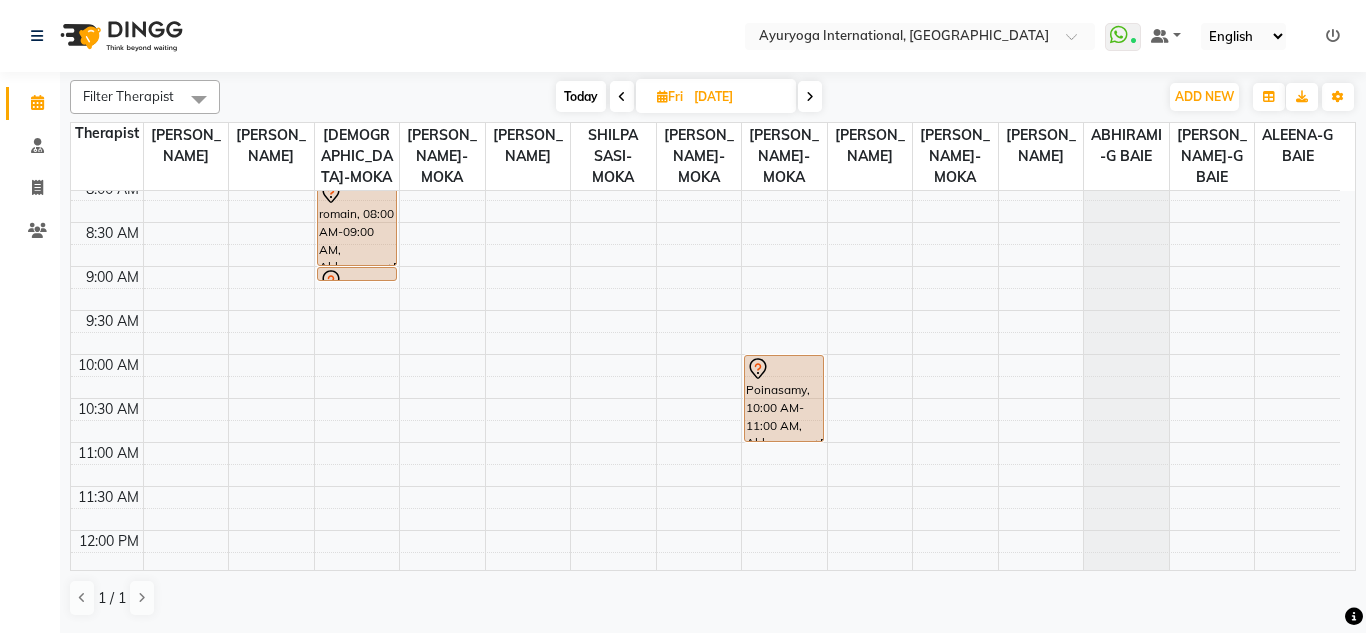 click on "18-07-2025" at bounding box center (738, 97) 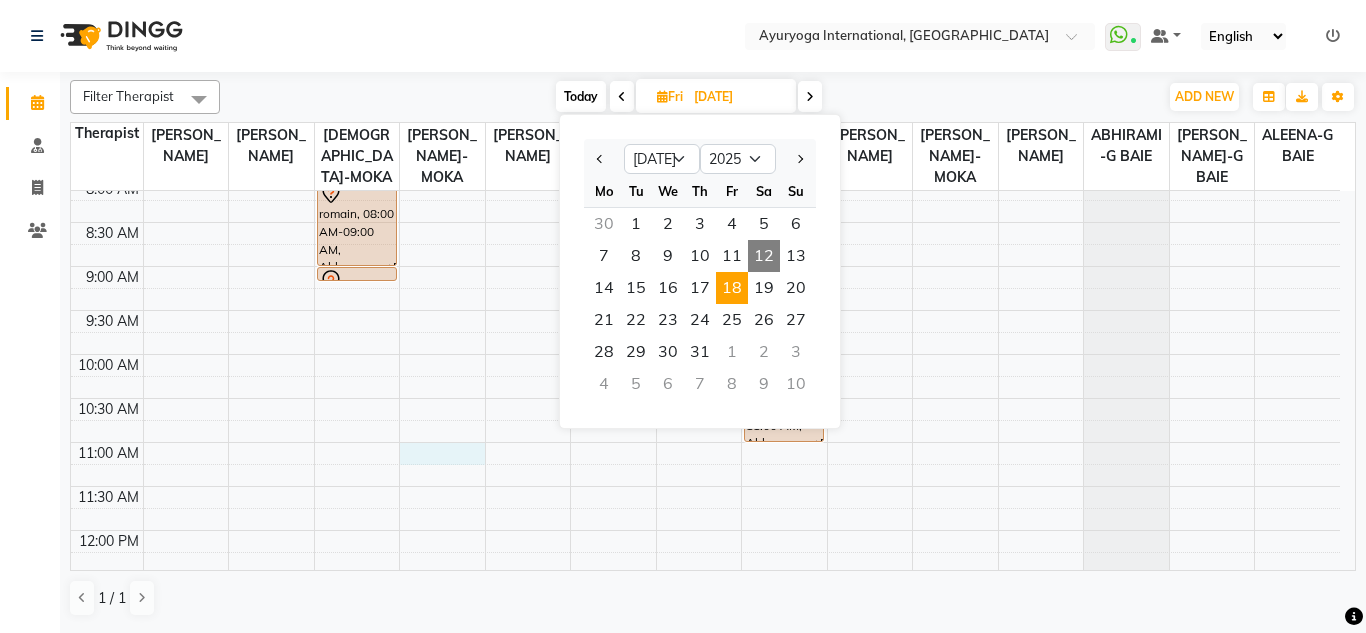 click on "7:00 AM 7:30 AM 8:00 AM 8:30 AM 9:00 AM 9:30 AM 10:00 AM 10:30 AM 11:00 AM 11:30 AM 12:00 PM 12:30 PM 1:00 PM 1:30 PM 2:00 PM 2:30 PM 3:00 PM 3:30 PM 4:00 PM 4:30 PM 5:00 PM 5:30 PM 6:00 PM 6:30 PM 7:00 PM 7:30 PM 8:00 PM 8:30 PM             romain, 08:00 AM-09:00 AM, Abhyangam+Bhashpa sweda(Without Oil)             romain, 09:00 AM-09:01 AM, Snehapanam             rishi, 05:00 PM-07:00 PM, Ayur Soukya (Abh + Kizhi + Dhara + Steam)             Yovanna, 03:00 PM-04:00 PM, Panchagavya facial             Nishtee, 05:00 PM-06:30 PM, Abhyangam,Podikizhi,Kadee Vasthi & Greeva Vasthi(W/O Oil)             Poinasamy, 10:00 AM-11:00 AM, Abhyangam+Bhashpa sweda(Without Oil)             Pricila, 02:00 PM-03:30 PM, Navajeevan WB Buy 1 Get 1             Suraj Boelel, 04:00 PM-04:30 PM, Sthanika Abhyangam + Podikizhi             Suraj Boelel, 04:30 PM-05:00 PM, Greeva Vasthi             Govinda Naidu, 06:15 PM-07:45 PM, Navajeevan WB Buy 1 Get 1" at bounding box center (705, 706) 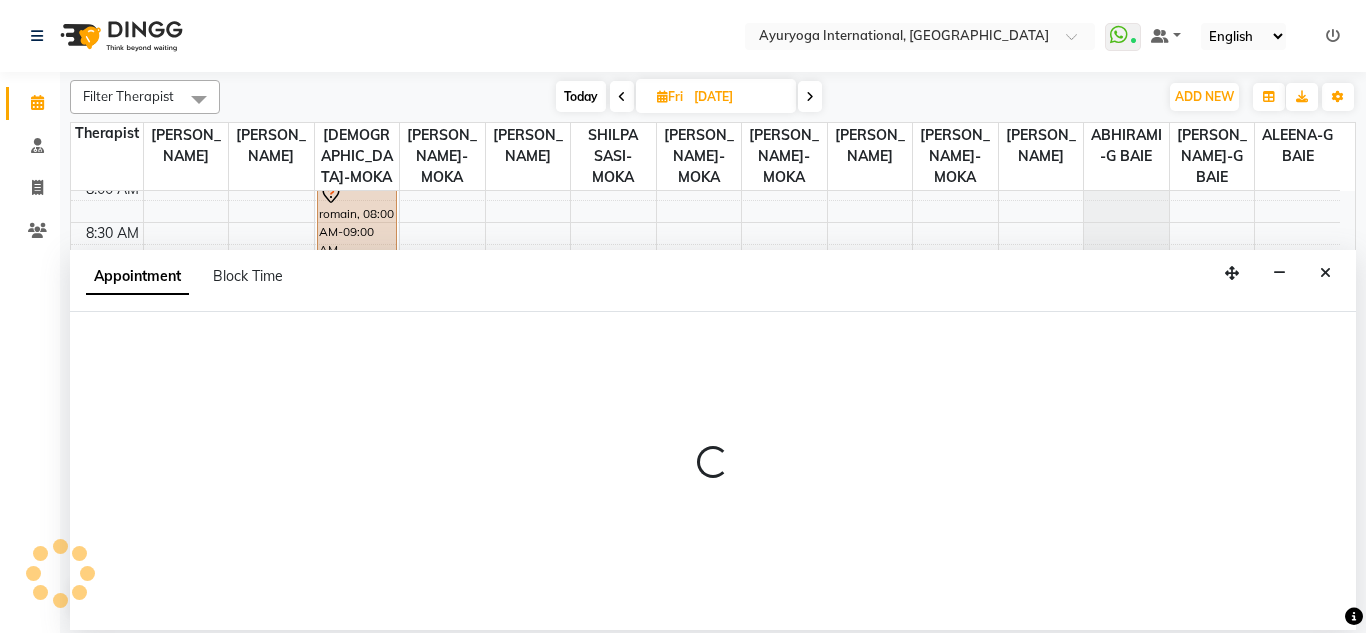 select on "60458" 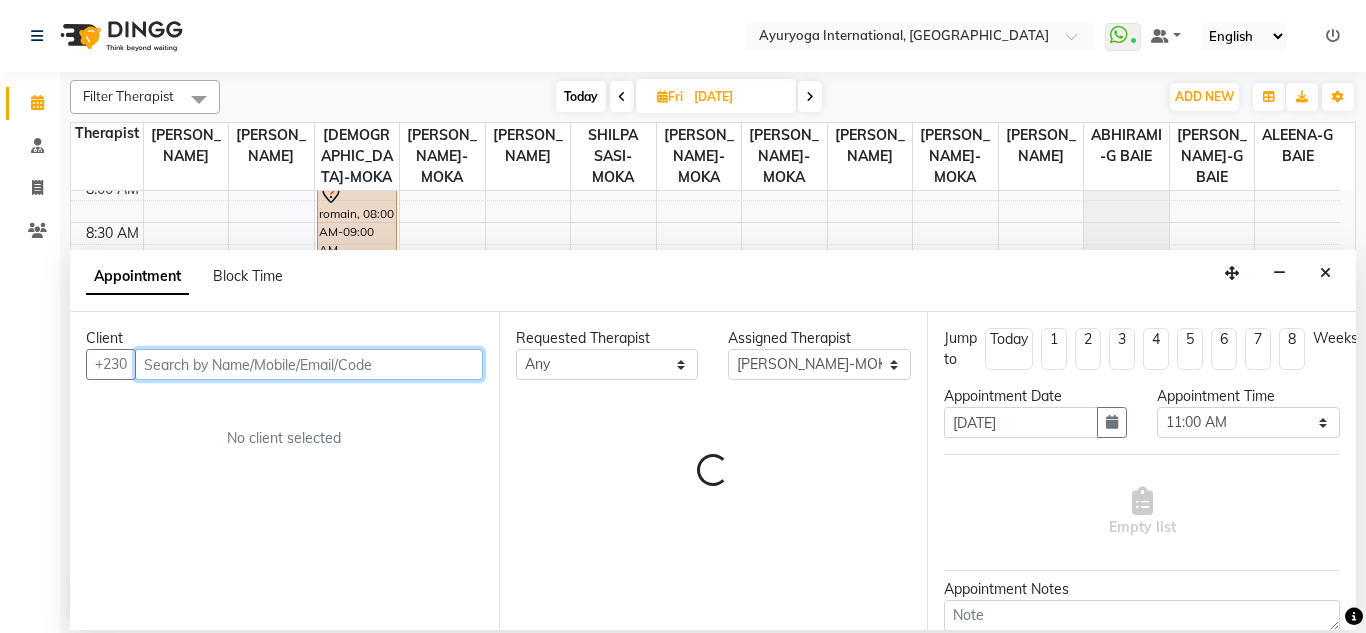 click at bounding box center [309, 364] 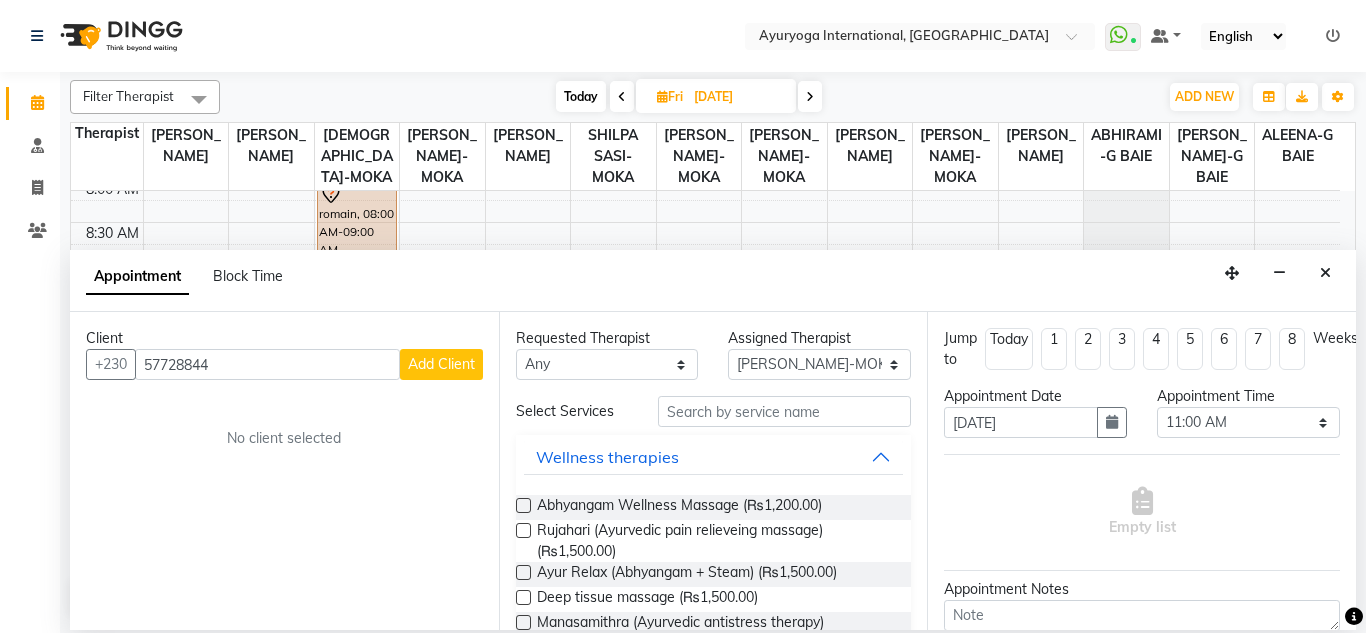 click on "Add Client" at bounding box center [441, 364] 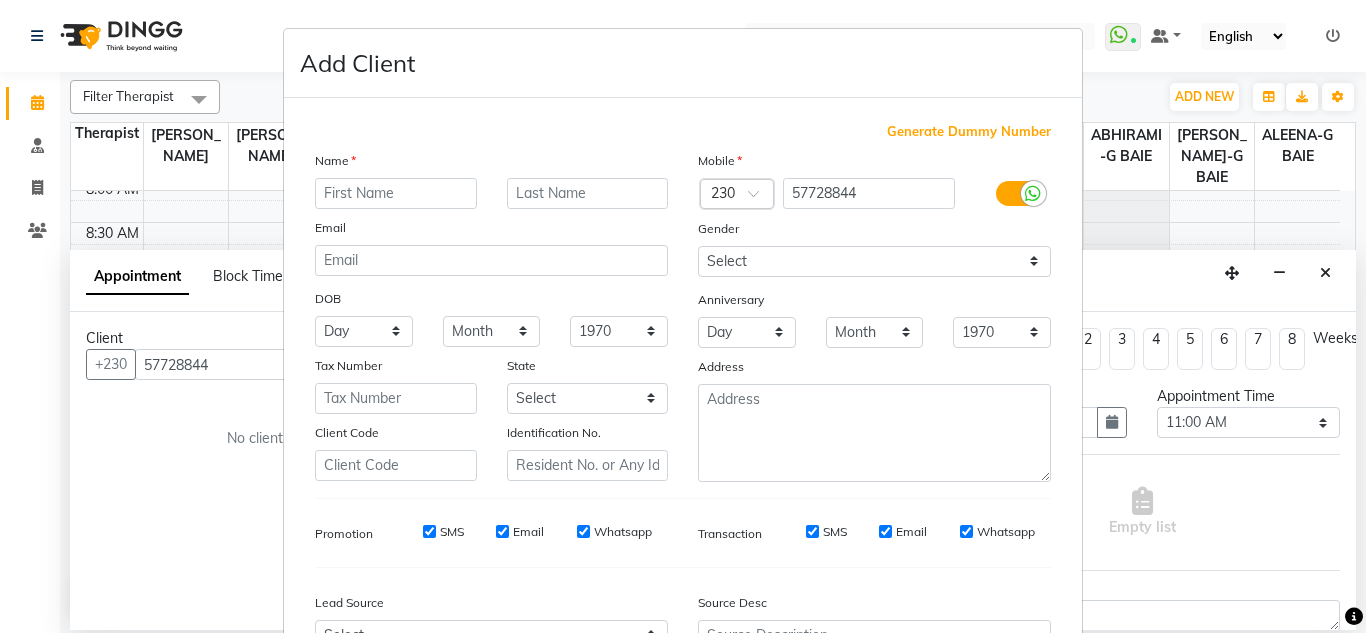 click on "Gender" at bounding box center (874, 232) 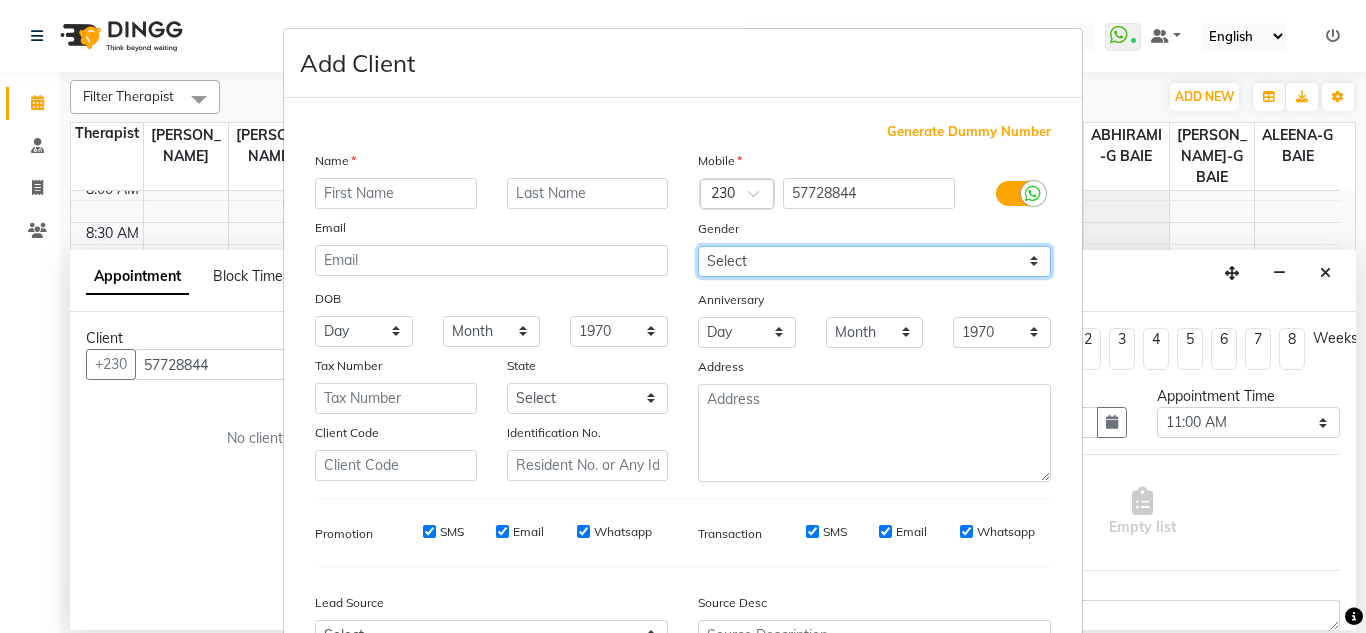 click on "Select Male Female Other Prefer Not To Say" at bounding box center (874, 261) 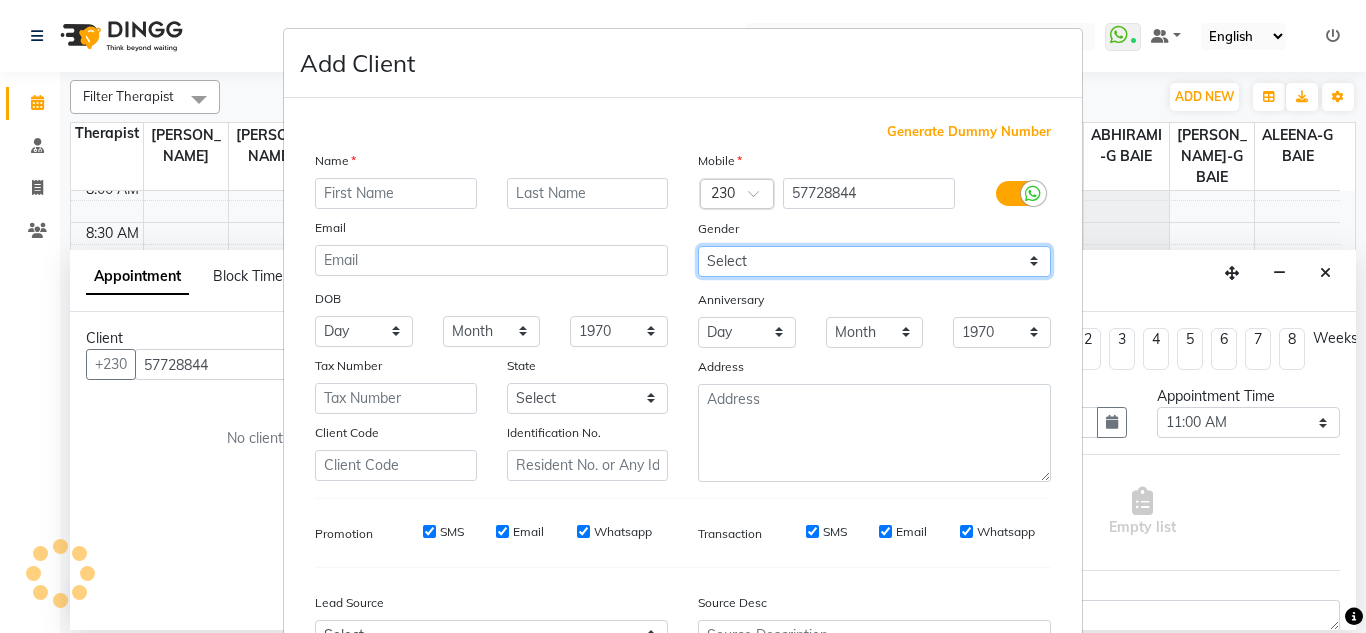 click on "Select Male Female Other Prefer Not To Say" at bounding box center [874, 261] 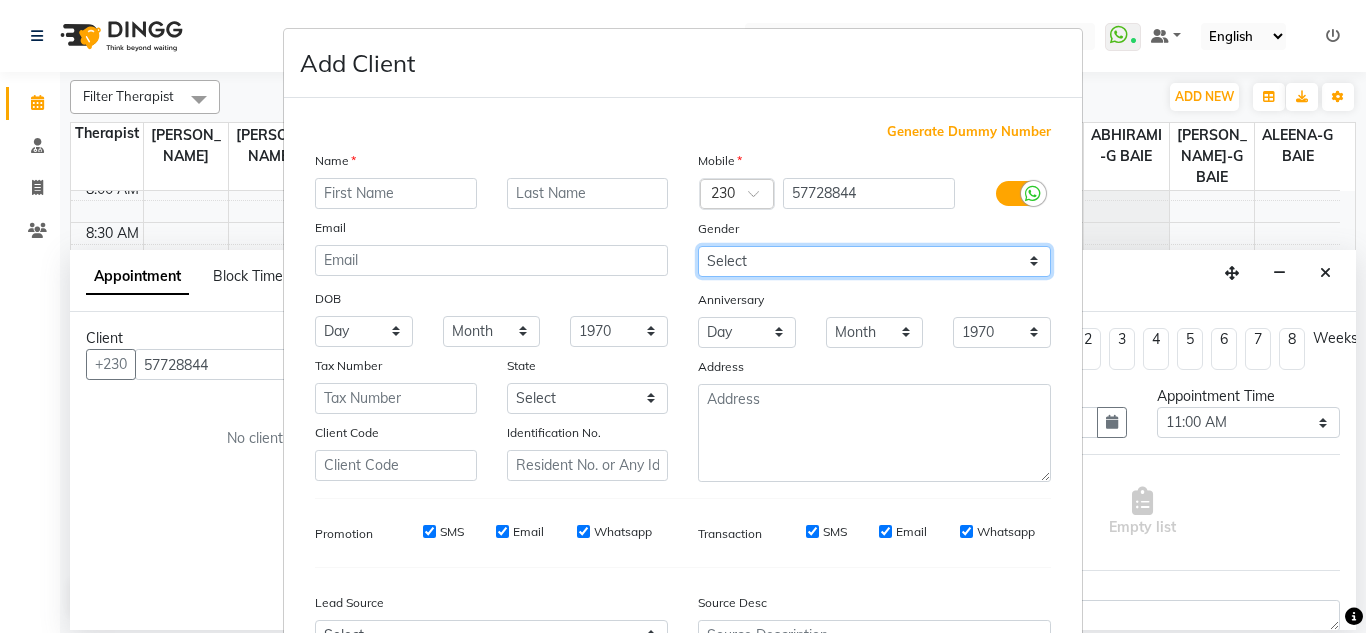 click on "Select Male Female Other Prefer Not To Say" at bounding box center [874, 261] 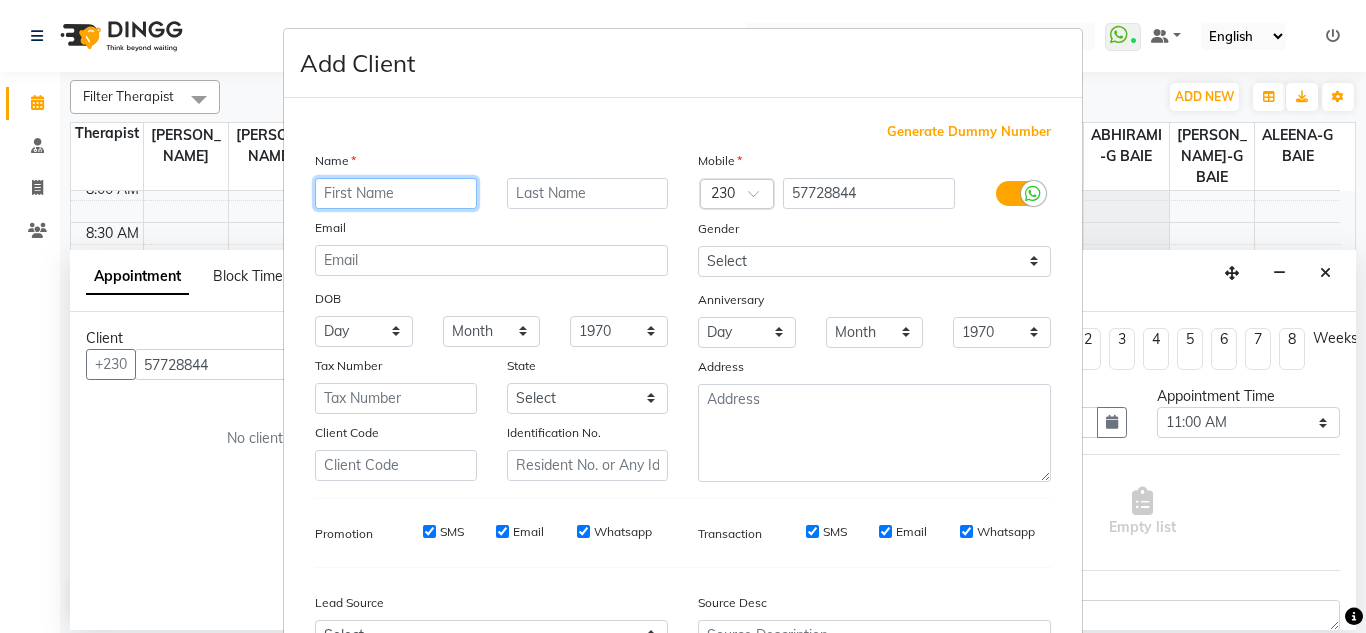 click at bounding box center [396, 193] 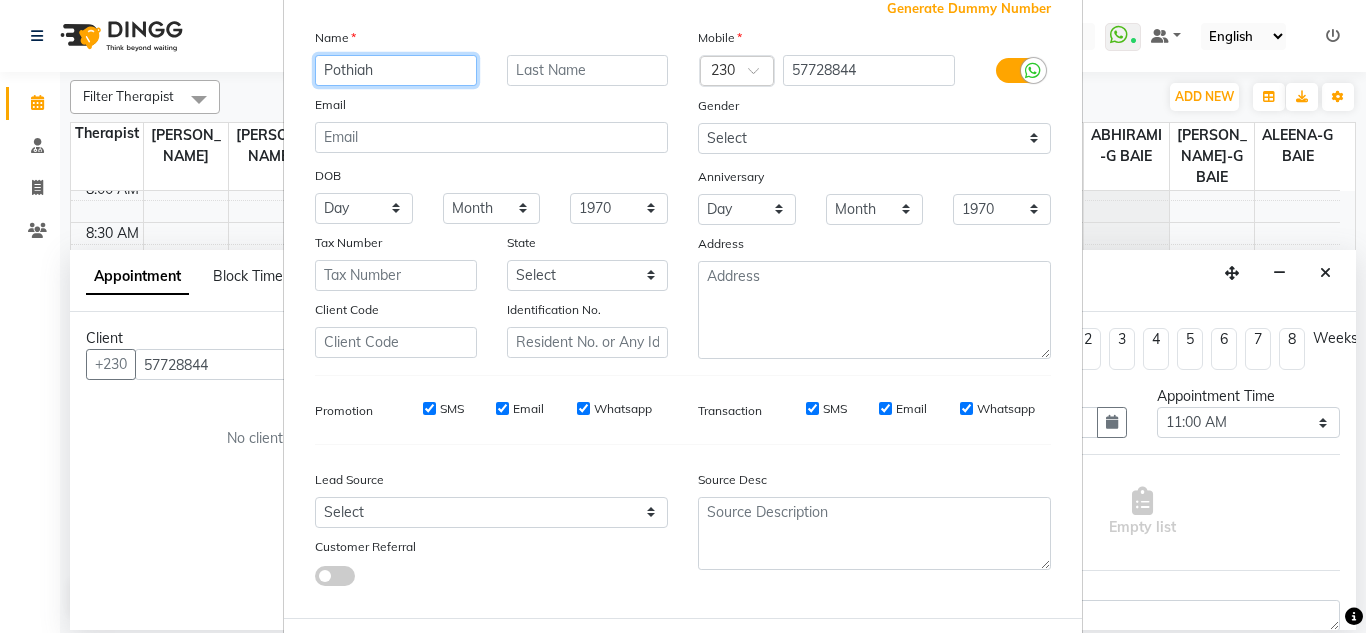 scroll, scrollTop: 216, scrollLeft: 0, axis: vertical 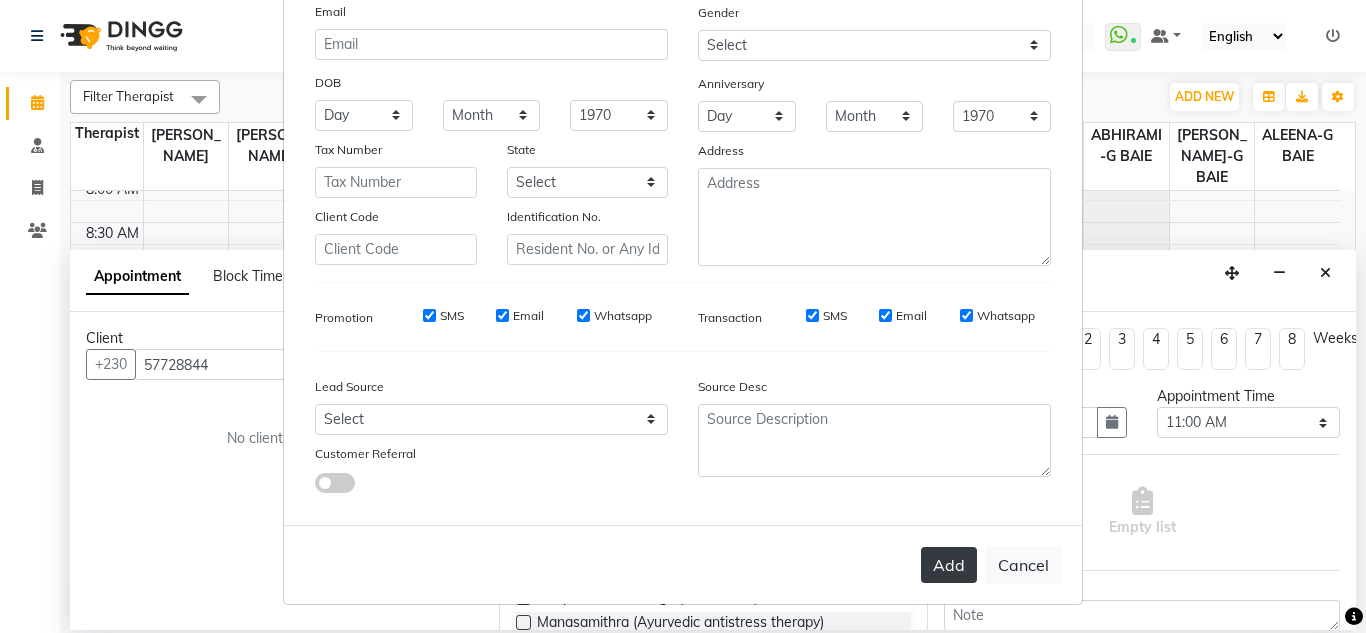 click on "Add" at bounding box center (949, 565) 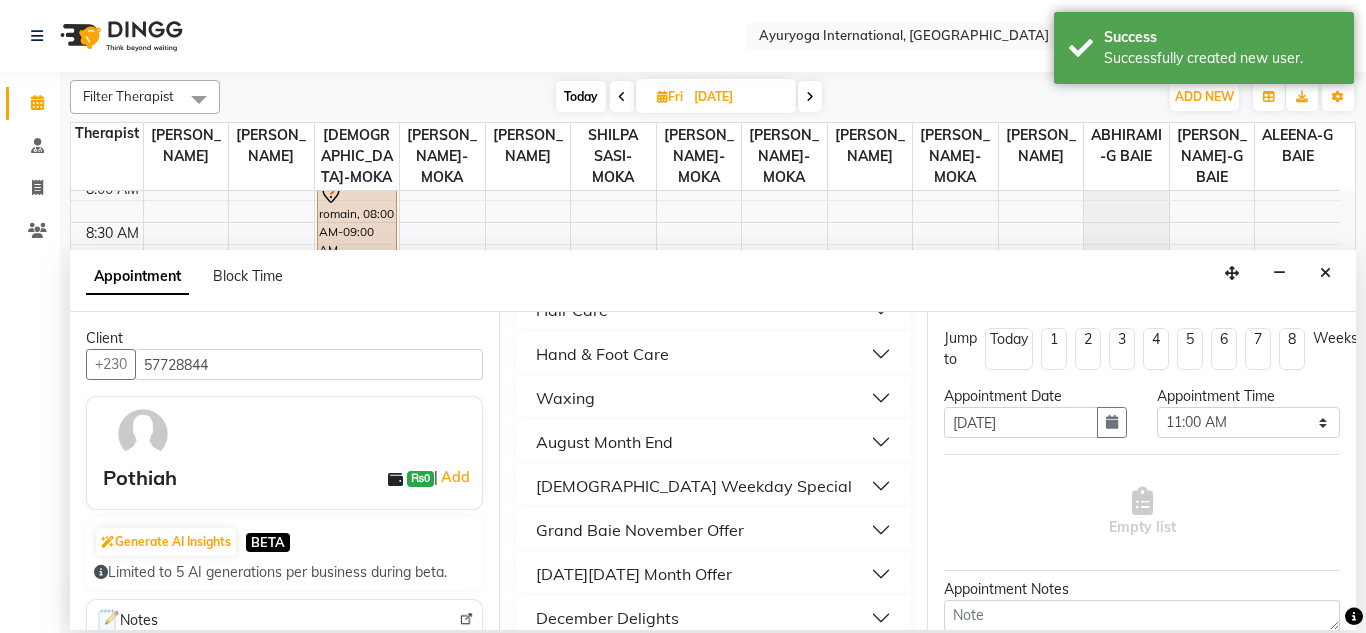 scroll, scrollTop: 1956, scrollLeft: 0, axis: vertical 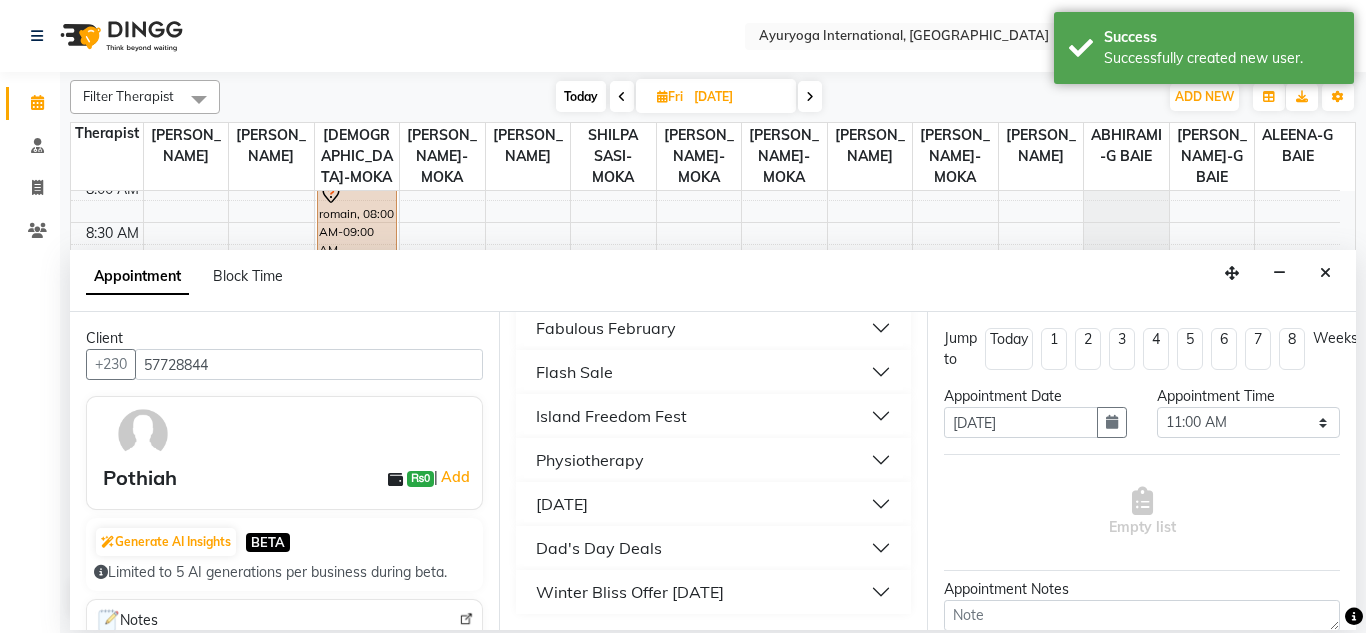 click on "Winter Bliss Offer [DATE]" at bounding box center (630, 592) 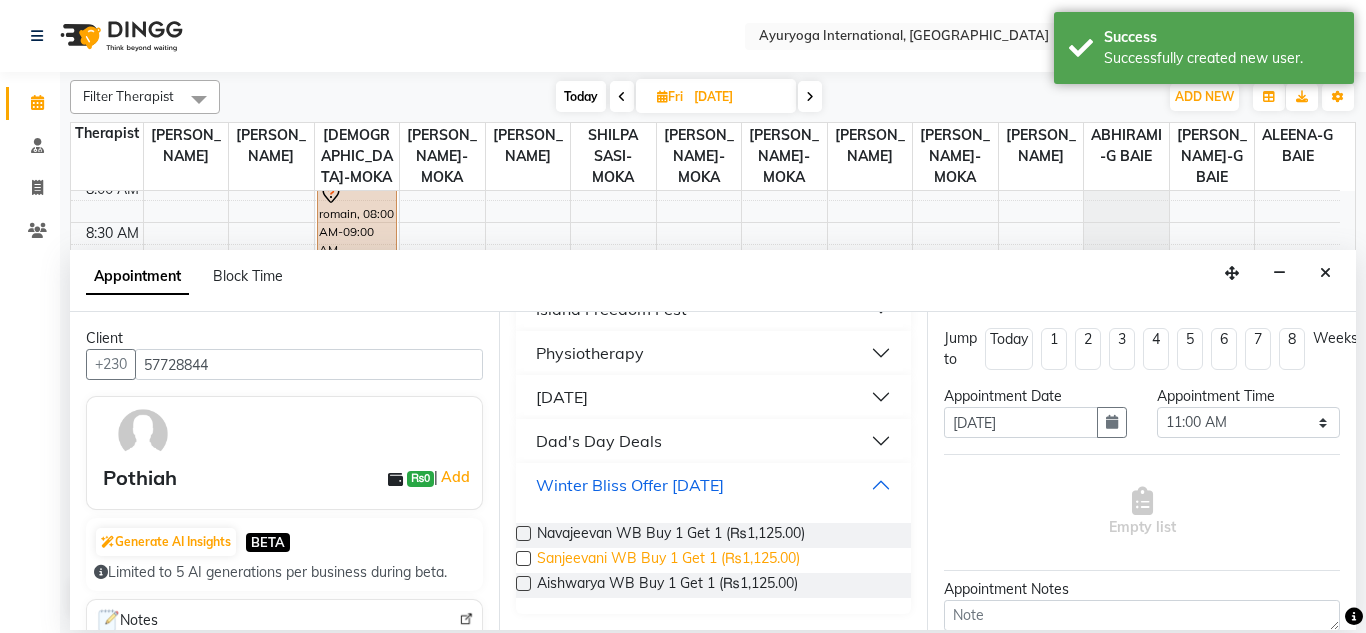 scroll, scrollTop: 2052, scrollLeft: 0, axis: vertical 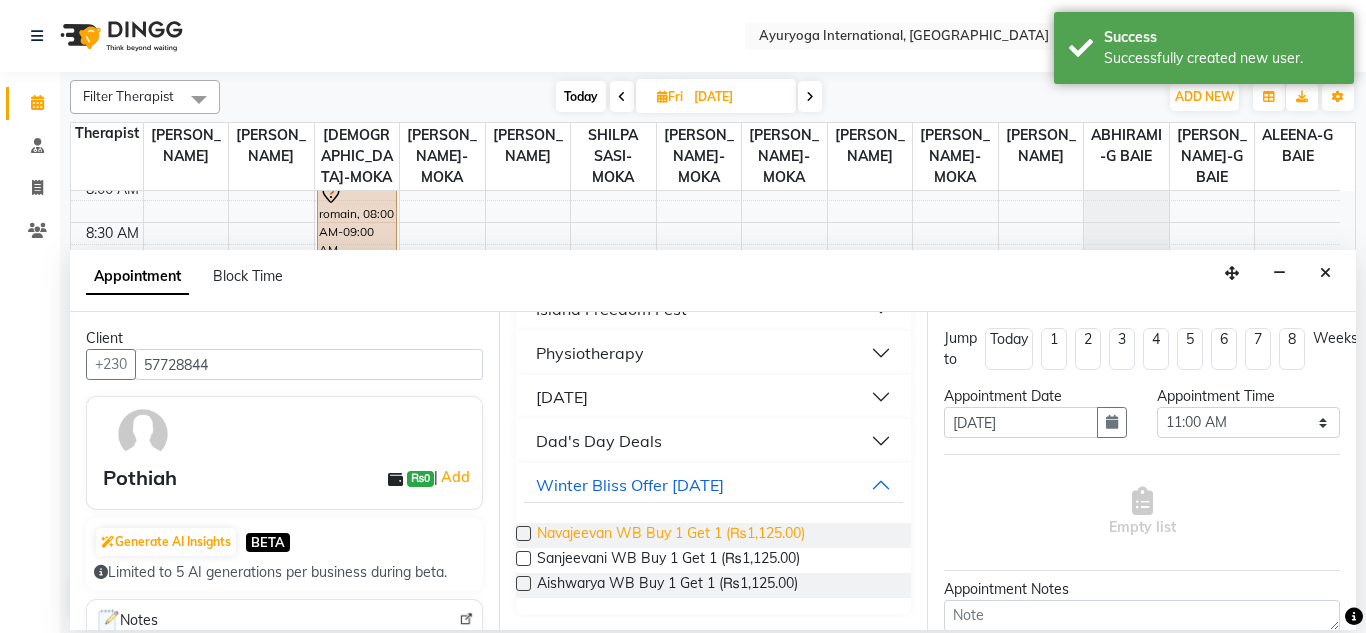 click on "Navajeevan WB Buy 1 Get 1 (₨1,125.00)" at bounding box center (671, 535) 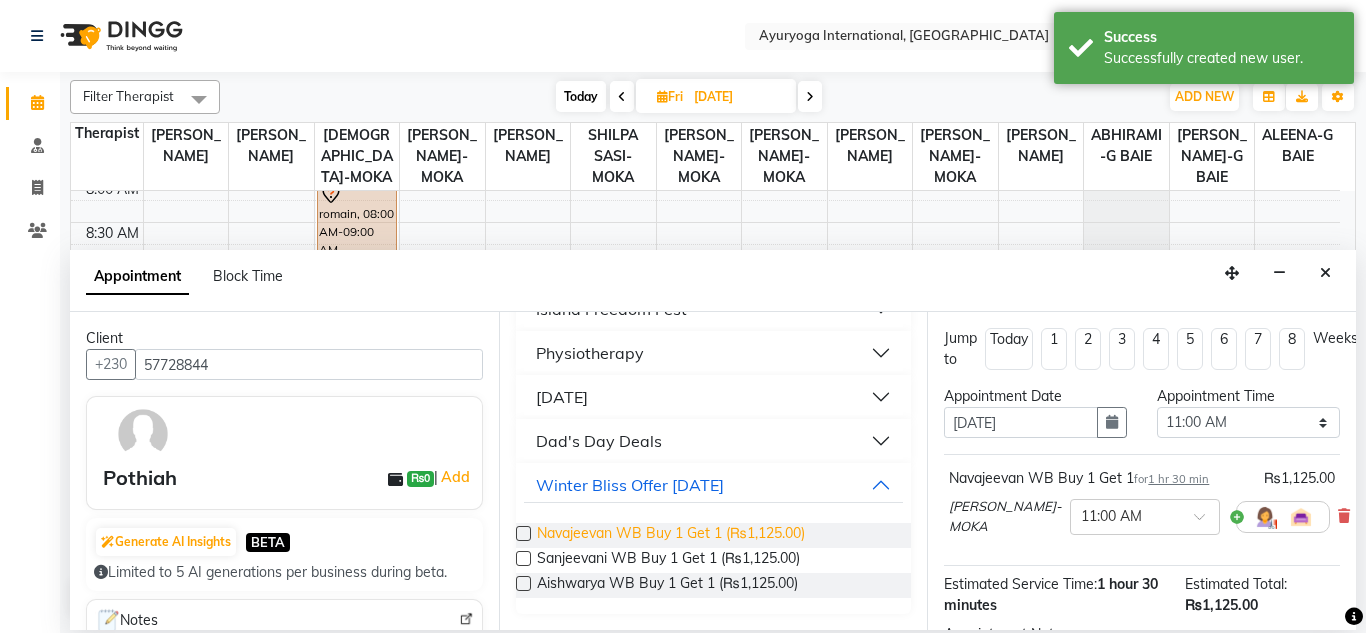 click on "Navajeevan WB Buy 1 Get 1 (₨1,125.00)" at bounding box center (671, 535) 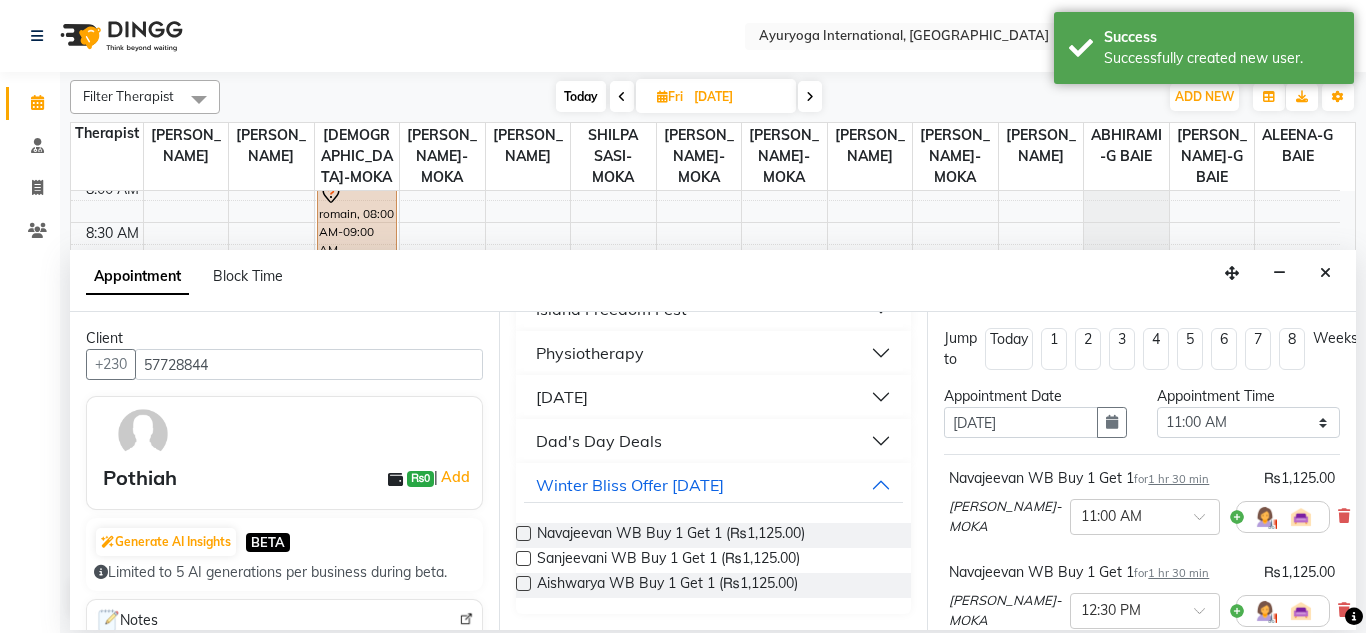 scroll, scrollTop: 2063, scrollLeft: 0, axis: vertical 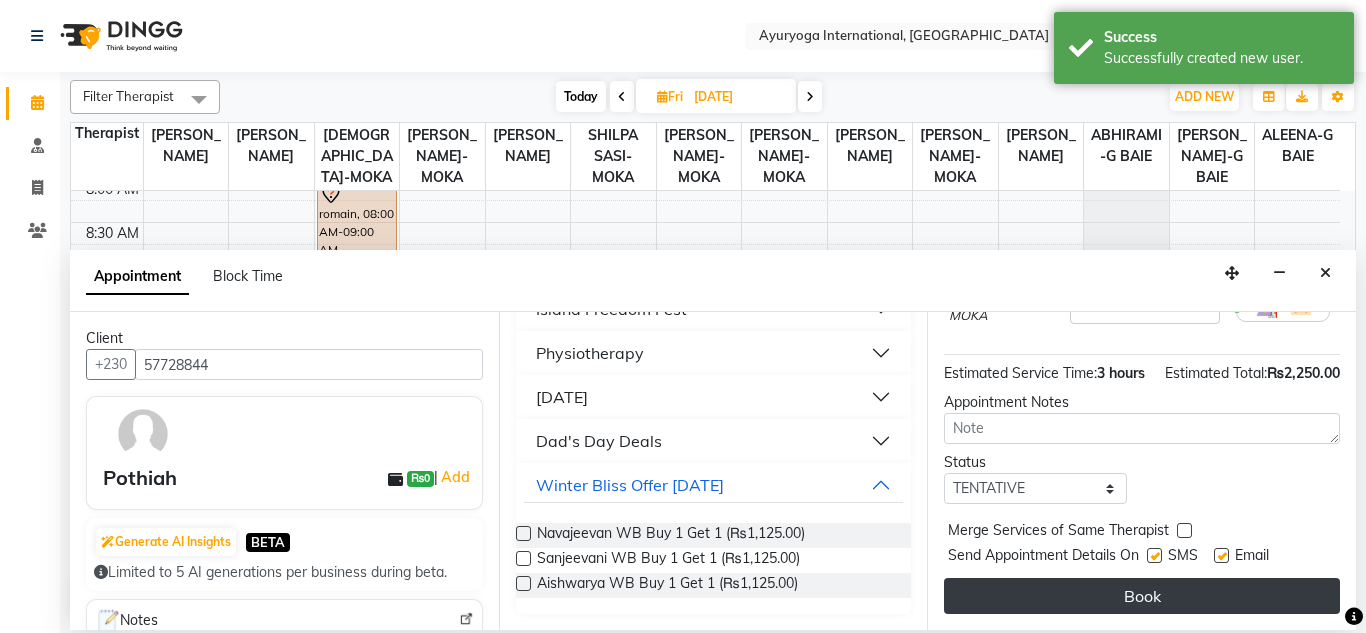 click on "Book" at bounding box center [1142, 596] 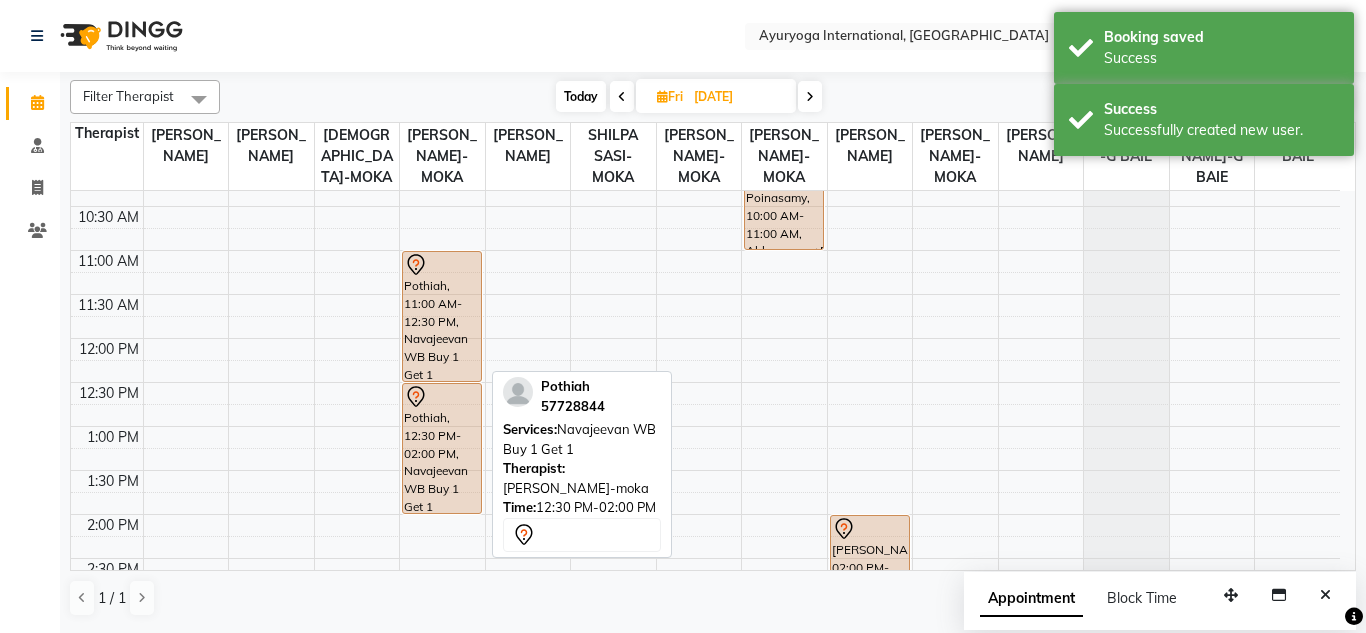 scroll, scrollTop: 300, scrollLeft: 0, axis: vertical 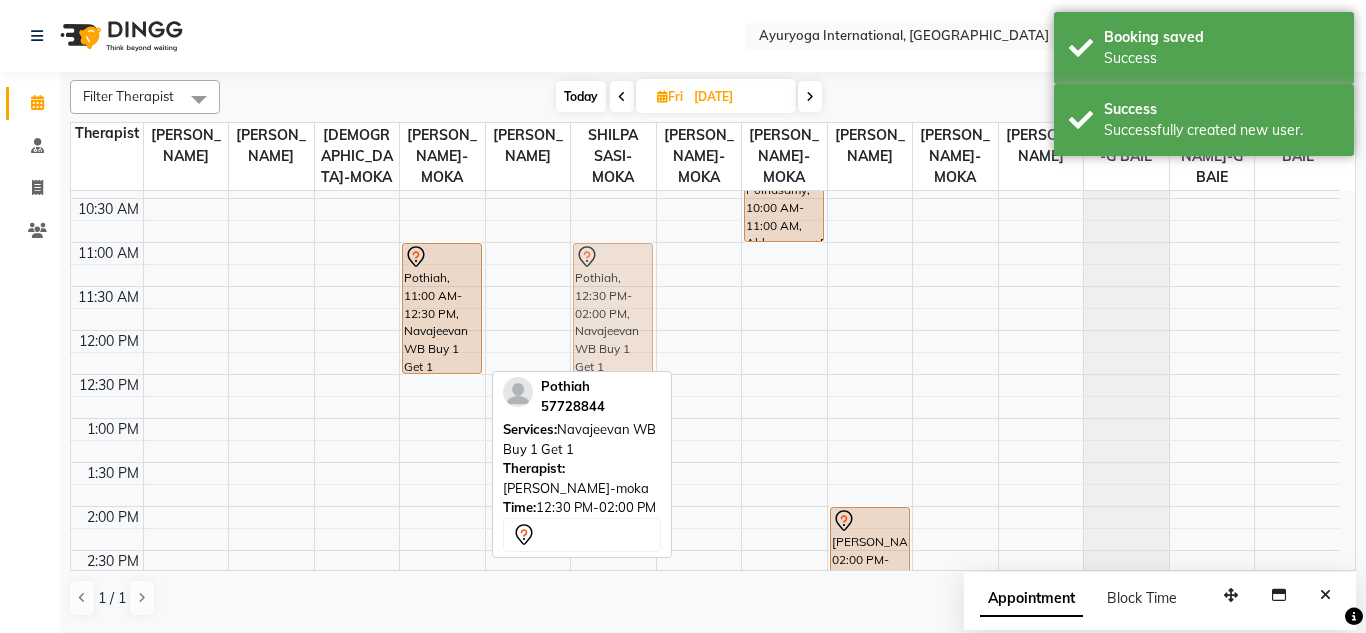 drag, startPoint x: 458, startPoint y: 445, endPoint x: 614, endPoint y: 320, distance: 199.90248 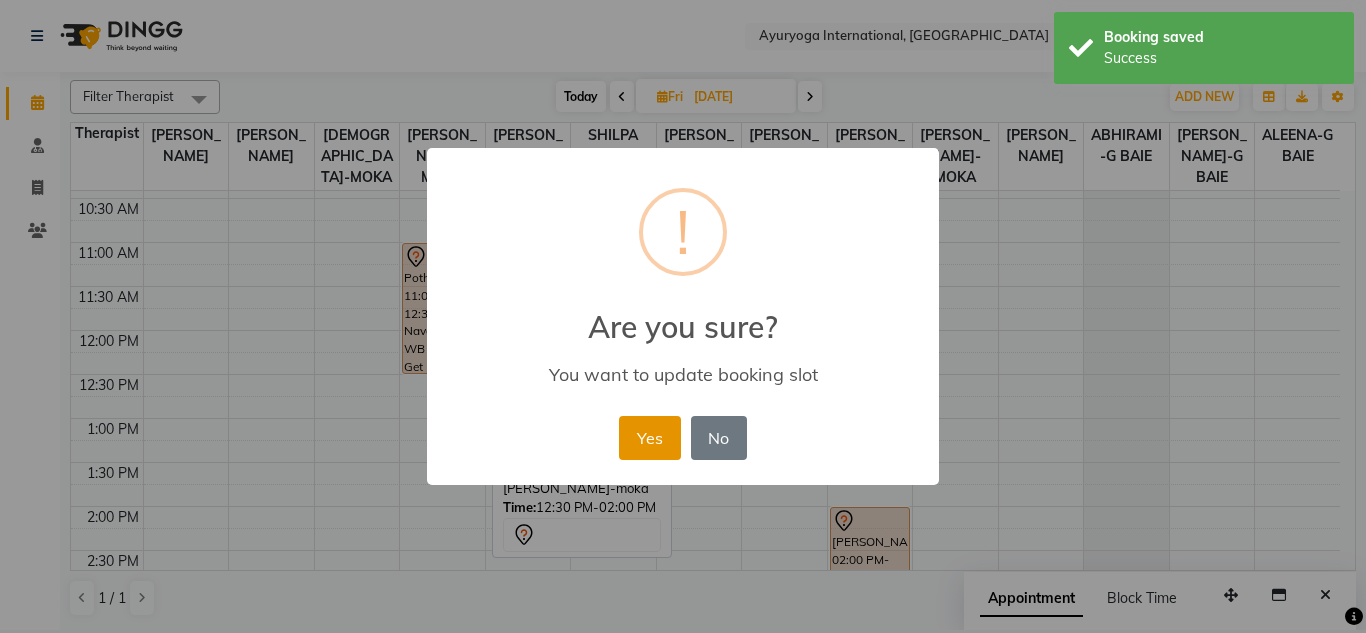 click on "Yes" at bounding box center [649, 438] 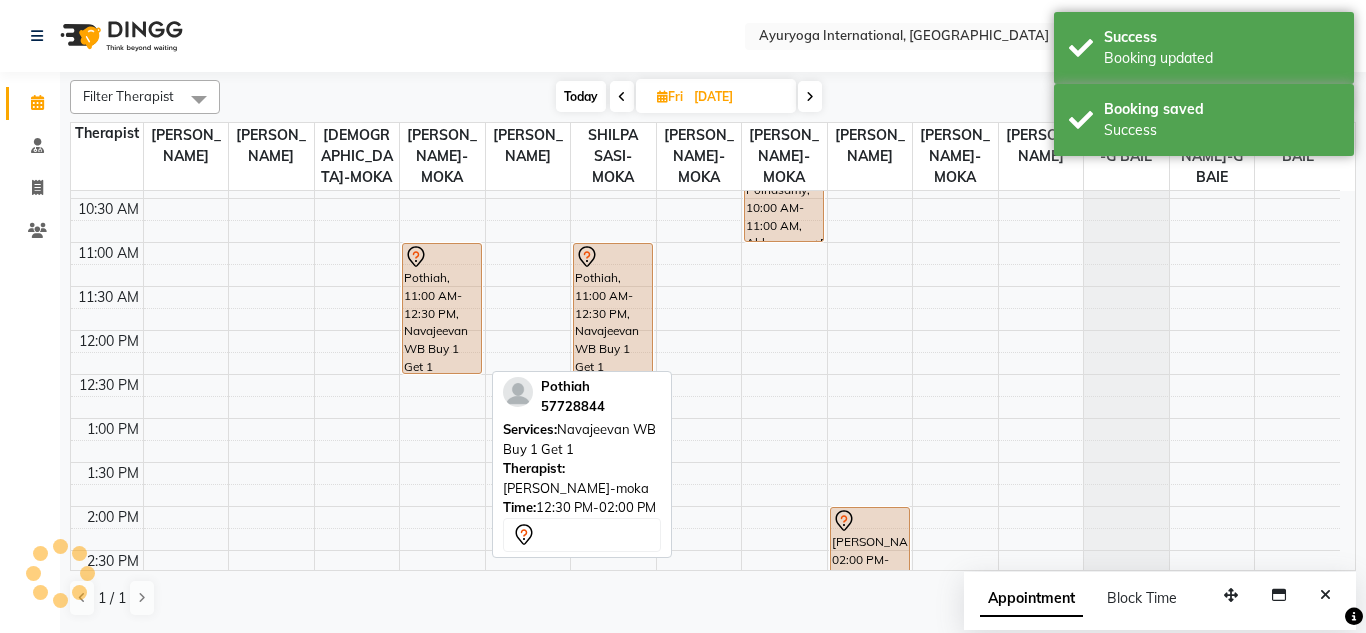 click on "Today" at bounding box center [581, 96] 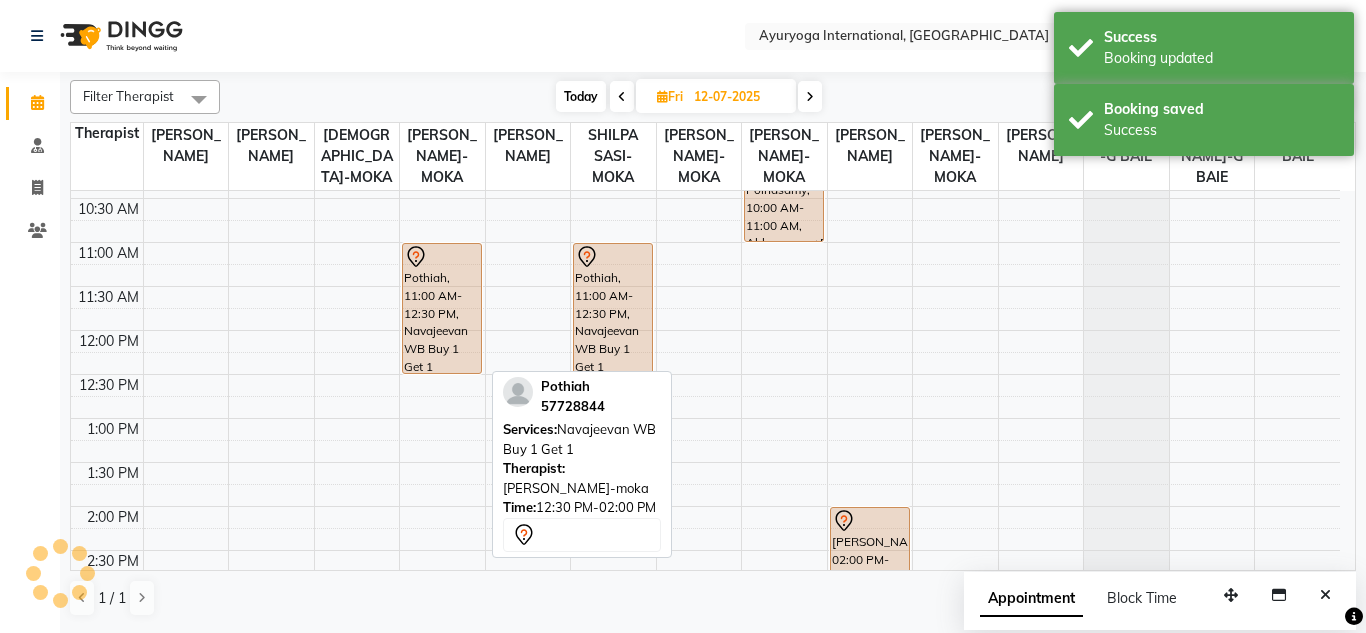 scroll, scrollTop: 0, scrollLeft: 0, axis: both 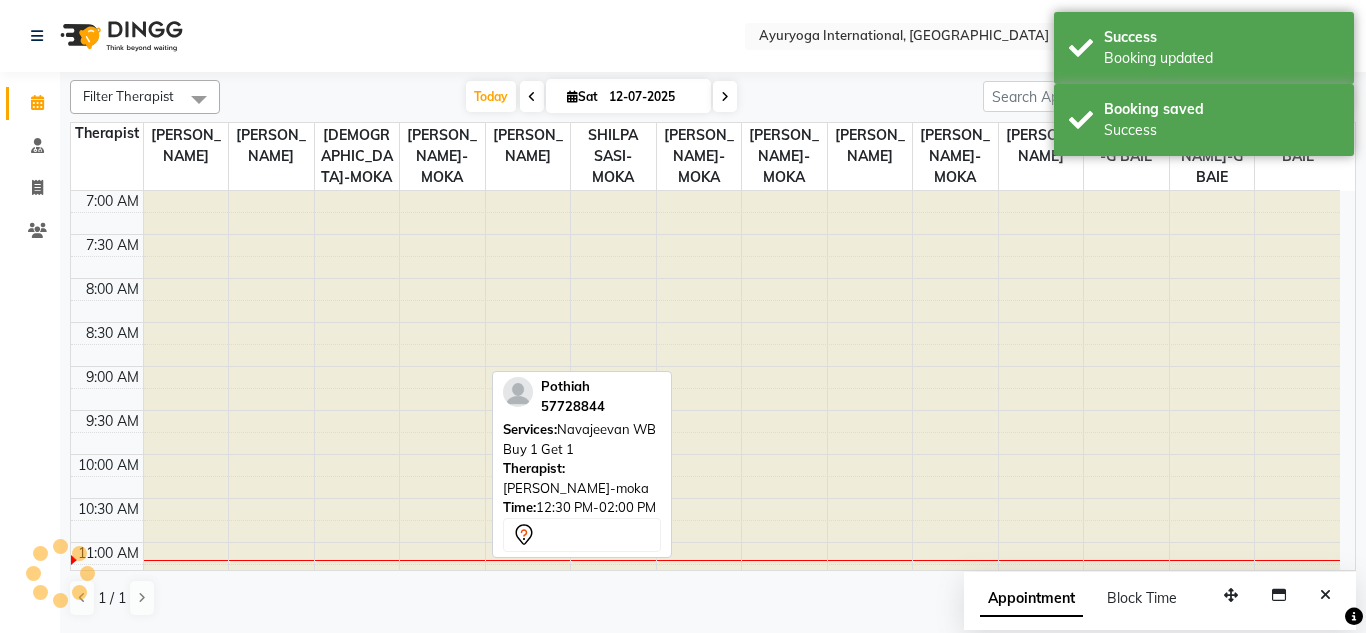 click on "Select Location × Ayuryoga International, Mount Ory Rd  WhatsApp Status  ✕ Status:  Connected Most Recent Message: 12-07-2025     10:15 AM Recent Service Activity: 12-07-2025     10:15 AM Default Panel My Panel English ENGLISH Español العربية मराठी हिंदी ગુજરાતી தமிழ் 中文 Notifications nothing to show" 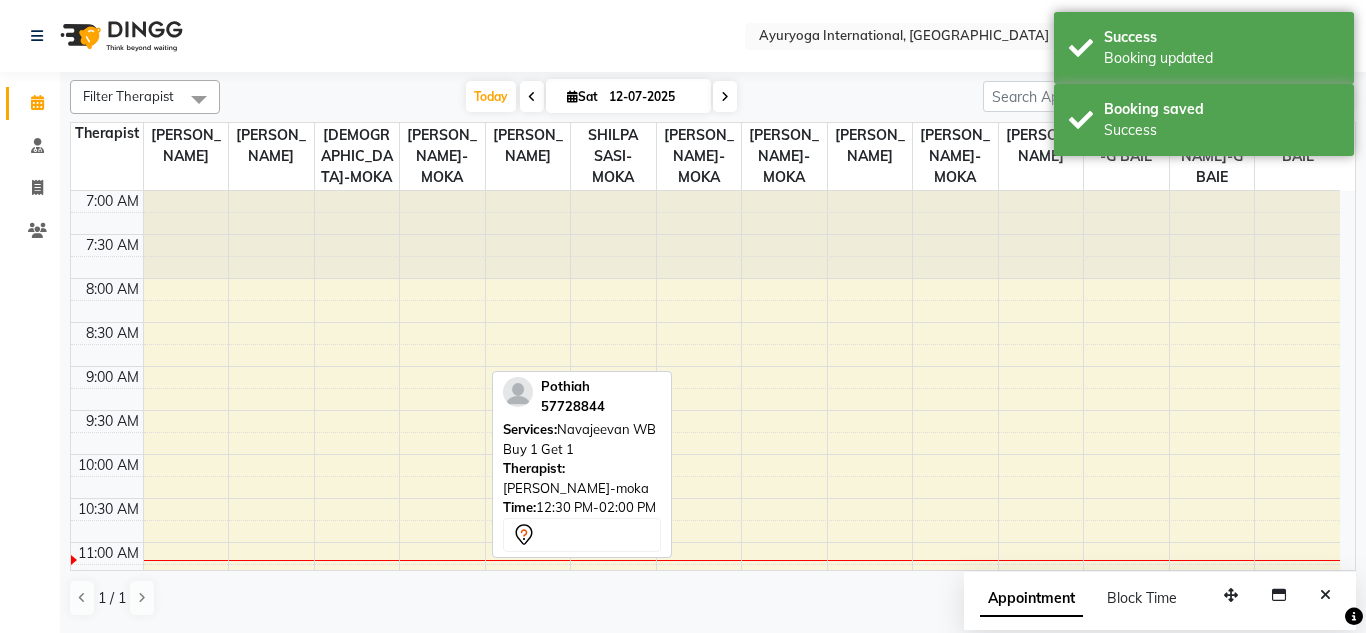scroll, scrollTop: 353, scrollLeft: 0, axis: vertical 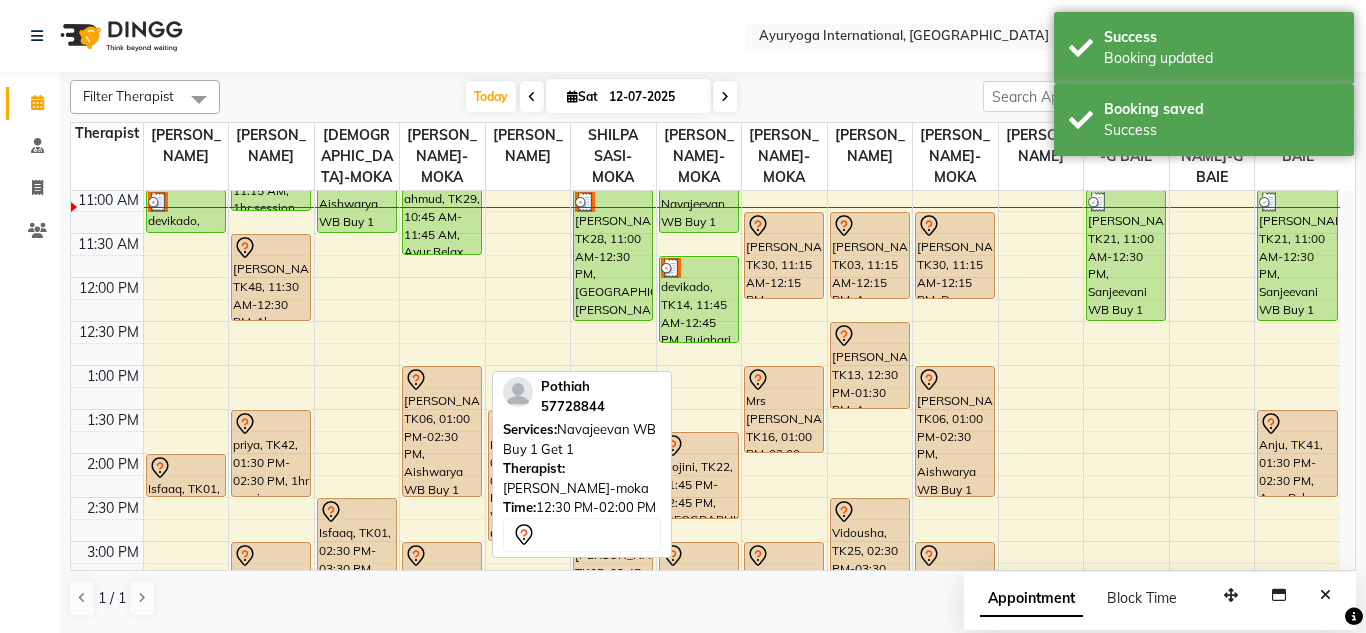 click on "Select Location × Ayuryoga International, Mount Ory Rd  WhatsApp Status  ✕ Status:  Connected Most Recent Message: 12-07-2025     10:15 AM Recent Service Activity: 12-07-2025     10:15 AM Default Panel My Panel English ENGLISH Español العربية मराठी हिंदी ગુજરાતી தமிழ் 中文 Notifications nothing to show" 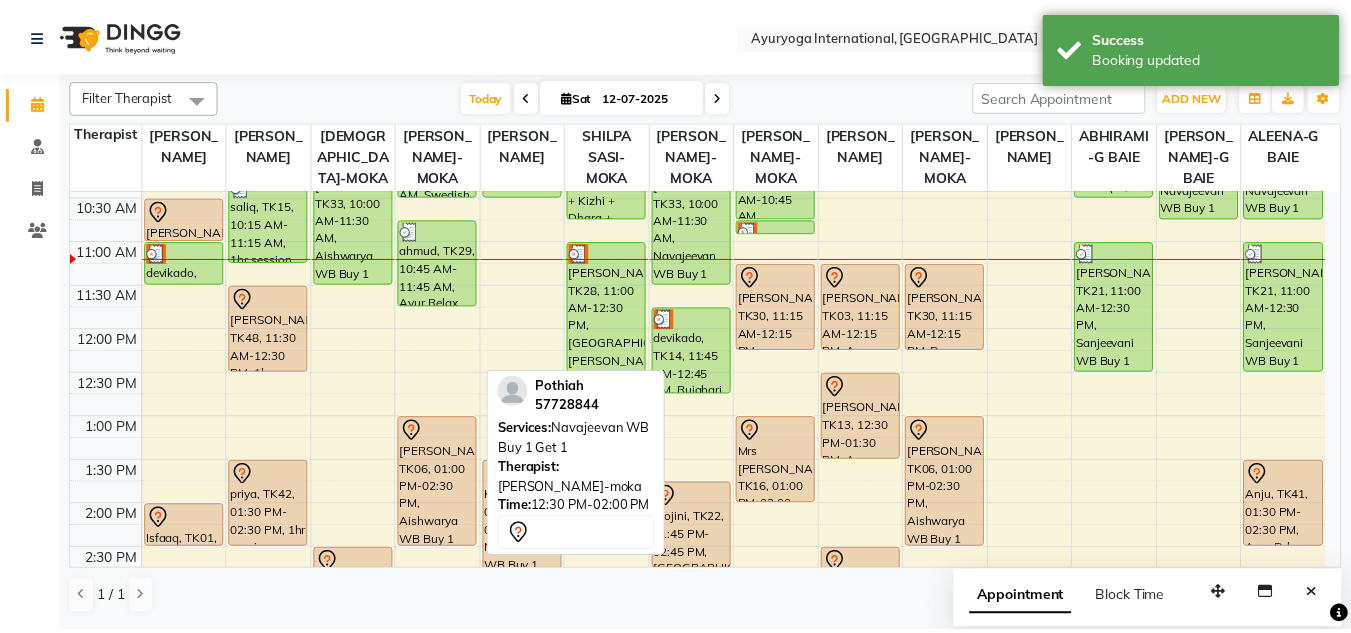 scroll, scrollTop: 253, scrollLeft: 0, axis: vertical 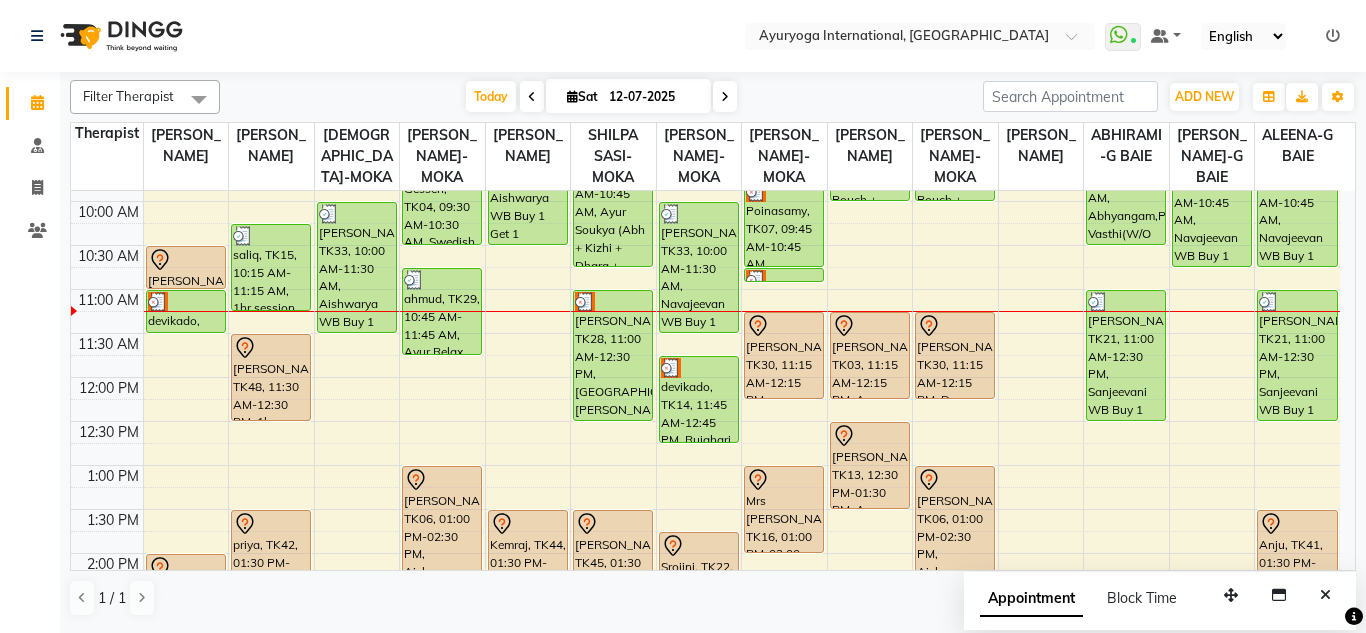 click at bounding box center (186, 311) 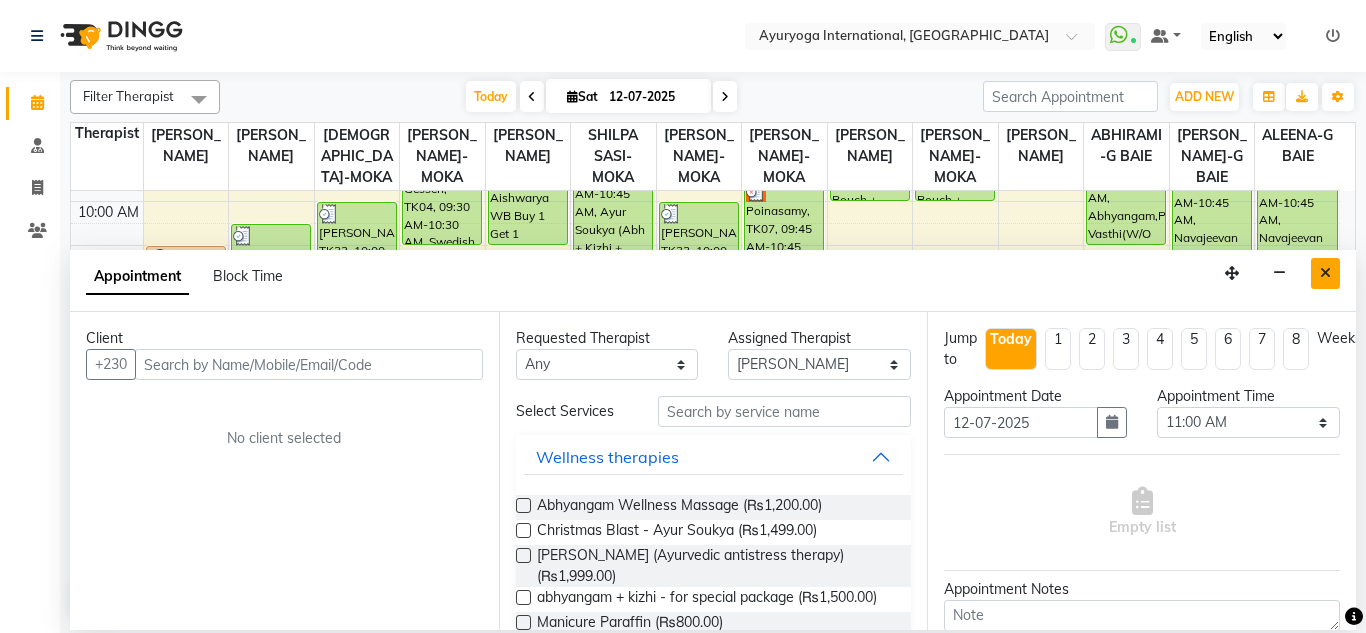 click at bounding box center [1325, 273] 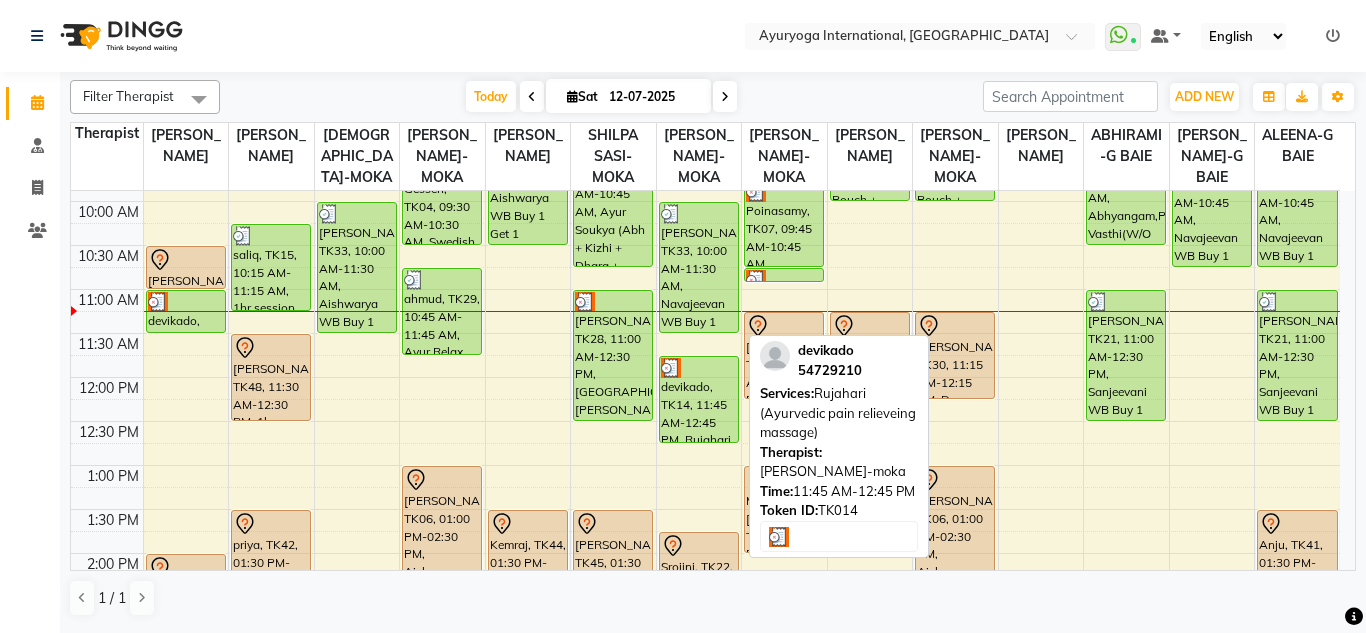 click on "devikado, TK14, 11:45 AM-12:45 PM, Rujahari (Ayurvedic pain relieveing massage)" at bounding box center [699, 399] 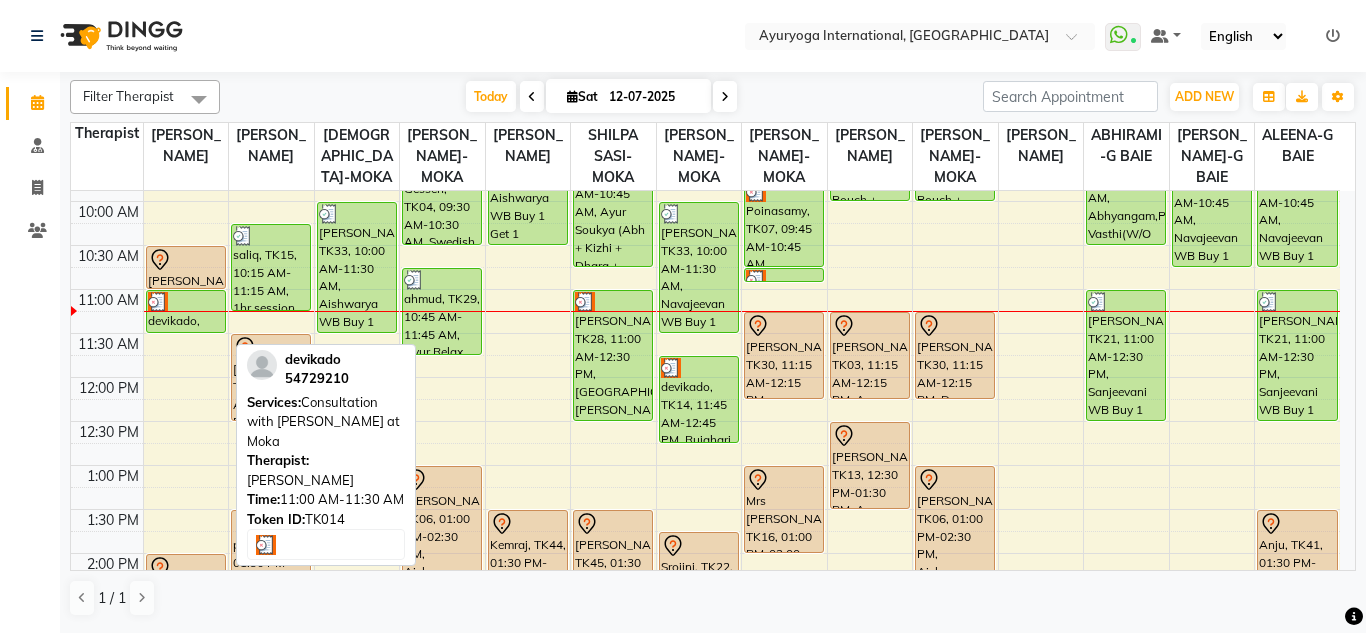 click on "devikado, TK14, 11:00 AM-11:30 AM, Consultation with [PERSON_NAME] at [GEOGRAPHIC_DATA]" at bounding box center [186, 311] 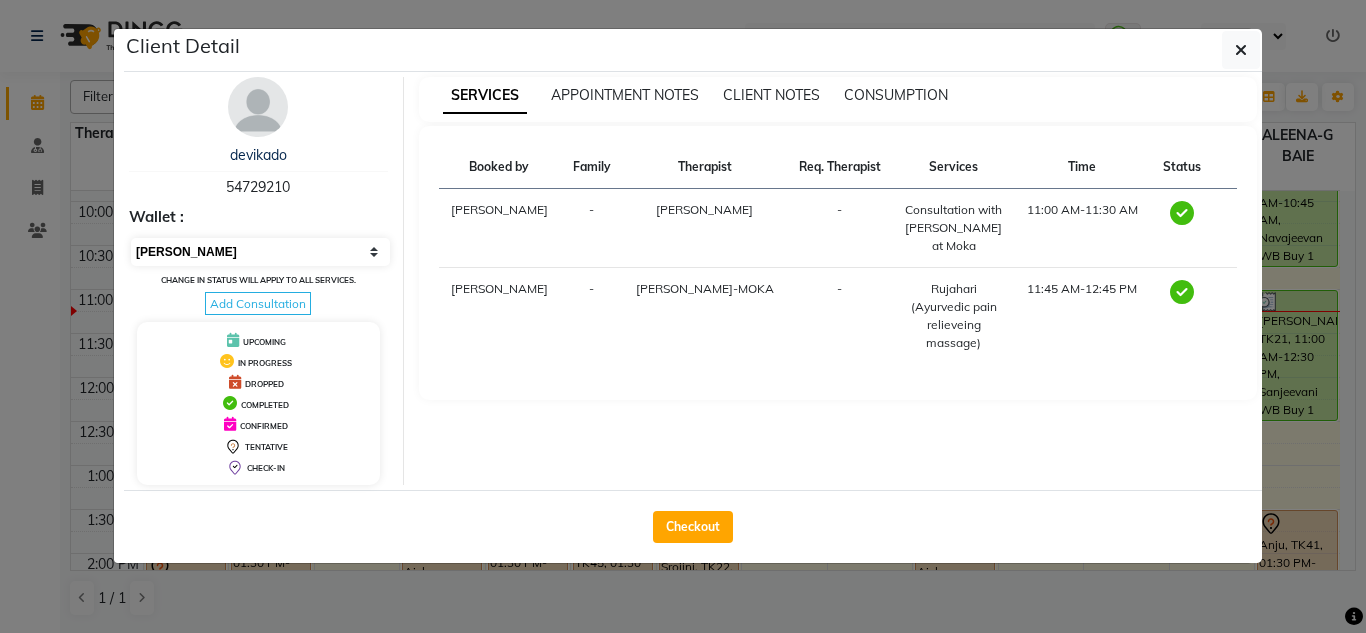 click on "Select MARK DONE UPCOMING" at bounding box center [260, 252] 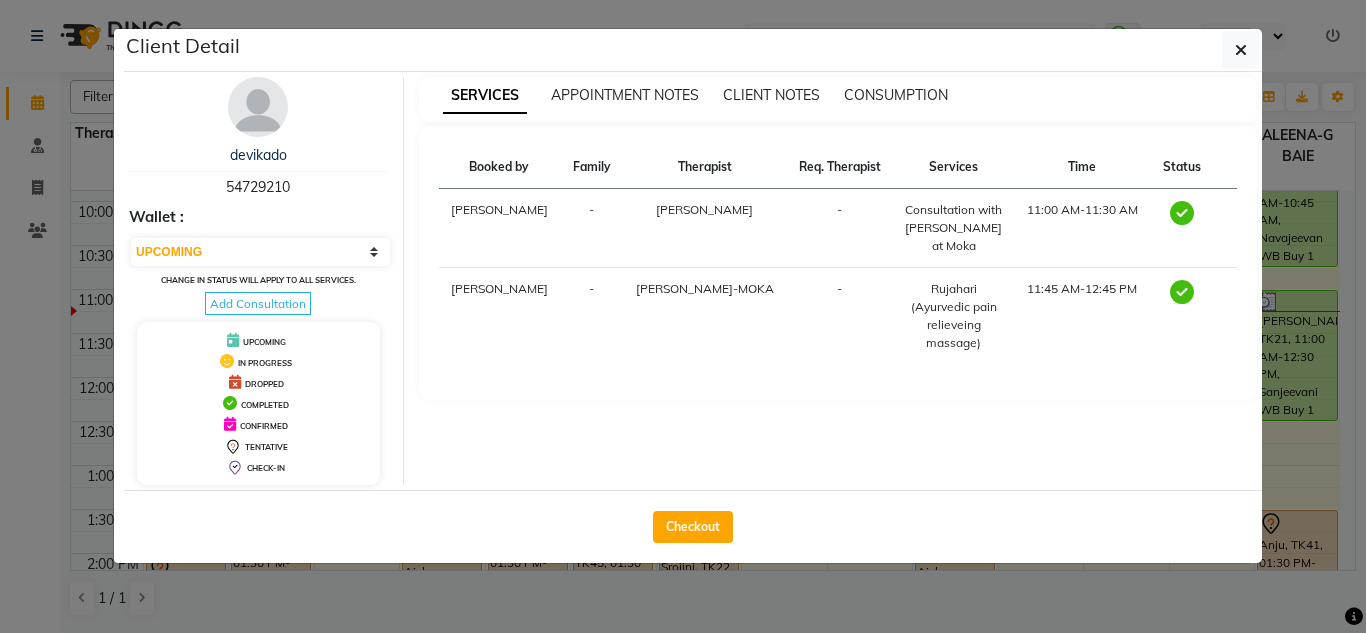 click on "Select MARK DONE UPCOMING" at bounding box center (260, 252) 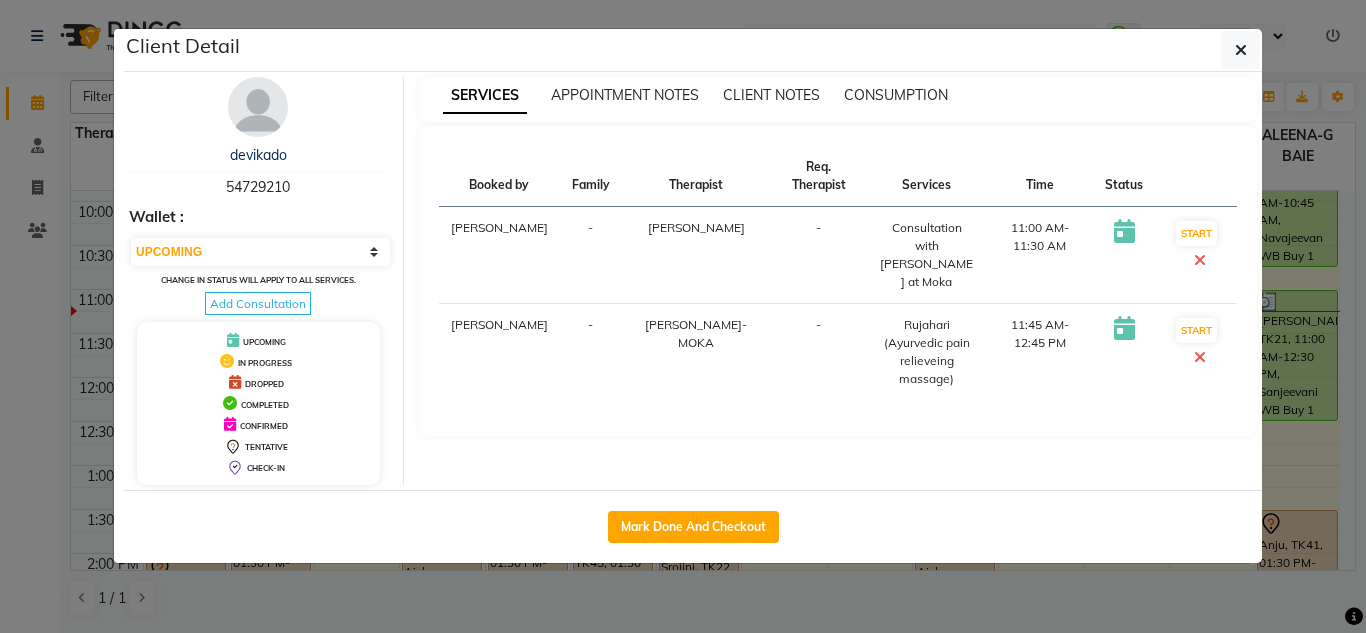 click on "START" at bounding box center (1196, 352) 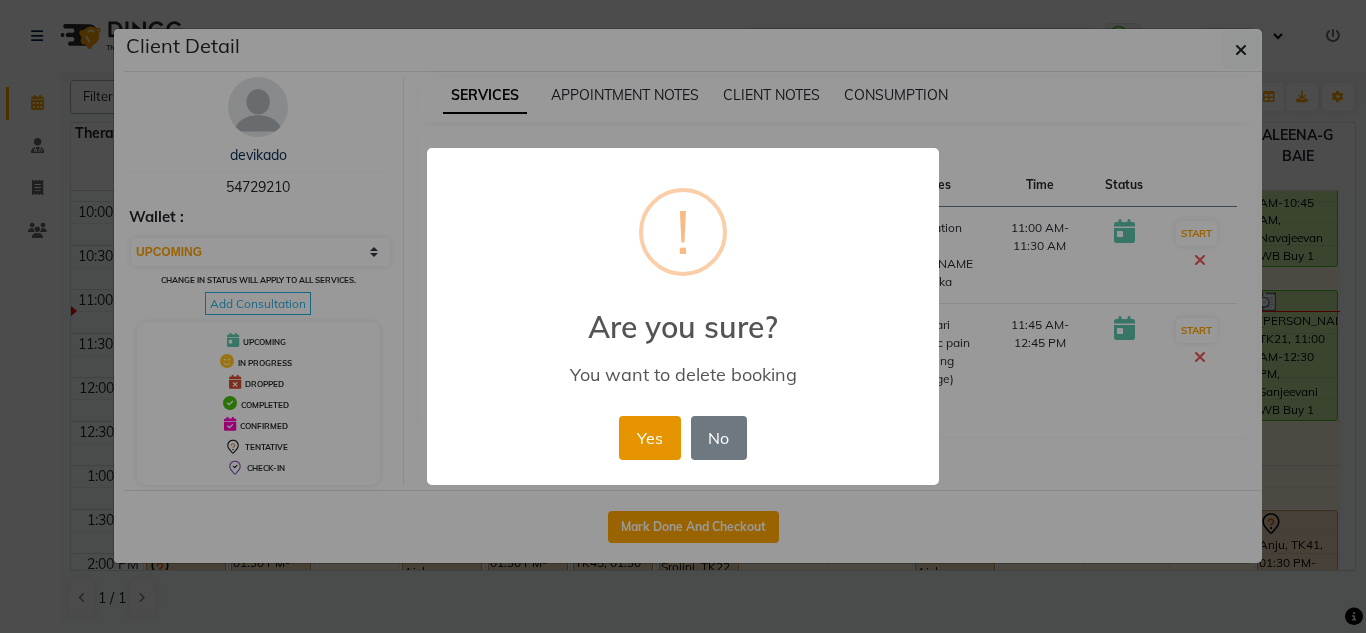 click on "Yes" at bounding box center (649, 438) 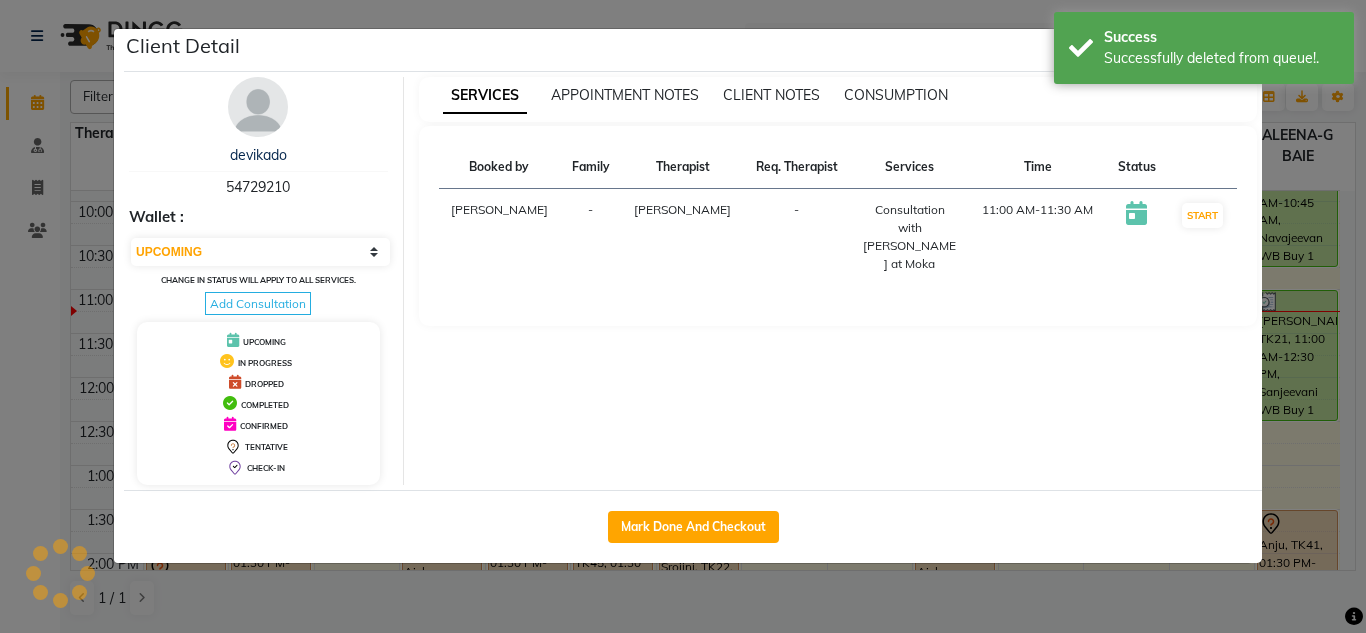 click on "Mark Done And Checkout" 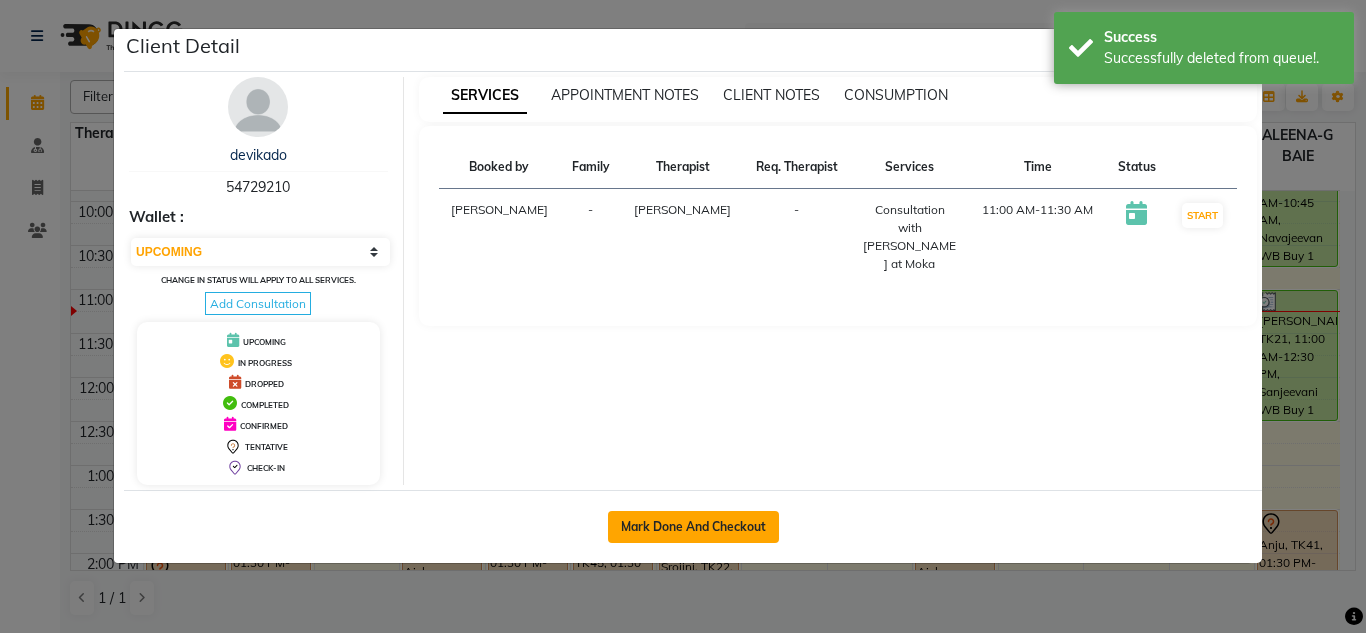 click on "Mark Done And Checkout" 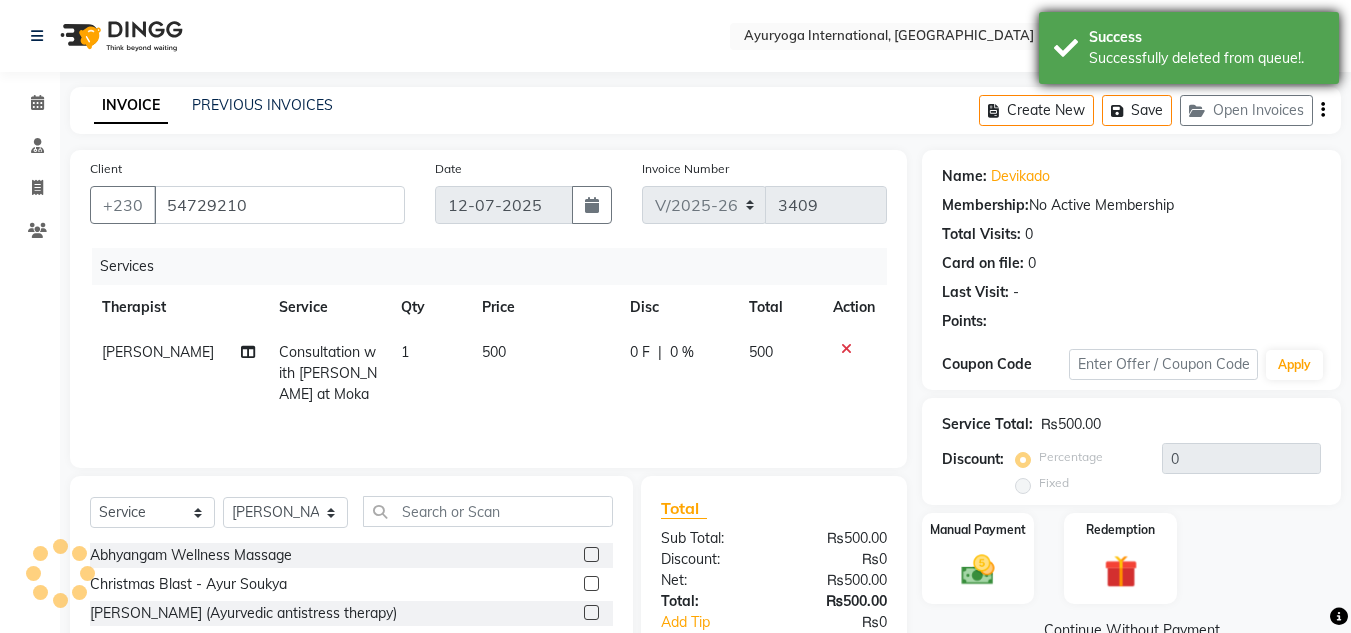 click on "Successfully deleted from queue!." at bounding box center (1206, 58) 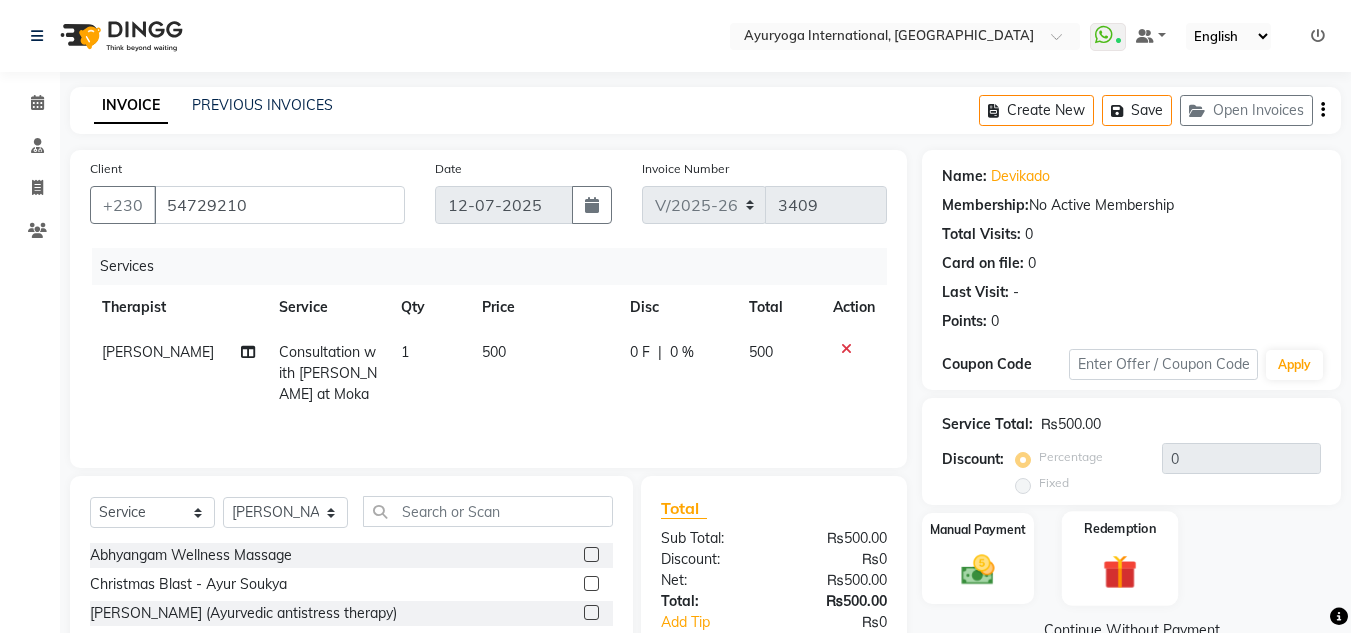 click 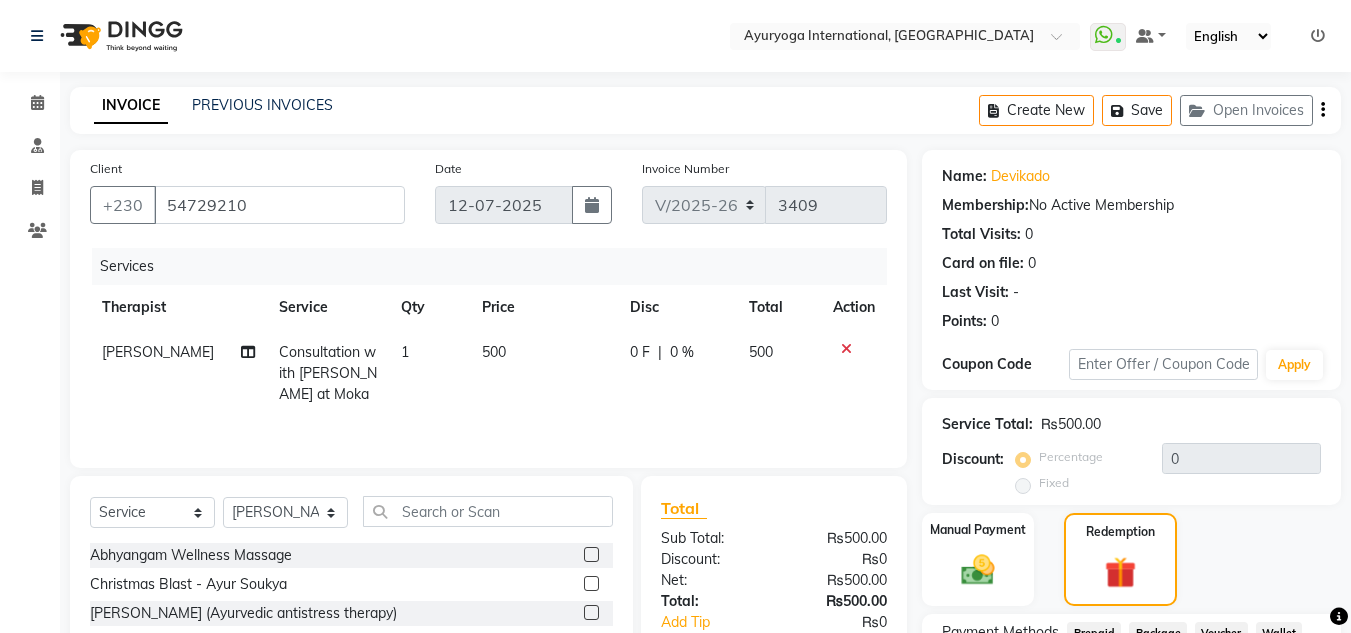 scroll, scrollTop: 100, scrollLeft: 0, axis: vertical 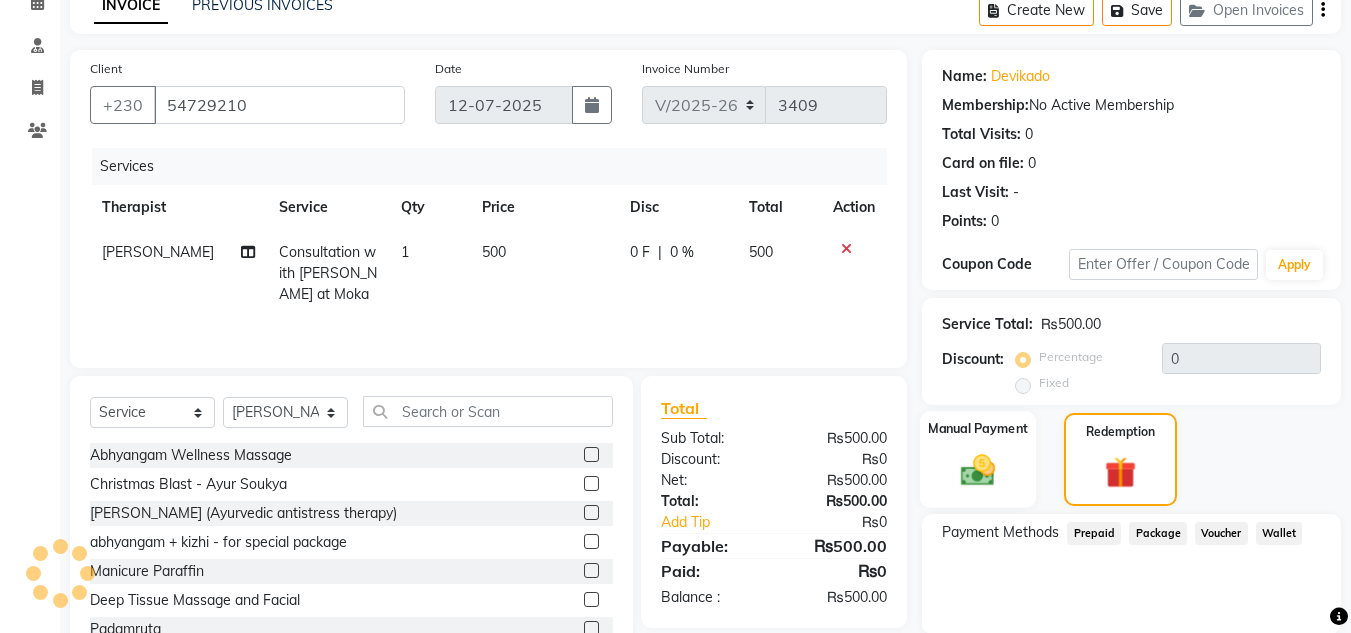 click 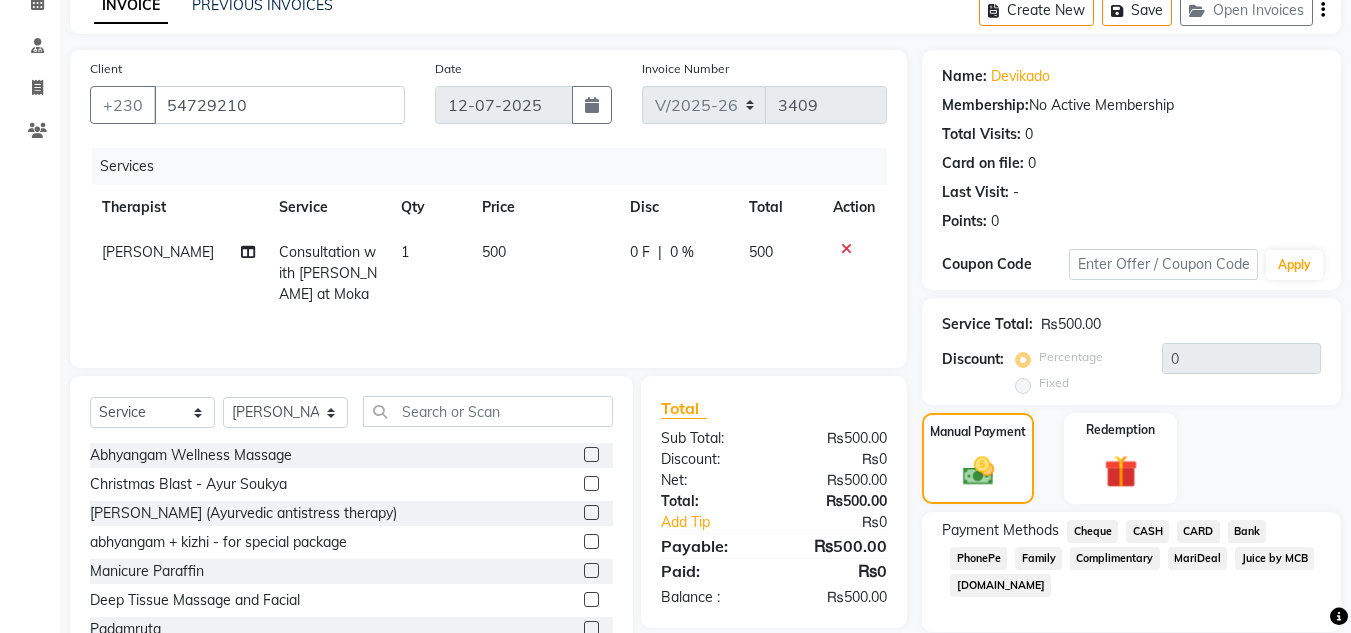 drag, startPoint x: 1146, startPoint y: 527, endPoint x: 1159, endPoint y: 570, distance: 44.922153 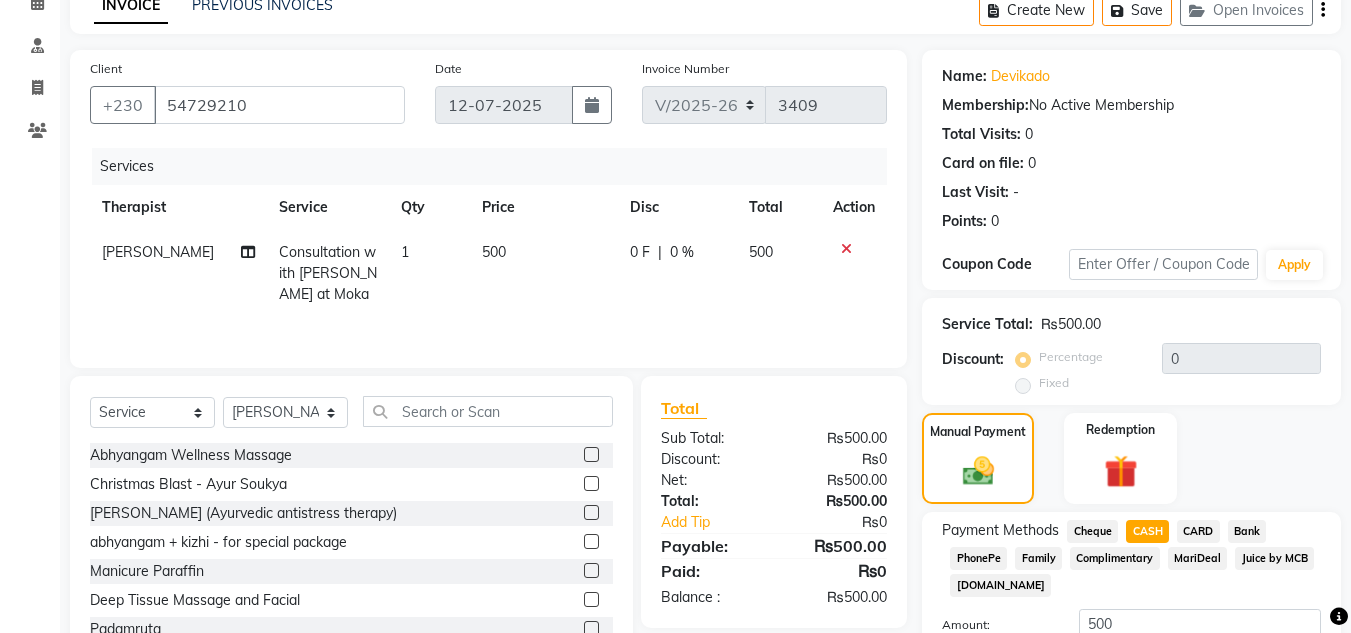 click on "Add Payment" 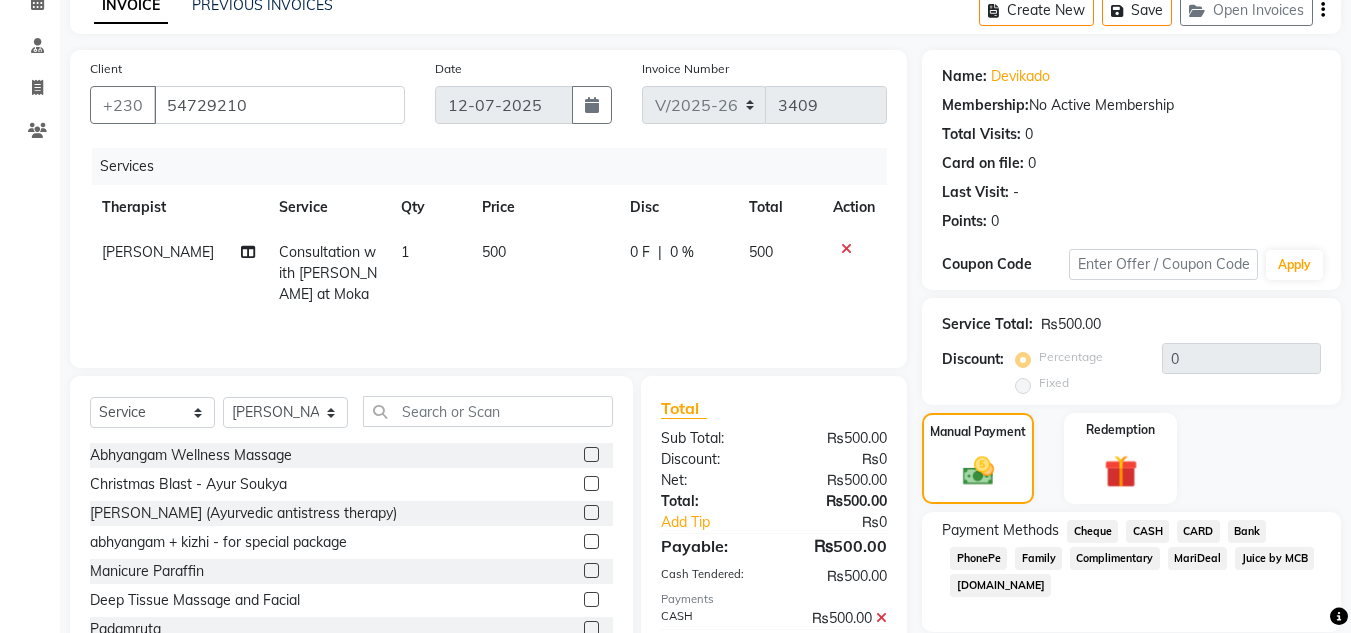 scroll, scrollTop: 253, scrollLeft: 0, axis: vertical 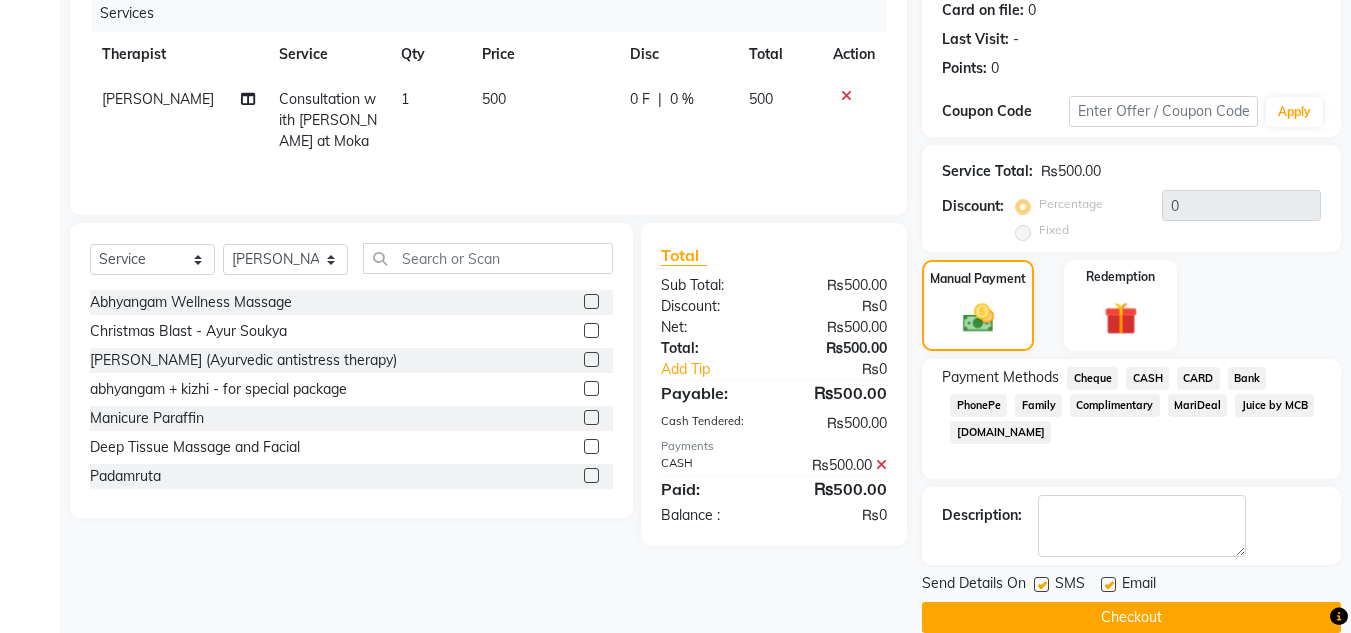 click on "Checkout" 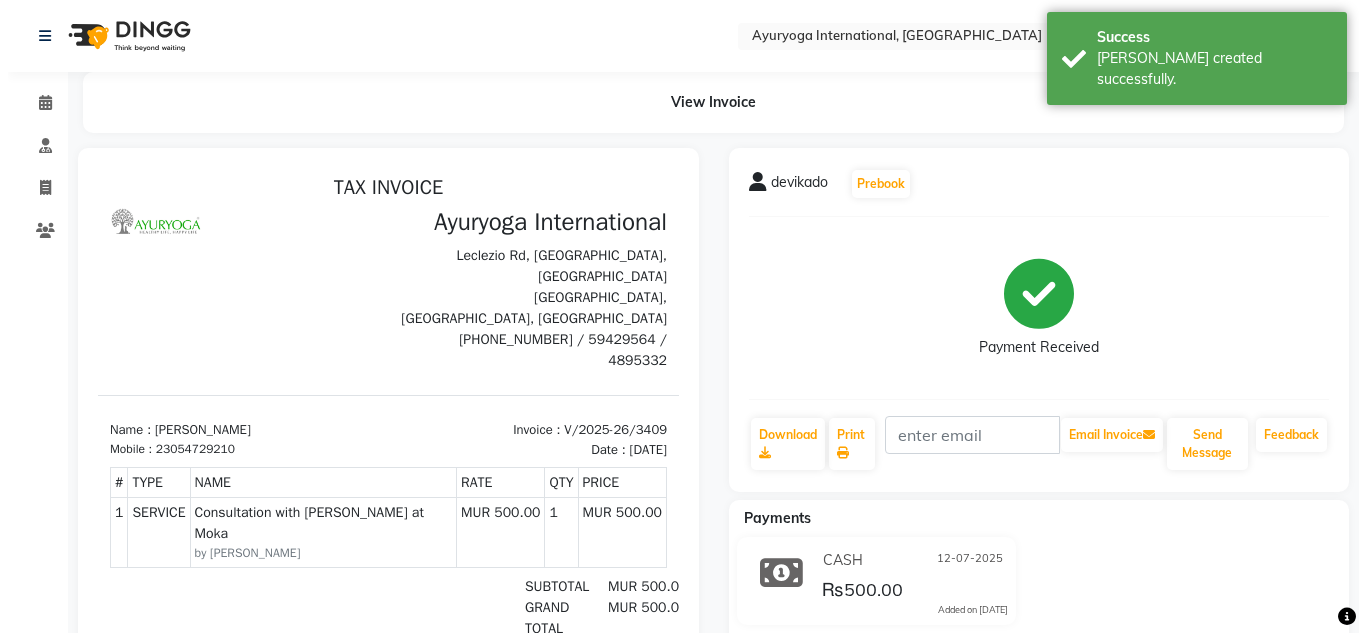 scroll, scrollTop: 0, scrollLeft: 0, axis: both 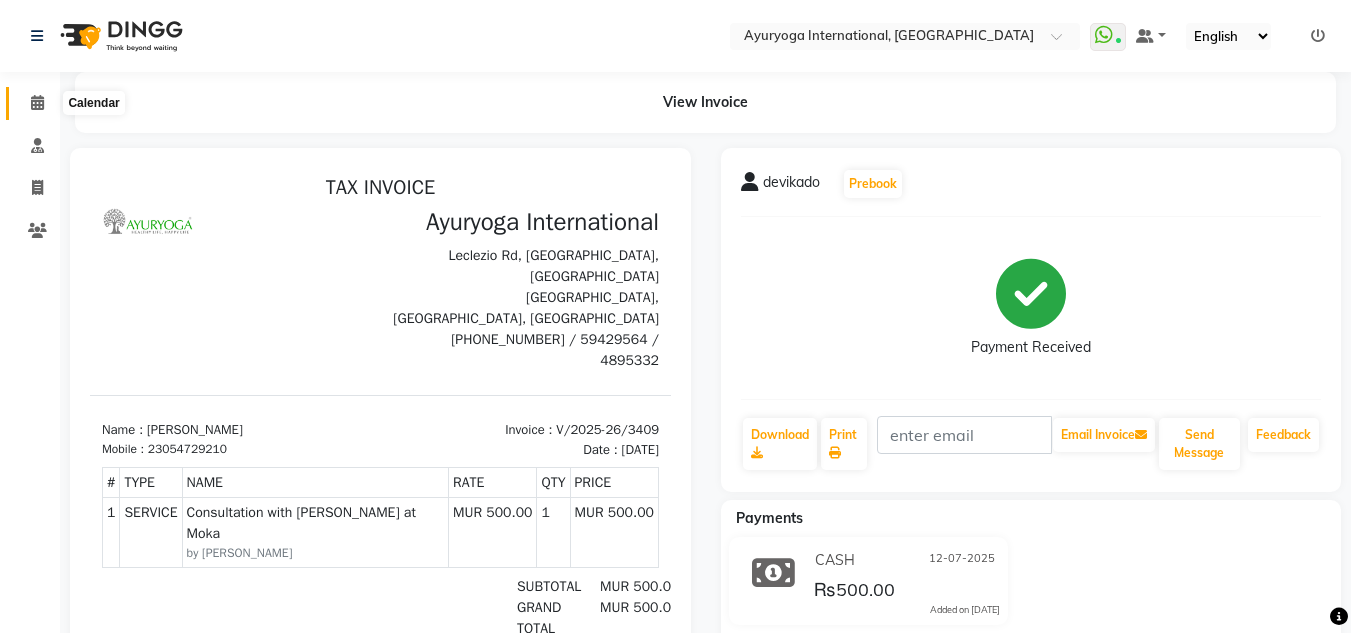 click 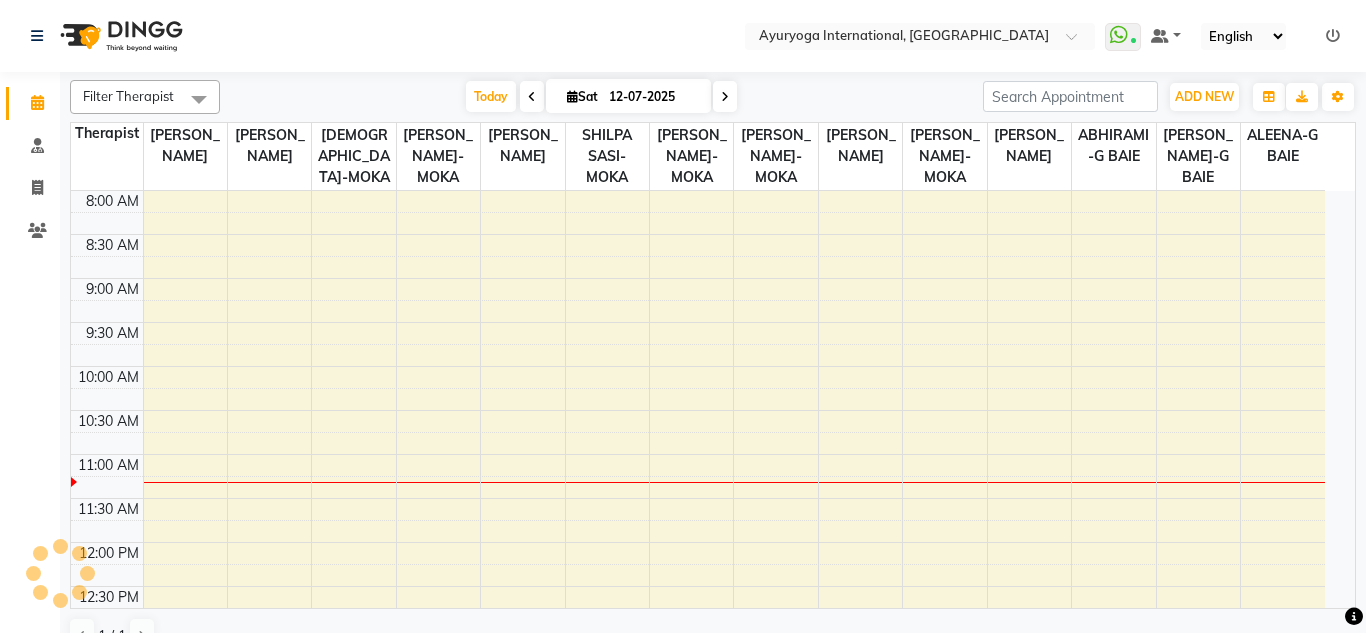 scroll, scrollTop: 0, scrollLeft: 0, axis: both 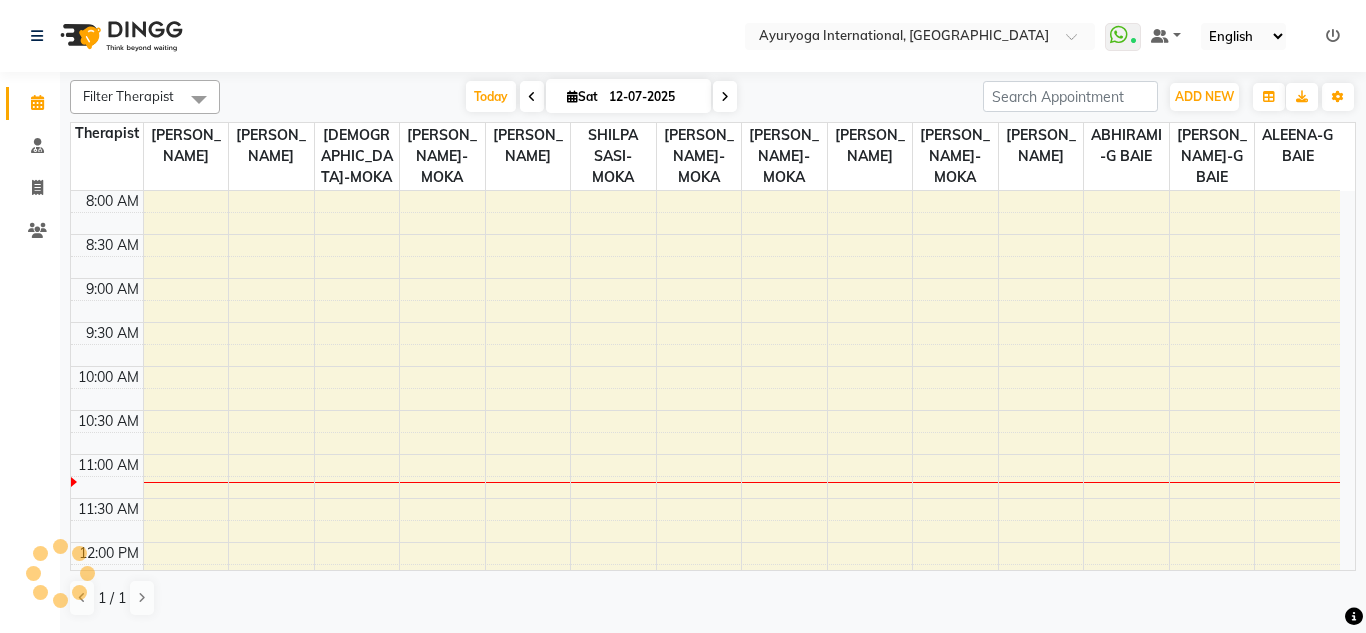 click on "[DATE]  [DATE]" at bounding box center (601, 97) 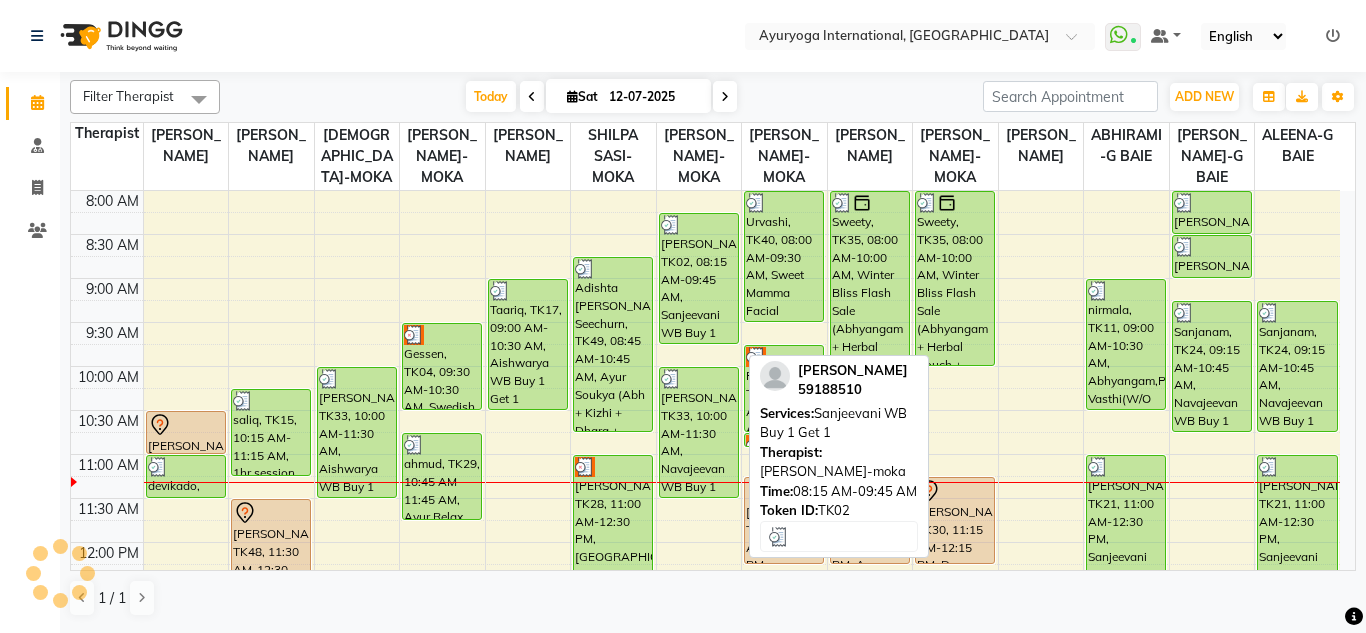 scroll, scrollTop: 300, scrollLeft: 0, axis: vertical 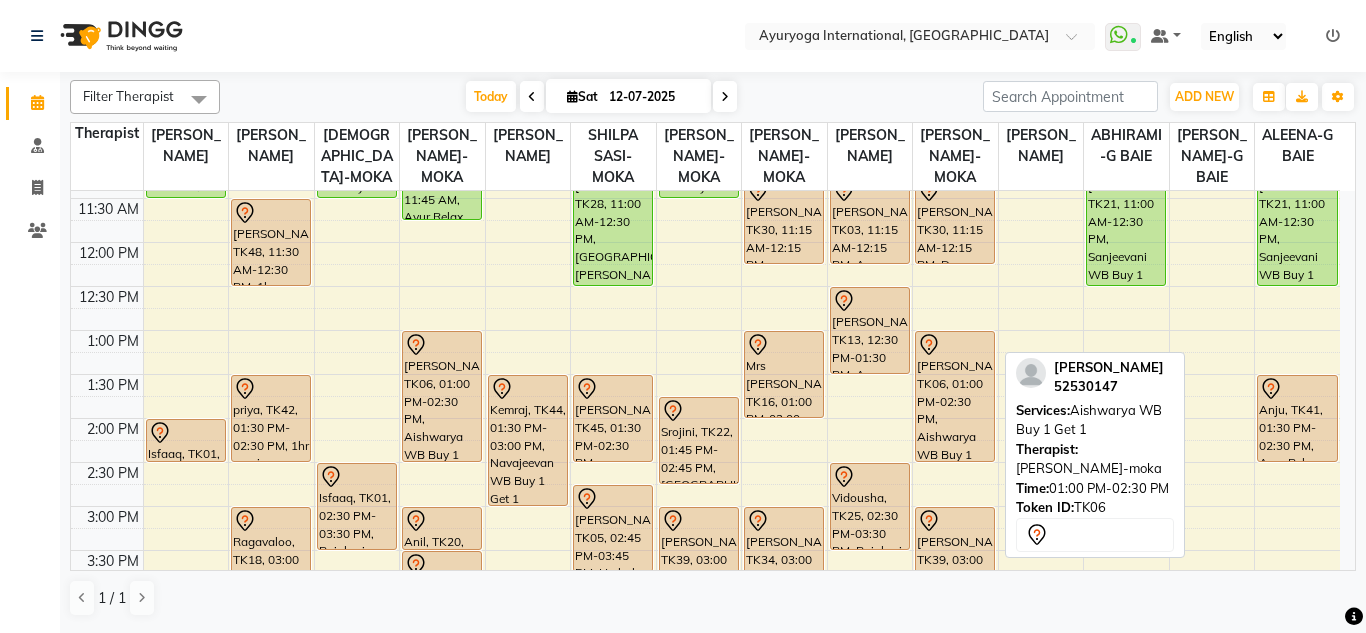 click on "[PERSON_NAME], TK06, 01:00 PM-02:30 PM, Aishwarya WB Buy 1 Get 1" at bounding box center (955, 396) 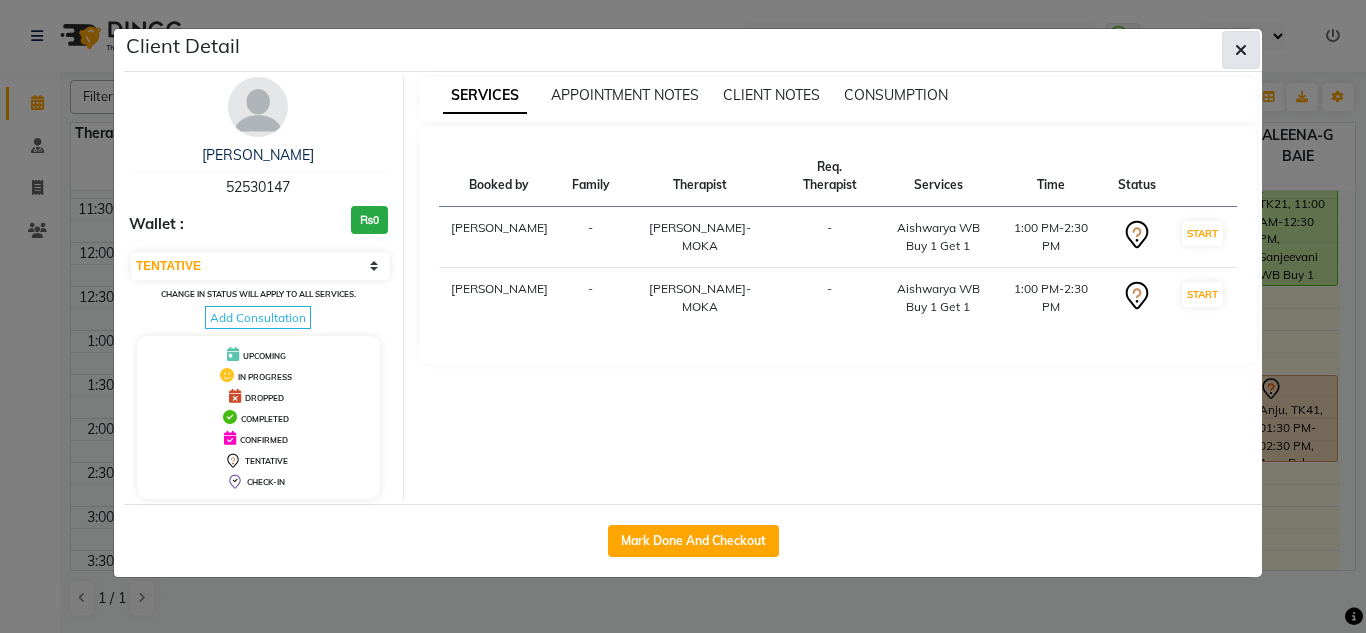 click 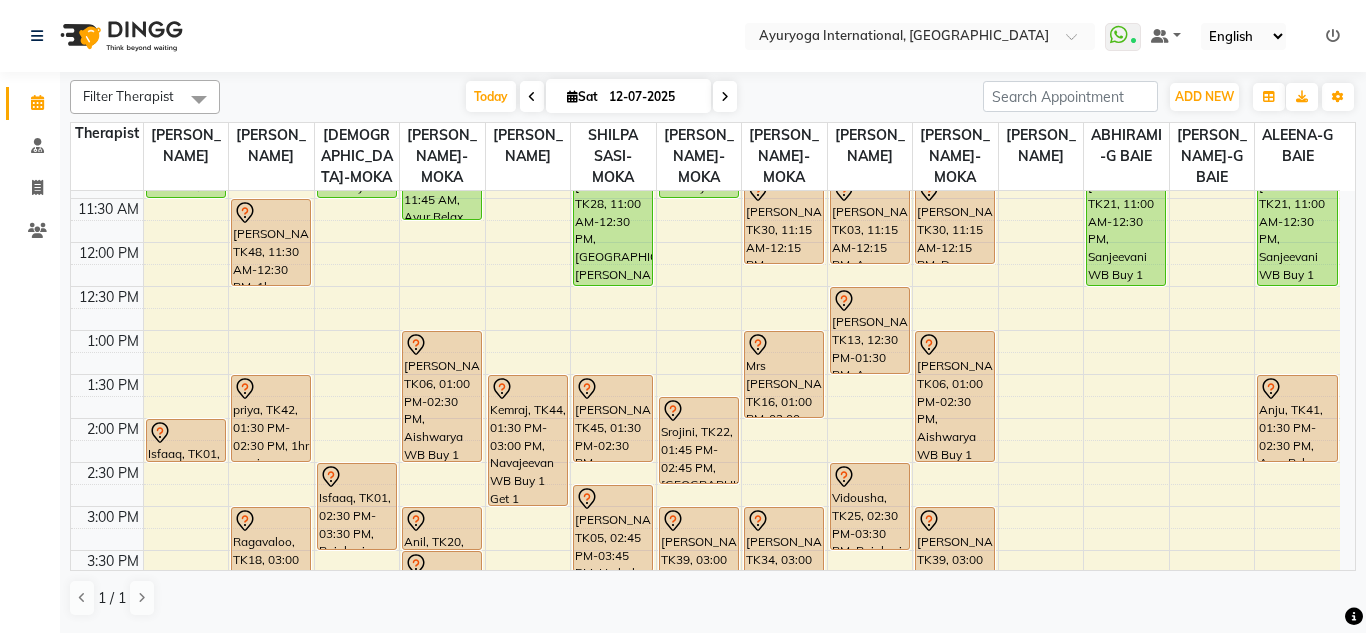 click on "12-07-2025" at bounding box center [653, 97] 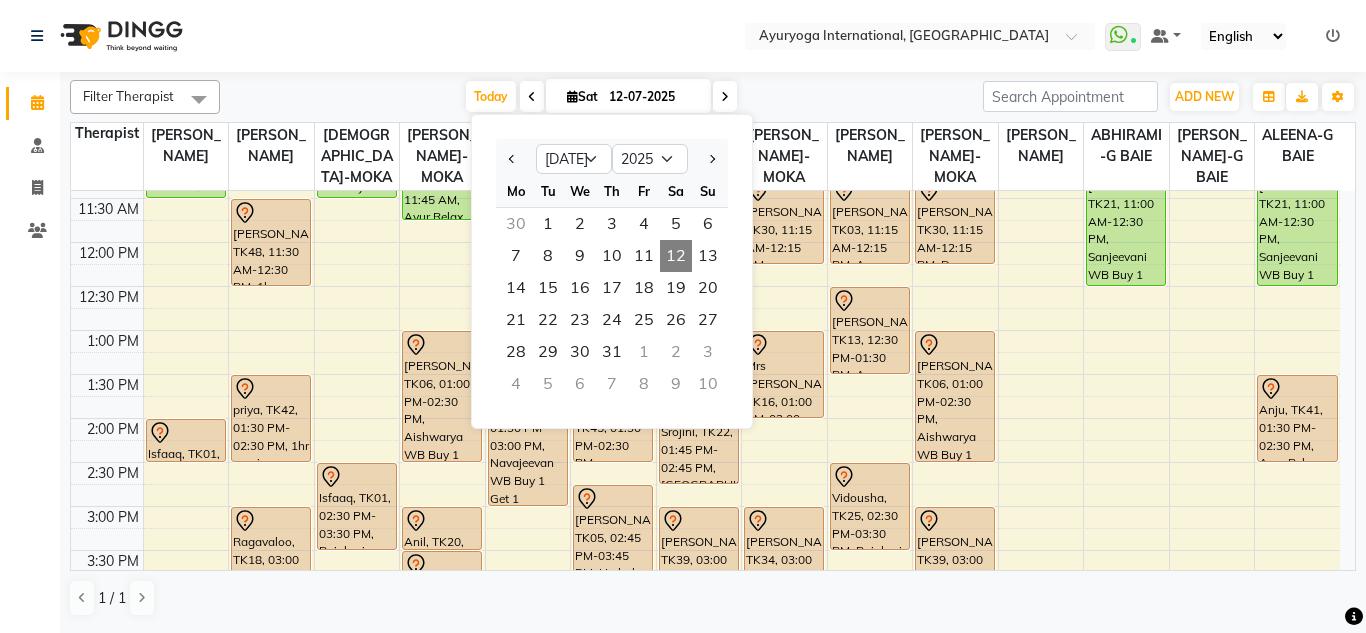 click on "2" at bounding box center (676, 352) 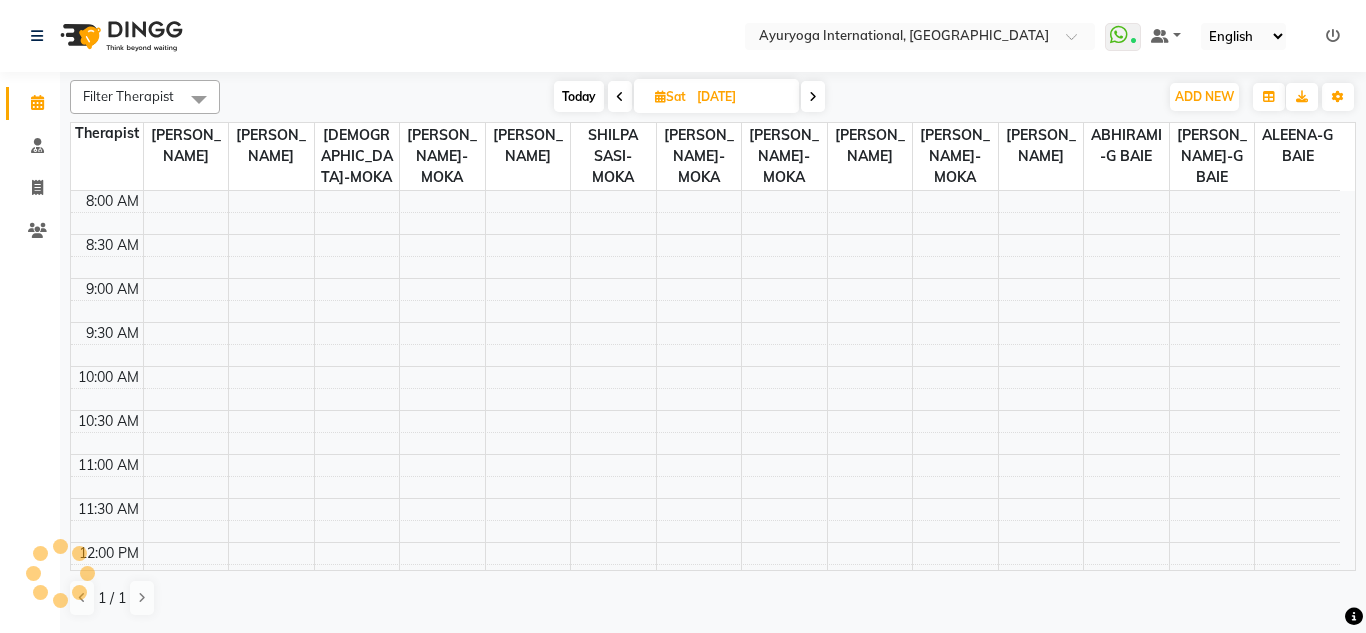 scroll, scrollTop: 265, scrollLeft: 0, axis: vertical 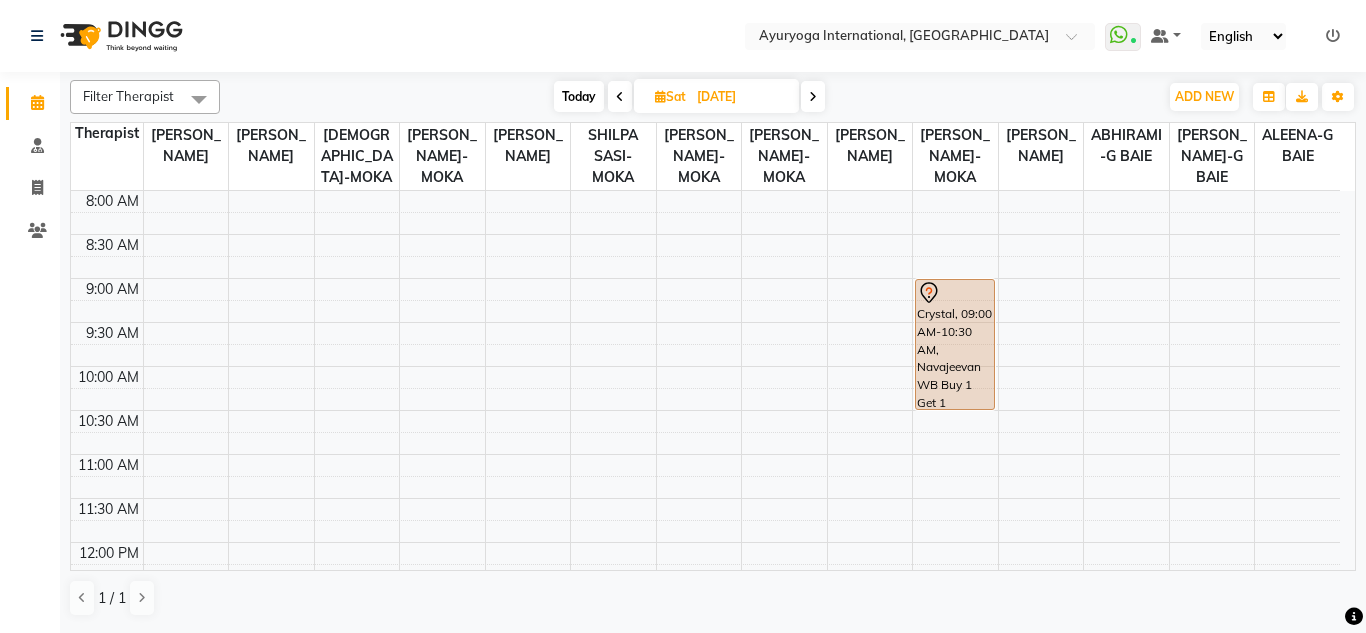 click on "8:00 AM 8:30 AM 9:00 AM 9:30 AM 10:00 AM 10:30 AM 11:00 AM 11:30 AM 12:00 PM 12:30 PM 1:00 PM 1:30 PM 2:00 PM 2:30 PM 3:00 PM 3:30 PM 4:00 PM 4:30 PM 5:00 PM 5:30 PM 6:00 PM 6:30 PM 7:00 PM 7:30 PM             Crystal, 09:00 AM-10:30 AM, Navajeevan WB Buy 1 Get 1             Asheesh, 02:00 PM-03:30 PM, Navajeevan WB Buy 1 Get 1" at bounding box center [705, 718] 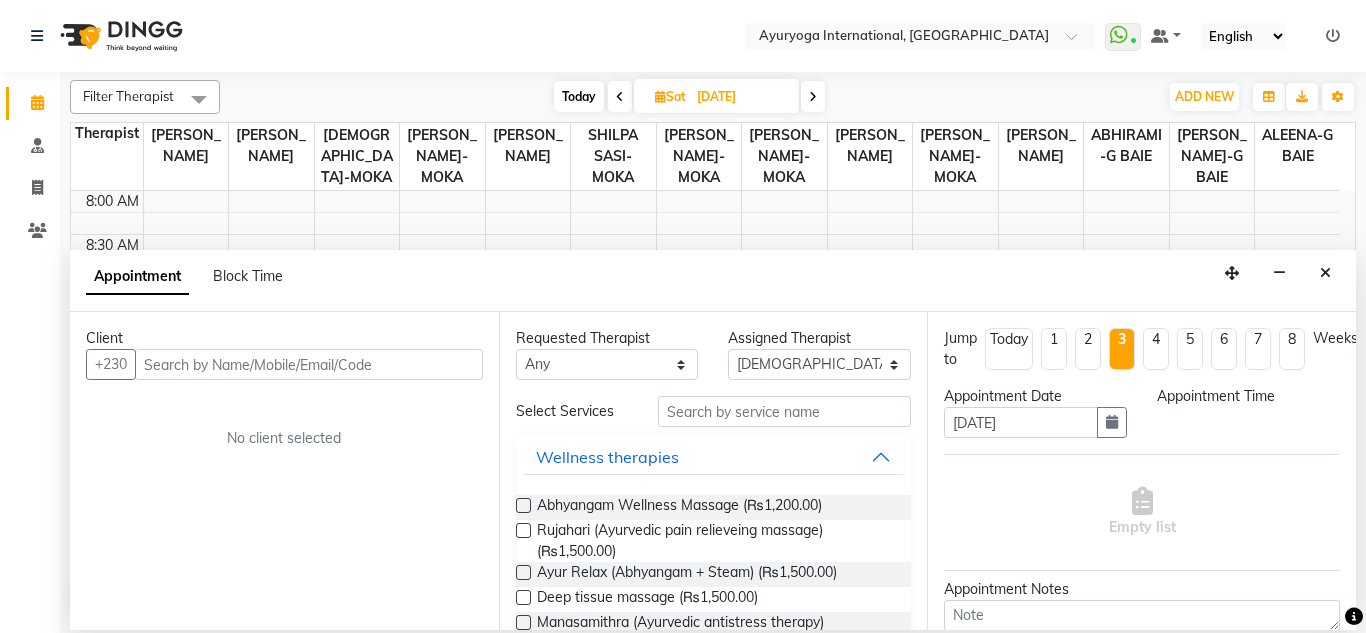 click at bounding box center [309, 364] 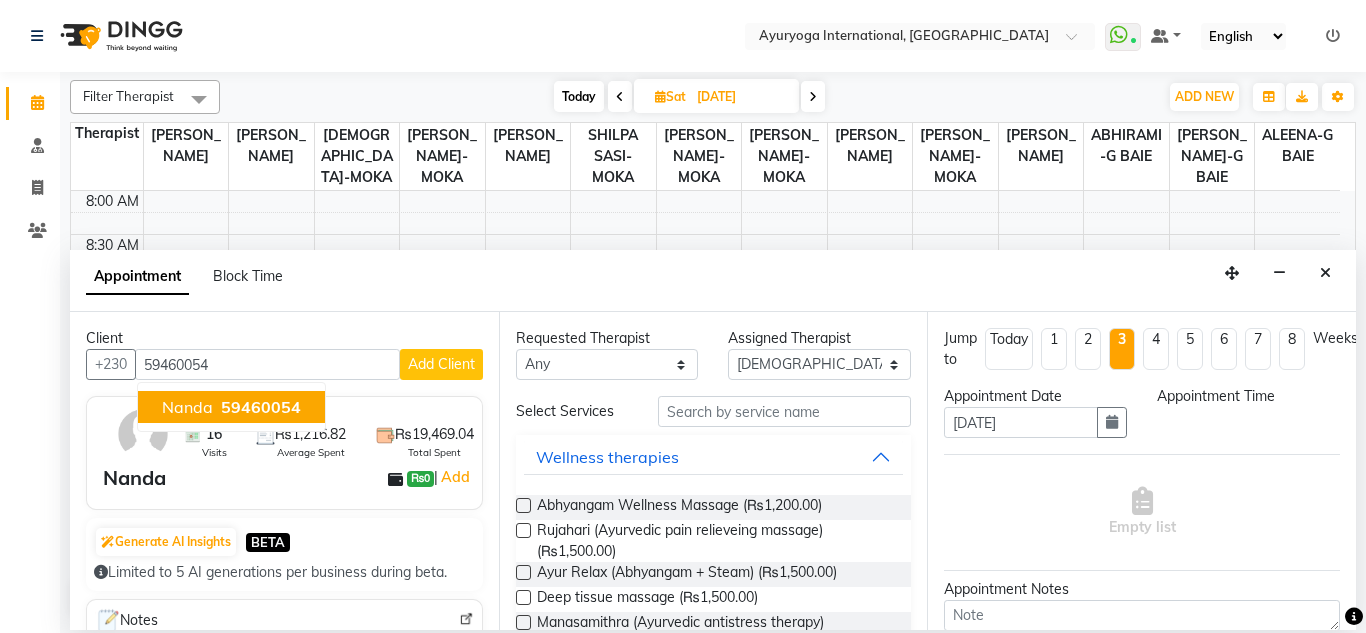 click on "59460054" at bounding box center (261, 407) 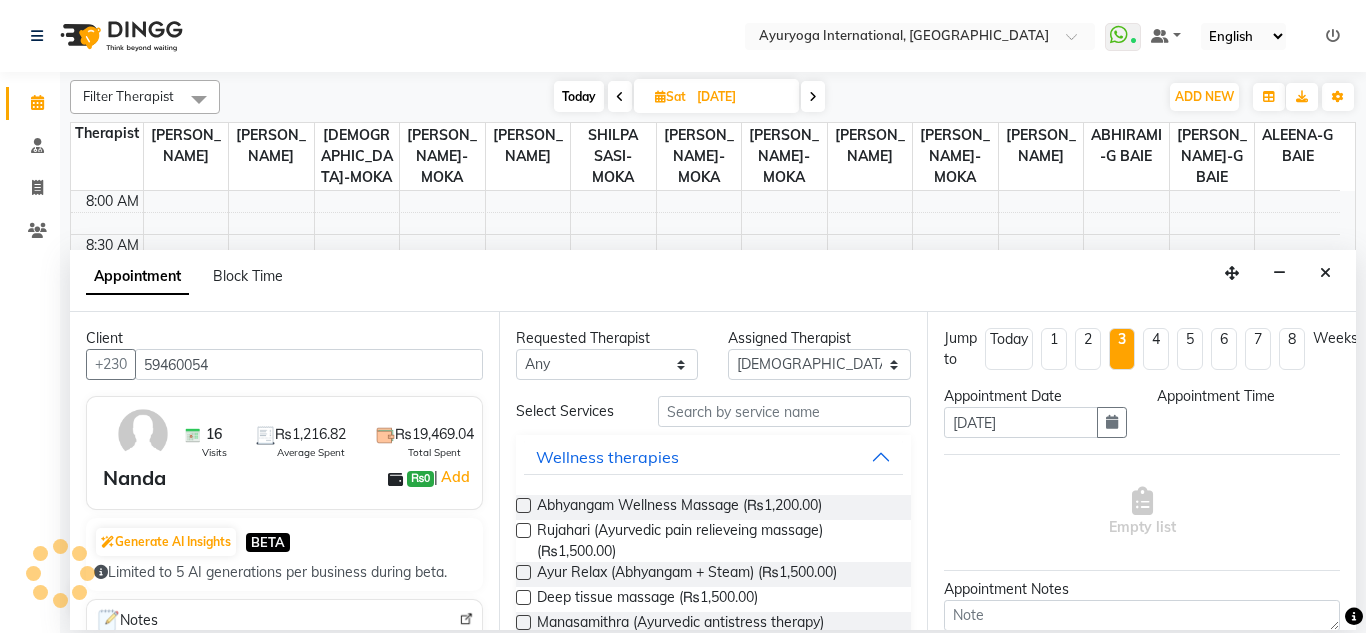 scroll, scrollTop: 658, scrollLeft: 0, axis: vertical 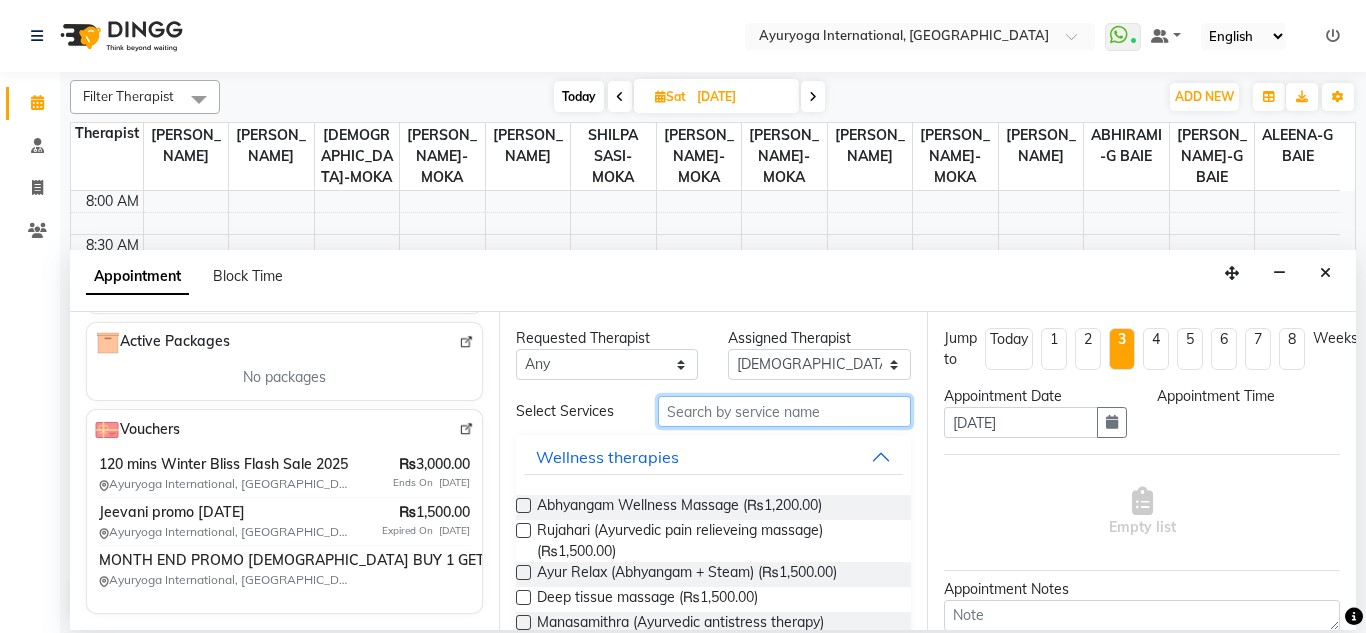 click at bounding box center (785, 411) 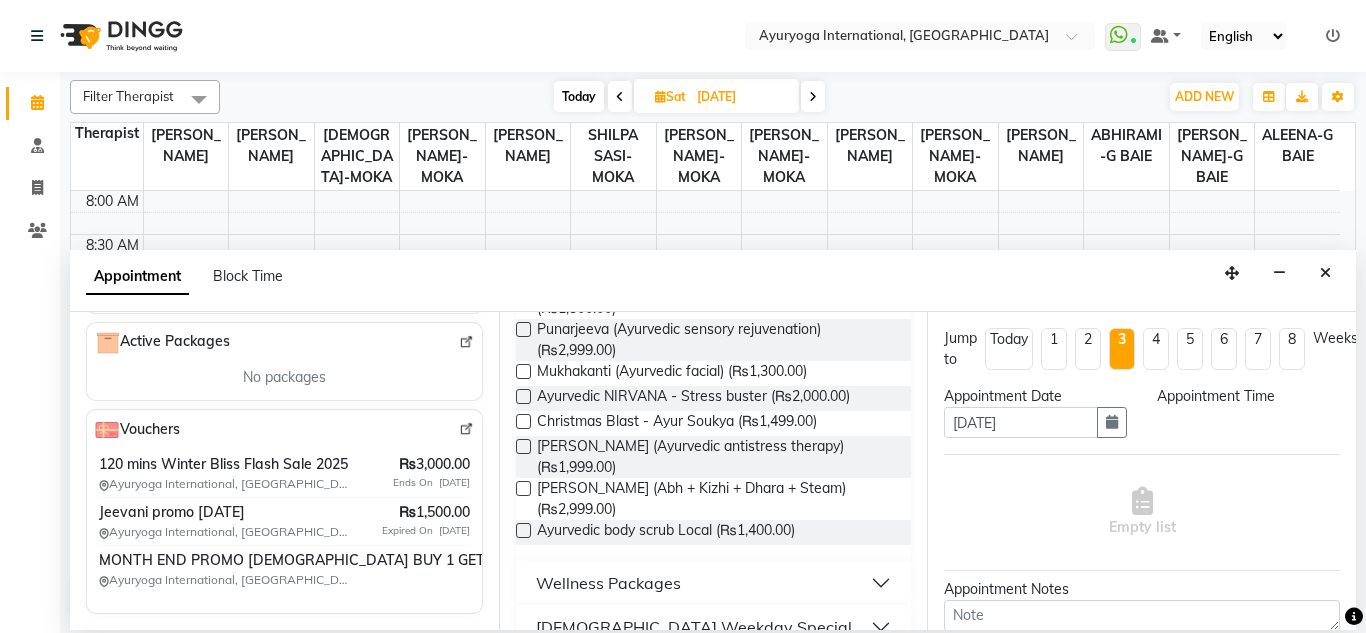 scroll, scrollTop: 326, scrollLeft: 0, axis: vertical 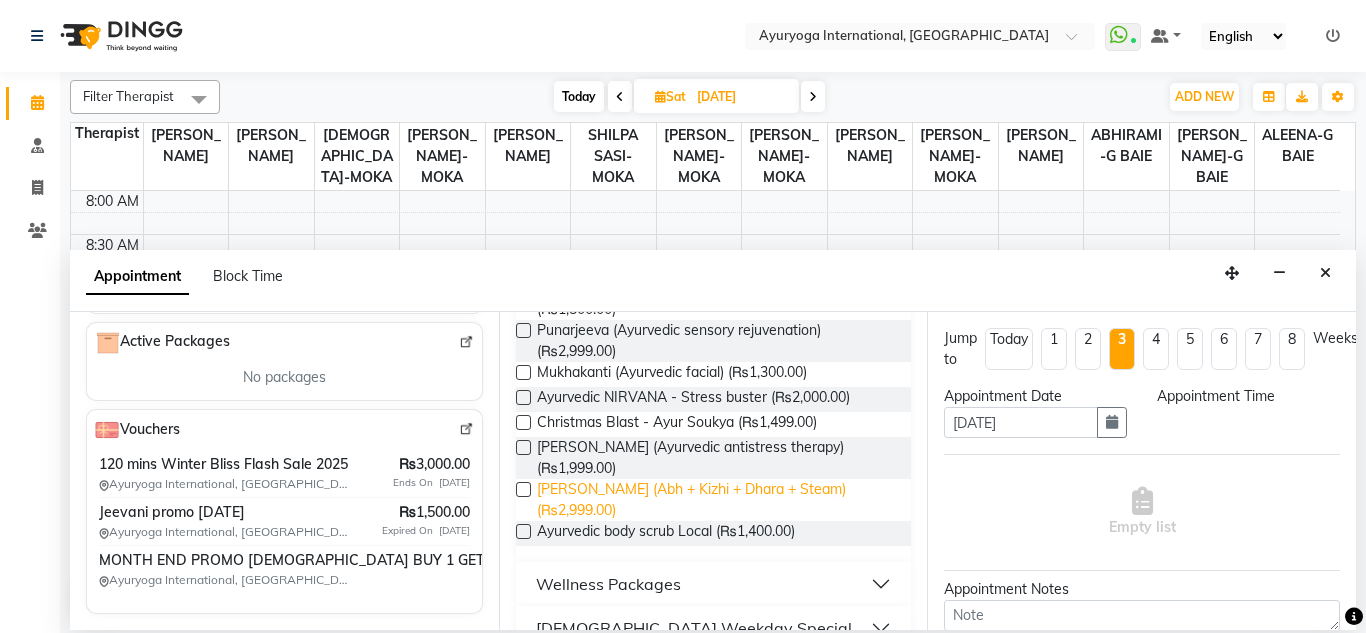 click on "[PERSON_NAME] (Abh + Kizhi + Dhara + Steam) (₨2,999.00)" at bounding box center (716, 500) 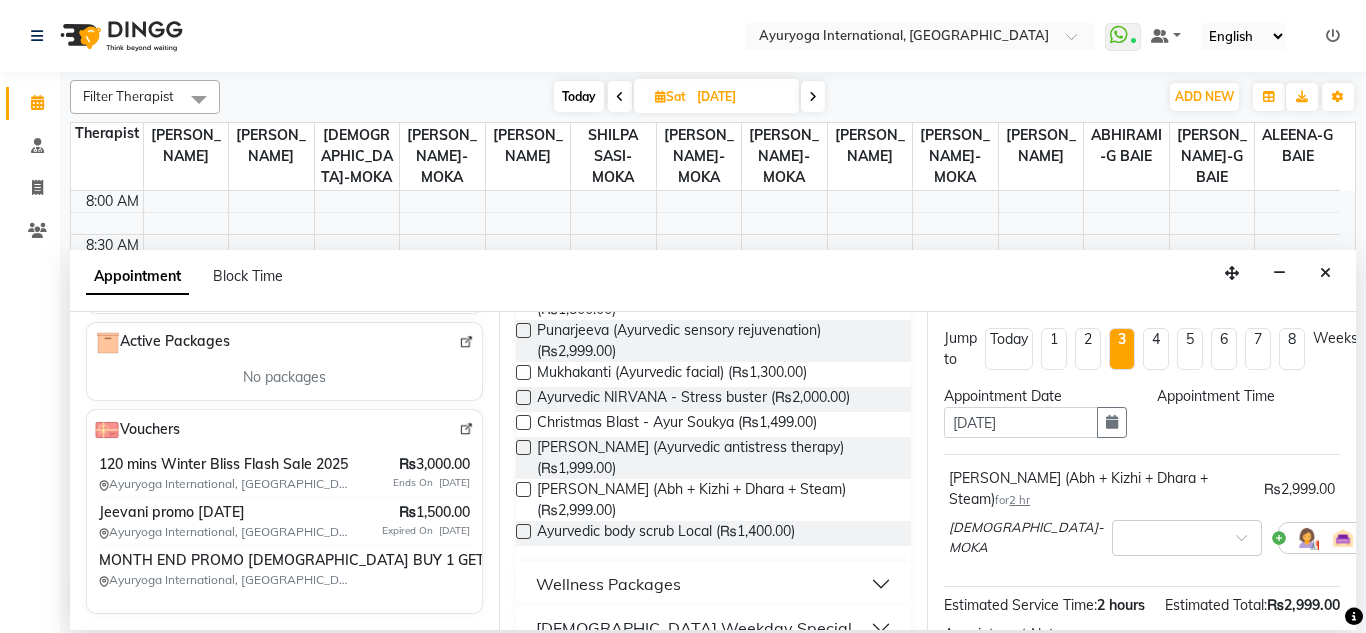scroll, scrollTop: 268, scrollLeft: 0, axis: vertical 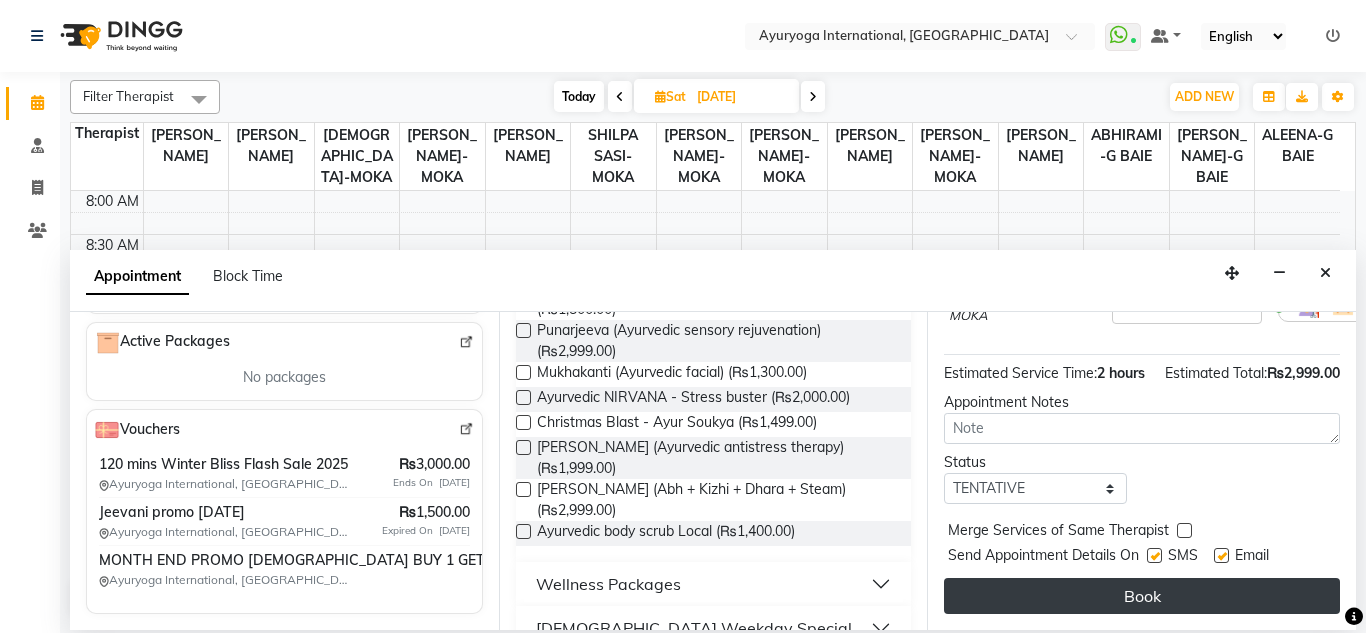 click on "Book" at bounding box center (1142, 596) 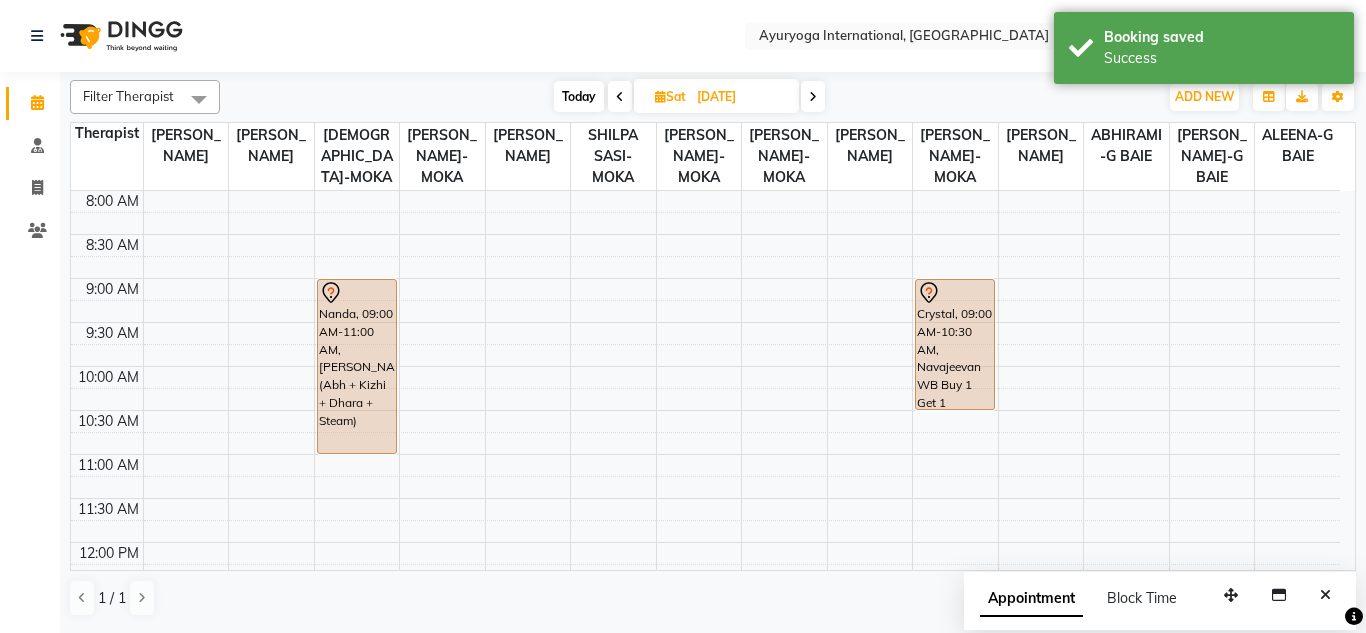click on "Today" at bounding box center [579, 96] 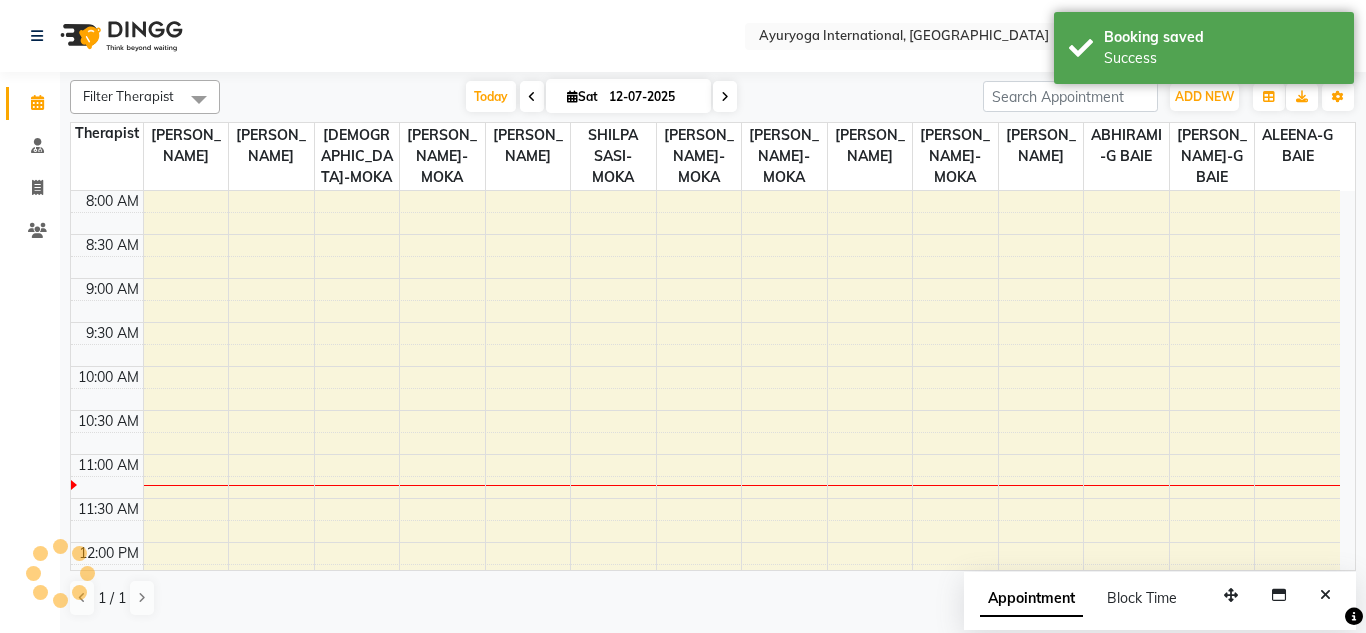 click on "Select Location × Ayuryoga International, Mount Ory Rd  WhatsApp Status  ✕ Status:  Connected Most Recent Message: 12-07-2025     10:15 AM Recent Service Activity: 12-07-2025     10:15 AM Default Panel My Panel English ENGLISH Español العربية मराठी हिंदी ગુજરાતી தமிழ் 中文 Notifications nothing to show" 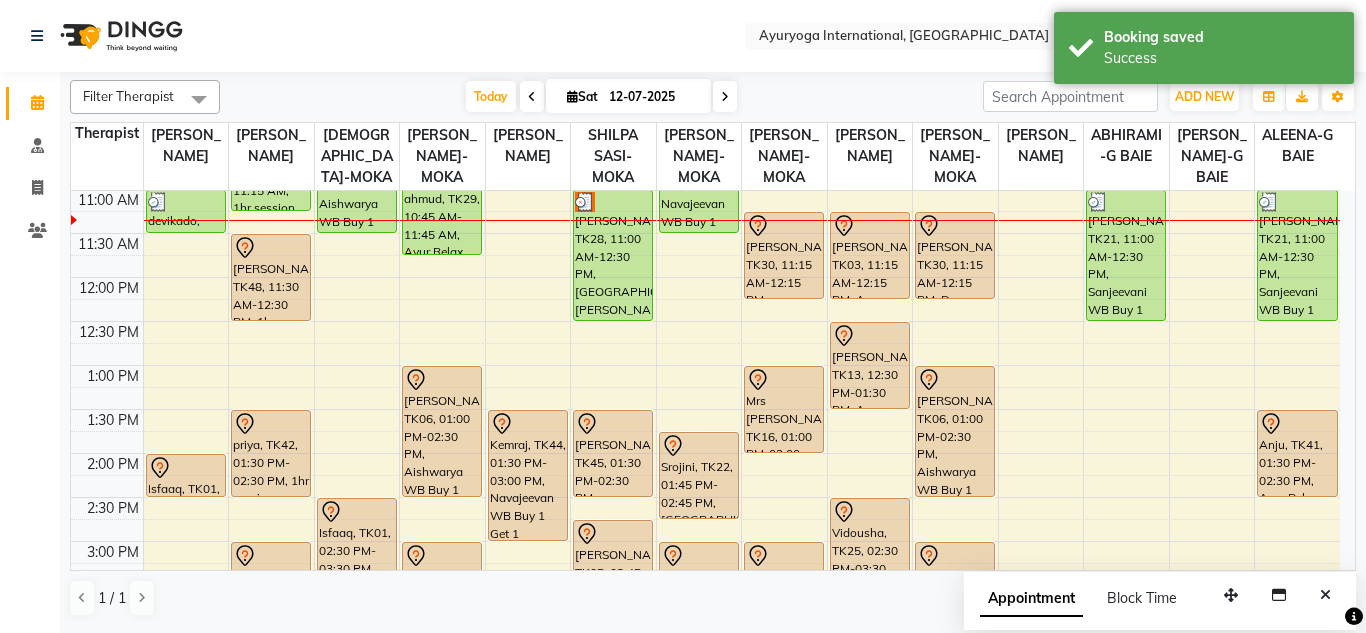 click on "Select Location × Ayuryoga International, Mount Ory Rd  WhatsApp Status  ✕ Status:  Connected Most Recent Message: 12-07-2025     10:15 AM Recent Service Activity: 12-07-2025     10:15 AM Default Panel My Panel English ENGLISH Español العربية मराठी हिंदी ગુજરાતી தமிழ் 中文 Notifications nothing to show" 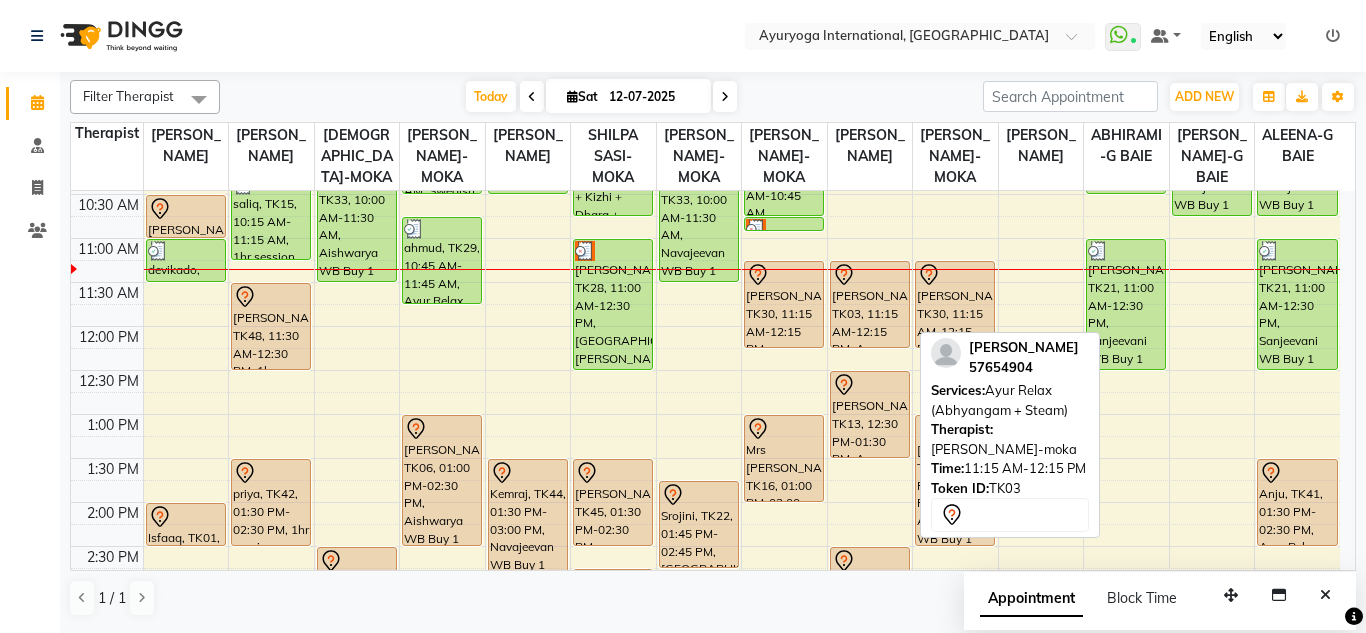 scroll, scrollTop: 265, scrollLeft: 0, axis: vertical 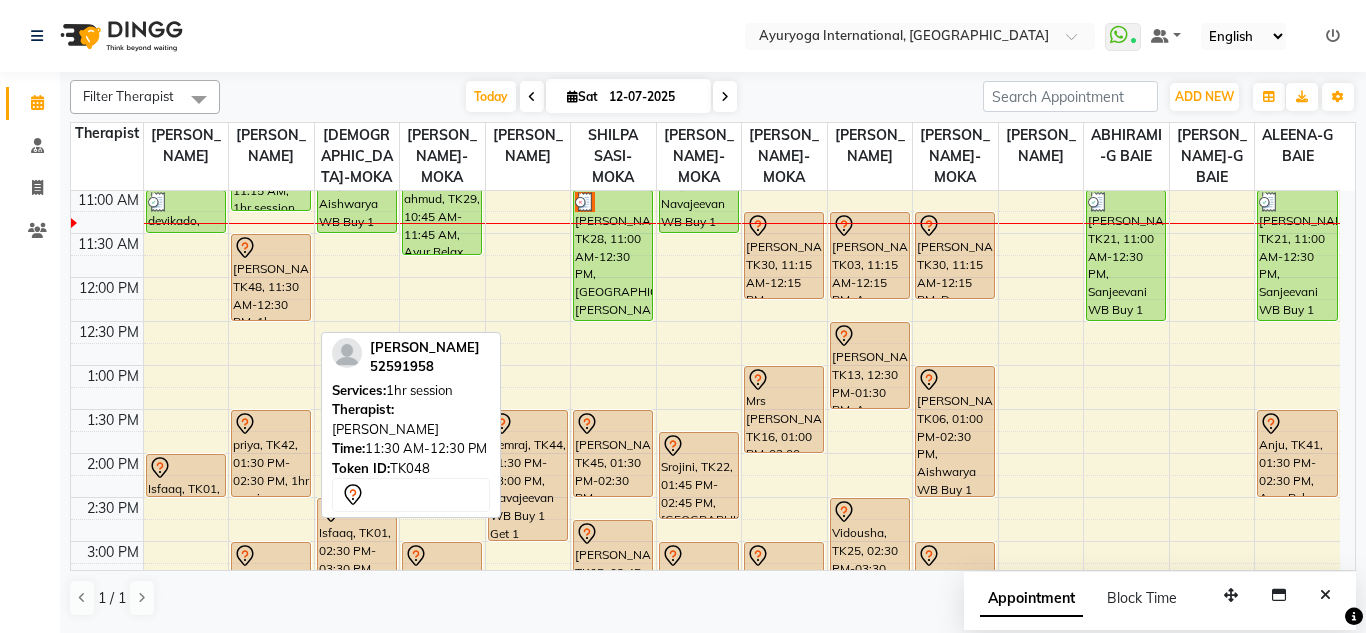 click at bounding box center (271, 248) 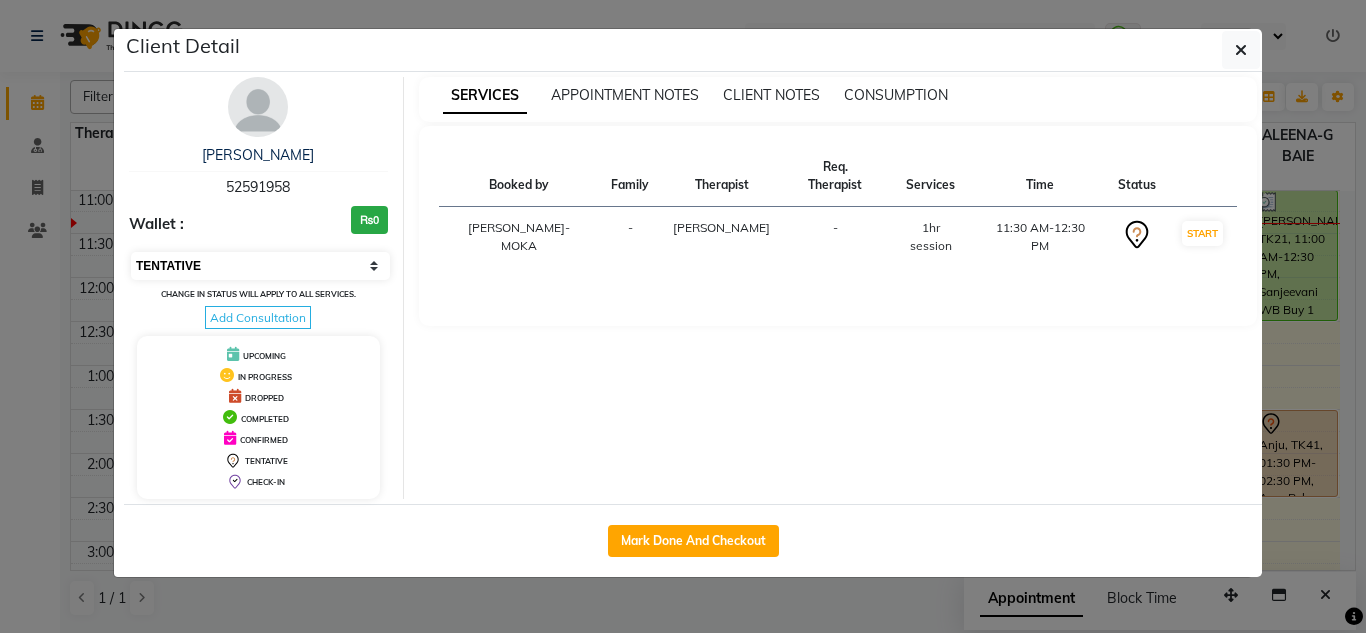 click on "Select IN SERVICE CONFIRMED TENTATIVE CHECK IN MARK DONE DROPPED UPCOMING" at bounding box center (260, 266) 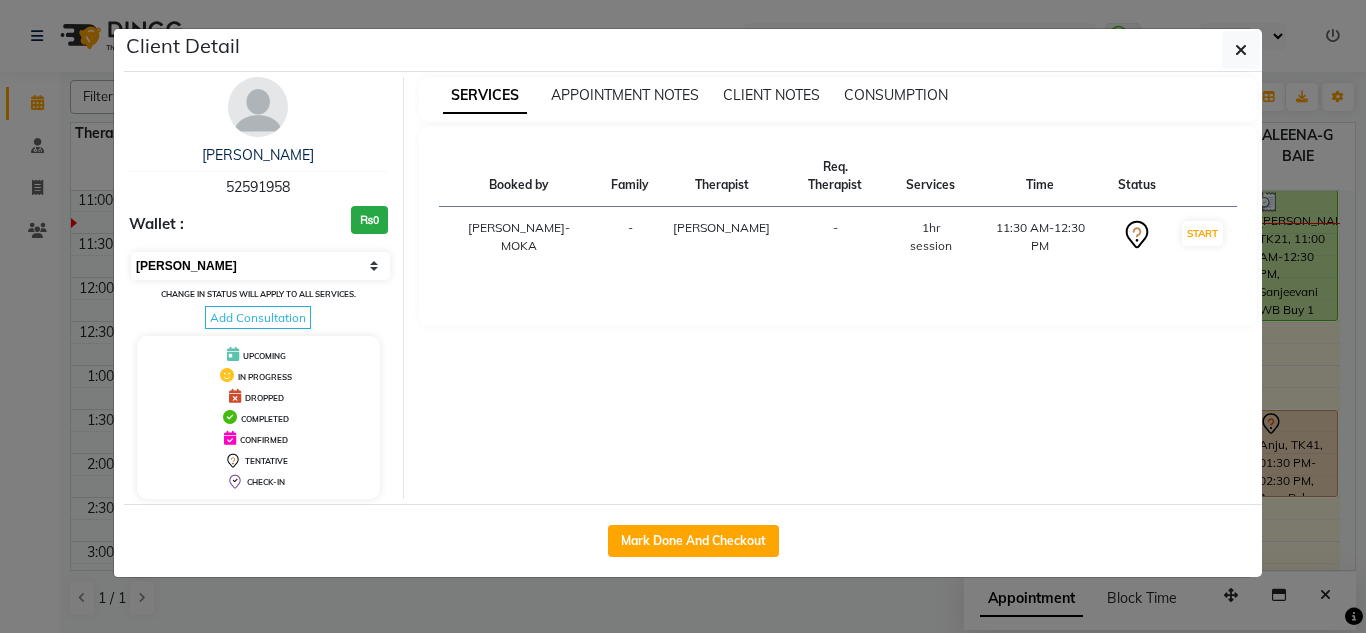 click on "Select IN SERVICE CONFIRMED TENTATIVE CHECK IN MARK DONE DROPPED UPCOMING" at bounding box center [260, 266] 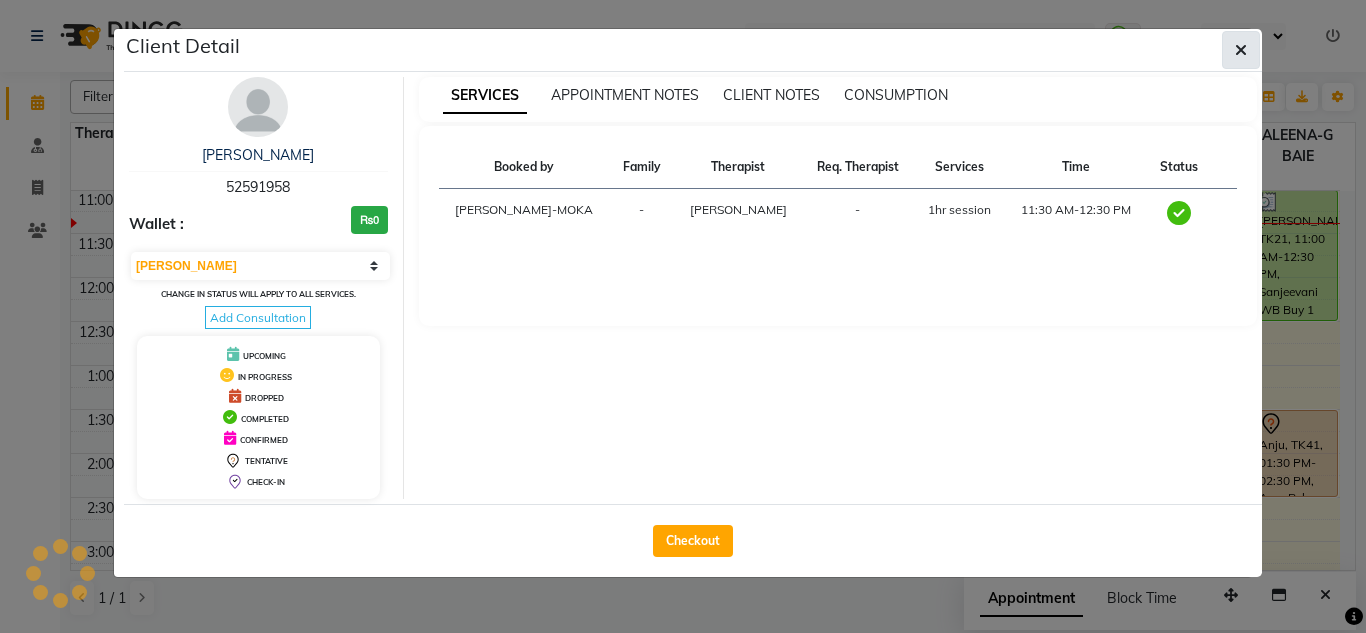 click 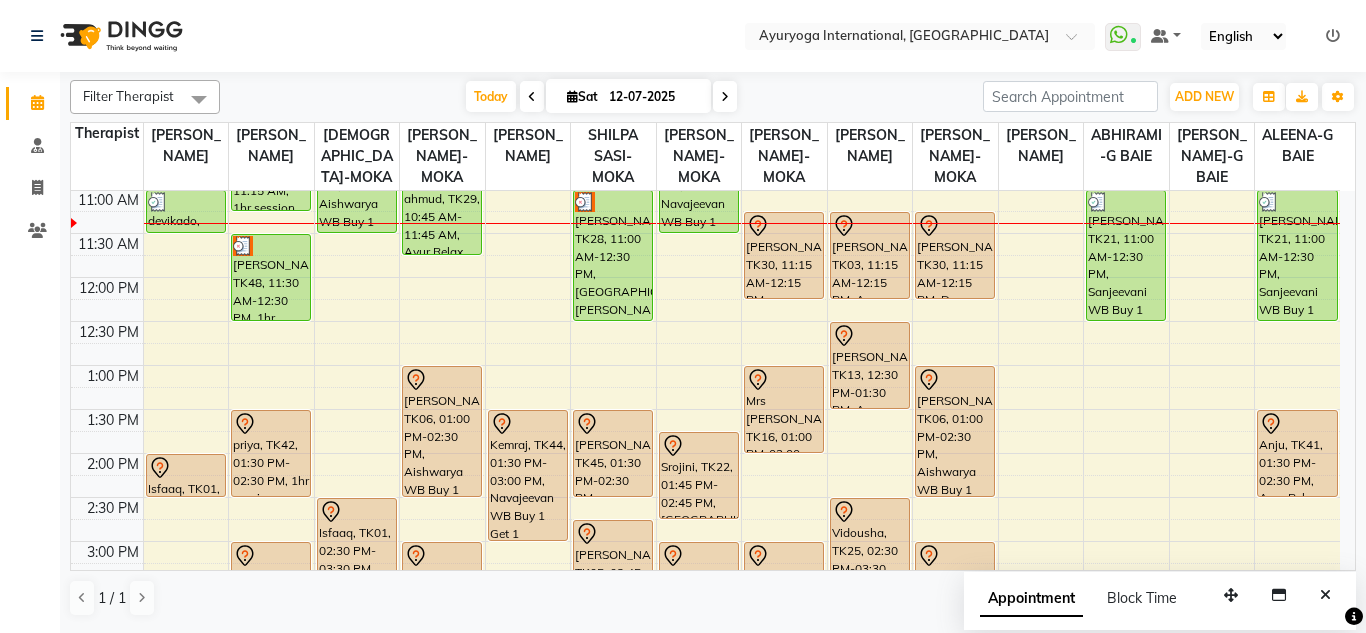 click on "Select Location × Ayuryoga International, Mount Ory Rd  WhatsApp Status  ✕ Status:  Connected Most Recent Message: 12-07-2025     10:15 AM Recent Service Activity: 12-07-2025     10:15 AM Default Panel My Panel English ENGLISH Español العربية मराठी हिंदी ગુજરાતી தமிழ் 中文 Notifications nothing to show" 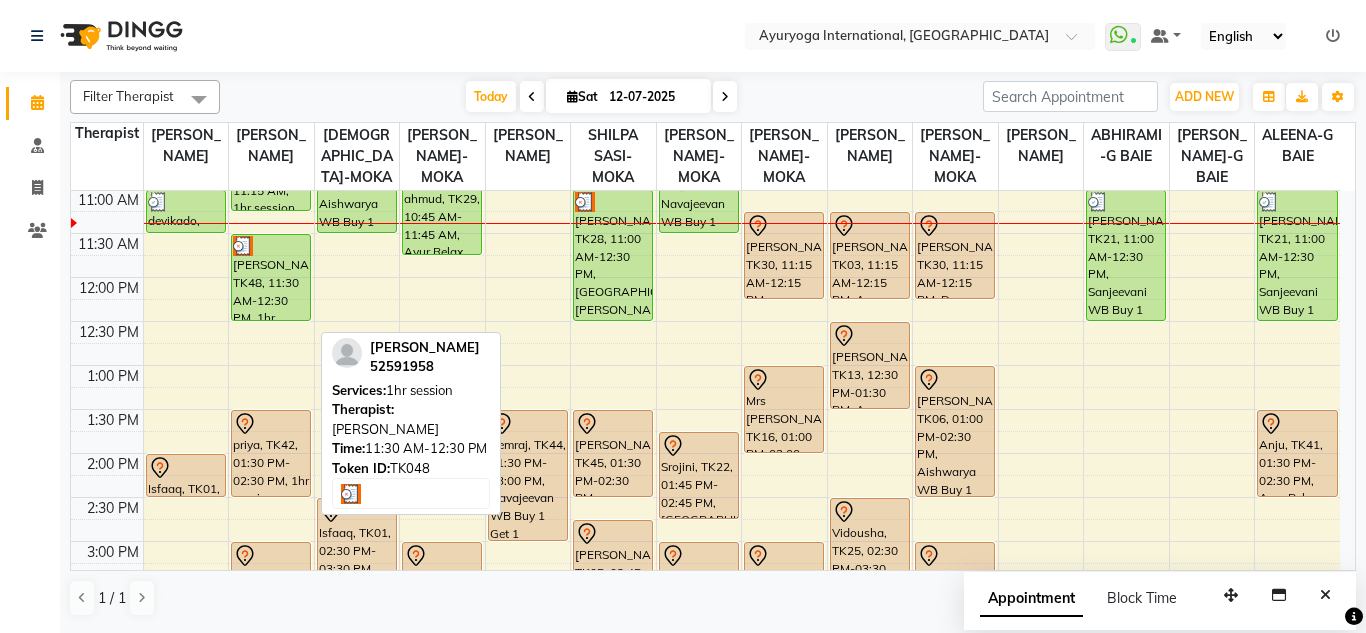 click on "[PERSON_NAME], TK48, 11:30 AM-12:30 PM, 1hr session" at bounding box center (271, 277) 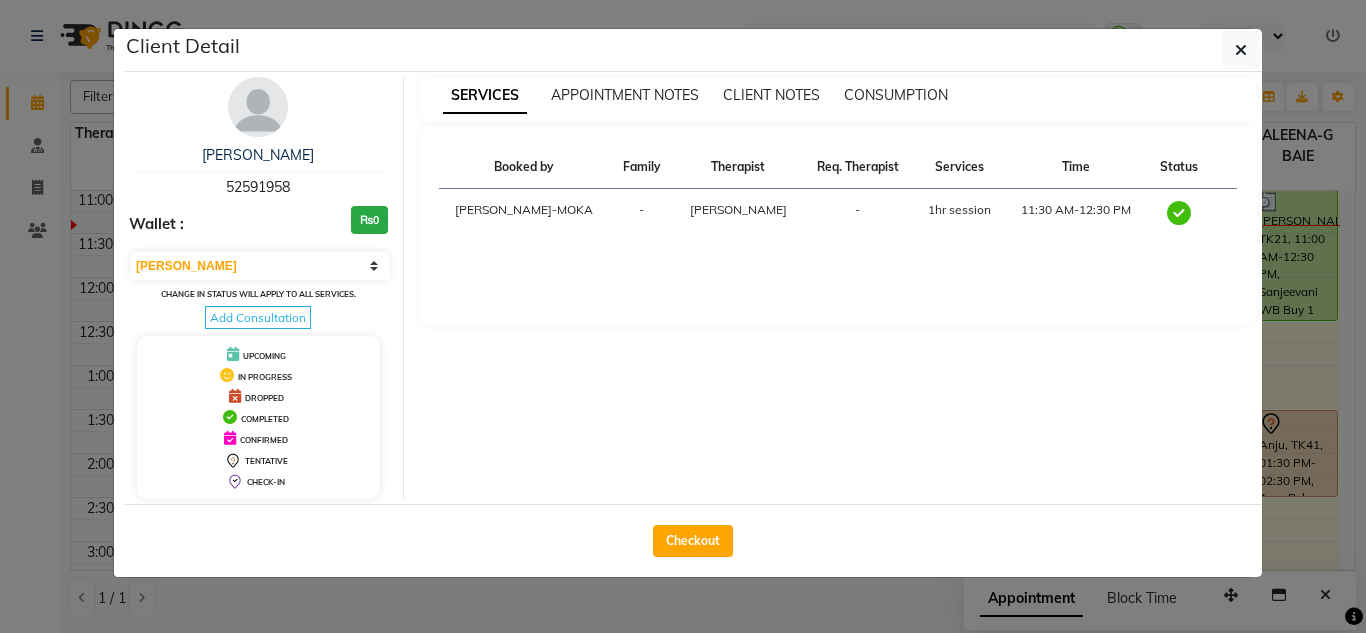 drag, startPoint x: 305, startPoint y: 179, endPoint x: 236, endPoint y: 178, distance: 69.00725 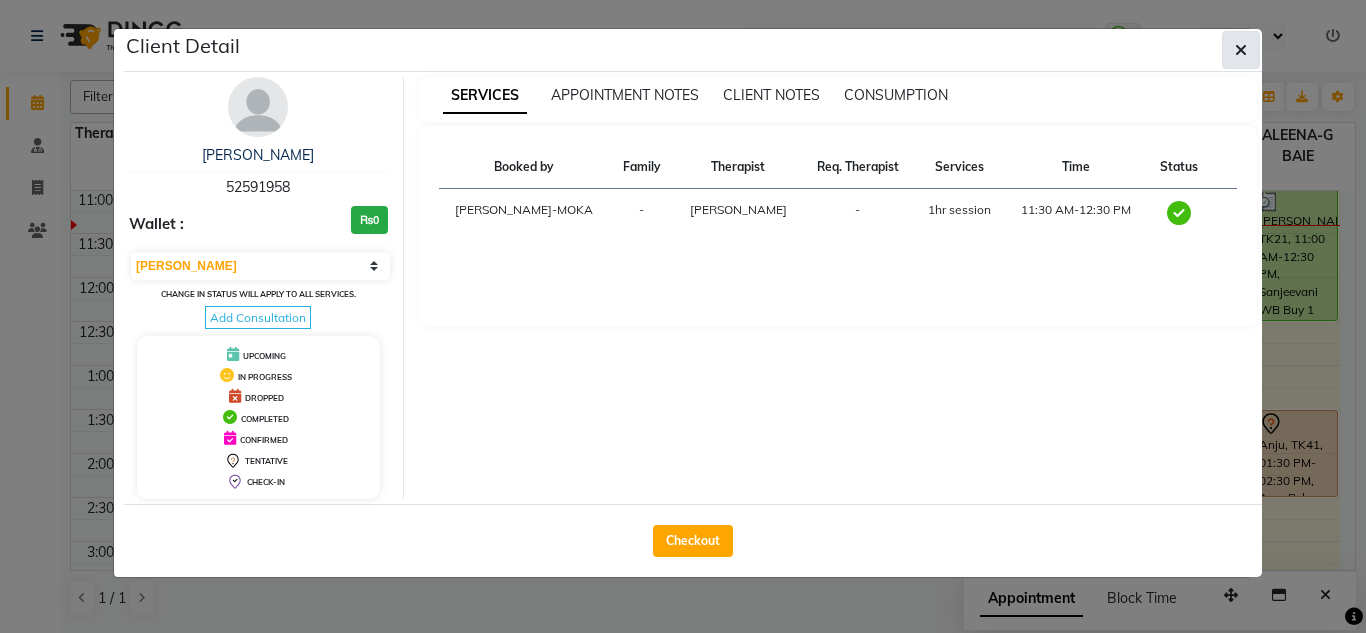 click 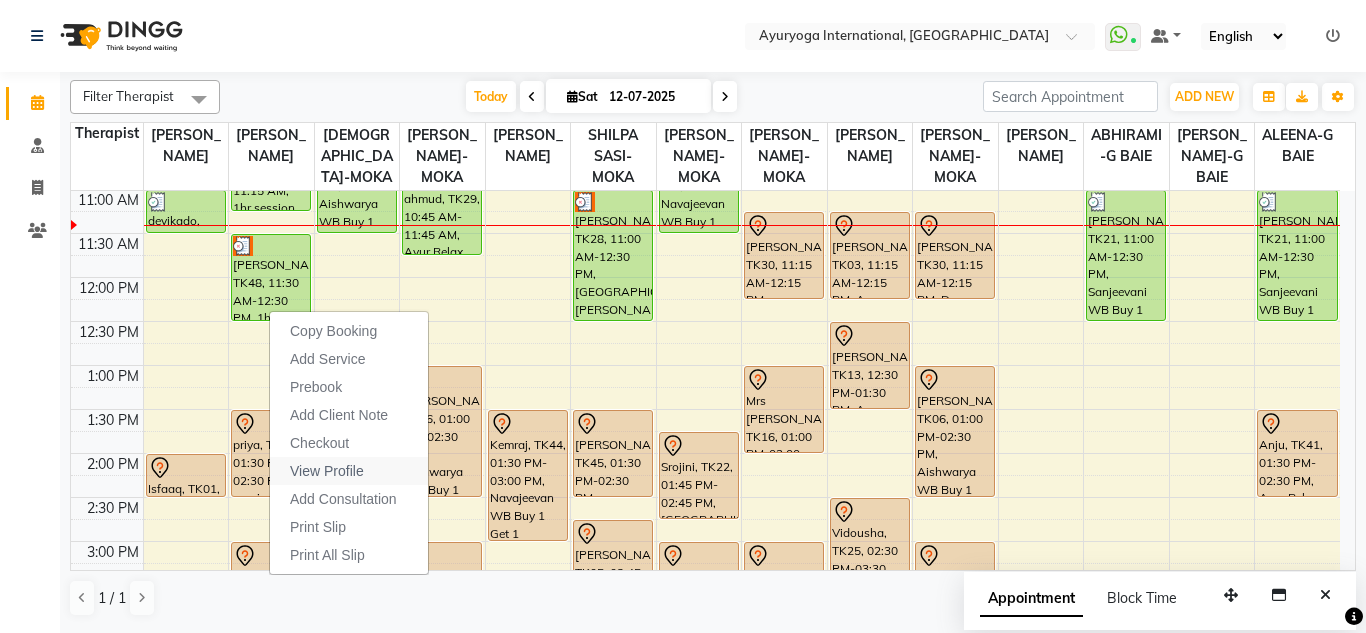 click on "View Profile" at bounding box center [327, 471] 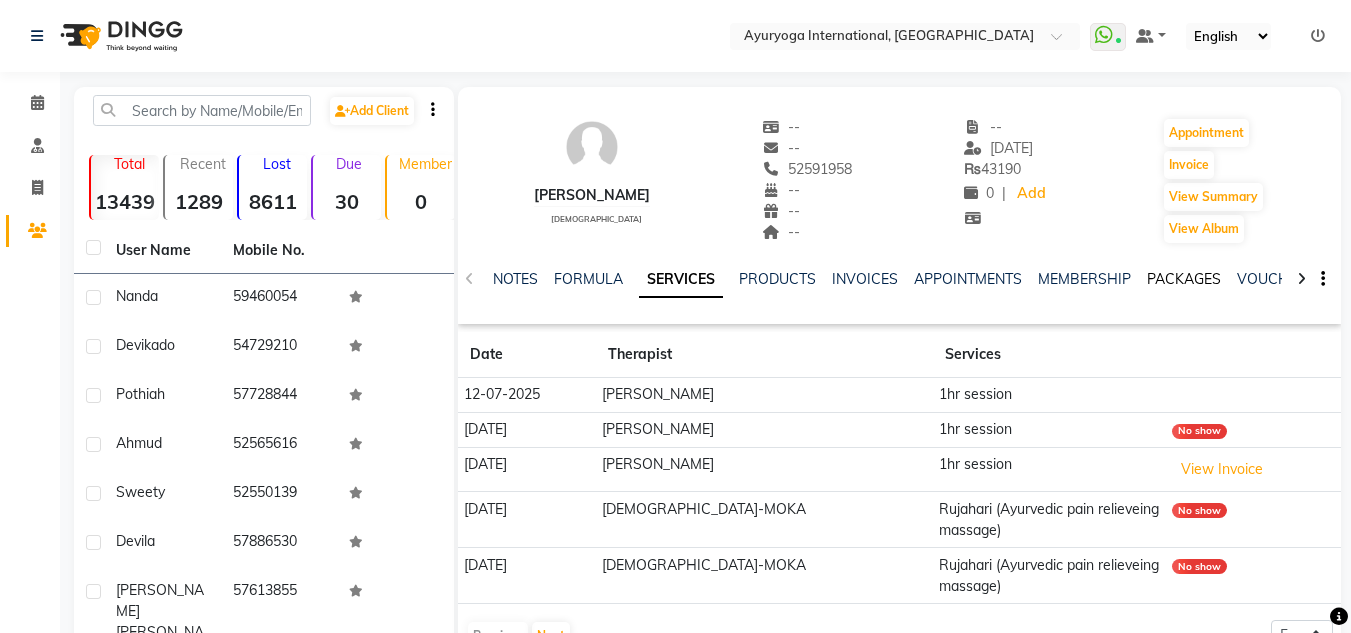 click on "PACKAGES" 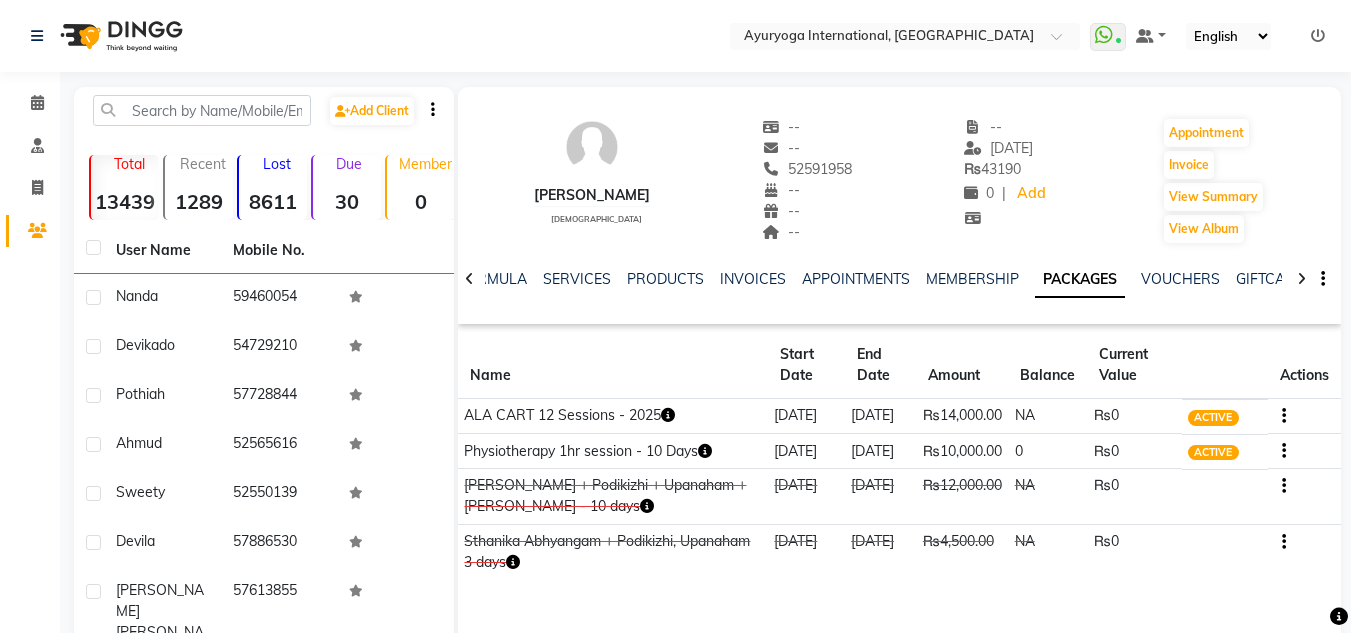click 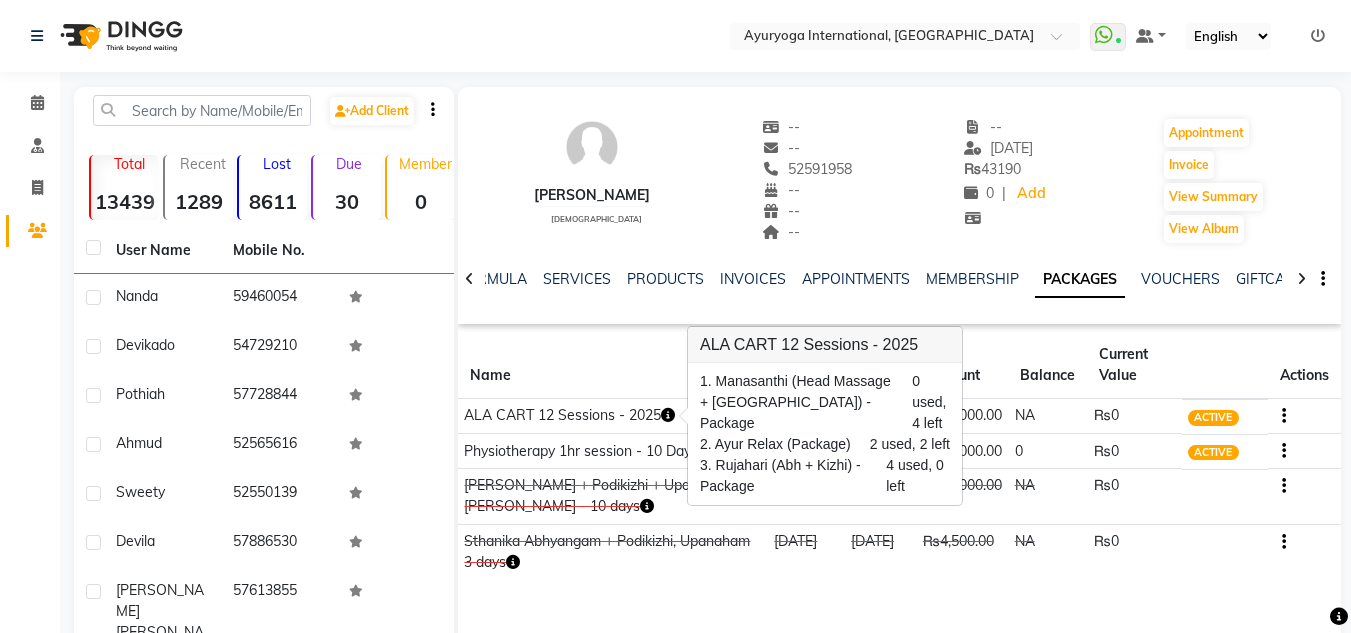 click on "ALA CART 12 Sessions - 2025" 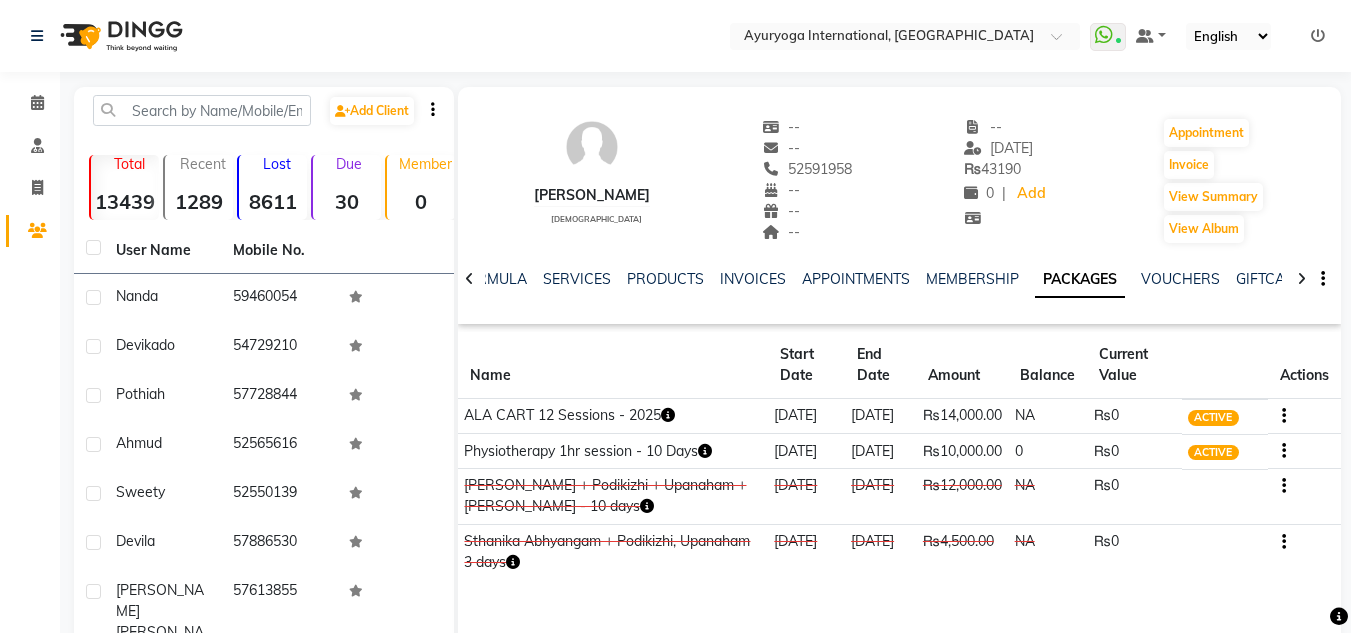 click 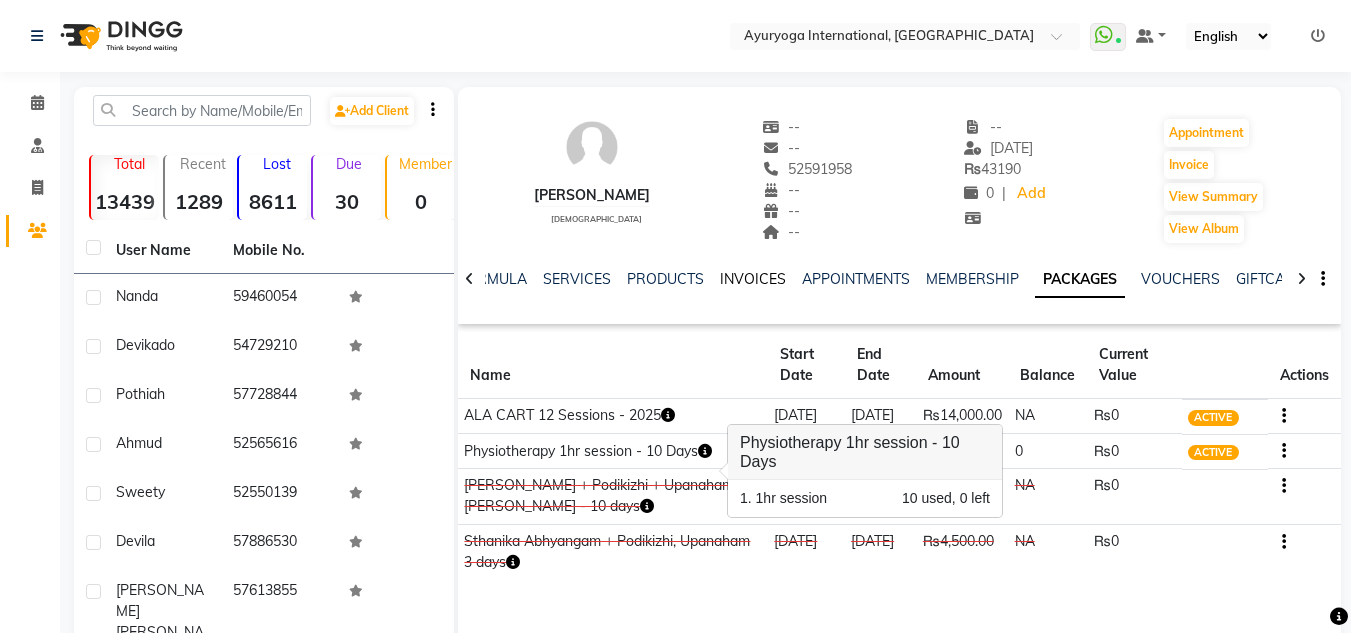 click on "INVOICES" 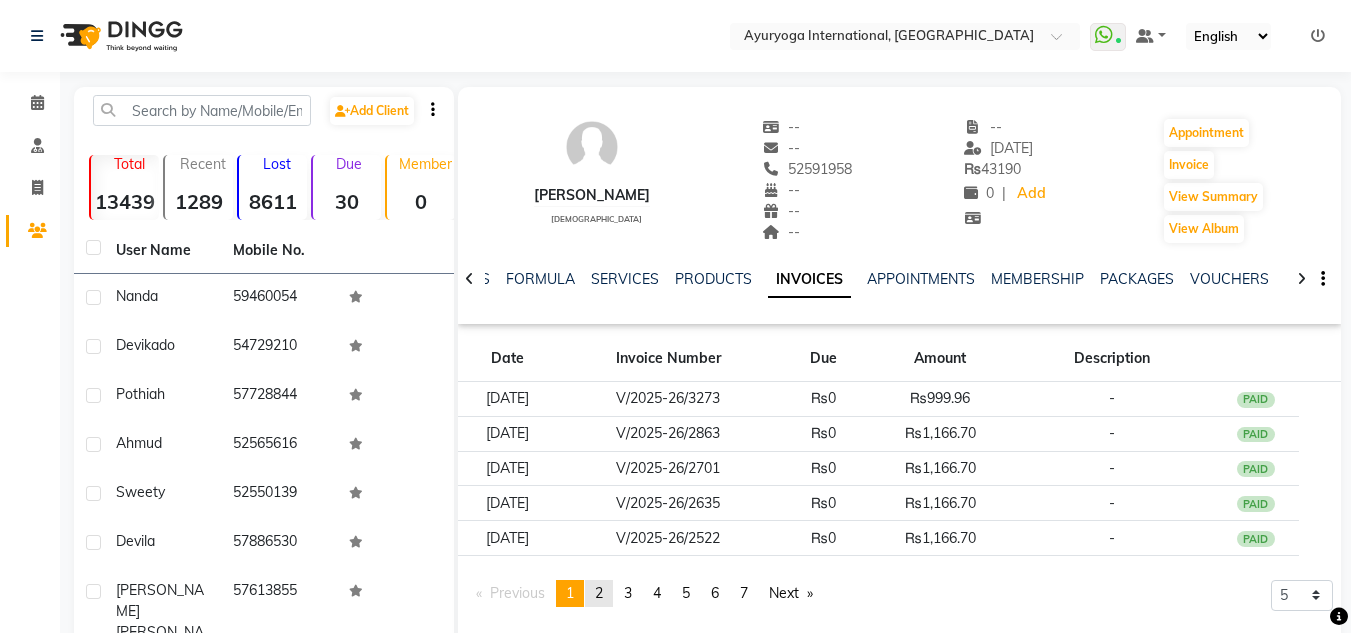 click on "page  2" 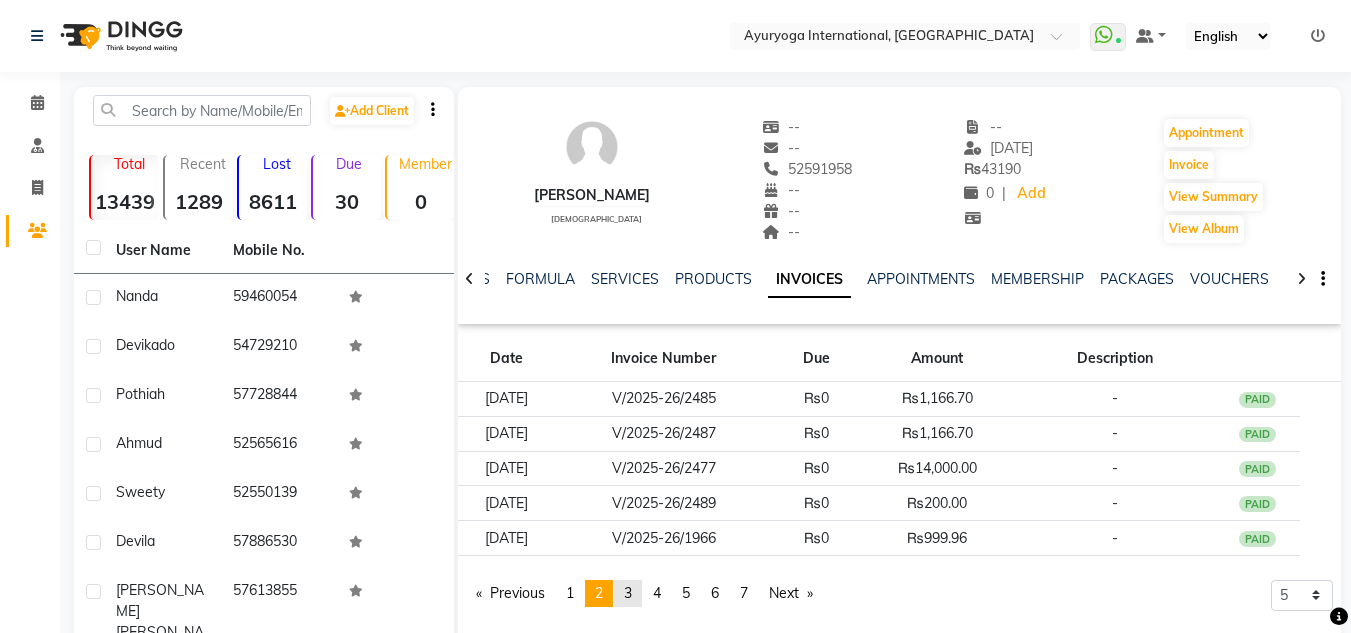 click on "page  3" 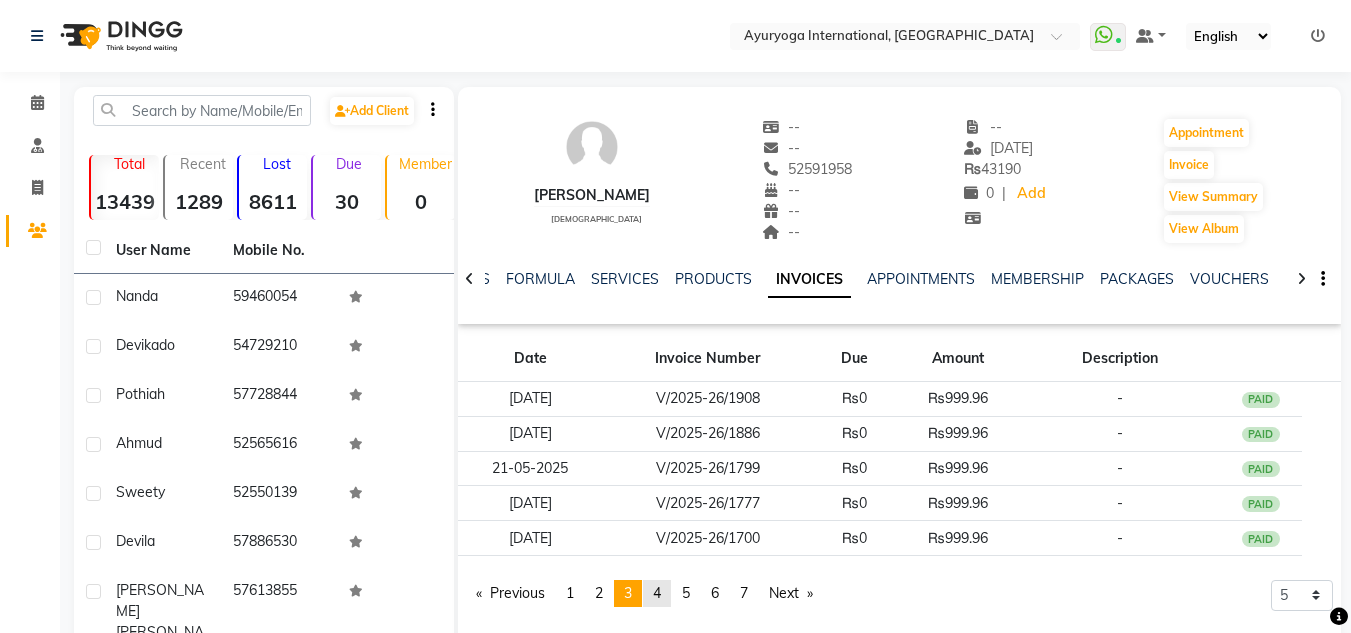 click on "page  4" 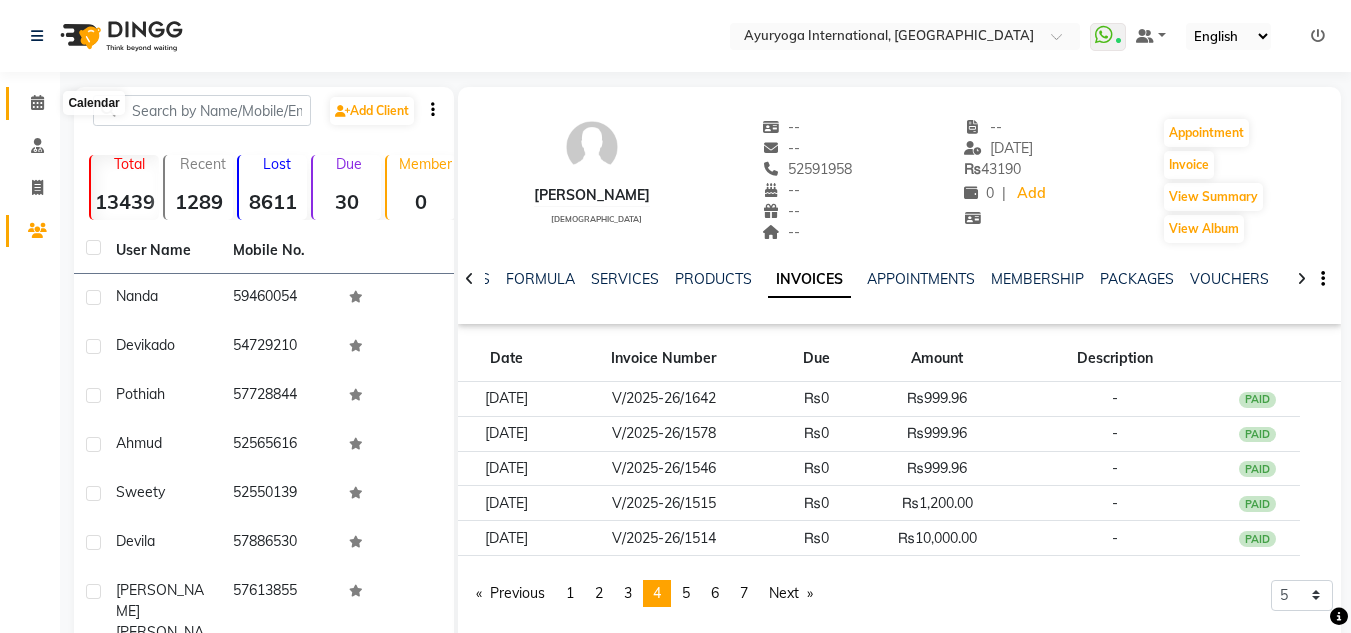 click 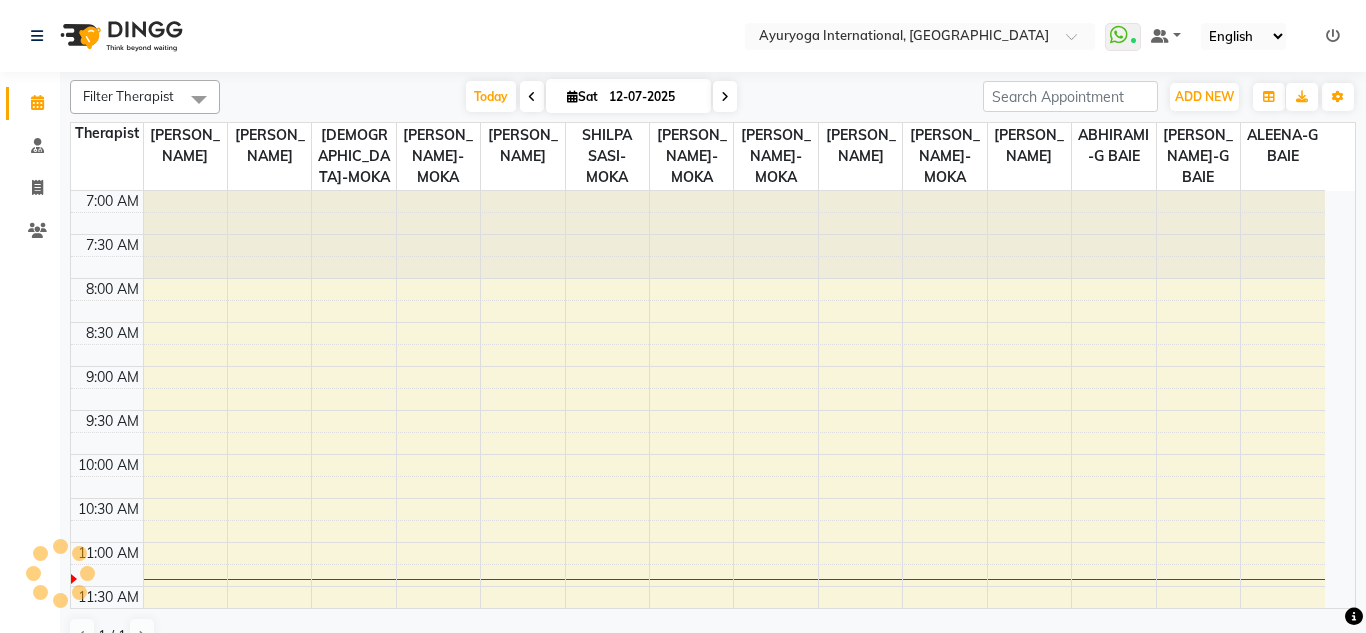 scroll, scrollTop: 0, scrollLeft: 0, axis: both 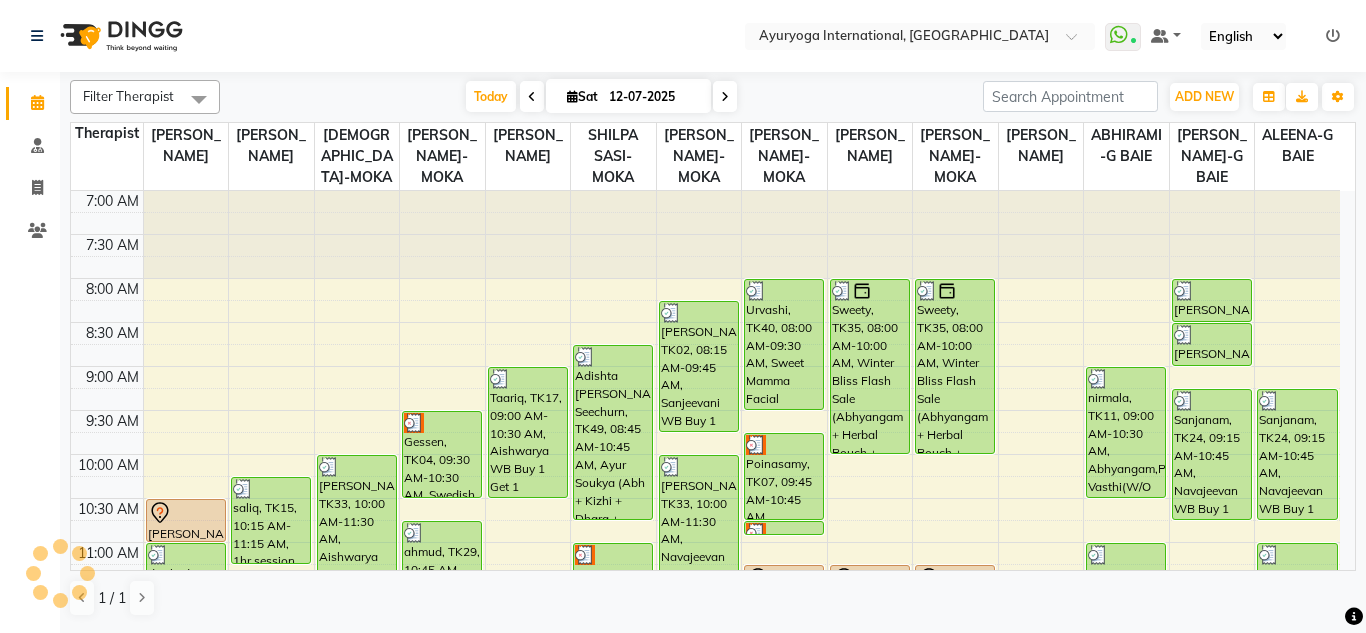 click on "[DATE]  [DATE]" at bounding box center [601, 97] 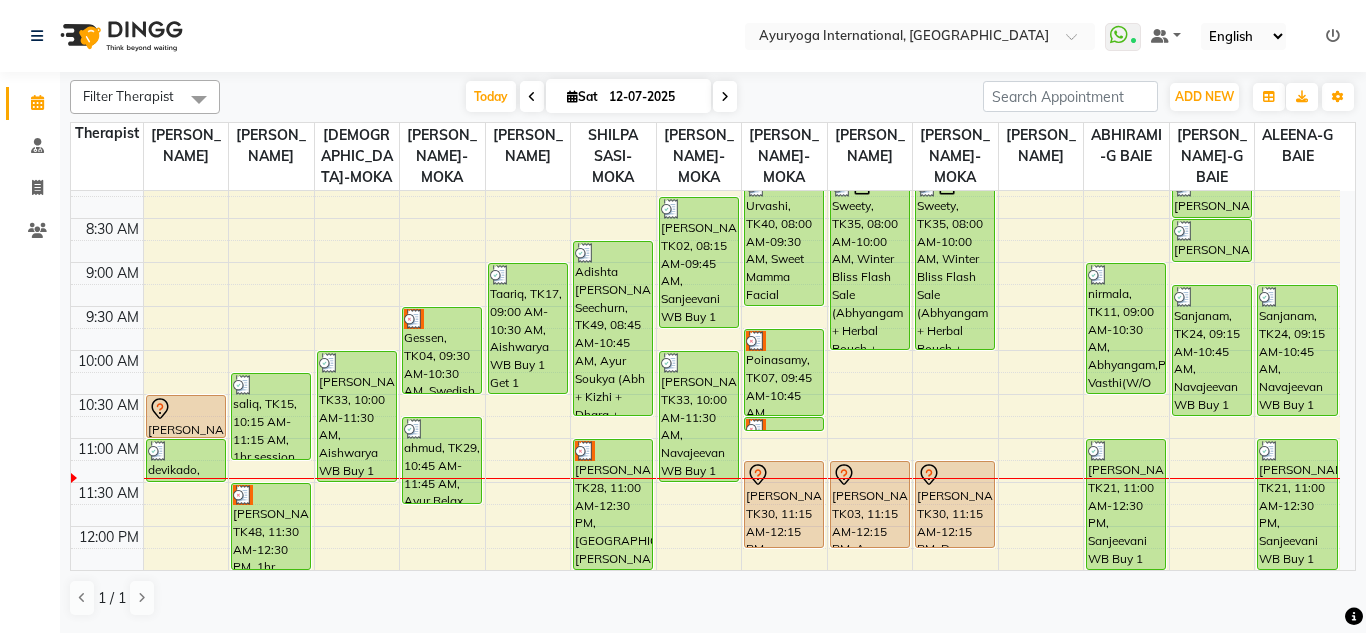 scroll, scrollTop: 200, scrollLeft: 0, axis: vertical 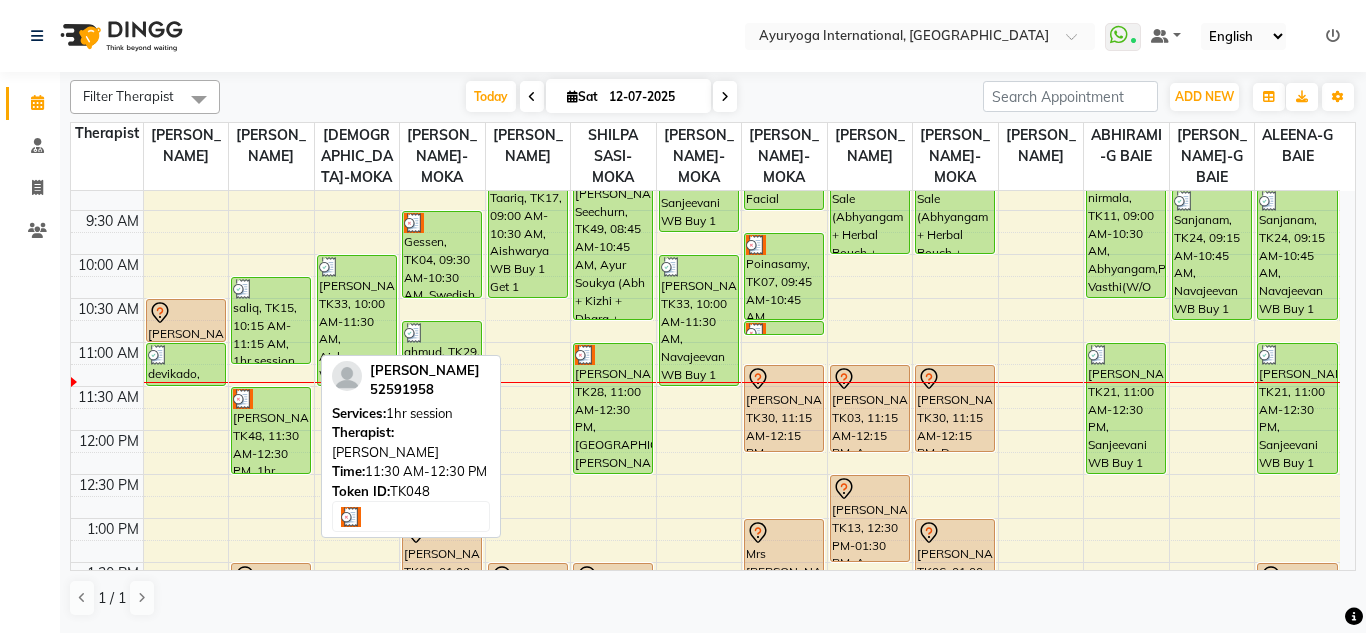 click on "[PERSON_NAME], TK48, 11:30 AM-12:30 PM, 1hr session" at bounding box center (271, 430) 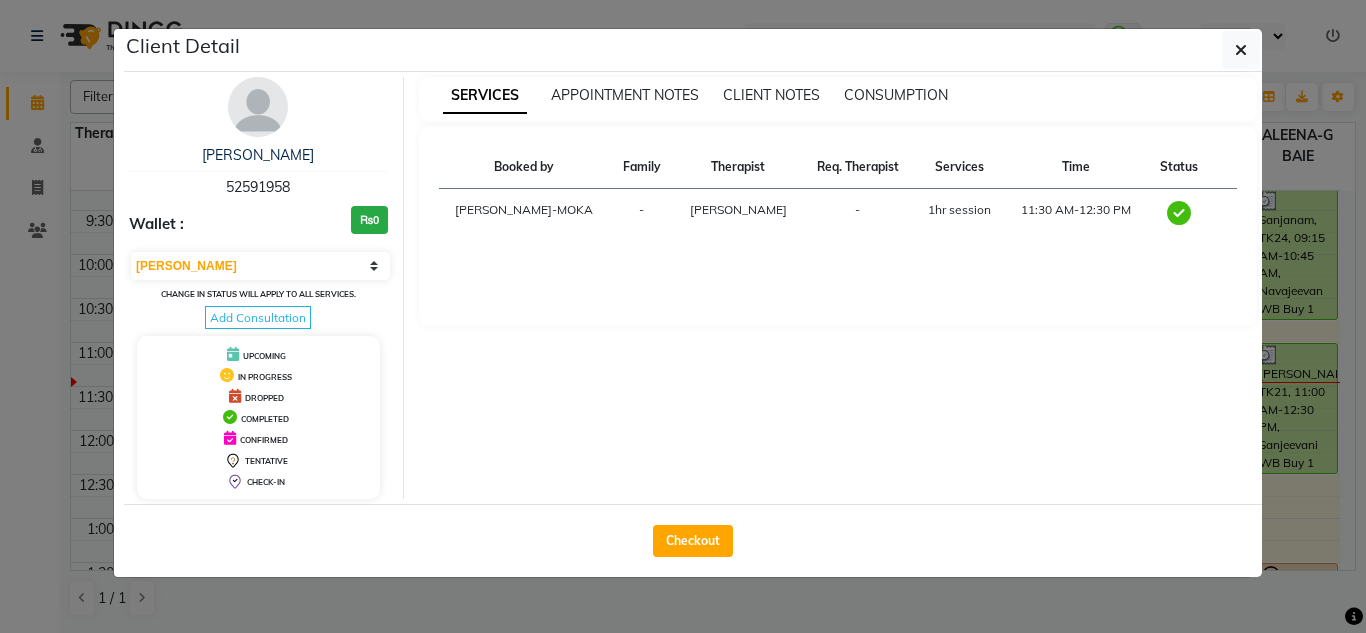 drag, startPoint x: 299, startPoint y: 184, endPoint x: 216, endPoint y: 189, distance: 83.15047 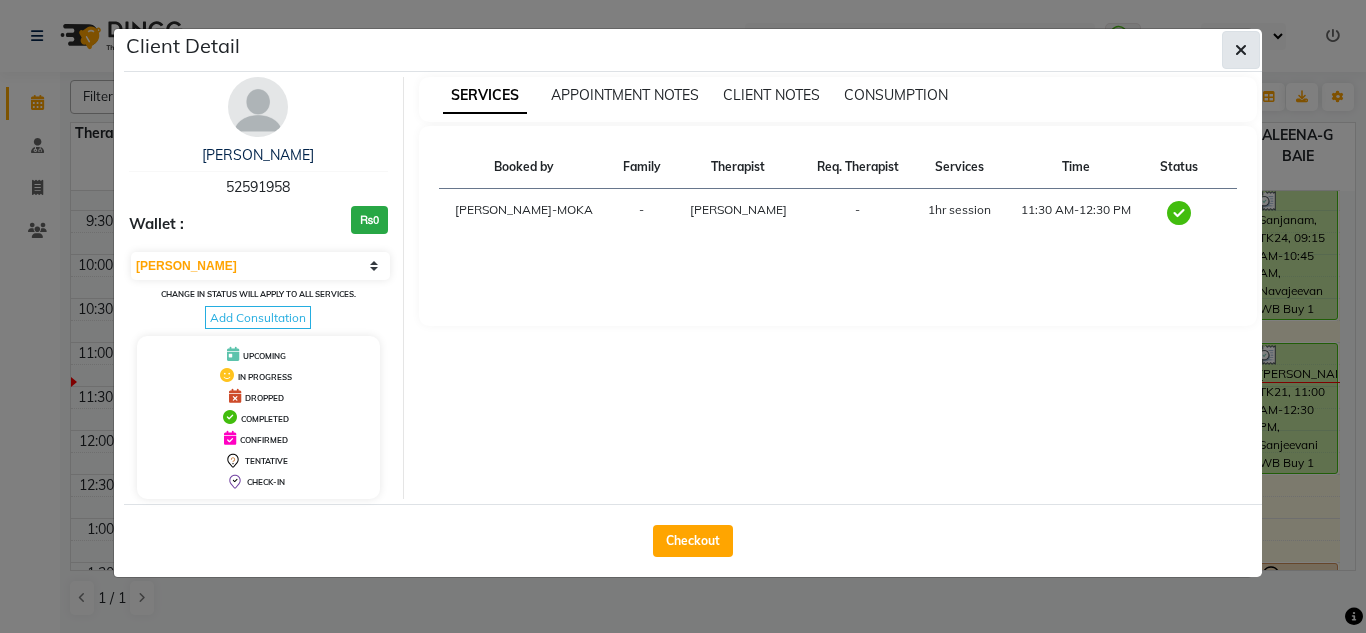 click 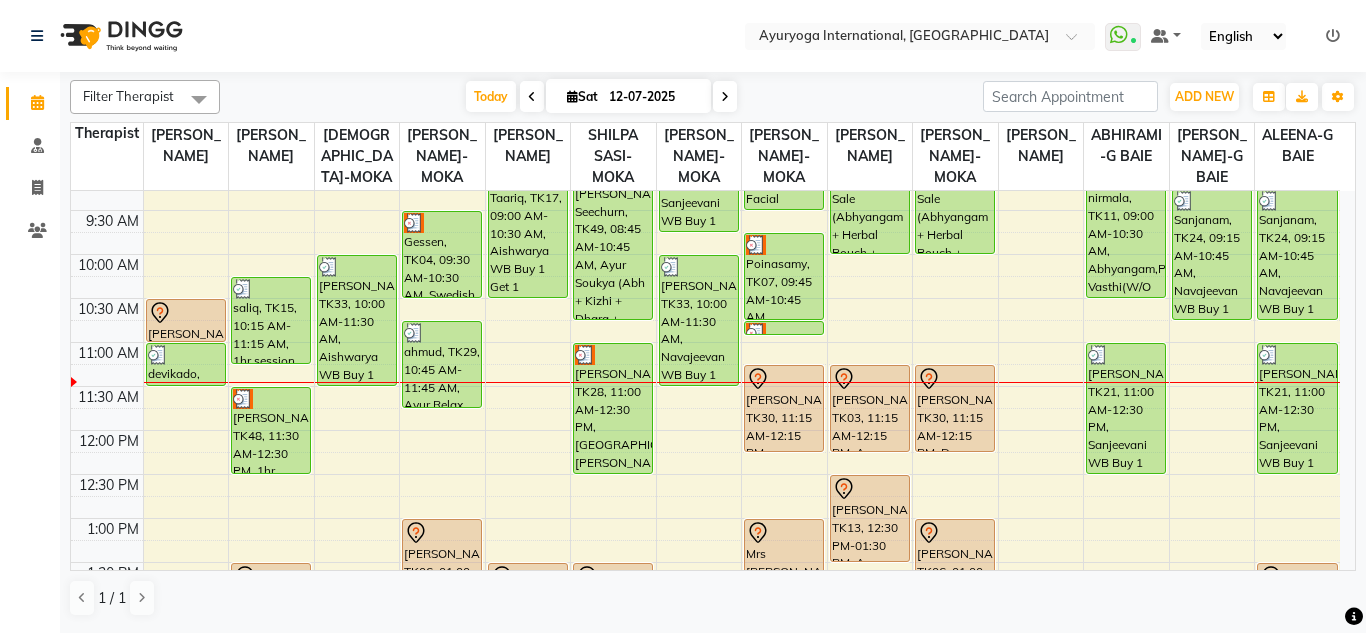click on "12-07-2025" at bounding box center (653, 97) 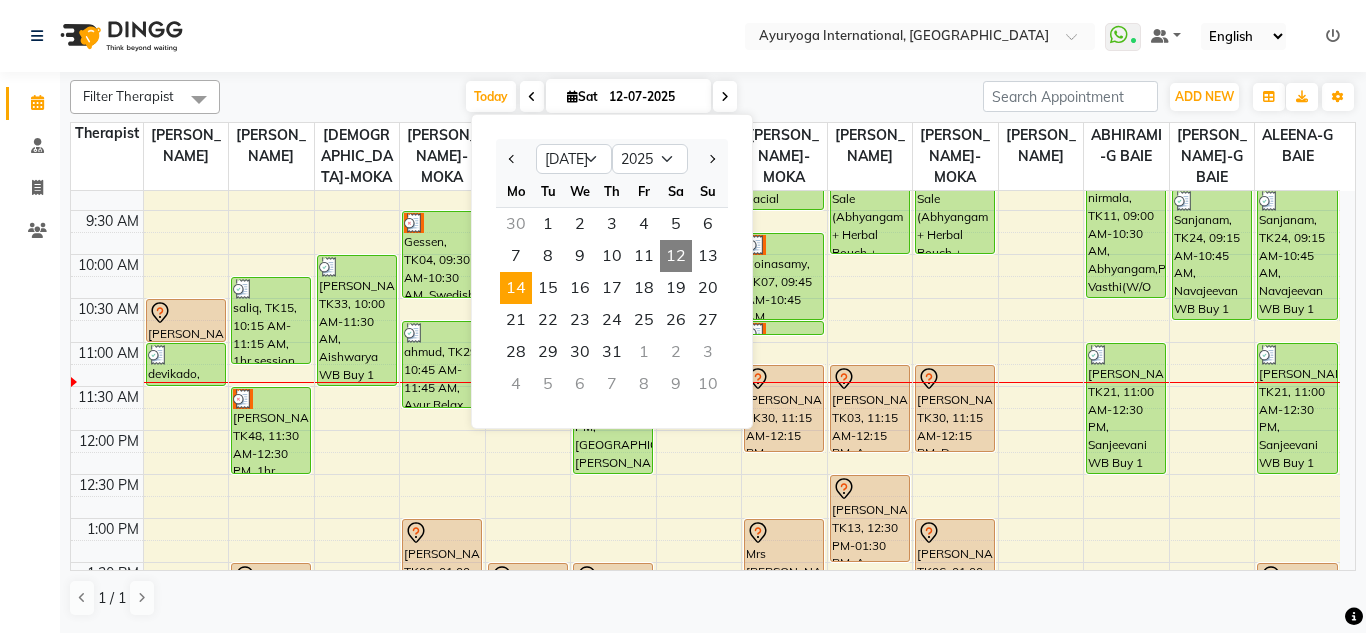 click on "14" at bounding box center [516, 288] 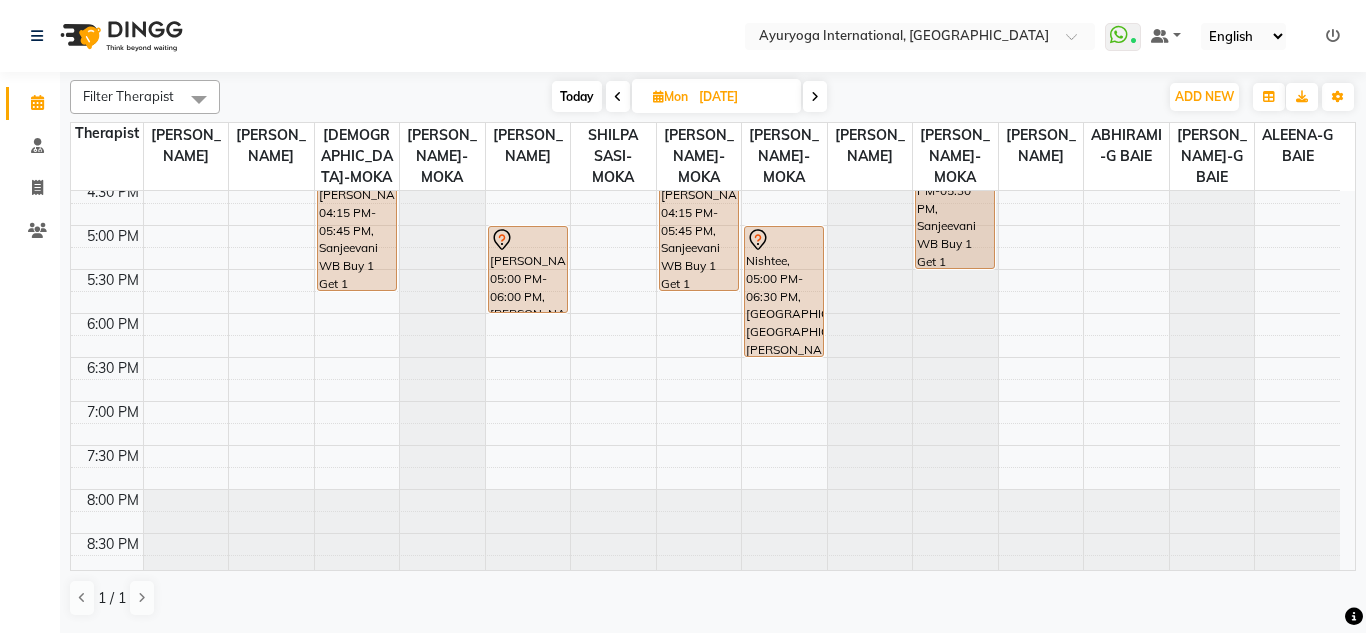 scroll, scrollTop: 853, scrollLeft: 0, axis: vertical 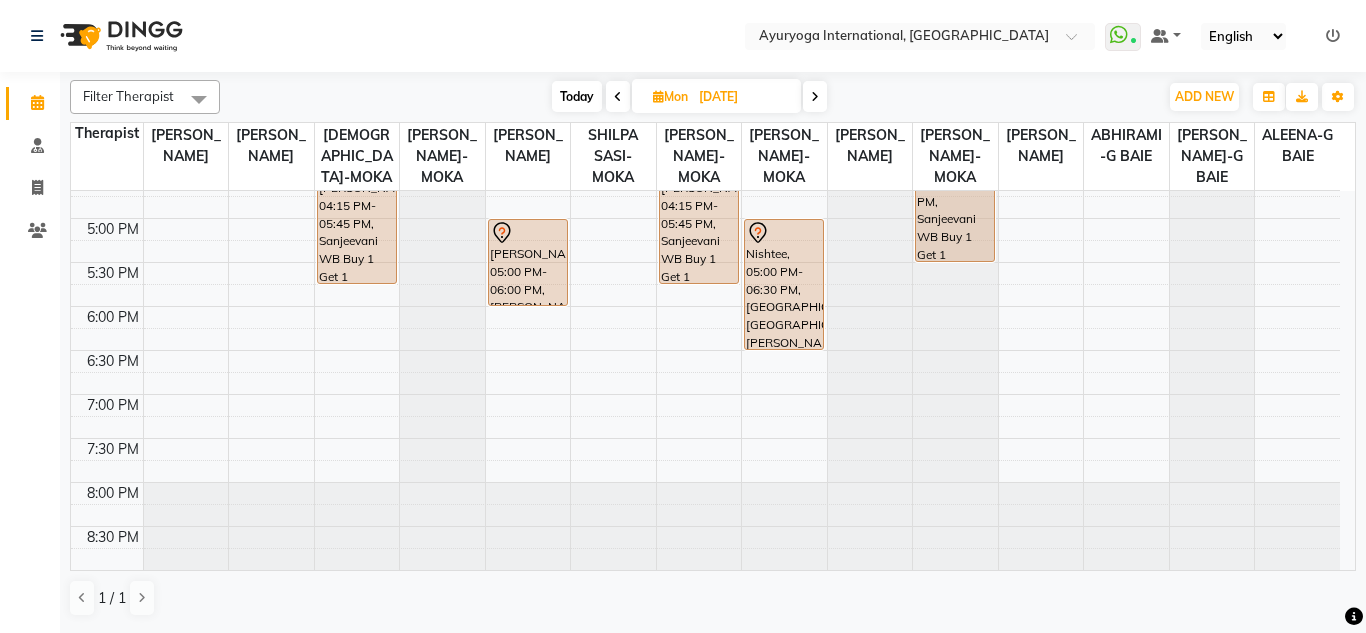 click on "7:00 AM 7:30 AM 8:00 AM 8:30 AM 9:00 AM 9:30 AM 10:00 AM 10:30 AM 11:00 AM 11:30 AM 12:00 PM 12:30 PM 1:00 PM 1:30 PM 2:00 PM 2:30 PM 3:00 PM 3:30 PM 4:00 PM 4:30 PM 5:00 PM 5:30 PM 6:00 PM 6:30 PM 7:00 PM 7:30 PM 8:00 PM 8:30 PM             romain, 08:00 AM-09:00 AM, Abhyangam+Bhashpa sweda(Without Oil)             romain, 09:00 AM-09:01 AM, Snehapanam             vaishnav, 03:00 PM-04:00 PM, Rujahari (Ayurvedic pain relieveing massage)             shanoo, 04:15 PM-05:45 PM, Sanjeevani WB Buy 1 Get 1              Iesbelle Emmanual, 10:00 AM-11:30 AM, Navajeevan             Mr Seebaluck, 05:00 PM-06:00 PM, Rujahari (Abh + Kizhi) - Package             Poinasamy, 10:00 AM-11:00 AM, Abhyangam+Bhashpa sweda(Without Oil)             Poinasamy, 11:00 AM-11:01 AM, Snehapanam             Iesbelle Emmanual, 10:00 AM-11:30 AM, Navajeevan             shanoo, 04:15 PM-05:45 PM, Sanjeevani WB Buy 1 Get 1              Reeta, 11:00 AM-12:30 PM, Sweet Mamma Facial" at bounding box center (705, -46) 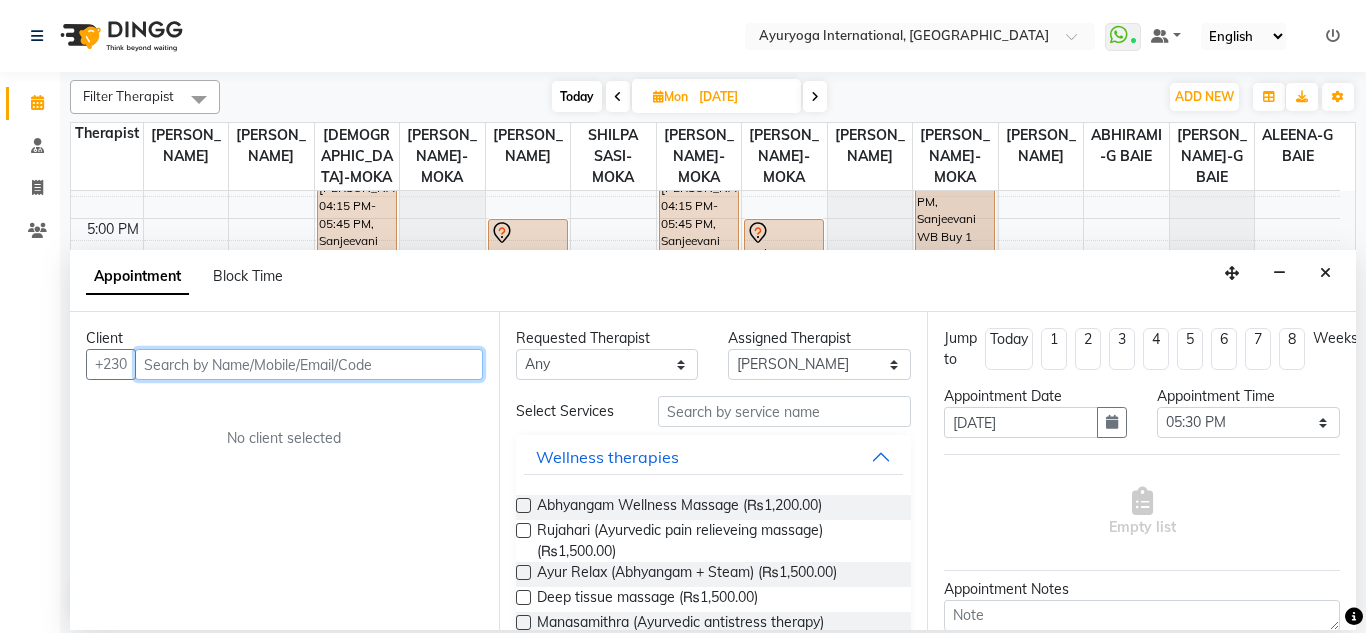 paste on "52591958" 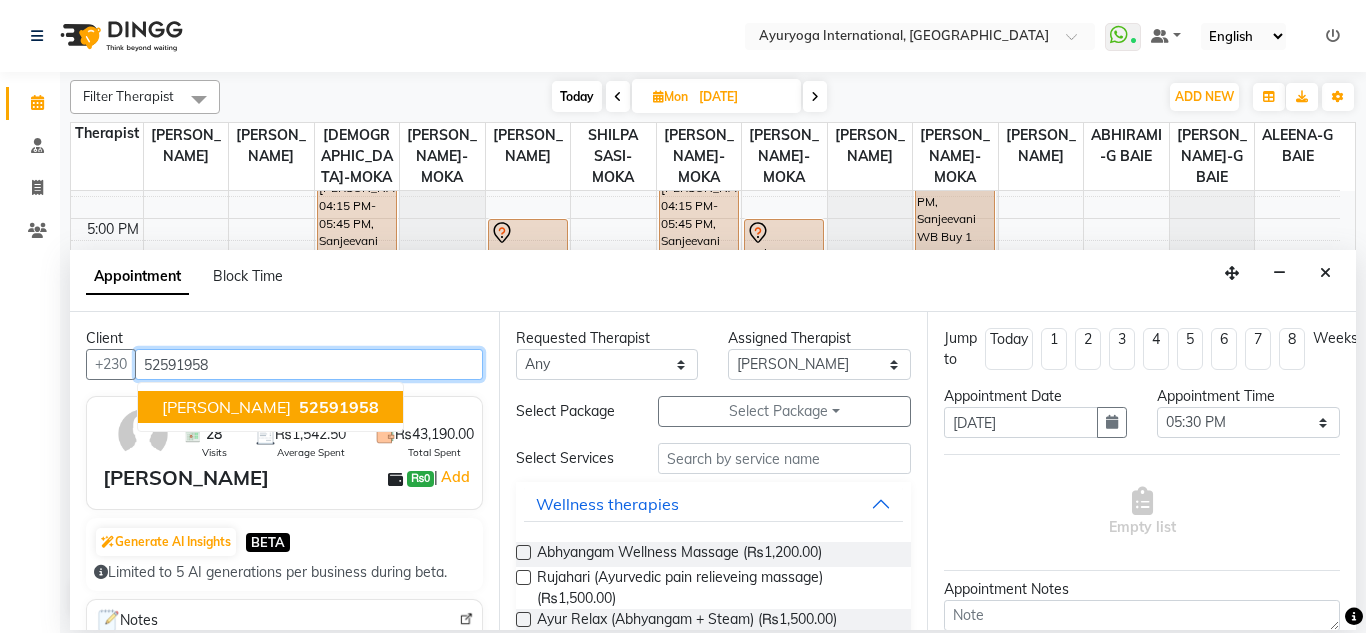 click on "Yajjadeo Lotun   52591958" at bounding box center (270, 407) 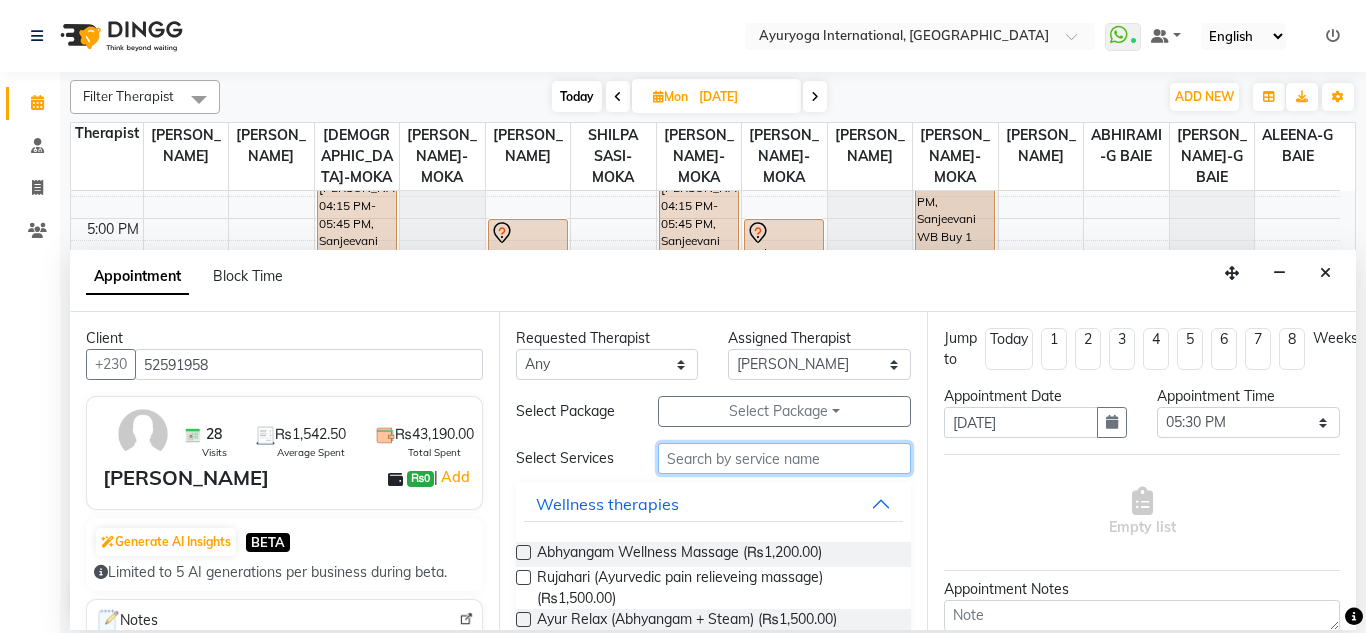 click at bounding box center (785, 458) 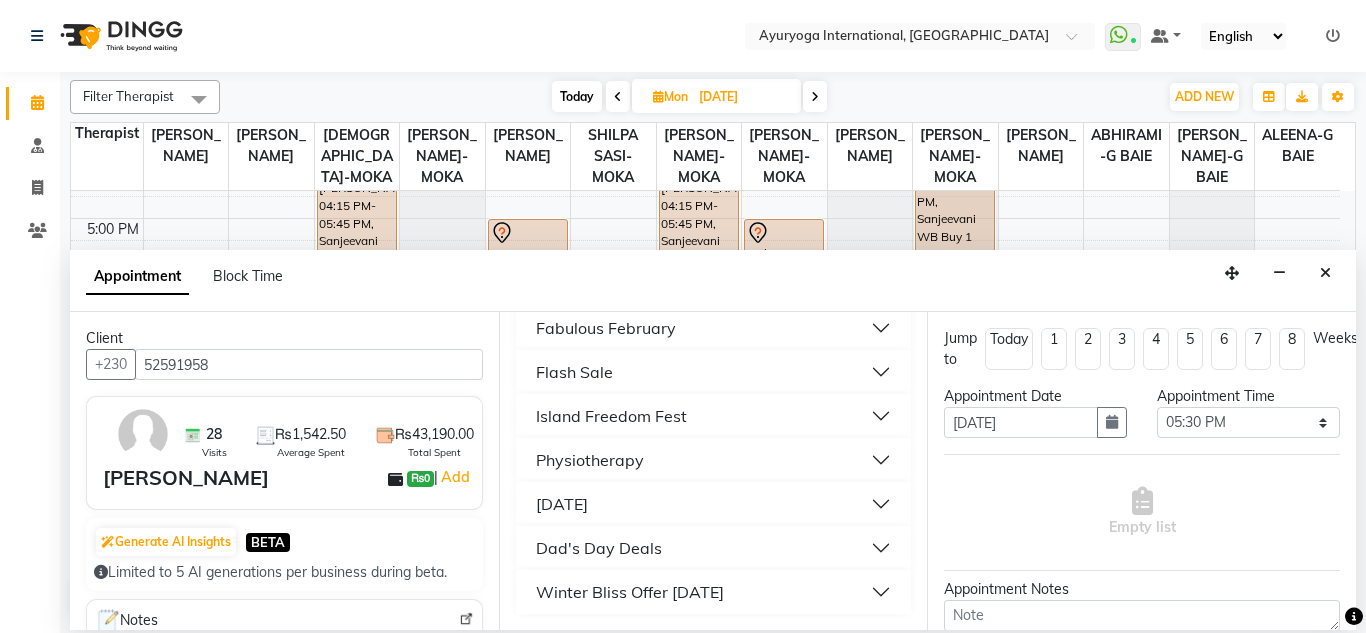 scroll, scrollTop: 2003, scrollLeft: 0, axis: vertical 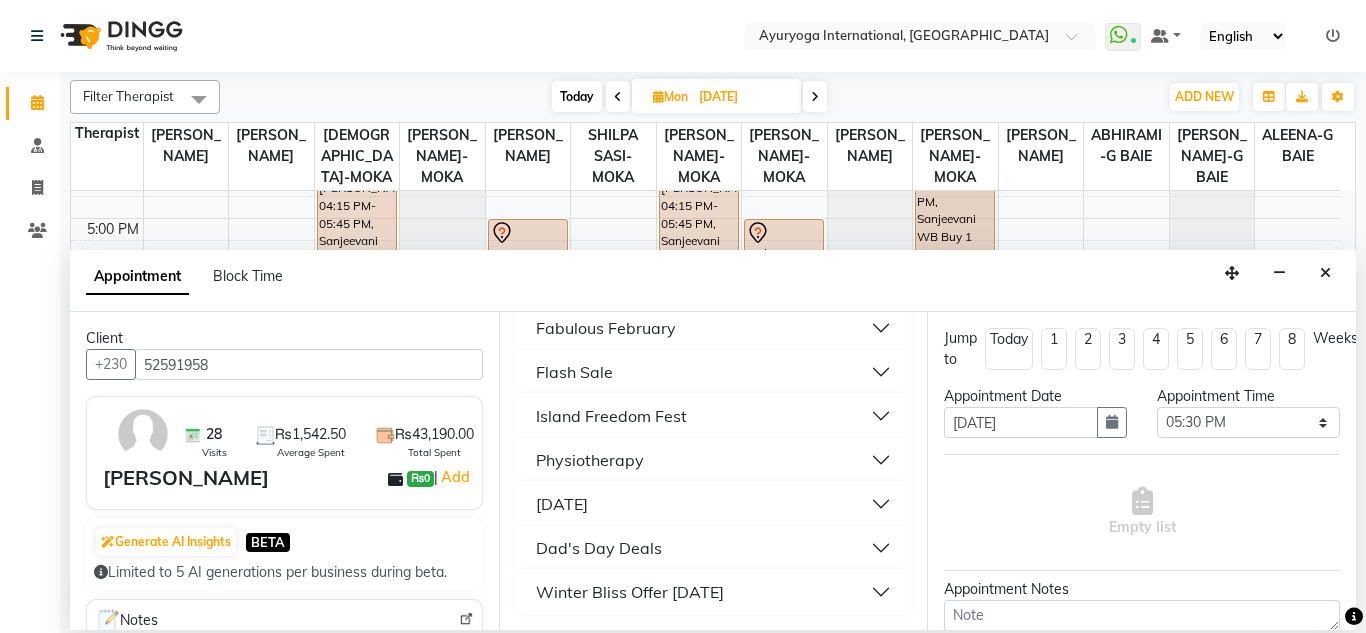 click on "Physiotherapy" at bounding box center [590, 460] 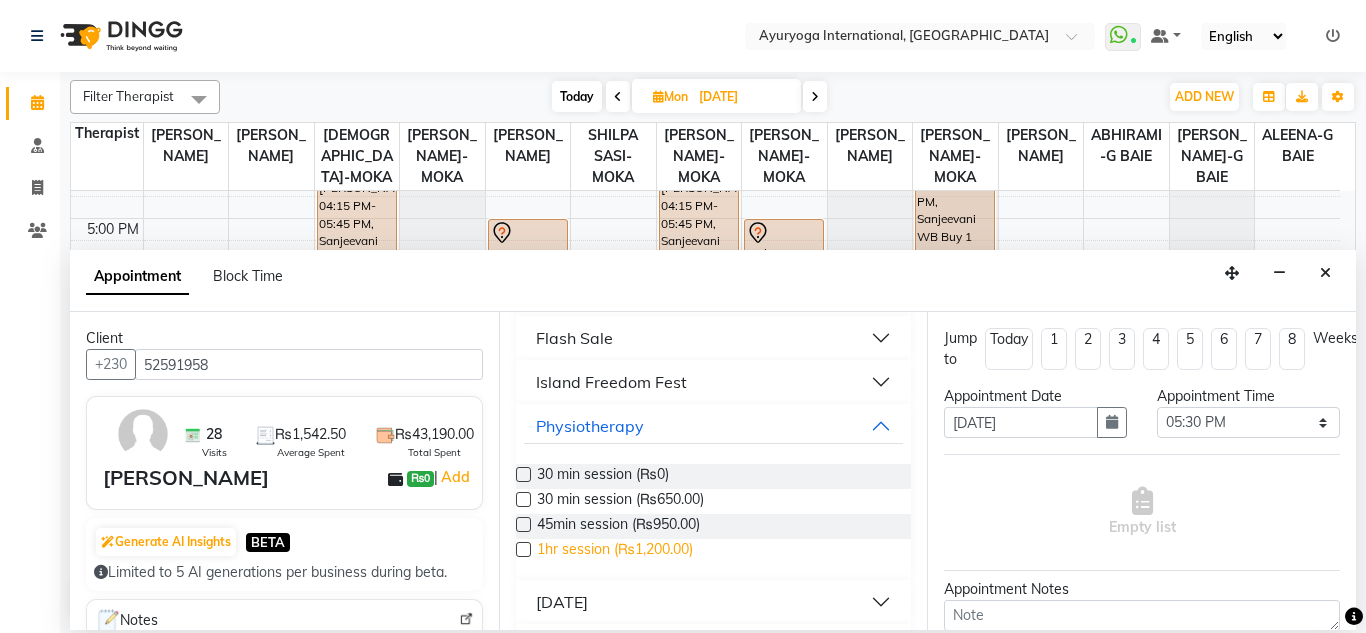 click on "1hr session (₨1,200.00)" at bounding box center (615, 551) 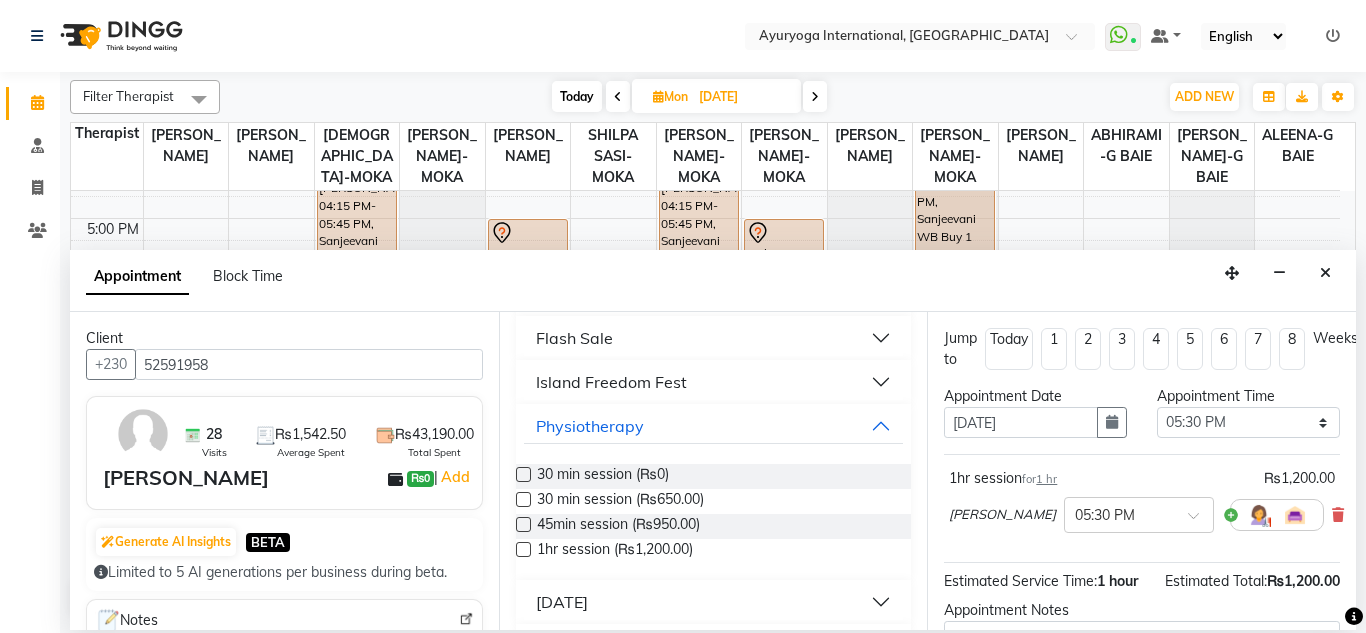 scroll, scrollTop: 267, scrollLeft: 0, axis: vertical 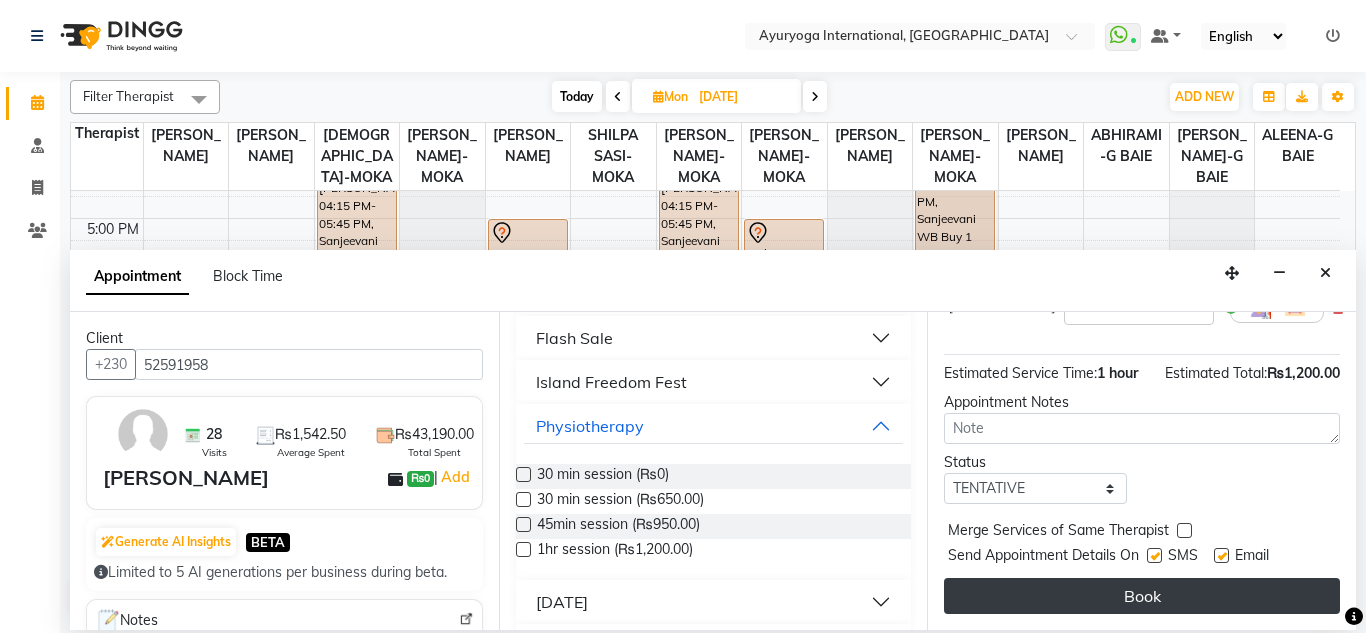 click on "Book" at bounding box center [1142, 596] 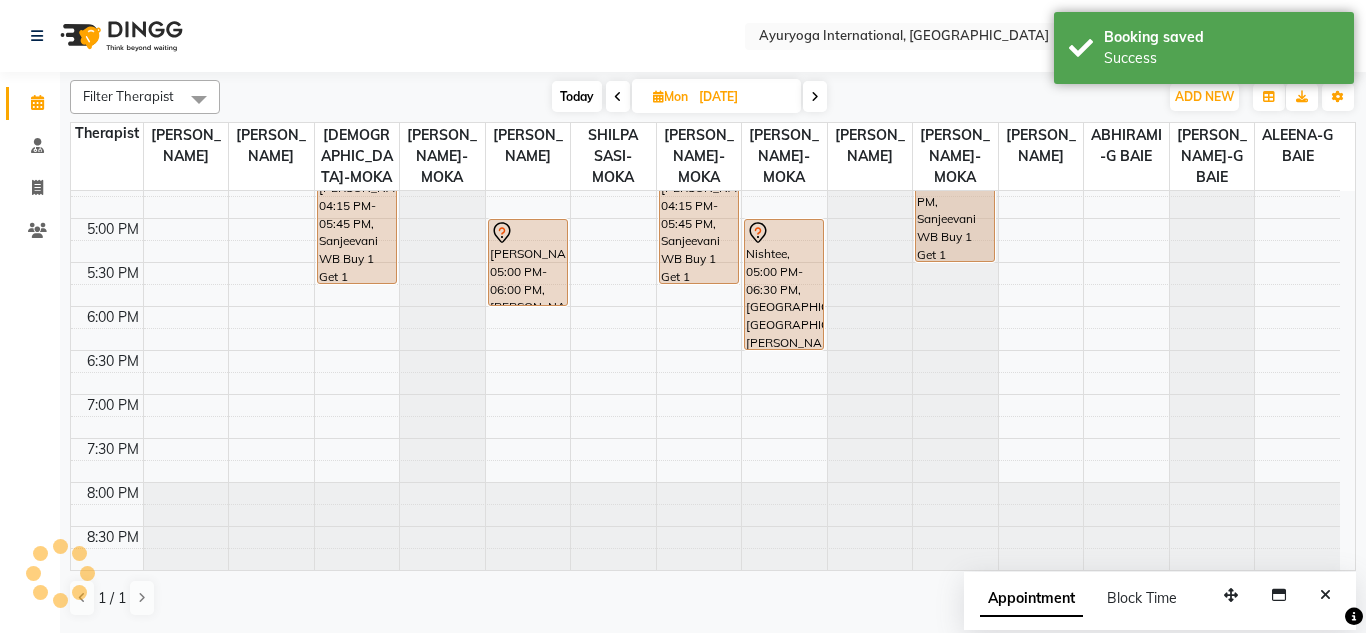 click on "Select Location × Ayuryoga International, Mount Ory Rd  WhatsApp Status  ✕ Status:  Connected Most Recent Message: 12-07-2025     10:15 AM Recent Service Activity: 12-07-2025     10:15 AM Default Panel My Panel English ENGLISH Español العربية मराठी हिंदी ગુજરાતી தமிழ் 中文 Notifications nothing to show" 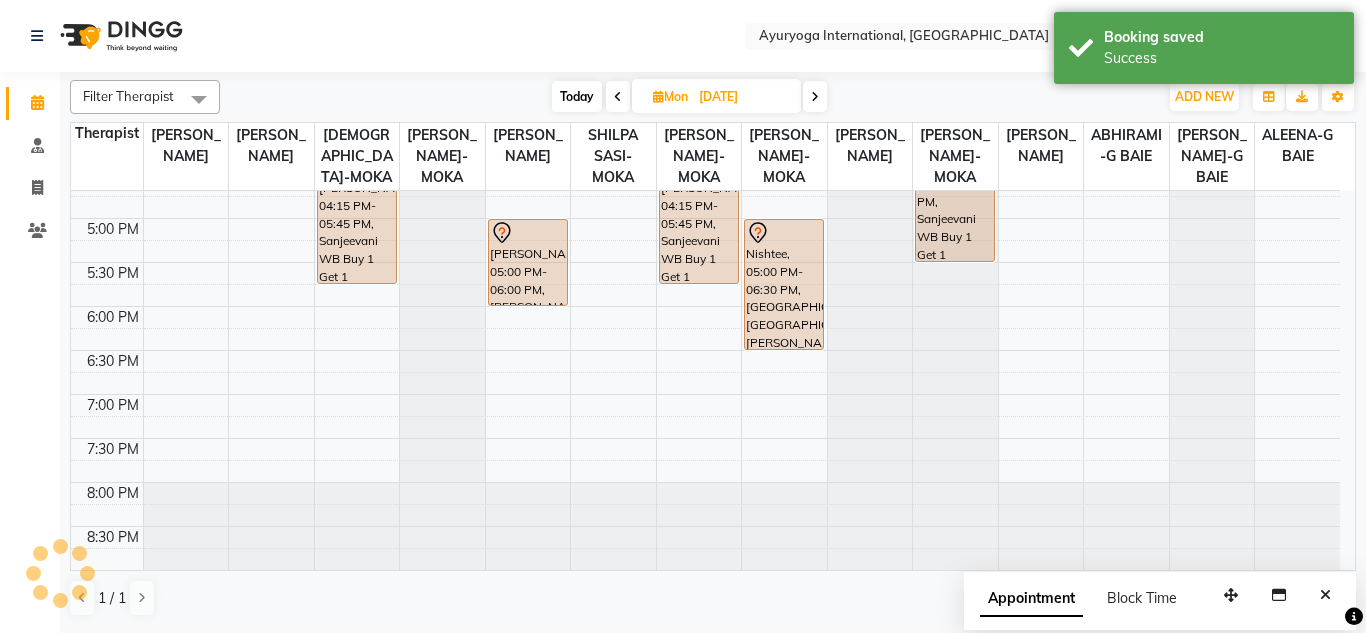 click on "Today  Mon 14-07-2025" at bounding box center [689, 97] 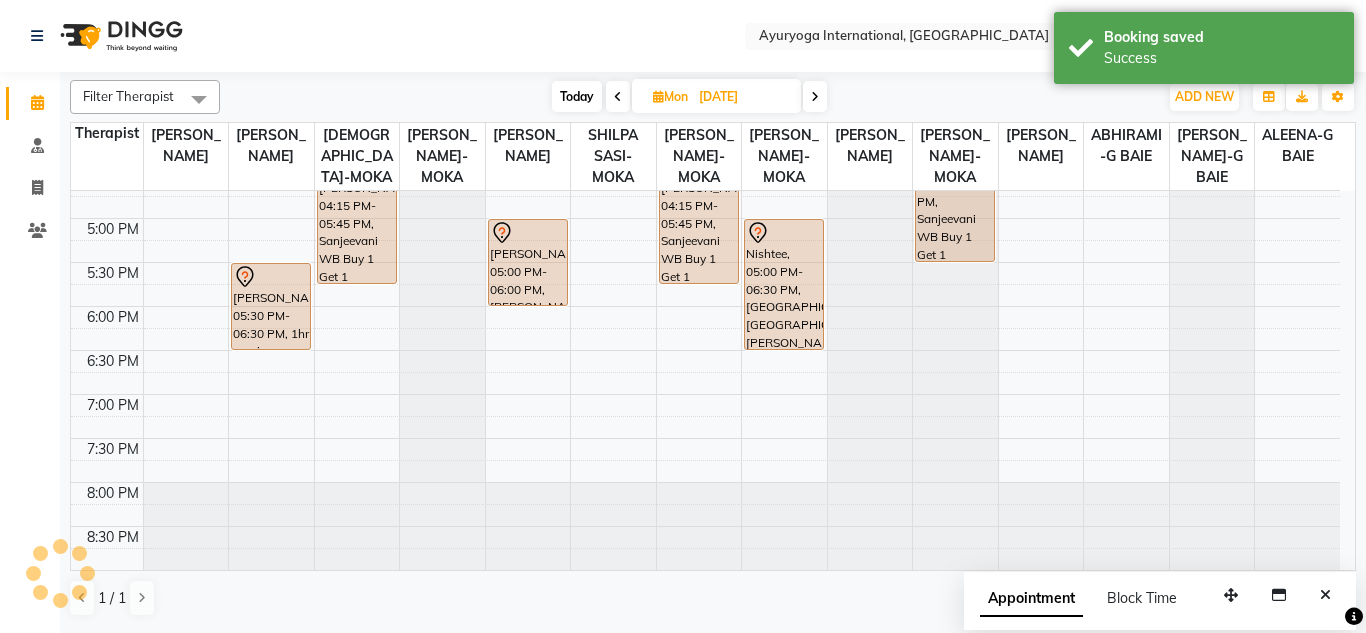 click on "Select Location × Ayuryoga International, Mount Ory Rd  WhatsApp Status  ✕ Status:  Connected Most Recent Message: 12-07-2025     10:15 AM Recent Service Activity: 12-07-2025     10:15 AM Default Panel My Panel English ENGLISH Español العربية मराठी हिंदी ગુજરાતી தமிழ் 中文 Notifications nothing to show" 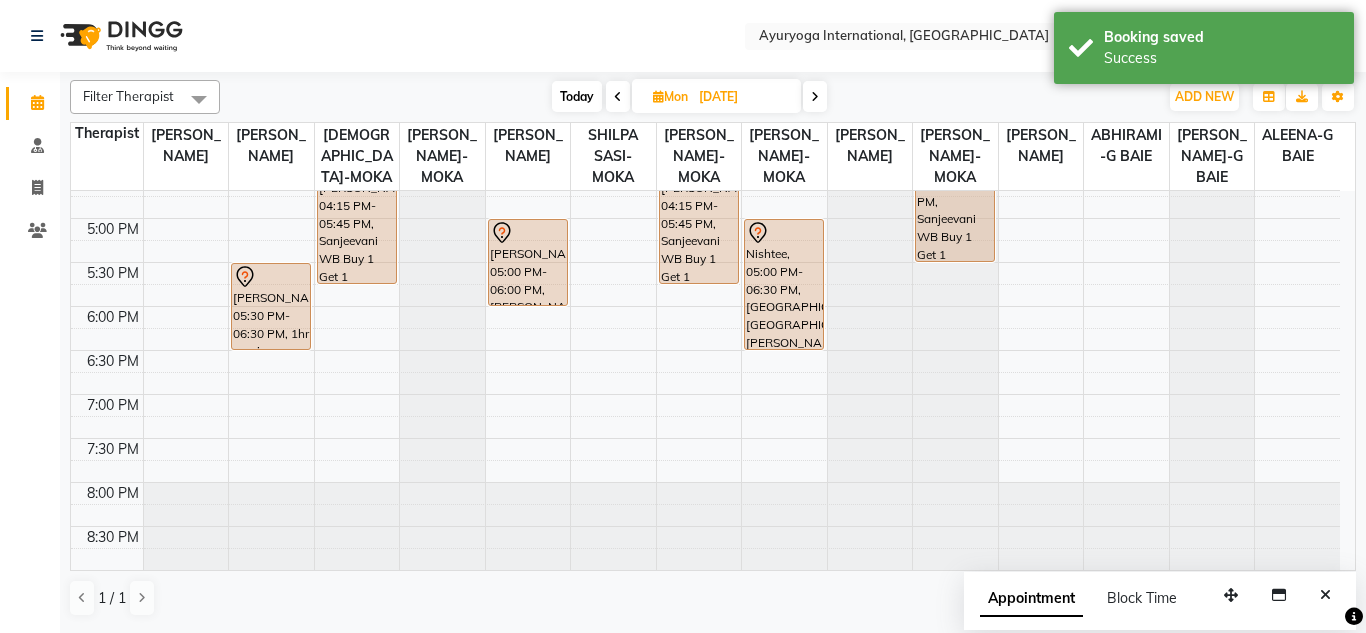 click on "Select Location × Ayuryoga International, Mount Ory Rd  WhatsApp Status  ✕ Status:  Connected Most Recent Message: 12-07-2025     10:15 AM Recent Service Activity: 12-07-2025     10:15 AM Default Panel My Panel English ENGLISH Español العربية मराठी हिंदी ગુજરાતી தமிழ் 中文 Notifications nothing to show" 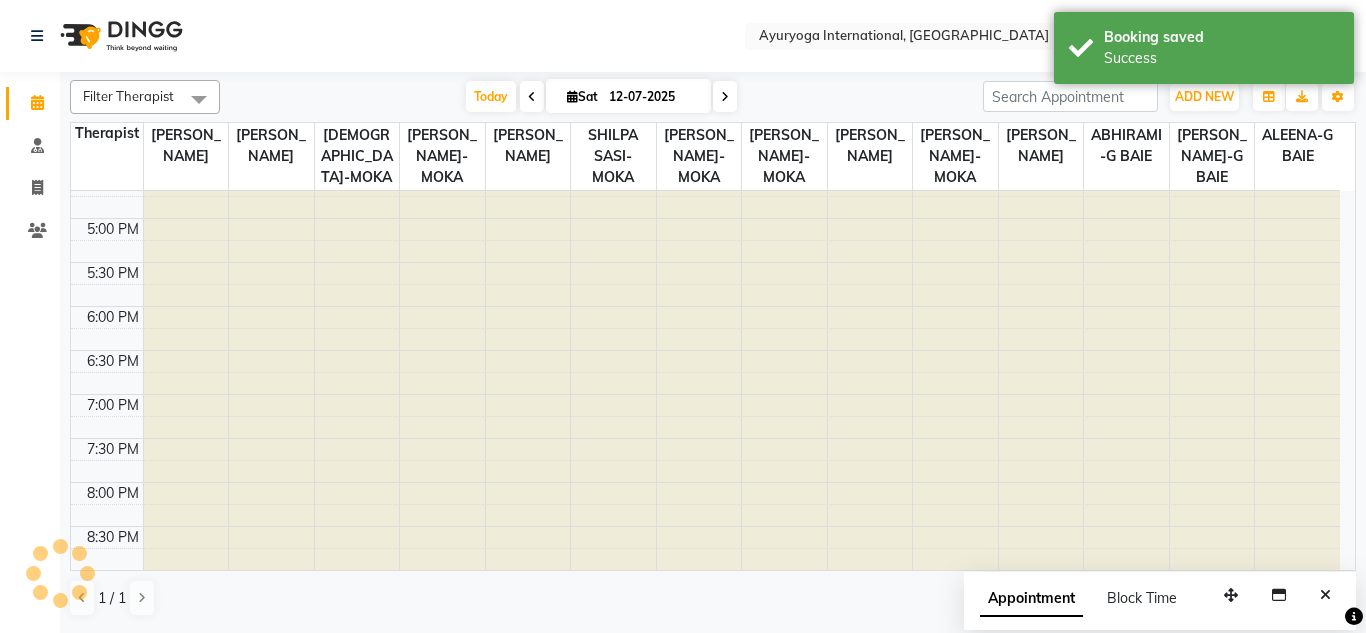 scroll, scrollTop: 0, scrollLeft: 0, axis: both 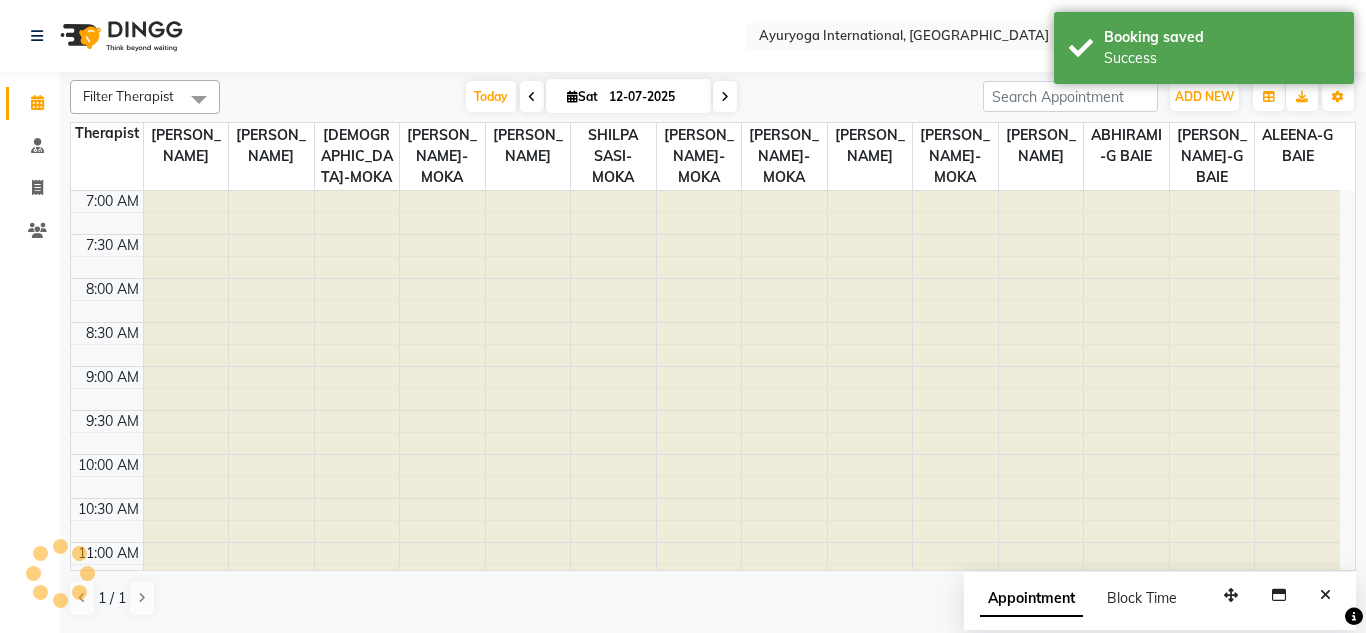 click on "Select Location × Ayuryoga International, Mount Ory Rd  WhatsApp Status  ✕ Status:  Connected Most Recent Message: 12-07-2025     10:15 AM Recent Service Activity: 12-07-2025     10:15 AM Default Panel My Panel English ENGLISH Español العربية मराठी हिंदी ગુજરાતી தமிழ் 中文 Notifications nothing to show" 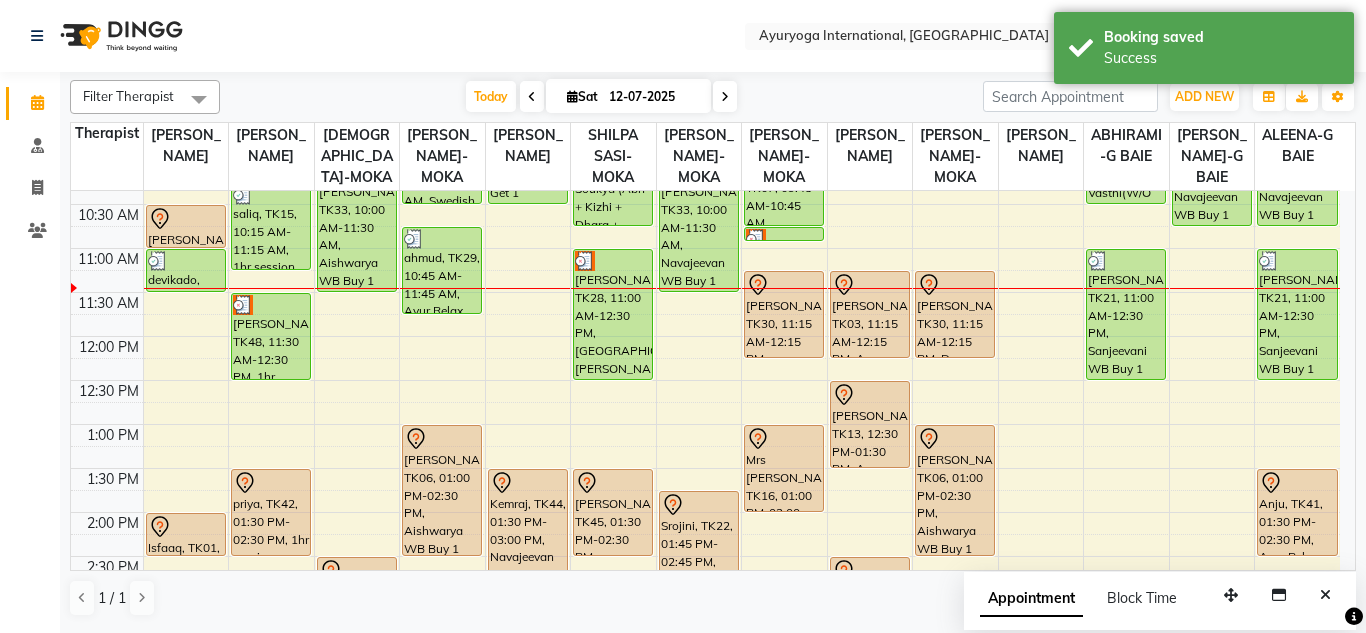scroll, scrollTop: 300, scrollLeft: 0, axis: vertical 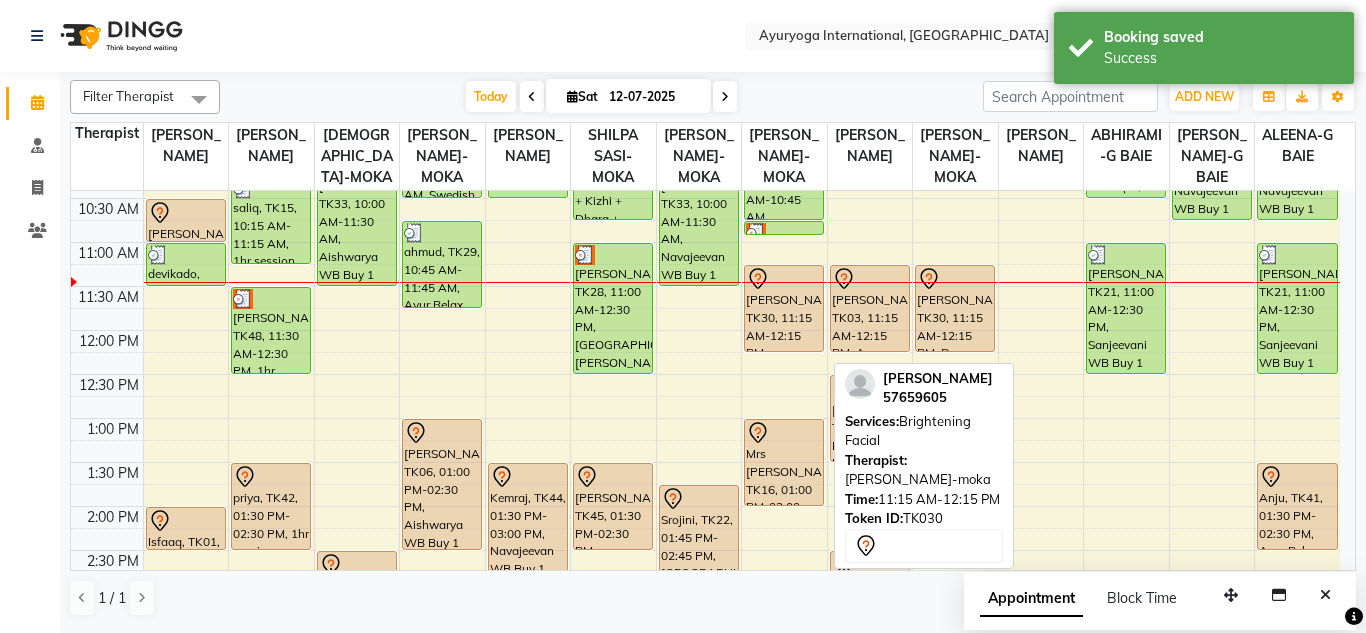 click on "Urvashi, TK40, 08:00 AM-09:30 AM, Sweet Mamma Facial     Poinasamy, TK07, 09:45 AM-10:45 AM, Abhyangam+Bhashpa sweda(Without Oil)     Poinasamy, TK07, 10:45 AM-10:46 AM, Snehapanam             Navisha, TK30, 11:15 AM-12:15 PM, Brightening Facial             Mrs Shyla, TK16, 01:00 PM-02:00 PM, Ayur Relax (Abhyangam + Steam)             farzana badoorally, TK34, 03:00 PM-04:30 PM, Navajeevan WB Buy 1 Get 1             kunal, TK12, 04:45 PM-06:15 PM, Sanjeevani WB Buy 1 Get 1              Soobarah, TK46, 06:30 PM-08:00 PM, Sanjeevani WB Buy 1 Get 1" at bounding box center (784, 506) 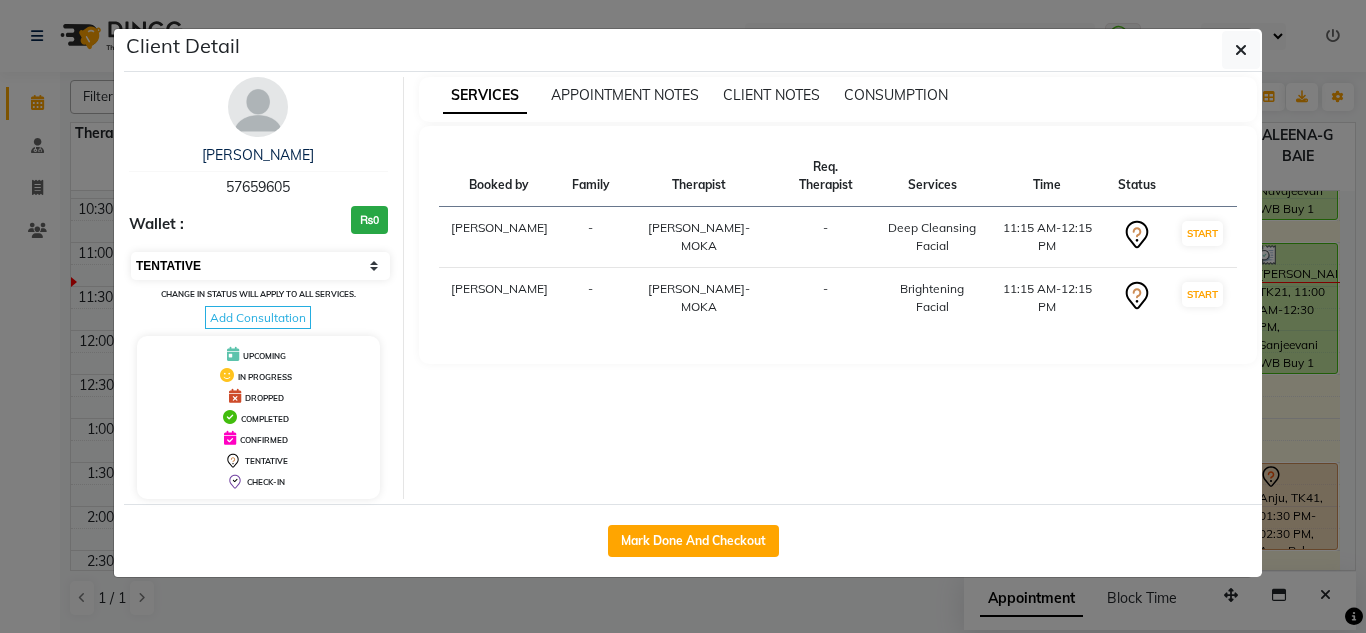 click on "Select IN SERVICE CONFIRMED TENTATIVE CHECK IN MARK DONE DROPPED UPCOMING" at bounding box center [260, 266] 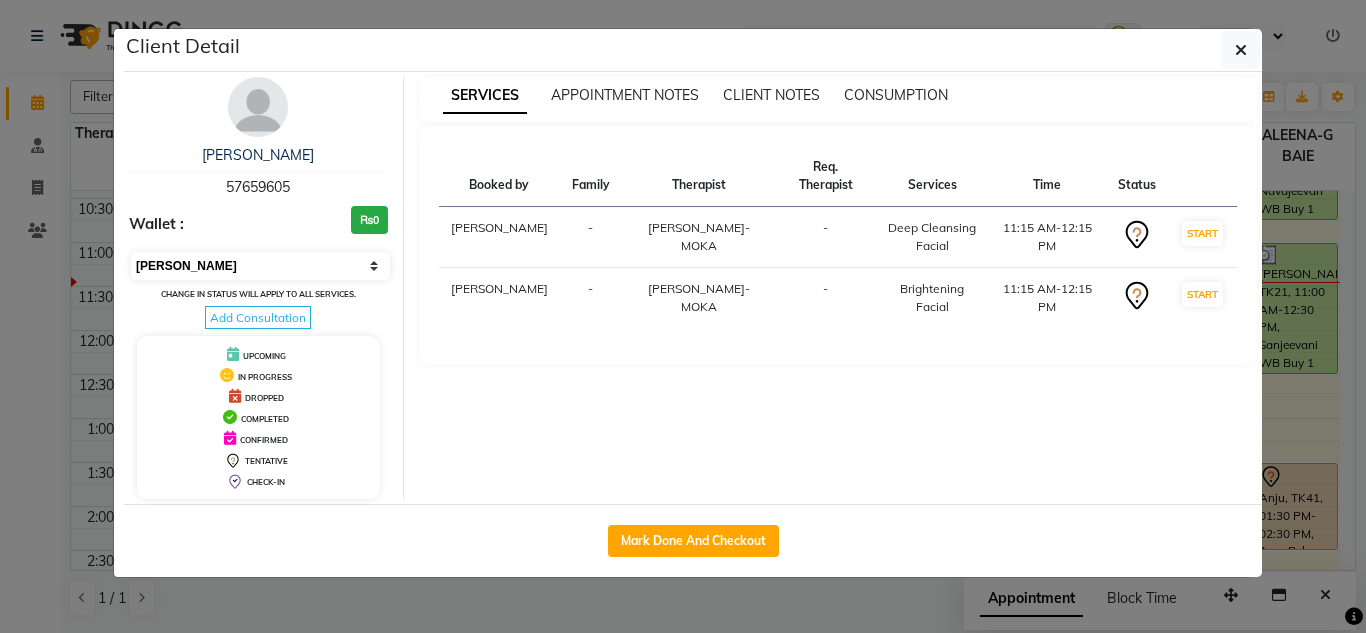 click on "Select IN SERVICE CONFIRMED TENTATIVE CHECK IN MARK DONE DROPPED UPCOMING" at bounding box center [260, 266] 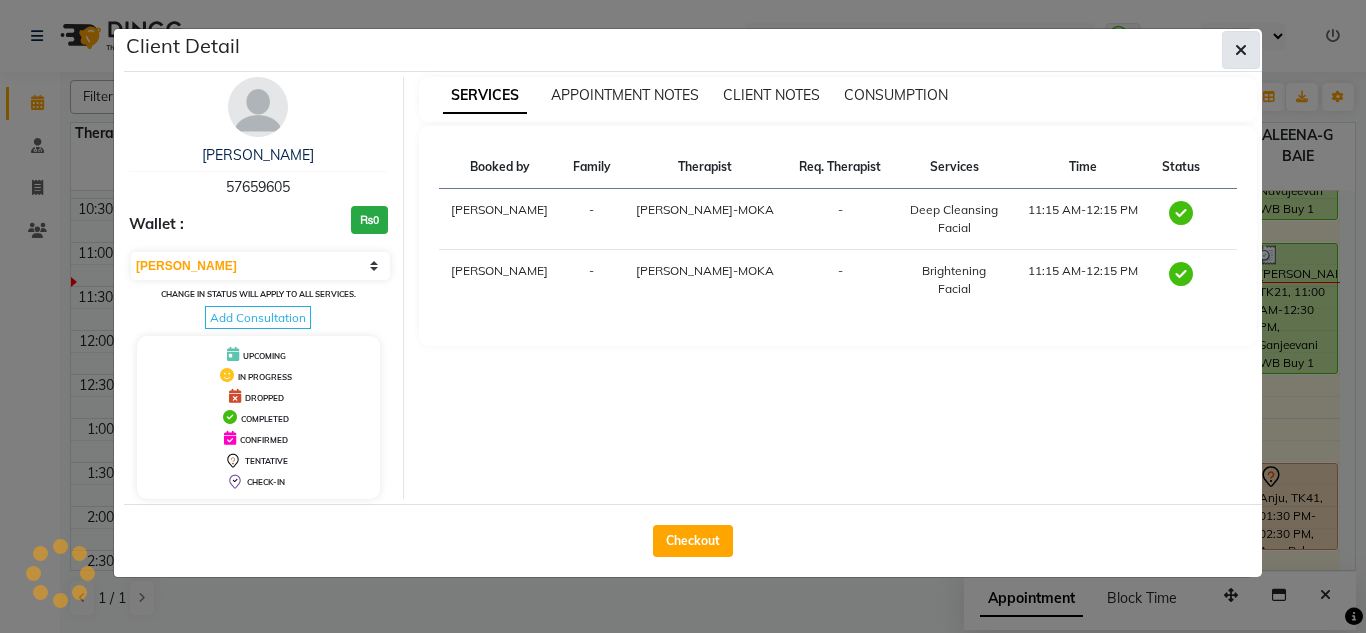 click 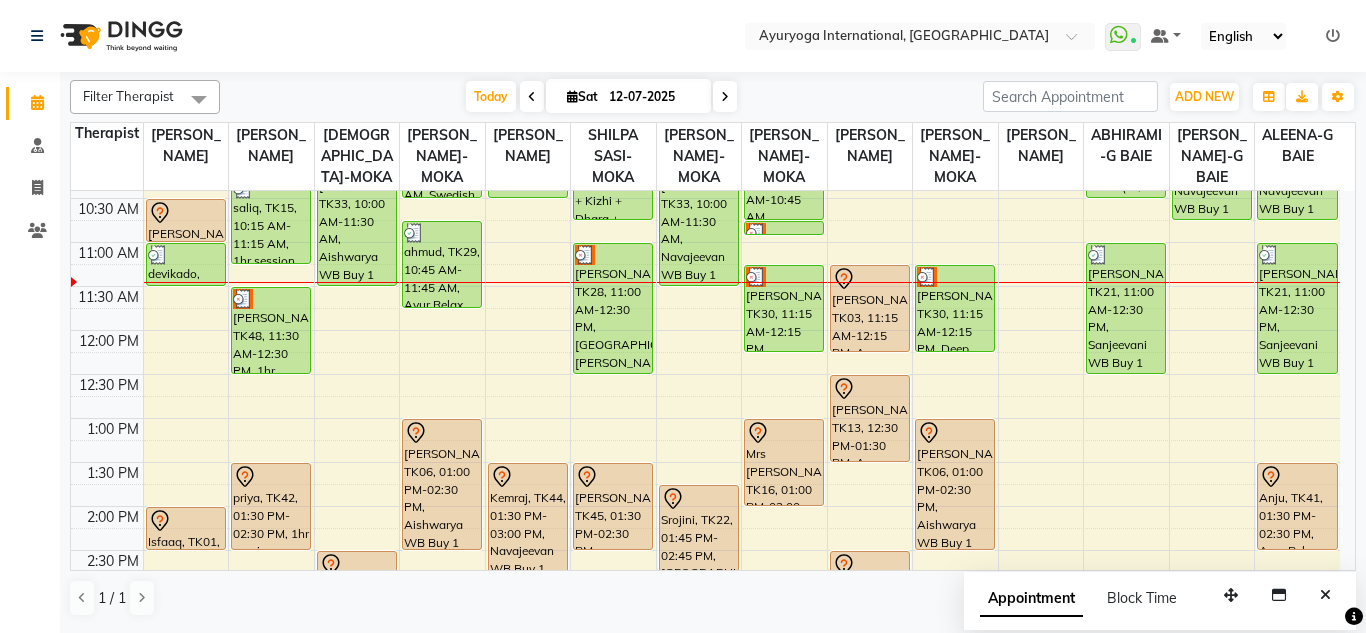 drag, startPoint x: 744, startPoint y: 70, endPoint x: 780, endPoint y: 79, distance: 37.107952 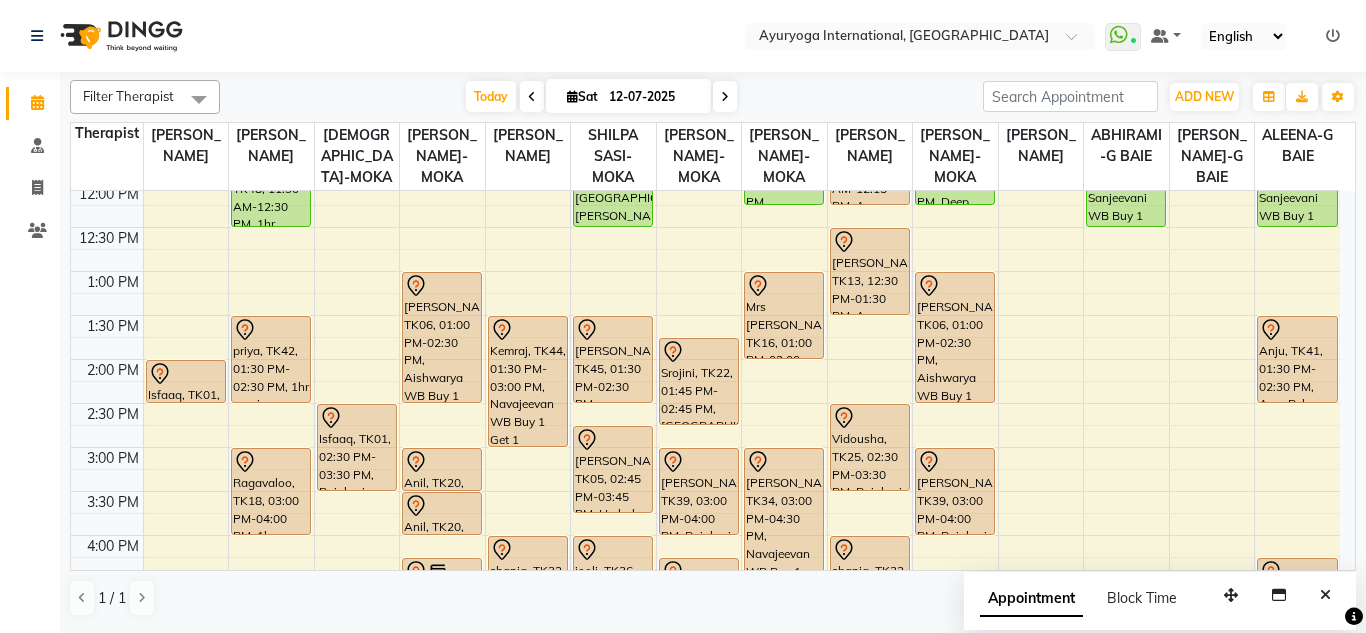 scroll, scrollTop: 400, scrollLeft: 0, axis: vertical 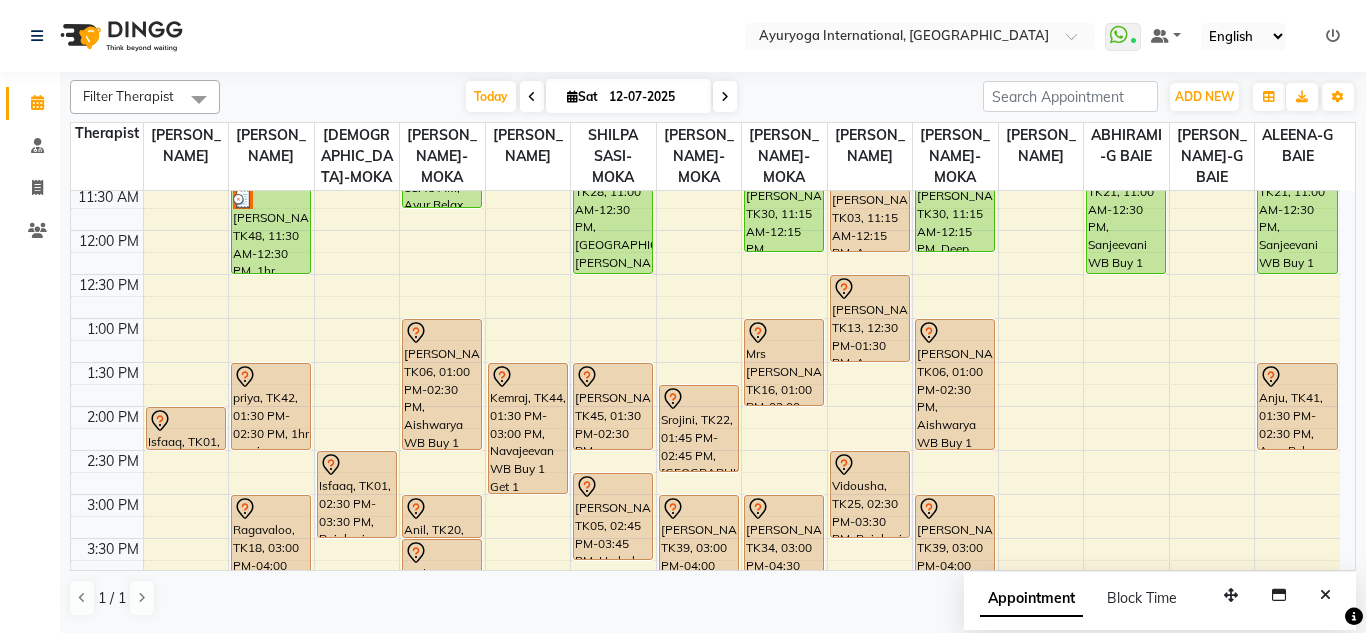 click on "Select Location × Ayuryoga International, Mount Ory Rd  WhatsApp Status  ✕ Status:  Connected Most Recent Message: 12-07-2025     10:15 AM Recent Service Activity: 12-07-2025     10:15 AM Default Panel My Panel English ENGLISH Español العربية मराठी हिंदी ગુજરાતી தமிழ் 中文 Notifications nothing to show" 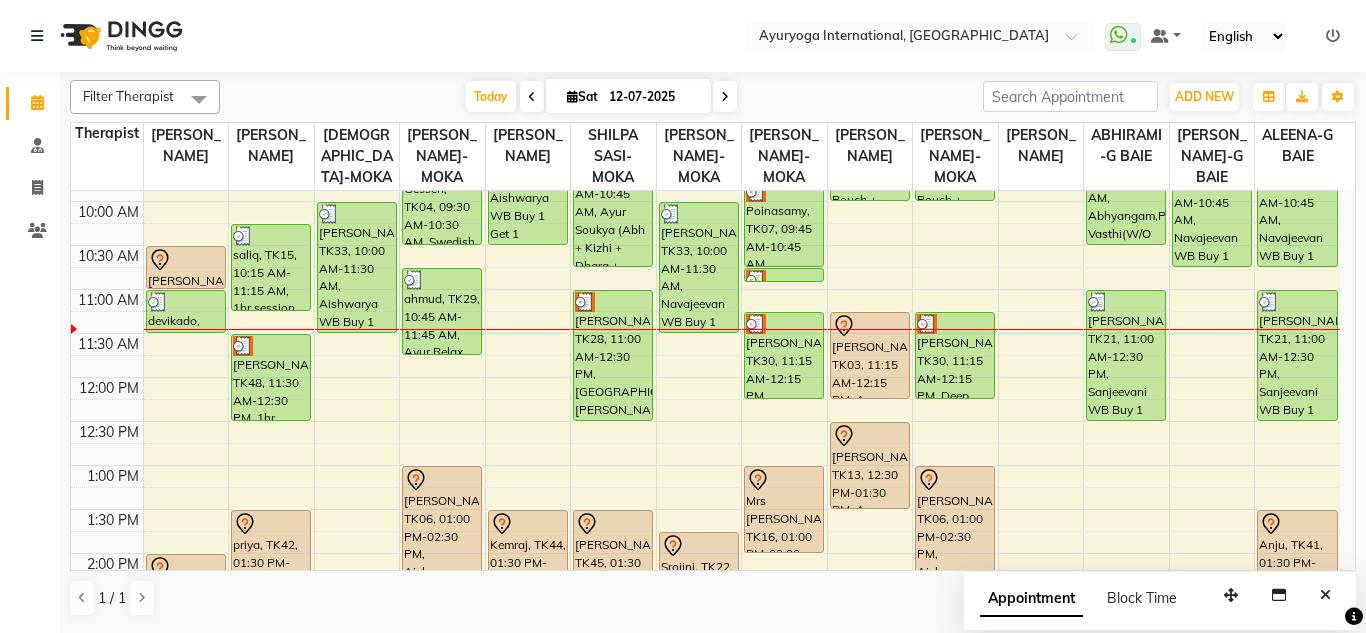 scroll, scrollTop: 200, scrollLeft: 0, axis: vertical 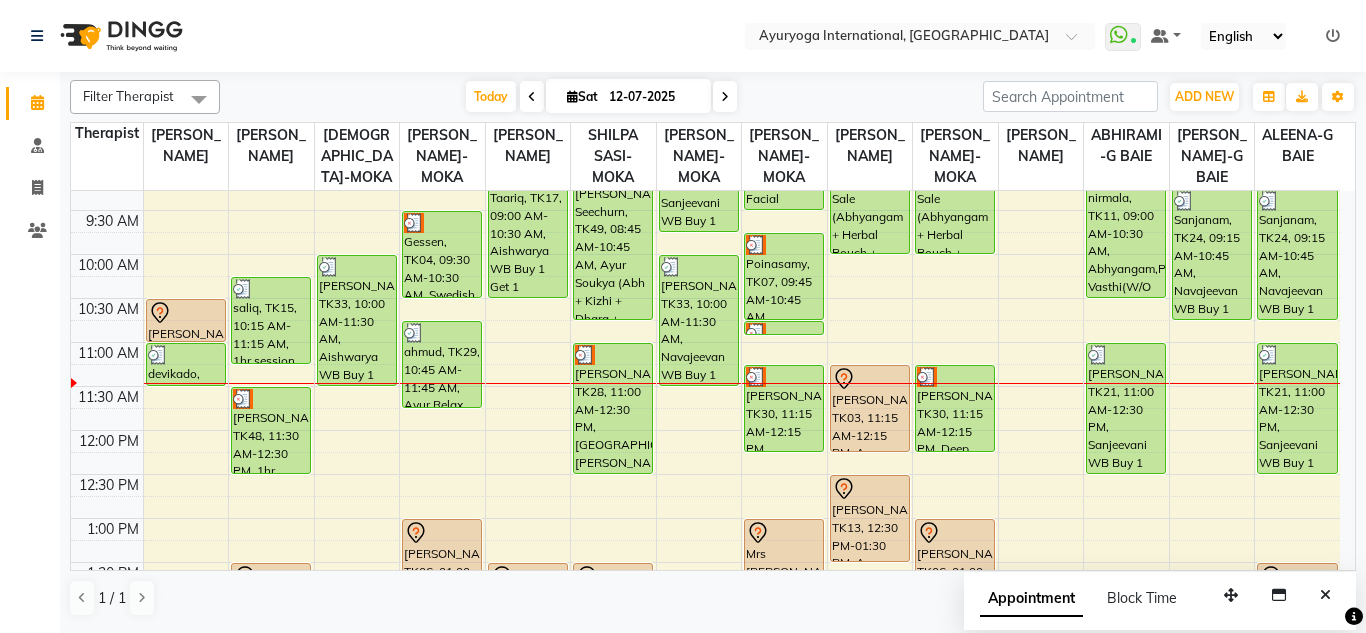 click on "Select Location × Ayuryoga International, Mount Ory Rd  WhatsApp Status  ✕ Status:  Connected Most Recent Message: 12-07-2025     10:15 AM Recent Service Activity: 12-07-2025     10:15 AM Default Panel My Panel English ENGLISH Español العربية मराठी हिंदी ગુજરાતી தமிழ் 中文 Notifications nothing to show" 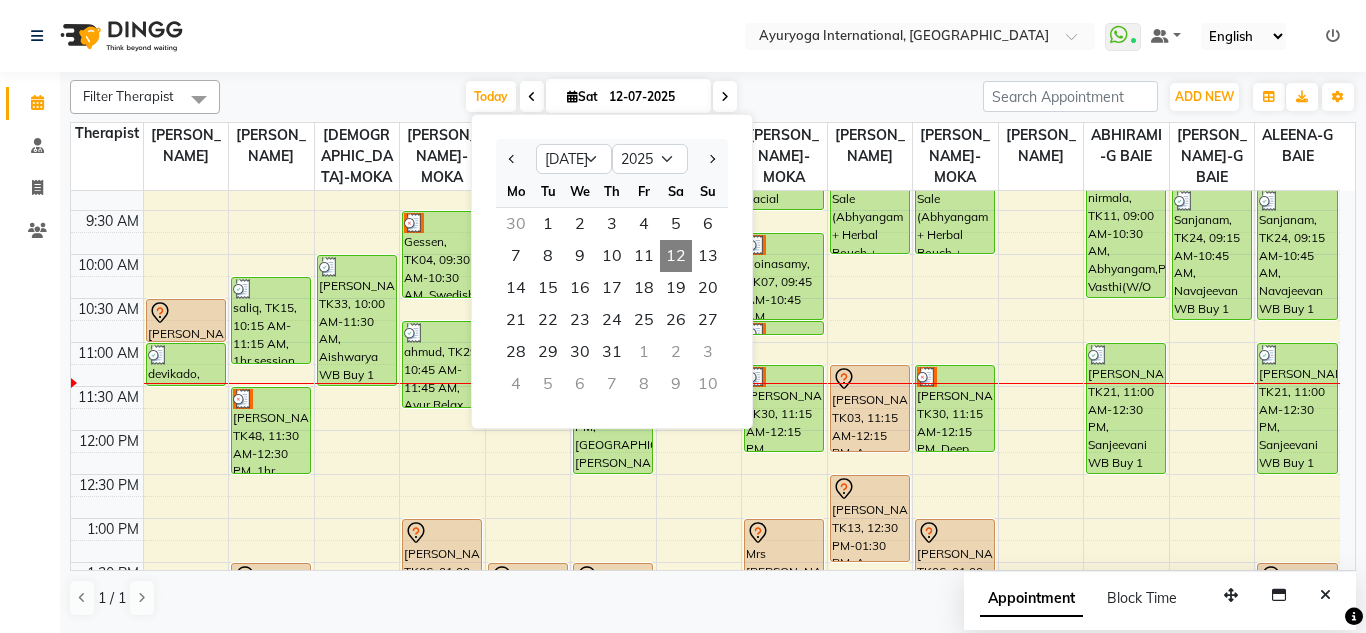 click on "Select Location × Ayuryoga International, Mount Ory Rd  WhatsApp Status  ✕ Status:  Connected Most Recent Message: 12-07-2025     10:15 AM Recent Service Activity: 12-07-2025     10:15 AM Default Panel My Panel English ENGLISH Español العربية मराठी हिंदी ગુજરાતી தமிழ் 中文 Notifications nothing to show" 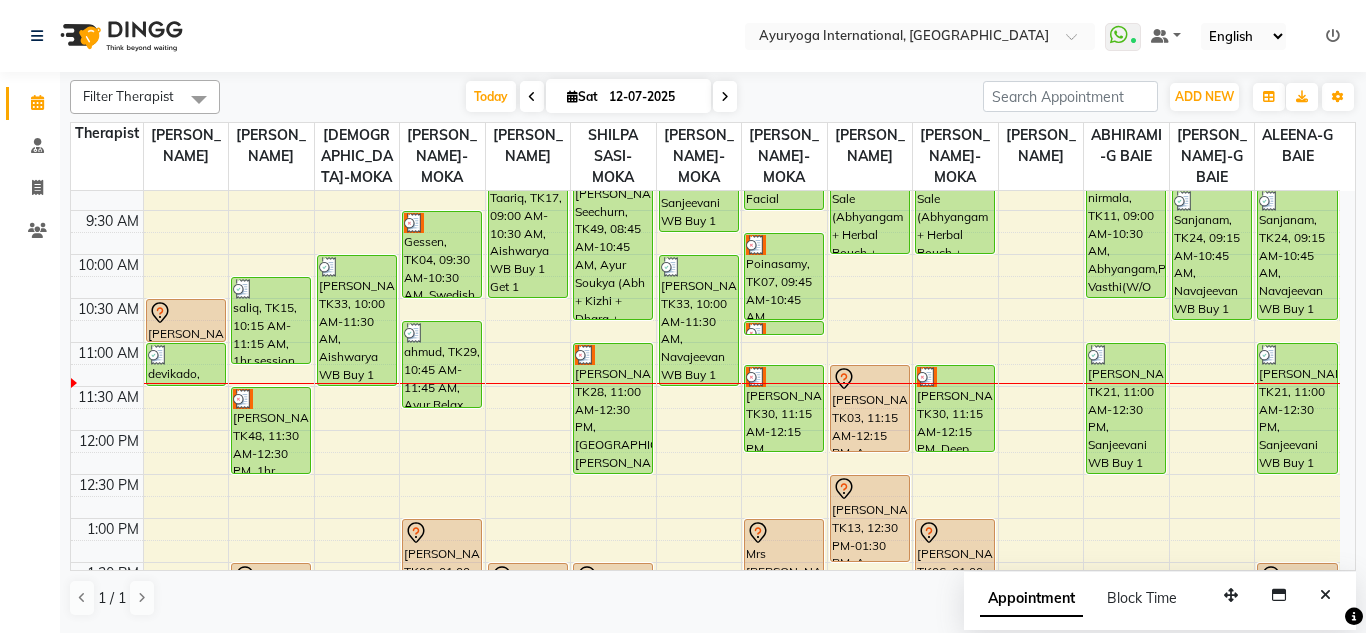 click on "Select Location × Ayuryoga International, Mount Ory Rd  WhatsApp Status  ✕ Status:  Connected Most Recent Message: 12-07-2025     10:15 AM Recent Service Activity: 12-07-2025     10:15 AM Default Panel My Panel English ENGLISH Español العربية मराठी हिंदी ગુજરાતી தமிழ் 中文 Notifications nothing to show" 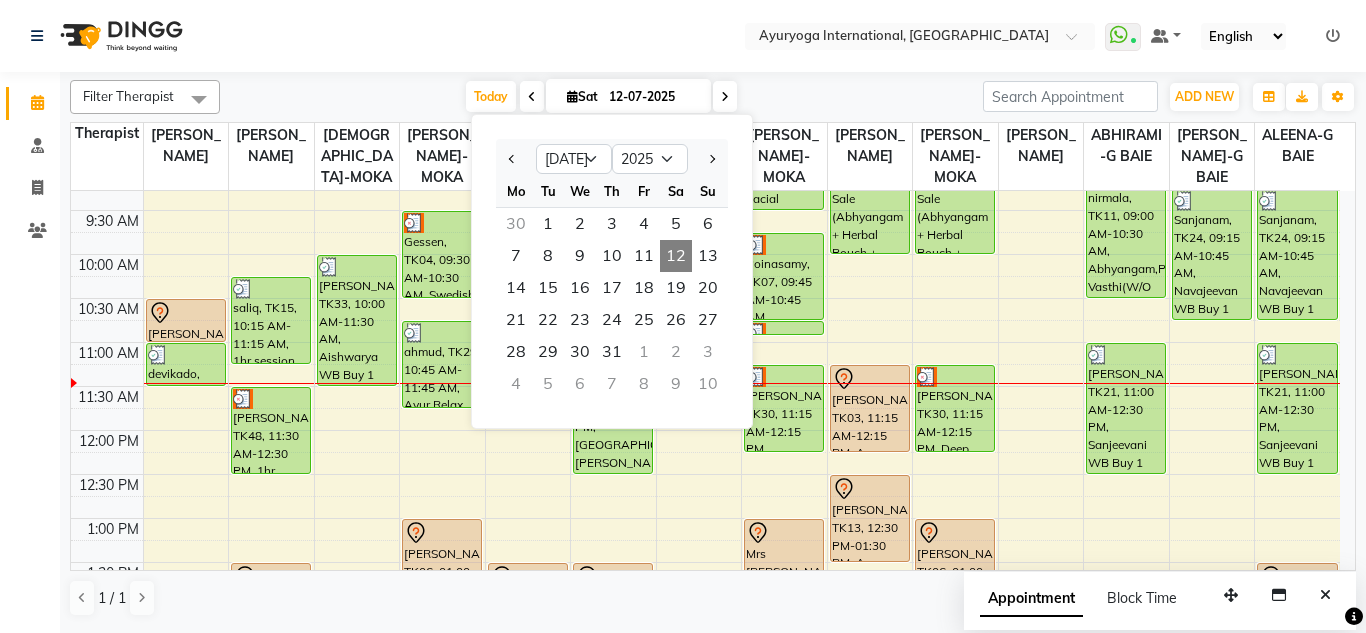 click on "Select Location × Ayuryoga International, Mount Ory Rd  WhatsApp Status  ✕ Status:  Connected Most Recent Message: 12-07-2025     10:15 AM Recent Service Activity: 12-07-2025     10:15 AM Default Panel My Panel English ENGLISH Español العربية मराठी हिंदी ગુજરાતી தமிழ் 中文 Notifications nothing to show" 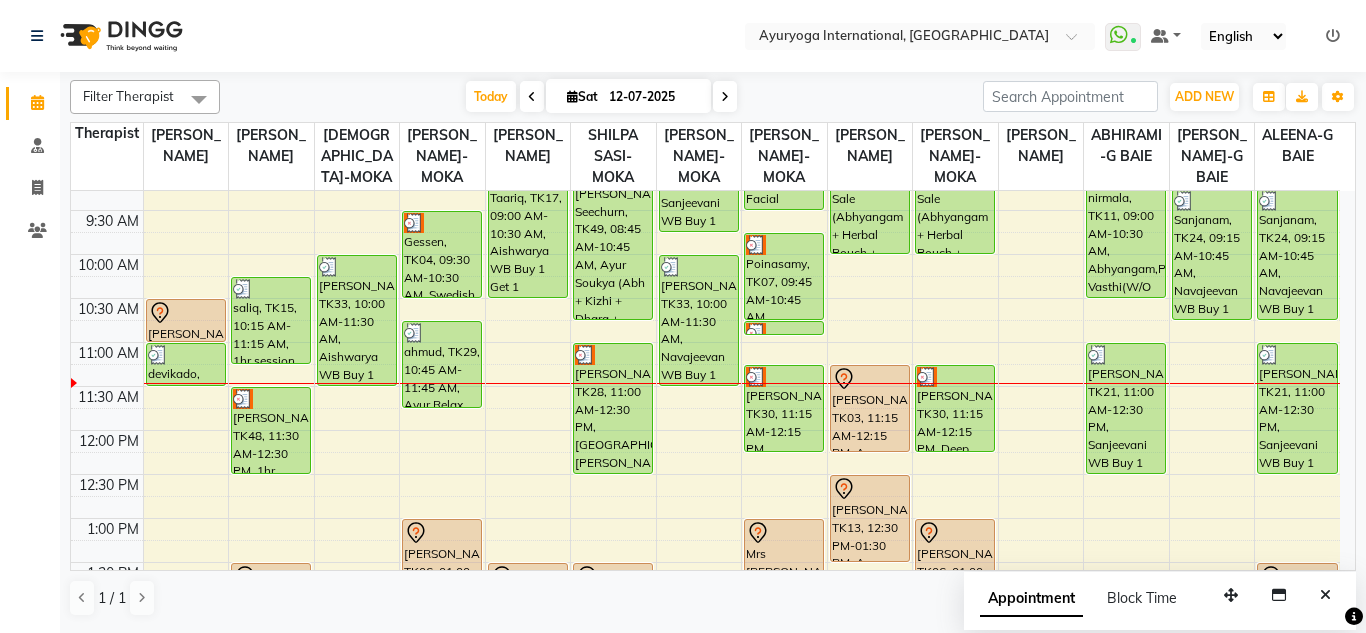 click on "Select Location × Ayuryoga International, Mount Ory Rd  WhatsApp Status  ✕ Status:  Connected Most Recent Message: 12-07-2025     10:15 AM Recent Service Activity: 12-07-2025     10:15 AM Default Panel My Panel English ENGLISH Español العربية मराठी हिंदी ગુજરાતી தமிழ் 中文 Notifications nothing to show" 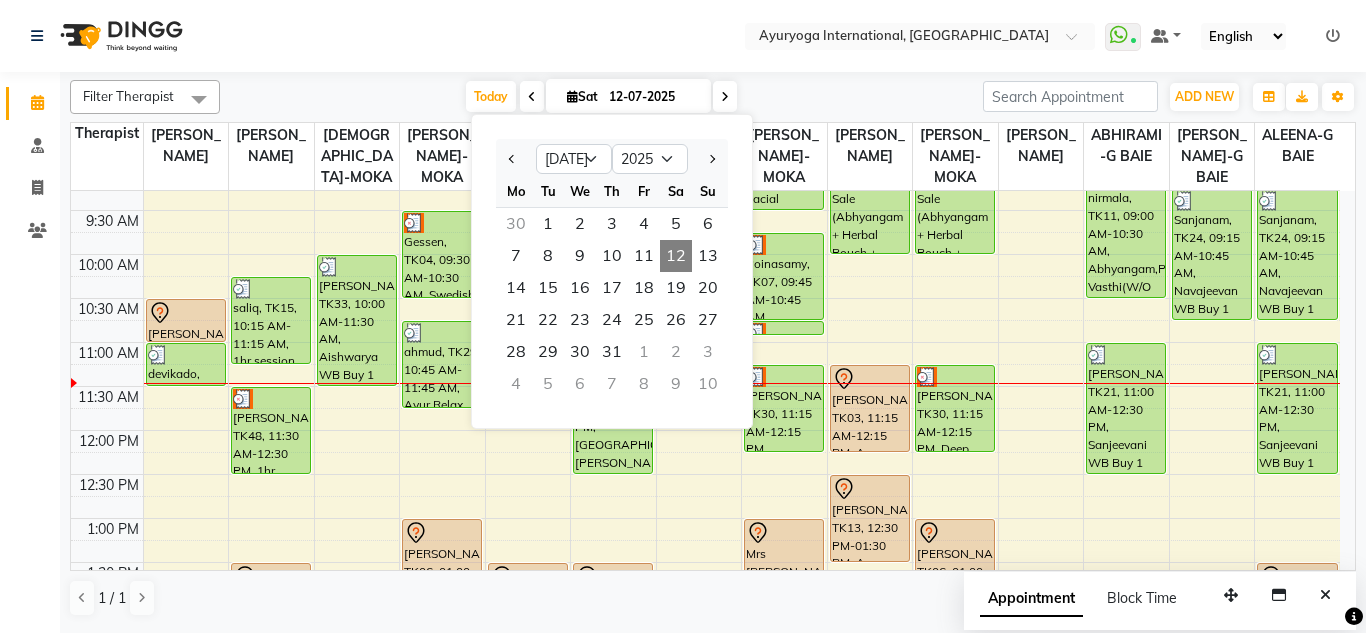 click on "Today  Sat 12-07-2025 Jan Feb Mar Apr May Jun Jul Aug Sep Oct Nov Dec 2015 2016 2017 2018 2019 2020 2021 2022 2023 2024 2025 2026 2027 2028 2029 2030 2031 2032 2033 2034 2035 Mo Tu We Th Fr Sa Su  30   1   2   3   4   5   6   7   8   9   10   11   12   13   14   15   16   17   18   19   20   21   22   23   24   25   26   27   28   29   30   31   1   2   3   4   5   6   7   8   9   10" at bounding box center (601, 97) 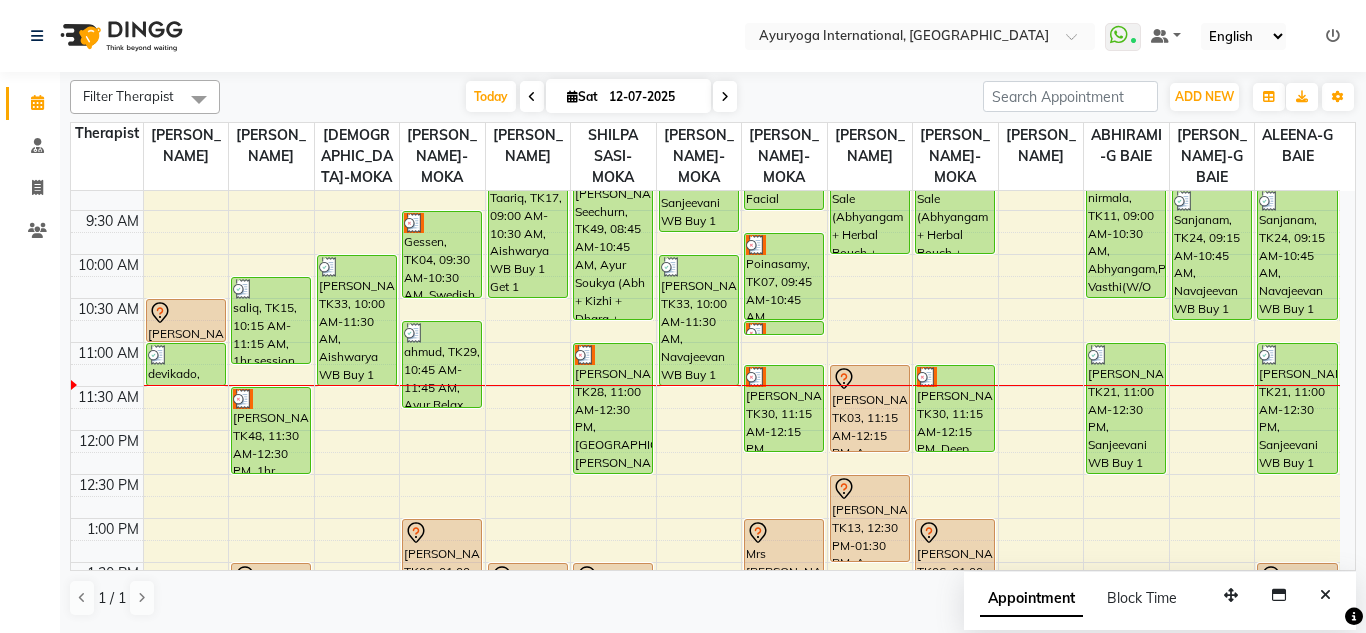 click on "12-07-2025" at bounding box center (653, 97) 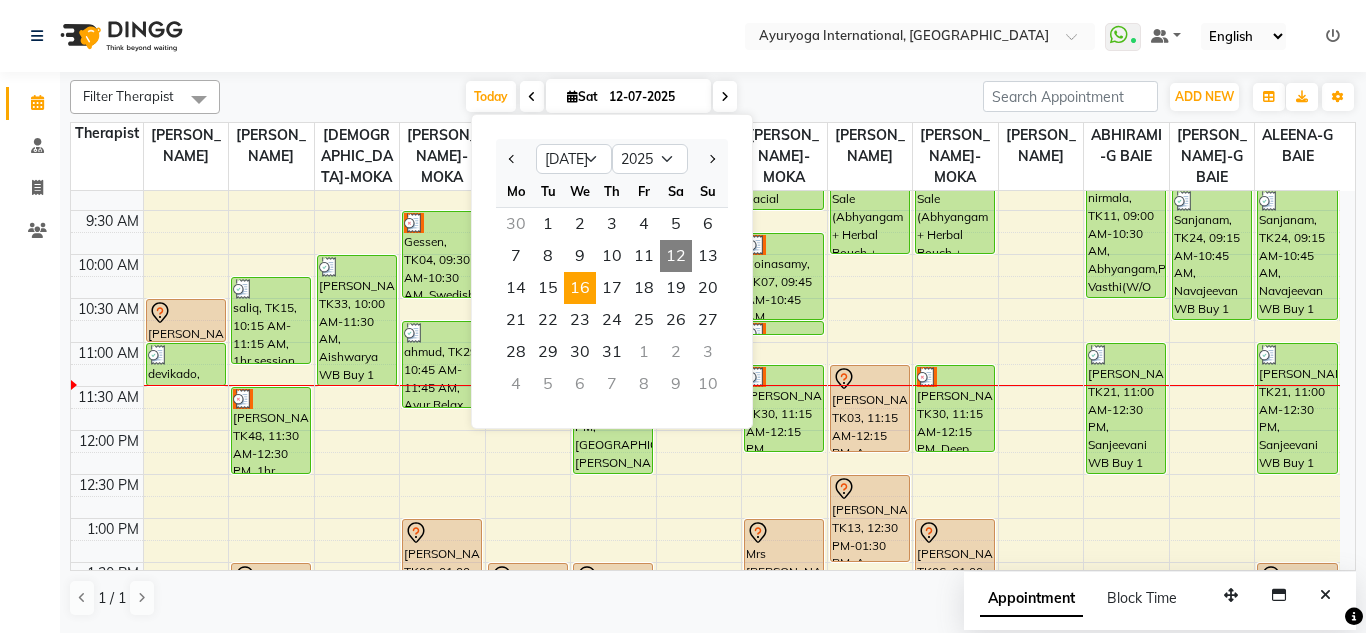 click on "16" at bounding box center (580, 288) 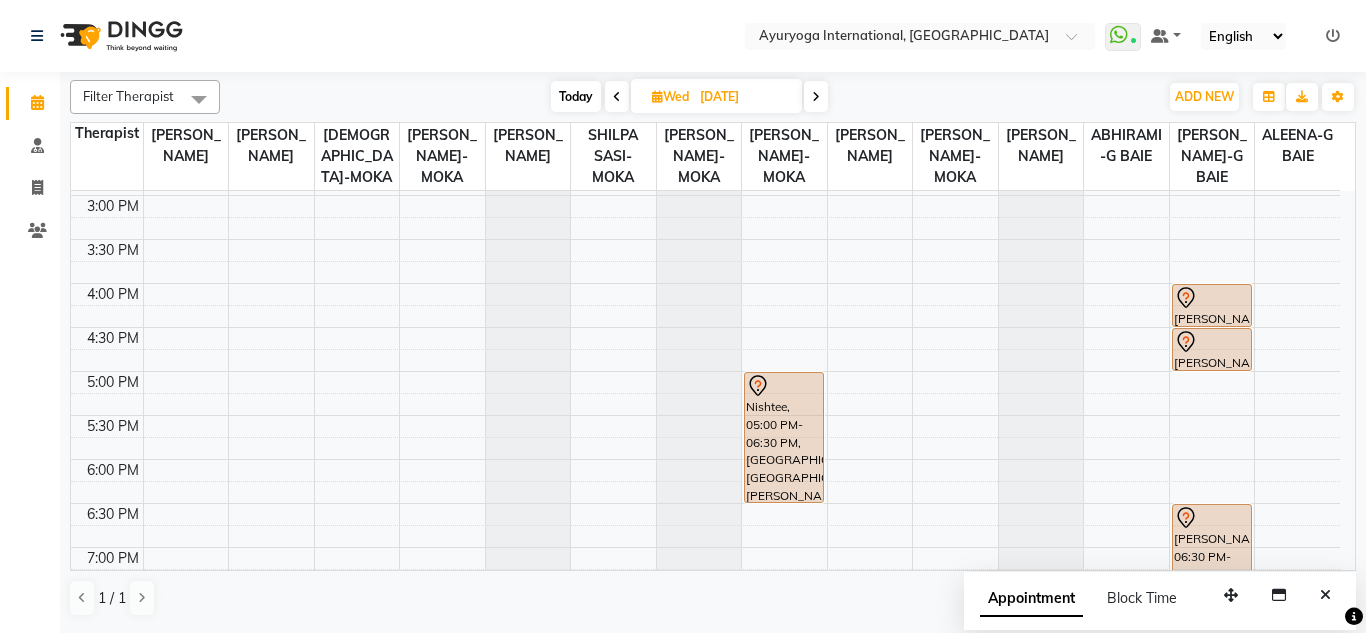 scroll, scrollTop: 753, scrollLeft: 0, axis: vertical 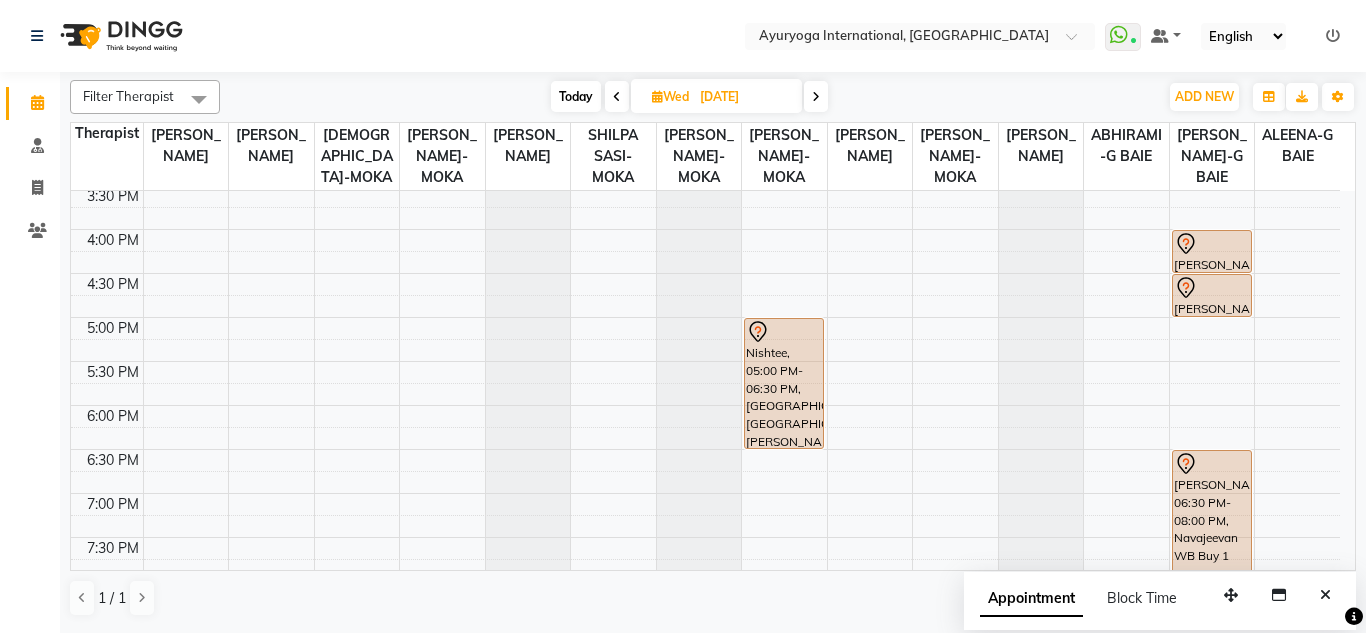 click on "7:00 AM 7:30 AM 8:00 AM 8:30 AM 9:00 AM 9:30 AM 10:00 AM 10:30 AM 11:00 AM 11:30 AM 12:00 PM 12:30 PM 1:00 PM 1:30 PM 2:00 PM 2:30 PM 3:00 PM 3:30 PM 4:00 PM 4:30 PM 5:00 PM 5:30 PM 6:00 PM 6:30 PM 7:00 PM 7:30 PM 8:00 PM 8:30 PM             romain, 08:00 AM-09:00 AM, Abhyangam+Bhashpa sweda(Without Oil)             romain, 09:00 AM-09:01 AM, Snehapanam             aspirina, 10:00 AM-11:30 AM, Sanjeevani WB Buy 1 Get 1              Poinasamy, 09:30 AM-10:30 AM, Abhyangam+Bhashpa sweda(Without Oil)             Poinasamy, 10:30 AM-10:31 AM, Snehapanam             Mahadoo, 11:15 AM-12:45 PM, Aishwarya WB Buy 1 Get 1              Nishtee, 05:00 PM-06:30 PM, Abhyangam,Podikizhi,Kadee Vasthi & Greeva Vasthi(W/O Oil)             aspirina, 10:00 AM-11:30 AM, Sanjeevani WB Buy 1 Get 1              Mahadoo, 11:15 AM-12:45 PM, Sanjeevani WB Buy 1 Get 1              nirmala, 09:00 AM-10:30 AM, Abhyangam,Podikizhi,Kadee Vasthi(W/O Oil)             Suraj Boelel, 04:00 PM-04:30 PM, Sthanika Abhyangam + Podikizhi" at bounding box center [705, 53] 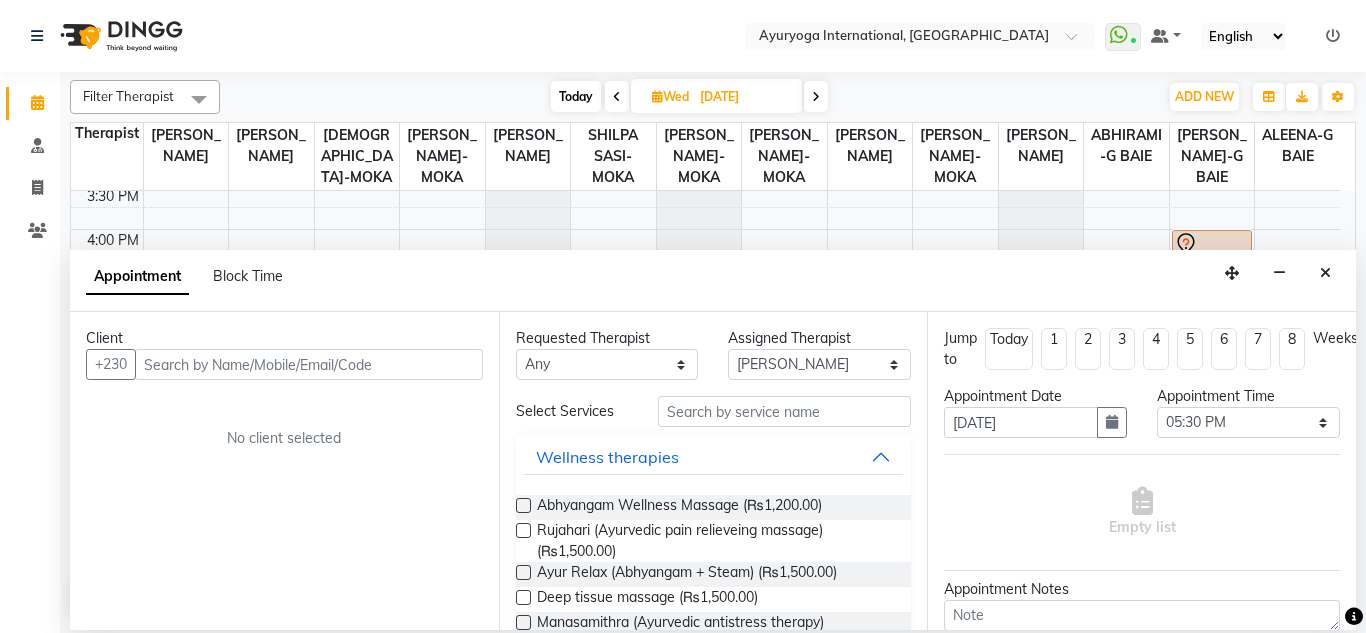 click at bounding box center [309, 364] 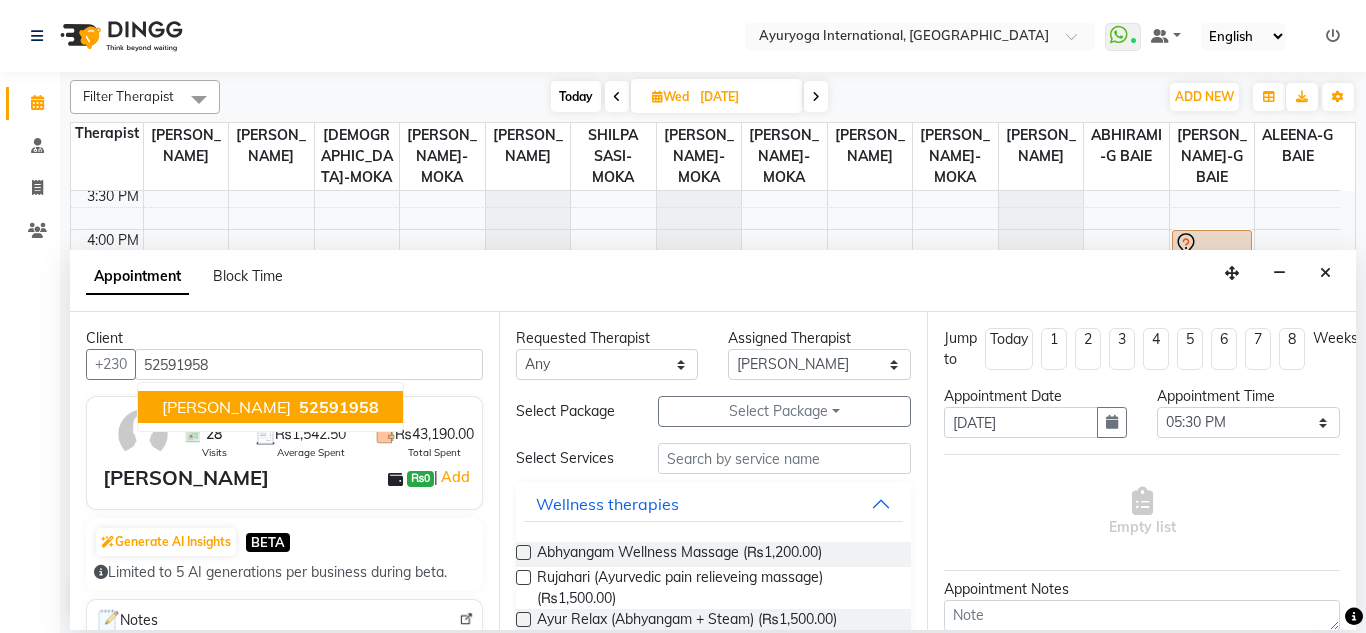 click on "Yajjadeo Lotun" at bounding box center [226, 407] 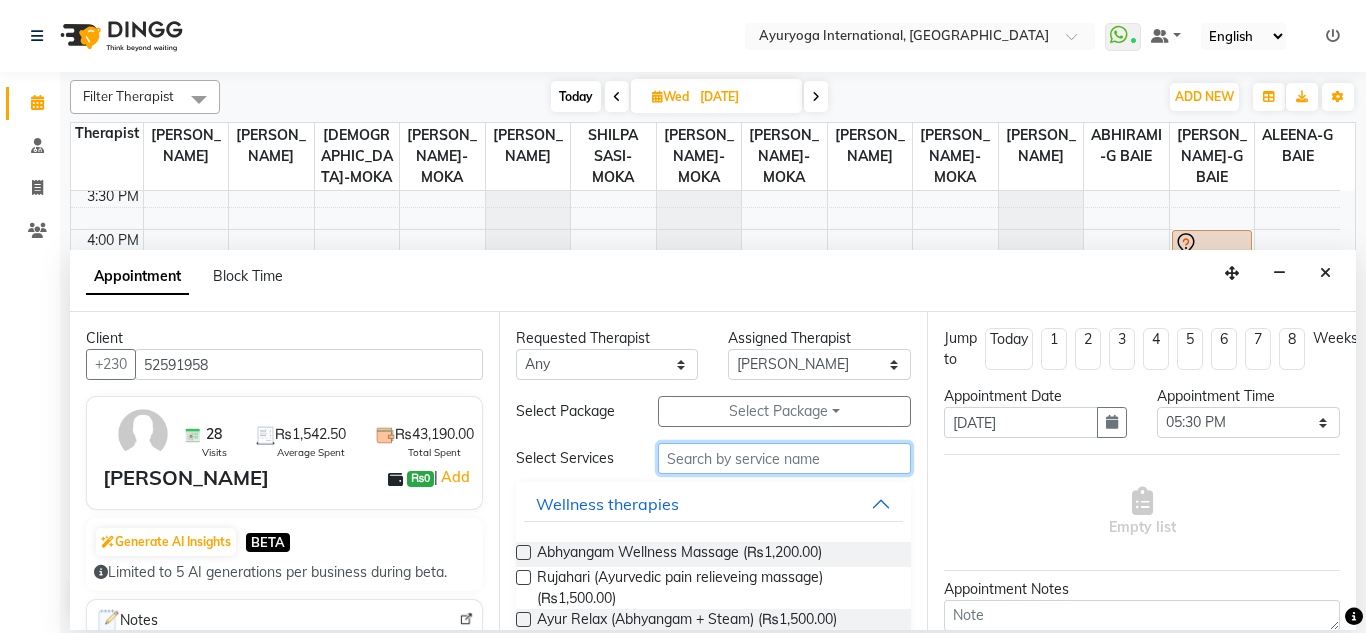 click at bounding box center [785, 458] 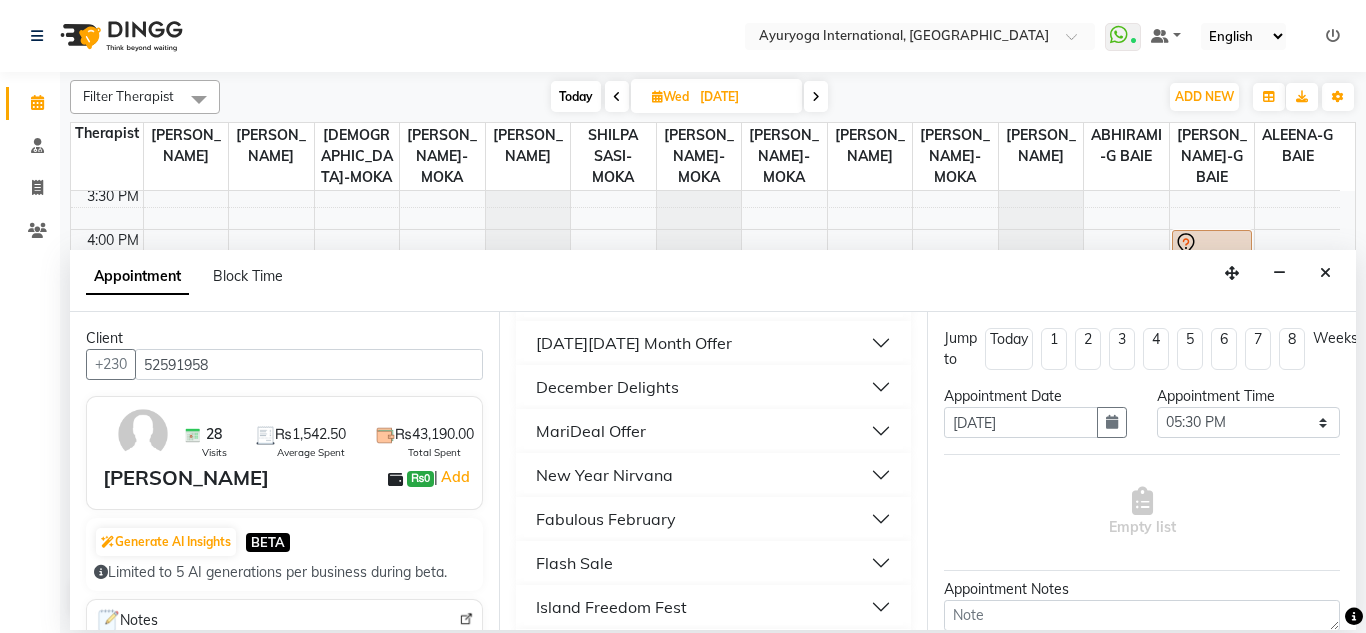 scroll, scrollTop: 2003, scrollLeft: 0, axis: vertical 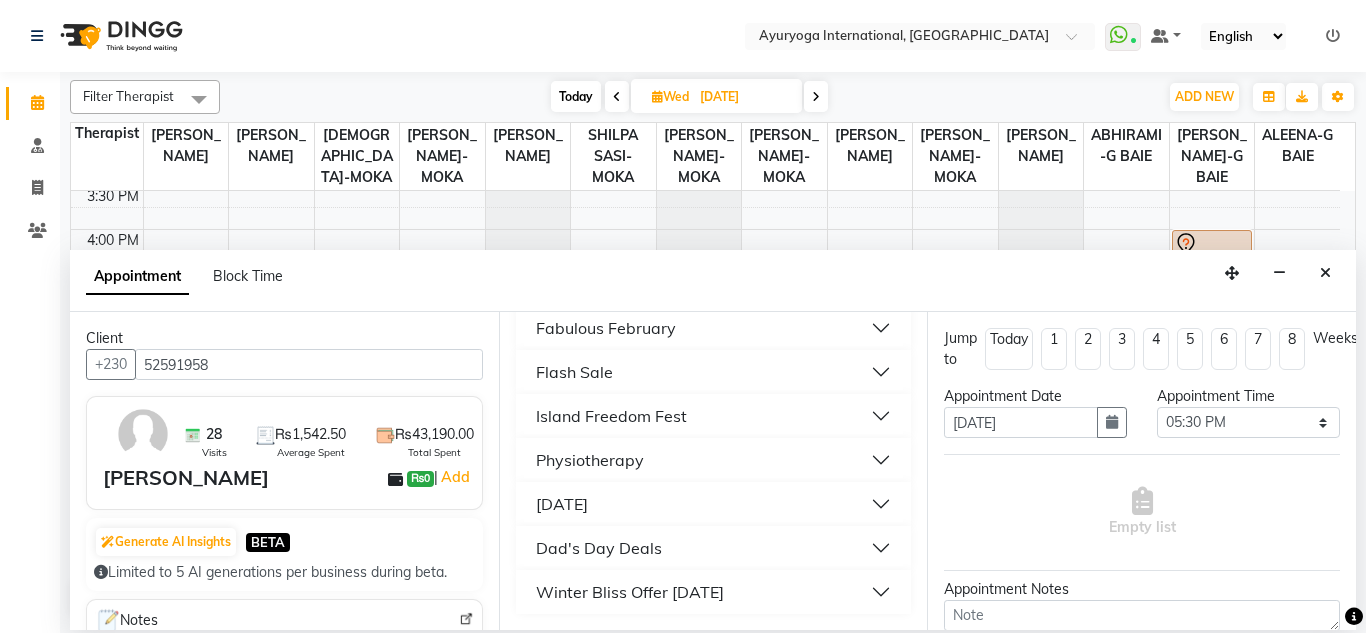 click on "Physiotherapy" at bounding box center [714, 460] 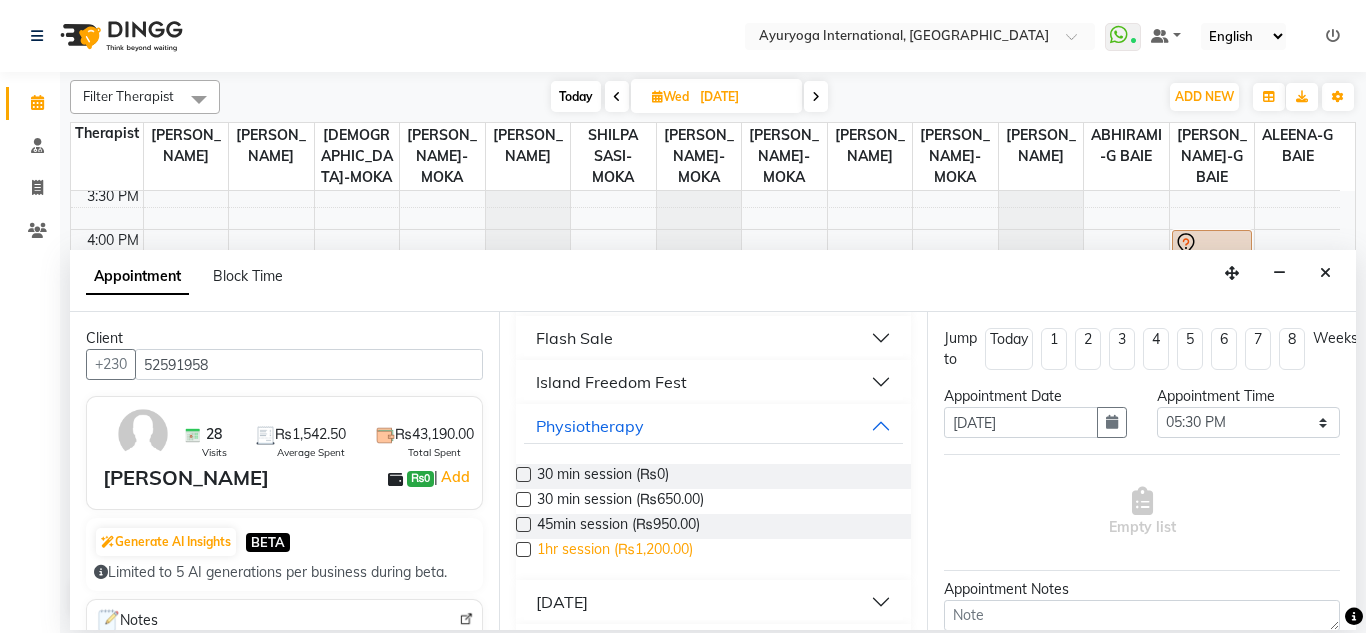 click on "1hr session (₨1,200.00)" at bounding box center [615, 551] 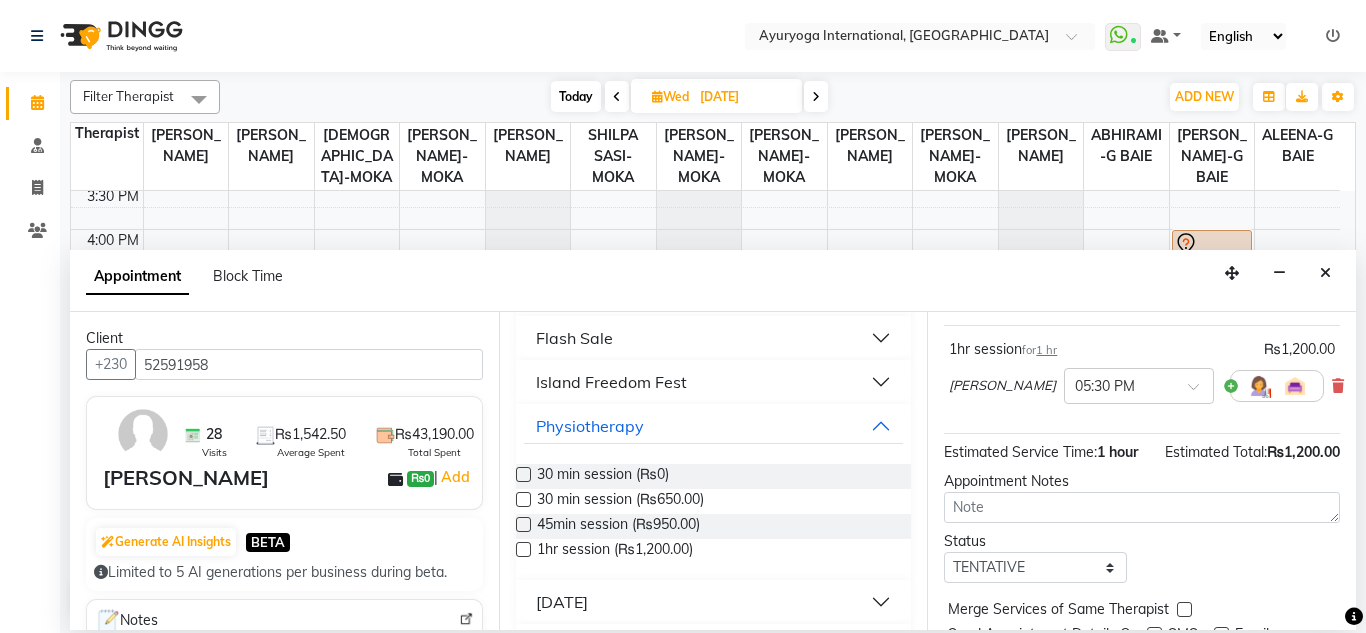 scroll, scrollTop: 267, scrollLeft: 0, axis: vertical 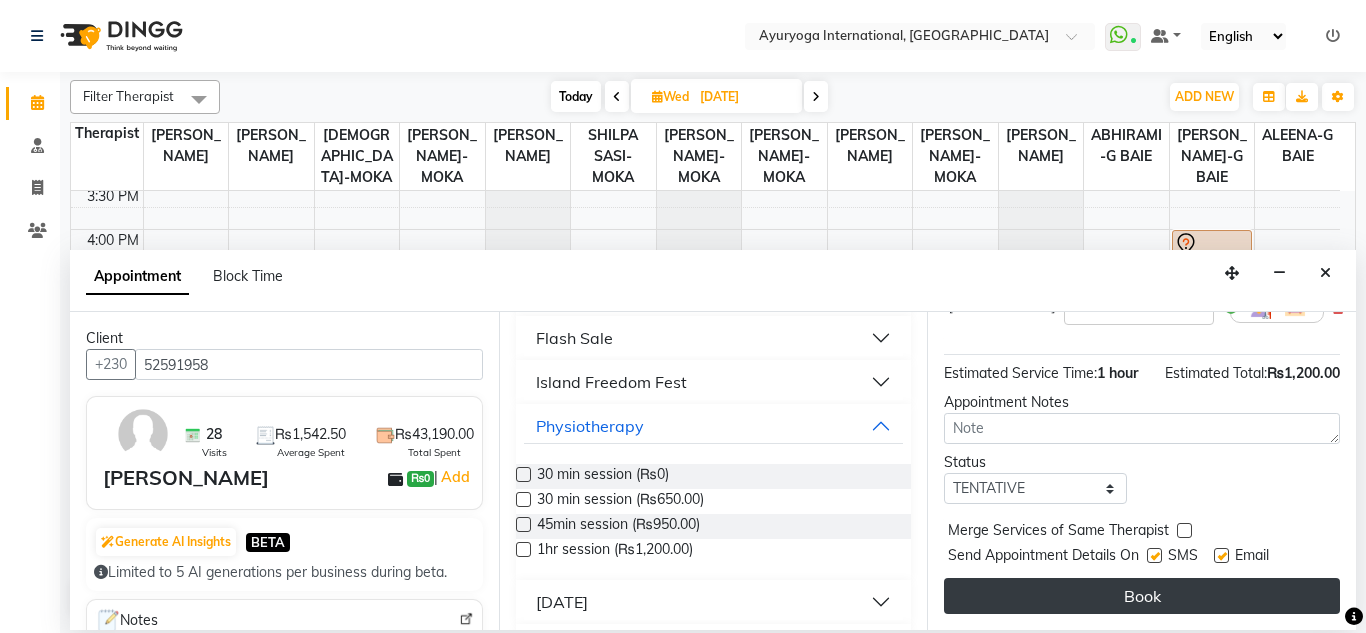 click on "Book" at bounding box center [1142, 596] 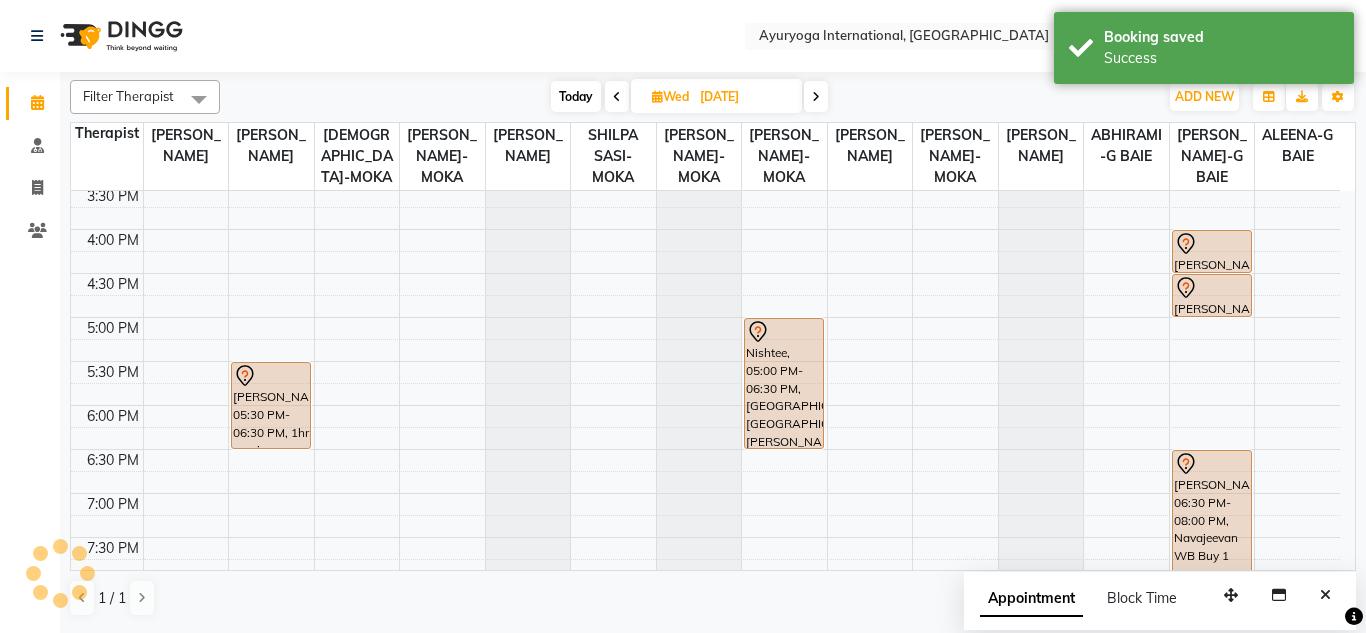 click on "16-07-2025" at bounding box center [744, 97] 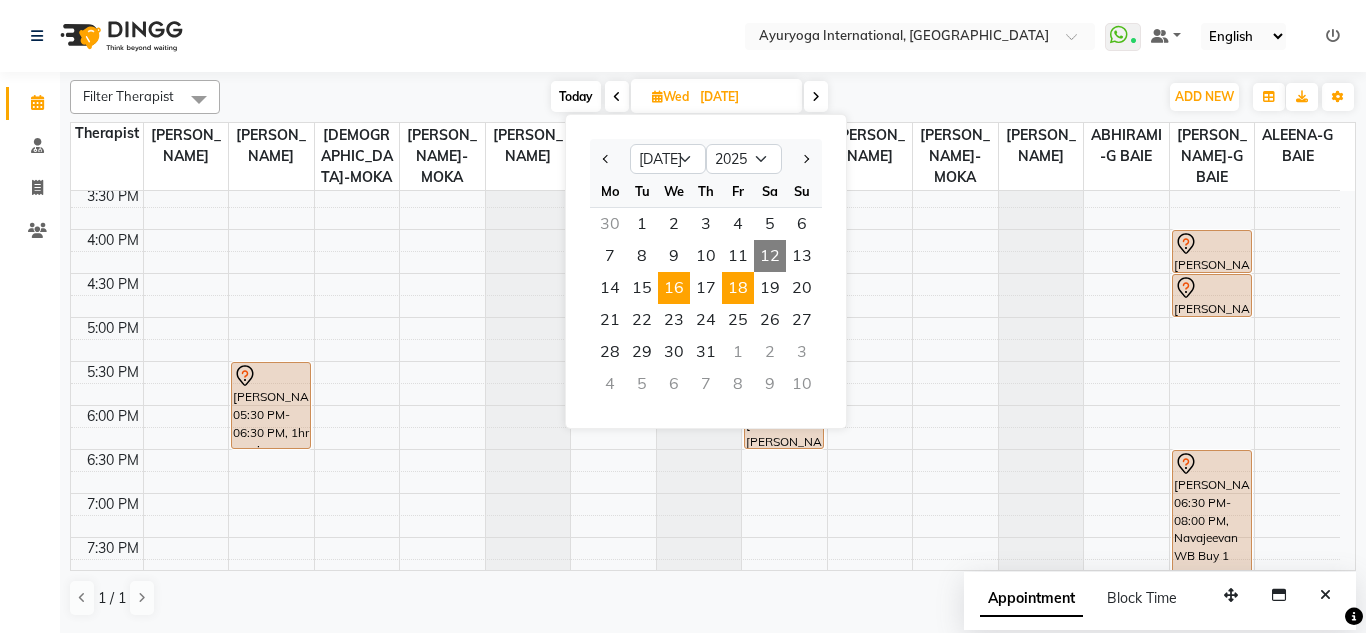 click on "18" at bounding box center (738, 288) 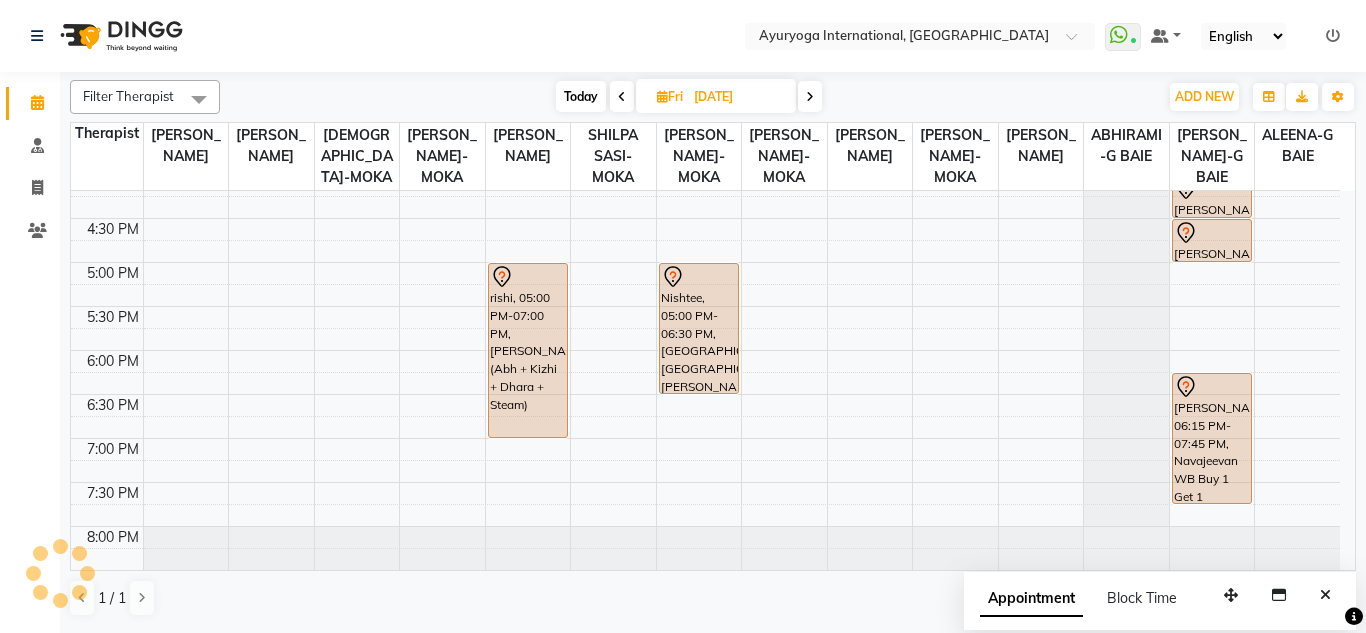 scroll, scrollTop: 773, scrollLeft: 0, axis: vertical 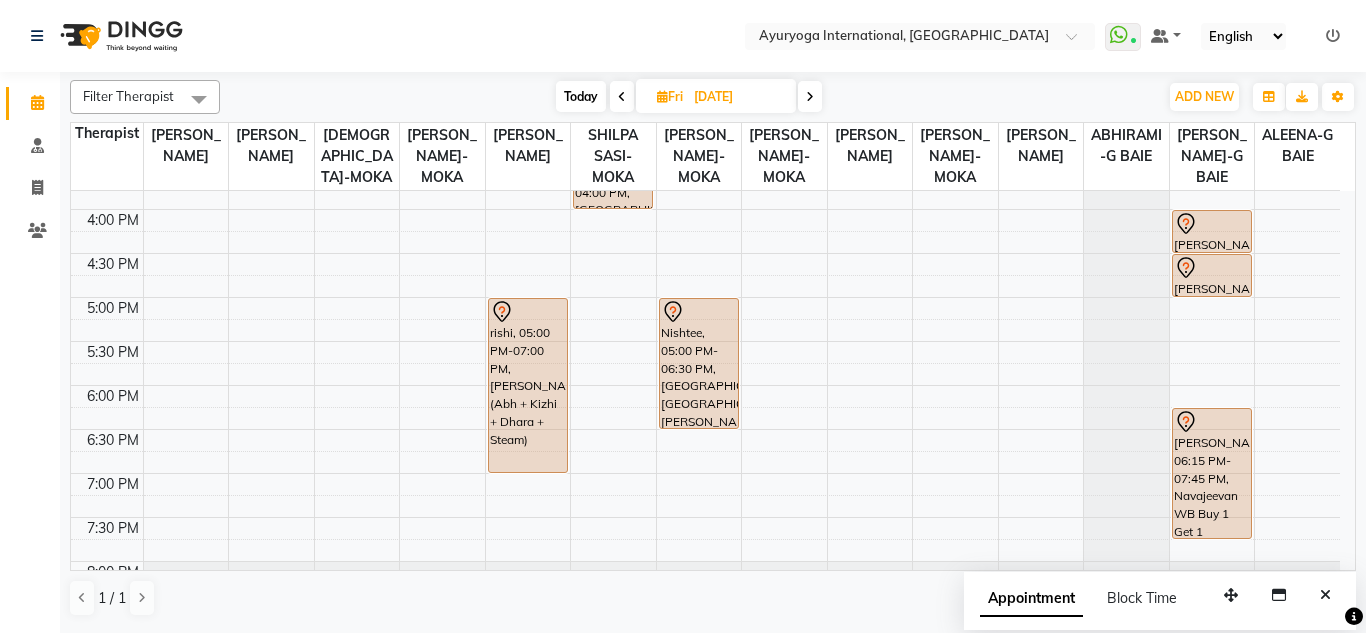 click on "7:00 AM 7:30 AM 8:00 AM 8:30 AM 9:00 AM 9:30 AM 10:00 AM 10:30 AM 11:00 AM 11:30 AM 12:00 PM 12:30 PM 1:00 PM 1:30 PM 2:00 PM 2:30 PM 3:00 PM 3:30 PM 4:00 PM 4:30 PM 5:00 PM 5:30 PM 6:00 PM 6:30 PM 7:00 PM 7:30 PM 8:00 PM 8:30 PM             romain, 08:00 AM-09:00 AM, Abhyangam+Bhashpa sweda(Without Oil)             romain, 09:00 AM-09:01 AM, Snehapanam             Pothiah, 11:00 AM-12:30 PM, Navajeevan WB Buy 1 Get 1             rishi, 05:00 PM-07:00 PM, Ayur Soukya (Abh + Kizhi + Dhara + Steam)             Pothiah, 11:00 AM-12:30 PM, Navajeevan WB Buy 1 Get 1             Yovanna, 03:00 PM-04:00 PM, Panchagavya facial             Nishtee, 05:00 PM-06:30 PM, Abhyangam,Podikizhi,Kadee Vasthi & Greeva Vasthi(W/O Oil)             Poinasamy, 10:00 AM-11:00 AM, Abhyangam+Bhashpa sweda(Without Oil)             Pricila, 02:00 PM-03:30 PM, Navajeevan WB Buy 1 Get 1             Suraj Boelel, 04:00 PM-04:30 PM, Sthanika Abhyangam + Podikizhi             Suraj Boelel, 04:30 PM-05:00 PM, Greeva Vasthi" at bounding box center [705, 33] 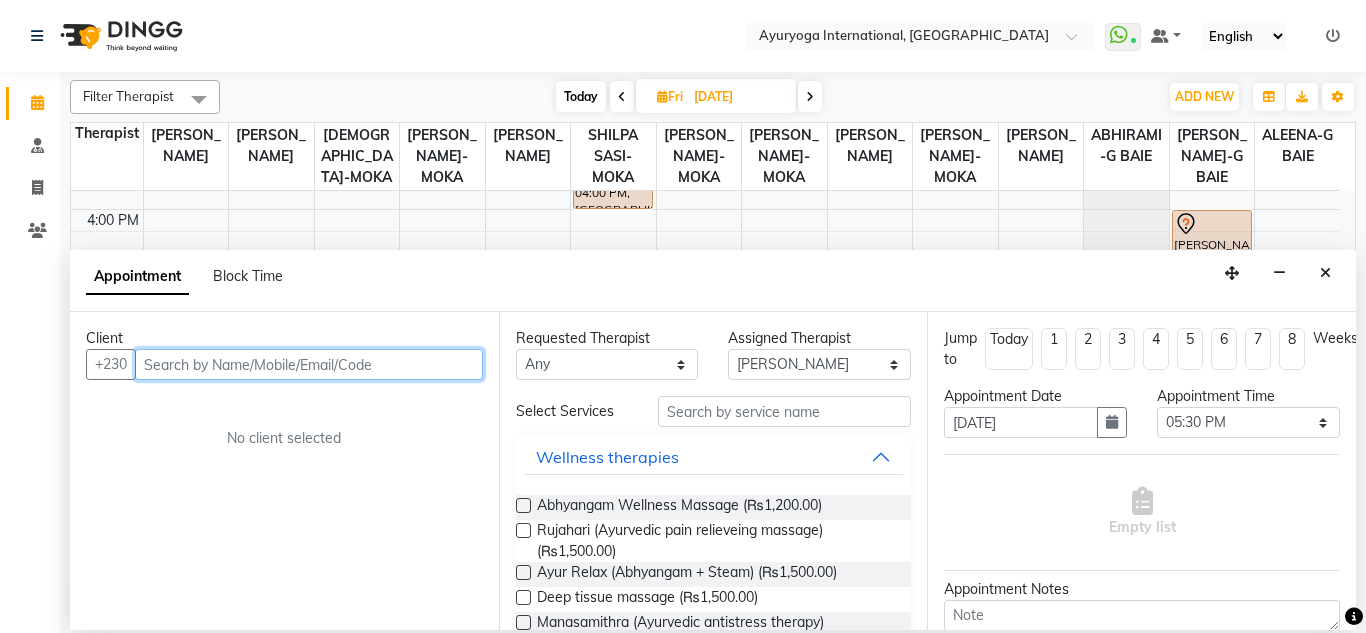 click at bounding box center [309, 364] 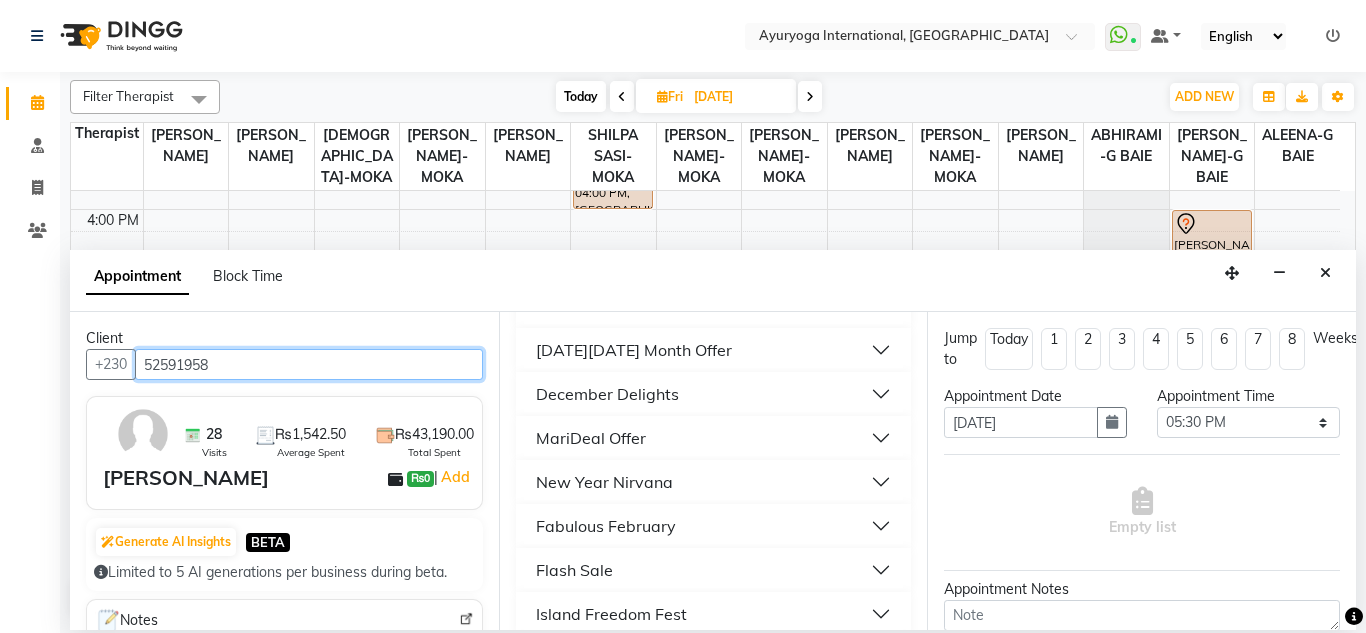 scroll, scrollTop: 1947, scrollLeft: 0, axis: vertical 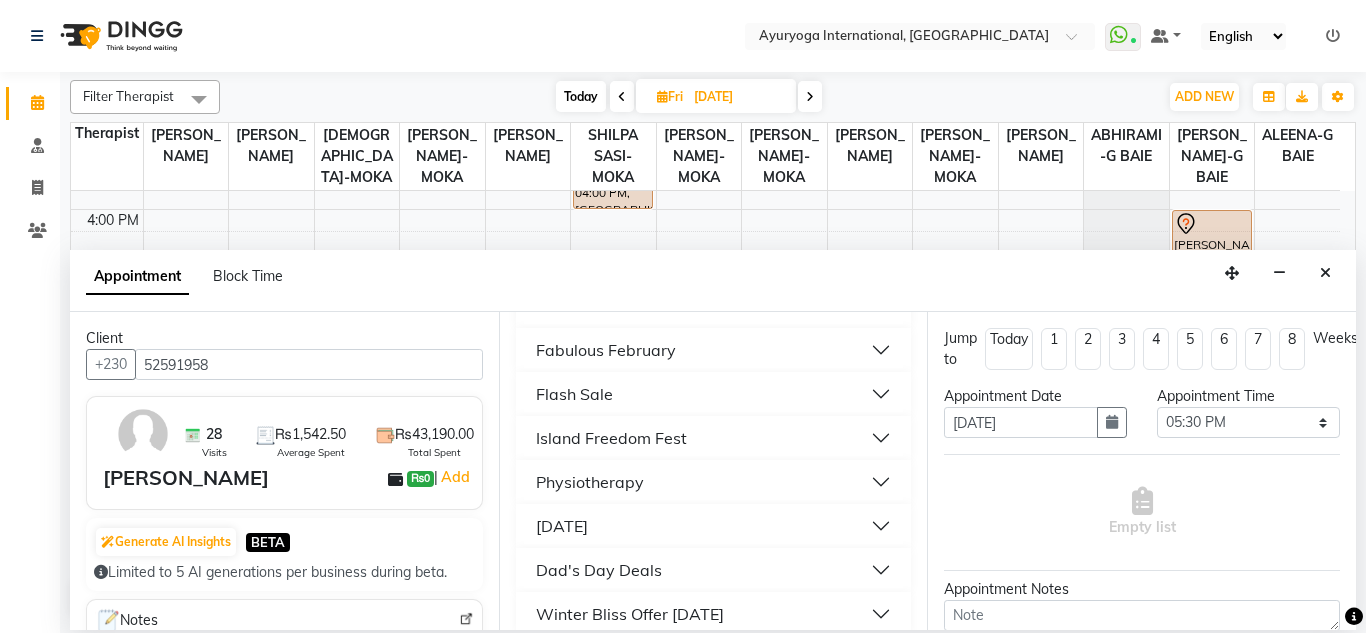 click on "Physiotherapy" at bounding box center (714, 482) 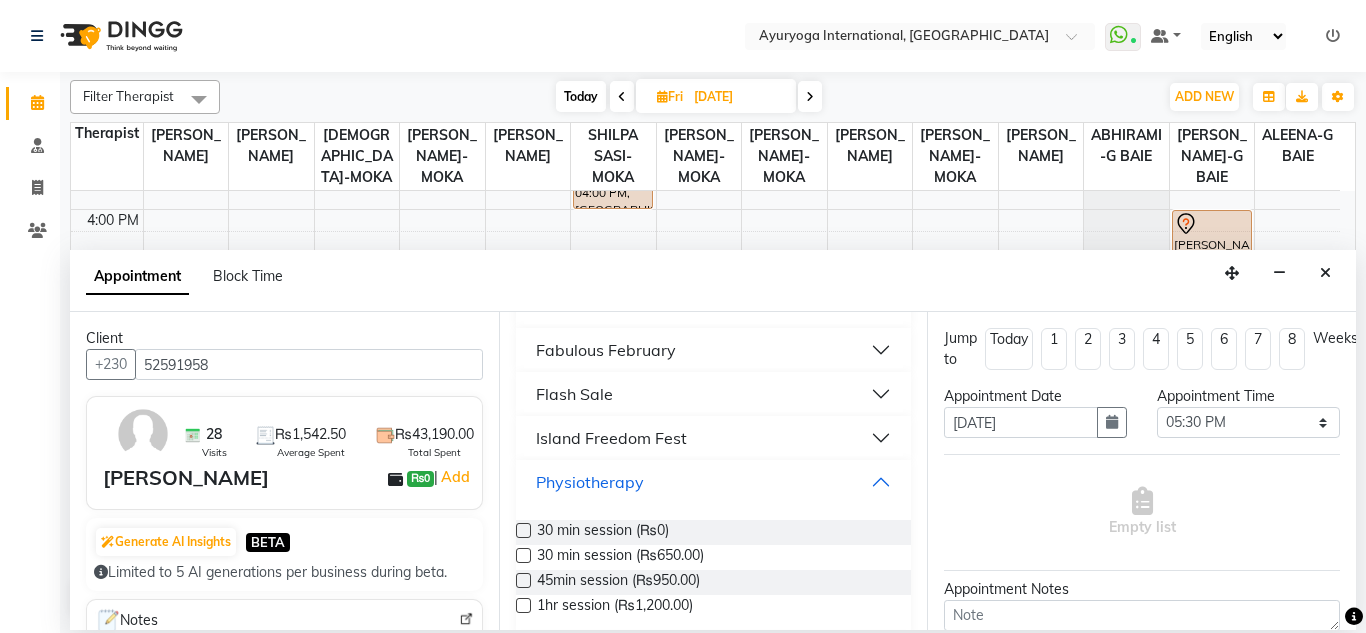 scroll, scrollTop: 2125, scrollLeft: 0, axis: vertical 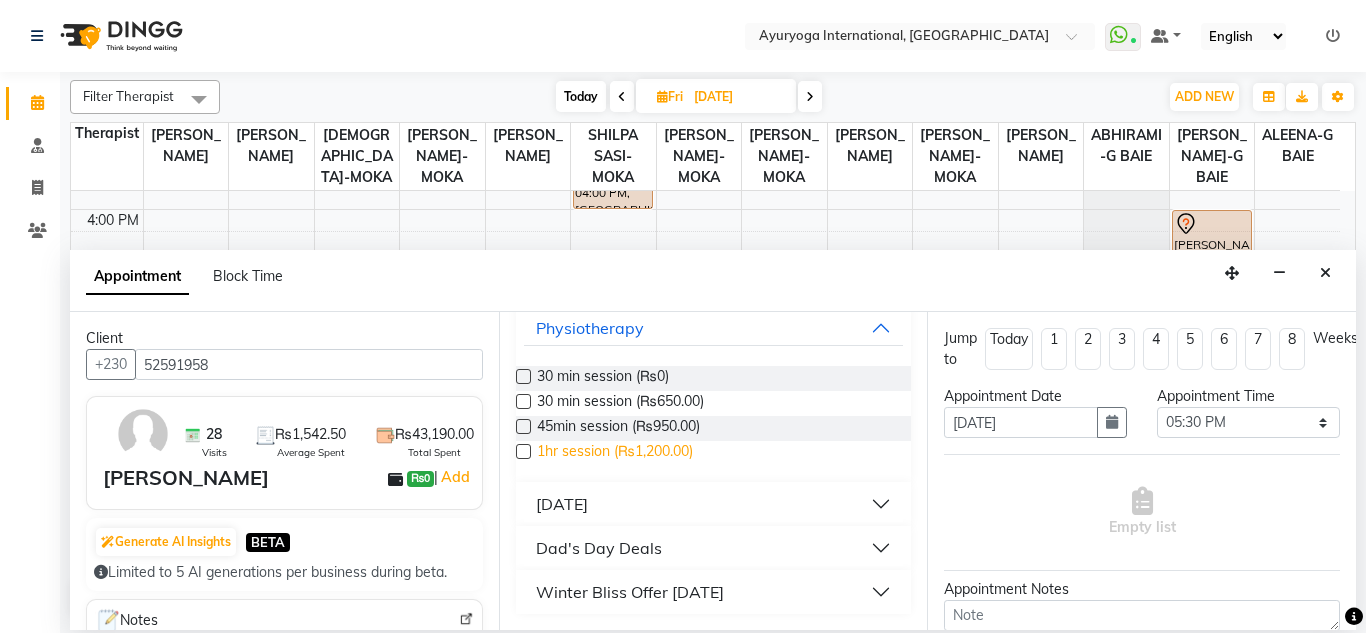 click on "1hr session (₨1,200.00)" at bounding box center [615, 453] 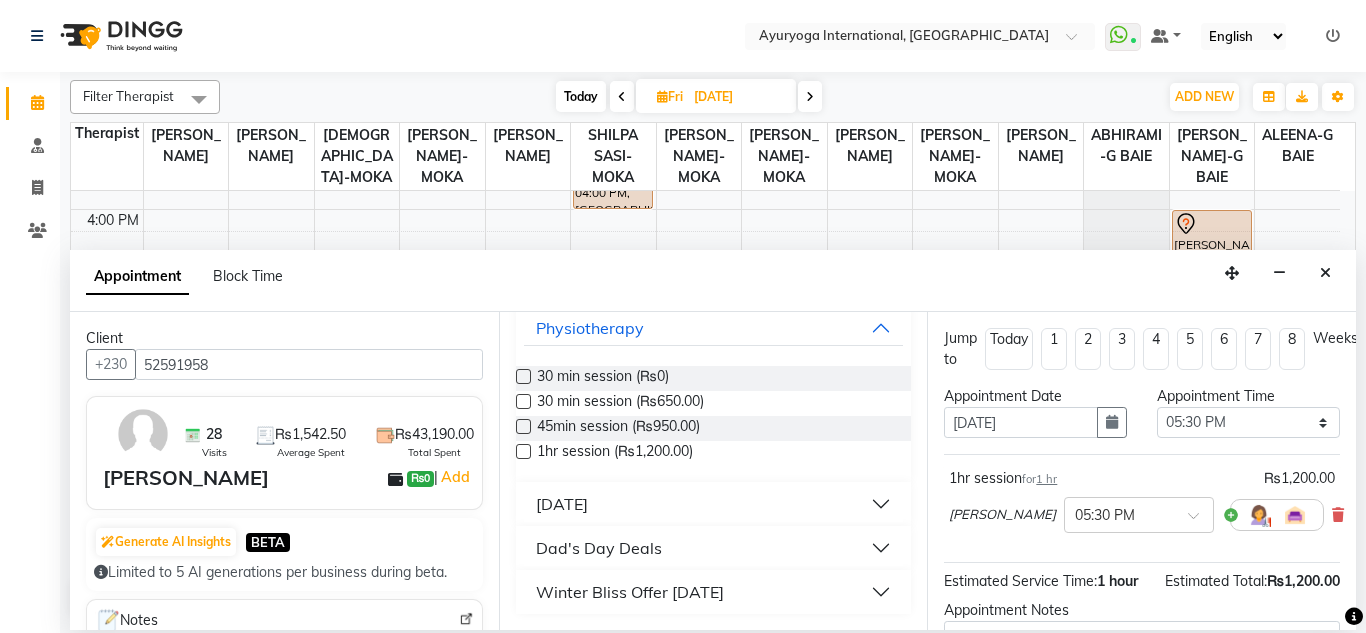 scroll, scrollTop: 267, scrollLeft: 0, axis: vertical 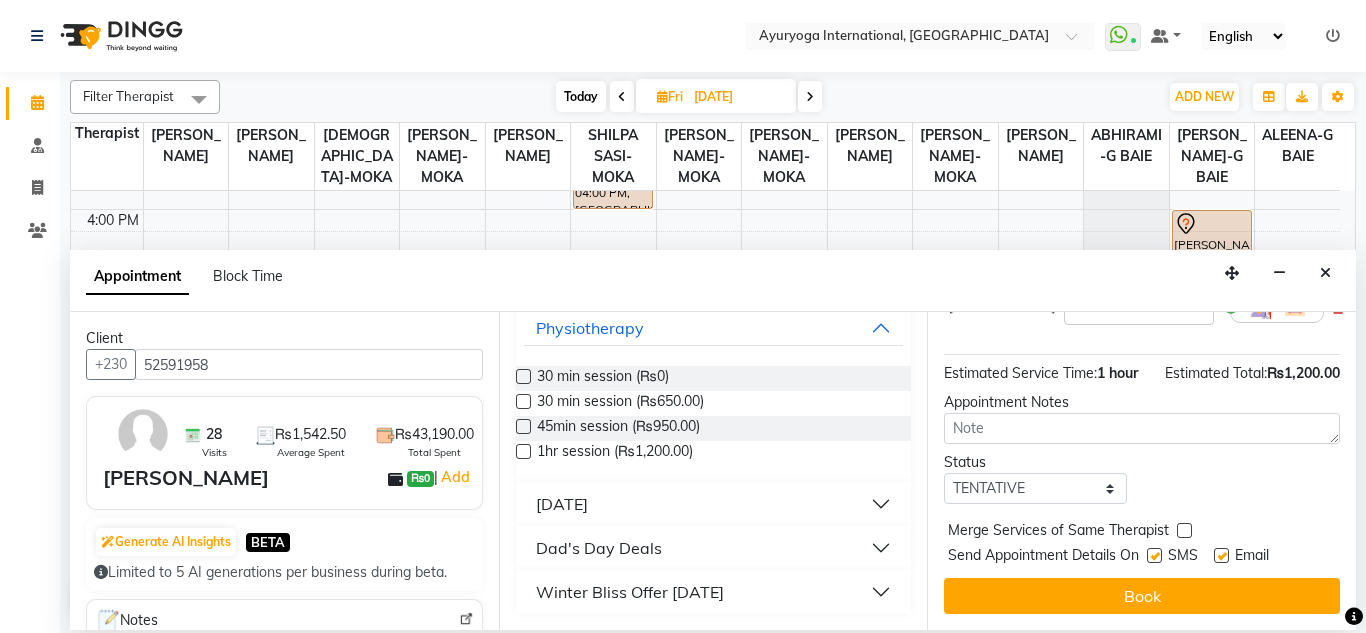 click on "Jump to Today 1 2 3 4 5 6 7 8 Weeks Appointment Date 18-07-2025 Appointment Time Select 08:00 AM 08:15 AM 08:30 AM 08:45 AM 09:00 AM 09:15 AM 09:30 AM 09:45 AM 10:00 AM 10:15 AM 10:30 AM 10:45 AM 11:00 AM 11:15 AM 11:30 AM 11:45 AM 12:00 PM 12:15 PM 12:30 PM 12:45 PM 01:00 PM 01:15 PM 01:30 PM 01:45 PM 02:00 PM 02:15 PM 02:30 PM 02:45 PM 03:00 PM 03:15 PM 03:30 PM 03:45 PM 04:00 PM 04:15 PM 04:30 PM 04:45 PM 05:00 PM 05:15 PM 05:30 PM 05:45 PM 06:00 PM 06:15 PM 06:30 PM 06:45 PM 07:00 PM 07:15 PM 07:30 PM 07:45 PM 08:00 PM 1hr session   for  1 hr ₨1,200.00 JOJU MATHEW-MOKA × 05:30 PM Estimated Service Time:  1 hour Estimated Total:  ₨1,200.00 Appointment Notes Status Select TENTATIVE CONFIRM UPCOMING Merge Services of Same Therapist Send Appointment Details On SMS Email  Book" at bounding box center [1141, 471] 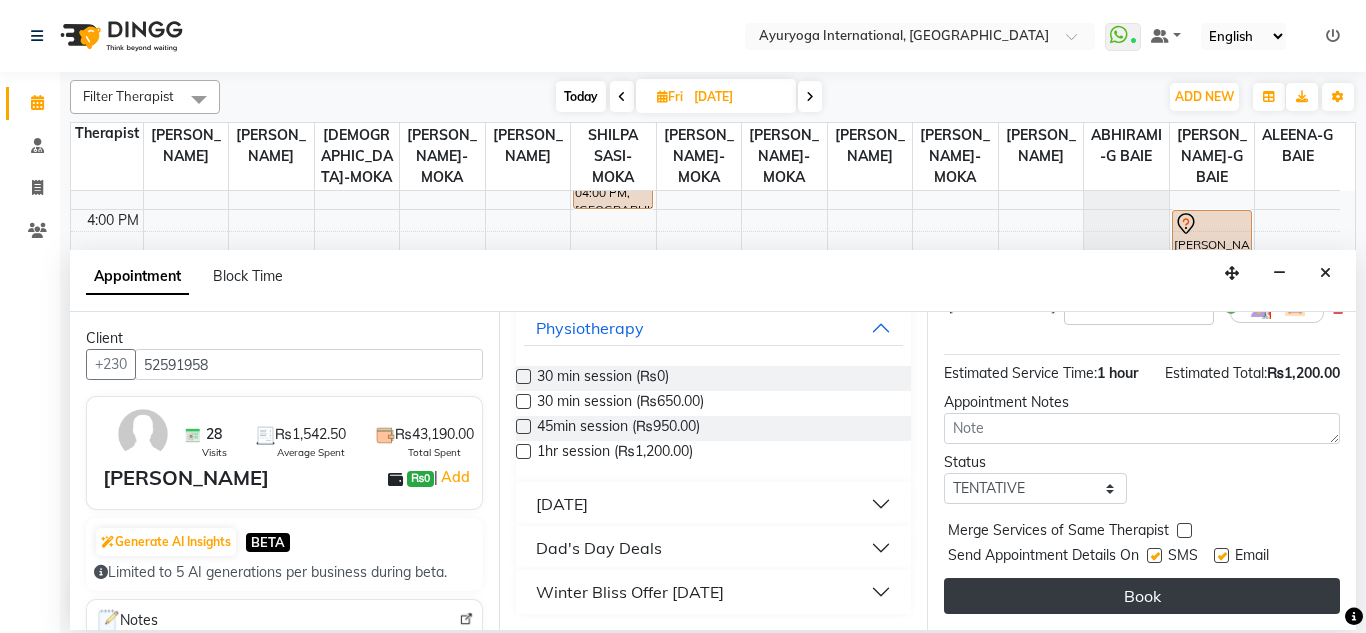 click on "Book" at bounding box center [1142, 596] 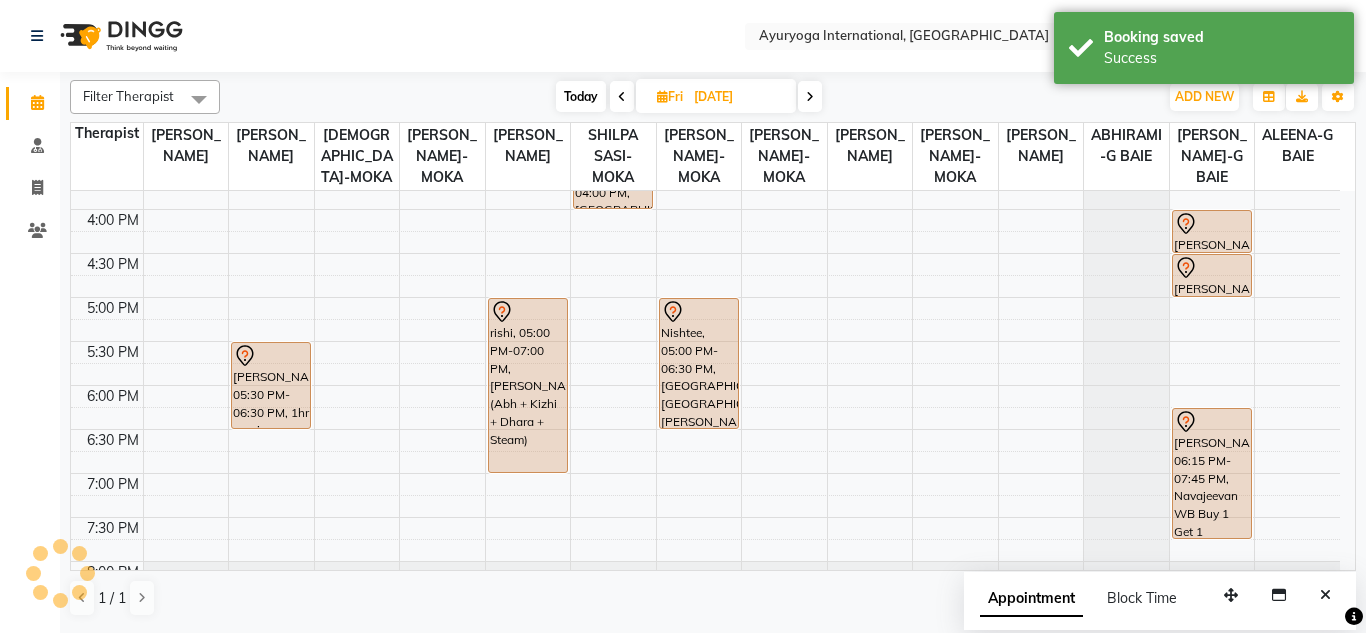 click on "18-07-2025" at bounding box center (738, 97) 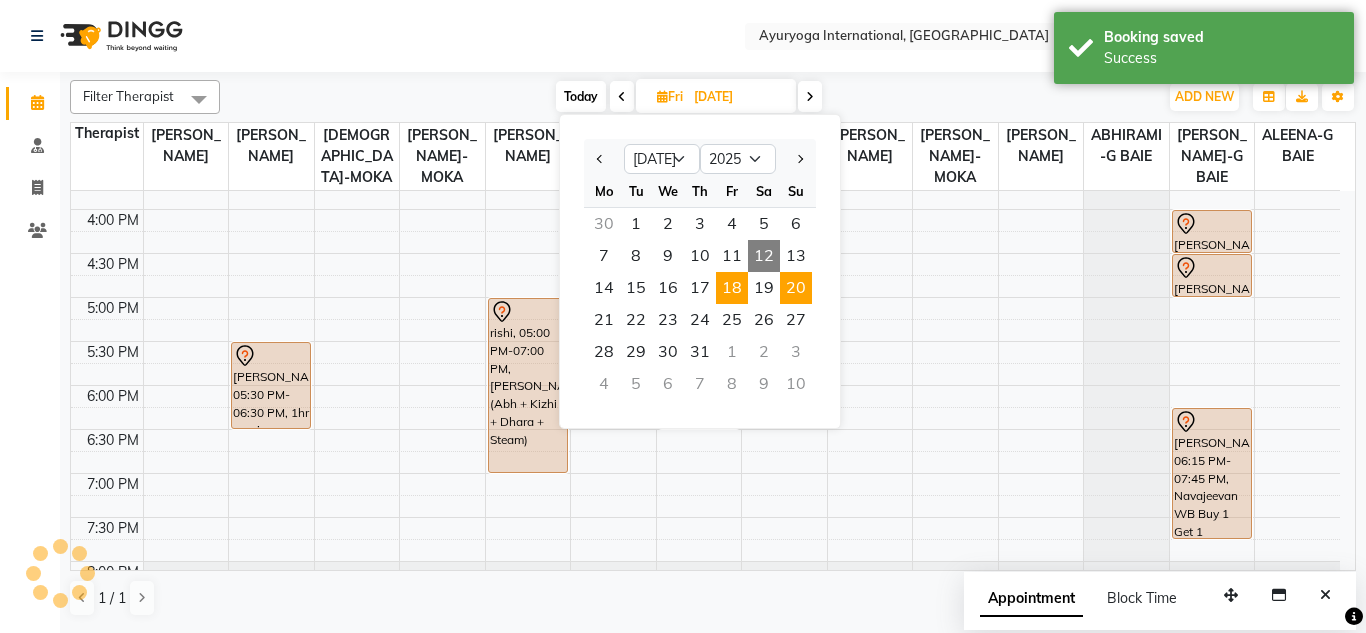 click on "20" at bounding box center [796, 288] 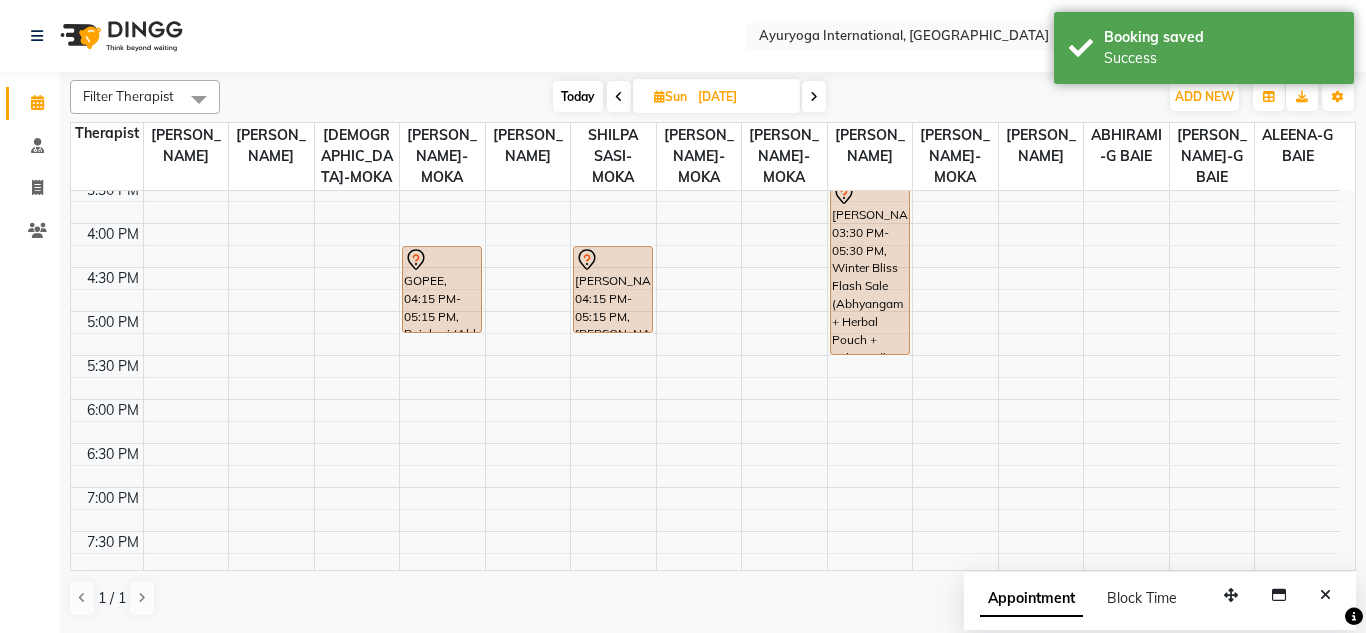 scroll, scrollTop: 873, scrollLeft: 0, axis: vertical 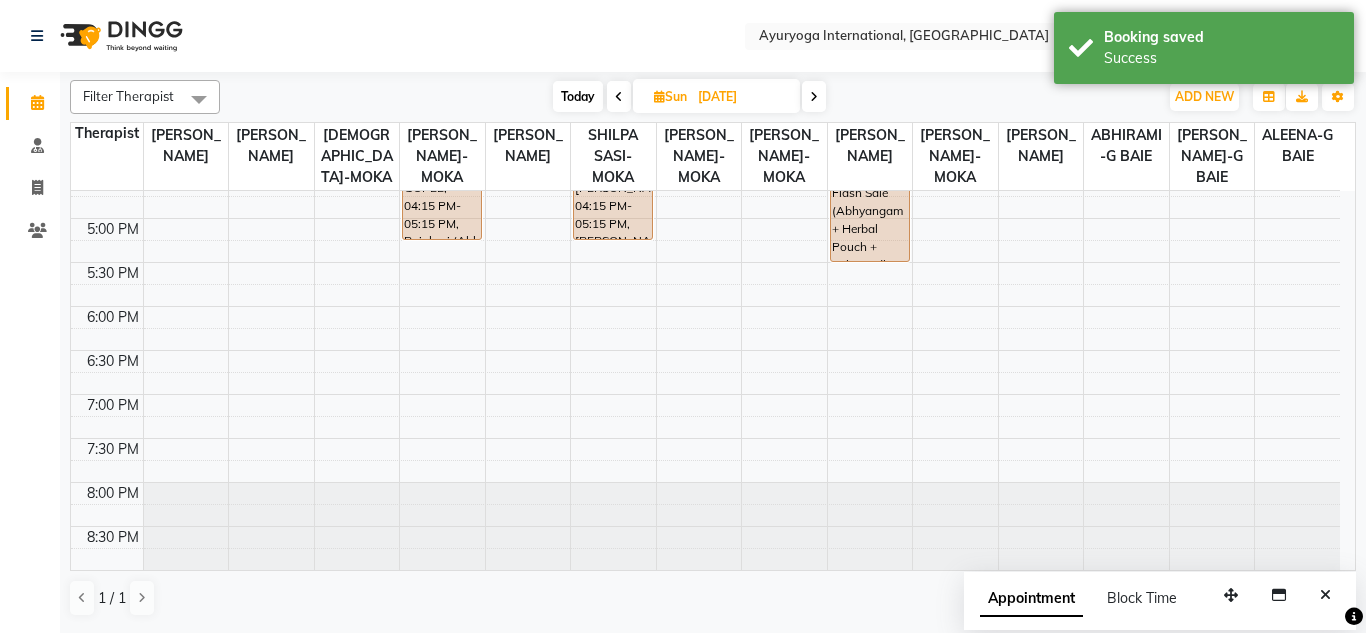 click on "7:00 AM 7:30 AM 8:00 AM 8:30 AM 9:00 AM 9:30 AM 10:00 AM 10:30 AM 11:00 AM 11:30 AM 12:00 PM 12:30 PM 1:00 PM 1:30 PM 2:00 PM 2:30 PM 3:00 PM 3:30 PM 4:00 PM 4:30 PM 5:00 PM 5:30 PM 6:00 PM 6:30 PM 7:00 PM 7:30 PM 8:00 PM 8:30 PM             romain, 08:00 AM-09:00 AM, Abhyangam+Bhashpa sweda(Without Oil)             romain, 09:00 AM-09:15 AM, Virechanam             GOPEE, 04:15 PM-05:15 PM, Rujahari (Abh + Kizhi) - Package             Rajshri Devi Gopy, 04:15 PM-05:15 PM, Rujahari (Abh + Kizhi) - Package             Geetha, 08:00 AM-08:30 AM, Herbal hair pack             Nandini, 03:30 PM-05:30 PM, Winter Bliss Flash Sale (Abhyangam + Herbal Pouch + Ksheeradhara)             Neatasha, 10:00 AM-11:30 AM, Mari Deal 90 min Jeevani Ayurvedic Massage" at bounding box center (705, -46) 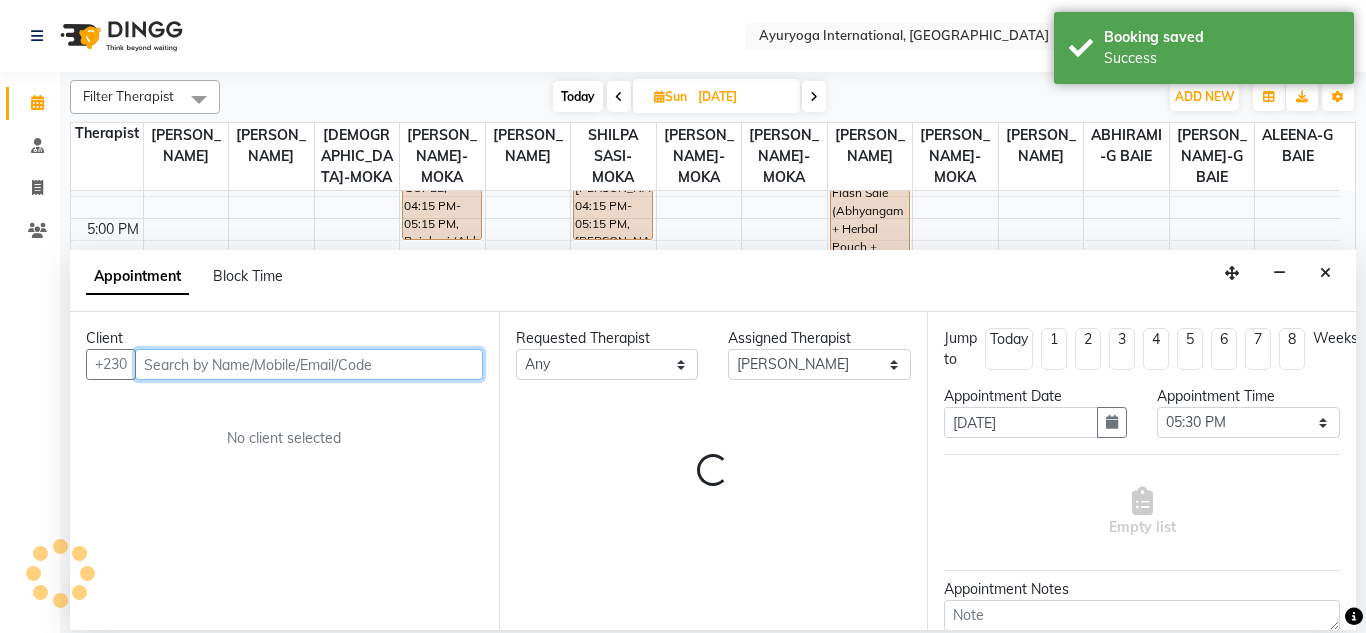 click at bounding box center [309, 364] 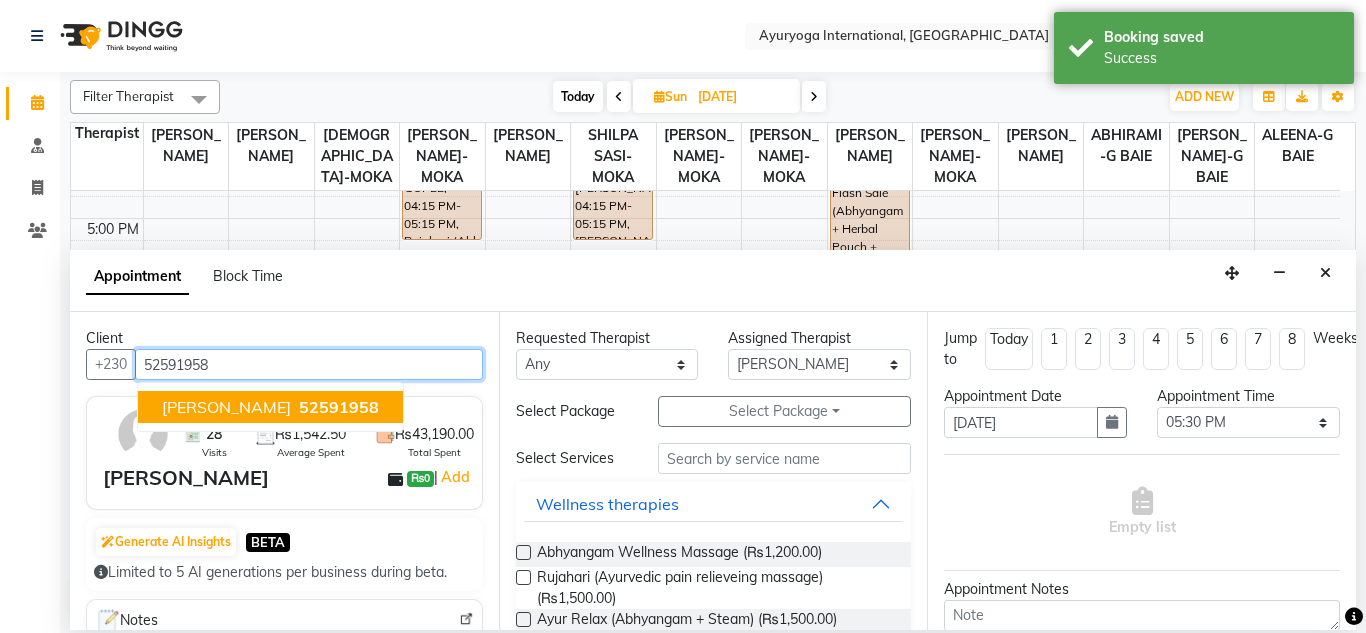 click on "Yajjadeo Lotun" at bounding box center (226, 407) 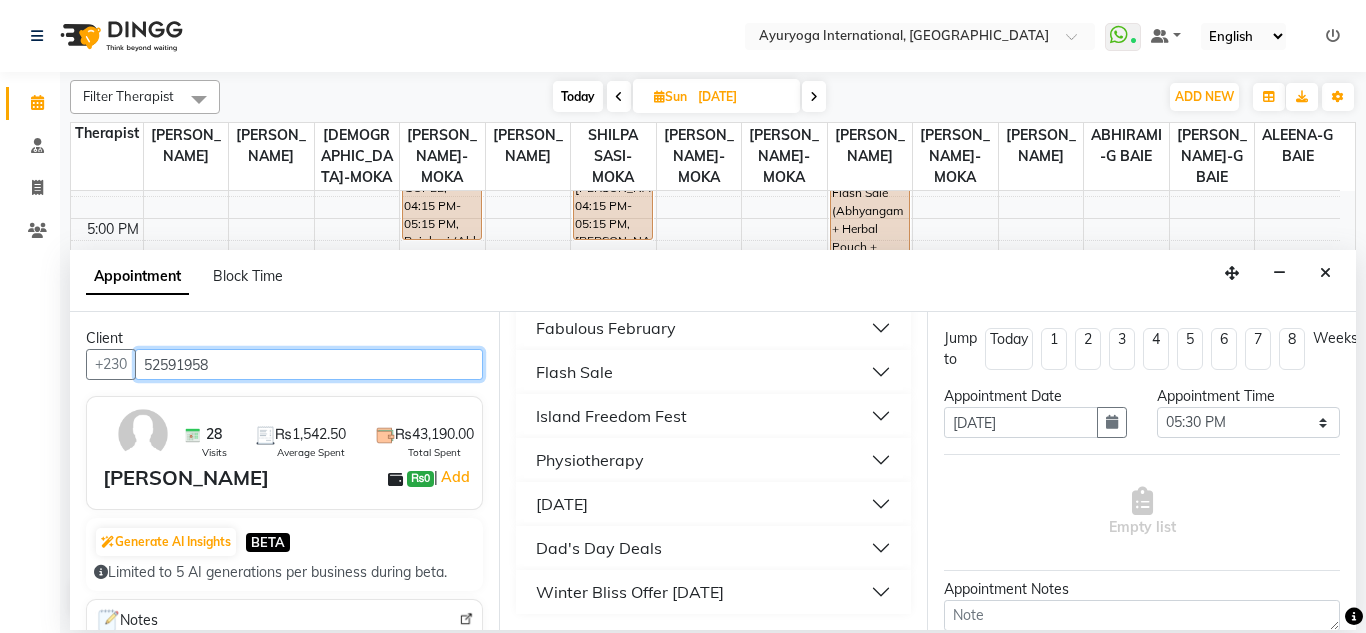 scroll, scrollTop: 2003, scrollLeft: 0, axis: vertical 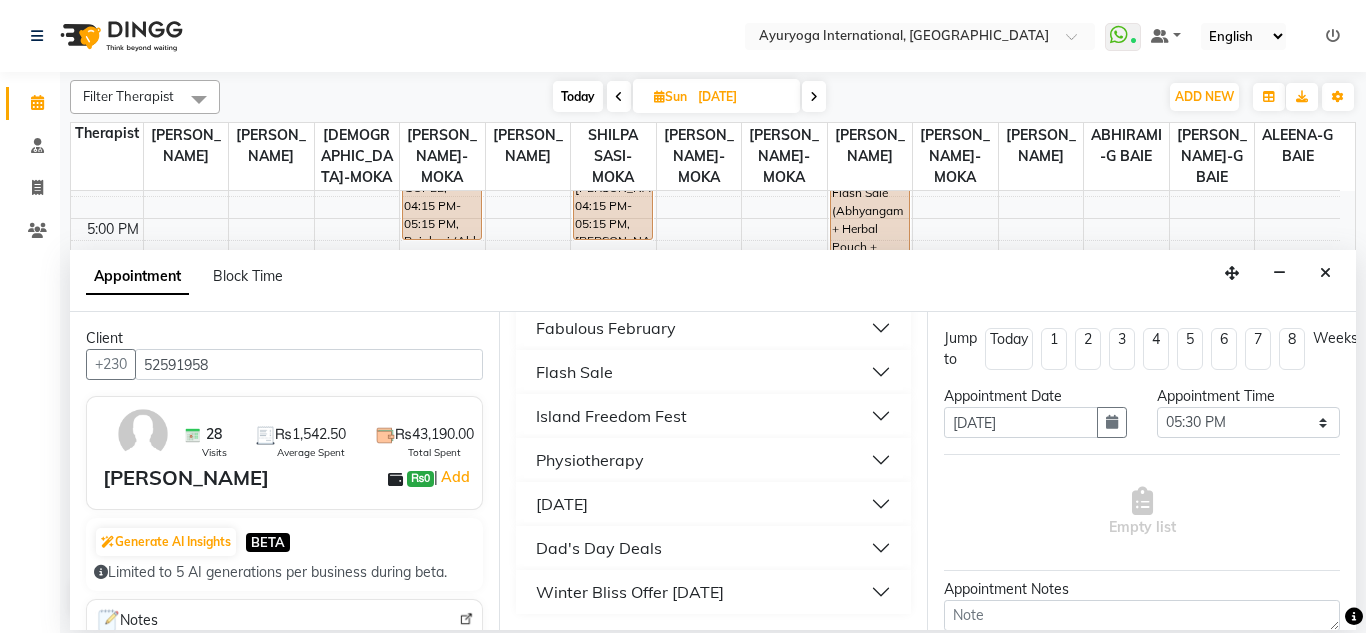 click on "Physiotherapy" at bounding box center (714, 460) 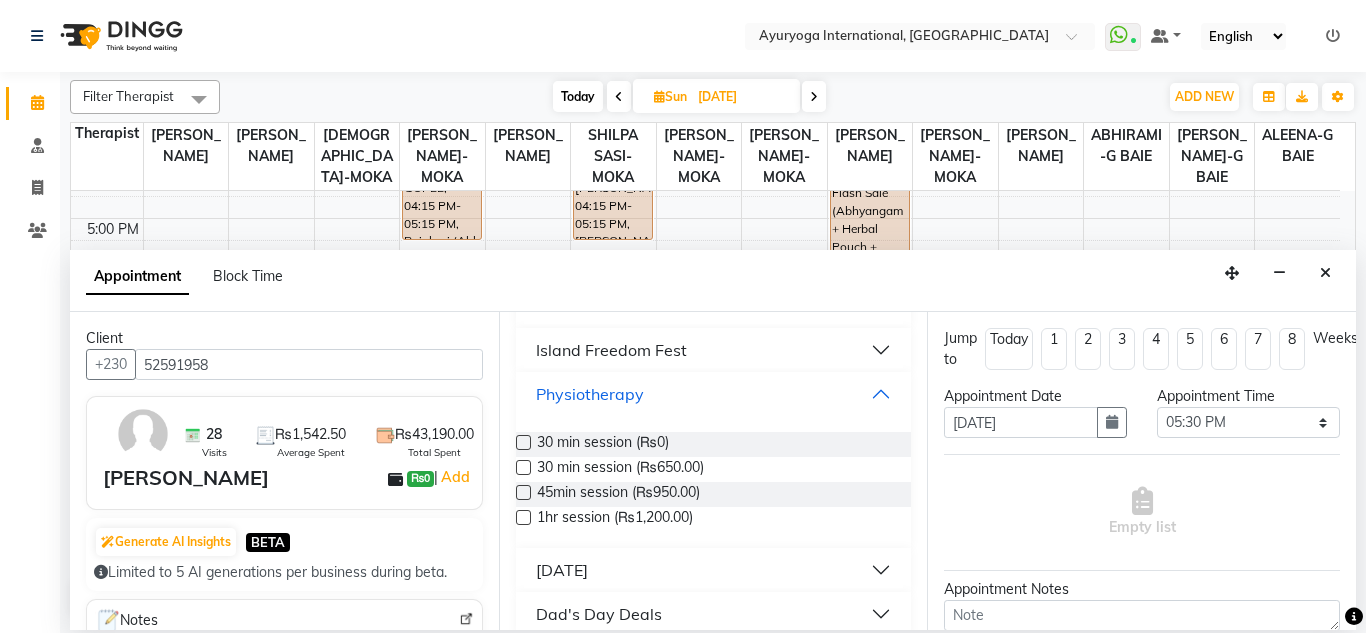 scroll, scrollTop: 2103, scrollLeft: 0, axis: vertical 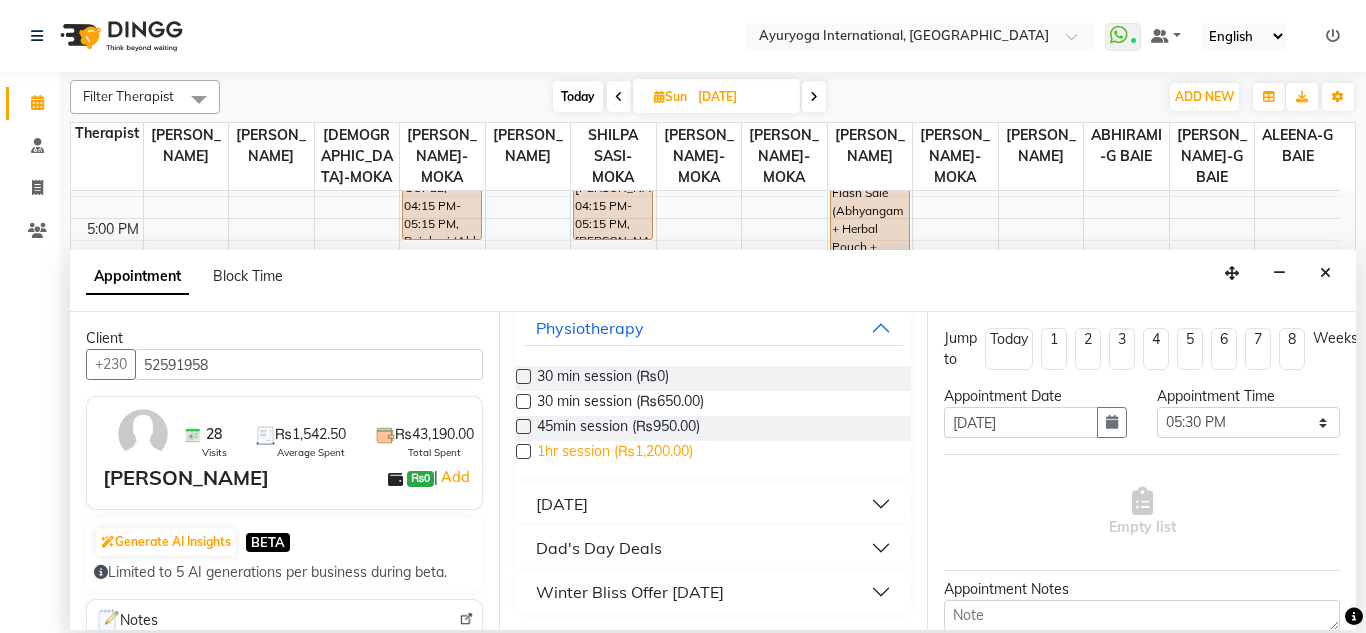 click on "1hr session (₨1,200.00)" at bounding box center [615, 453] 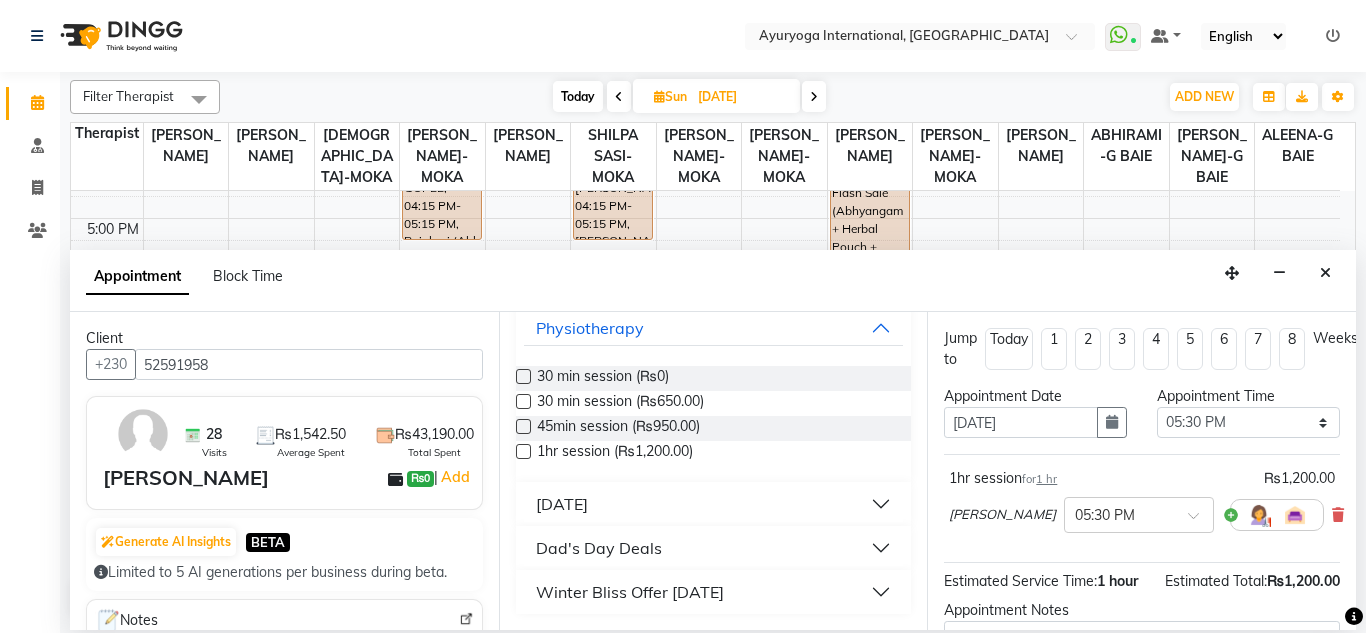scroll, scrollTop: 267, scrollLeft: 0, axis: vertical 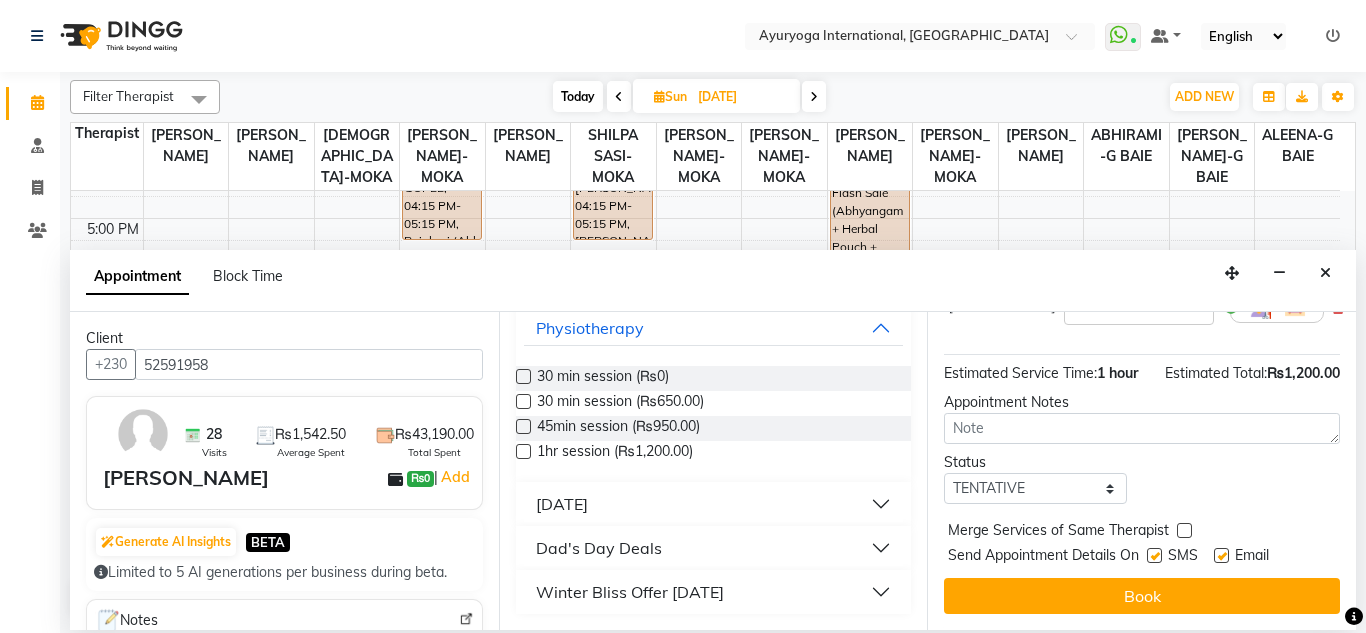 click at bounding box center (1153, 559) 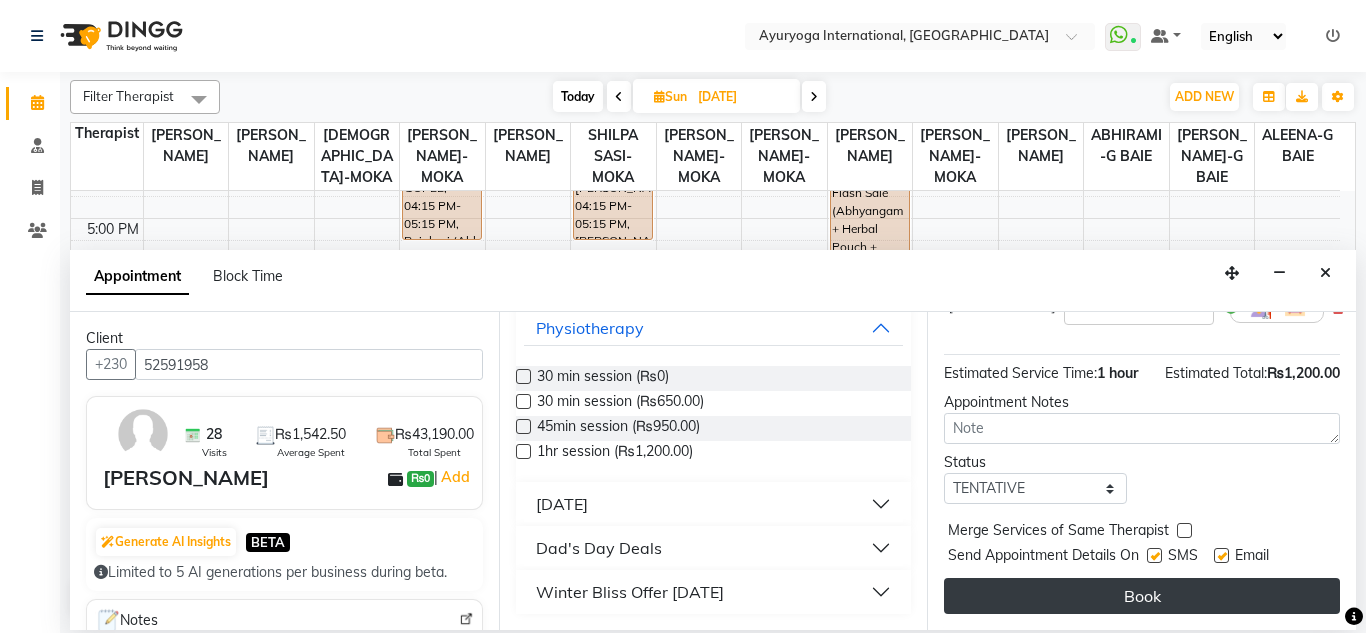 click on "Book" at bounding box center [1142, 596] 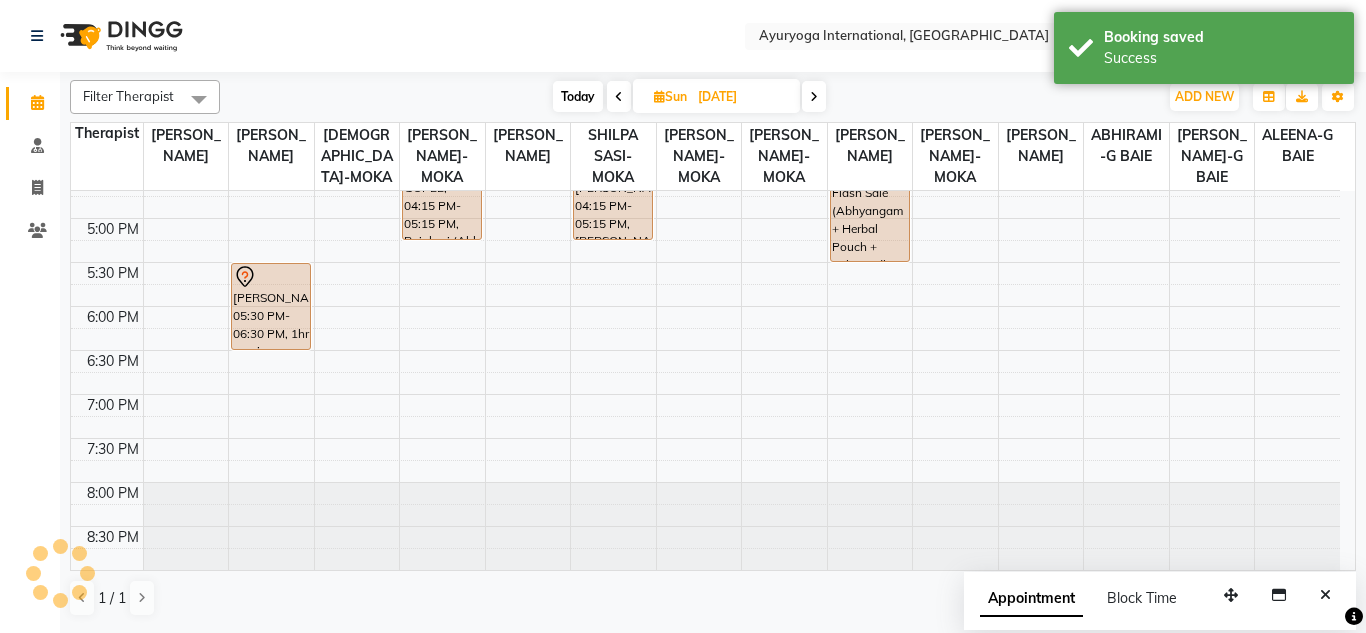 click on "20-07-2025" at bounding box center (742, 97) 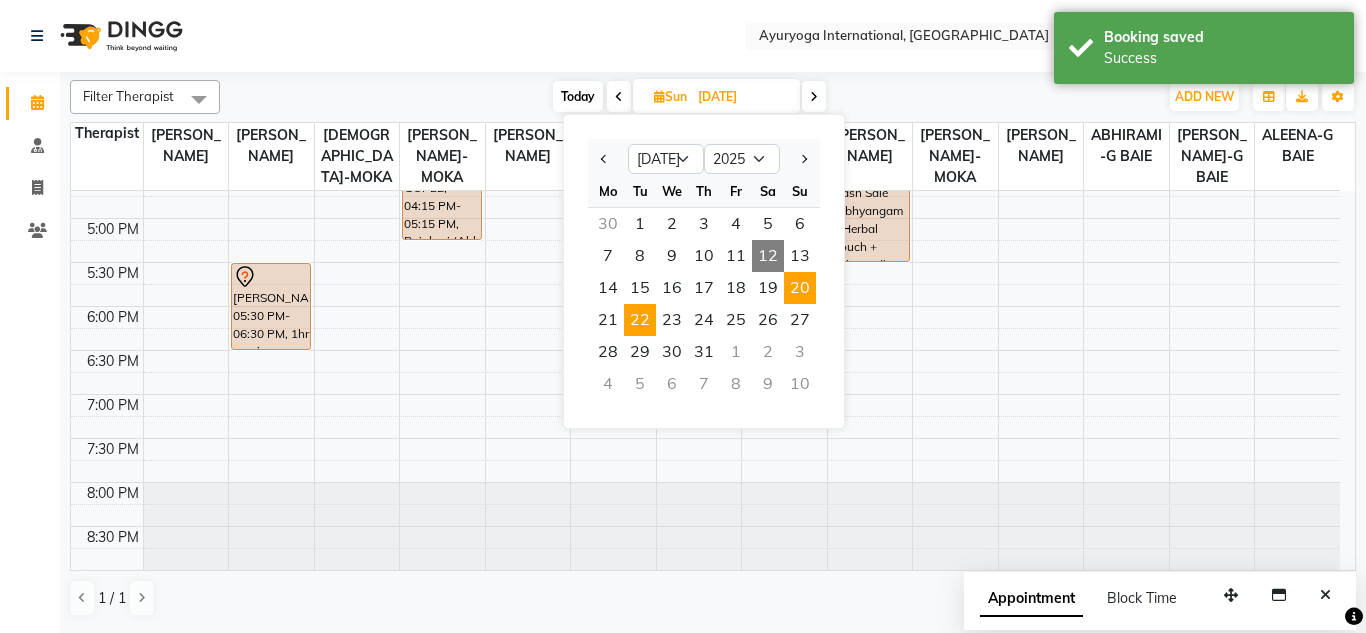 click on "22" at bounding box center (640, 320) 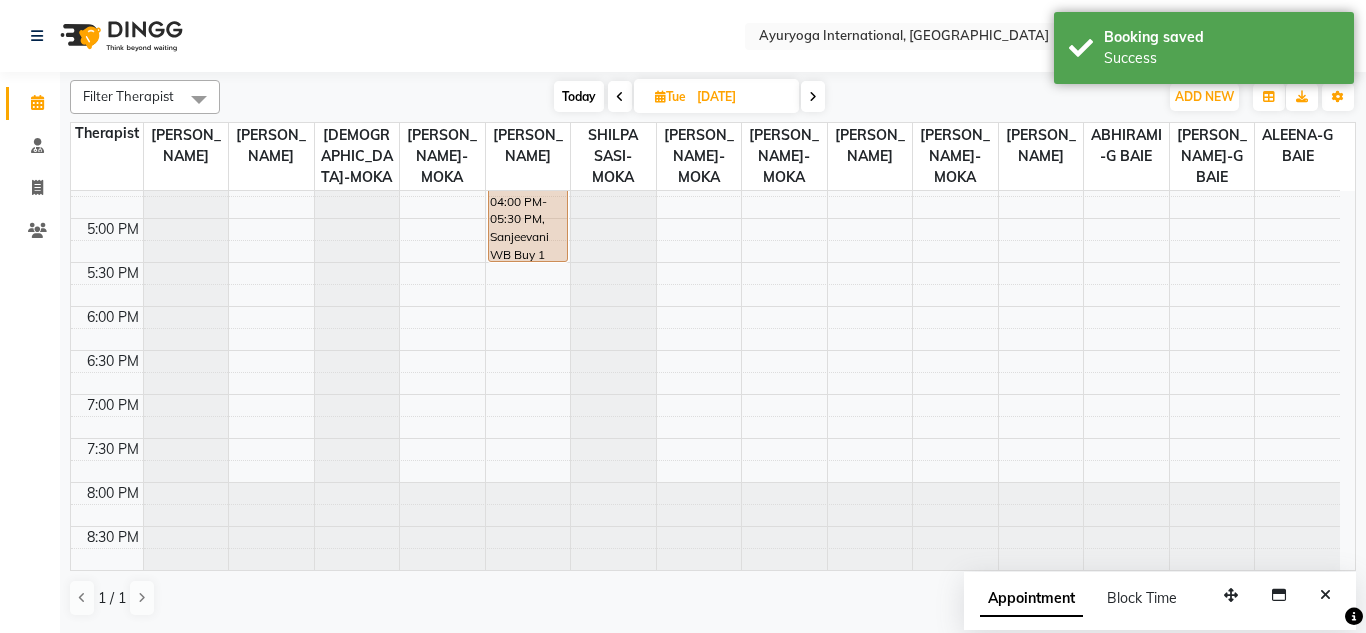 scroll, scrollTop: 873, scrollLeft: 0, axis: vertical 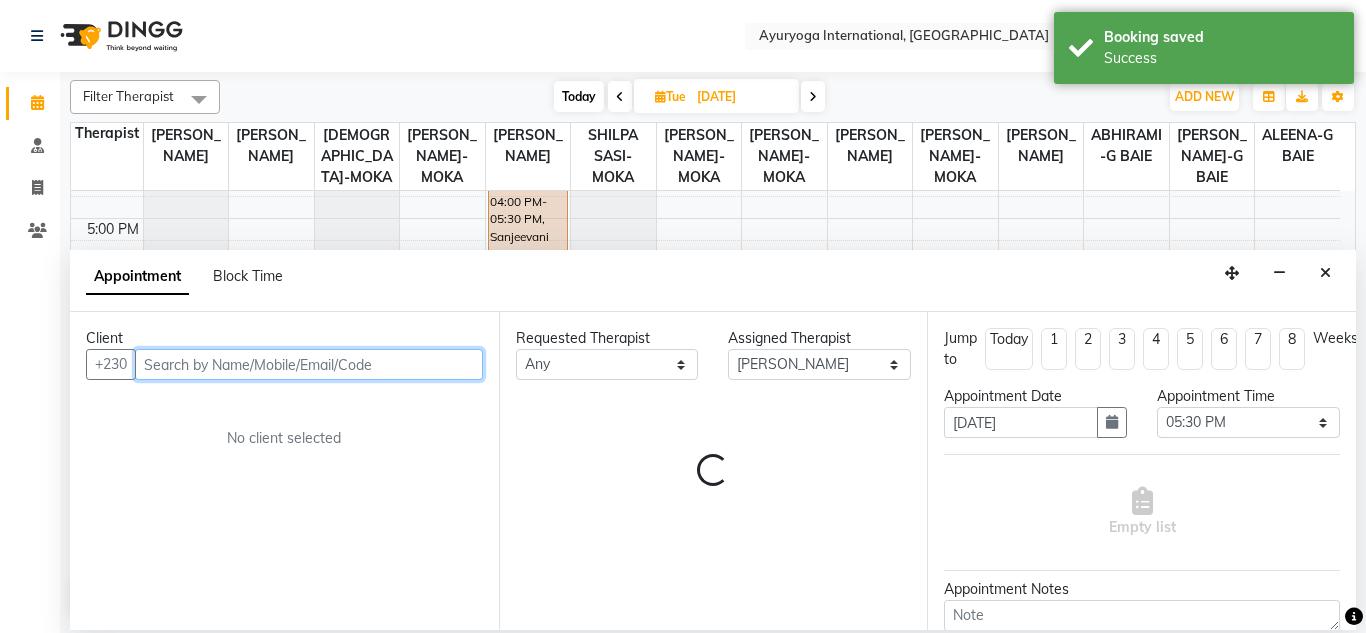 click at bounding box center (309, 364) 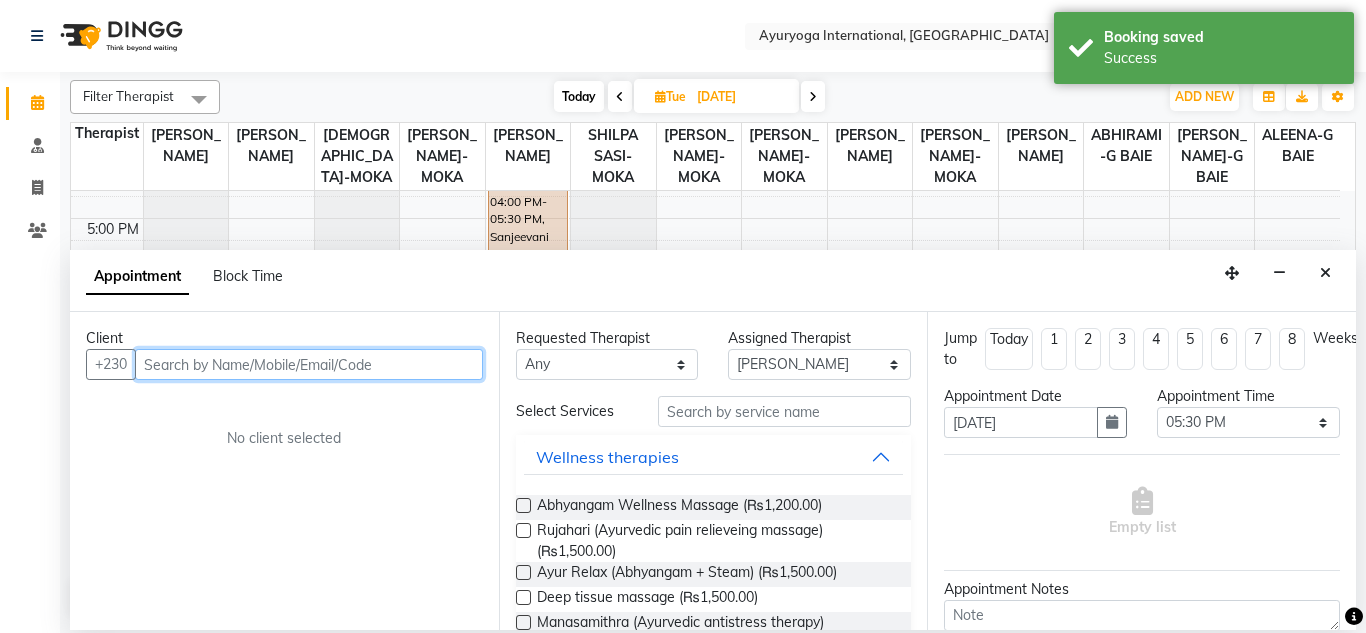 paste on "52591958" 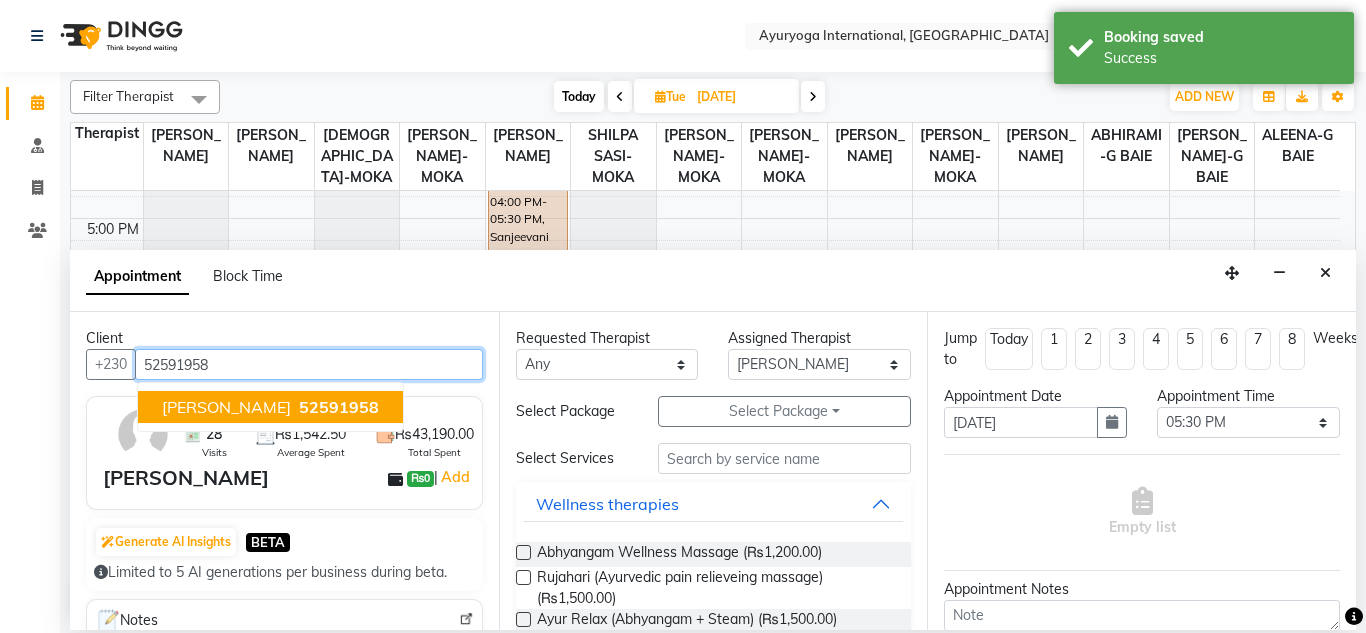 click on "Yajjadeo Lotun" at bounding box center [226, 407] 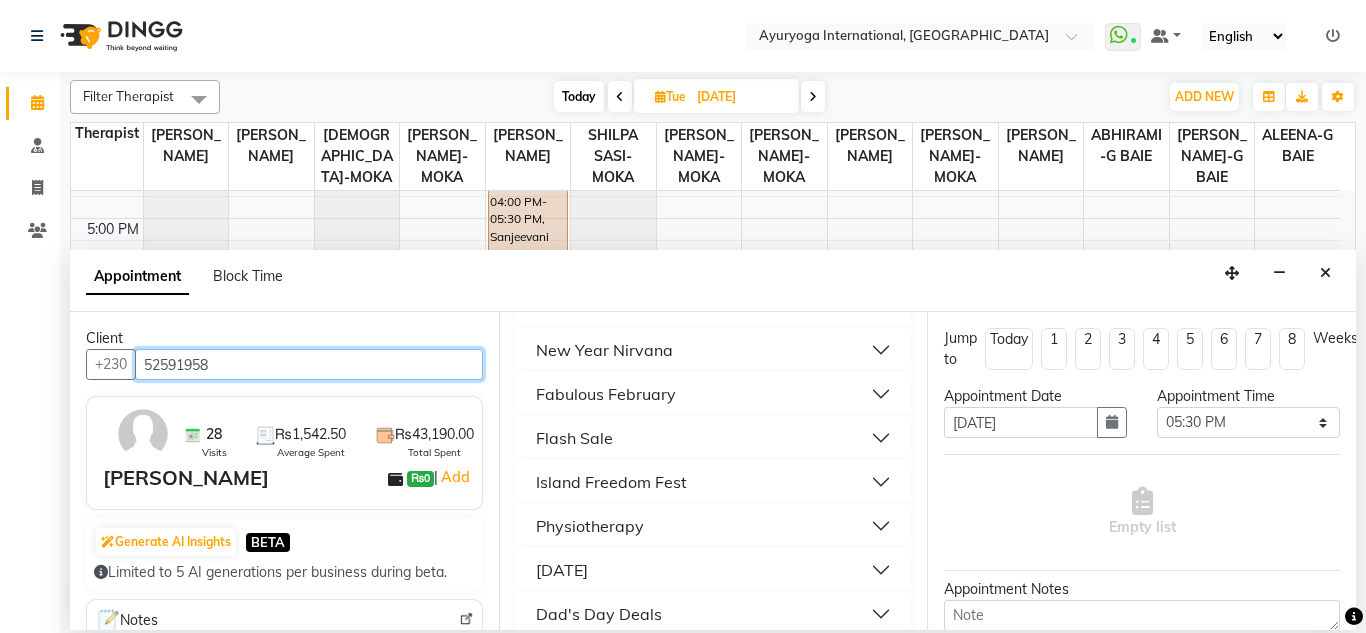 scroll, scrollTop: 2003, scrollLeft: 0, axis: vertical 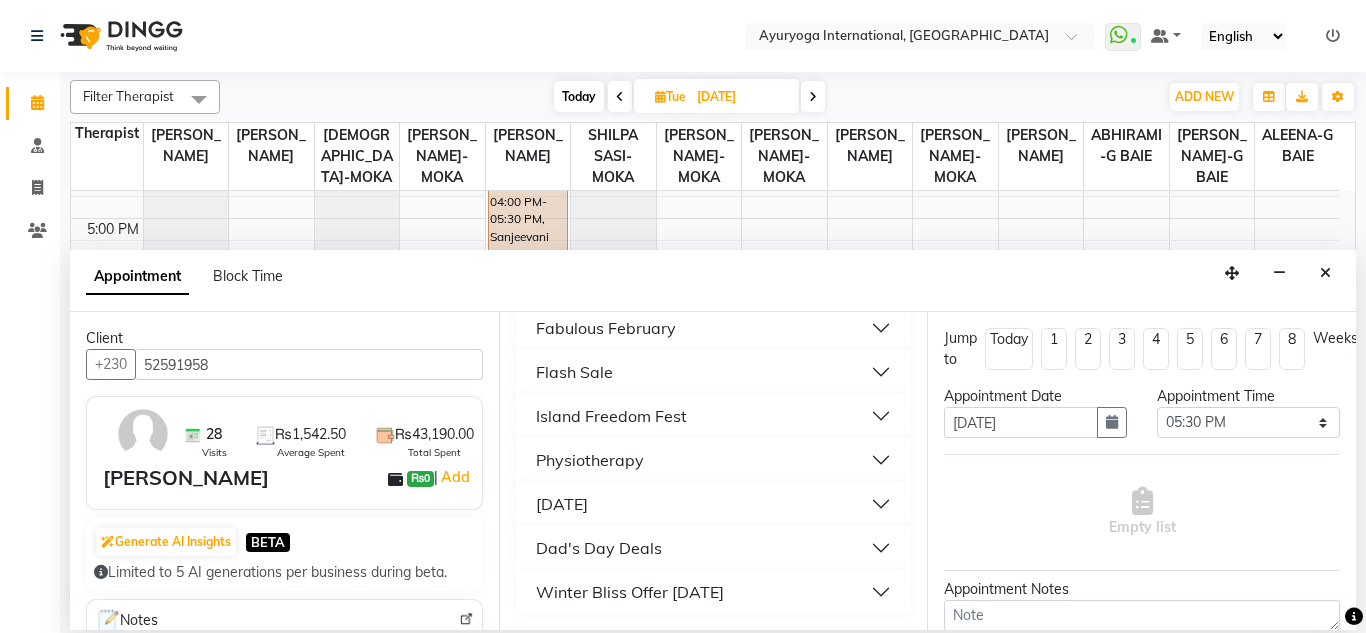 click on "Physiotherapy" at bounding box center (714, 460) 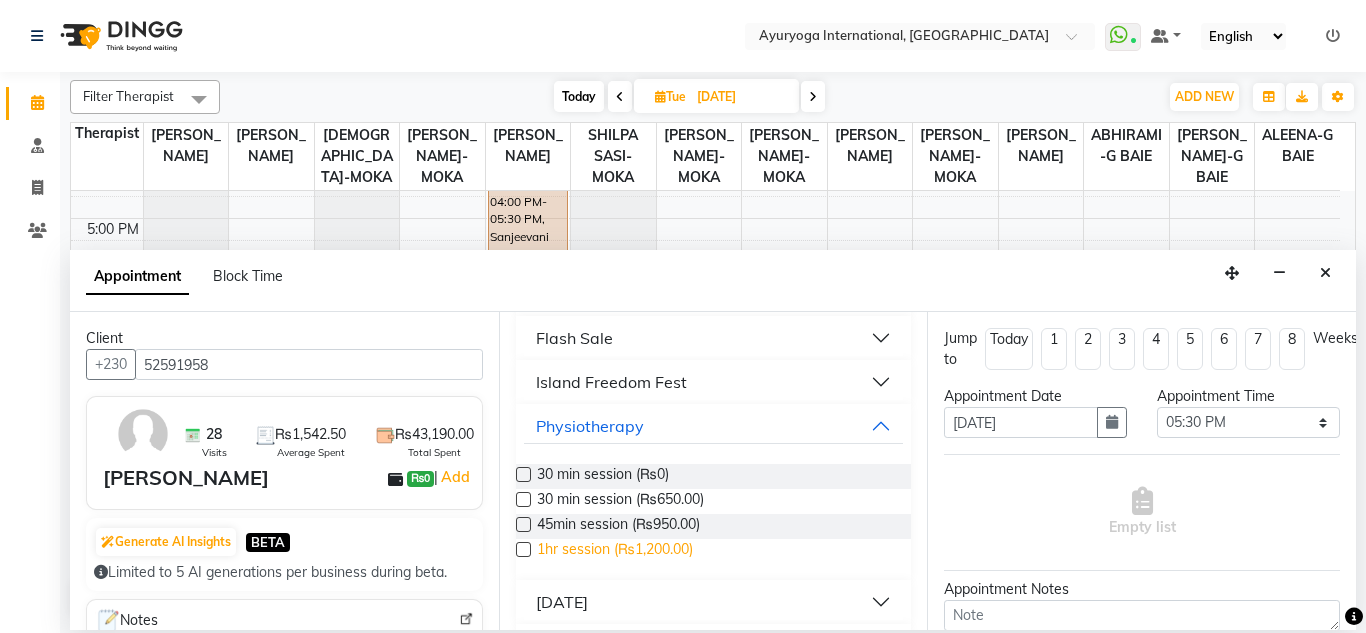 click on "1hr session (₨1,200.00)" at bounding box center [615, 551] 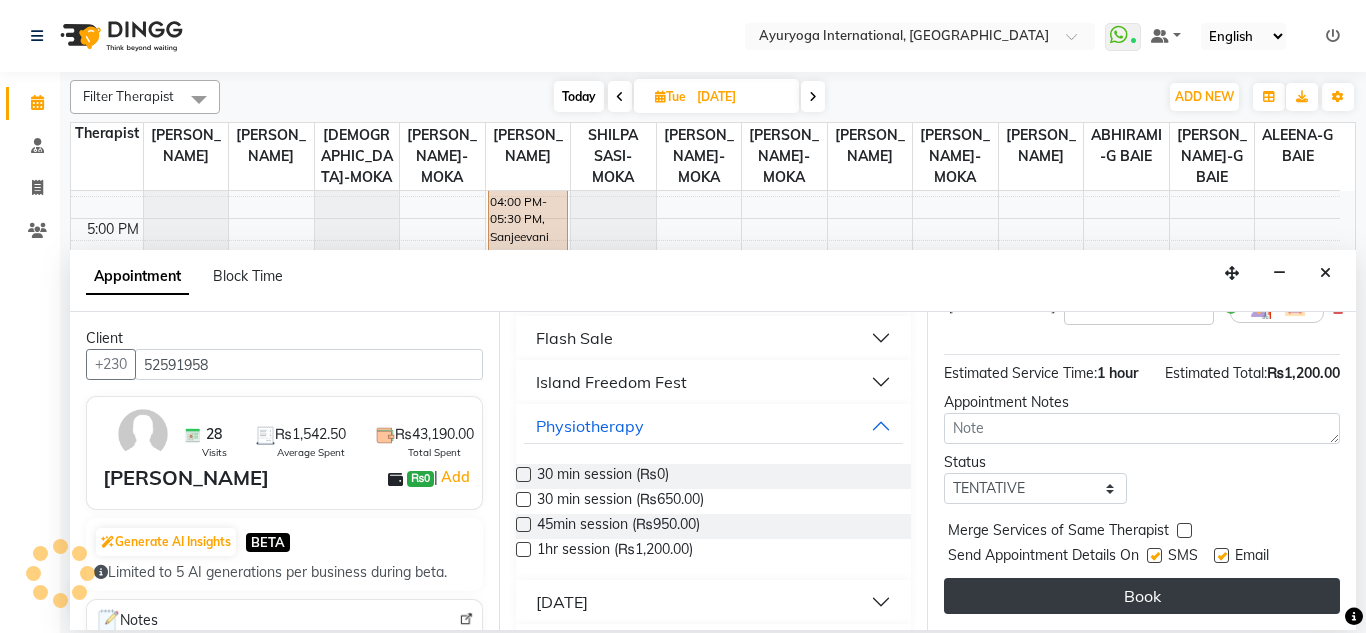 scroll, scrollTop: 267, scrollLeft: 1, axis: both 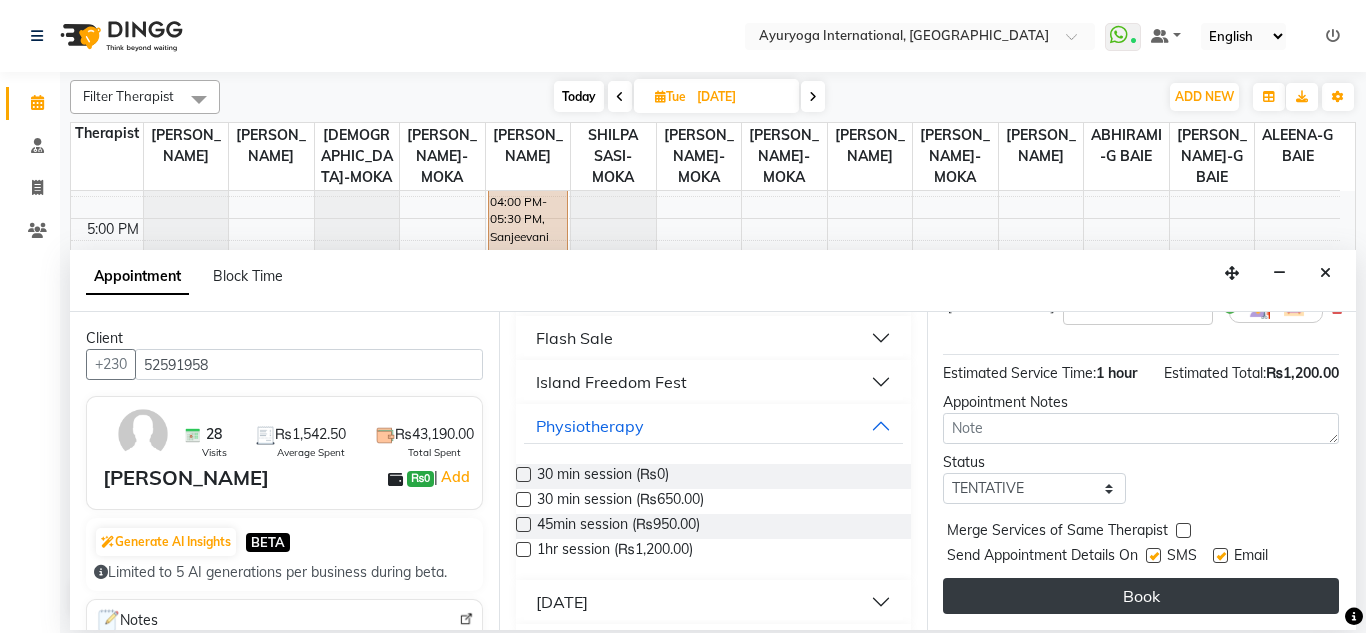 click on "Book" at bounding box center [1141, 596] 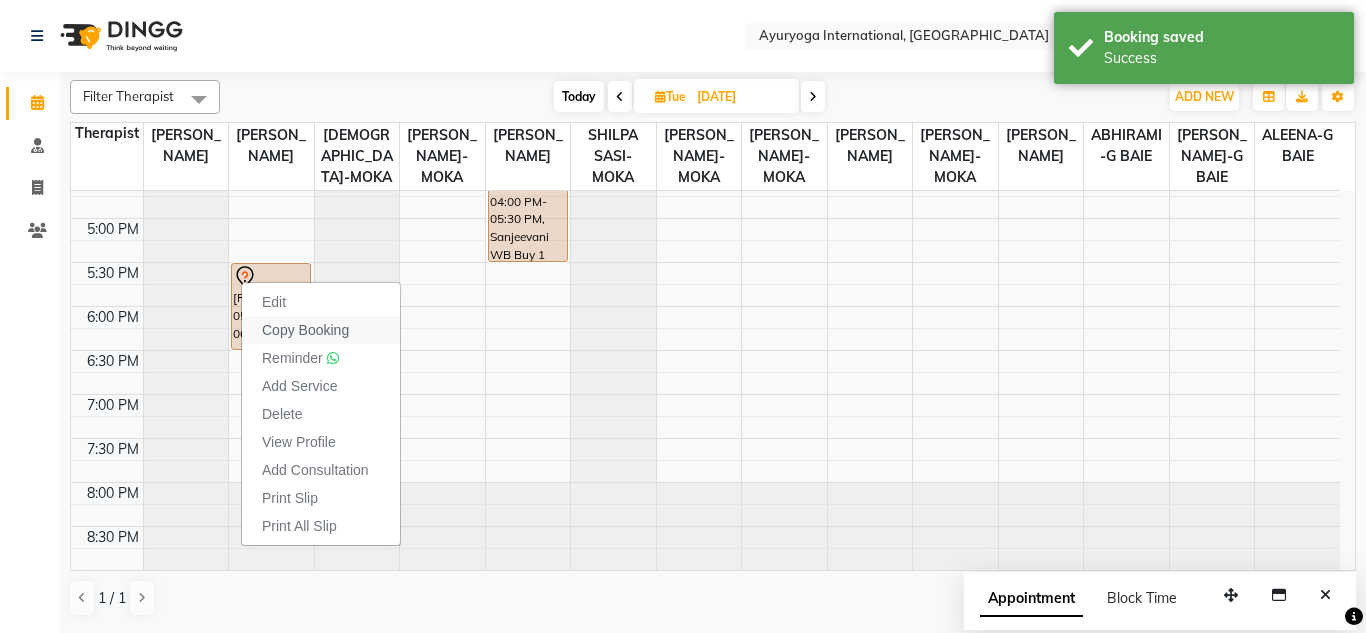 click on "Copy Booking" at bounding box center [305, 330] 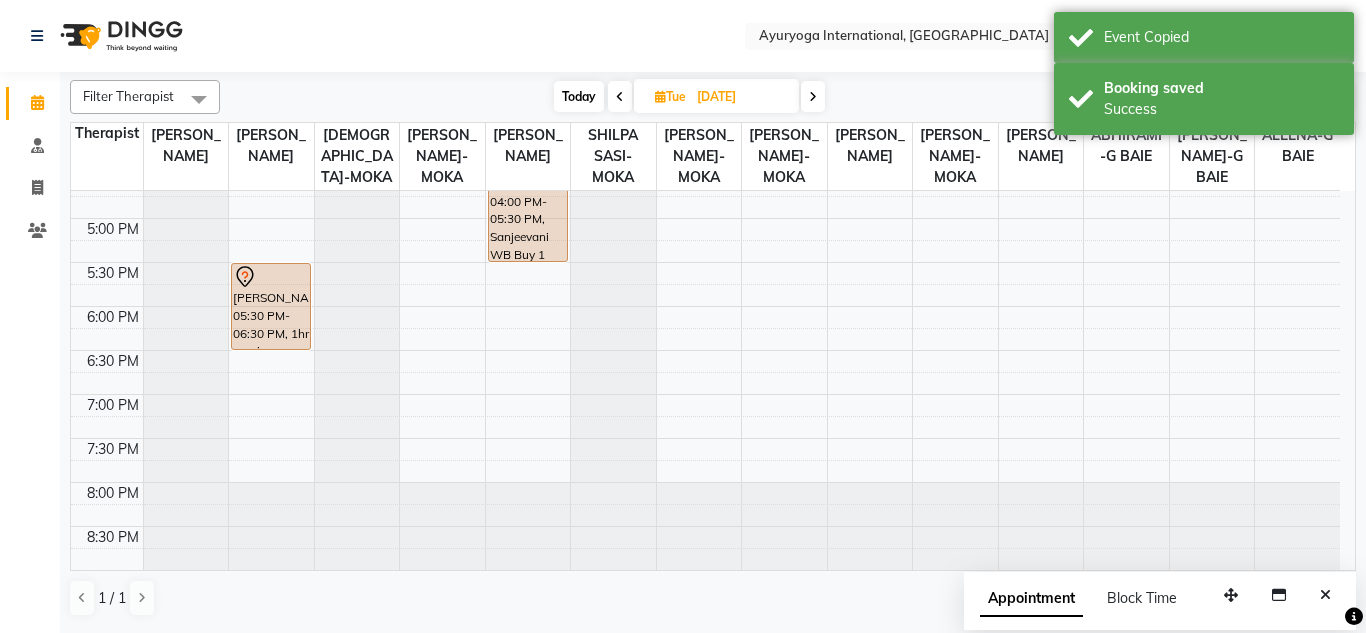 click on "7:00 AM 7:30 AM 8:00 AM 8:30 AM 9:00 AM 9:30 AM 10:00 AM 10:30 AM 11:00 AM 11:30 AM 12:00 PM 12:30 PM 1:00 PM 1:30 PM 2:00 PM 2:30 PM 3:00 PM 3:30 PM 4:00 PM 4:30 PM 5:00 PM 5:30 PM 6:00 PM 6:30 PM 7:00 PM 7:30 PM 8:00 PM 8:30 PM             Yajjadeo Lotun, 05:30 PM-06:30 PM, 1hr session             Mrs Seebaruth, 04:00 PM-05:30 PM, Sanjeevani WB Buy 1 Get 1              Aseema, 09:30 AM-11:30 AM, Winter Bliss Flash Sale (Abhyangam + Herbal Pouch + Ksheeradhara)             Mohanut, 09:30 AM-11:00 AM, Navajeevan WB Buy 1 Get 1             Mohanut, 09:30 AM-11:00 AM, Navajeevan WB Buy 1 Get 1" at bounding box center (705, -46) 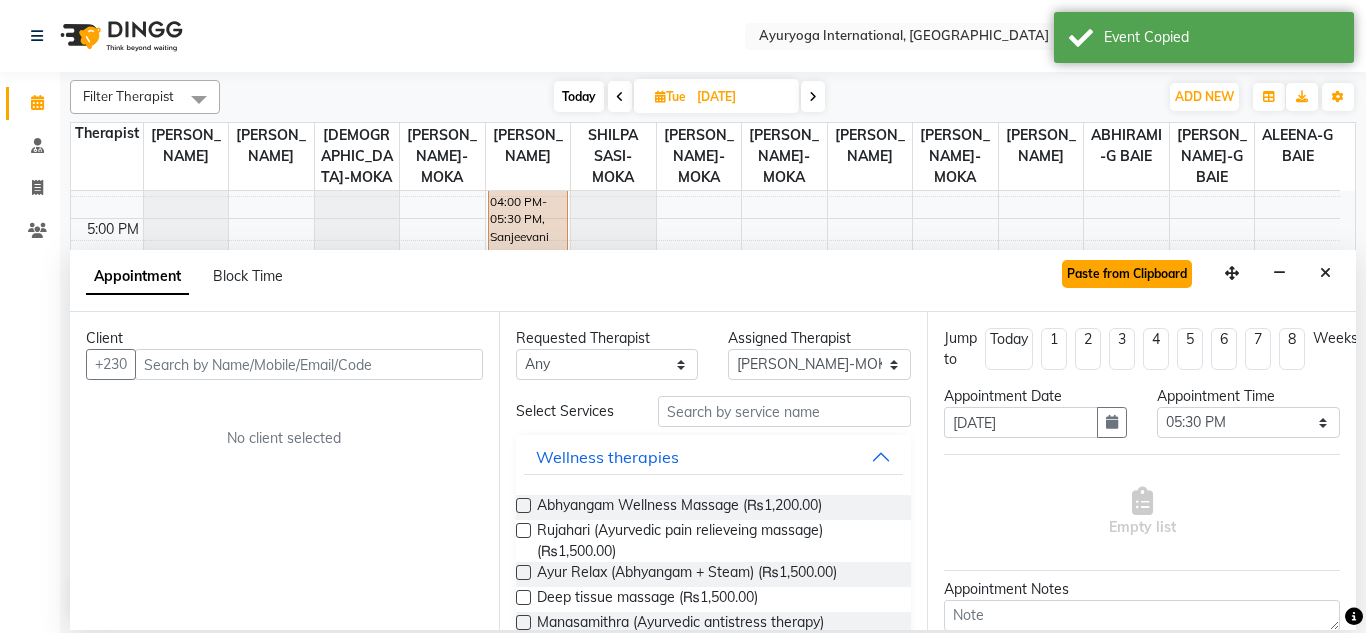 click on "Paste from Clipboard" at bounding box center [1127, 274] 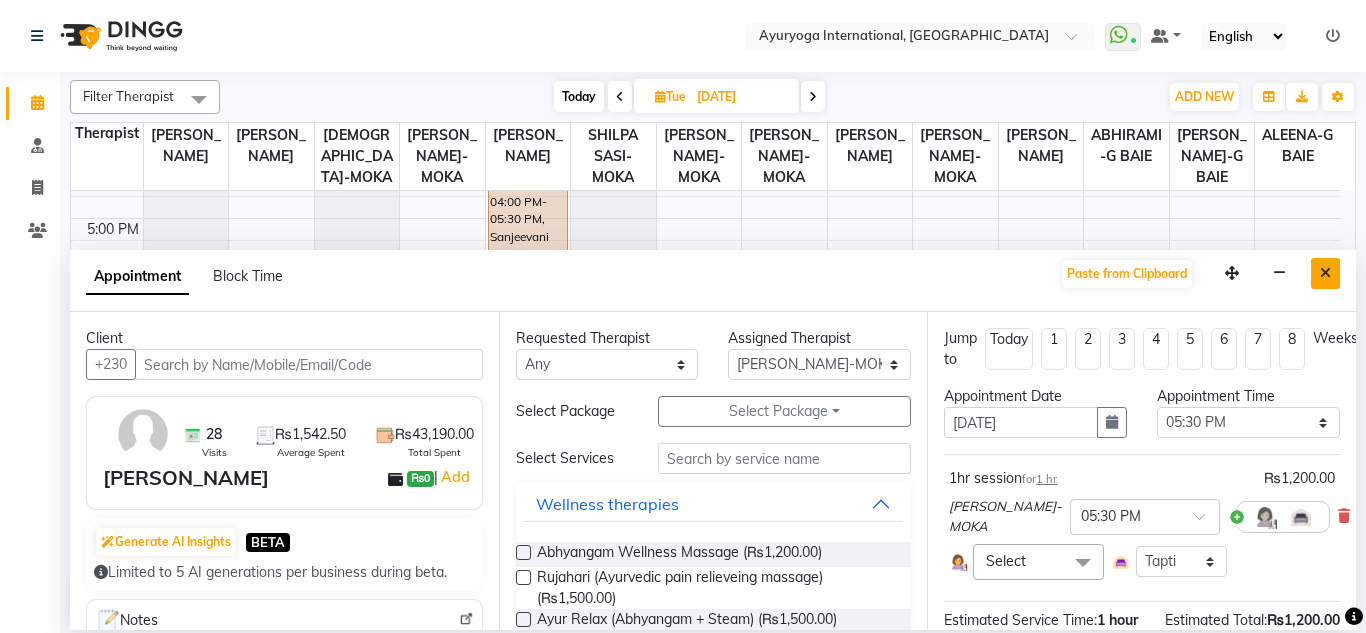 click at bounding box center [1325, 273] 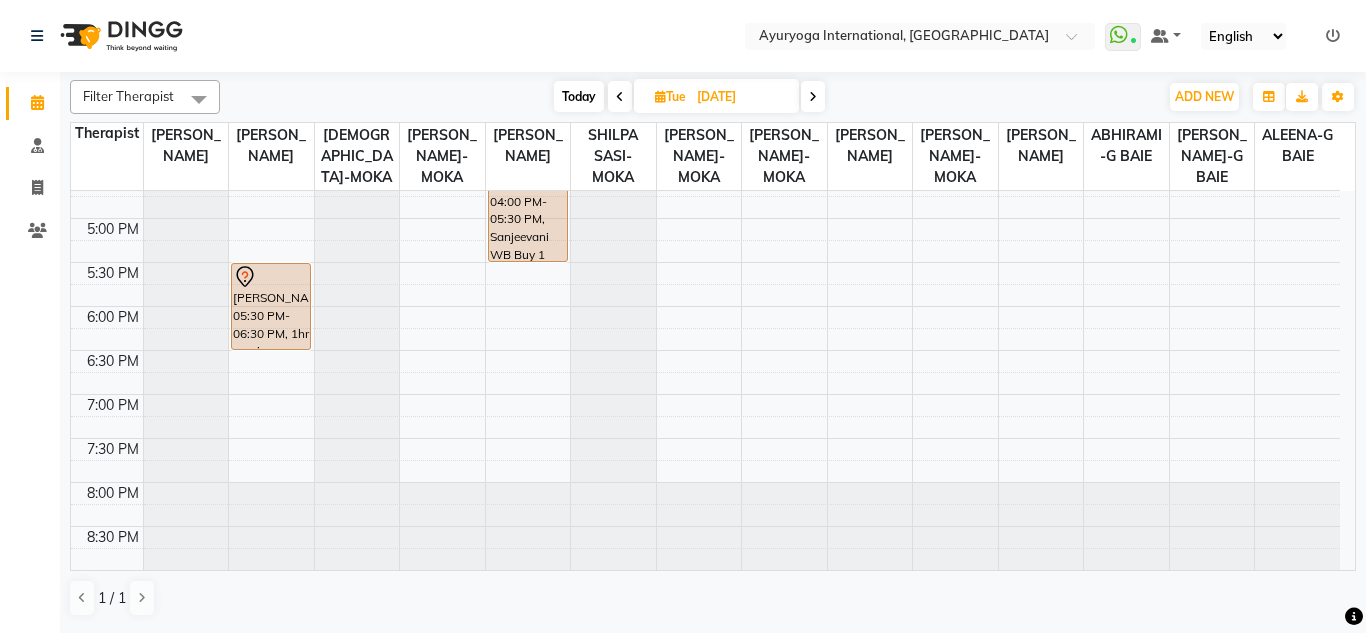click on "Today" at bounding box center [579, 96] 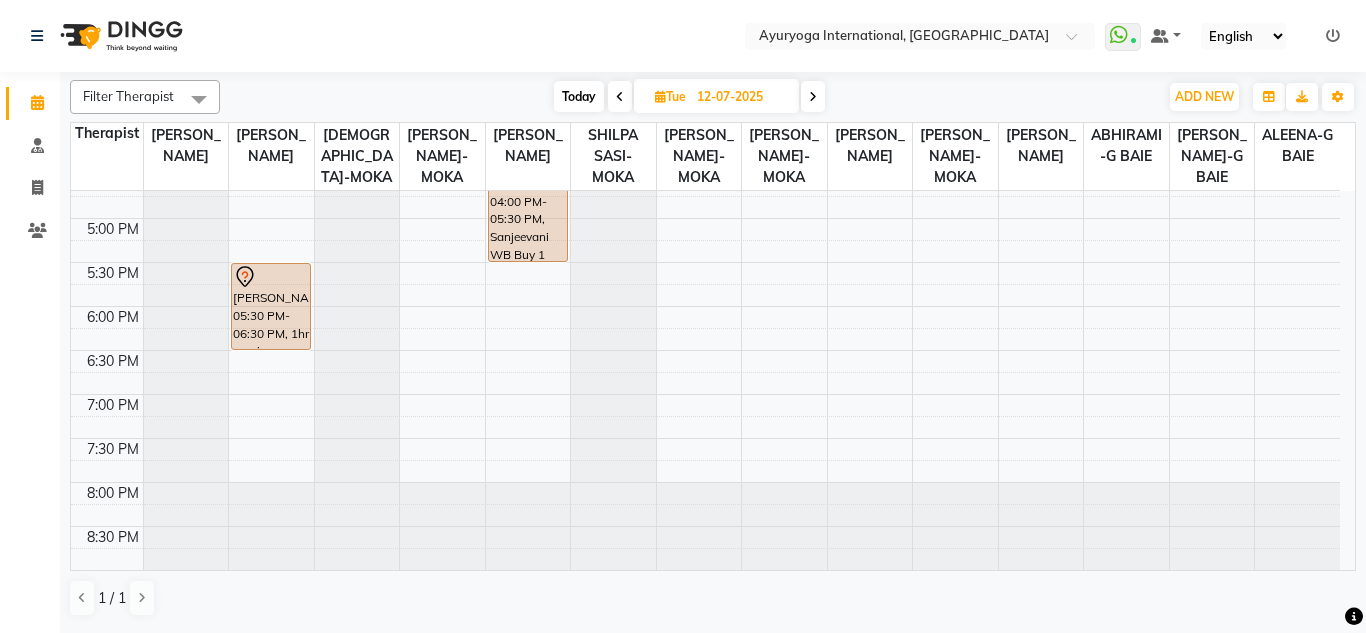 scroll, scrollTop: 0, scrollLeft: 0, axis: both 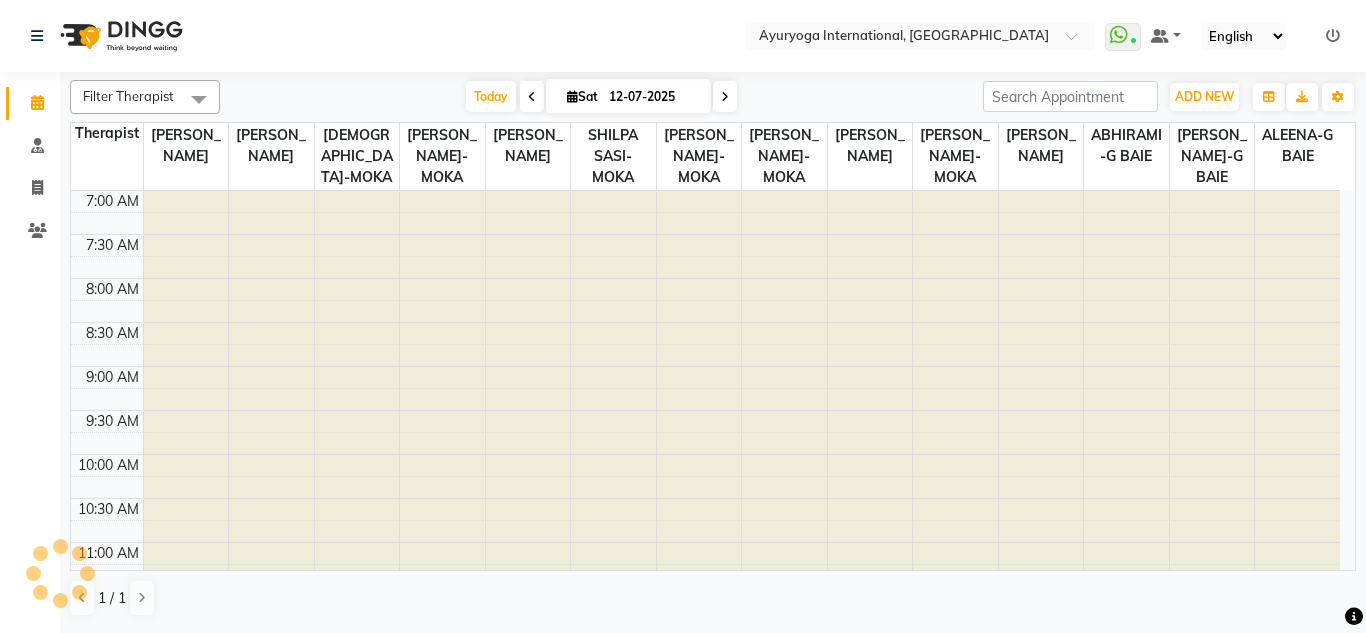 click on "Select Location × Ayuryoga International, Mount Ory Rd  WhatsApp Status  ✕ Status:  Connected Most Recent Message: 12-07-2025     10:15 AM Recent Service Activity: 12-07-2025     10:15 AM Default Panel My Panel English ENGLISH Español العربية मराठी हिंदी ગુજરાતી தமிழ் 中文 Notifications nothing to show" 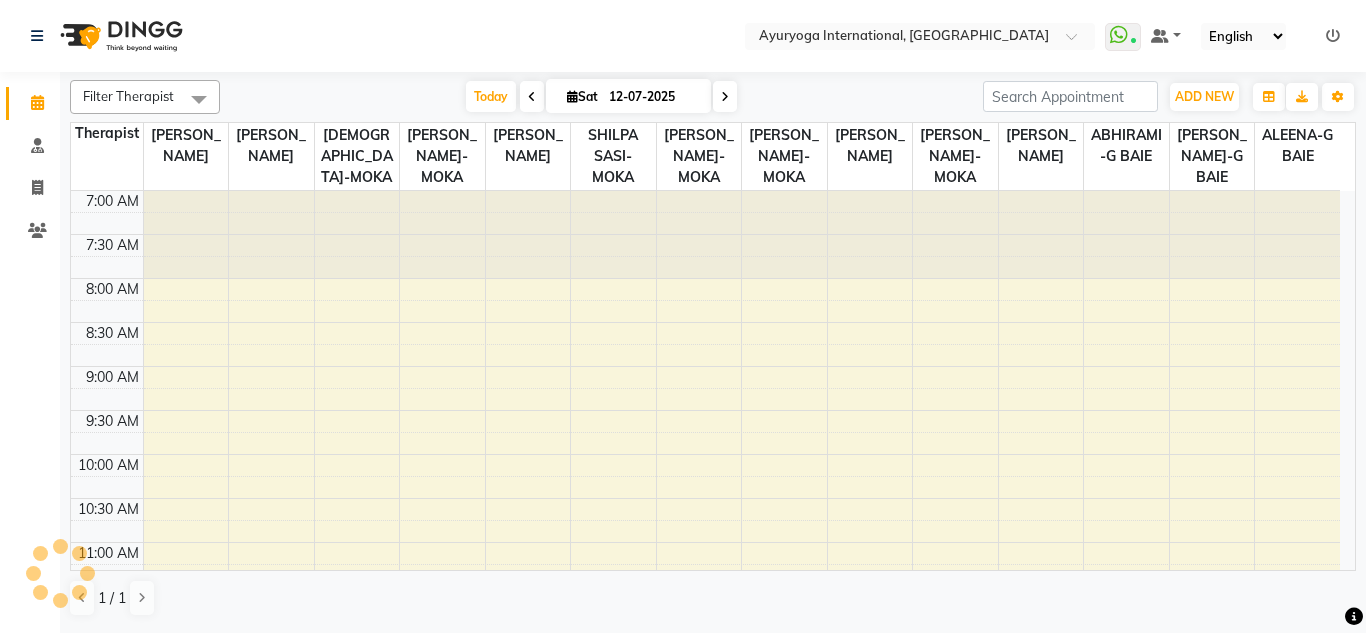 scroll, scrollTop: 353, scrollLeft: 0, axis: vertical 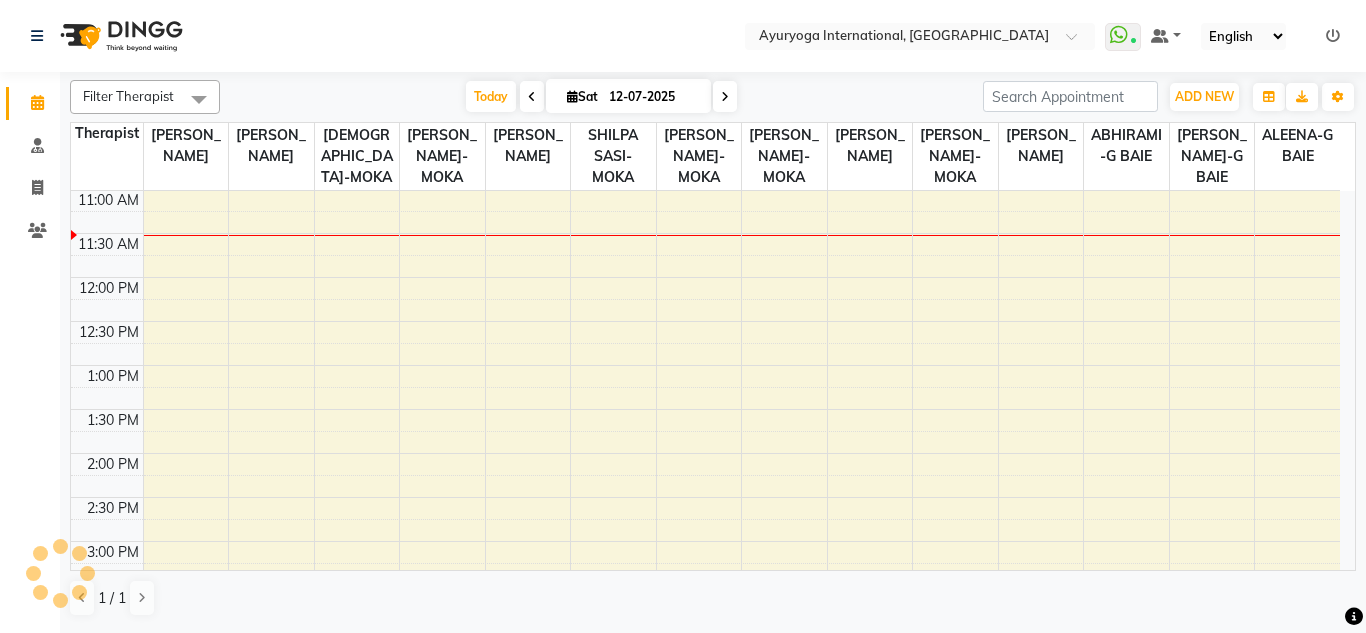 click on "Select Location × Ayuryoga International, Mount Ory Rd  WhatsApp Status  ✕ Status:  Connected Most Recent Message: 12-07-2025     10:15 AM Recent Service Activity: 12-07-2025     10:15 AM Default Panel My Panel English ENGLISH Español العربية मराठी हिंदी ગુજરાતી தமிழ் 中文 Notifications nothing to show" 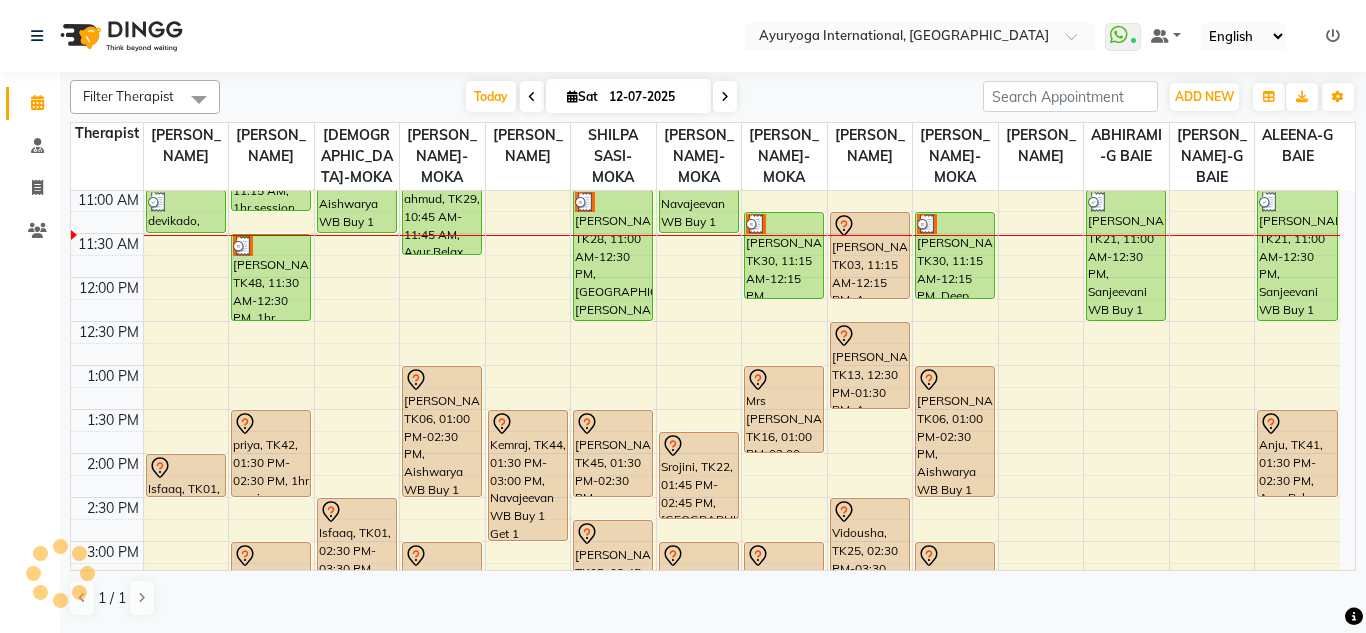 click on "Filter Therapist Select All ABHIRAMI-G BAIE [PERSON_NAME]-MOKA [PERSON_NAME]-MOKA ALEENA-G [GEOGRAPHIC_DATA][PERSON_NAME]-MOKA [PERSON_NAME]-MOKA [PERSON_NAME]-MOKA [PERSON_NAME]-MOKA [PERSON_NAME]-MOKA [PERSON_NAME]-MOKA SHILPA SASI-MOKA [PERSON_NAME]-G BAIE [PERSON_NAME]-G BAIE VISHNU-MOKA [DATE]  [DATE] Toggle Dropdown Add Appointment Add Invoice Add Client Toggle Dropdown Add Appointment Add Invoice Add Client ADD NEW Toggle Dropdown Add Appointment Add Invoice Add Client Filter Therapist Select All ABHIRAMI-G BAIE [PERSON_NAME]-MOKA [PERSON_NAME]-MOKA ALEENA-G [GEOGRAPHIC_DATA][PERSON_NAME]-MOKA [PERSON_NAME]-MOKA [PERSON_NAME]-MOKA [PERSON_NAME]-MOKA [PERSON_NAME]-MOKA [PERSON_NAME]-MOKA SHILPA SASI-MOKA [PERSON_NAME]-G BAIE [PERSON_NAME]-G BAIE VISHNU-MOKA Group By  Staff View   Room View  View as Vertical  Vertical - Week View  Horizontal  Horizontal - Week View  List  Toggle Dropdown Calendar Settings Manage Tags   Arrange Therapists   Reset Therapists  Full Screen Appointment Form Zoom 100% Staff/Room Display Count 14 Therapist [PERSON_NAME]-MOKA [PERSON_NAME]-MOKA VISHNU-MOKA [PERSON_NAME]-MOKA [PERSON_NAME]-MOKA" 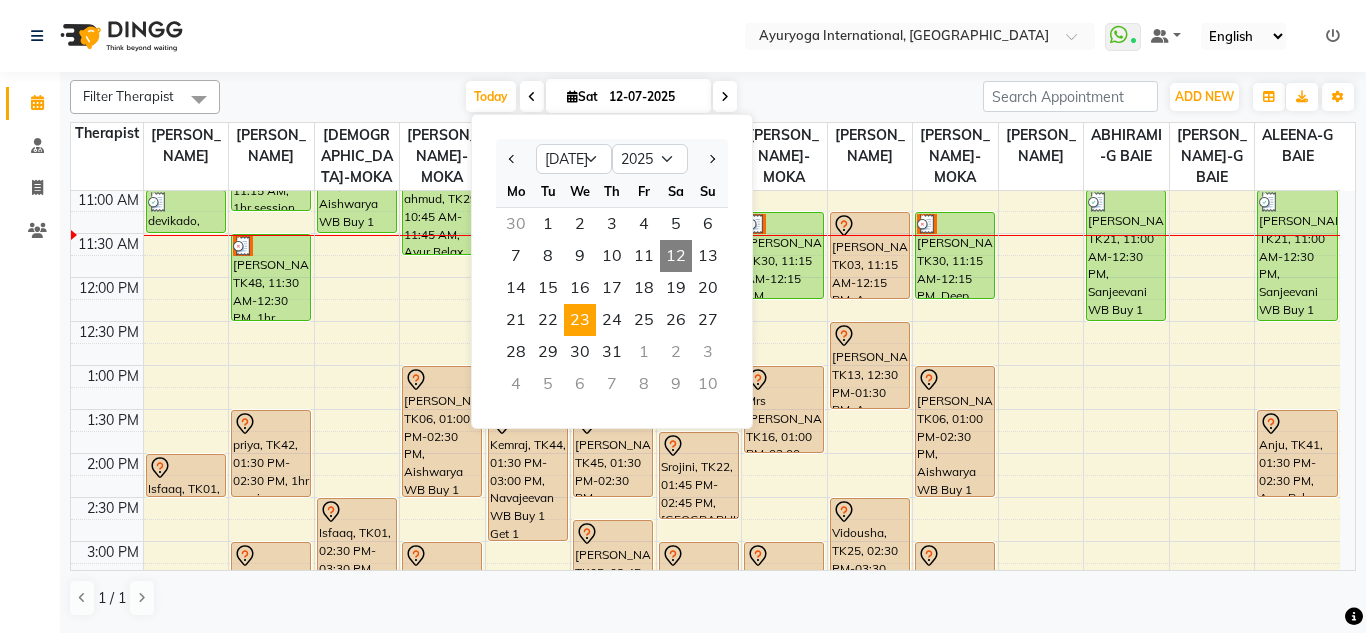 click on "23" at bounding box center (580, 320) 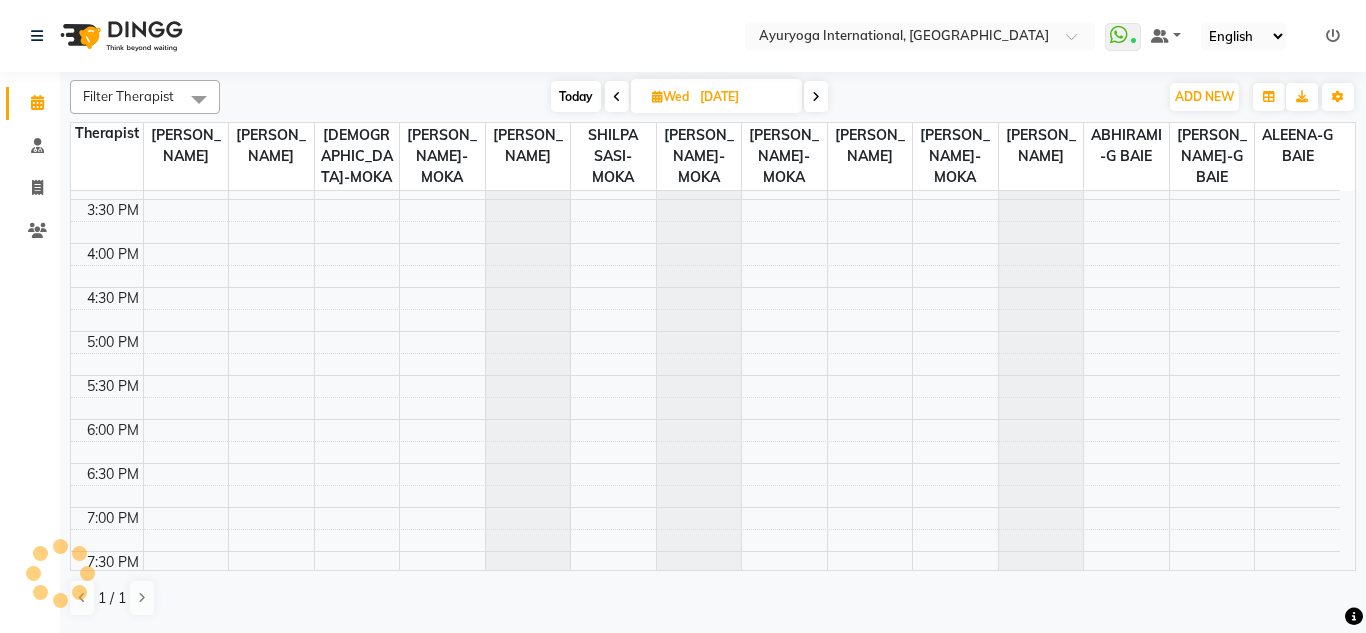 scroll, scrollTop: 753, scrollLeft: 0, axis: vertical 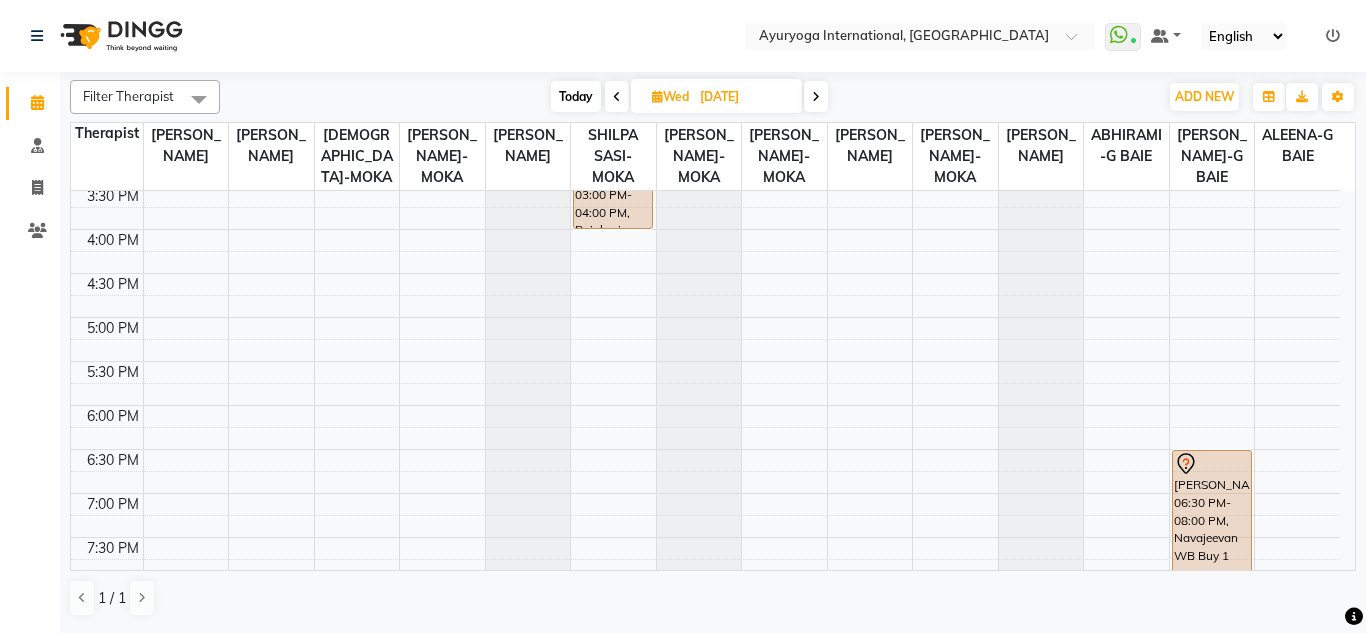 click on "23-07-2025" at bounding box center (744, 97) 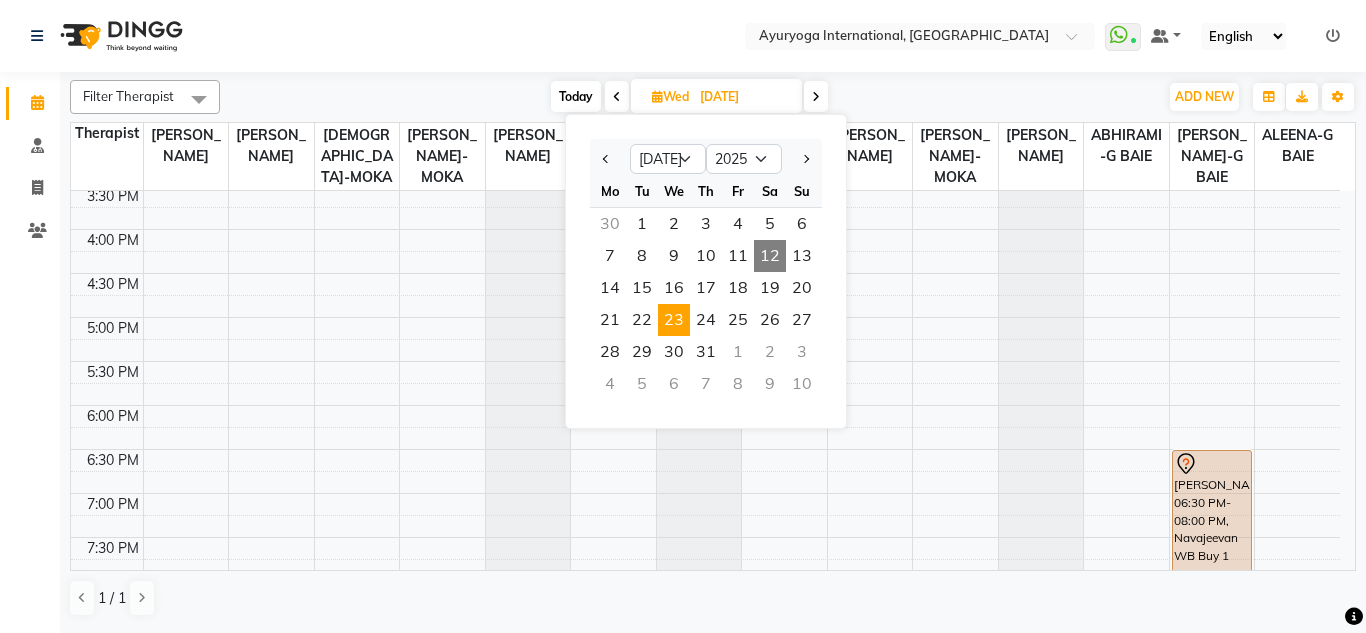 drag, startPoint x: 426, startPoint y: 94, endPoint x: 373, endPoint y: 25, distance: 87.005745 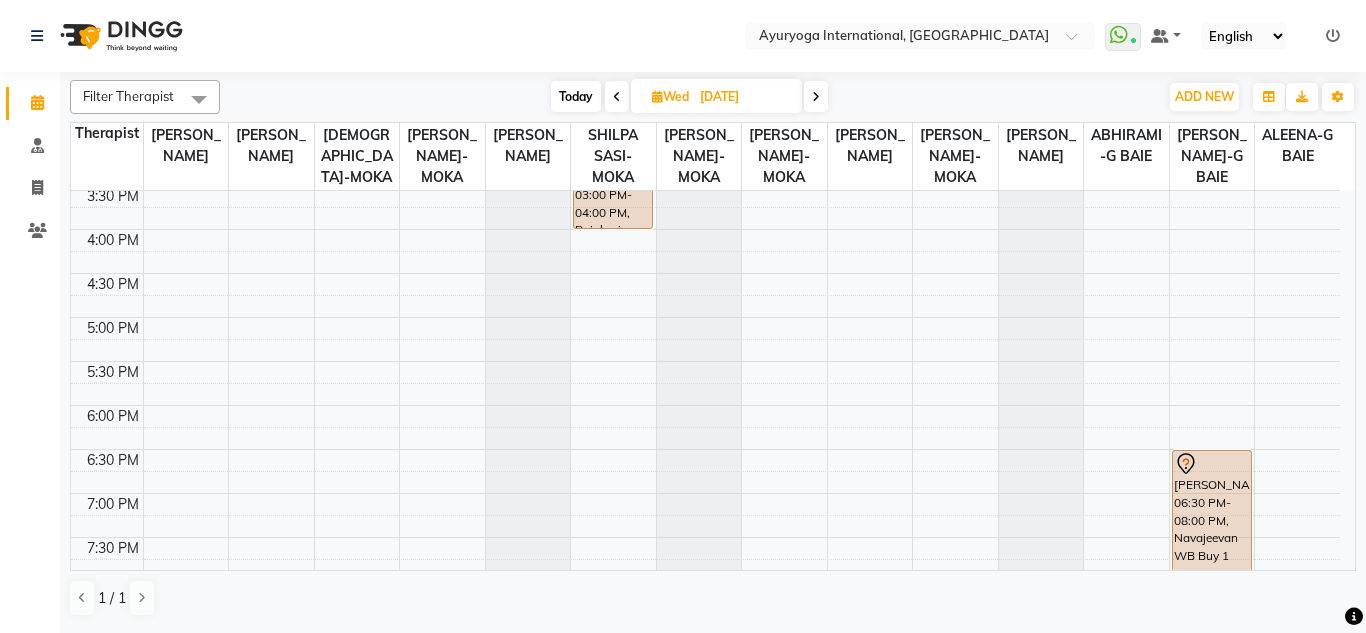 click on "Select Location × Ayuryoga International, Mount Ory Rd  WhatsApp Status  ✕ Status:  Connected Most Recent Message: 12-07-2025     10:15 AM Recent Service Activity: 12-07-2025     10:15 AM Default Panel My Panel English ENGLISH Español العربية मराठी हिंदी ગુજરાતી தமிழ் 中文 Notifications nothing to show" 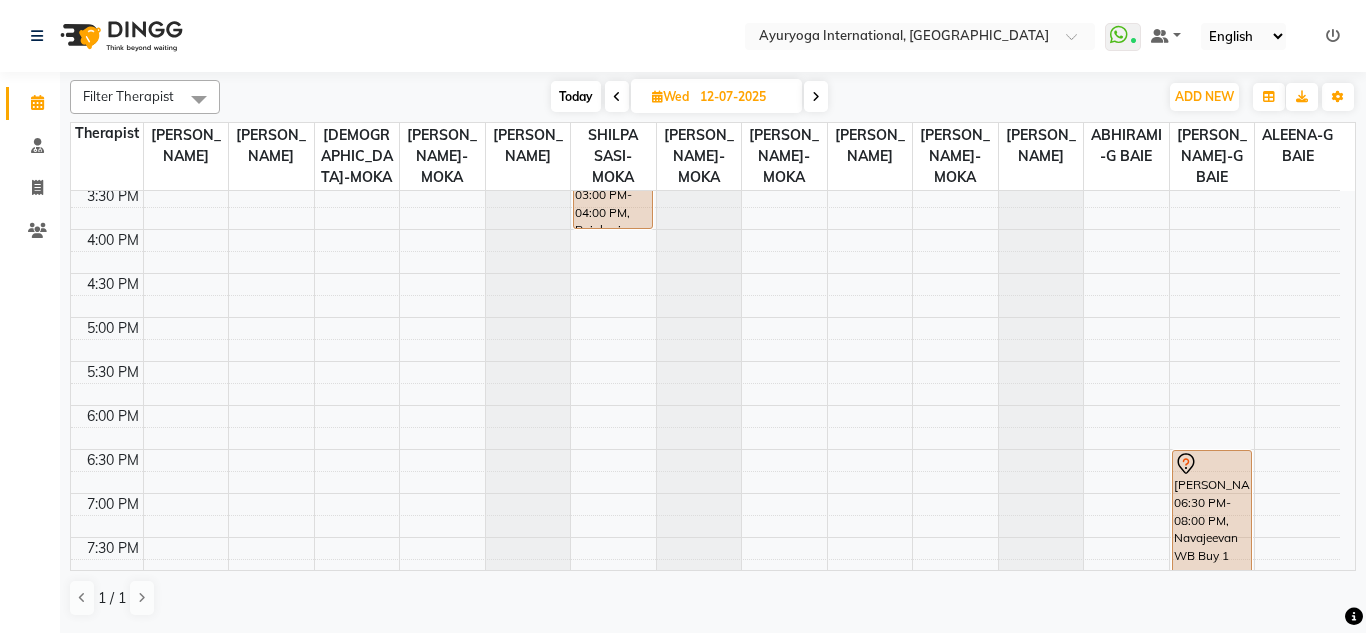 scroll, scrollTop: 0, scrollLeft: 0, axis: both 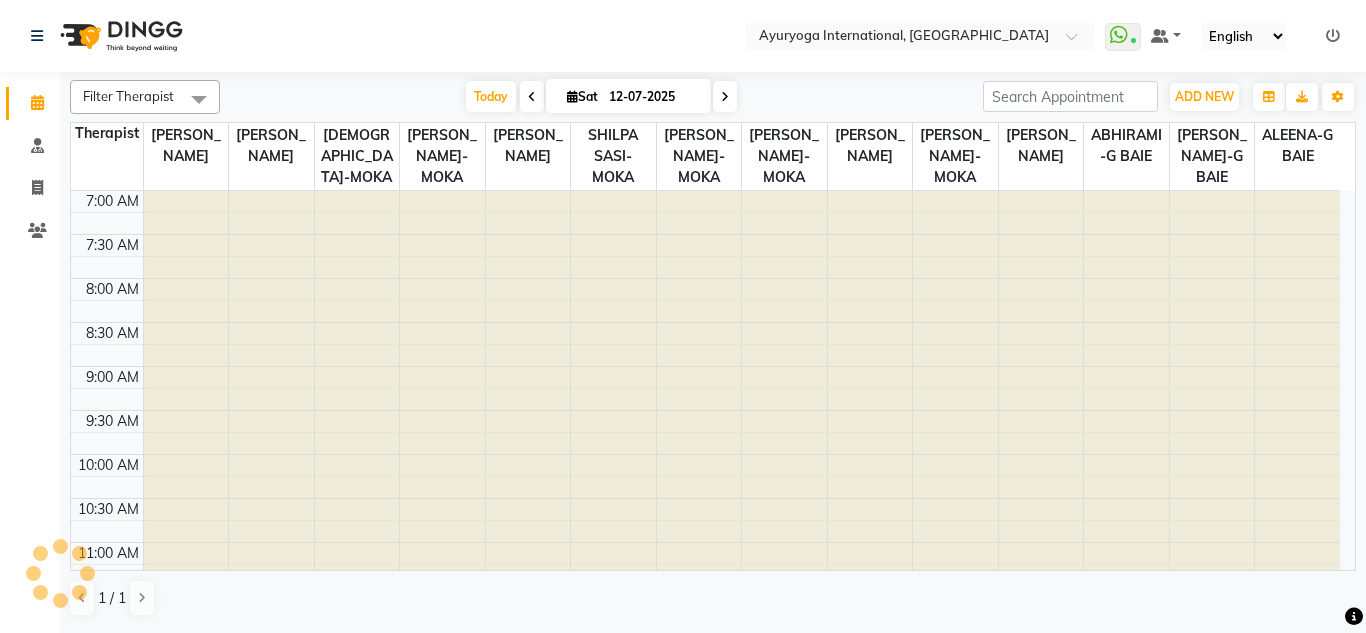 click on "Select Location × Ayuryoga International, Mount Ory Rd  WhatsApp Status  ✕ Status:  Connected Most Recent Message: 12-07-2025     10:15 AM Recent Service Activity: 12-07-2025     10:15 AM Default Panel My Panel English ENGLISH Español العربية मराठी हिंदी ગુજરાતી தமிழ் 中文 Notifications nothing to show" 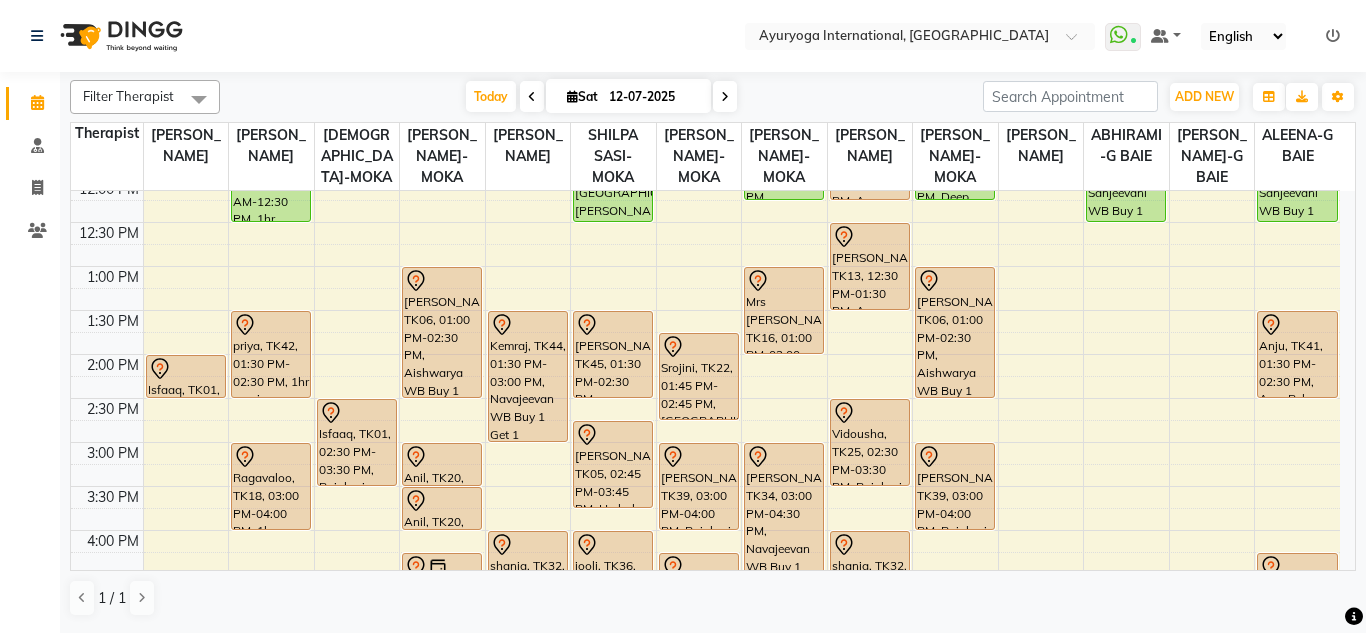 scroll, scrollTop: 453, scrollLeft: 0, axis: vertical 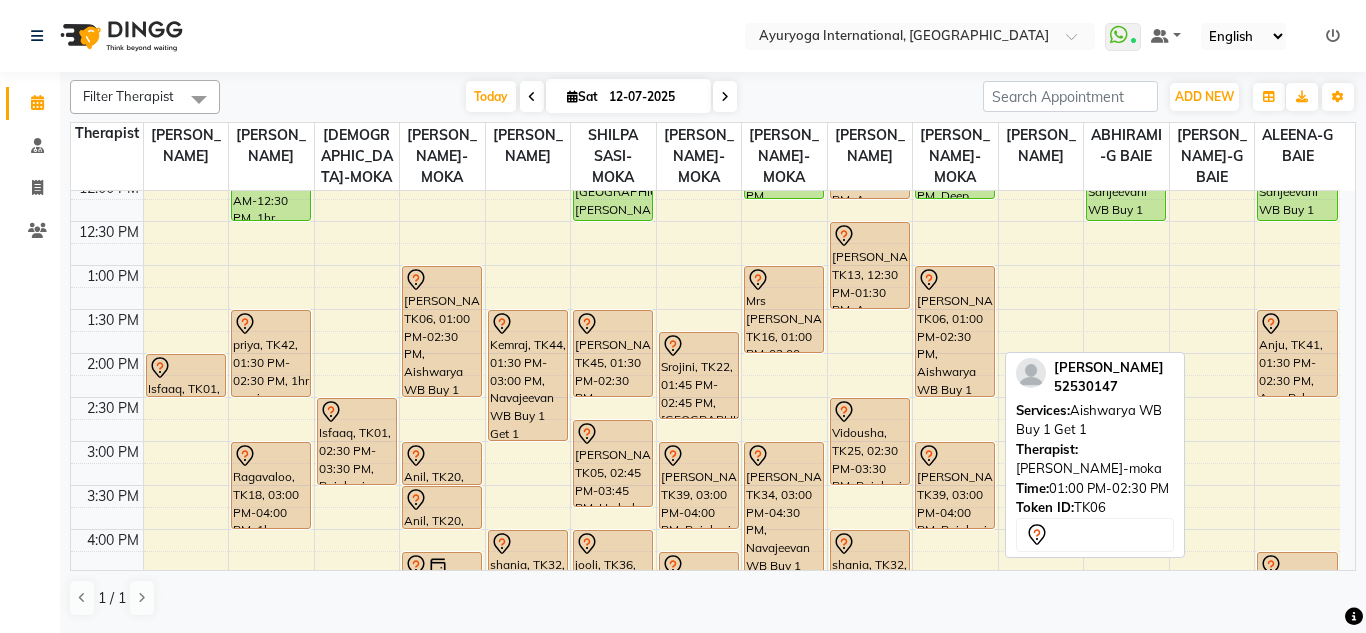 click on "[PERSON_NAME], TK06, 01:00 PM-02:30 PM, Aishwarya WB Buy 1 Get 1" at bounding box center [955, 331] 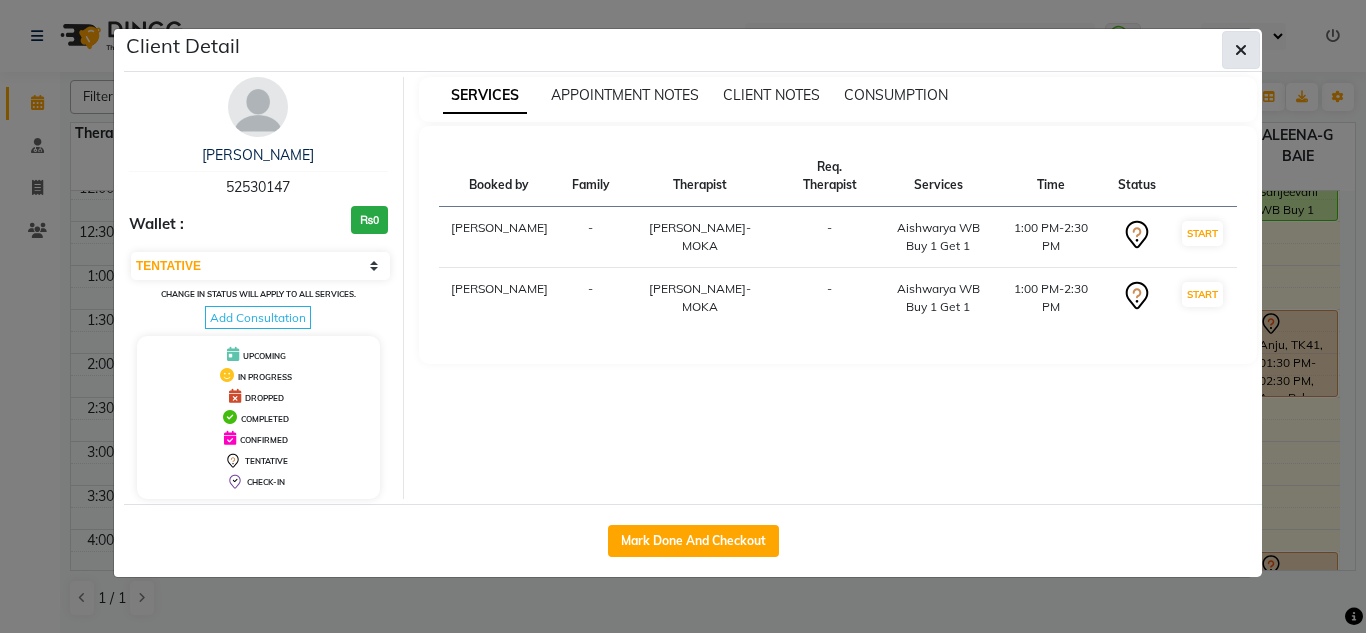 click 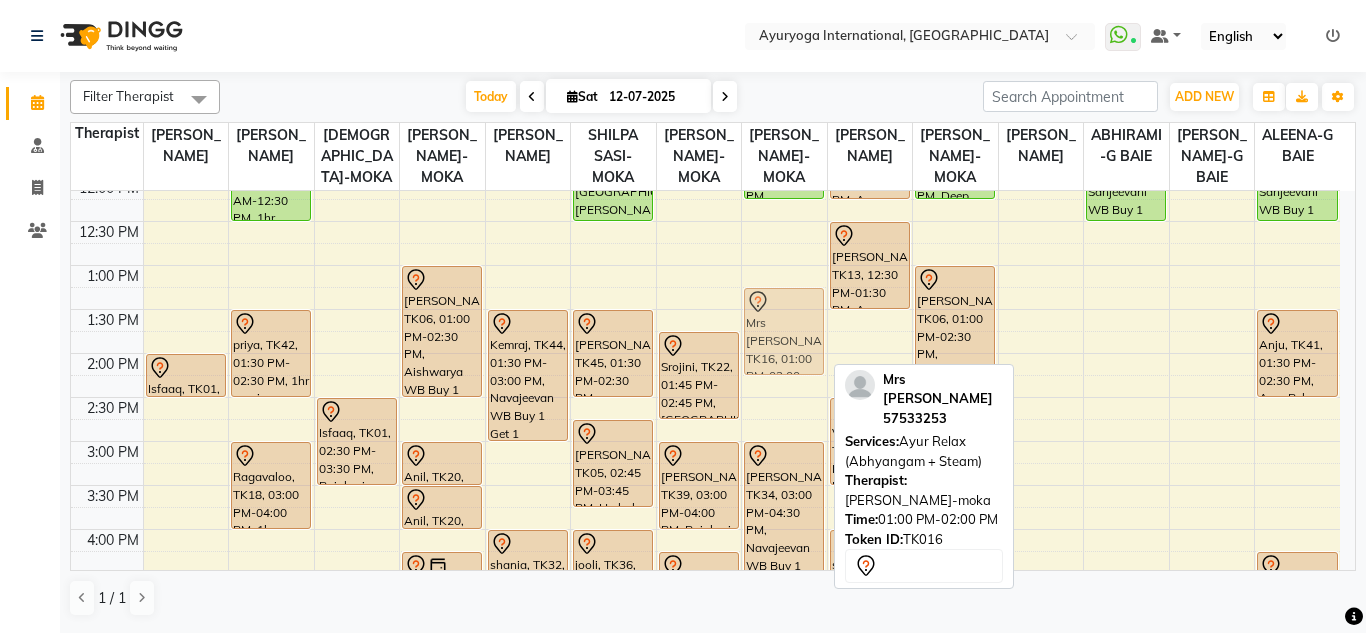 drag, startPoint x: 804, startPoint y: 337, endPoint x: 804, endPoint y: 350, distance: 13 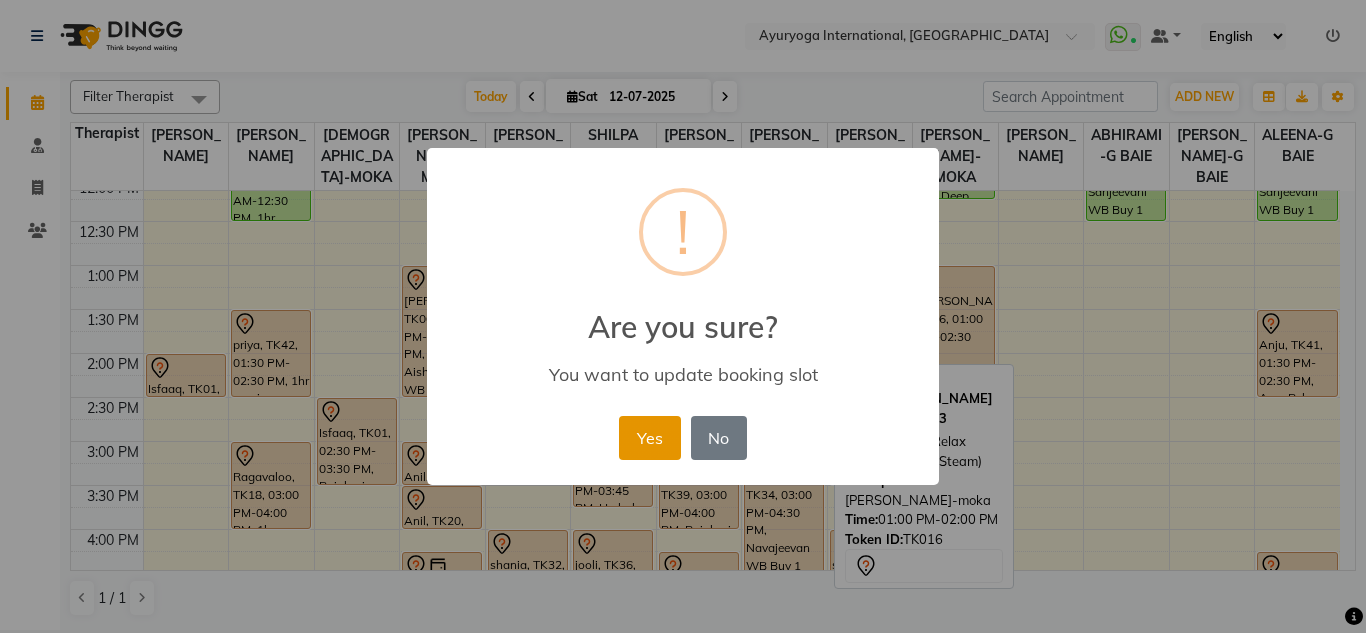 click on "Yes" at bounding box center [649, 438] 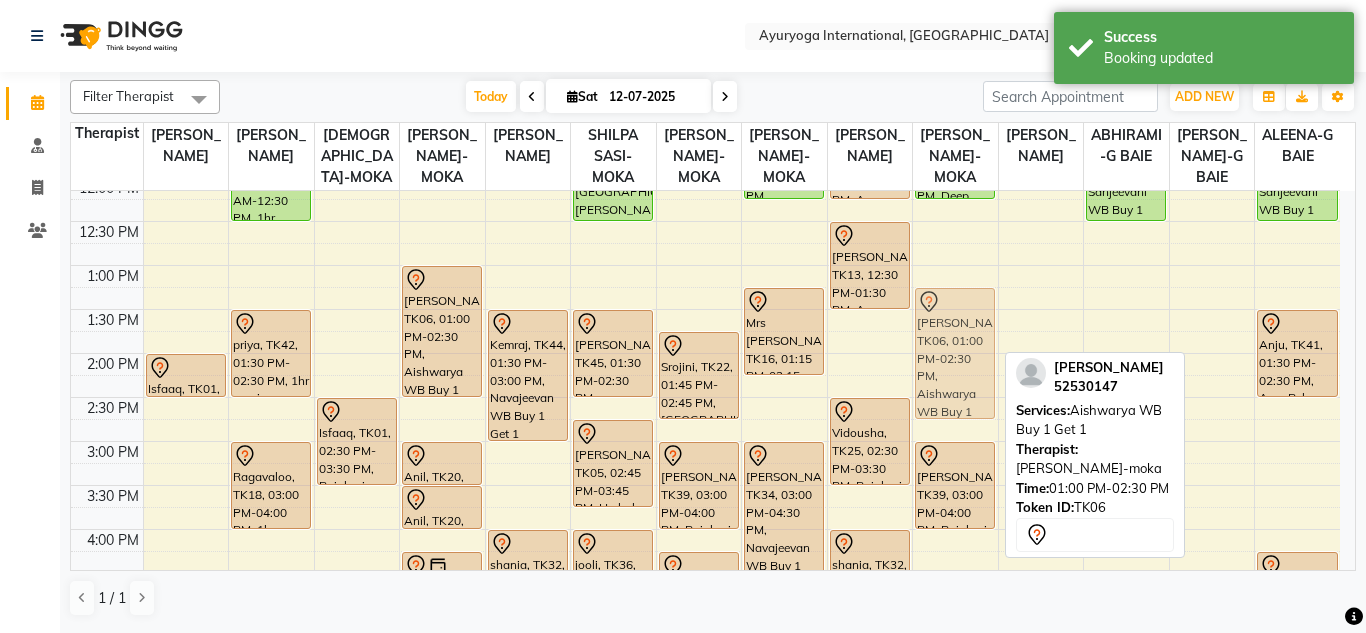 drag, startPoint x: 951, startPoint y: 326, endPoint x: 947, endPoint y: 346, distance: 20.396078 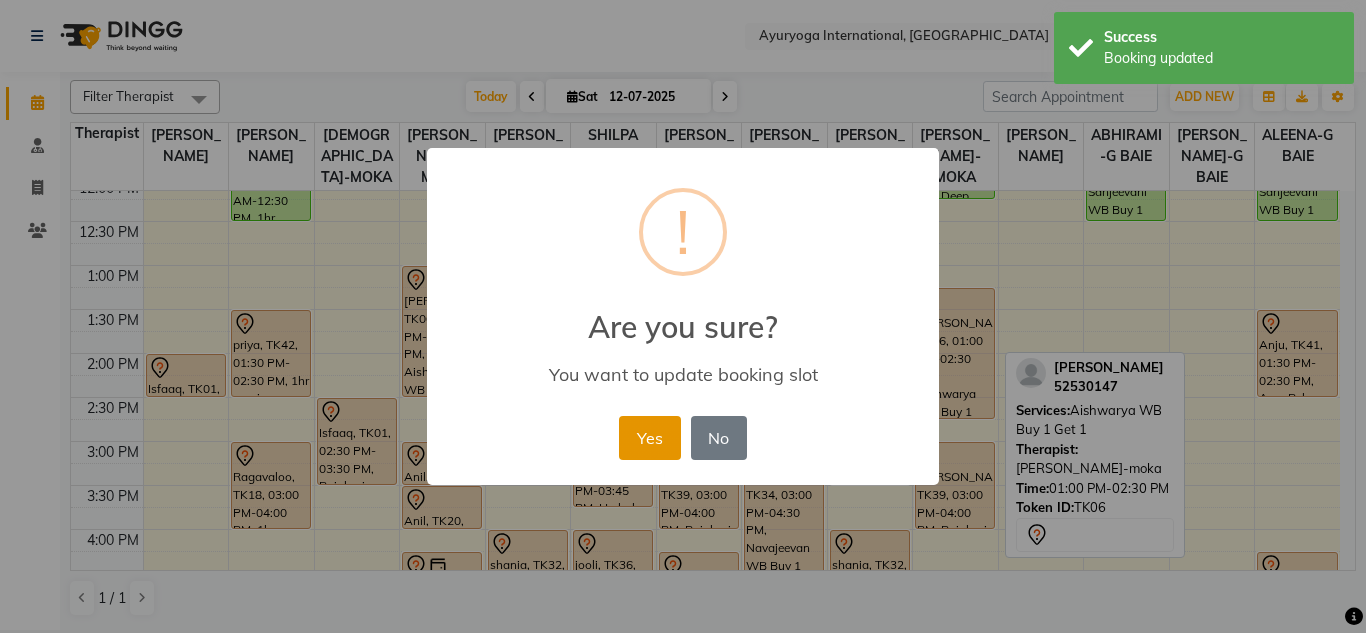 click on "Yes" at bounding box center [649, 438] 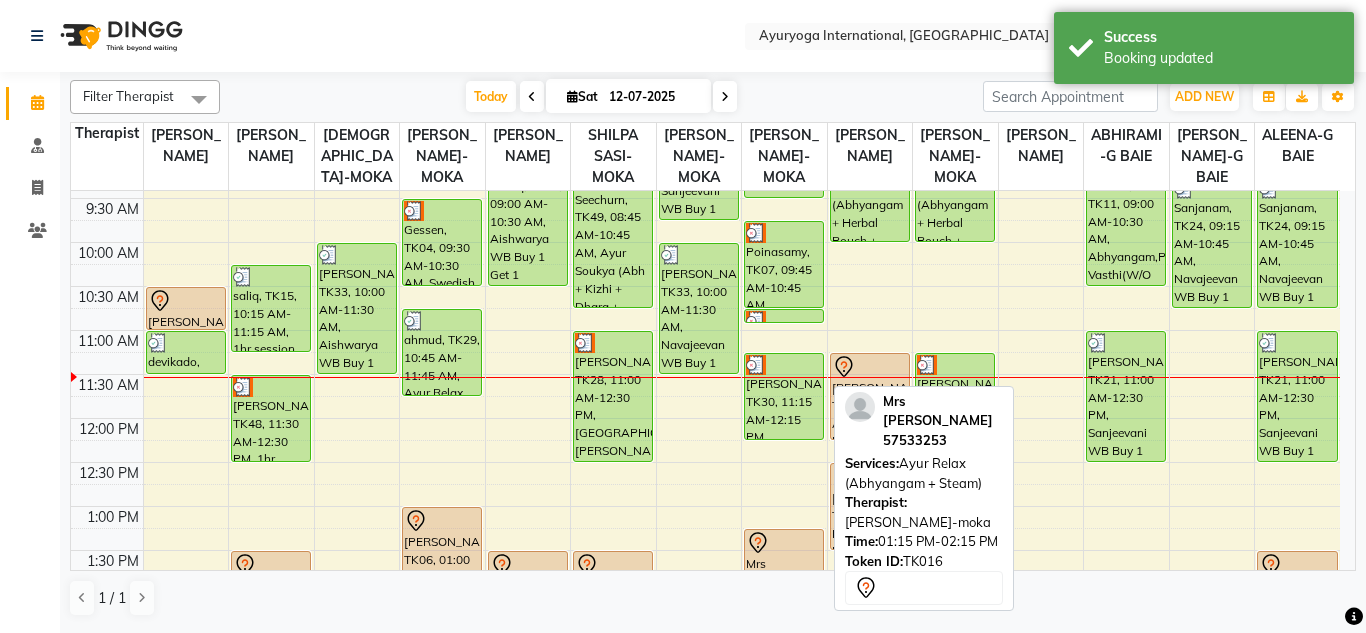 scroll, scrollTop: 153, scrollLeft: 0, axis: vertical 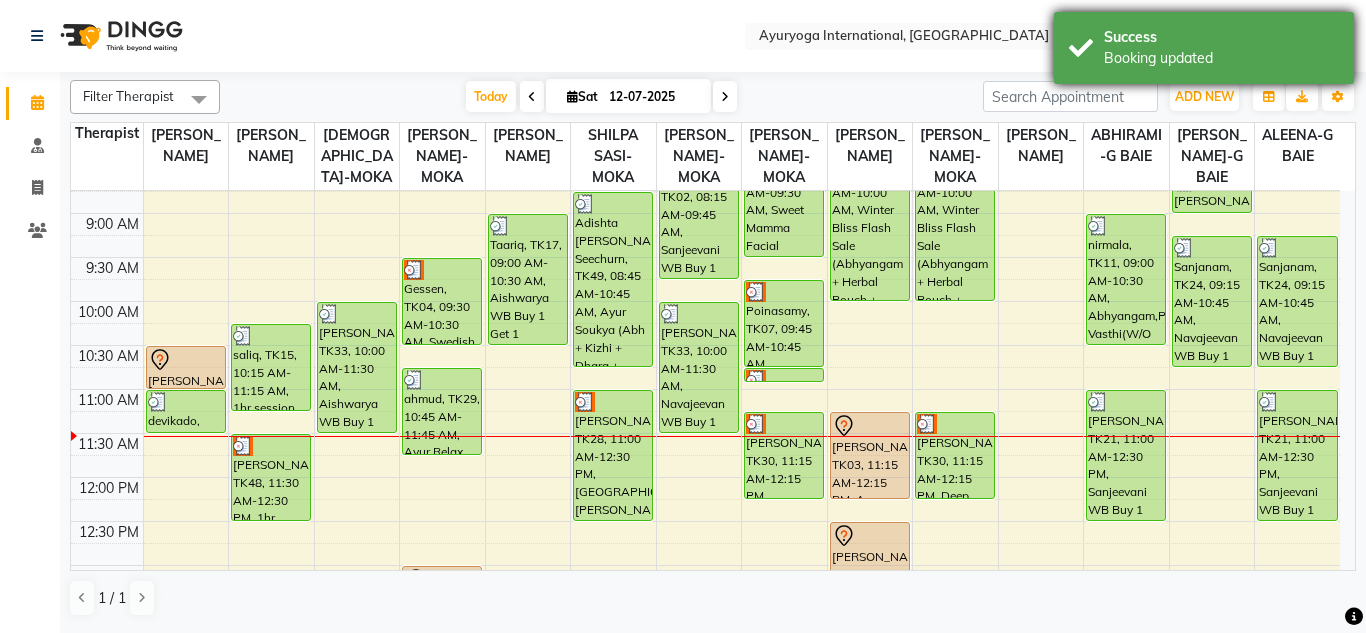 click on "Success" at bounding box center (1221, 37) 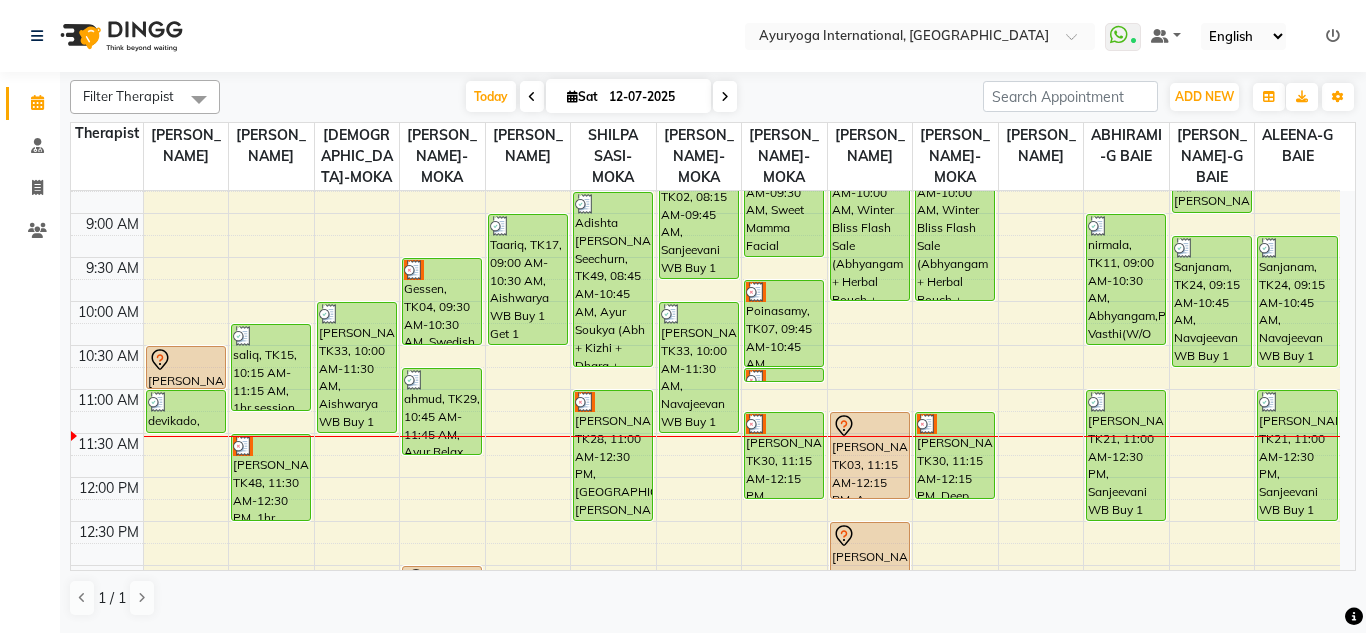 click on "[DATE]  [DATE]" at bounding box center [601, 97] 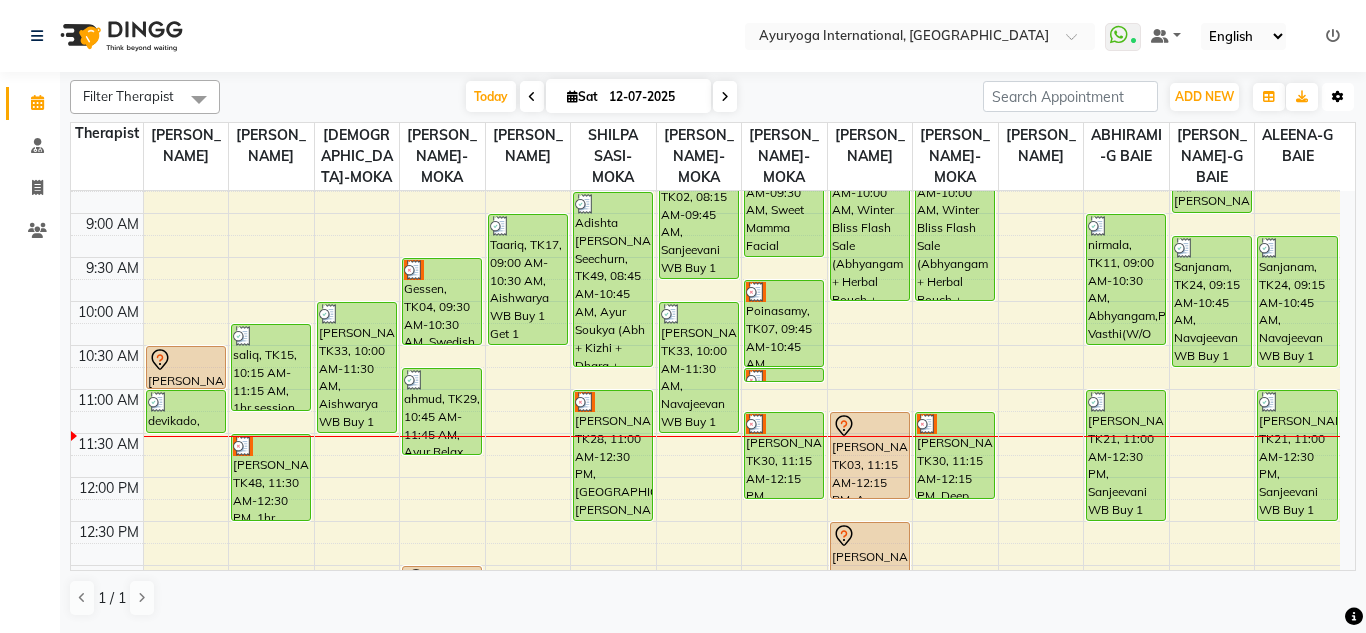 click on "Toggle Dropdown" at bounding box center (1338, 97) 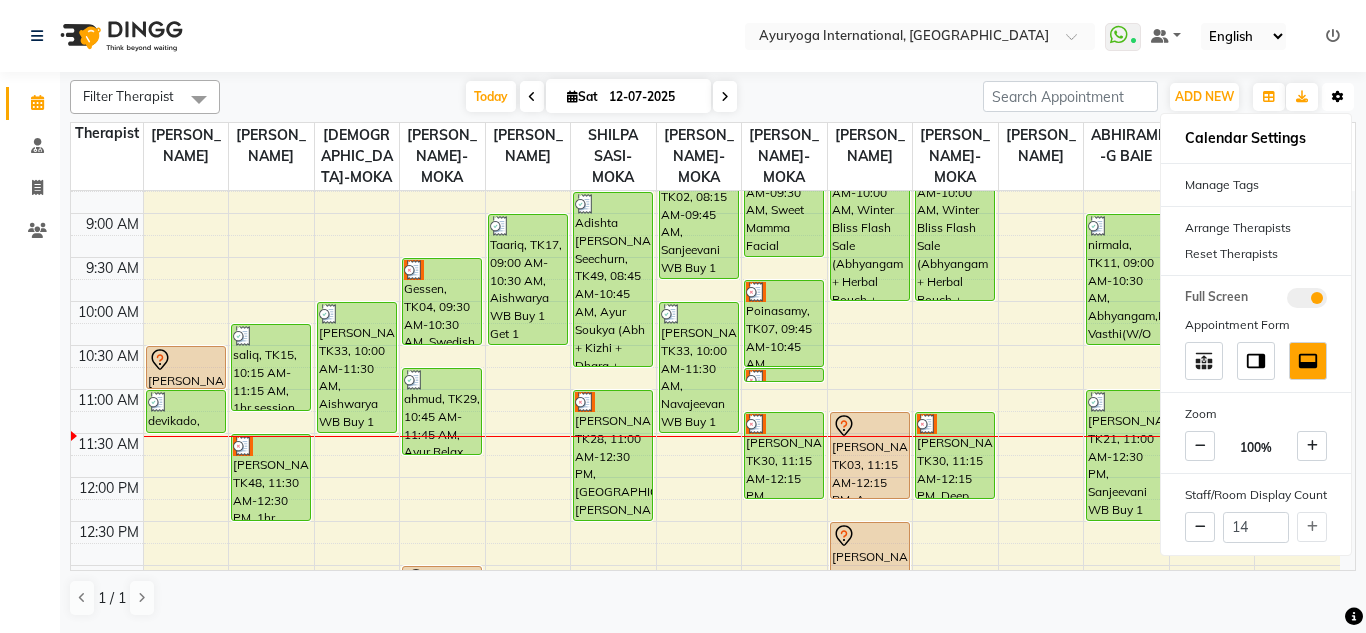 click at bounding box center [1338, 97] 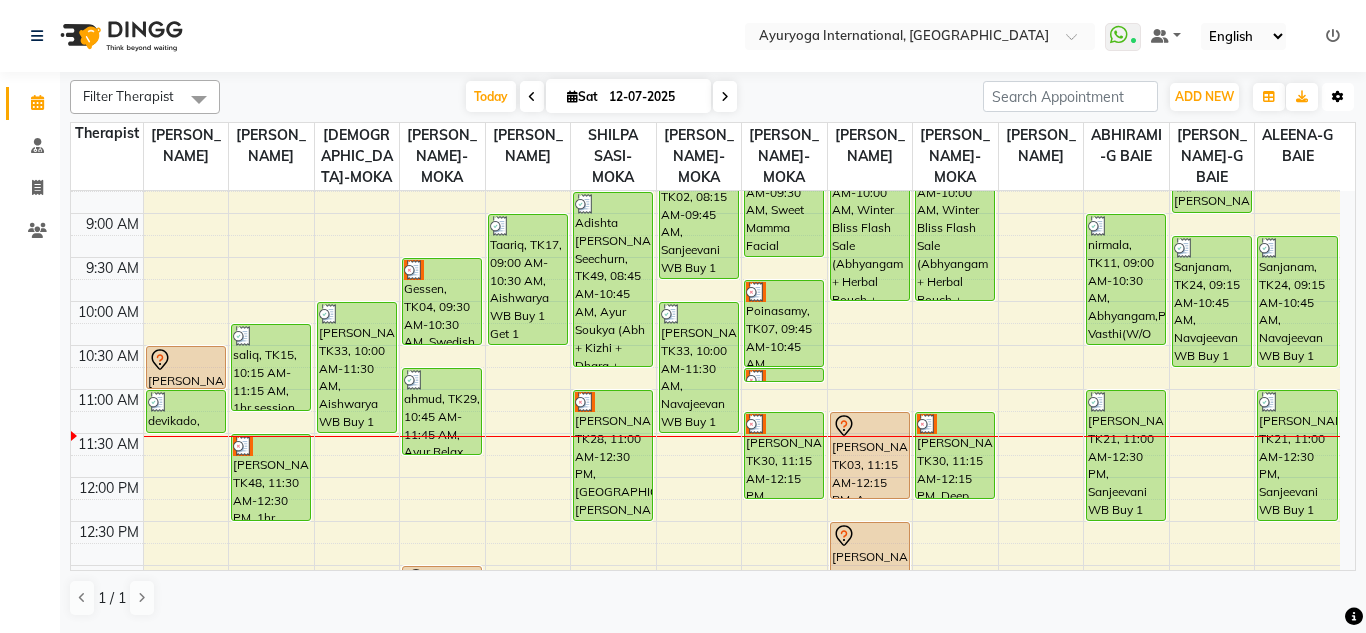 click at bounding box center [1338, 97] 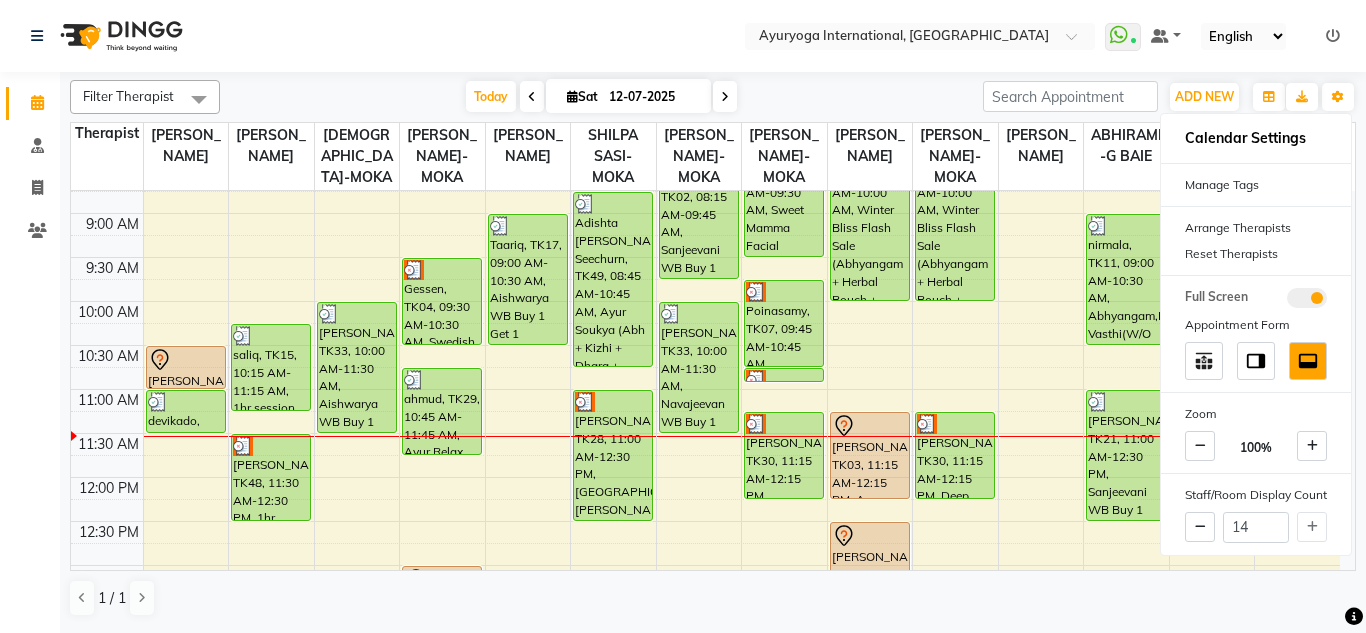 click on "Select Location × Ayuryoga International, Mount Ory Rd  WhatsApp Status  ✕ Status:  Connected Most Recent Message: 12-07-2025     10:15 AM Recent Service Activity: 12-07-2025     10:15 AM Default Panel My Panel English ENGLISH Español العربية मराठी हिंदी ગુજરાતી தமிழ் 中文 Notifications nothing to show" 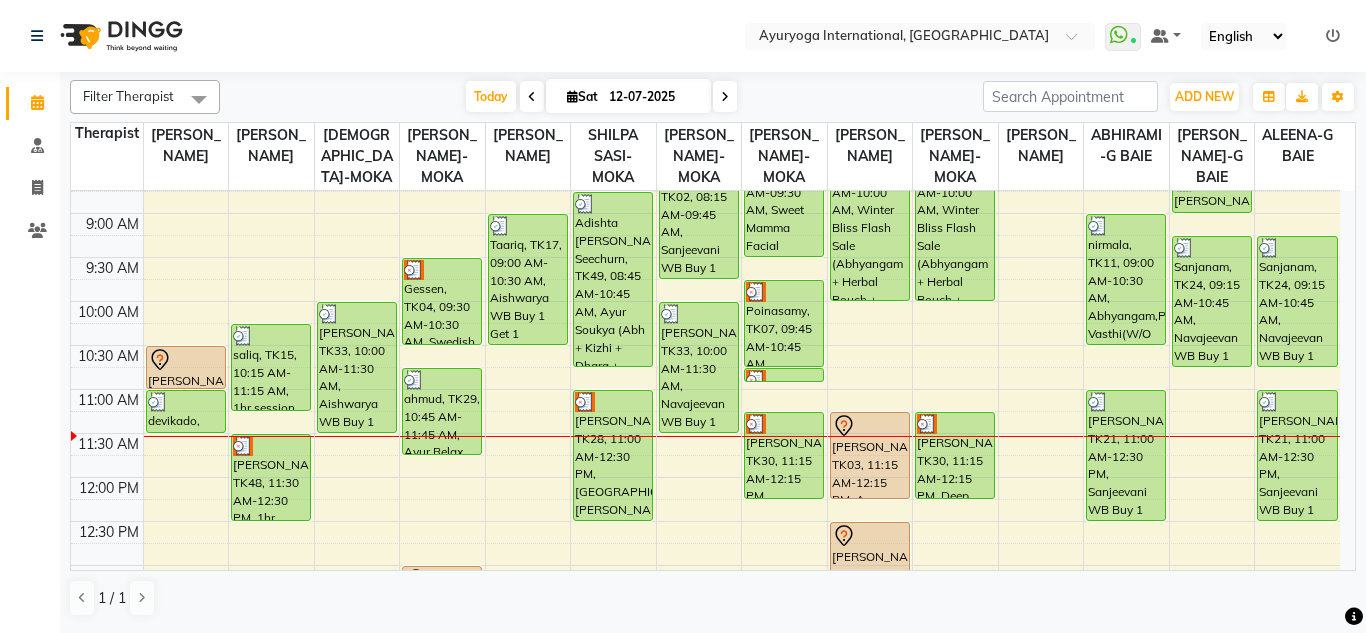 click on "[DATE]  [DATE]" at bounding box center [601, 97] 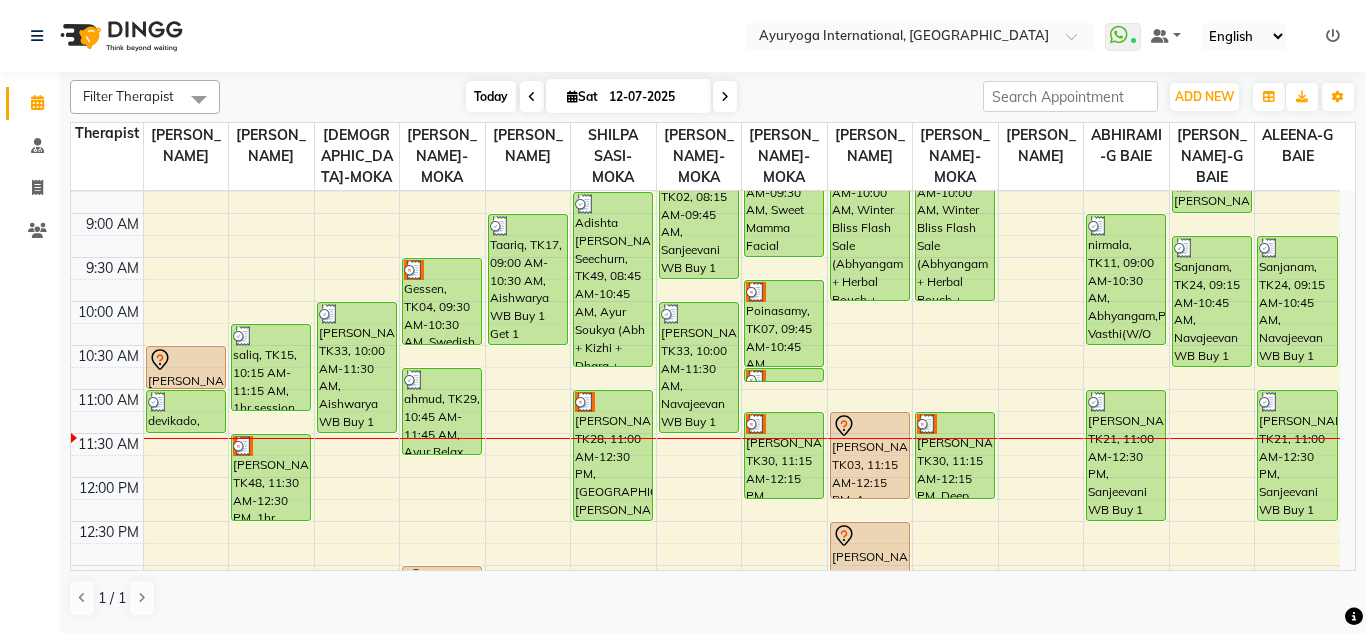 click on "Today" at bounding box center (491, 96) 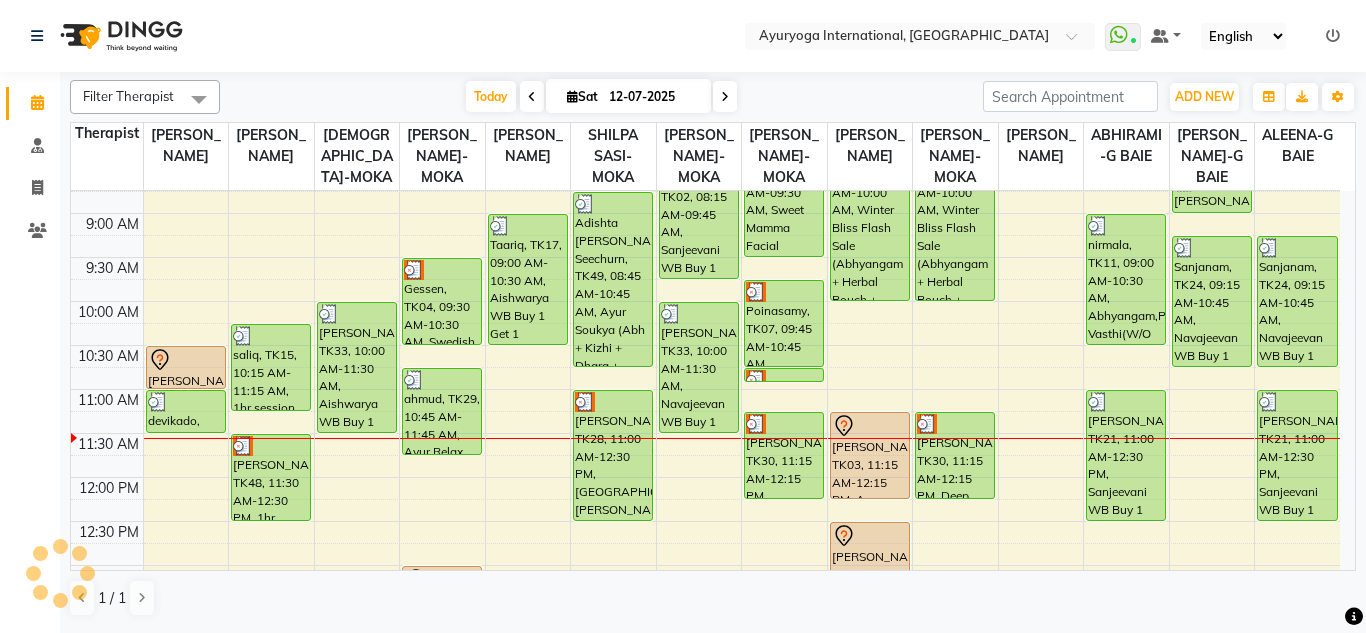 scroll, scrollTop: 0, scrollLeft: 0, axis: both 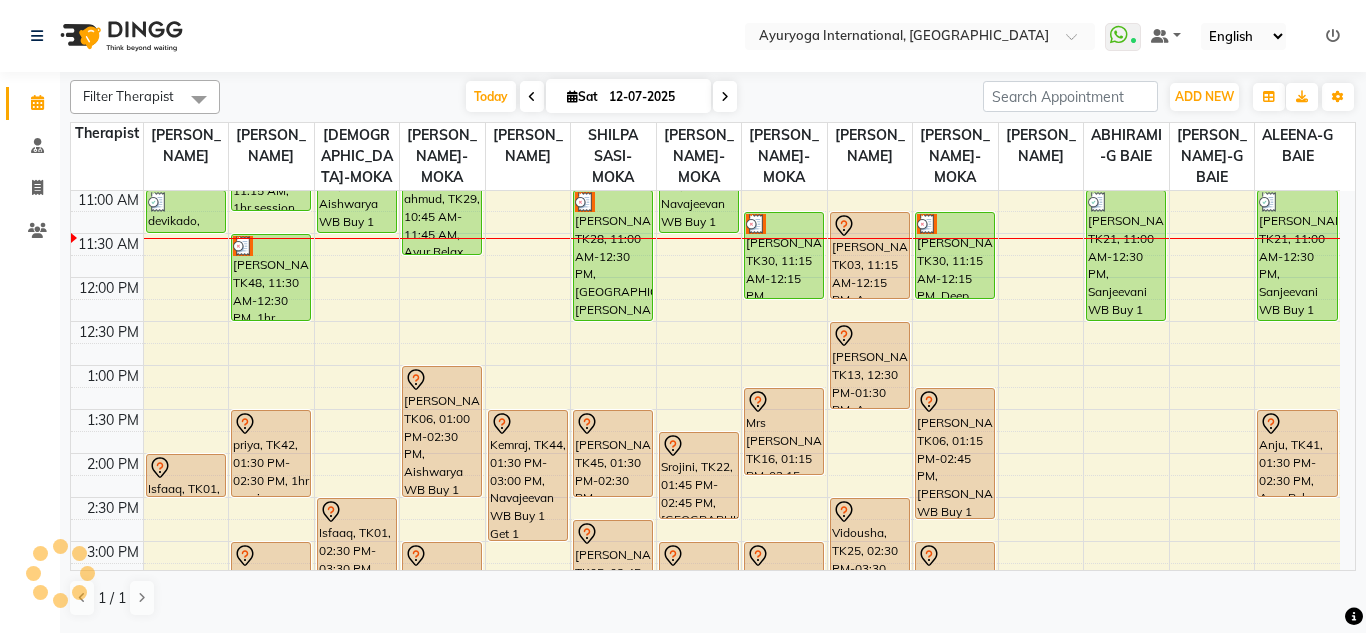 click on "Select Location × Ayuryoga International, Mount Ory Rd  WhatsApp Status  ✕ Status:  Connected Most Recent Message: 12-07-2025     10:15 AM Recent Service Activity: 12-07-2025     10:15 AM Default Panel My Panel English ENGLISH Español العربية मराठी हिंदी ગુજરાતી தமிழ் 中文 Notifications nothing to show" 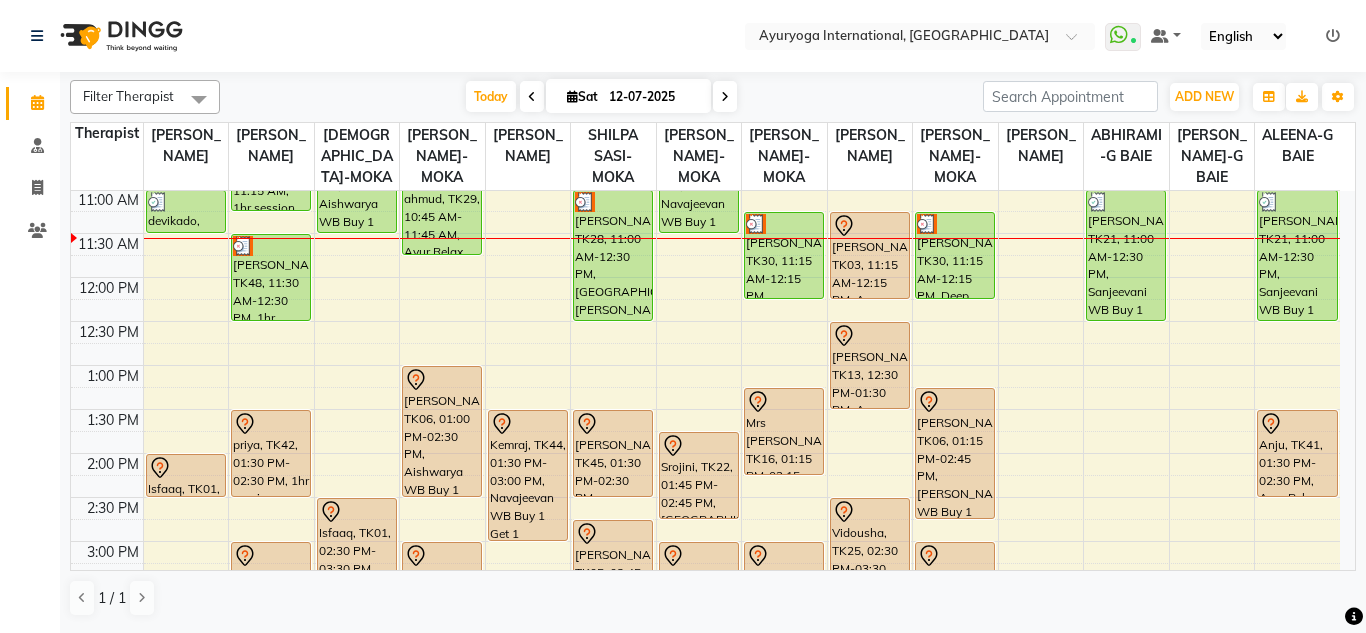 click on "Select Location × Ayuryoga International, Mount Ory Rd  WhatsApp Status  ✕ Status:  Connected Most Recent Message: 12-07-2025     10:15 AM Recent Service Activity: 12-07-2025     10:15 AM Default Panel My Panel English ENGLISH Español العربية मराठी हिंदी ગુજરાતી தமிழ் 中文 Notifications nothing to show" 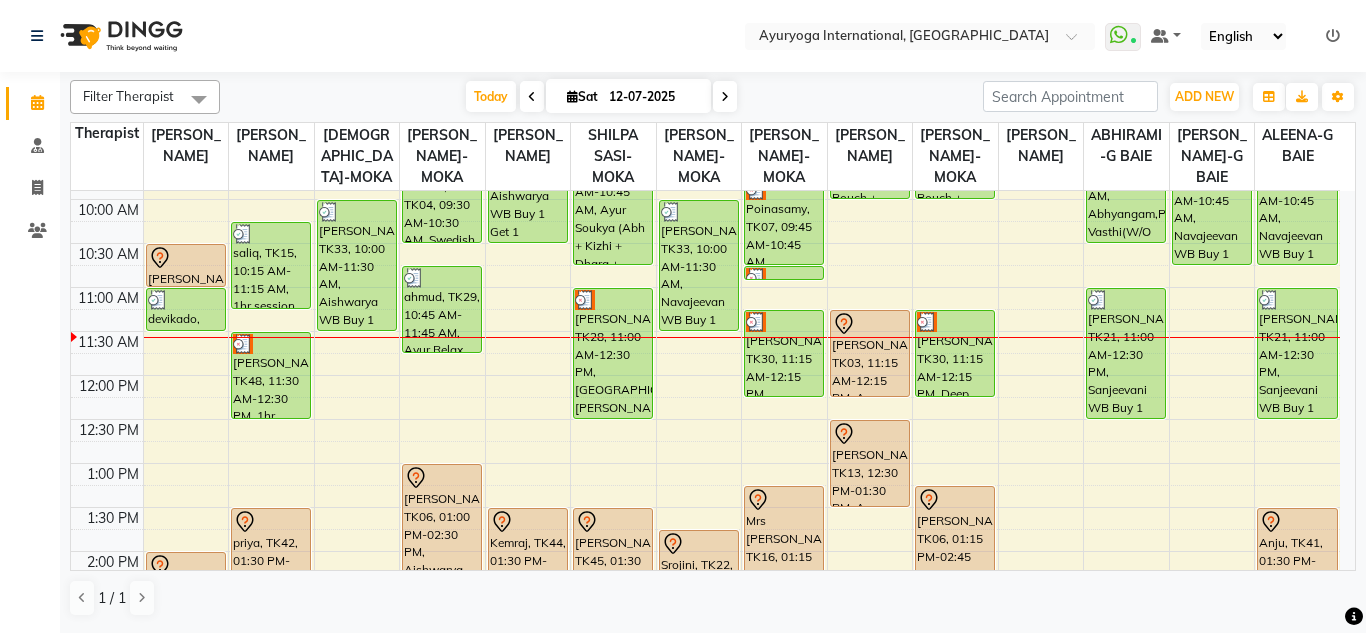 scroll, scrollTop: 253, scrollLeft: 0, axis: vertical 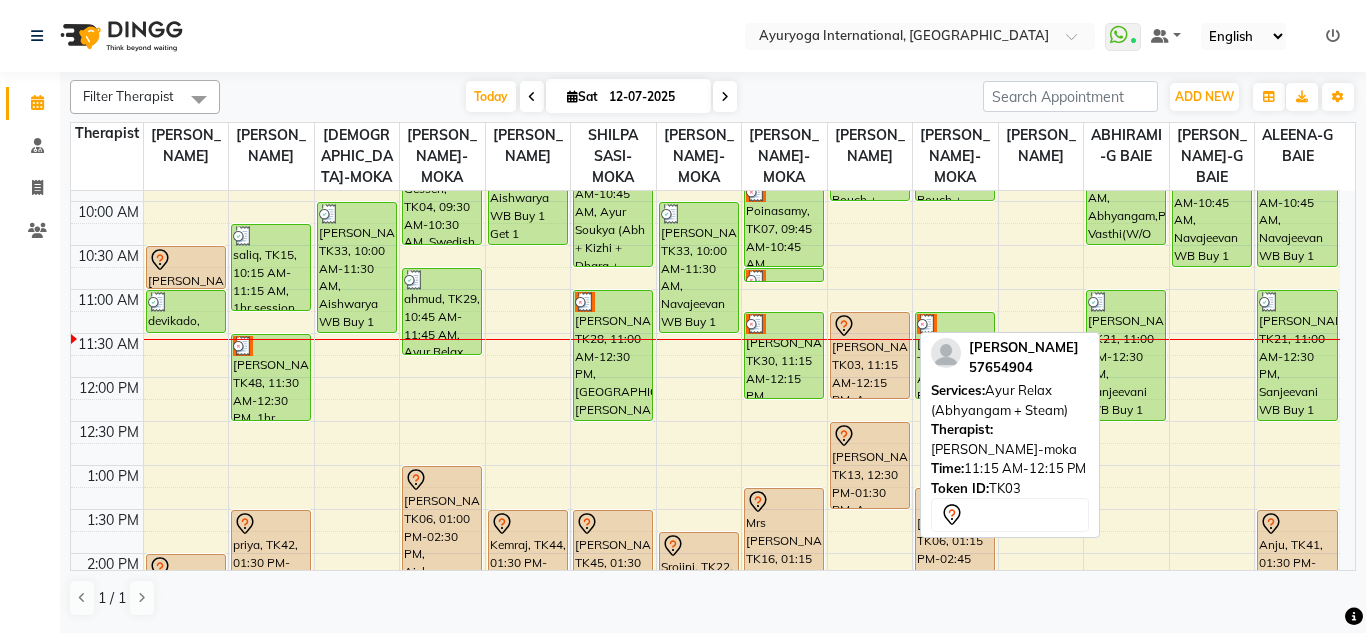 click on "Chathurvedi, TK03, 11:15 AM-12:15 PM, Ayur Relax (Abhyangam + Steam)" at bounding box center [870, 355] 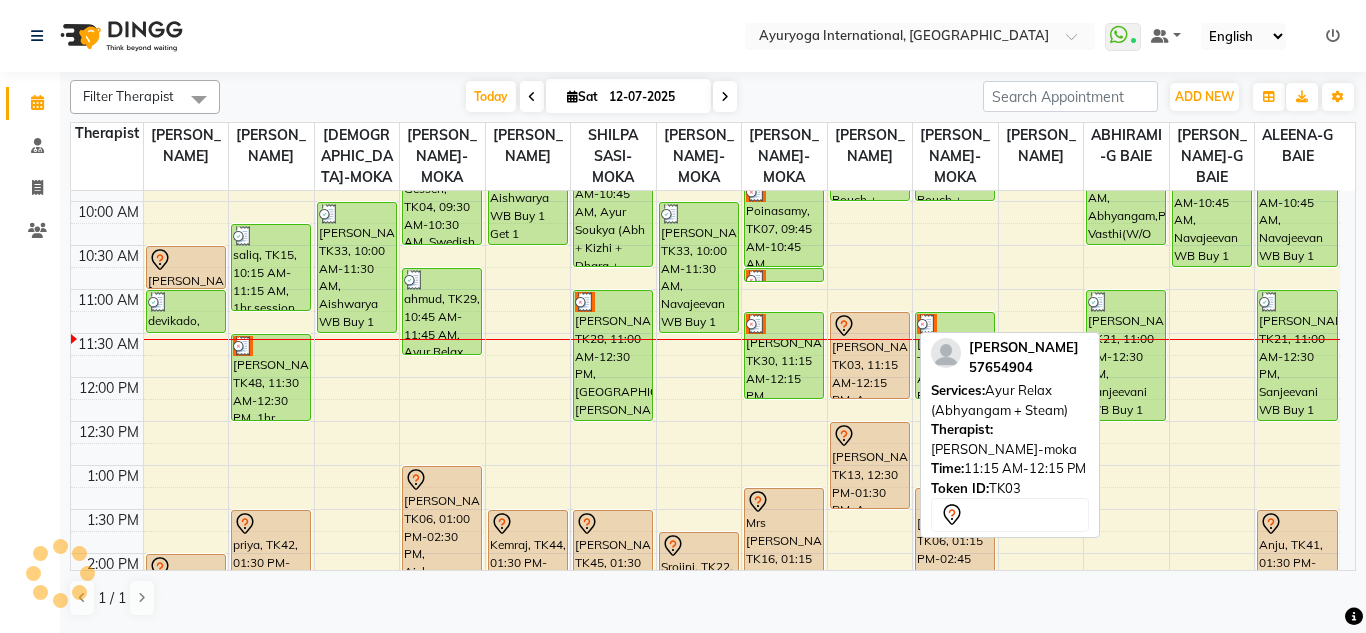 click on "Chathurvedi, TK03, 11:15 AM-12:15 PM, Ayur Relax (Abhyangam + Steam)" at bounding box center [870, 355] 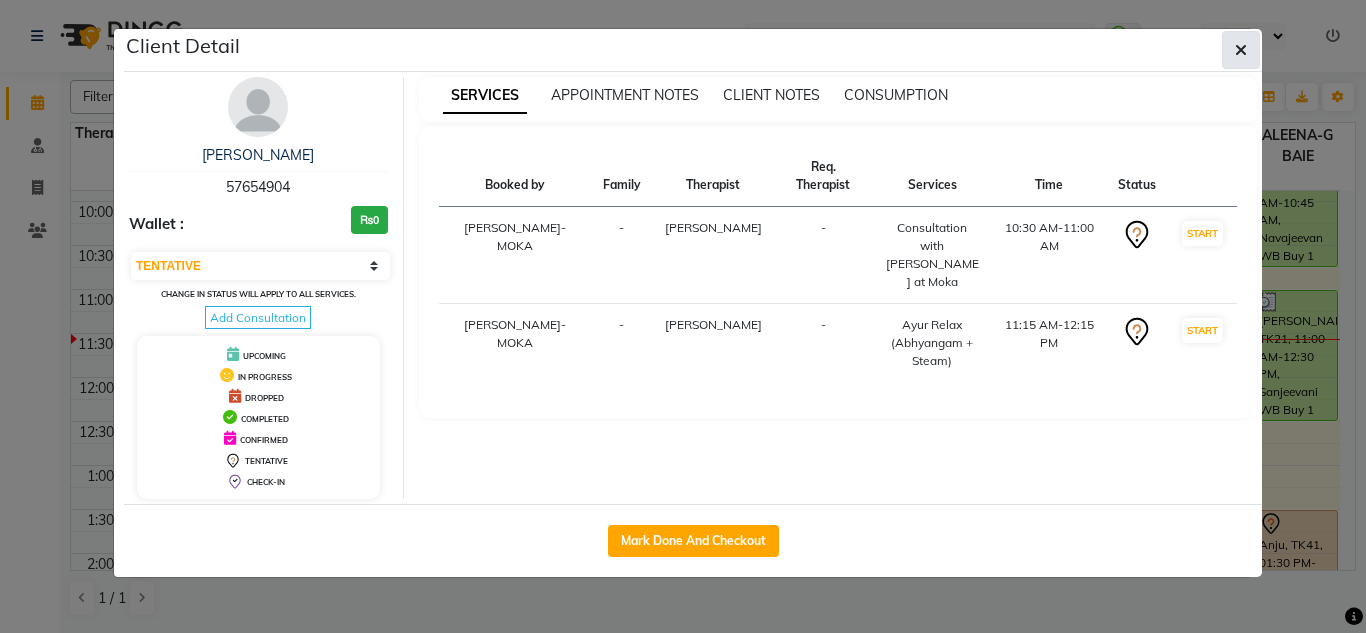 click 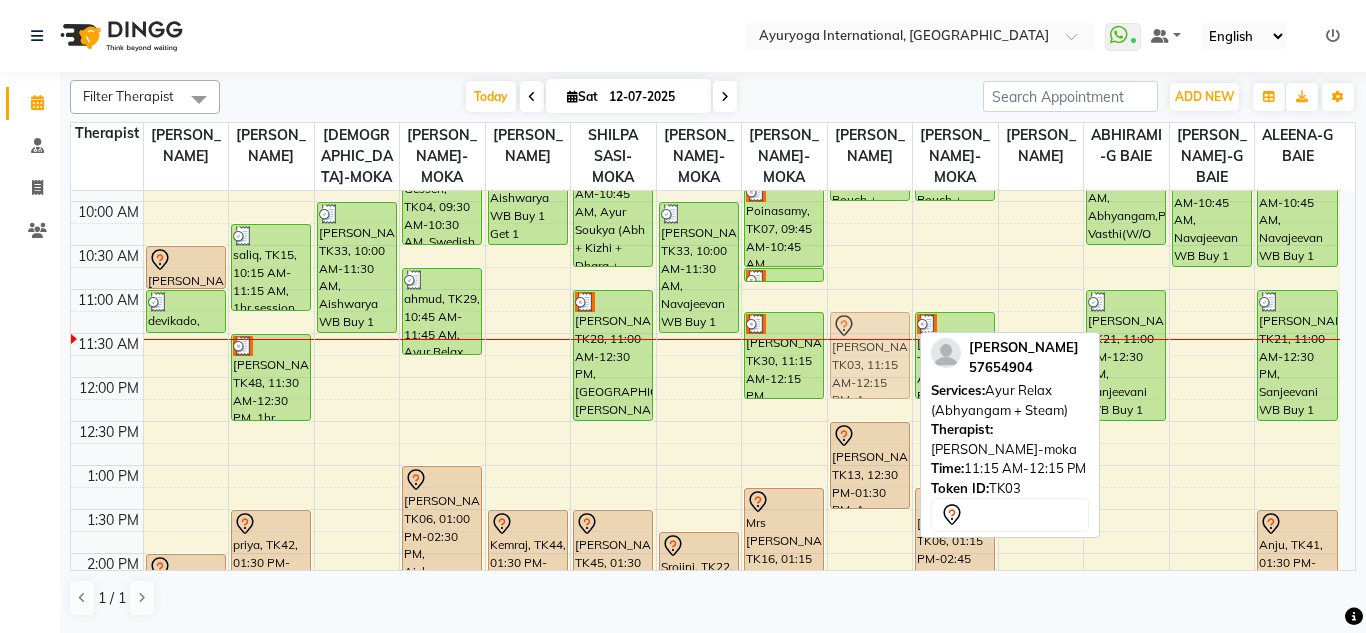 drag, startPoint x: 889, startPoint y: 373, endPoint x: 853, endPoint y: 371, distance: 36.05551 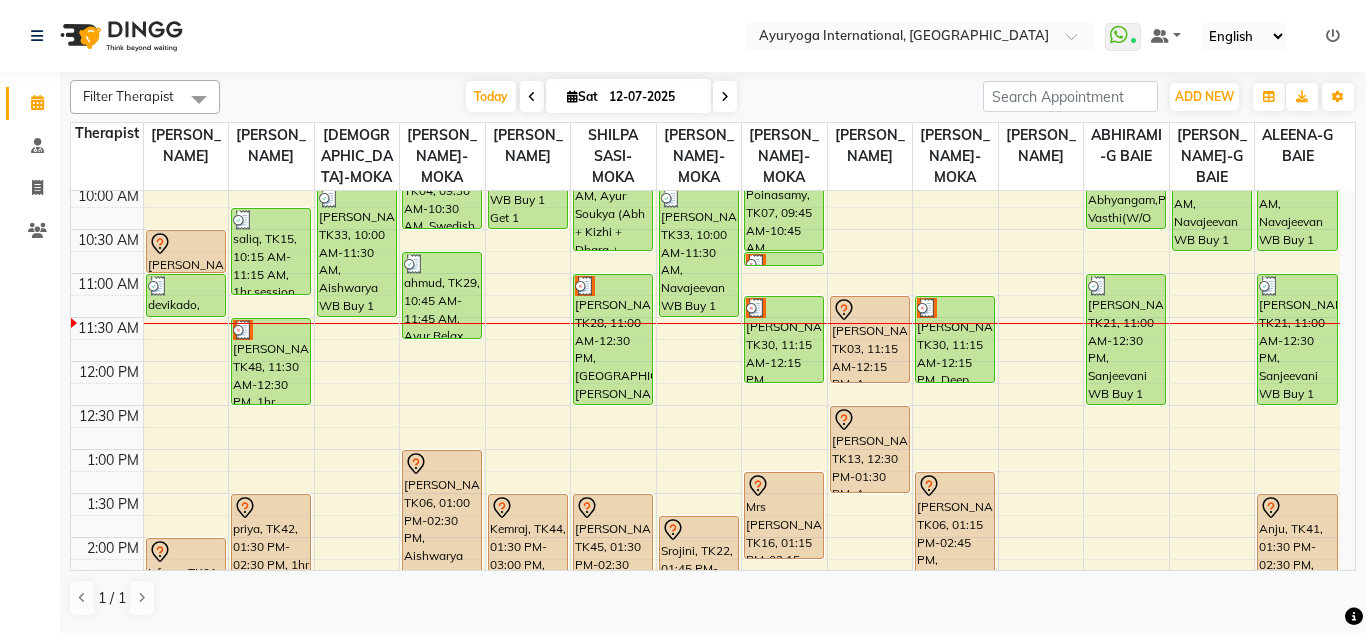 scroll, scrollTop: 253, scrollLeft: 0, axis: vertical 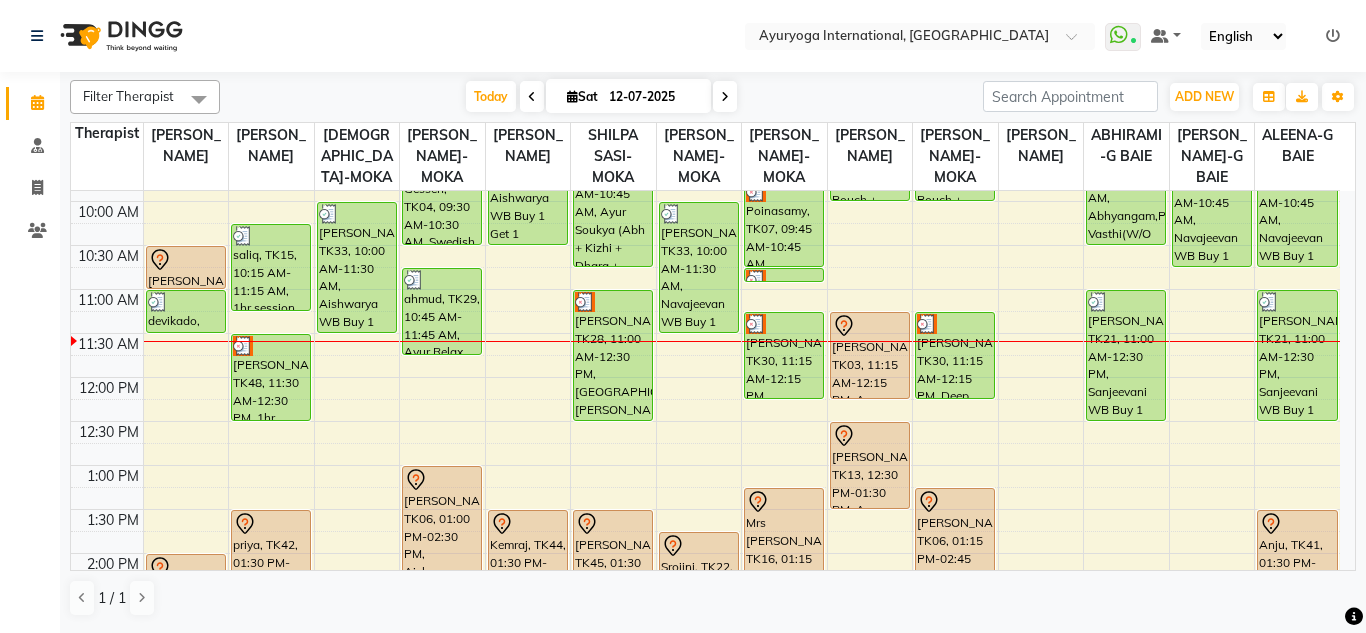 click on "Select Location × Ayuryoga International, Mount Ory Rd  WhatsApp Status  ✕ Status:  Connected Most Recent Message: 12-07-2025     10:15 AM Recent Service Activity: 12-07-2025     10:15 AM Default Panel My Panel English ENGLISH Español العربية मराठी हिंदी ગુજરાતી தமிழ் 中文 Notifications nothing to show" 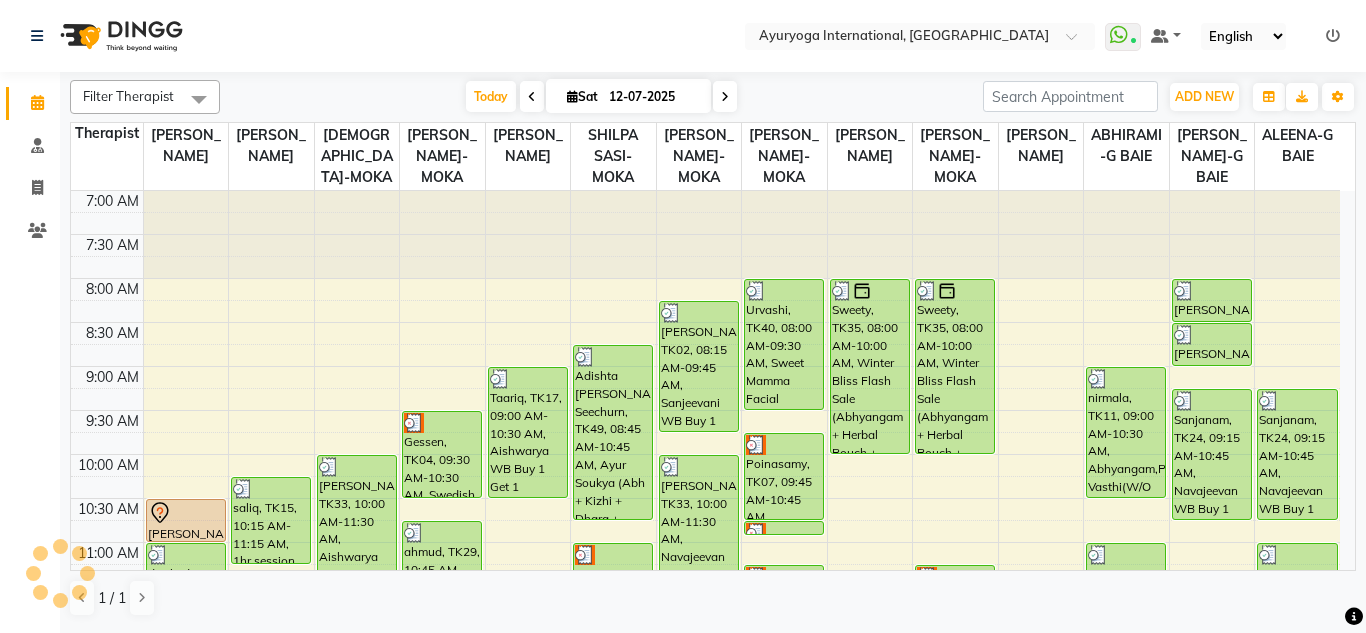 scroll, scrollTop: 0, scrollLeft: 0, axis: both 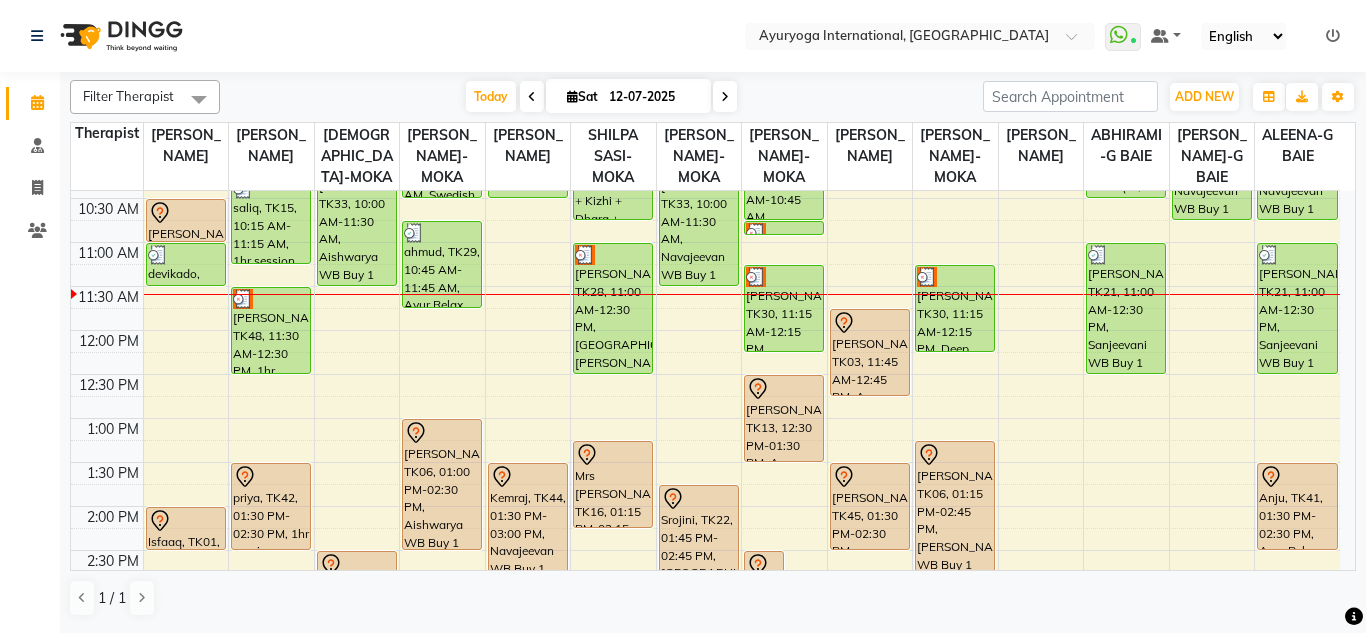 click on "[DATE]  [DATE]" at bounding box center (601, 97) 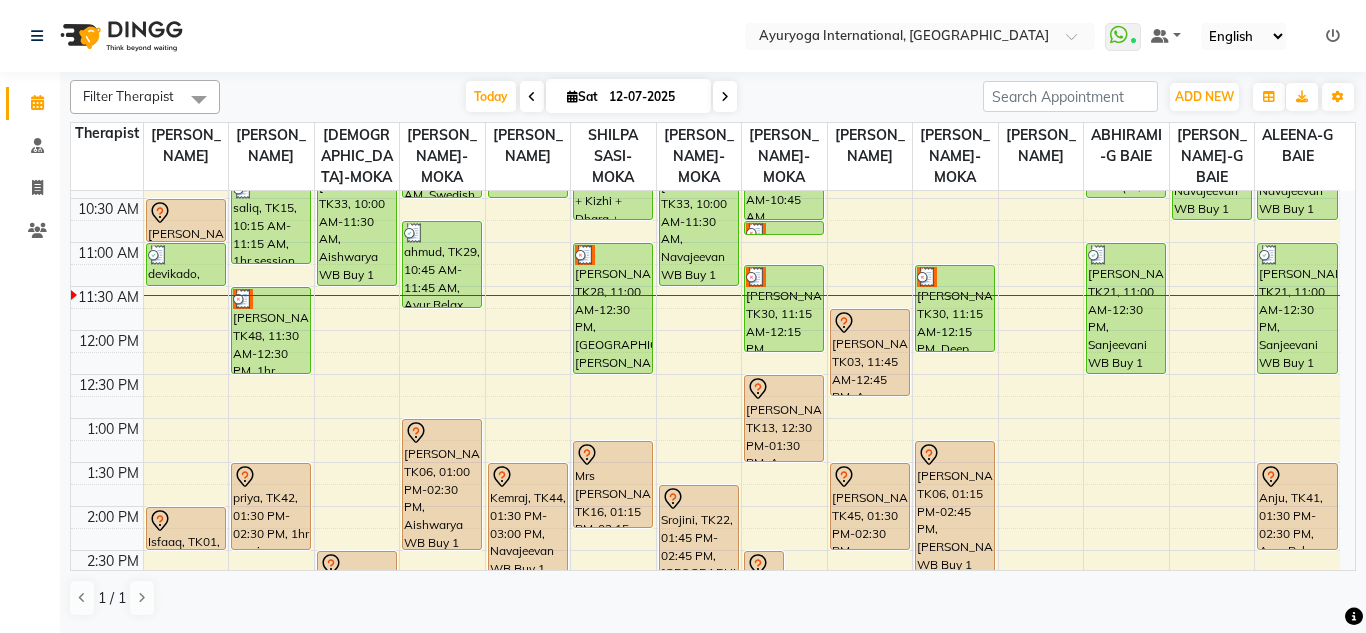 click on "Select Location × Ayuryoga International, Mount Ory Rd  WhatsApp Status  ✕ Status:  Connected Most Recent Message: 12-07-2025     11:32 AM Recent Service Activity: 12-07-2025     11:35 AM Default Panel My Panel English ENGLISH Español العربية मराठी हिंदी ગુજરાતી தமிழ் 中文 Notifications nothing to show" 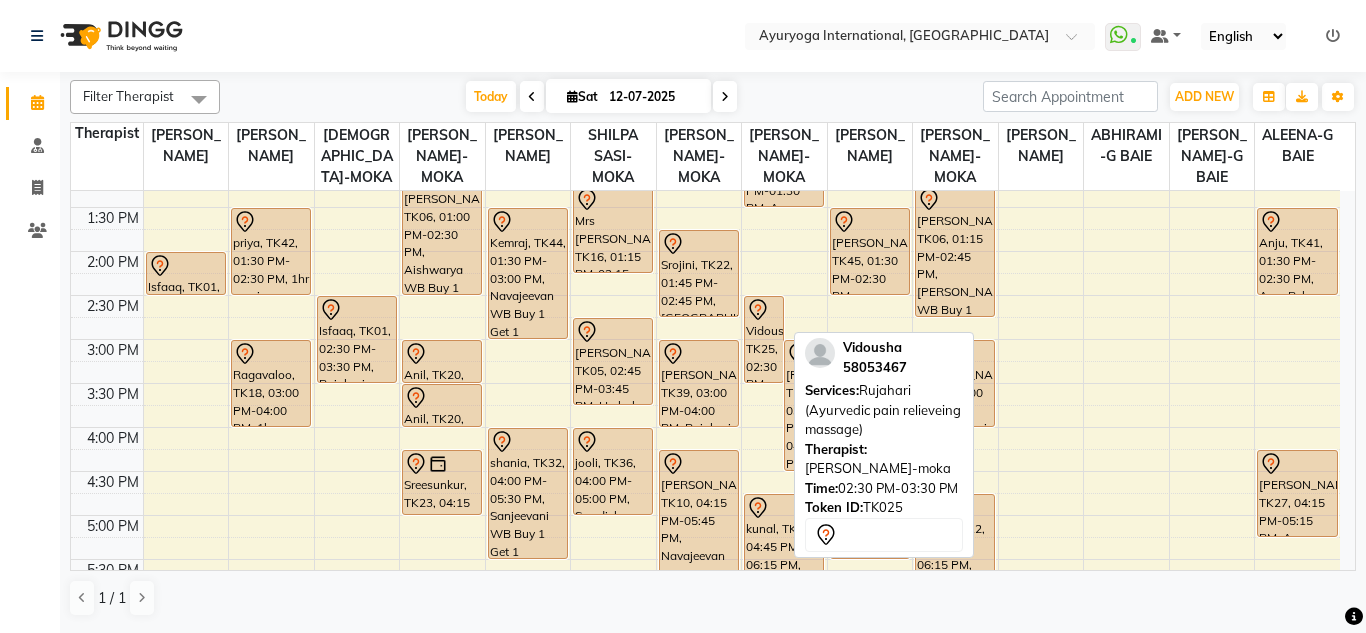 scroll, scrollTop: 600, scrollLeft: 0, axis: vertical 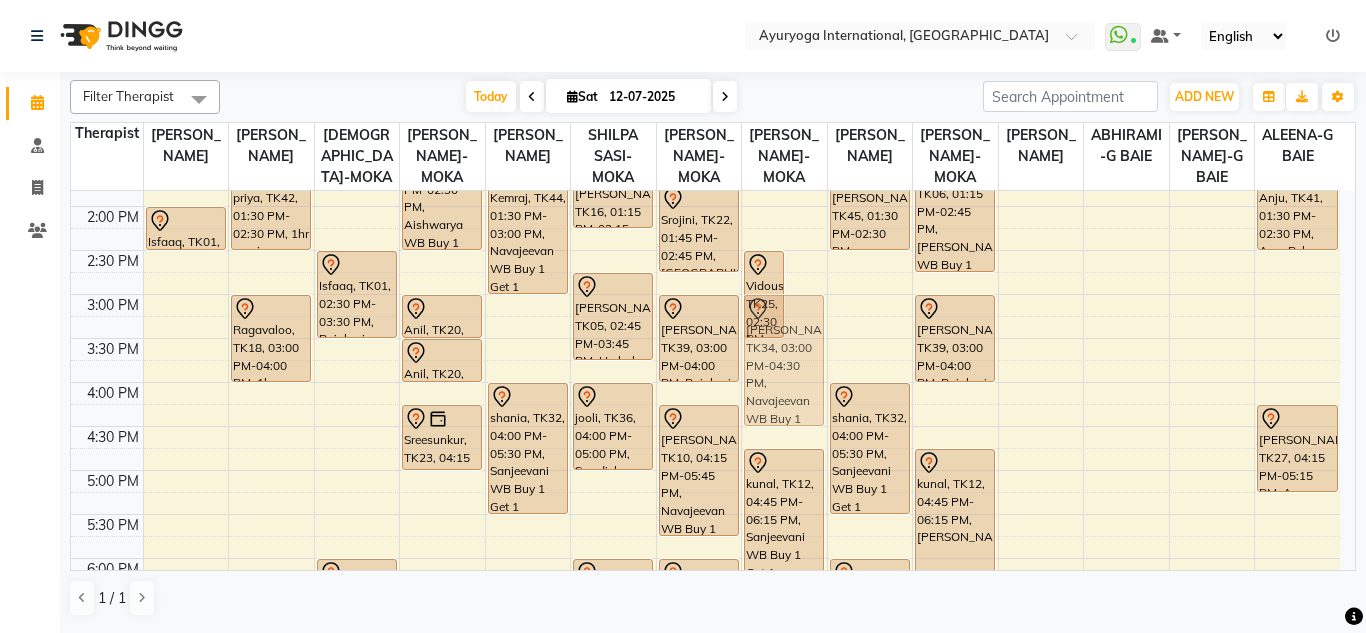 click on "Vidousha, TK25, 02:30 PM-03:30 PM, Rujahari (Ayurvedic pain relieveing massage)             farzana badoorally, TK34, 03:00 PM-04:30 PM, Navajeevan WB Buy 1 Get 1     Urvashi, TK40, 08:00 AM-09:30 AM, Sweet Mamma Facial     Poinasamy, TK07, 09:45 AM-10:45 AM, Abhyangam+Bhashpa sweda(Without Oil)     Poinasamy, TK07, 10:45 AM-10:46 AM, Snehapanam     Navisha, TK30, 11:15 AM-12:15 PM, Brightening Facial             geeta, TK13, 12:30 PM-01:30 PM, Ayur Relax (Abhyangam + Steam)             kunal, TK12, 04:45 PM-06:15 PM, Sanjeevani WB Buy 1 Get 1              Soobarah, TK46, 06:30 PM-08:00 PM, Sanjeevani WB Buy 1 Get 1              farzana badoorally, TK34, 03:00 PM-04:30 PM, Navajeevan WB Buy 1 Get 1" at bounding box center [784, 206] 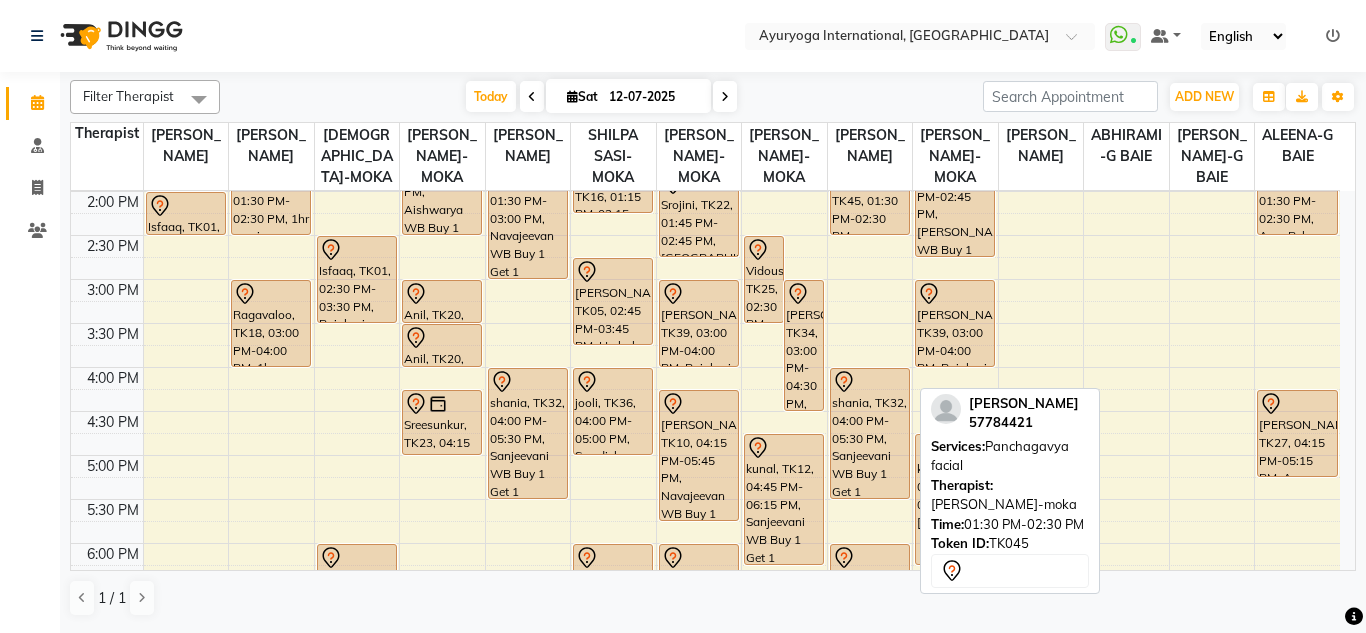 scroll, scrollTop: 573, scrollLeft: 0, axis: vertical 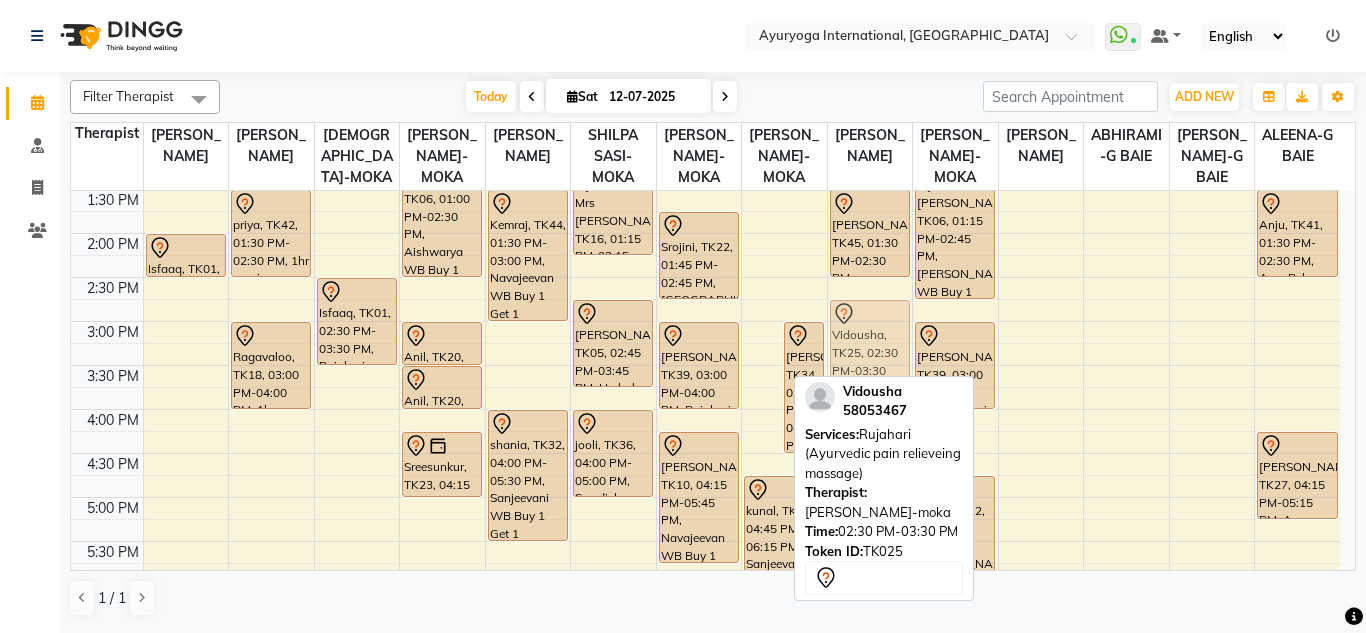 drag, startPoint x: 760, startPoint y: 322, endPoint x: 835, endPoint y: 340, distance: 77.12976 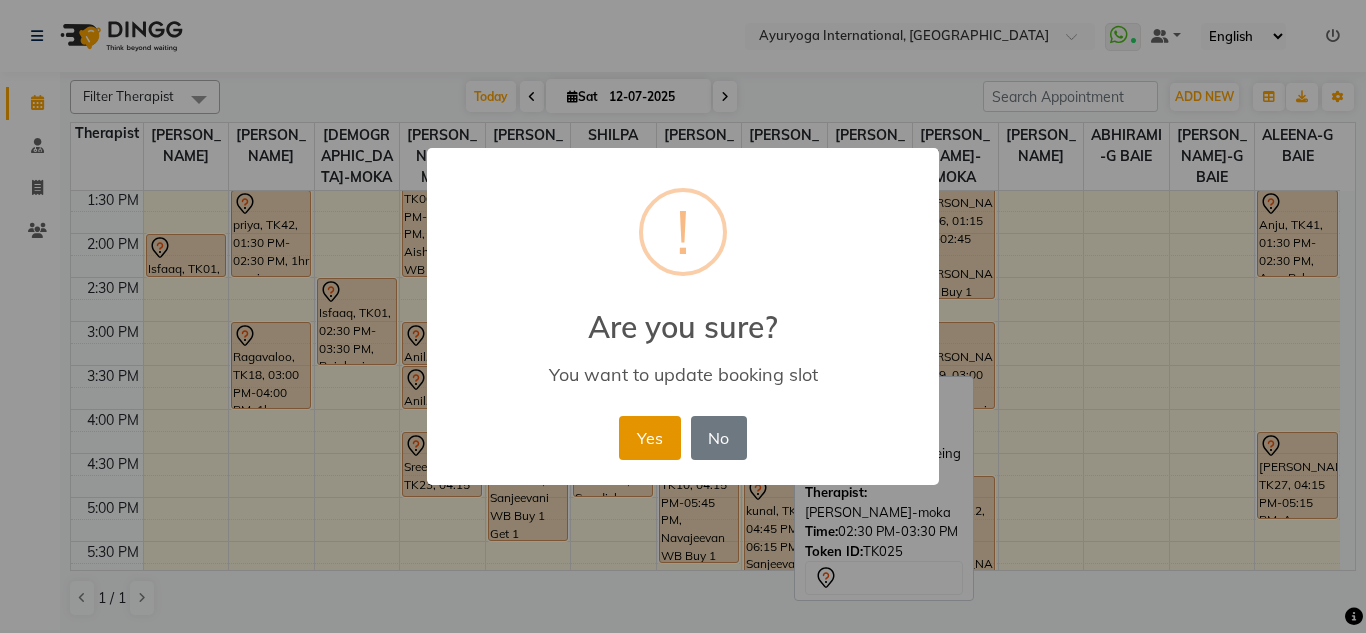 click on "Yes" at bounding box center (649, 438) 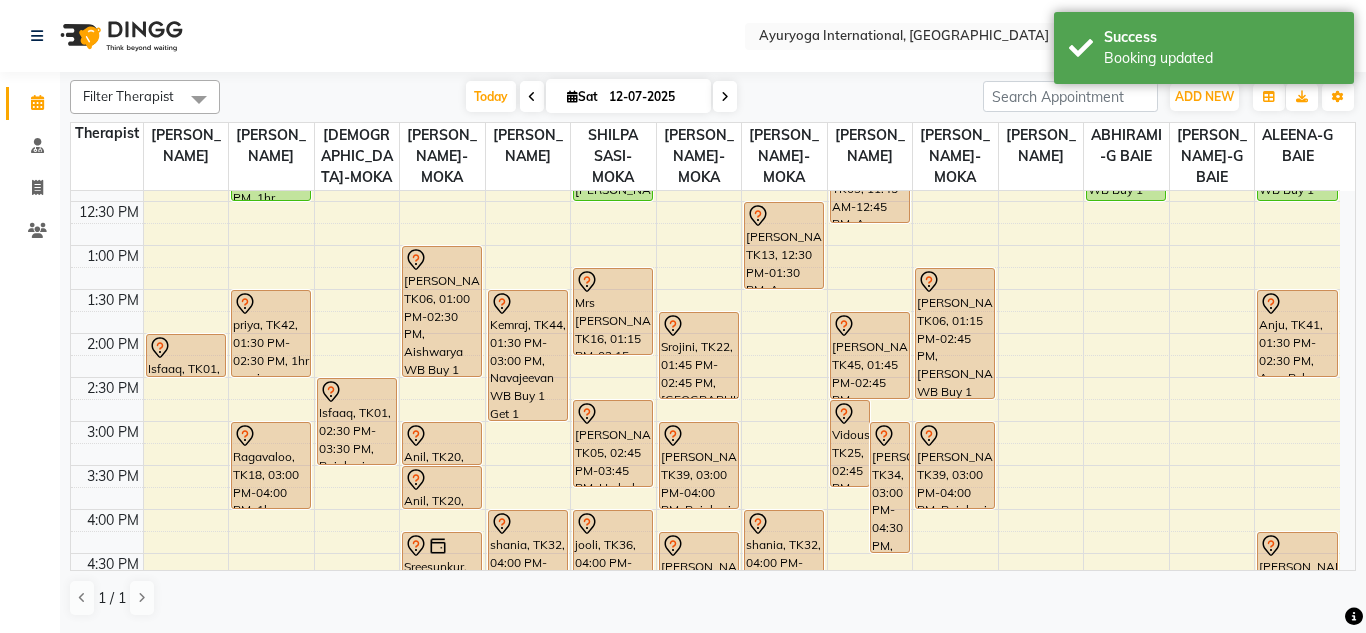 scroll, scrollTop: 573, scrollLeft: 0, axis: vertical 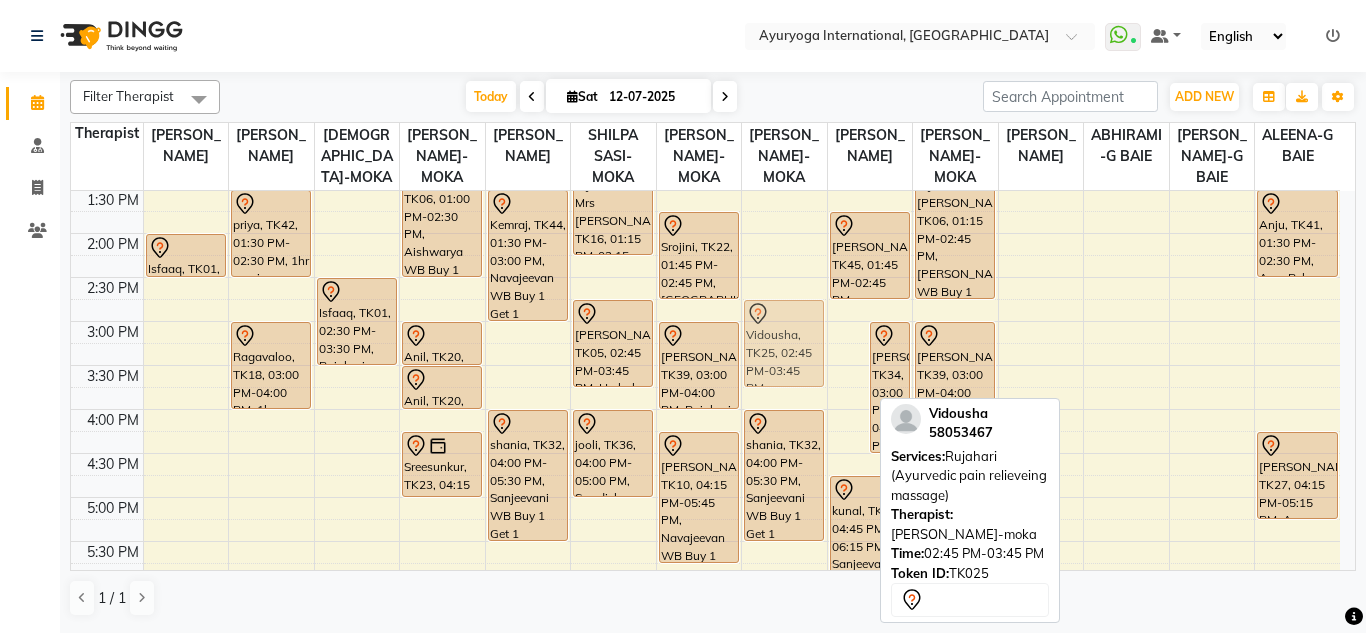 drag, startPoint x: 847, startPoint y: 343, endPoint x: 824, endPoint y: 349, distance: 23.769728 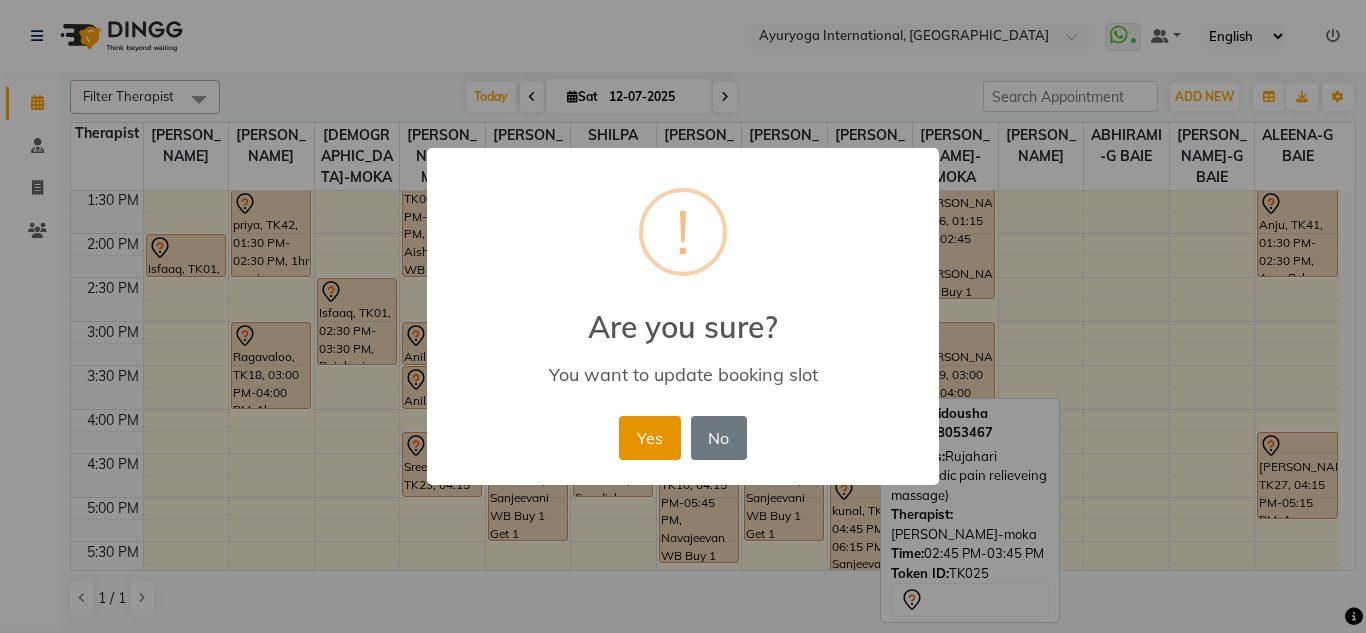 click on "Yes" at bounding box center (649, 438) 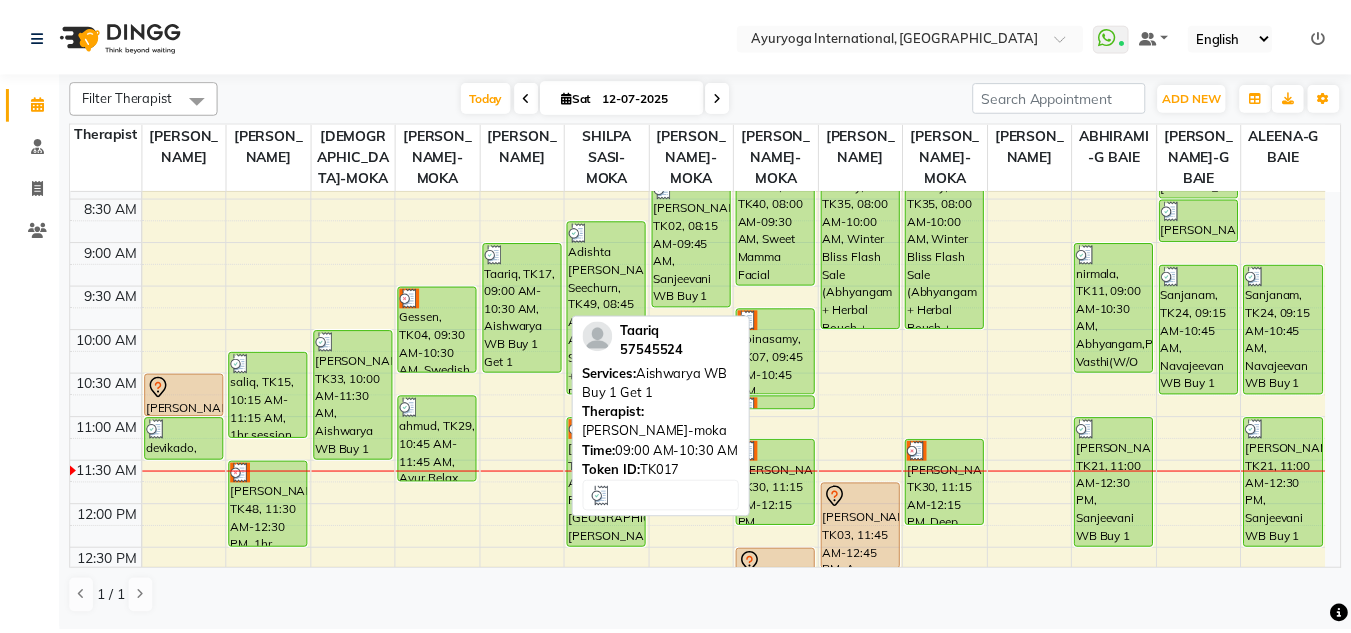 scroll, scrollTop: 173, scrollLeft: 0, axis: vertical 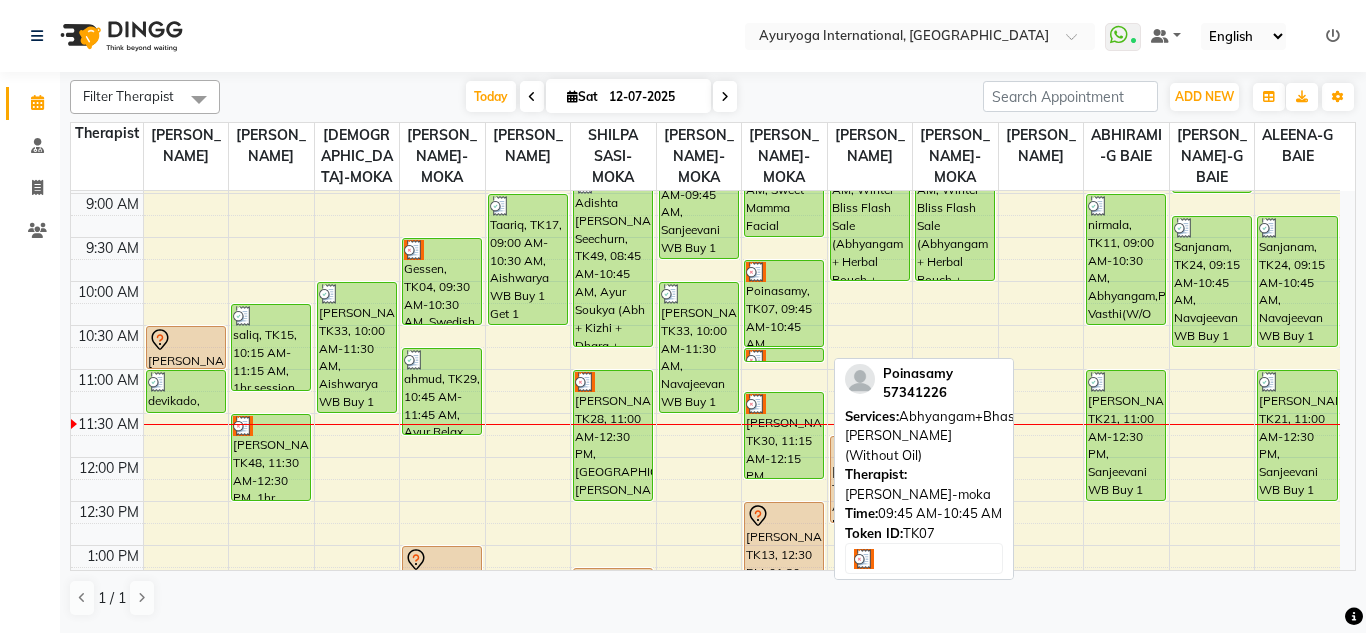 click on "Poinasamy, TK07, 09:45 AM-10:45 AM, Abhyangam+Bhashpa [PERSON_NAME](Without Oil)" at bounding box center [784, 303] 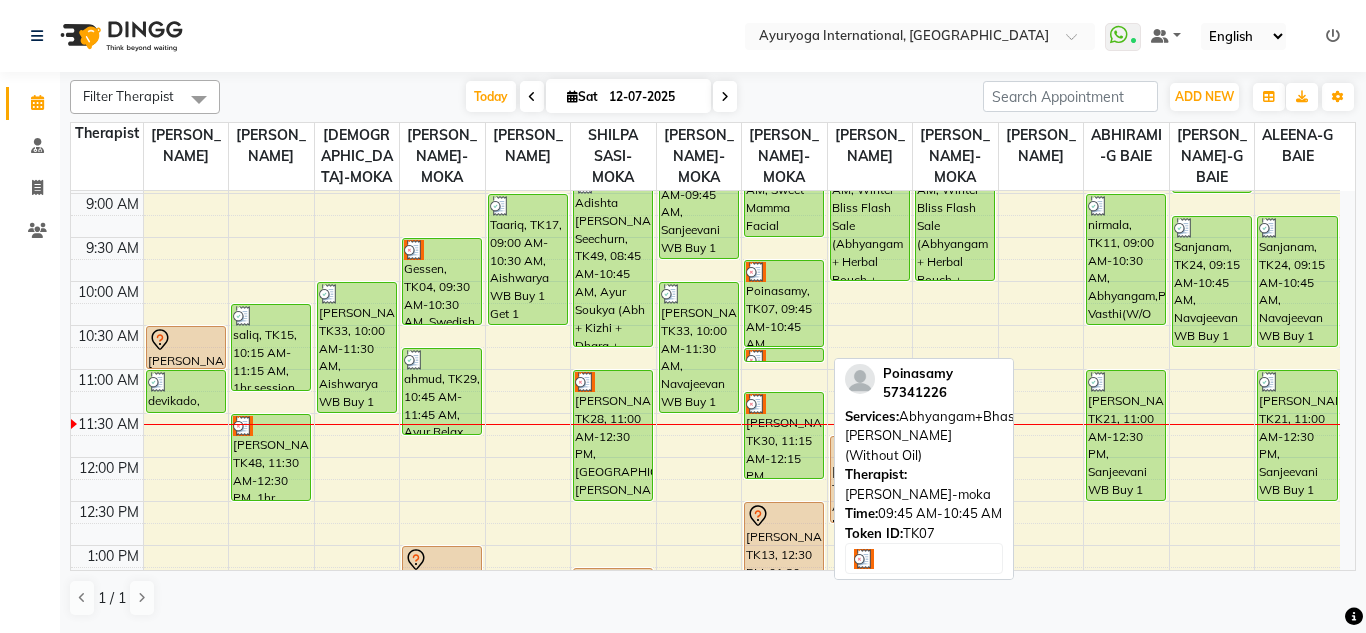 click on "Poinasamy, TK07, 09:45 AM-10:45 AM, Abhyangam+Bhashpa [PERSON_NAME](Without Oil)" at bounding box center (784, 303) 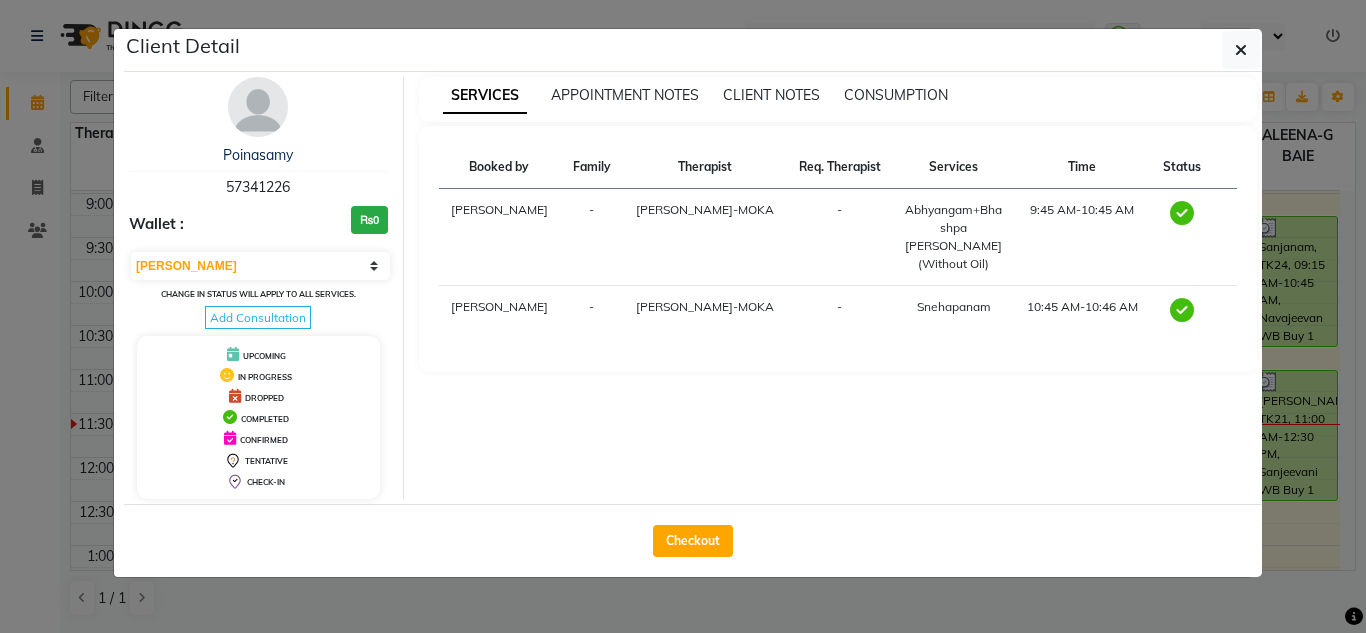 click on "Checkout" 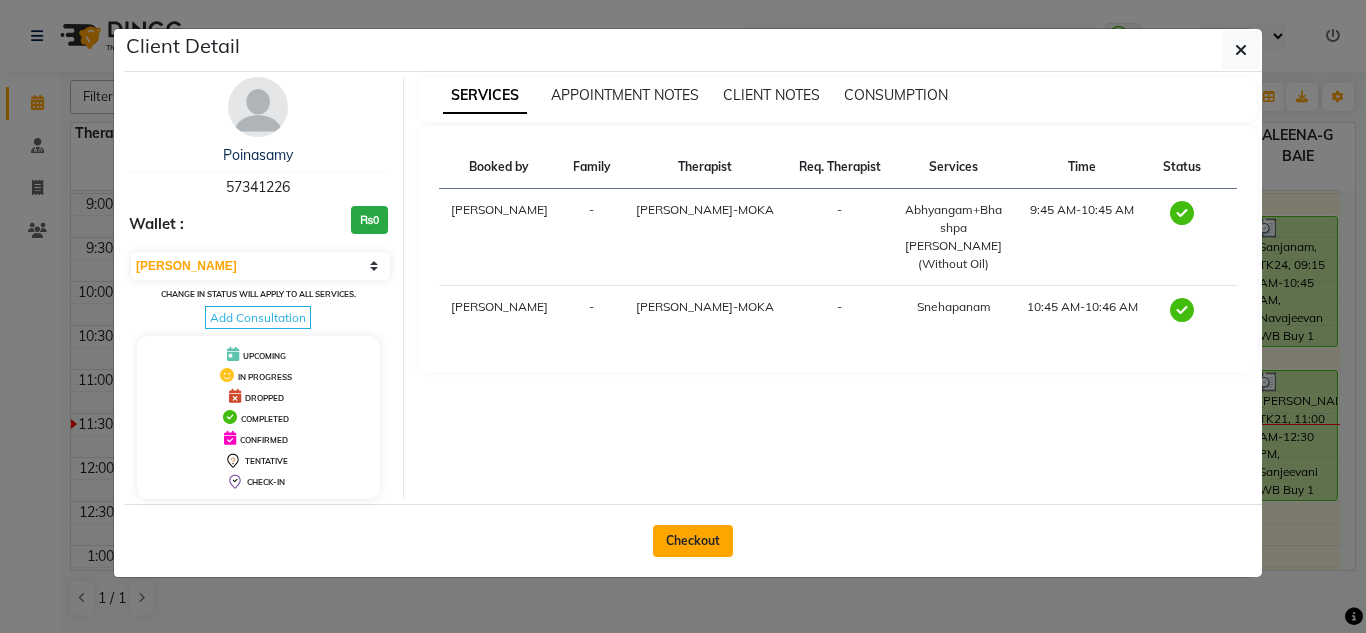 click on "Checkout" 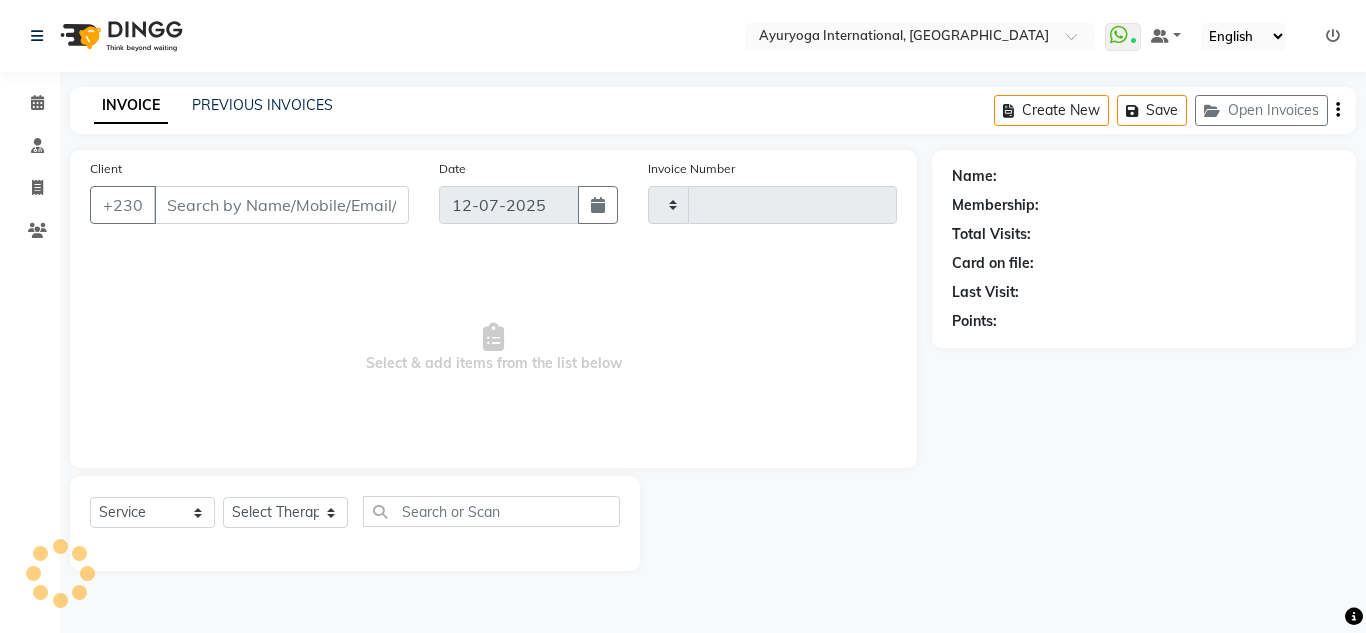 type on "3410" 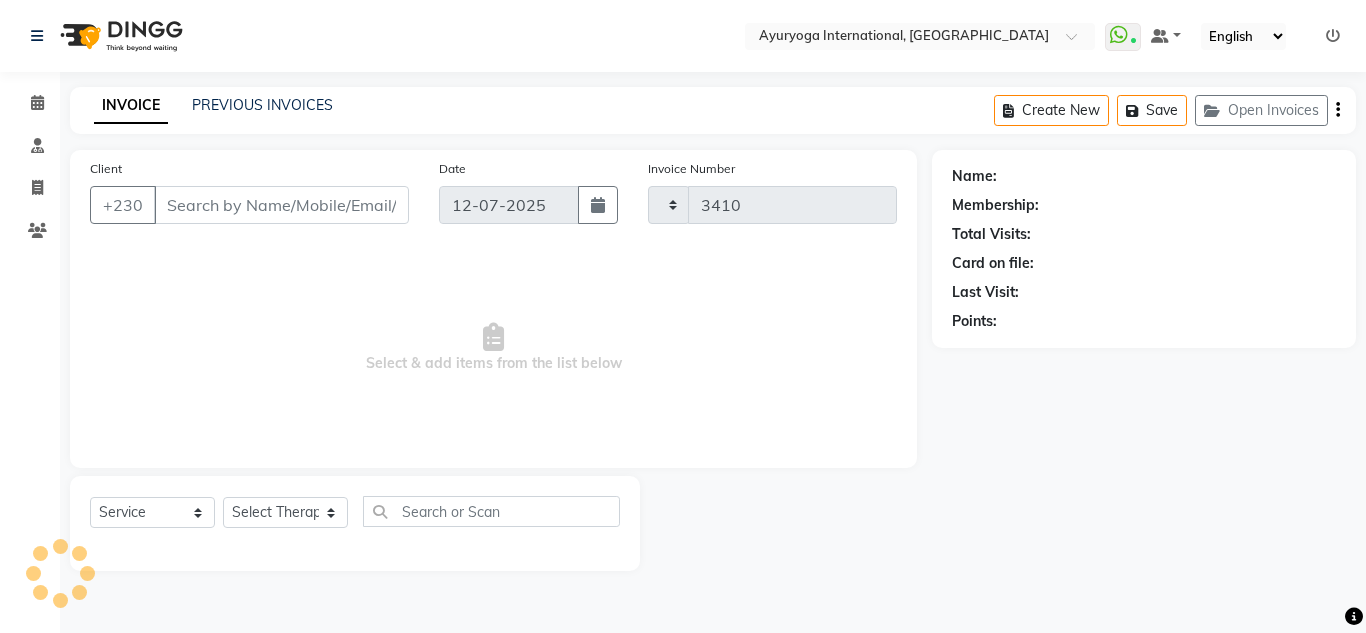 select on "730" 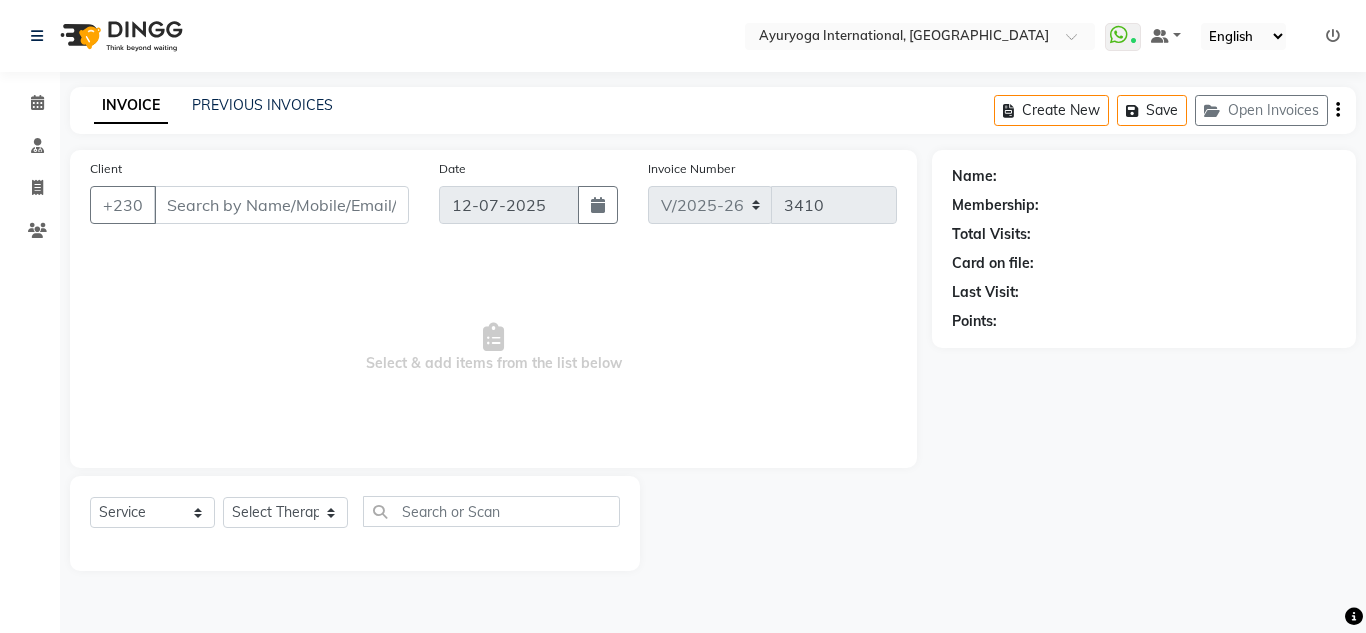 type on "57341226" 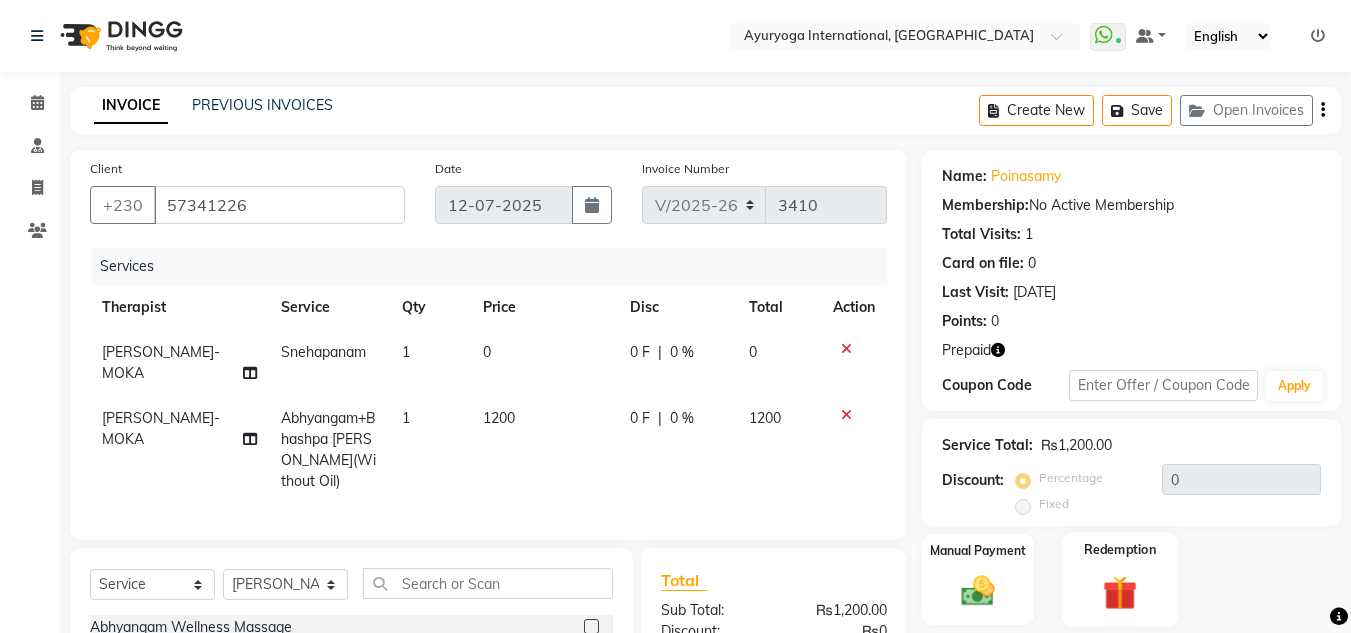 scroll, scrollTop: 213, scrollLeft: 0, axis: vertical 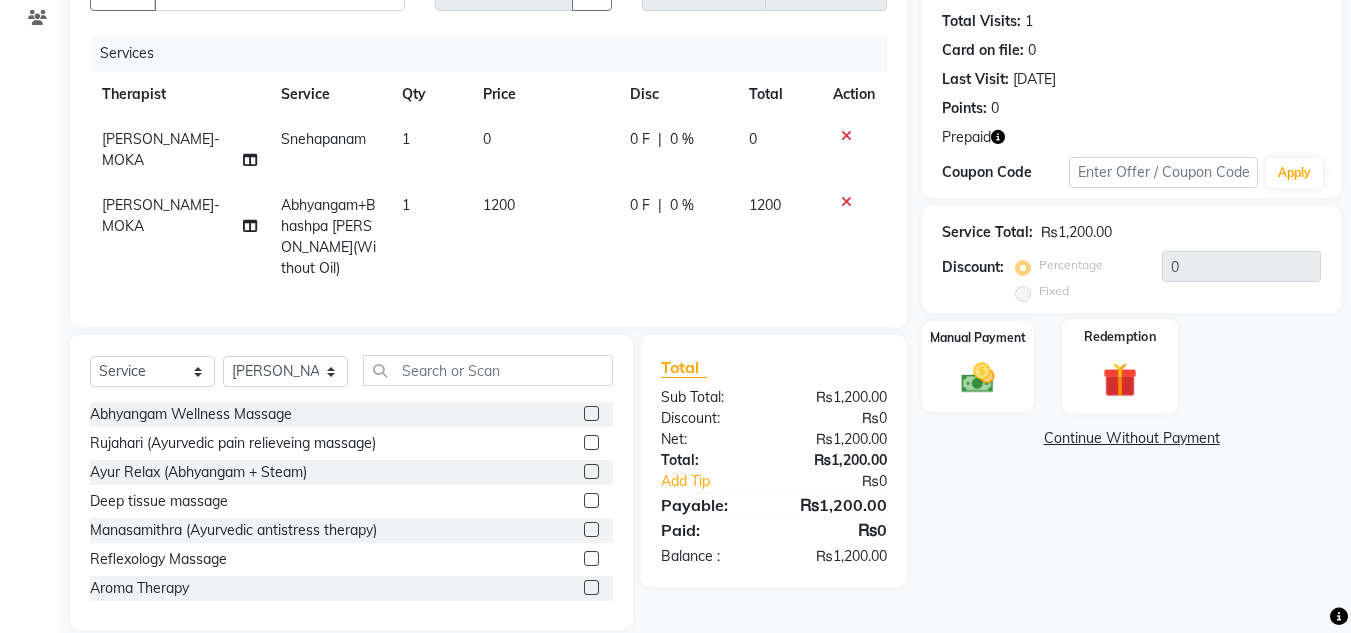 click 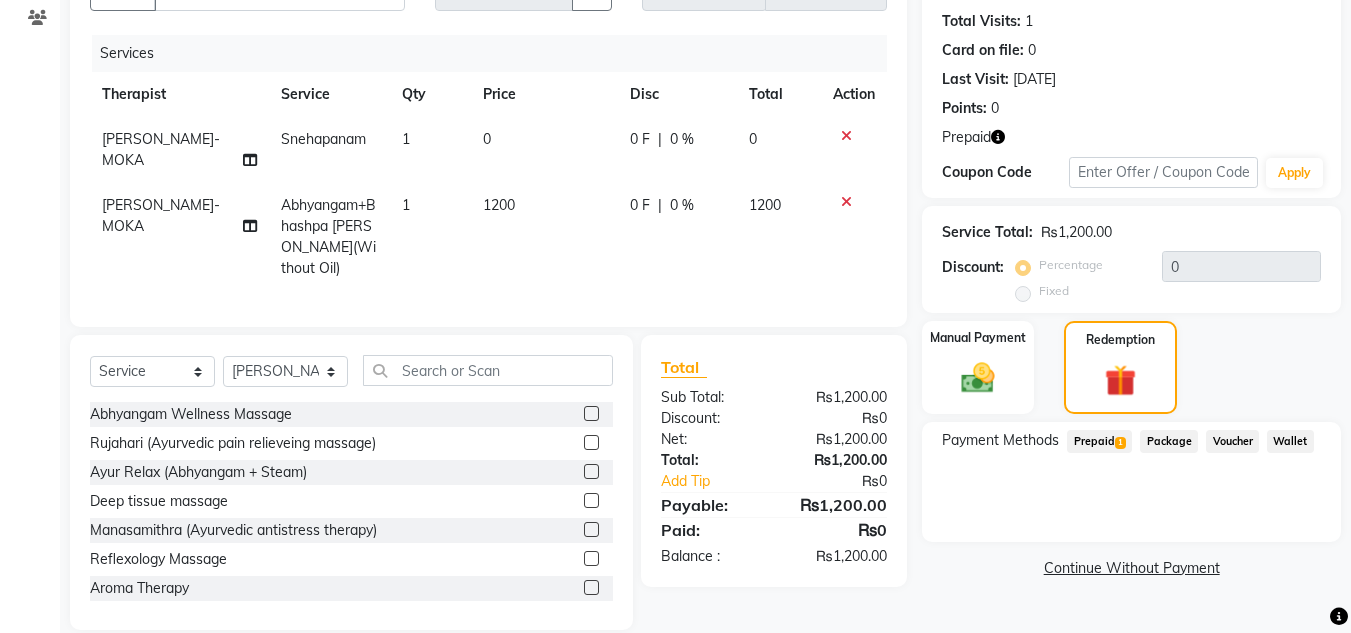 click on "Prepaid  1" 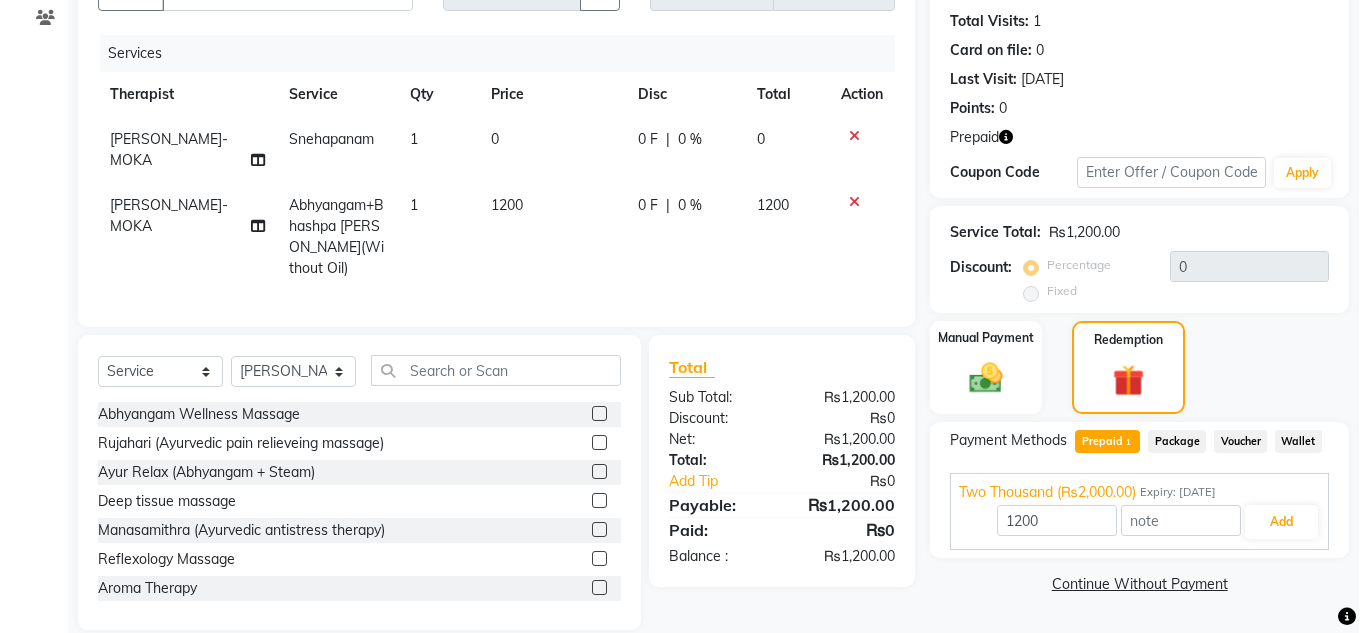 scroll, scrollTop: 0, scrollLeft: 0, axis: both 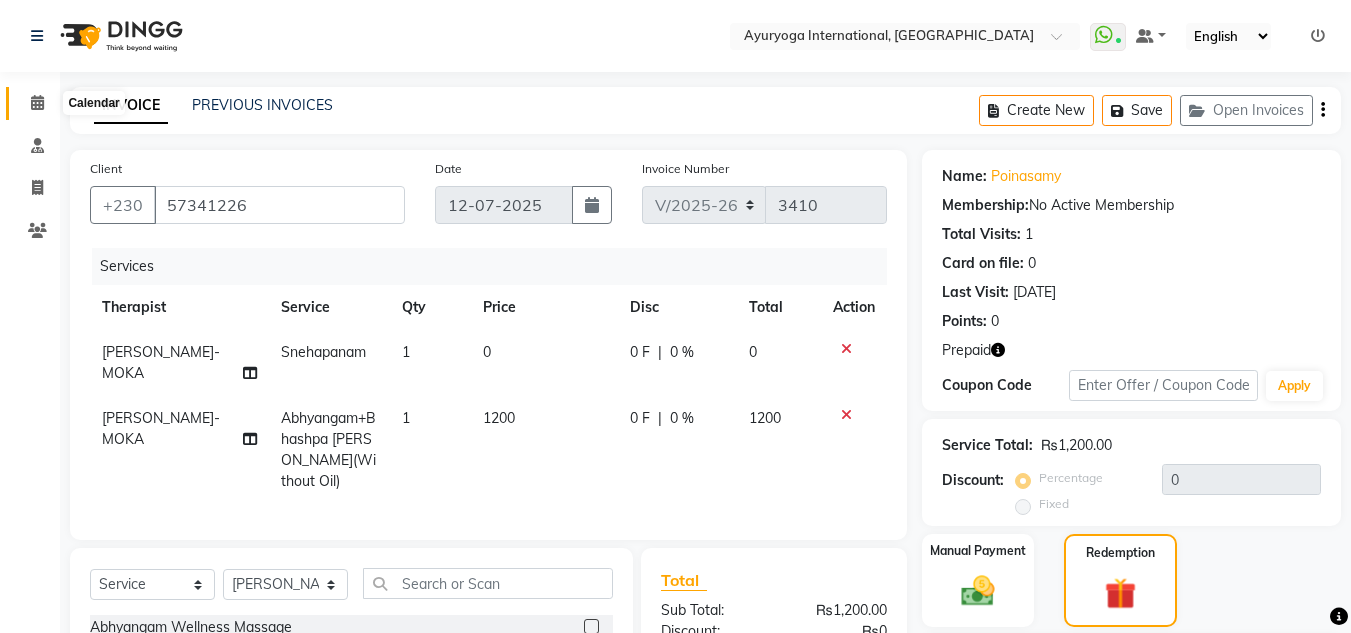 click 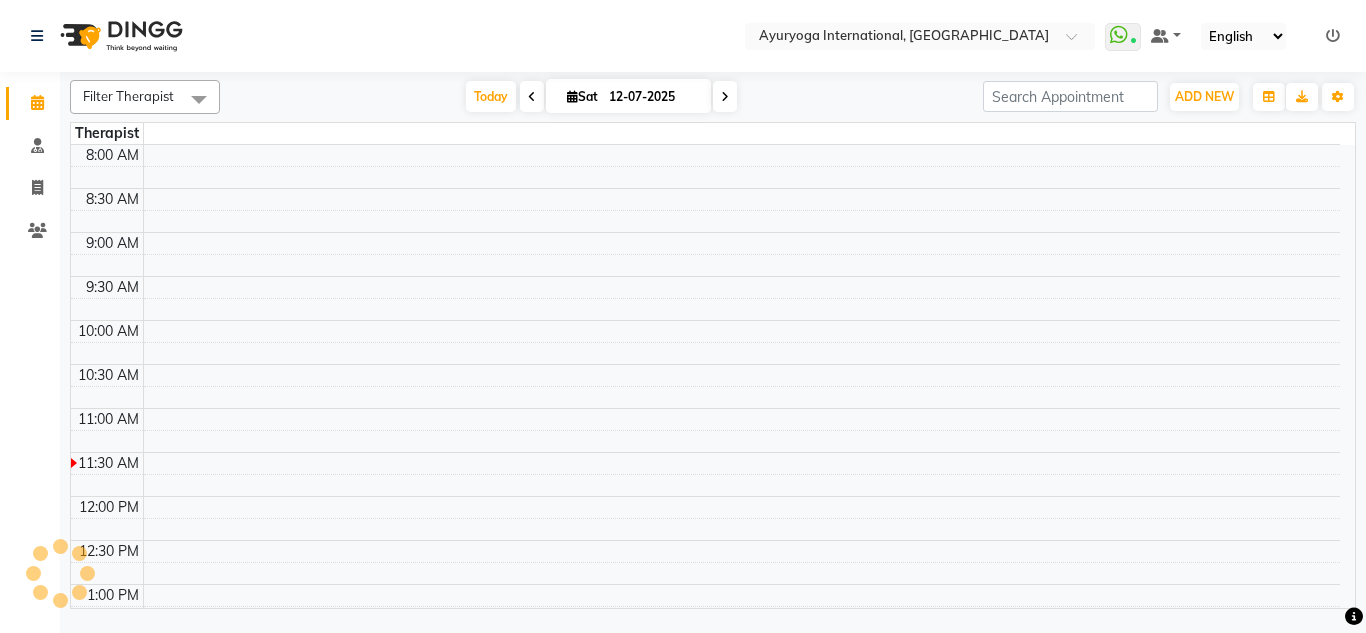 click 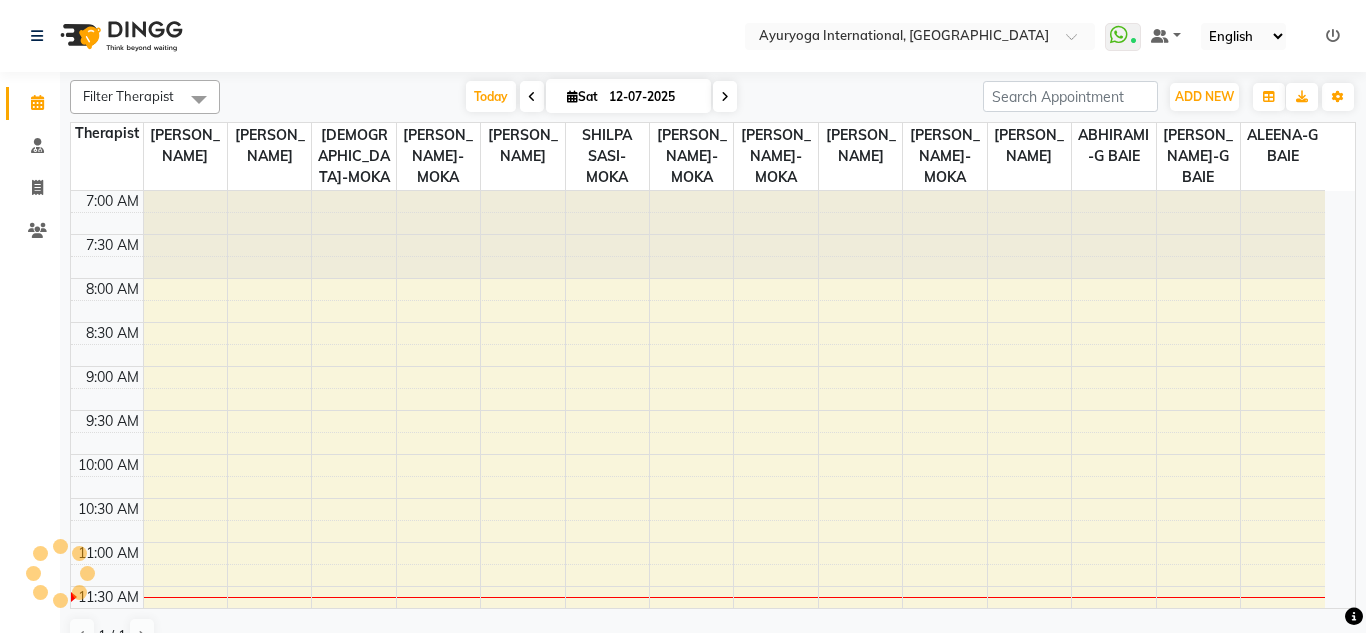 scroll, scrollTop: 0, scrollLeft: 0, axis: both 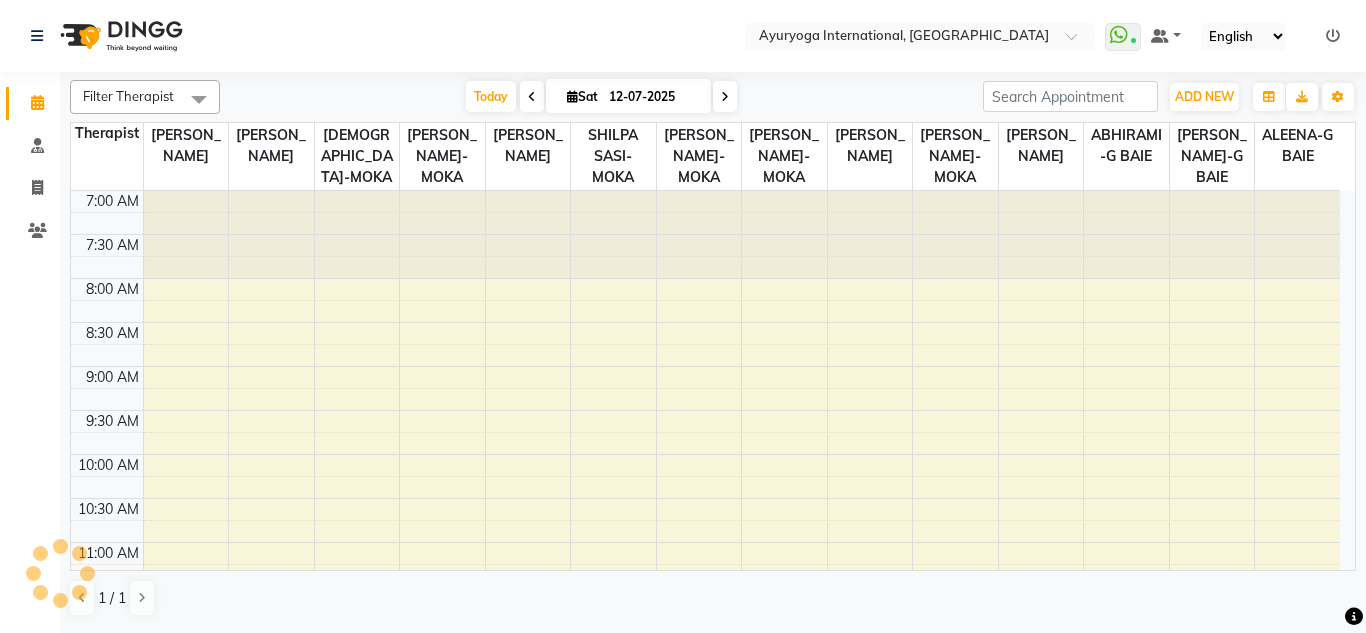 click 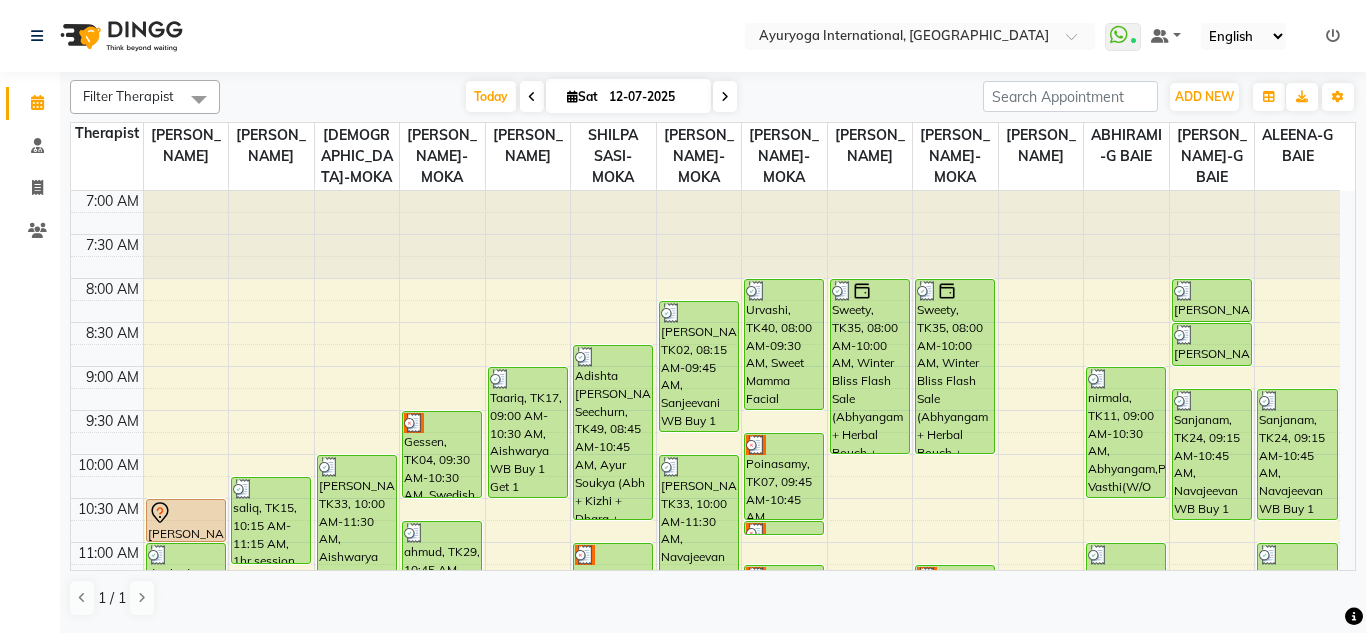 click 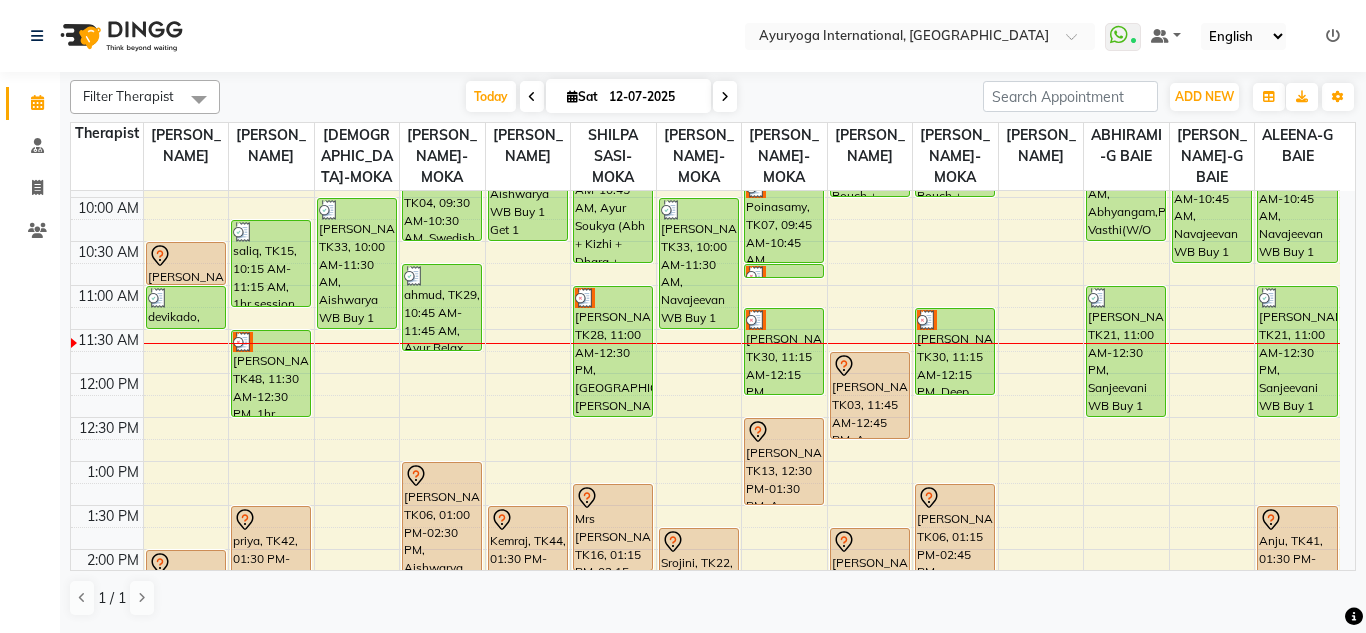 scroll, scrollTop: 272, scrollLeft: 0, axis: vertical 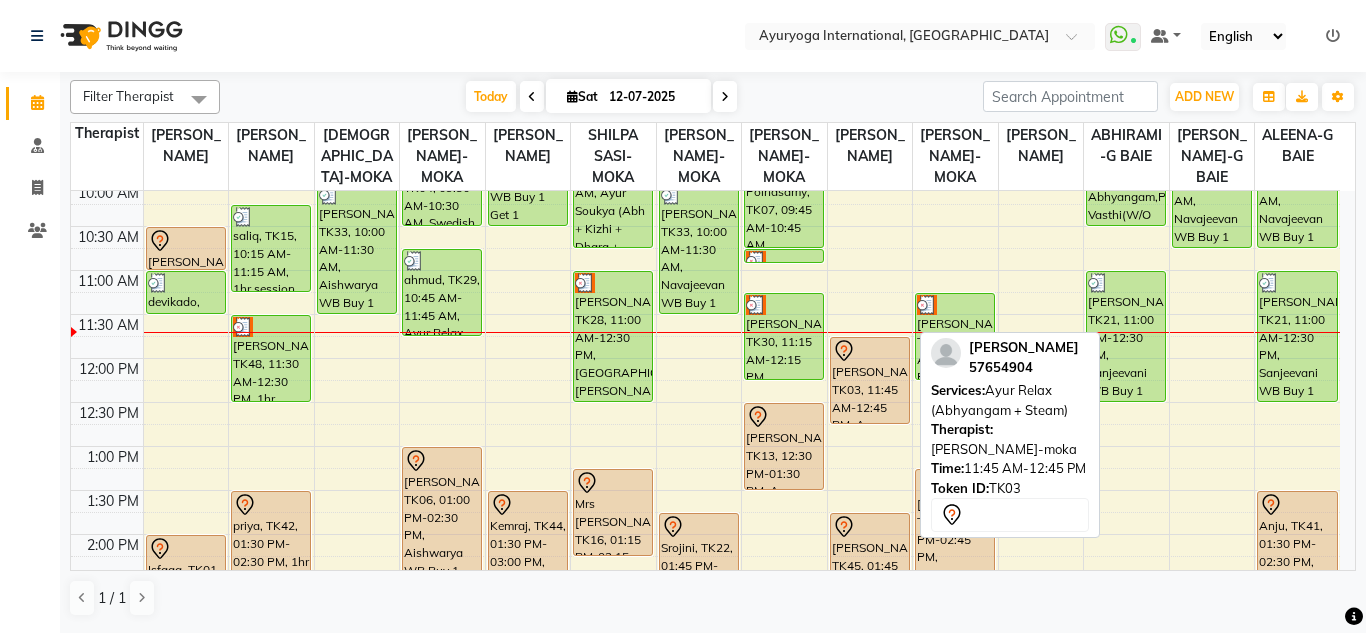 click on "Chathurvedi, TK03, 11:45 AM-12:45 PM, Ayur Relax (Abhyangam + Steam)" at bounding box center (870, 380) 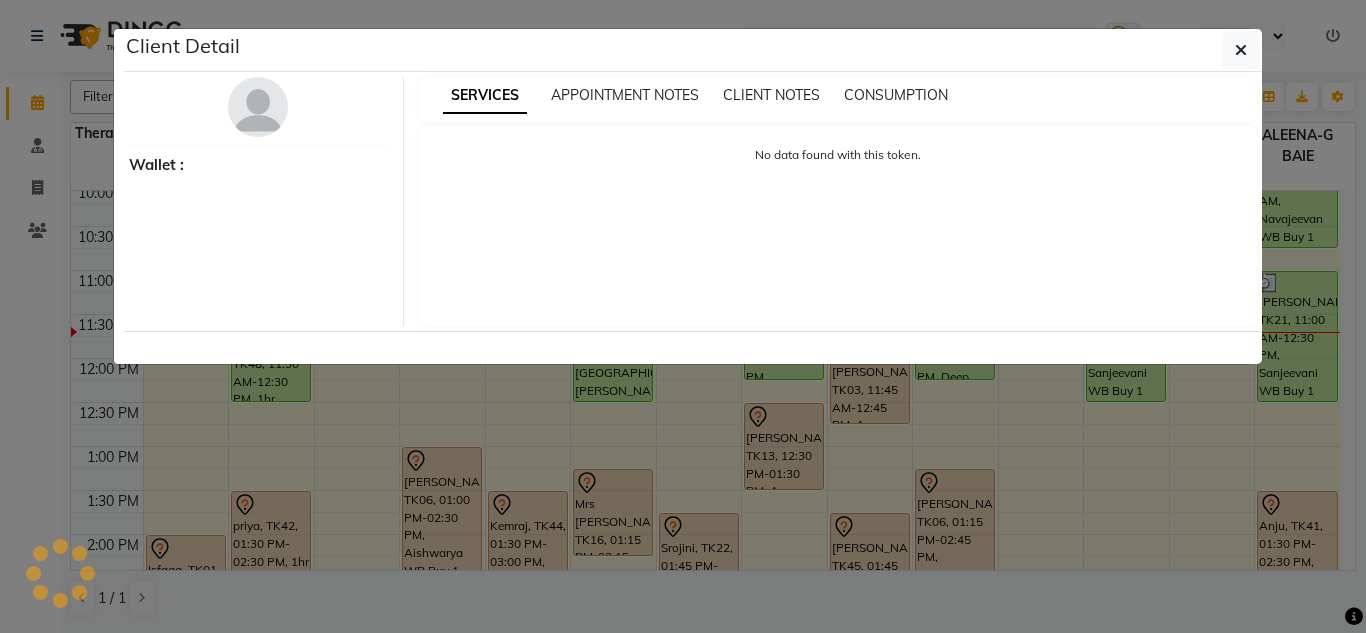 select on "7" 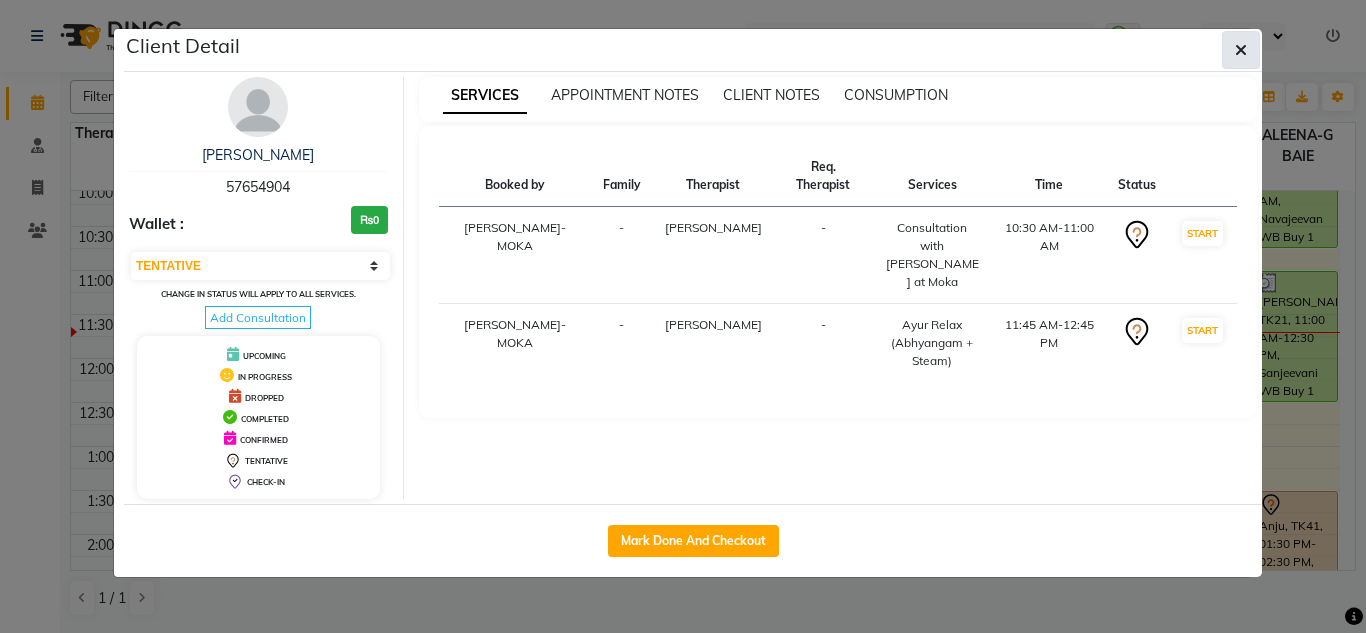 click 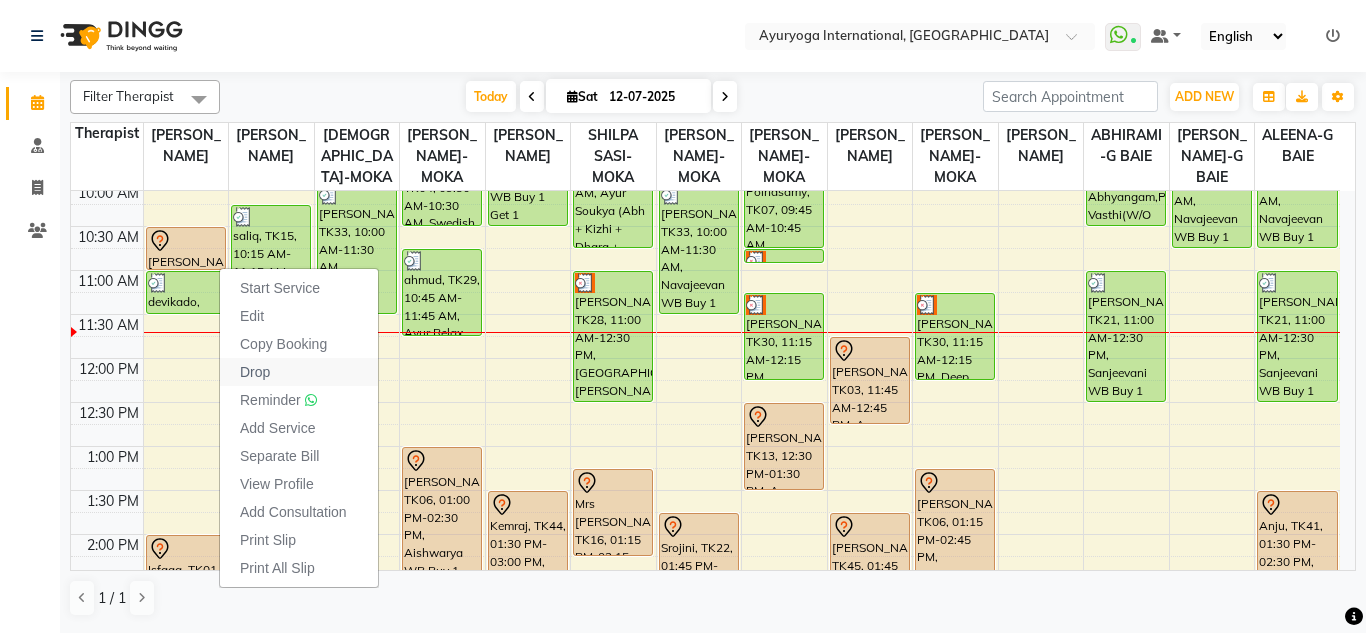 click on "Drop" at bounding box center [255, 372] 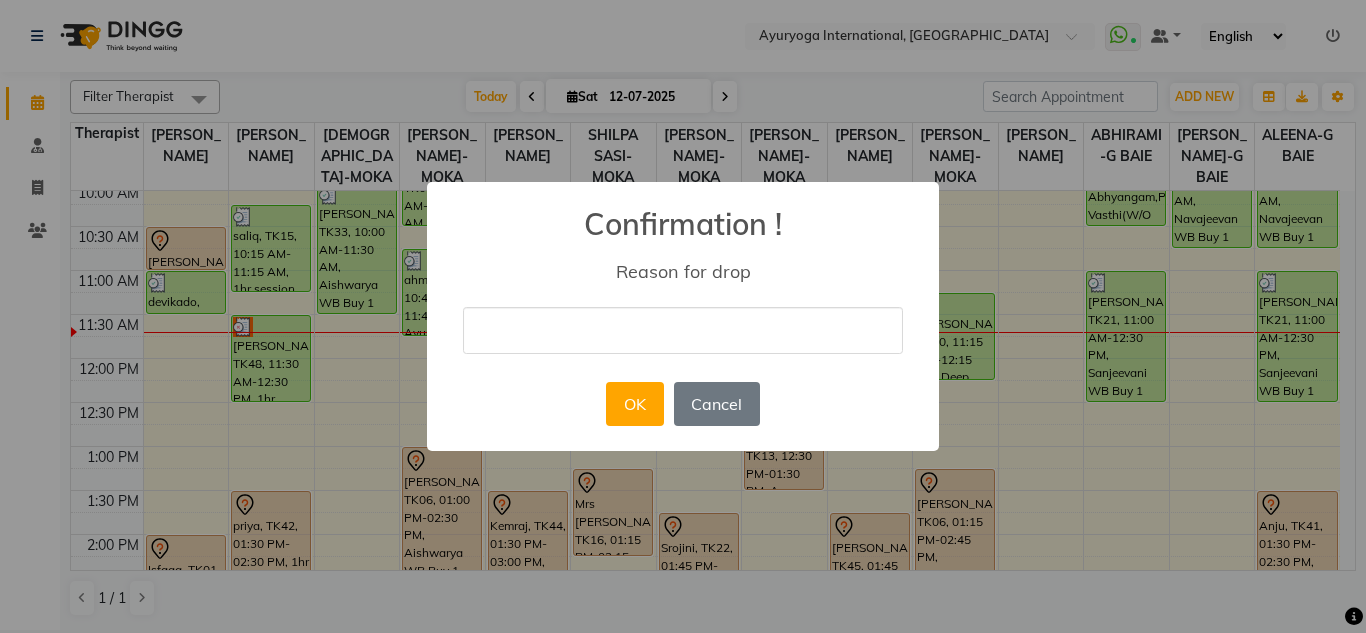 click at bounding box center [683, 330] 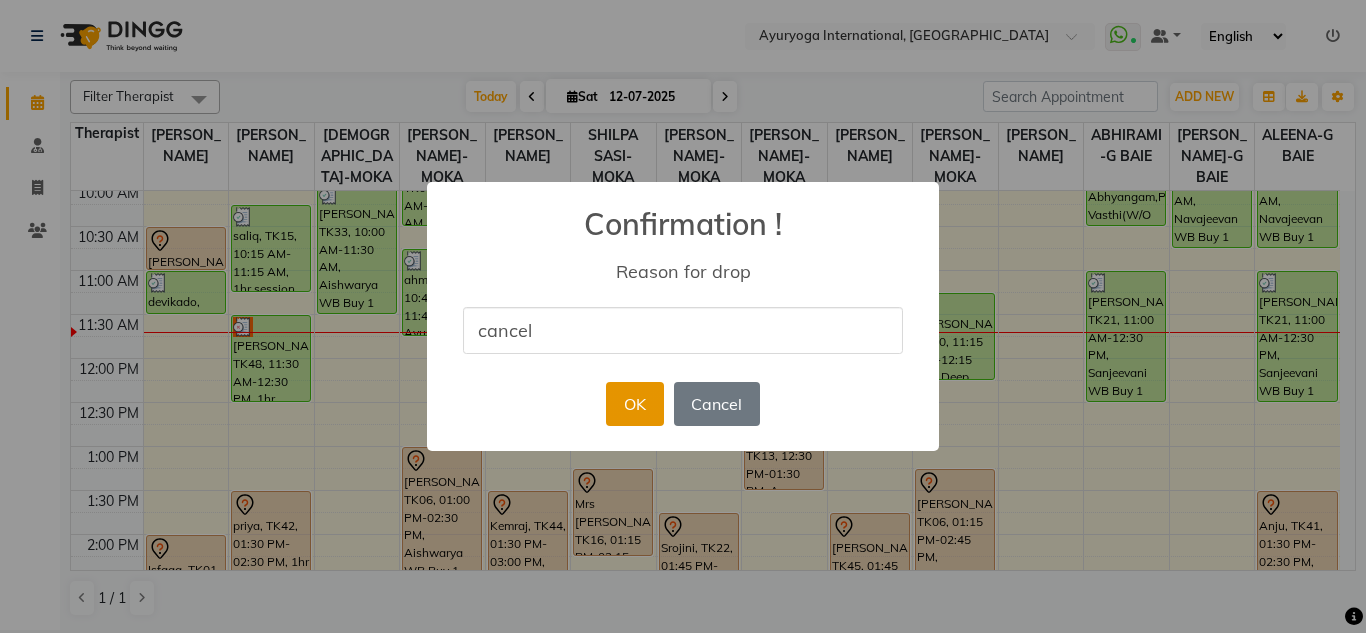 click on "OK" at bounding box center (634, 404) 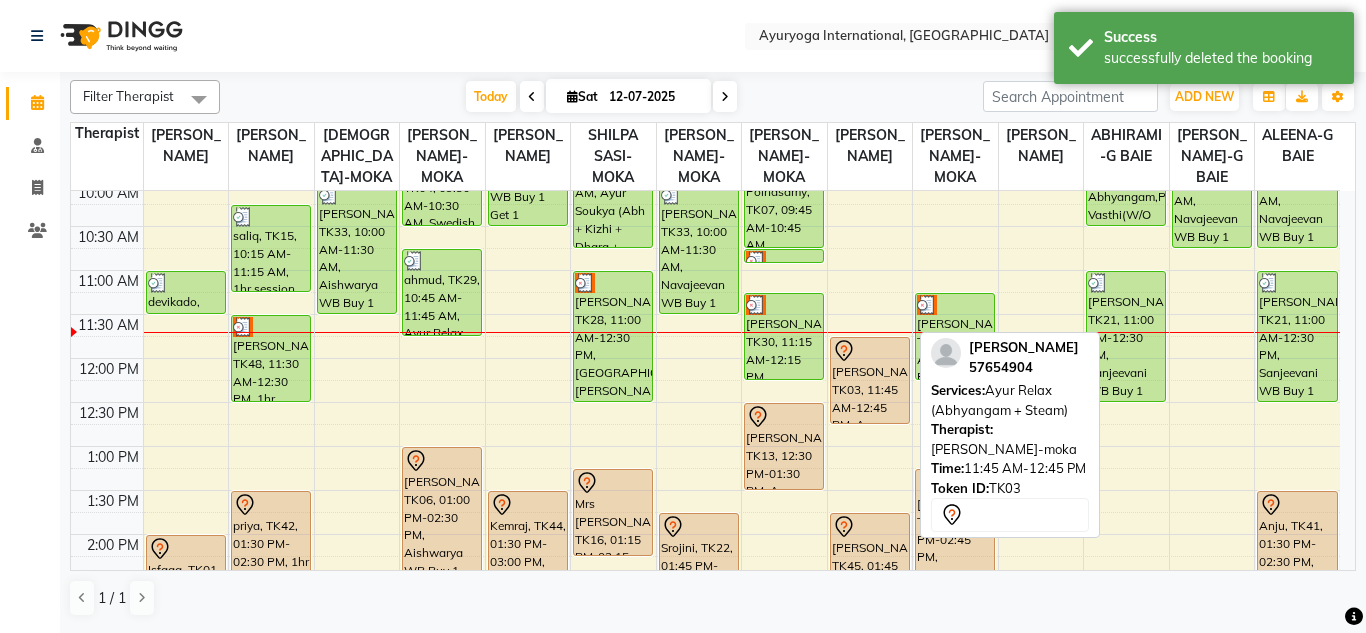 click on "Chathurvedi, TK03, 11:45 AM-12:45 PM, Ayur Relax (Abhyangam + Steam)" at bounding box center (870, 380) 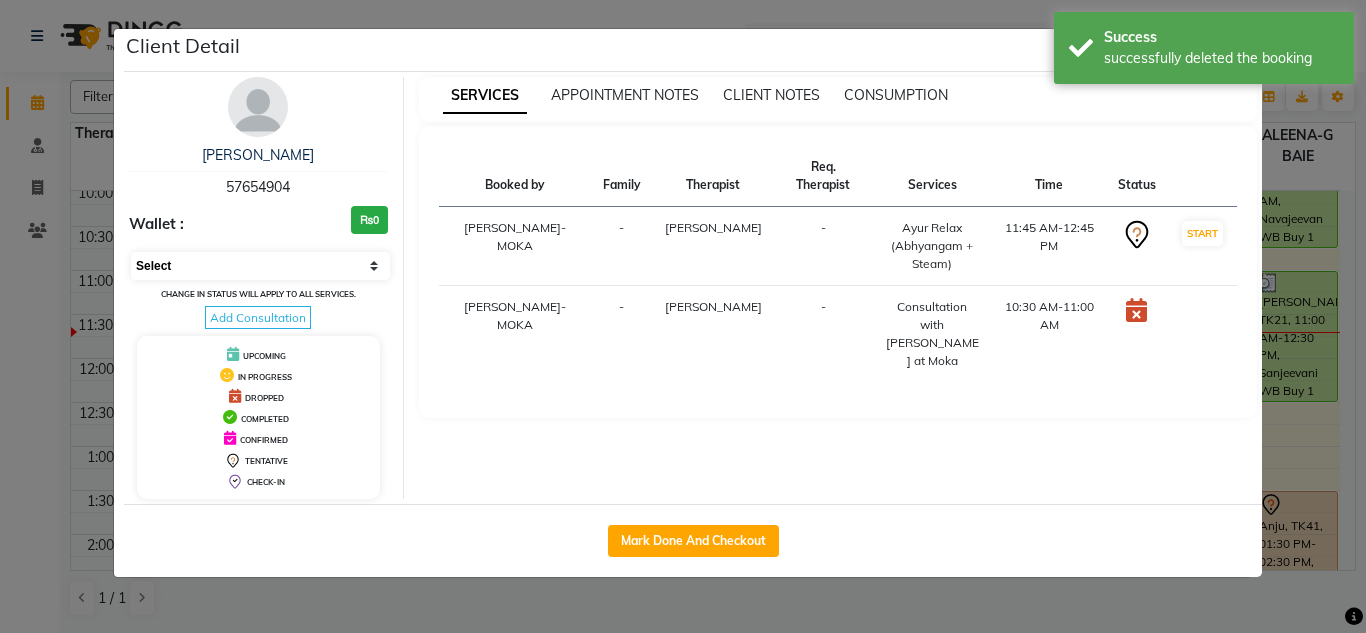 click on "Select IN SERVICE CONFIRMED TENTATIVE CHECK IN MARK DONE DROPPED UPCOMING" at bounding box center [260, 266] 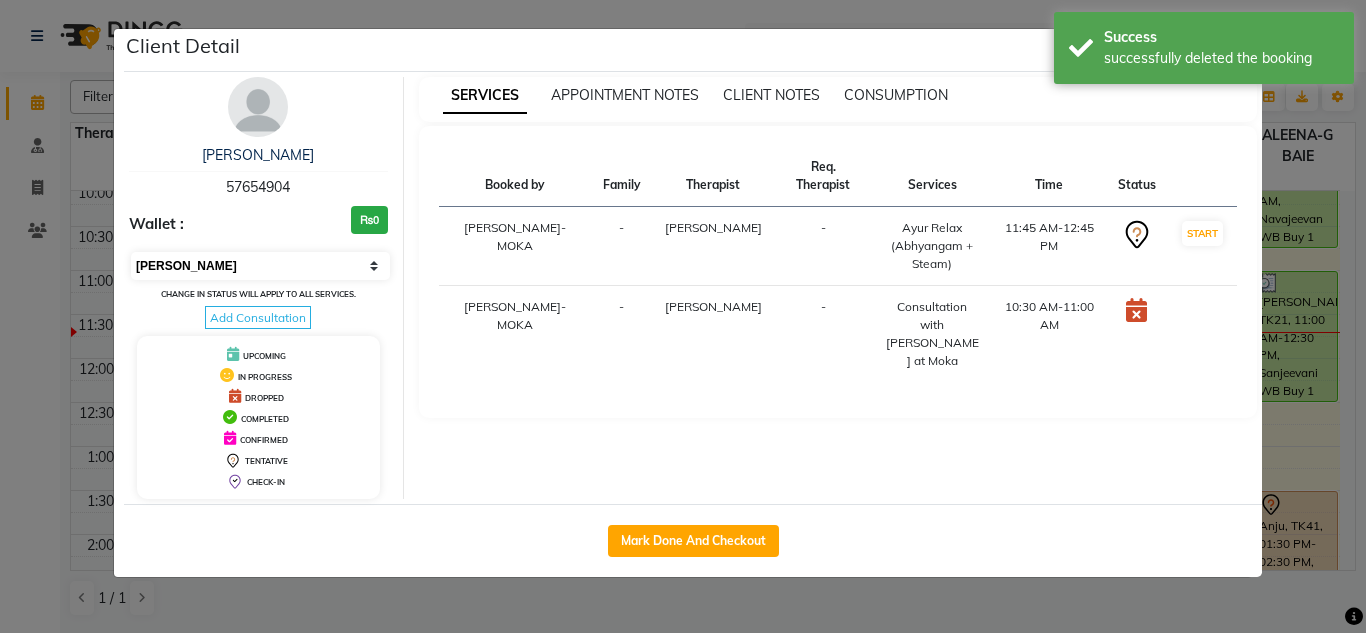 click on "Select IN SERVICE CONFIRMED TENTATIVE CHECK IN MARK DONE DROPPED UPCOMING" at bounding box center [260, 266] 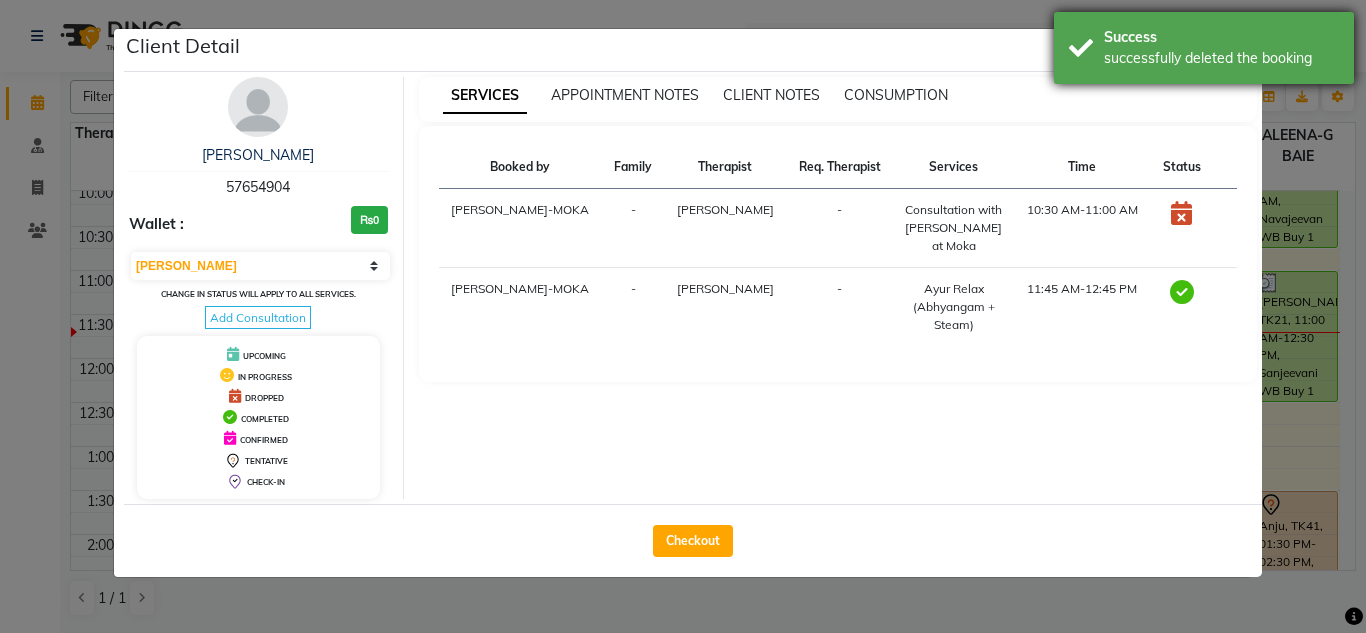 click on "successfully deleted the booking" at bounding box center (1221, 58) 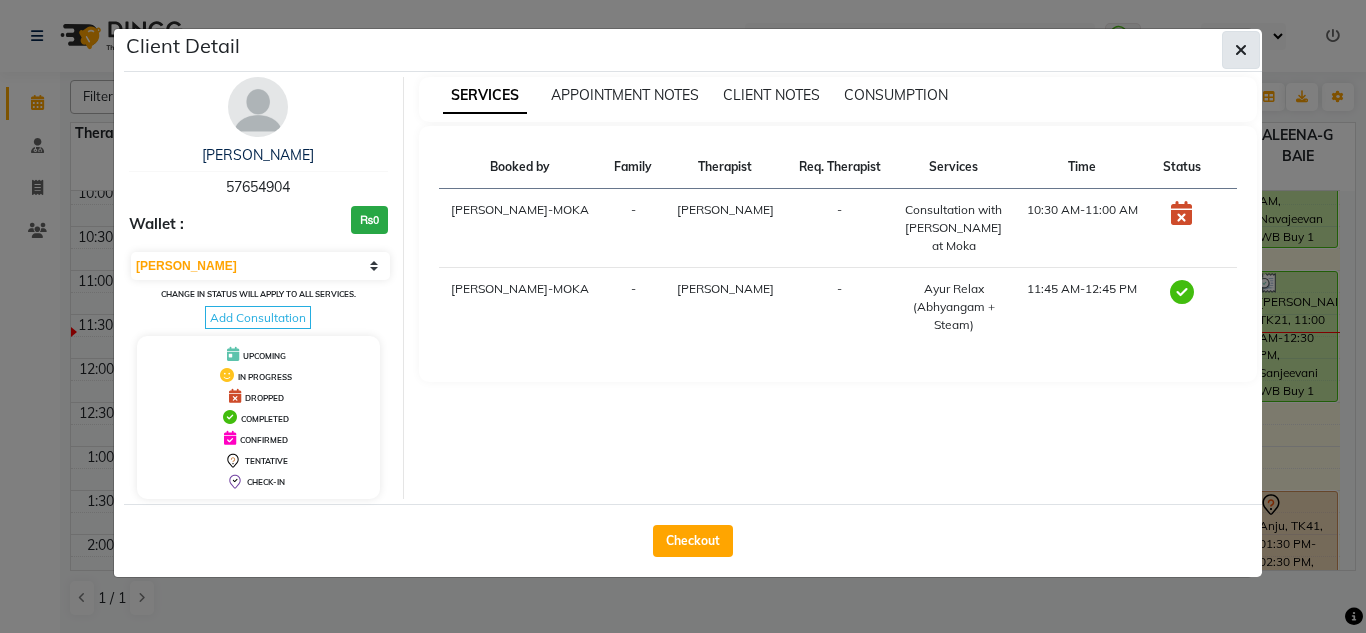 click 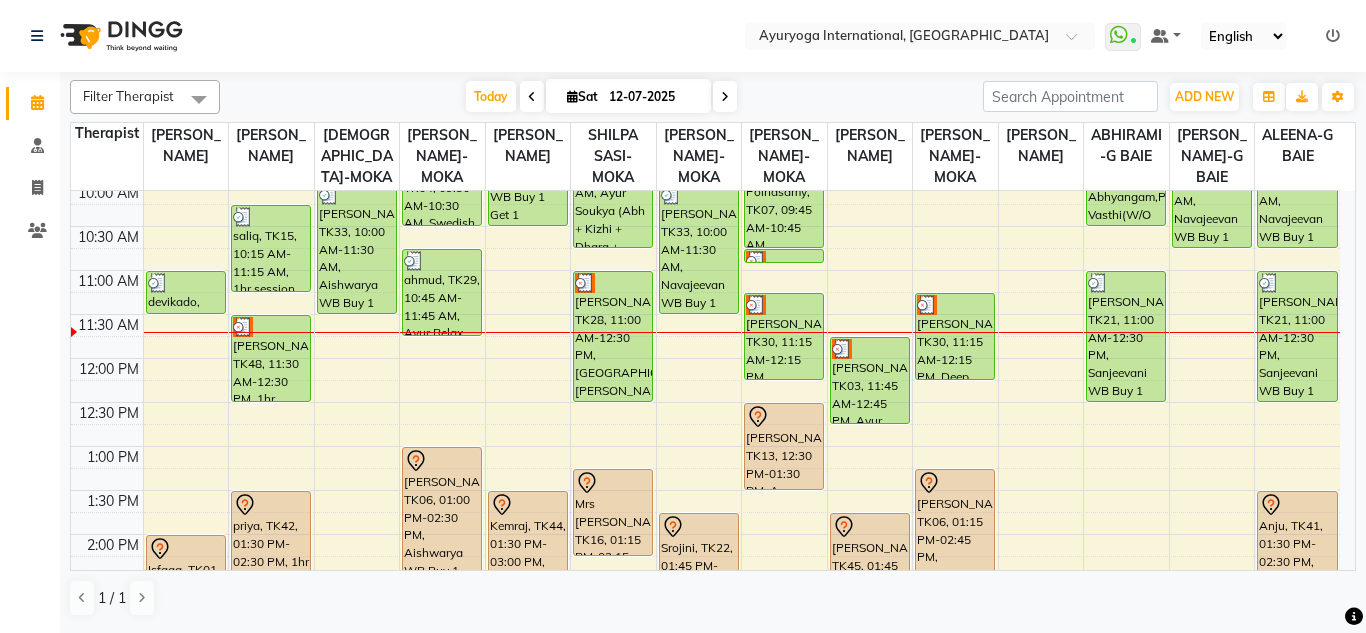 click at bounding box center (725, 96) 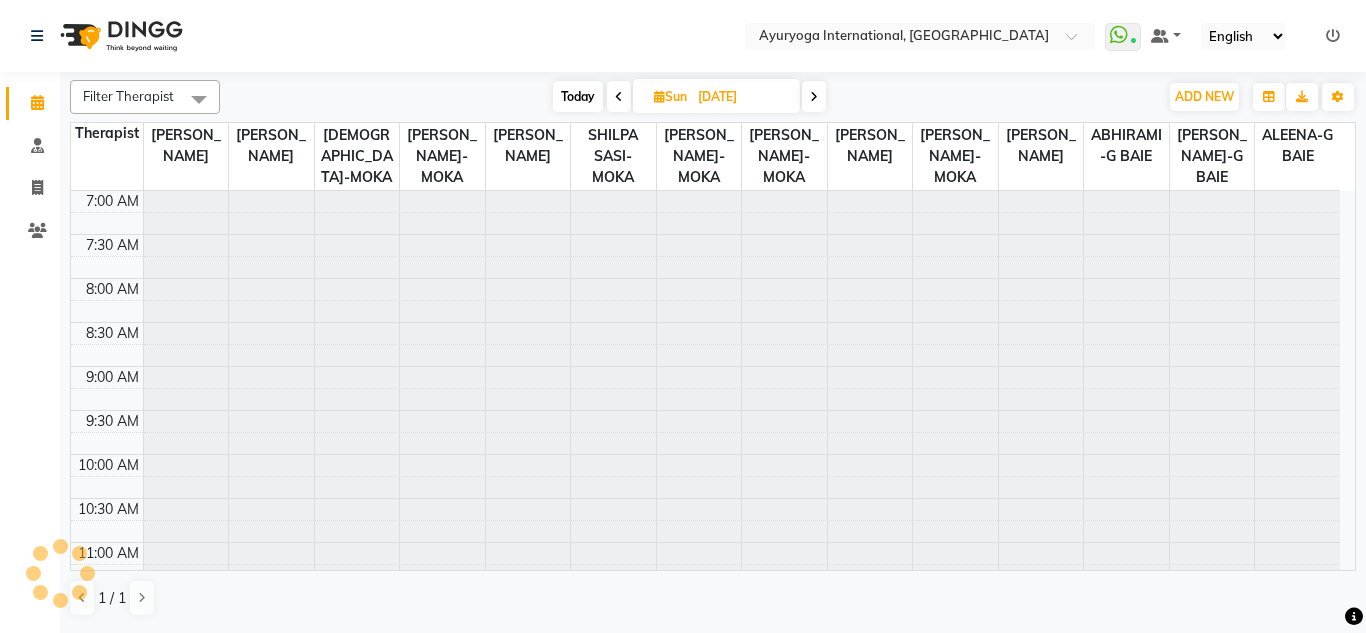 scroll, scrollTop: 353, scrollLeft: 0, axis: vertical 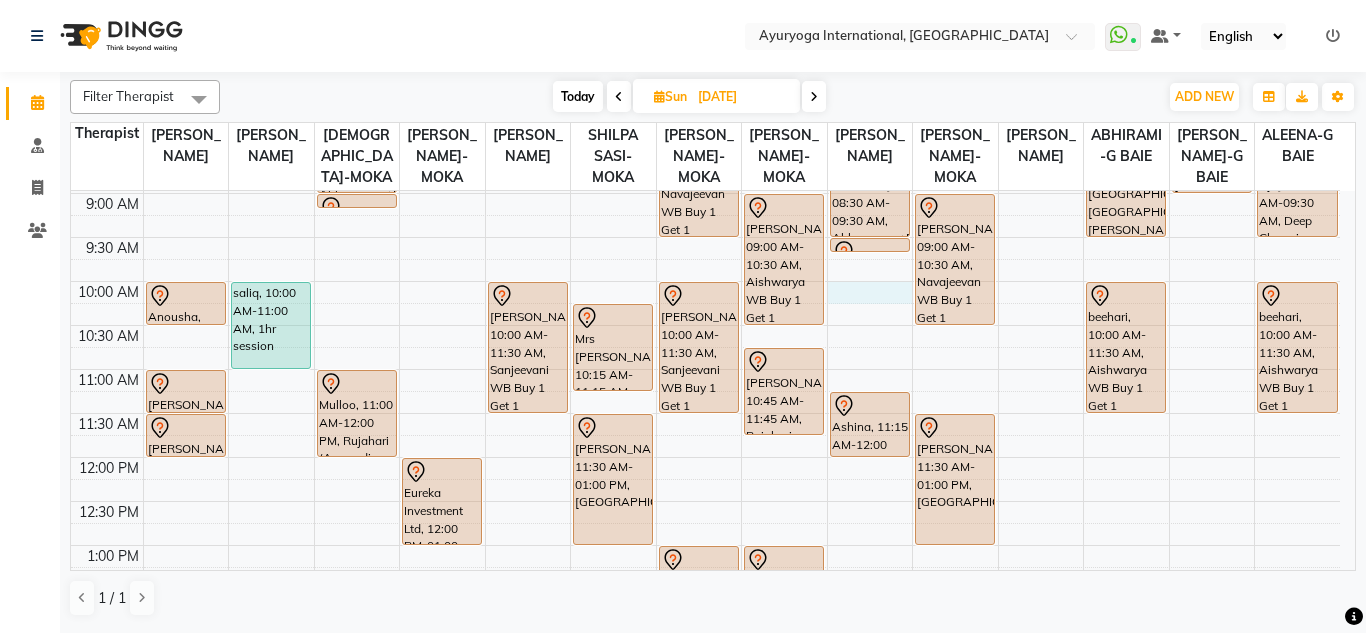 click on "7:00 AM 7:30 AM 8:00 AM 8:30 AM 9:00 AM 9:30 AM 10:00 AM 10:30 AM 11:00 AM 11:30 AM 12:00 PM 12:30 PM 1:00 PM 1:30 PM 2:00 PM 2:30 PM 3:00 PM 3:30 PM 4:00 PM 4:30 PM 5:00 PM 5:30 PM 6:00 PM 6:30 PM 7:00 PM 7:30 PM 8:00 PM 8:30 PM             Anousha, 10:00 AM-10:30 AM, Consultation with Dr.Adarsh at Moka             Pooja Prabhakaran, 11:00 AM-11:30 AM, Consultation with Dr.Adarsh at Moka             Pooja Prabhakaran, 11:30 AM-12:00 PM, Consultation with Dr.Adarsh at Moka    saliq, 10:00 AM-11:00 AM, 1hr session             Ragavaloo, 02:30 PM-03:30 PM, 1hr session             Pillay, 05:00 PM-06:00 PM, 1hr session             romain, 08:00 AM-09:00 AM, Abhyangam+Bhashpa sweda(Without Oil)             romain, 09:00 AM-09:01 AM, Snehapanam             Mulloo, 11:00 AM-12:00 PM, Rujahari (Ayurvedic pain relieveing massage)             Chathurvedi, 05:30 PM-06:30 PM, Rujahari (Ayurvedic pain relieveing massage)             Eureka Investment Ltd, 12:00 PM-01:00 PM, Rujahari (Ayurvedic pain relieveing massage)" at bounding box center (705, 633) 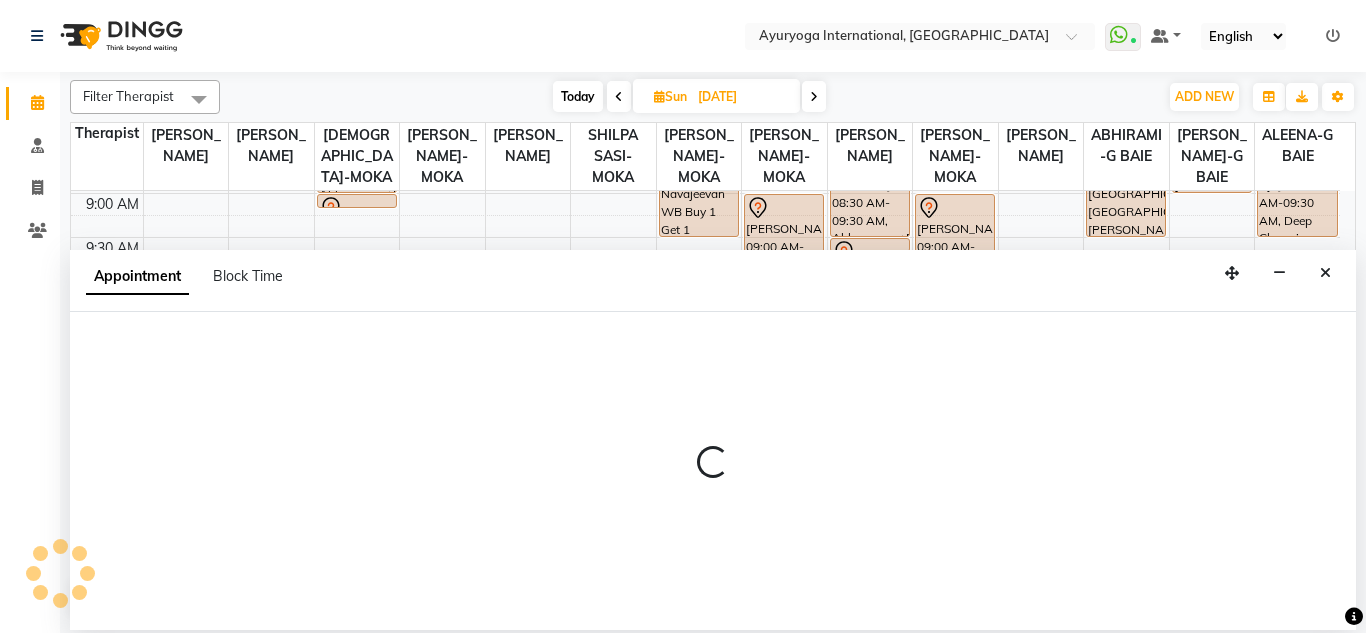select on "60459" 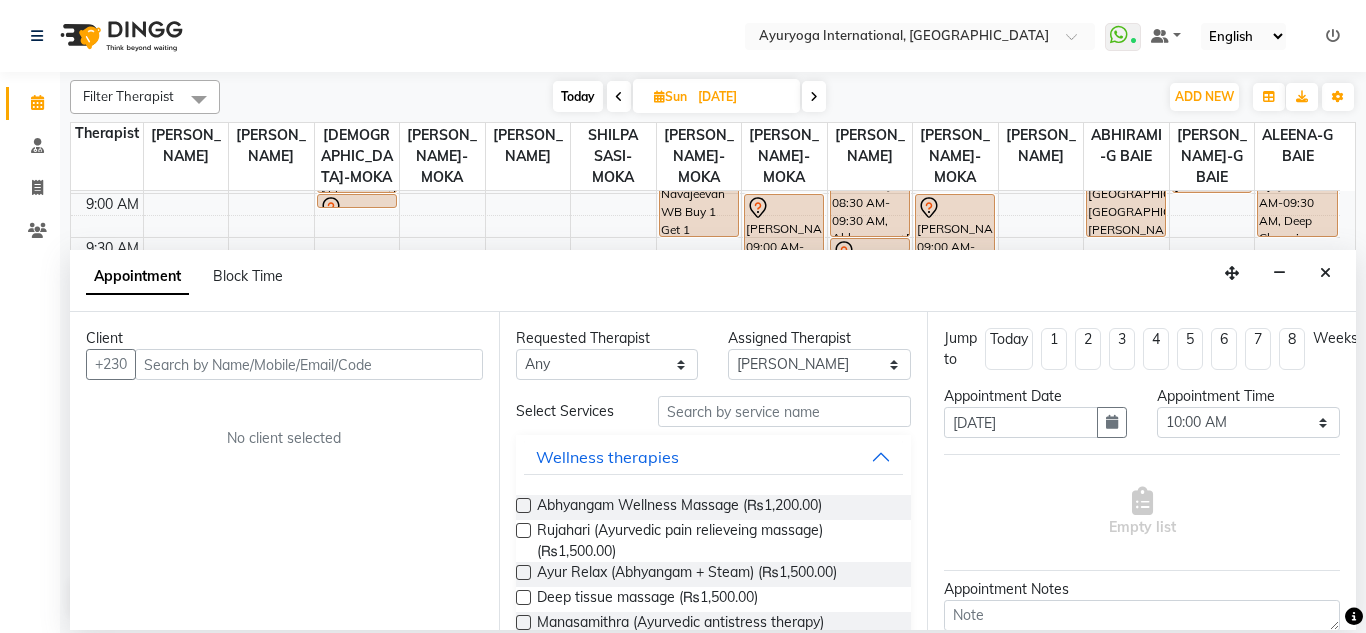 click at bounding box center [309, 364] 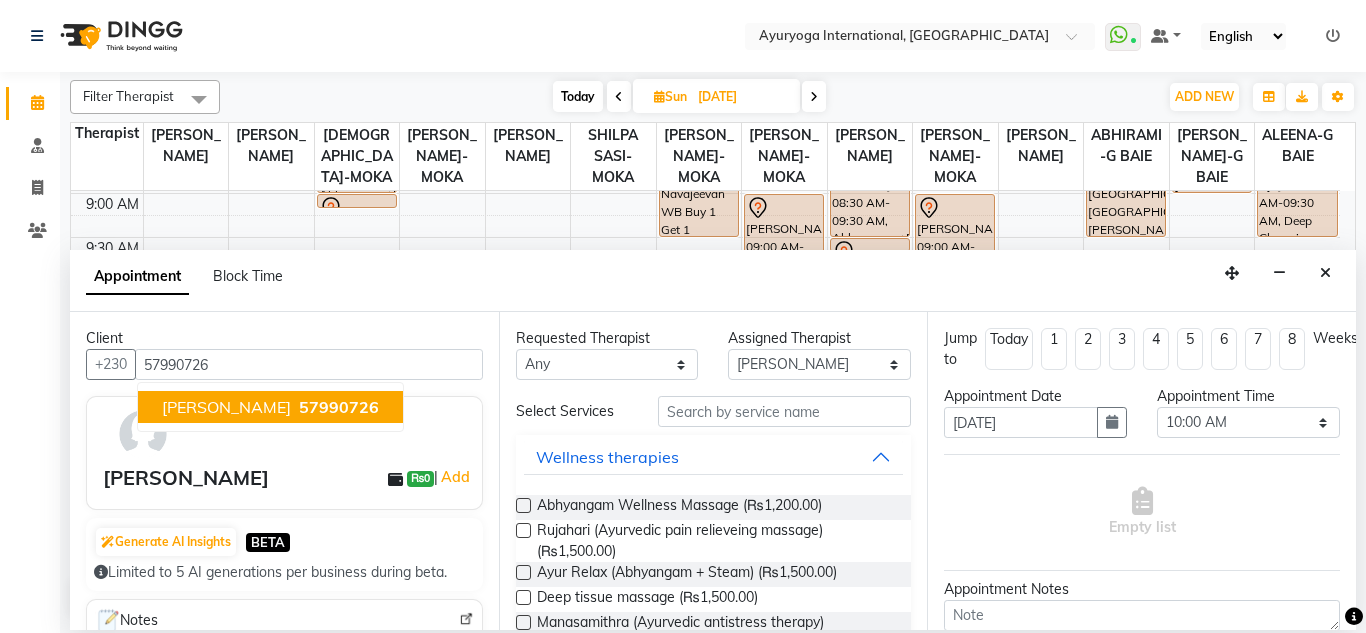 click on "57990726" at bounding box center (339, 407) 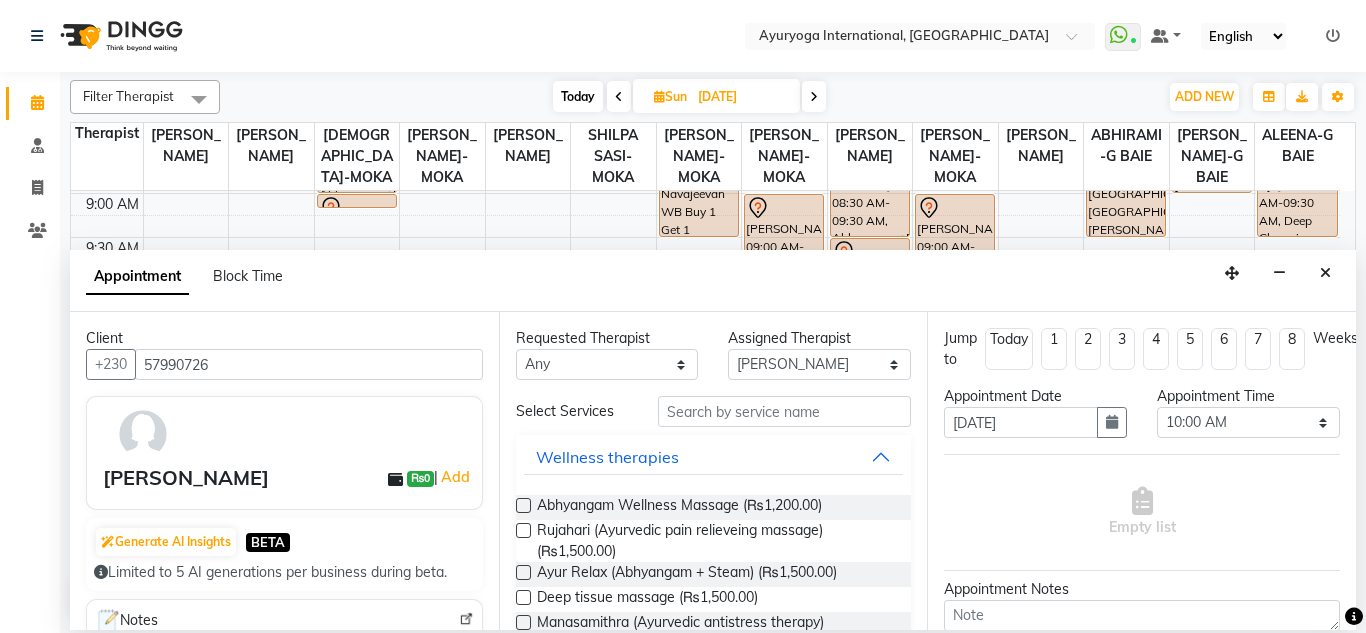 type on "57990726" 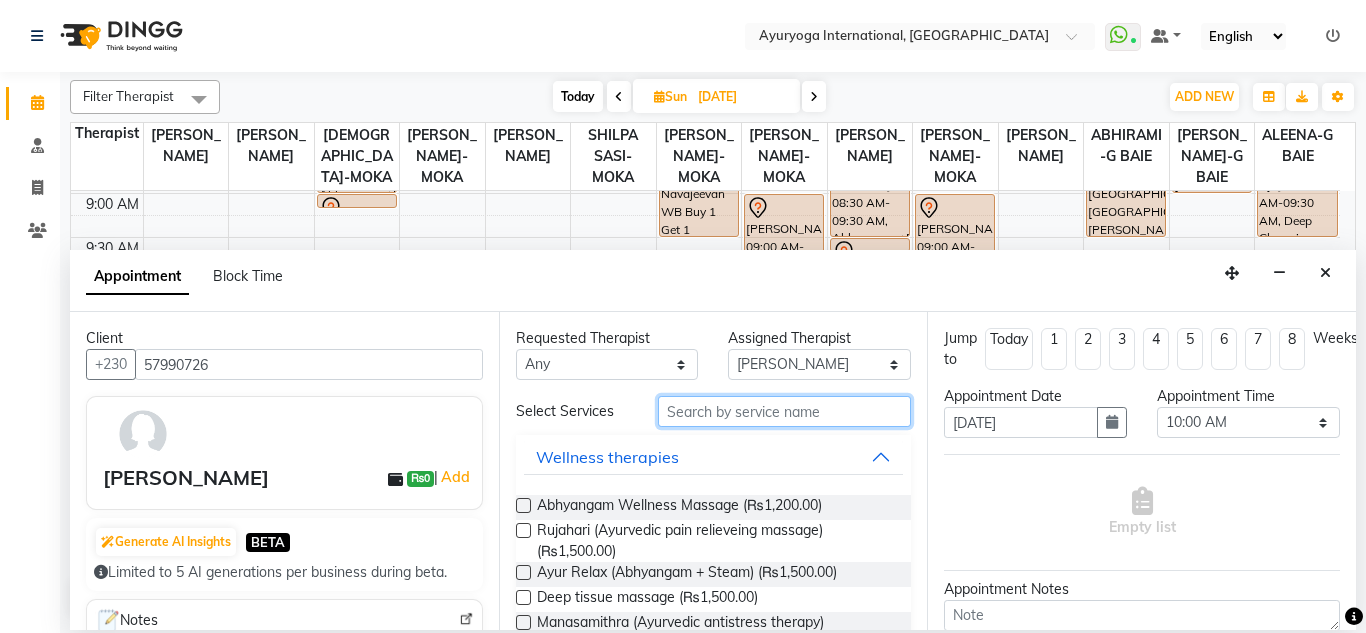 click at bounding box center (785, 411) 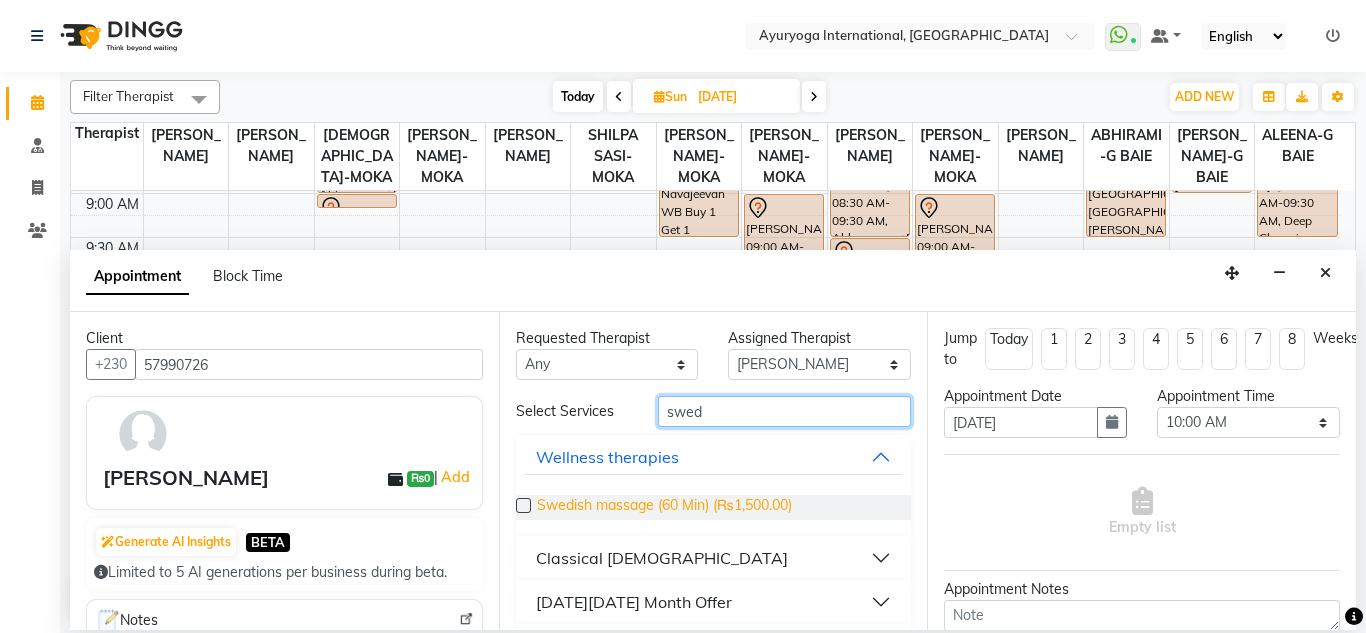 type on "swed" 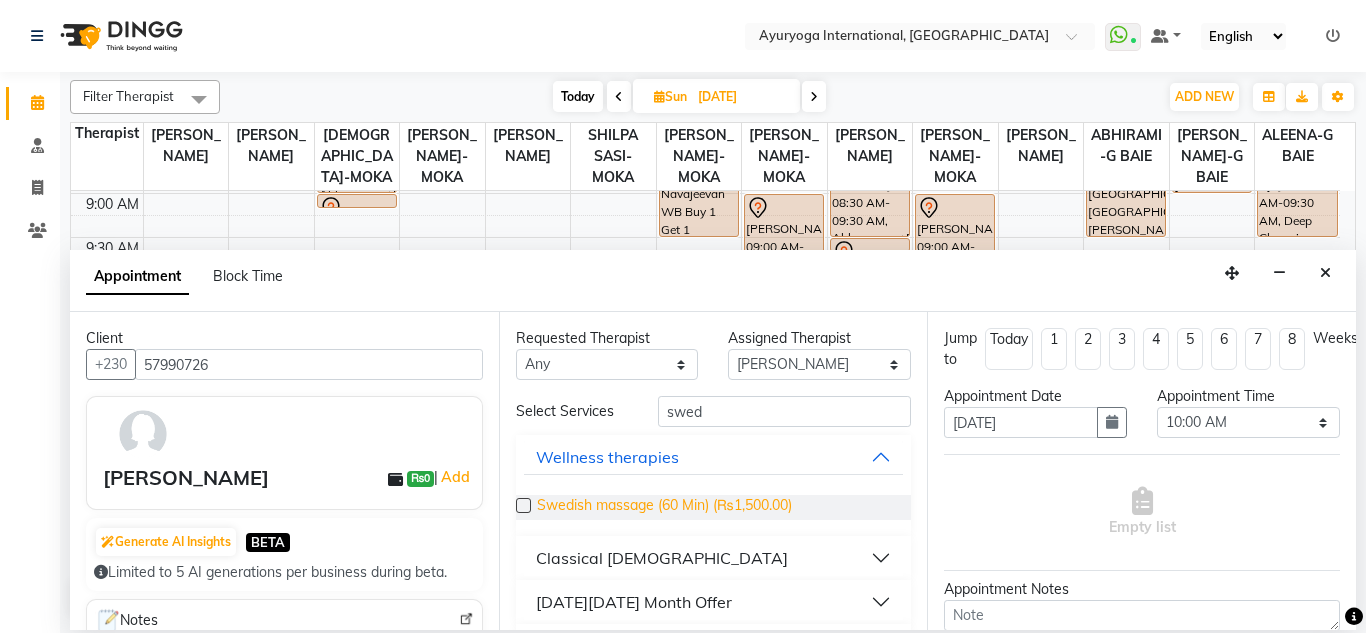 click on "Swedish massage (60 Min) (₨1,500.00)" at bounding box center [664, 507] 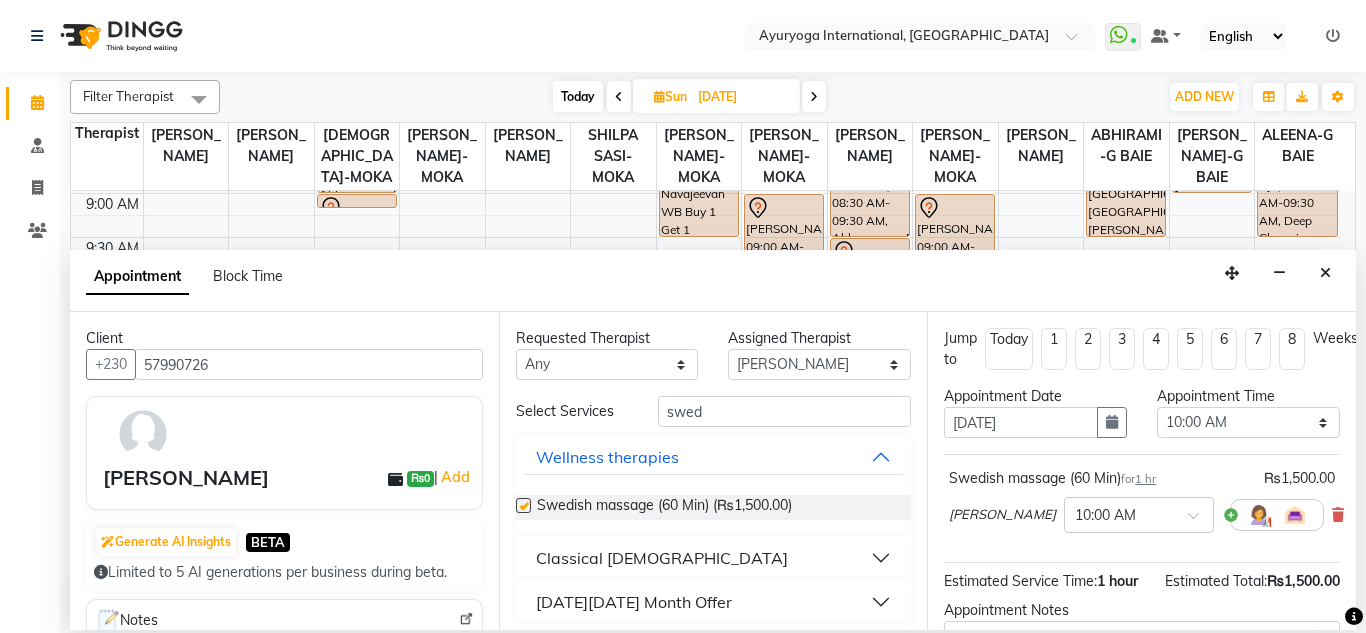 checkbox on "false" 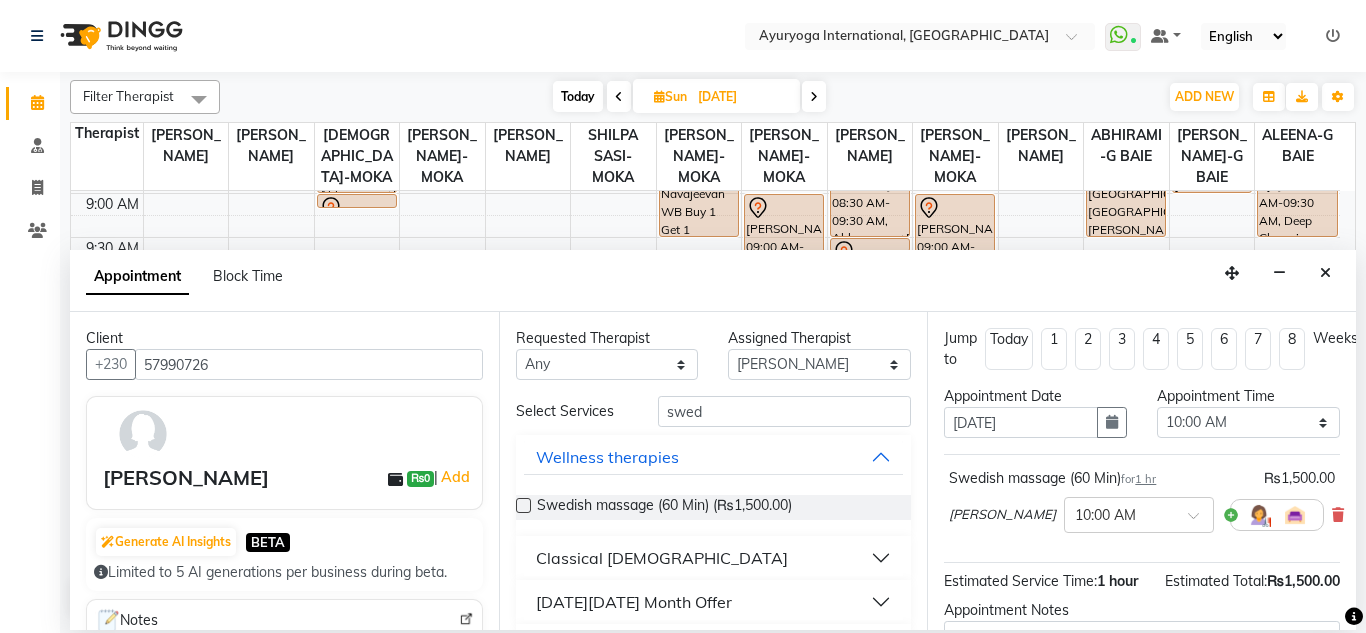 scroll, scrollTop: 247, scrollLeft: 0, axis: vertical 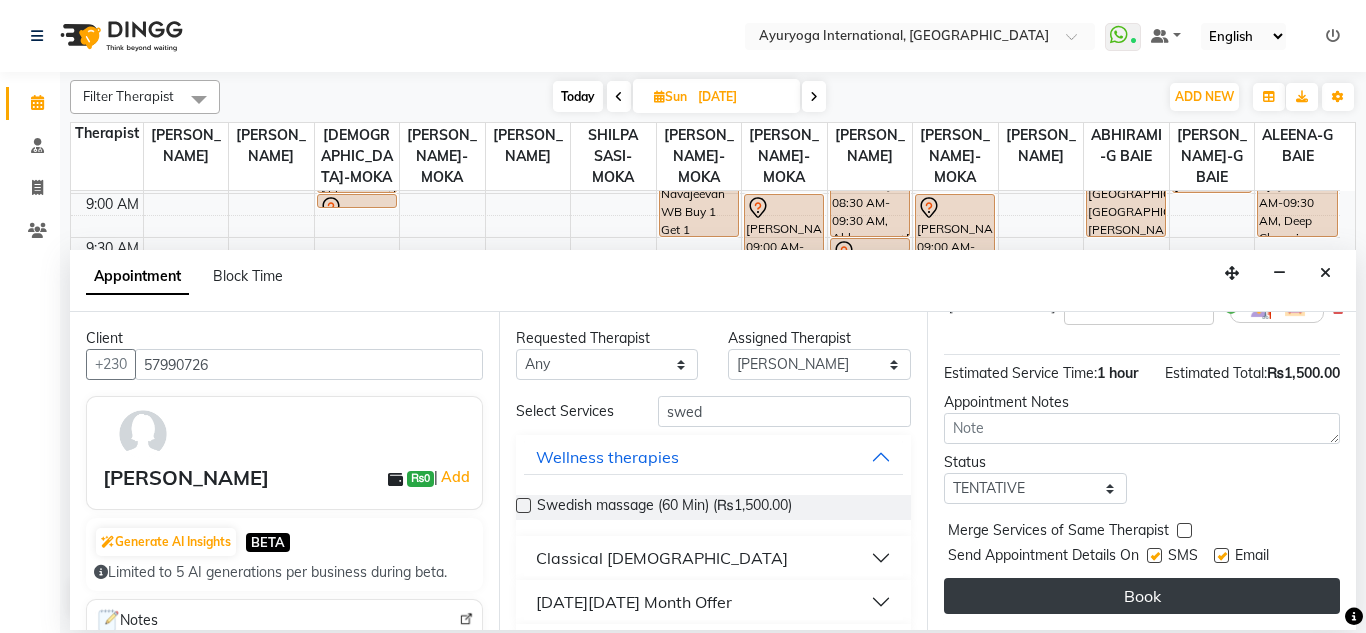 click on "Book" at bounding box center [1142, 596] 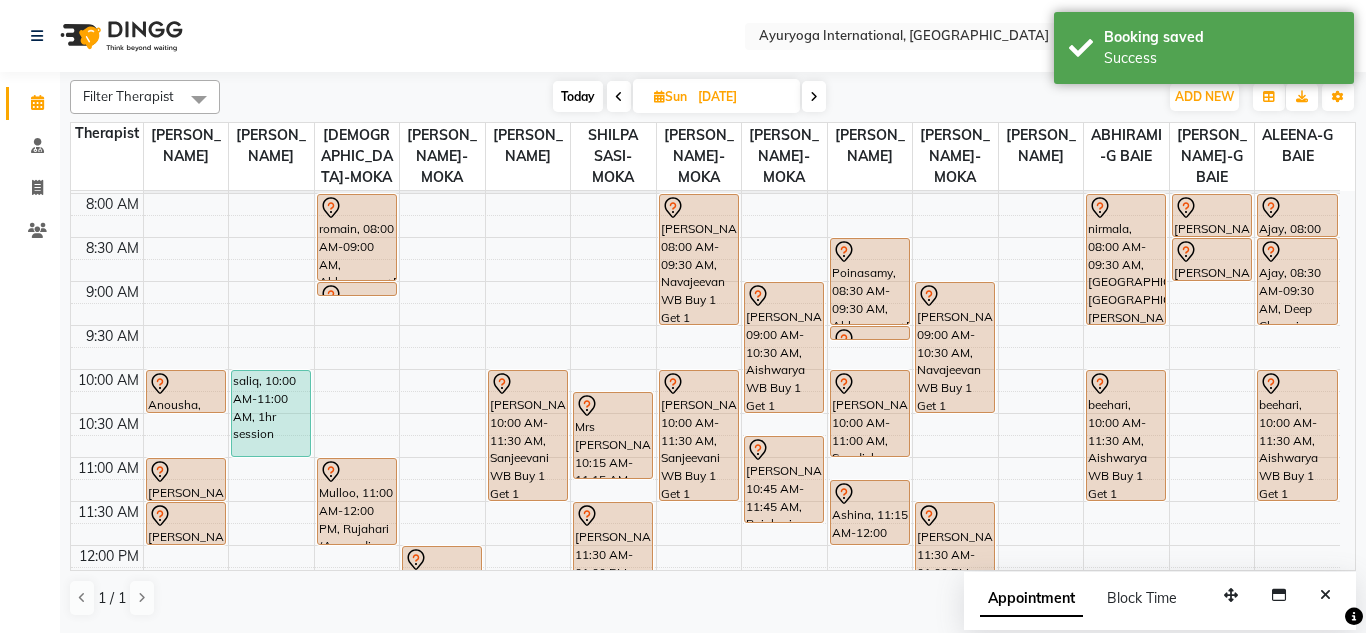 scroll, scrollTop: 92, scrollLeft: 0, axis: vertical 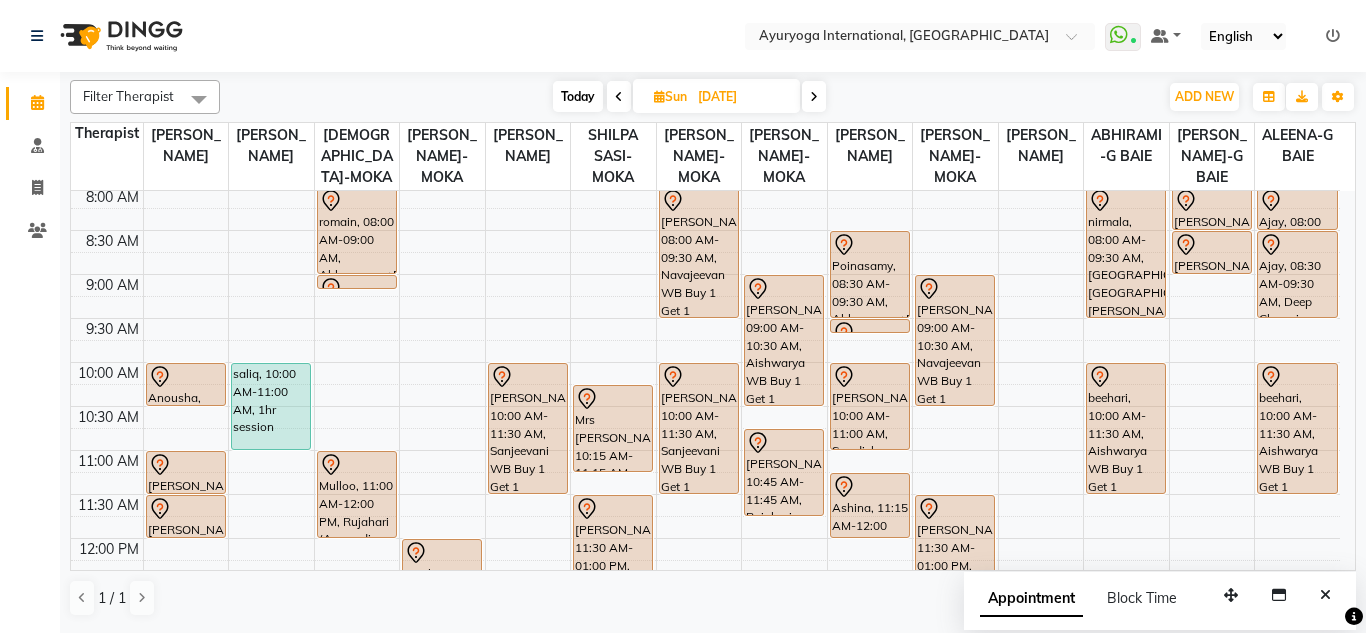 click on "Today" at bounding box center (578, 96) 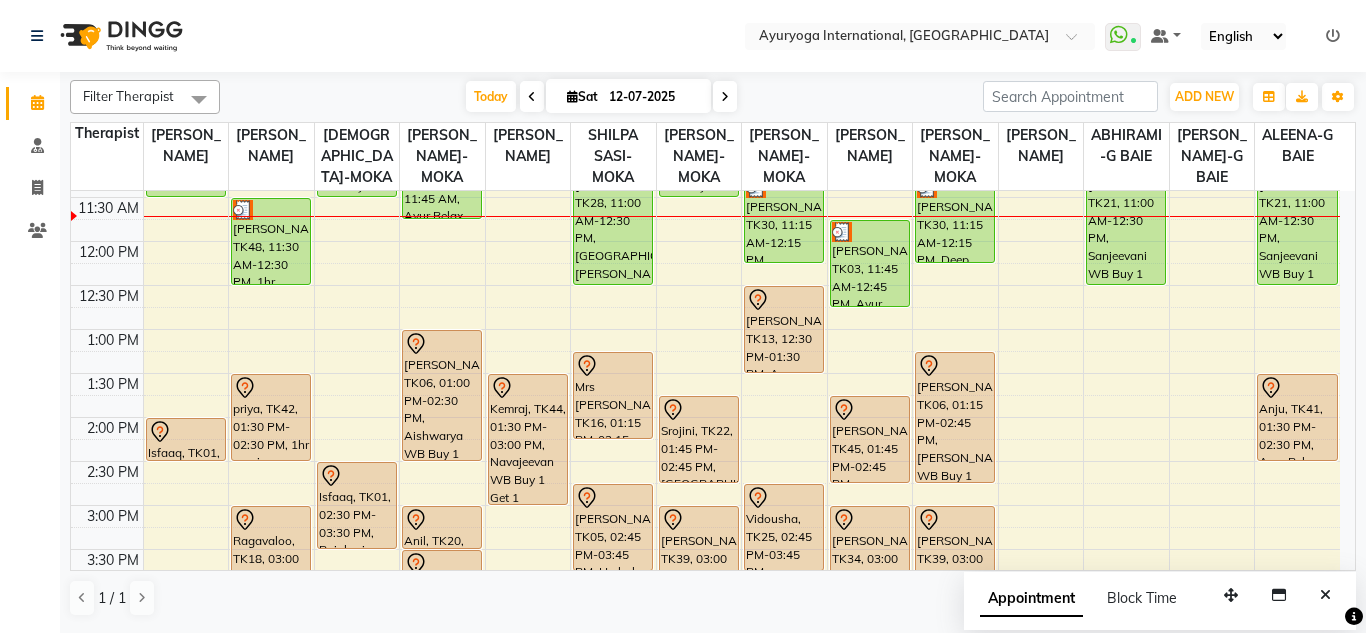 scroll, scrollTop: 353, scrollLeft: 0, axis: vertical 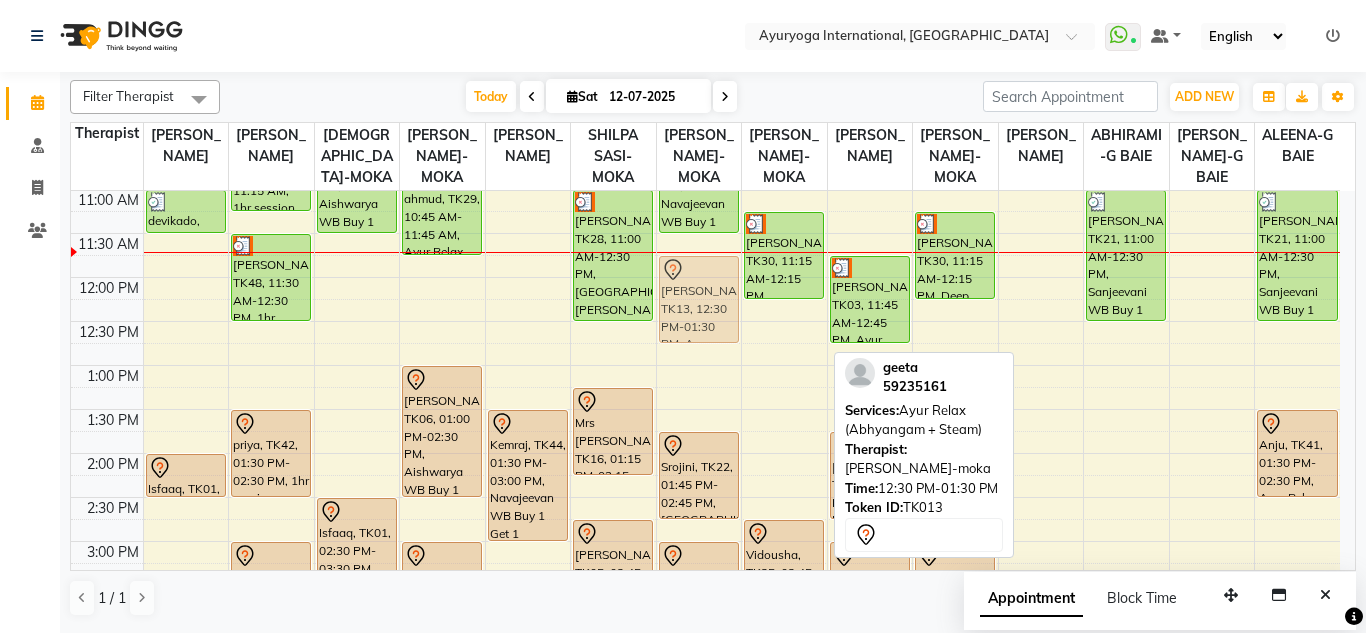 drag, startPoint x: 789, startPoint y: 375, endPoint x: 724, endPoint y: 312, distance: 90.52071 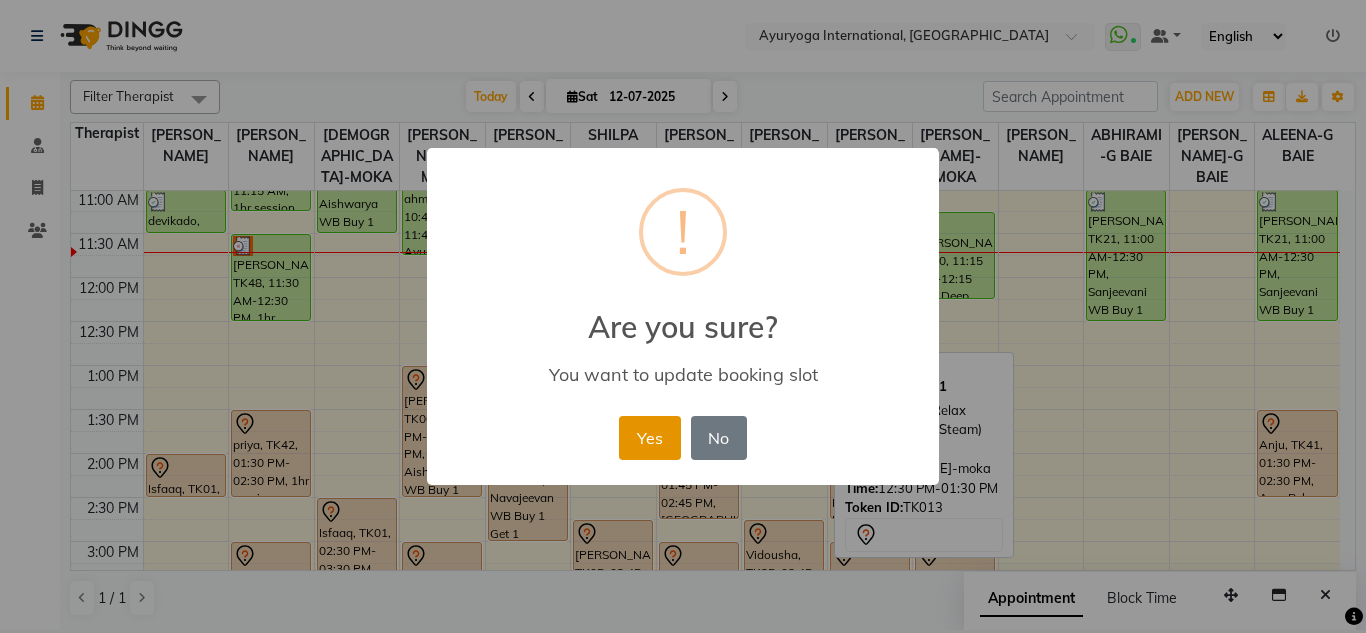 drag, startPoint x: 660, startPoint y: 464, endPoint x: 654, endPoint y: 450, distance: 15.231546 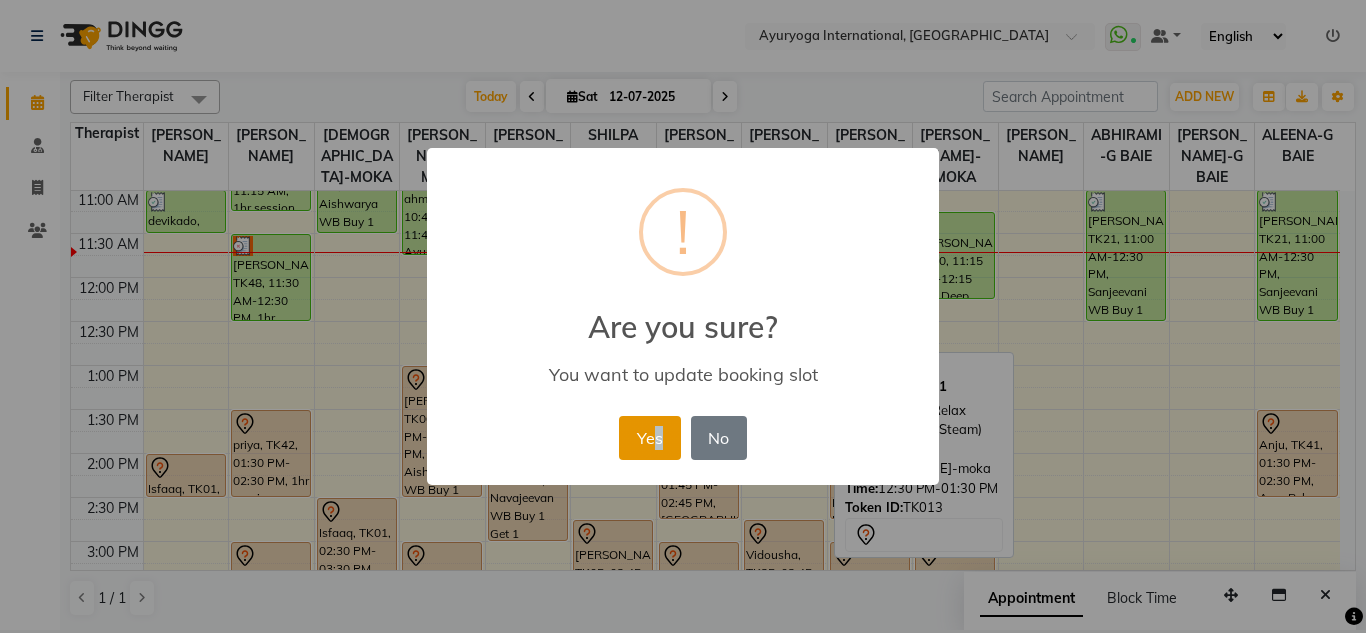 click on "Yes" at bounding box center (649, 438) 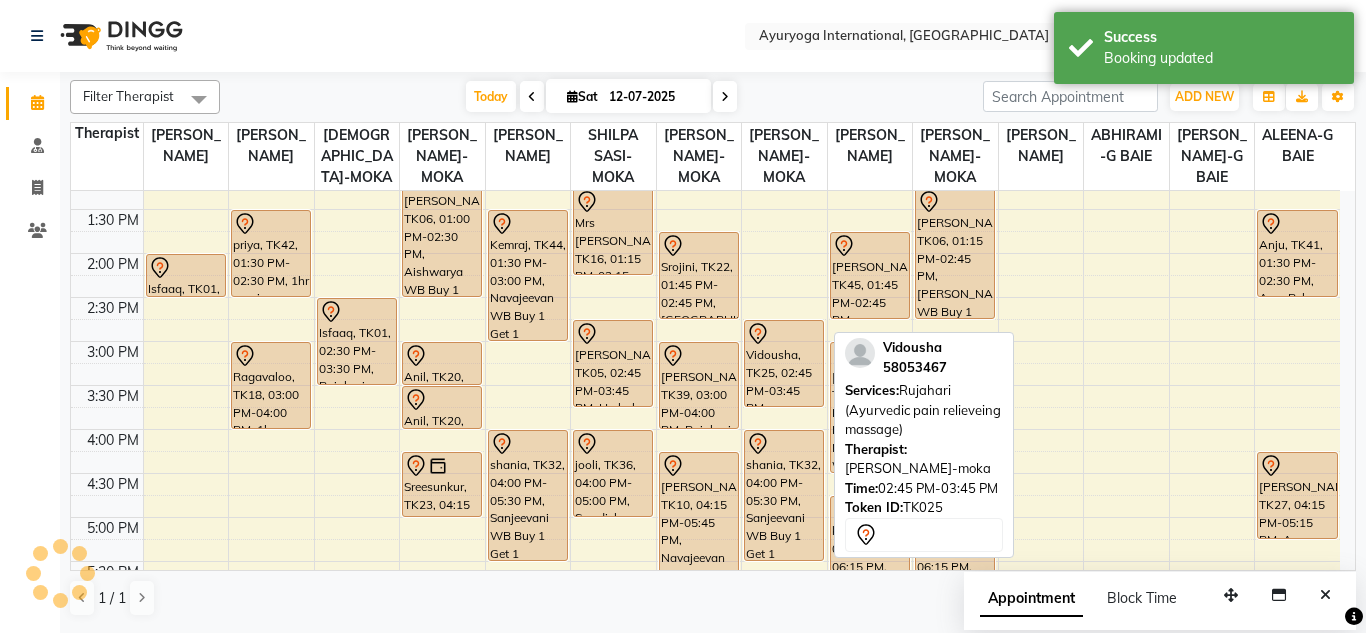 scroll, scrollTop: 453, scrollLeft: 0, axis: vertical 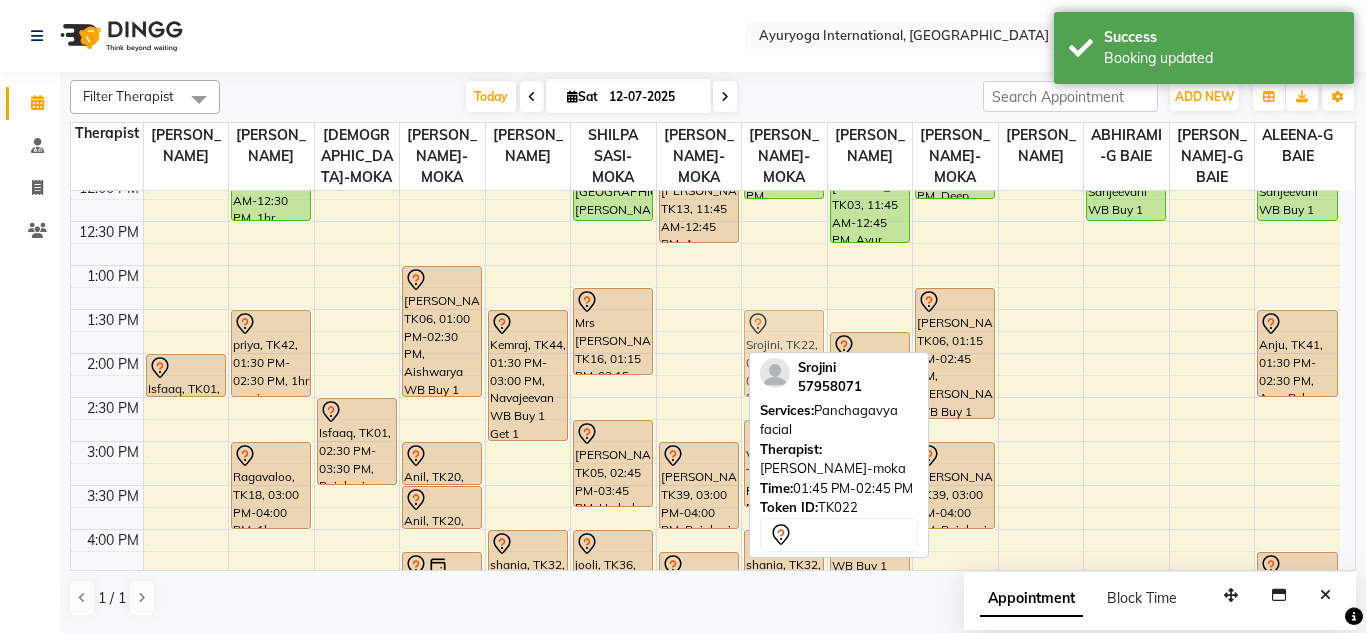 drag, startPoint x: 704, startPoint y: 377, endPoint x: 774, endPoint y: 356, distance: 73.082146 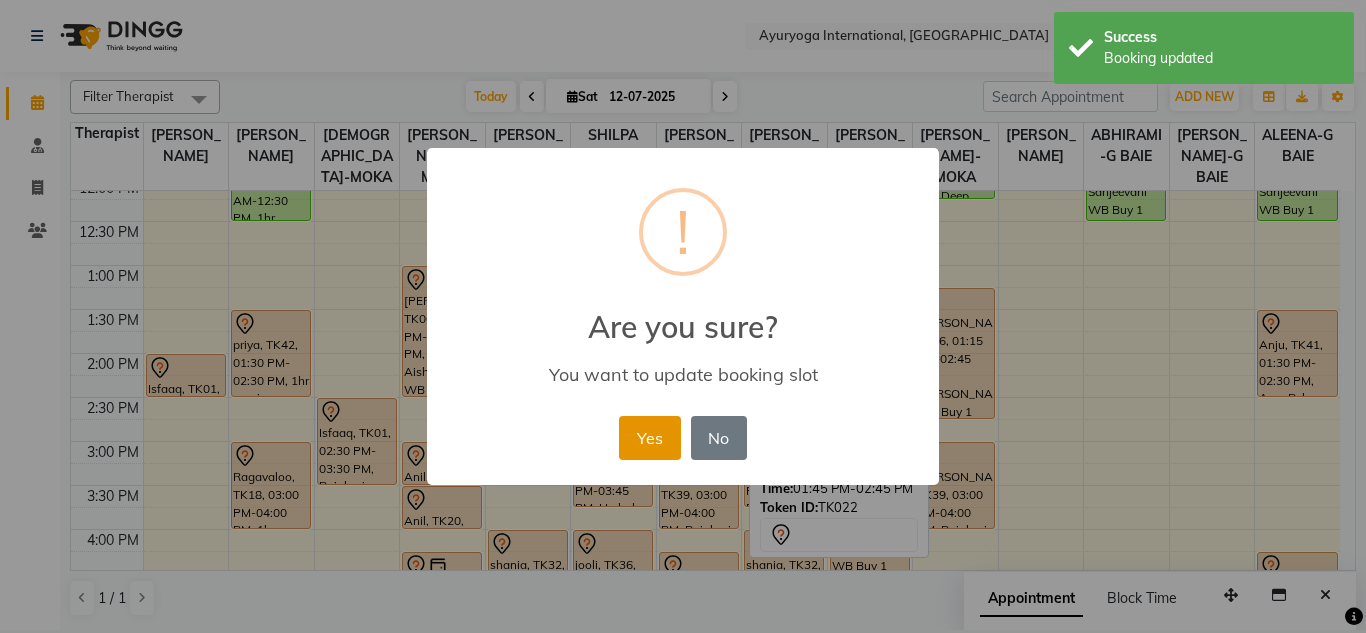 click on "Yes" at bounding box center (649, 438) 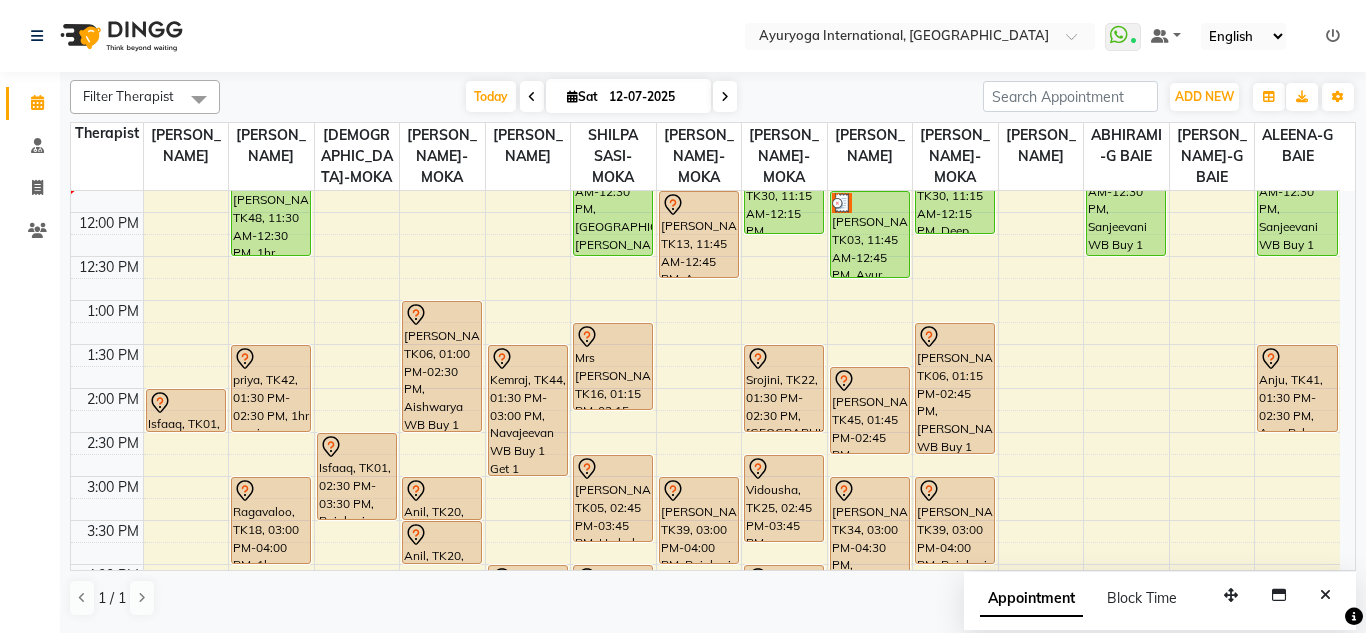 scroll, scrollTop: 453, scrollLeft: 0, axis: vertical 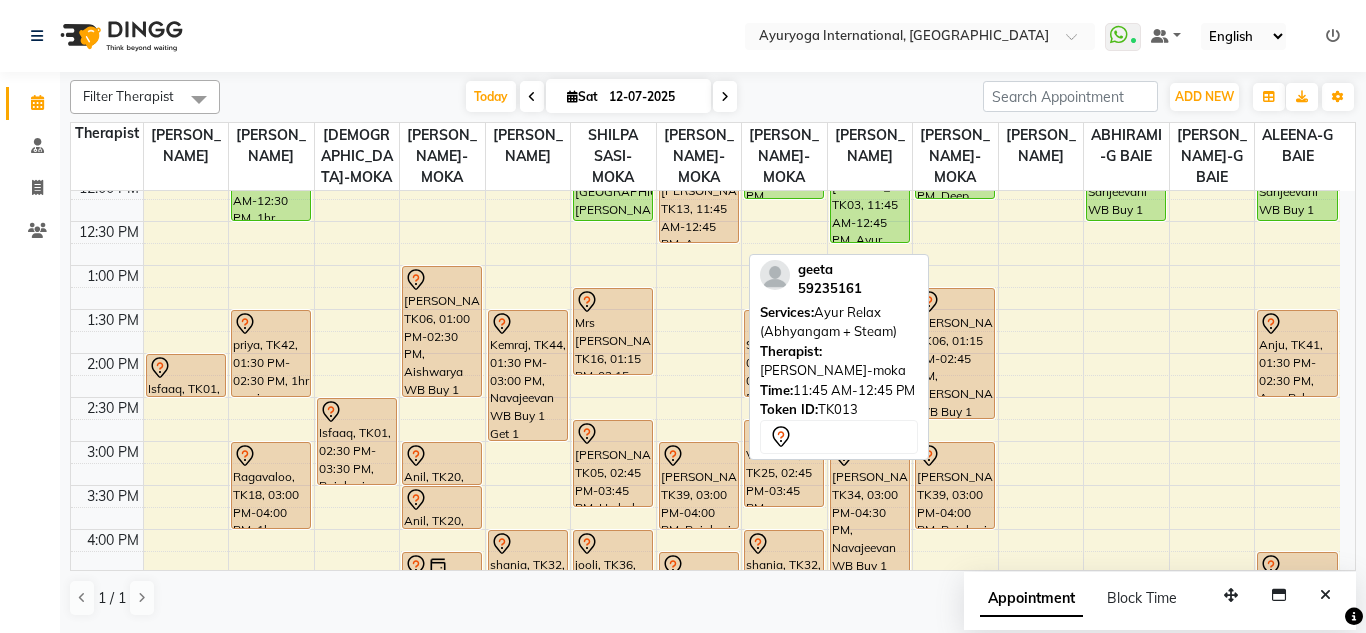 click on "geeta, TK13, 11:45 AM-12:45 PM, Ayur Relax (Abhyangam + Steam)" at bounding box center [699, 199] 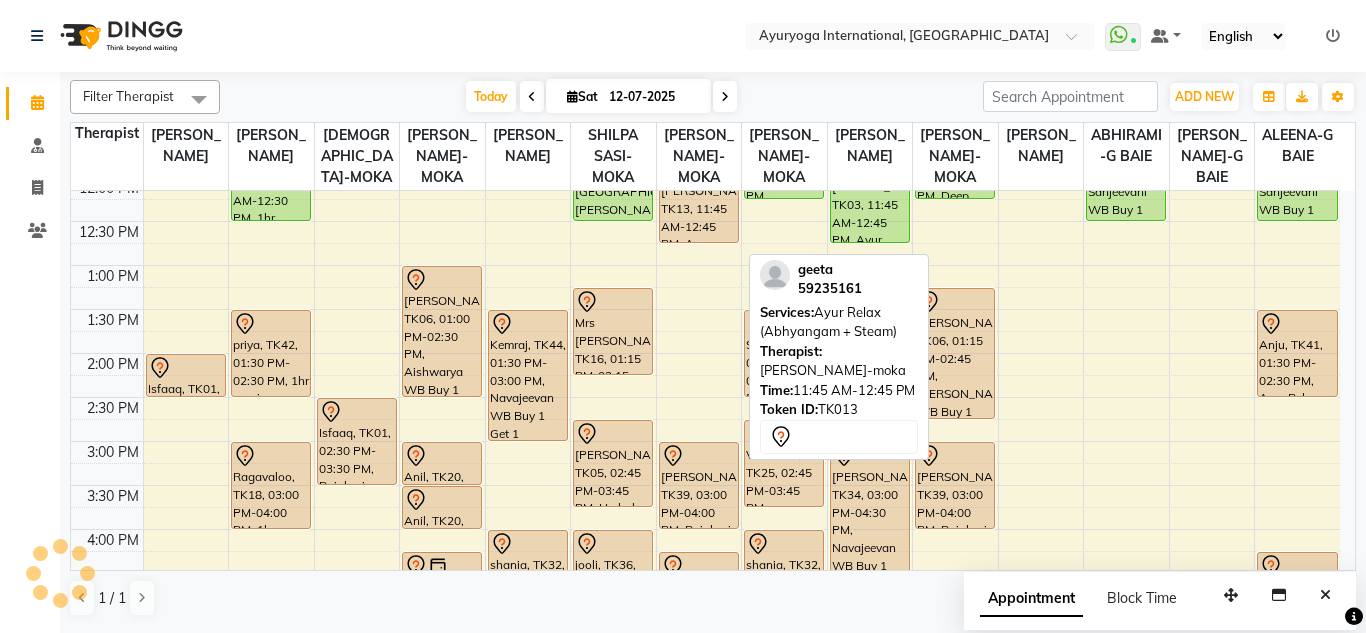 click on "geeta, TK13, 11:45 AM-12:45 PM, Ayur Relax (Abhyangam + Steam)" at bounding box center (699, 199) 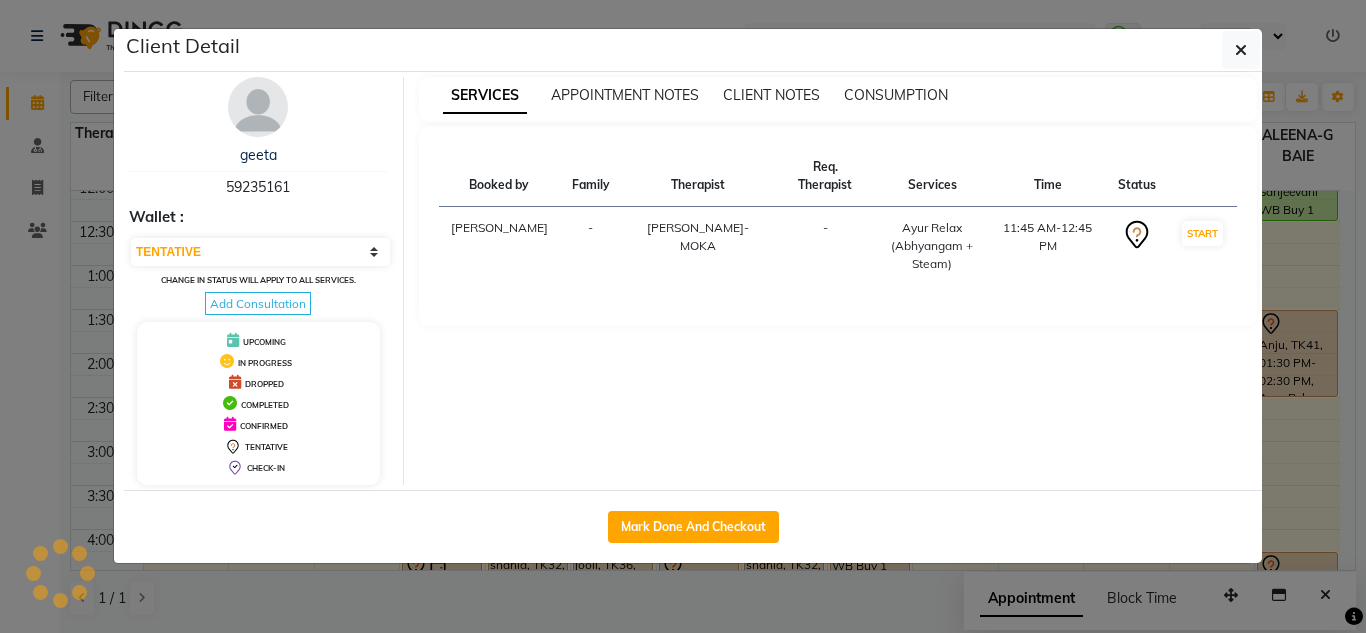 click on "geeta    59235161 Wallet : Select IN SERVICE CONFIRMED TENTATIVE CHECK IN MARK DONE DROPPED UPCOMING Change in status will apply to all services. Add Consultation UPCOMING IN PROGRESS DROPPED COMPLETED CONFIRMED TENTATIVE CHECK-IN" at bounding box center (259, 281) 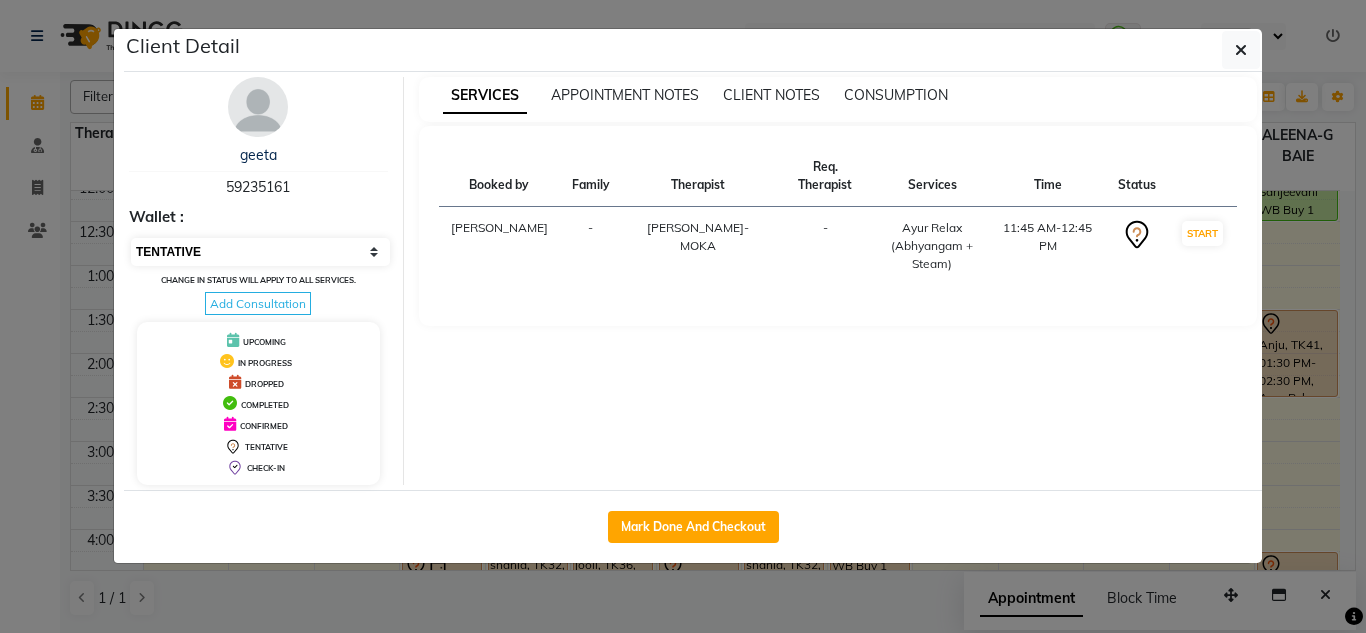 click on "Select IN SERVICE CONFIRMED TENTATIVE CHECK IN MARK DONE DROPPED UPCOMING" at bounding box center (260, 252) 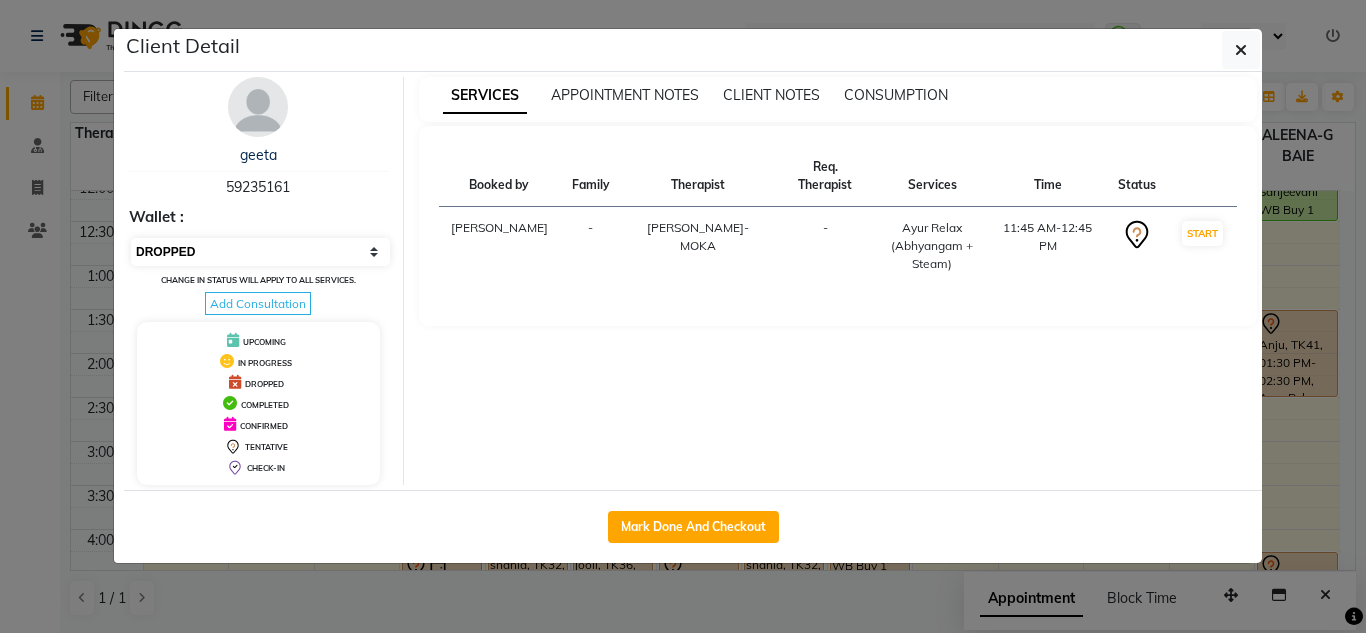 click on "Select IN SERVICE CONFIRMED TENTATIVE CHECK IN MARK DONE DROPPED UPCOMING" at bounding box center (260, 252) 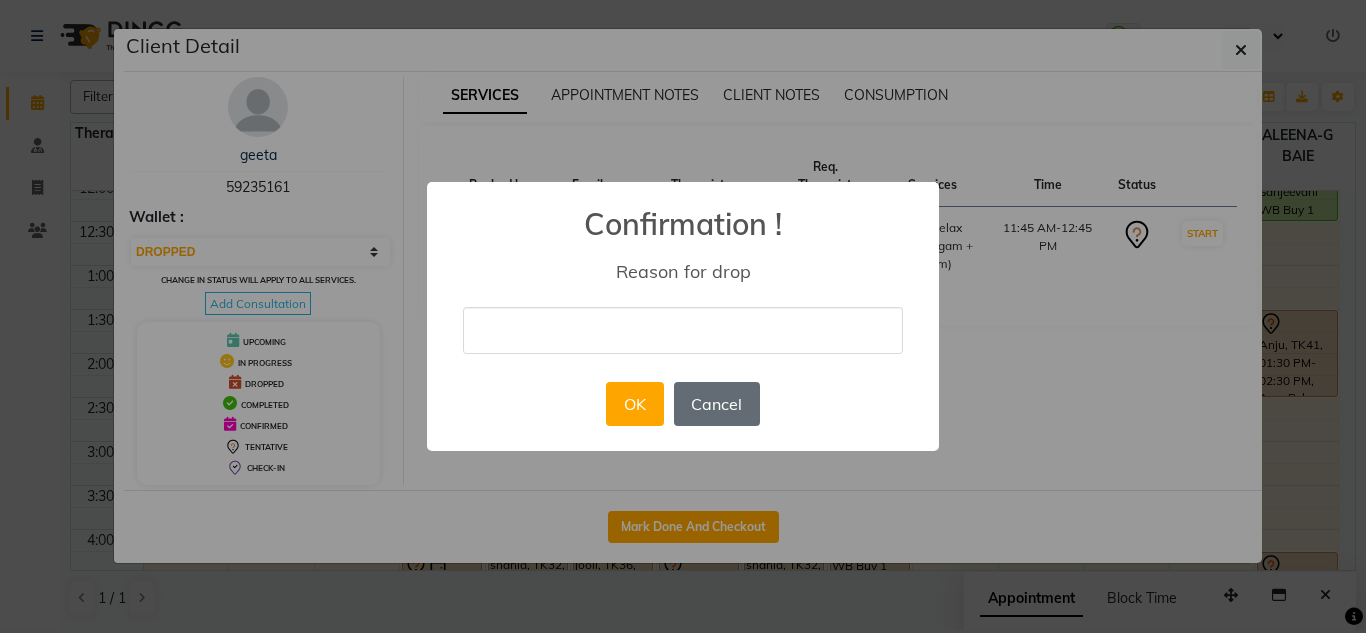 click on "Cancel" at bounding box center (717, 404) 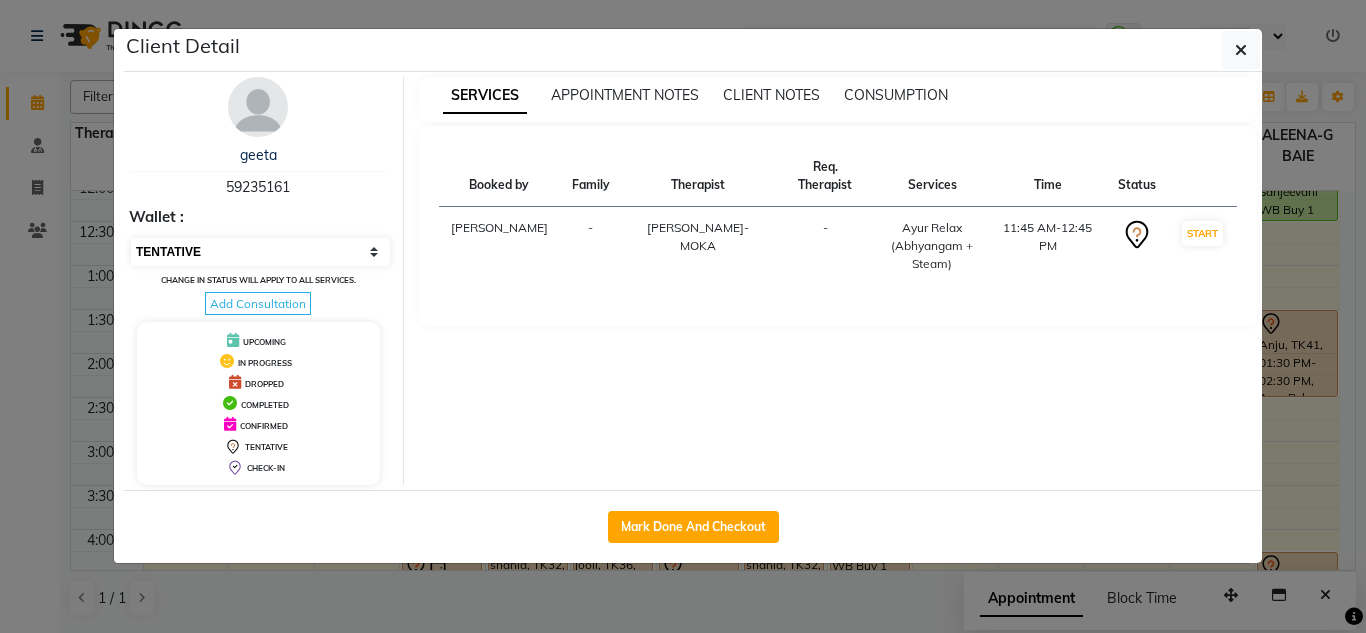 click on "Select IN SERVICE CONFIRMED TENTATIVE CHECK IN MARK DONE DROPPED UPCOMING" at bounding box center [260, 252] 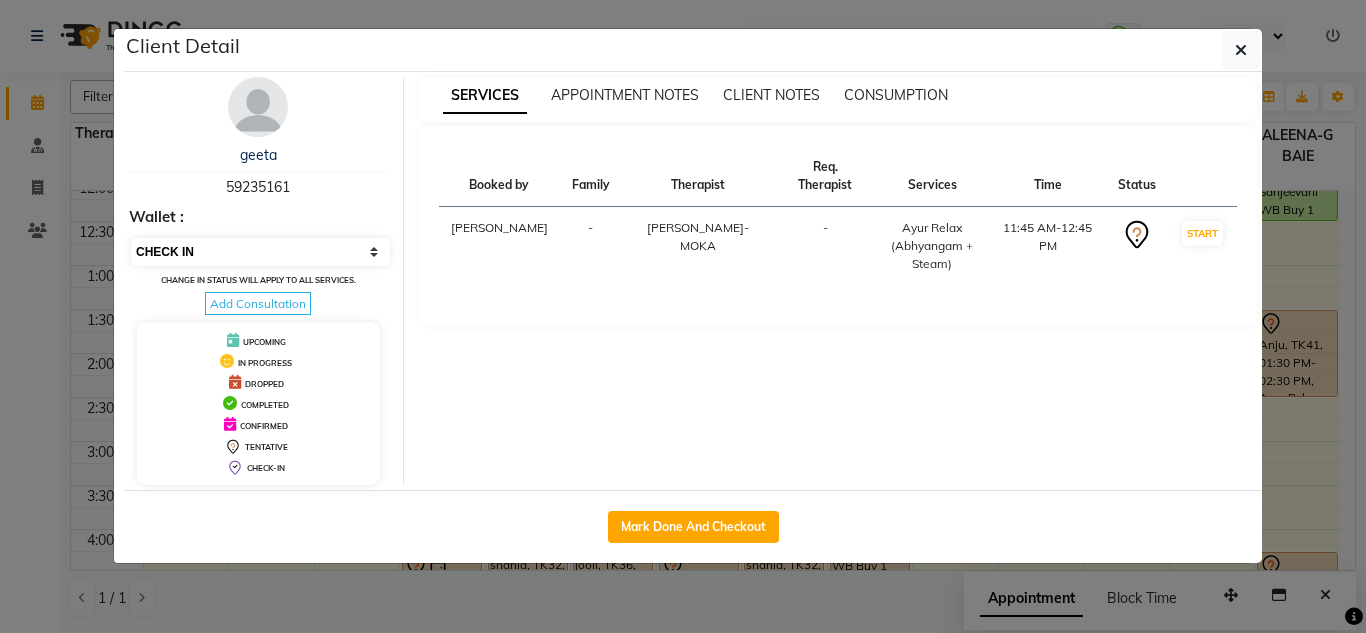 click on "Select IN SERVICE CONFIRMED TENTATIVE CHECK IN MARK DONE DROPPED UPCOMING" at bounding box center [260, 252] 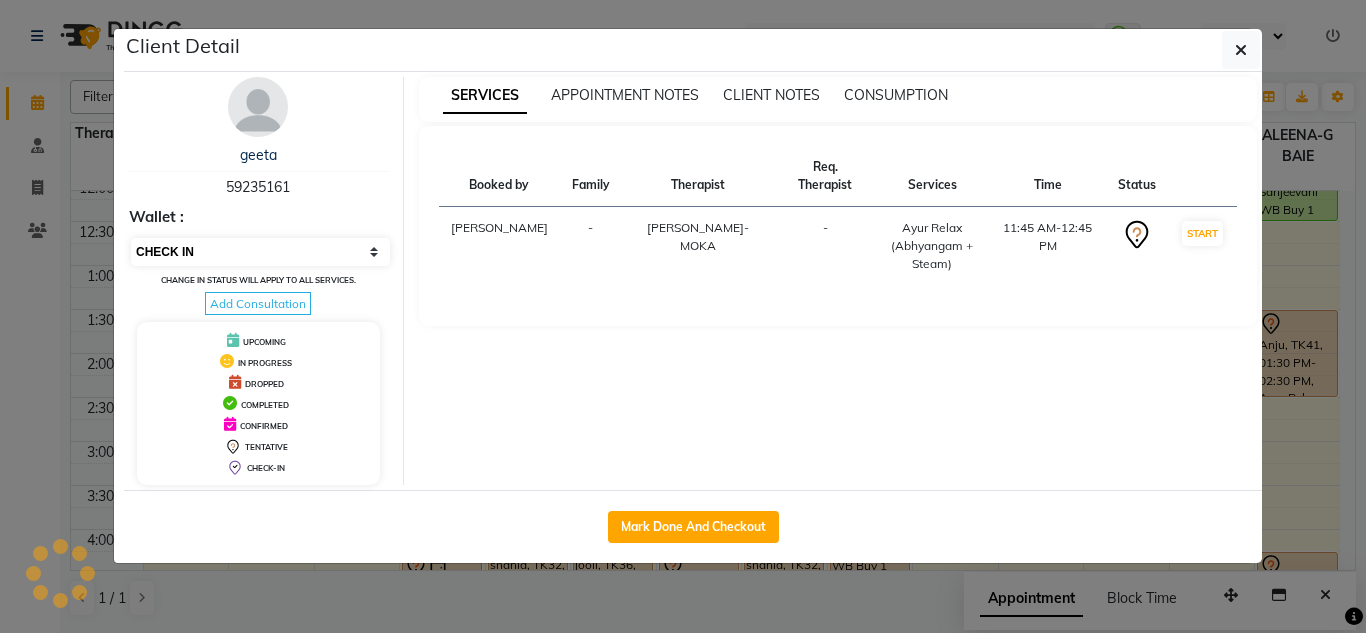 click on "Select IN SERVICE CONFIRMED TENTATIVE CHECK IN MARK DONE DROPPED UPCOMING" at bounding box center (260, 252) 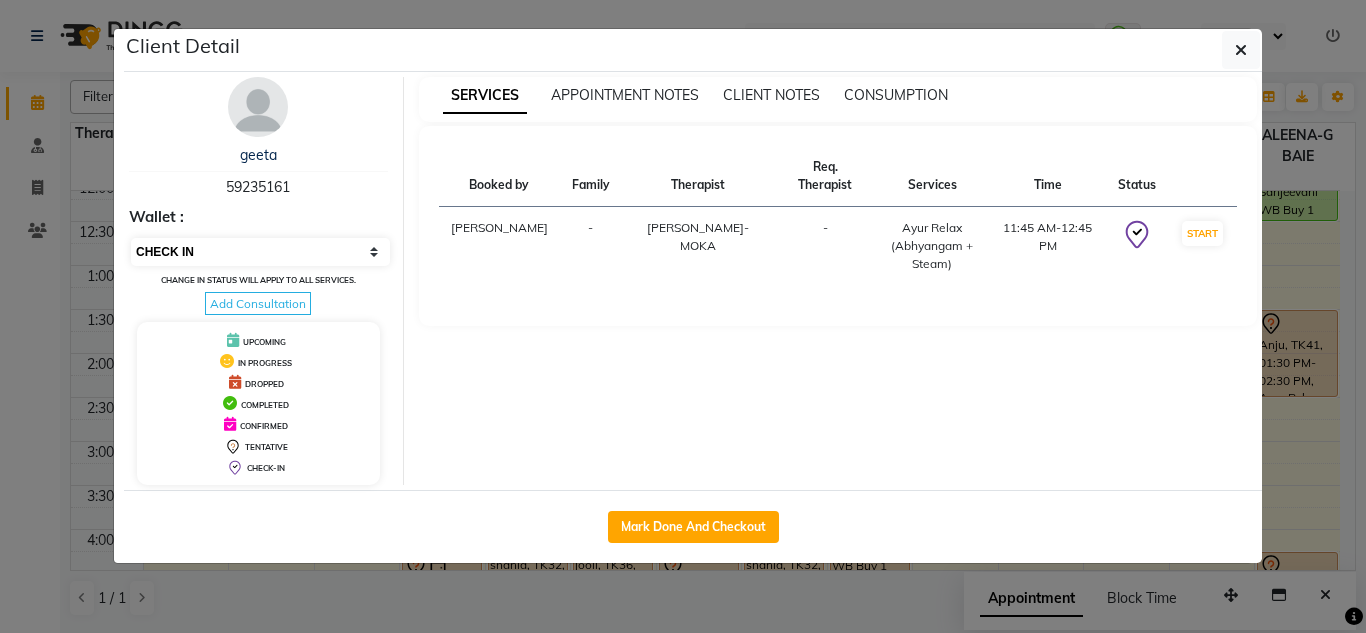 select on "3" 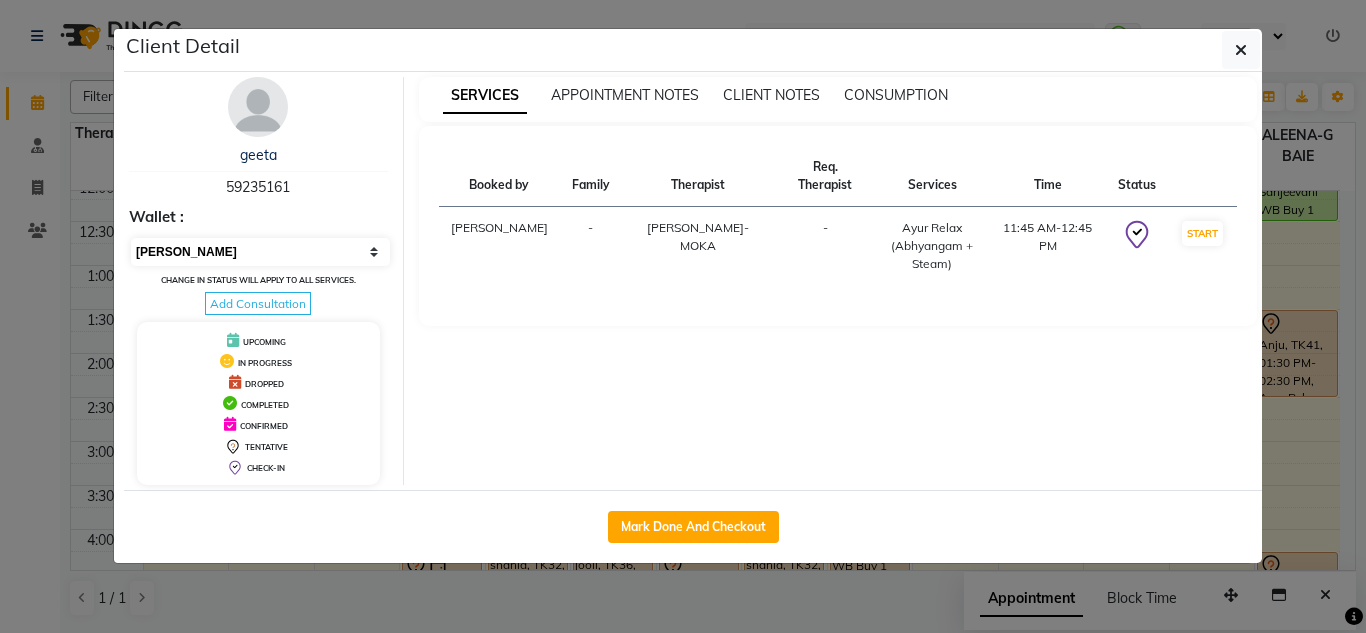 click on "Select IN SERVICE CONFIRMED TENTATIVE CHECK IN MARK DONE DROPPED UPCOMING" at bounding box center (260, 252) 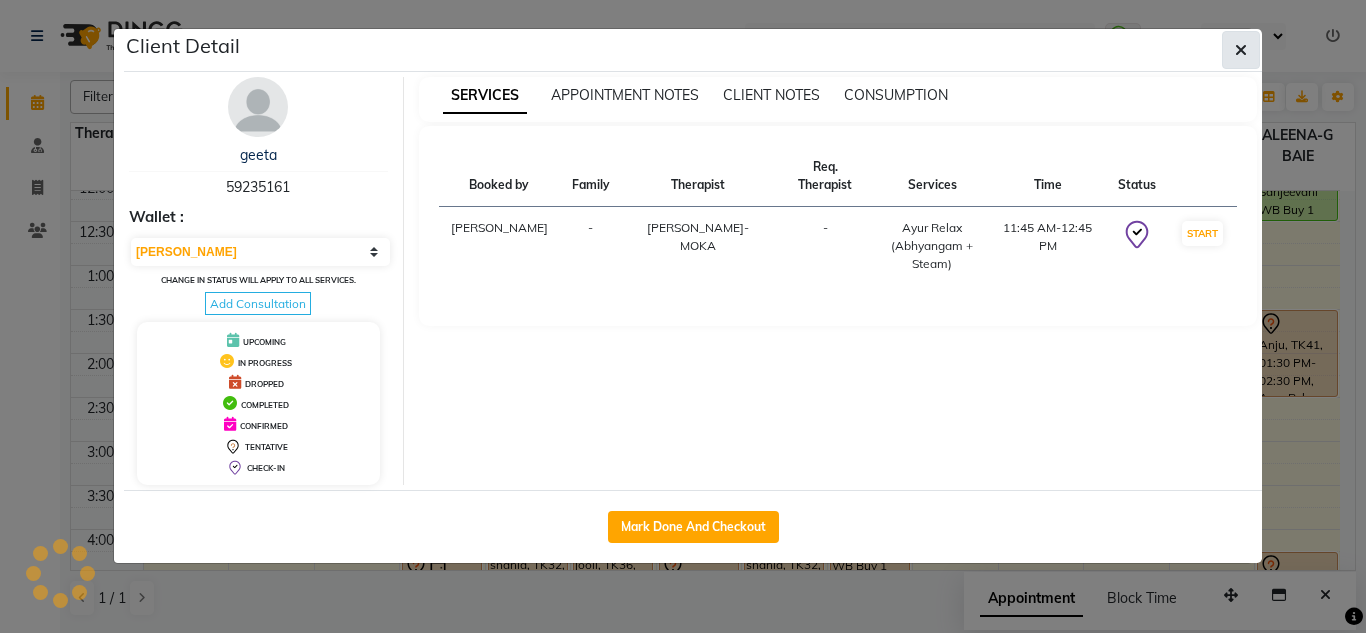 click 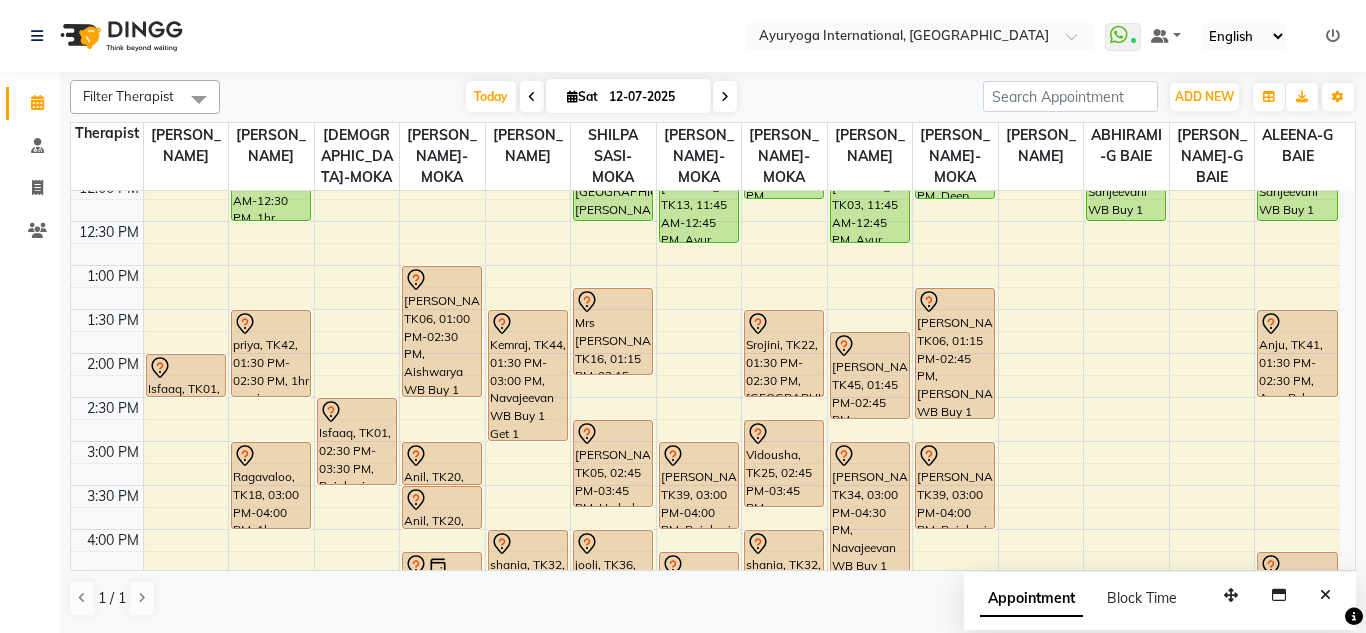 click on "Select Location × Ayuryoga International, Mount Ory Rd  WhatsApp Status  ✕ Status:  Connected Most Recent Message: 12-07-2025     11:32 AM Recent Service Activity: 12-07-2025     11:35 AM Default Panel My Panel English ENGLISH Español العربية मराठी हिंदी ગુજરાતી தமிழ் 中文 Notifications nothing to show" 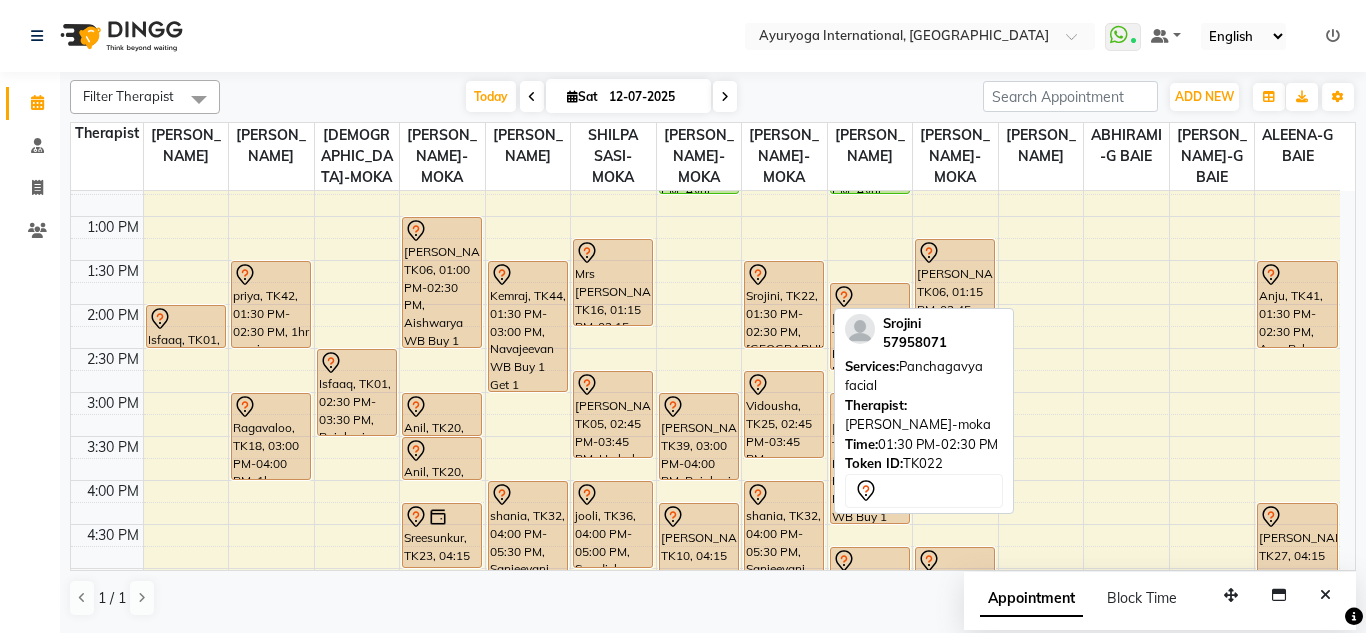 scroll, scrollTop: 453, scrollLeft: 0, axis: vertical 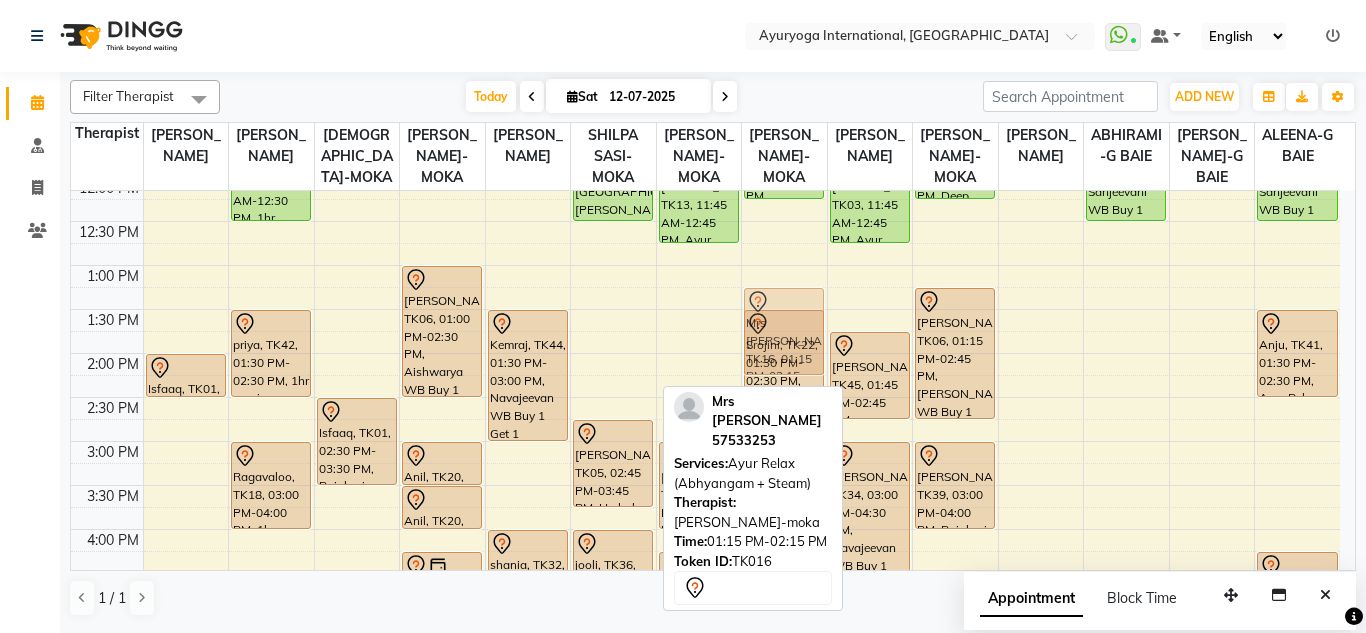 drag, startPoint x: 627, startPoint y: 332, endPoint x: 762, endPoint y: 330, distance: 135.01482 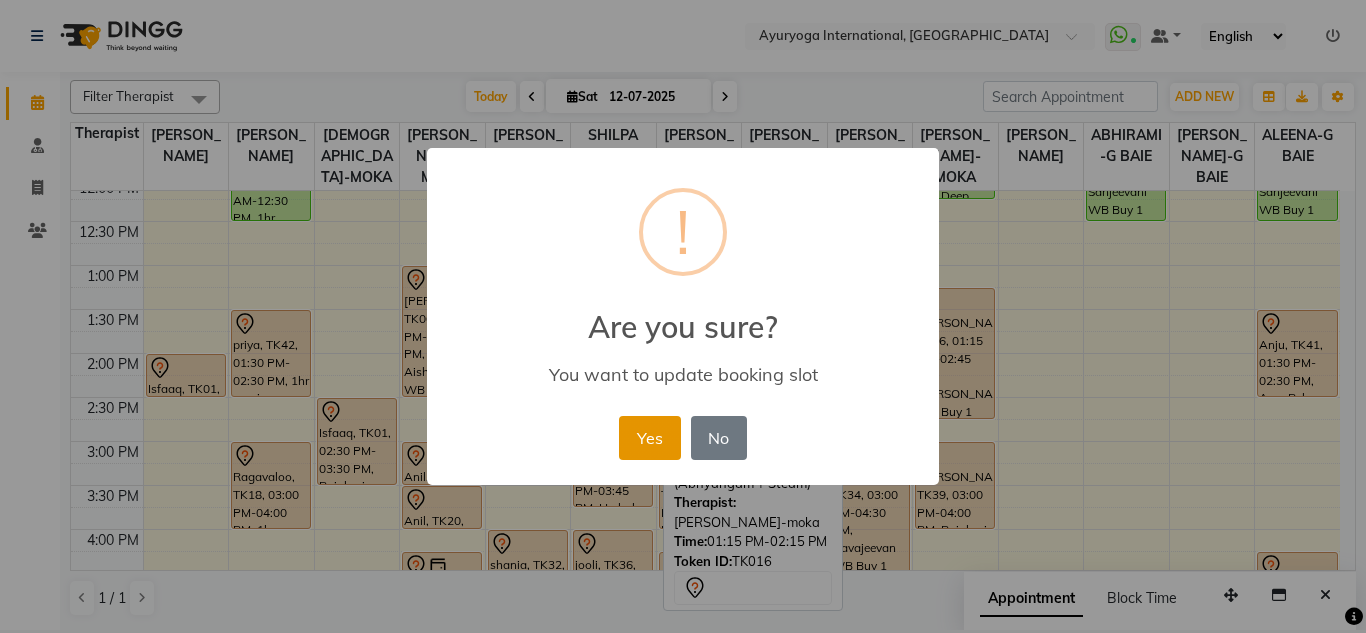 click on "Yes" at bounding box center [649, 438] 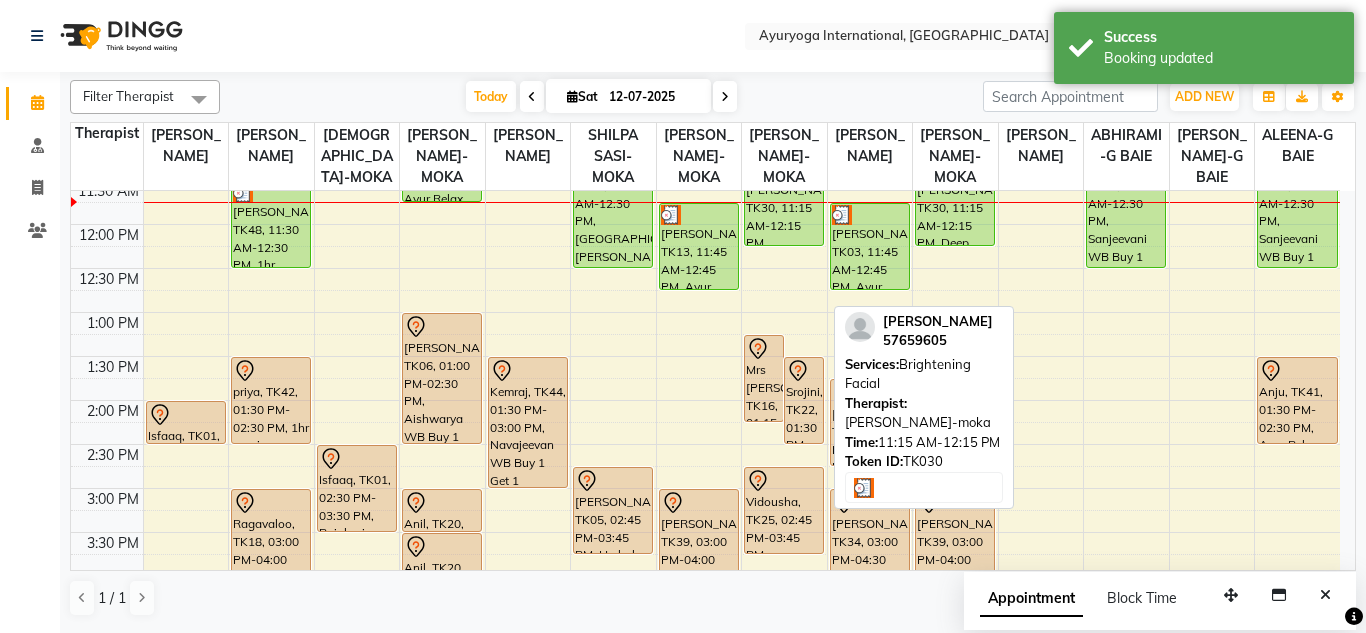 scroll, scrollTop: 453, scrollLeft: 0, axis: vertical 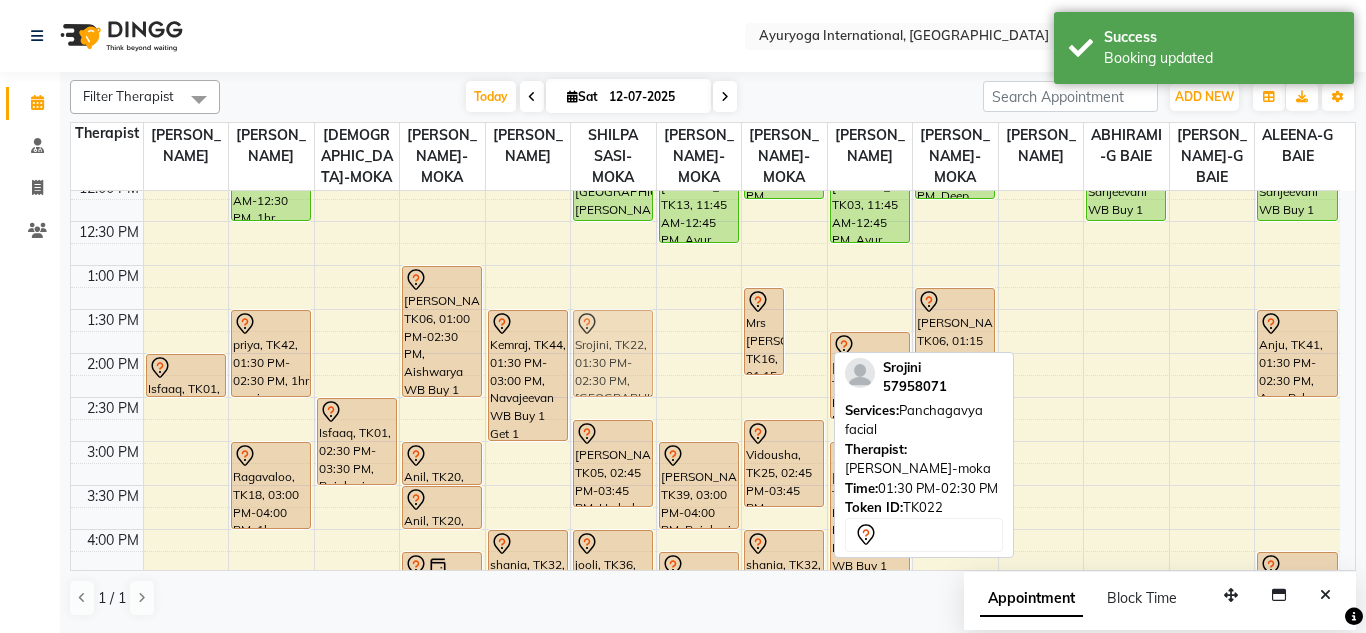 drag, startPoint x: 804, startPoint y: 355, endPoint x: 632, endPoint y: 353, distance: 172.01163 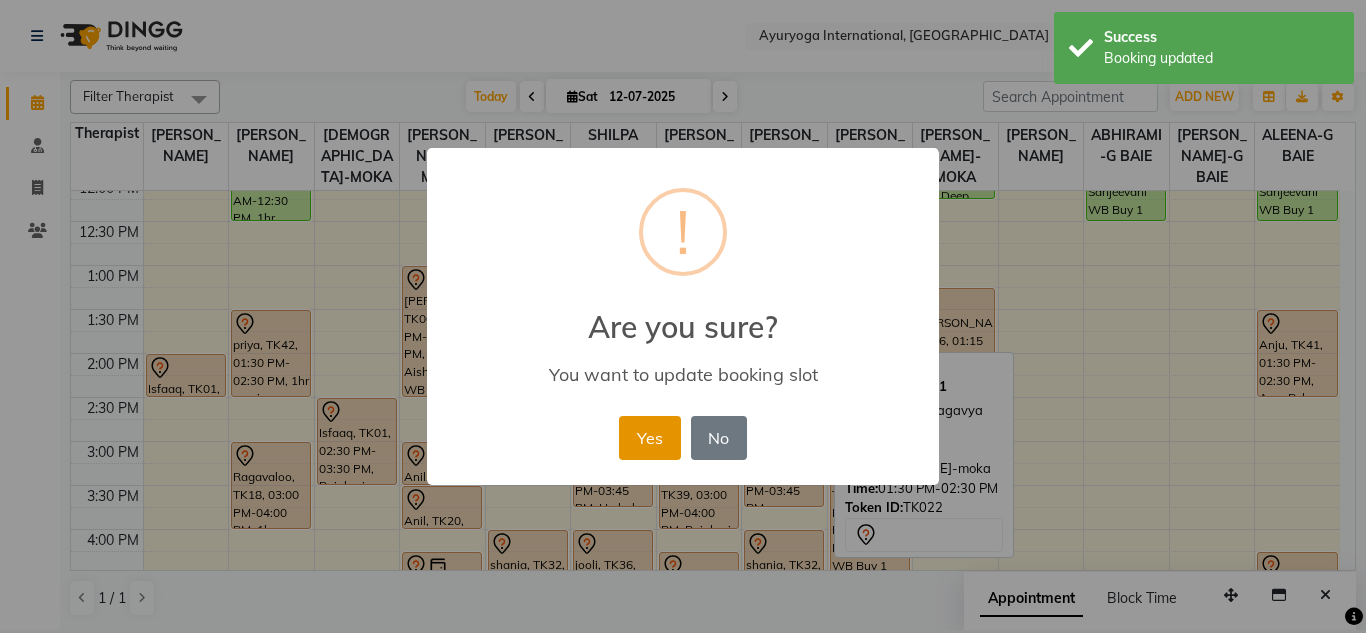 click on "Yes" at bounding box center (649, 438) 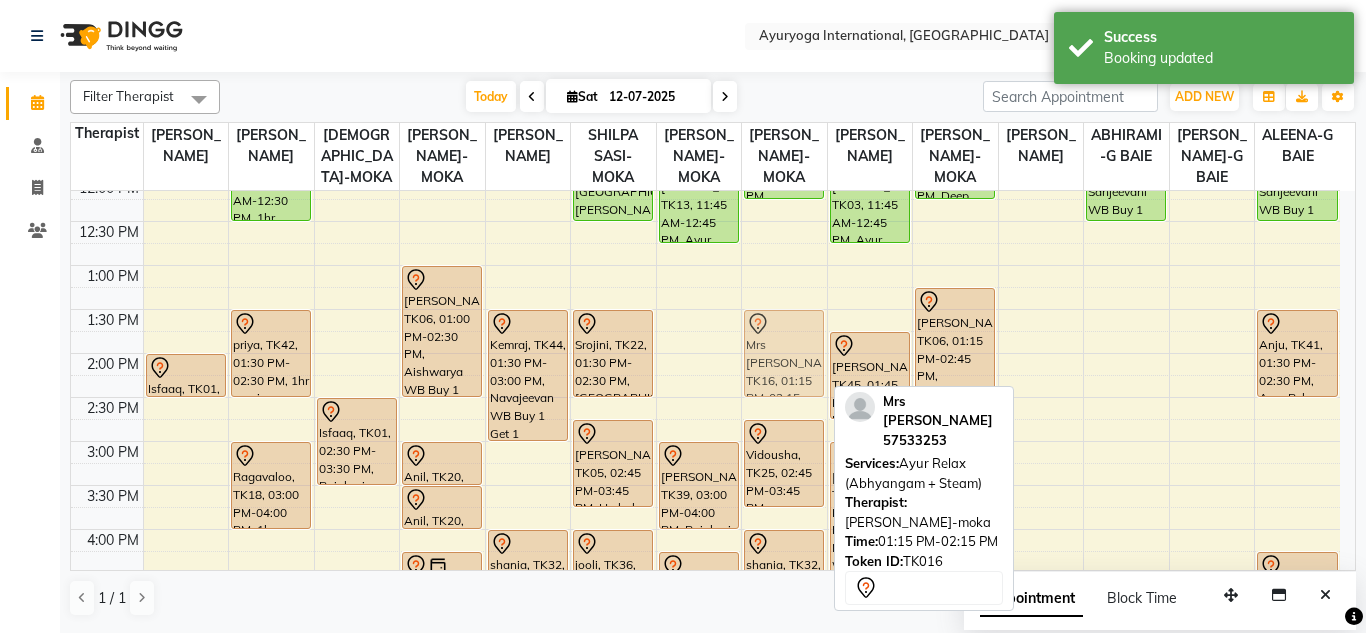 drag, startPoint x: 772, startPoint y: 346, endPoint x: 777, endPoint y: 363, distance: 17.720045 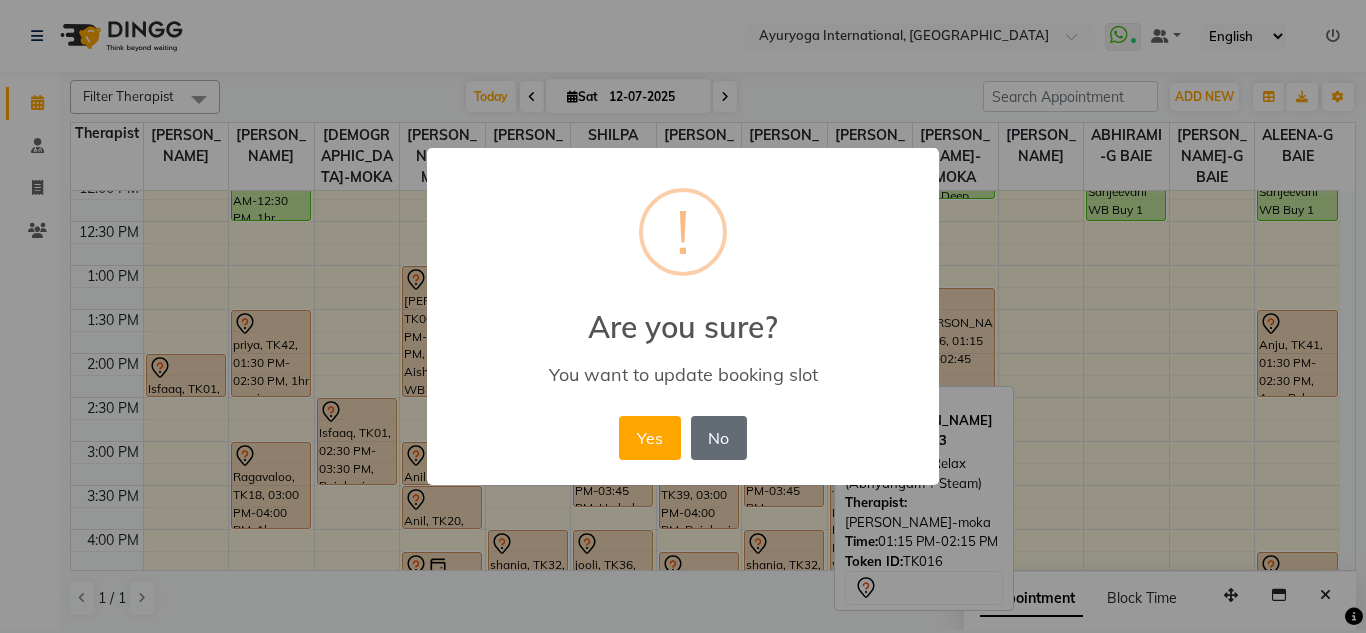 click on "No" at bounding box center [719, 438] 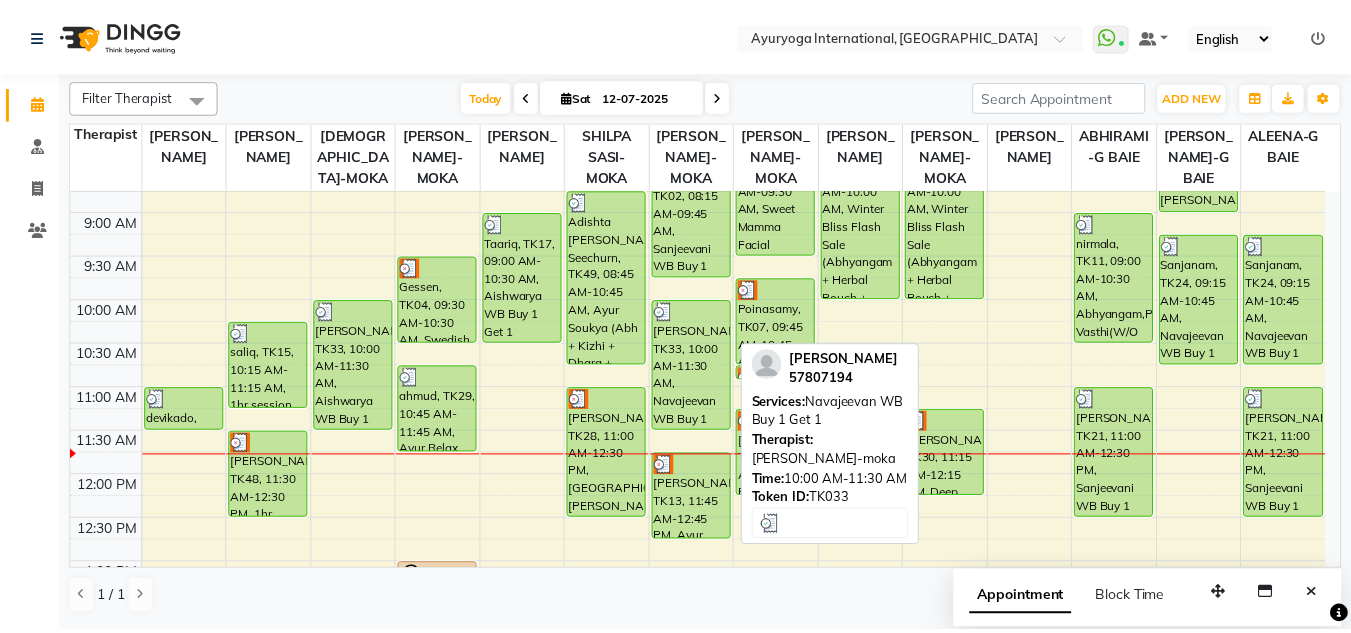 scroll, scrollTop: 153, scrollLeft: 0, axis: vertical 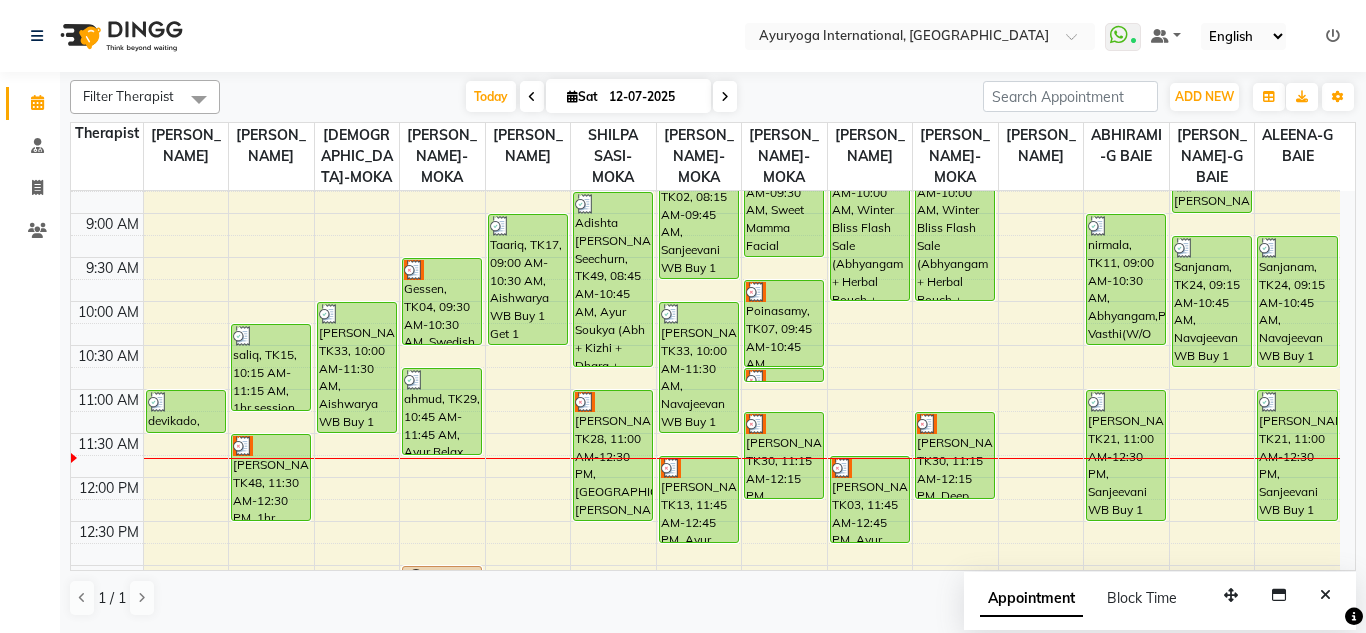 click on "Select Location × Ayuryoga International, Mount Ory Rd  WhatsApp Status  ✕ Status:  Connected Most Recent Message: 12-07-2025     11:32 AM Recent Service Activity: 12-07-2025     11:35 AM Default Panel My Panel English ENGLISH Español العربية मराठी हिंदी ગુજરાતી தமிழ் 中文 Notifications nothing to show" 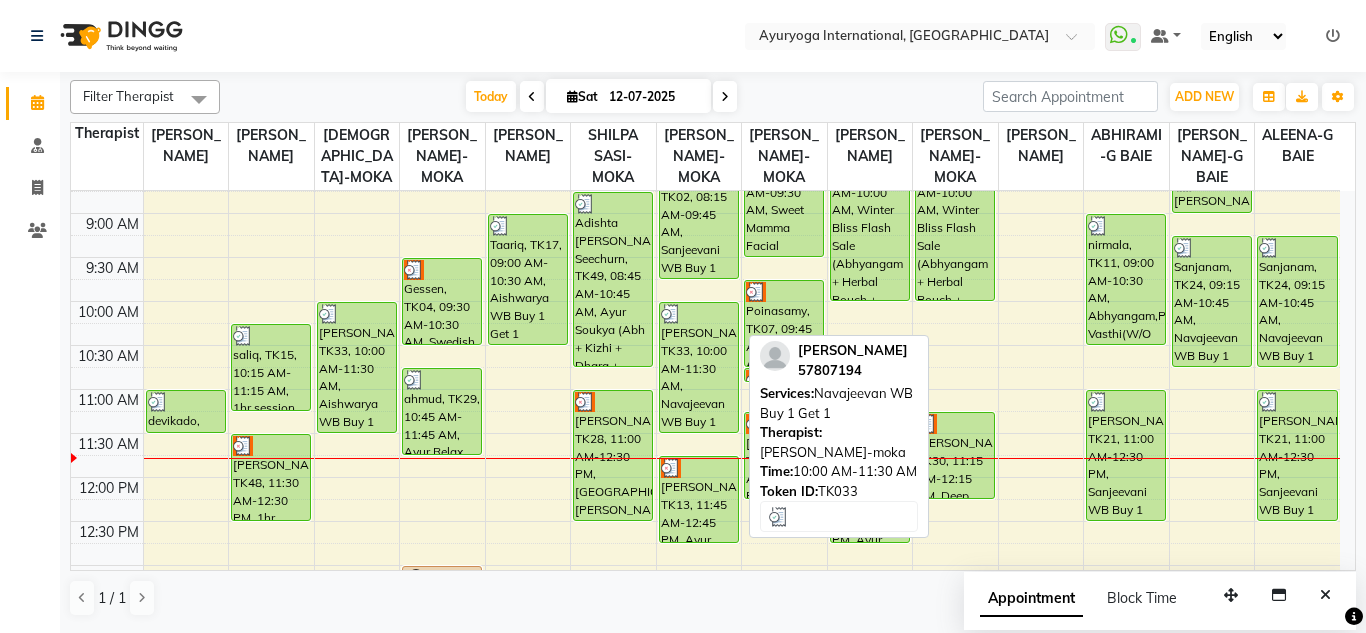 click on "[PERSON_NAME], TK33, 10:00 AM-11:30 AM, Navajeevan WB Buy 1 Get 1" at bounding box center [699, 367] 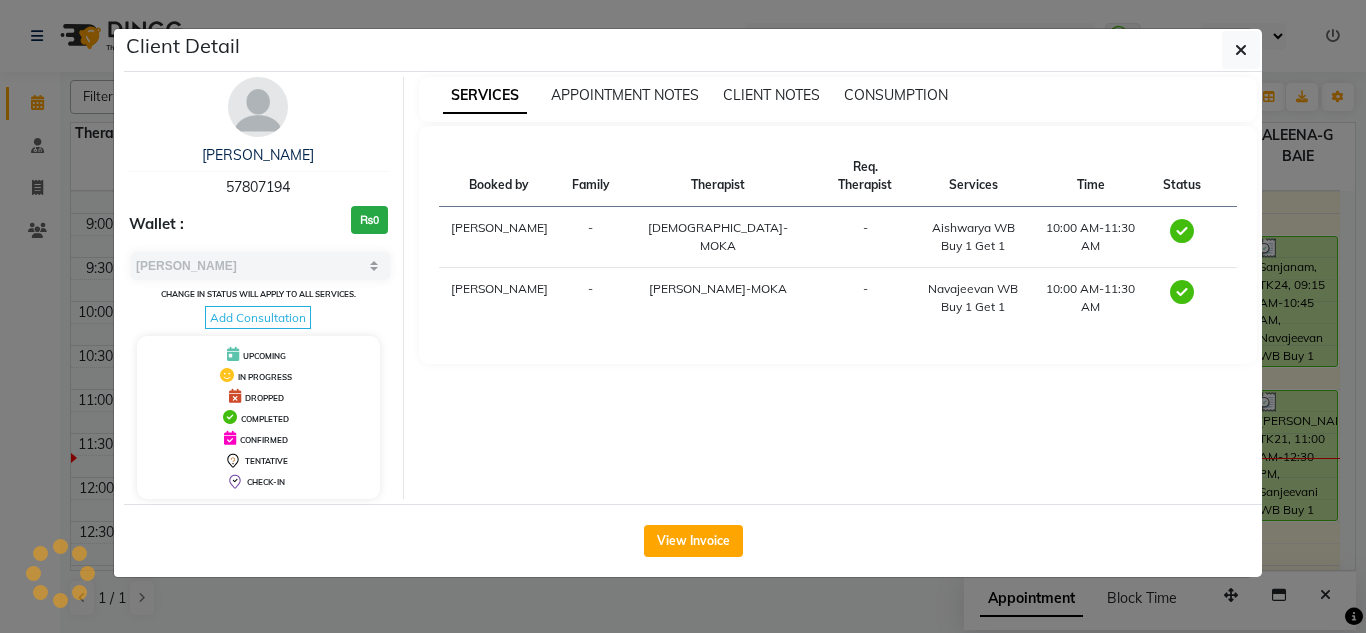click on "SERVICES APPOINTMENT NOTES CLIENT NOTES CONSUMPTION Booked by Family Therapist Req. Therapist Services Time Status  JOJU MATHEW-MOKA  - VISHNU-MOKA -  Aishwarya WB Buy 1 Get 1    10:00 AM-11:30 AM   JOJU MATHEW-MOKA  - KAVYA-MOKA -  Navajeevan WB Buy 1 Get 1   10:00 AM-11:30 AM" at bounding box center [838, 288] 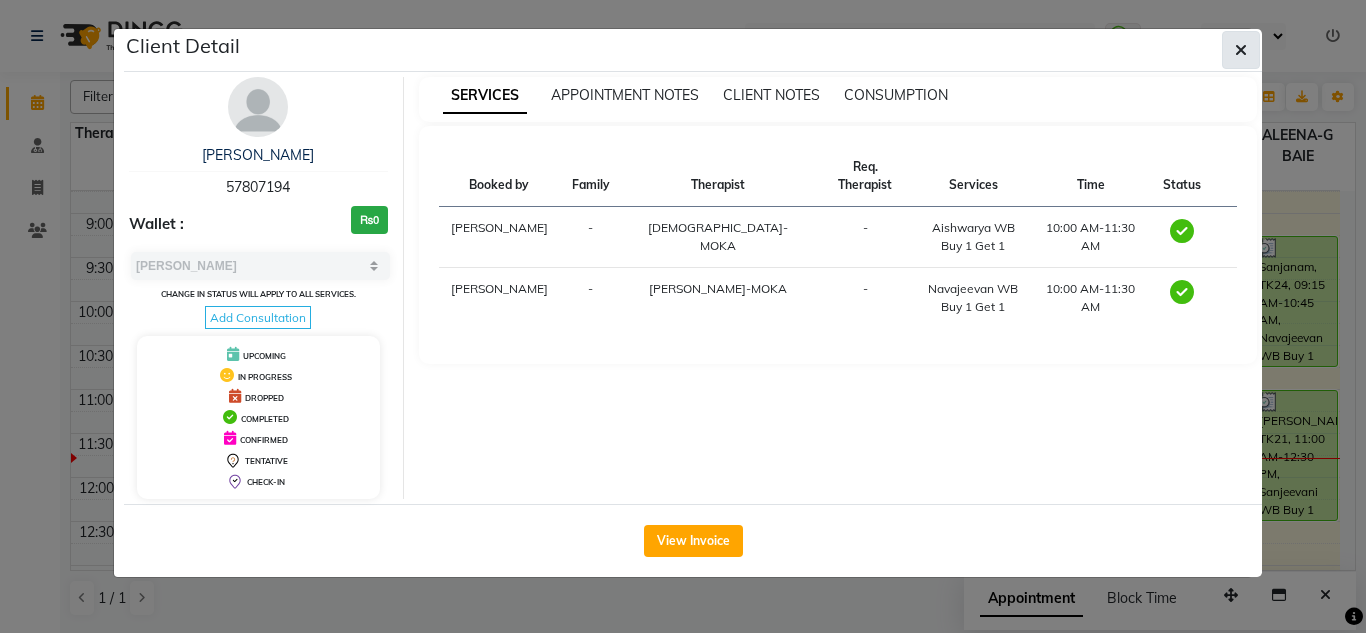 click 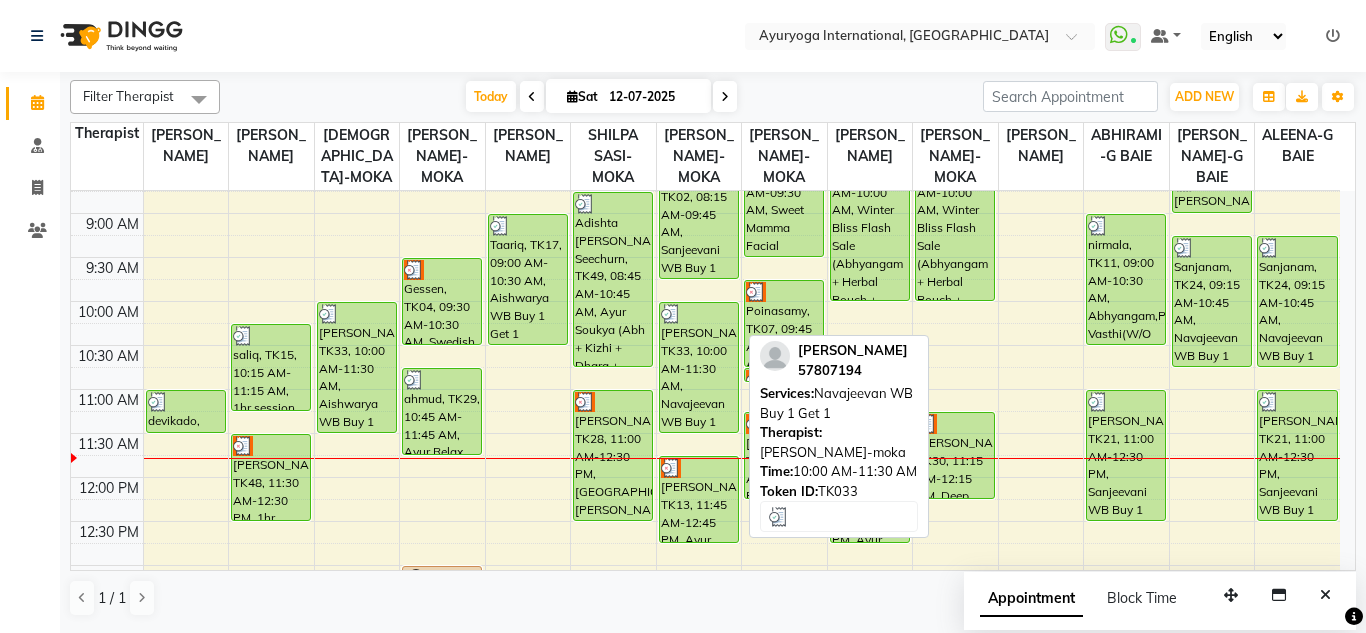 click on "[PERSON_NAME], TK33, 10:00 AM-11:30 AM, Navajeevan WB Buy 1 Get 1" at bounding box center [699, 367] 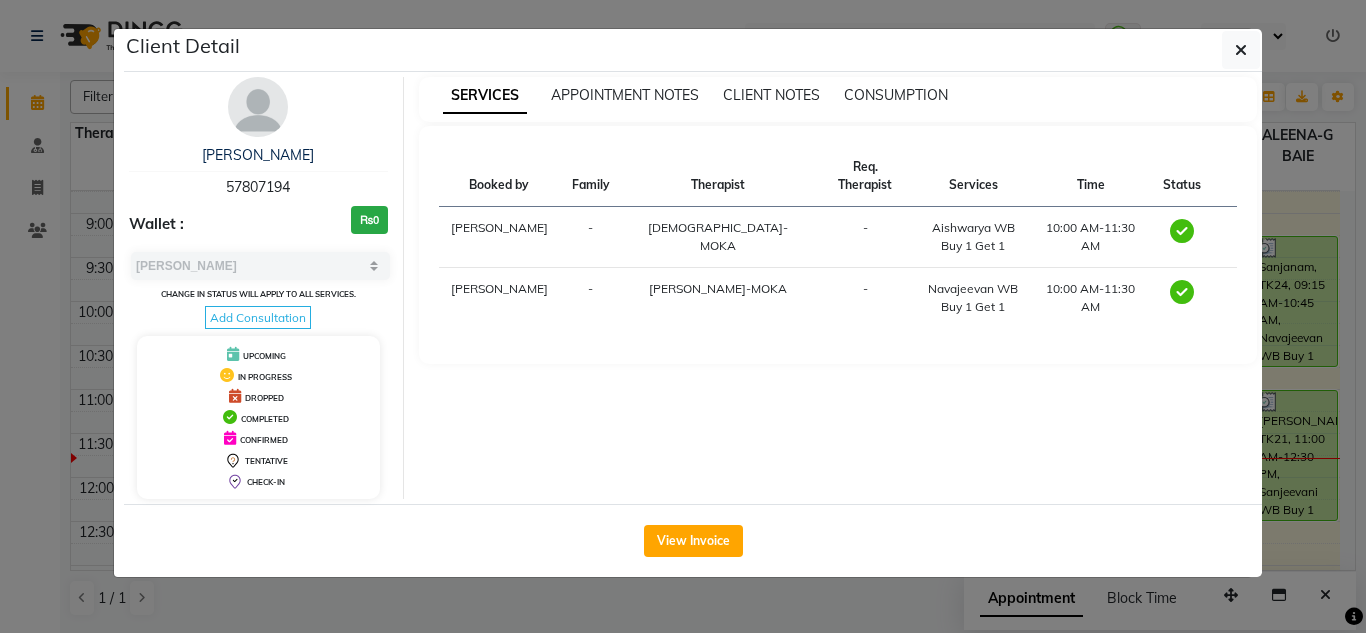 drag, startPoint x: 299, startPoint y: 184, endPoint x: 240, endPoint y: 181, distance: 59.07622 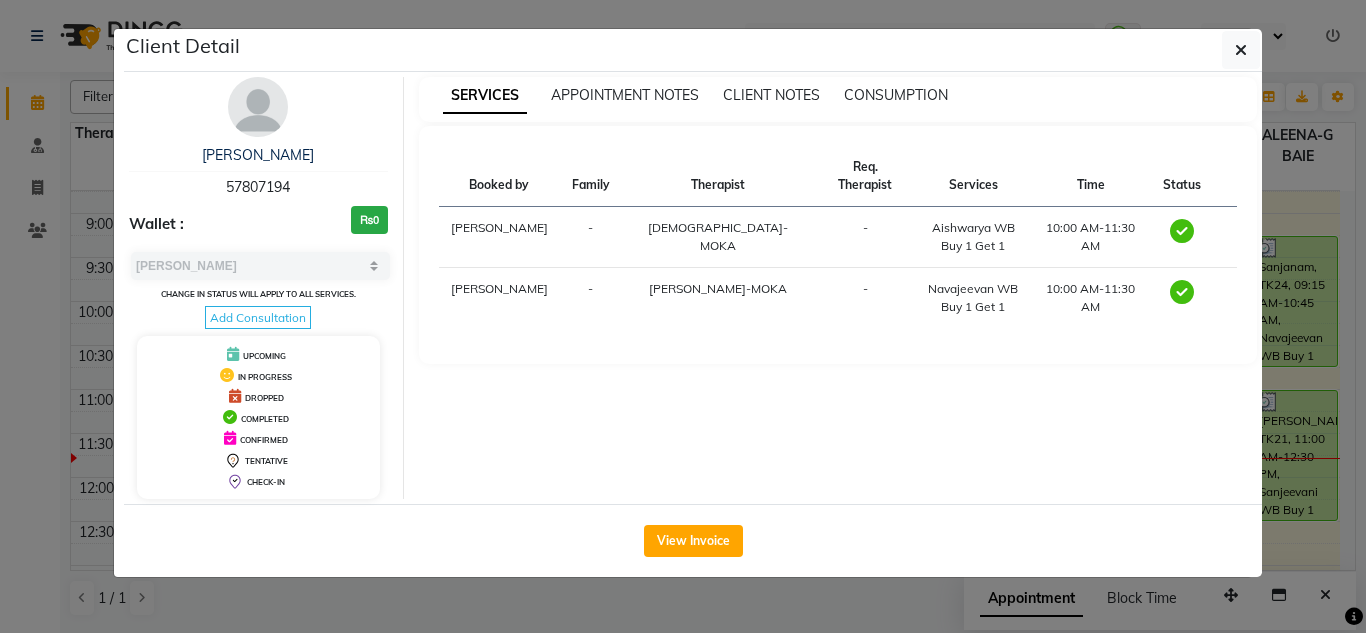 drag, startPoint x: 1248, startPoint y: 53, endPoint x: 1261, endPoint y: 41, distance: 17.691807 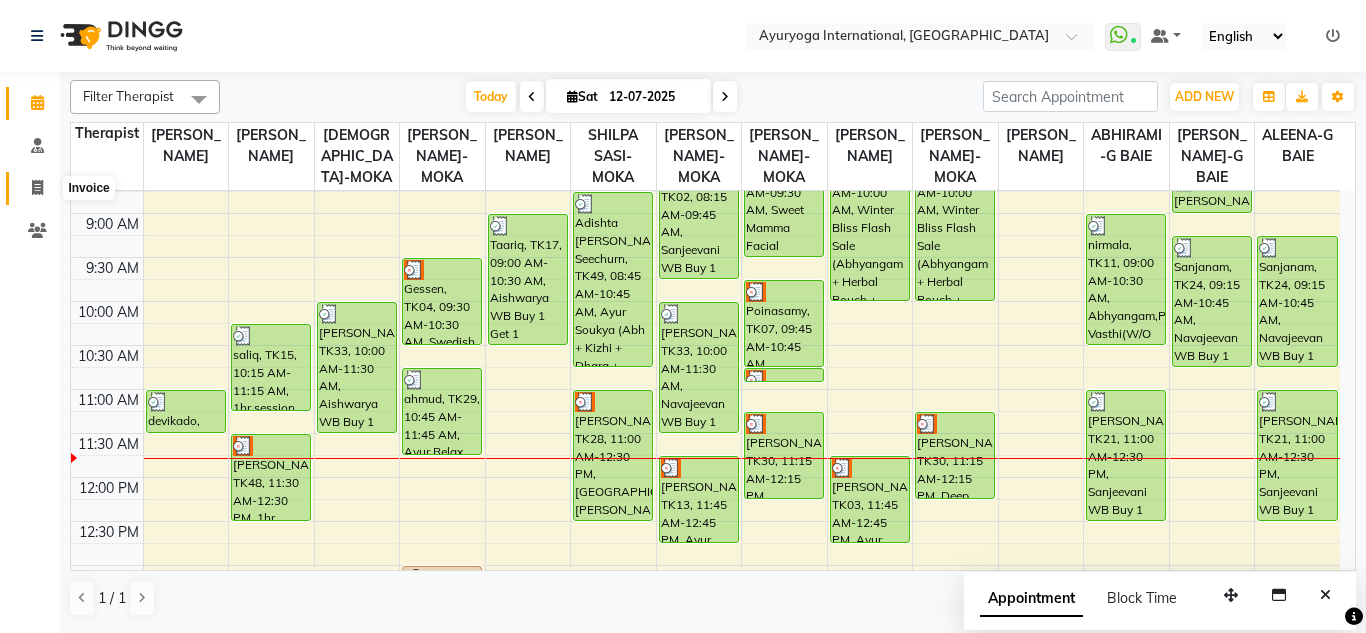 click 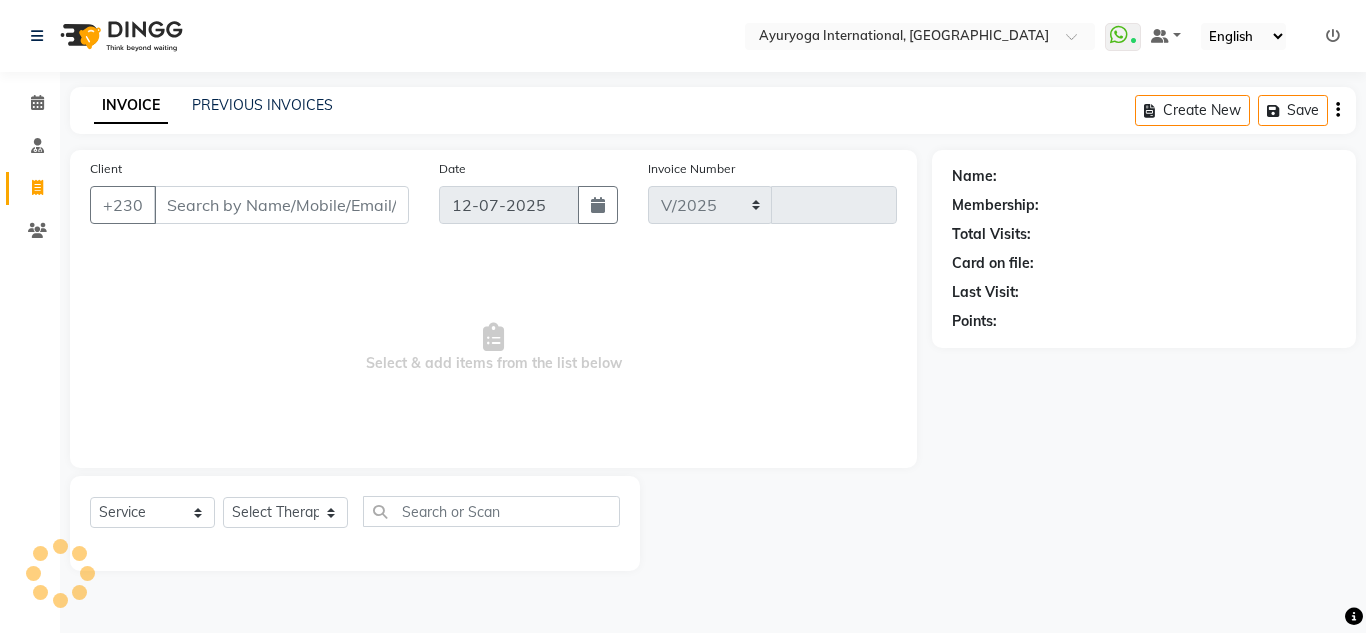 select on "730" 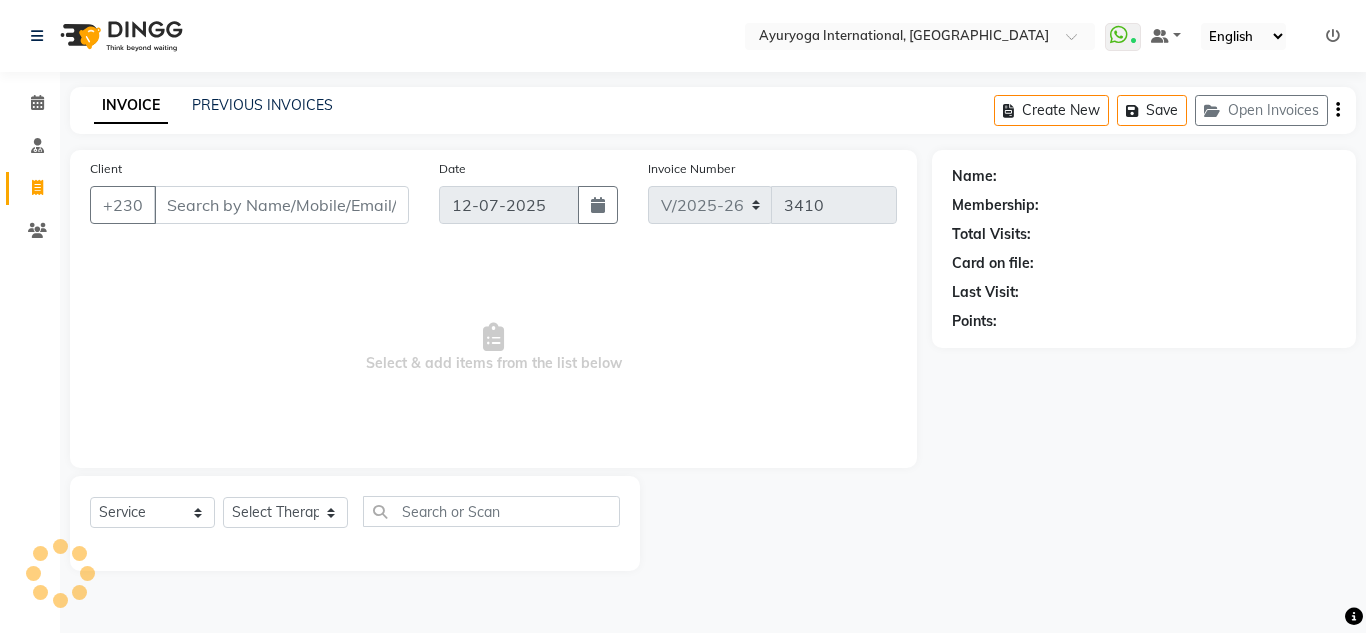 click on "Client" at bounding box center [281, 205] 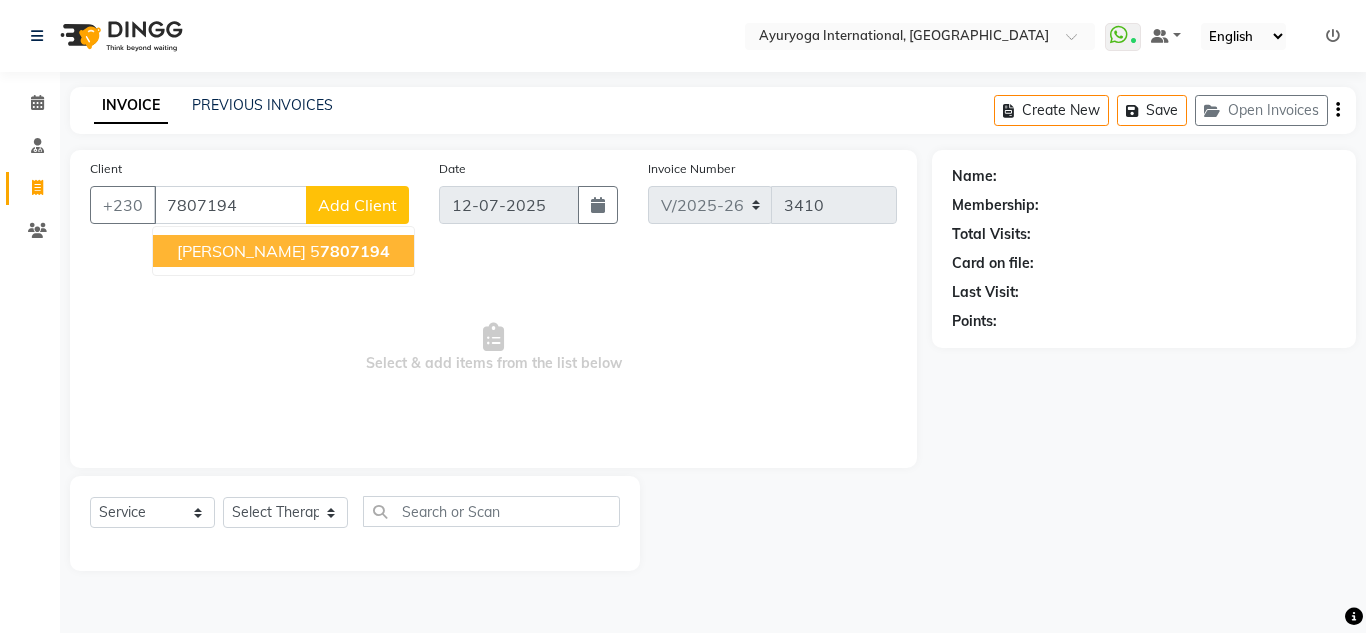 click on "[PERSON_NAME]" at bounding box center (241, 251) 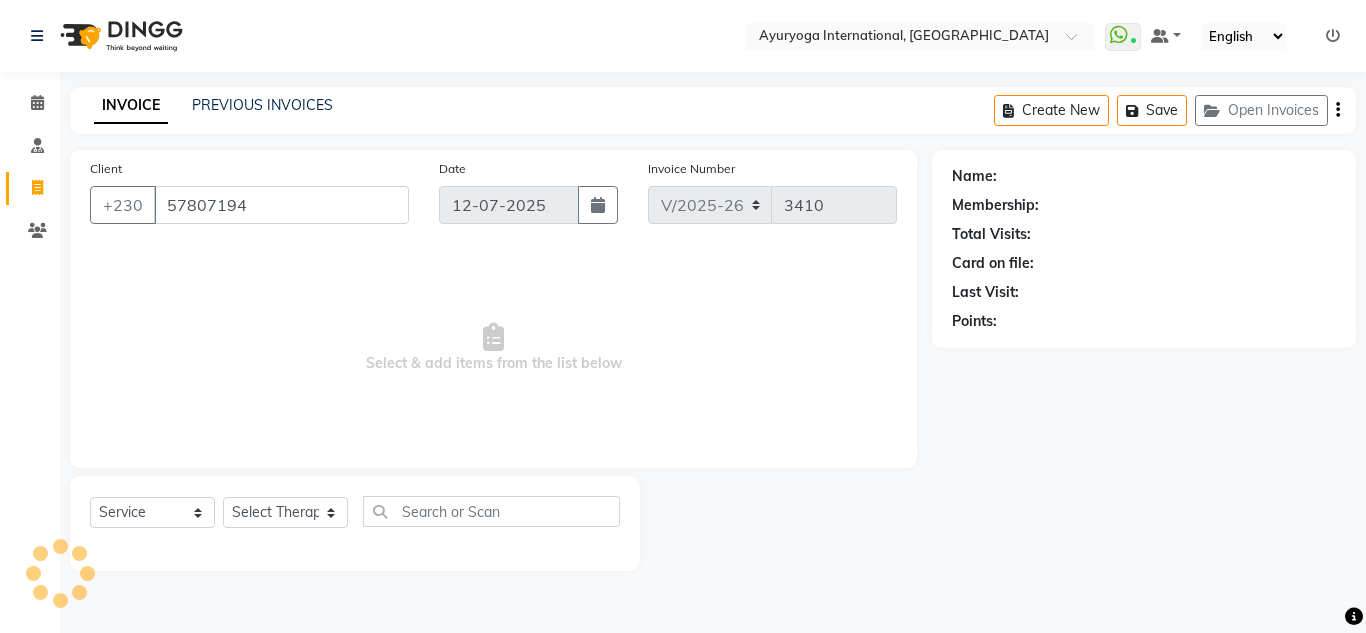 type on "57807194" 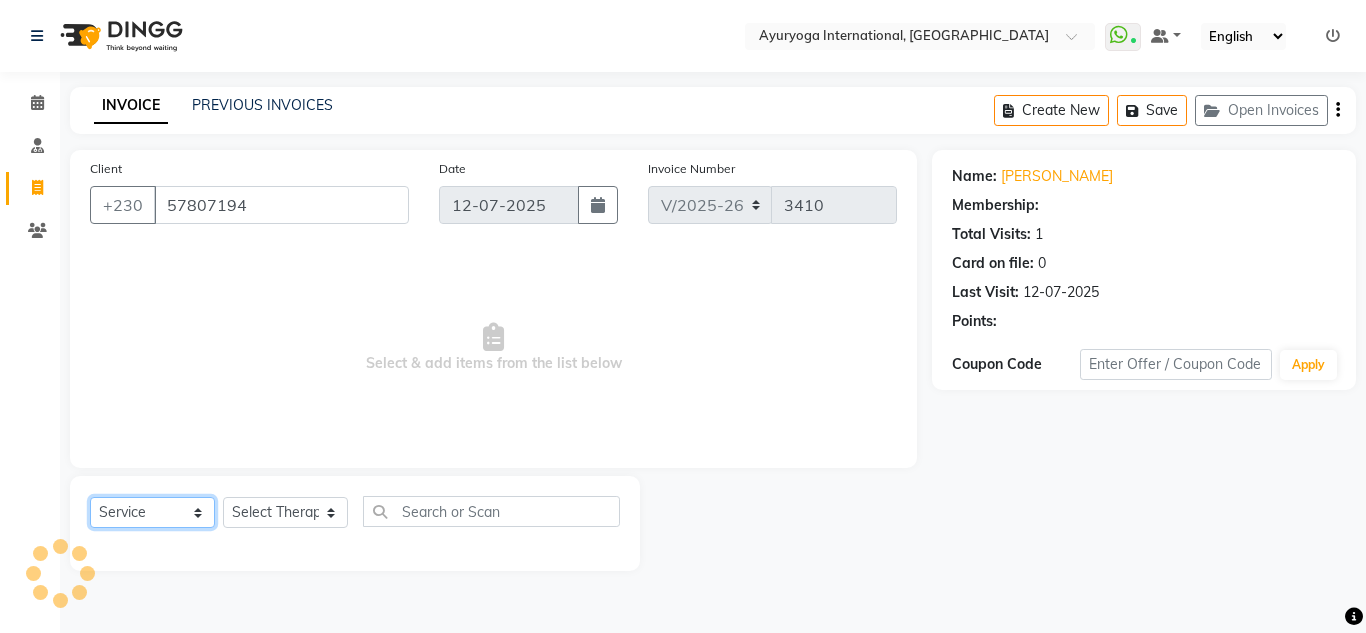 click on "Select  Service  Product  Membership  Package Voucher Prepaid Gift Card" 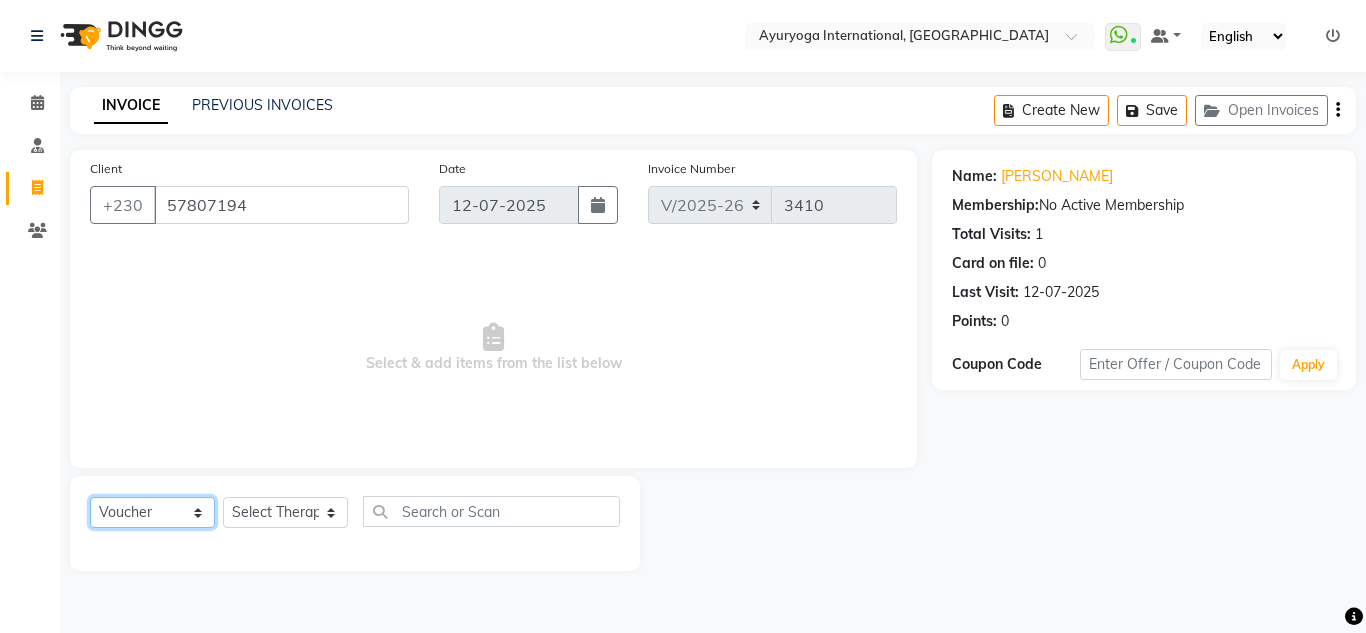 click on "Select  Service  Product  Membership  Package Voucher Prepaid Gift Card" 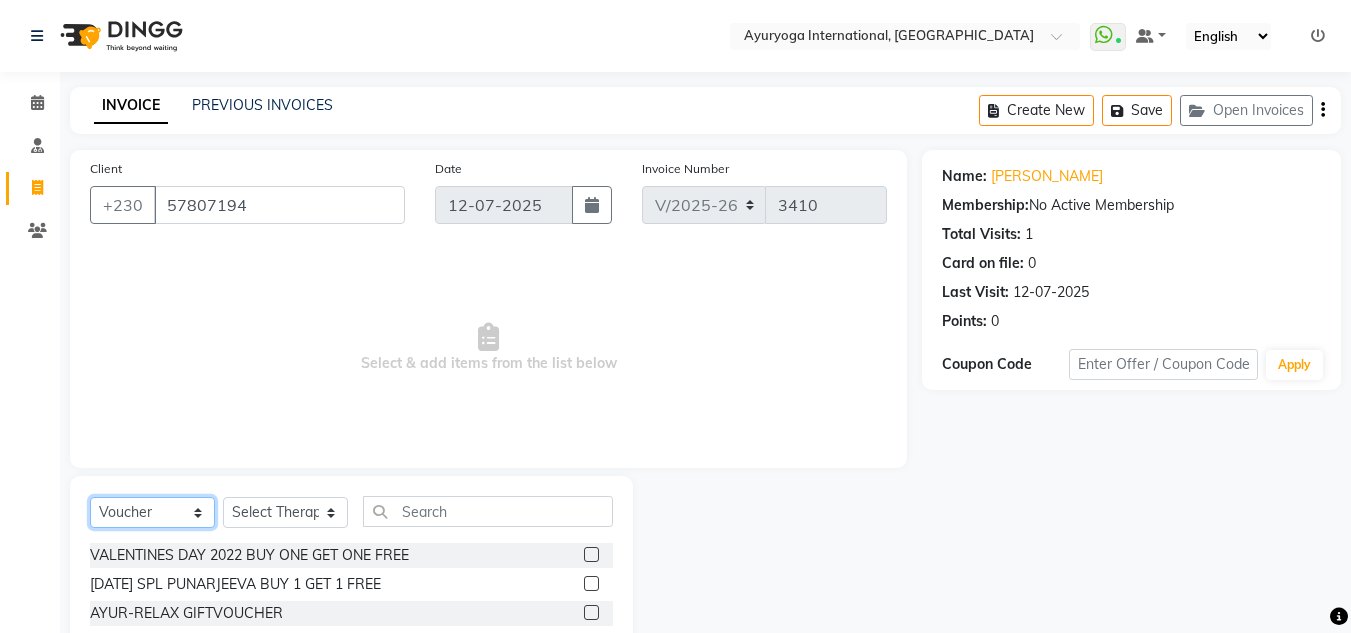 click on "Select  Service  Product  Membership  Package Voucher Prepaid Gift Card" 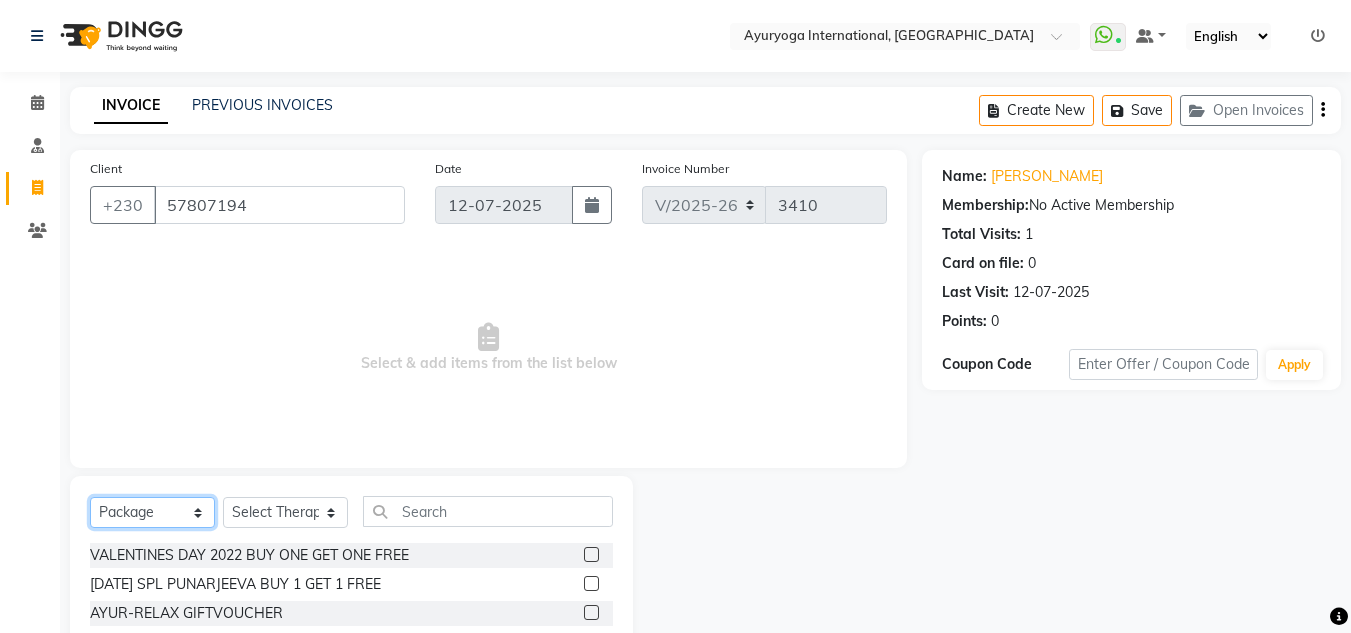 click on "Select  Service  Product  Membership  Package Voucher Prepaid Gift Card" 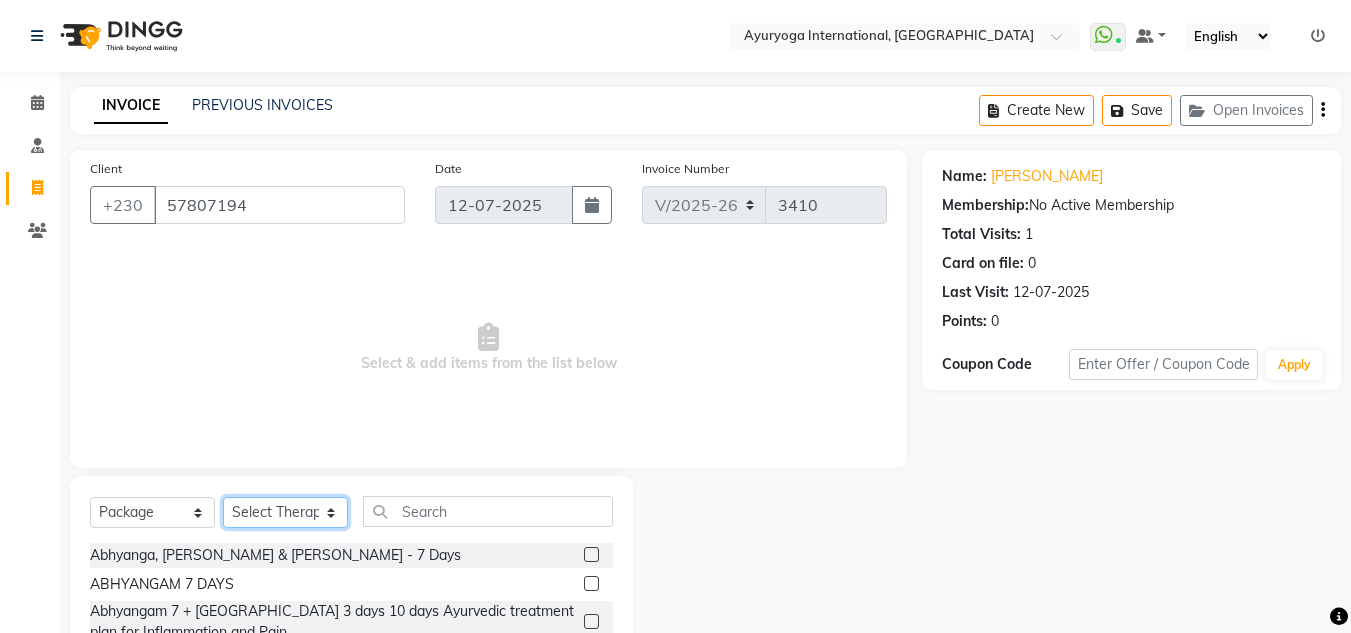 click on "Select Therapist ABHIRAMI-G BAIE [PERSON_NAME]-MOKA [PERSON_NAME]-MOKA ALEENA-G BAIE [PERSON_NAME]-MOKA [PERSON_NAME] VIJAYAN [PERSON_NAME]-MOKA [PERSON_NAME]-MOKA [PERSON_NAME]-MOKA [PERSON_NAME]-MOKA [PERSON_NAME]-MOKA PREMAWATEE SHILPA SASI-MOKA [PERSON_NAME]-G BAIE SMIBIN [PERSON_NAME]-G BAIE VISHNU-MOKA [PERSON_NAME]-MOKA" 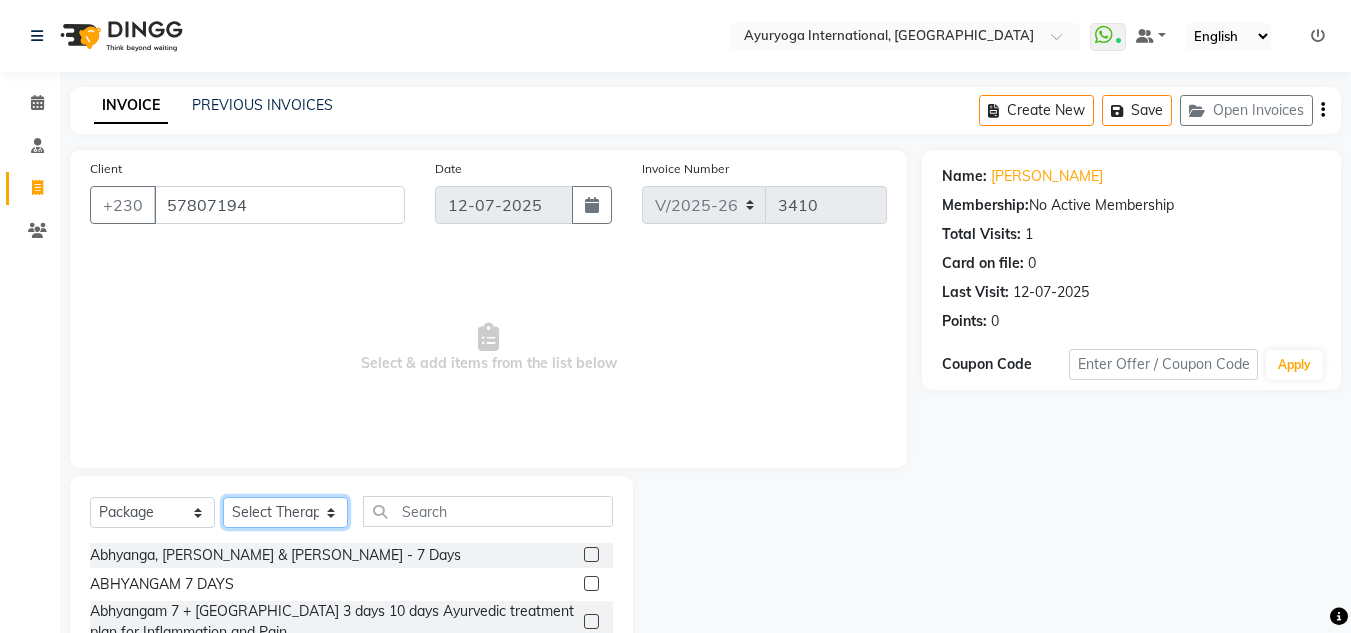 select on "36055" 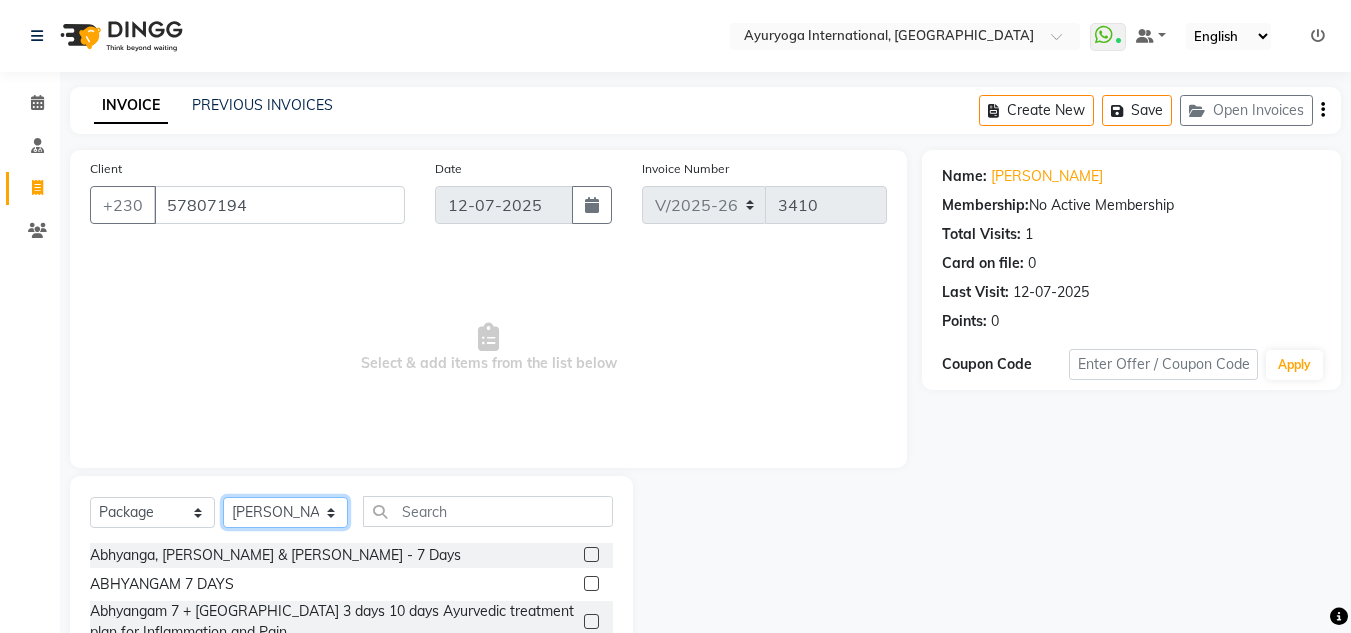 click on "Select Therapist ABHIRAMI-G BAIE [PERSON_NAME]-MOKA [PERSON_NAME]-MOKA ALEENA-G BAIE [PERSON_NAME]-MOKA [PERSON_NAME] VIJAYAN [PERSON_NAME]-MOKA [PERSON_NAME]-MOKA [PERSON_NAME]-MOKA [PERSON_NAME]-MOKA [PERSON_NAME]-MOKA PREMAWATEE SHILPA SASI-MOKA [PERSON_NAME]-G BAIE SMIBIN [PERSON_NAME]-G BAIE VISHNU-MOKA [PERSON_NAME]-MOKA" 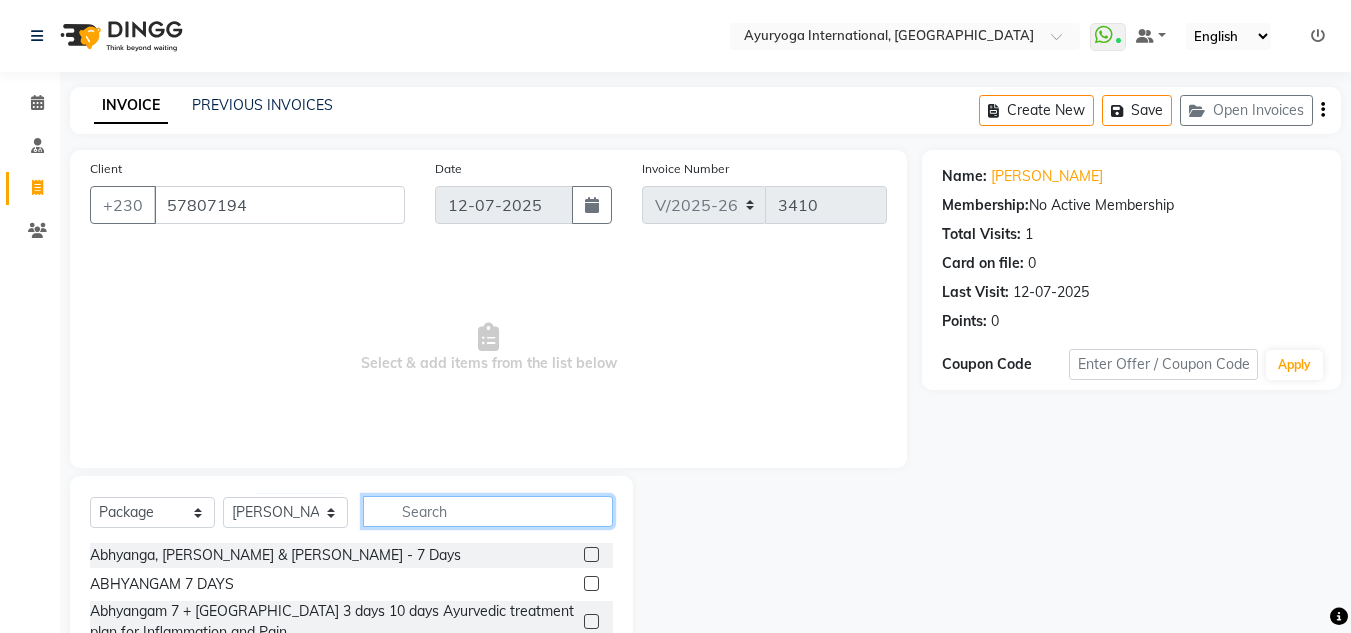 click 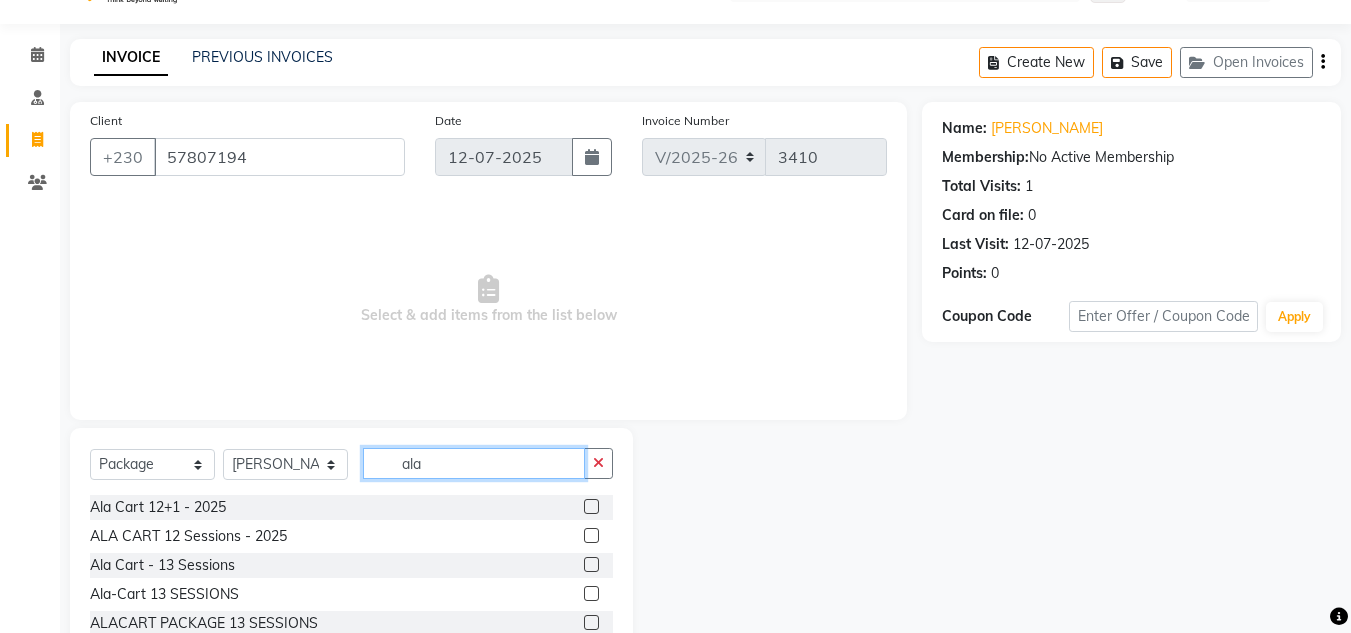 scroll, scrollTop: 113, scrollLeft: 0, axis: vertical 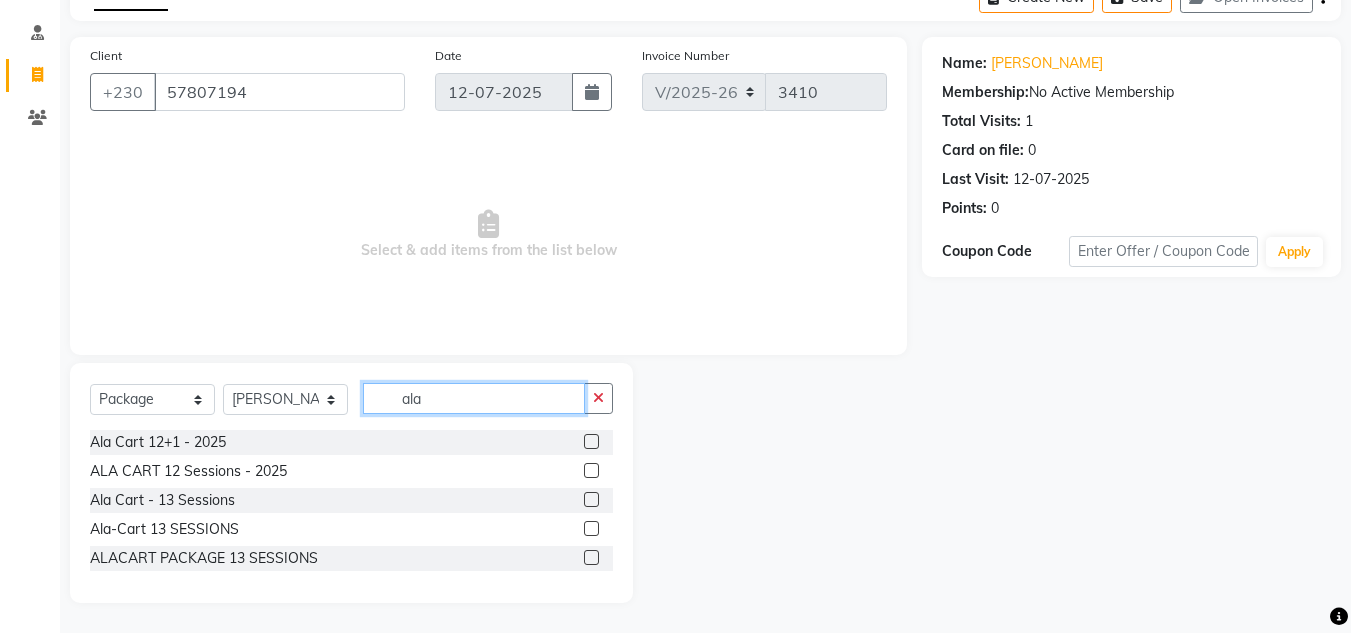 type on "ala" 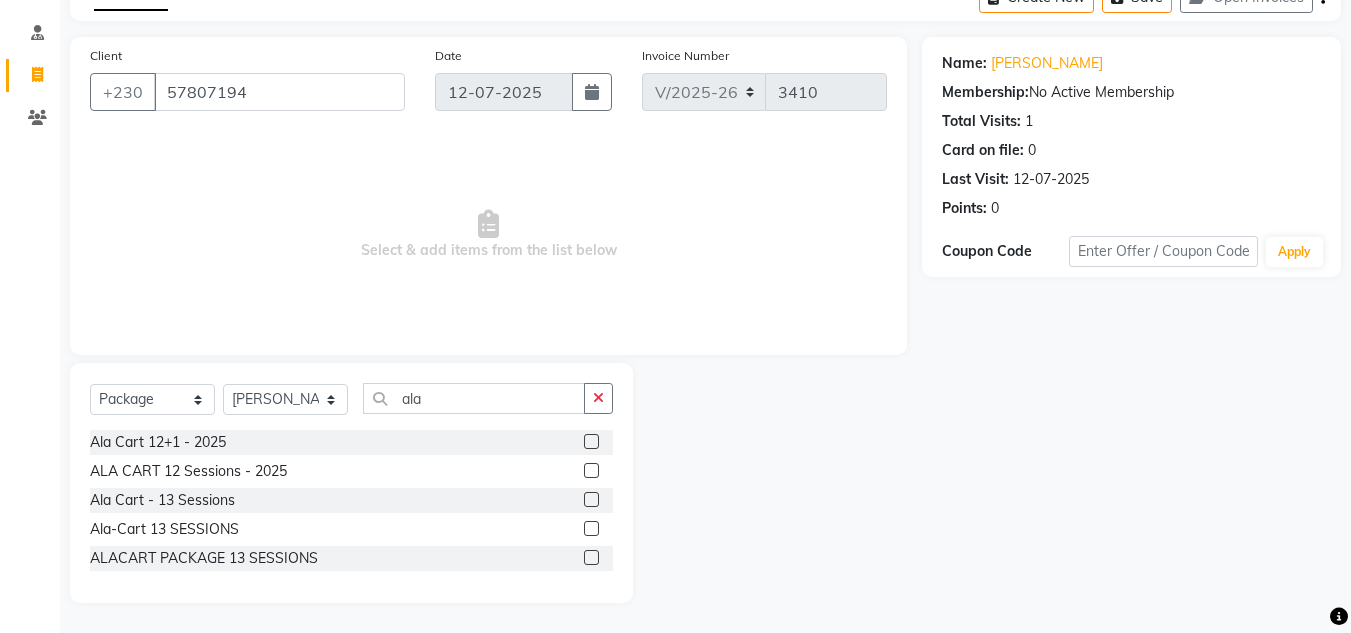 click 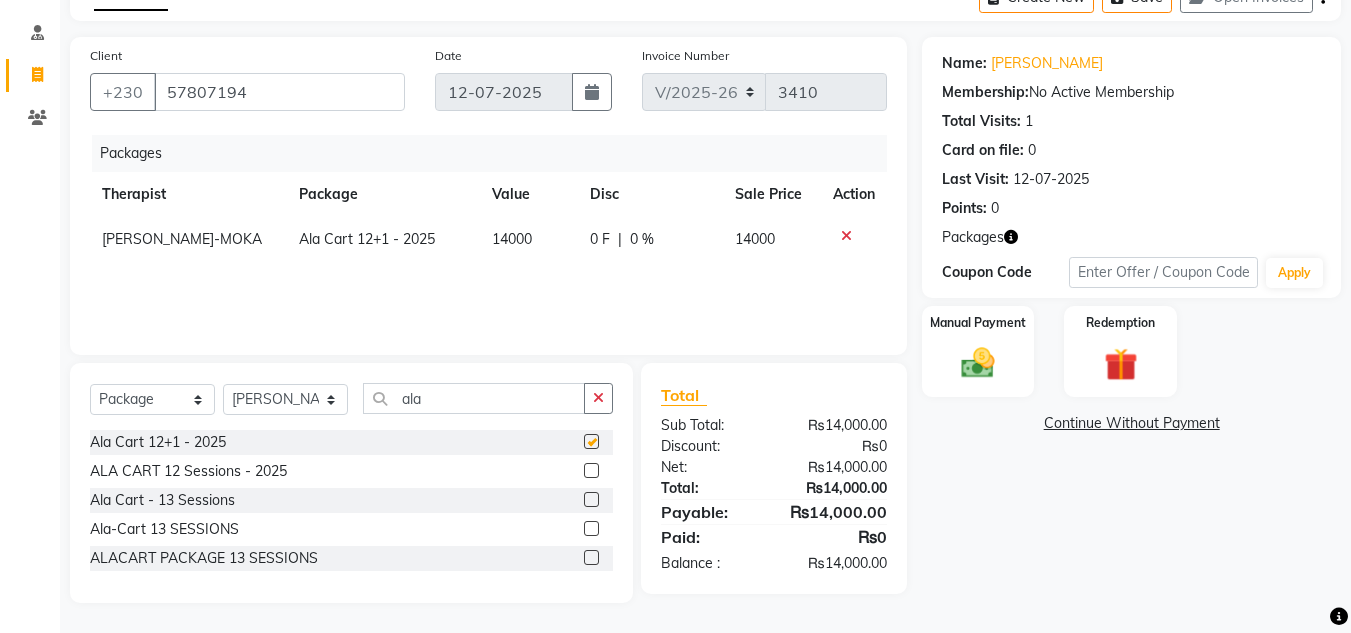 checkbox on "false" 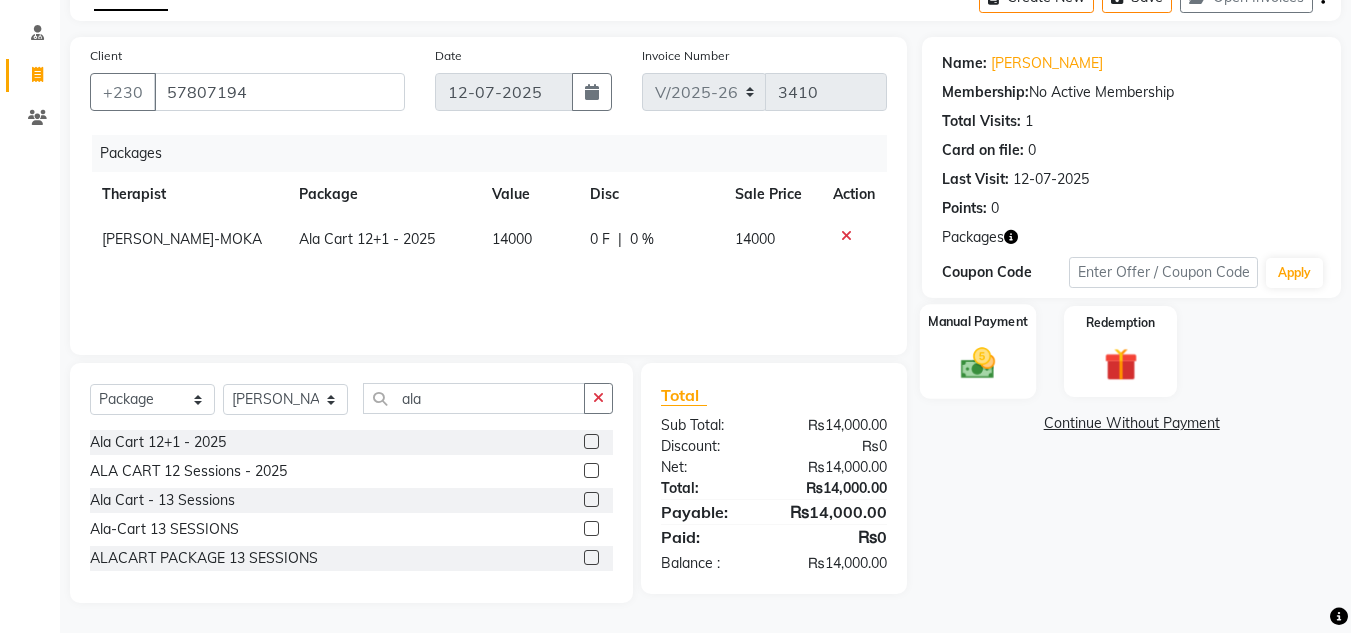 click 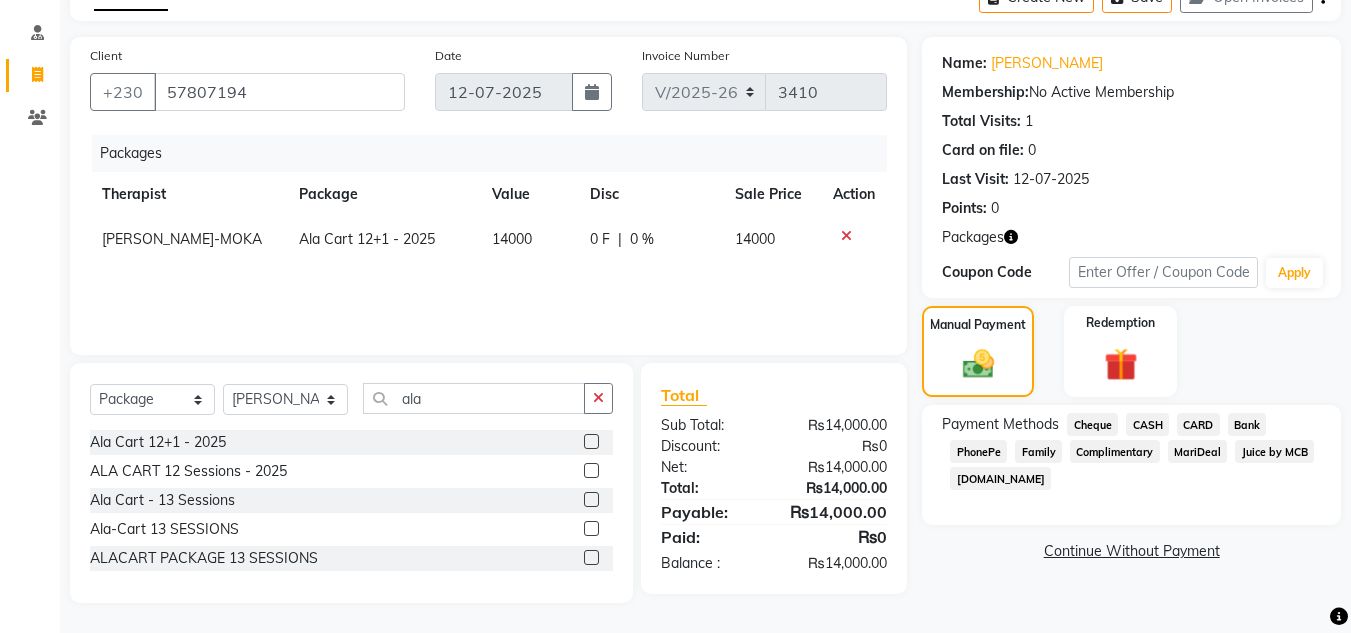 click on "CARD" 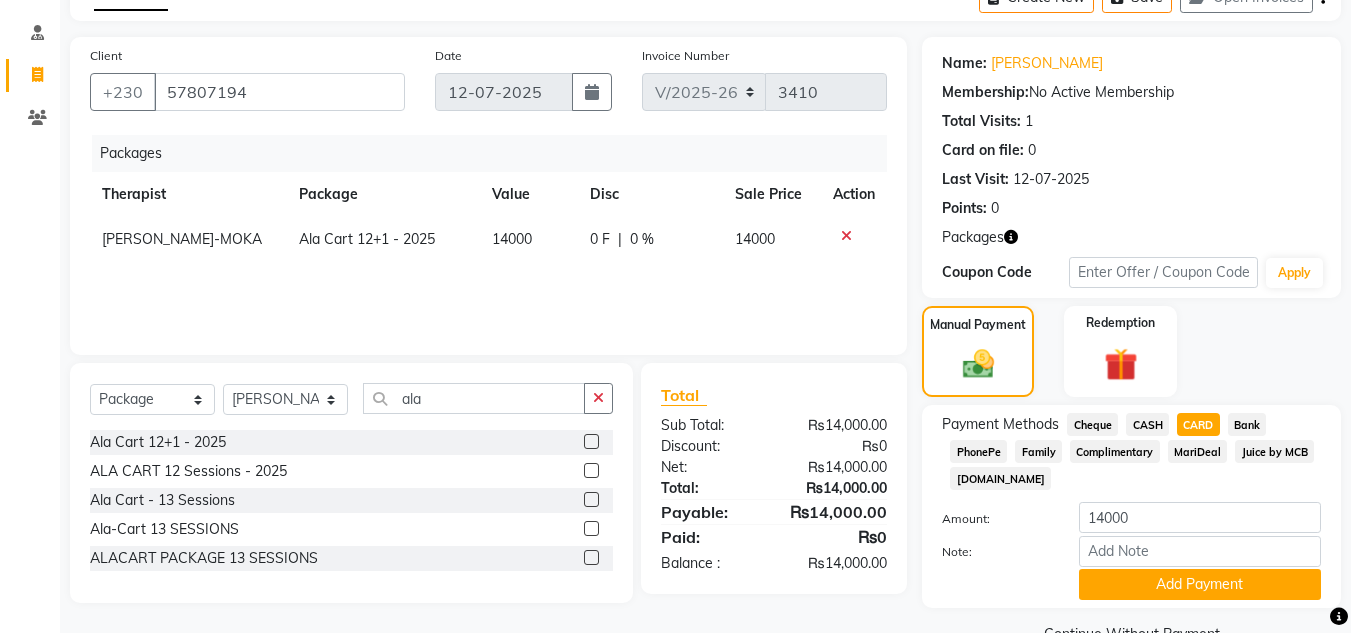 click on "Note:" 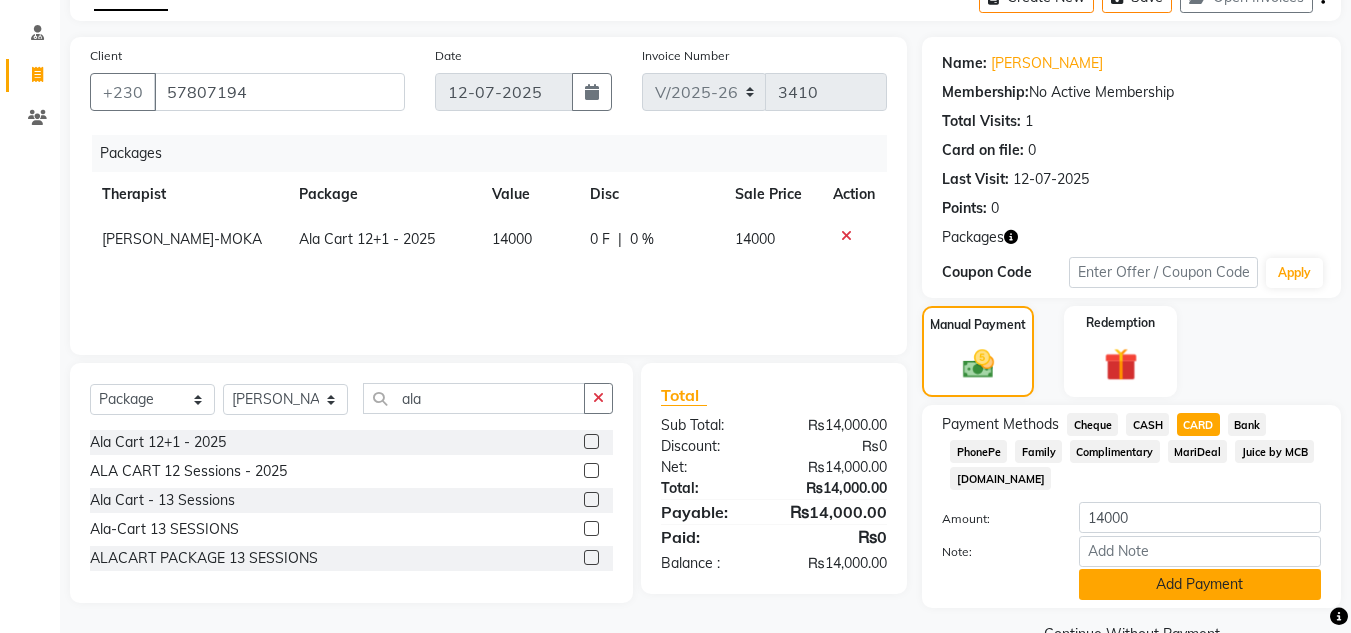 click on "Add Payment" 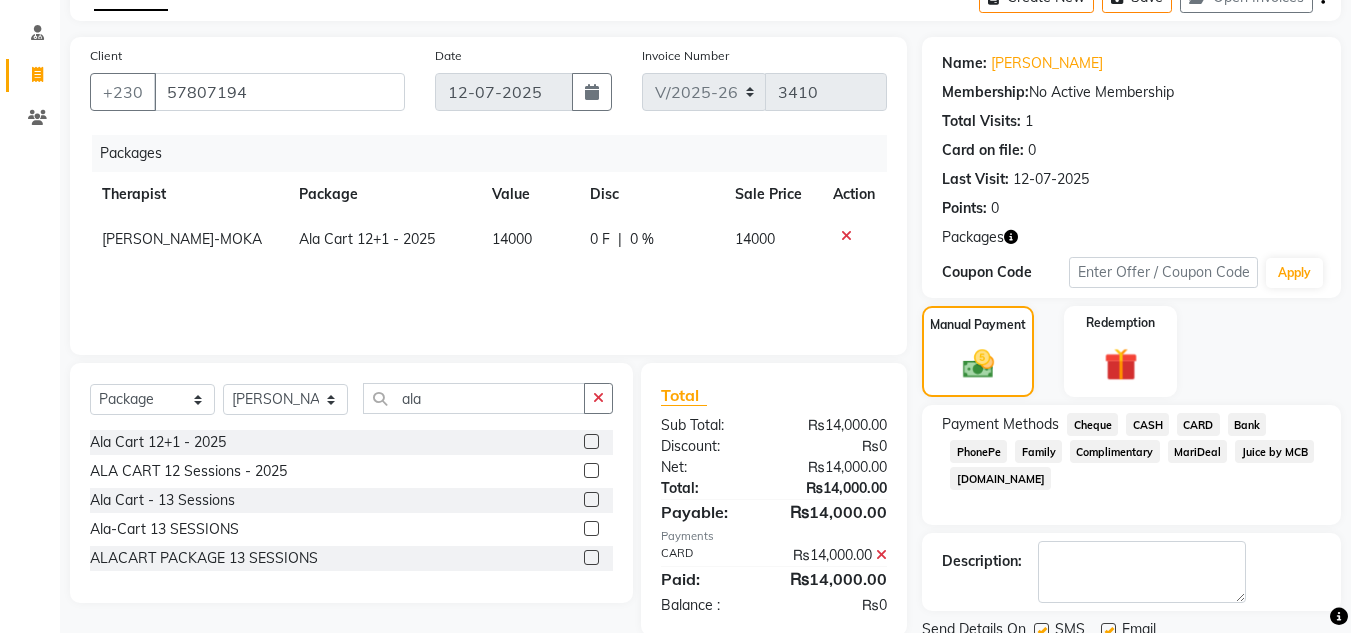 scroll, scrollTop: 189, scrollLeft: 0, axis: vertical 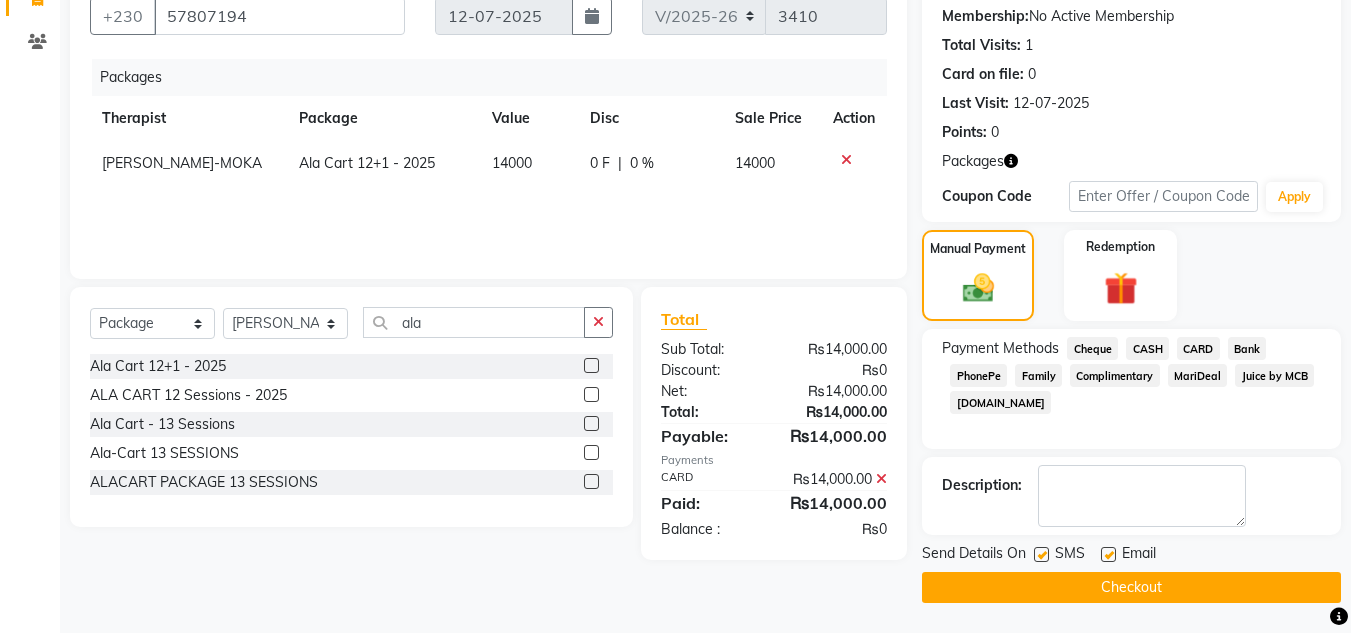 click on "Checkout" 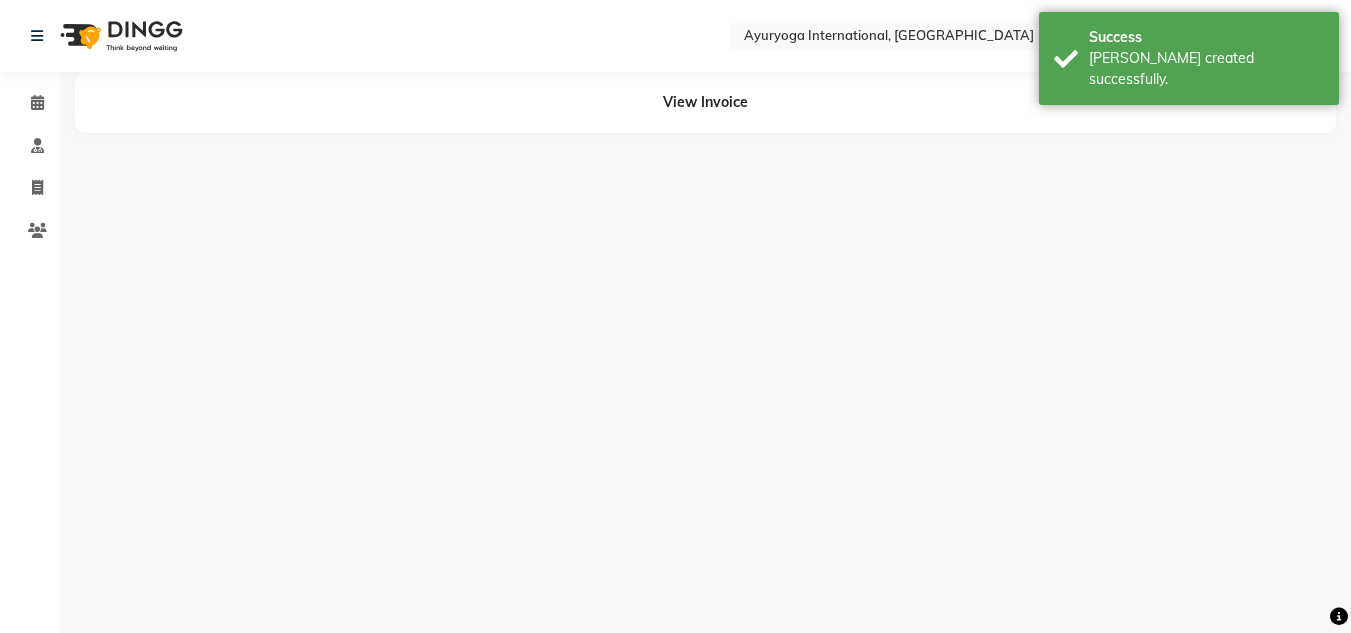 scroll, scrollTop: 0, scrollLeft: 0, axis: both 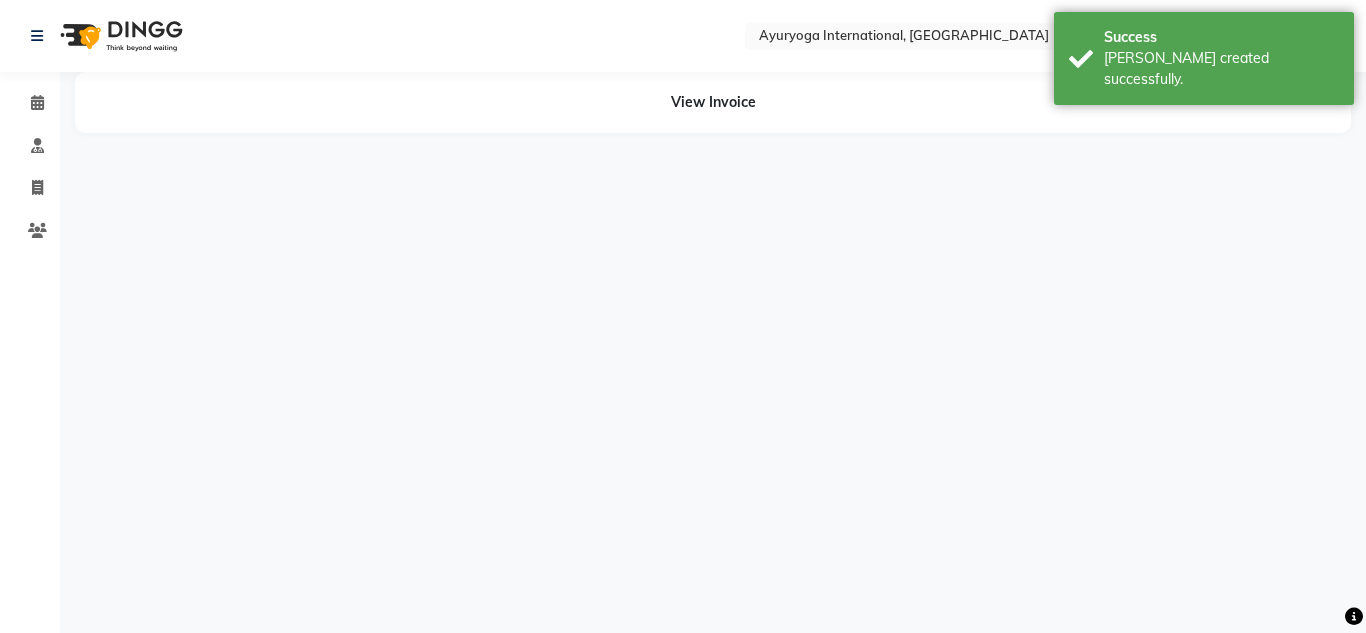 drag, startPoint x: 1361, startPoint y: 413, endPoint x: 1361, endPoint y: 239, distance: 174 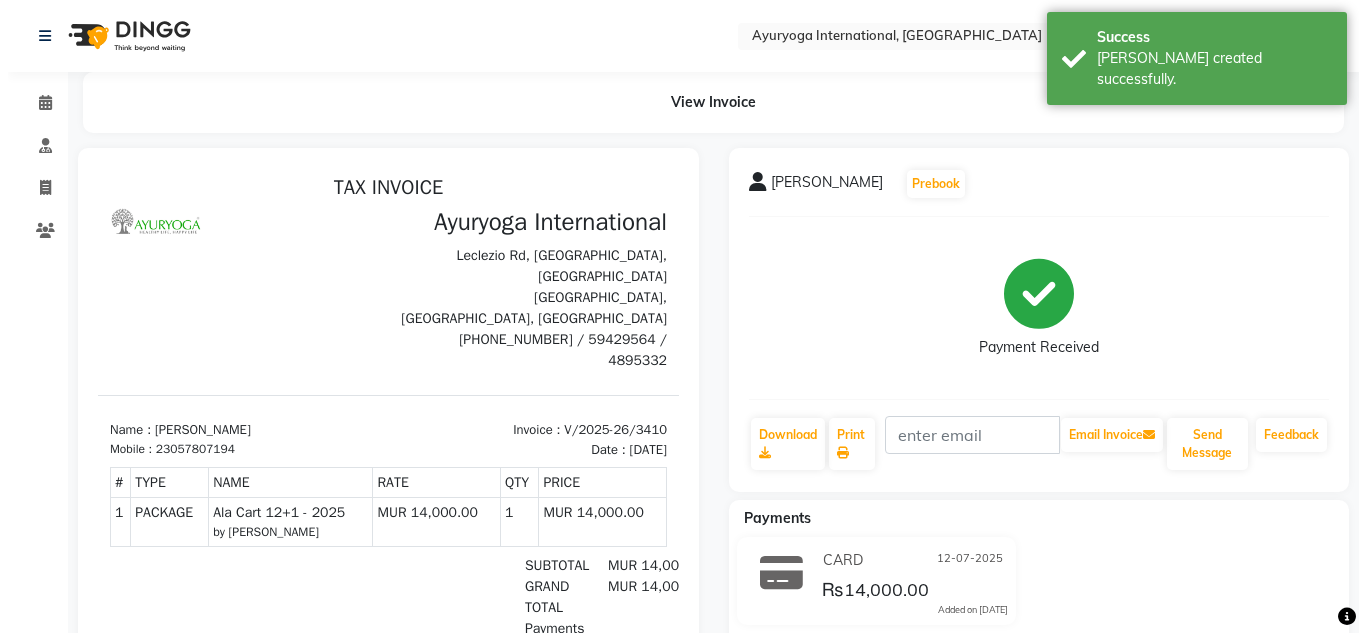 scroll, scrollTop: 0, scrollLeft: 0, axis: both 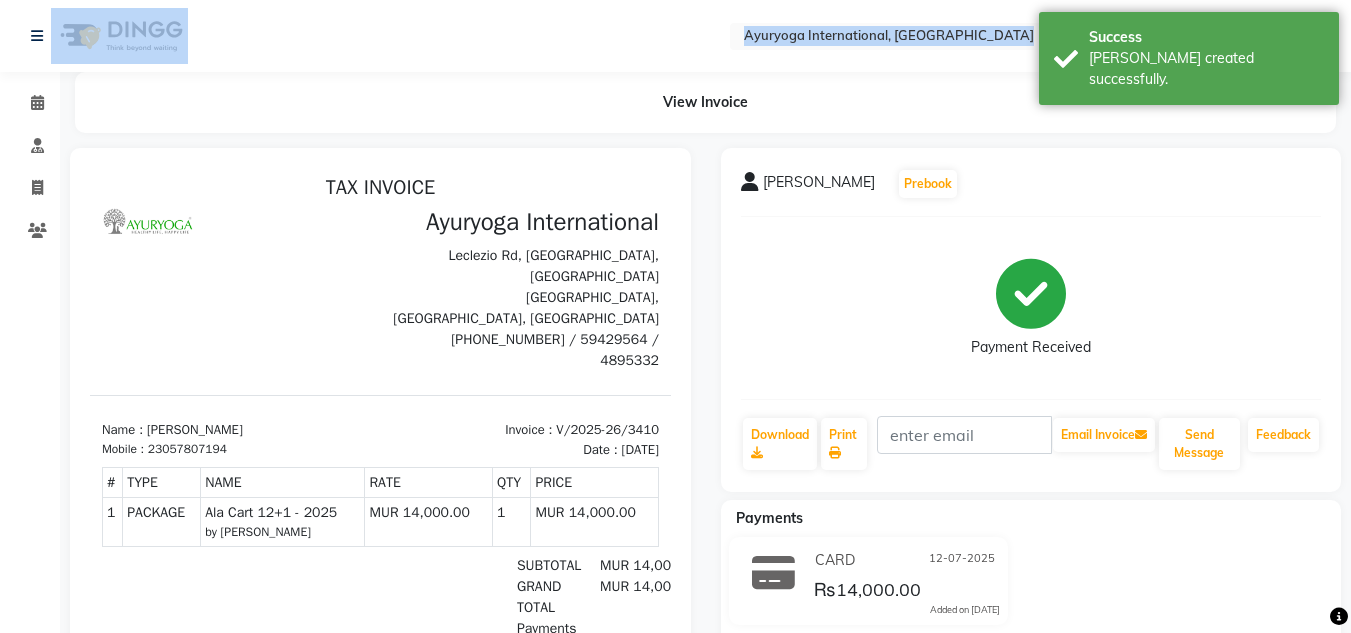 drag, startPoint x: 363, startPoint y: 15, endPoint x: 365, endPoint y: 108, distance: 93.0215 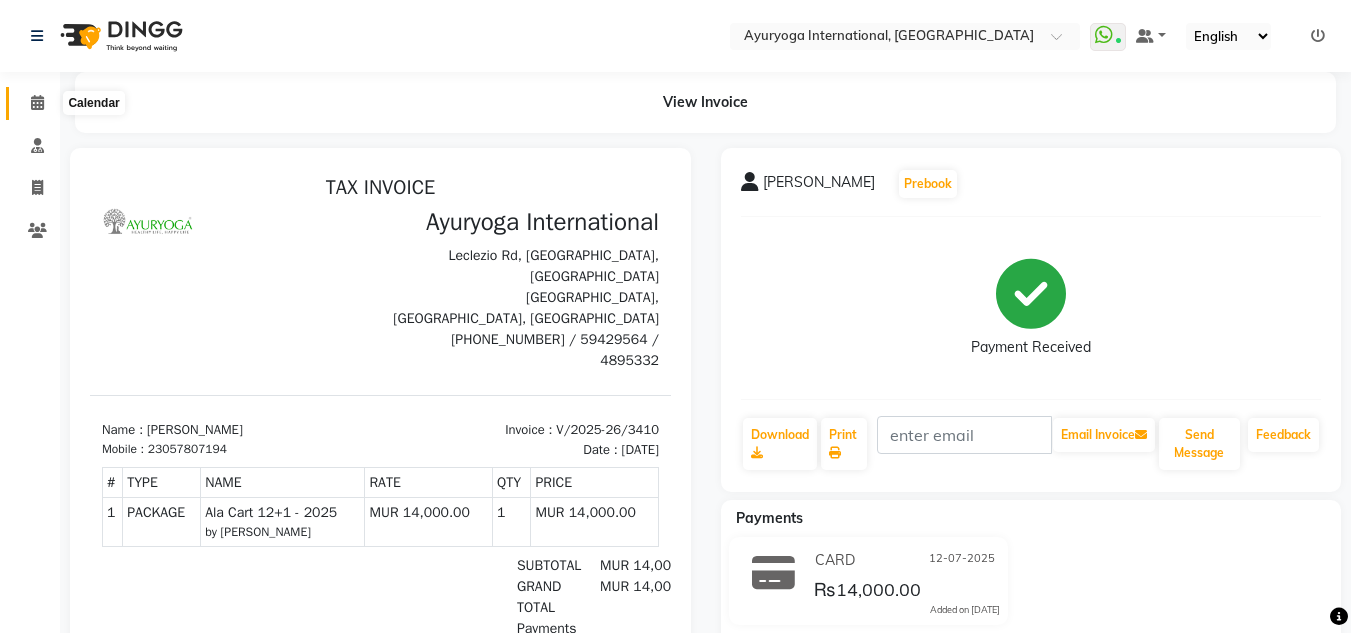 click 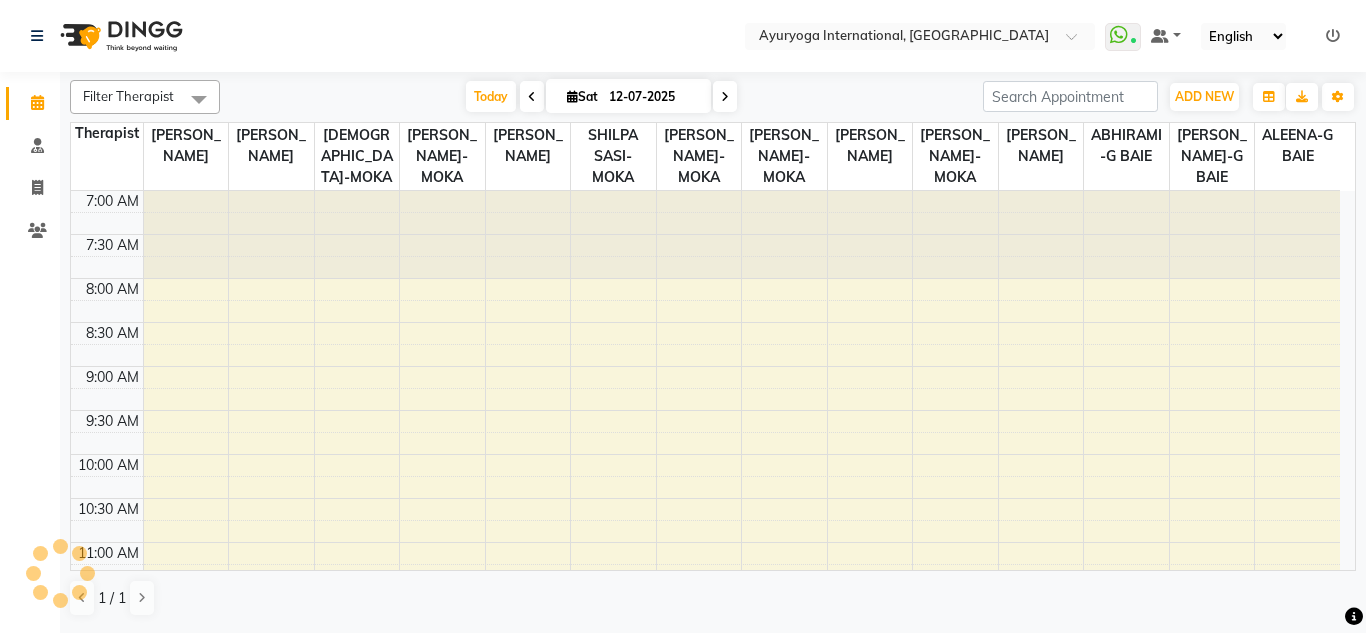 scroll, scrollTop: 0, scrollLeft: 0, axis: both 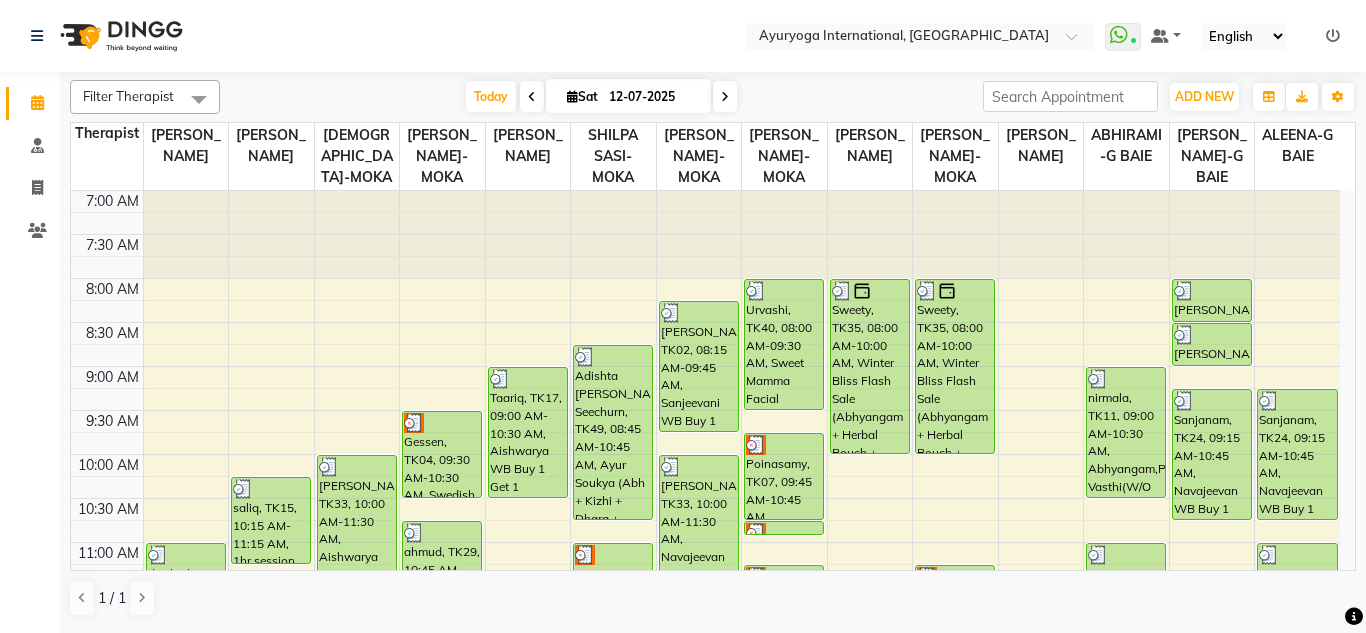 click on "Select Location × Ayuryoga International, Mount Ory Rd  WhatsApp Status  ✕ Status:  Connected Most Recent Message: 12-07-2025     11:32 AM Recent Service Activity: 12-07-2025     11:35 AM Default Panel My Panel English ENGLISH Español العربية मराठी हिंदी ગુજરાતી தமிழ் 中文 Notifications nothing to show" 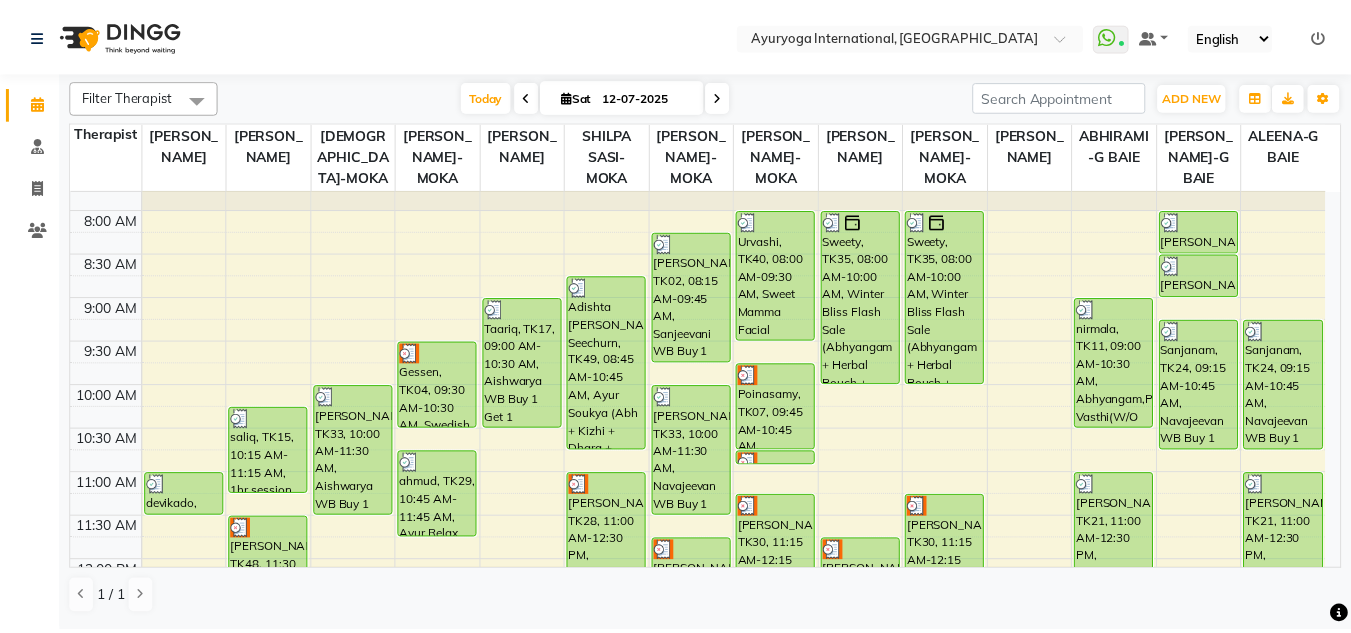 scroll, scrollTop: 300, scrollLeft: 0, axis: vertical 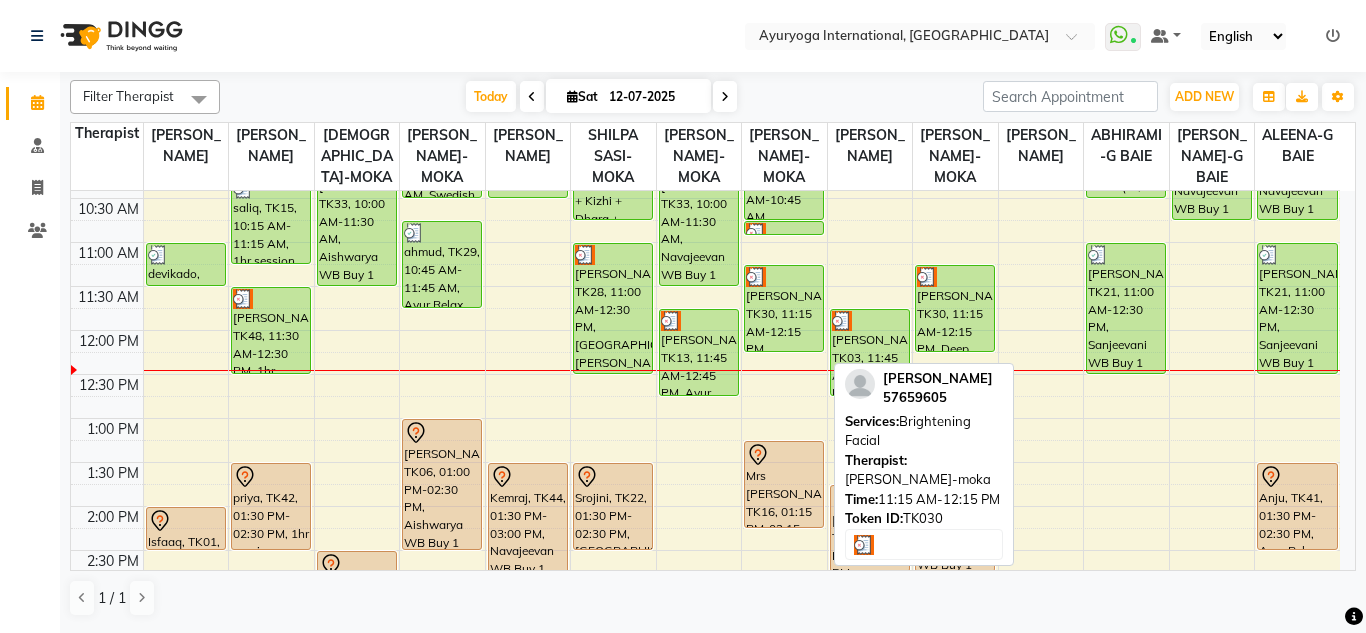 click on "[PERSON_NAME], TK30, 11:15 AM-12:15 PM, Brightening Facial" at bounding box center (784, 308) 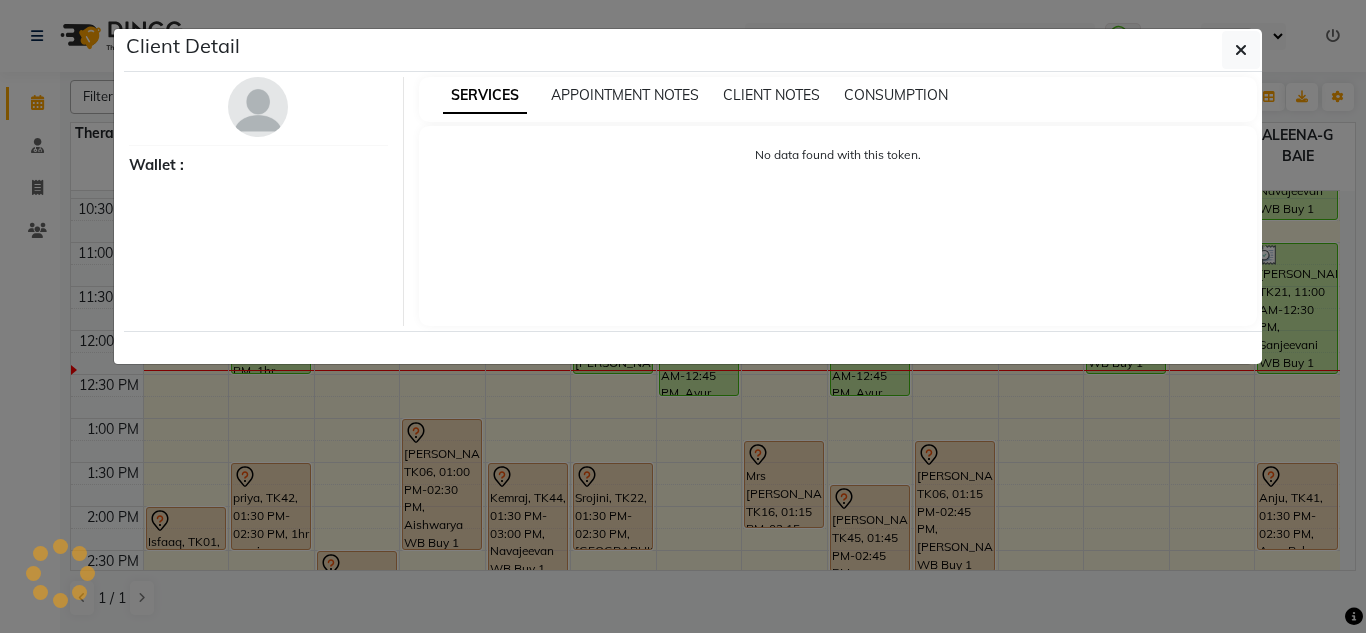 select on "3" 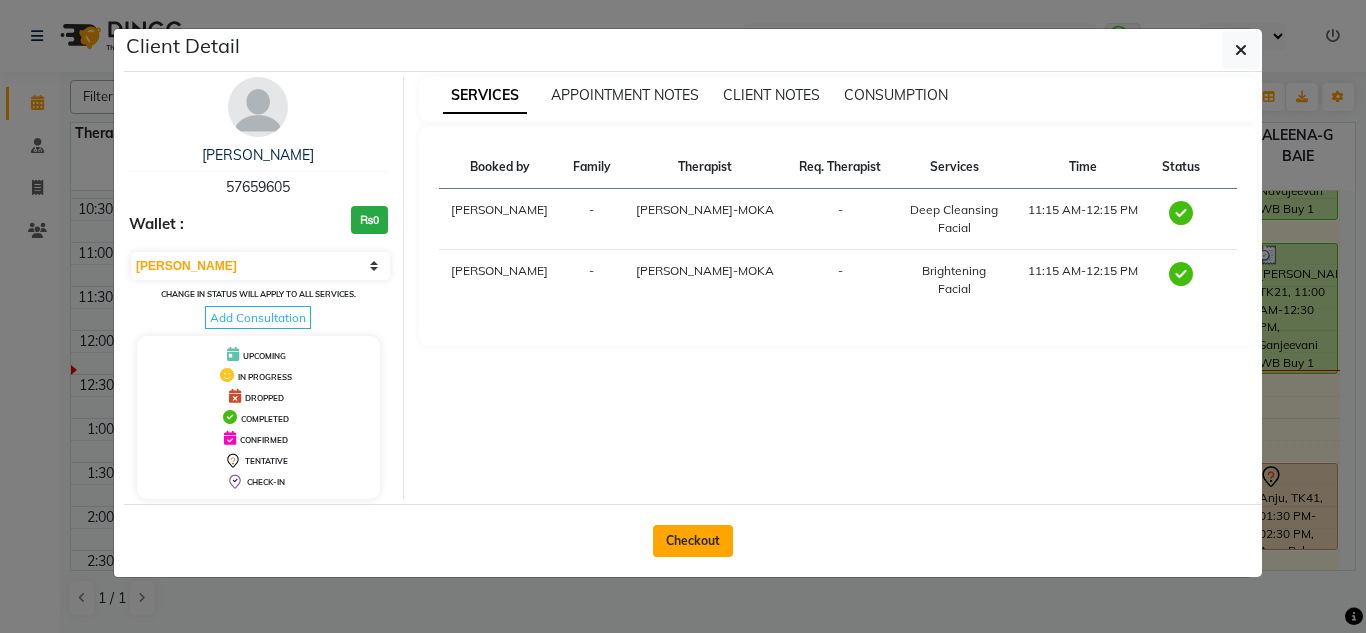 click on "Checkout" 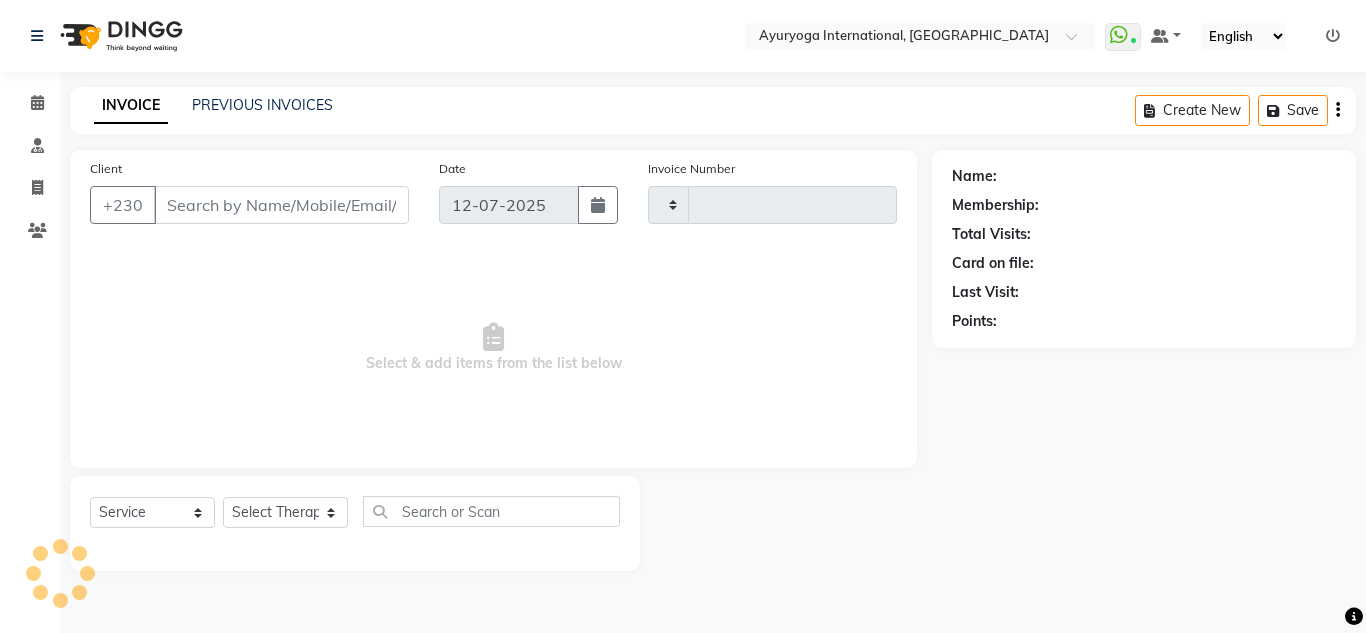 type on "3411" 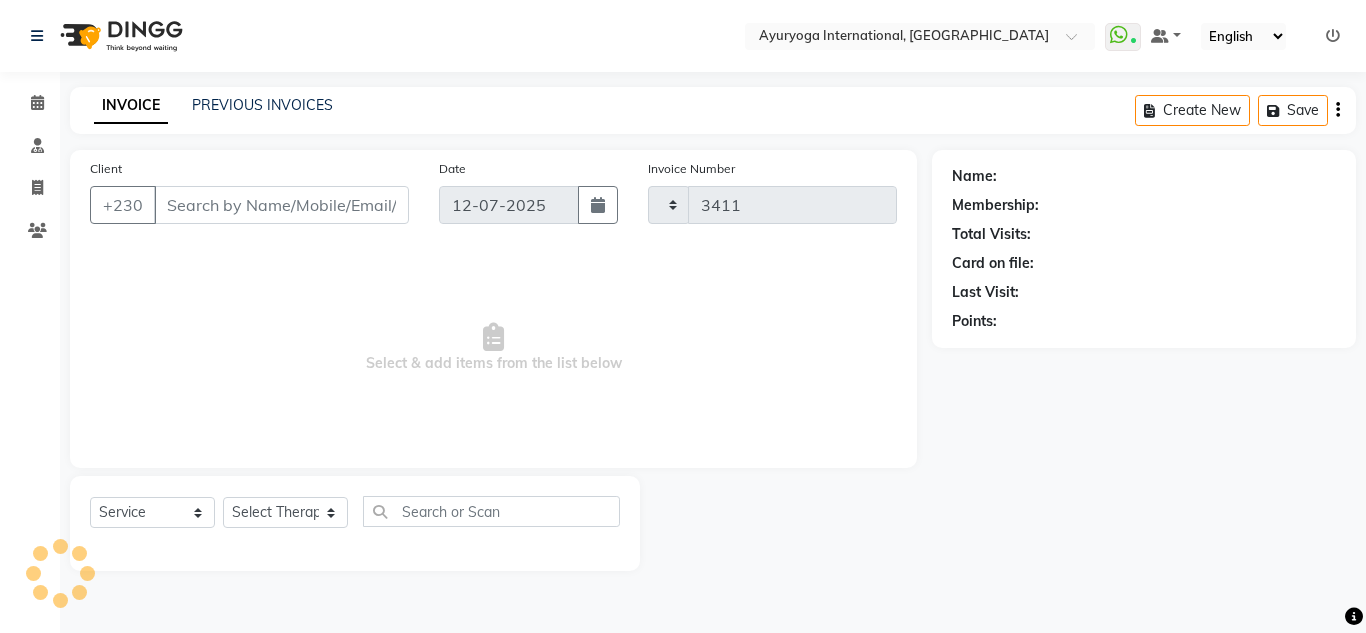 select on "730" 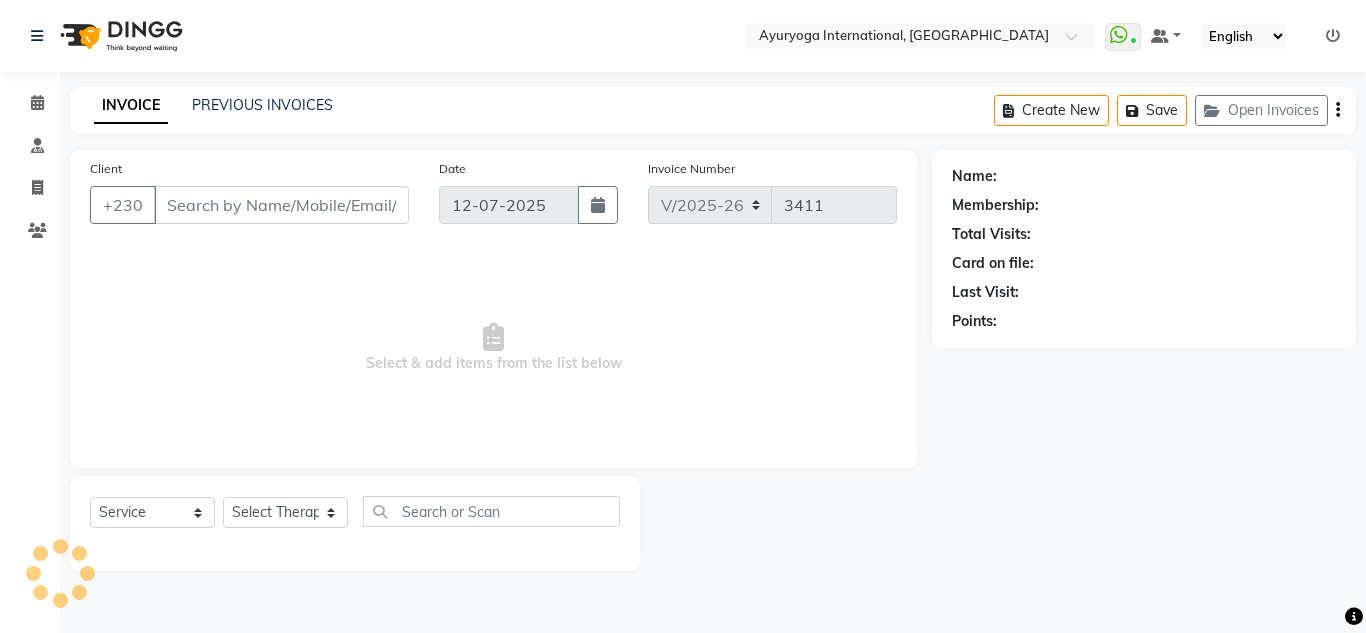 type on "57659605" 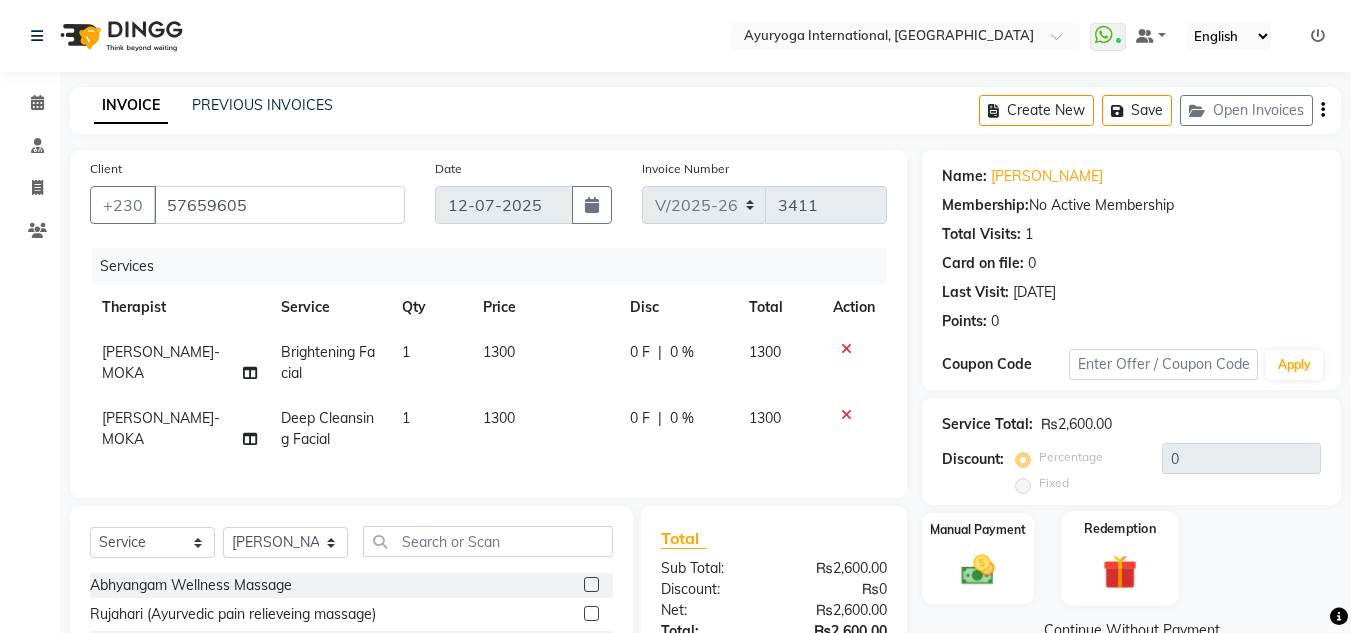 scroll, scrollTop: 200, scrollLeft: 0, axis: vertical 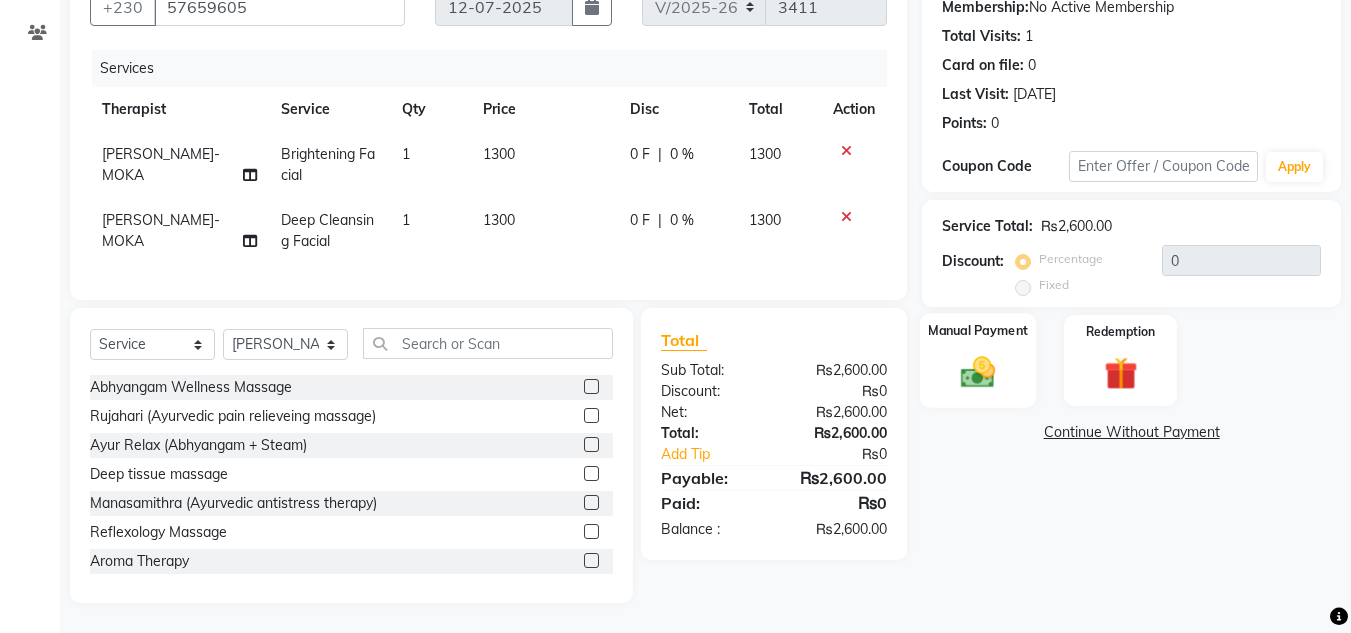 click 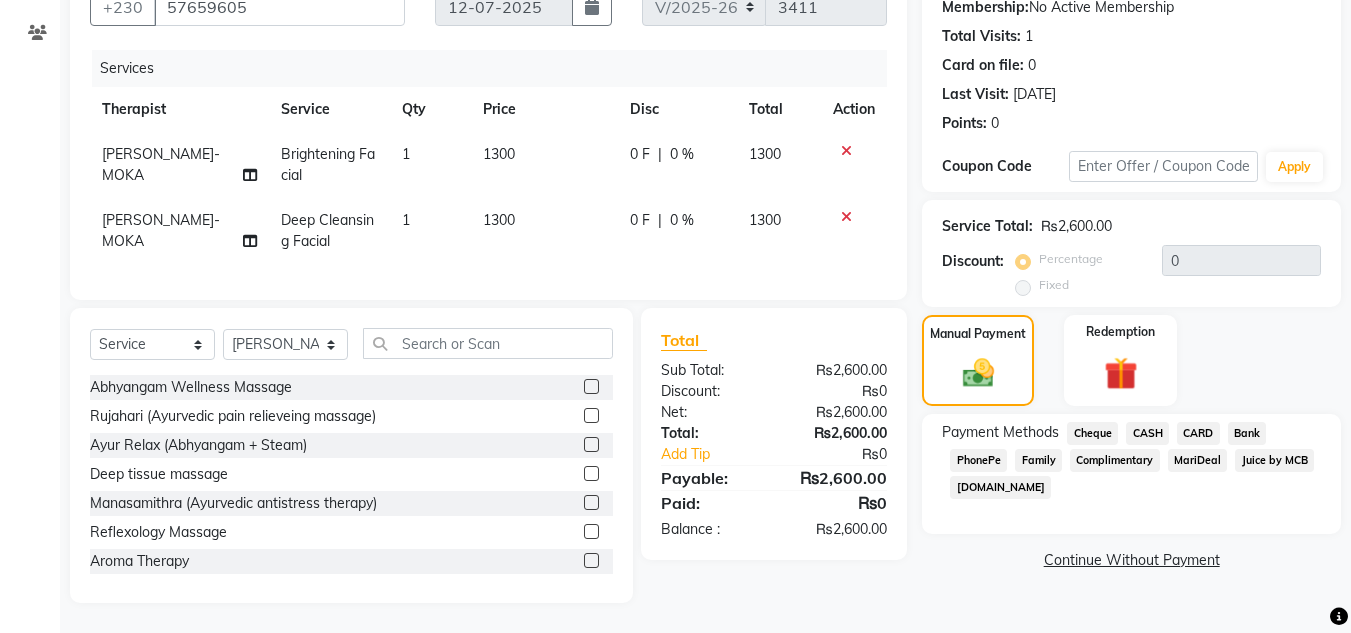 click on "CARD" 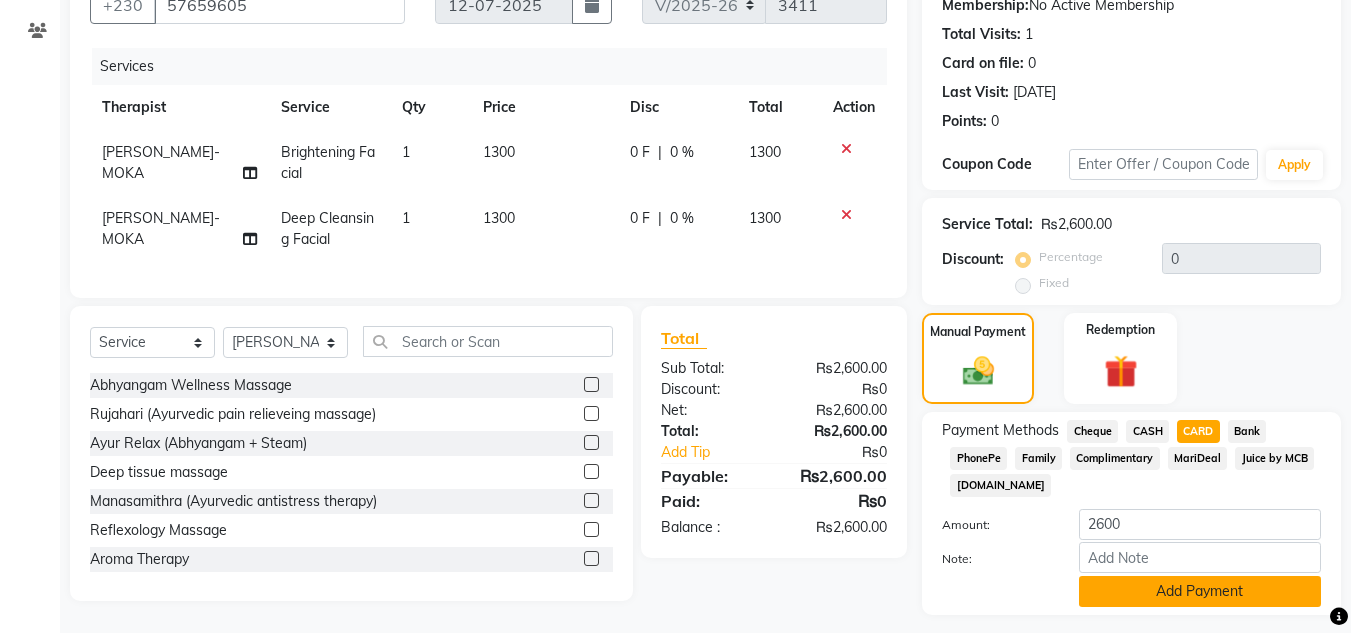 drag, startPoint x: 1177, startPoint y: 612, endPoint x: 1177, endPoint y: 601, distance: 11 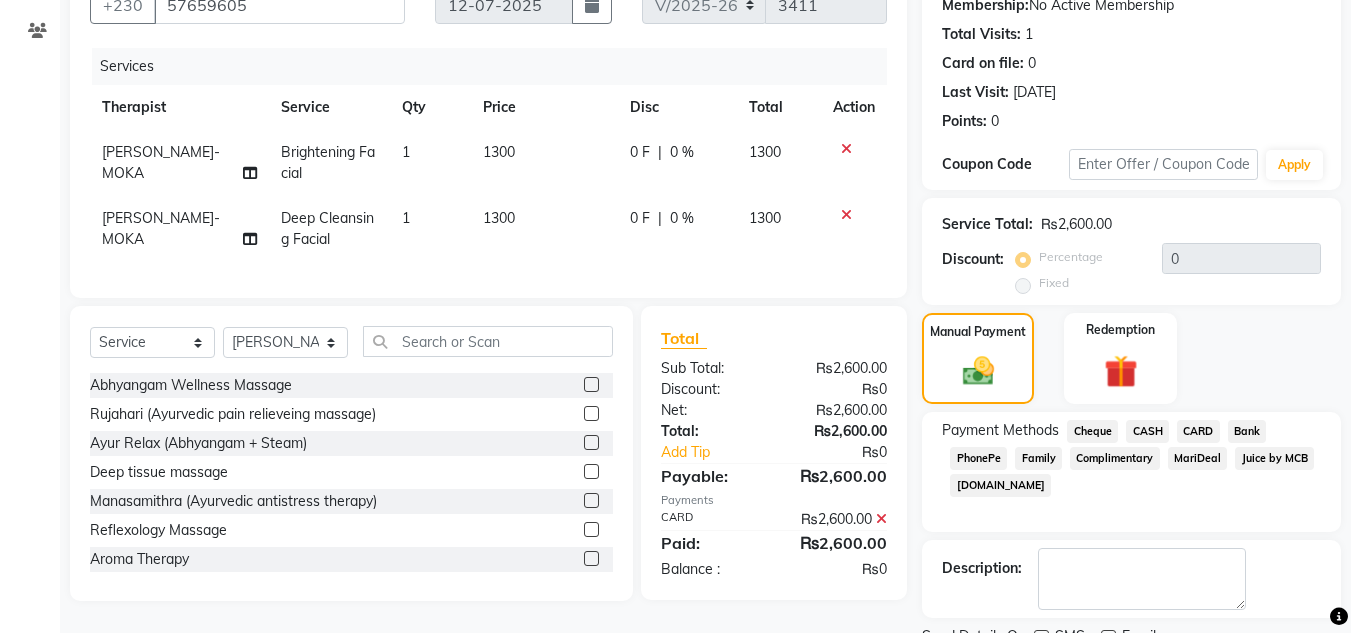 scroll, scrollTop: 283, scrollLeft: 0, axis: vertical 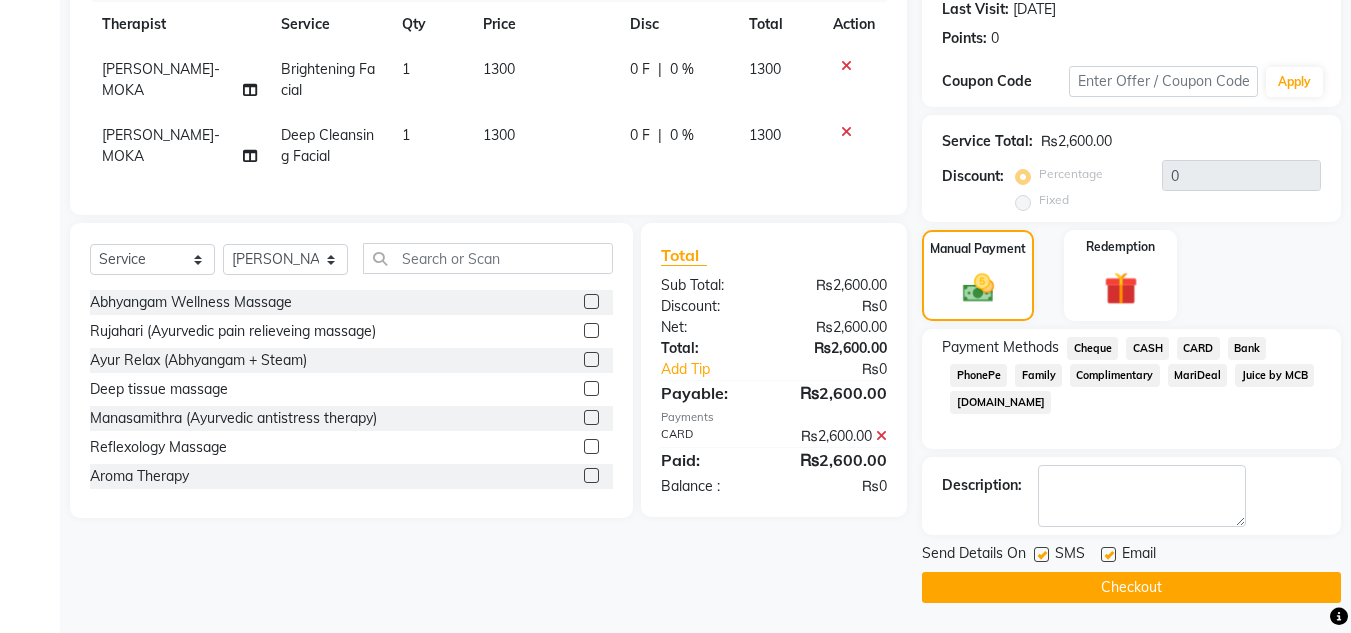 click on "Checkout" 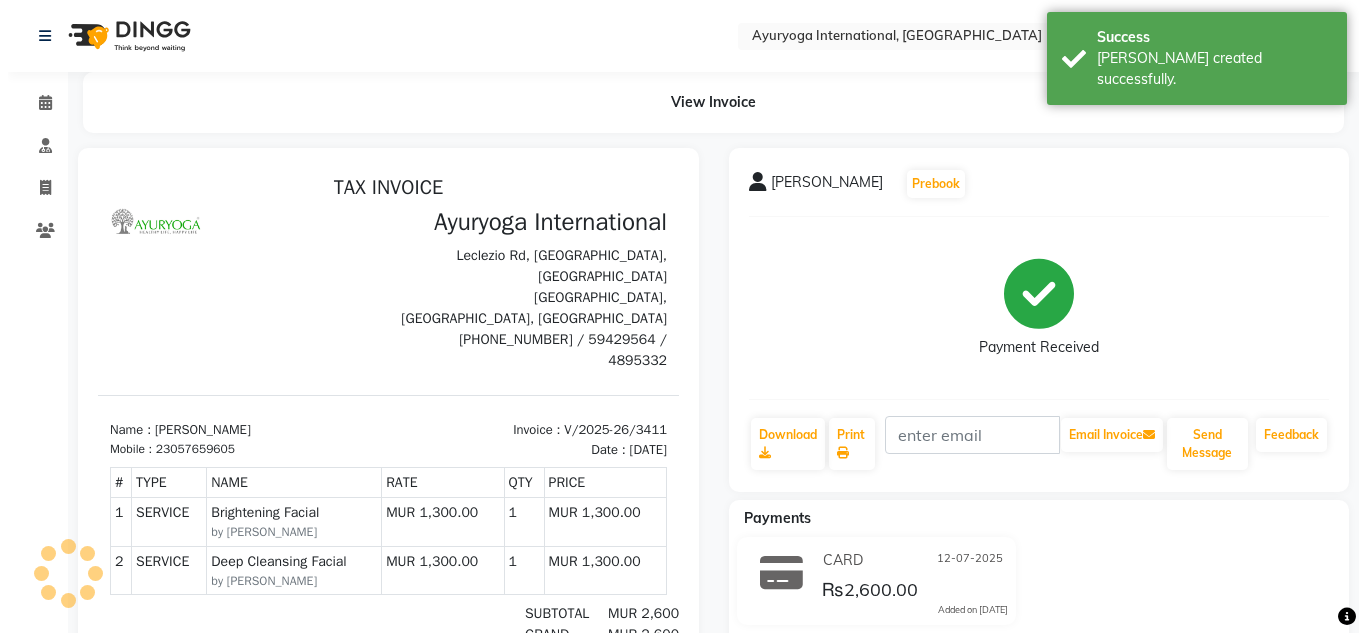 scroll, scrollTop: 0, scrollLeft: 0, axis: both 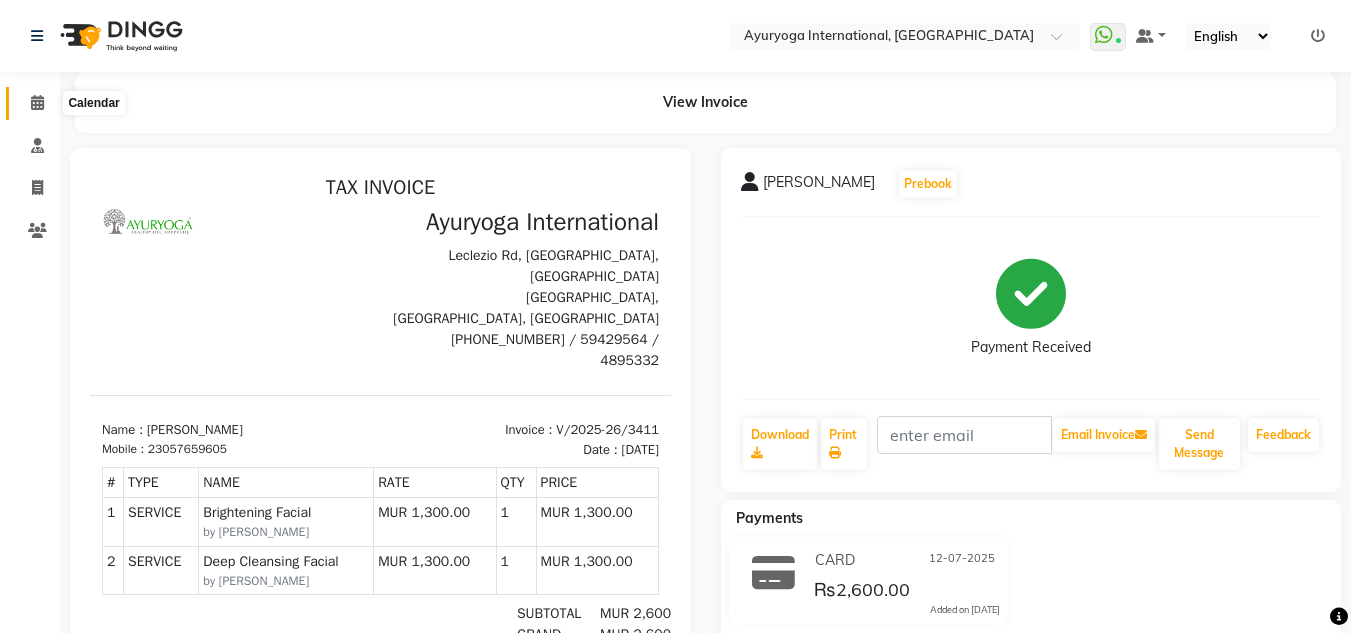click 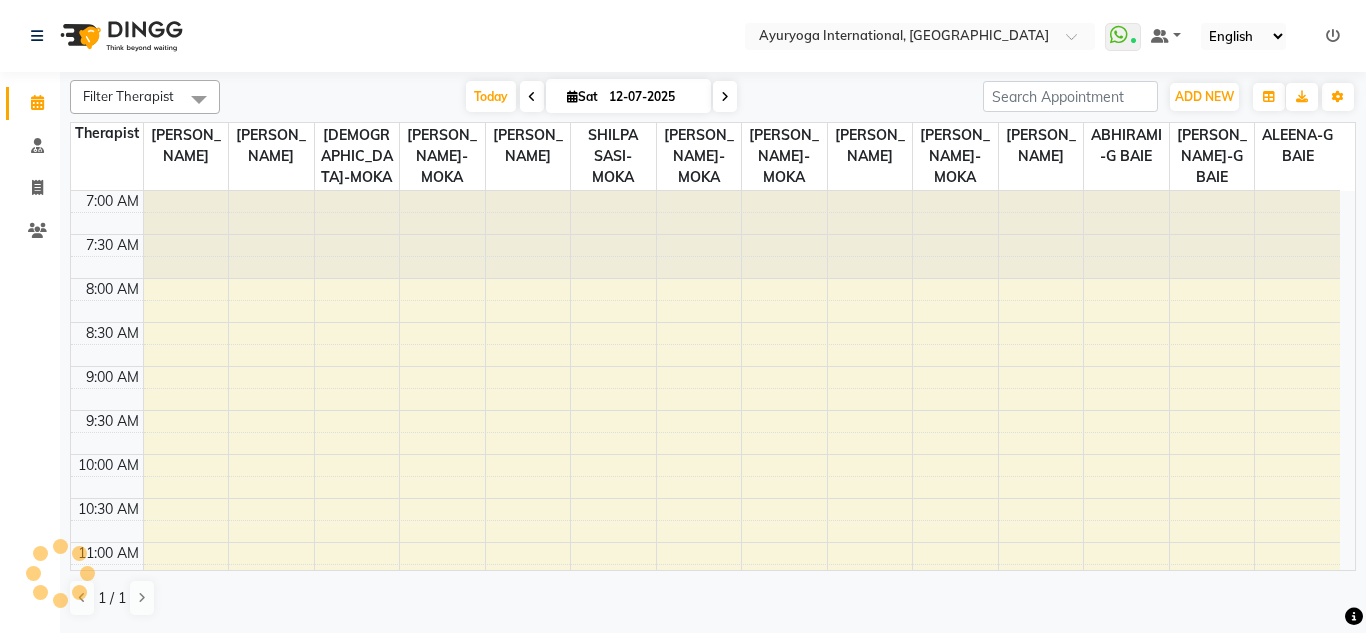 scroll, scrollTop: 0, scrollLeft: 0, axis: both 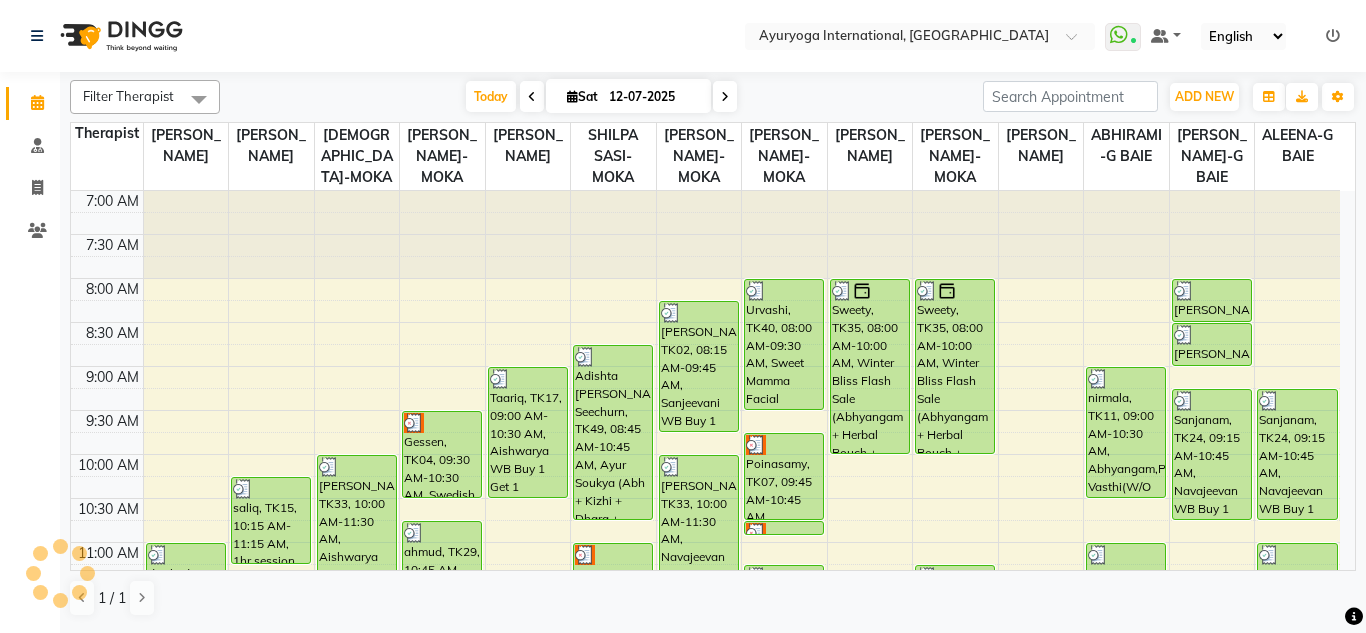 click on "Select Location × Ayuryoga International, Mount Ory Rd  WhatsApp Status  ✕ Status:  Connected Most Recent Message: 12-07-2025     11:32 AM Recent Service Activity: 12-07-2025     11:35 AM Default Panel My Panel English ENGLISH Español العربية मराठी हिंदी ગુજરાતી தமிழ் 中文 Notifications nothing to show" 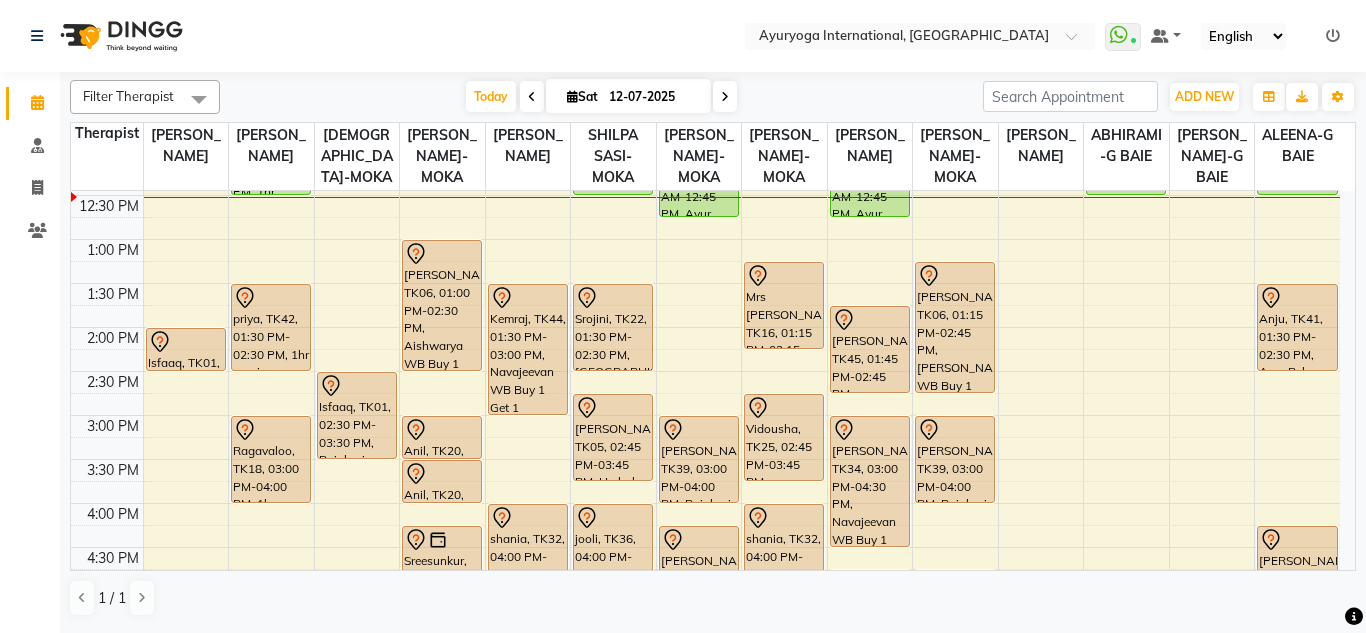 scroll, scrollTop: 482, scrollLeft: 0, axis: vertical 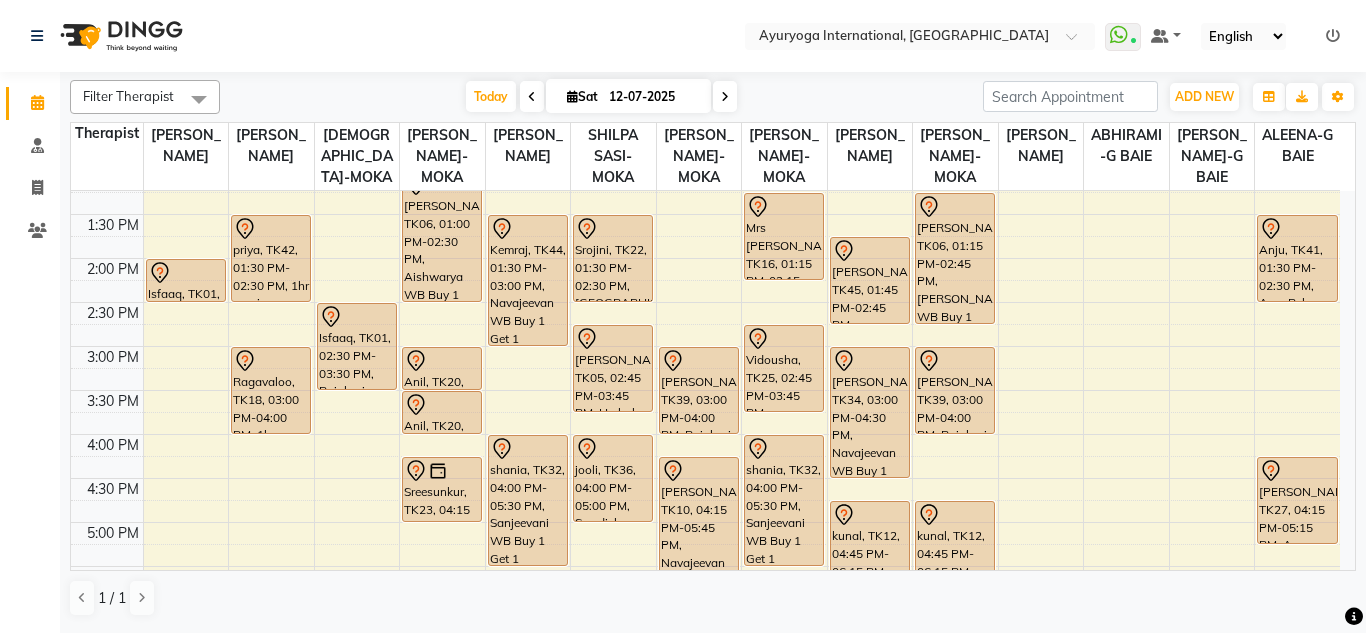 click on "Select Location × Ayuryoga International, Mount Ory Rd  WhatsApp Status  ✕ Status:  Connected Most Recent Message: 12-07-2025     11:32 AM Recent Service Activity: 12-07-2025     11:35 AM Default Panel My Panel English ENGLISH Español العربية मराठी हिंदी ગુજરાતી தமிழ் 中文 Notifications nothing to show" 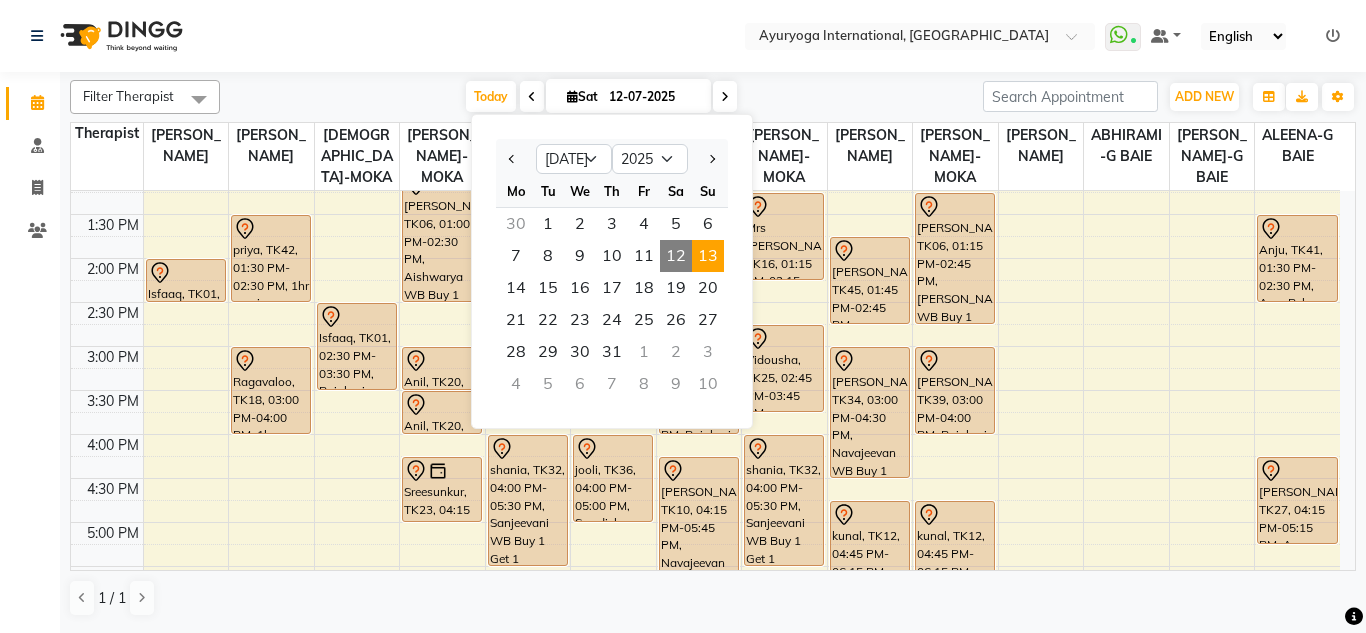 click on "13" at bounding box center (708, 256) 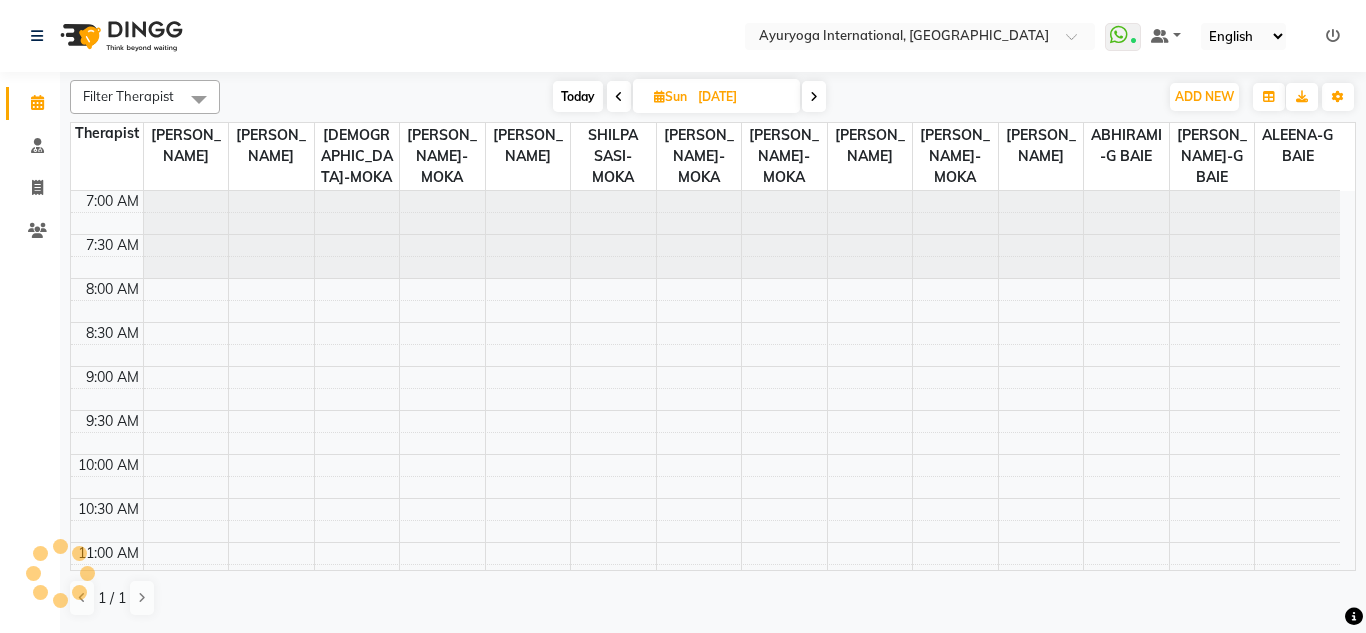 scroll, scrollTop: 441, scrollLeft: 0, axis: vertical 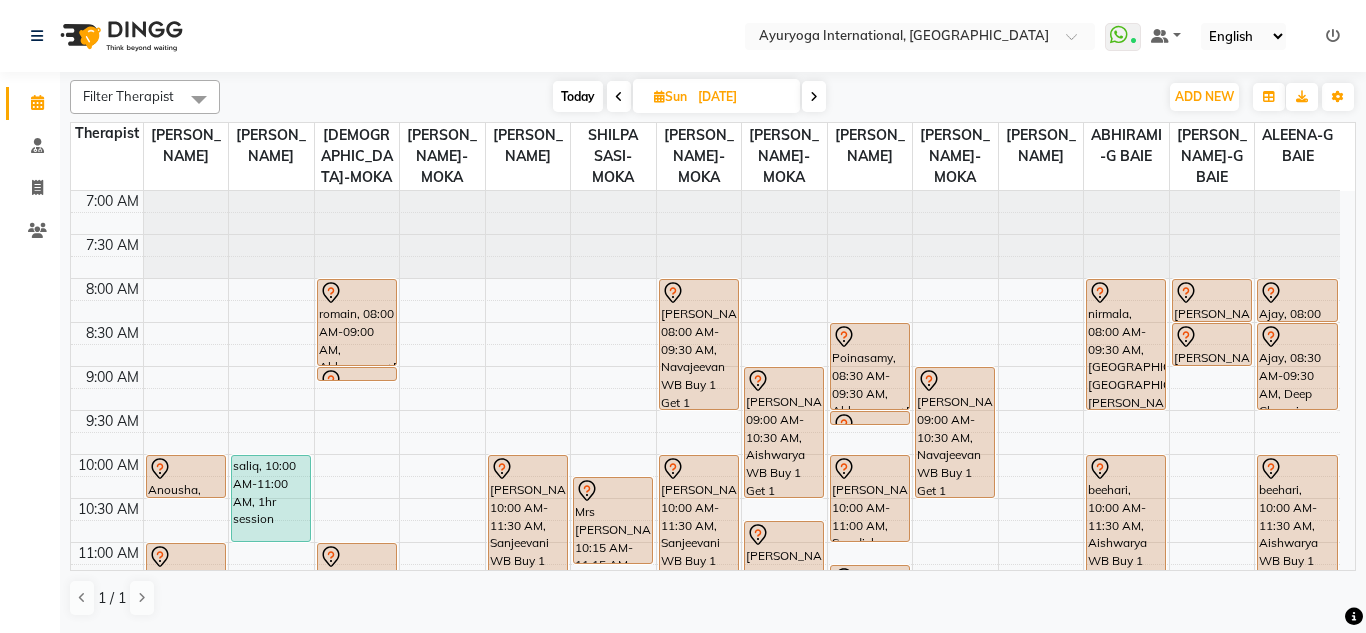 click on "Today" at bounding box center [578, 96] 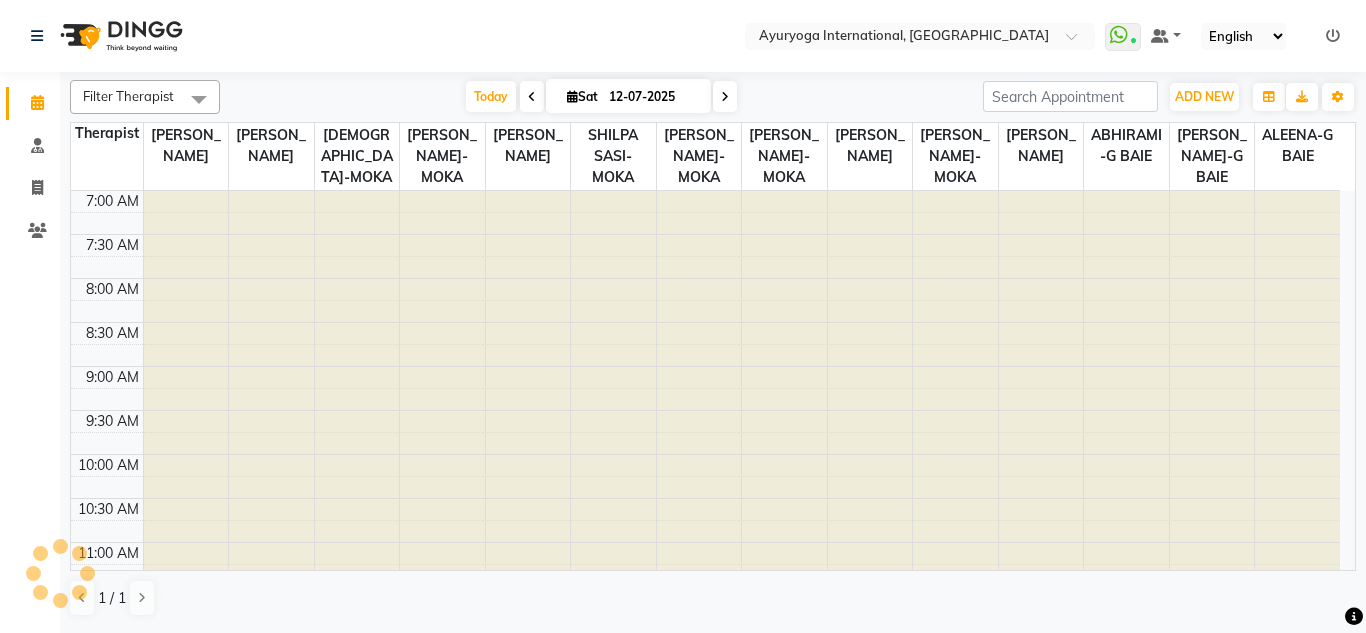 scroll, scrollTop: 441, scrollLeft: 0, axis: vertical 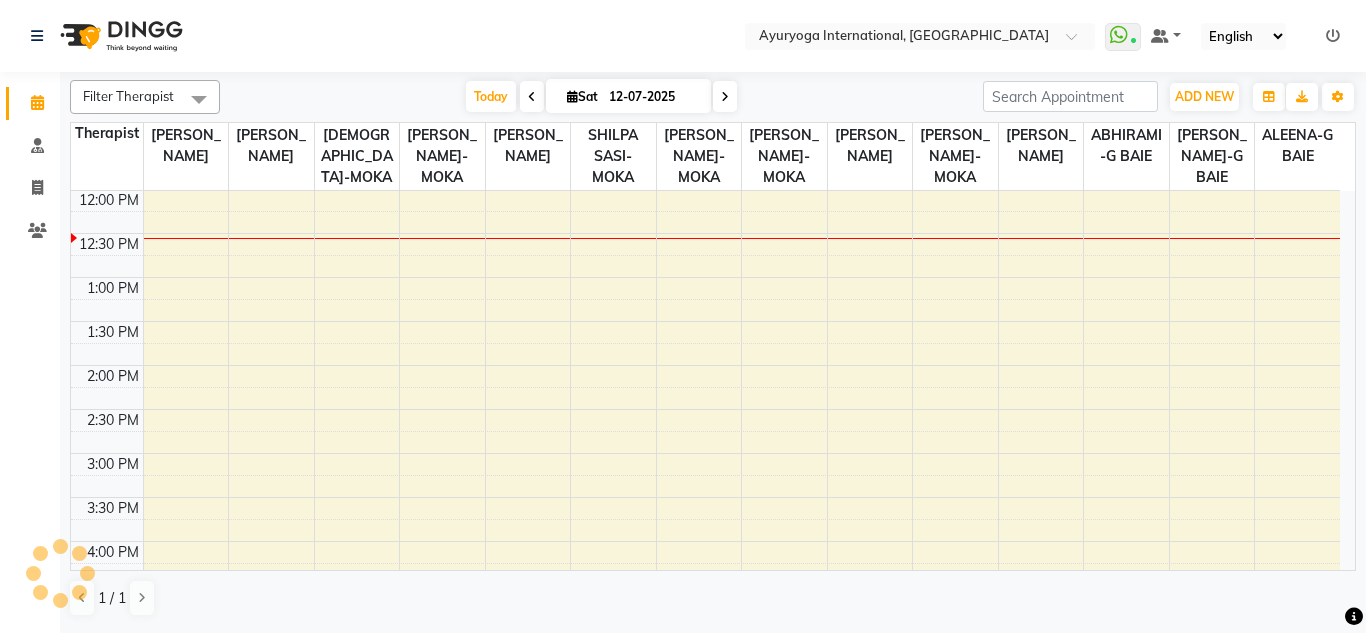 click on "Select Location × Ayuryoga International, Mount Ory Rd  WhatsApp Status  ✕ Status:  Connected Most Recent Message: 12-07-2025     11:32 AM Recent Service Activity: 12-07-2025     11:35 AM Default Panel My Panel English ENGLISH Español العربية मराठी हिंदी ગુજરાતી தமிழ் 中文 Notifications nothing to show" 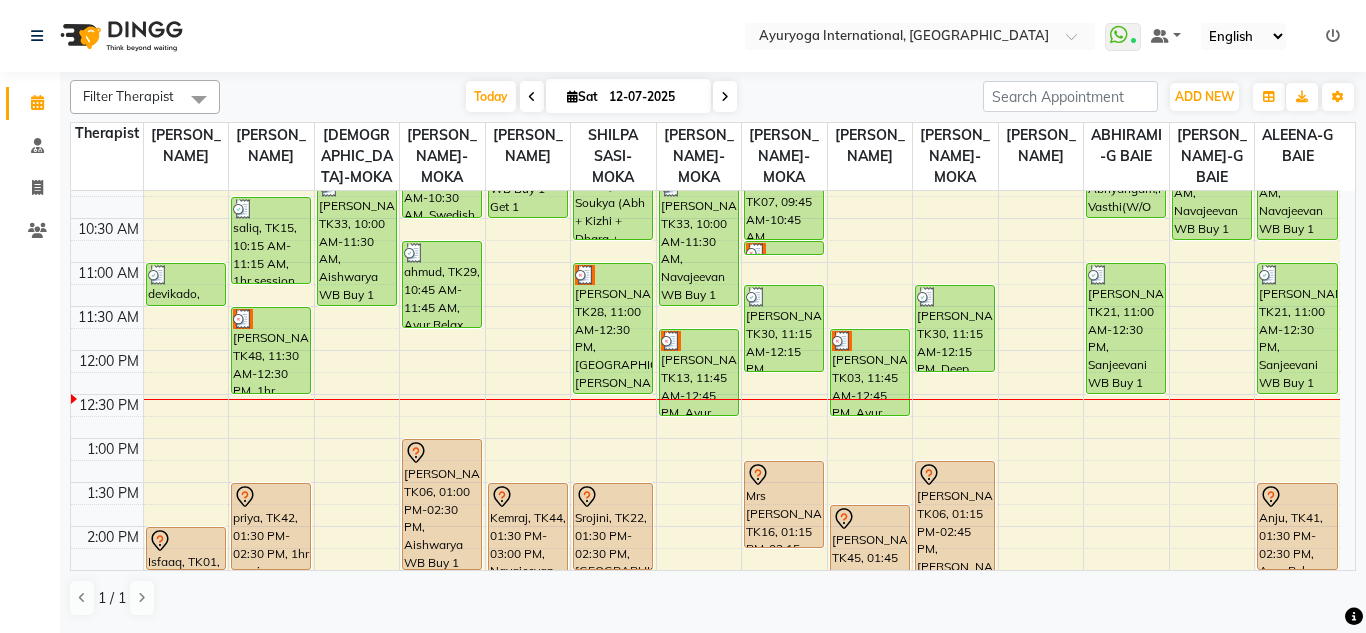 scroll, scrollTop: 395, scrollLeft: 0, axis: vertical 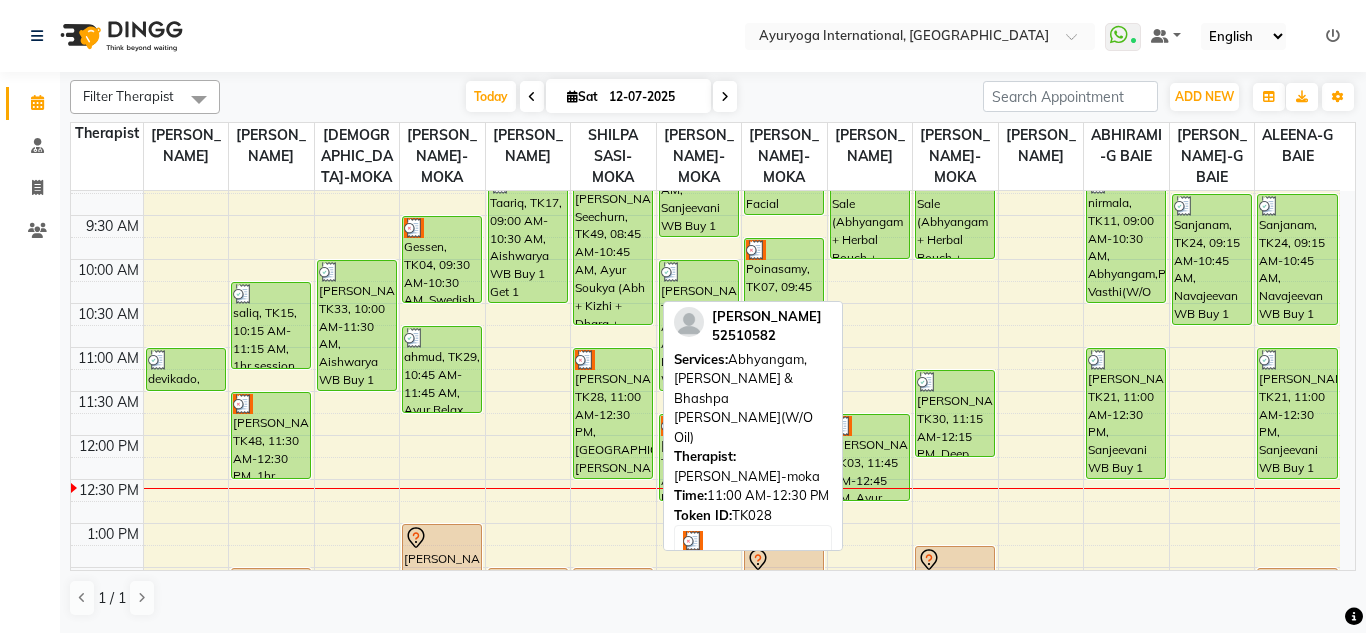 click on "[PERSON_NAME], TK28, 11:00 AM-12:30 PM, [GEOGRAPHIC_DATA],[PERSON_NAME] & Bhashpa [PERSON_NAME](W/O Oil)" at bounding box center [613, 413] 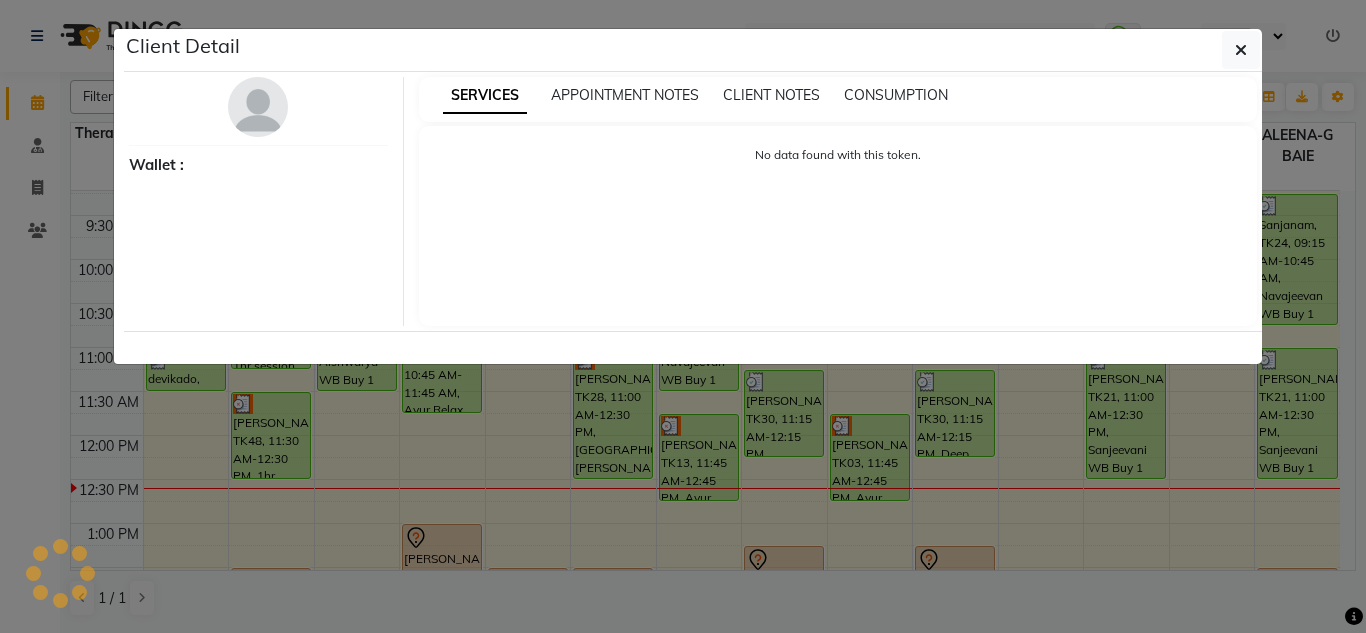 select on "3" 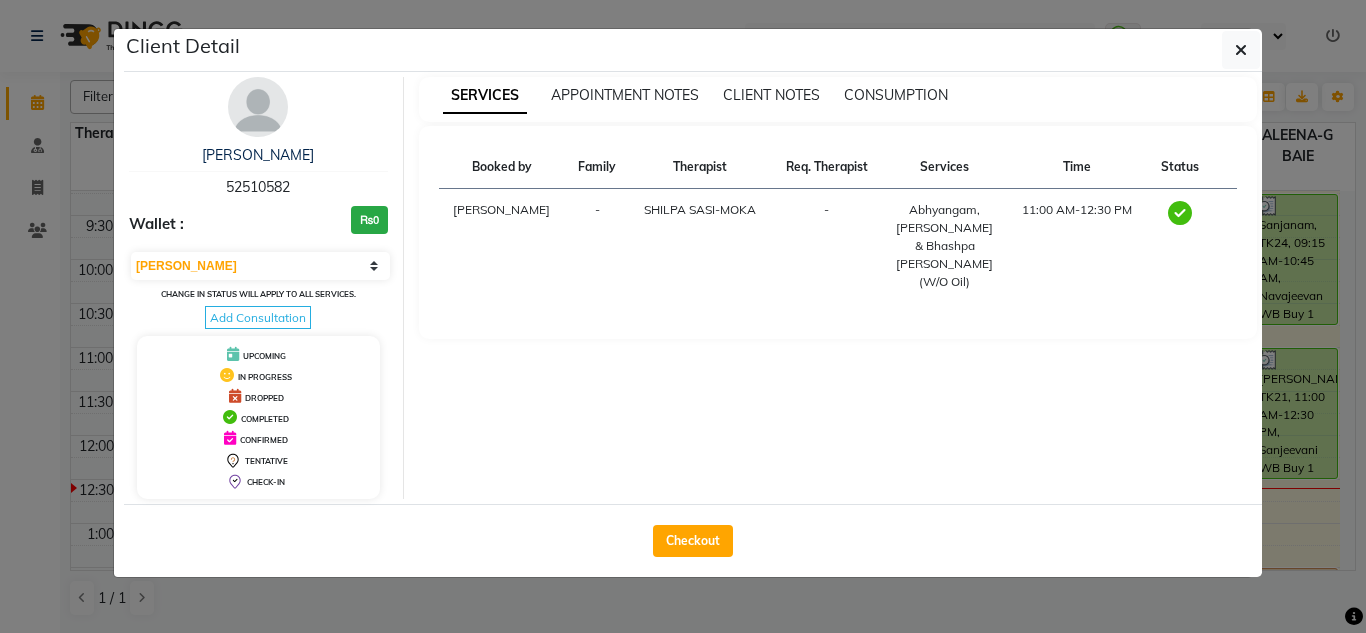 drag, startPoint x: 310, startPoint y: 186, endPoint x: 222, endPoint y: 184, distance: 88.02273 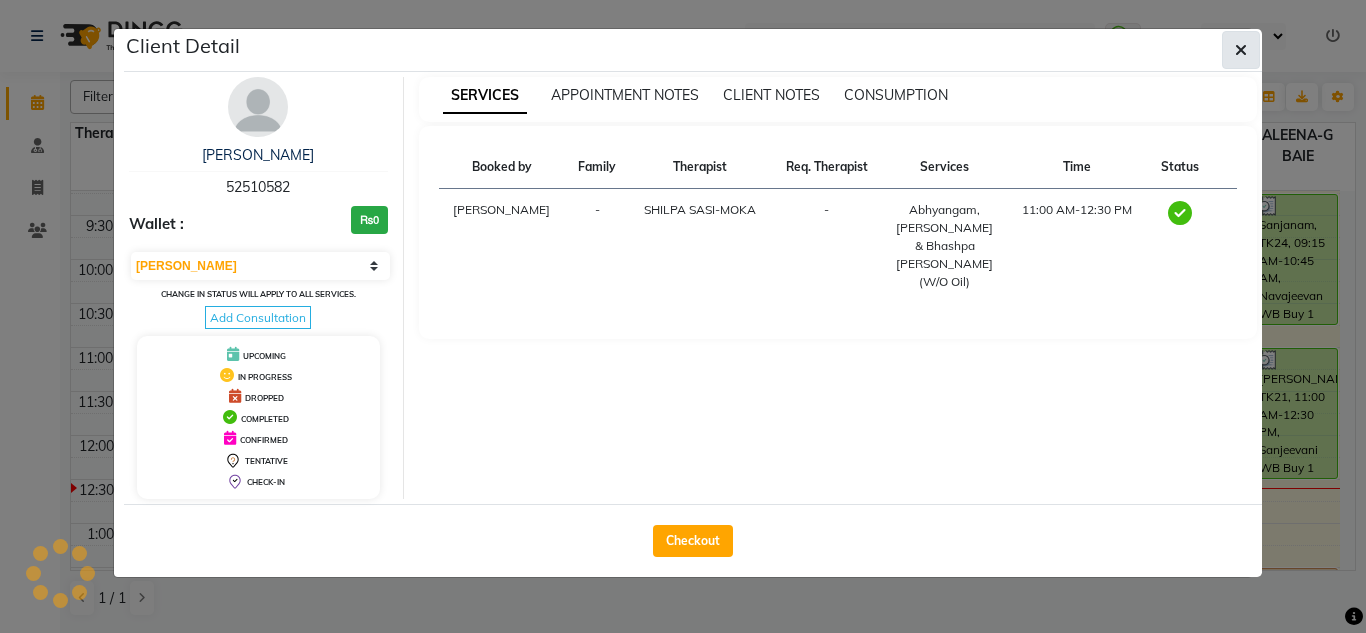 click 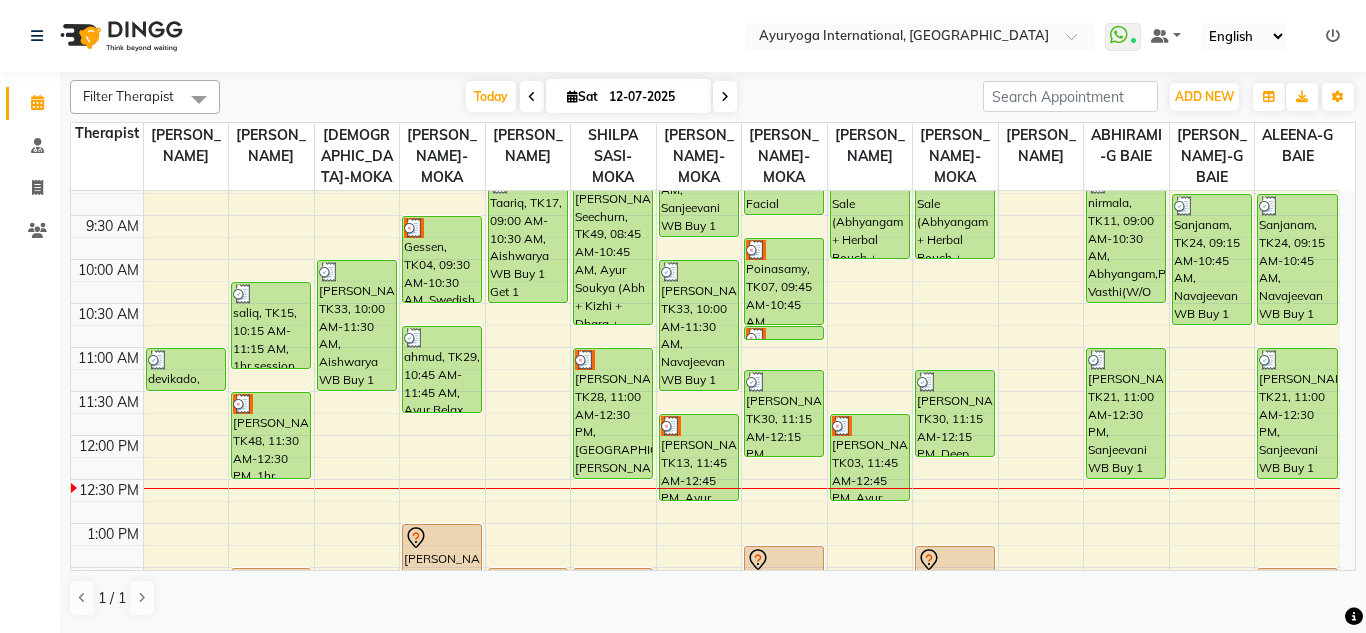 click at bounding box center [725, 96] 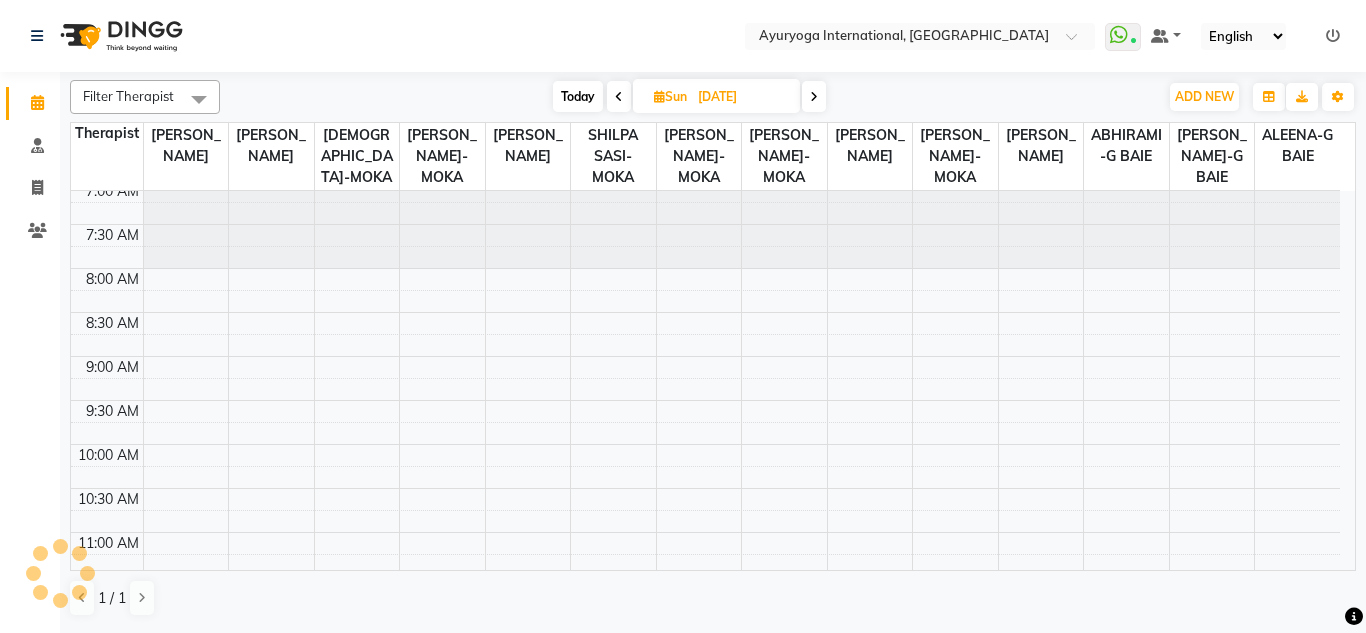 scroll, scrollTop: 0, scrollLeft: 0, axis: both 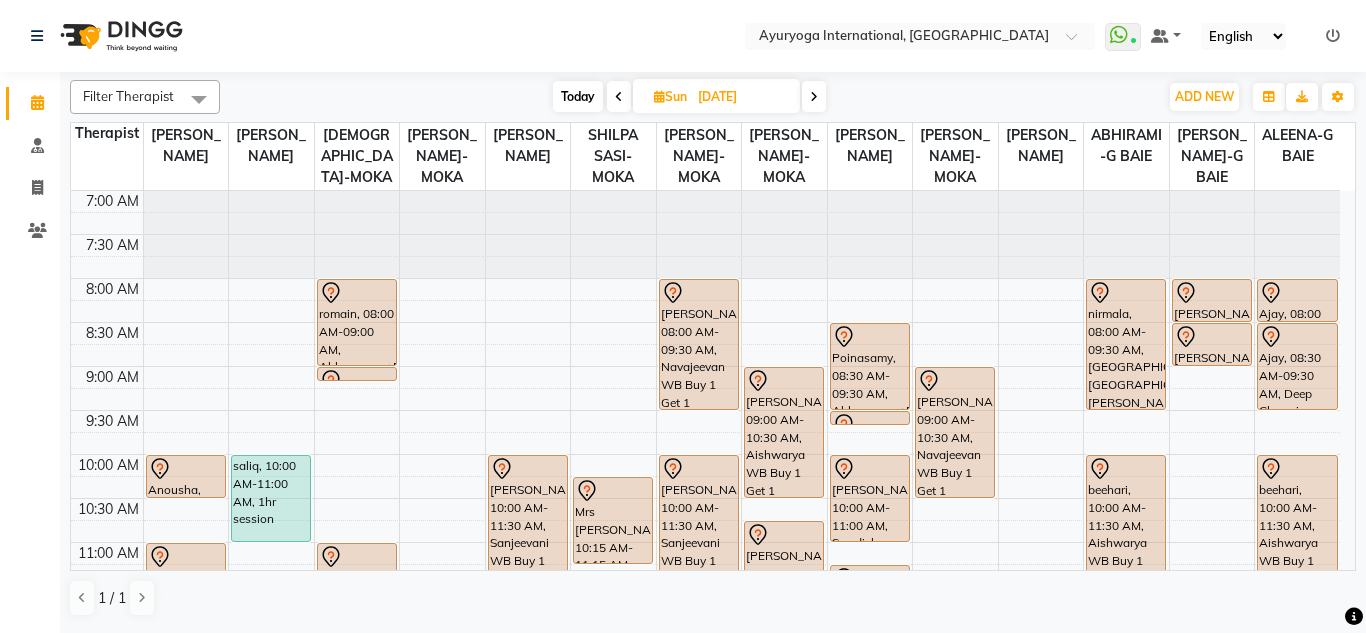 click on "7:00 AM 7:30 AM 8:00 AM 8:30 AM 9:00 AM 9:30 AM 10:00 AM 10:30 AM 11:00 AM 11:30 AM 12:00 PM 12:30 PM 1:00 PM 1:30 PM 2:00 PM 2:30 PM 3:00 PM 3:30 PM 4:00 PM 4:30 PM 5:00 PM 5:30 PM 6:00 PM 6:30 PM 7:00 PM 7:30 PM 8:00 PM 8:30 PM             Anousha, 10:00 AM-10:30 AM, Consultation with Dr.Adarsh at Moka             Pooja Prabhakaran, 11:00 AM-11:30 AM, Consultation with Dr.Adarsh at Moka             Pooja Prabhakaran, 11:30 AM-12:00 PM, Consultation with Dr.Adarsh at Moka    saliq, 10:00 AM-11:00 AM, 1hr session             Ragavaloo, 02:30 PM-03:30 PM, 1hr session             Pillay, 05:00 PM-06:00 PM, 1hr session             romain, 08:00 AM-09:00 AM, Abhyangam+Bhashpa sweda(Without Oil)             romain, 09:00 AM-09:01 AM, Snehapanam             Mulloo, 11:00 AM-12:00 PM, Rujahari (Ayurvedic pain relieveing massage)             Chathurvedi, 05:30 PM-06:30 PM, Rujahari (Ayurvedic pain relieveing massage)             Eureka Investment Ltd, 12:00 PM-01:00 PM, Rujahari (Ayurvedic pain relieveing massage)" at bounding box center (705, 806) 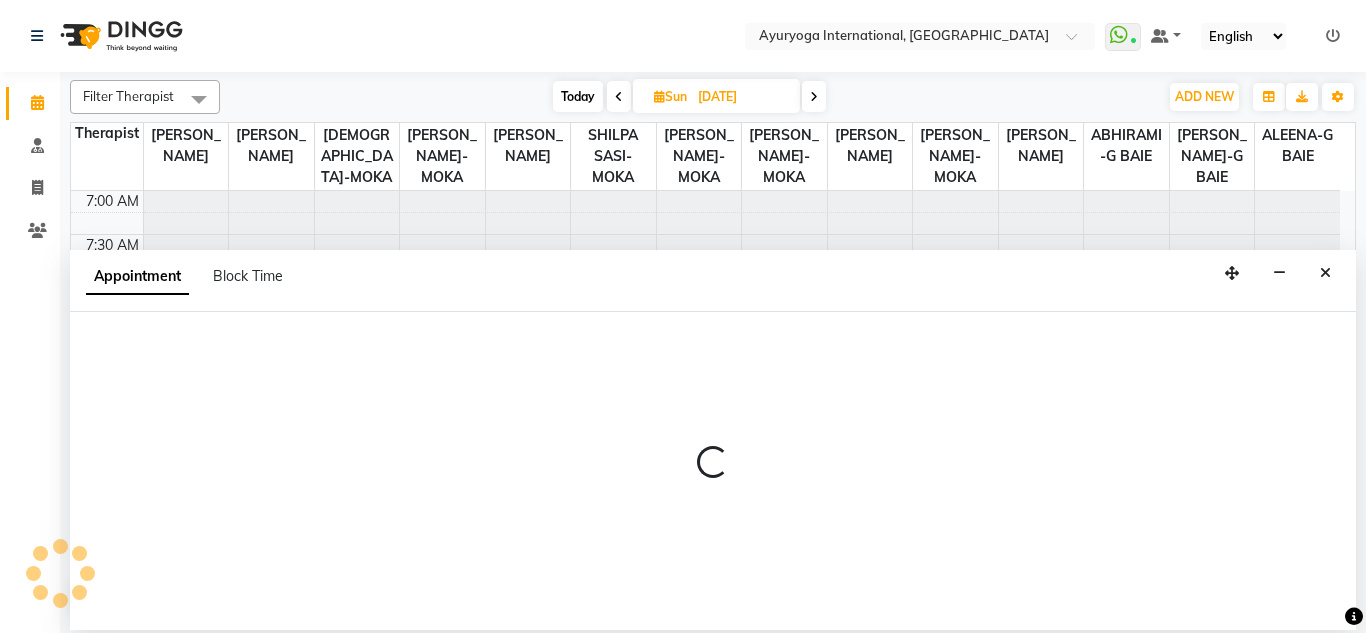 click at bounding box center (713, 471) 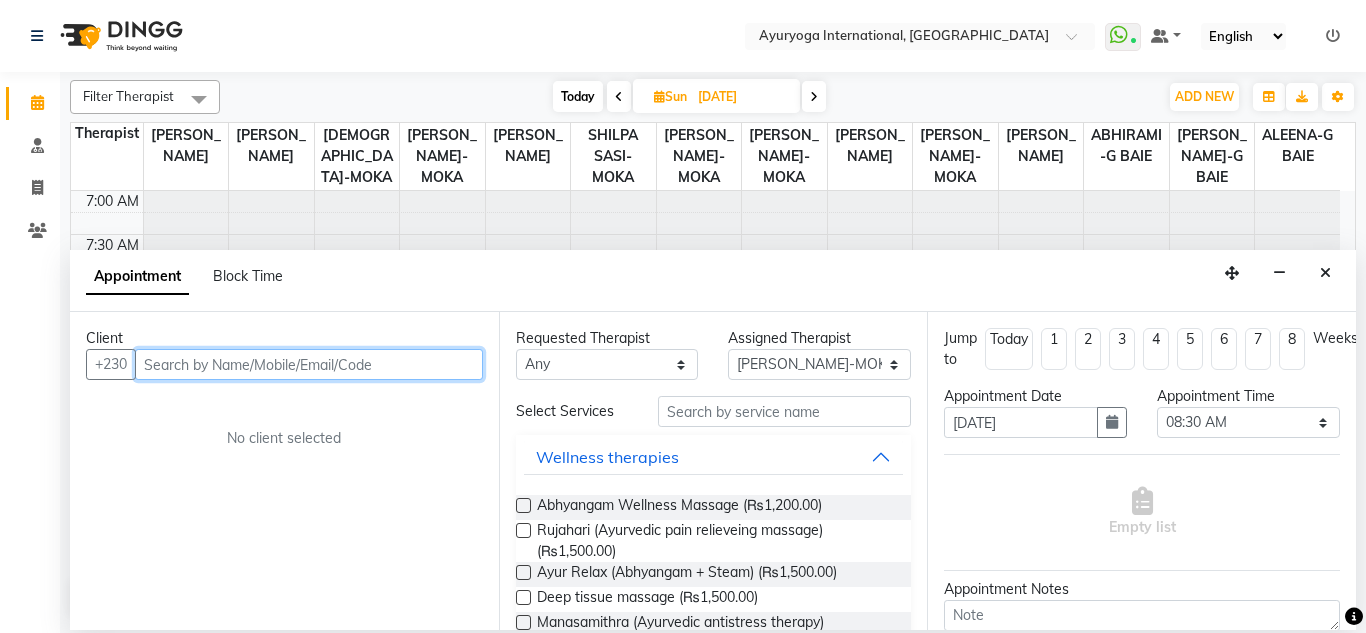 click at bounding box center [309, 364] 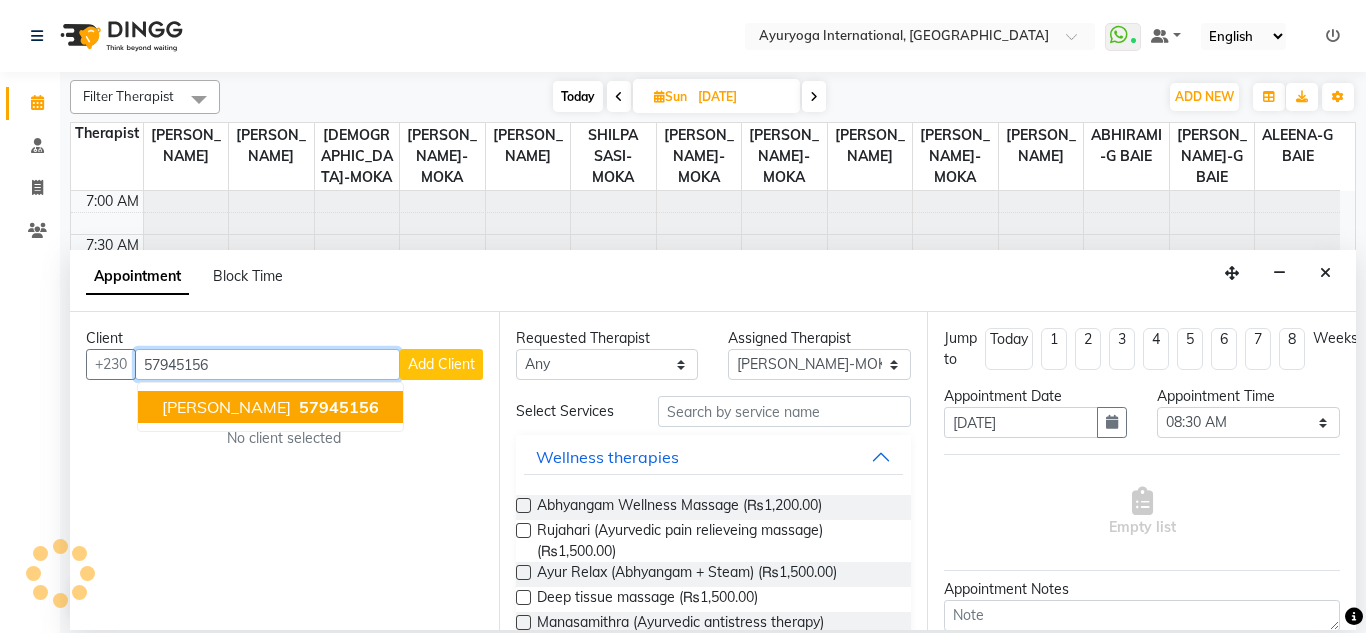 drag, startPoint x: 297, startPoint y: 401, endPoint x: 662, endPoint y: 466, distance: 370.7425 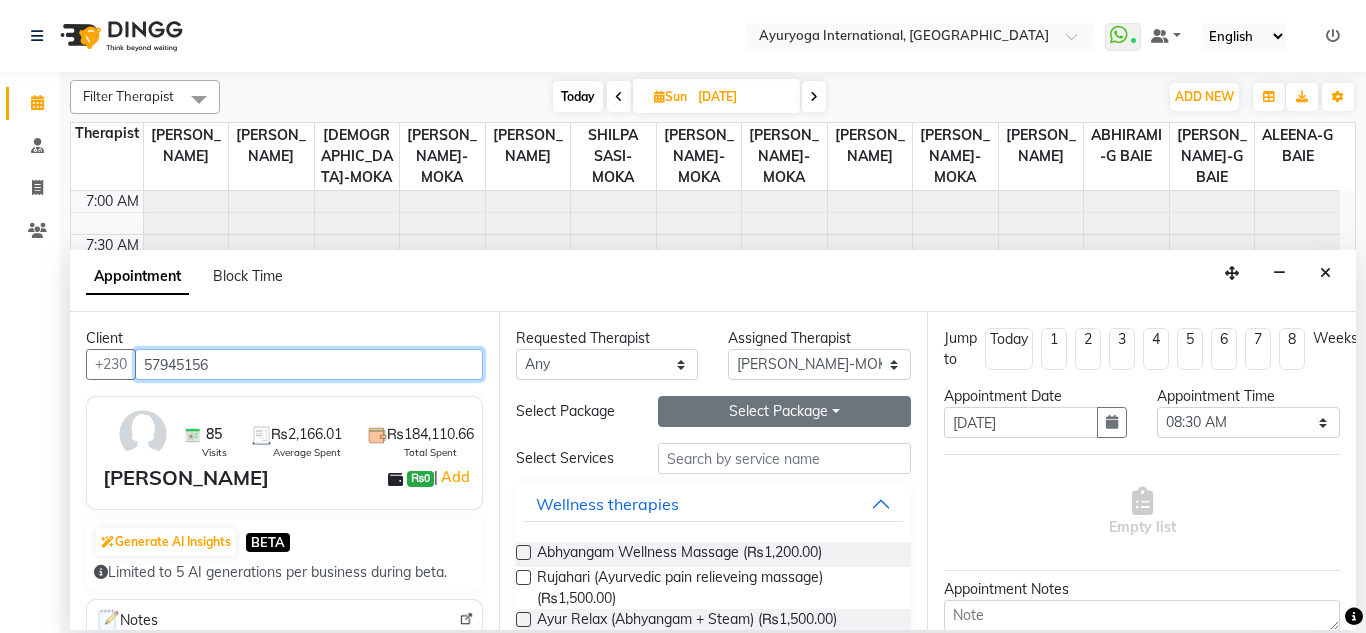 type on "57945156" 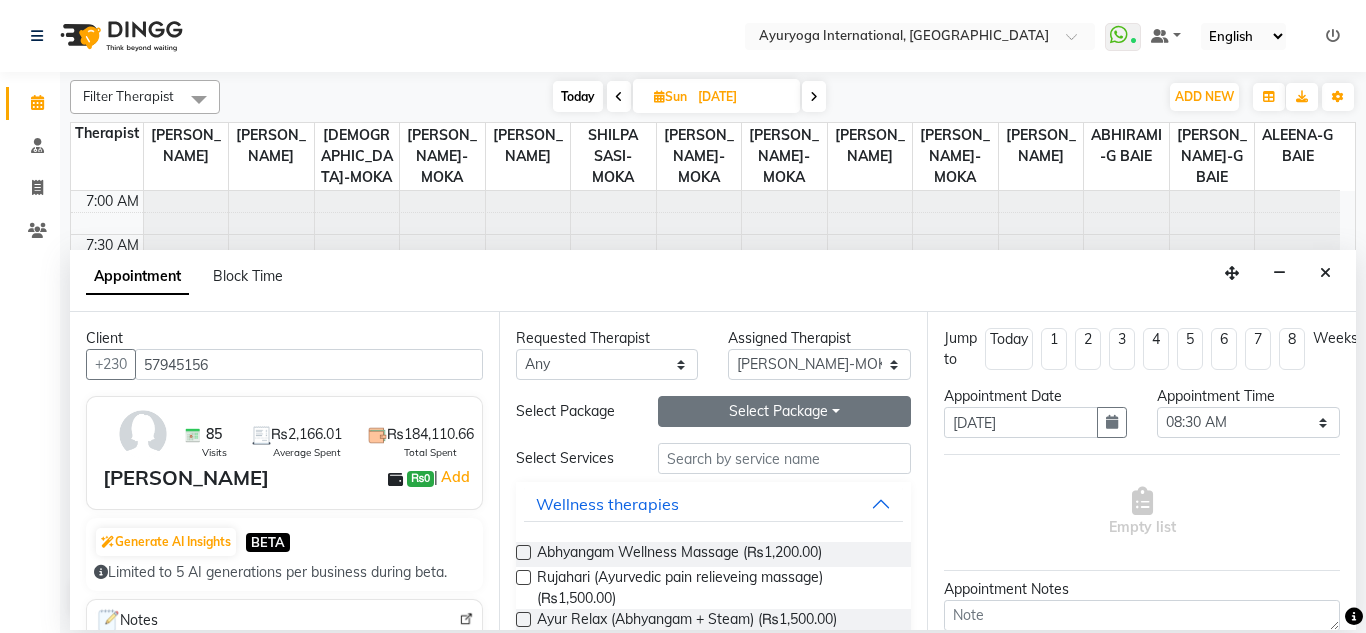 click on "Select Package  Toggle Dropdown" at bounding box center [785, 411] 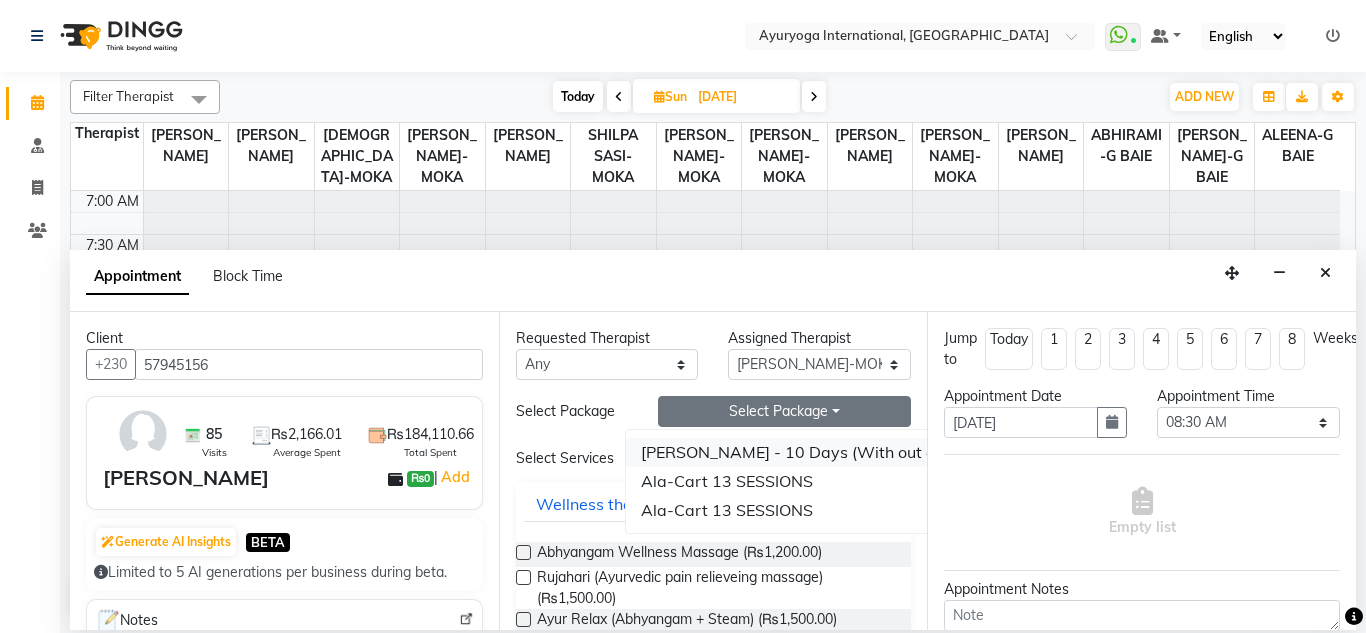 click on "Siro Dhara - 10 Days (With out oil)" at bounding box center [794, 452] 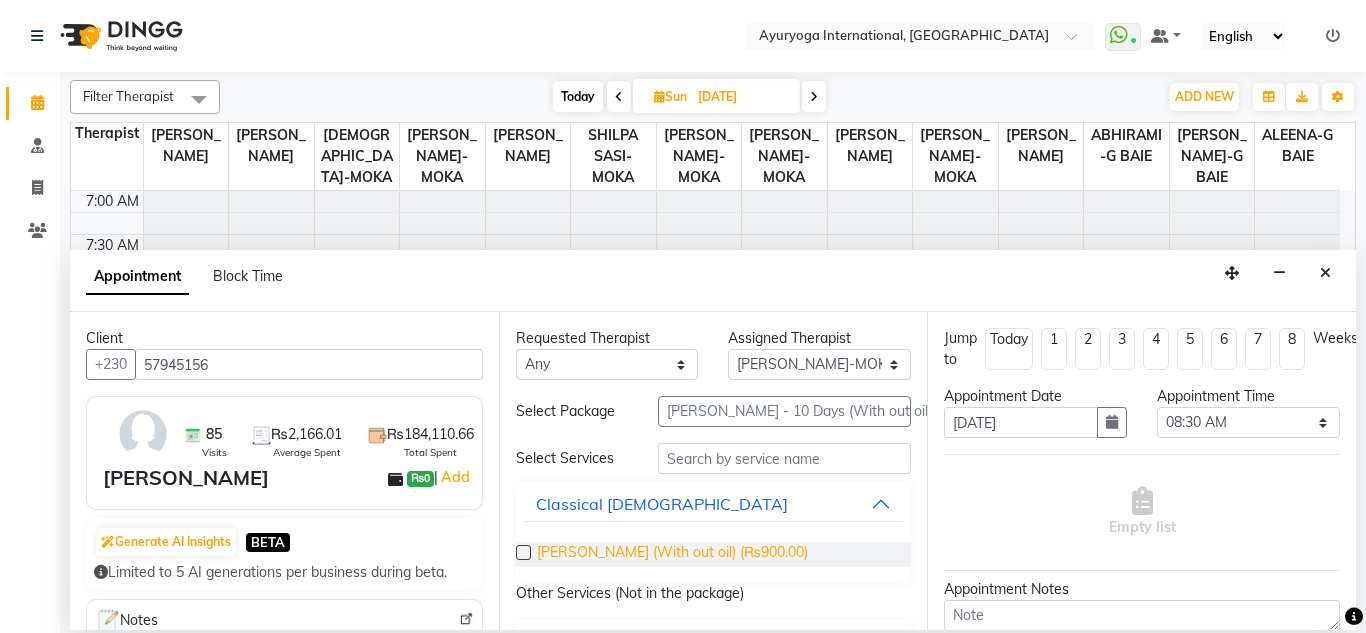 click on "Siro Dhara (With out oil) (₨900.00)" at bounding box center [672, 554] 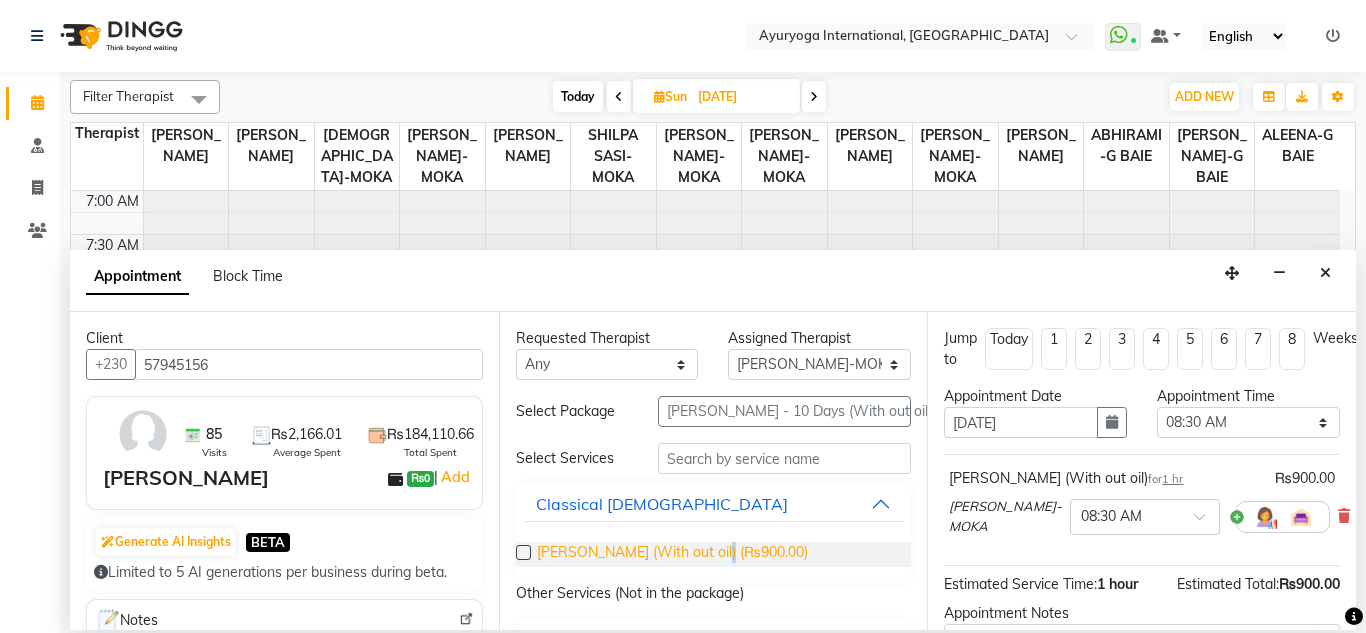 click on "Siro Dhara (With out oil) (₨900.00)" at bounding box center (672, 554) 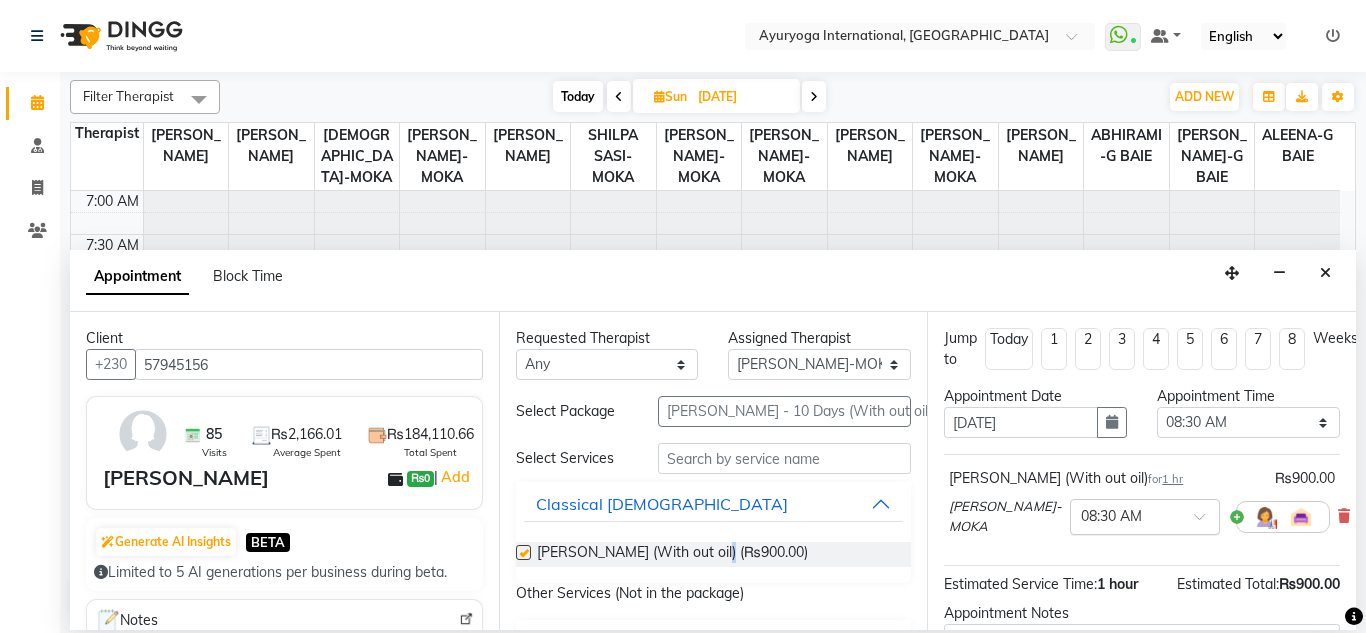 checkbox on "false" 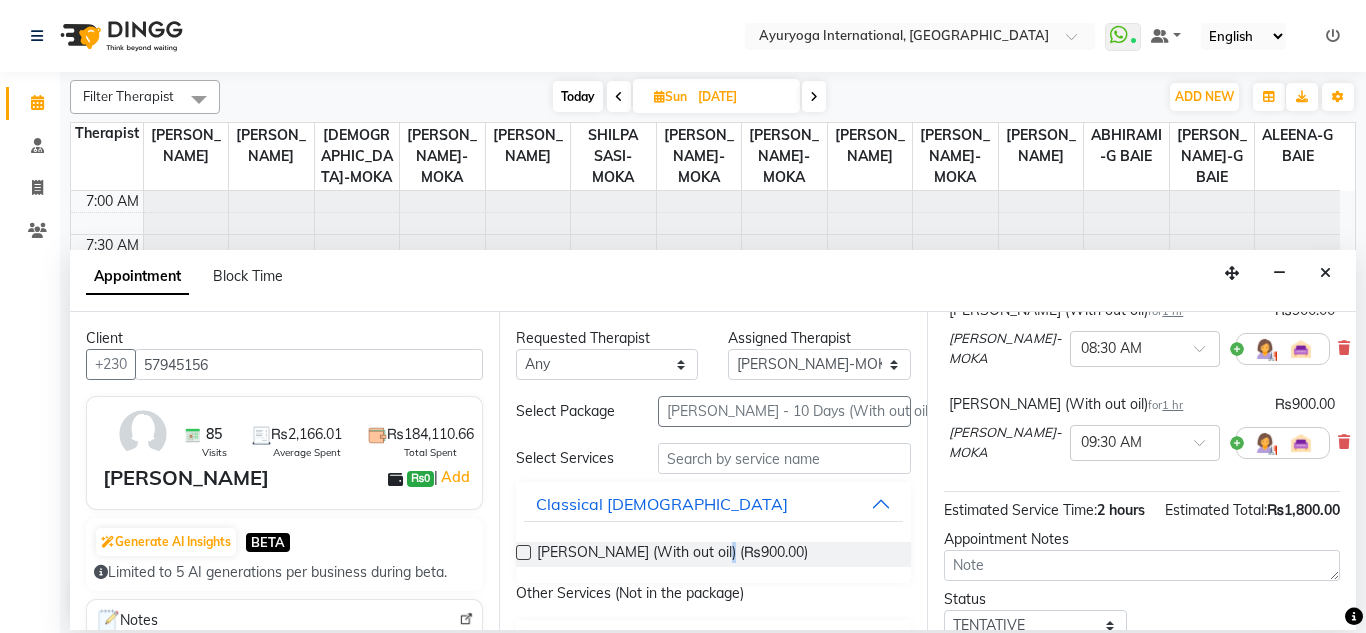 scroll, scrollTop: 341, scrollLeft: 0, axis: vertical 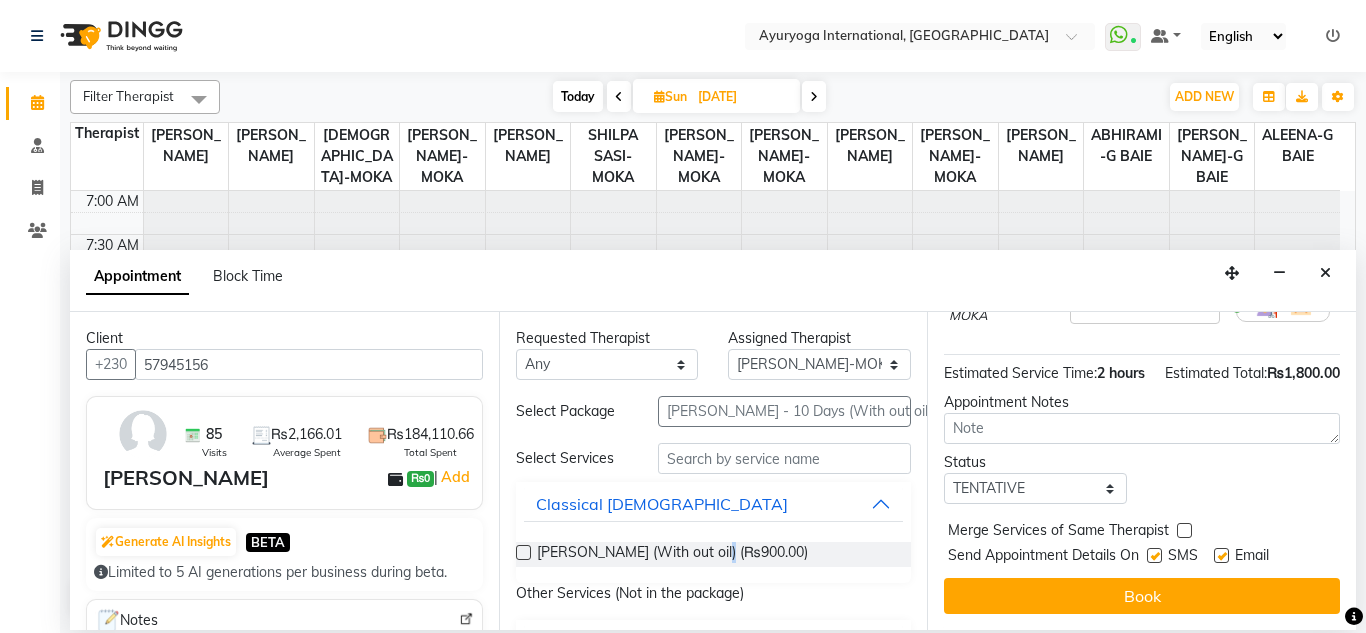click on "Book" at bounding box center [1142, 596] 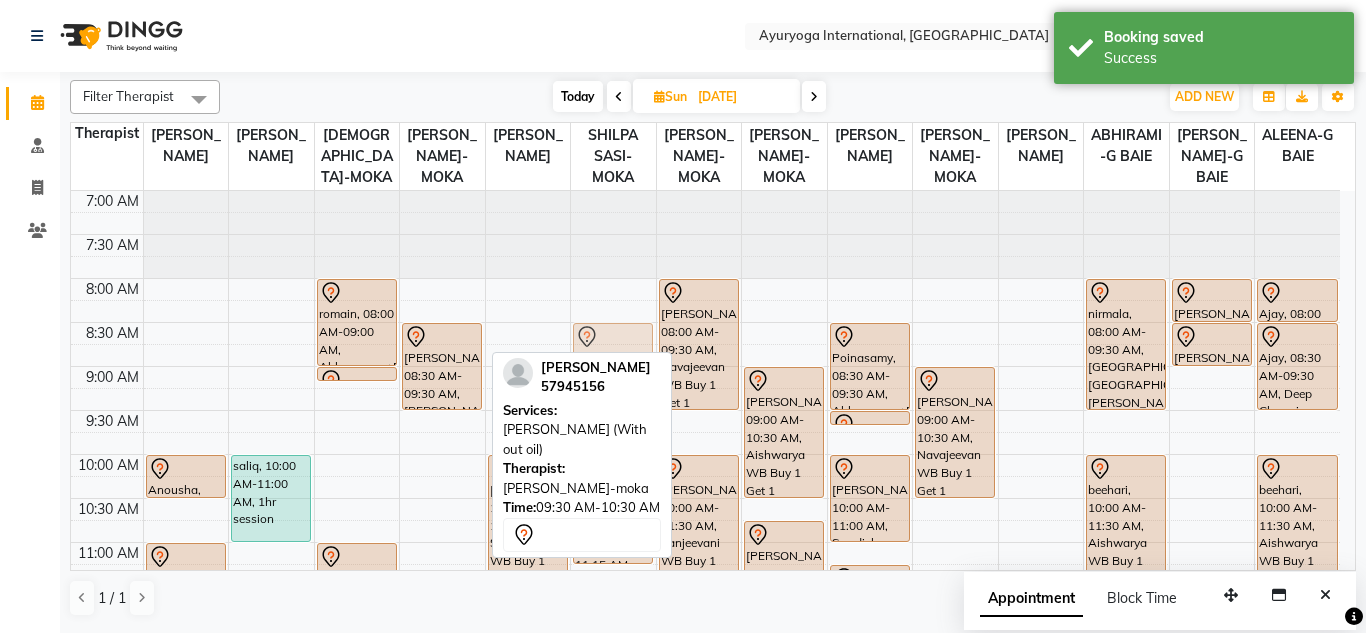 drag, startPoint x: 441, startPoint y: 470, endPoint x: 598, endPoint y: 372, distance: 185.07565 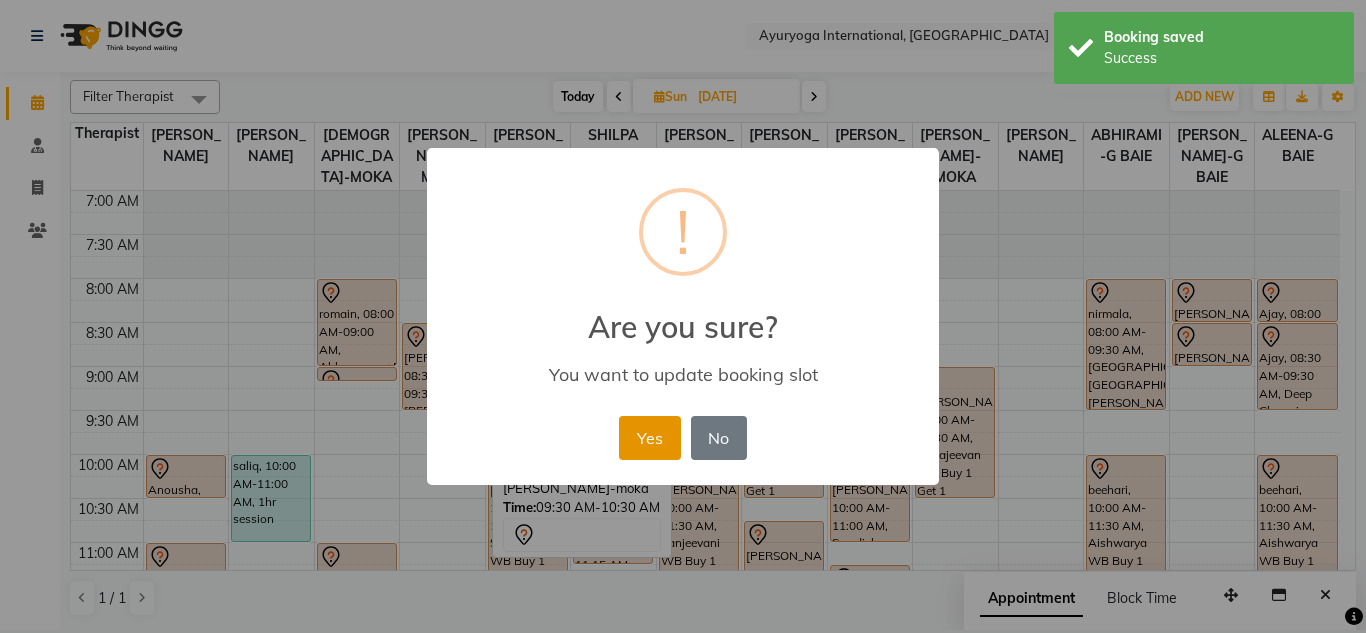 click on "Yes" at bounding box center (649, 438) 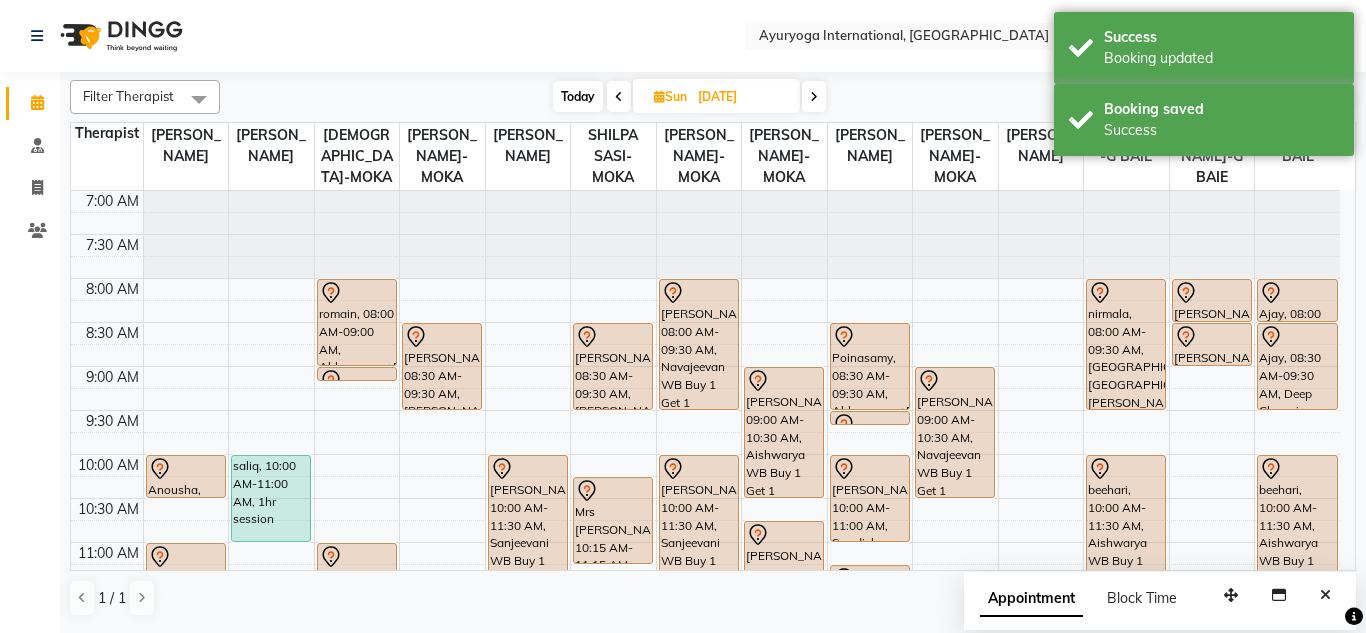click on "Today" at bounding box center (578, 96) 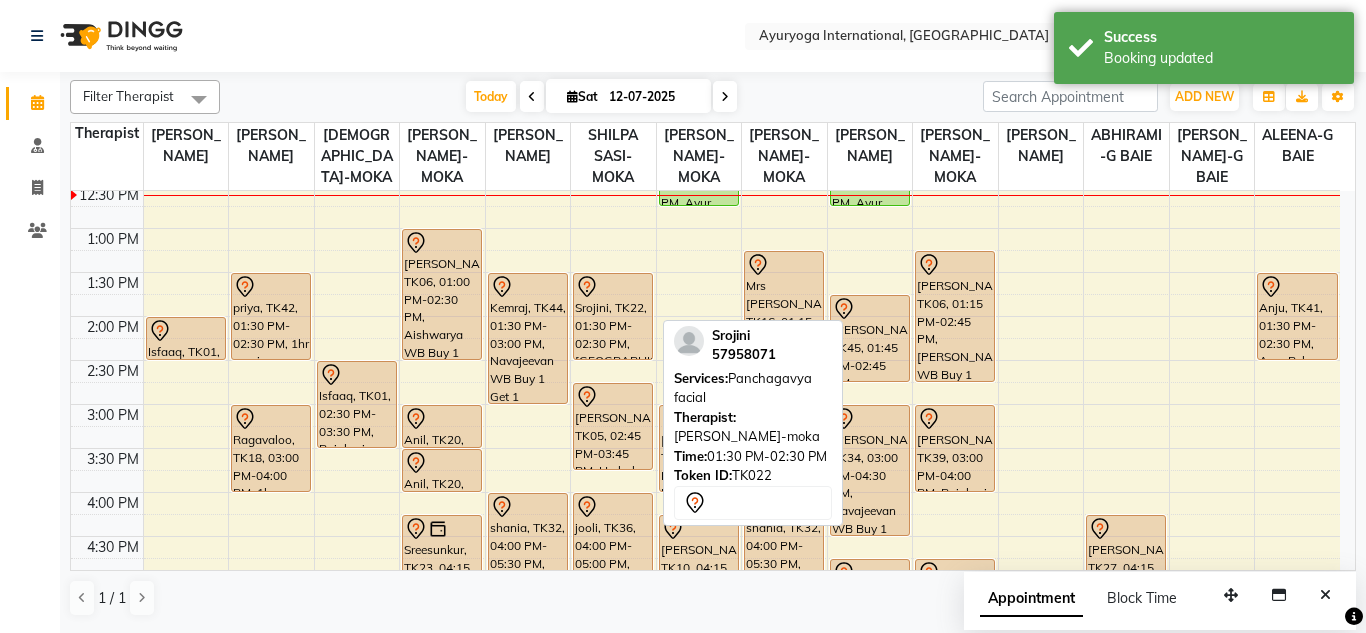 scroll, scrollTop: 341, scrollLeft: 0, axis: vertical 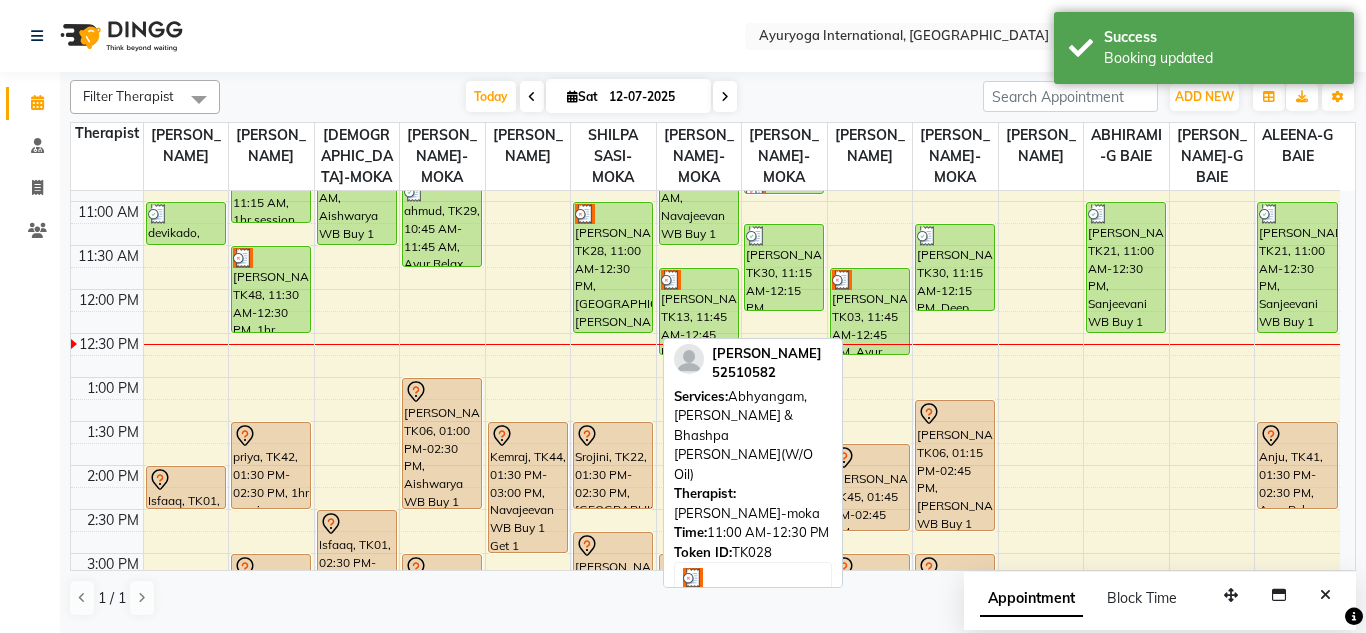 click on "[PERSON_NAME], TK28, 11:00 AM-12:30 PM, [GEOGRAPHIC_DATA],[PERSON_NAME] & Bhashpa [PERSON_NAME](W/O Oil)" at bounding box center [613, 267] 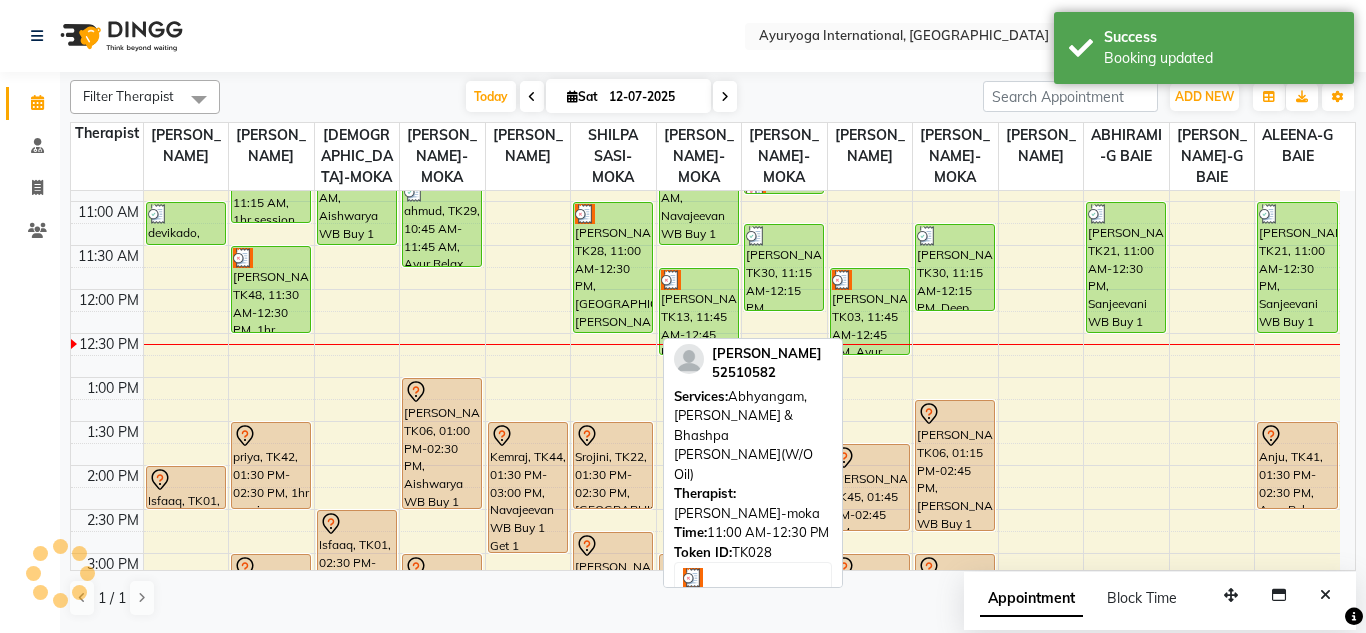 click on "[PERSON_NAME], TK28, 11:00 AM-12:30 PM, [GEOGRAPHIC_DATA],[PERSON_NAME] & Bhashpa [PERSON_NAME](W/O Oil)" at bounding box center (613, 267) 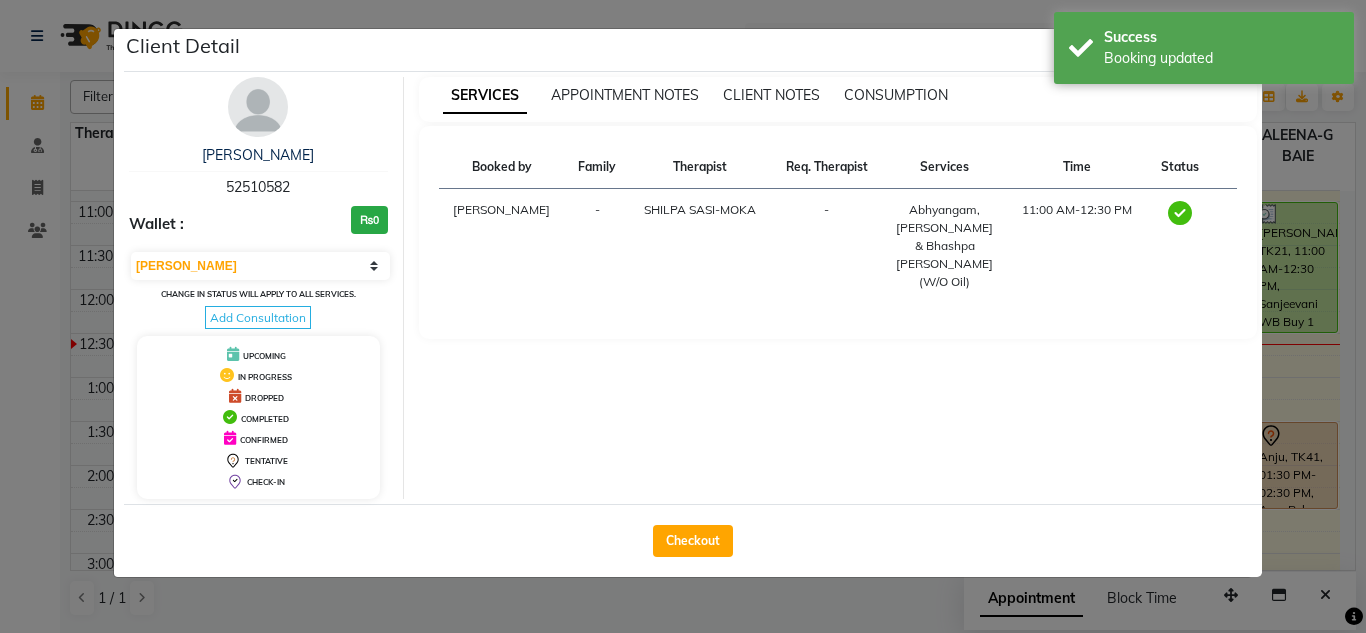 drag, startPoint x: 333, startPoint y: 201, endPoint x: 204, endPoint y: 185, distance: 129.98846 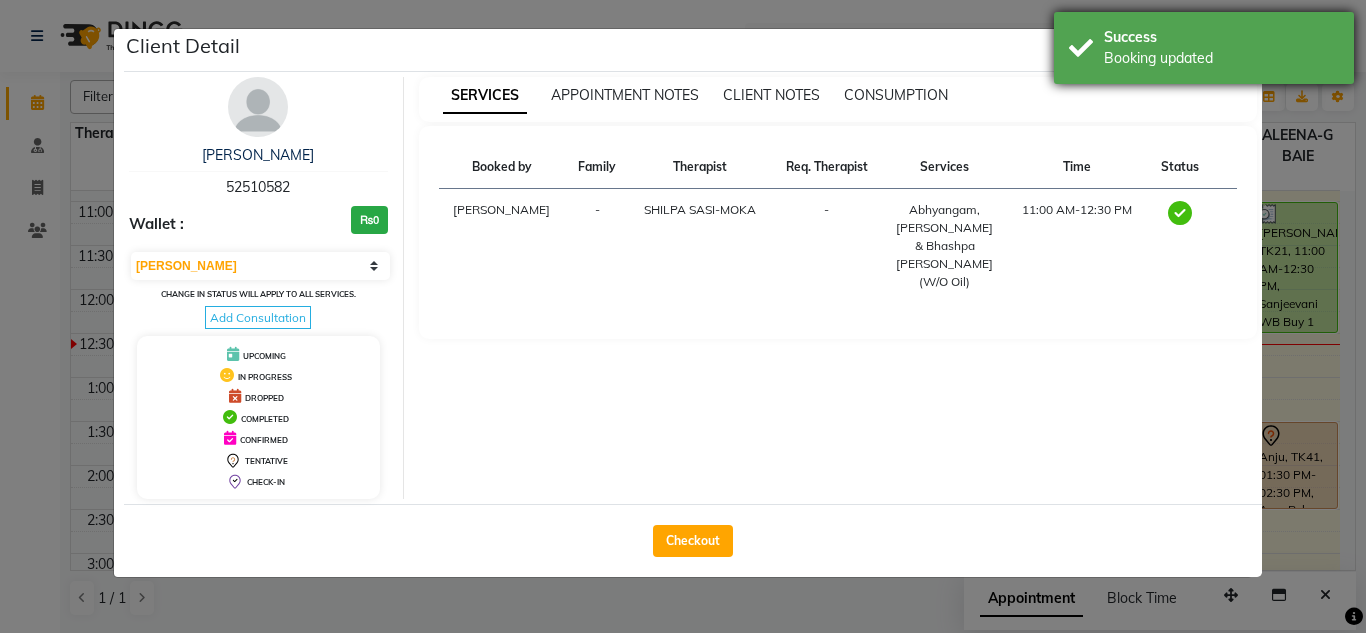 click on "Booking updated" at bounding box center [1221, 58] 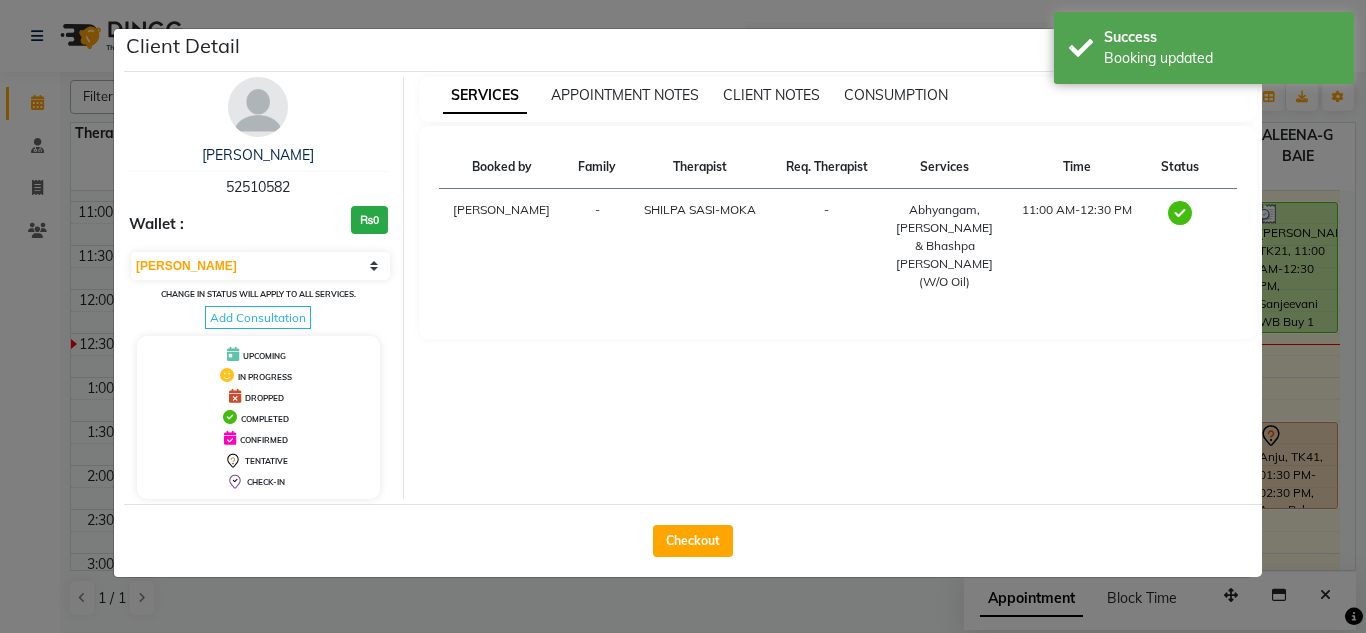 click 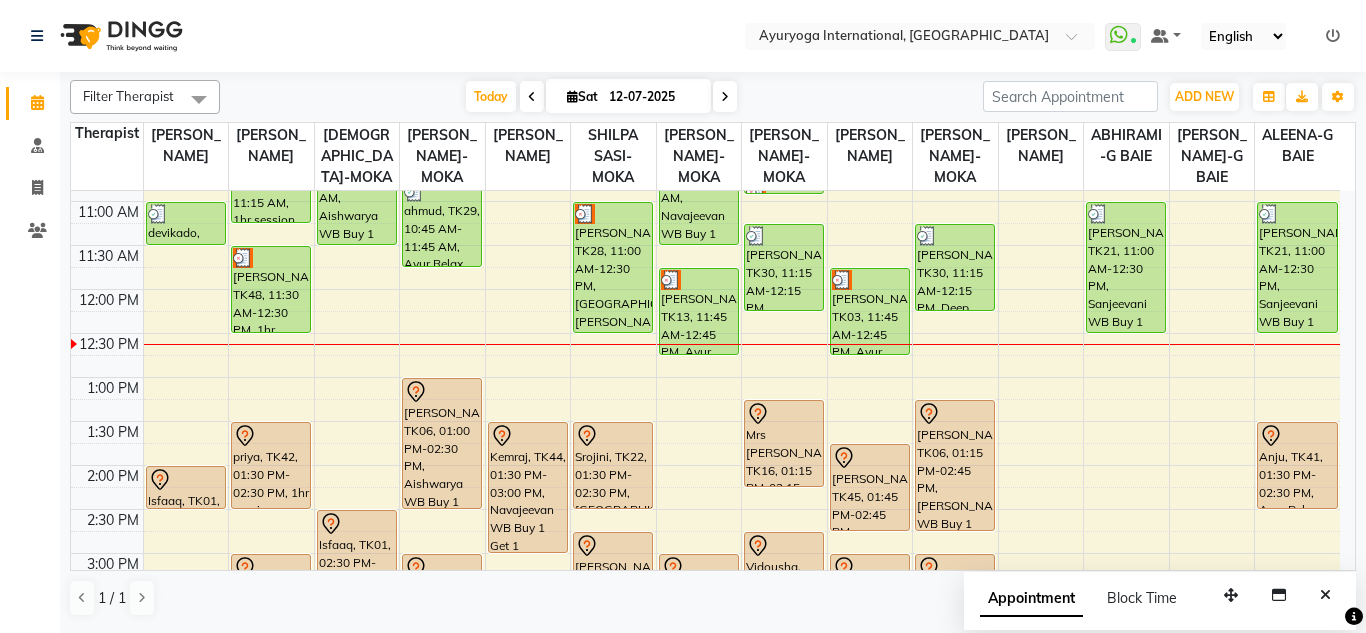 click on "12-07-2025" at bounding box center [653, 97] 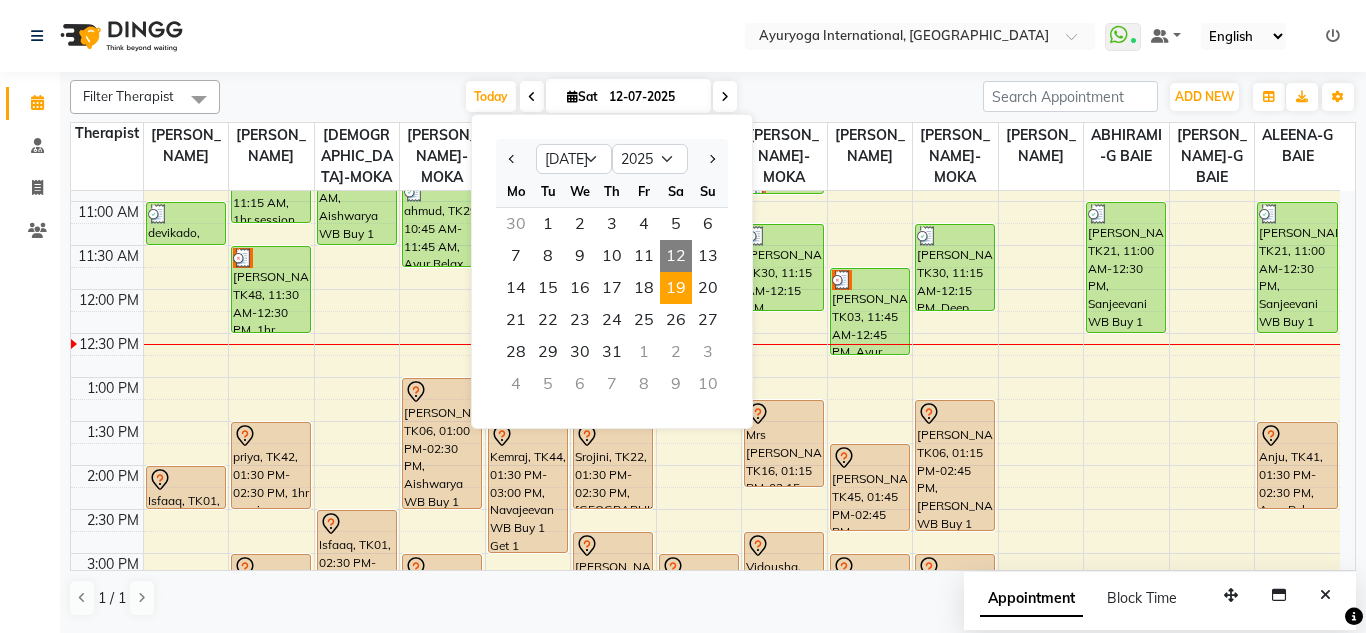 click on "19" at bounding box center [676, 288] 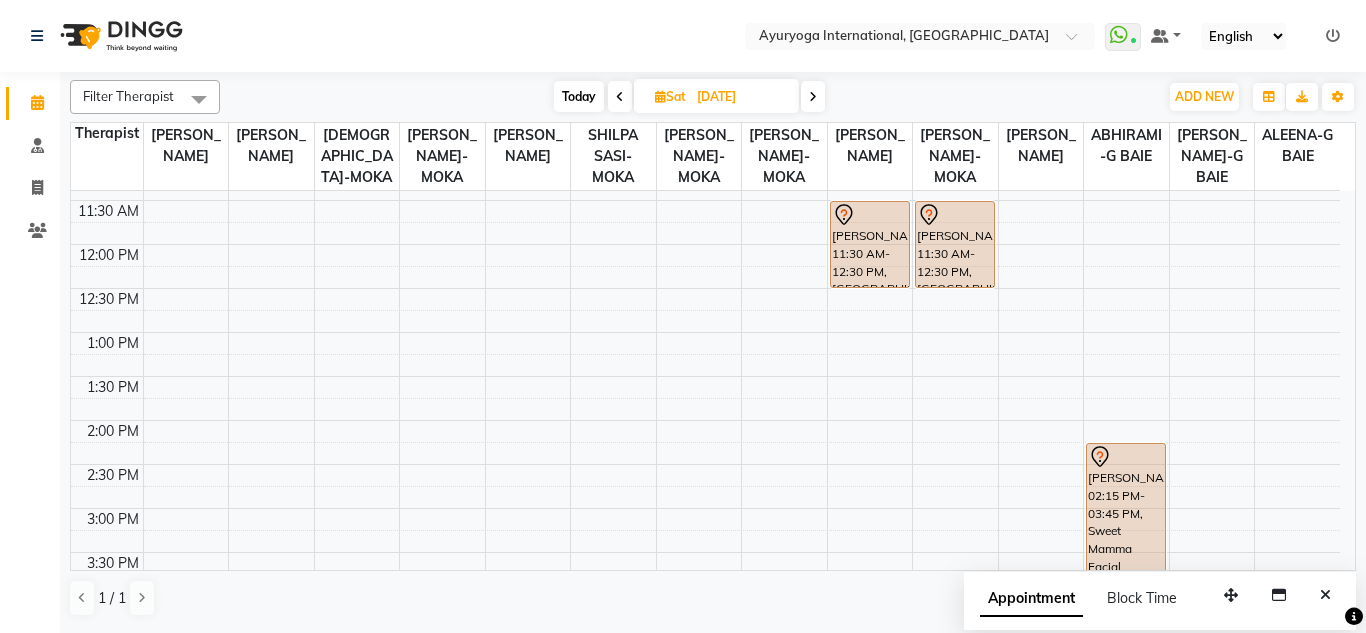 scroll, scrollTop: 341, scrollLeft: 0, axis: vertical 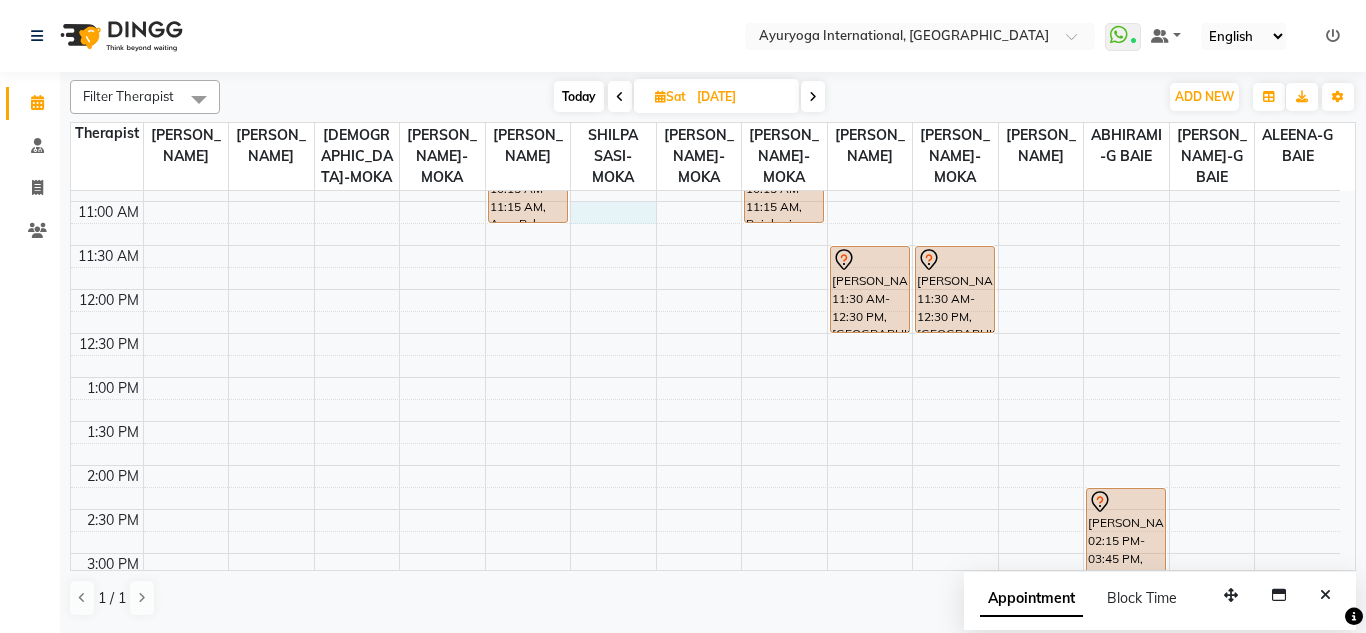 click on "7:00 AM 7:30 AM 8:00 AM 8:30 AM 9:00 AM 9:30 AM 10:00 AM 10:30 AM 11:00 AM 11:30 AM 12:00 PM 12:30 PM 1:00 PM 1:30 PM 2:00 PM 2:30 PM 3:00 PM 3:30 PM 4:00 PM 4:30 PM 5:00 PM 5:30 PM 6:00 PM 6:30 PM 7:00 PM 7:30 PM 8:00 PM 8:30 PM             romain, 08:00 AM-09:00 AM, Abhyangam+Bhashpa sweda(Without Oil)             romain, 09:00 AM-09:01 AM, Snehapanam             Chimajee Magun, 10:15 AM-11:15 AM, Ayur Relax (Abhyangam + Steam)             Chimajee Magun, 10:15 AM-11:15 AM, Rujahari (Ayurvedic pain relieveing massage)             Yovanna, 11:30 AM-12:30 PM, Panchagavya facial             Vidishi Bonomaully, 08:00 AM-09:30 AM, Jeevani (Abh + Kizhi + Steam) - Package             Yovanna, 11:30 AM-12:30 PM, Panchagavya facial             Vanshika Ramdany, 02:15 PM-03:45 PM, Sweet Mamma Facial             Suraj Boelel, 08:00 AM-08:30 AM, Sthanika Abhyangam + Podikizhi             Suraj Boelel, 08:30 AM-09:00 AM, Greeva Vasthi" at bounding box center (705, 465) 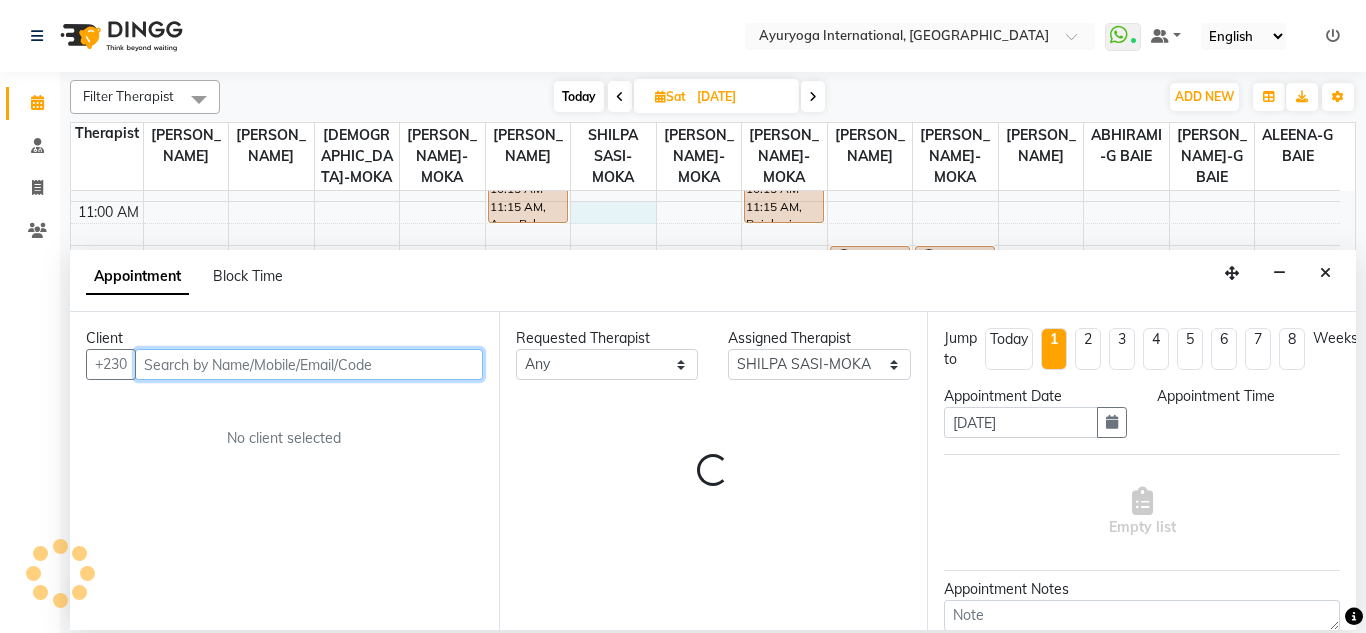 select on "660" 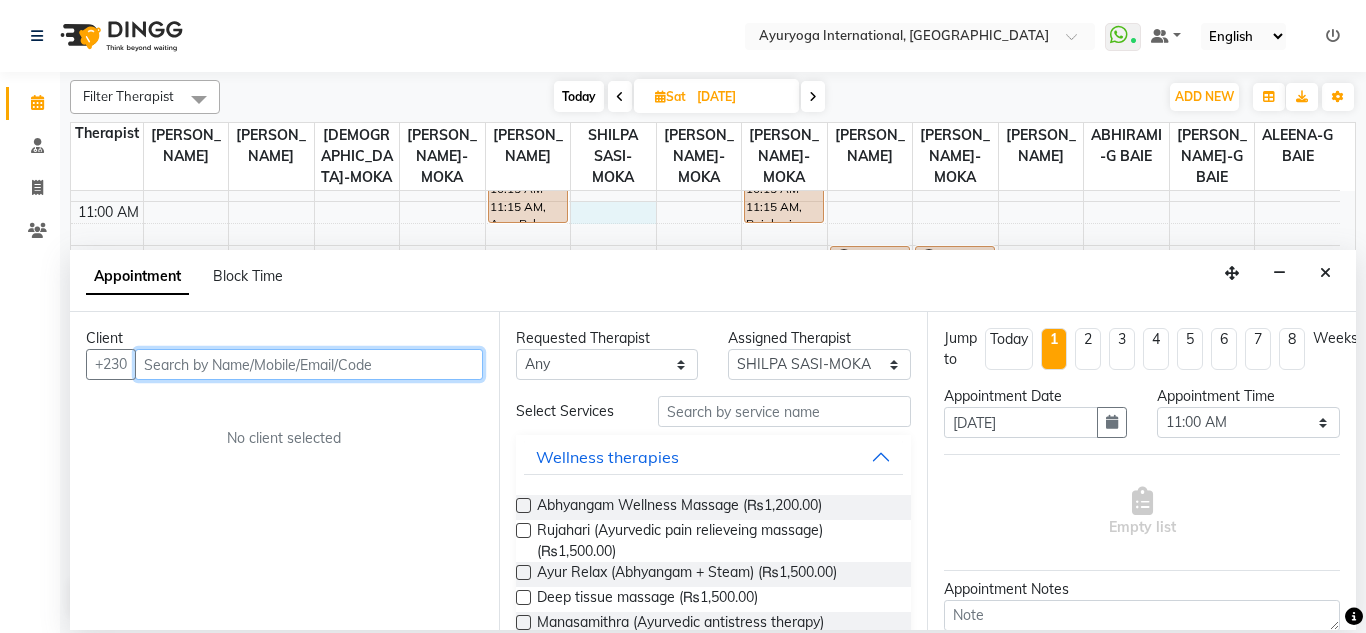 click at bounding box center (309, 364) 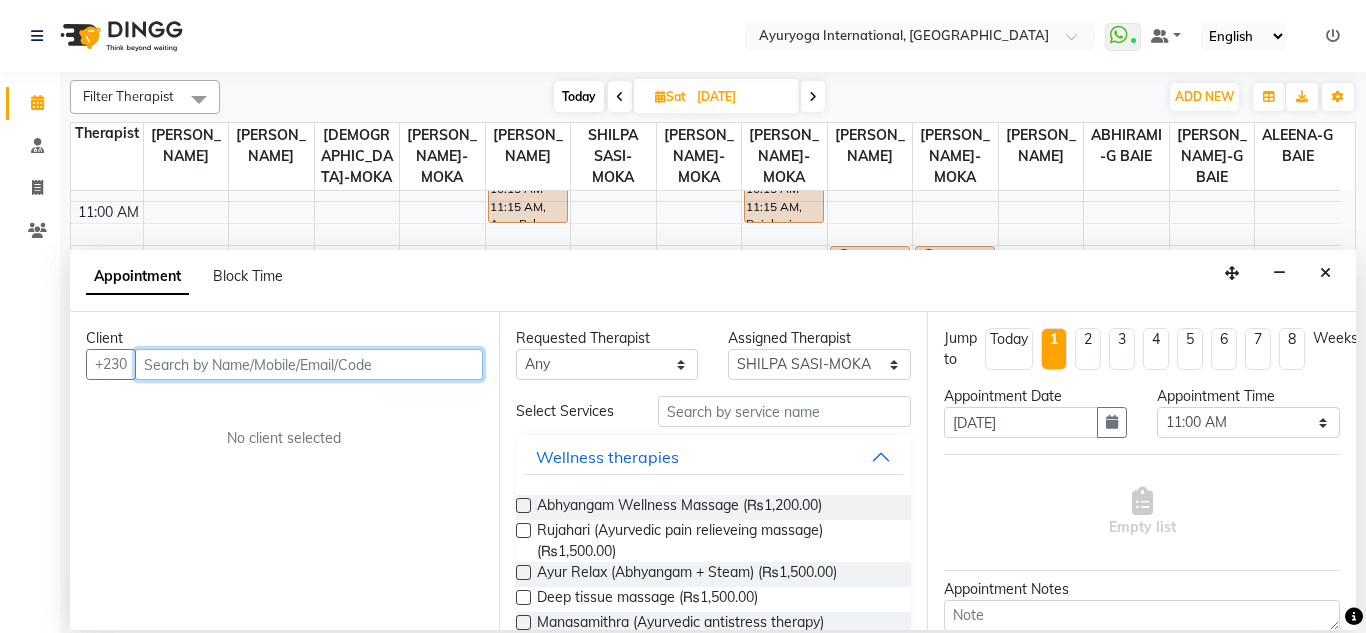 paste on "52510582" 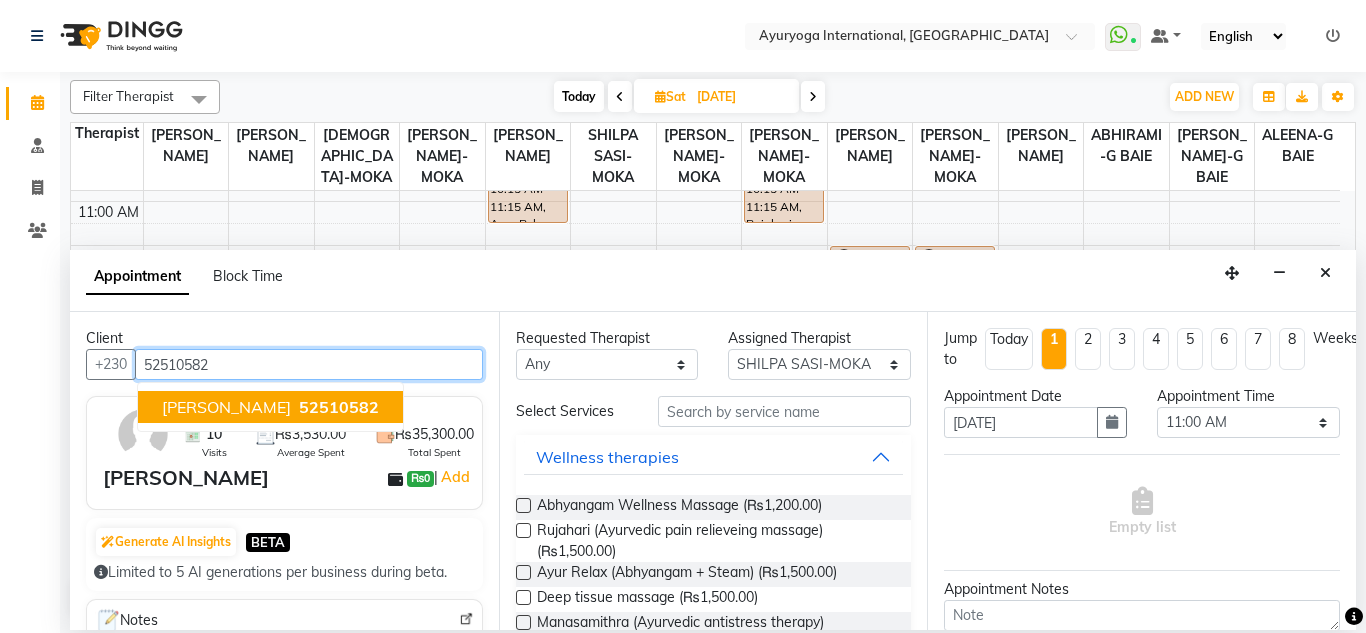 click on "Sarita Sharma   52510582" at bounding box center (270, 407) 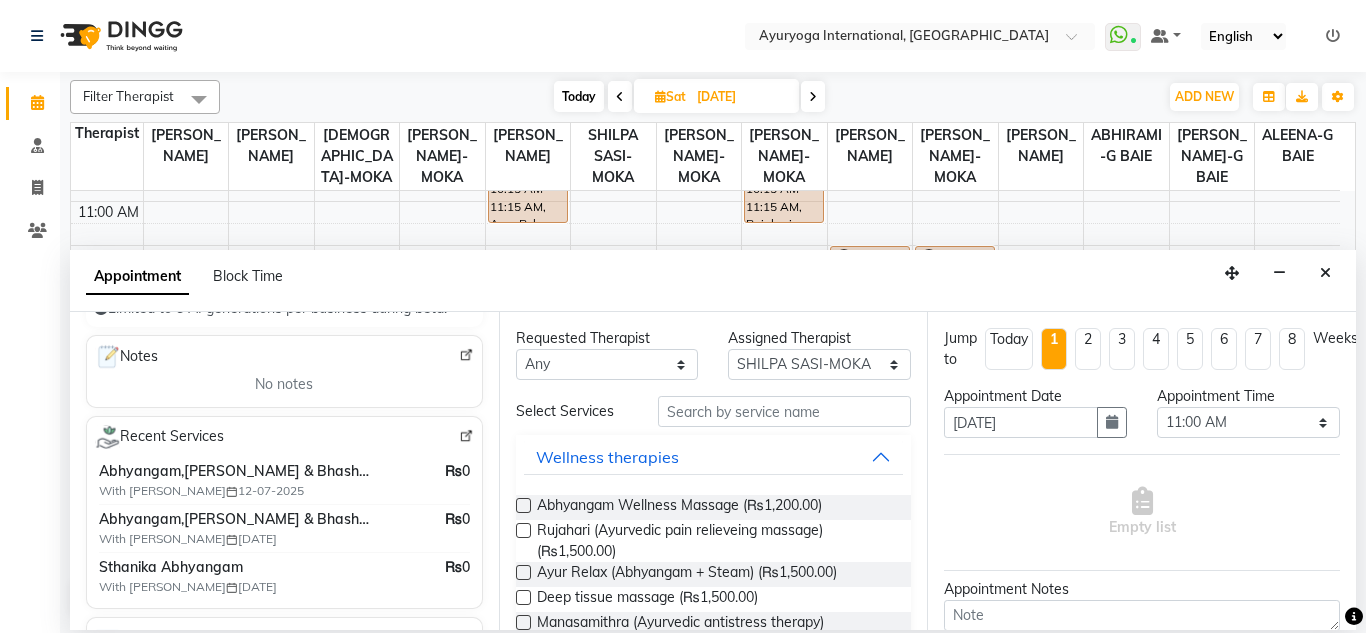 scroll, scrollTop: 400, scrollLeft: 0, axis: vertical 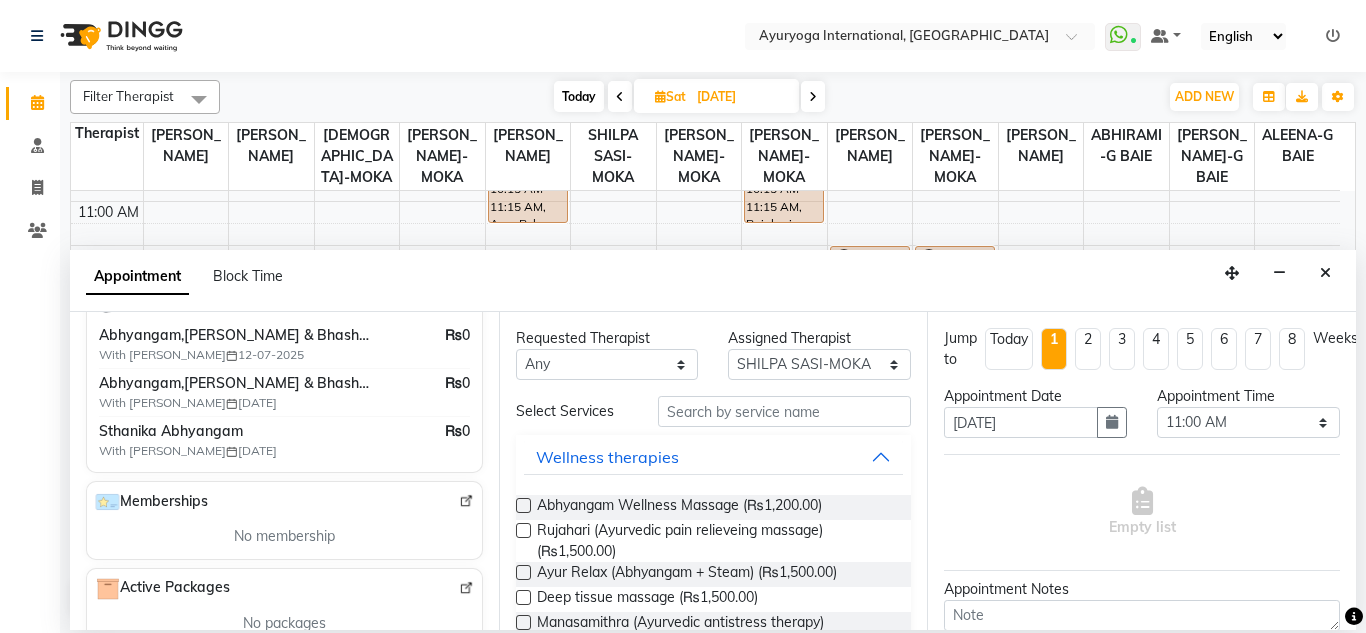 type on "52510582" 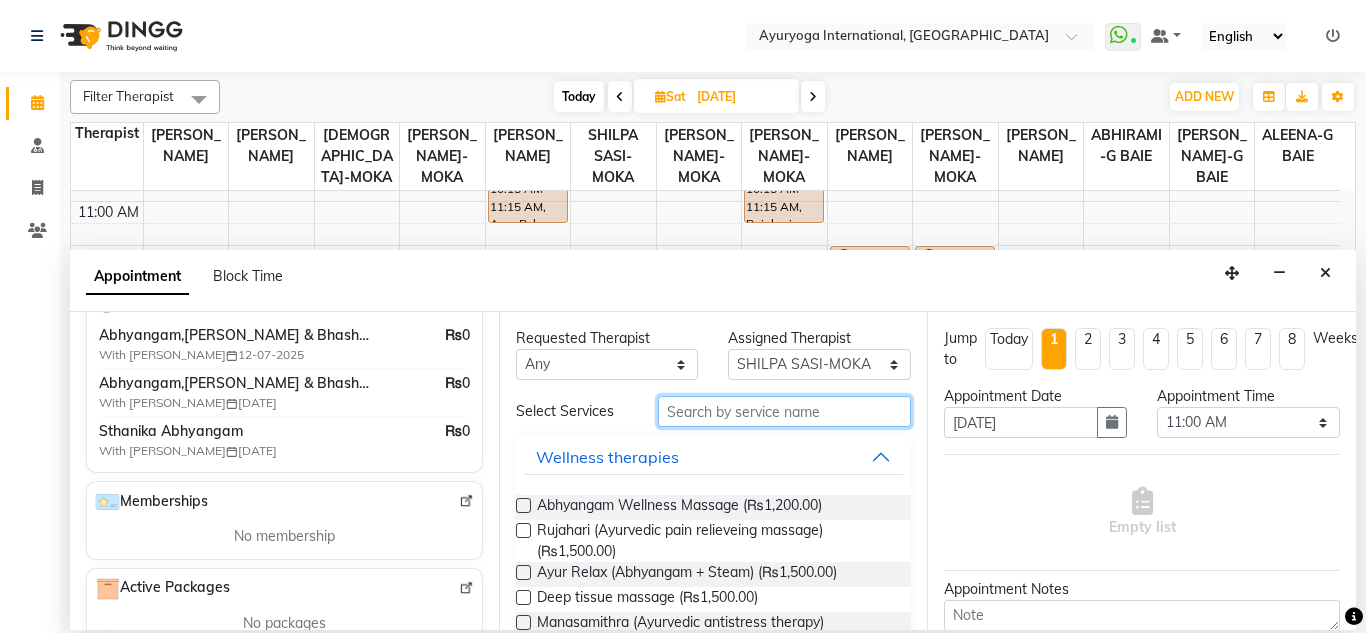 click at bounding box center (785, 411) 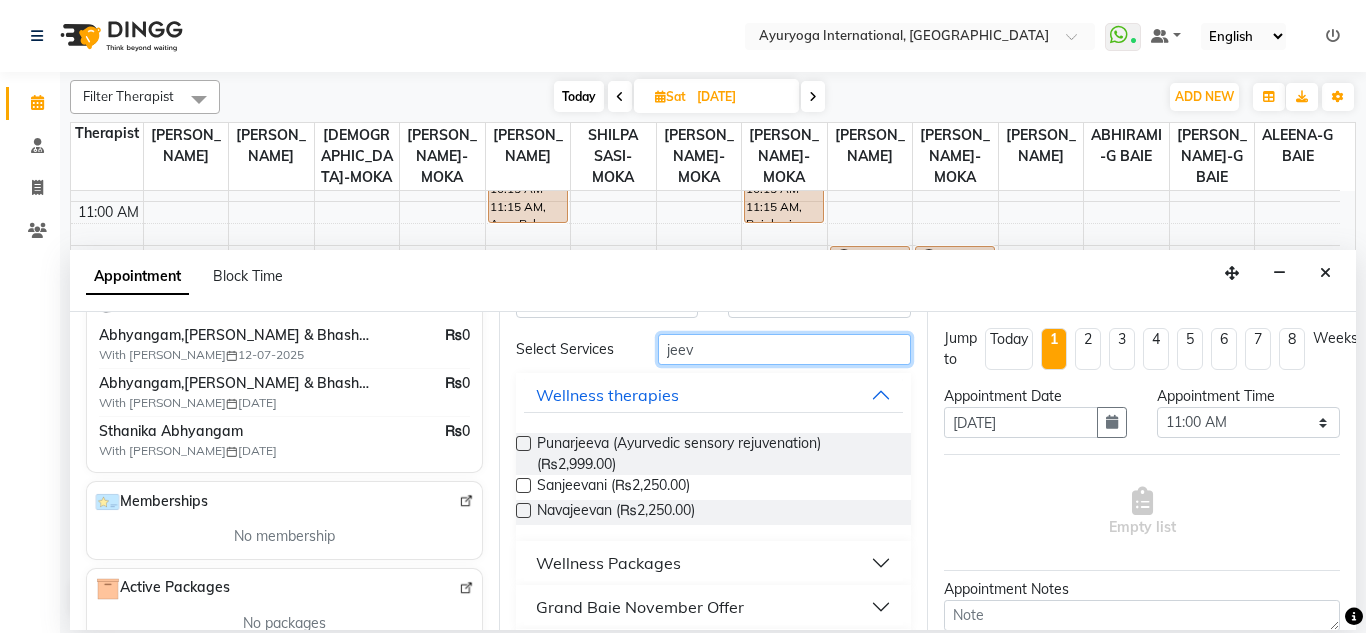 scroll, scrollTop: 200, scrollLeft: 0, axis: vertical 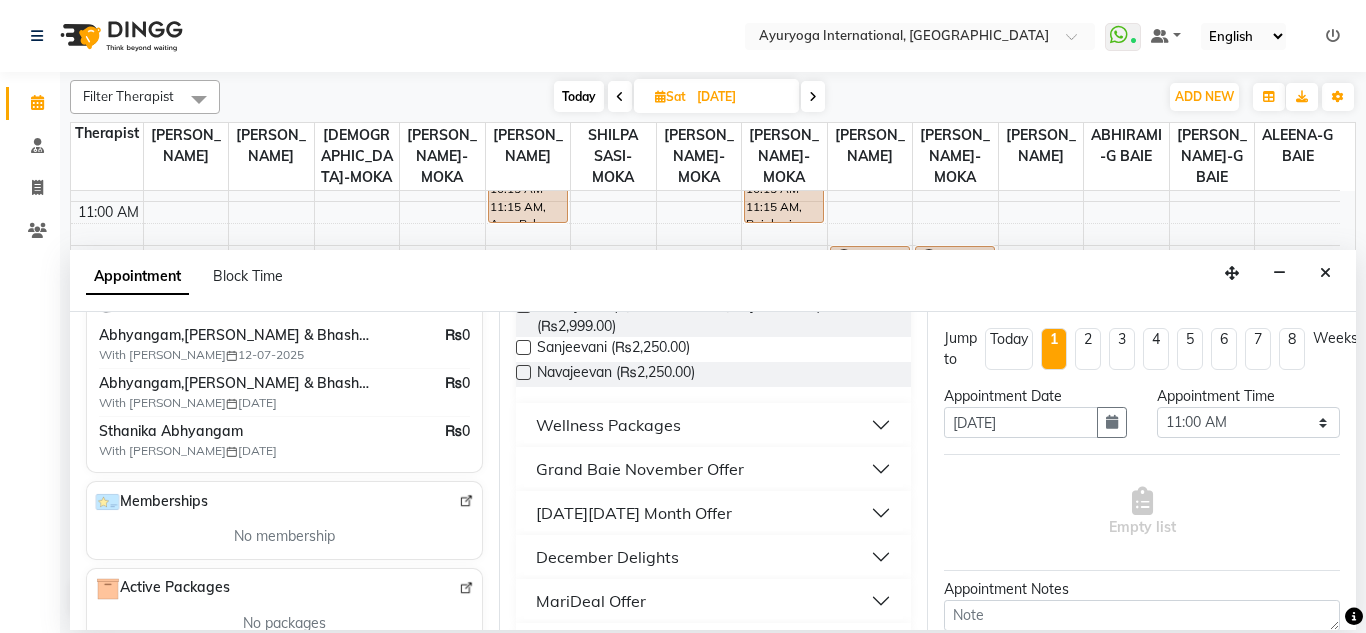 type on "jeev" 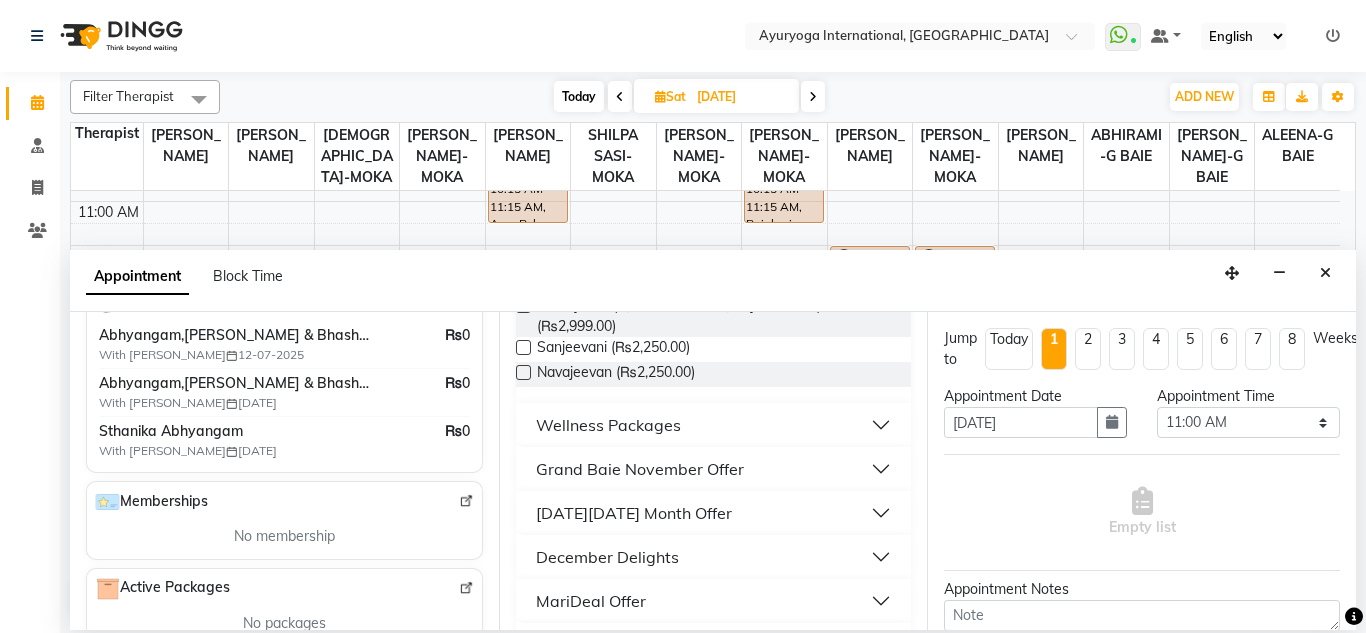 click on "Wellness Packages" at bounding box center [608, 425] 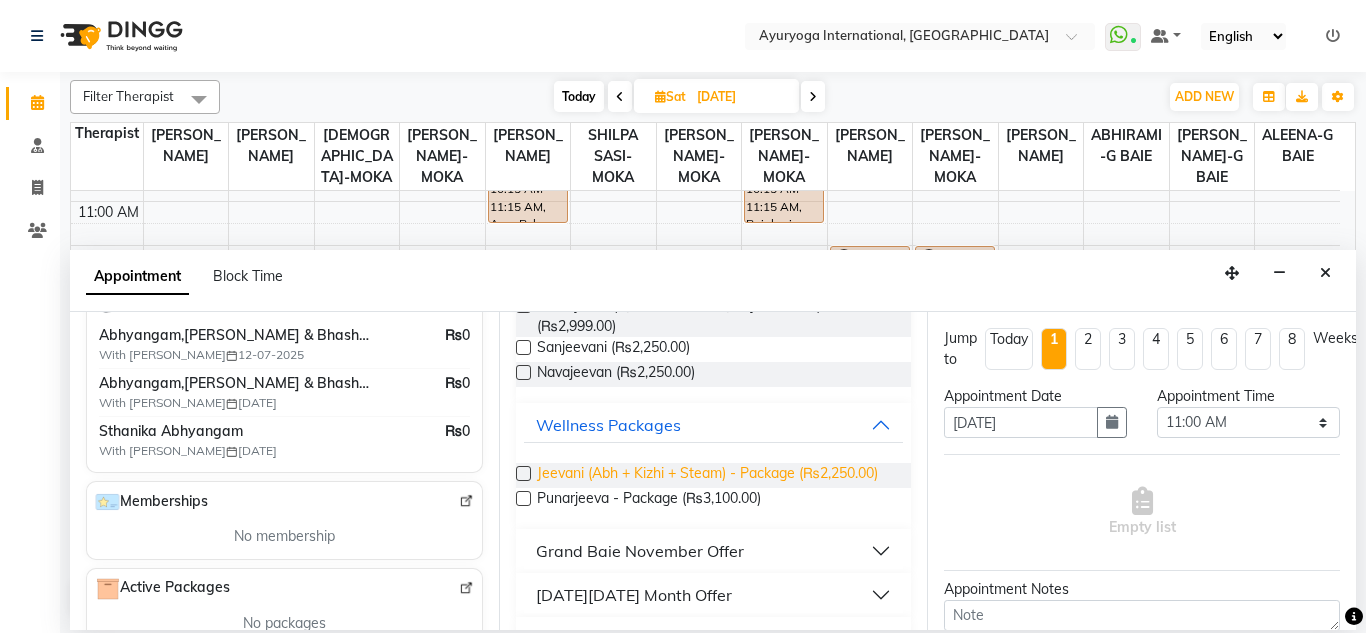 drag, startPoint x: 657, startPoint y: 486, endPoint x: 830, endPoint y: 504, distance: 173.9339 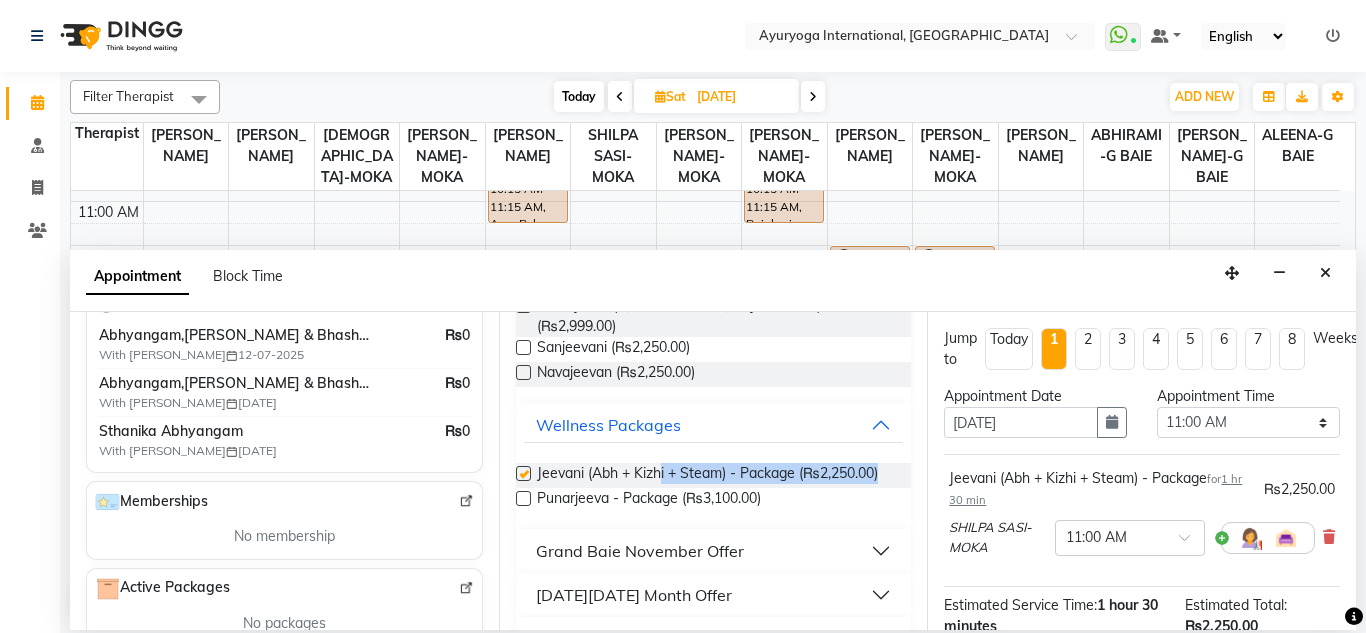 checkbox on "false" 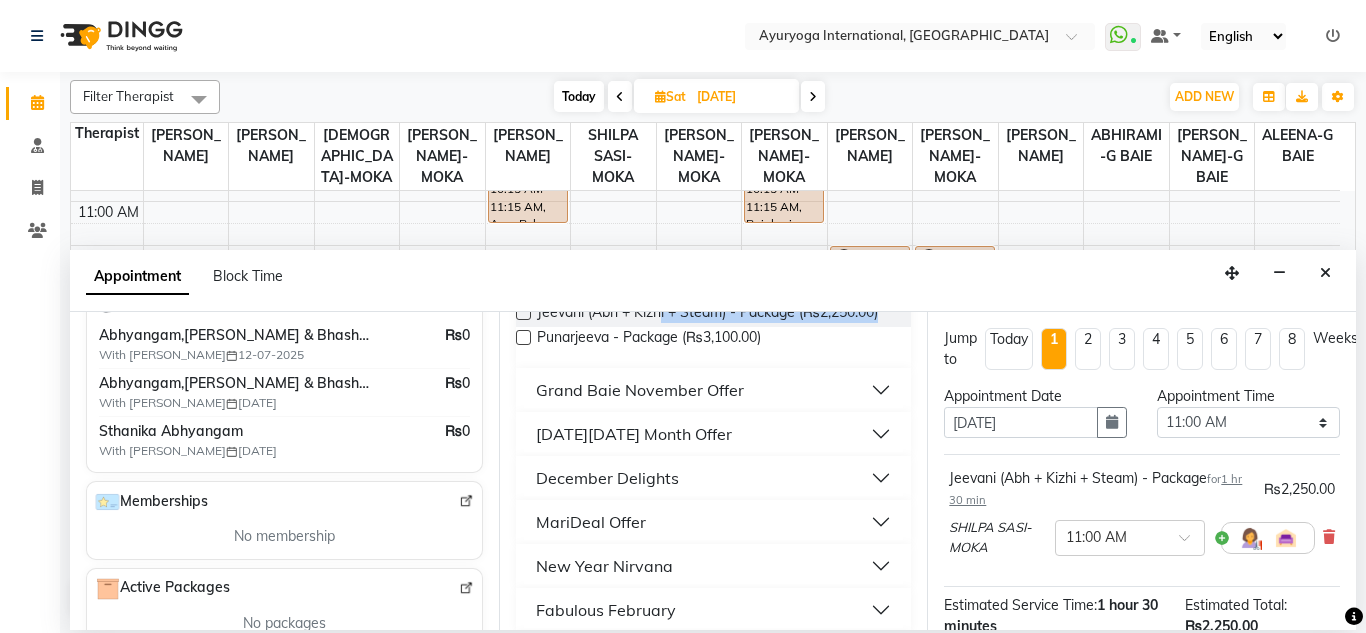 scroll, scrollTop: 500, scrollLeft: 0, axis: vertical 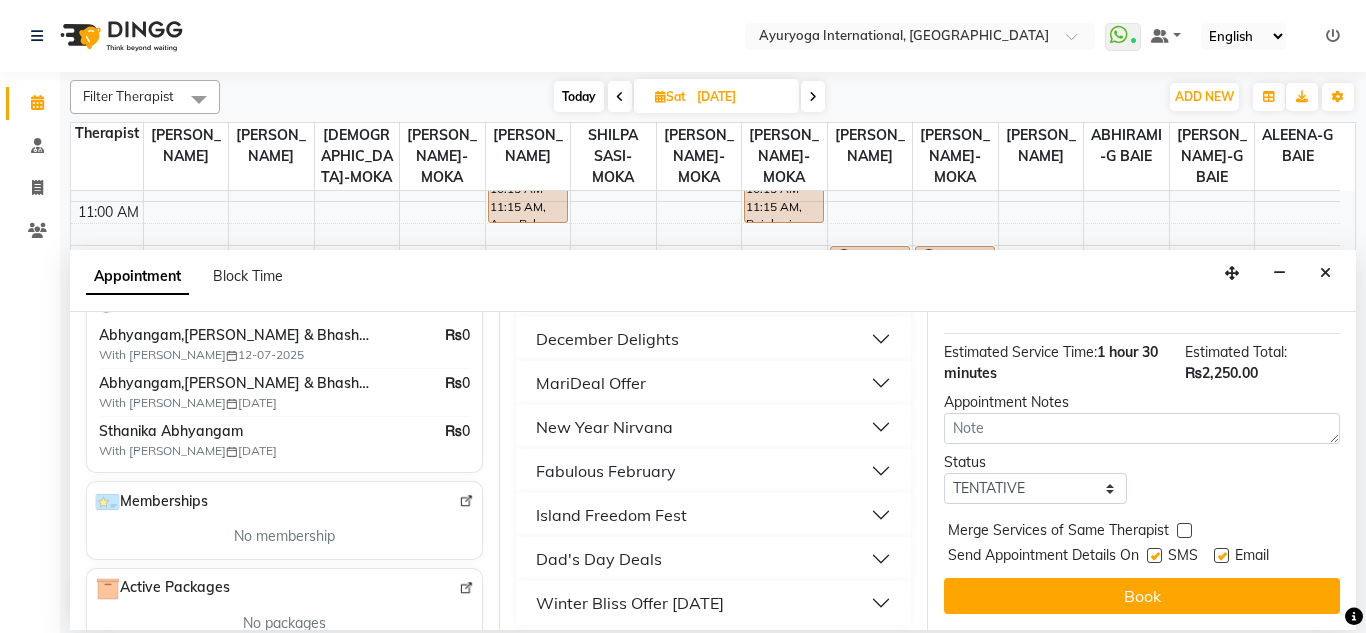 click on "Book" at bounding box center [1142, 596] 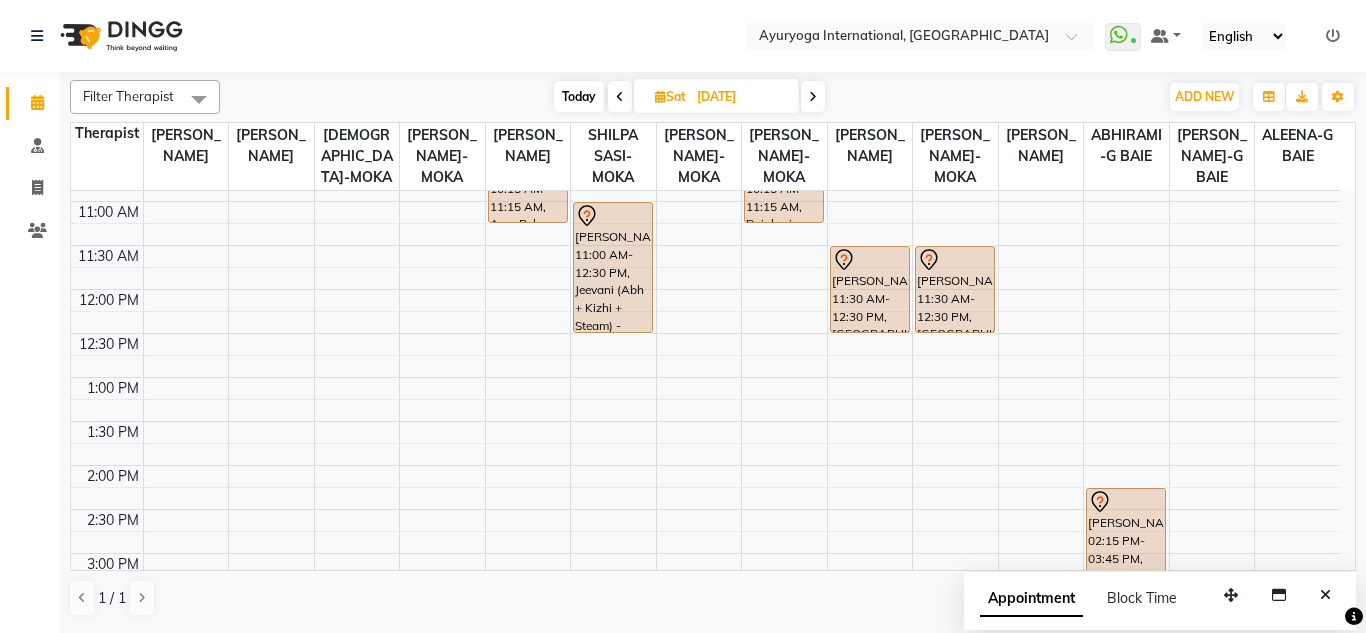 click on "Today" at bounding box center [579, 96] 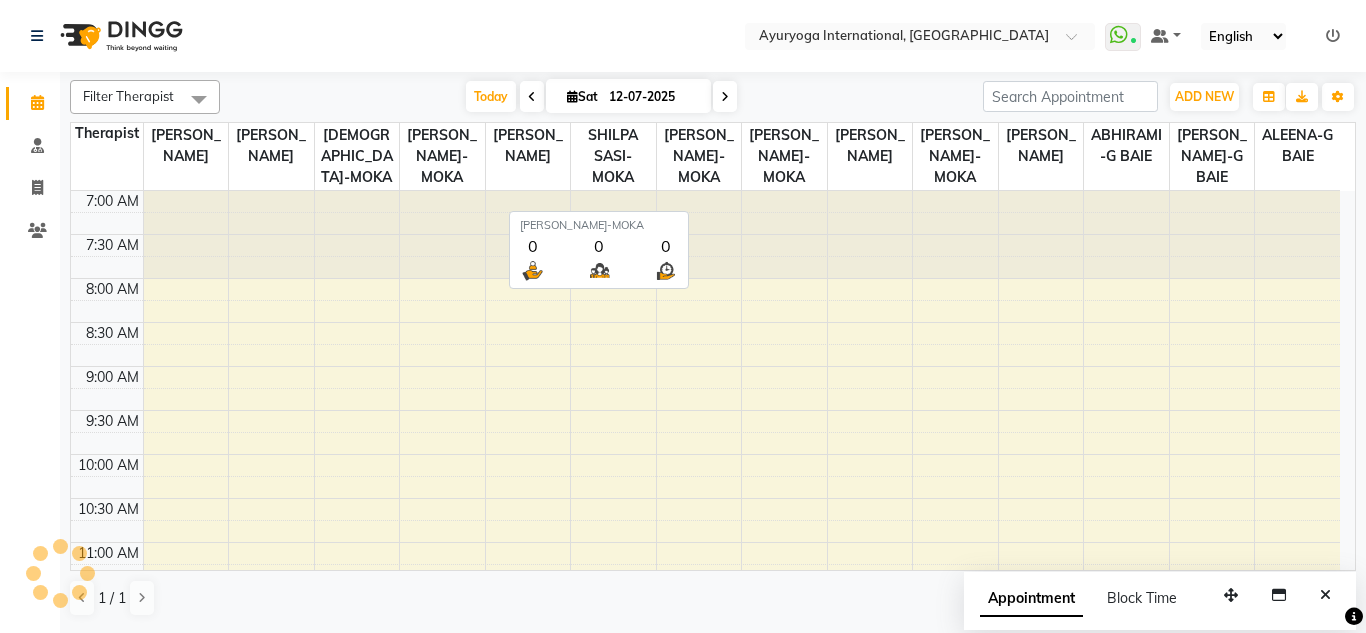 scroll, scrollTop: 441, scrollLeft: 0, axis: vertical 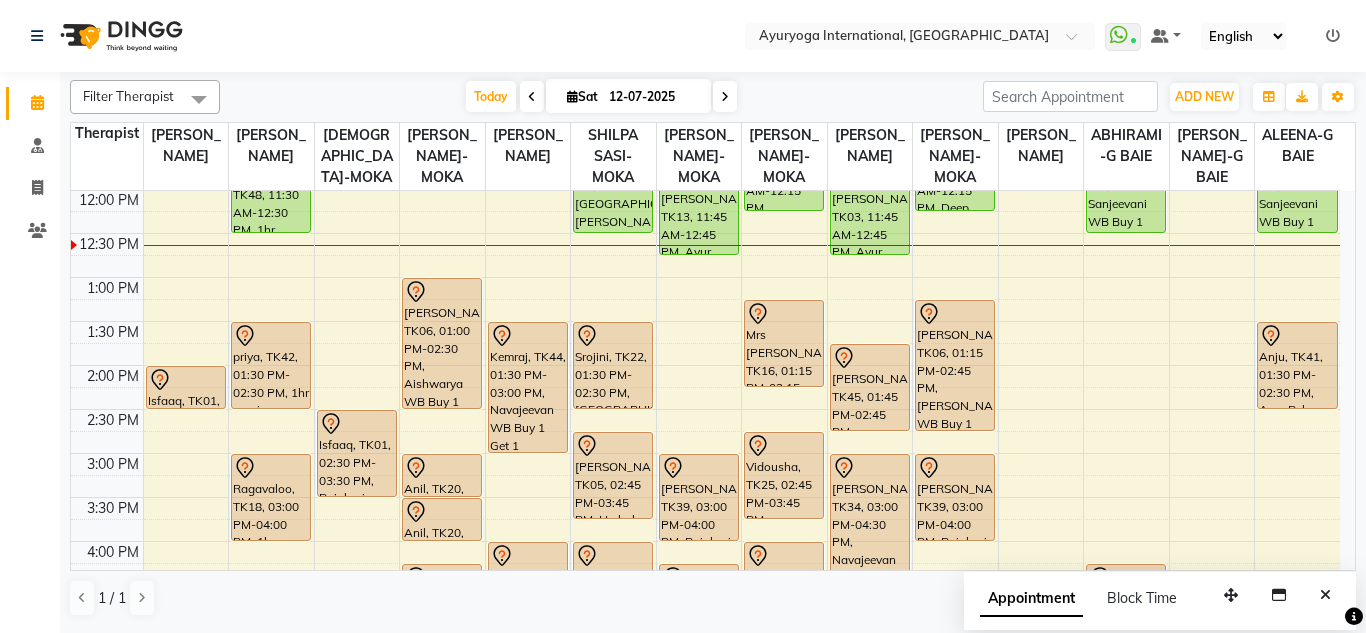 click at bounding box center (725, 96) 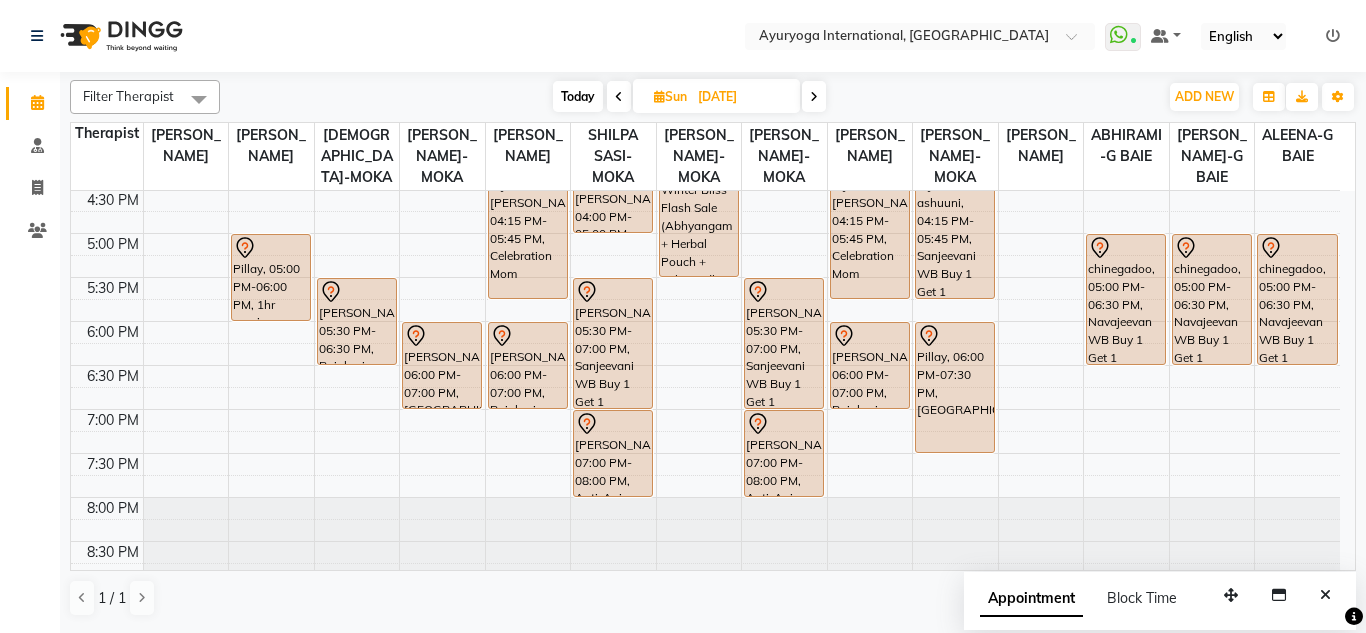 scroll, scrollTop: 873, scrollLeft: 0, axis: vertical 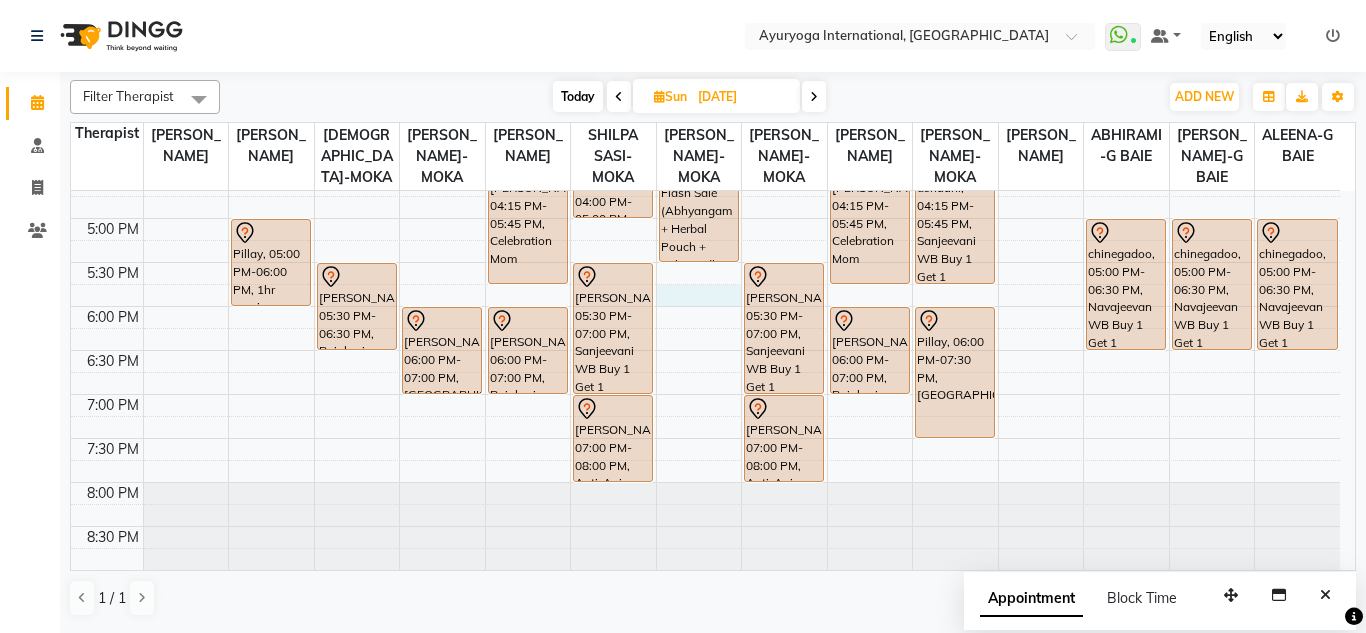 click on "7:00 AM 7:30 AM 8:00 AM 8:30 AM 9:00 AM 9:30 AM 10:00 AM 10:30 AM 11:00 AM 11:30 AM 12:00 PM 12:30 PM 1:00 PM 1:30 PM 2:00 PM 2:30 PM 3:00 PM 3:30 PM 4:00 PM 4:30 PM 5:00 PM 5:30 PM 6:00 PM 6:30 PM 7:00 PM 7:30 PM 8:00 PM 8:30 PM             Anousha, 10:00 AM-10:30 AM, Consultation with Dr.Adarsh at Moka             Pooja Prabhakaran, 11:00 AM-11:30 AM, Consultation with Dr.Adarsh at Moka             Pooja Prabhakaran, 11:30 AM-12:00 PM, Consultation with Dr.Adarsh at Moka    saliq, 10:00 AM-11:00 AM, 1hr session             Ragavaloo, 02:30 PM-03:30 PM, 1hr session             Pillay, 05:00 PM-06:00 PM, 1hr session             romain, 08:00 AM-09:00 AM, Abhyangam+Bhashpa sweda(Without Oil)             romain, 09:00 AM-09:01 AM, Snehapanam             Mulloo, 11:00 AM-12:00 PM, Rujahari (Ayurvedic pain relieveing massage)             Chathurvedi, 05:30 PM-06:30 PM, Rujahari (Ayurvedic pain relieveing massage)             Leela Devi, 08:30 AM-09:30 AM, Siro Dhara (With out oil)" at bounding box center [705, -46] 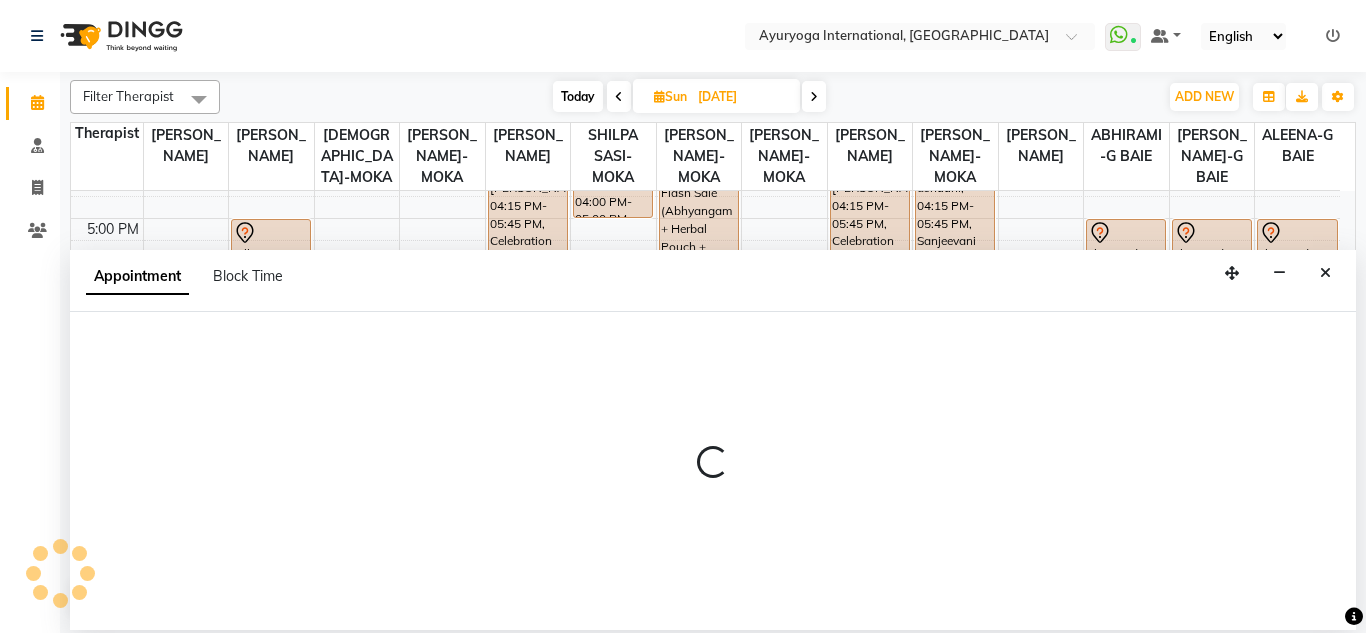 select on "36055" 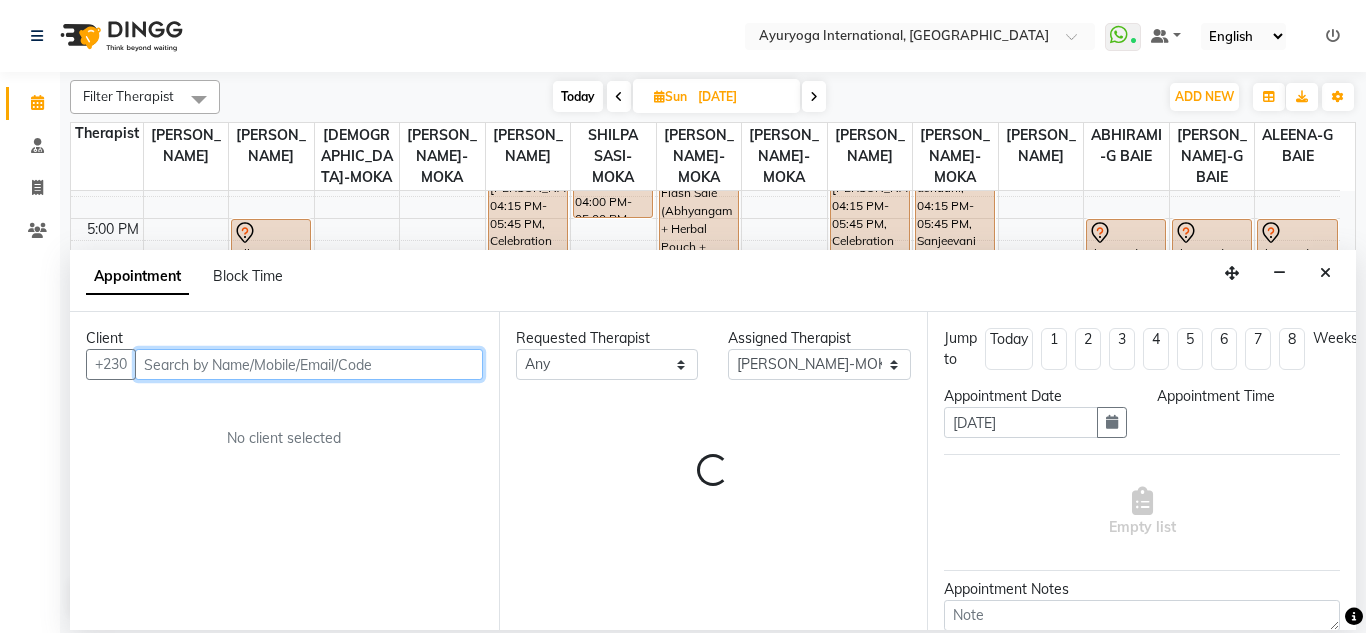 select on "1065" 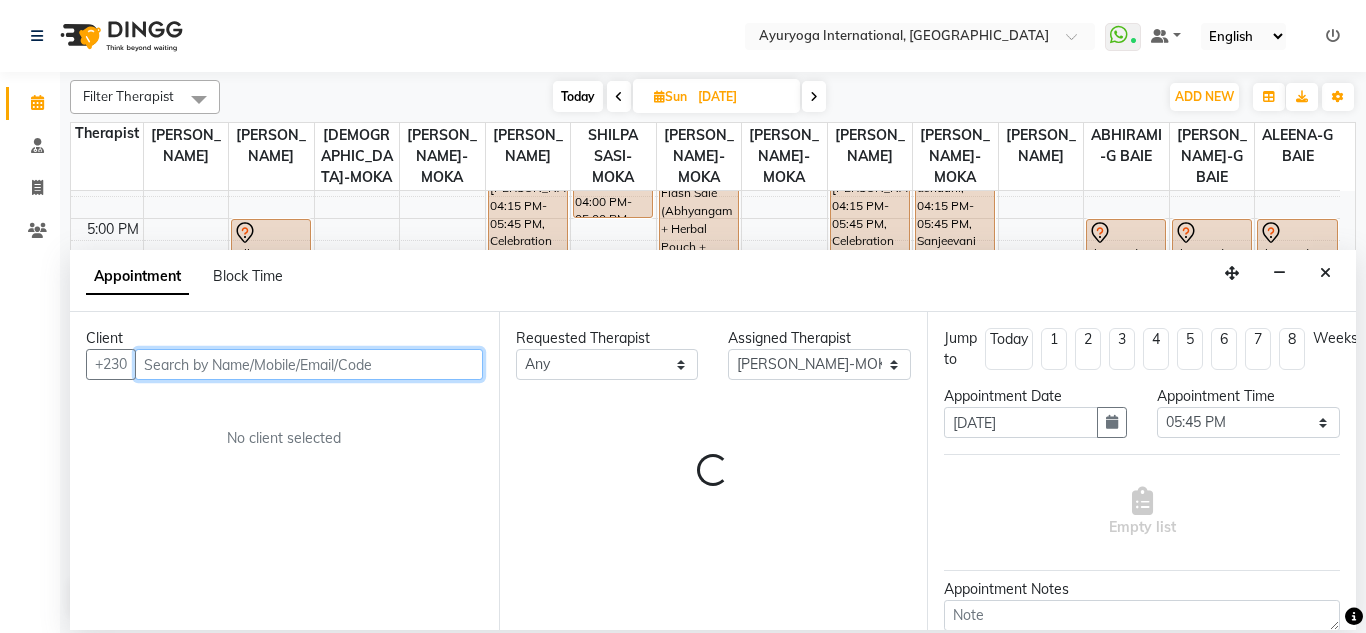 click at bounding box center (309, 364) 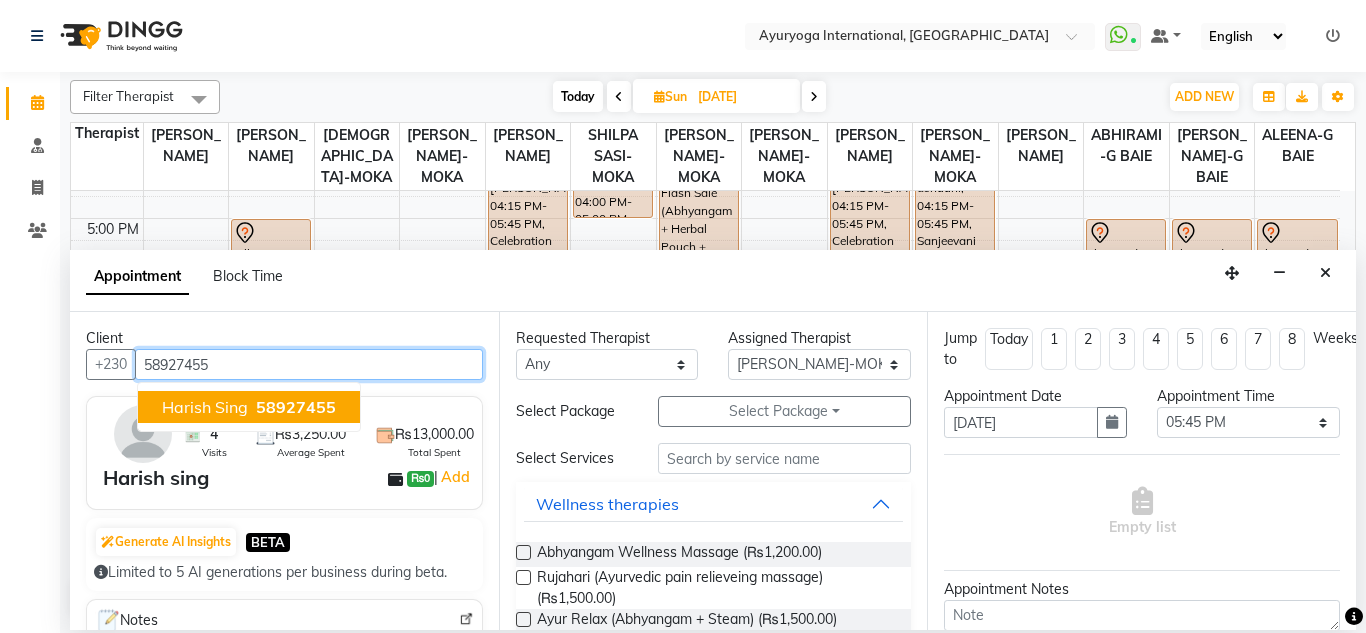 click on "Harish sing   58927455" at bounding box center (249, 407) 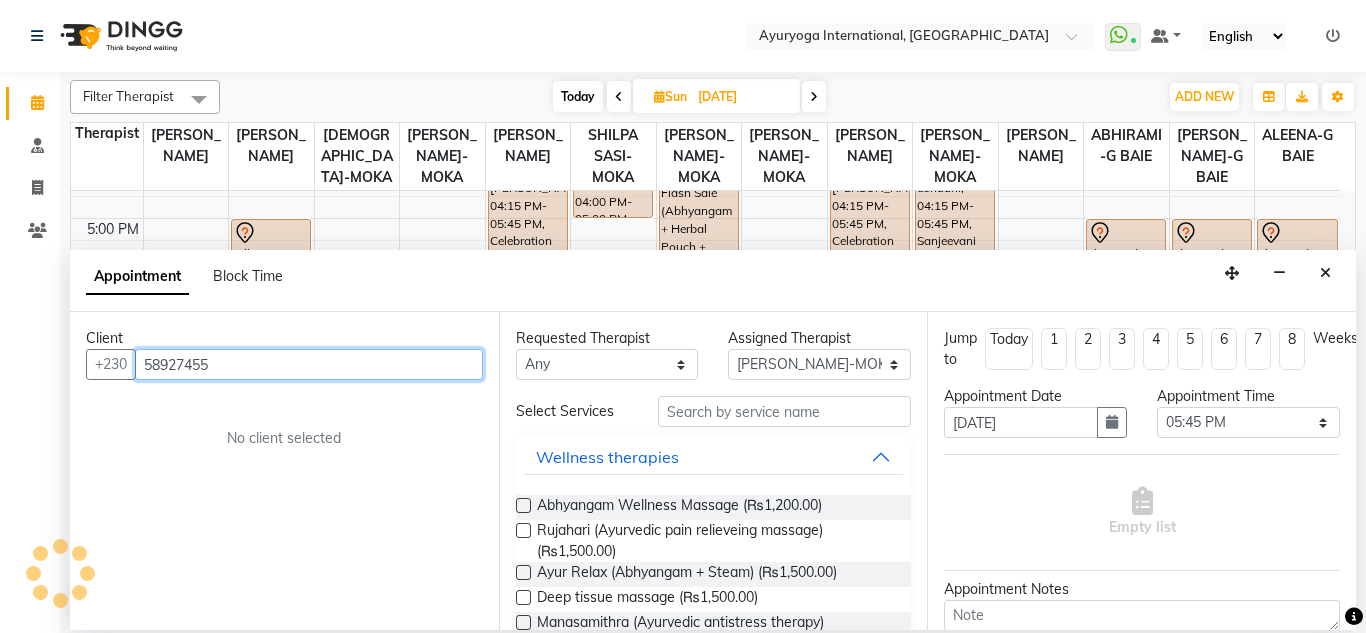 type on "58927455" 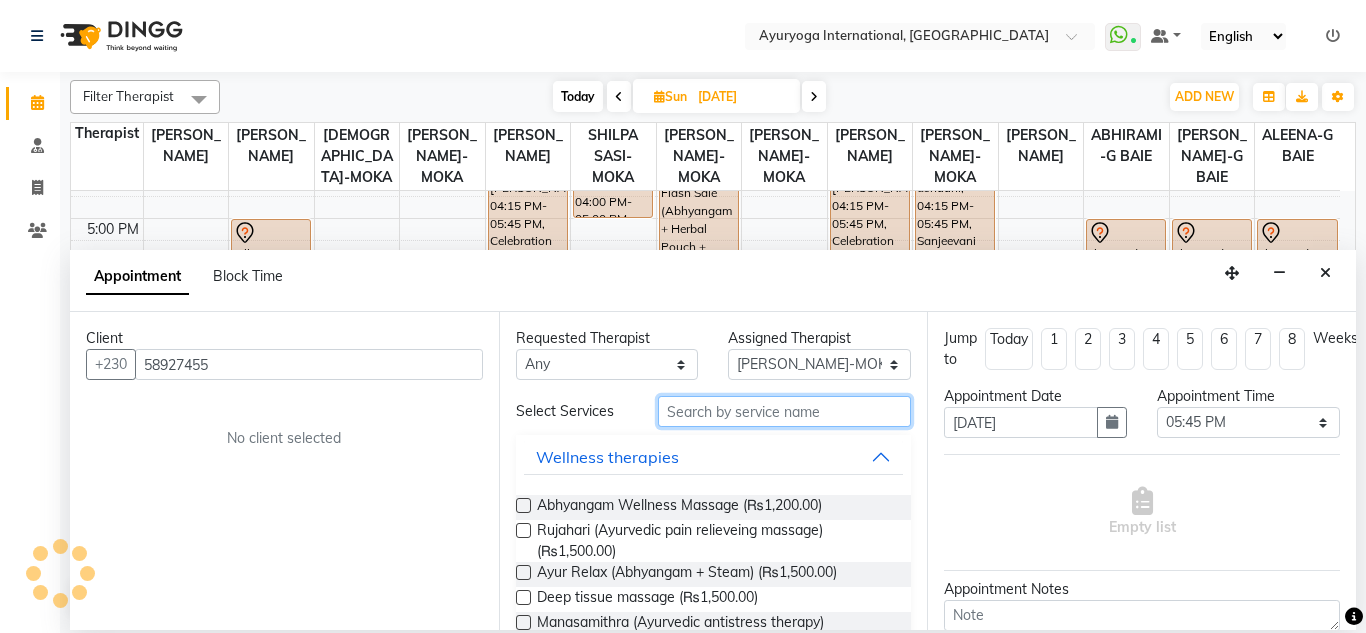 click on "Requested Therapist Any ABHIRAMI-G BAIE ABHIRAM-MOKA ADHITHYA-MOKA ALEENA-G BAIE ANAGHA-MOKA Dr ADARSH-MOKA JOJU MATHEW-MOKA KAVYA-MOKA MEGHA-MOKA PRASANTH SASIDHARAN-MOKA SHILPA SASI-MOKA SIDDARTH-G BAIE TINU JOSEPH-G BAIE VISHNU-MOKA Assigned Therapist Select ABHIRAMI-G BAIE ABHIRAM-MOKA ADHITHYA-MOKA ALEENA-G BAIE ANAGHA-MOKA Dr ADARSH-MOKA JOJU MATHEW-MOKA KAVYA-MOKA MEGHA-MOKA PRASANTH SASIDHARAN-MOKA SHILPA SASI-MOKA SIDDARTH-G BAIE TINU JOSEPH-G BAIE VISHNU-MOKA Select Services    Wellness therapies Abhyangam Wellness Massage (₨1,200.00) Rujahari (Ayurvedic pain relieveing massage) (₨1,500.00) Ayur Relax (Abhyangam + Steam) (₨1,500.00) Deep tissue massage (₨1,500.00) Manasamithra (Ayurvedic antistress therapy) (₨2,250.00) Reflexology Massage (₨1,000.00) Aroma Therapy (₨1,500.00) Stone Massage (₨1,500.00) Manasanthi (Anti stress therapy) (₨1,500.00) Rujahari (Ayurvedic pain relieveing massage) (₨1,500.00) Punarjeeva (Ayurvedic sensory rejuvenation) (₨2,999.00) Steam (₨300.00)" at bounding box center [713, 471] 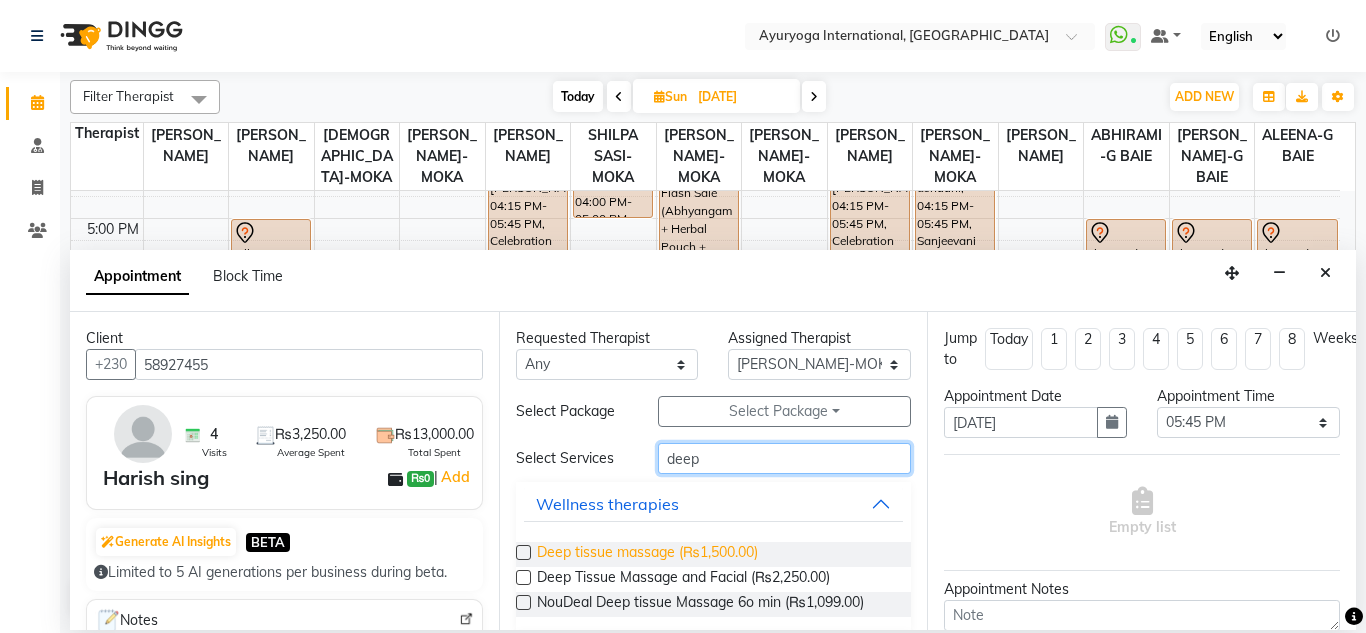 type on "deep" 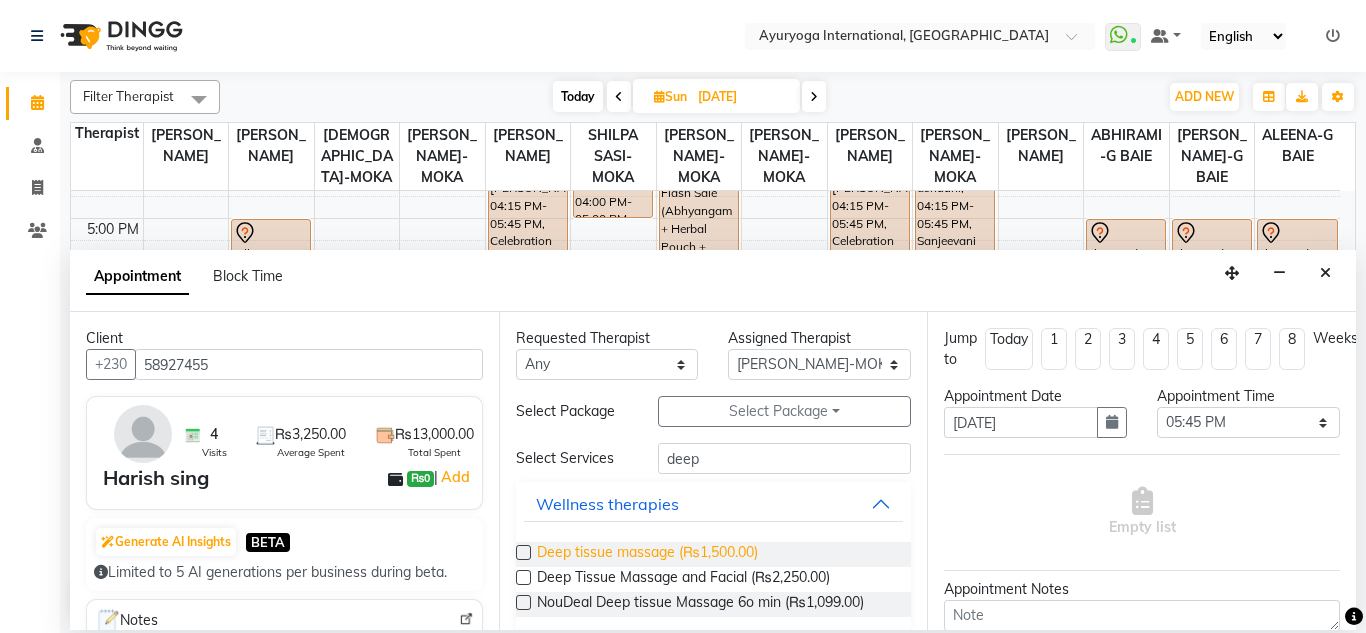click on "Deep tissue massage (₨1,500.00)" at bounding box center (647, 554) 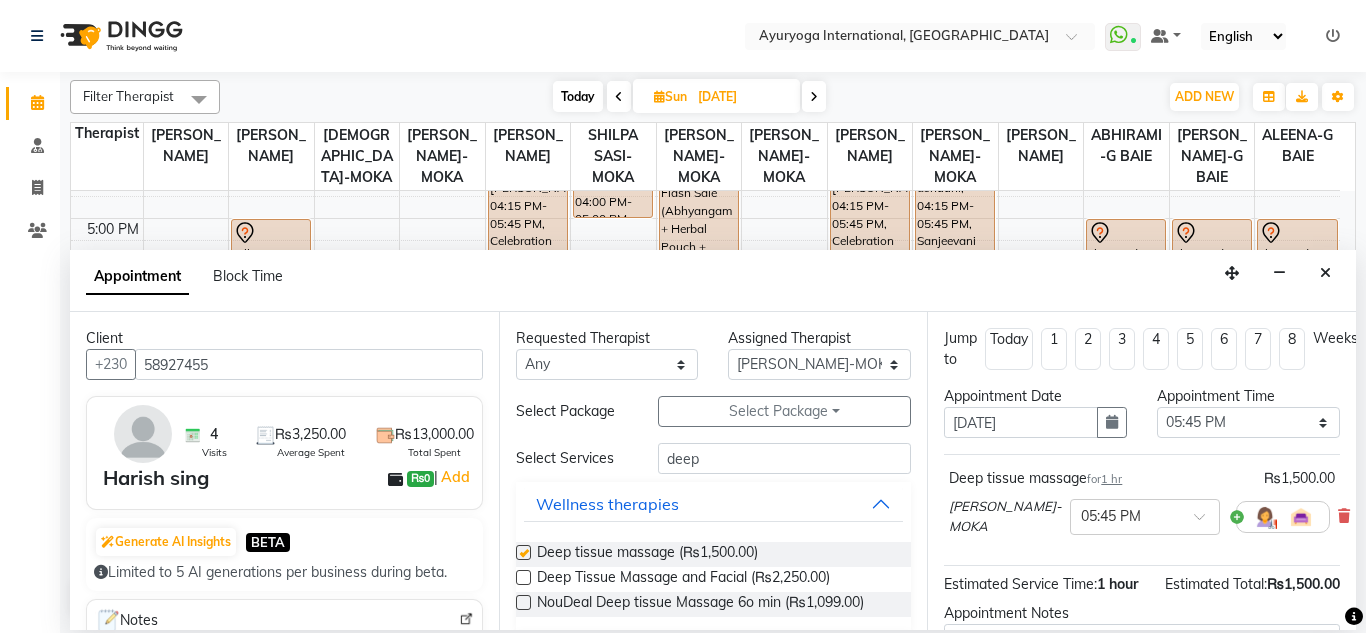 checkbox on "false" 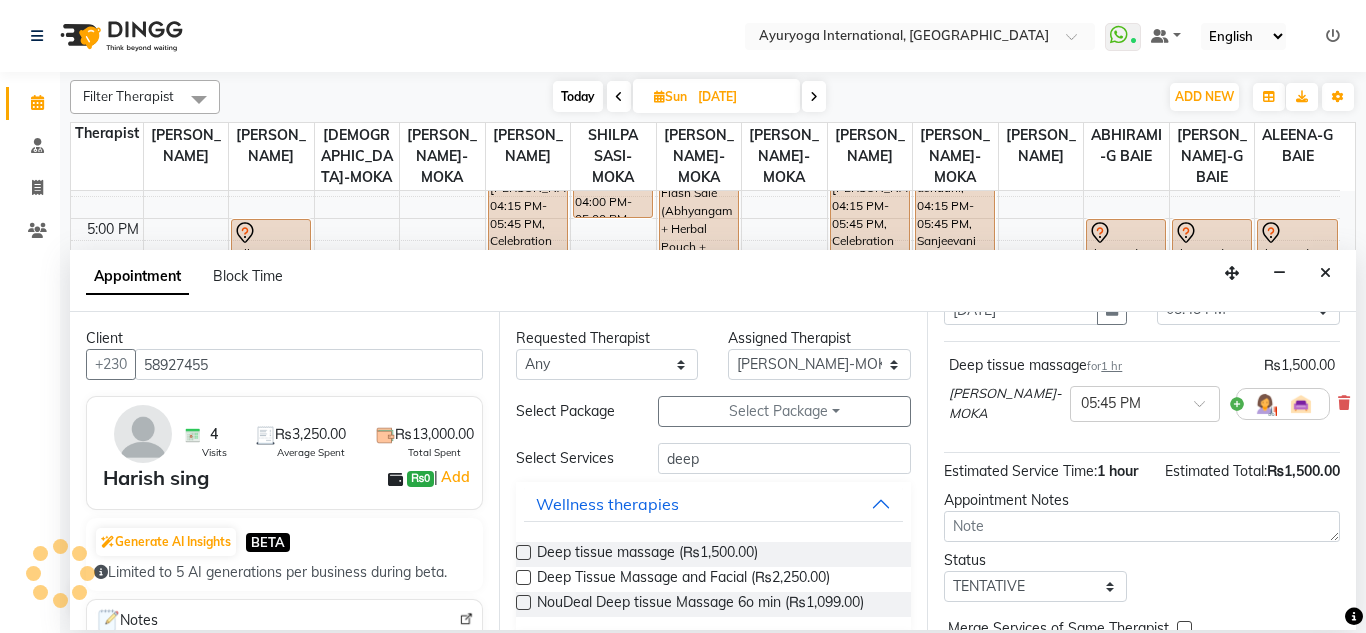 scroll, scrollTop: 247, scrollLeft: 0, axis: vertical 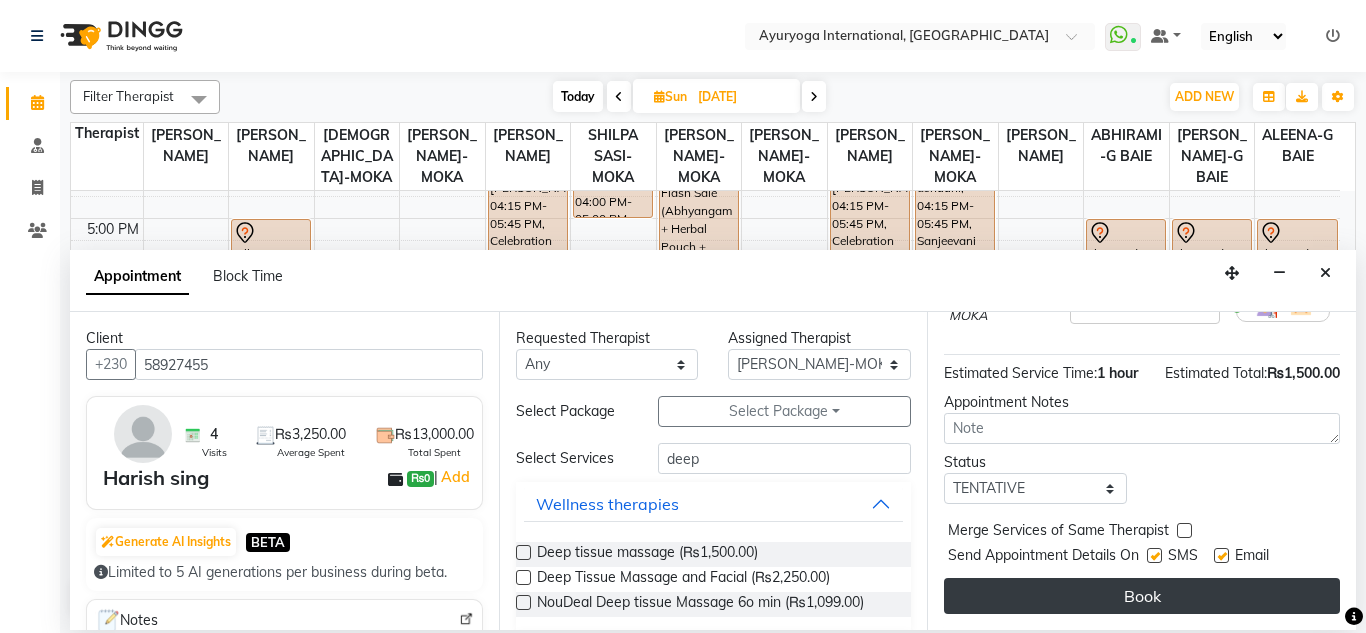 click on "Book" at bounding box center [1142, 596] 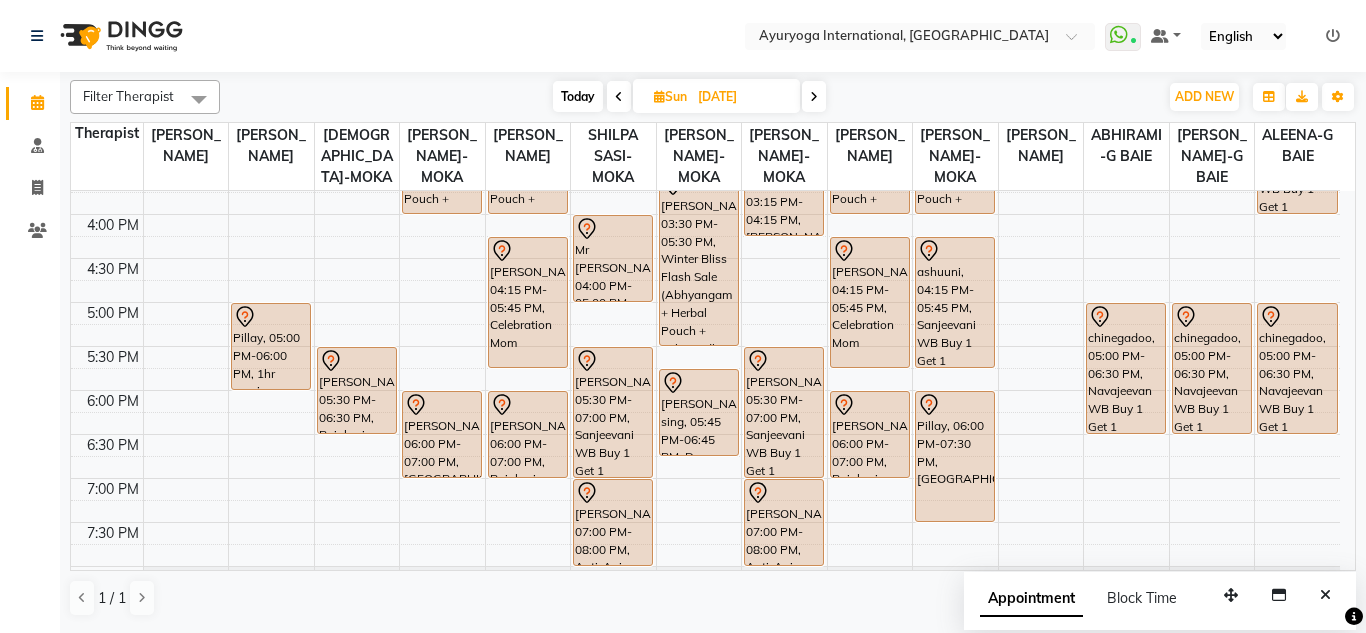 scroll, scrollTop: 873, scrollLeft: 0, axis: vertical 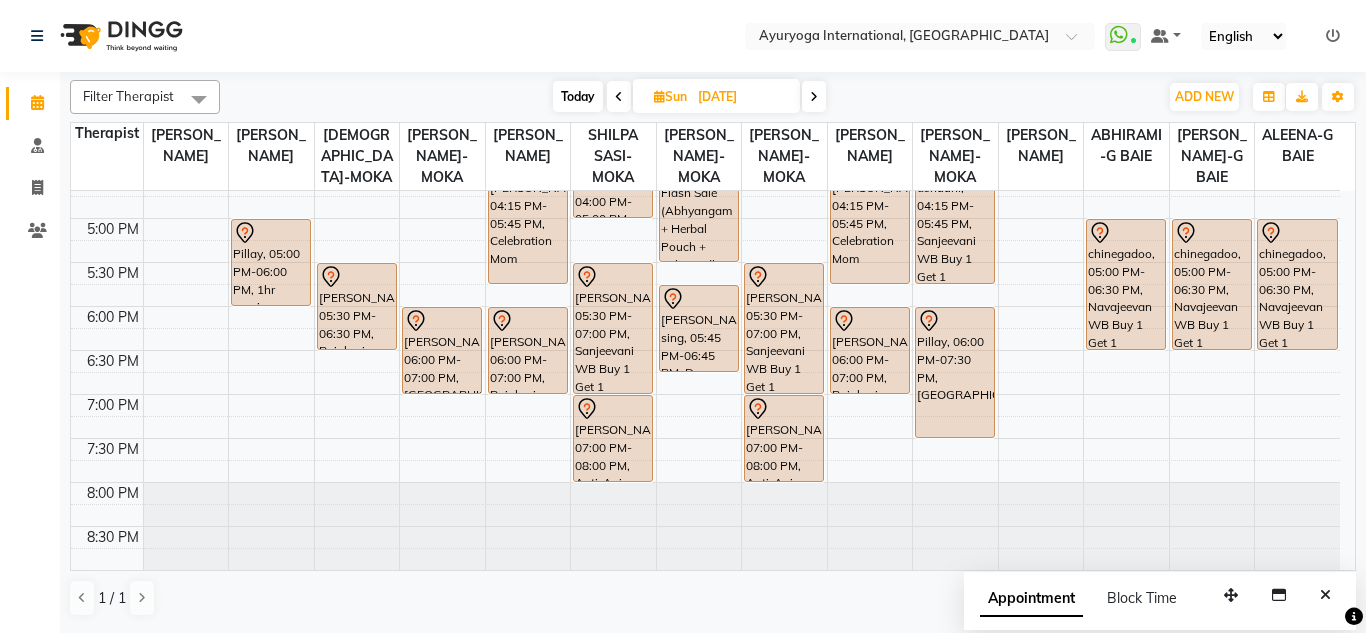 click on "Today" at bounding box center [578, 96] 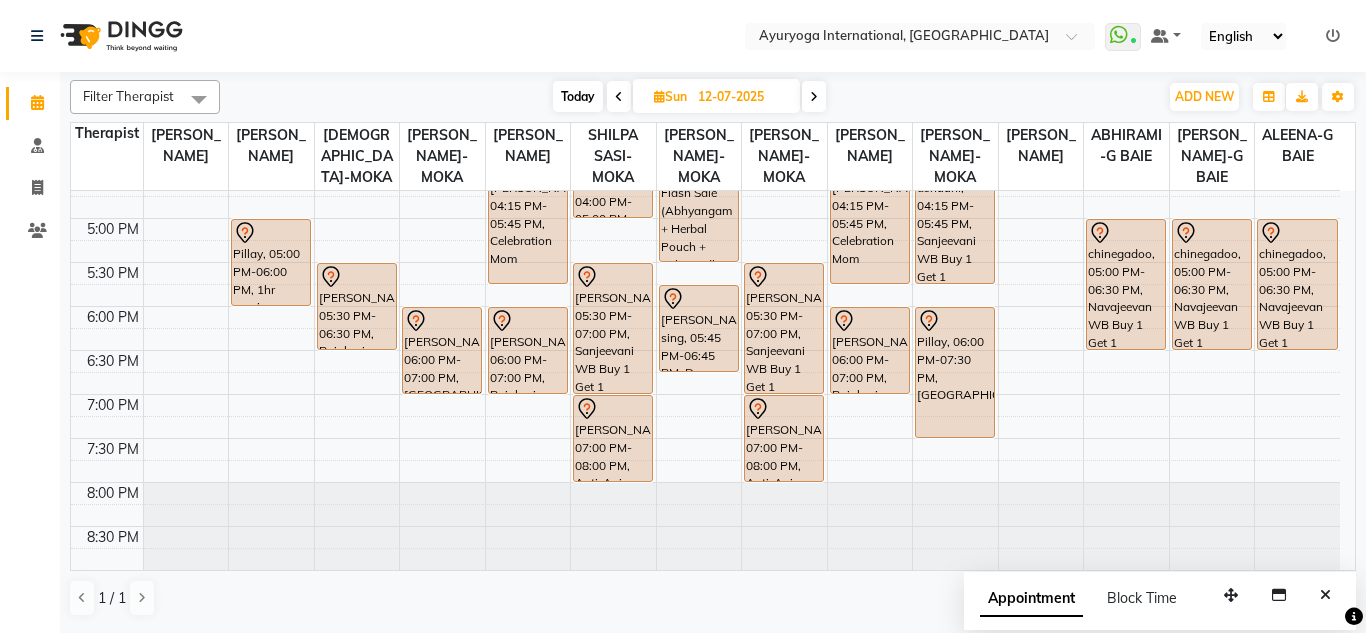 scroll, scrollTop: 0, scrollLeft: 0, axis: both 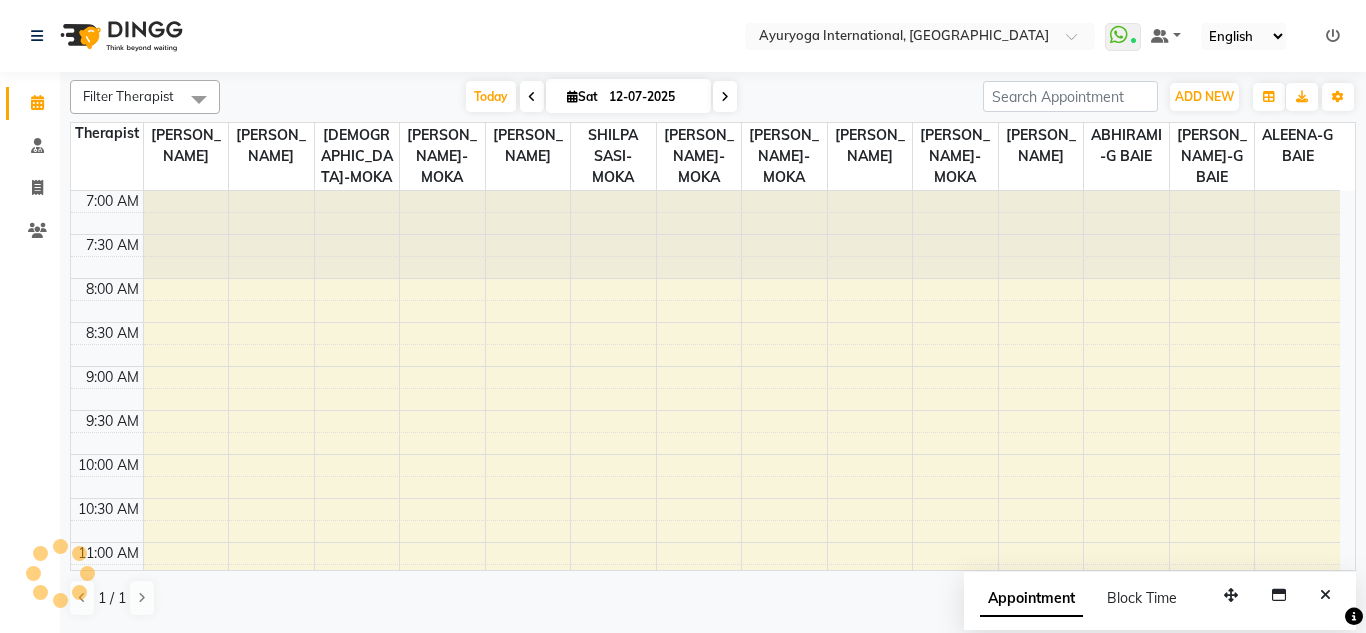 click on "Select Location × Ayuryoga International, Mount Ory Rd  WhatsApp Status  ✕ Status:  Connected Most Recent Message: 12-07-2025     11:32 AM Recent Service Activity: 12-07-2025     11:35 AM Default Panel My Panel English ENGLISH Español العربية मराठी हिंदी ગુજરાતી தமிழ் 中文 Notifications nothing to show" 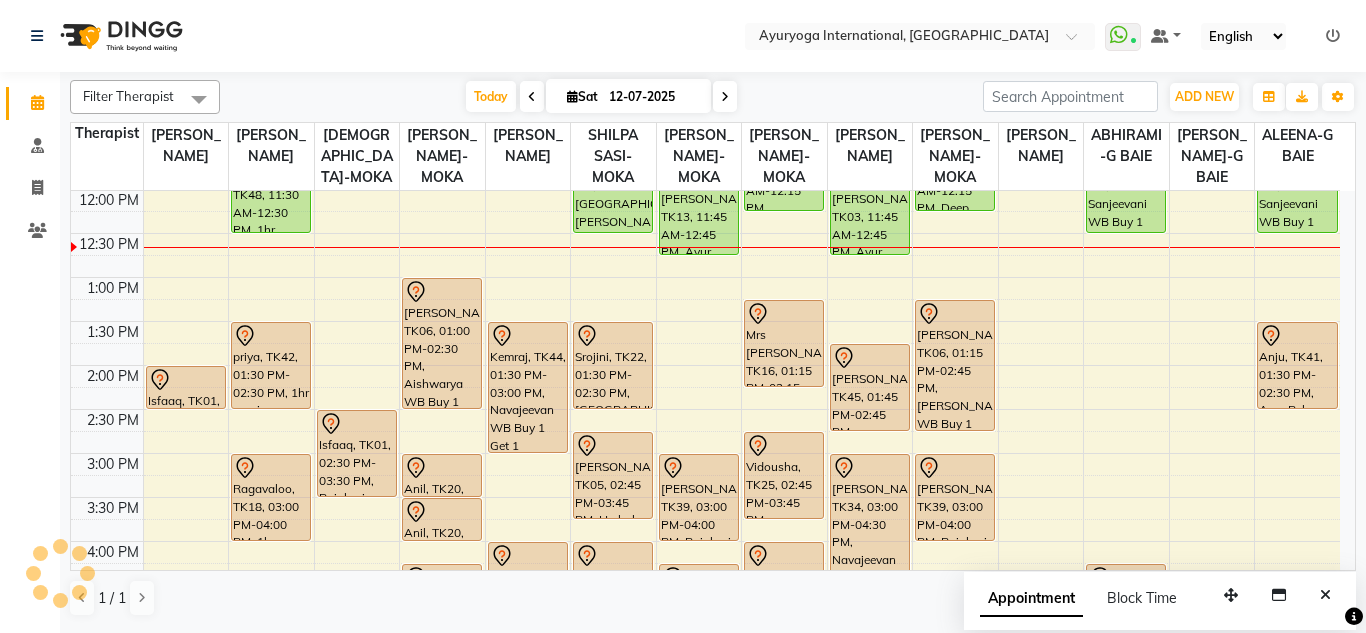 drag, startPoint x: 656, startPoint y: 2, endPoint x: 688, endPoint y: 54, distance: 61.05735 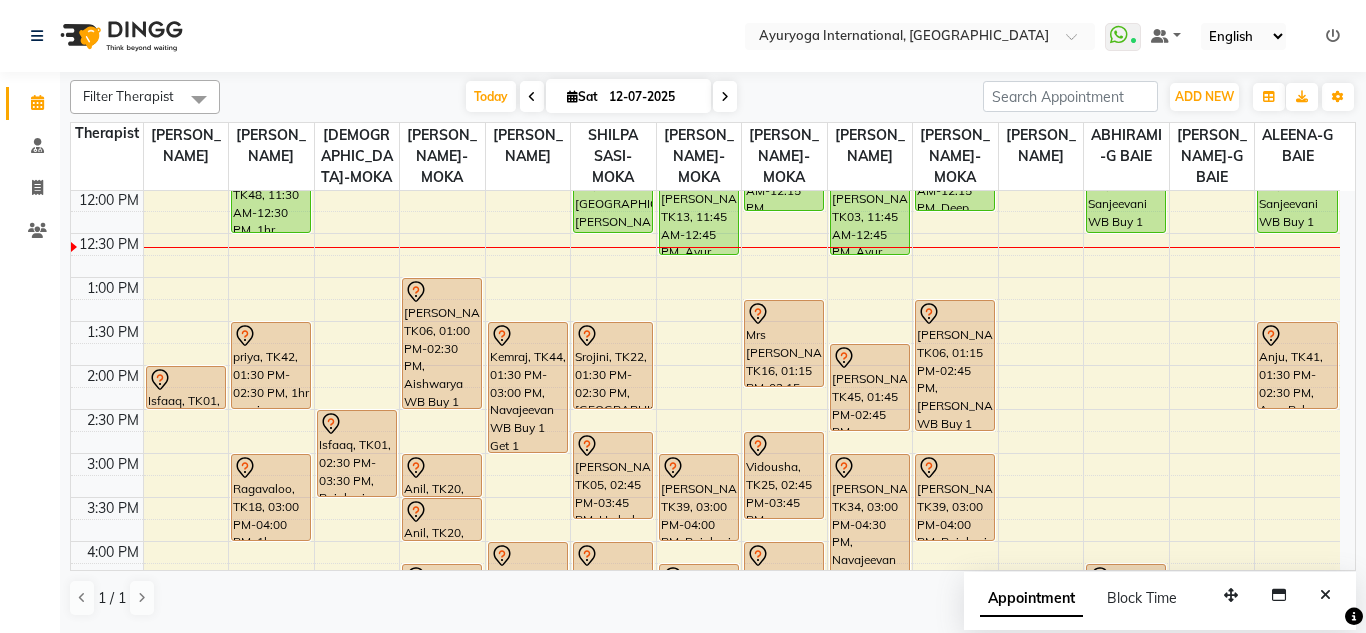 click on "Select Location × Ayuryoga International, Mount Ory Rd  WhatsApp Status  ✕ Status:  Connected Most Recent Message: 12-07-2025     11:32 AM Recent Service Activity: 12-07-2025     11:35 AM Default Panel My Panel English ENGLISH Español العربية मराठी हिंदी ગુજરાતી தமிழ் 中文 Notifications nothing to show" 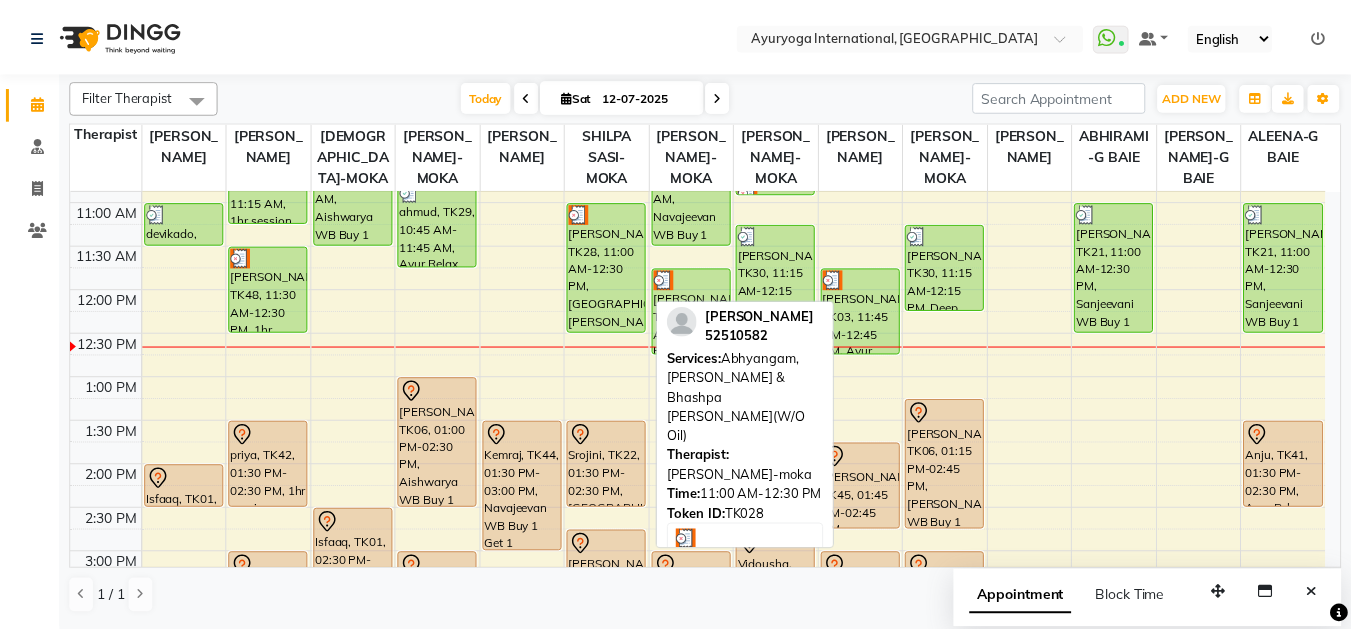 scroll, scrollTop: 141, scrollLeft: 0, axis: vertical 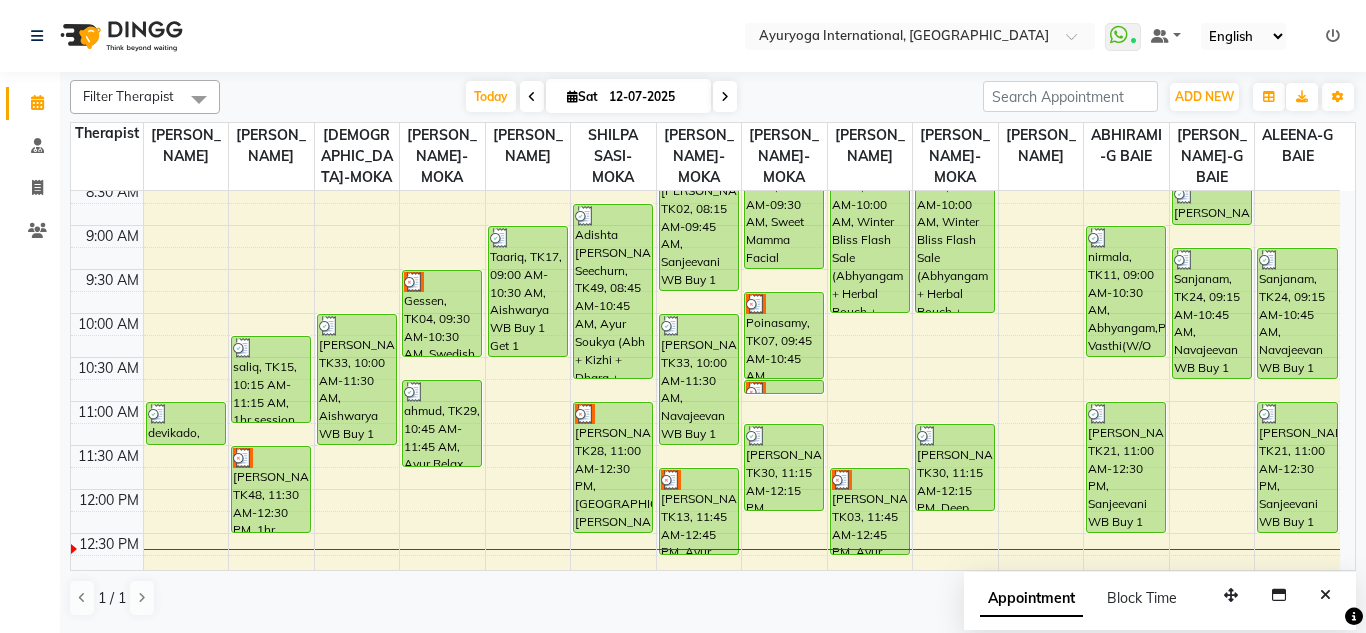 click on "Select Location × Ayuryoga International, Mount Ory Rd  WhatsApp Status  ✕ Status:  Connected Most Recent Message: 12-07-2025     11:32 AM Recent Service Activity: 12-07-2025     11:35 AM Default Panel My Panel English ENGLISH Español العربية मराठी हिंदी ગુજરાતી தமிழ் 中文 Notifications nothing to show" 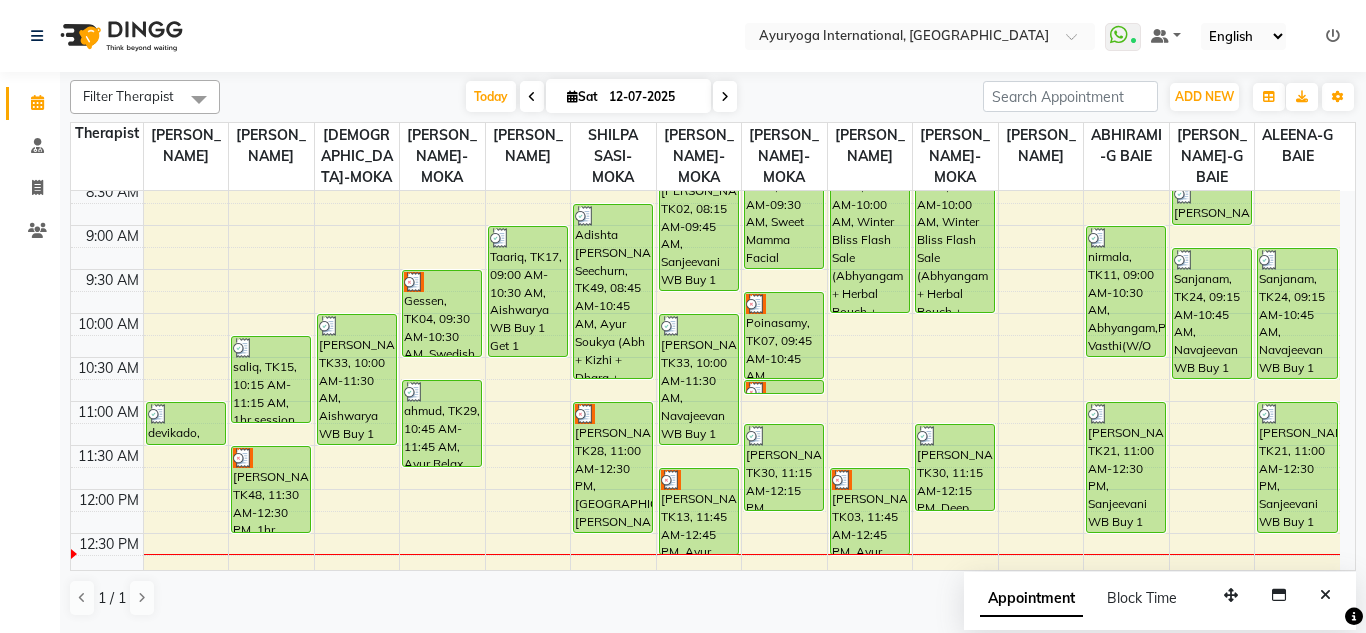 click on "Select Location × Ayuryoga International, Mount Ory Rd  WhatsApp Status  ✕ Status:  Connected Most Recent Message: 12-07-2025     11:32 AM Recent Service Activity: 12-07-2025     11:35 AM Default Panel My Panel English ENGLISH Español العربية मराठी हिंदी ગુજરાતી தமிழ் 中文 Notifications nothing to show" 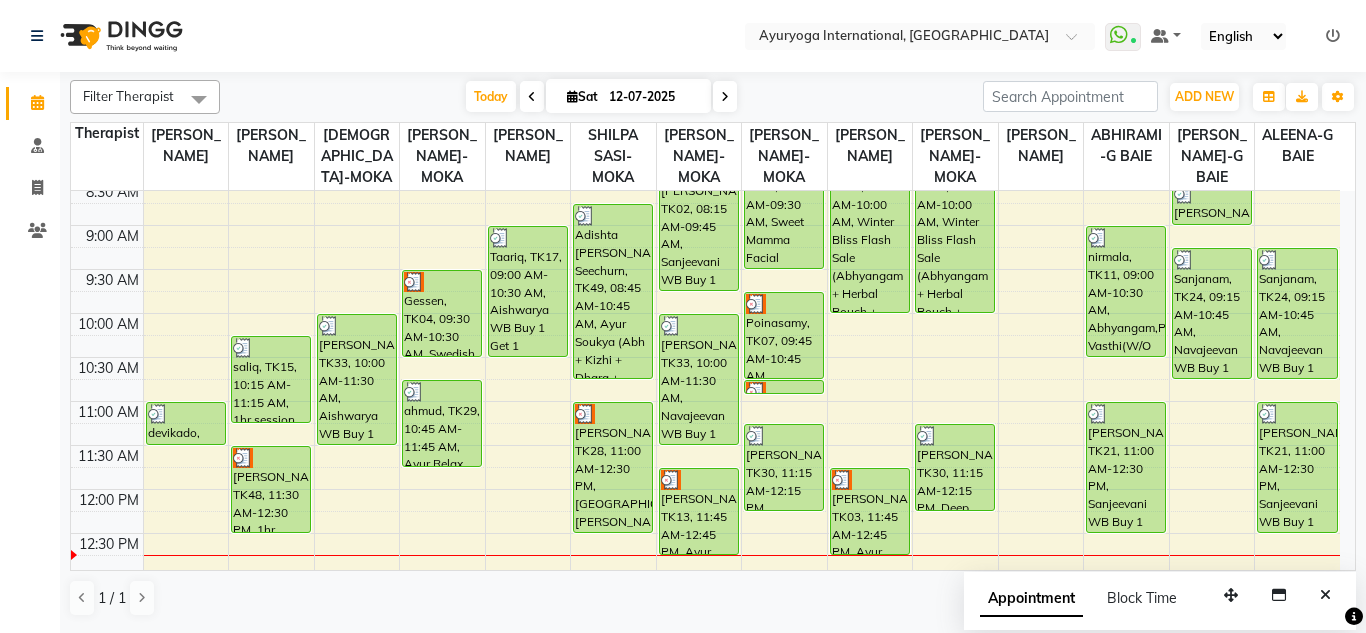 click on "Select Location × Ayuryoga International, Mount Ory Rd  WhatsApp Status  ✕ Status:  Connected Most Recent Message: 12-07-2025     11:32 AM Recent Service Activity: 12-07-2025     11:35 AM Default Panel My Panel English ENGLISH Español العربية मराठी हिंदी ગુજરાતી தமிழ் 中文 Notifications nothing to show" 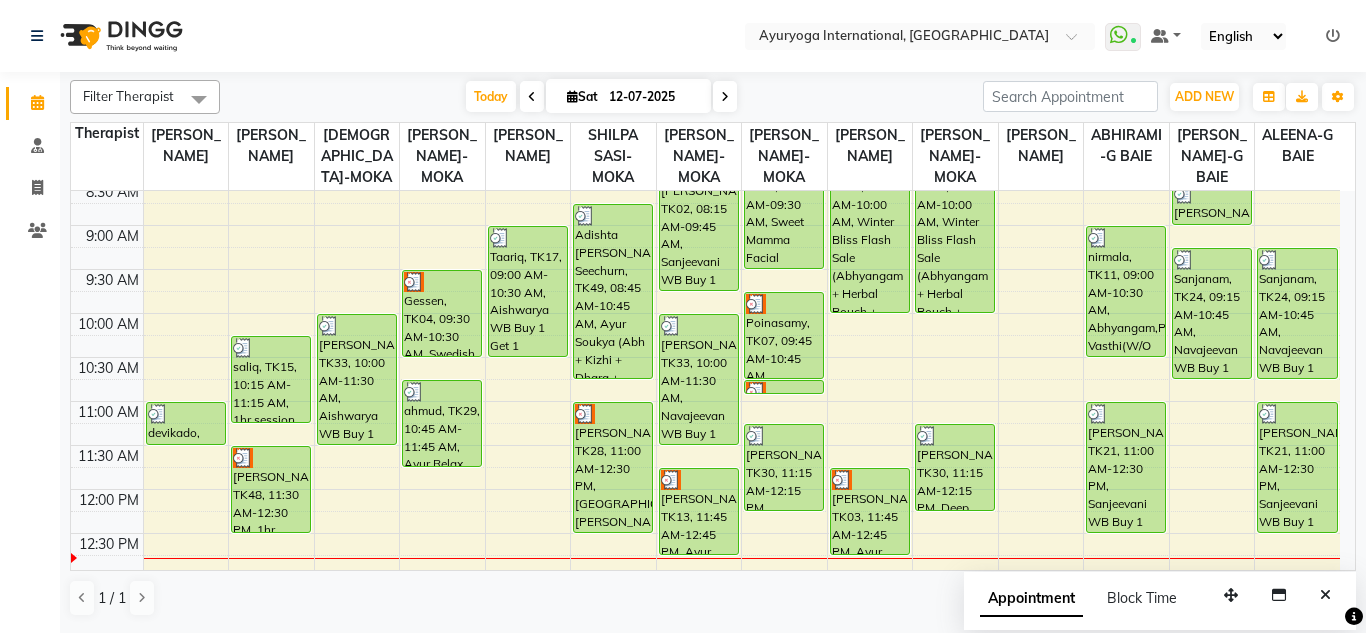 click on "[DATE]  [DATE]" at bounding box center [601, 97] 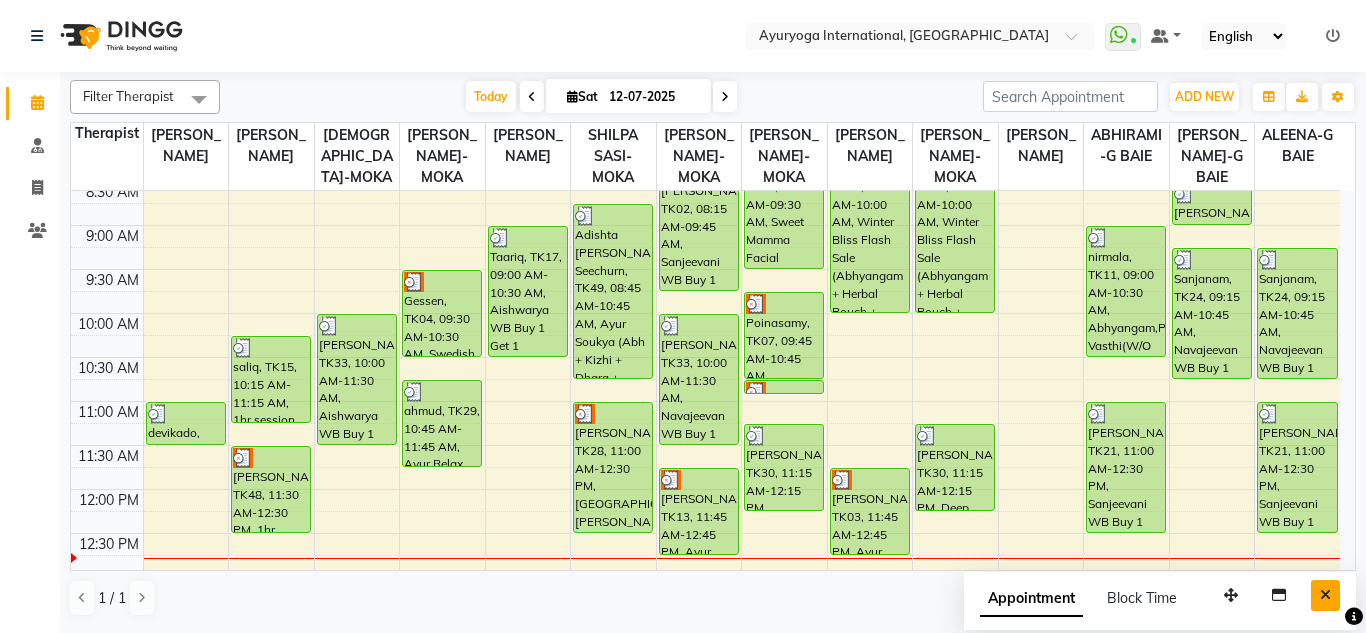 click at bounding box center (1325, 595) 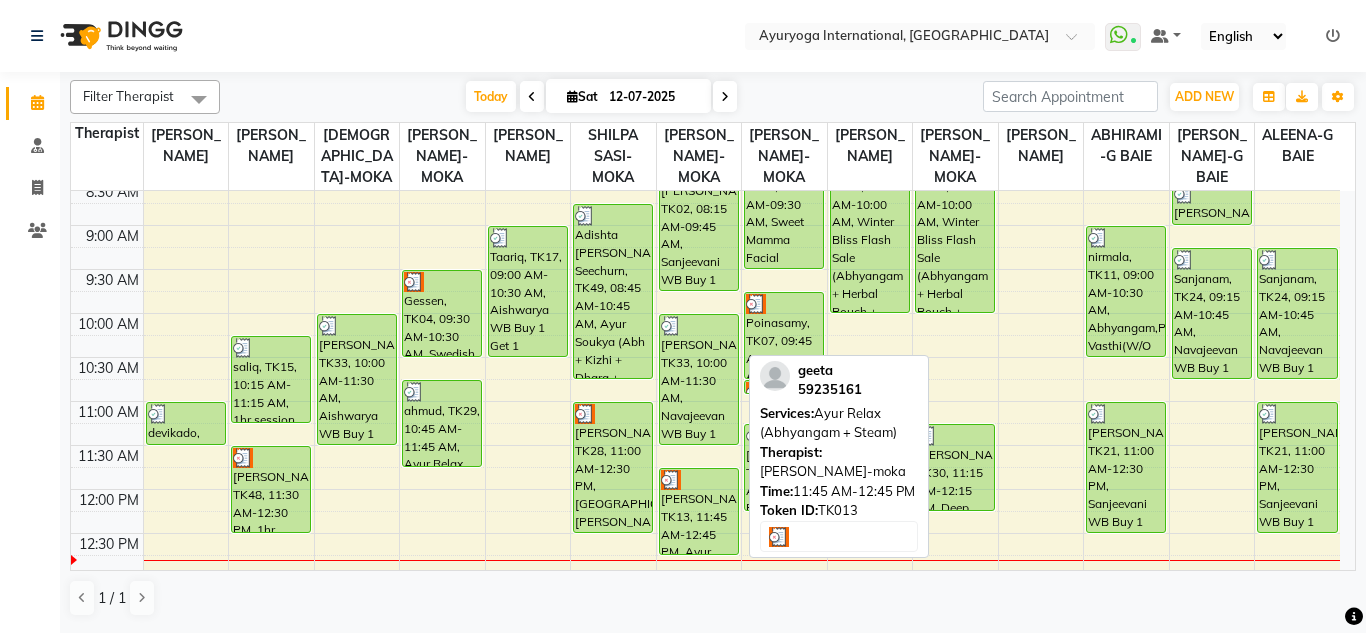 click on "[PERSON_NAME], TK13, 11:45 AM-12:45 PM, Ayur Relax (Abhyangam + Steam)" at bounding box center [699, 511] 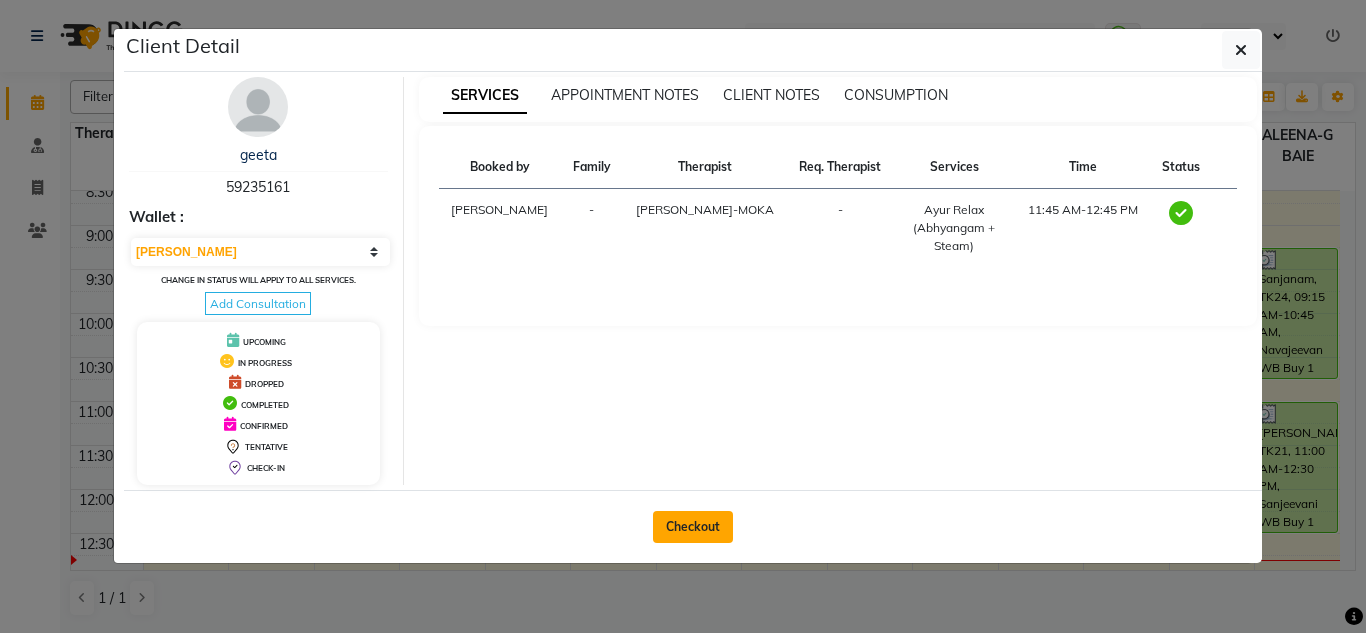 click on "Checkout" 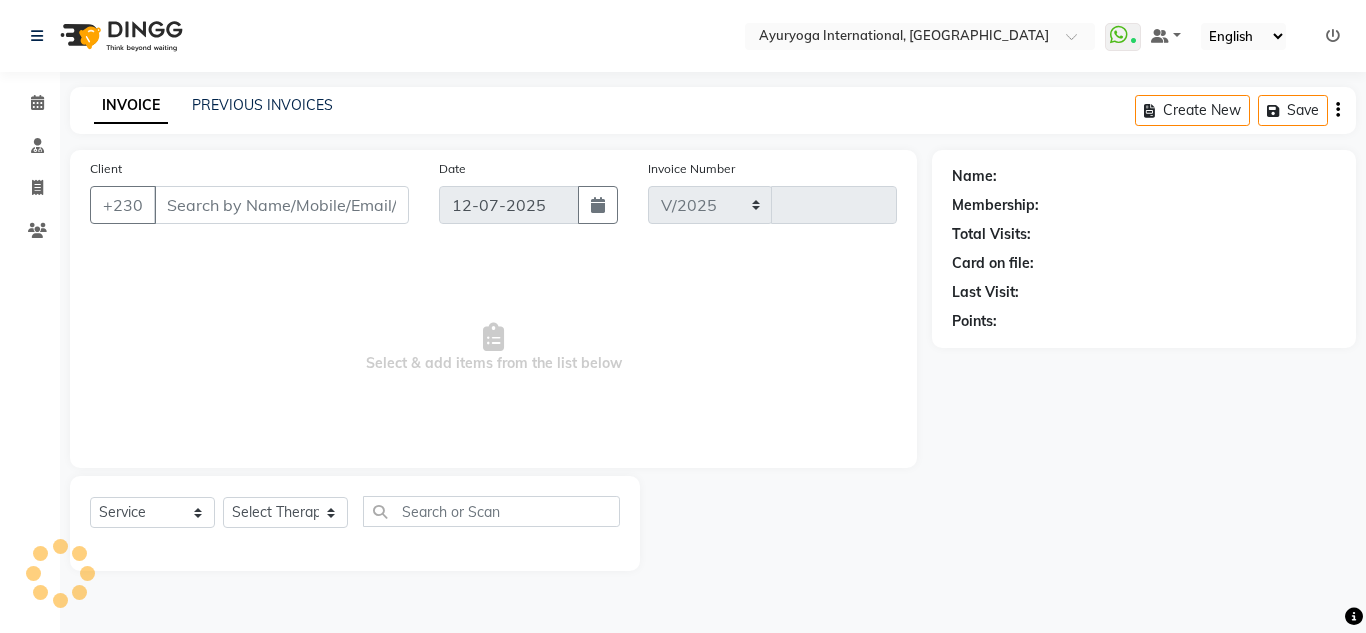 select on "730" 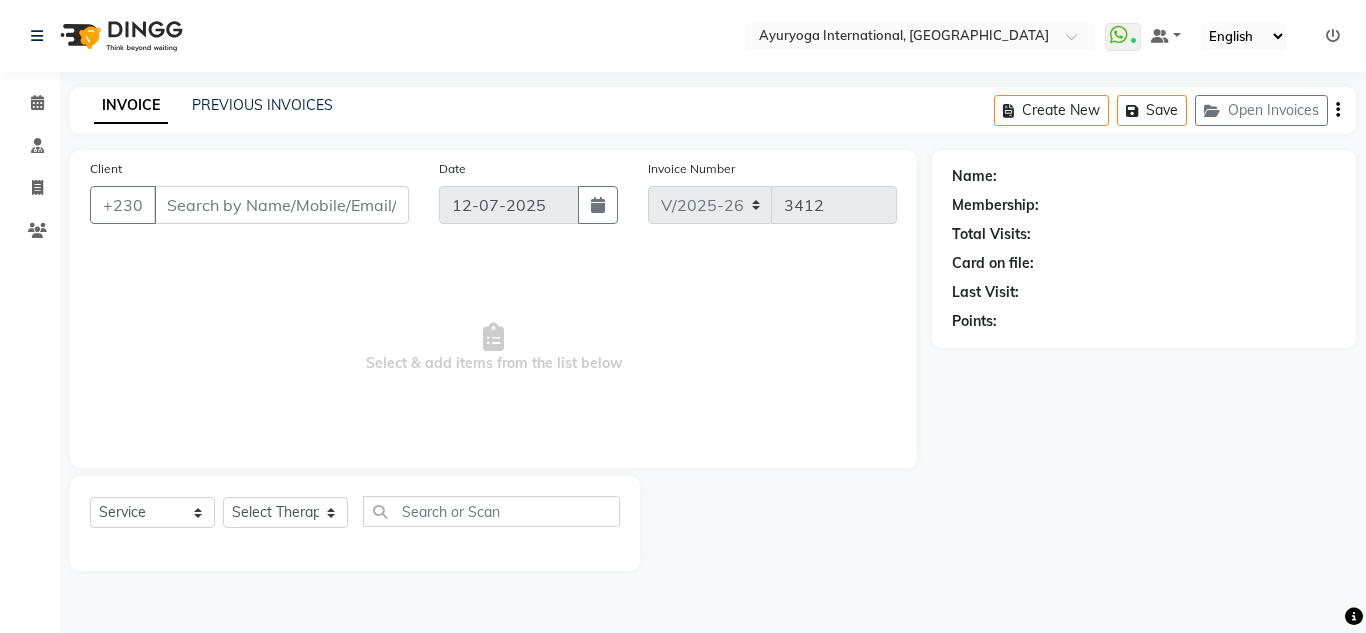 type on "59235161" 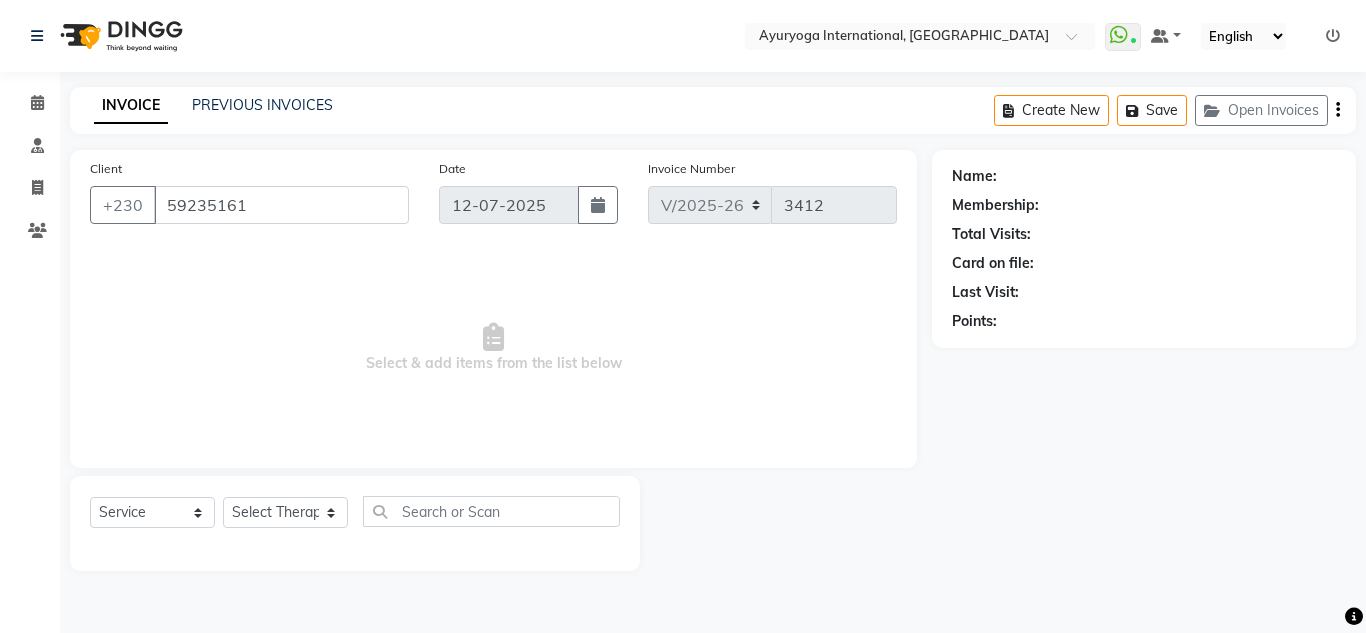 select on "36055" 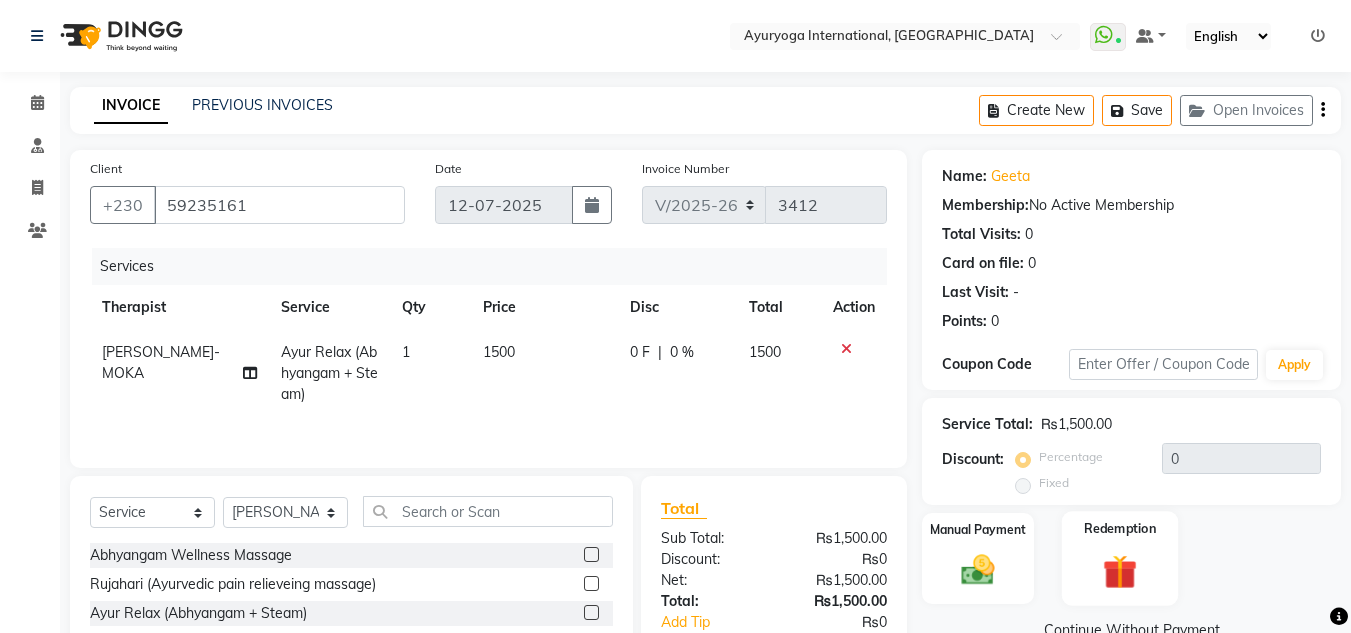 scroll, scrollTop: 168, scrollLeft: 0, axis: vertical 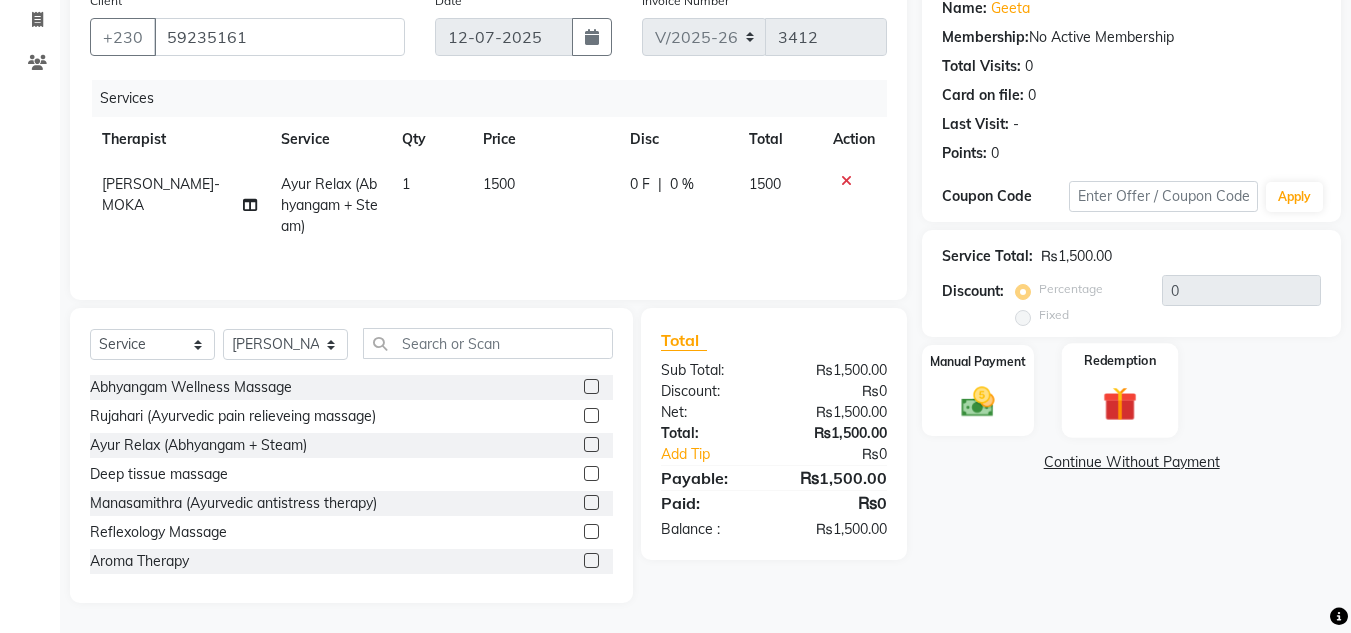 click 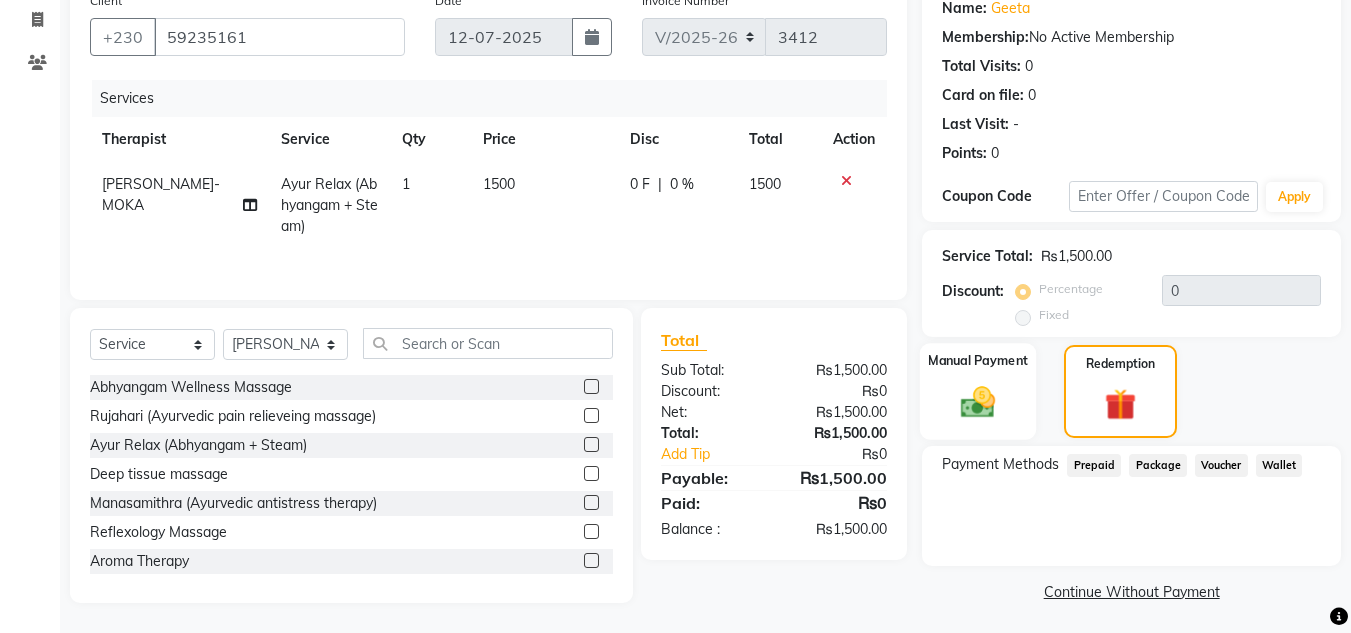 click 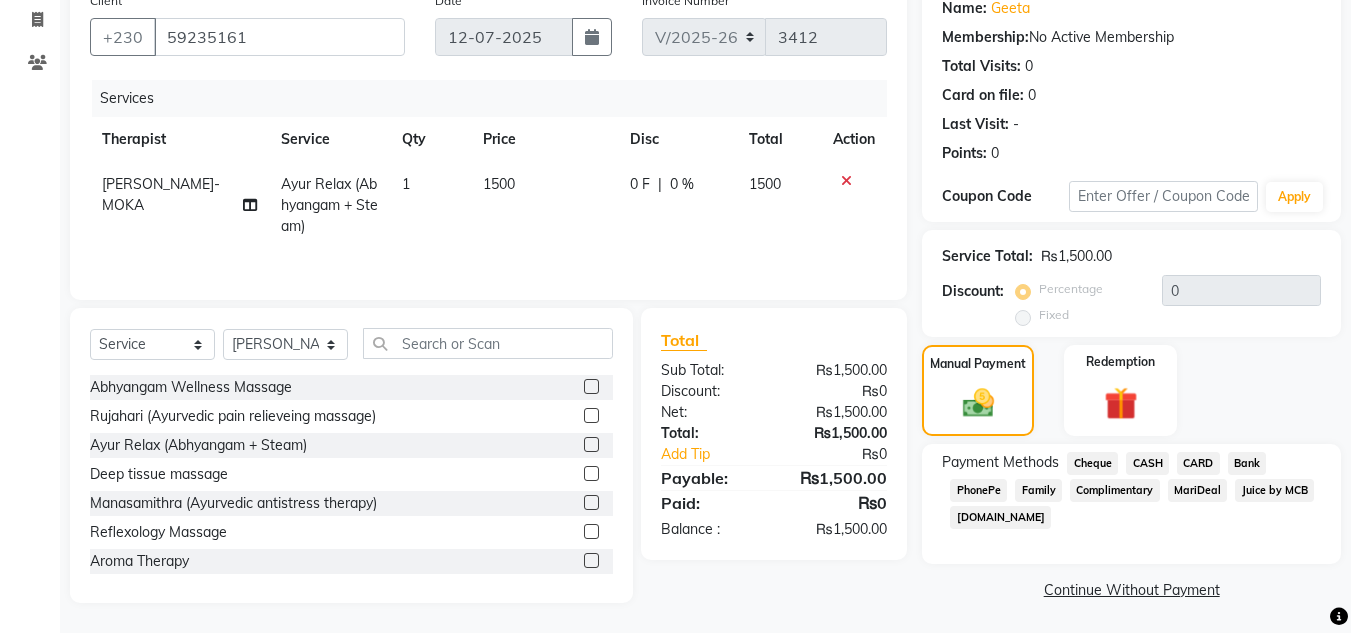 click on "CASH" 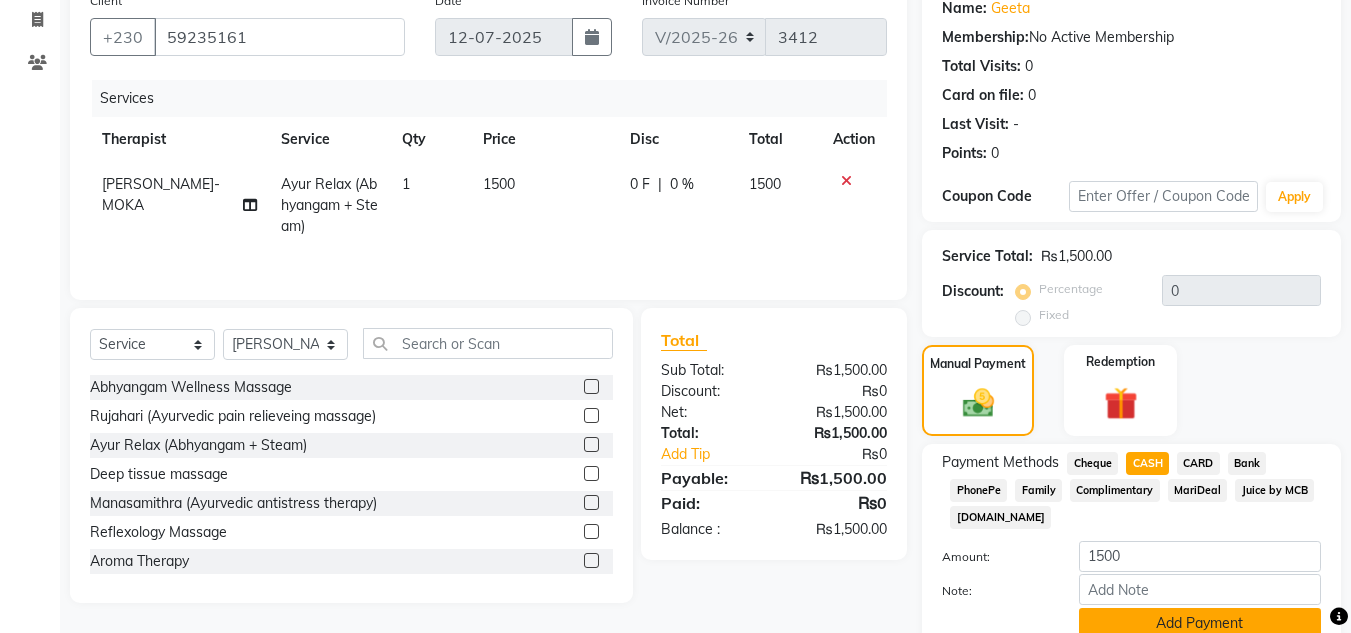 click on "Add Payment" 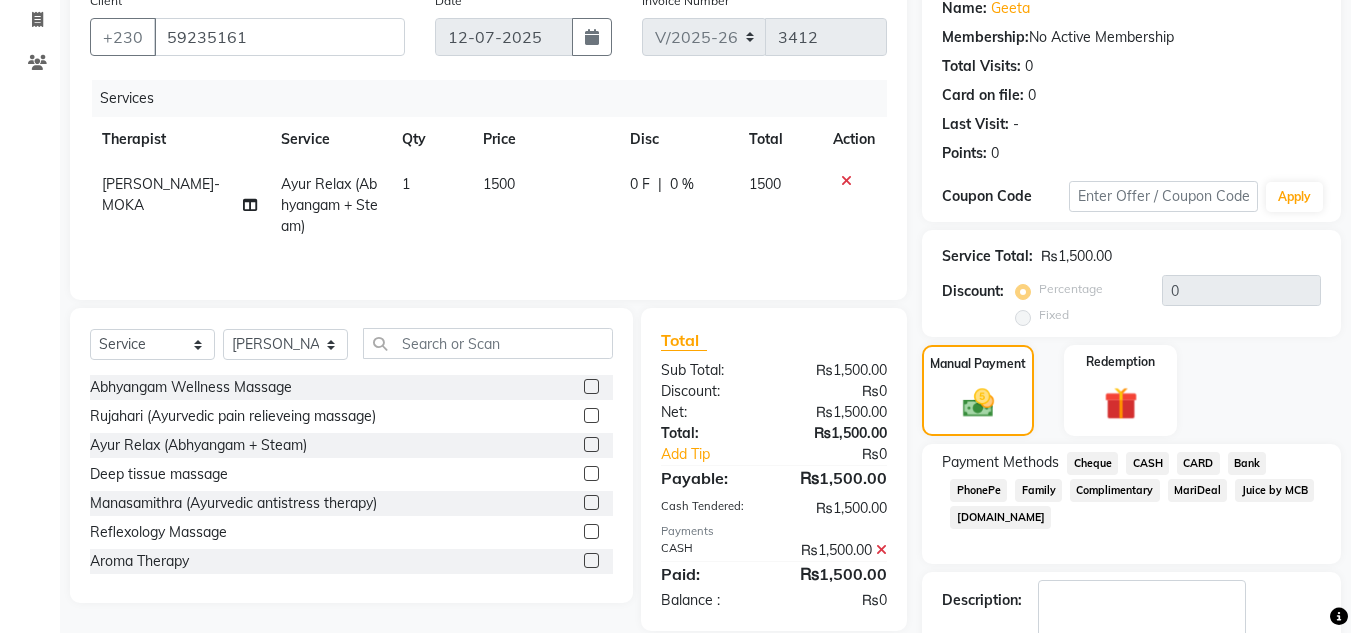 scroll, scrollTop: 283, scrollLeft: 0, axis: vertical 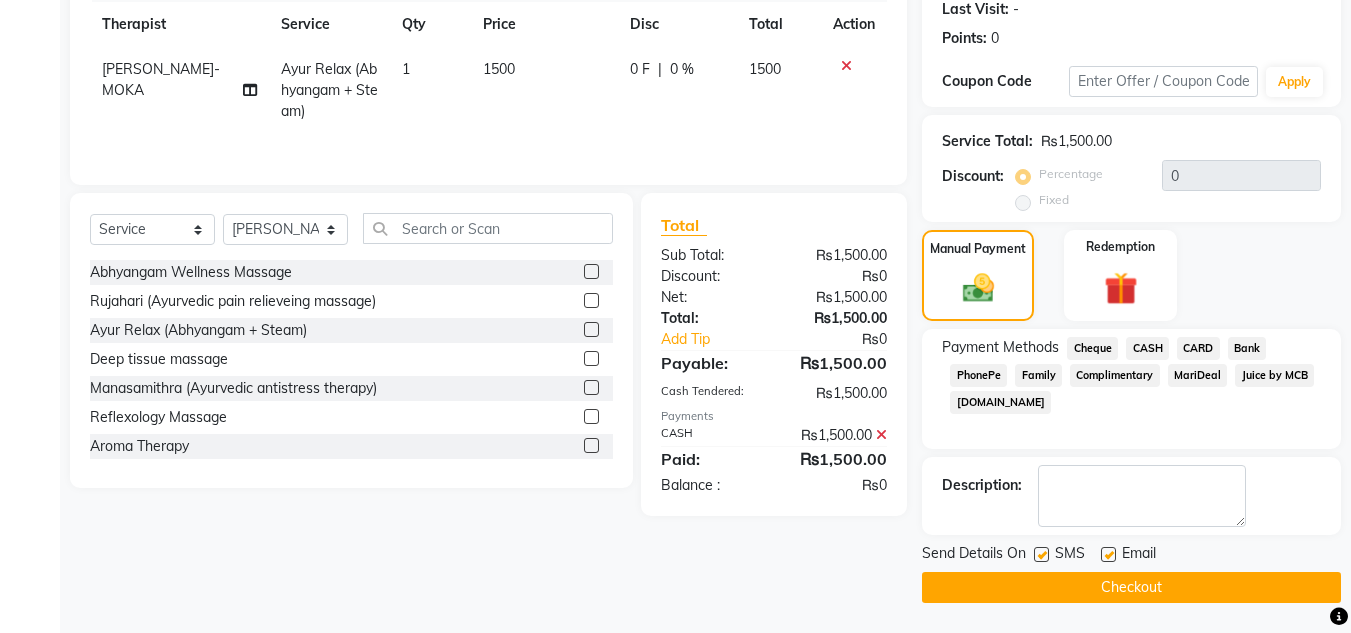 click on "Checkout" 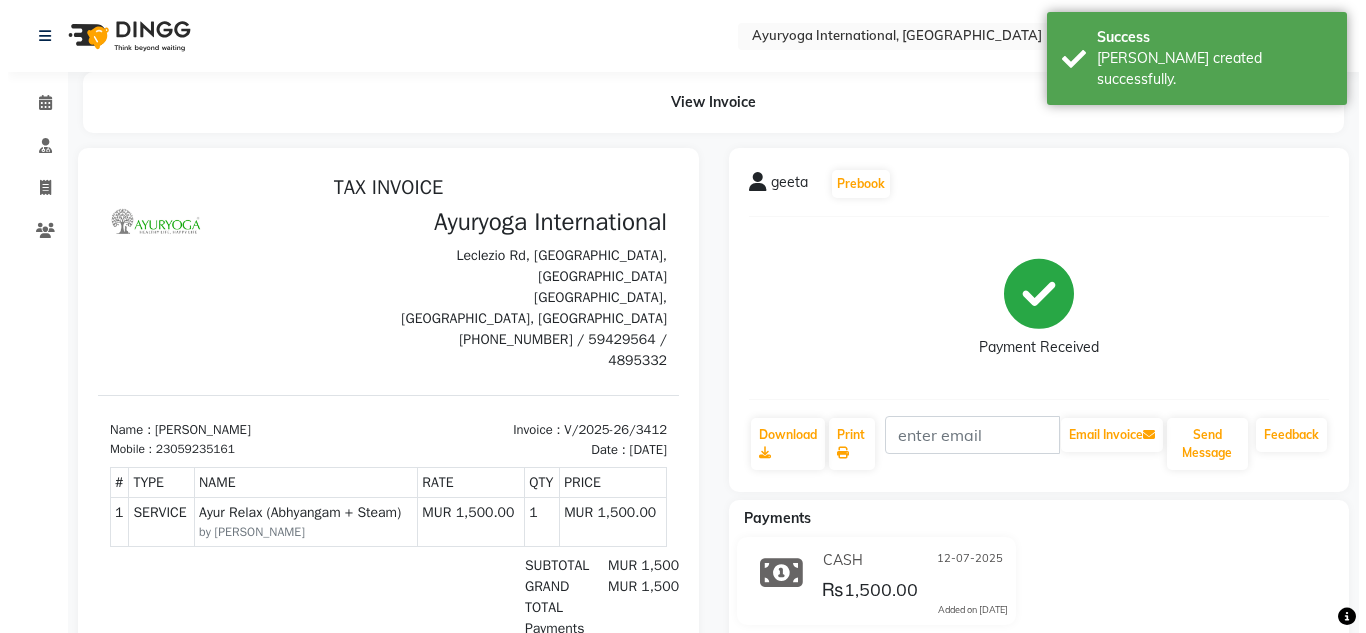 scroll, scrollTop: 0, scrollLeft: 0, axis: both 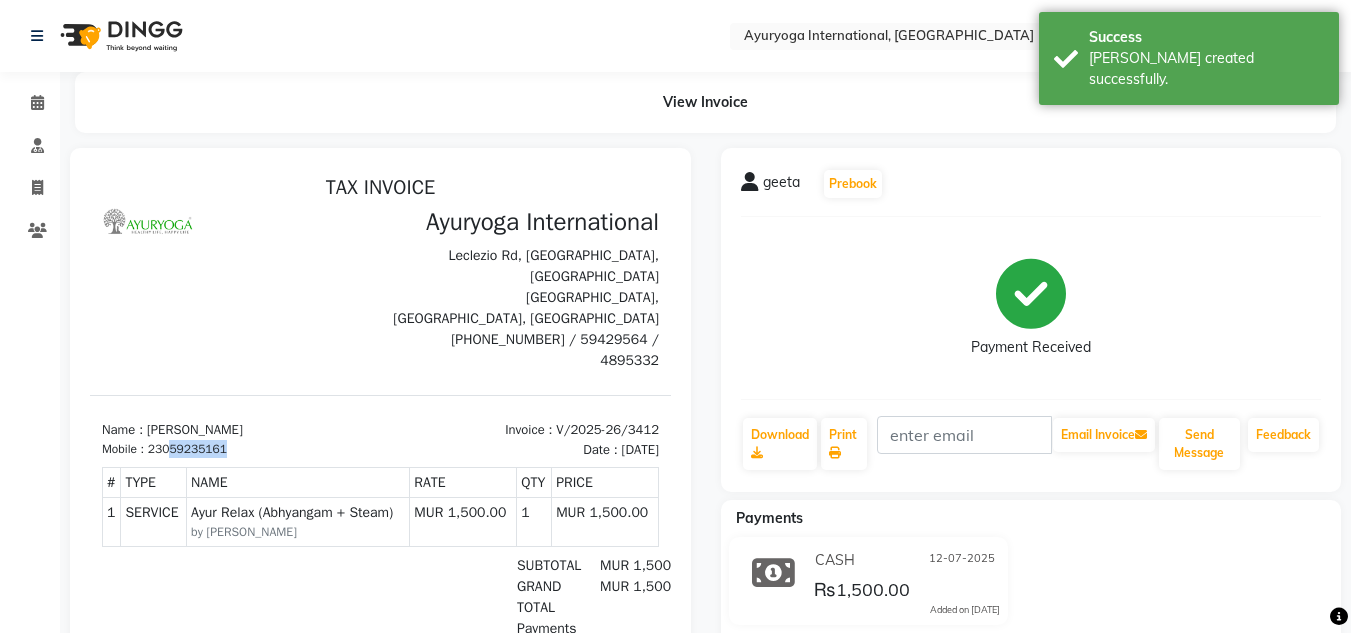 drag, startPoint x: 235, startPoint y: 426, endPoint x: 172, endPoint y: 435, distance: 63.63961 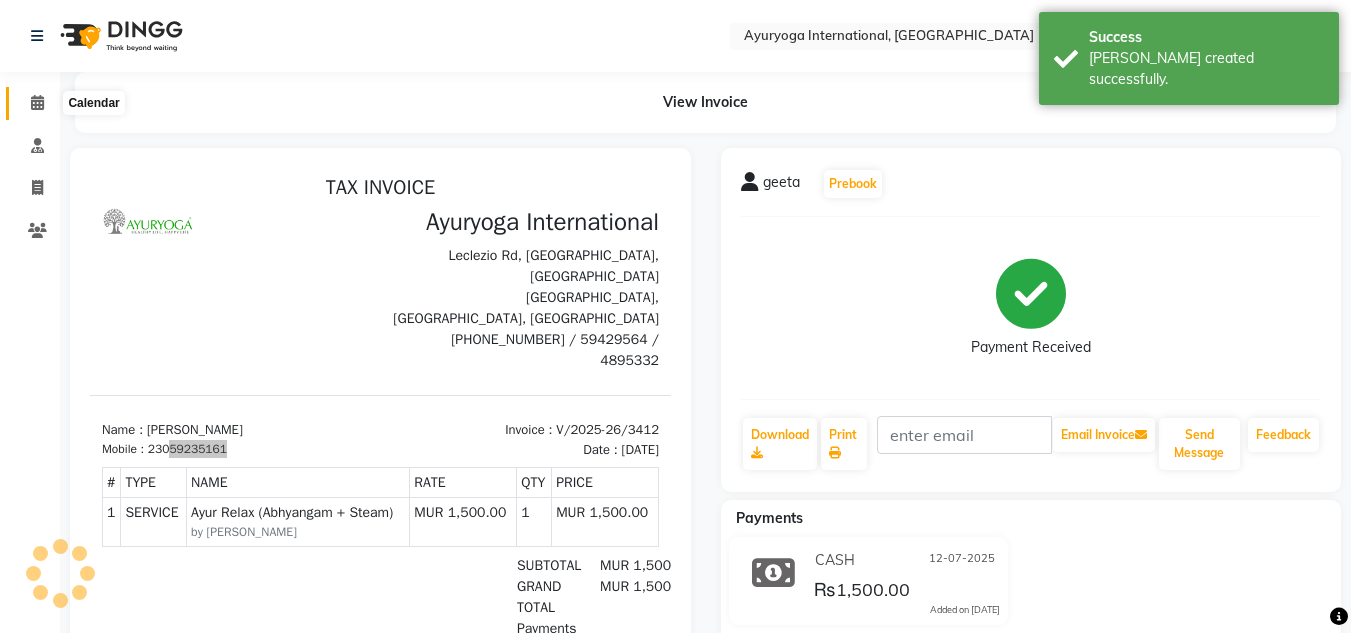 click 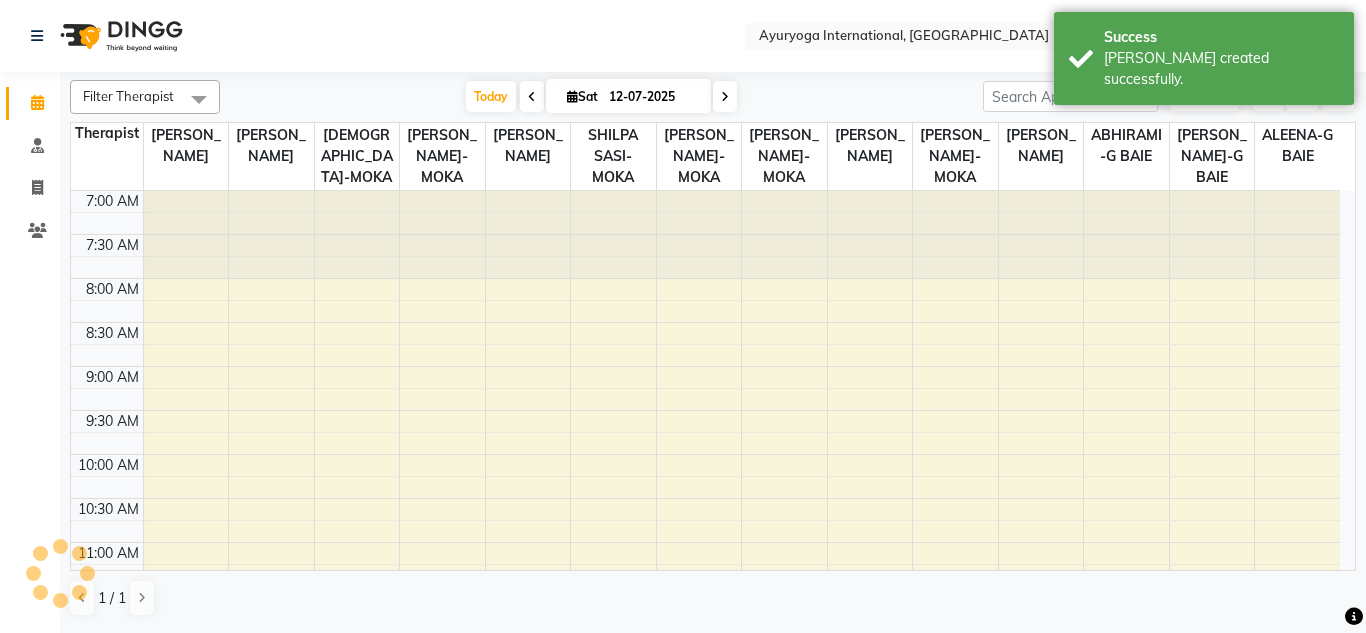 scroll, scrollTop: 0, scrollLeft: 0, axis: both 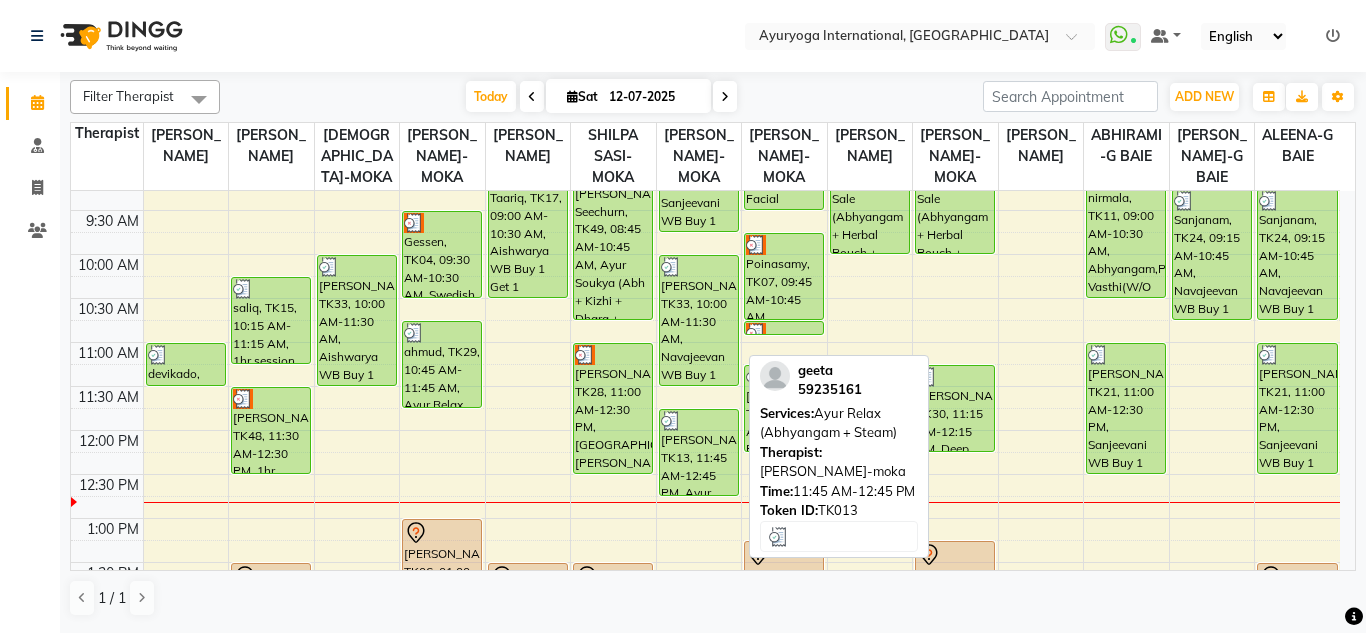 click on "[PERSON_NAME], TK13, 11:45 AM-12:45 PM, Ayur Relax (Abhyangam + Steam)" at bounding box center [699, 452] 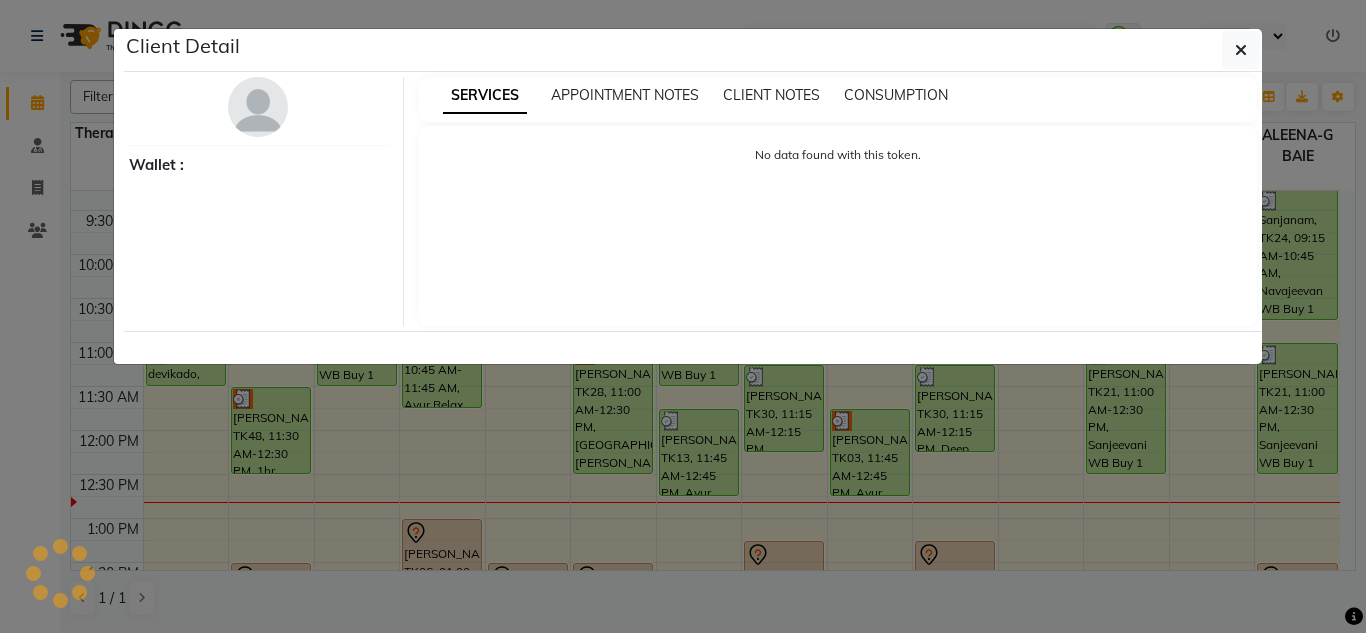 select on "3" 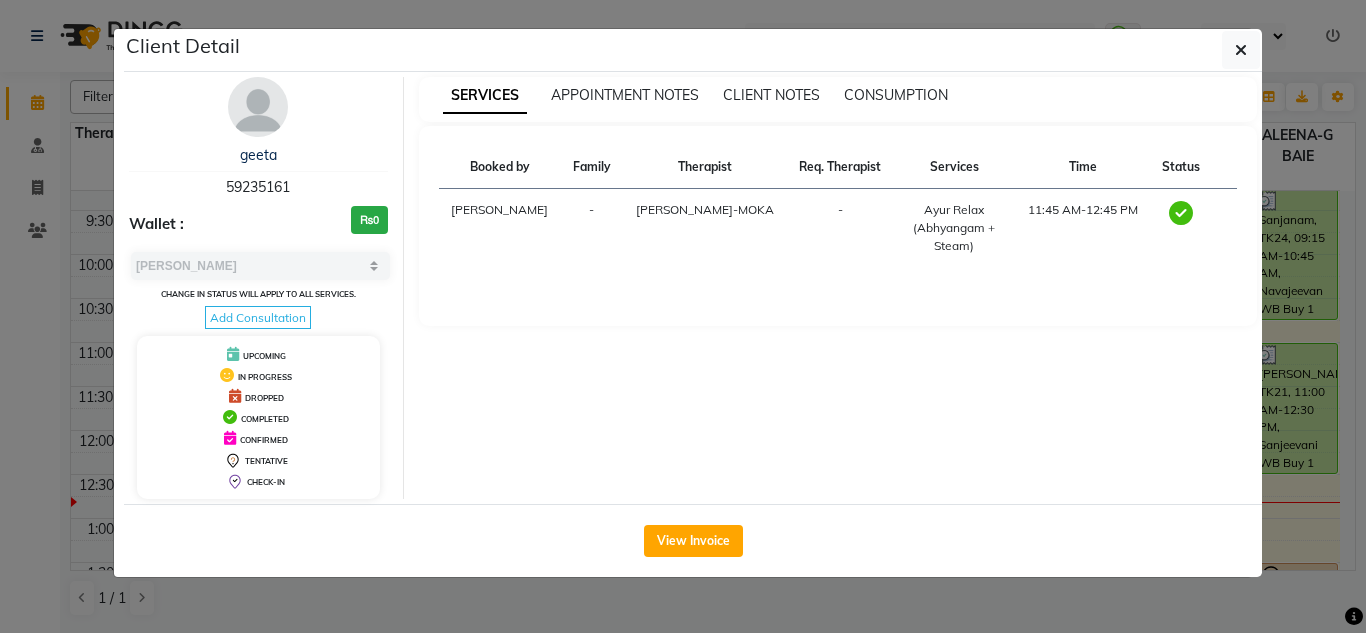 drag, startPoint x: 291, startPoint y: 181, endPoint x: 226, endPoint y: 191, distance: 65.76473 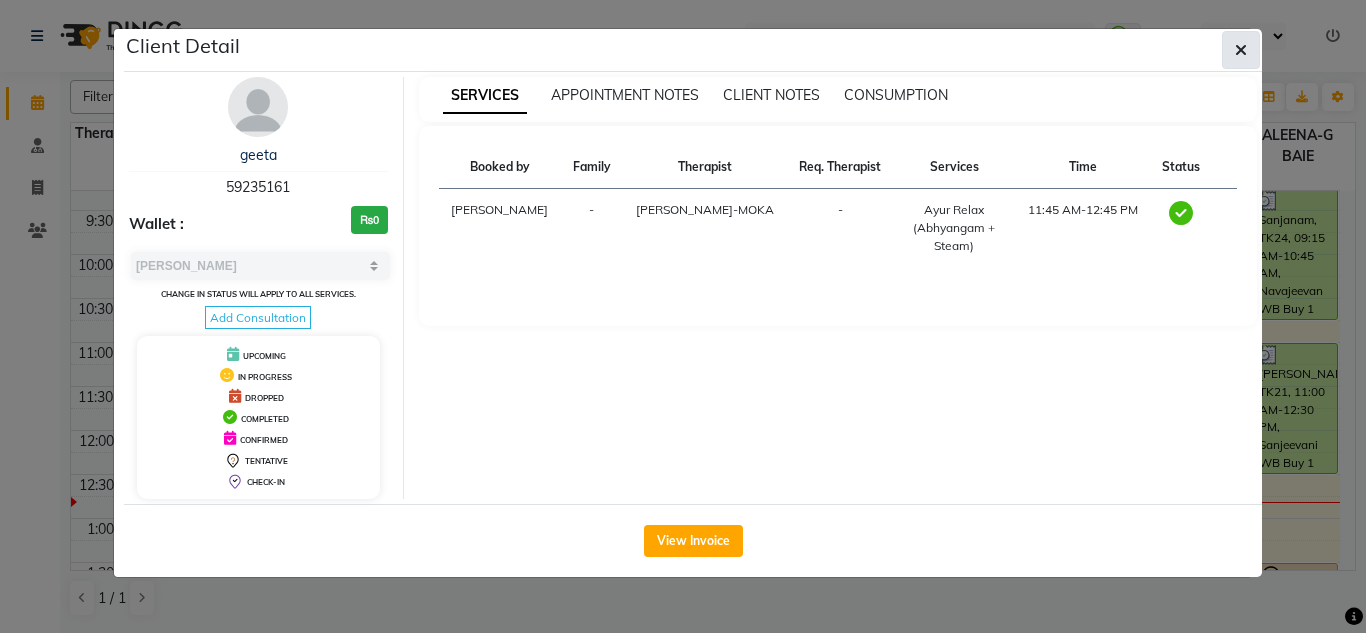 click 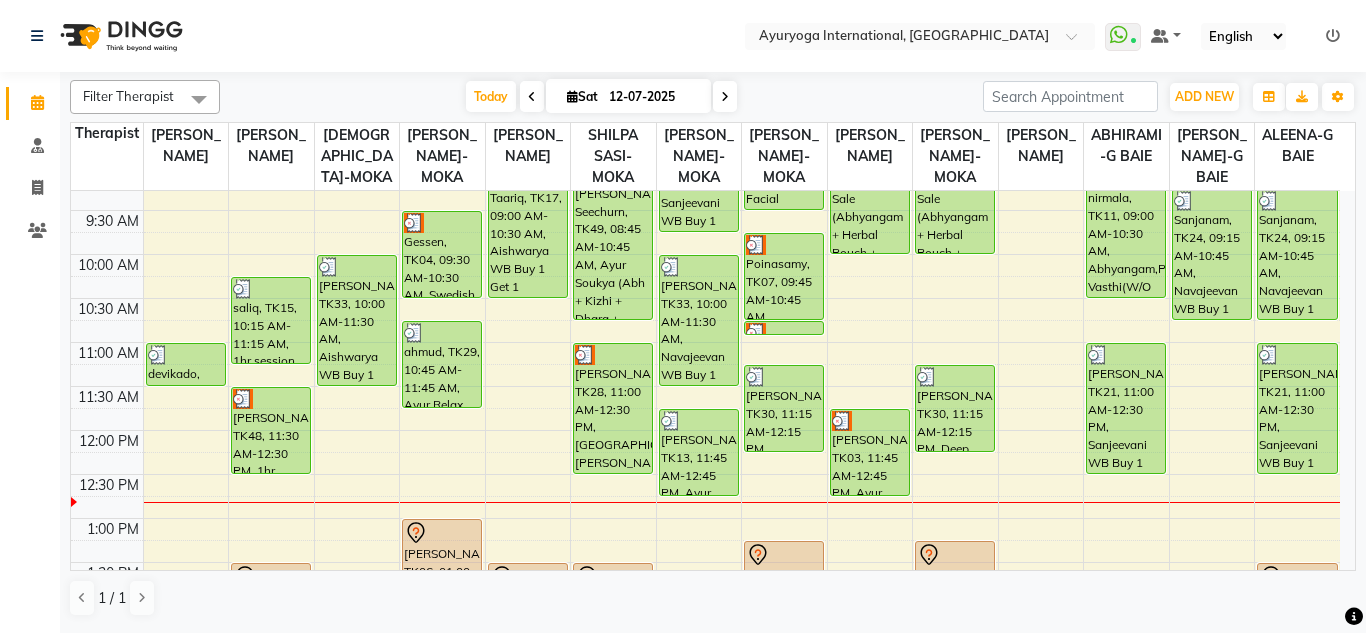 click on "12-07-2025" at bounding box center (653, 97) 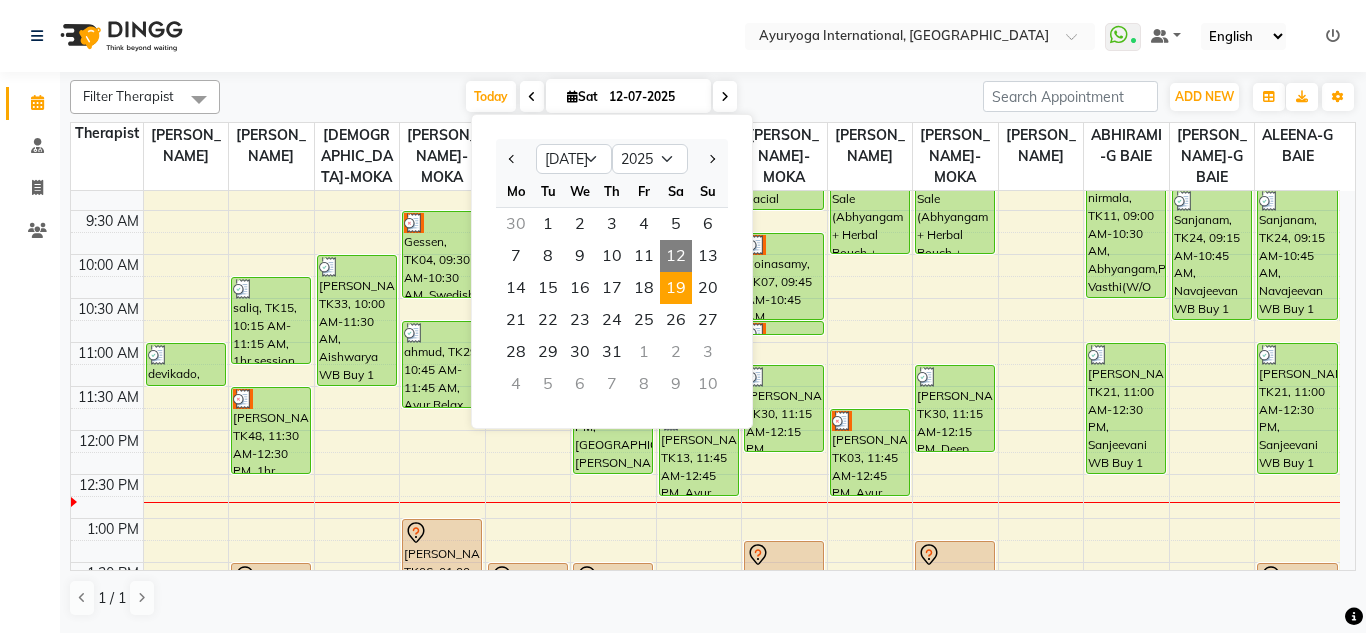 click on "19" at bounding box center (676, 288) 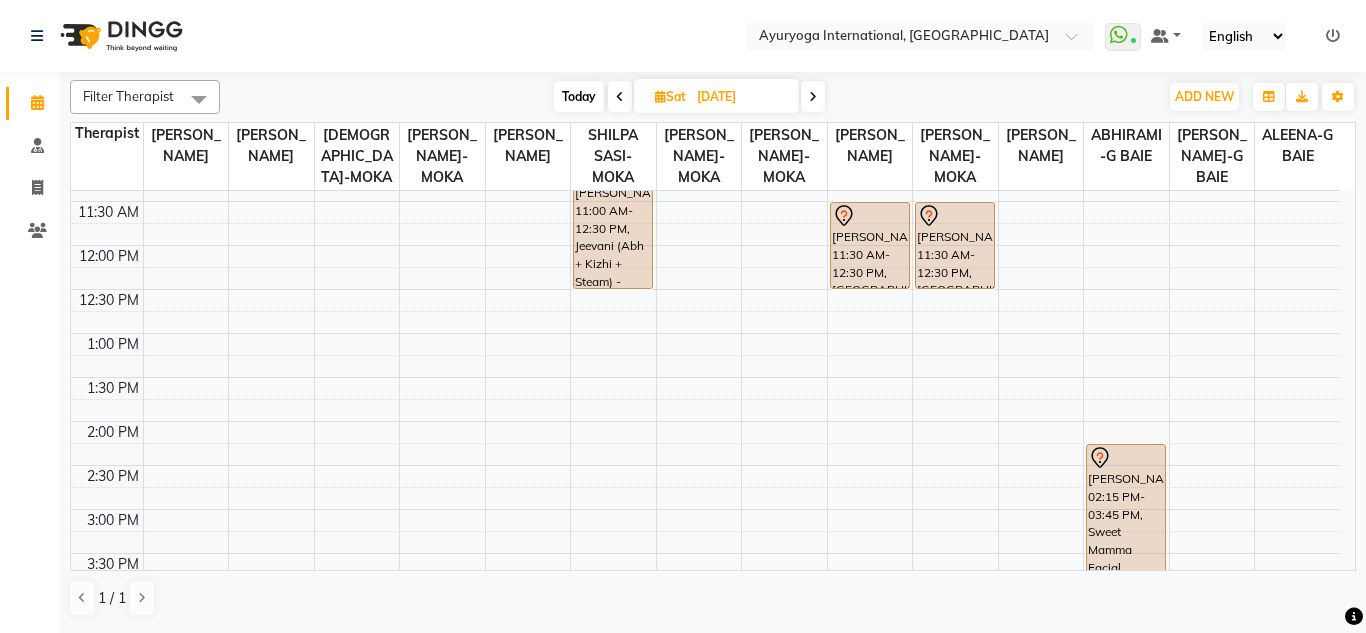 scroll, scrollTop: 341, scrollLeft: 0, axis: vertical 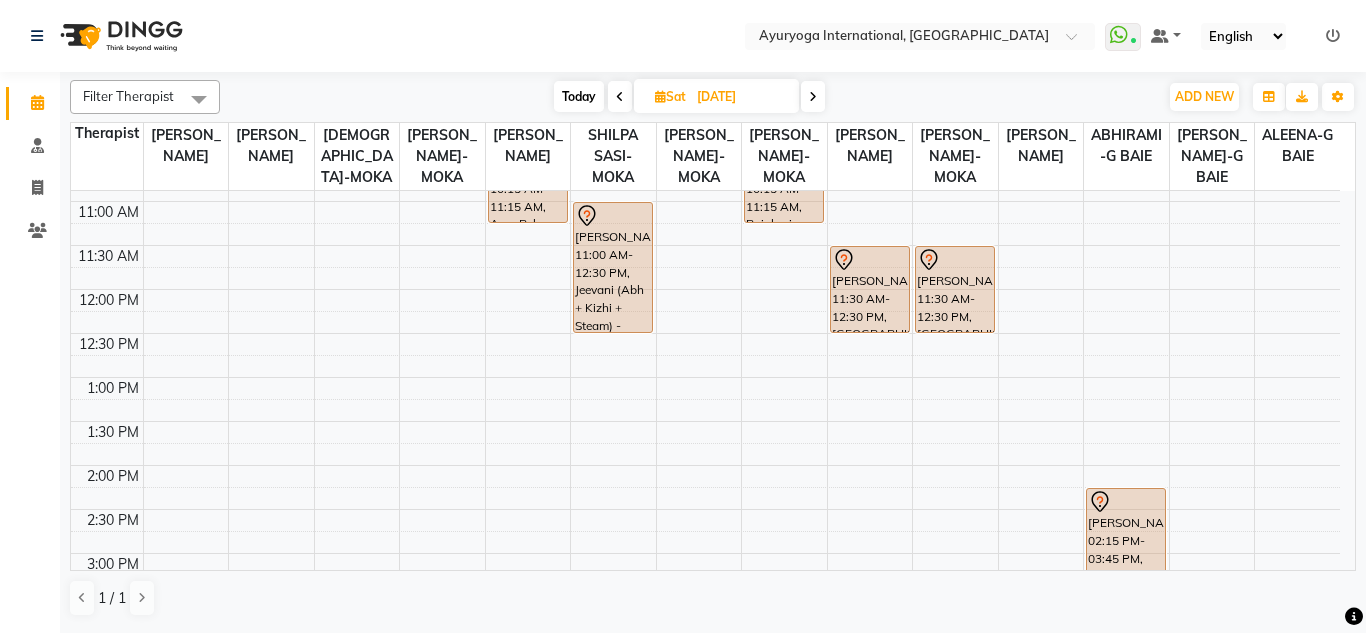click on "7:00 AM 7:30 AM 8:00 AM 8:30 AM 9:00 AM 9:30 AM 10:00 AM 10:30 AM 11:00 AM 11:30 AM 12:00 PM 12:30 PM 1:00 PM 1:30 PM 2:00 PM 2:30 PM 3:00 PM 3:30 PM 4:00 PM 4:30 PM 5:00 PM 5:30 PM 6:00 PM 6:30 PM 7:00 PM 7:30 PM 8:00 PM 8:30 PM             romain, 08:00 AM-09:00 AM, Abhyangam+Bhashpa sweda(Without Oil)             romain, 09:00 AM-09:01 AM, Snehapanam             Chimajee Magun, 10:15 AM-11:15 AM, Ayur Relax (Abhyangam + Steam)             Sarita Sharma, 11:00 AM-12:30 PM, Jeevani (Abh + Kizhi + Steam) - Package             Chimajee Magun, 10:15 AM-11:15 AM, Rujahari (Ayurvedic pain relieveing massage)             Yovanna, 11:30 AM-12:30 PM, Panchagavya facial             Vidishi Bonomaully, 08:00 AM-09:30 AM, Jeevani (Abh + Kizhi + Steam) - Package             Yovanna, 11:30 AM-12:30 PM, Panchagavya facial             Vanshika Ramdany, 02:15 PM-03:45 PM, Sweet Mamma Facial             Suraj Boelel, 08:00 AM-08:30 AM, Sthanika Abhyangam + Podikizhi             Suraj Boelel, 08:30 AM-09:00 AM, Greeva Vasthi" at bounding box center [705, 465] 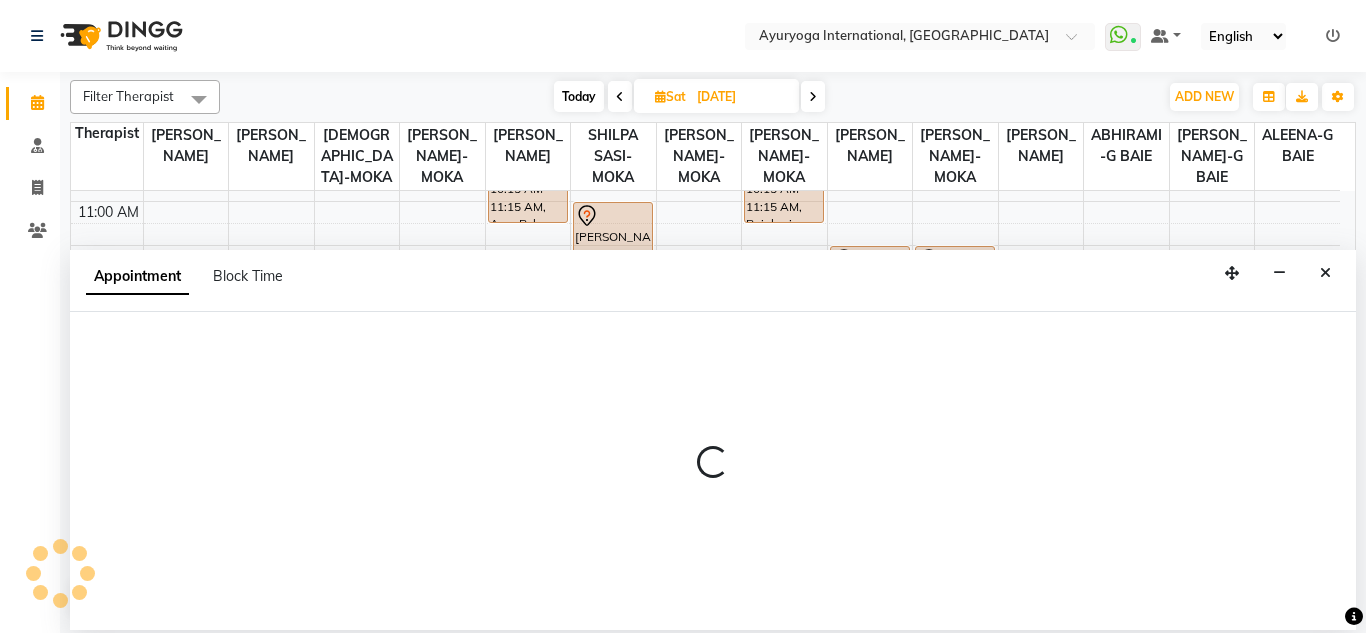 select on "36055" 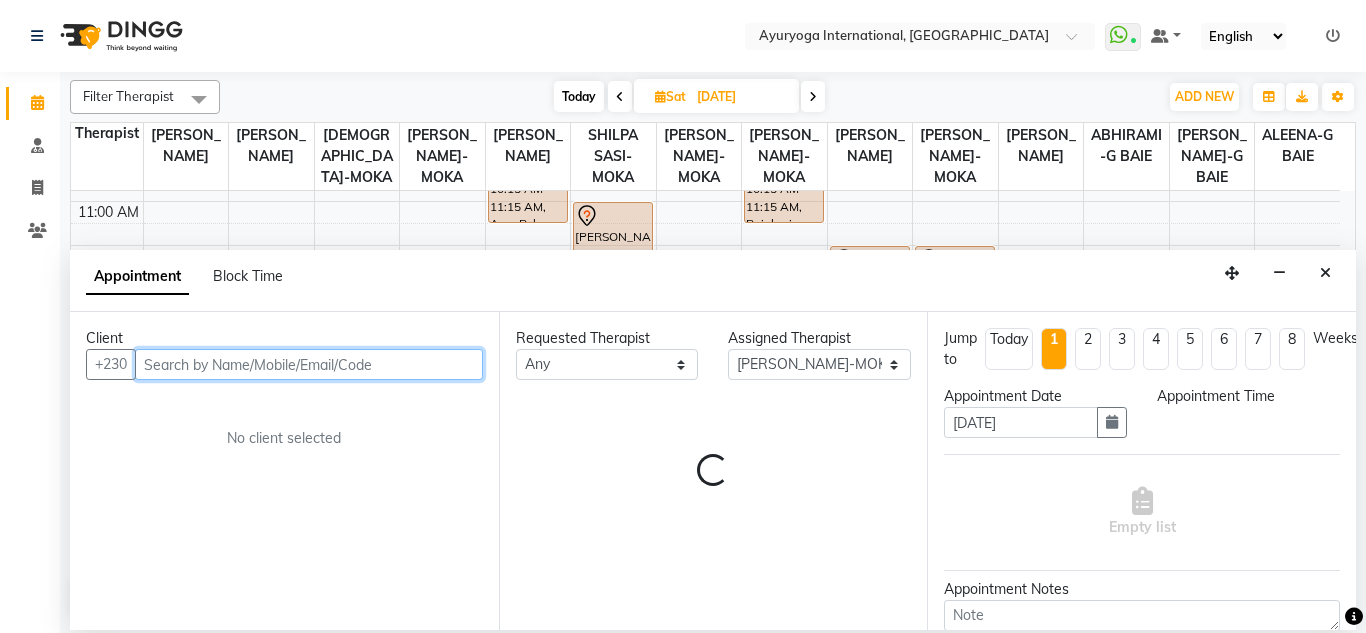 select on "705" 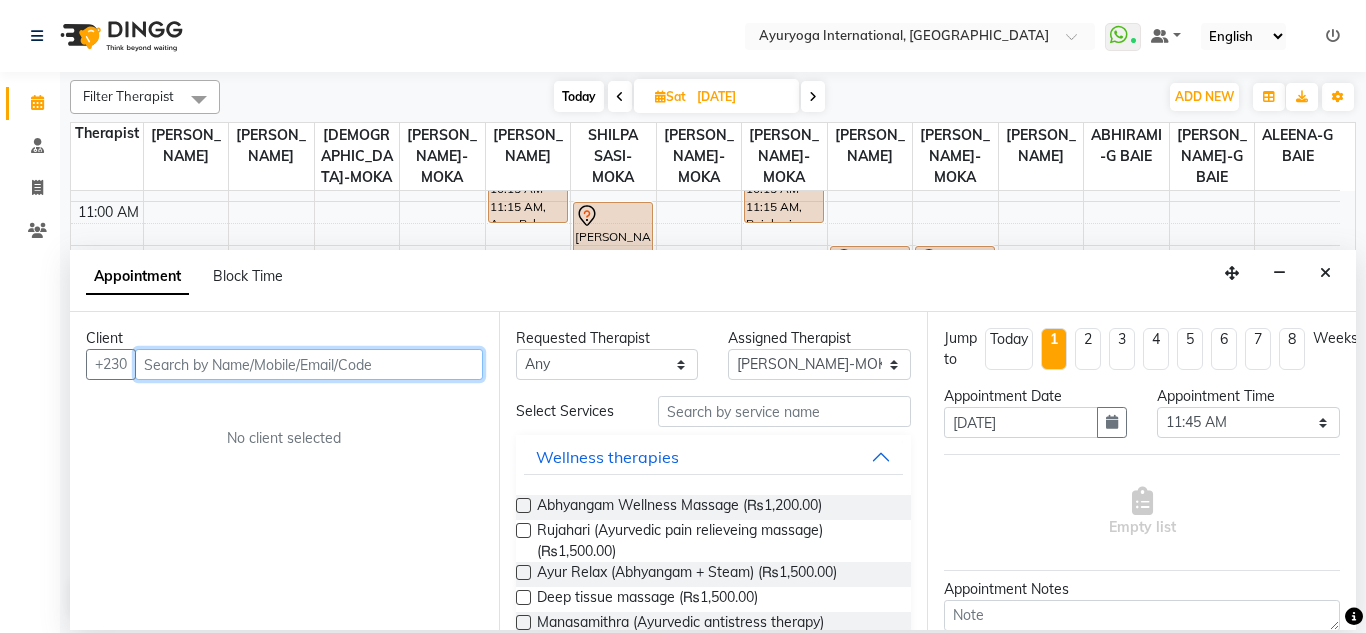 paste on "59235161" 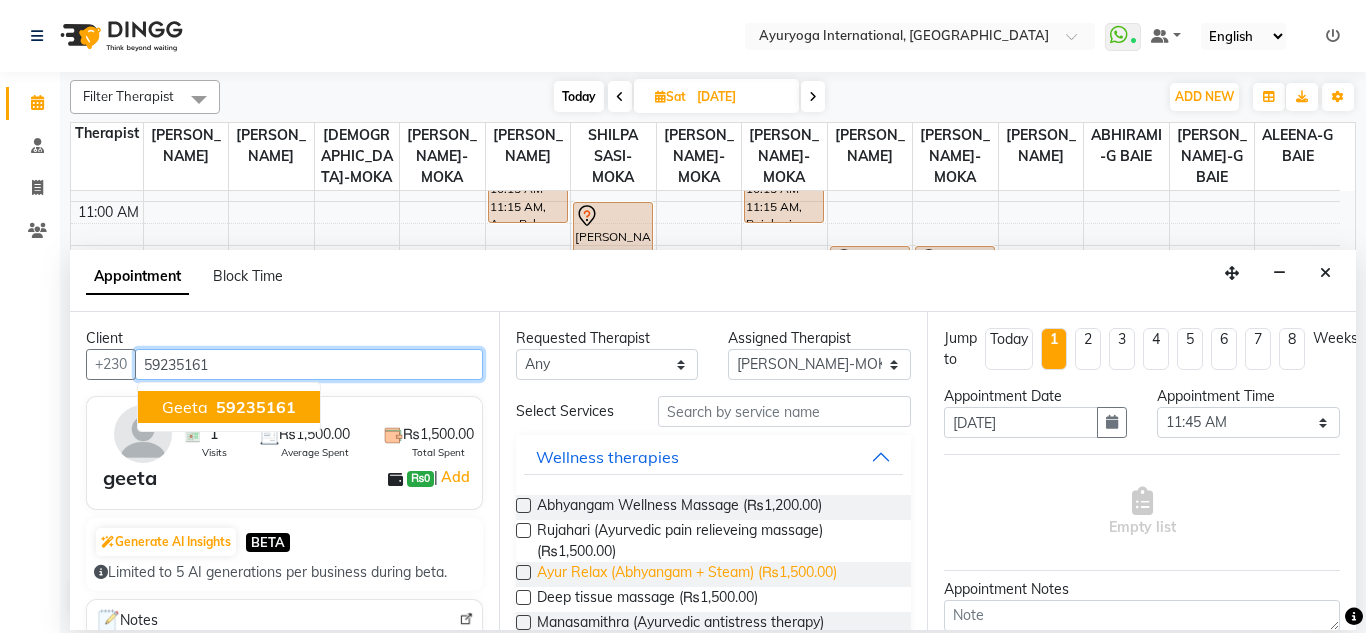 type on "59235161" 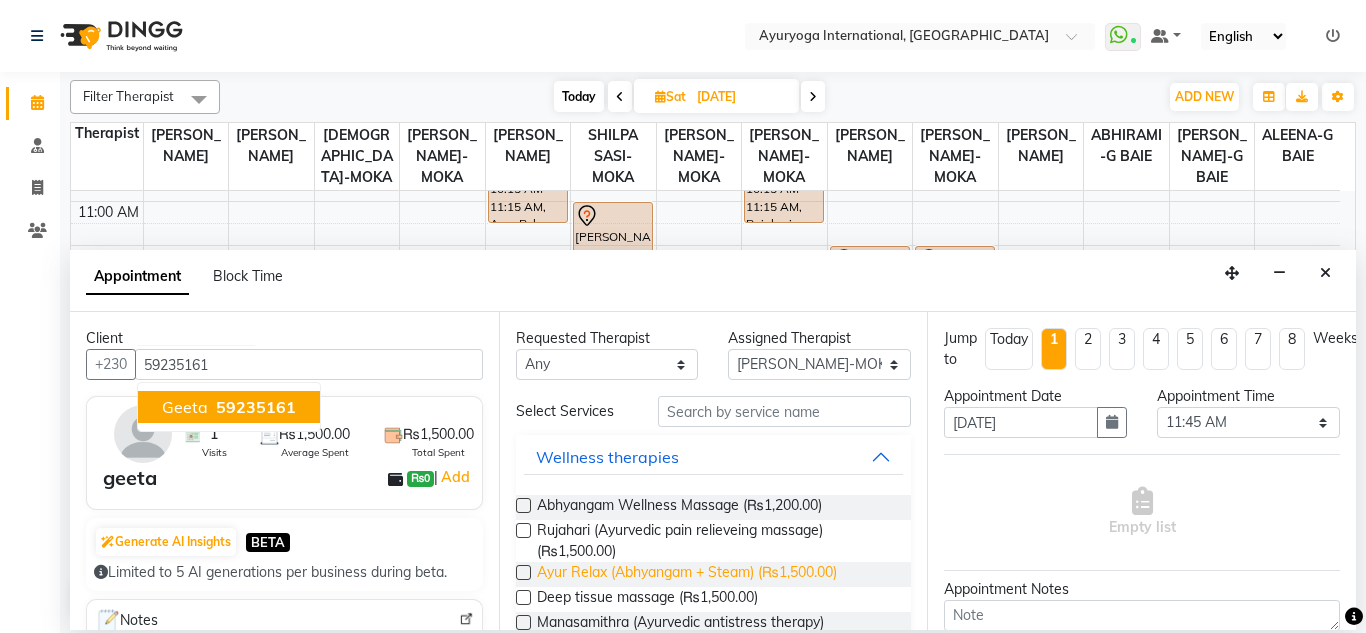 click on "Ayur Relax (Abhyangam + Steam) (₨1,500.00)" at bounding box center (687, 574) 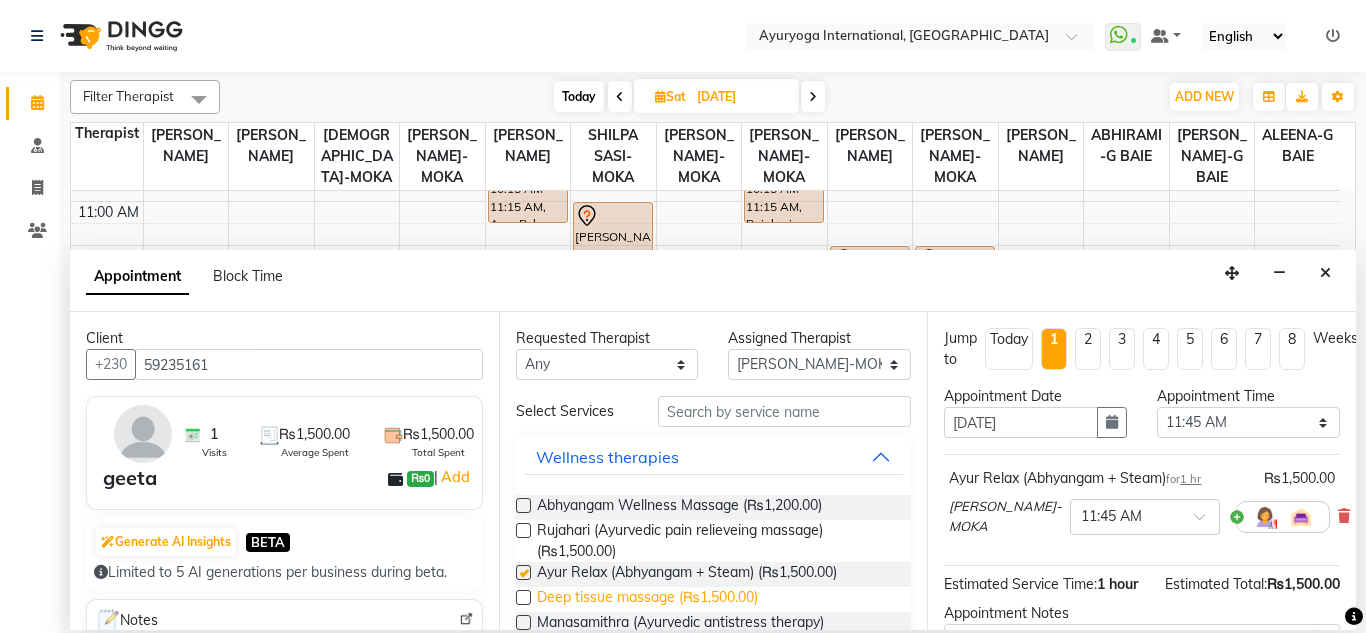 checkbox on "false" 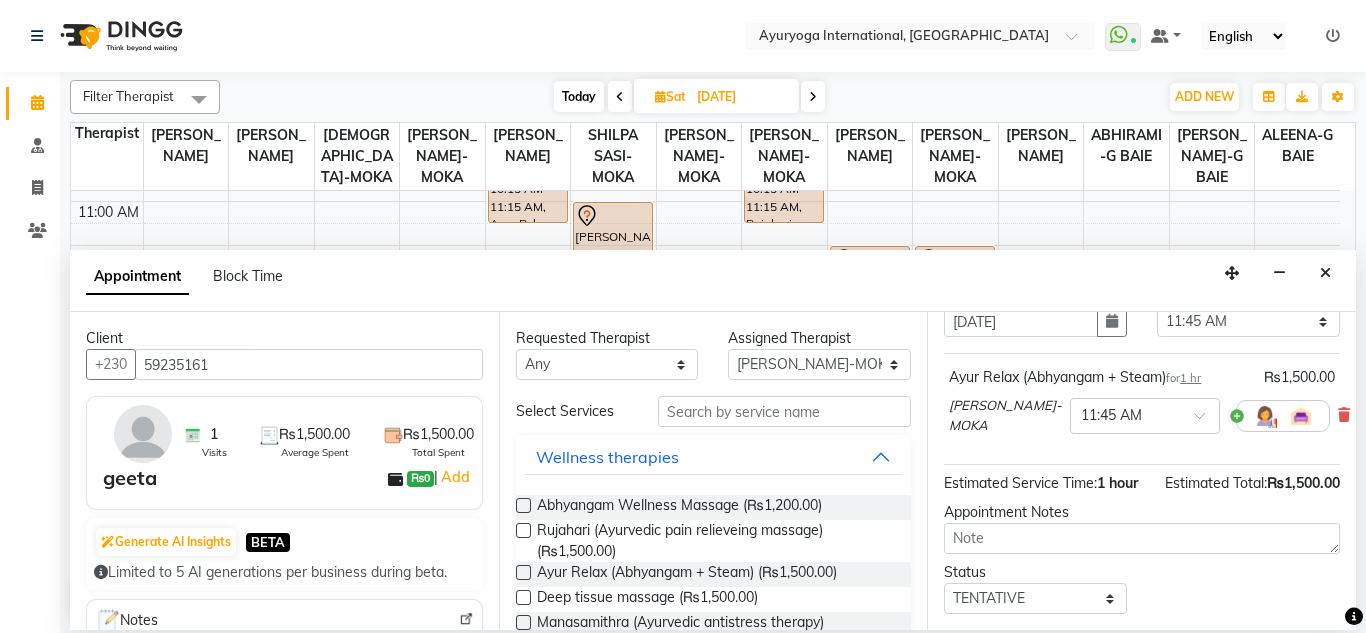 scroll, scrollTop: 247, scrollLeft: 0, axis: vertical 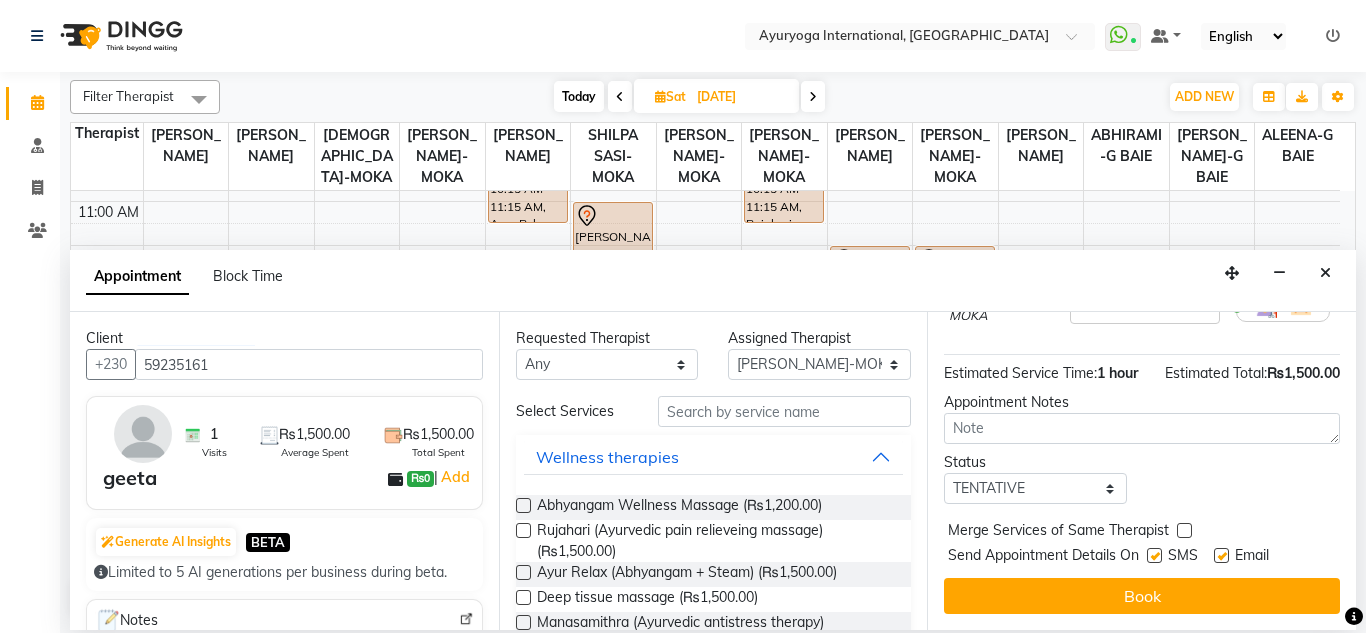 drag, startPoint x: 1112, startPoint y: 563, endPoint x: 1116, endPoint y: 582, distance: 19.416489 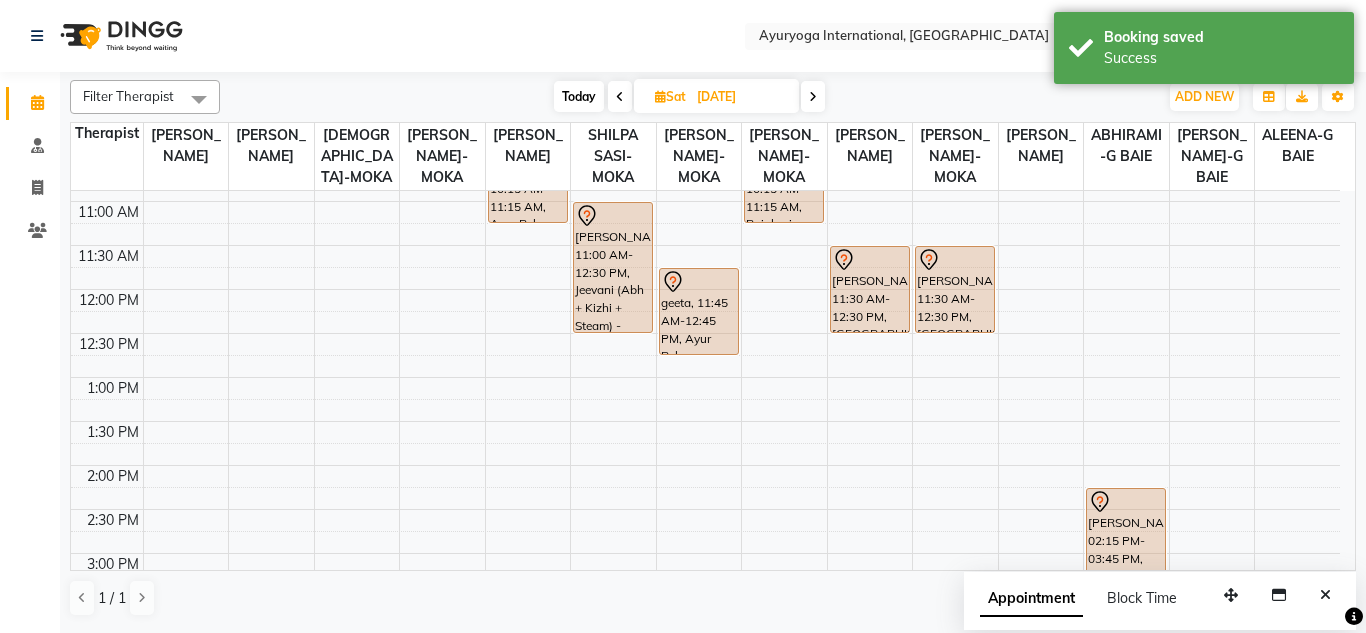 click on "Today" at bounding box center (579, 96) 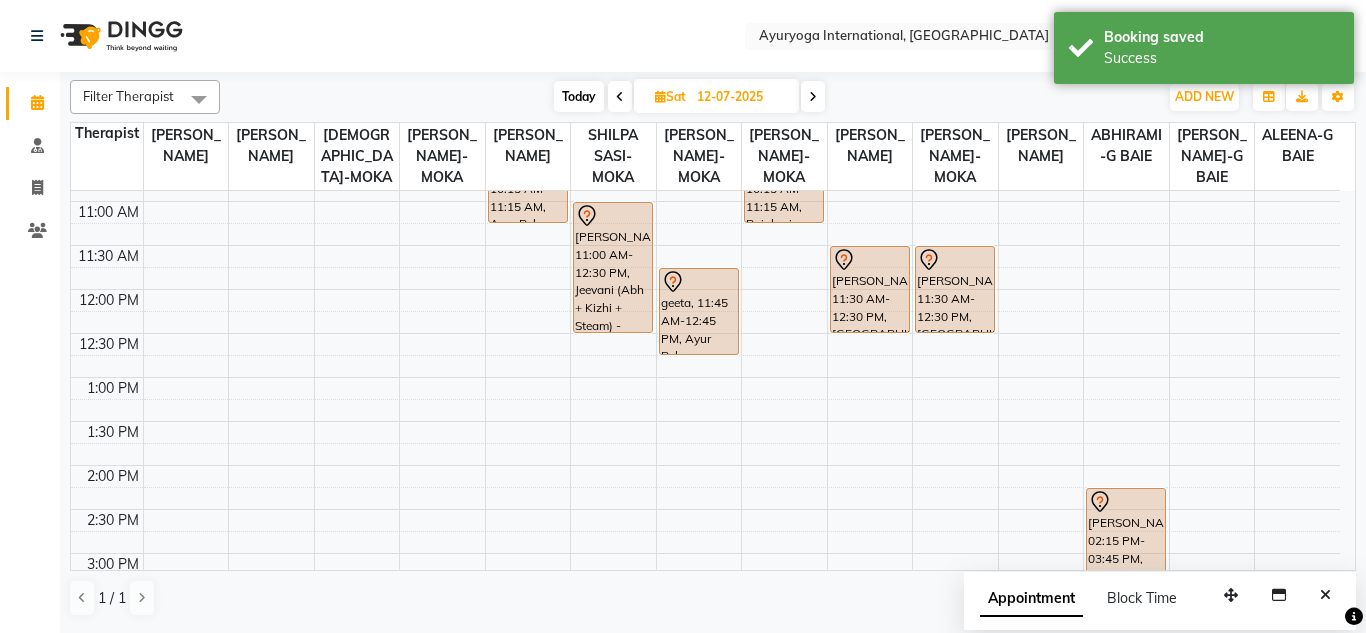 scroll, scrollTop: 0, scrollLeft: 0, axis: both 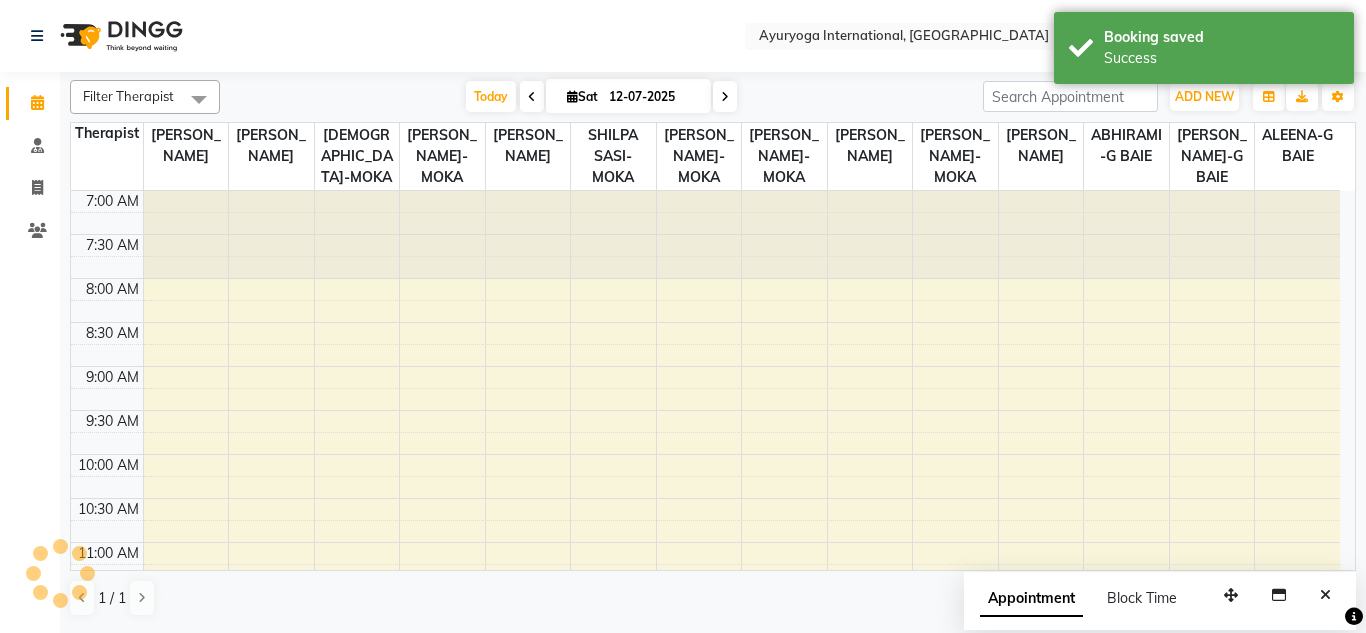 click on "Select Location × Ayuryoga International, Mount Ory Rd  WhatsApp Status  ✕ Status:  Connected Most Recent Message: 12-07-2025     11:32 AM Recent Service Activity: 12-07-2025     11:35 AM Default Panel My Panel English ENGLISH Español العربية मराठी हिंदी ગુજરાતી தமிழ் 中文 Notifications nothing to show" 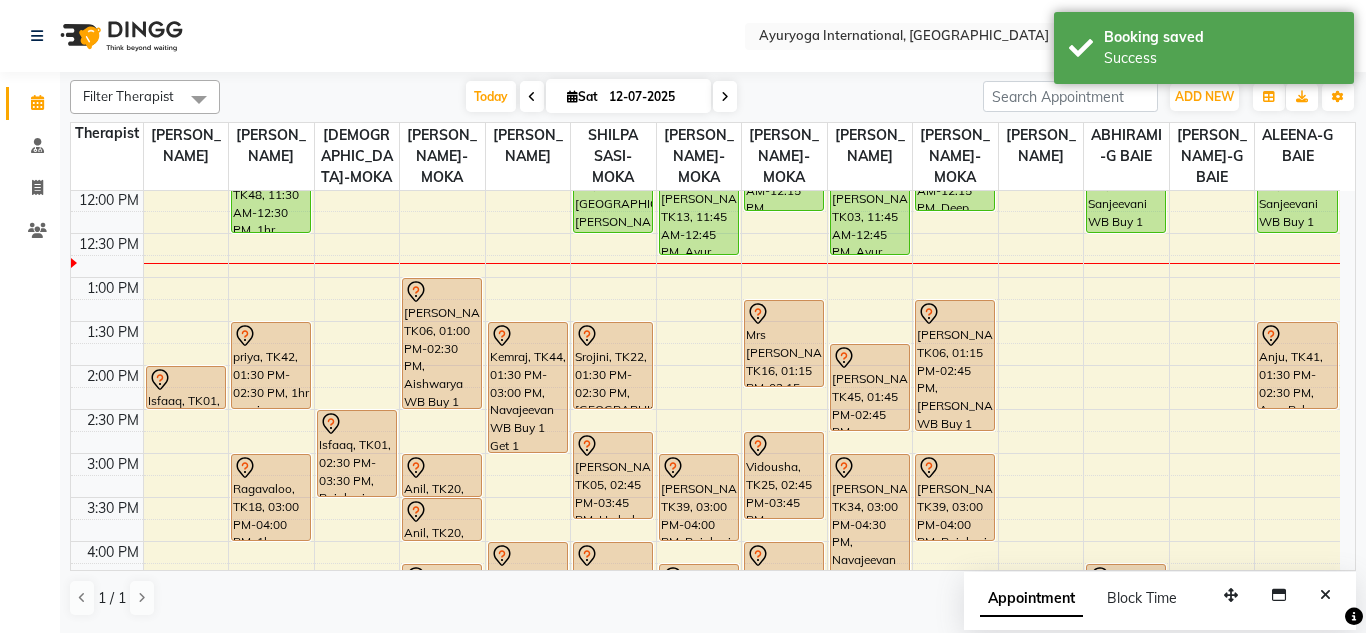 click on "7:00 AM 7:30 AM 8:00 AM 8:30 AM 9:00 AM 9:30 AM 10:00 AM 10:30 AM 11:00 AM 11:30 AM 12:00 PM 12:30 PM 1:00 PM 1:30 PM 2:00 PM 2:30 PM 3:00 PM 3:30 PM 4:00 PM 4:30 PM 5:00 PM 5:30 PM 6:00 PM 6:30 PM 7:00 PM 7:30 PM 8:00 PM 8:30 PM     devikado, TK14, 11:00 AM-11:30 AM, Consultation with Dr.Adarsh at Moka             Isfaaq, TK01, 02:00 PM-02:30 PM, Consultation with Dr.Adarsh at Moka     saliq, TK15, 10:15 AM-11:15 AM, 1hr session     Yajjadeo Lotun, TK48, 11:30 AM-12:30 PM, 1hr session             priya, TK42, 01:30 PM-02:30 PM, 1hr session             Ragavaloo, TK18, 03:00 PM-04:00 PM, 1hr session     Mrs Ramsahye, TK33, 10:00 AM-11:30 AM, Aishwarya WB Buy 1 Get 1              Isfaaq, TK01, 02:30 PM-03:30 PM, Rujahari (Ayurvedic pain relieveing massage)             Nirmala, TK08, 06:00 PM-08:00 PM, Ayur Soukya (Abh + Kizhi + Dhara + Steam)     Gessen, TK04, 09:30 AM-10:30 AM, Swedish massage (60 Min)     ahmud, TK29, 10:45 AM-11:45 AM, Ayur Relax (Package)" at bounding box center [705, 365] 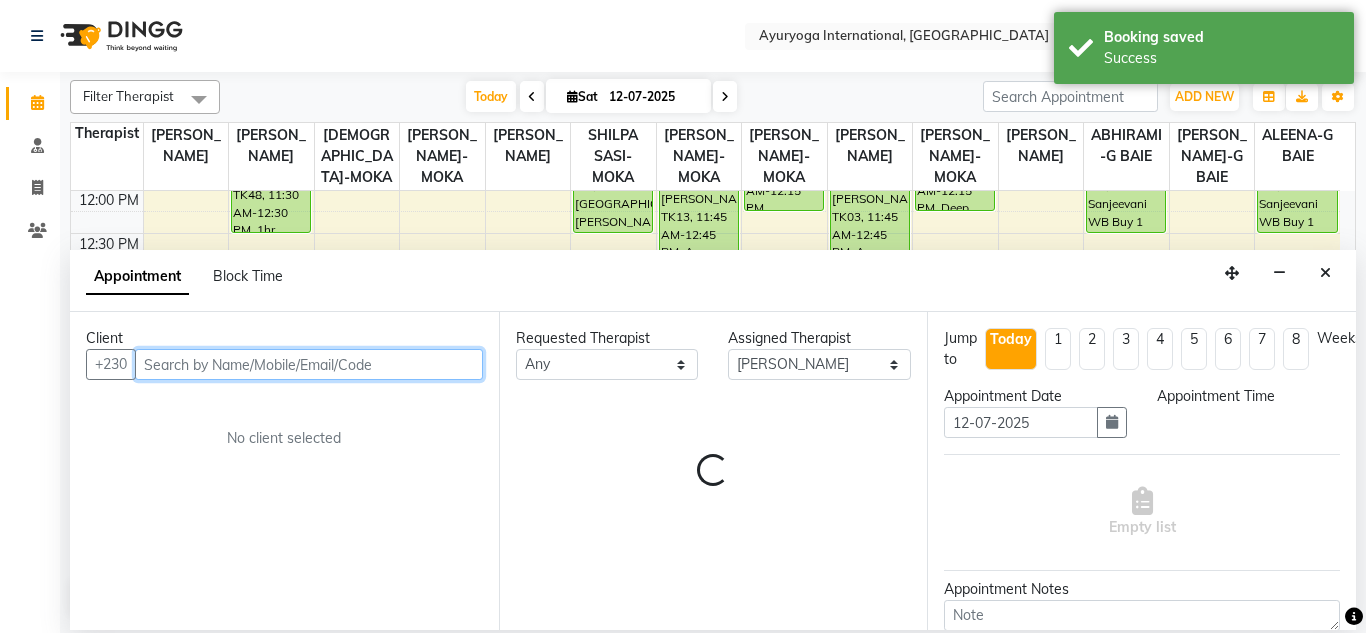 select on "780" 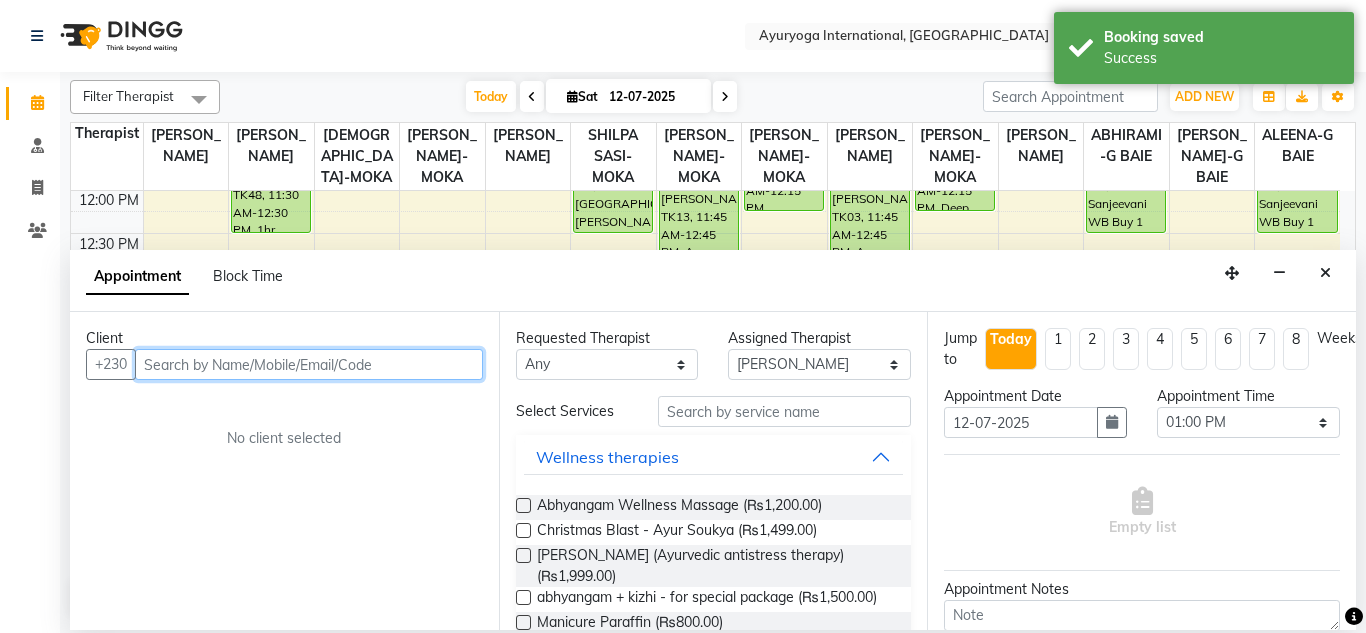 click at bounding box center (309, 364) 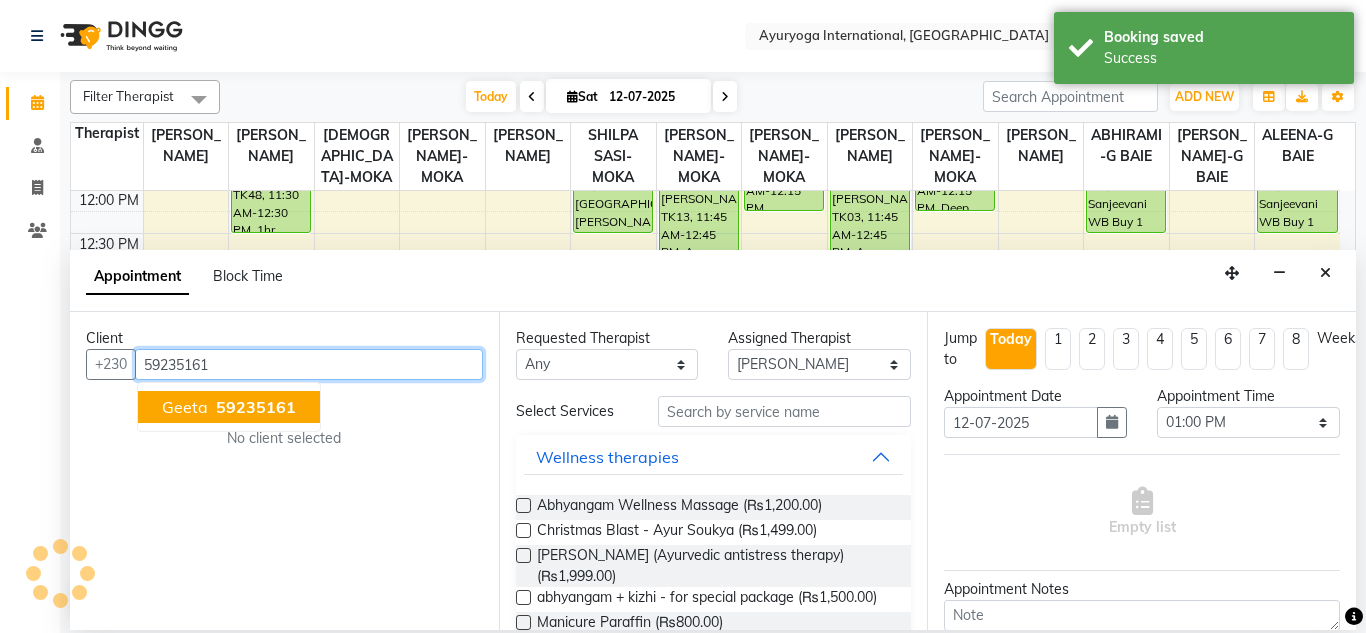 click on "59235161" at bounding box center [254, 407] 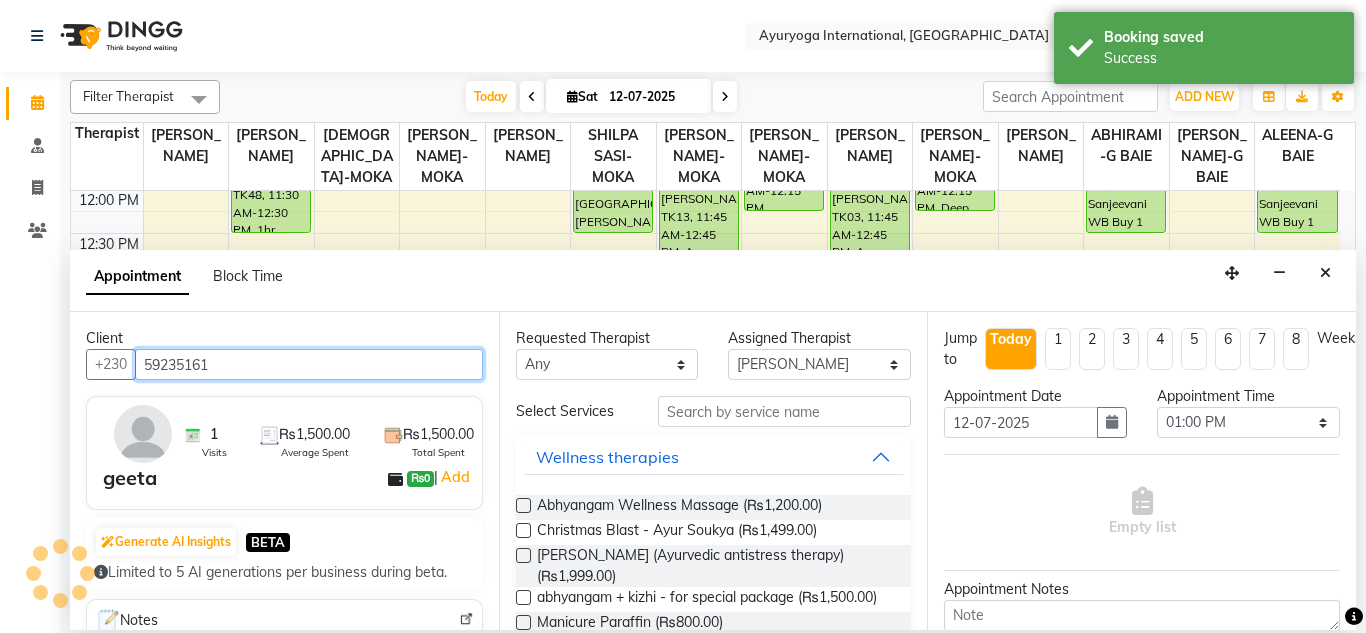 type on "59235161" 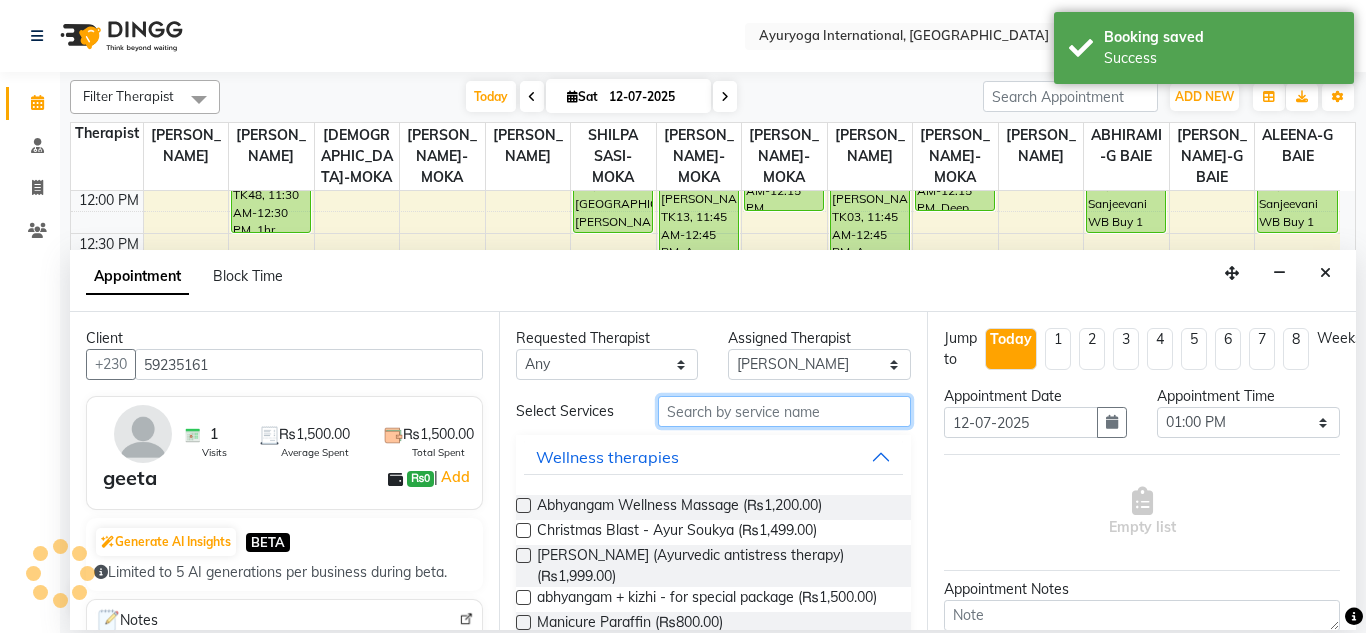 click at bounding box center (785, 411) 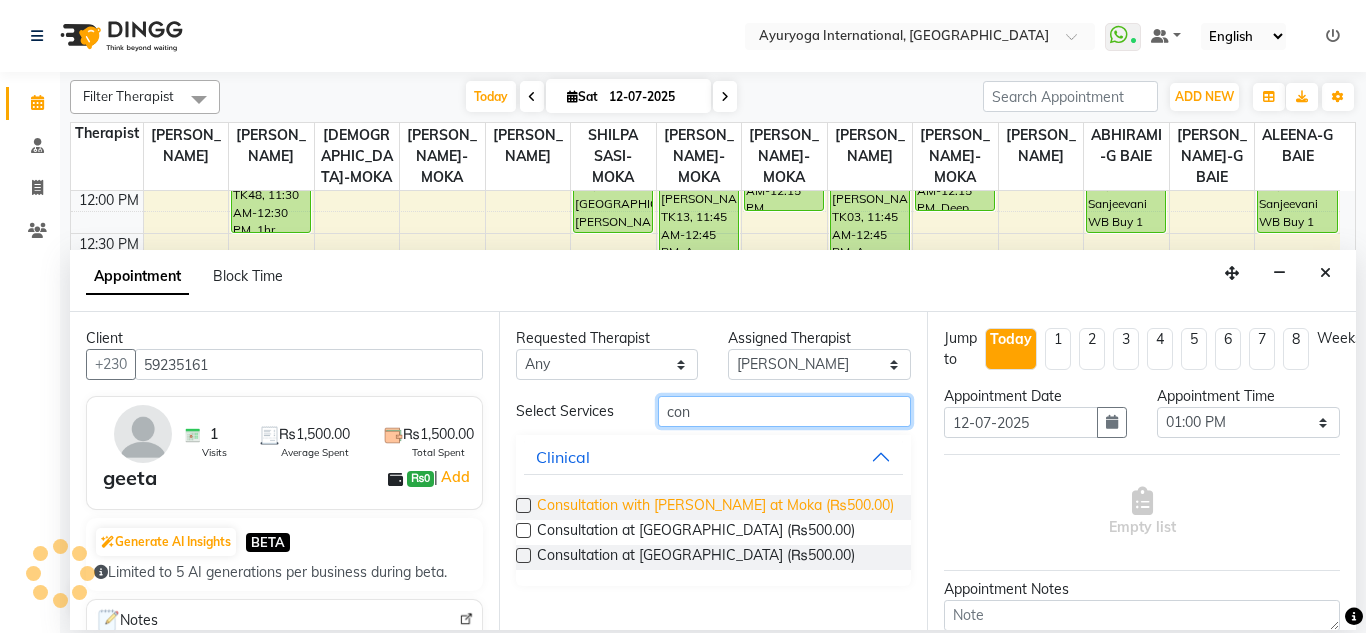 type on "con" 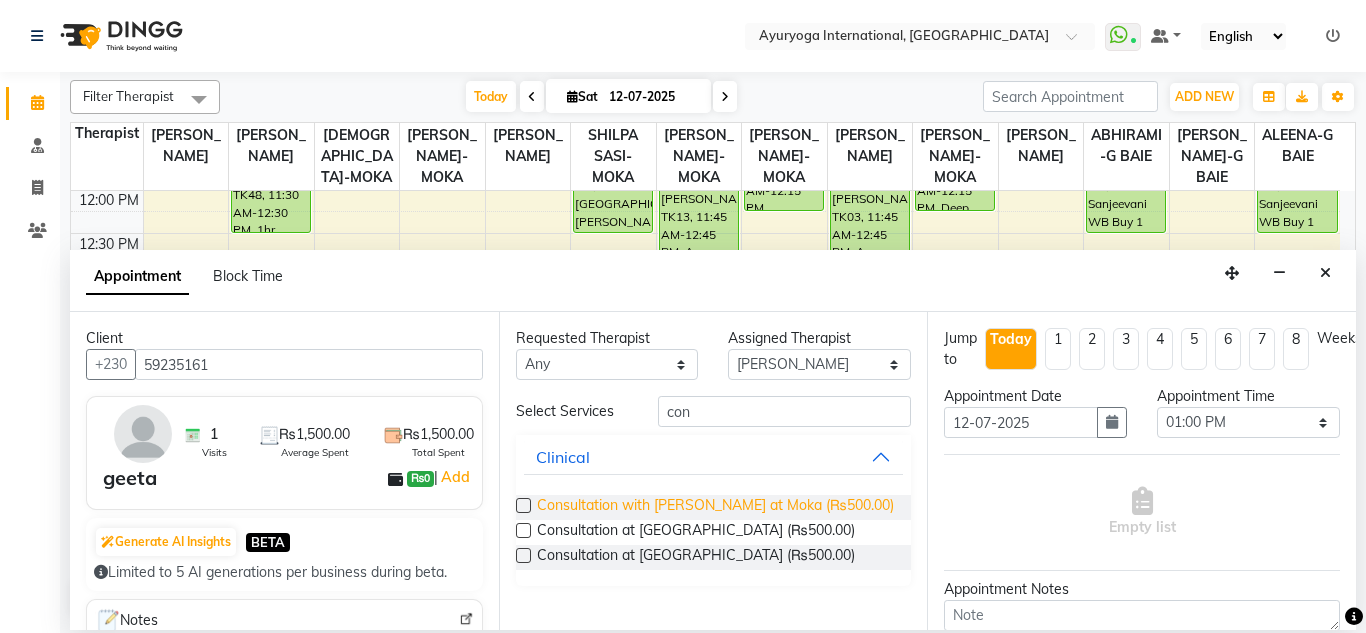 click on "Consultation with Dr.Adarsh at Moka (₨500.00)" at bounding box center [715, 507] 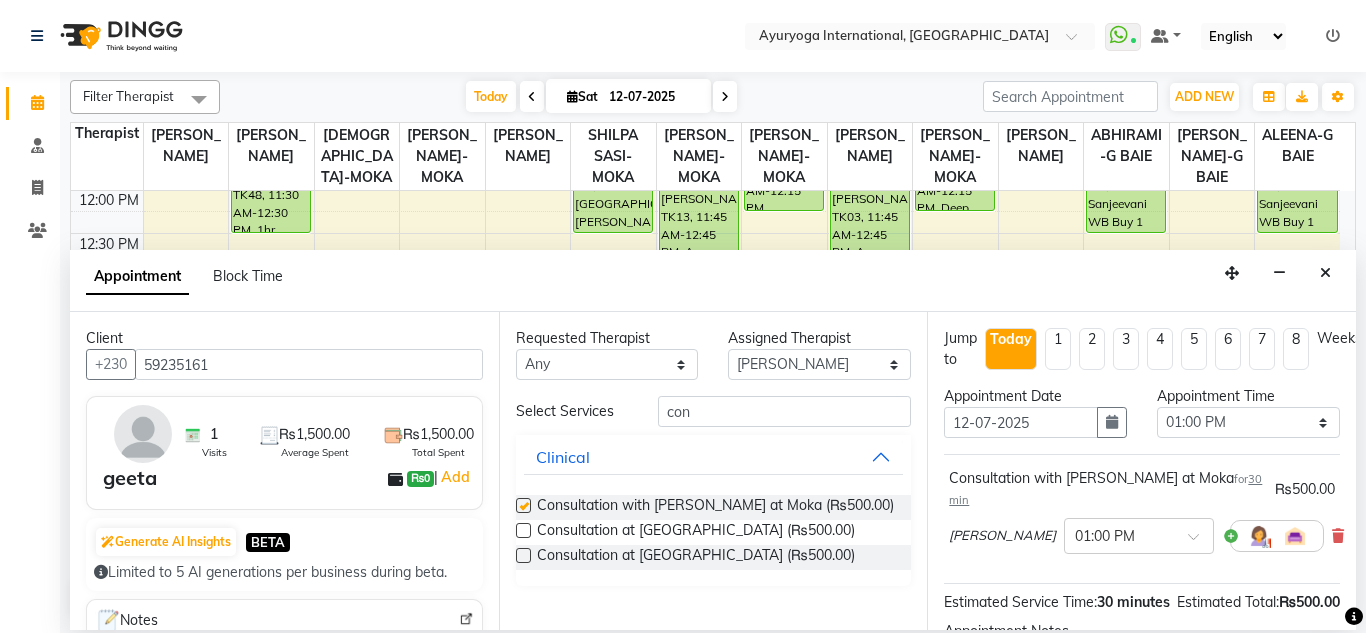 checkbox on "false" 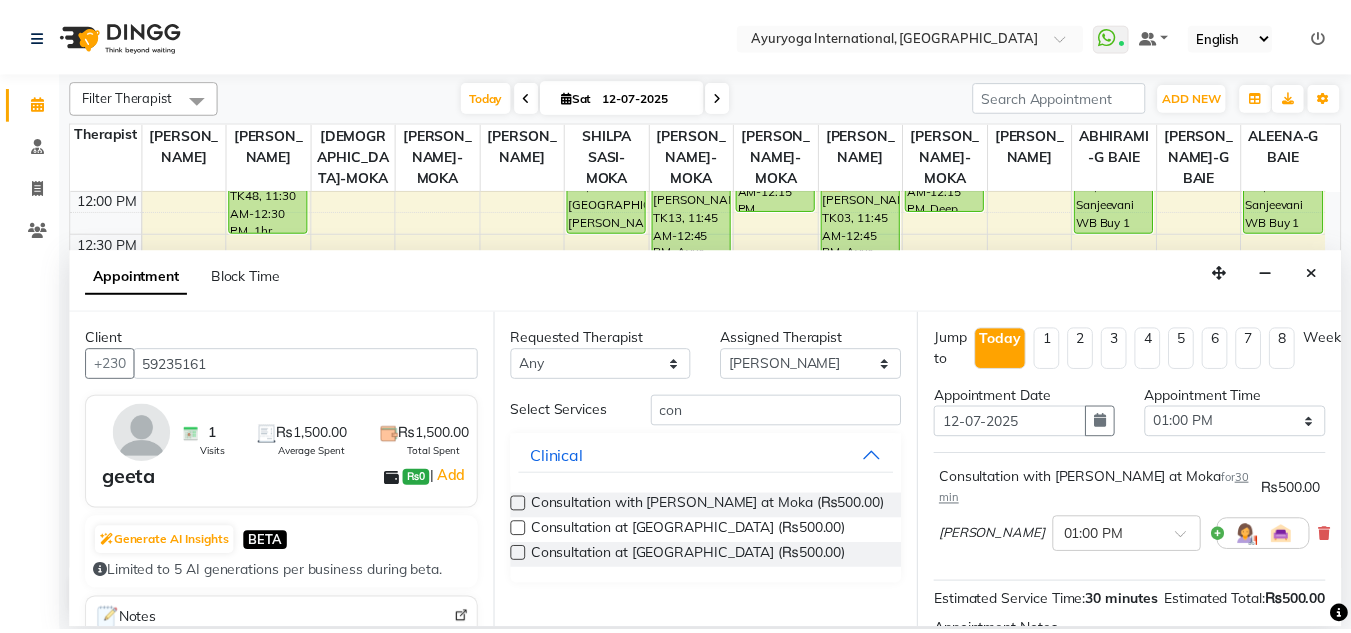 scroll, scrollTop: 247, scrollLeft: 0, axis: vertical 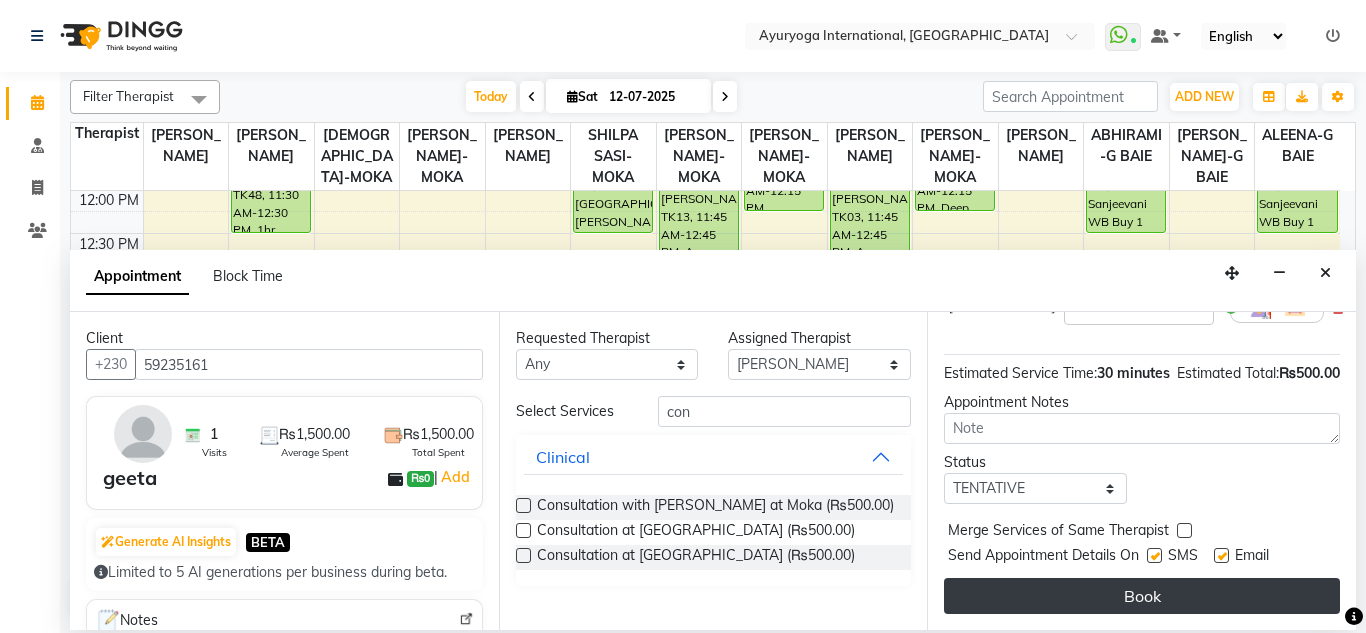 click on "Book" at bounding box center [1142, 596] 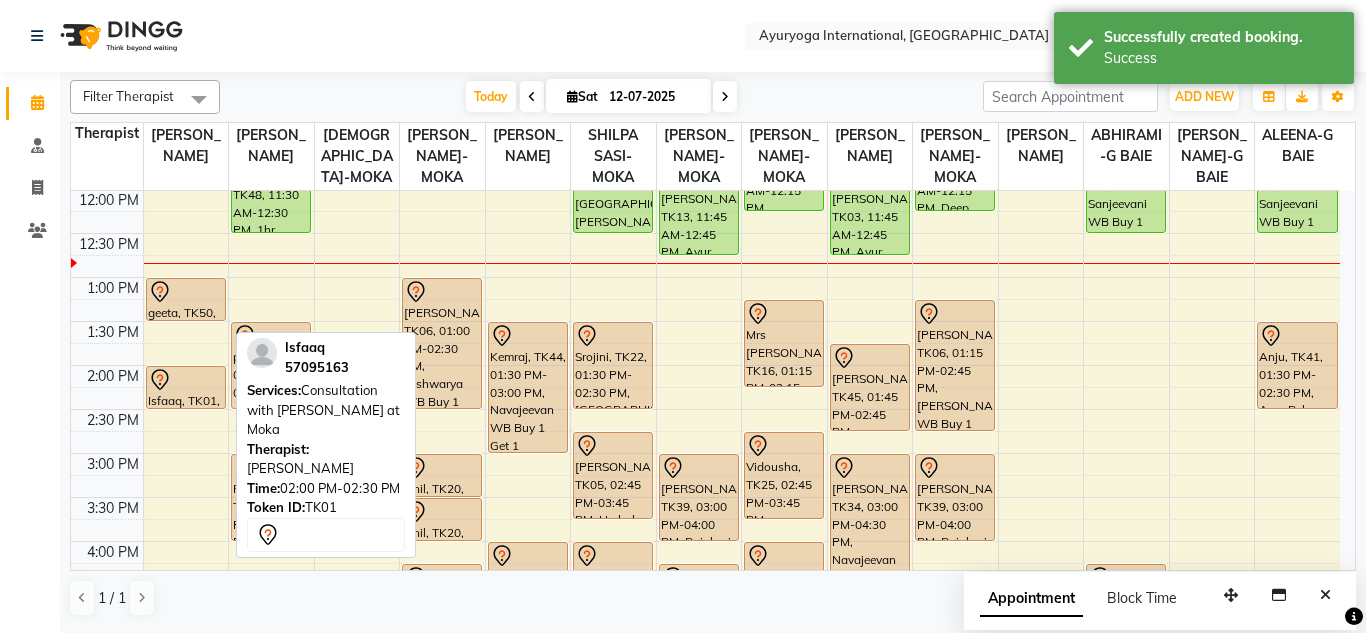 click at bounding box center [186, 380] 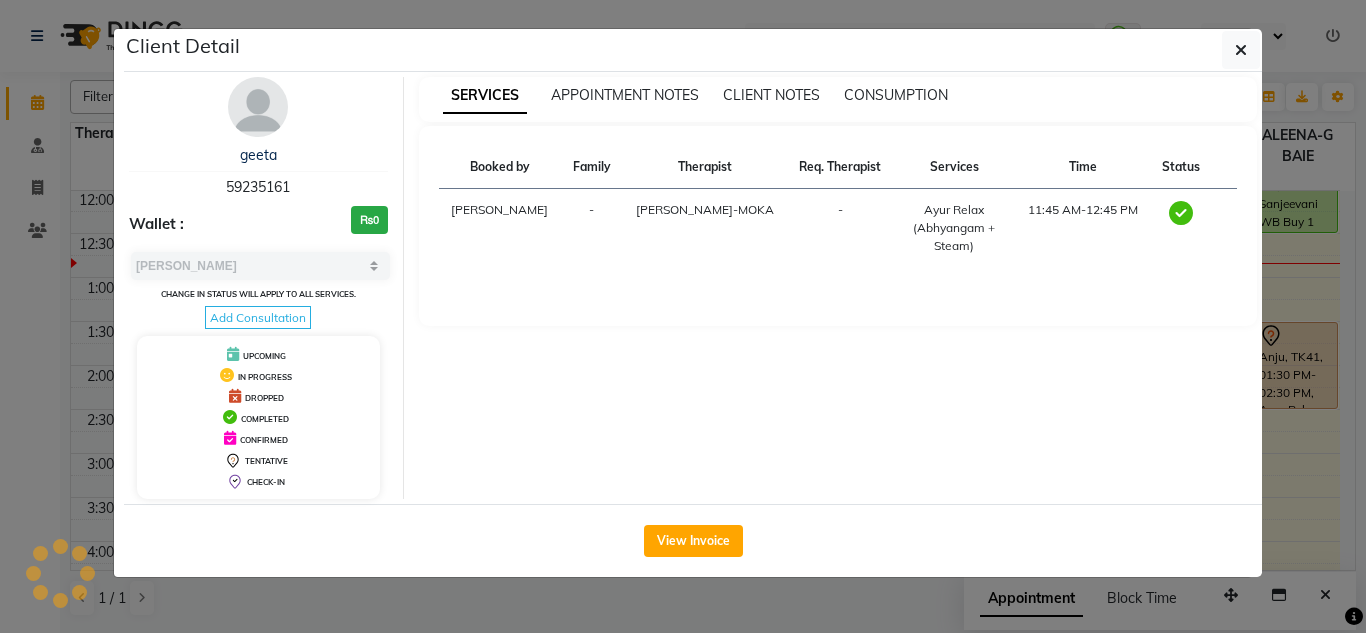 select on "7" 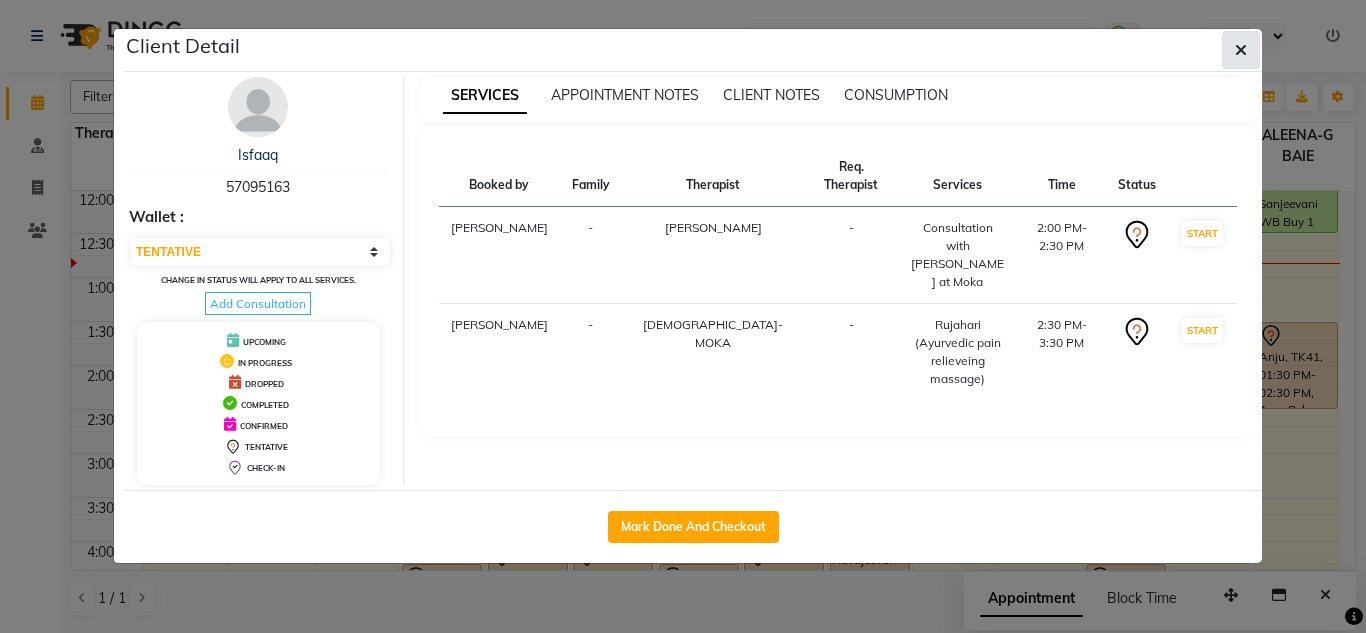 click 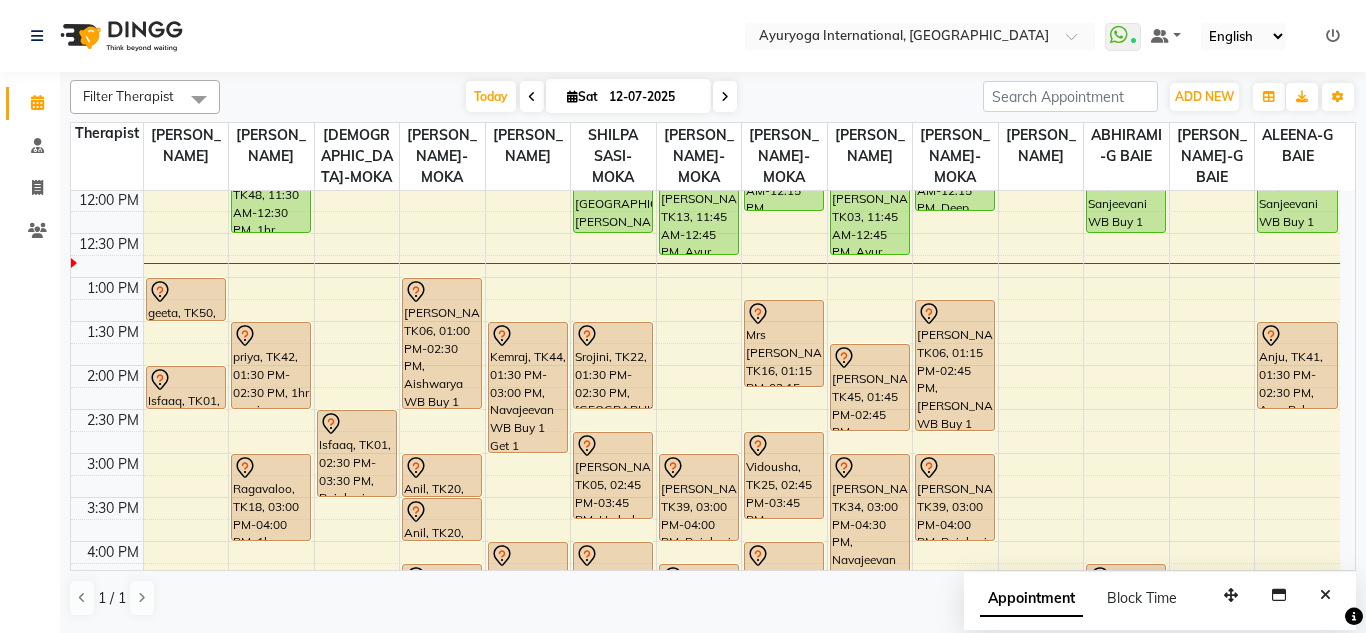 click on "[DATE]  [DATE]" at bounding box center [601, 97] 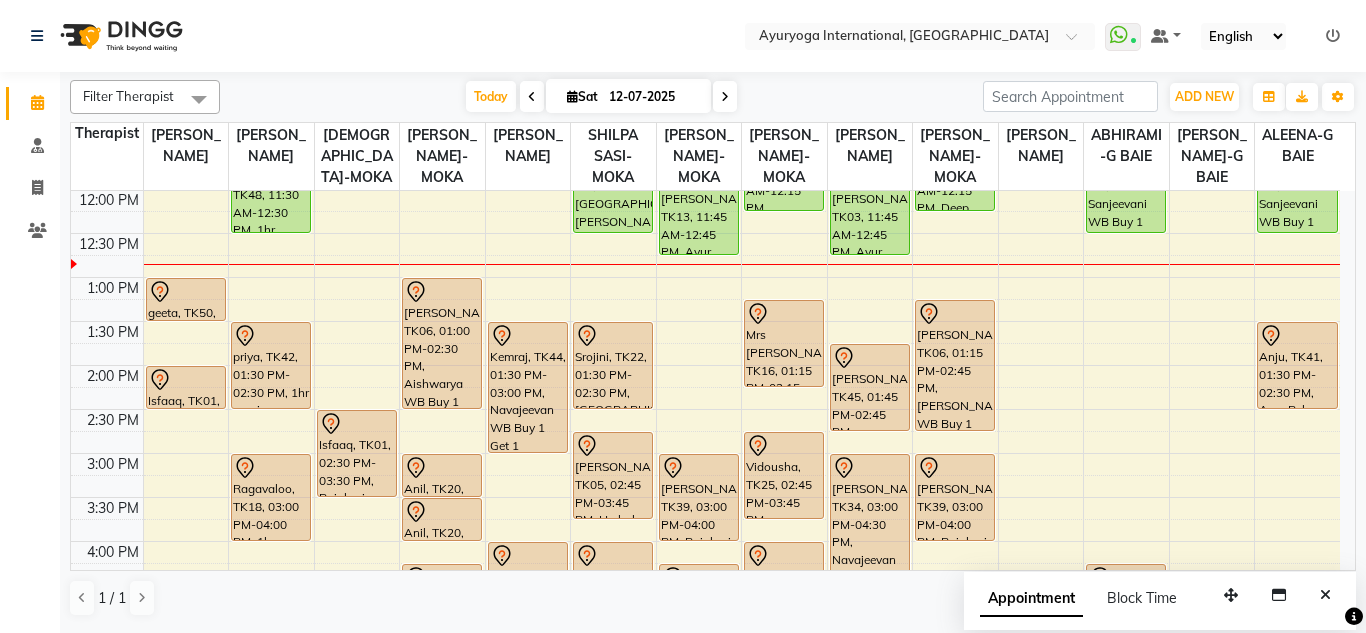 click on "Select Location × Ayuryoga International, Mount Ory Rd  WhatsApp Status  ✕ Status:  Connected Most Recent Message: 12-07-2025     11:32 AM Recent Service Activity: 12-07-2025     11:35 AM Default Panel My Panel English ENGLISH Español العربية मराठी हिंदी ગુજરાતી தமிழ் 中文 Notifications nothing to show" 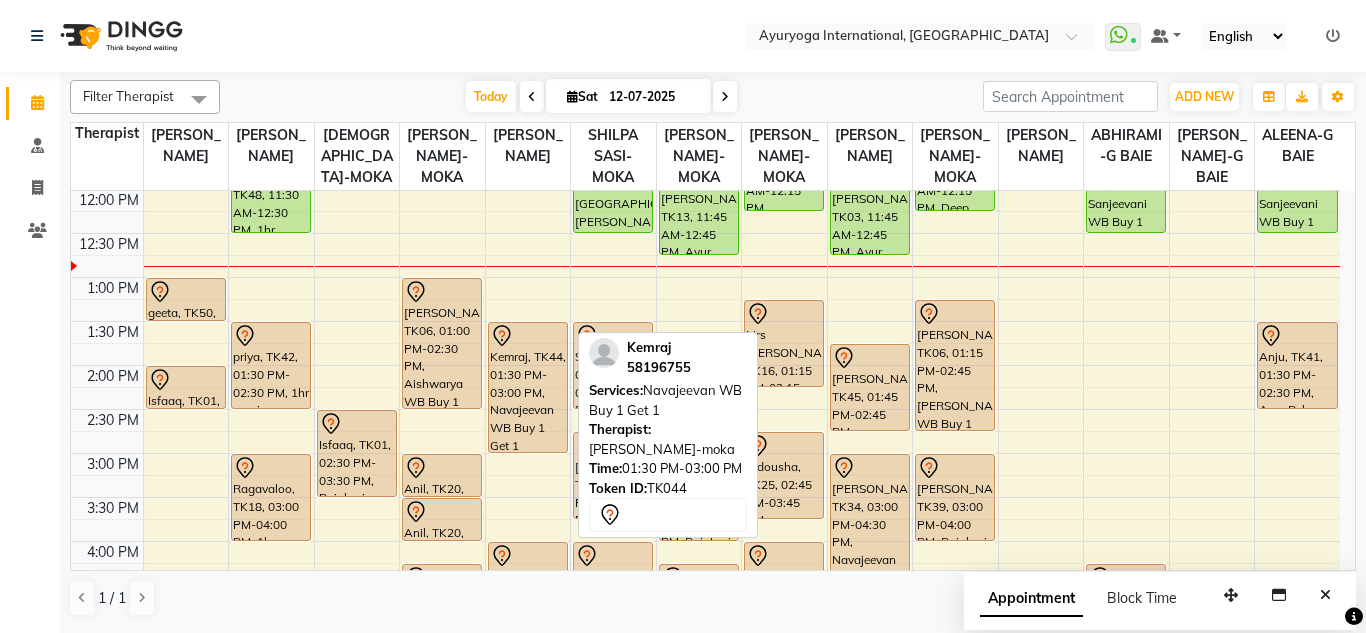click on "Kemraj, TK44, 01:30 PM-03:00 PM, Navajeevan WB Buy 1 Get 1" at bounding box center [528, 387] 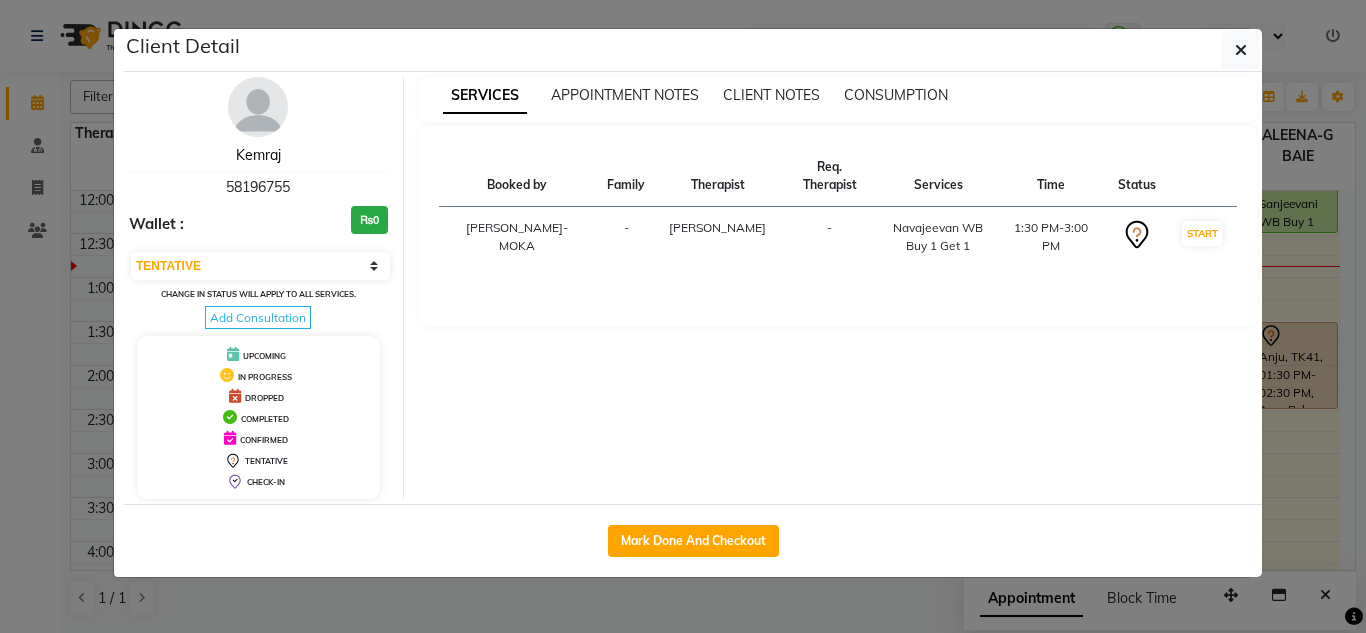 click on "Kemraj" at bounding box center (258, 155) 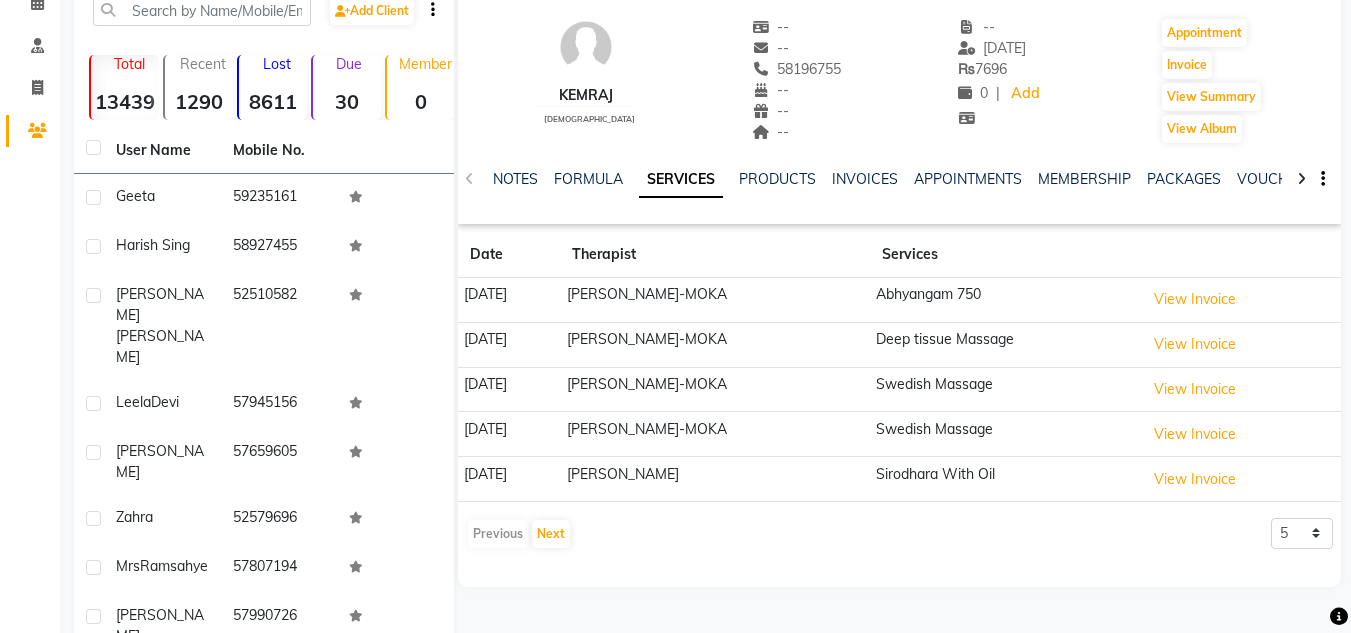 scroll, scrollTop: 0, scrollLeft: 0, axis: both 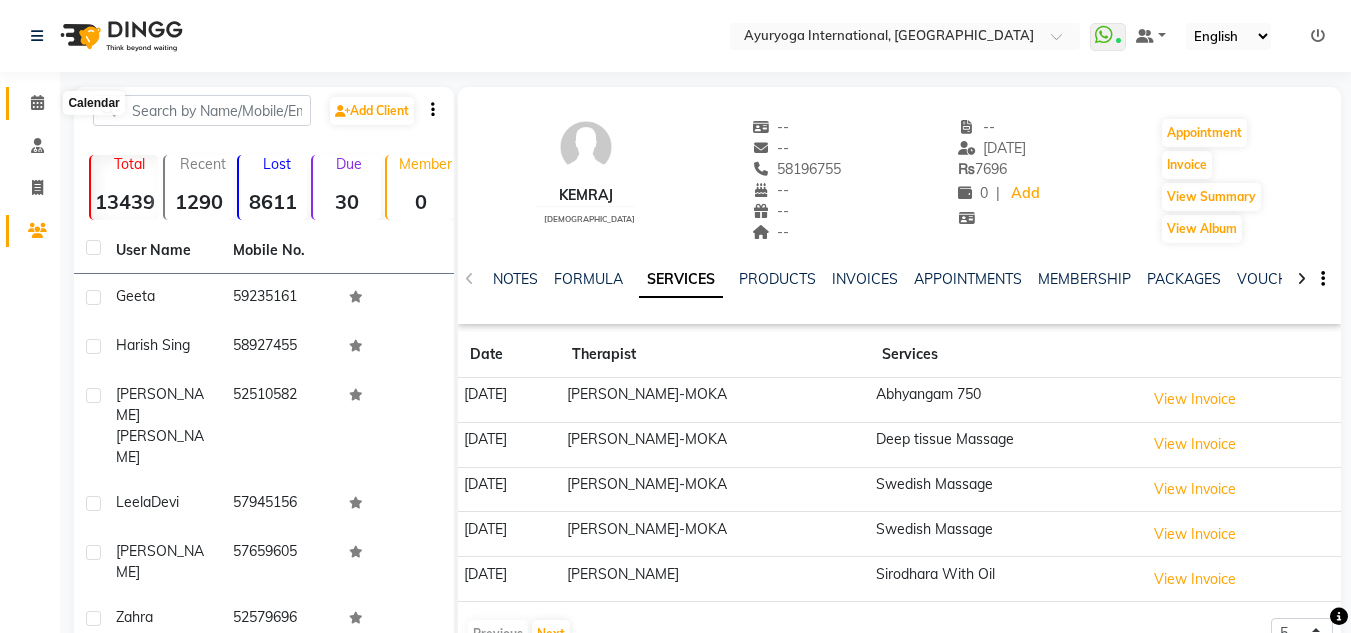 click 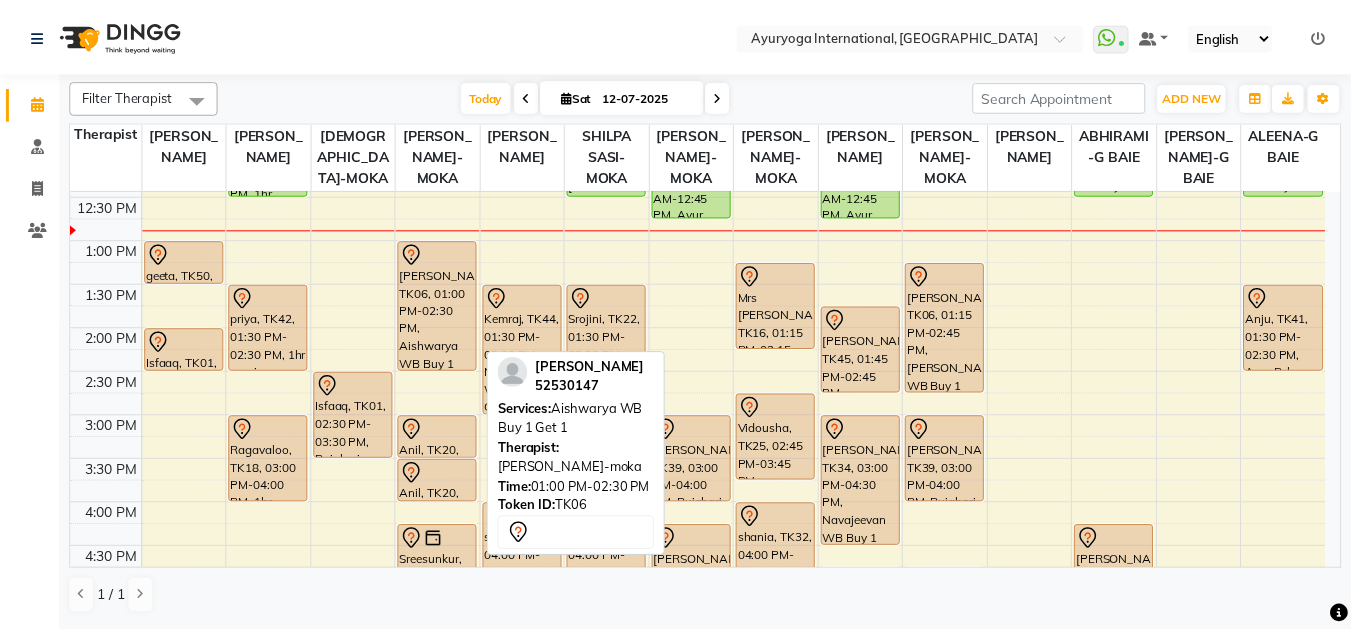 scroll, scrollTop: 500, scrollLeft: 0, axis: vertical 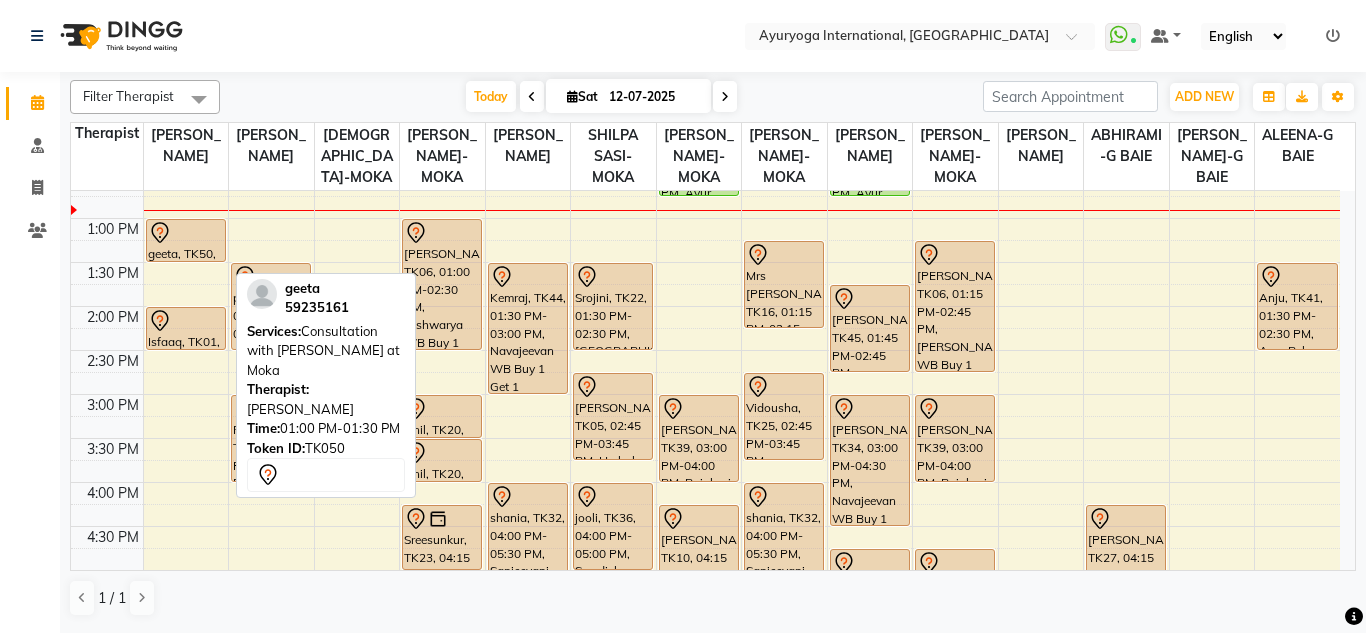 click at bounding box center (186, 233) 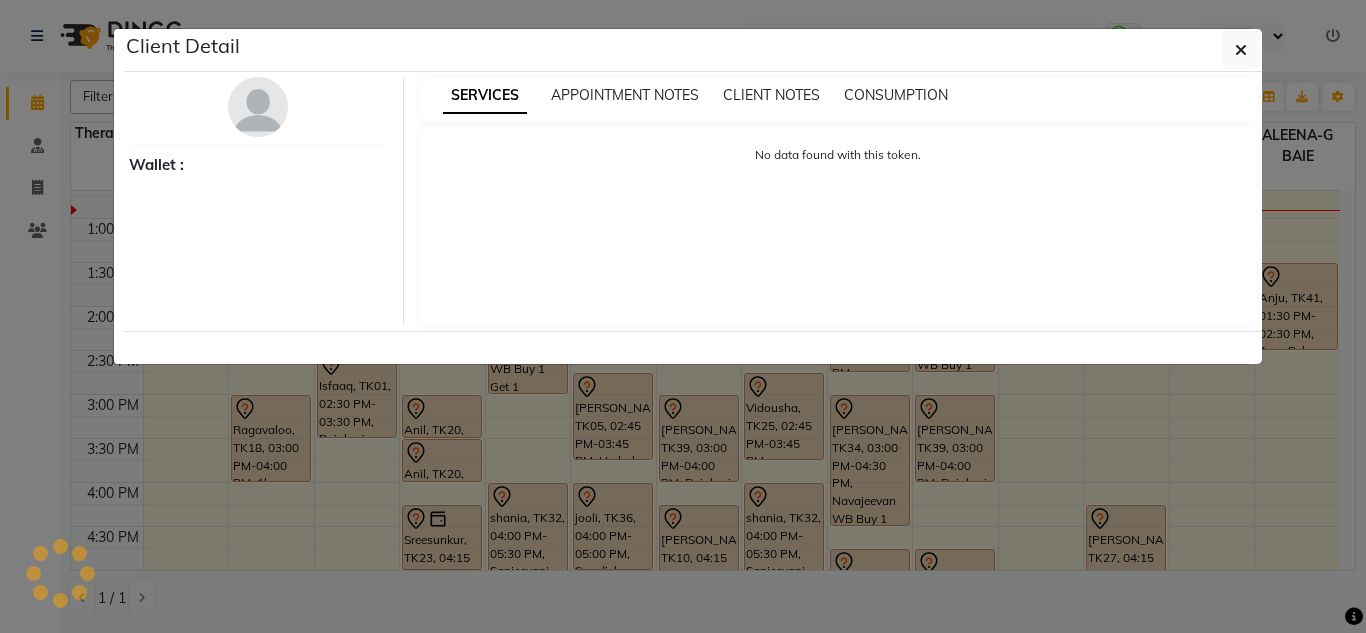 select on "7" 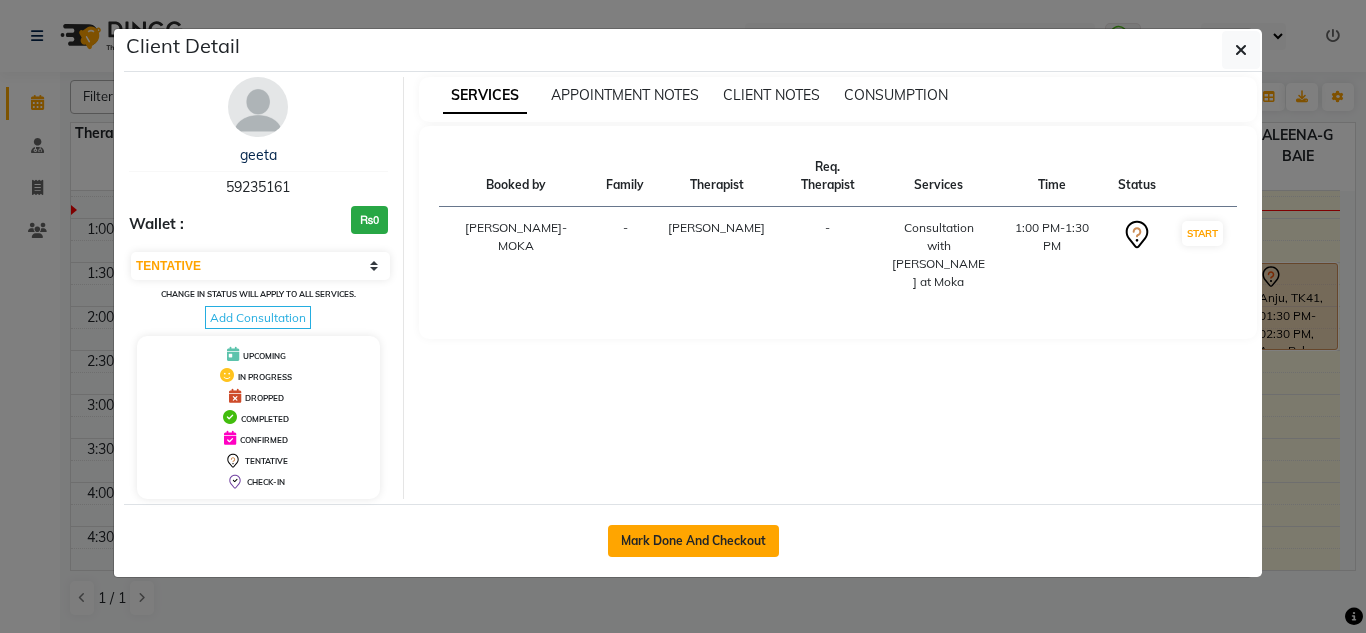 click on "Mark Done And Checkout" 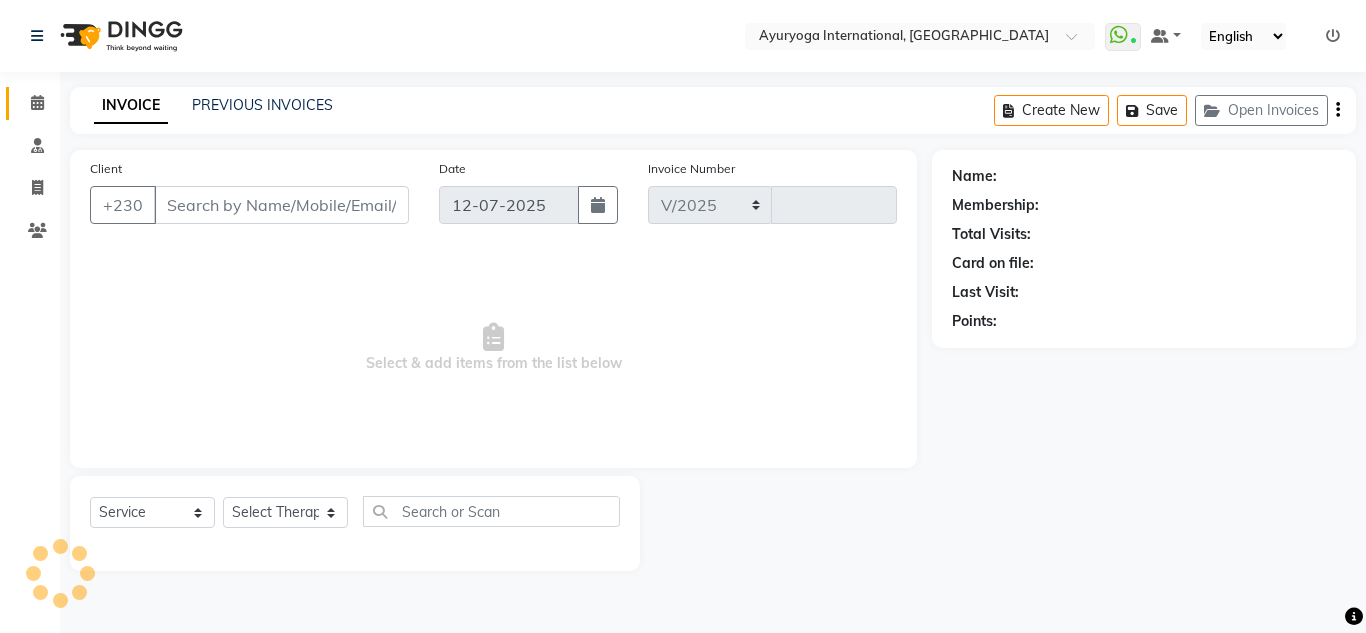 select on "730" 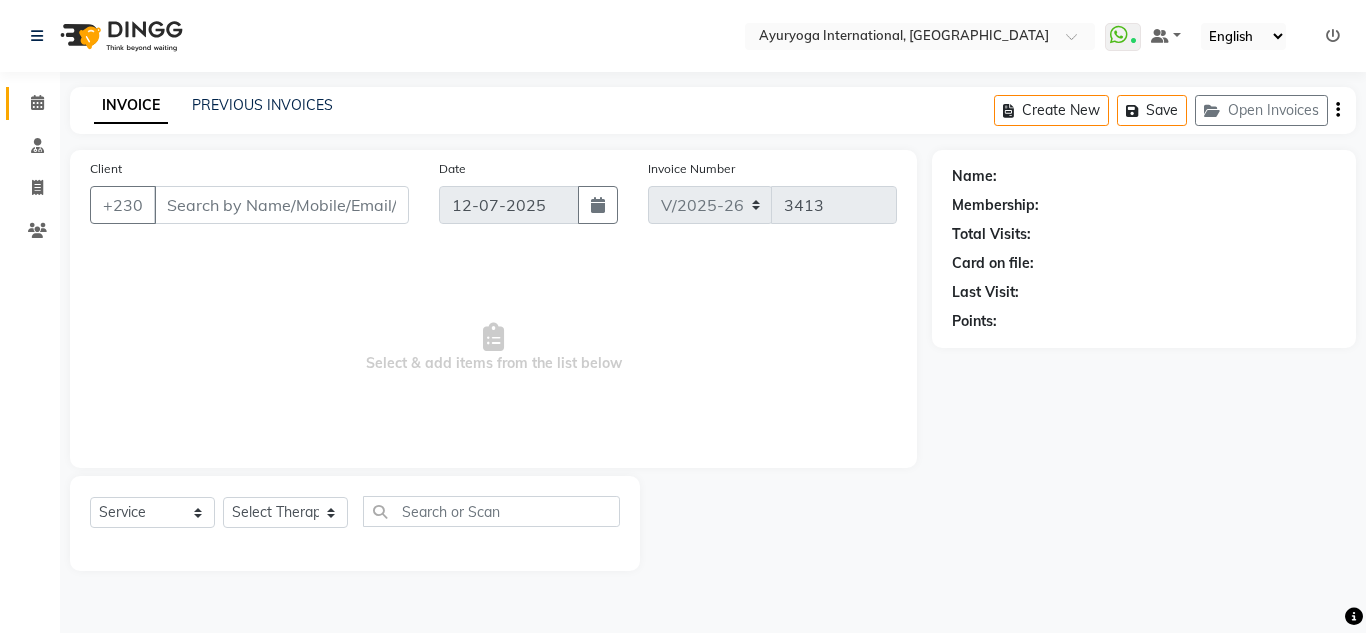 type on "59235161" 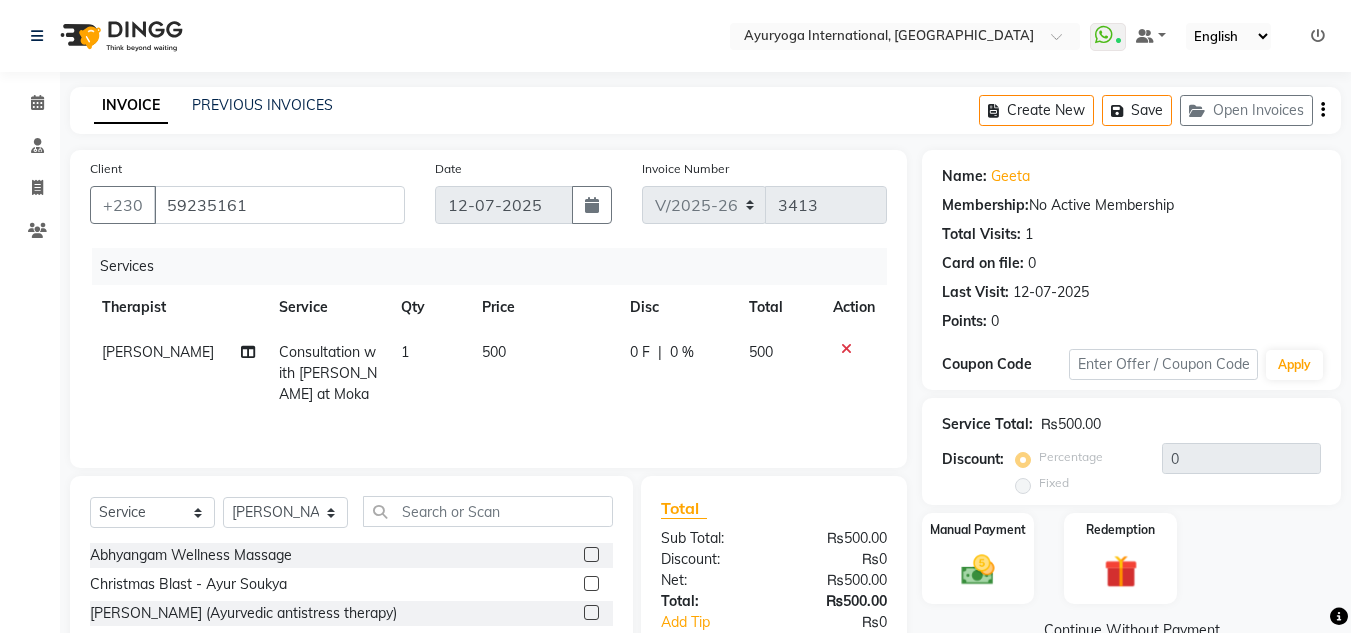 click 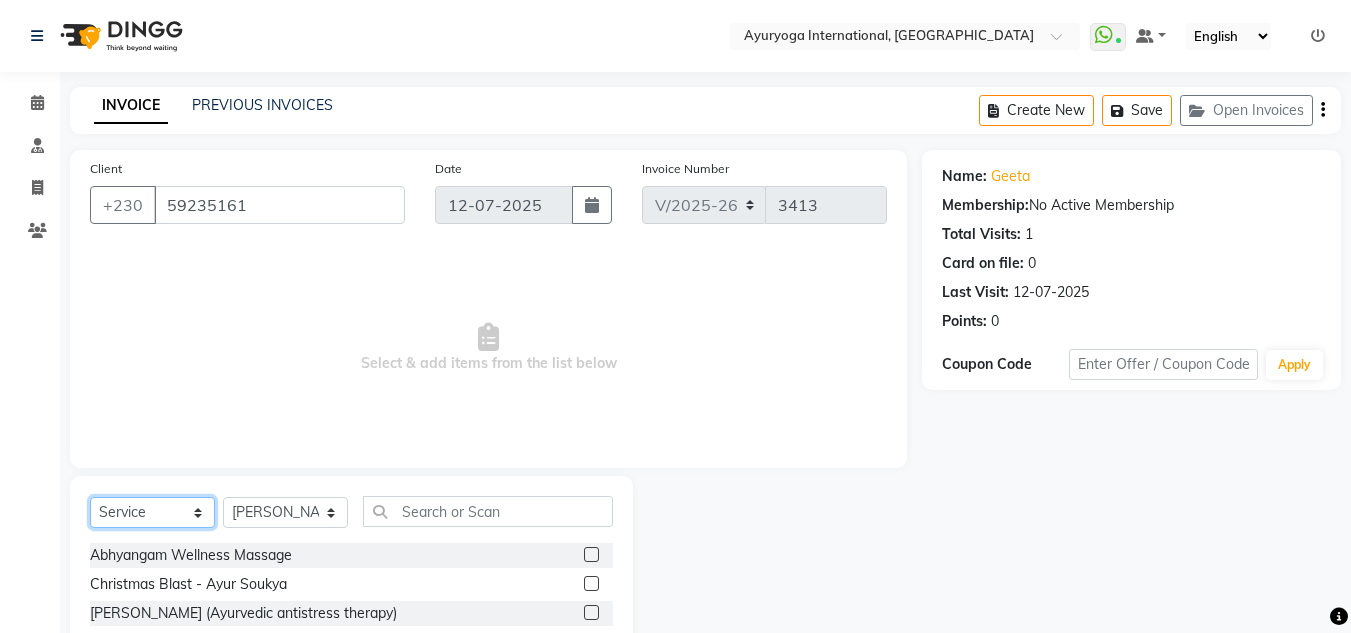 drag, startPoint x: 167, startPoint y: 512, endPoint x: 180, endPoint y: 500, distance: 17.691807 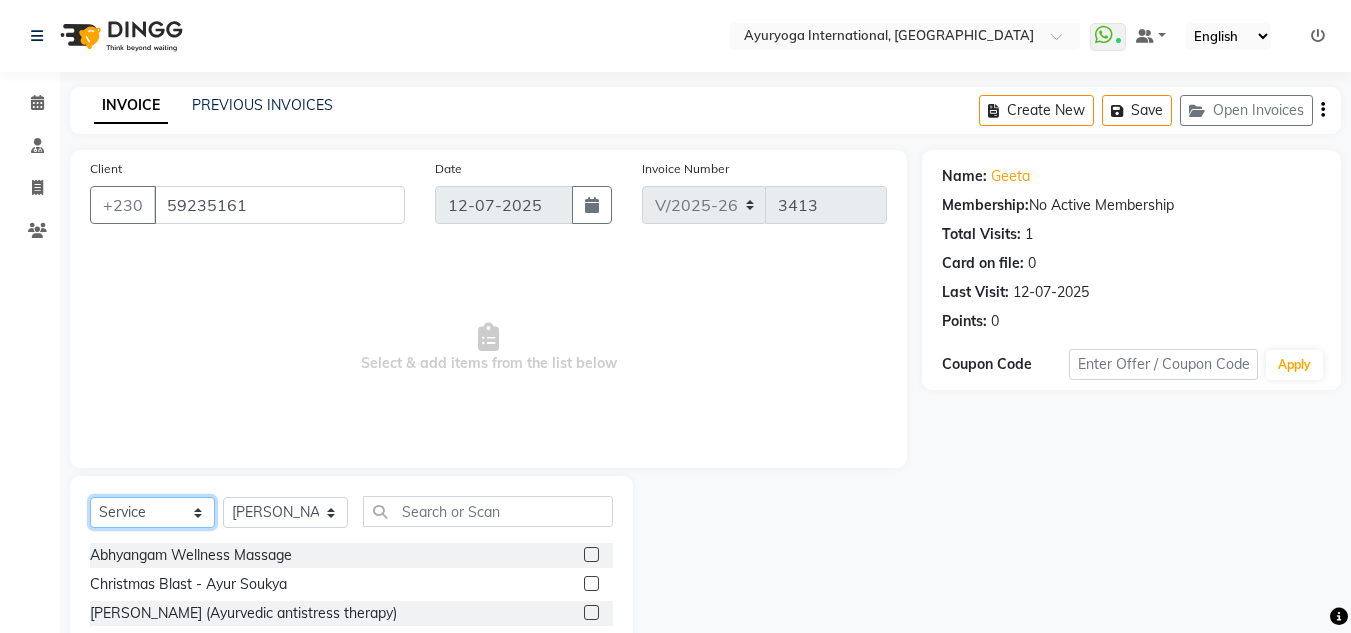 select on "product" 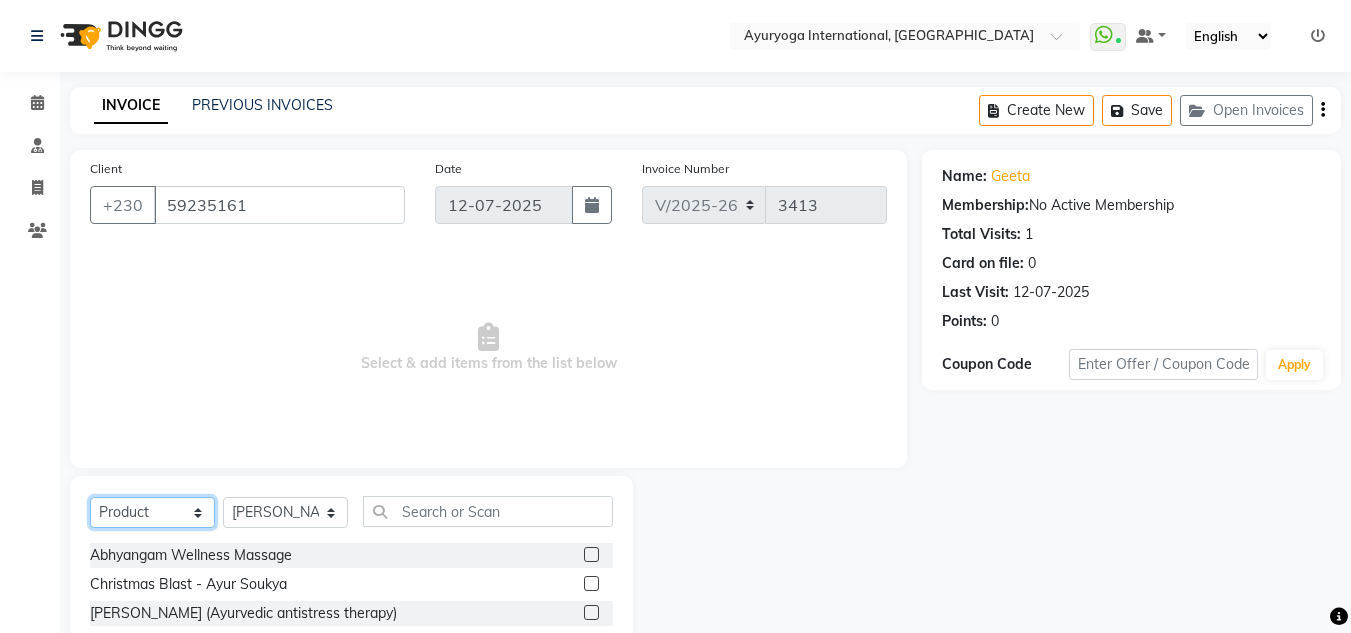 click on "Select  Service  Product  Membership  Package Voucher Prepaid Gift Card" 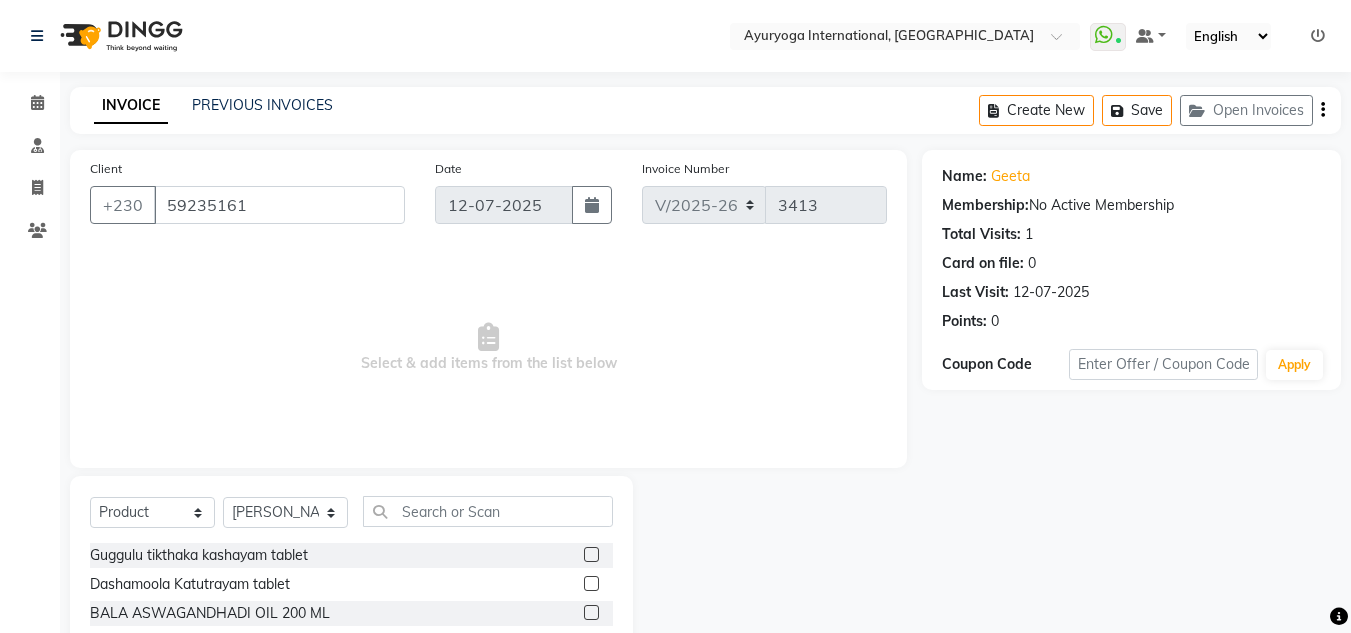 click on "Select  Service  Product  Membership  Package Voucher Prepaid Gift Card  Select Therapist ABHIRAMI-G BAIE ABHIRAM-MOKA ADHITHYA-MOKA ALEENA-G BAIE ANAGHA-MOKA BIJU PUTHUR VIJAYAN Dr ADARSH-MOKA JOJU MATHEW-MOKA KAVYA-MOKA MEGHA-MOKA NIDESH PRASANTH SASIDHARAN-MOKA PREMAWATEE SHILPA SASI-MOKA Shyama SIDDARTH-G BAIE SMIBIN TINU JOSEPH-G BAIE VISHNU-MOKA YUSHIKA-MOKA" 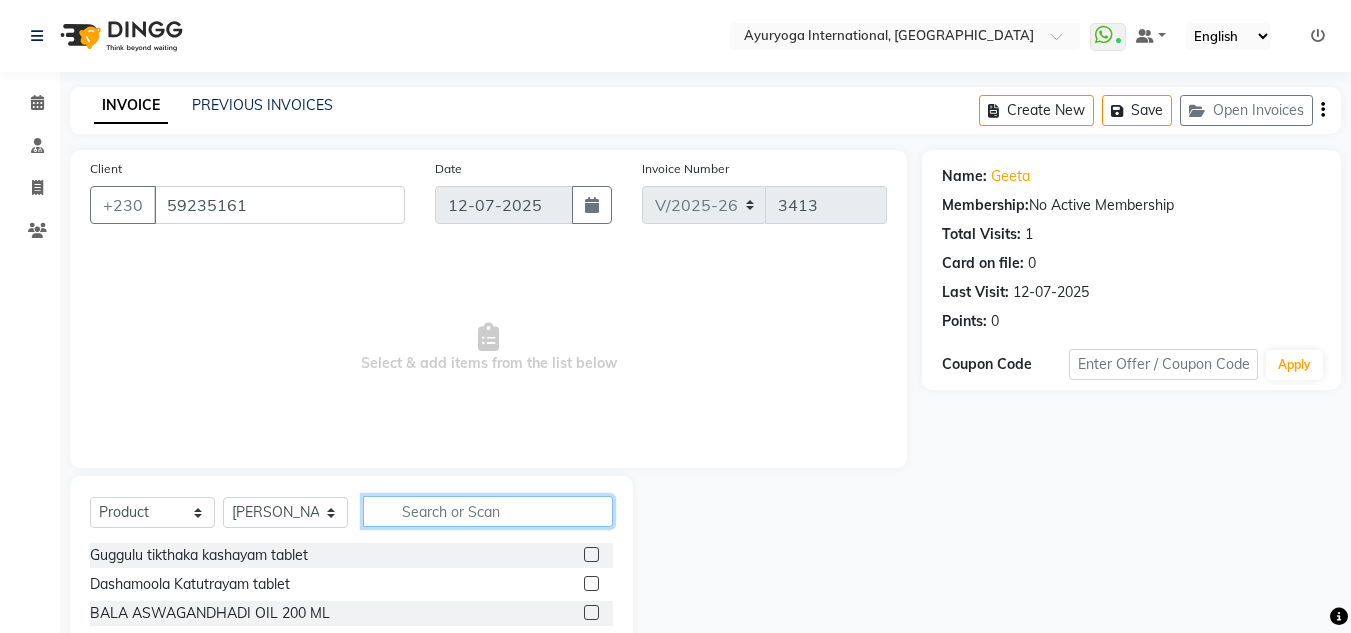 click 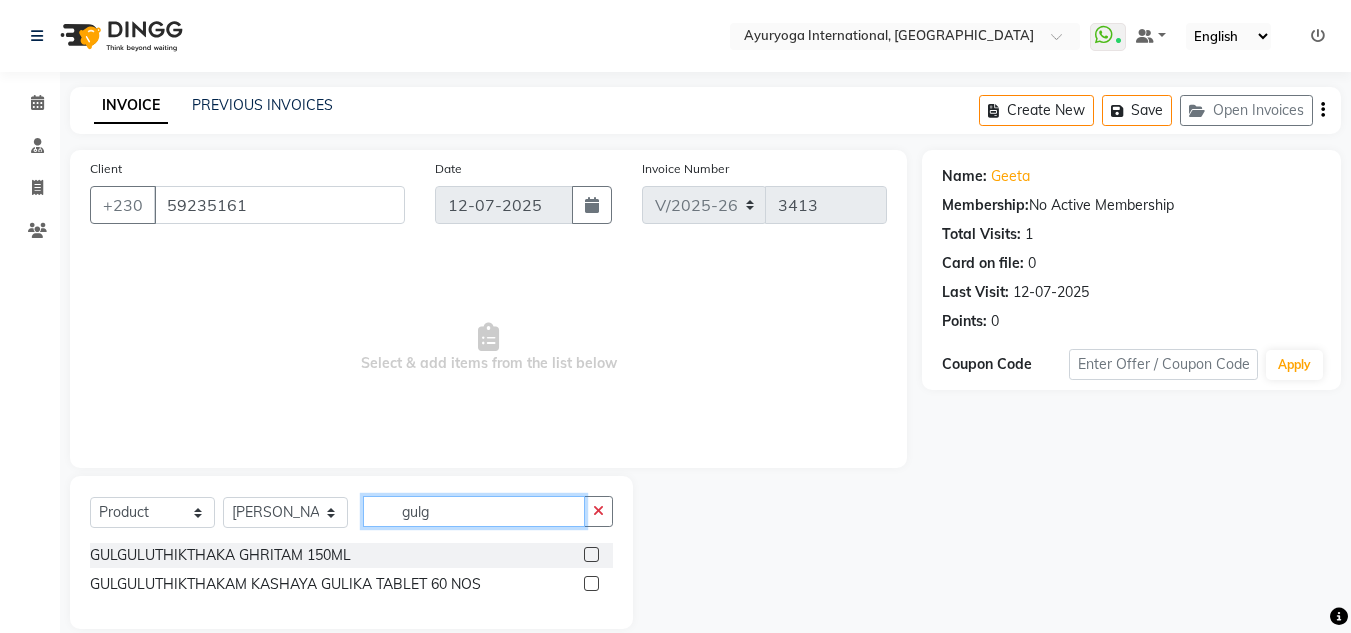 type on "gulg" 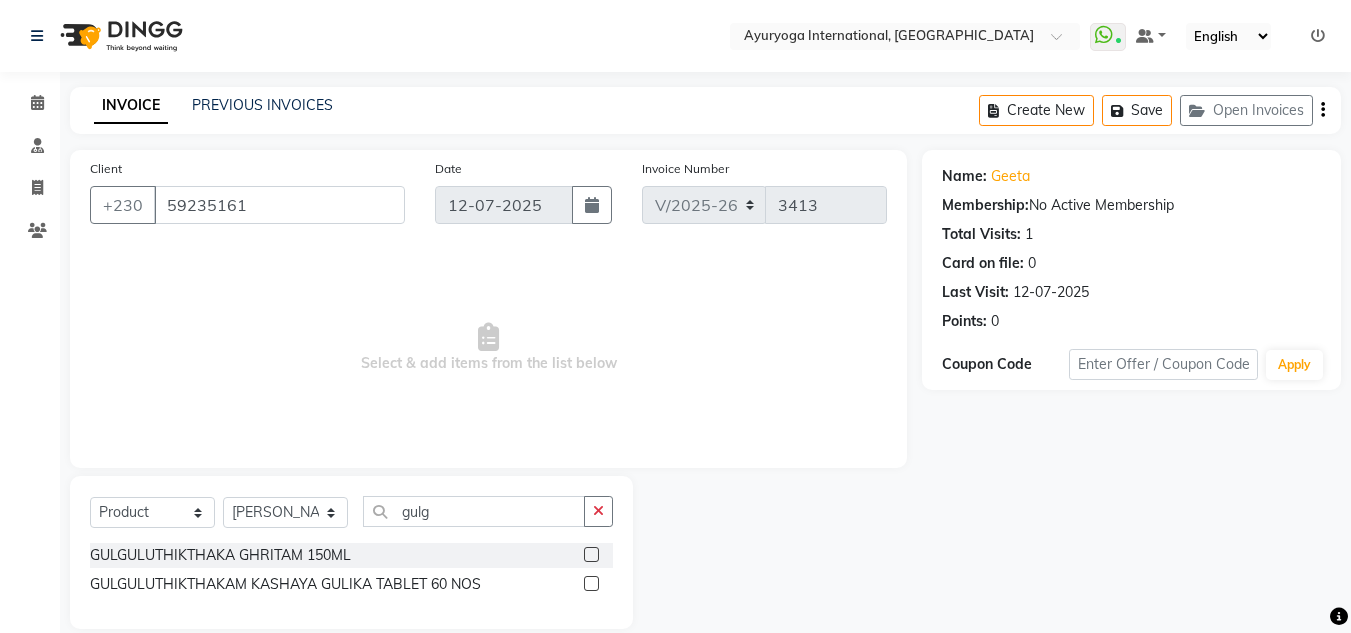 drag, startPoint x: 597, startPoint y: 581, endPoint x: 582, endPoint y: 573, distance: 17 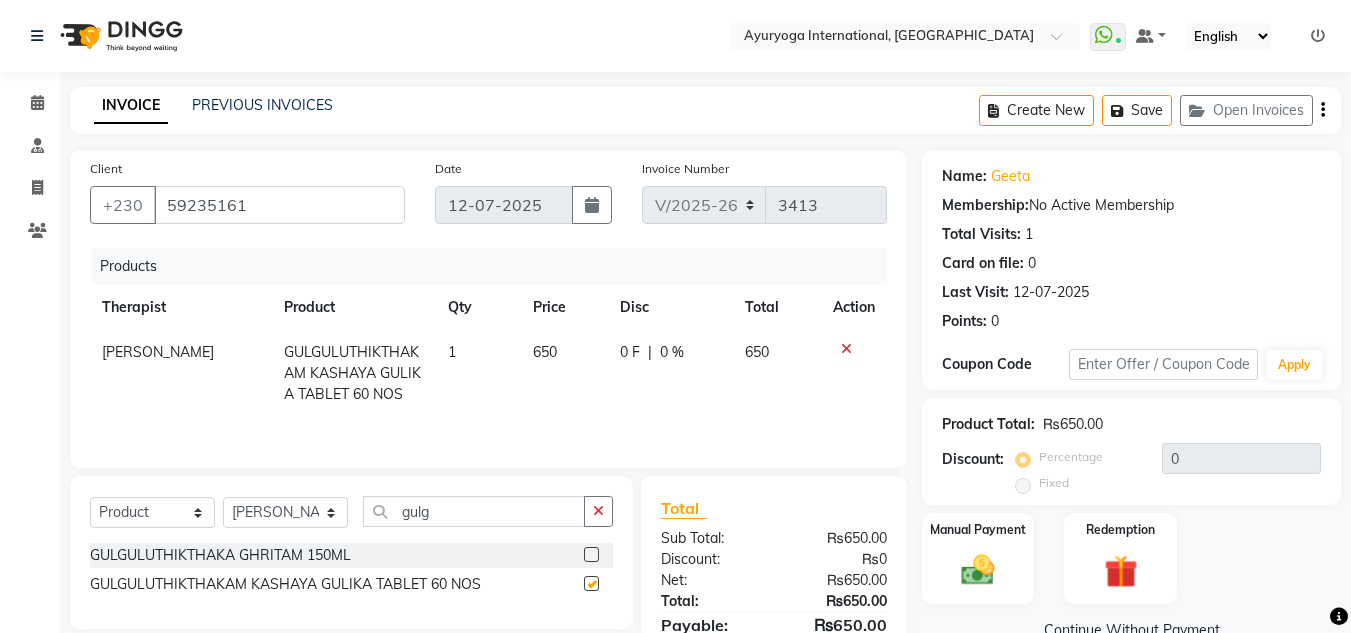 checkbox on "false" 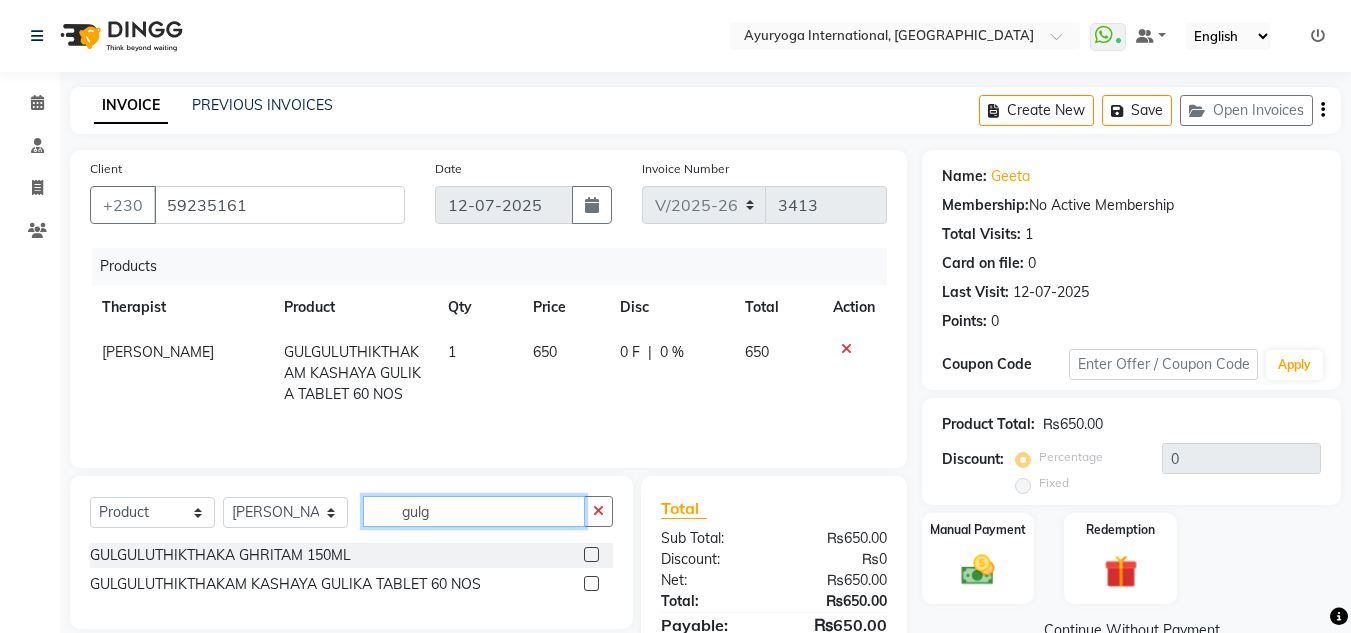drag, startPoint x: 478, startPoint y: 522, endPoint x: 373, endPoint y: 516, distance: 105.17129 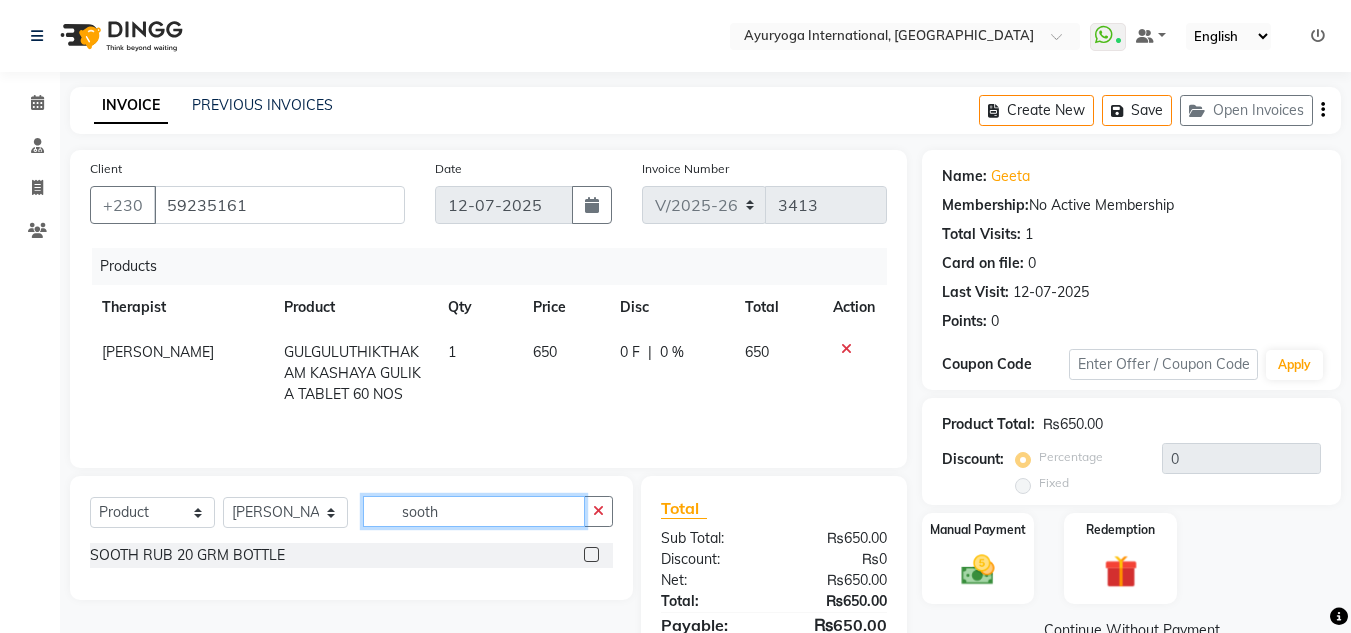 type on "sooth" 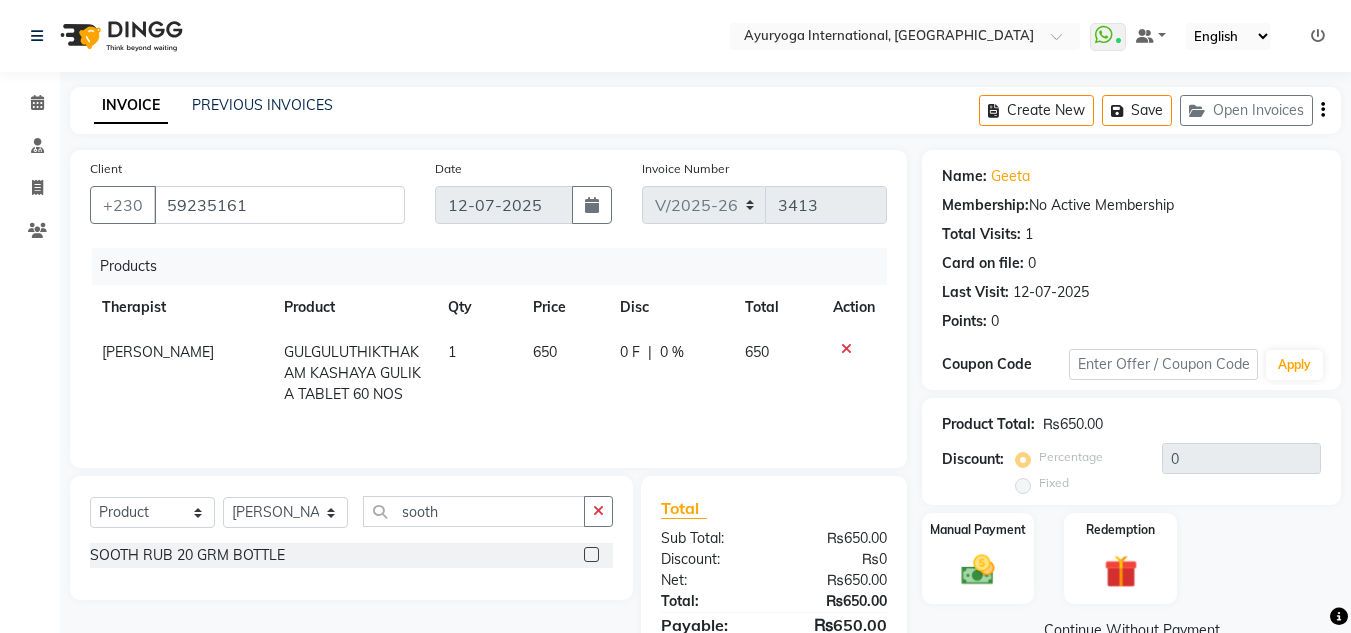 click 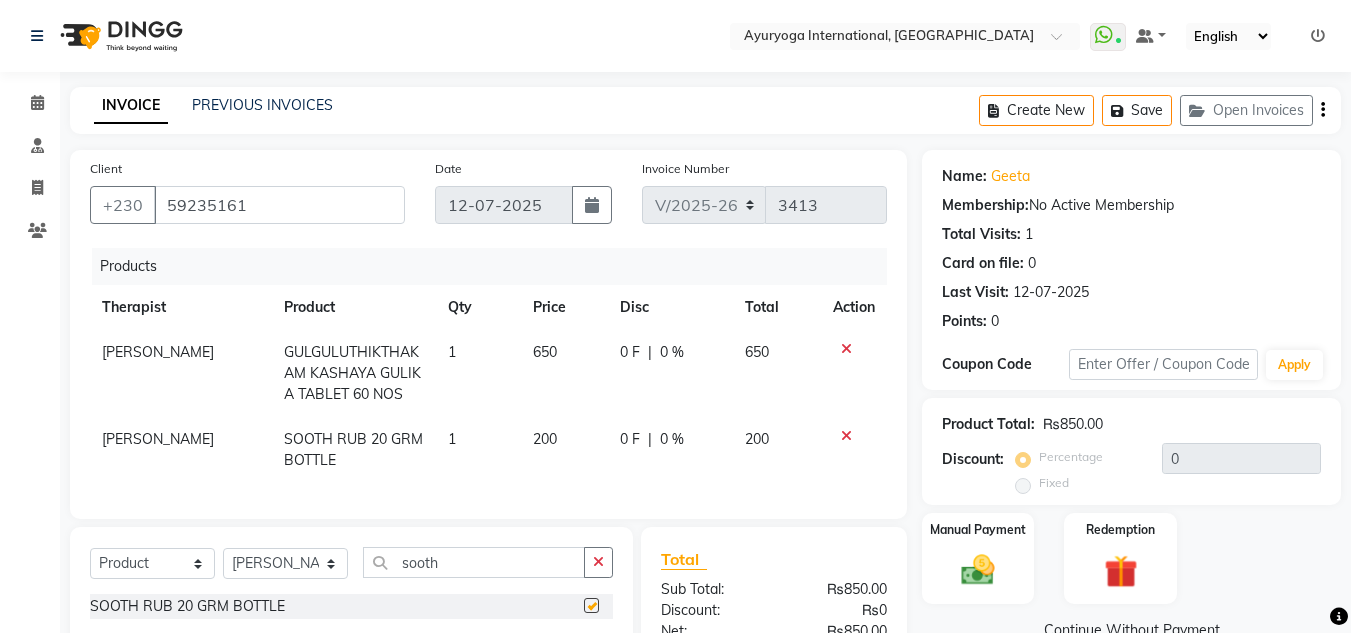 checkbox on "false" 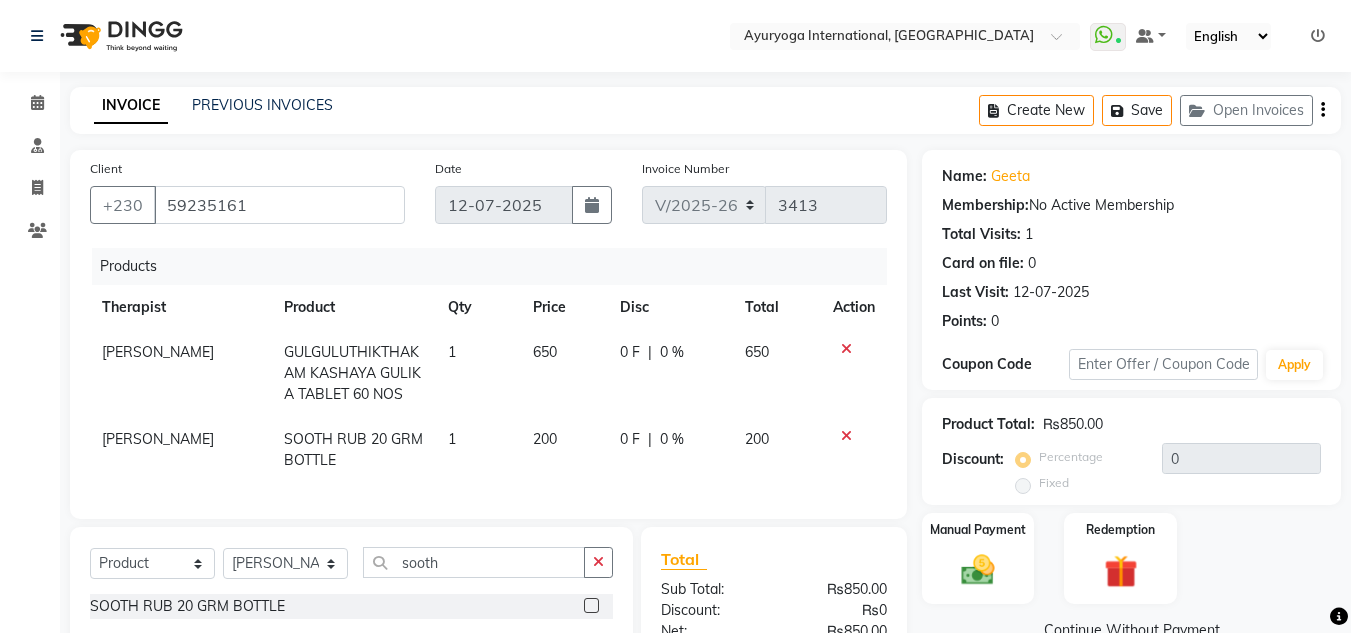 scroll, scrollTop: 170, scrollLeft: 0, axis: vertical 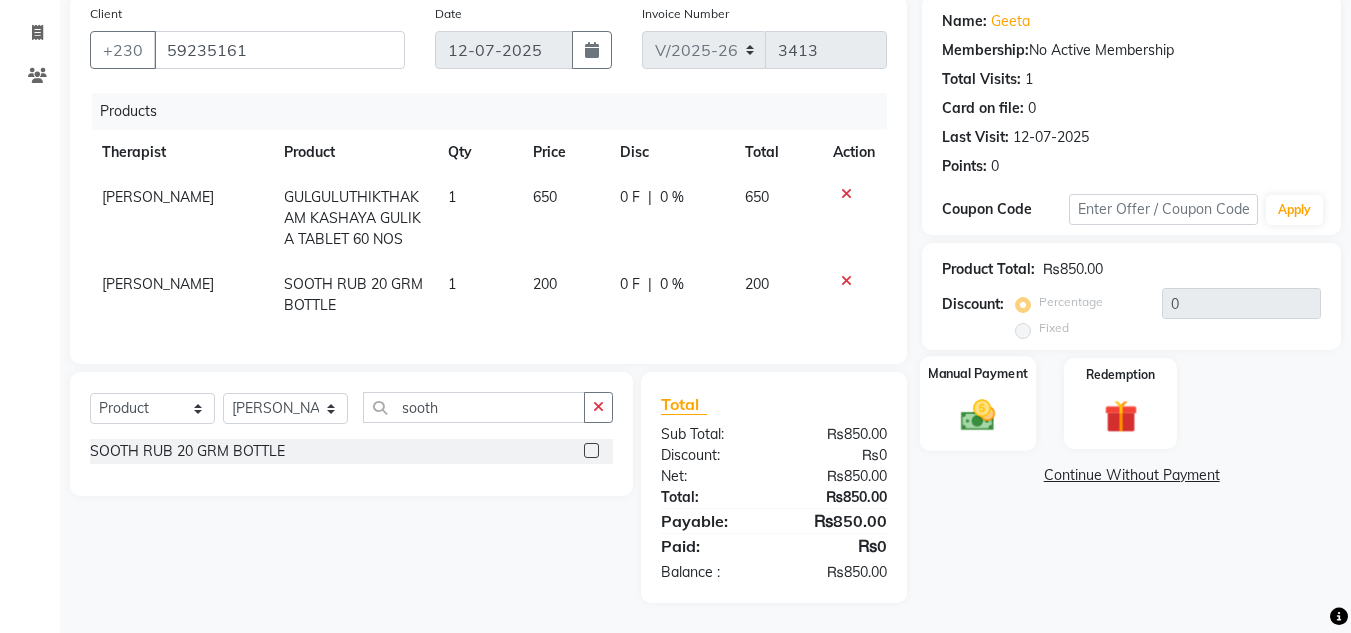 click 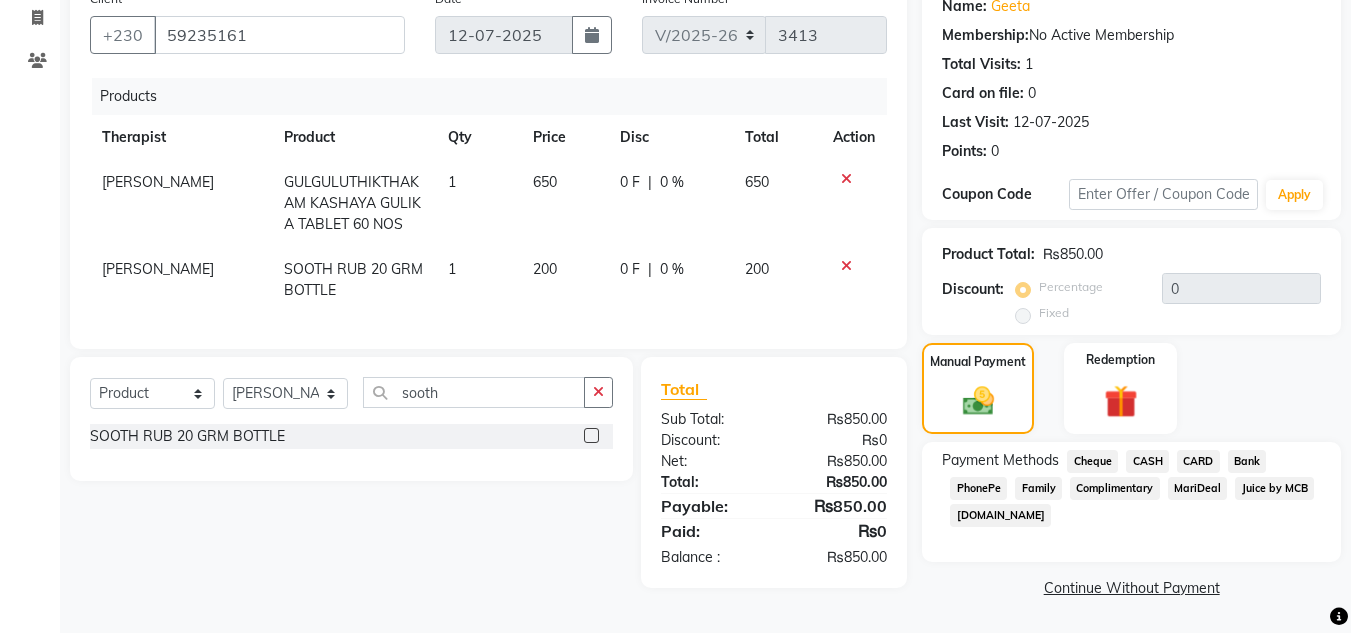click on "CASH" 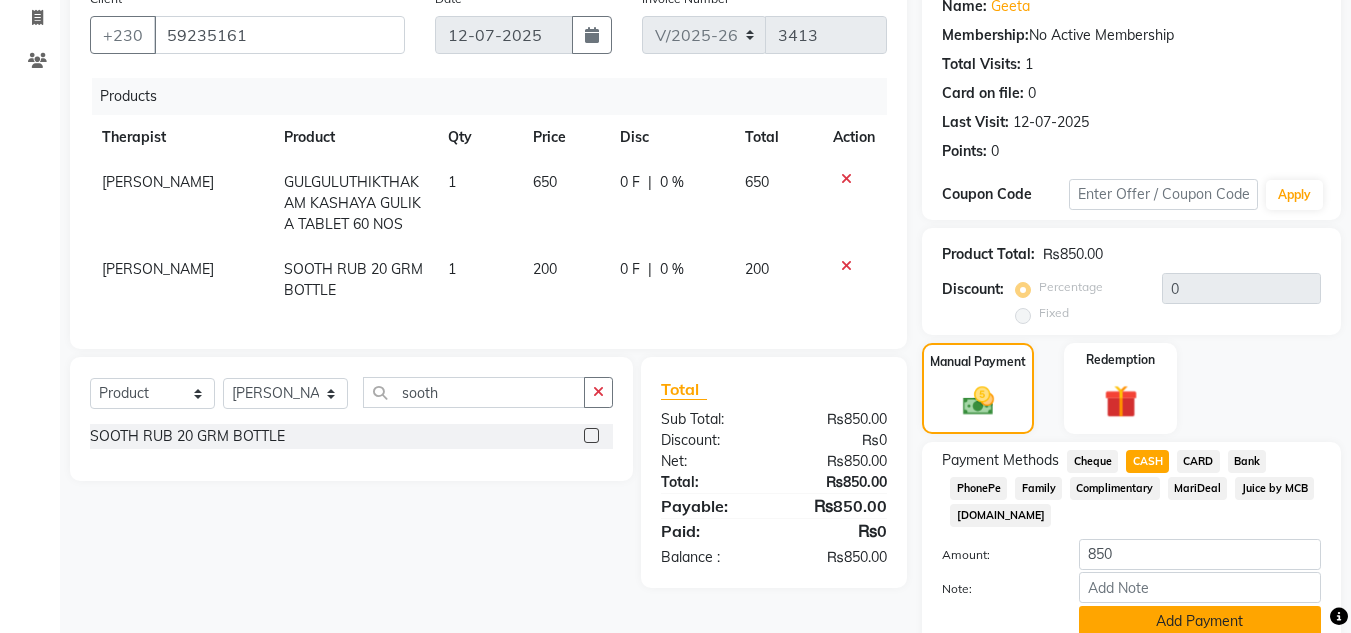 click on "Add Payment" 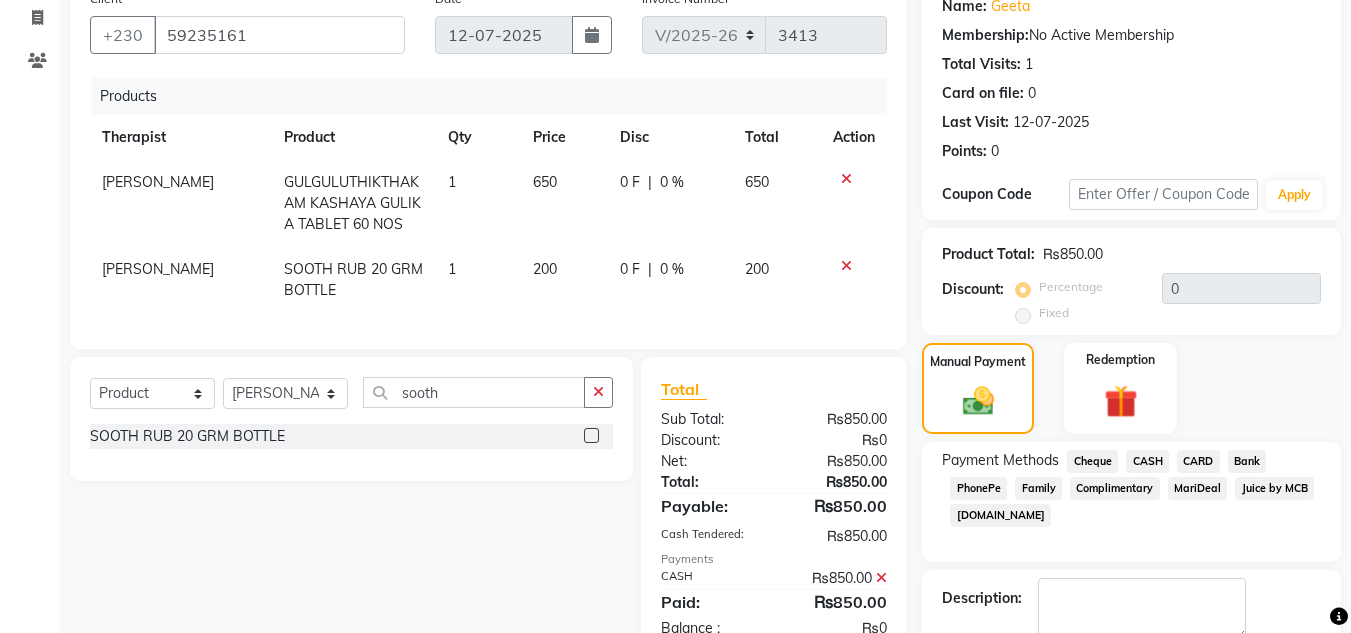 click on "INVOICE PREVIOUS INVOICES Create New   Save   Open Invoices  Client +230 59235161 Date 12-07-2025 Invoice Number V/2025 V/2025-26 3413 Products Therapist Product Qty Price Disc Total Action Dr ADARSH-MOKA GULGULUTHIKTHAKAM KASHAYA GULIKA TABLET 60 NOS 1 650 0 F | 0 % 650 Dr ADARSH-MOKA SOOTH RUB 20 GRM BOTTLE 1 200 0 F | 0 % 200 Select  Service  Product  Membership  Package Voucher Prepaid Gift Card  Select Therapist ABHIRAMI-G BAIE ABHIRAM-MOKA ADHITHYA-MOKA ALEENA-G BAIE ANAGHA-MOKA BIJU PUTHUR VIJAYAN Dr ADARSH-MOKA JOJU MATHEW-MOKA KAVYA-MOKA MEGHA-MOKA NIDESH PRASANTH SASIDHARAN-MOKA PREMAWATEE SHILPA SASI-MOKA Shyama SIDDARTH-G BAIE SMIBIN TINU JOSEPH-G BAIE VISHNU-MOKA YUSHIKA-MOKA sooth SOOTH RUB 20 GRM BOTTLE  Total Sub Total: ₨850.00 Discount: ₨0 Net: ₨850.00 Total: ₨850.00 Payable: ₨850.00 Cash Tendered: ₨850.00 Payments CASH ₨850.00  Paid: ₨850.00 Balance   : ₨0 Name: Geeta  Membership:  No Active Membership  Total Visits:  1 Card on file:  0 Last Visit:   12-07-2025 Points:   0" 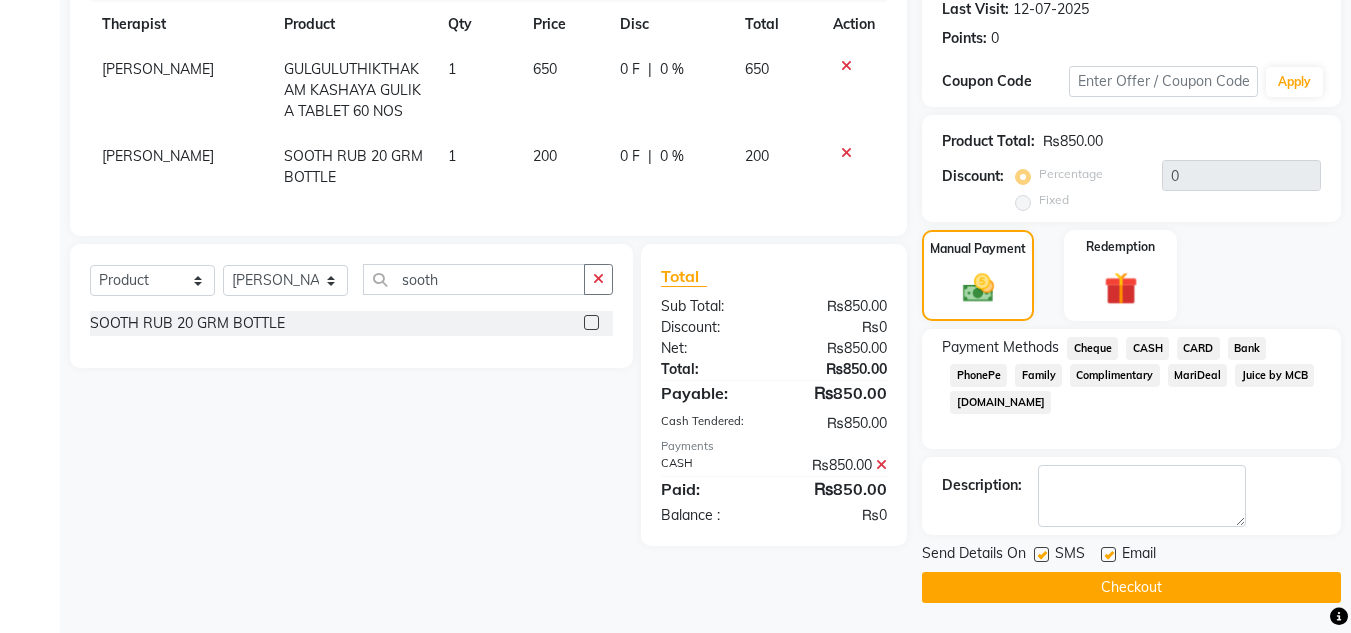 click on "Checkout" 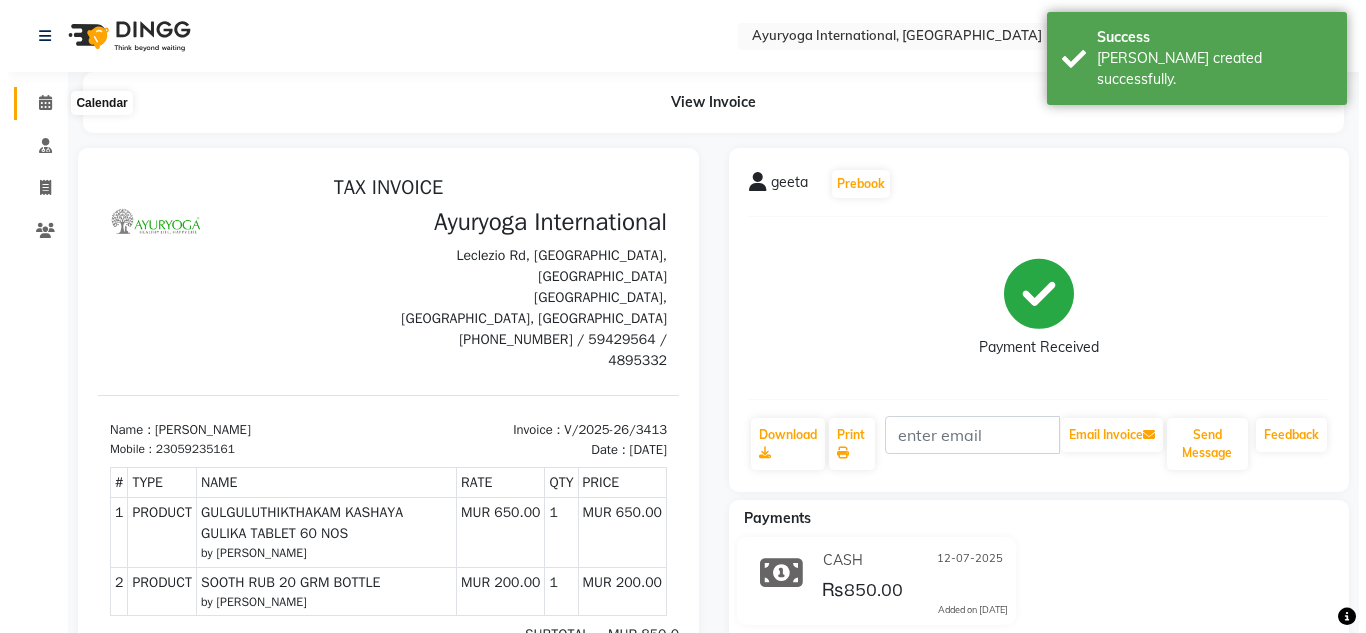 scroll, scrollTop: 0, scrollLeft: 0, axis: both 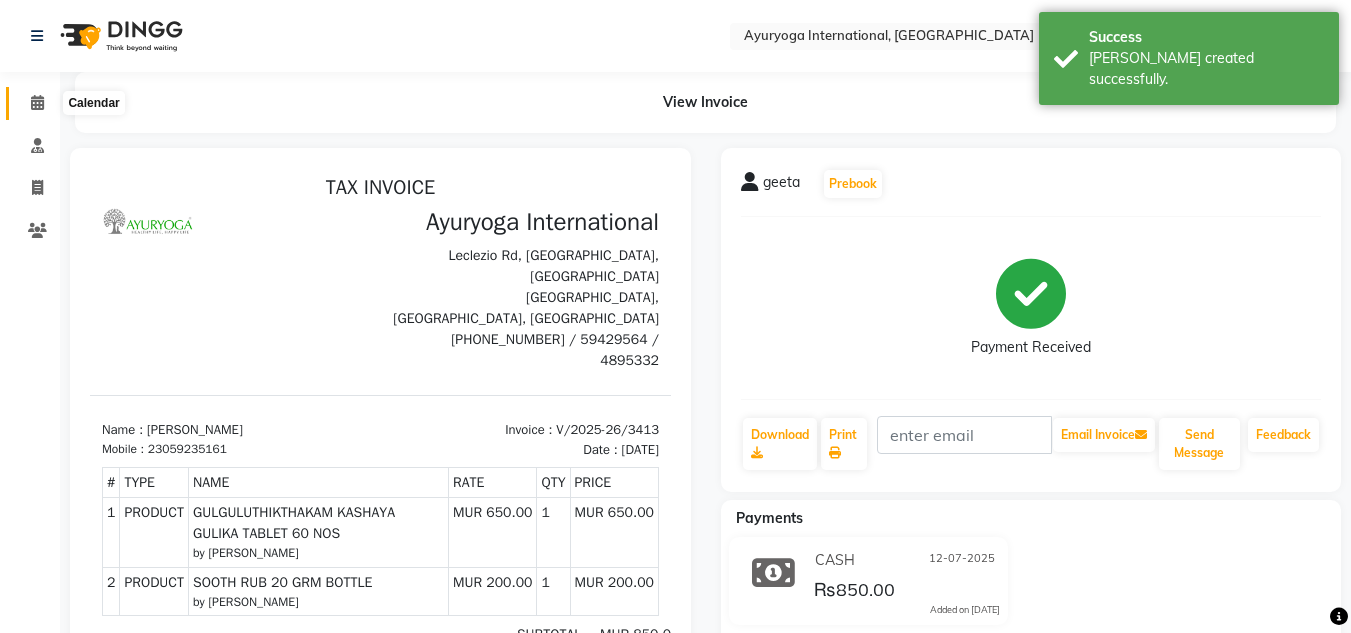 click 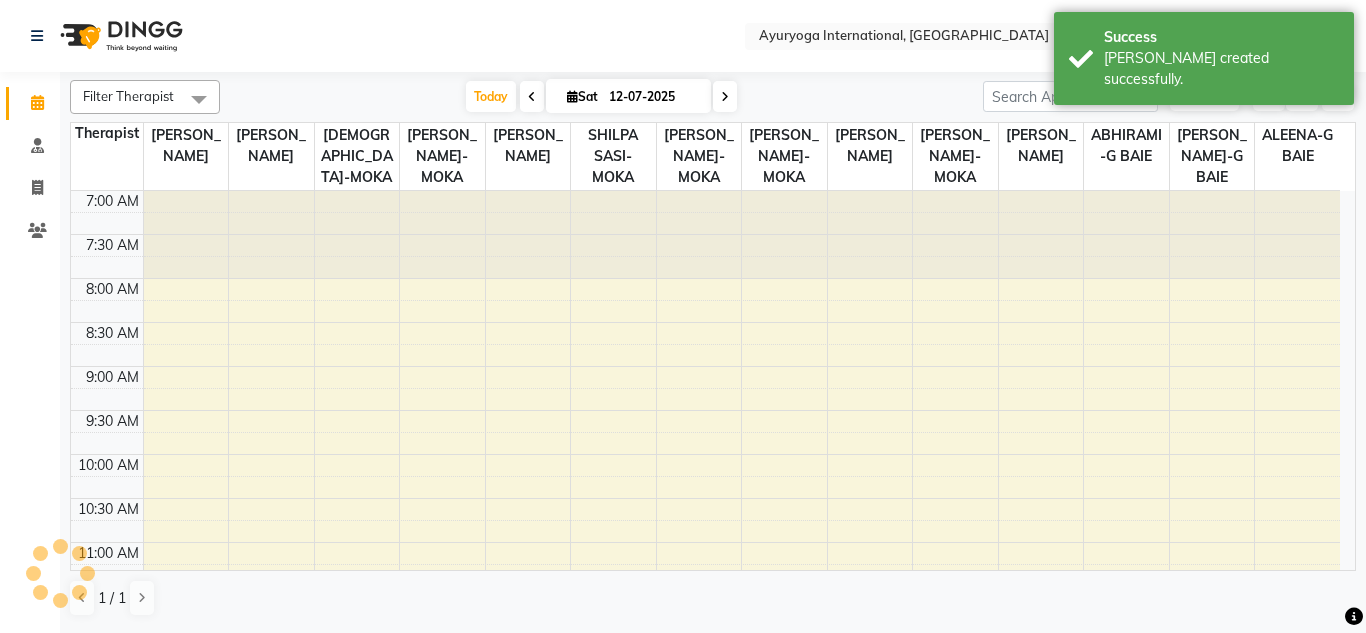 scroll, scrollTop: 0, scrollLeft: 0, axis: both 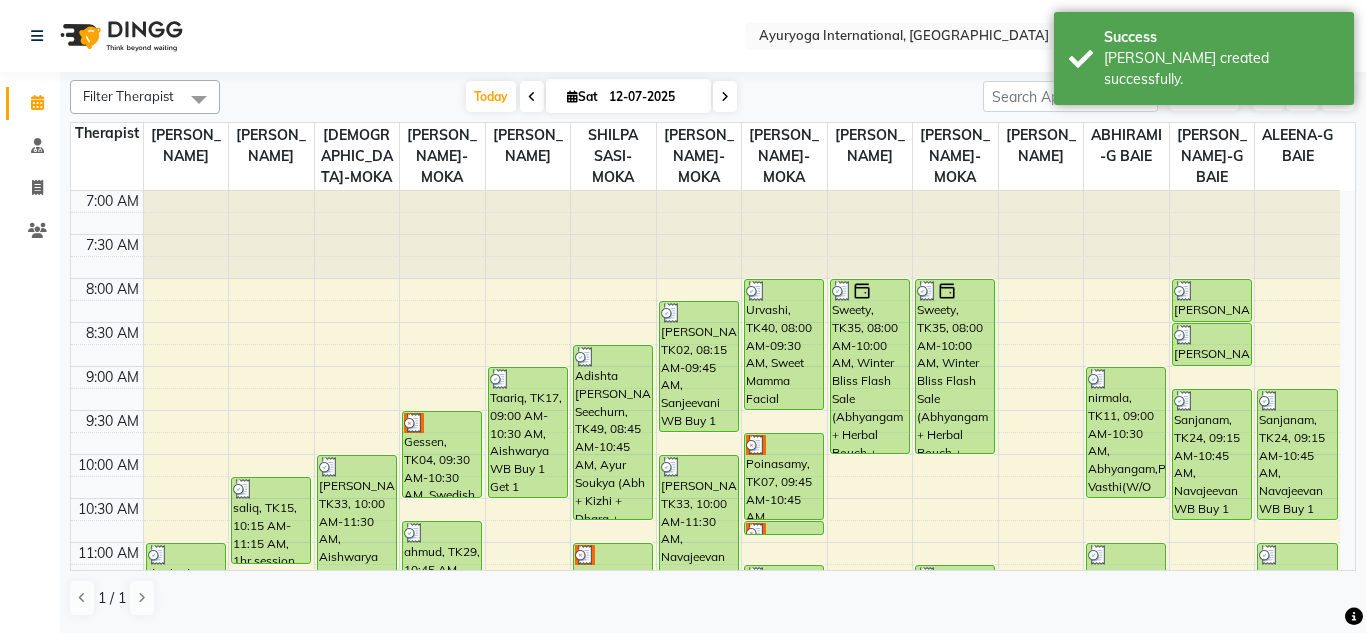click at bounding box center (725, 97) 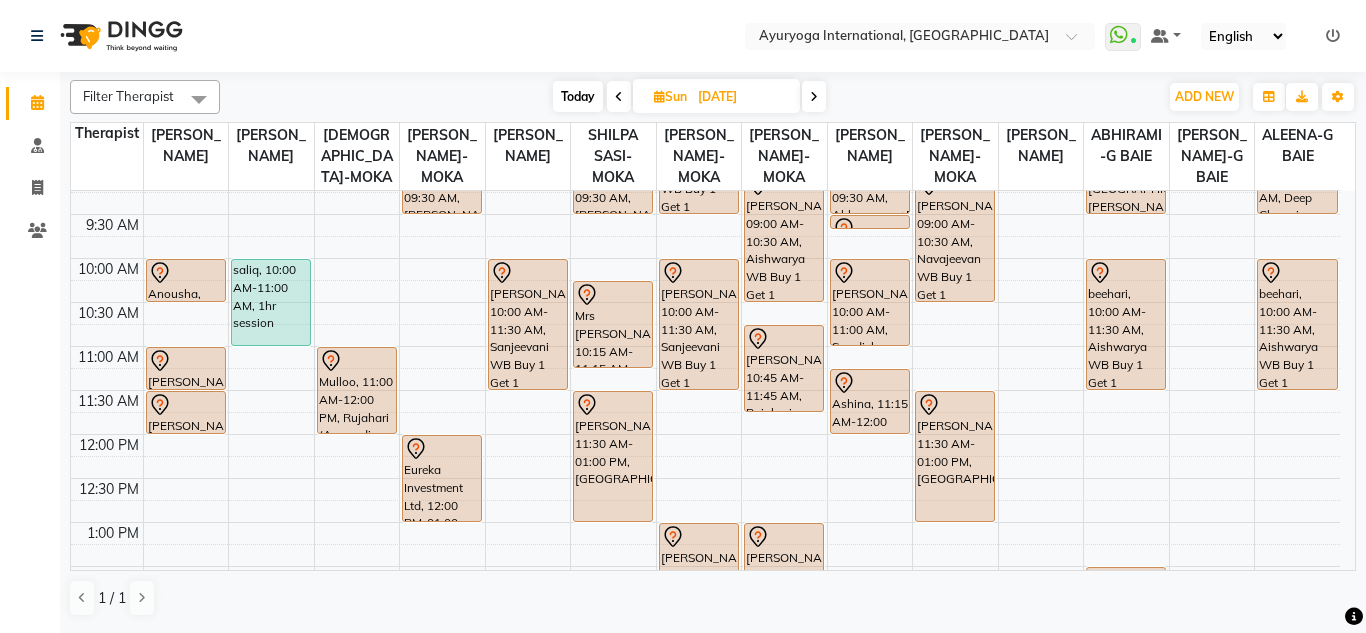 scroll, scrollTop: 204, scrollLeft: 0, axis: vertical 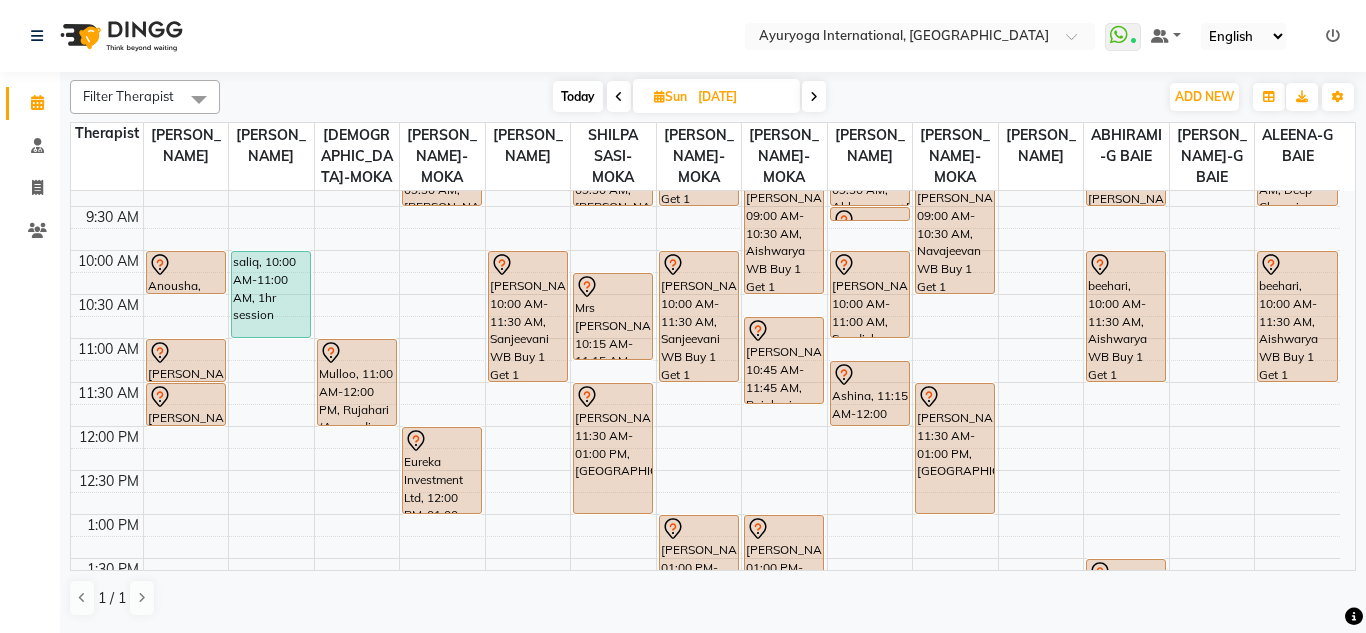 click on "[DATE]" at bounding box center (742, 97) 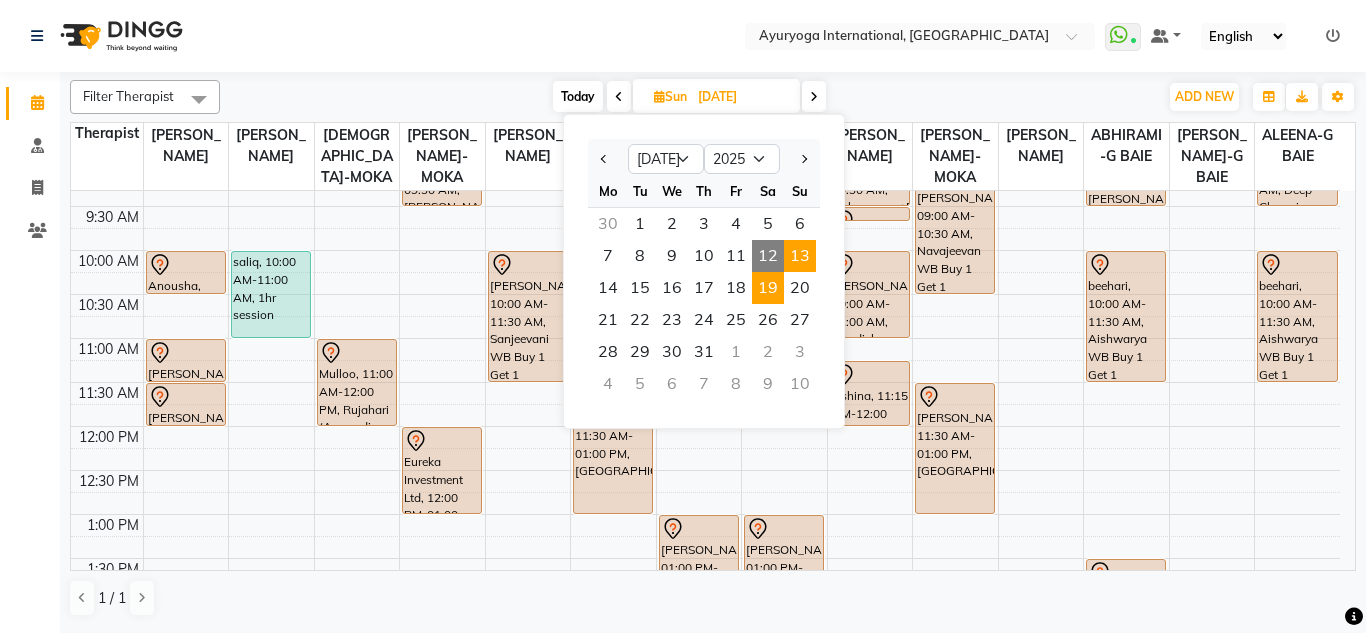 click on "19" at bounding box center [768, 288] 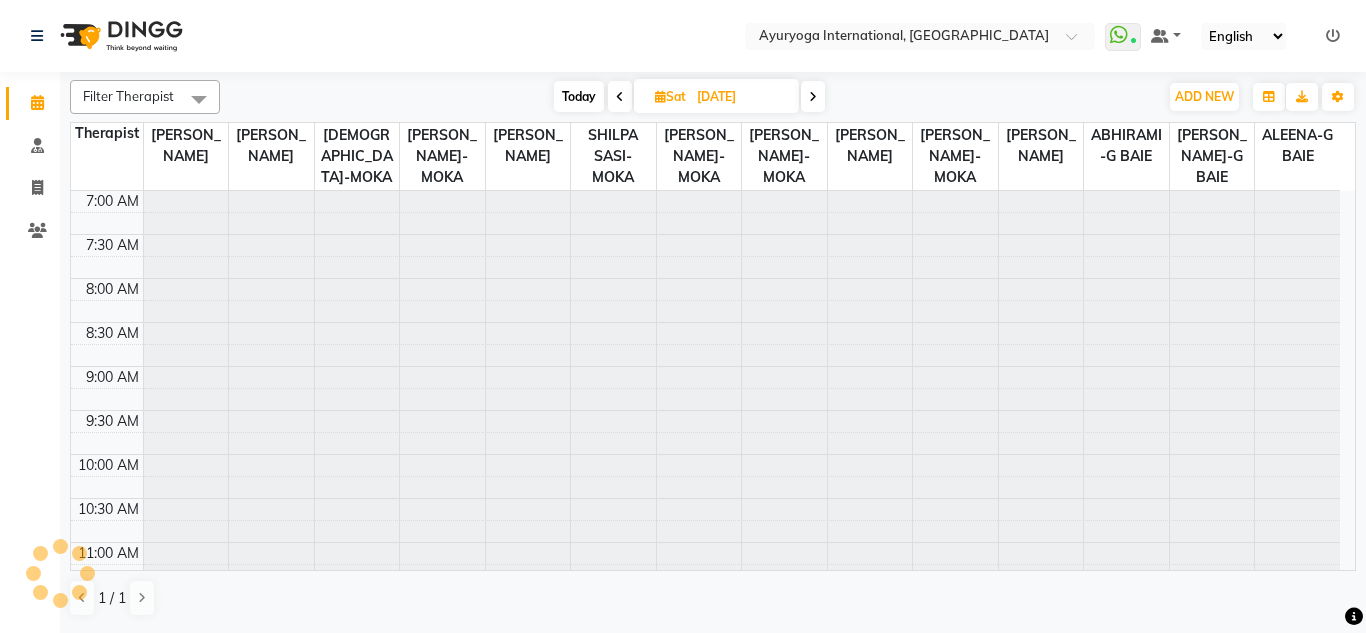 scroll, scrollTop: 441, scrollLeft: 0, axis: vertical 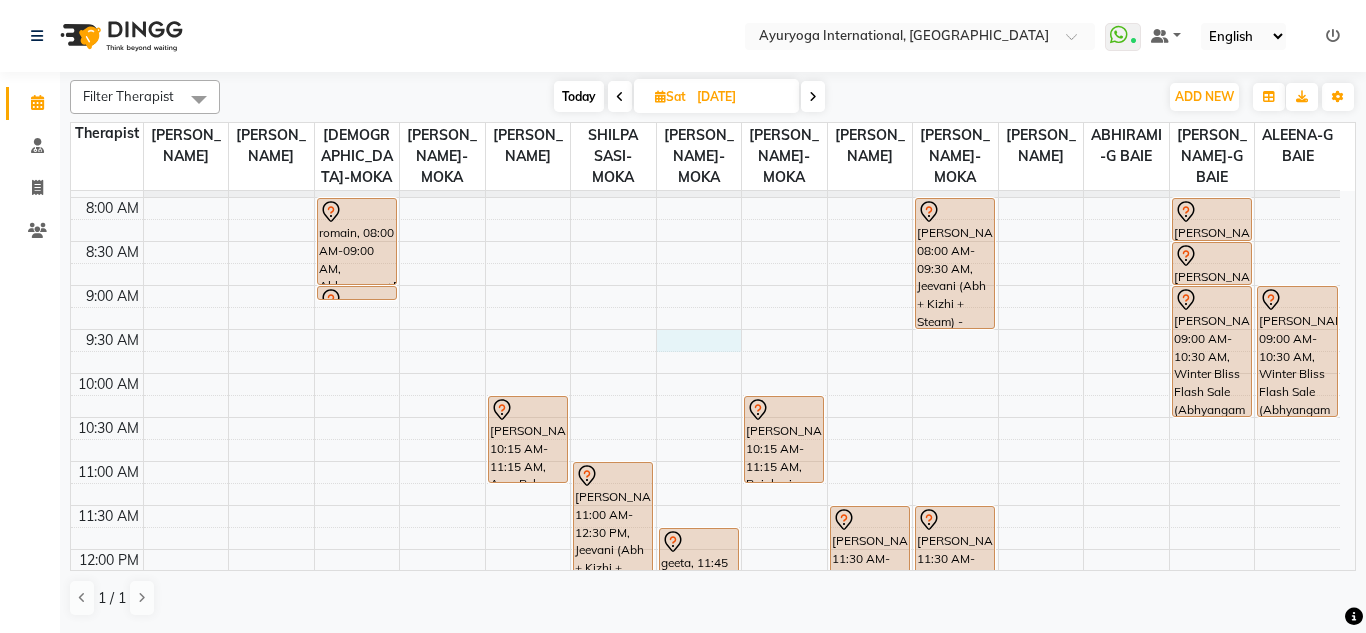 click on "7:00 AM 7:30 AM 8:00 AM 8:30 AM 9:00 AM 9:30 AM 10:00 AM 10:30 AM 11:00 AM 11:30 AM 12:00 PM 12:30 PM 1:00 PM 1:30 PM 2:00 PM 2:30 PM 3:00 PM 3:30 PM 4:00 PM 4:30 PM 5:00 PM 5:30 PM 6:00 PM 6:30 PM 7:00 PM 7:30 PM 8:00 PM 8:30 PM             romain, 08:00 AM-09:00 AM, Abhyangam+Bhashpa sweda(Without Oil)             romain, 09:00 AM-09:01 AM, Snehapanam             Chimajee Magun, 10:15 AM-11:15 AM, Ayur Relax (Abhyangam + Steam)             Sarita Sharma, 11:00 AM-12:30 PM, Jeevani (Abh + Kizhi + Steam) - Package             geeta, 11:45 AM-12:45 PM, Ayur Relax (Abhyangam + Steam)             Chimajee Magun, 10:15 AM-11:15 AM, Rujahari (Ayurvedic pain relieveing massage)             Yovanna, 11:30 AM-12:30 PM, Panchagavya facial             Vidishi Bonomaully, 08:00 AM-09:30 AM, Jeevani (Abh + Kizhi + Steam) - Package             Yovanna, 11:30 AM-12:30 PM, Panchagavya facial             Vanshika Ramdany, 02:15 PM-03:45 PM, Sweet Mamma Facial" at bounding box center (705, 725) 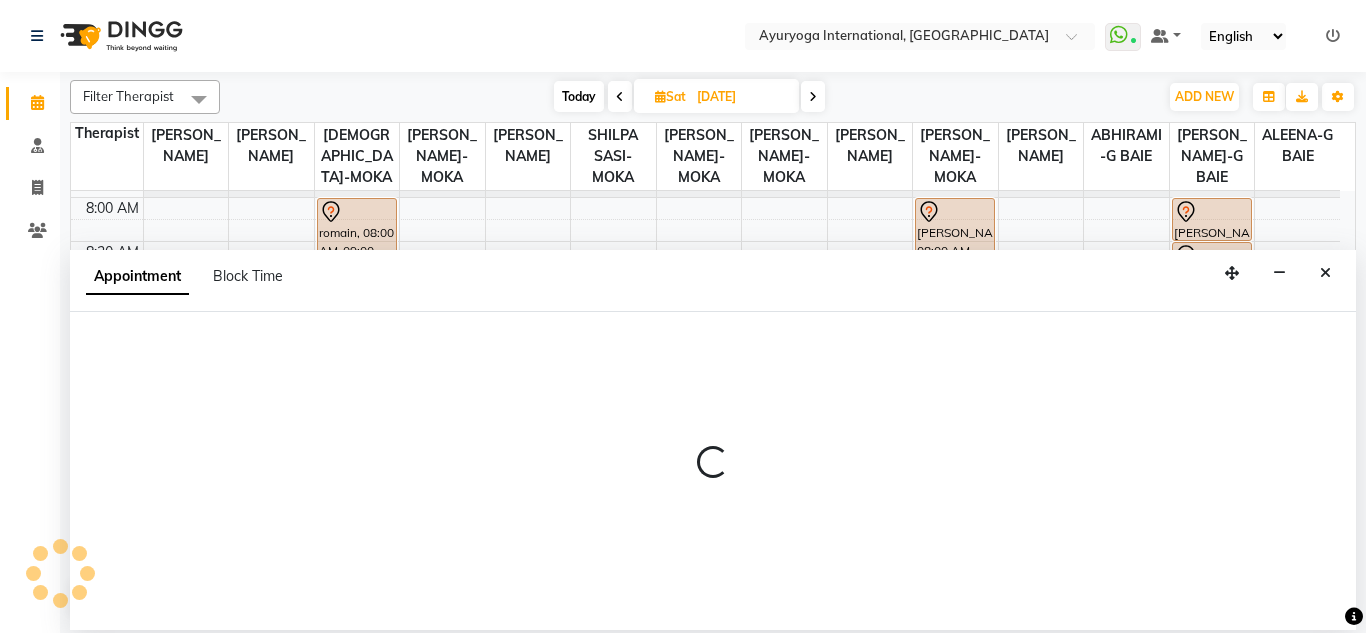 select on "36055" 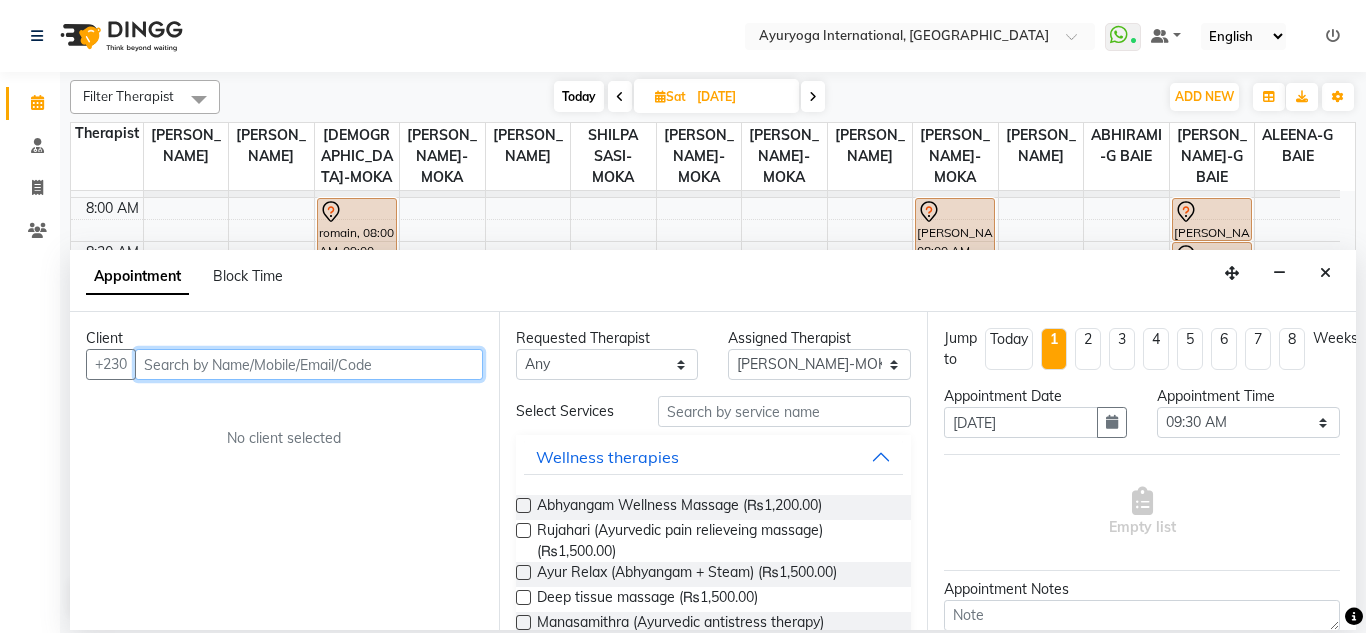 click at bounding box center [309, 364] 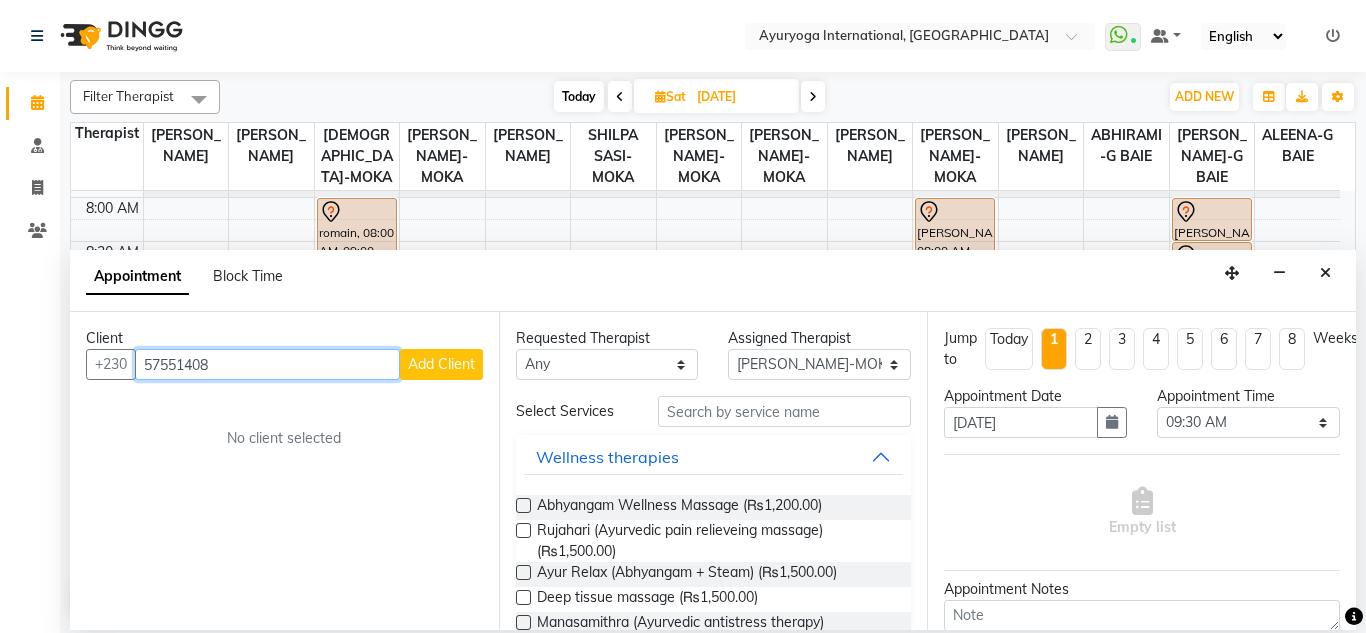 type on "57551408" 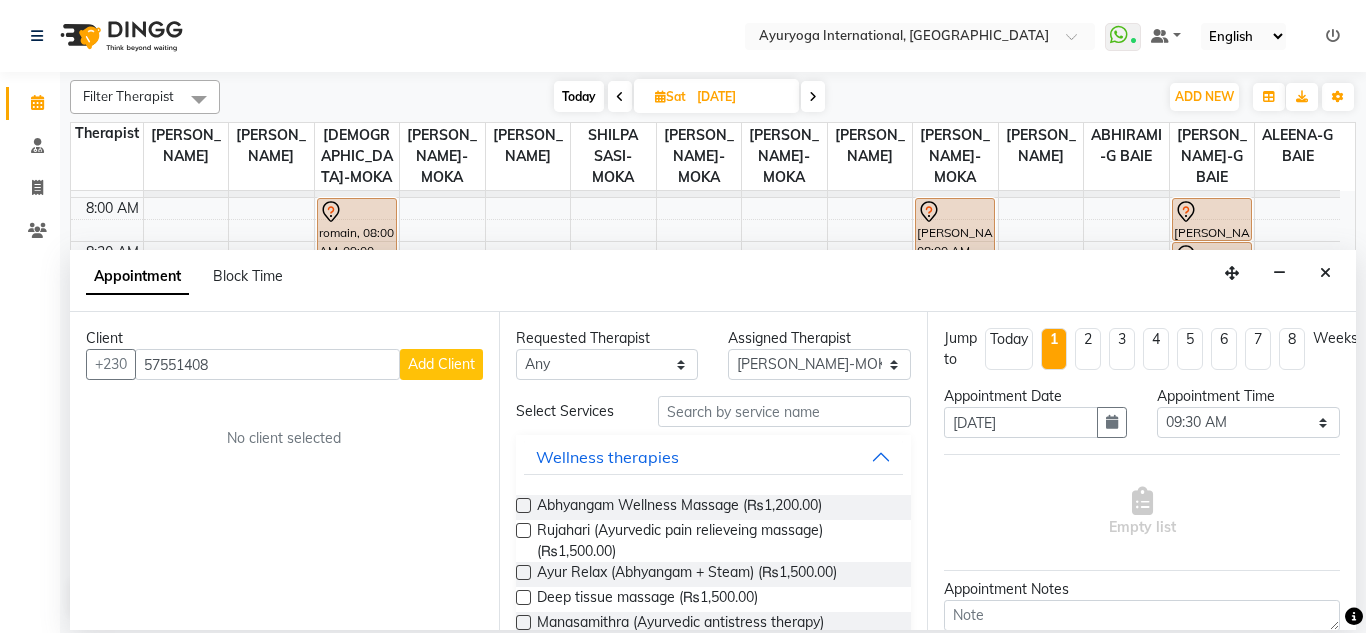 click on "Add Client" at bounding box center (441, 364) 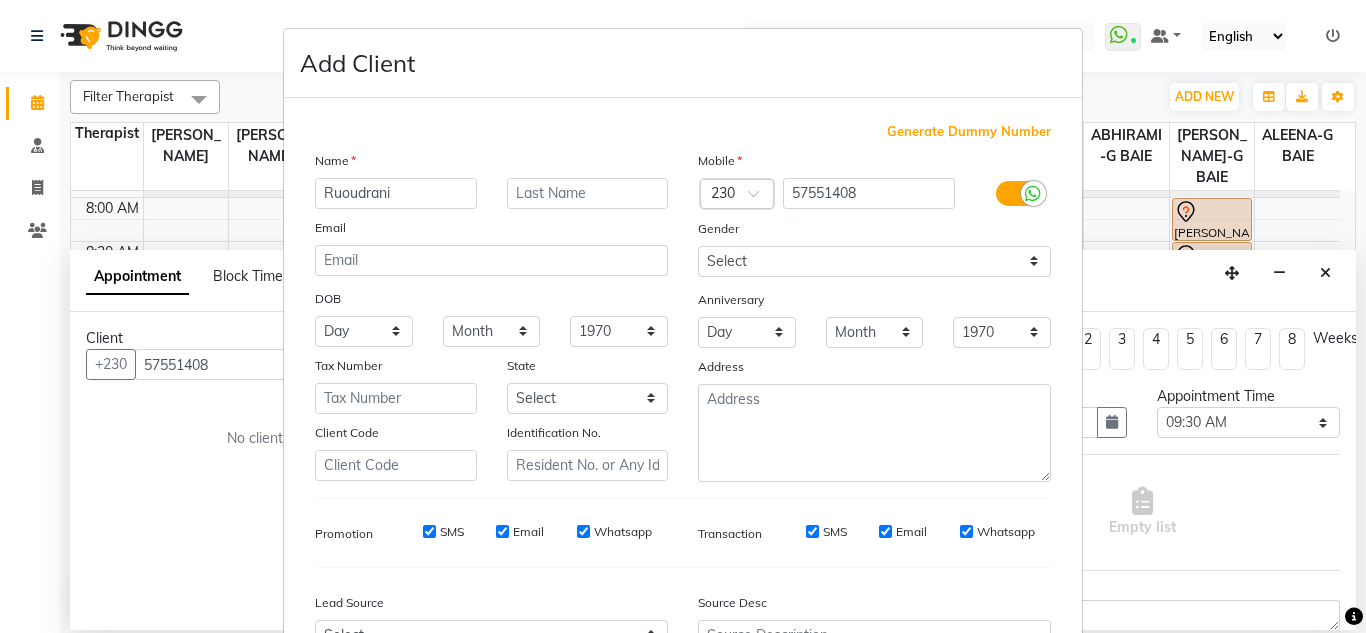 type on "Ruoudrani" 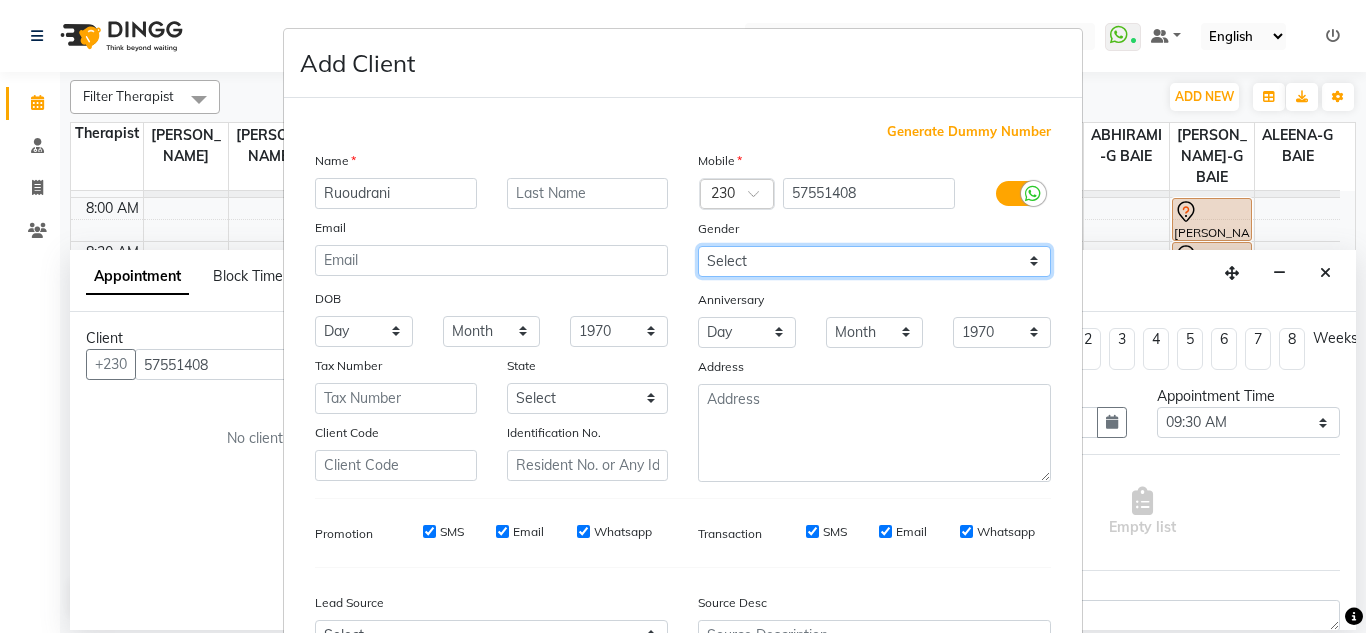 click on "Select Male Female Other Prefer Not To Say" at bounding box center [874, 261] 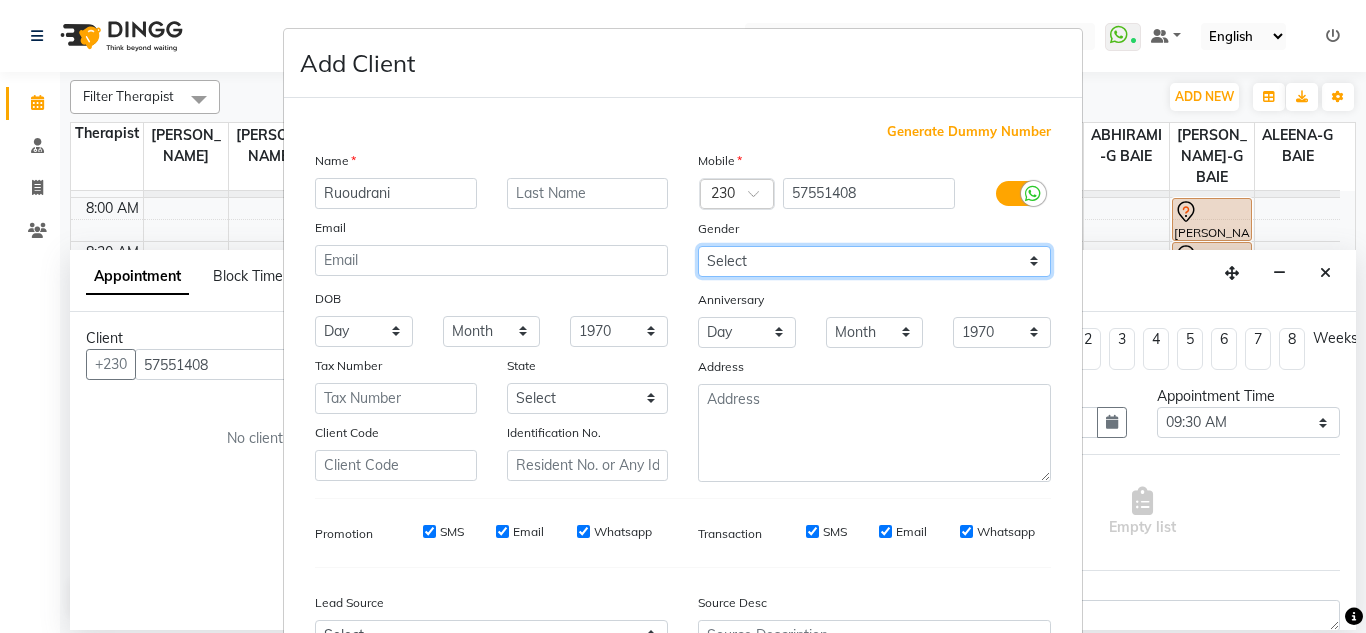 select on "female" 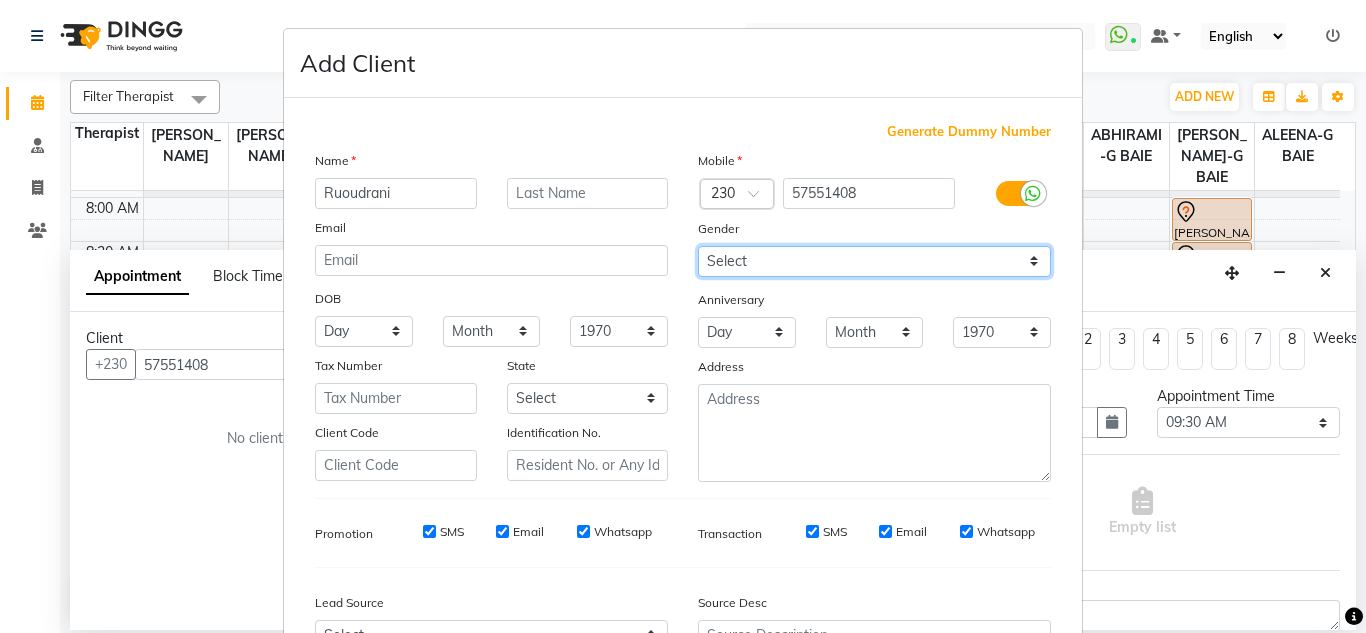 click on "Select Male Female Other Prefer Not To Say" at bounding box center (874, 261) 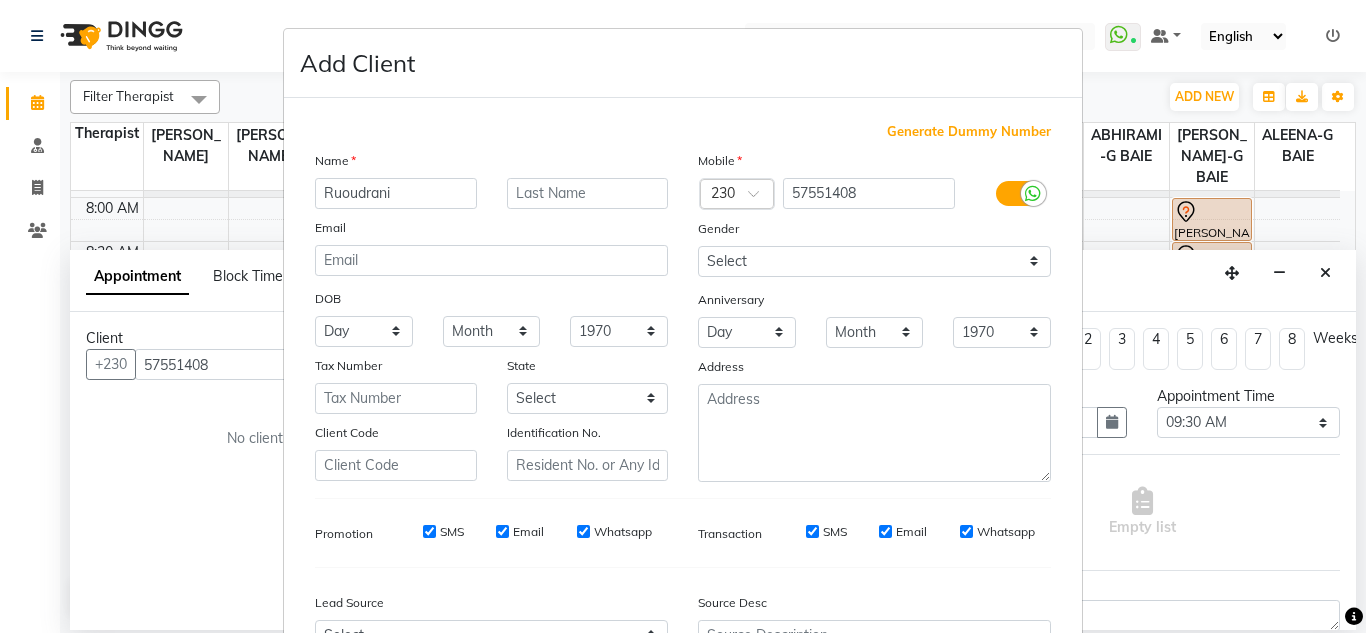 scroll, scrollTop: 216, scrollLeft: 0, axis: vertical 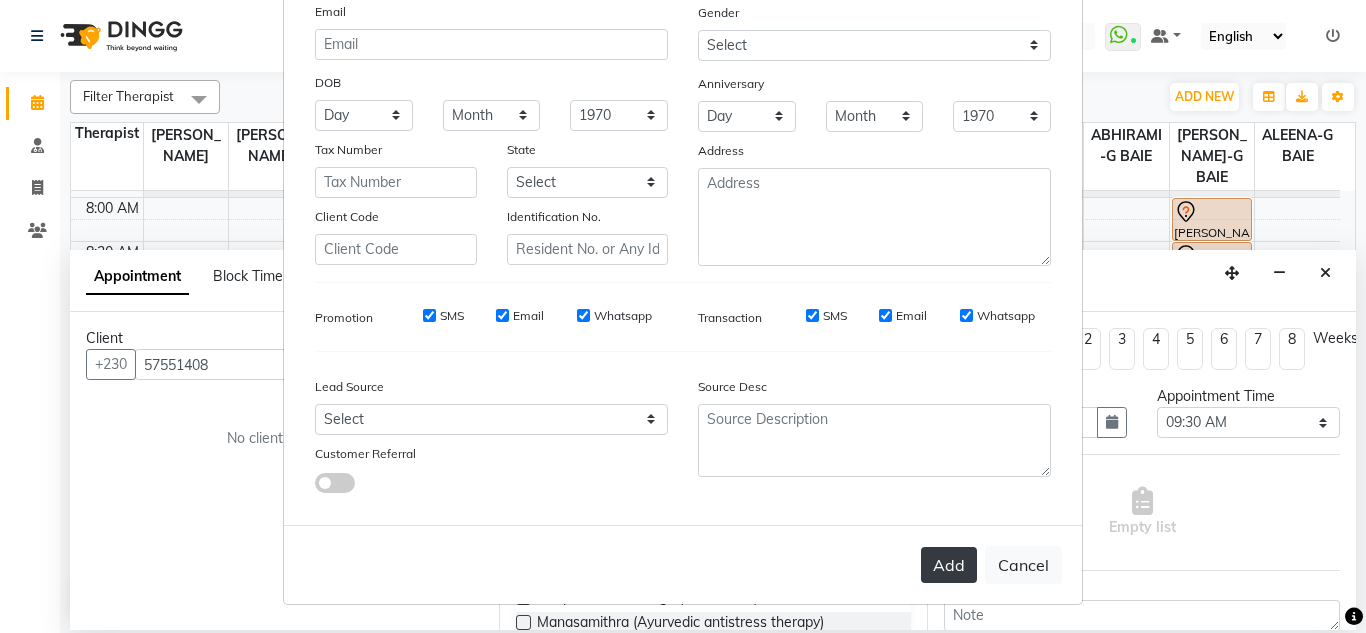 click on "Add" at bounding box center (949, 565) 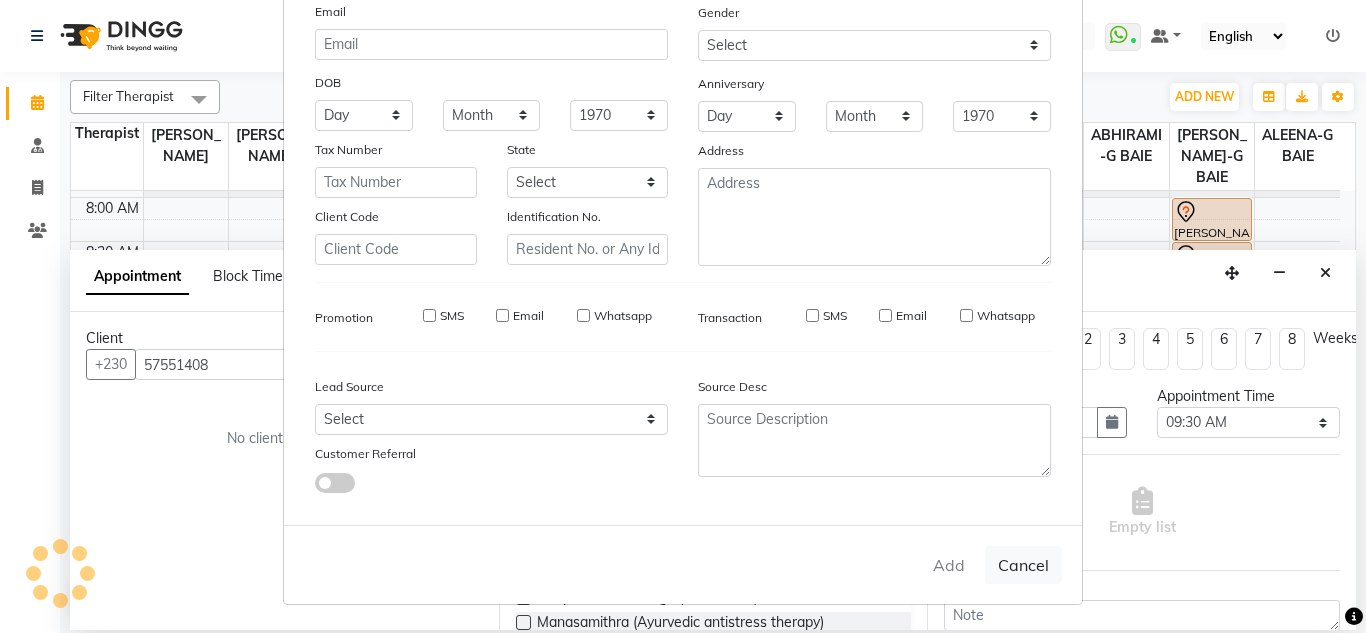type 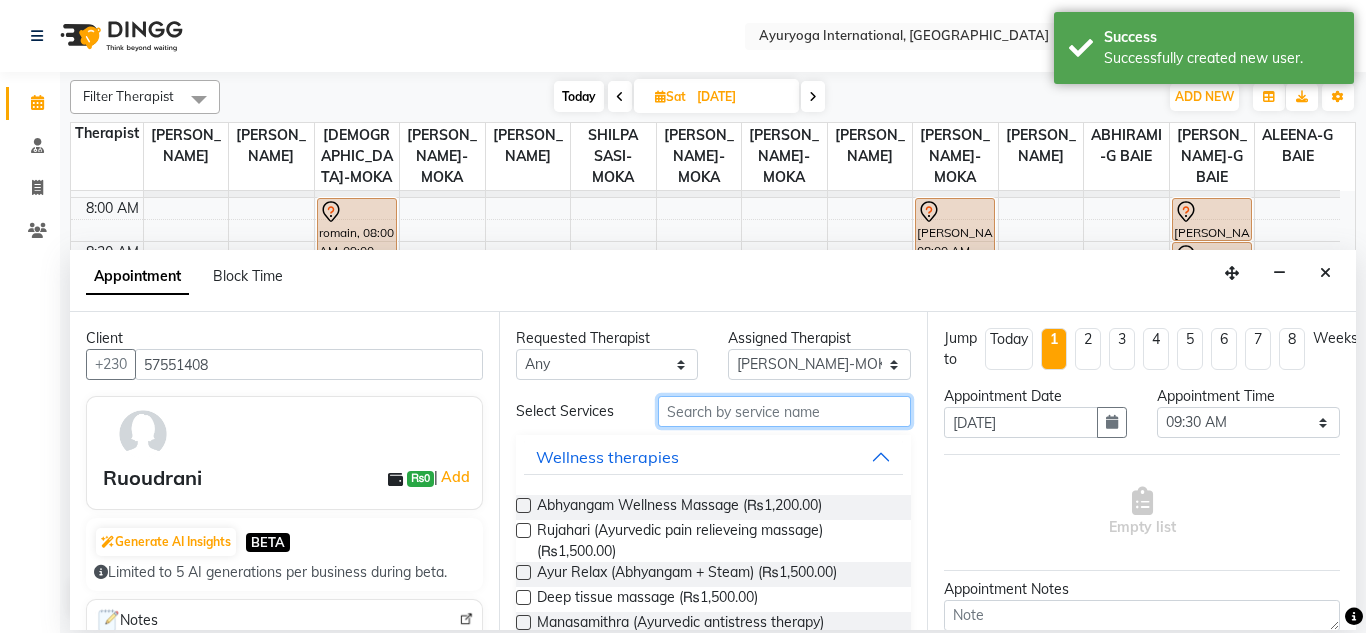 click at bounding box center [785, 411] 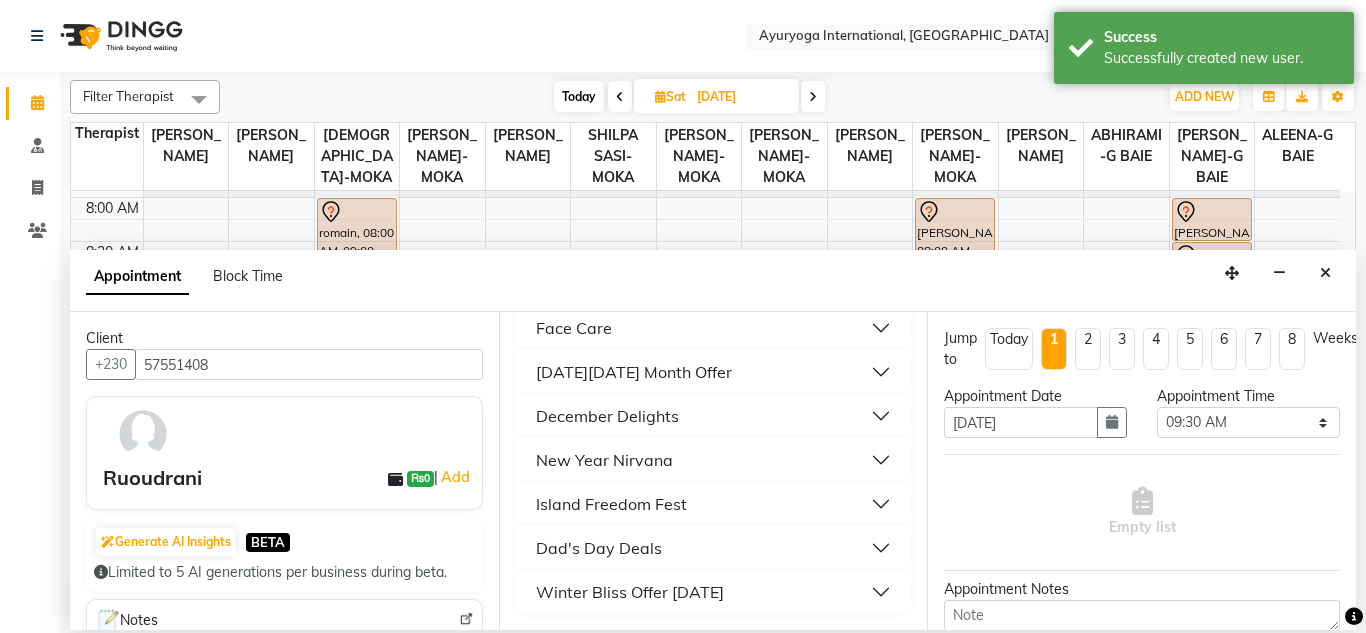 type on "nava" 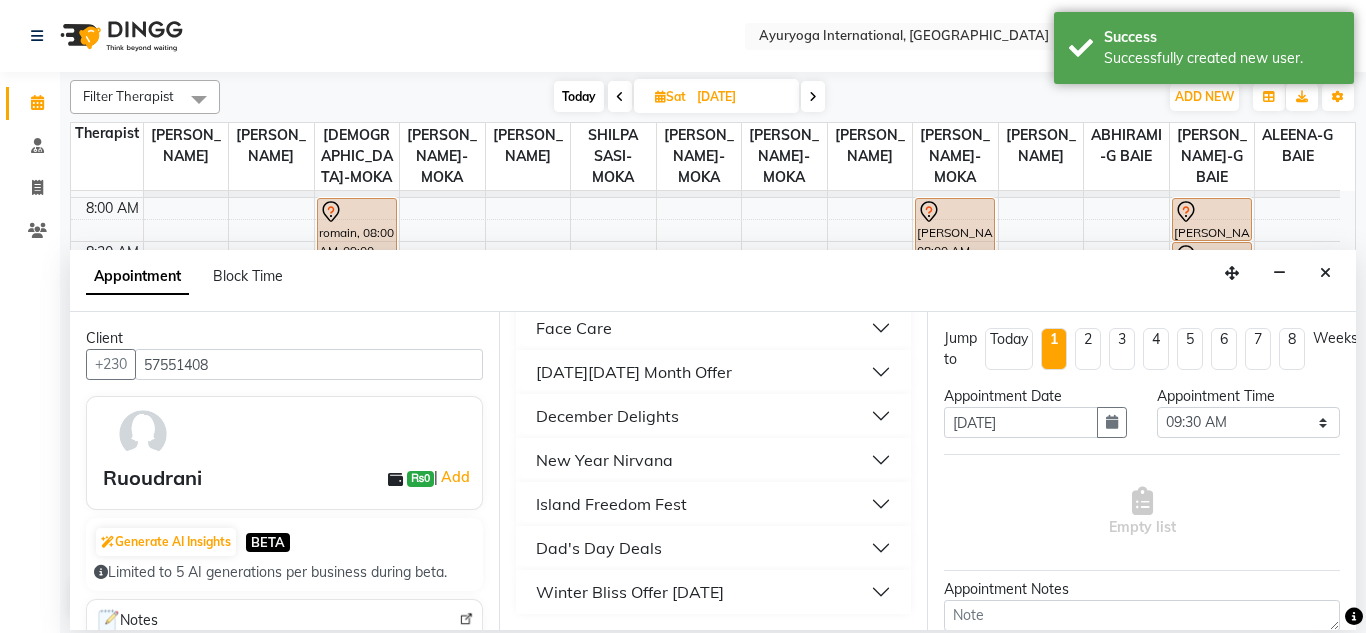 click on "Winter Bliss Offer [DATE]" at bounding box center [630, 592] 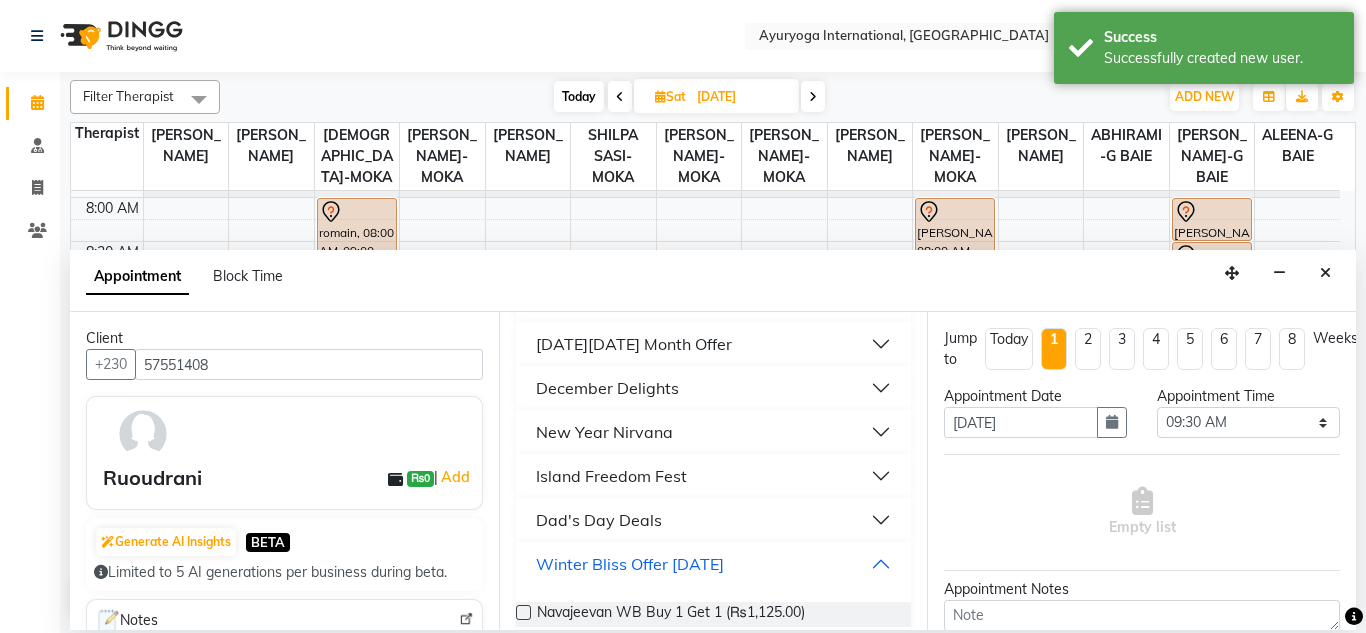 scroll, scrollTop: 283, scrollLeft: 0, axis: vertical 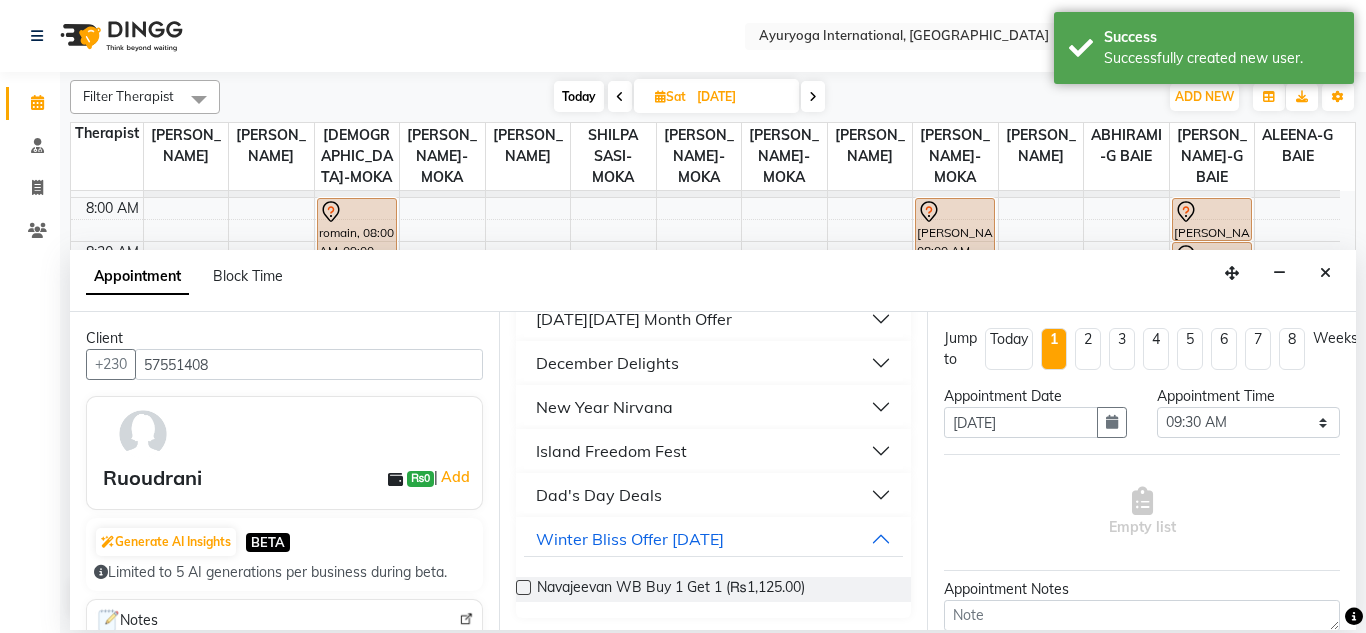 click on "Navajeevan WB Buy 1 Get 1 (₨1,125.00)" at bounding box center [714, 589] 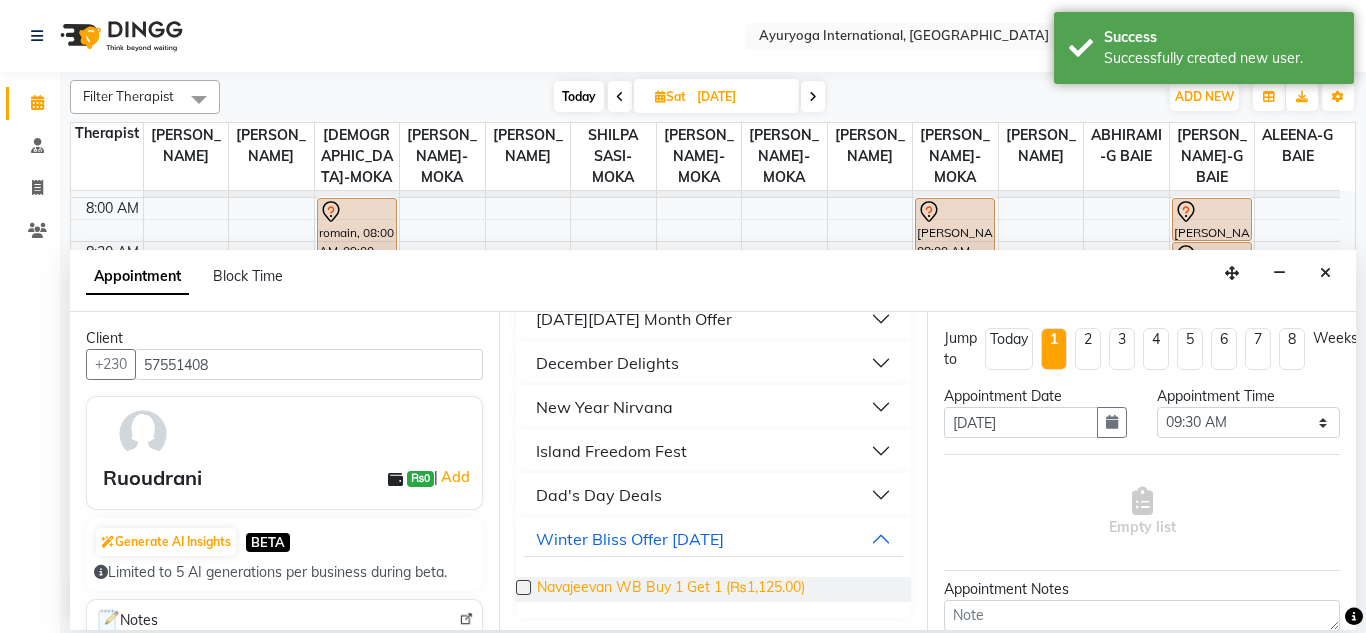 click on "Navajeevan WB Buy 1 Get 1 (₨1,125.00)" at bounding box center [671, 589] 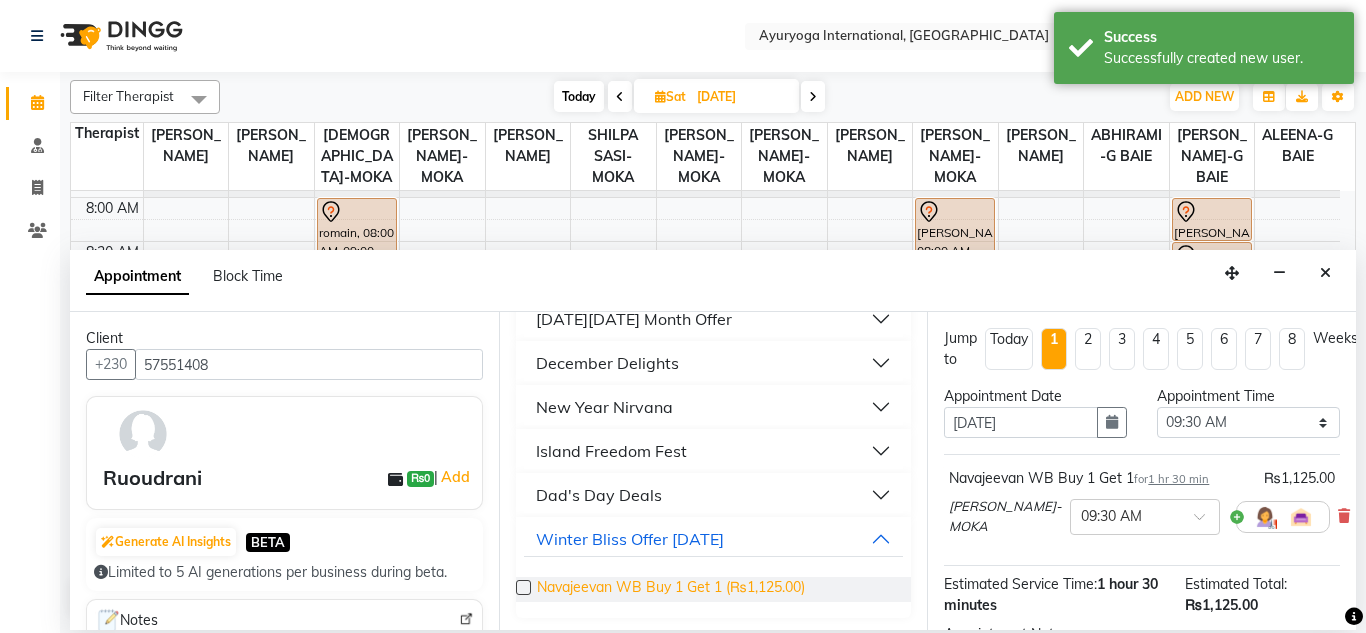 click on "Navajeevan WB Buy 1 Get 1 (₨1,125.00)" at bounding box center (671, 589) 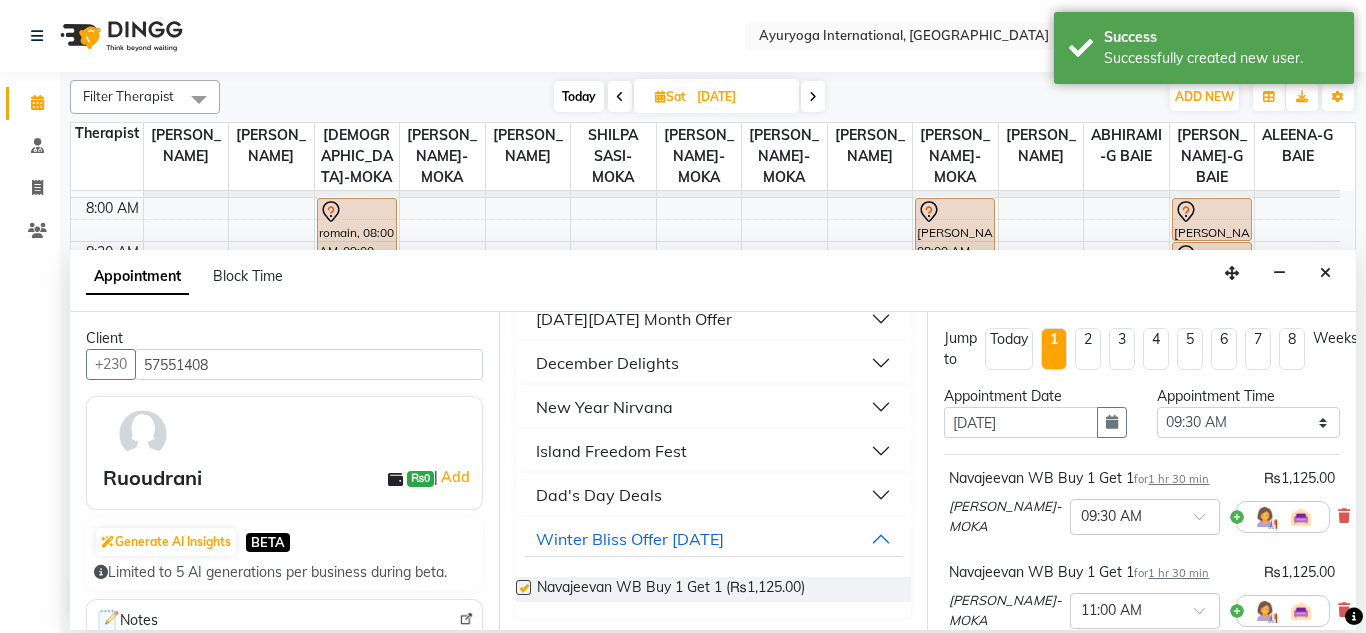 checkbox on "false" 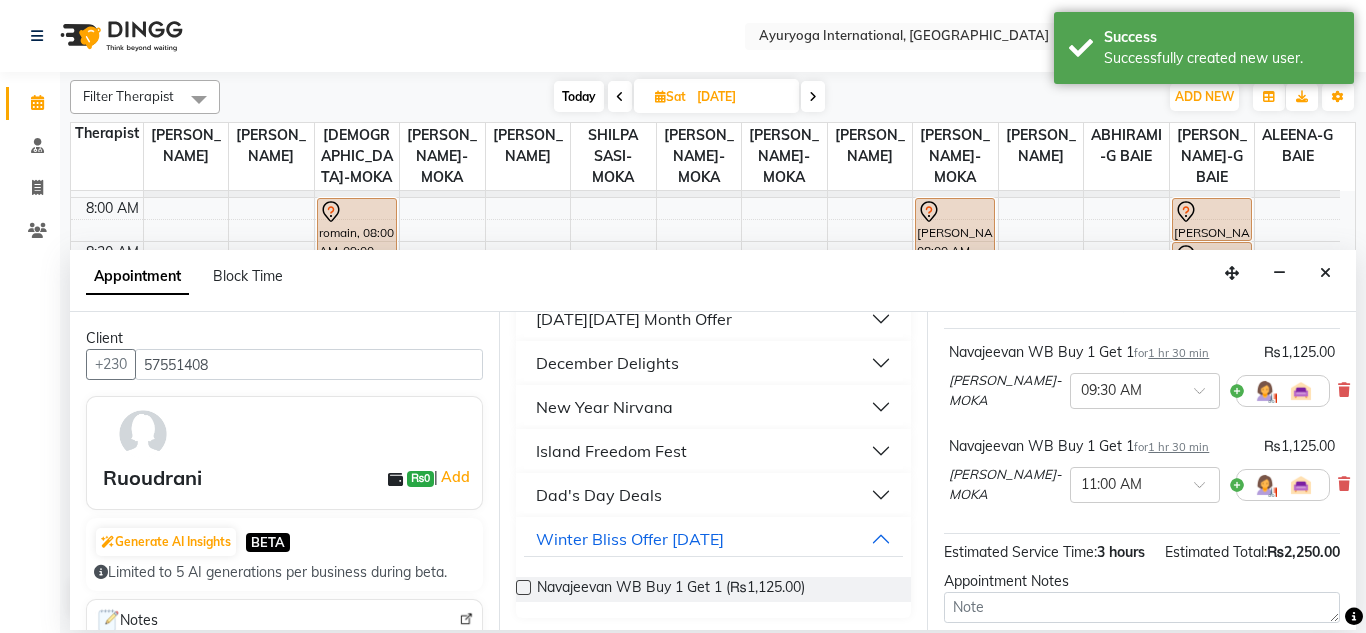 scroll, scrollTop: 341, scrollLeft: 0, axis: vertical 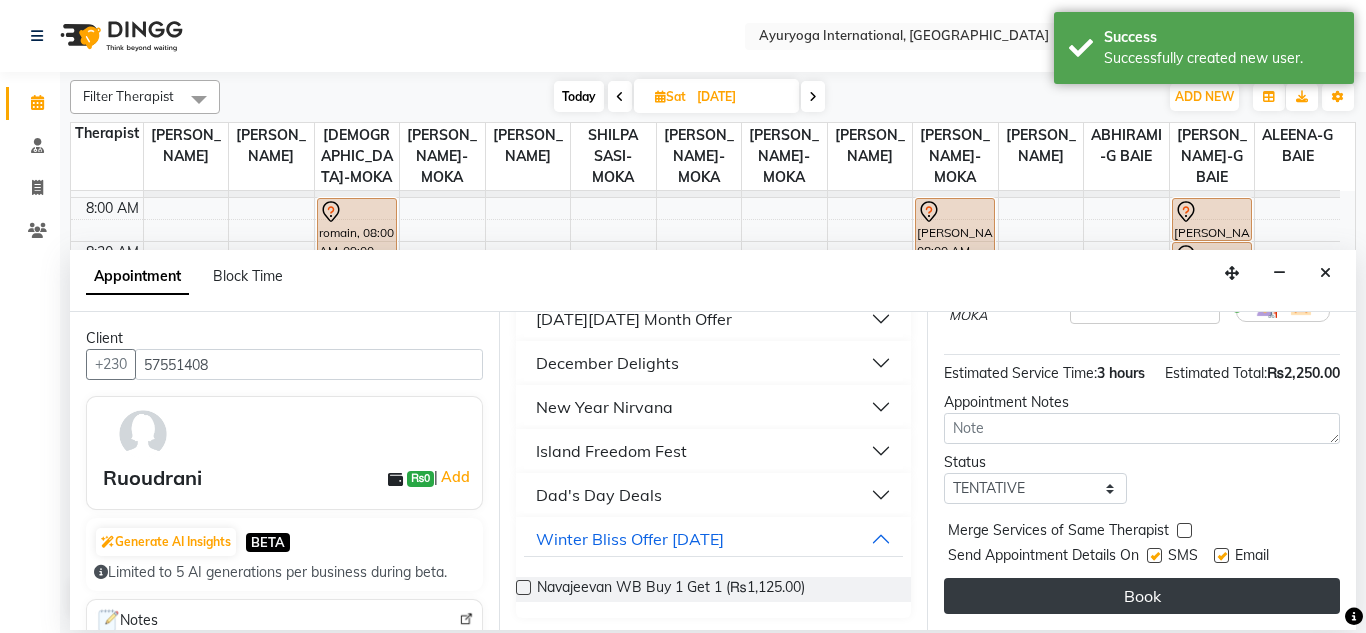 click on "Book" at bounding box center [1142, 596] 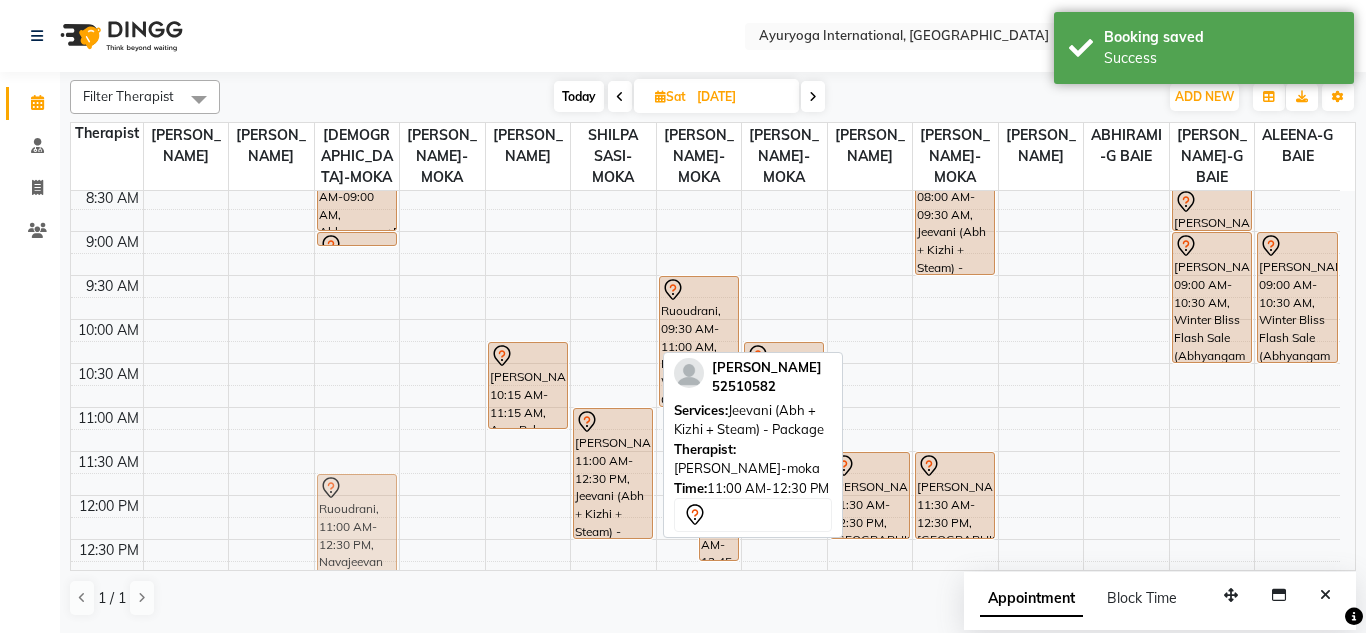 scroll, scrollTop: 136, scrollLeft: 0, axis: vertical 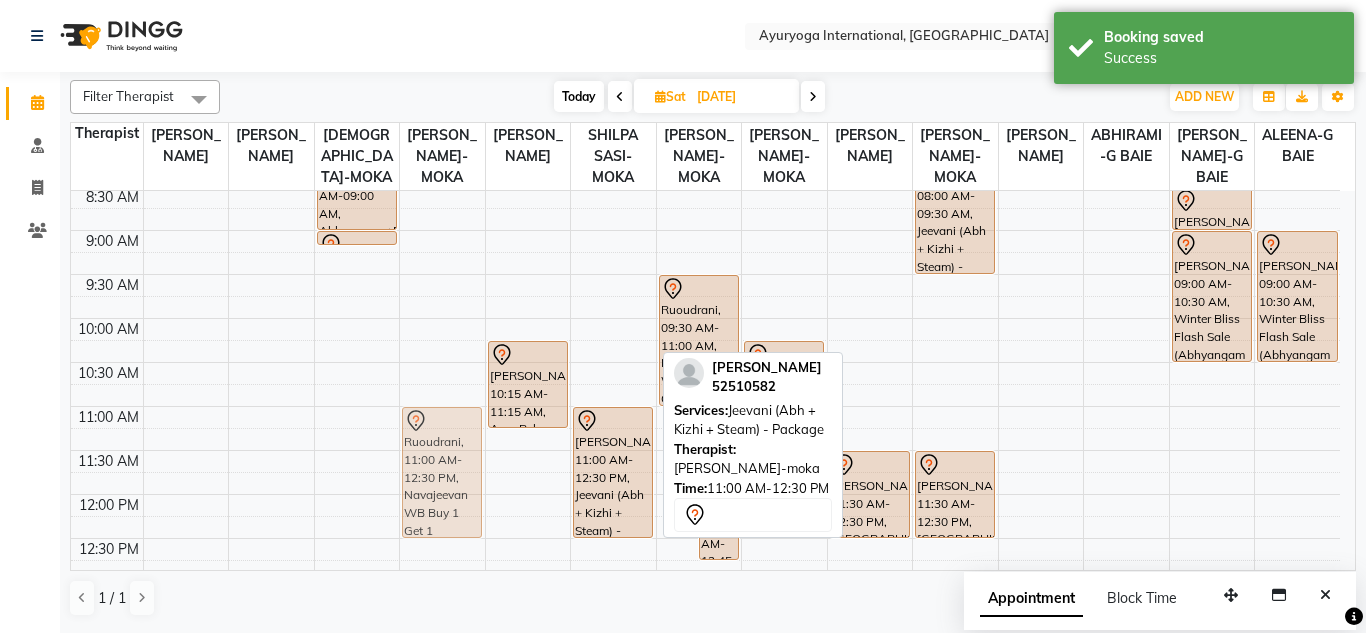 drag, startPoint x: 673, startPoint y: 509, endPoint x: 432, endPoint y: 459, distance: 246.13208 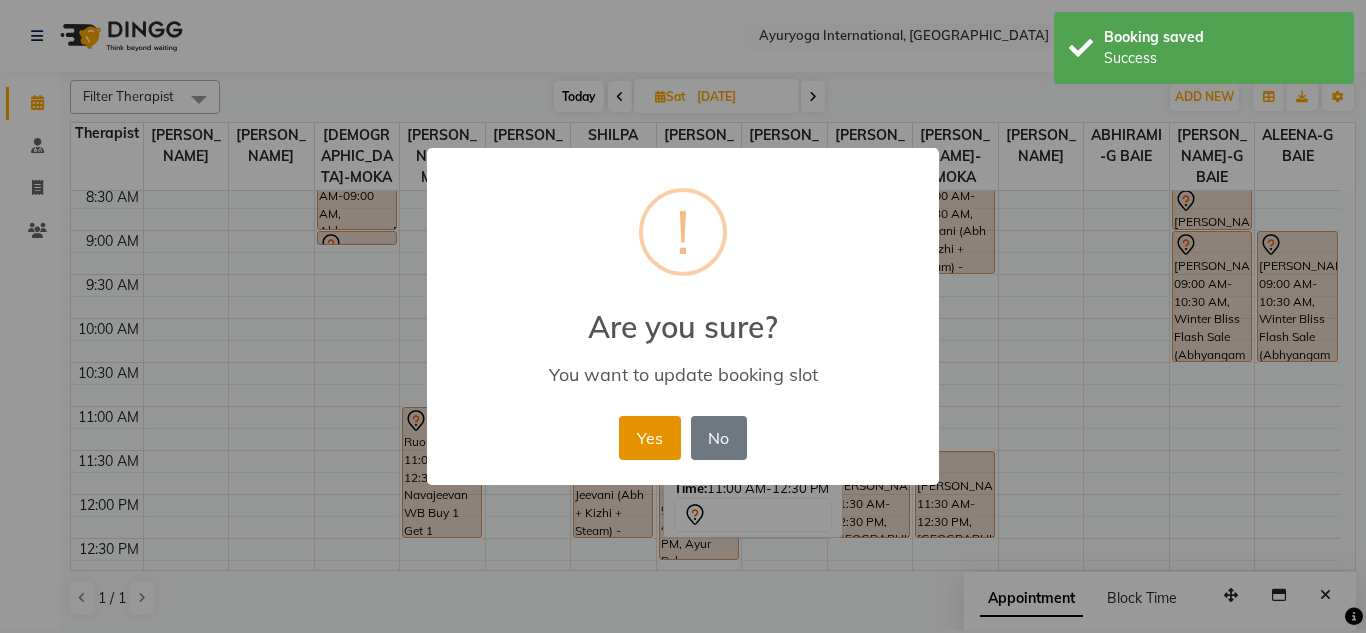 click on "Yes" at bounding box center (649, 438) 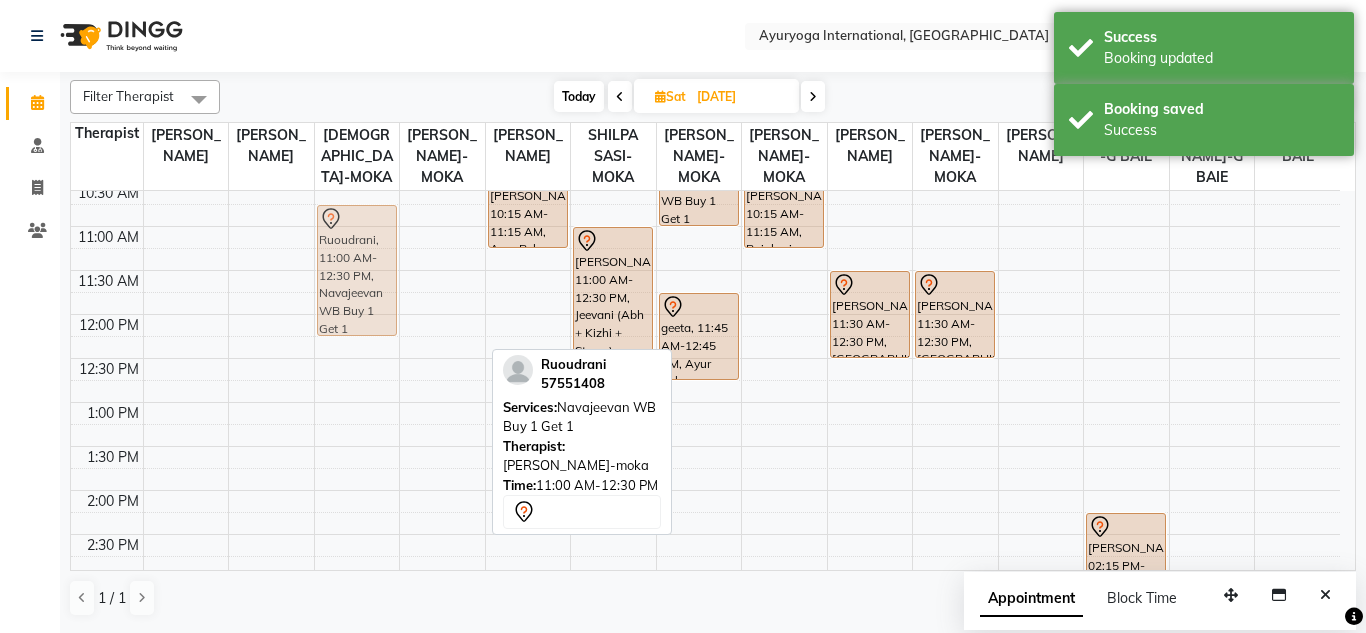 scroll, scrollTop: 315, scrollLeft: 0, axis: vertical 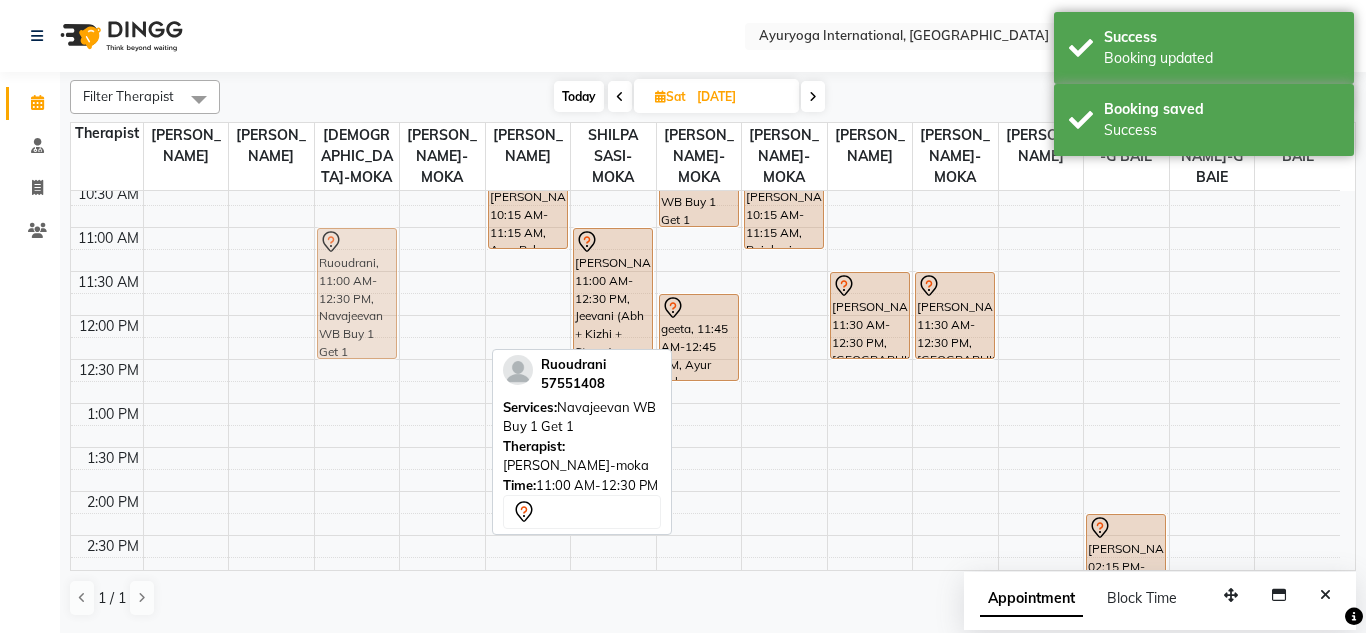 drag, startPoint x: 447, startPoint y: 256, endPoint x: 382, endPoint y: 272, distance: 66.94027 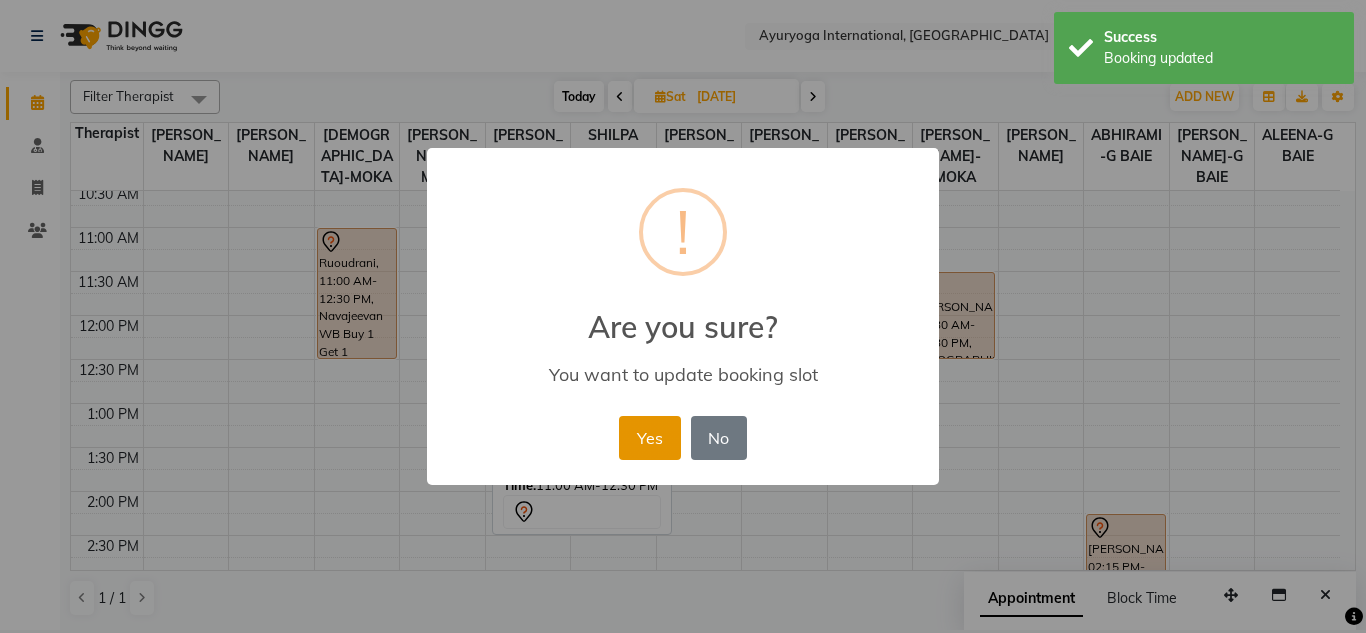 click on "Yes" at bounding box center (649, 438) 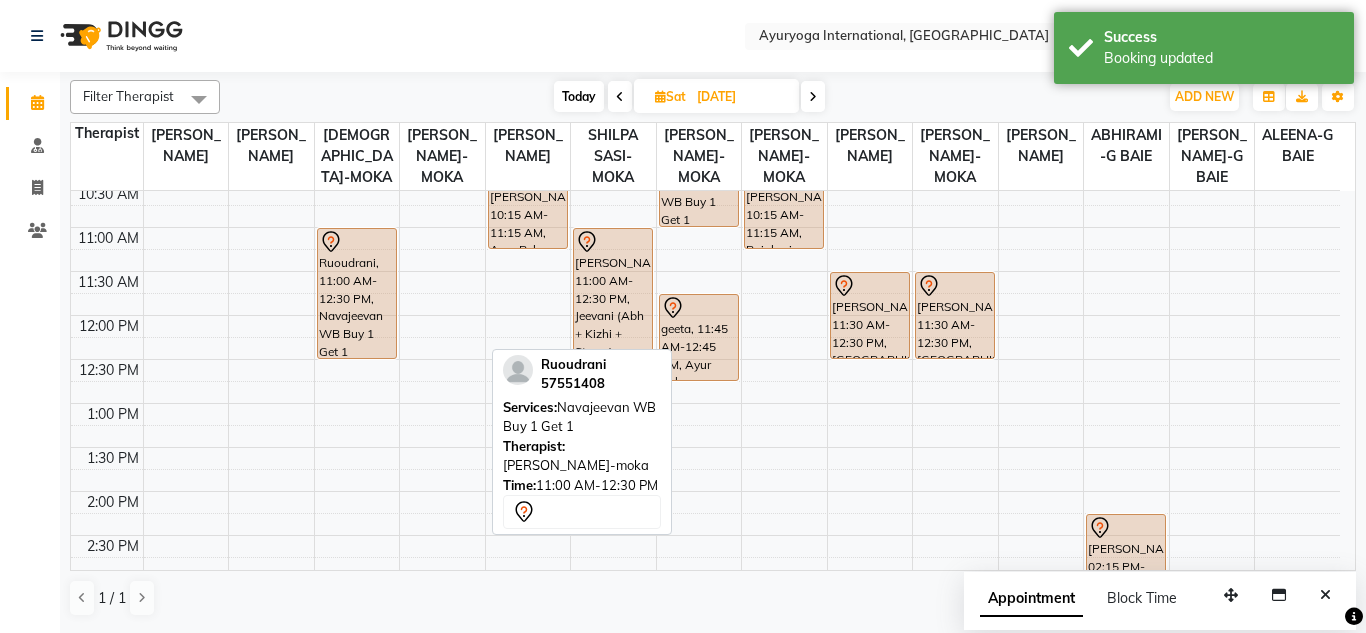 click on "Today" at bounding box center [579, 96] 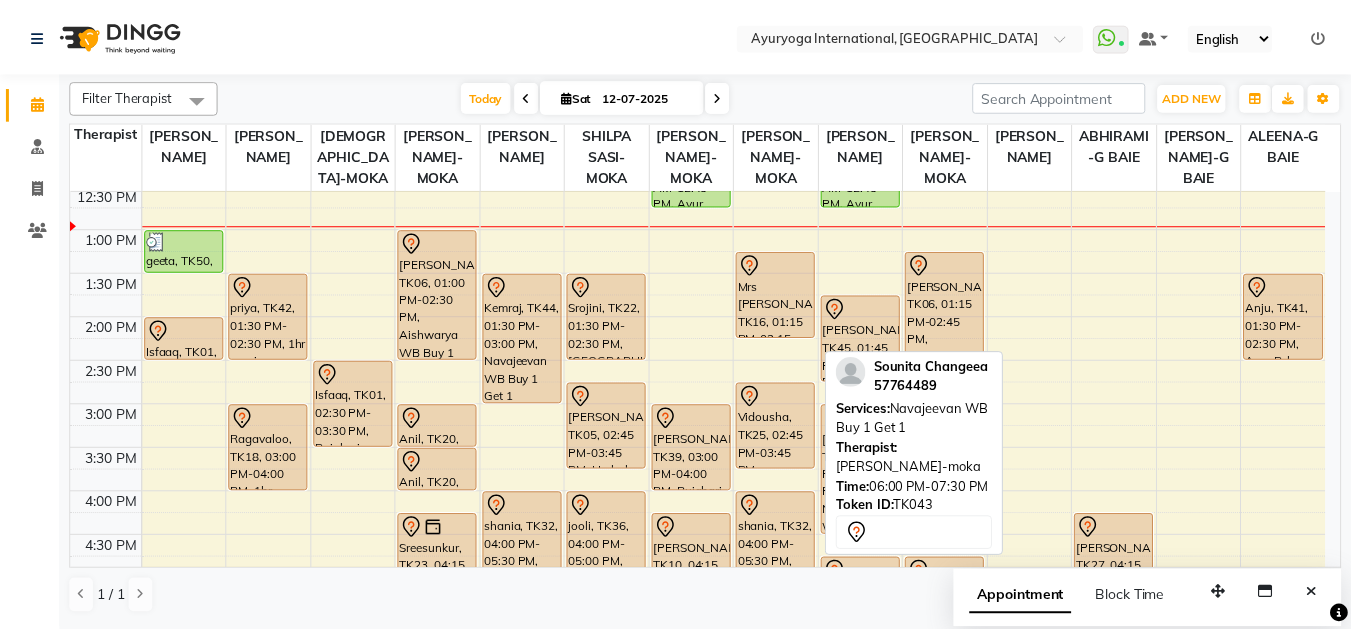 scroll, scrollTop: 473, scrollLeft: 0, axis: vertical 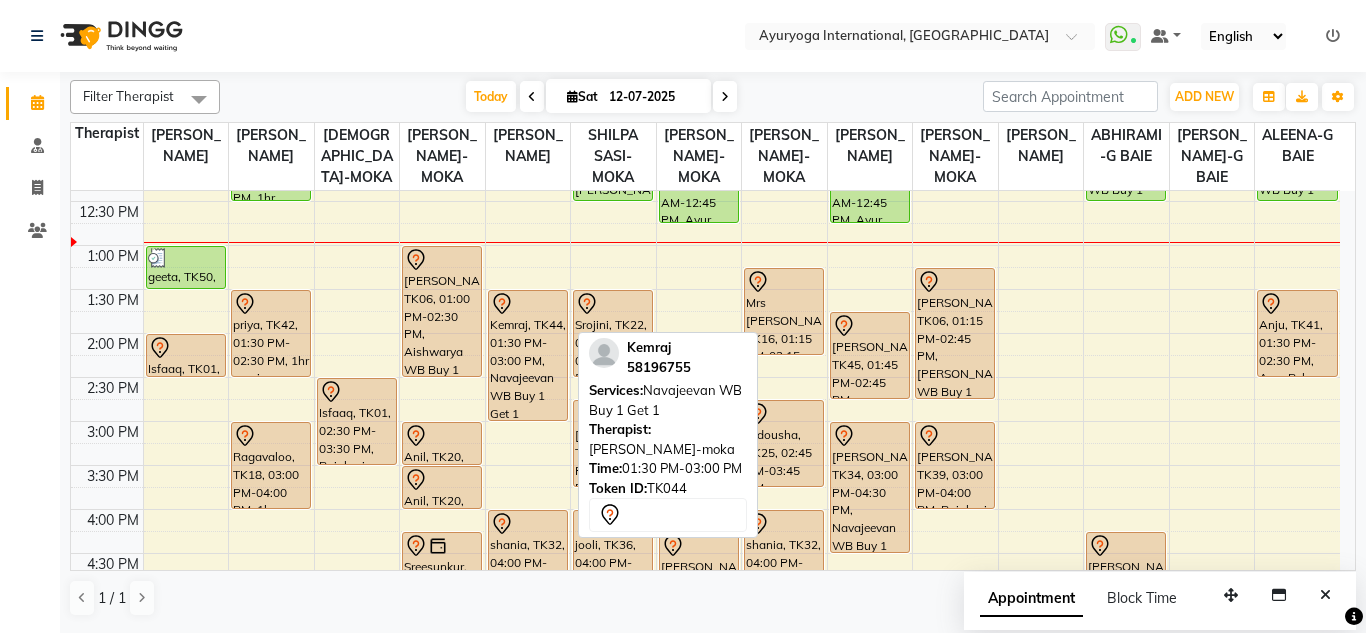 click on "Kemraj, TK44, 01:30 PM-03:00 PM, Navajeevan WB Buy 1 Get 1" at bounding box center [528, 355] 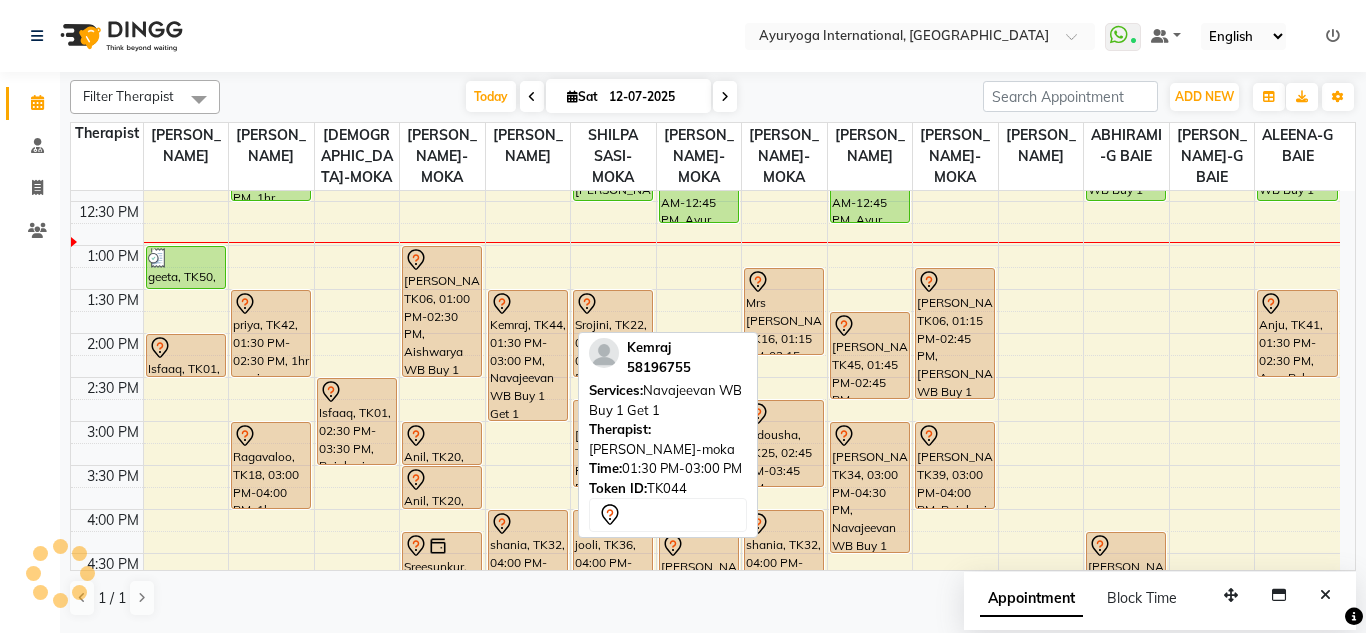 click on "Kemraj, TK44, 01:30 PM-03:00 PM, Navajeevan WB Buy 1 Get 1" at bounding box center [528, 355] 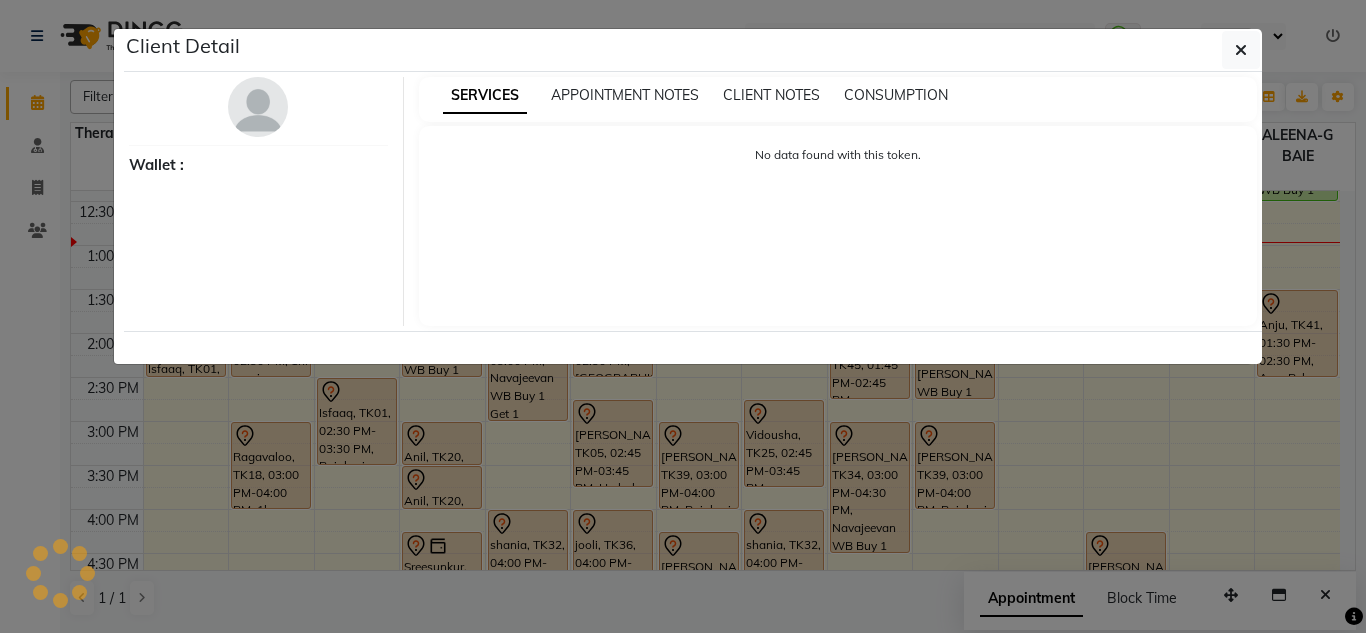 select on "7" 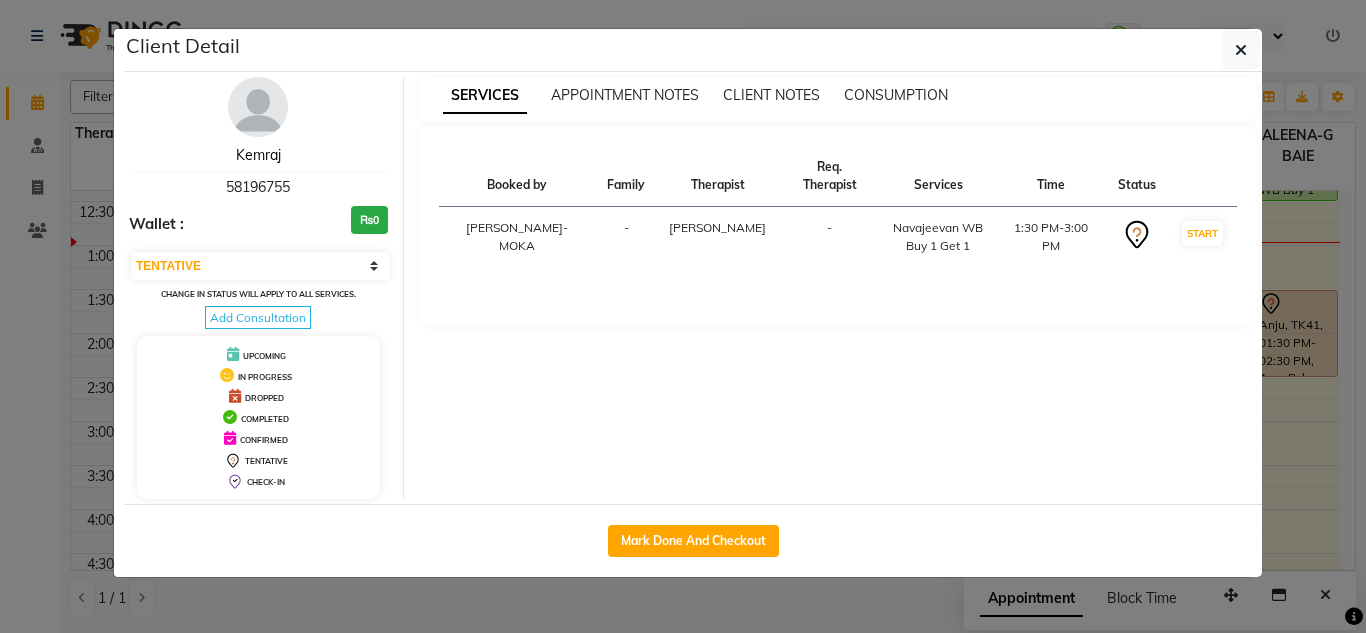 click on "Kemraj" at bounding box center (258, 155) 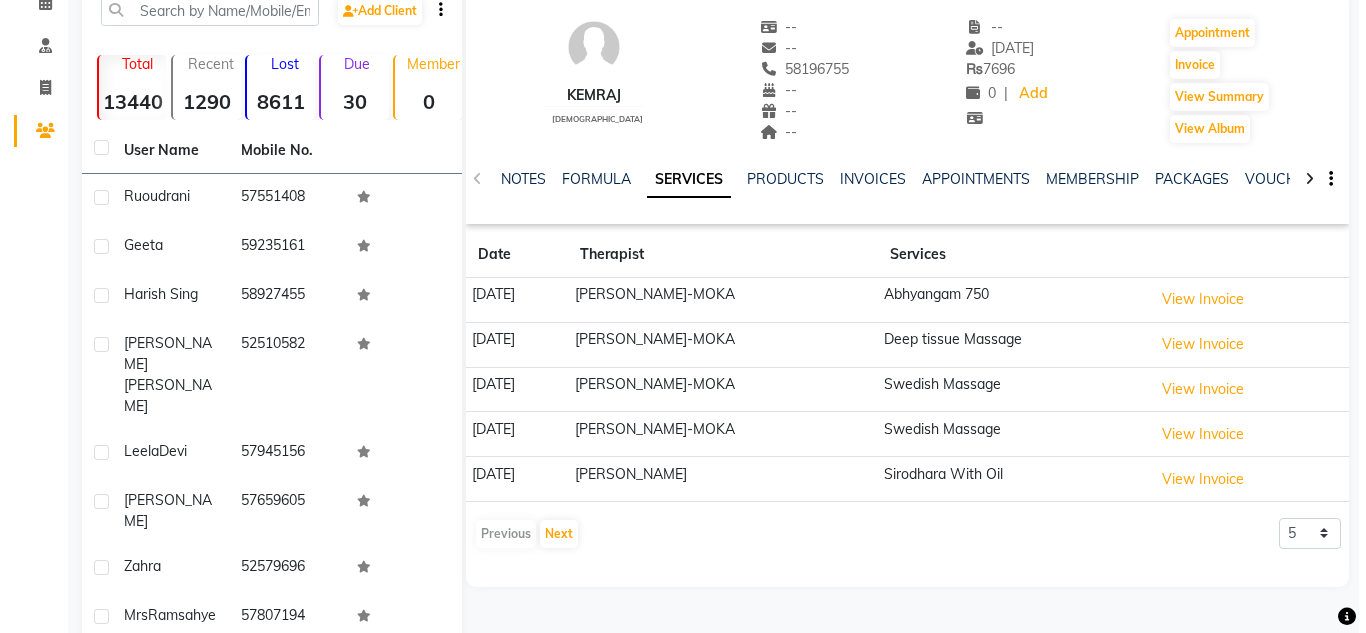scroll, scrollTop: 0, scrollLeft: 0, axis: both 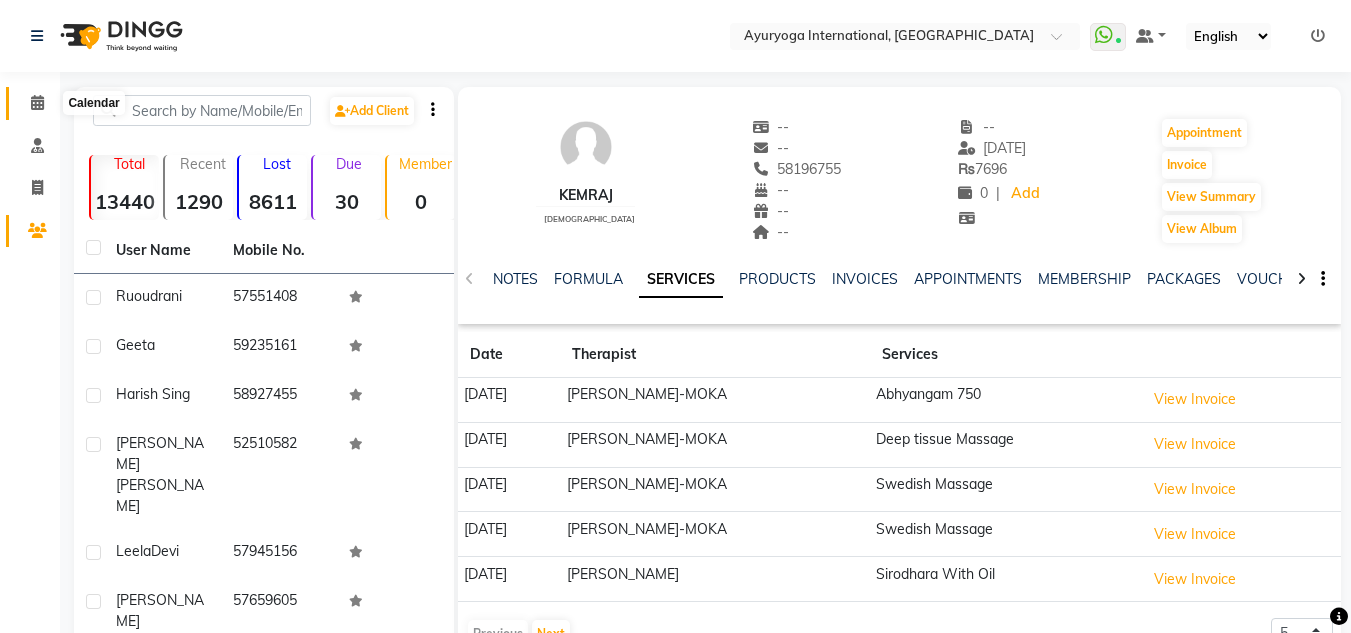 click 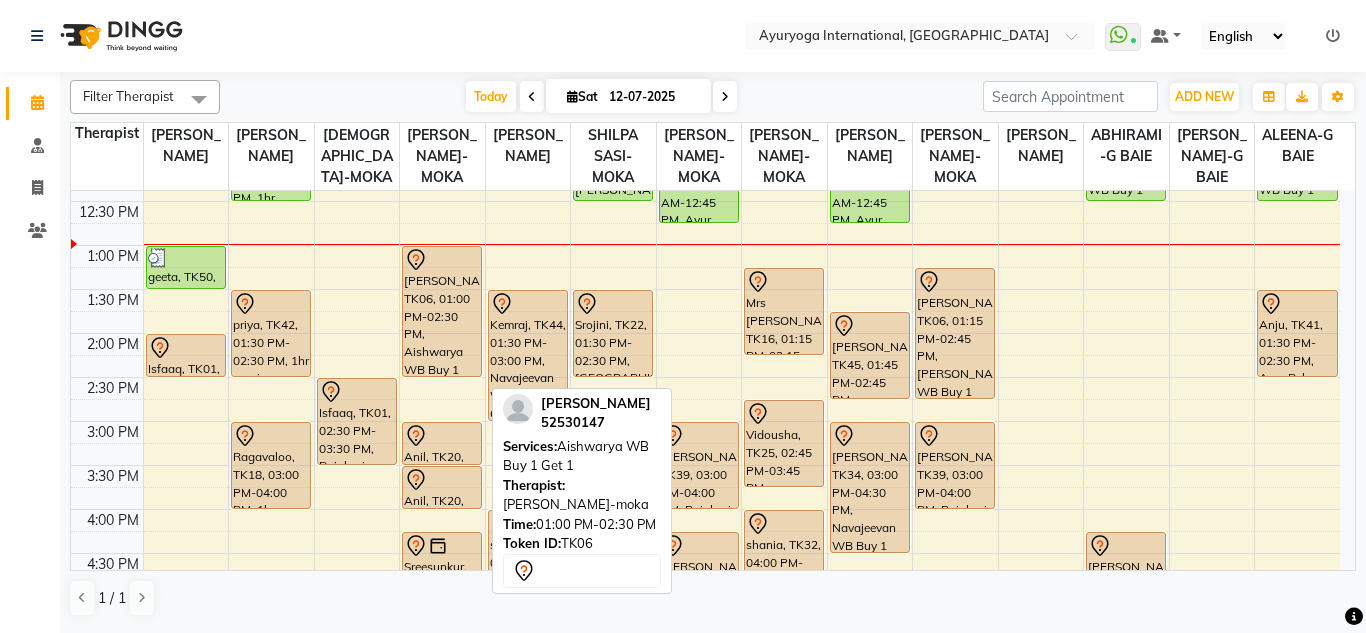 scroll, scrollTop: 573, scrollLeft: 0, axis: vertical 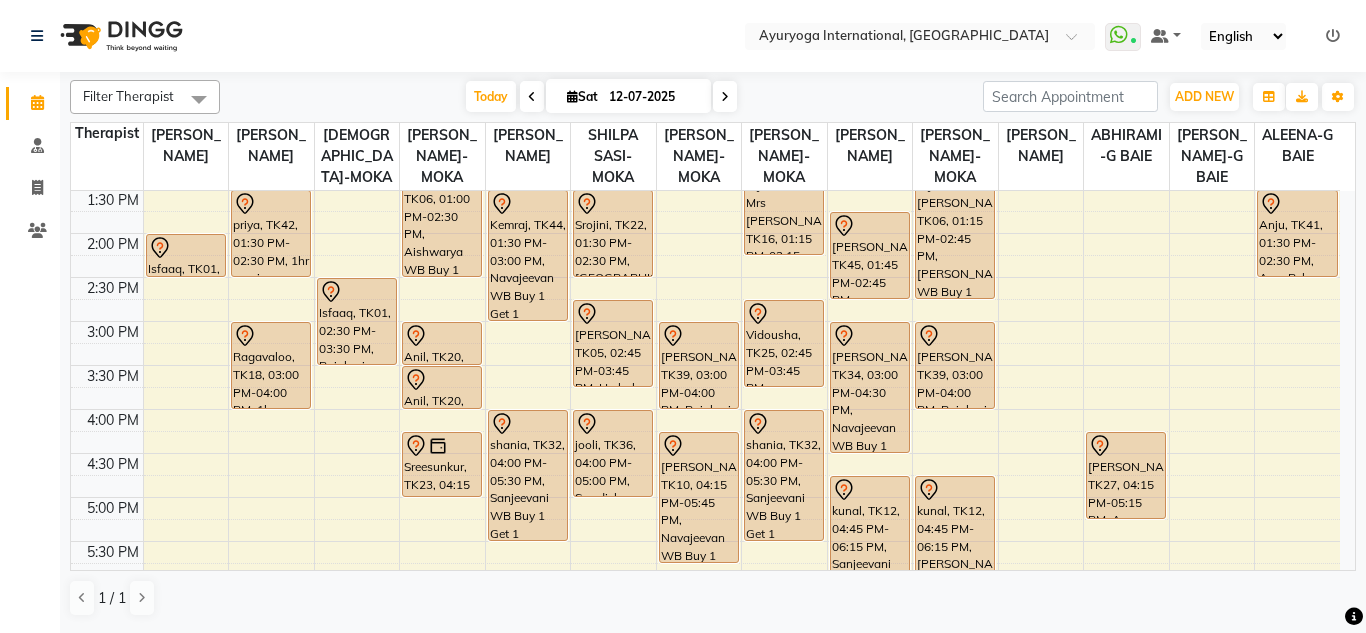 click at bounding box center (725, 96) 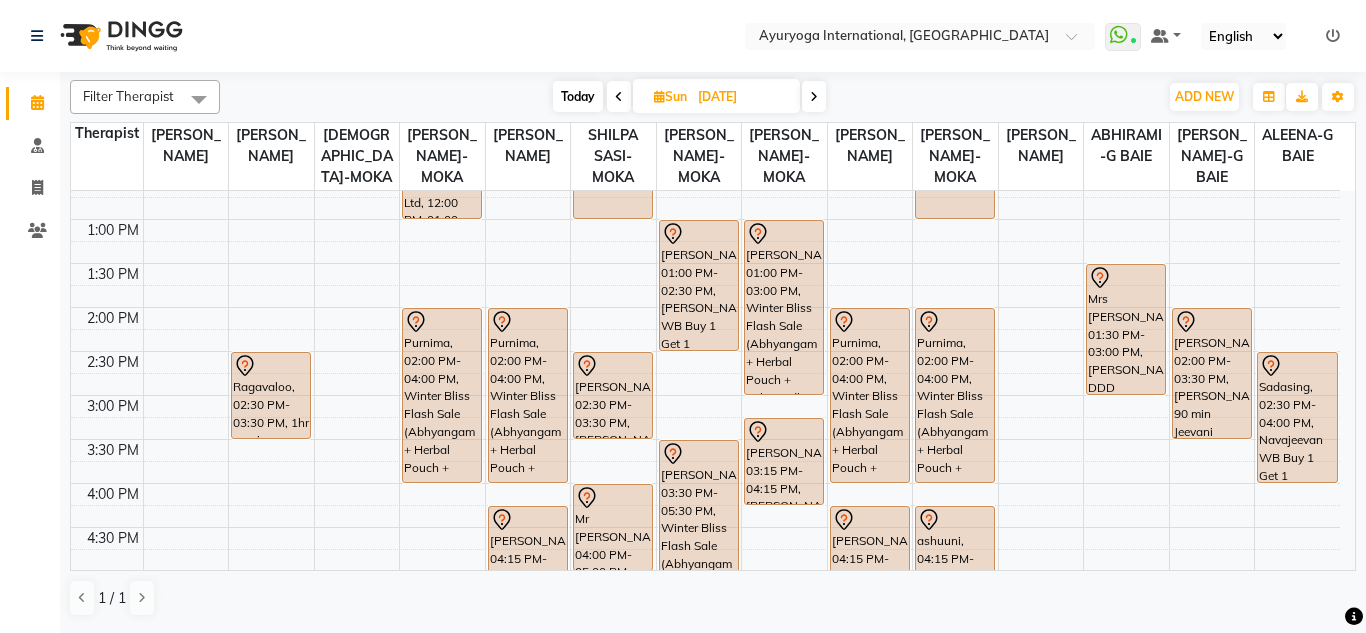 scroll, scrollTop: 500, scrollLeft: 0, axis: vertical 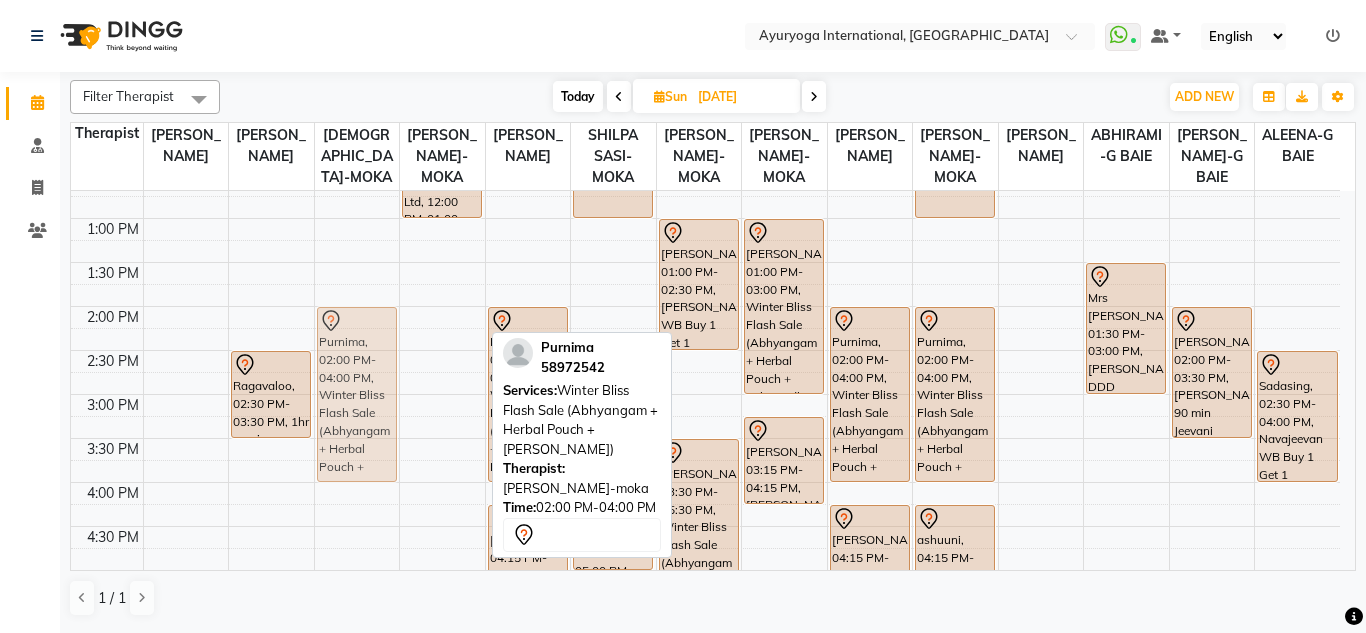 drag, startPoint x: 466, startPoint y: 347, endPoint x: 388, endPoint y: 352, distance: 78.160095 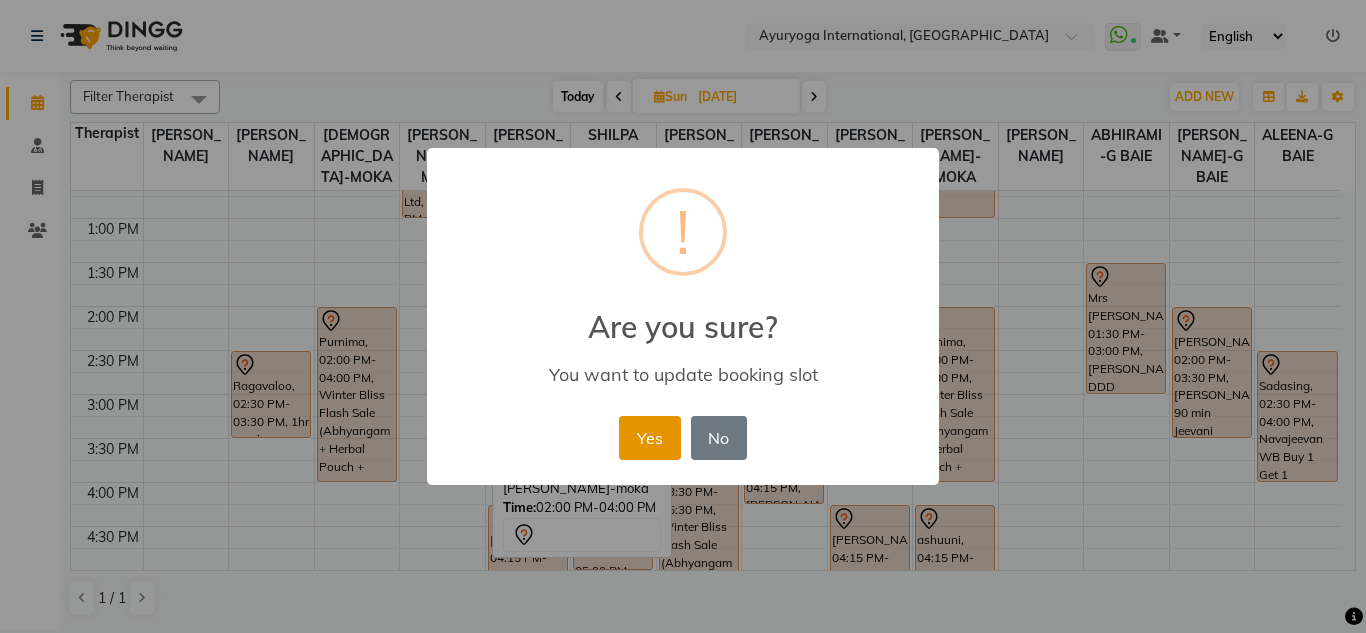 click on "Yes" at bounding box center [649, 438] 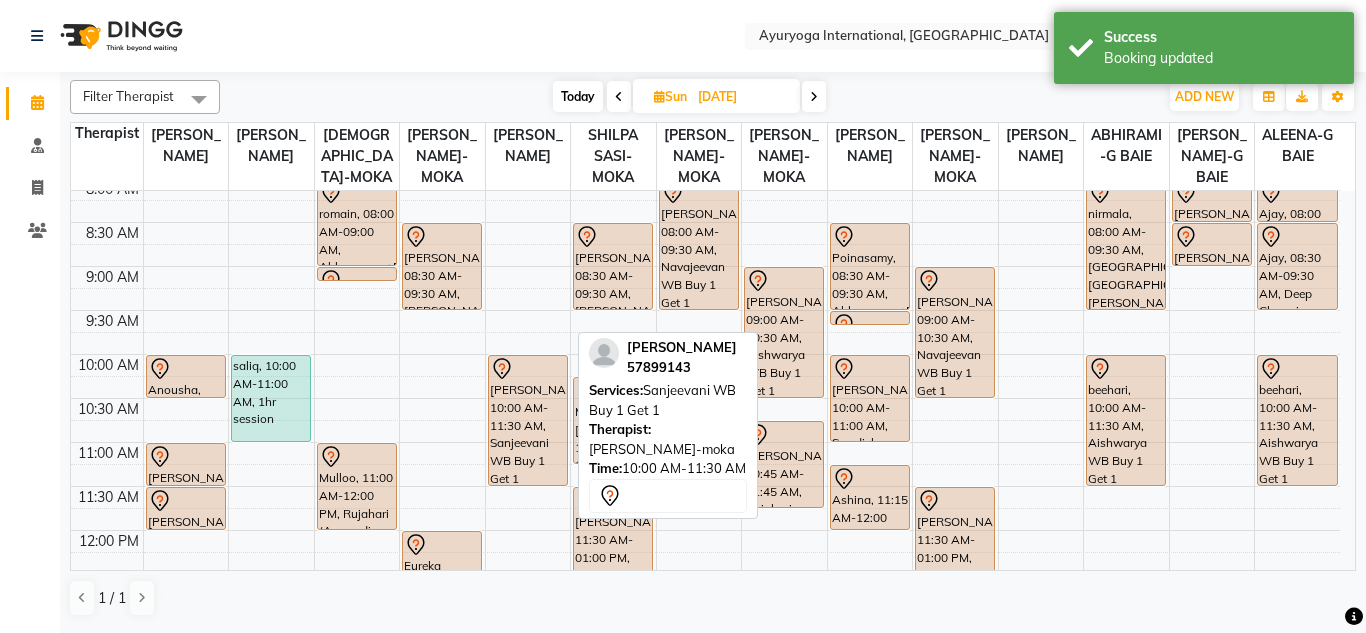 scroll, scrollTop: 0, scrollLeft: 0, axis: both 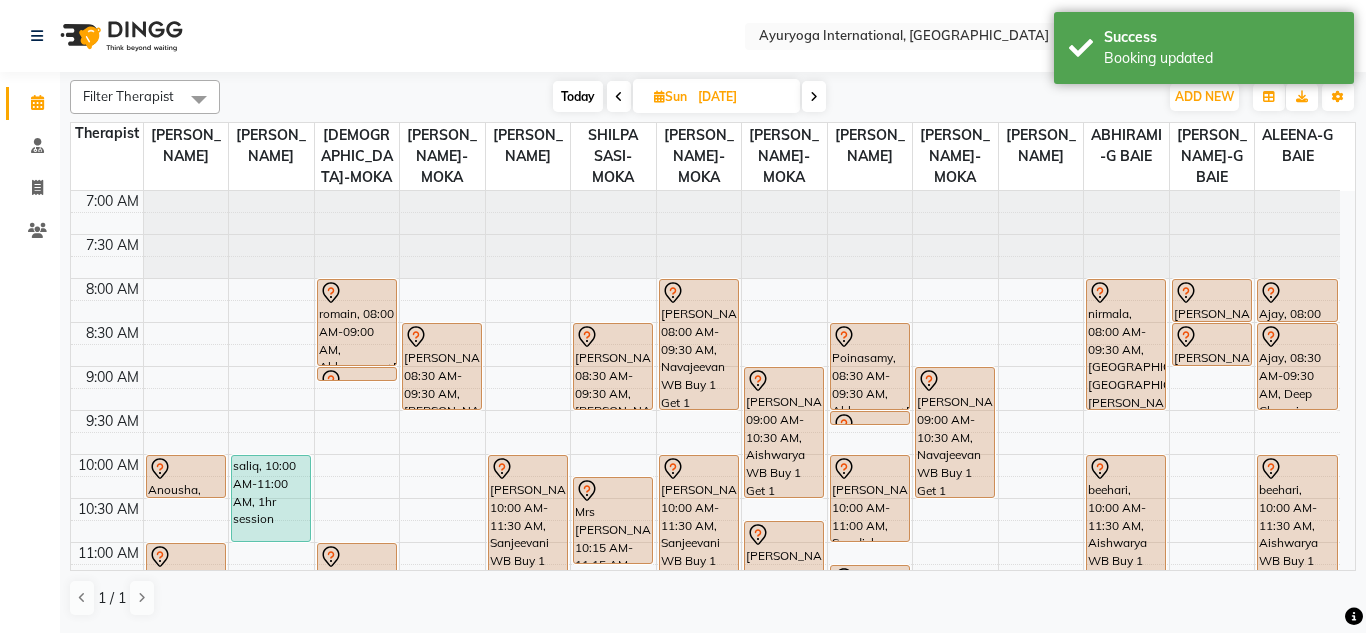 click at bounding box center (814, 96) 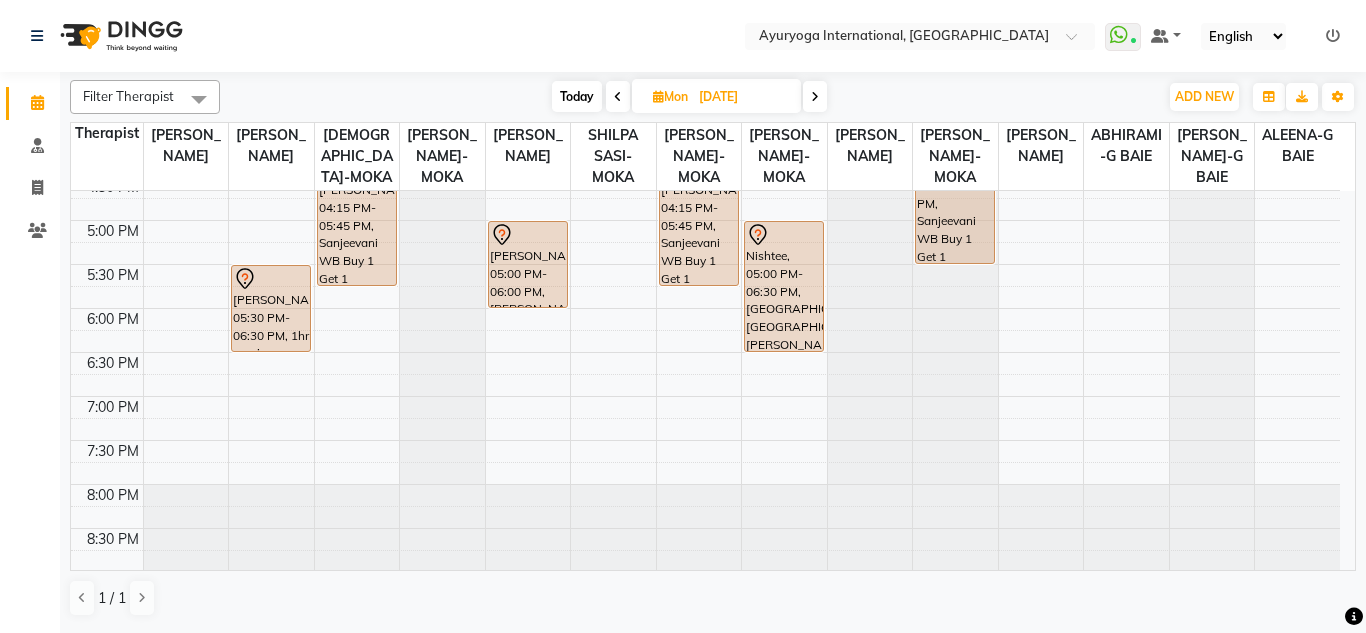 scroll, scrollTop: 873, scrollLeft: 0, axis: vertical 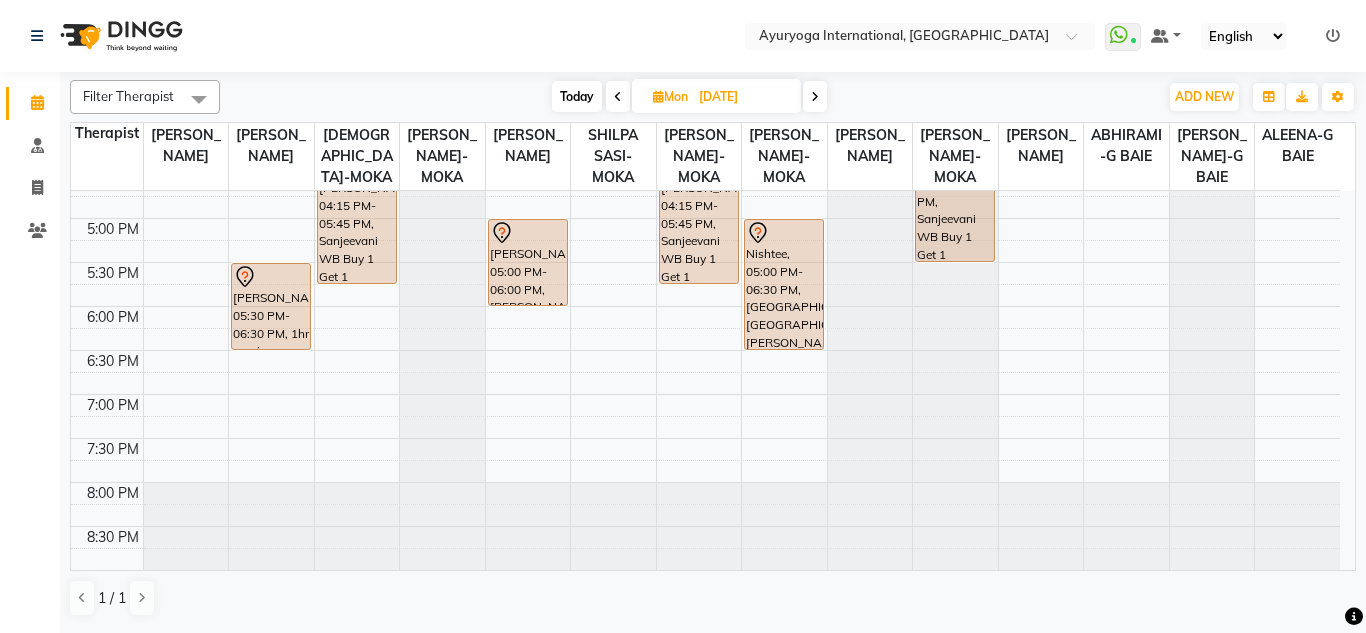 click on "Today" at bounding box center [577, 96] 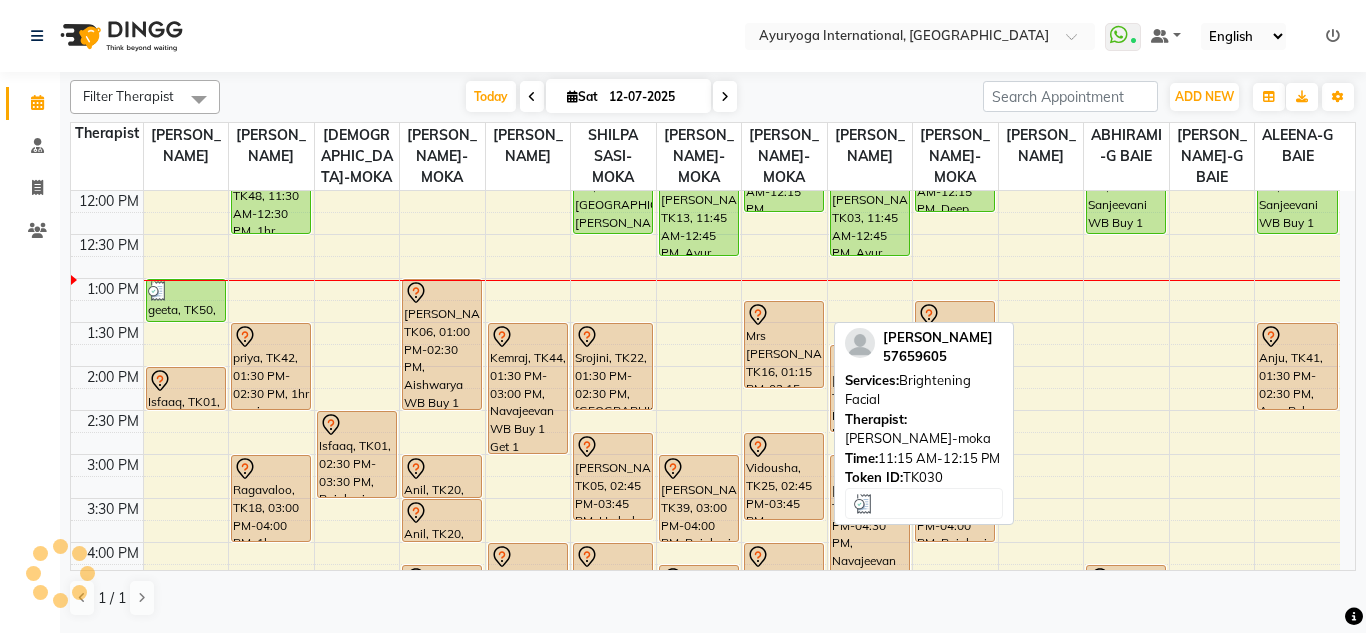 scroll, scrollTop: 441, scrollLeft: 0, axis: vertical 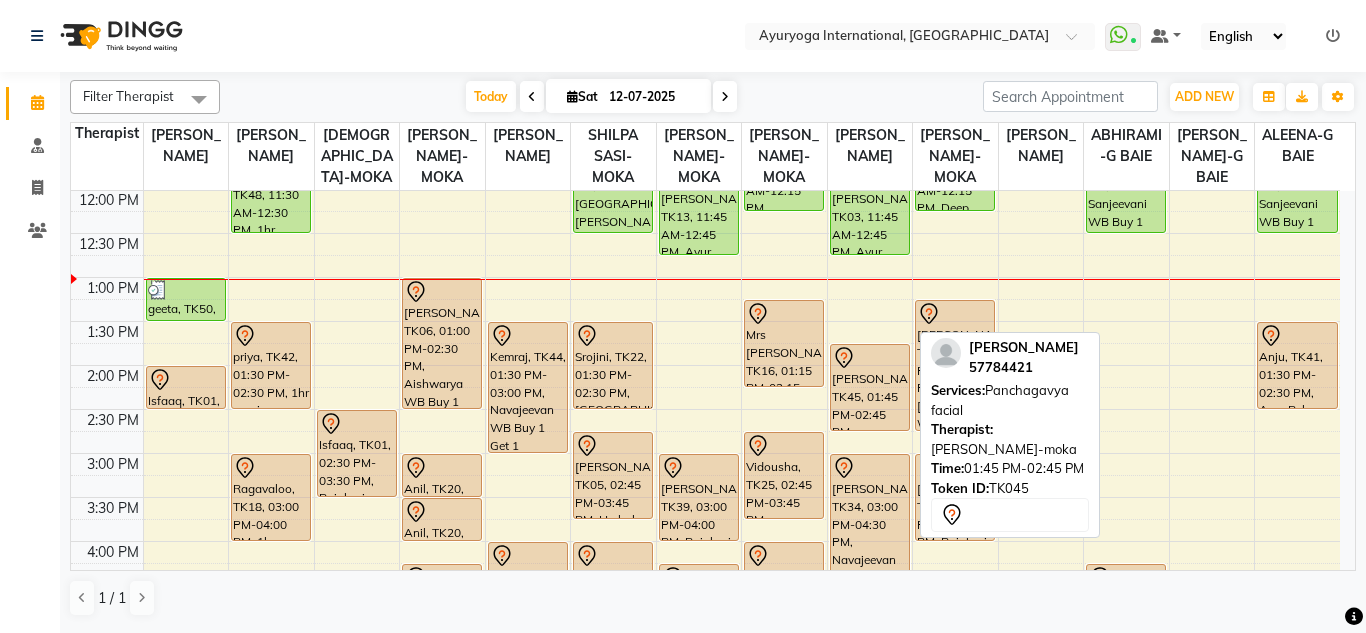 click on "Brinda, TK45, 01:45 PM-02:45 PM, Panchagavya facial" at bounding box center (870, 387) 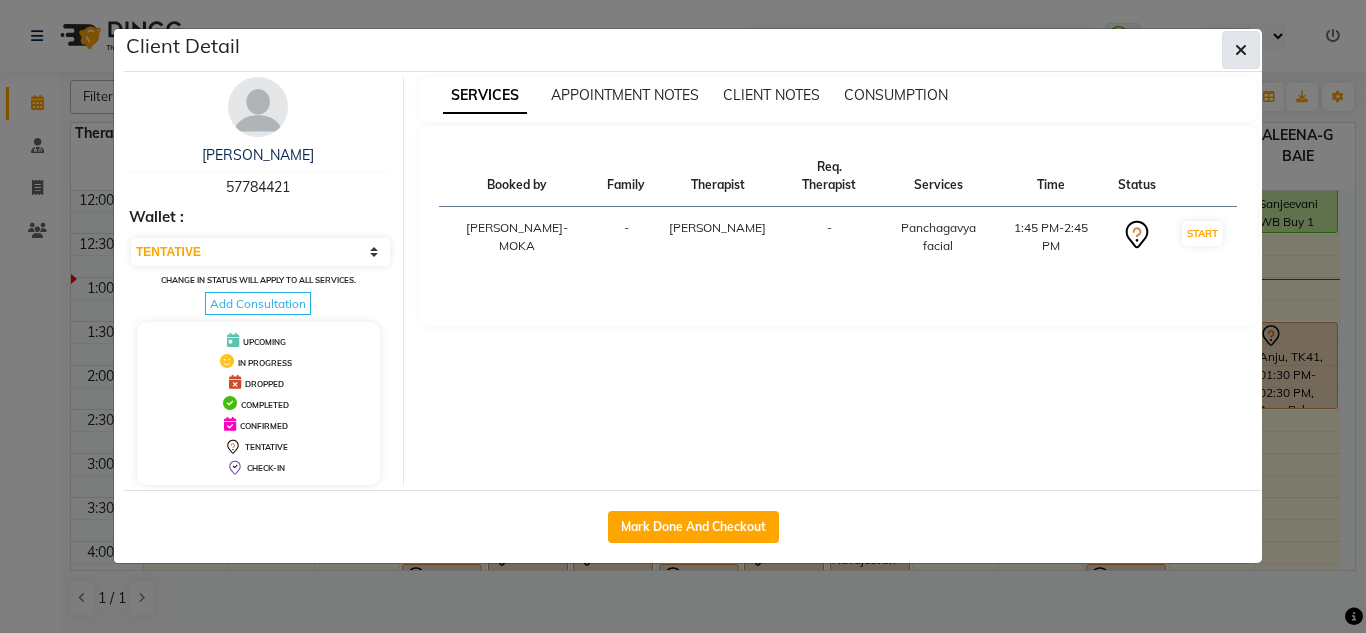 click 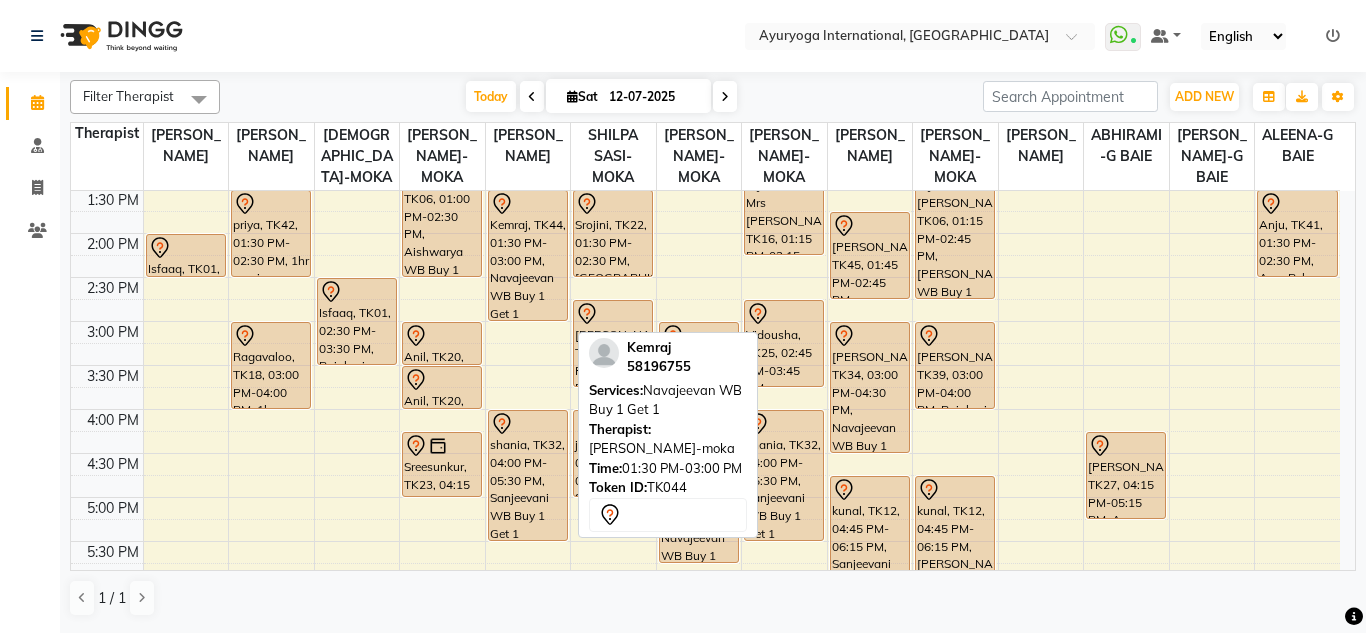 scroll, scrollTop: 473, scrollLeft: 0, axis: vertical 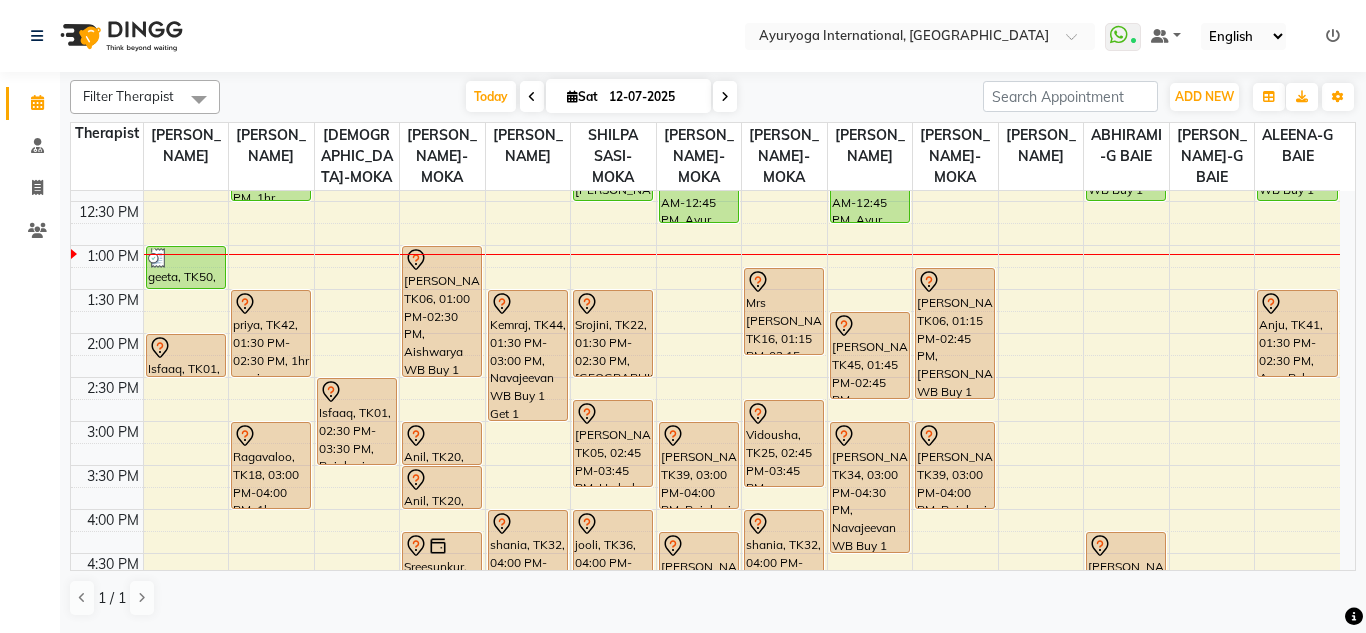click on "Select Location × Ayuryoga International, Mount Ory Rd  WhatsApp Status  ✕ Status:  Connected Most Recent Message: 12-07-2025     11:32 AM Recent Service Activity: 12-07-2025     11:35 AM Default Panel My Panel English ENGLISH Español العربية मराठी हिंदी ગુજરાતી தமிழ் 中文 Notifications nothing to show" 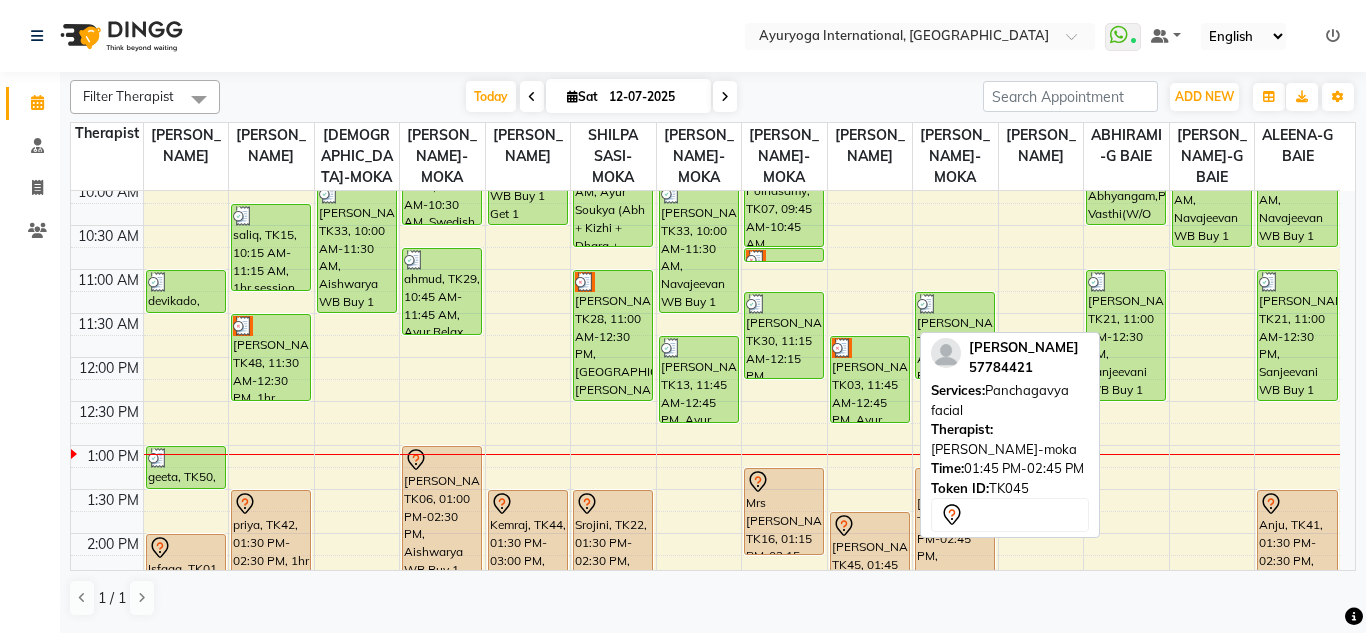 scroll, scrollTop: 573, scrollLeft: 0, axis: vertical 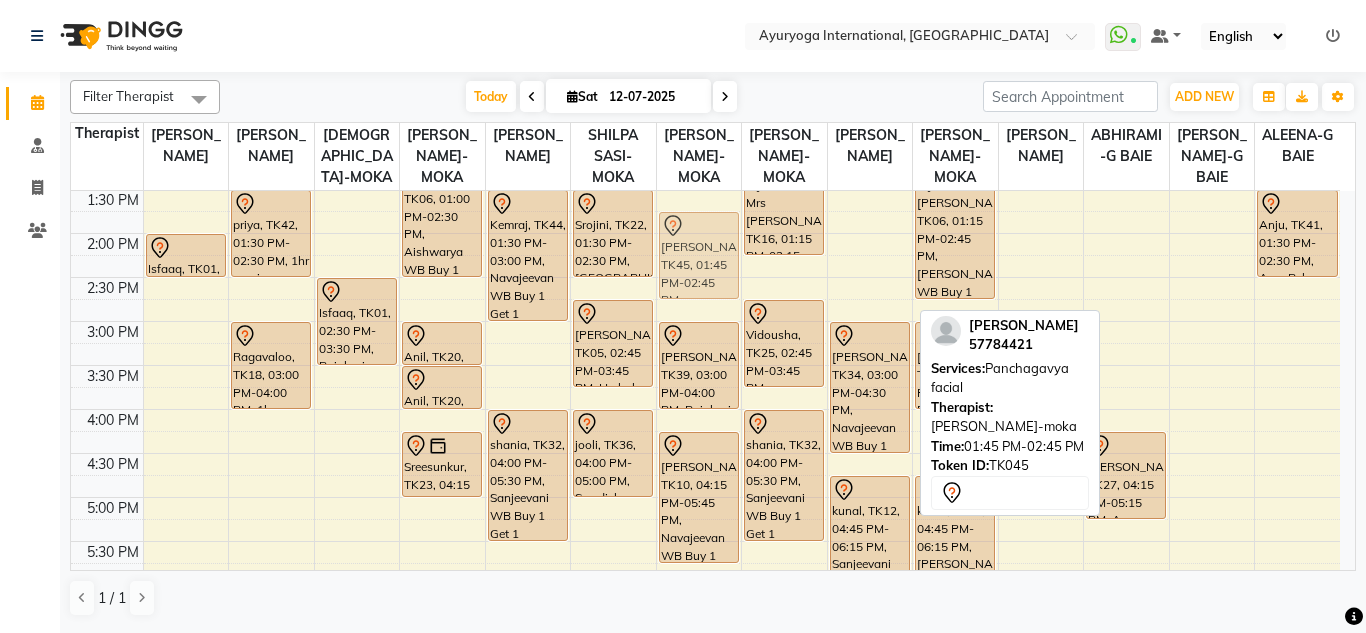 drag, startPoint x: 884, startPoint y: 270, endPoint x: 745, endPoint y: 277, distance: 139.17615 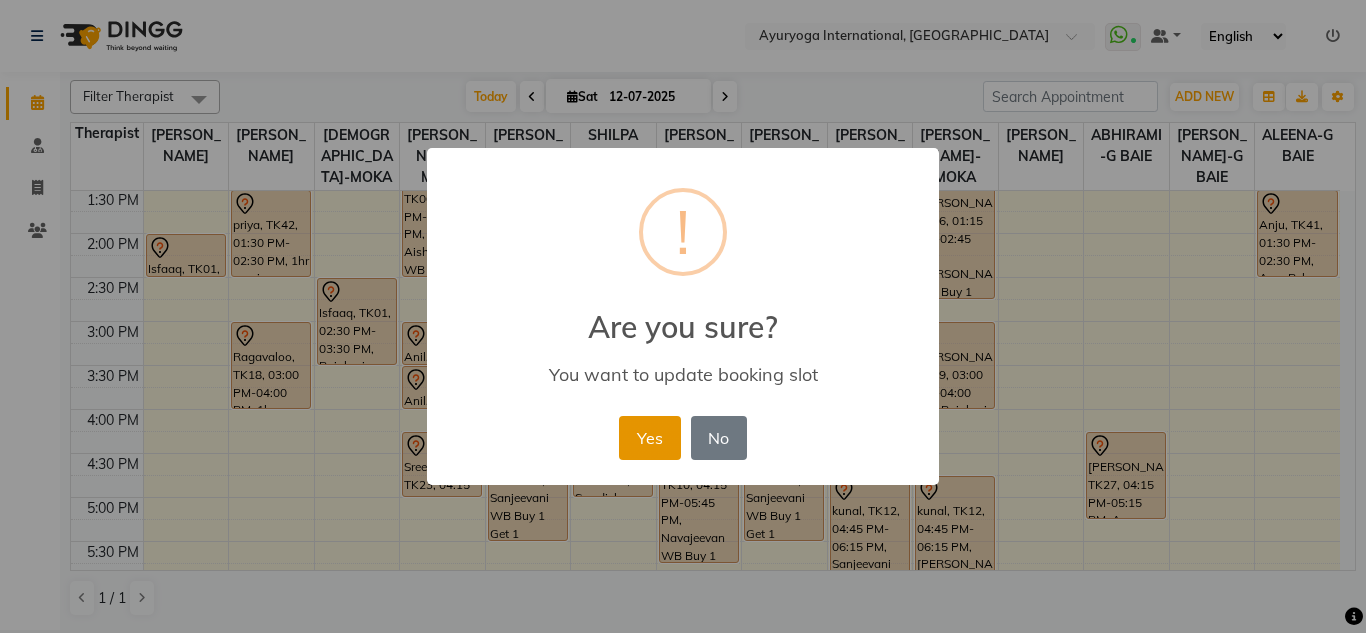 click on "Yes" at bounding box center [649, 438] 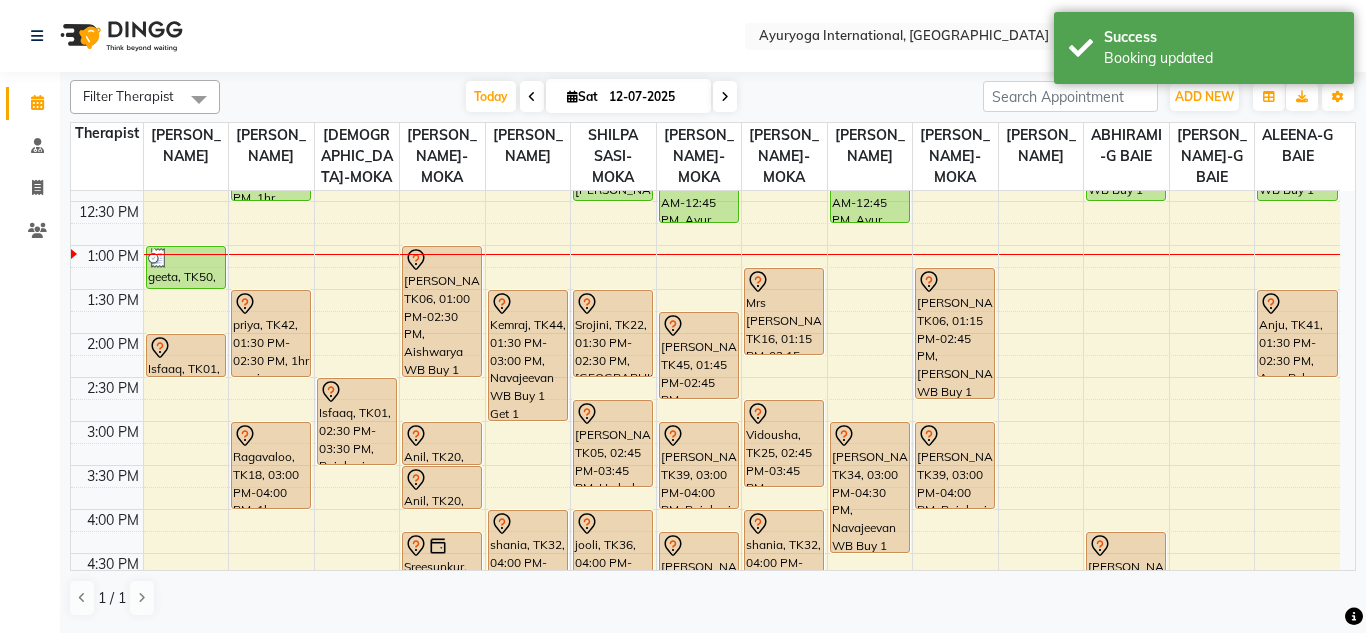 scroll, scrollTop: 573, scrollLeft: 0, axis: vertical 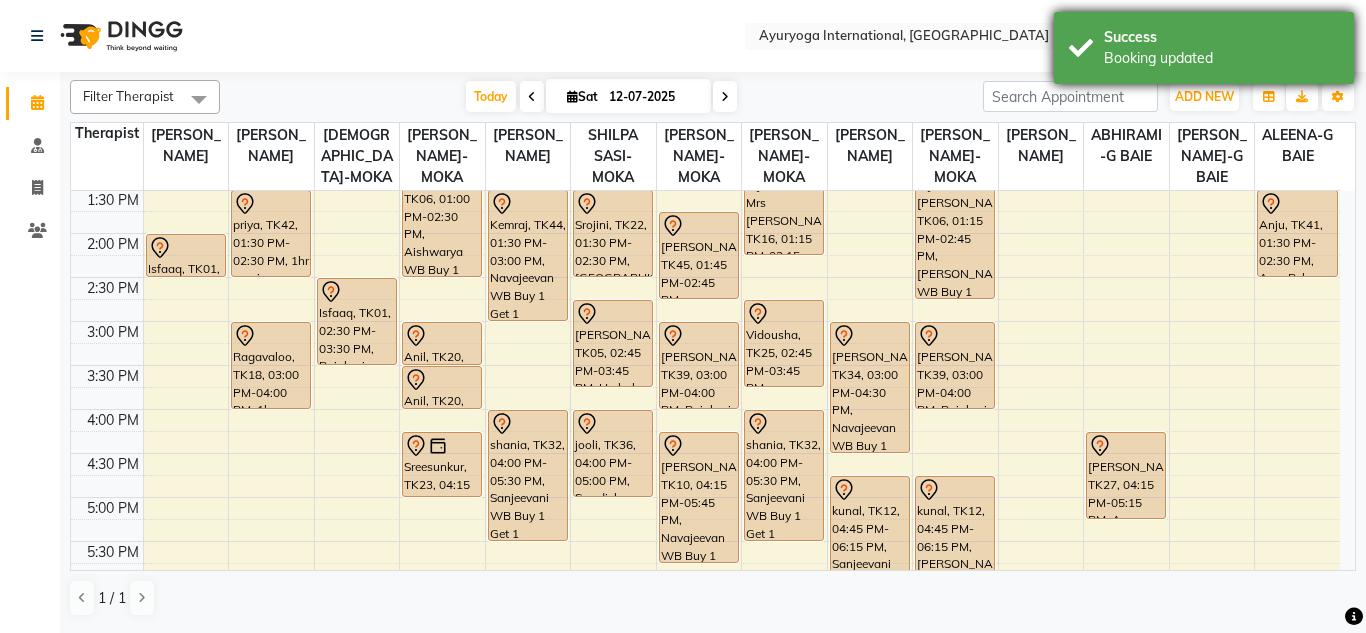 click on "Success   Booking updated" at bounding box center (1204, 48) 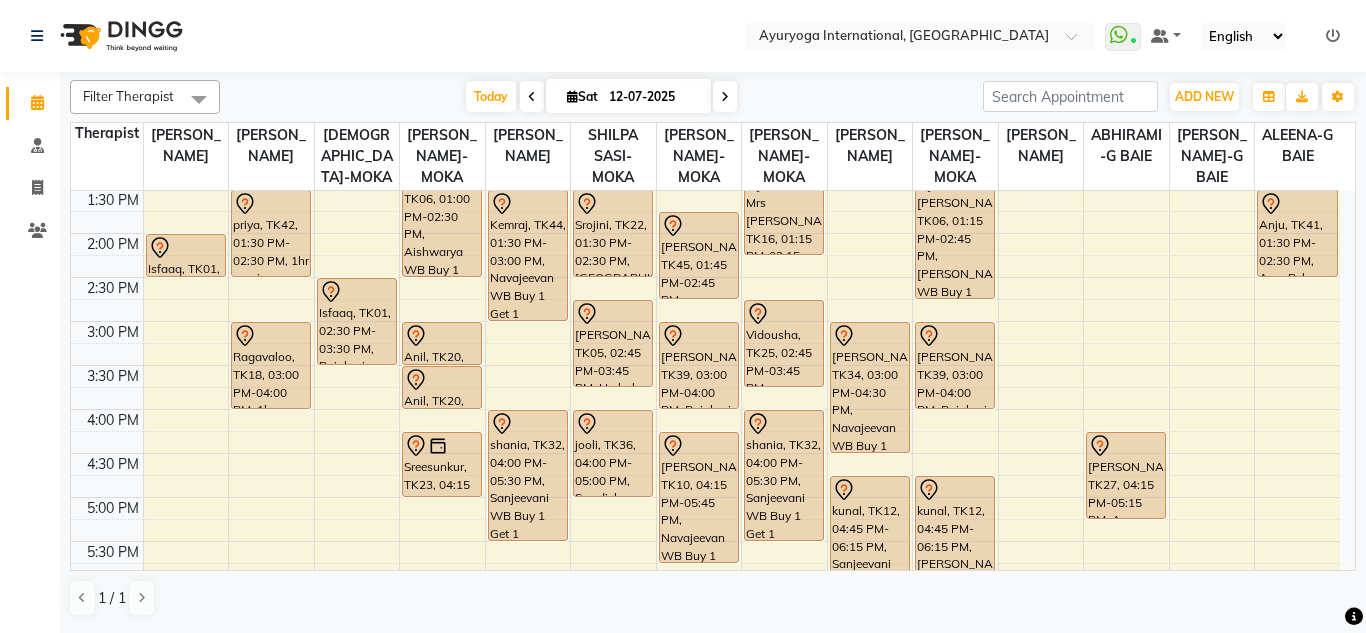 click on "[DATE]  [DATE]" at bounding box center (601, 97) 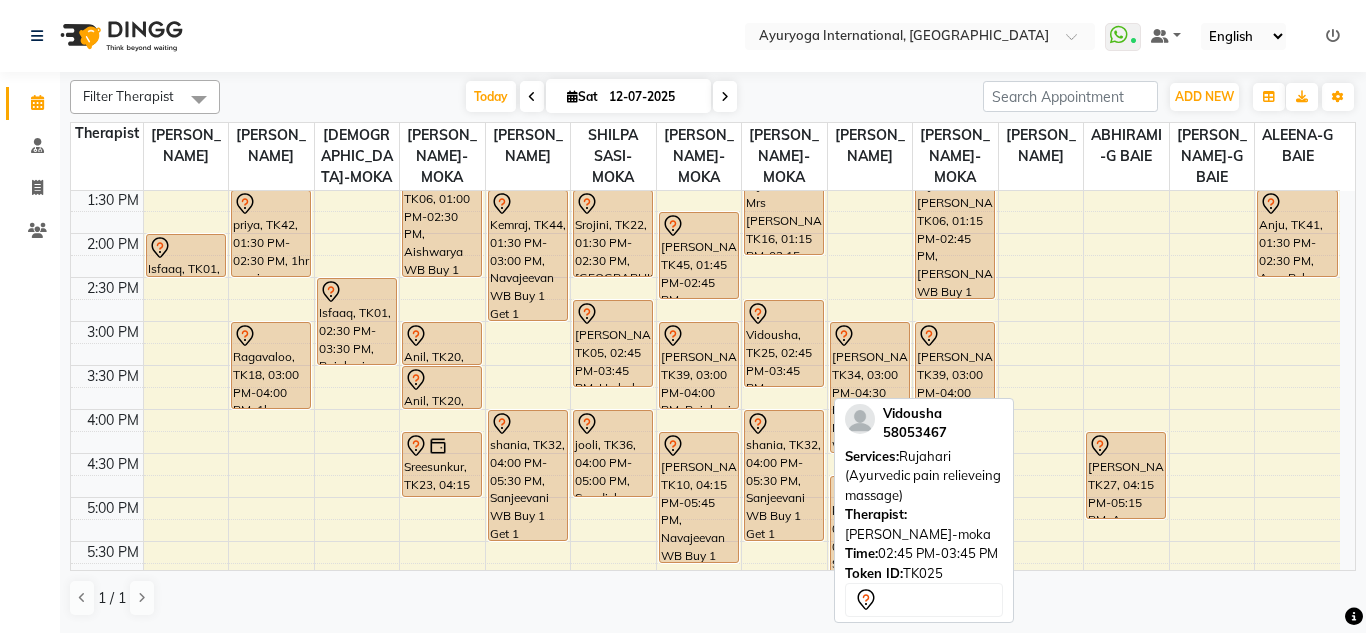 scroll, scrollTop: 473, scrollLeft: 0, axis: vertical 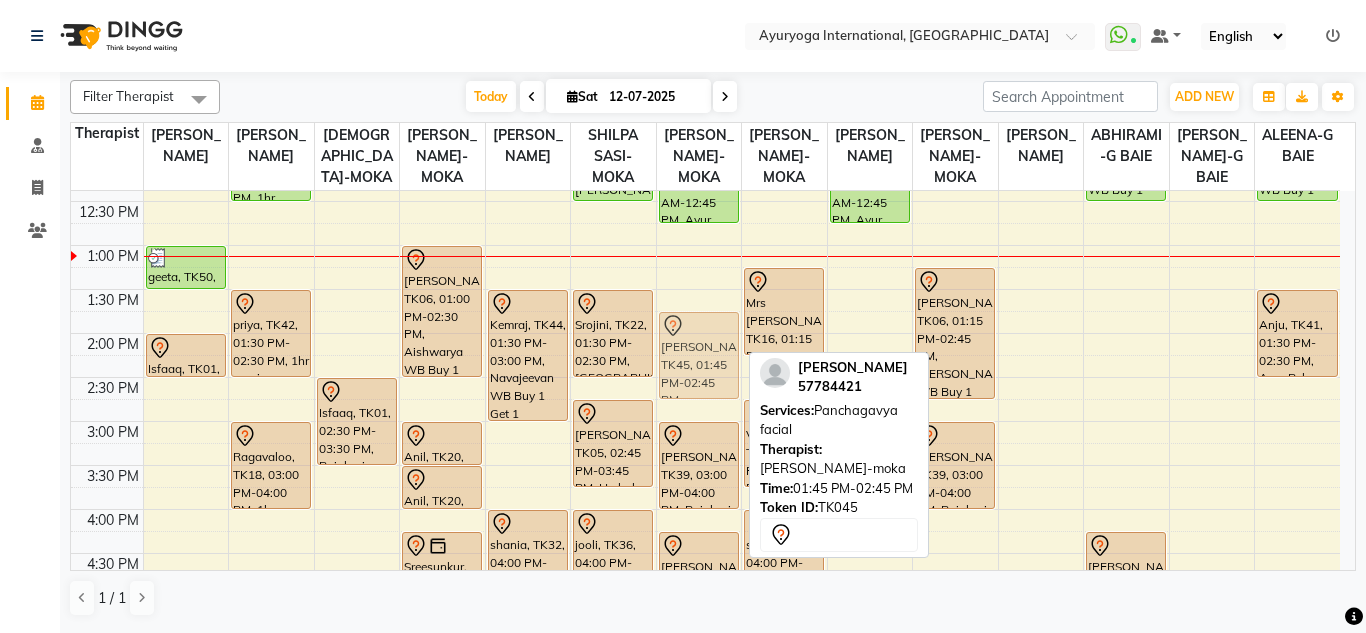 click on "Udhin Soorekha, TK02, 08:15 AM-09:45 AM, Sanjeevani WB Buy 1 Get 1      Mrs Ramsahye, TK33, 10:00 AM-11:30 AM, Navajeevan WB Buy 1 Get 1     geeta, TK13, 11:45 AM-12:45 PM, Ayur Relax (Abhyangam + Steam)             Brinda, TK45, 01:45 PM-02:45 PM, Panchagavya facial             Justine Palaneehye, TK39, 03:00 PM-04:00 PM, Rujahari (Ayurvedic pain relieveing massage)             Vany Marijet, TK10, 04:15 PM-05:45 PM, Navajeevan WB Buy 1 Get 1             Sounita Changeea, TK43, 06:00 PM-07:30 PM, Navajeevan WB Buy 1 Get 1             Brinda, TK45, 01:45 PM-02:45 PM, Panchagavya facial" at bounding box center (699, 333) 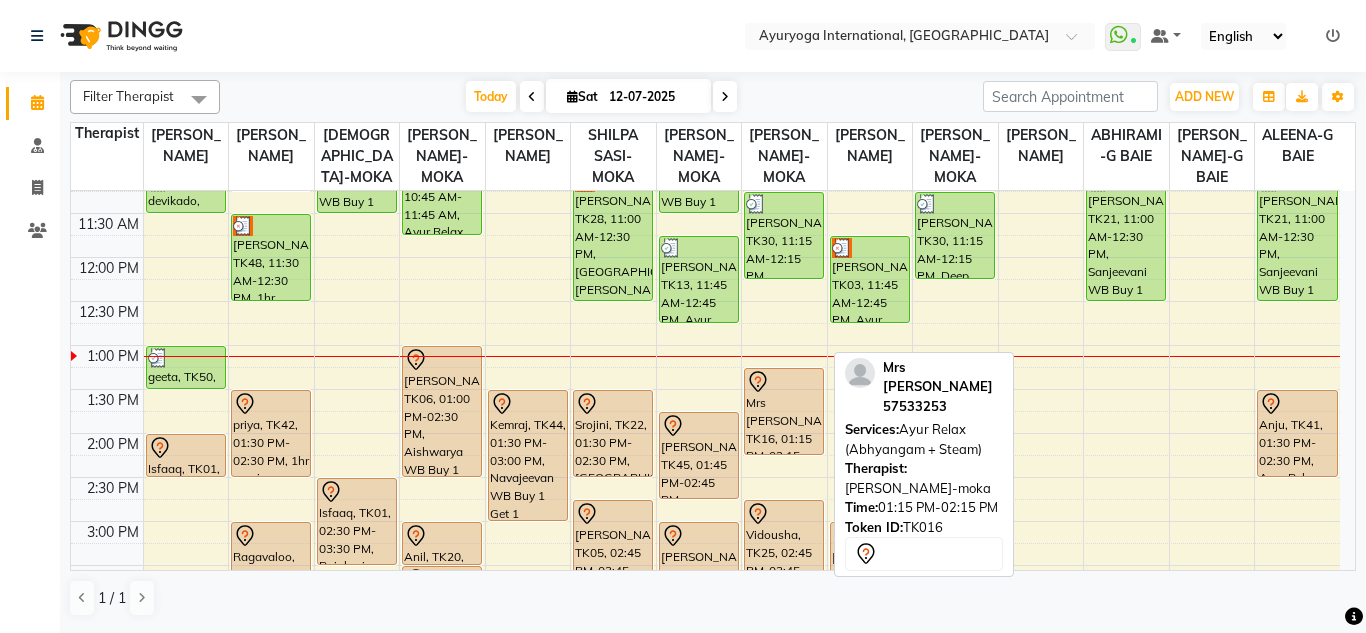 scroll, scrollTop: 473, scrollLeft: 0, axis: vertical 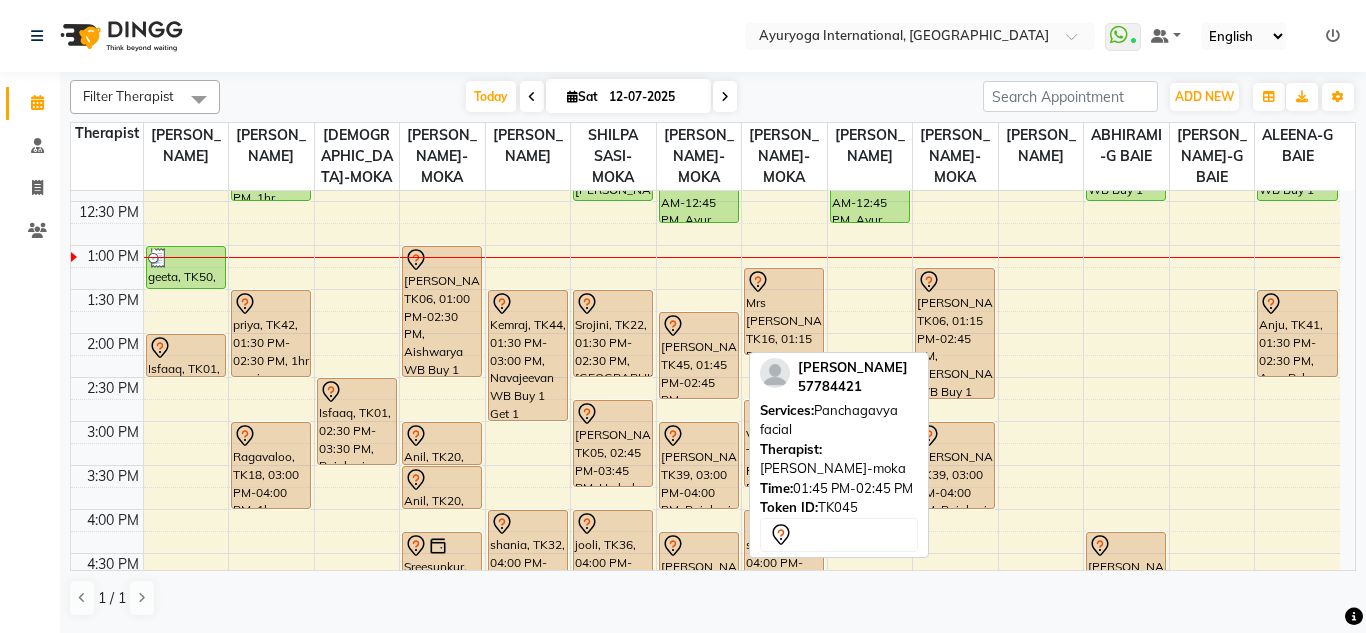 click on "Brinda, TK45, 01:45 PM-02:45 PM, Panchagavya facial" at bounding box center (699, 355) 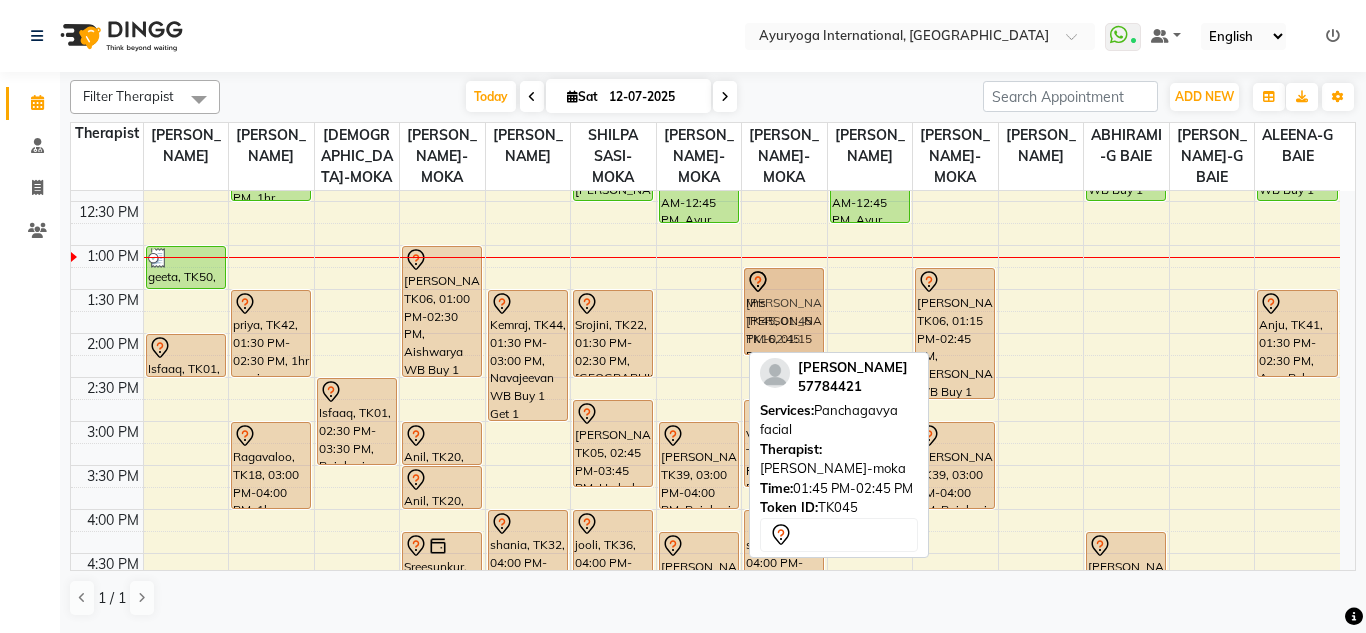 drag, startPoint x: 691, startPoint y: 361, endPoint x: 786, endPoint y: 311, distance: 107.35455 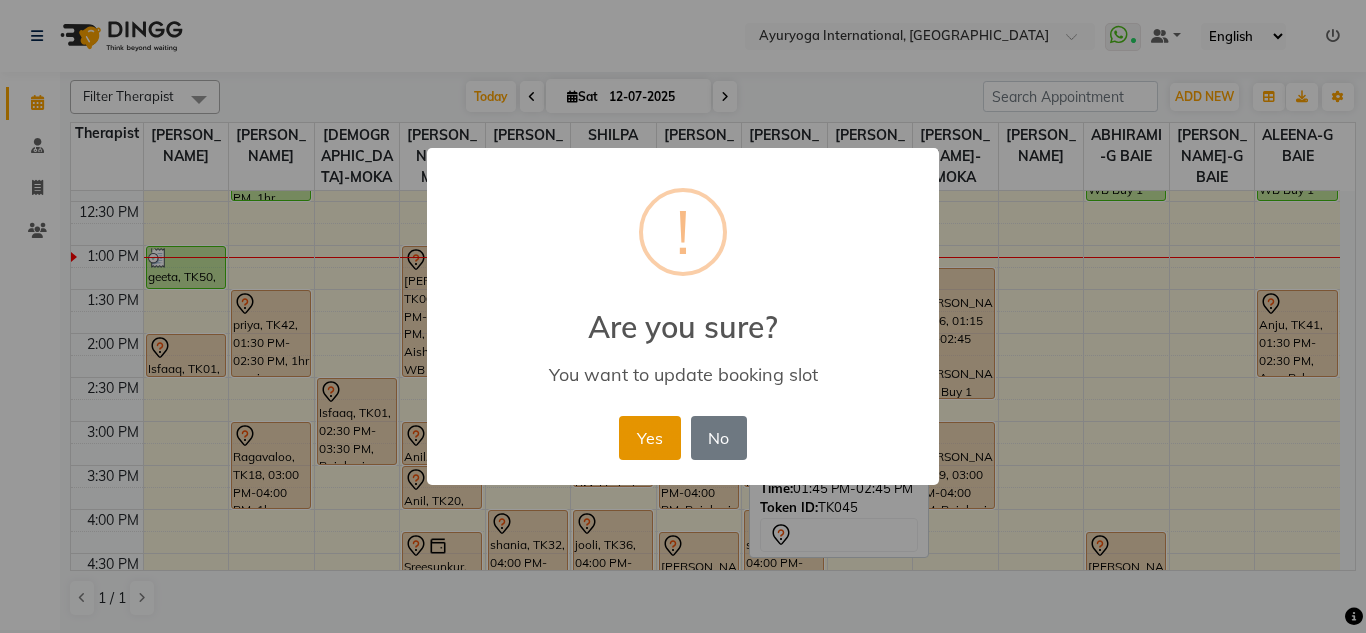 click on "Yes" at bounding box center [649, 438] 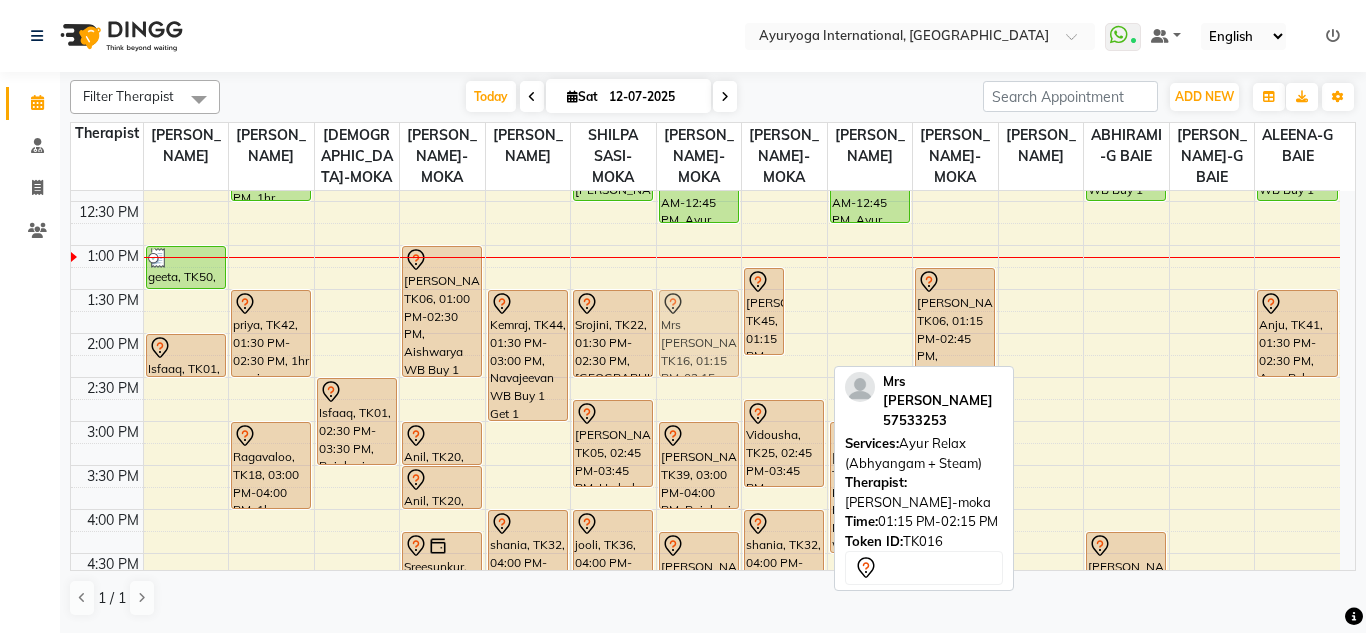 drag, startPoint x: 801, startPoint y: 317, endPoint x: 722, endPoint y: 330, distance: 80.06248 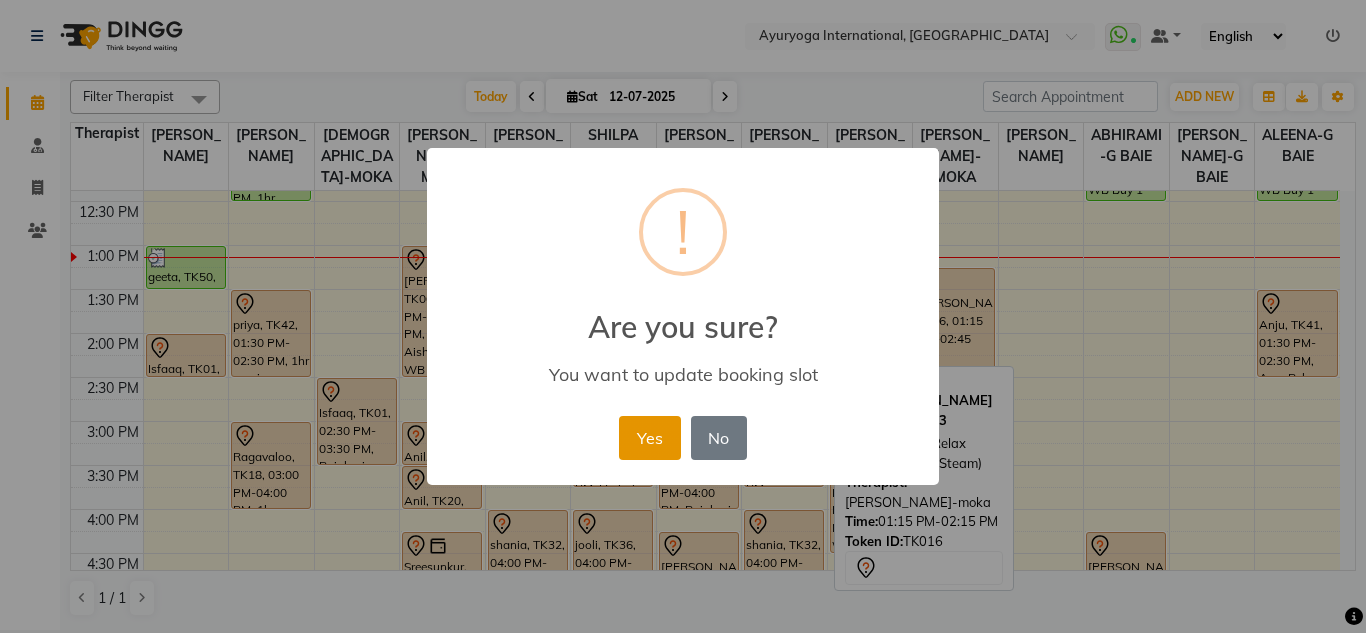click on "Yes" at bounding box center (649, 438) 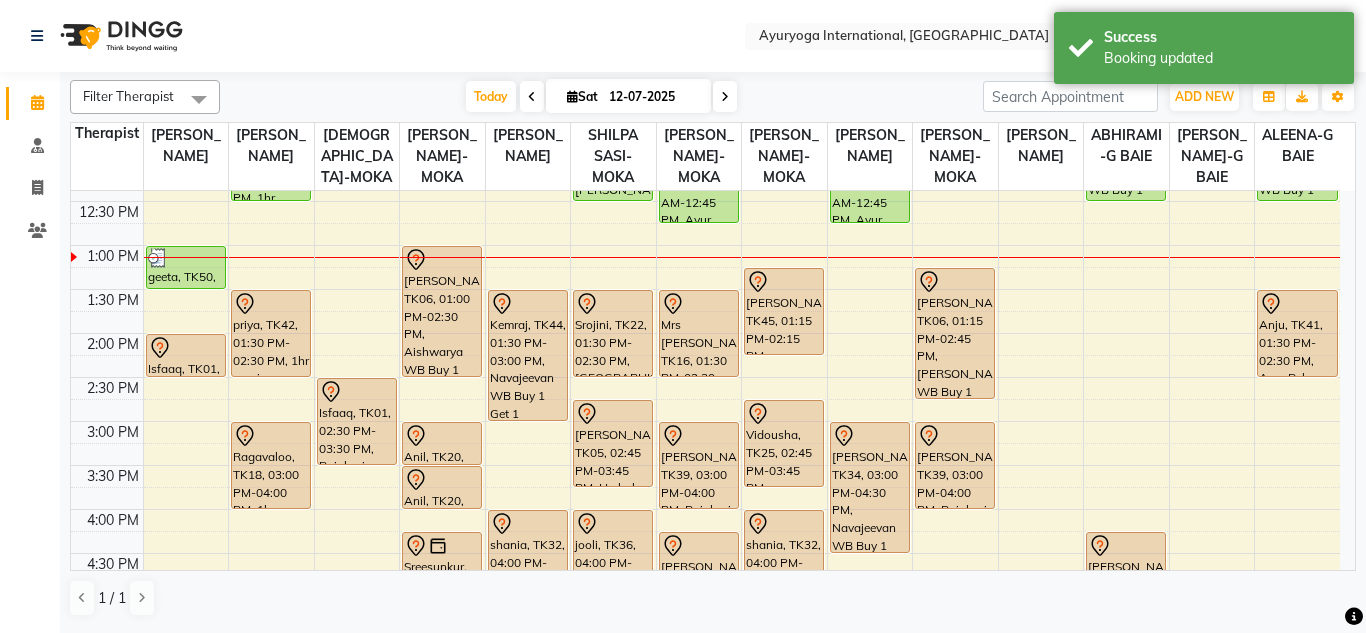 click on "[DATE]  [DATE]" at bounding box center [601, 97] 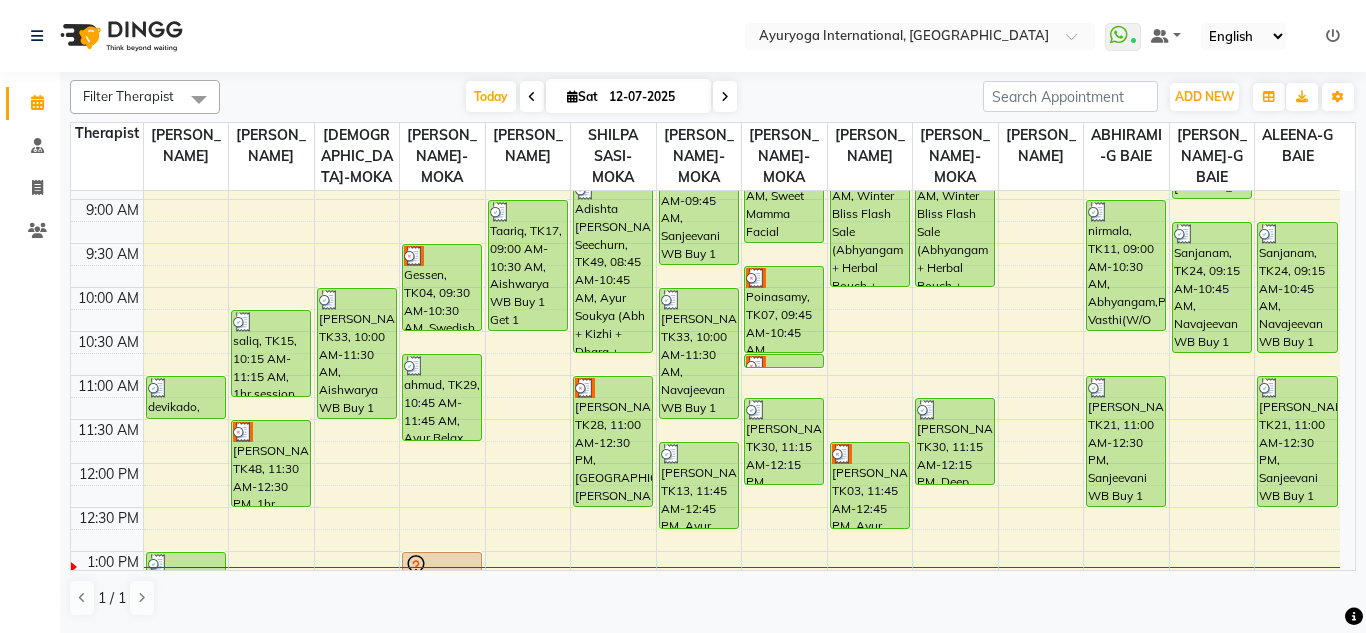 scroll, scrollTop: 174, scrollLeft: 0, axis: vertical 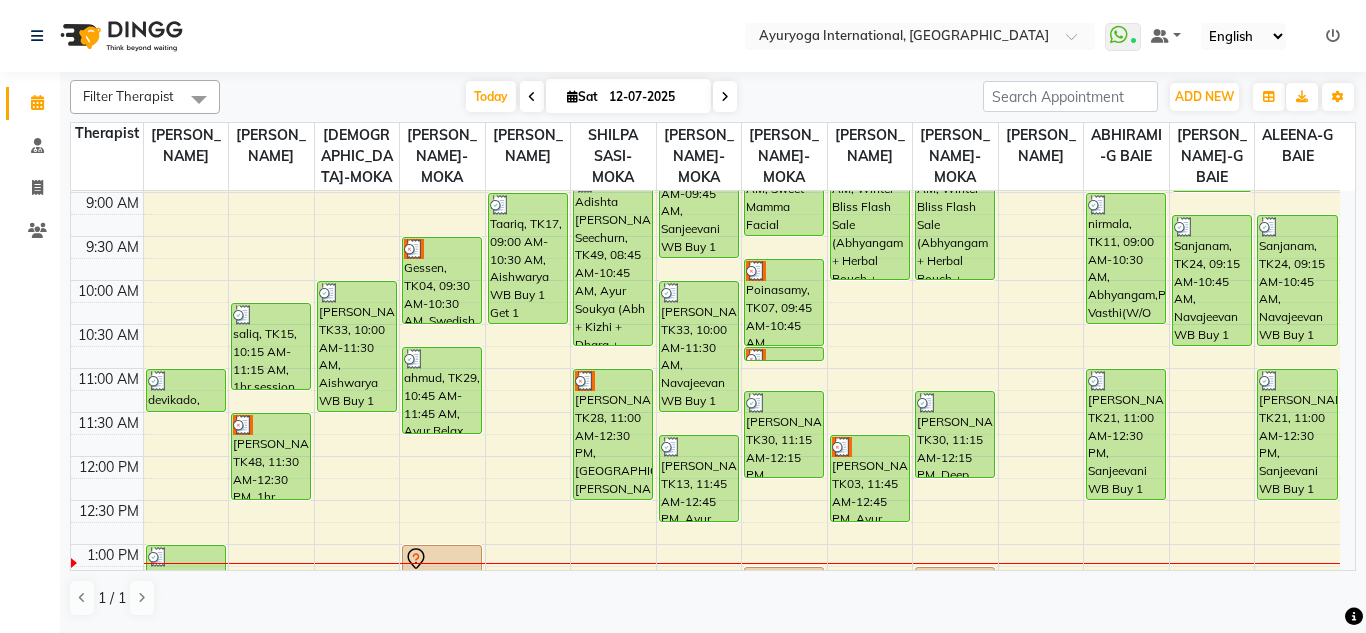 click on "[DATE]  [DATE]" at bounding box center (601, 97) 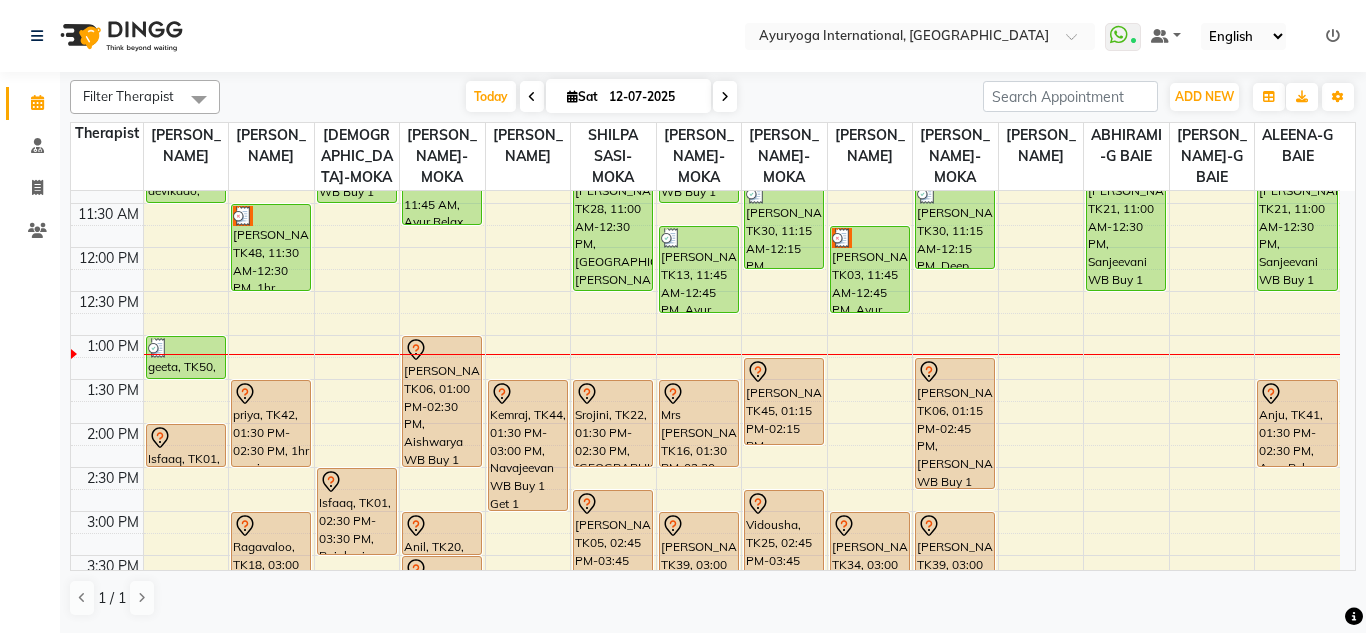 scroll, scrollTop: 374, scrollLeft: 0, axis: vertical 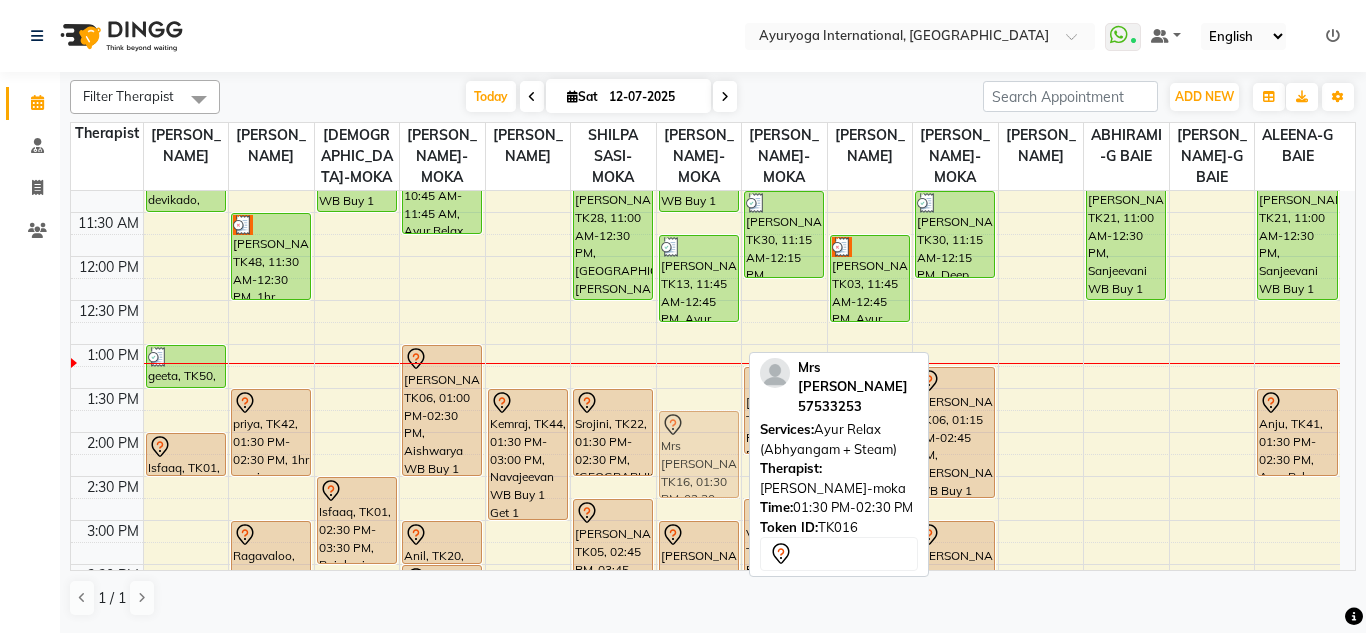 drag, startPoint x: 695, startPoint y: 444, endPoint x: 706, endPoint y: 469, distance: 27.313 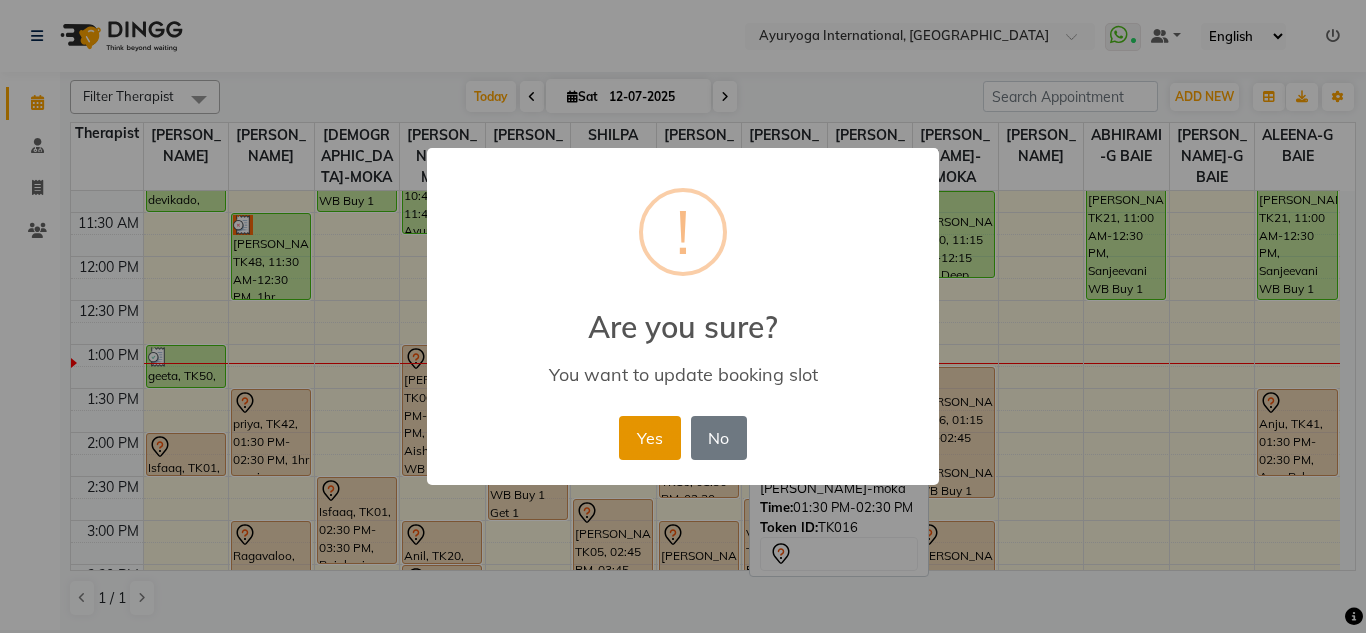 click on "Yes" at bounding box center [649, 438] 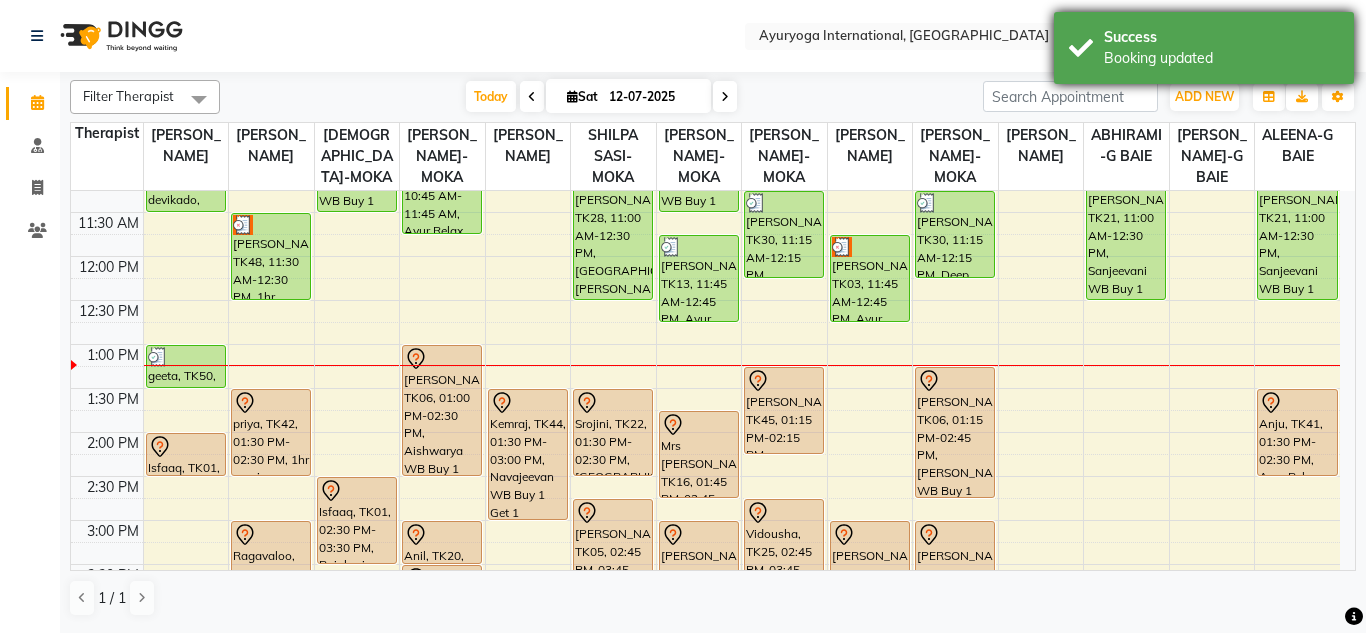 click on "Booking updated" at bounding box center (1221, 58) 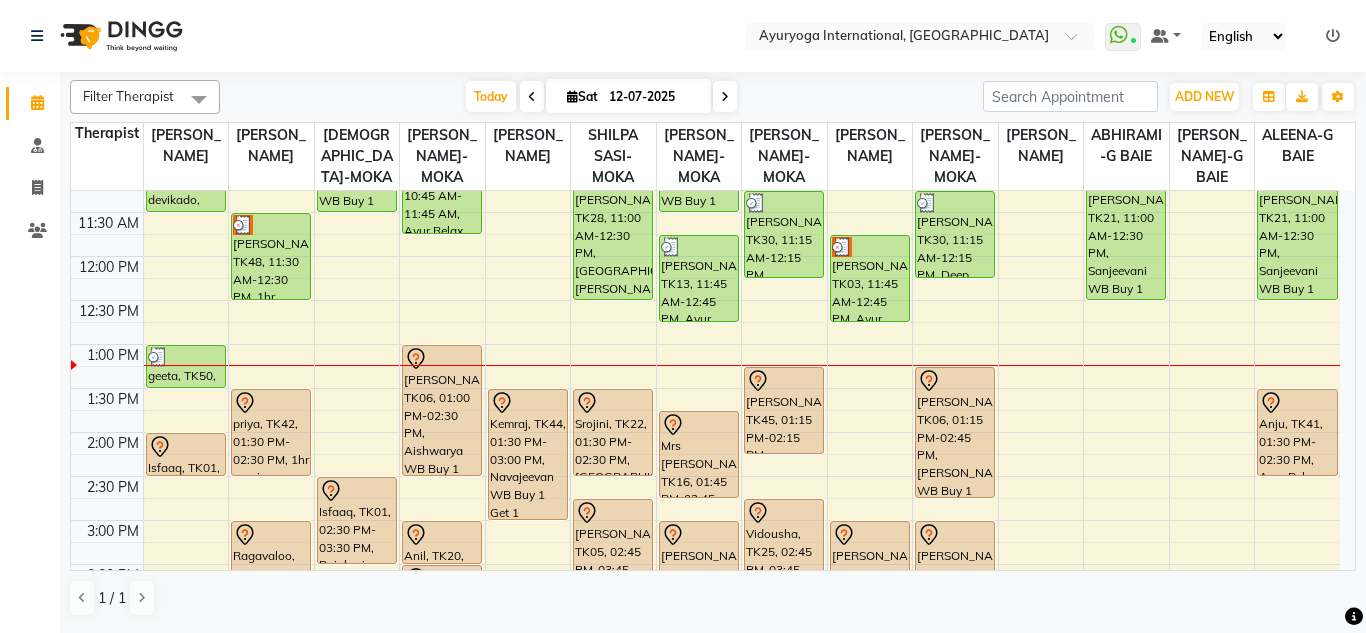 click on "[DATE]  [DATE]" at bounding box center [601, 97] 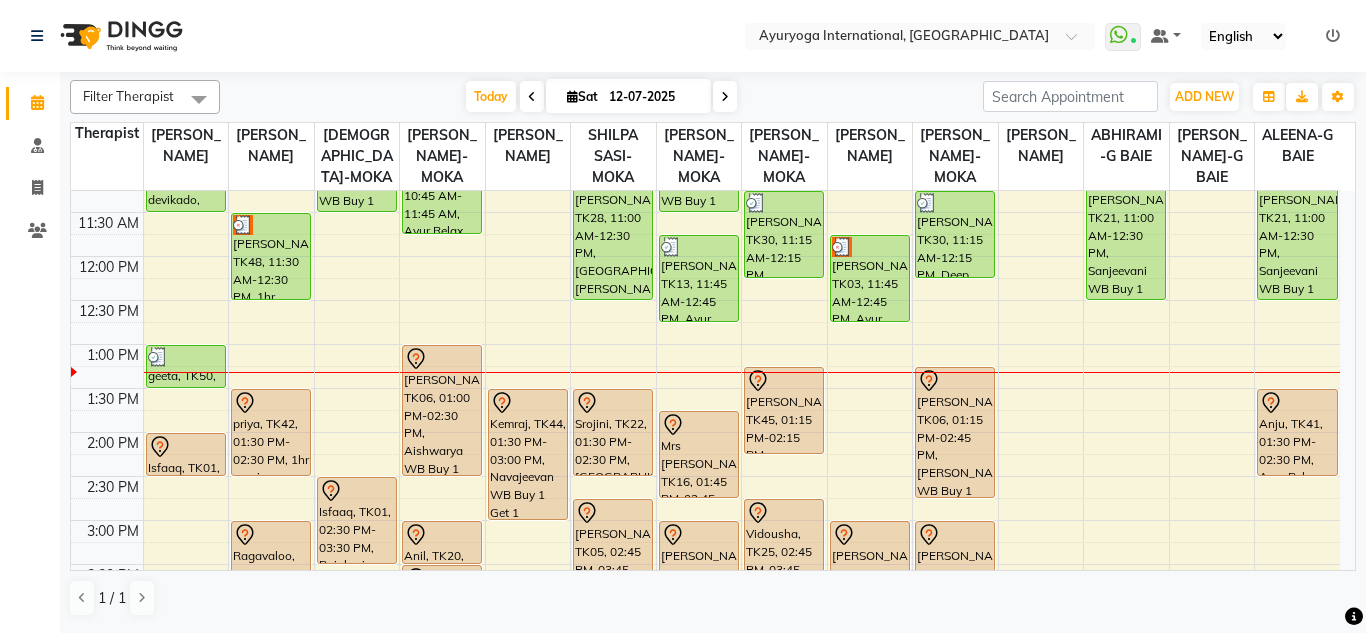 click on "Select Location × Ayuryoga International, Mount Ory Rd  WhatsApp Status  ✕ Status:  Connected Most Recent Message: 12-07-2025     11:32 AM Recent Service Activity: 12-07-2025     11:35 AM Default Panel My Panel English ENGLISH Español العربية मराठी हिंदी ગુજરાતી தமிழ் 中文 Notifications nothing to show" 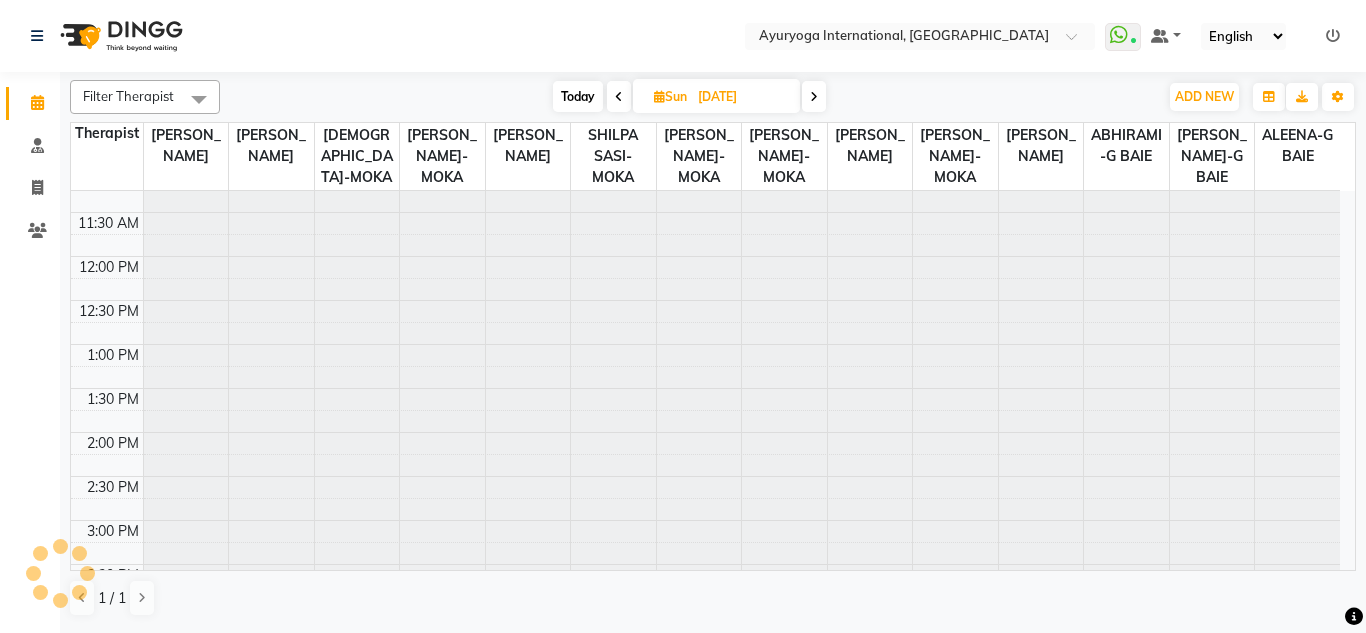 scroll, scrollTop: 0, scrollLeft: 0, axis: both 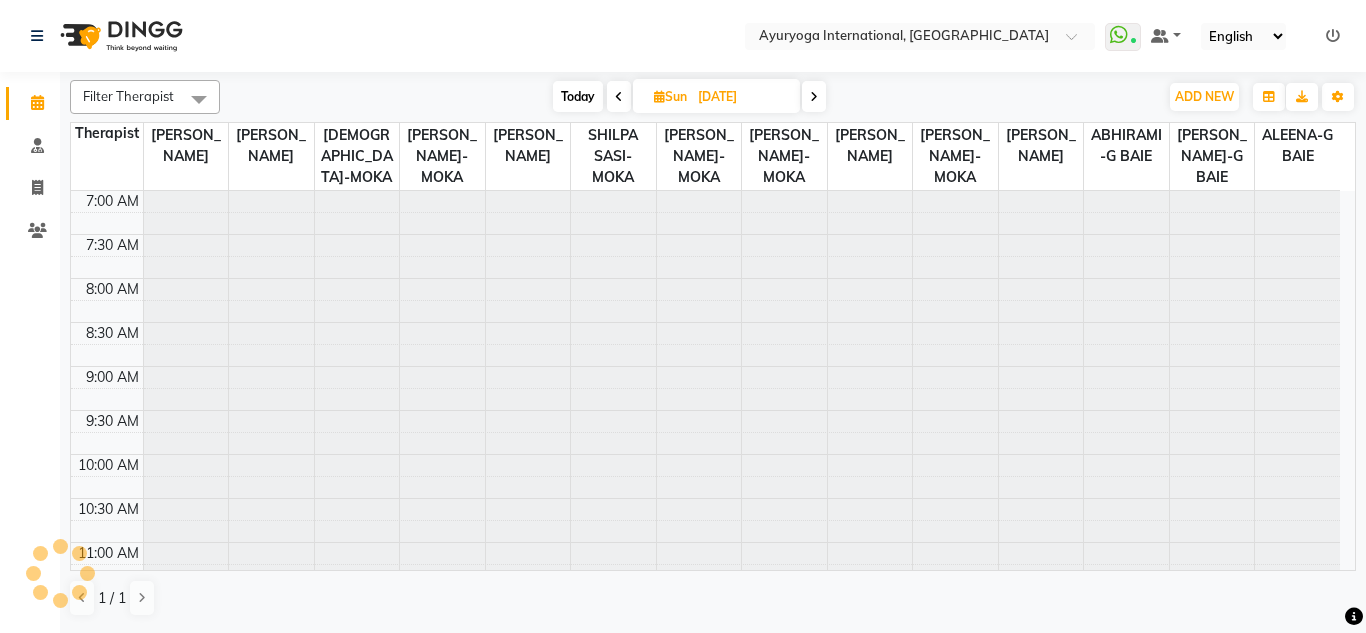 click on "Select Location × Ayuryoga International, Mount Ory Rd  WhatsApp Status  ✕ Status:  Connected Most Recent Message: 12-07-2025     11:32 AM Recent Service Activity: 12-07-2025     11:35 AM Default Panel My Panel English ENGLISH Español العربية मराठी हिंदी ગુજરાતી தமிழ் 中文 Notifications nothing to show" 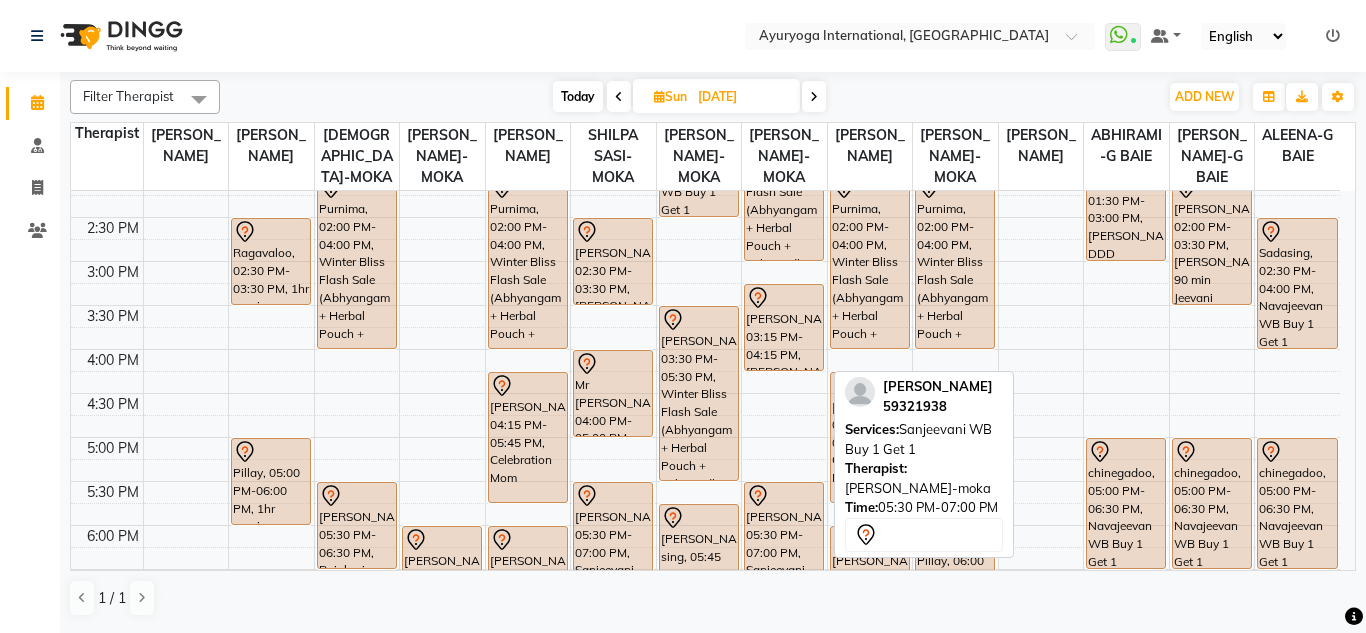 scroll, scrollTop: 573, scrollLeft: 0, axis: vertical 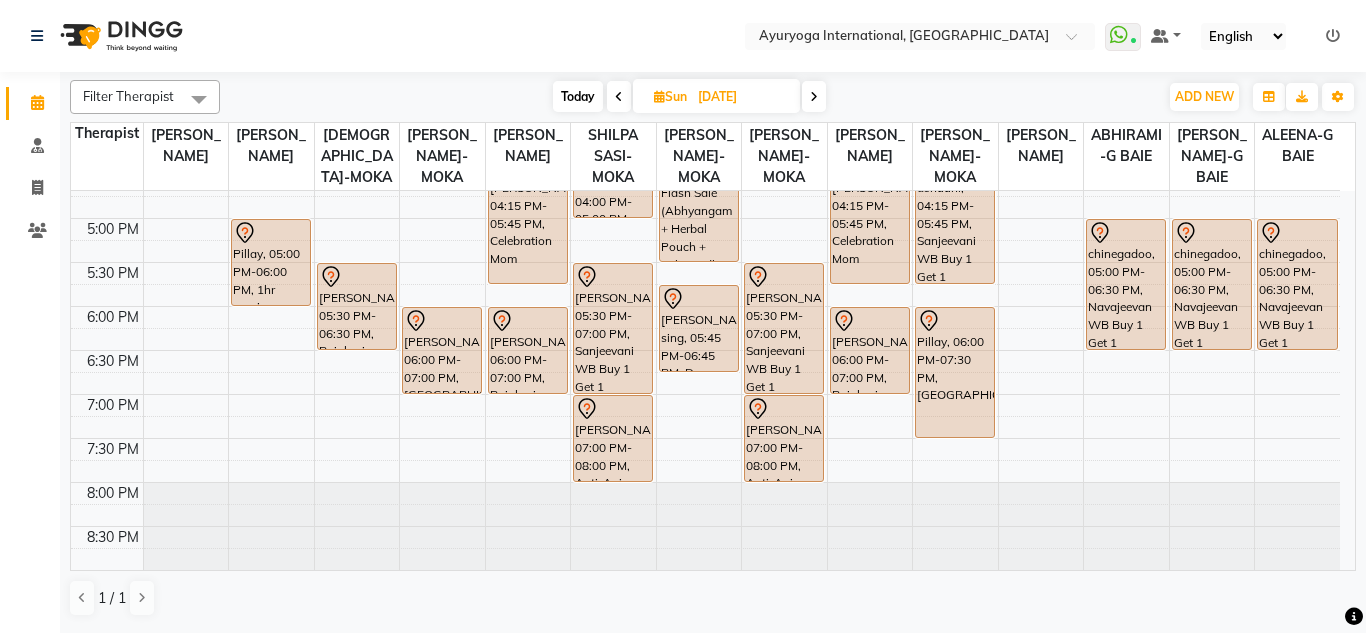 click on "Today" at bounding box center (578, 96) 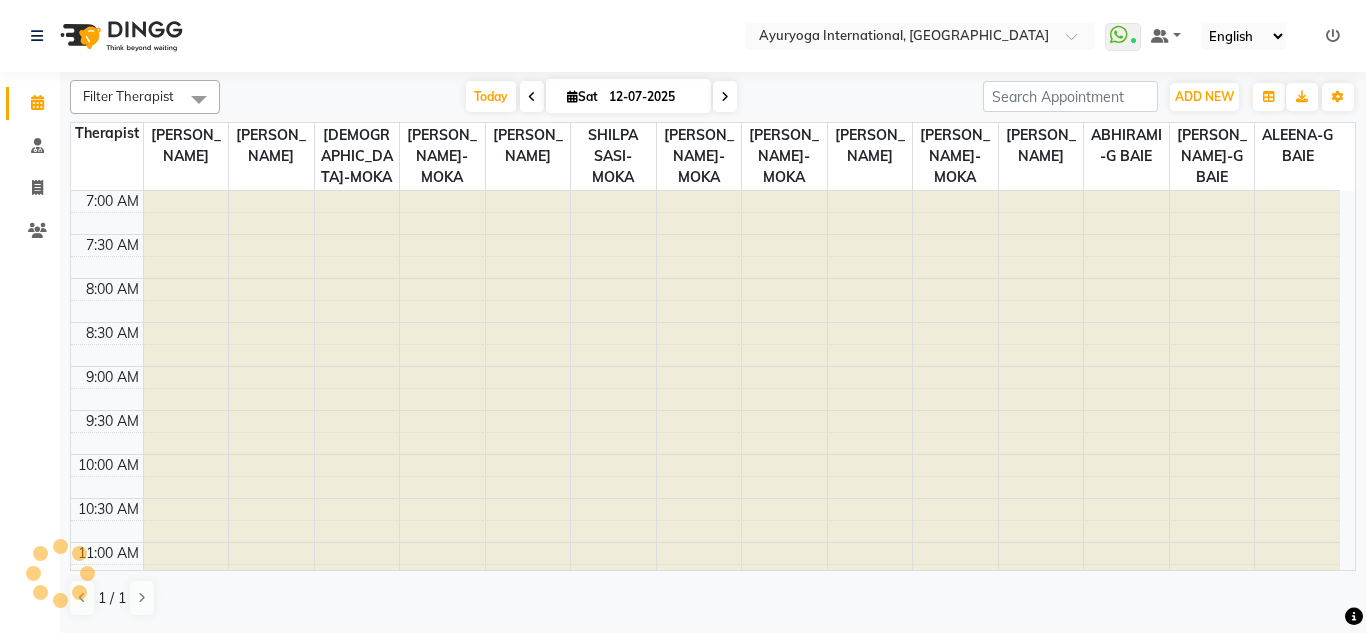 scroll, scrollTop: 529, scrollLeft: 0, axis: vertical 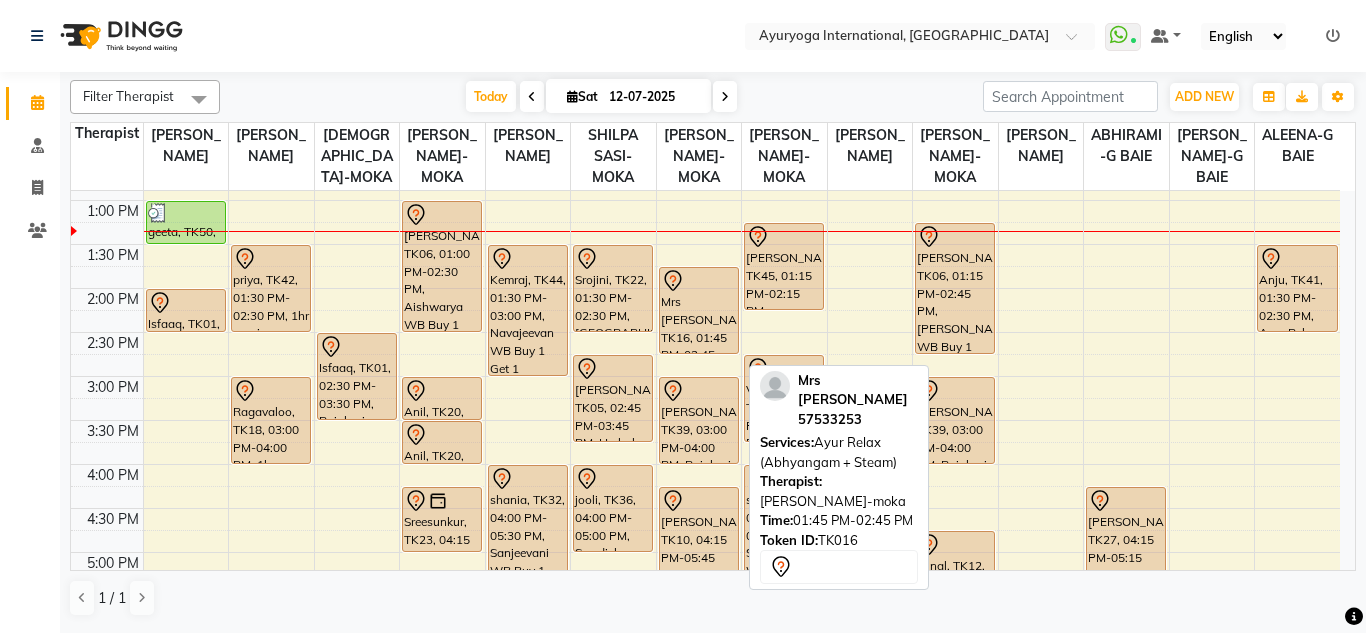 click on "Mrs [PERSON_NAME], TK16, 01:45 PM-02:45 PM, Ayur Relax (Abhyangam + Steam)" at bounding box center [699, 310] 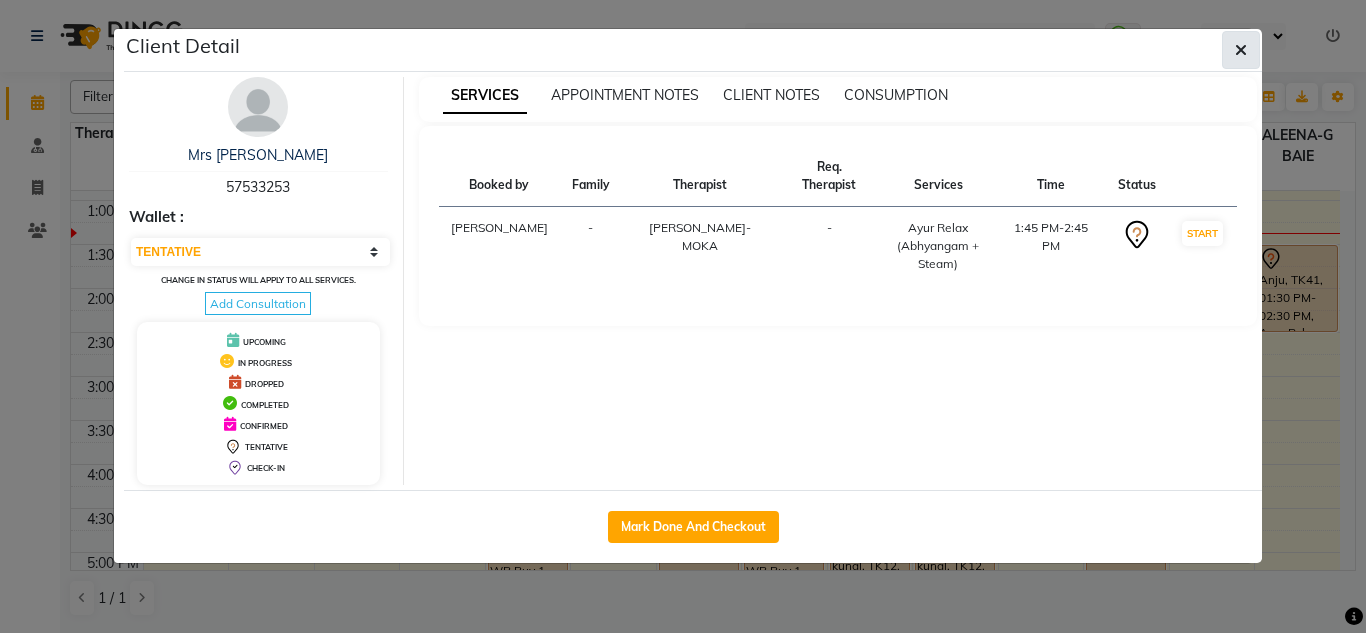 click 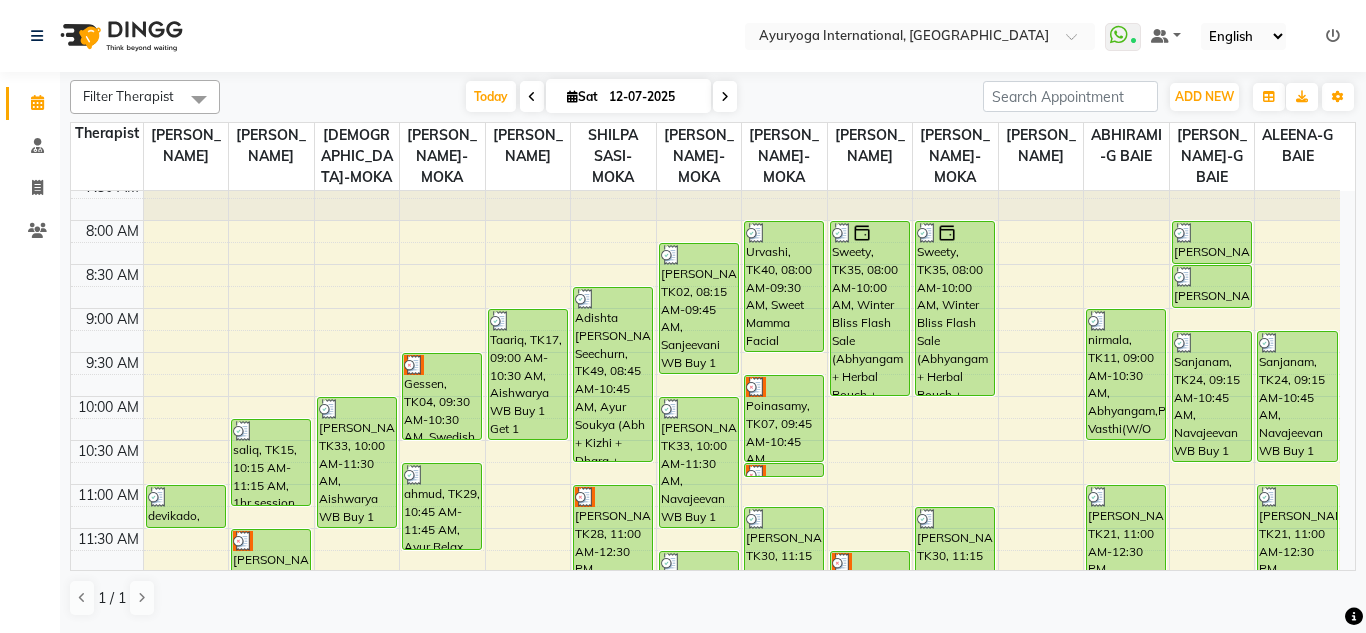 scroll, scrollTop: 0, scrollLeft: 0, axis: both 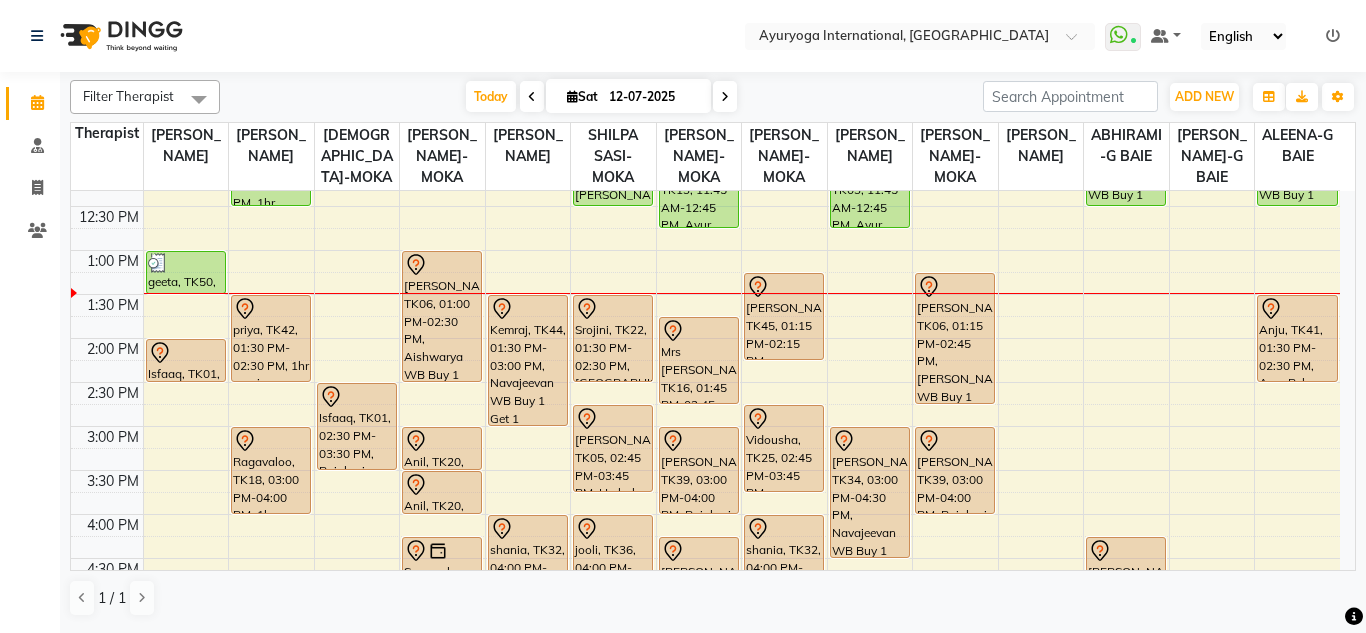 click on "Select Location × Ayuryoga International, Mount Ory Rd  WhatsApp Status  ✕ Status:  Connected Most Recent Message: 12-07-2025     11:32 AM Recent Service Activity: 12-07-2025     11:35 AM Default Panel My Panel English ENGLISH Español العربية मराठी हिंदी ગુજરાતી தமிழ் 中文 Notifications nothing to show" 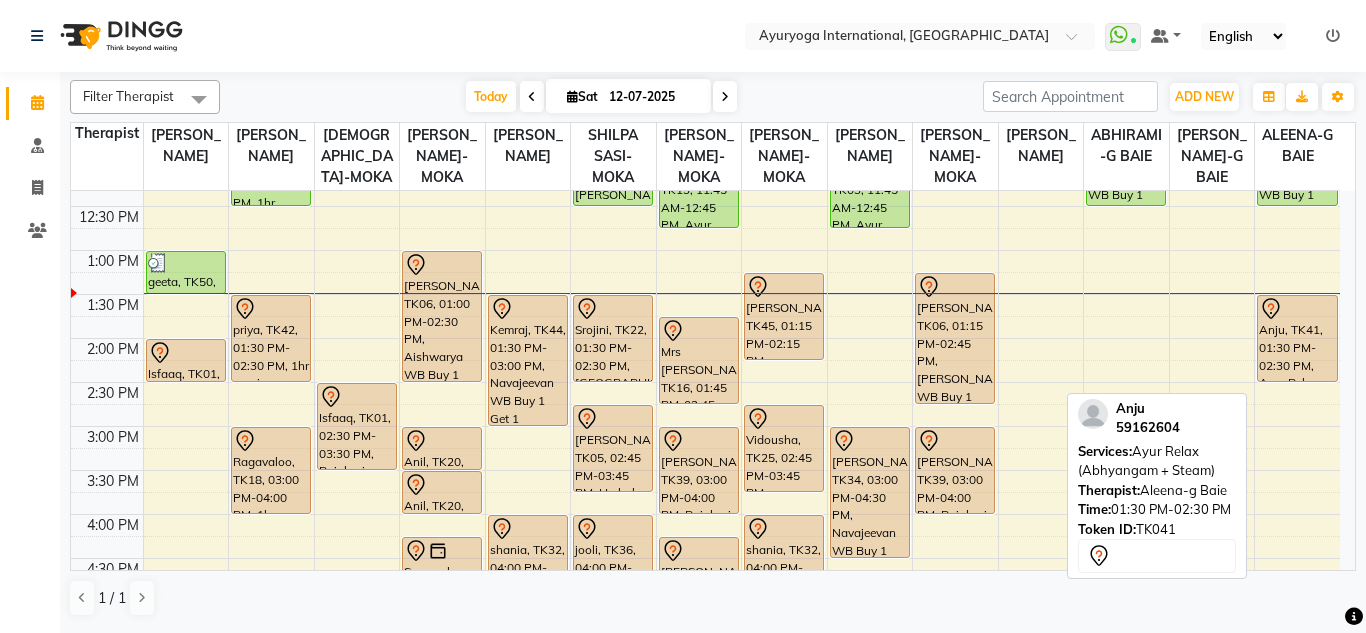 click on "Anju, TK41, 01:30 PM-02:30 PM, Ayur Relax (Abhyangam + Steam)" at bounding box center [1297, 338] 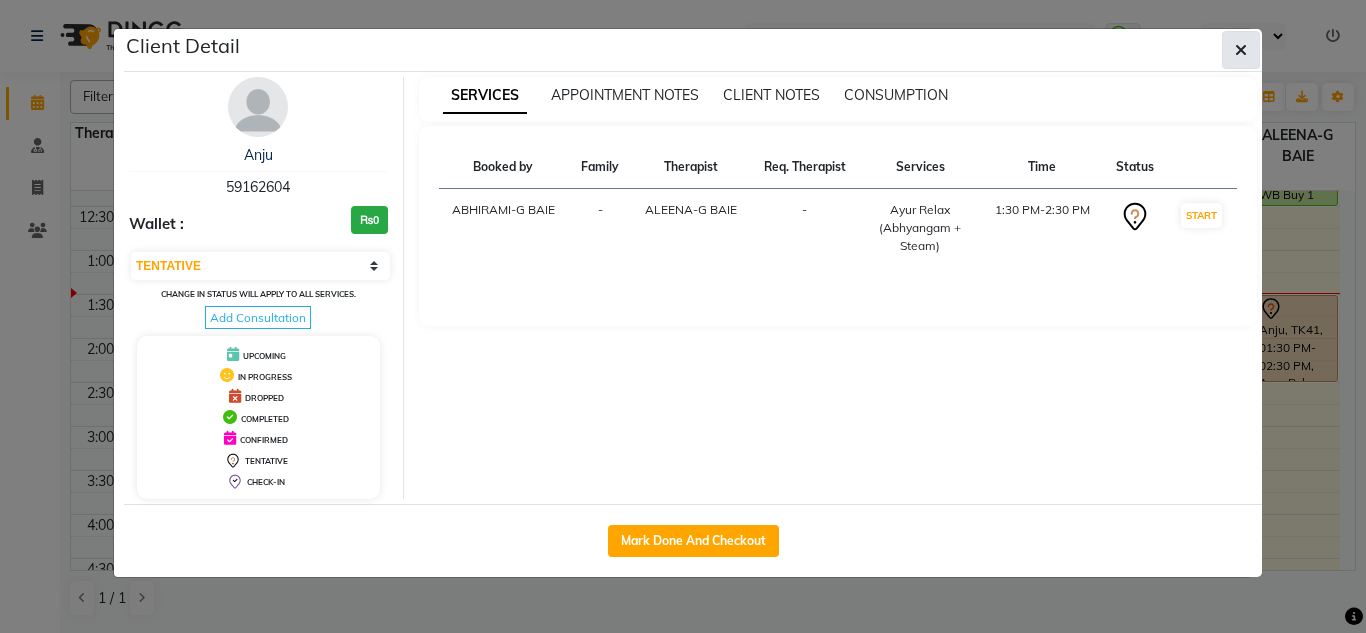 click 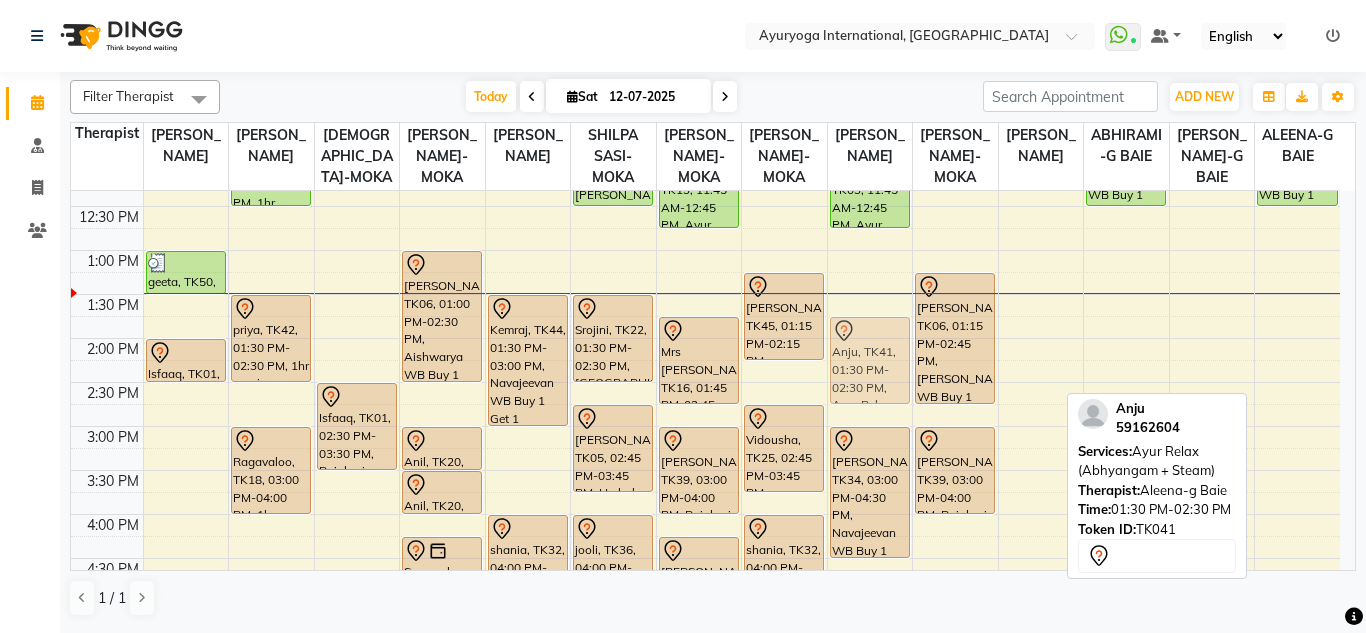 drag, startPoint x: 1273, startPoint y: 348, endPoint x: 884, endPoint y: 367, distance: 389.46375 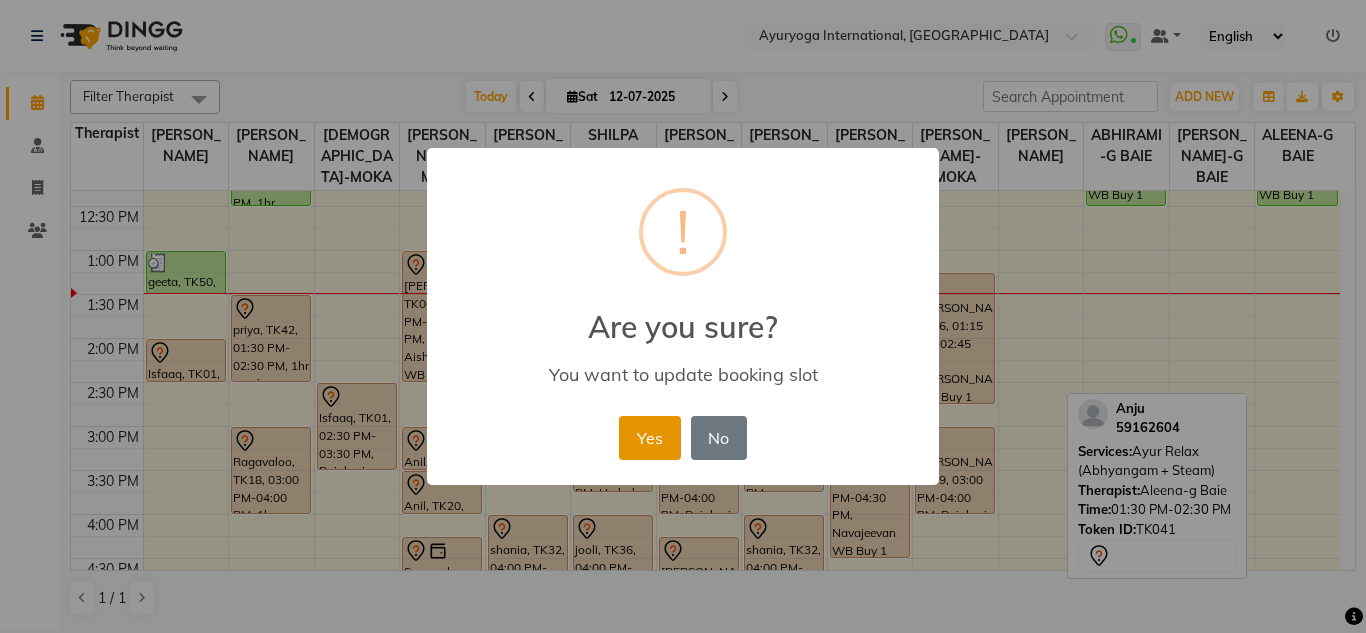 click on "Yes" at bounding box center [649, 438] 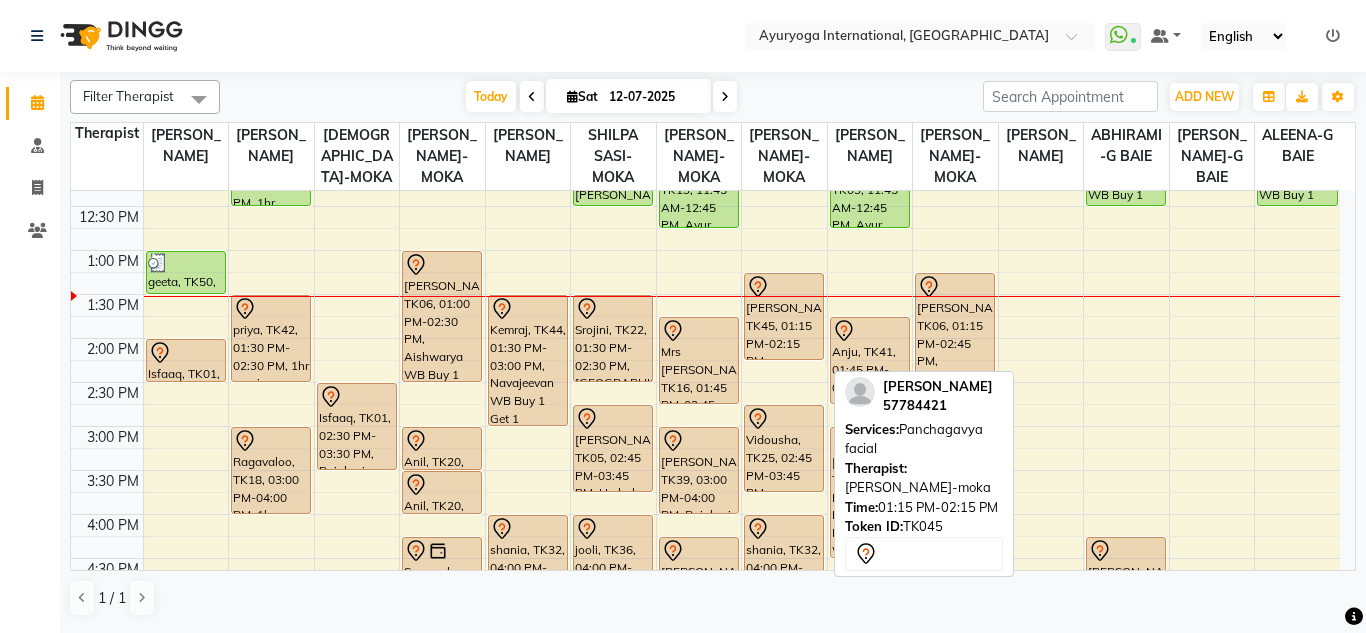 click on "[PERSON_NAME], TK45, 01:15 PM-02:15 PM, [GEOGRAPHIC_DATA] facial" at bounding box center (784, 316) 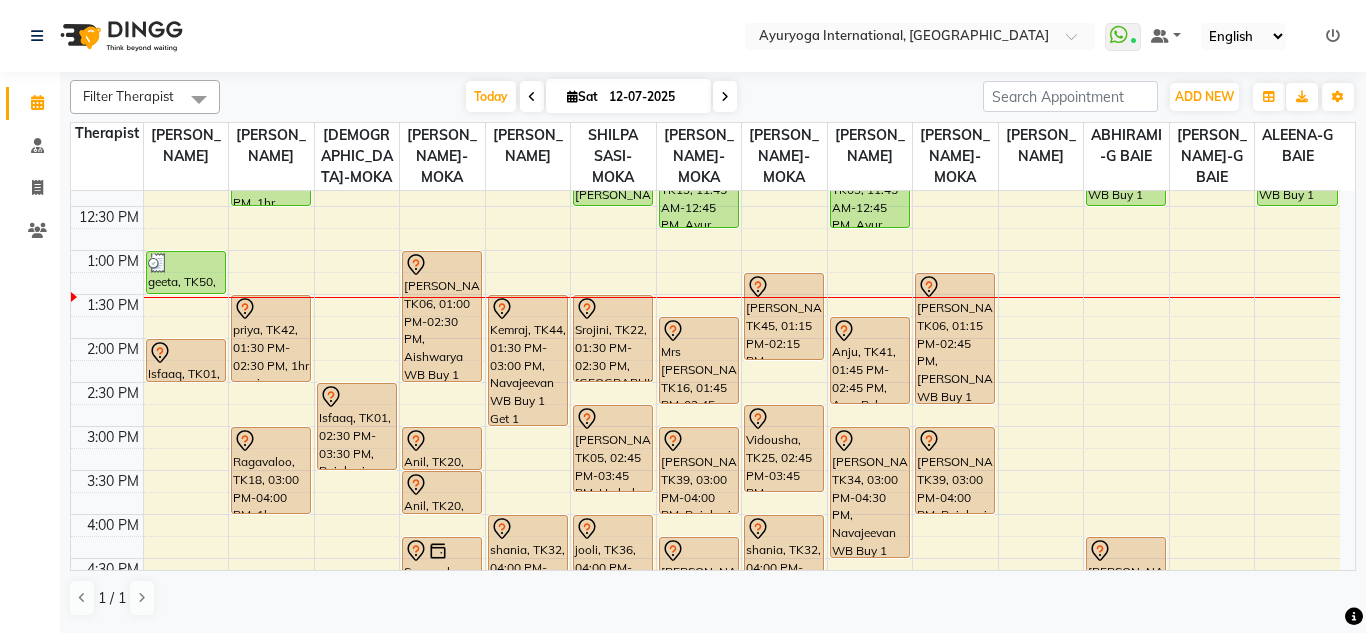 click on "Select Location × Ayuryoga International, Mount Ory Rd  WhatsApp Status  ✕ Status:  Connected Most Recent Message: 12-07-2025     11:32 AM Recent Service Activity: 12-07-2025     11:35 AM Default Panel My Panel English ENGLISH Español العربية मराठी हिंदी ગુજરાતી தமிழ் 中文 Notifications nothing to show" 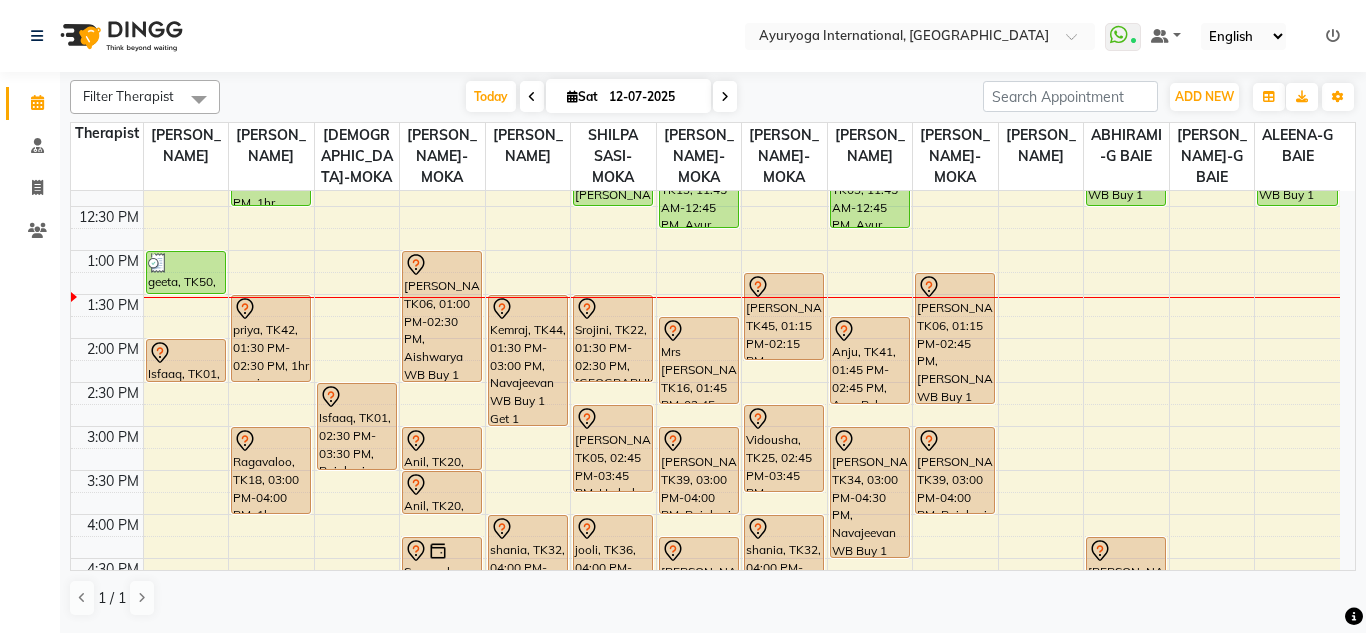 click on "[DATE]  [DATE]" at bounding box center (601, 97) 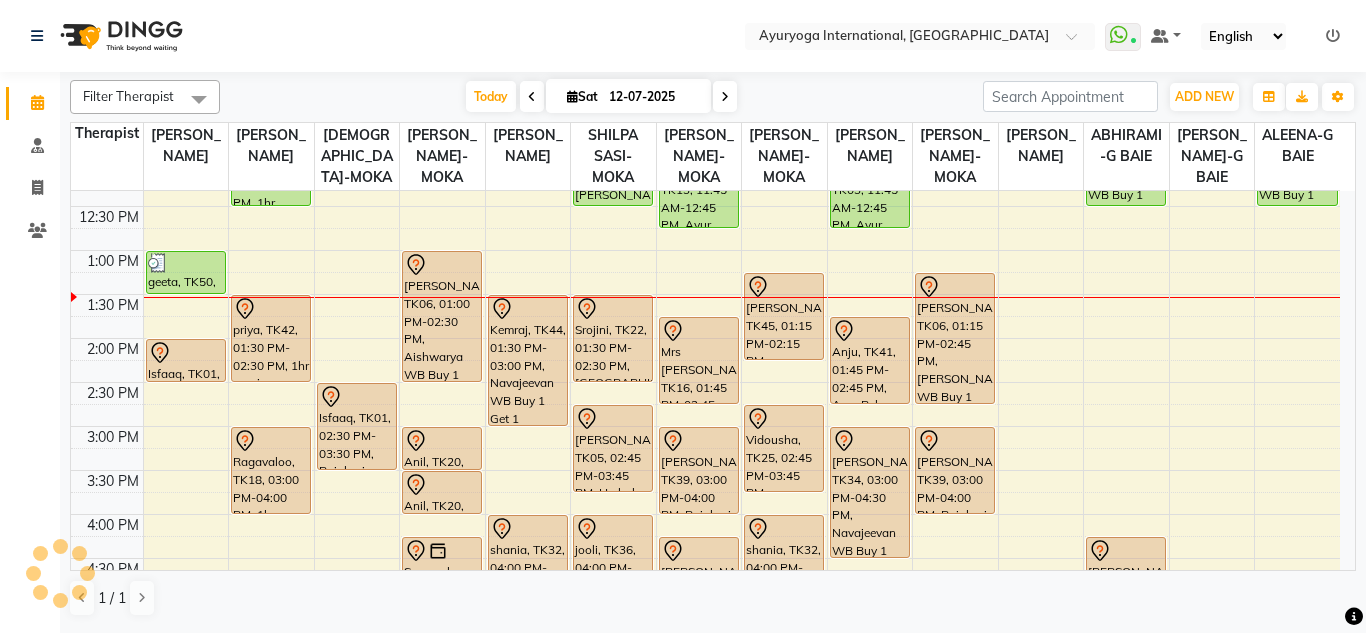 click on "Select Location × Ayuryoga International, Mount Ory Rd  WhatsApp Status  ✕ Status:  Connected Most Recent Message: 12-07-2025     11:32 AM Recent Service Activity: 12-07-2025     11:35 AM Default Panel My Panel English ENGLISH Español العربية मराठी हिंदी ગુજરાતી தமிழ் 中文 Notifications nothing to show" 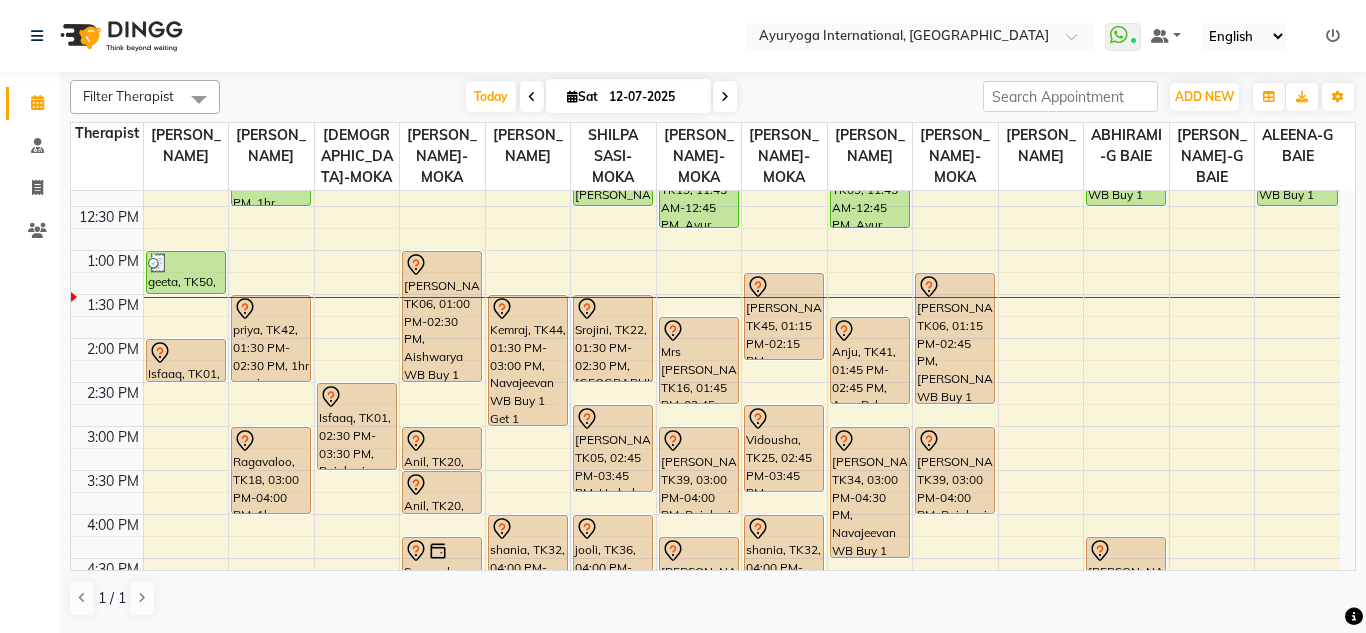 click on "Select Location × Ayuryoga International, Mount Ory Rd  WhatsApp Status  ✕ Status:  Connected Most Recent Message: 12-07-2025     11:32 AM Recent Service Activity: 12-07-2025     11:35 AM Default Panel My Panel English ENGLISH Español العربية मराठी हिंदी ગુજરાતી தமிழ் 中文 Notifications nothing to show" 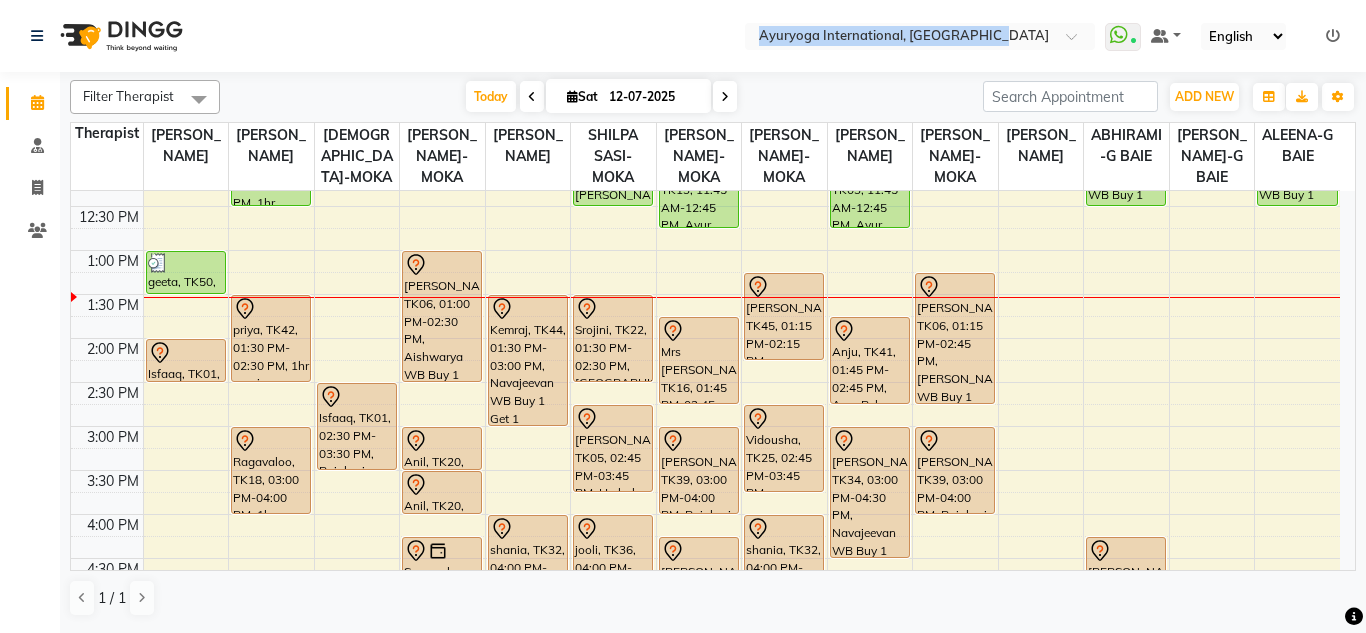 drag, startPoint x: 720, startPoint y: 66, endPoint x: 1020, endPoint y: 62, distance: 300.02667 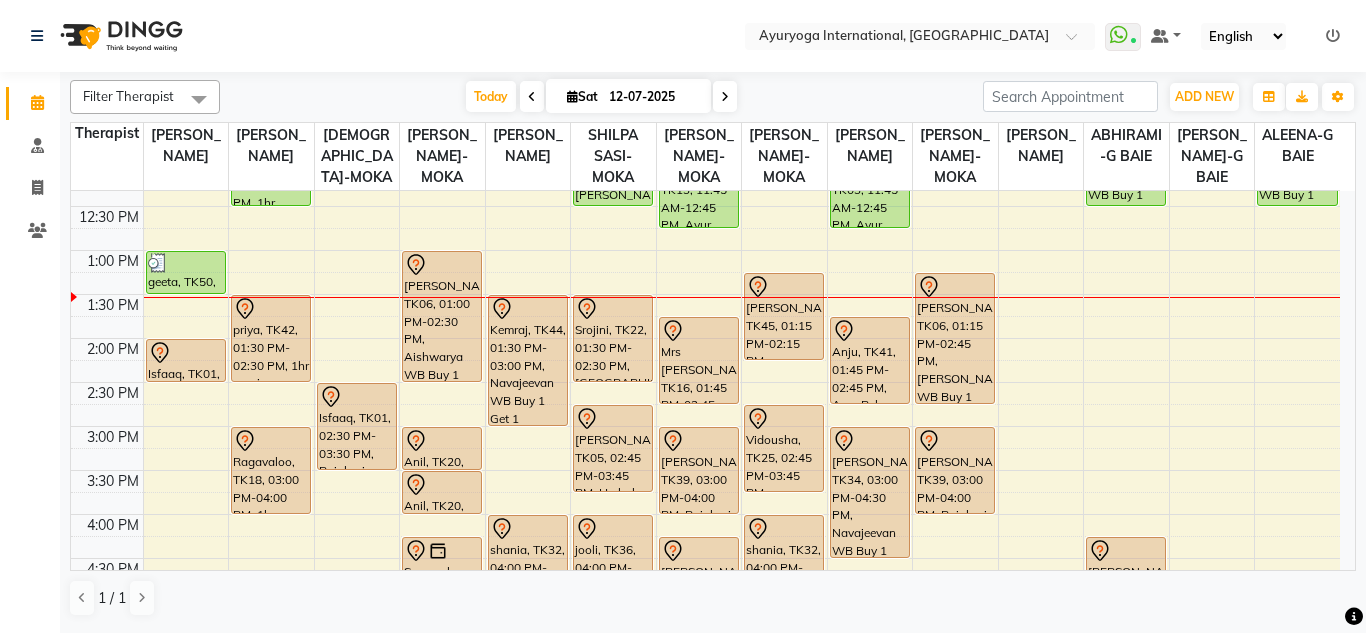 click on "Select Location × Ayuryoga International, Mount Ory Rd  WhatsApp Status  ✕ Status:  Connected Most Recent Message: 12-07-2025     11:32 AM Recent Service Activity: 12-07-2025     11:35 AM Default Panel My Panel English ENGLISH Español العربية मराठी हिंदी ગુજરાતી தமிழ் 中文 Notifications nothing to show" 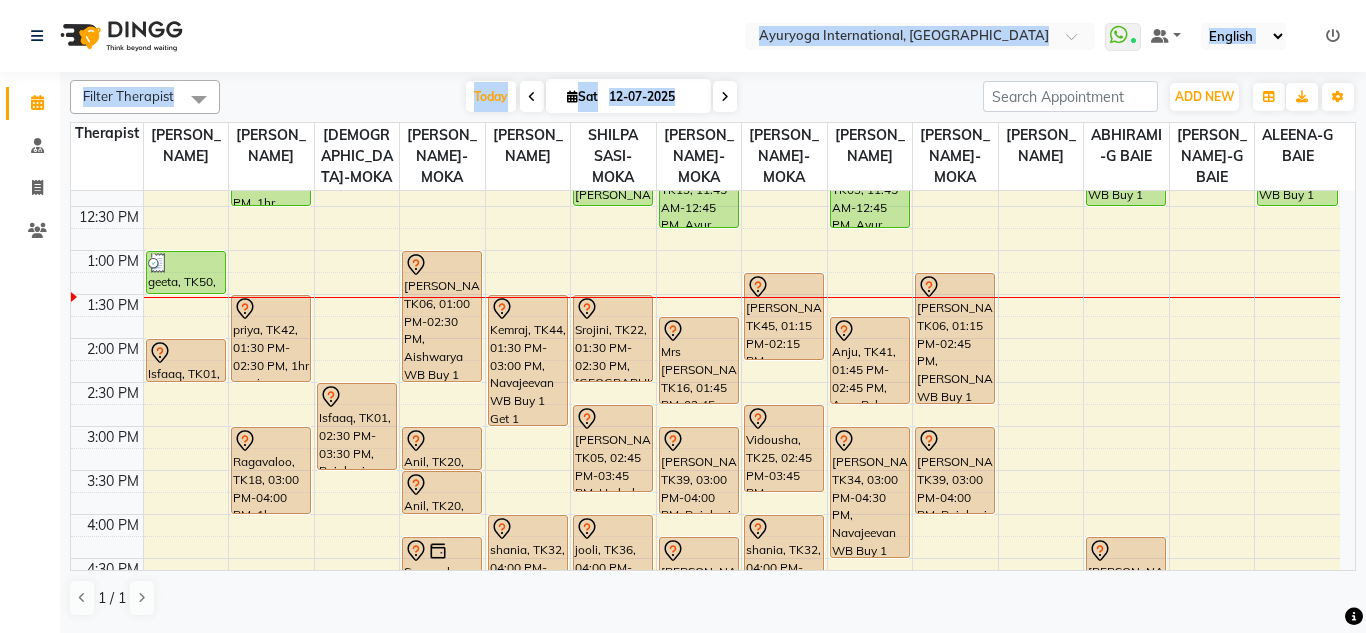 drag, startPoint x: 713, startPoint y: 49, endPoint x: 862, endPoint y: 74, distance: 151.08276 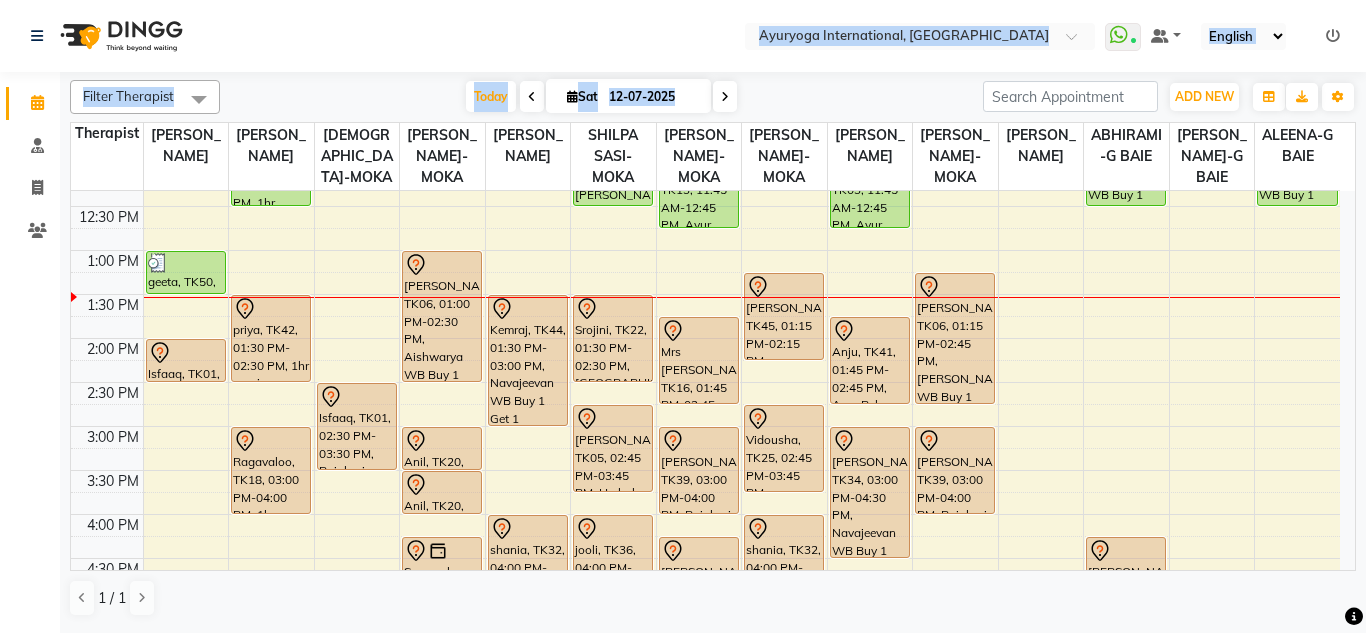 click on "[DATE]  [DATE]" at bounding box center [601, 97] 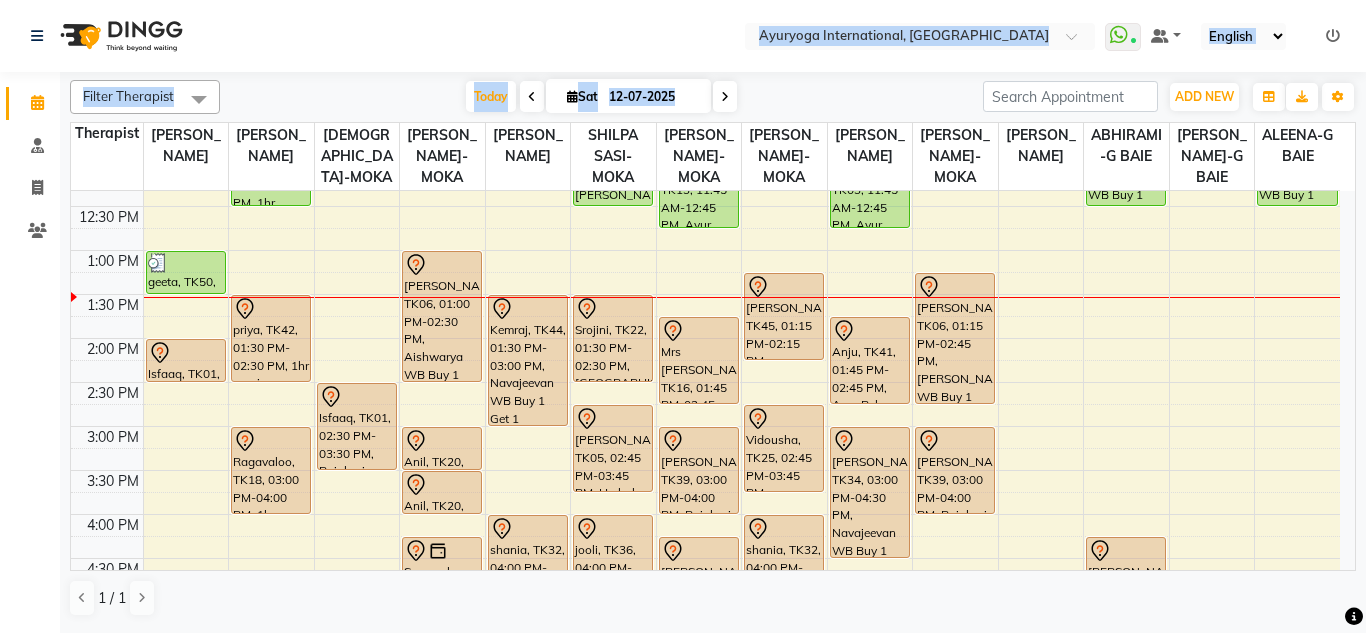 click on "Select Location × Ayuryoga International, Mount Ory Rd  WhatsApp Status  ✕ Status:  Connected Most Recent Message: 12-07-2025     11:32 AM Recent Service Activity: 12-07-2025     11:35 AM Default Panel My Panel English ENGLISH Español العربية मराठी हिंदी ગુજરાતી தமிழ் 中文 Notifications nothing to show" 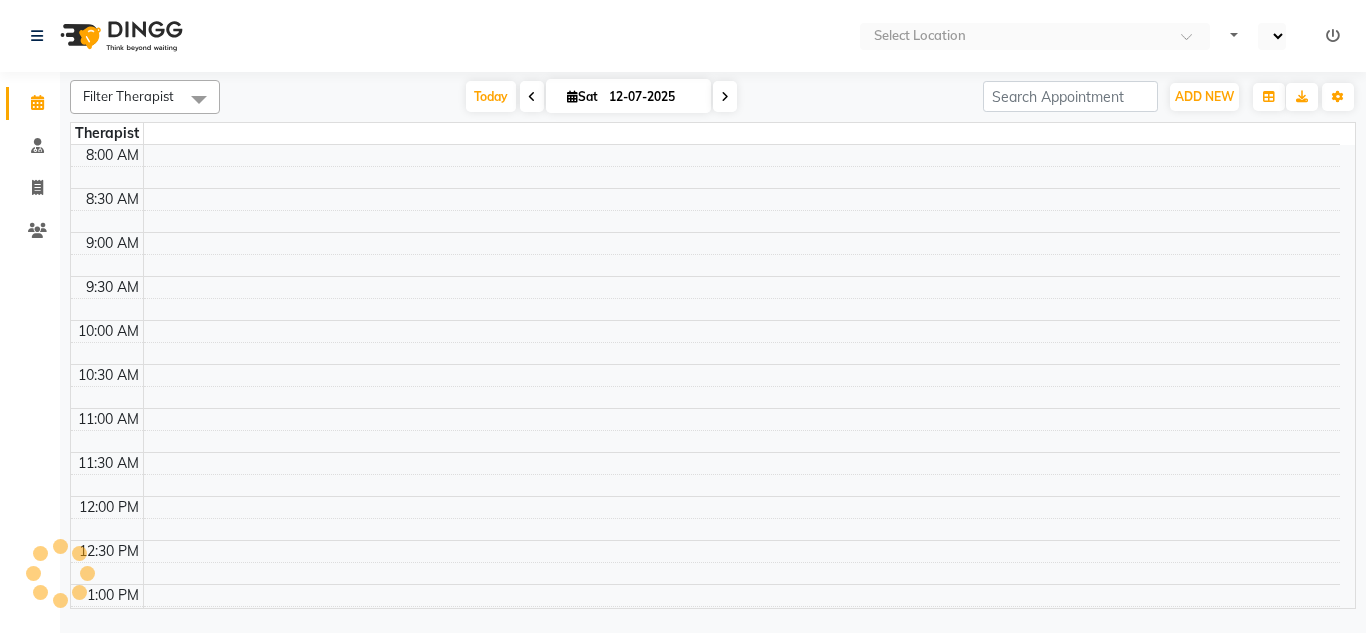 scroll, scrollTop: 0, scrollLeft: 0, axis: both 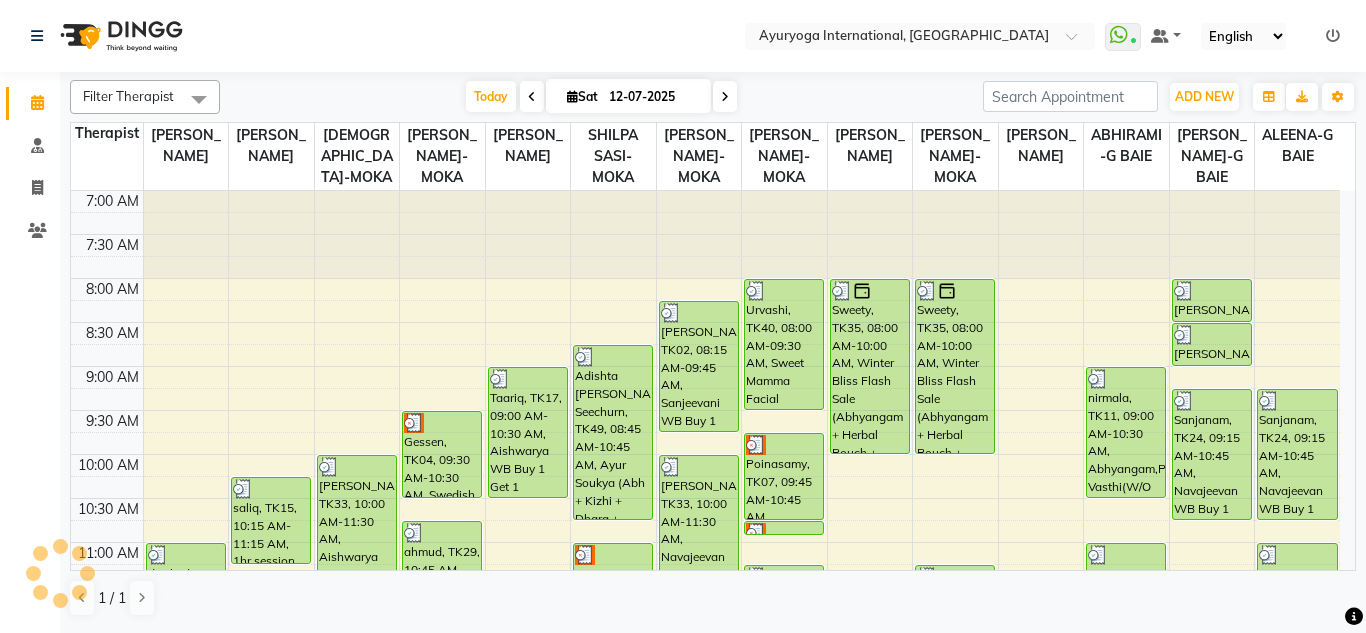 click on "Select Location × Ayuryoga International, [GEOGRAPHIC_DATA] Rd  WhatsApp Status  ✕ Status:  Connected Most Recent Message: [DATE]     01:31 PM Recent Service Activity: [DATE]     01:32 PM Default Panel My Panel English ENGLISH Español العربية मराठी हिंदी ગુજરાતી தமிழ் 中文 Notifications nothing to show" 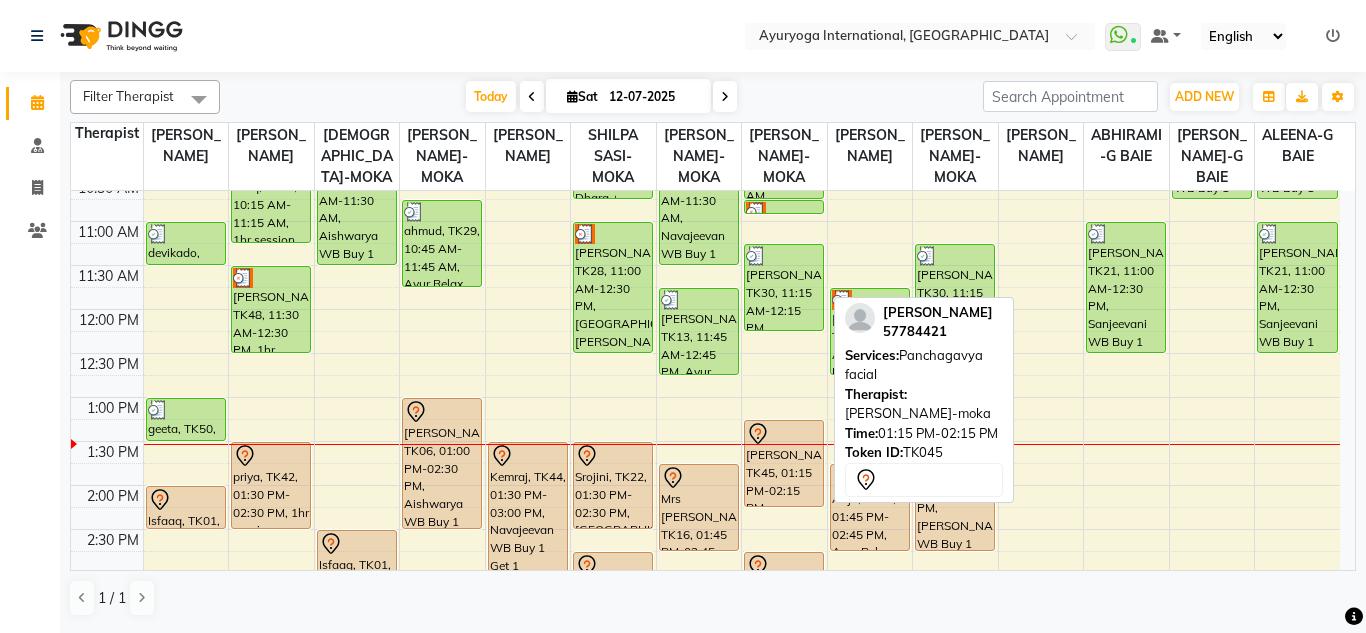 scroll, scrollTop: 400, scrollLeft: 0, axis: vertical 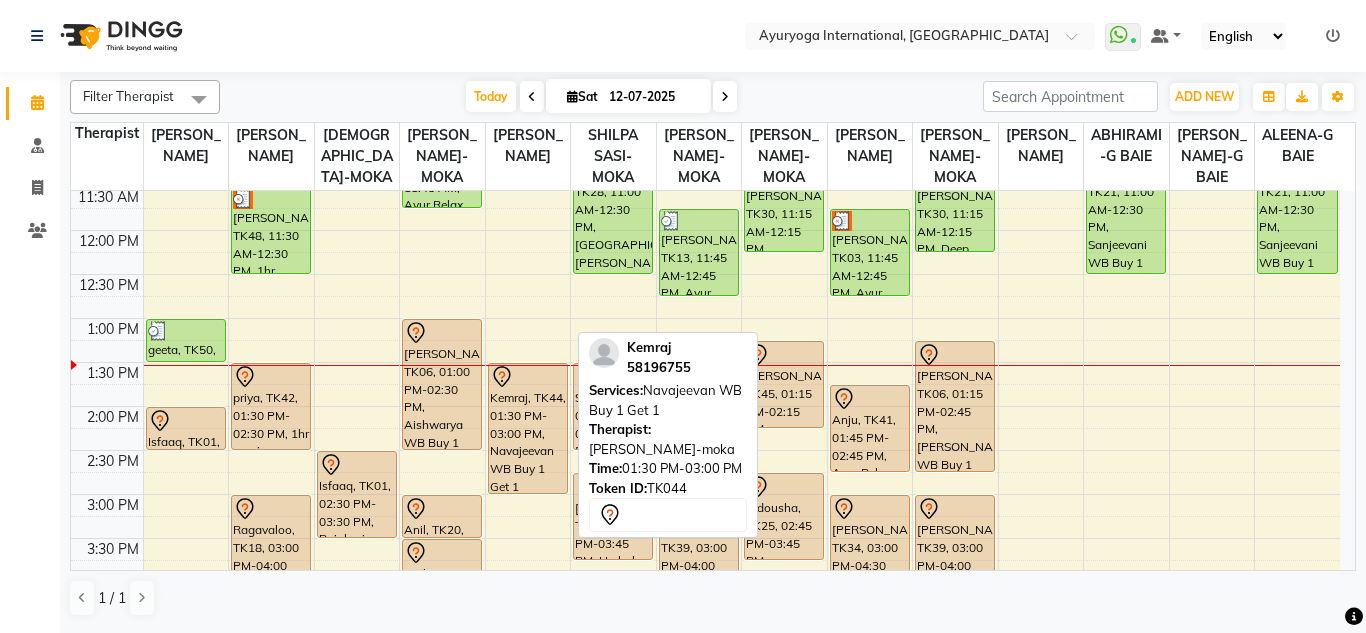 click on "Kemraj, TK44, 01:30 PM-03:00 PM, Navajeevan WB Buy 1 Get 1" at bounding box center (528, 428) 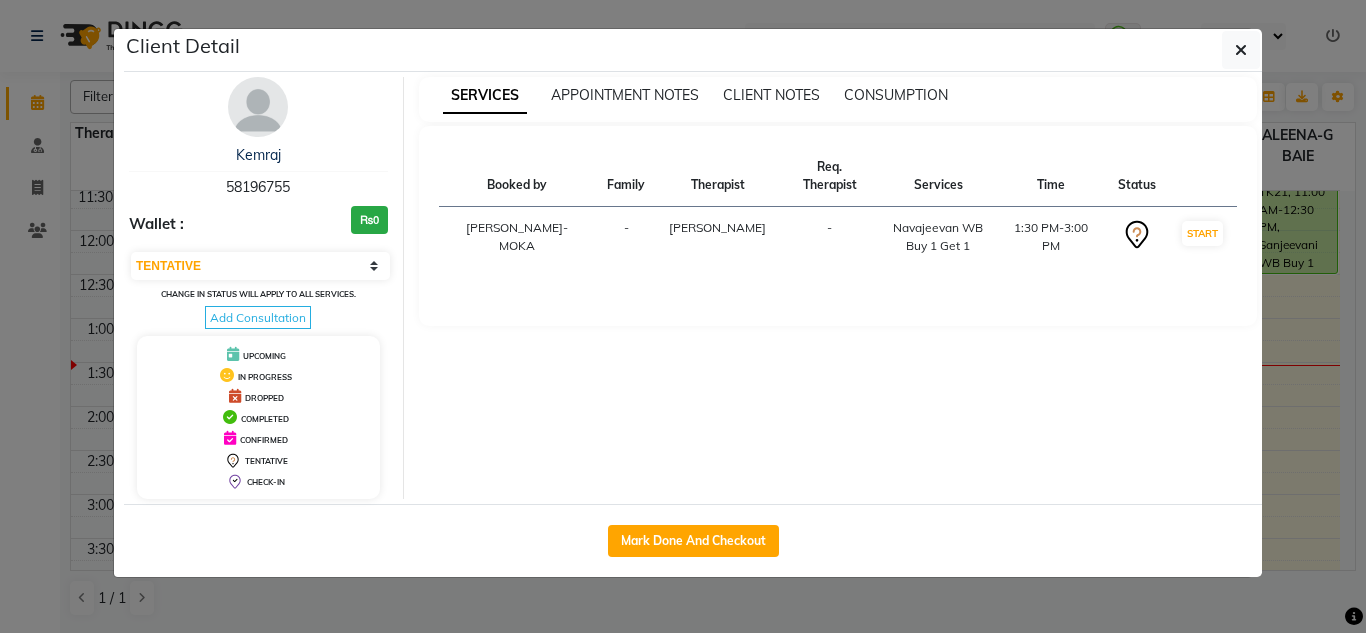 click on "SERVICES APPOINTMENT NOTES CLIENT NOTES CONSUMPTION Booked by Family Therapist Req. Therapist Services Time Status  [PERSON_NAME]-[GEOGRAPHIC_DATA]  - [PERSON_NAME]-MOKA -  [GEOGRAPHIC_DATA] WB Buy 1 Get 1   1:30 PM-3:00 PM   START" at bounding box center [838, 288] 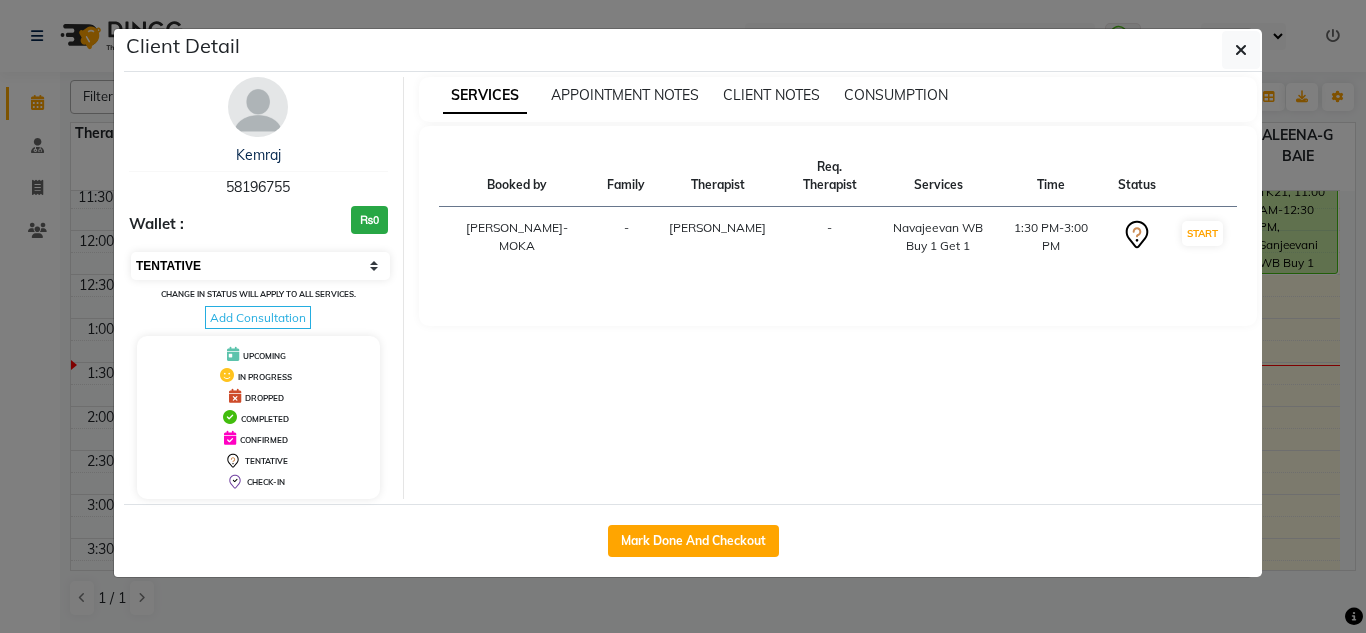 drag, startPoint x: 305, startPoint y: 269, endPoint x: 317, endPoint y: 278, distance: 15 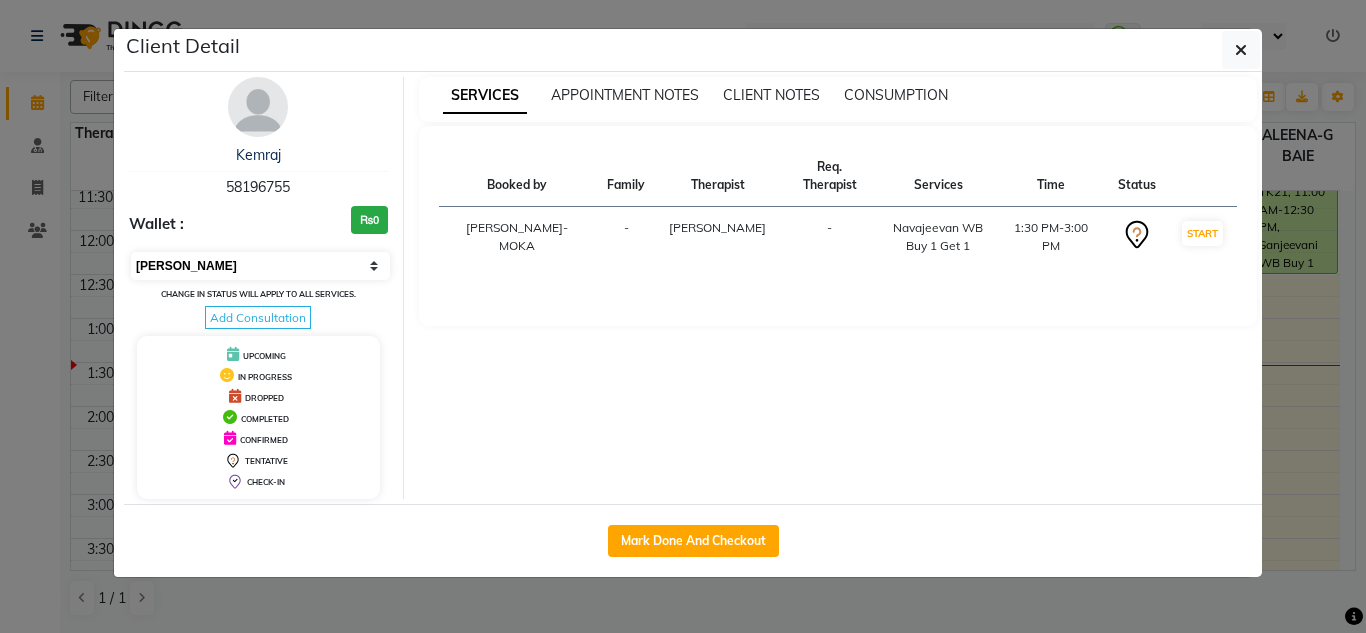 click on "Select IN SERVICE CONFIRMED TENTATIVE CHECK IN MARK DONE DROPPED UPCOMING" at bounding box center [260, 266] 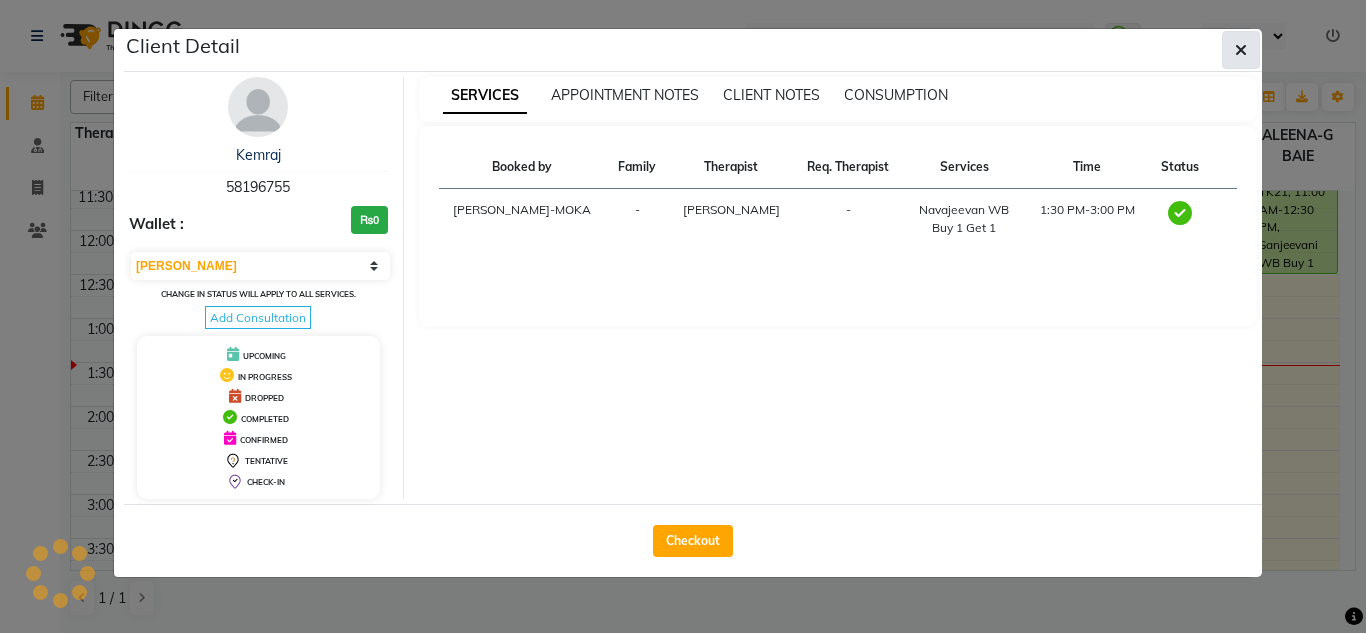 click 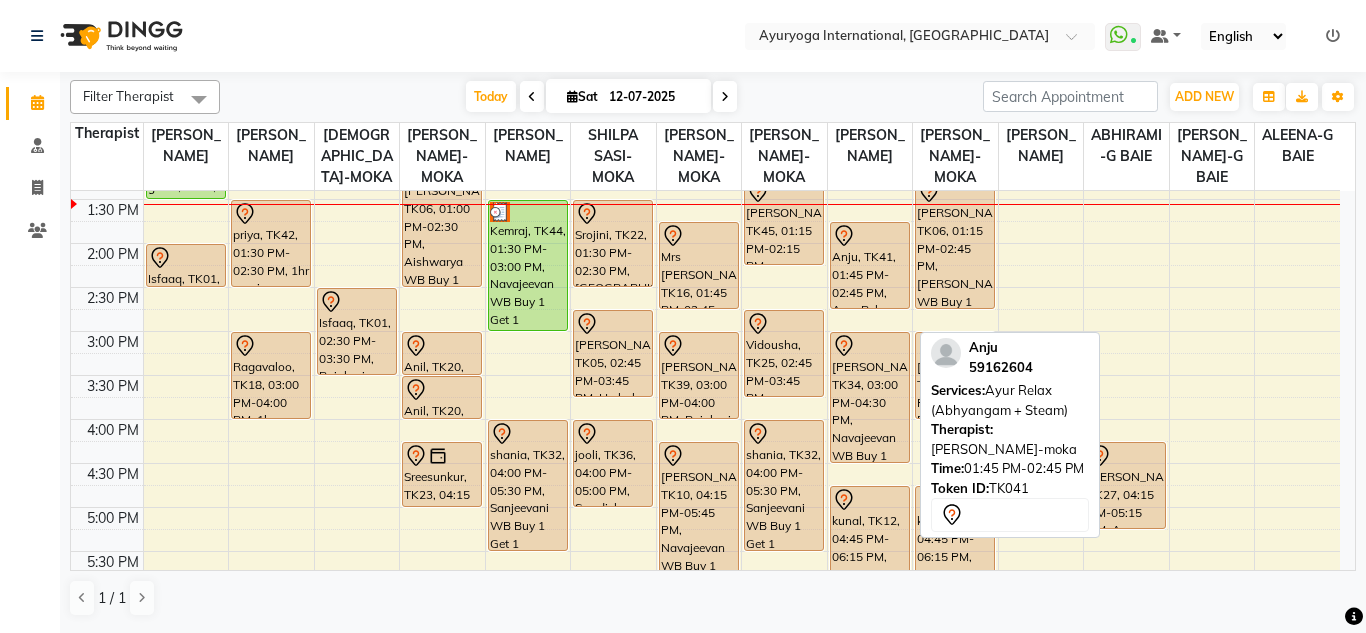 scroll, scrollTop: 600, scrollLeft: 0, axis: vertical 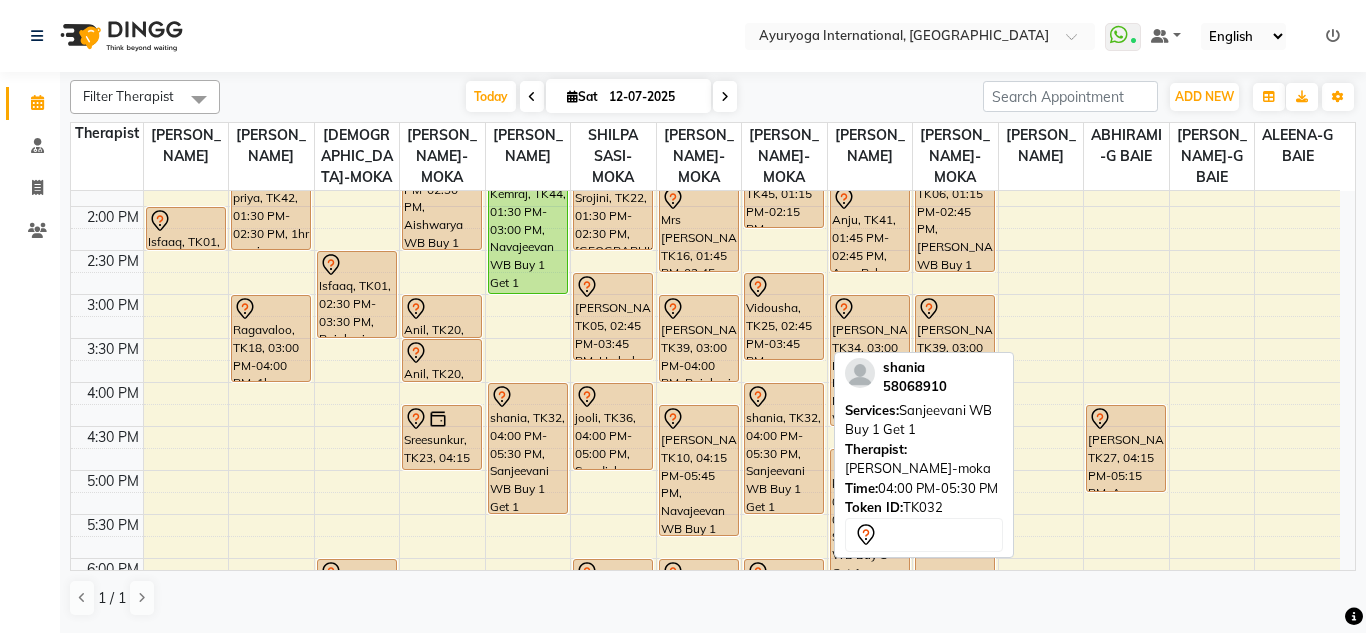 click on "shania, TK32, 04:00 PM-05:30 PM, Sanjeevani WB Buy 1 Get 1" at bounding box center (784, 448) 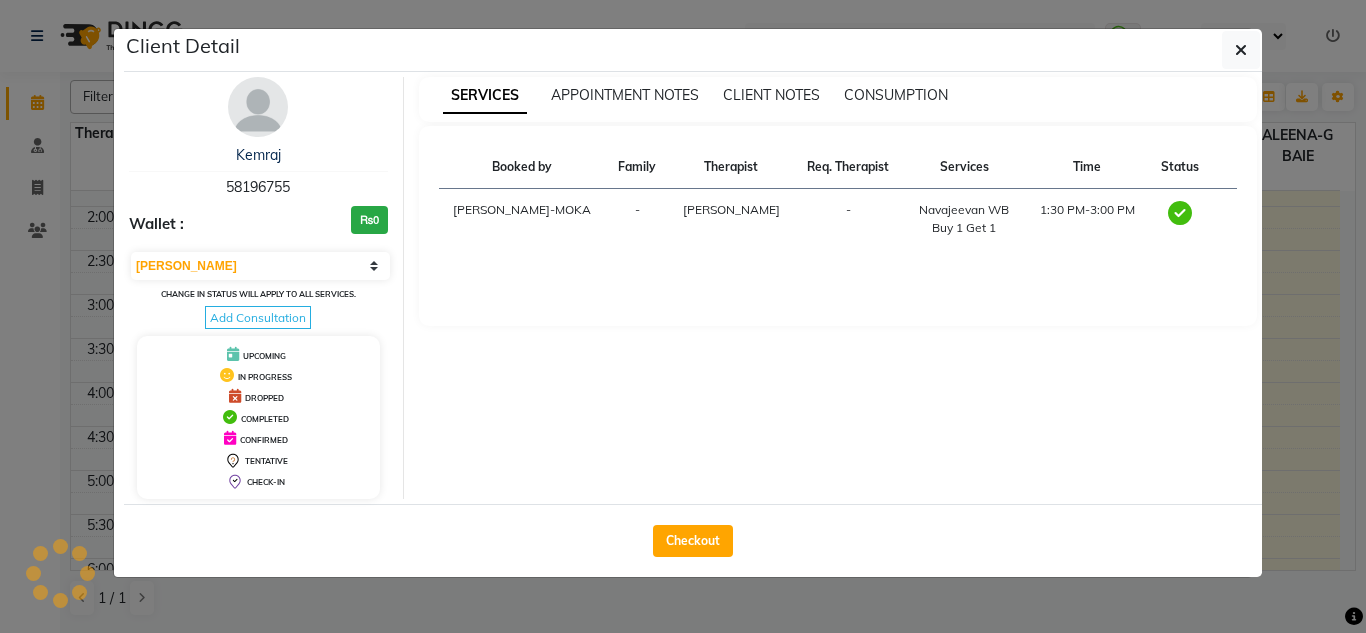 select on "7" 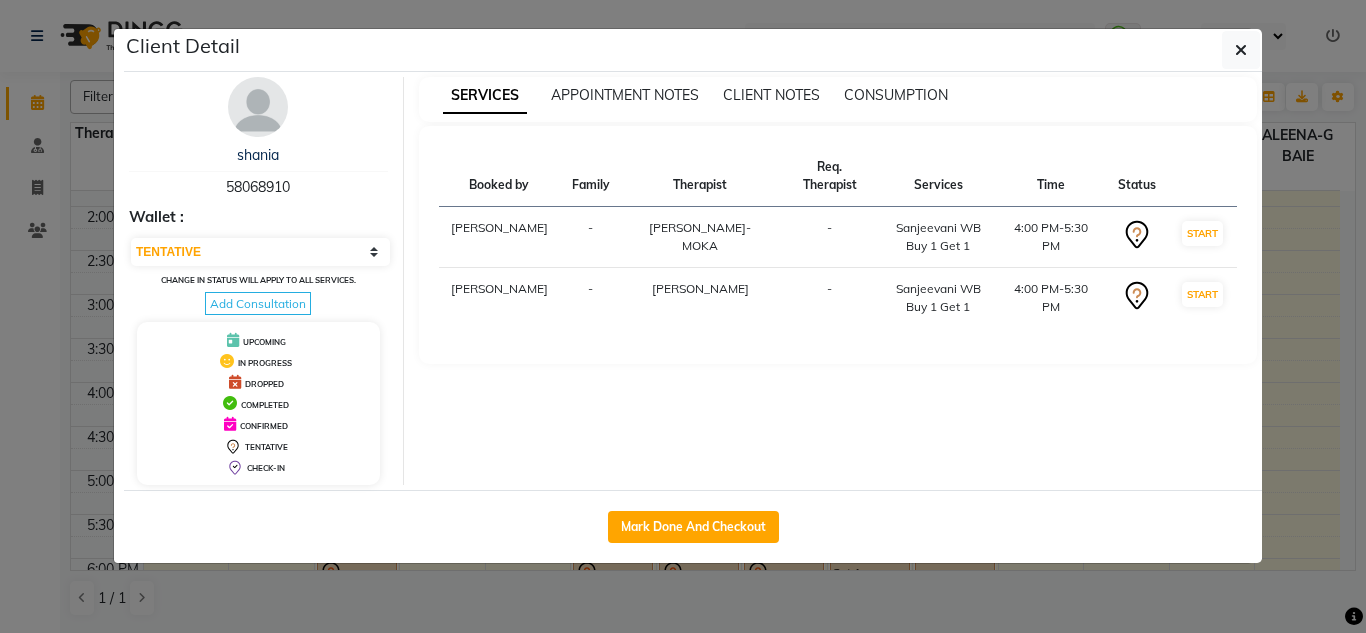 click 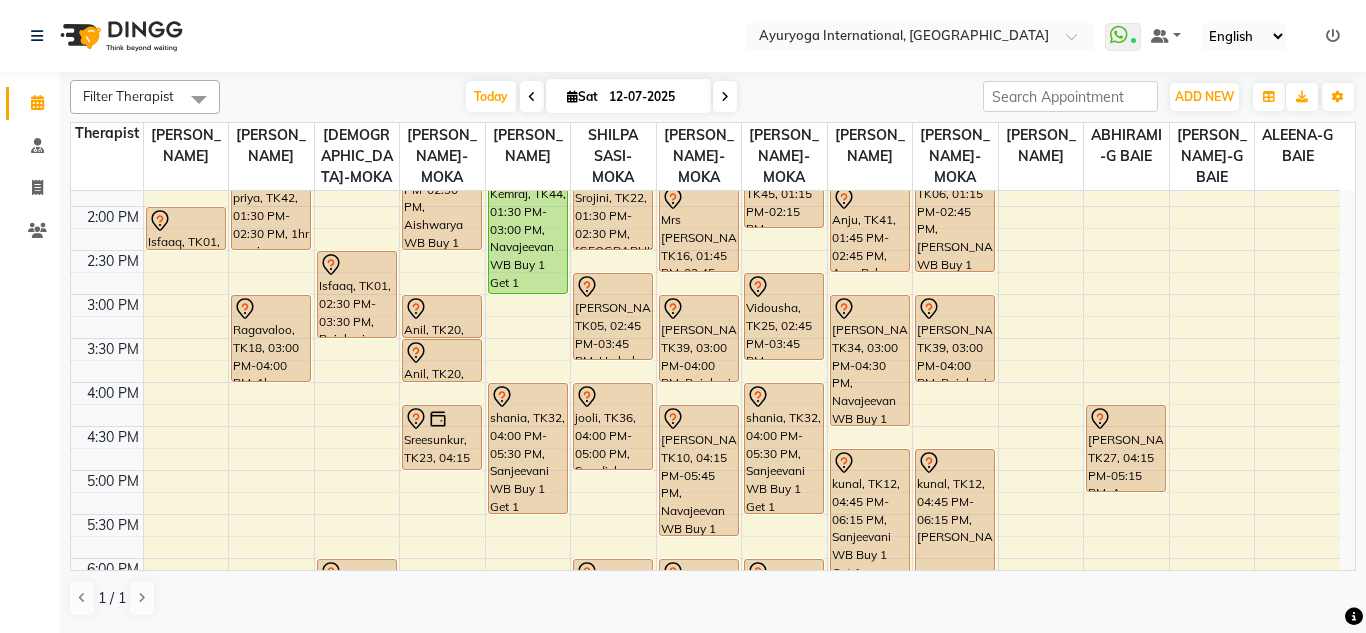 click on "[DATE]  [DATE]" at bounding box center [601, 97] 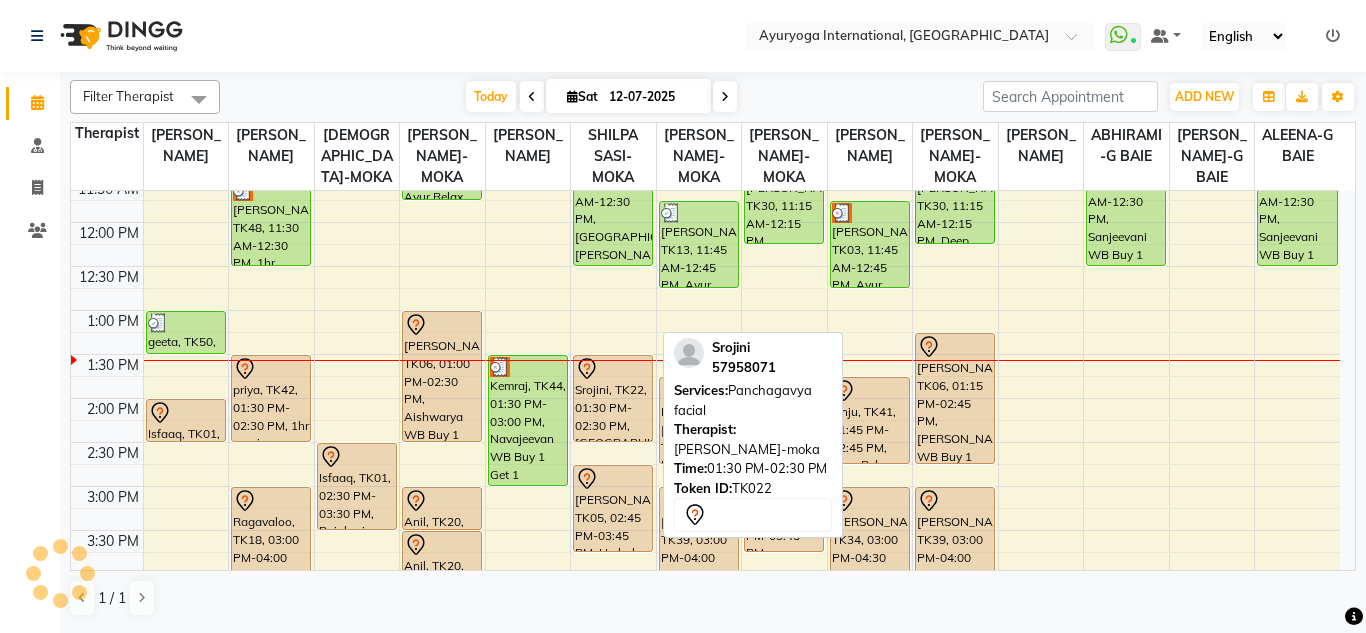 scroll, scrollTop: 400, scrollLeft: 0, axis: vertical 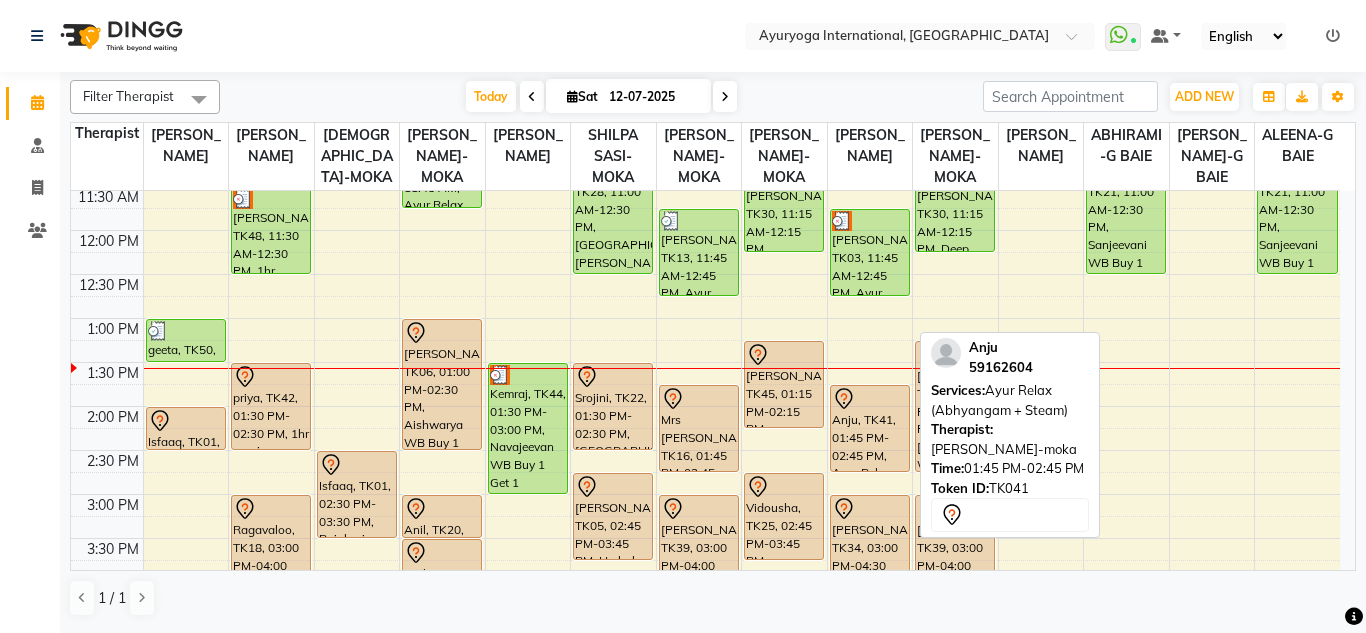click on "Anju, TK41, 01:45 PM-02:45 PM, Ayur Relax (Abhyangam + Steam)" at bounding box center (870, 428) 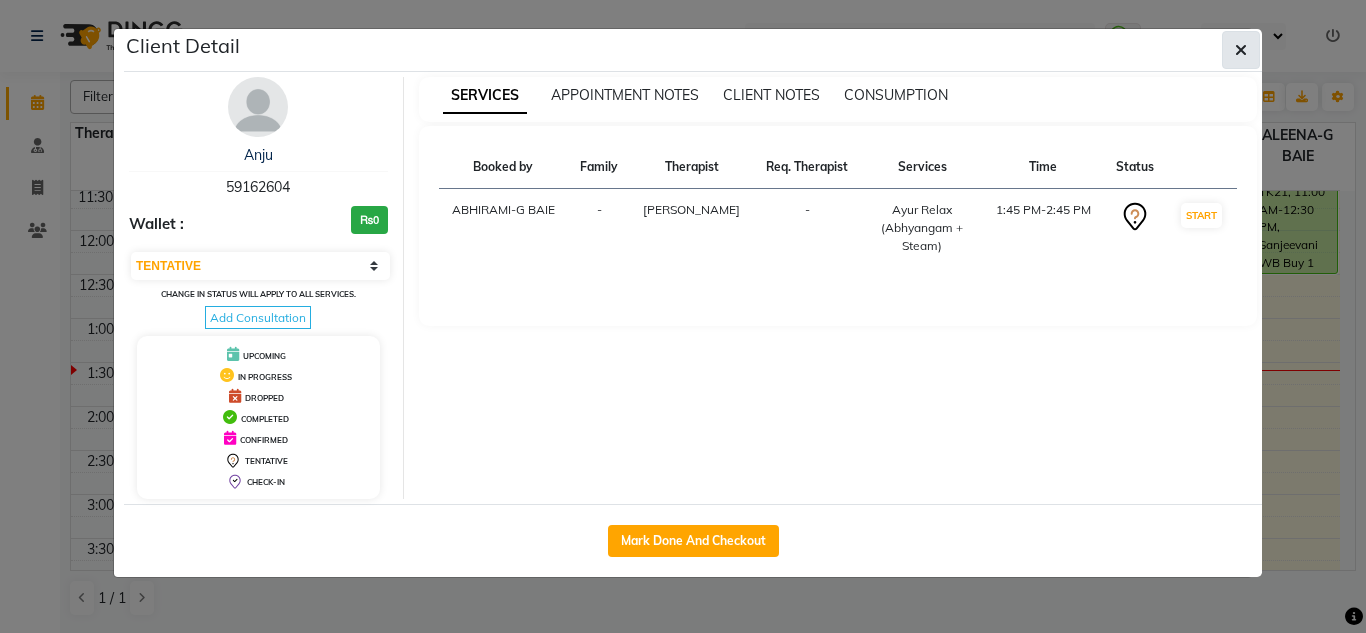 click 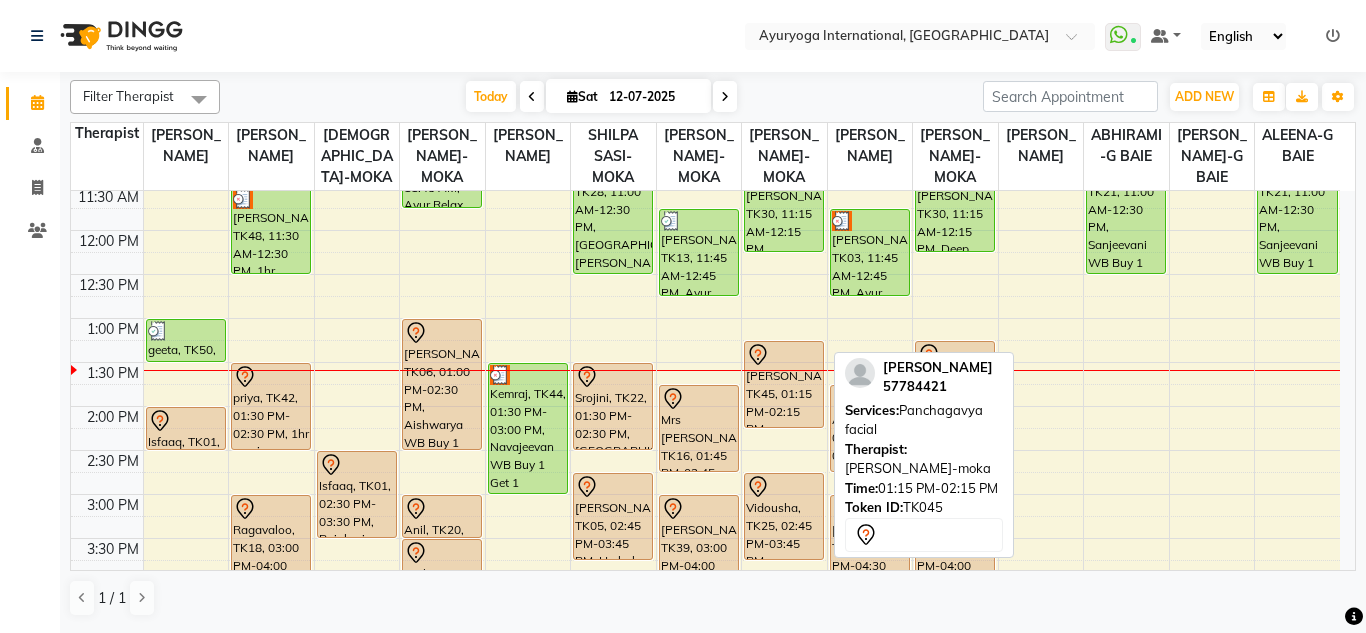 click on "[PERSON_NAME], TK45, 01:15 PM-02:15 PM, [GEOGRAPHIC_DATA] facial" at bounding box center (784, 384) 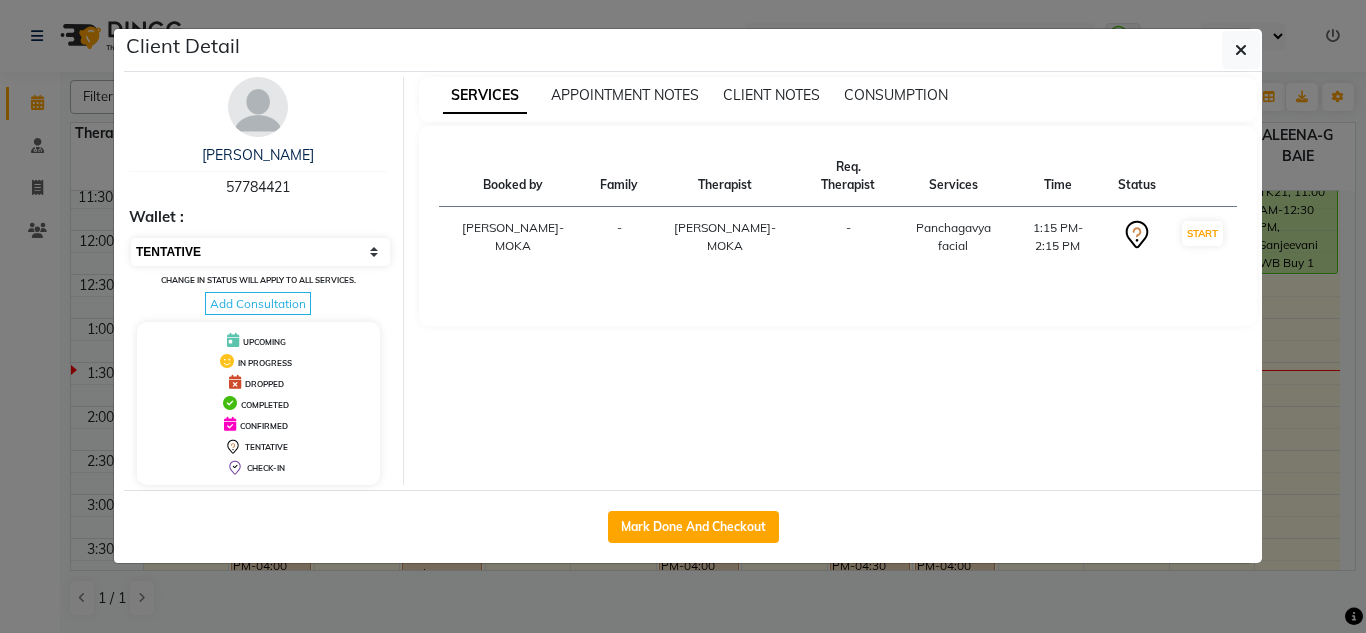 click on "Select IN SERVICE CONFIRMED TENTATIVE CHECK IN MARK DONE DROPPED UPCOMING" at bounding box center (260, 252) 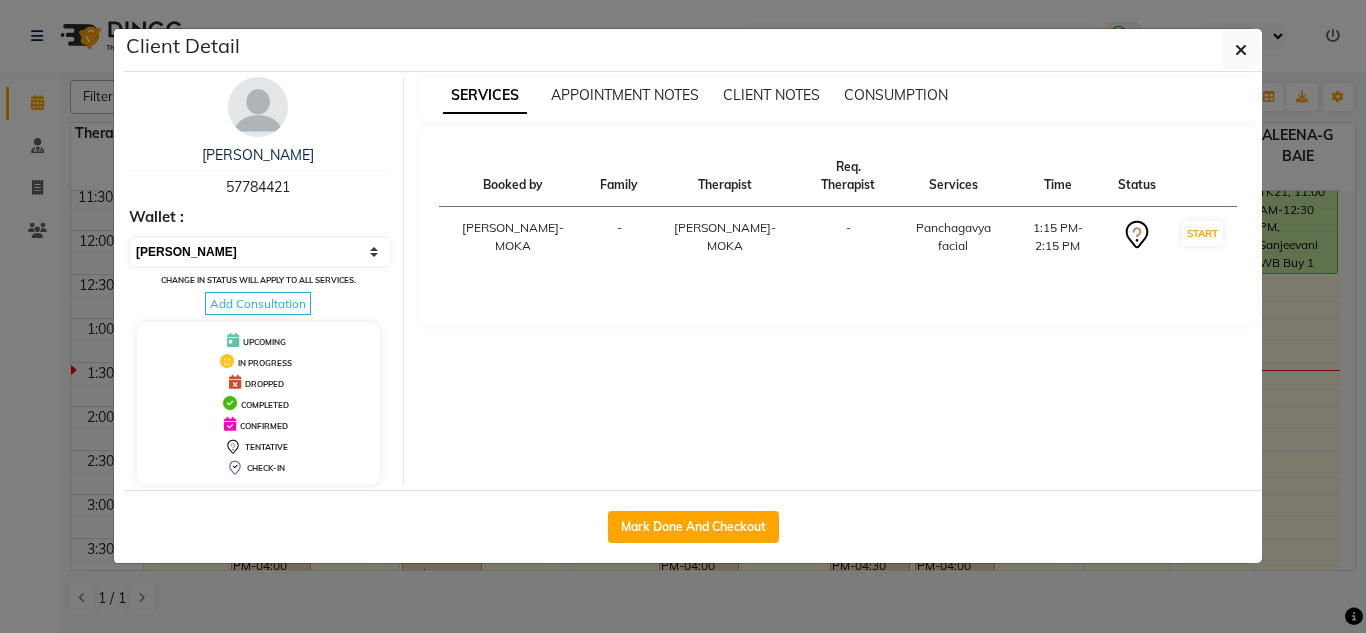 click on "Select IN SERVICE CONFIRMED TENTATIVE CHECK IN MARK DONE DROPPED UPCOMING" at bounding box center (260, 252) 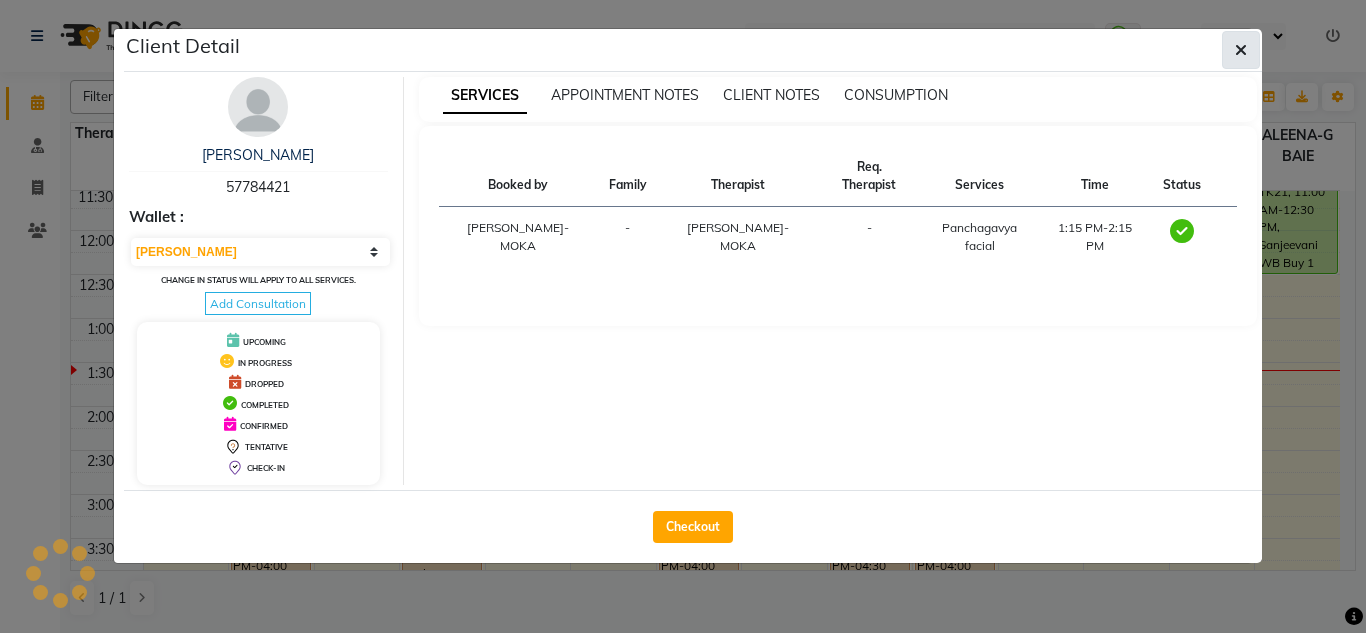 click 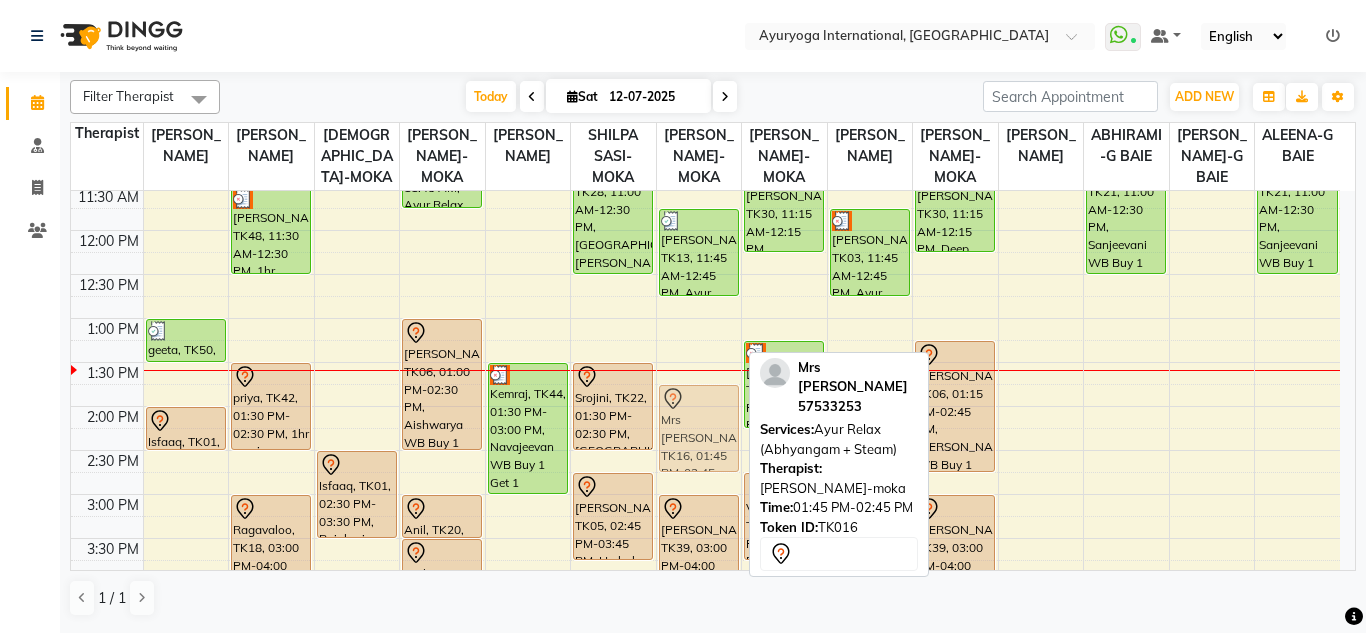 click on "[PERSON_NAME], TK02, 08:15 AM-09:45 AM, [PERSON_NAME] Buy 1 Get 1      [PERSON_NAME], TK33, 10:00 AM-11:30 AM, Navajeevan WB Buy 1 Get 1     geeta, TK13, 11:45 AM-12:45 PM, Ayur Relax (Abhyangam + Steam)             Mrs [PERSON_NAME], TK16, 01:45 PM-02:45 PM, Ayur Relax (Abhyangam + Steam)             [PERSON_NAME], TK39, 03:00 PM-04:00 PM, [PERSON_NAME] (Ayurvedic pain relieveing massage)             Vany Marijet, TK10, 04:15 PM-05:45 PM, Navajeevan WB Buy 1 Get 1             Sounita Changeea, TK43, 06:00 PM-07:30 PM, Navajeevan WB Buy 1 Get 1             Mrs [PERSON_NAME], TK16, 01:45 PM-02:45 PM, Ayur Relax (Abhyangam + Steam)" at bounding box center [699, 406] 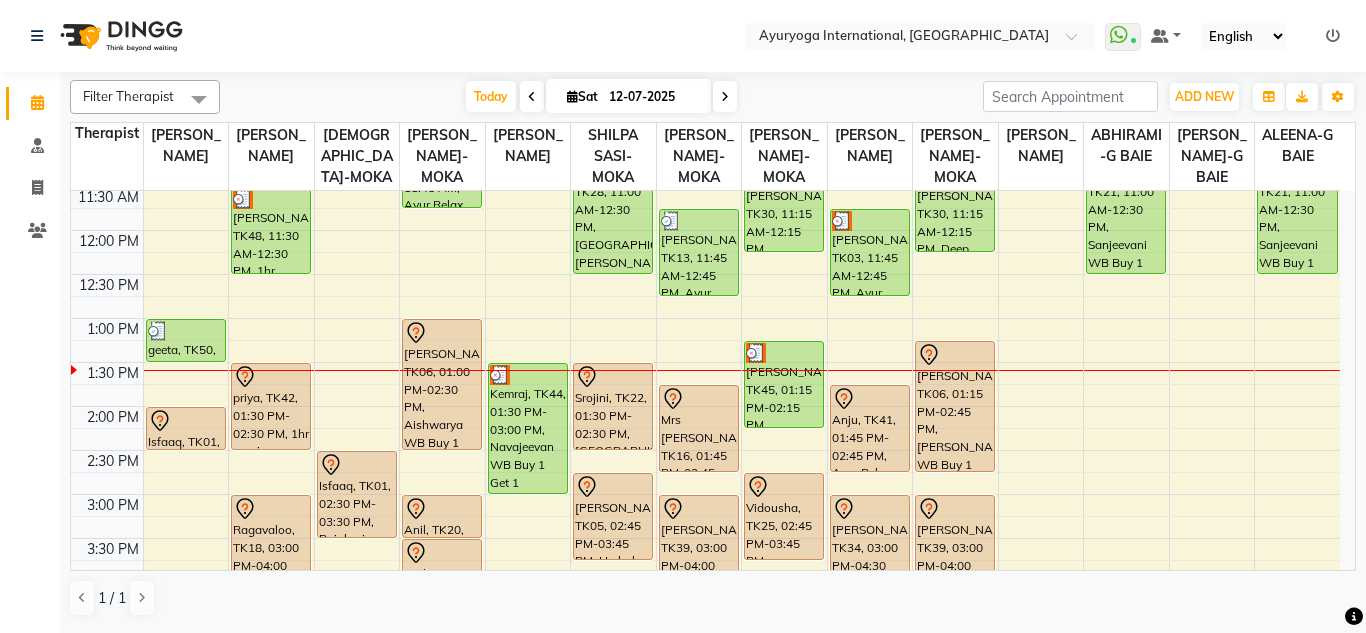 click on "[DATE]  [DATE]" at bounding box center (601, 97) 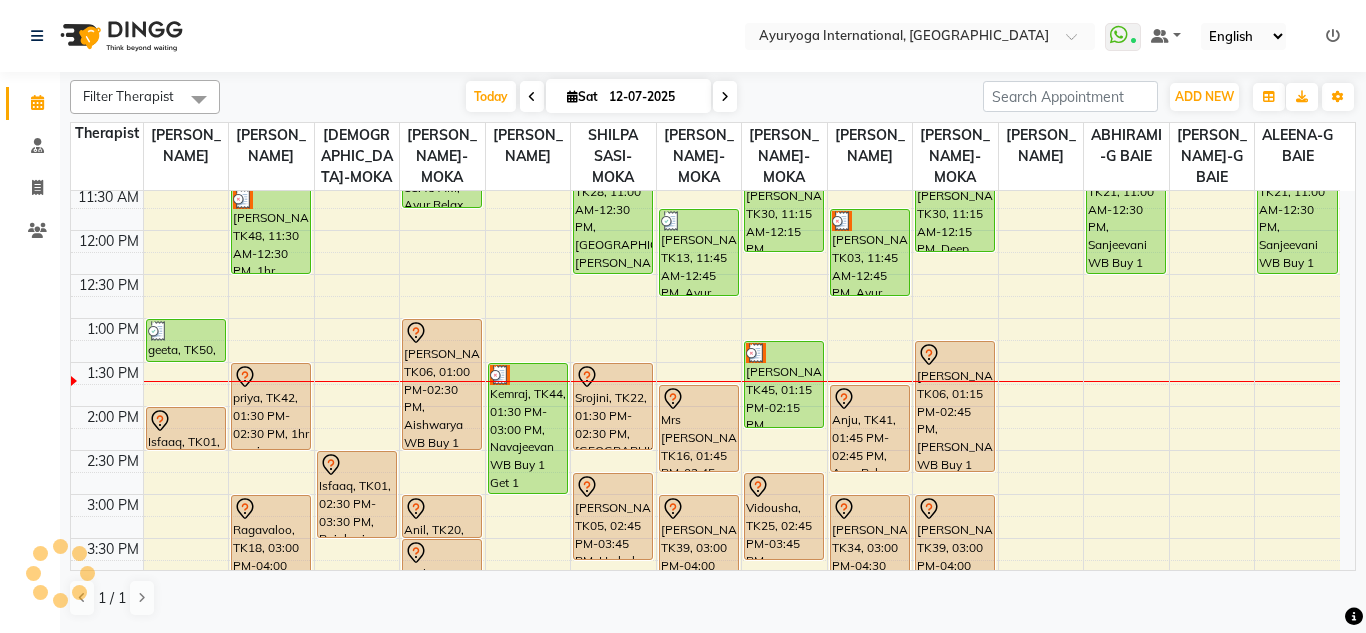 click on "[DATE]  [DATE]" at bounding box center [601, 97] 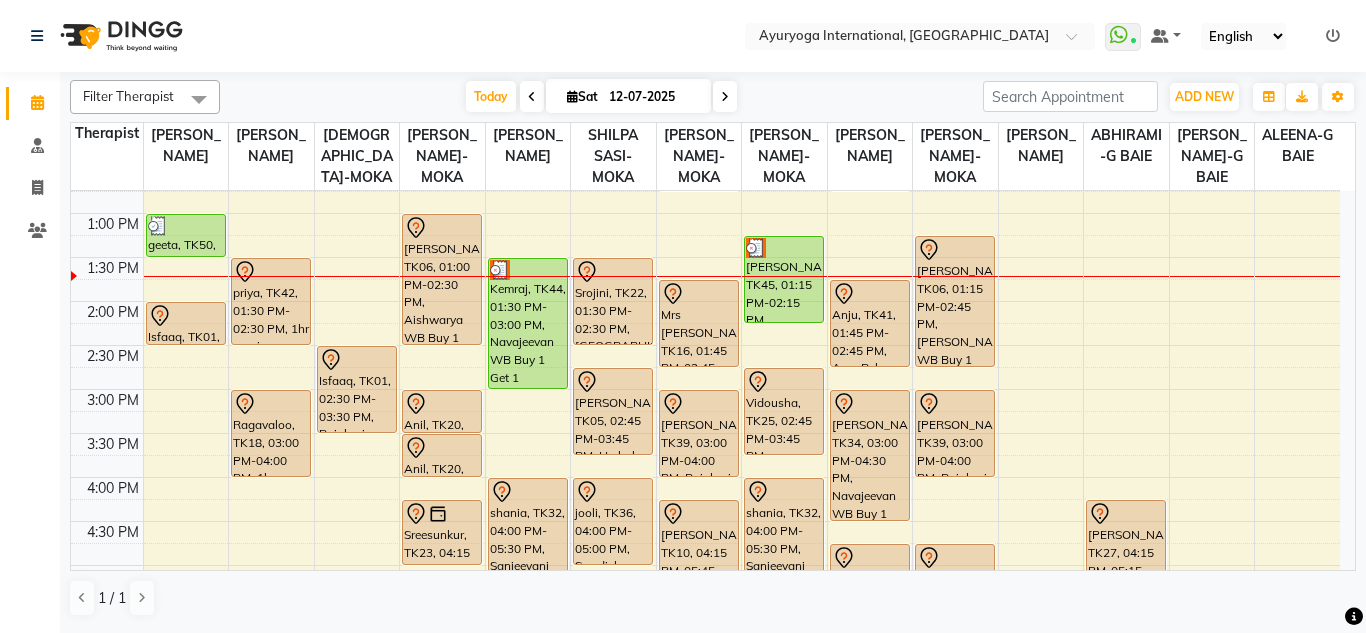 scroll, scrollTop: 504, scrollLeft: 0, axis: vertical 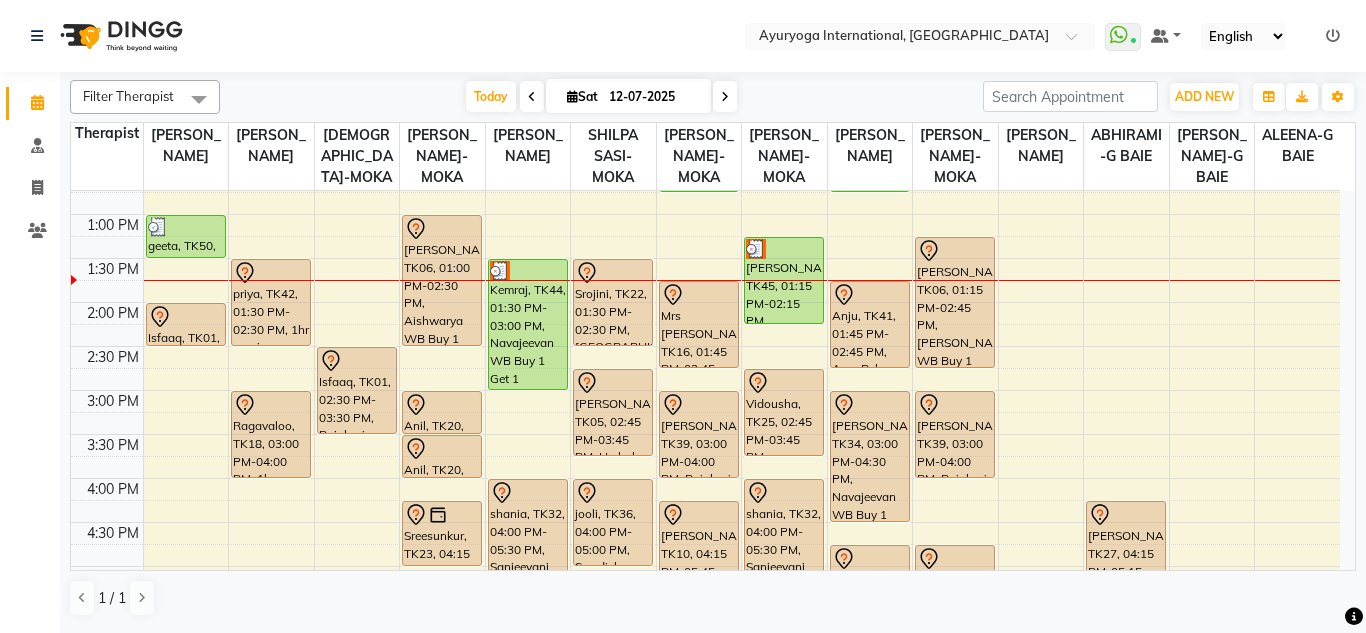 click on "[DATE]  [DATE]" at bounding box center (601, 97) 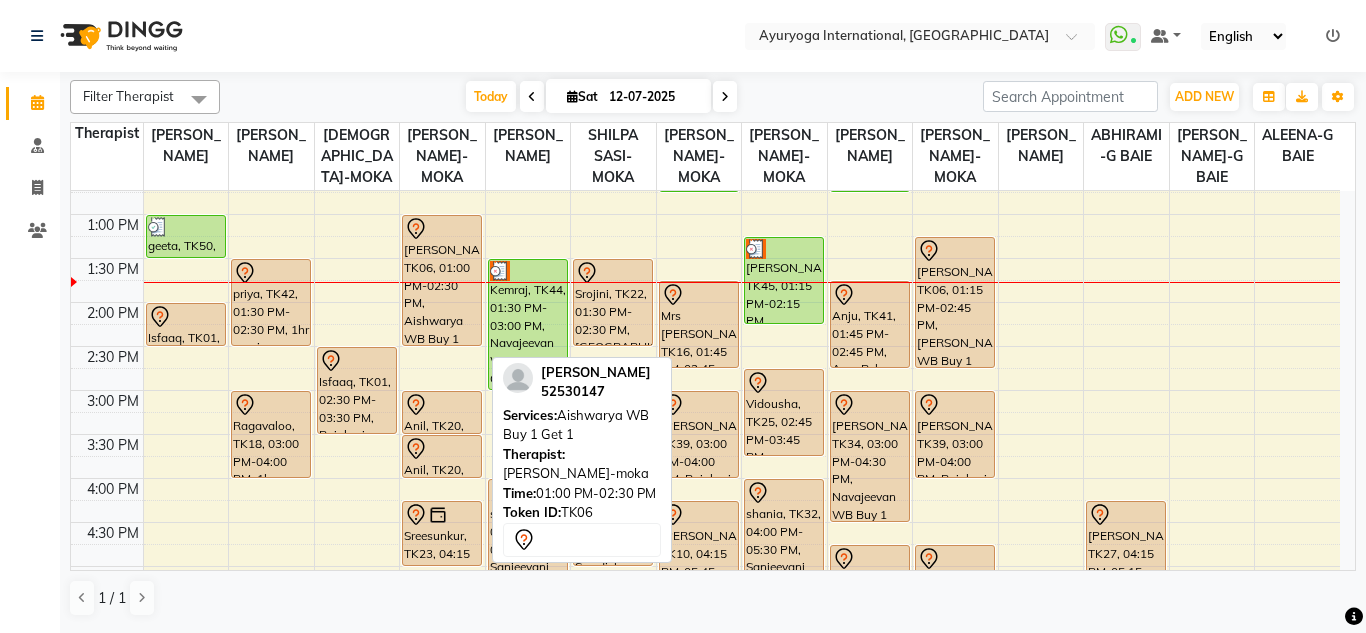 click on "[PERSON_NAME], TK06, 01:00 PM-02:30 PM, Aishwarya WB Buy 1 Get 1" at bounding box center [442, 280] 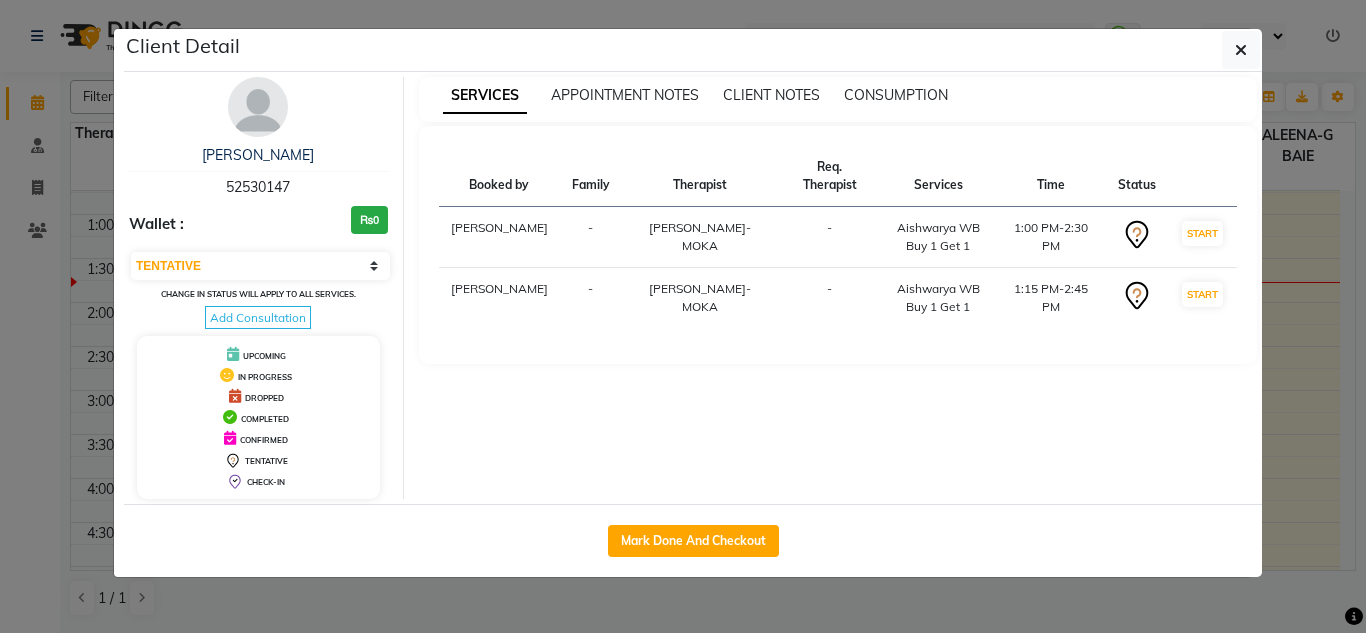 click on "Select IN SERVICE CONFIRMED TENTATIVE CHECK IN MARK DONE DROPPED UPCOMING Change in status will apply to all services. Add Consultation" at bounding box center (258, 289) 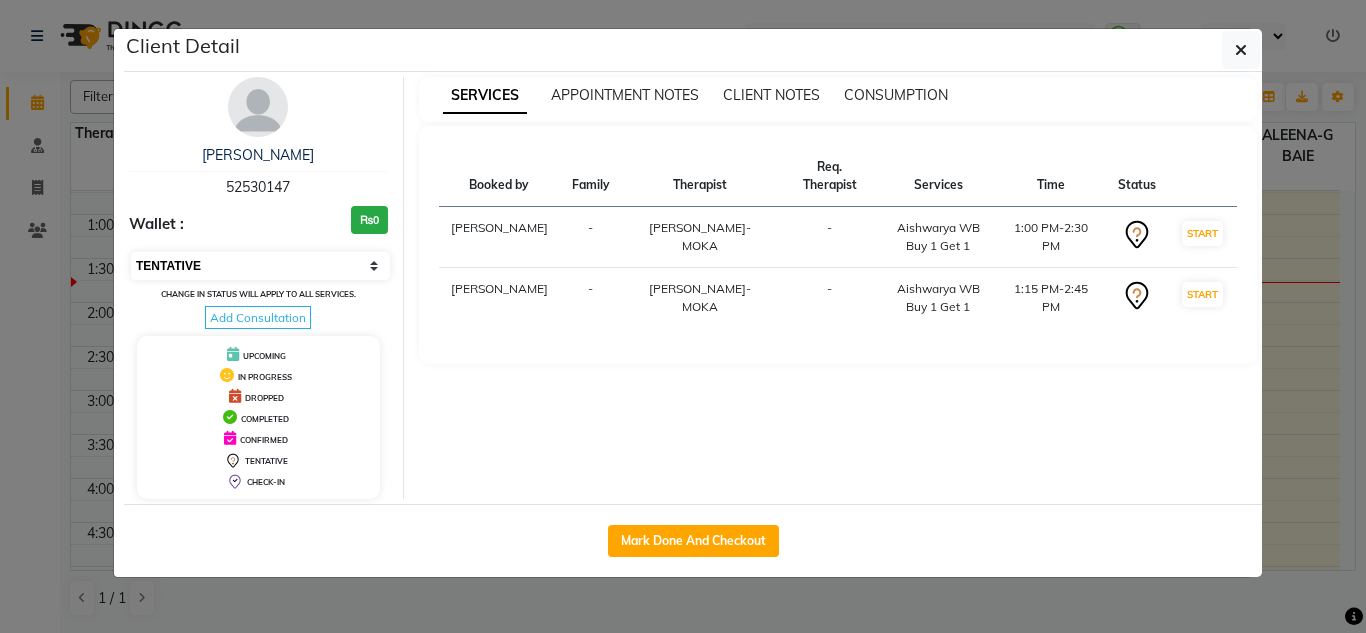 click on "Select IN SERVICE CONFIRMED TENTATIVE CHECK IN MARK DONE DROPPED UPCOMING" at bounding box center [260, 266] 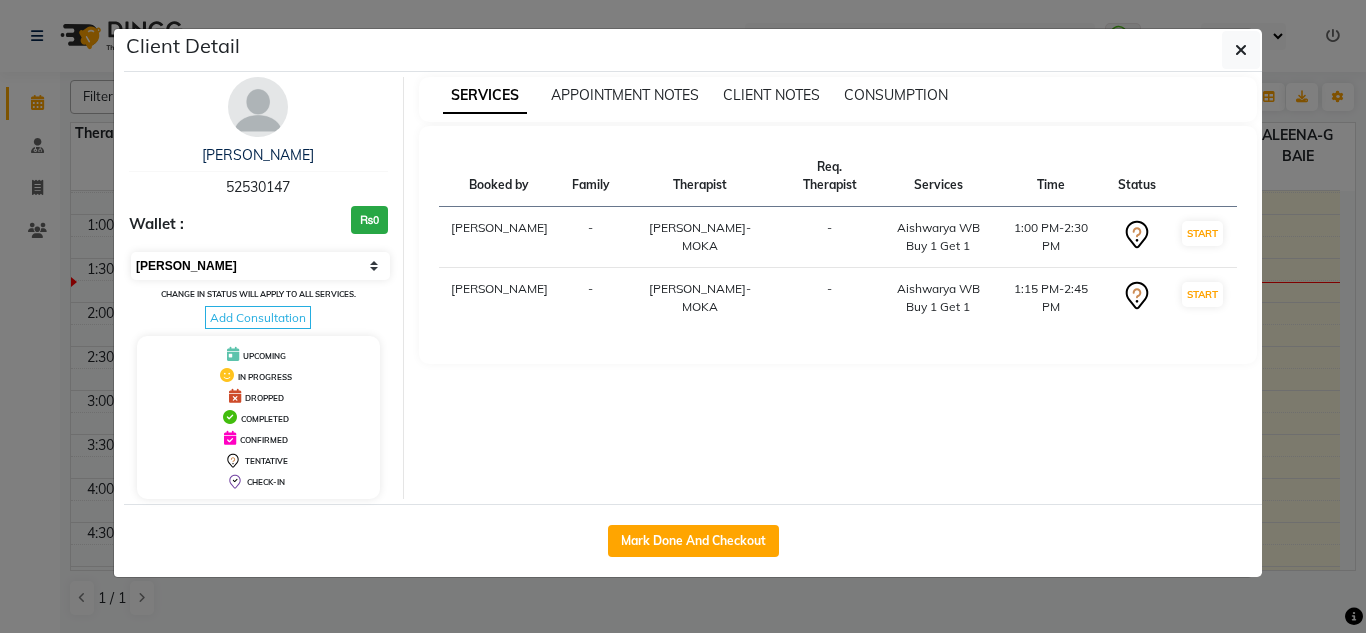 click on "Select IN SERVICE CONFIRMED TENTATIVE CHECK IN MARK DONE DROPPED UPCOMING" at bounding box center (260, 266) 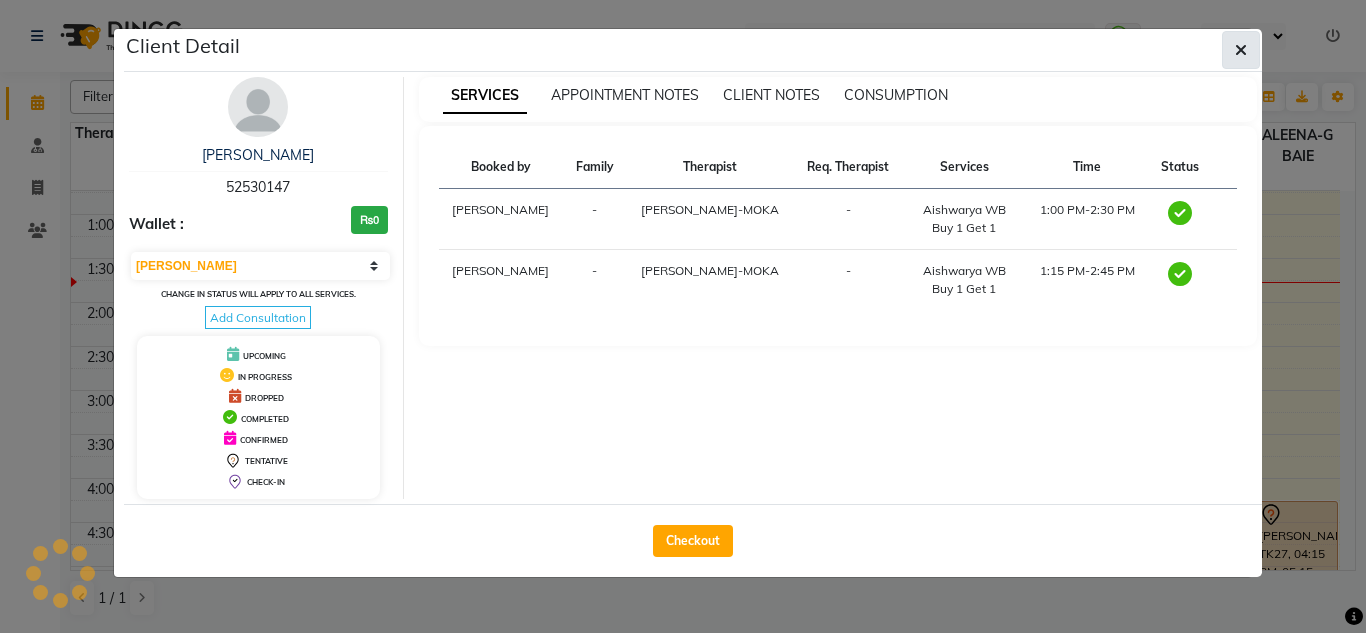 click 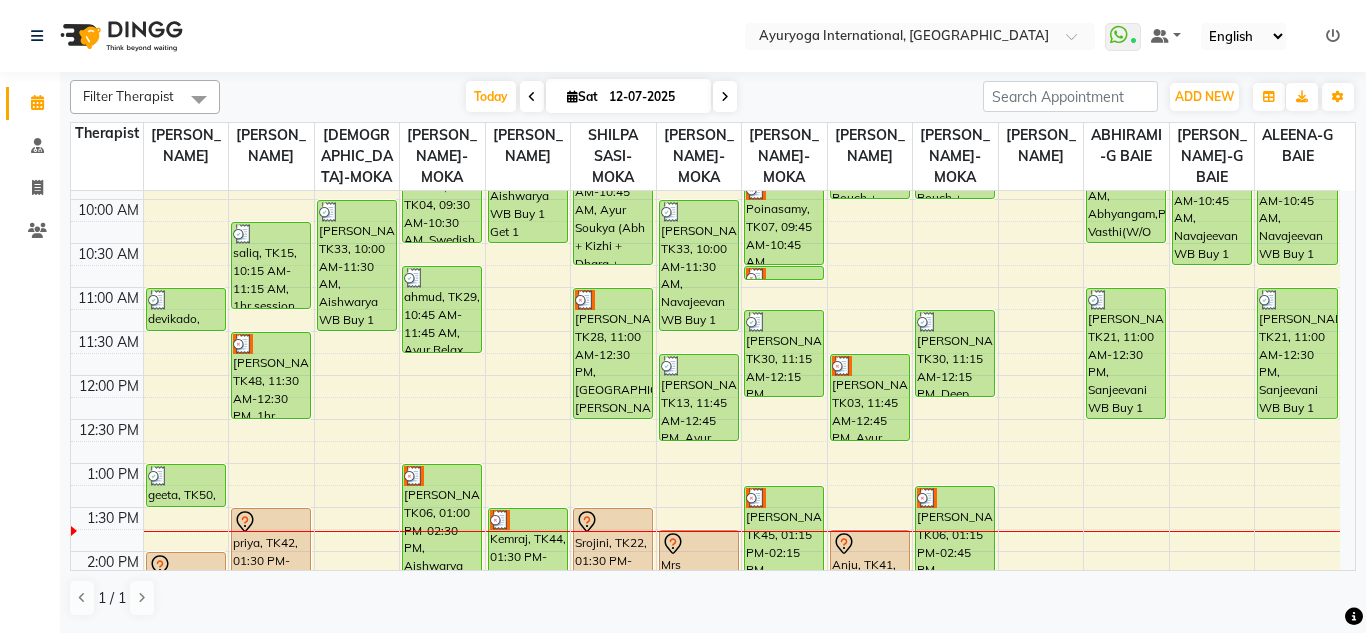 scroll, scrollTop: 301, scrollLeft: 0, axis: vertical 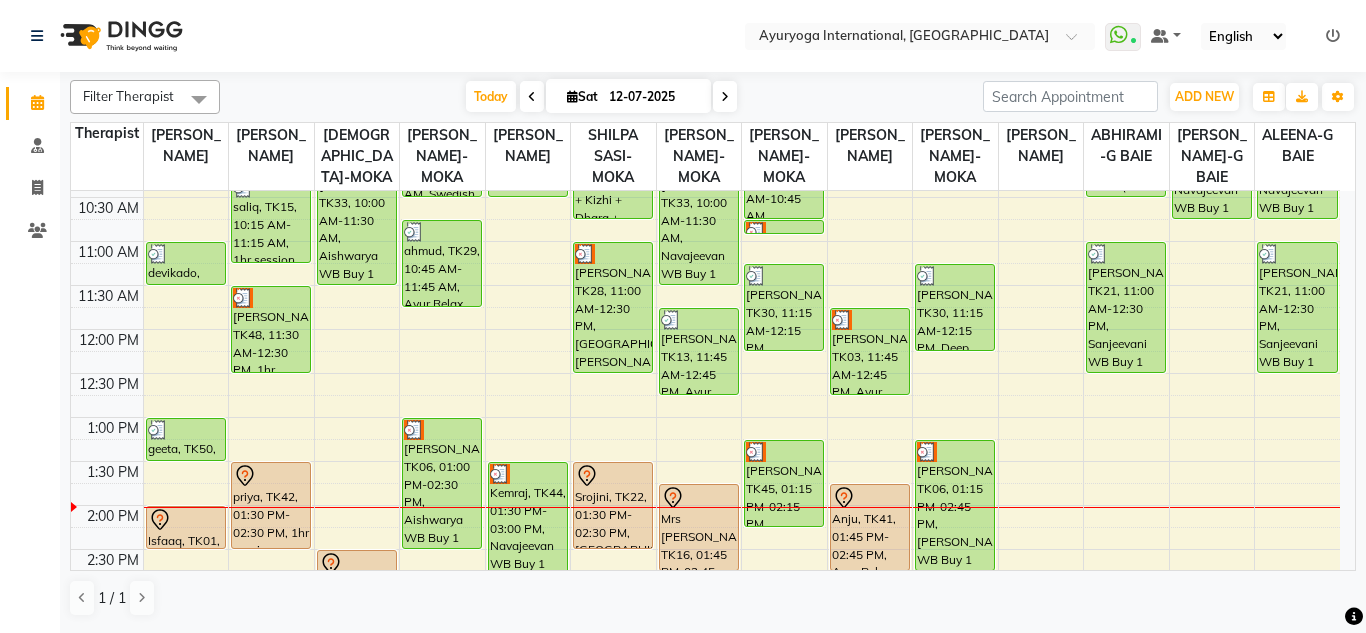 drag, startPoint x: 1349, startPoint y: 315, endPoint x: 819, endPoint y: 81, distance: 579.3583 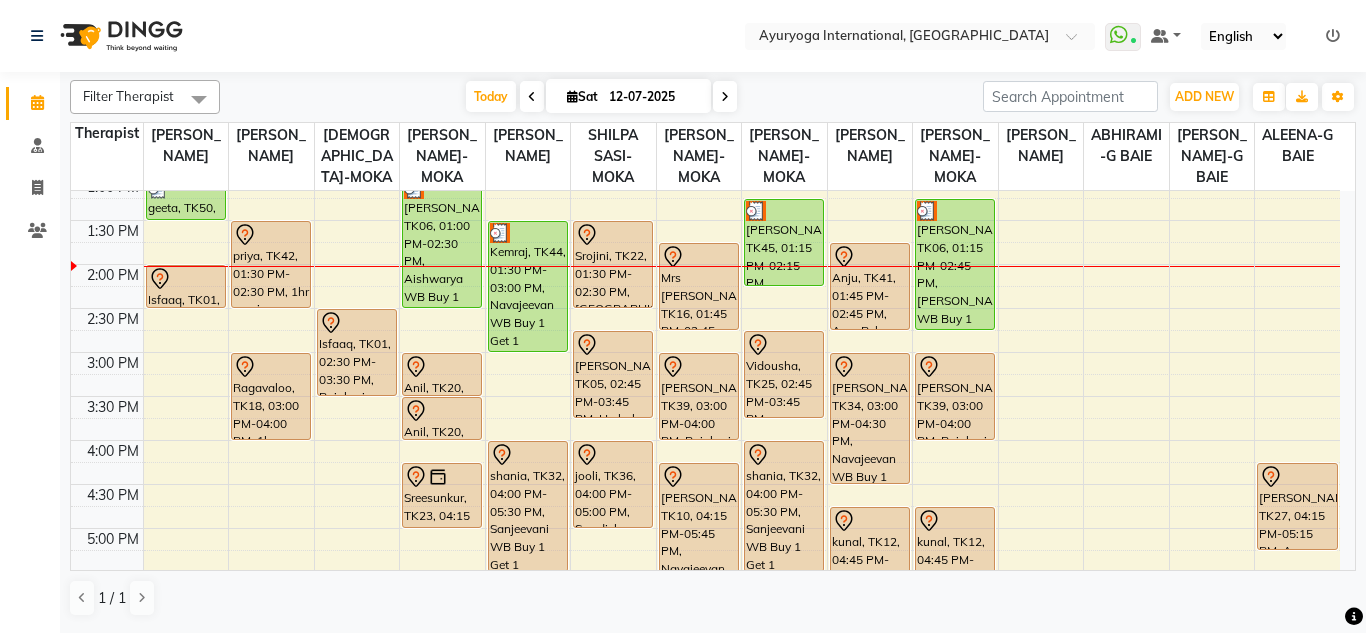 scroll, scrollTop: 546, scrollLeft: 0, axis: vertical 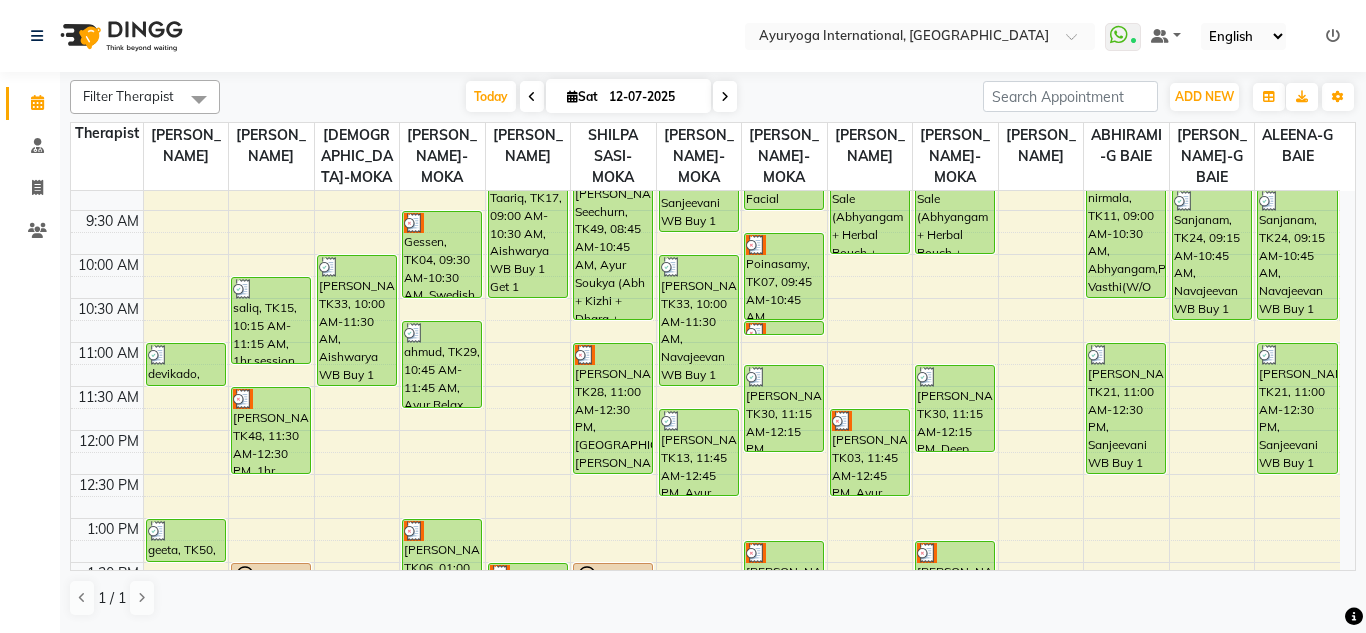 click at bounding box center [725, 96] 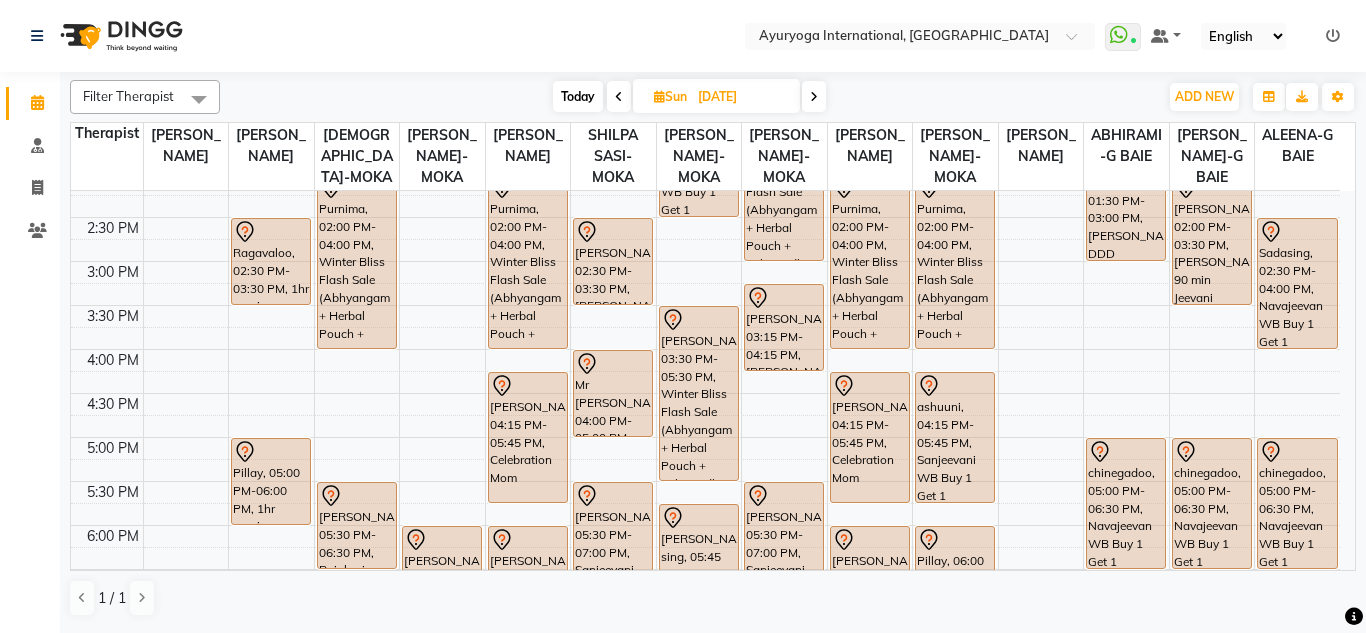 scroll, scrollTop: 573, scrollLeft: 0, axis: vertical 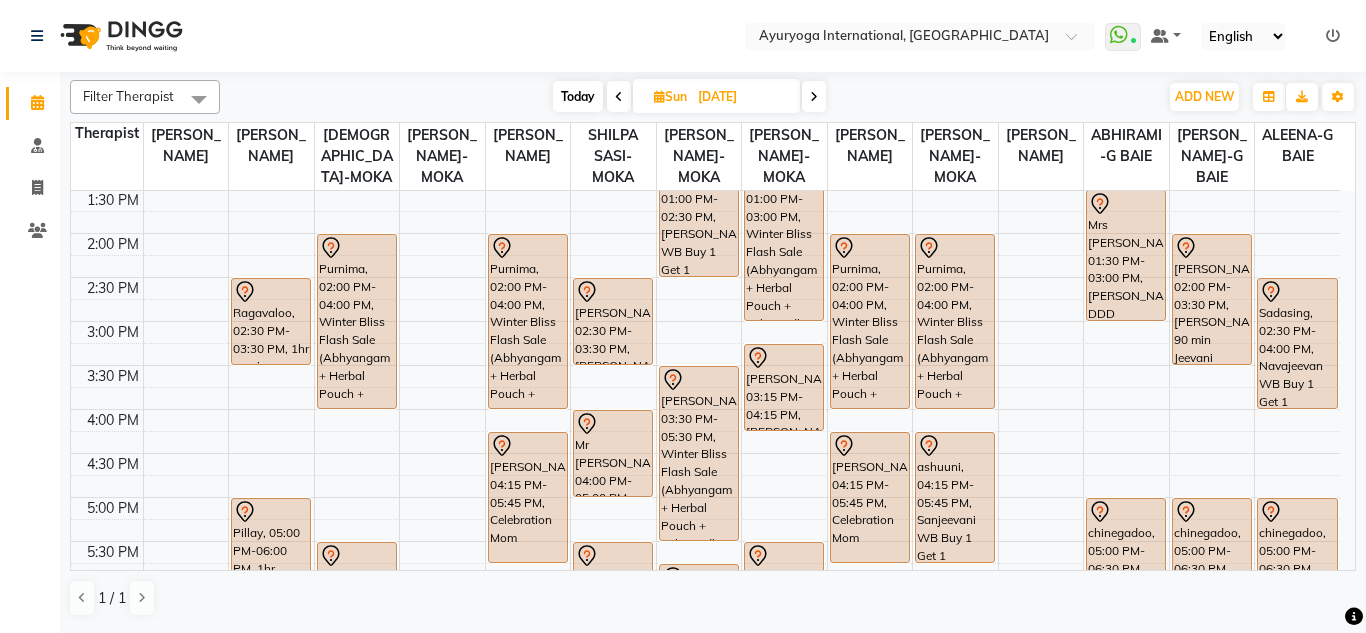click on "Today" at bounding box center [578, 96] 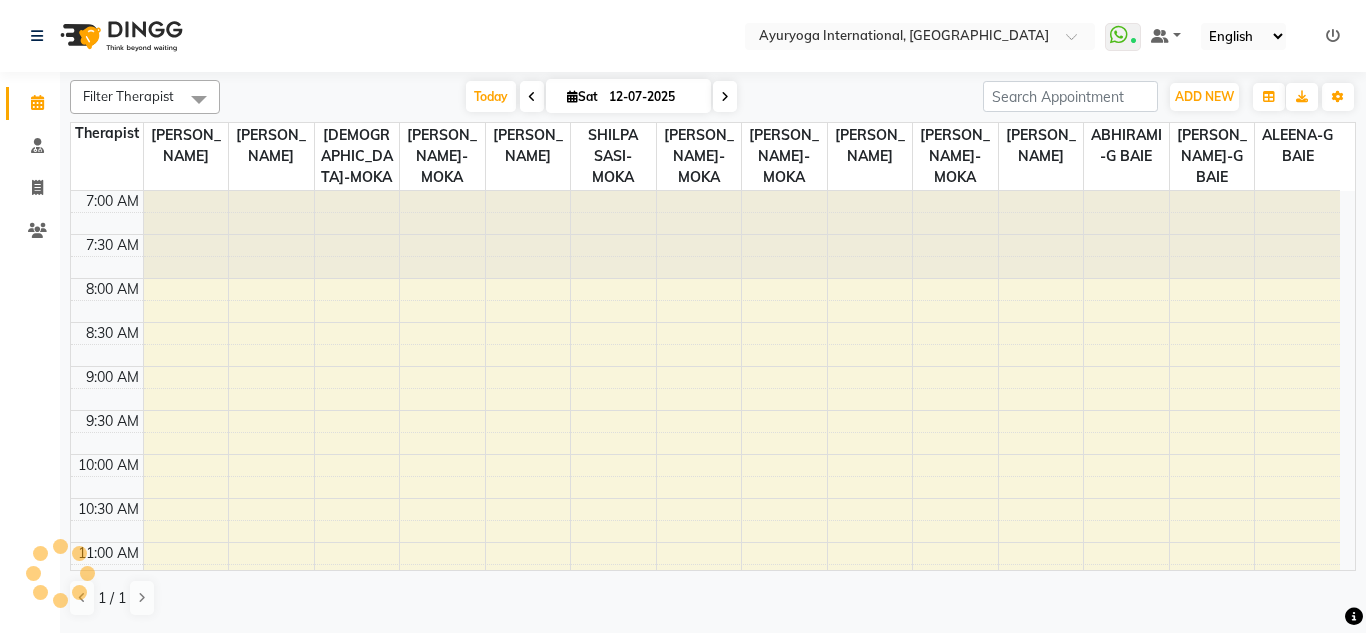 scroll, scrollTop: 617, scrollLeft: 0, axis: vertical 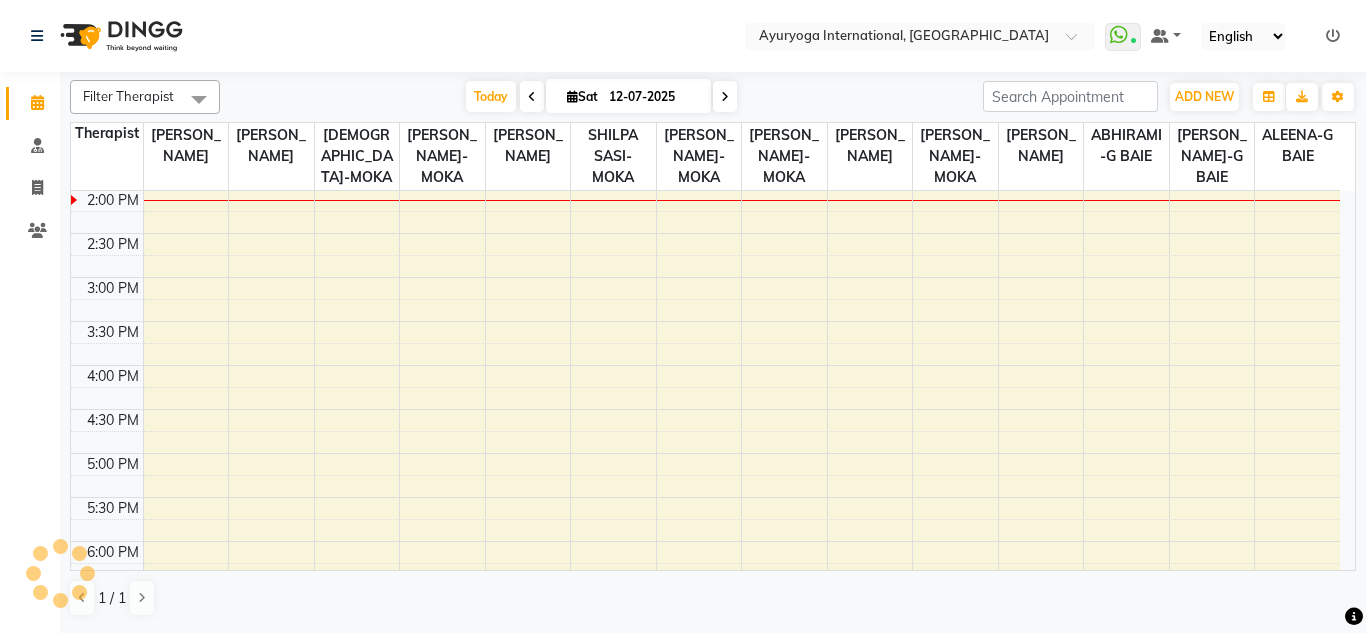click on "Filter Therapist Select All ABHIRAMI-G BAIE [PERSON_NAME]-MOKA [PERSON_NAME]-MOKA ALEENA-G [GEOGRAPHIC_DATA][PERSON_NAME]-MOKA [PERSON_NAME]-MOKA [PERSON_NAME]-MOKA [PERSON_NAME]-MOKA [PERSON_NAME]-MOKA [PERSON_NAME]-MOKA SHILPA SASI-MOKA [PERSON_NAME]-G BAIE [PERSON_NAME]-G BAIE VISHNU-MOKA [DATE]  [DATE] Toggle Dropdown Add Appointment Add Invoice Add Client Toggle Dropdown Add Appointment Add Invoice Add Client ADD NEW Toggle Dropdown Add Appointment Add Invoice Add Client Filter Therapist Select All ABHIRAMI-G BAIE [PERSON_NAME]-MOKA [PERSON_NAME]-MOKA ALEENA-G [GEOGRAPHIC_DATA][PERSON_NAME]-MOKA [PERSON_NAME]-MOKA [PERSON_NAME]-MOKA [PERSON_NAME]-MOKA [PERSON_NAME]-MOKA [PERSON_NAME]-MOKA SHILPA SASI-MOKA [PERSON_NAME]-G BAIE [PERSON_NAME]-G BAIE VISHNU-MOKA Group By  Staff View   Room View  View as Vertical  Vertical - Week View  Horizontal  Horizontal - Week View  List  Toggle Dropdown Calendar Settings Manage Tags   Arrange Therapists   Reset Therapists  Full Screen Appointment Form Zoom 100% Staff/Room Display Count 14 Therapist [PERSON_NAME]-MOKA [PERSON_NAME]-MOKA VISHNU-MOKA [PERSON_NAME]-MOKA [PERSON_NAME]-MOKA" 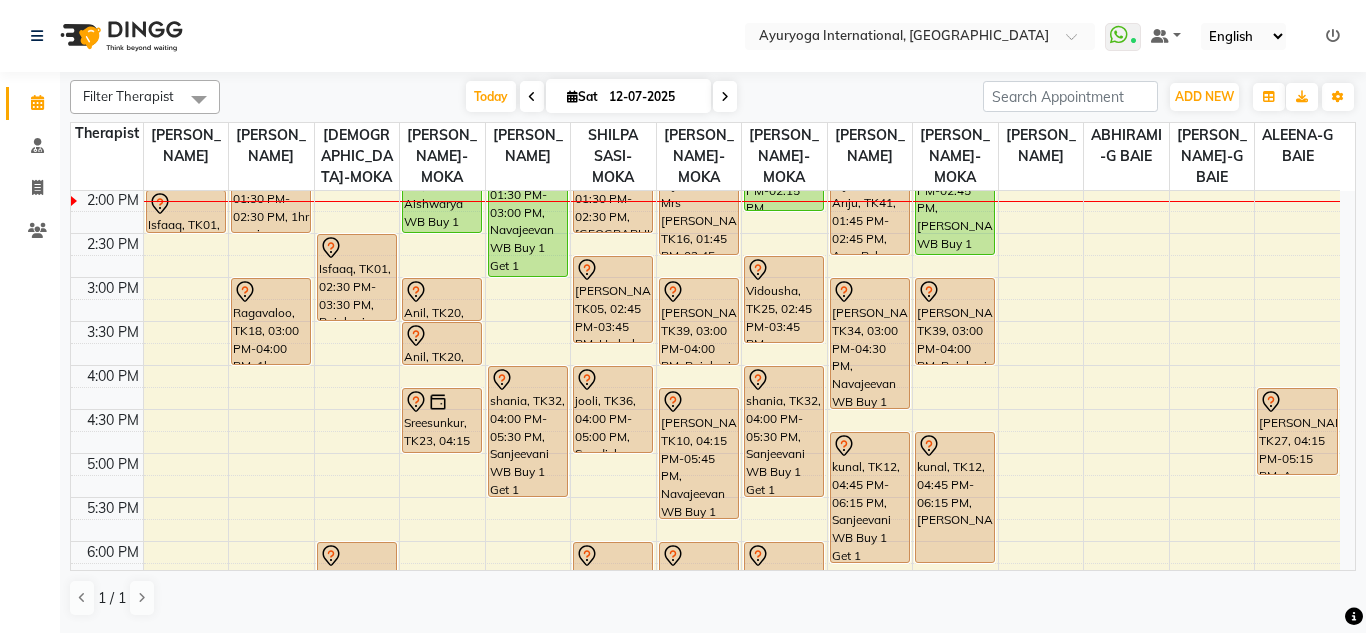 click at bounding box center (725, 96) 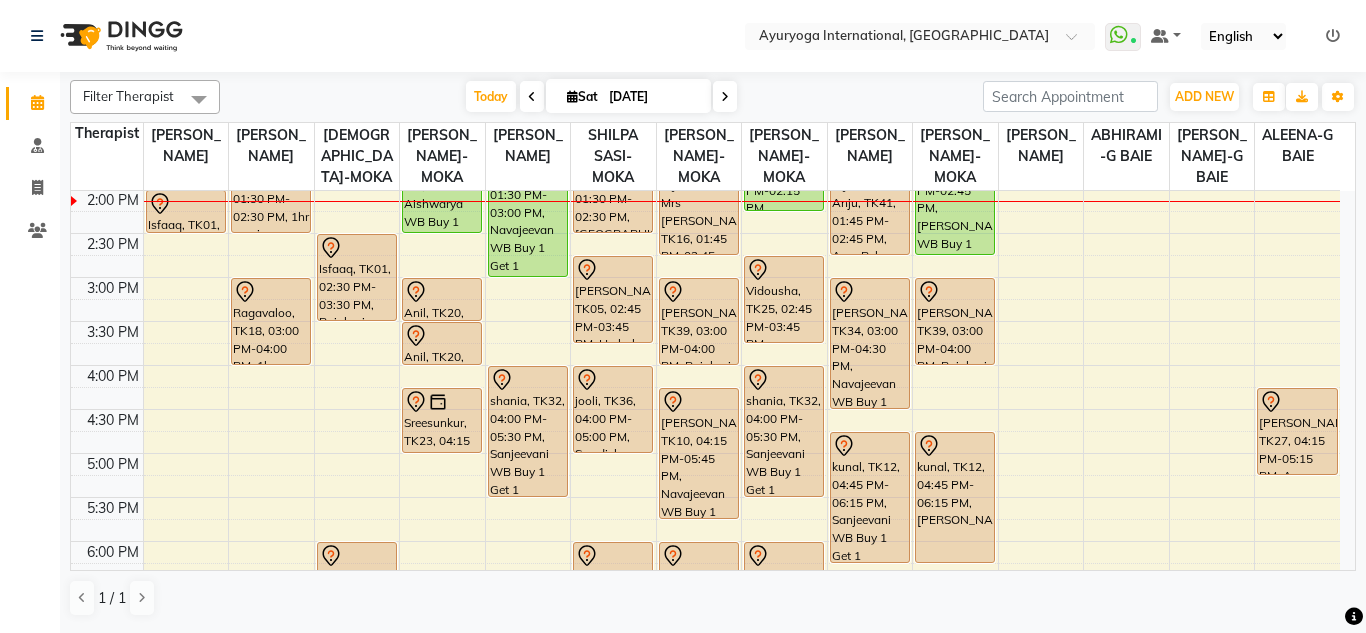 scroll, scrollTop: 0, scrollLeft: 0, axis: both 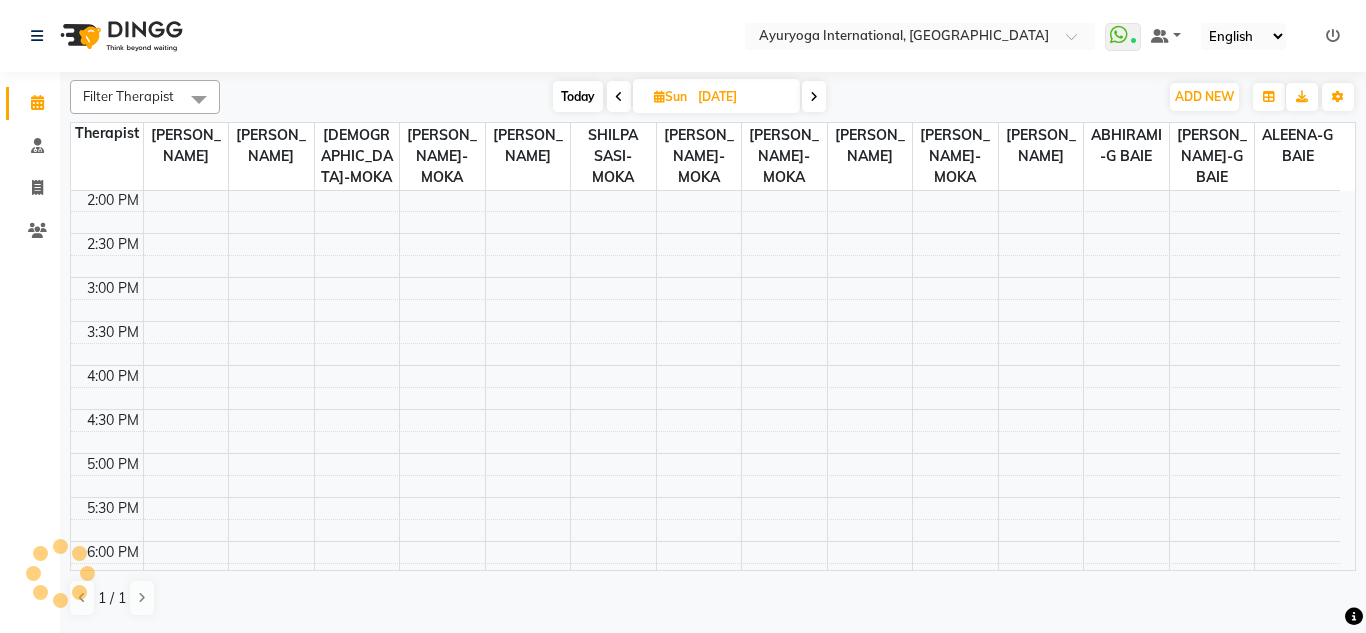 click on "Select Location × Ayuryoga International, [GEOGRAPHIC_DATA] Rd  WhatsApp Status  ✕ Status:  Connected Most Recent Message: [DATE]     01:31 PM Recent Service Activity: [DATE]     01:32 PM Default Panel My Panel English ENGLISH Español العربية मराठी हिंदी ગુજરાતી தமிழ் 中文 Notifications nothing to show" 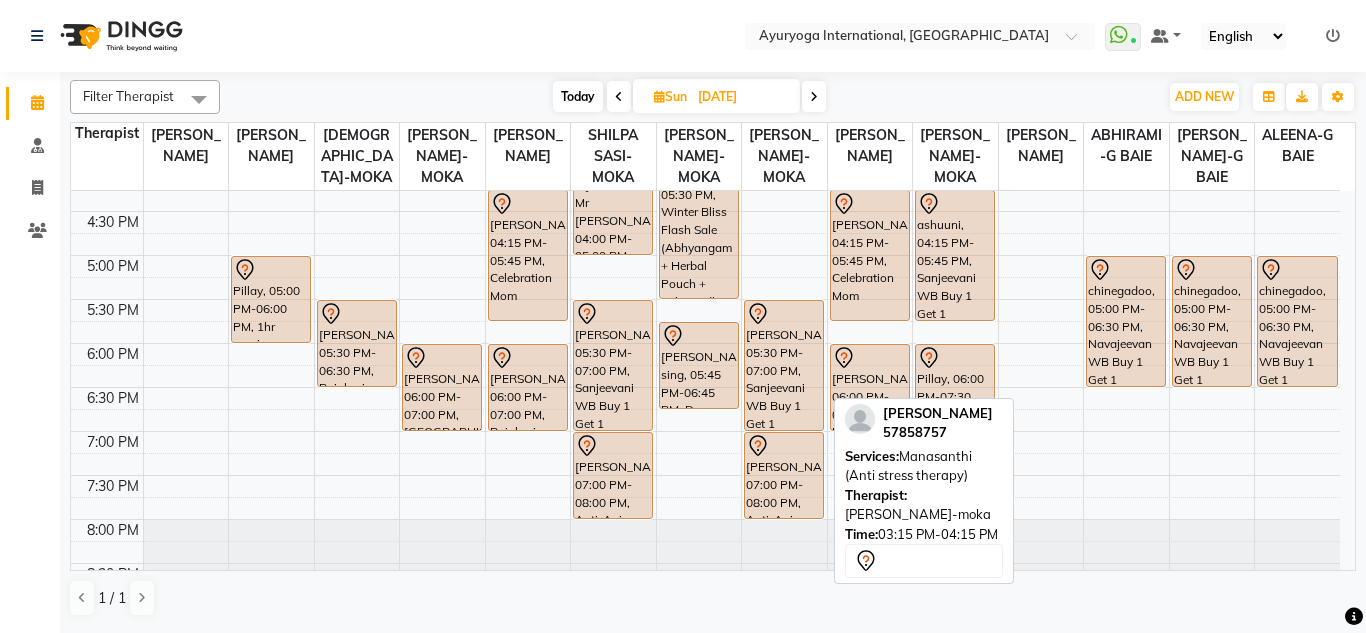 scroll, scrollTop: 817, scrollLeft: 0, axis: vertical 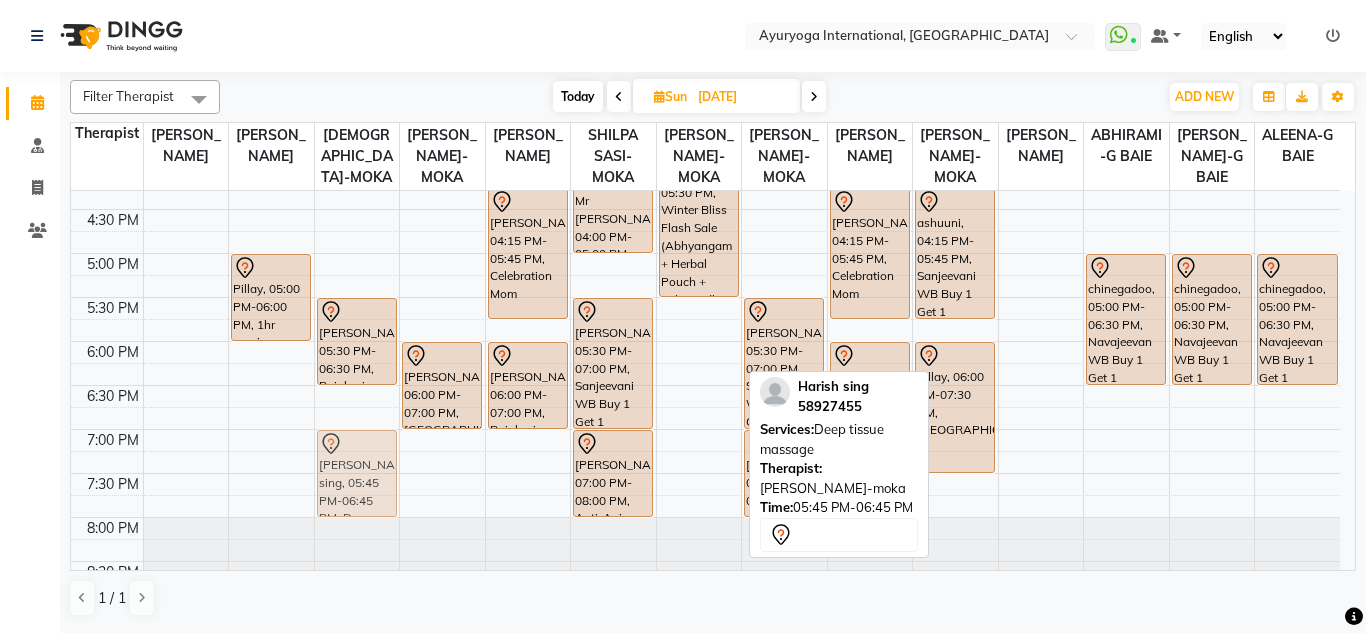 drag, startPoint x: 695, startPoint y: 389, endPoint x: 325, endPoint y: 495, distance: 384.8844 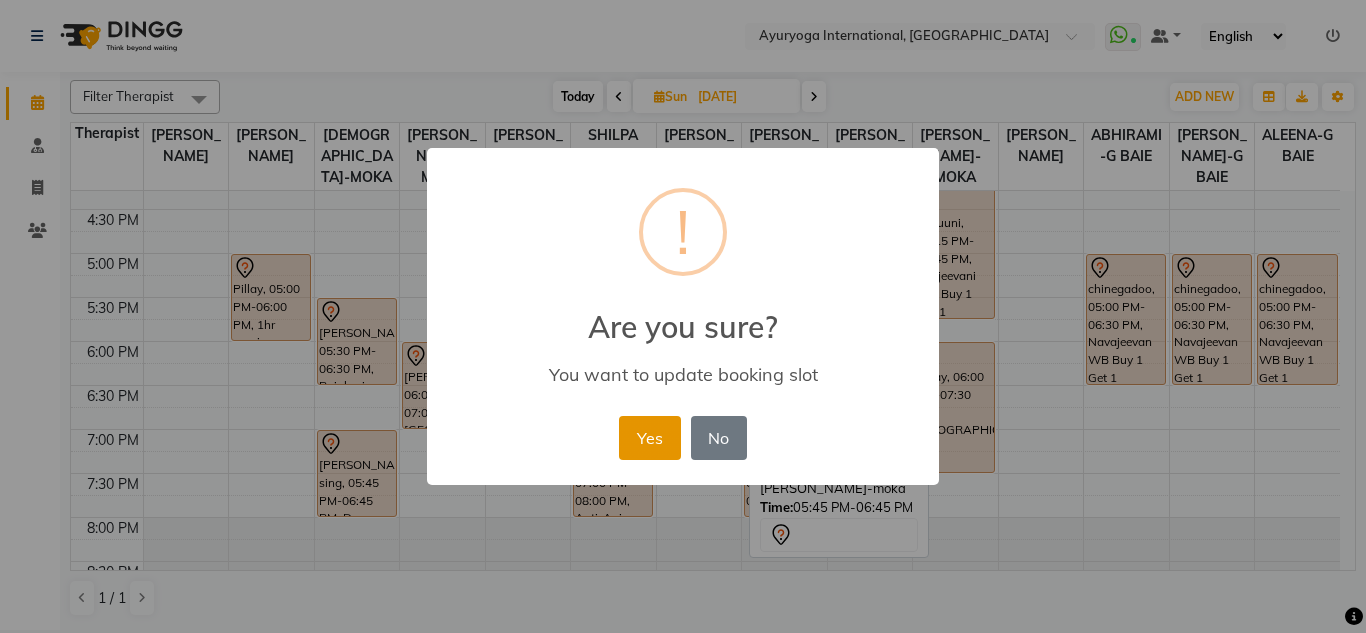 click on "Yes" at bounding box center [649, 438] 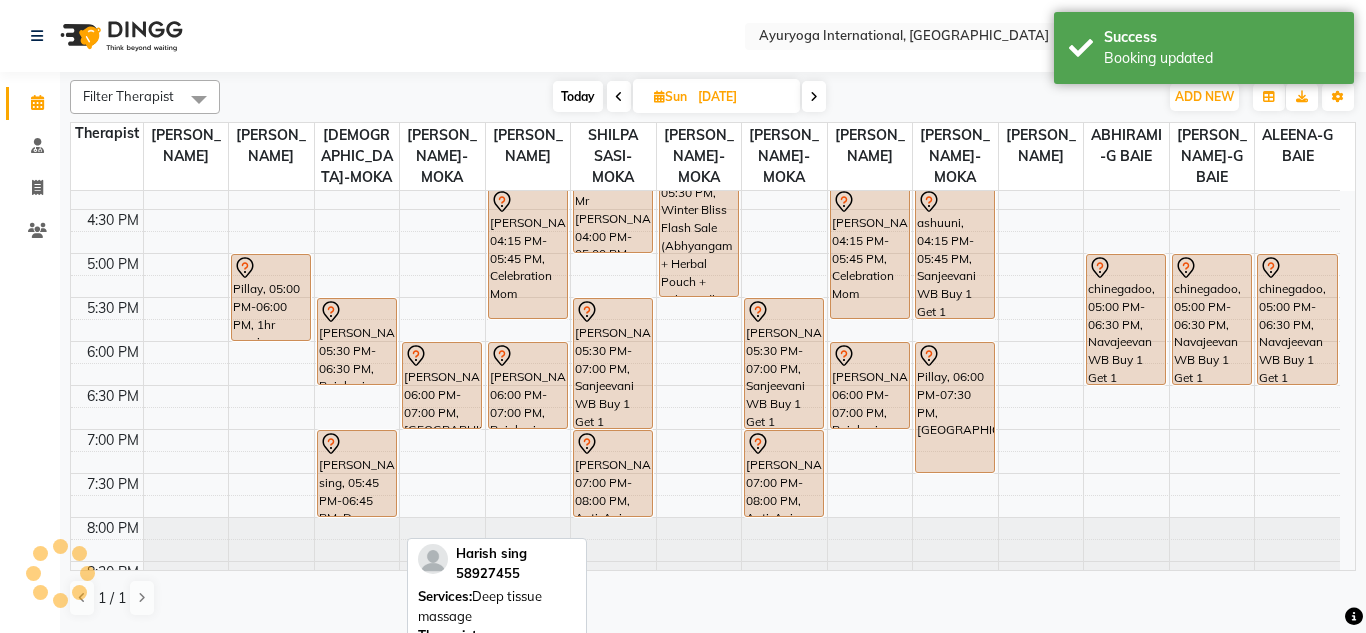 click on "[PERSON_NAME] sing, 05:45 PM-06:45 PM, Deep tissue massage" at bounding box center [357, 473] 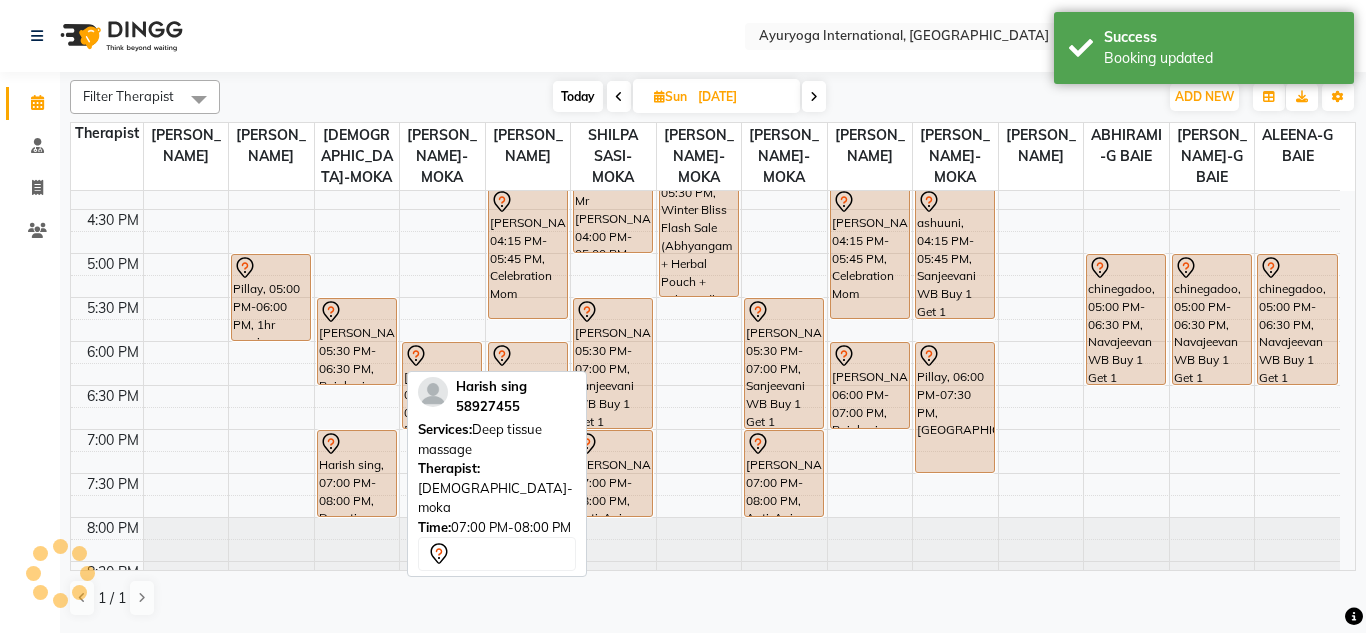 click on "Harish sing, 07:00 PM-08:00 PM, Deep tissue massage" at bounding box center (357, 473) 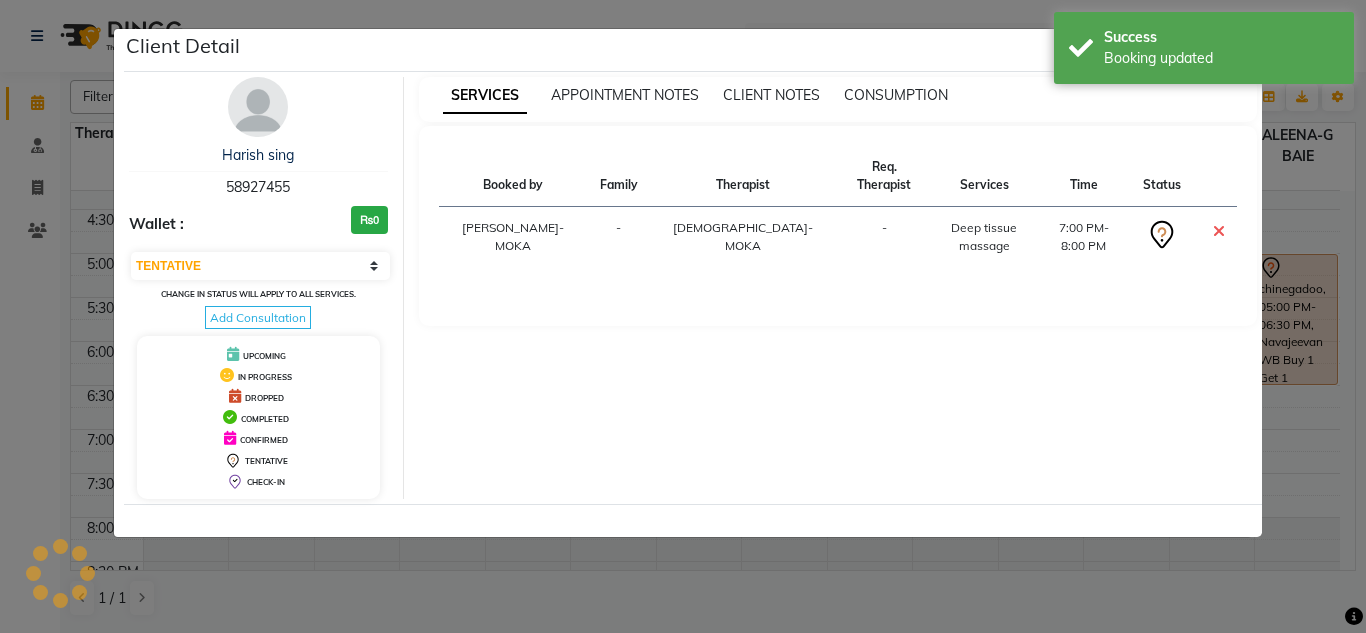 drag, startPoint x: 322, startPoint y: 186, endPoint x: 217, endPoint y: 197, distance: 105.574615 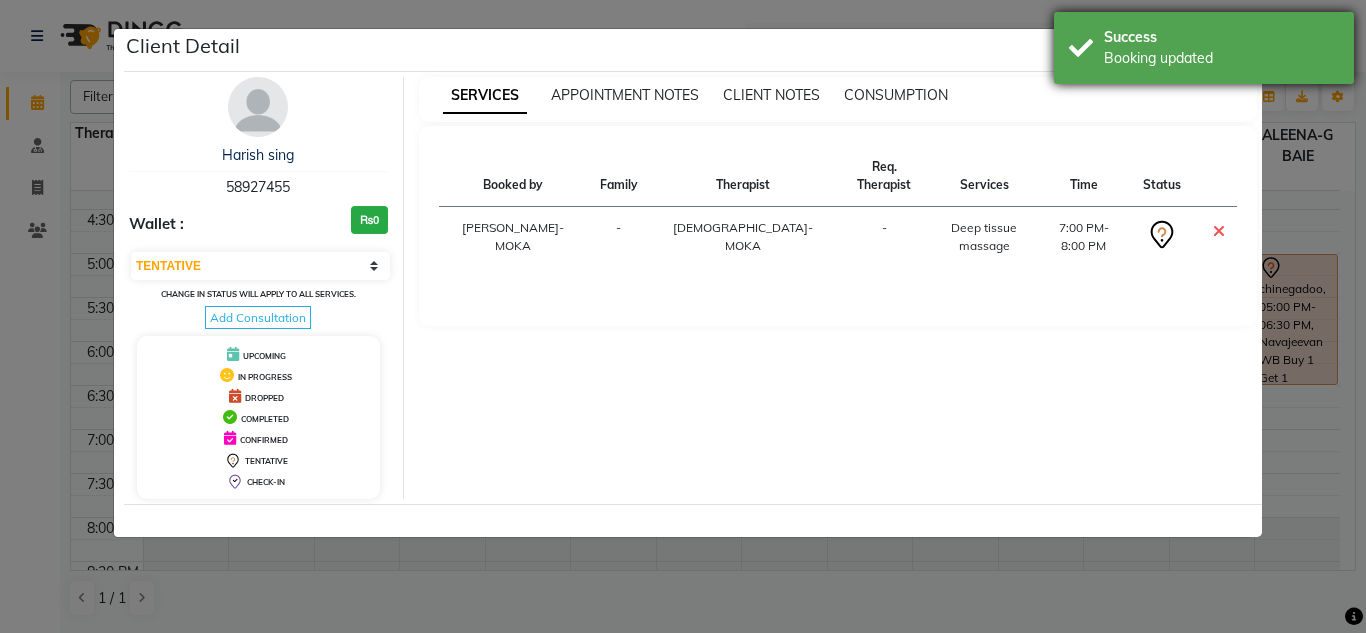 copy on "Wallet :" 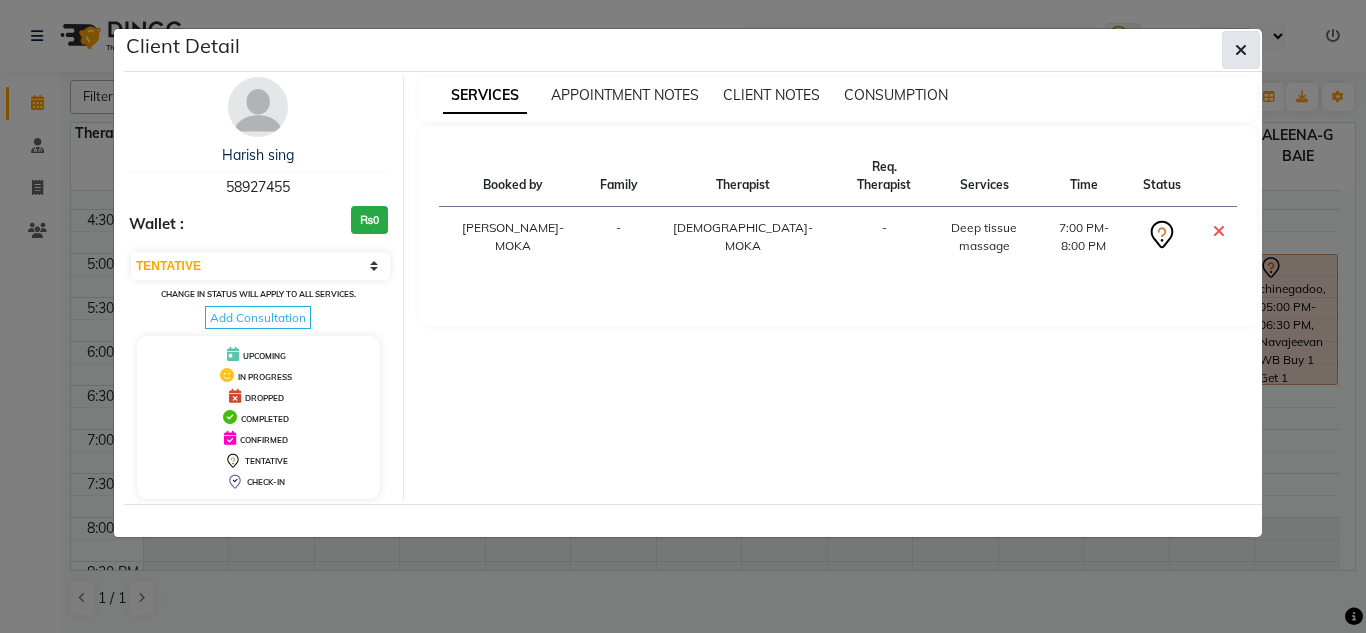 click 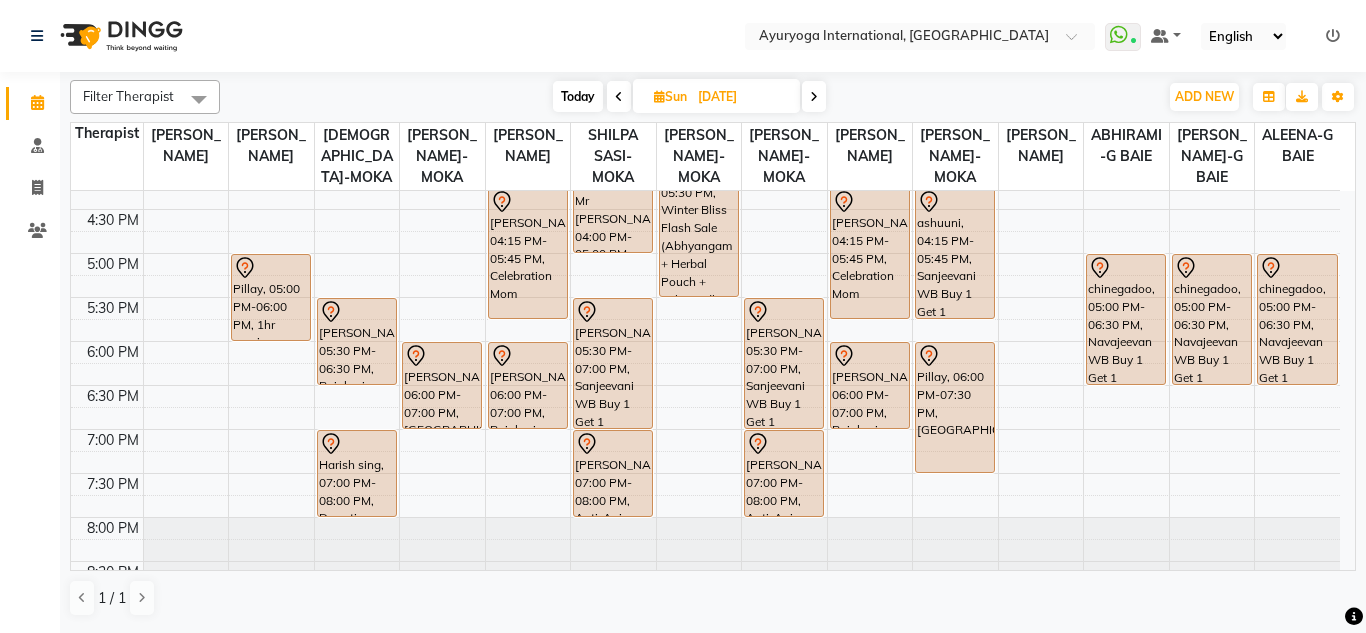 click on "7:00 AM 7:30 AM 8:00 AM 8:30 AM 9:00 AM 9:30 AM 10:00 AM 10:30 AM 11:00 AM 11:30 AM 12:00 PM 12:30 PM 1:00 PM 1:30 PM 2:00 PM 2:30 PM 3:00 PM 3:30 PM 4:00 PM 4:30 PM 5:00 PM 5:30 PM 6:00 PM 6:30 PM 7:00 PM 7:30 PM 8:00 PM 8:30 PM             [GEOGRAPHIC_DATA], 10:00 AM-10:30 AM, Consultation with [PERSON_NAME] at [GEOGRAPHIC_DATA][PERSON_NAME], 11:00 AM-11:30 AM, Consultation with [PERSON_NAME] at [GEOGRAPHIC_DATA][PERSON_NAME], 11:30 AM-12:00 PM, Consultation with [PERSON_NAME] at [GEOGRAPHIC_DATA], 10:00 AM-11:00 AM, 1hr session             [GEOGRAPHIC_DATA], 02:30 PM-03:30 PM, 1hr session             Pillay, 05:00 PM-06:00 PM, 1hr session             romain, 08:00 AM-09:00 AM, Abhyangam+Bhashpa [PERSON_NAME](Without Oil)             romain, 09:00 AM-09:01 AM, Snehapanam             Mulloo, 11:00 AM-12:00 PM, Rujahari (Ayurvedic pain relieveing massage)             Purnima, 02:00 PM-04:00 PM, Winter Bliss Flash Sale (Abhyangam + Herbal Pouch + [PERSON_NAME])                         Harish sing, 07:00 PM-08:00 PM, Deep tissue massage" at bounding box center (705, -11) 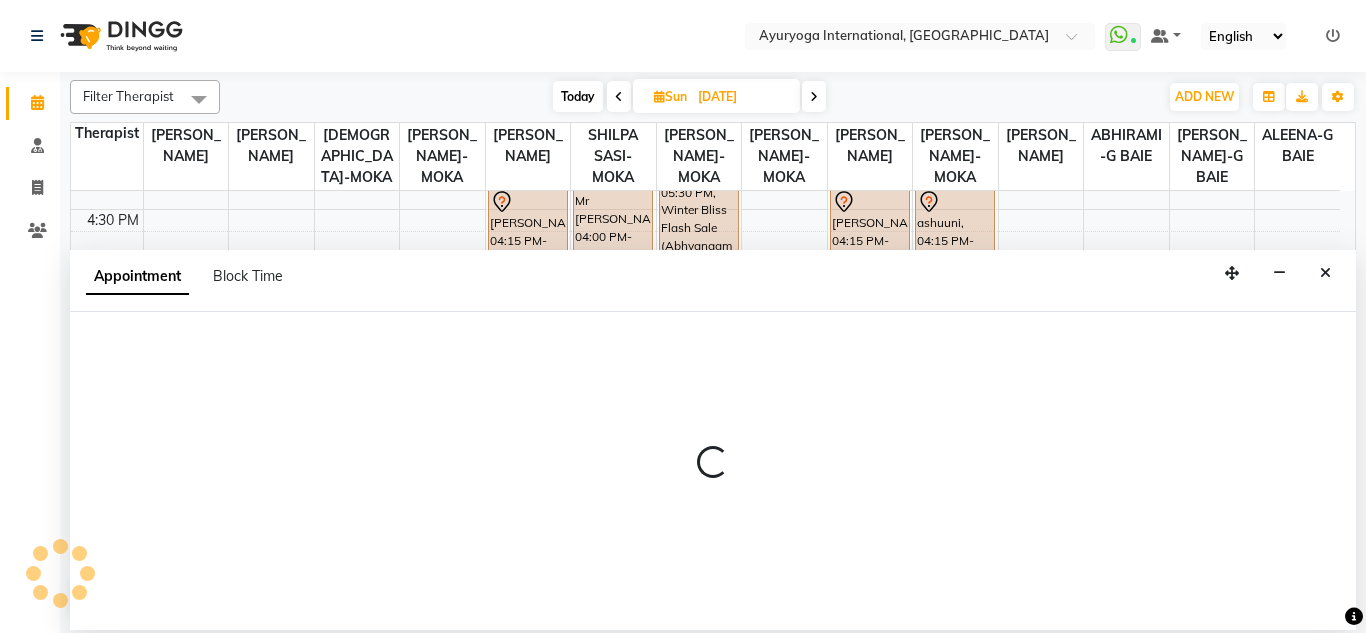 select on "36055" 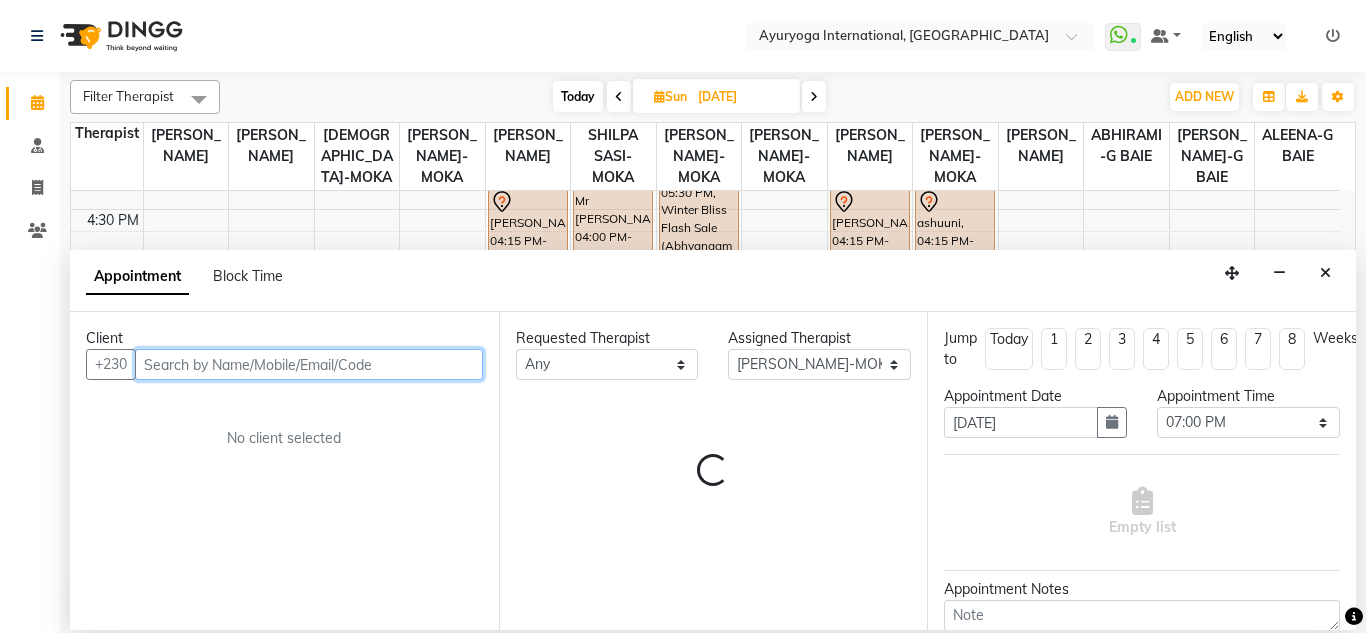 click at bounding box center [309, 364] 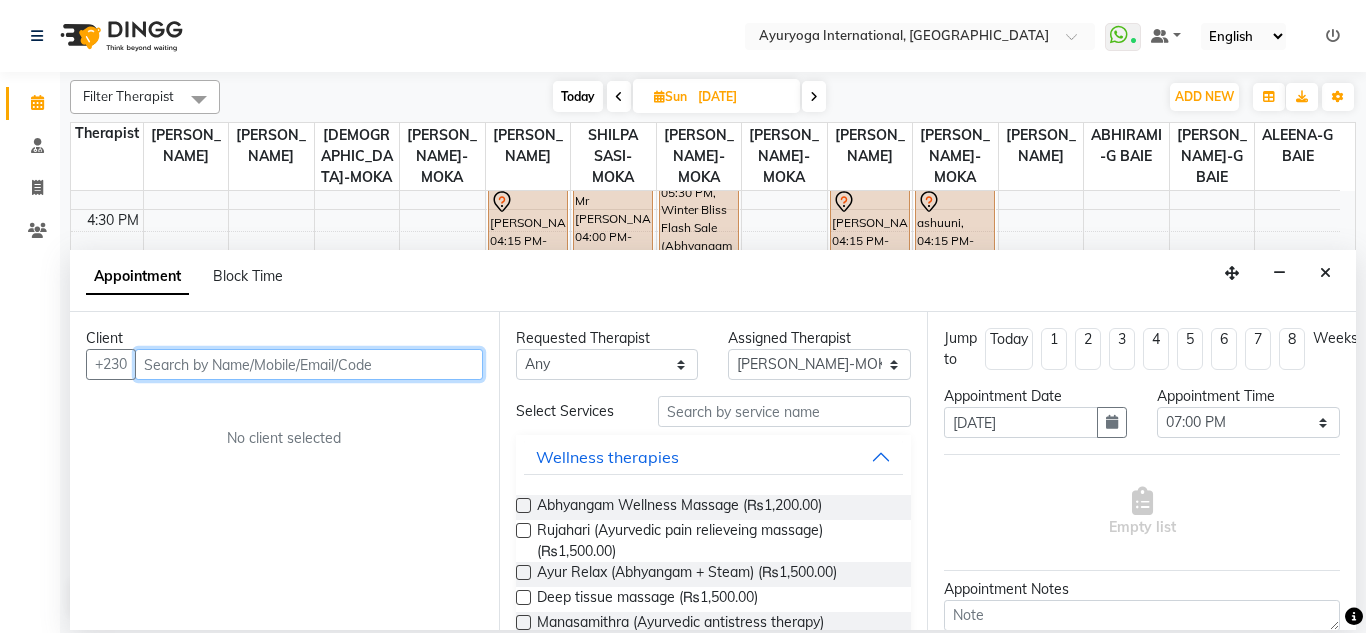 click at bounding box center (309, 364) 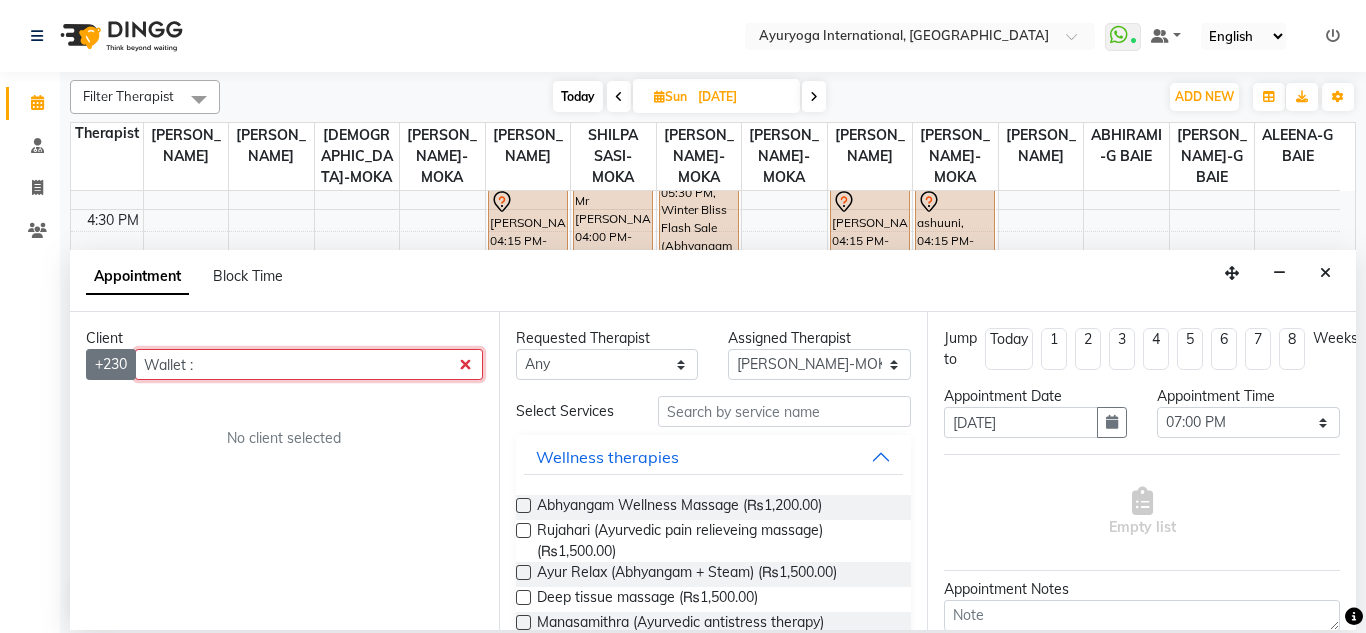 drag, startPoint x: 245, startPoint y: 355, endPoint x: 127, endPoint y: 357, distance: 118.016945 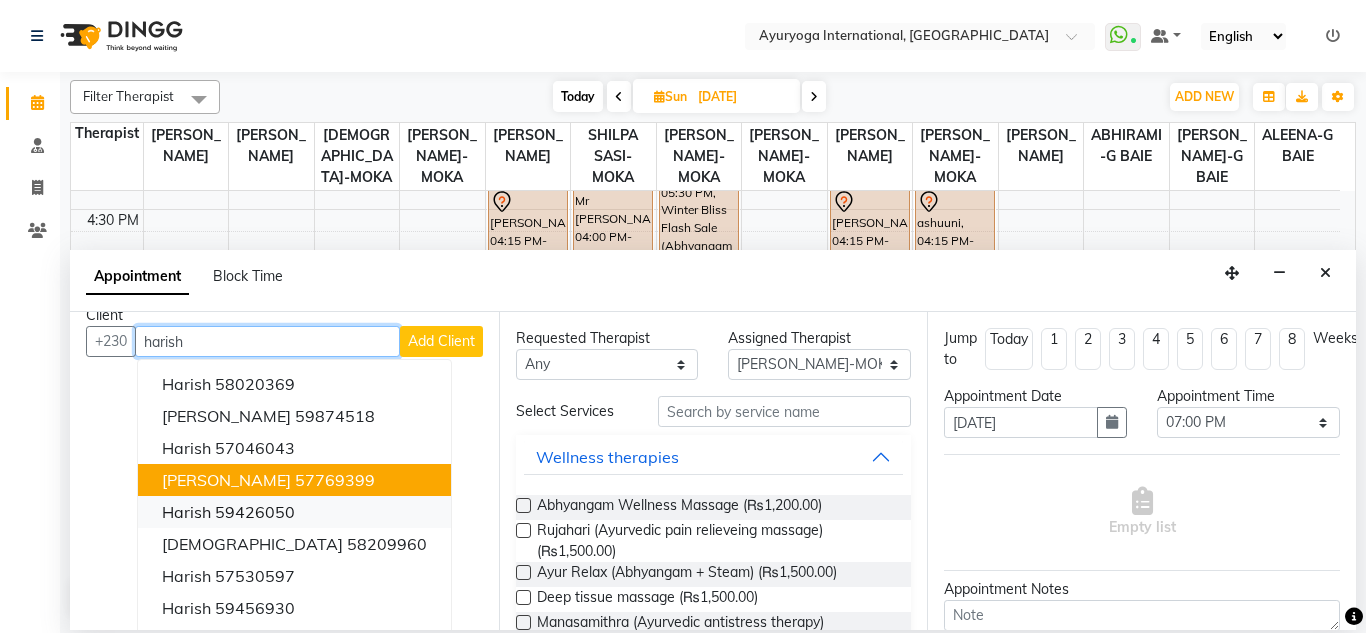 scroll, scrollTop: 90, scrollLeft: 0, axis: vertical 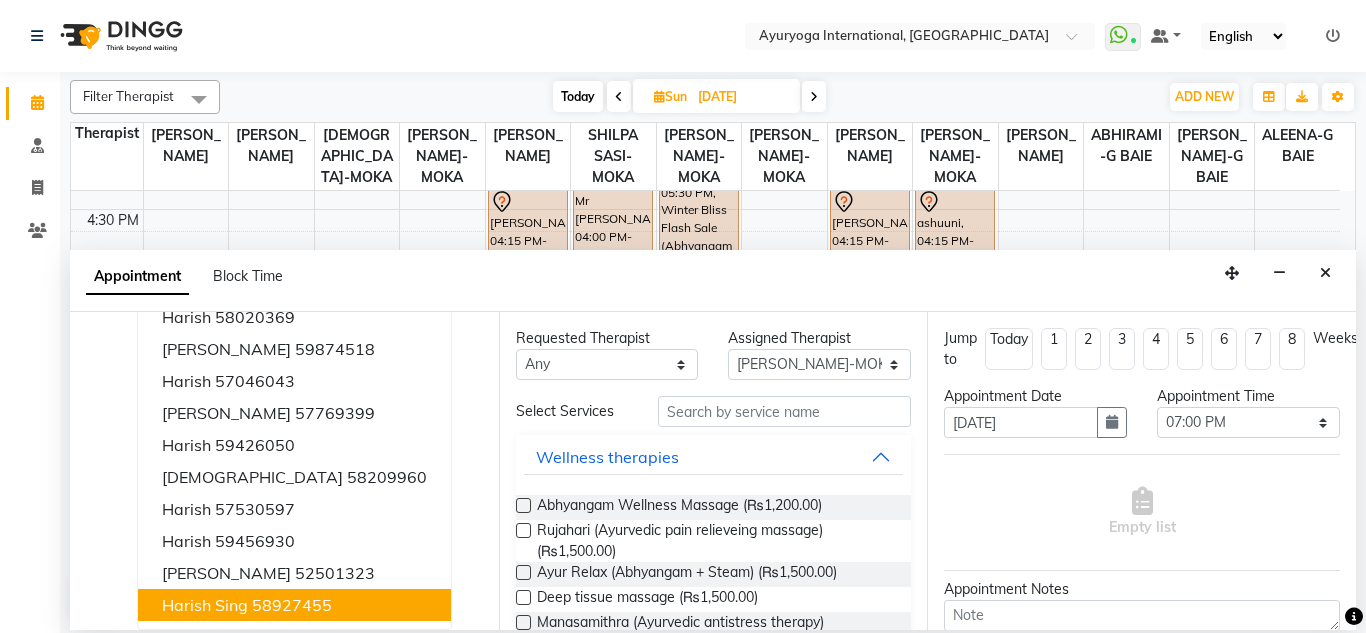 click on "[PERSON_NAME]  58020369 [PERSON_NAME]  59874518 Harish  57046043 [PERSON_NAME]  57769399 Harish  59426050 Sharishna  58209960 Harish  57530597 Harish  59456930 [PERSON_NAME]  52501323 Harish sing  58927455" at bounding box center [294, 461] 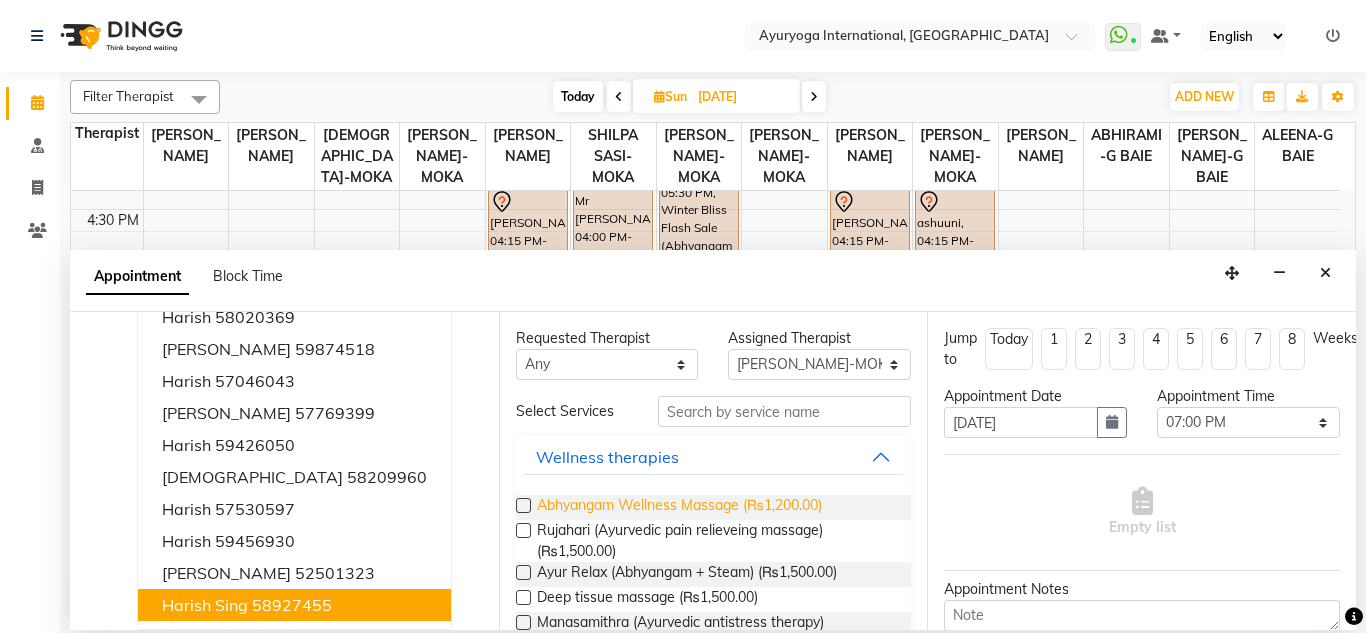 scroll, scrollTop: 0, scrollLeft: 0, axis: both 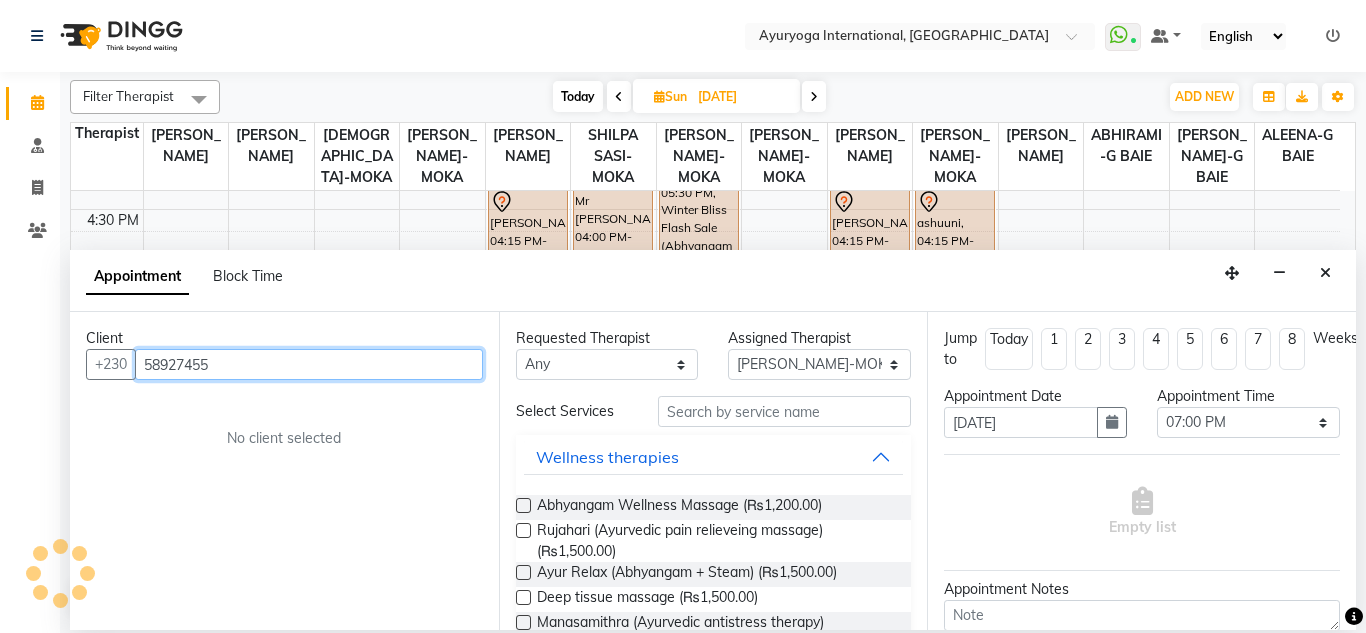 type on "58927455" 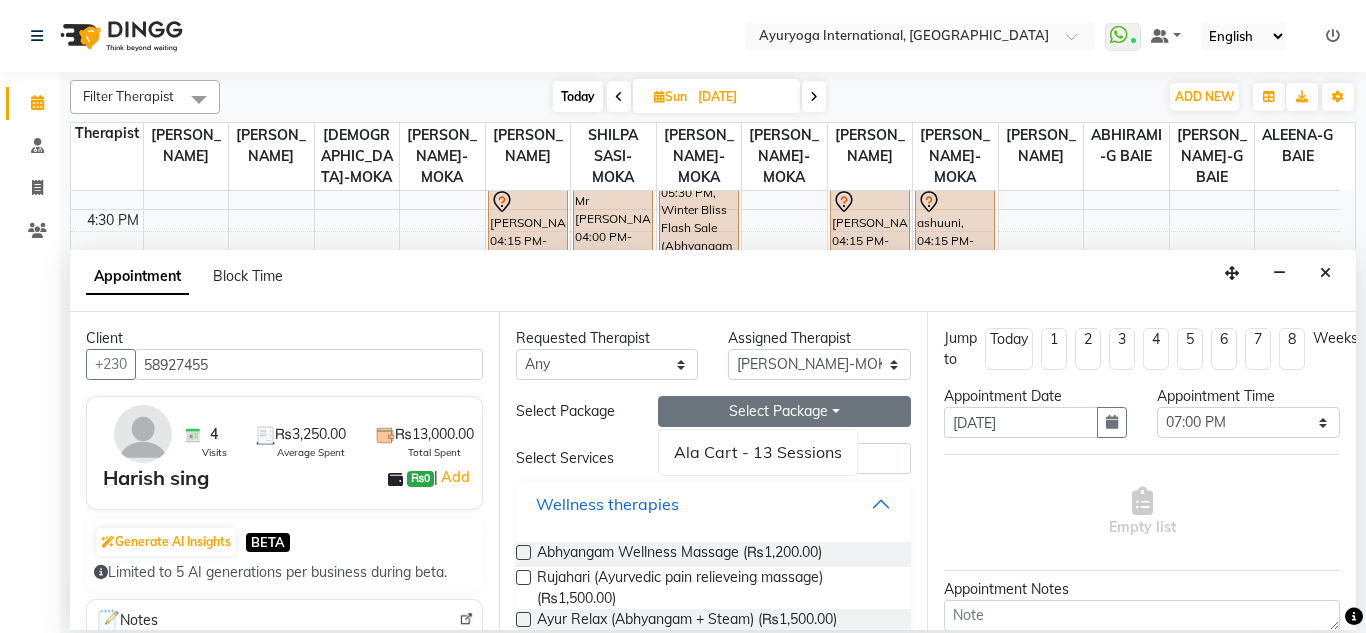 click on "Wellness therapies" at bounding box center [714, 504] 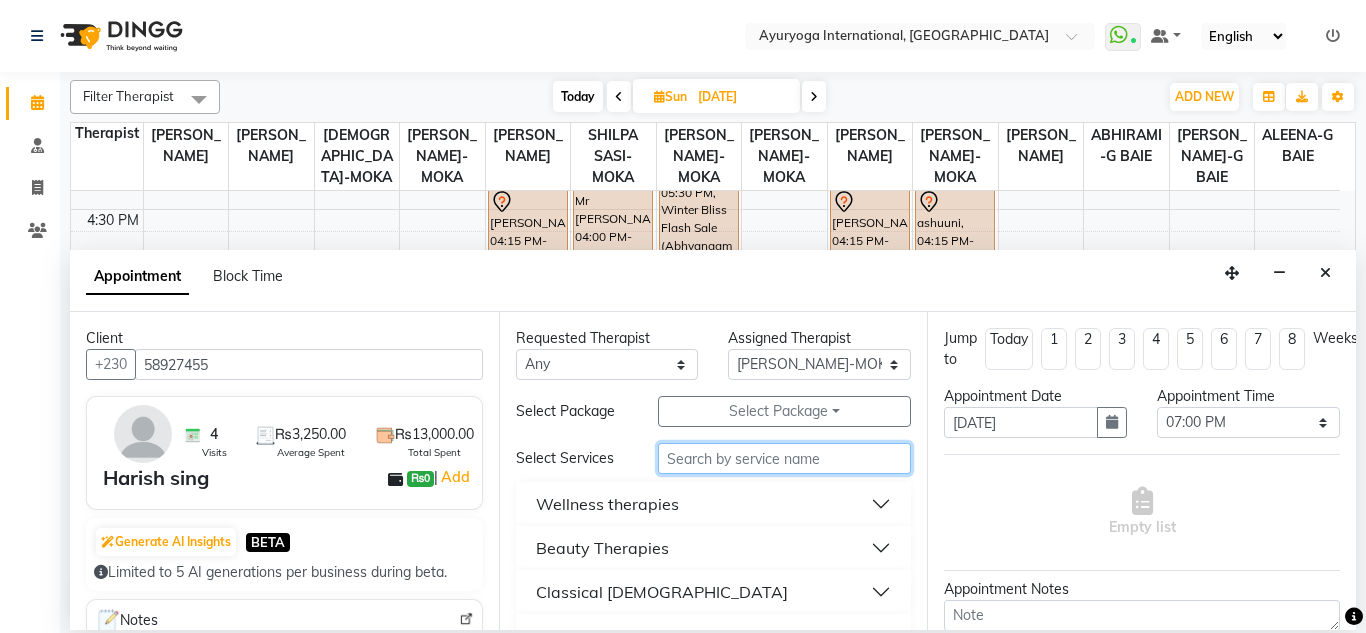 click at bounding box center [785, 458] 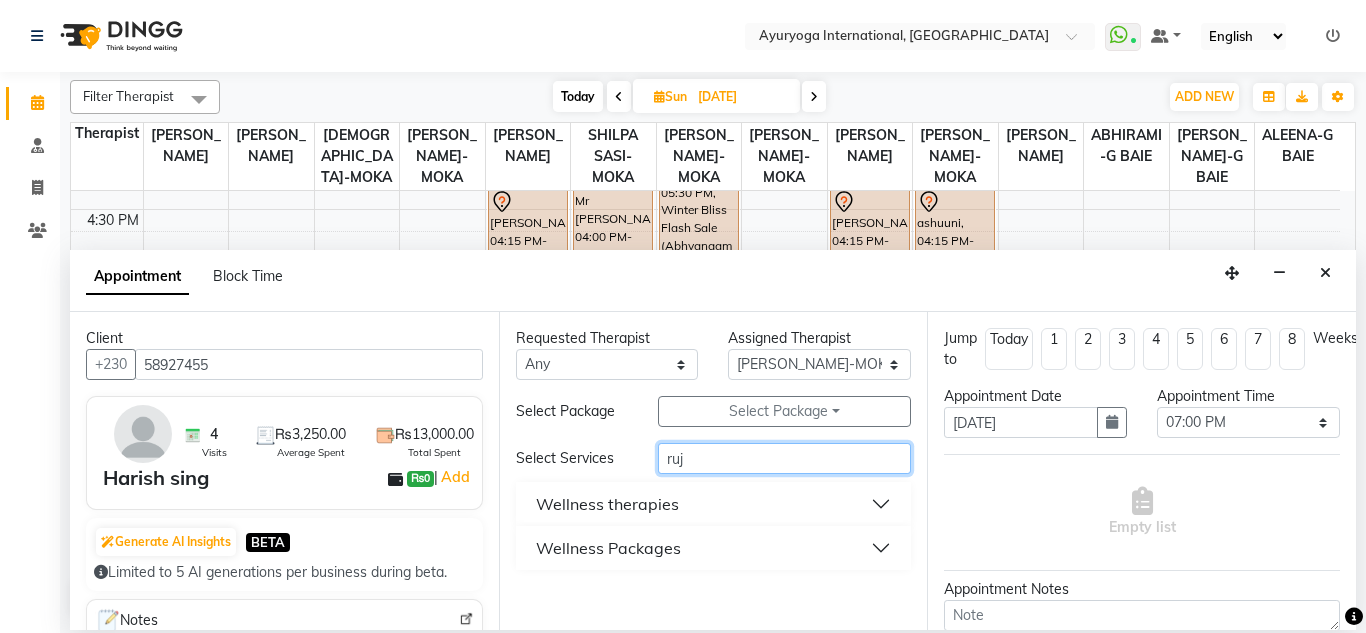 type on "ruj" 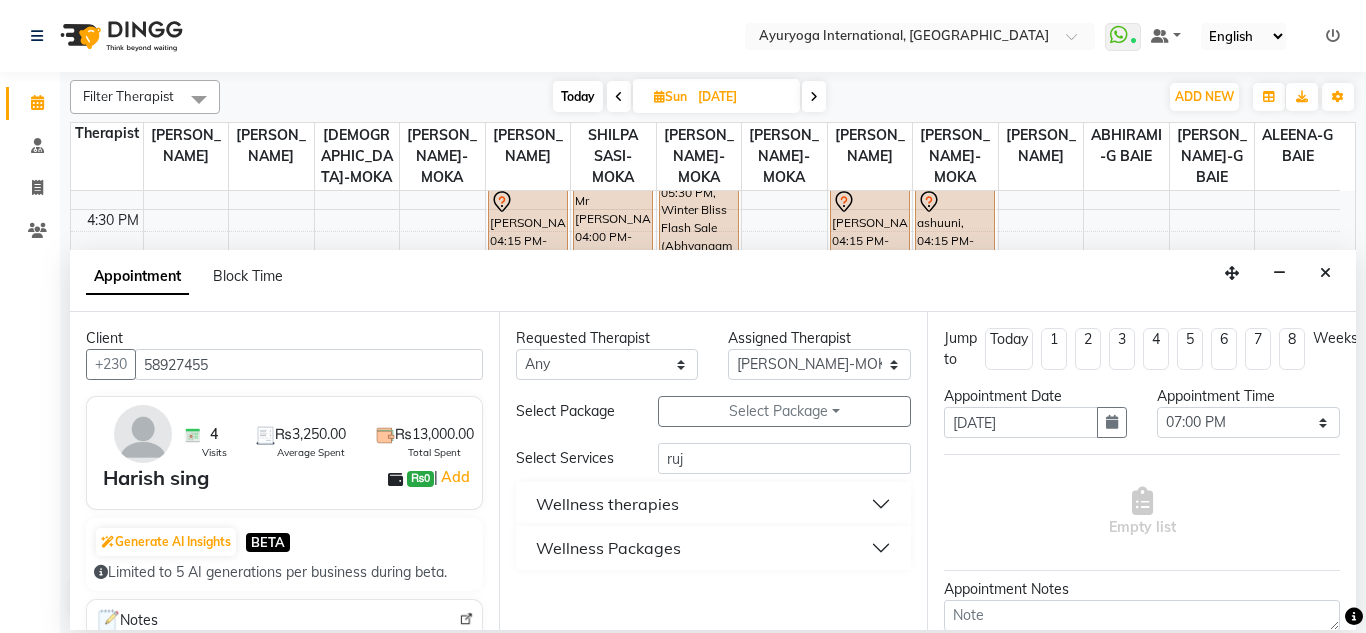 click on "Wellness therapies" at bounding box center [714, 504] 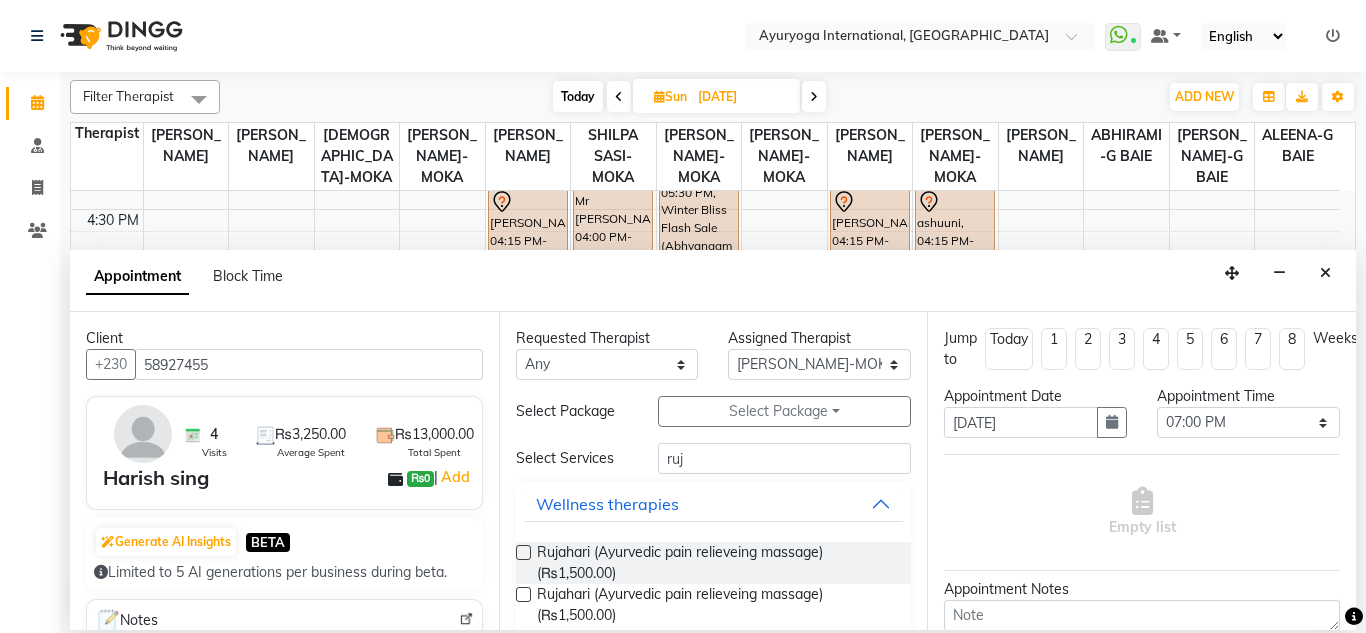 click on "Rujahari (Ayurvedic pain relieveing massage) (₨1,500.00) Rujahari (Ayurvedic pain relieveing massage) (₨1,500.00)" at bounding box center (714, 584) 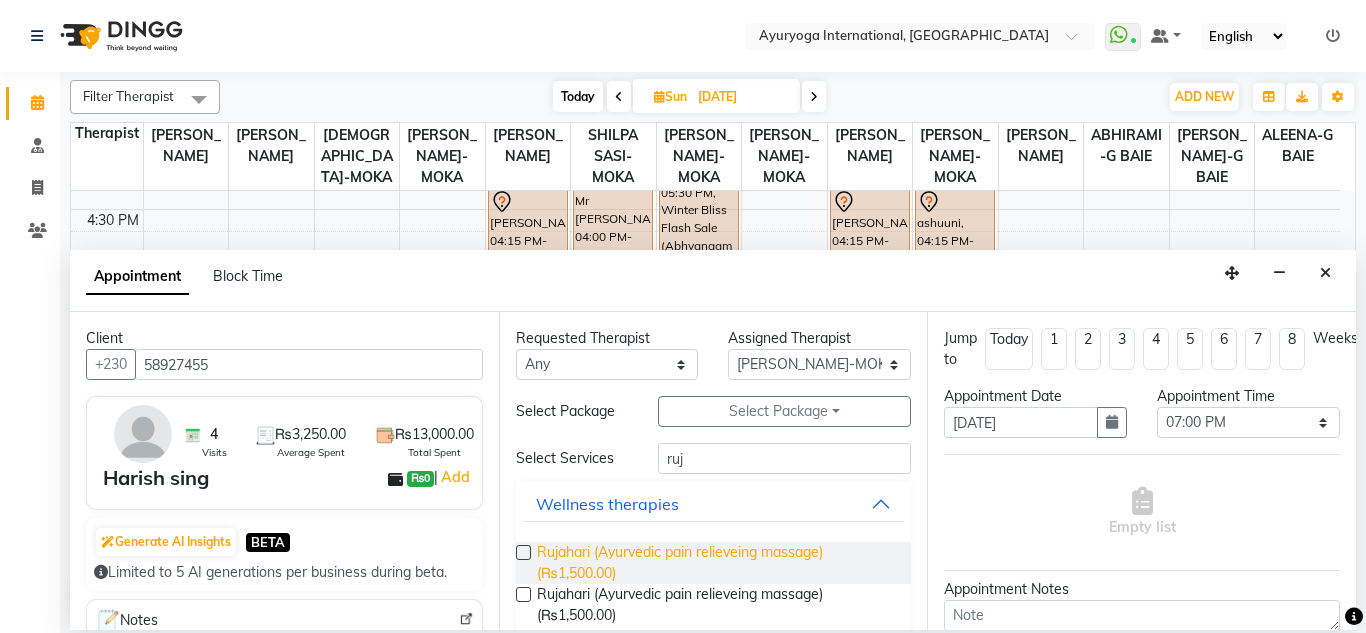 click on "Rujahari (Ayurvedic pain relieveing massage) (₨1,500.00)" at bounding box center (716, 563) 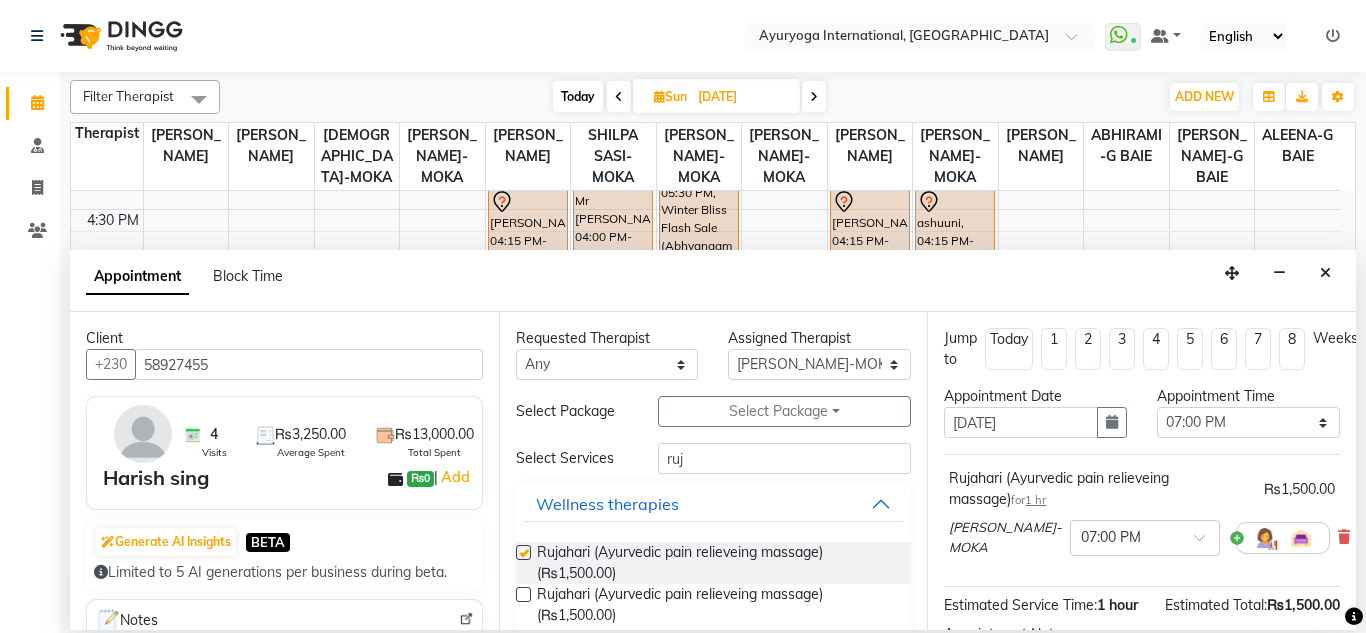 checkbox on "false" 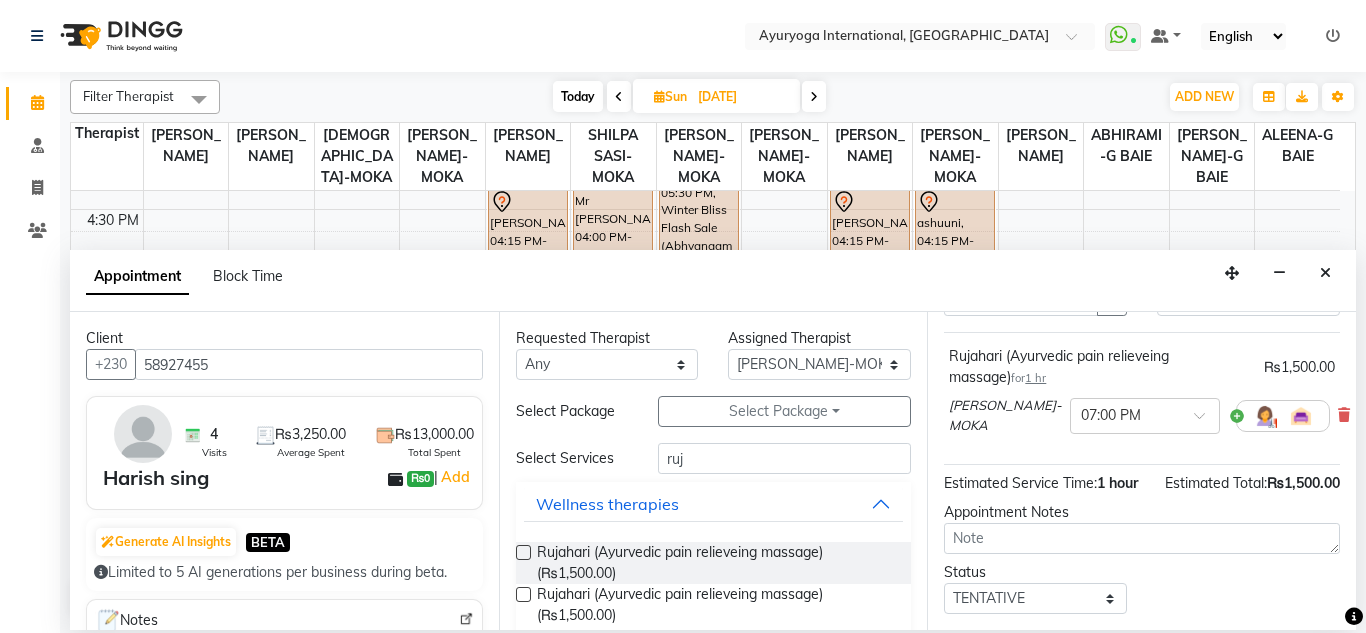 scroll, scrollTop: 268, scrollLeft: 0, axis: vertical 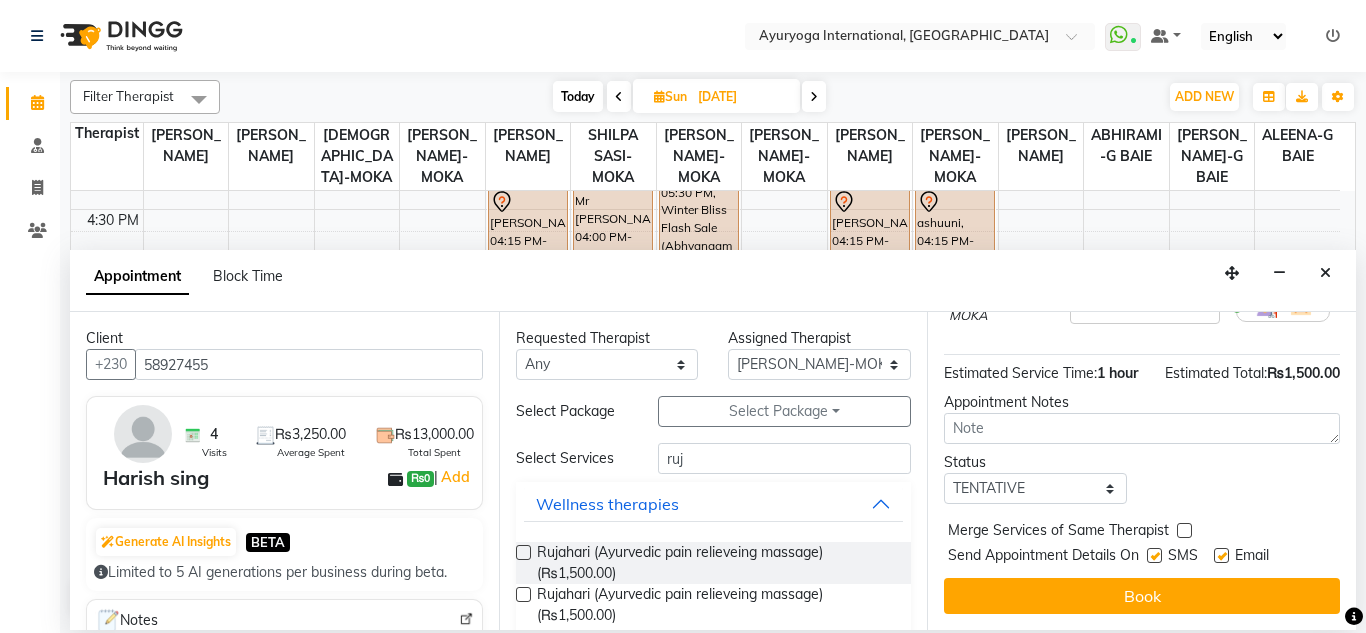 click on "Select Location × Ayuryoga International, [GEOGRAPHIC_DATA] Rd  WhatsApp Status  ✕ Status:  Connected Most Recent Message: [DATE]     01:31 PM Recent Service Activity: [DATE]     01:32 PM Default Panel My Panel English ENGLISH Español العربية मराठी हिंदी ગુજરાતી தமிழ் 中文 Notifications nothing to show ☀ Ayuryoga International, [GEOGRAPHIC_DATA] Rd  Calendar  Consultation  Invoice  Clients Upcoming Tentative Confirm Bookings Segments Page Builder Filter Therapist Select All ABHIRAMI-G BAIE [PERSON_NAME]-MOKA [PERSON_NAME]-MOKA ALEENA-G [GEOGRAPHIC_DATA][PERSON_NAME]-MOKA [PERSON_NAME]-MOKA [PERSON_NAME]-MOKA [PERSON_NAME]-MOKA [GEOGRAPHIC_DATA]-MOKA [PERSON_NAME]-MOKA SHILPA SASI-MOKA [PERSON_NAME]-G BAIE [PERSON_NAME]-G BAIE VISHNU-MOKA [DATE]  [DATE] Toggle Dropdown Add Appointment Add Invoice Add Client Toggle Dropdown Add Appointment Add Invoice Add Client ADD NEW Toggle Dropdown Add Appointment Add Invoice Add Client Filter Therapist Select All ABHIRAMI-G BAIE [PERSON_NAME]-MOKA [PERSON_NAME]-MOKA Group By" at bounding box center [683, 316] 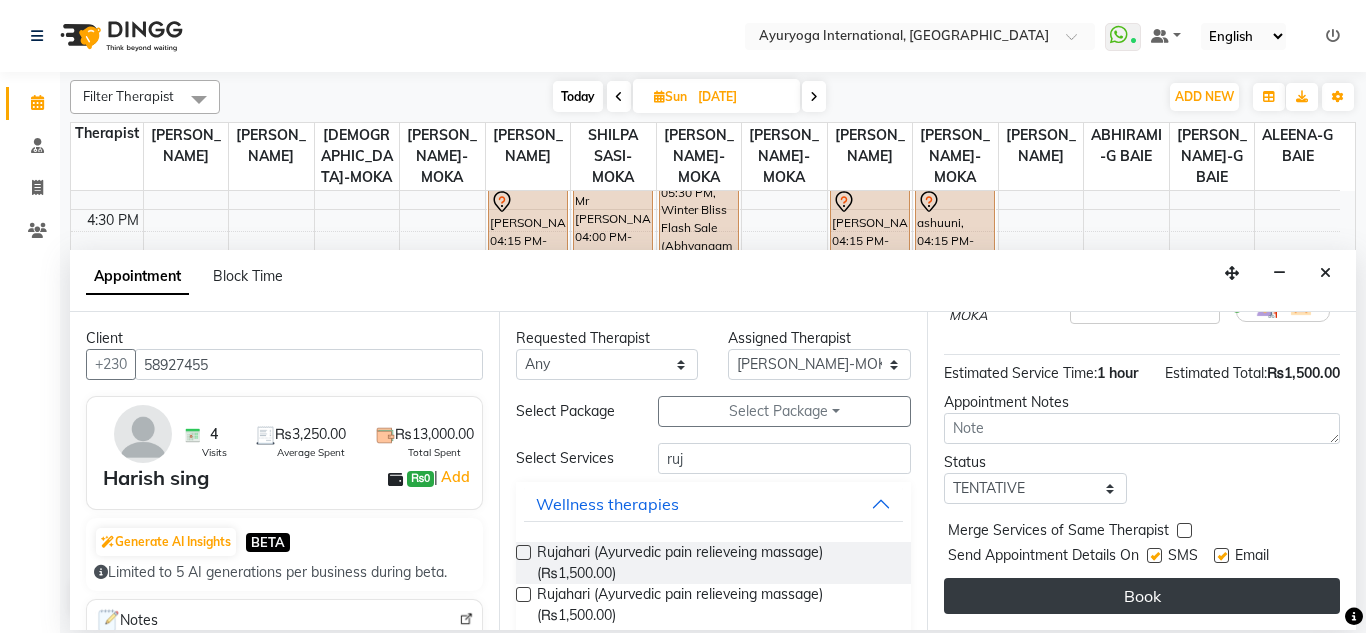 click on "Book" at bounding box center (1142, 596) 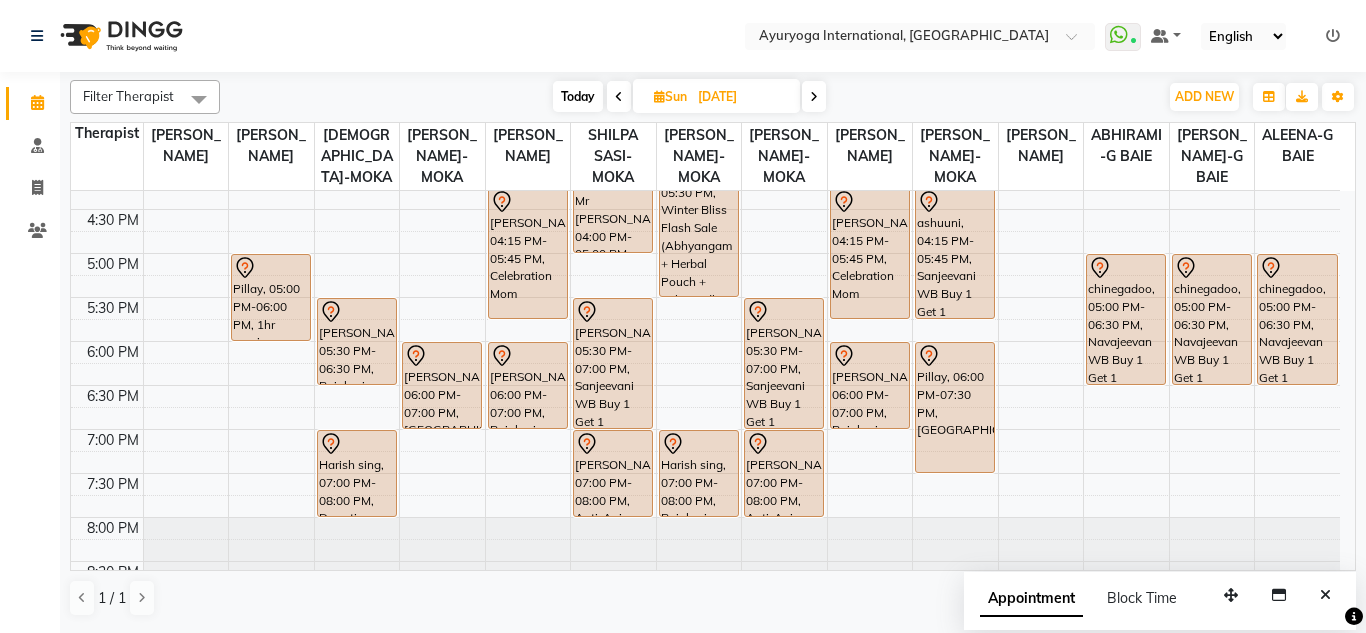 scroll, scrollTop: 873, scrollLeft: 0, axis: vertical 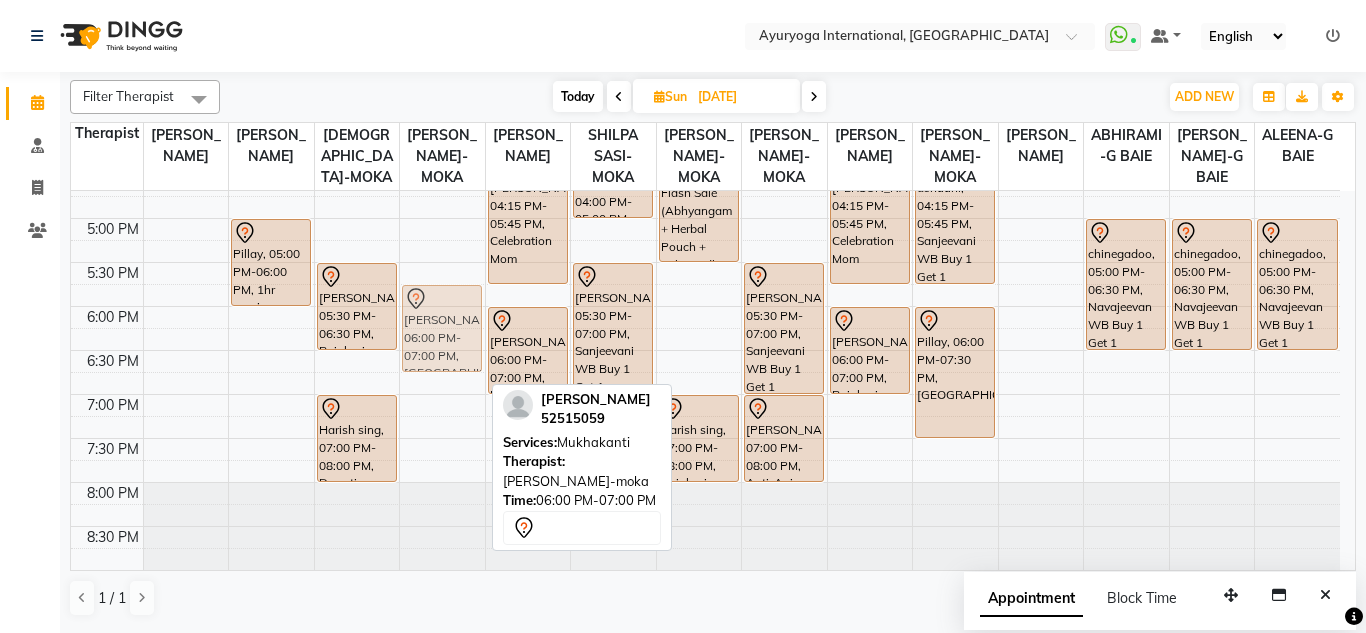 drag, startPoint x: 439, startPoint y: 338, endPoint x: 439, endPoint y: 316, distance: 22 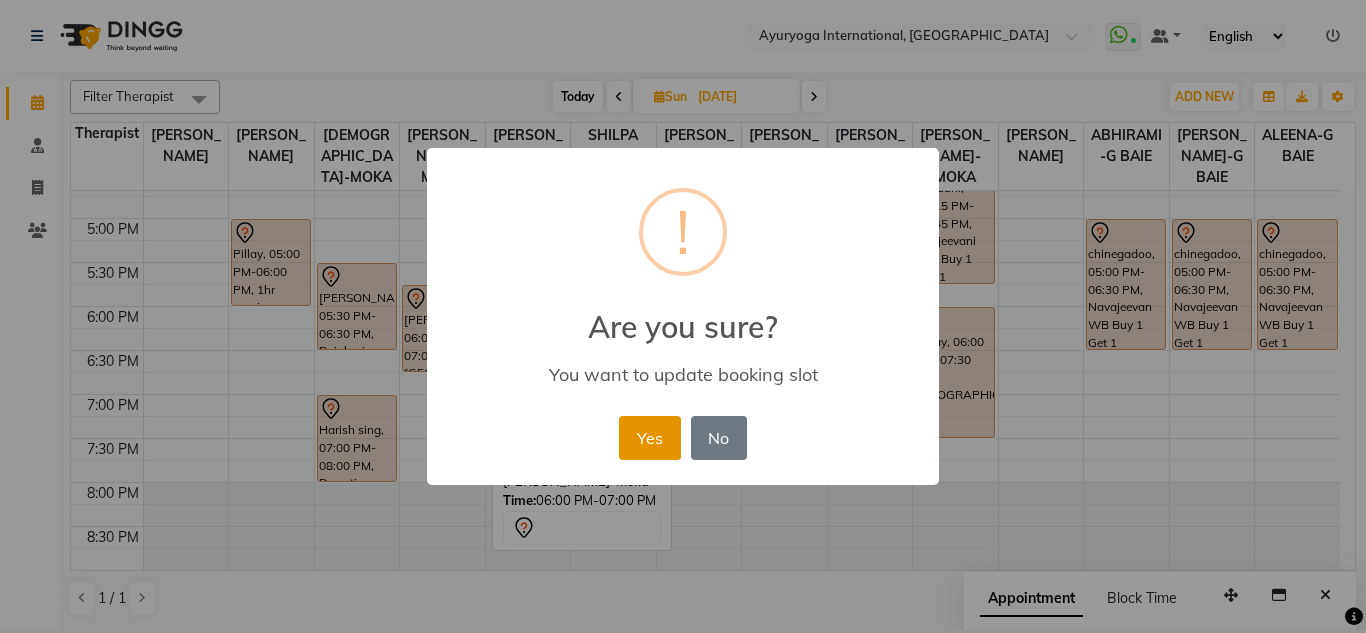 click on "Yes" at bounding box center [649, 438] 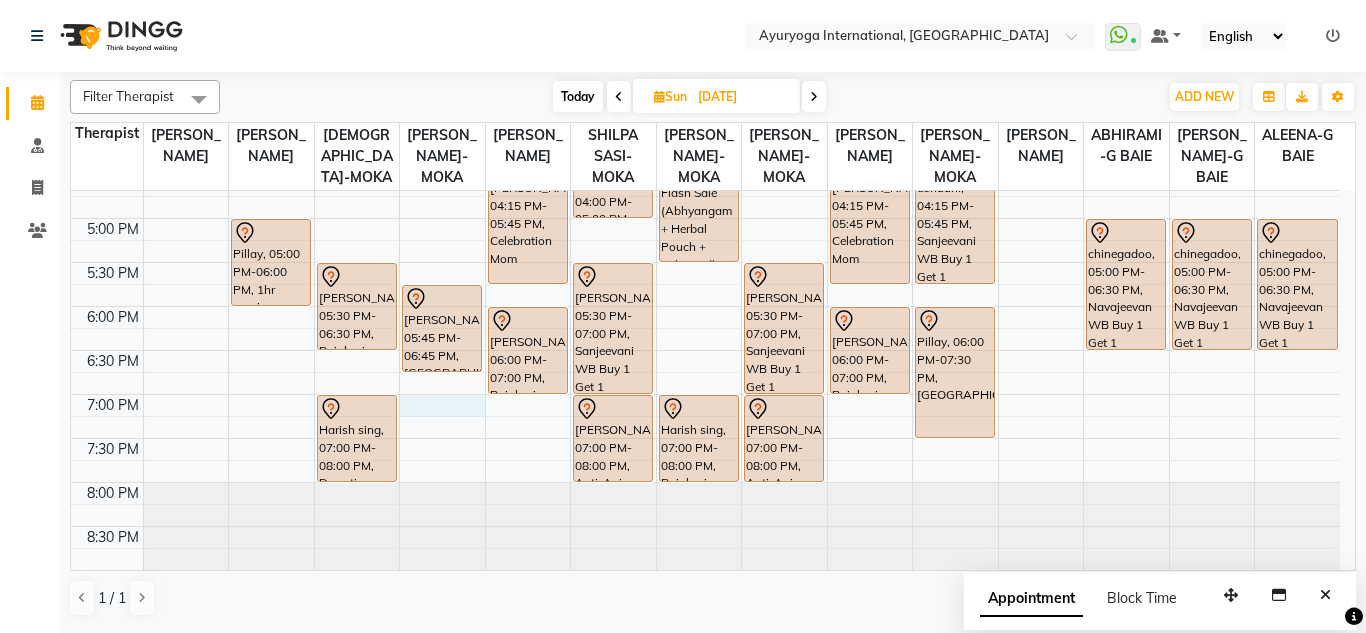 click on "7:00 AM 7:30 AM 8:00 AM 8:30 AM 9:00 AM 9:30 AM 10:00 AM 10:30 AM 11:00 AM 11:30 AM 12:00 PM 12:30 PM 1:00 PM 1:30 PM 2:00 PM 2:30 PM 3:00 PM 3:30 PM 4:00 PM 4:30 PM 5:00 PM 5:30 PM 6:00 PM 6:30 PM 7:00 PM 7:30 PM 8:00 PM 8:30 PM             [GEOGRAPHIC_DATA], 10:00 AM-10:30 AM, Consultation with [PERSON_NAME] at [GEOGRAPHIC_DATA][PERSON_NAME], 11:00 AM-11:30 AM, Consultation with [PERSON_NAME] at [GEOGRAPHIC_DATA][PERSON_NAME], 11:30 AM-12:00 PM, Consultation with [PERSON_NAME] at [GEOGRAPHIC_DATA], 10:00 AM-11:00 AM, 1hr session             [GEOGRAPHIC_DATA], 02:30 PM-03:30 PM, 1hr session             Pillay, 05:00 PM-06:00 PM, 1hr session             romain, 08:00 AM-09:00 AM, Abhyangam+Bhashpa [PERSON_NAME](Without Oil)             romain, 09:00 AM-09:01 AM, Snehapanam             Mulloo, 11:00 AM-12:00 PM, Rujahari (Ayurvedic pain relieveing massage)             Purnima, 02:00 PM-04:00 PM, Winter Bliss Flash Sale (Abhyangam + Herbal Pouch + [PERSON_NAME])                         Harish sing, 07:00 PM-08:00 PM, Deep tissue massage" at bounding box center [705, -46] 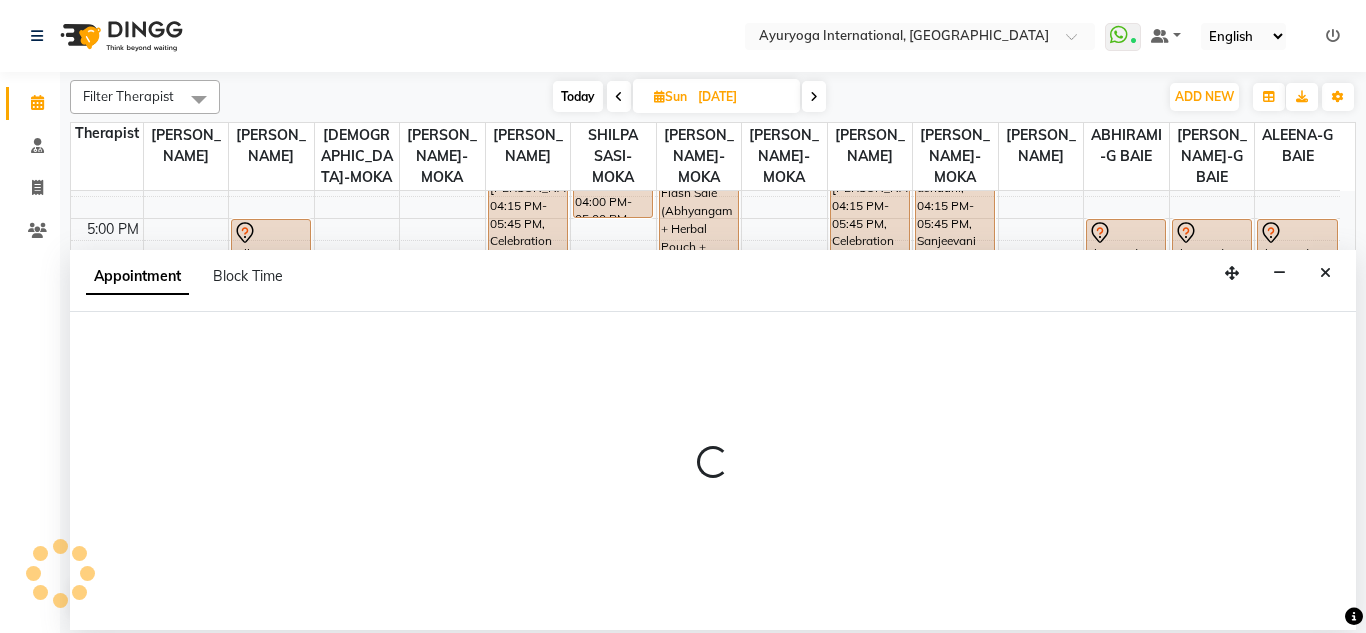 select on "60458" 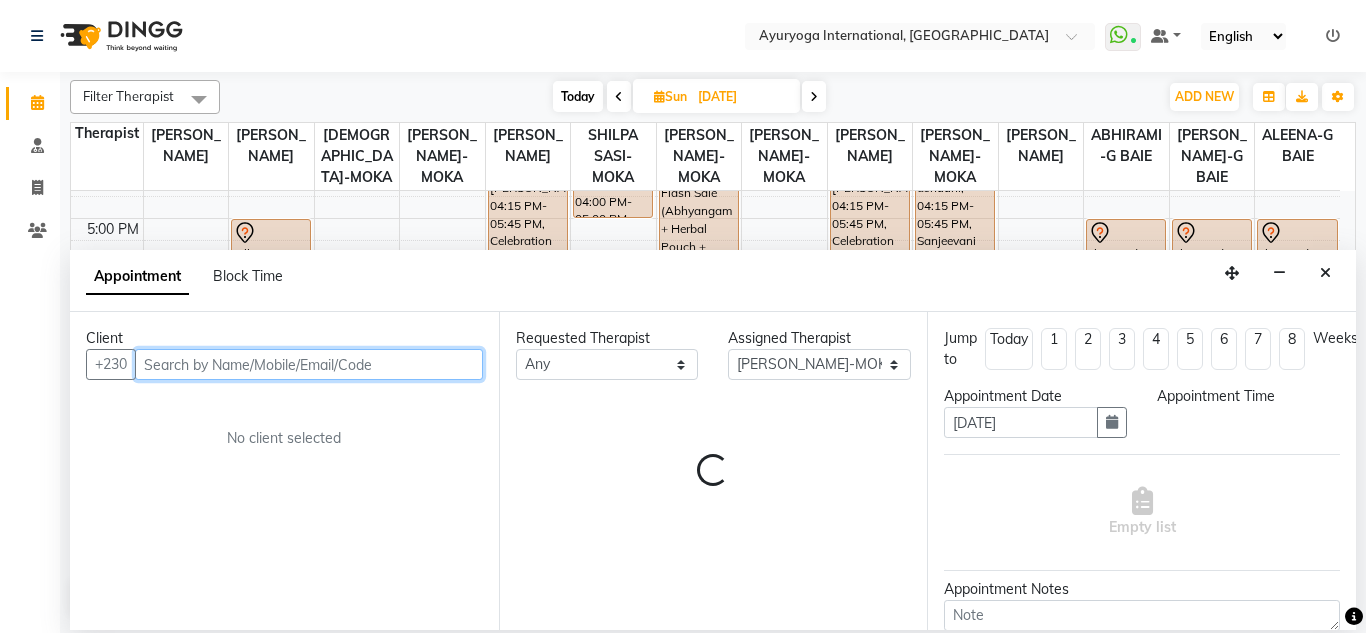 select on "1140" 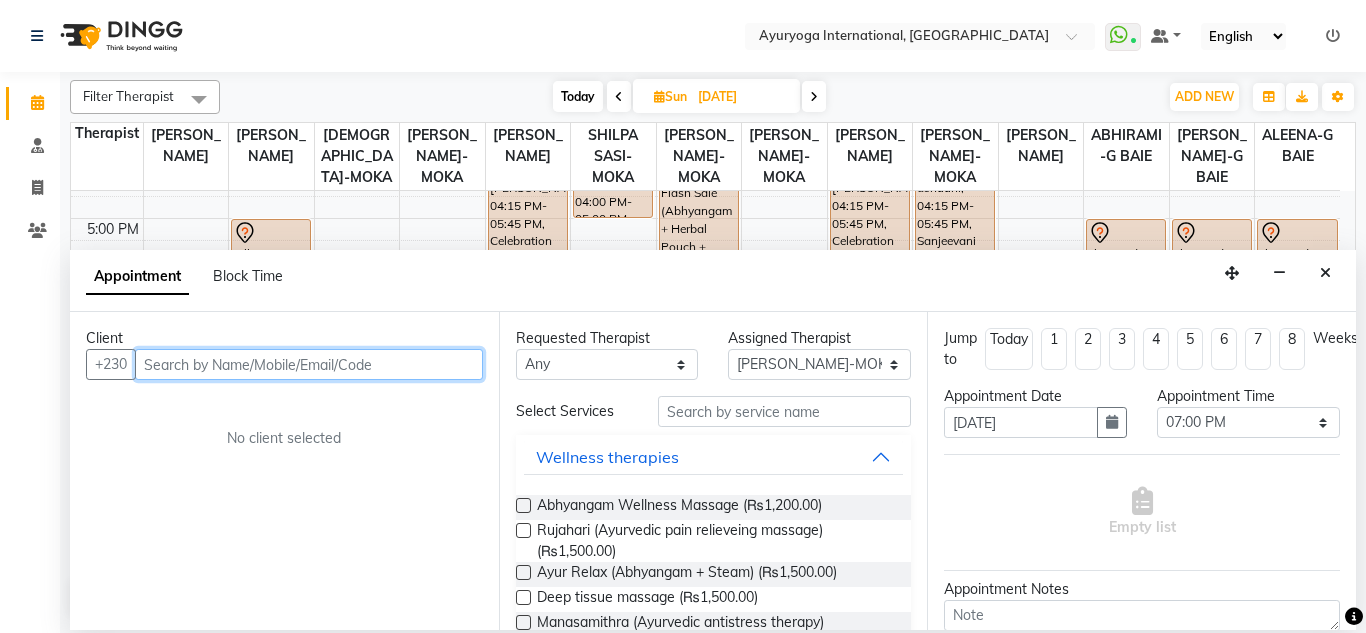 click at bounding box center [309, 364] 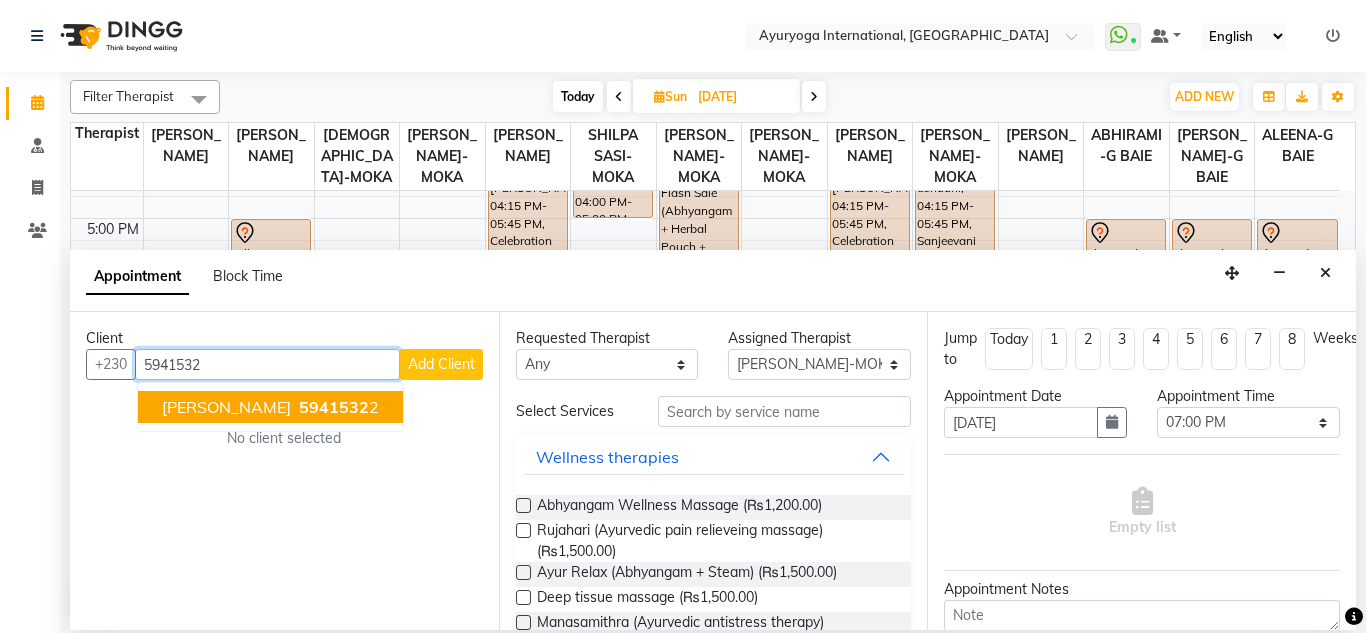 click on "5941532 2" at bounding box center [337, 407] 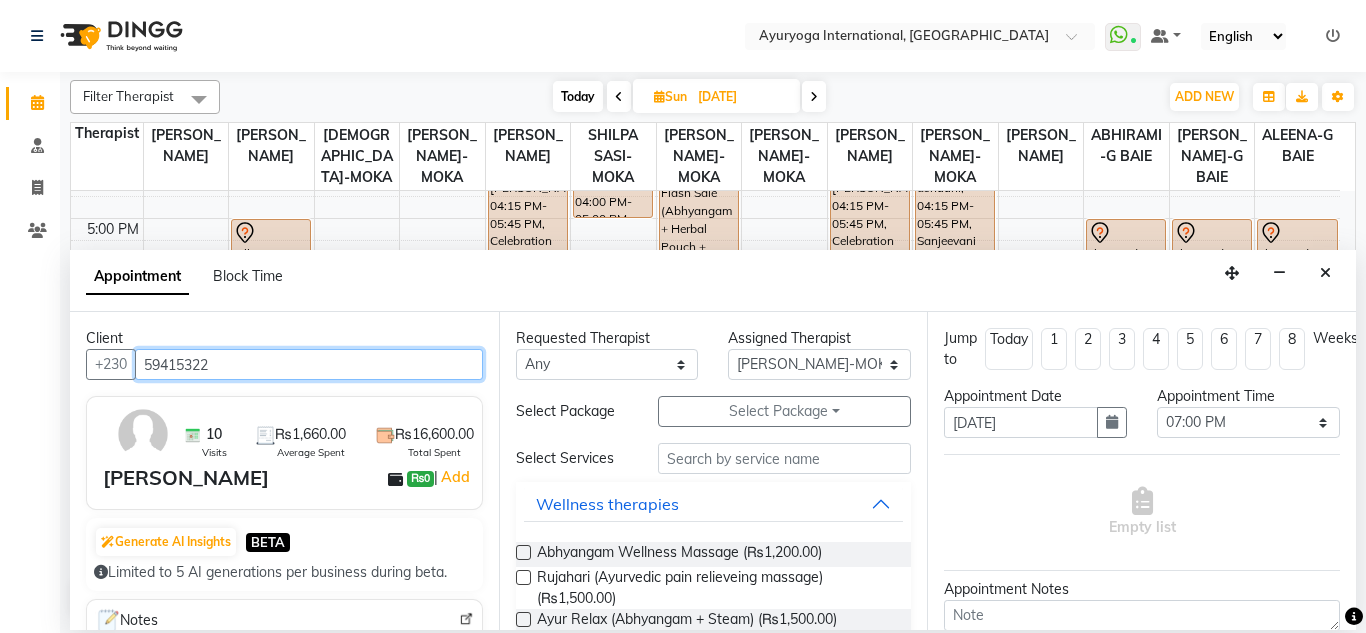 type on "59415322" 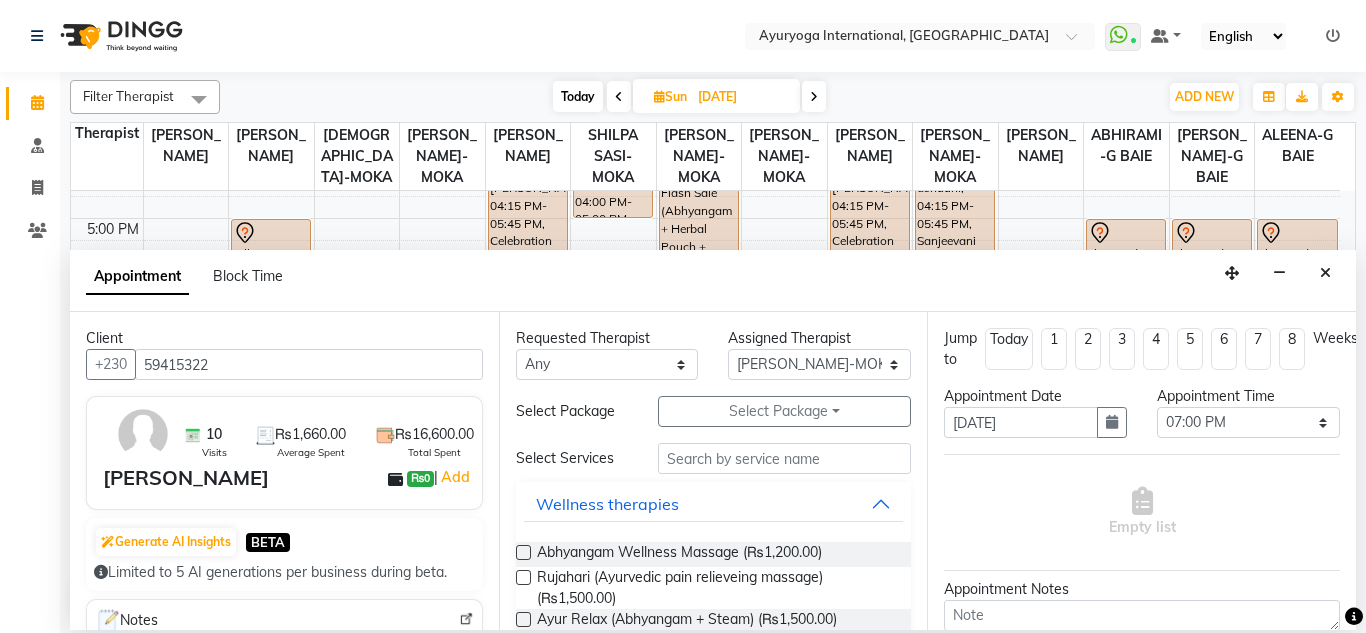 click on "Select Package  Toggle Dropdown" at bounding box center (785, 411) 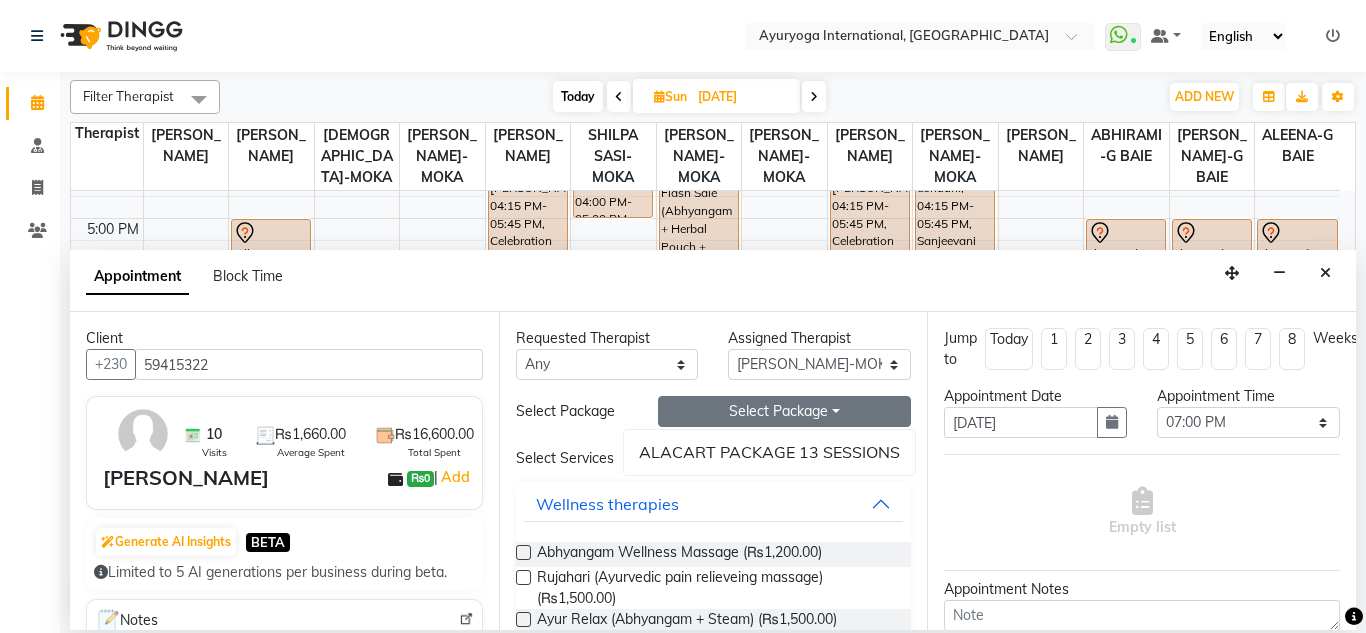 click on "Select Services    Wellness therapies Abhyangam Wellness Massage (₨1,200.00) Rujahari (Ayurvedic pain relieveing massage) (₨1,500.00) Ayur Relax (Abhyangam + Steam) (₨1,500.00) Deep tissue massage (₨1,500.00) Manasamithra (Ayurvedic antistress therapy) (₨2,250.00) Reflexology Massage (₨1,000.00) Aroma Therapy (₨1,500.00) Stone Massage (₨1,500.00) Manasanthi (Anti stress therapy) (₨1,500.00) Rujahari (Ayurvedic pain relieveing massage) (₨1,500.00) Punarjeeva (Ayurvedic sensory rejuvenation) (₨2,999.00) Mukhakanti (Ayurvedic facial) (₨1,300.00) Swedish massage (60 Min) (₨1,500.00) Ayurvedic NIRVANA - Stress buster (₨2,000.00) Bamboo Massge (₨1,300.00) Steam (₨300.00) Christmas Blast - Ayur Soukya (₨1,499.00) Divya Dhara (Ayurvedic antistress therapy) (₨1,999.00) abhyangam + kizhi - for special package (₨1,500.00) Manicure Paraffin (₨800.00) Deep Tissue Massage and Facial (₨2,250.00) Padamruta (₨1,000.00) Sanjeevani (₨2,250.00) Navajeevan (₨2,250.00)" at bounding box center [714, 1513] 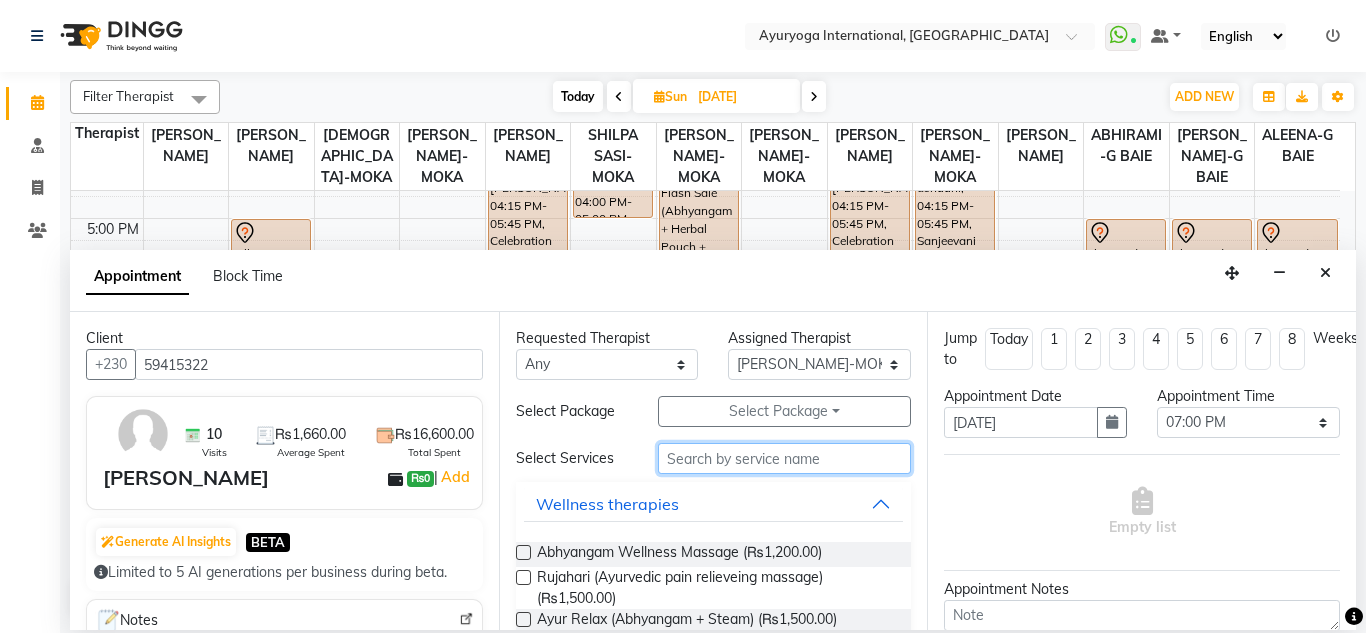 click at bounding box center [785, 458] 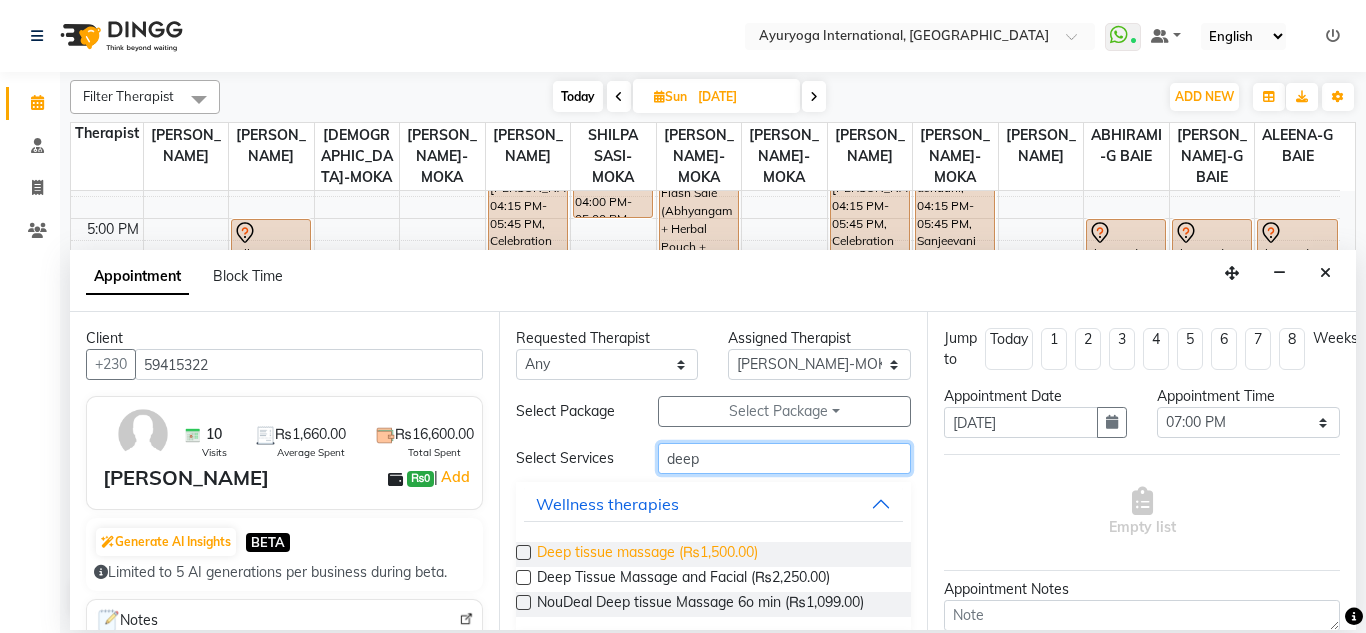 type on "deep" 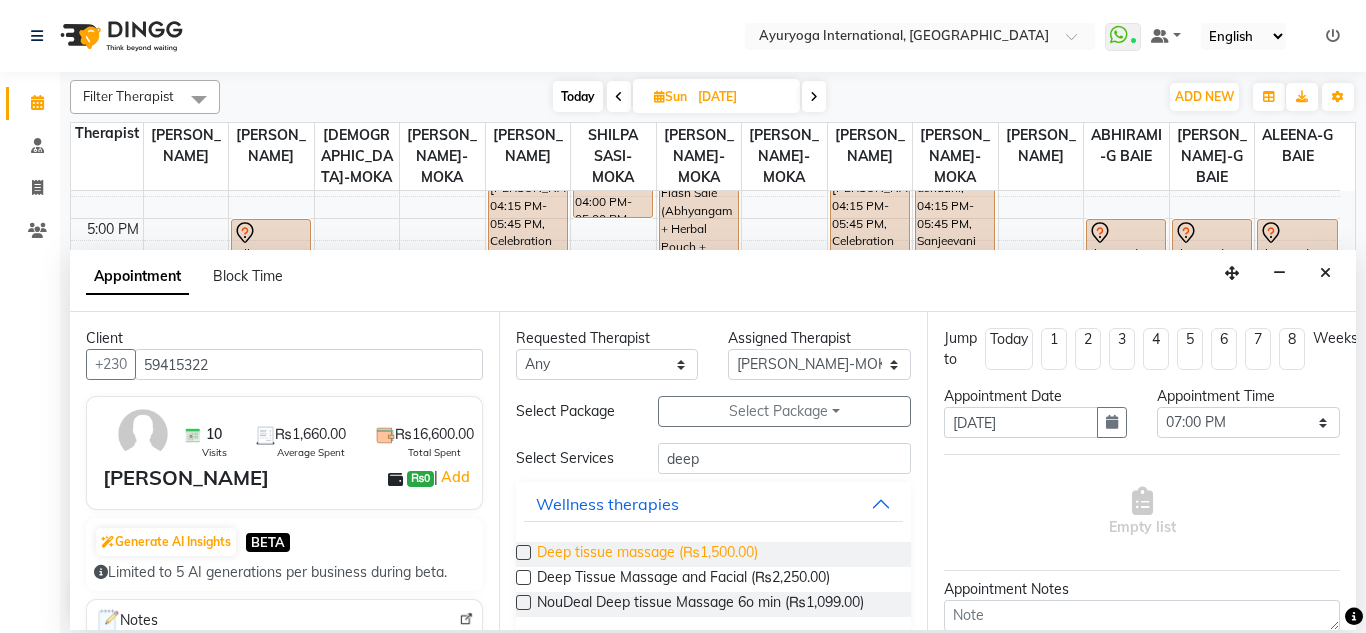 click on "Deep tissue massage (₨1,500.00)" at bounding box center [647, 554] 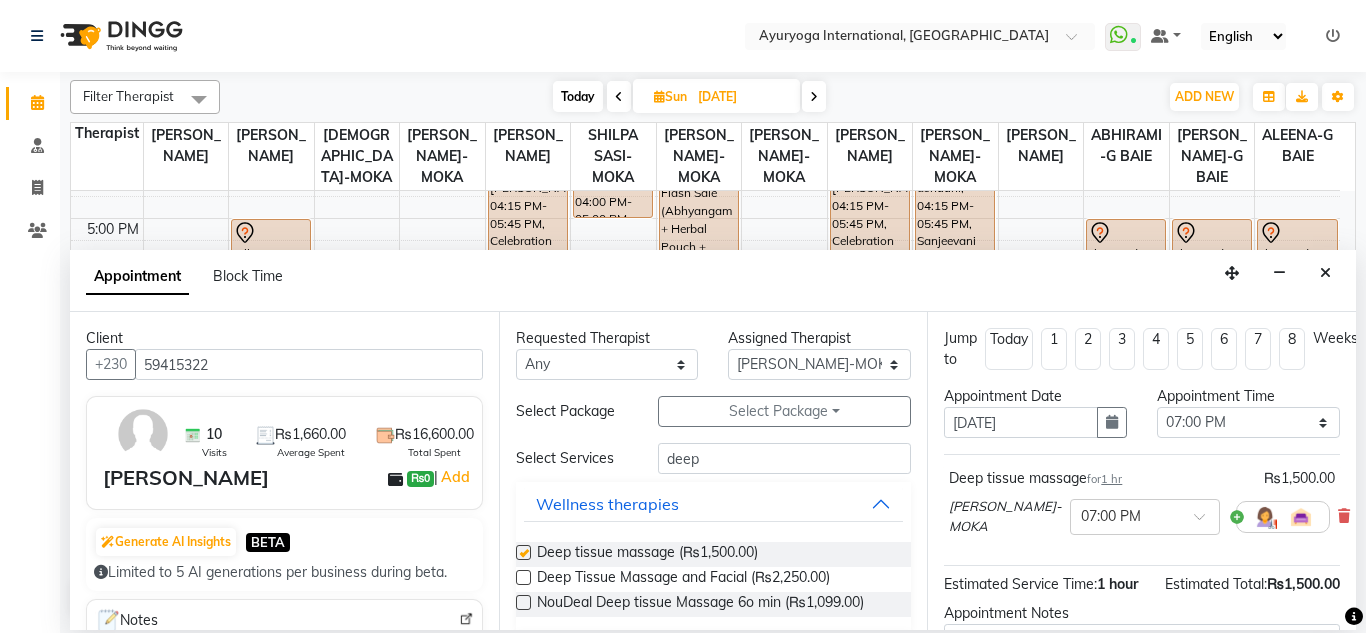 checkbox on "false" 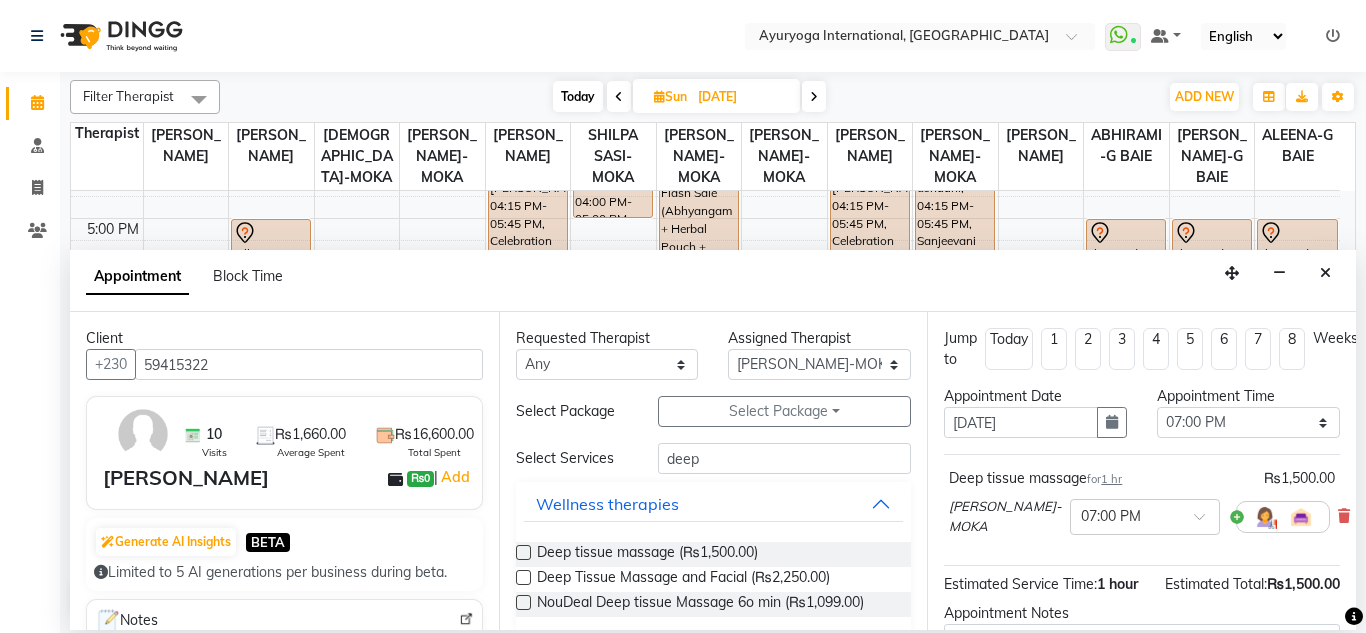 scroll, scrollTop: 247, scrollLeft: 0, axis: vertical 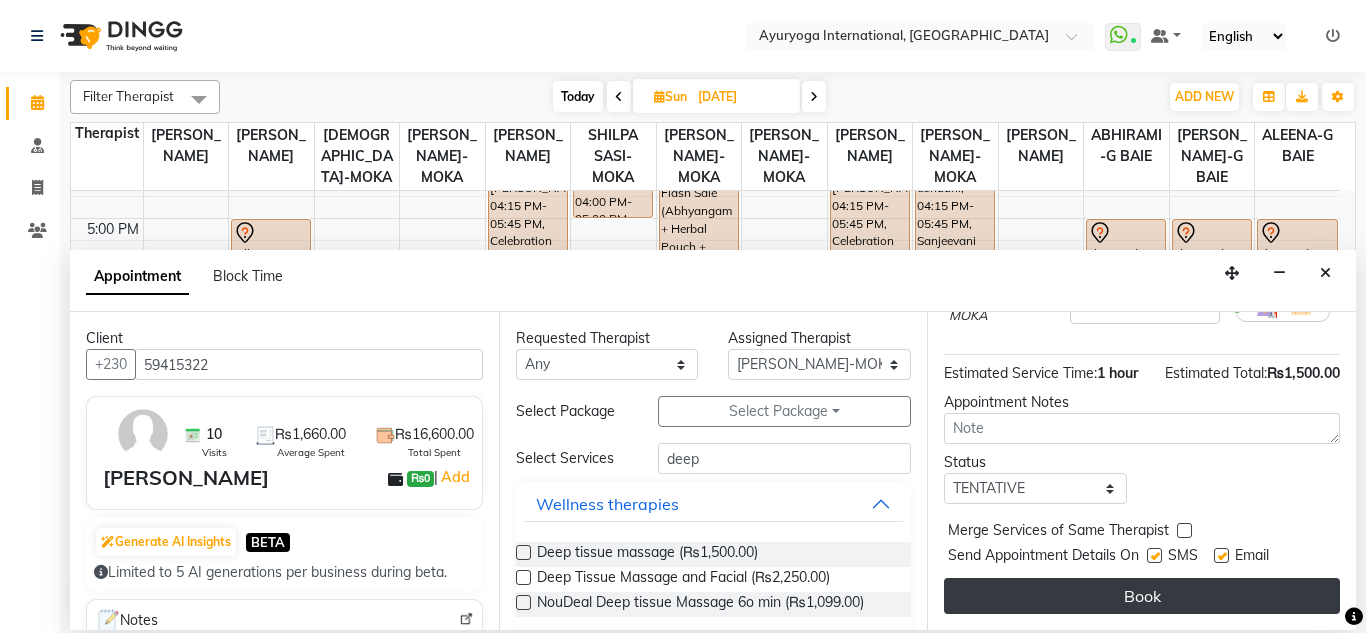 click on "Book" at bounding box center [1142, 596] 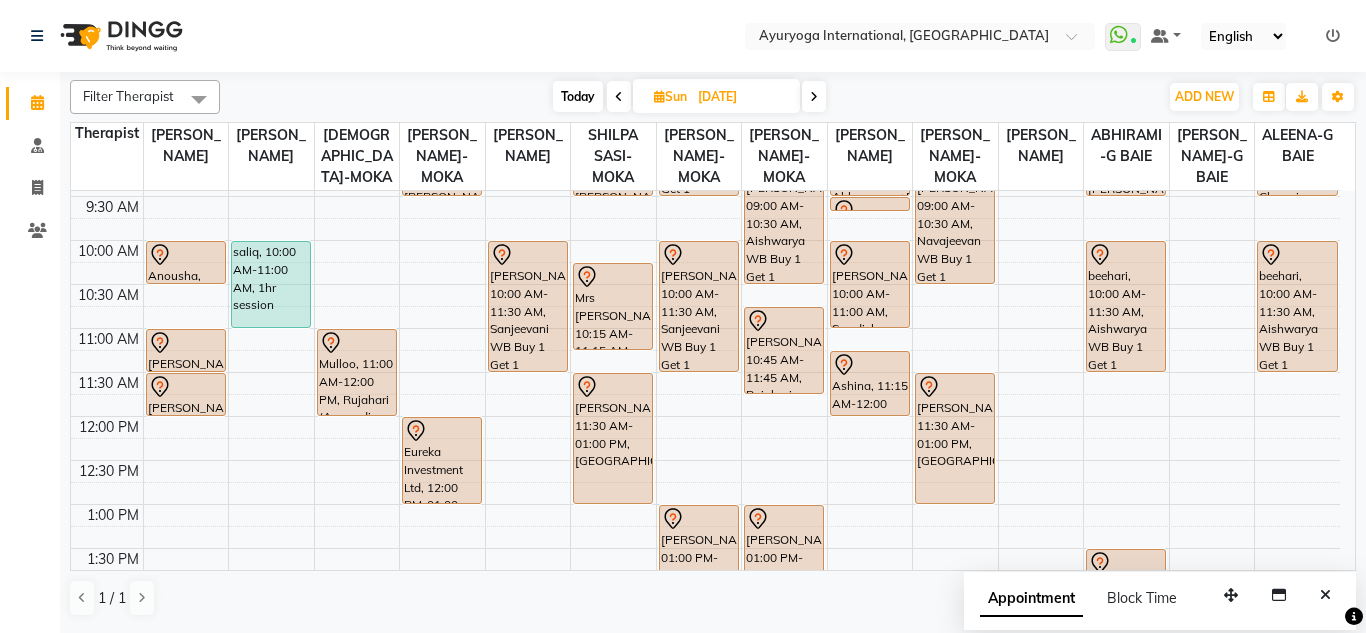 scroll, scrollTop: 180, scrollLeft: 0, axis: vertical 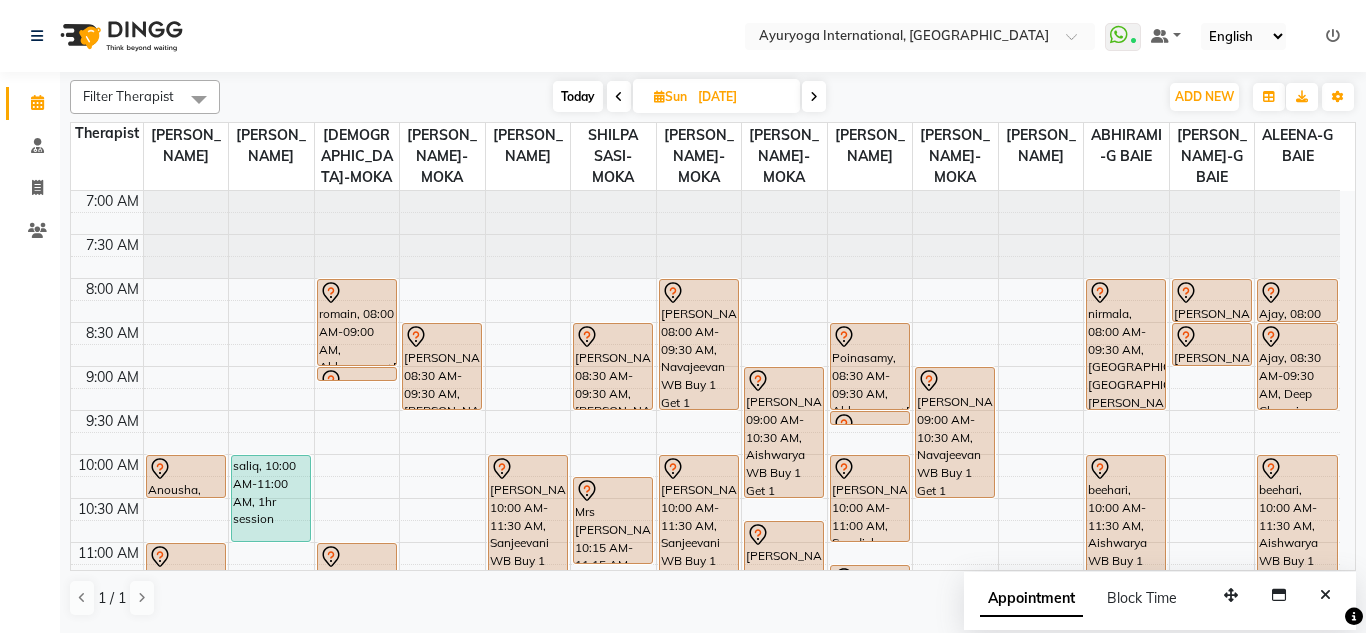 click on "Filter Therapist Select All ABHIRAMI-G BAIE [PERSON_NAME]-MOKA [PERSON_NAME]-MOKA ALEENA-G [GEOGRAPHIC_DATA][PERSON_NAME]-MOKA [PERSON_NAME]-MOKA [PERSON_NAME]-MOKA [PERSON_NAME]-MOKA [PERSON_NAME]-MOKA [PERSON_NAME]-MOKA SHILPA SASI-MOKA [PERSON_NAME]-G BAIE [PERSON_NAME]-G BAIE VISHNU-MOKA [DATE]  [DATE] Toggle Dropdown Add Appointment Add Invoice Add Client Toggle Dropdown Add Appointment Add Invoice Add Client ADD NEW Toggle Dropdown Add Appointment Add Invoice Add Client Filter Therapist Select All ABHIRAMI-G BAIE [PERSON_NAME]-MOKA [PERSON_NAME]-MOKA ALEENA-G BAIE [PERSON_NAME]-MOKA [PERSON_NAME]-MOKA [PERSON_NAME]-MOKA [PERSON_NAME]-MOKA [PERSON_NAME]-MOKA [PERSON_NAME]-MOKA SHILPA SASI-MOKA [PERSON_NAME]-G BAIE [PERSON_NAME]-G BAIE VISHNU-MOKA Group By  Staff View   Room View  View as Vertical  Vertical - Week View  Horizontal  Horizontal - Week View  List  Toggle Dropdown Calendar Settings Manage Tags   Arrange Therapists   Reset Therapists  Full Screen Appointment Form Zoom 100% Staff/Room Display Count 14 Therapist [PERSON_NAME]-MOKA [PERSON_NAME]-MOKA VISHNU-MOKA [PERSON_NAME]-MOKA [PERSON_NAME]-MOKA" 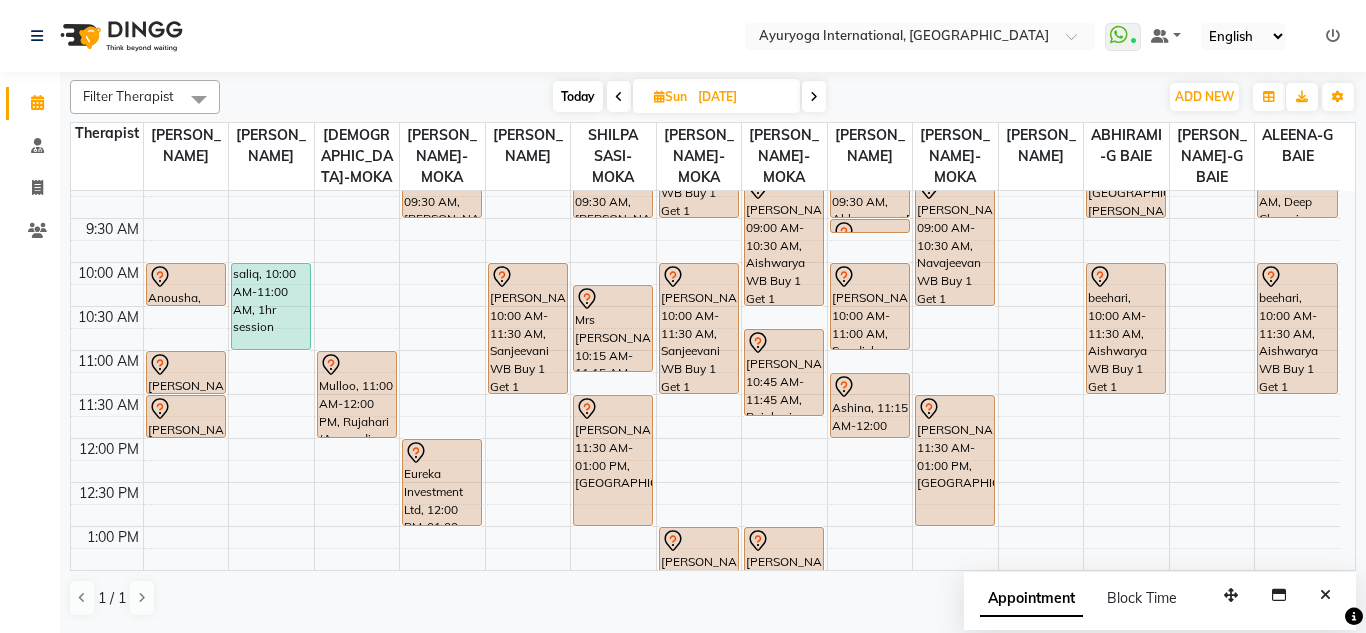 scroll, scrollTop: 200, scrollLeft: 0, axis: vertical 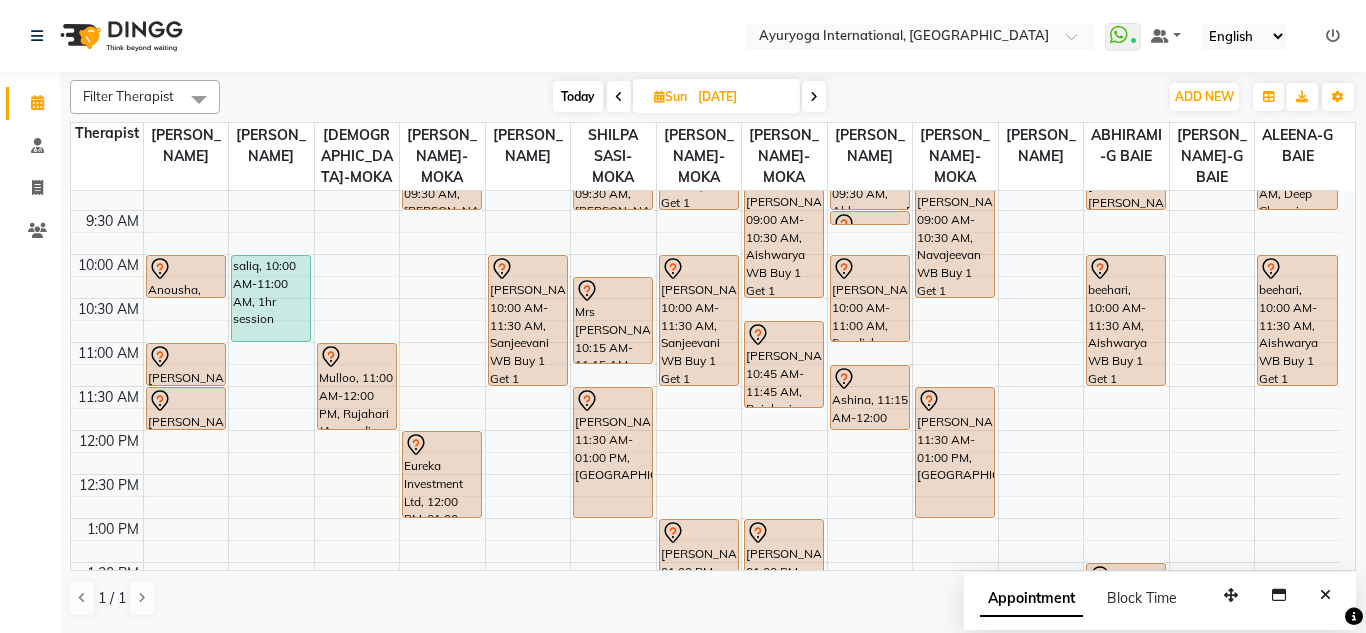 click on "Filter Therapist Select All ABHIRAMI-G BAIE [PERSON_NAME]-MOKA [PERSON_NAME]-MOKA ALEENA-G [GEOGRAPHIC_DATA][PERSON_NAME]-MOKA [PERSON_NAME]-MOKA [PERSON_NAME]-MOKA [PERSON_NAME]-MOKA [PERSON_NAME]-MOKA [PERSON_NAME]-MOKA SHILPA SASI-MOKA [PERSON_NAME]-G BAIE [PERSON_NAME]-G BAIE VISHNU-MOKA [DATE]  [DATE] Toggle Dropdown Add Appointment Add Invoice Add Client Toggle Dropdown Add Appointment Add Invoice Add Client ADD NEW Toggle Dropdown Add Appointment Add Invoice Add Client Filter Therapist Select All ABHIRAMI-G BAIE [PERSON_NAME]-MOKA [PERSON_NAME]-MOKA ALEENA-G BAIE [PERSON_NAME]-MOKA [PERSON_NAME]-MOKA [PERSON_NAME]-MOKA [PERSON_NAME]-MOKA [PERSON_NAME]-MOKA [PERSON_NAME]-MOKA SHILPA SASI-MOKA [PERSON_NAME]-G BAIE [PERSON_NAME]-G BAIE VISHNU-MOKA Group By  Staff View   Room View  View as Vertical  Vertical - Week View  Horizontal  Horizontal - Week View  List  Toggle Dropdown Calendar Settings Manage Tags   Arrange Therapists   Reset Therapists  Full Screen Appointment Form Zoom 100% Staff/Room Display Count 14 Therapist [PERSON_NAME]-MOKA [PERSON_NAME]-MOKA VISHNU-MOKA [PERSON_NAME]-MOKA [PERSON_NAME]-MOKA" 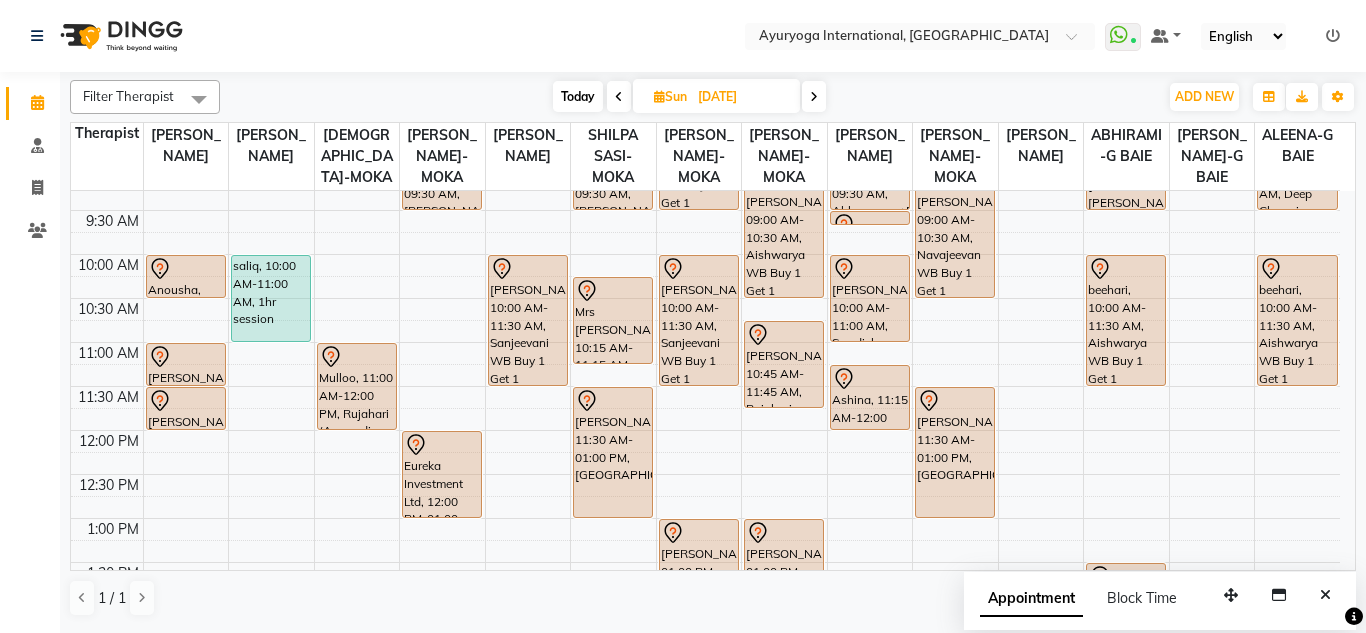 drag, startPoint x: 581, startPoint y: 86, endPoint x: 586, endPoint y: 48, distance: 38.327538 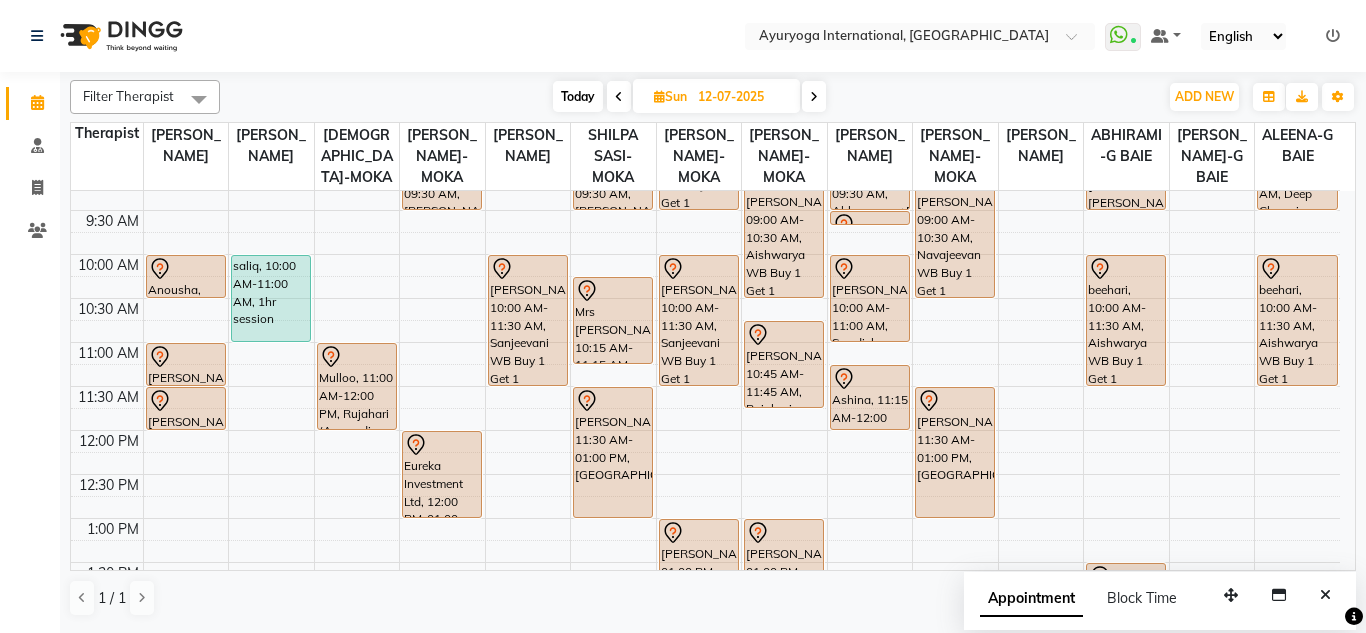 scroll, scrollTop: 0, scrollLeft: 0, axis: both 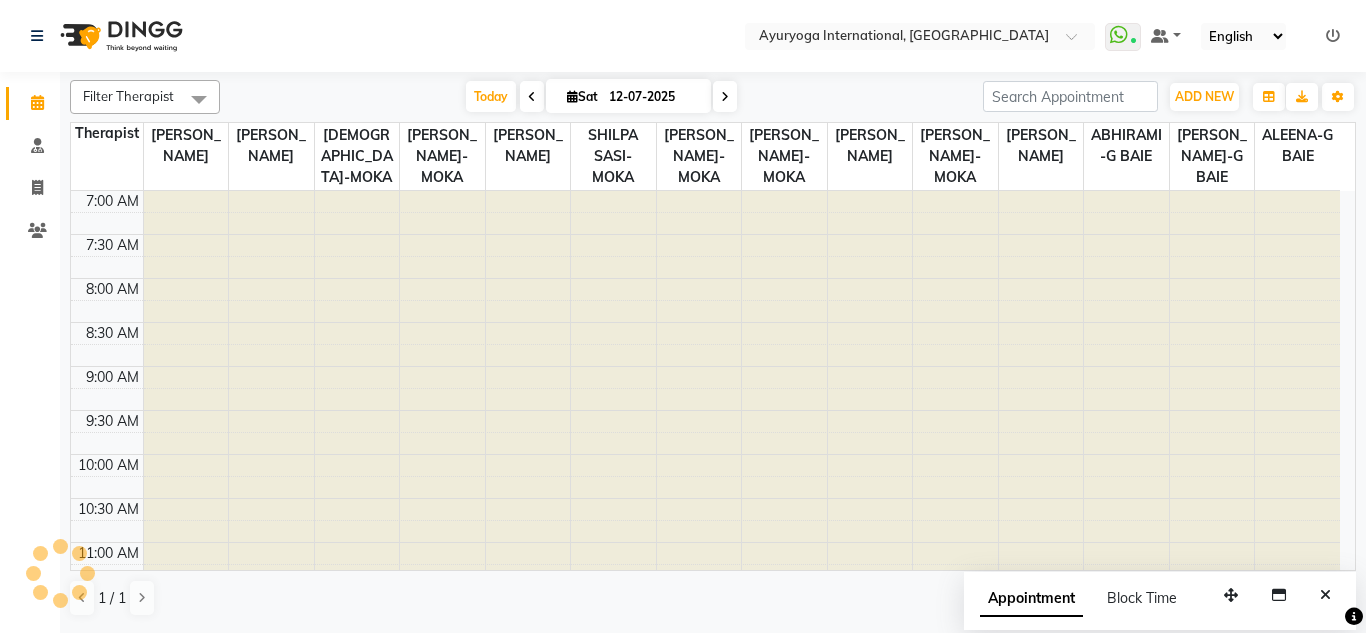 click on "Select Location × Ayuryoga International, [GEOGRAPHIC_DATA] Rd  WhatsApp Status  ✕ Status:  Connected Most Recent Message: [DATE]     01:31 PM Recent Service Activity: [DATE]     01:32 PM Default Panel My Panel English ENGLISH Español العربية मराठी हिंदी ગુજરાતી தமிழ் 中文 Notifications nothing to show" 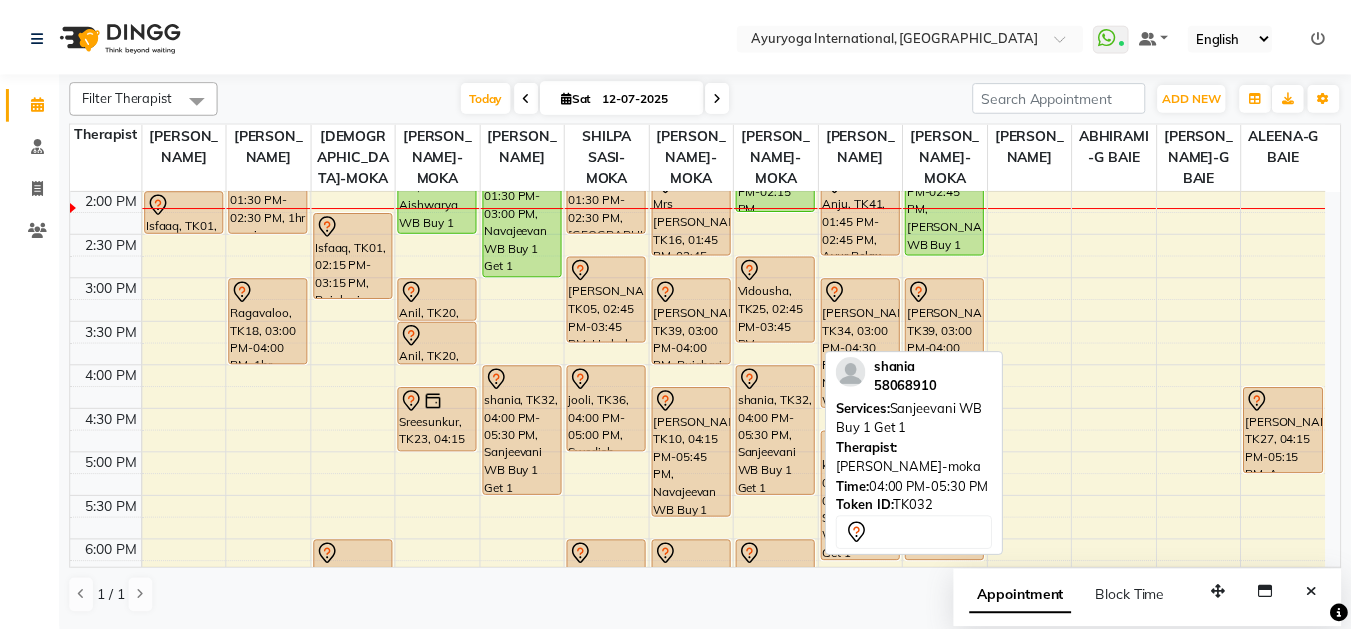 scroll, scrollTop: 517, scrollLeft: 0, axis: vertical 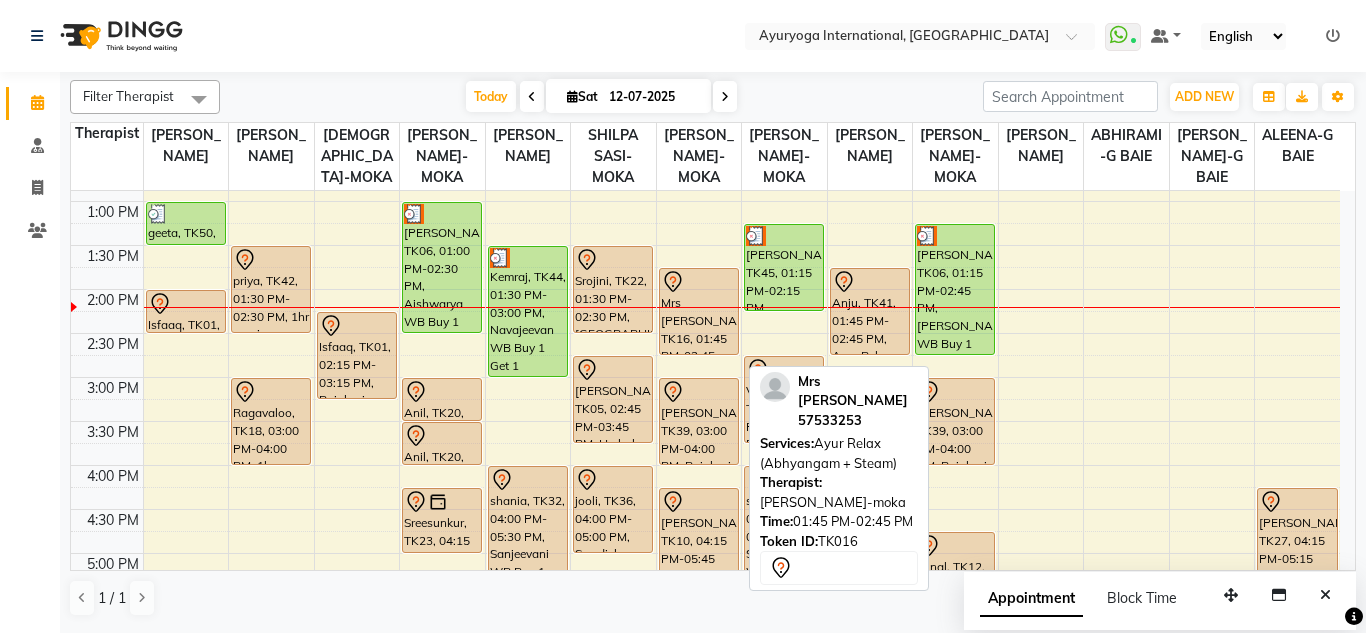 click on "Mrs [PERSON_NAME], TK16, 01:45 PM-02:45 PM, Ayur Relax (Abhyangam + Steam)" at bounding box center [699, 311] 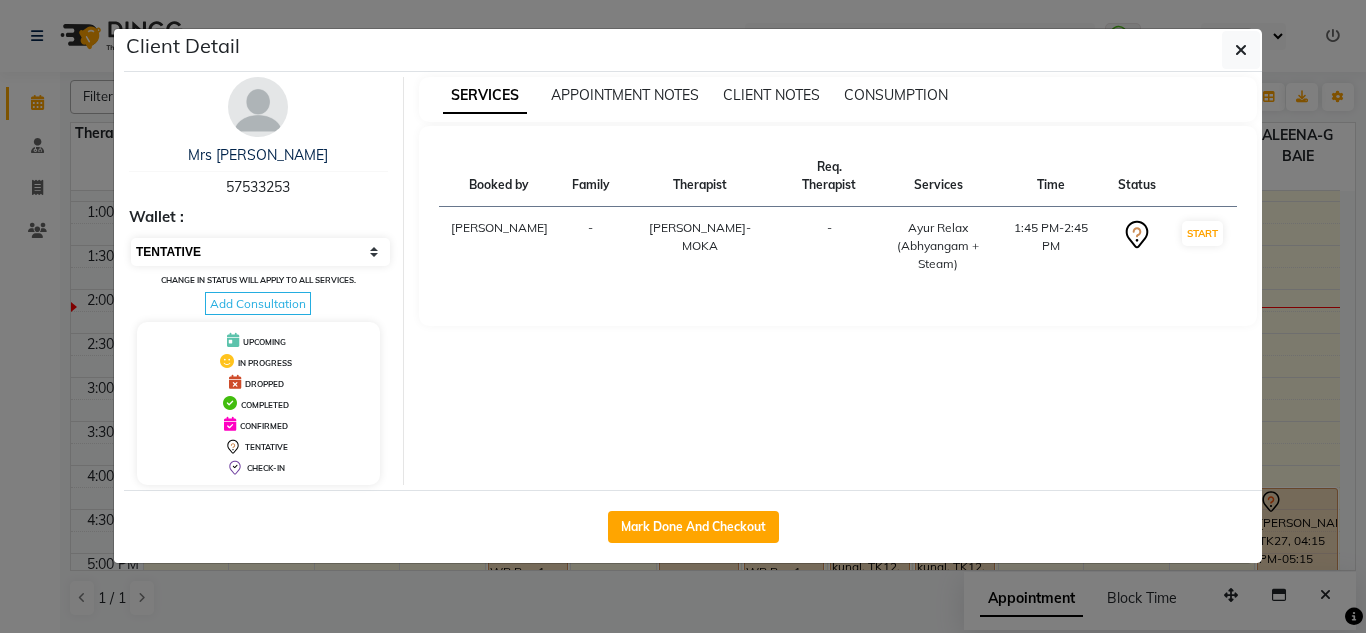 click on "Select IN SERVICE CONFIRMED TENTATIVE CHECK IN MARK DONE DROPPED UPCOMING" at bounding box center [260, 252] 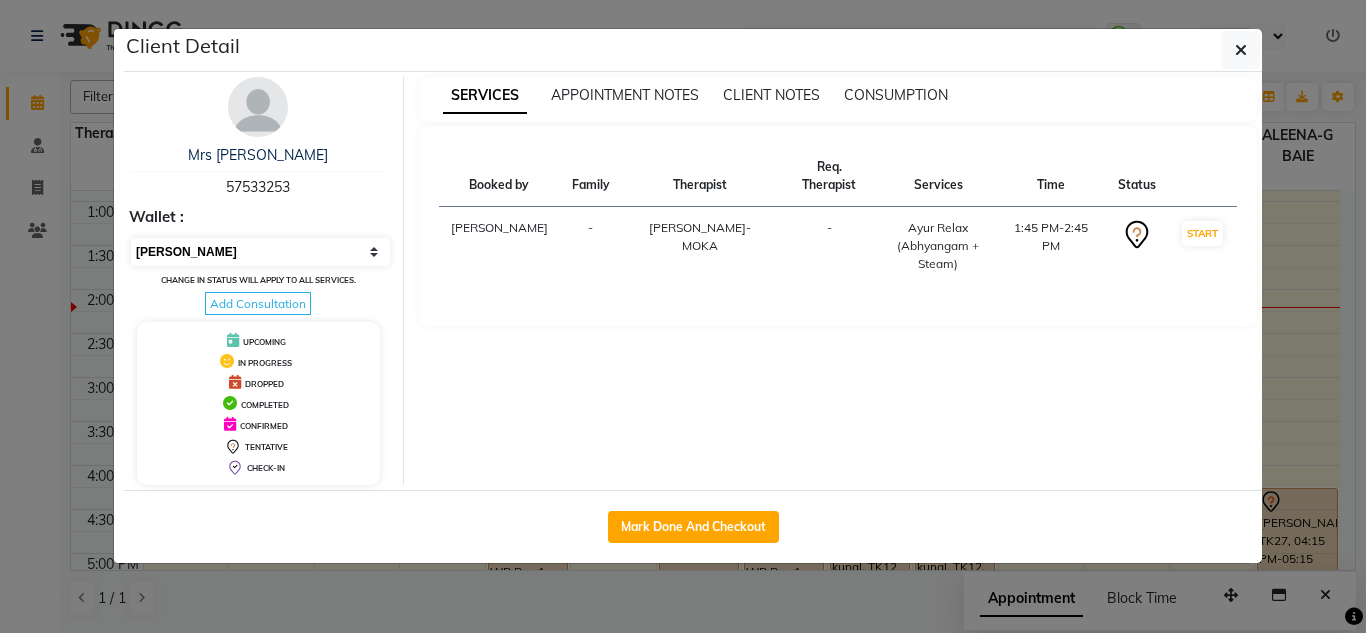 click on "Select IN SERVICE CONFIRMED TENTATIVE CHECK IN MARK DONE DROPPED UPCOMING" at bounding box center [260, 252] 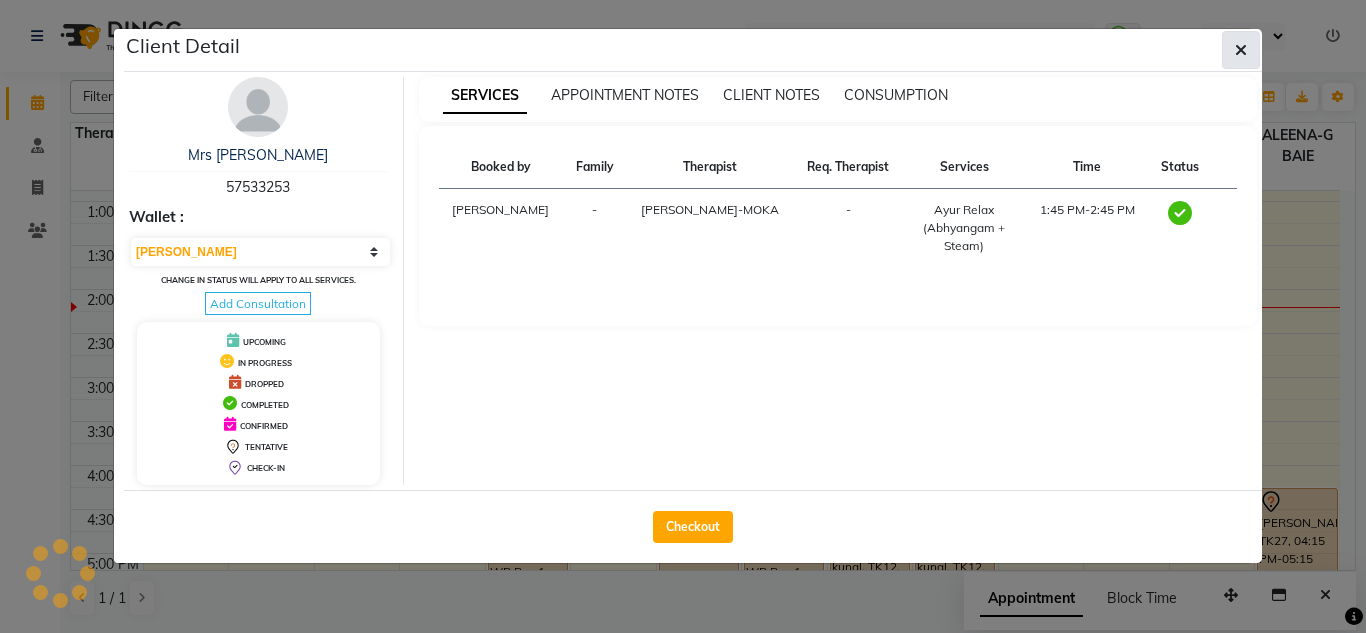 click 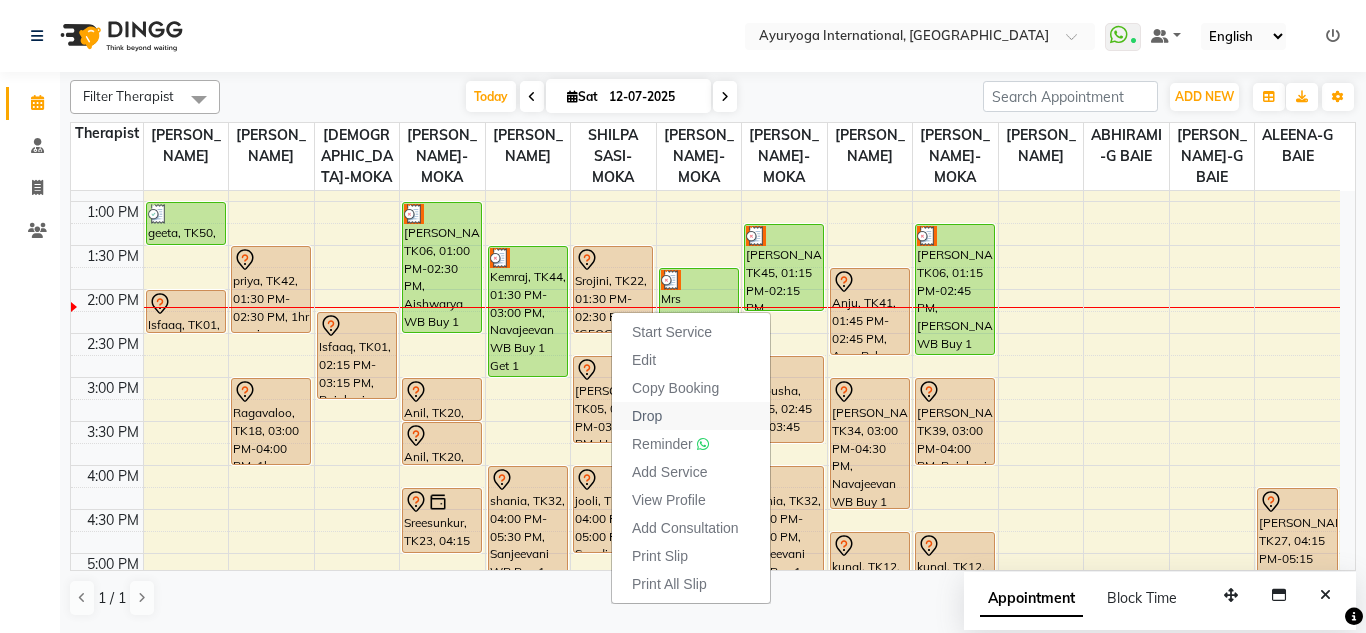 click on "Drop" at bounding box center [647, 416] 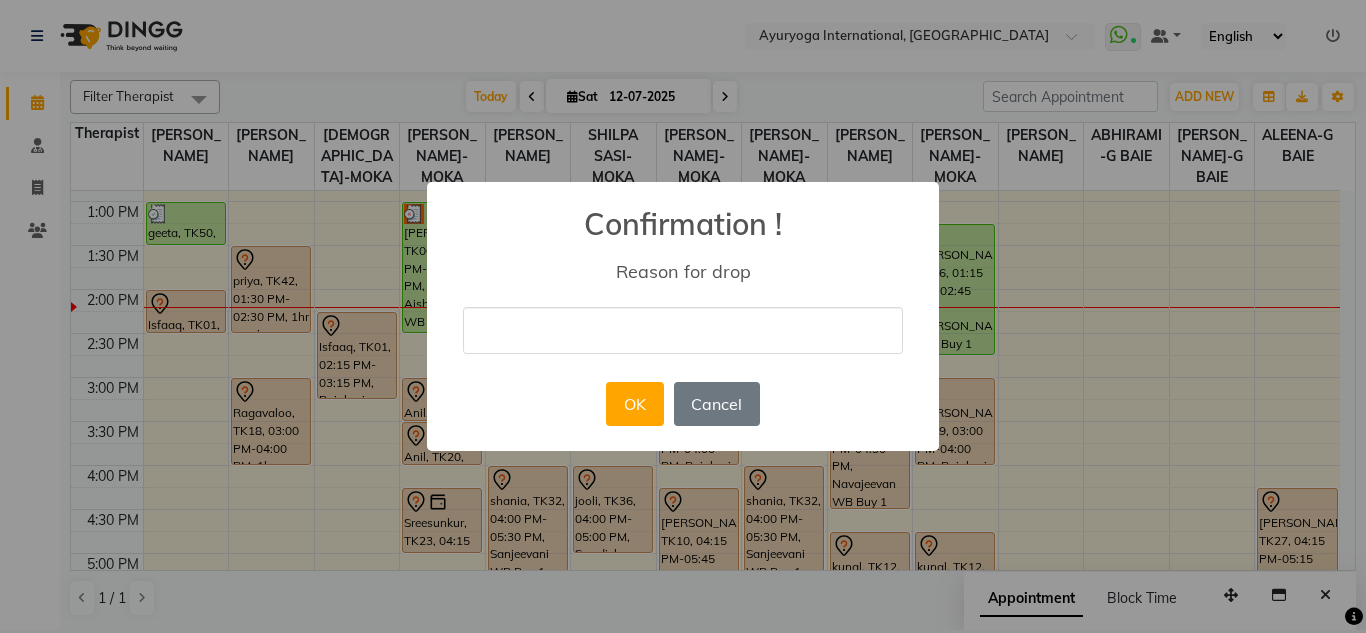 click at bounding box center (683, 330) 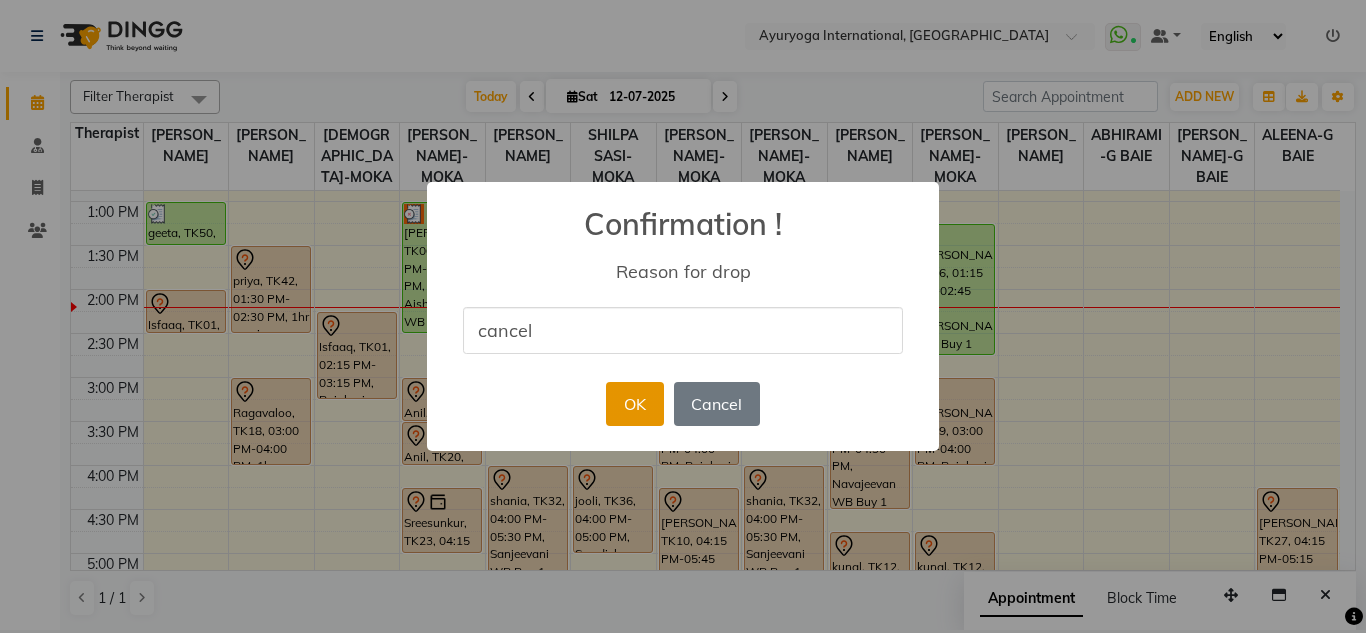click on "OK" at bounding box center (634, 404) 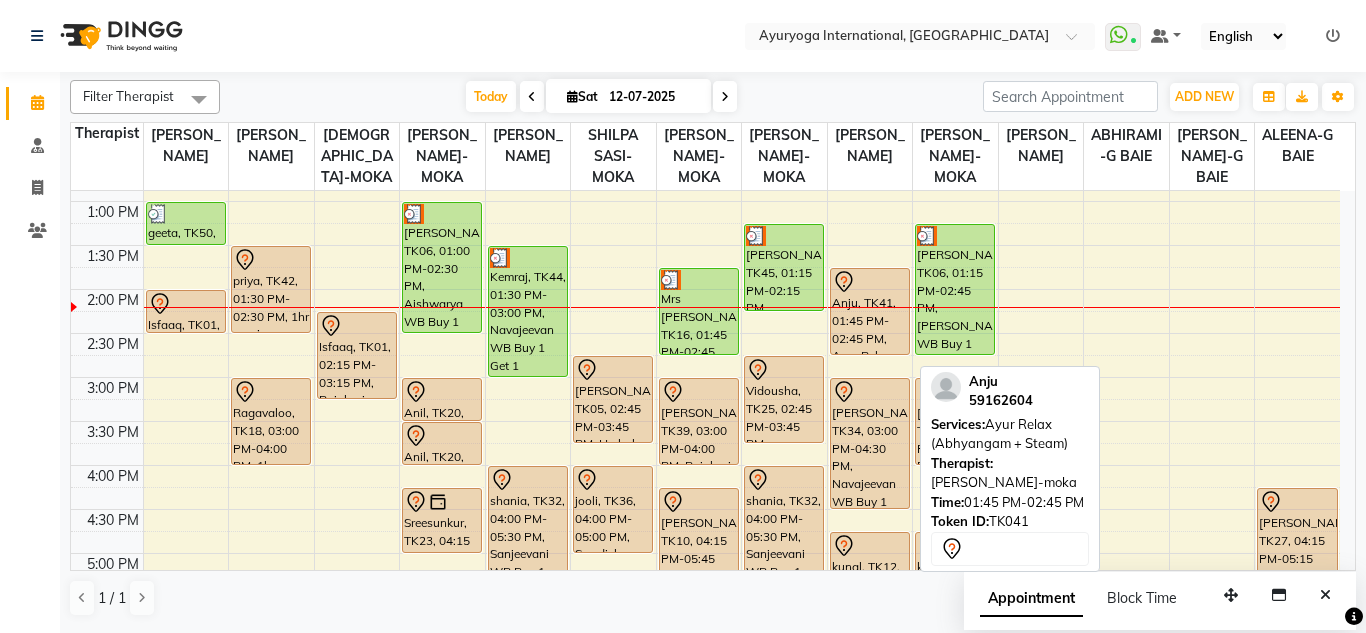 click on "Anju, TK41, 01:45 PM-02:45 PM, Ayur Relax (Abhyangam + Steam)" at bounding box center (870, 311) 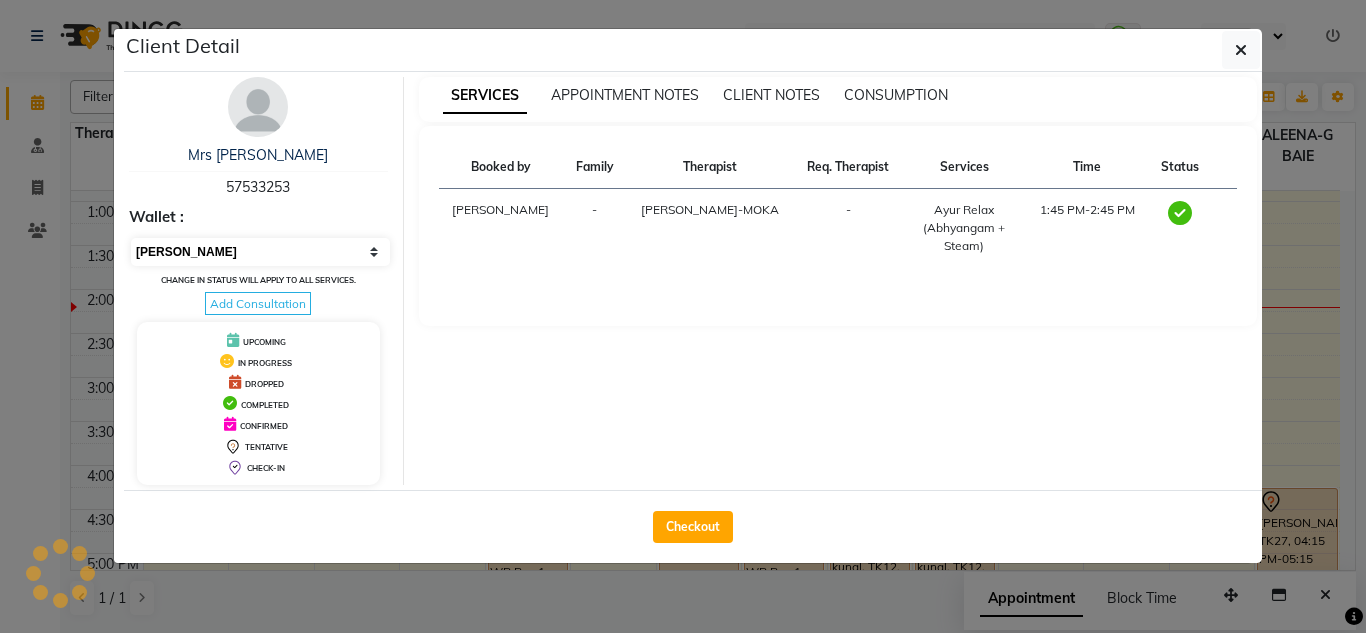 click on "Select MARK DONE UPCOMING" at bounding box center (260, 252) 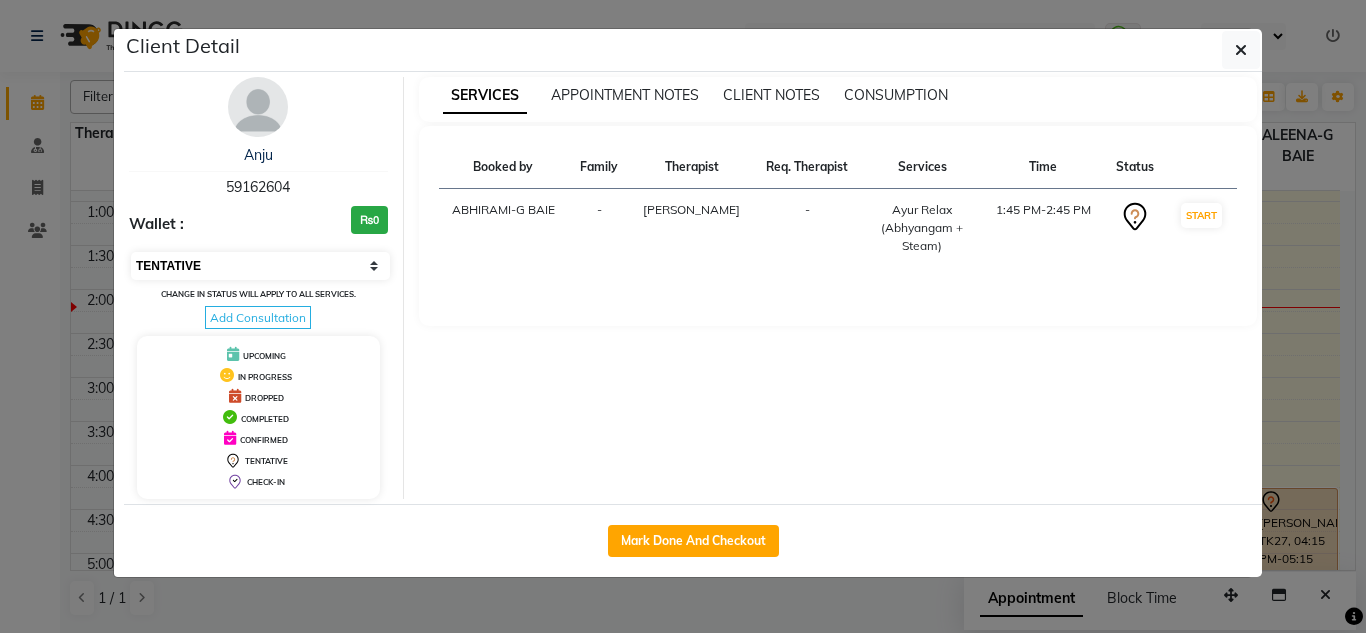 select on "3" 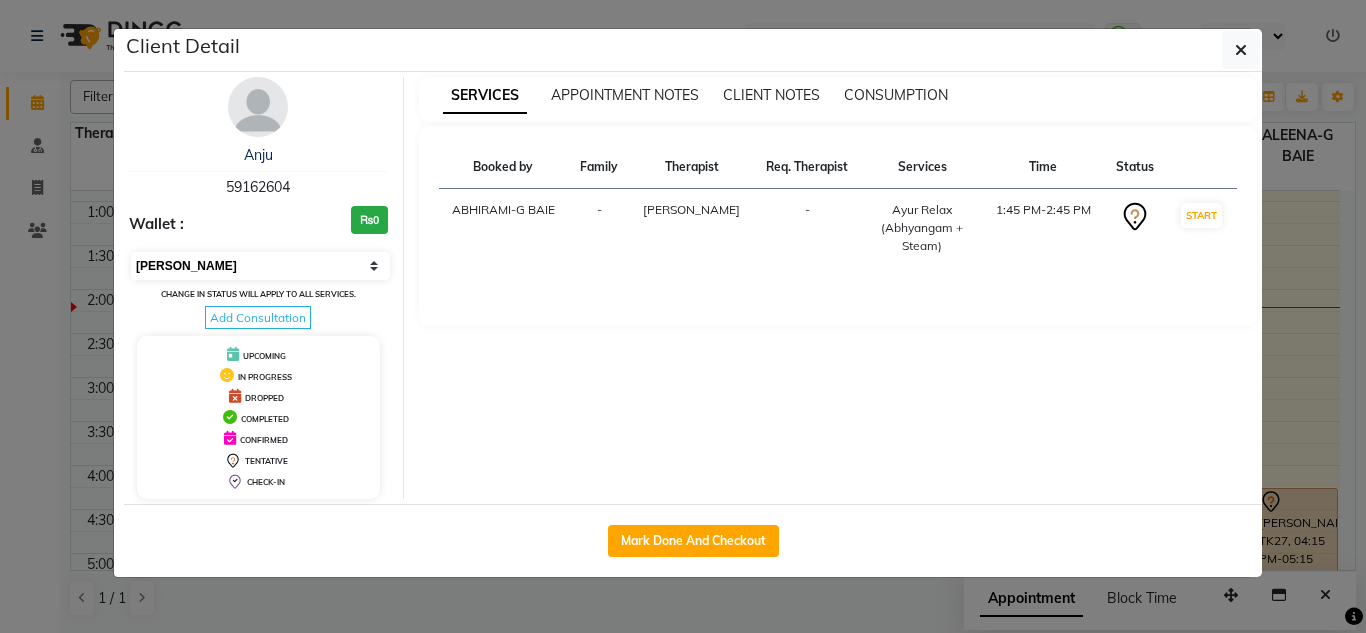click on "Select IN SERVICE CONFIRMED TENTATIVE CHECK IN MARK DONE DROPPED UPCOMING" at bounding box center (260, 266) 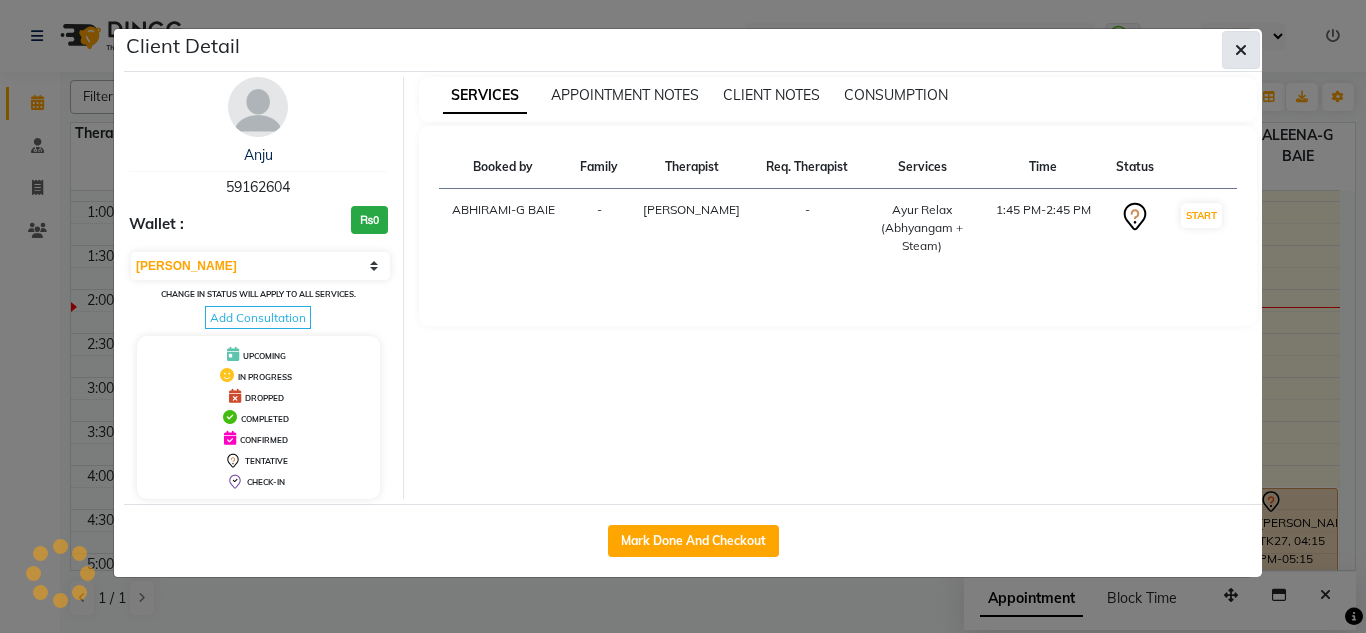 click 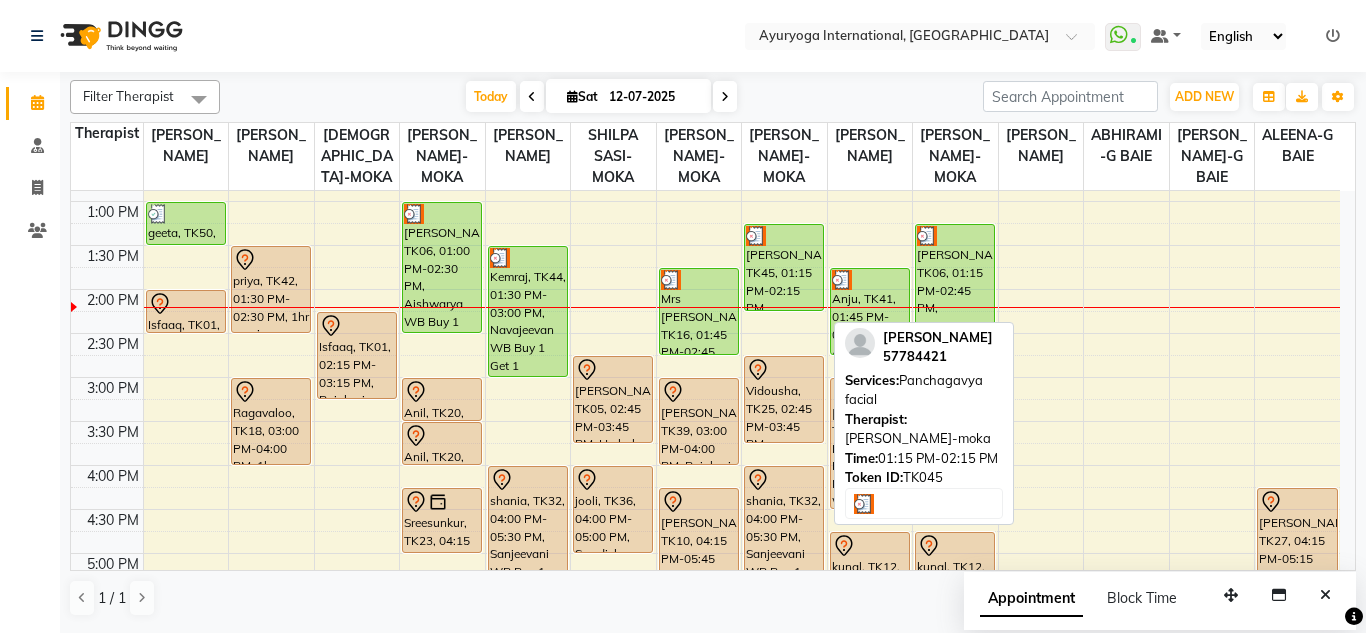 click on "[PERSON_NAME], TK45, 01:15 PM-02:15 PM, [GEOGRAPHIC_DATA] facial" at bounding box center (784, 267) 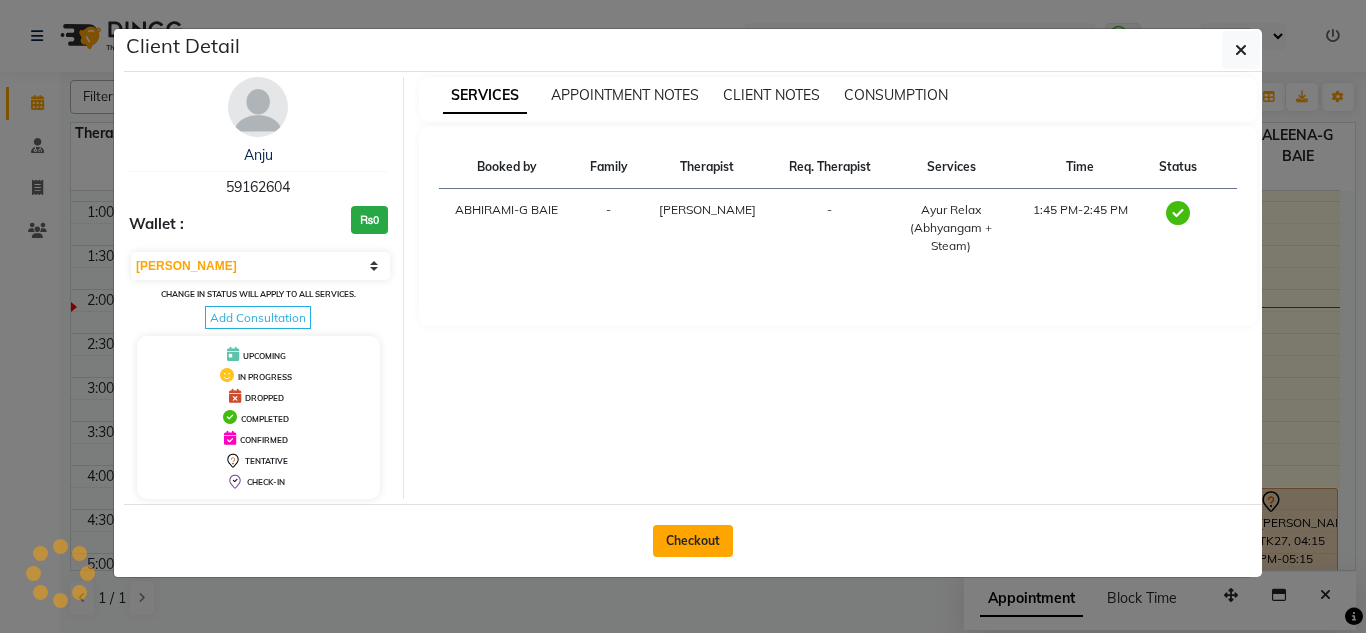 click on "Checkout" 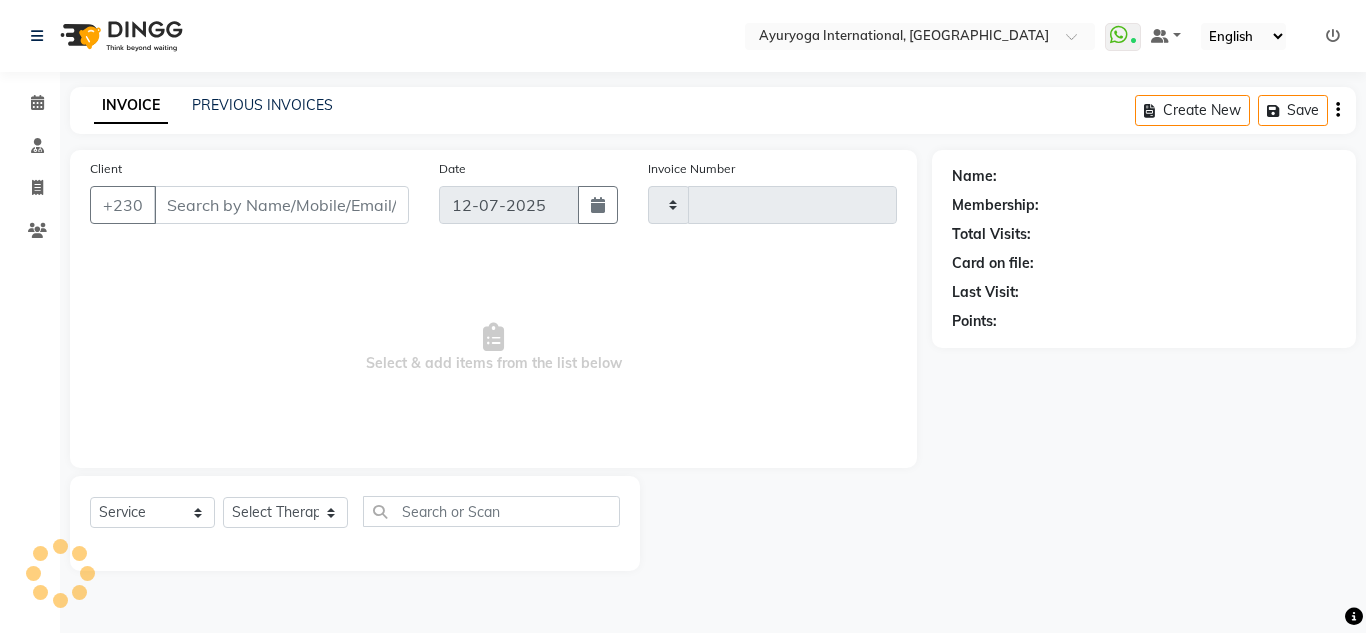 type on "3414" 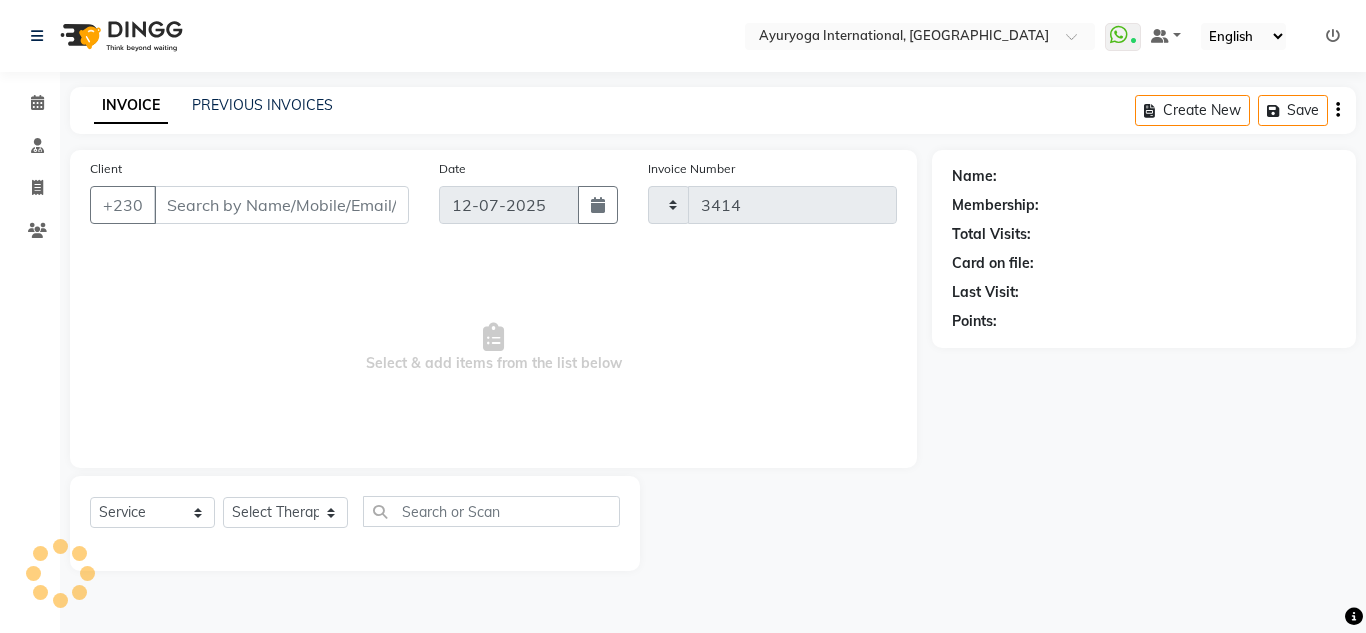 select on "730" 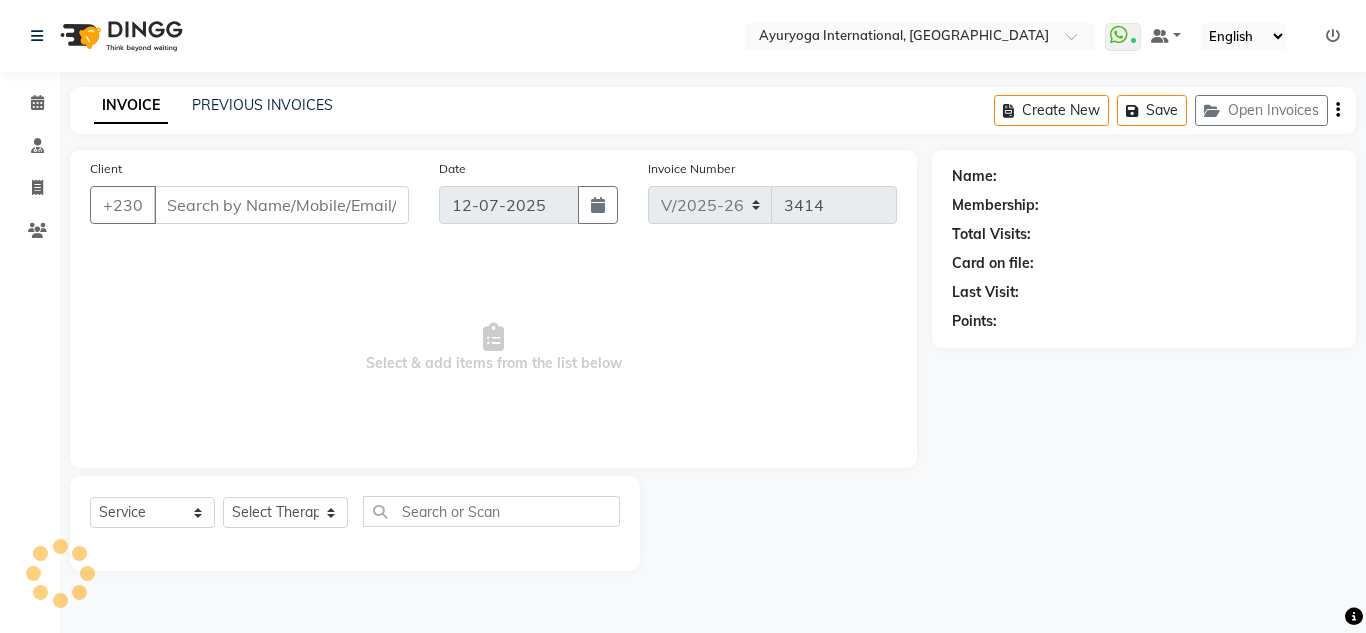 type on "59162604" 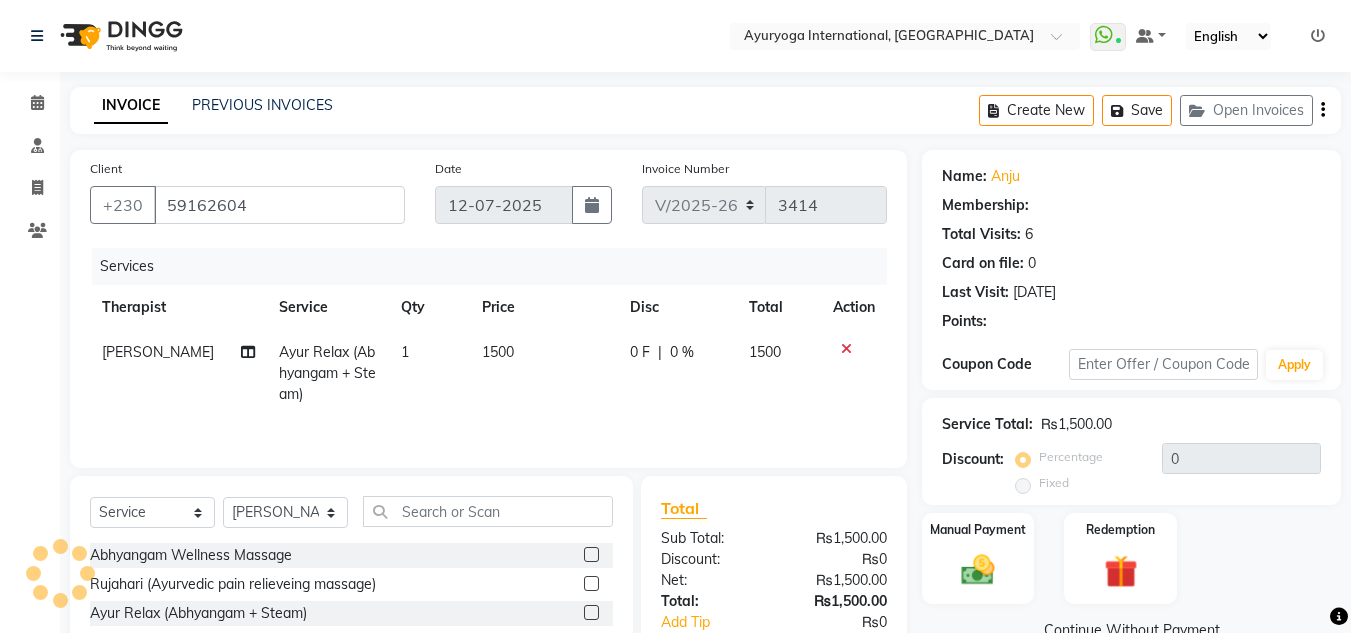 scroll, scrollTop: 100, scrollLeft: 0, axis: vertical 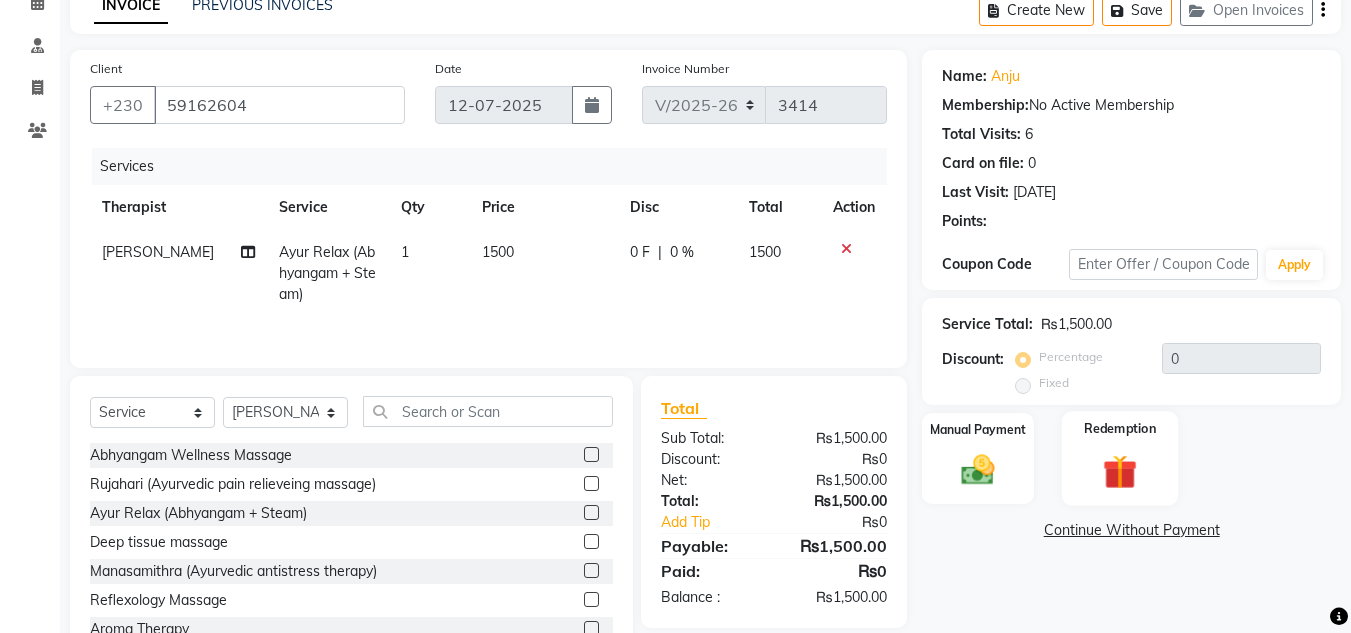 click 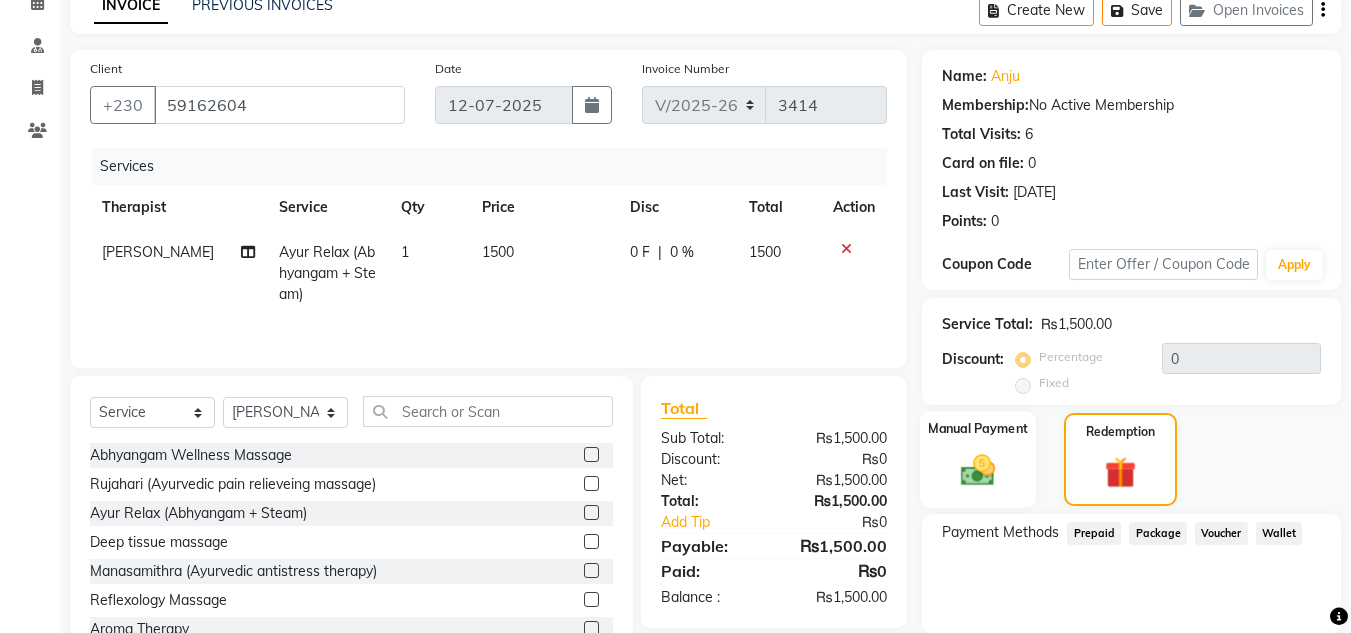 click 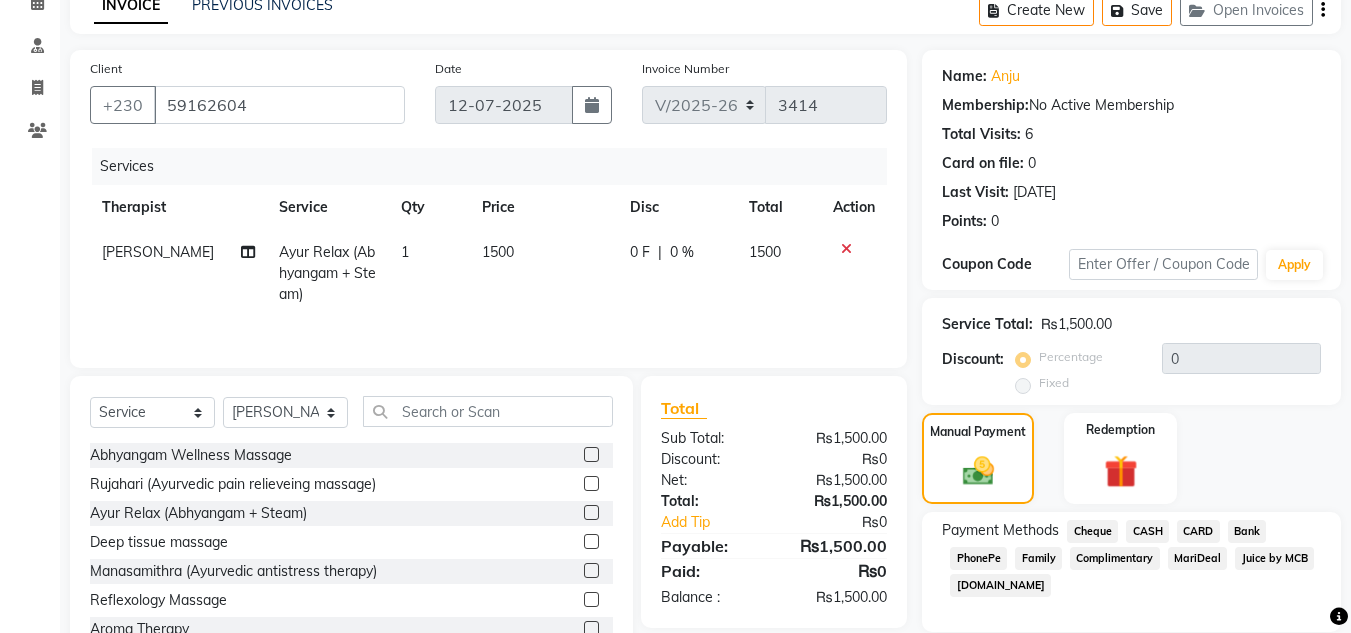 click on "Payment Methods  Cheque   CASH   CARD   Bank   PhonePe   Family   Complimentary   MariDeal   Juice by MCB   [DOMAIN_NAME]" 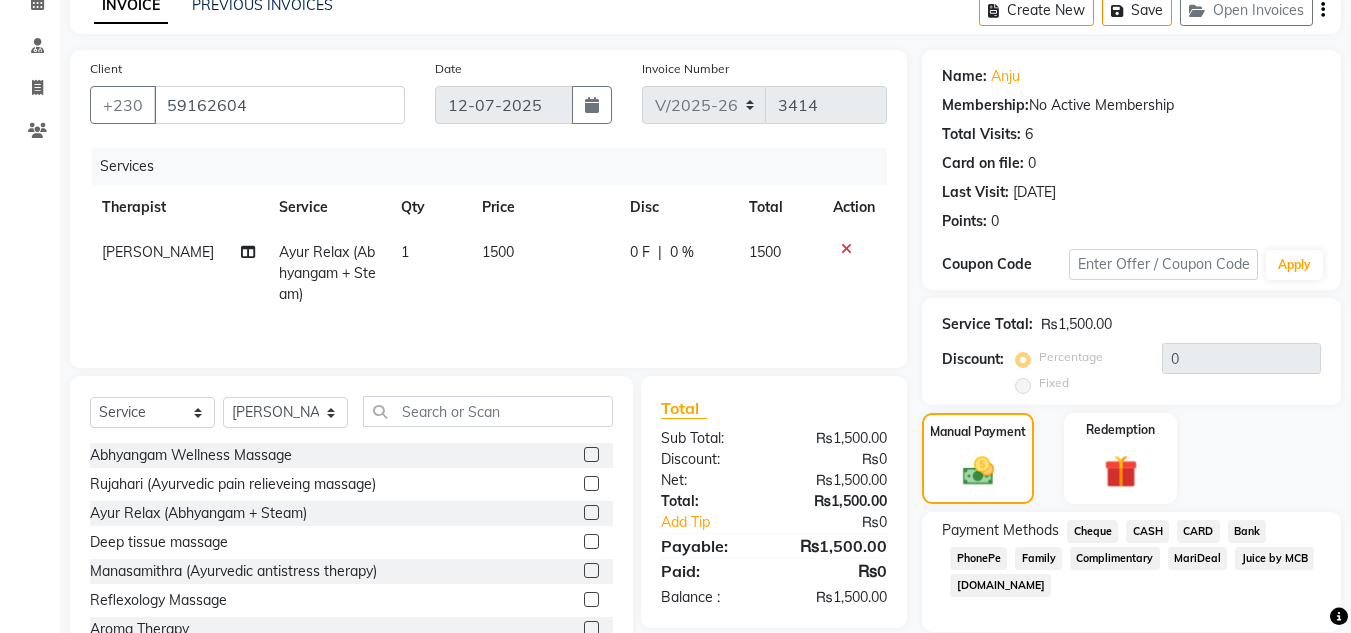 click on "CASH" 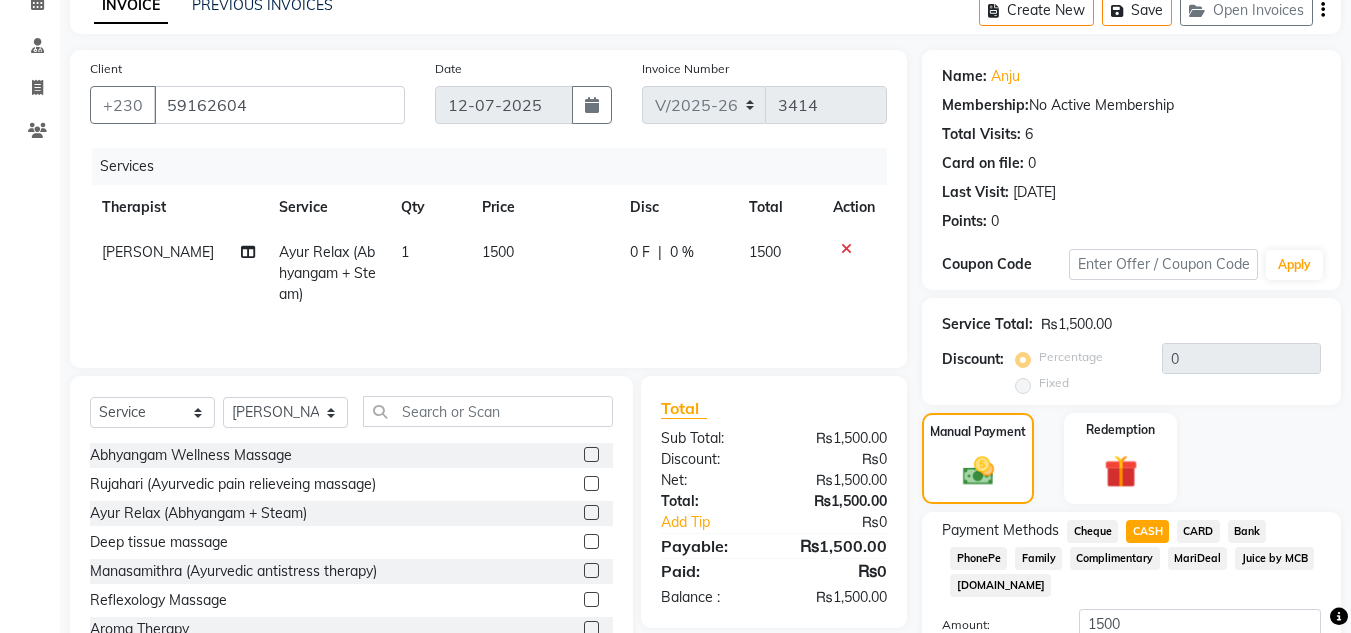 scroll, scrollTop: 0, scrollLeft: 0, axis: both 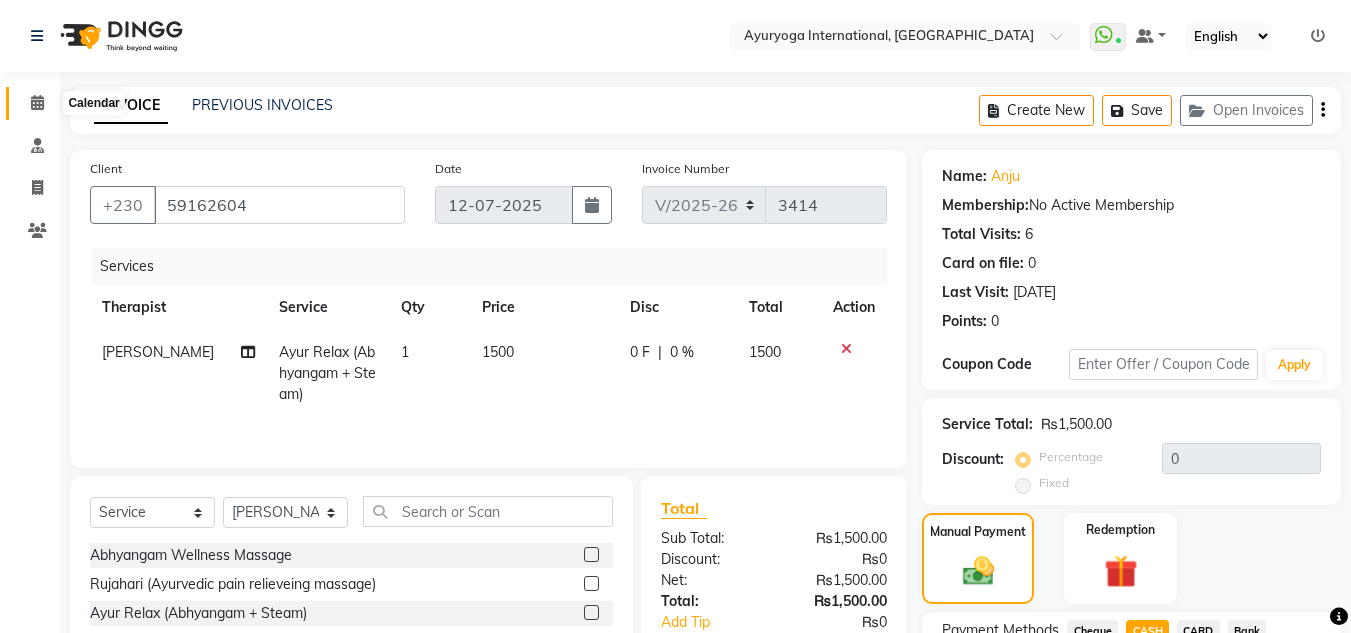 click 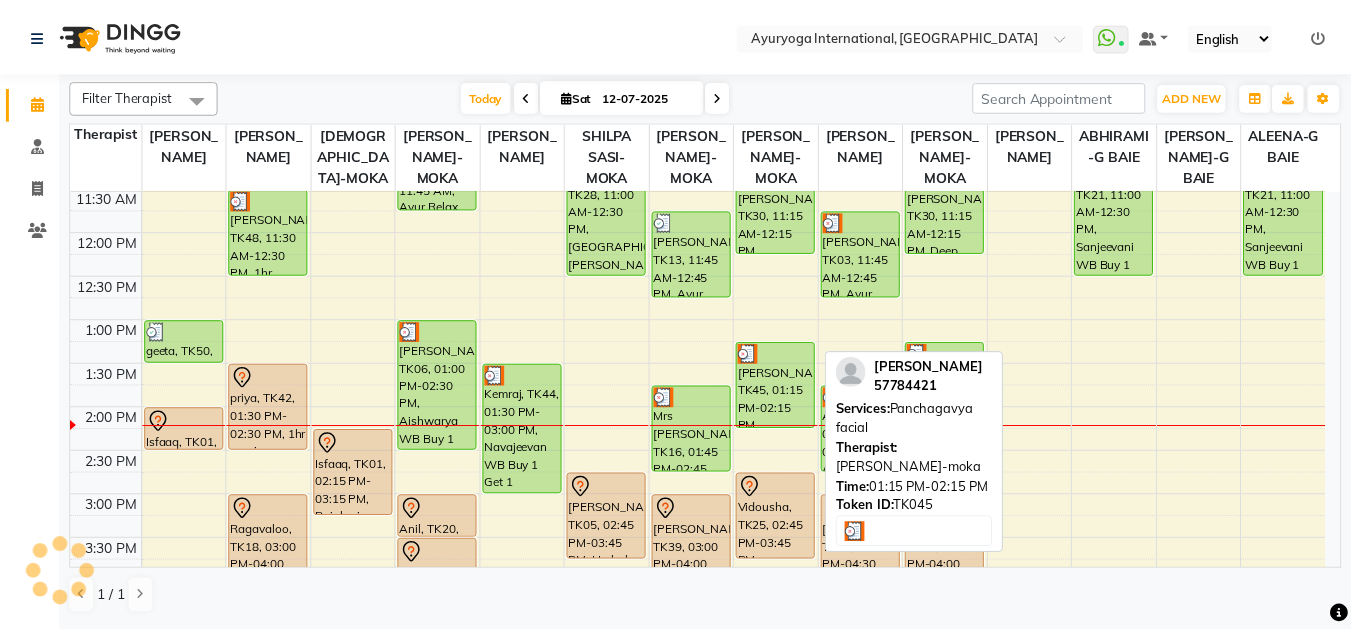 scroll, scrollTop: 400, scrollLeft: 0, axis: vertical 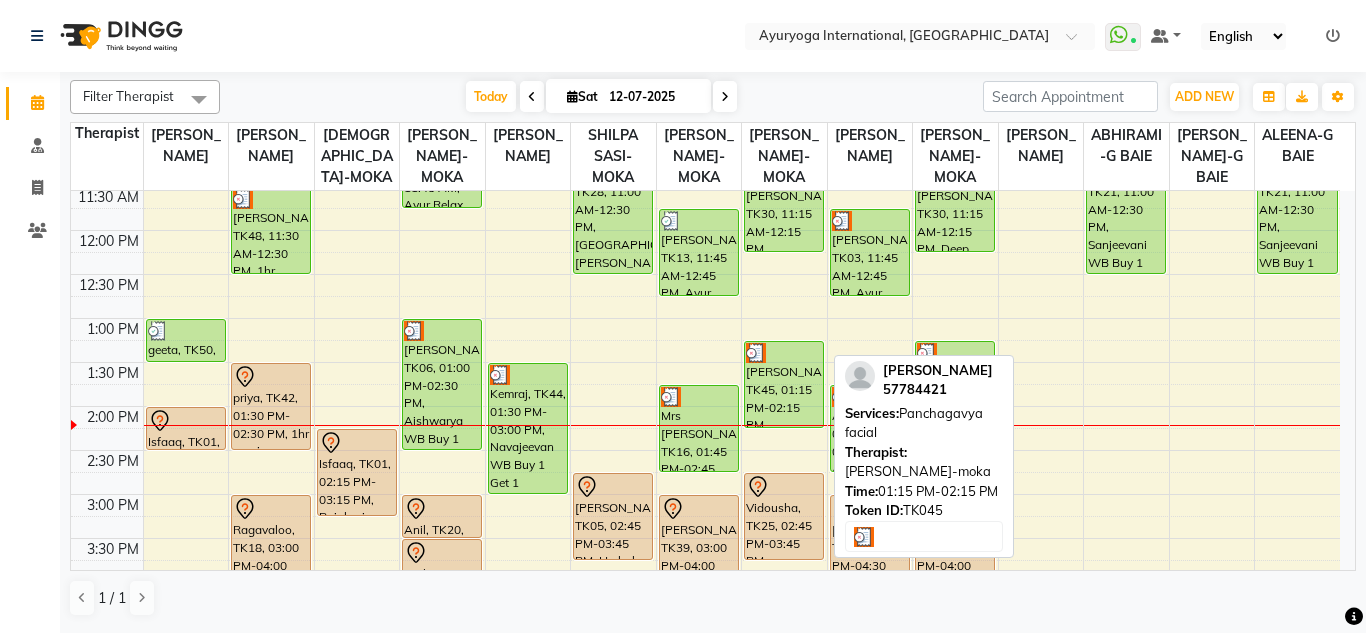 click on "[PERSON_NAME], TK45, 01:15 PM-02:15 PM, [GEOGRAPHIC_DATA] facial" at bounding box center [784, 384] 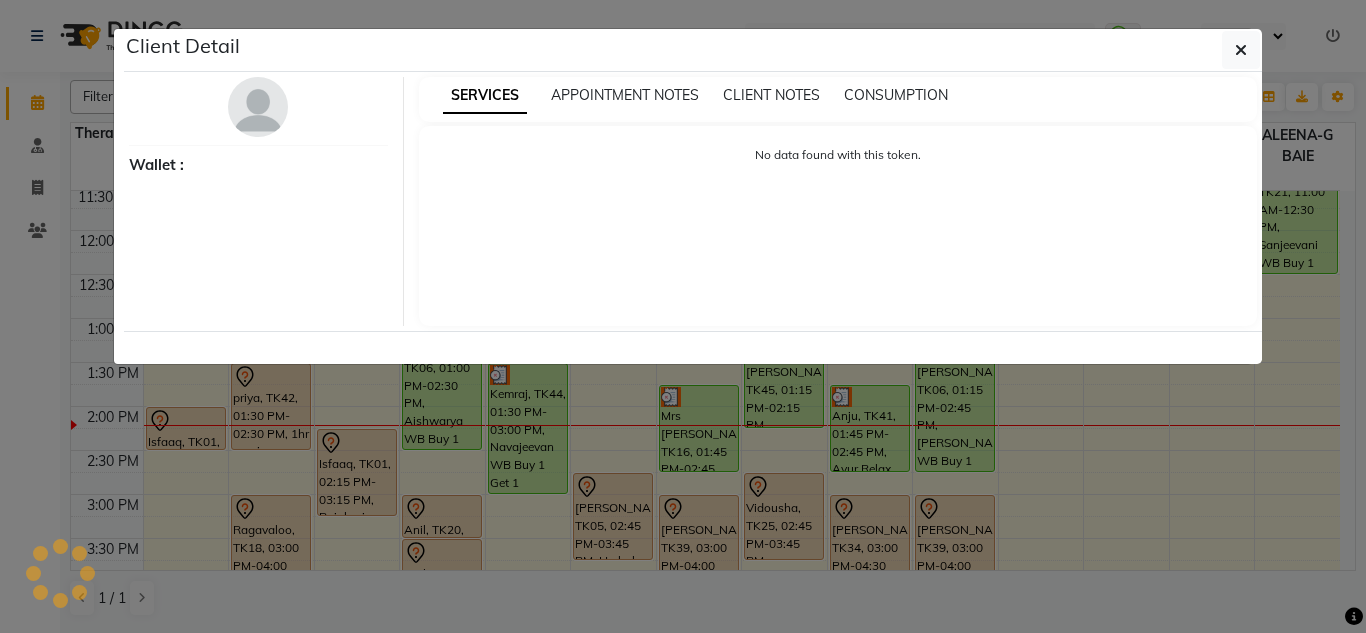 select on "3" 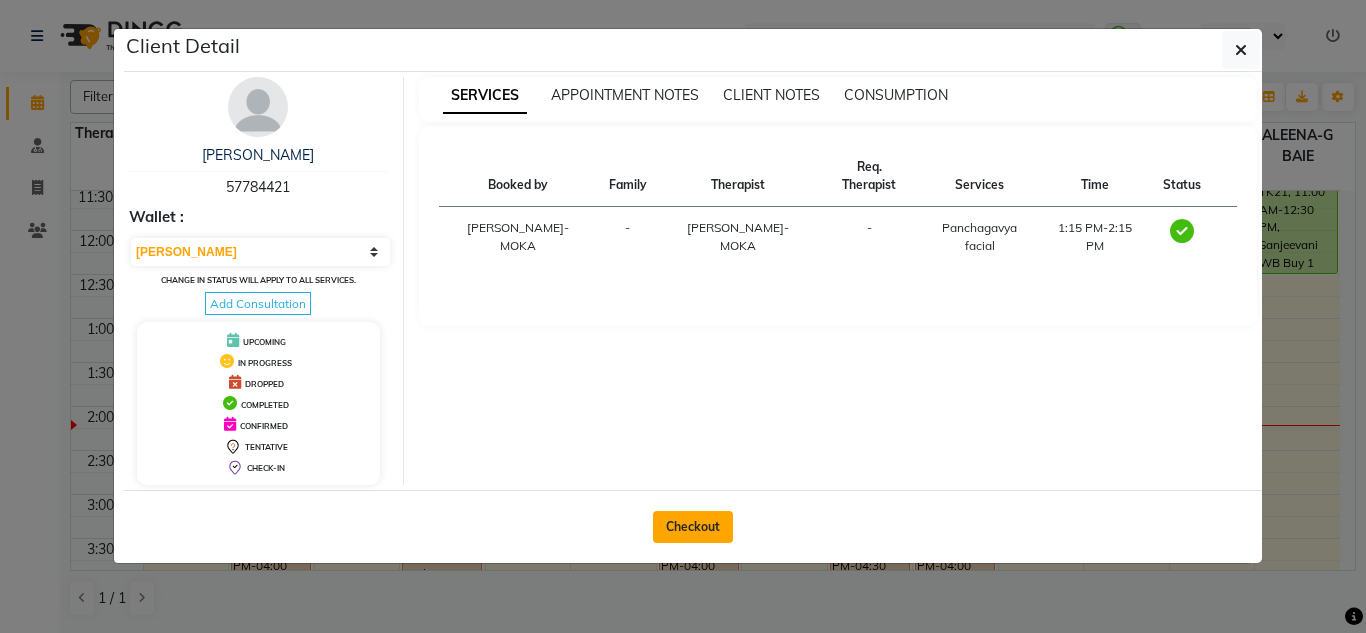 click on "Checkout" 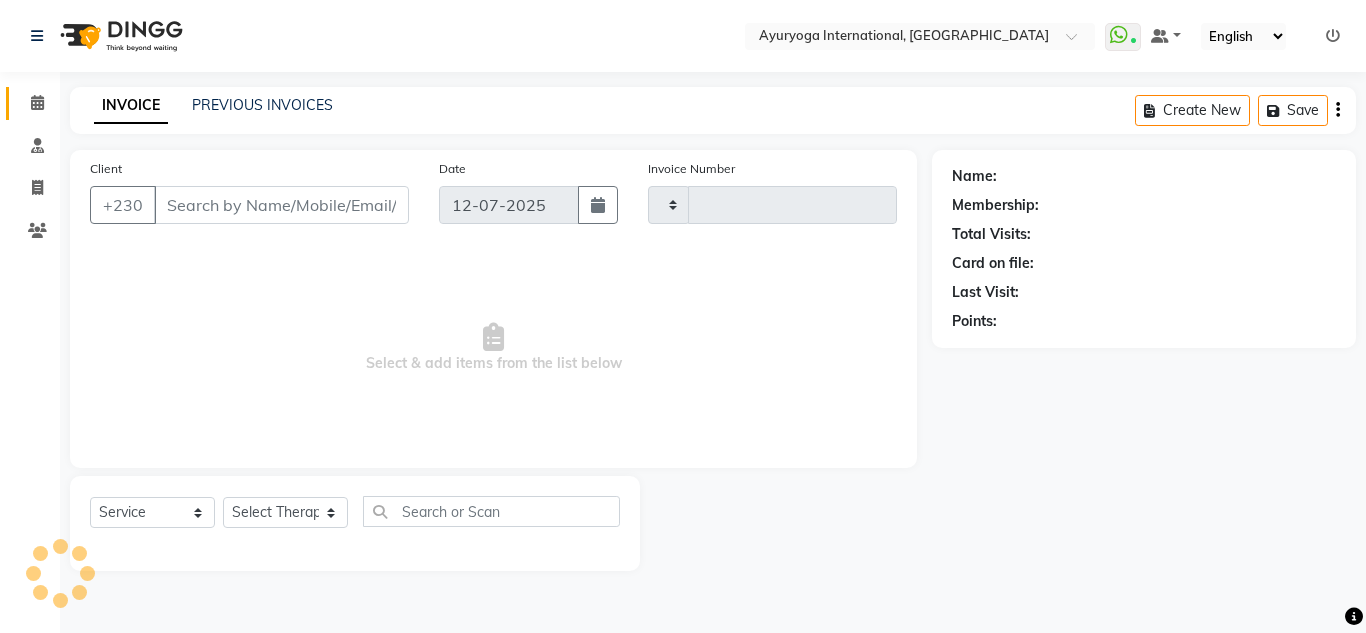 type on "3414" 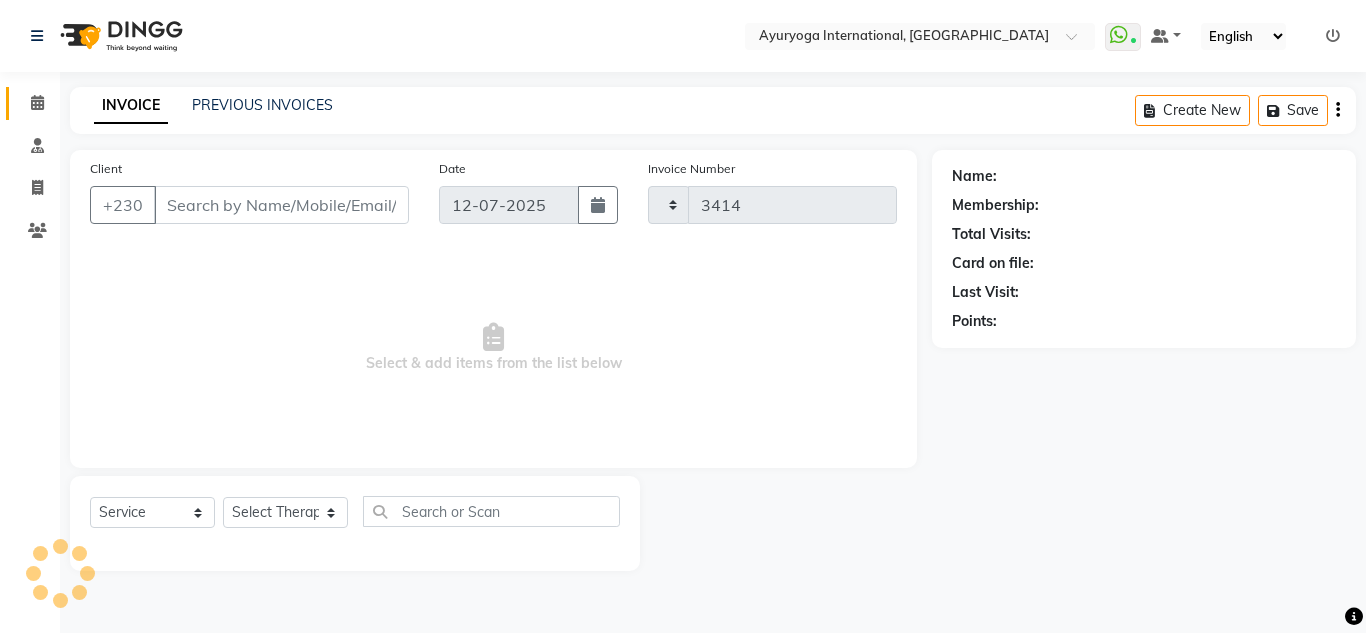 select on "730" 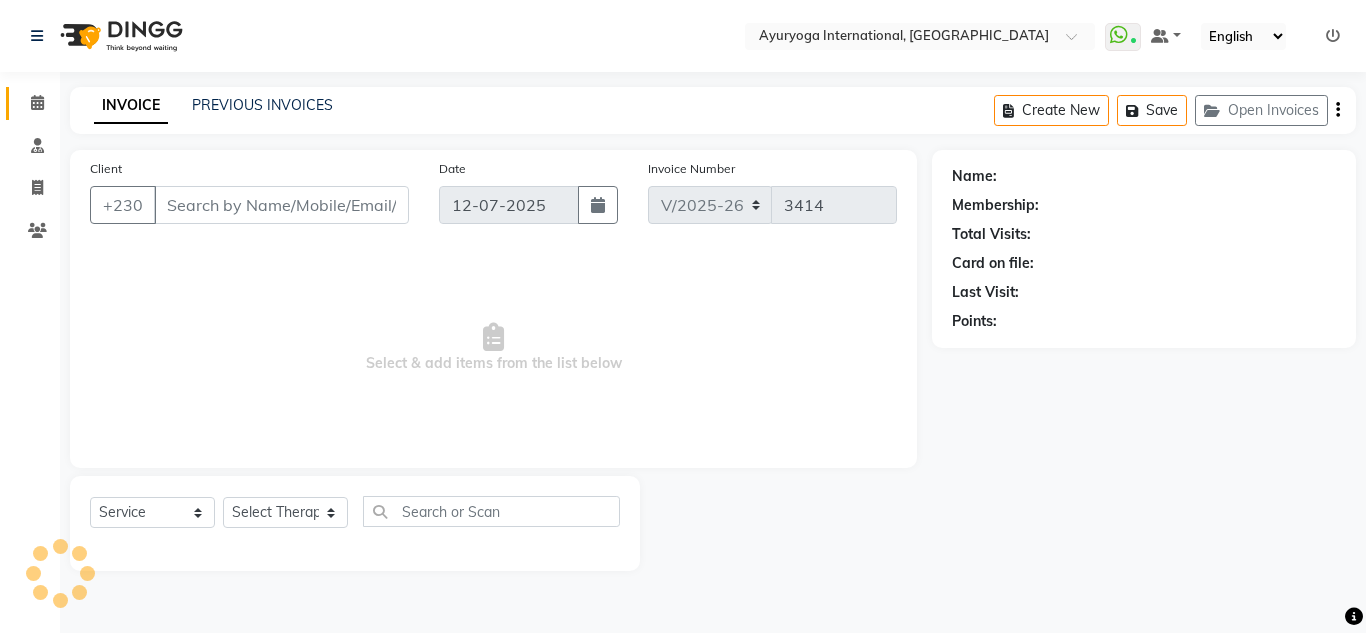 type on "57784421" 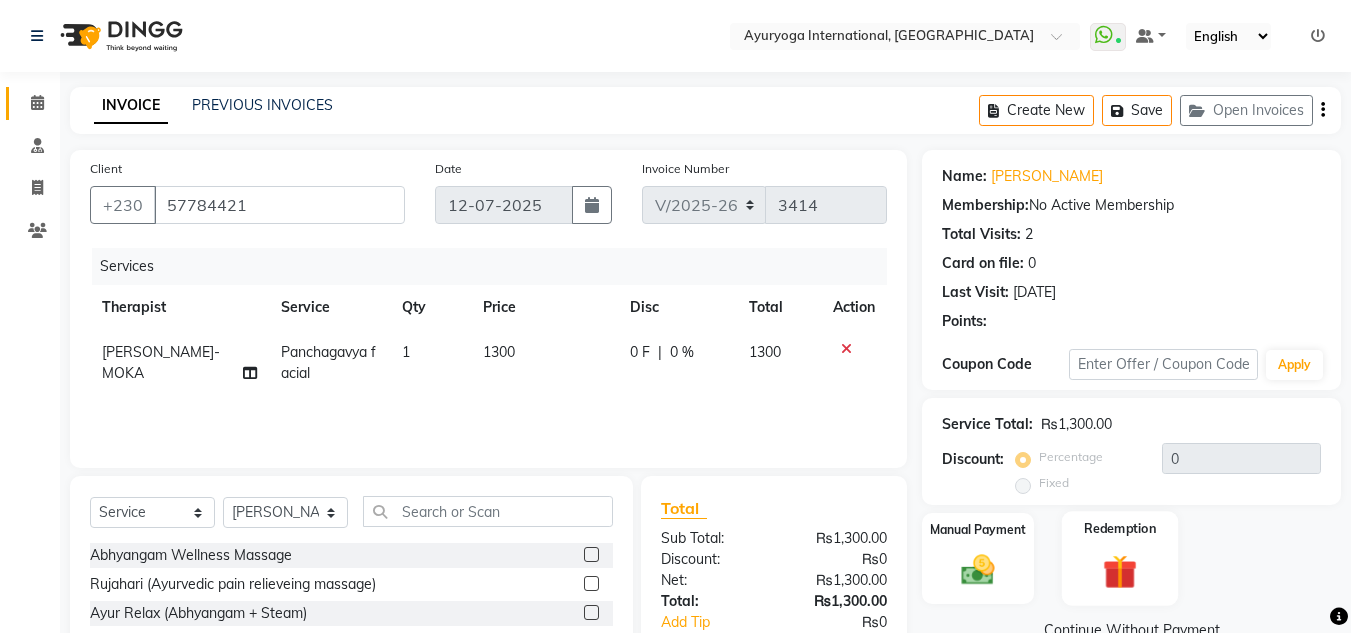 scroll, scrollTop: 168, scrollLeft: 0, axis: vertical 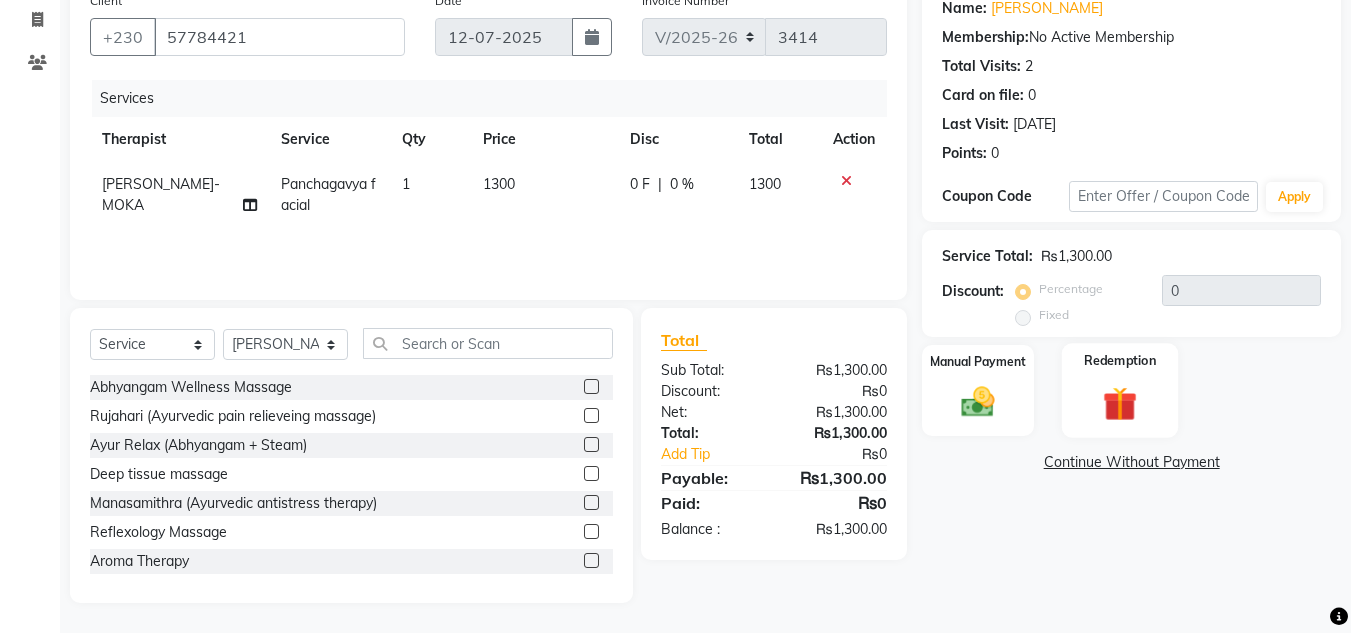 click 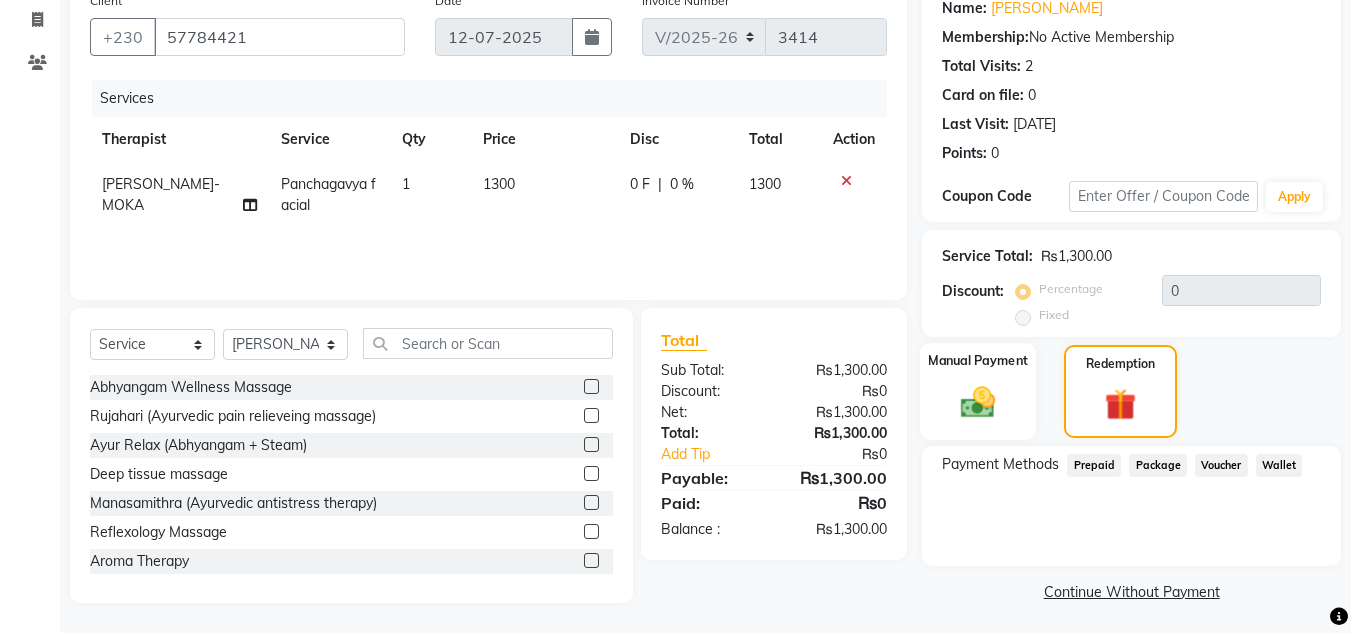 click on "Manual Payment" 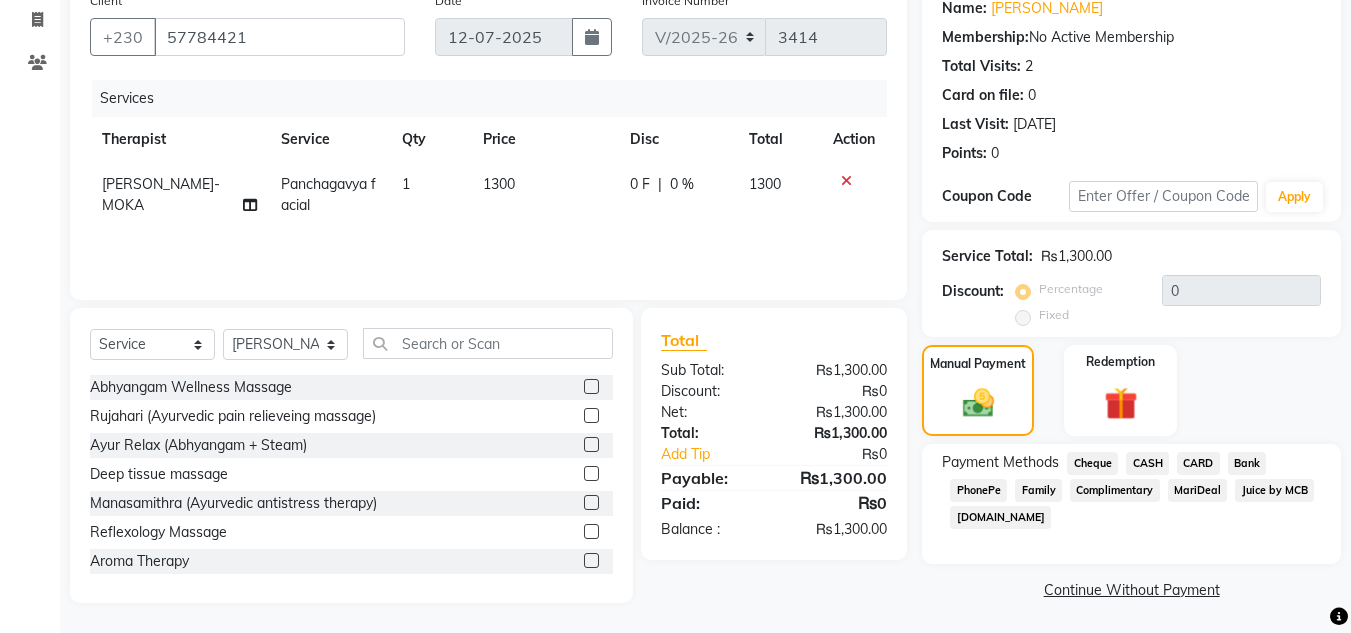 click on "CASH" 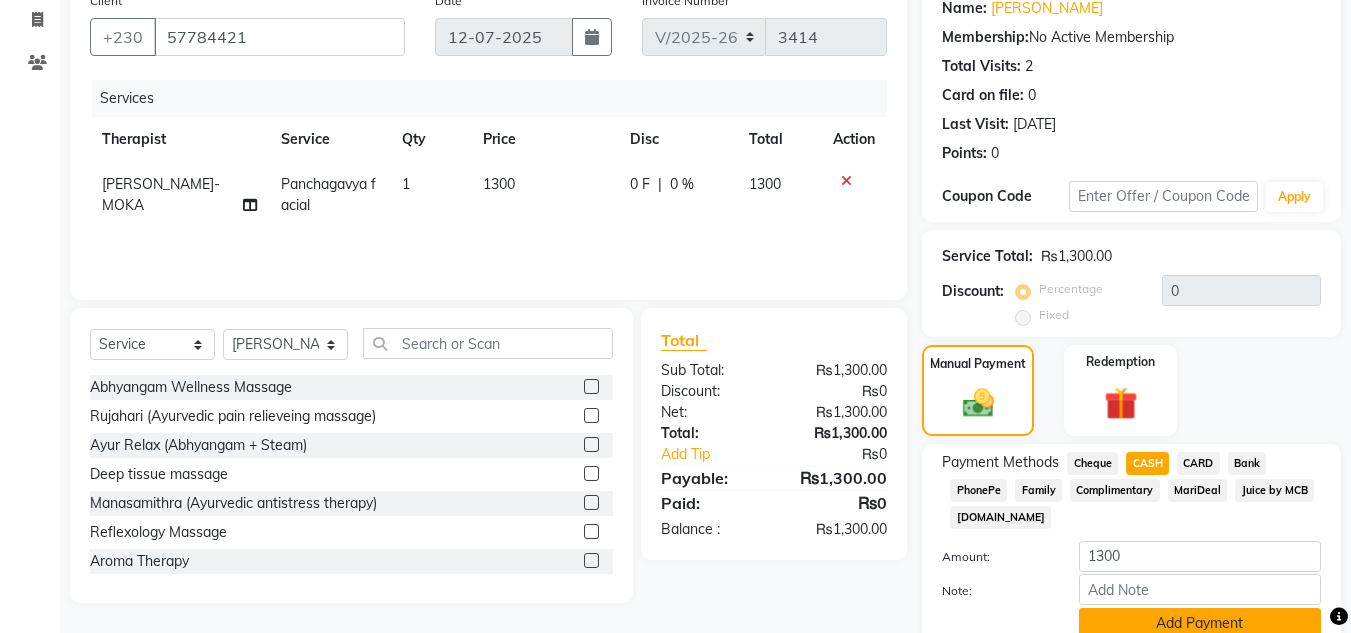 click on "Add Payment" 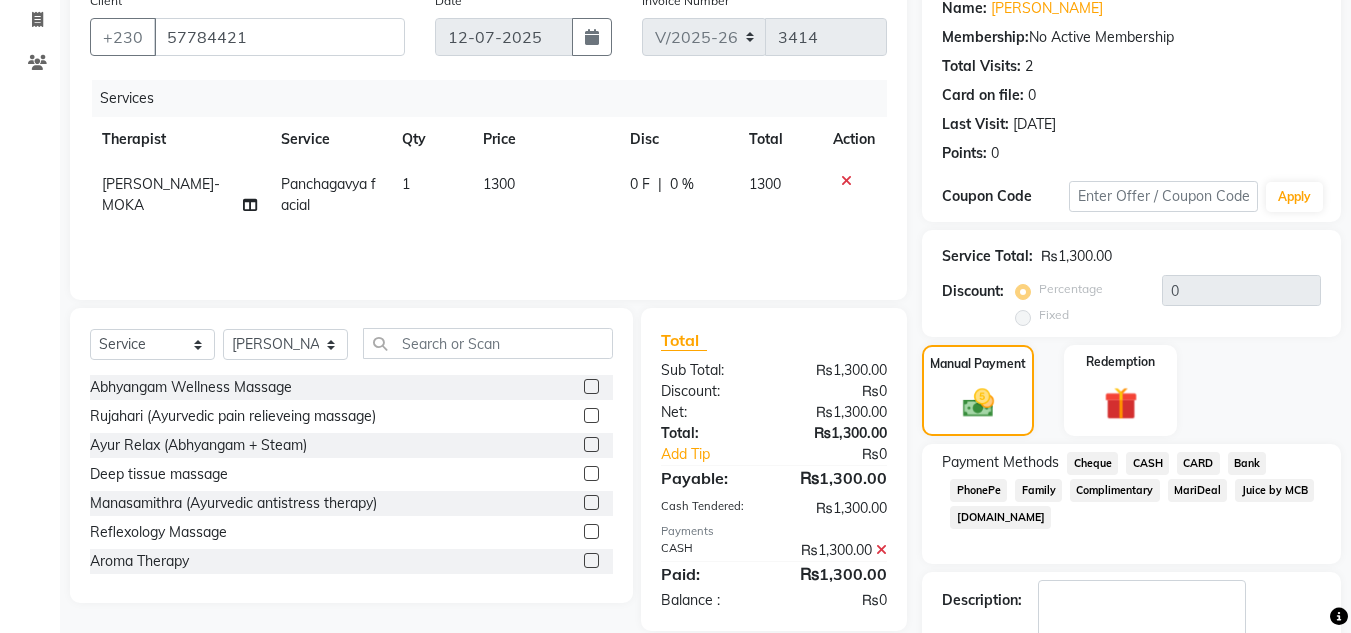 scroll, scrollTop: 283, scrollLeft: 0, axis: vertical 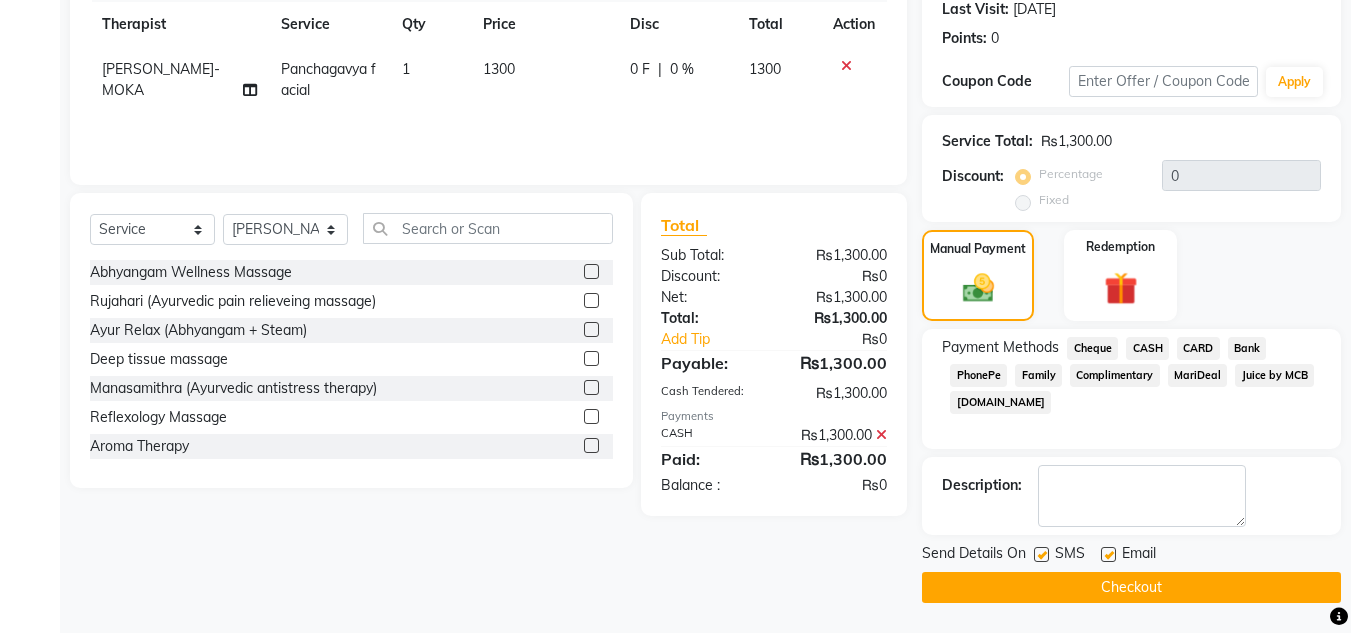 click on "Checkout" 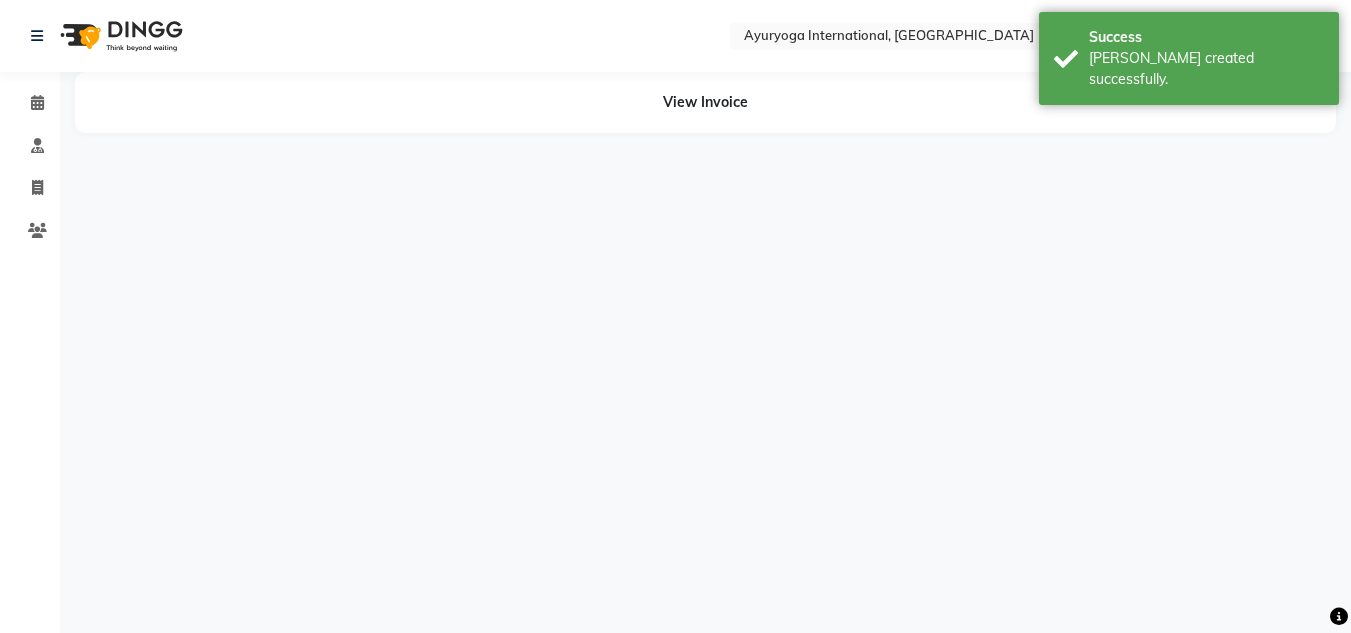 scroll, scrollTop: 0, scrollLeft: 0, axis: both 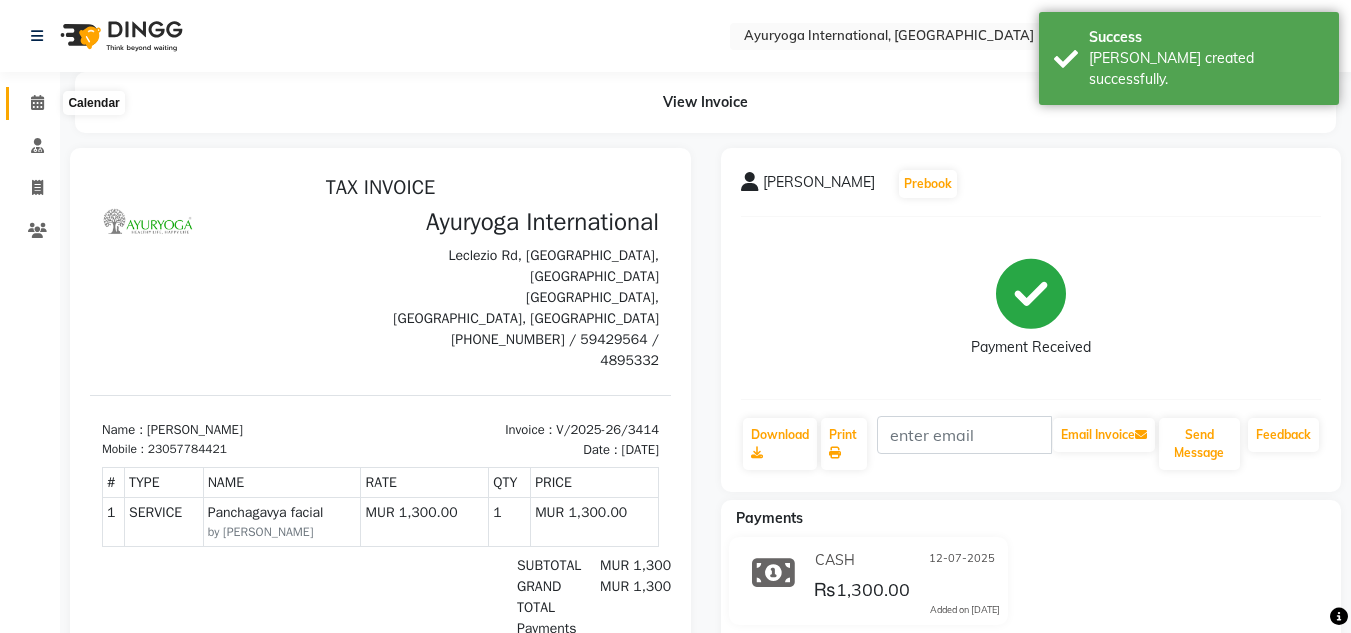 click 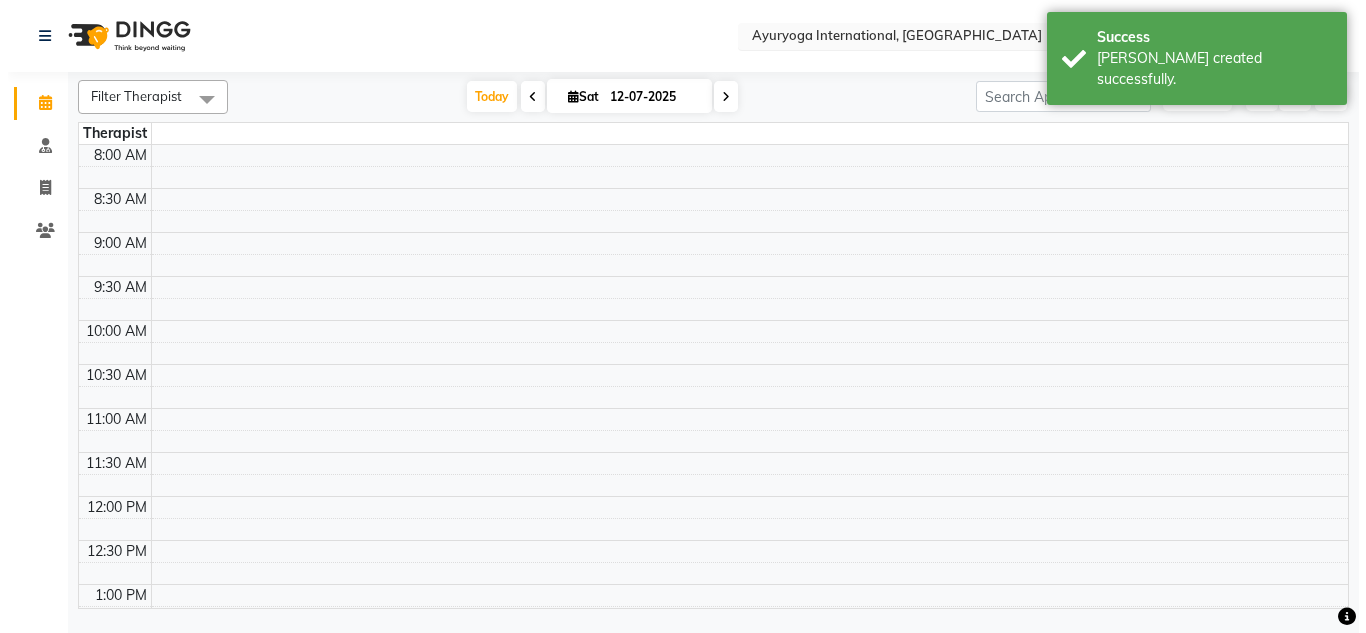 scroll, scrollTop: 617, scrollLeft: 0, axis: vertical 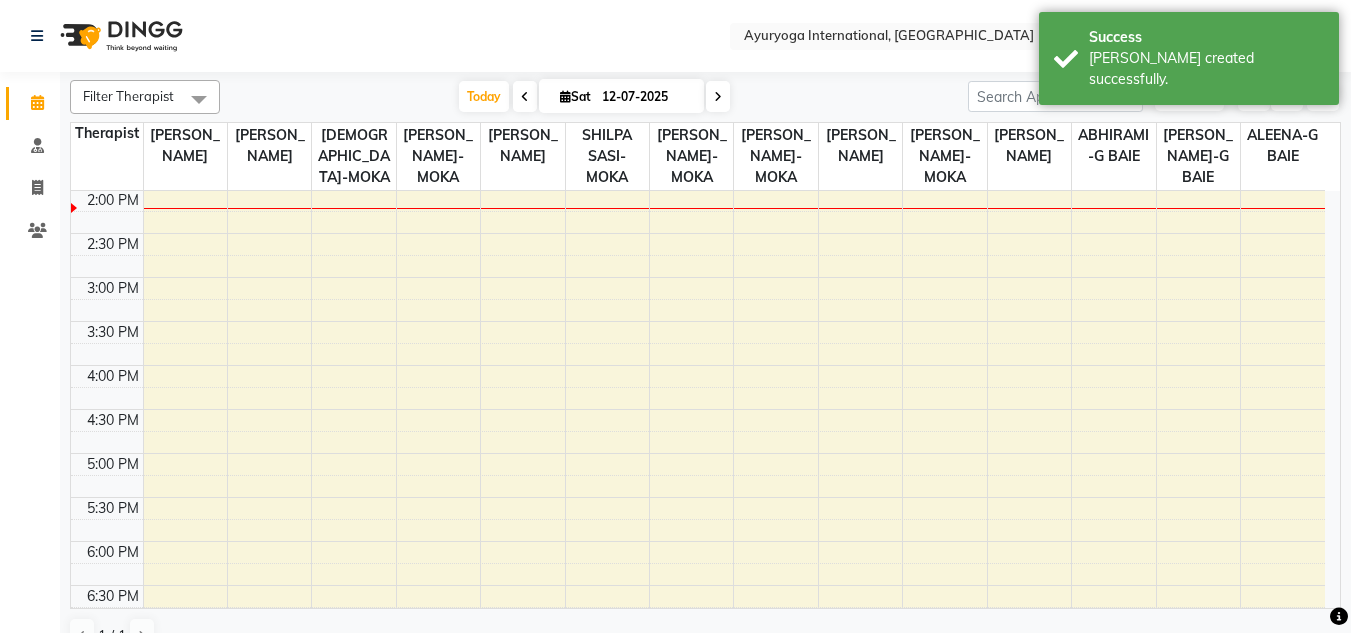 click on "Success   [PERSON_NAME] created successfully." at bounding box center (1189, 58) 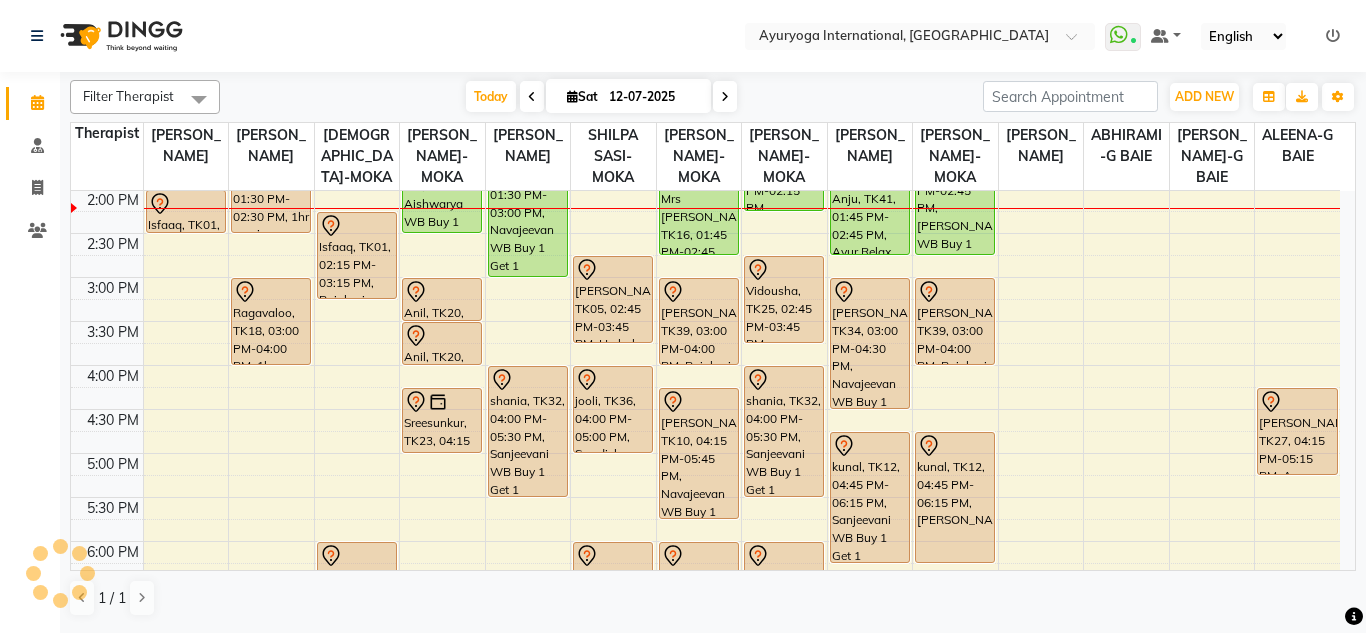 click on "[DATE]  [DATE]" at bounding box center [601, 97] 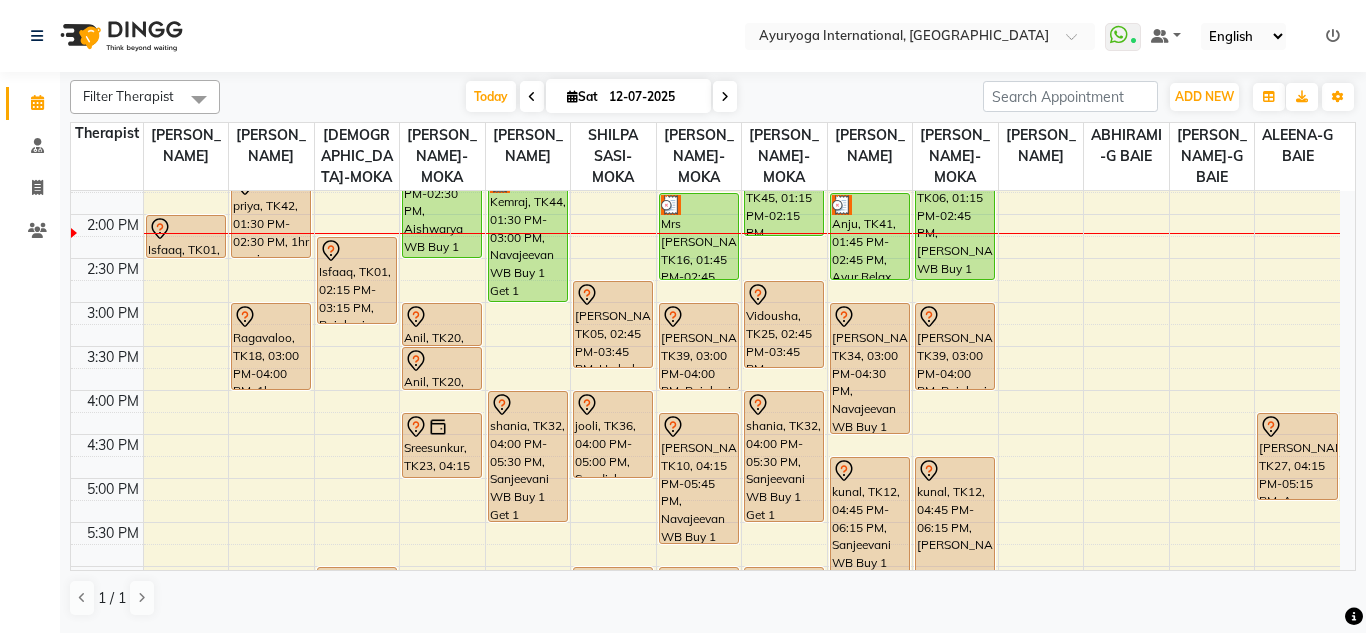 scroll, scrollTop: 600, scrollLeft: 0, axis: vertical 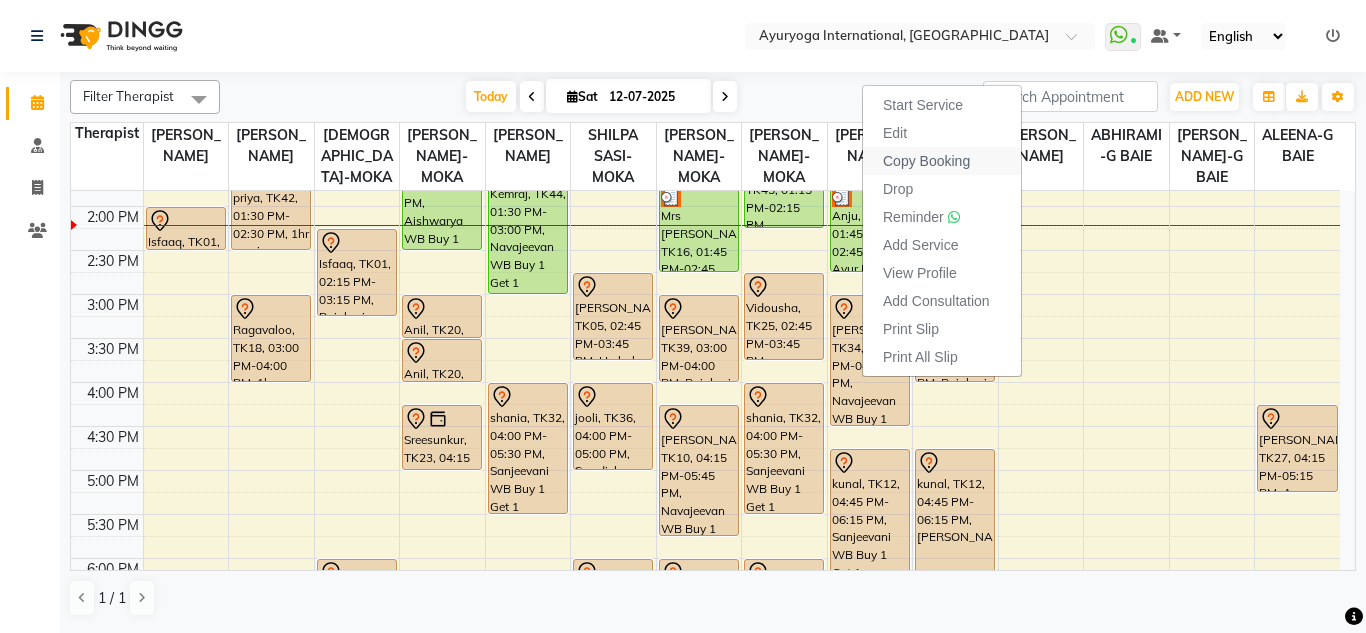 click on "Copy Booking" at bounding box center (942, 161) 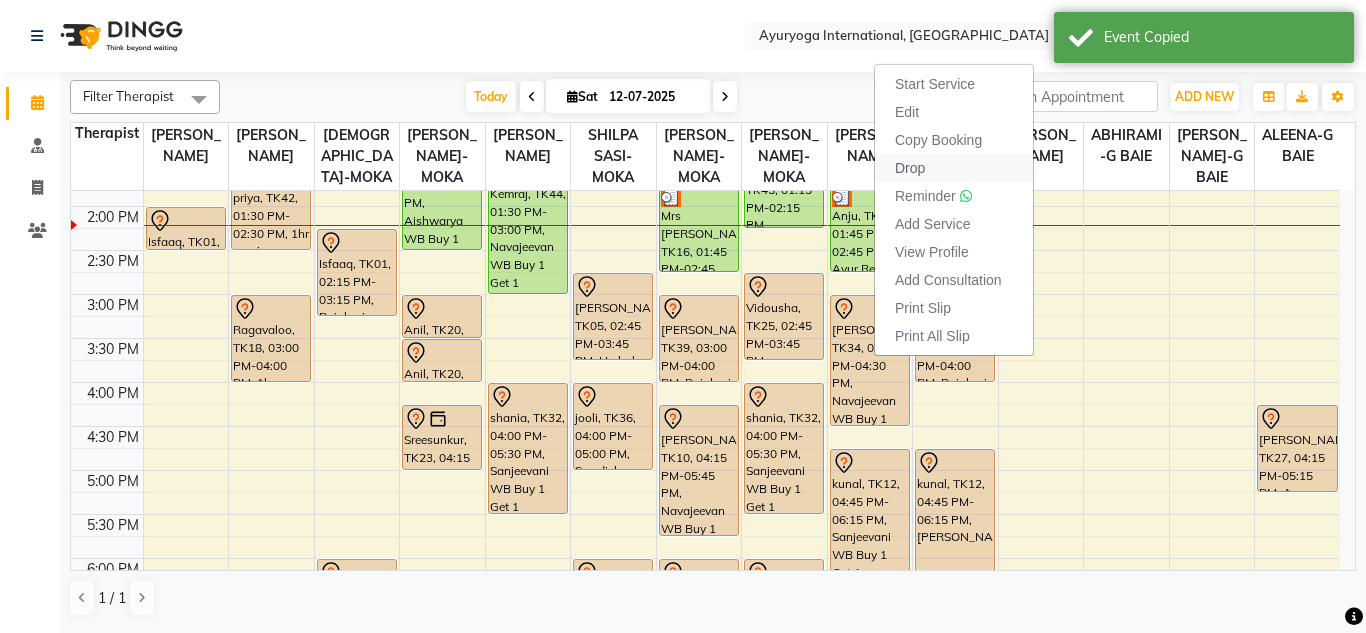 click on "Drop" at bounding box center (910, 168) 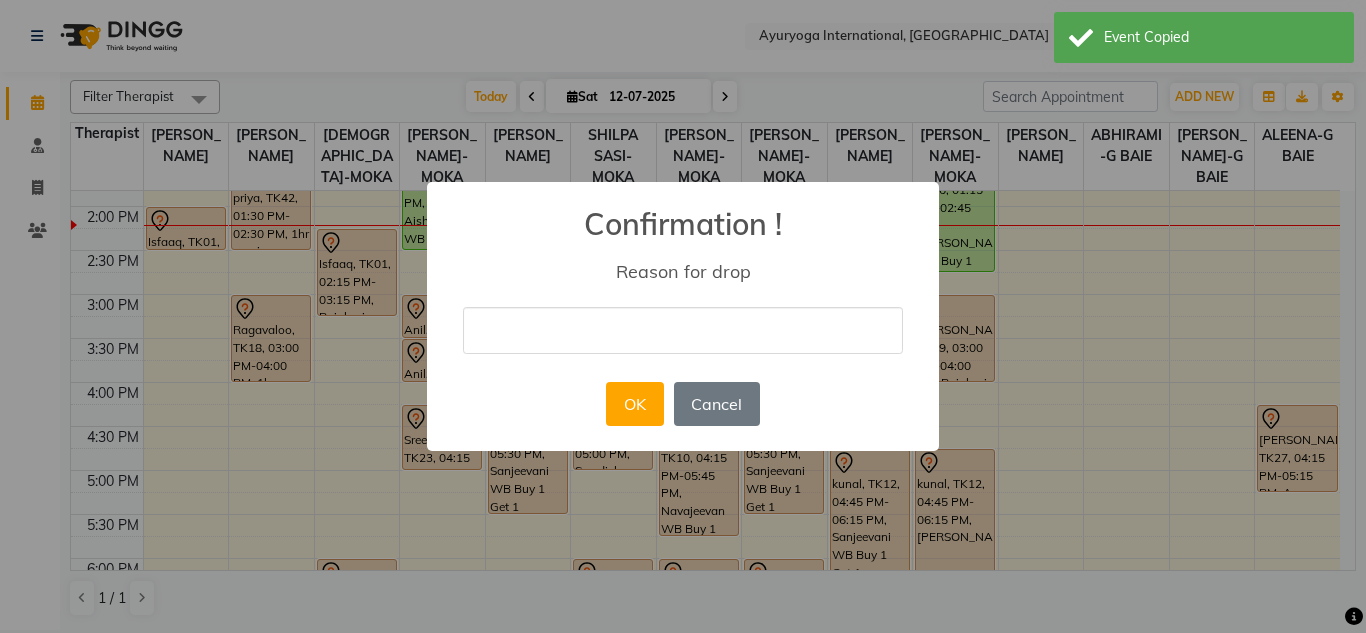 click at bounding box center (683, 330) 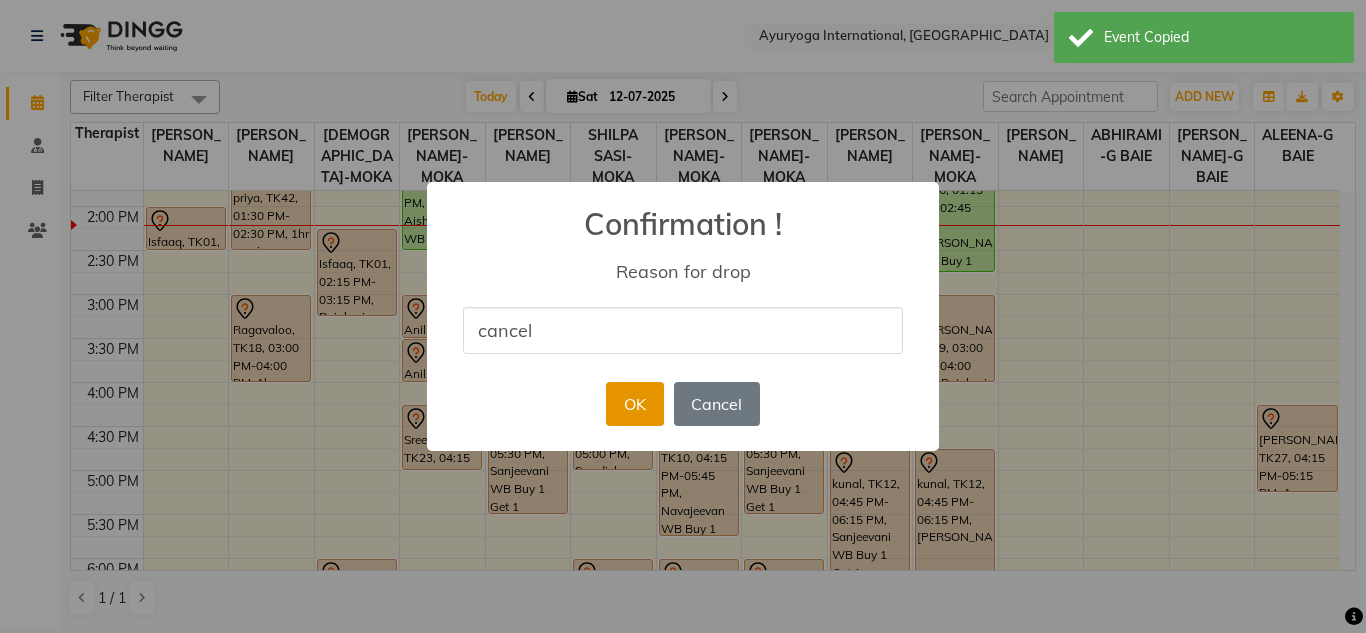 click on "OK" at bounding box center [634, 404] 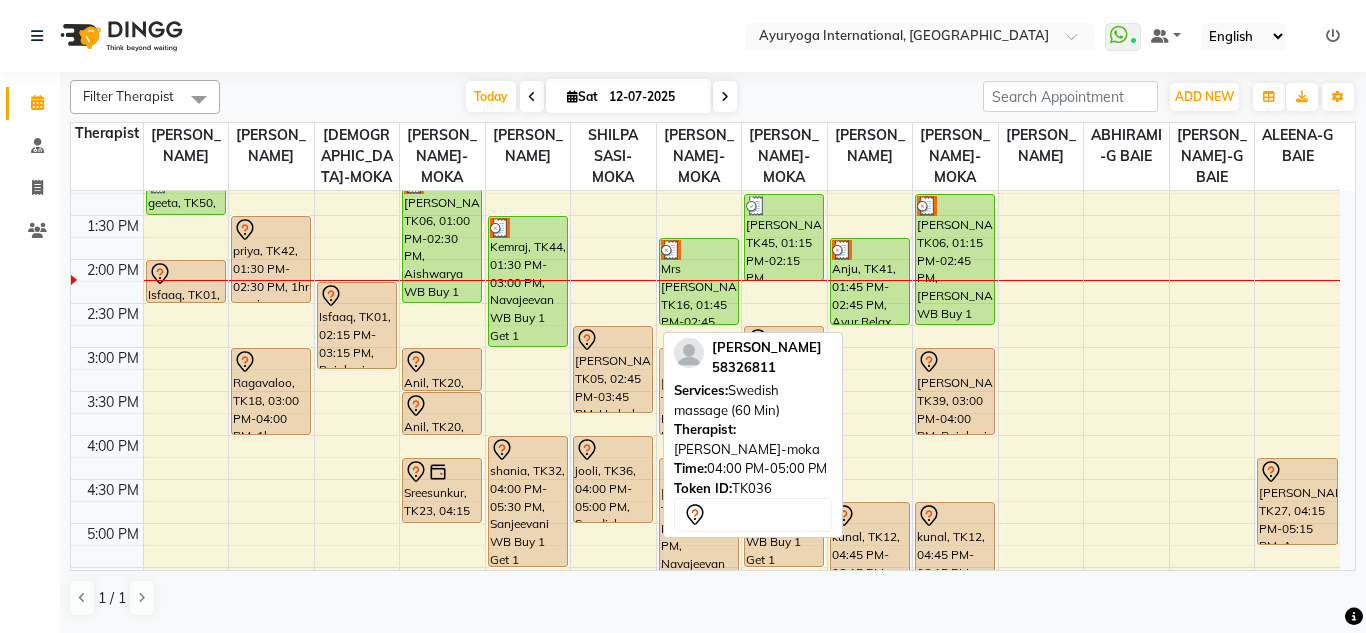 scroll, scrollTop: 500, scrollLeft: 0, axis: vertical 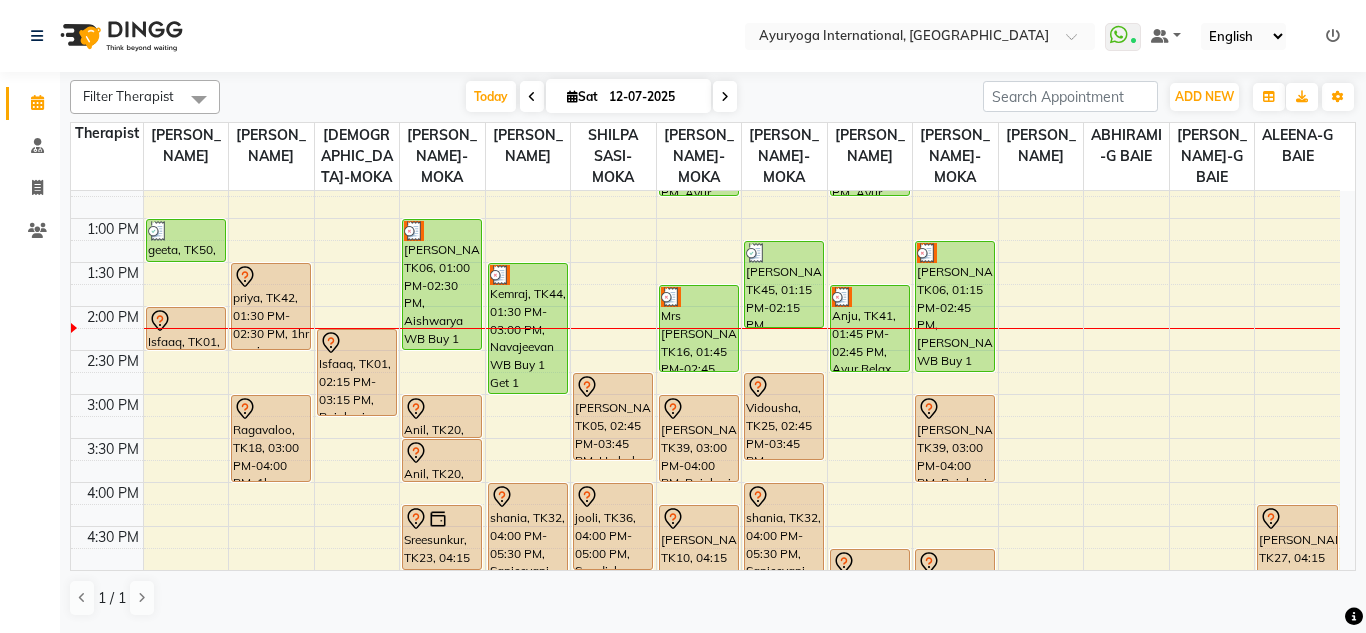 click at bounding box center (1333, 36) 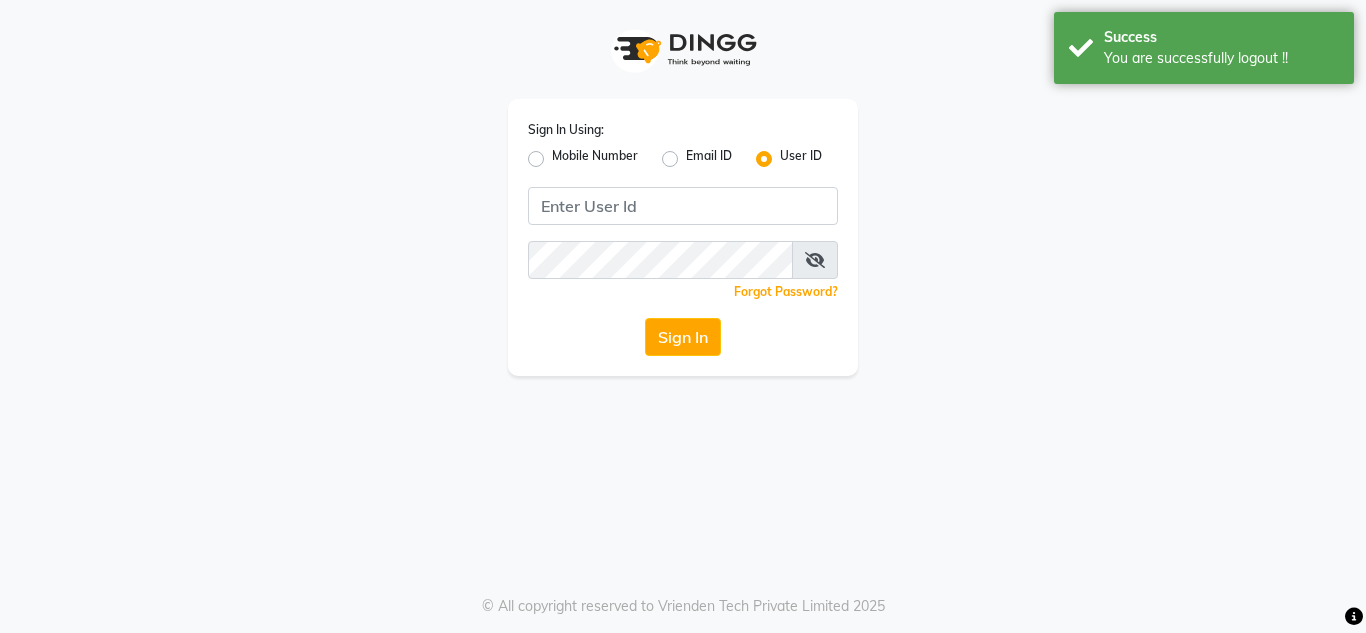 click on "Mobile Number" 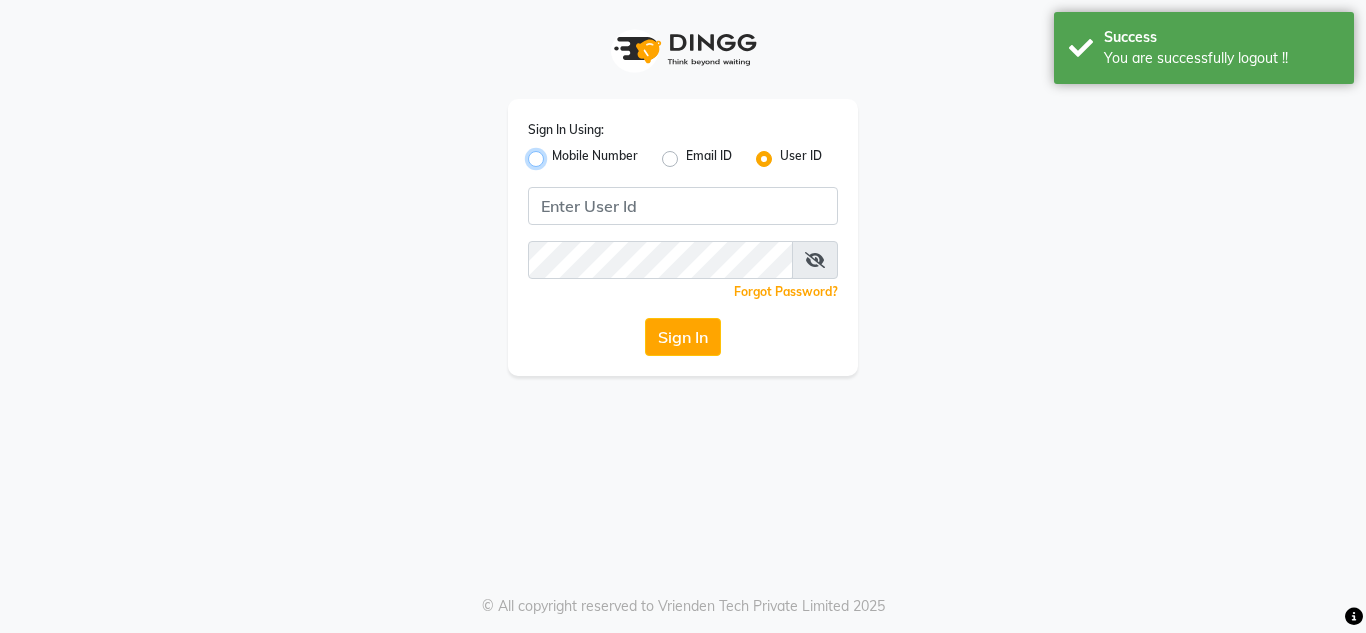 click on "Mobile Number" at bounding box center (558, 153) 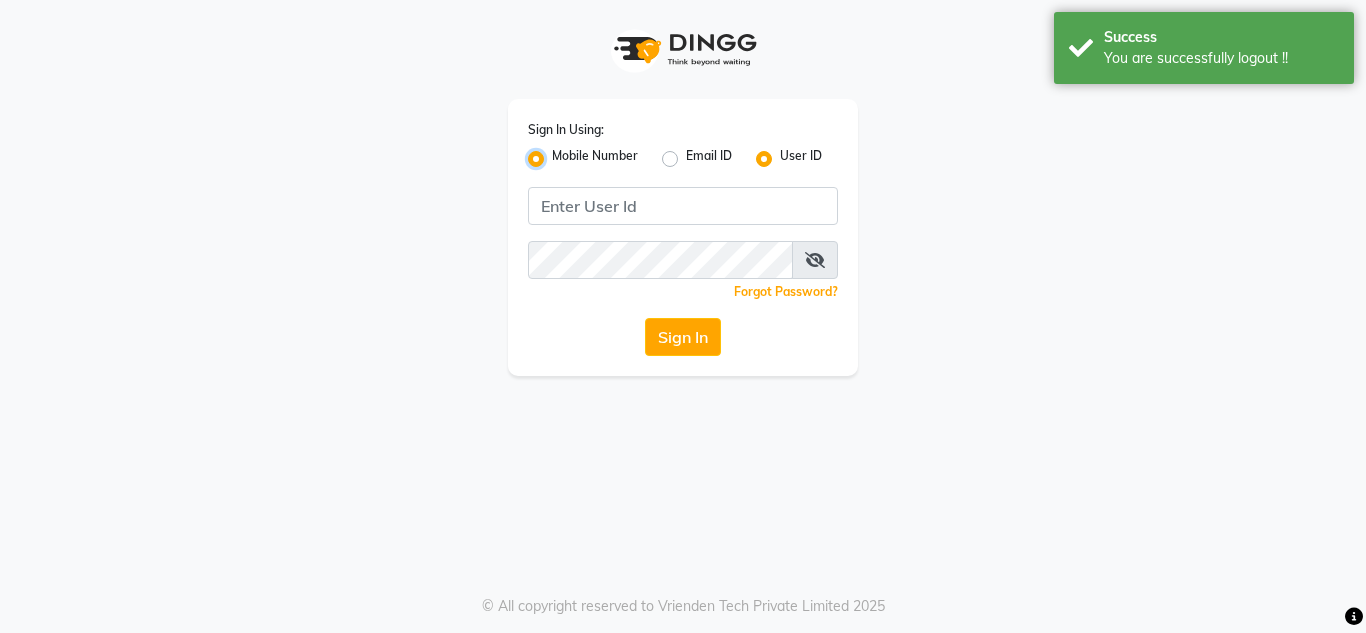 radio on "false" 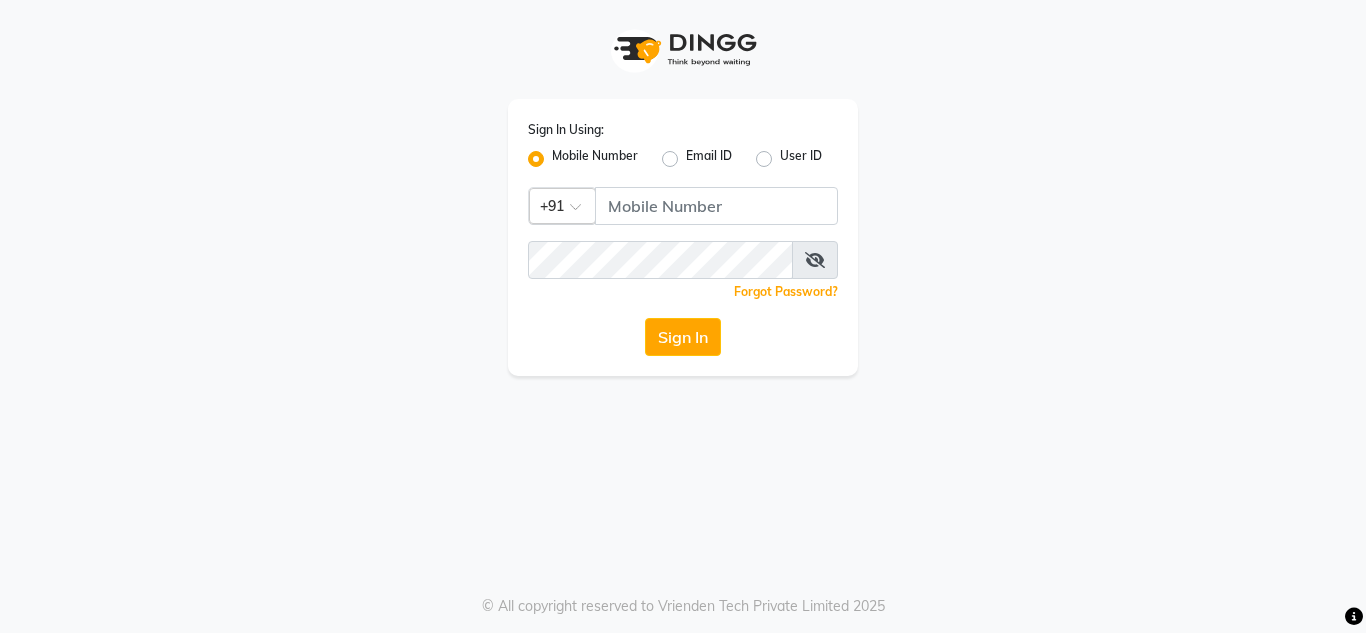 click 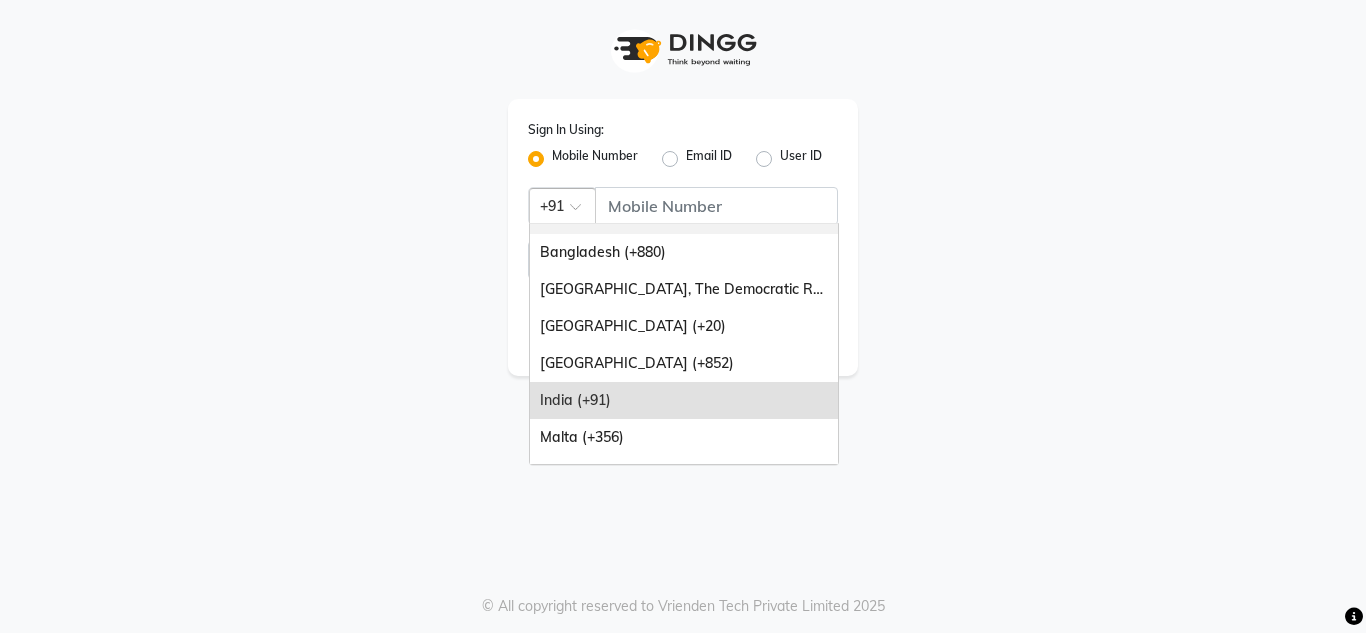 scroll, scrollTop: 100, scrollLeft: 0, axis: vertical 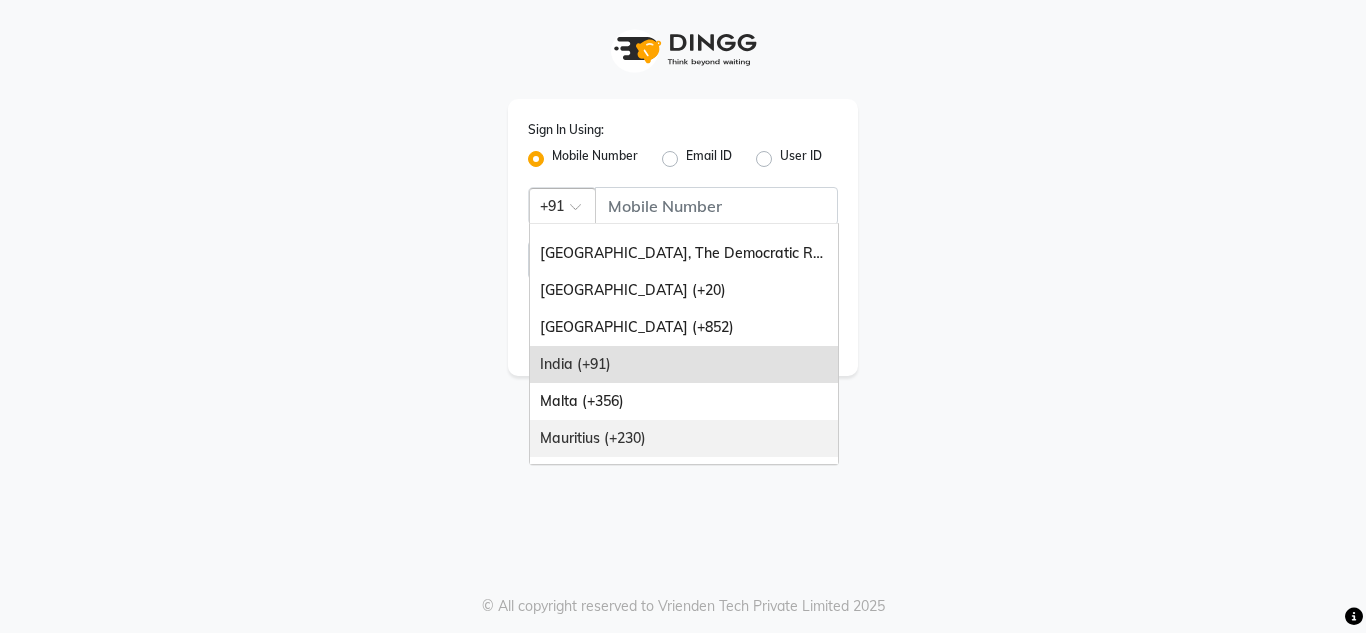 click on "Mauritius (+230)" at bounding box center (684, 438) 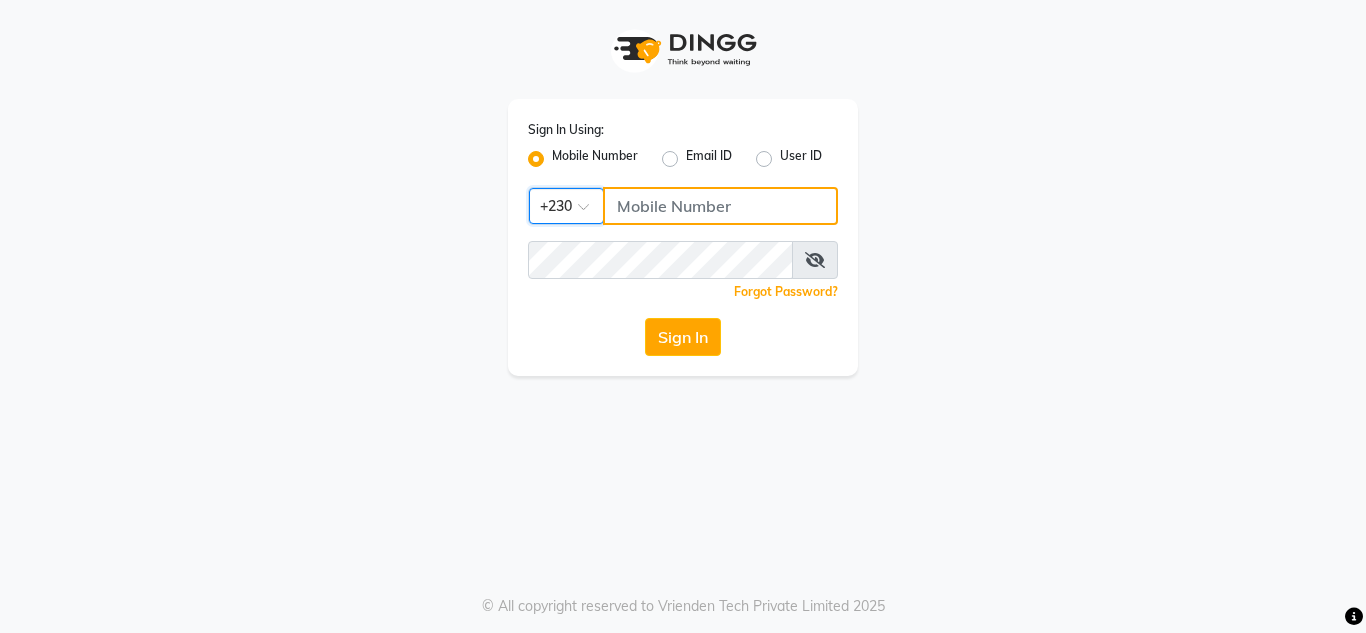 click 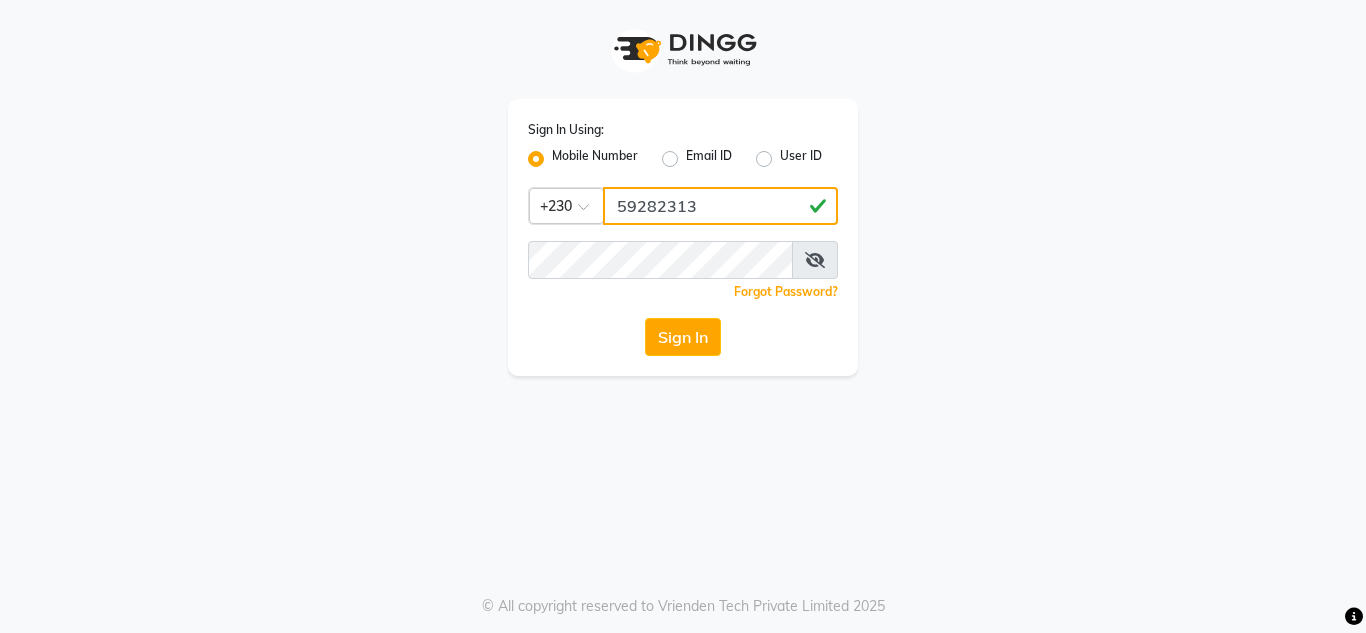 drag, startPoint x: 703, startPoint y: 203, endPoint x: 519, endPoint y: 229, distance: 185.82788 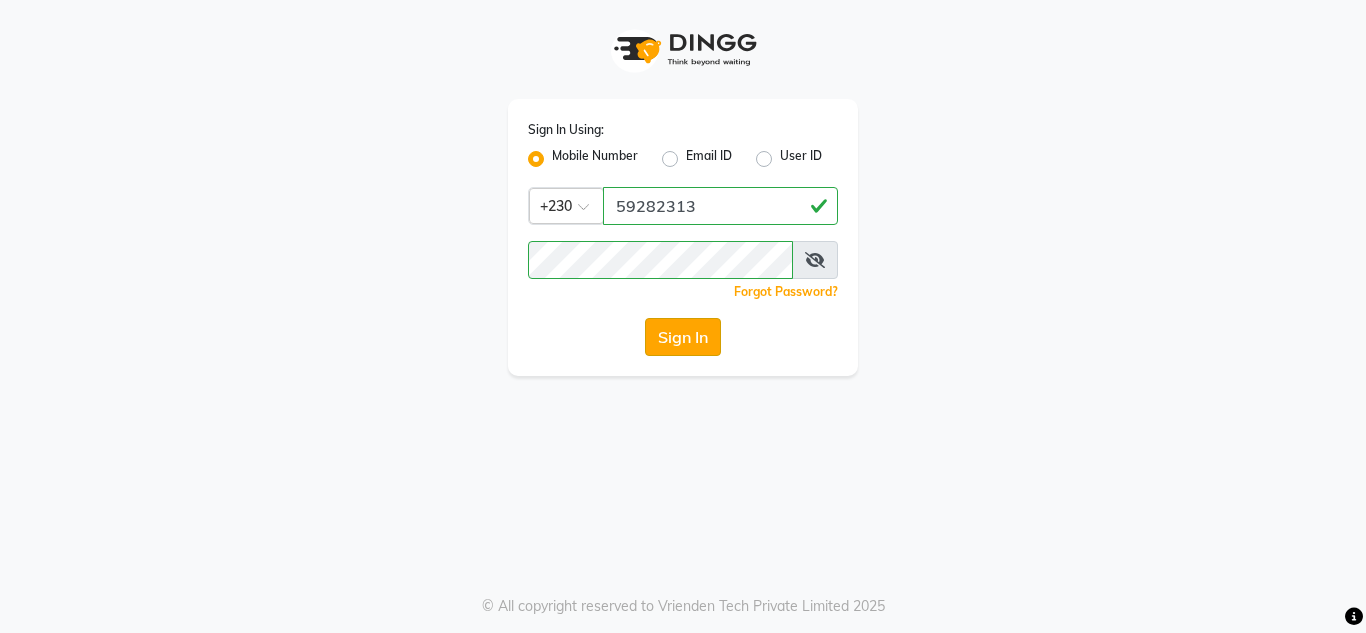 click on "Sign In" 